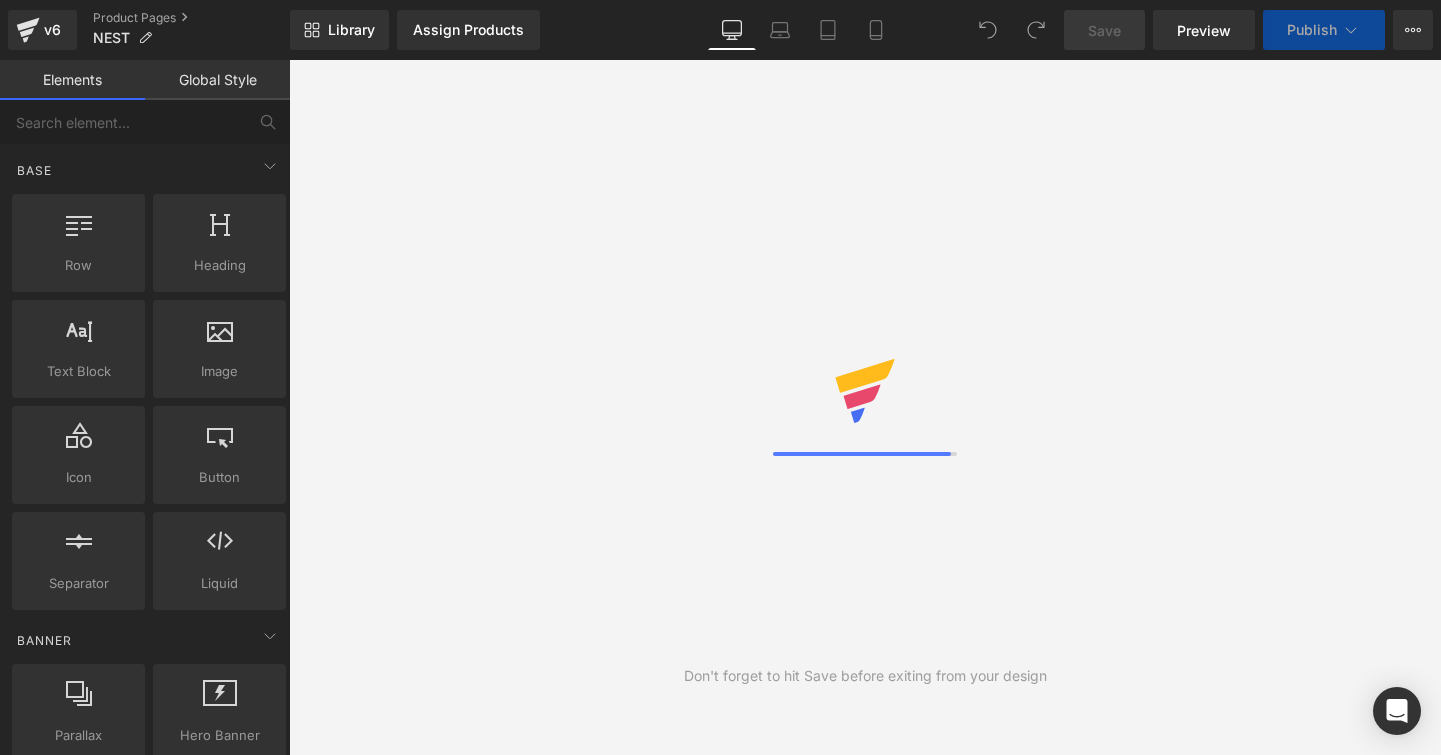 scroll, scrollTop: 0, scrollLeft: 0, axis: both 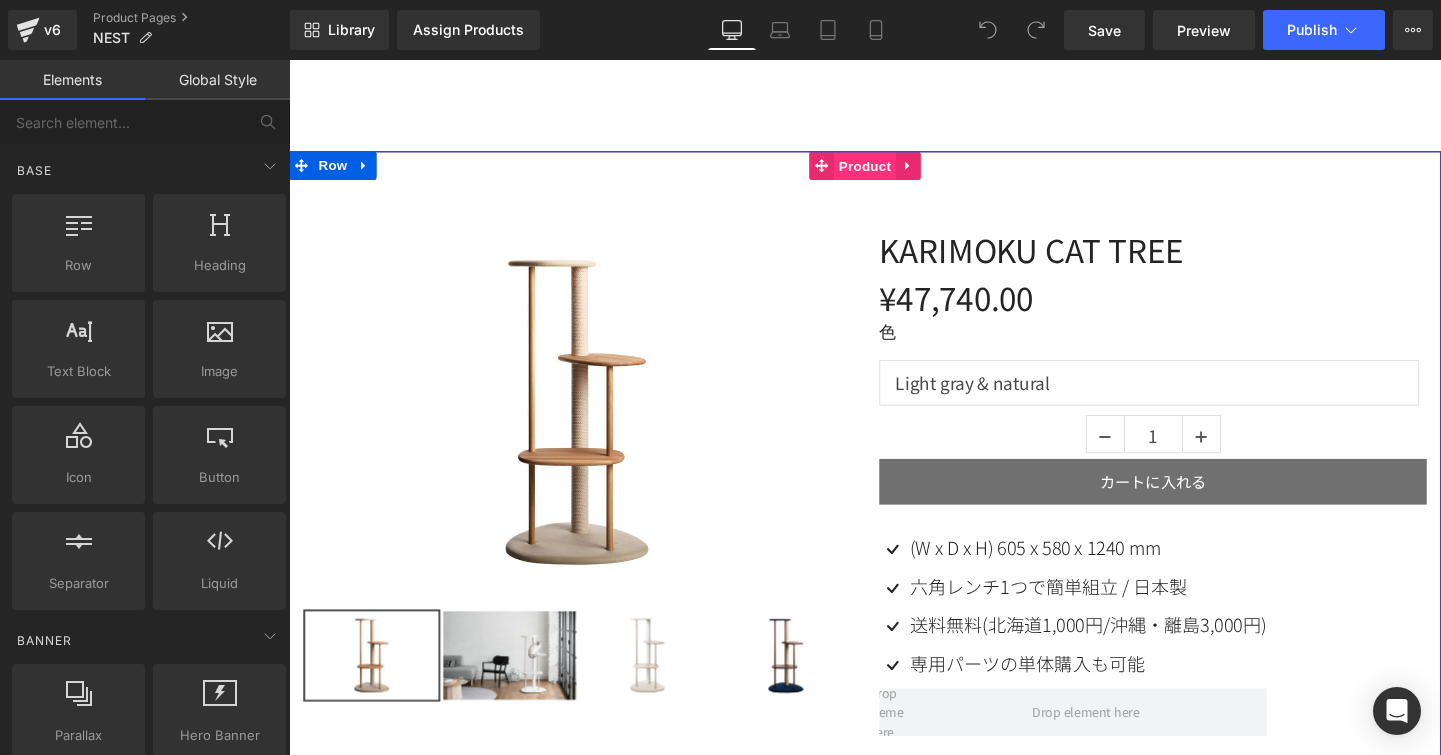 click on "Sale Off
(P) Image
‹ ›" at bounding box center [894, 519] 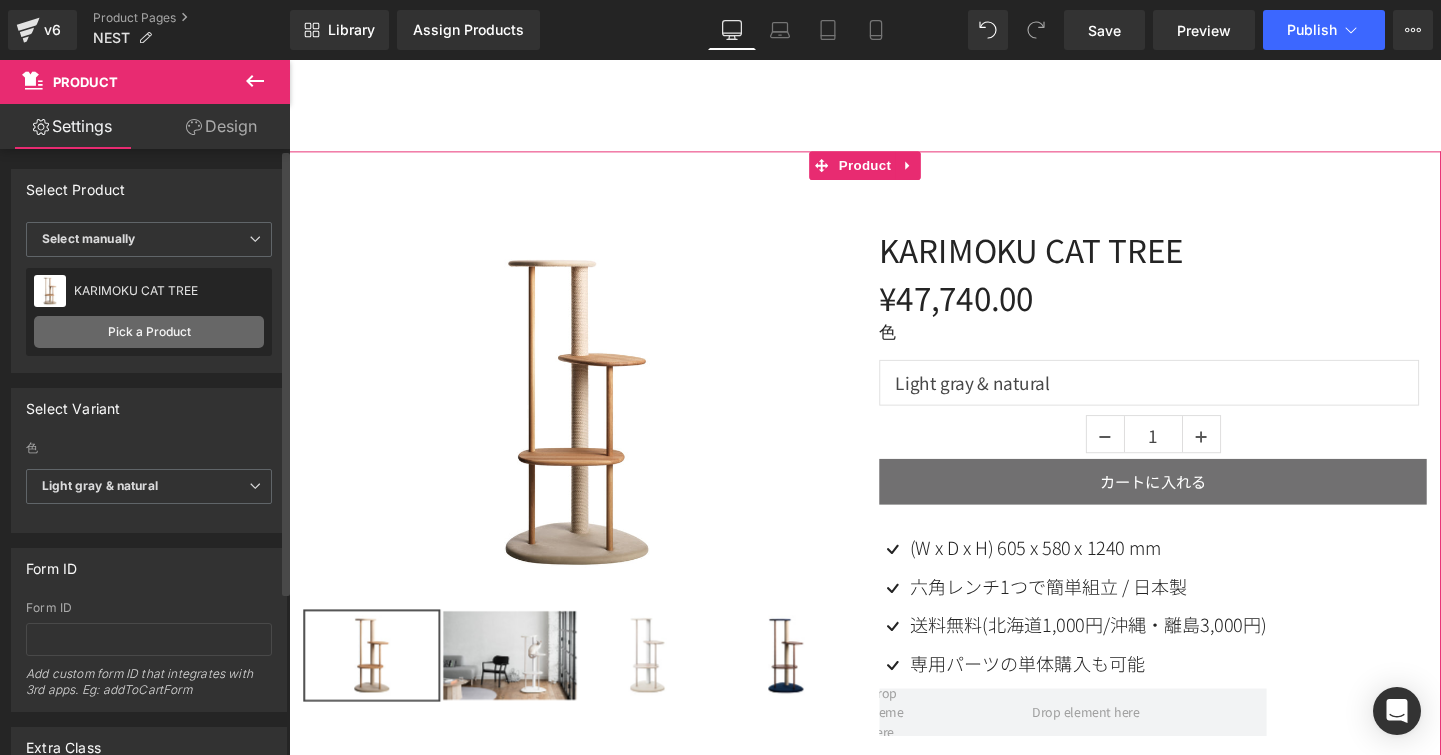 click on "Pick a Product" at bounding box center [149, 332] 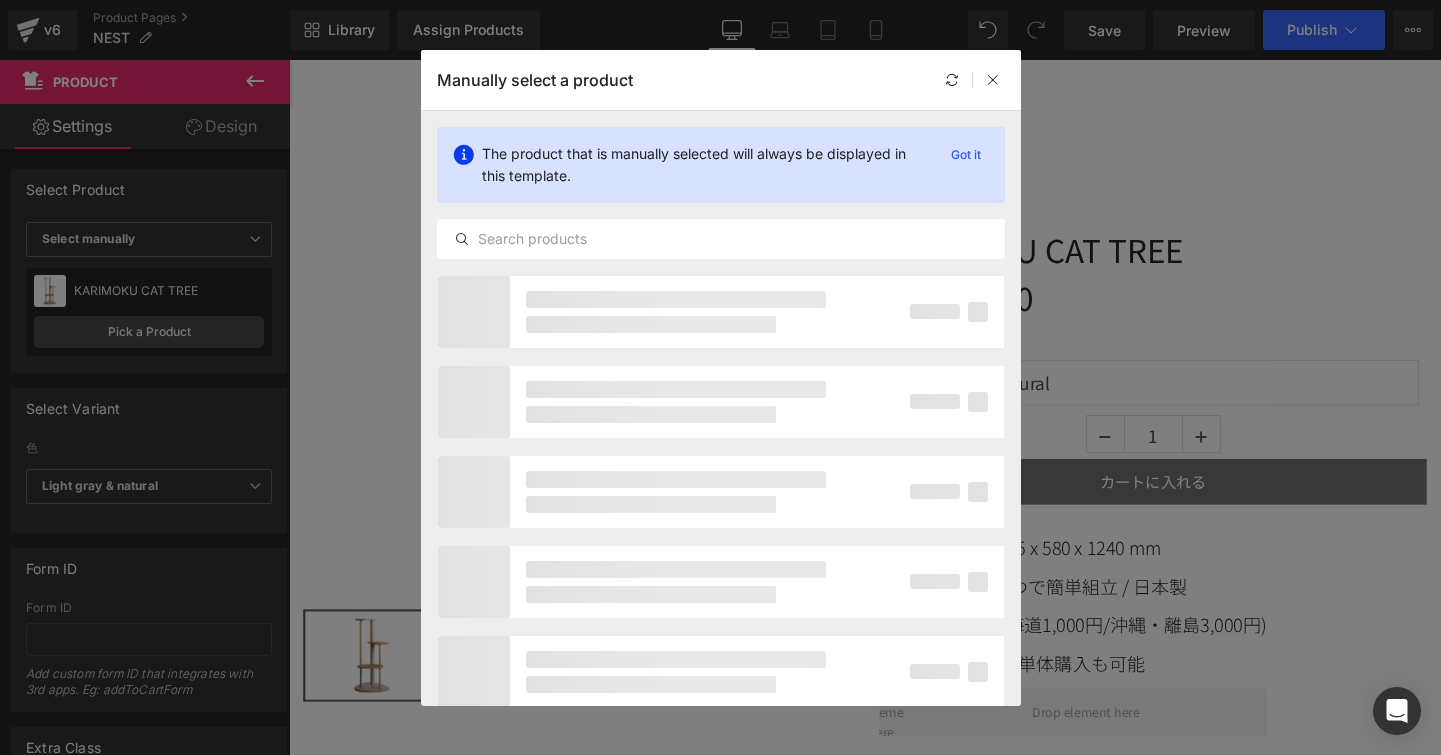 scroll, scrollTop: 0, scrollLeft: 0, axis: both 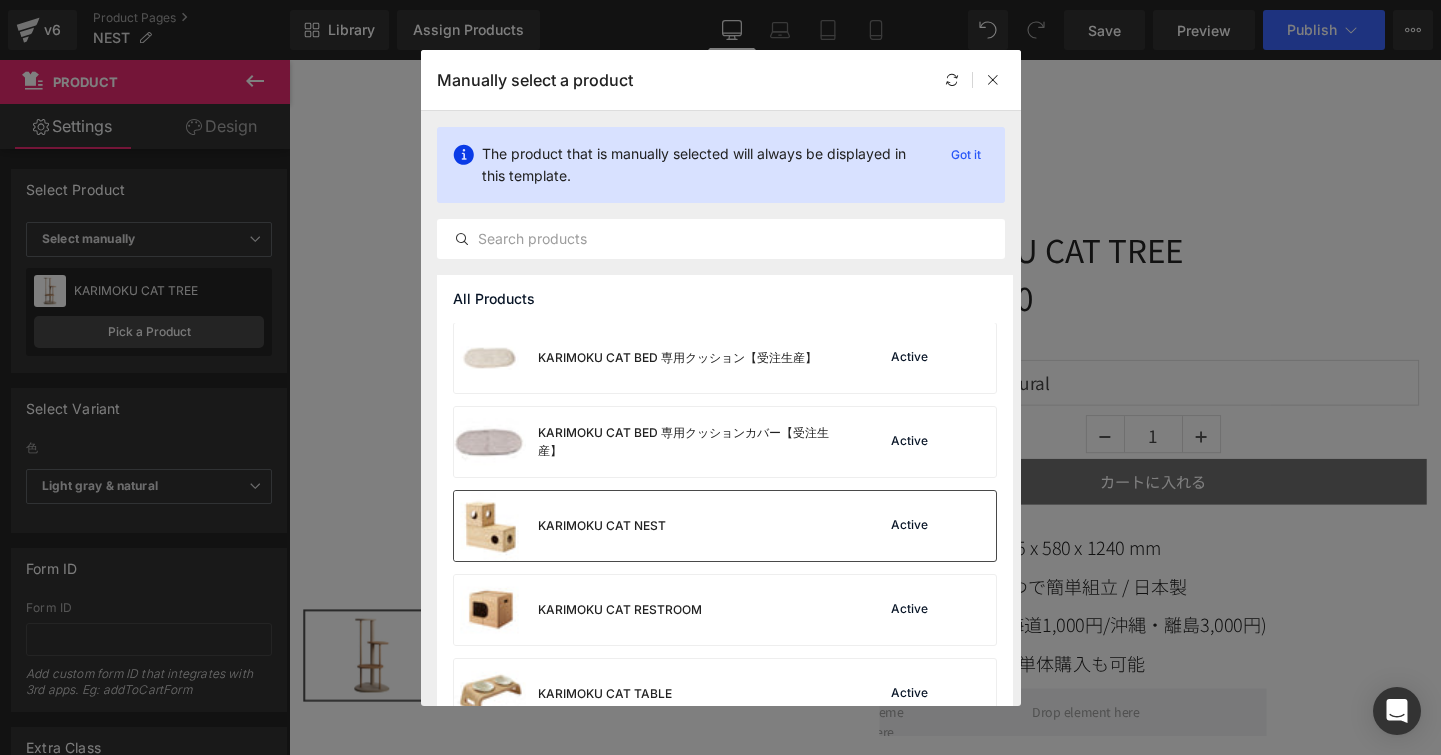 click on "KARIMOKU CAT NEST Active" at bounding box center [725, 526] 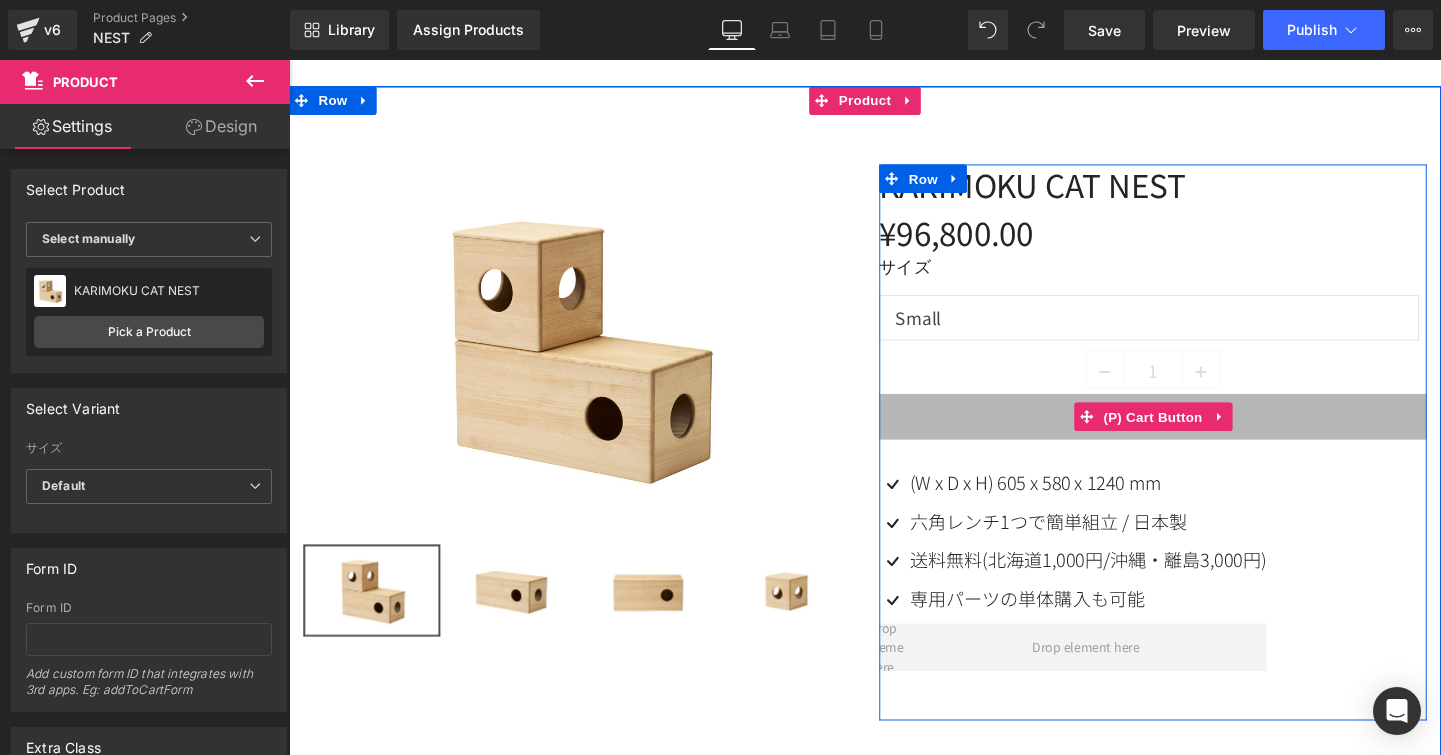 scroll, scrollTop: 111, scrollLeft: 0, axis: vertical 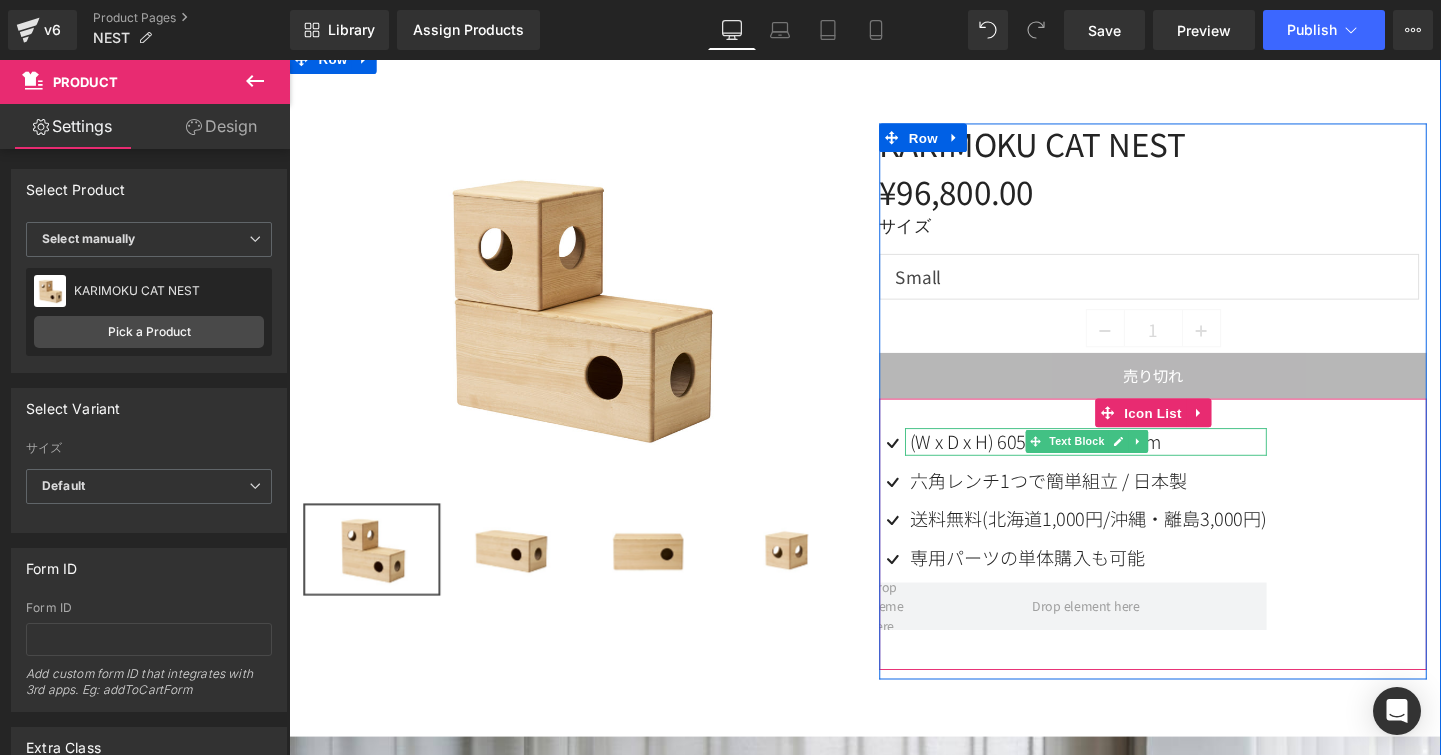 click on "(W x D x H) 605 x 580 x 1240 mm" at bounding box center [1073, 460] 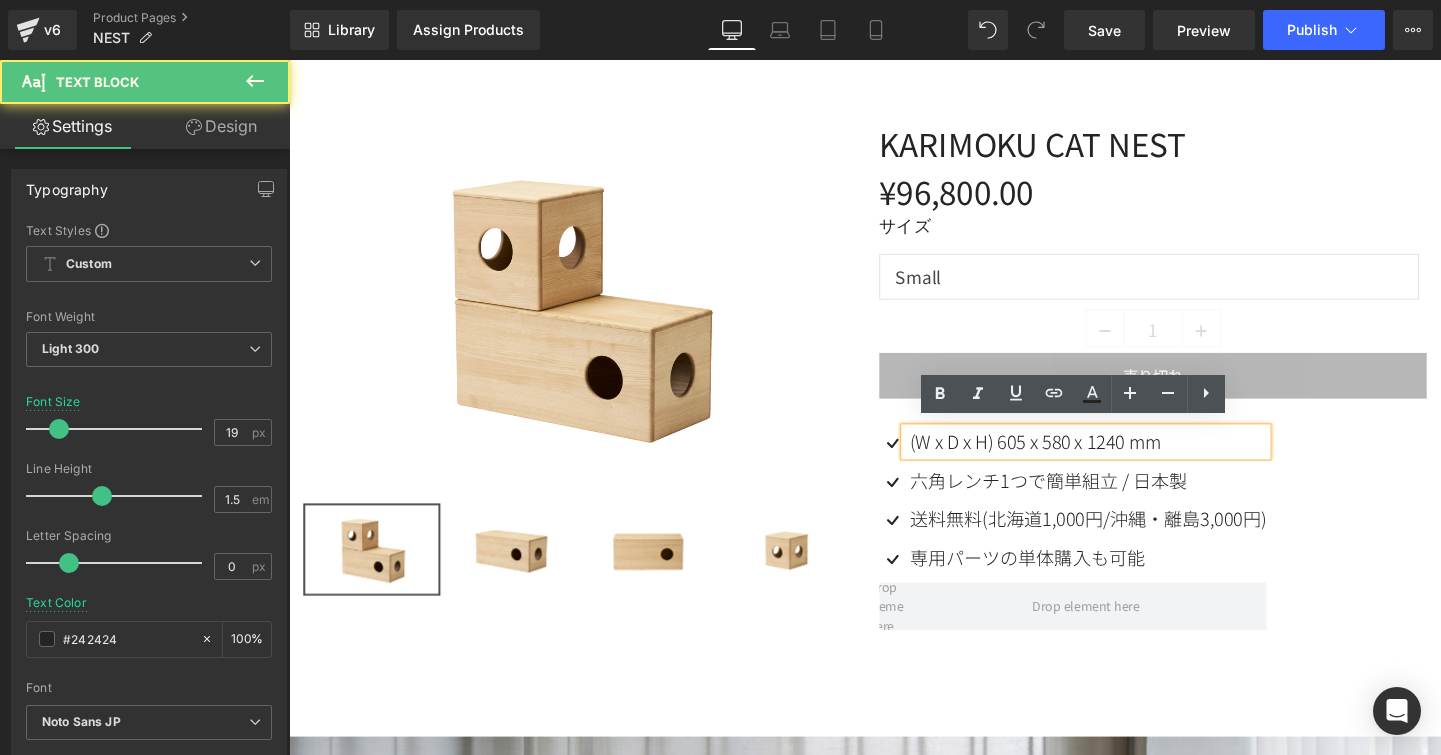 click on "(W x D x H) 605 x 580 x 1240 mm" at bounding box center (1073, 460) 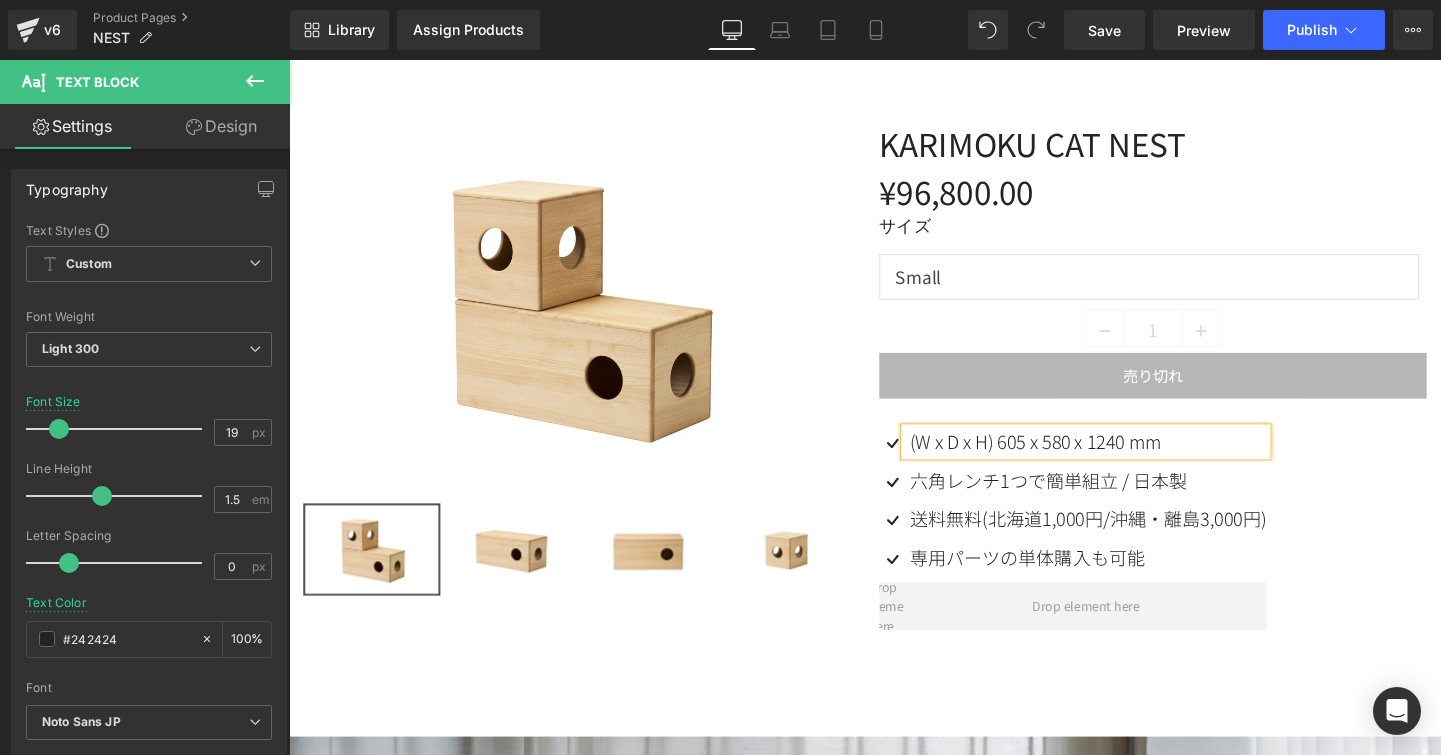 type 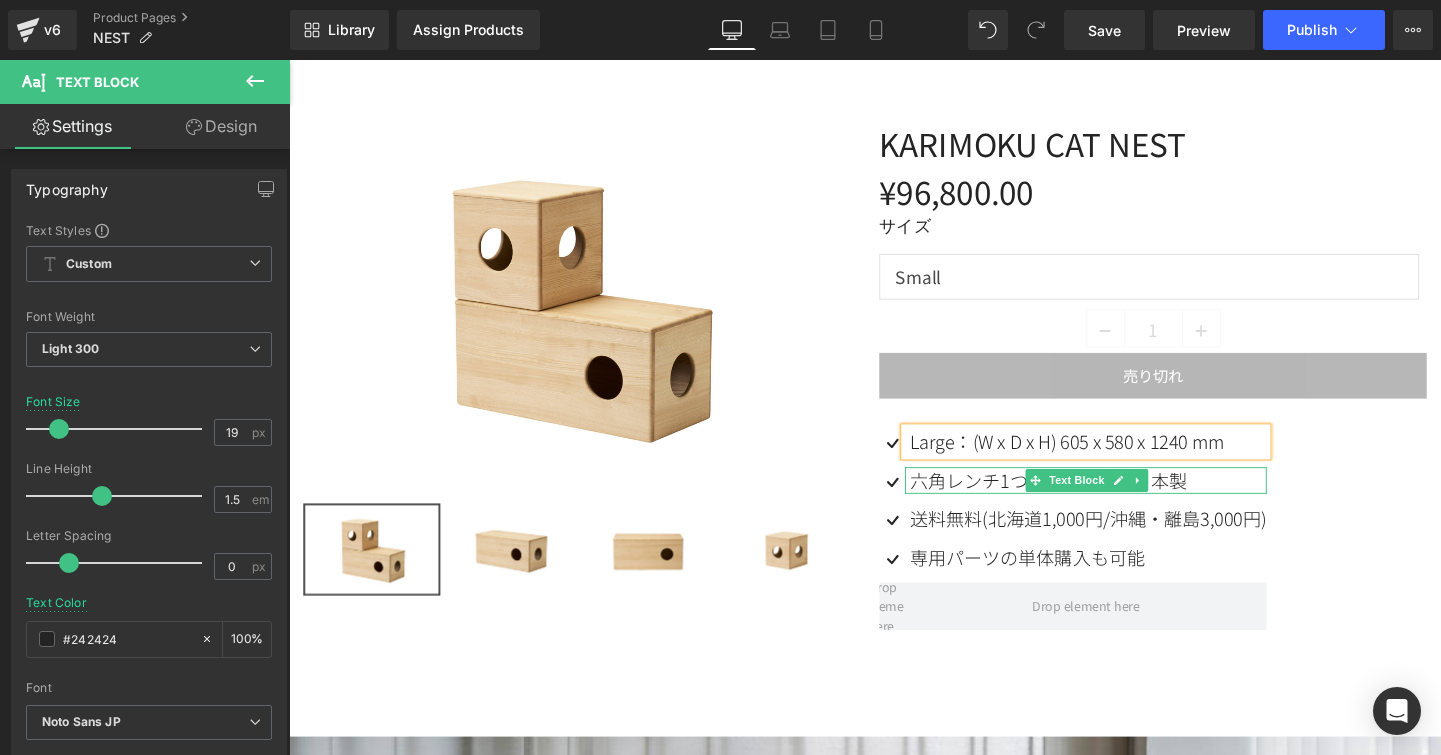 click on "六角レンチ1つで簡単組立 / 日本製" at bounding box center [1128, 502] 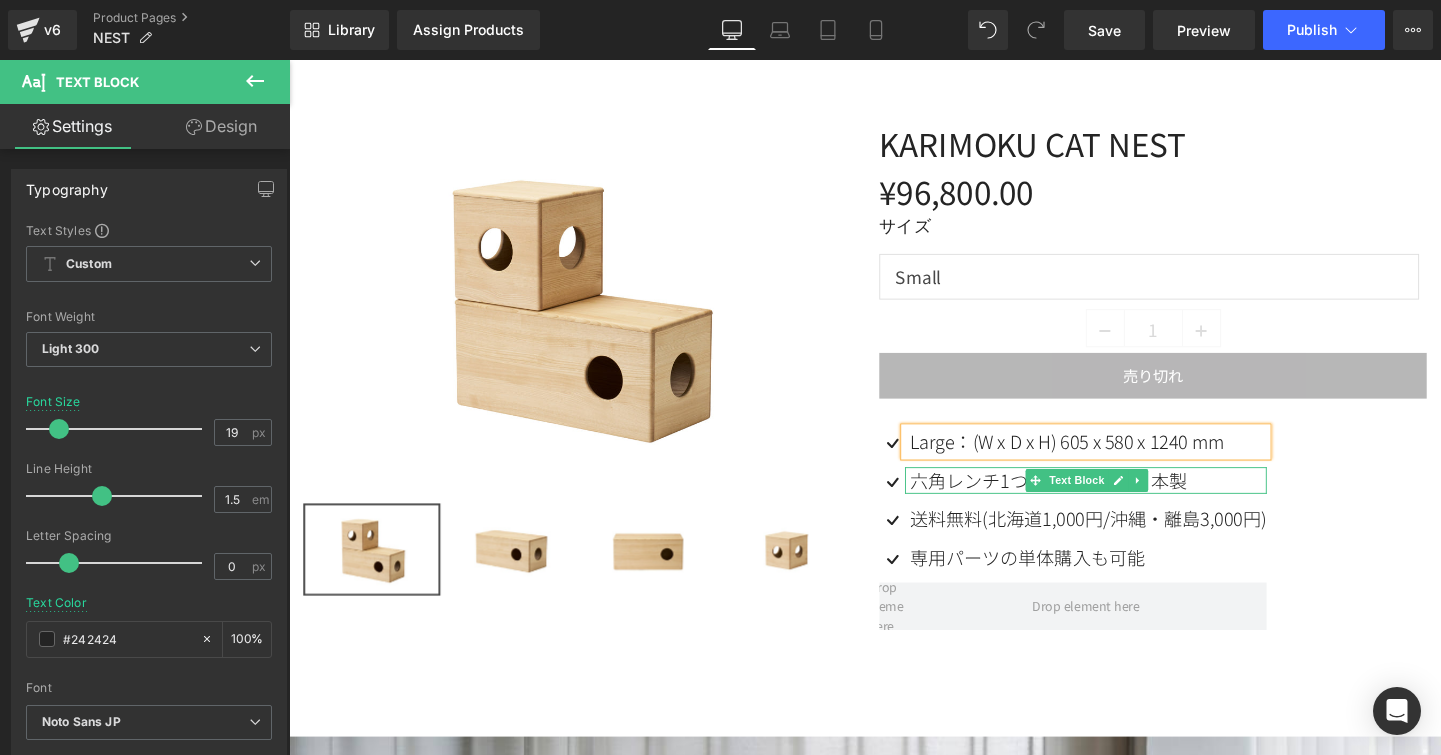 click on "六角レンチ1つで簡単組立 / 日本製" at bounding box center (1128, 502) 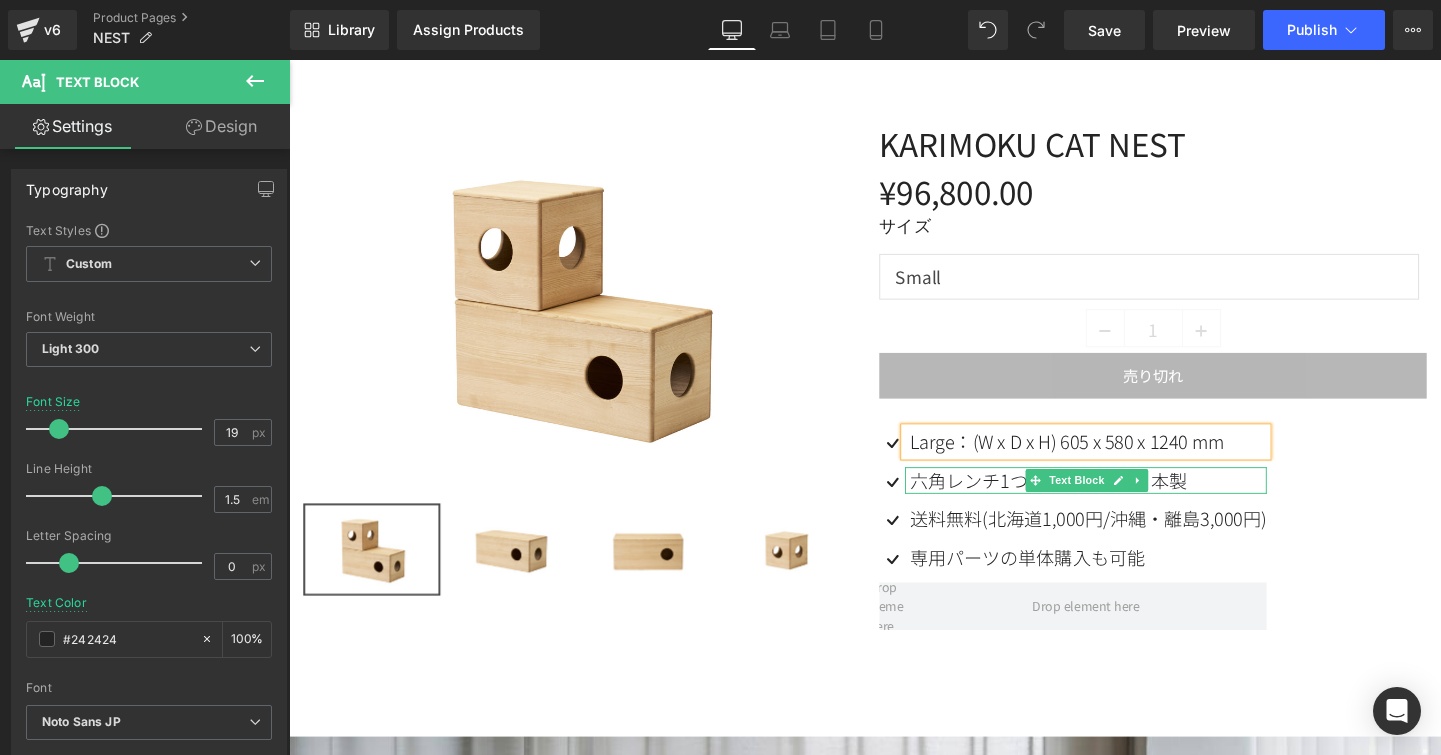 click on "六角レンチ1つで簡単組立 / 日本製" at bounding box center (1128, 502) 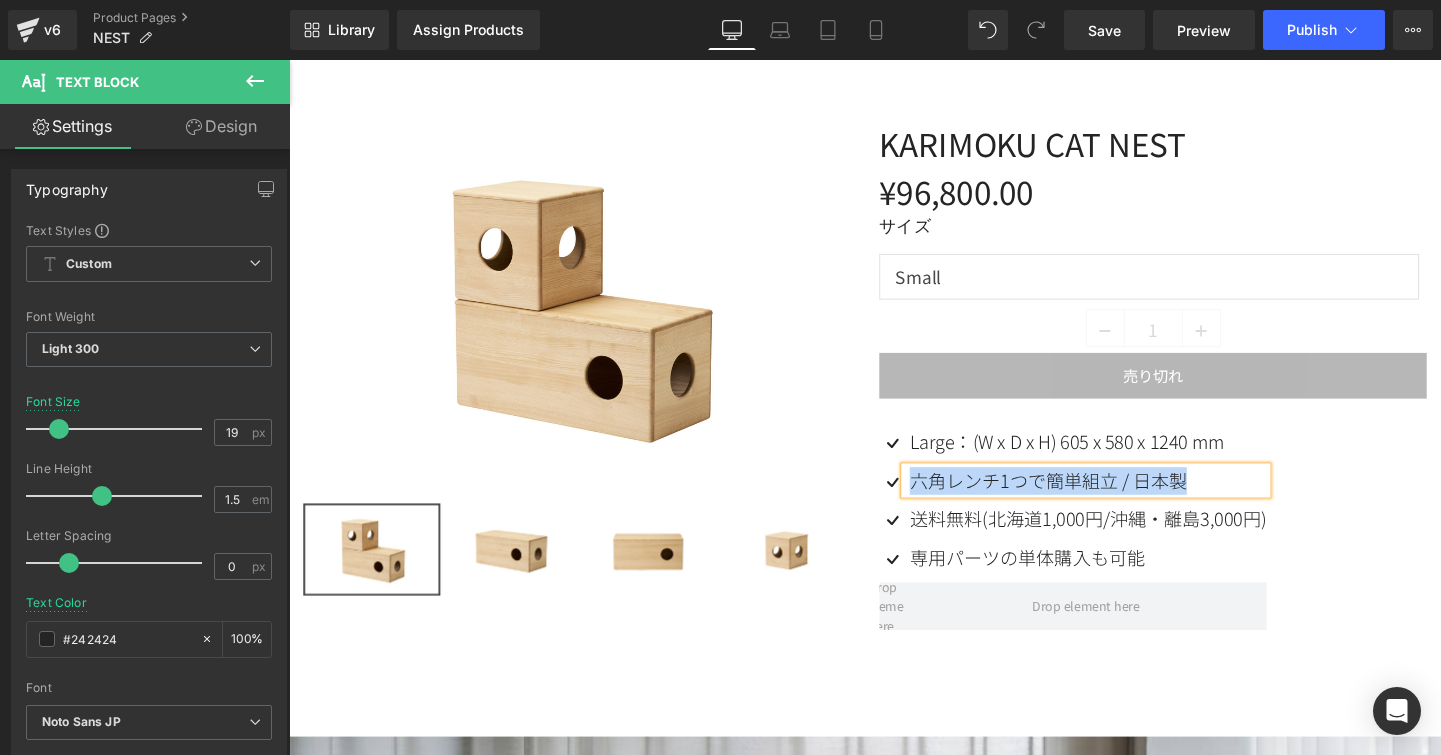 type 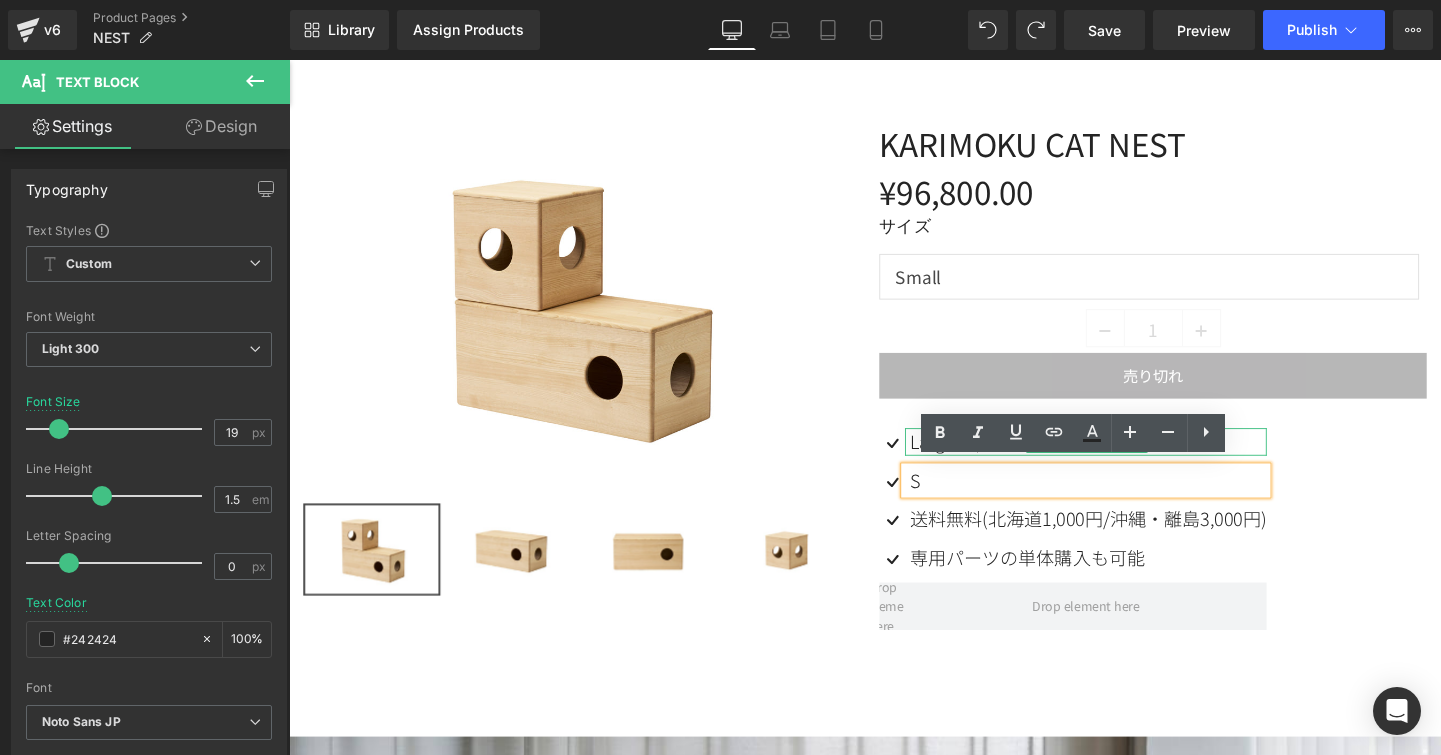 click on "Large：(W x D x H) 605 x 580 x 1240 mm" at bounding box center [1106, 460] 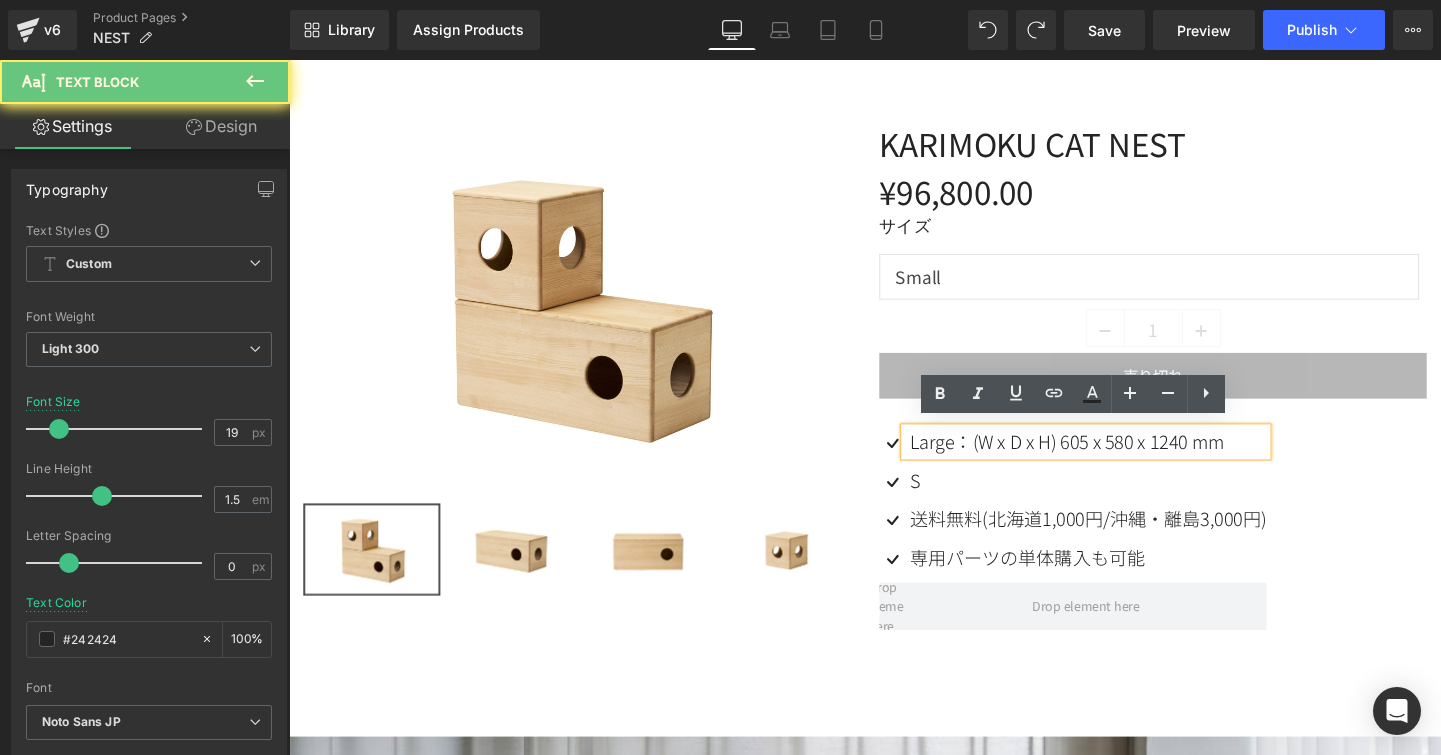 click on "Large：(W x D x H) 605 x 580 x 1240 mm" at bounding box center [1106, 460] 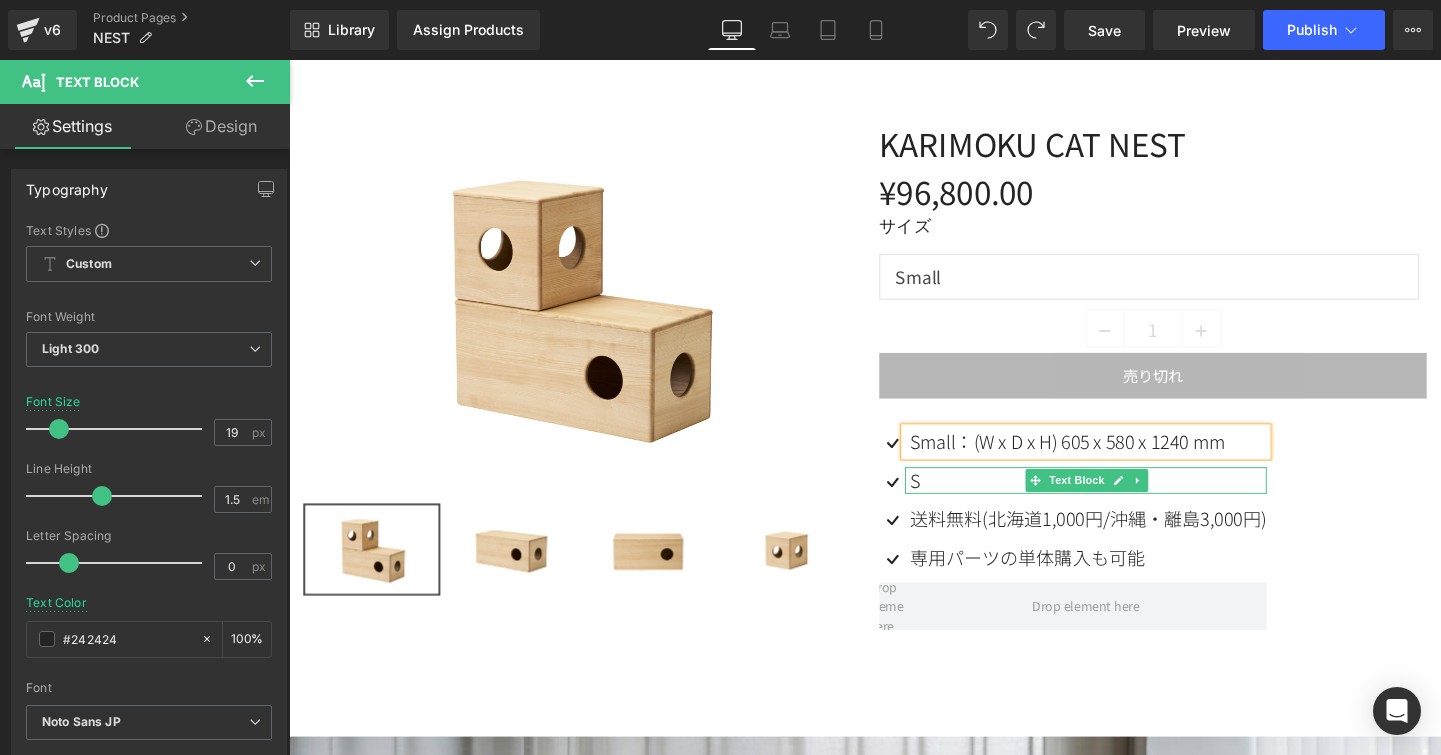 click on "S" at bounding box center [1128, 502] 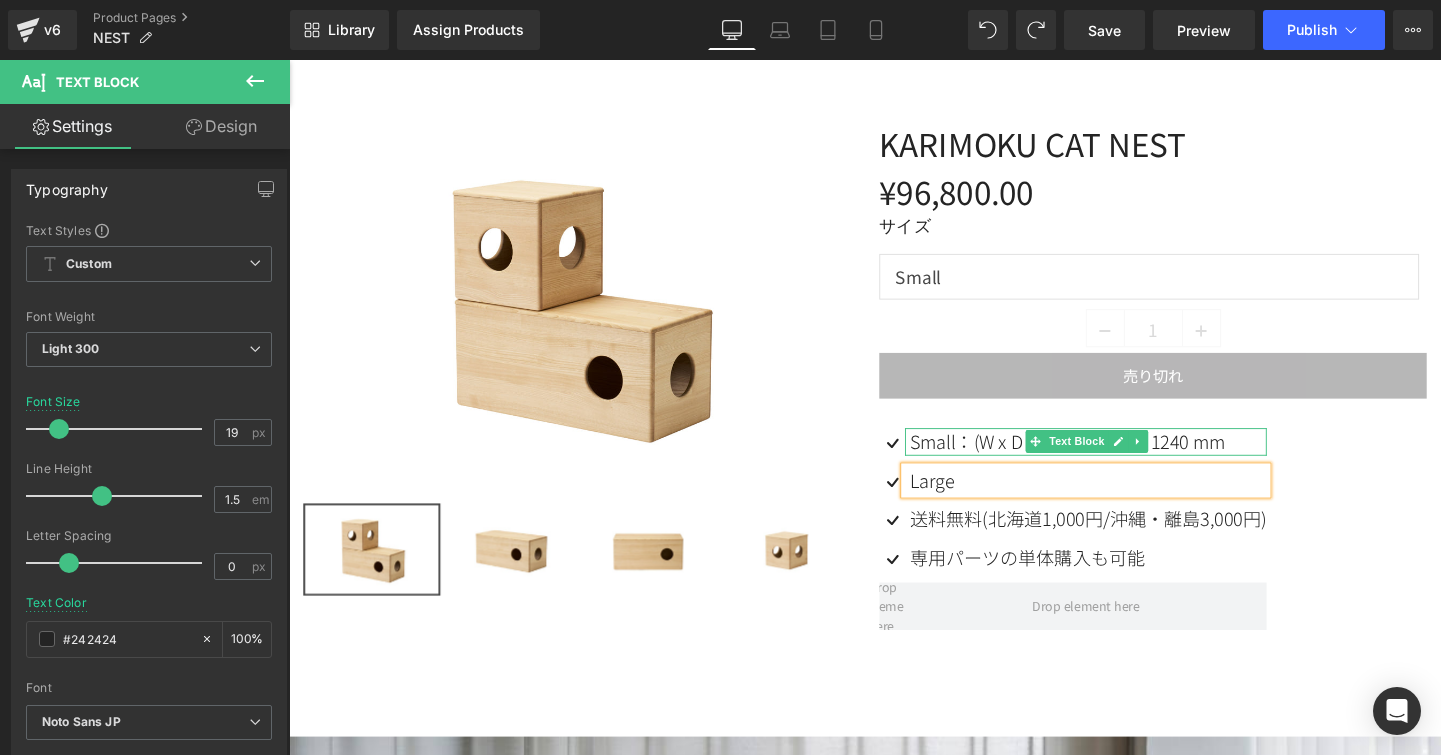 click on "Small：(W x D x H) 605 x 580 x 1240 mm" at bounding box center [1106, 460] 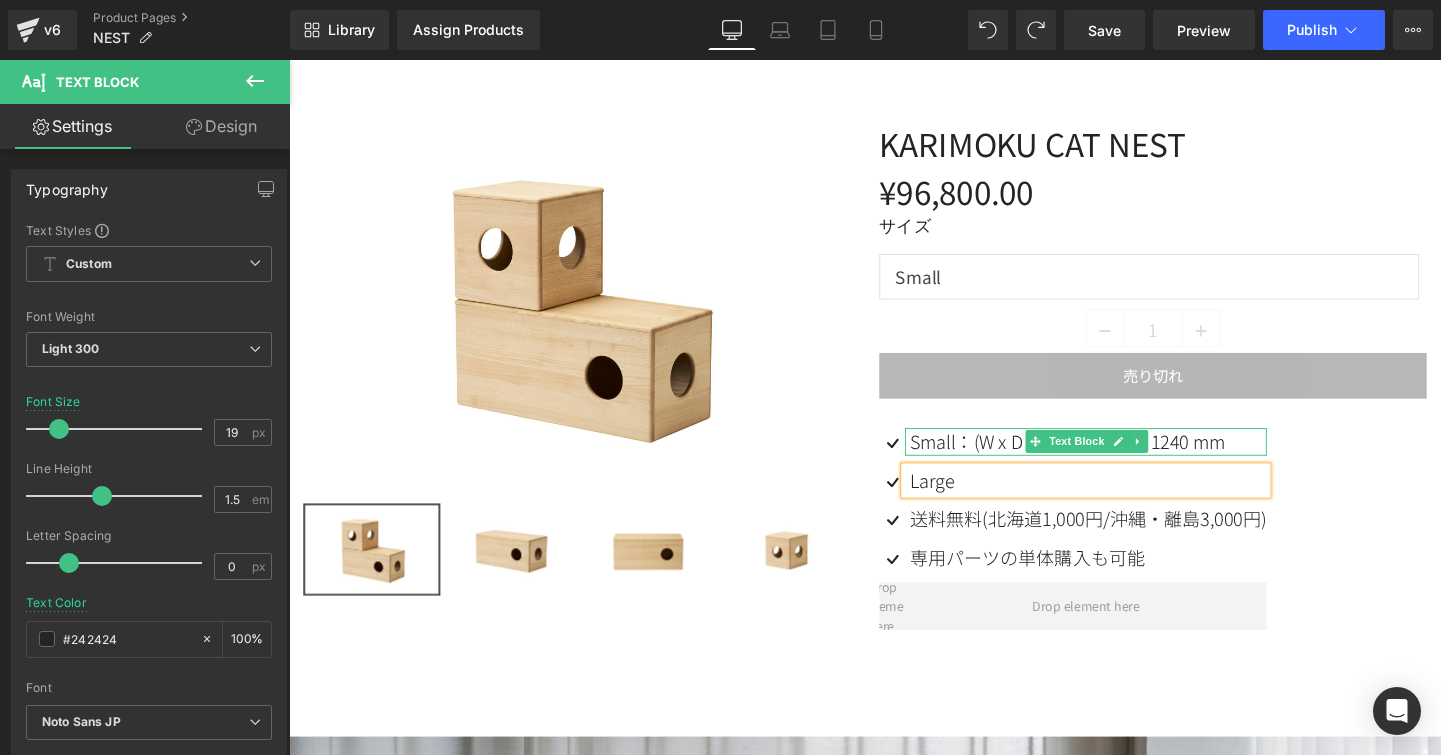 click on "Small：(W x D x H) 605 x 580 x 1240 mm" at bounding box center (1106, 460) 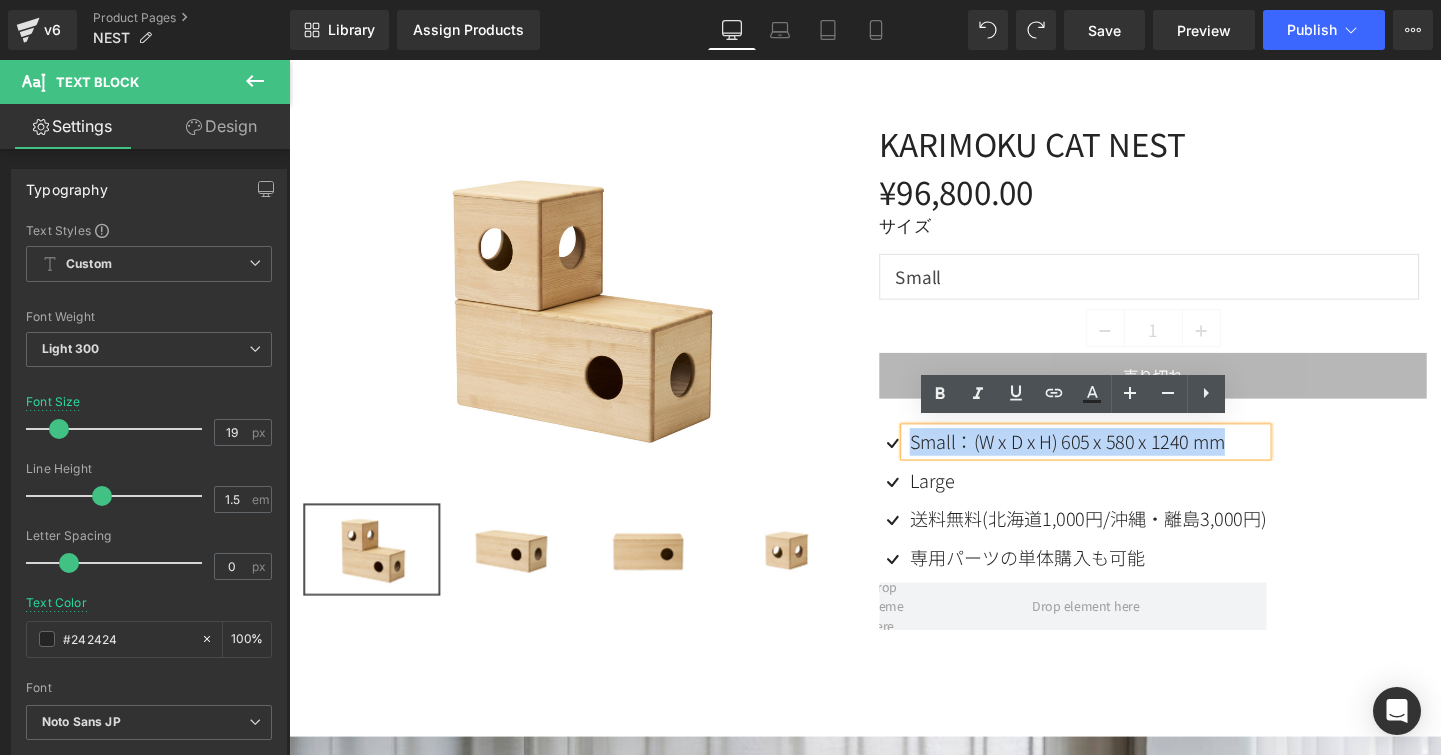 copy on "Small：(W x D x H) 605 x 580 x 1240 mm" 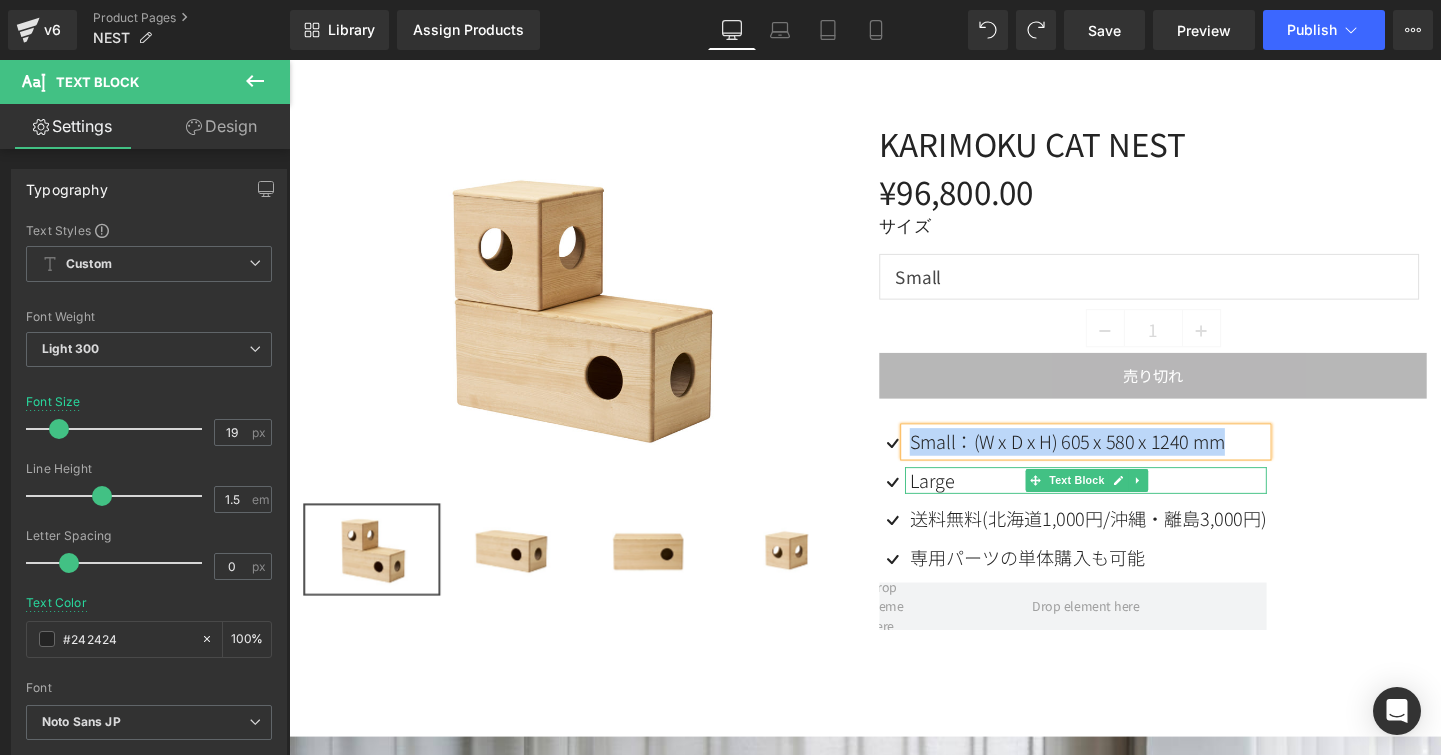 click on "Large" at bounding box center (1128, 502) 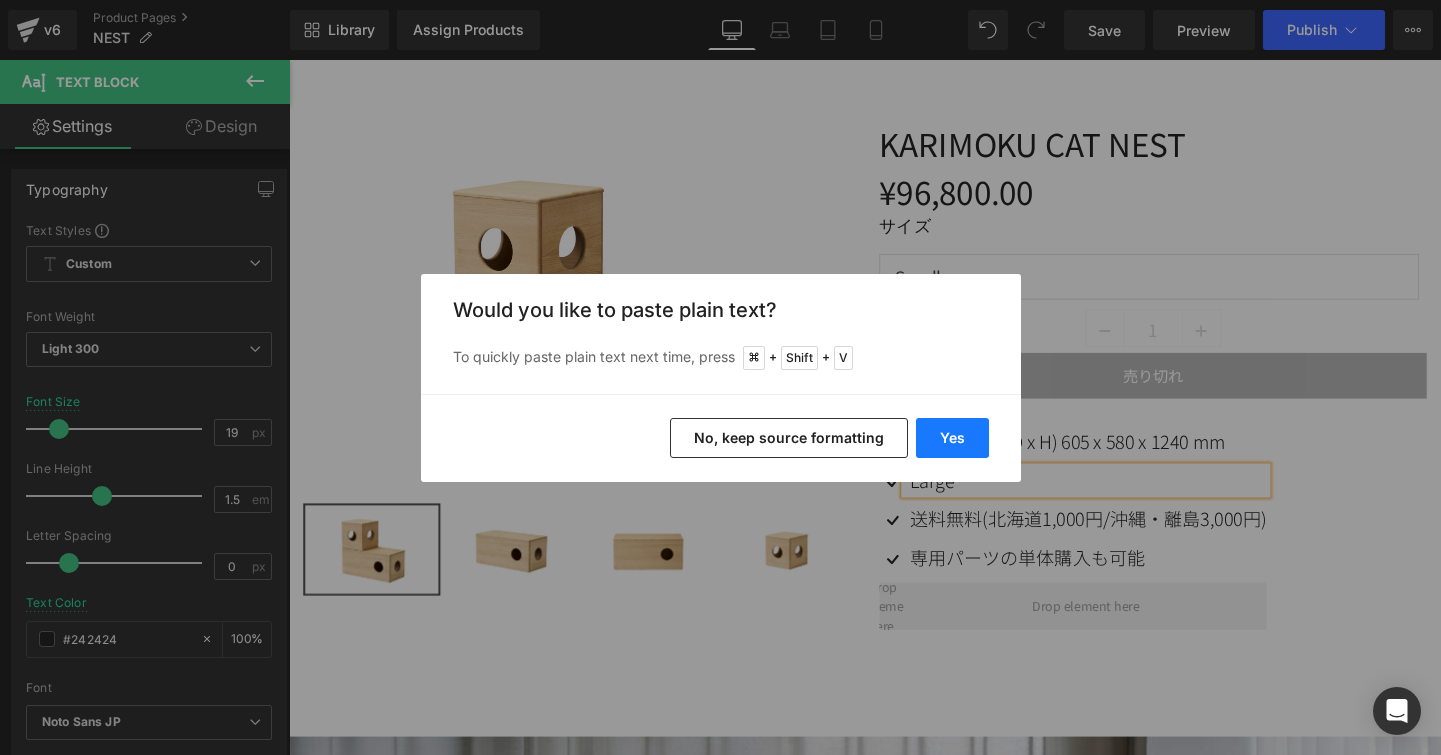 click on "Yes" at bounding box center (952, 438) 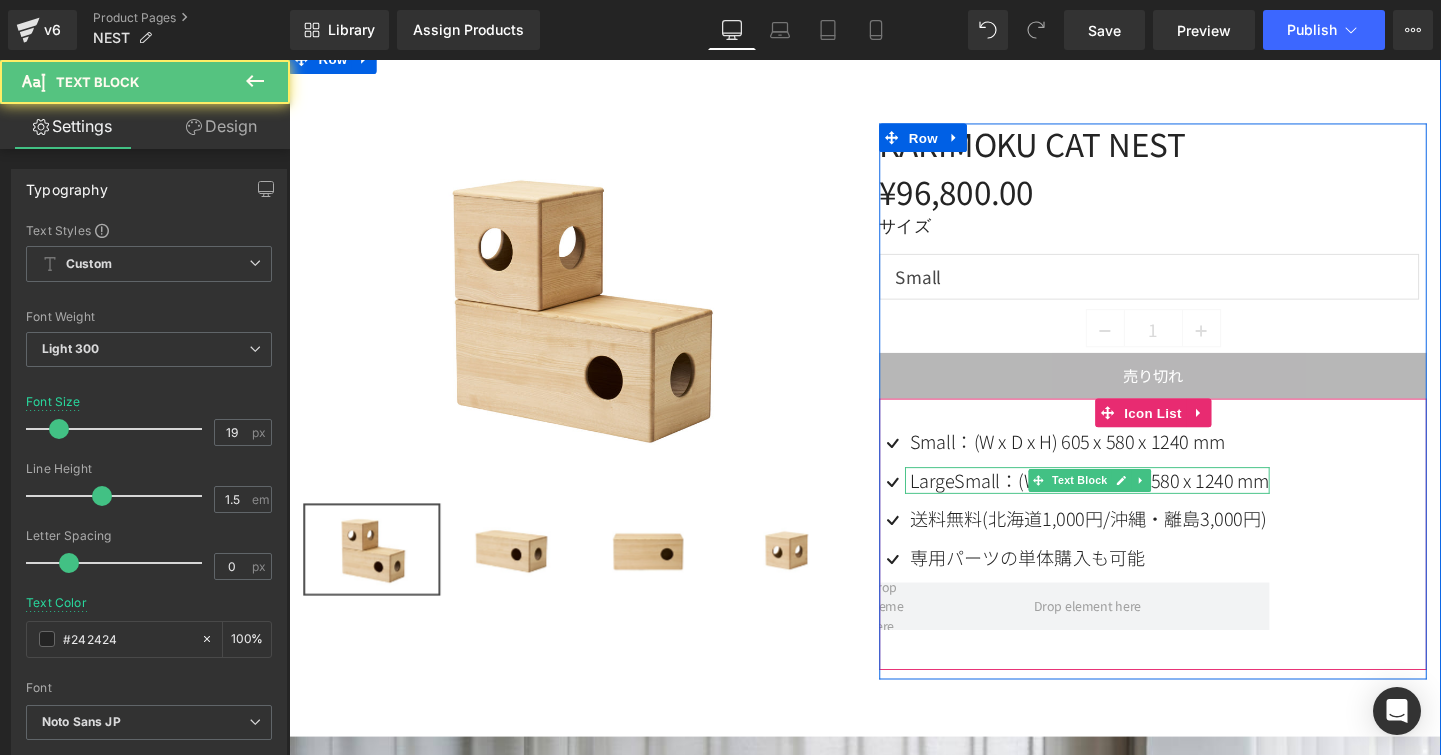 click on "LargeSmall：(W x D x H) 605 x 580 x 1240 mm" at bounding box center (1130, 502) 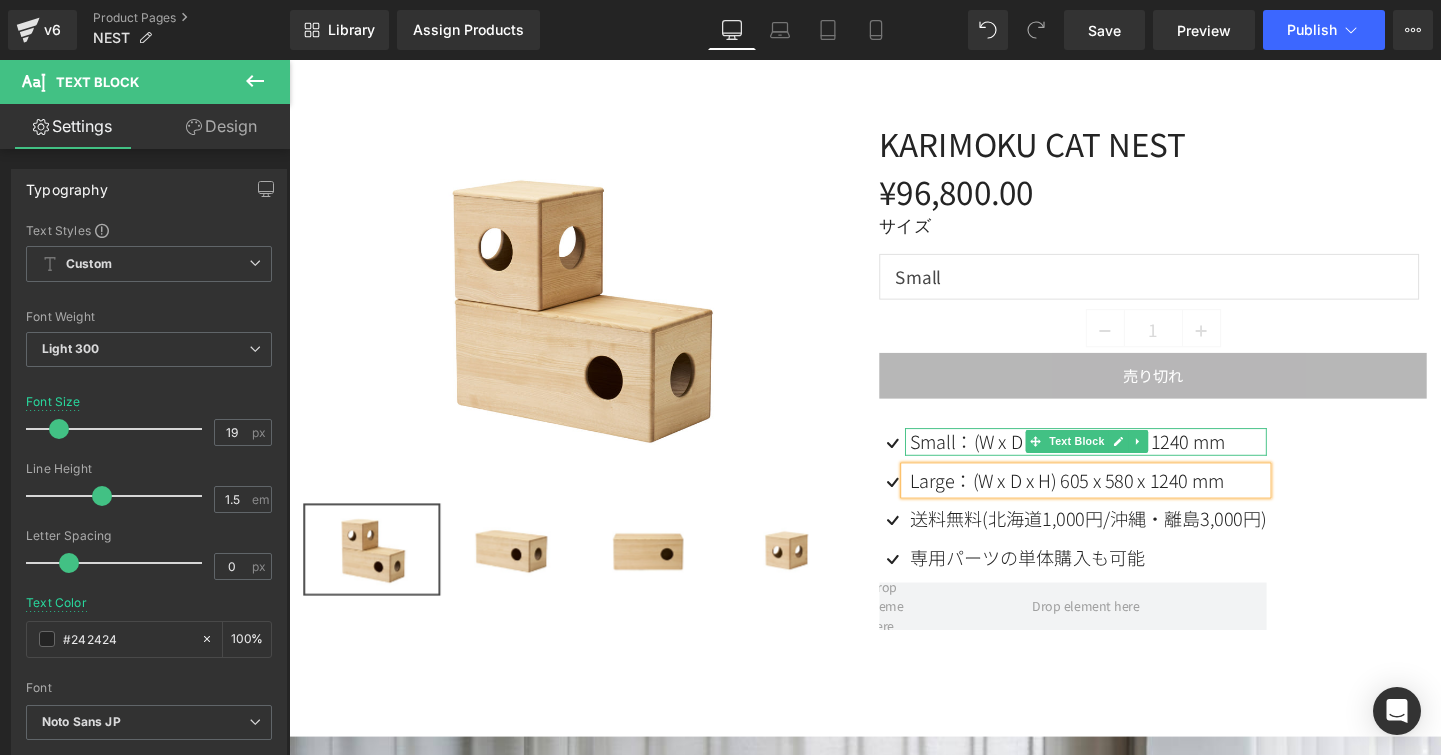 click on "Small：(W x D x H) 605 x 580 x 1240 mm" at bounding box center (1106, 460) 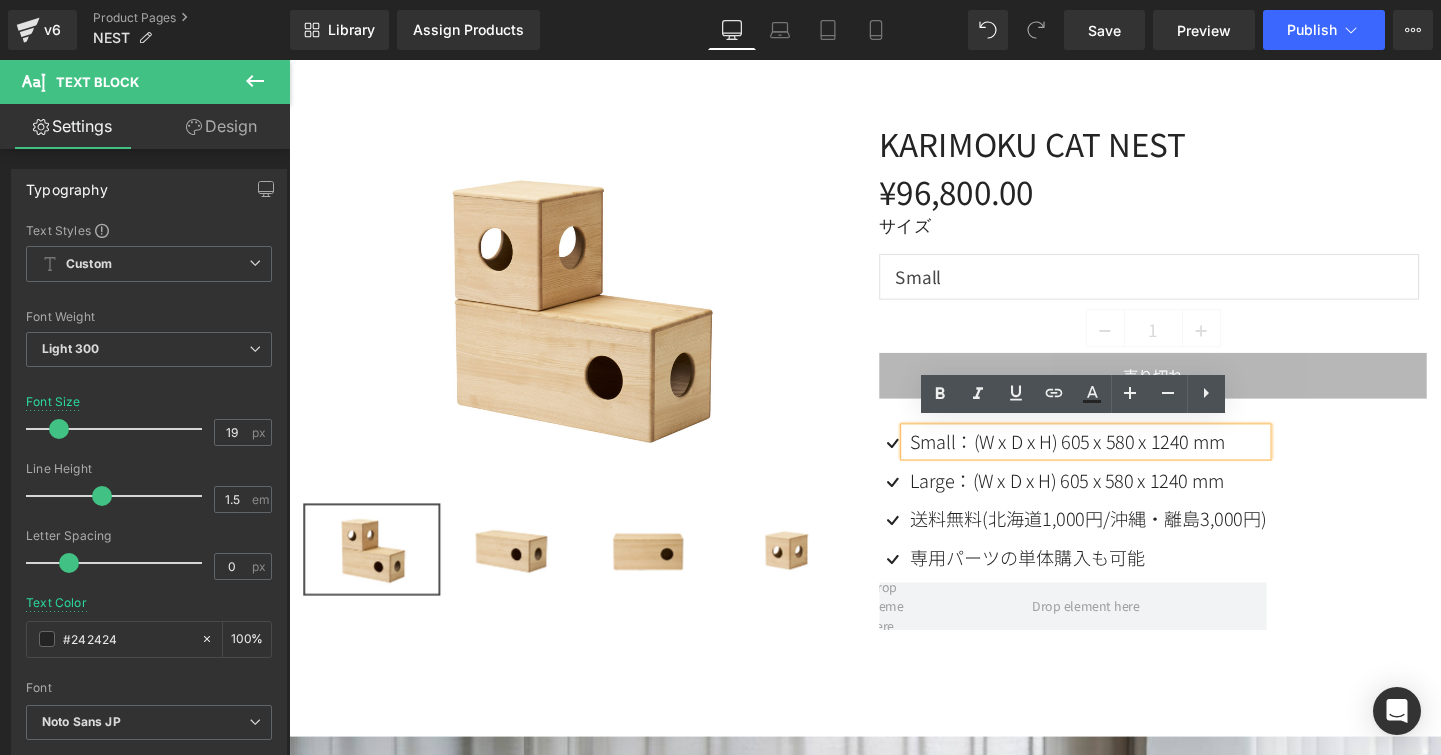 click on "Small：(W x D x H) 605 x 580 x 1240 mm" at bounding box center (1106, 460) 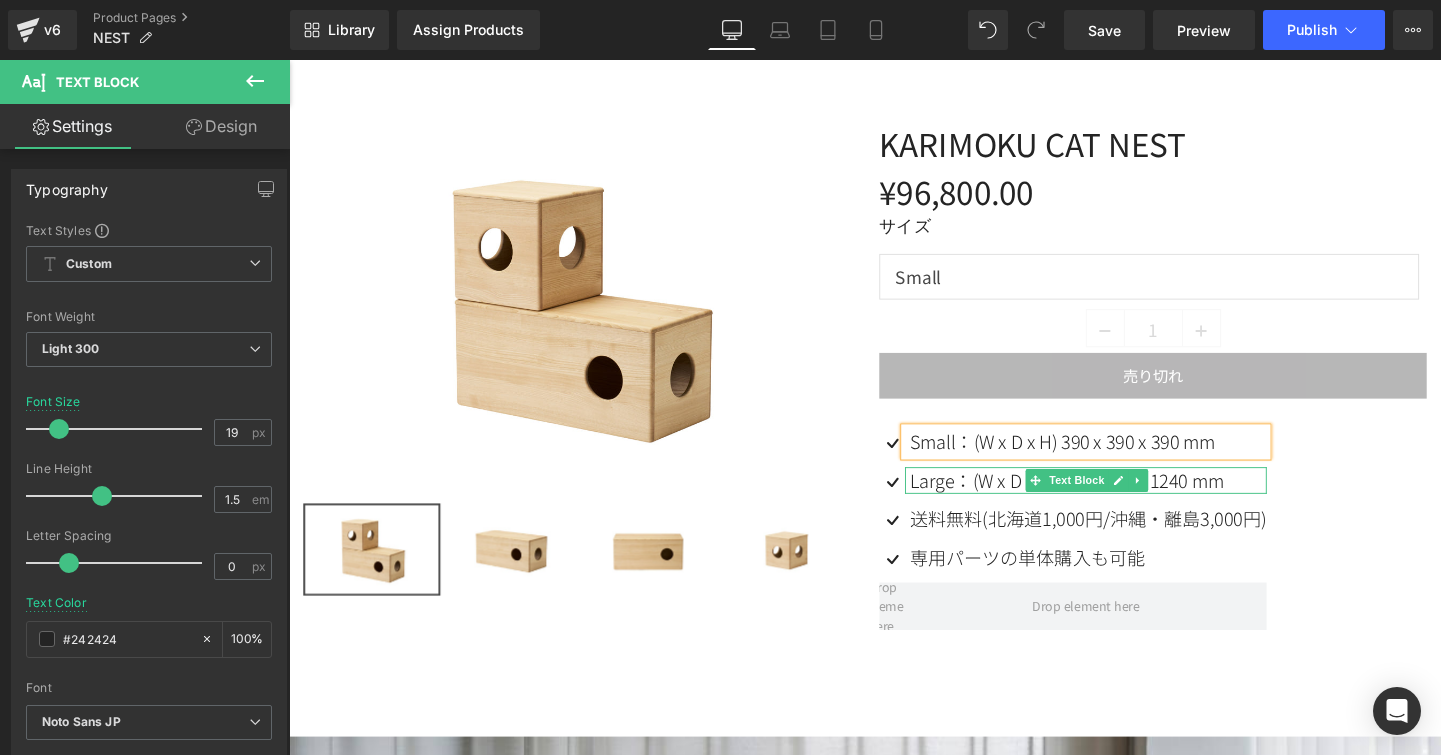 click on "Large：(W x D x H) 605 x 580 x 1240 mm" at bounding box center [1128, 502] 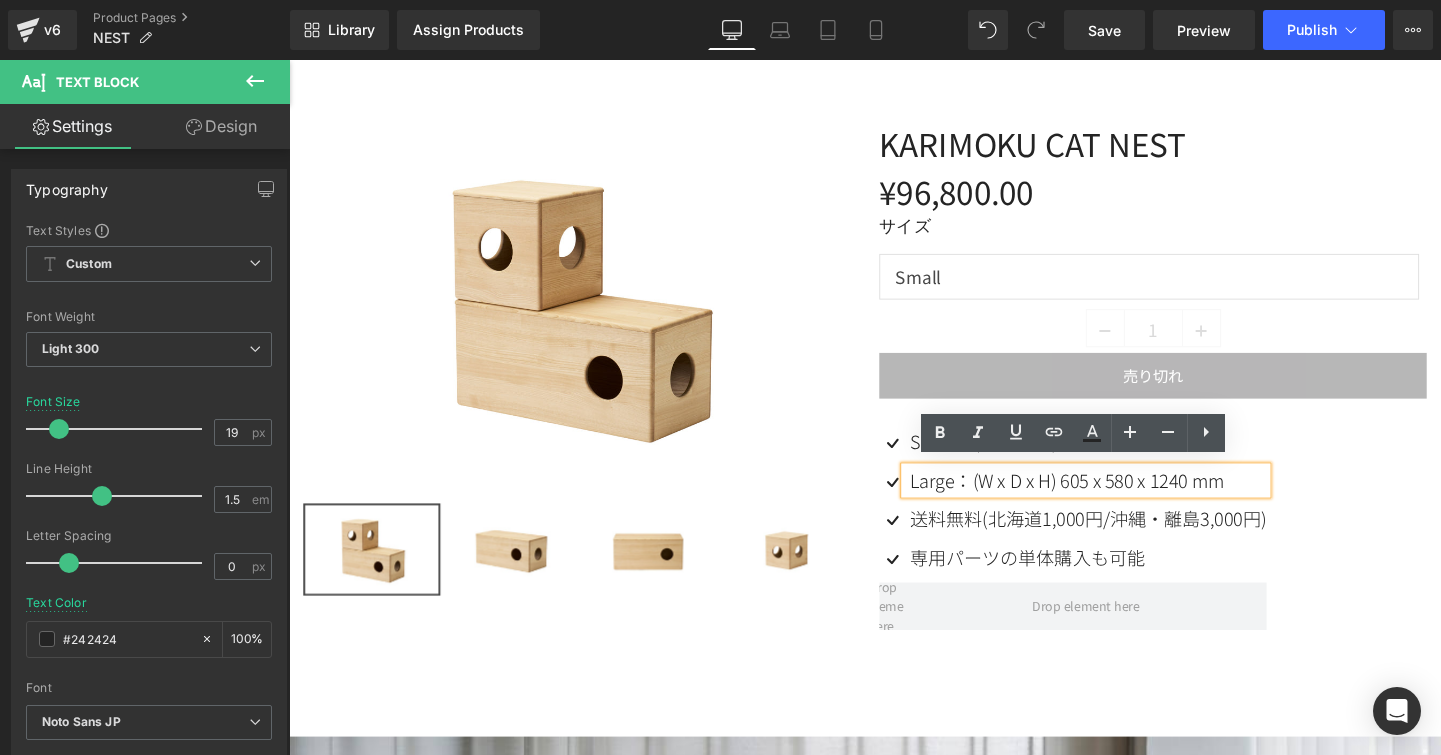 click on "Large：(W x D x H) 605 x 580 x 1240 mm" at bounding box center [1128, 502] 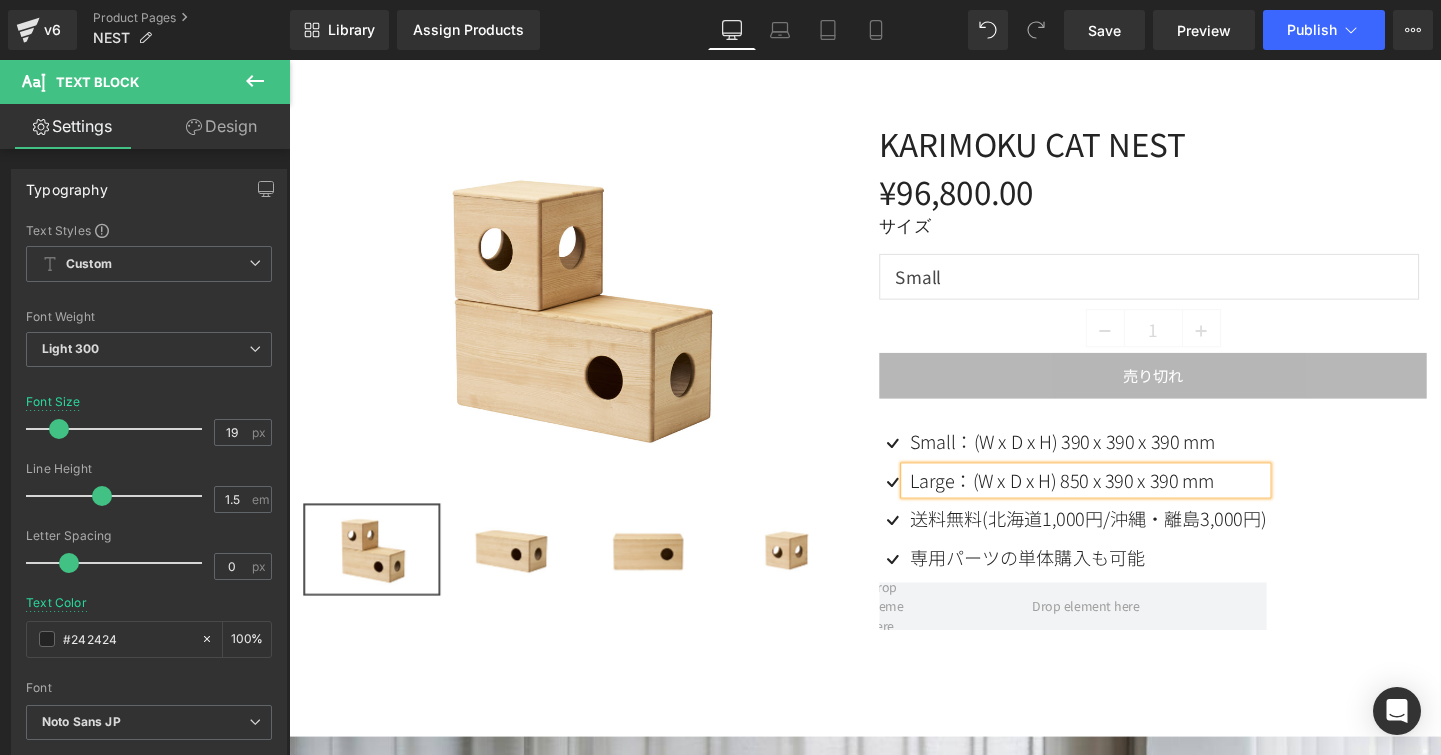 click on "専用パーツの単体購入も可能" at bounding box center (1128, 583) 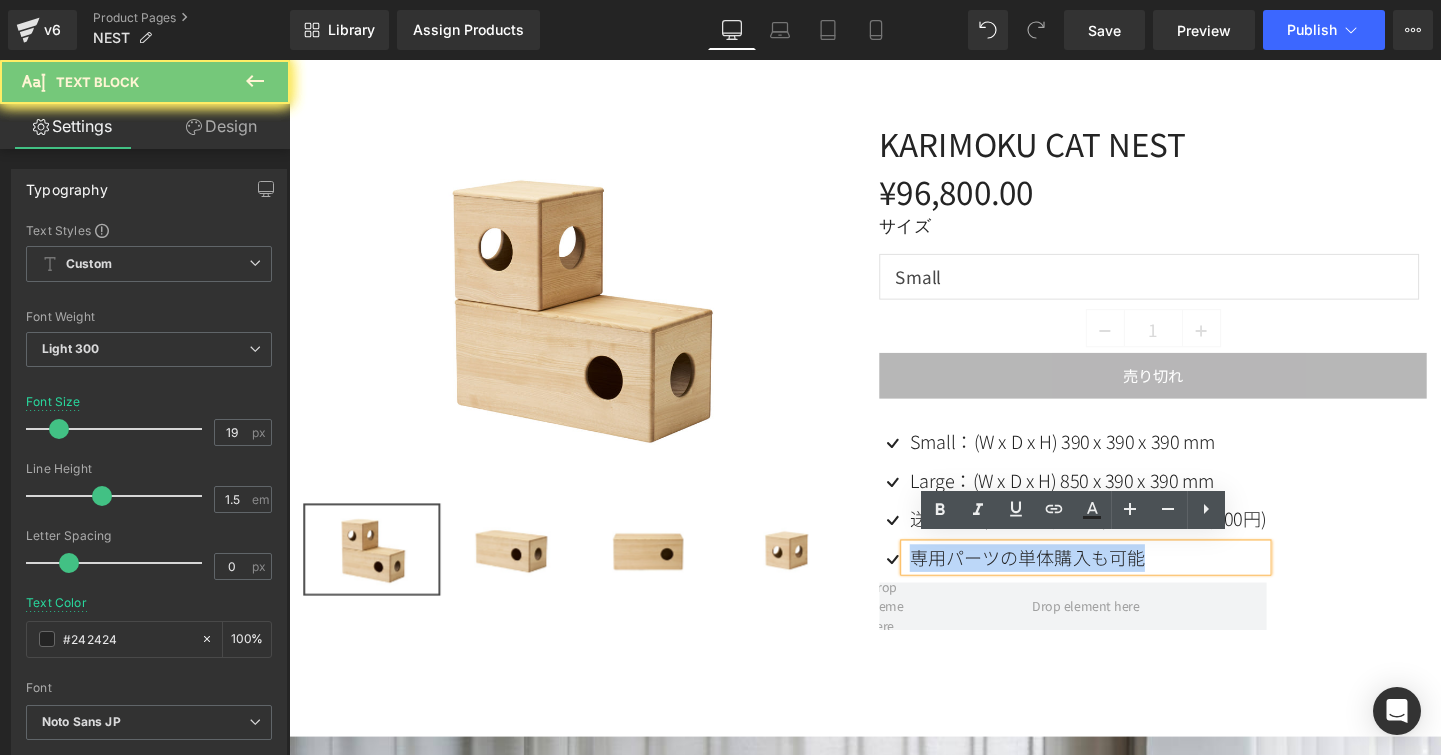 click on "専用パーツの単体購入も可能" at bounding box center [1128, 583] 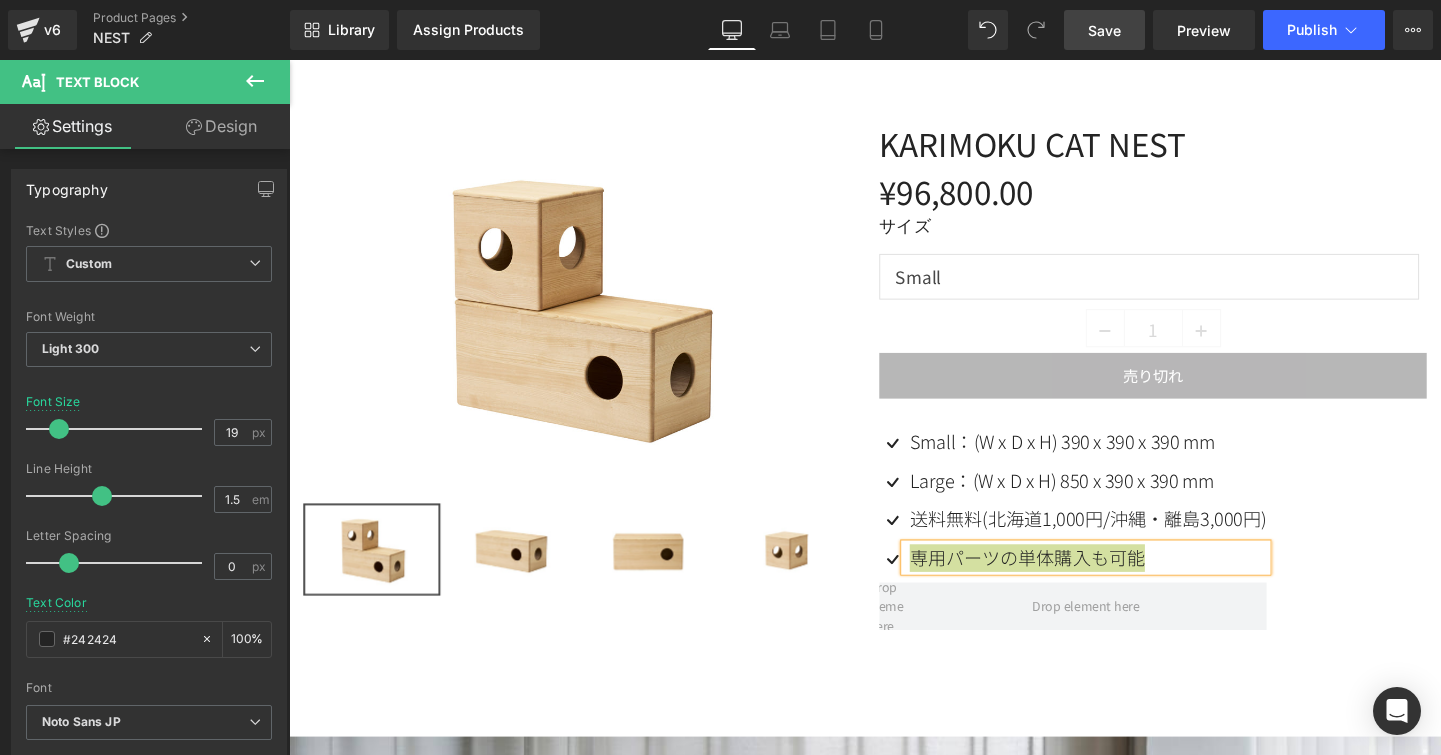 click on "Save" at bounding box center [1104, 30] 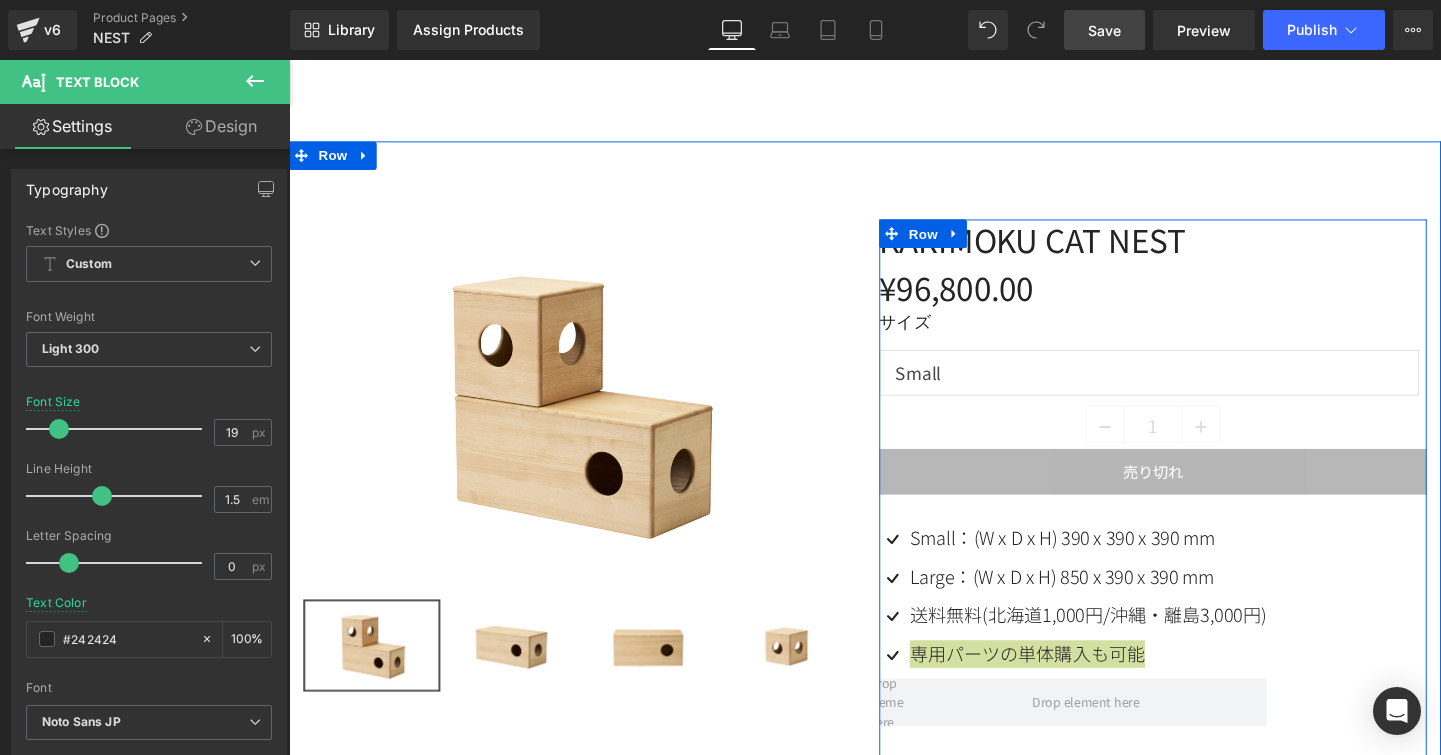 scroll, scrollTop: 0, scrollLeft: 0, axis: both 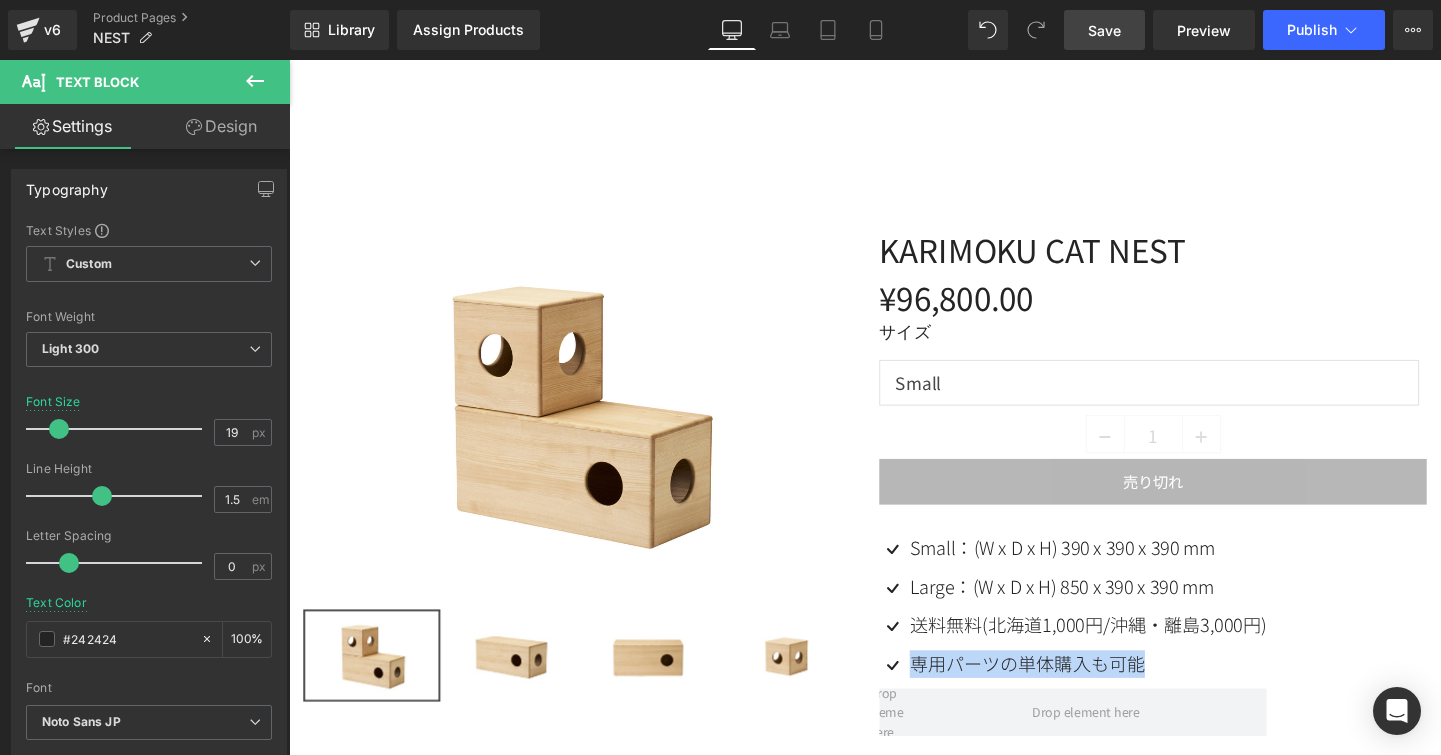 click on "専用パーツの単体購入も可能 Text Block" at bounding box center (1126, 694) 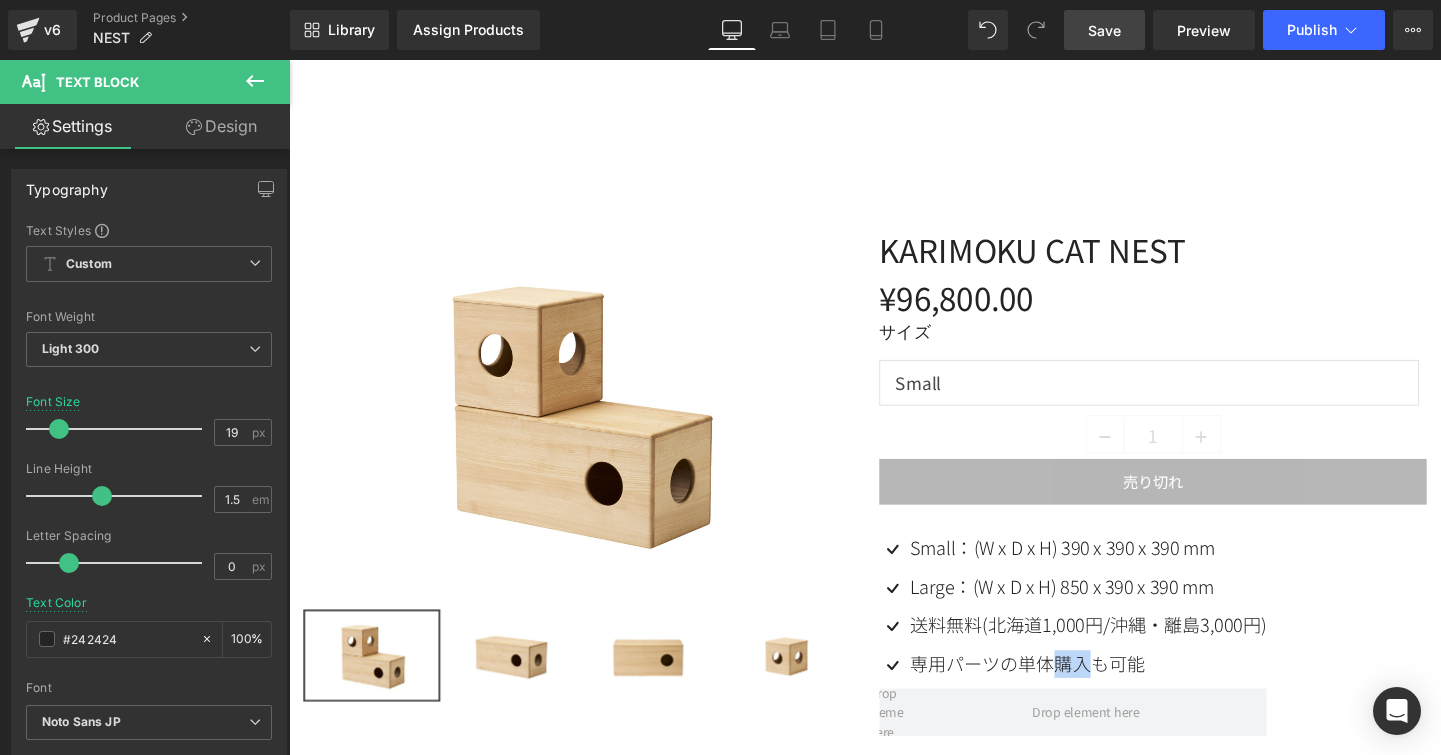 click on "専用パーツの単体購入も可能" at bounding box center (1128, 694) 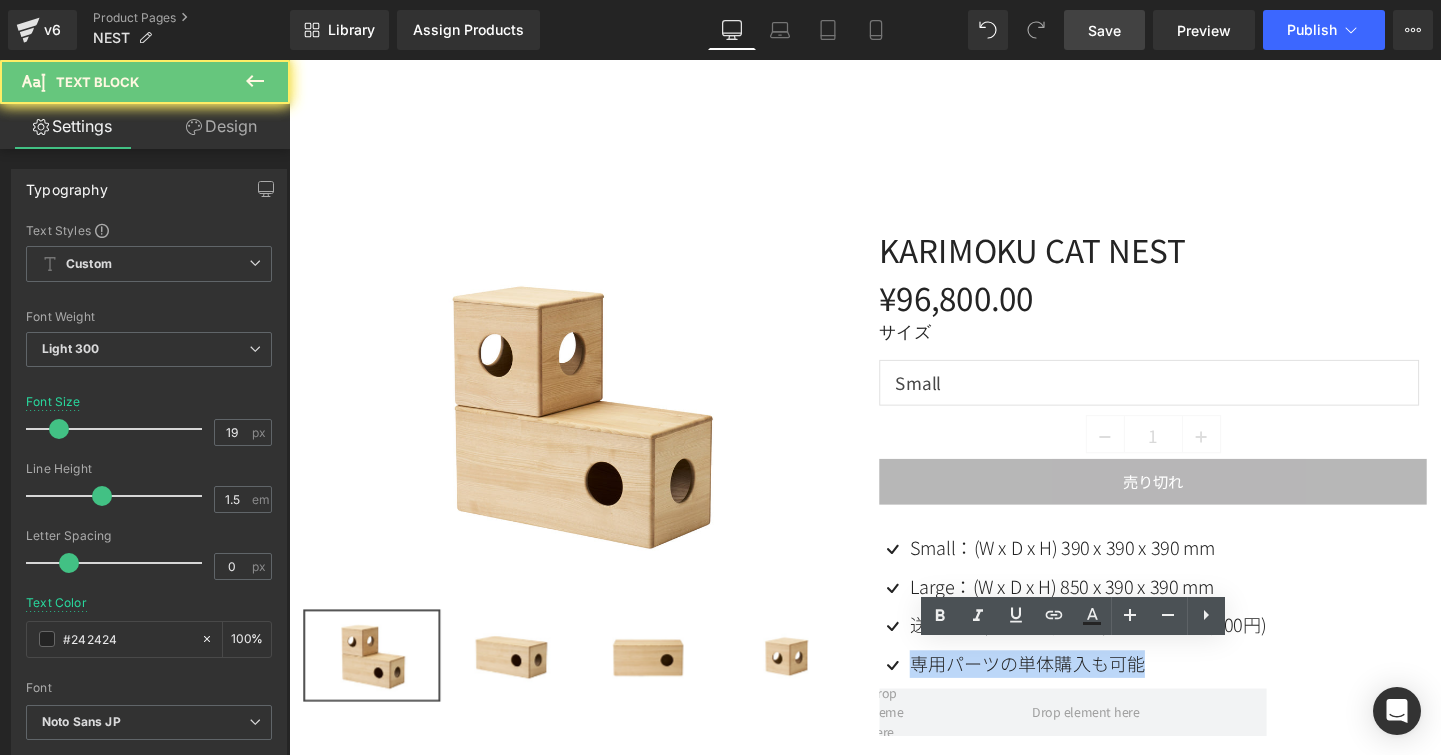 click on "専用パーツの単体購入も可能" at bounding box center [1128, 694] 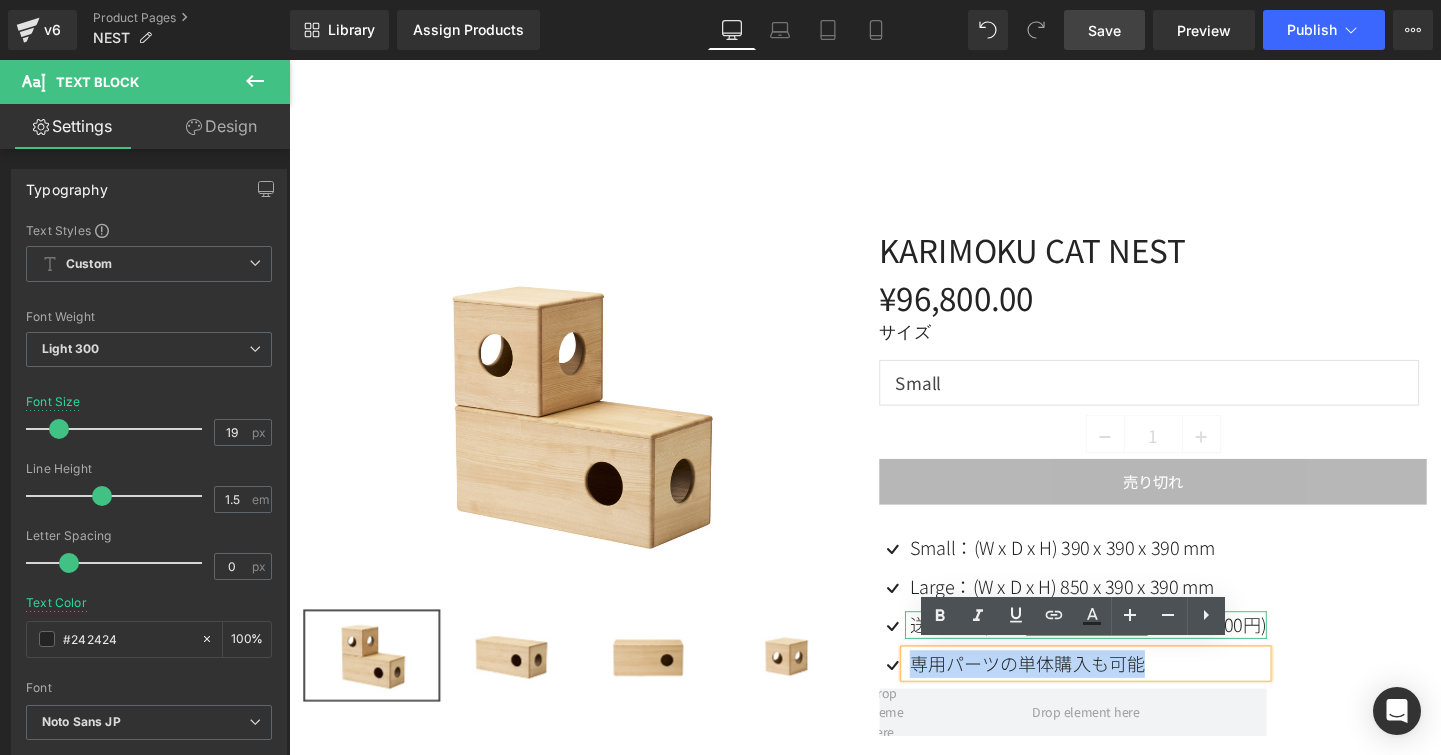 click on "送料無料(北海道1,000円/沖縄・離島3,000円)" at bounding box center (1128, 653) 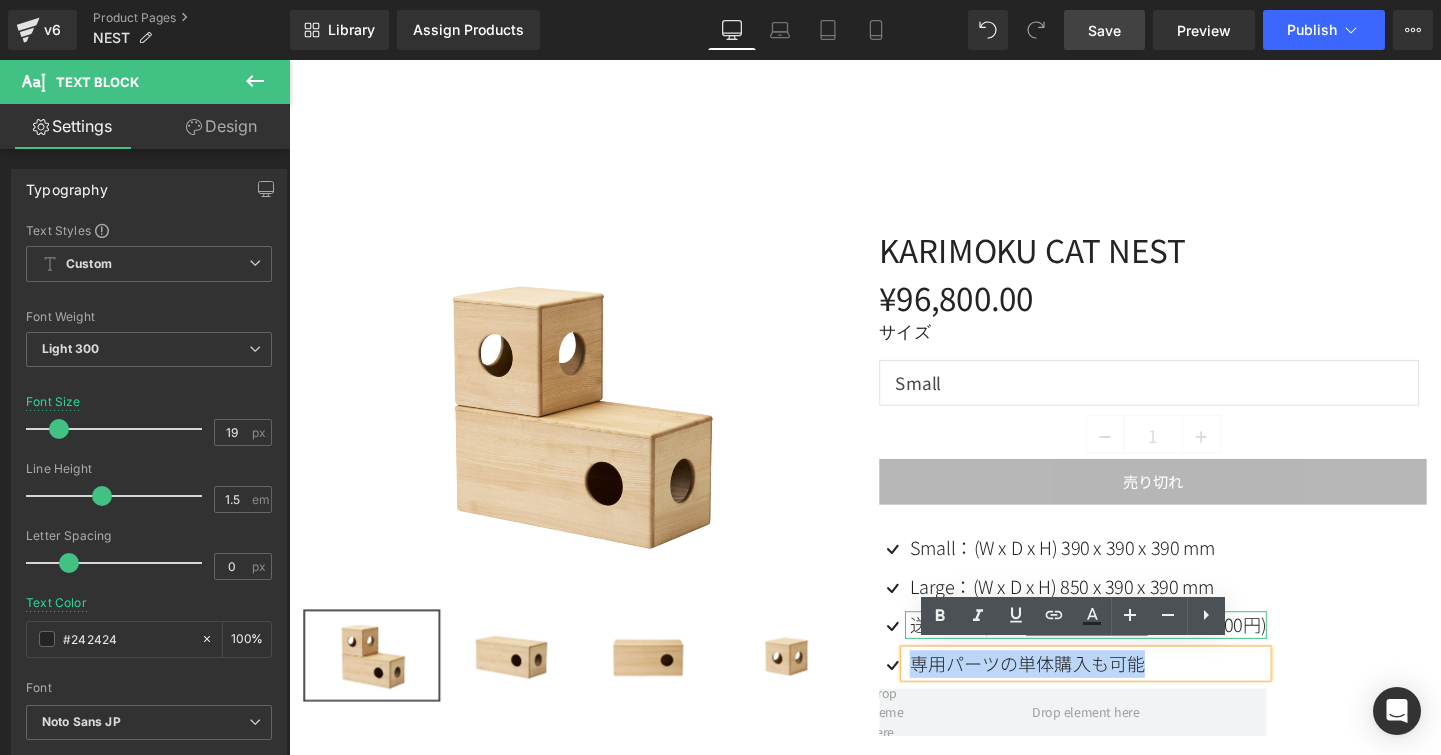 click on "送料無料(北海道1,000円/沖縄・離島3,000円)" at bounding box center [1128, 653] 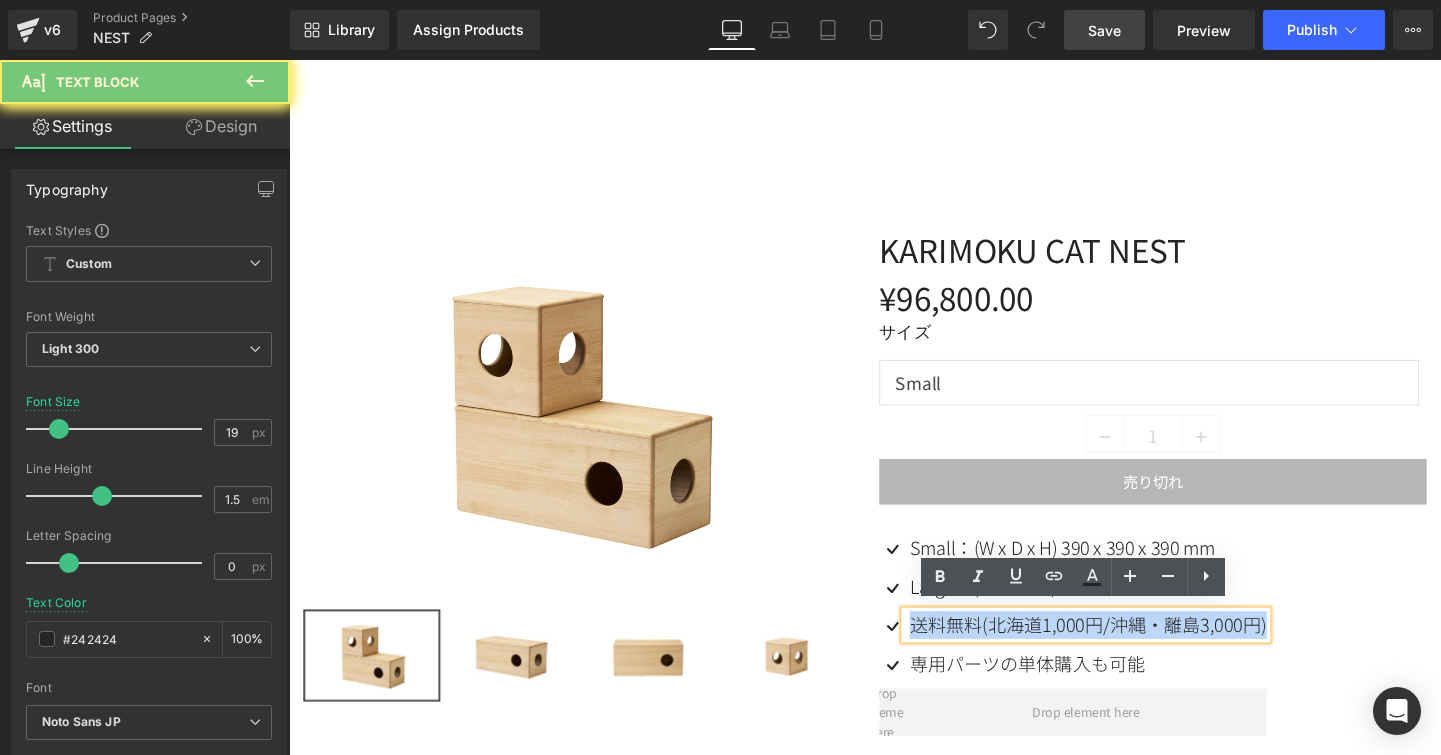 click on "送料無料(北海道1,000円/沖縄・離島3,000円)" at bounding box center (1128, 653) 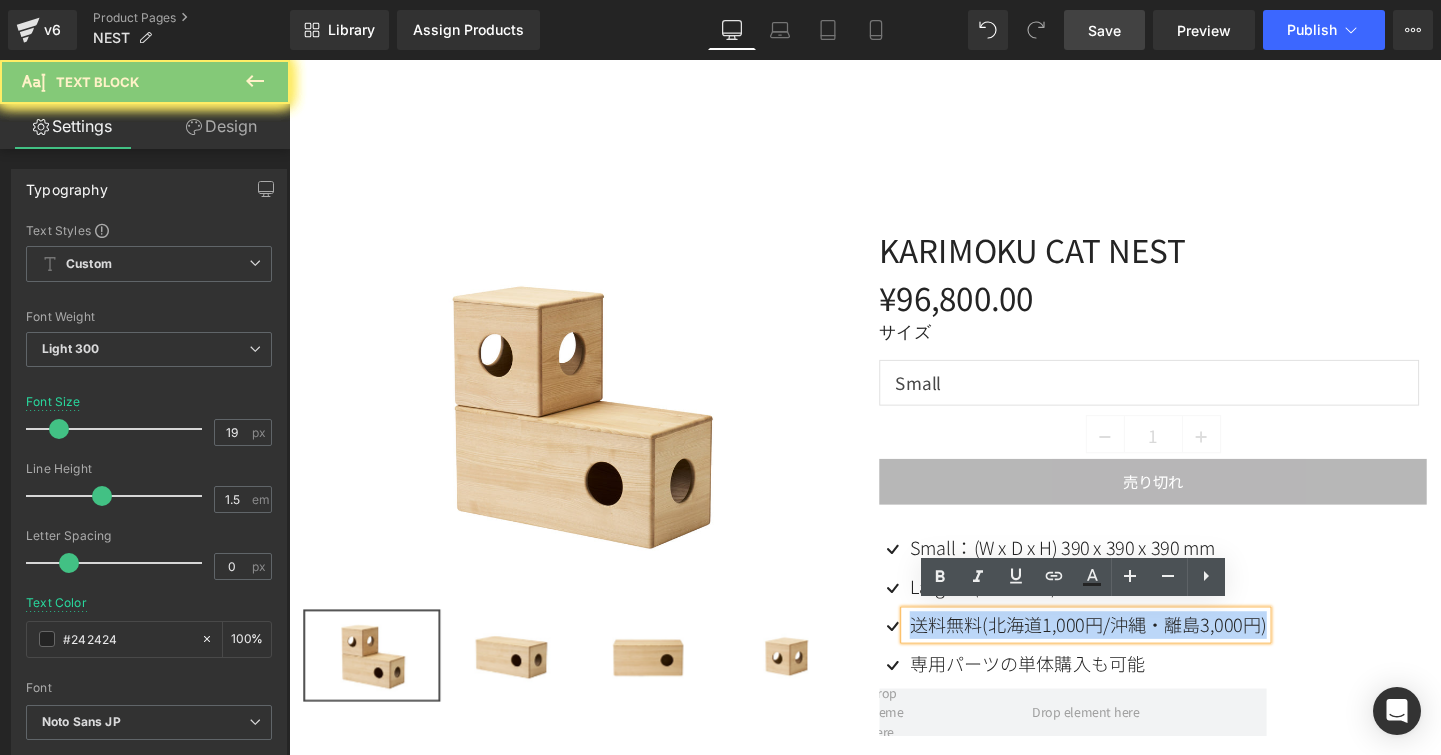 click on "送料無料(北海道1,000円/沖縄・離島3,000円)" at bounding box center (1128, 653) 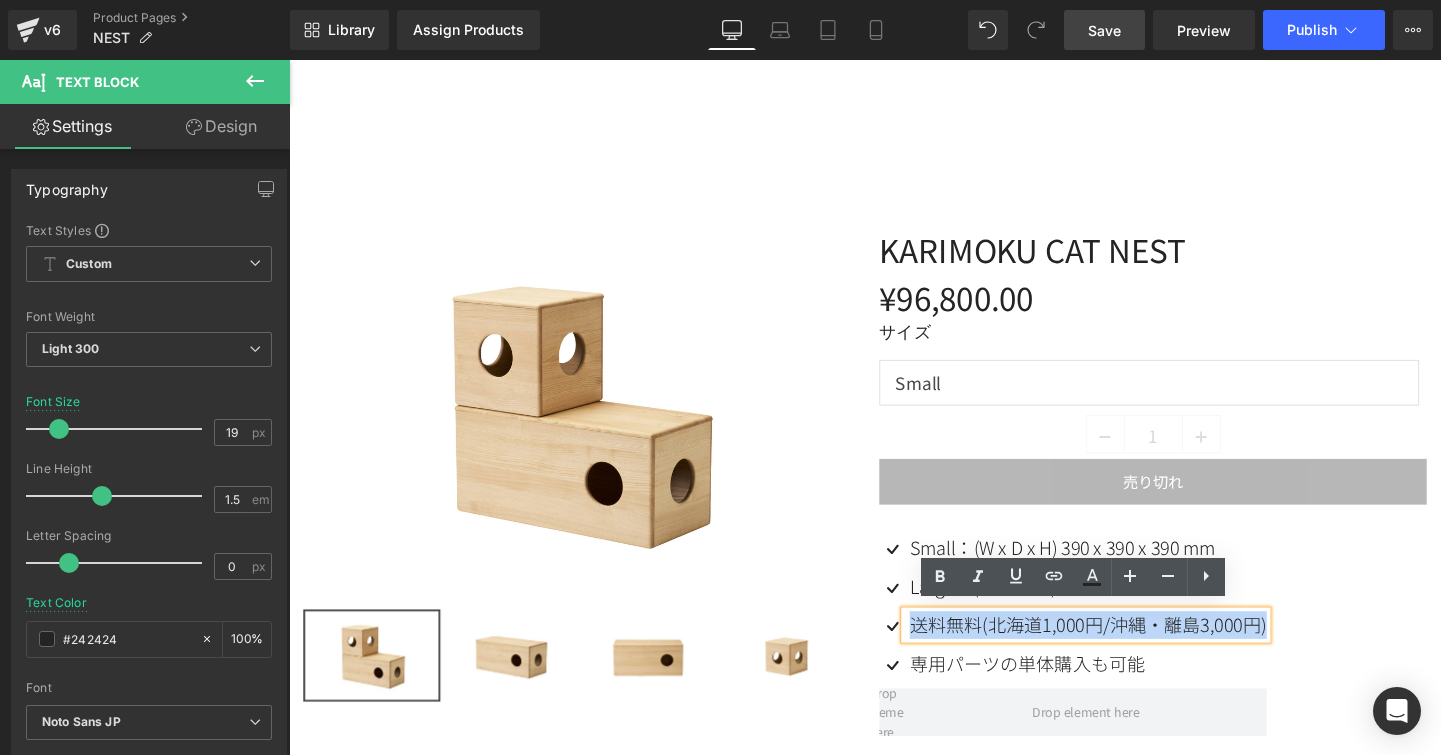 copy on "送料無料(北海道1,000円/沖縄・離島3,000円)" 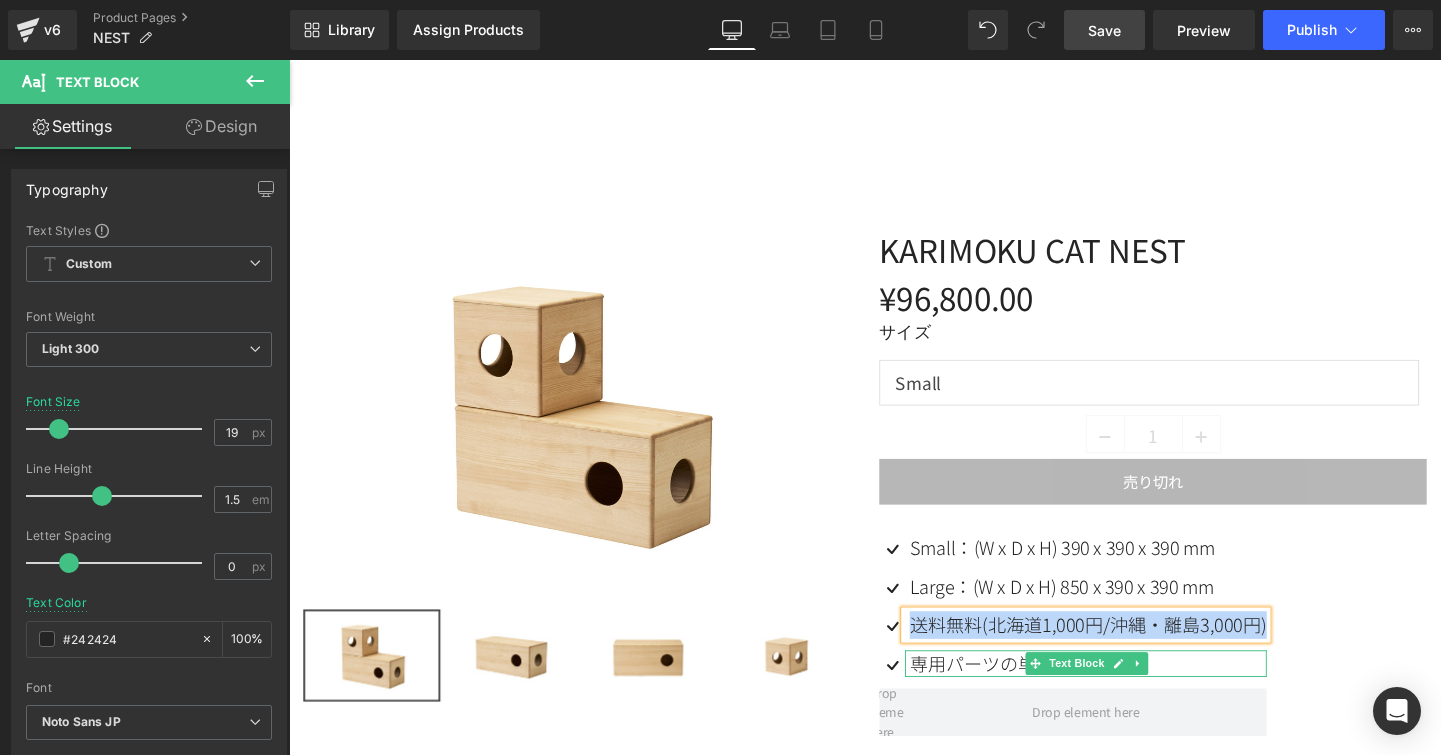 click on "専用パーツの単体購入も可能" at bounding box center [1128, 694] 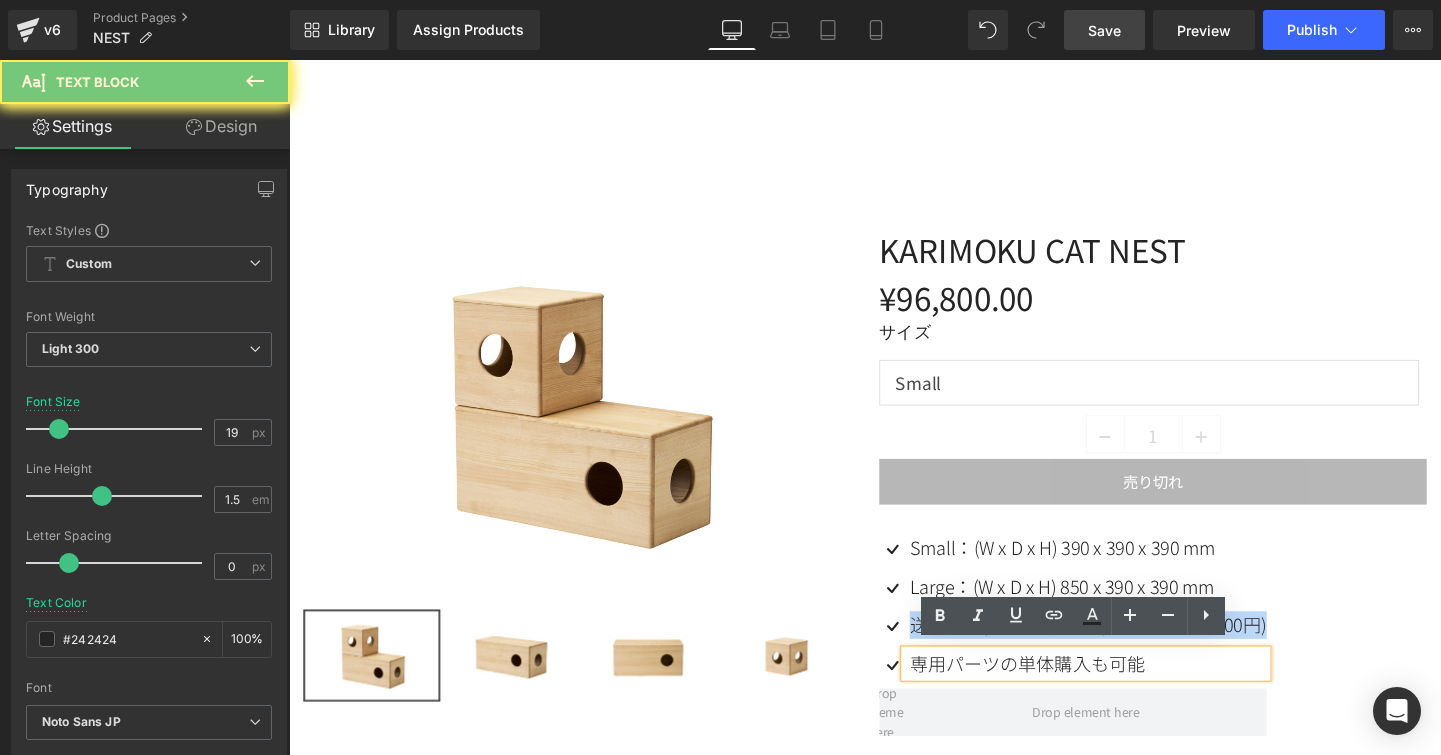 click on "専用パーツの単体購入も可能" at bounding box center (1128, 694) 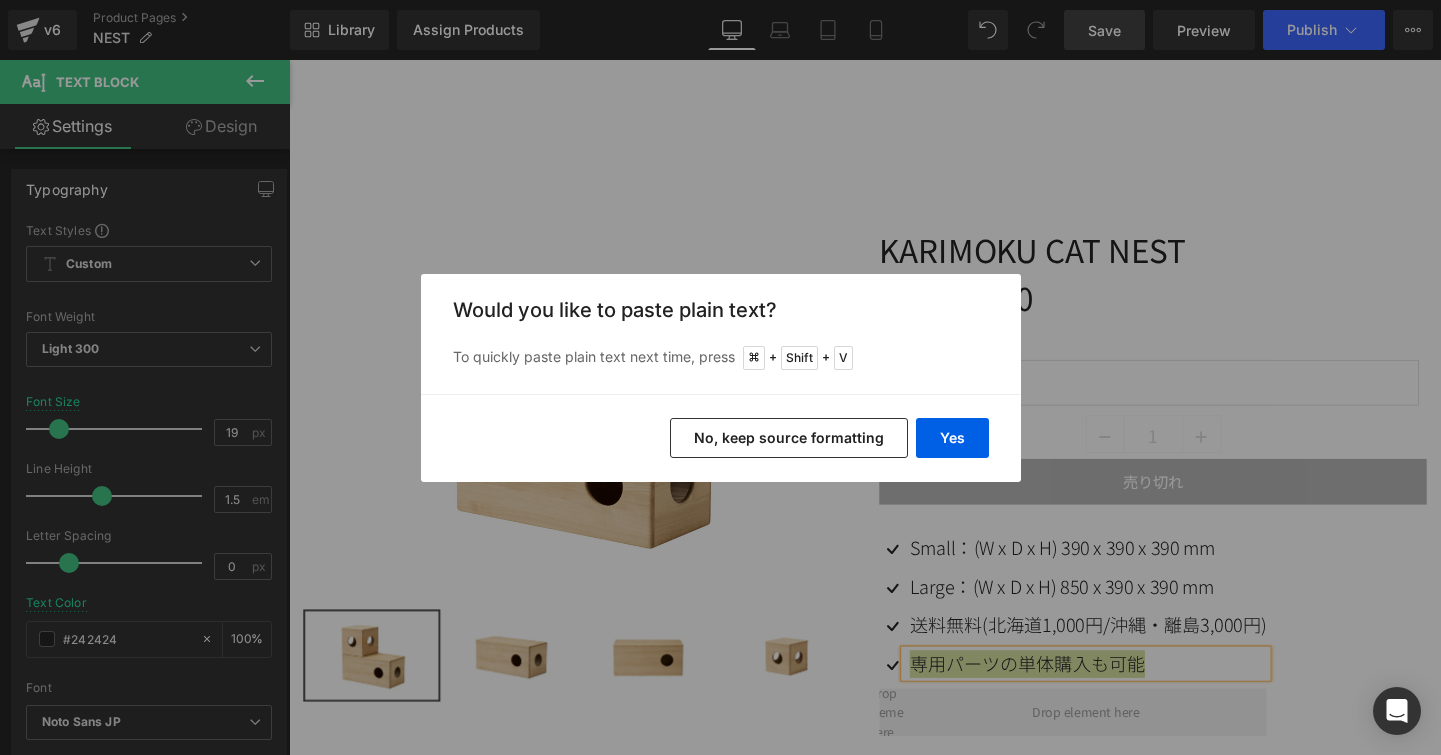 click on "Yes No, keep source formatting" at bounding box center (721, 438) 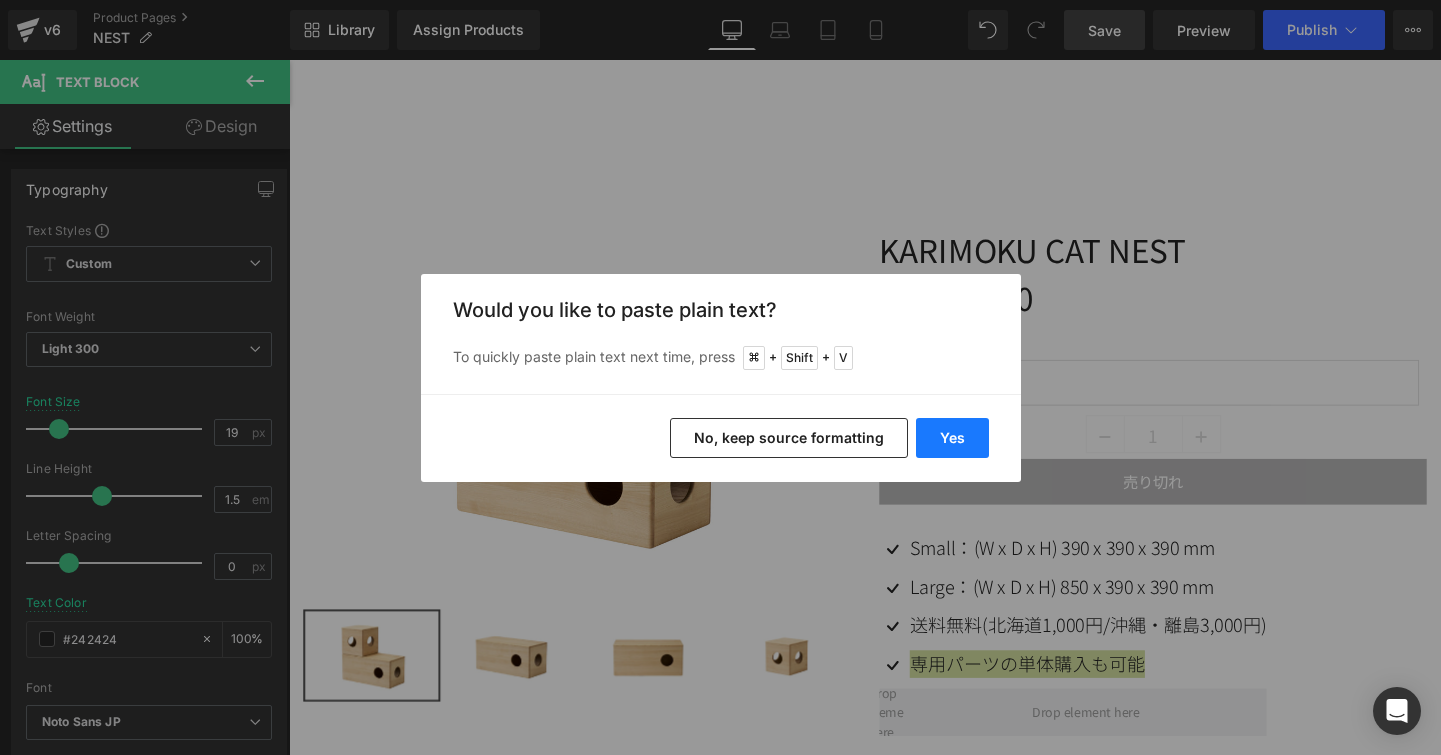 click on "Yes" at bounding box center (952, 438) 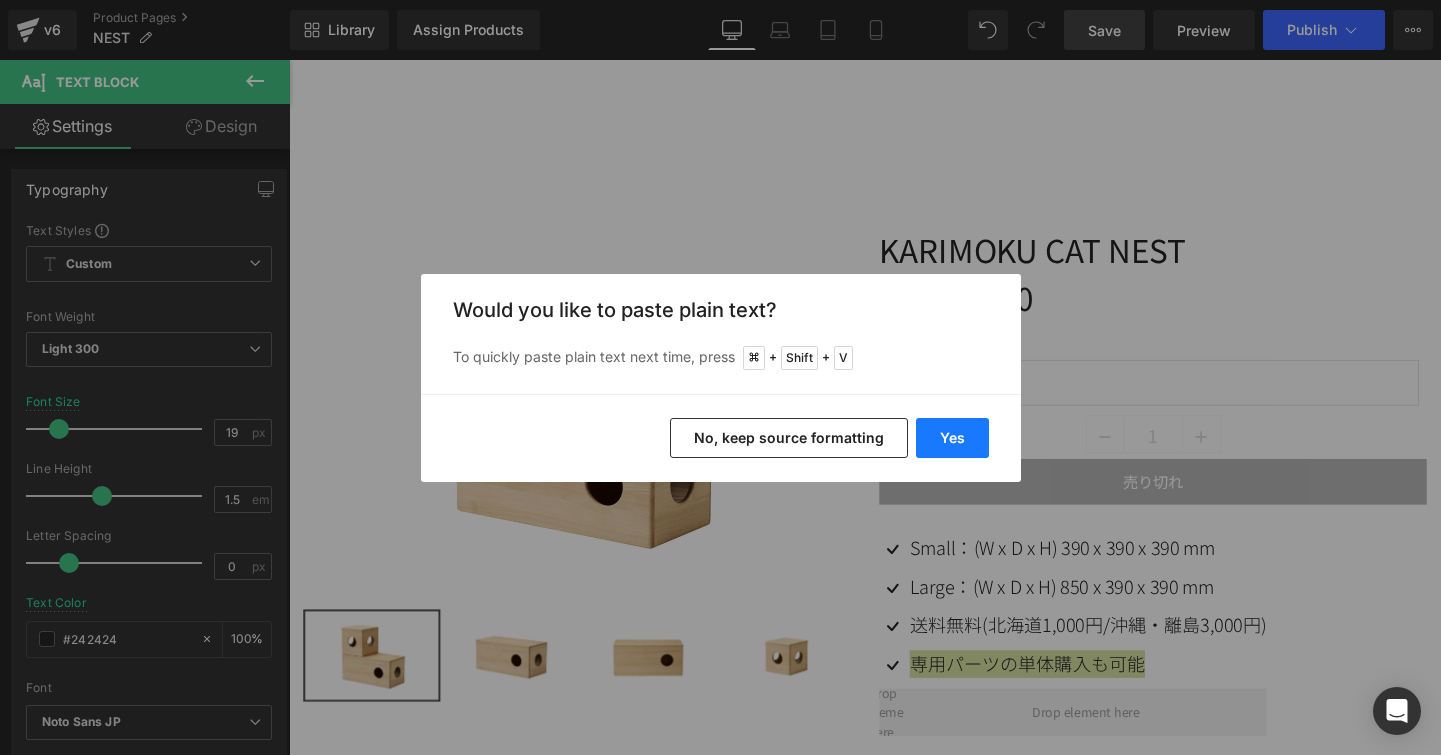 type 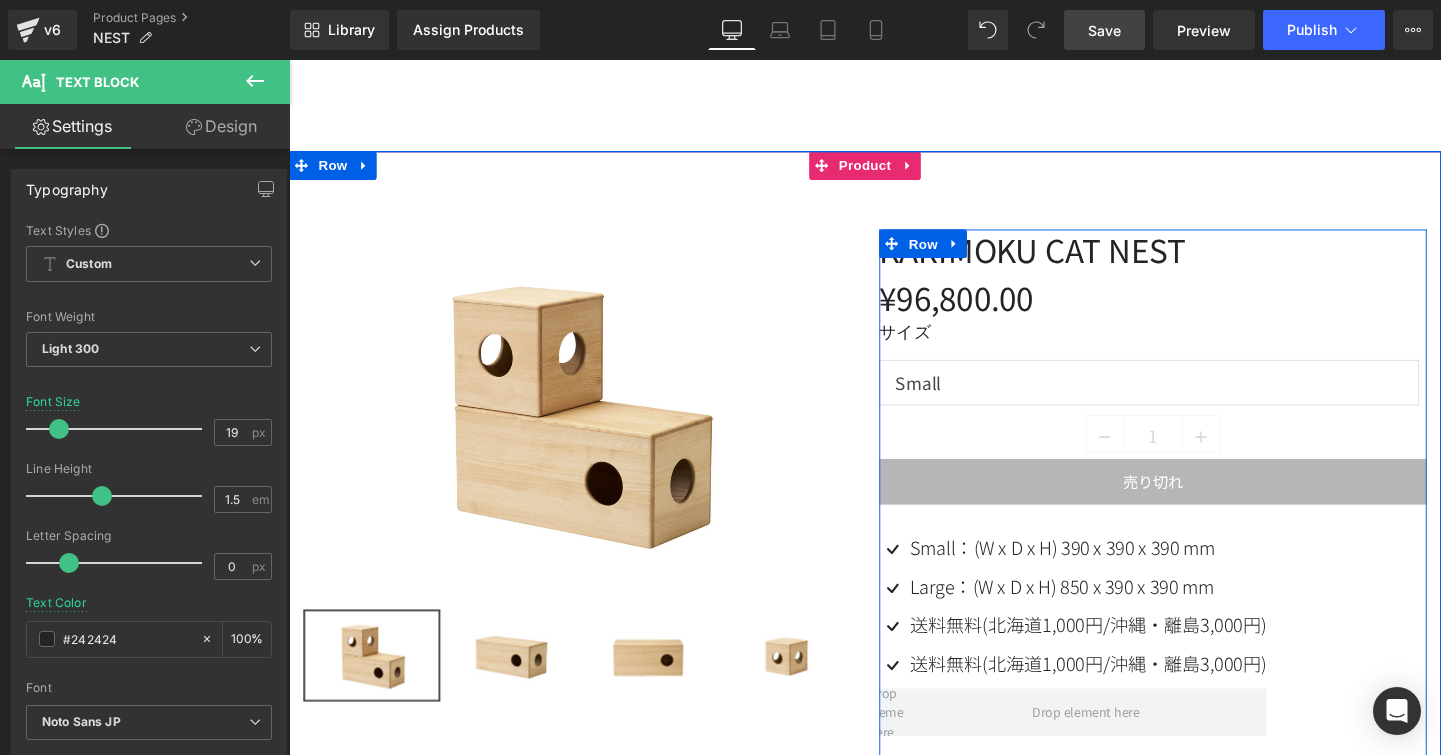 click on "送料無料(北海道1,000円/沖縄・離島3,000円) Text Block" at bounding box center [1126, 653] 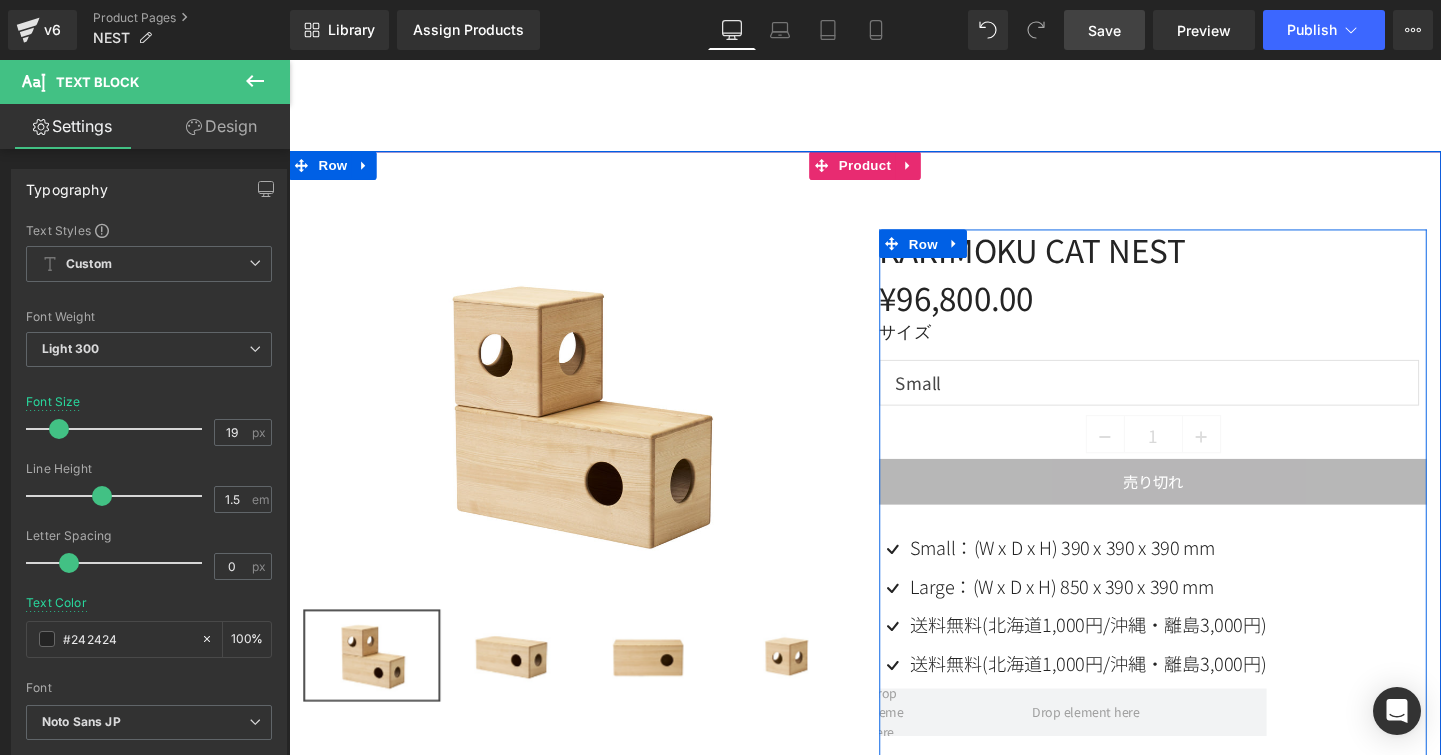 click on "送料無料(北海道1,000円/沖縄・離島3,000円)" at bounding box center (1128, 653) 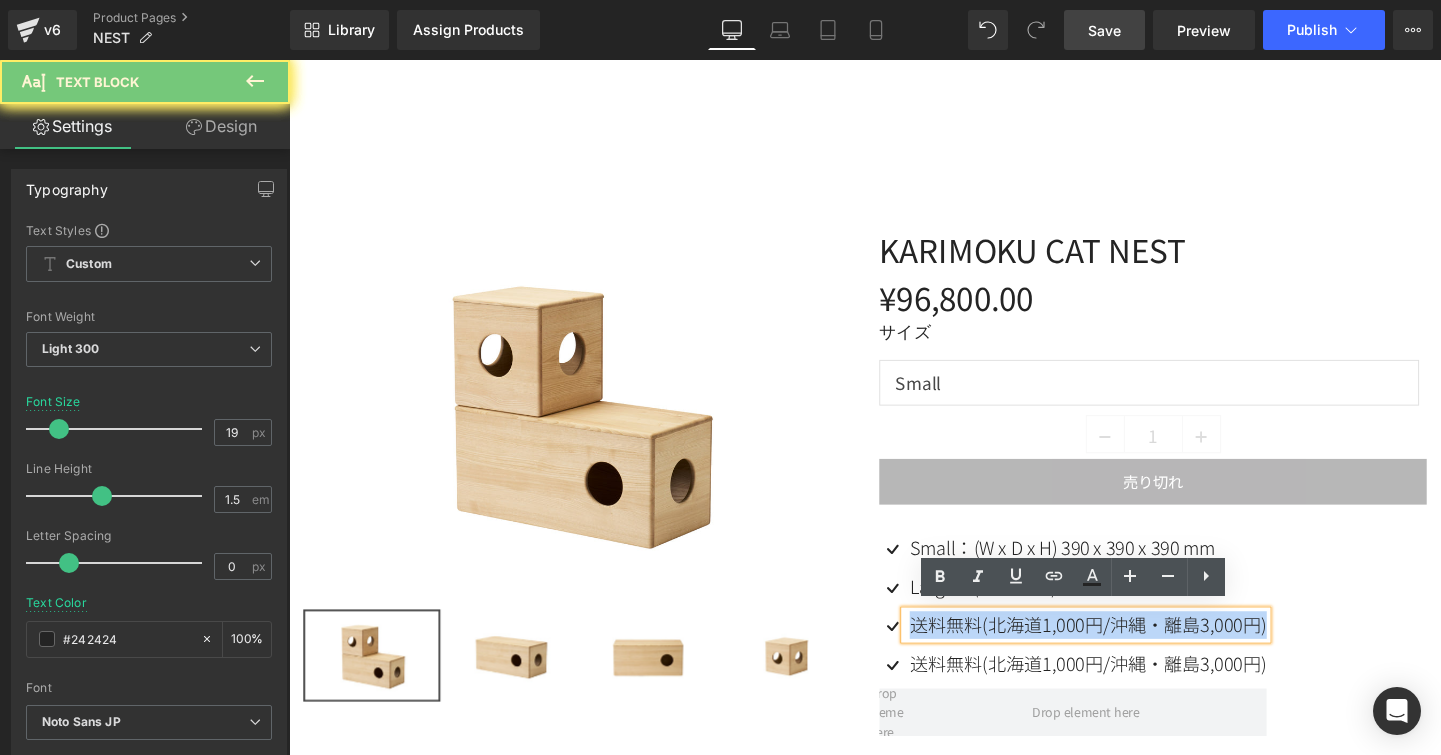click on "送料無料(北海道1,000円/沖縄・離島3,000円)" at bounding box center (1128, 653) 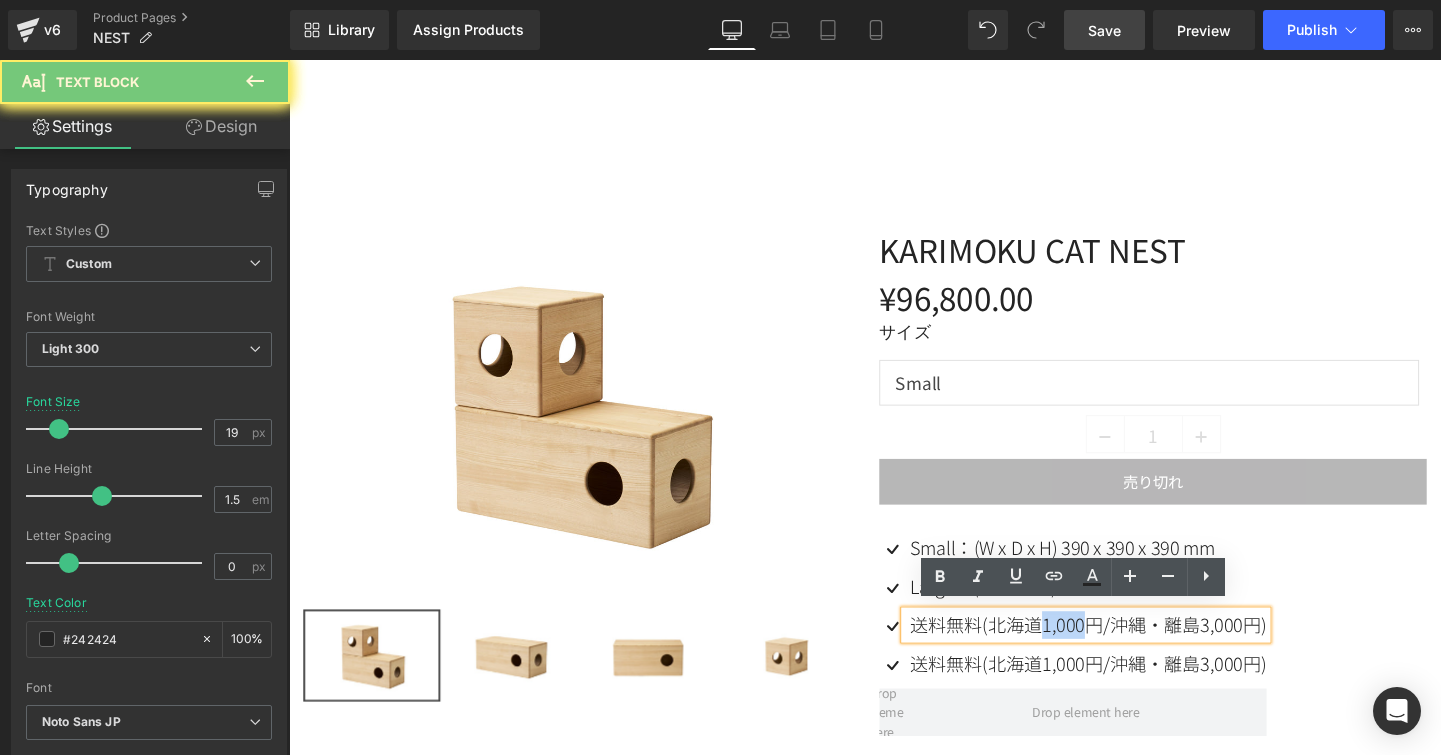 click on "送料無料(北海道1,000円/沖縄・離島3,000円)" at bounding box center [1128, 653] 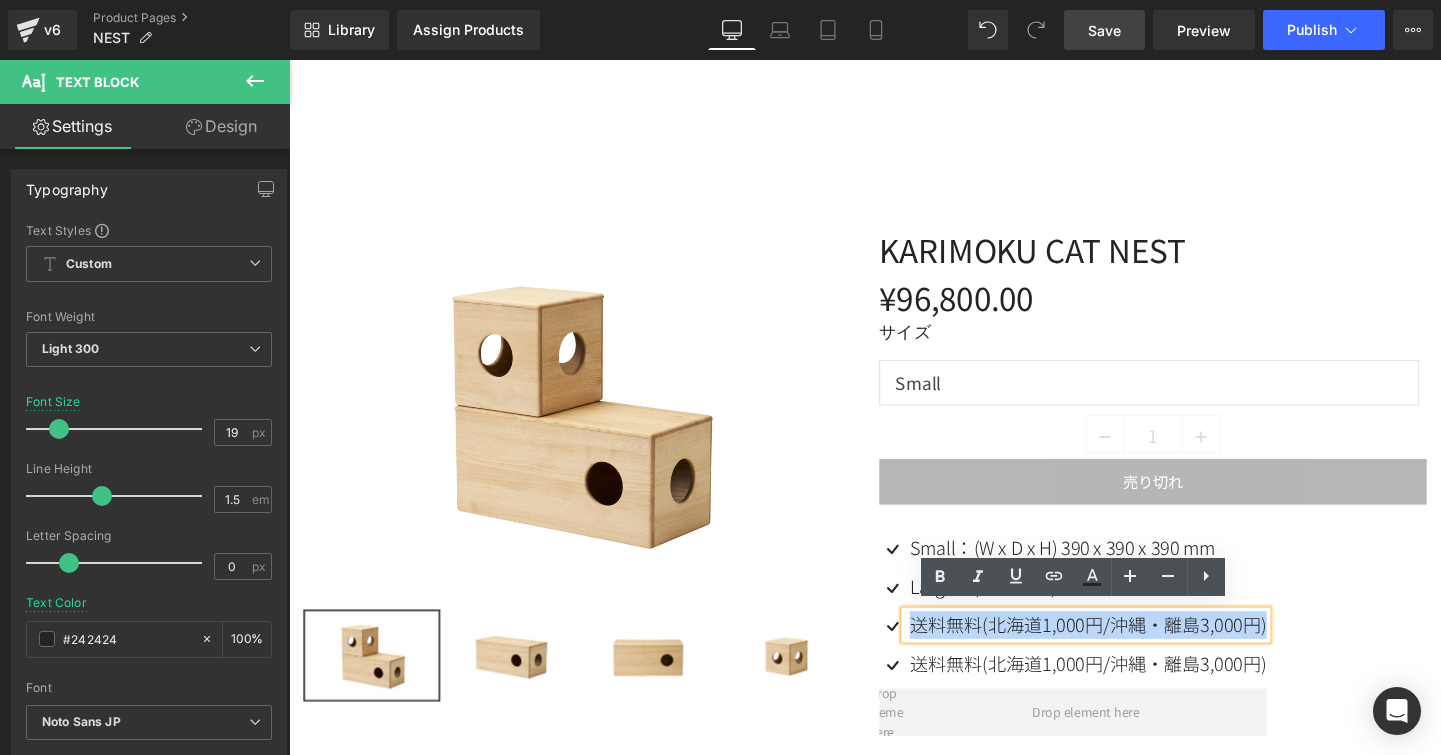 click on "送料無料(北海道1,000円/沖縄・離島3,000円)" at bounding box center (1128, 653) 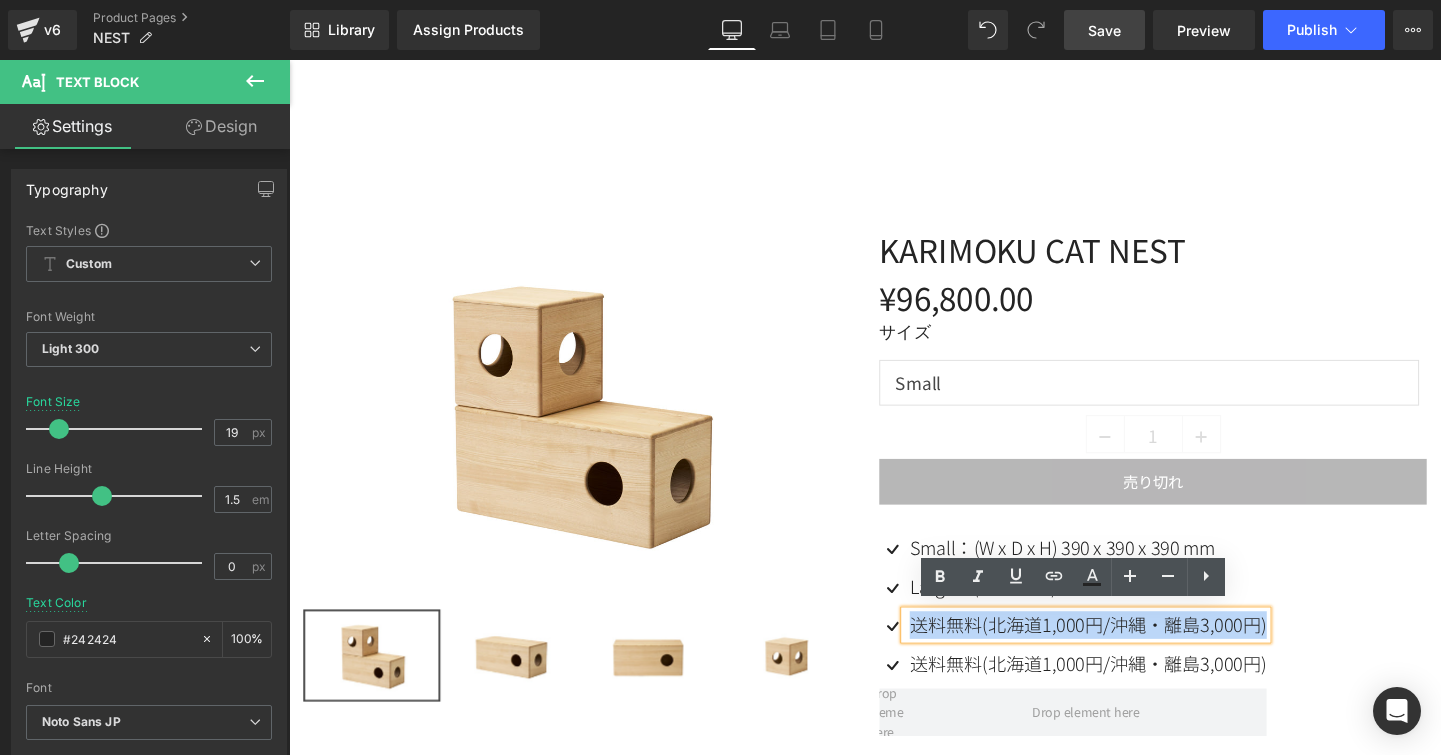 click on "送料無料(北海道1,000円/沖縄・離島3,000円)" at bounding box center (1128, 653) 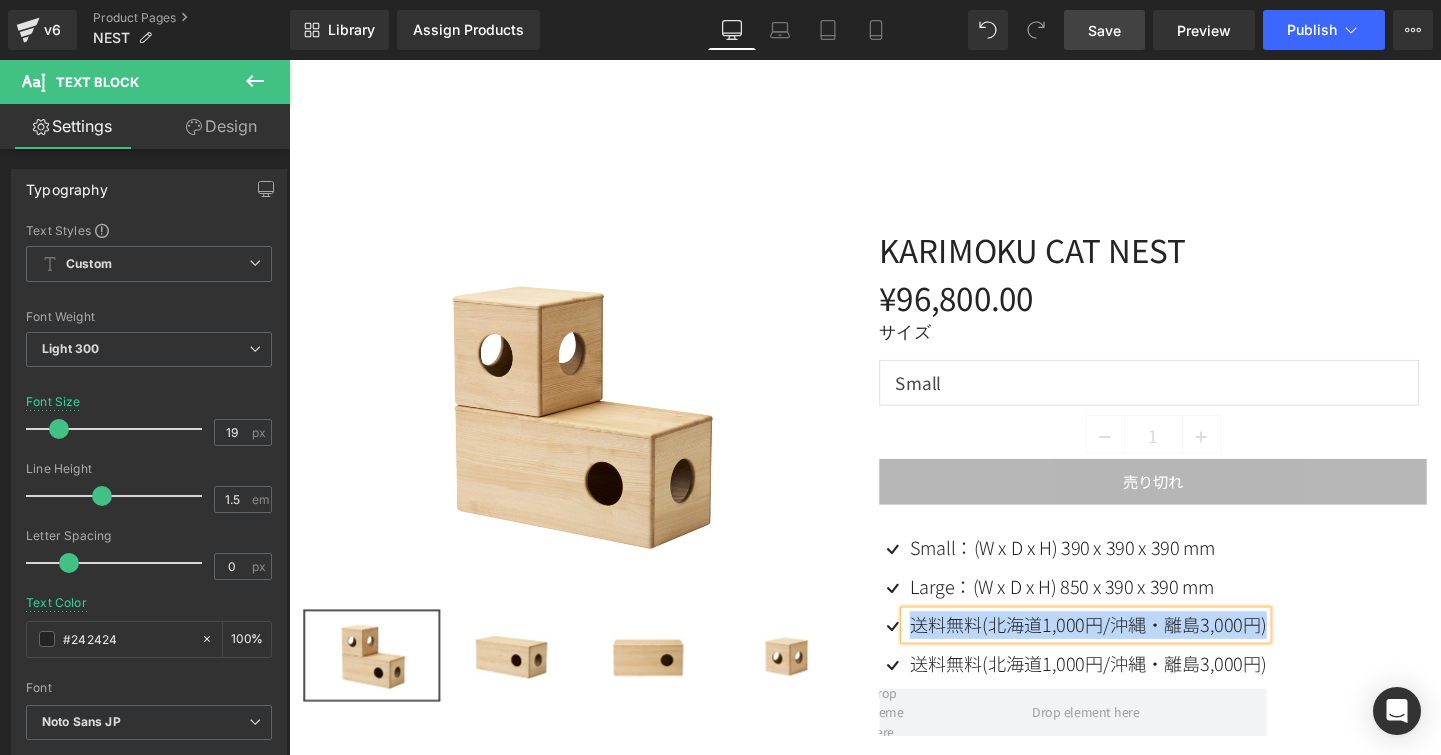 type 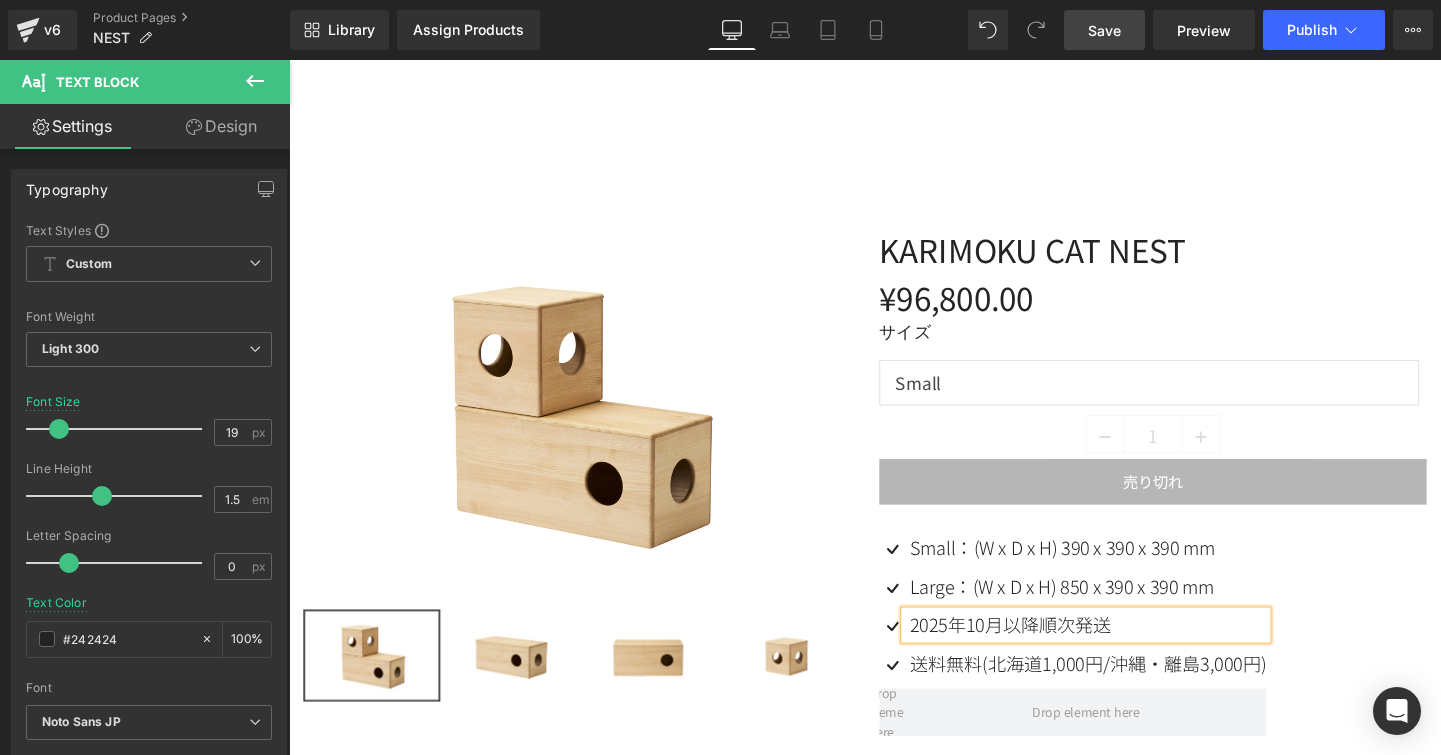 click on "Save" at bounding box center (1104, 30) 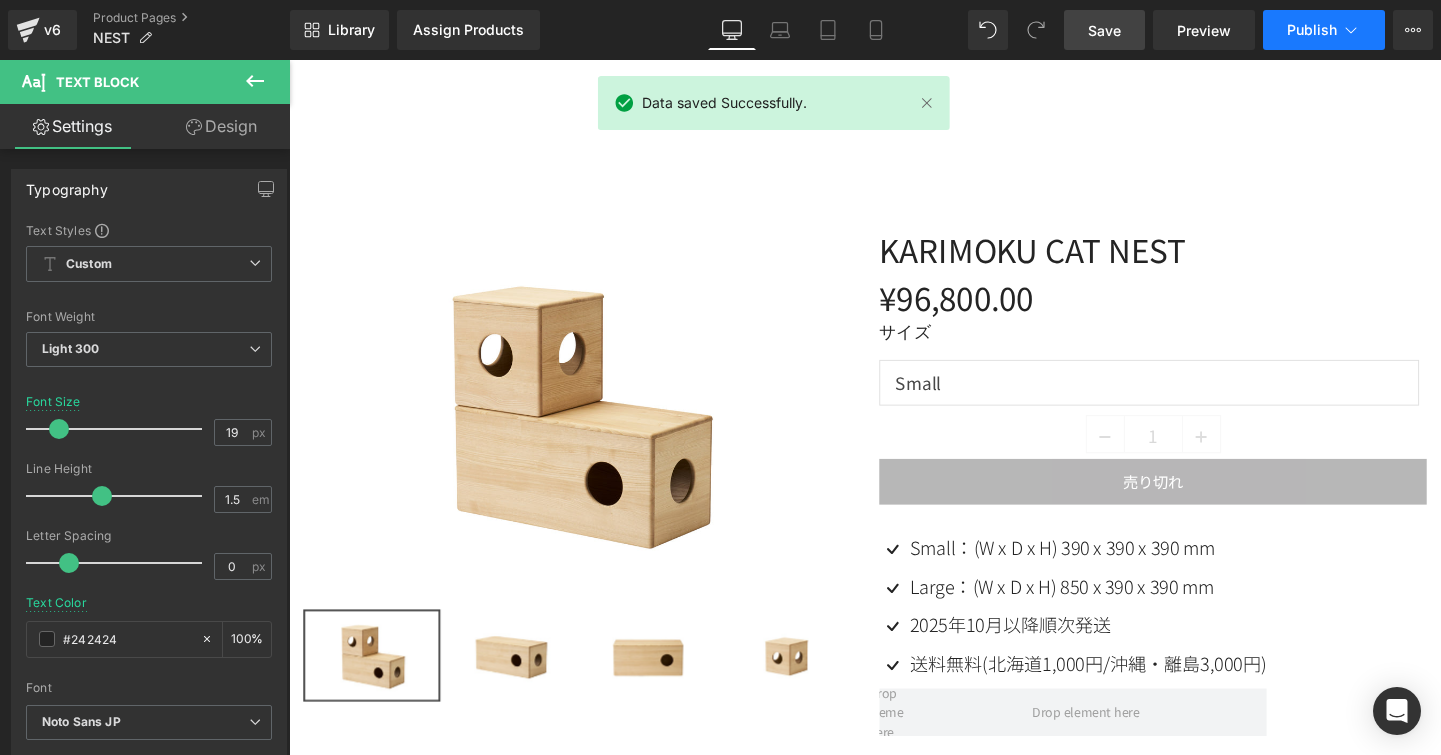 click 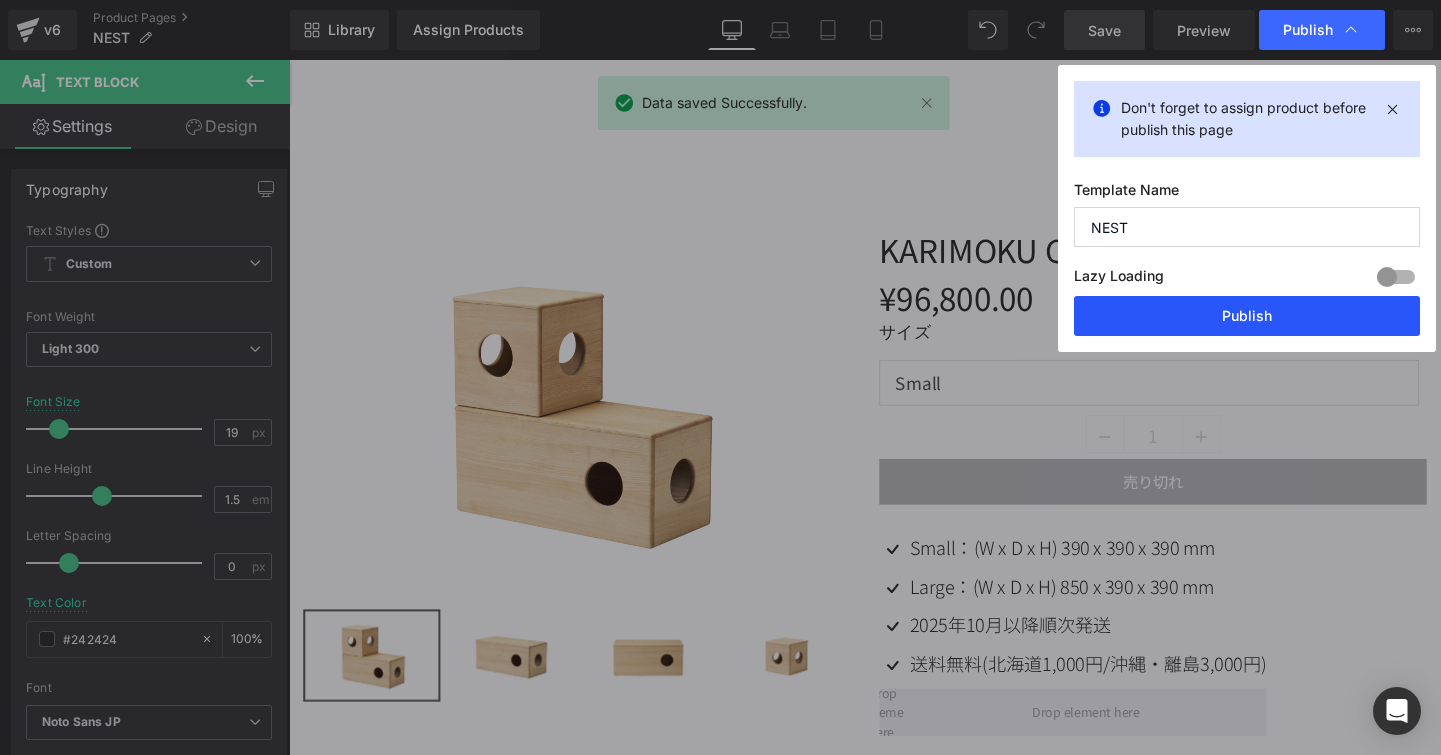 click on "Publish" at bounding box center (1247, 316) 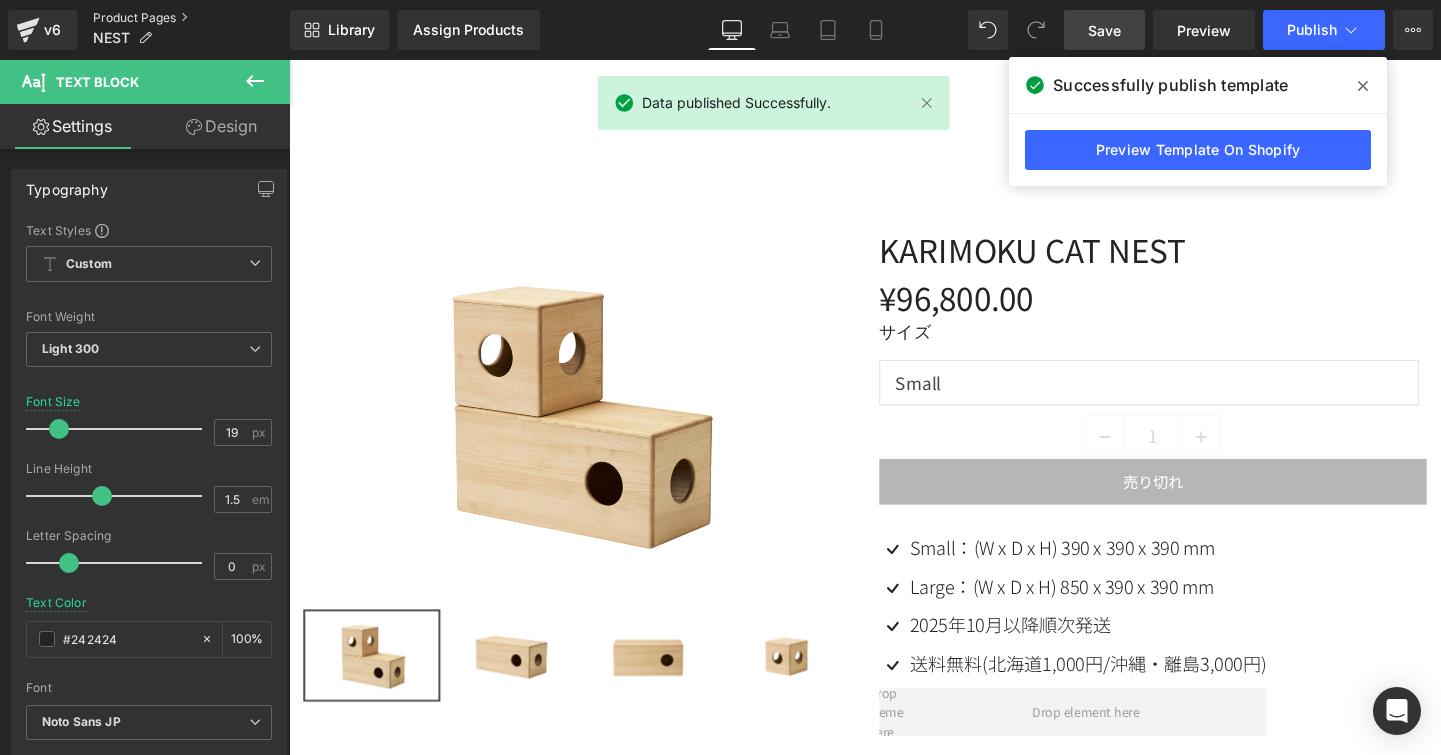 click on "Product Pages" at bounding box center (191, 18) 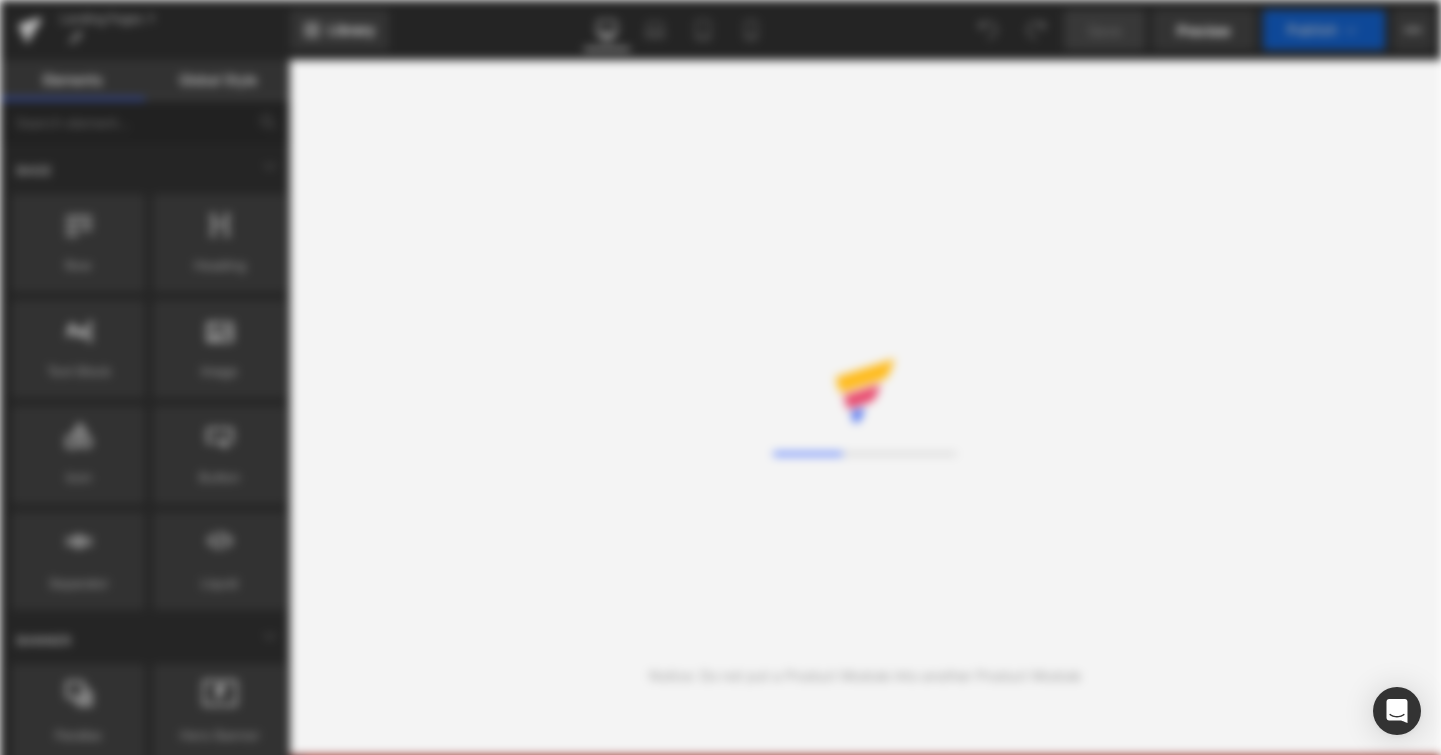 scroll, scrollTop: 0, scrollLeft: 0, axis: both 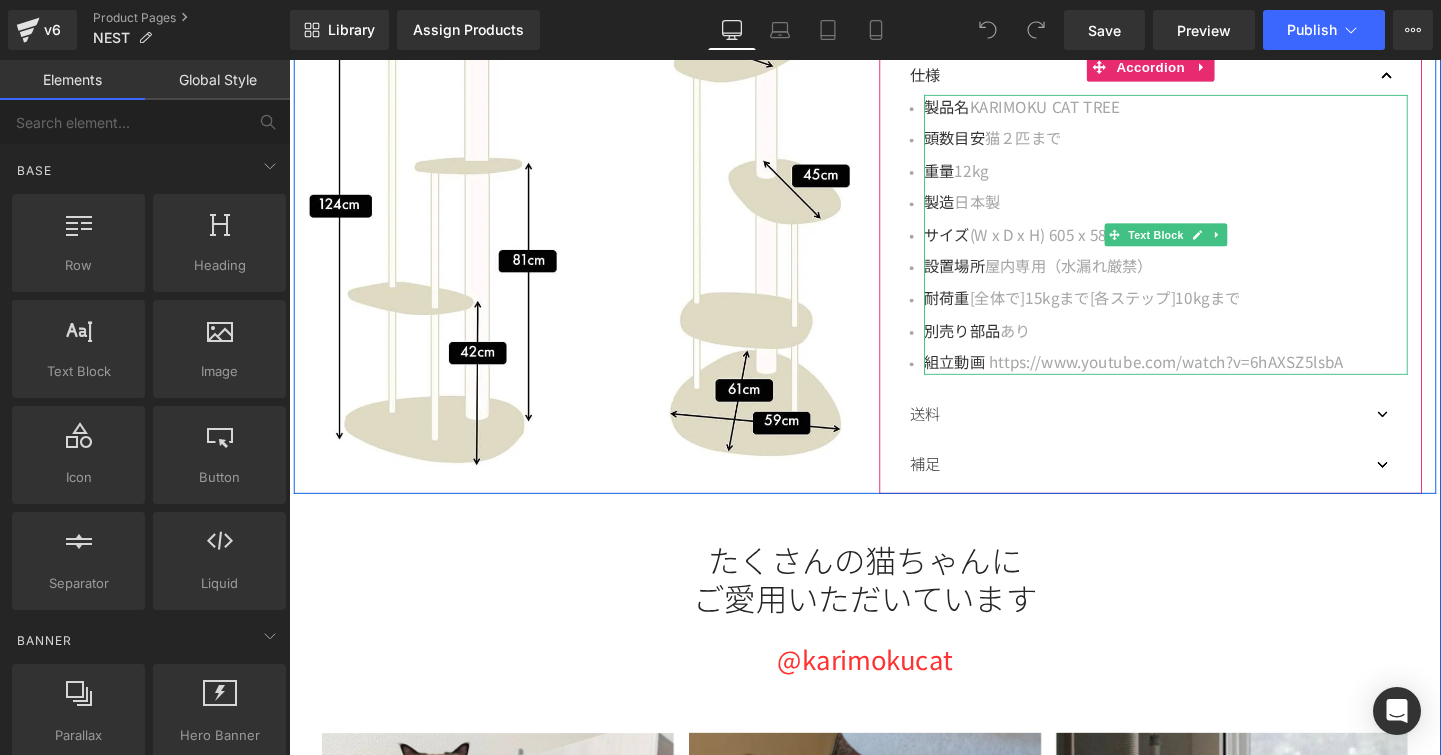click on "重量   12kg" at bounding box center (1210, 177) 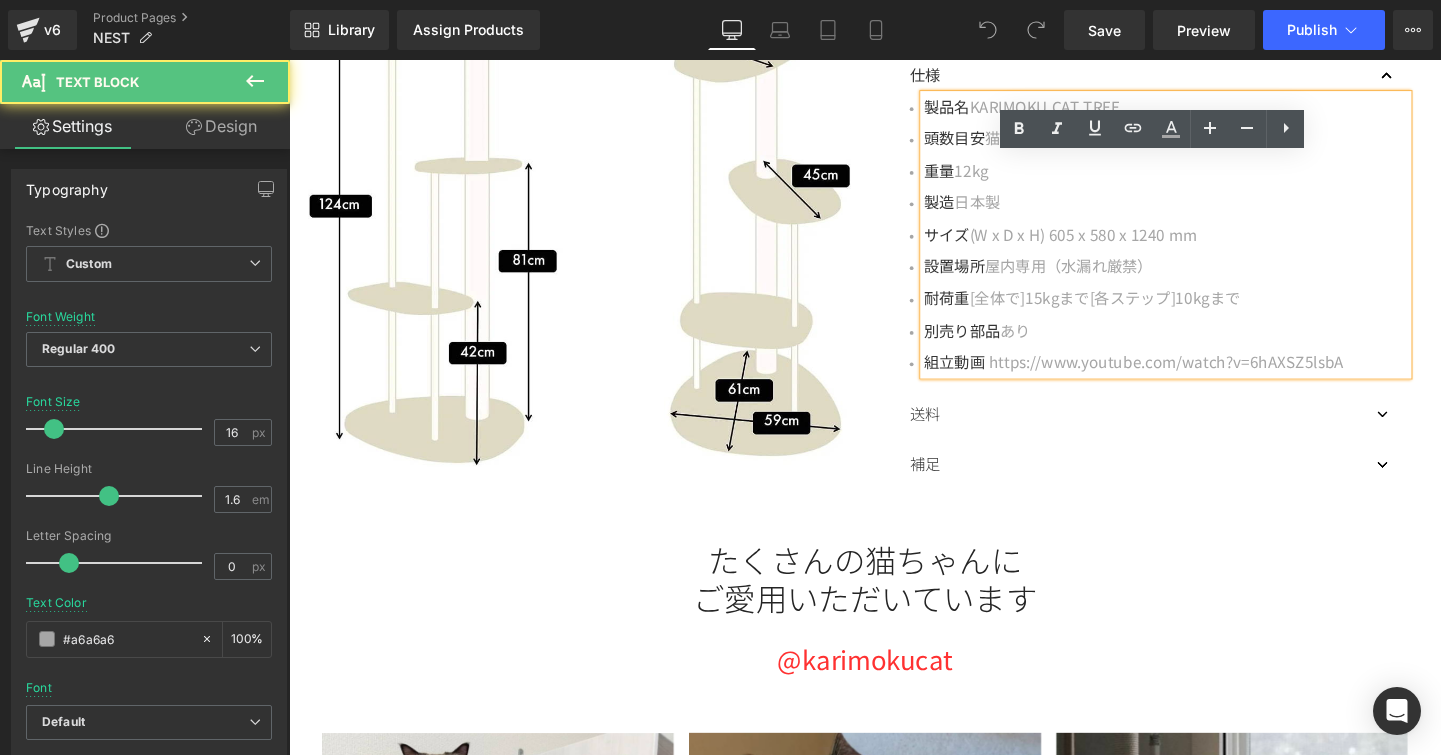 click on "重量   12kg" at bounding box center [1210, 177] 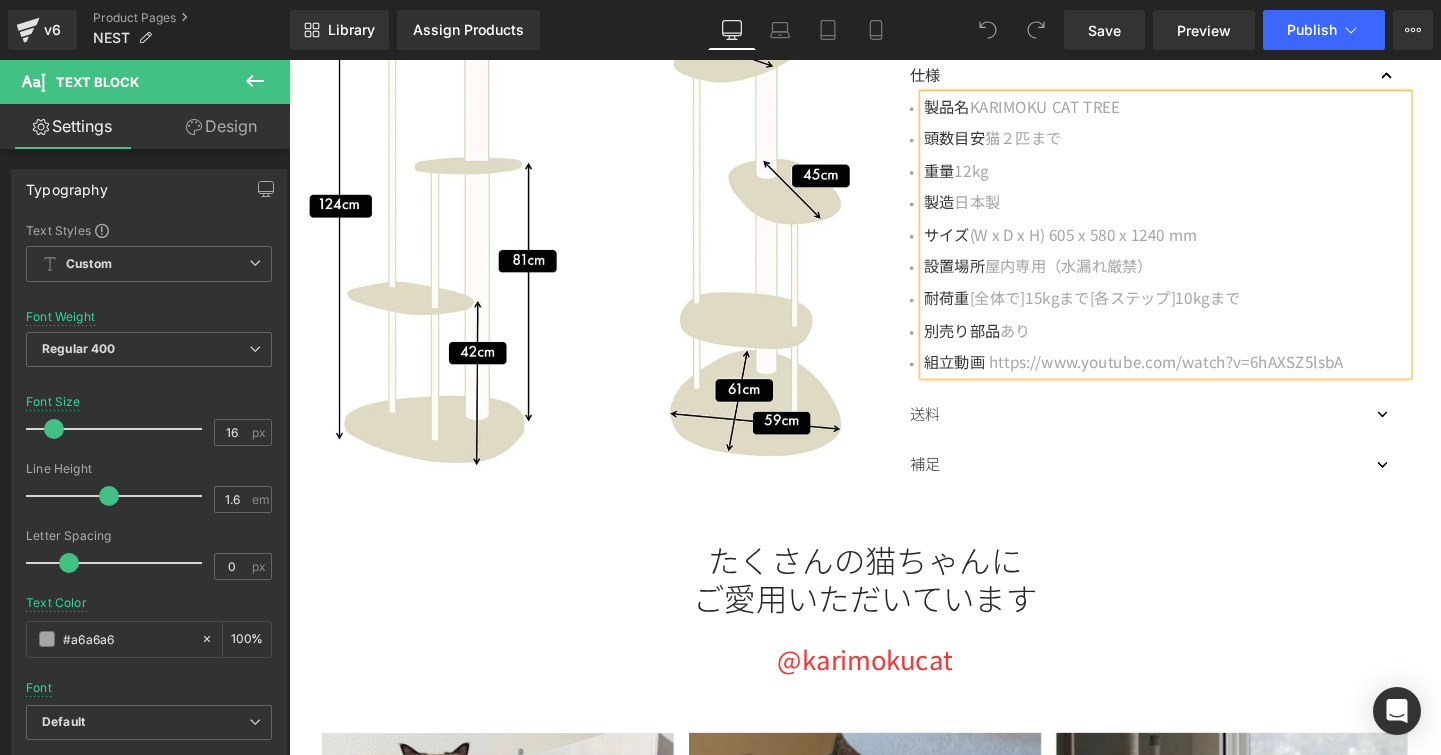 type 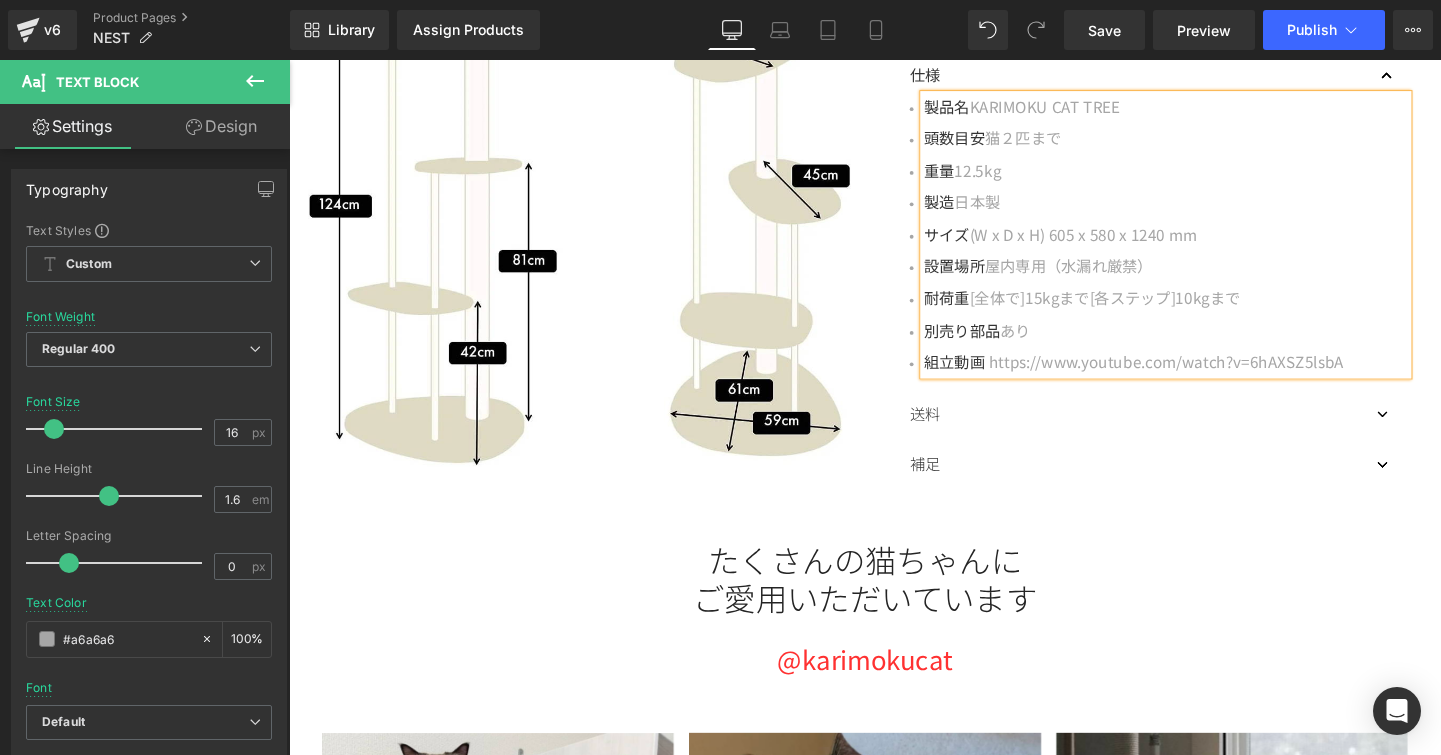click on "重量   12.5kg" at bounding box center (1210, 177) 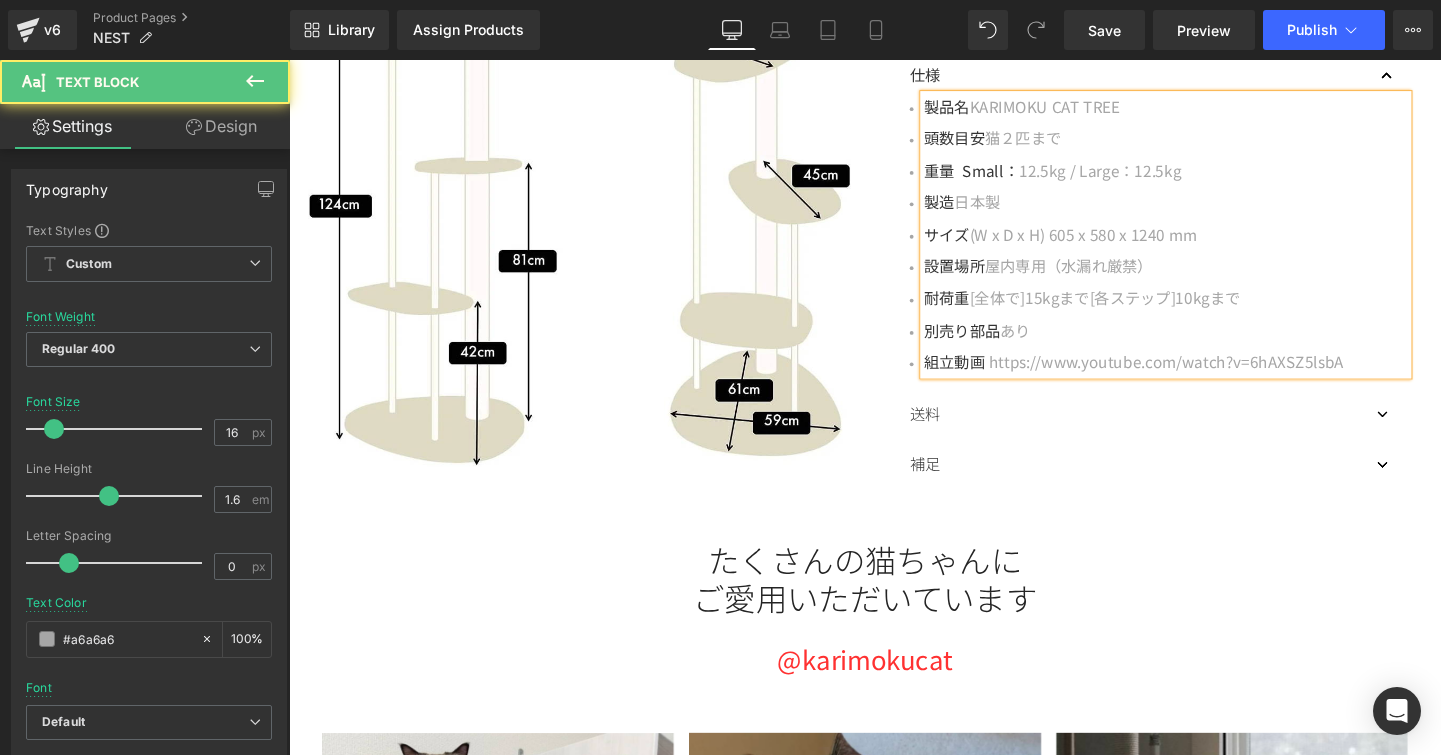 click on "重量  Small： 12.5kg / Large：12.5kg" at bounding box center (1210, 177) 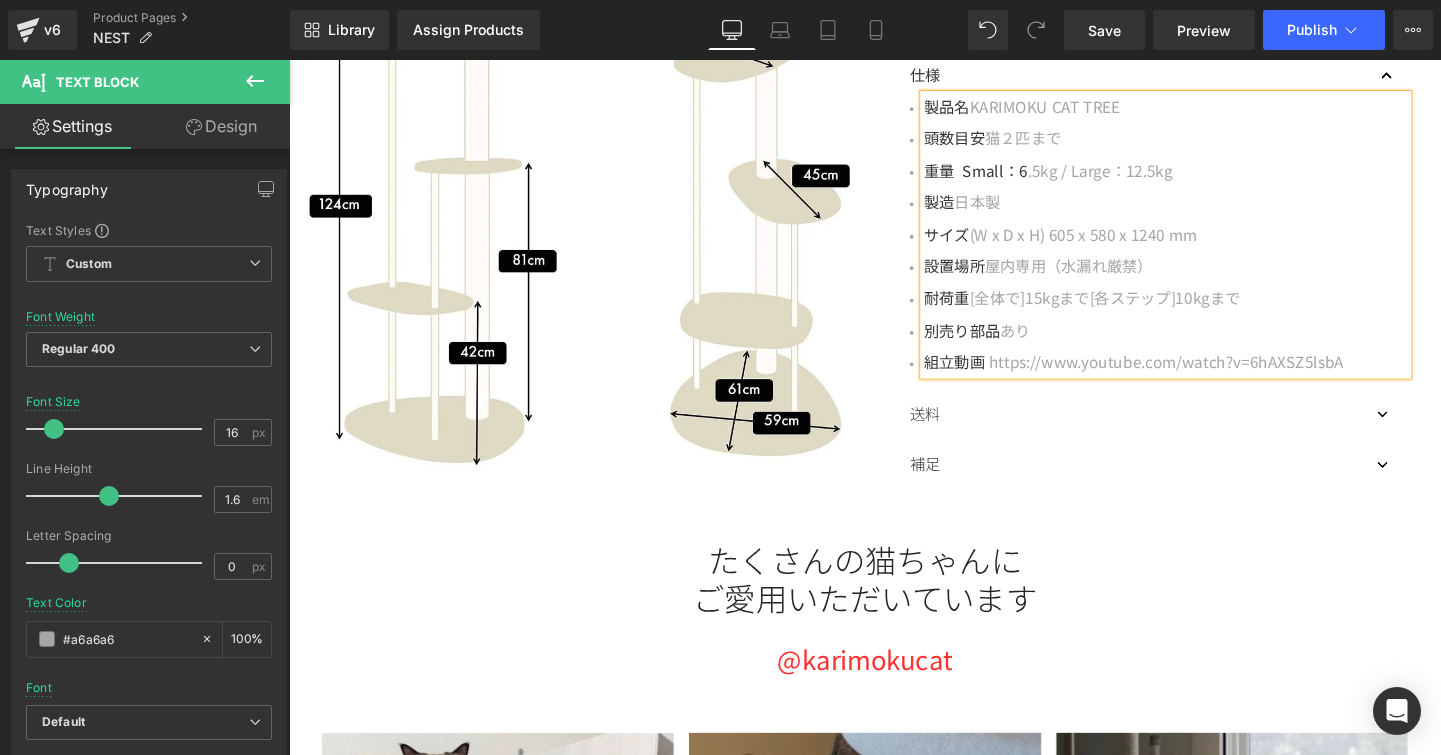 click on "重量  Small：6" at bounding box center (1010, 176) 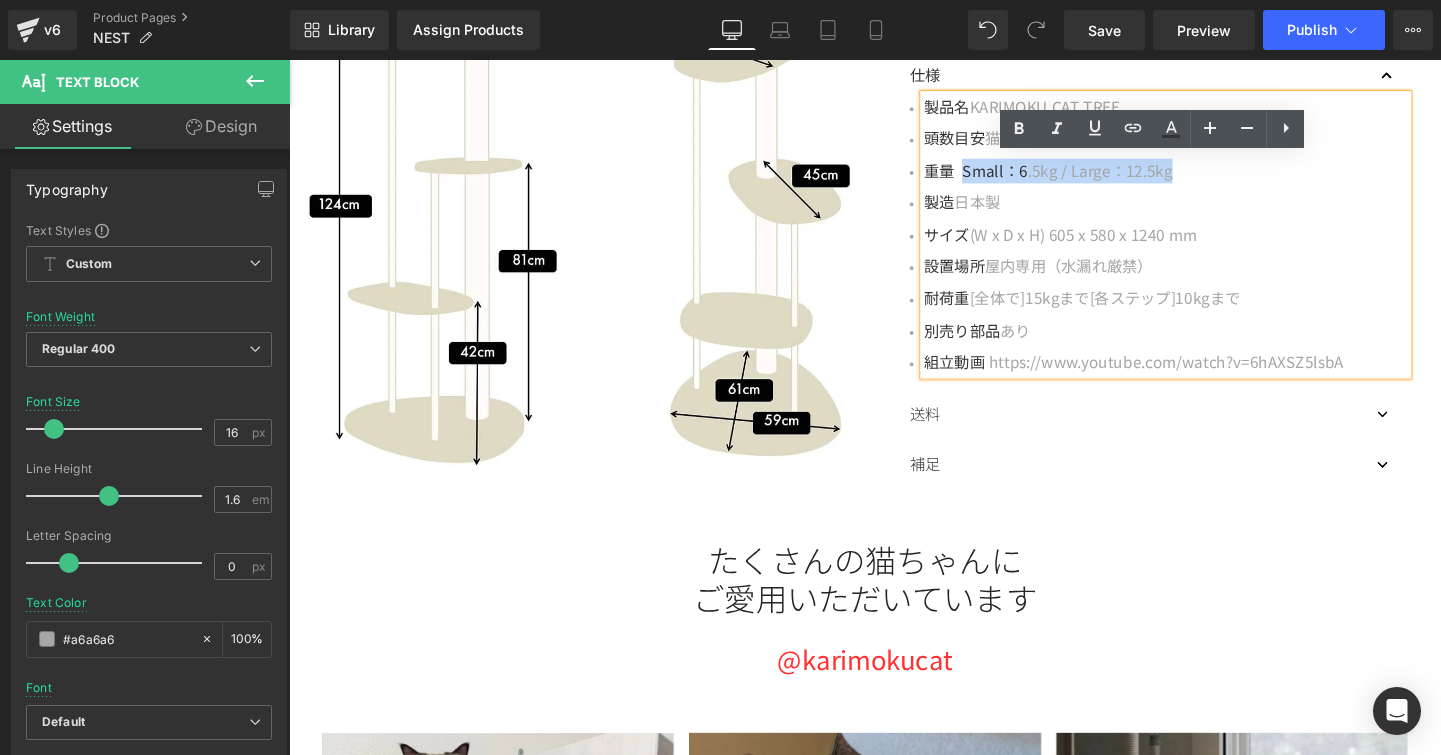 drag, startPoint x: 993, startPoint y: 167, endPoint x: 1226, endPoint y: 170, distance: 233.01932 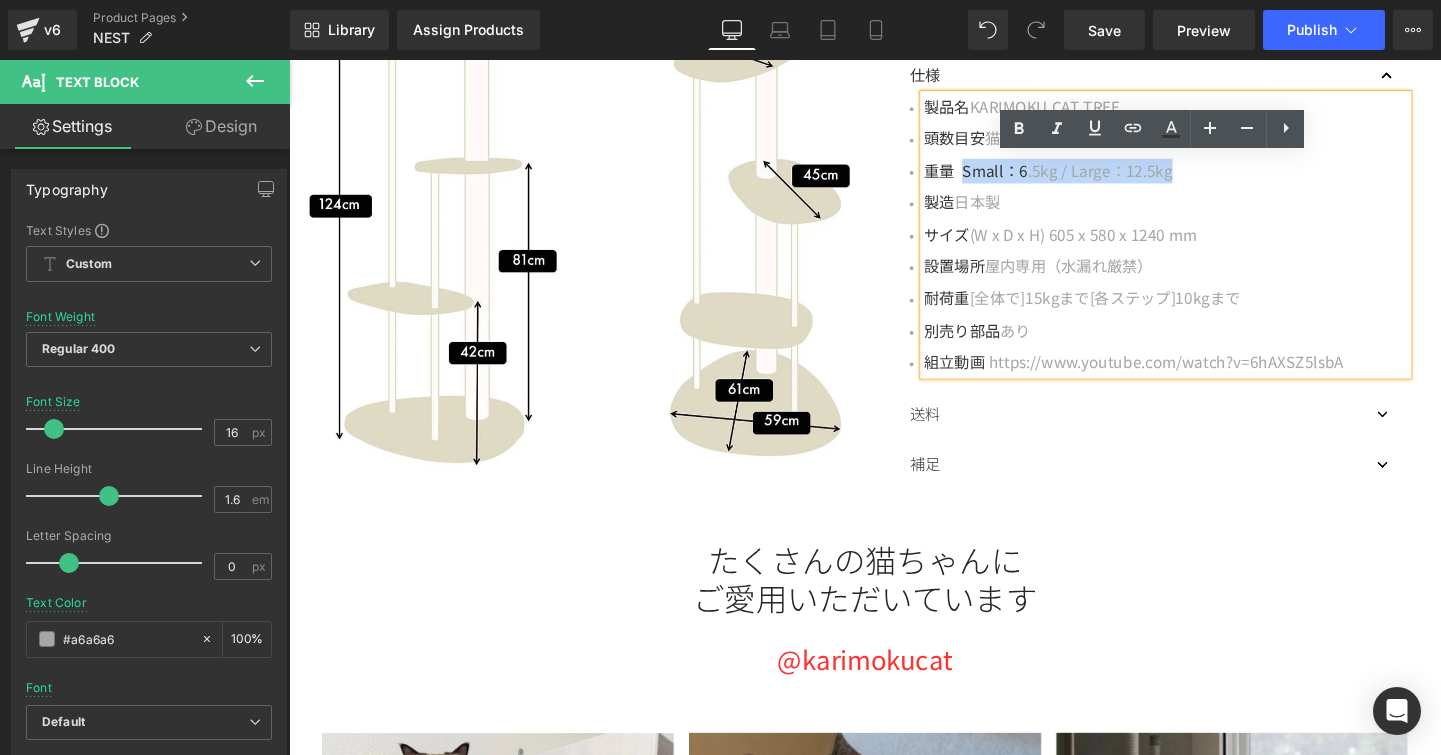 click on "重量  Small：6 .5kg / Large：12.5kg" at bounding box center [1210, 177] 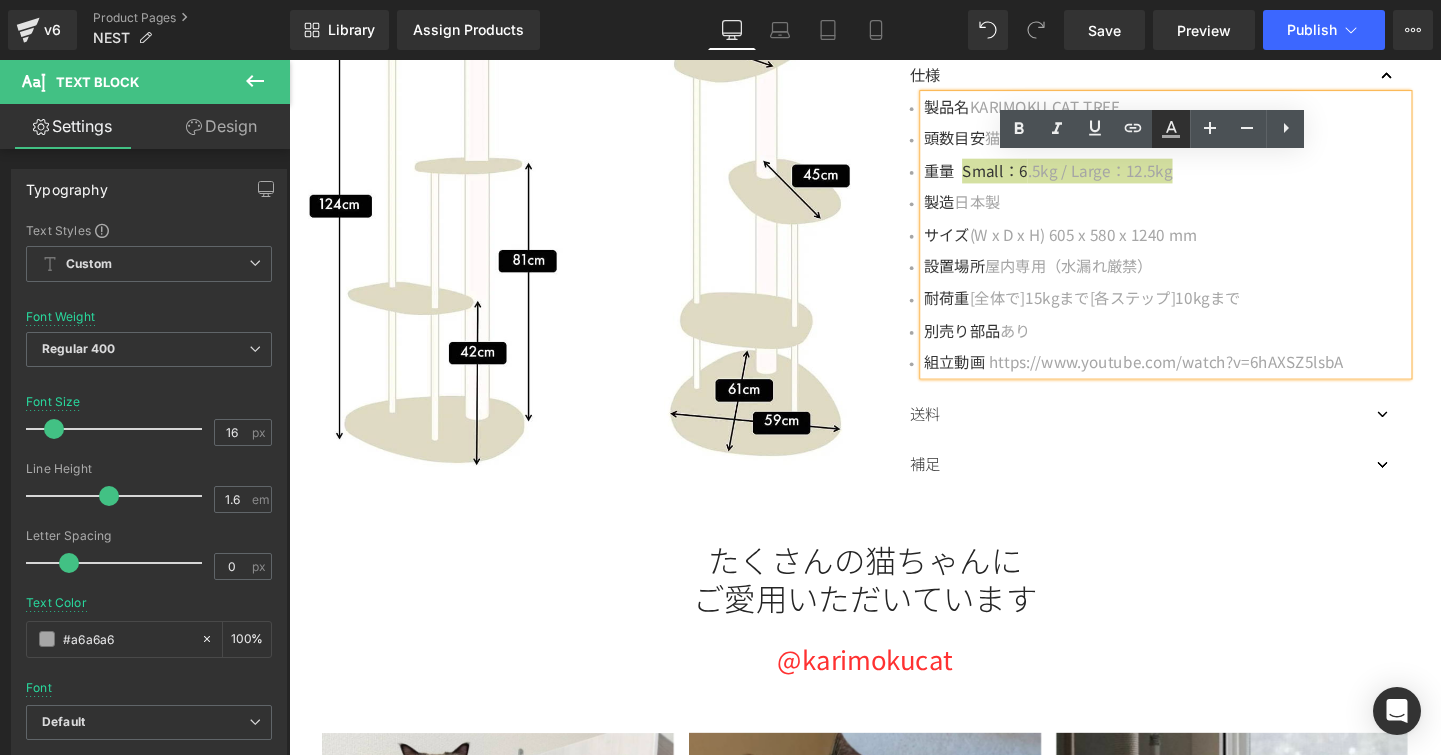 click 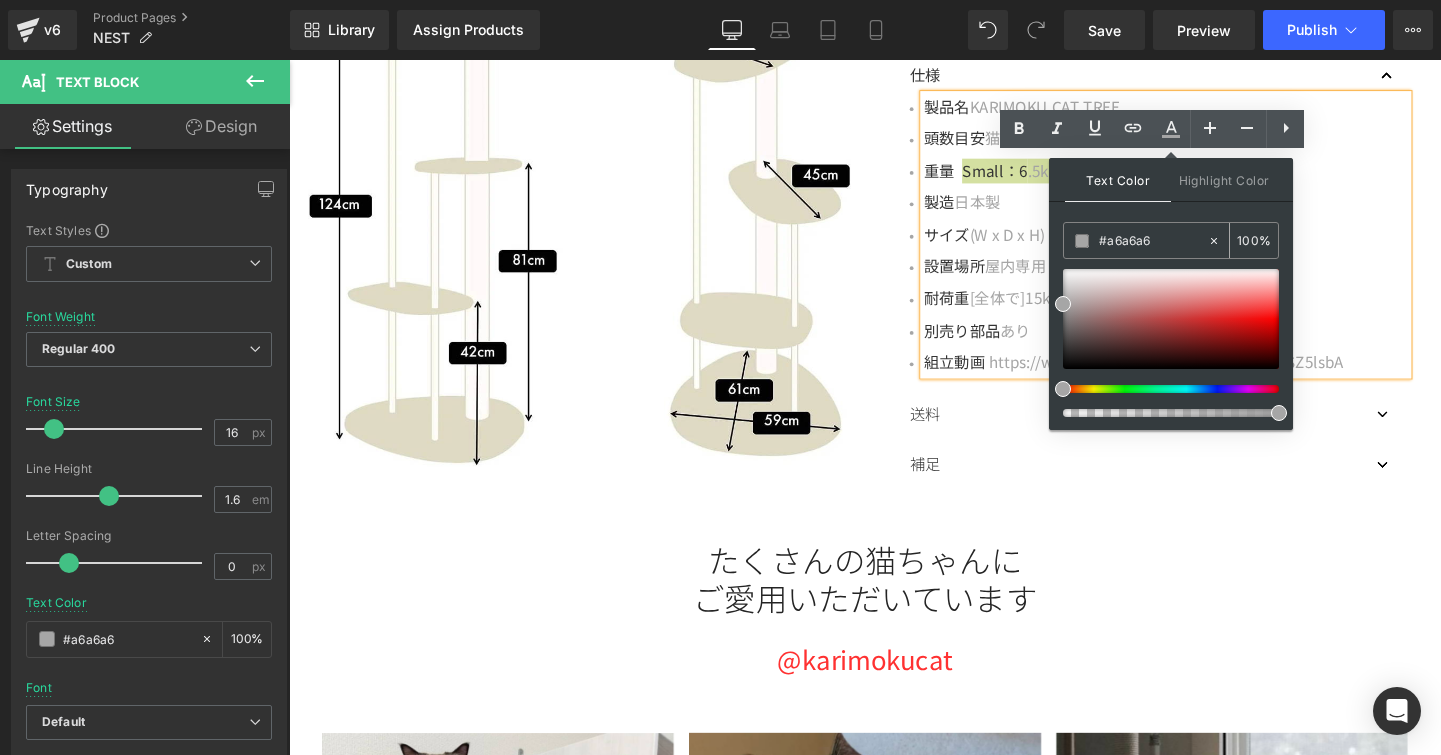 click at bounding box center (1082, 241) 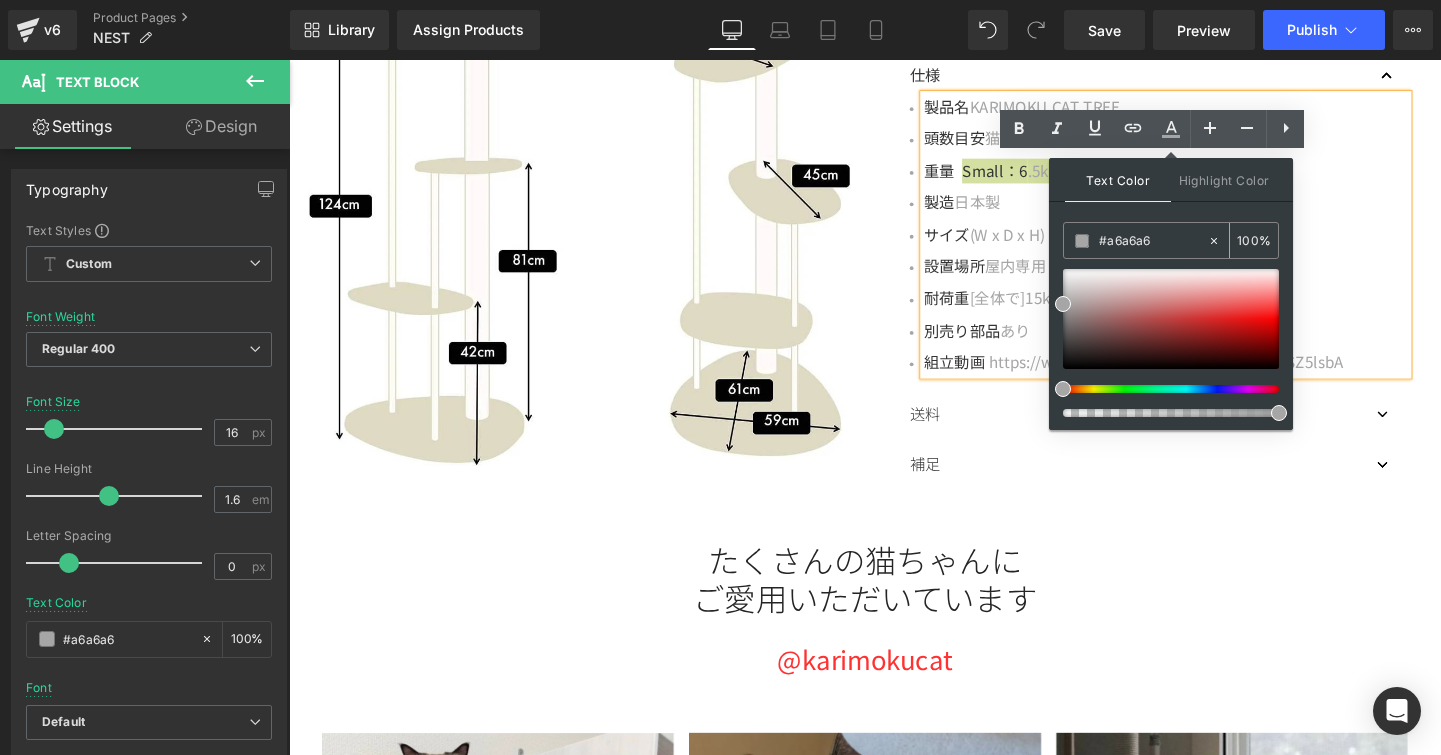 click at bounding box center [1082, 241] 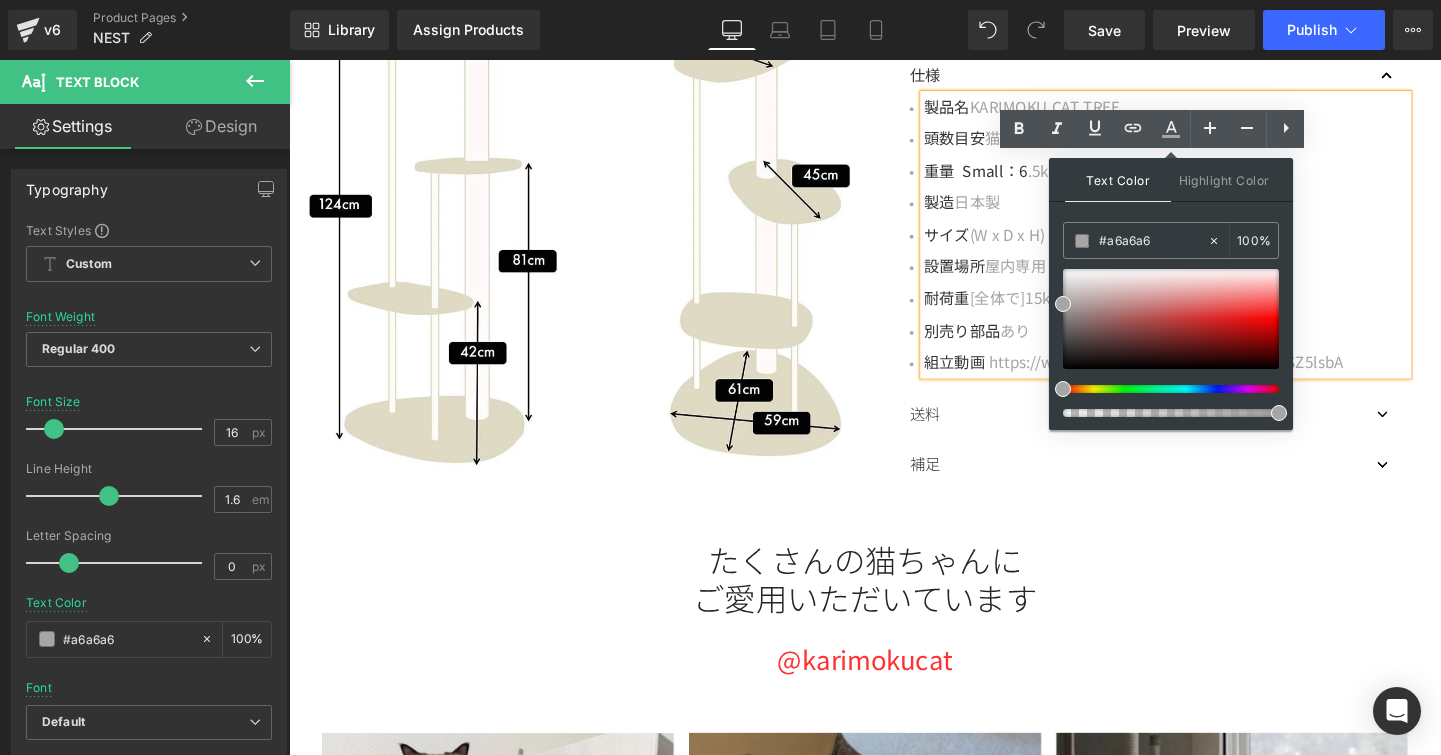 click on "製造   日本製" at bounding box center [1210, 210] 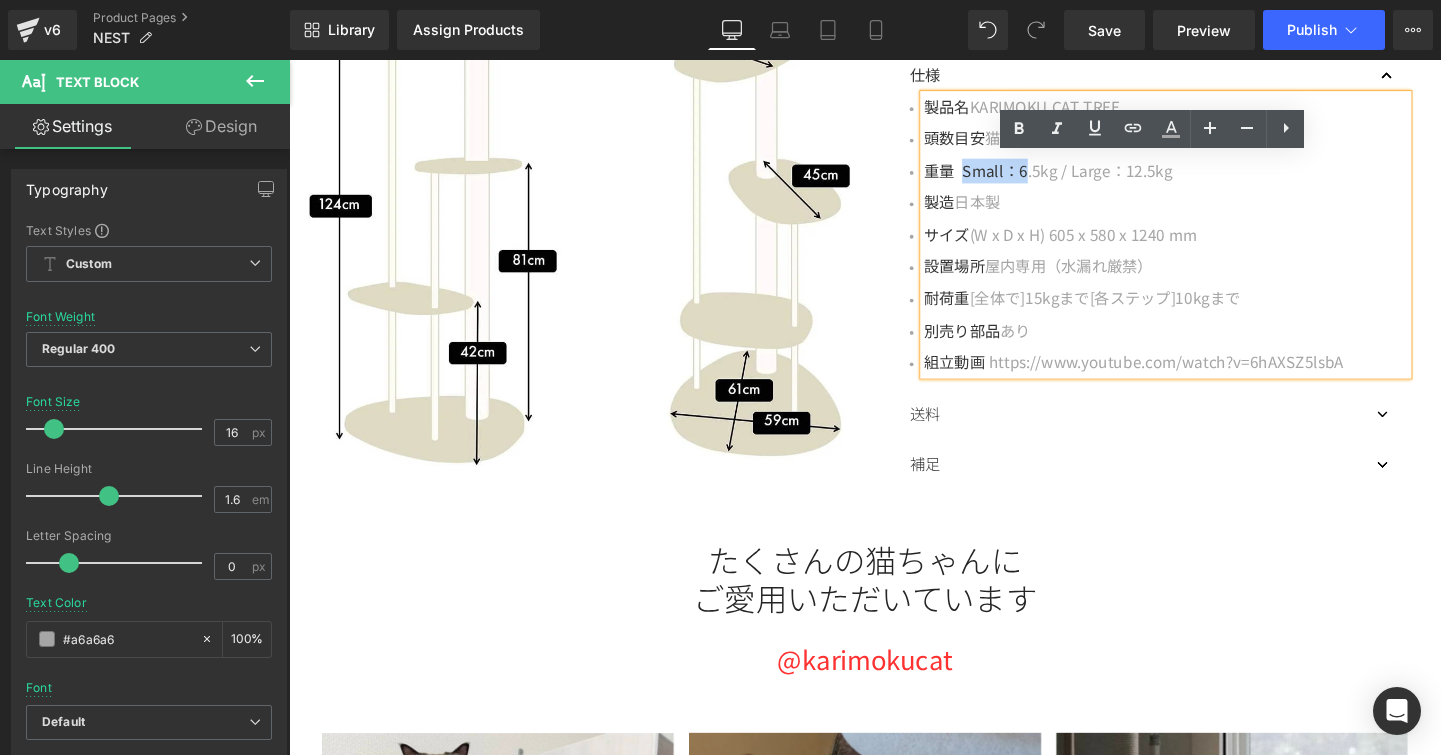 drag, startPoint x: 990, startPoint y: 172, endPoint x: 1057, endPoint y: 170, distance: 67.02985 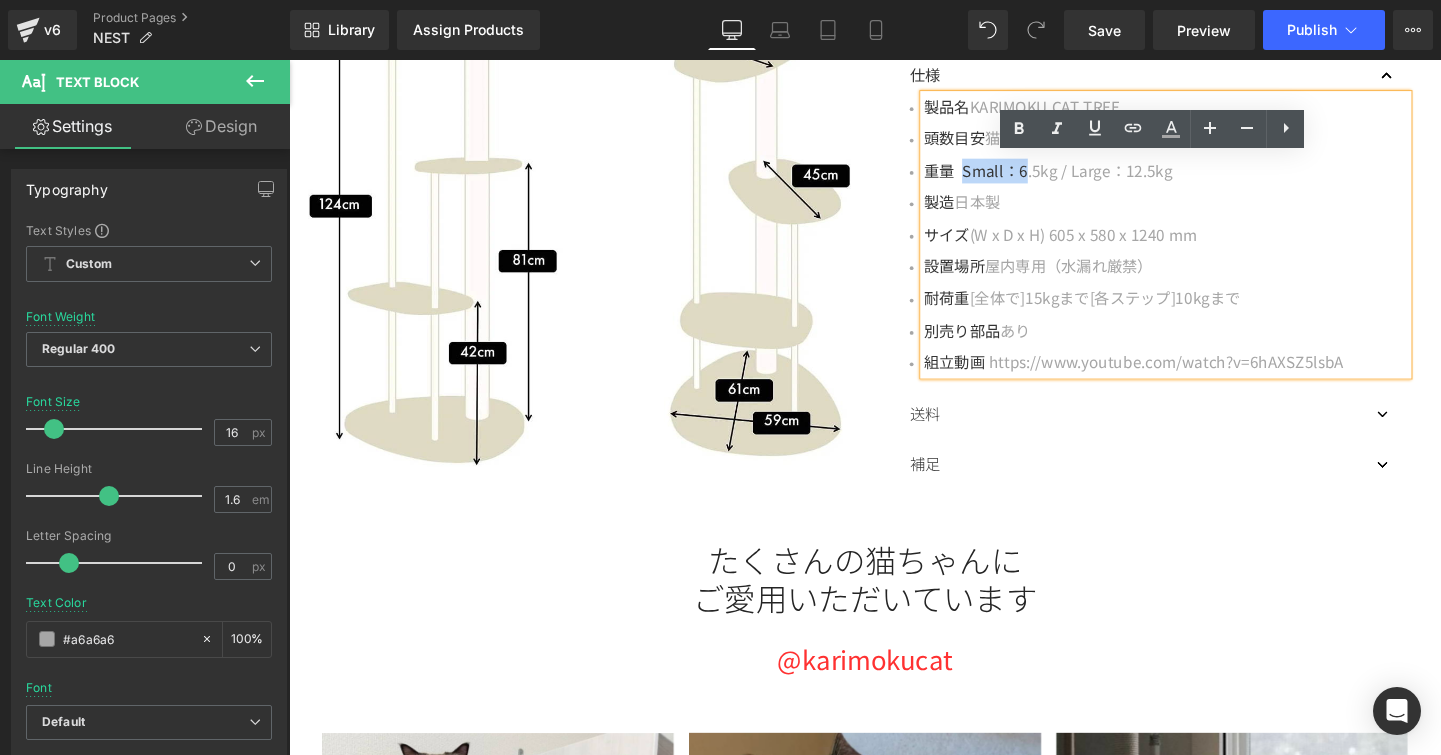 click on "重量  Small：6" at bounding box center [1010, 176] 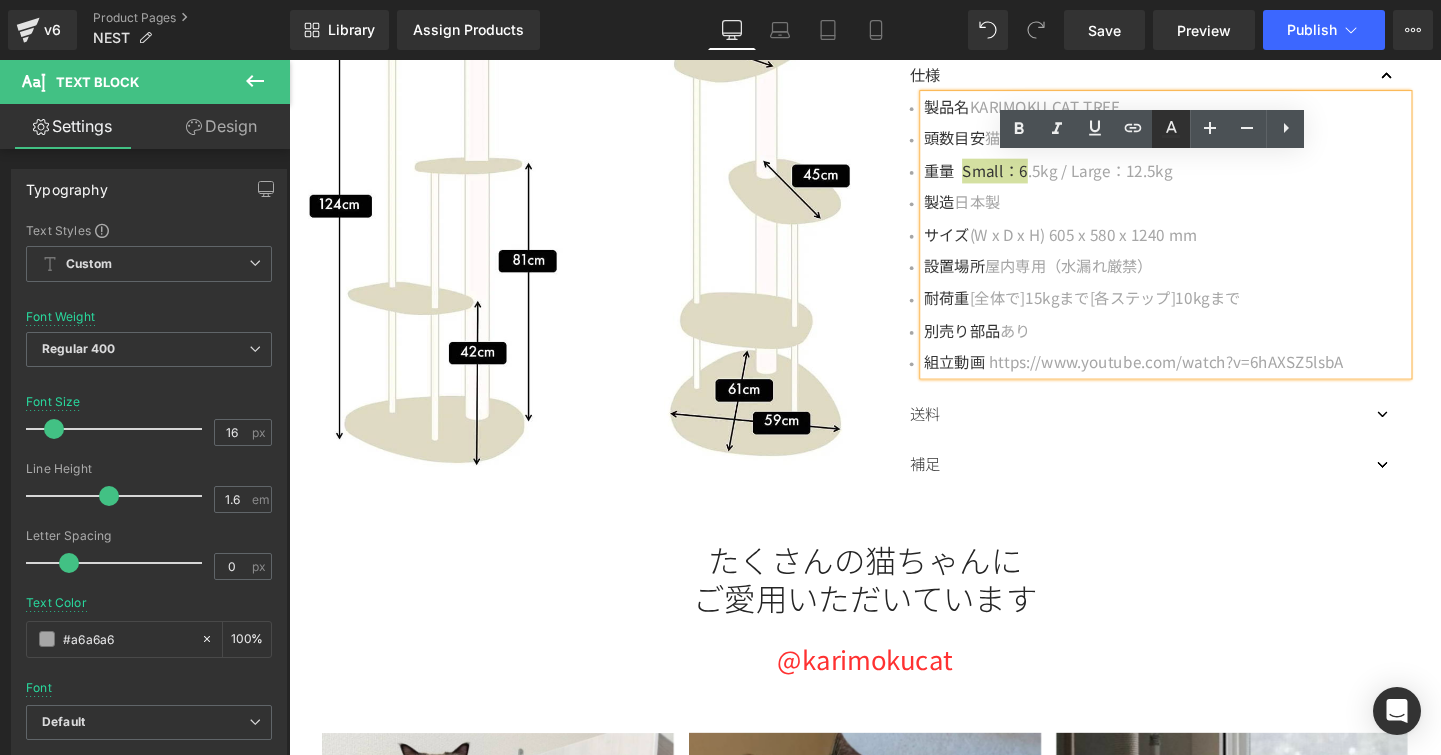 click 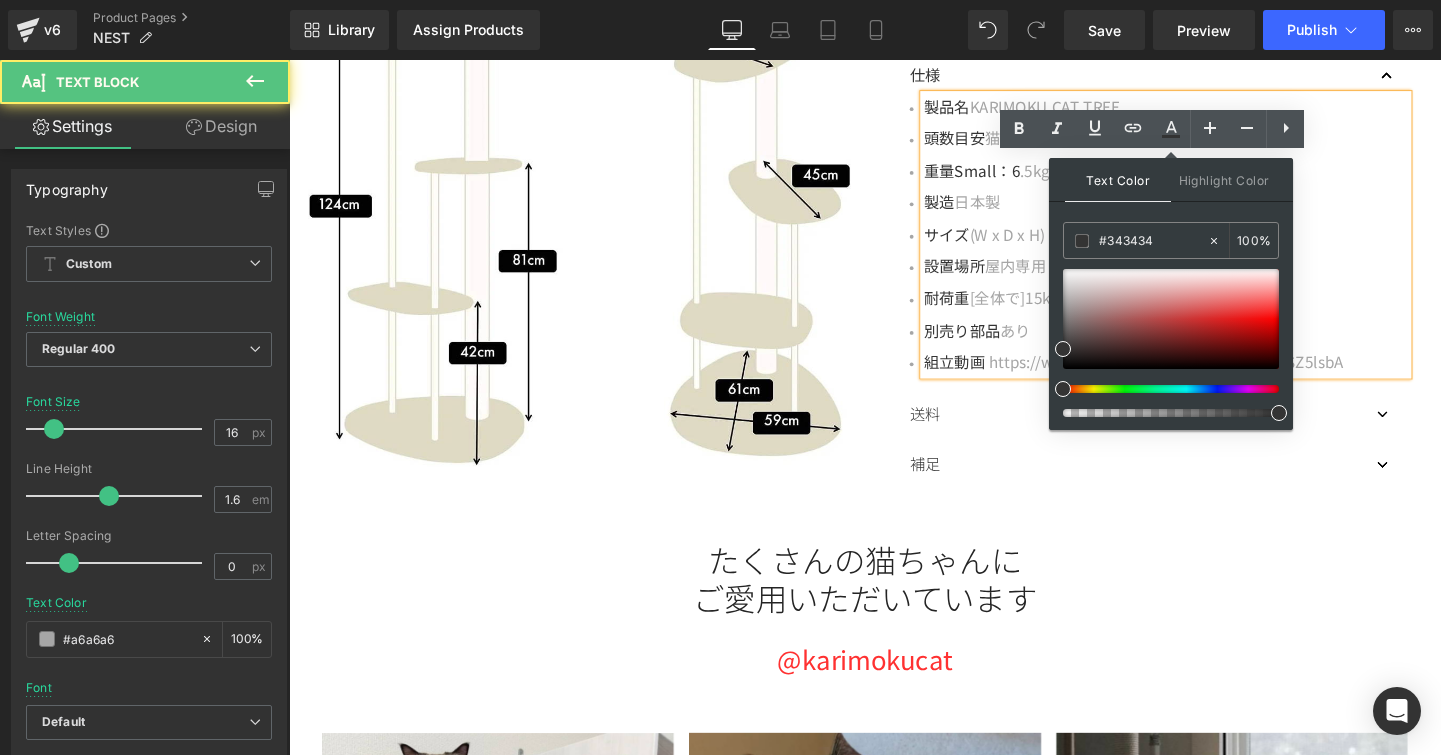 click on "サイズ   (W x D x H) 605 x 580 x 1240 mm" at bounding box center [1210, 244] 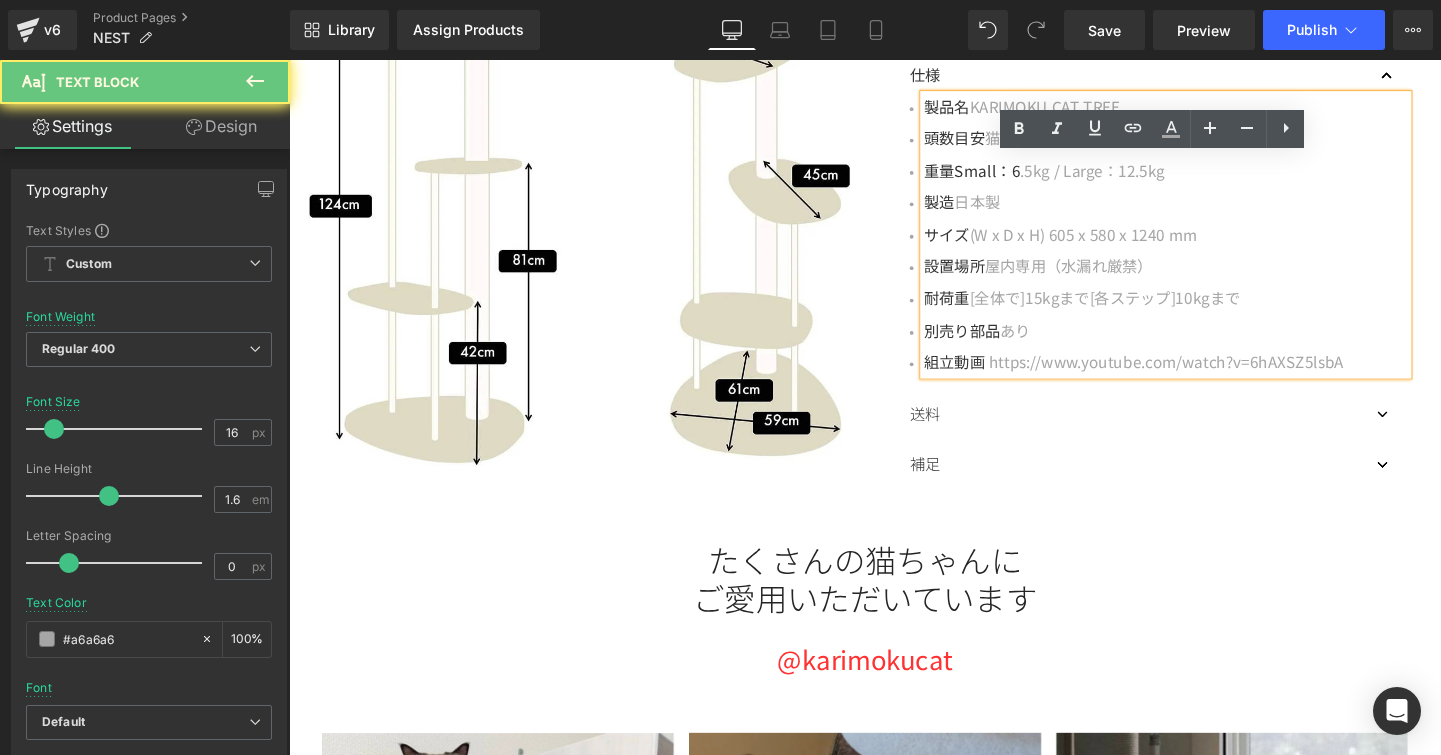 click on "重量   Small：6 .5kg / Large：12.5kg" at bounding box center [1210, 177] 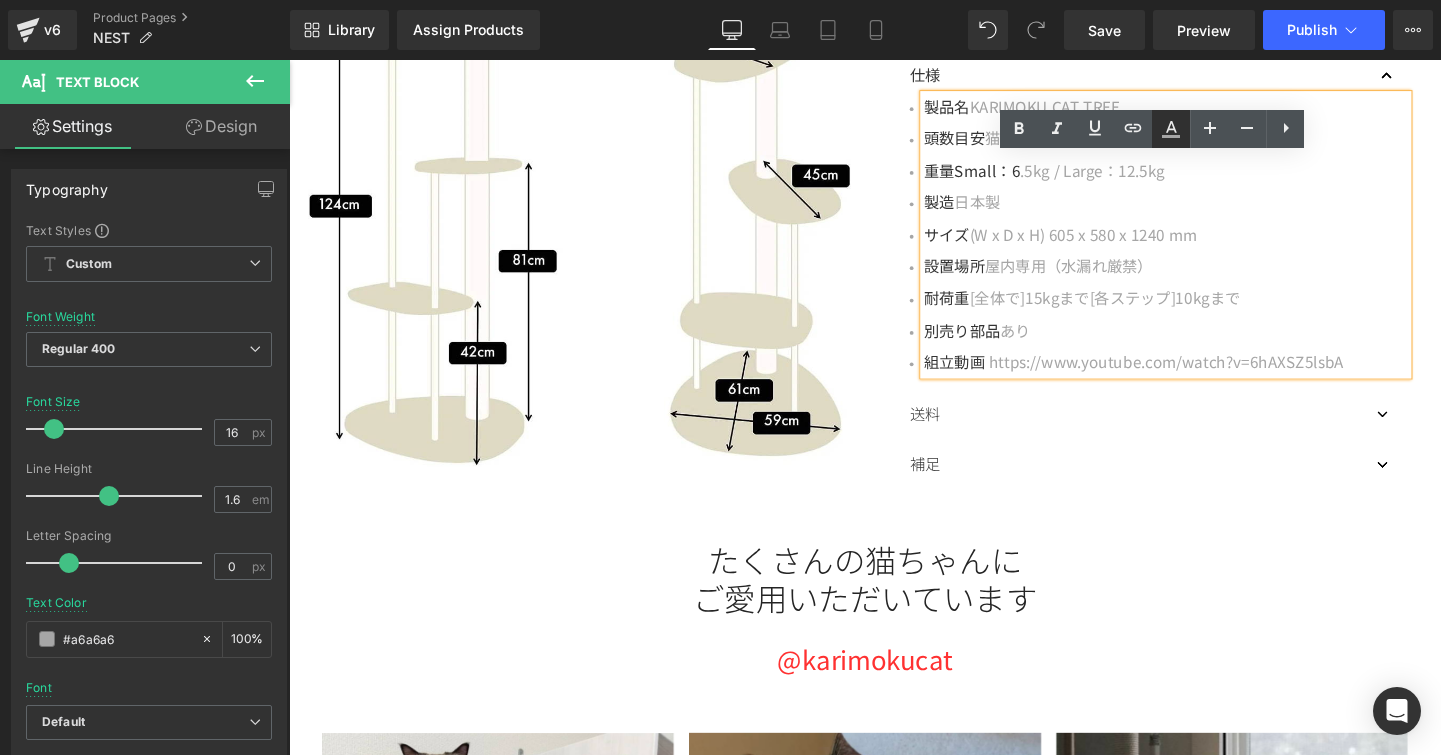 click at bounding box center (1171, 129) 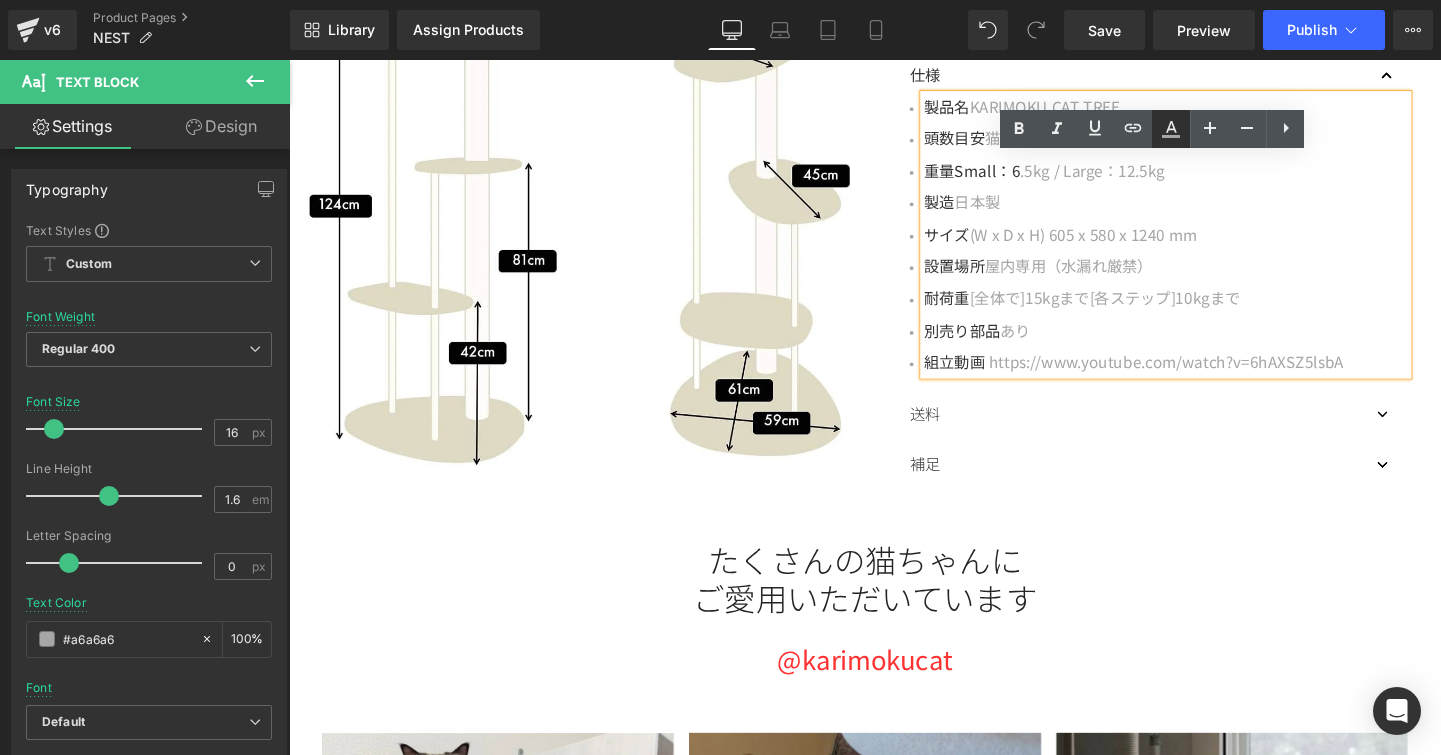 type on "100" 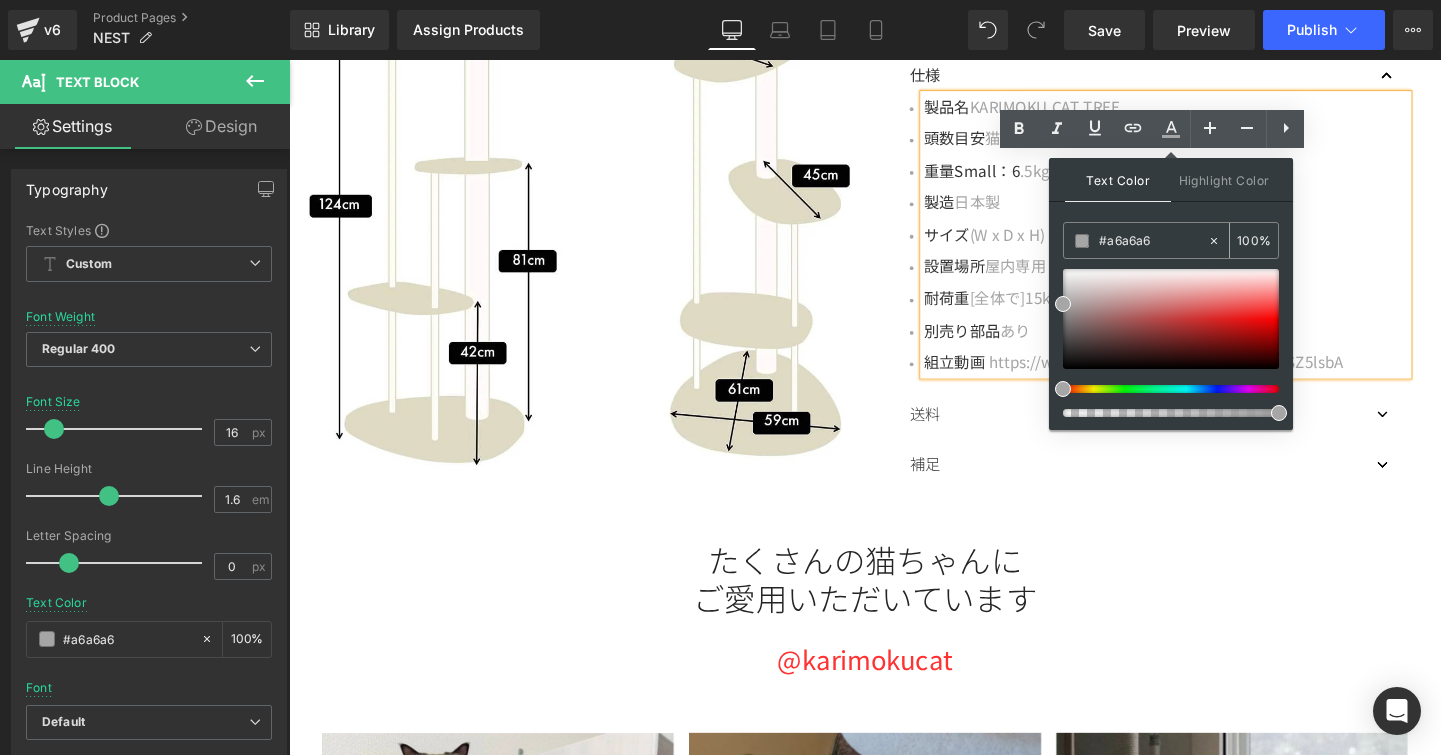 click on "#a6a6a6" at bounding box center (1153, 241) 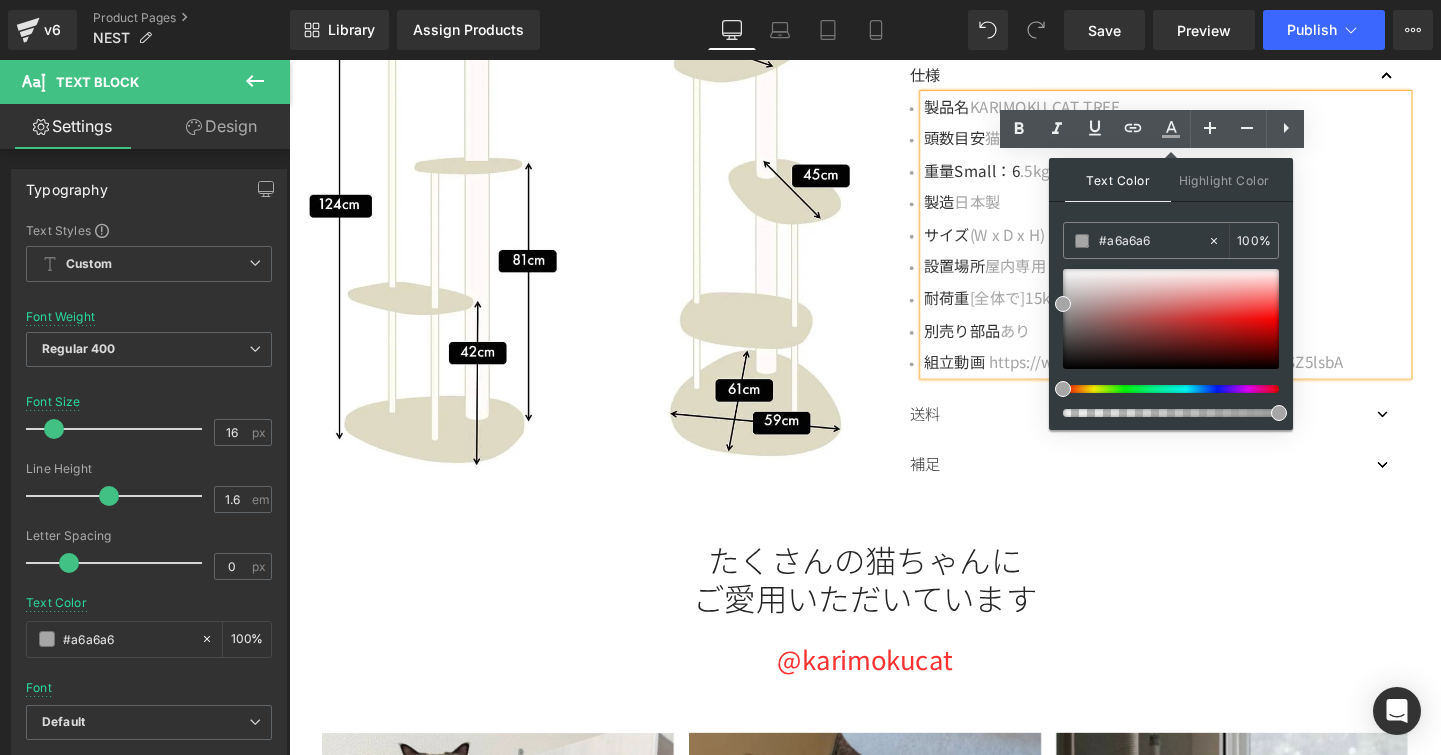 click on "製造   日本製" at bounding box center [1210, 210] 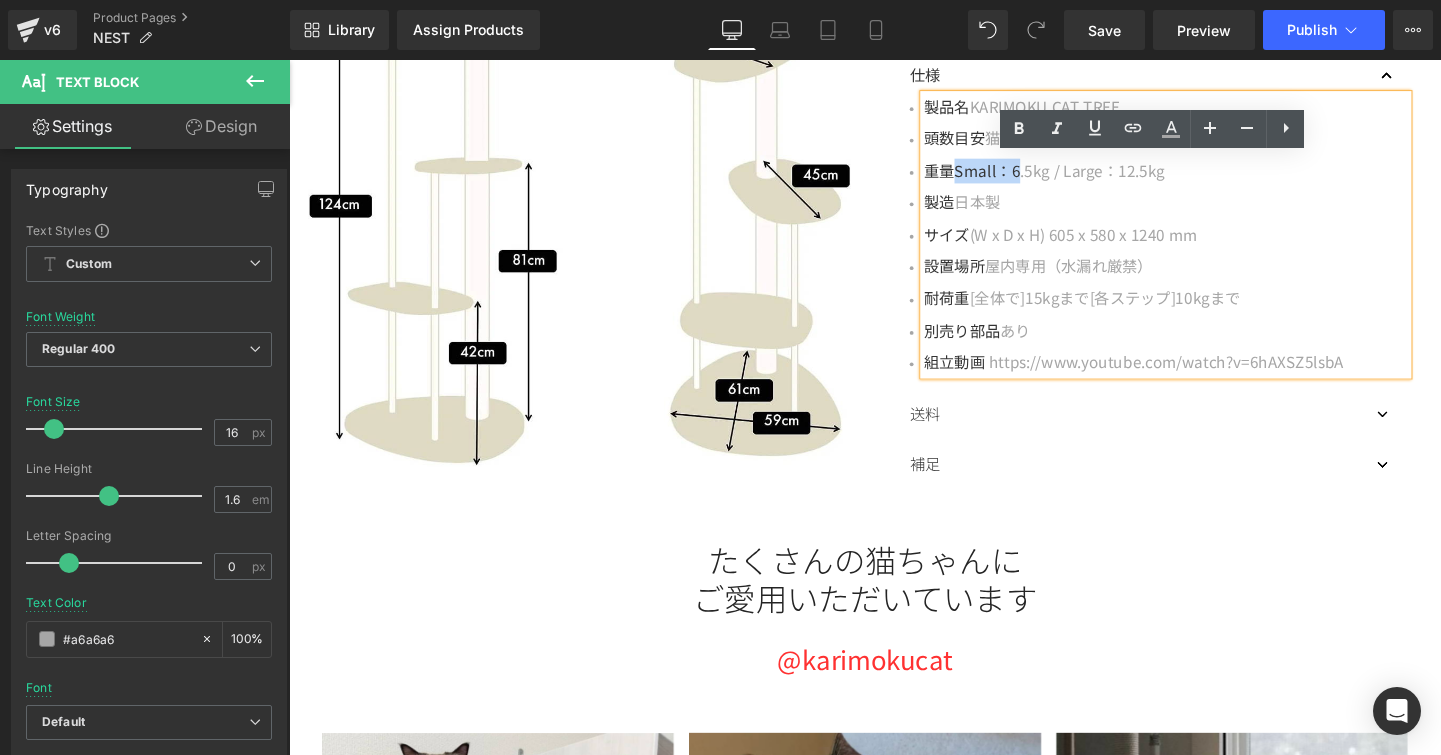 drag, startPoint x: 993, startPoint y: 171, endPoint x: 1058, endPoint y: 167, distance: 65.12296 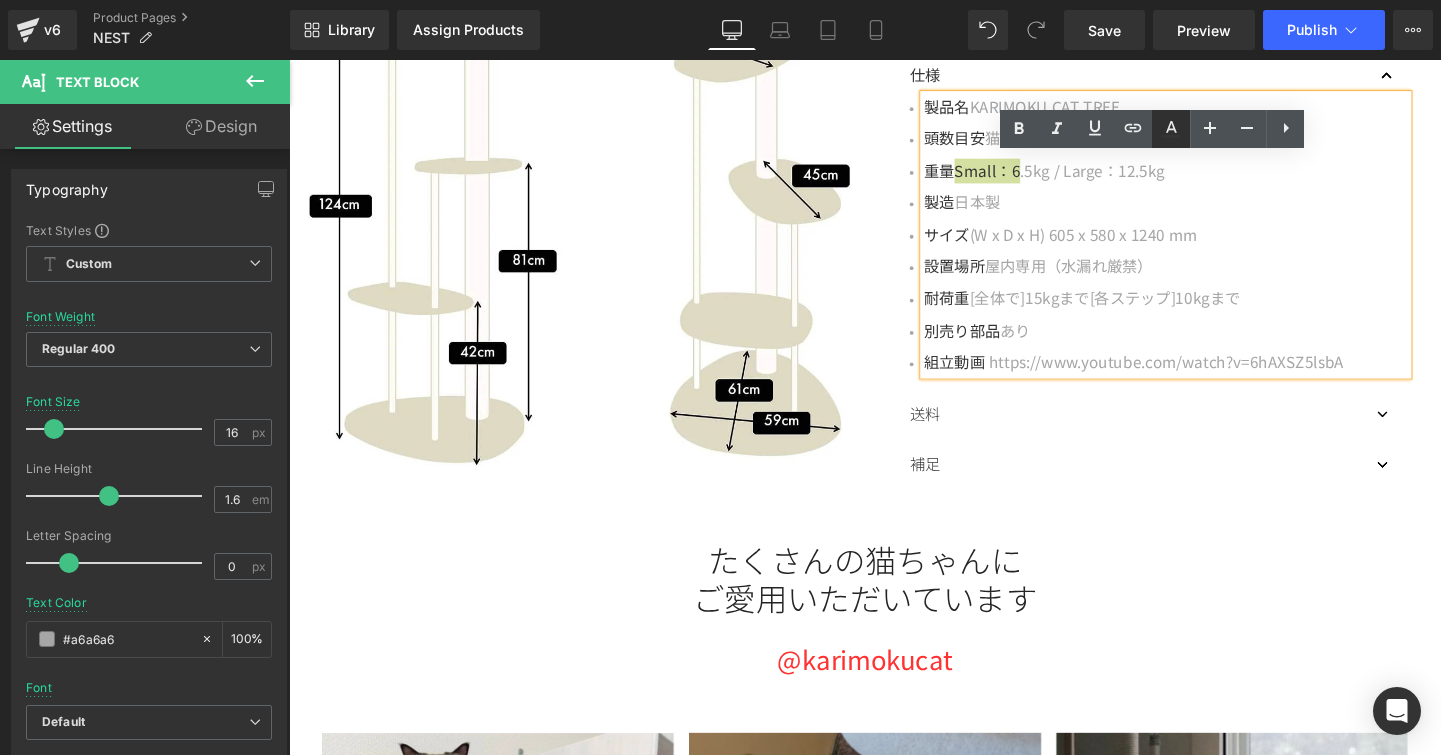 click at bounding box center [1171, 129] 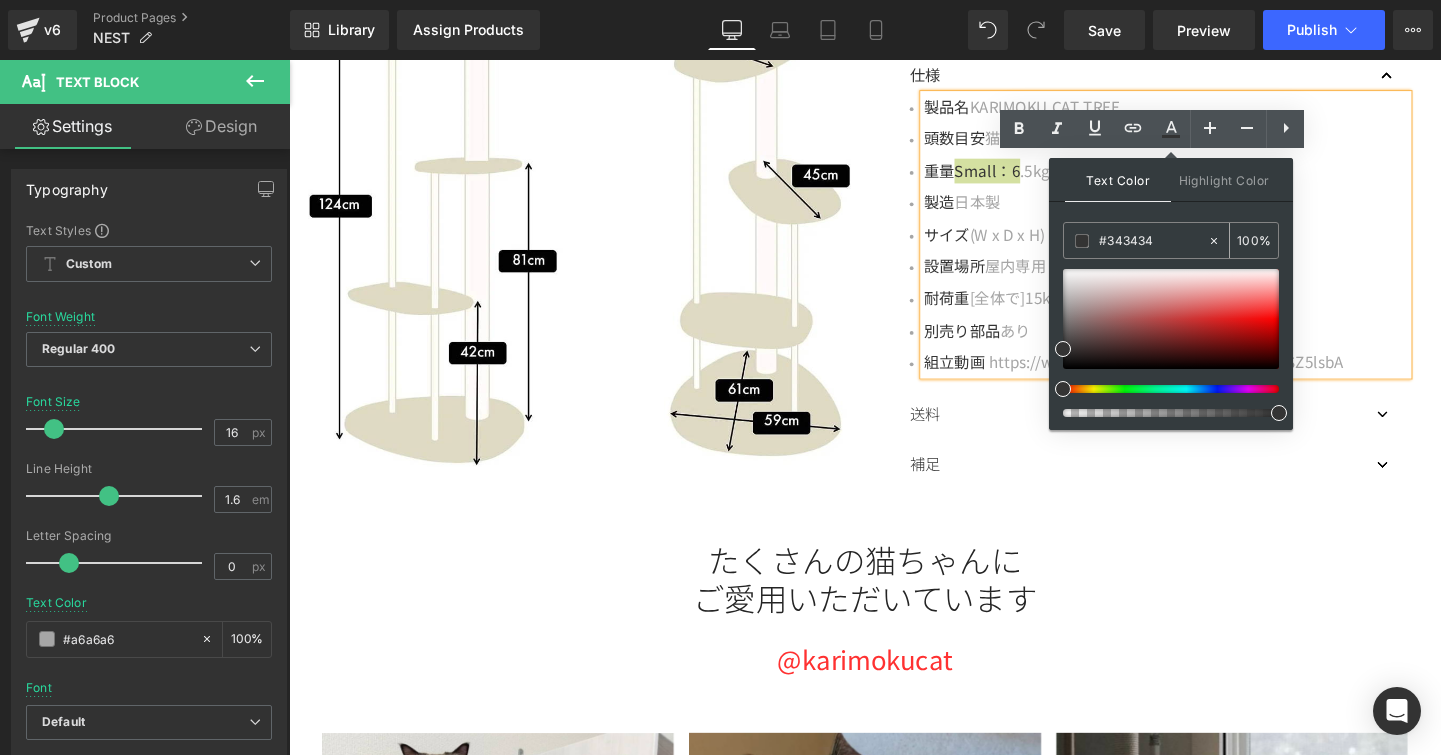 click at bounding box center [1218, 240] 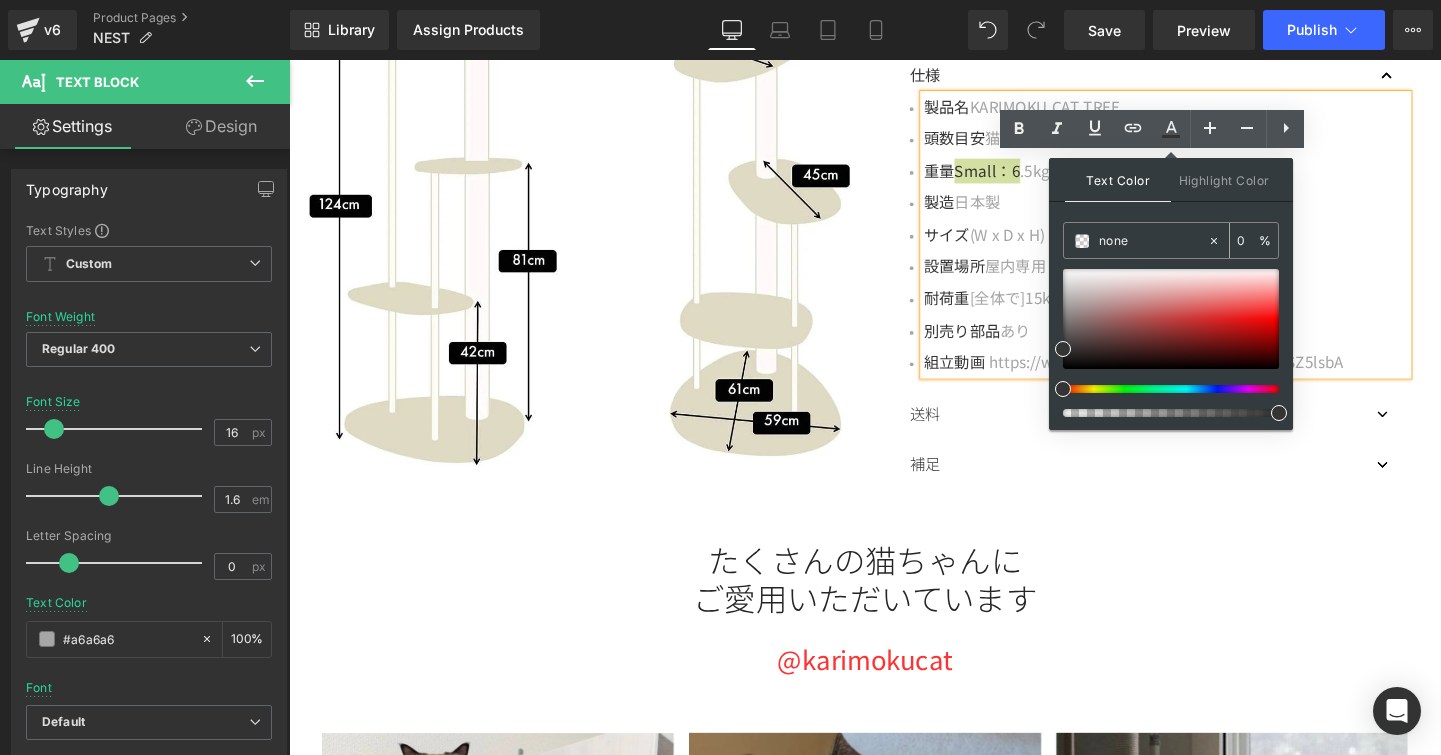 click on "none" at bounding box center [1153, 241] 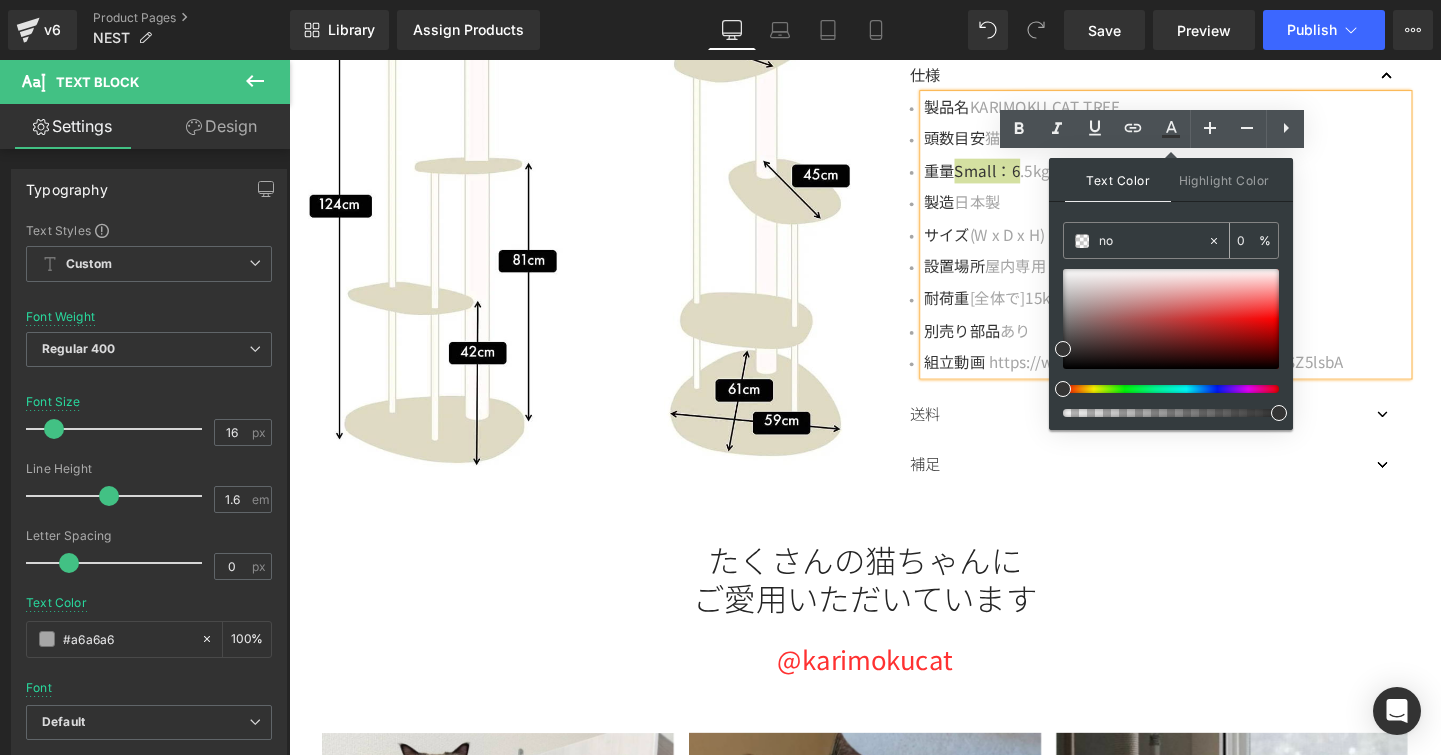 type on "n" 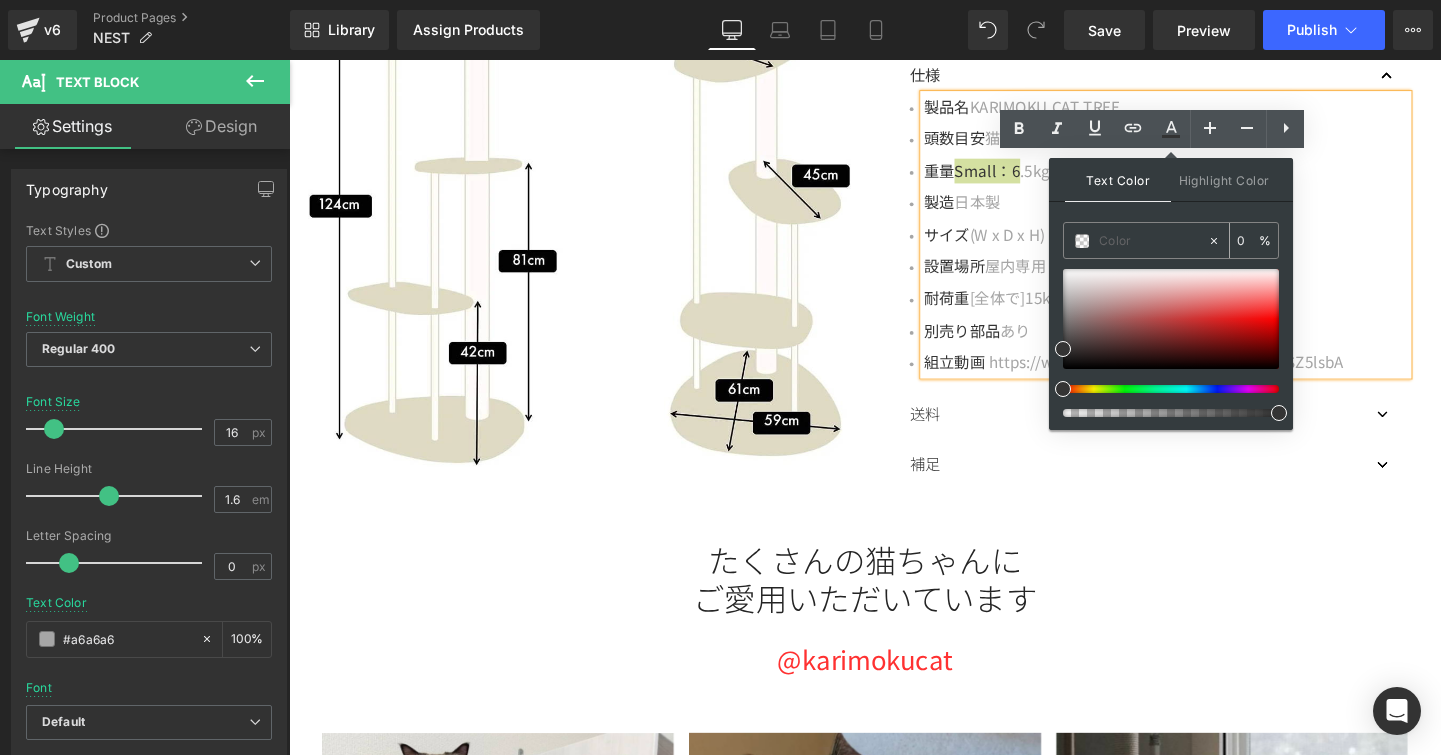 paste on "#a6a6a6" 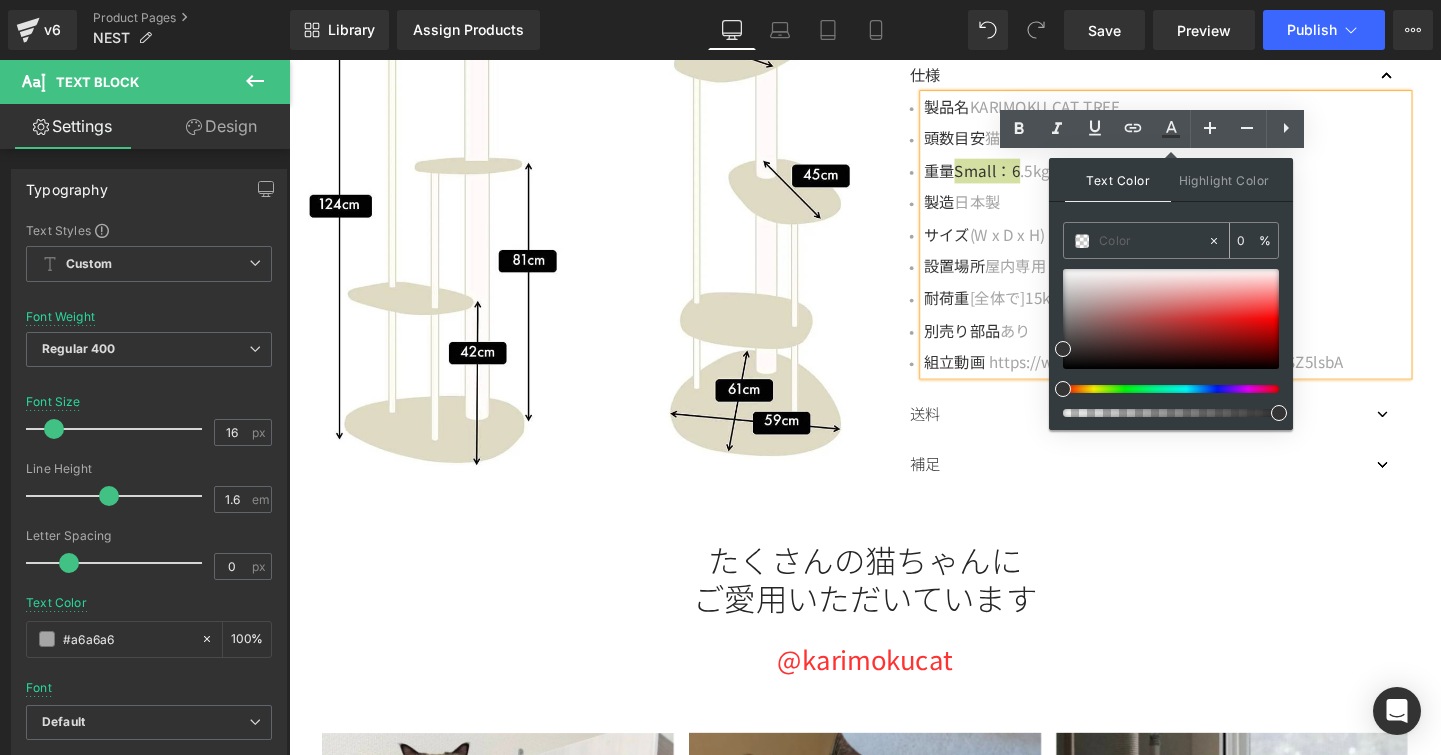 type on "#a6a6a6" 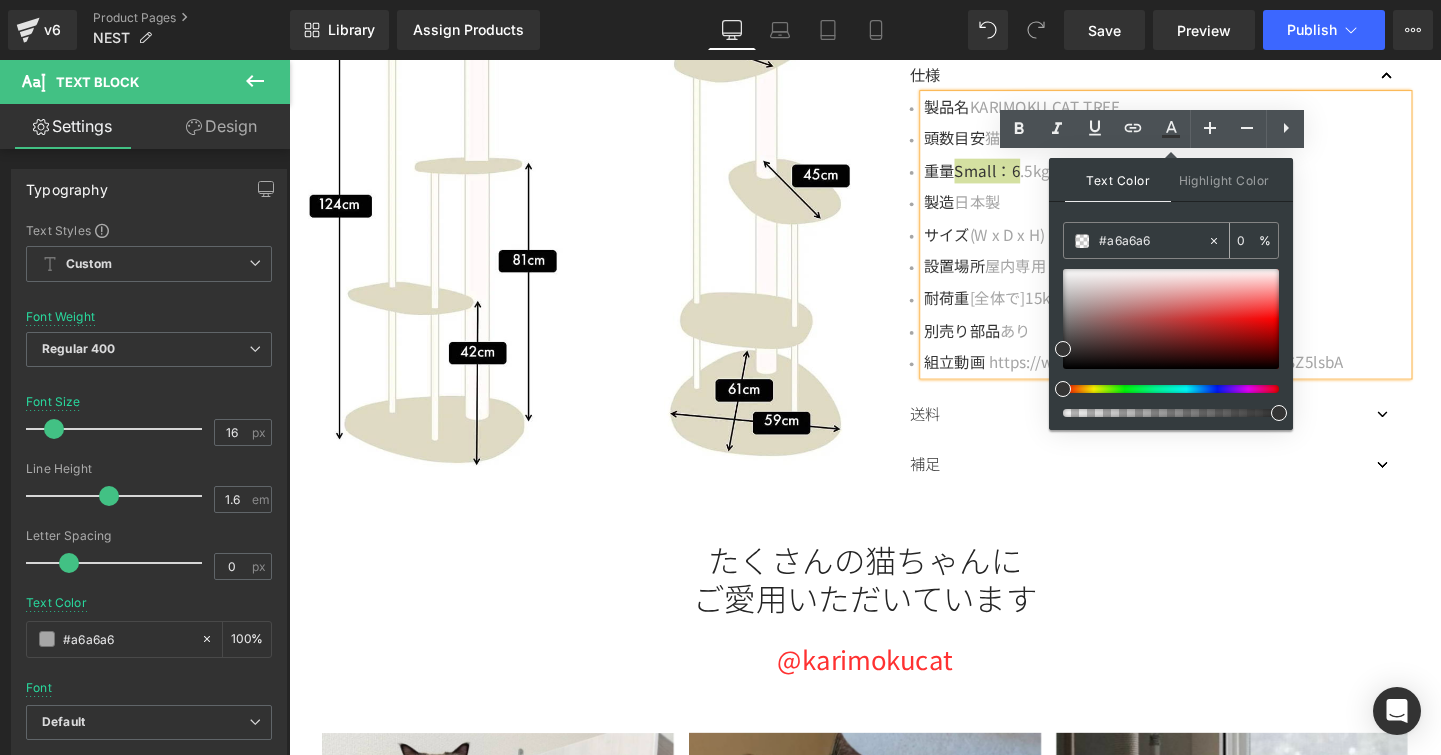 type on "100" 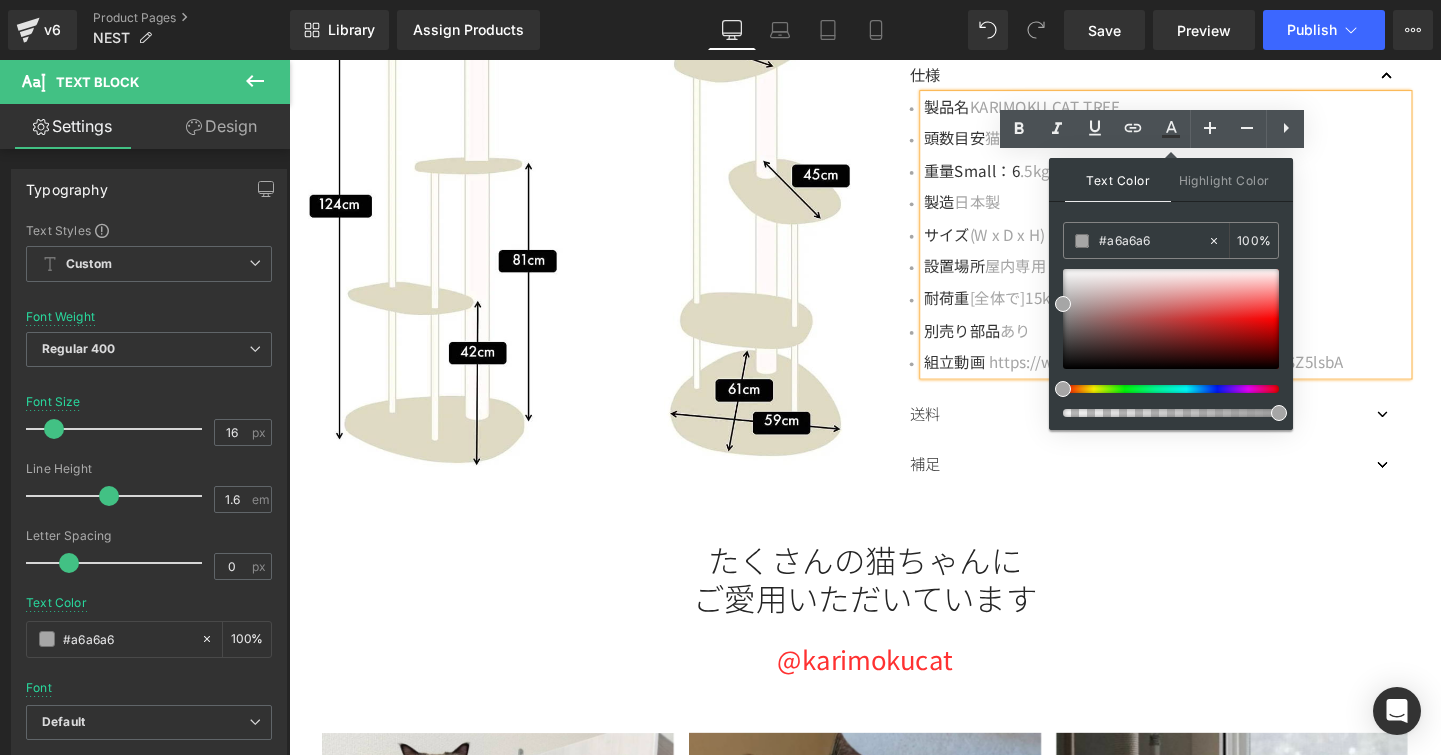 click on "重量   Small：6 .5kg / Large：12.5kg" at bounding box center (1210, 177) 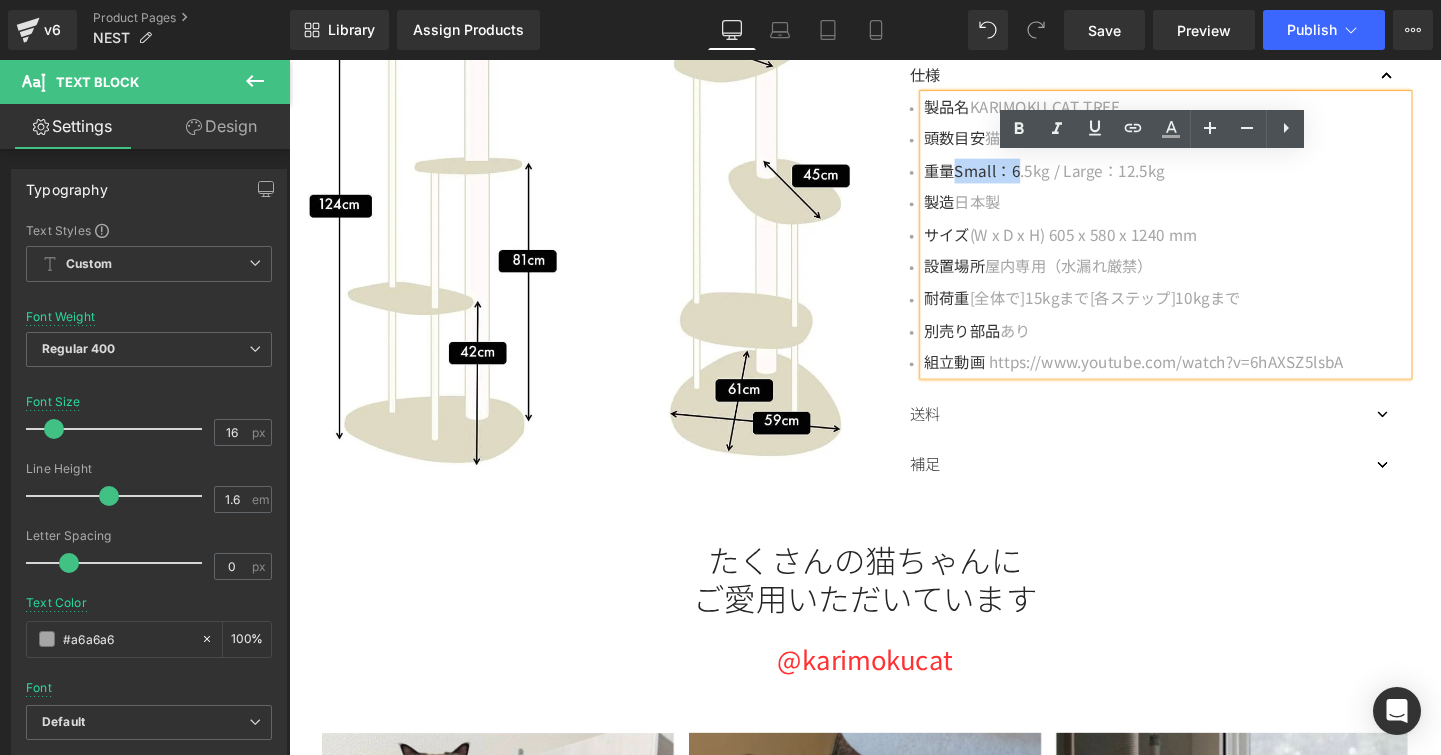 drag, startPoint x: 993, startPoint y: 165, endPoint x: 1057, endPoint y: 165, distance: 64 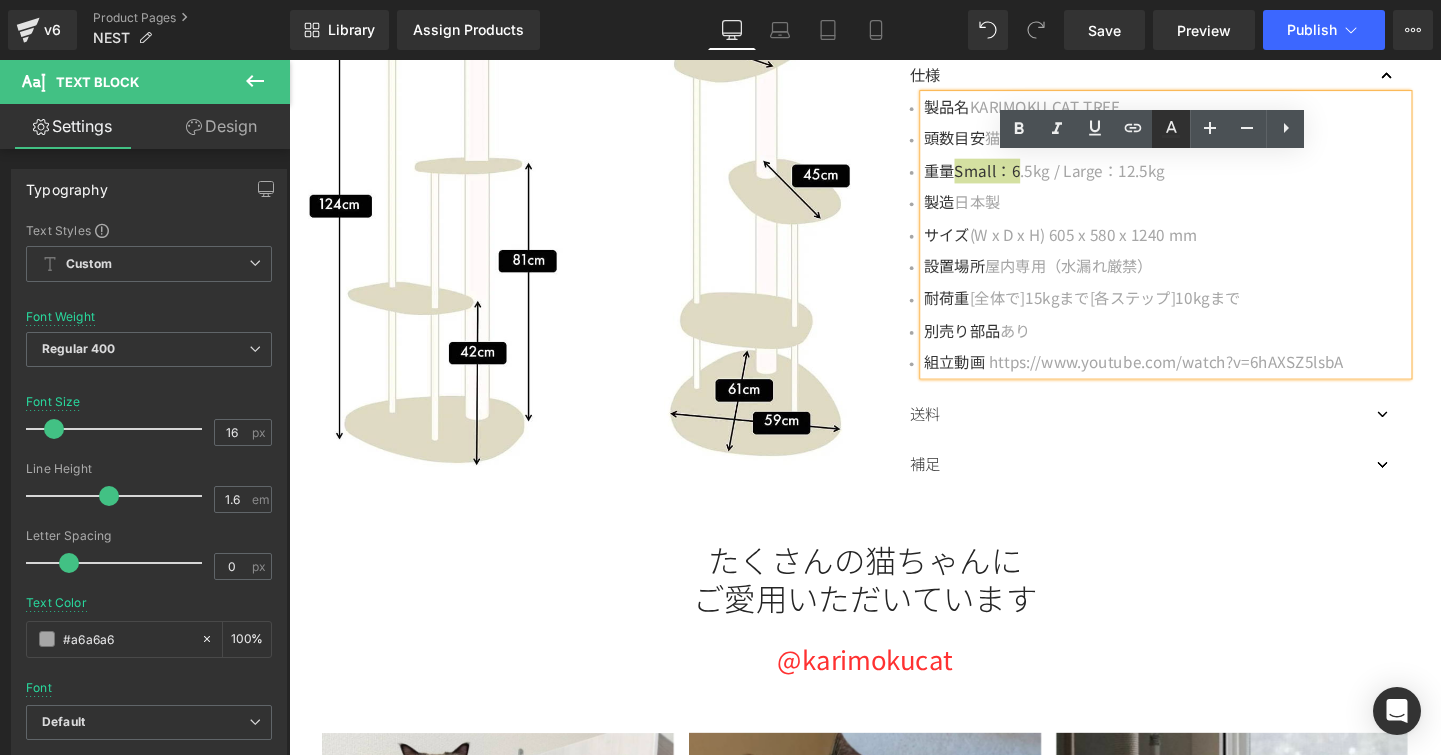click 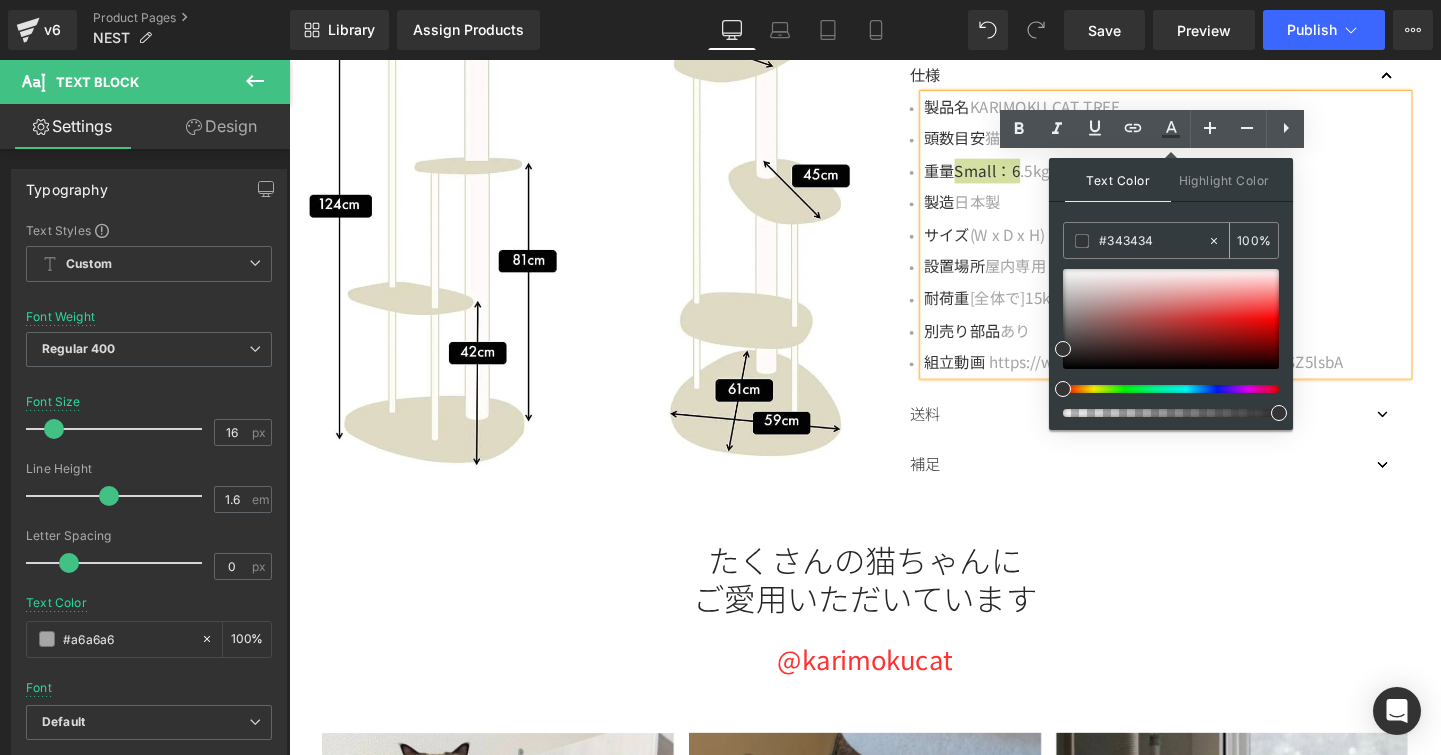 drag, startPoint x: 1110, startPoint y: 235, endPoint x: 1172, endPoint y: 238, distance: 62.072536 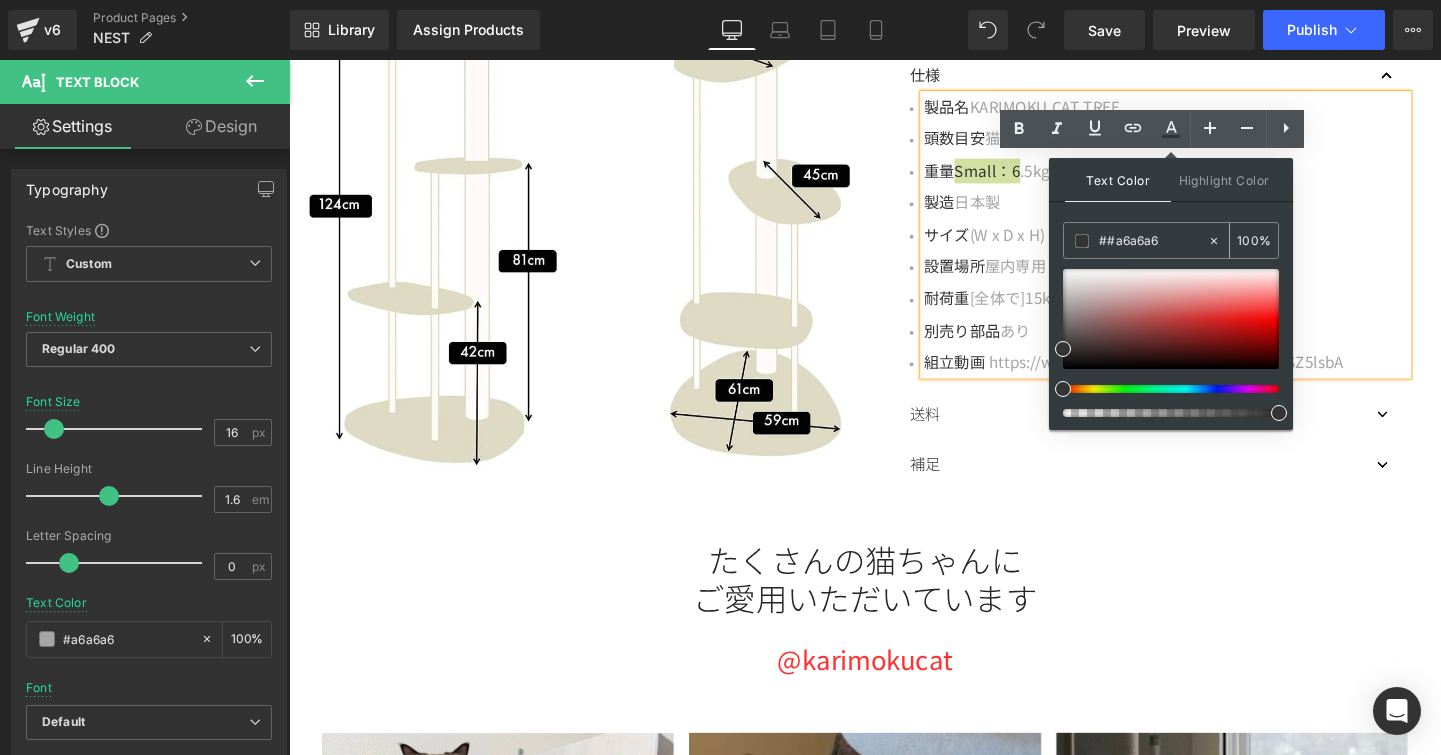 type on "0" 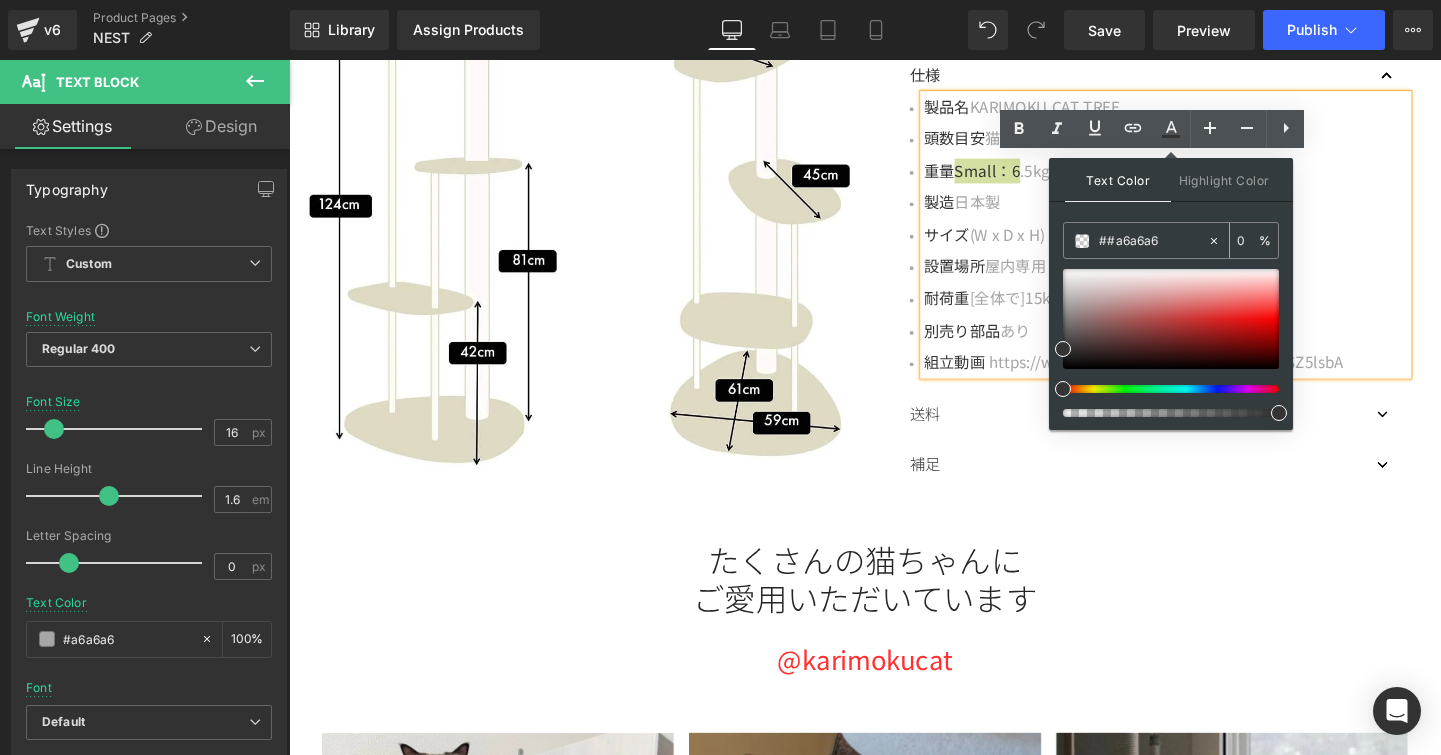 click on "##a6a6a6" at bounding box center [1153, 241] 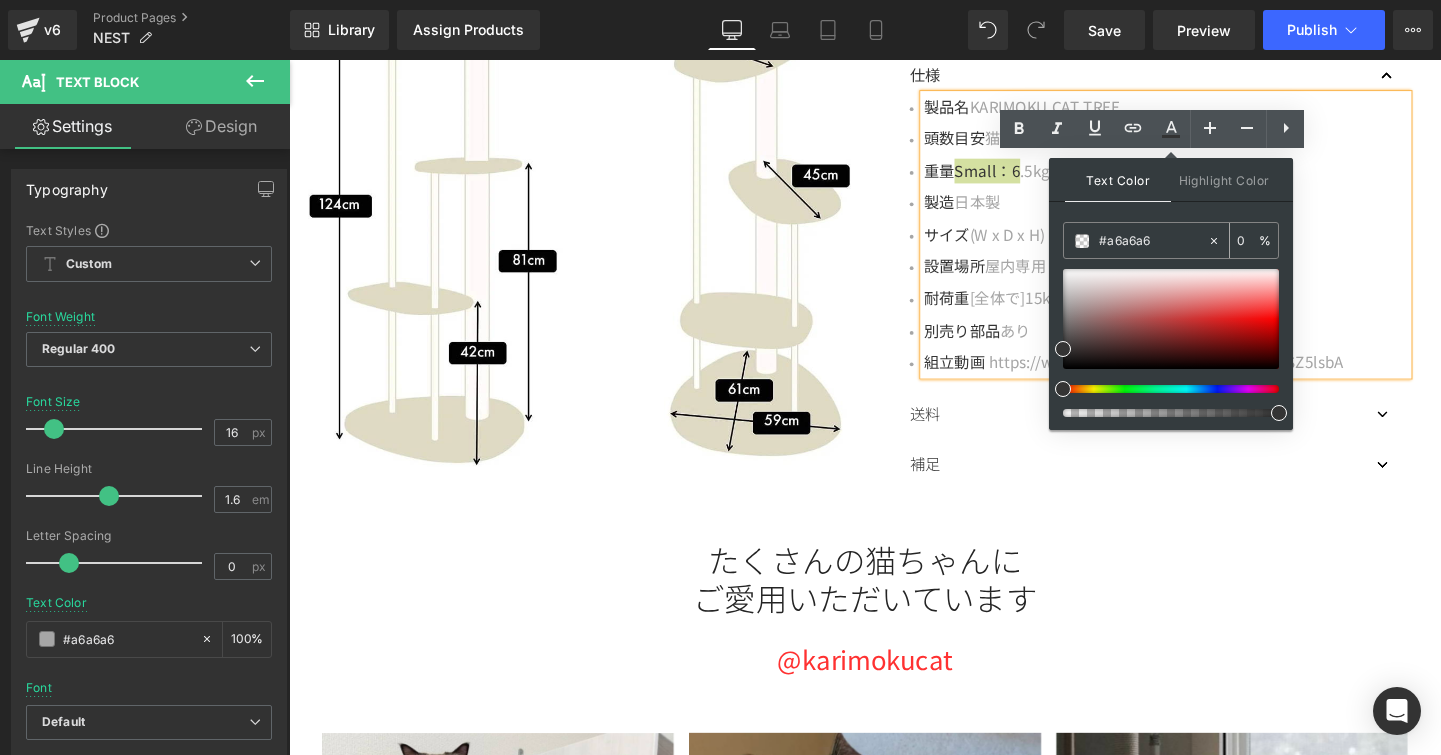 type on "100" 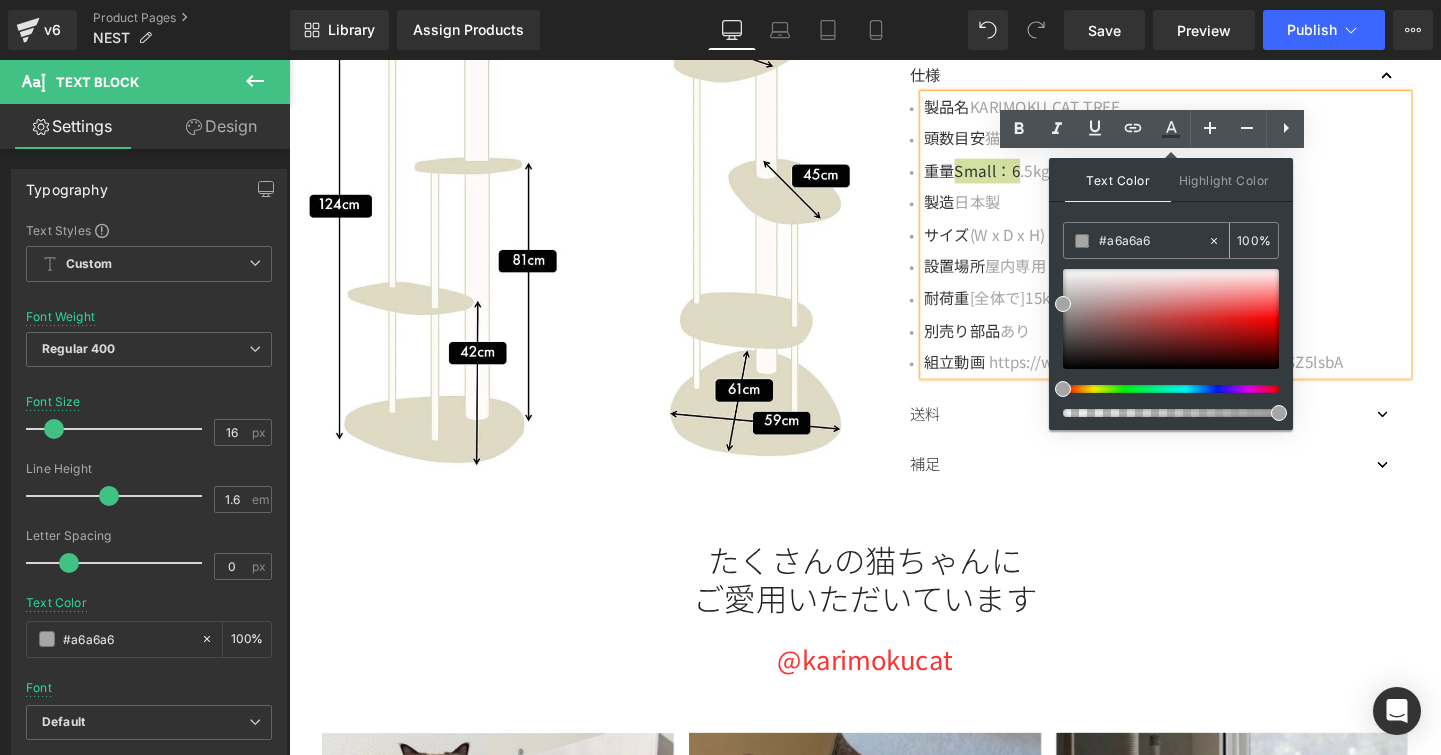 click on "#a6a6a6" at bounding box center [1153, 241] 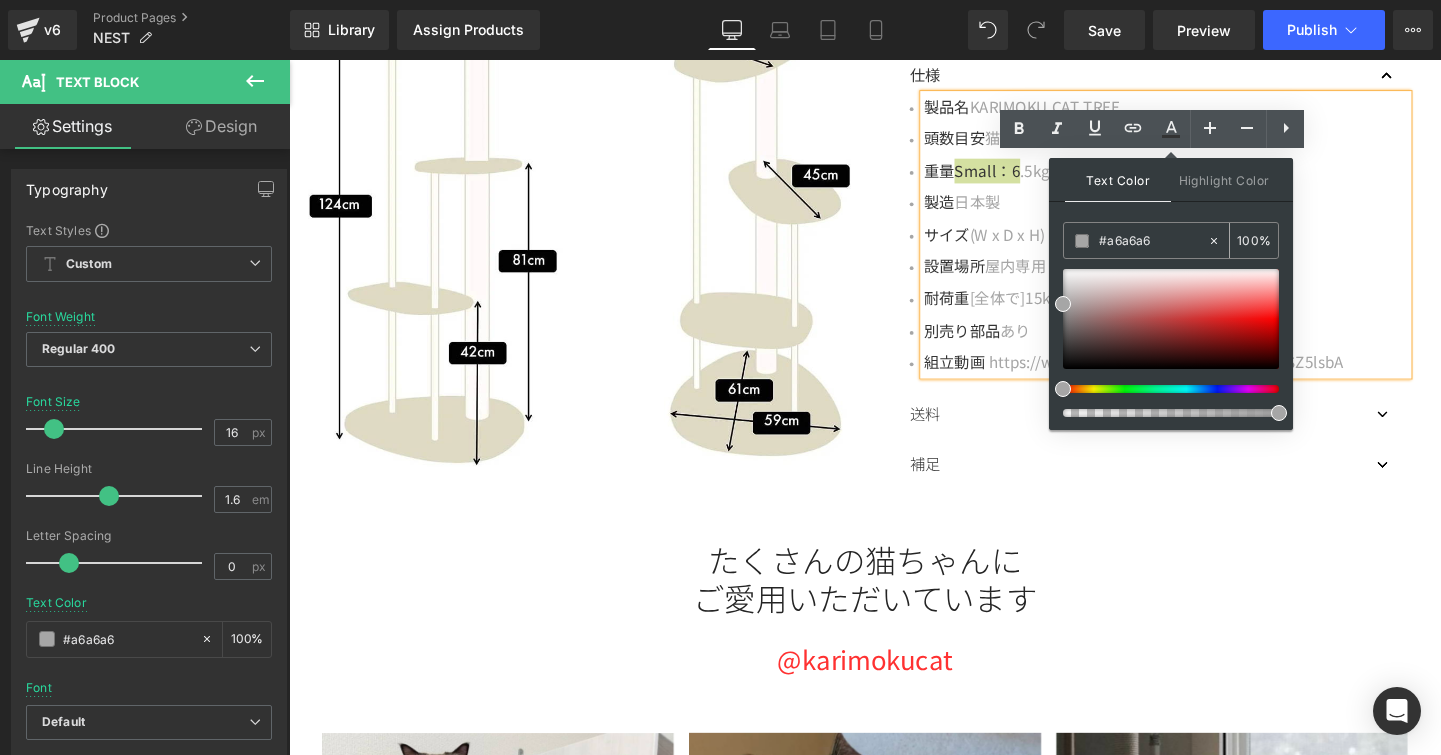 click on "#a6a6a6" at bounding box center [1153, 241] 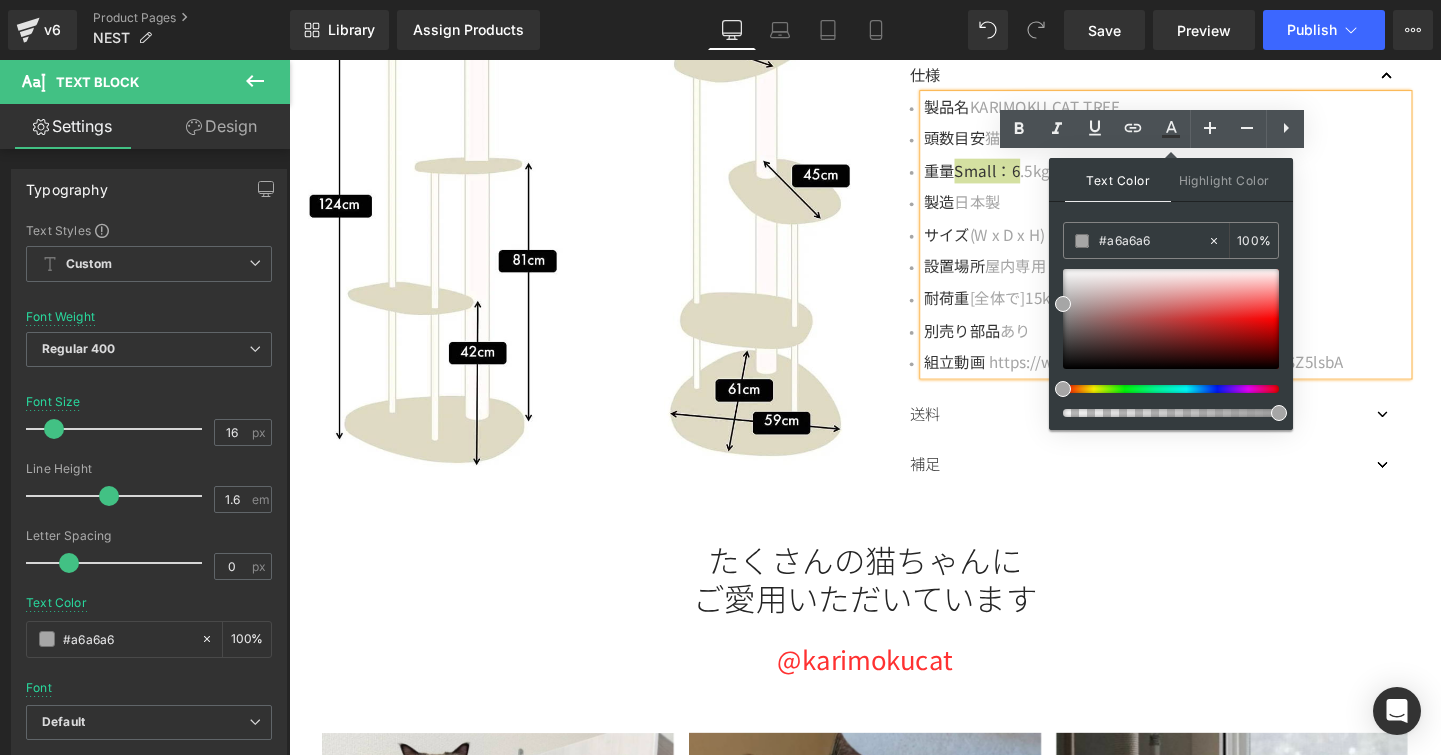 drag, startPoint x: 1469, startPoint y: 301, endPoint x: 1347, endPoint y: 291, distance: 122.40915 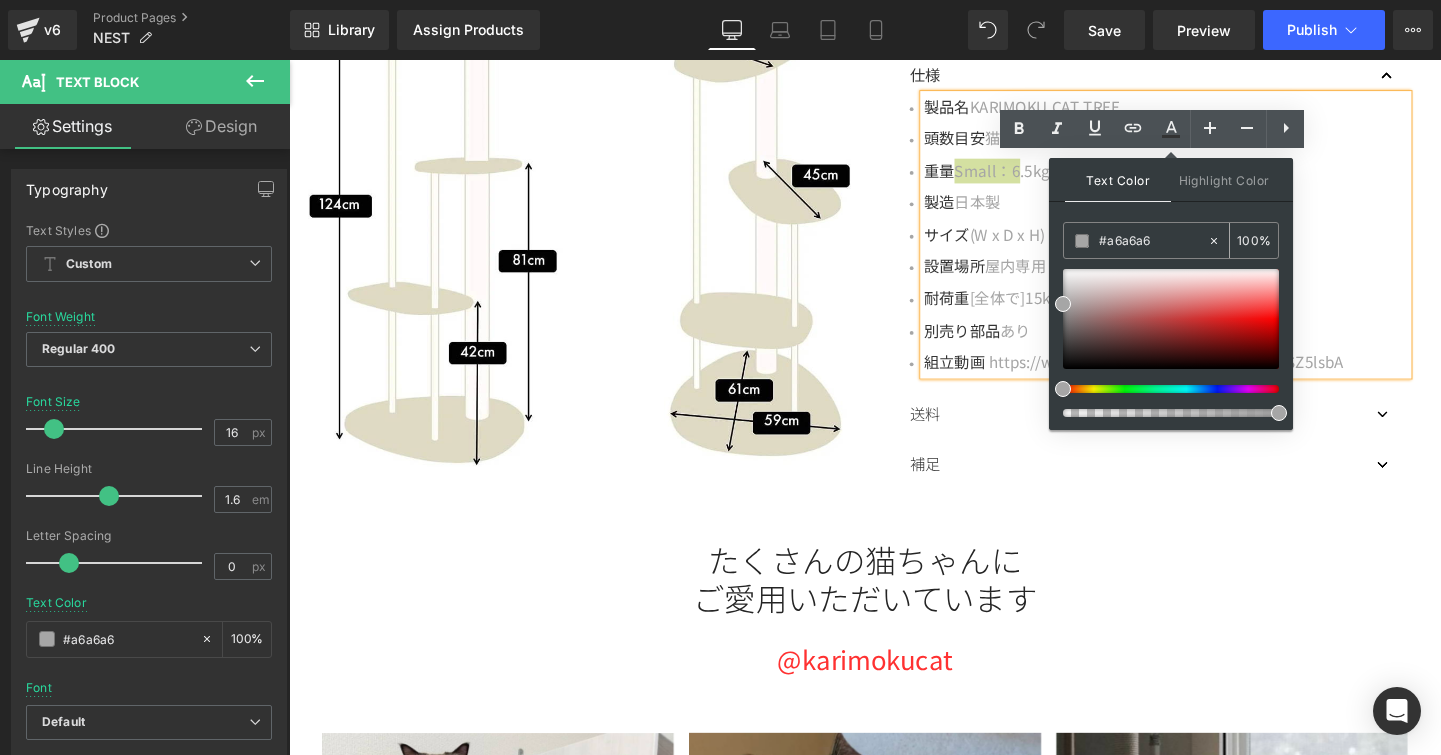 click at bounding box center (1082, 241) 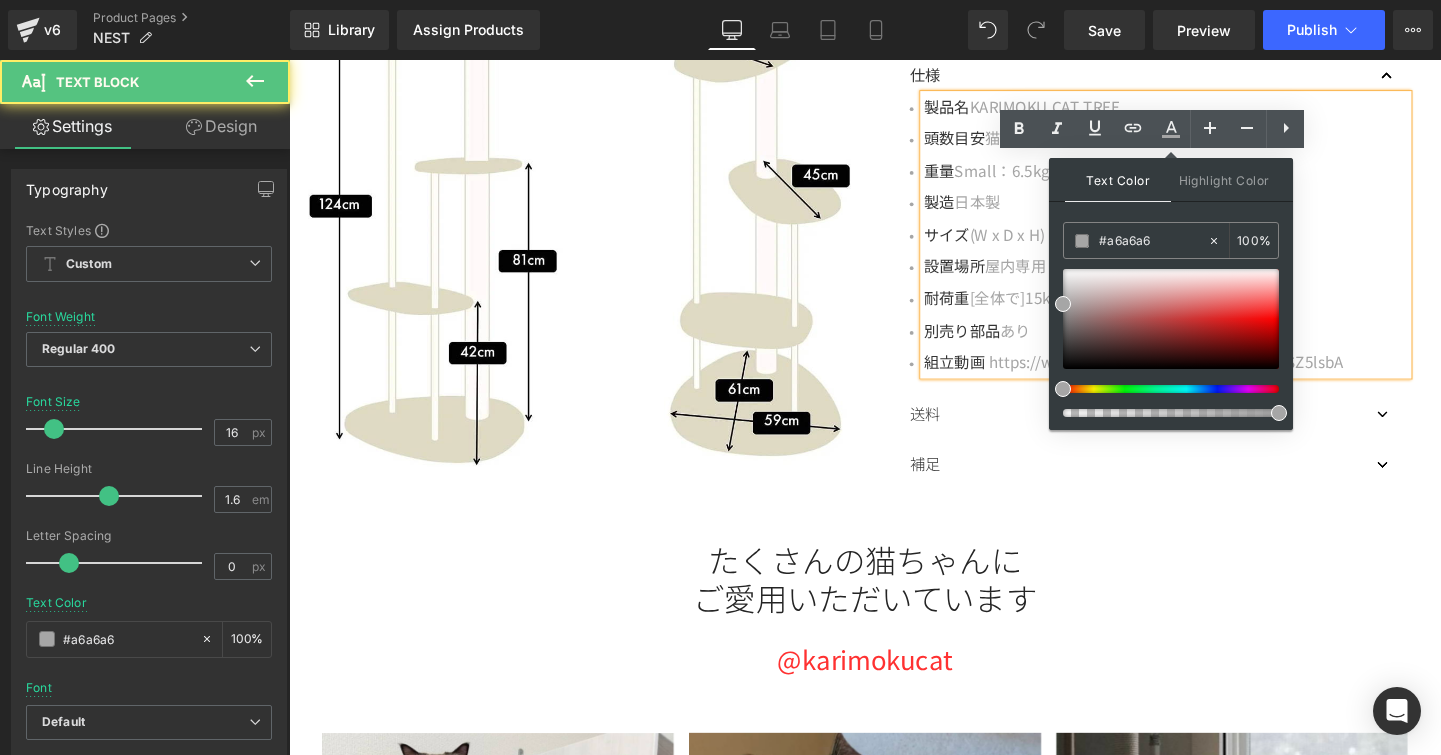 click on "製造   日本製" at bounding box center (1210, 210) 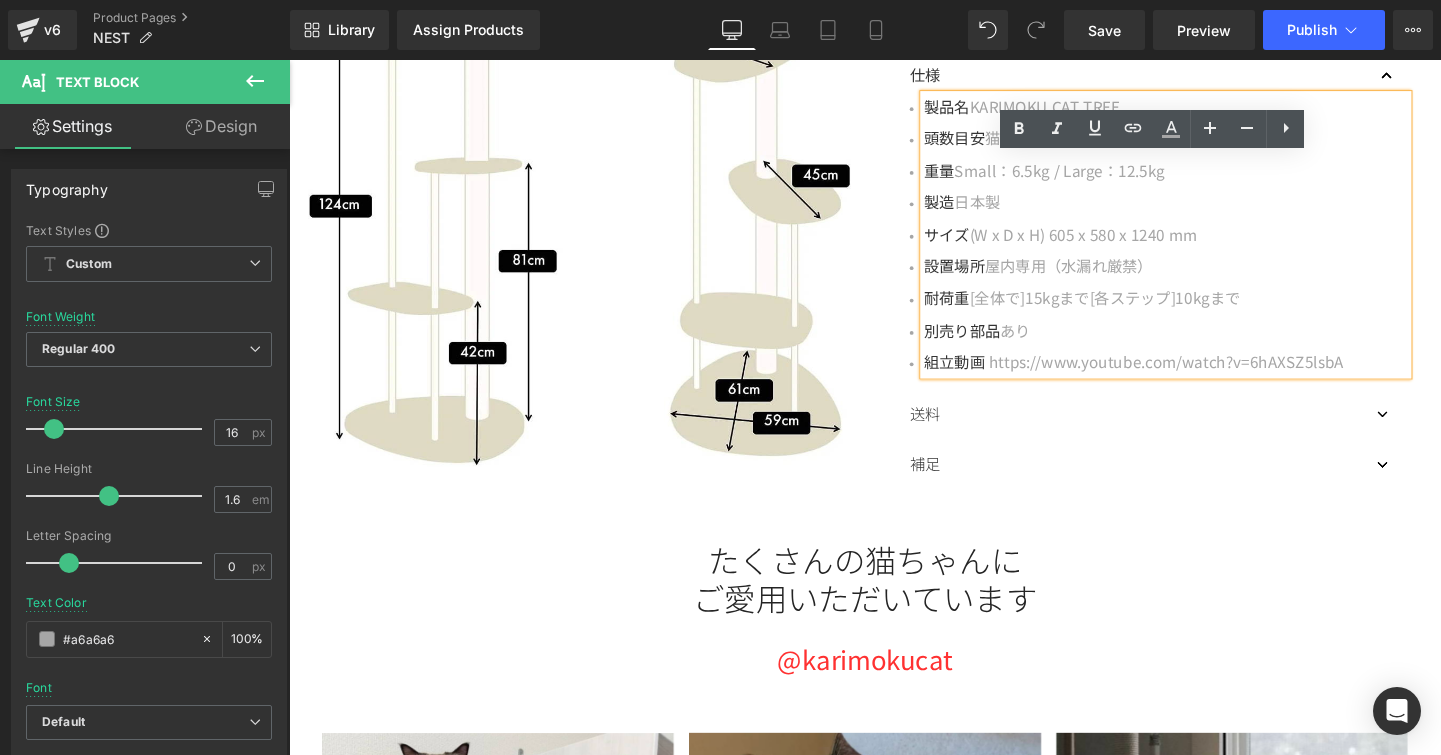 click on "耐荷重    [全体で]15kgまで[各ステップ]10kgまで" at bounding box center [1210, 311] 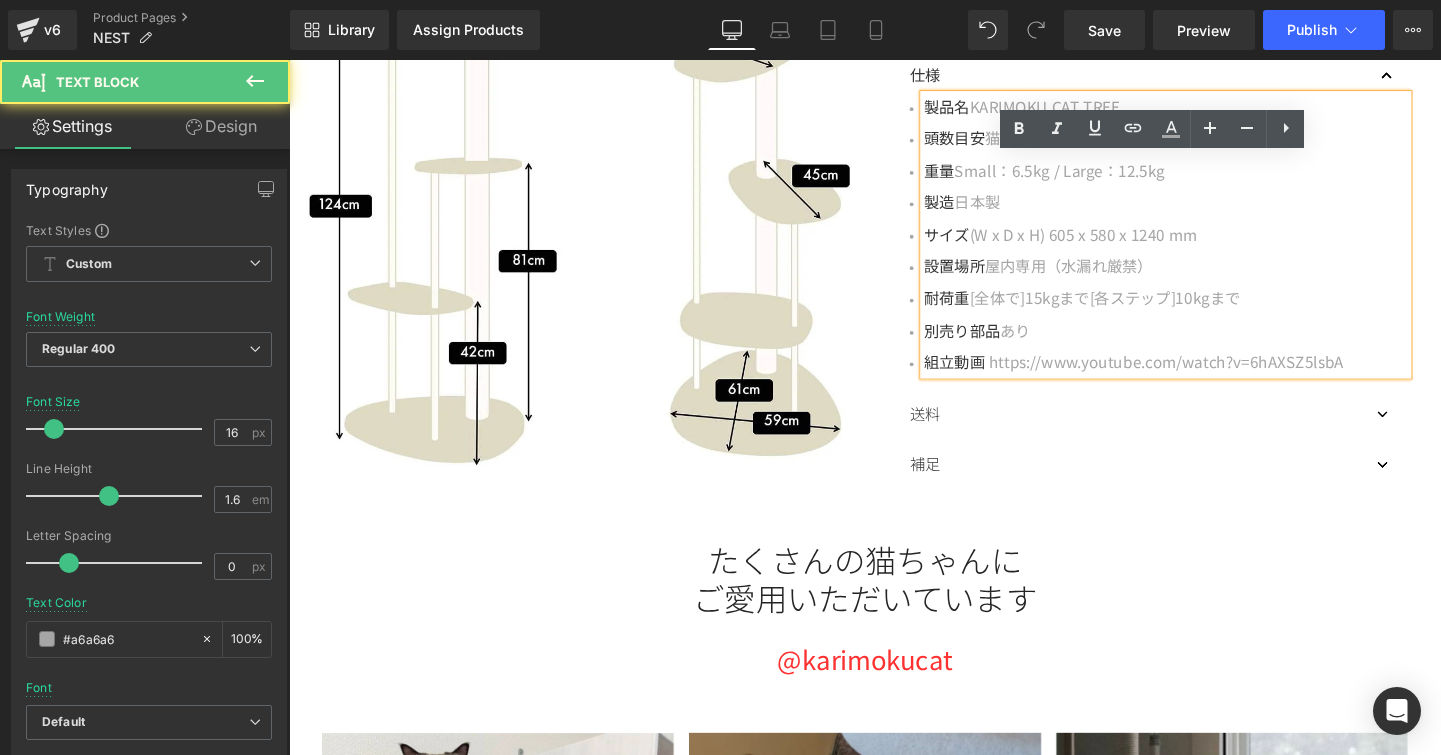 click on "サイズ   (W x D x H) 605 x 580 x 1240 mm" at bounding box center (1210, 244) 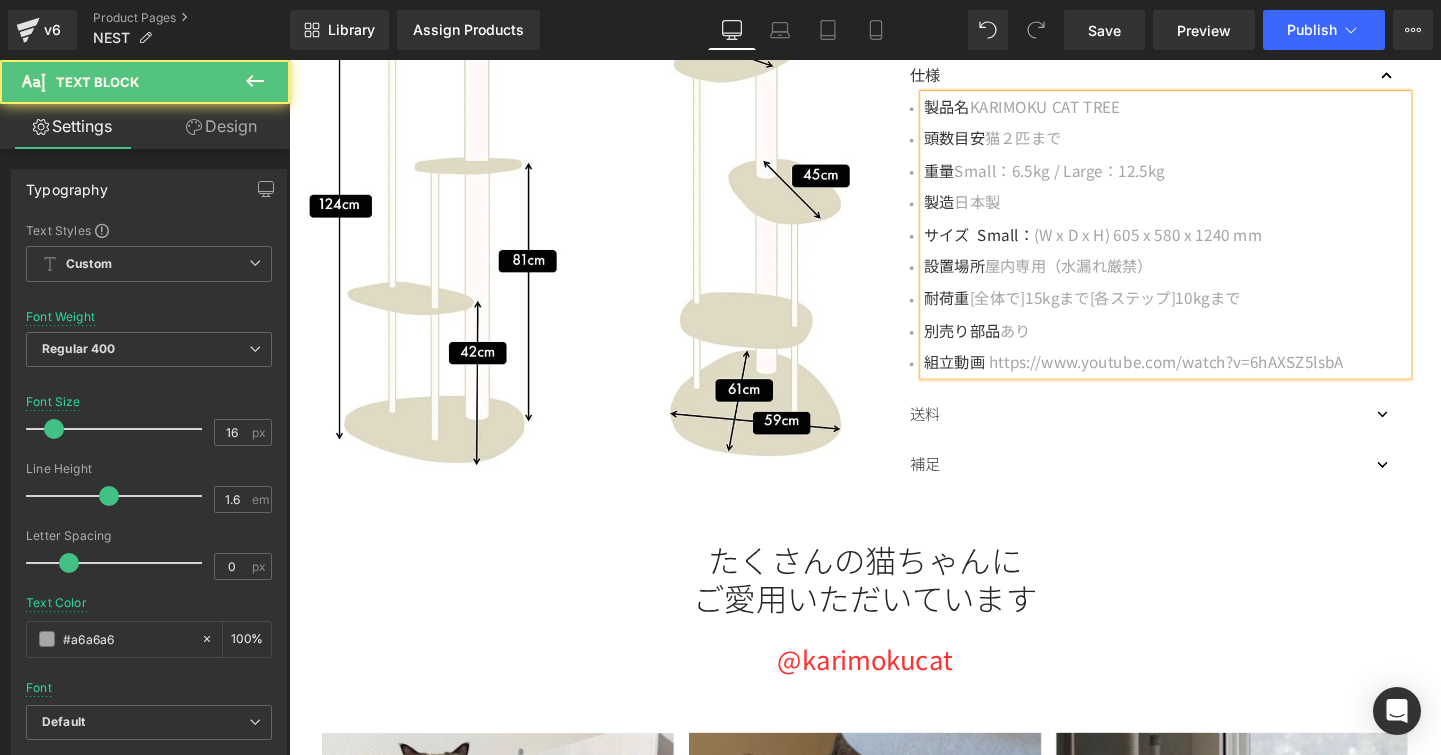 click on "サイズ  Small： (W x D x H) 605 x 580 x 1240 mm" at bounding box center (1210, 244) 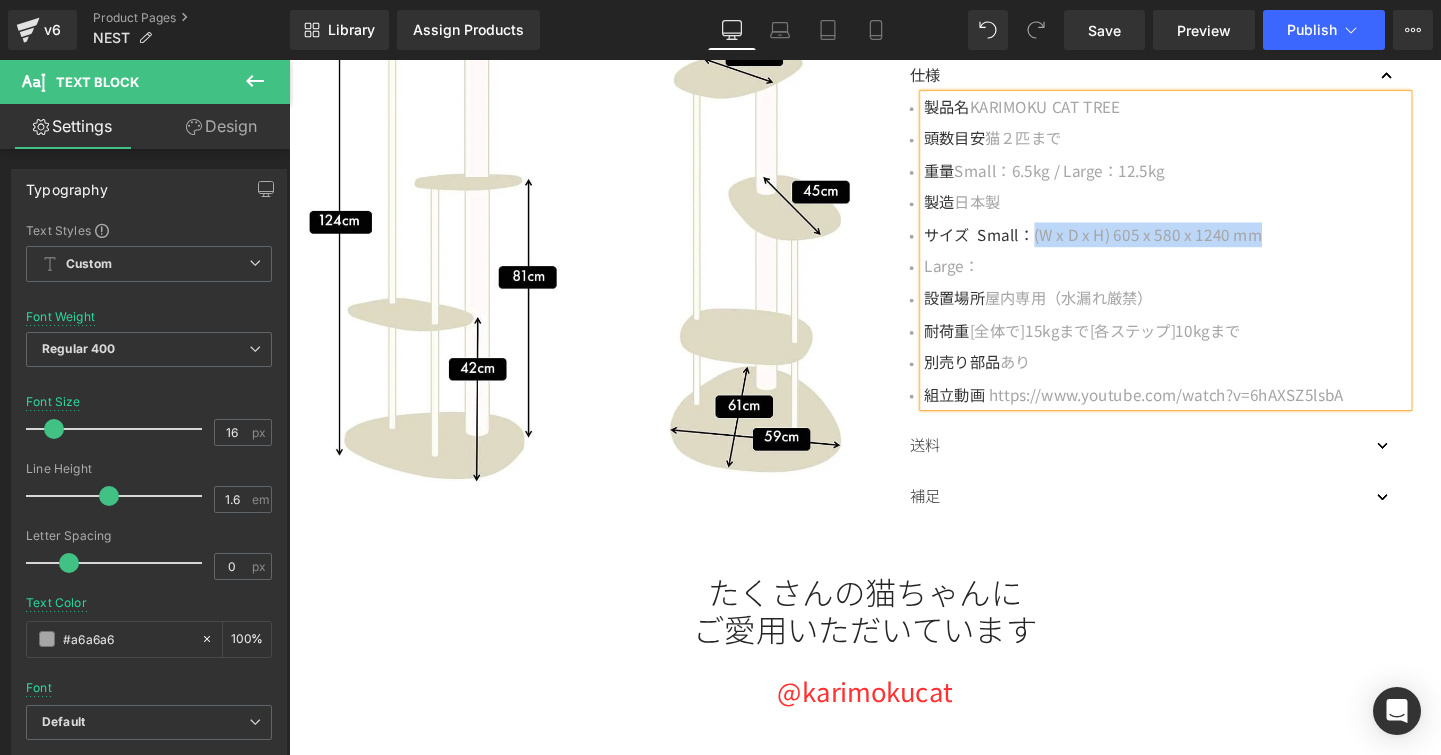 drag, startPoint x: 1062, startPoint y: 236, endPoint x: 1335, endPoint y: 234, distance: 273.00732 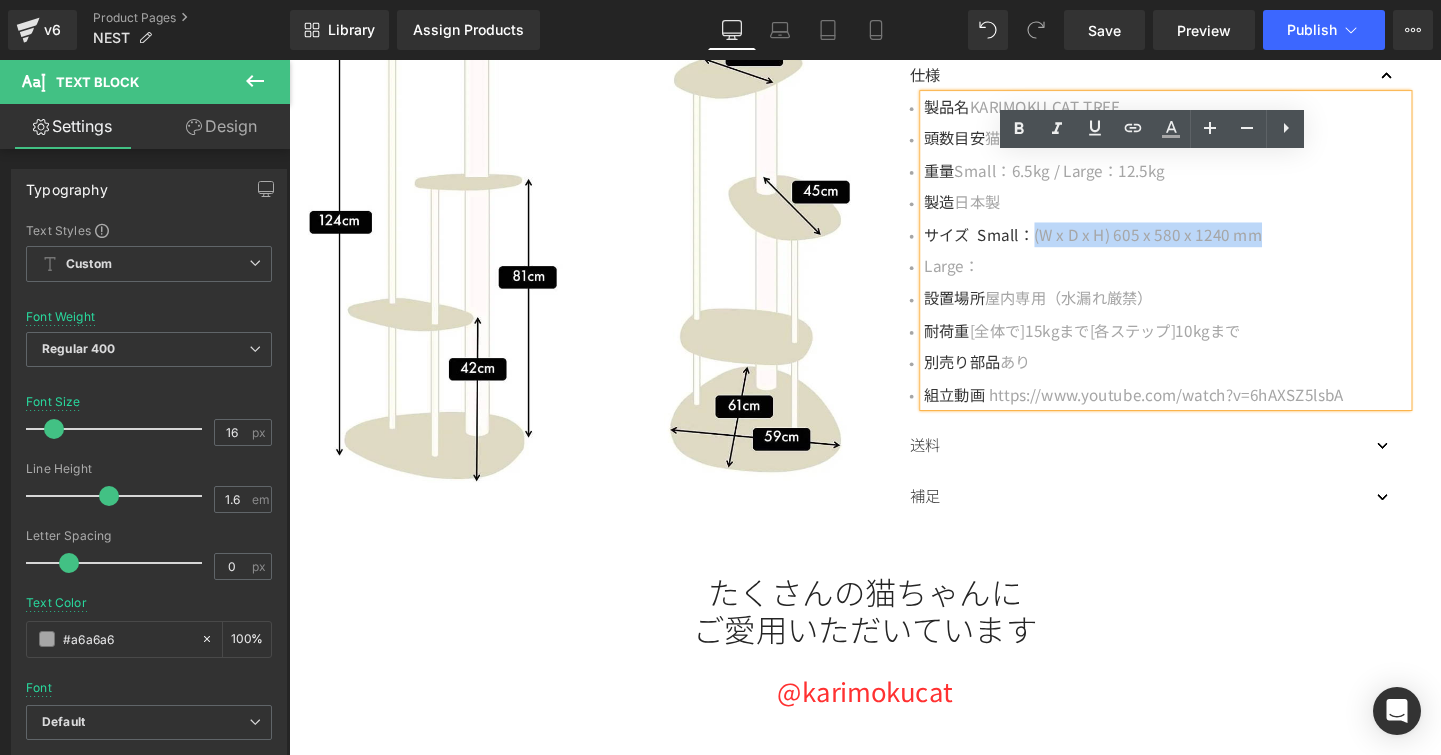 copy on "(W x D x H) 605 x 580 x 1240 mm" 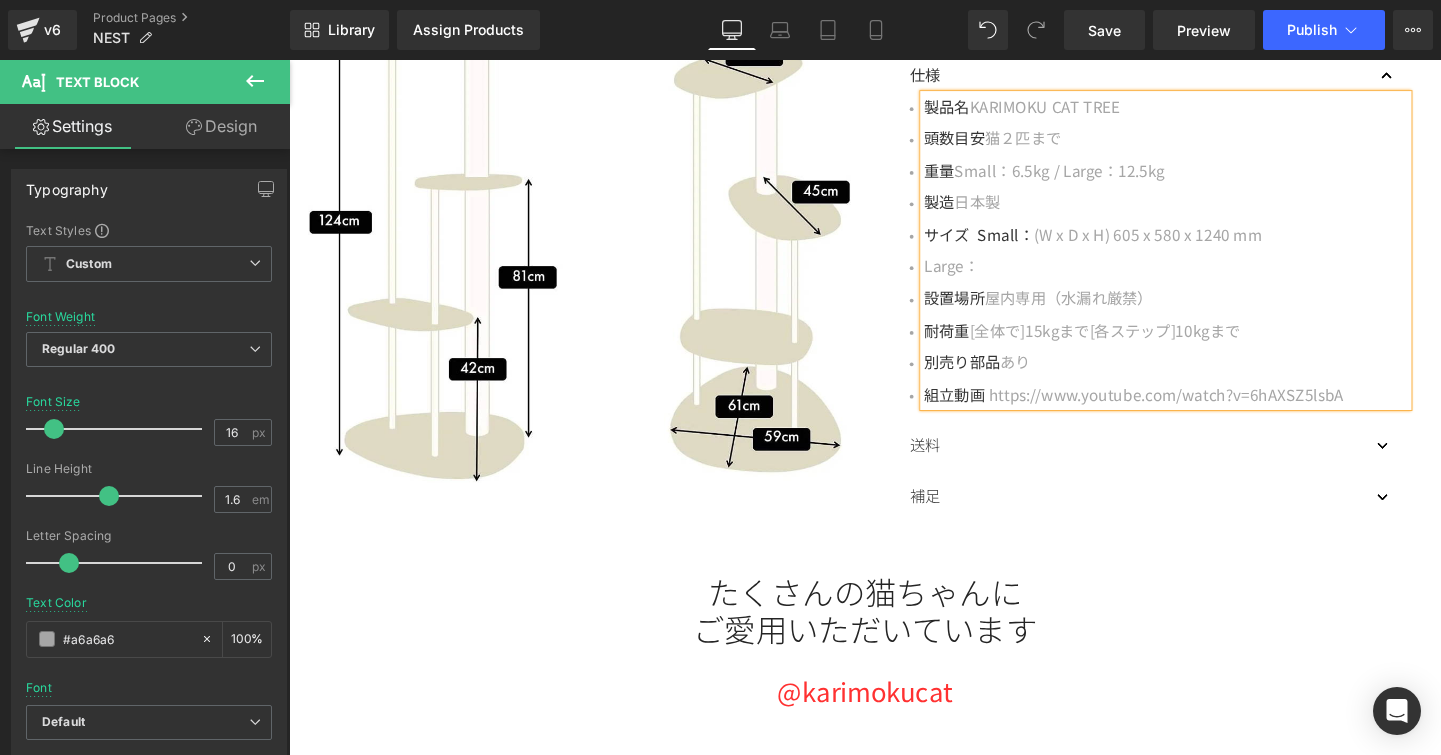 click on "Large：" at bounding box center [1210, 277] 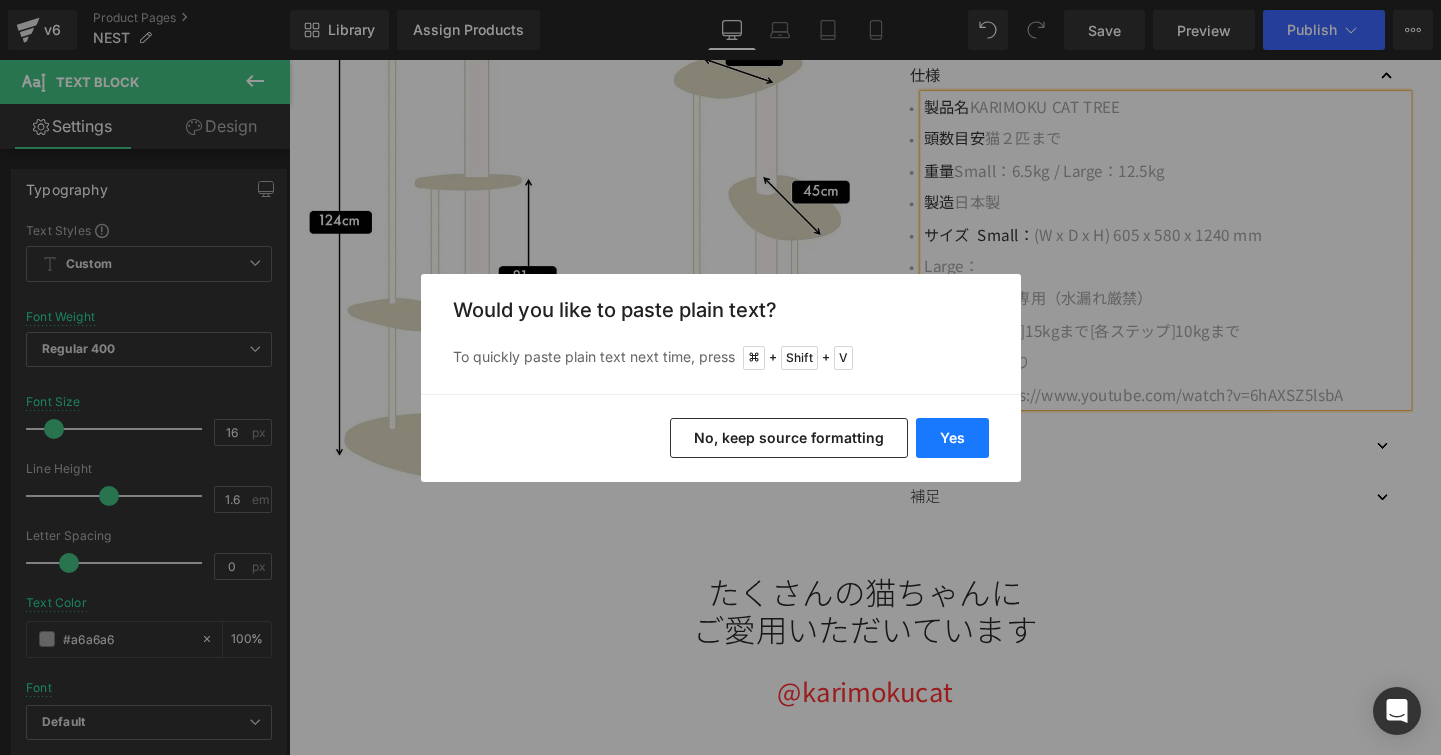 click on "Yes" at bounding box center [952, 438] 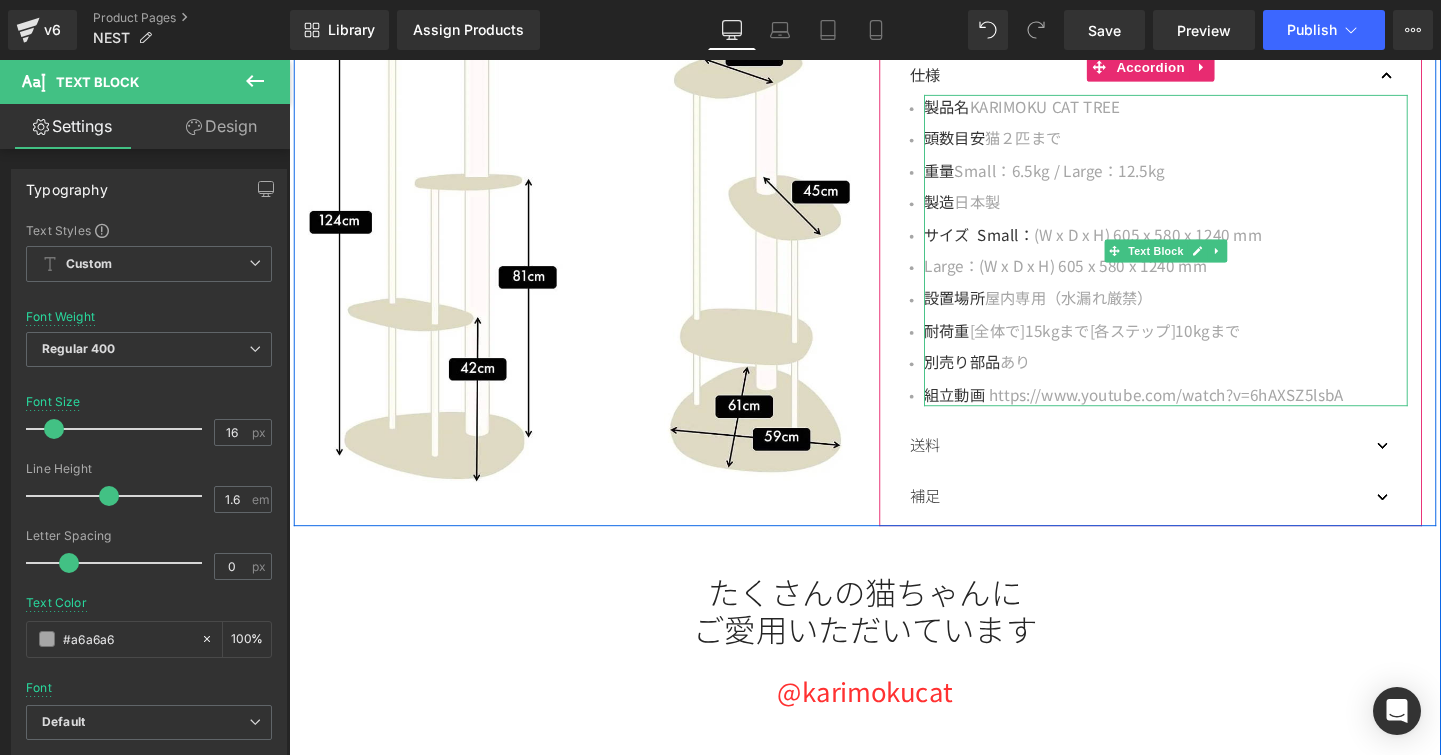 click on "Large：(W x D x H) 605 x 580 x 1240 mm" at bounding box center [1210, 277] 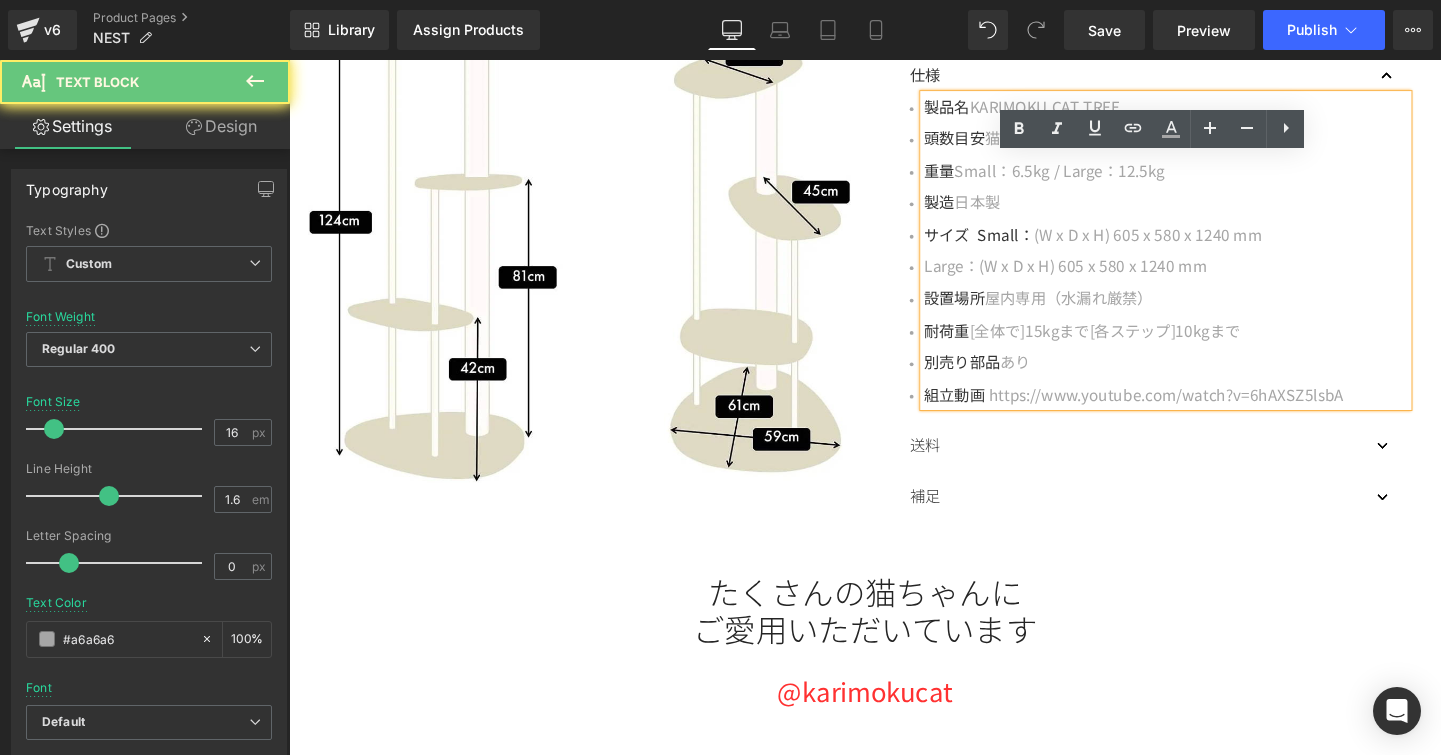 click on "Large：(W x D x H) 605 x 580 x 1240 mm" at bounding box center [1210, 277] 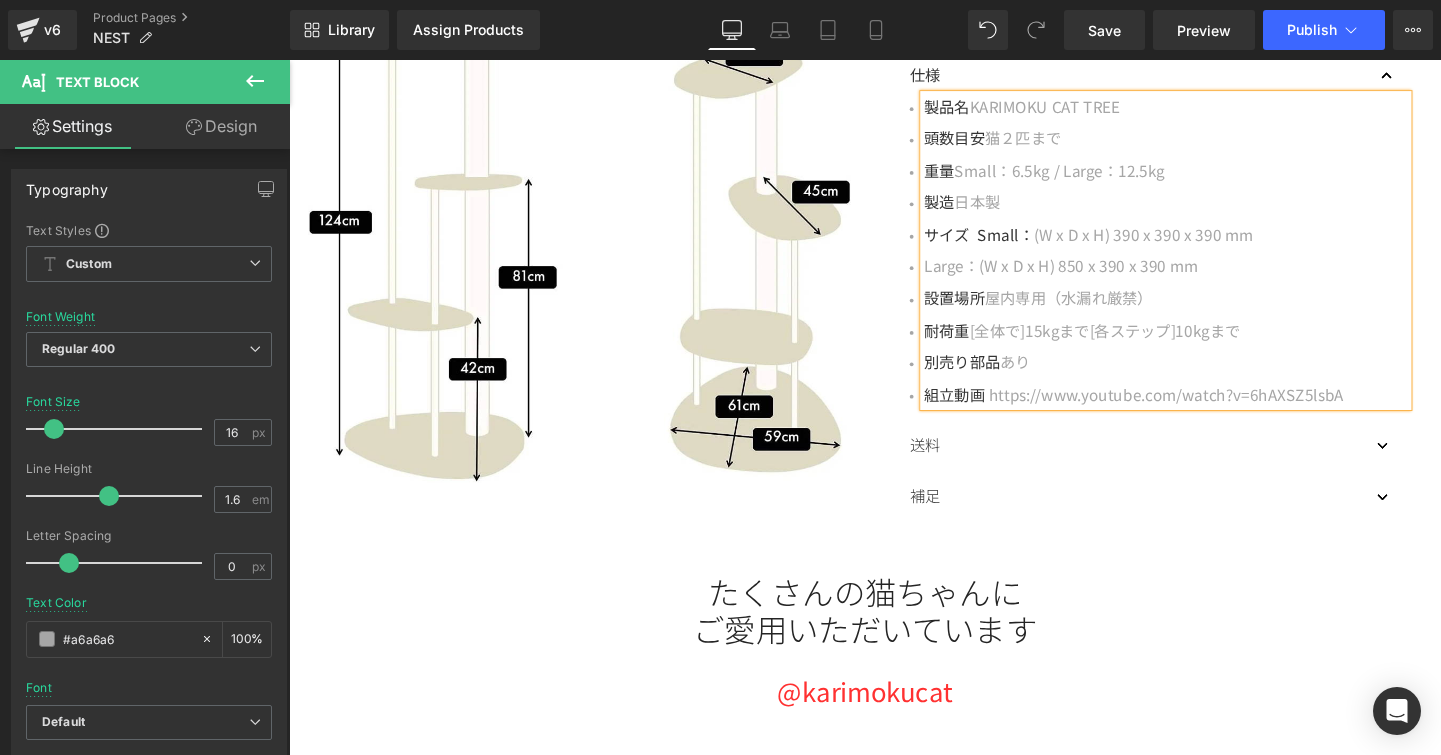 click on "設置場所   屋内専用（水漏れ厳禁）" at bounding box center [1210, 311] 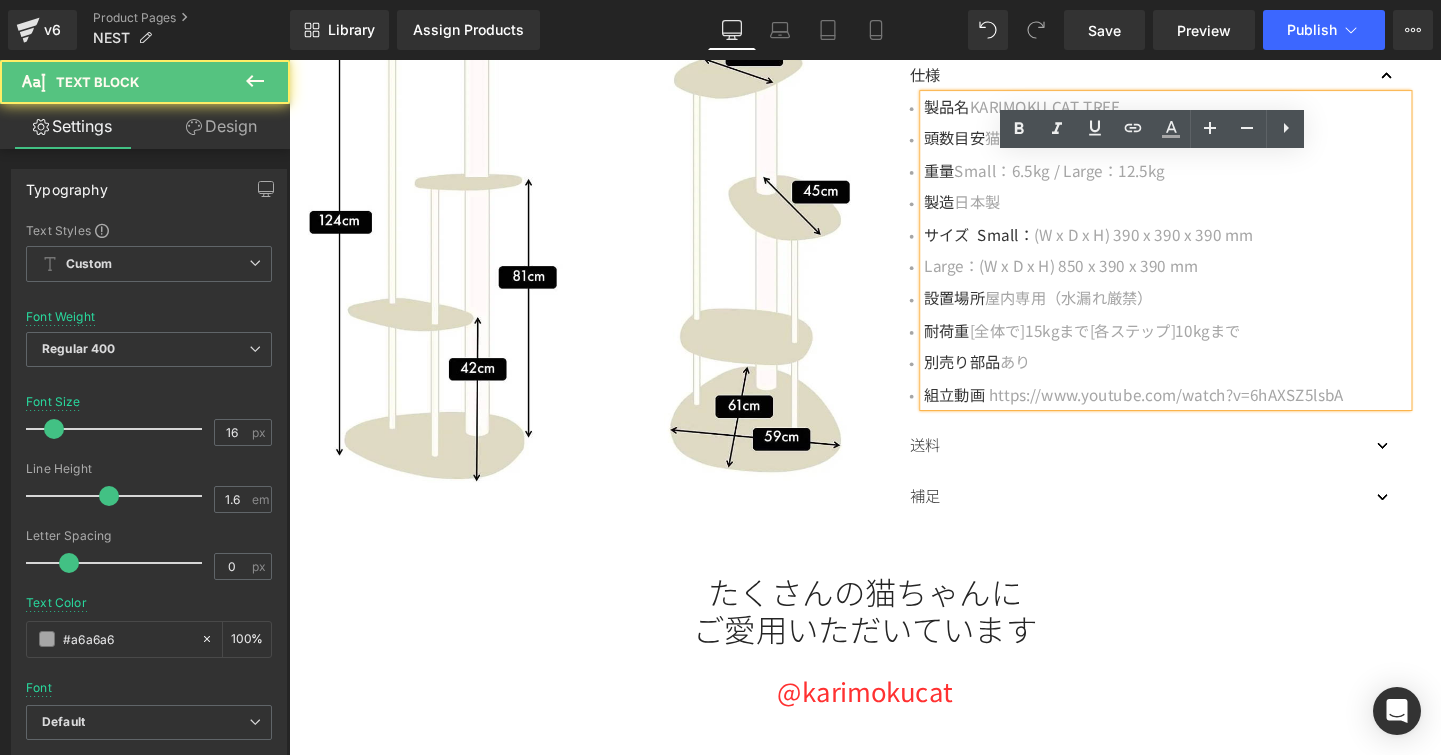 click on "別売り部品   あり" at bounding box center (1210, 378) 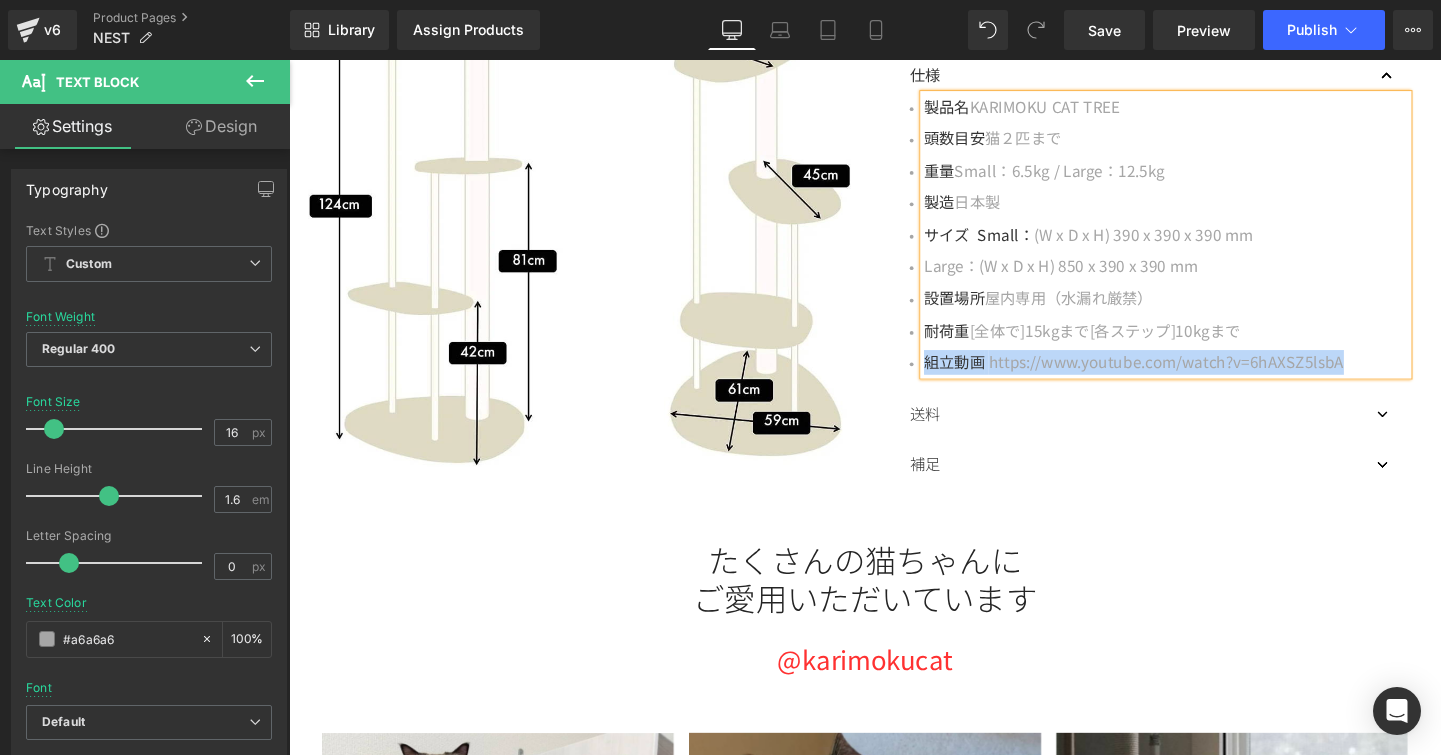 drag, startPoint x: 952, startPoint y: 370, endPoint x: 1435, endPoint y: 363, distance: 483.05072 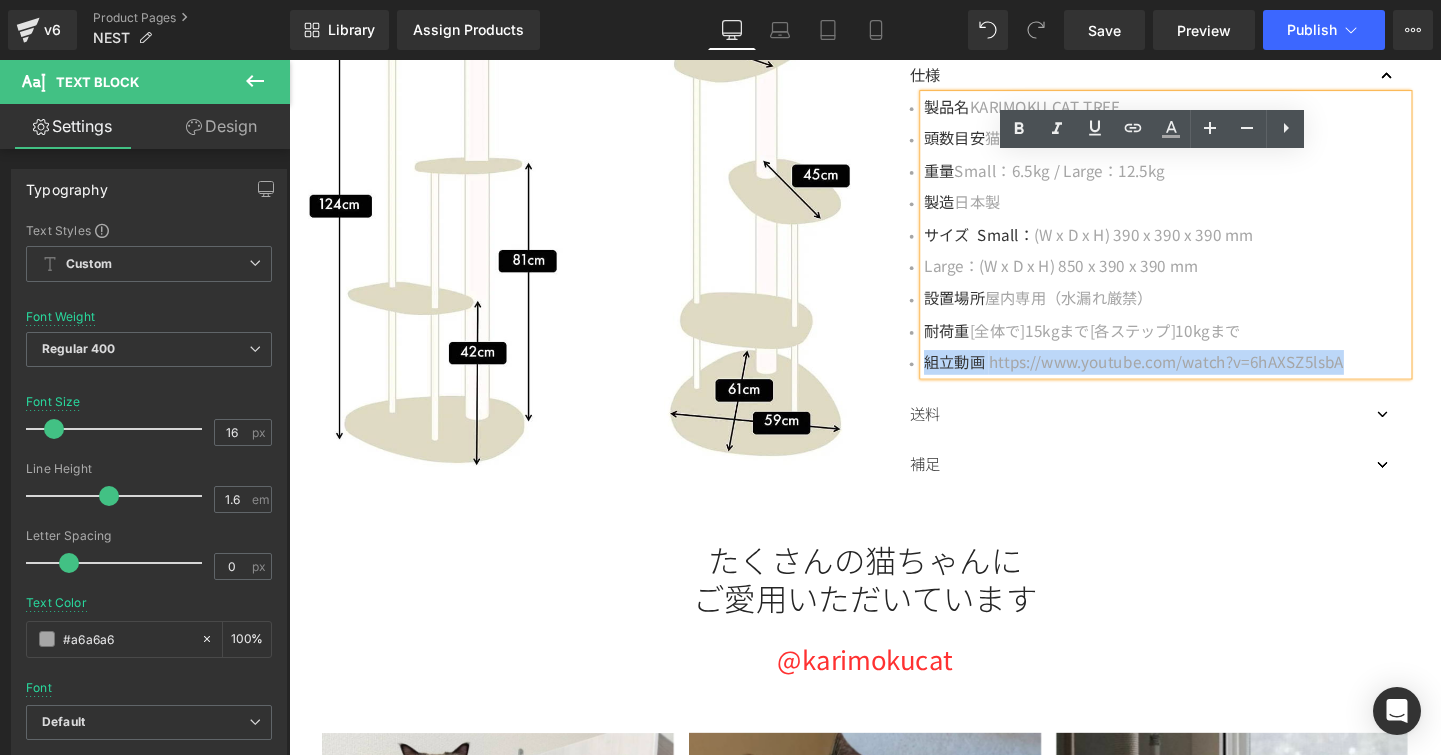 click on "組立動画     https://www.youtube.com/watch?v=6hAXSZ5lsbA" at bounding box center (1210, 378) 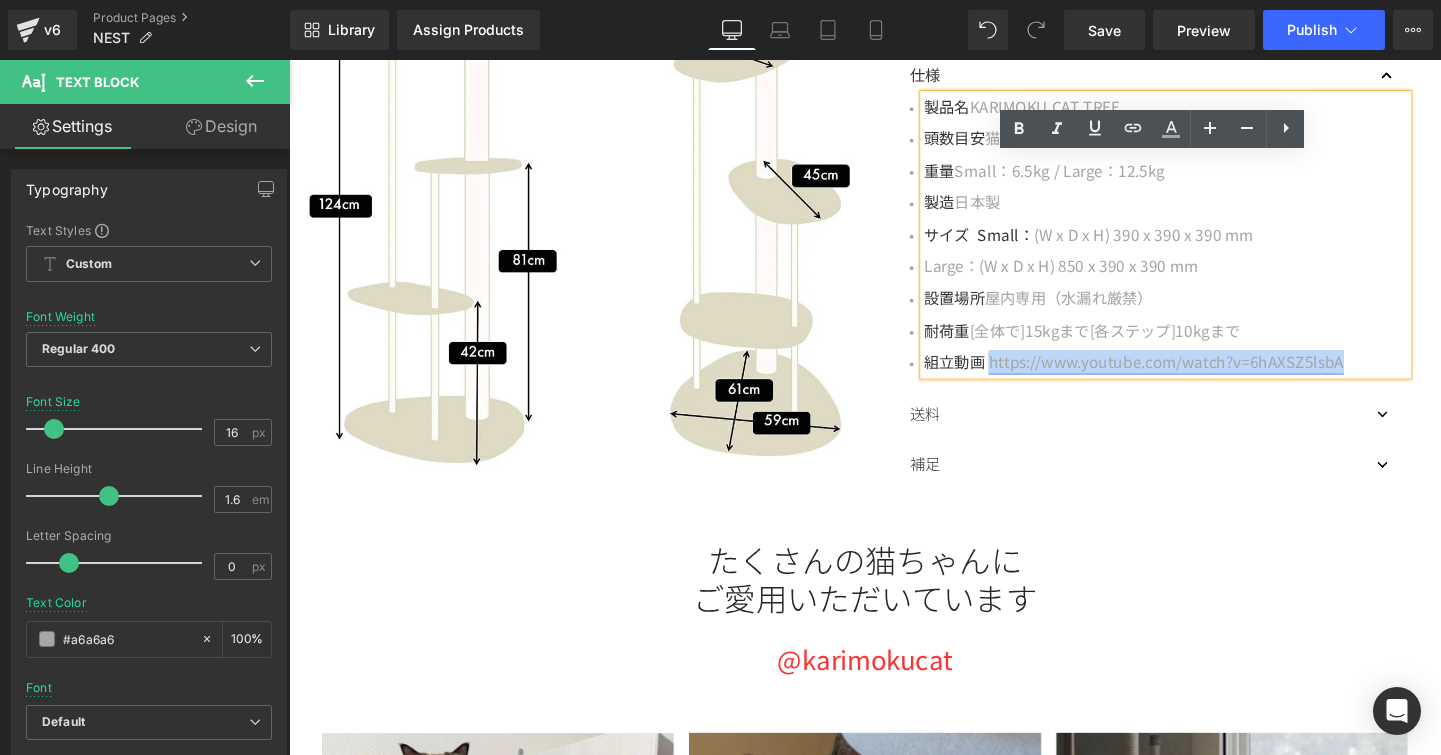 drag, startPoint x: 1437, startPoint y: 366, endPoint x: 1028, endPoint y: 370, distance: 409.01956 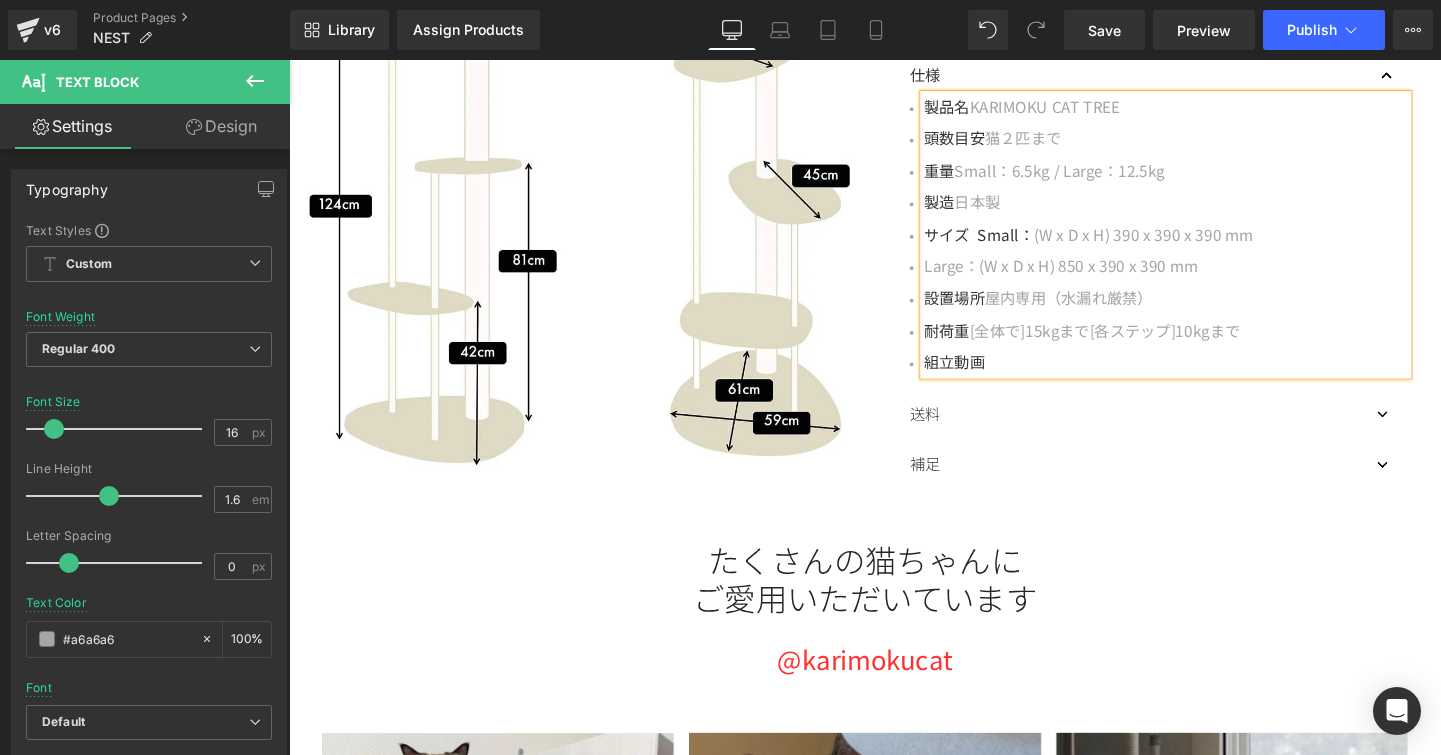 click at bounding box center (1439, 485) 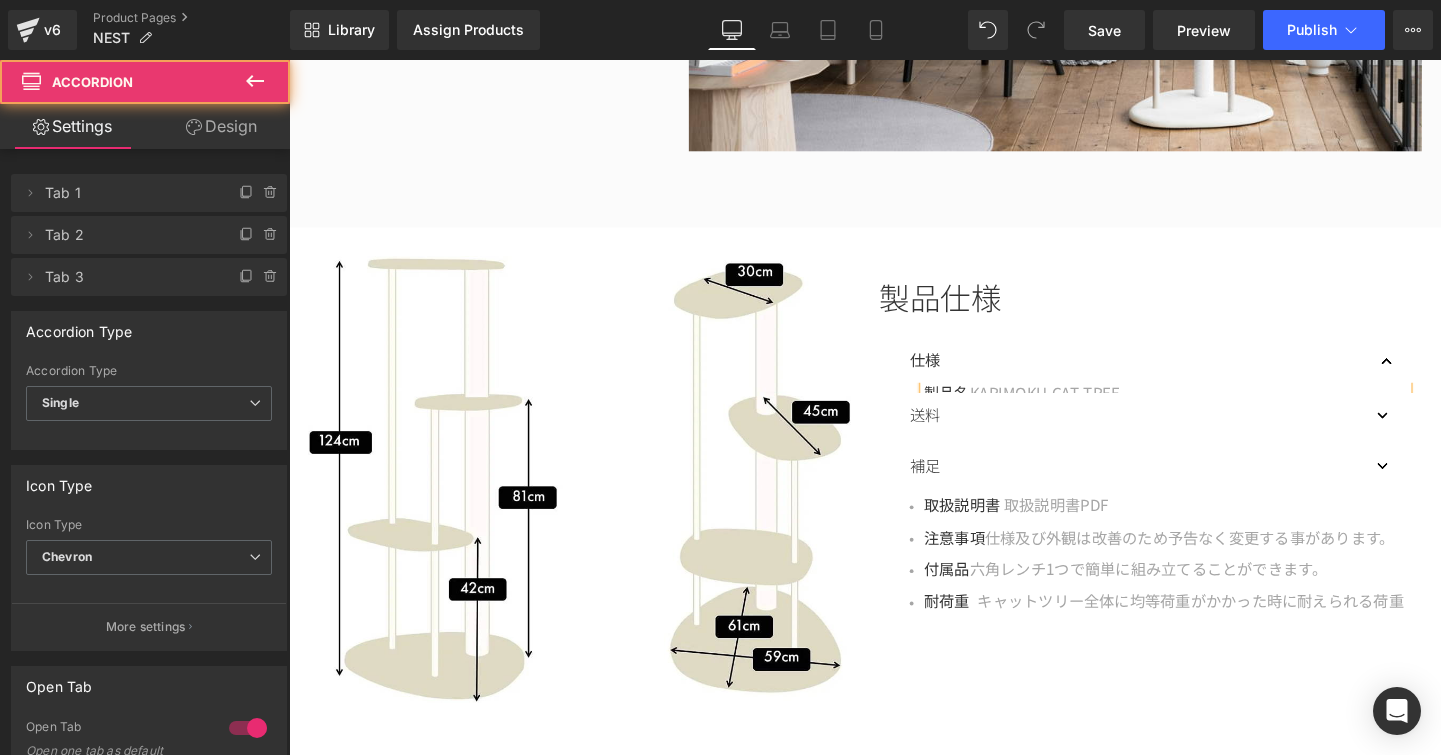 scroll, scrollTop: 5455, scrollLeft: 0, axis: vertical 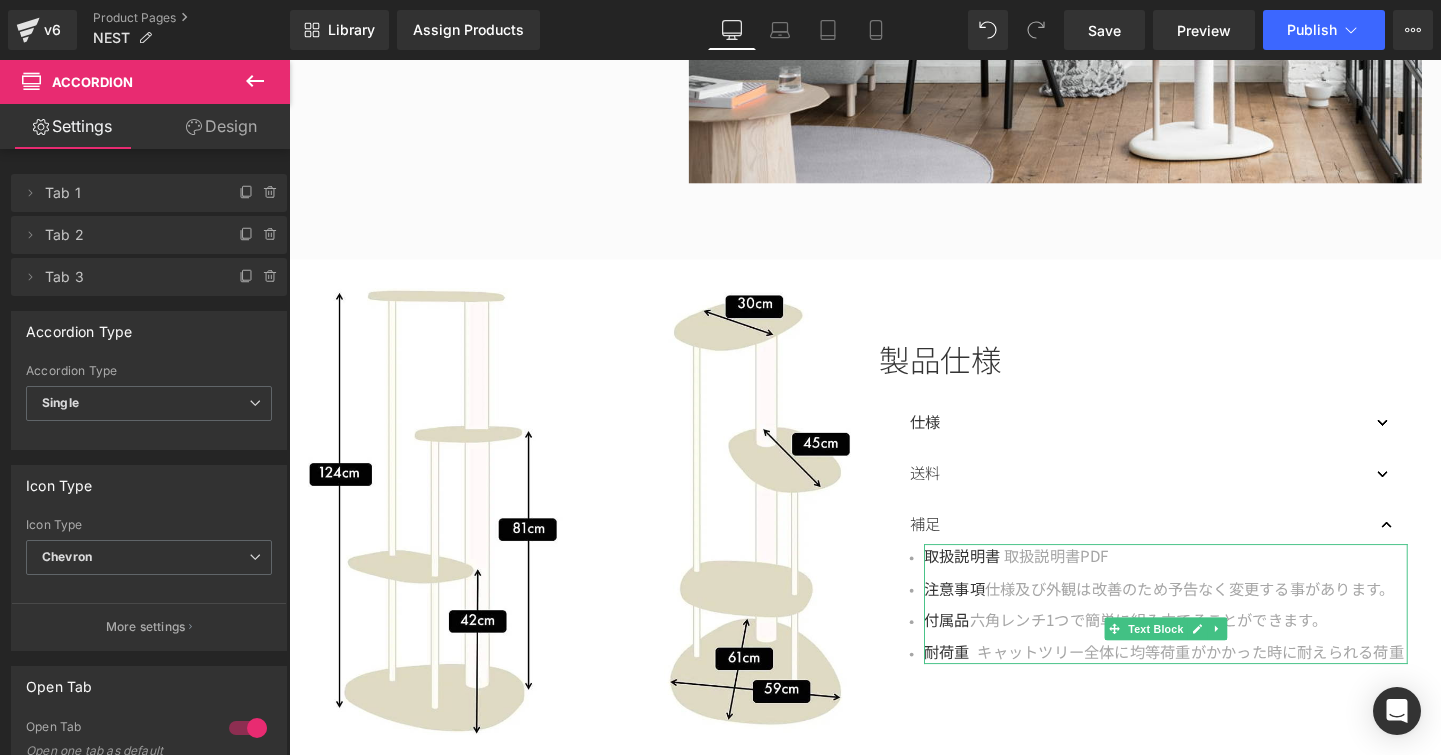 click on "耐荷重     キャットツリー全体に均等荷重がかかった時に耐えられる荷重" at bounding box center (1210, 683) 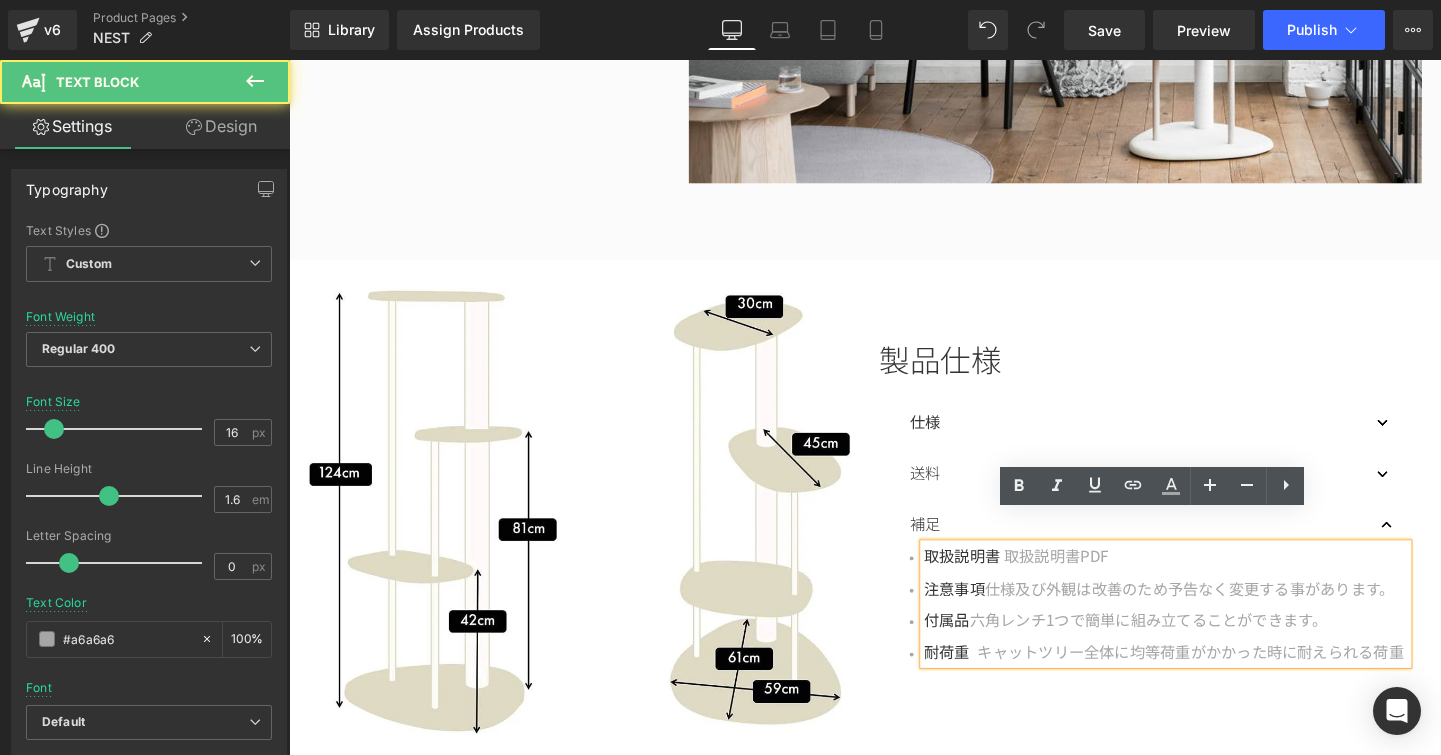 click on "耐荷重     キャットツリー全体に均等荷重がかかった時に耐えられる荷重" at bounding box center [1210, 683] 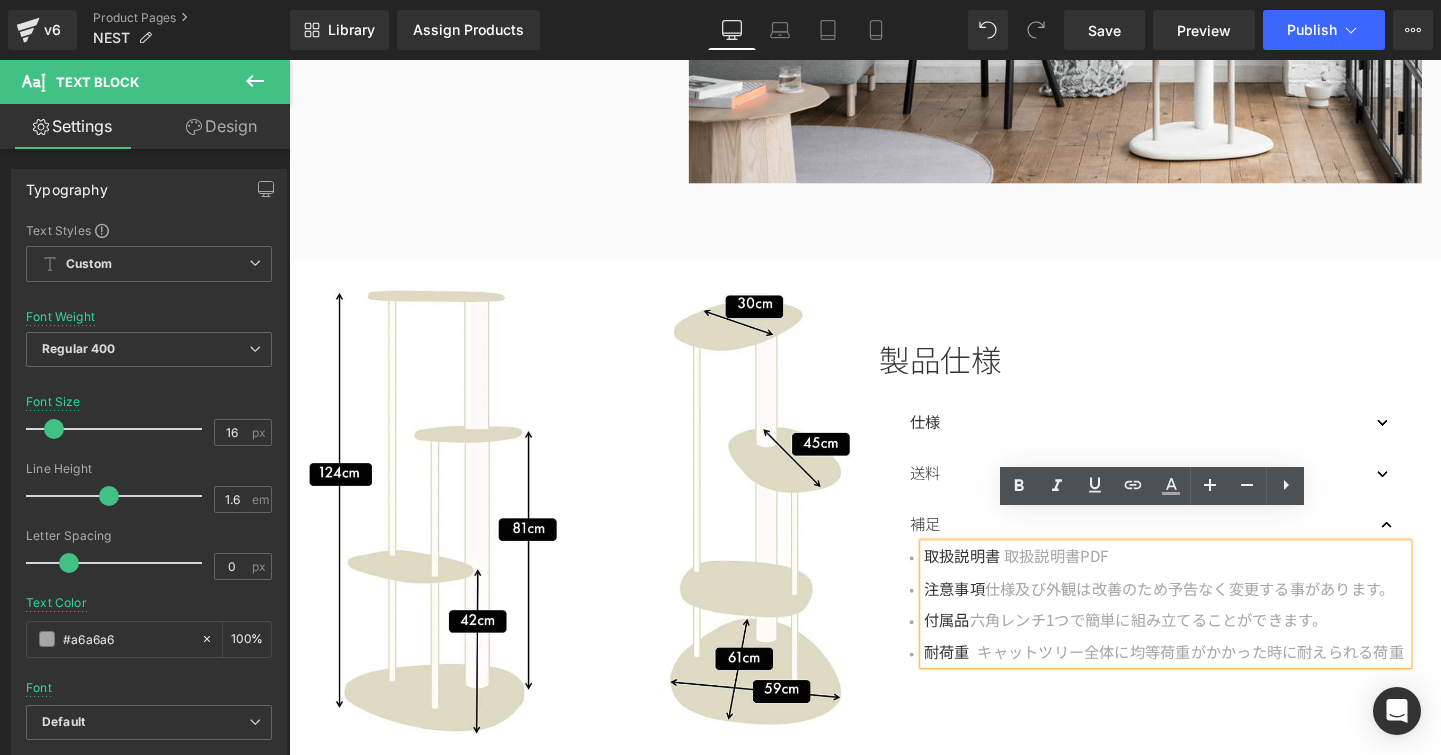 type 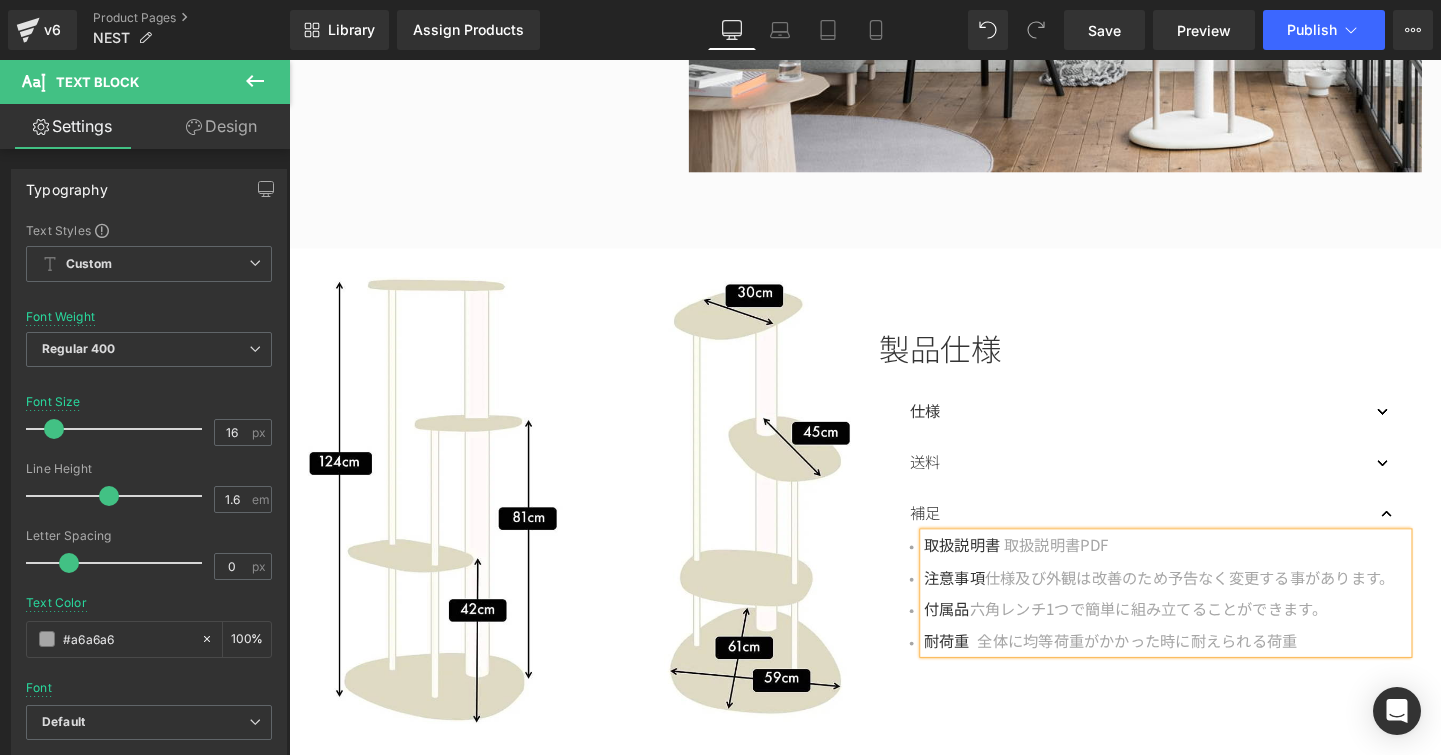 click on "製品仕様 Text Block
仕様
Text Block
製品名   KARIMOKU CAT TREE 頭数目安   猫２匹まで 重量   Small：6 .5kg / Large：12.5kg 製造   日本製 サイズ  Small： (W x D x H) 390 x 390 x 390 mm Large：(W x D x H) 850 x 390 x 390 mm 設置場所   屋内専用（水漏れ厳禁） 耐荷重    [全体で]15kgまで[各ステップ]10kgまで 組立動画
Text Block" at bounding box center [1194, 522] 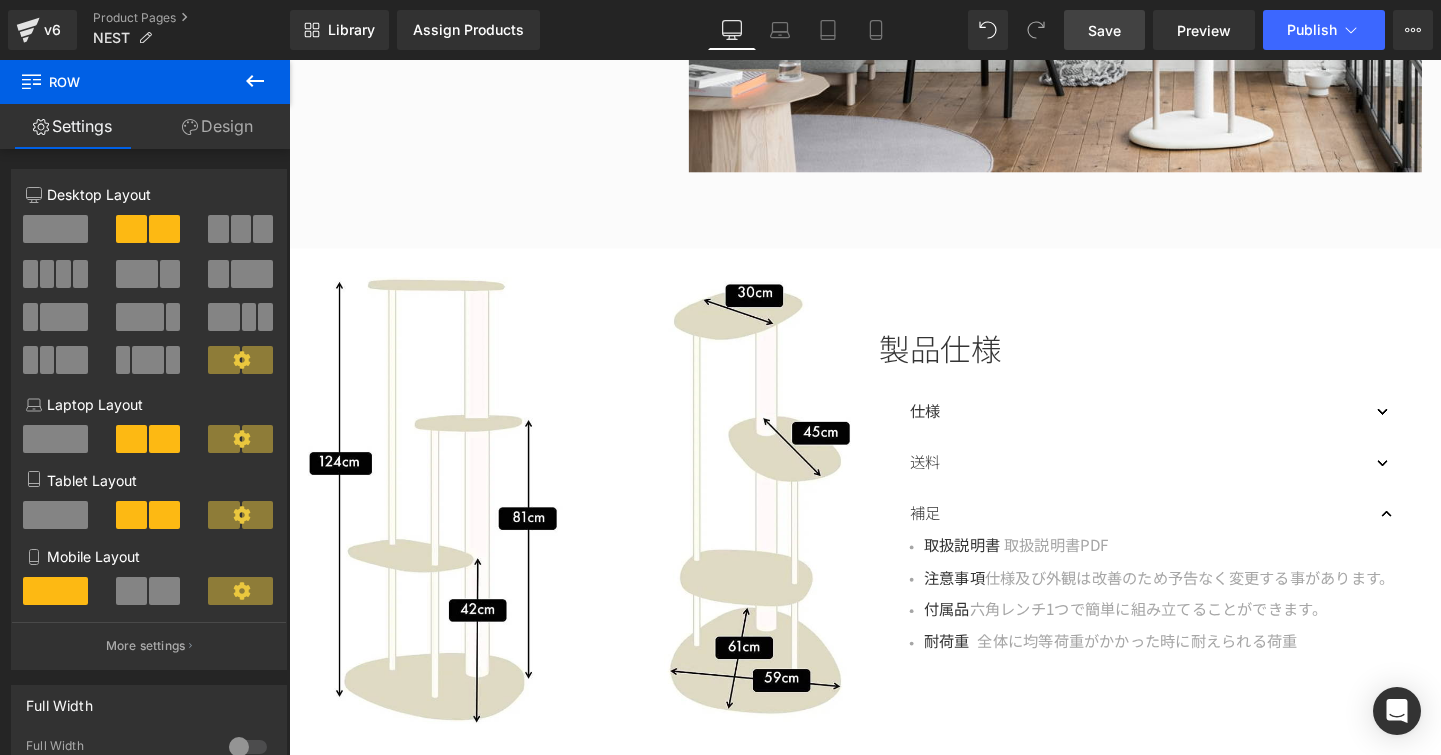 drag, startPoint x: 1104, startPoint y: 46, endPoint x: 1048, endPoint y: 353, distance: 312.0657 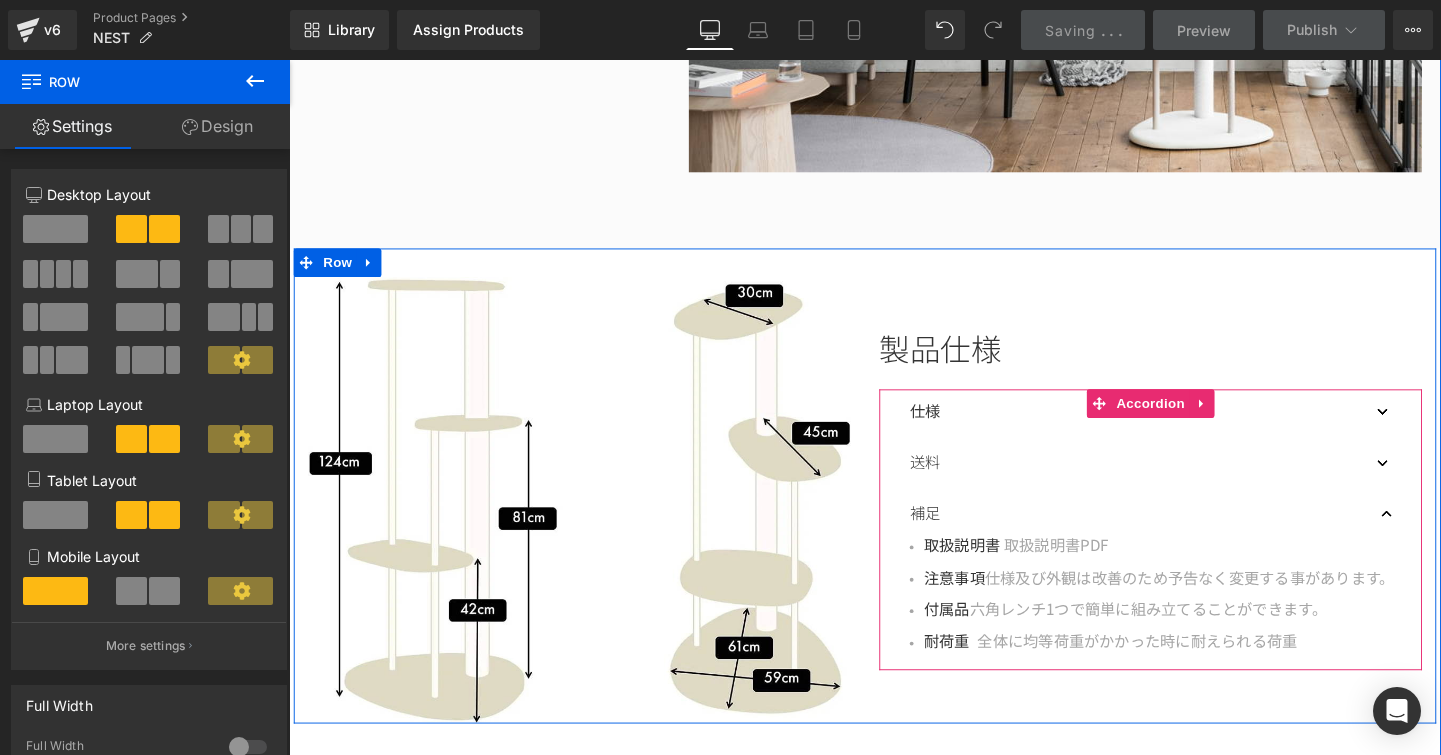 click at bounding box center (1439, 429) 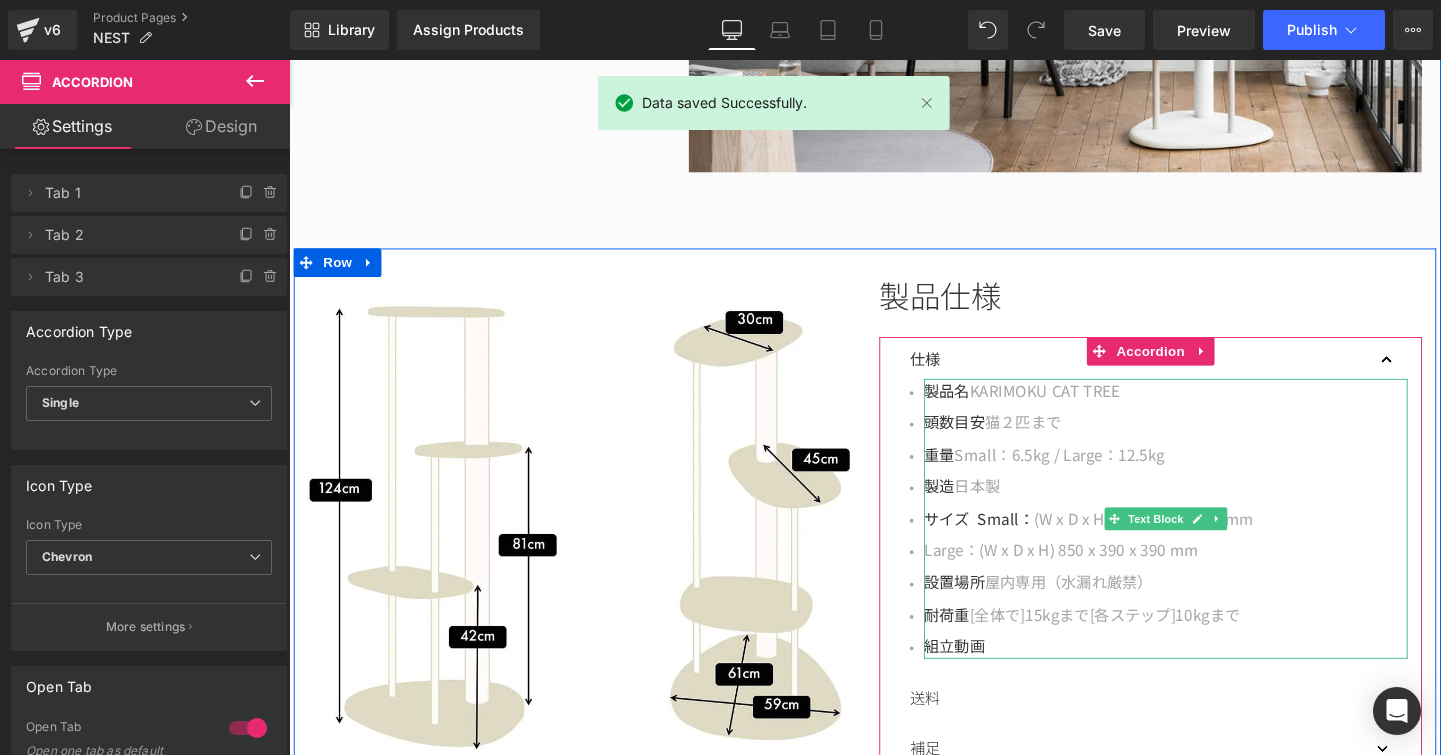 click on "製品名   KARIMOKU CAT TREE" at bounding box center (1210, 408) 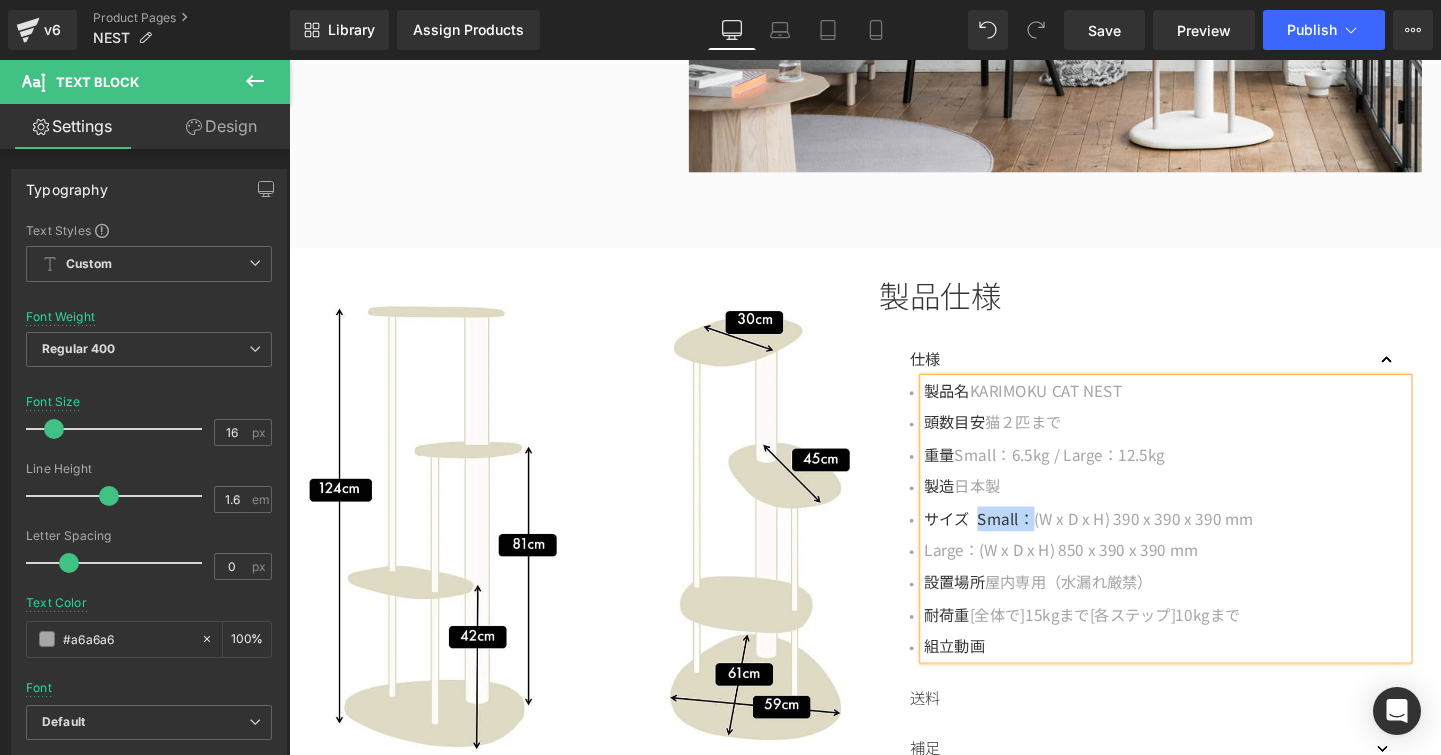 drag, startPoint x: 1006, startPoint y: 527, endPoint x: 1062, endPoint y: 530, distance: 56.0803 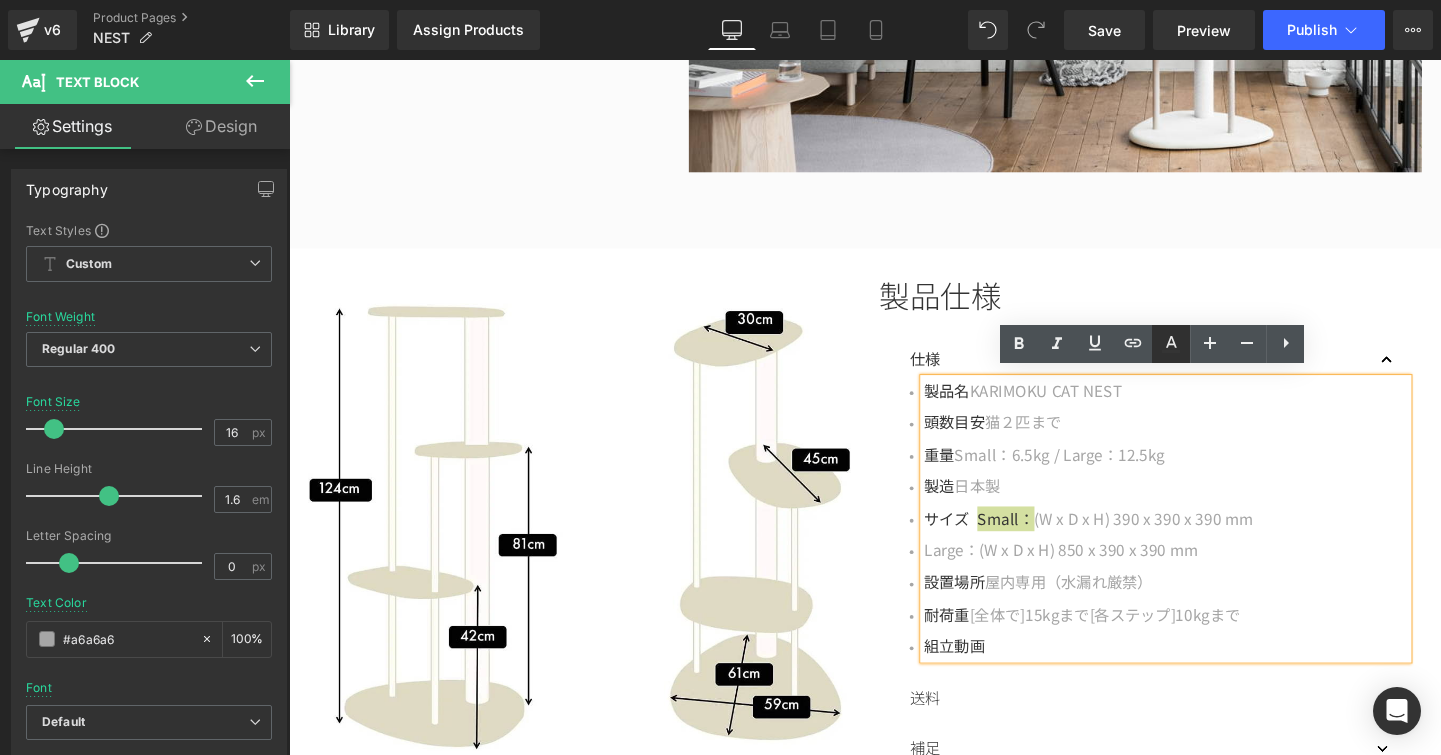 click on "Text Color Highlight Color rgba(166, 166, 166, 1) #a6a6a6 100 % transparent transparent 0 %" at bounding box center [1152, 325] 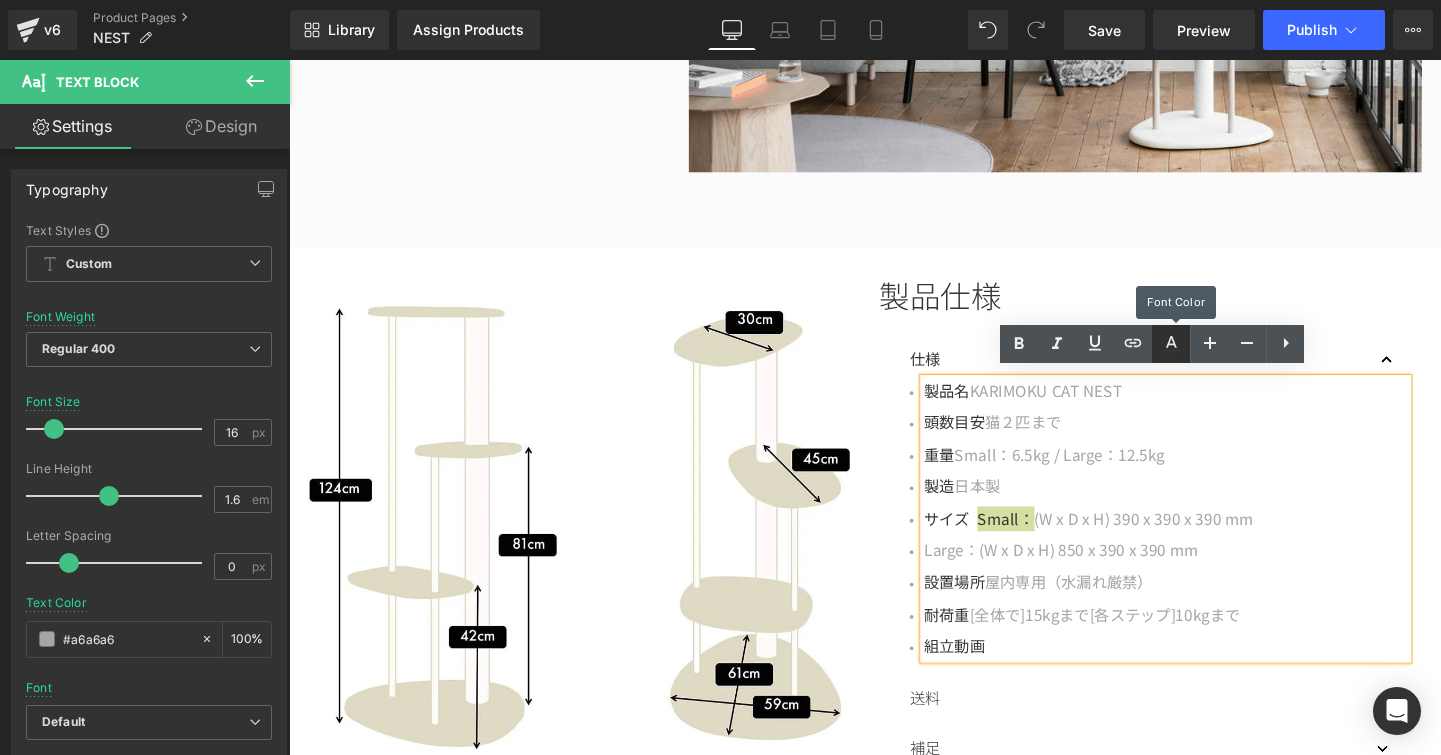 click 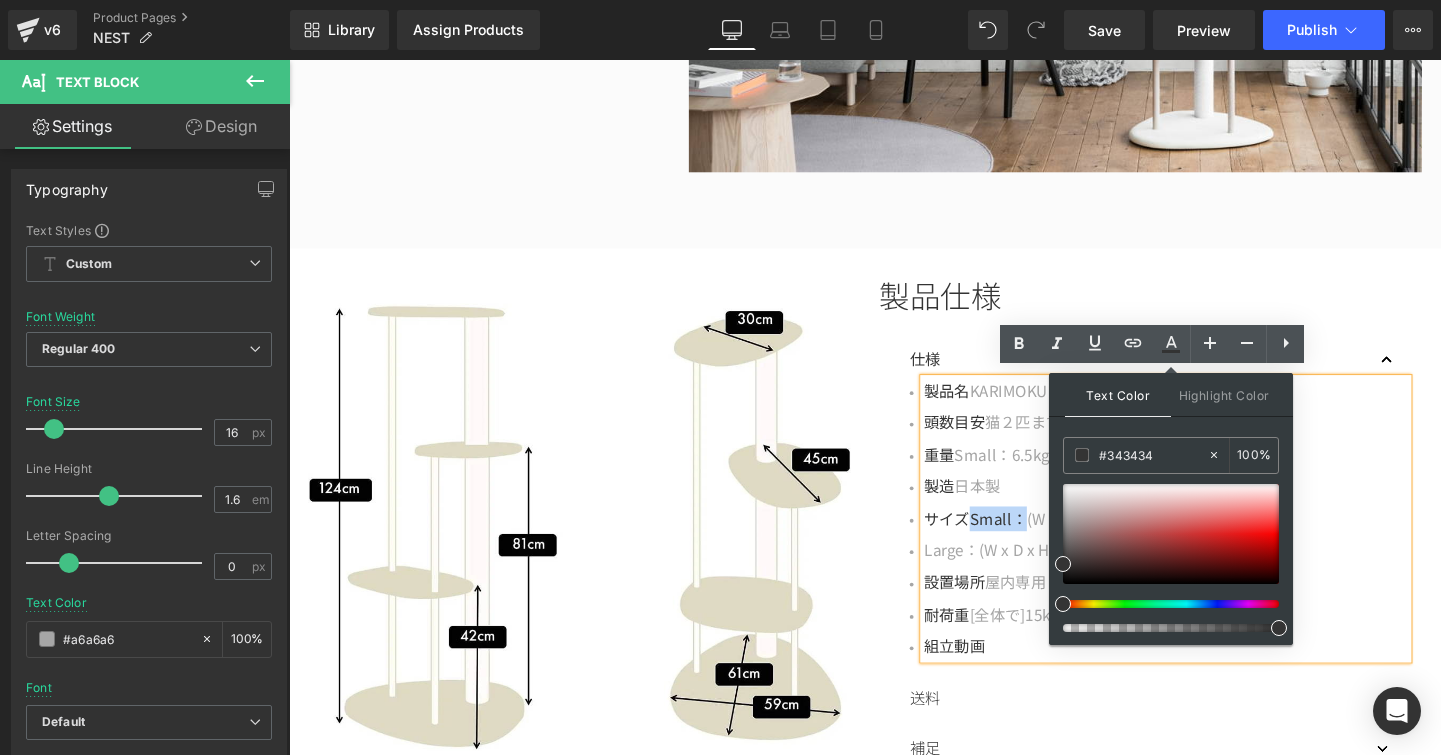 click on "サイズ   Small：" at bounding box center [1010, 541] 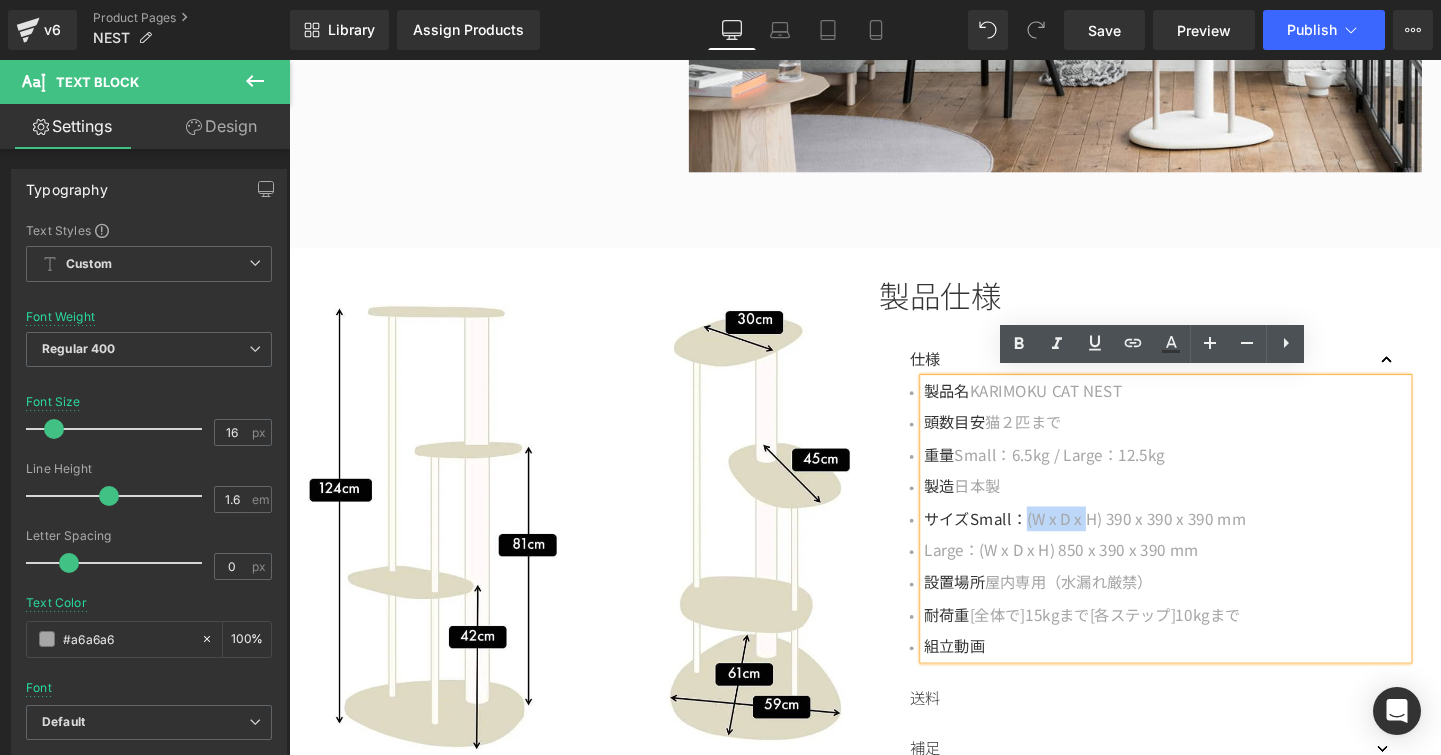 drag, startPoint x: 1066, startPoint y: 534, endPoint x: 1138, endPoint y: 533, distance: 72.00694 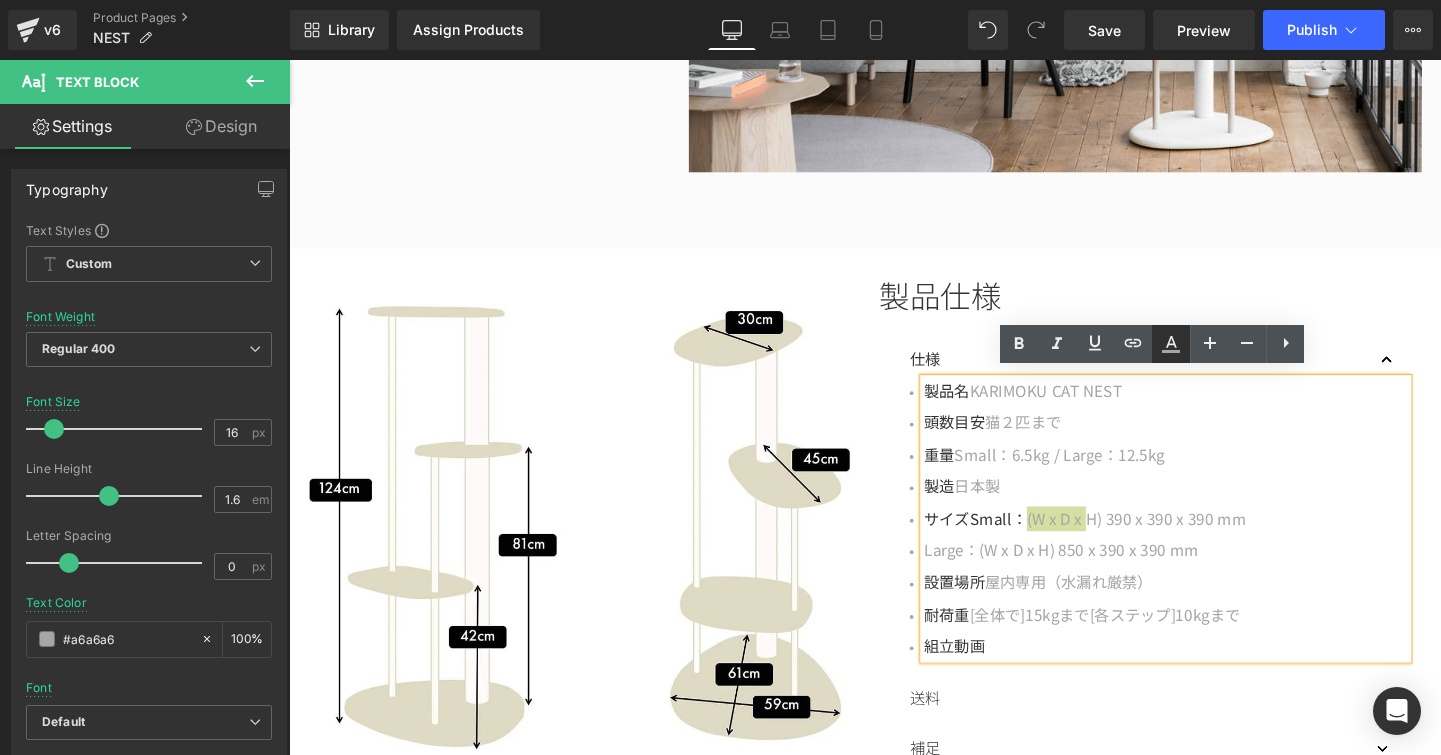 click 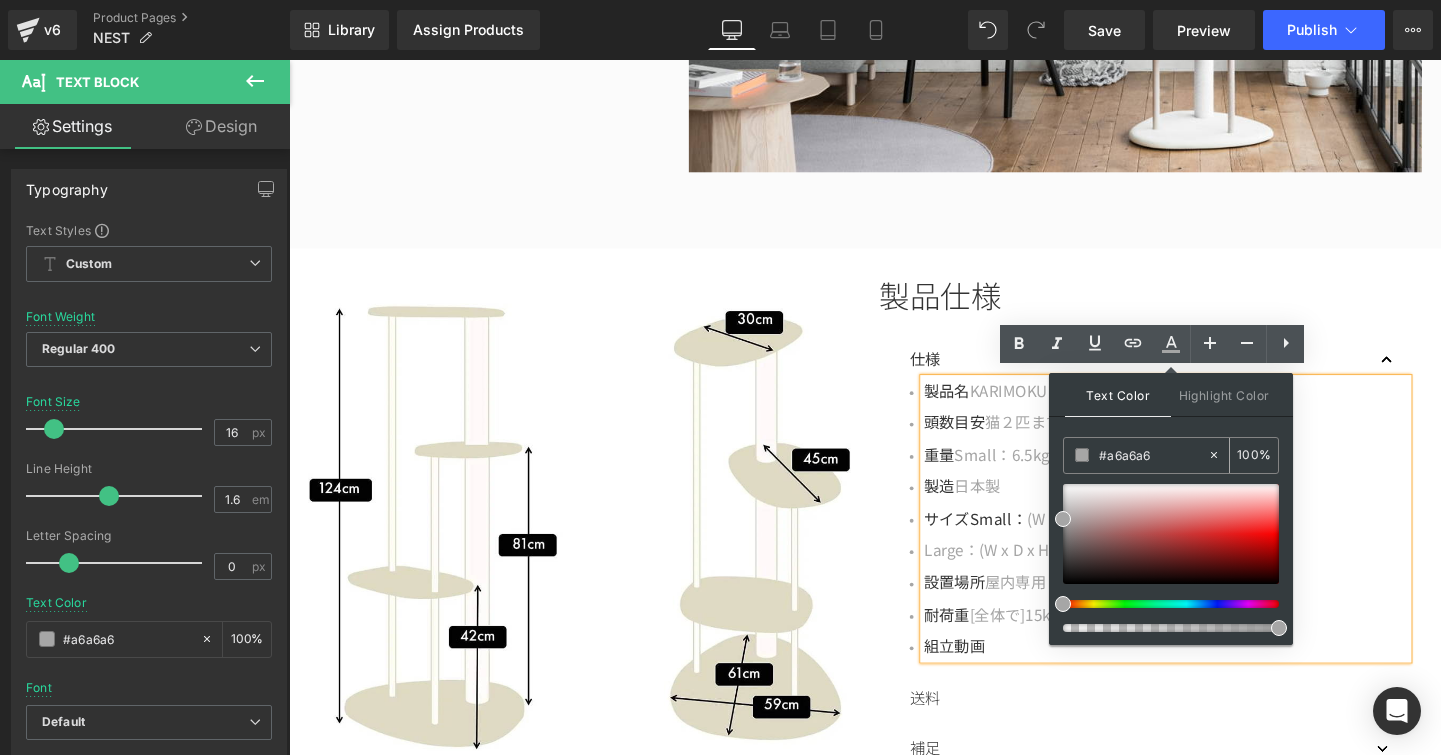 drag, startPoint x: 1110, startPoint y: 453, endPoint x: 1149, endPoint y: 460, distance: 39.623226 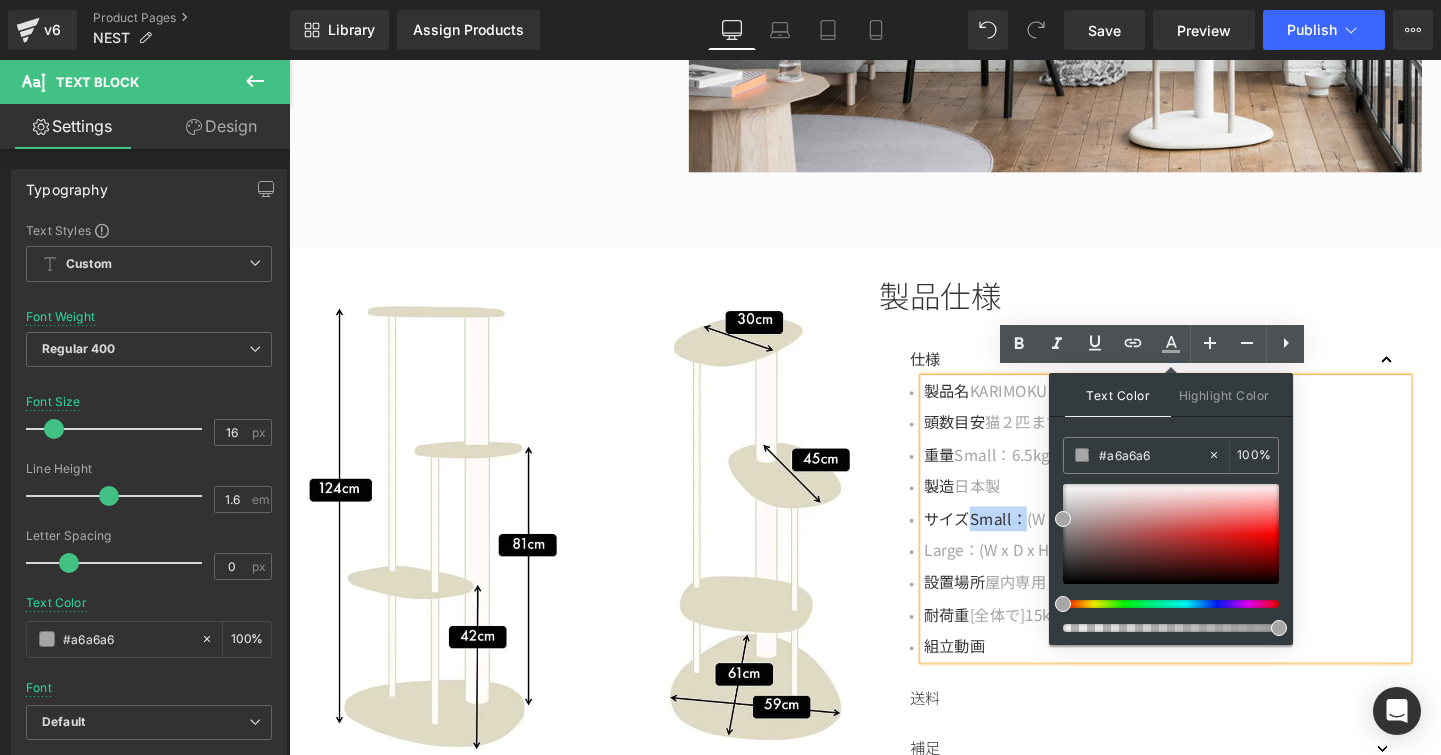 drag, startPoint x: 1005, startPoint y: 536, endPoint x: 1061, endPoint y: 534, distance: 56.0357 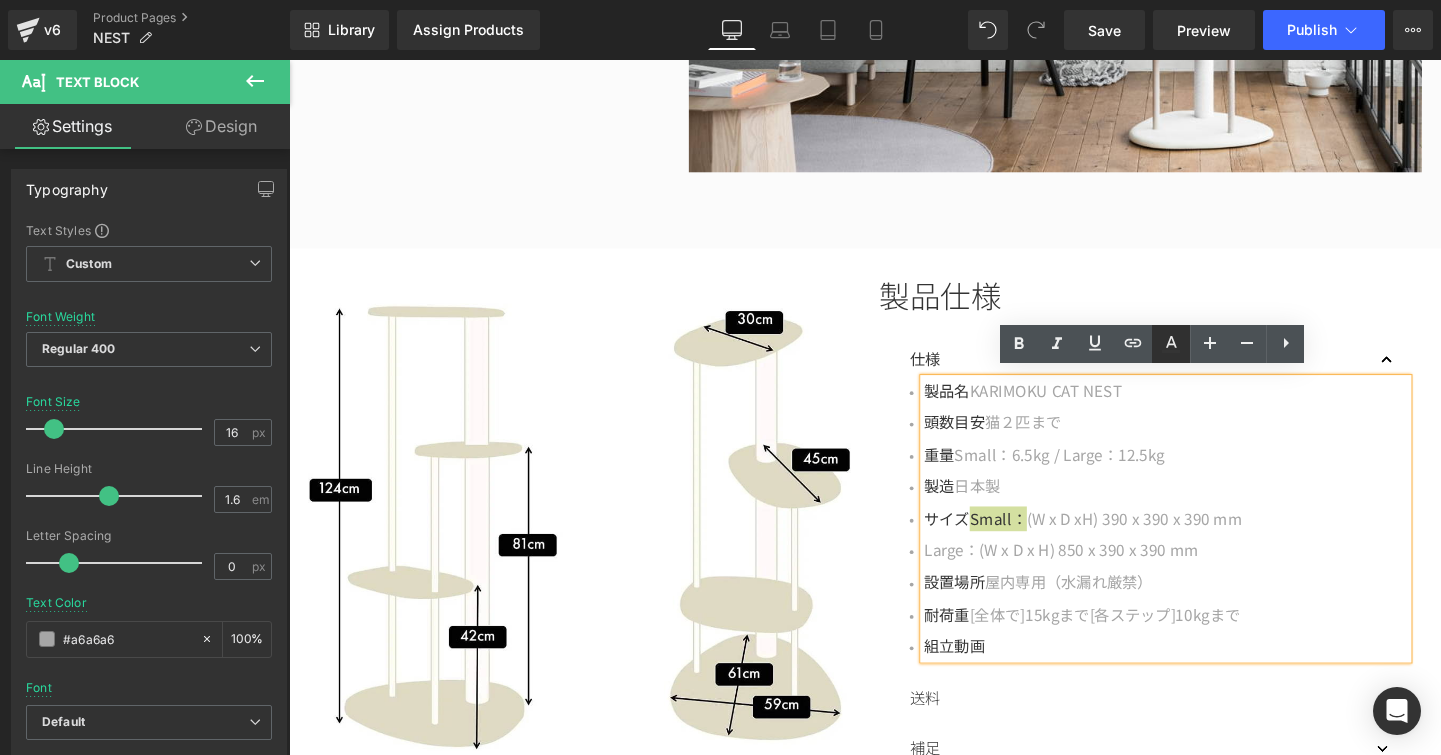 click 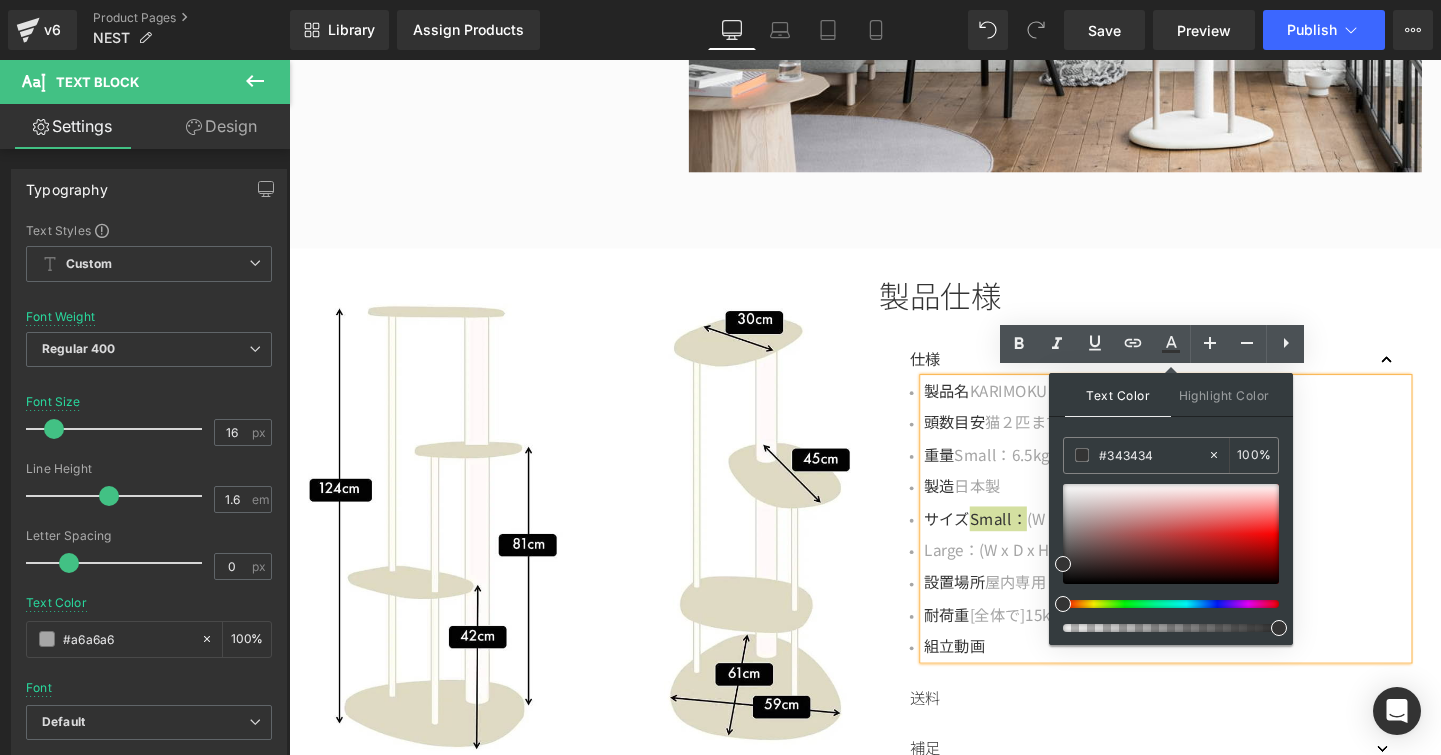 drag, startPoint x: 1396, startPoint y: 515, endPoint x: 1389, endPoint y: 494, distance: 22.135944 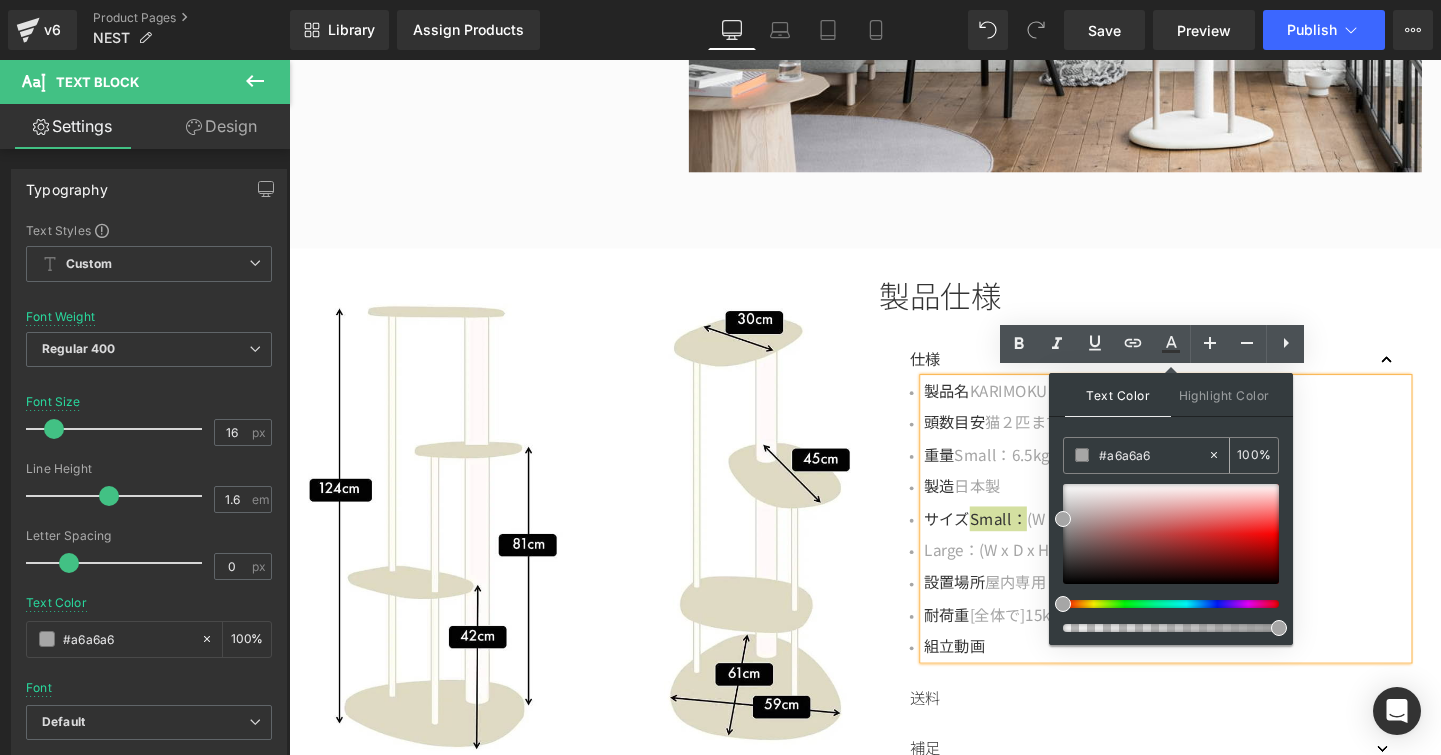 type on "#a6a6a6" 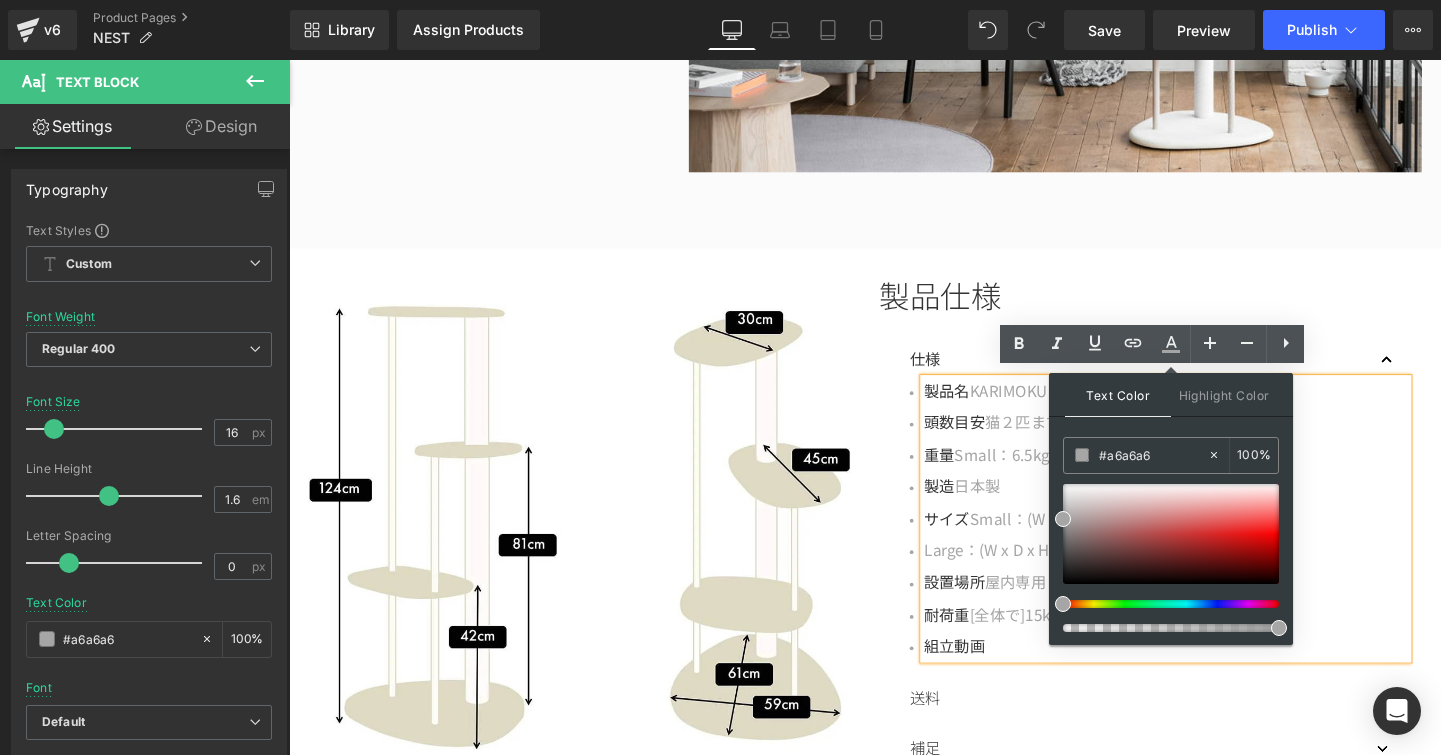 click on "設置場所" at bounding box center [988, 608] 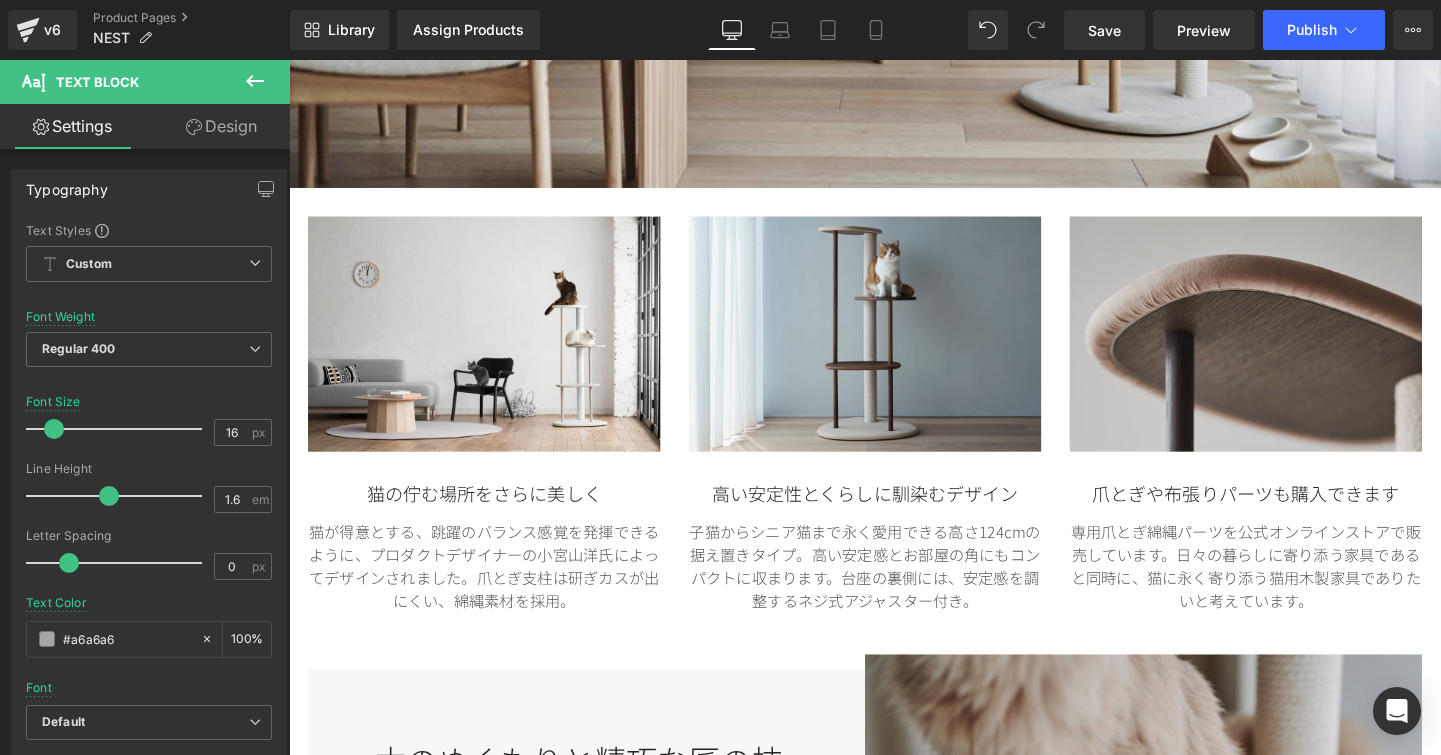 scroll, scrollTop: 0, scrollLeft: 0, axis: both 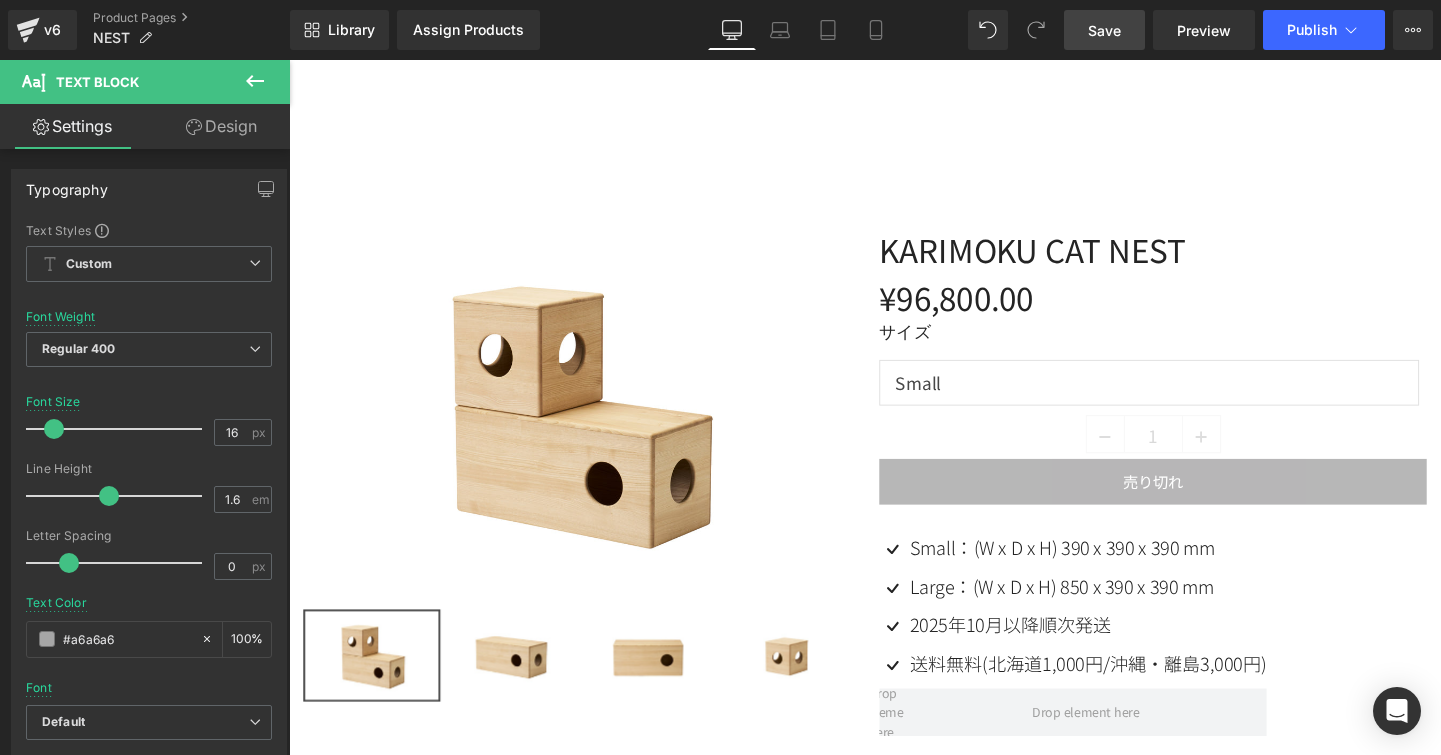 click on "Save" at bounding box center (1104, 30) 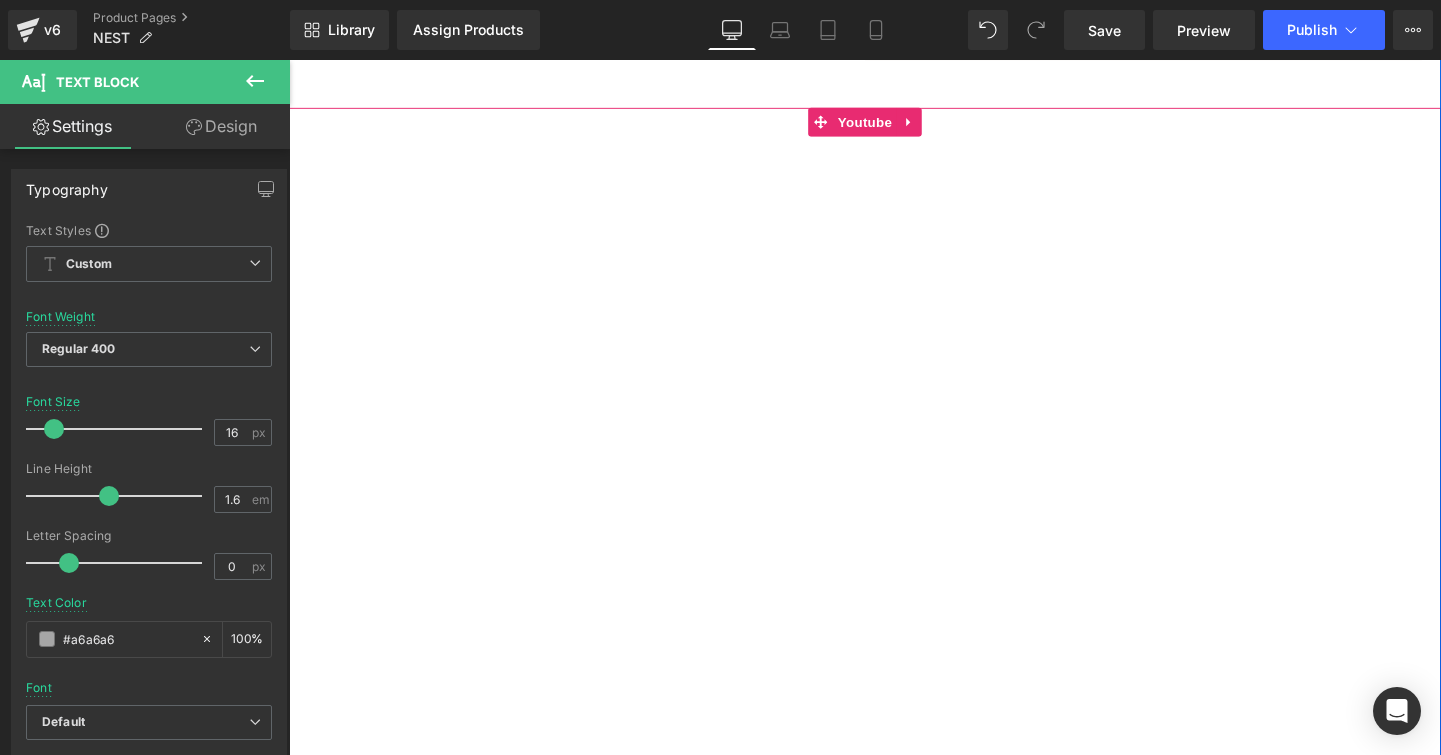 scroll, scrollTop: 3582, scrollLeft: 0, axis: vertical 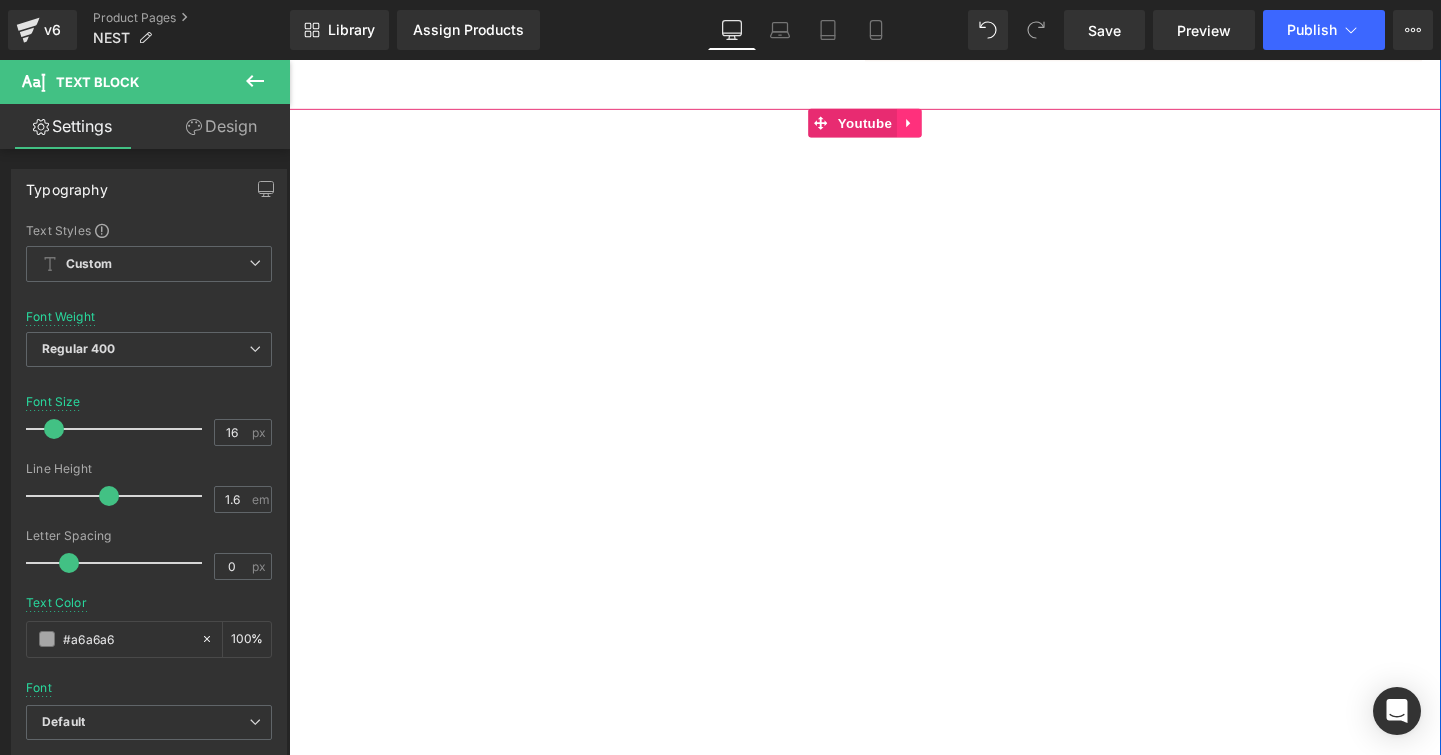 click 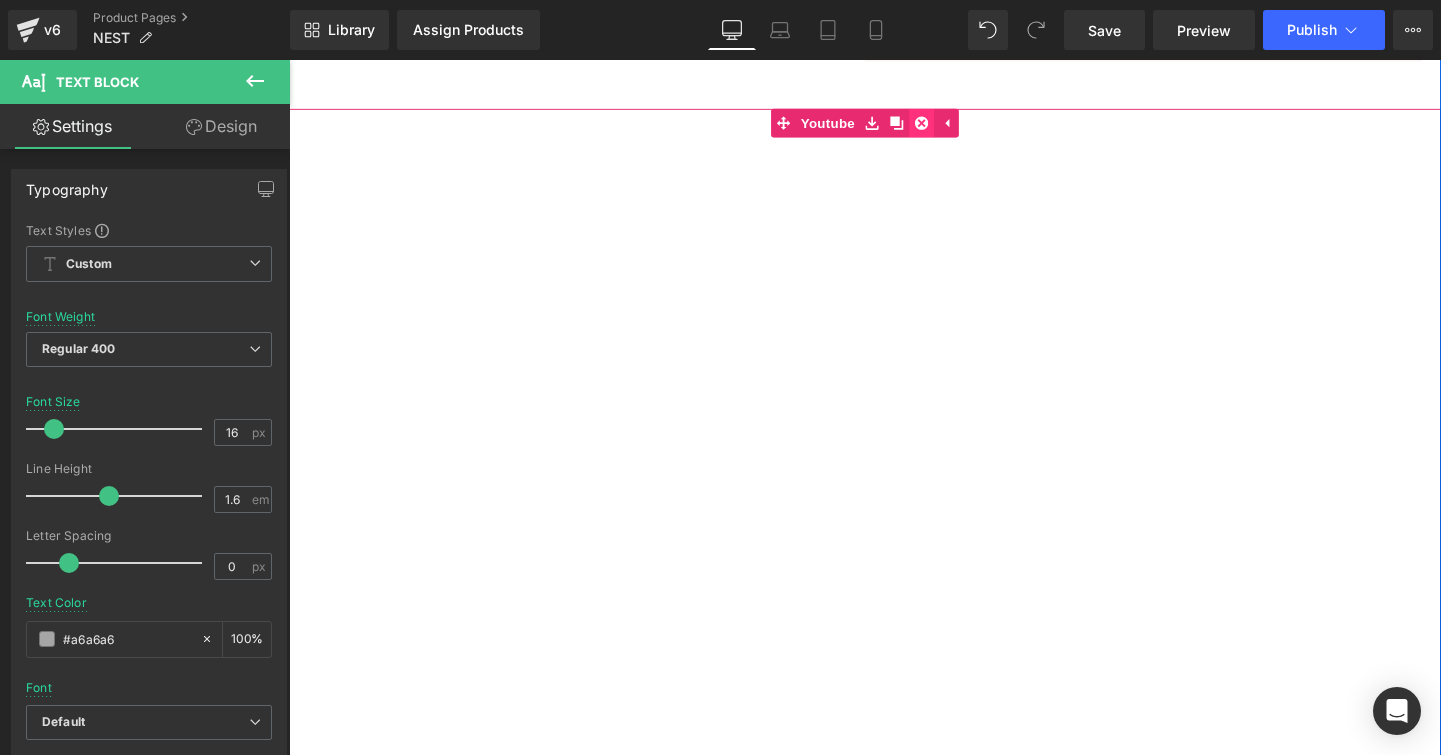 click 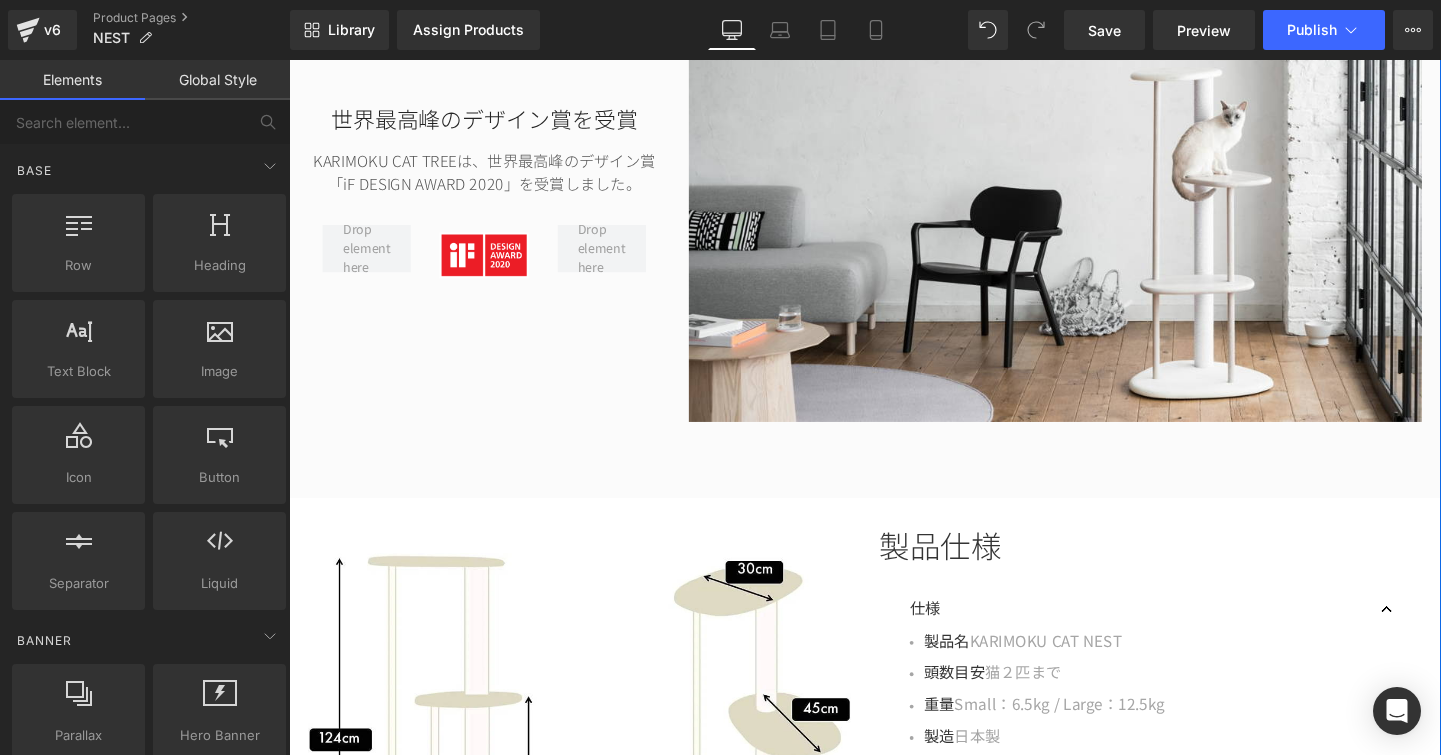 scroll, scrollTop: 4108, scrollLeft: 0, axis: vertical 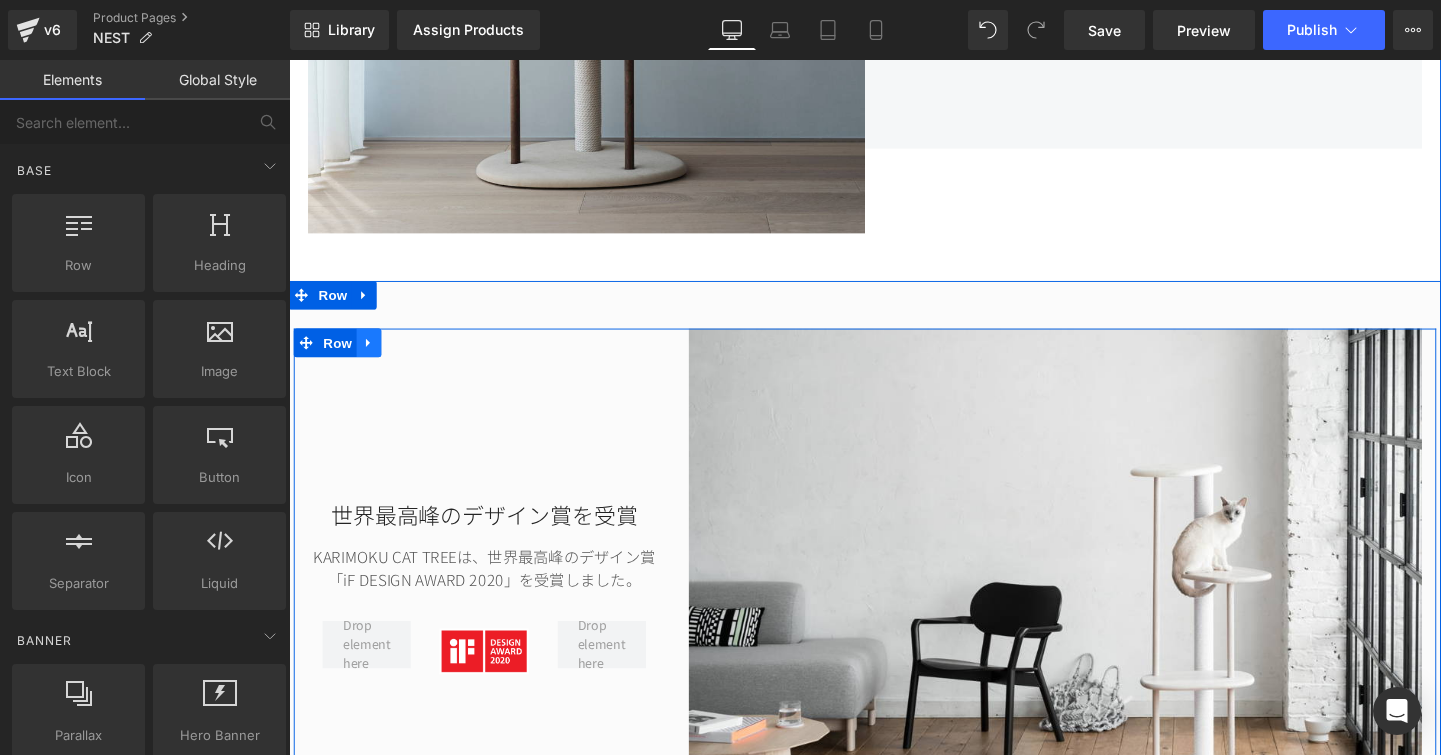 click at bounding box center (373, 357) 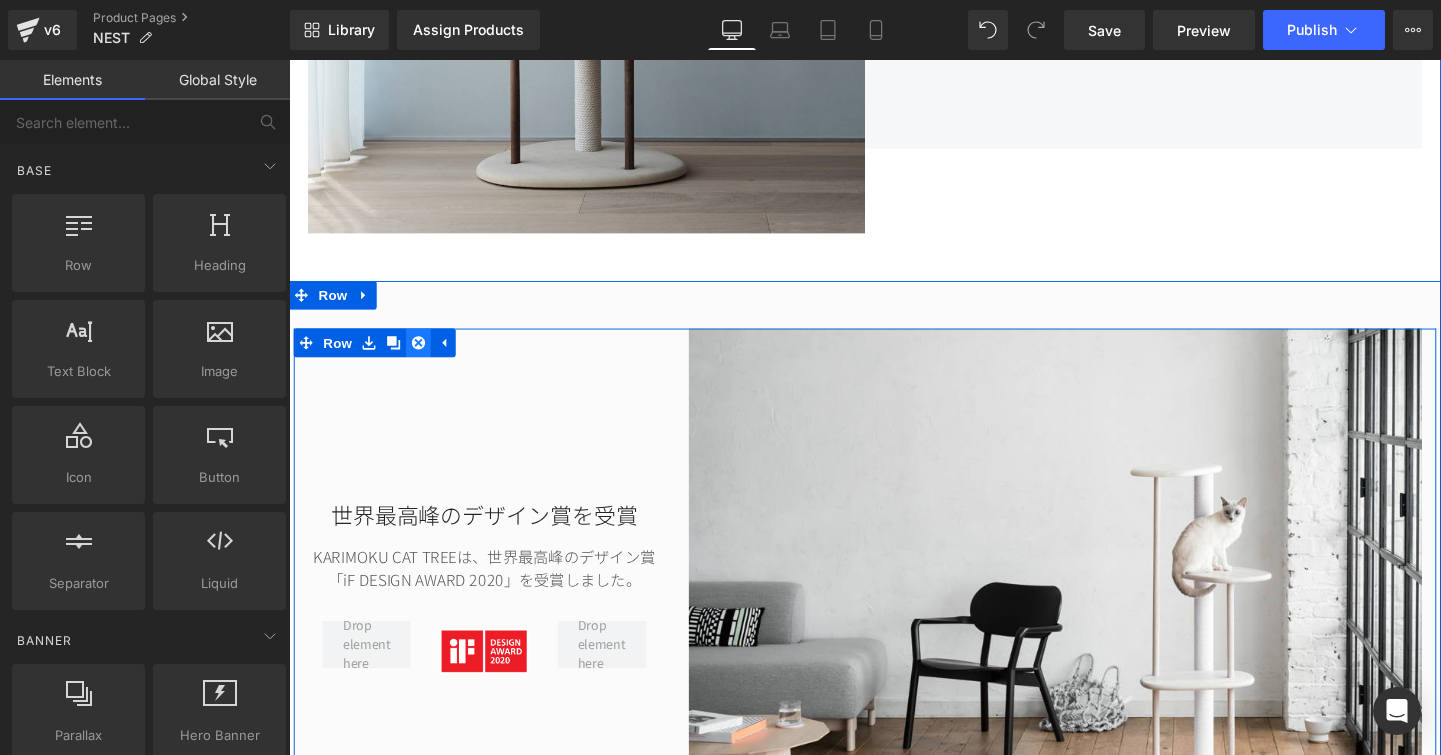 click 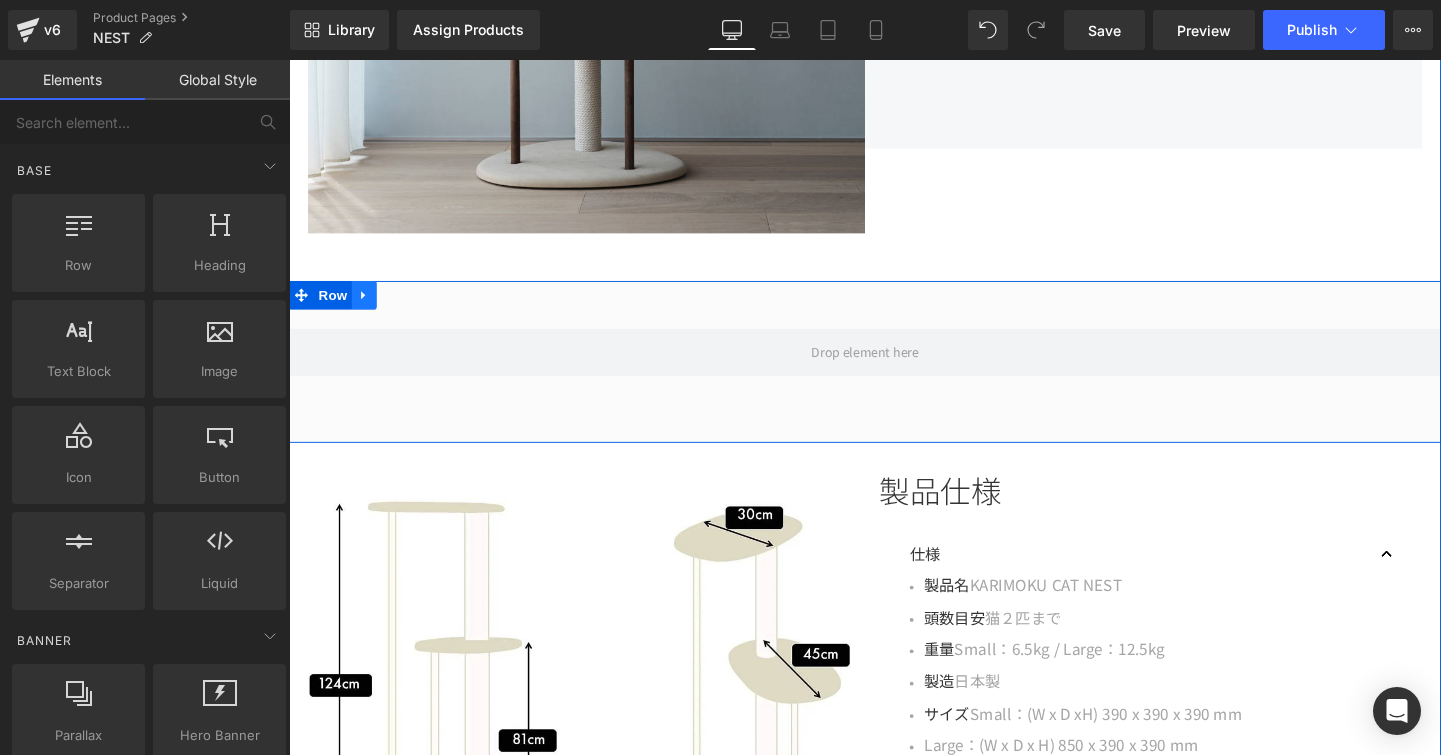 click 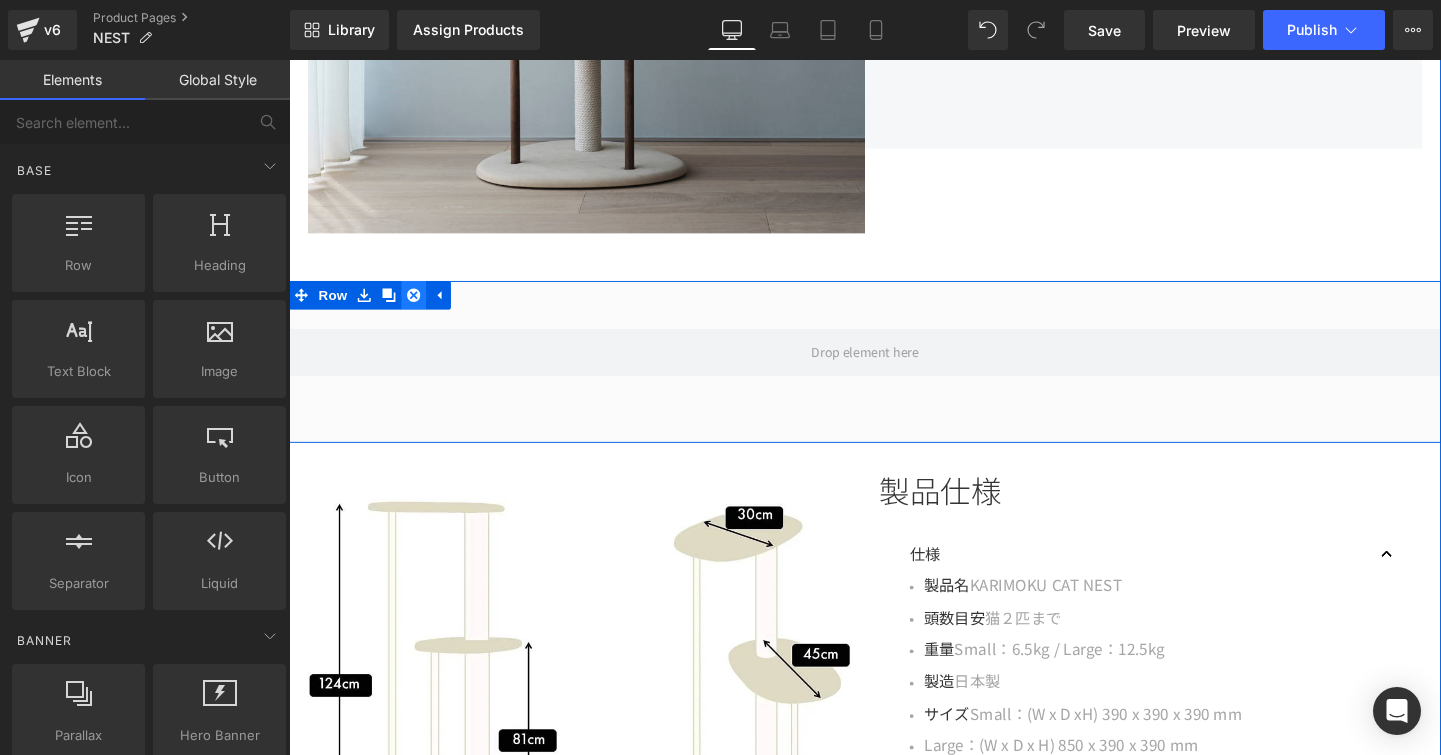 click at bounding box center (420, 307) 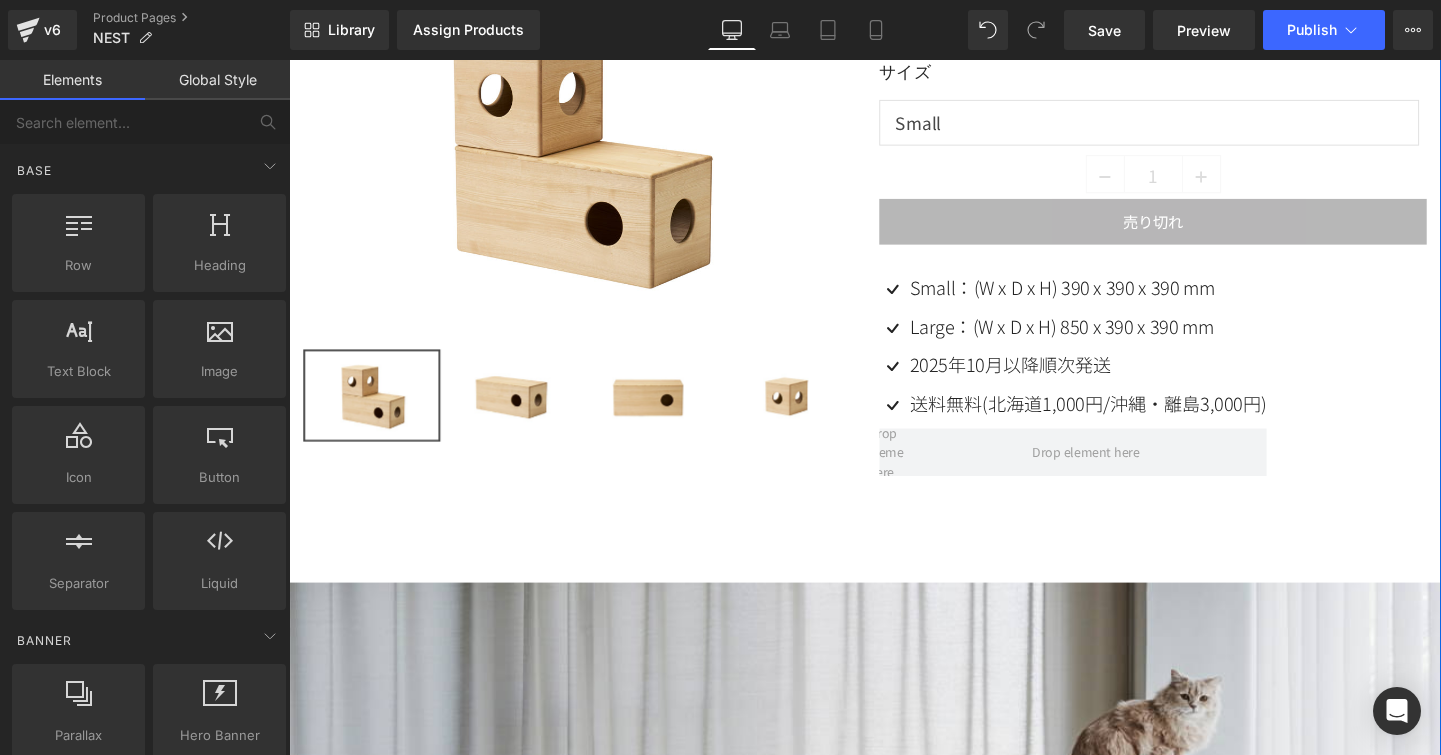 scroll, scrollTop: 0, scrollLeft: 0, axis: both 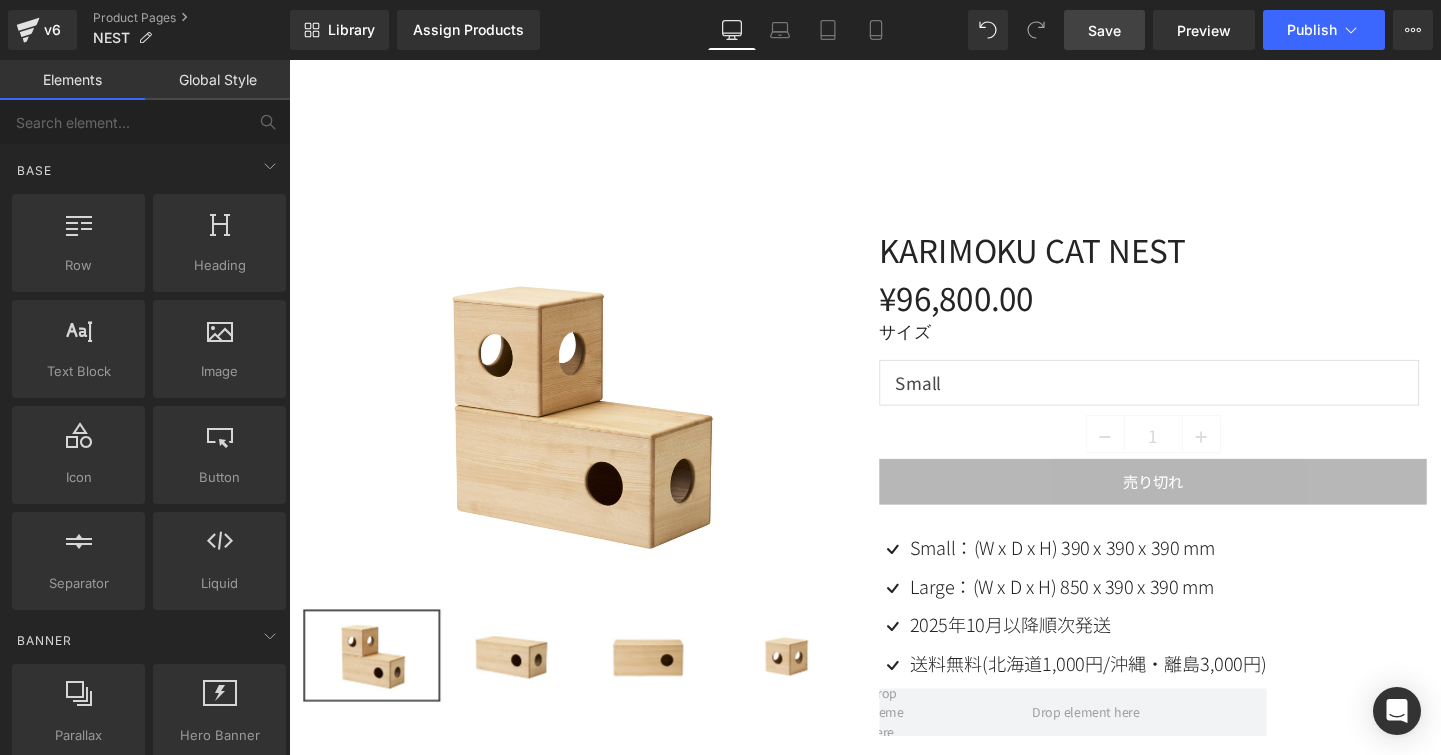 click on "Save" at bounding box center (1104, 30) 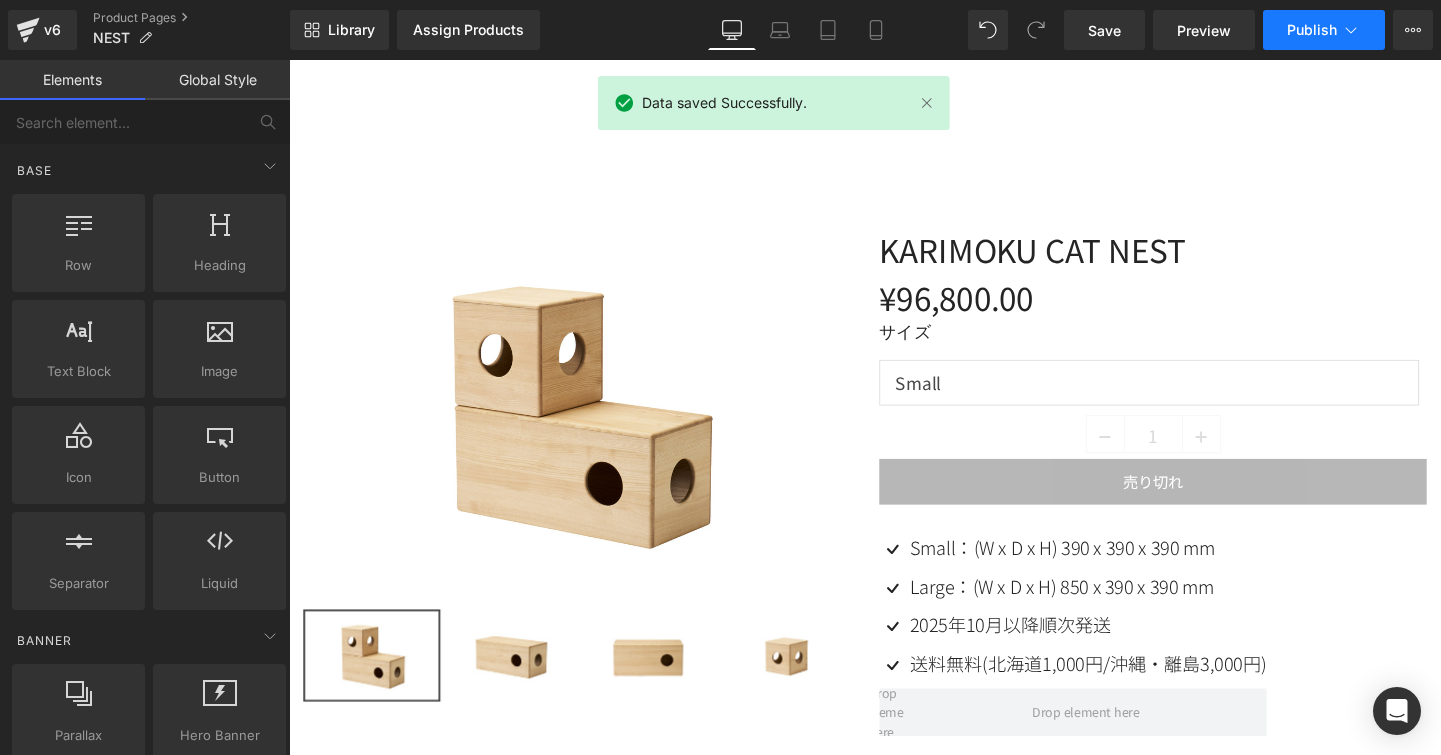 click 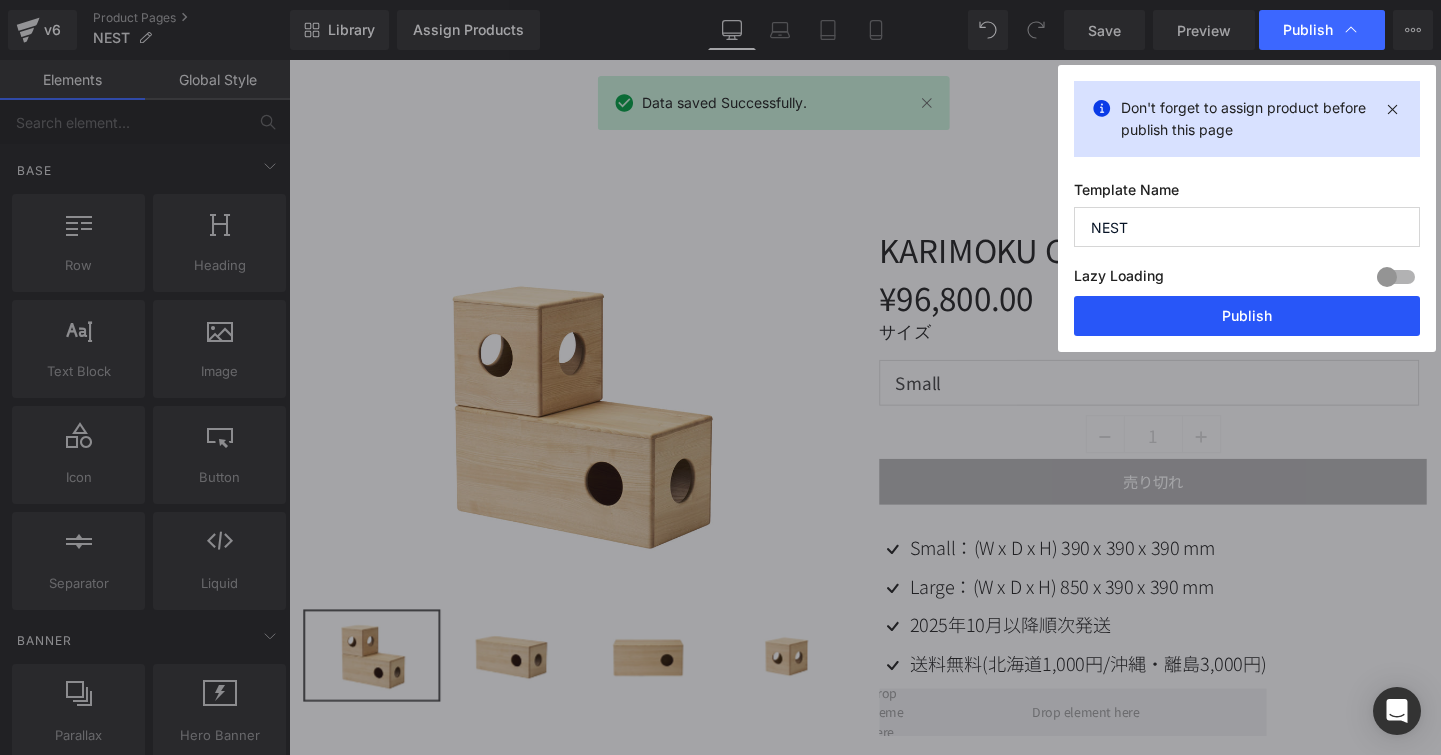 click on "Publish" at bounding box center [1247, 316] 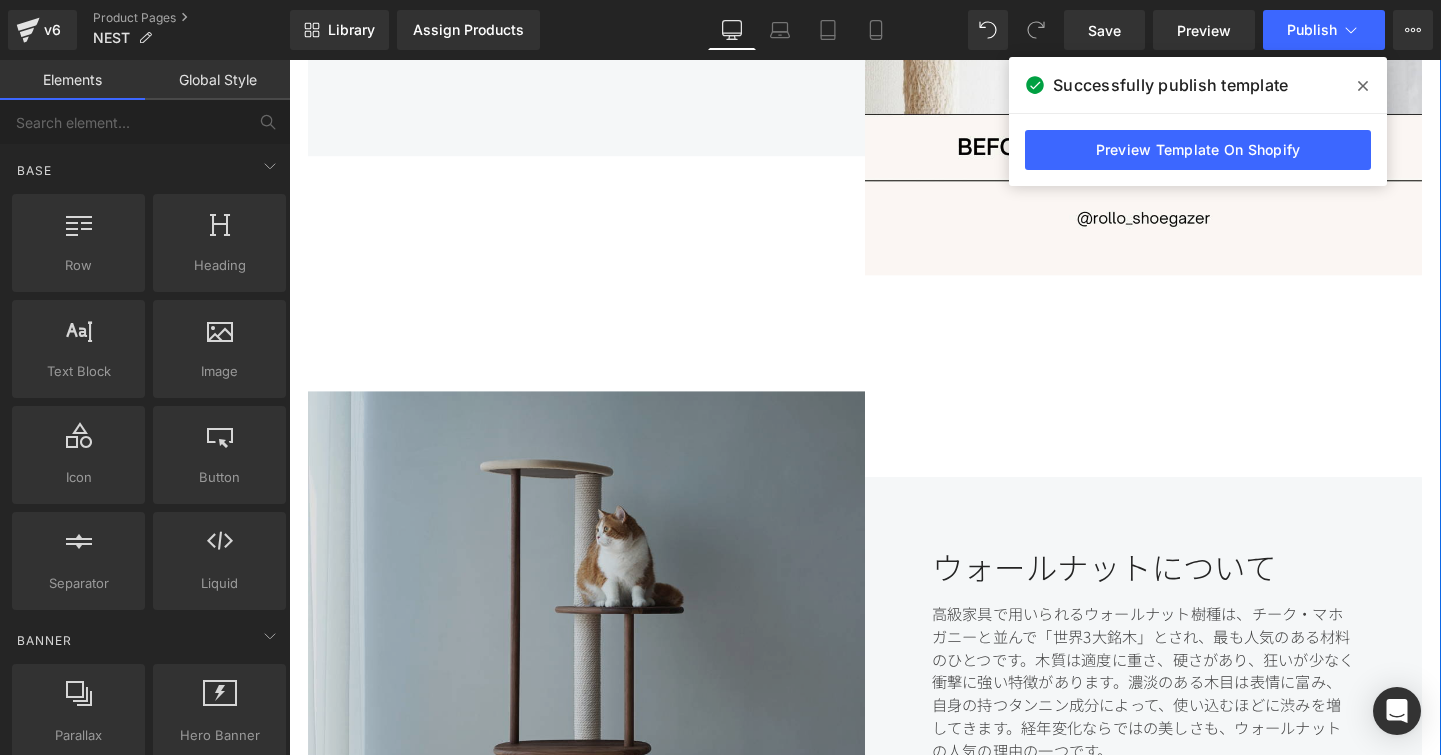 scroll, scrollTop: 2985, scrollLeft: 0, axis: vertical 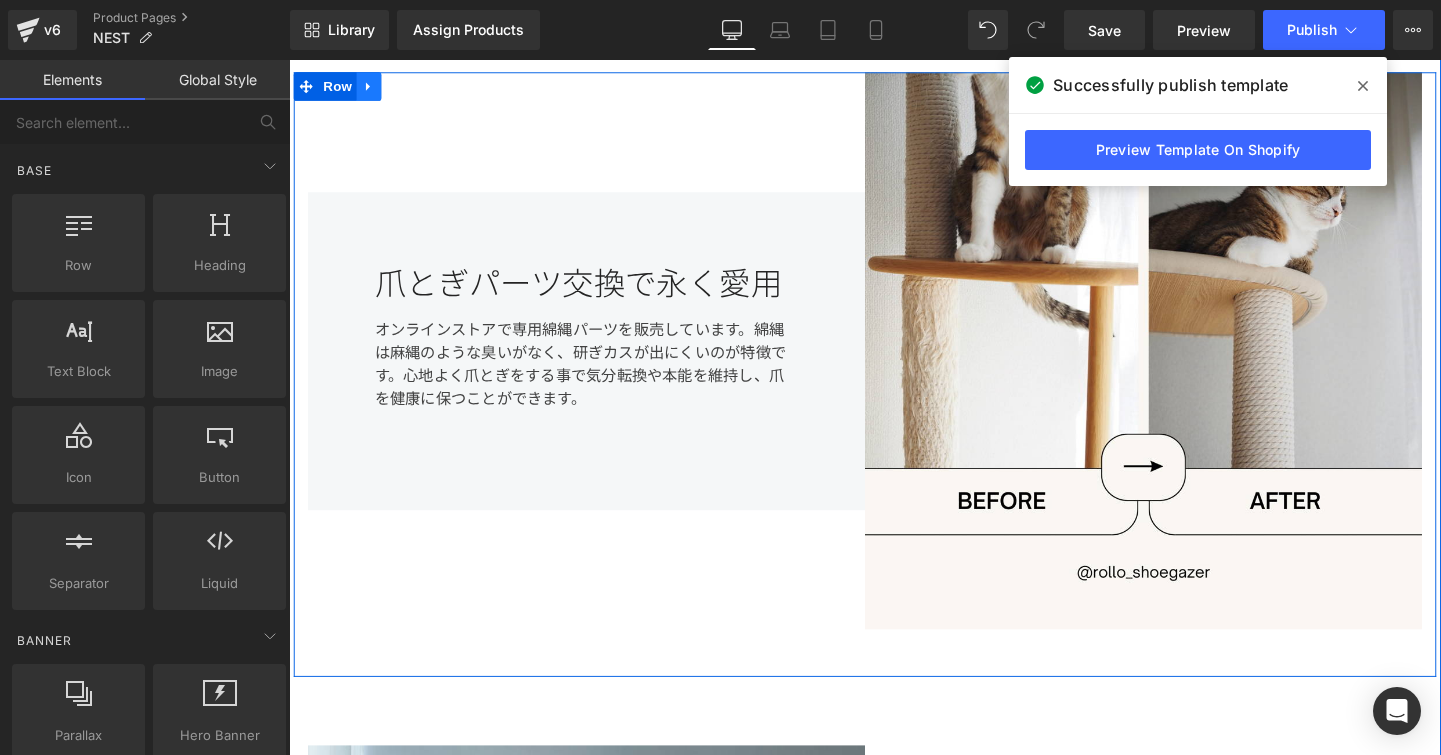 click at bounding box center [373, 88] 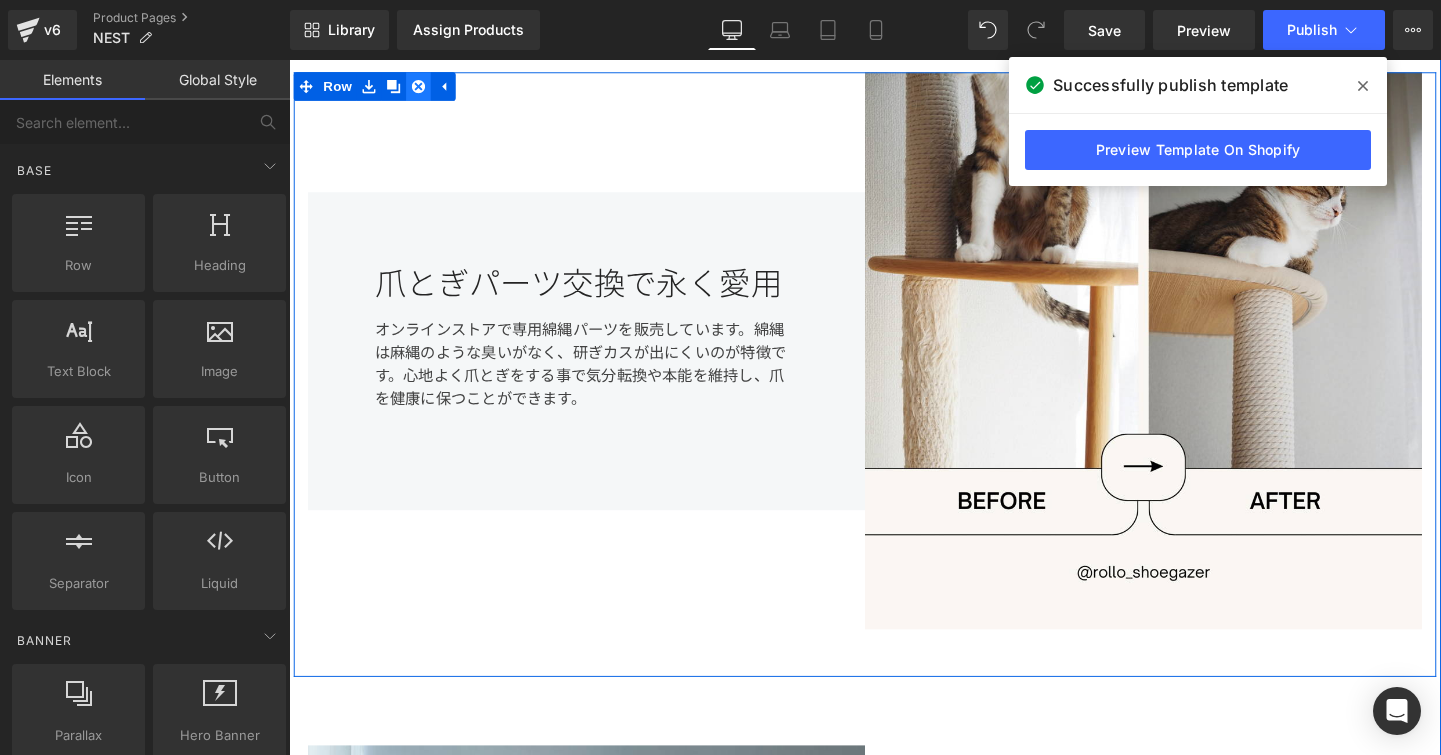 click 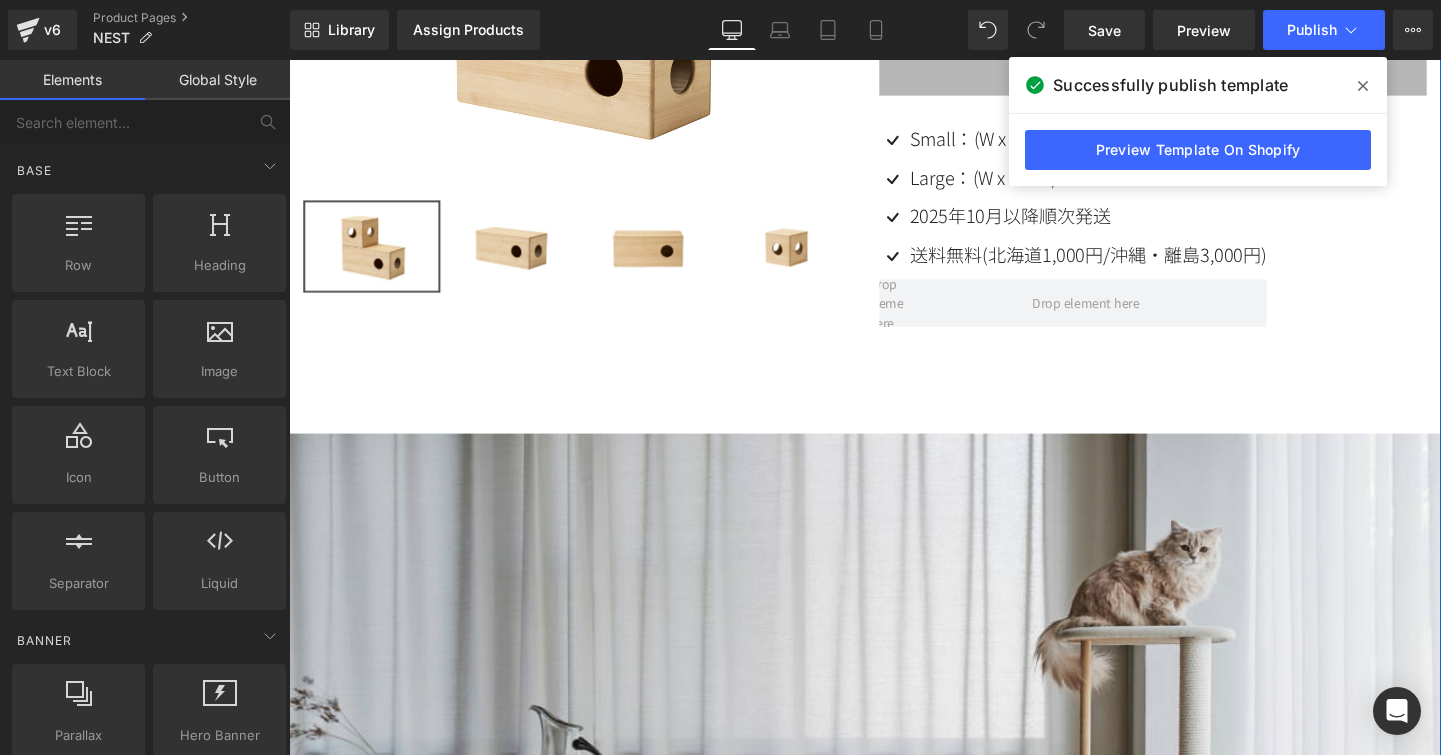 scroll, scrollTop: 0, scrollLeft: 0, axis: both 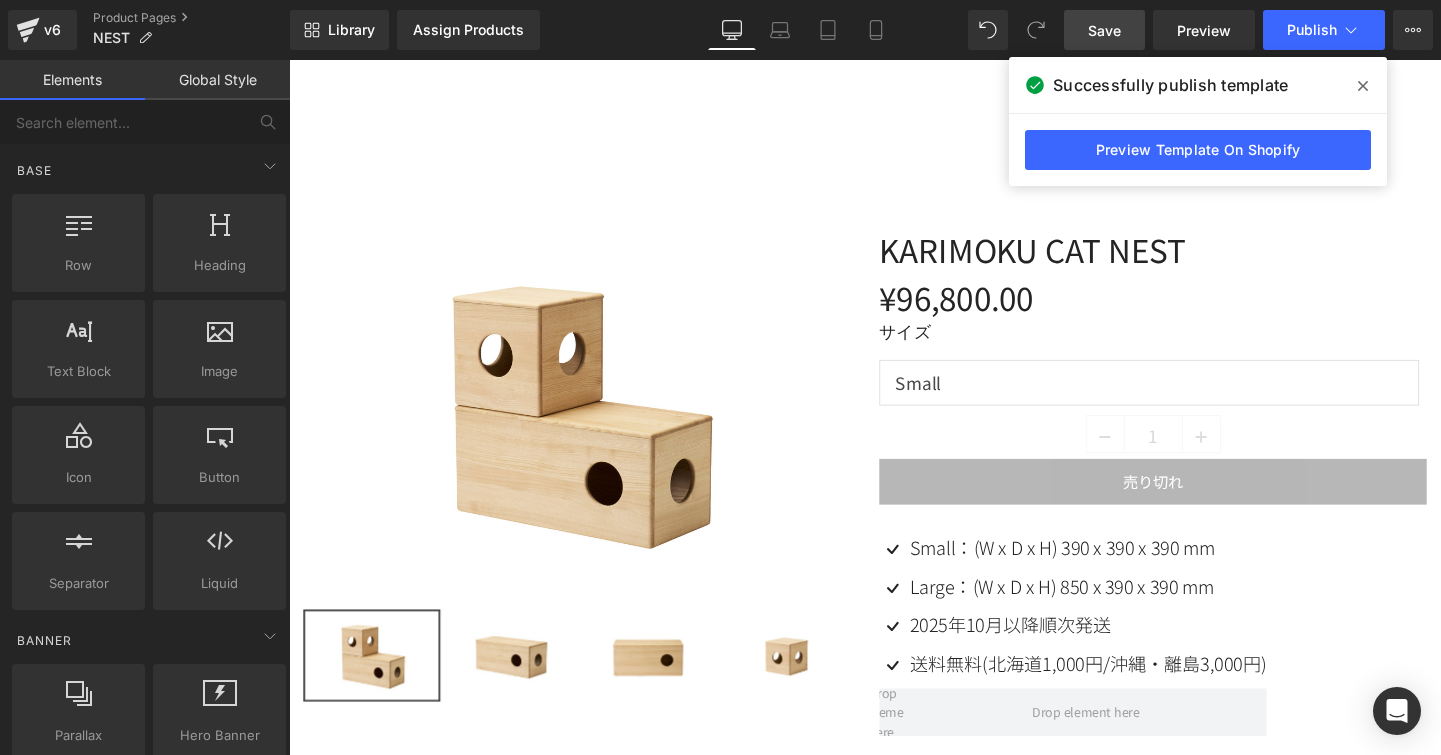 click on "Save" at bounding box center (1104, 30) 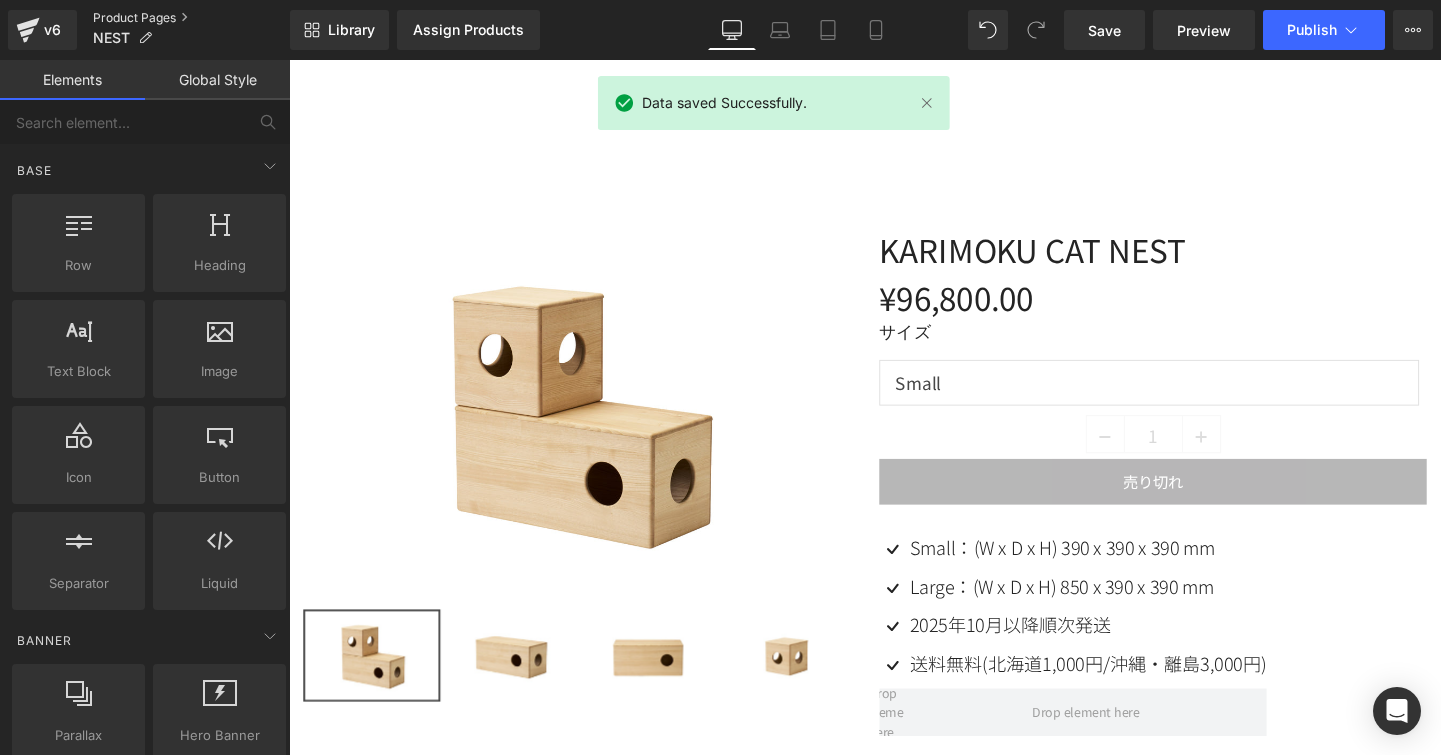 click on "Product Pages" at bounding box center (191, 18) 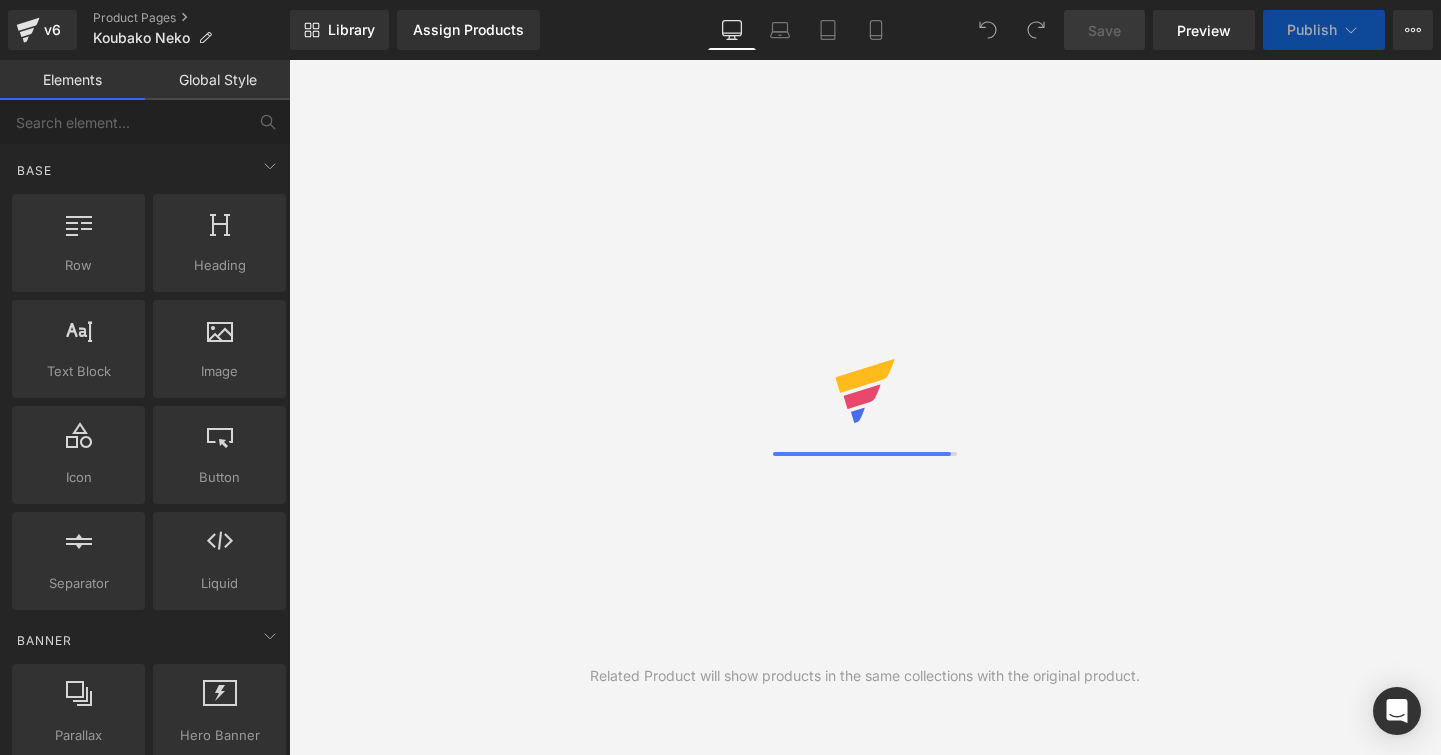 scroll, scrollTop: 0, scrollLeft: 0, axis: both 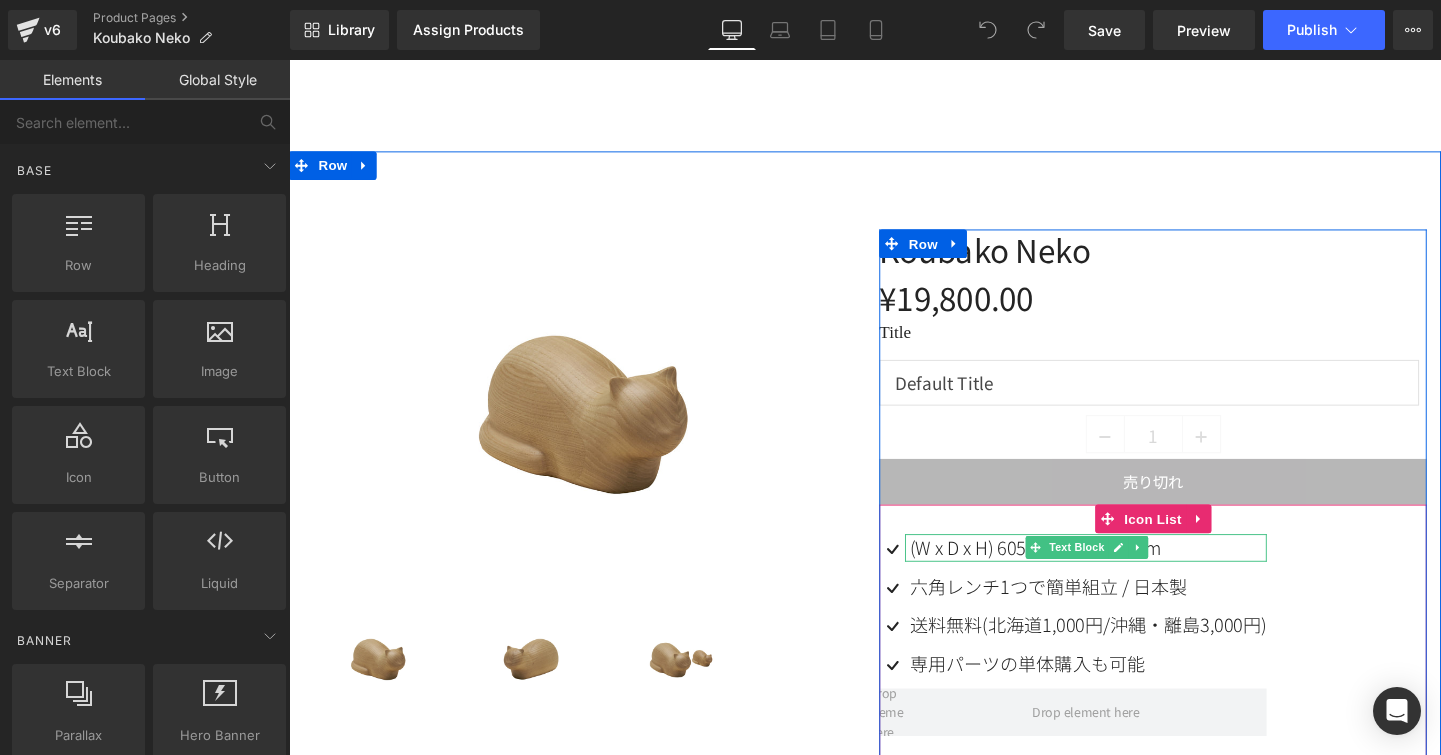 click on "(W x D x H) 605 x 580 x 1240 mm" at bounding box center (1073, 571) 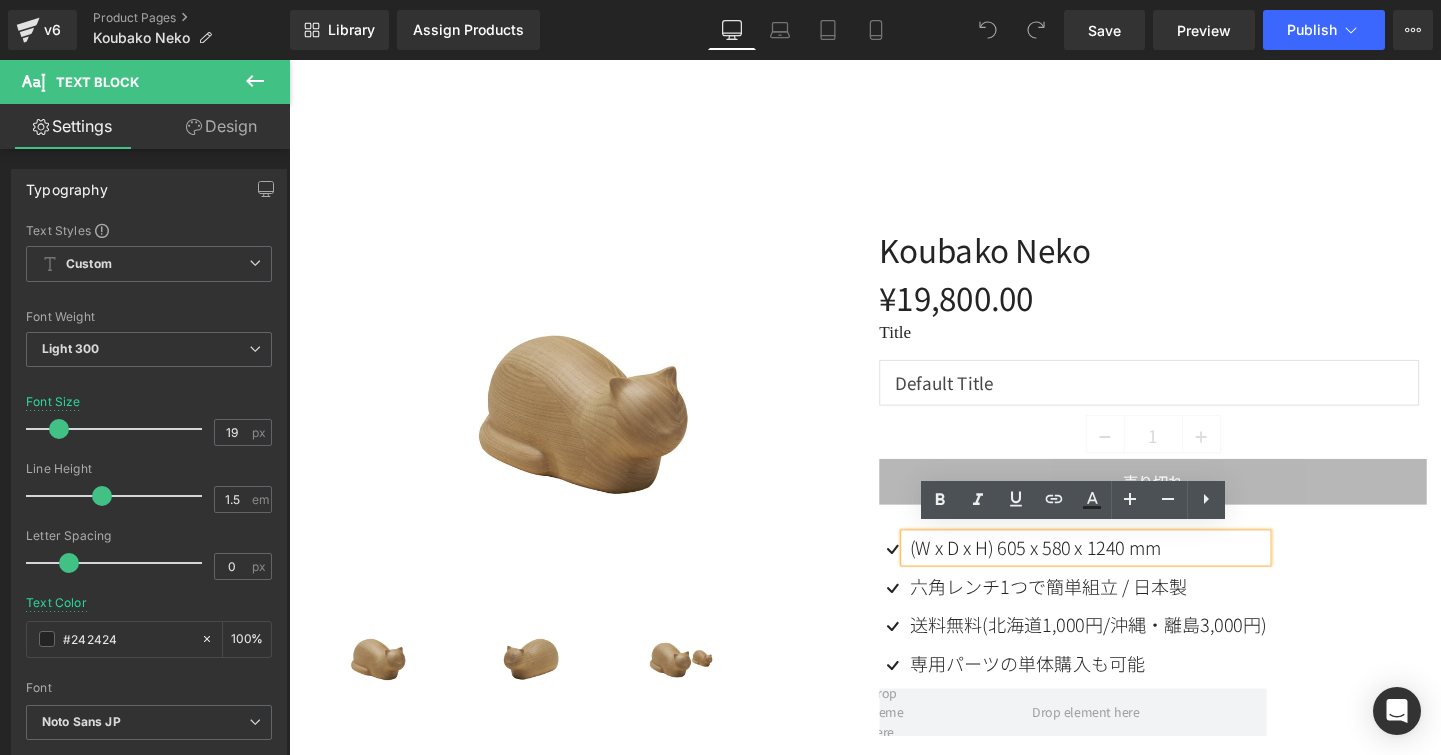 click on "(W x D x H) 605 x 580 x 1240 mm" at bounding box center [1073, 571] 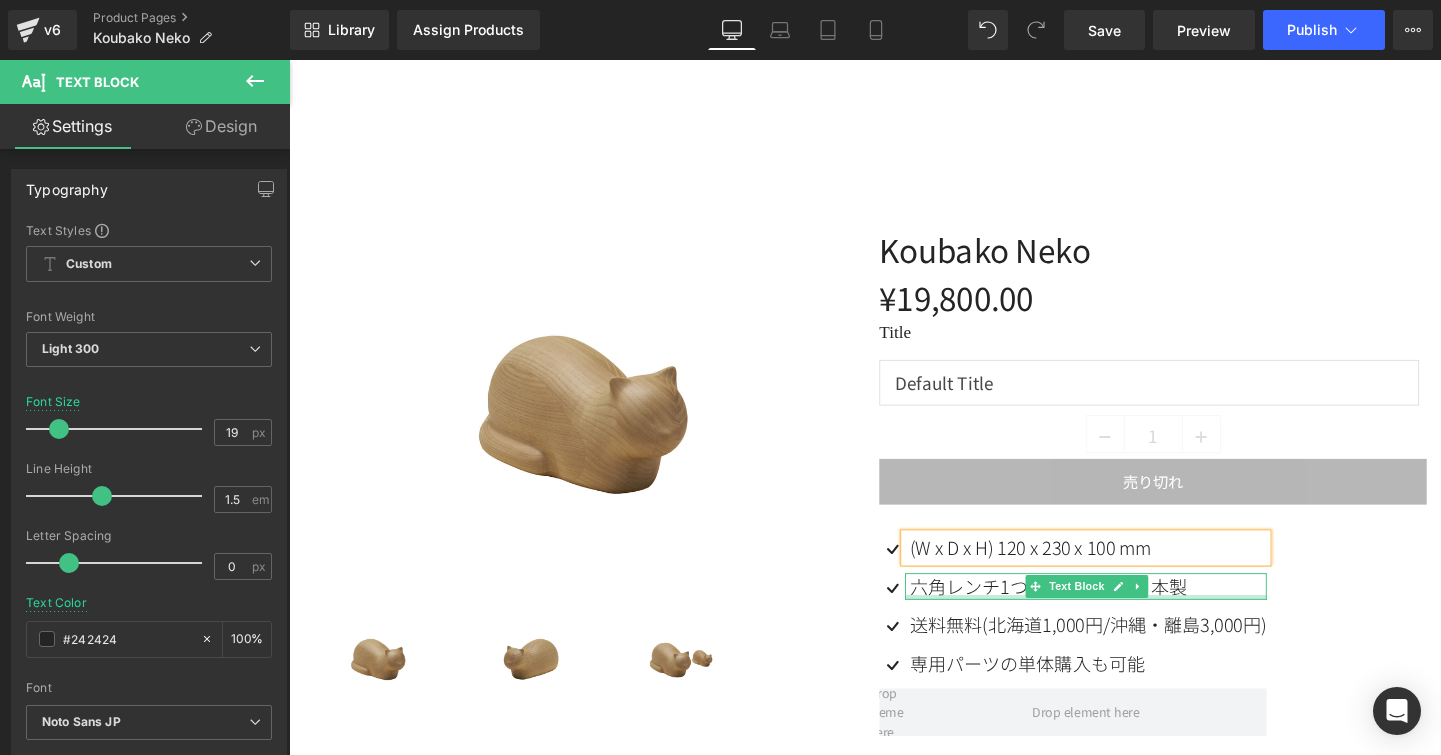 click on "六角レンチ1つで簡単組立 / 日本製" at bounding box center [1128, 613] 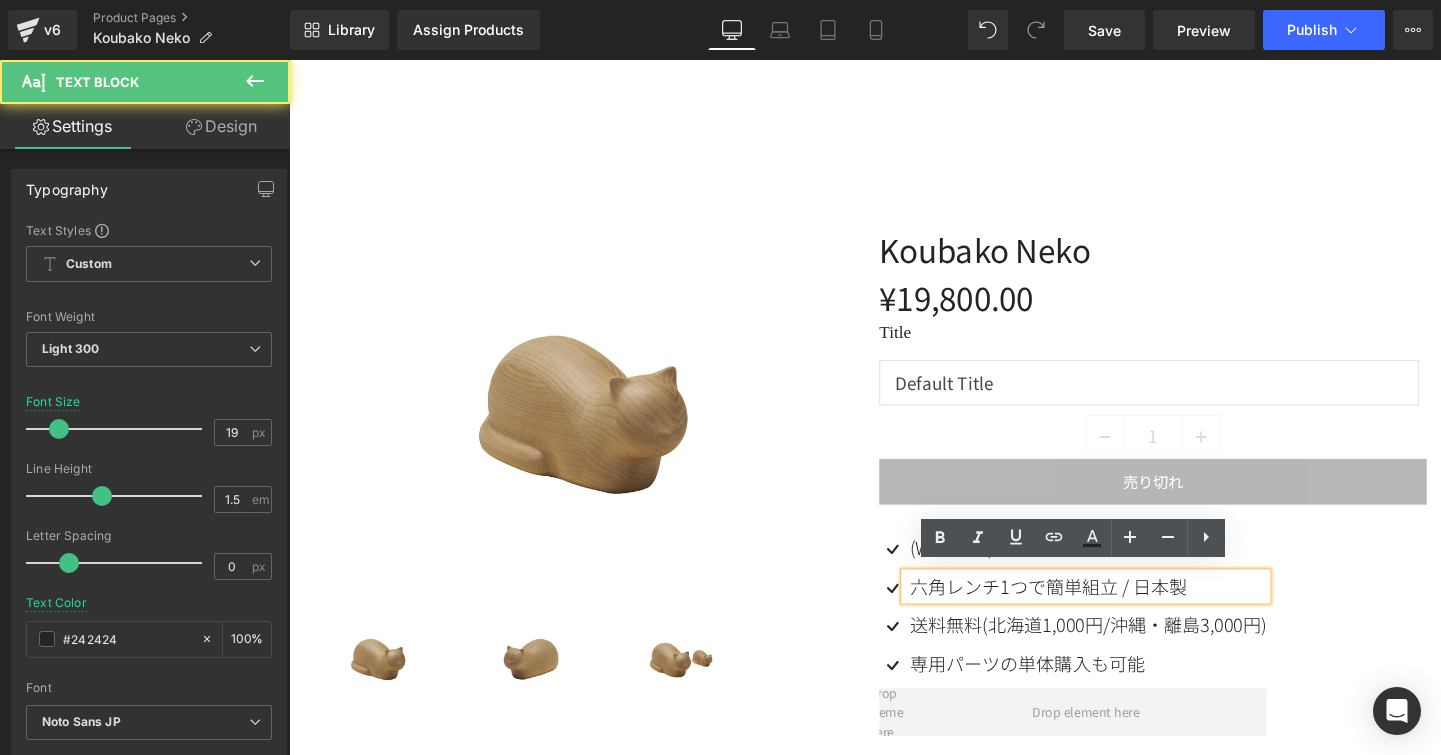 click on "六角レンチ1つで簡単組立 / 日本製" at bounding box center [1128, 613] 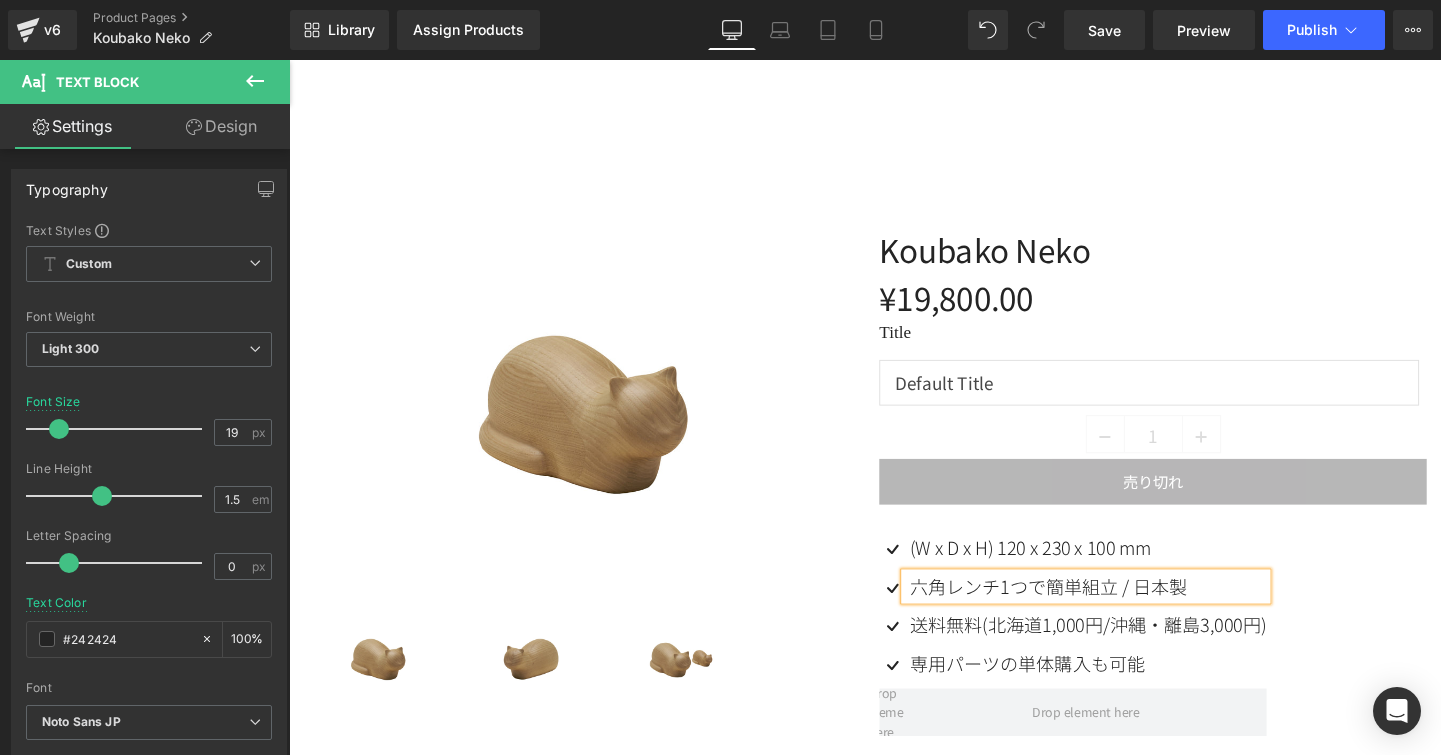 type 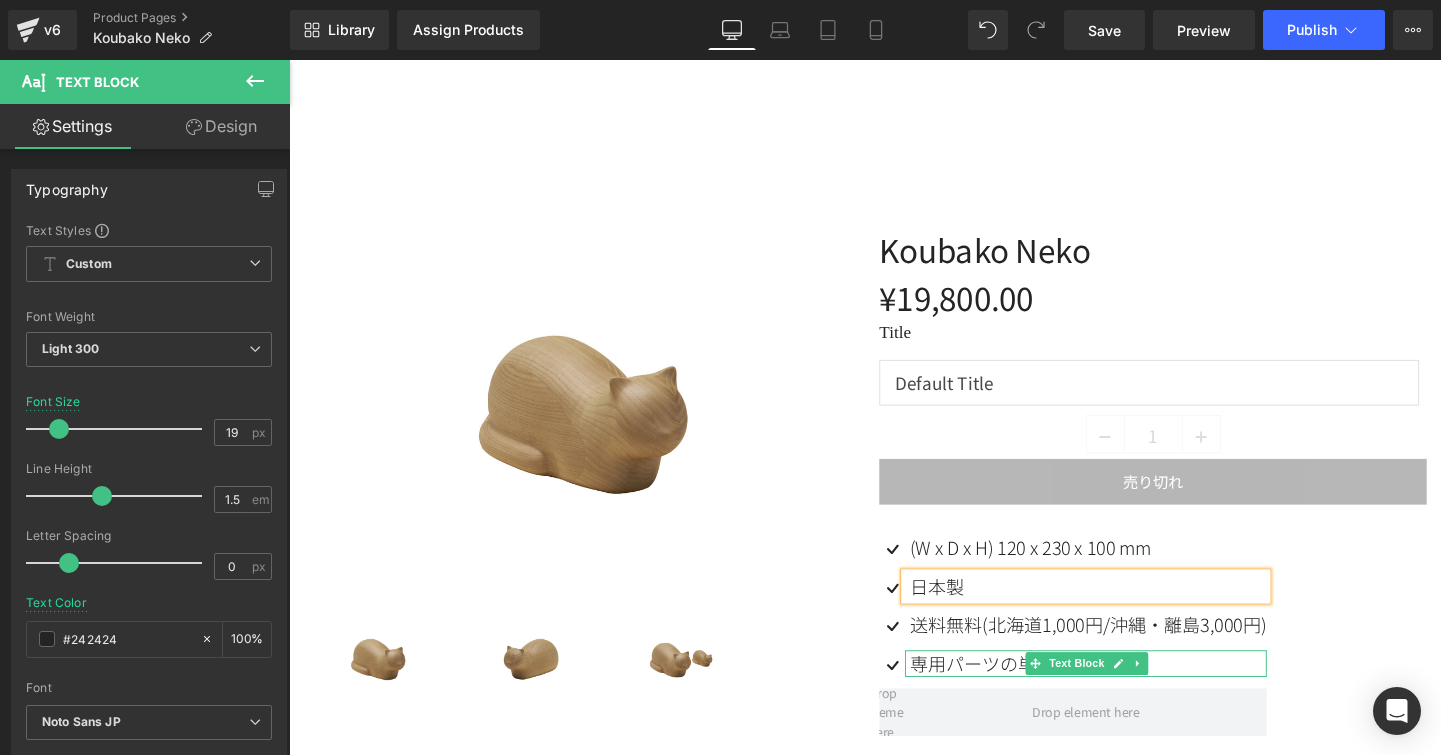 click on "専用パーツの単体購入も可能" at bounding box center [1128, 694] 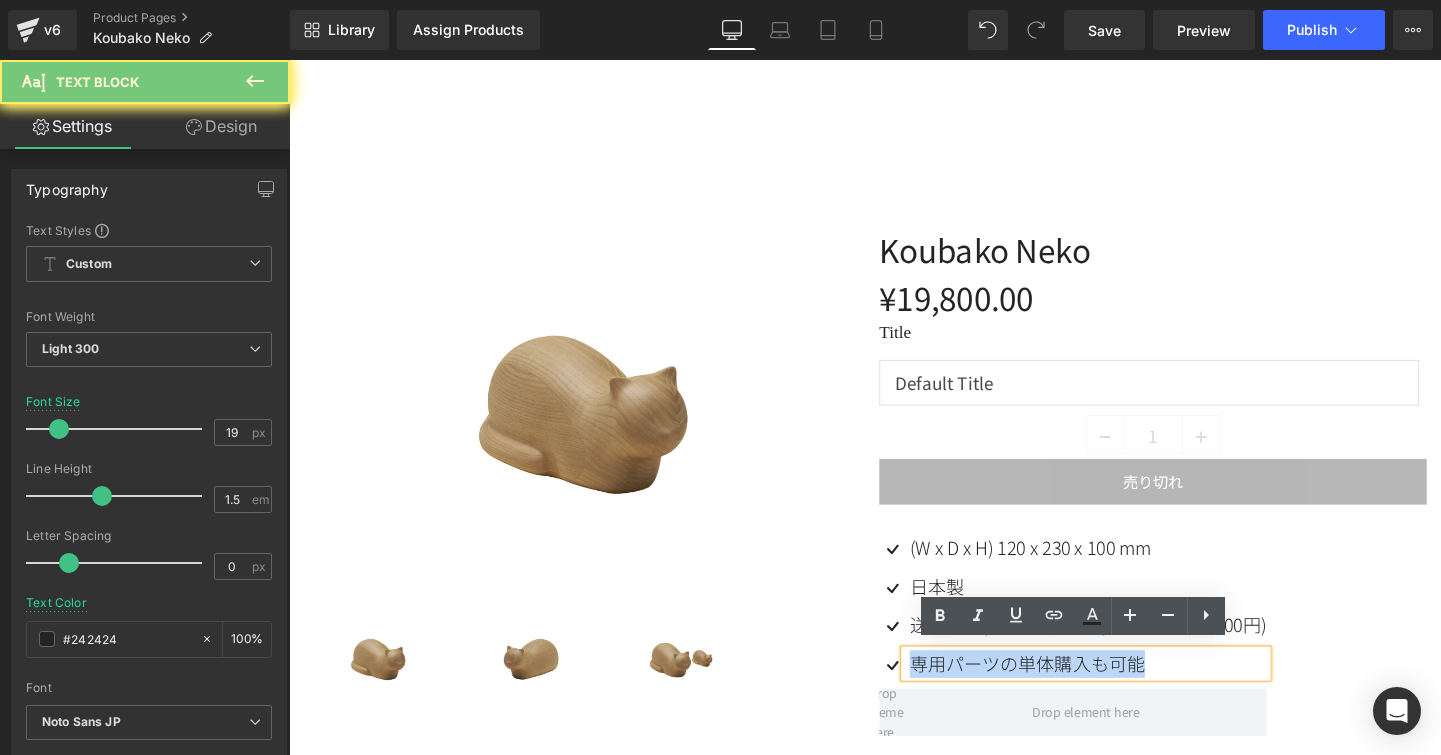 click on "専用パーツの単体購入も可能" at bounding box center (1128, 694) 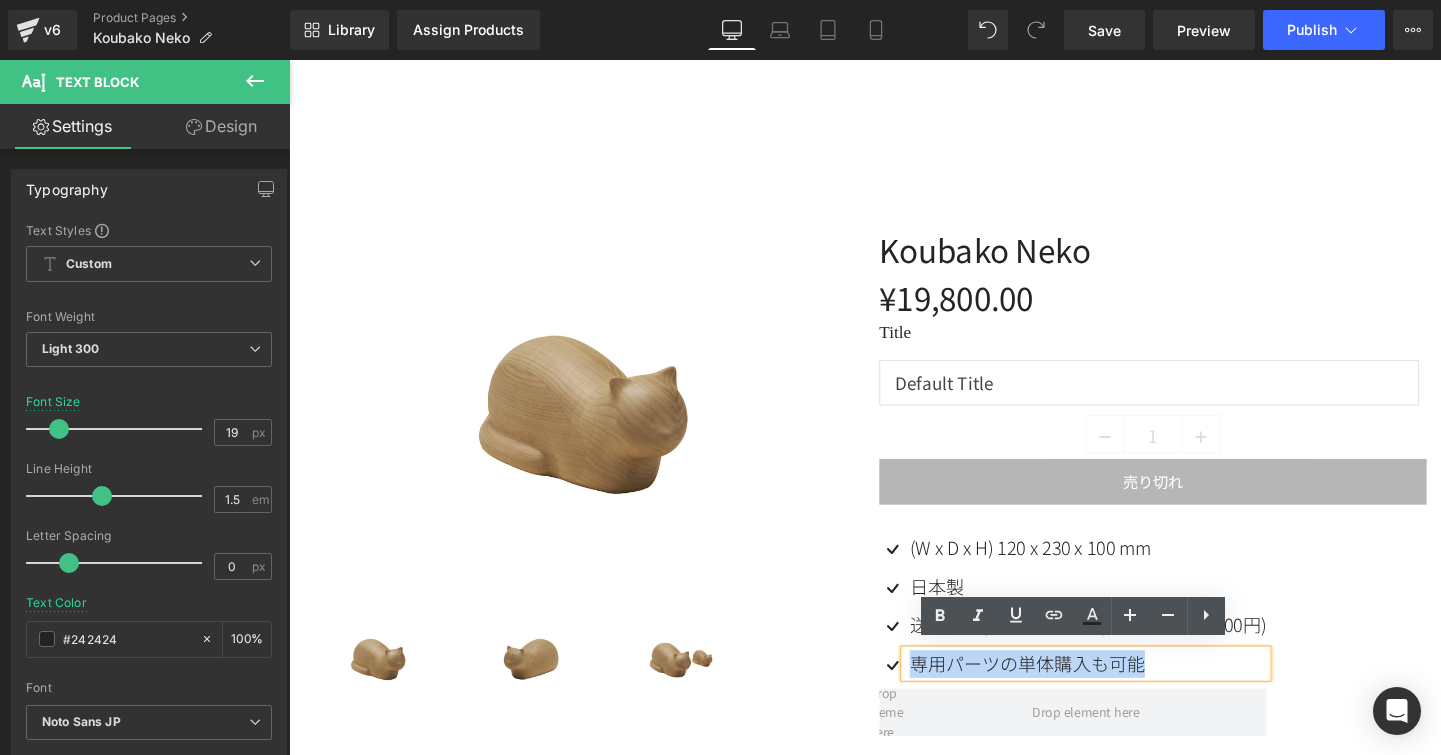 click on "Sale Off
(P) Image" at bounding box center [894, 519] 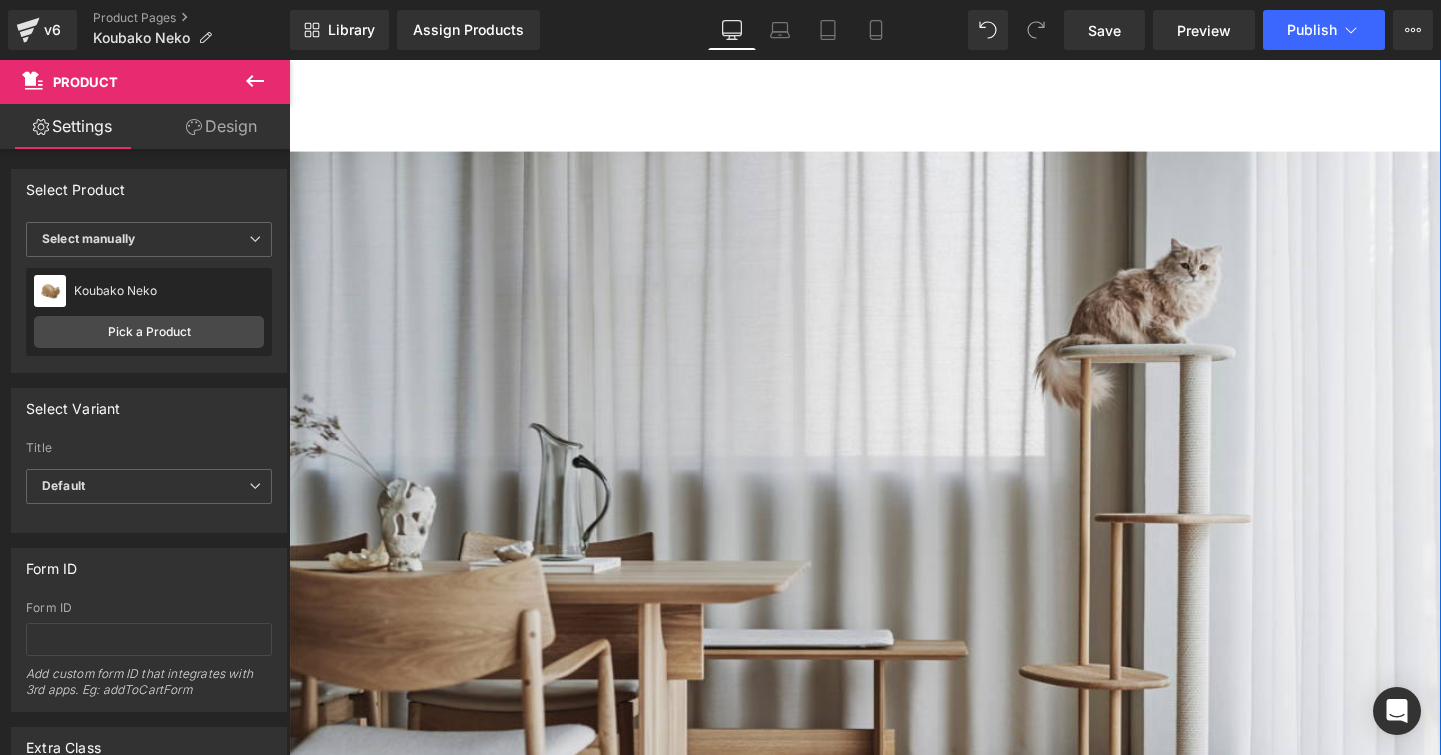 scroll, scrollTop: 0, scrollLeft: 0, axis: both 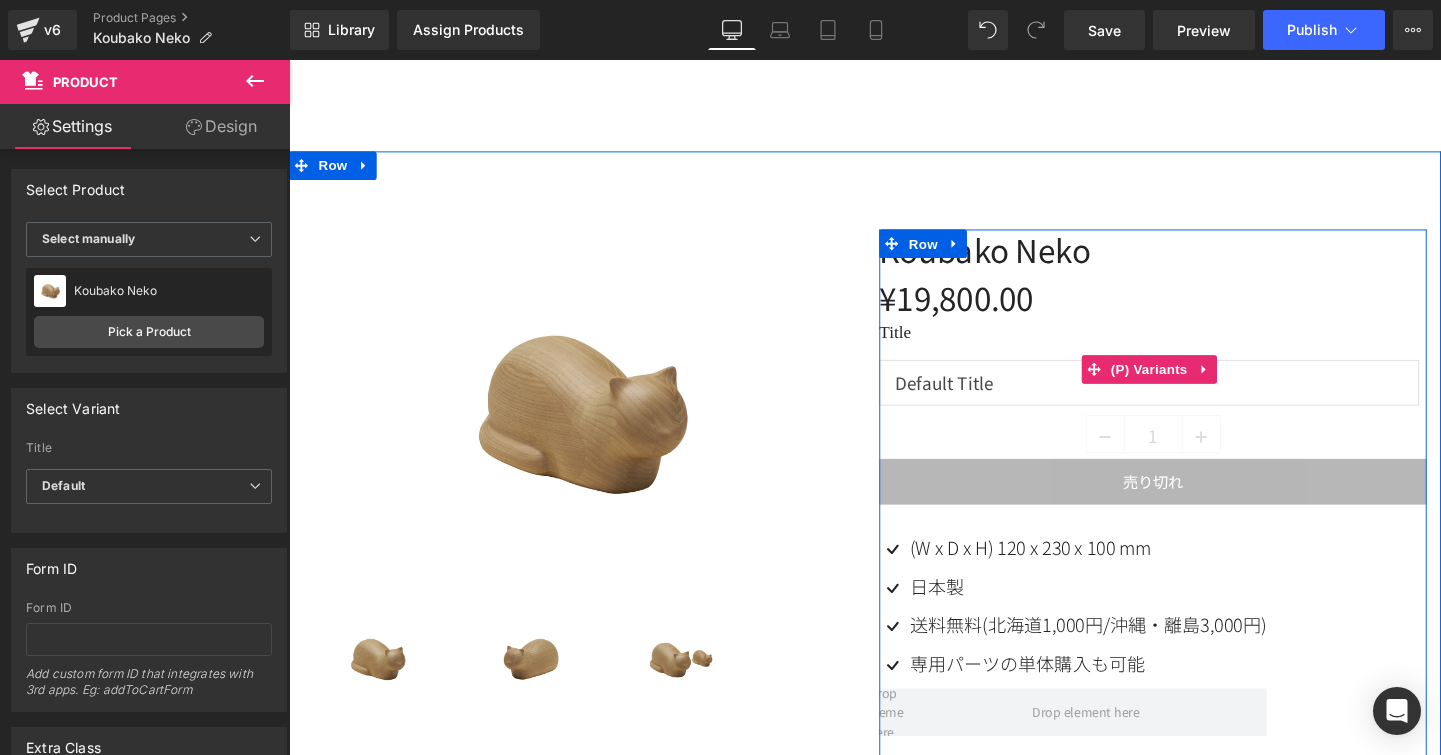 click on "Default Title" at bounding box center (1192, 399) 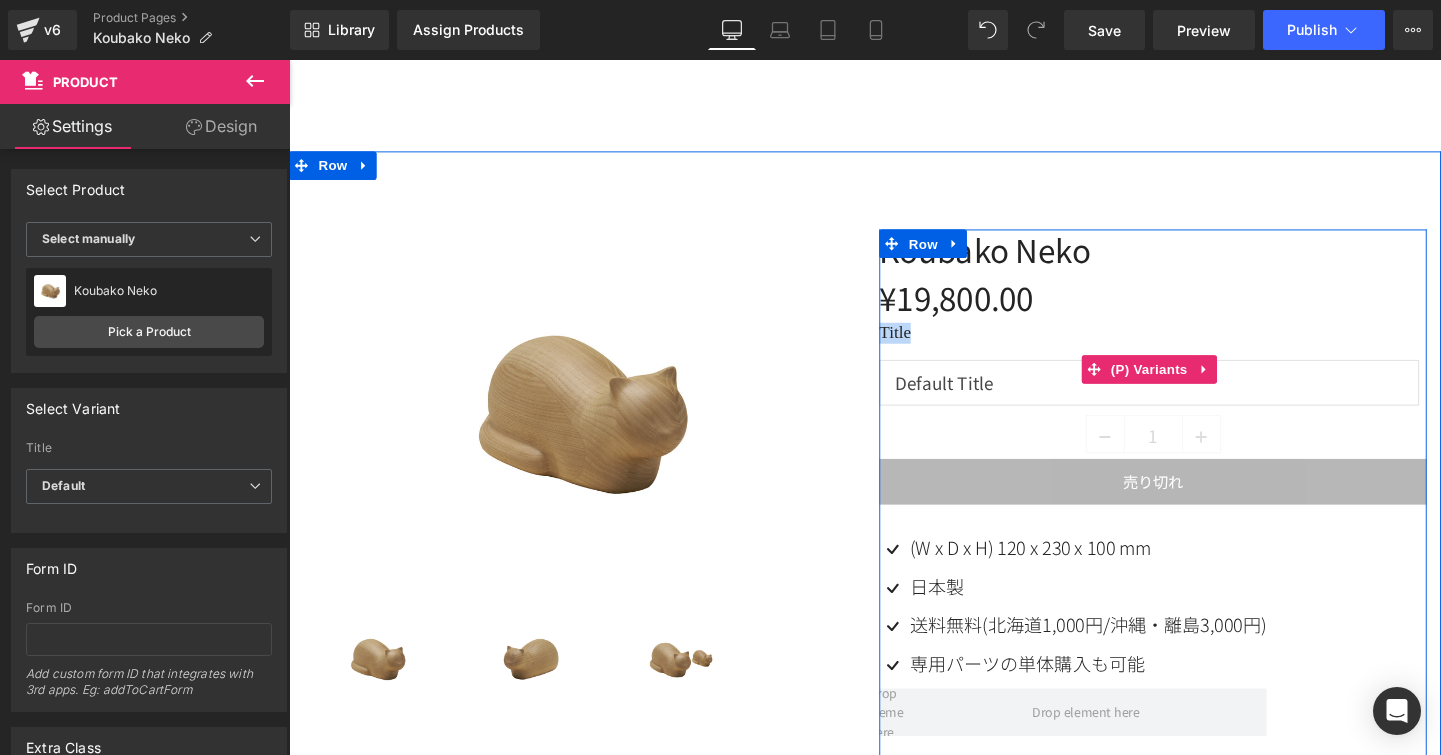 click on "Title" at bounding box center [1192, 355] 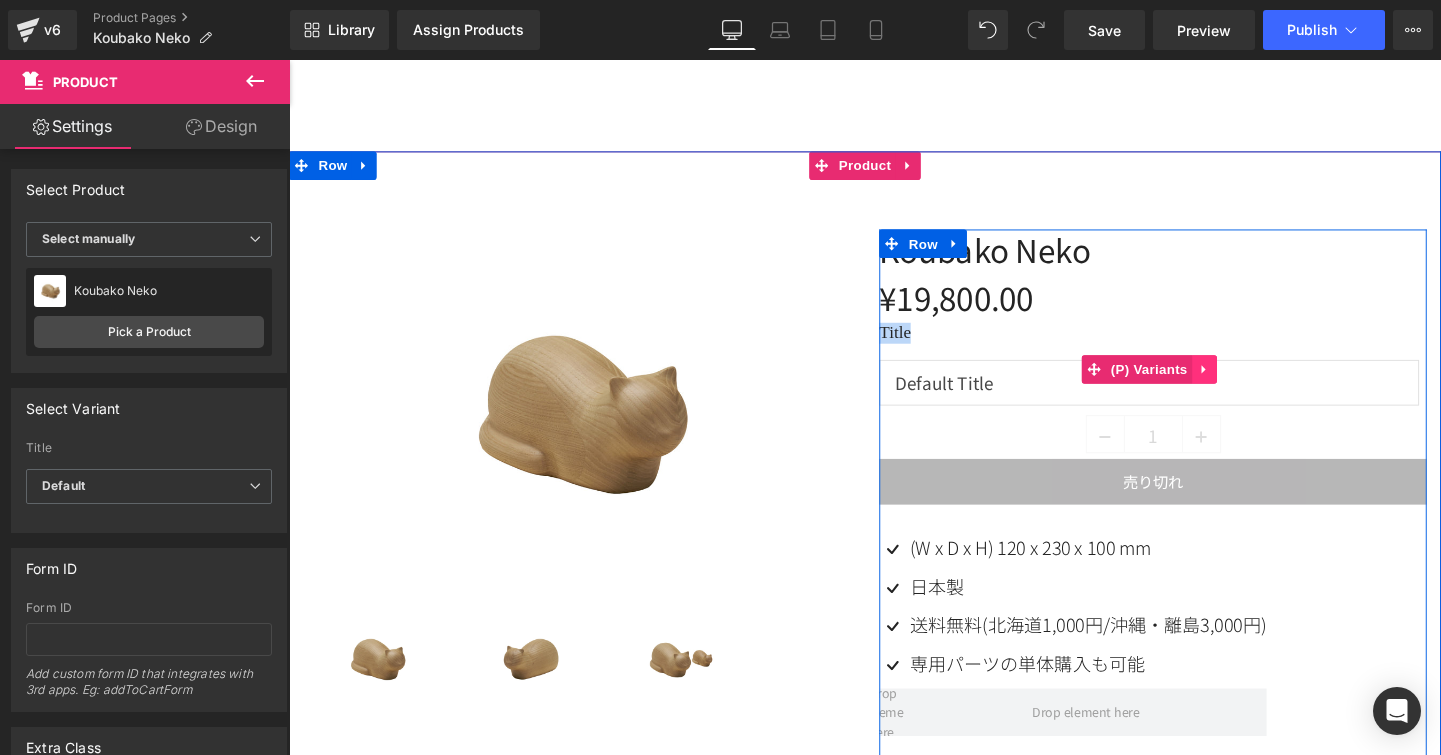 click 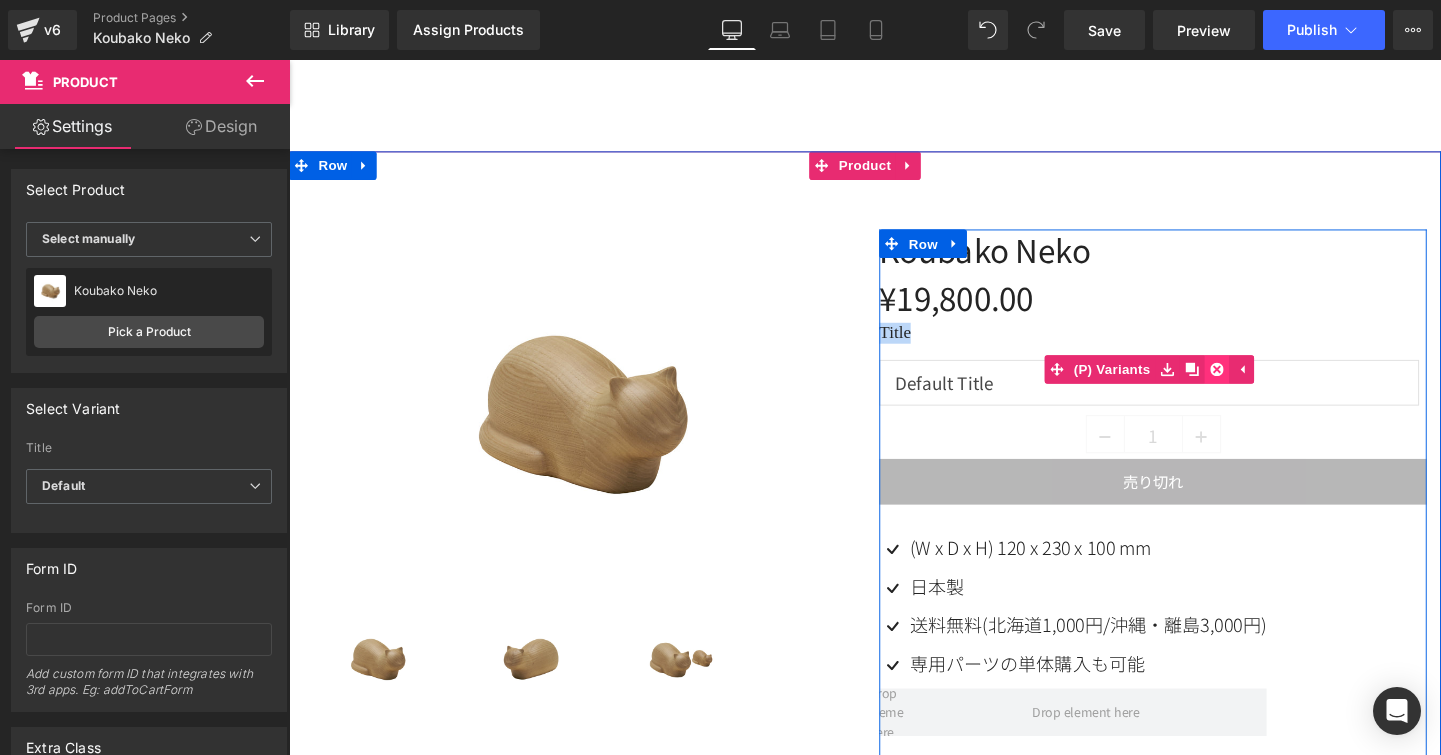 click 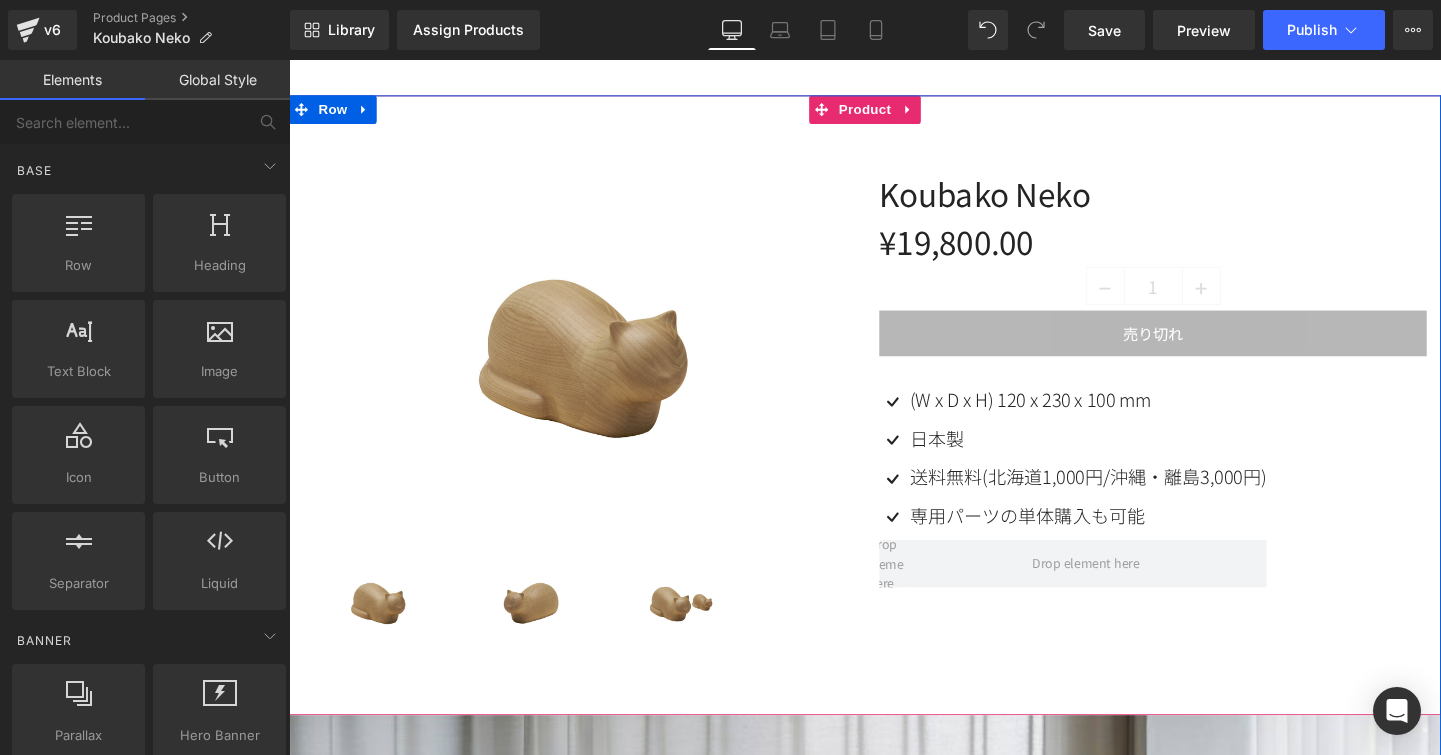 scroll, scrollTop: 0, scrollLeft: 0, axis: both 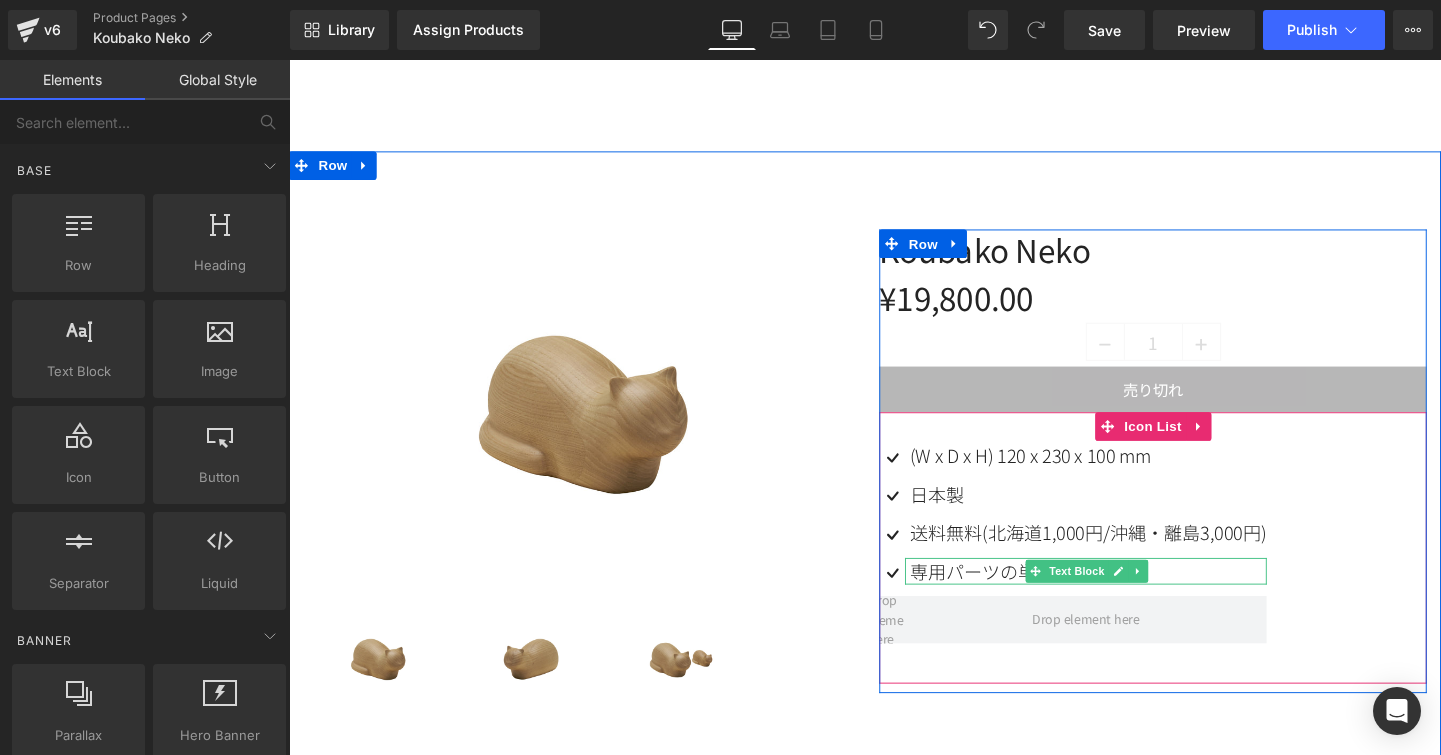 click on "専用パーツの単体購入も可能" at bounding box center [1128, 597] 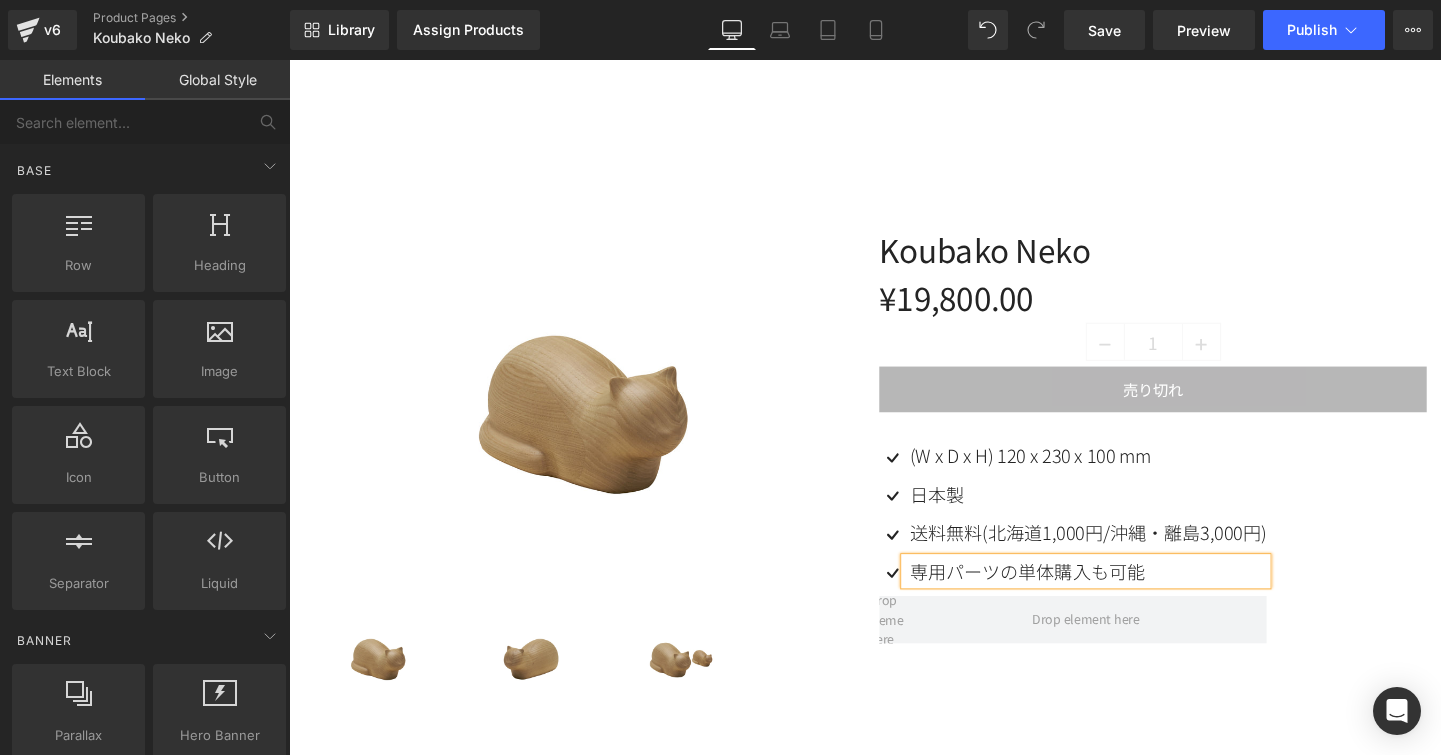 click on "専用パーツの単体購入も可能" at bounding box center (1128, 597) 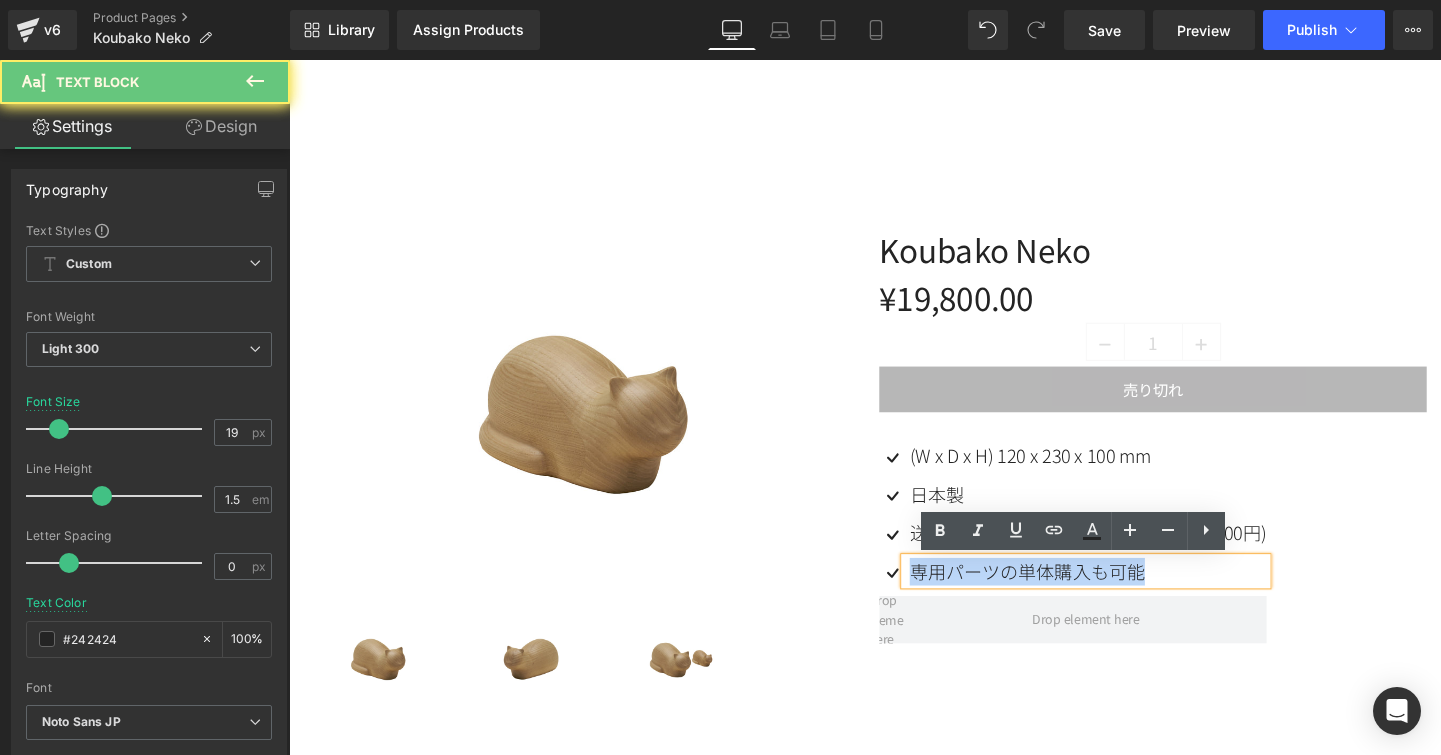 click on "専用パーツの単体購入も可能" at bounding box center [1128, 597] 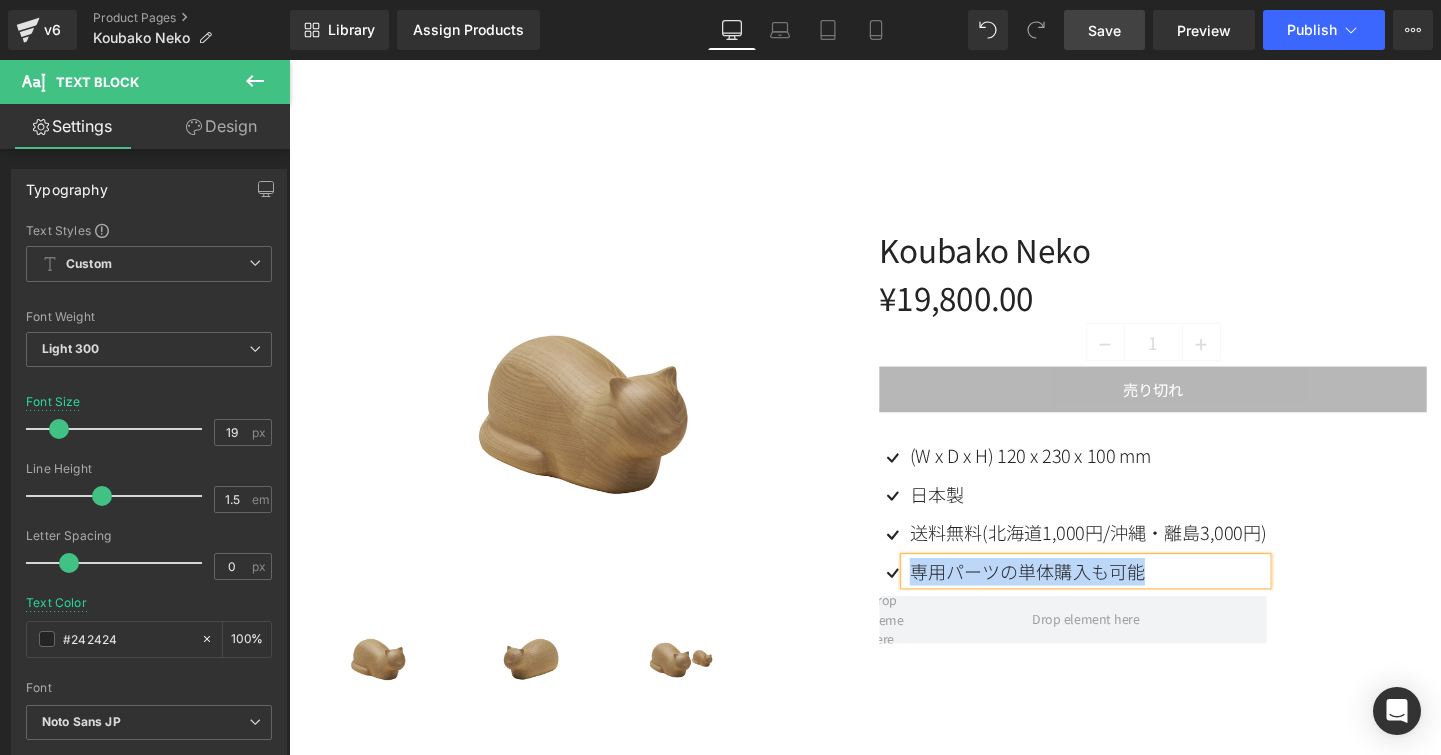 type 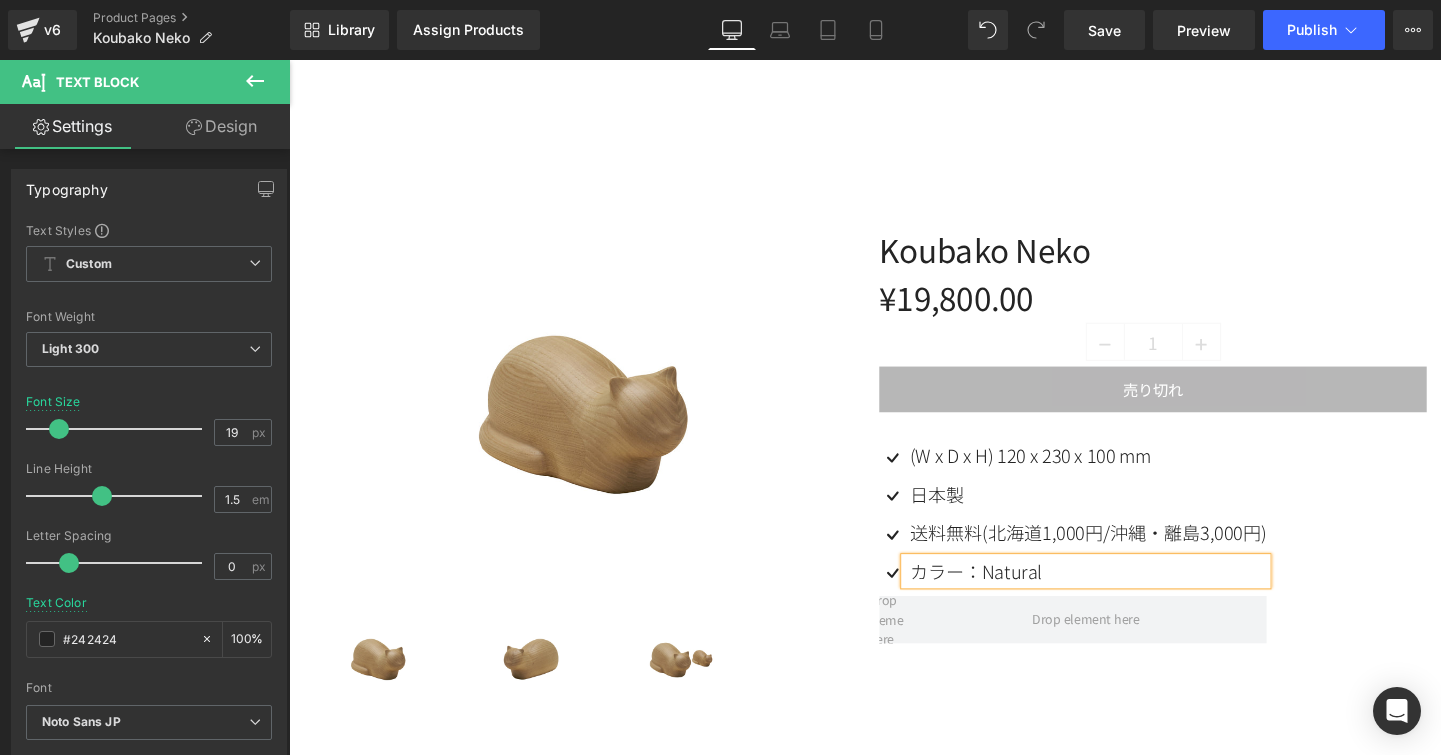 click on "Image
(W x D x H) 120 x 230 x 100 mm
Text Block
Image
日本製 Text Block
Image
送料無料(北海道1,000円/沖縄・離島3,000円) Text Block
Image" at bounding box center (1196, 573) 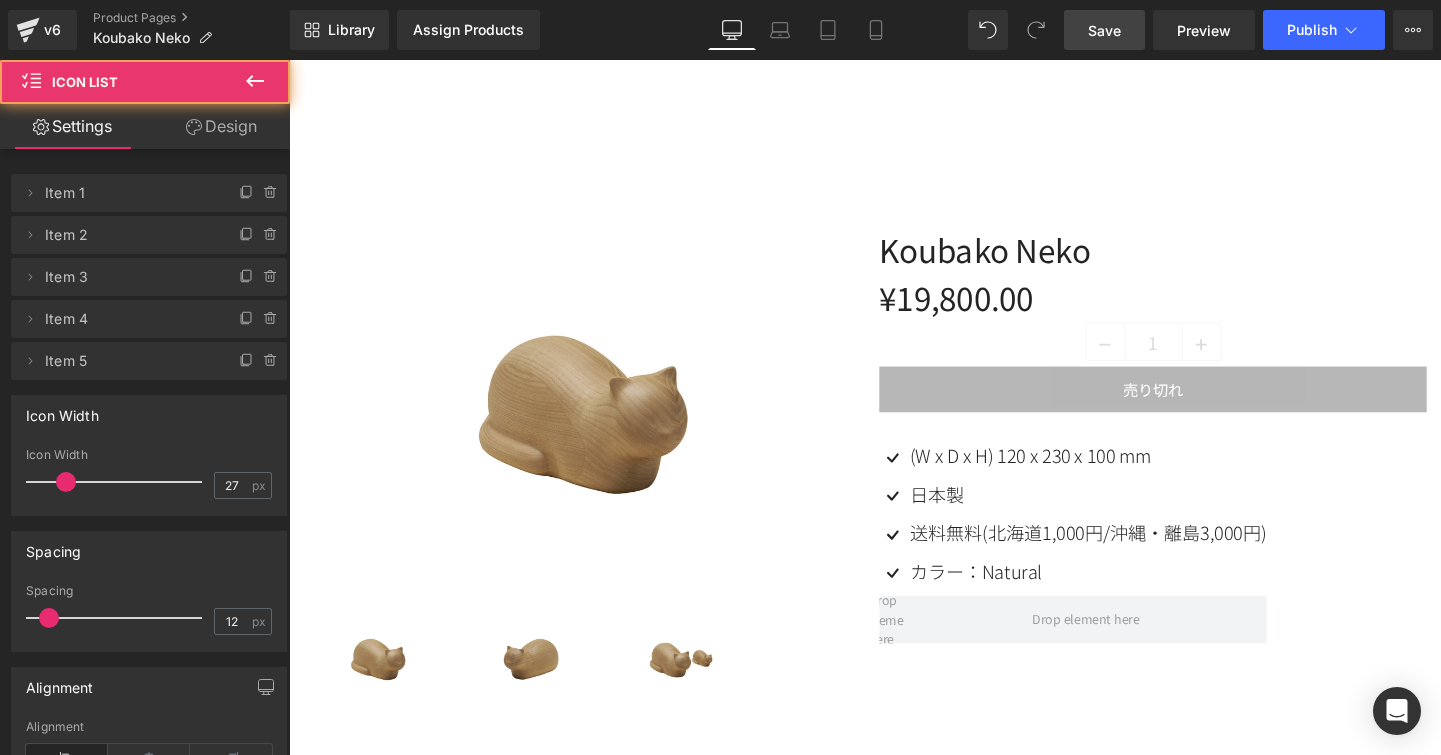 click on "Save" at bounding box center [1104, 30] 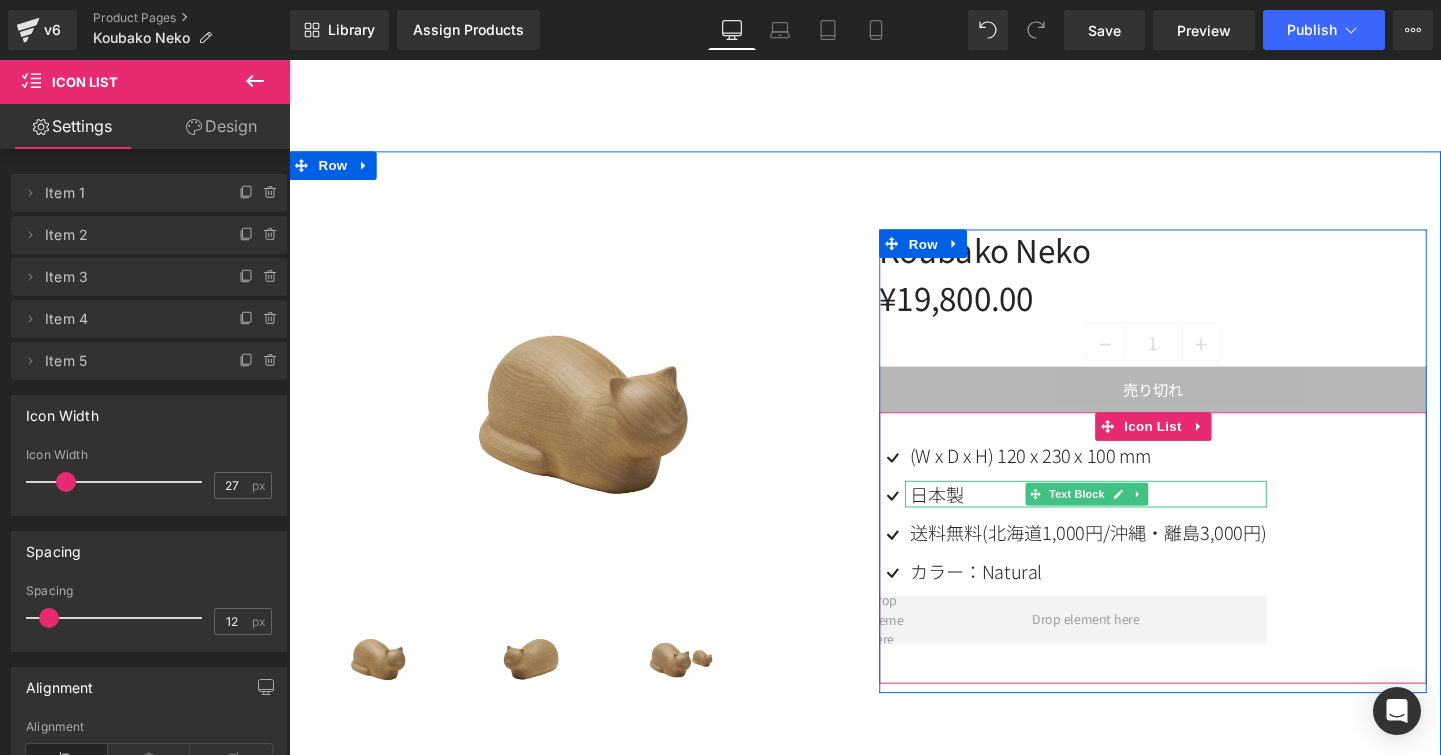 click on "日本製" at bounding box center [1128, 516] 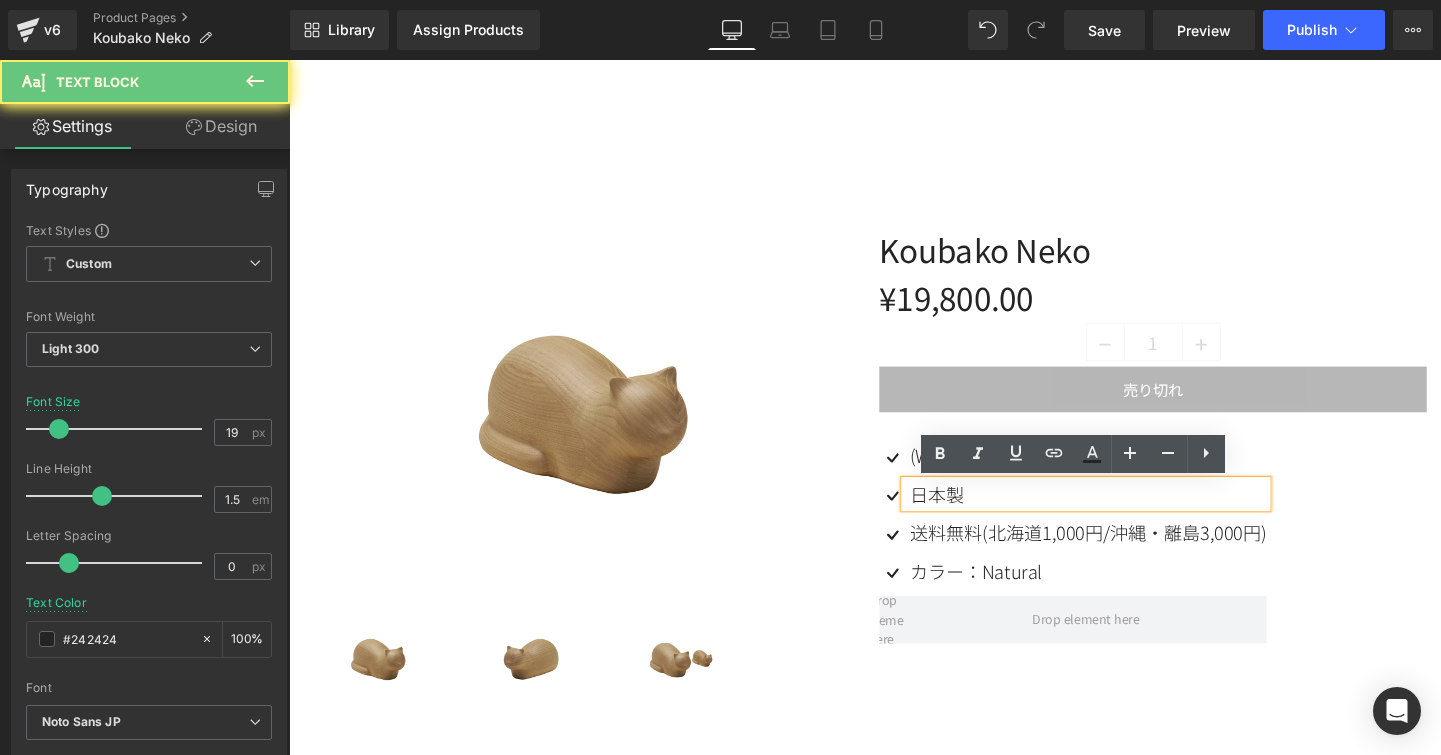 click on "日本製" at bounding box center (1128, 516) 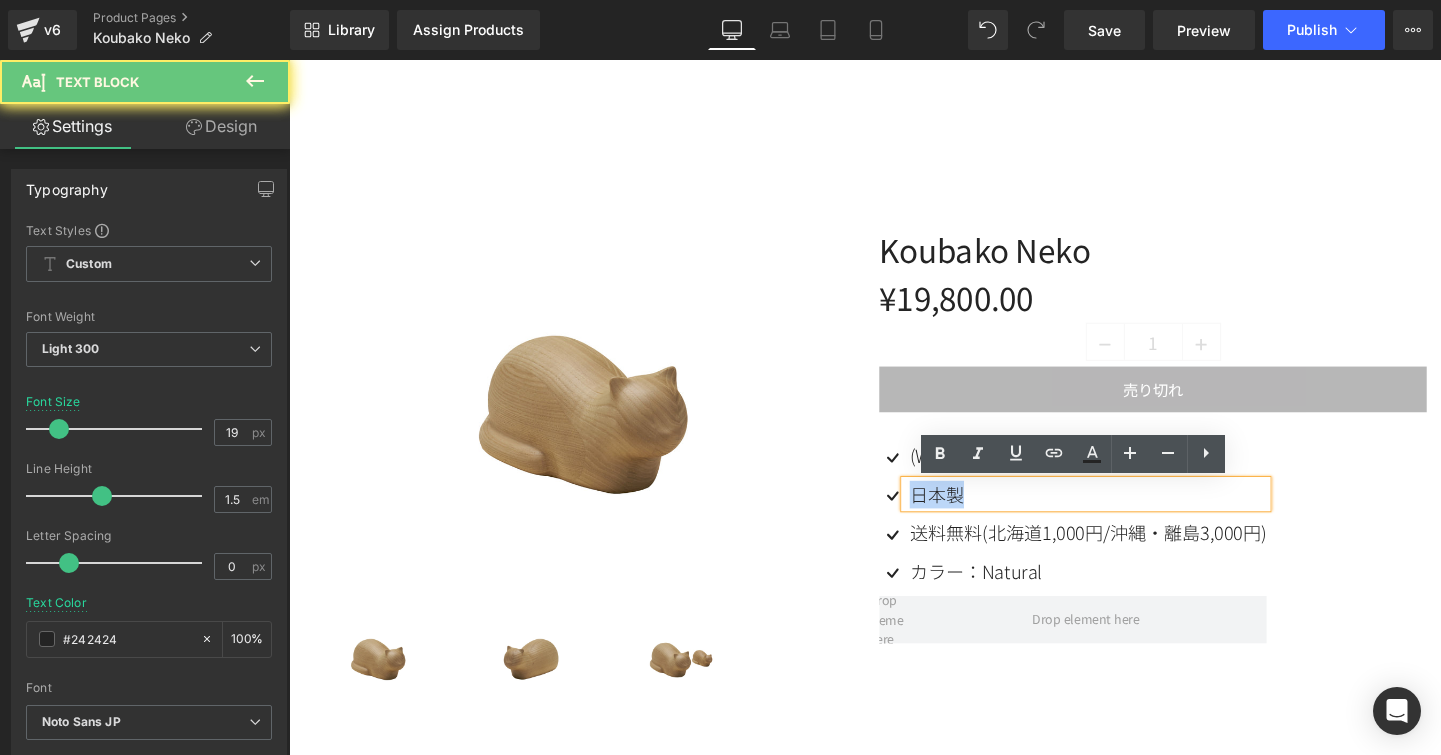 click on "日本製" at bounding box center (1128, 516) 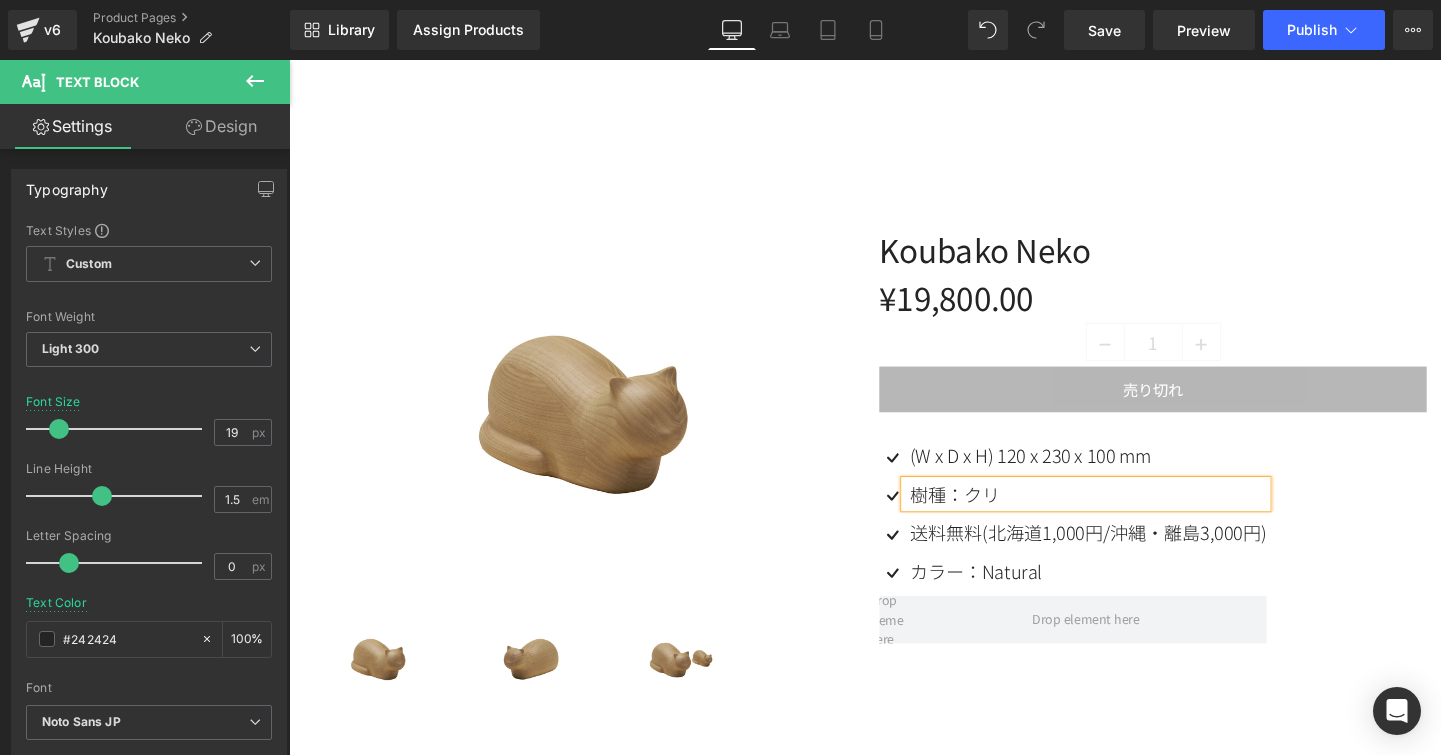 click on "Sale Off
(P) Image" at bounding box center (894, 481) 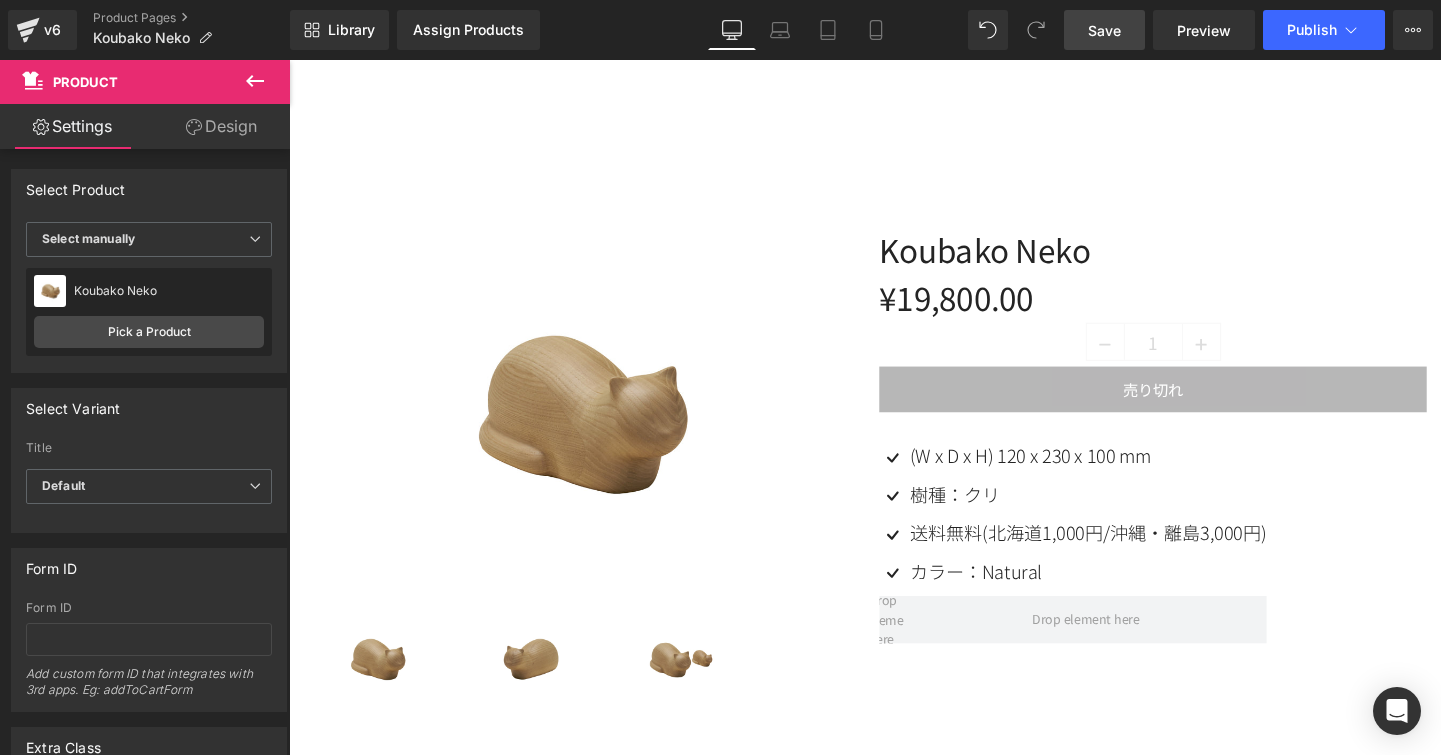 click on "Save" at bounding box center [1104, 30] 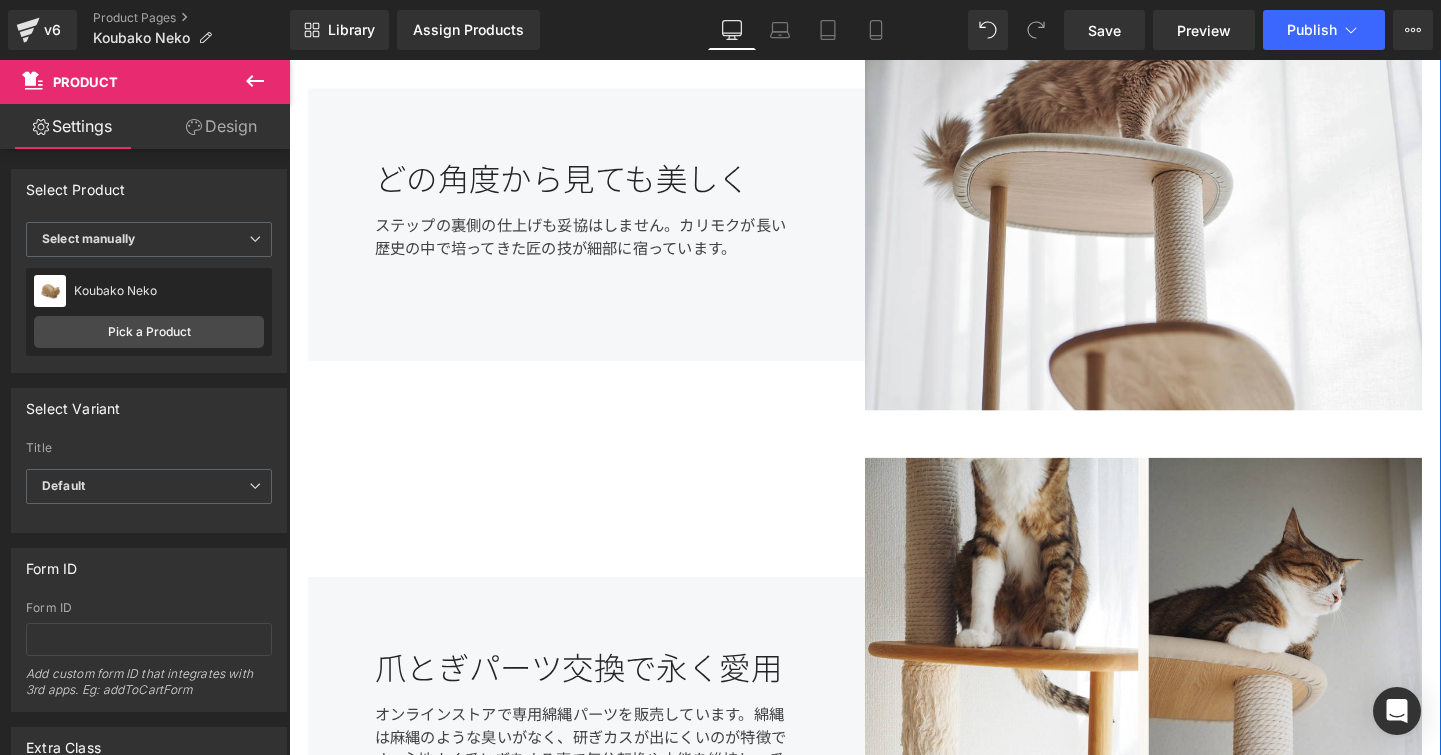 scroll, scrollTop: 2846, scrollLeft: 0, axis: vertical 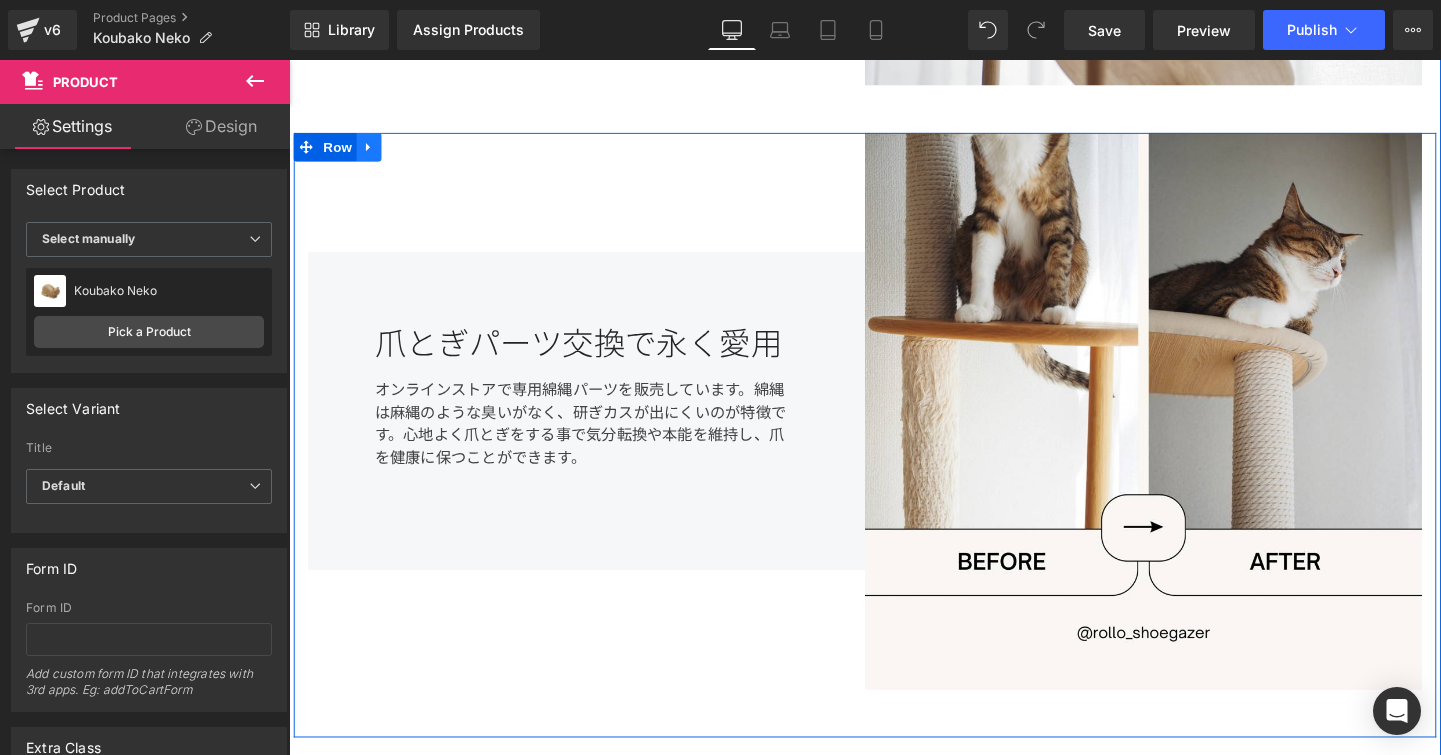 click at bounding box center [373, 152] 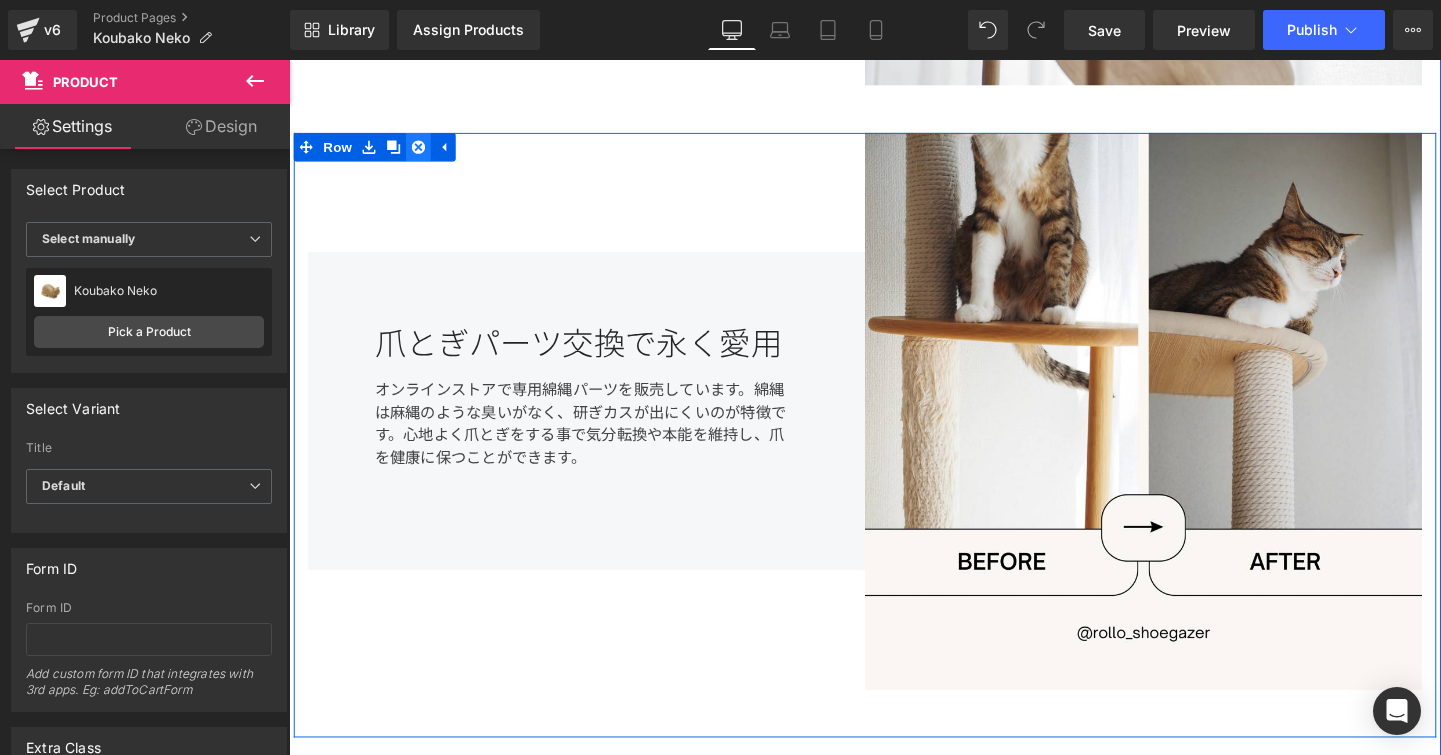 click 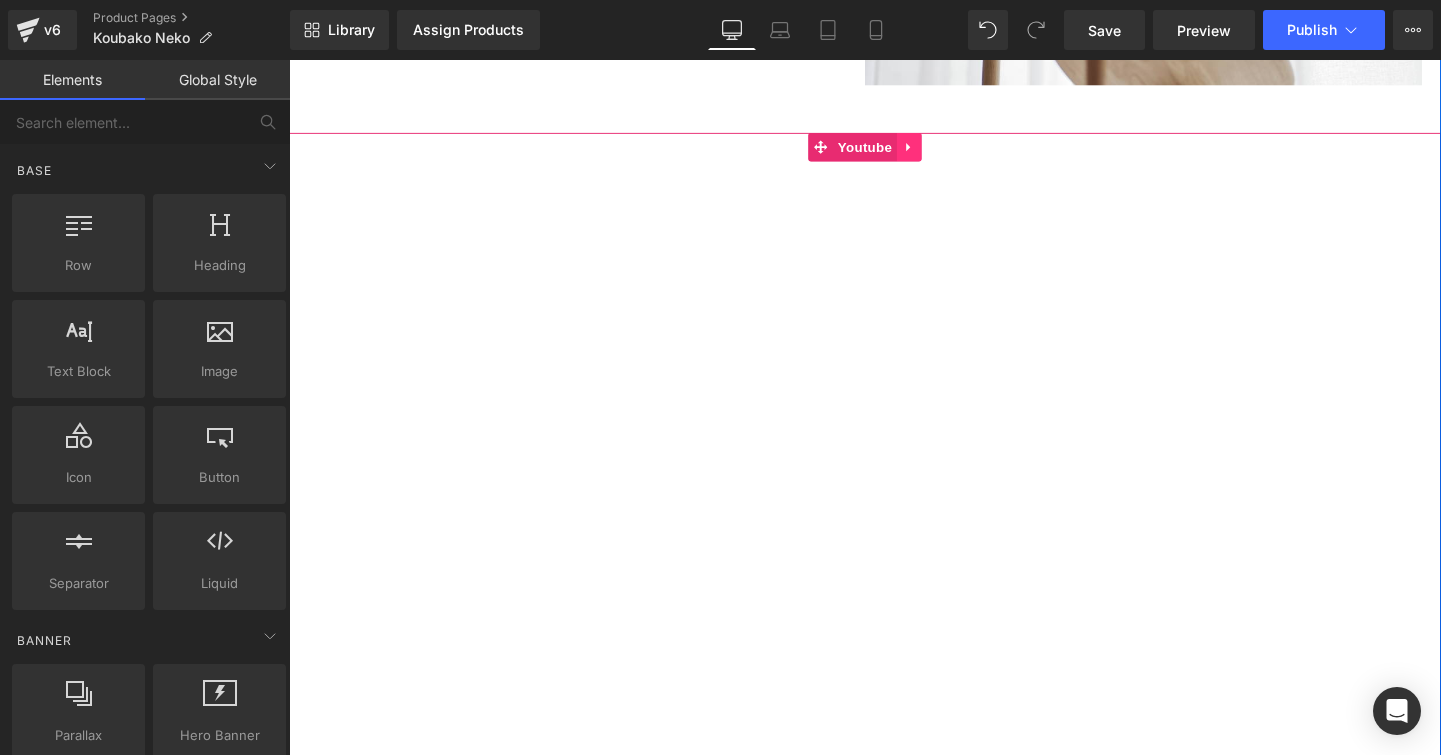 click 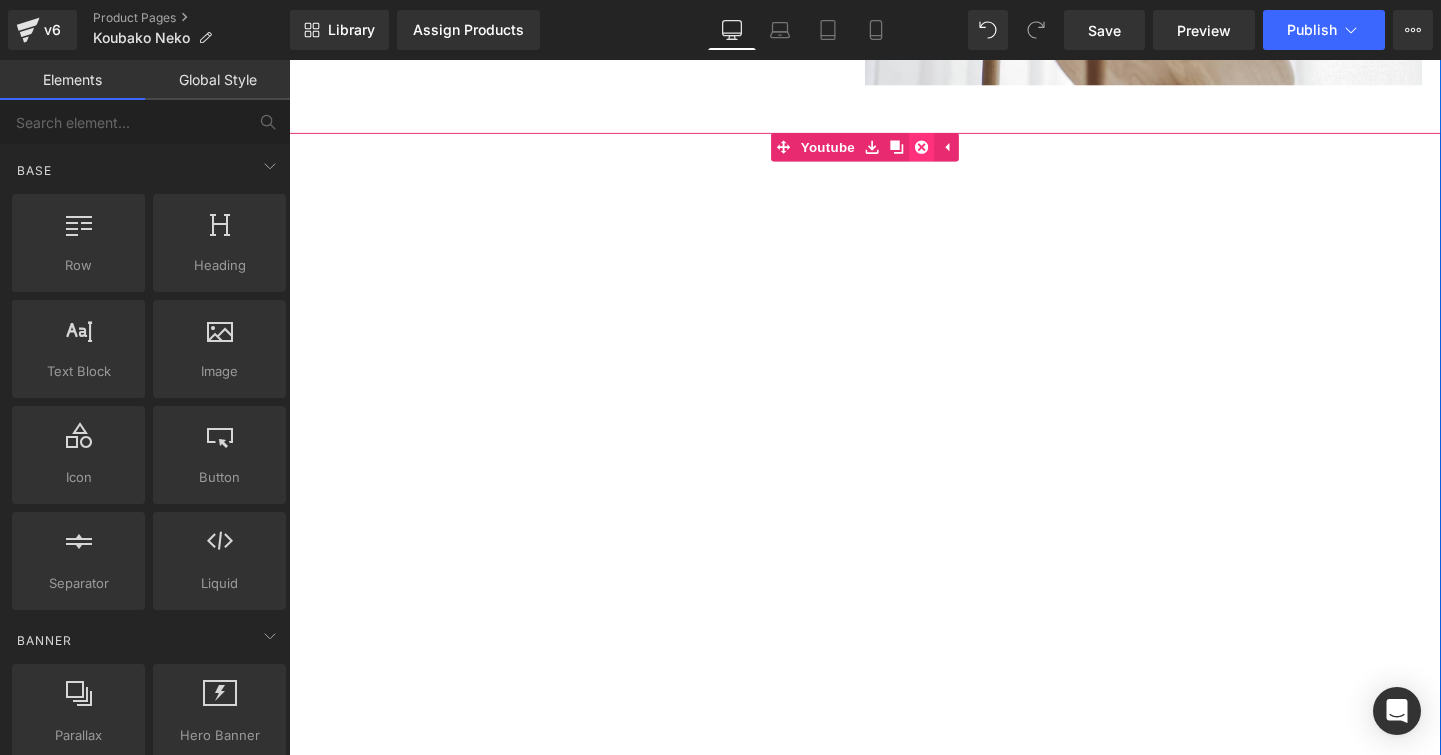 click 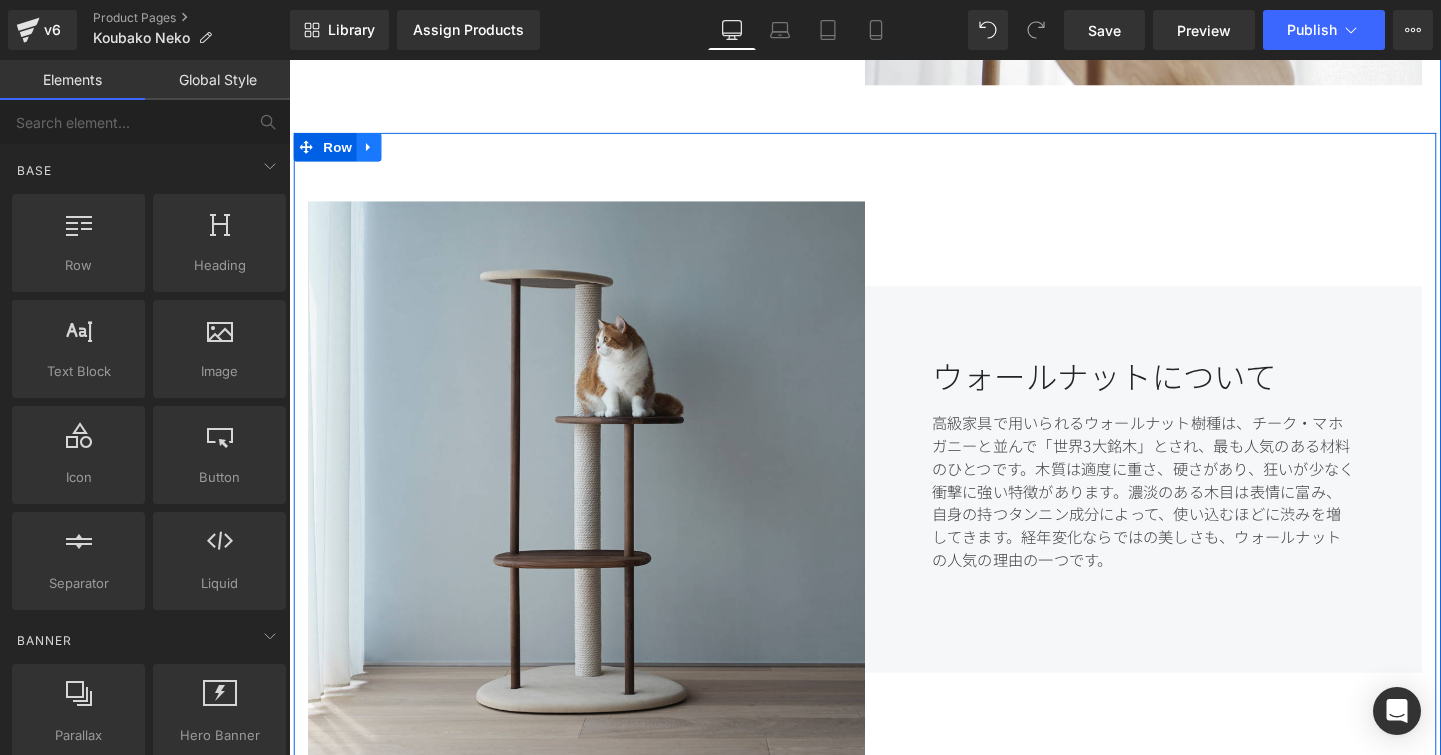 click 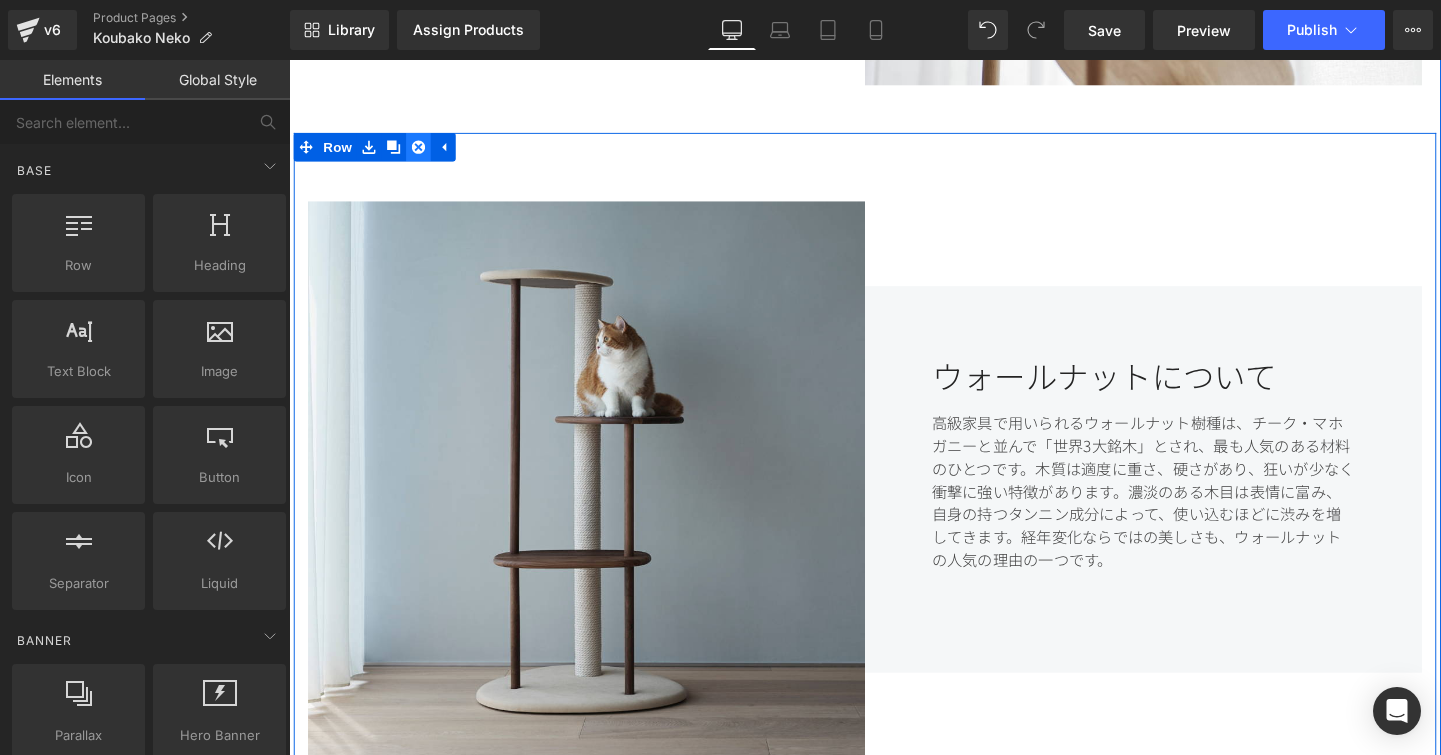 click 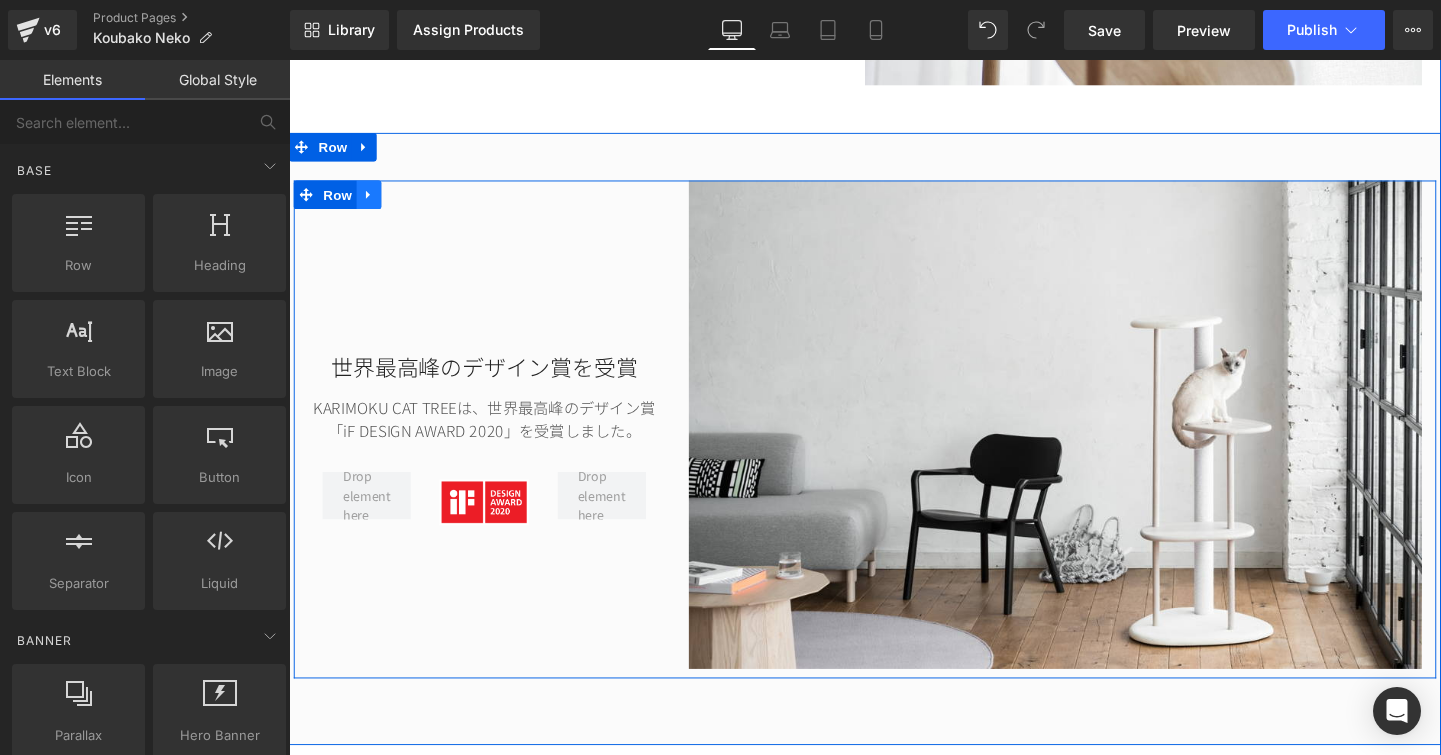 click at bounding box center [373, 202] 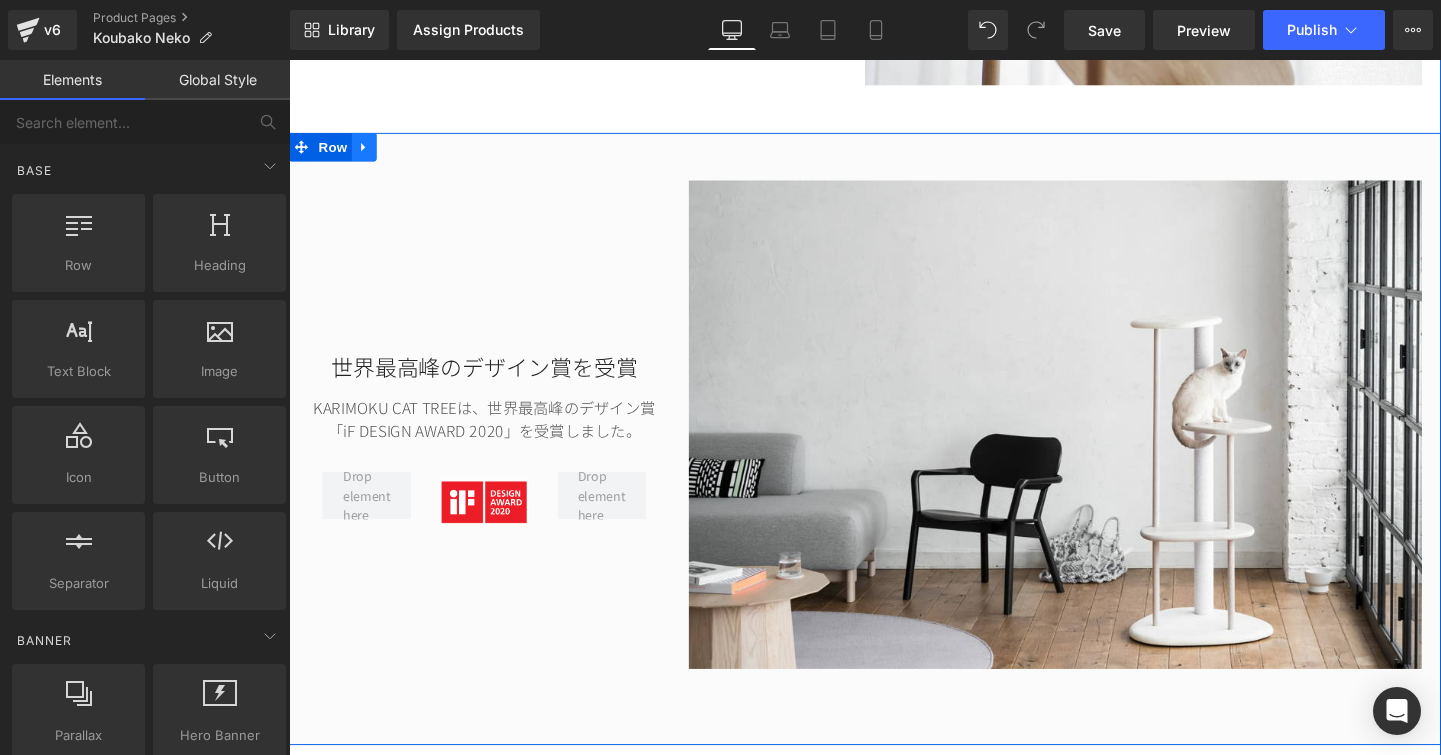 click 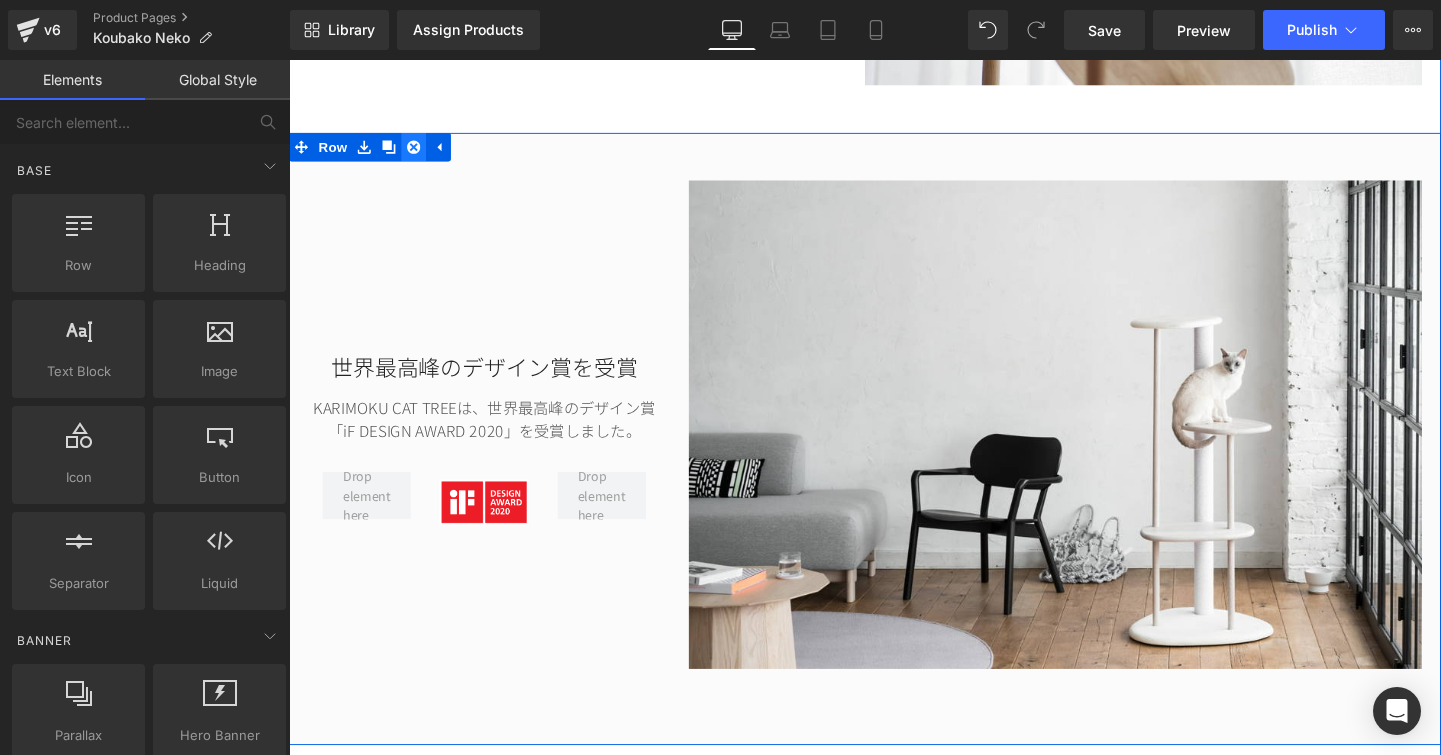 click at bounding box center [420, 152] 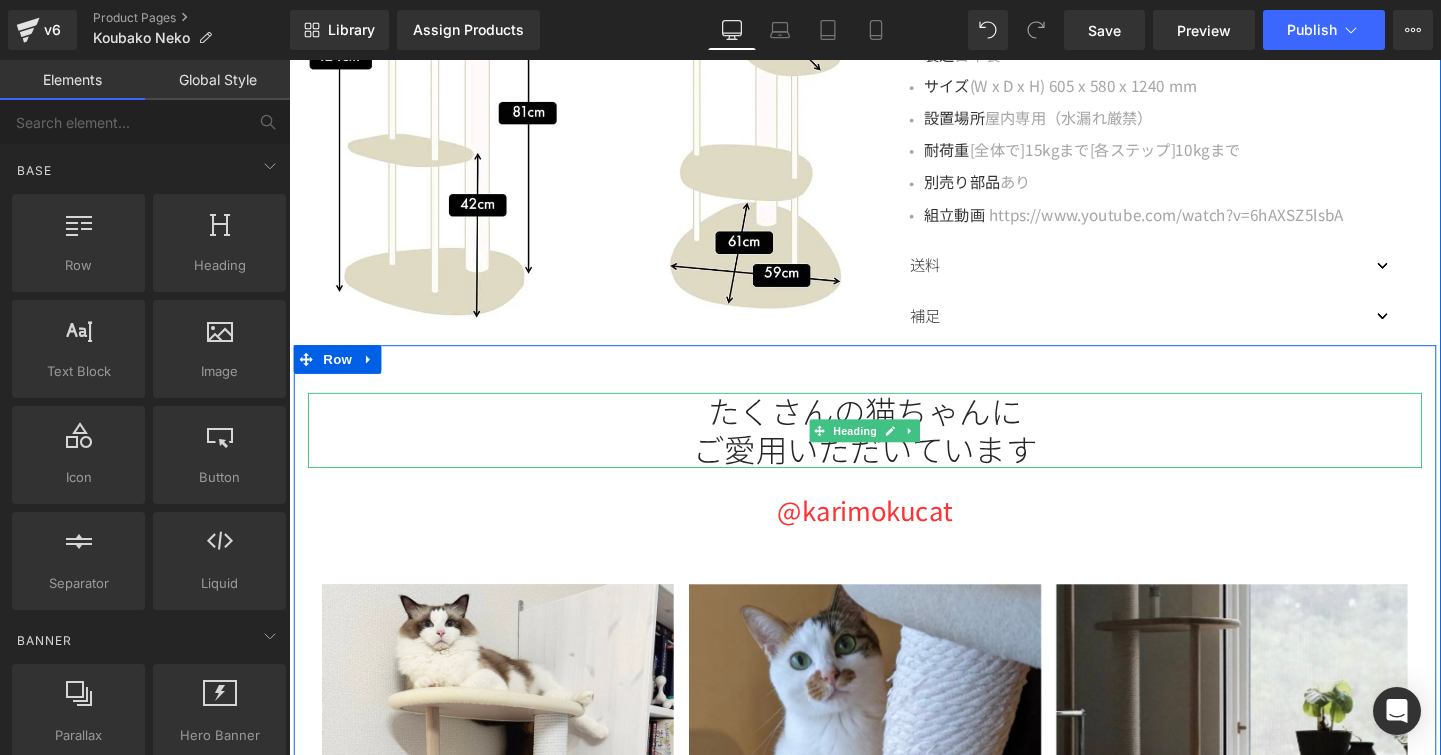 scroll, scrollTop: 762, scrollLeft: 0, axis: vertical 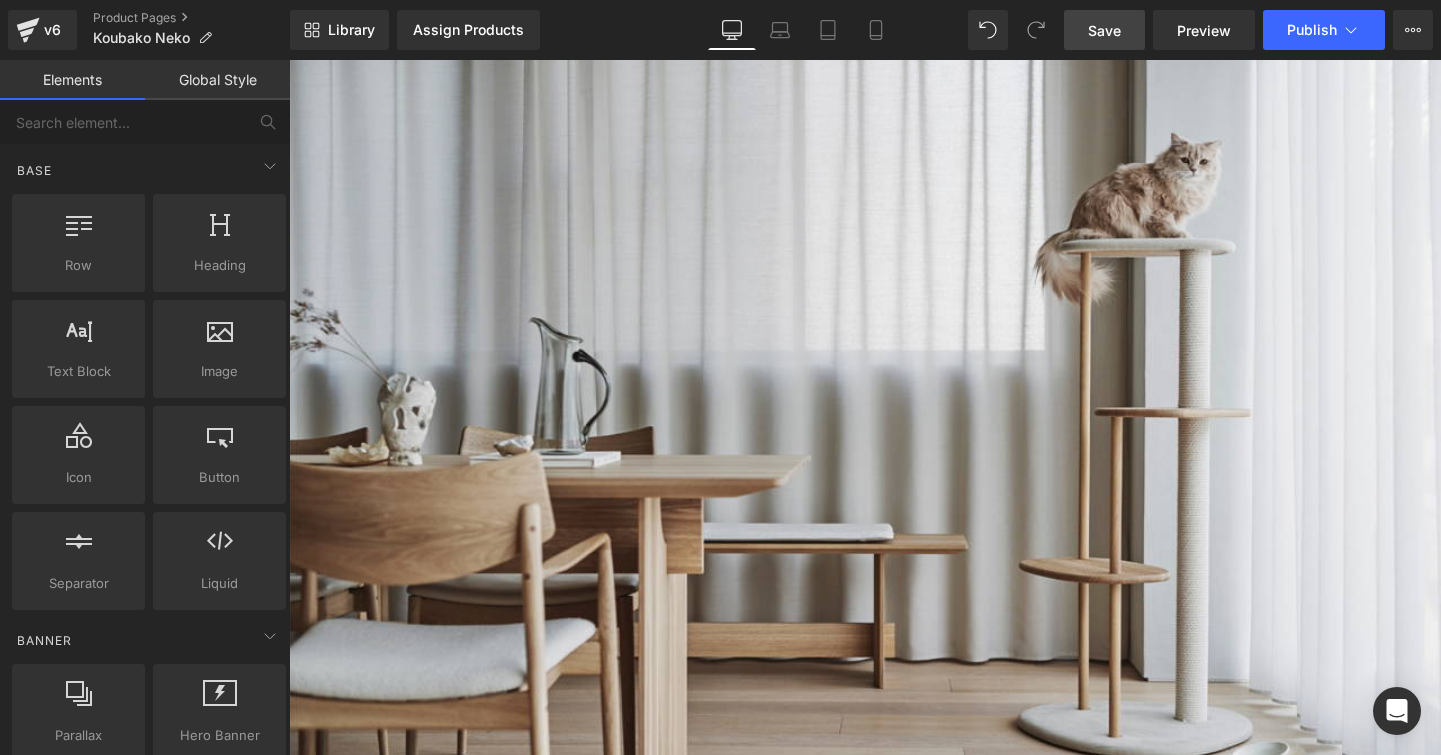click on "Save" at bounding box center (1104, 30) 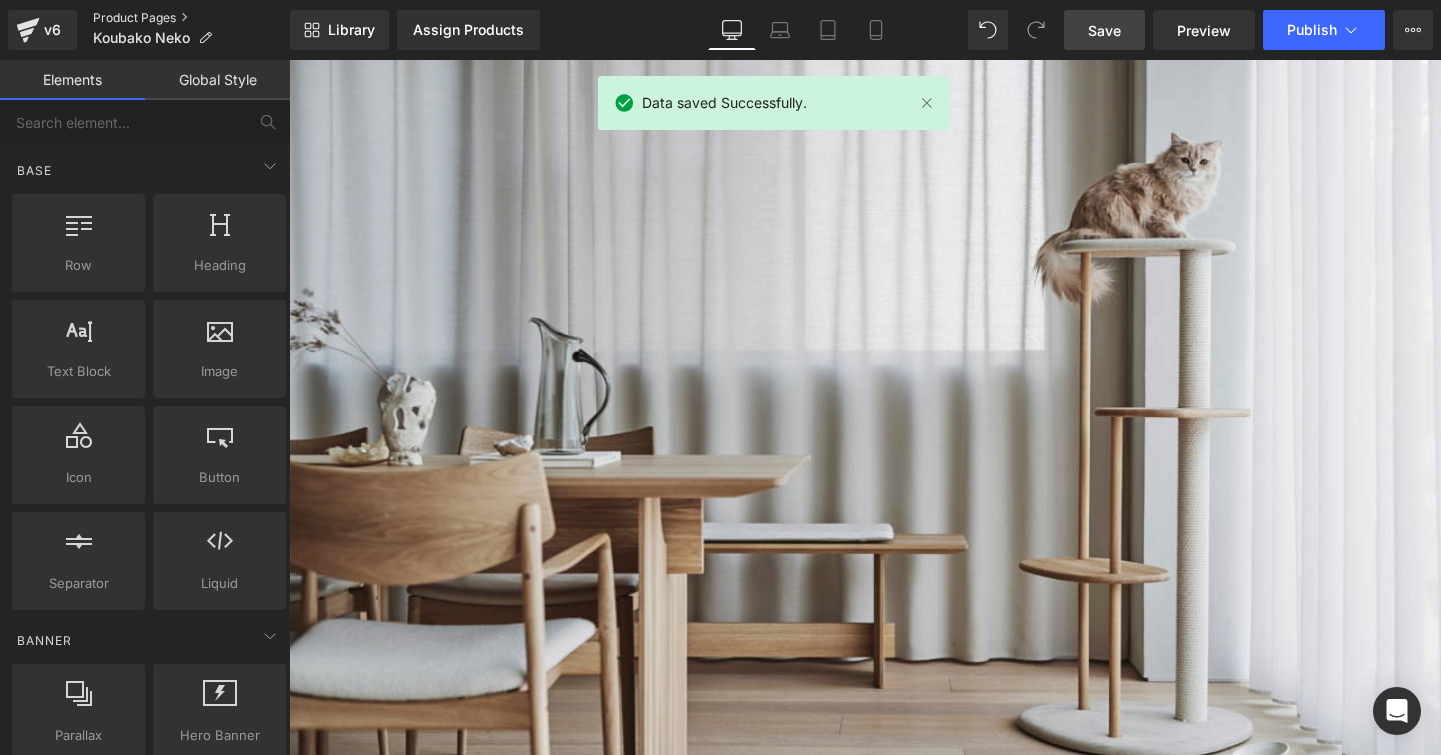 click on "Product Pages" at bounding box center [191, 18] 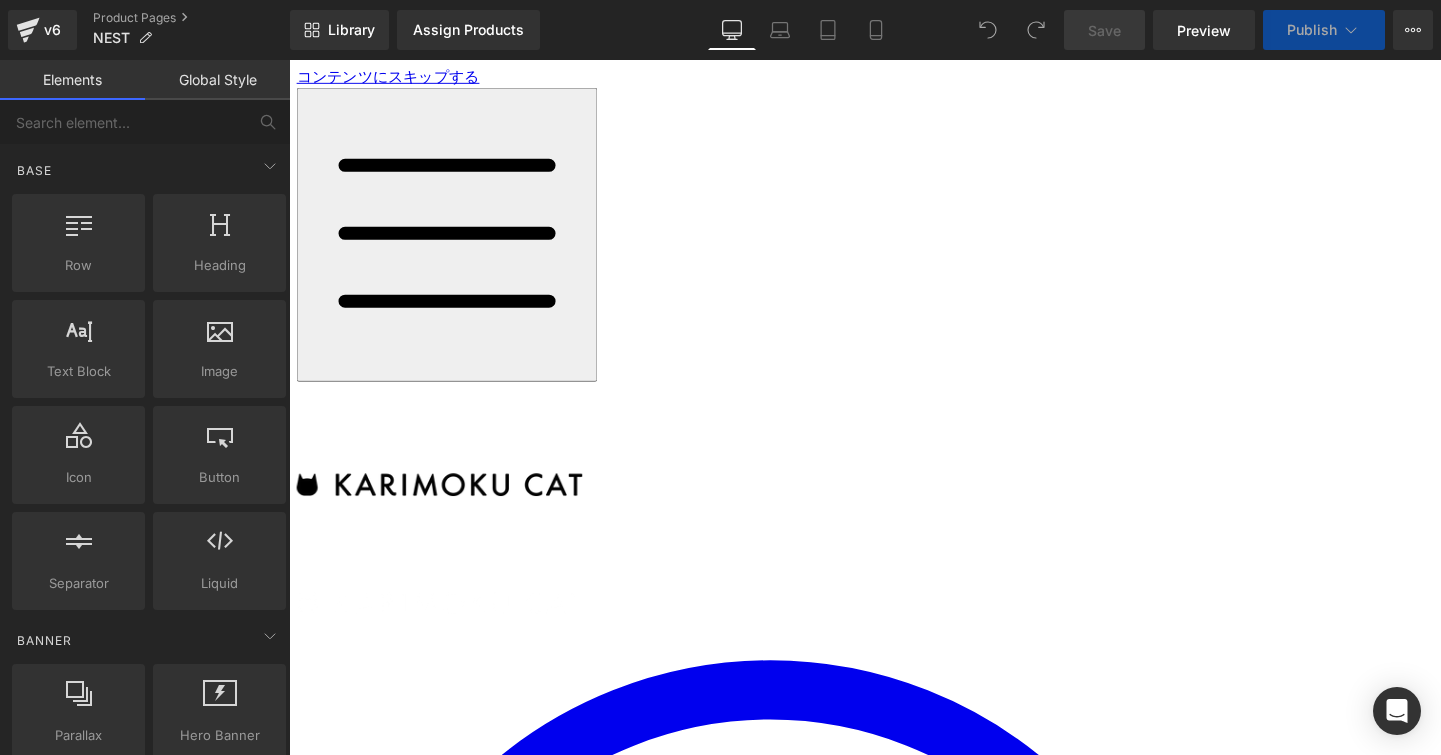 scroll, scrollTop: 0, scrollLeft: 0, axis: both 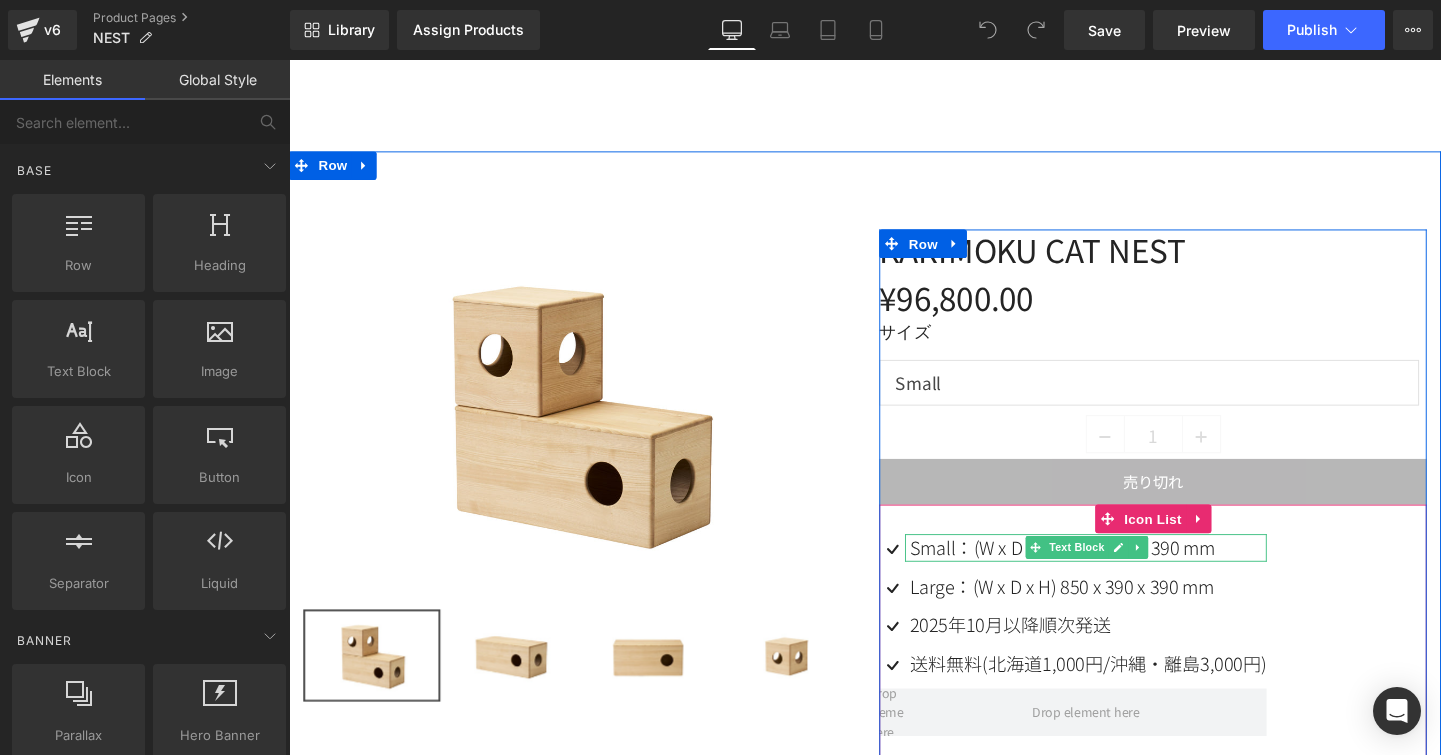 click on "Small：(W x D x H) 390 x 390 x 390 mm" at bounding box center [1101, 571] 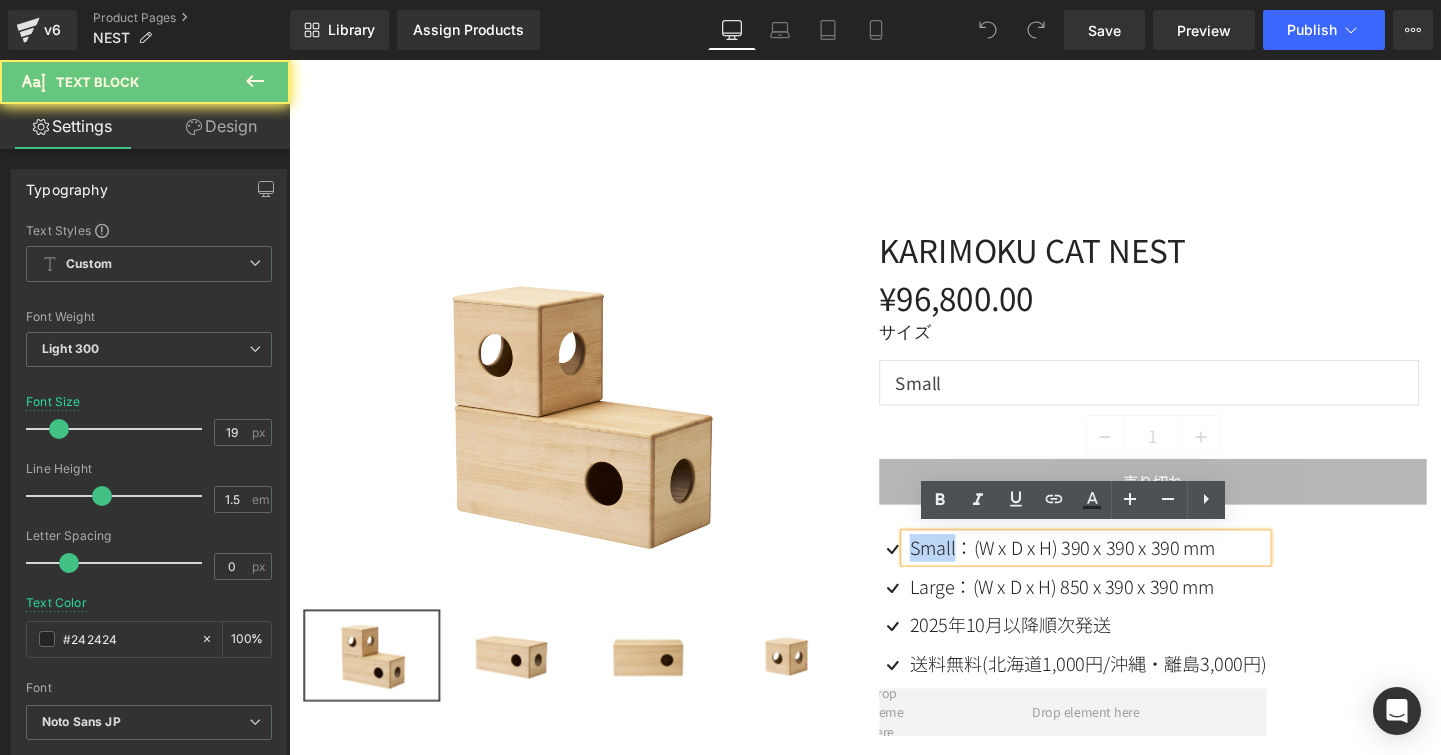 click on "Small：(W x D x H) 390 x 390 x 390 mm" at bounding box center (1101, 571) 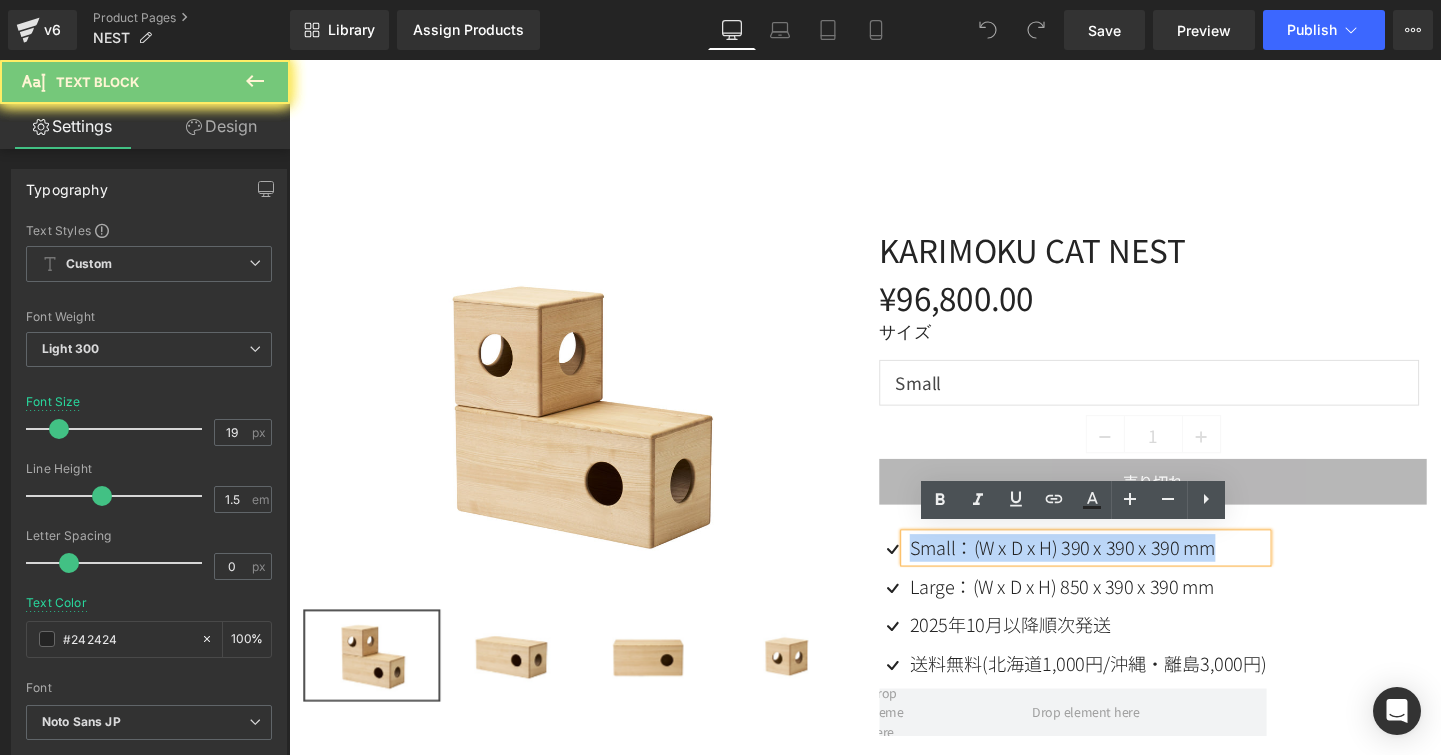 click on "Small：(W x D x H) 390 x 390 x 390 mm" at bounding box center (1101, 571) 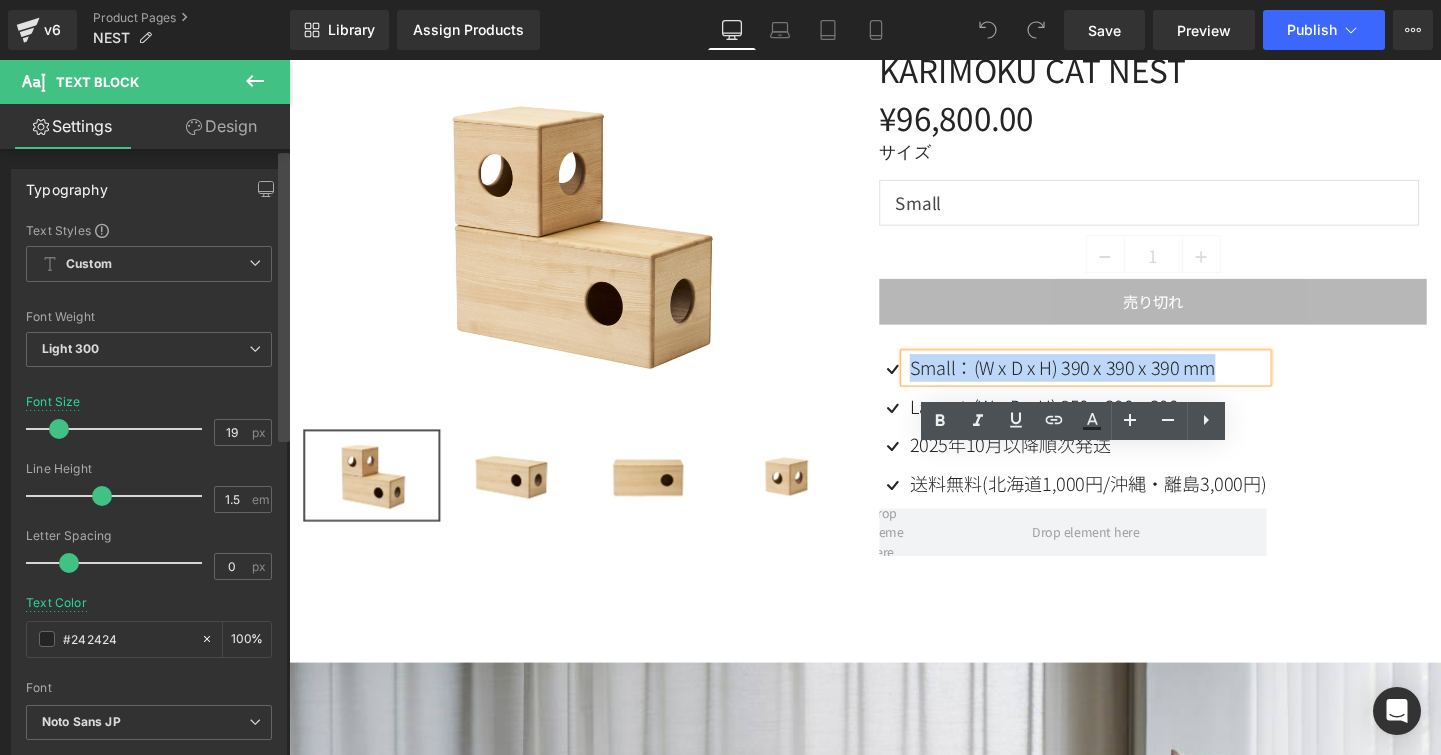 scroll, scrollTop: 195, scrollLeft: 0, axis: vertical 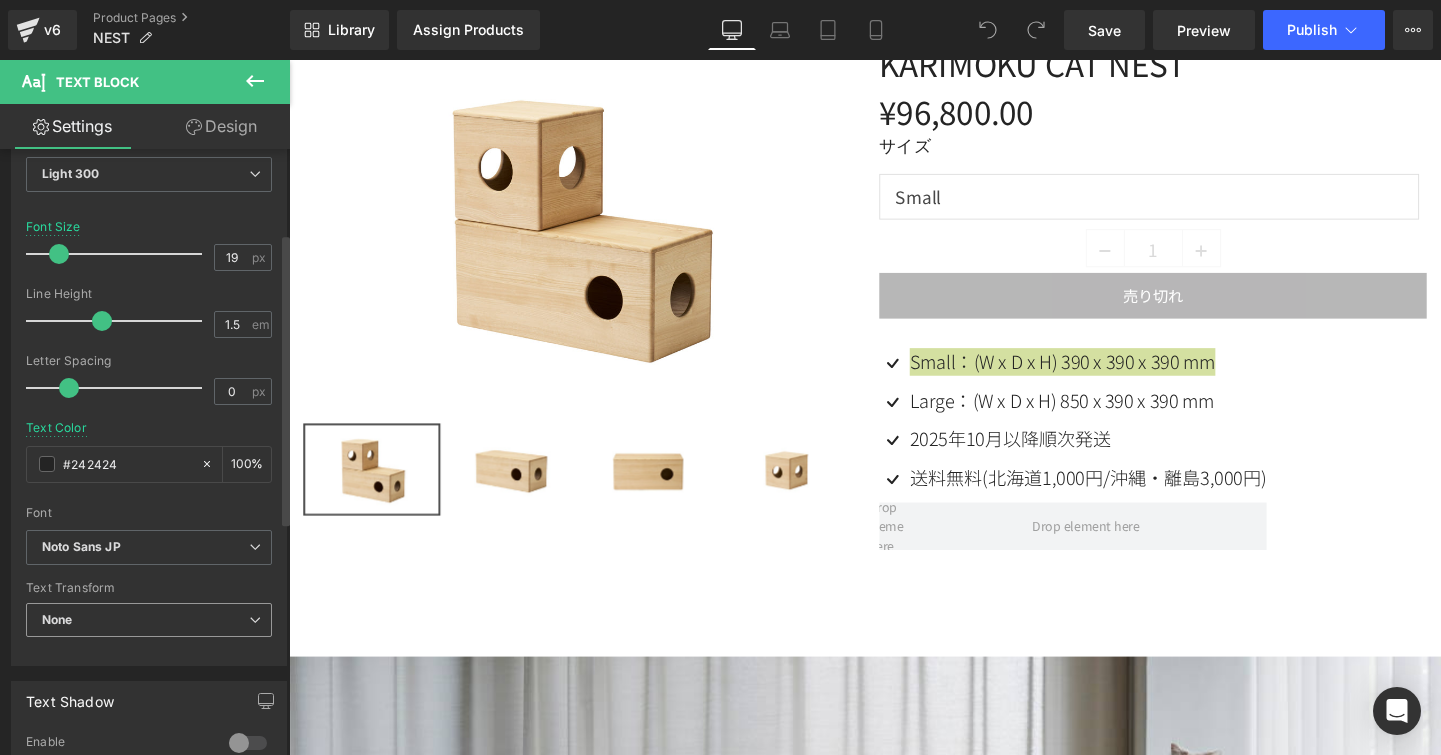 click on "None" at bounding box center [149, 620] 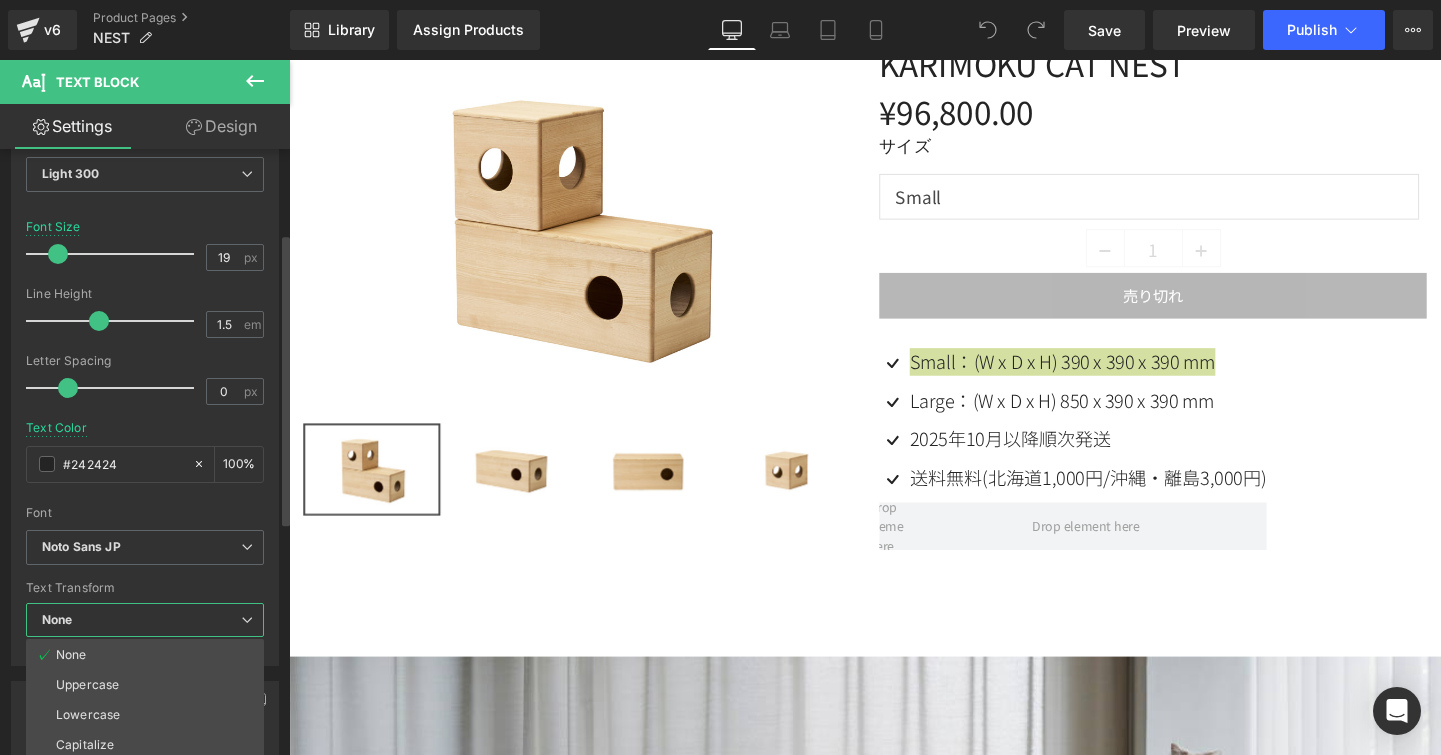 click on "Font" at bounding box center (145, 513) 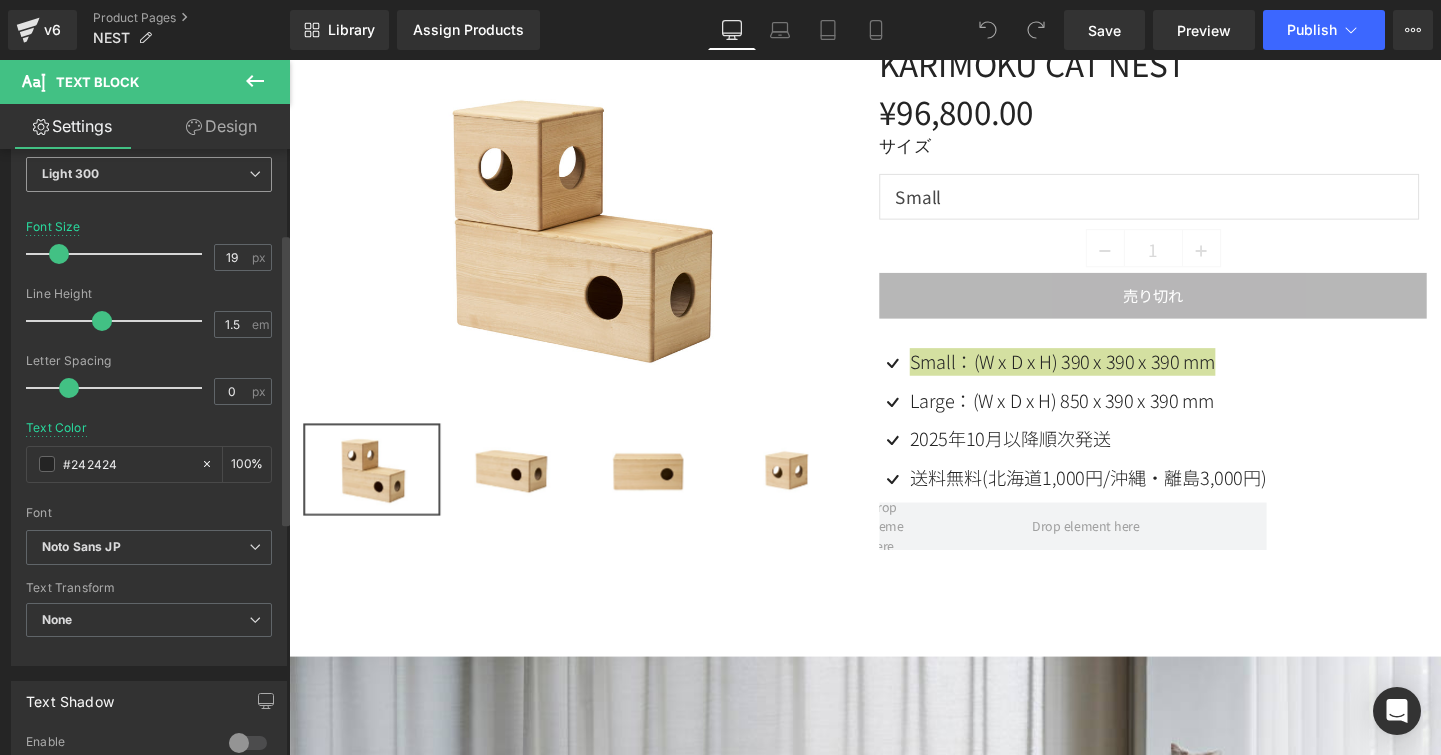 click on "Light 300" at bounding box center (149, 174) 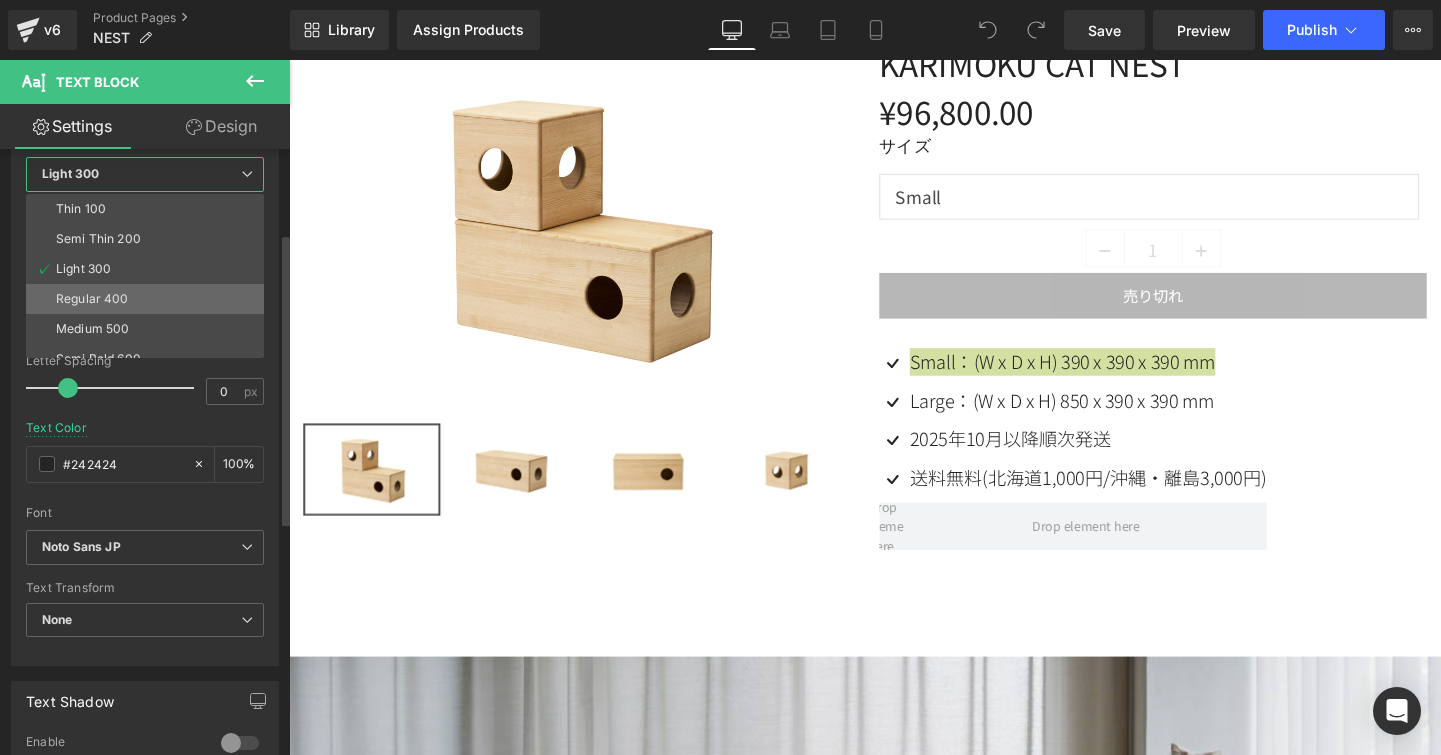 click on "Regular 400" at bounding box center (149, 299) 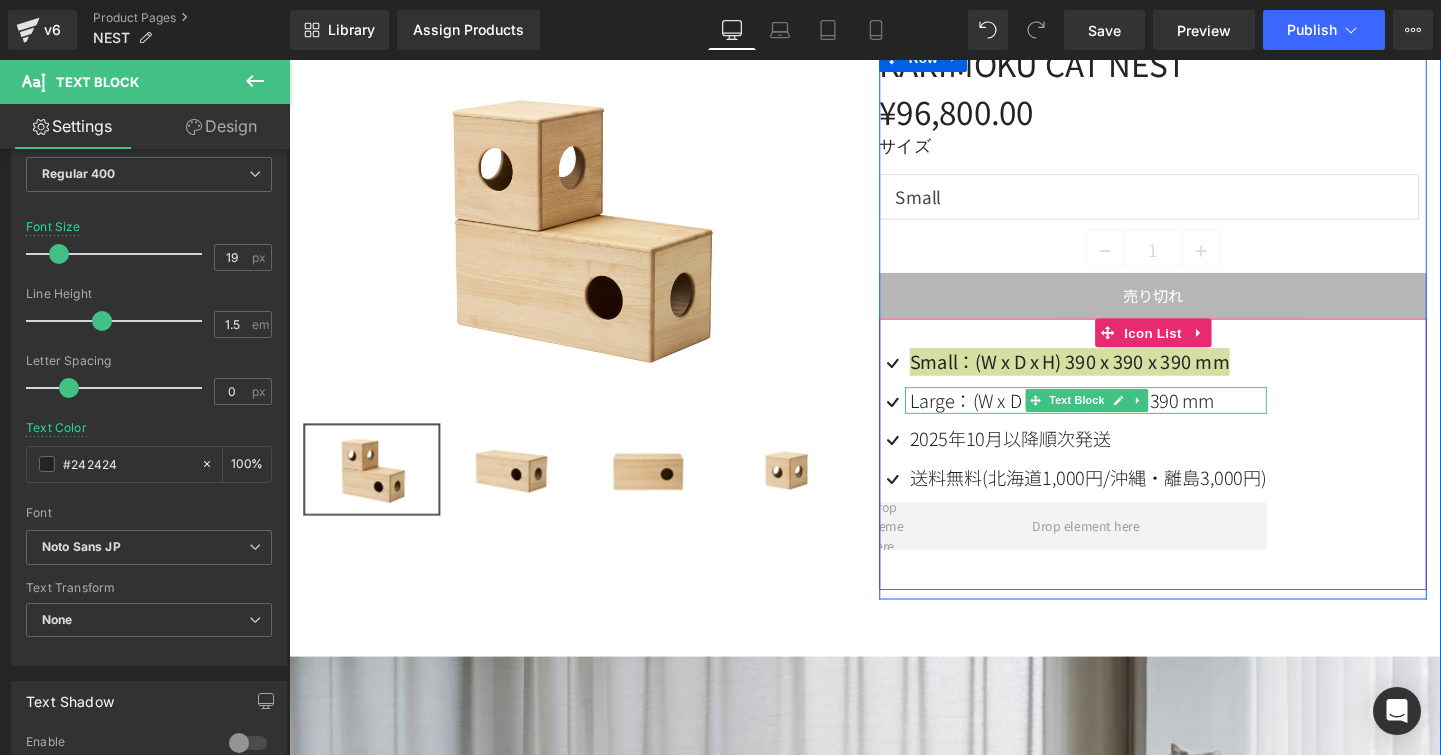 click on "Large：(W x D x H) 850 x 390 x 390 mm" at bounding box center (1128, 418) 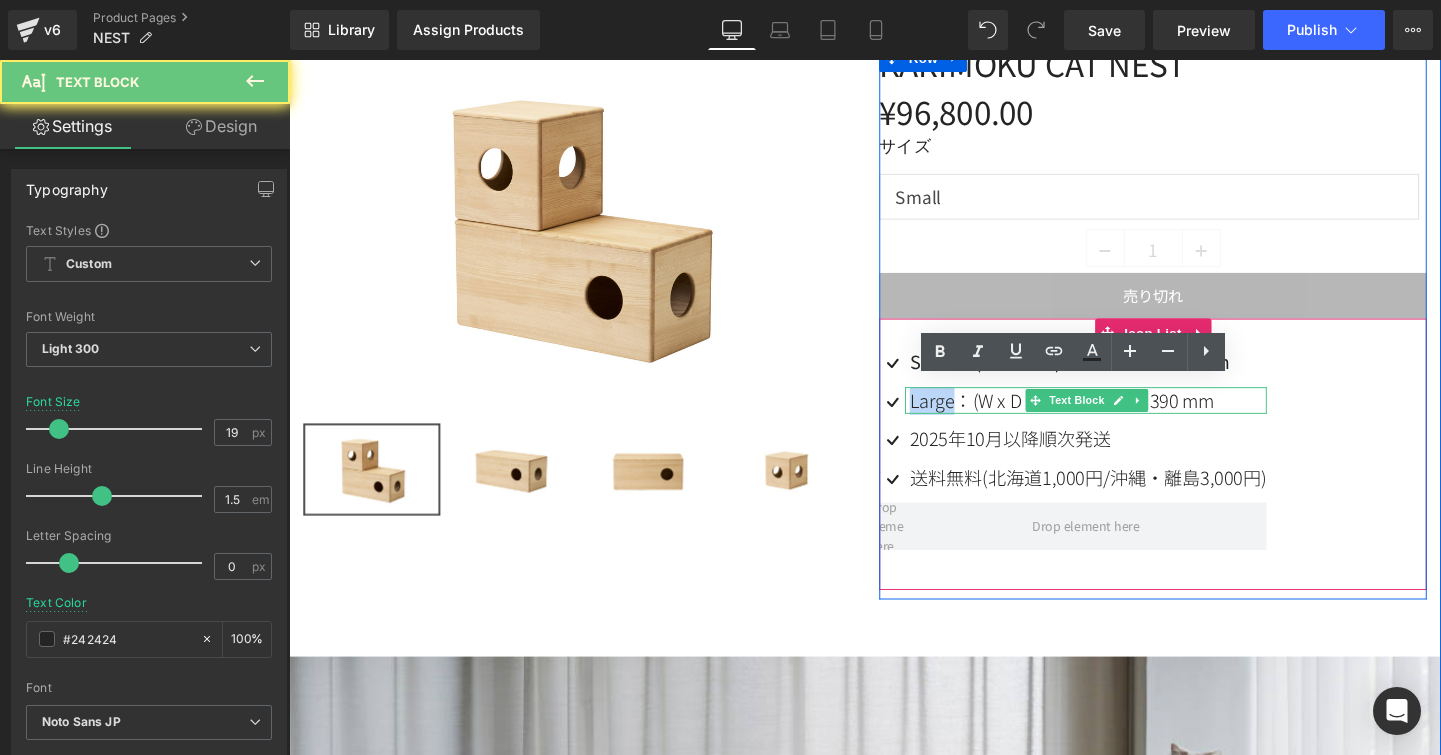 click on "Large：(W x D x H) 850 x 390 x 390 mm" at bounding box center (1128, 418) 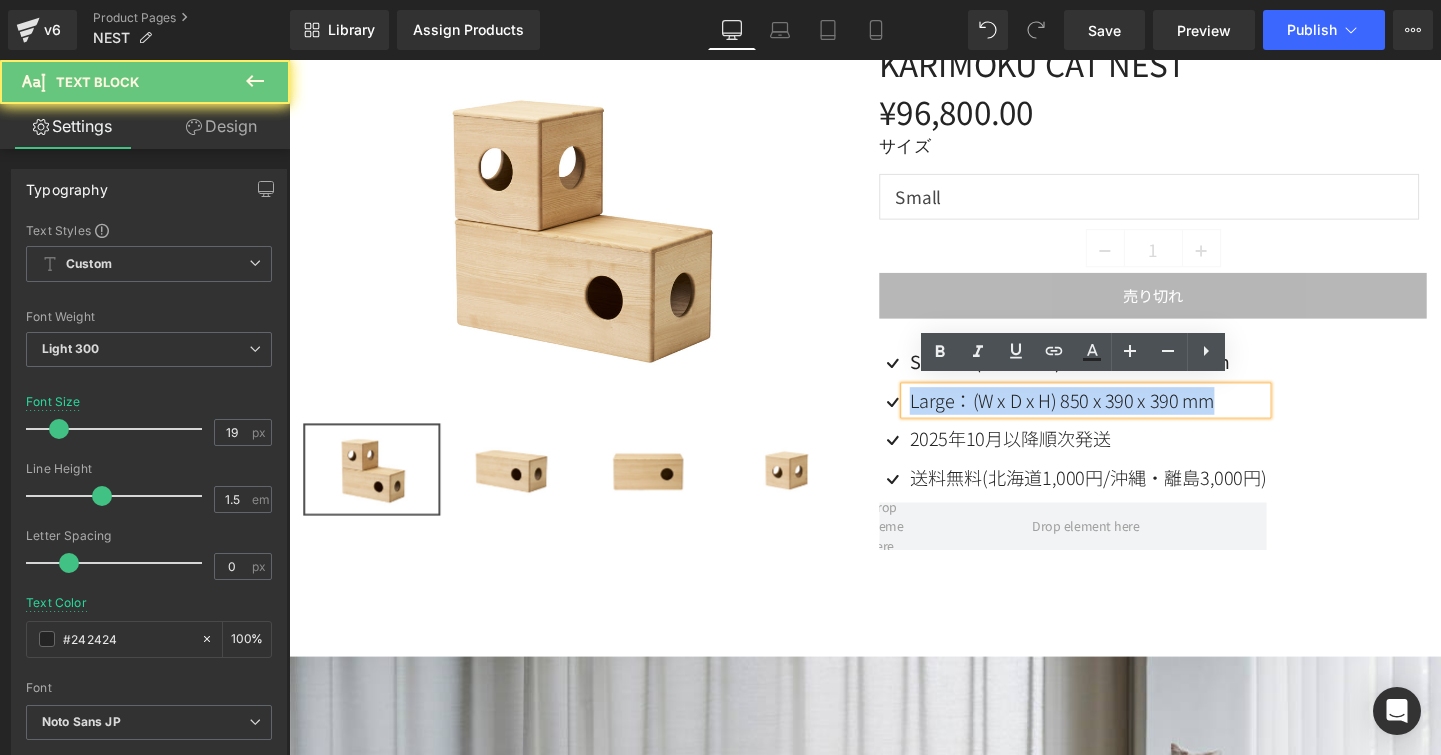 click on "Large：(W x D x H) 850 x 390 x 390 mm" at bounding box center (1128, 418) 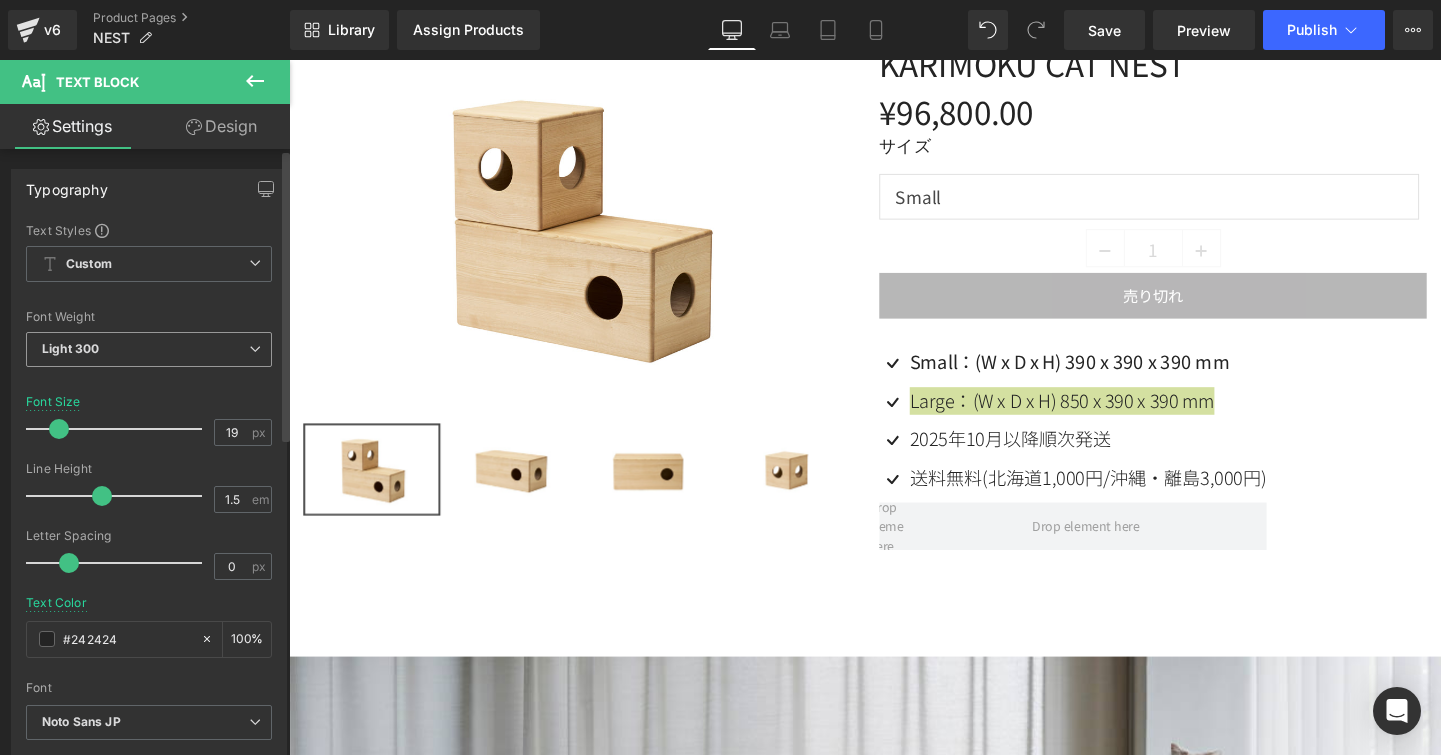 click on "Light 300" at bounding box center [149, 349] 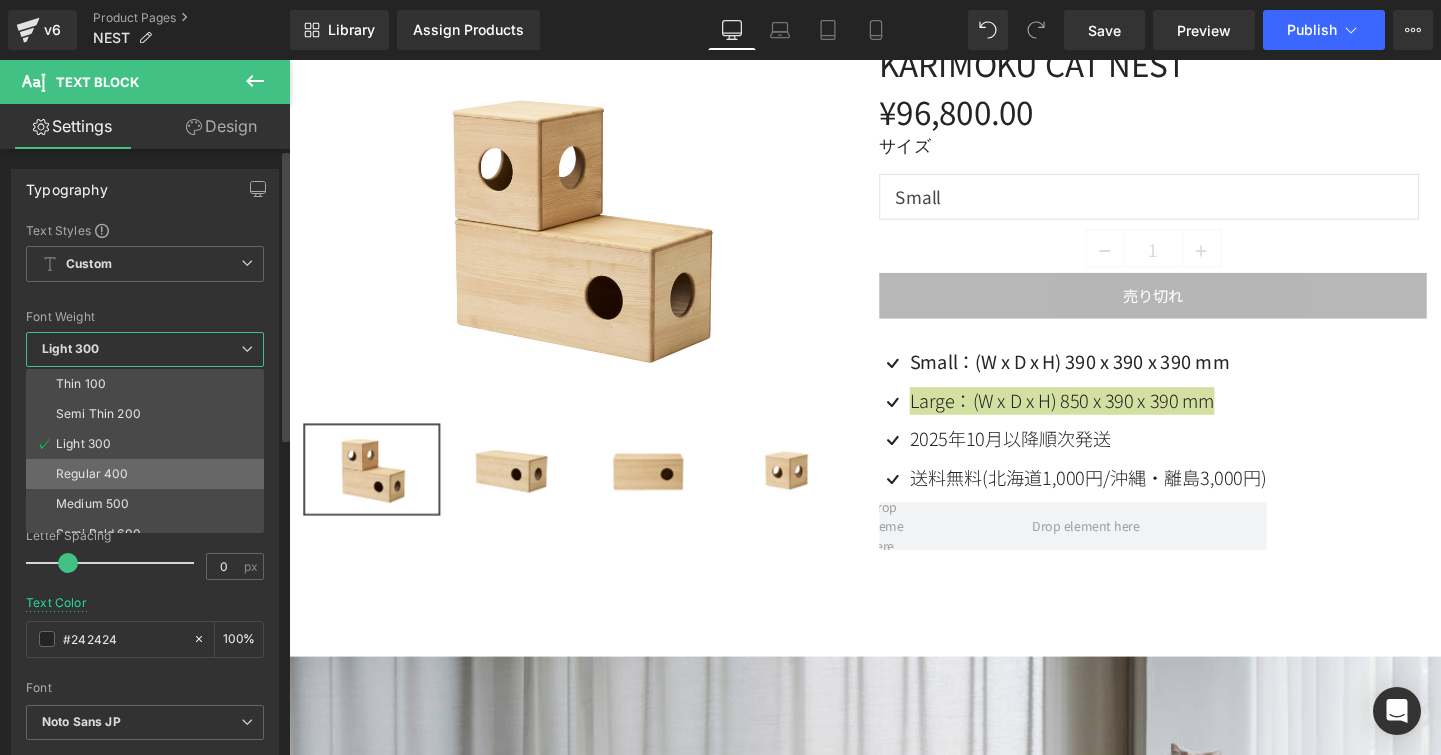click on "Regular 400" at bounding box center (92, 474) 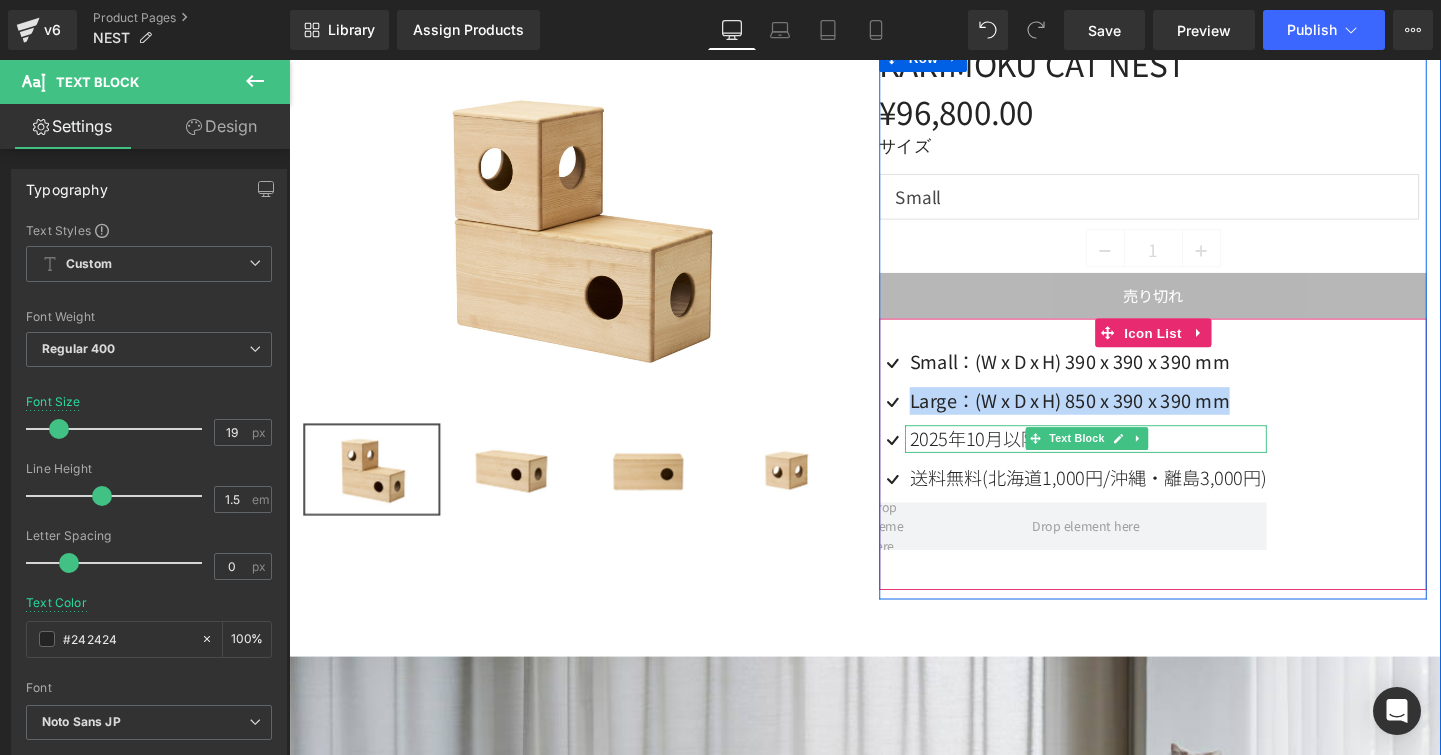 click on "2025年10月以降順次発送" at bounding box center (1128, 458) 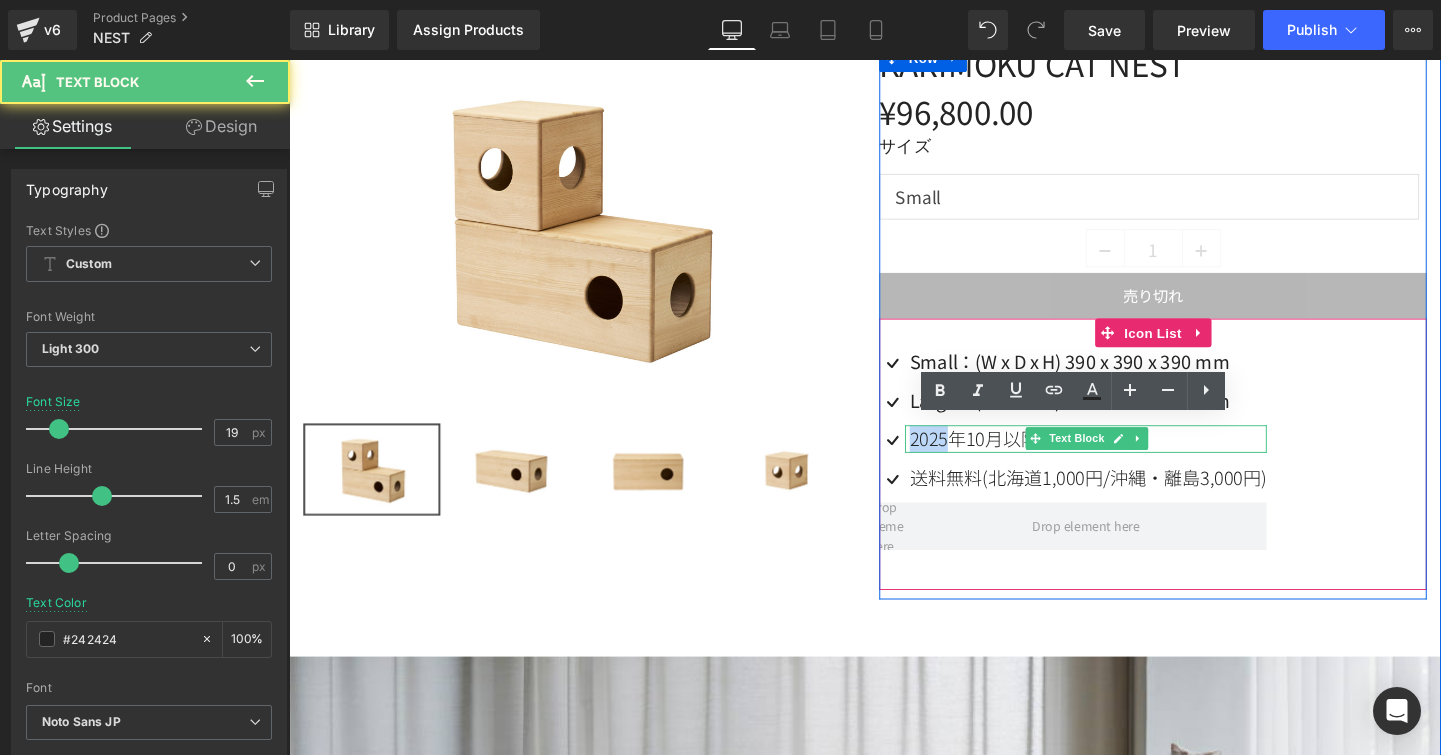 click on "2025年10月以降順次発送" at bounding box center (1128, 458) 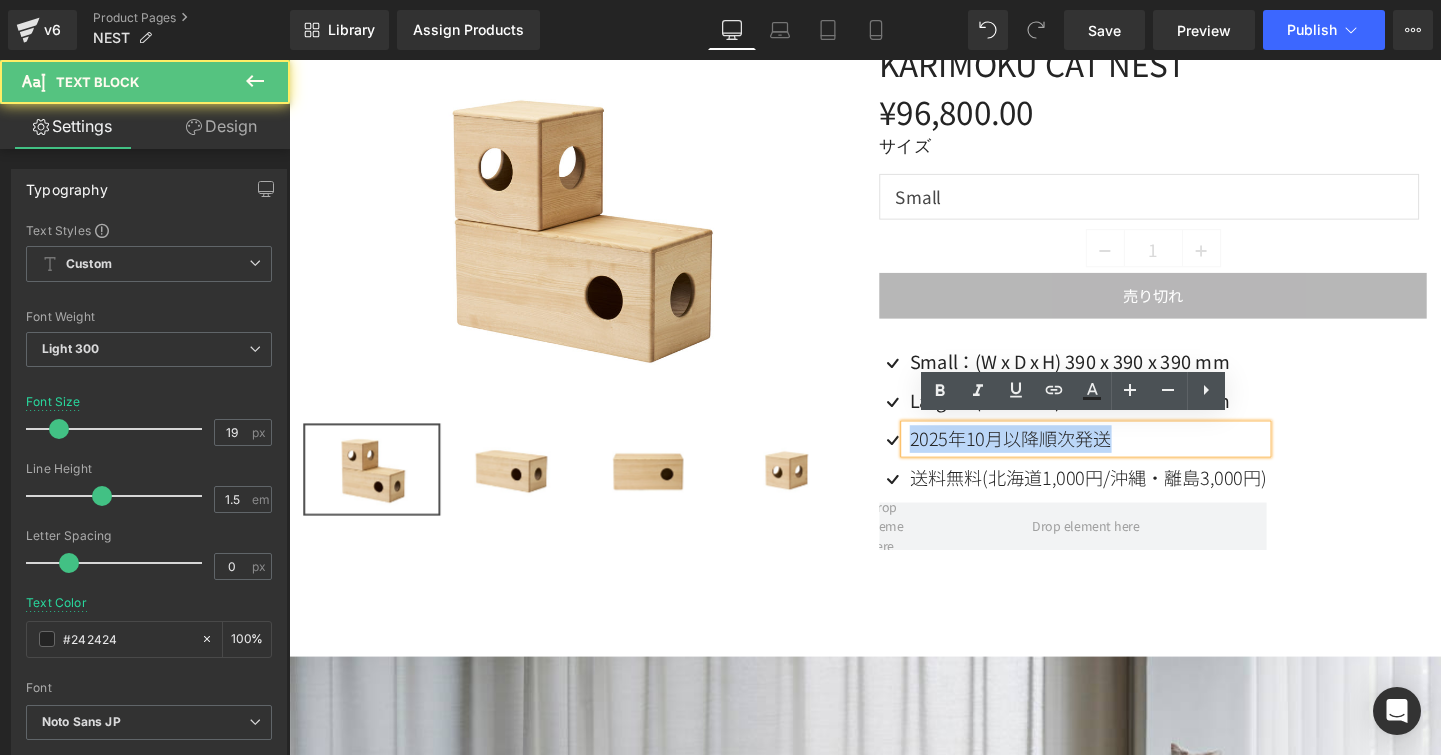 click on "2025年10月以降順次発送" at bounding box center [1128, 458] 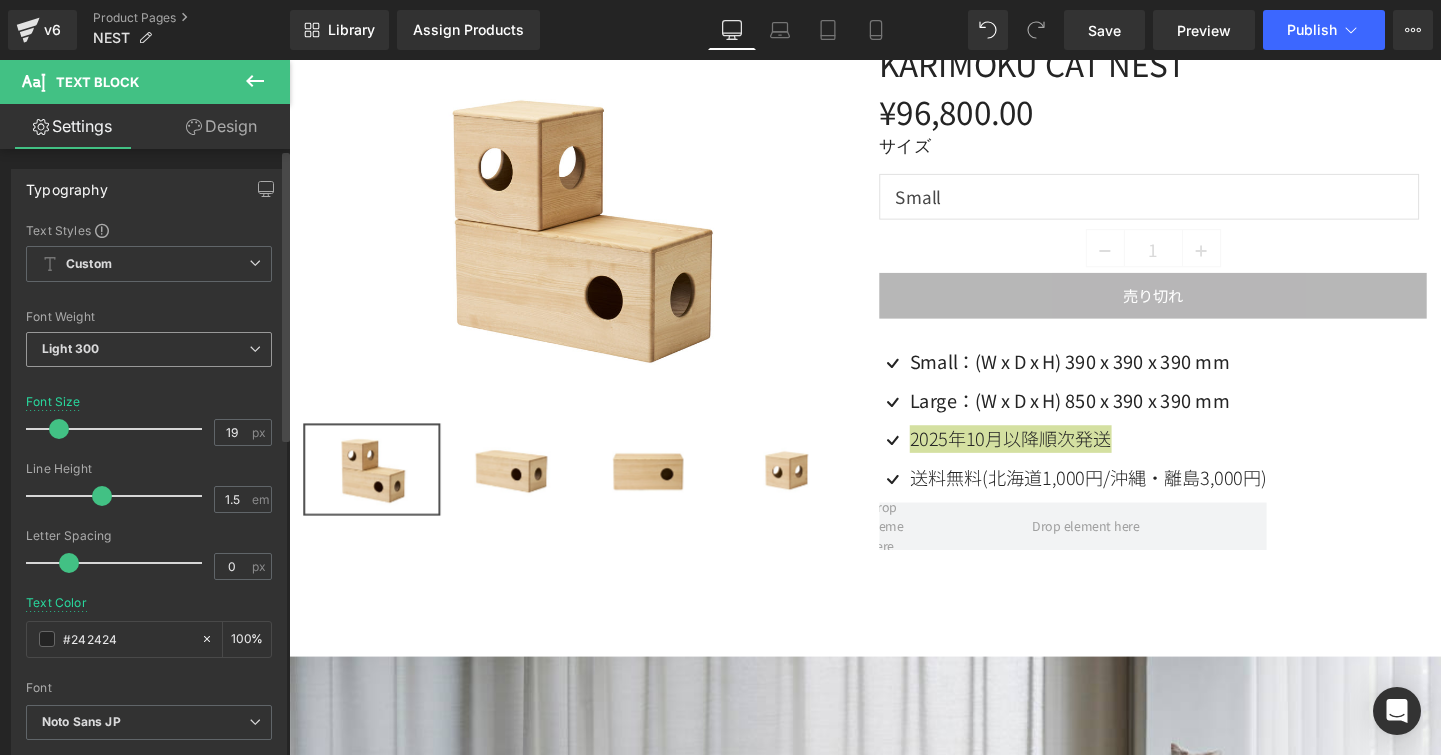 click at bounding box center (255, 349) 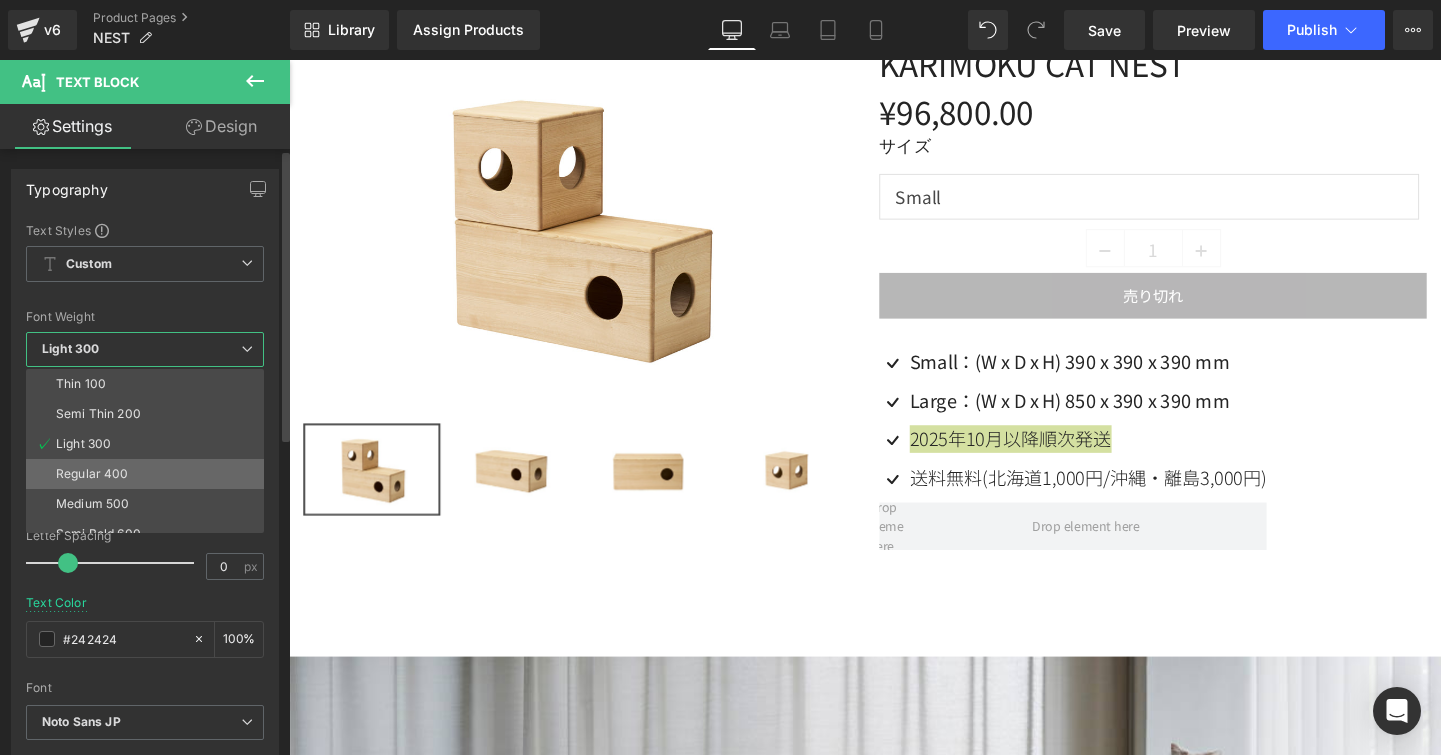 click on "Regular 400" at bounding box center [149, 474] 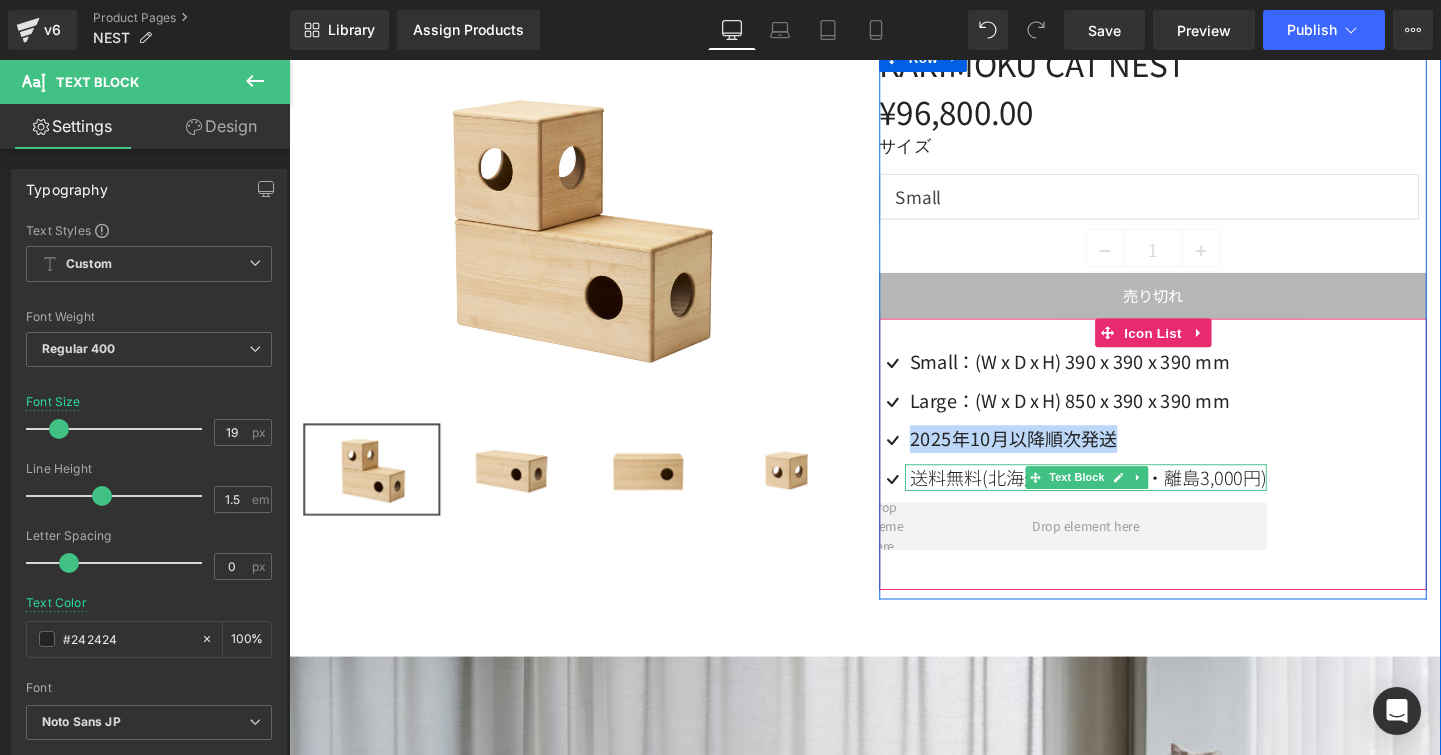 click on "送料無料(北海道1,000円/沖縄・離島3,000円)" at bounding box center [1128, 499] 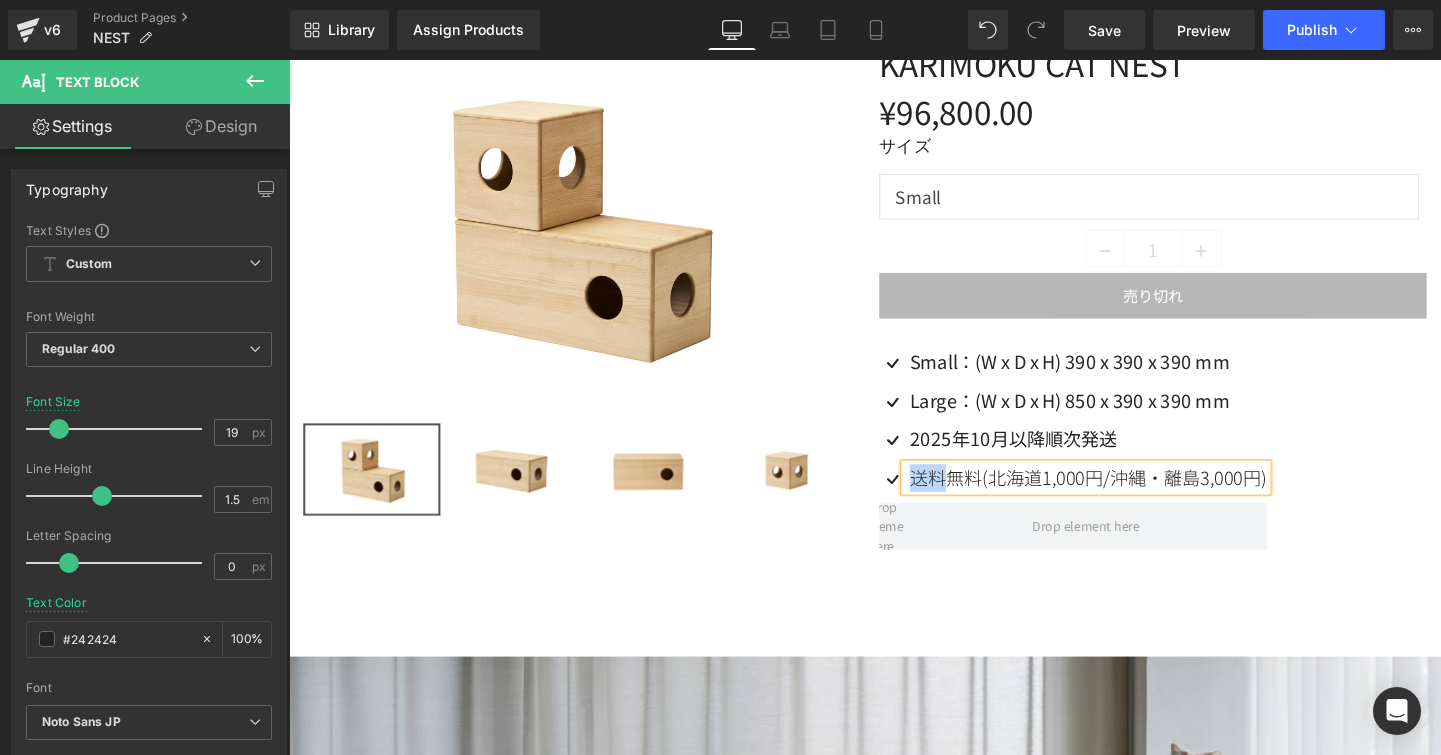 click on "送料無料(北海道1,000円/沖縄・離島3,000円)" at bounding box center (1128, 499) 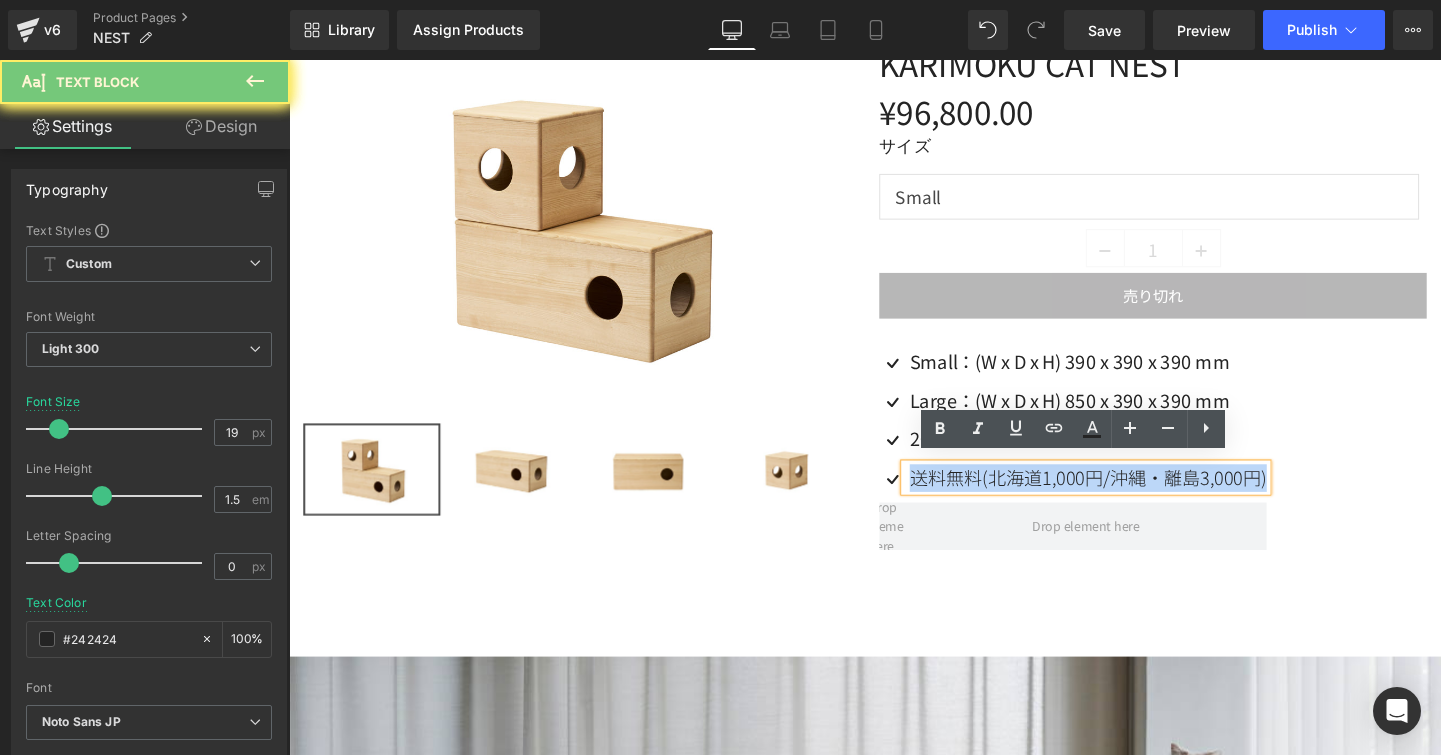 click on "送料無料(北海道1,000円/沖縄・離島3,000円)" at bounding box center [1128, 499] 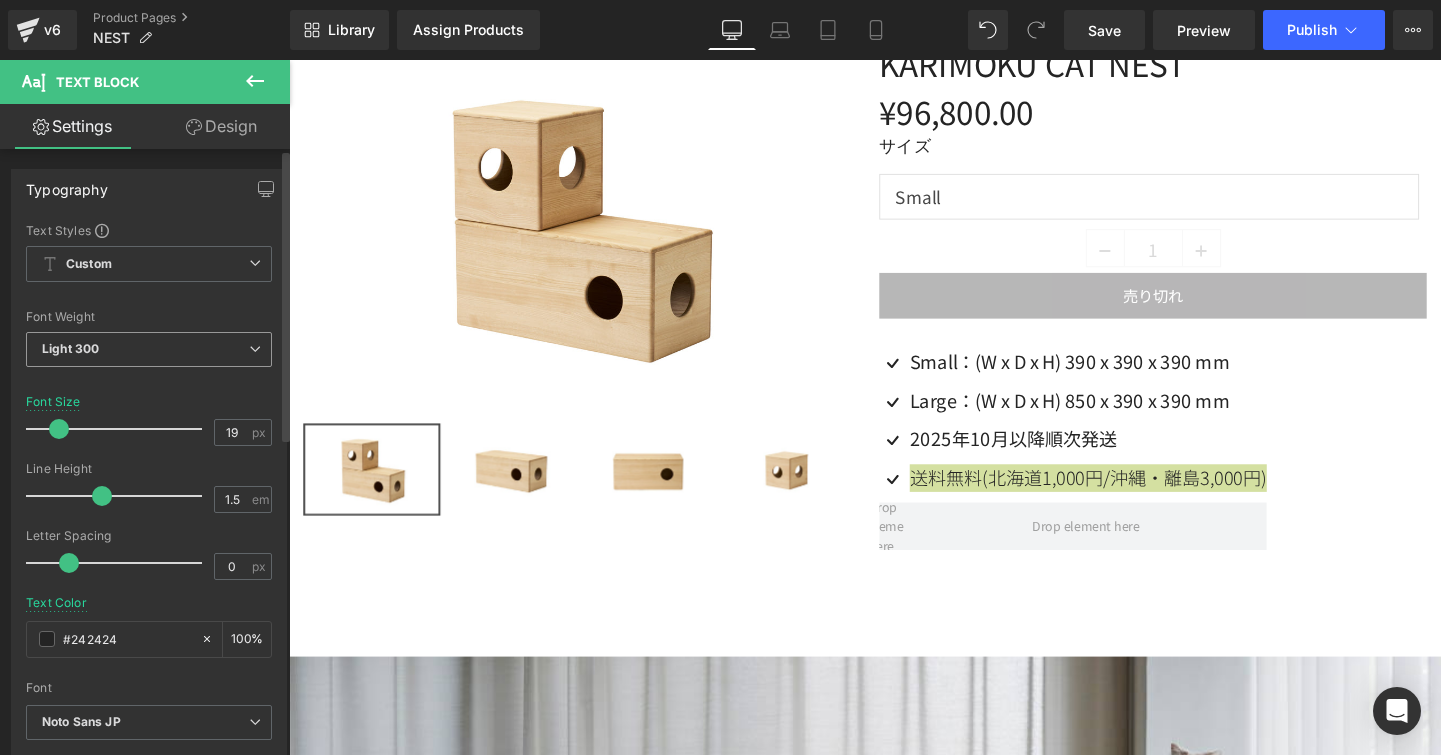 click on "Light 300" at bounding box center (149, 349) 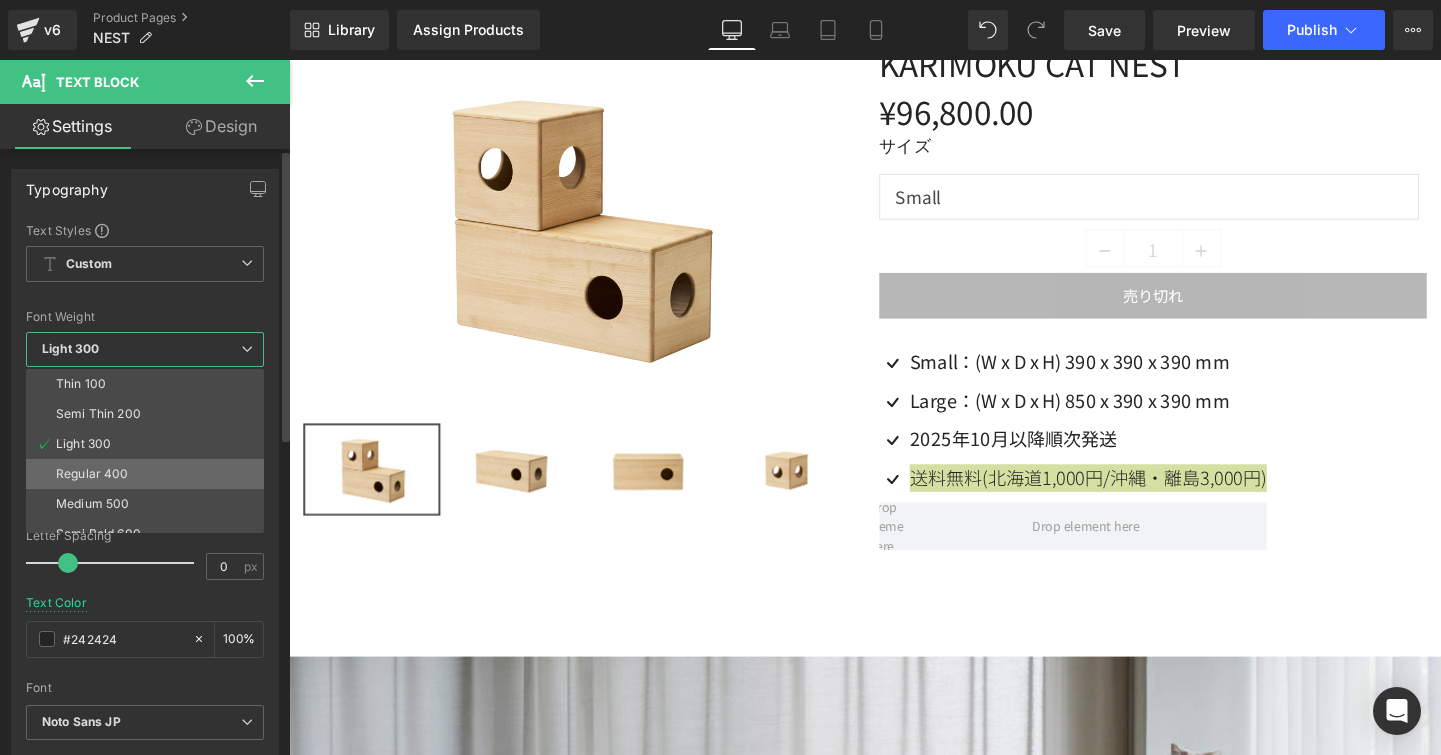 click on "Regular 400" at bounding box center (149, 474) 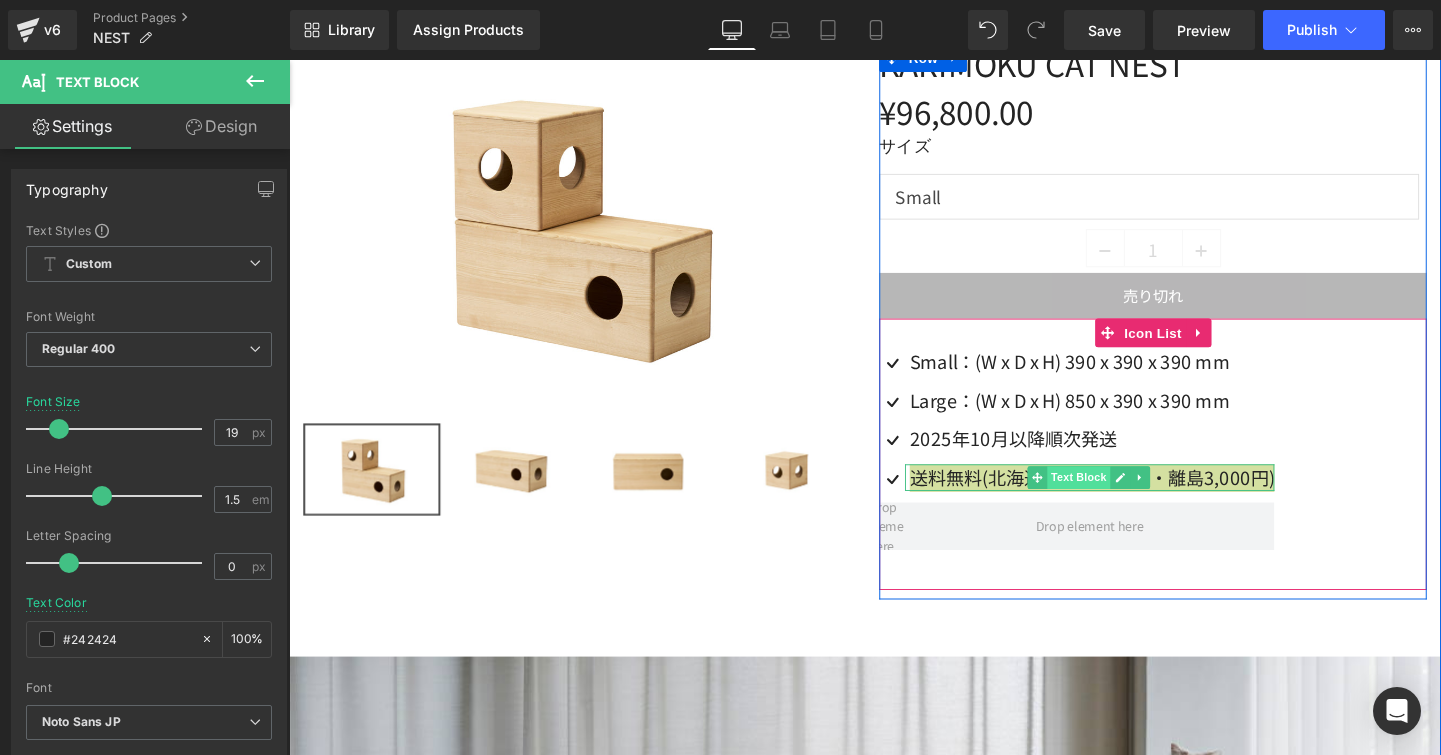 click on "Text Block" at bounding box center [1108, 499] 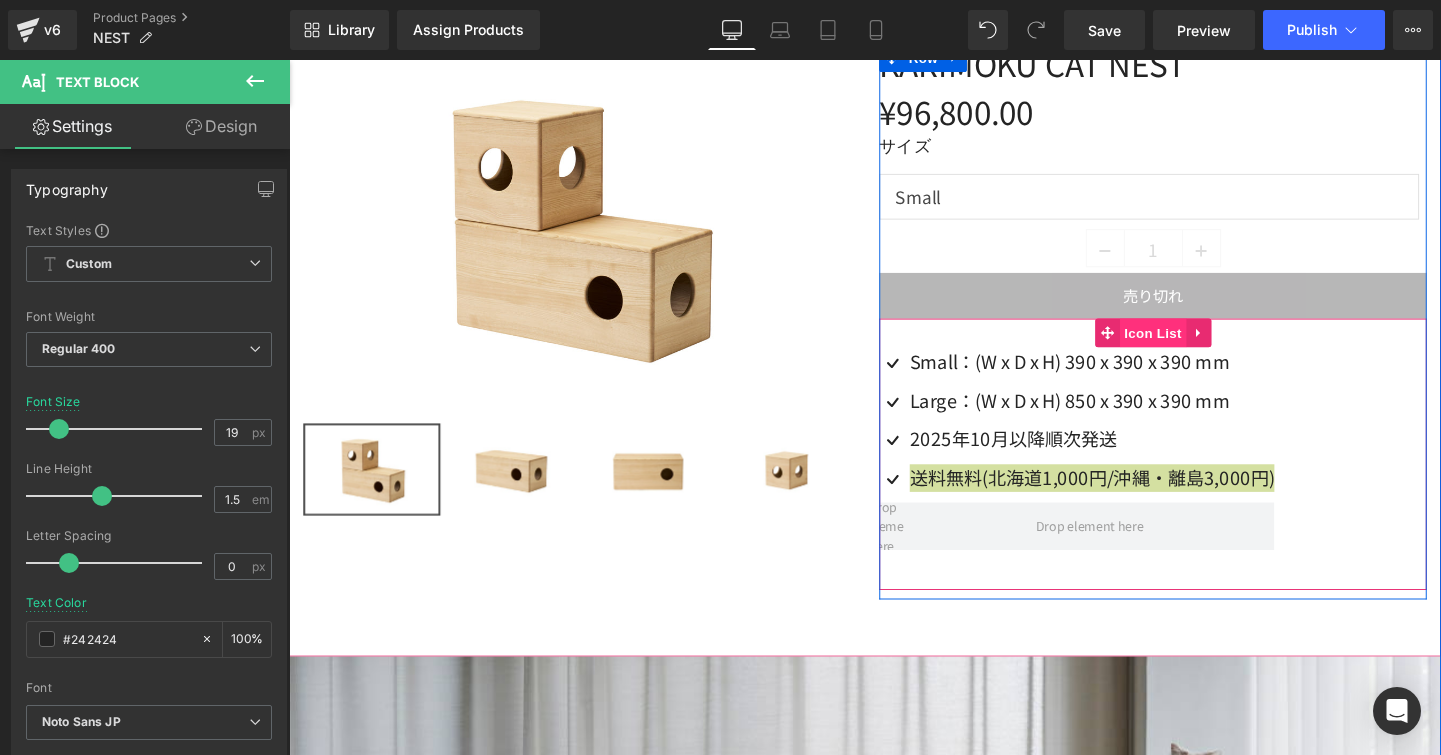 click on "Icon List" at bounding box center (1183, 347) 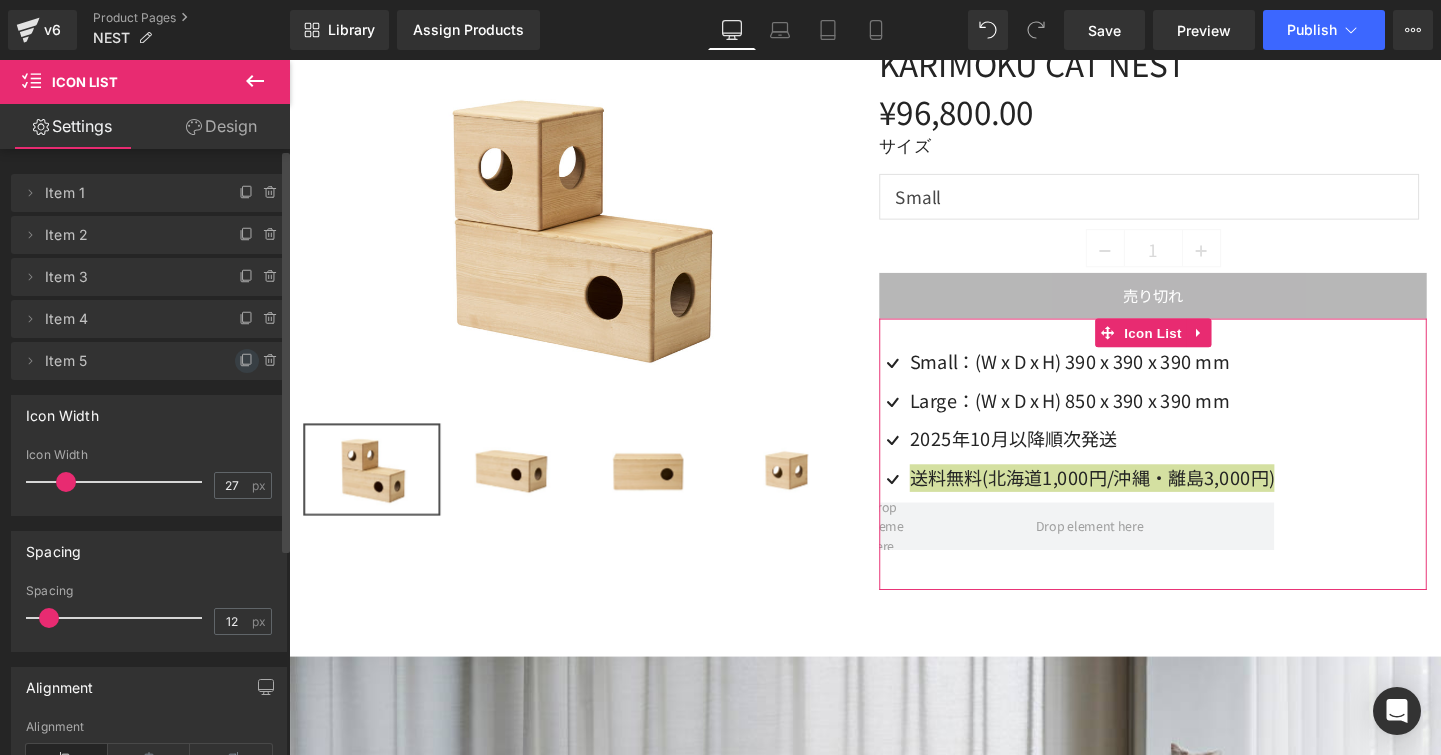 click 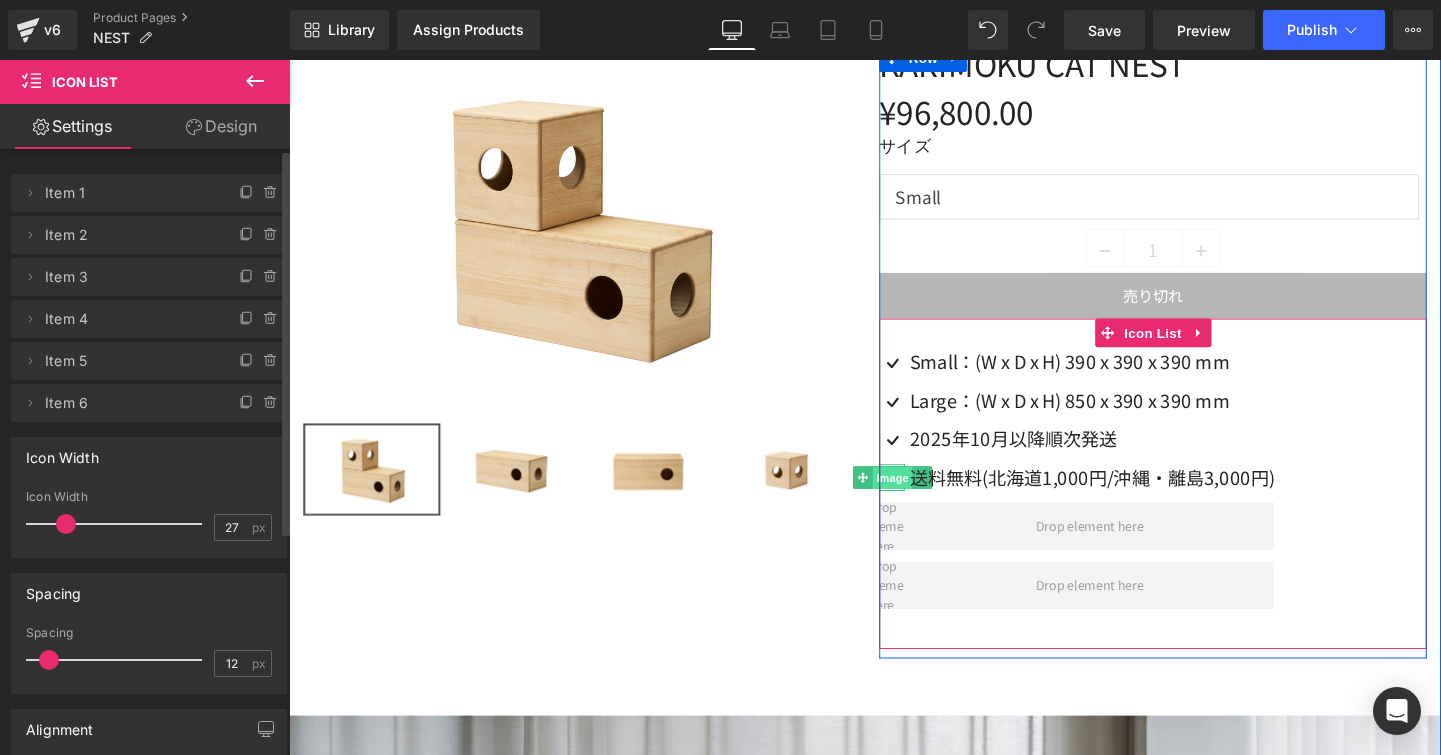 click on "Image" at bounding box center [923, 499] 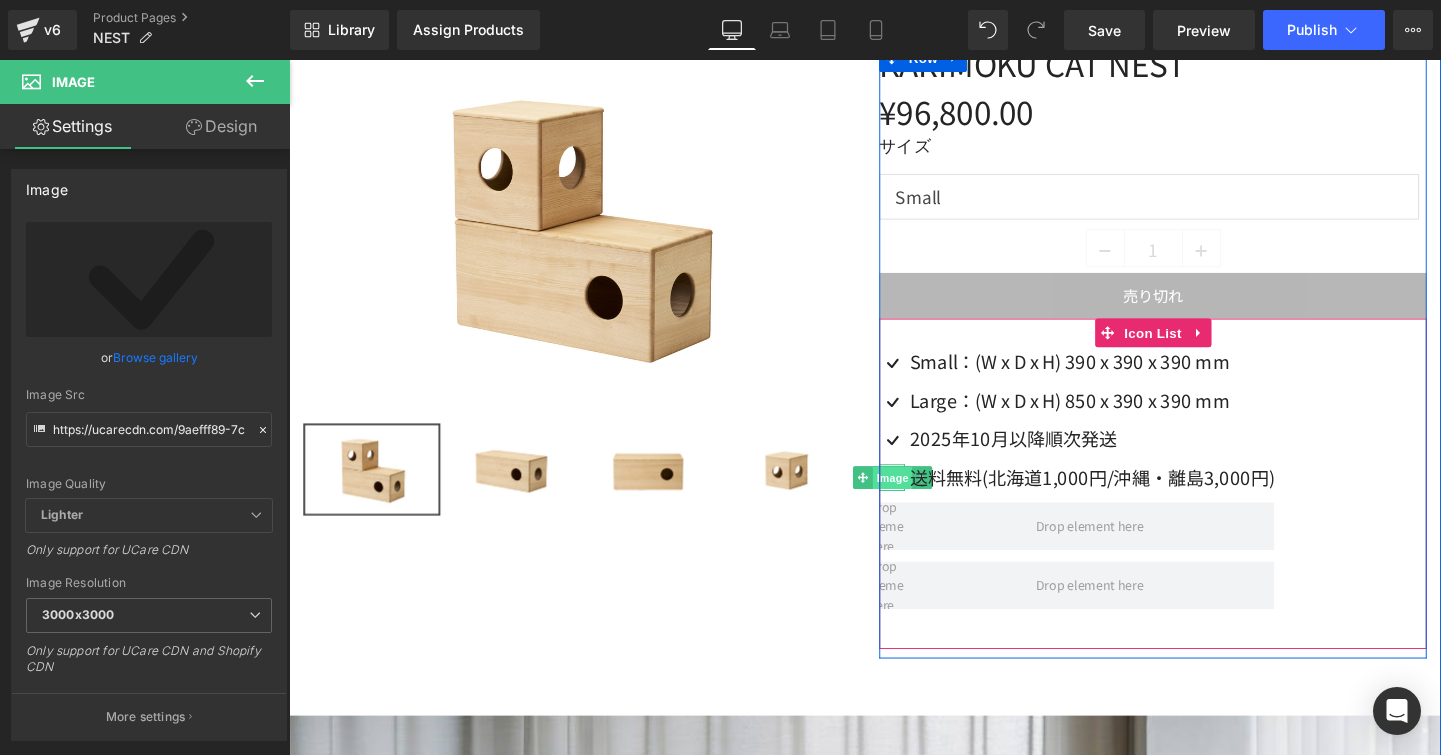 click on "Image" at bounding box center [912, 499] 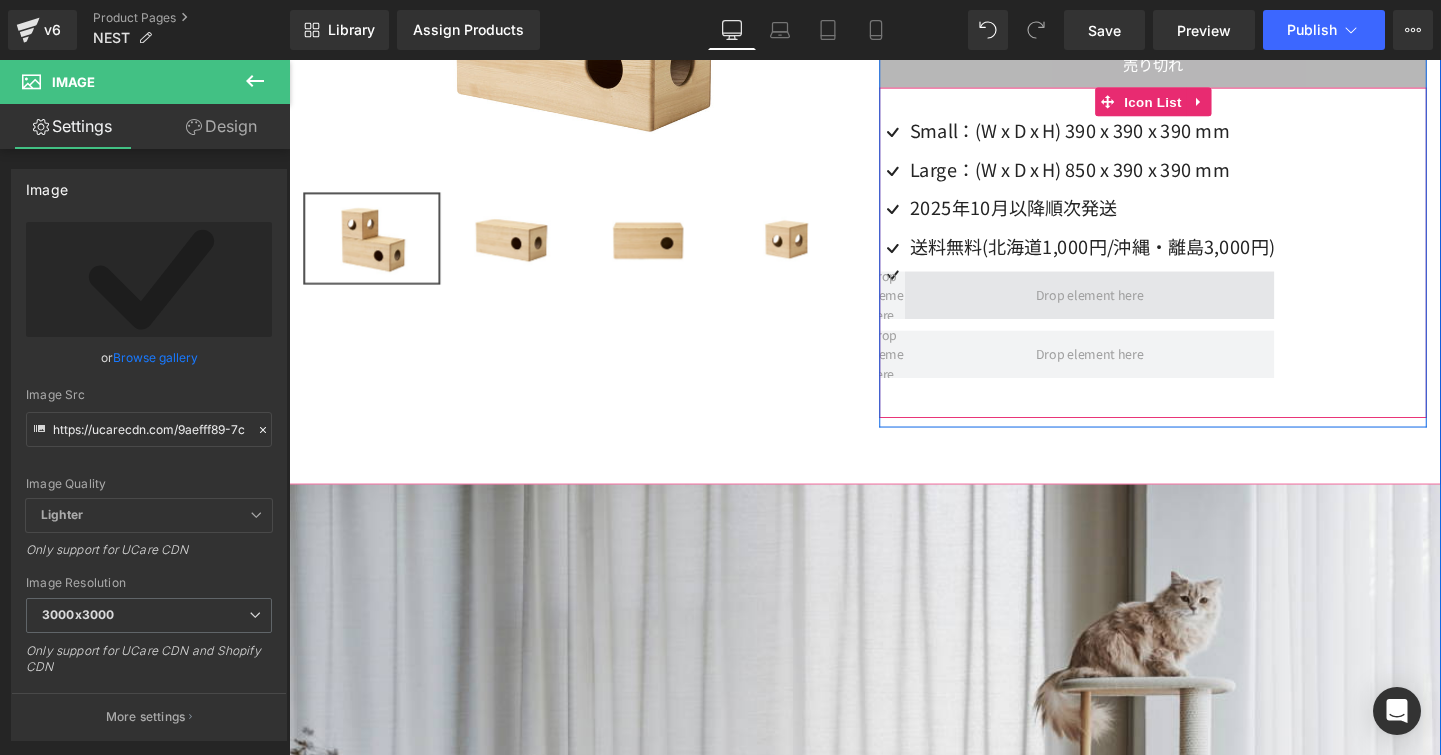 scroll, scrollTop: 436, scrollLeft: 0, axis: vertical 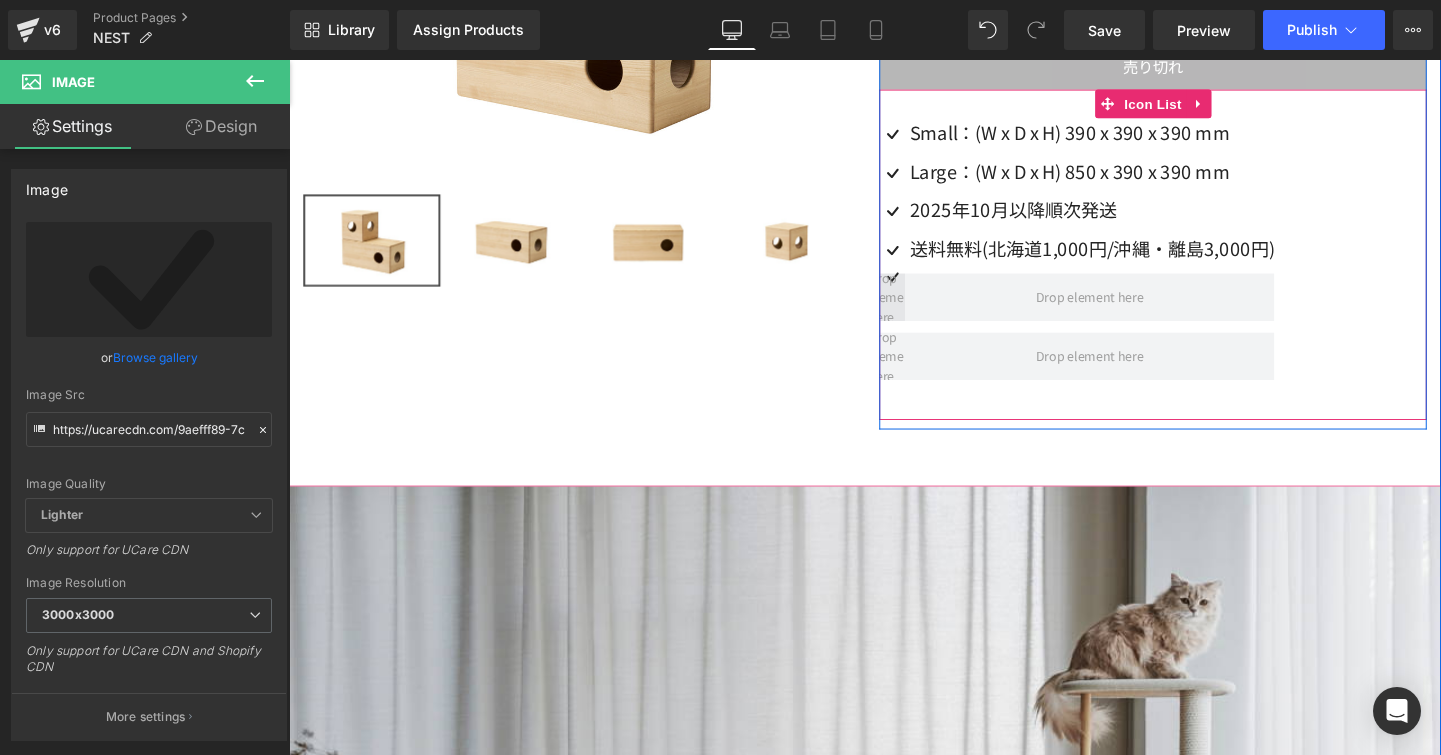 click at bounding box center [923, 309] 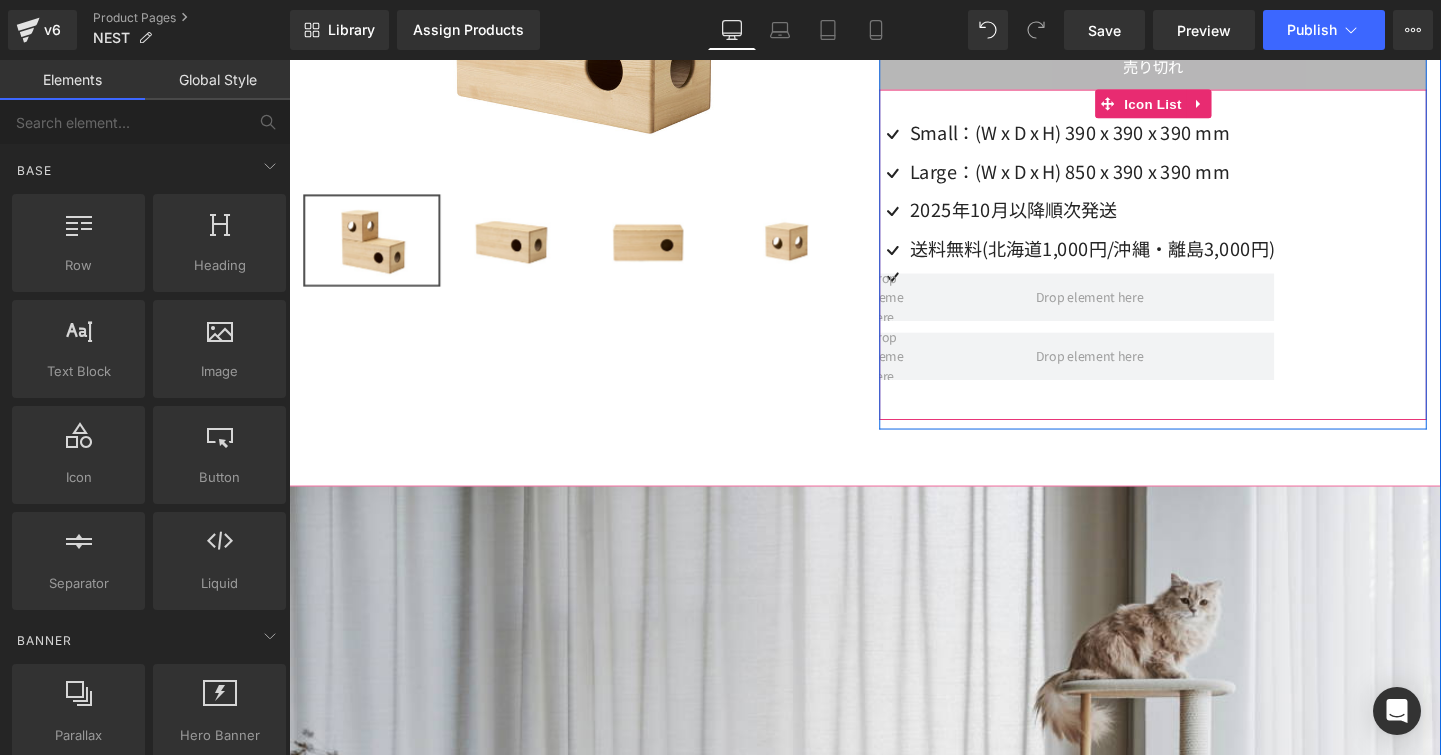 click on "Image" at bounding box center [922, 286] 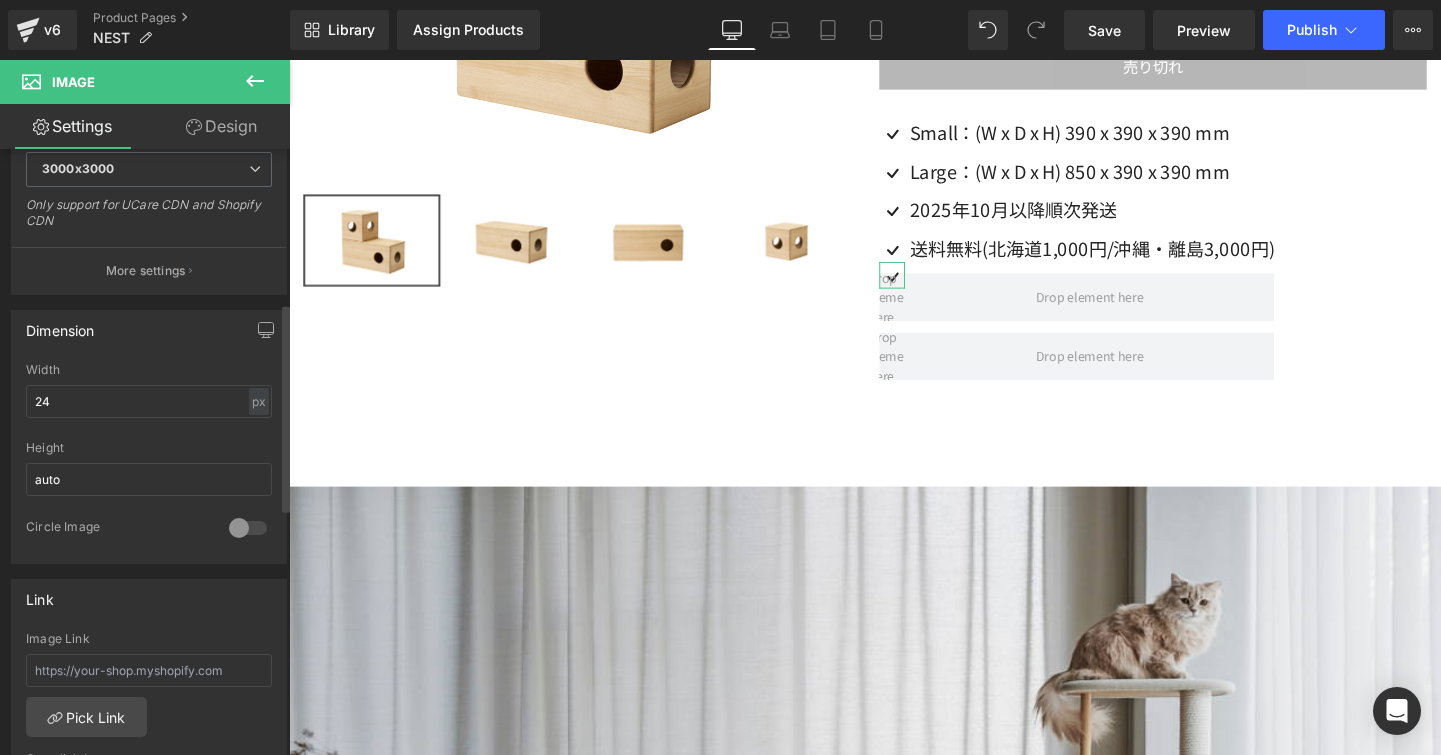 scroll, scrollTop: 769, scrollLeft: 0, axis: vertical 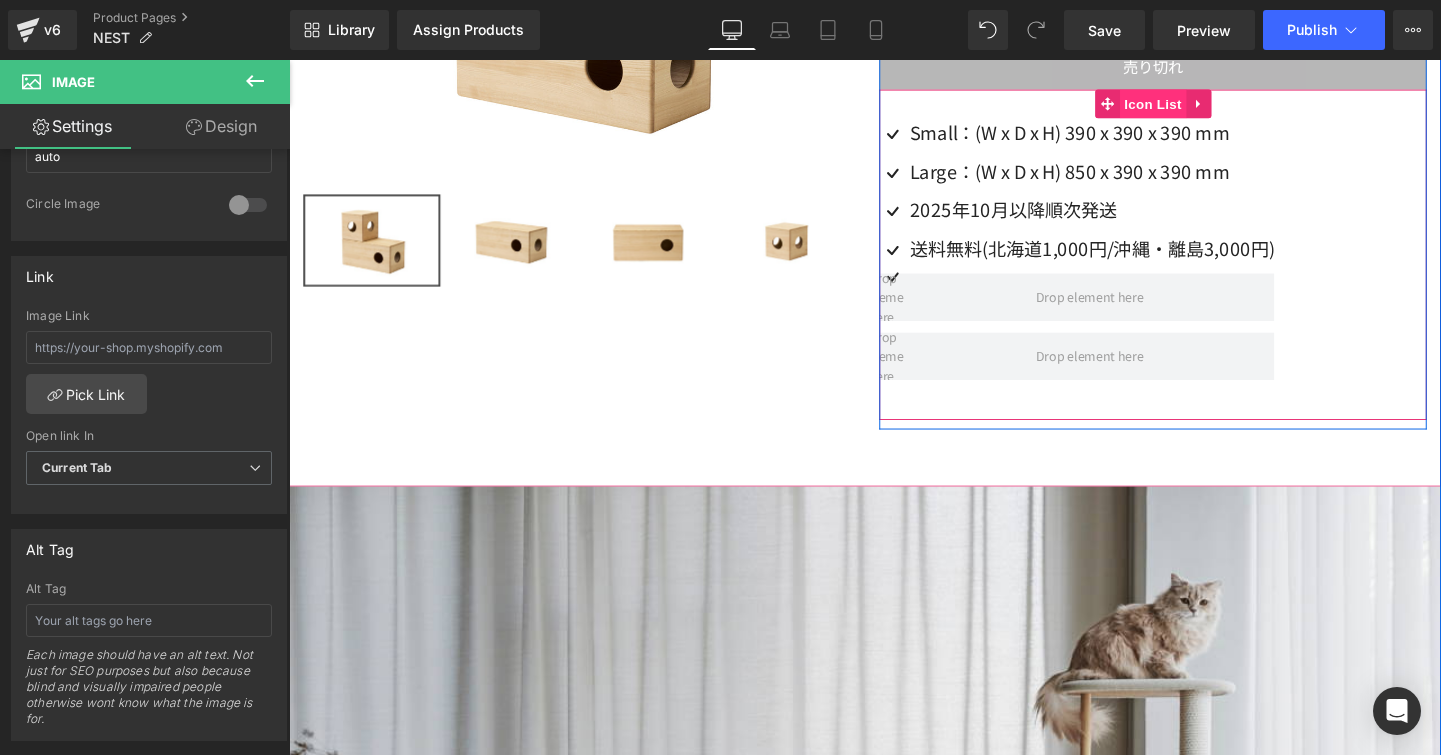 click on "Icon List" at bounding box center (1183, 106) 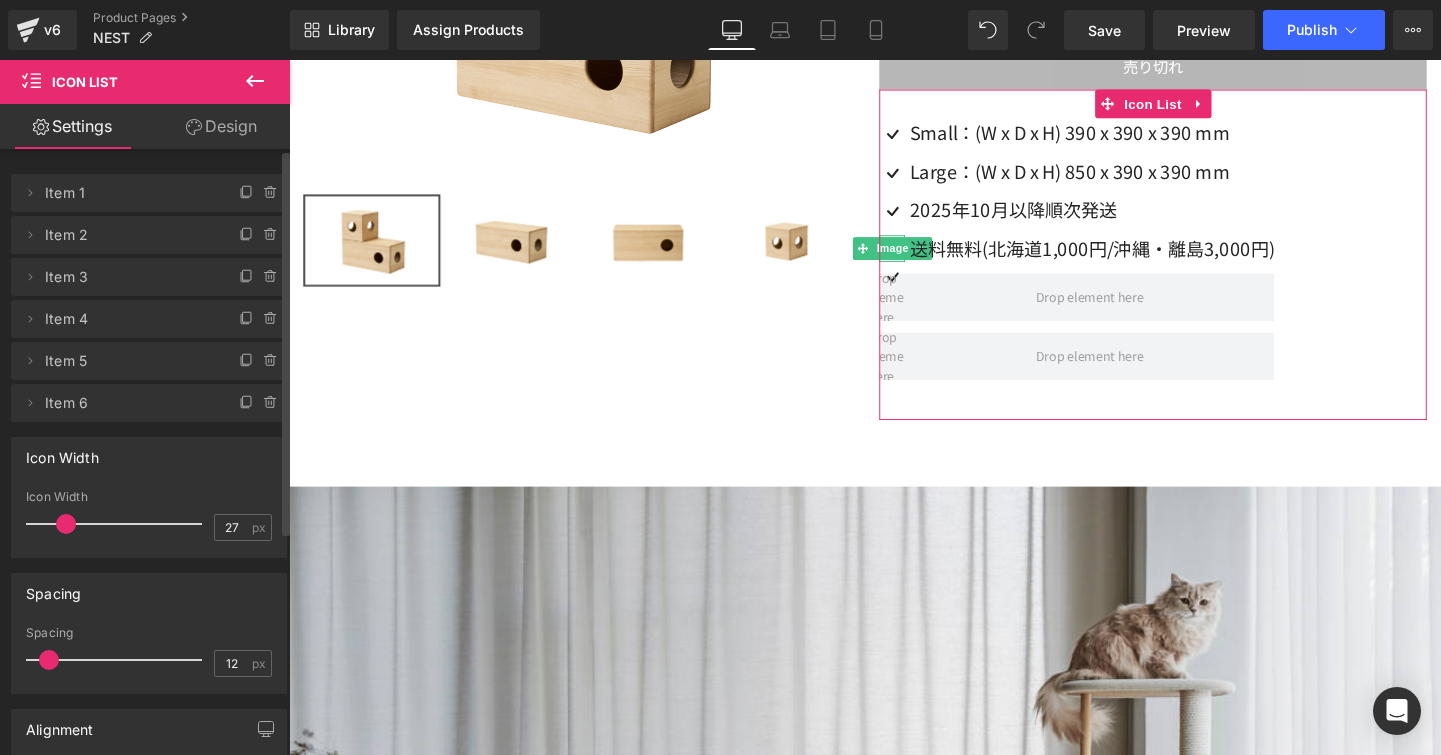 click on "Item 4" at bounding box center (129, 319) 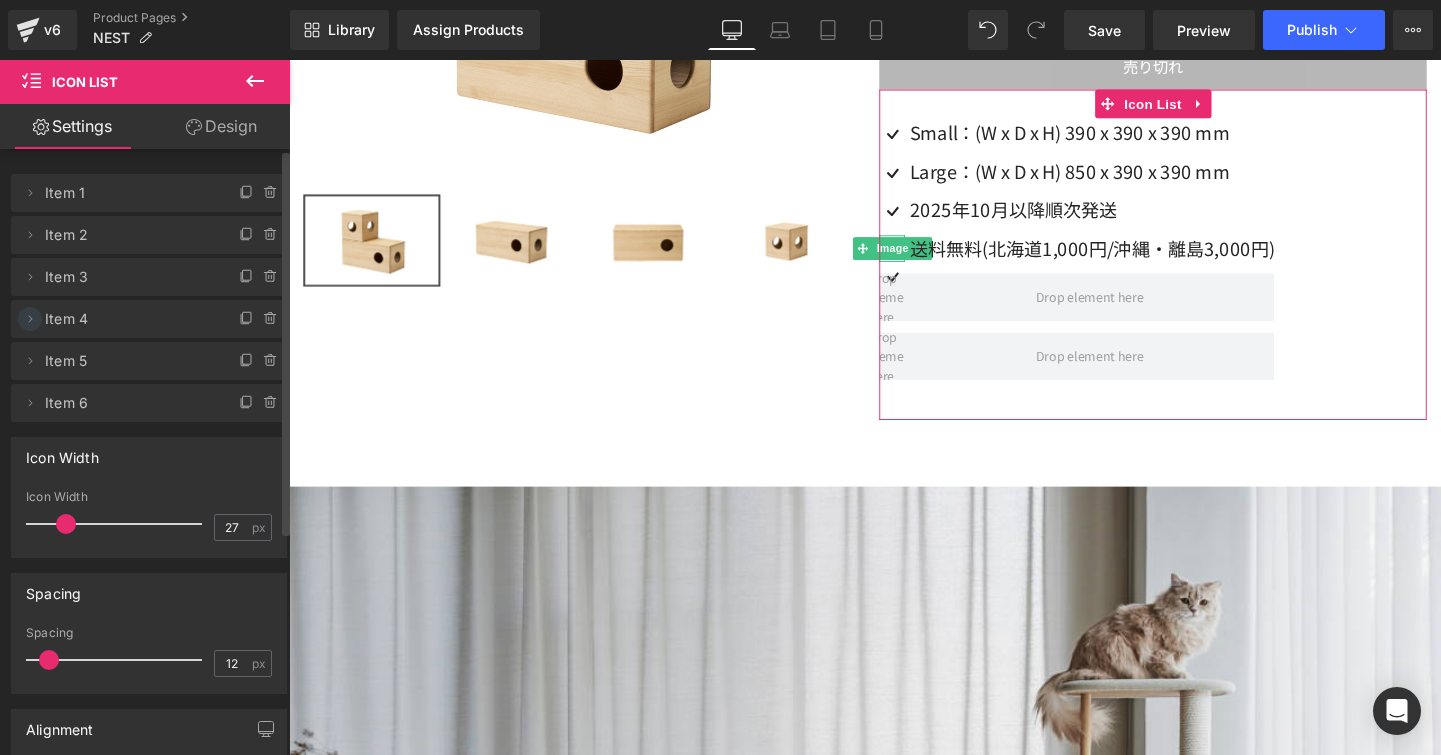 click 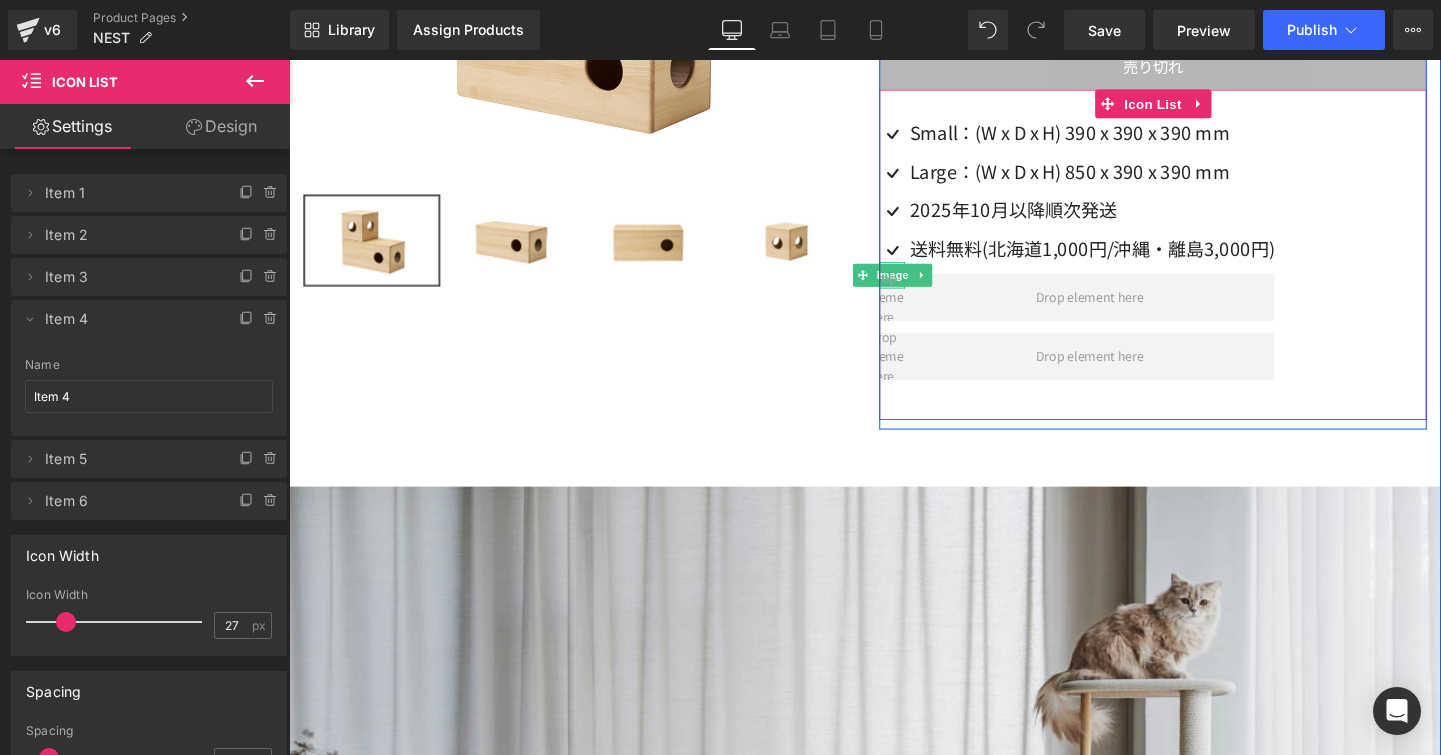 click on "Image" at bounding box center (922, 286) 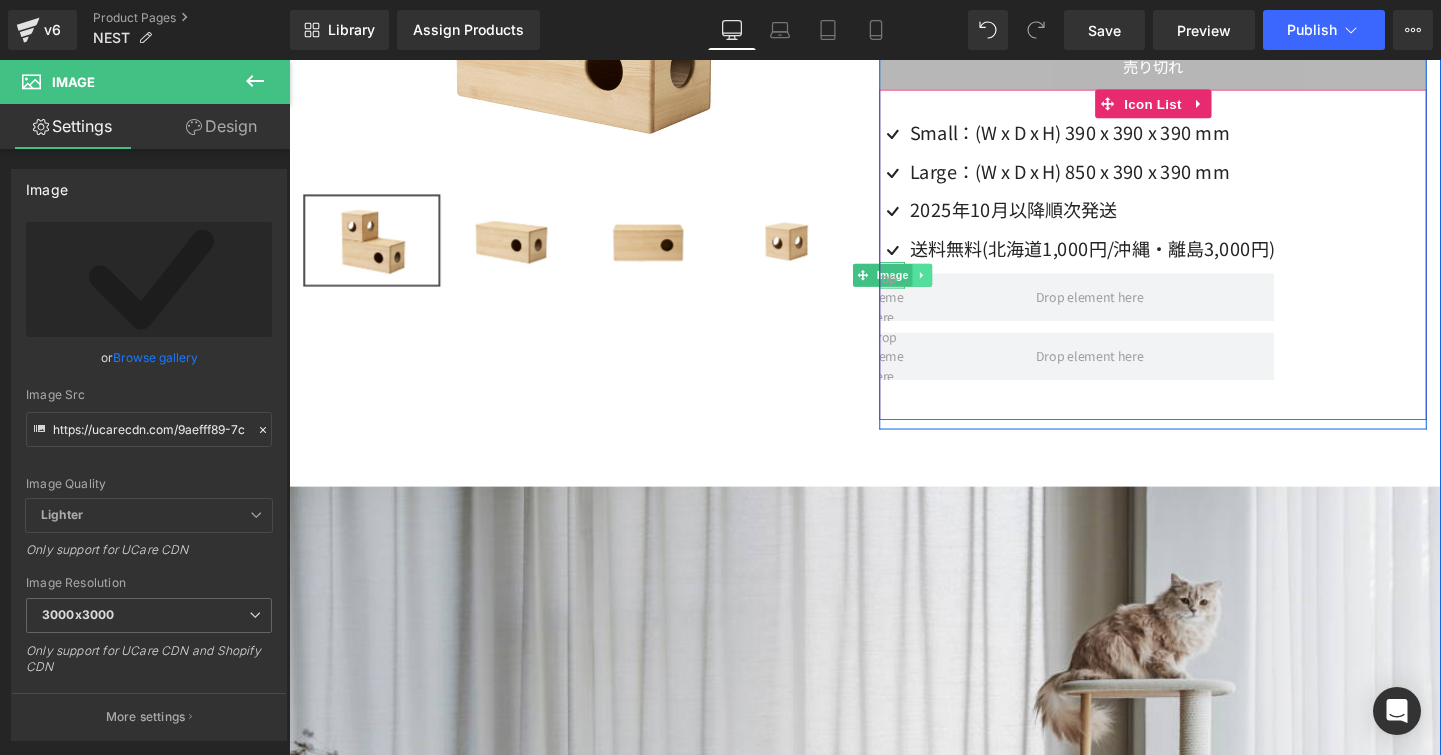 click 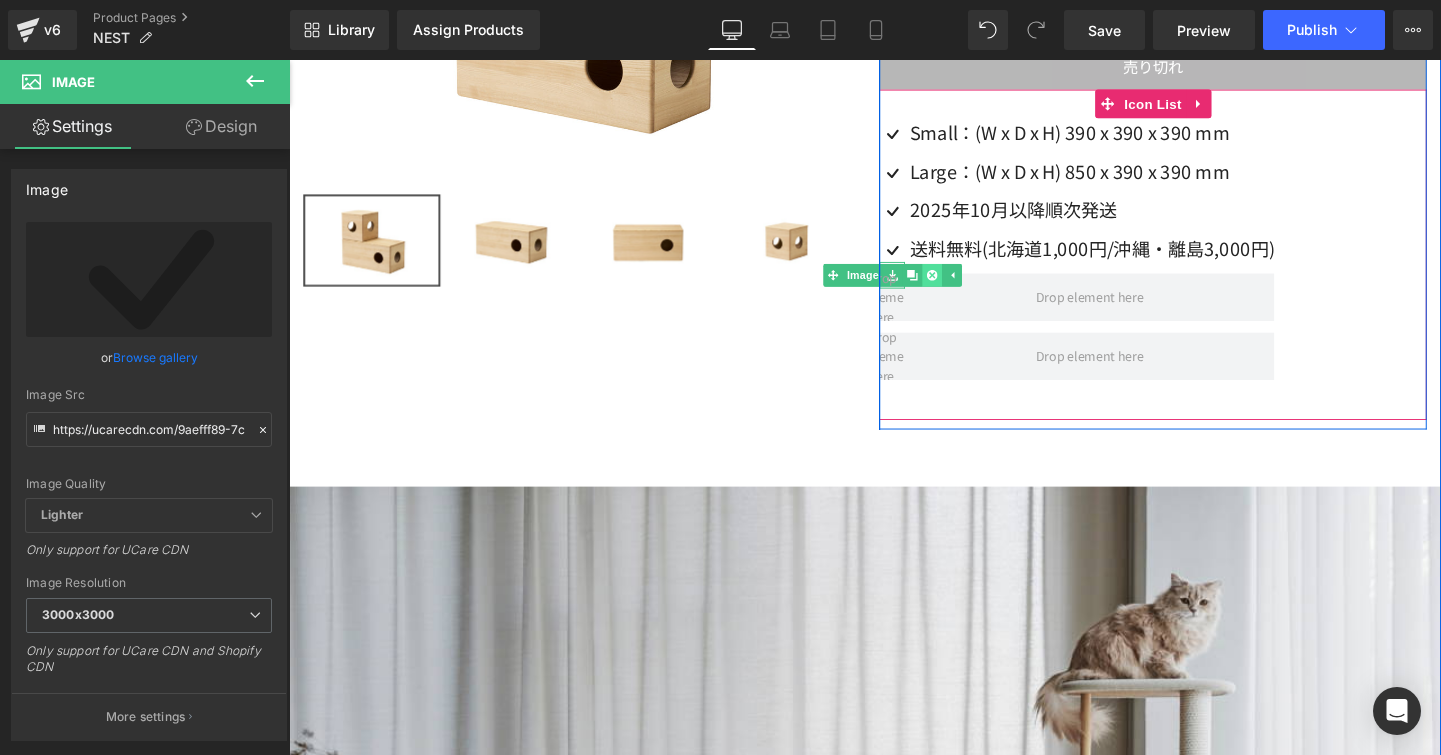 click 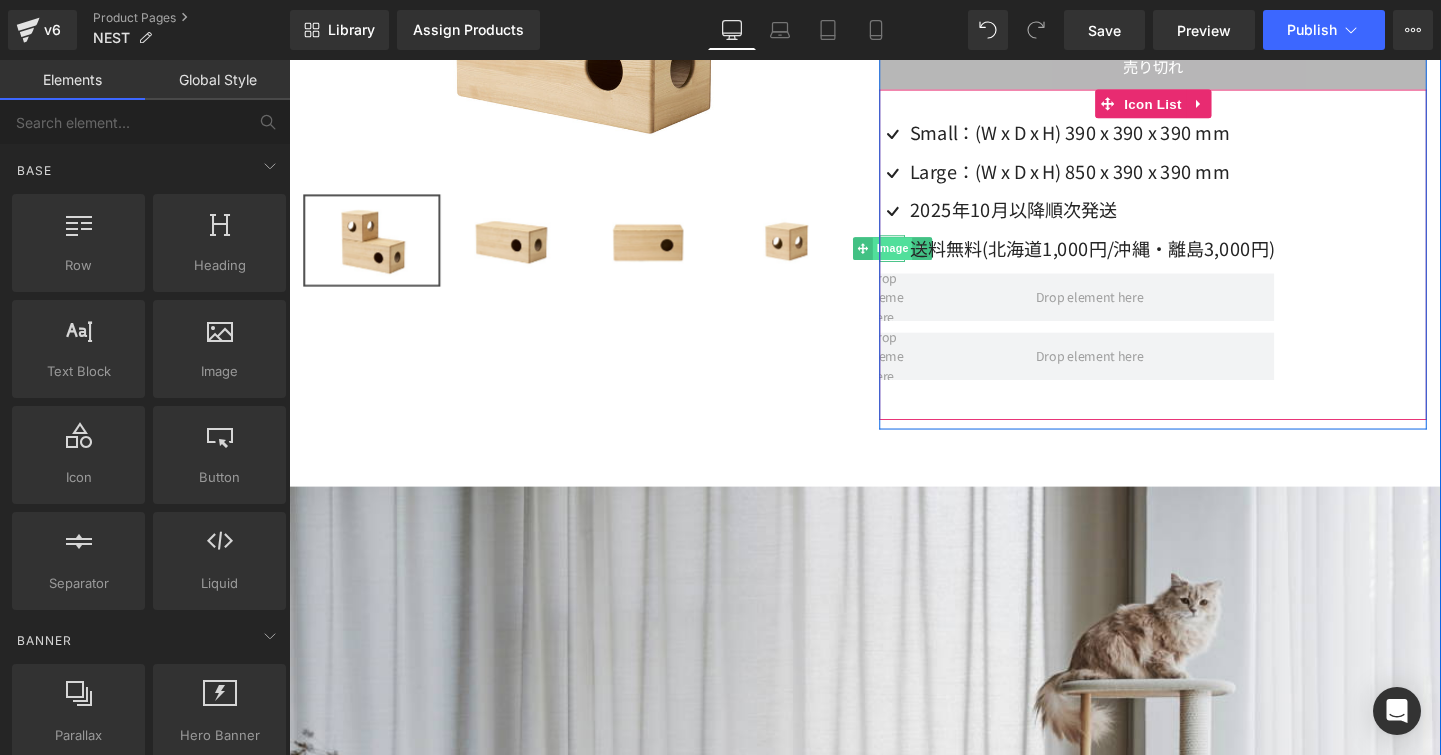 click on "Image" at bounding box center (923, 258) 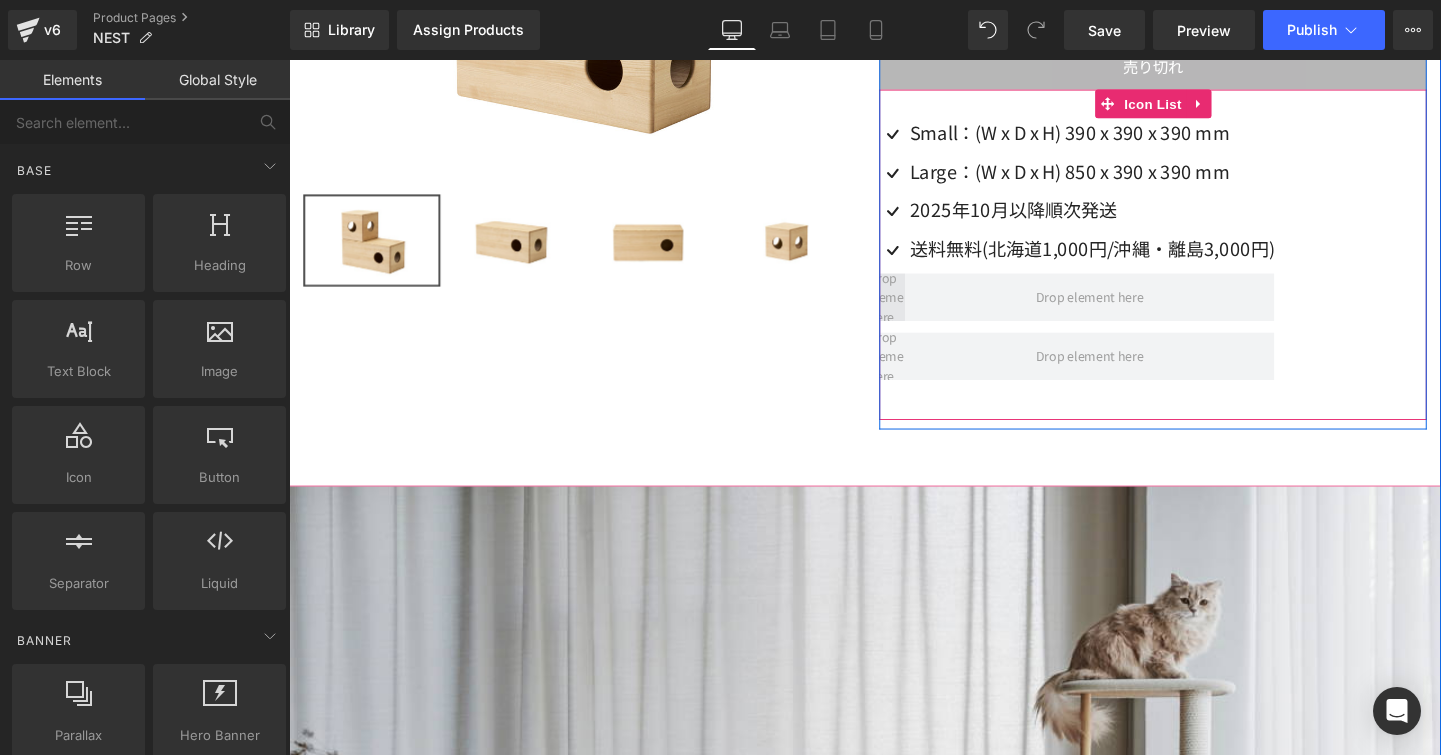 click at bounding box center (923, 309) 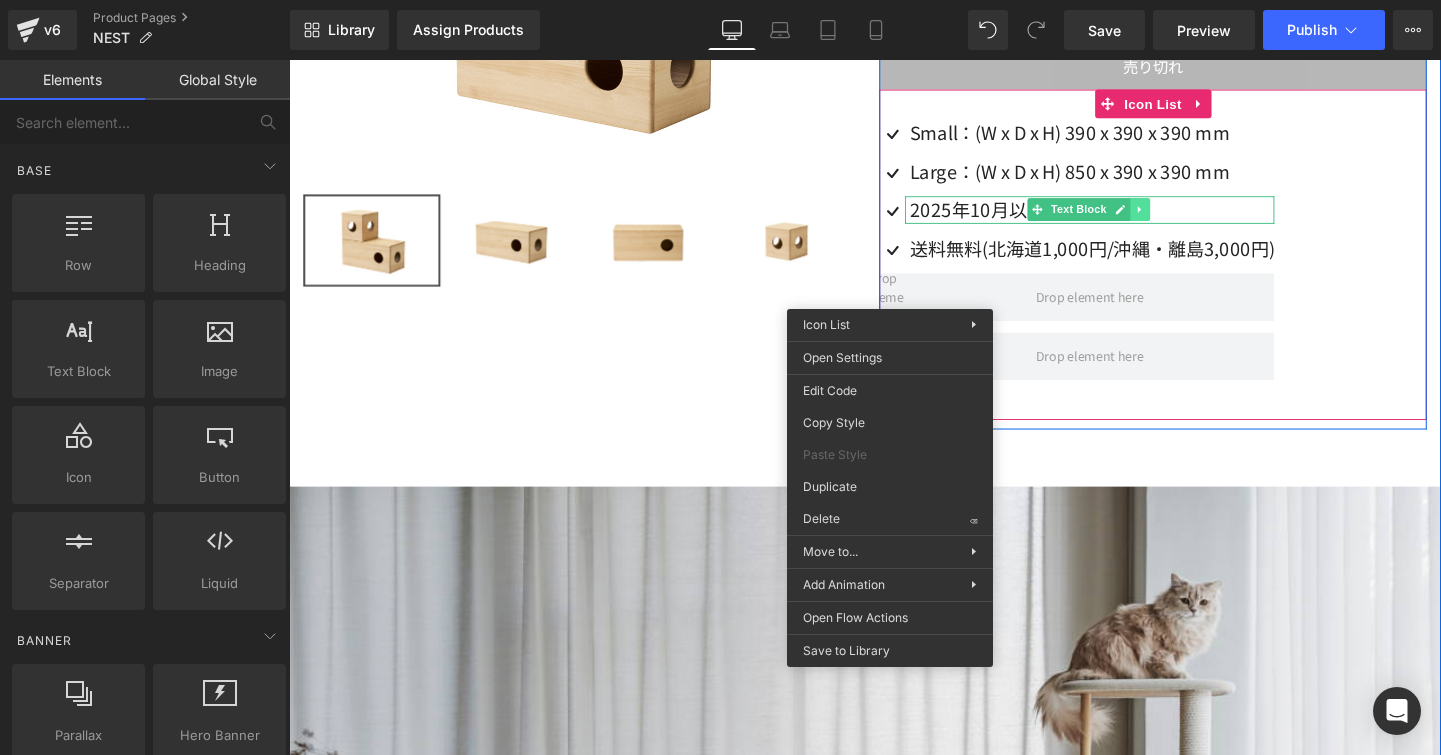 click at bounding box center (1183, 217) 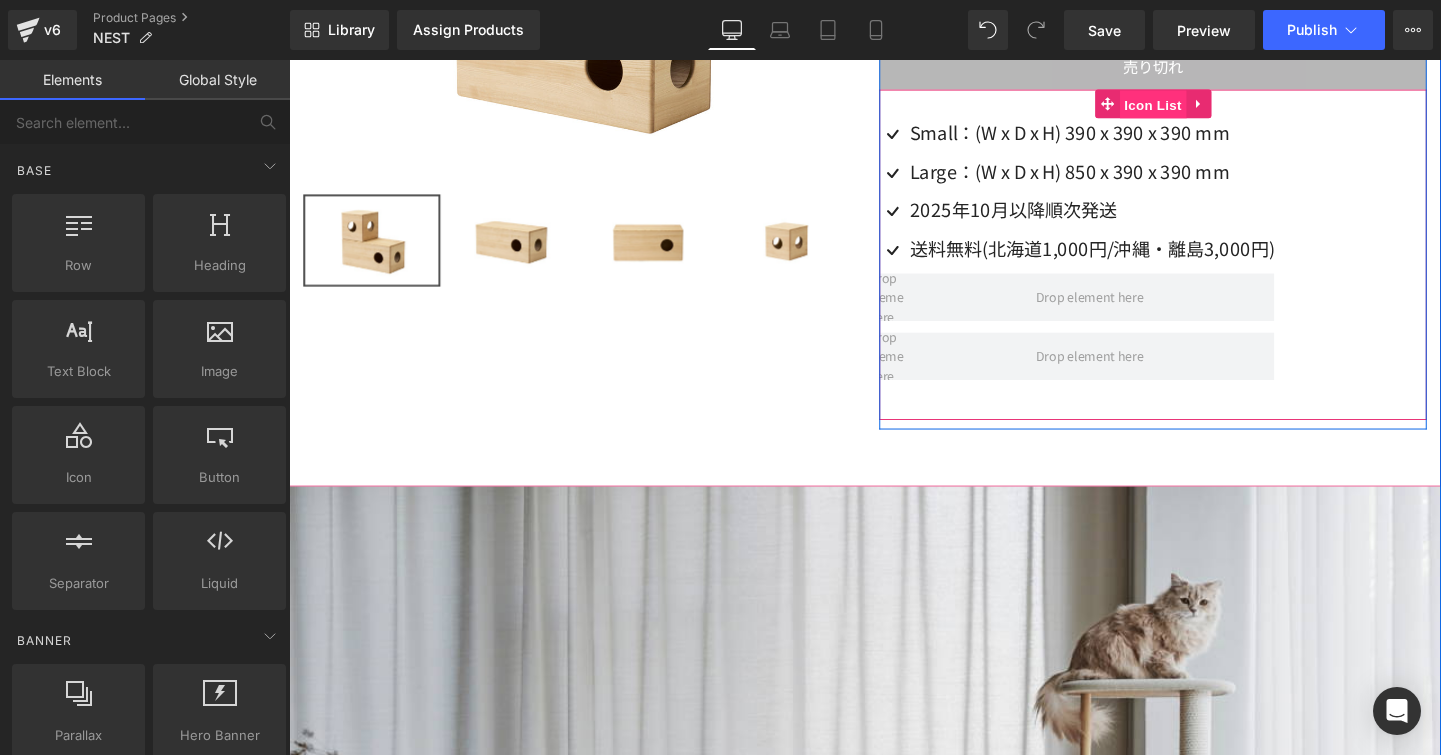 click on "Image
Small：(W x D x H) 390 x 390 x 390 mm
Text Block
Image
Large：(W x D x H) 850 x 390 x 390 mm Text Block
Image
2025年10月以降順次発送 Text Block
Image" at bounding box center [1196, 264] 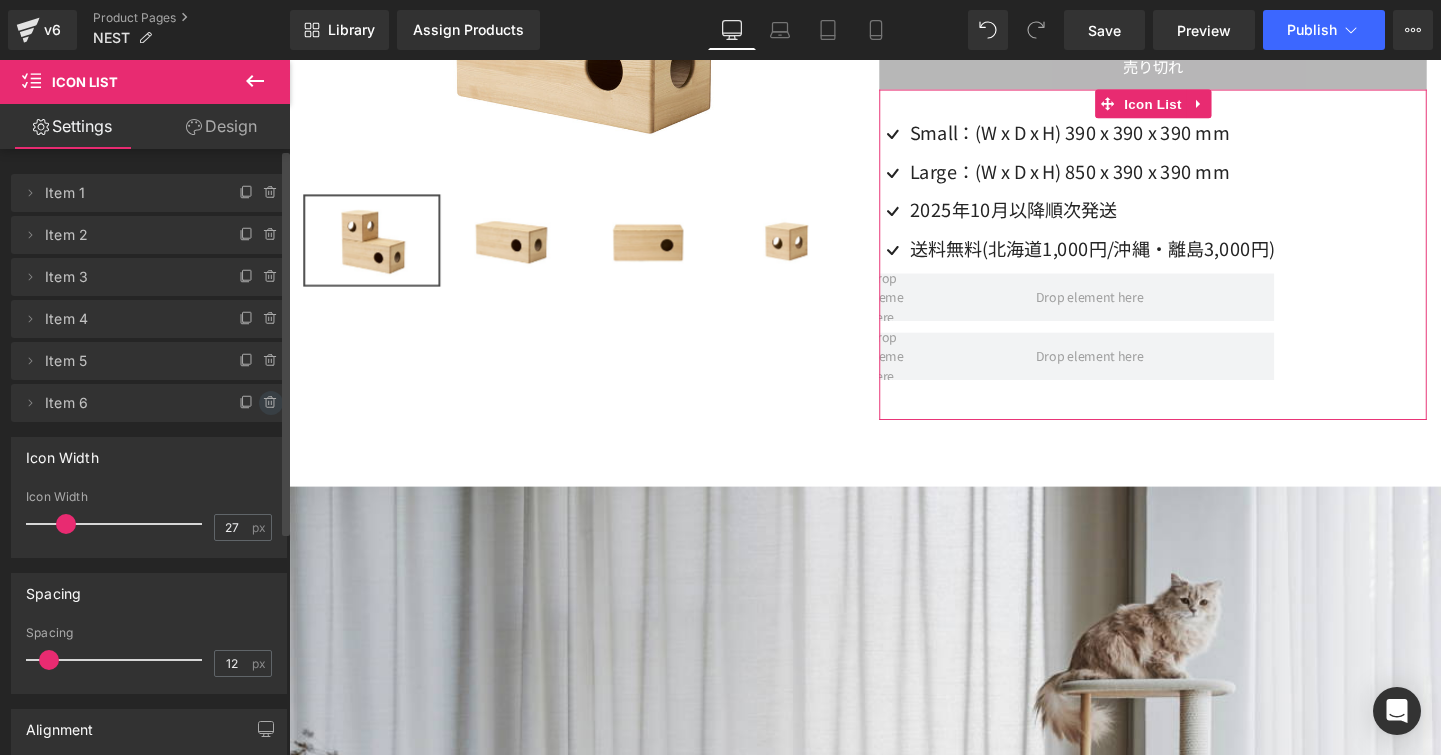 click 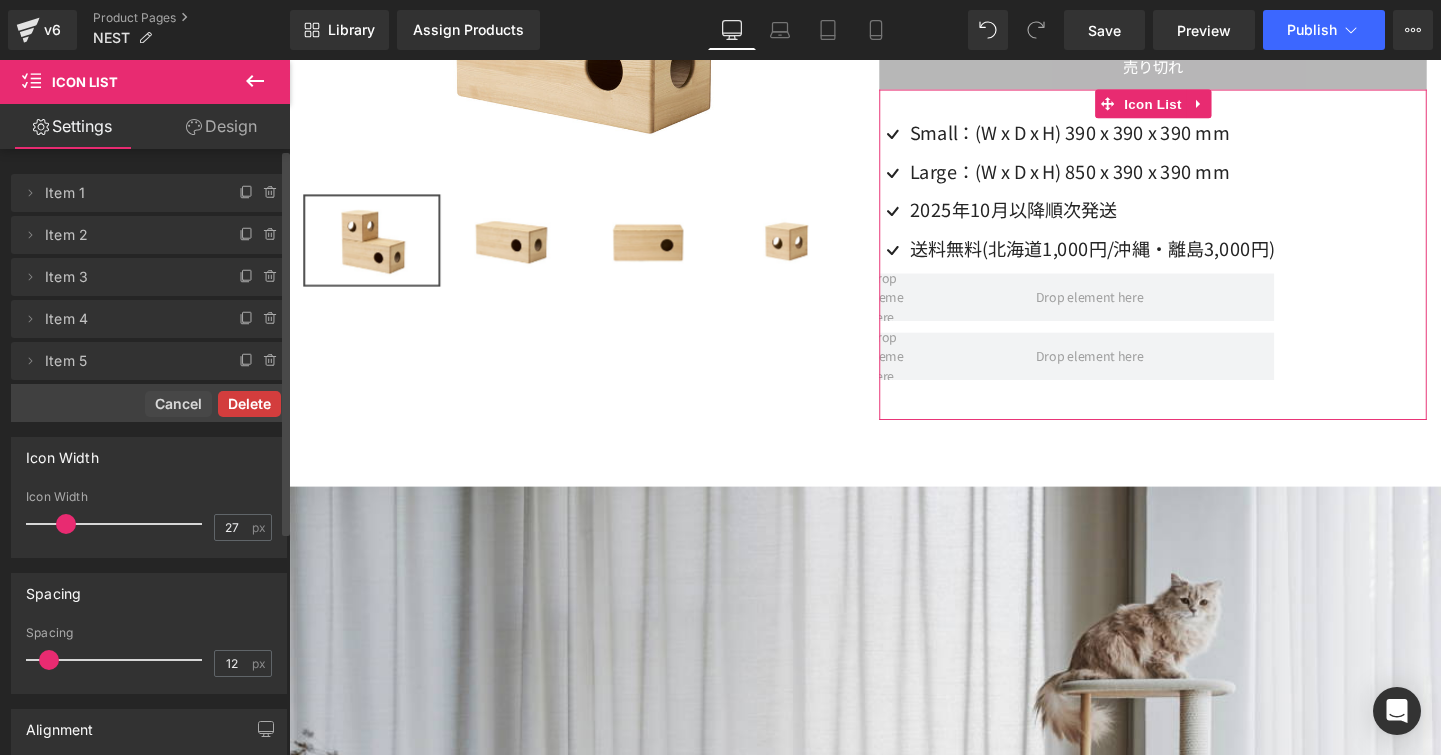 click on "Delete" at bounding box center [249, 404] 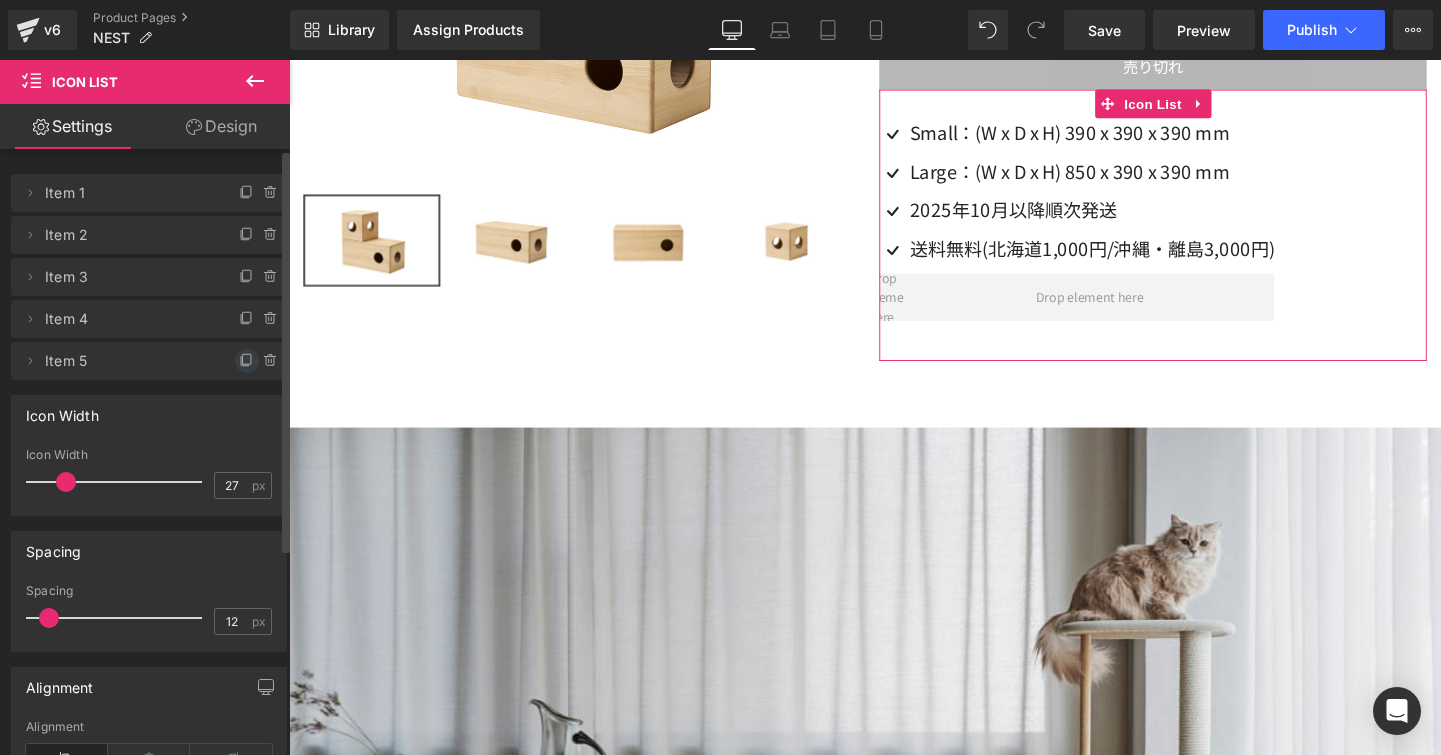 click 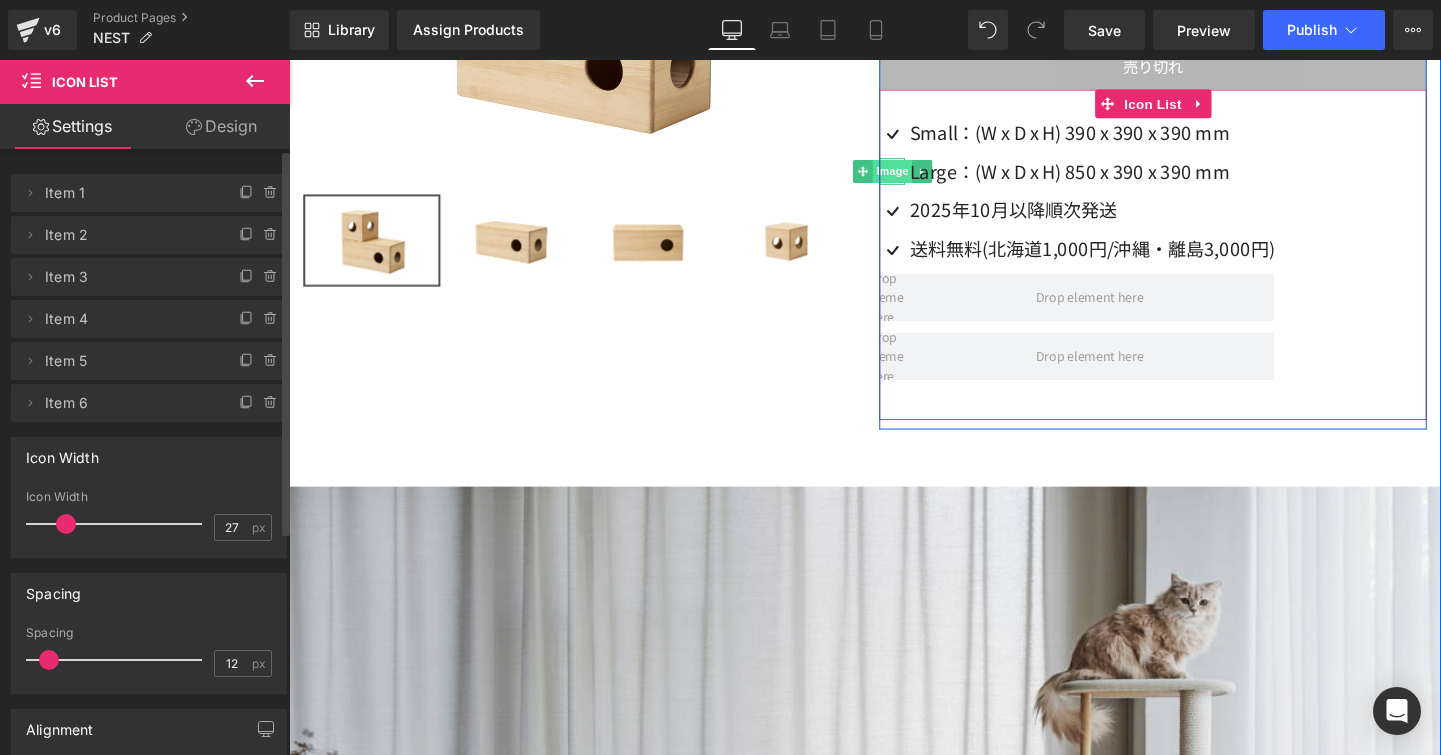 click on "Image" at bounding box center (912, 177) 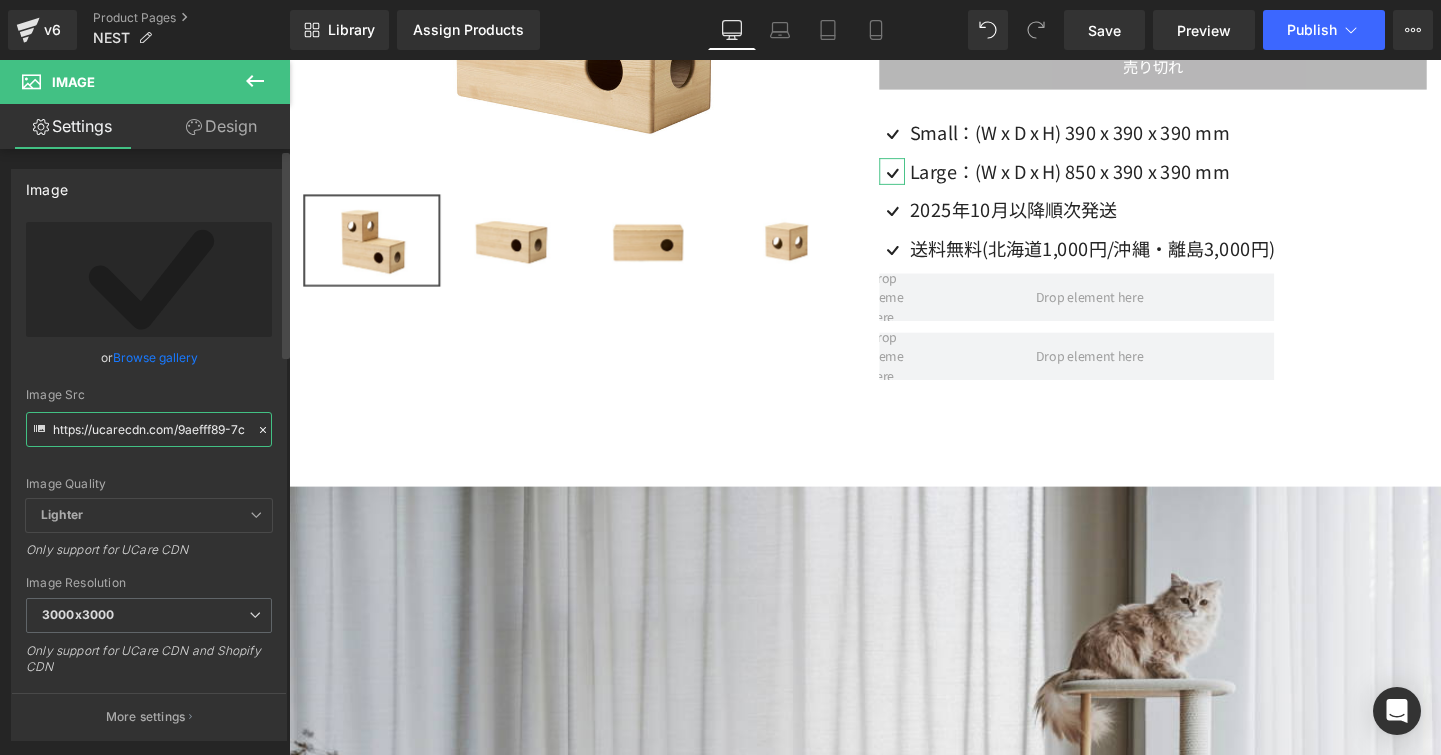 click on "https://ucarecdn.com/9aefff89-7c01-456b-bebd-ae46c5e2fd4f/check.svg" at bounding box center [149, 429] 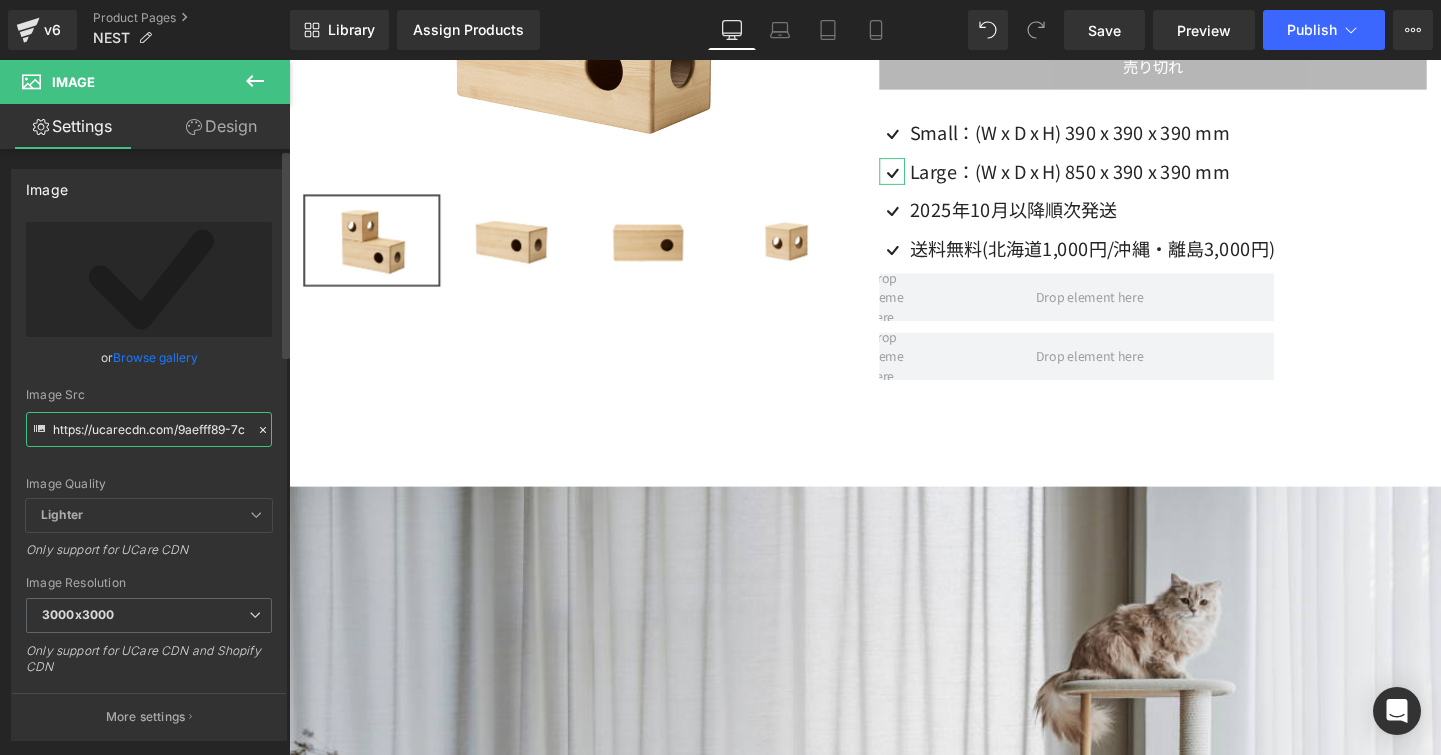 click on "https://ucarecdn.com/9aefff89-7c01-456b-bebd-ae46c5e2fd4f/check.svg" at bounding box center (149, 429) 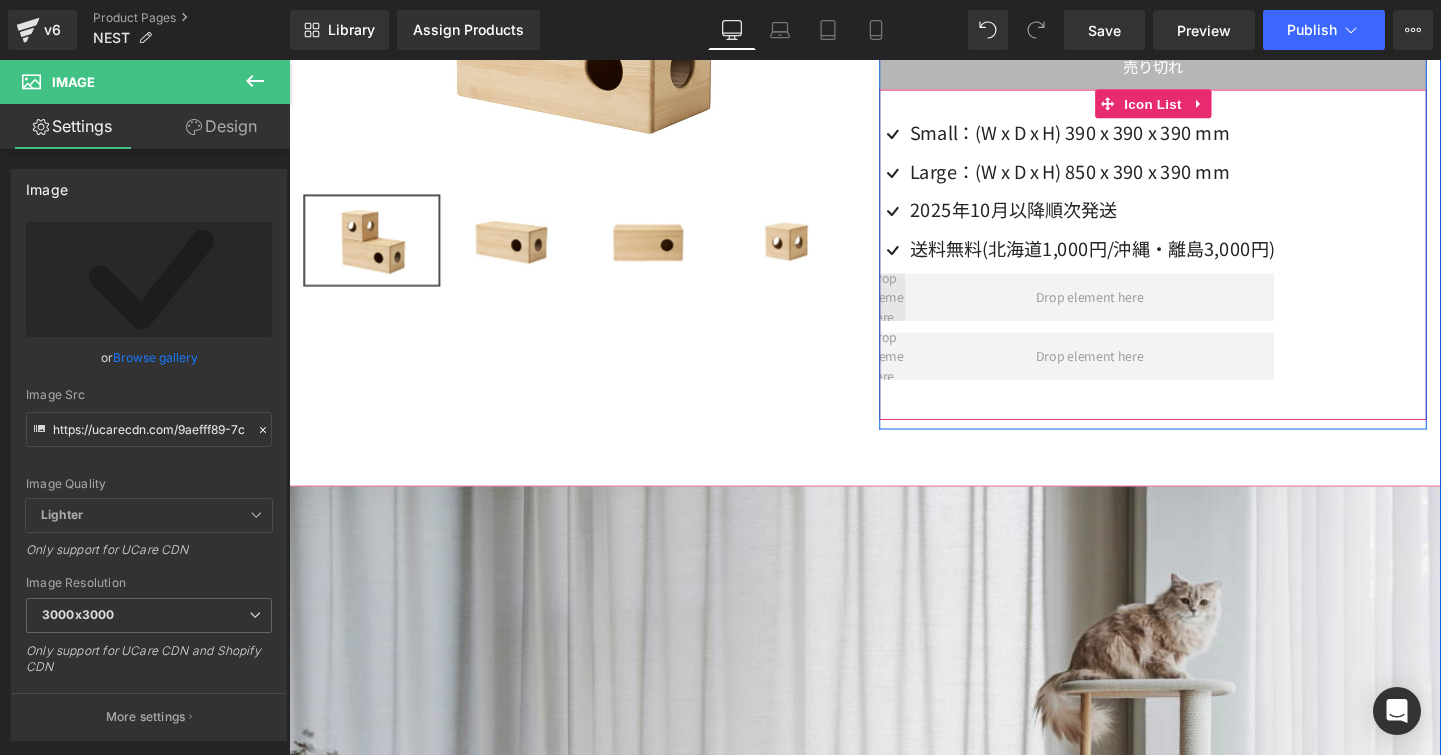 click at bounding box center [923, 309] 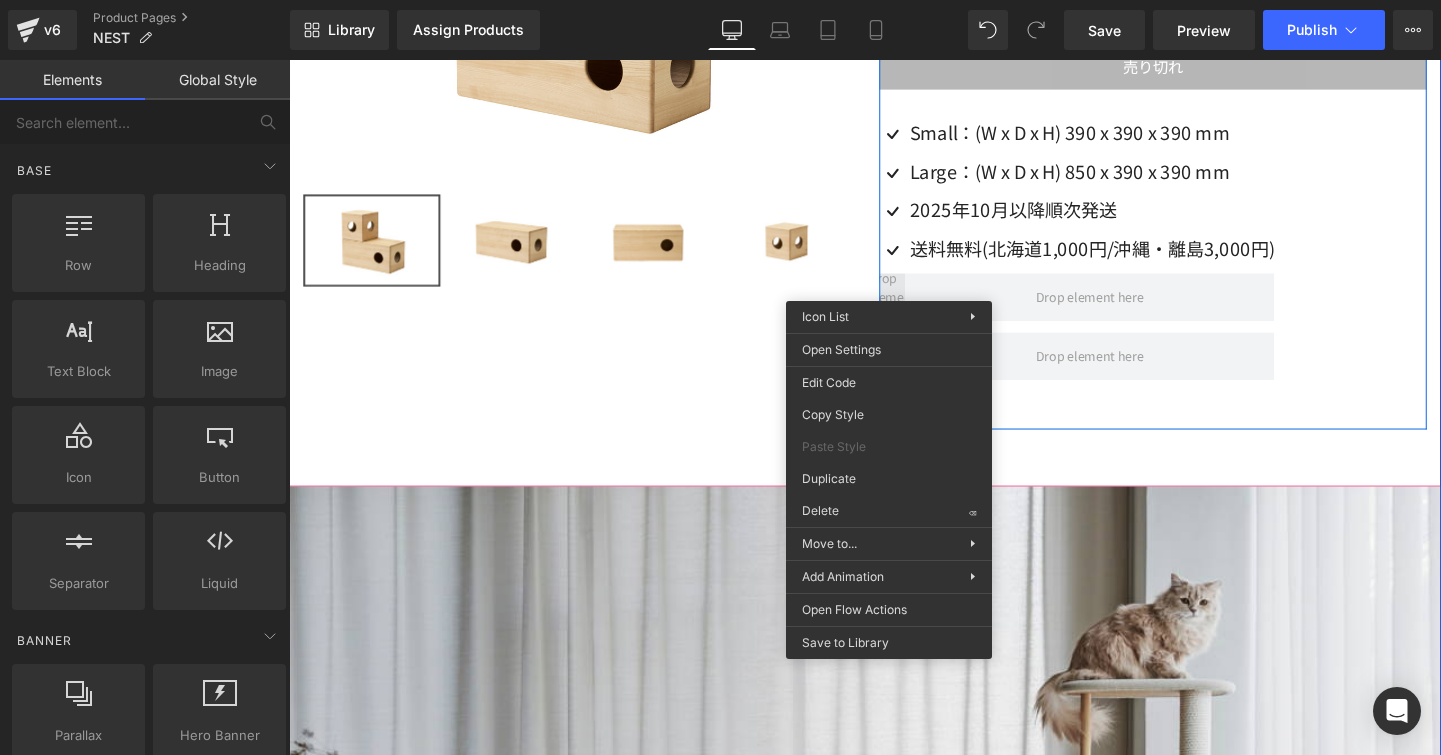 click at bounding box center [923, 309] 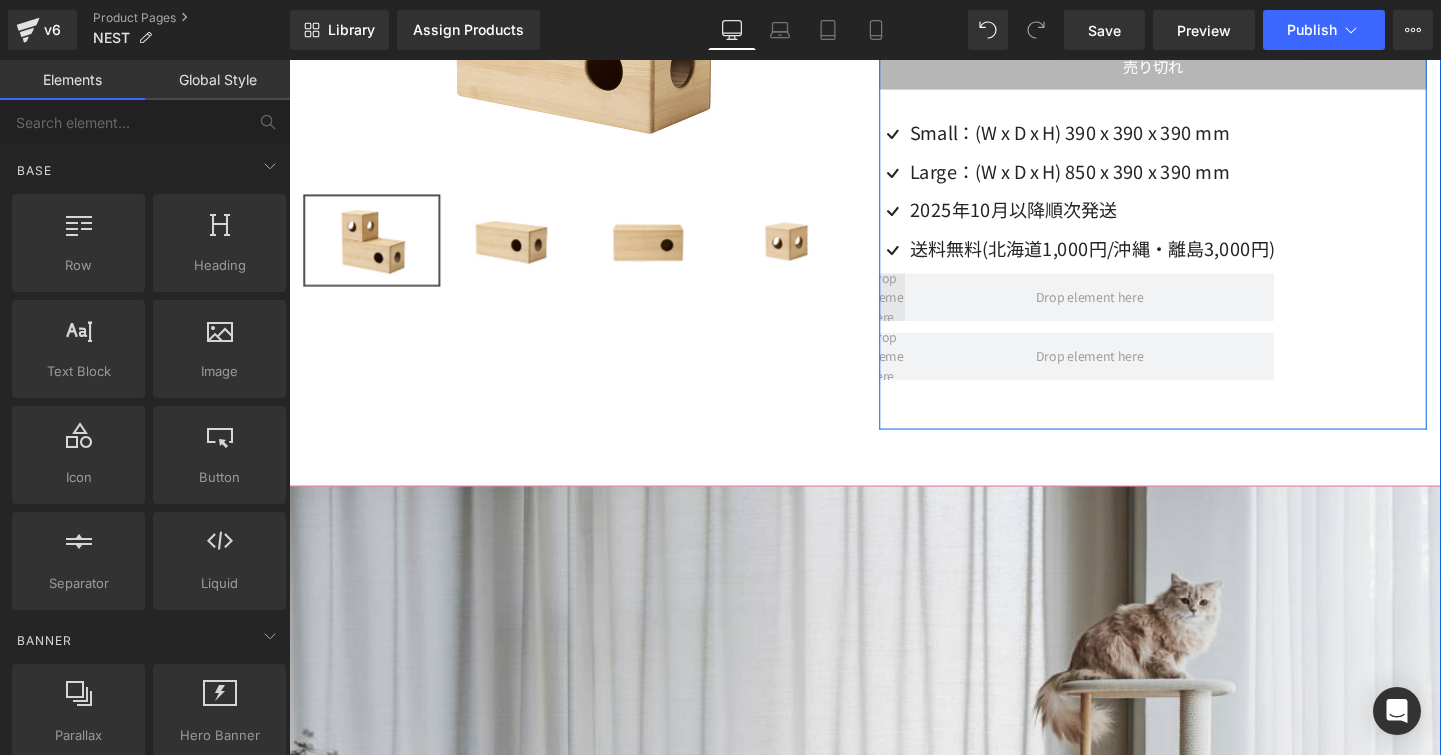 click at bounding box center (923, 309) 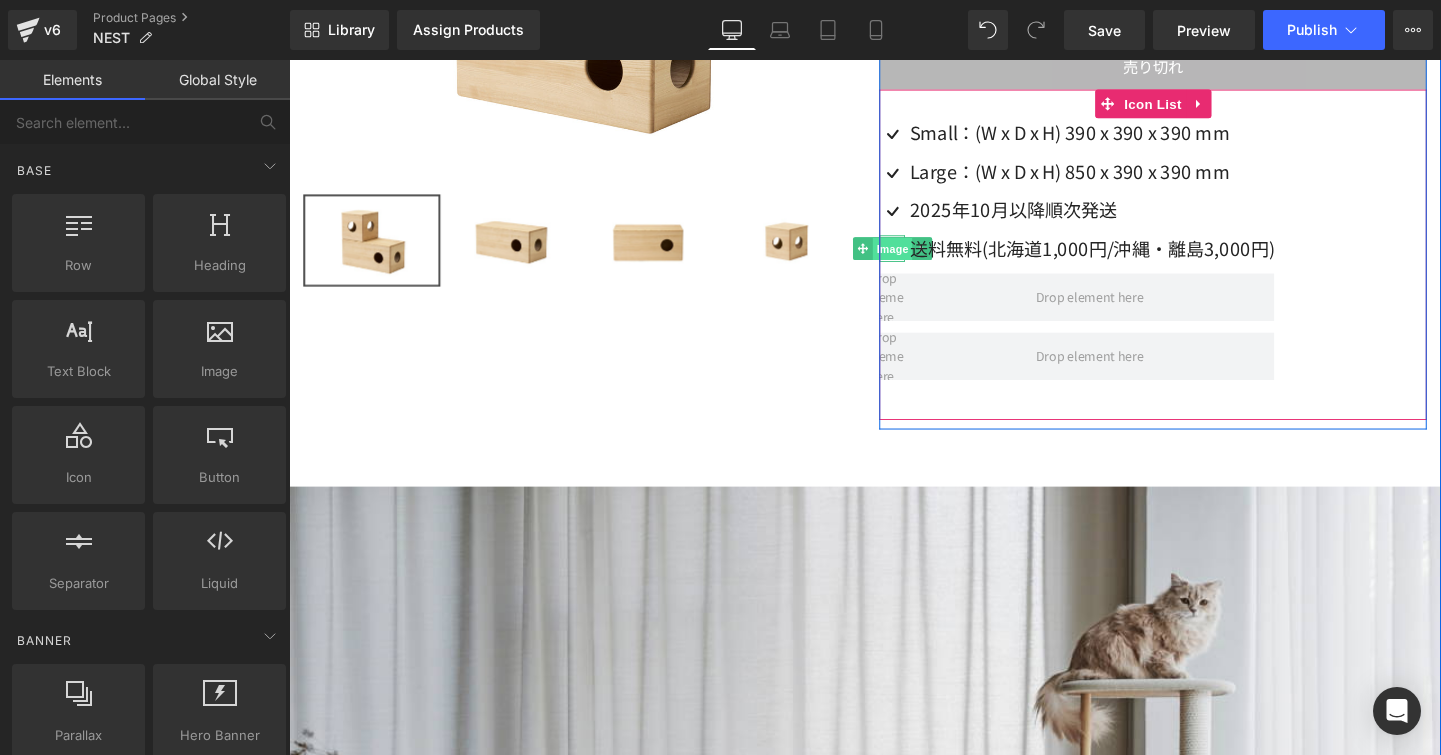click on "Image" at bounding box center (923, 258) 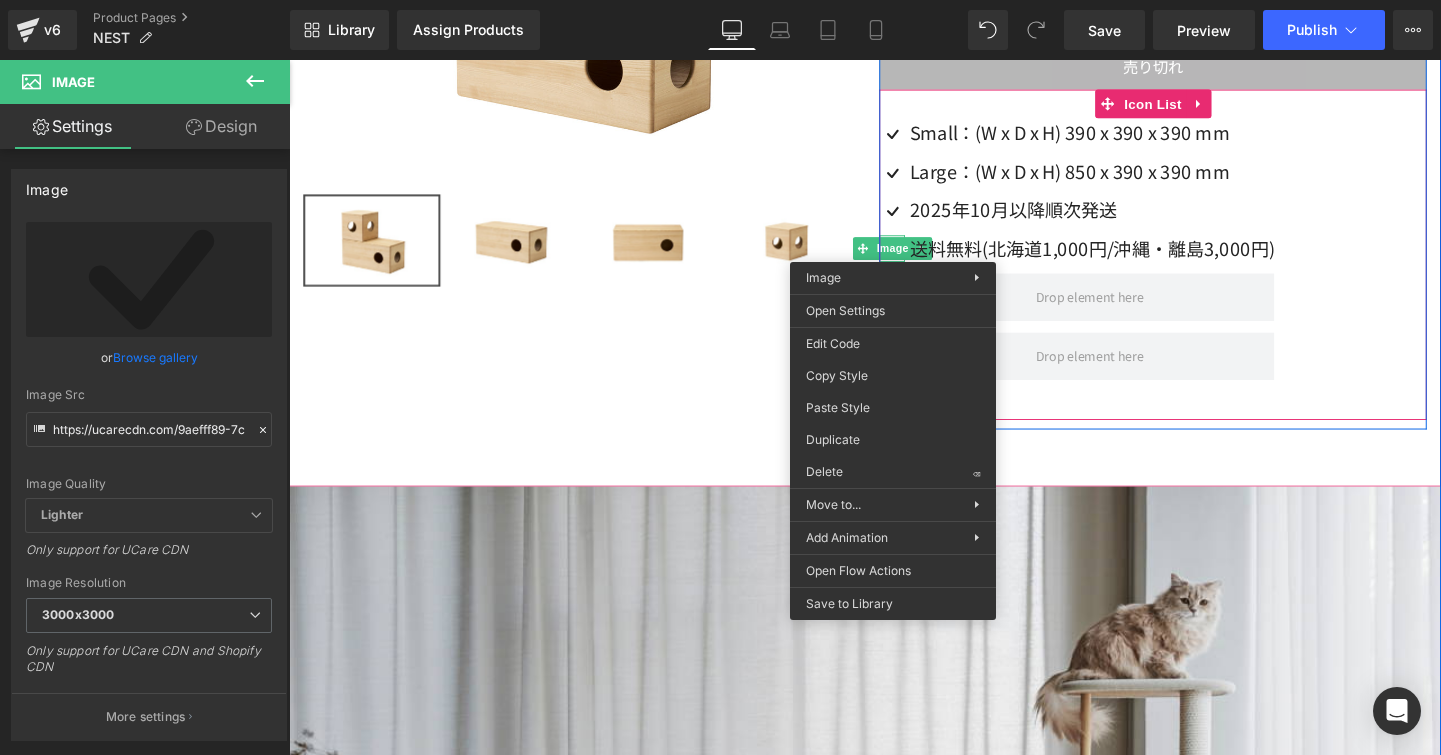 click on "Image
Small：(W x D x H) 390 x 390 x 390 mm
Text Block
Image
Large：(W x D x H) 850 x 390 x 390 mm Text Block
Image
2025年10月以降順次発送 Text Block
Image" at bounding box center [1116, 265] 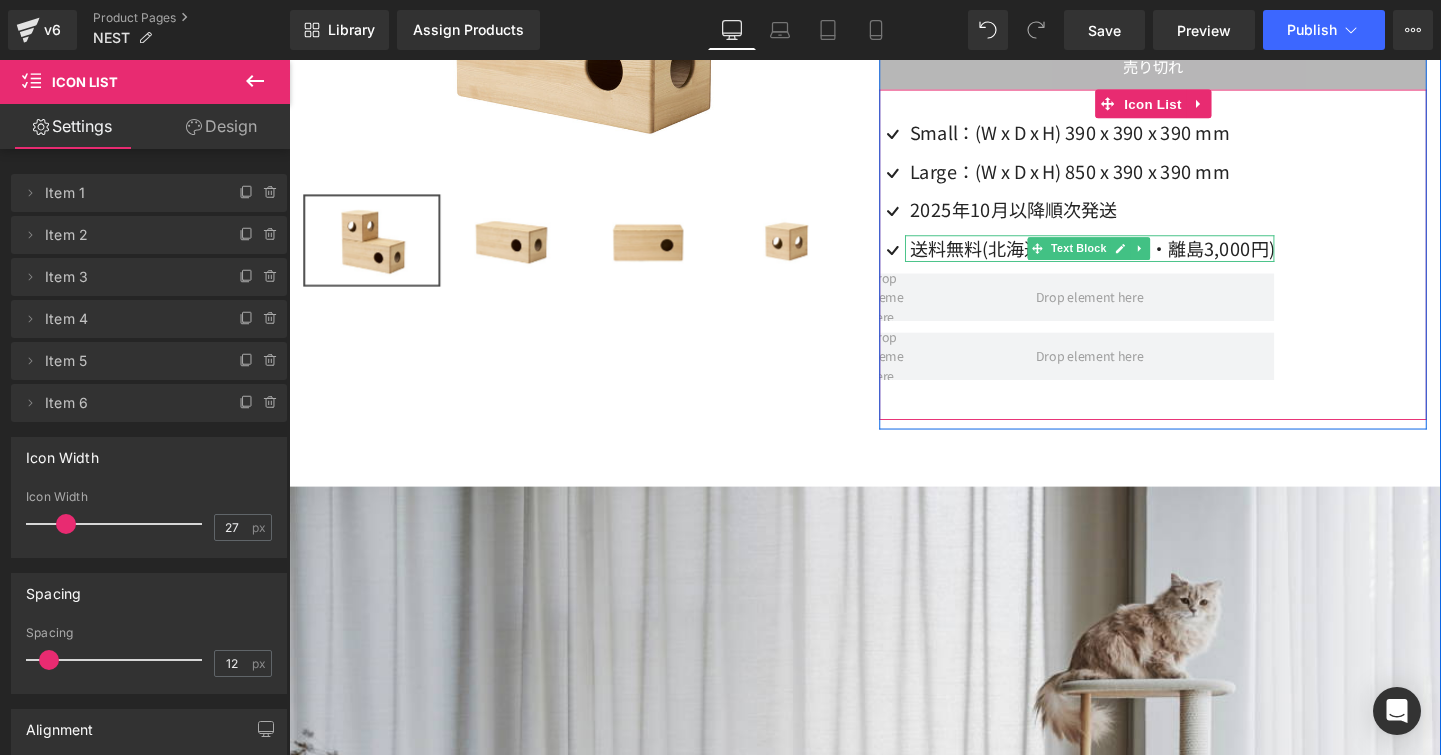 click on "送料無料(北海道1,000円/沖縄・離島3,000円)" at bounding box center [1132, 258] 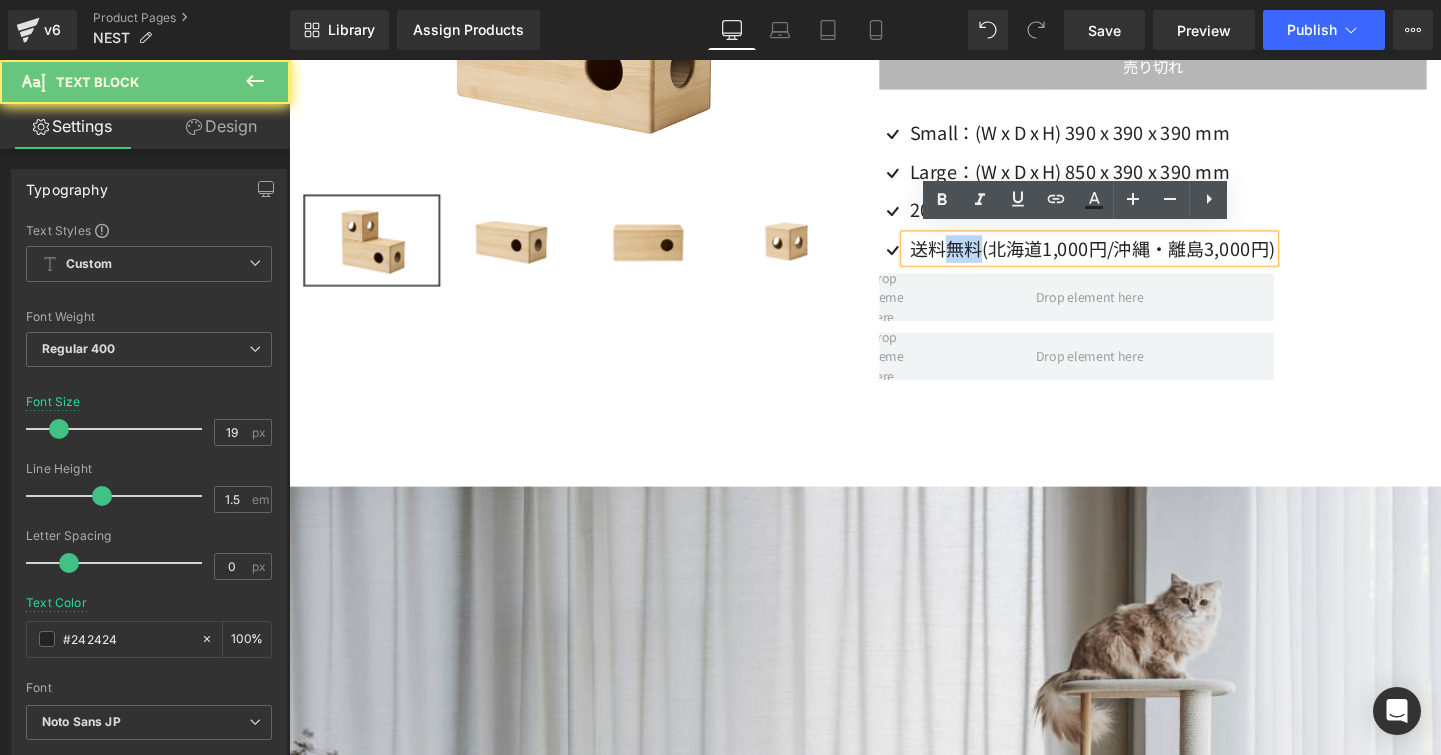 click on "送料無料(北海道1,000円/沖縄・離島3,000円)" at bounding box center [1132, 258] 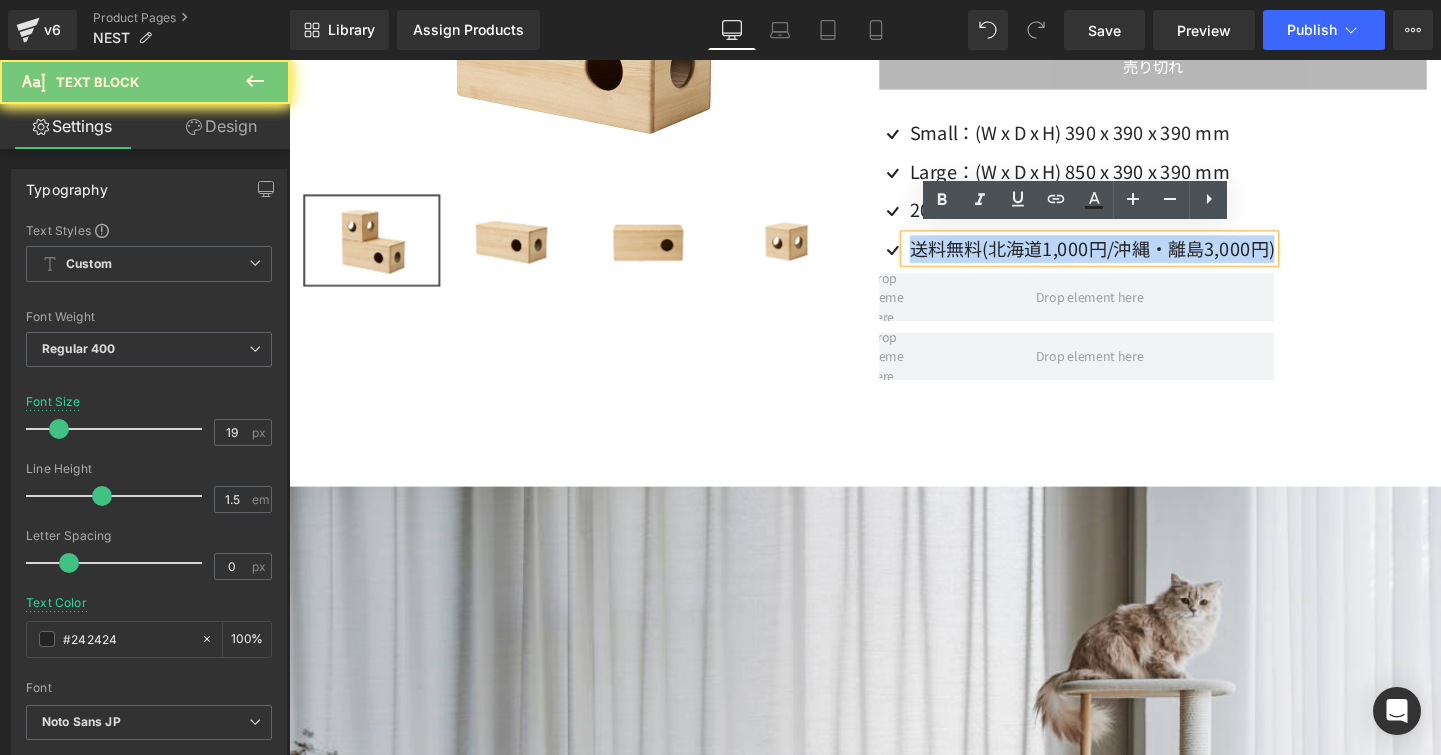 click on "送料無料(北海道1,000円/沖縄・離島3,000円)" at bounding box center [1132, 258] 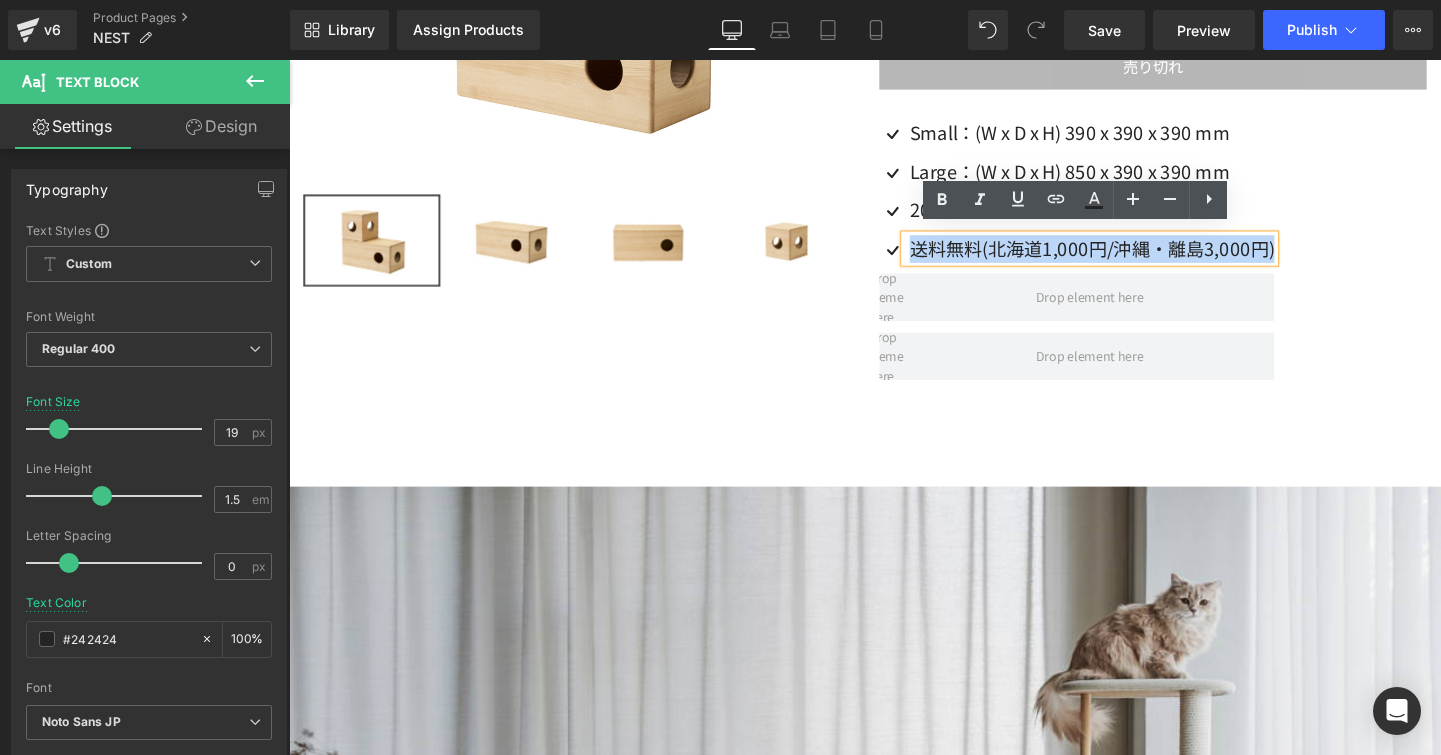 copy on "送料無料(北海道1,000円/沖縄・離島3,000円)" 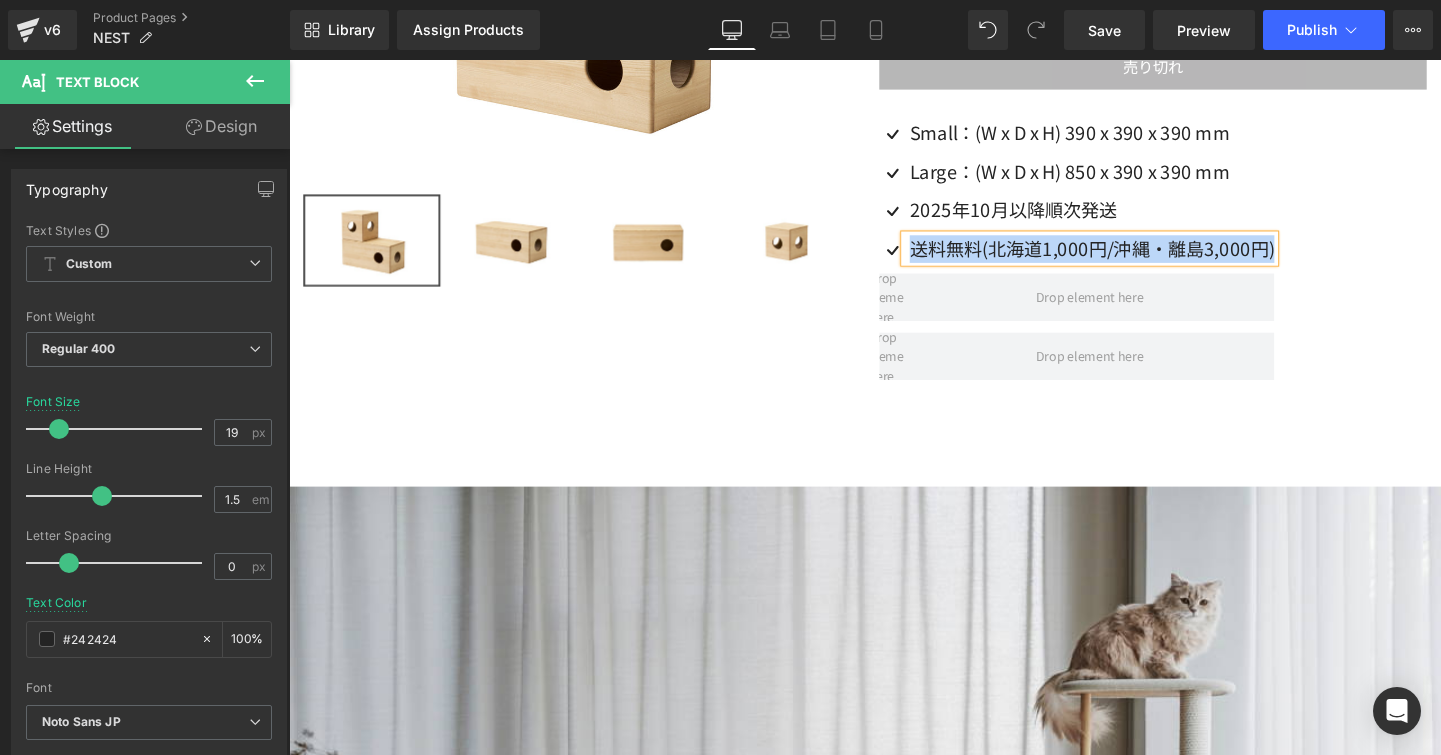 click on "Image
Small：(W x D x H) 390 x 390 x 390 mm
Text Block
Image
Large：(W x D x H) 850 x 390 x 390 mm Text Block
Image
2025年10月以降順次発送 Text Block
Image" at bounding box center (1196, 265) 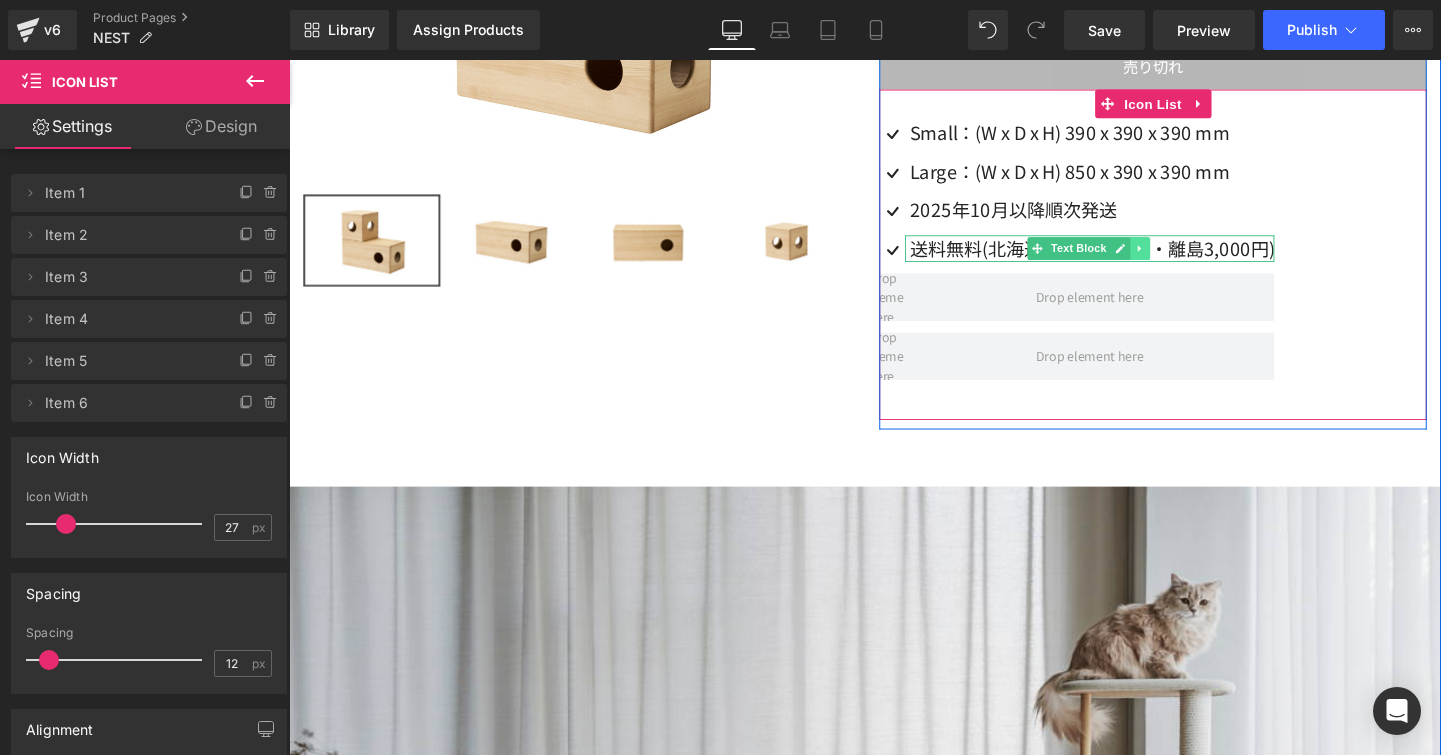 click 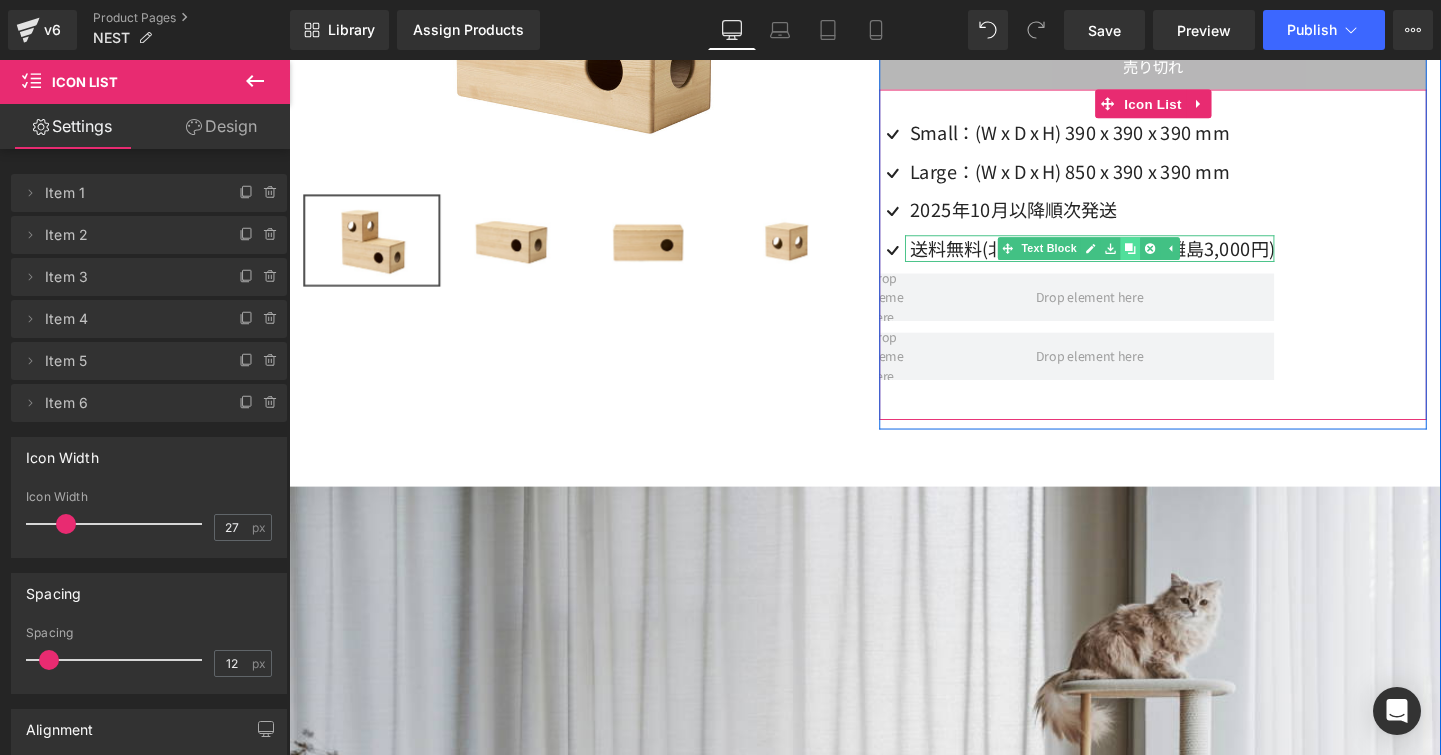 click 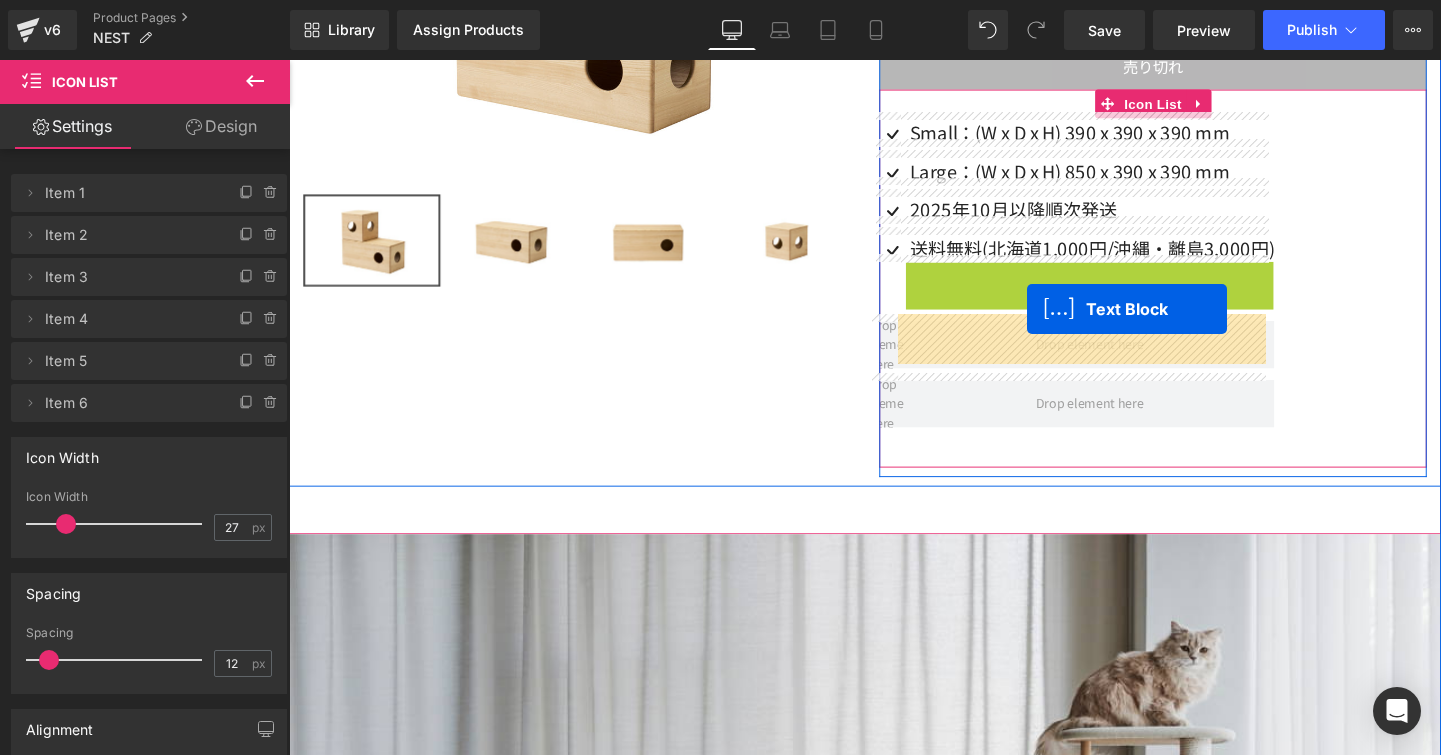 drag, startPoint x: 1065, startPoint y: 278, endPoint x: 1064, endPoint y: 322, distance: 44.011364 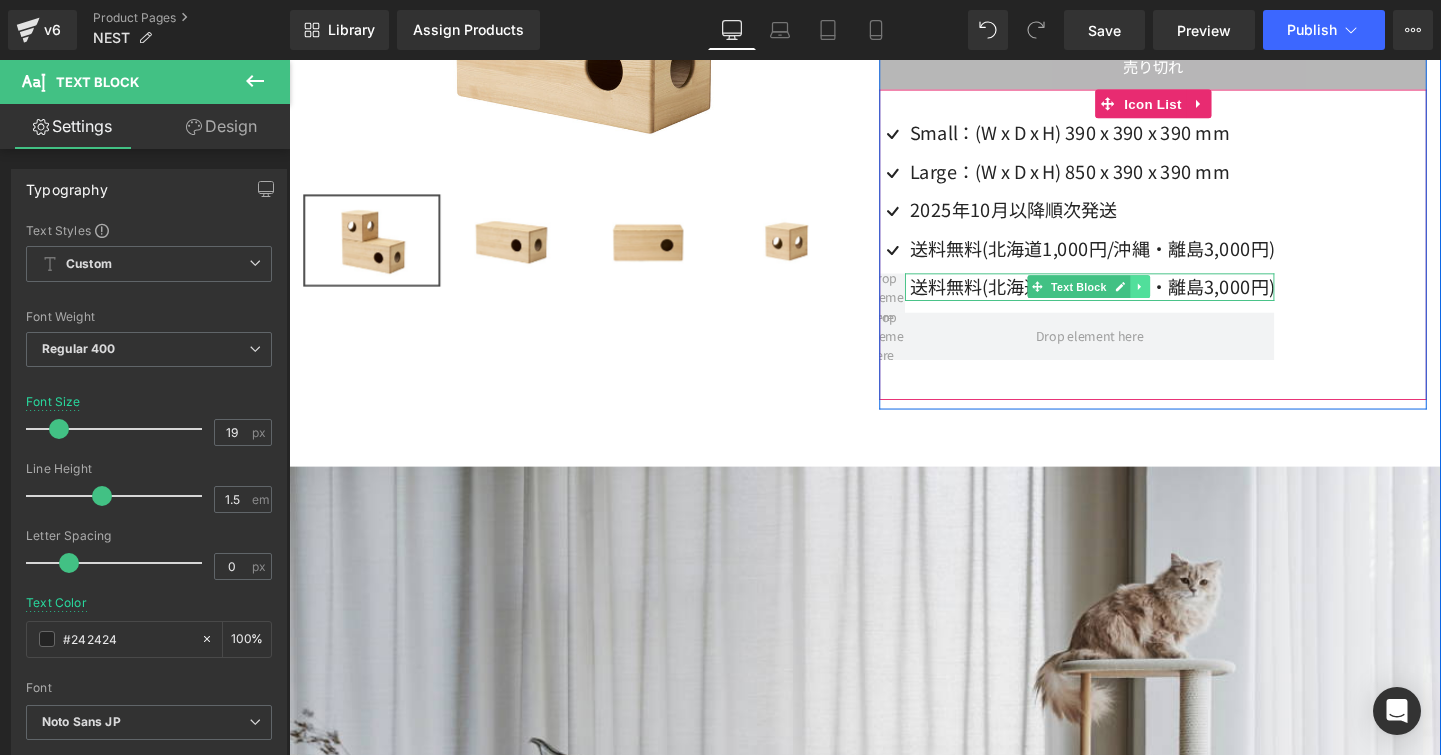 click 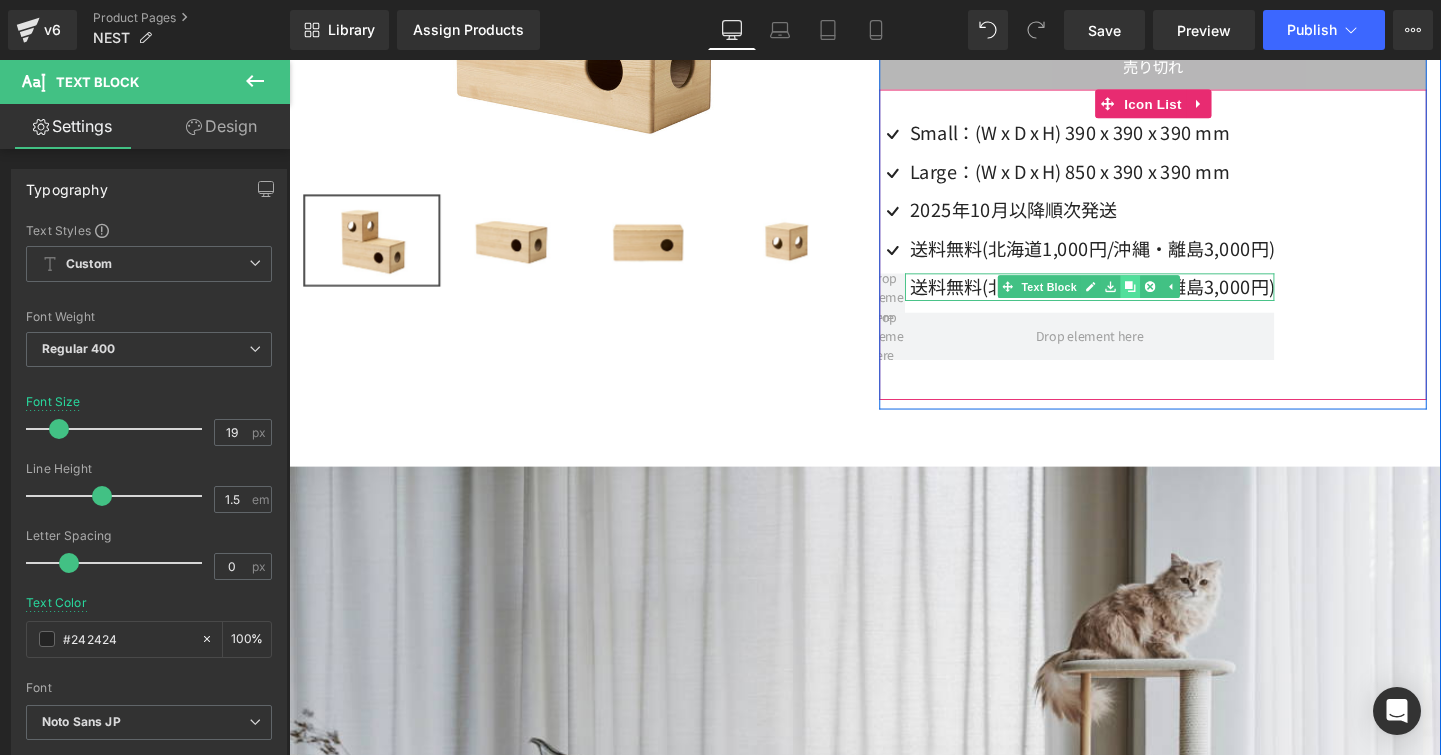 click at bounding box center [1172, 298] 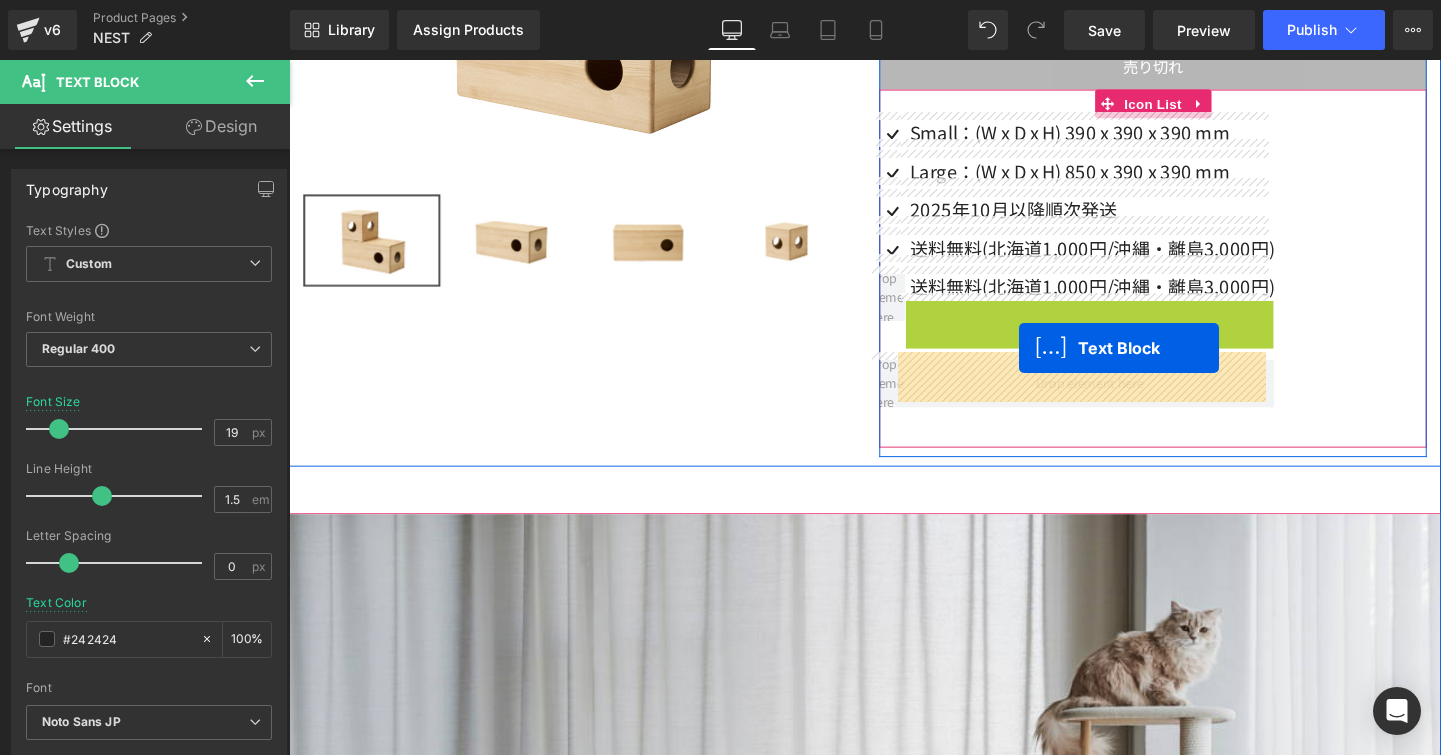 drag, startPoint x: 1062, startPoint y: 314, endPoint x: 1056, endPoint y: 362, distance: 48.373547 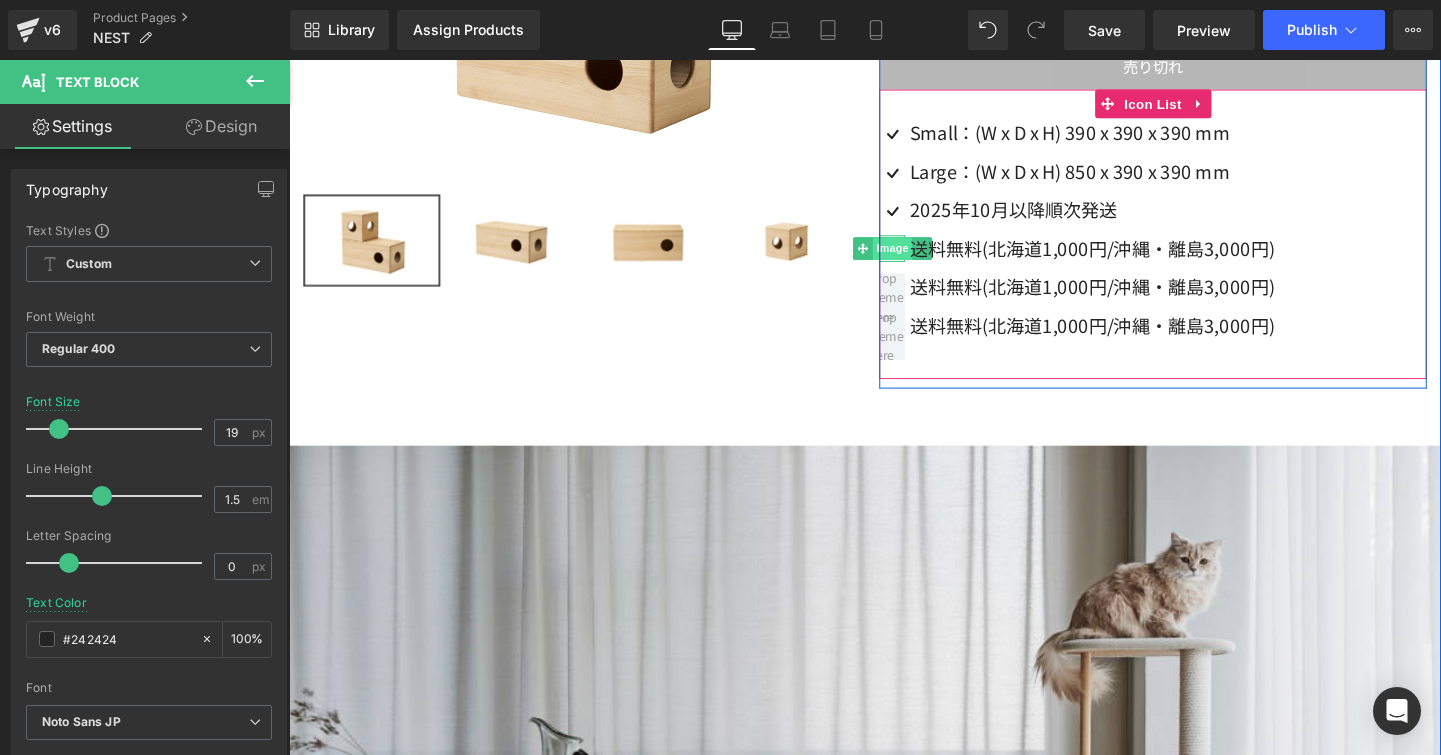click on "Image" at bounding box center (923, 258) 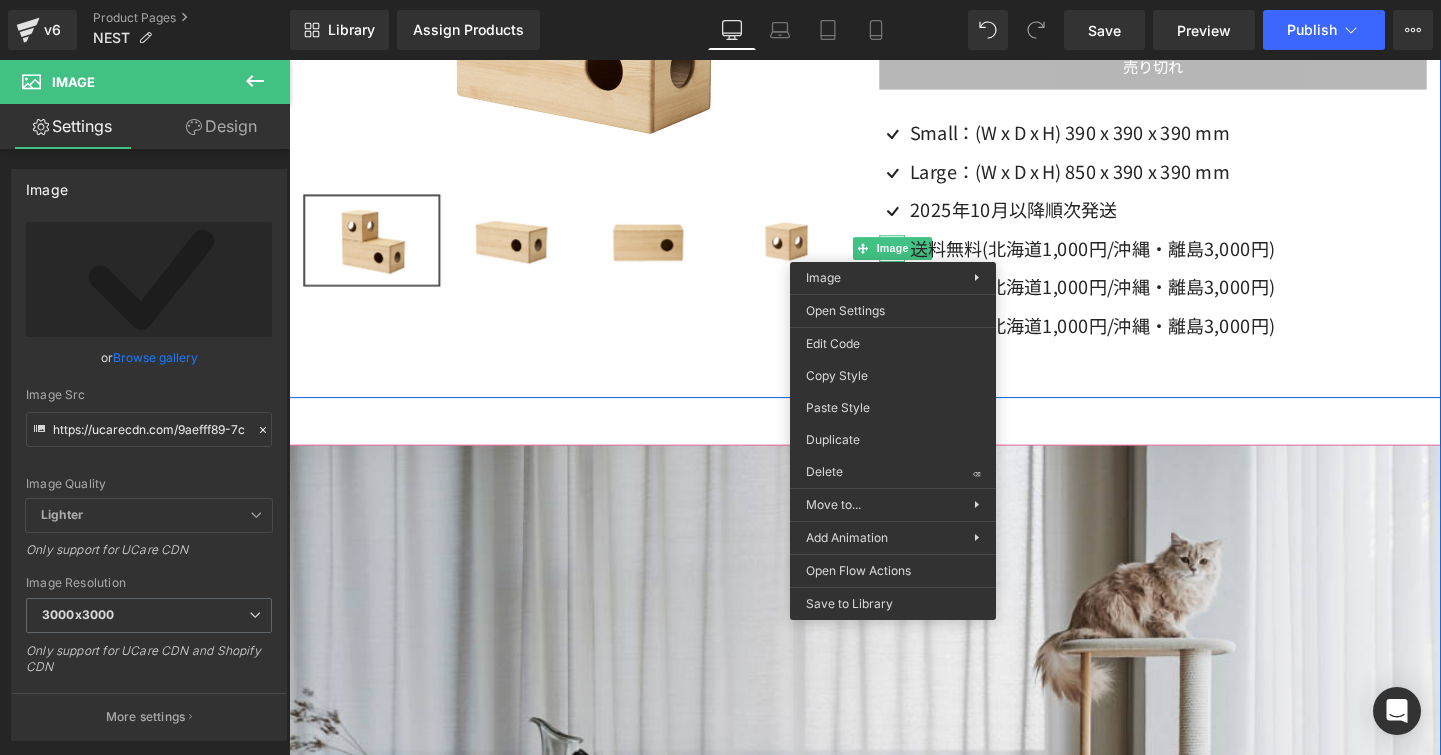 click on "Sale Off
(P) Image" at bounding box center [591, 50] 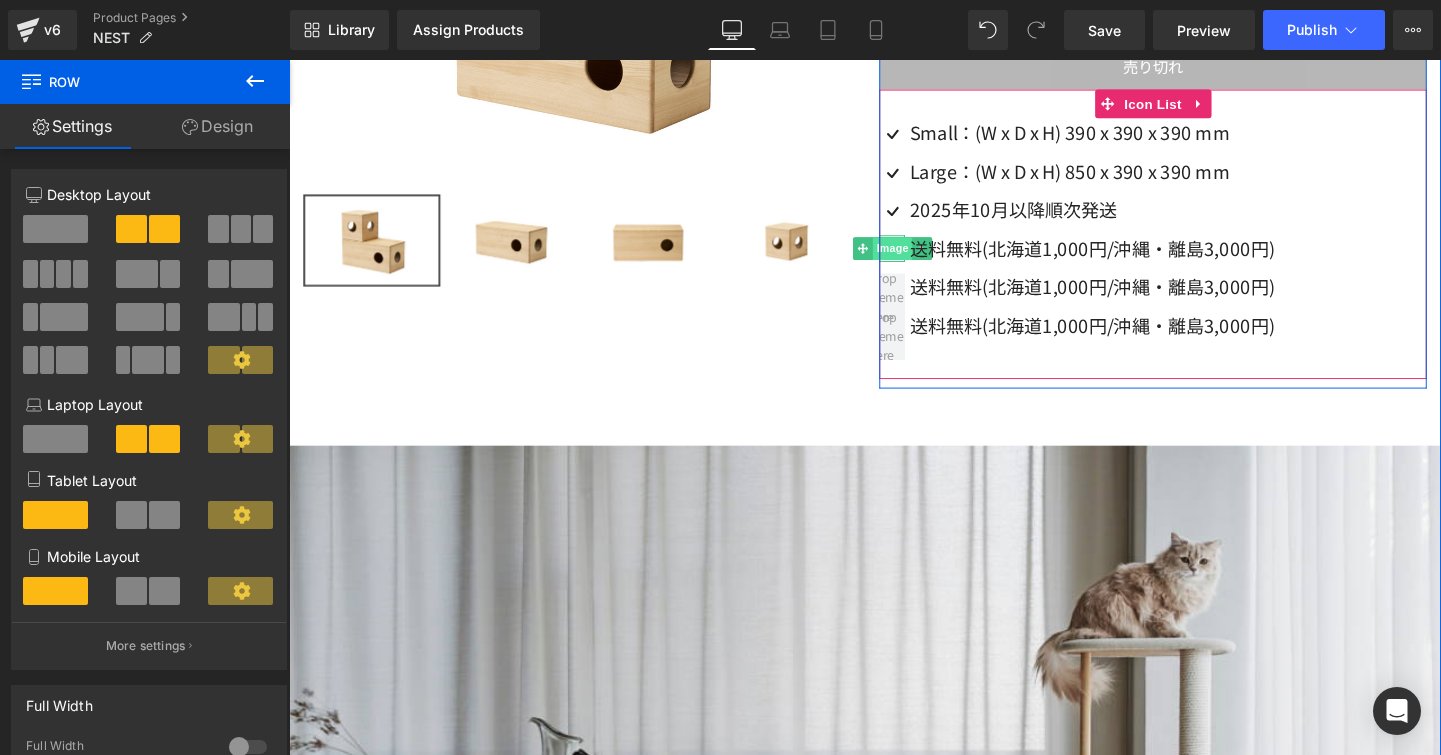 click on "Image" at bounding box center [912, 258] 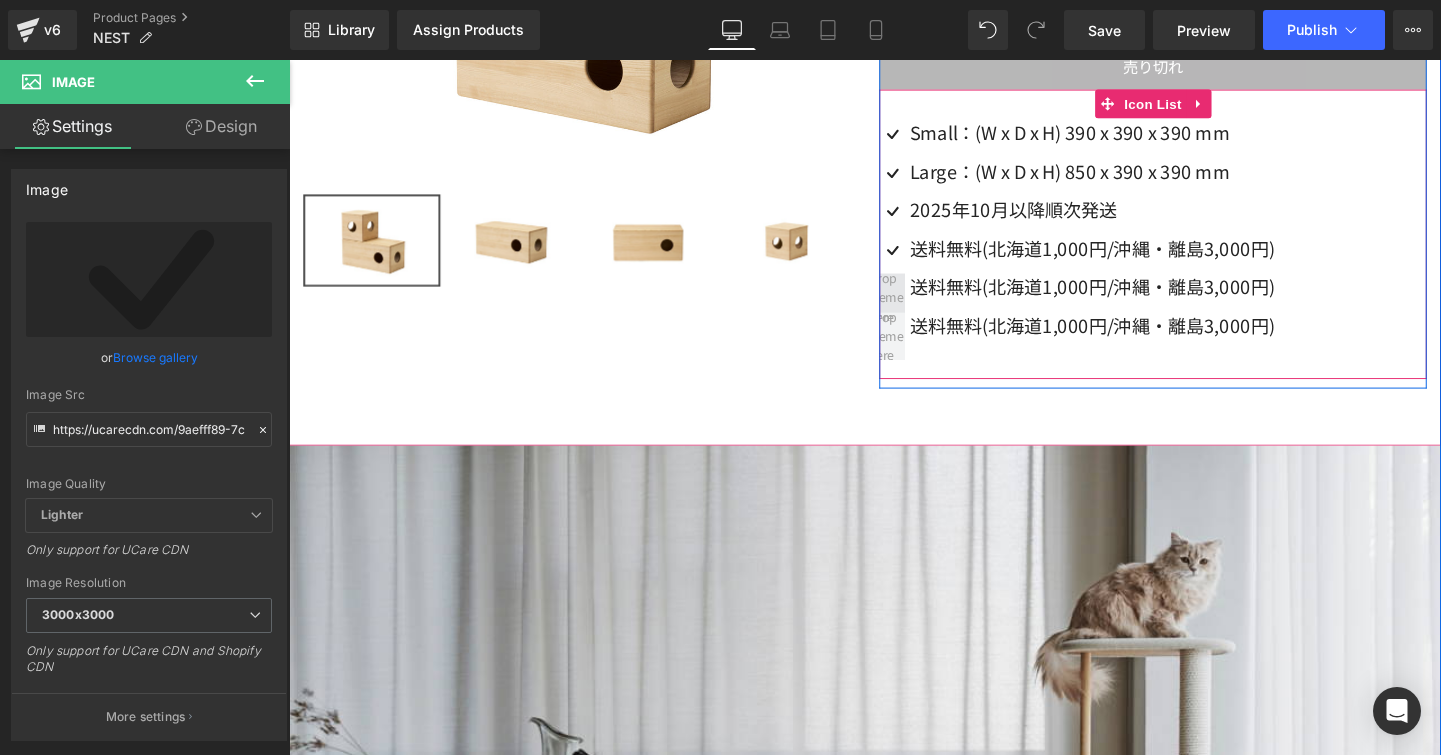 click at bounding box center (923, 309) 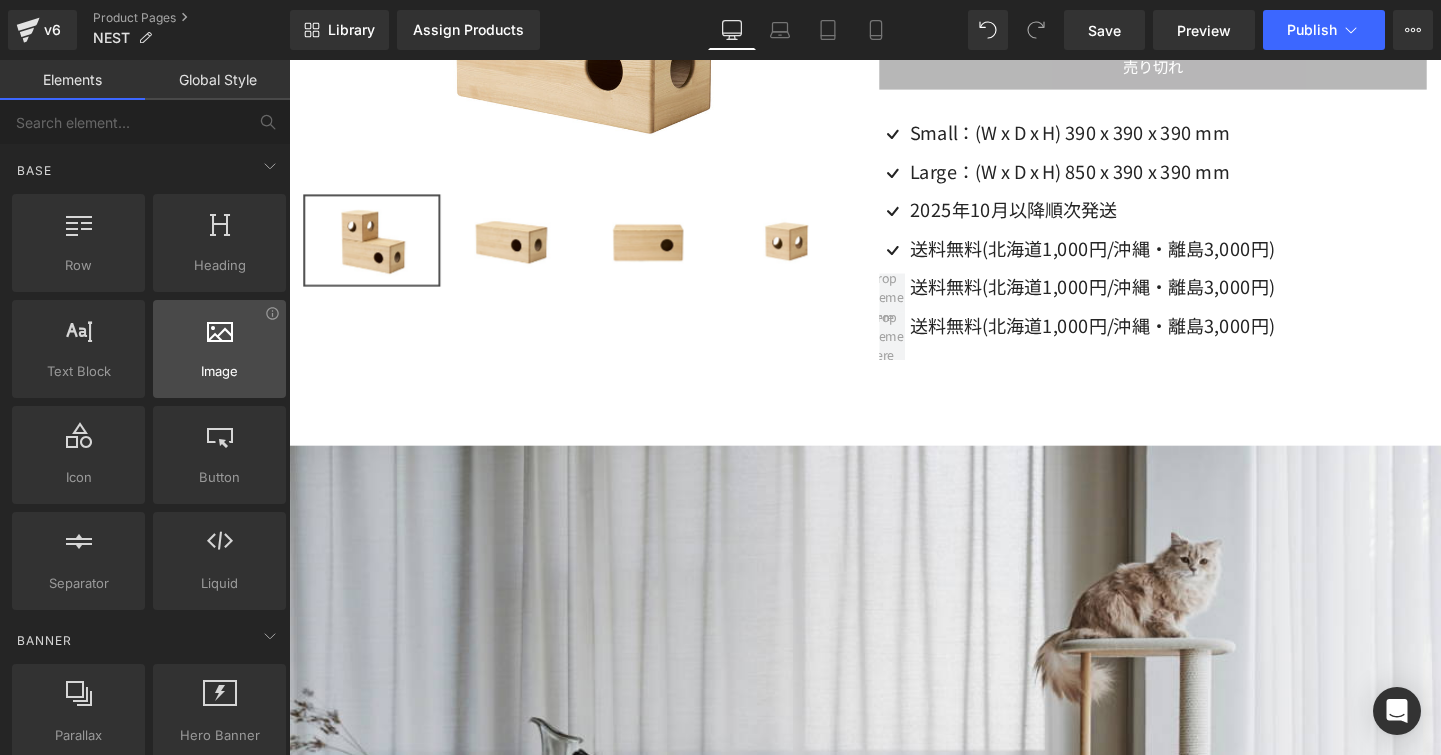 click at bounding box center (219, 338) 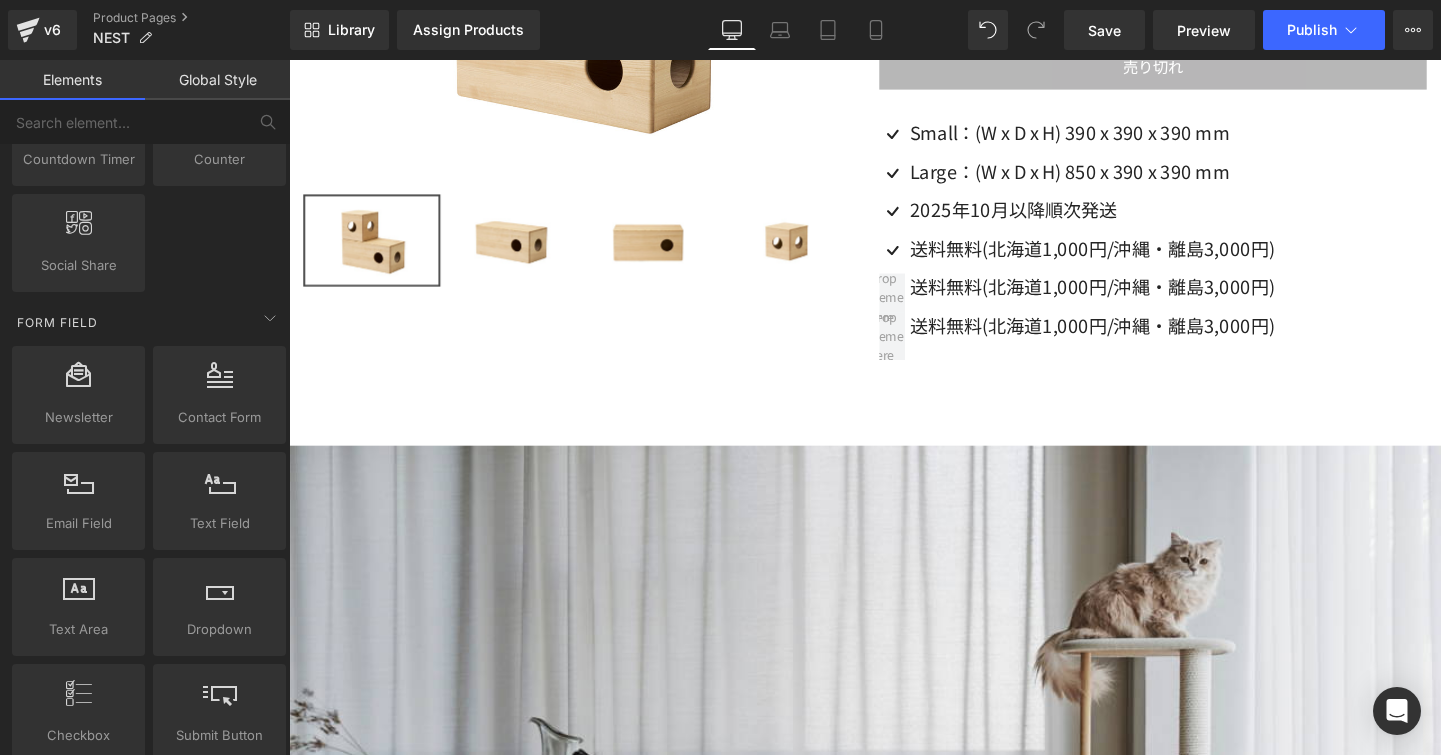 scroll, scrollTop: 3906, scrollLeft: 0, axis: vertical 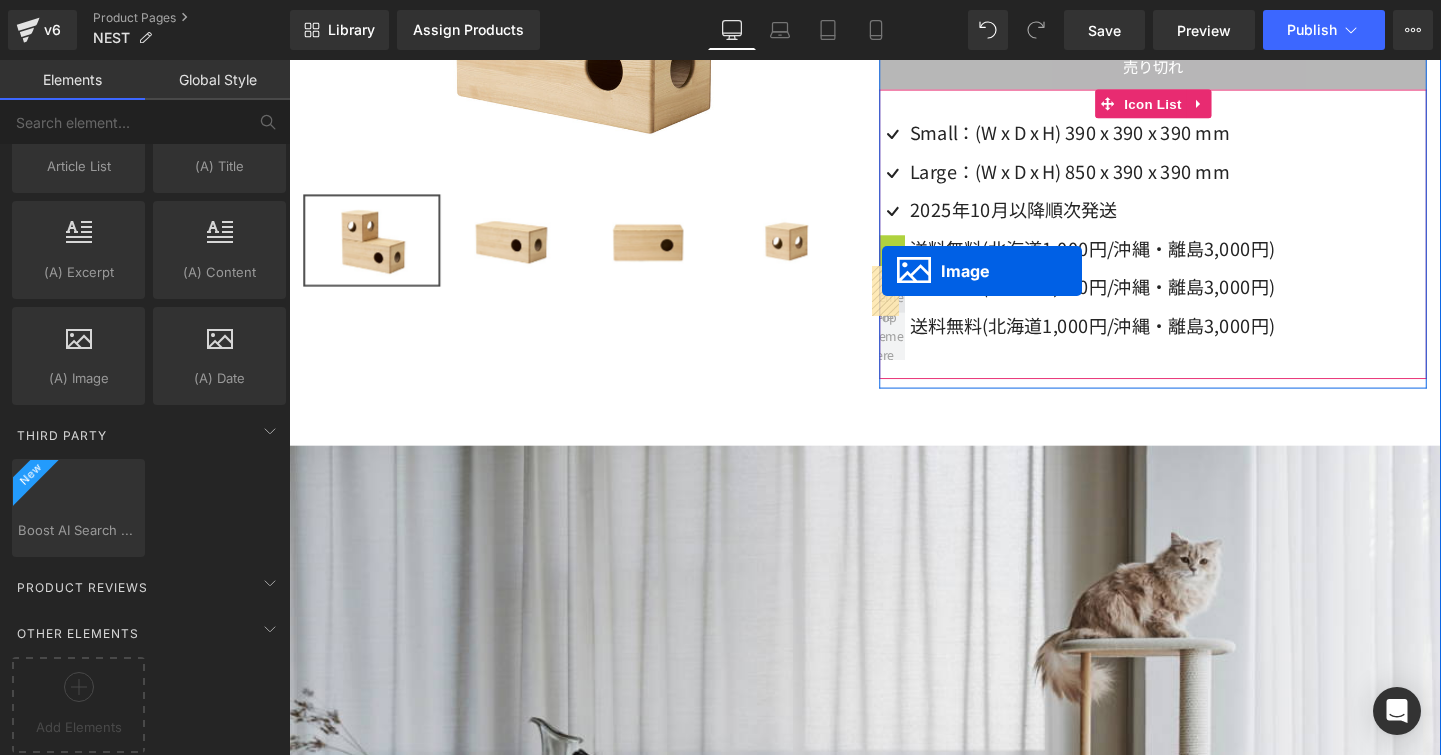 drag, startPoint x: 911, startPoint y: 252, endPoint x: 912, endPoint y: 282, distance: 30.016663 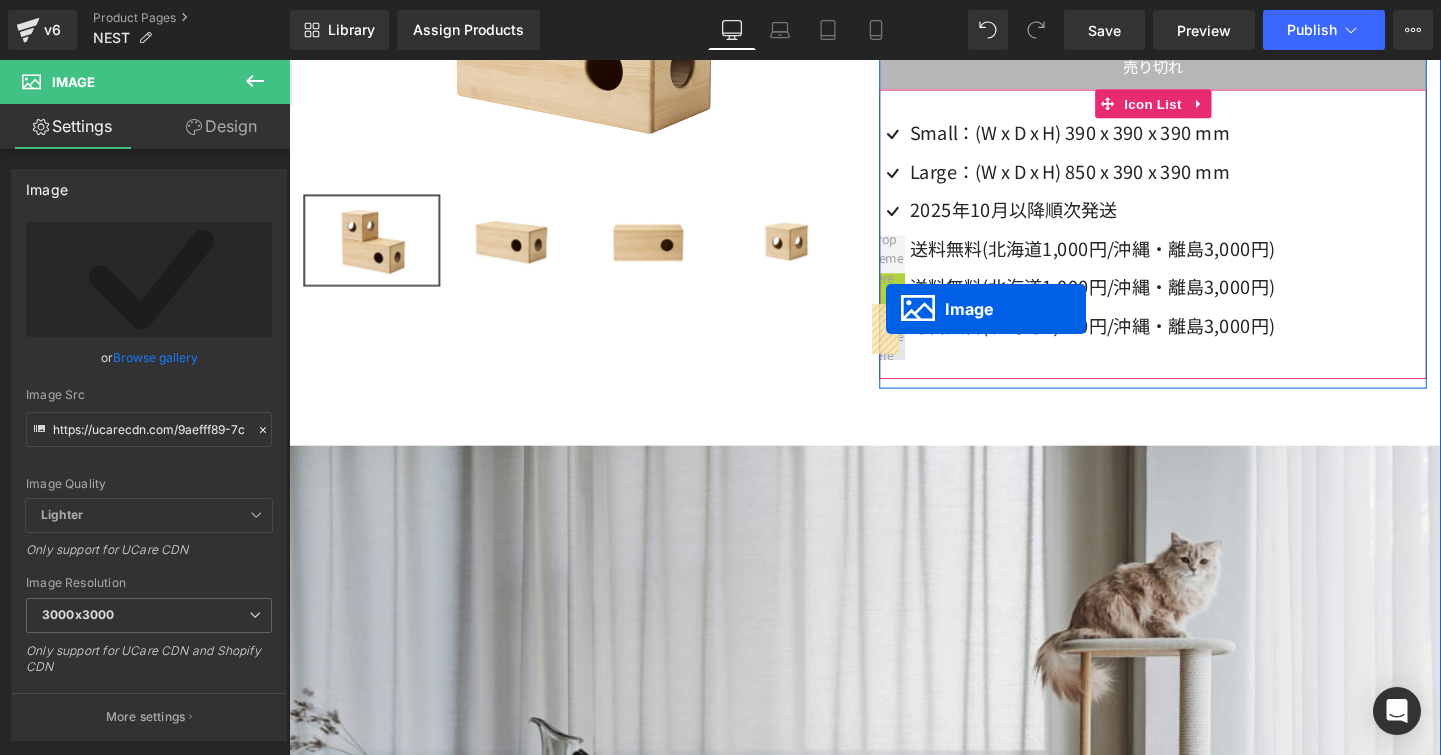 drag, startPoint x: 917, startPoint y: 288, endPoint x: 916, endPoint y: 322, distance: 34.0147 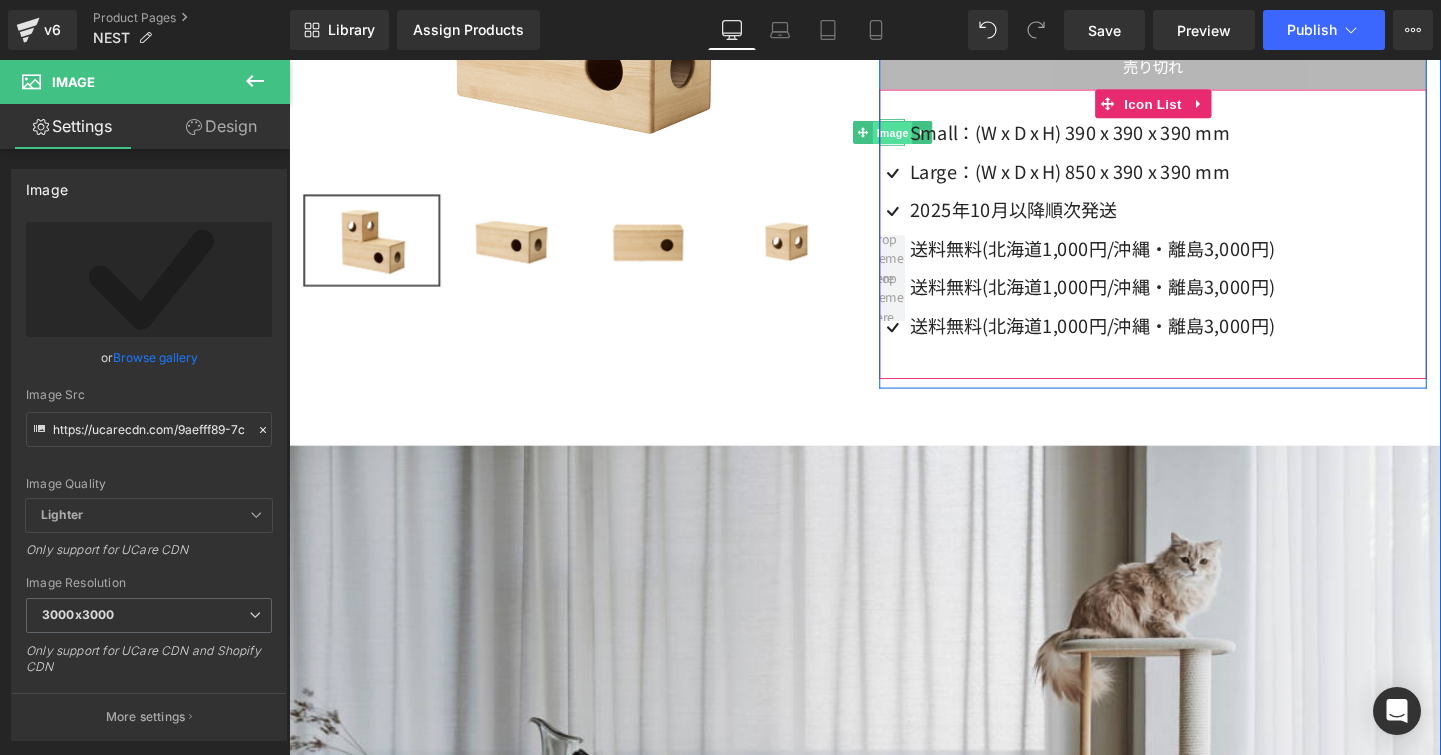 click on "Image" at bounding box center (923, 137) 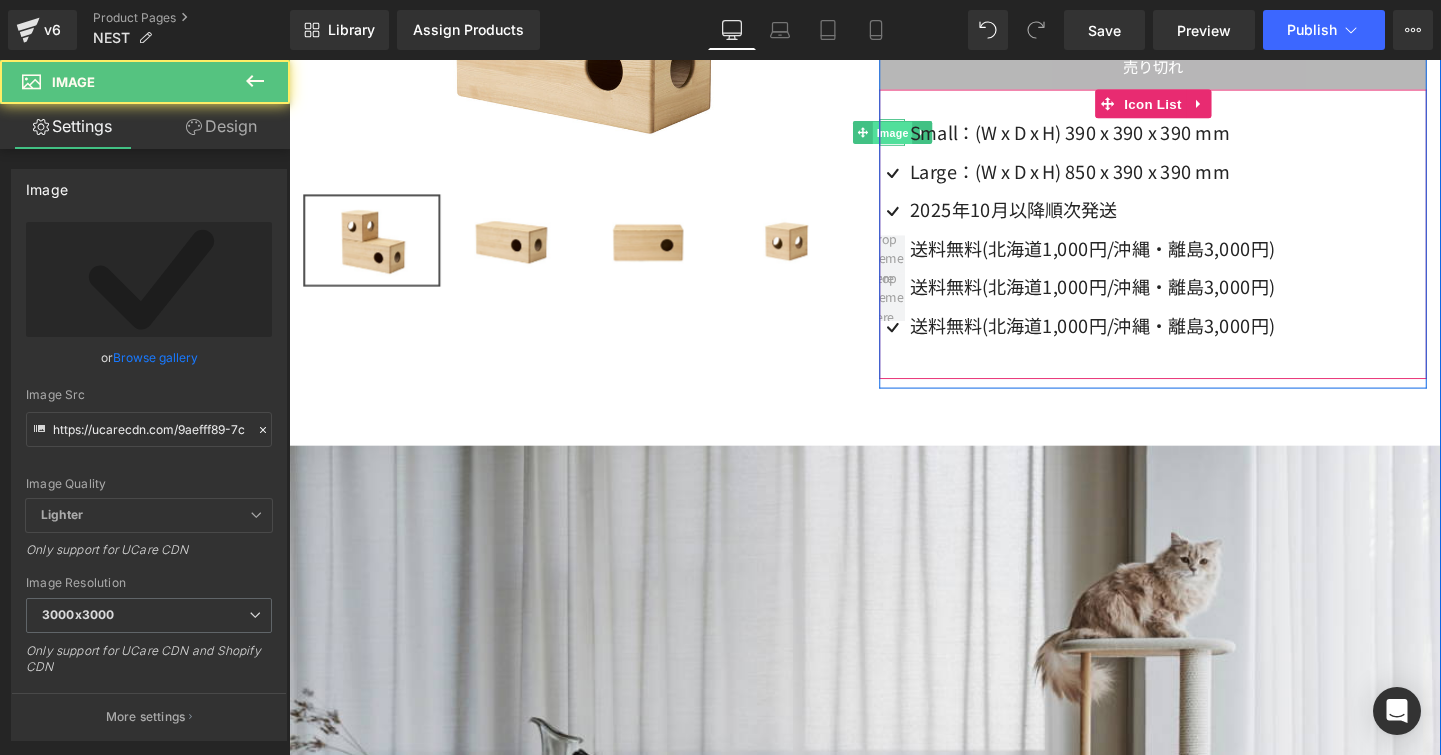 click on "Image" at bounding box center [922, 136] 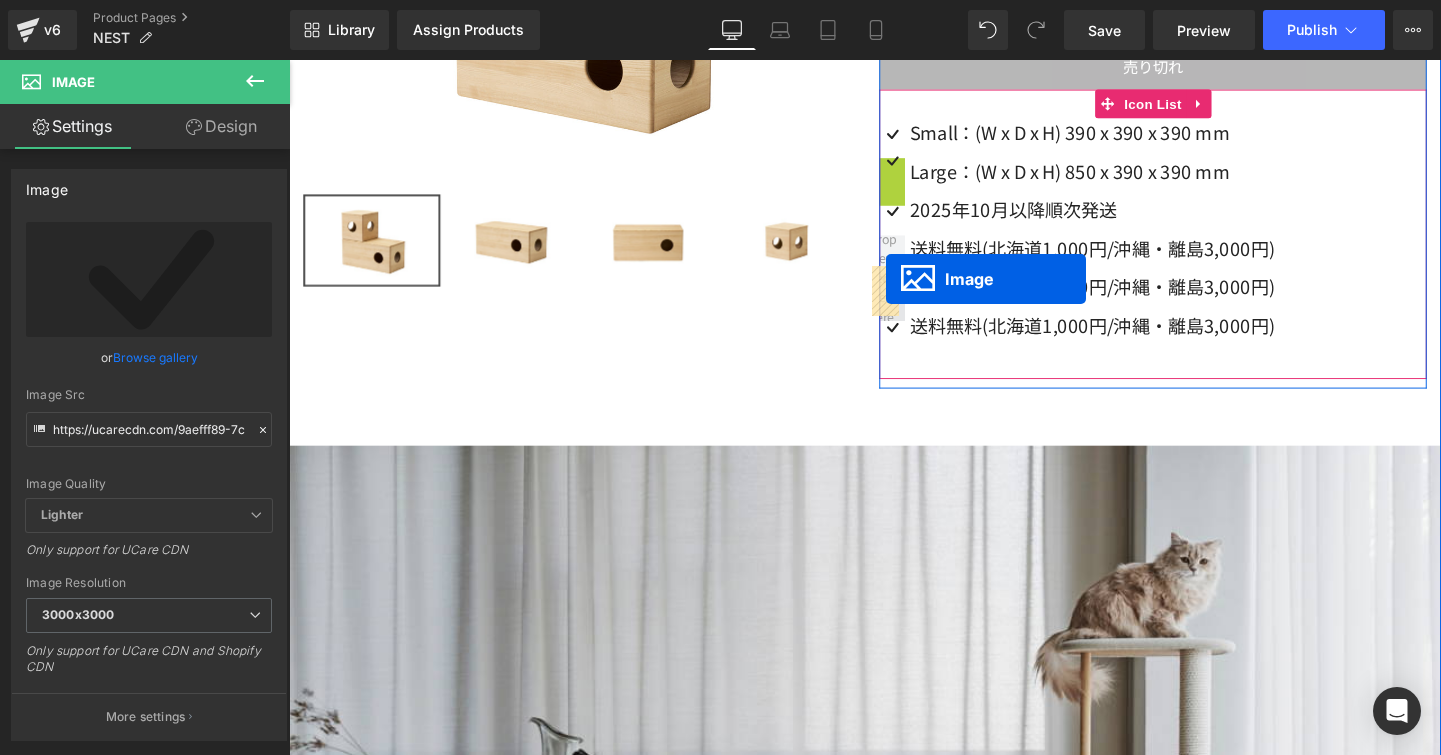drag, startPoint x: 913, startPoint y: 172, endPoint x: 916, endPoint y: 289, distance: 117.03845 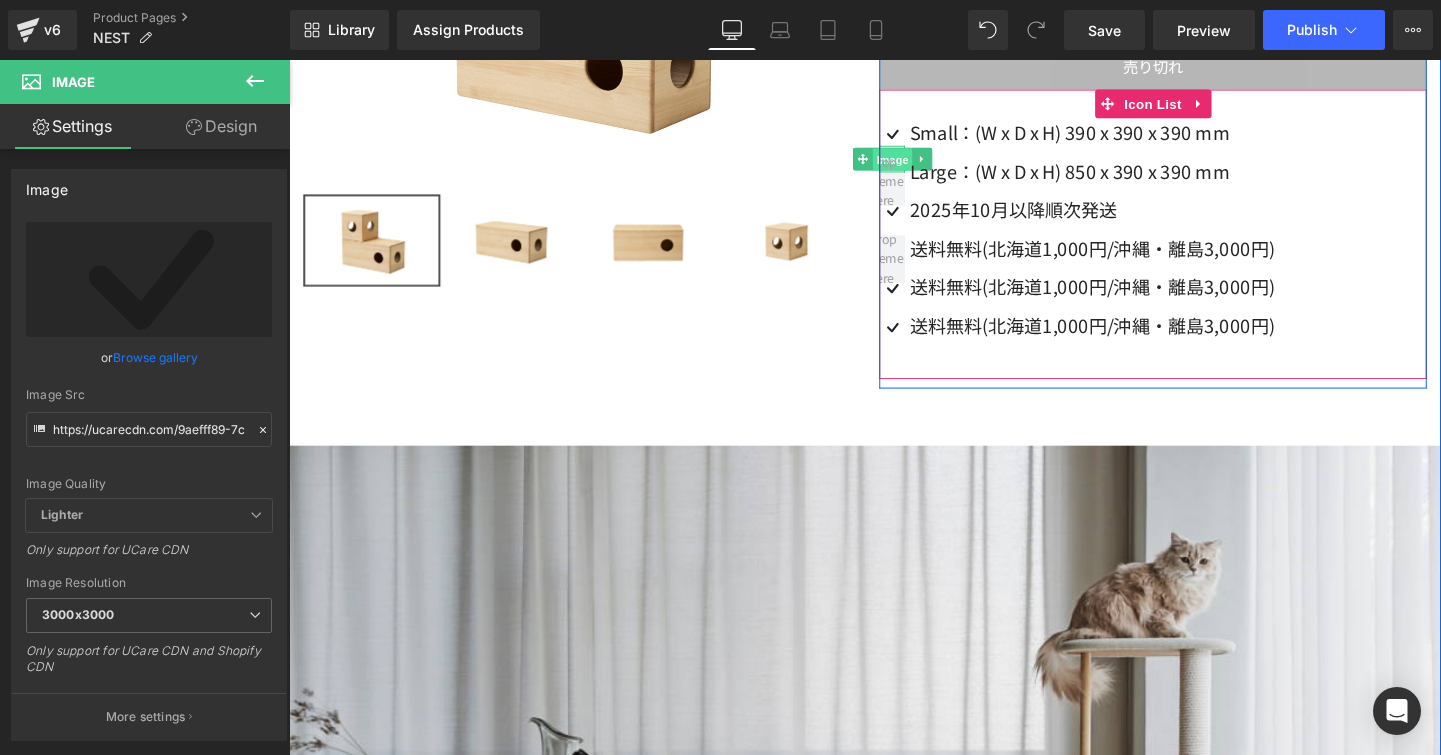 click on "Image" at bounding box center (922, 164) 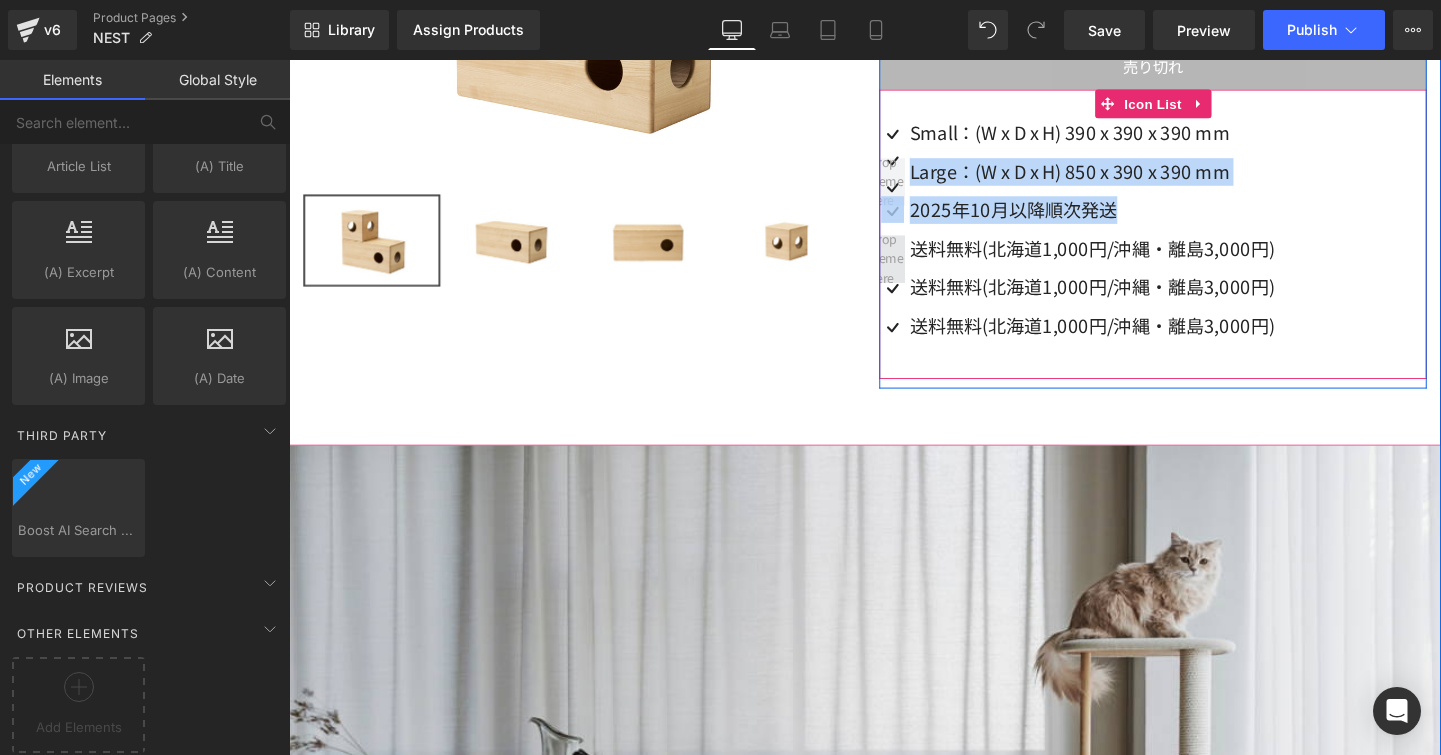 drag, startPoint x: 915, startPoint y: 185, endPoint x: 919, endPoint y: 250, distance: 65.12296 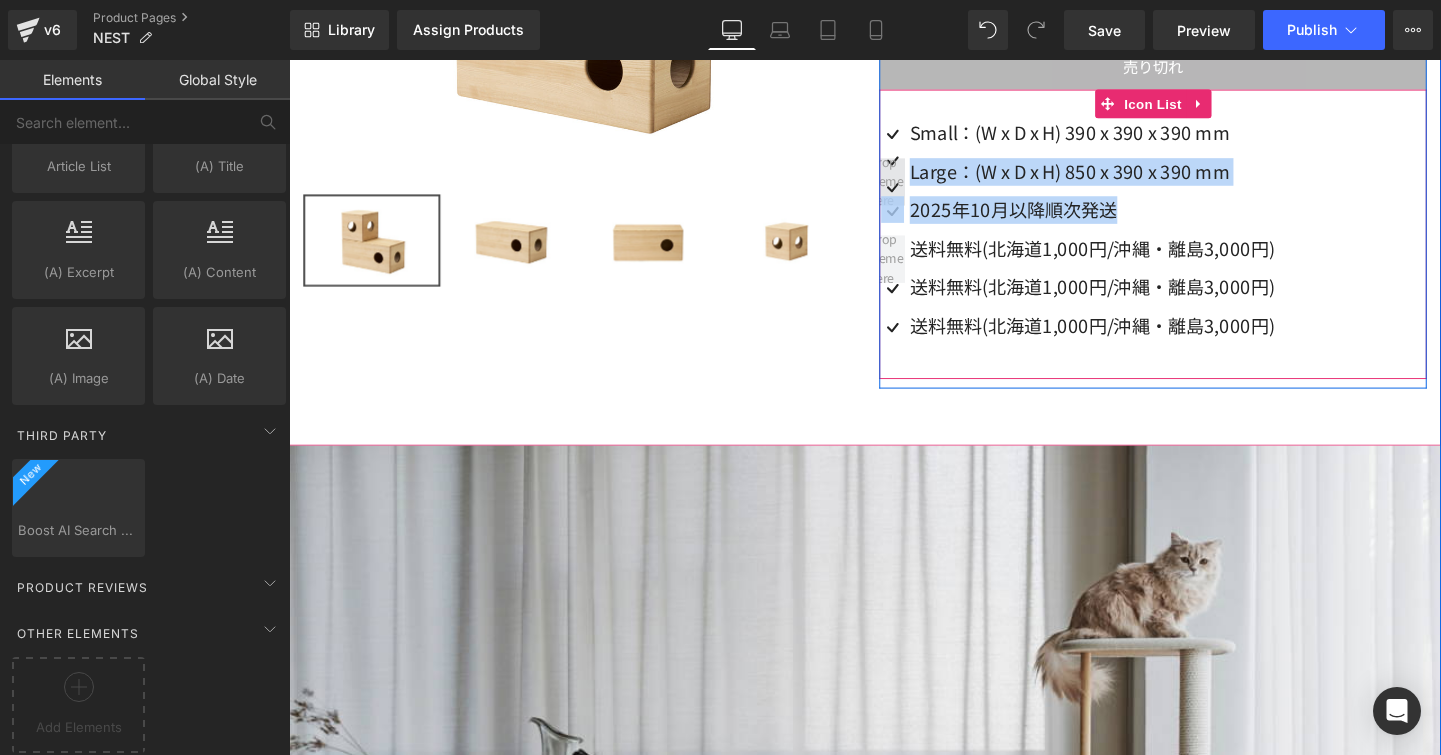 click at bounding box center (923, 187) 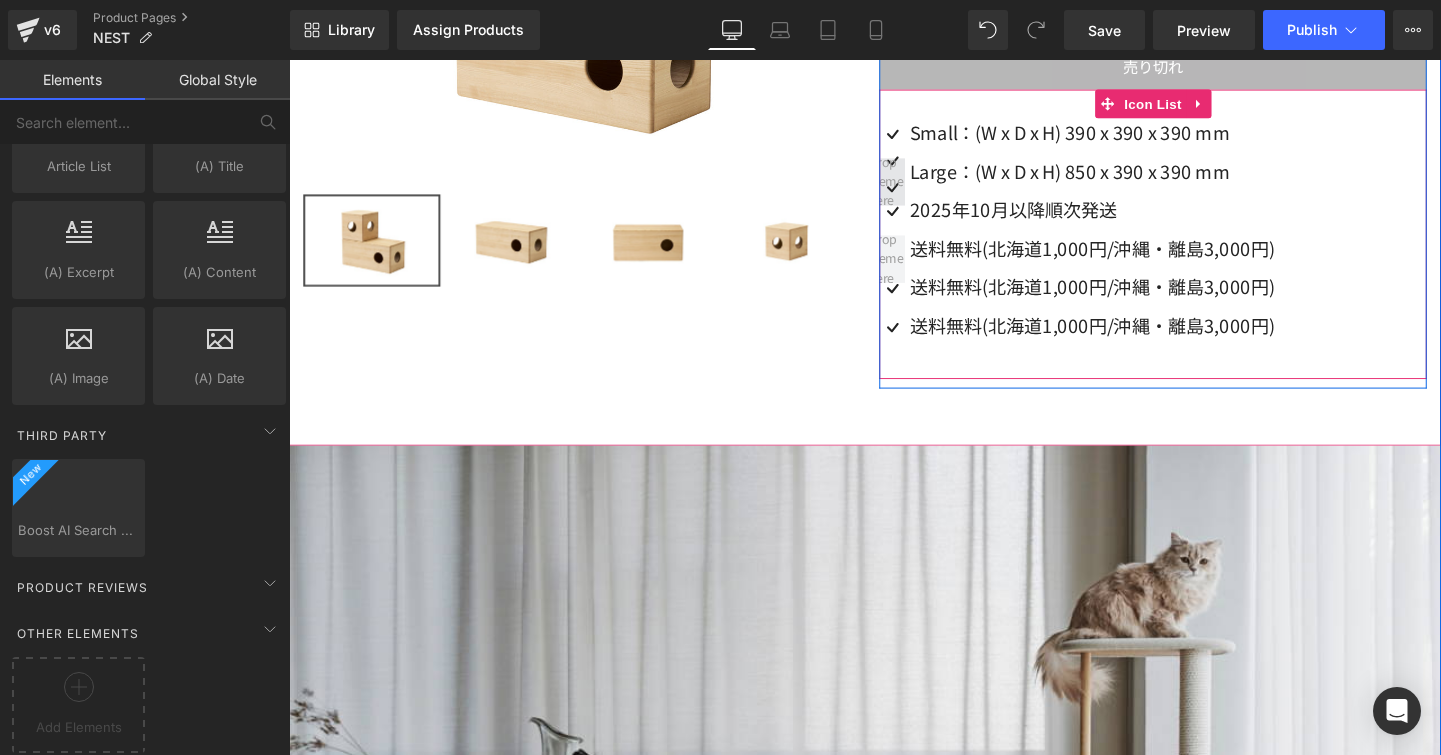 click at bounding box center [923, 187] 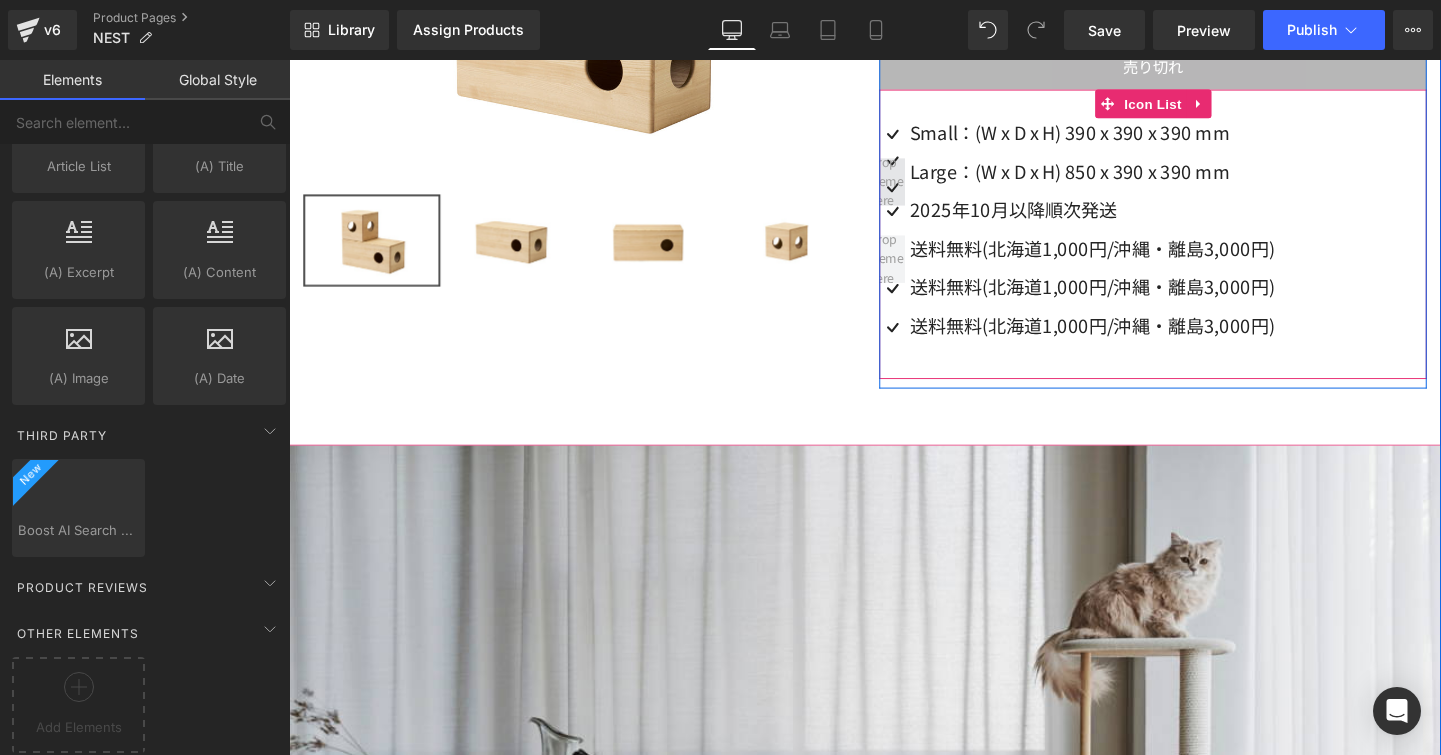 click at bounding box center (923, 187) 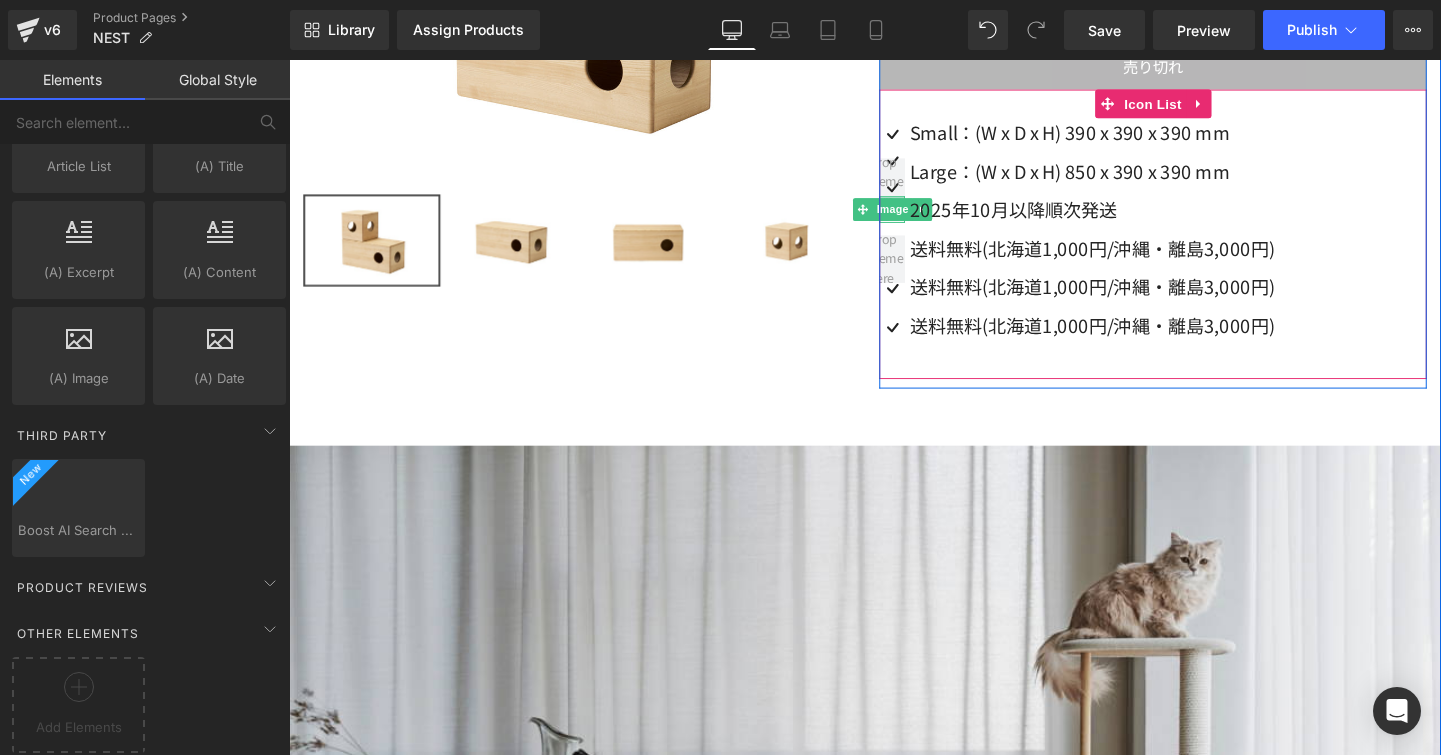 click on "Image" at bounding box center (922, 217) 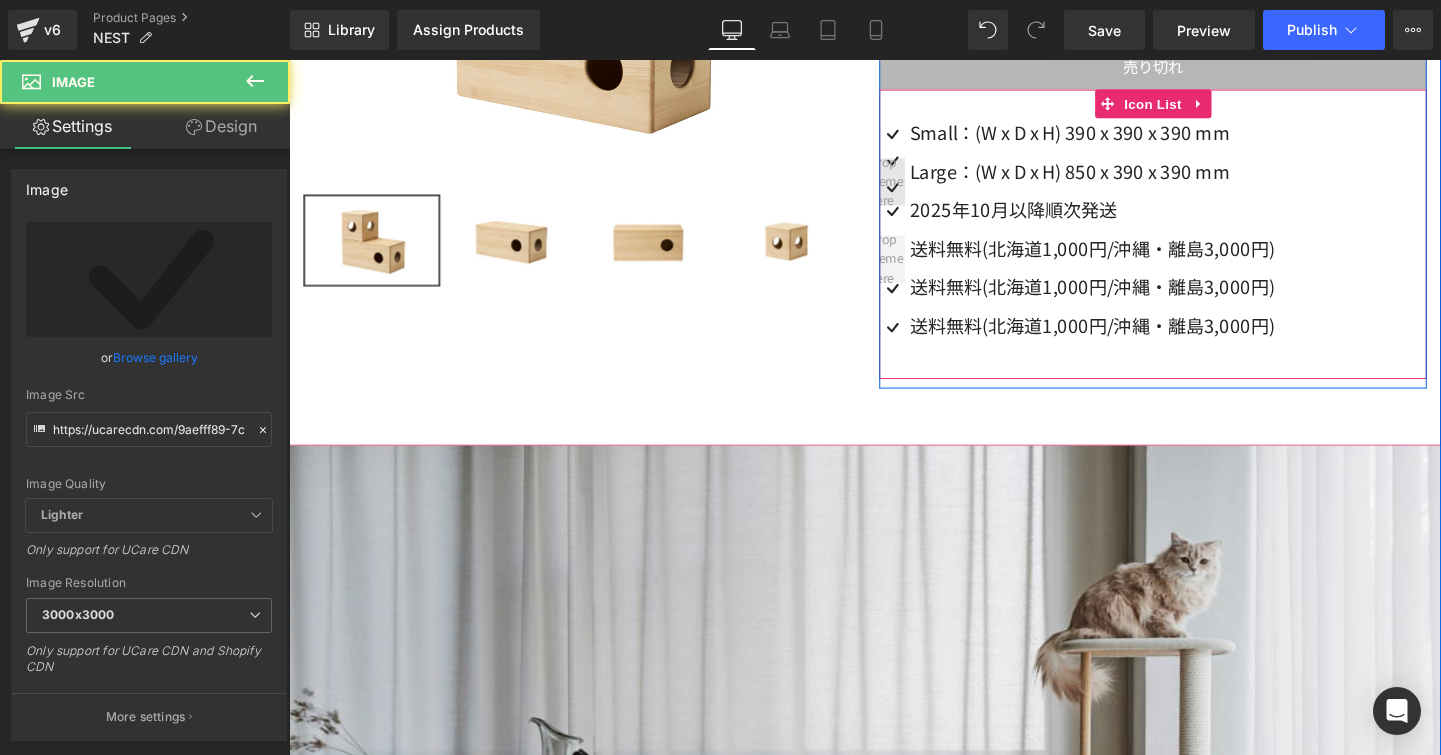 click at bounding box center [923, 187] 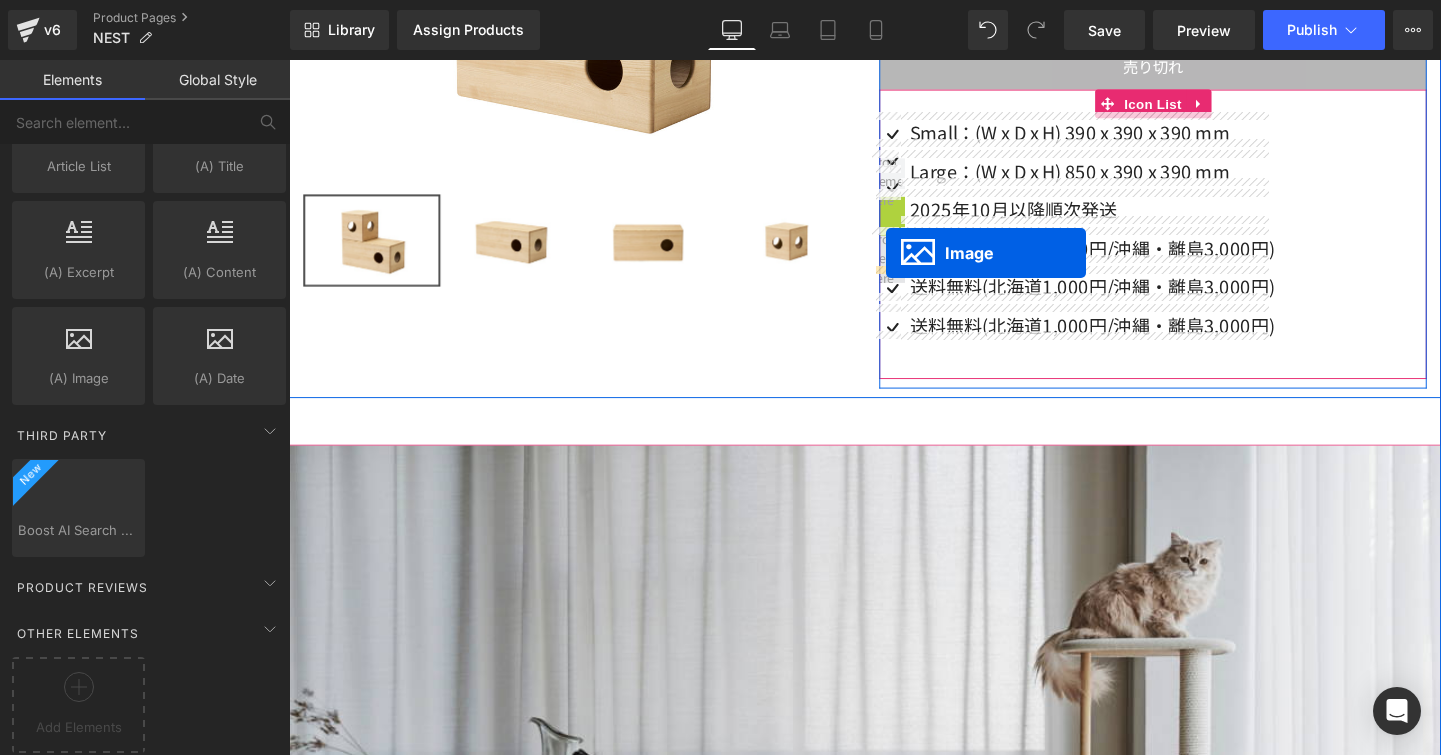 drag, startPoint x: 914, startPoint y: 200, endPoint x: 916, endPoint y: 262, distance: 62.03225 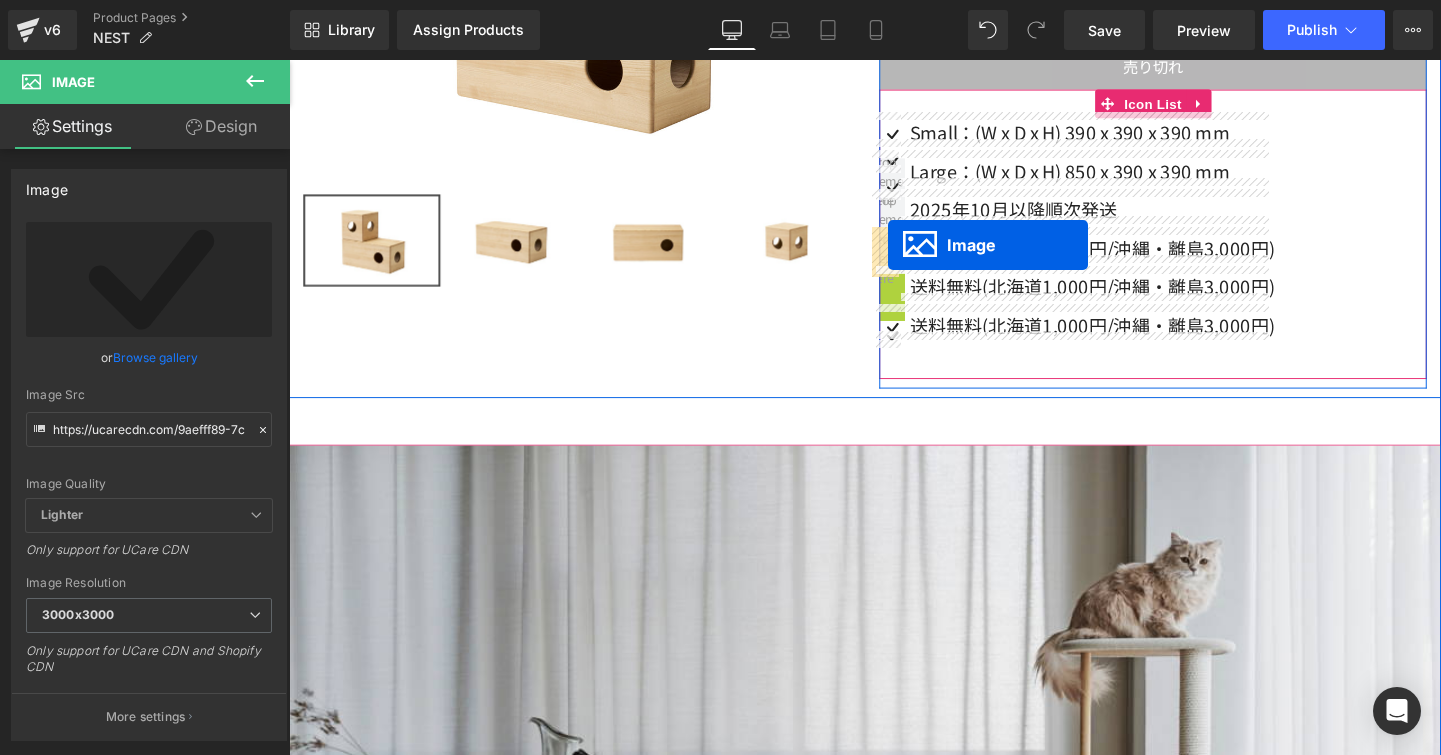 drag, startPoint x: 916, startPoint y: 290, endPoint x: 918, endPoint y: 255, distance: 35.057095 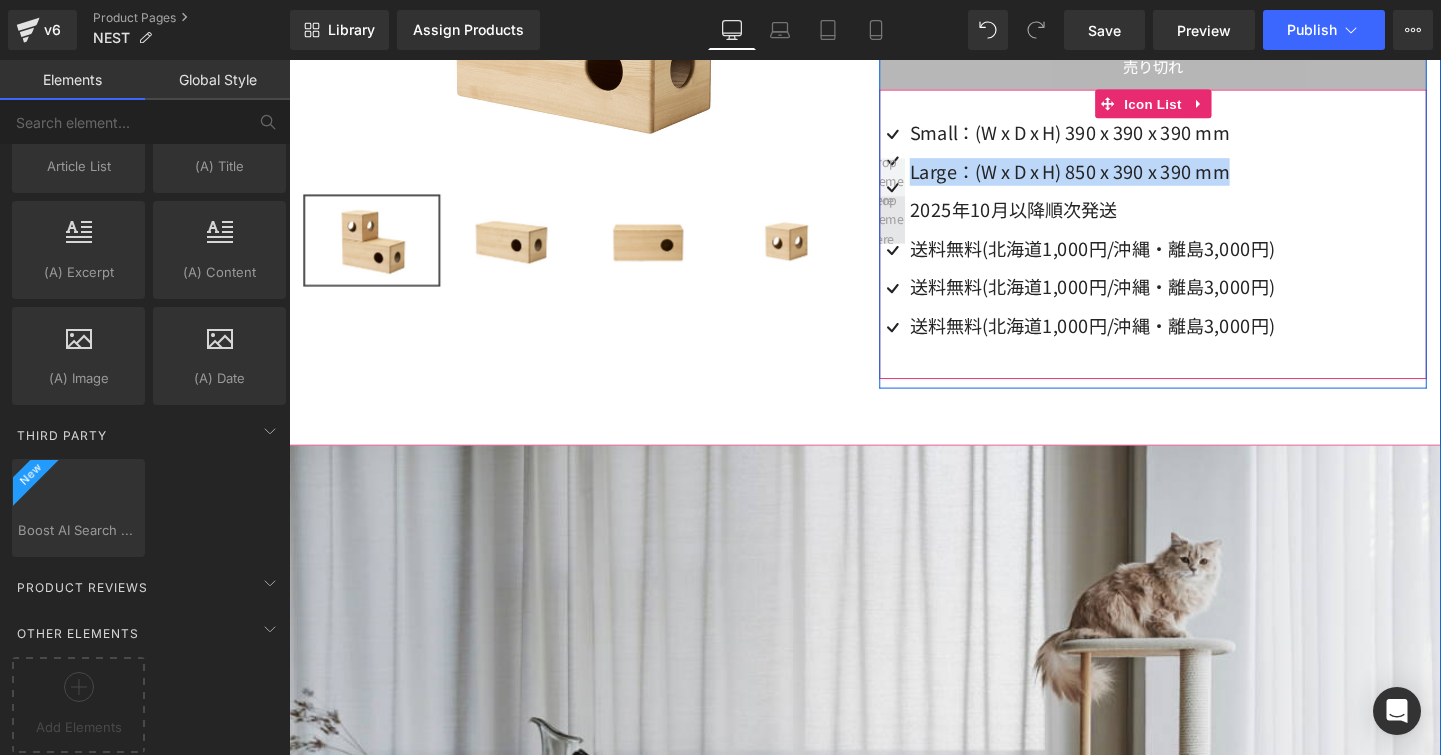 drag, startPoint x: 915, startPoint y: 185, endPoint x: 918, endPoint y: 203, distance: 18.248287 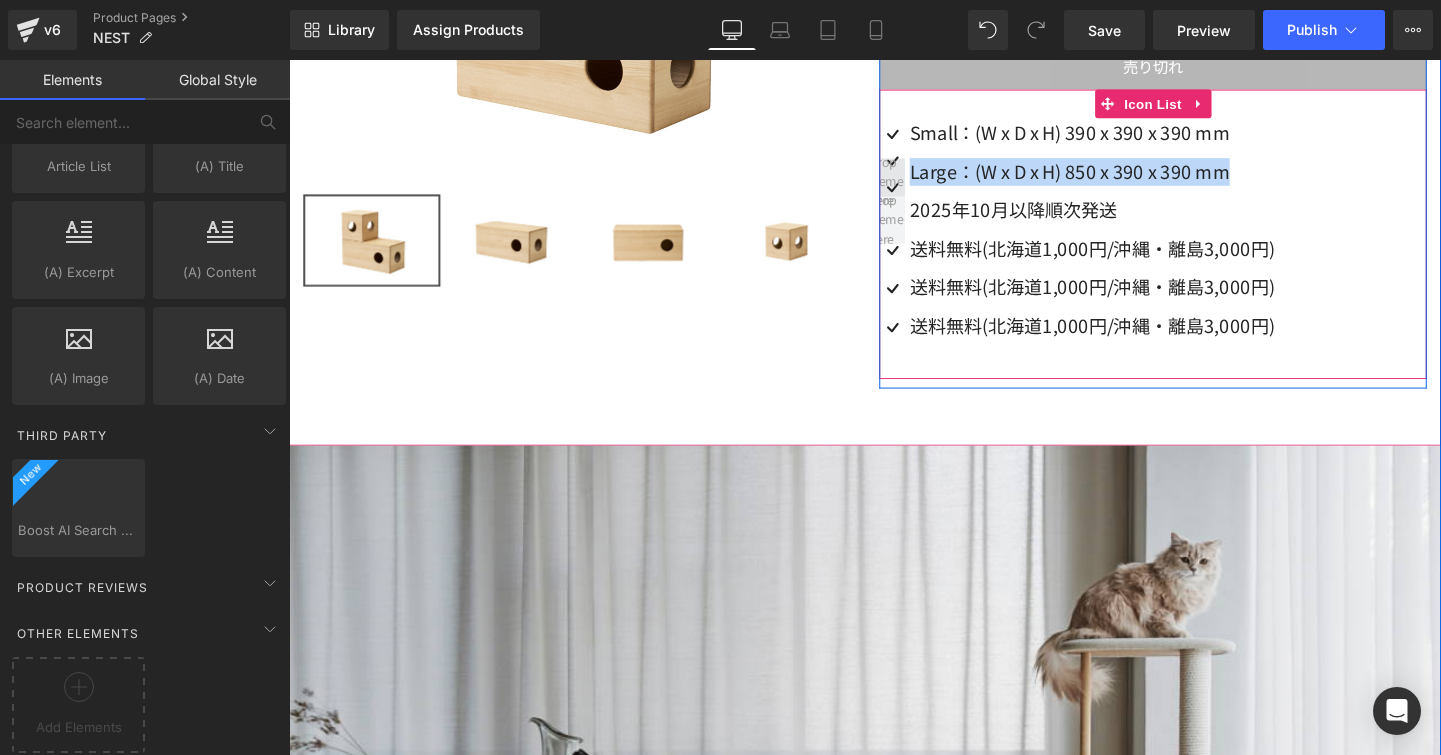 click at bounding box center (923, 187) 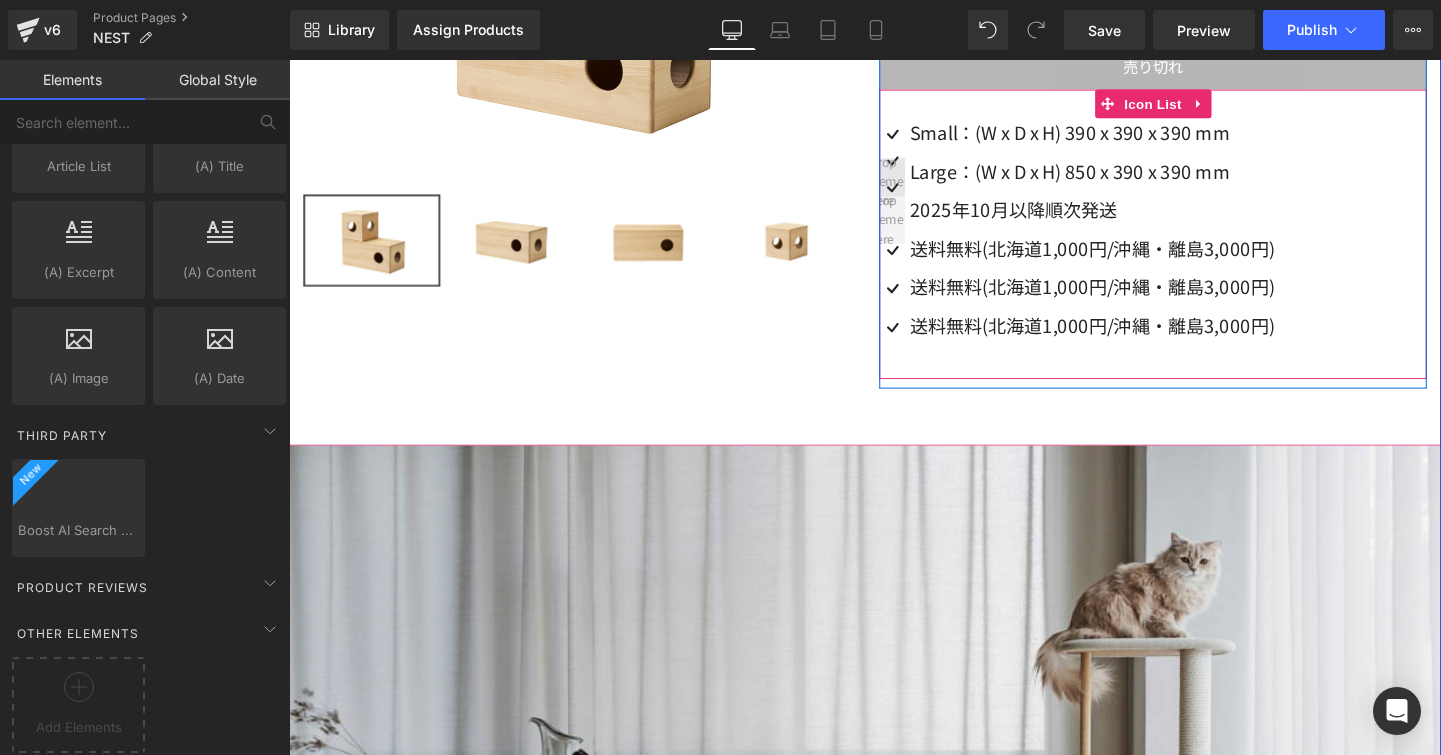 click at bounding box center (923, 187) 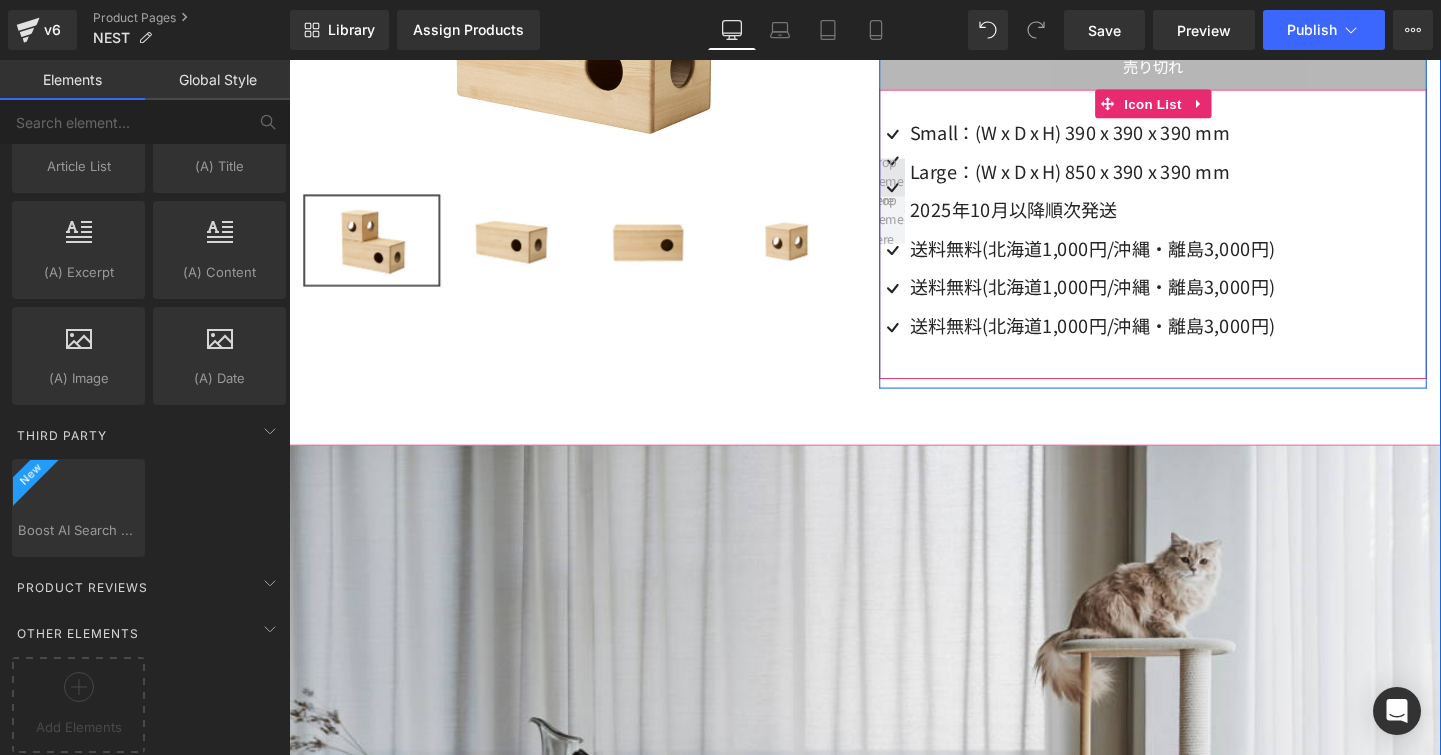 click at bounding box center [923, 187] 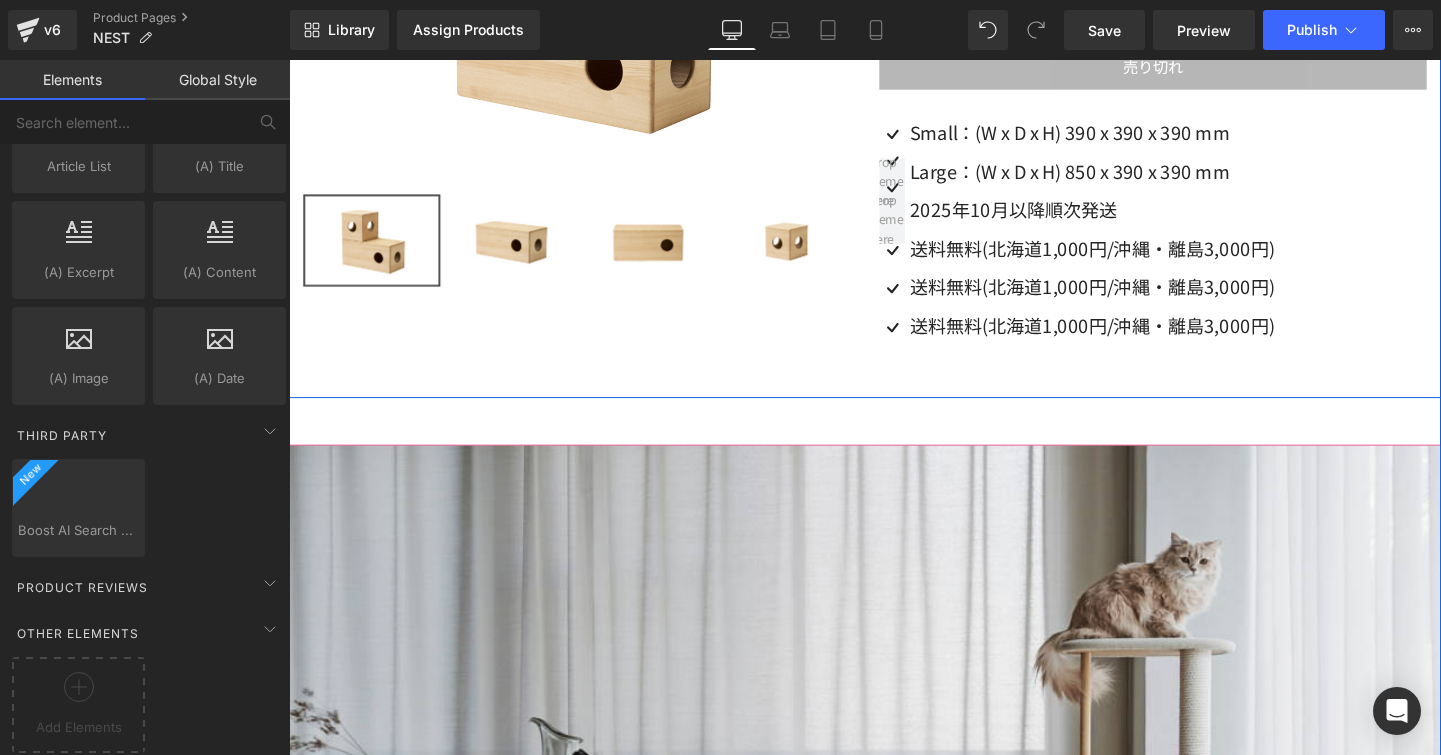 click on "KARIMOKU CAT NEST
(P) Title
¥96,800.00
¥0
(P) Price
サイズ
Small
Large
(P) Variants
1
(P) Quantity
売り切れ
(P) Cart Button
Image         Image         Image" at bounding box center [1196, 103] 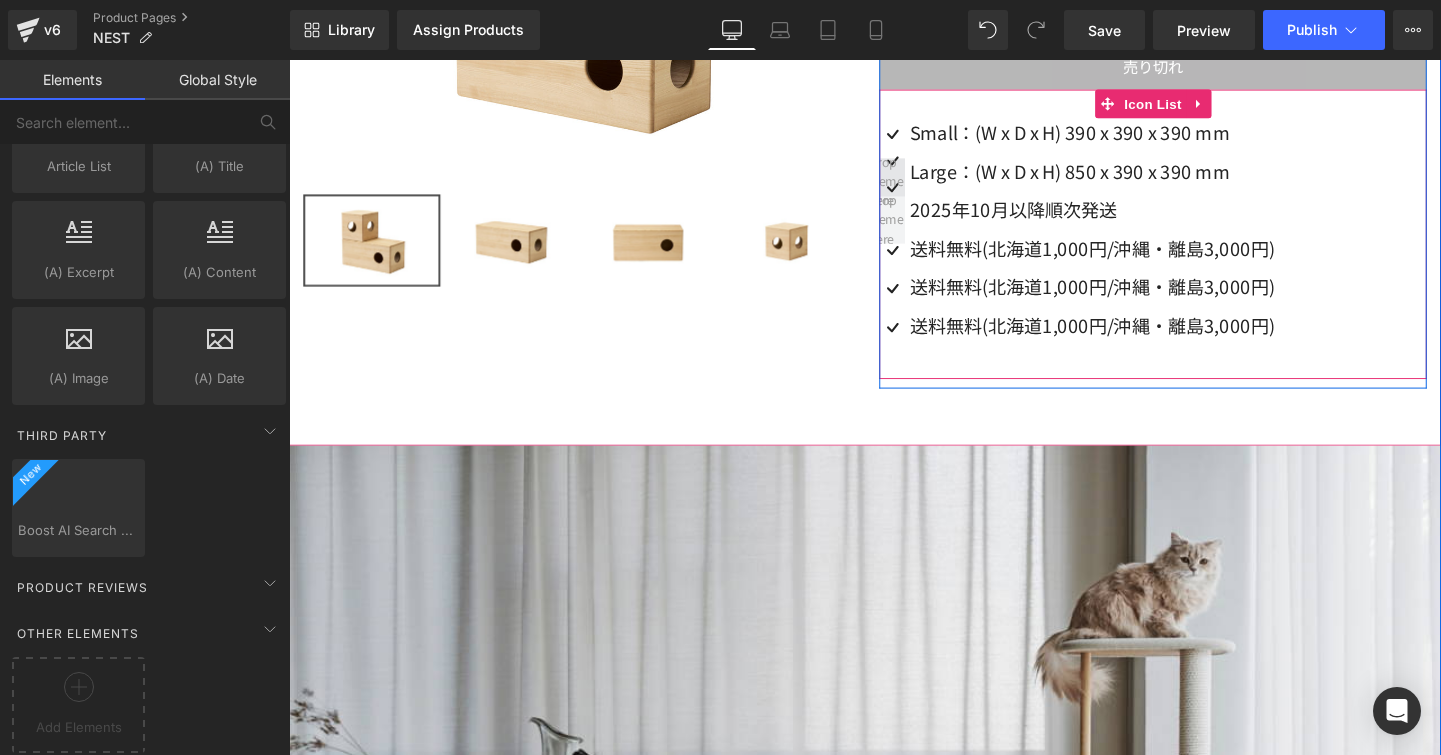 click at bounding box center [923, 187] 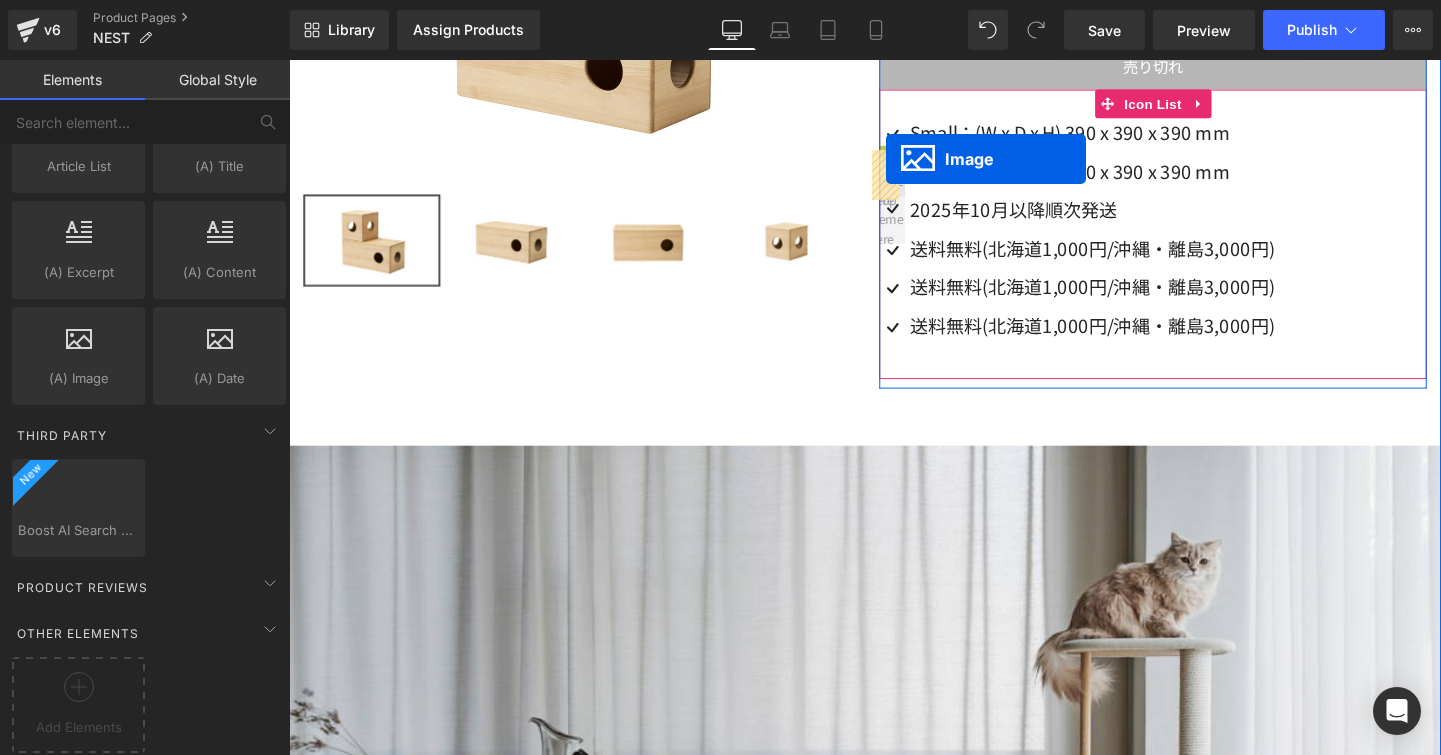 drag, startPoint x: 907, startPoint y: 151, endPoint x: 916, endPoint y: 163, distance: 15 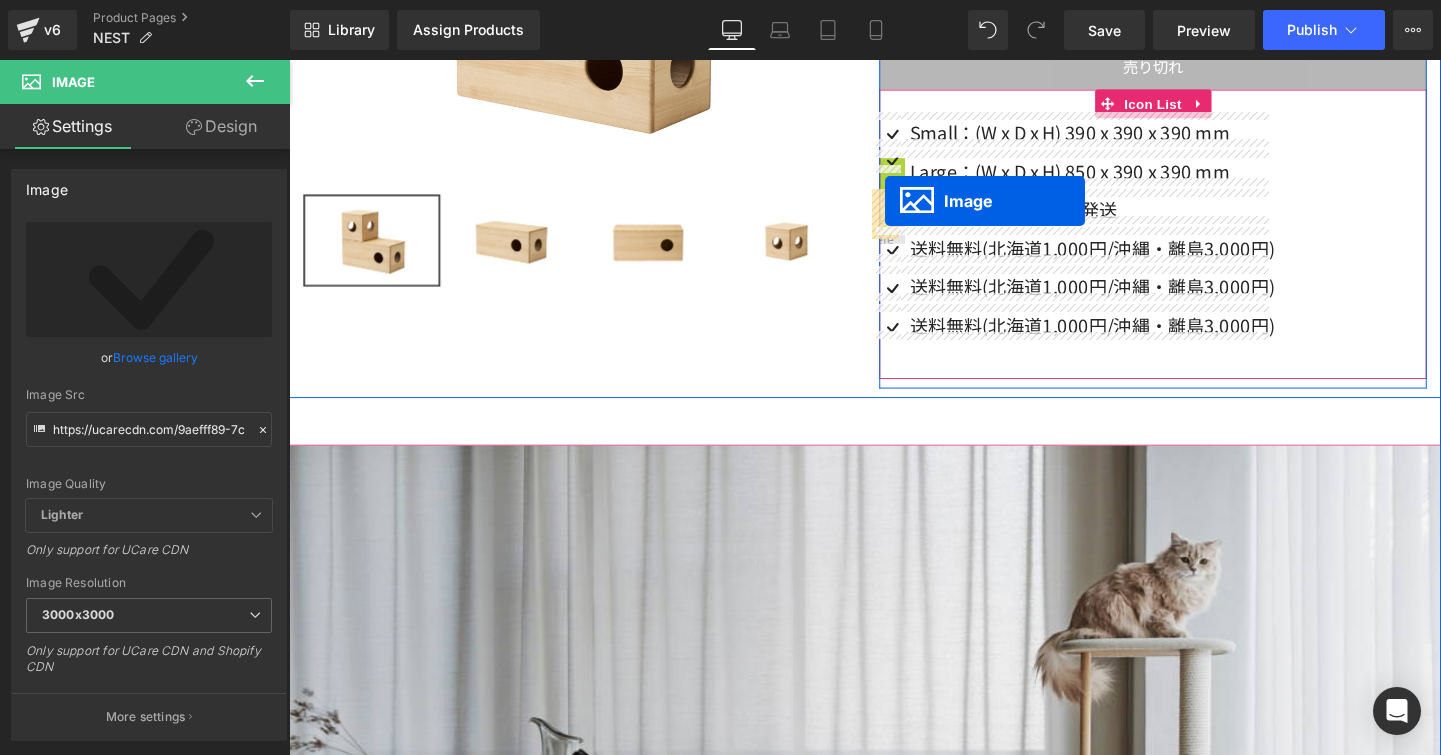 drag, startPoint x: 909, startPoint y: 170, endPoint x: 915, endPoint y: 208, distance: 38.470768 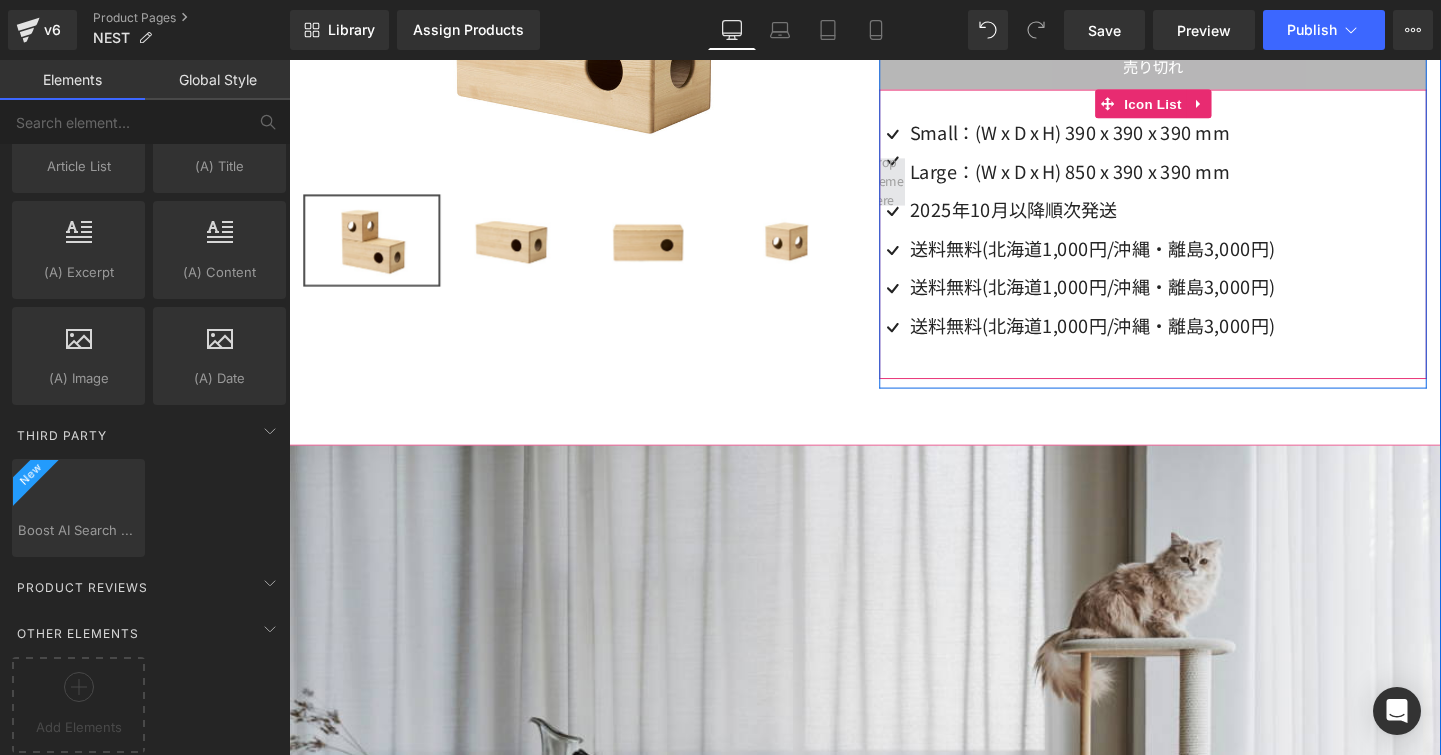 click at bounding box center [923, 187] 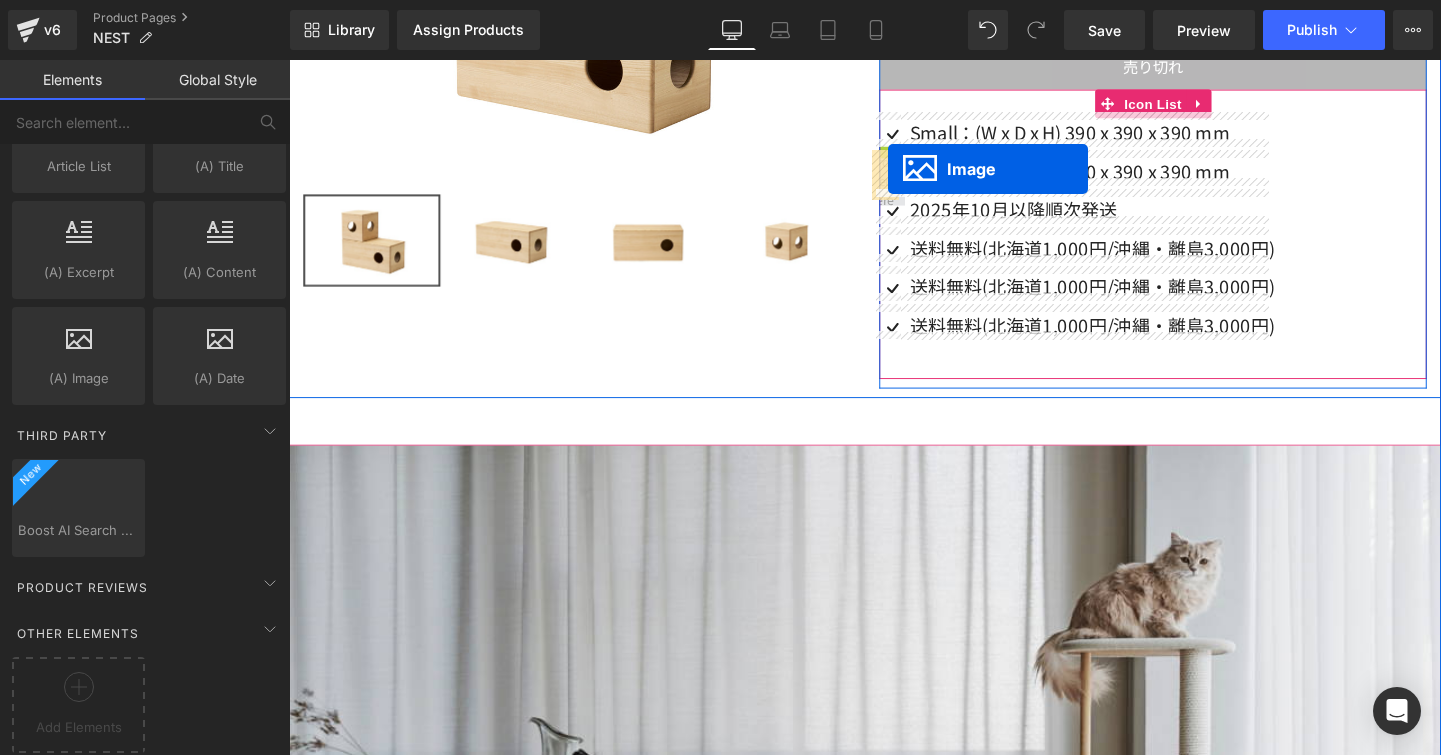 drag, startPoint x: 915, startPoint y: 152, endPoint x: 918, endPoint y: 174, distance: 22.203604 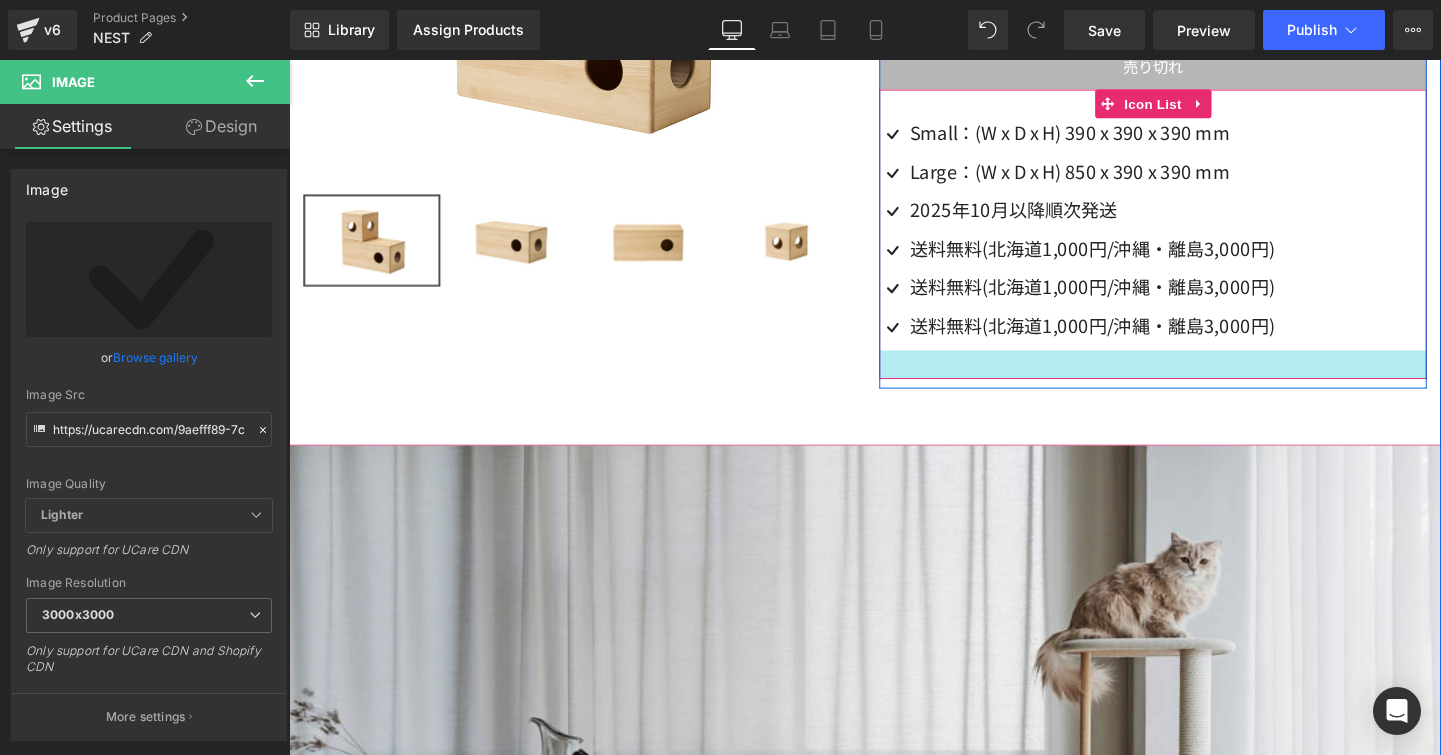 click at bounding box center (1196, 380) 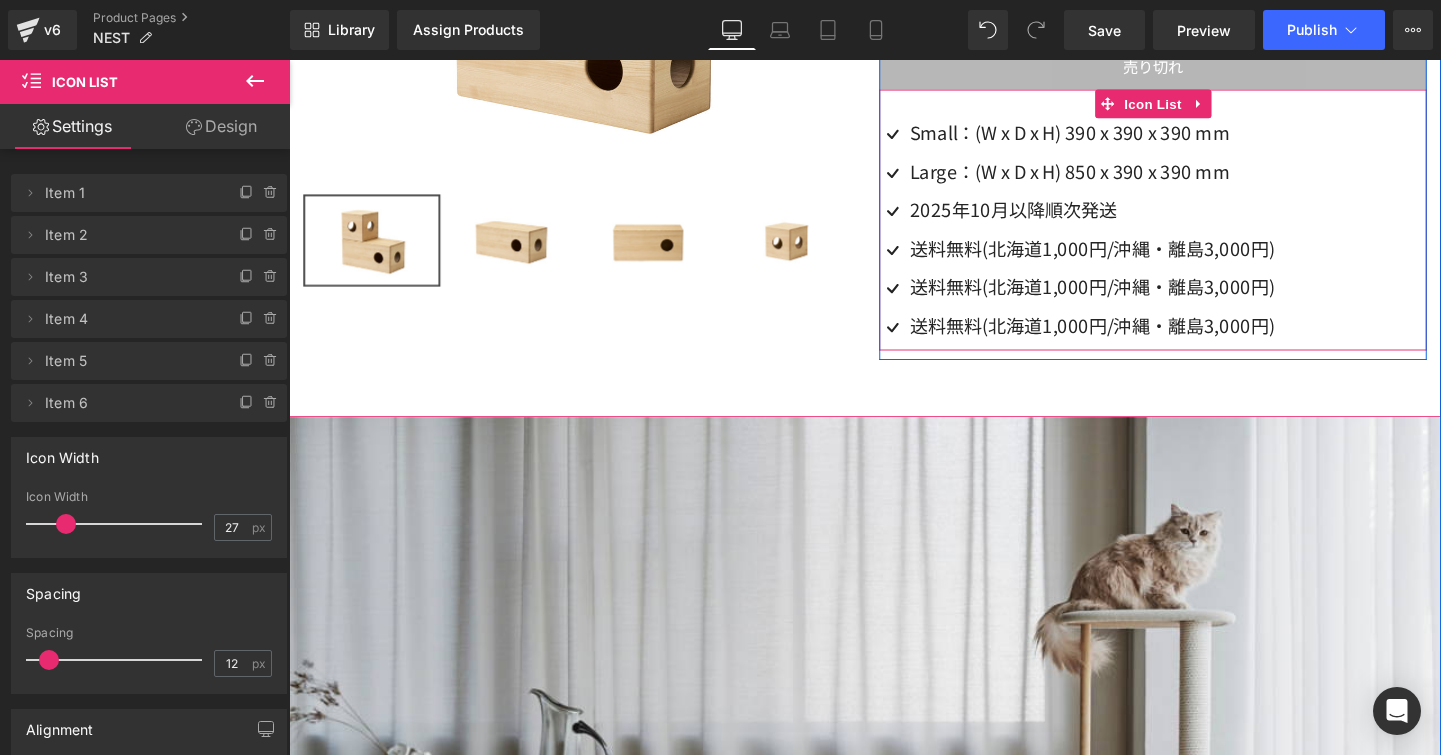 drag, startPoint x: 1051, startPoint y: 386, endPoint x: 1060, endPoint y: 351, distance: 36.138622 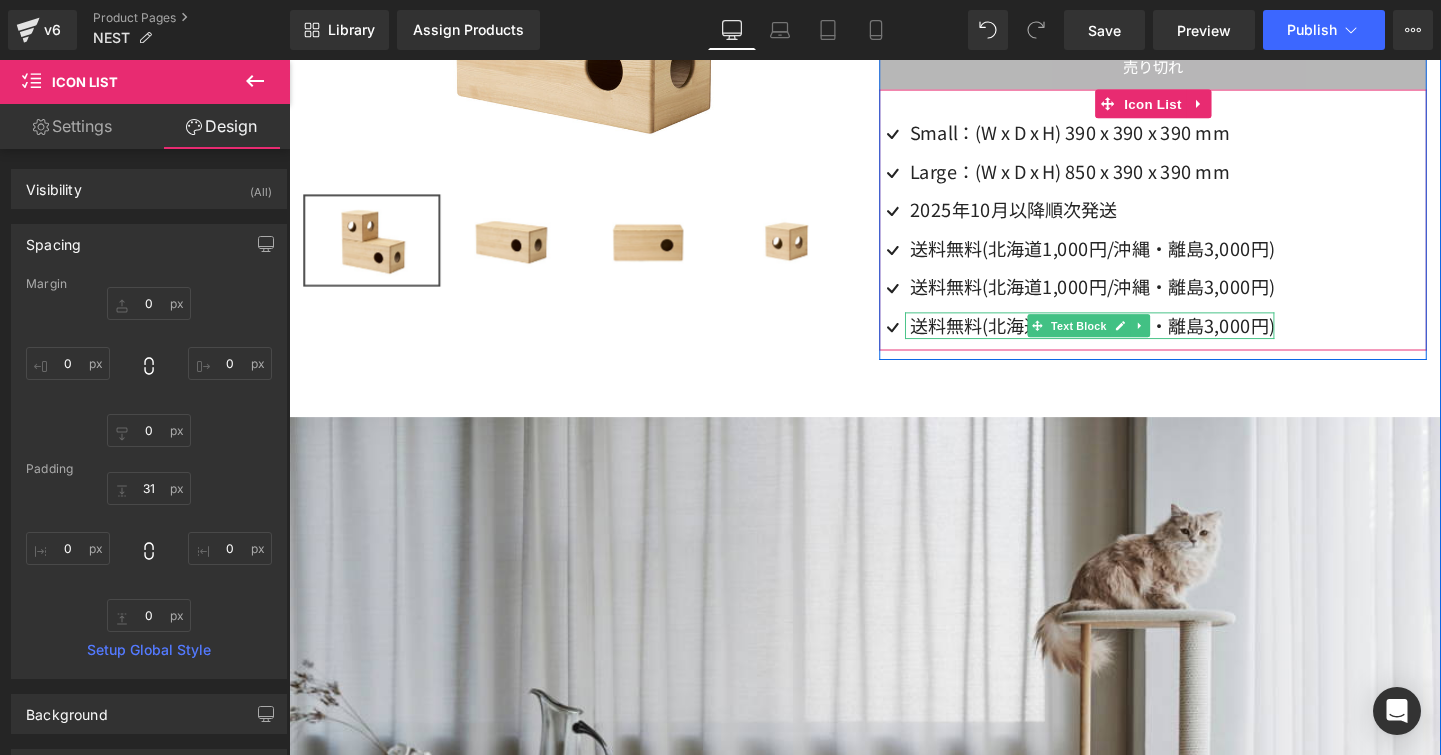 click on "送料無料(北海道1,000円/沖縄・離島3,000円)" at bounding box center (1132, 339) 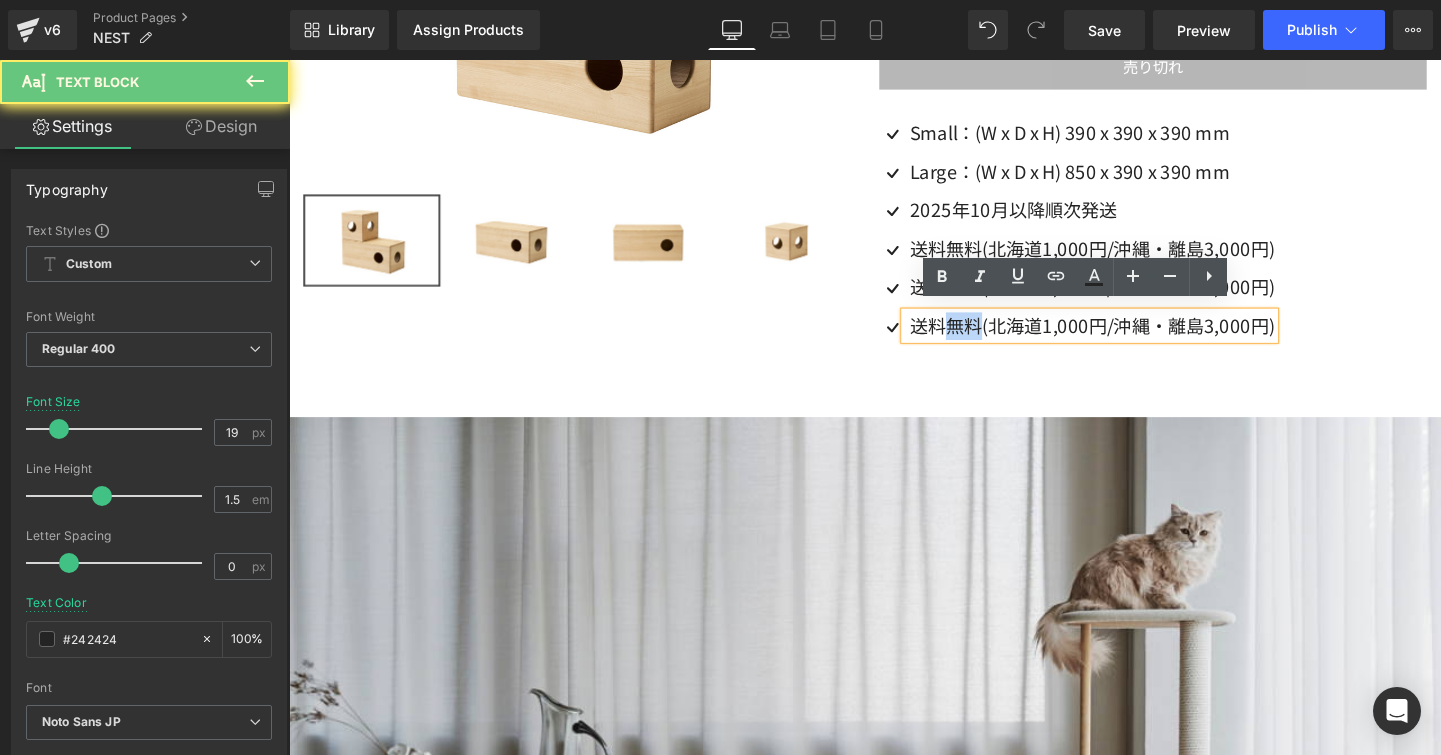 click on "送料無料(北海道1,000円/沖縄・離島3,000円)" at bounding box center (1132, 339) 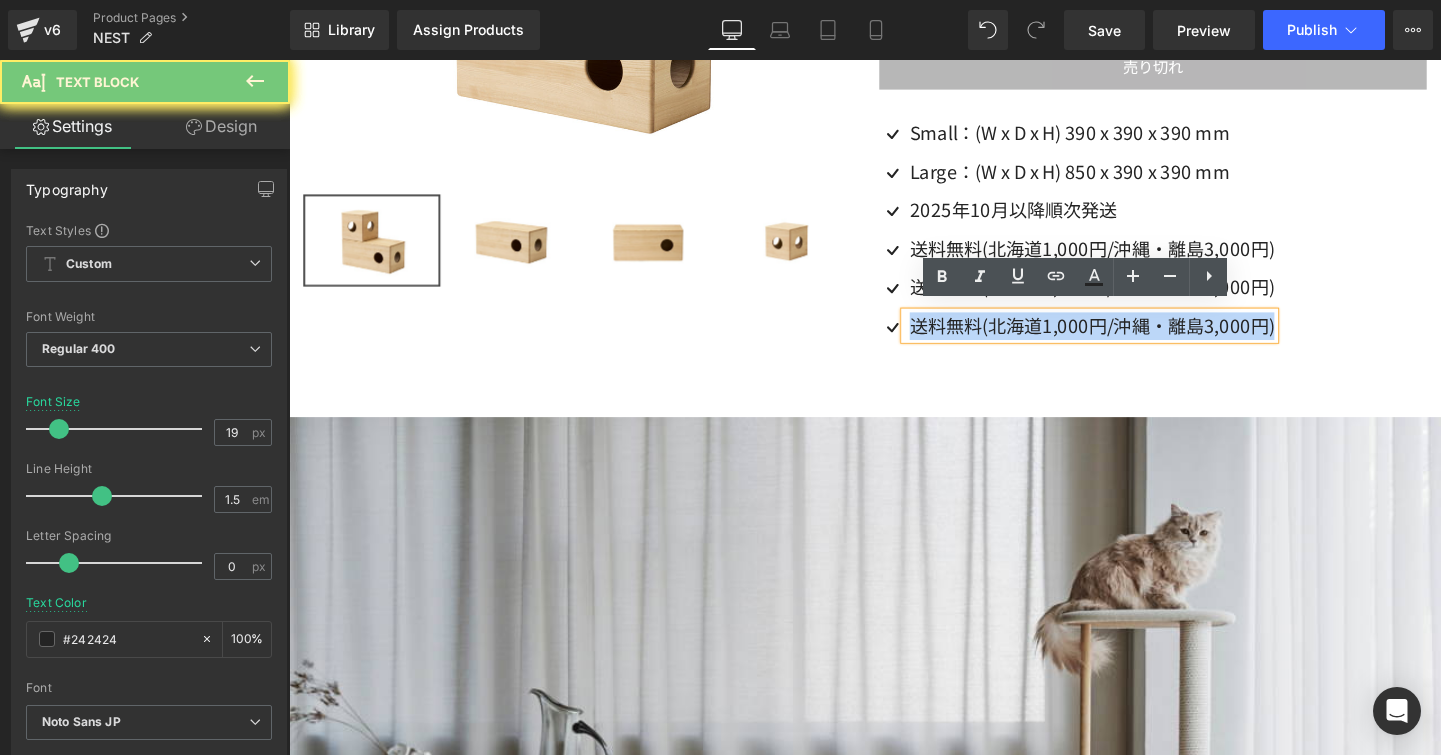 click on "送料無料(北海道1,000円/沖縄・離島3,000円)" at bounding box center (1132, 339) 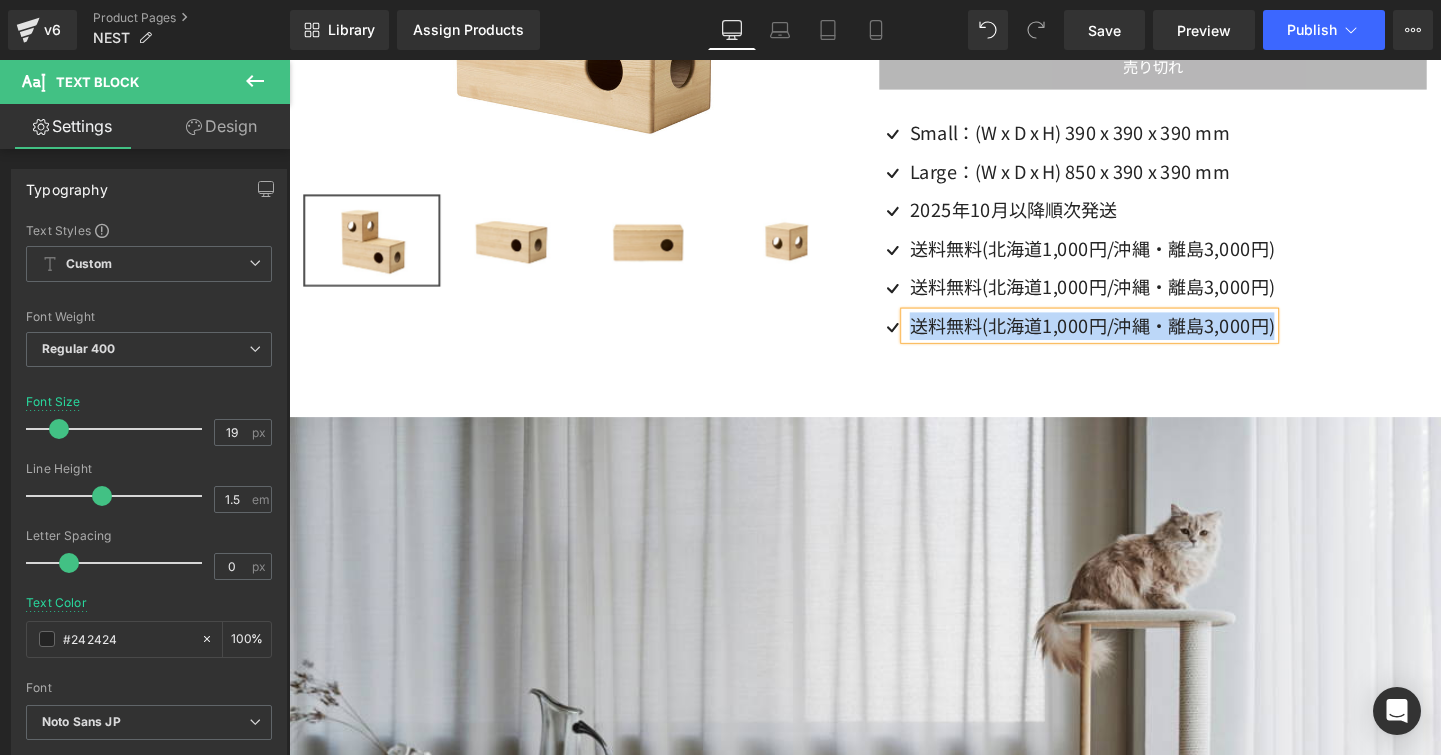 type 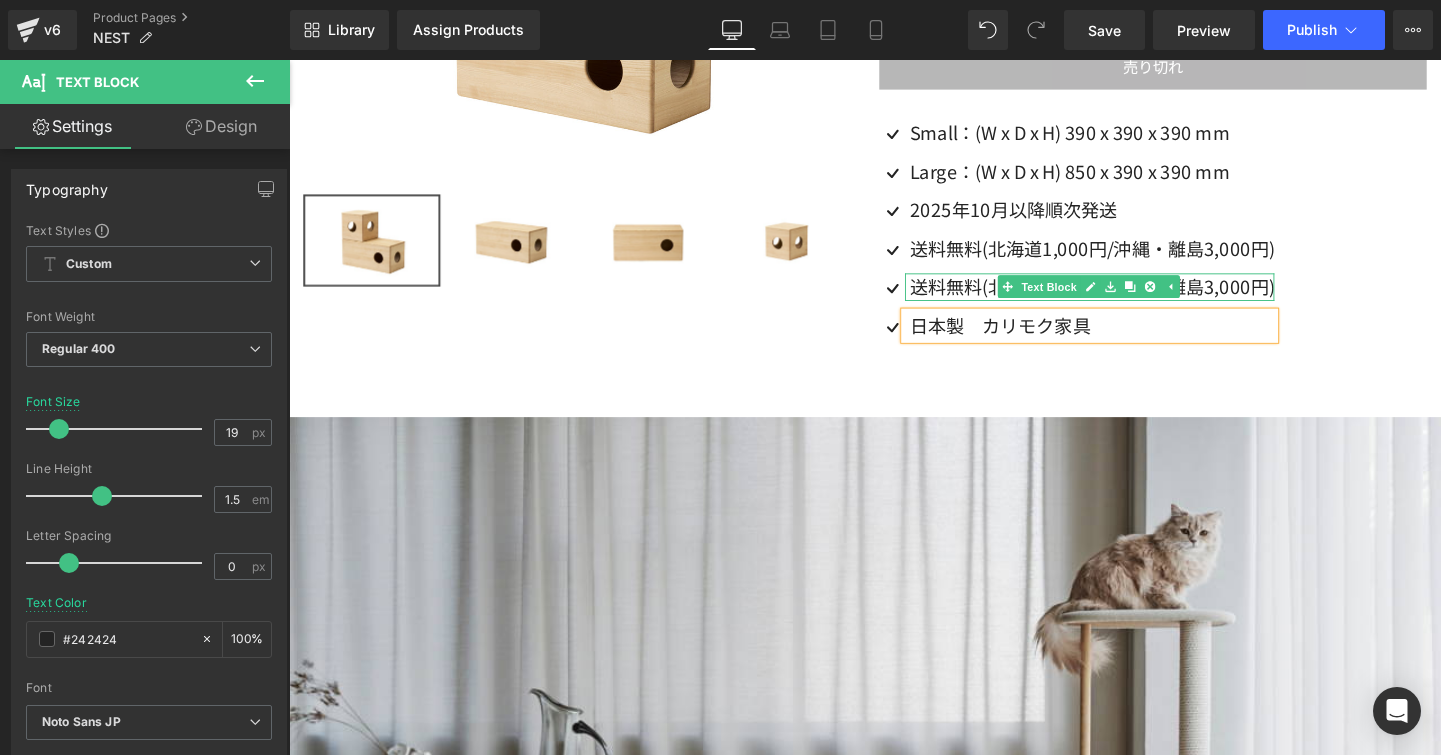 click on "送料無料(北海道1,000円/沖縄・離島3,000円)" at bounding box center [1132, 298] 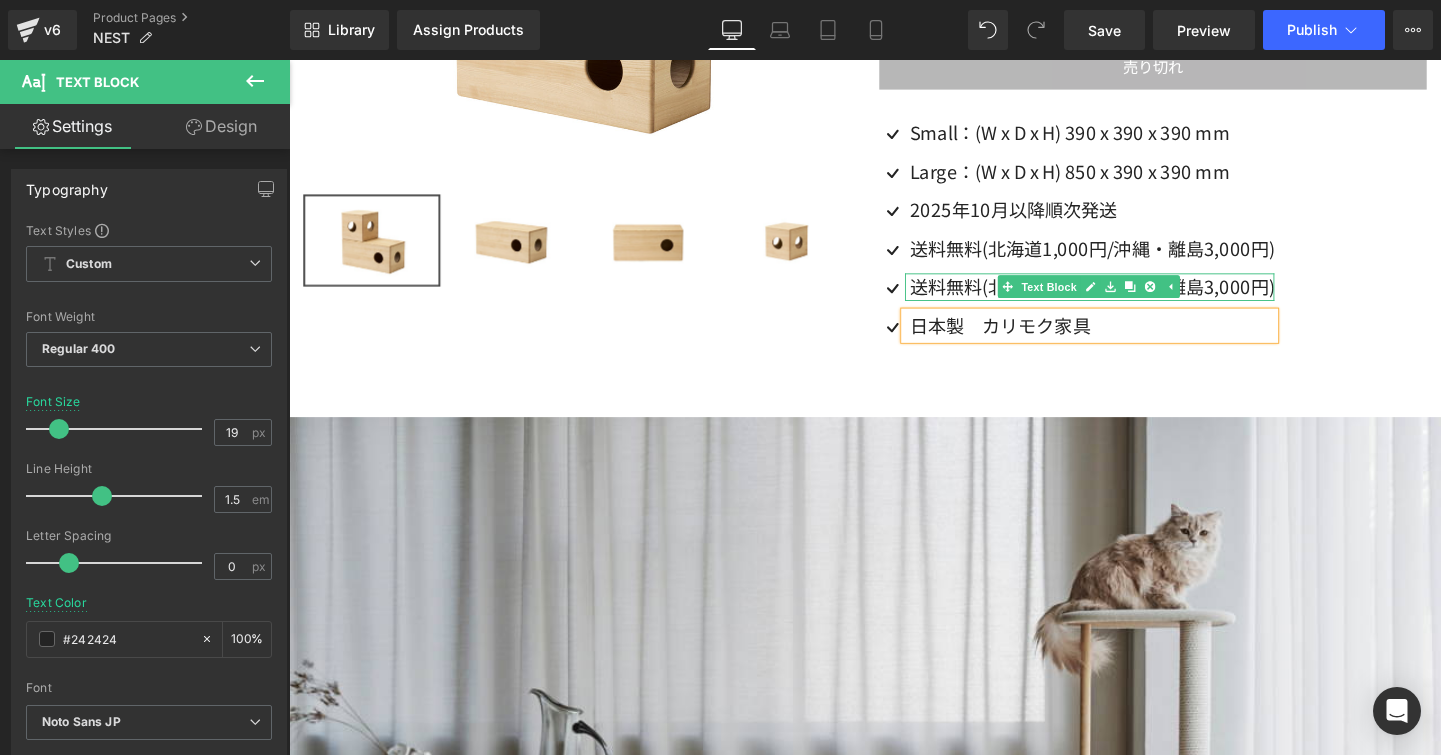 click on "送料無料(北海道1,000円/沖縄・離島3,000円)" at bounding box center (1132, 298) 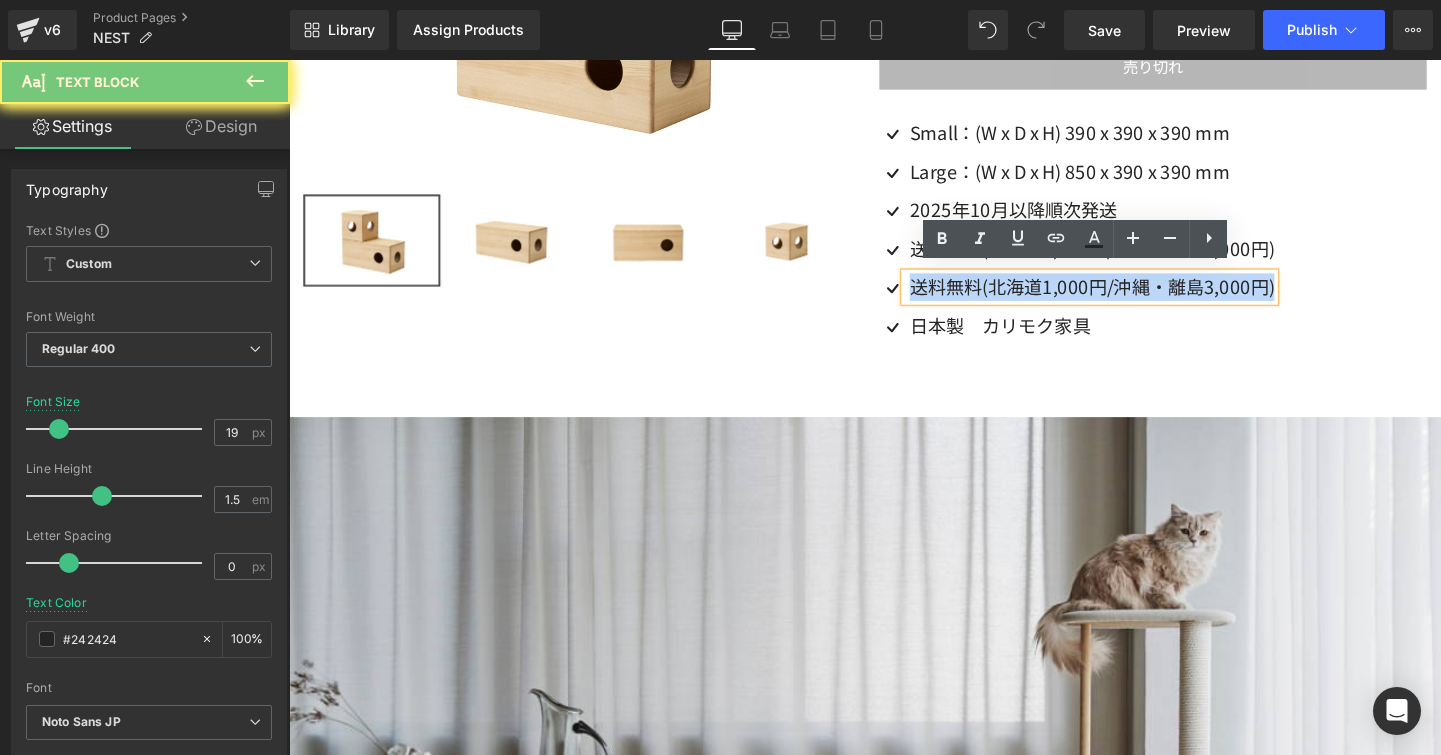 click on "送料無料(北海道1,000円/沖縄・離島3,000円)" at bounding box center (1132, 298) 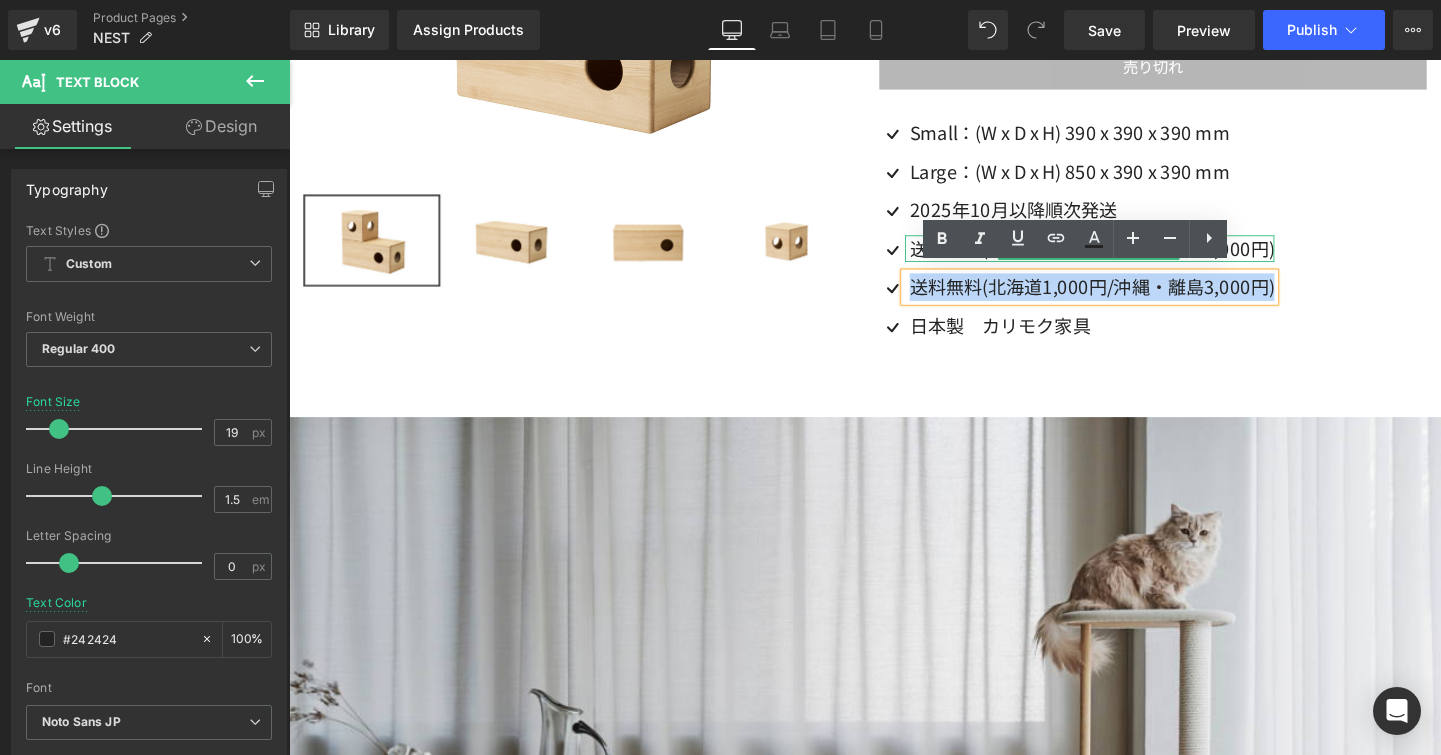 click on "送料無料(北海道1,000円/沖縄・離島3,000円)" at bounding box center (1132, 258) 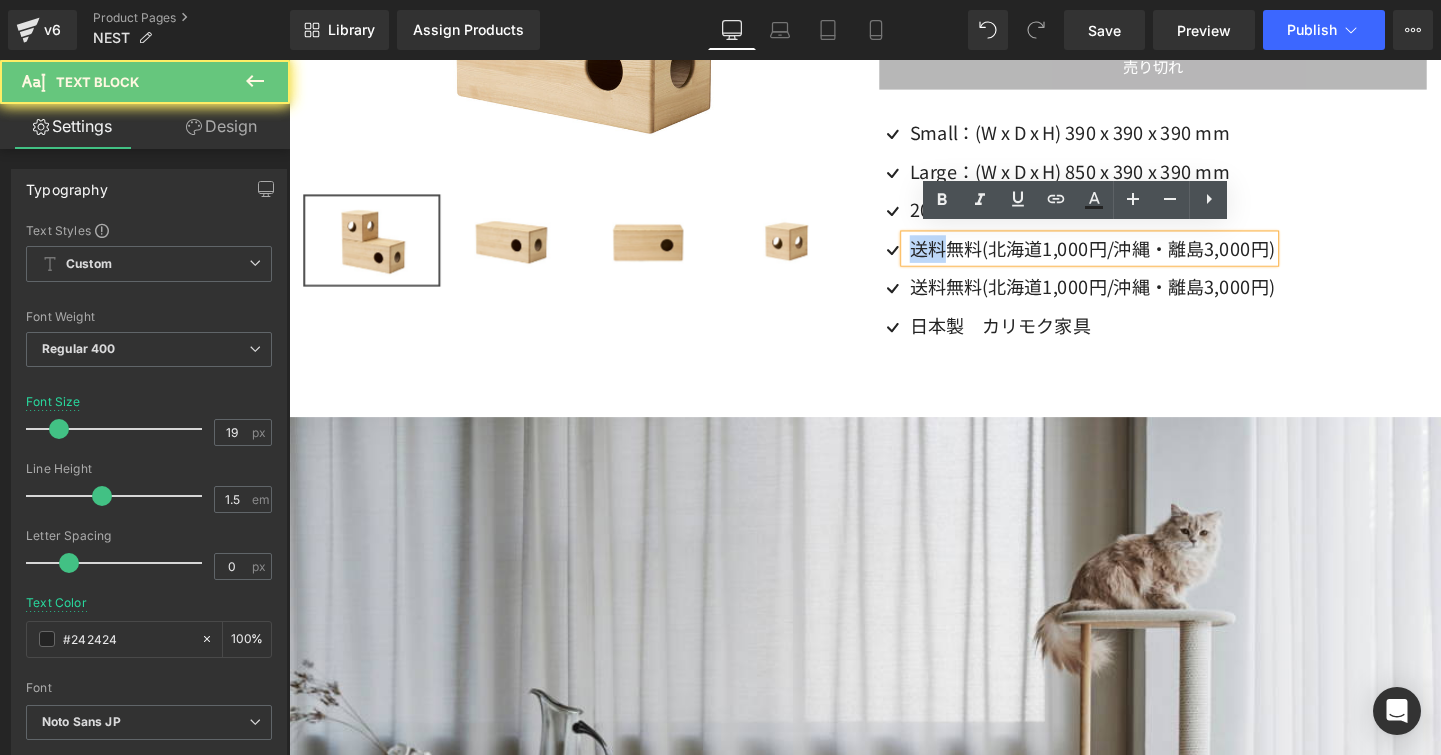 click on "送料無料(北海道1,000円/沖縄・離島3,000円)" at bounding box center (1132, 258) 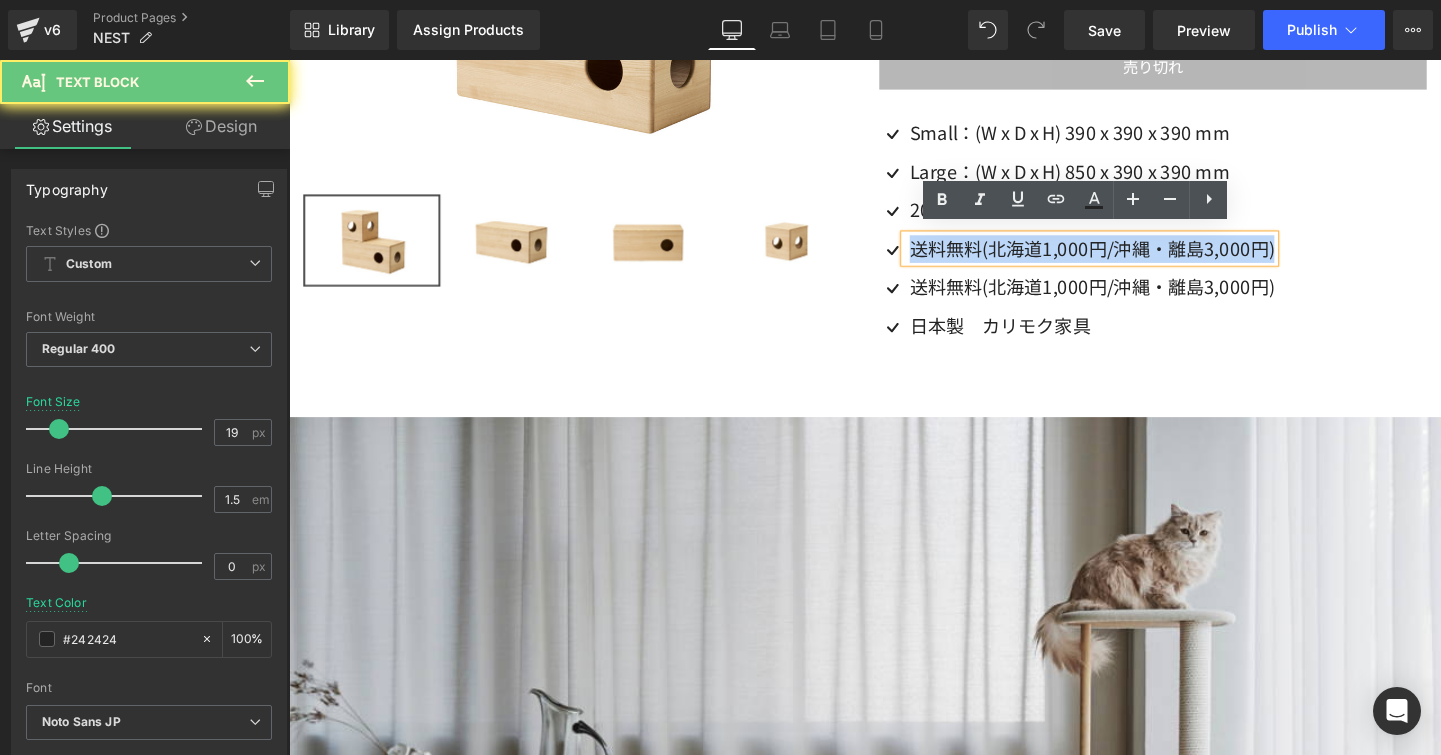click on "送料無料(北海道1,000円/沖縄・離島3,000円)" at bounding box center (1132, 258) 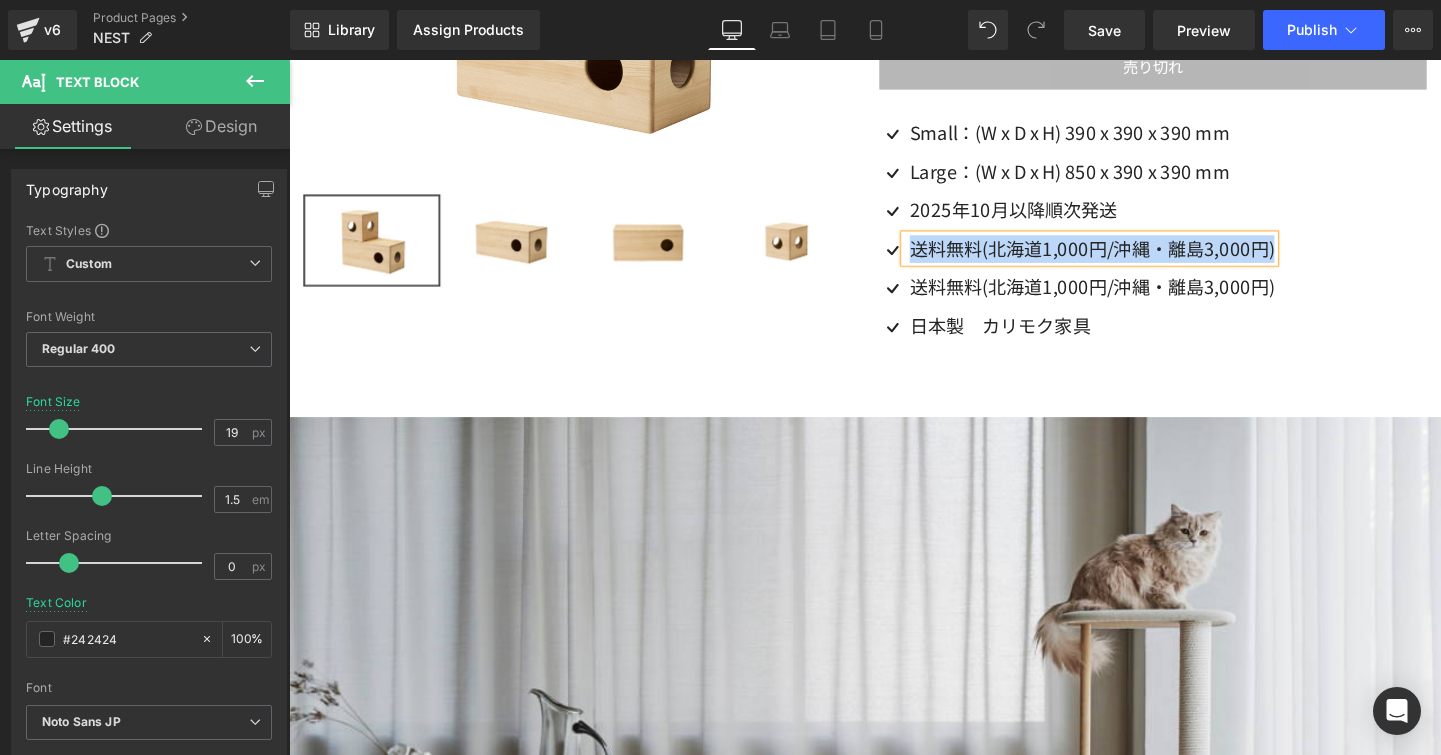type 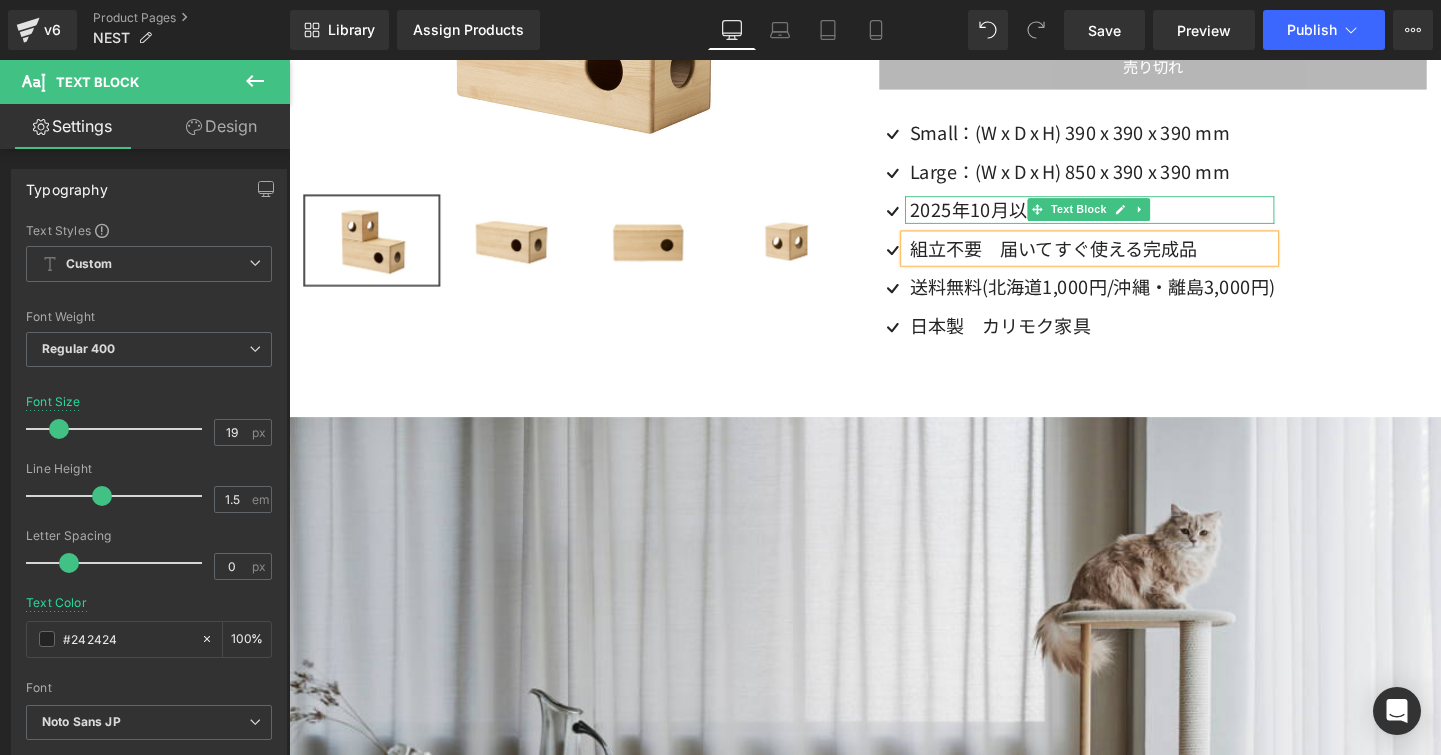 click on "2025年10月以降順次発送" at bounding box center (1132, 217) 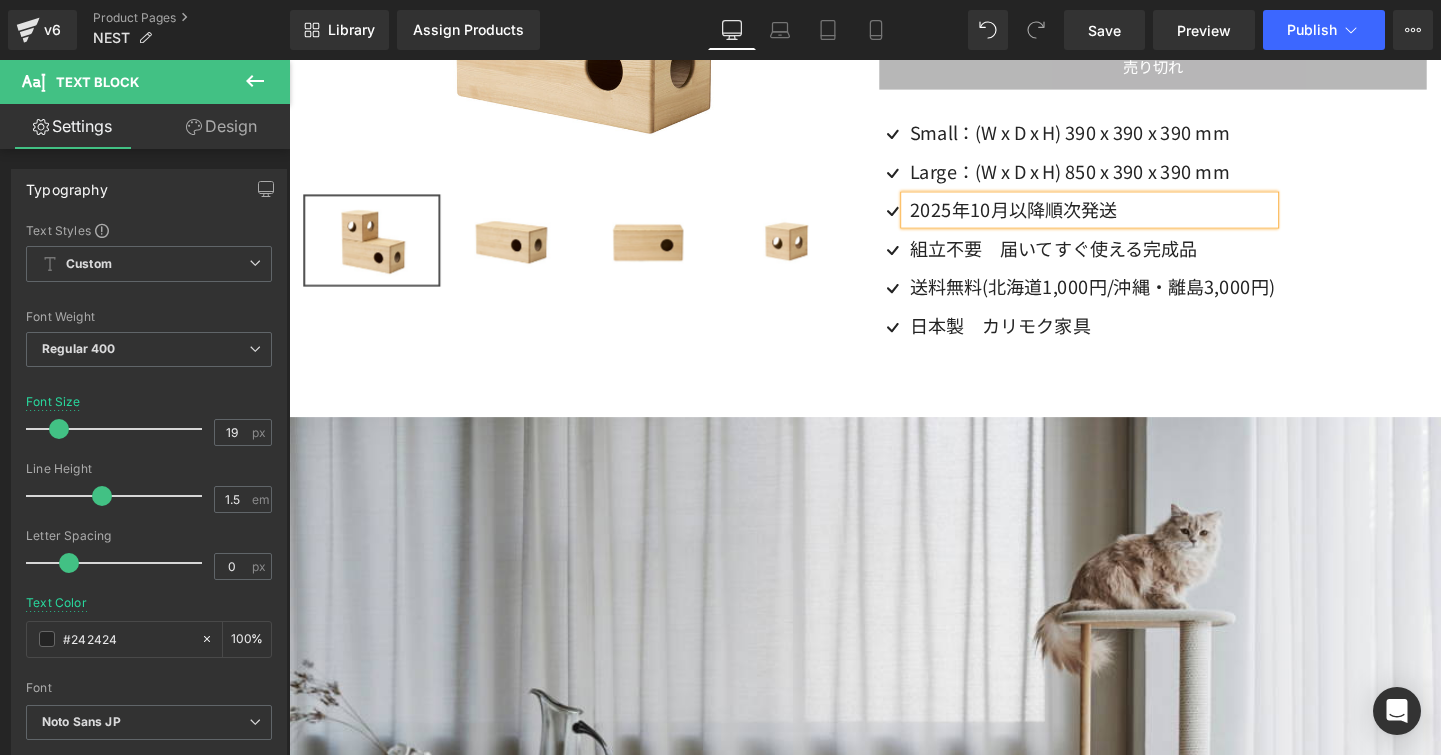 click on "2025年10月以降順次発送" at bounding box center [1132, 217] 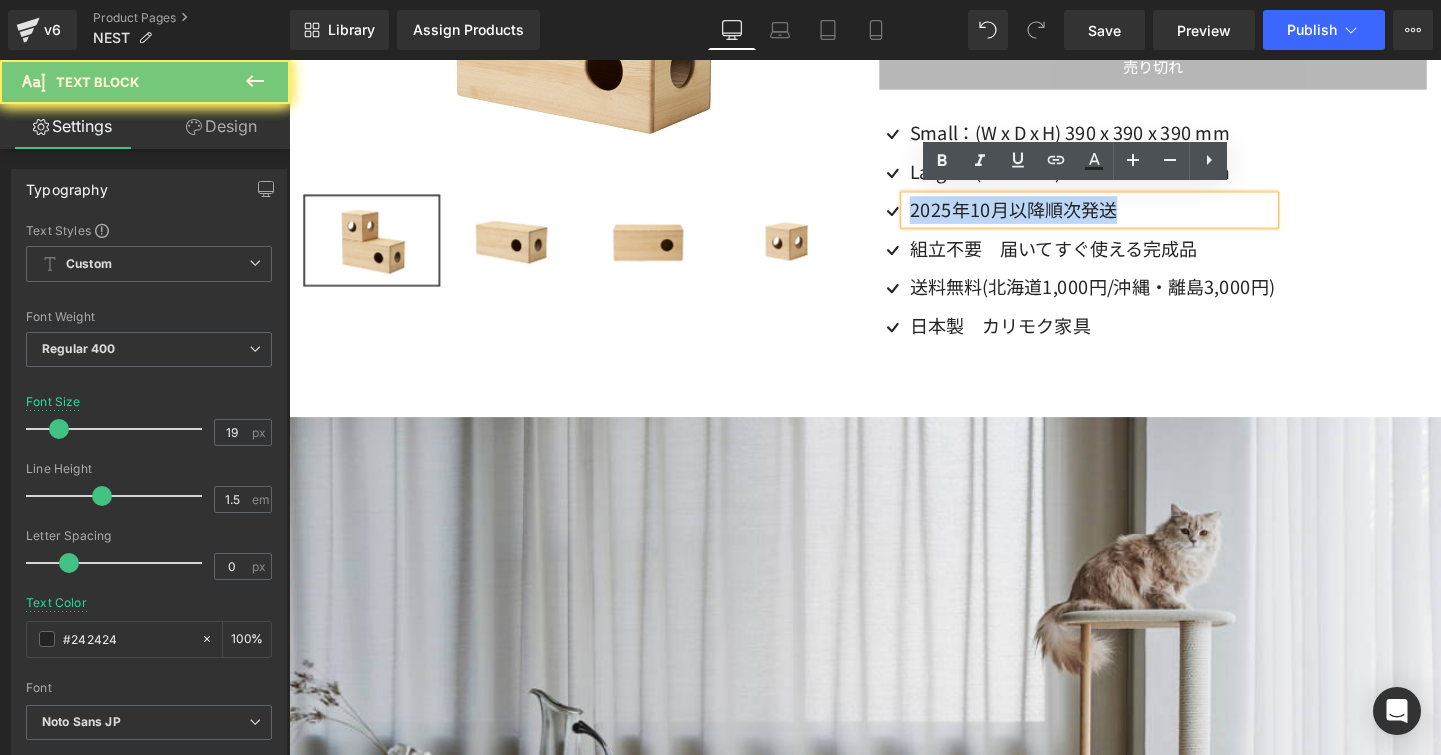 click on "2025年10月以降順次発送" at bounding box center [1132, 217] 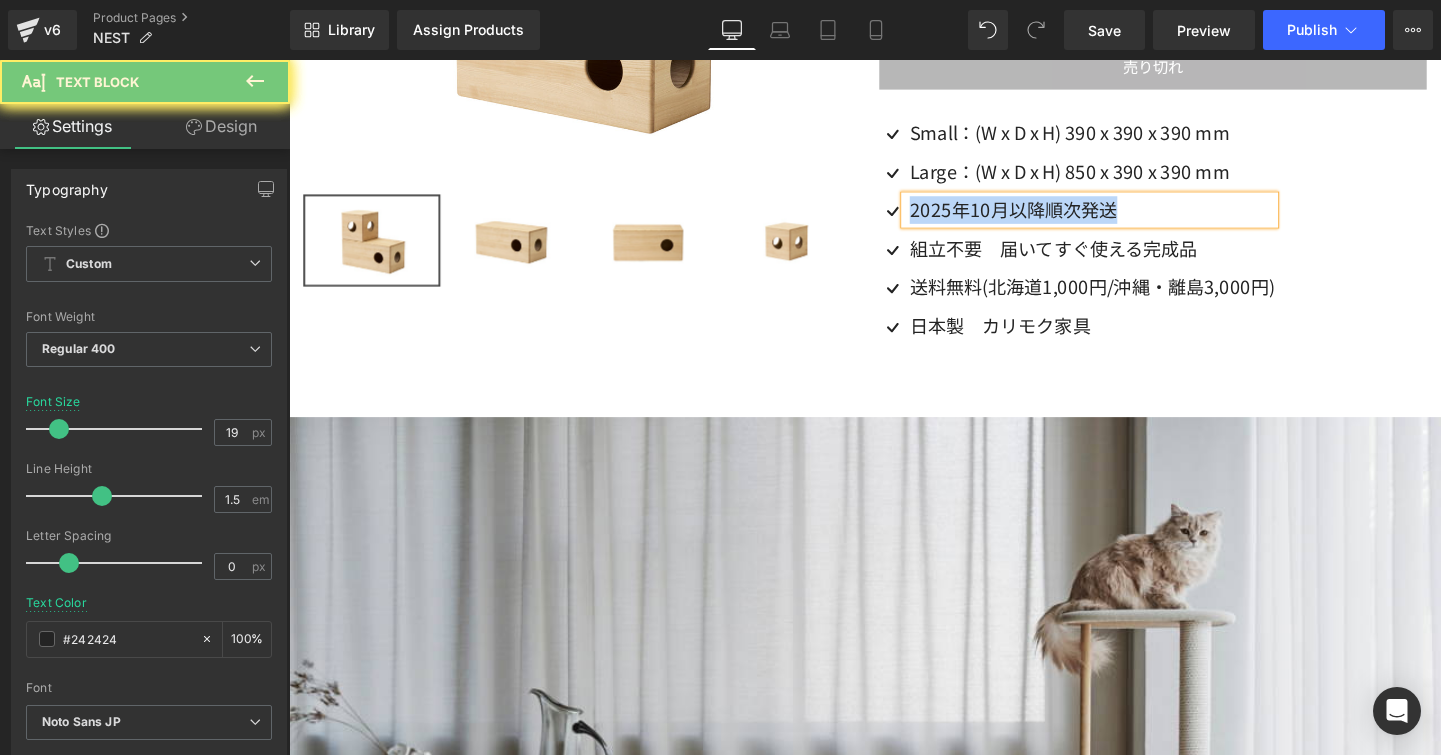 type 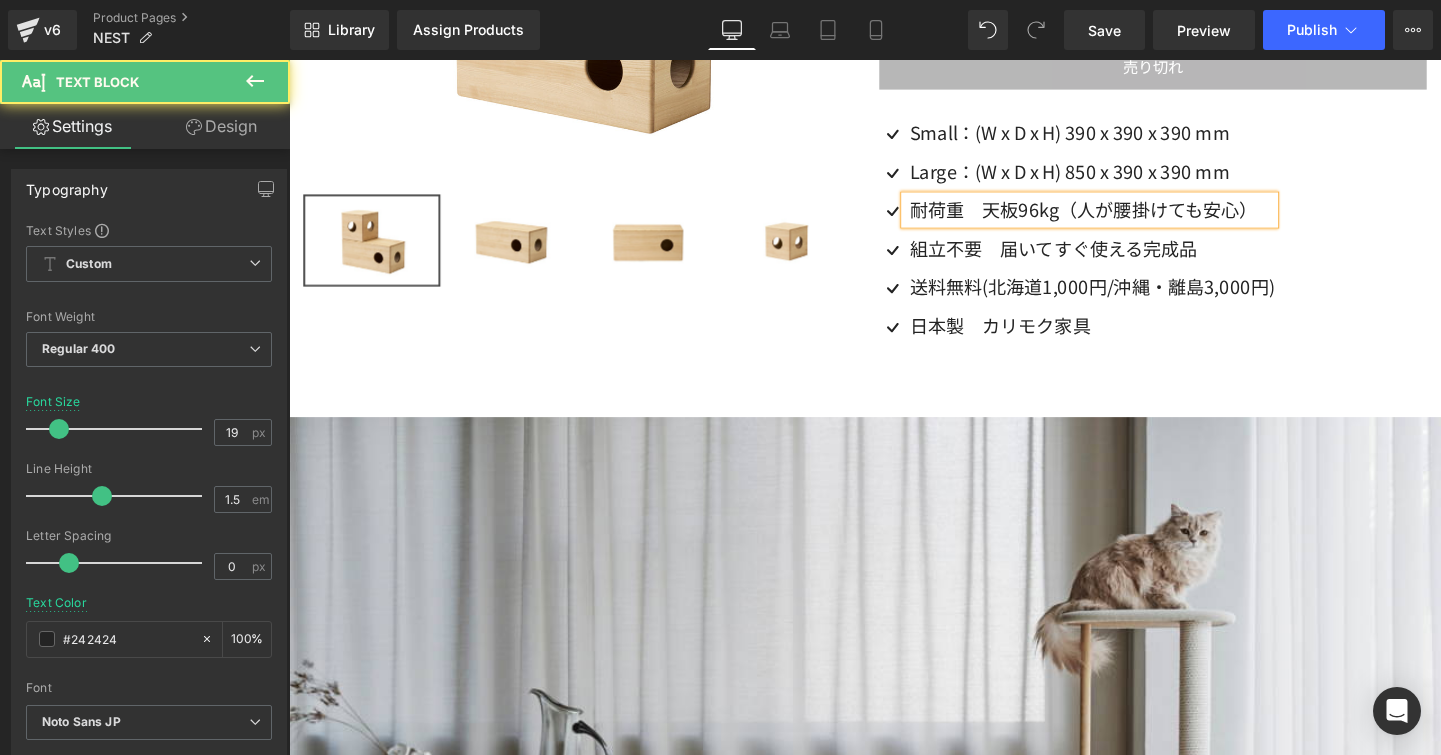click on "耐荷重　天板96kg（人が腰掛けても安心）" at bounding box center (1132, 217) 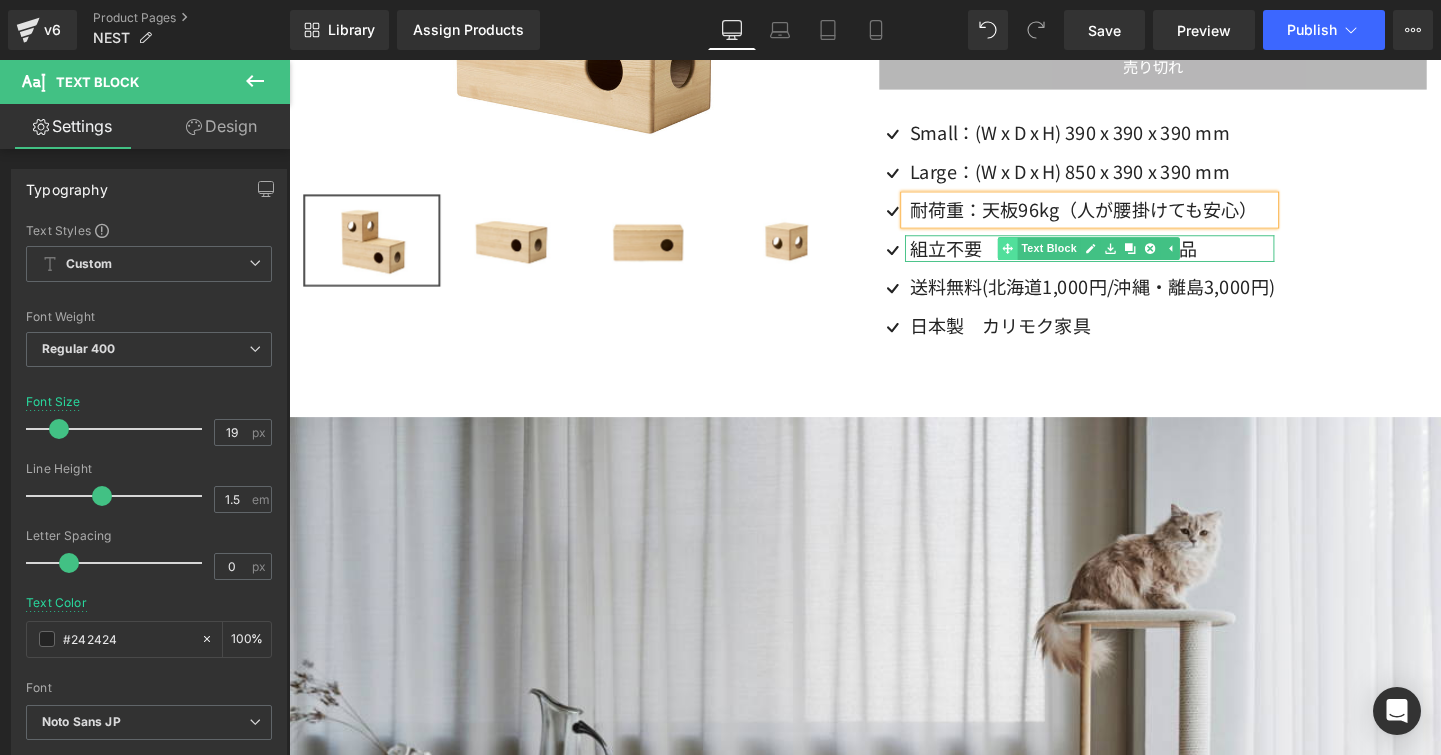 click on "組立不要　届いてすぐ使える完成品 Text Block" at bounding box center (1130, 258) 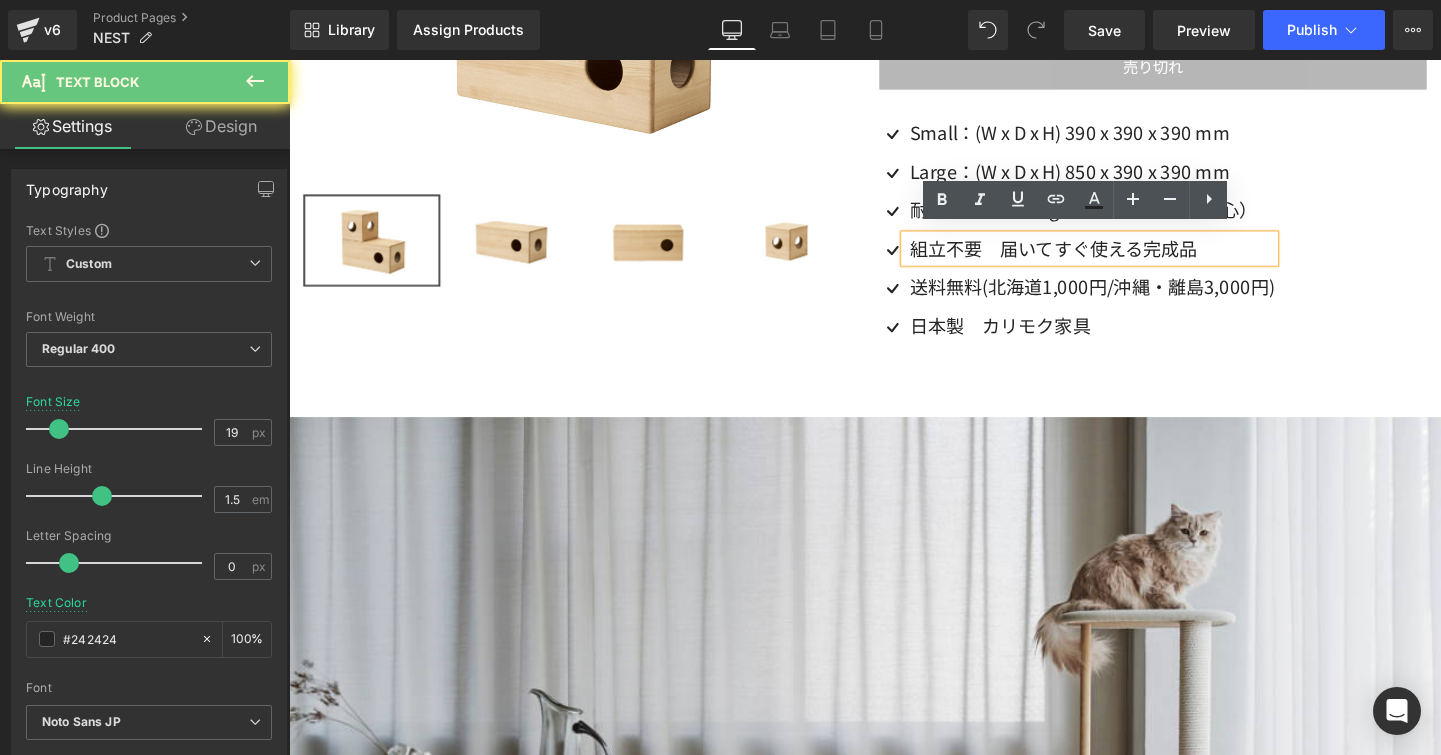 click on "組立不要　届いてすぐ使える完成品" at bounding box center (1132, 258) 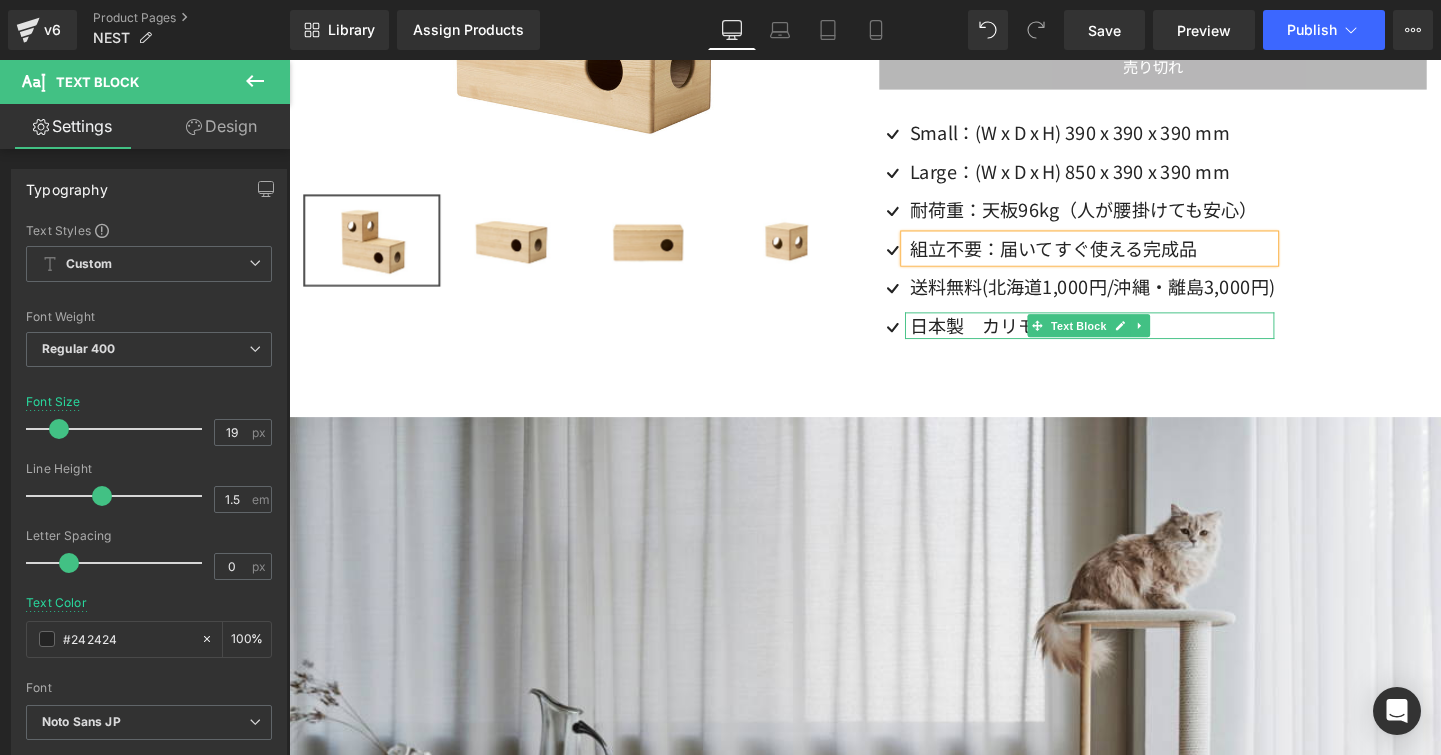 click on "日本製　カリモク家具" at bounding box center [1132, 339] 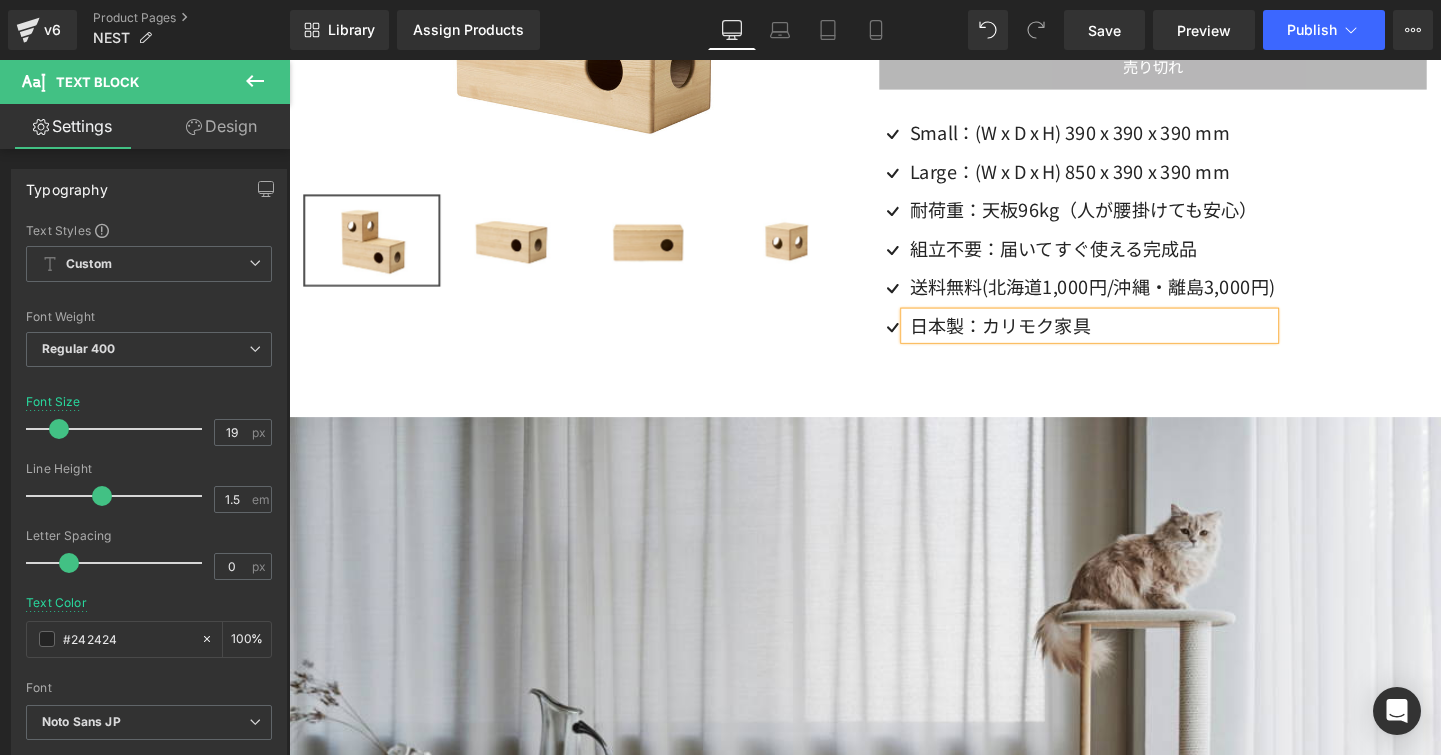 click on "Image
Small：(W x D x H) 390 x 390 x 390 mm
Text Block
Image
Large：(W x D x H) 850 x 390 x 390 mm Text Block
Image
耐荷重：天板96kg（人が腰掛けても安心） Text Block
Image" at bounding box center [1196, 243] 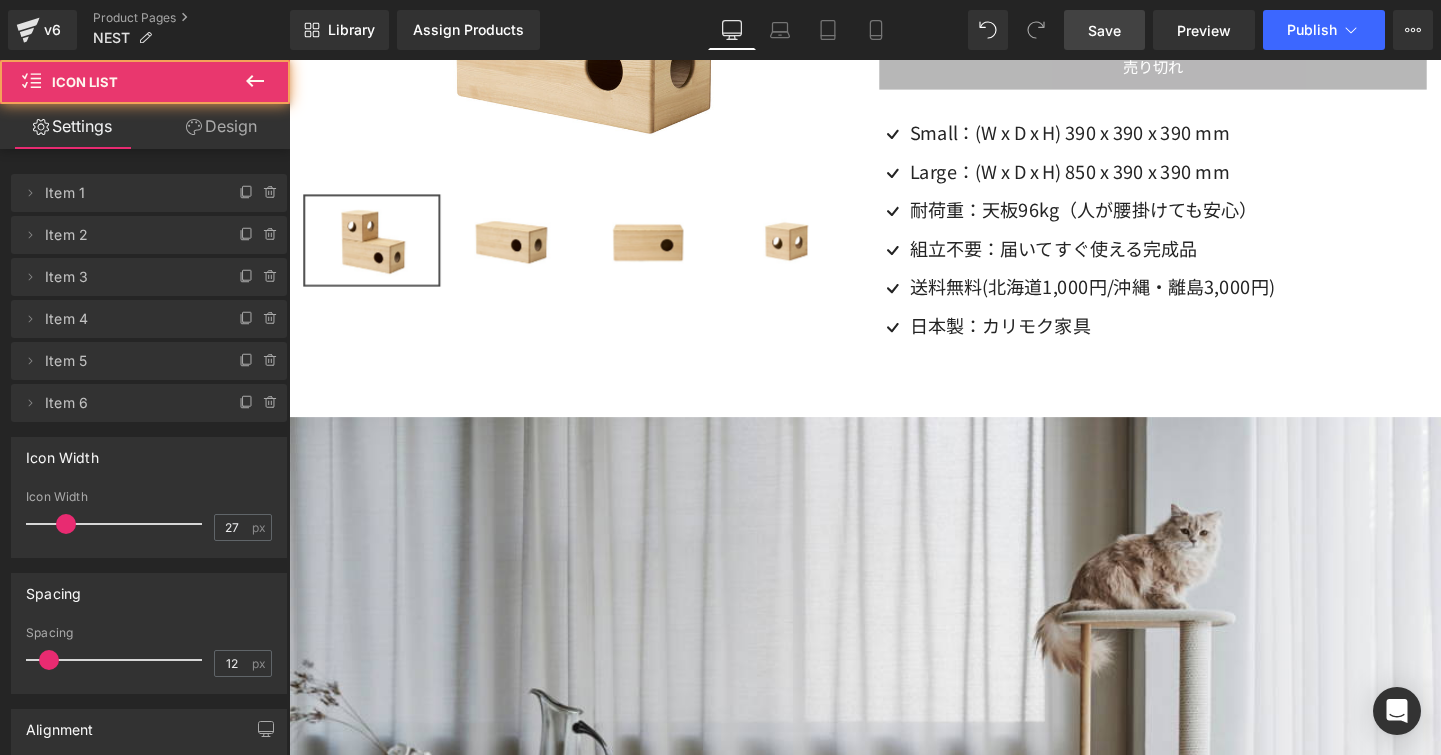 click on "Save" at bounding box center [1104, 30] 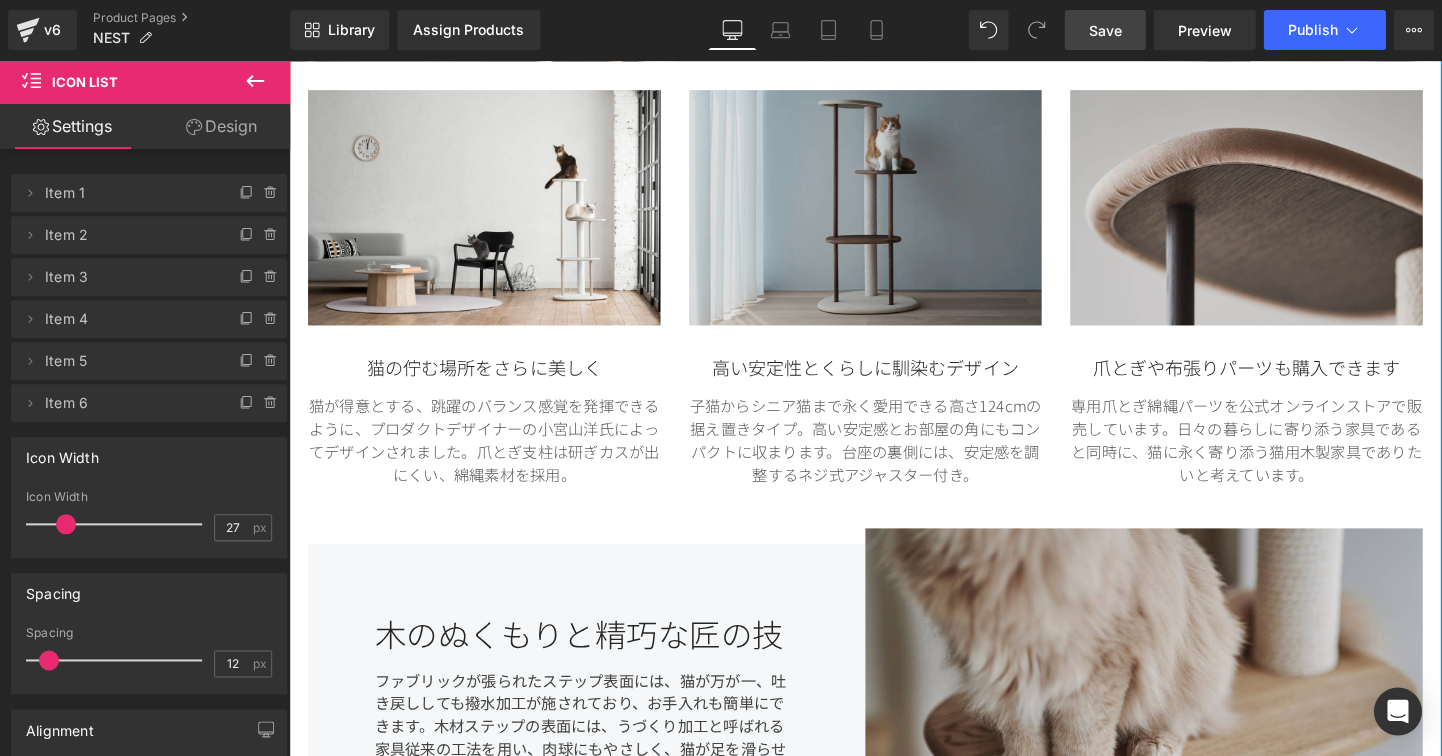 scroll, scrollTop: 1776, scrollLeft: 0, axis: vertical 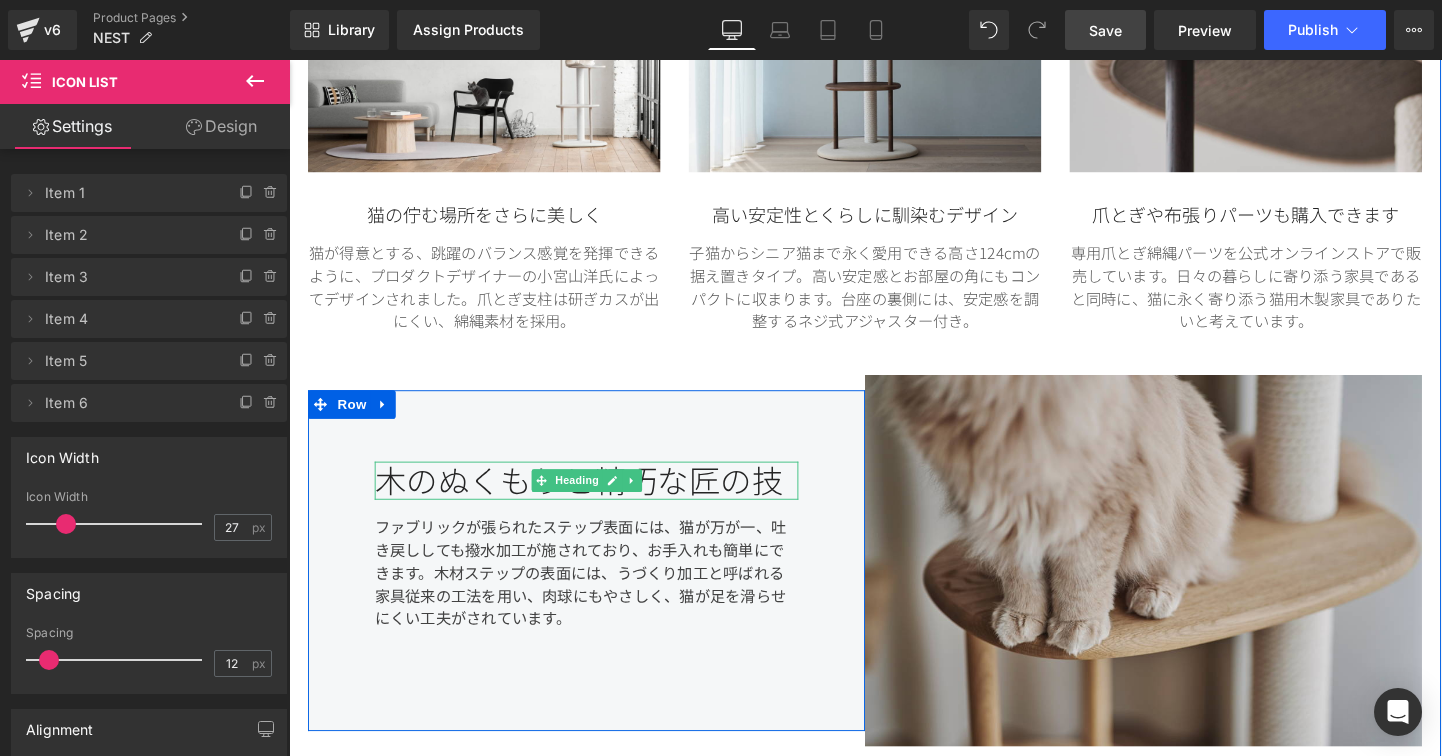 click on "木のぬくもりと精巧な匠の技" at bounding box center [601, 502] 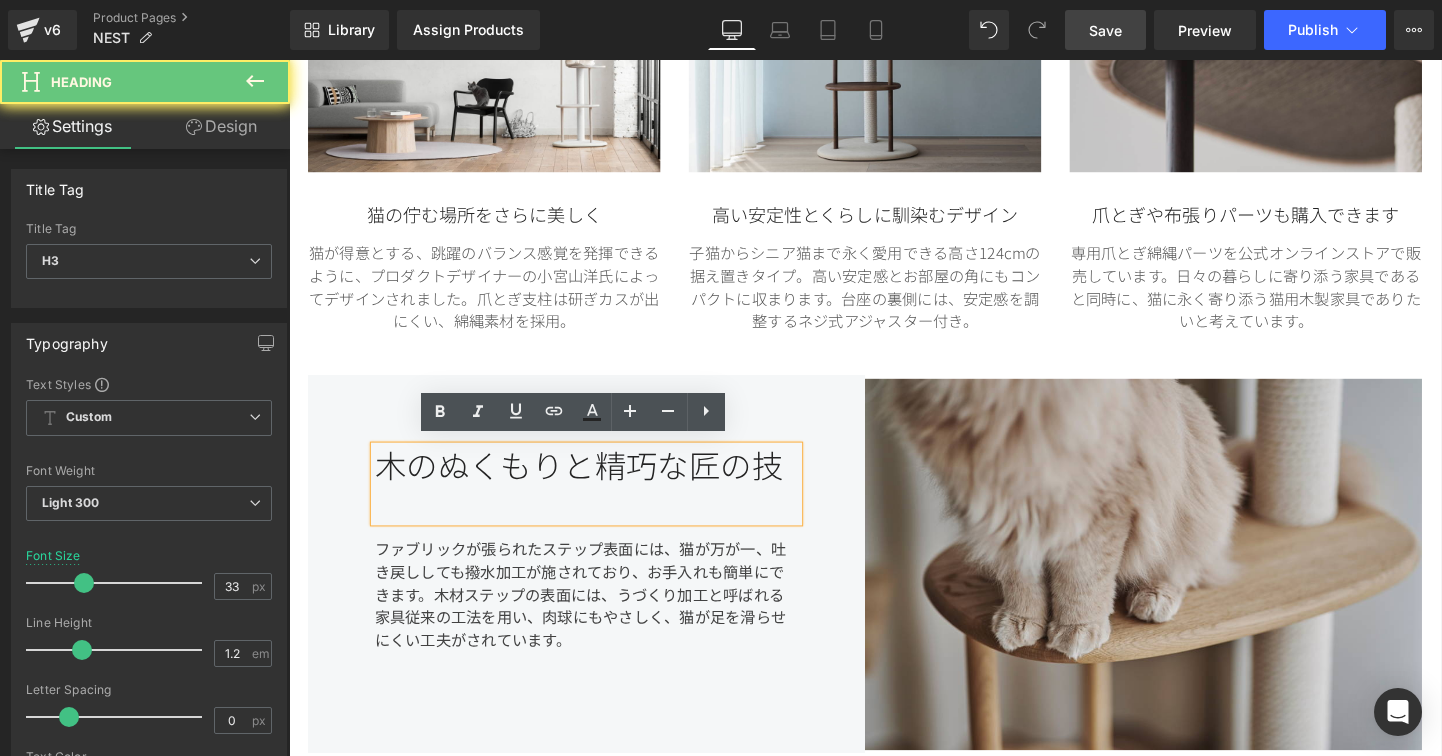 click on "木のぬくもりと精巧な匠の技" at bounding box center (601, 505) 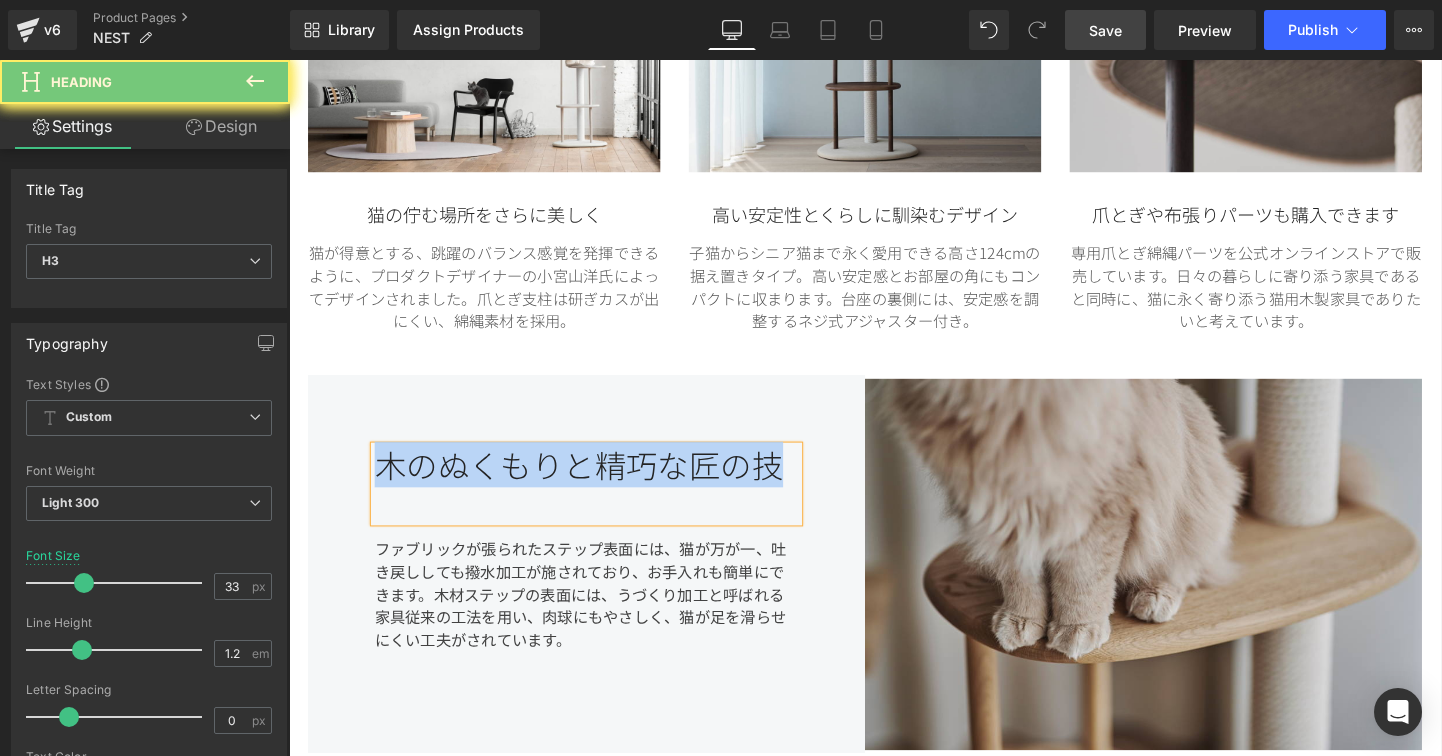 type 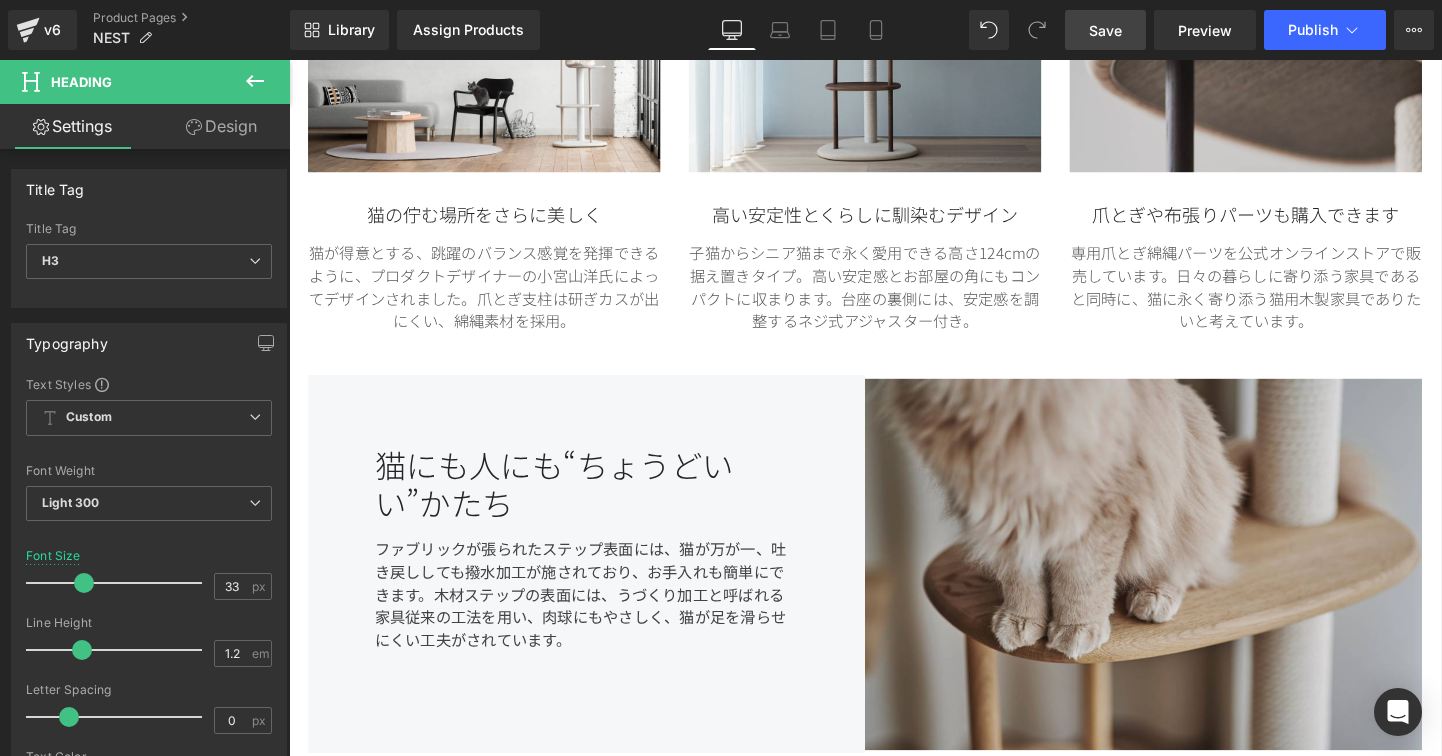 click on "Save" at bounding box center (1105, 30) 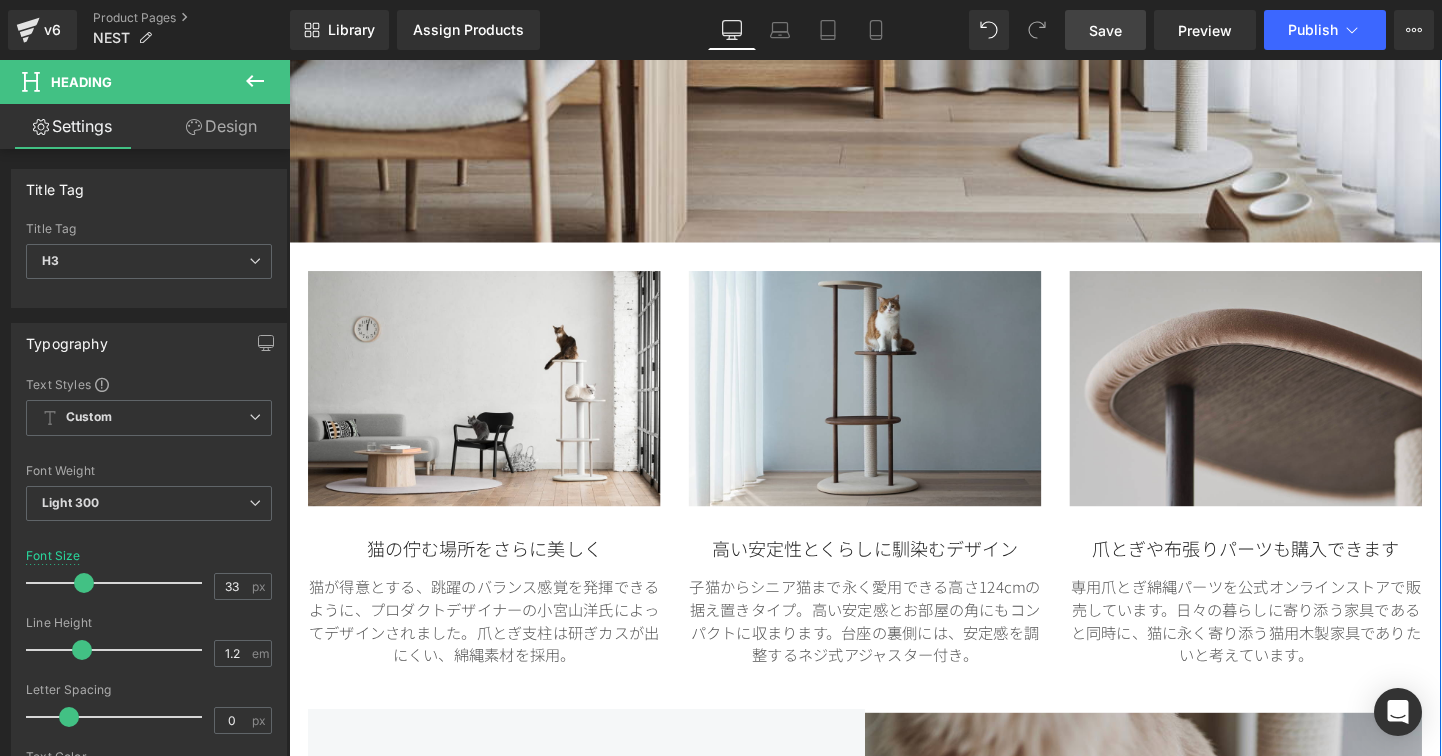 scroll, scrollTop: 1404, scrollLeft: 0, axis: vertical 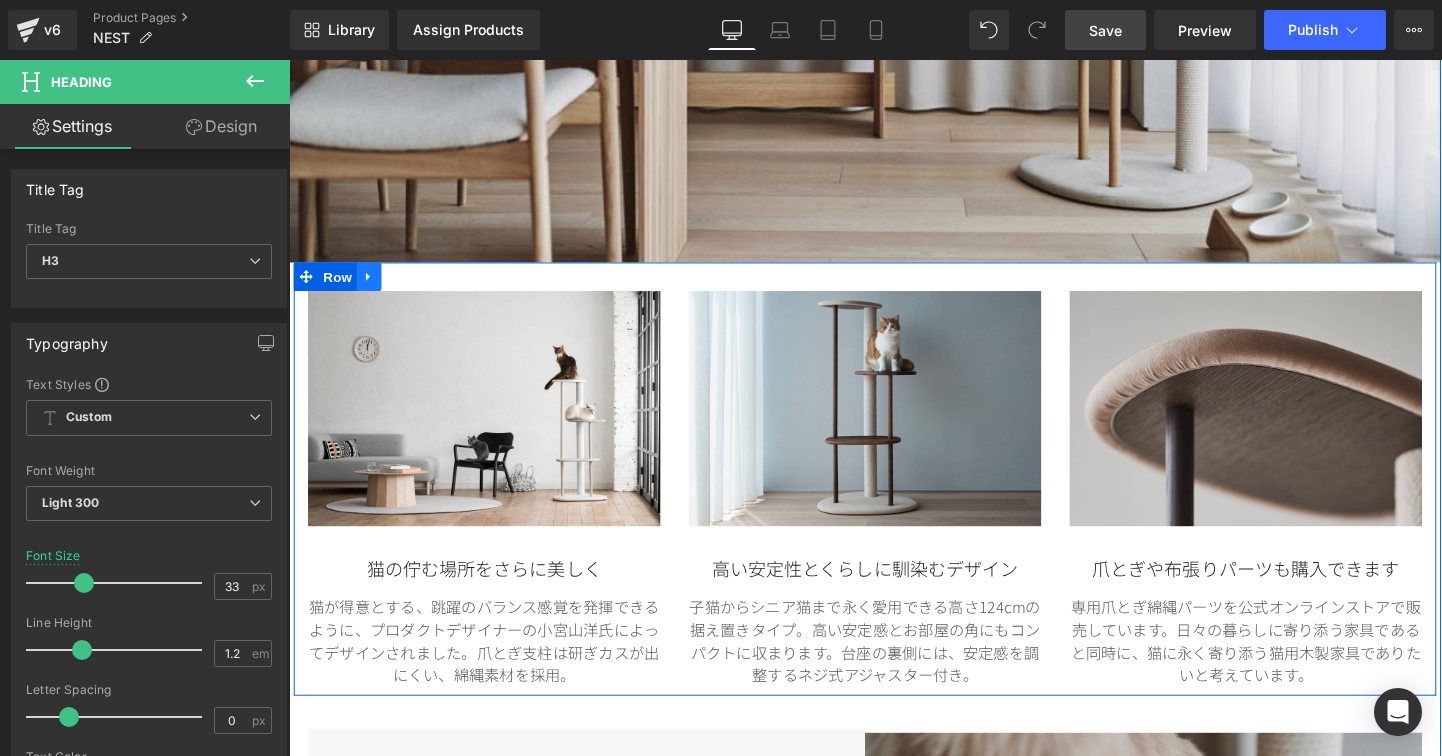 click at bounding box center (373, 288) 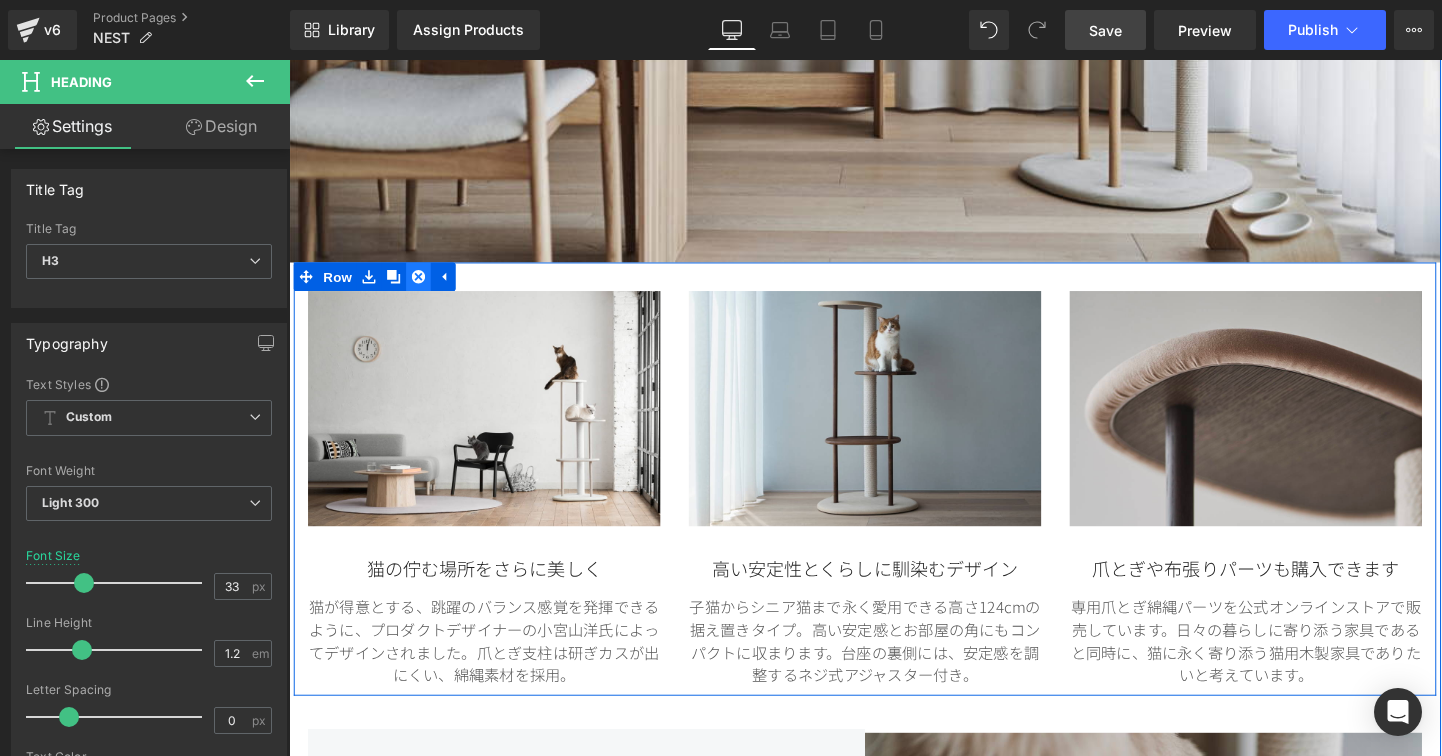 click 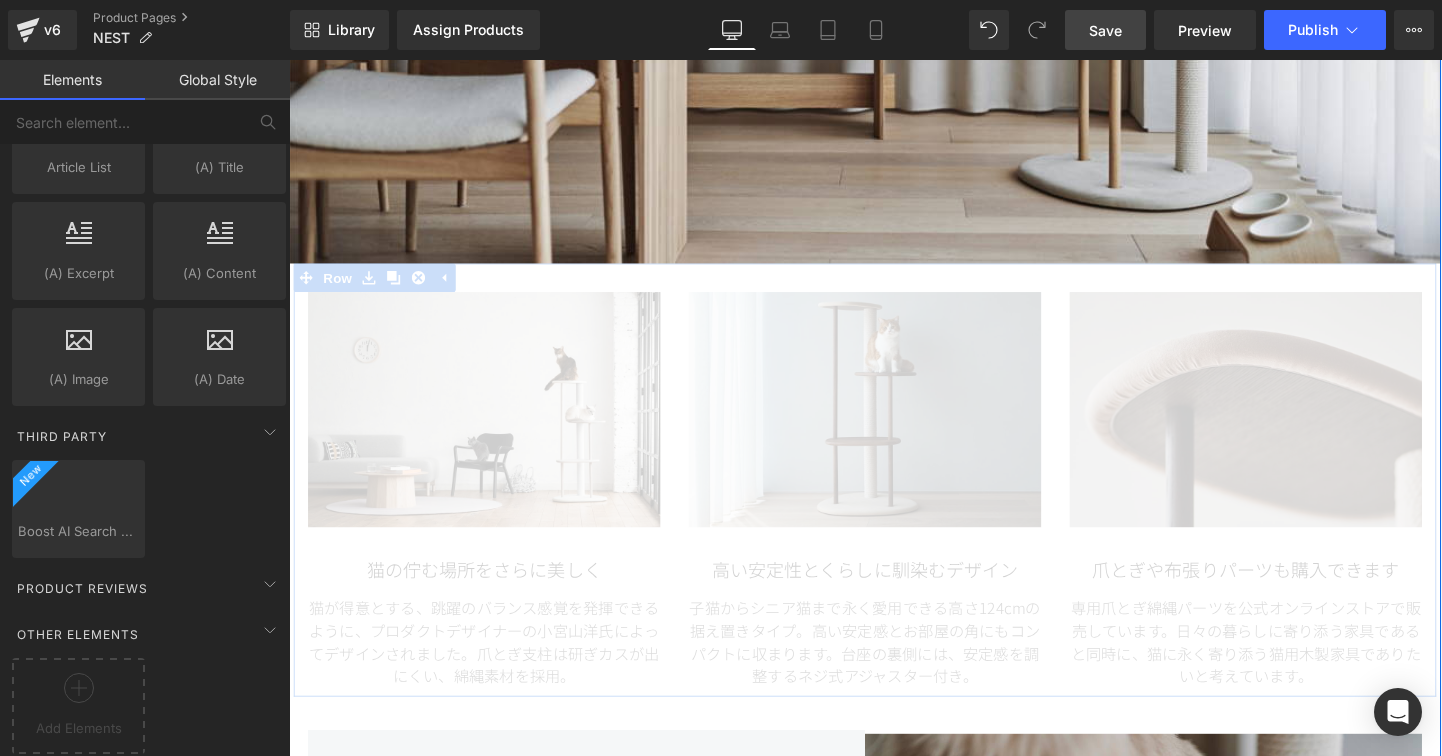scroll, scrollTop: 3905, scrollLeft: 0, axis: vertical 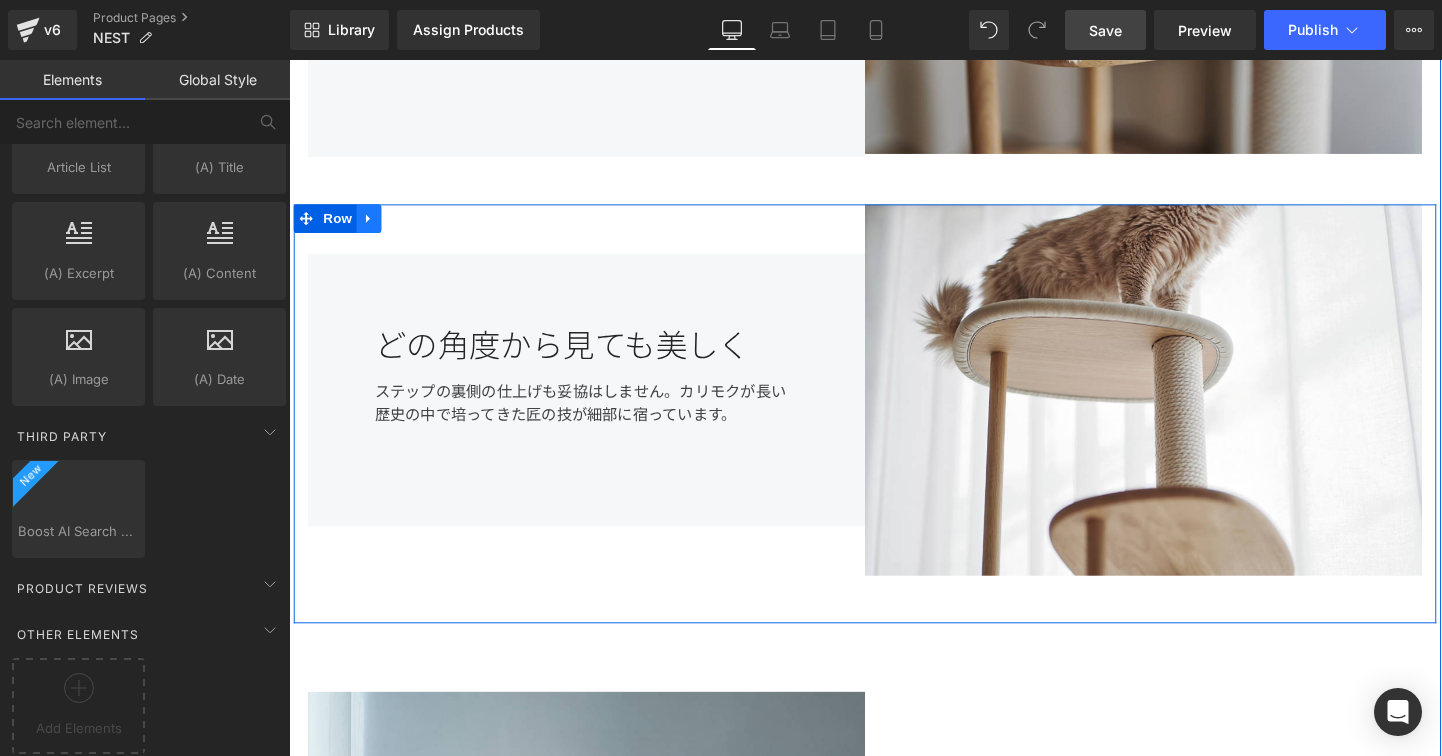 click 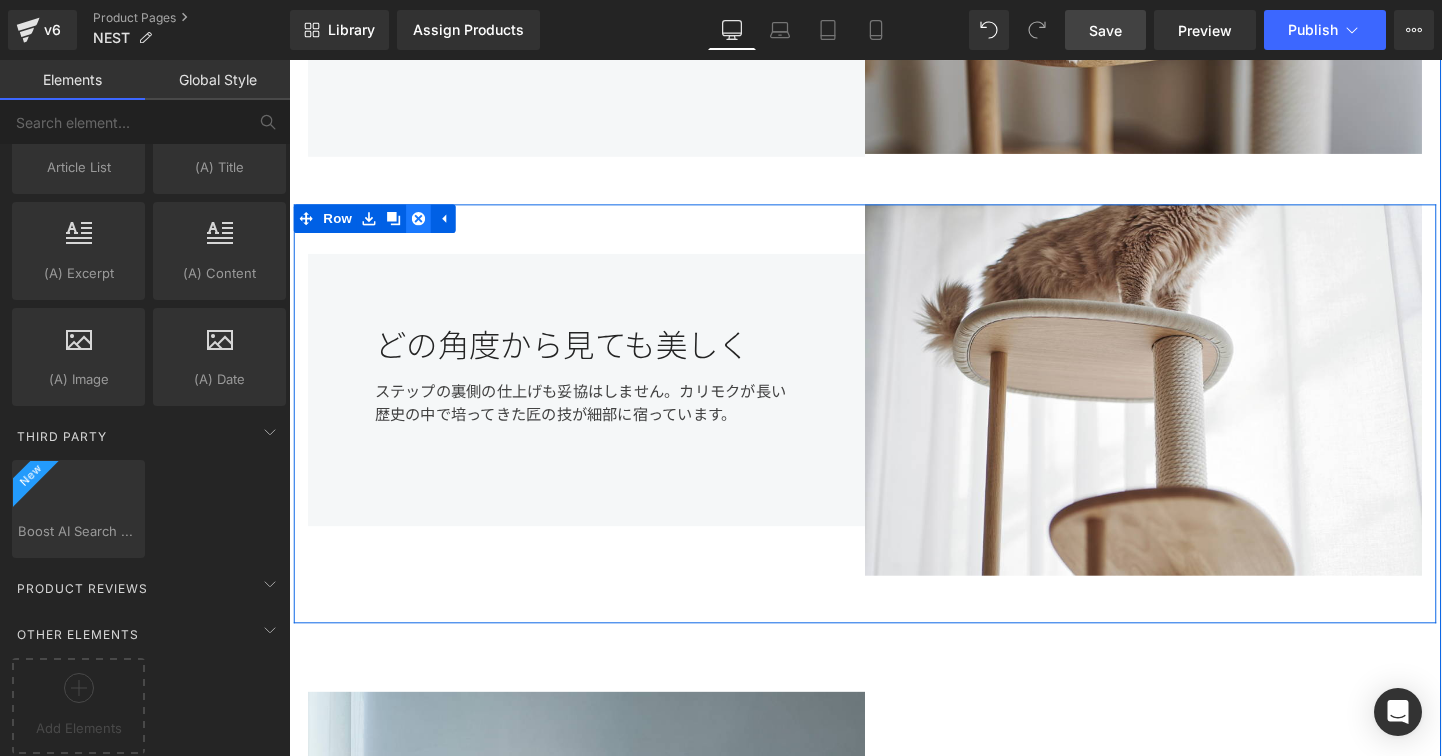 click 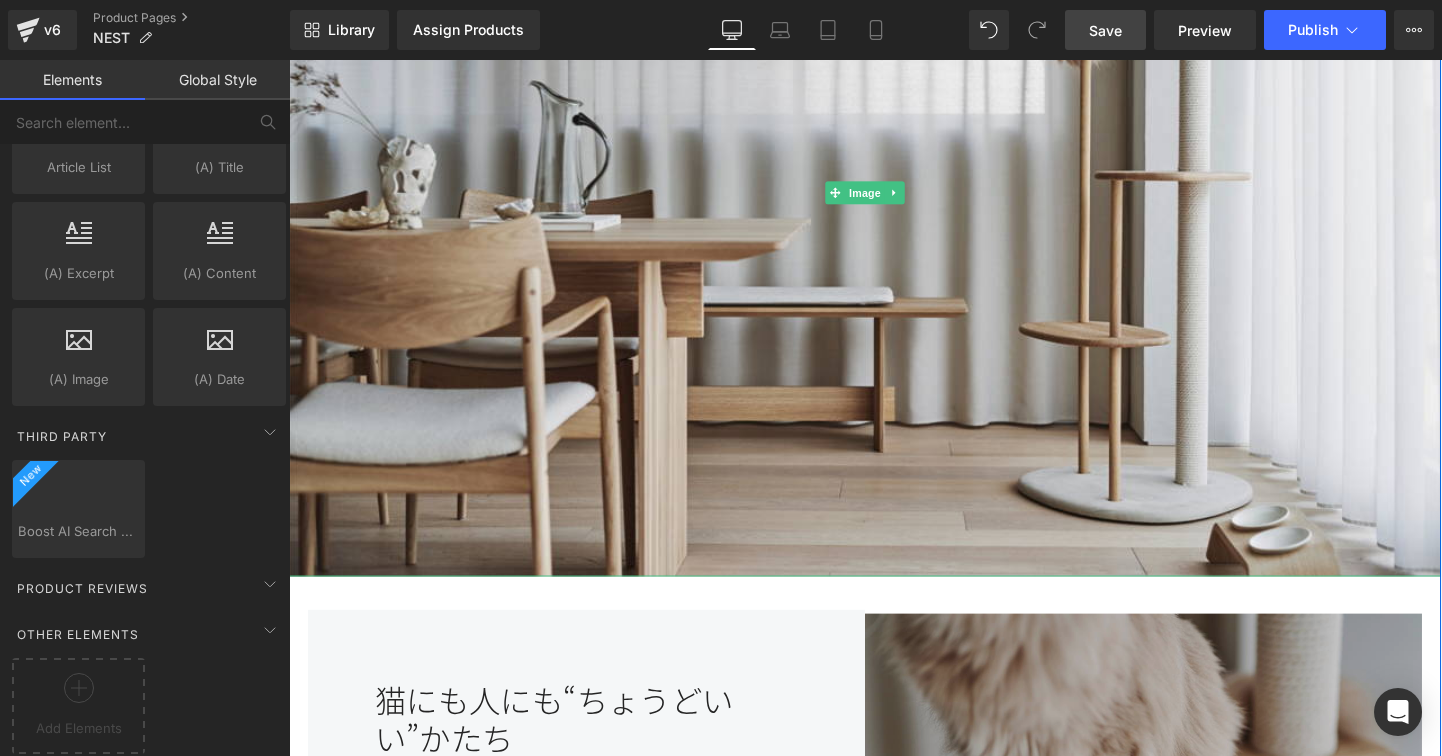 scroll, scrollTop: 753, scrollLeft: 0, axis: vertical 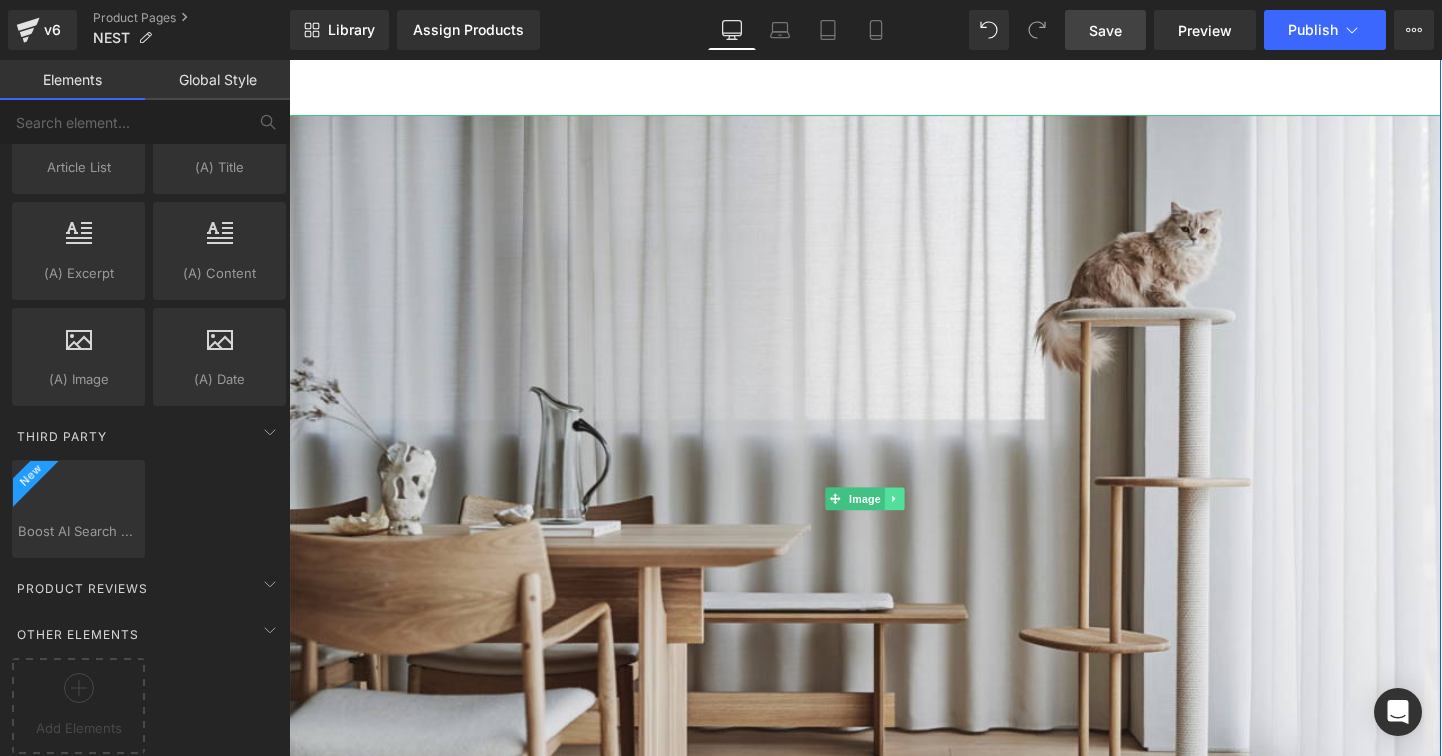 click 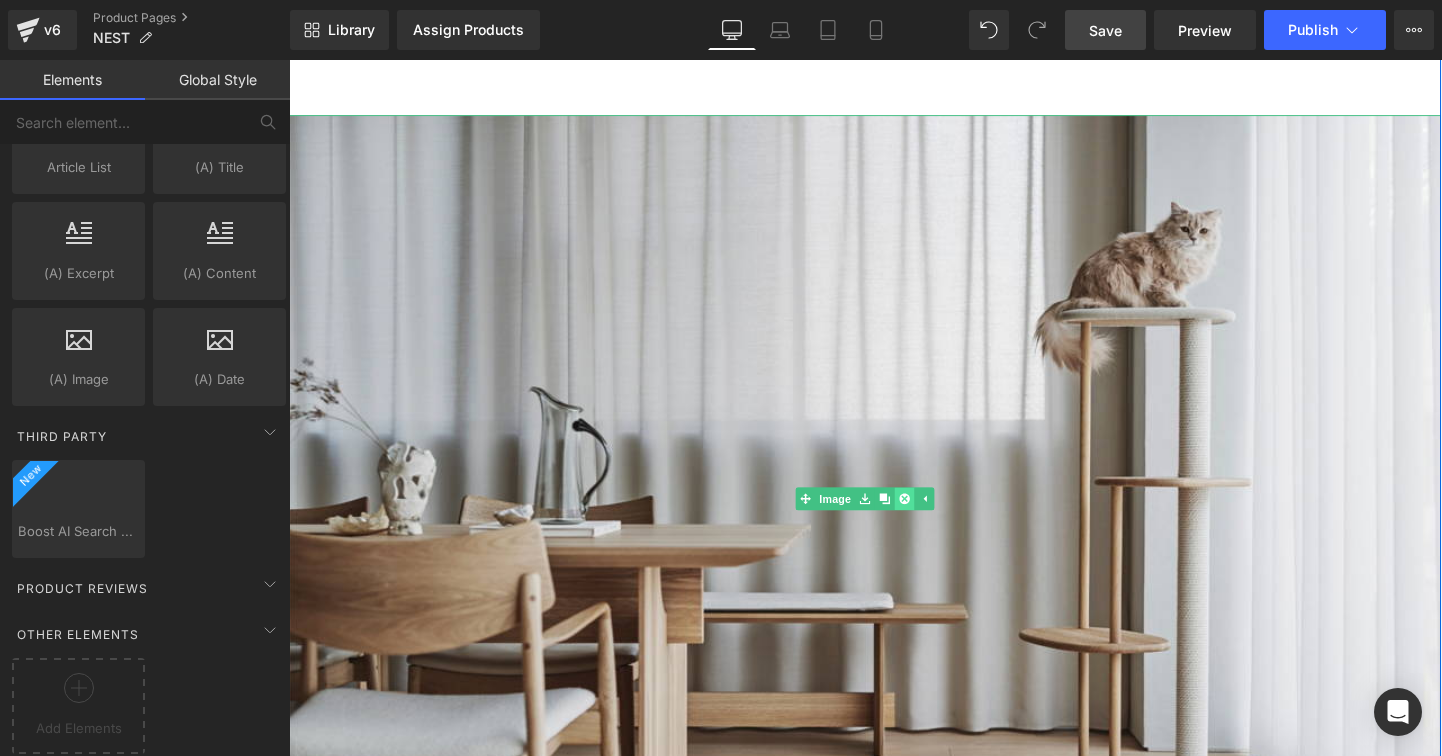 click at bounding box center [935, 521] 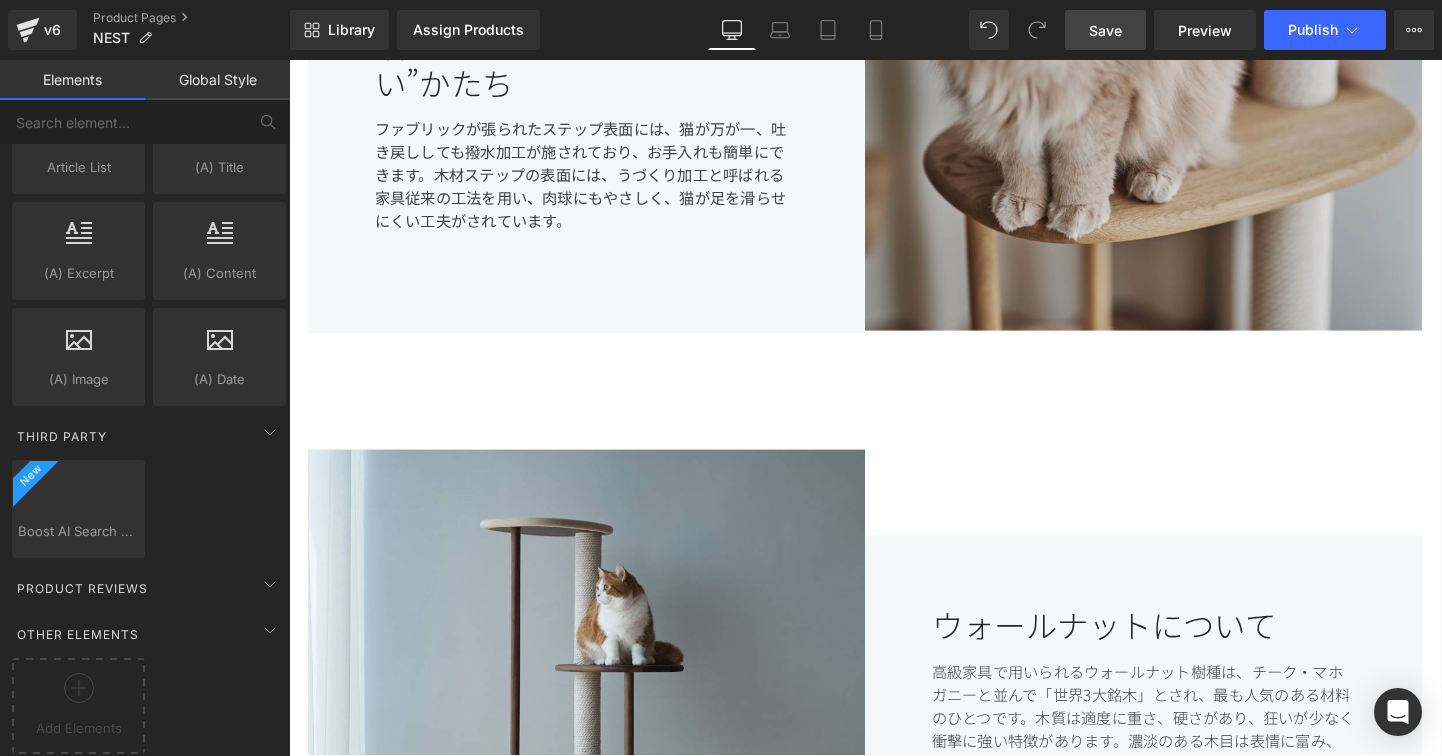 scroll, scrollTop: 1176, scrollLeft: 0, axis: vertical 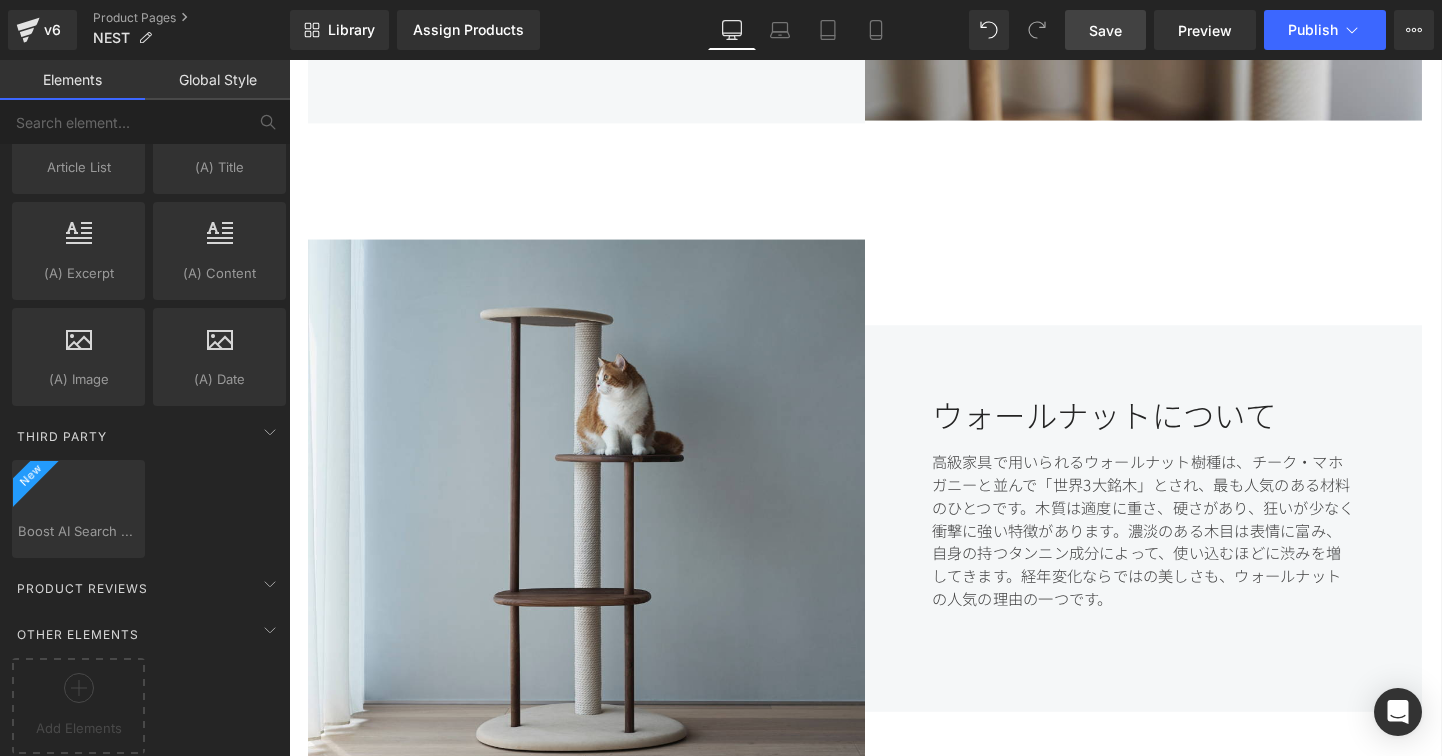 click on "高級家具で用いられるウォールナット樹種は、チーク・マホガニーと並んで「世界3大銘木」とされ、最も人気のある材料のひとつです。木質は適度に重さ、硬さがあり、狂いが少なく衝撃に強い特徴があります。濃淡のある木目は表情に富み、自身の持つタンニン成分によって、使い込むほどに渋みを増してきます。経年変化ならではの美しさも、ウォールナットの人気の理由の一つです。" at bounding box center [1186, 562] 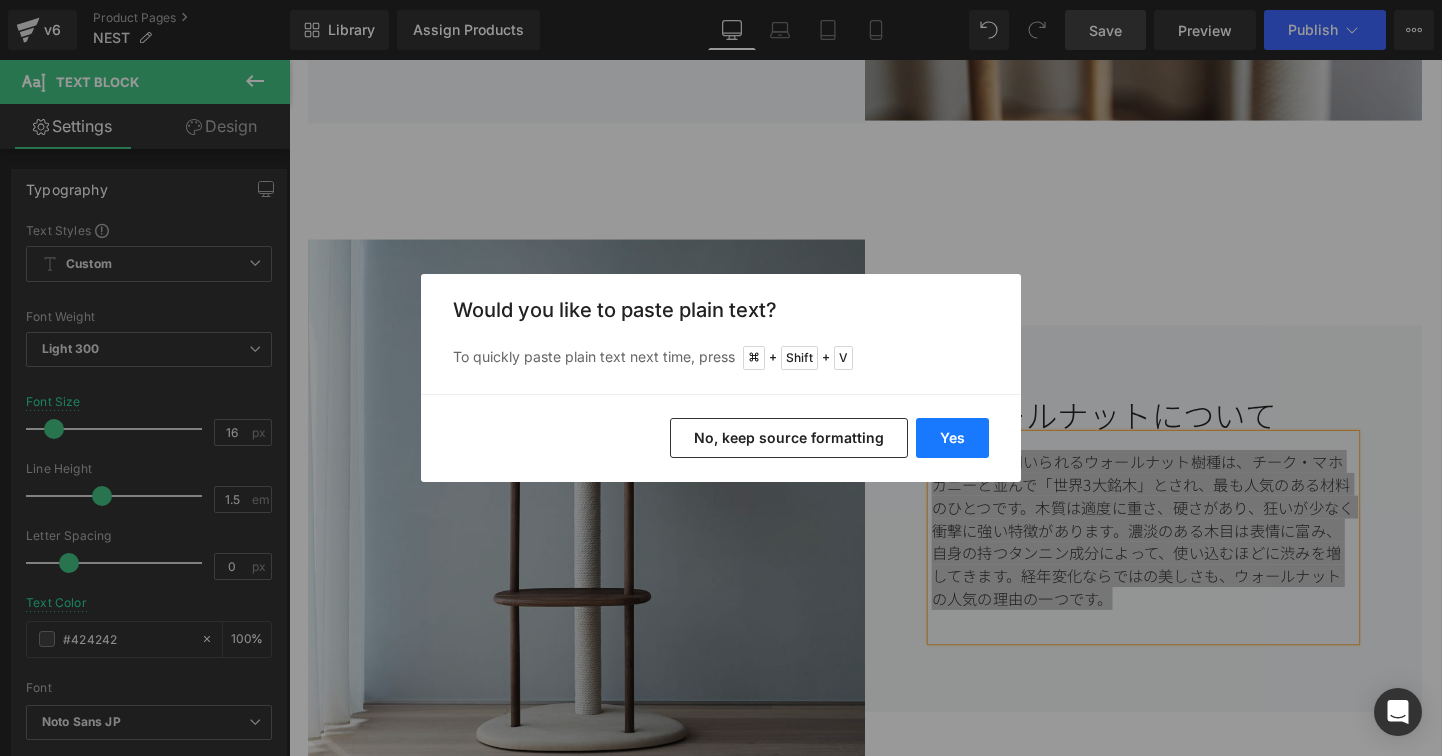 click on "Yes" at bounding box center (952, 438) 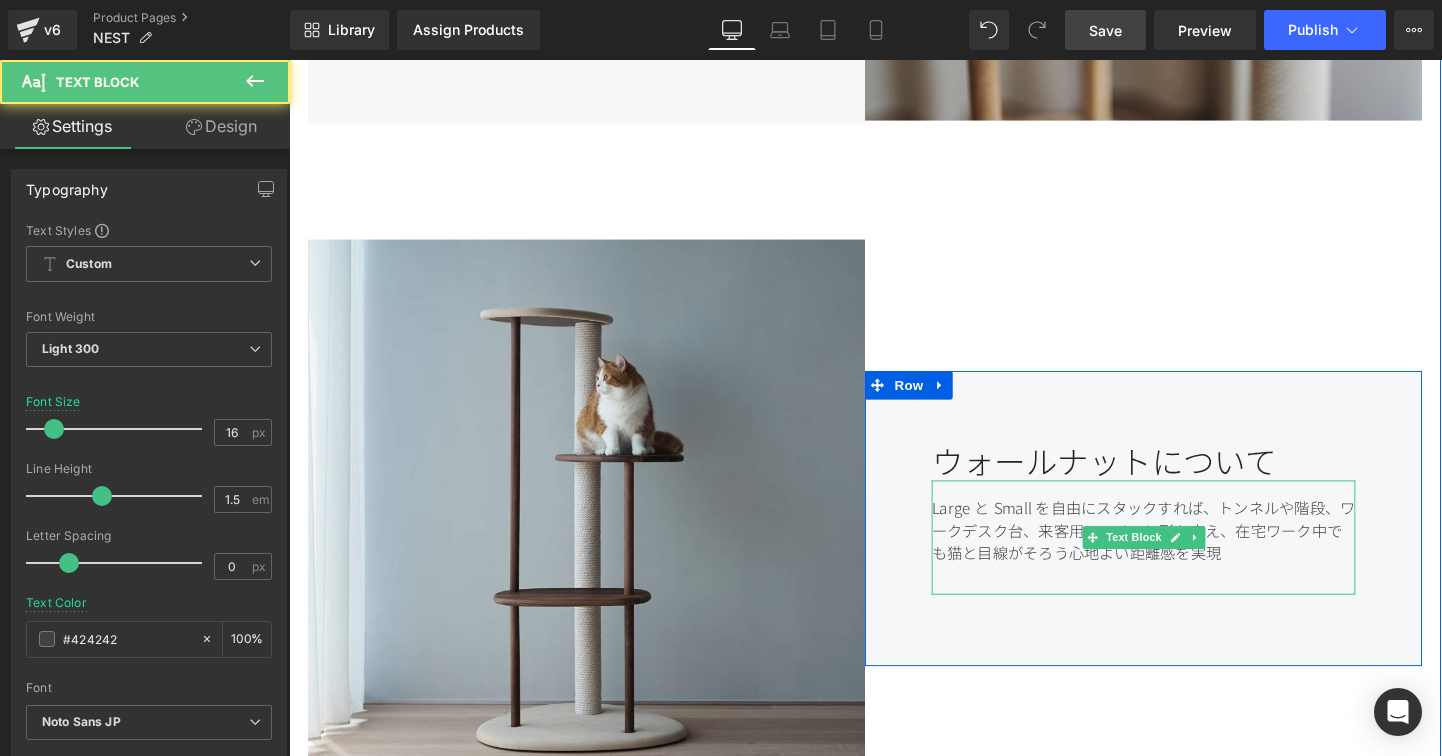click on "Large と Small を自由にスタックすれば、トンネルや階段、ワークデスク台、来客用ベンチへと形を変え、在宅ワーク中でも猫と目線がそろう心地よい距離感を実現" at bounding box center [1186, 562] 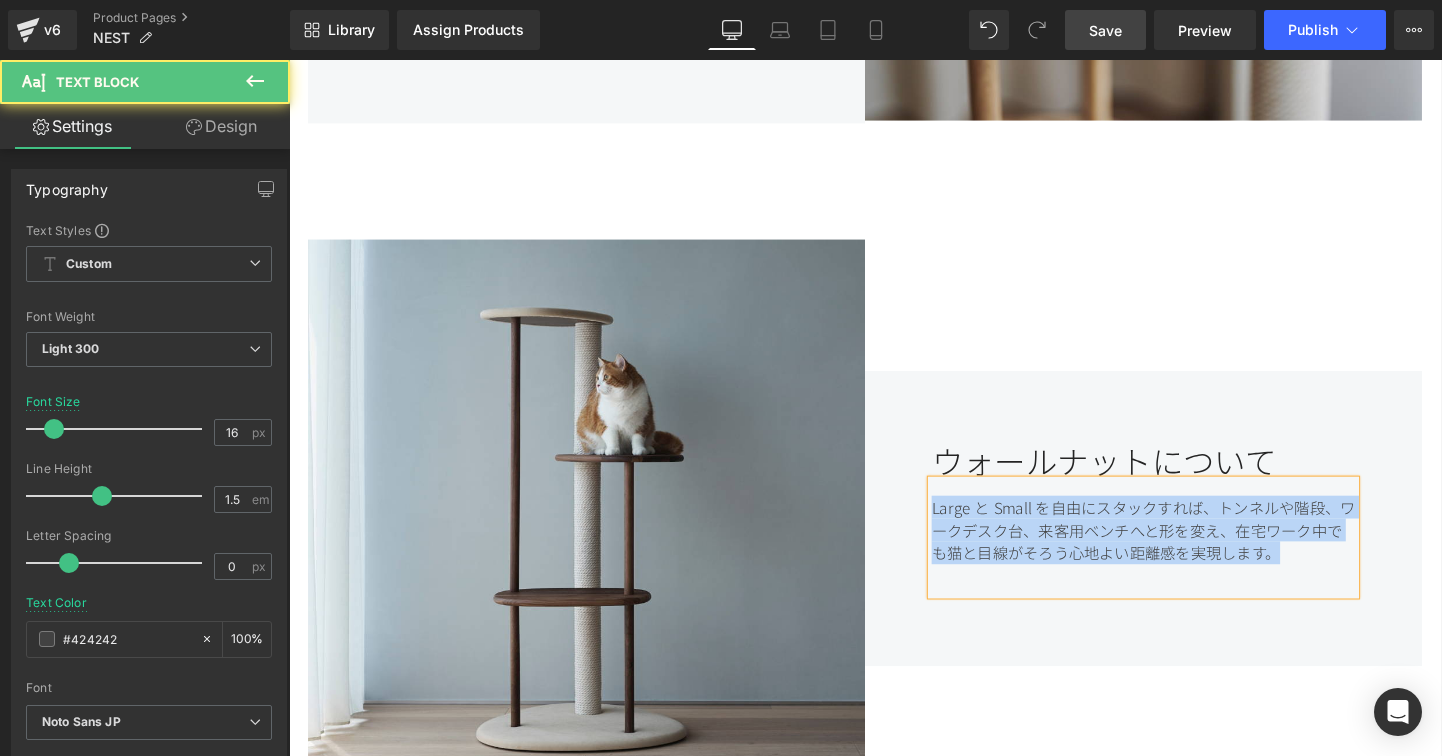 drag, startPoint x: 1333, startPoint y: 567, endPoint x: 897, endPoint y: 508, distance: 439.97388 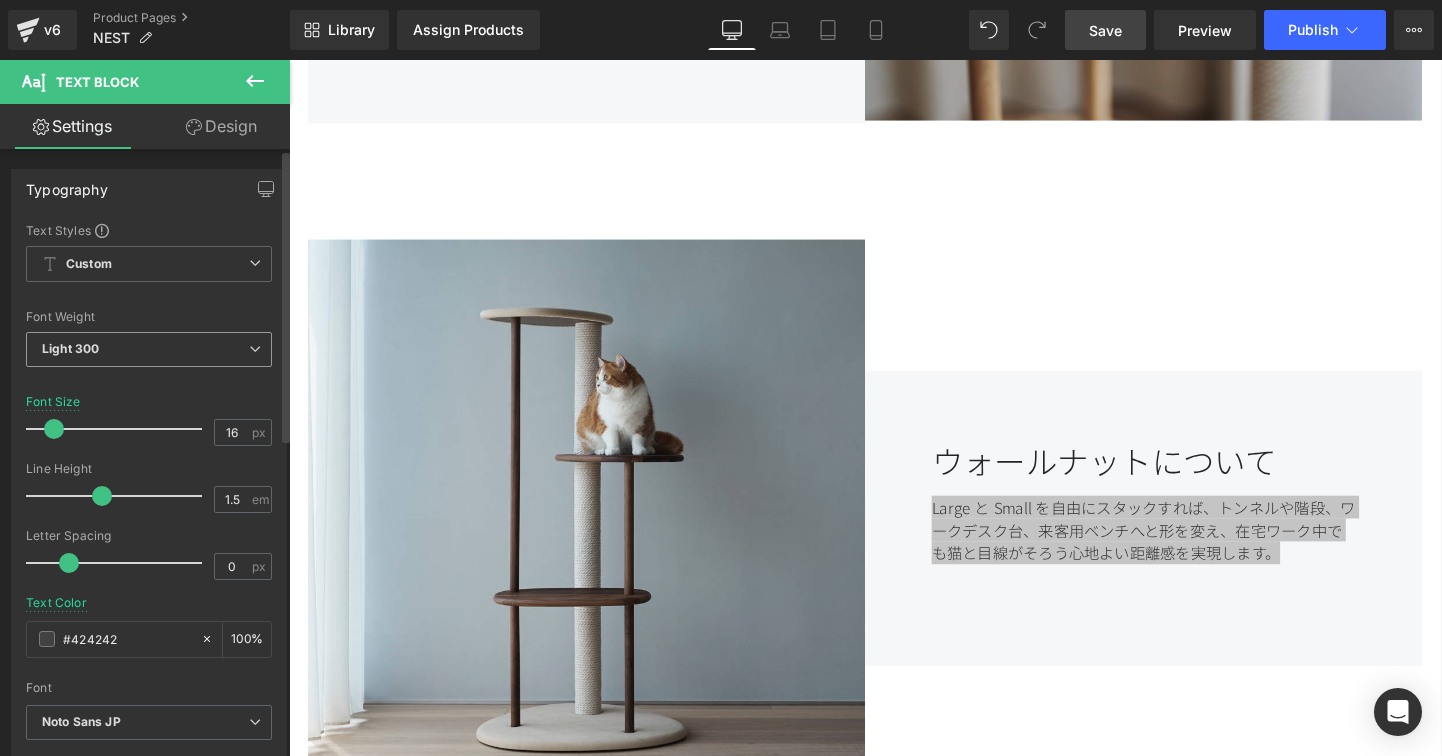 click at bounding box center (255, 349) 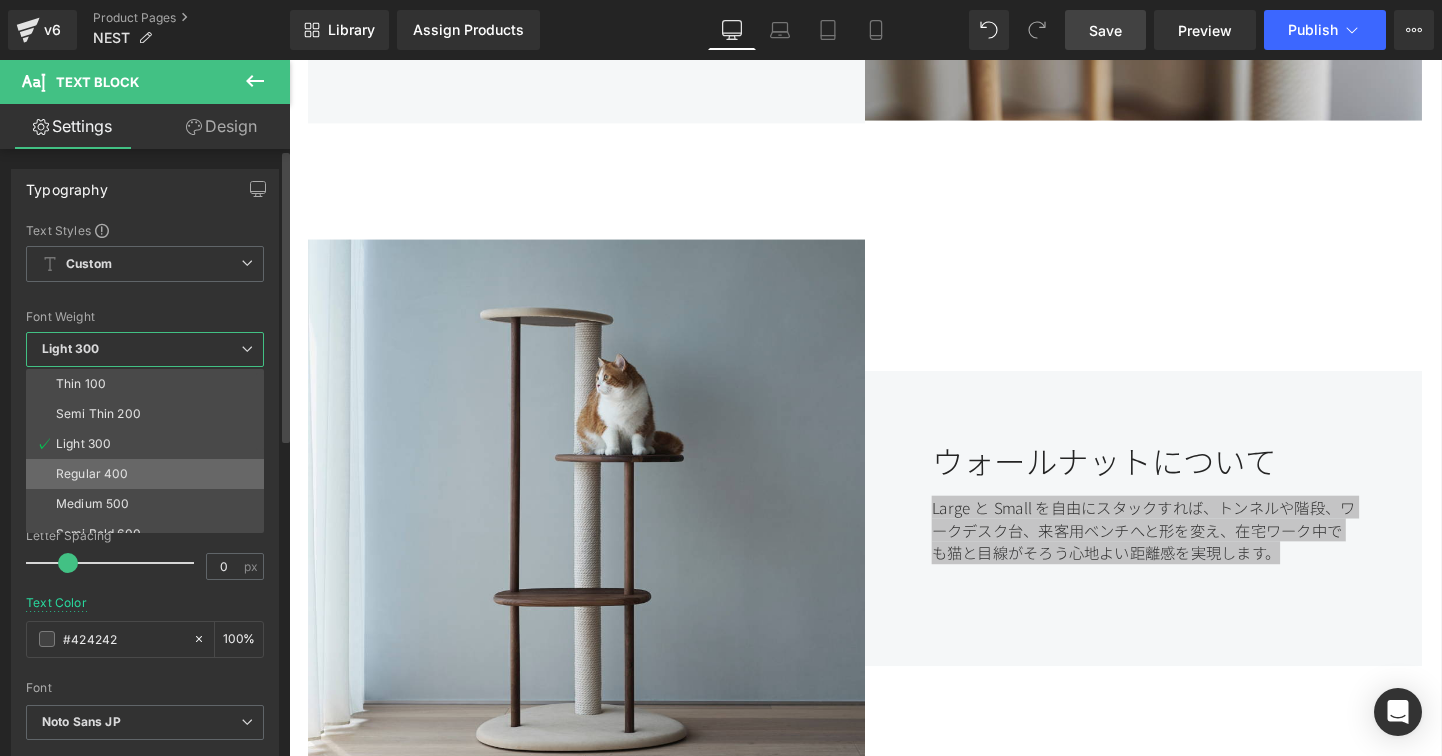 click on "Regular 400" at bounding box center (149, 474) 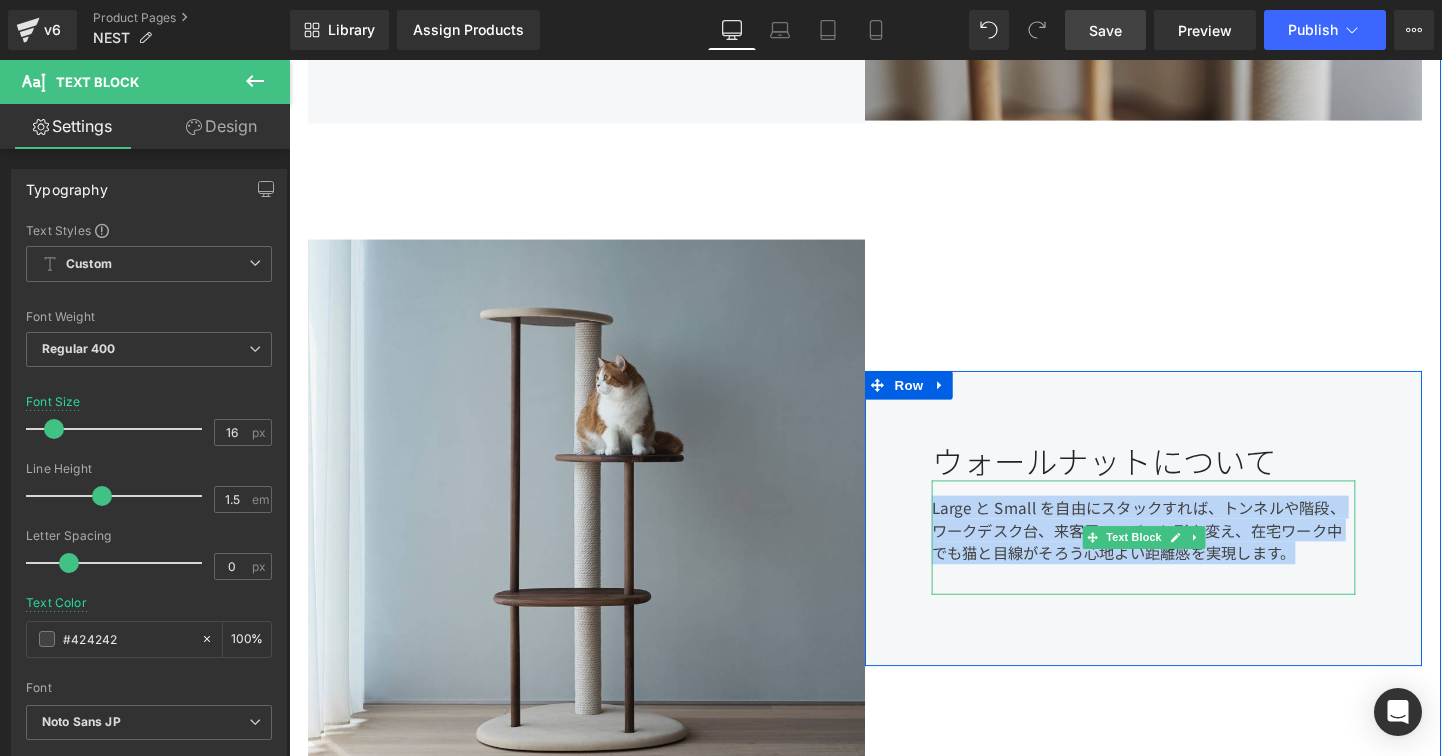 click on "Large と Small を自由にスタックすれば、トンネルや階段、ワークデスク台、来客用ベンチへと形を変え、在宅ワーク中でも猫と目線がそろう心地よい距離感を実現します。" at bounding box center (1186, 562) 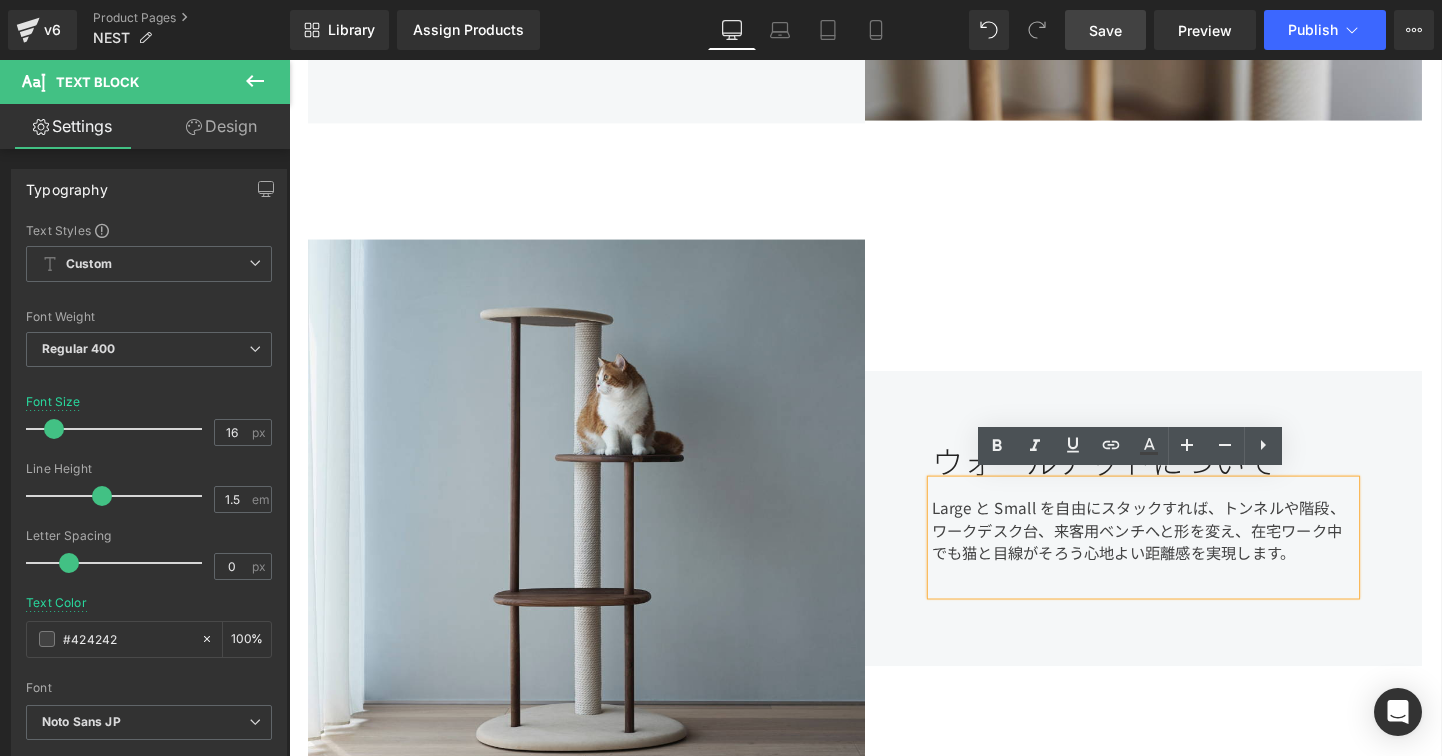 click on "Large と Small を自由にスタックすれば、トンネルや階段、ワークデスク台、来客用ベンチへと形を変え、在宅ワーク中でも猫と目線がそろう心地よい距離感を実現します。" at bounding box center (1186, 562) 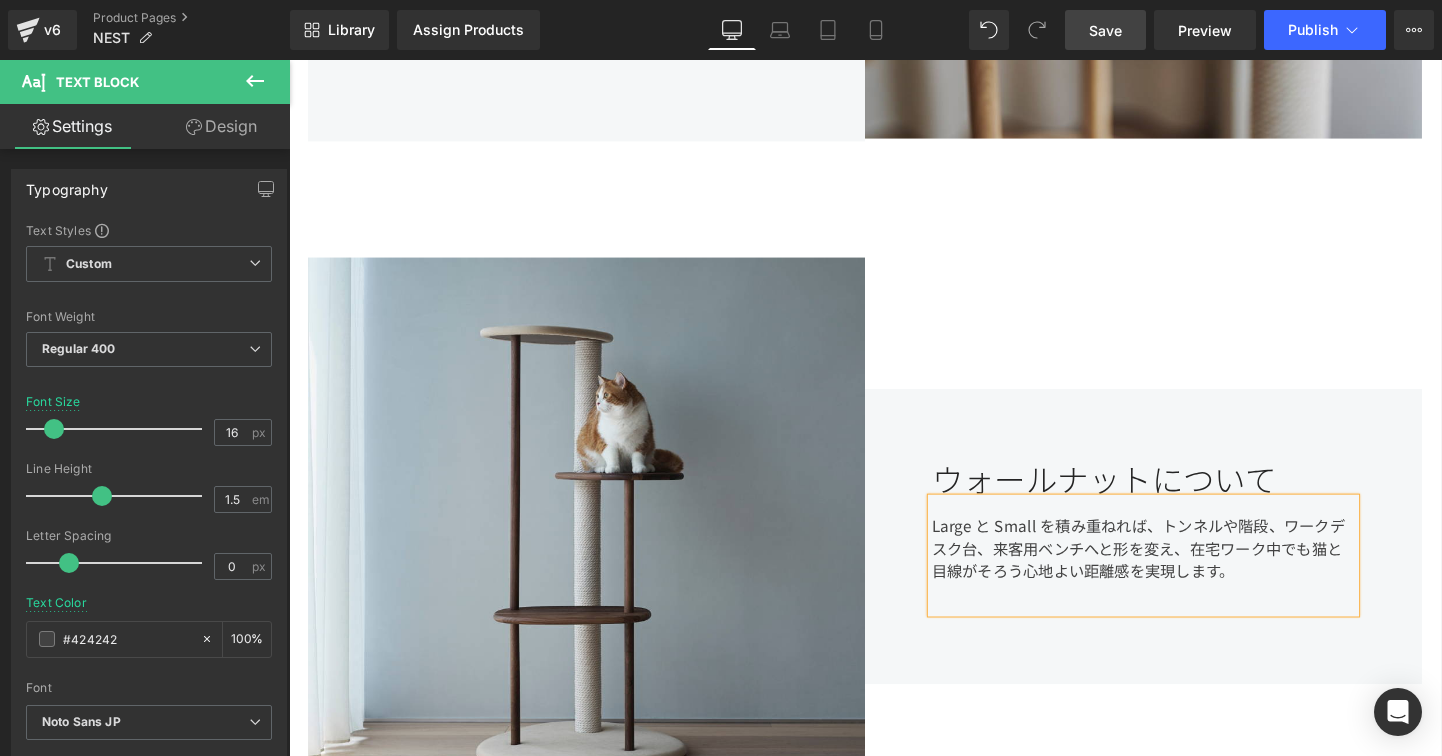 scroll, scrollTop: 761, scrollLeft: 0, axis: vertical 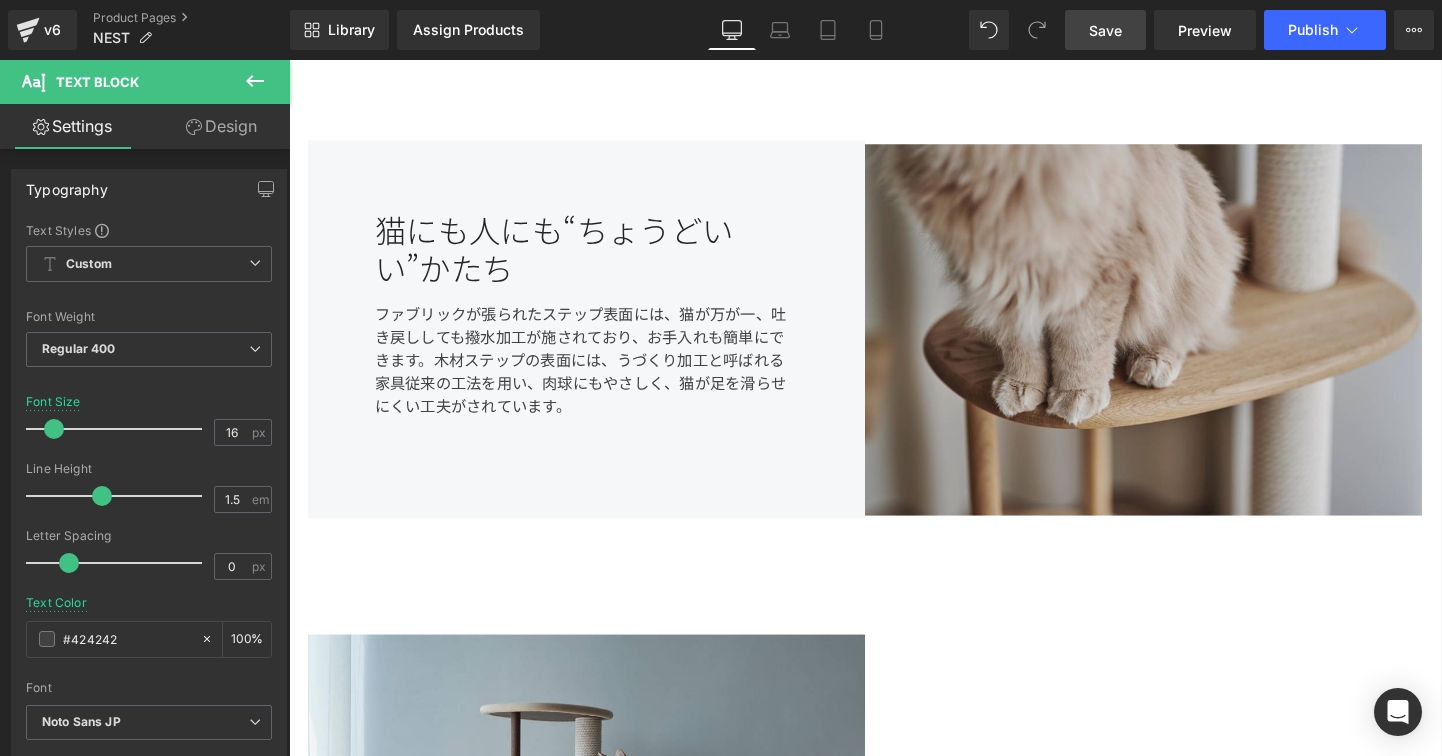 click on "ファブリックが張られたステップ表面には、猫が万が一、吐き戻ししても撥水加工が施されており、お手入れも簡単にできます。木材ステップの表面には、うづくり加工と呼ばれる家具従来の工法を用い、肉球にもやさしく、猫が足を滑らせにくい工夫がされています。" at bounding box center [601, 383] 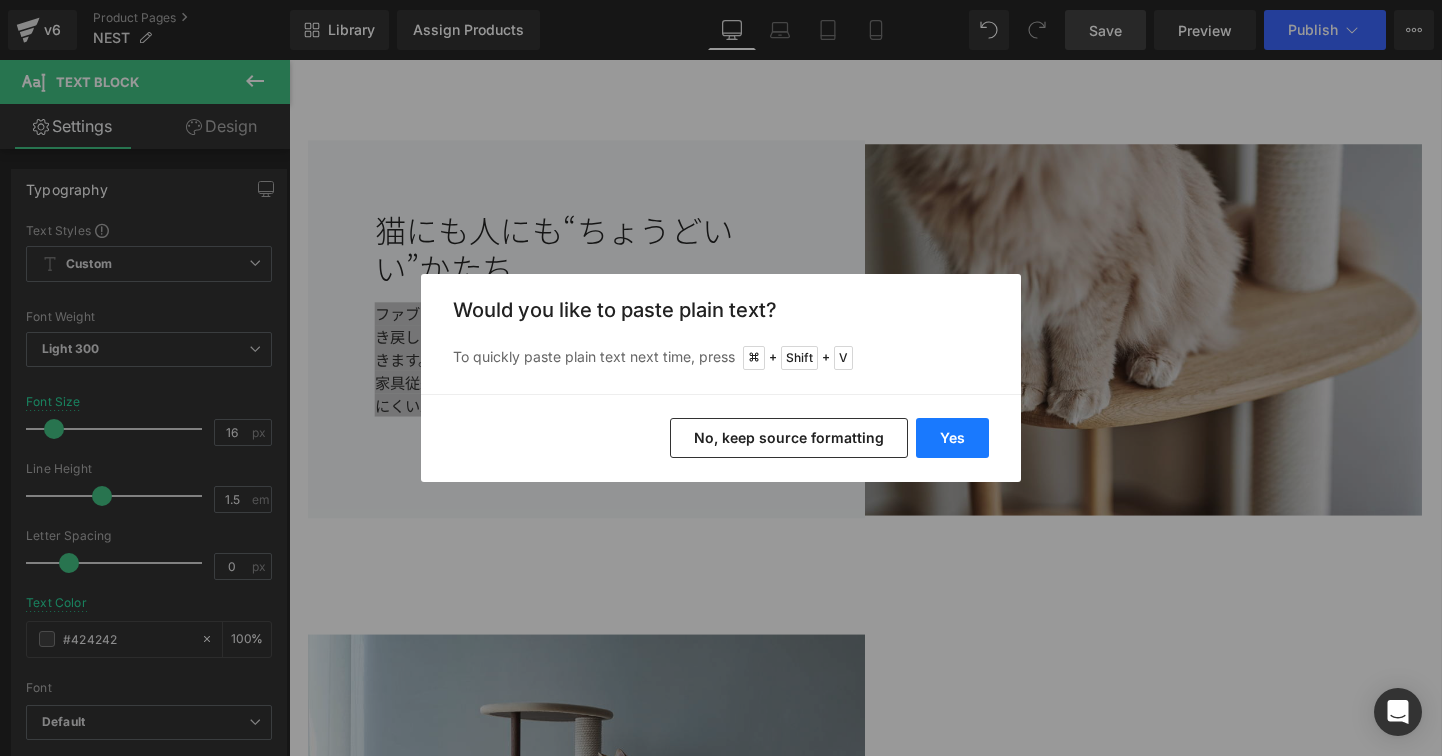 click on "Yes" at bounding box center (952, 438) 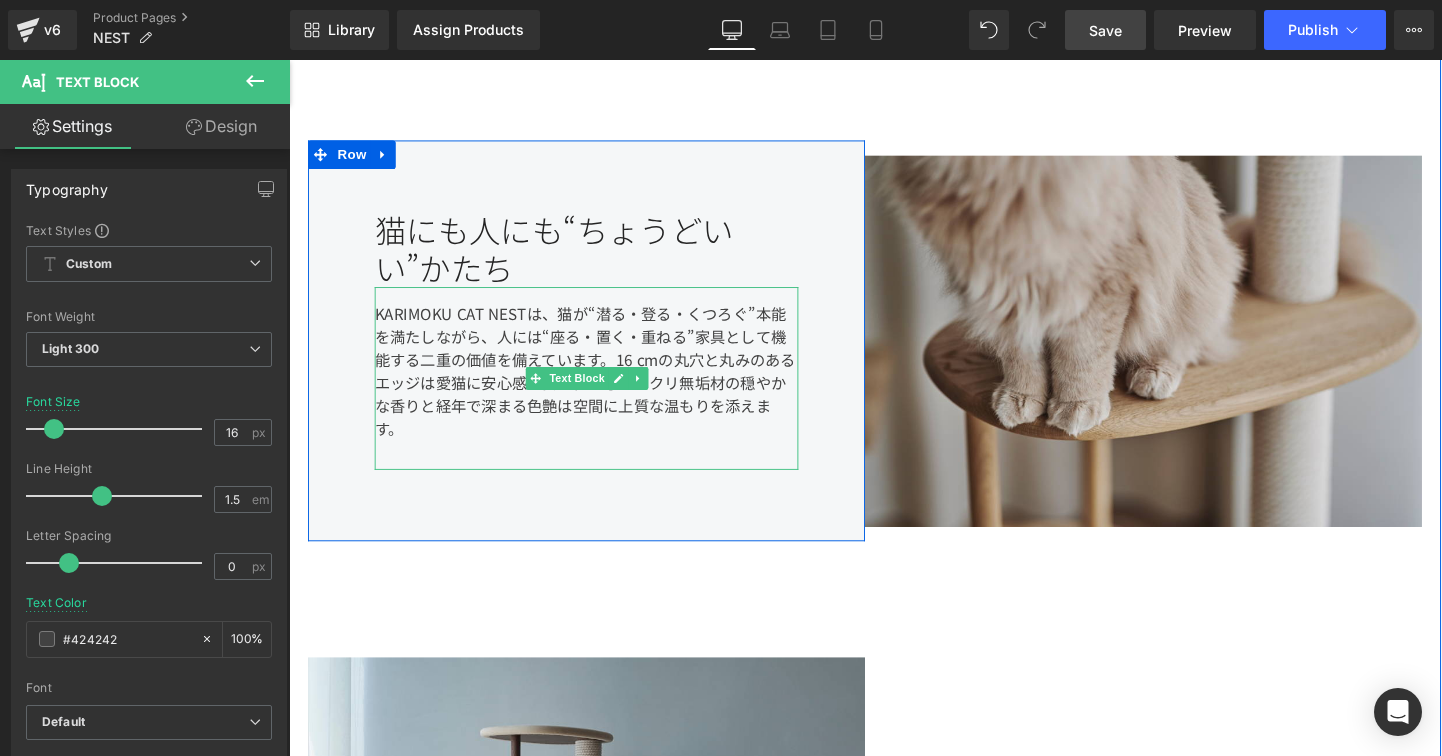 click on "KARIMOKU CAT NESTは、猫が“潜る・登る・くつろぐ”本能を満たしながら、人には“座る・置く・重ねる”家具として機能する二重の価値を備えています。16 cmの丸穴と丸みのあるエッジは愛猫に安心感と安全性を与え、クリ無垢材の穏やかな香りと経年で深まる色艶は空間に上質な温もりを添えます。" at bounding box center [601, 395] 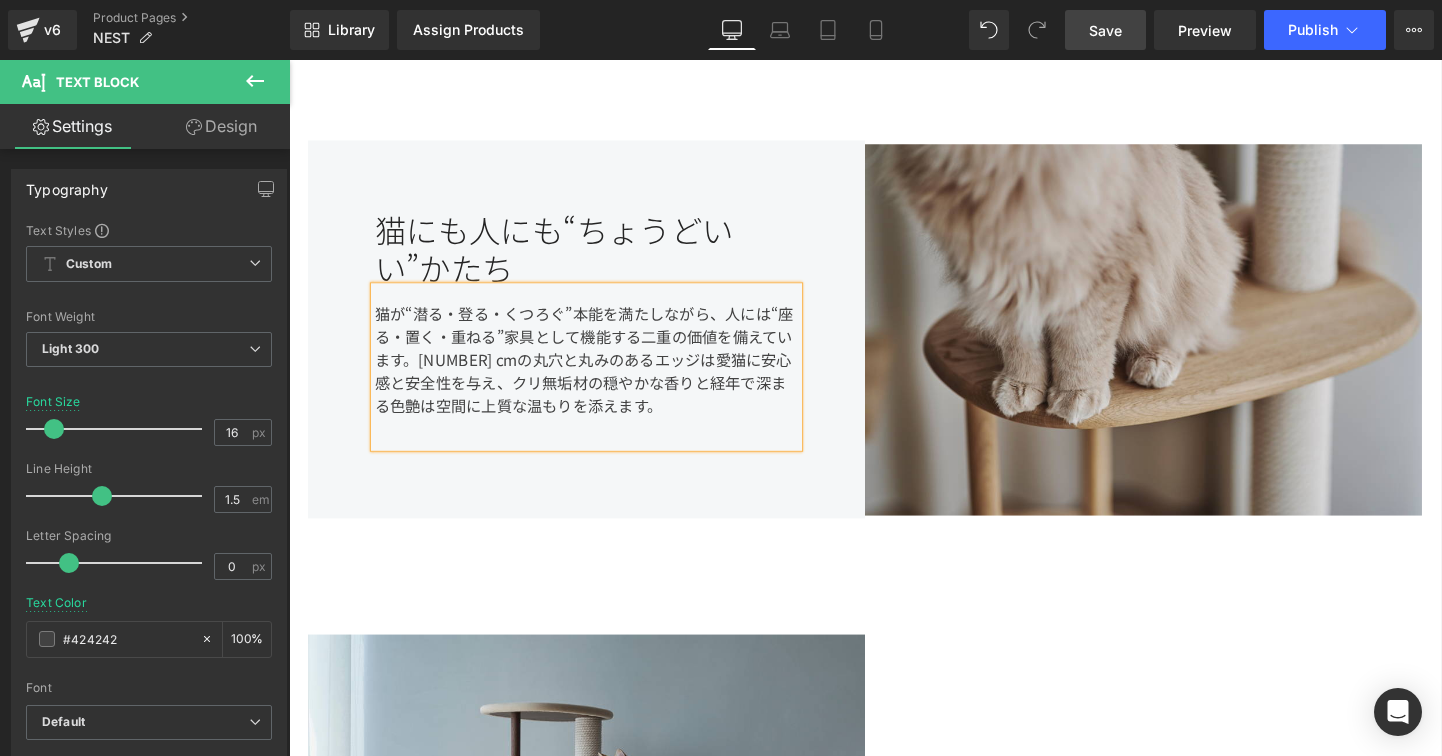 click on "猫が“潜る・登る・くつろぐ”本能を満たしながら、人には“座る・置く・重ねる”家具として機能する二重の価値を備えています。16 cmの丸穴と丸みのあるエッジは愛猫に安心感と安全性を与え、クリ無垢材の穏やかな香りと経年で深まる色艶は空間に上質な温もりを添えます。" at bounding box center (601, 383) 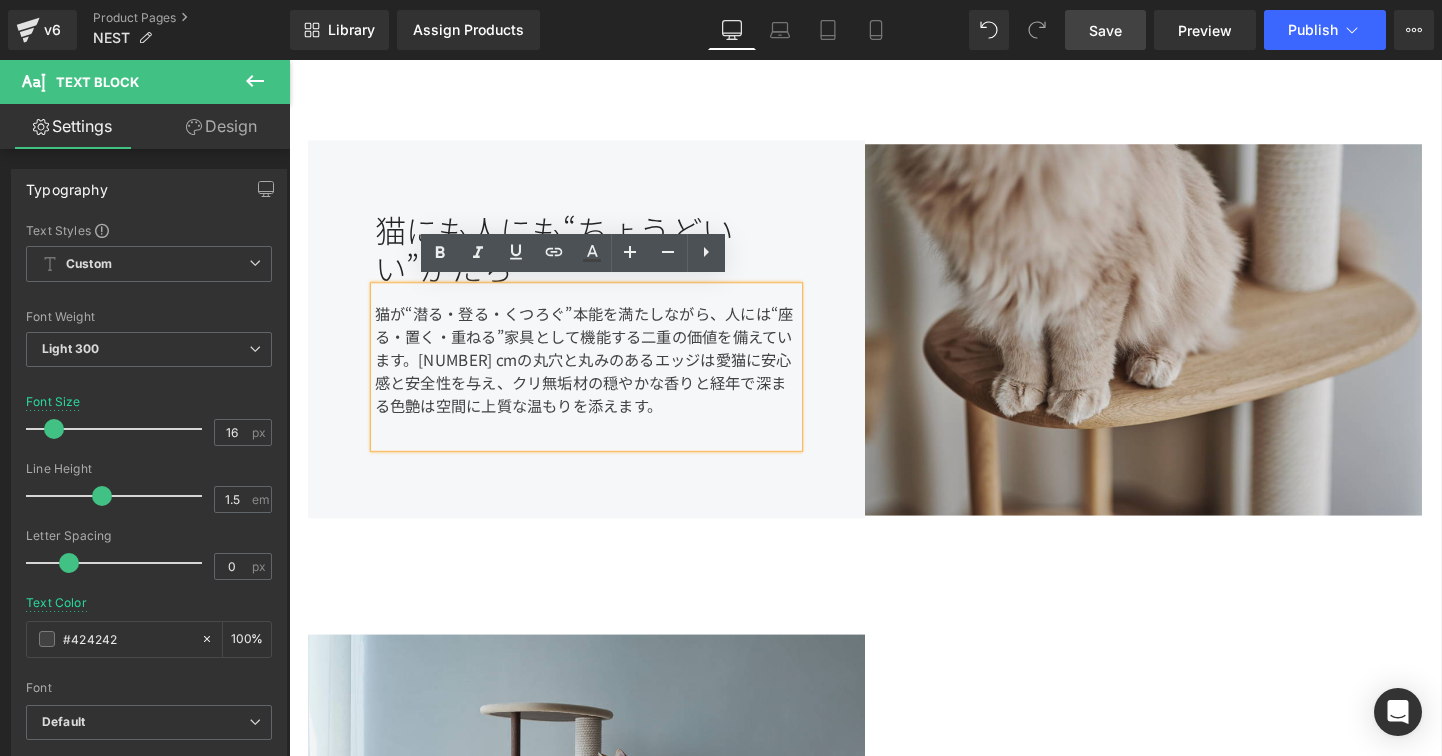 click on "猫が“潜る・登る・くつろぐ”本能を満たしながら、人には“座る・置く・重ねる”家具として機能する二重の価値を備えています。16 cmの丸穴と丸みのあるエッジは愛猫に安心感と安全性を与え、クリ無垢材の穏やかな香りと経年で深まる色艶は空間に上質な温もりを添えます。" at bounding box center (601, 383) 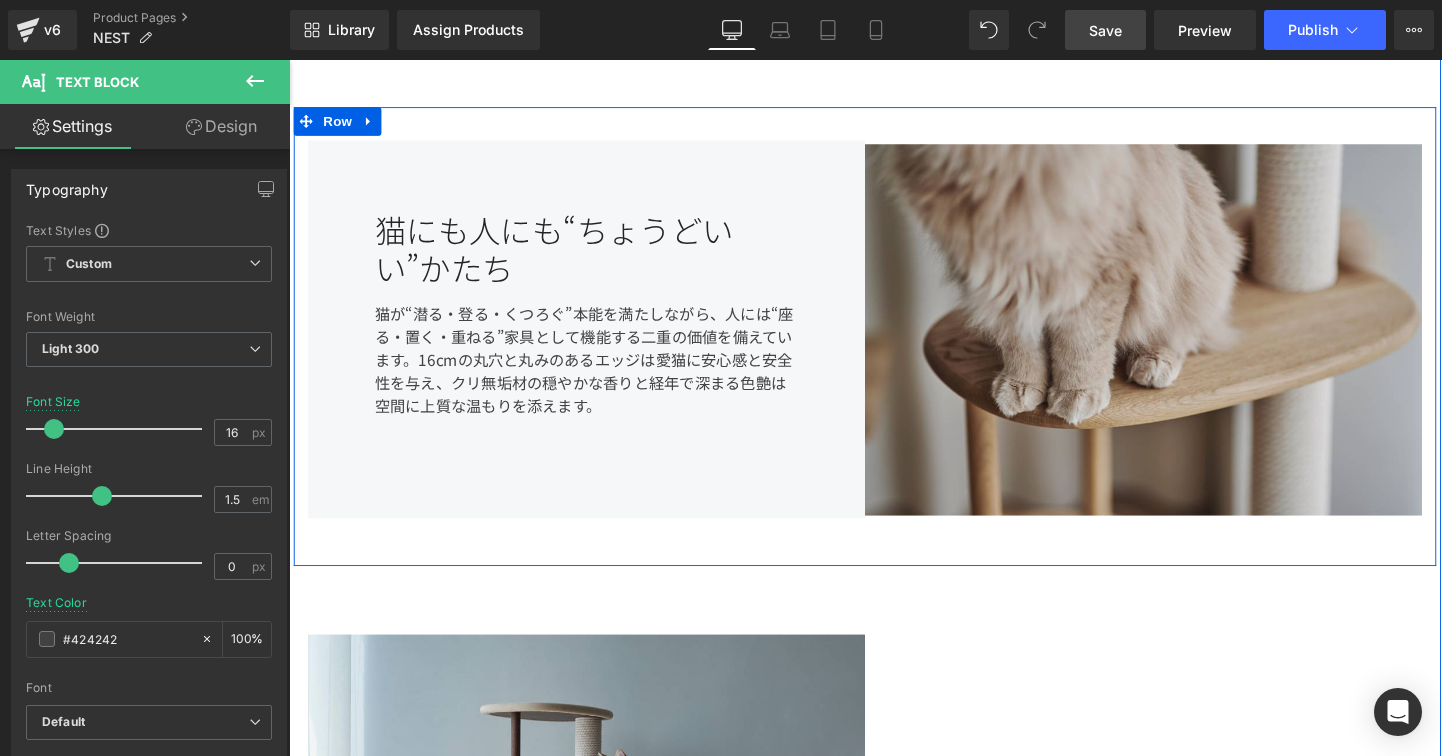 scroll, scrollTop: 1178, scrollLeft: 0, axis: vertical 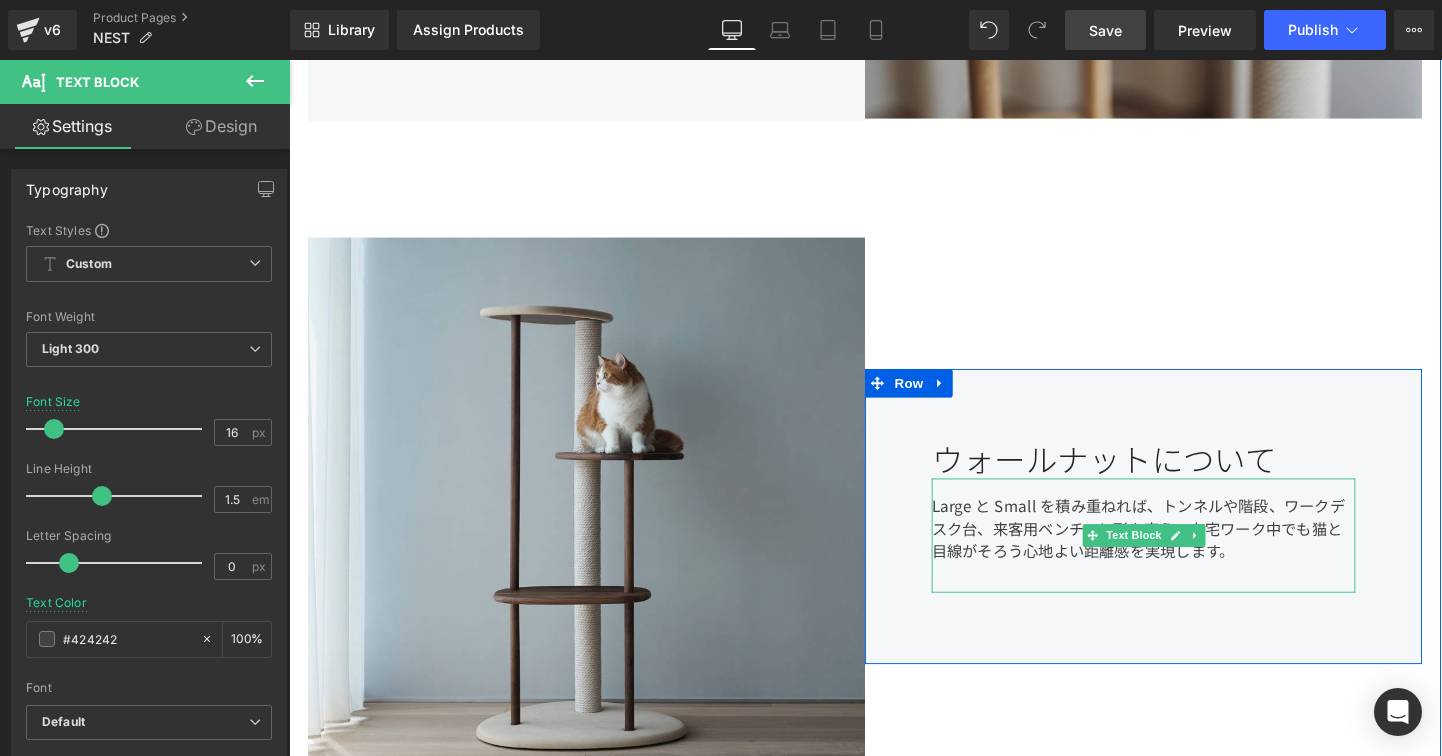 click on "Large と Small を積み重ねれば、トンネルや階段、ワークデスク台、来客用ベンチへと形を変え、在宅ワーク中でも猫と目線がそろう心地よい距離感を実現します。" at bounding box center [1186, 560] 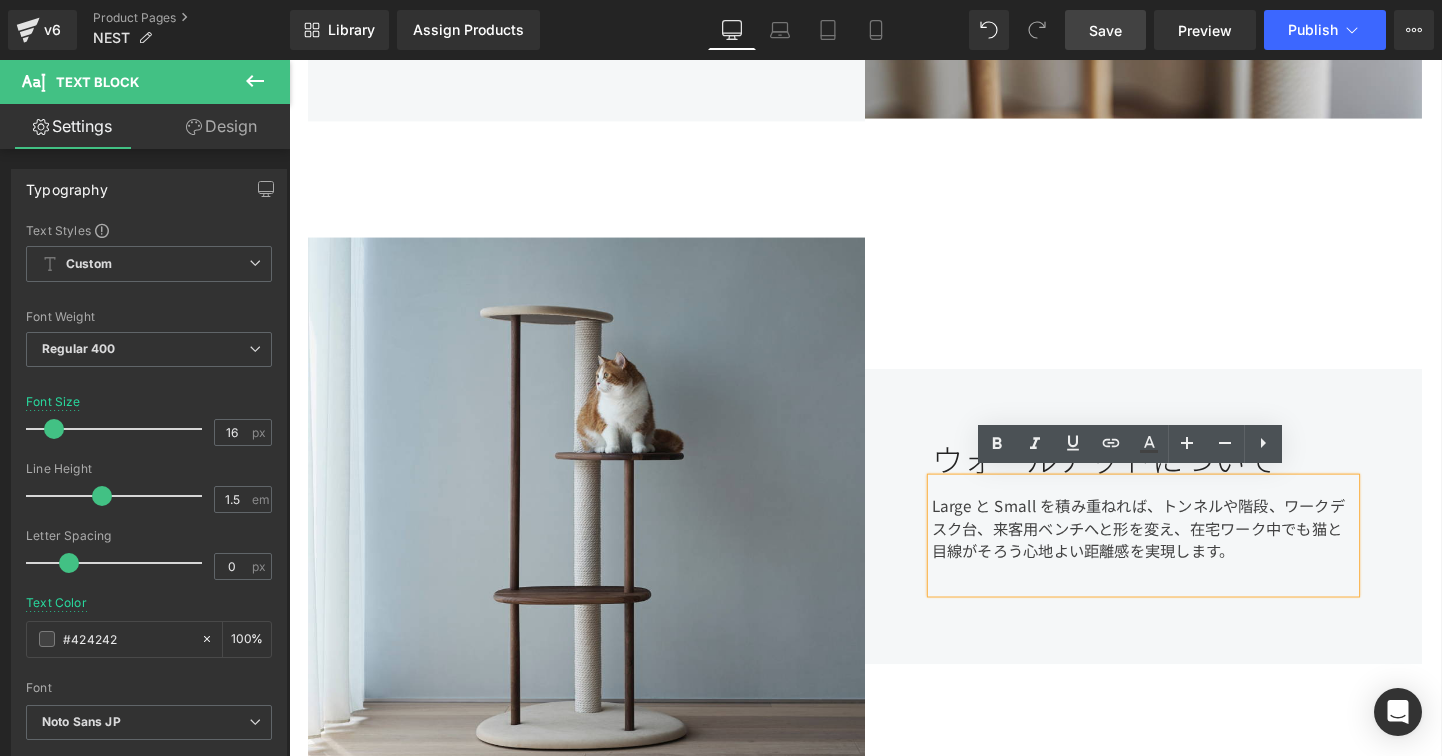 click on "Large と Small を積み重ねれば、トンネルや階段、ワークデスク台、来客用ベンチへと形を変え、在宅ワーク中でも猫と目線がそろう心地よい距離感を実現します。" at bounding box center (1186, 560) 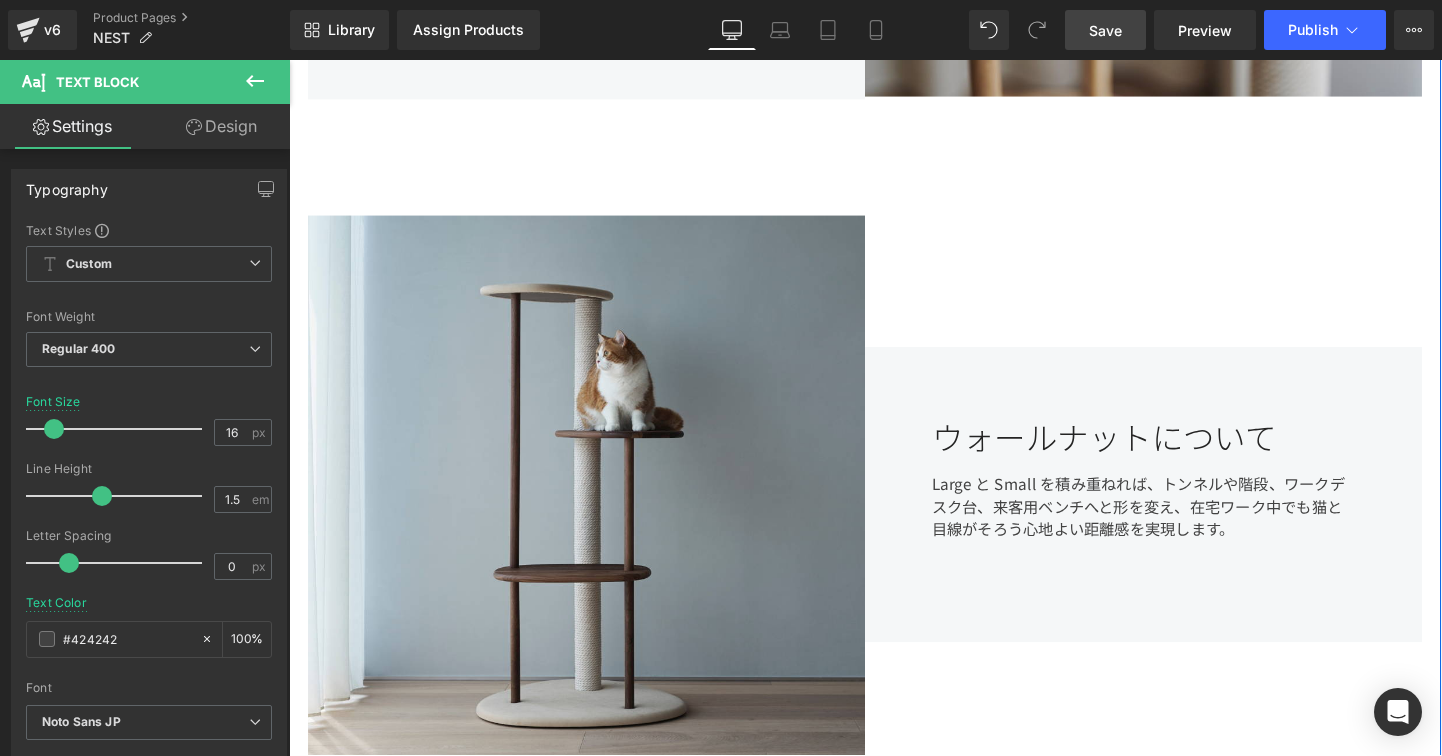 scroll, scrollTop: 1371, scrollLeft: 0, axis: vertical 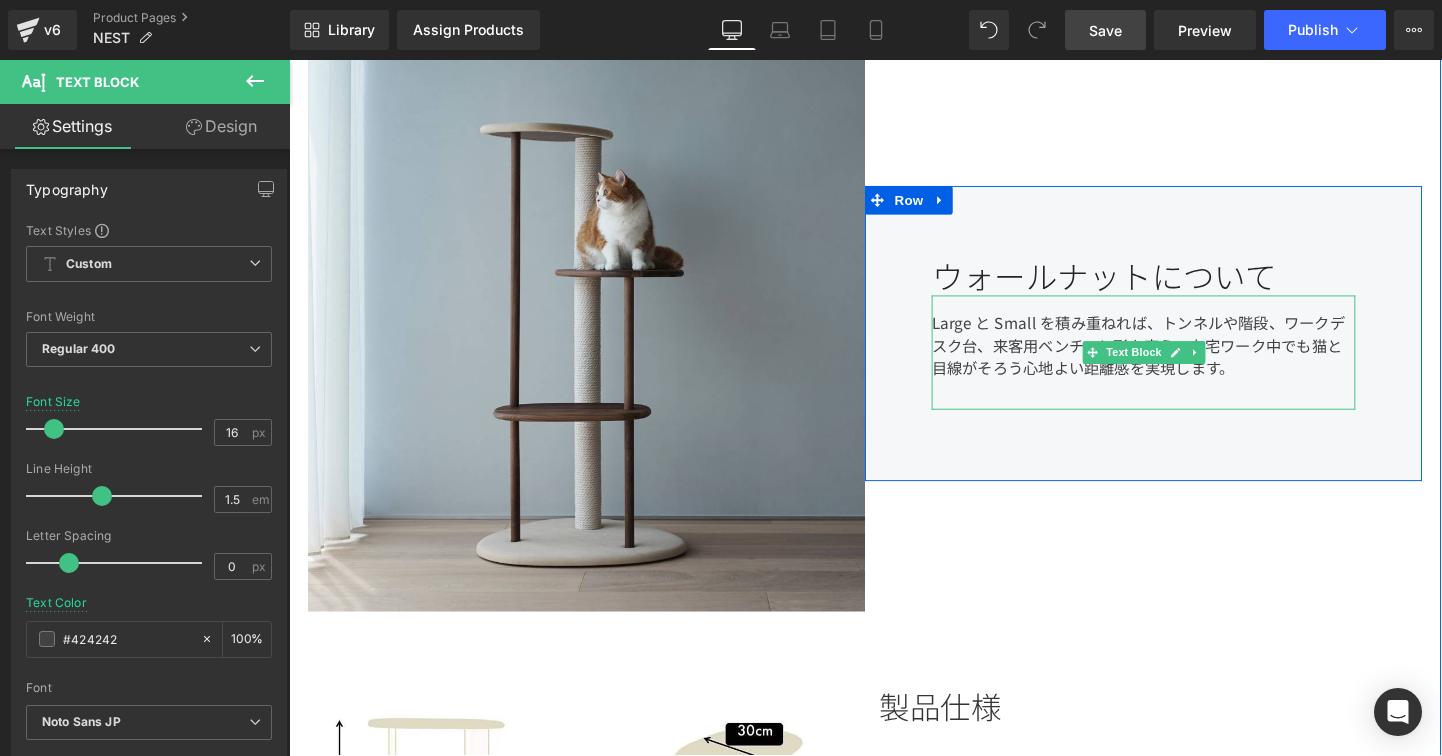 click on "Large と Small を積み重ねれば、トンネルや階段、ワークデスク台、来客用ベンチへと形を変え、在宅ワーク中でも猫と目線がそろう心地よい距離感を実現します。" at bounding box center [1186, 367] 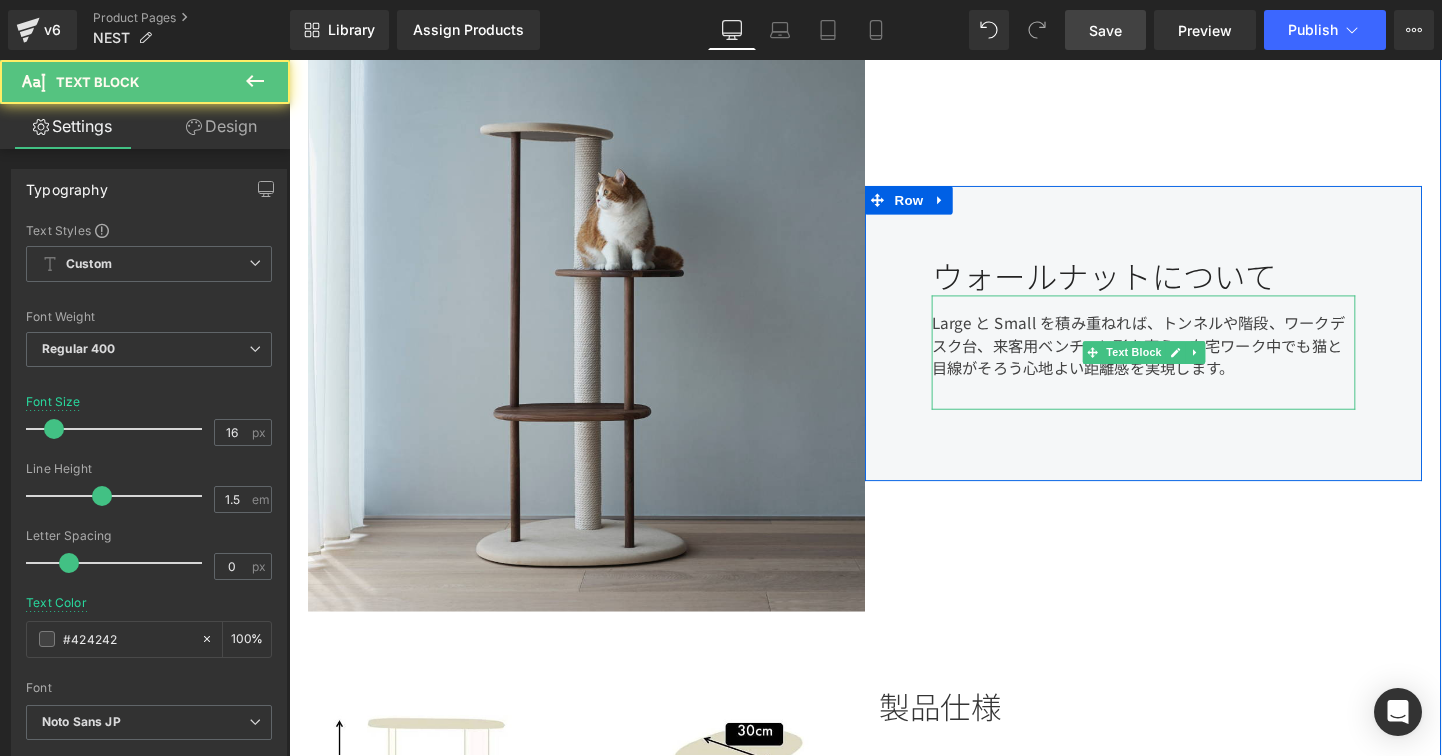 click on "Large と Small を積み重ねれば、トンネルや階段、ワークデスク台、来客用ベンチへと形を変え、在宅ワーク中でも猫と目線がそろう心地よい距離感を実現します。" at bounding box center [1186, 367] 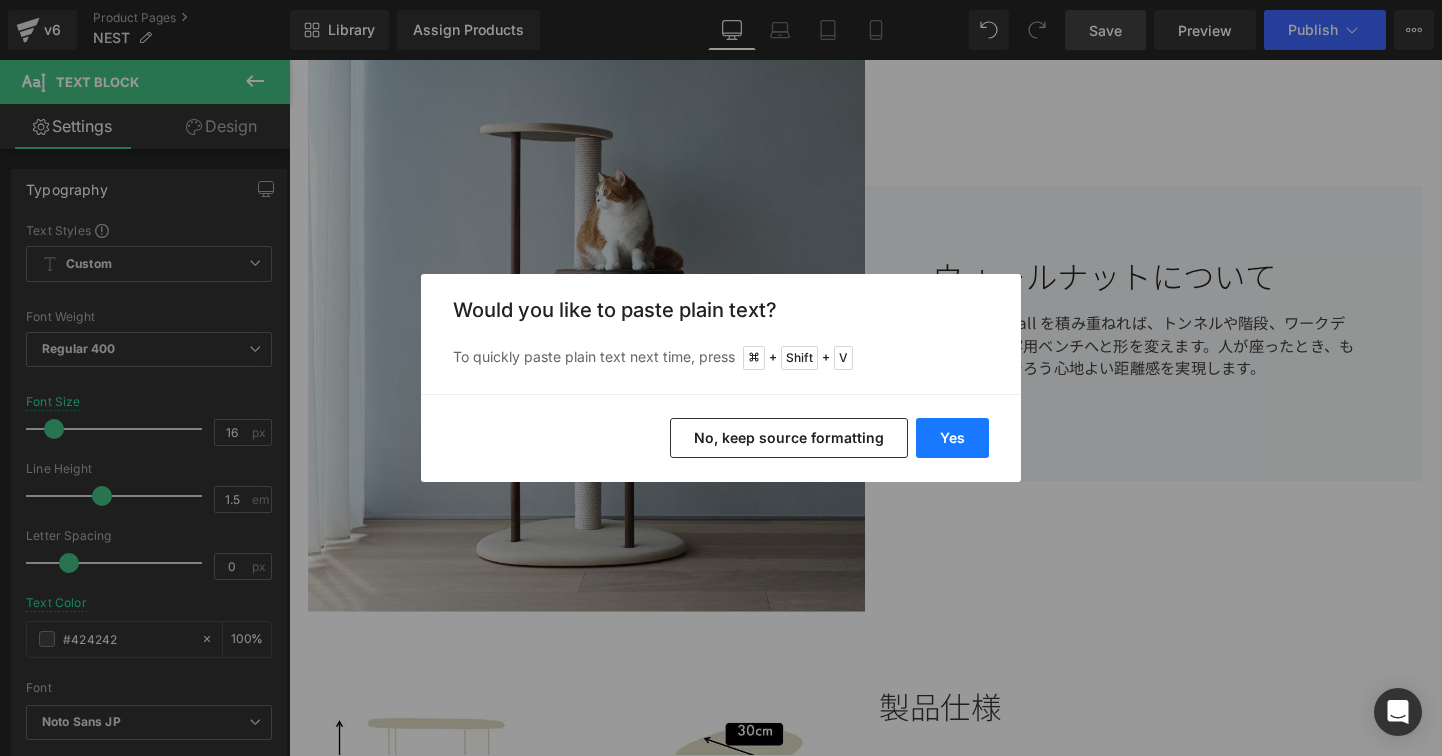 click on "Yes" at bounding box center (952, 438) 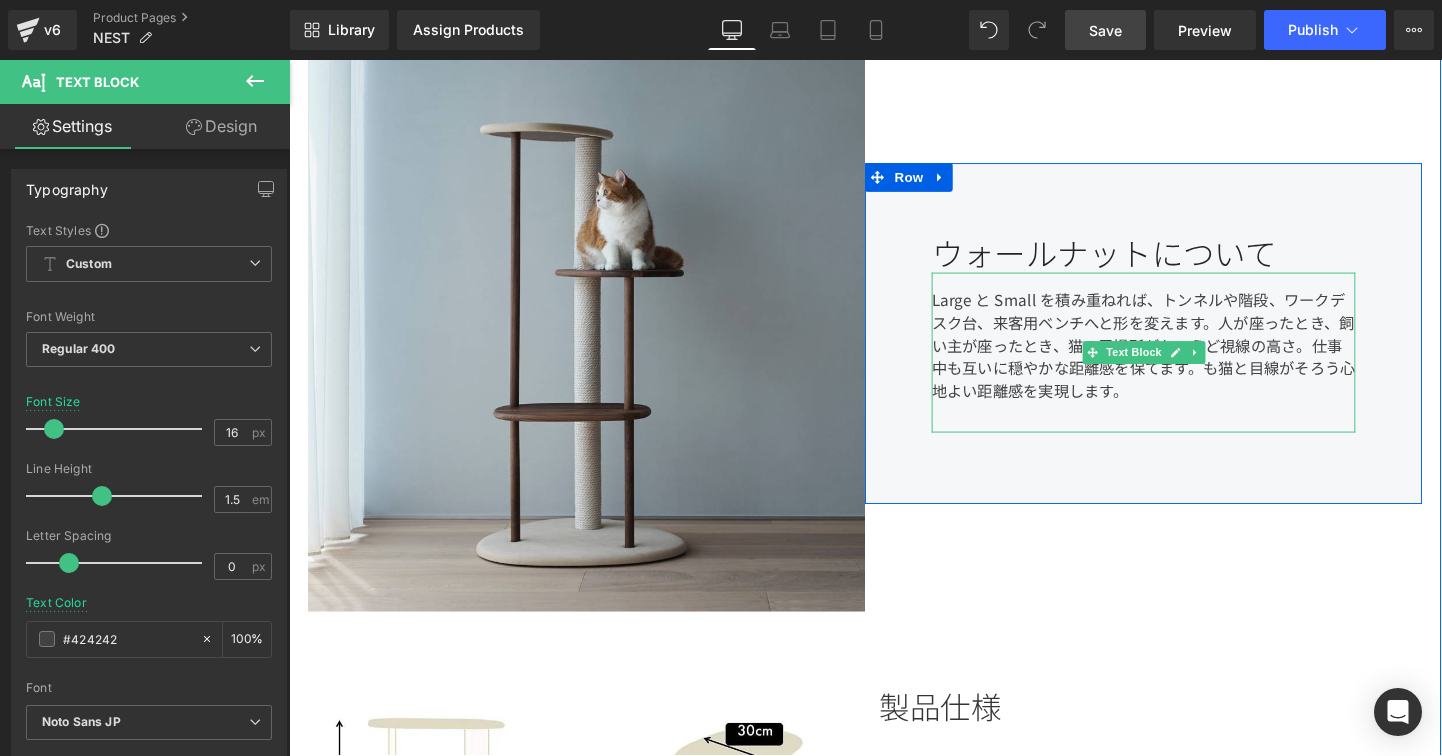 click on "Large と Small を積み重ねれば、トンネルや階段、ワークデスク台、来客用ベンチへと形を変えます。人が座ったとき、飼い主が座ったとき、猫の居場所がちょうど視線の高さ。仕事中も互いに穏やかな距離感を保てます。も猫と目線がそろう心地よい距離感を実現します。" at bounding box center [1186, 367] 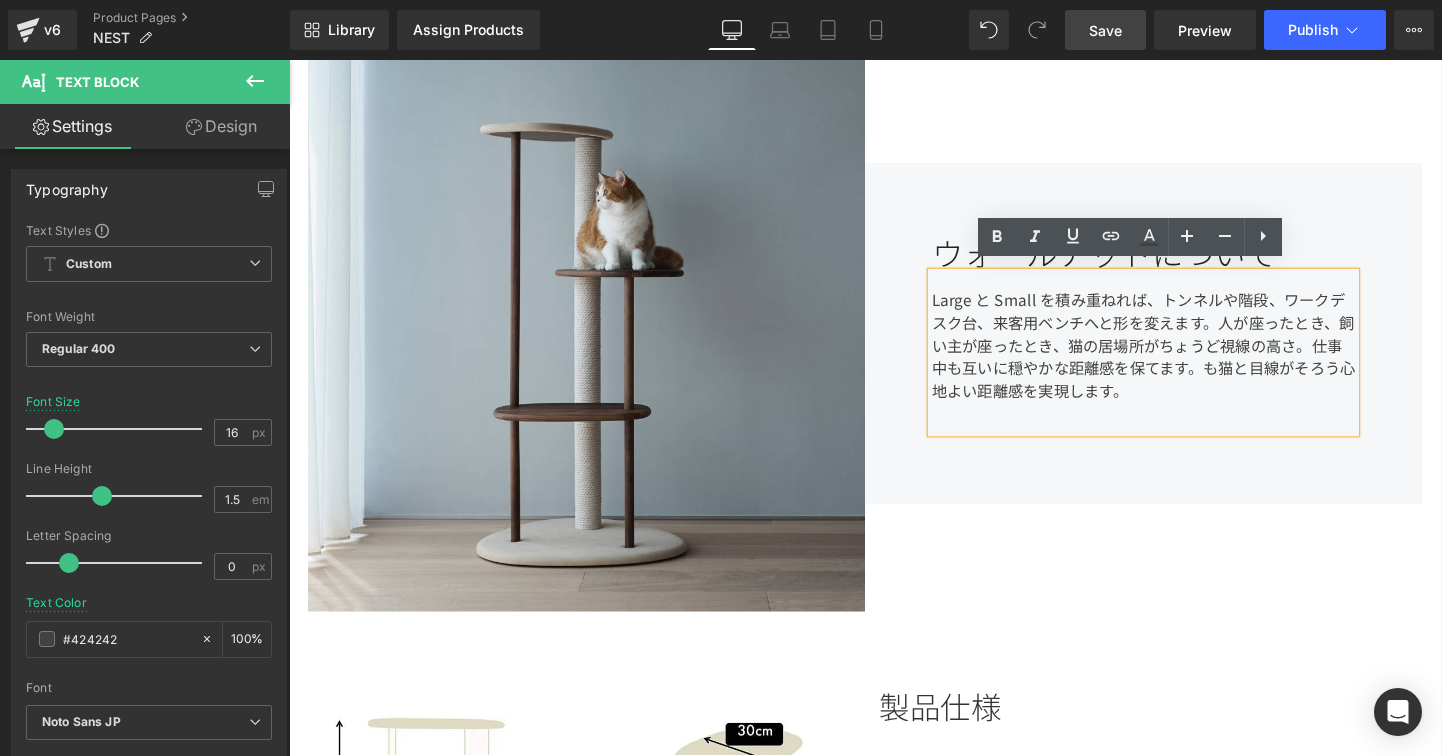 click on "Large と Small を積み重ねれば、トンネルや階段、ワークデスク台、来客用ベンチへと形を変えます。人が座ったとき、飼い主が座ったとき、猫の居場所がちょうど視線の高さ。仕事中も互いに穏やかな距離感を保てます。も猫と目線がそろう心地よい距離感を実現します。" at bounding box center (1186, 367) 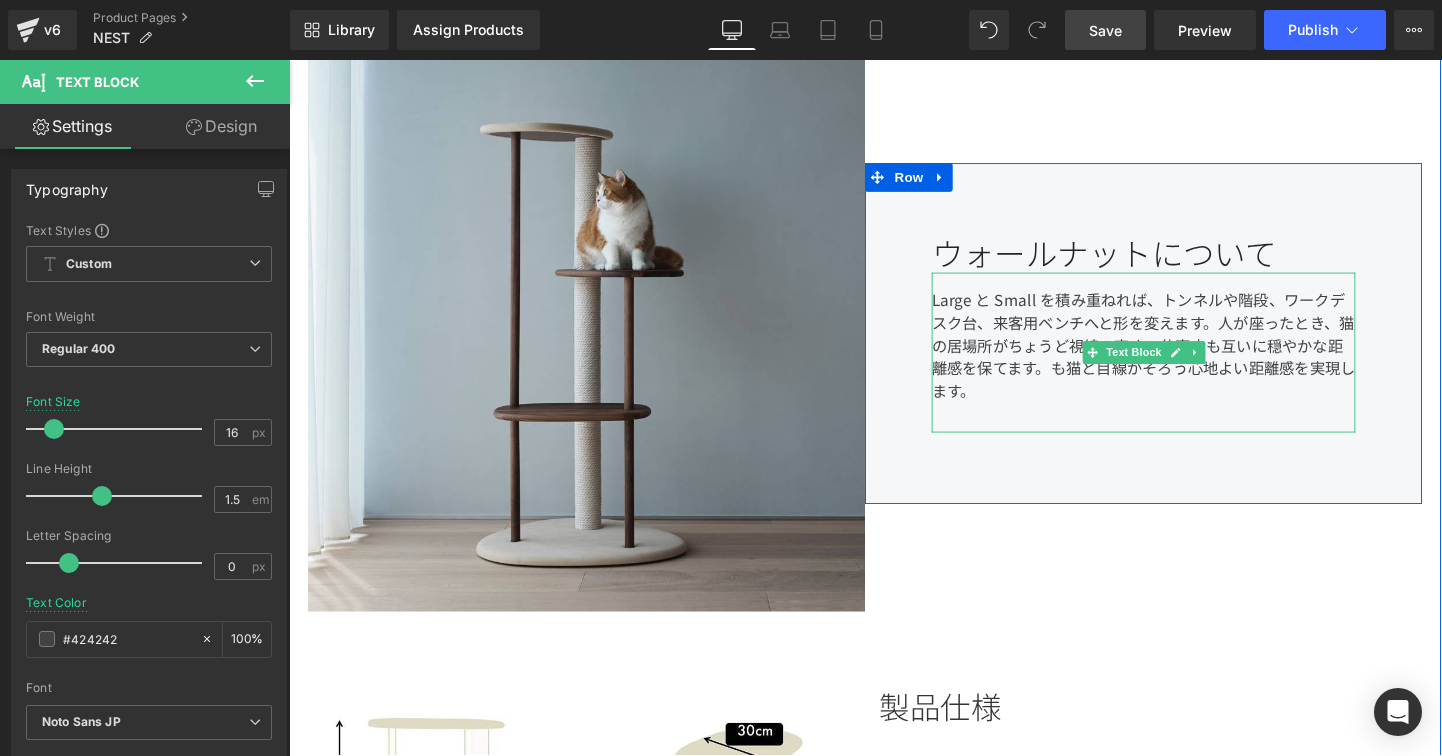 click on "Large と Small を積み重ねれば、トンネルや階段、ワークデスク台、来客用ベンチへと形を変えます。人が座ったとき、猫の居場所がちょうど視線の高さ。仕事中も互いに穏やかな距離感を保てます。も猫と目線がそろう心地よい距離感を実現します。" at bounding box center [1186, 367] 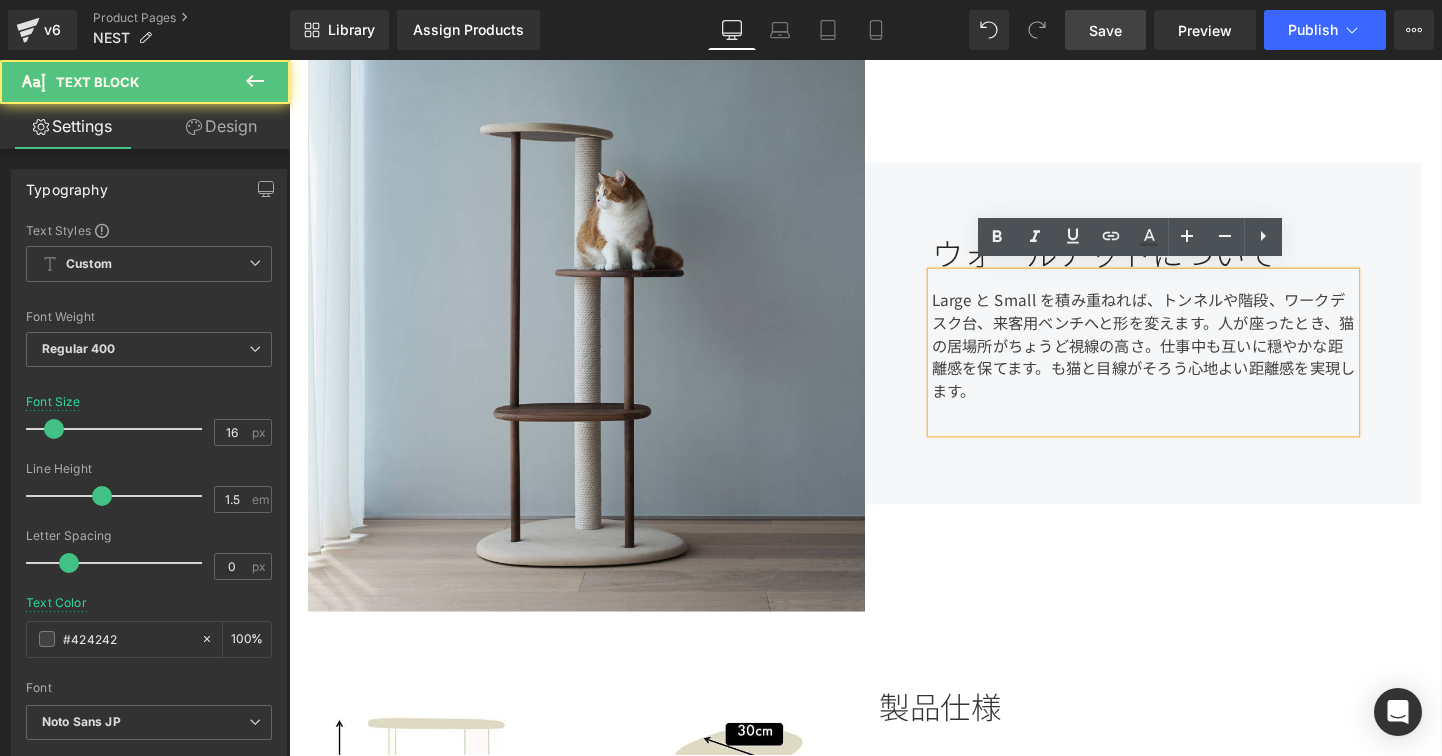 click on "Large と Small を積み重ねれば、トンネルや階段、ワークデスク台、来客用ベンチへと形を変えます。人が座ったとき、猫の居場所がちょうど視線の高さ。仕事中も互いに穏やかな距離感を保てます。も猫と目線がそろう心地よい距離感を実現します。" at bounding box center (1186, 367) 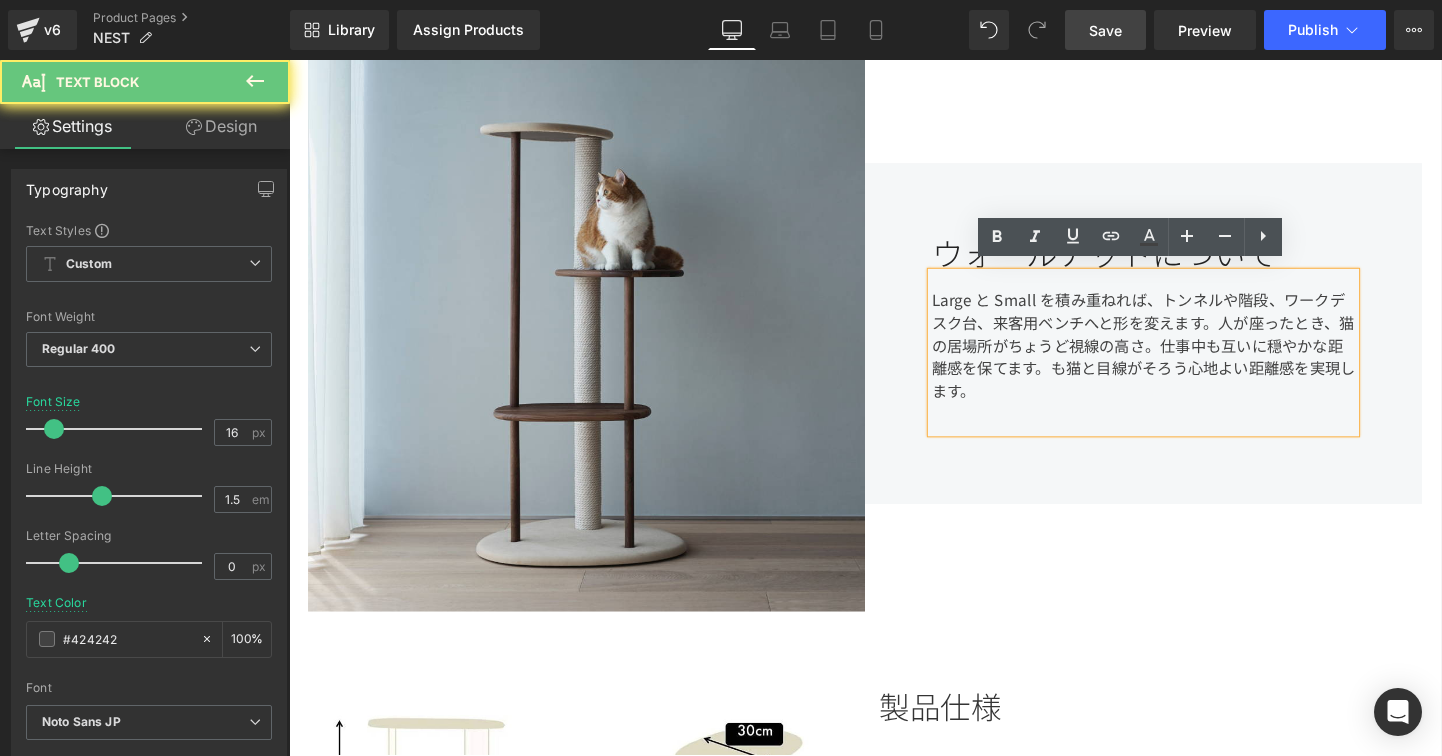 click on "Large と Small を積み重ねれば、トンネルや階段、ワークデスク台、来客用ベンチへと形を変えます。人が座ったとき、猫の居場所がちょうど視線の高さ。仕事中も互いに穏やかな距離感を保てます。も猫と目線がそろう心地よい距離感を実現します。" at bounding box center (1186, 367) 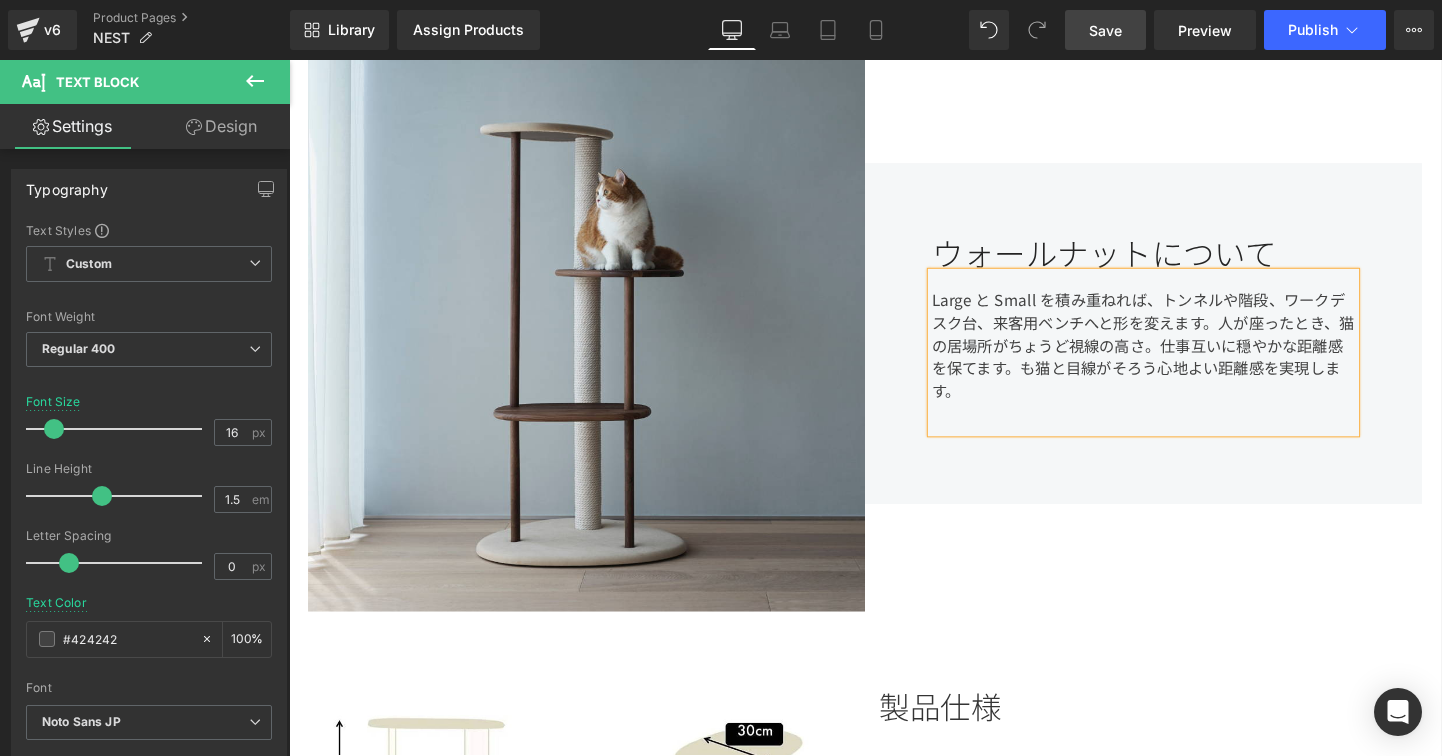 scroll, scrollTop: 1383, scrollLeft: 0, axis: vertical 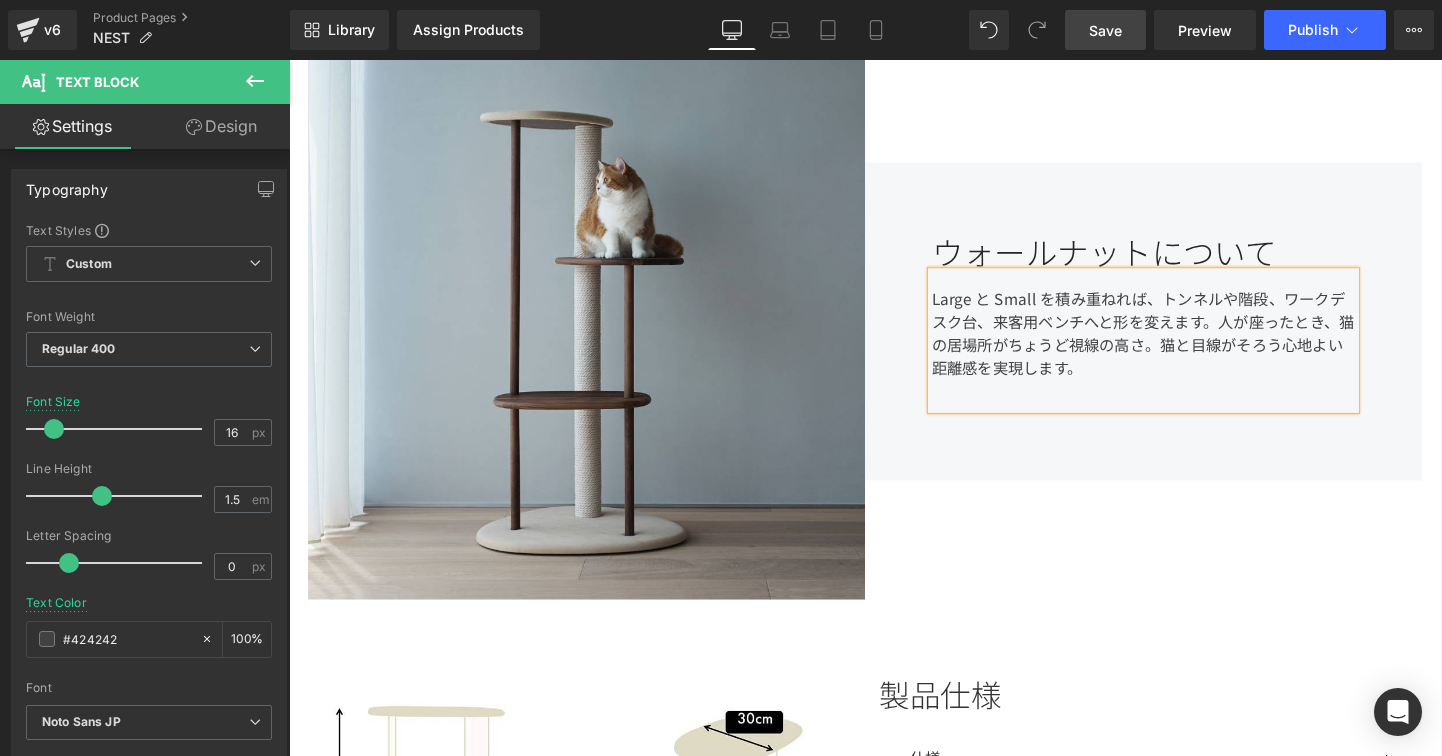 click on "ウォールナットについて Heading         Large と Small を積み重ねれば、トンネルや階段、ワークデスク台、来客用ベンチへと形を変えます。人が座ったとき、猫の居場所がちょうど視線の高さ。猫と目線がそろう心地よい距離感を実現します。 Text Block         Row" at bounding box center [1186, 334] 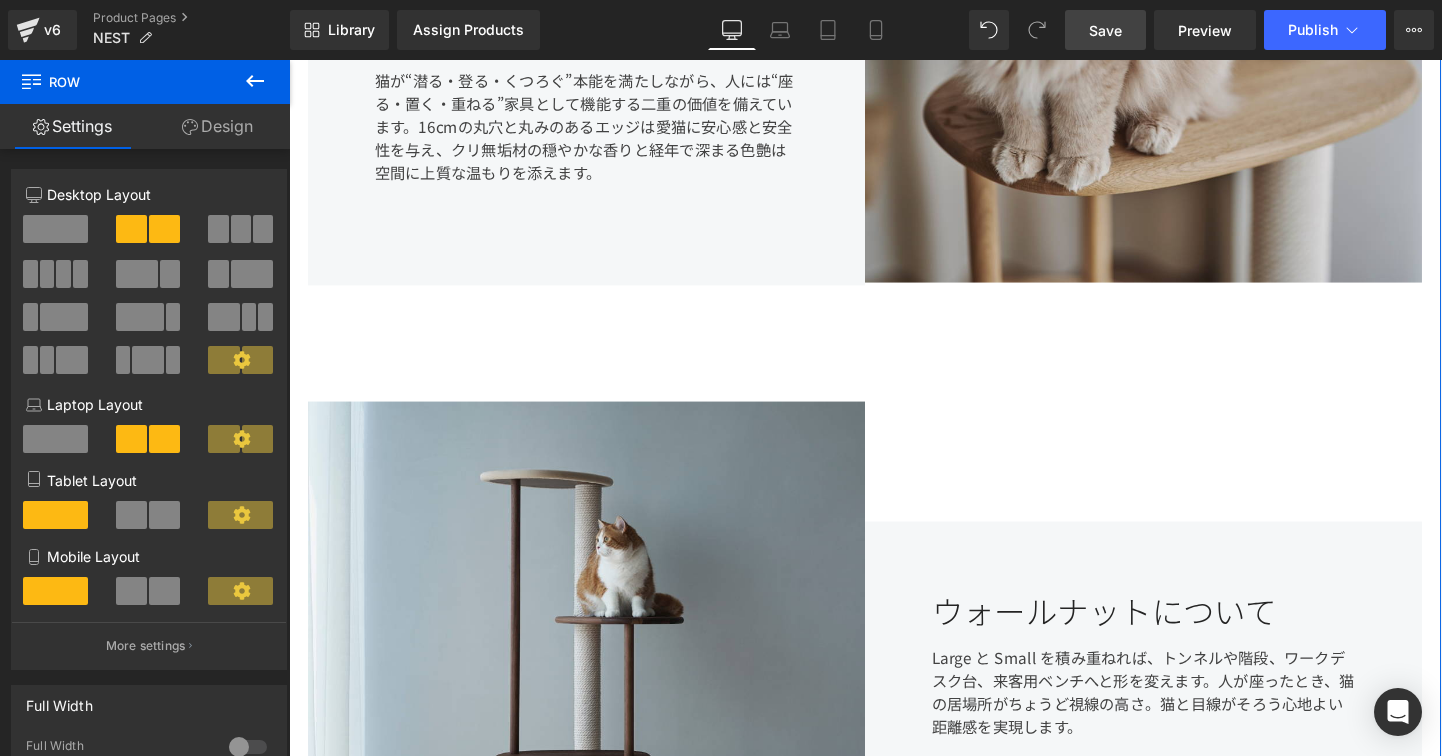 scroll, scrollTop: 1013, scrollLeft: 0, axis: vertical 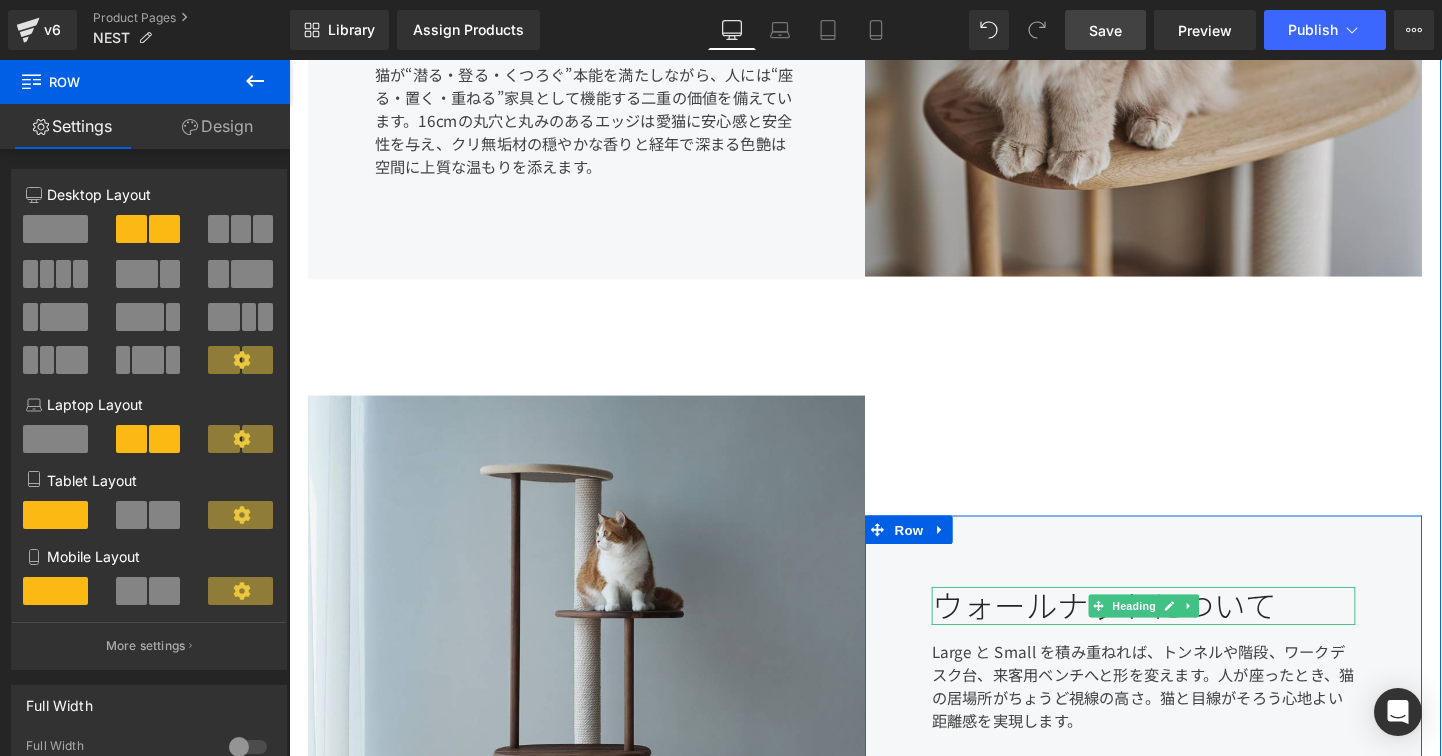 click on "ウォールナットについて" at bounding box center (1186, 633) 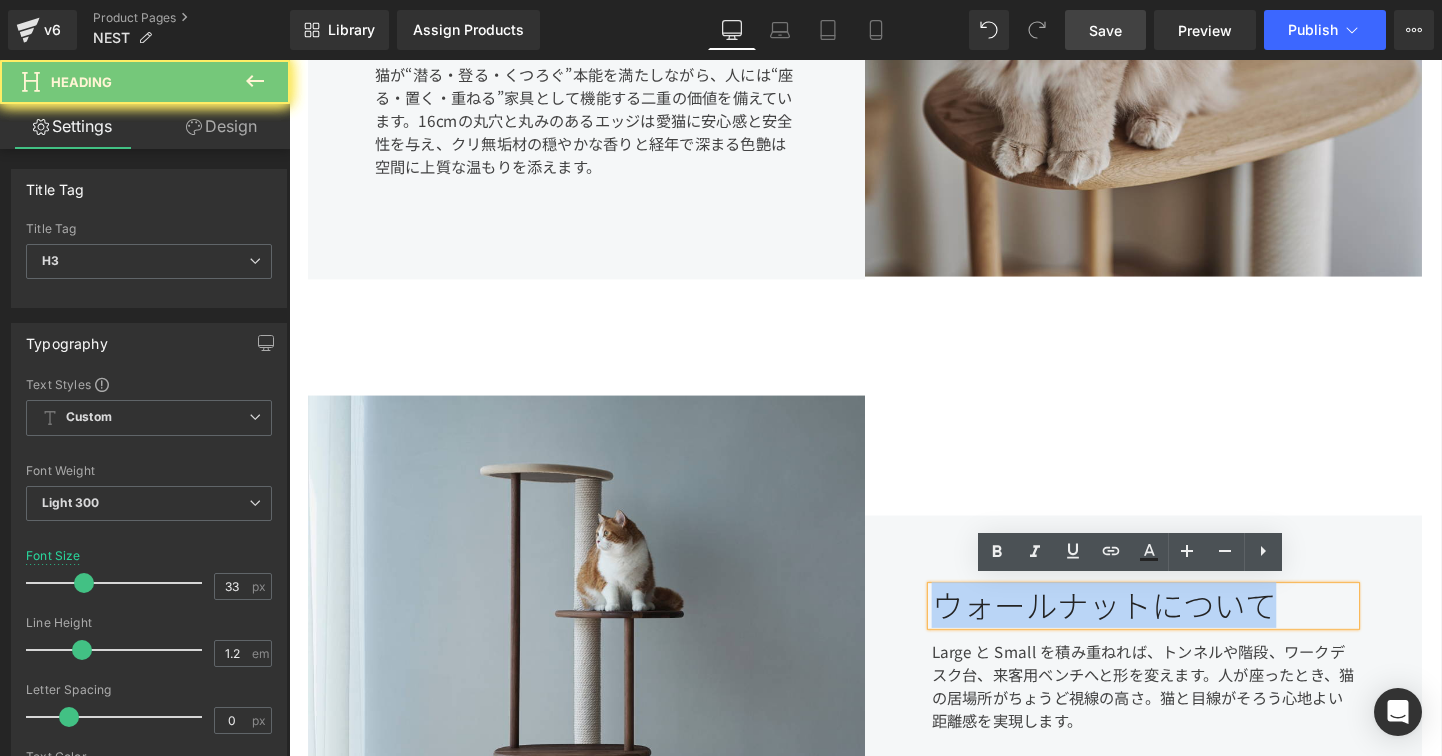 click on "ウォールナットについて" at bounding box center (1186, 633) 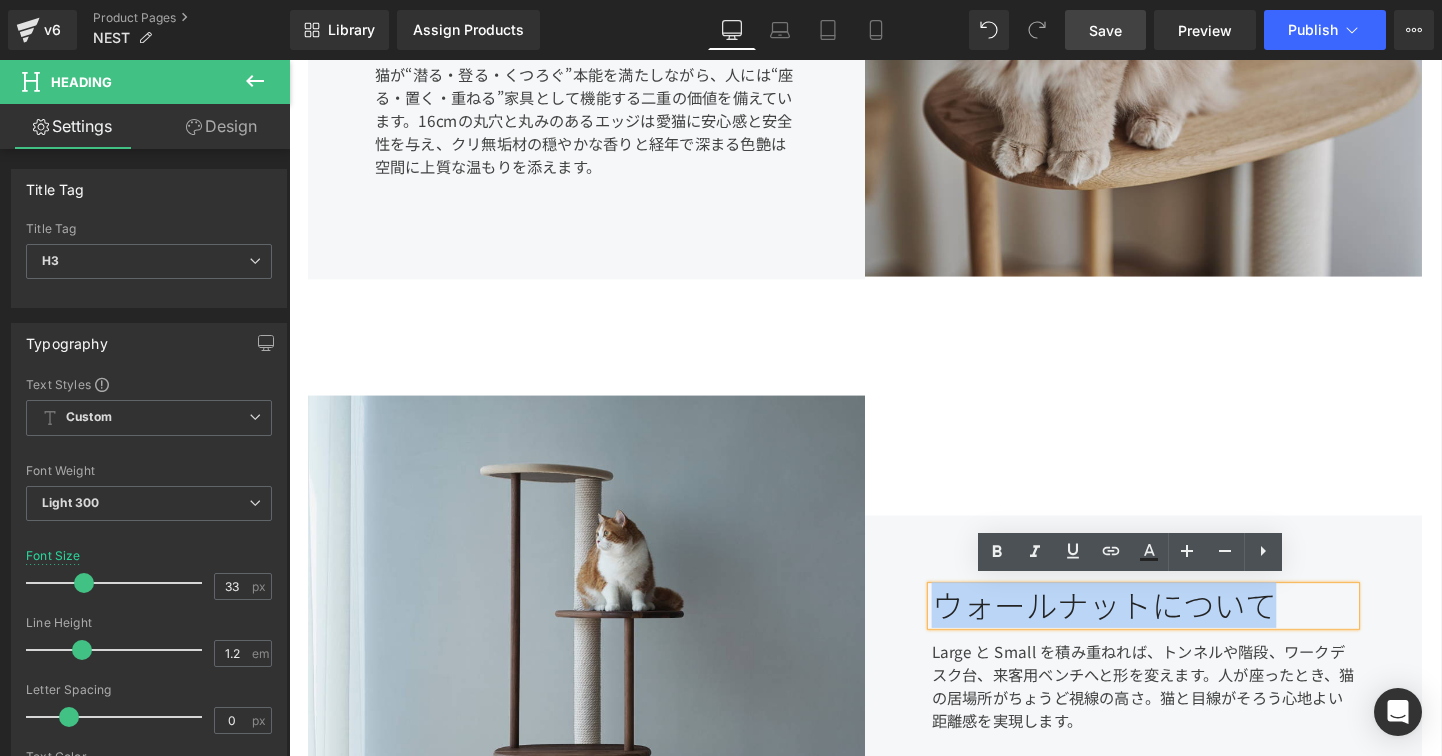 paste 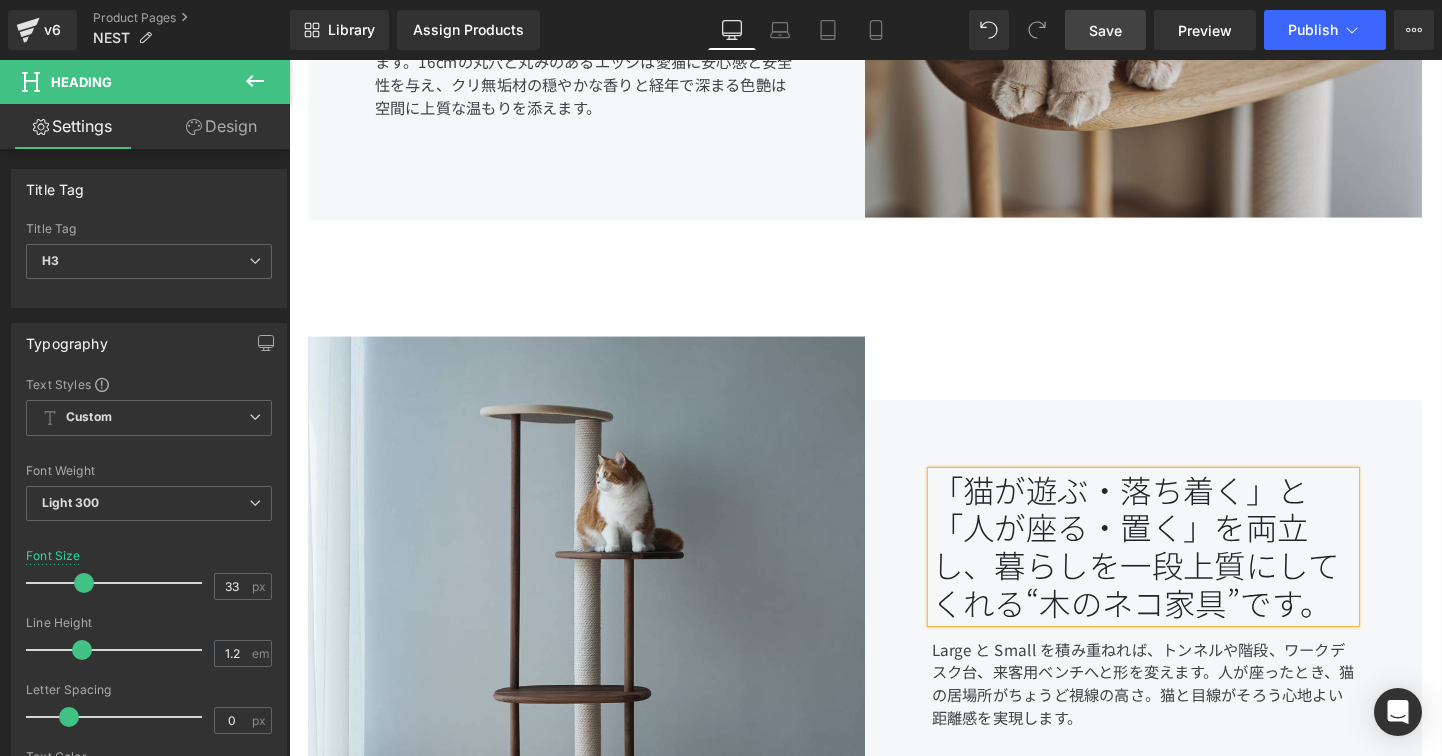 scroll, scrollTop: 1077, scrollLeft: 0, axis: vertical 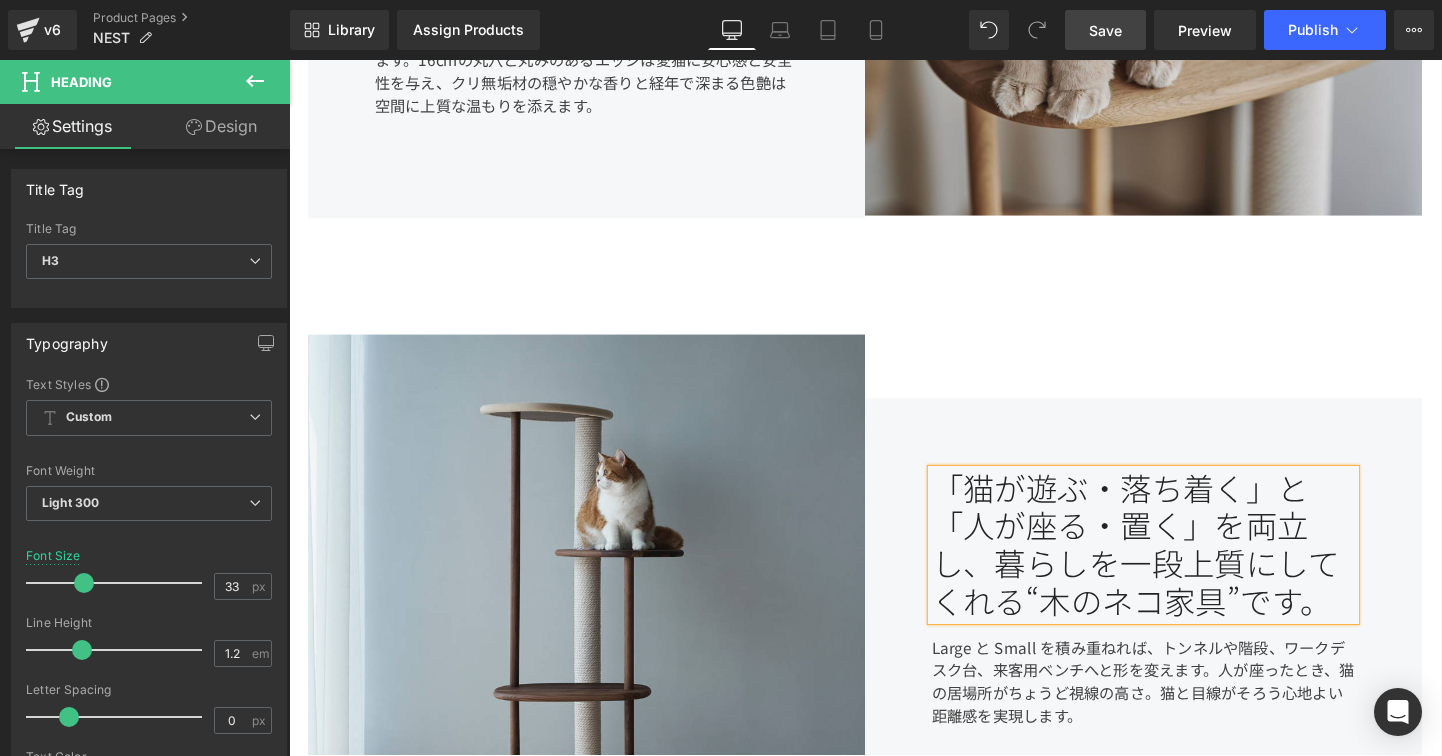 click on "「猫が遊ぶ・落ち着く」と「人が座る・置く」を両立し、暮らしを一段上質にしてくれる“木のネコ家具”です。 Heading         Large と Small を積み重ねれば、トンネルや階段、ワークデスク台、来客用ベンチへと形を変えます。人が座ったとき、猫の居場所がちょうど視線の高さ。猫と目線がそろう心地よい距離感を実現します。 Text Block         Row" at bounding box center (1186, 640) 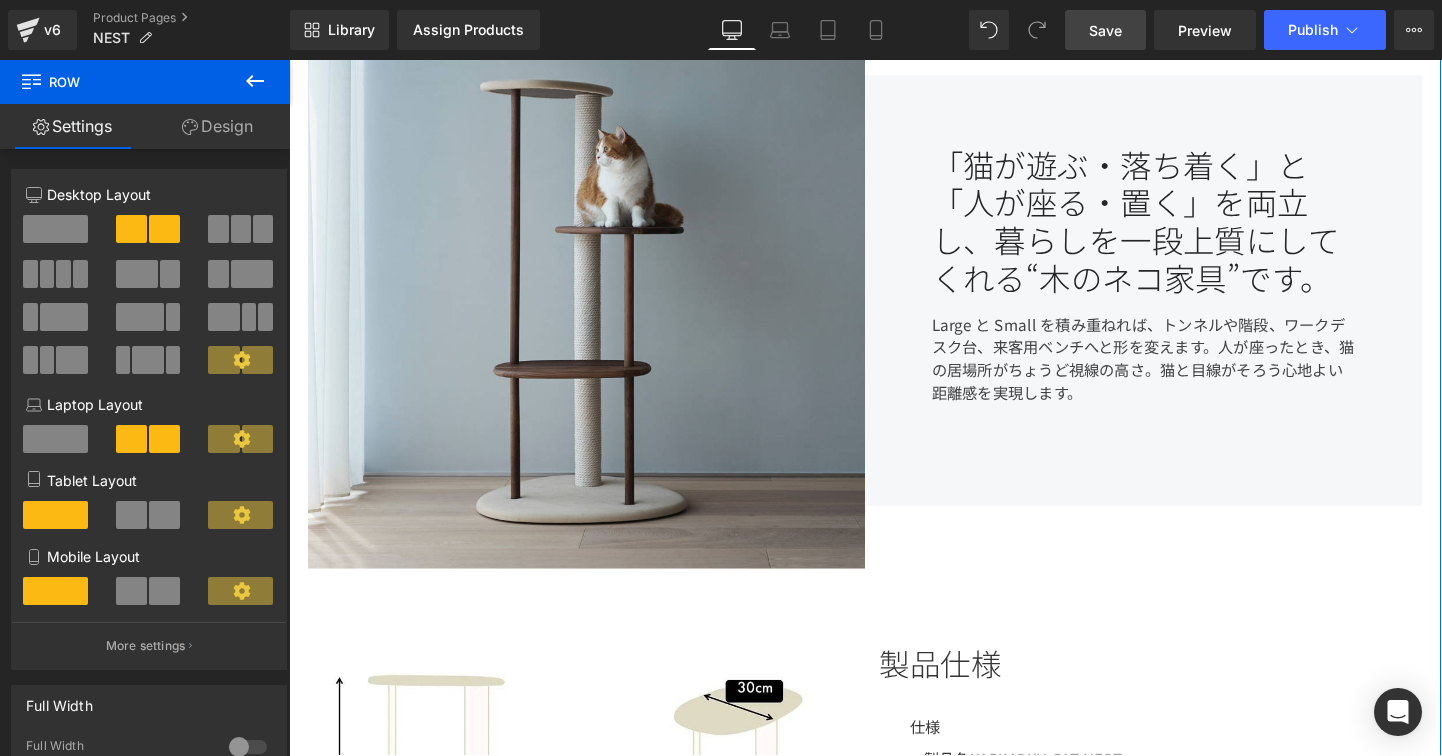 scroll, scrollTop: 1419, scrollLeft: 0, axis: vertical 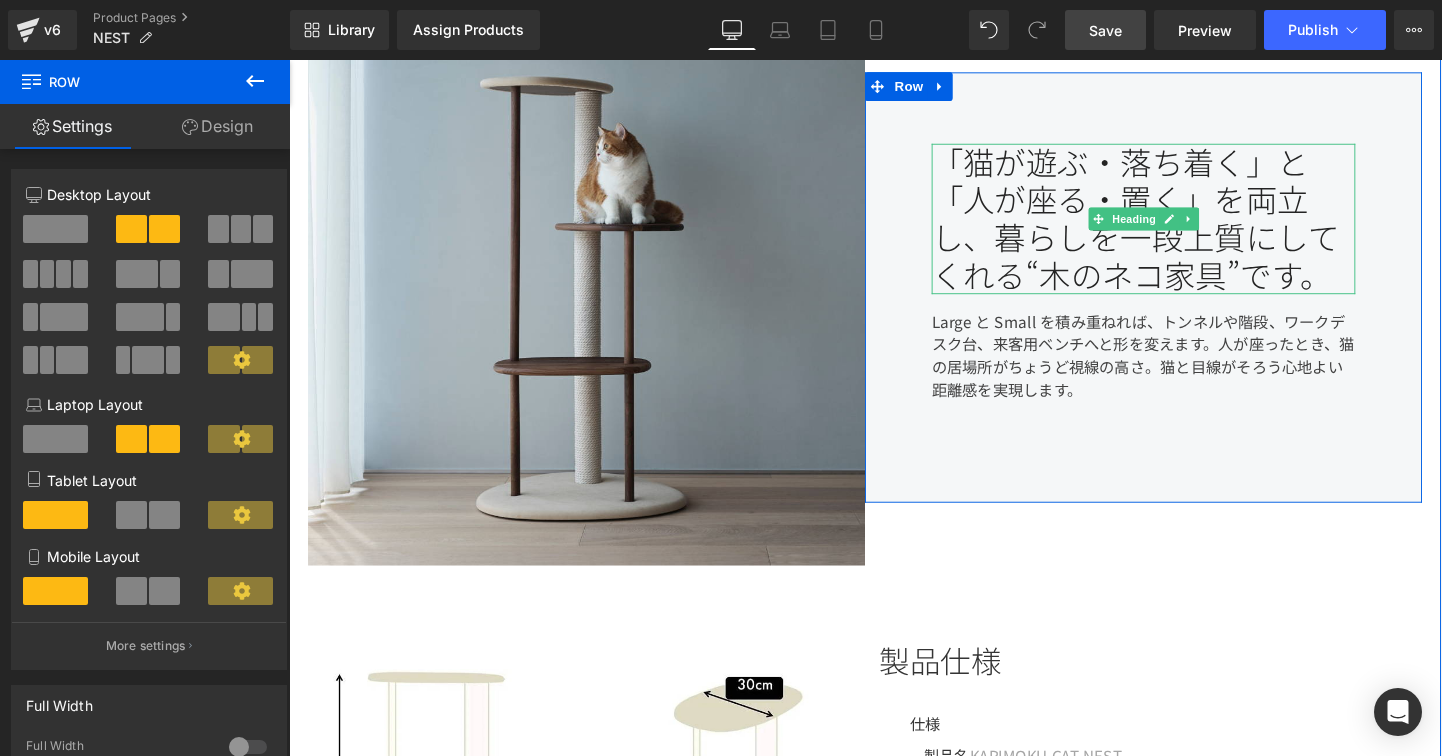 click on "「猫が遊ぶ・落ち着く」と「人が座る・置く」を両立し、暮らしを一段上質にしてくれる“木のネコ家具”です。" at bounding box center [1186, 227] 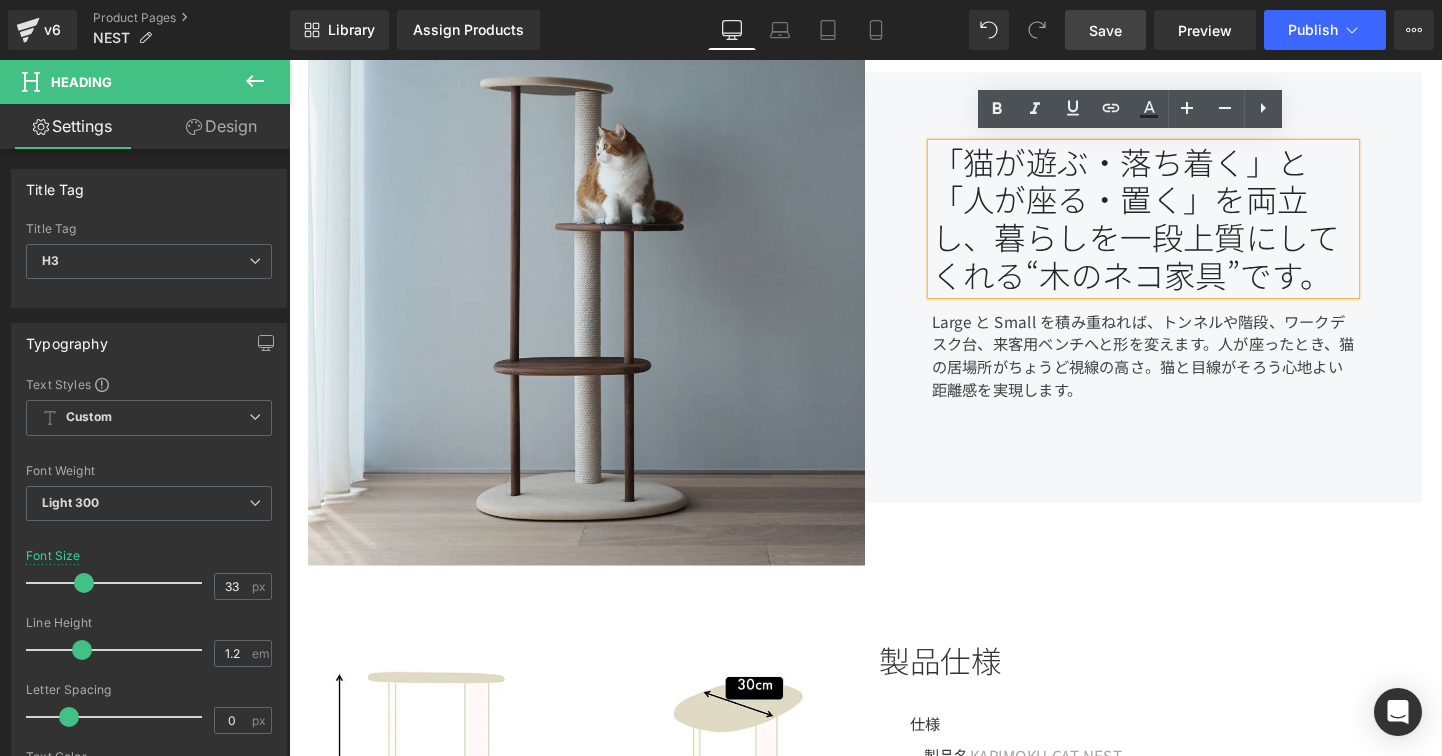 click on "「猫が遊ぶ・落ち着く」と「人が座る・置く」を両立し、暮らしを一段上質にしてくれる“木のネコ家具”です。" at bounding box center (1186, 227) 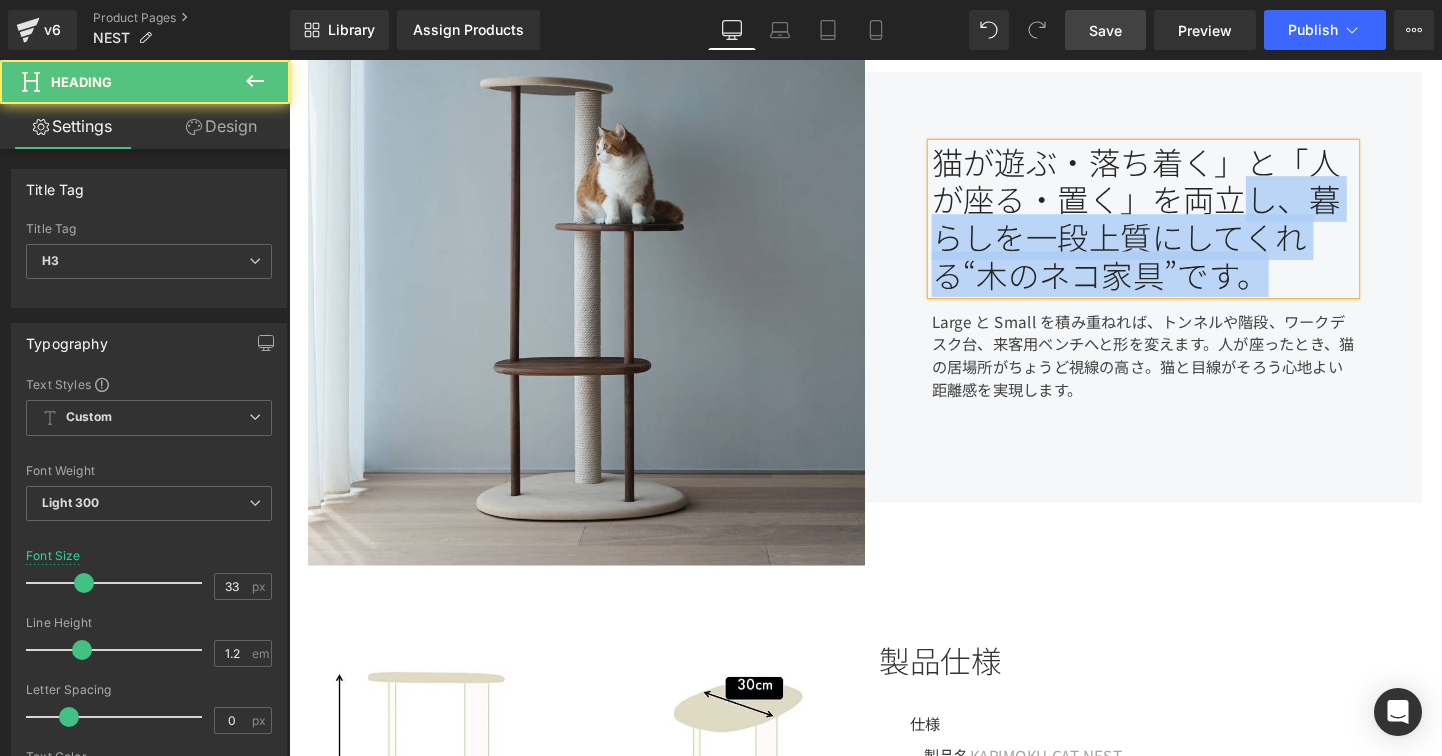 drag, startPoint x: 1297, startPoint y: 205, endPoint x: 1345, endPoint y: 265, distance: 76.837494 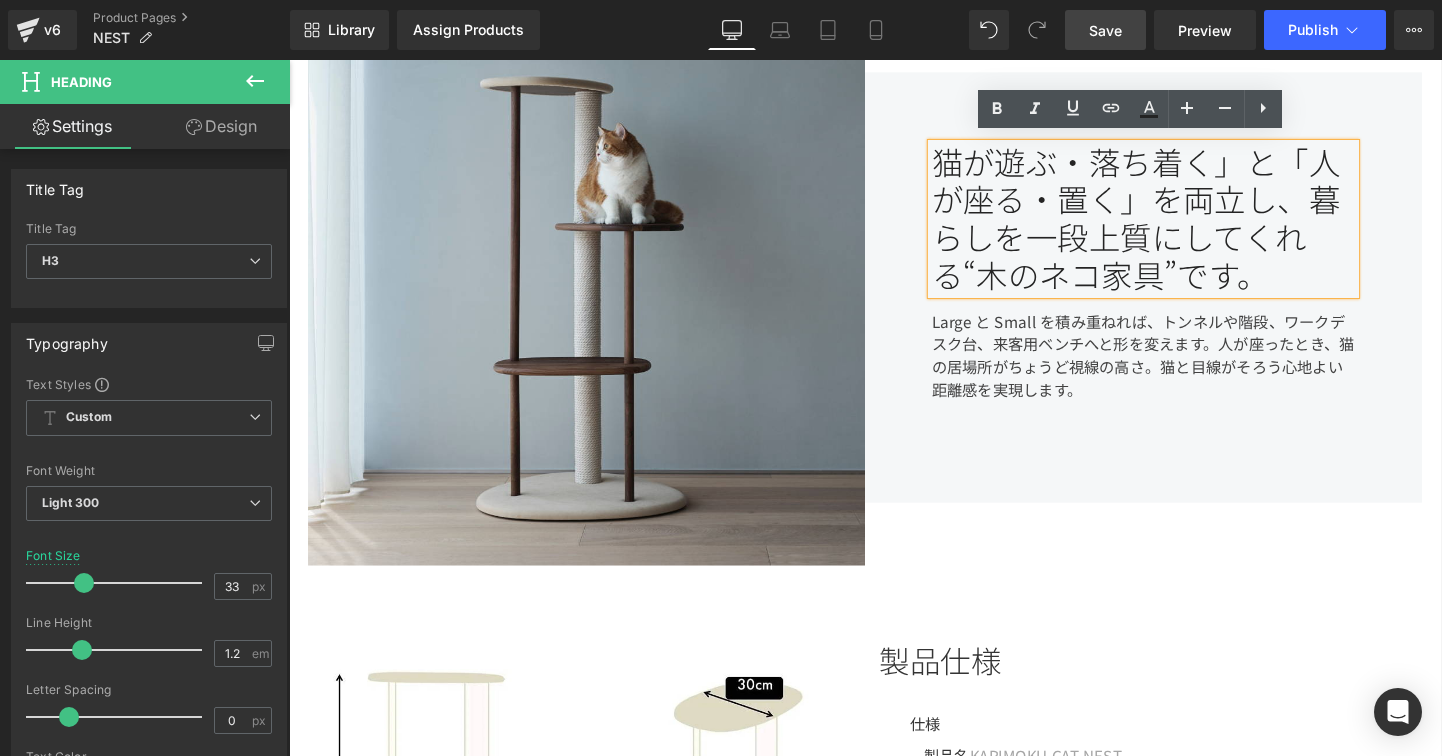 scroll, scrollTop: 1459, scrollLeft: 0, axis: vertical 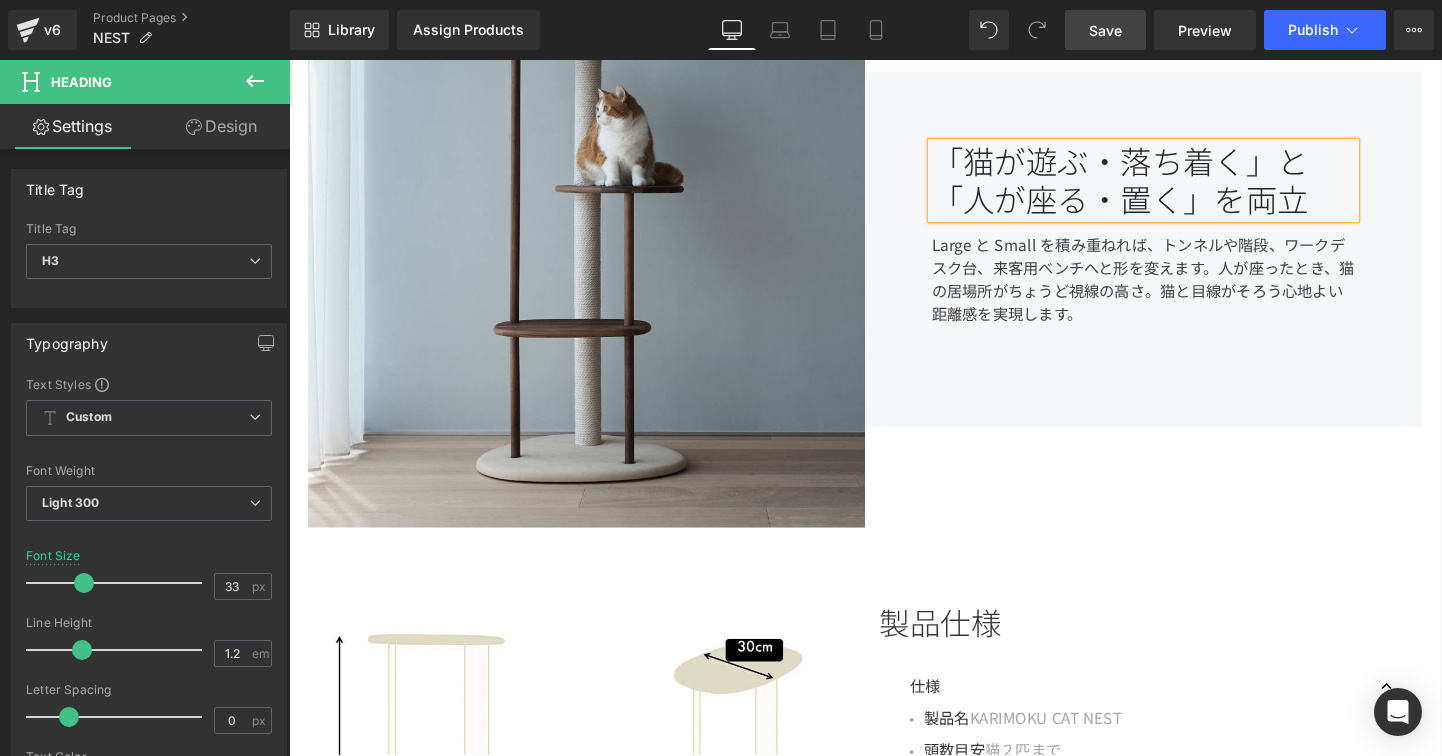 click on "Large と Small を積み重ねれば、トンネルや階段、ワークデスク台、来客用ベンチへと形を変えます。人が座ったとき、猫の居場所がちょうど視線の高さ。猫と目線がそろう心地よい距離感を実現します。" at bounding box center (1186, 298) 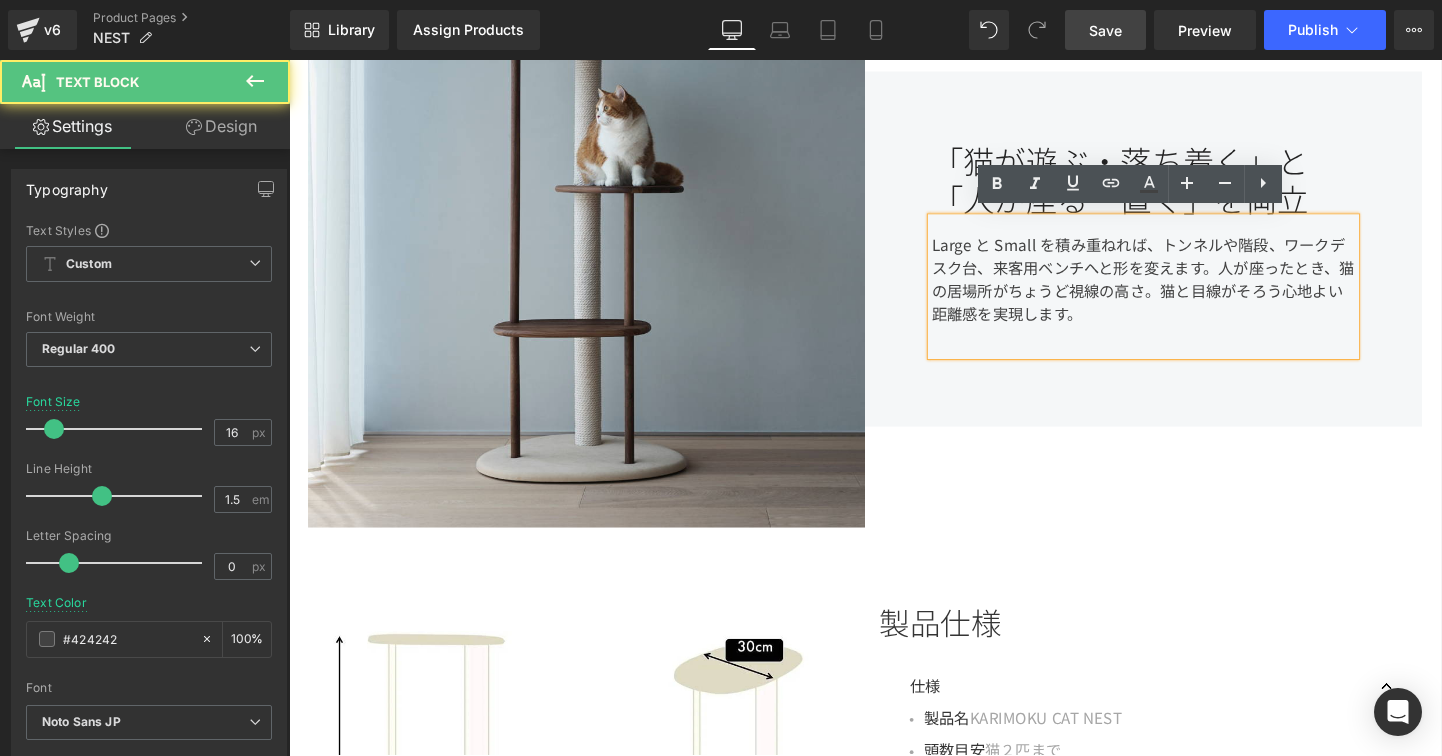 click on "Large と Small を積み重ねれば、トンネルや階段、ワークデスク台、来客用ベンチへと形を変えます。人が座ったとき、猫の居場所がちょうど視線の高さ。猫と目線がそろう心地よい距離感を実現します。" at bounding box center [1186, 298] 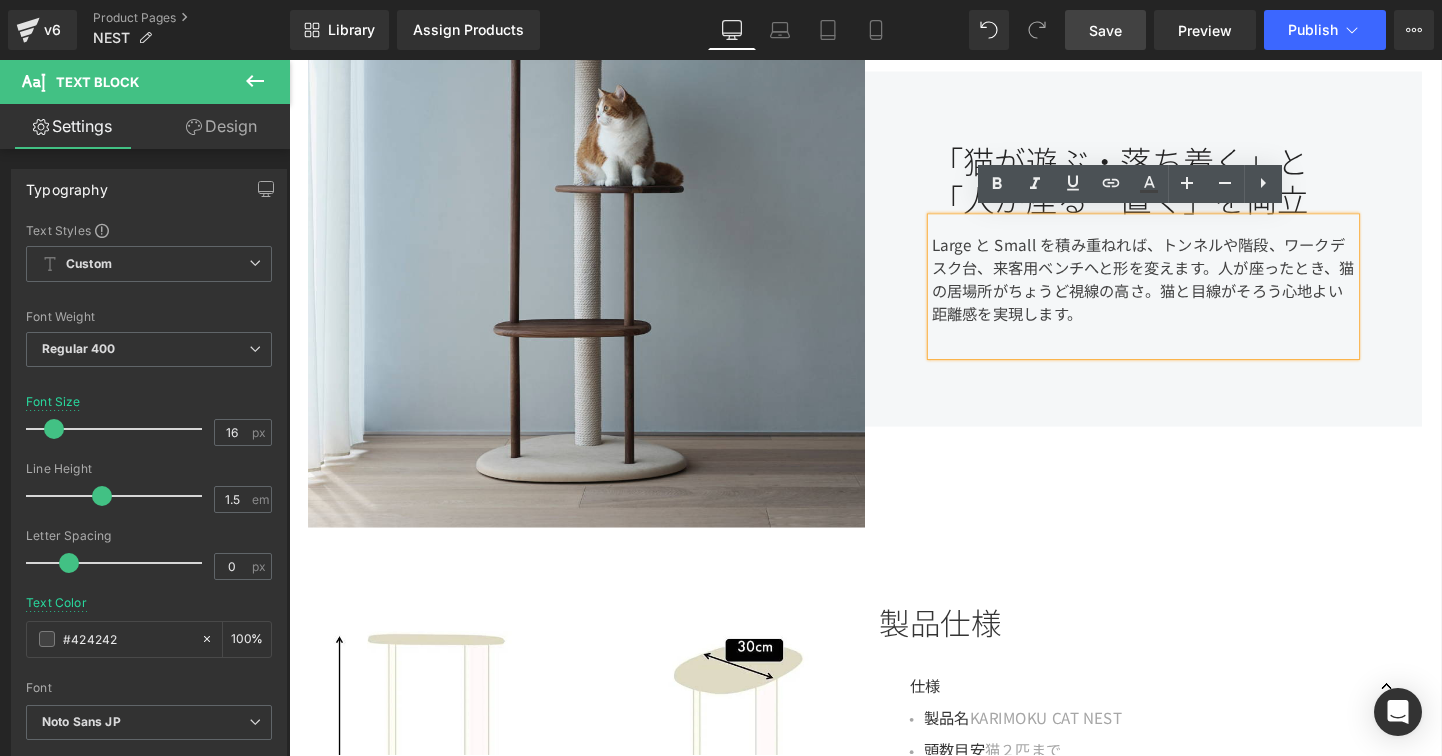 click on "「猫が遊ぶ・落ち着く」と「人が座る・置く」を両立 Heading         Large と Small を積み重ねれば、トンネルや階段、ワークデスク台、来客用ベンチへと形を変えます。人が座ったとき、猫の居場所がちょうど視線の高さ。猫と目線がそろう心地よい距離感を実現します。 Text Block         Row" at bounding box center [1186, 258] 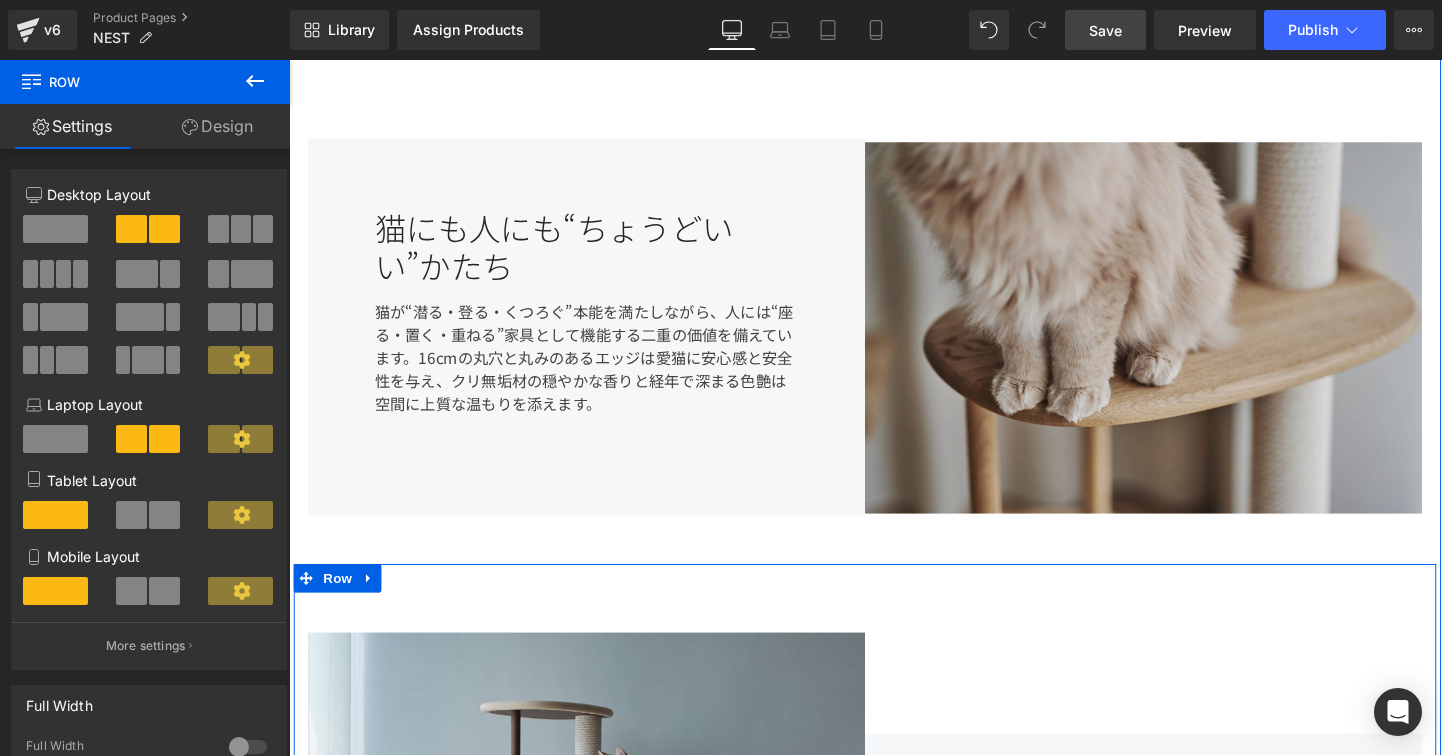 scroll, scrollTop: 763, scrollLeft: 0, axis: vertical 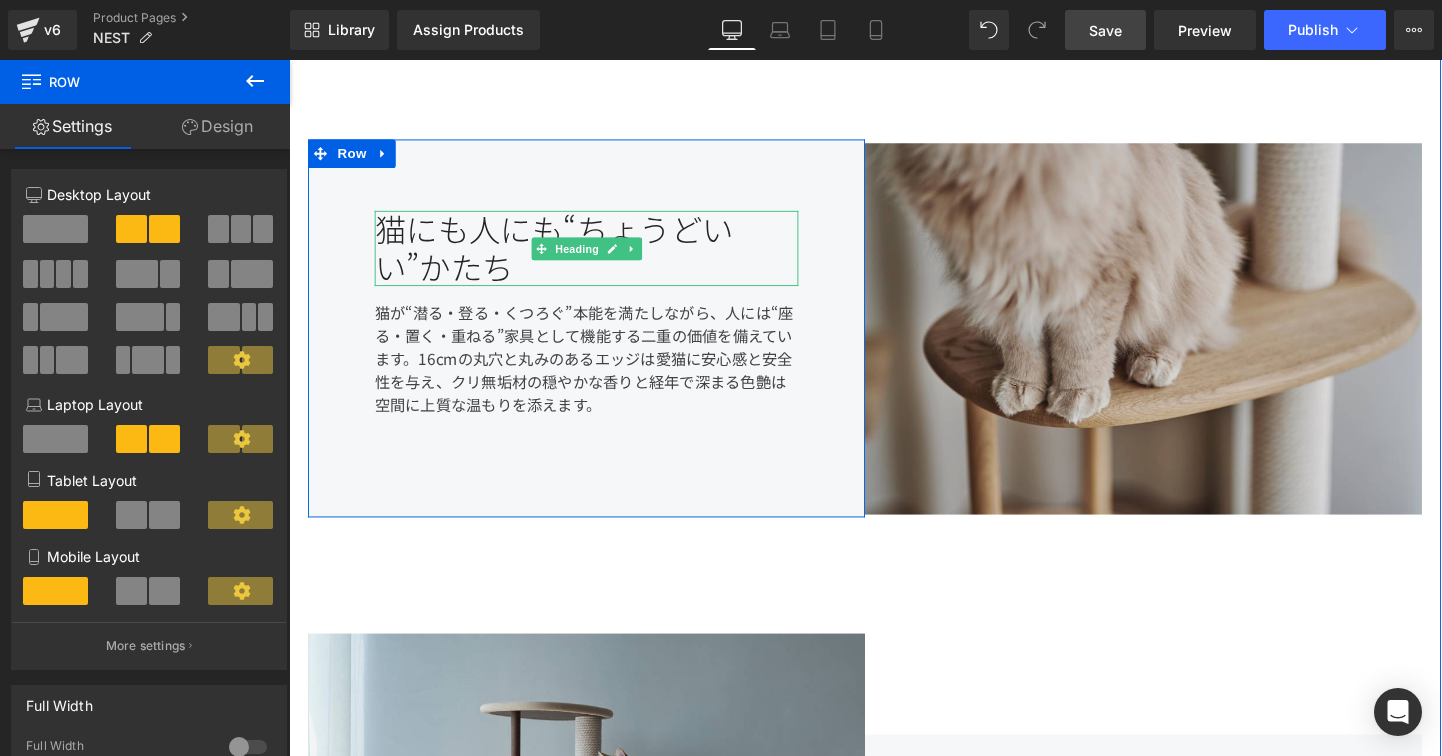 click on "猫にも人にも“ちょうどいい”かたち" at bounding box center (601, 257) 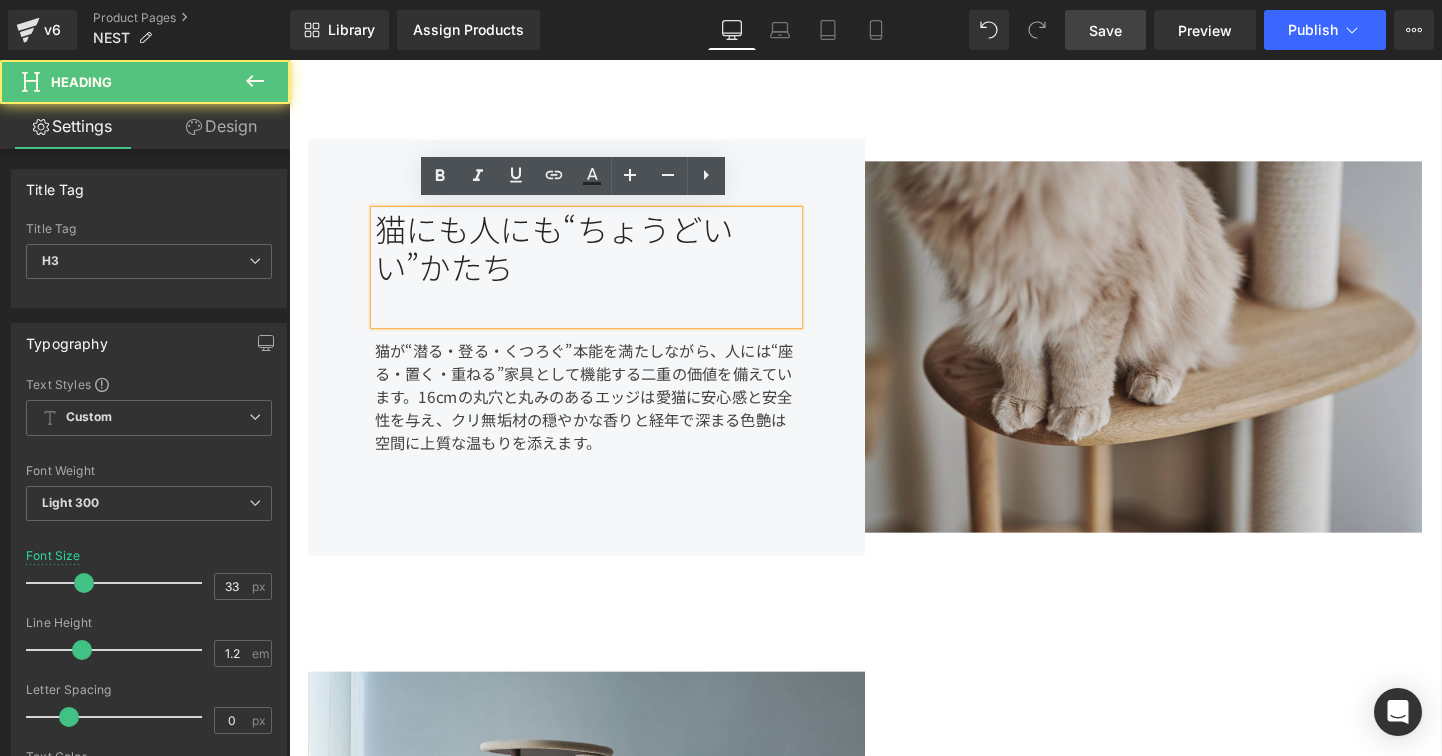 click on "猫にも人にも“ちょうどいい”かたち" at bounding box center [601, 277] 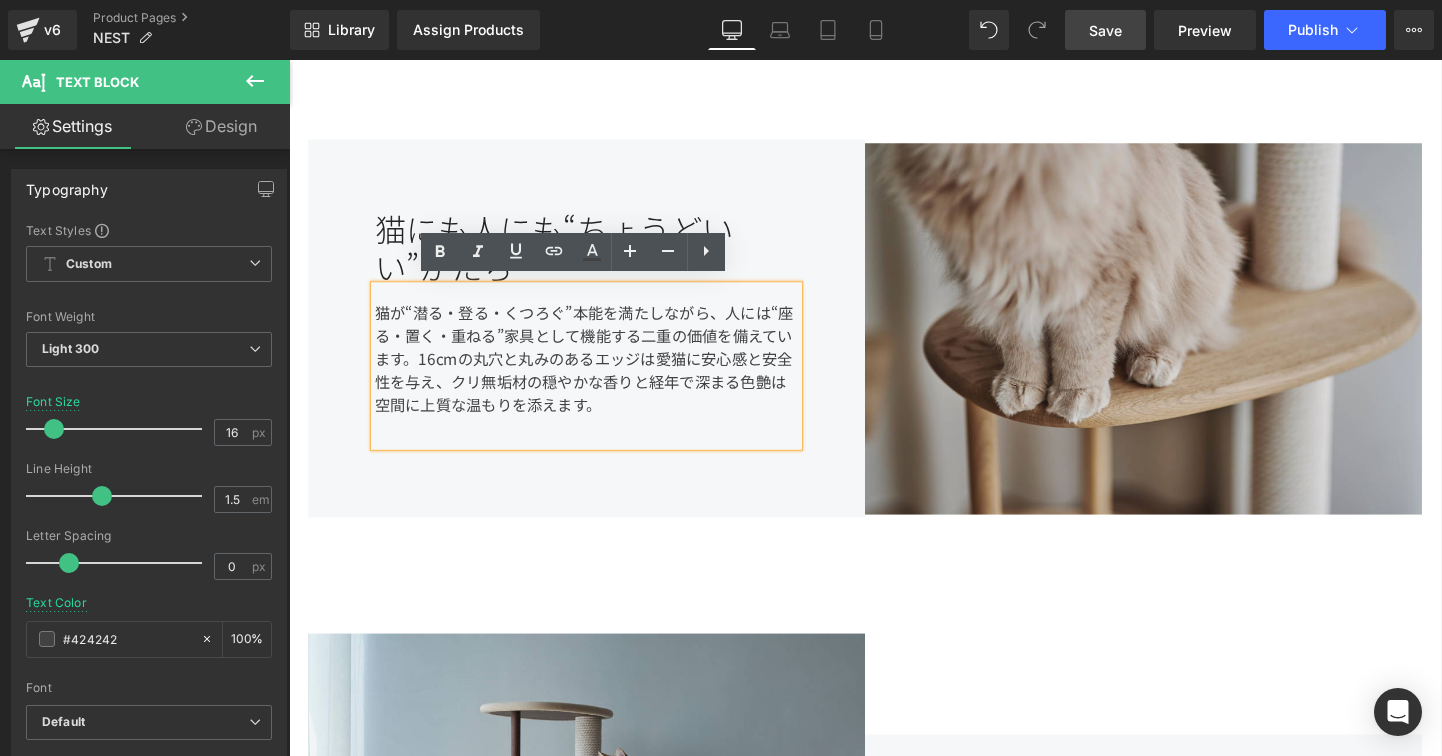 click on "Image         猫にも人にも“ちょうどいい”かたち Heading         猫が“潜る・登る・くつろぐ”本能を満たしながら、人には“座る・置く・重ねる”家具として機能する二重の価値を備えています。16cmの丸穴と丸みのあるエッジは愛猫に安心感と安全性を与え、クリ無垢材の穏やかな香りと経年で深まる色艶は空間に上質な温もりを添えます。 Text Block         Row         Row" at bounding box center [894, 349] 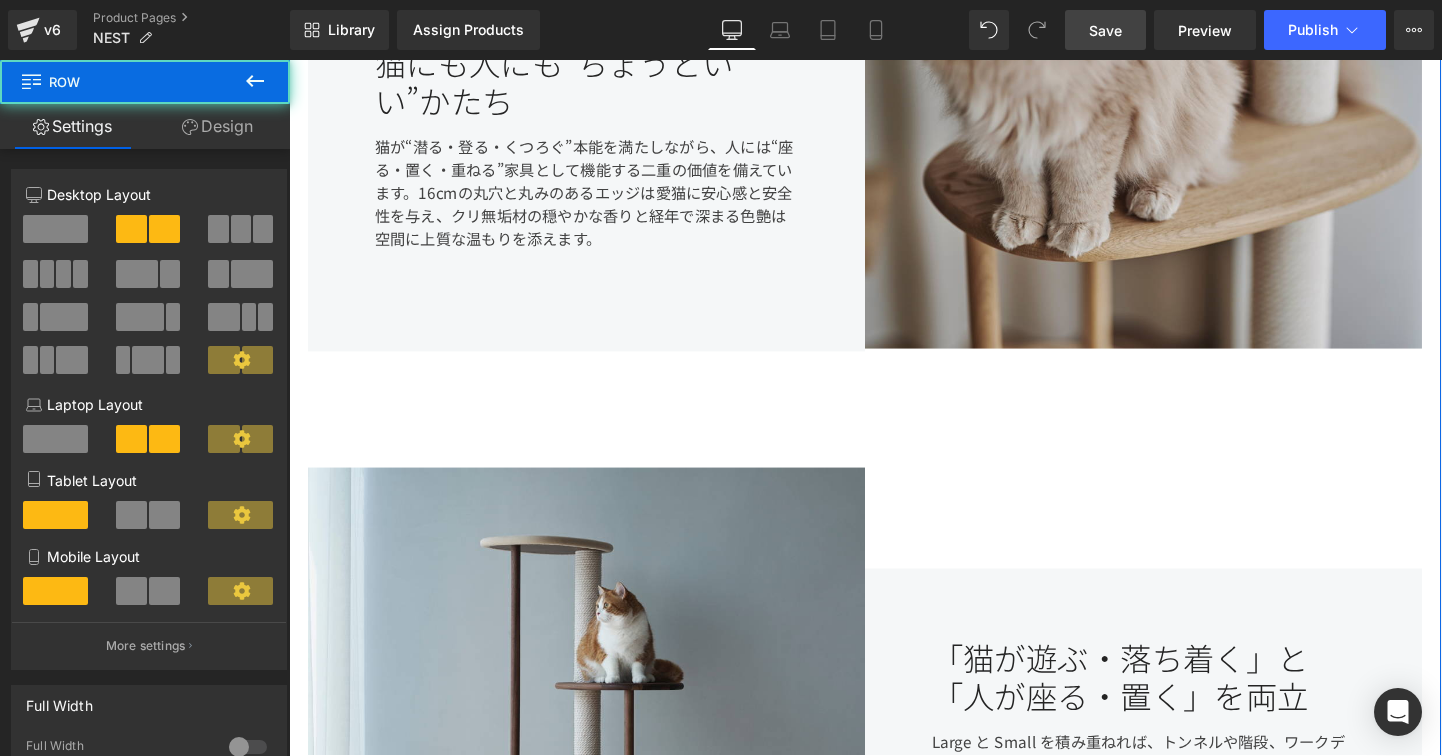 scroll, scrollTop: 1096, scrollLeft: 0, axis: vertical 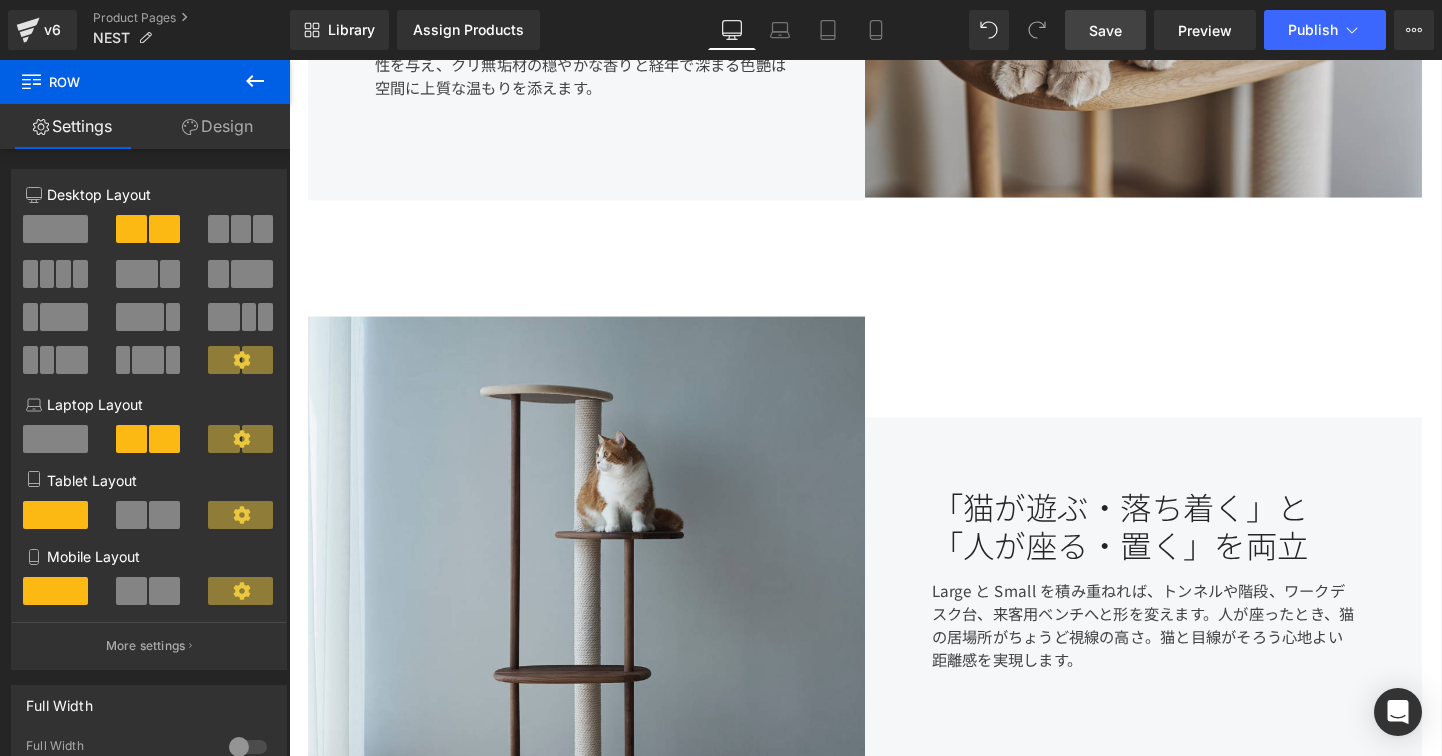 click on "Save" at bounding box center [1105, 30] 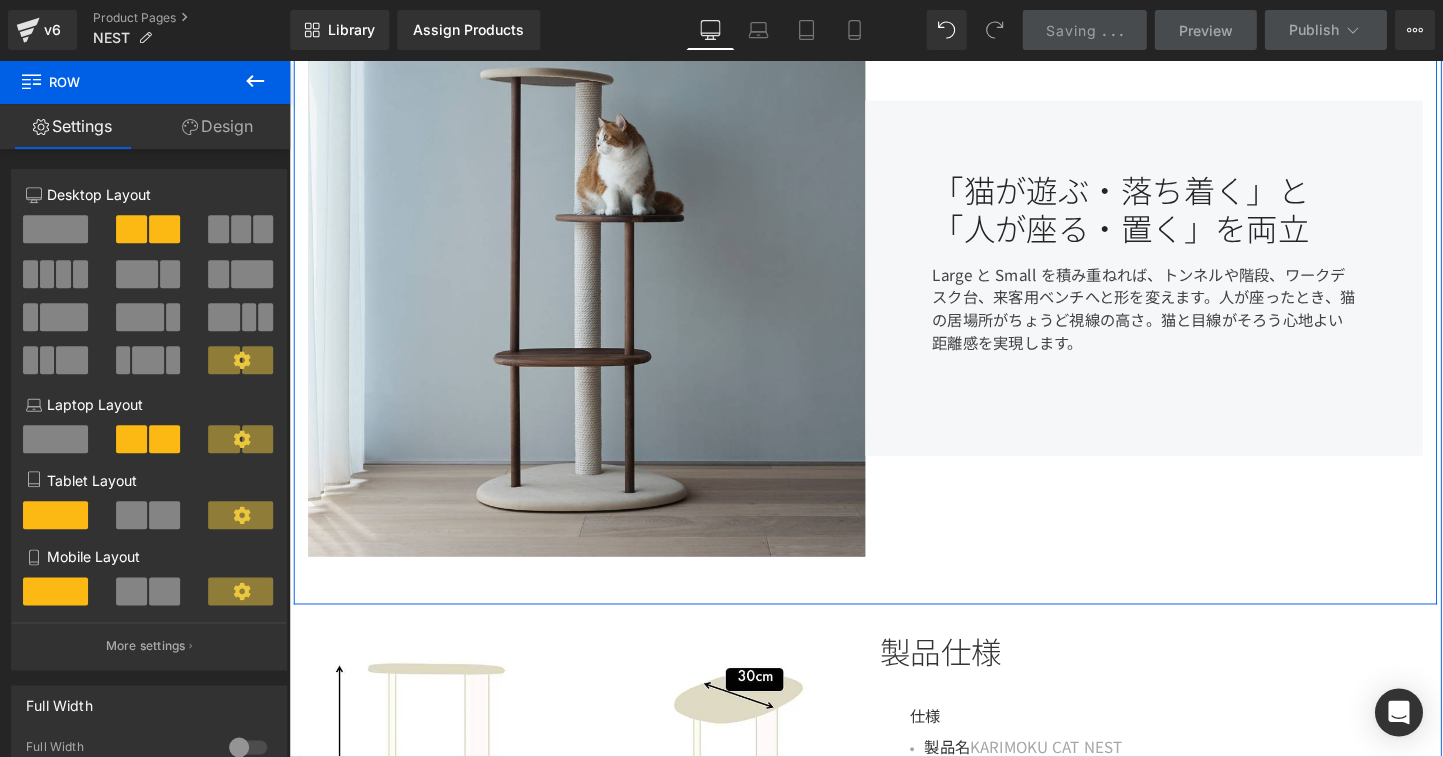 scroll, scrollTop: 1841, scrollLeft: 0, axis: vertical 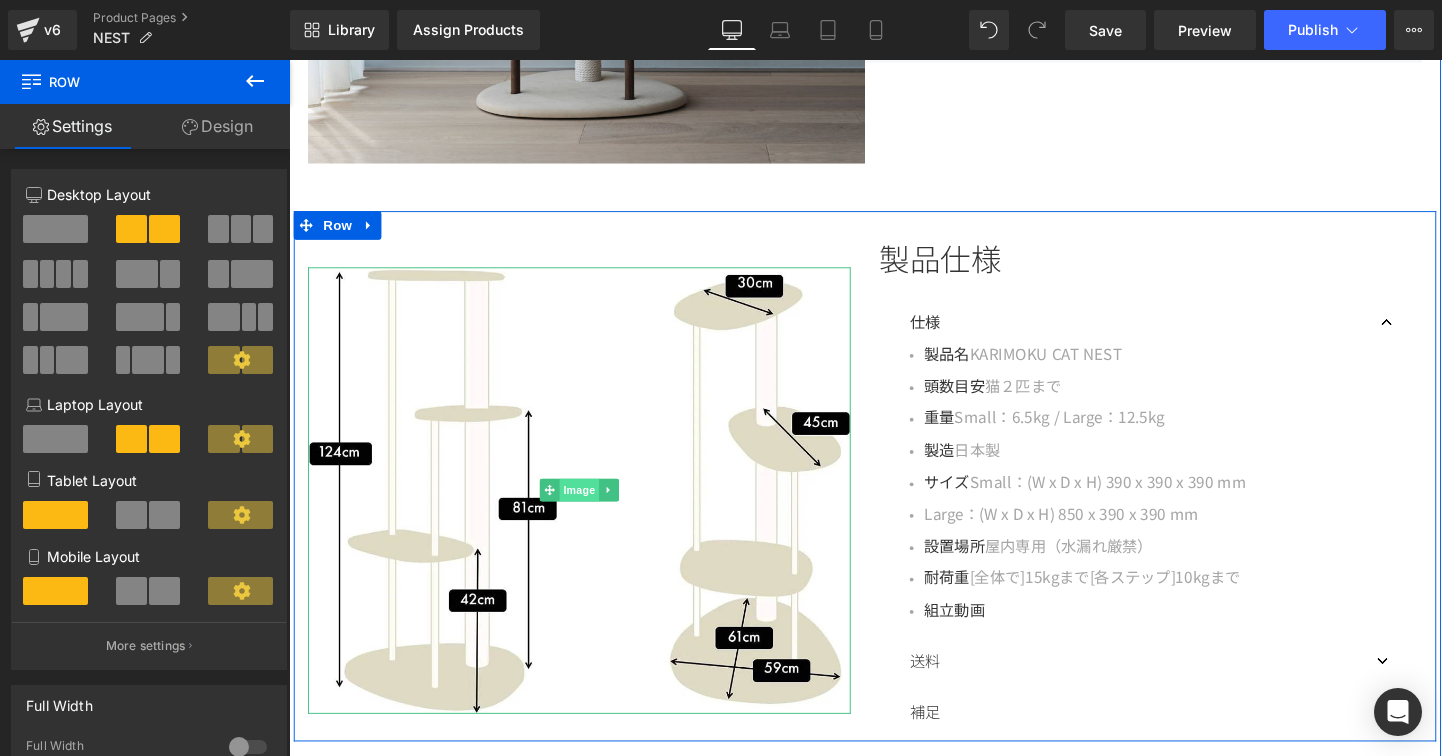 click on "Image" at bounding box center [594, 512] 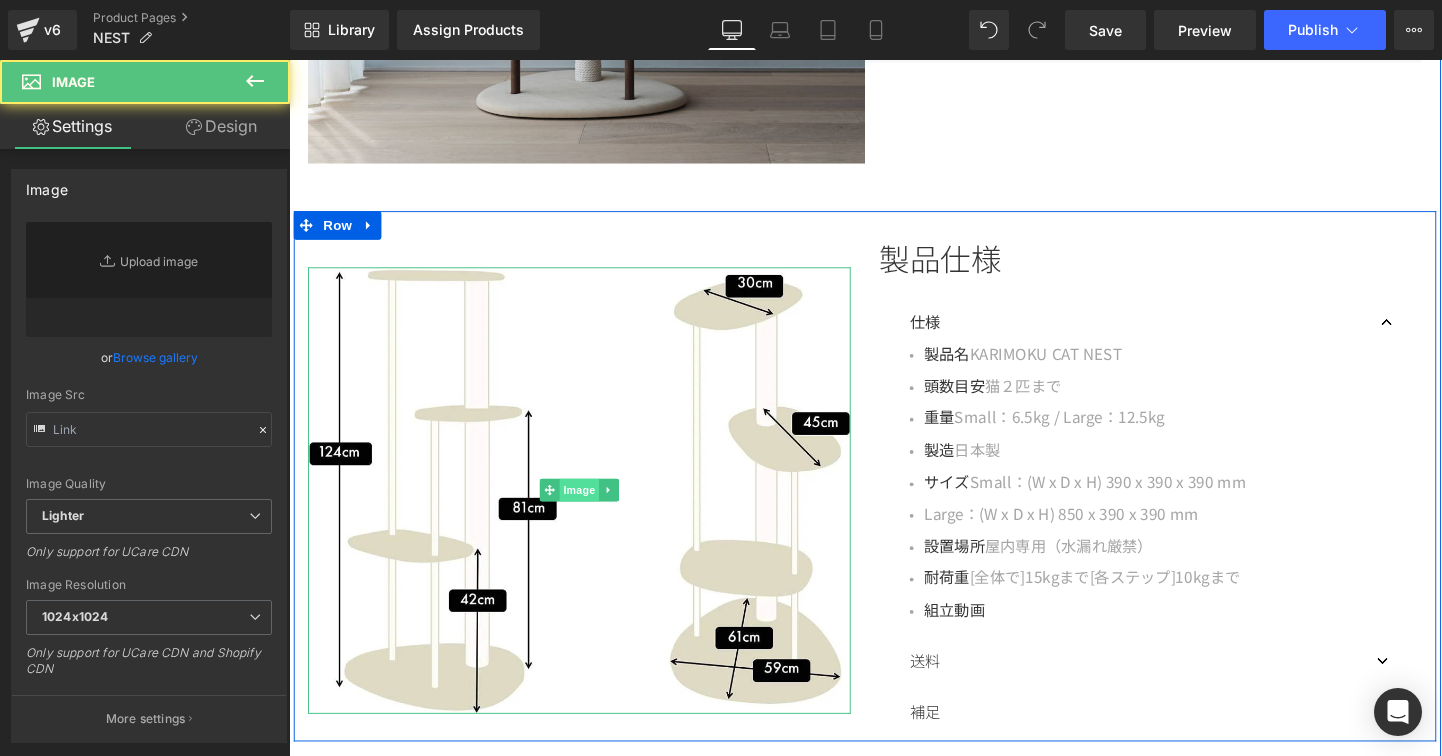 type on "https://ucarecdn.com/0a6bb392-632c-43e2-b903-21c8196c3896/-/format/auto/-/preview/1024x1024/-/quality/lighter/KCT_size.jpg" 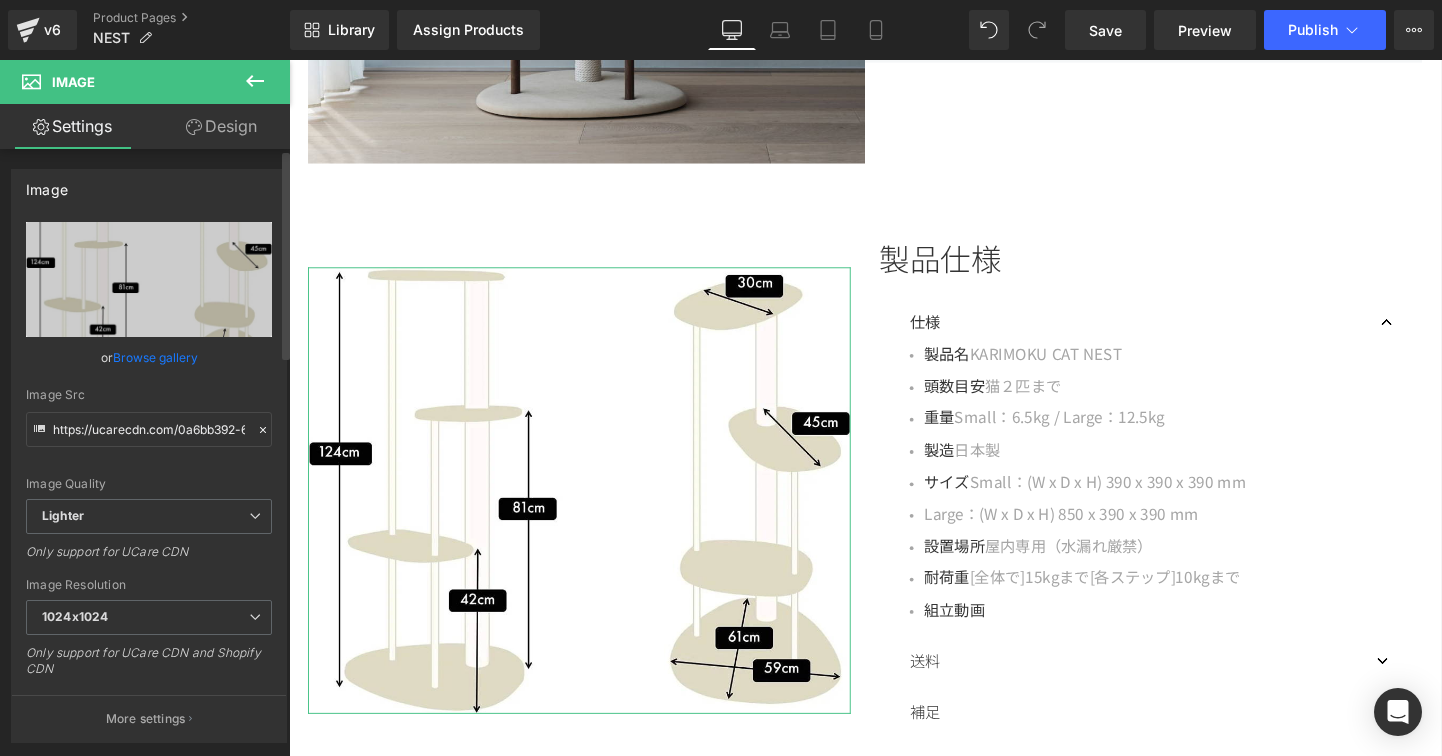 click on "Browse gallery" at bounding box center (155, 357) 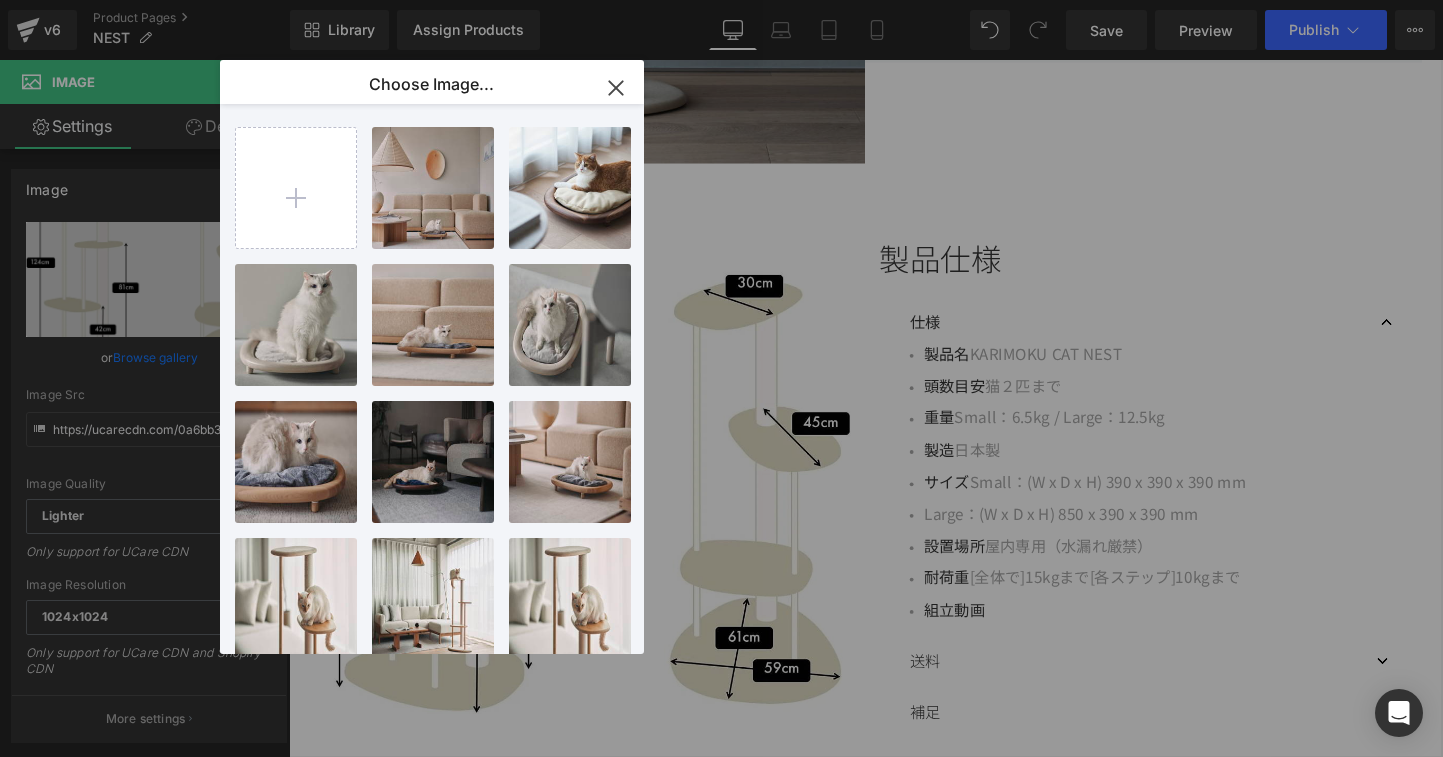 click 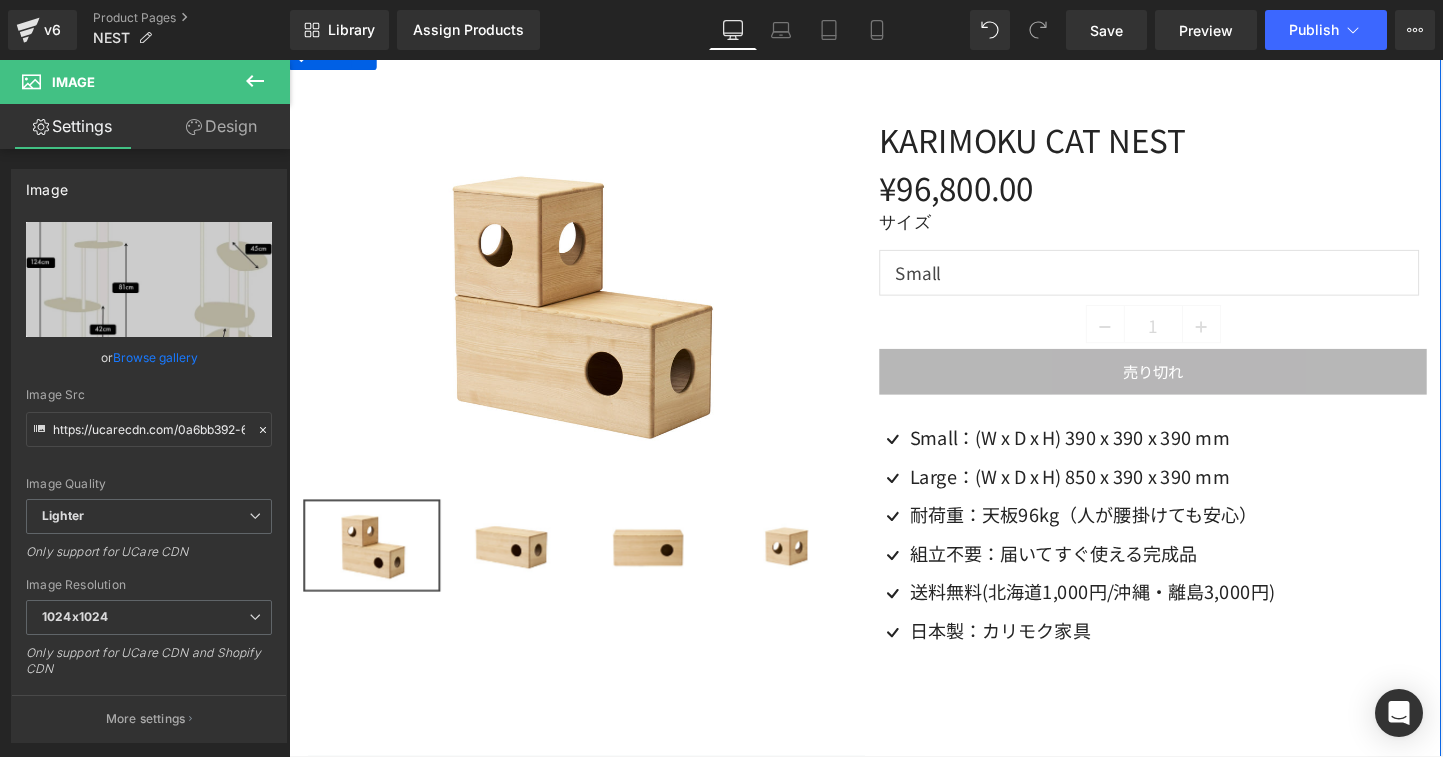 scroll, scrollTop: 0, scrollLeft: 0, axis: both 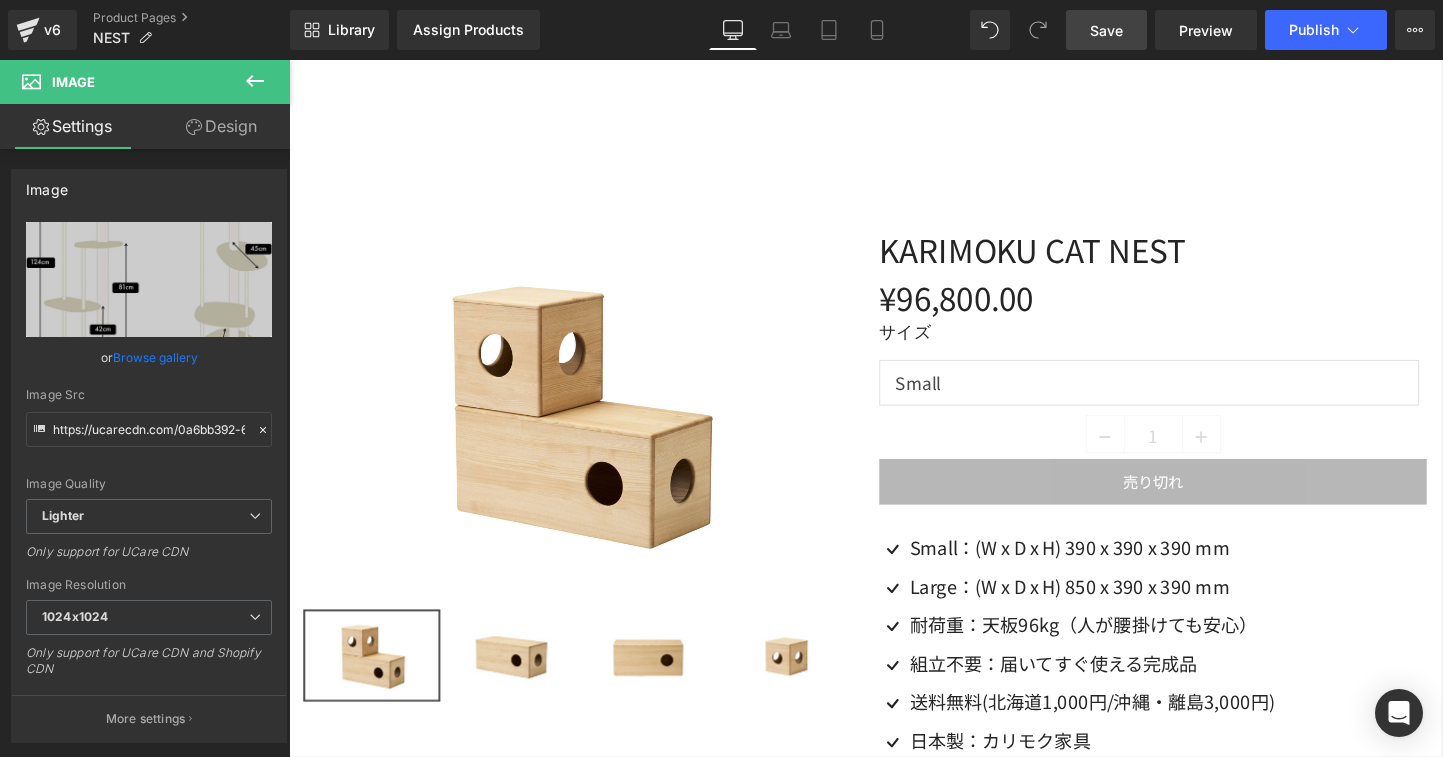 click on "Save" at bounding box center [1106, 30] 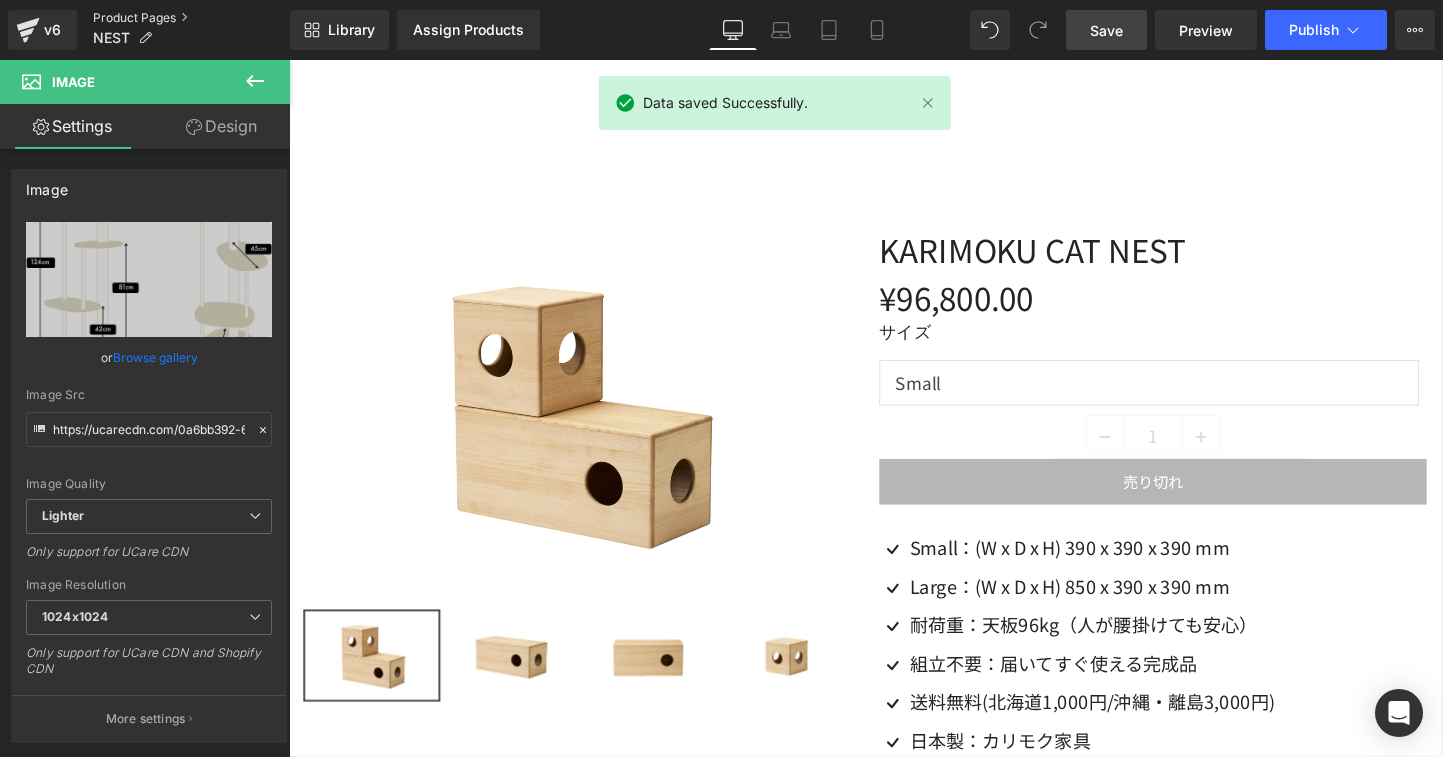 click on "Product Pages" at bounding box center [191, 18] 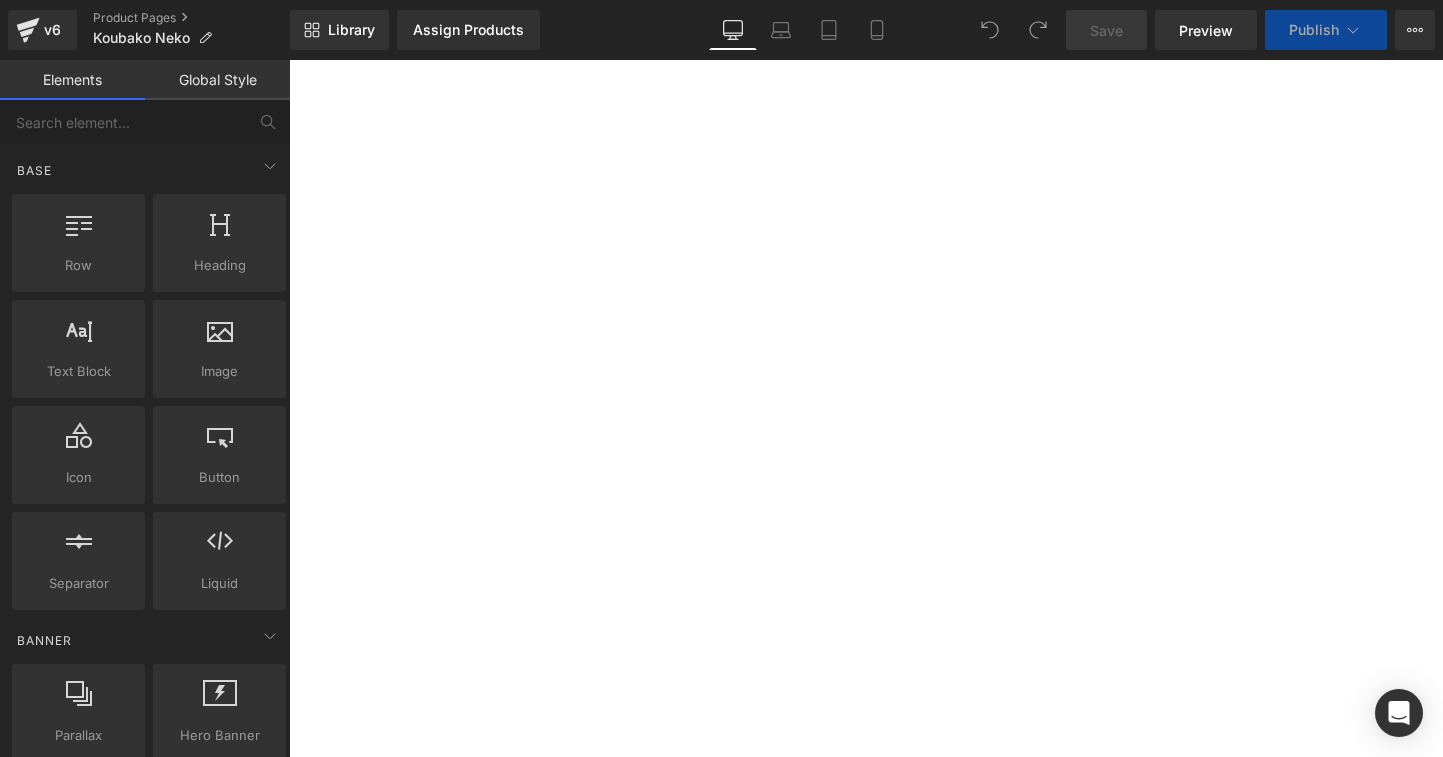 scroll, scrollTop: 0, scrollLeft: 0, axis: both 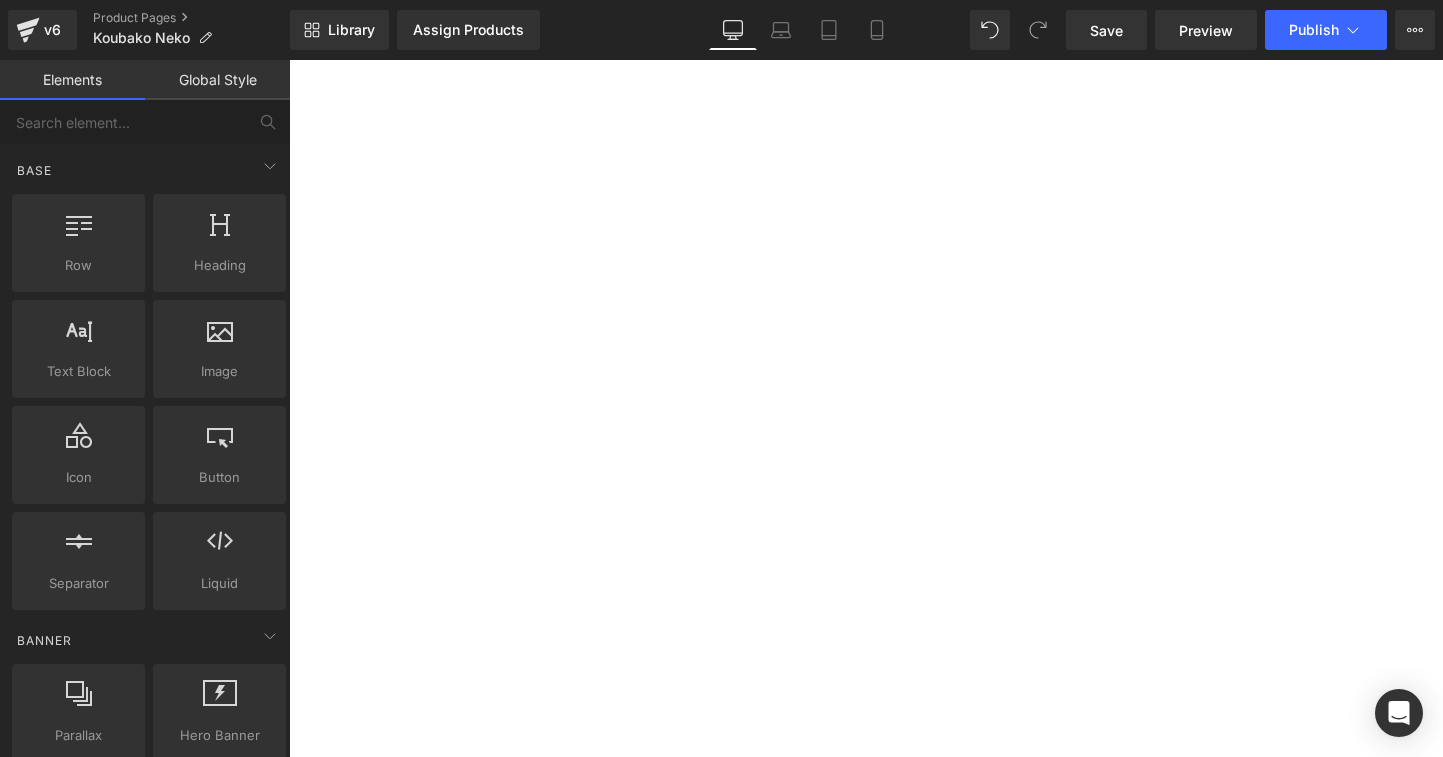 click on "Image" at bounding box center [289, 60] 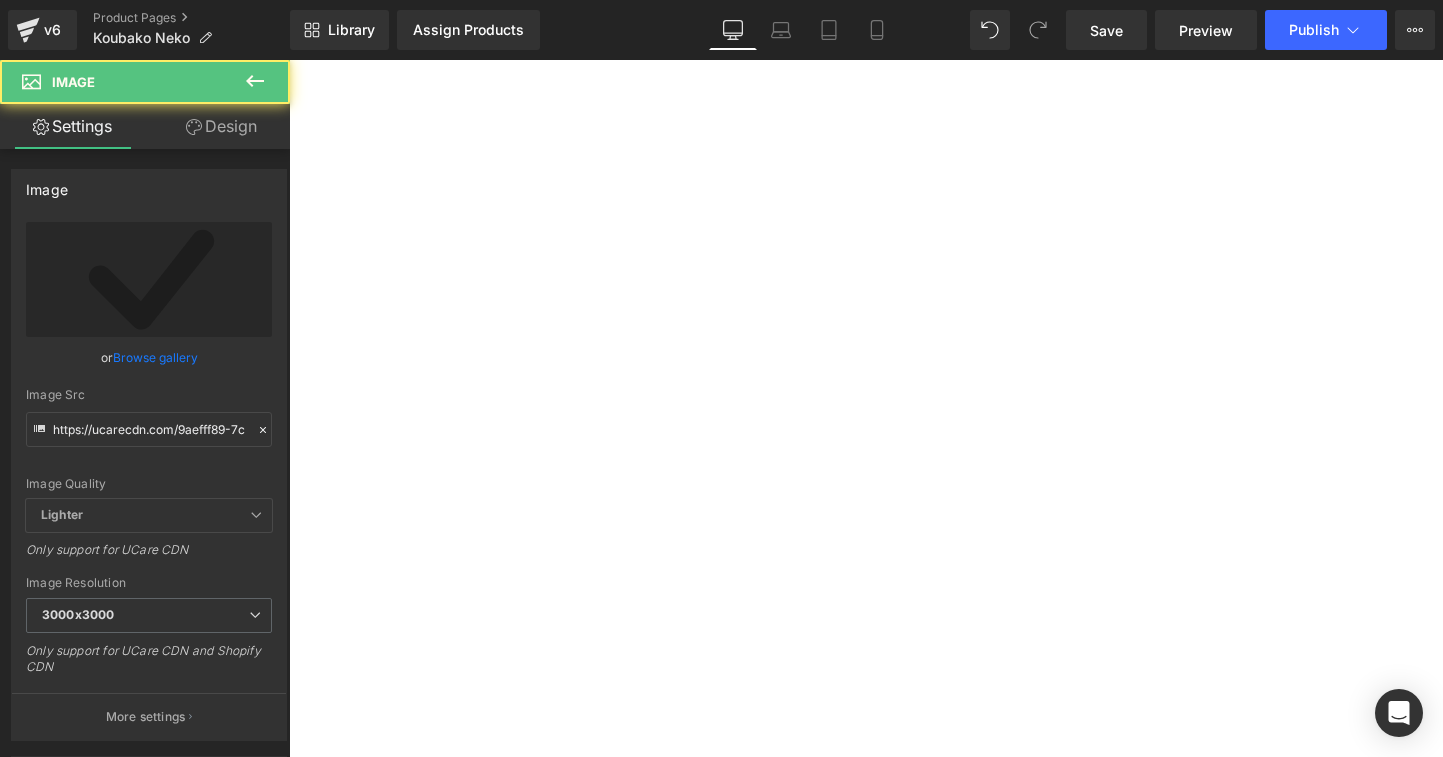 click on "Image" at bounding box center (289, 60) 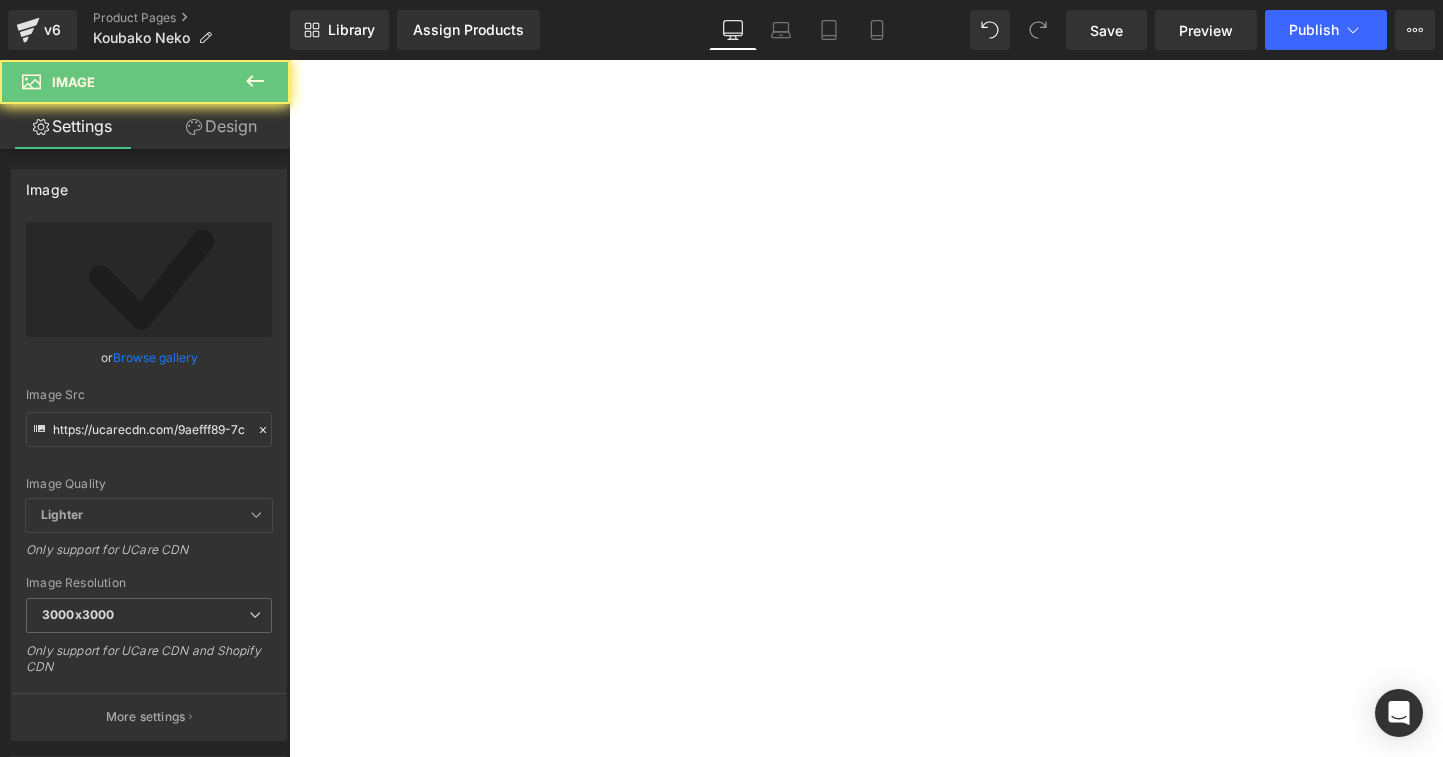 click on "Image" at bounding box center [-263, 1473] 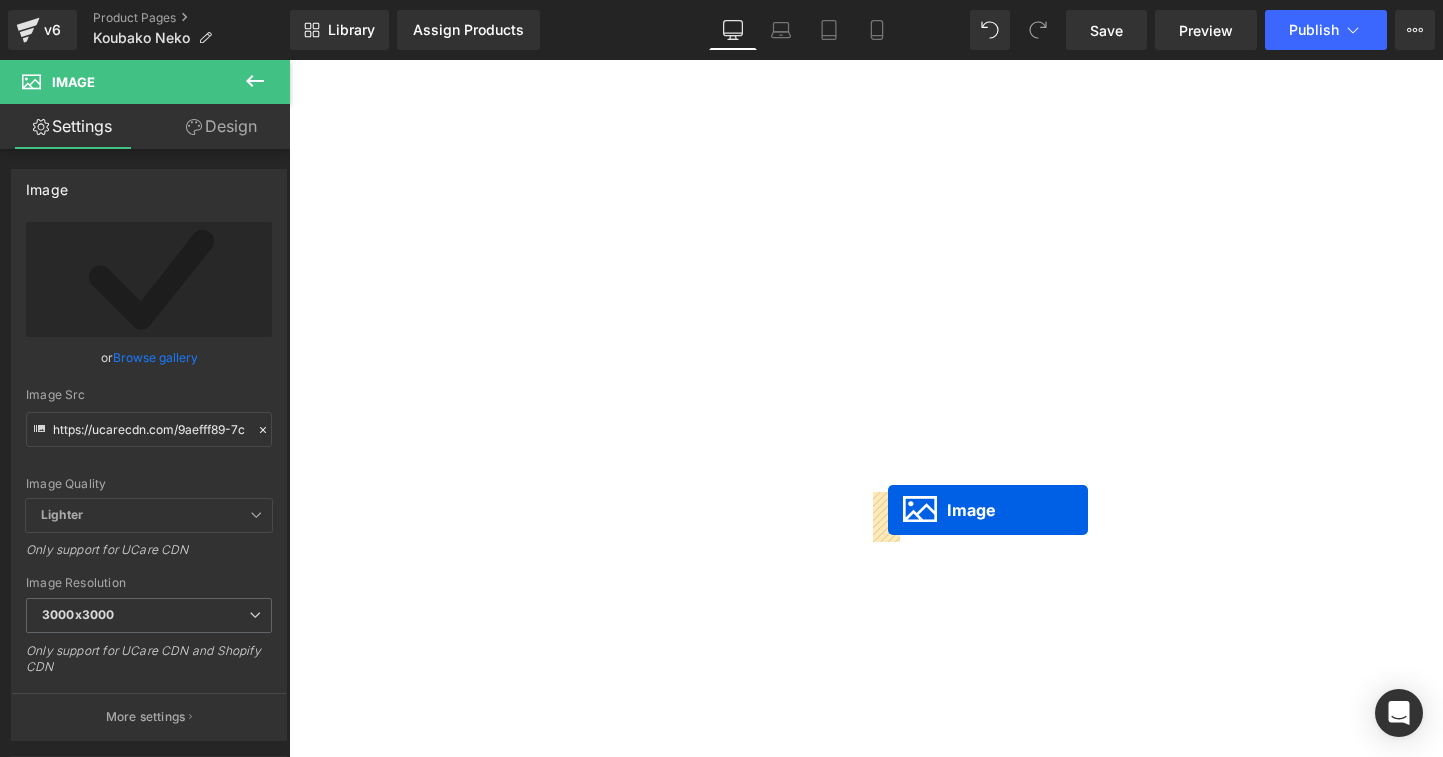 drag, startPoint x: 914, startPoint y: 510, endPoint x: 917, endPoint y: 532, distance: 22.203604 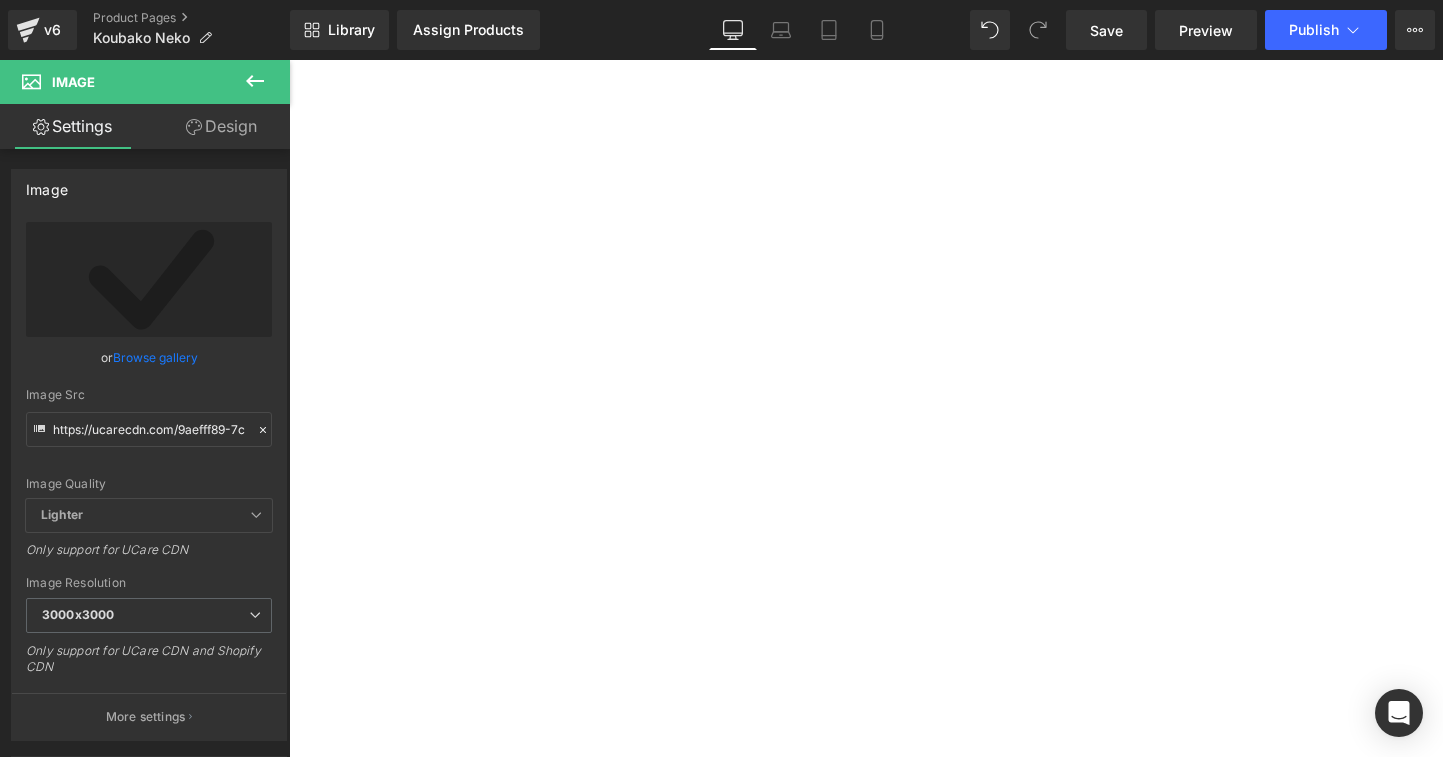 click on "Image
(W x D x H) 120 x 230 x 100 mm
Text Block
Image
樹種：クリ Text Block
Image
送料無料(北海道1,000円/沖縄・離島3,000円) Text Block
Image" at bounding box center [284, 1390] 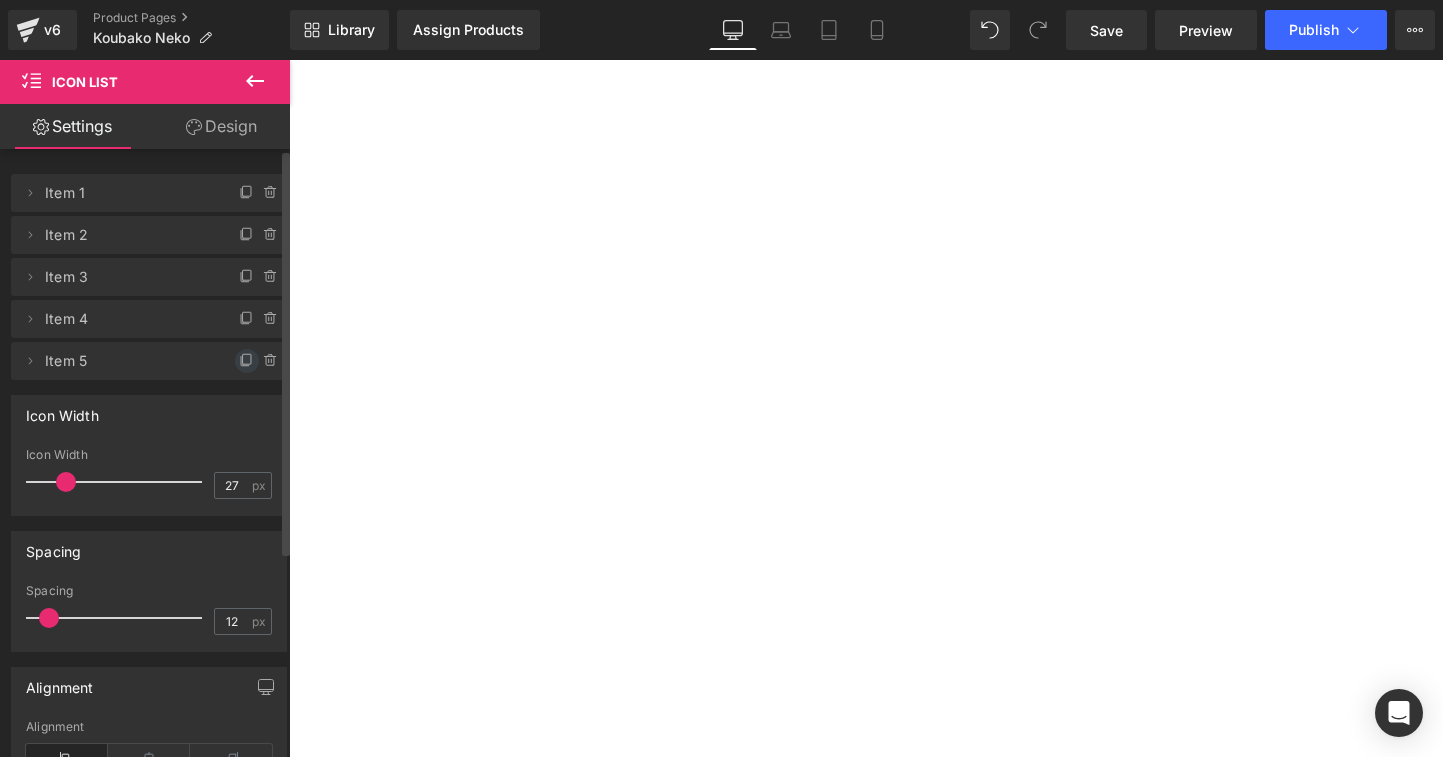 click 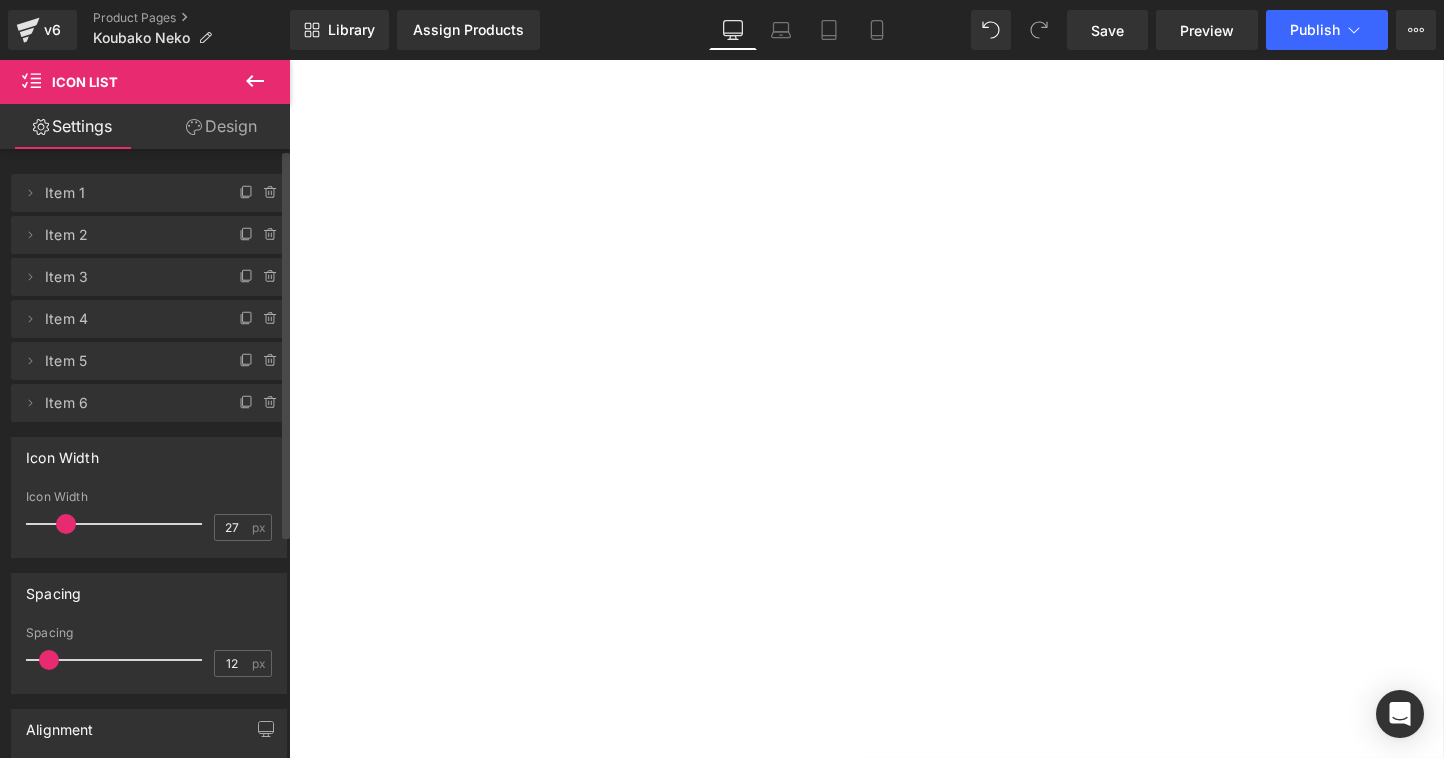 click 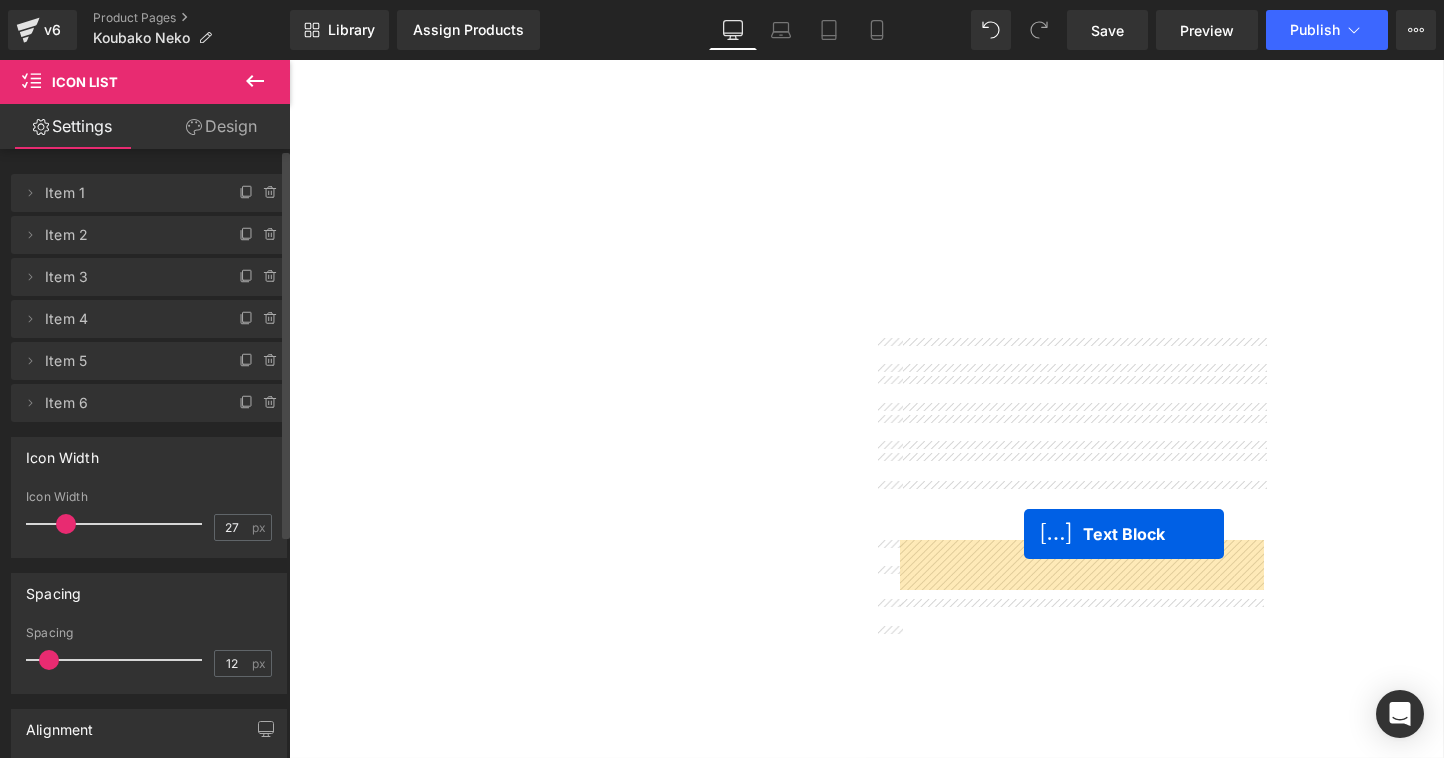drag, startPoint x: 1060, startPoint y: 516, endPoint x: 1060, endPoint y: 557, distance: 41 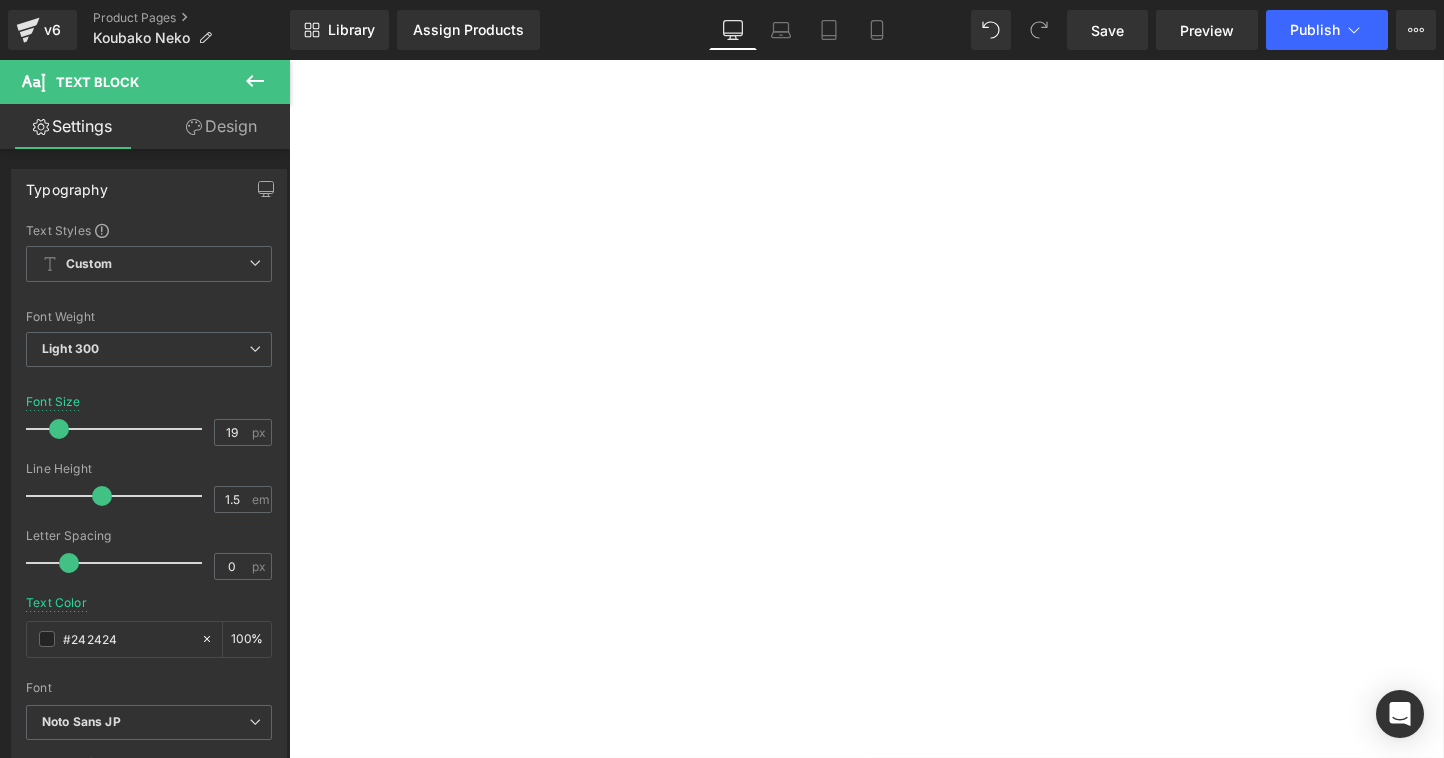 click 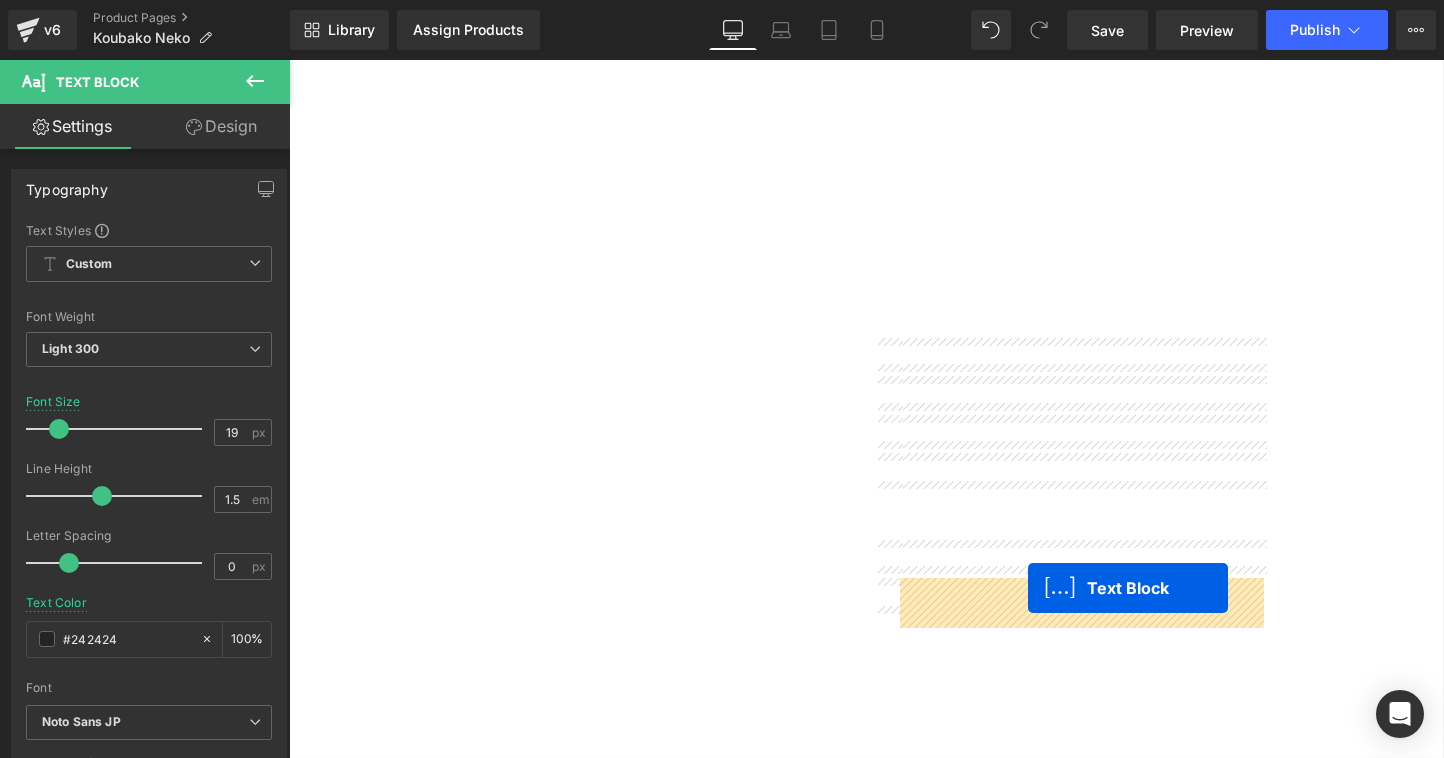 drag, startPoint x: 1067, startPoint y: 515, endPoint x: 1064, endPoint y: 614, distance: 99.04544 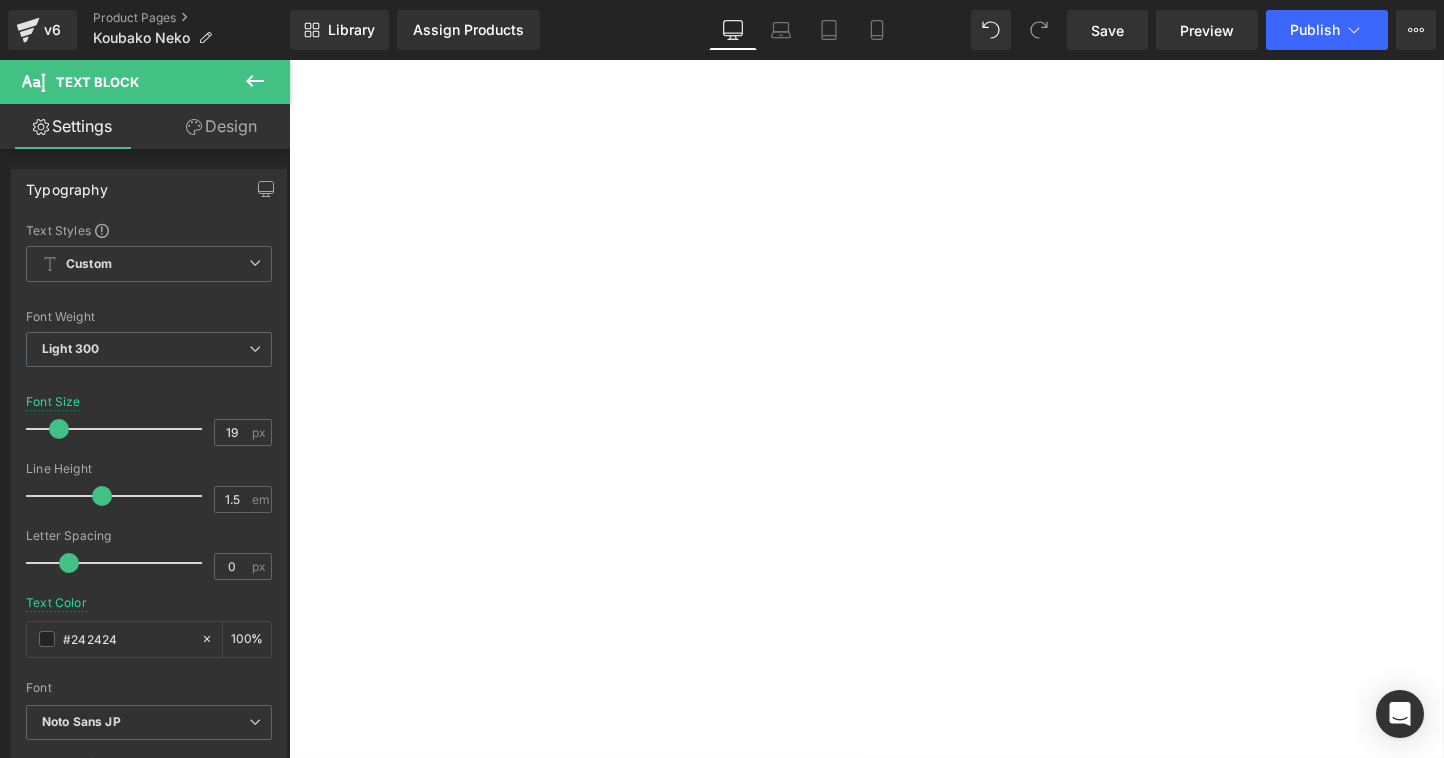 click on "樹種：クリ" at bounding box center [-57, 1361] 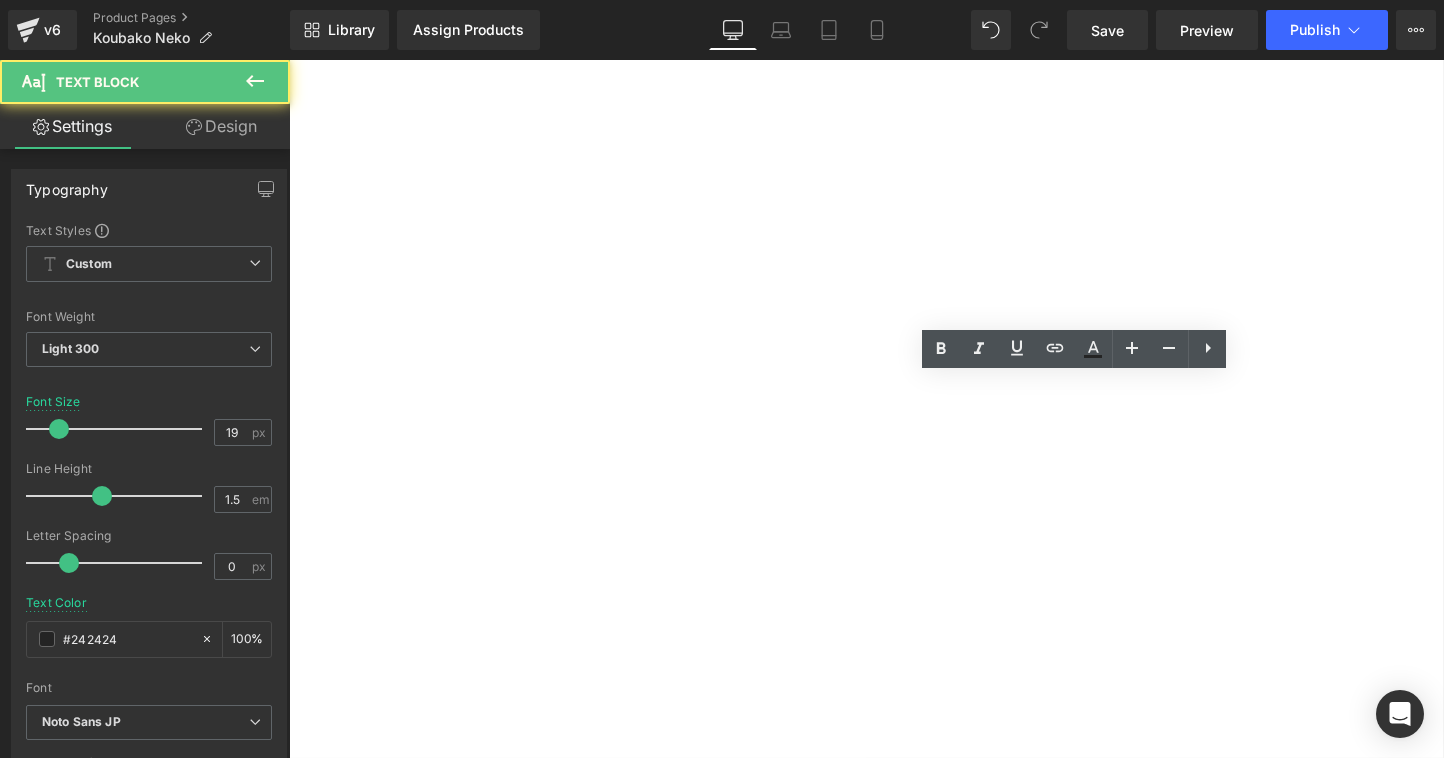 click on "樹種：クリ" at bounding box center (-57, 1361) 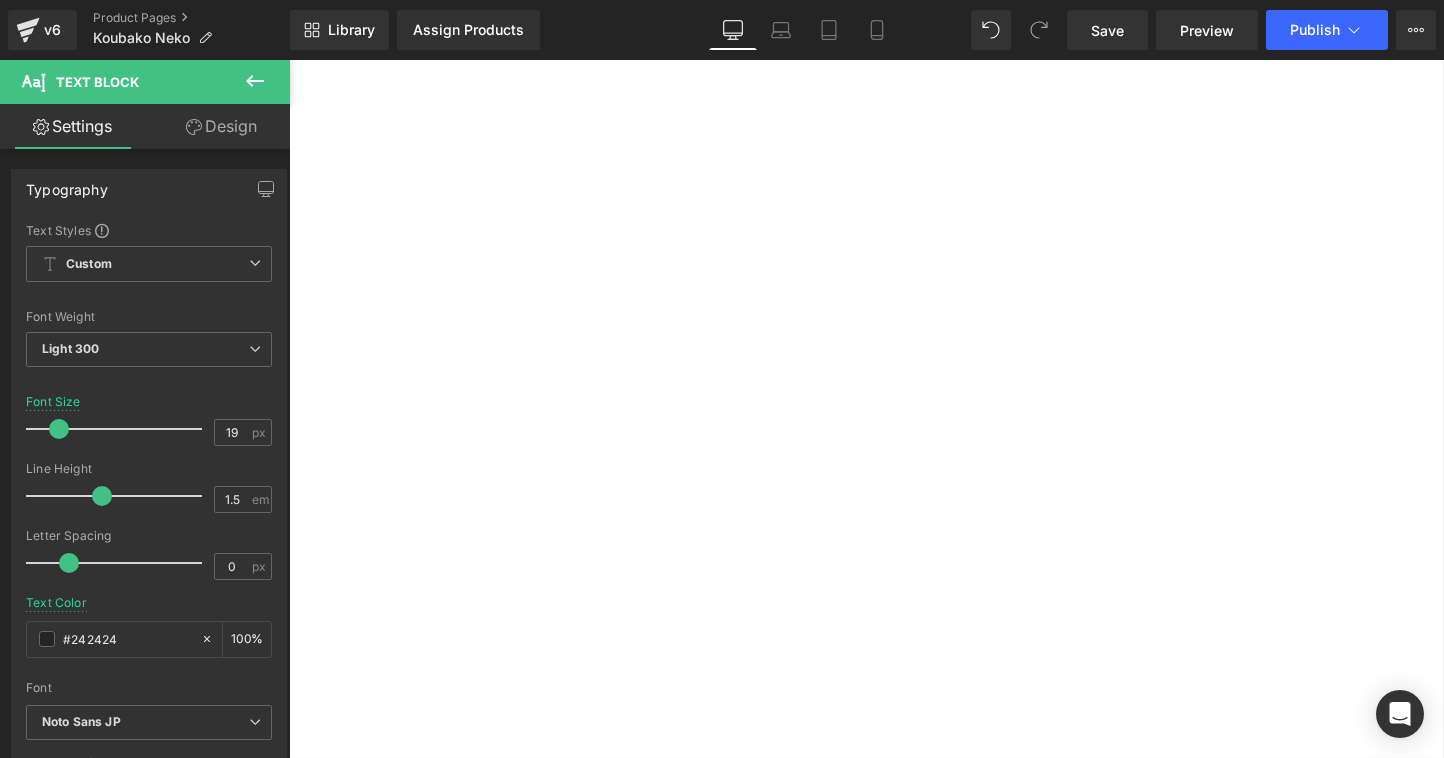 type 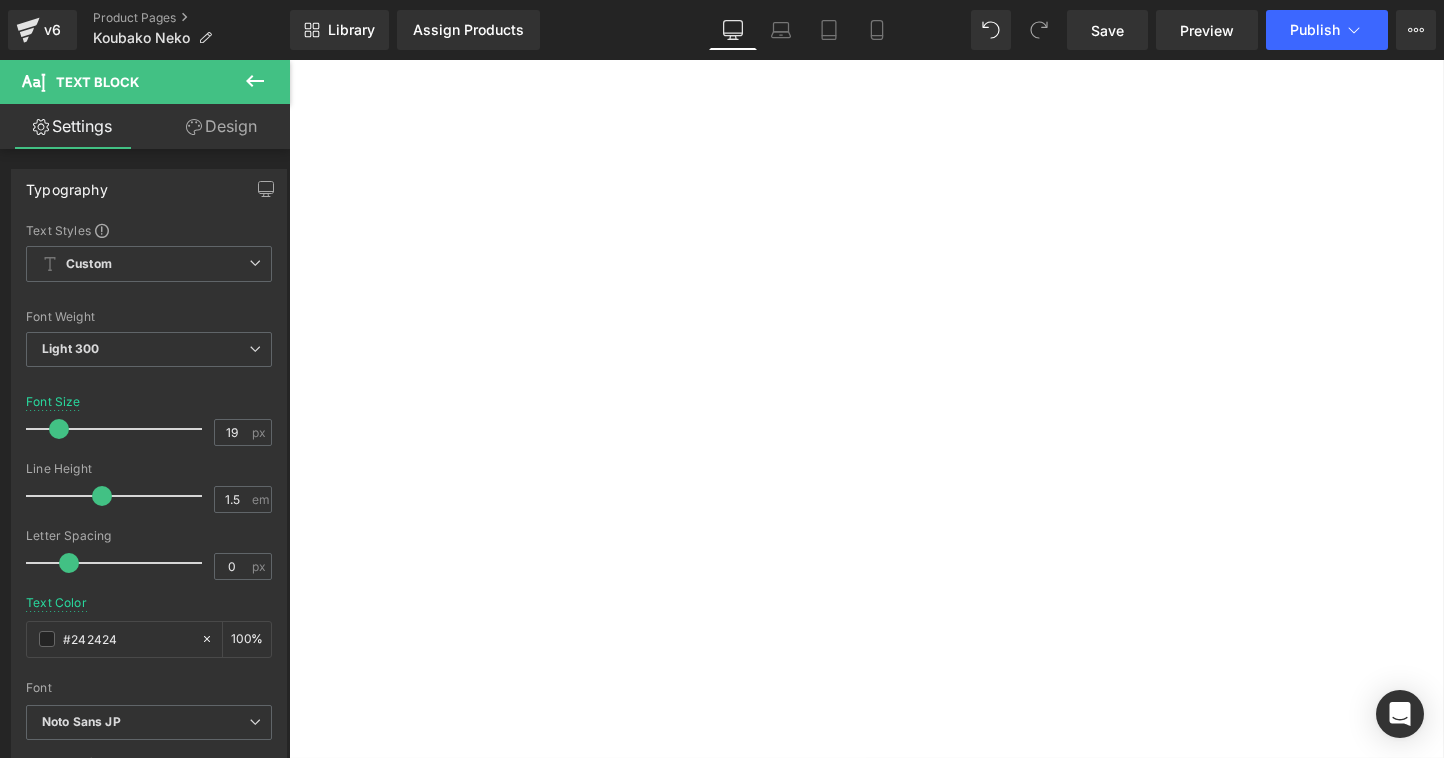 click on "カラー：Natural" at bounding box center [-57, 1447] 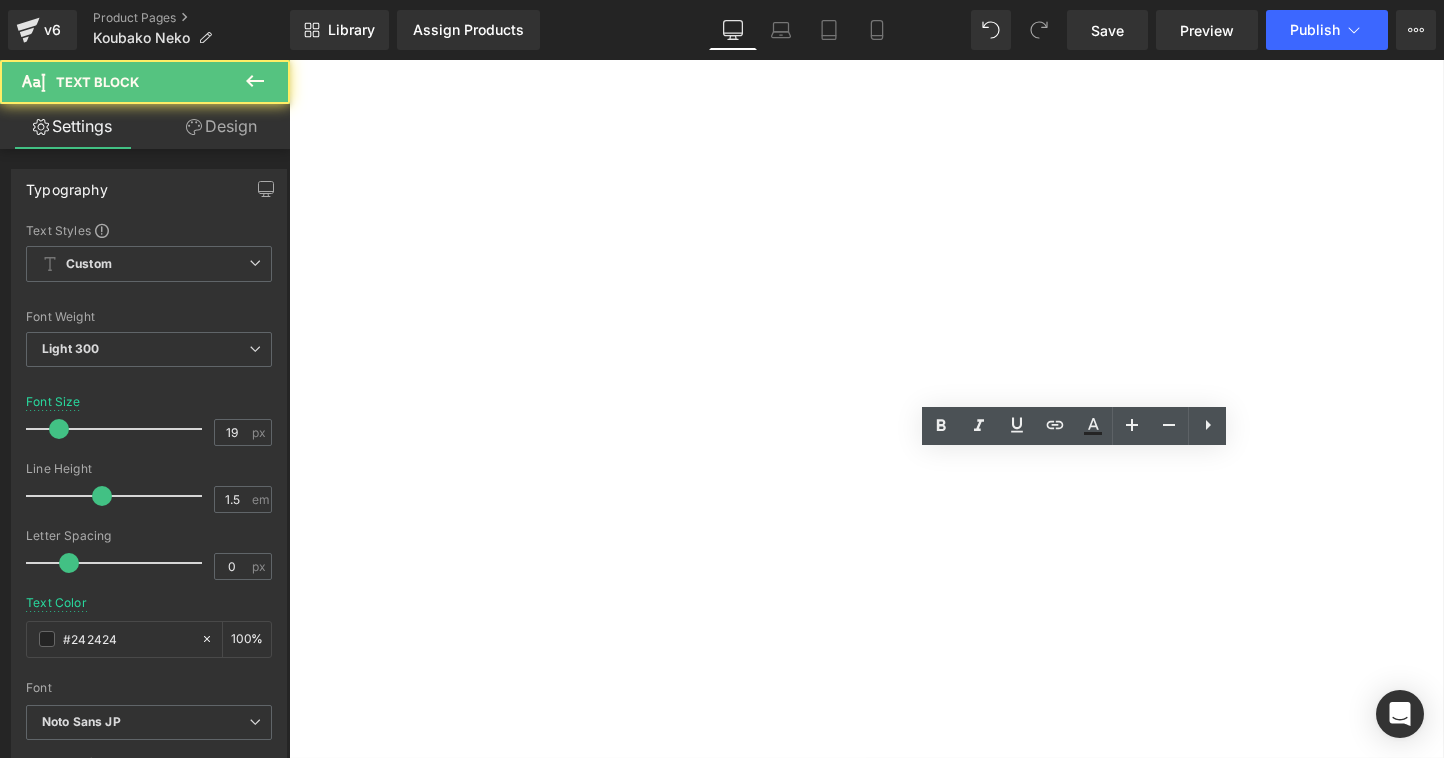 click on "カラー：Natural" at bounding box center [-57, 1447] 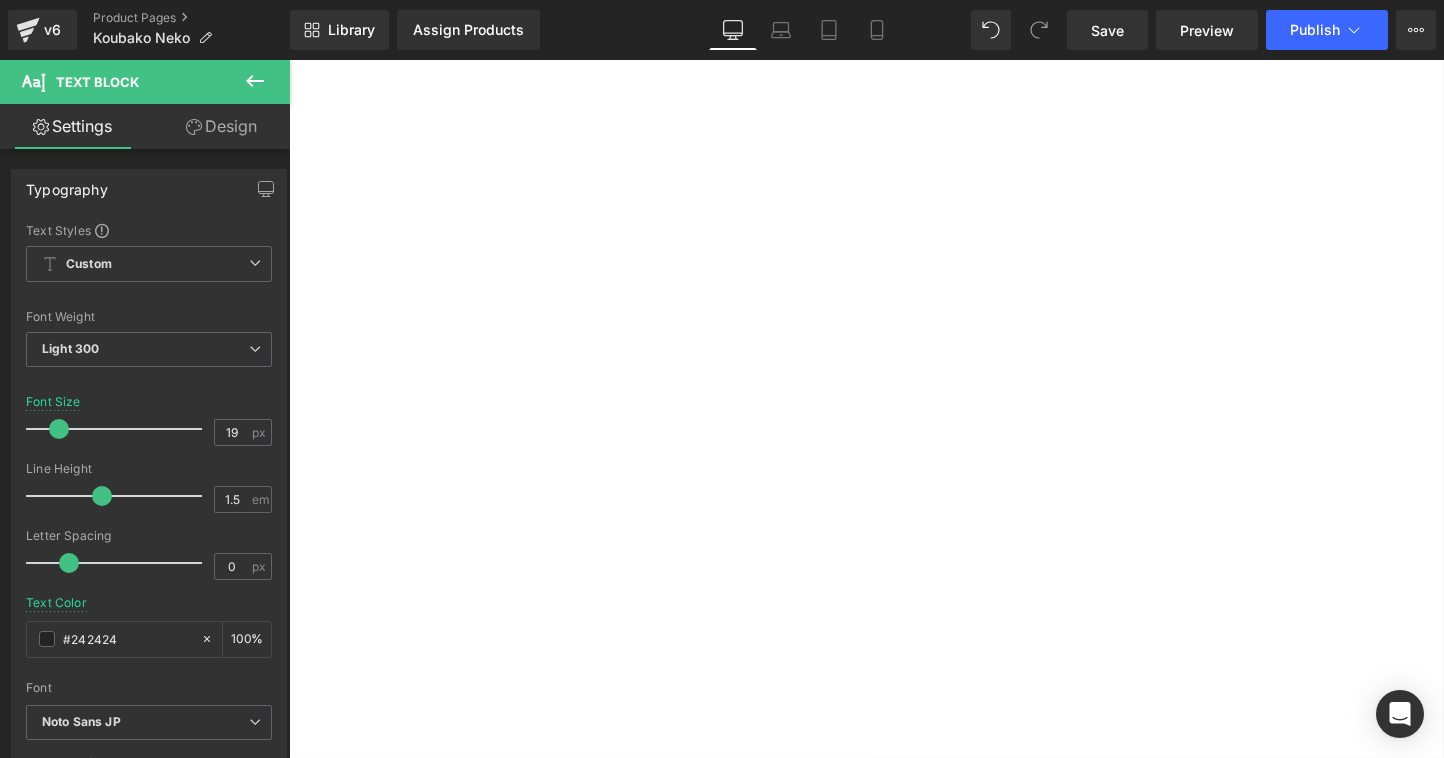 type 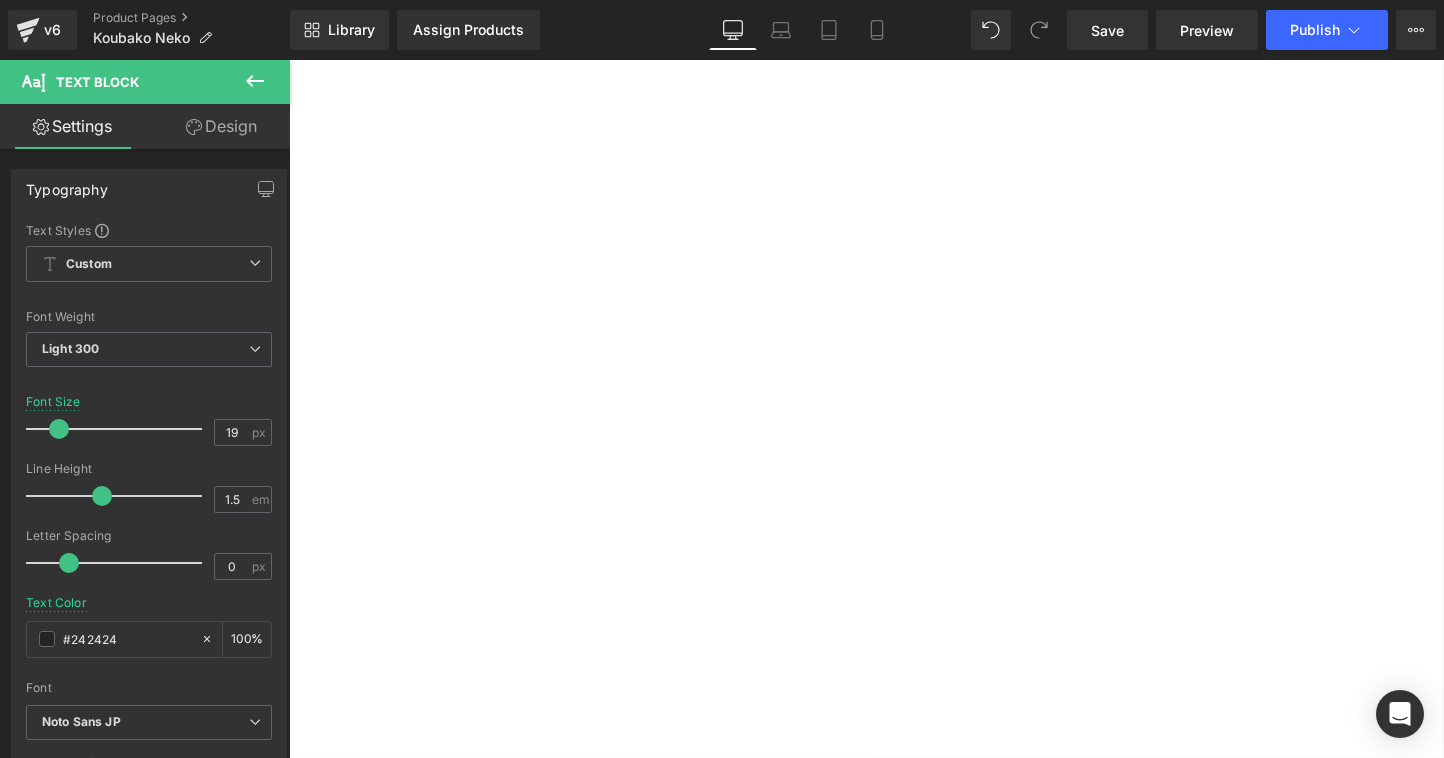 click on "送料無料(北海道1,000円/沖縄・離島3,000円)" at bounding box center [-57, 1402] 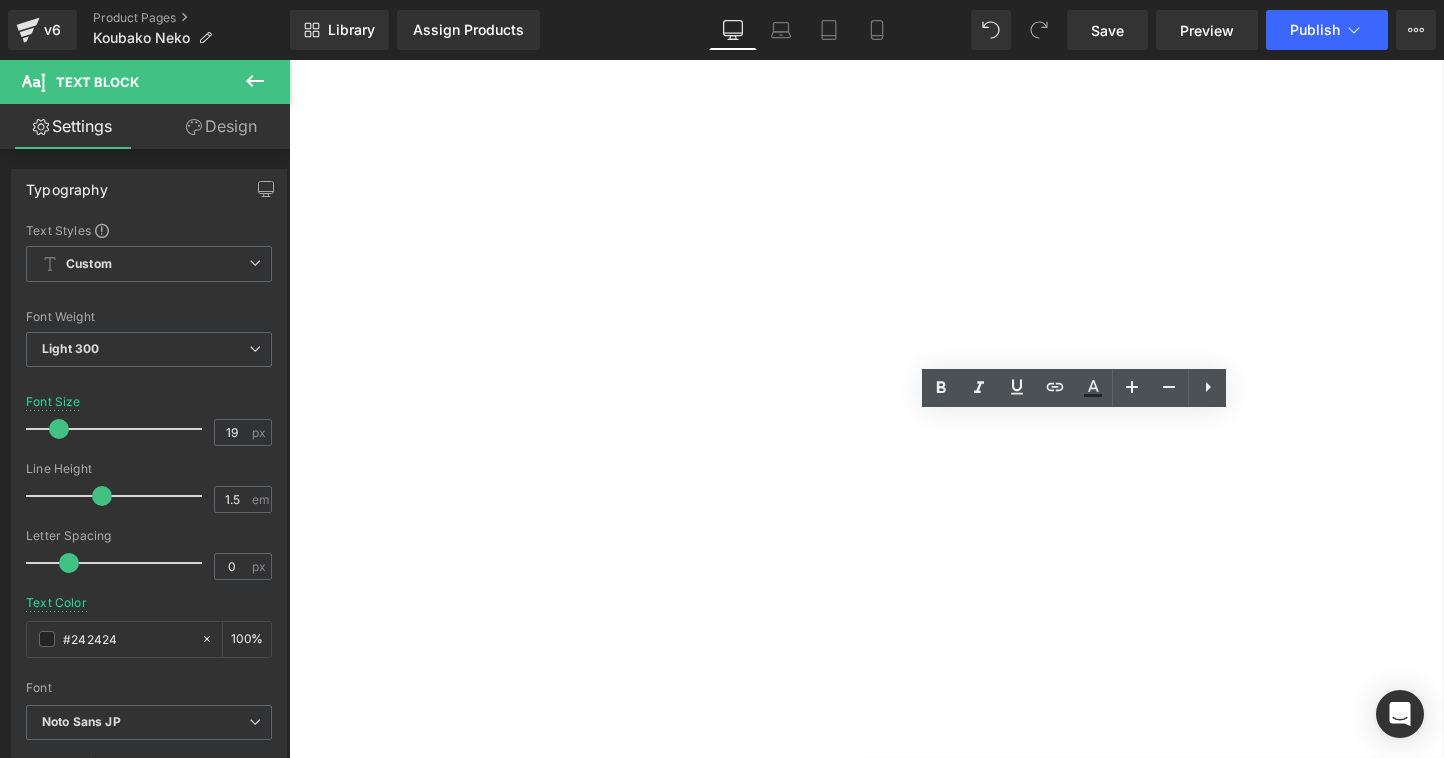 click on "樹種：クリ（オイルフィニッシュ）" at bounding box center (-57, 1361) 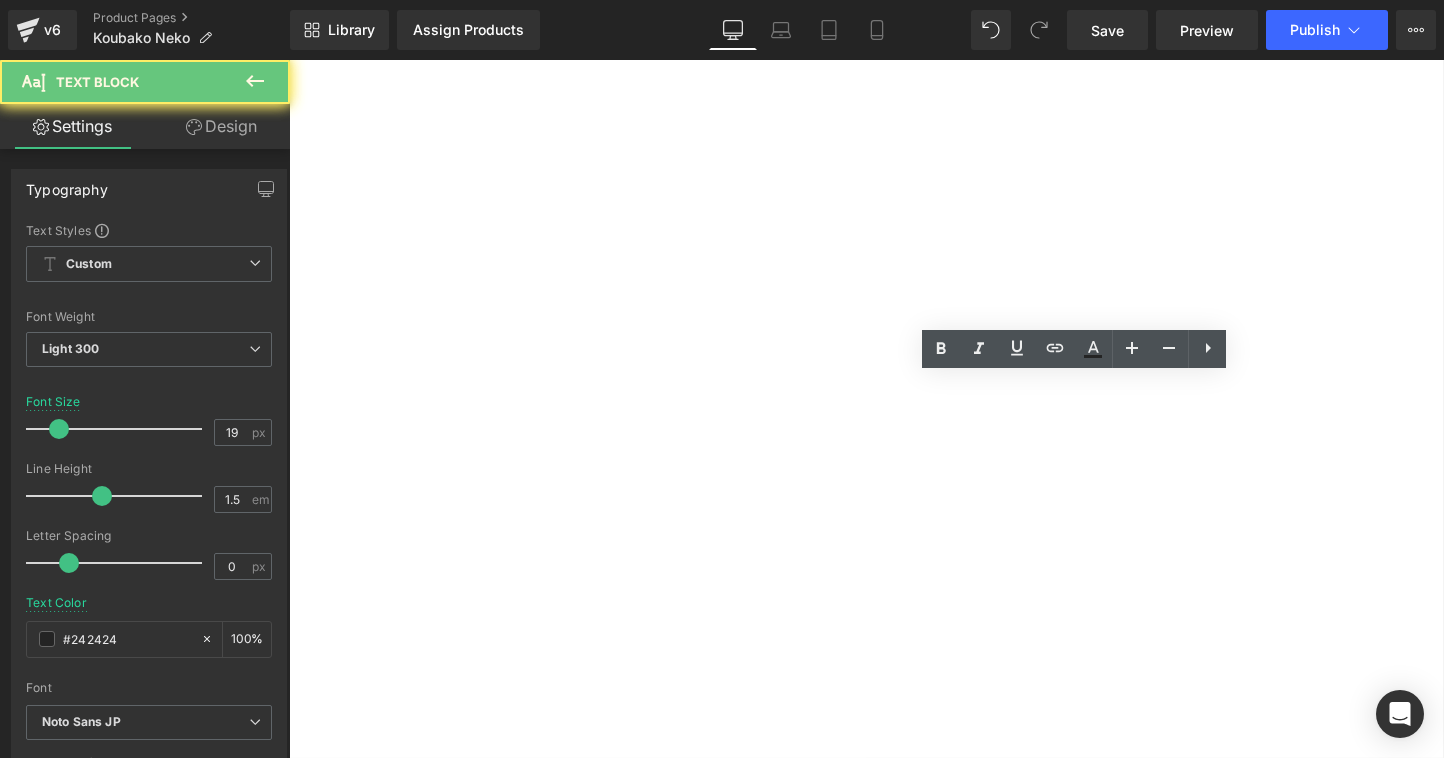 click on "樹種：クリ（オイルフィニッシュ）" at bounding box center (-57, 1361) 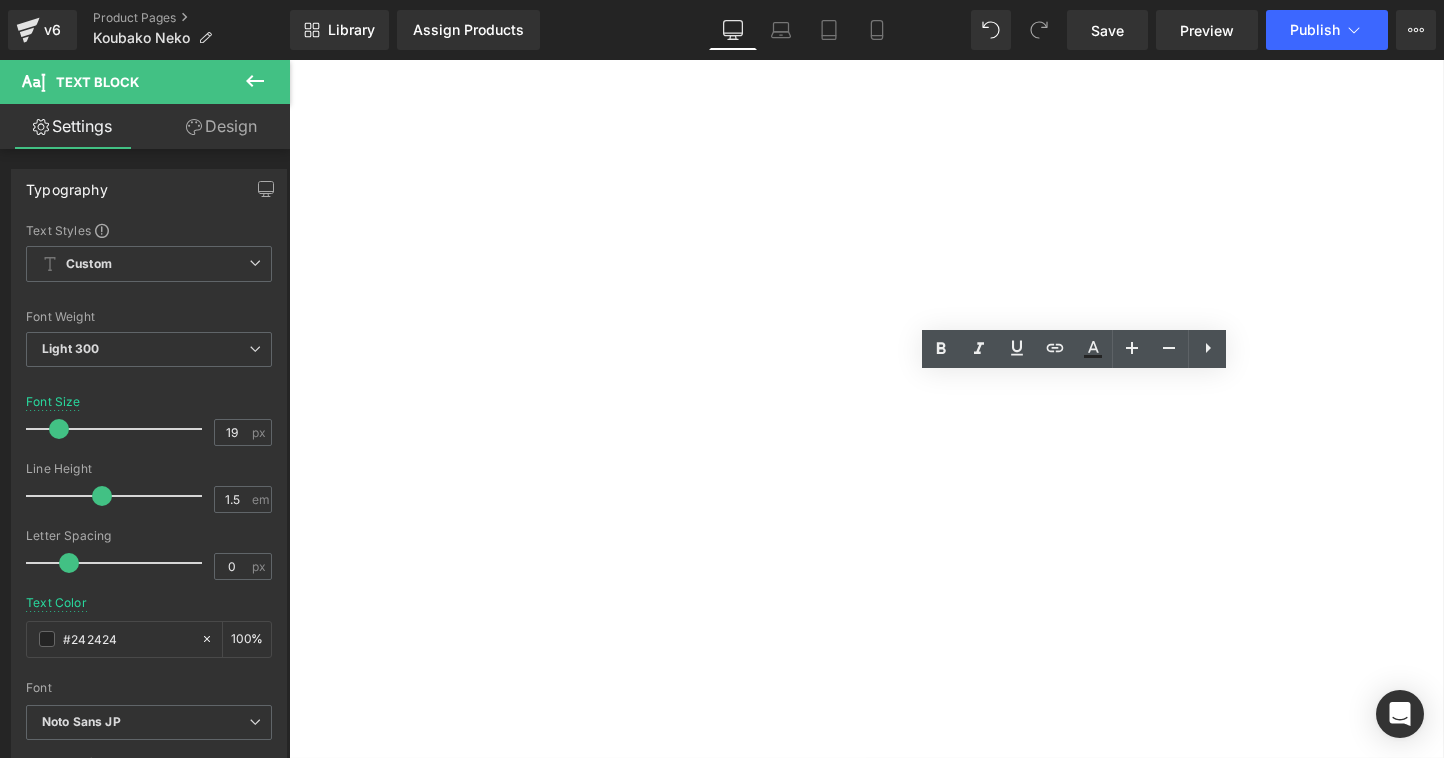 copy on "樹種：クリ（オイルフィニッシュ）" 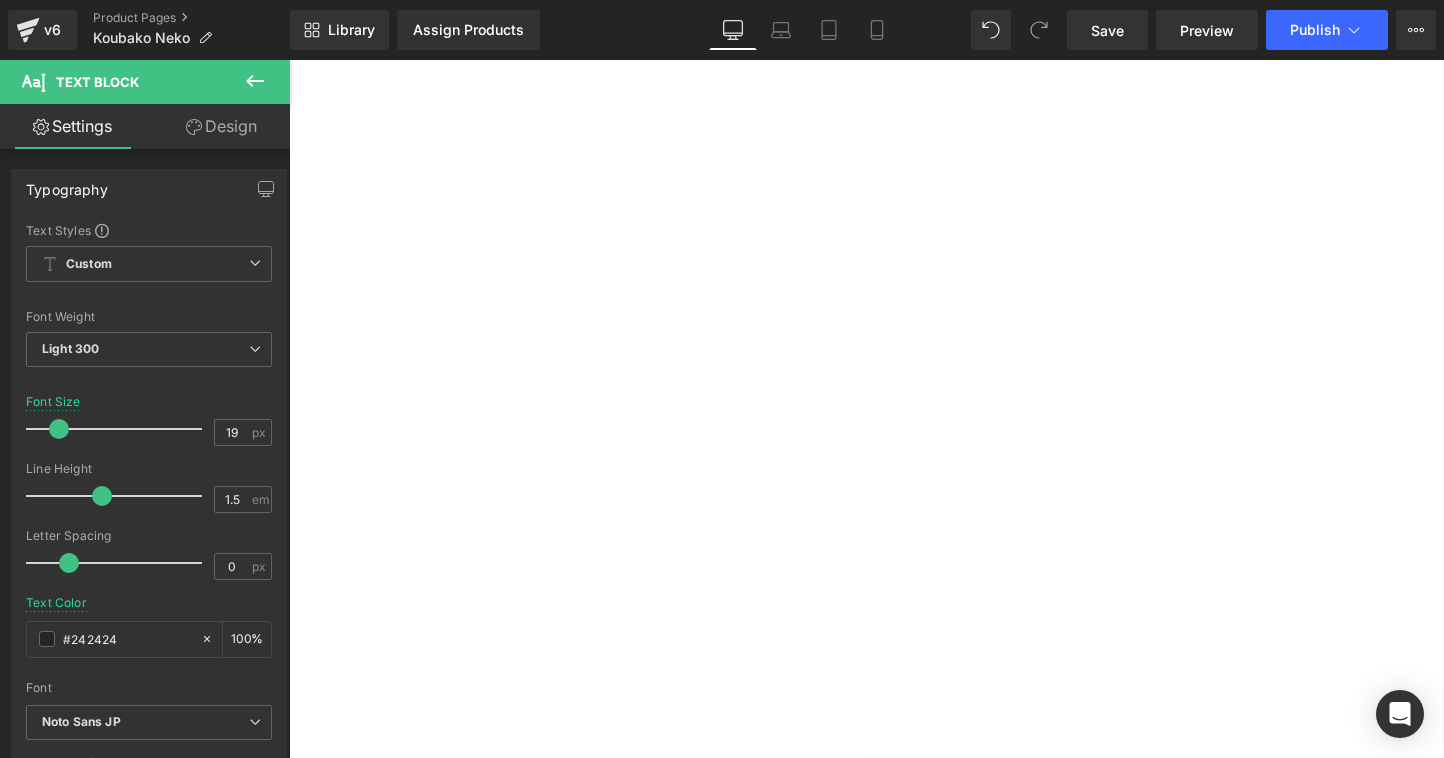 click on "：Natural" at bounding box center (-57, 1447) 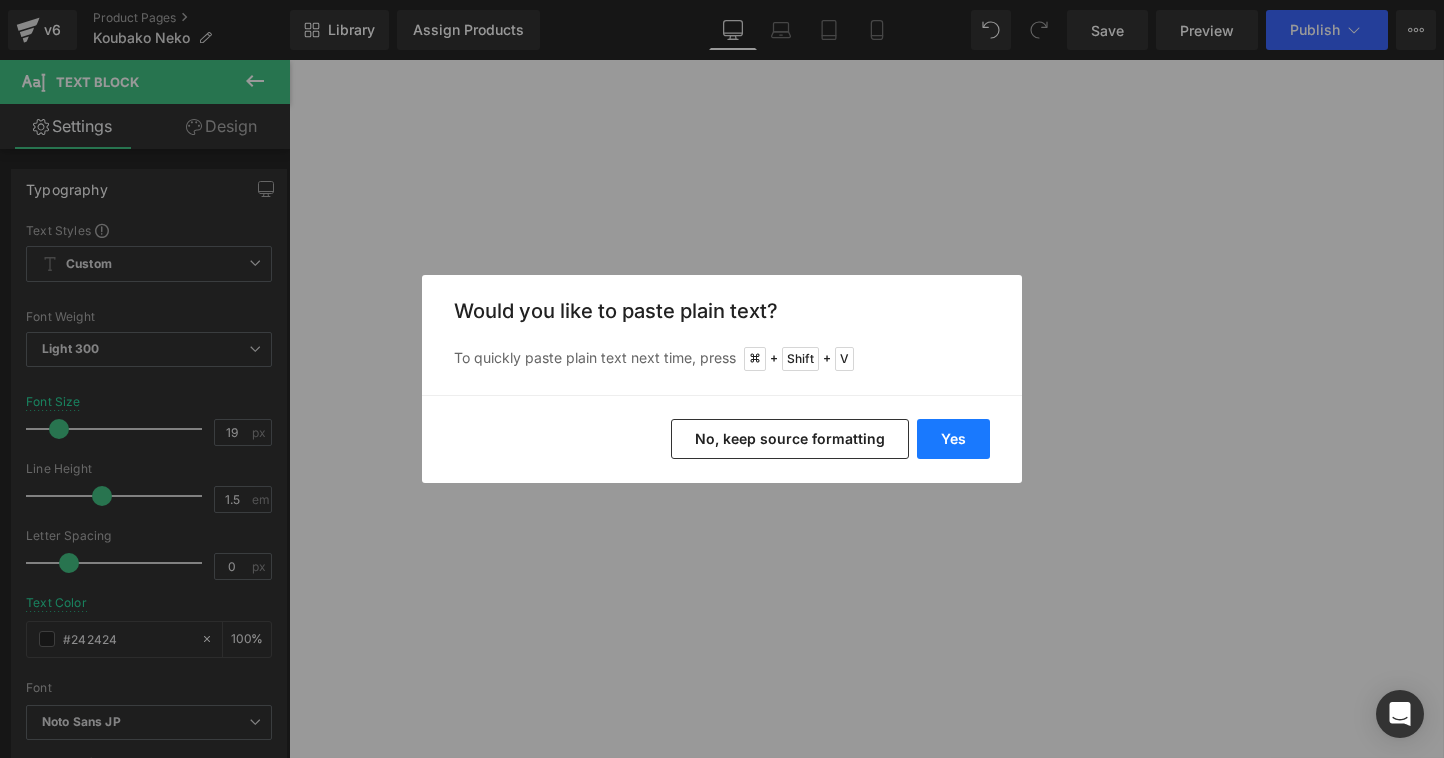 click on "Yes" at bounding box center [953, 439] 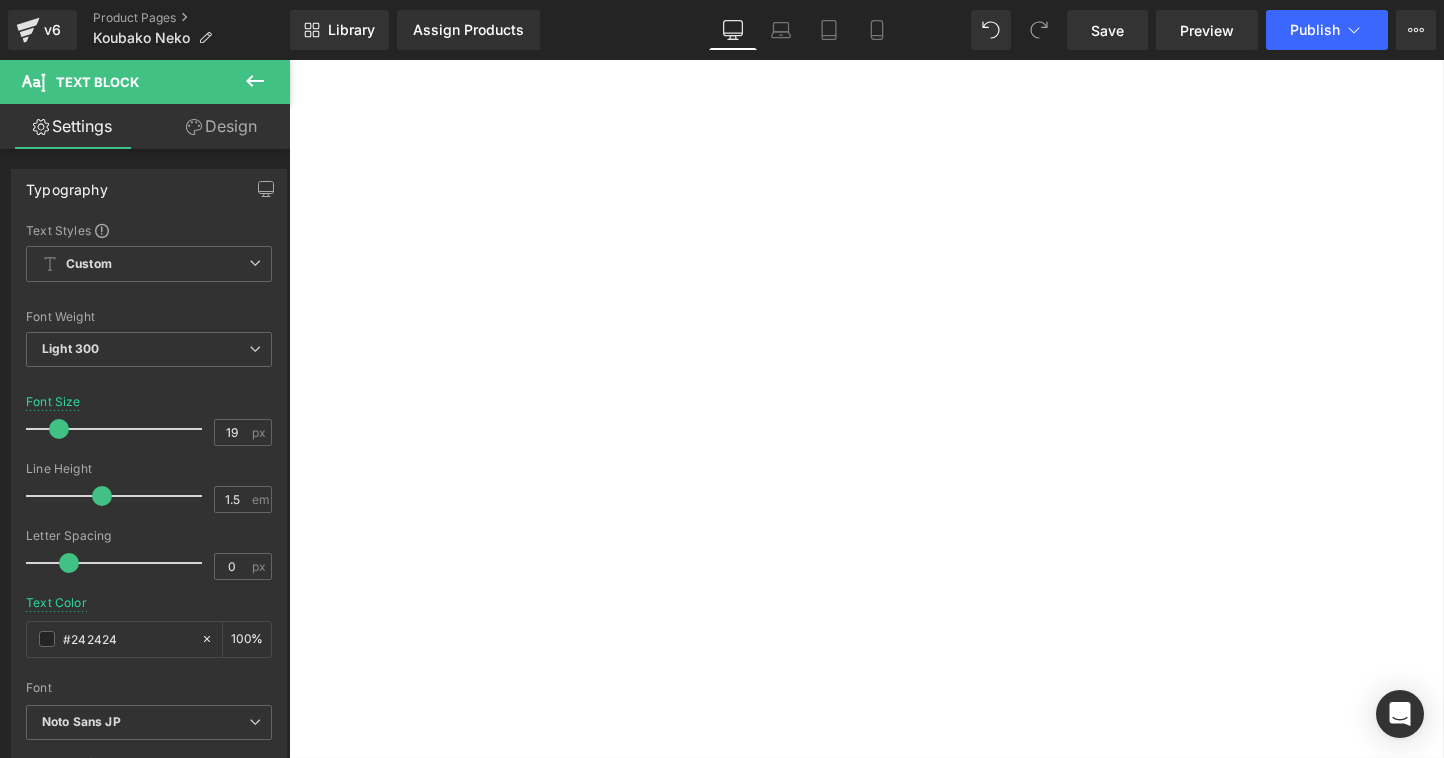 click on "樹種：クリ（オイルフィニッシュ）" at bounding box center [-57, 1361] 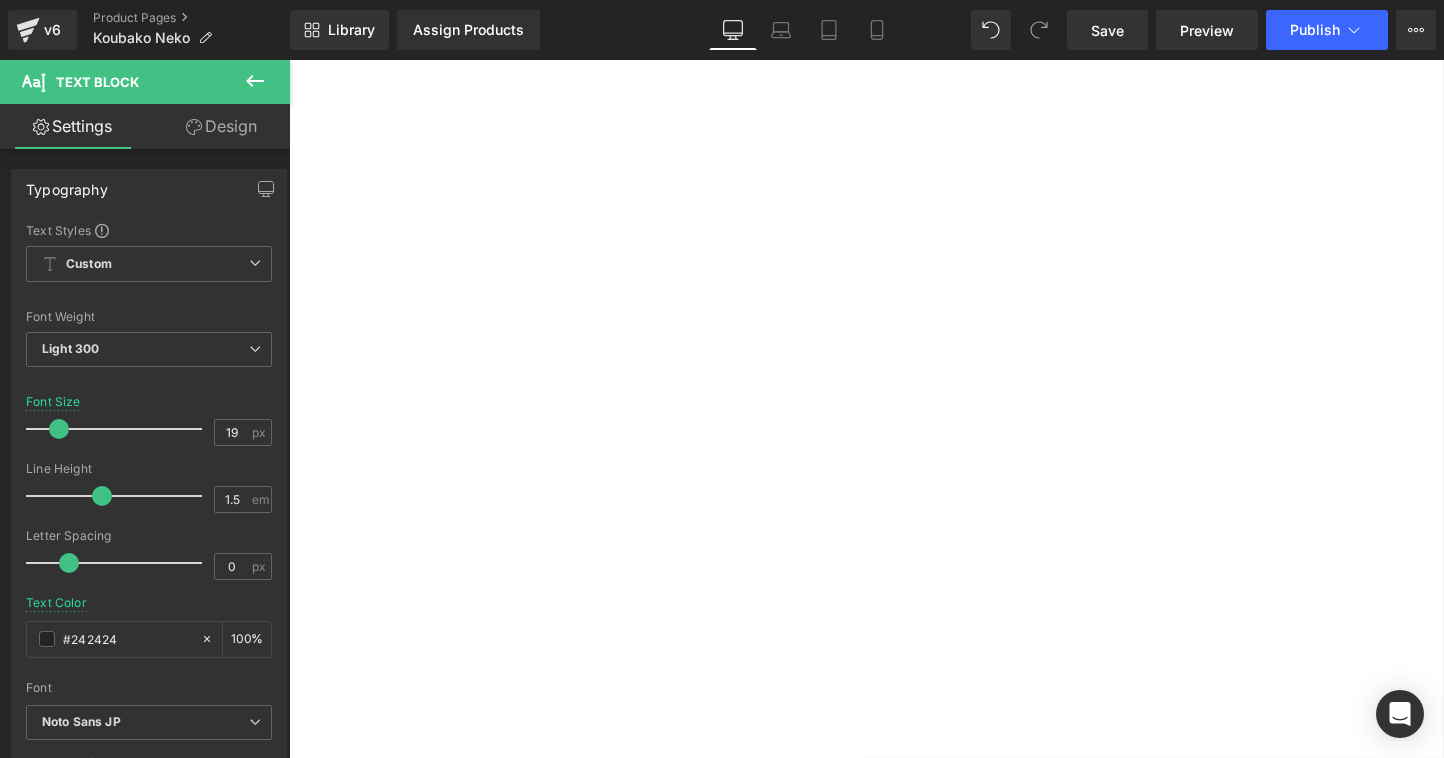 click on "Image
(W x D x H) 120 x 230 x 100 mm
Text Block
Image
約380ｇ Text Block
Image
送料無料(北海道1,000円/沖縄・離島3,000円) Text Block
Image" at bounding box center (-93, 1438) 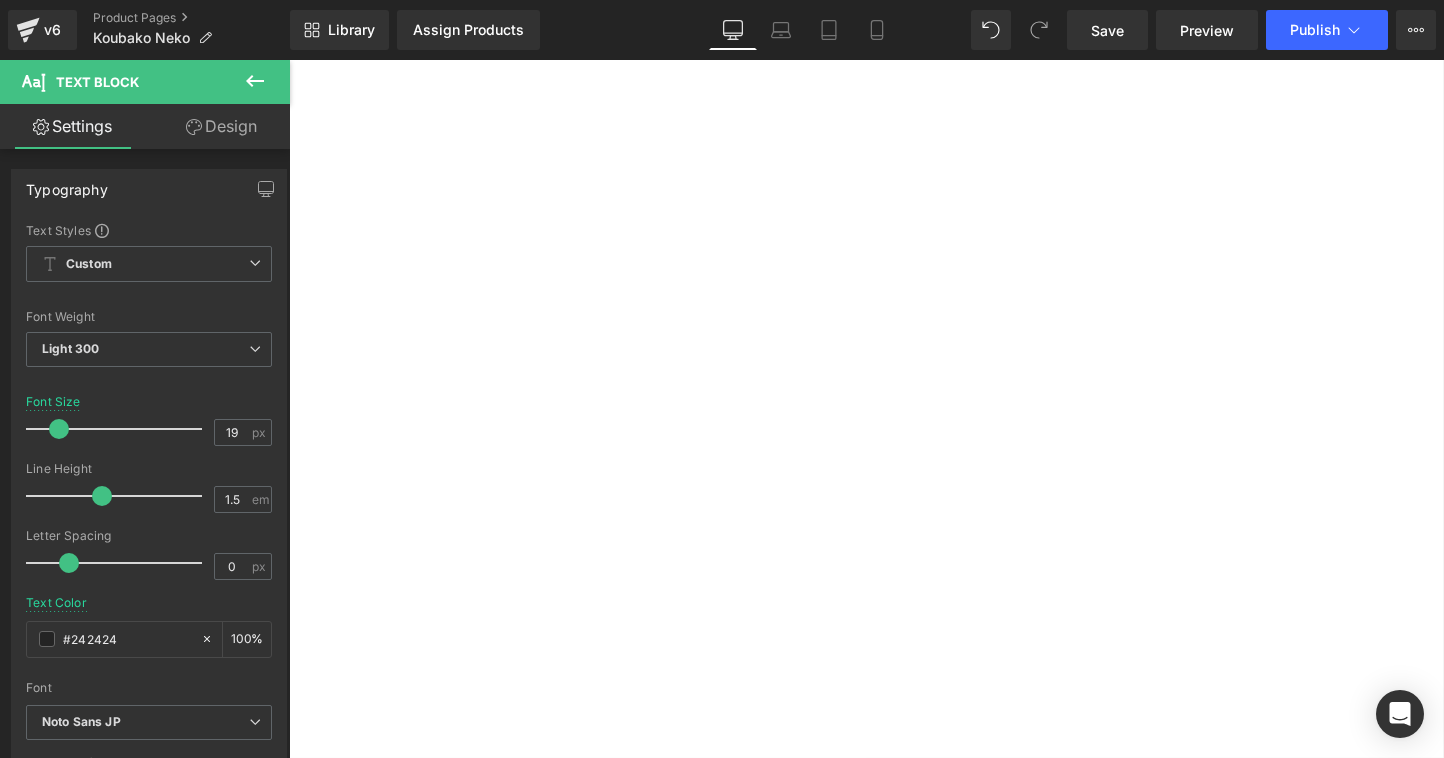 click on "約380ｇ Text Block" at bounding box center (-59, 1361) 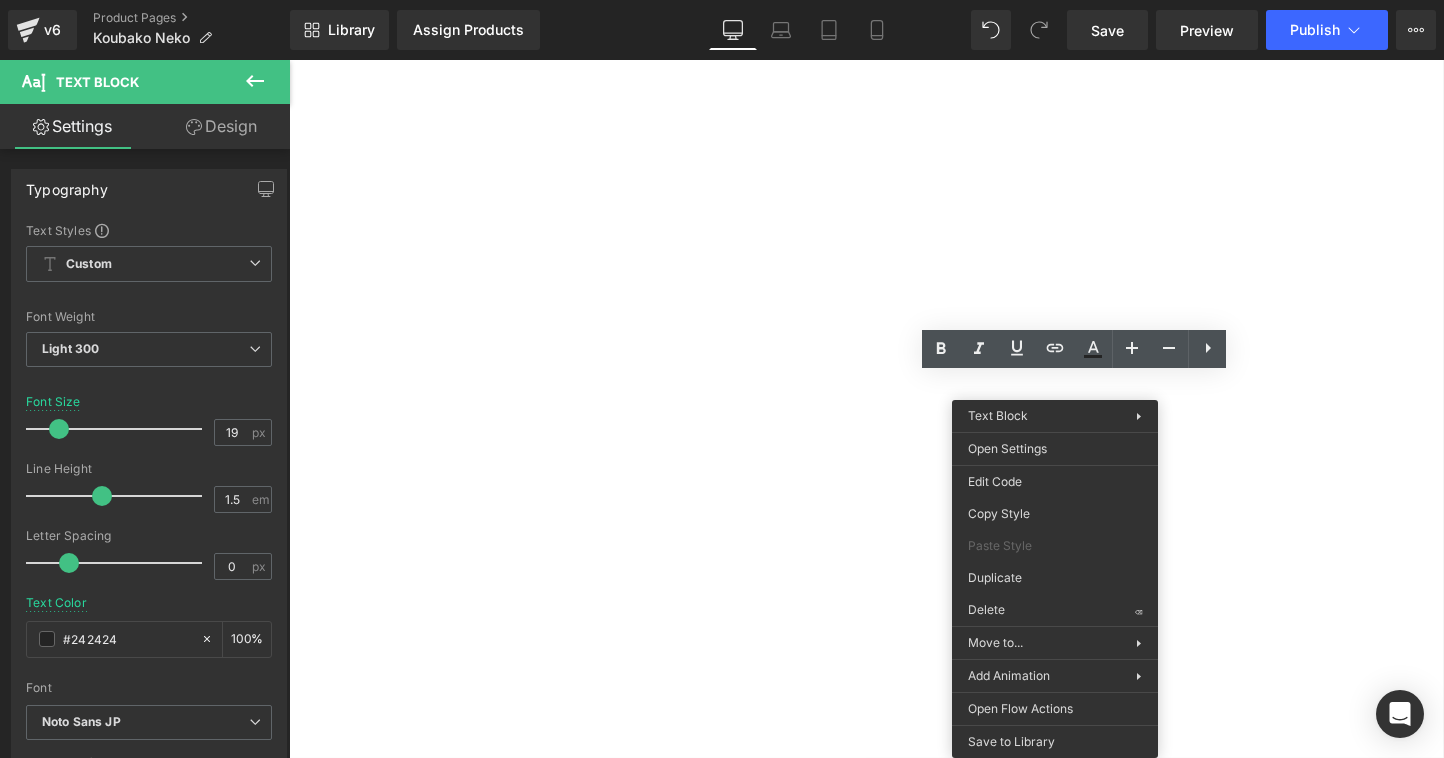 click on "送料無料(北海道1,000円/沖縄・離島3,000円)" at bounding box center (-57, 1402) 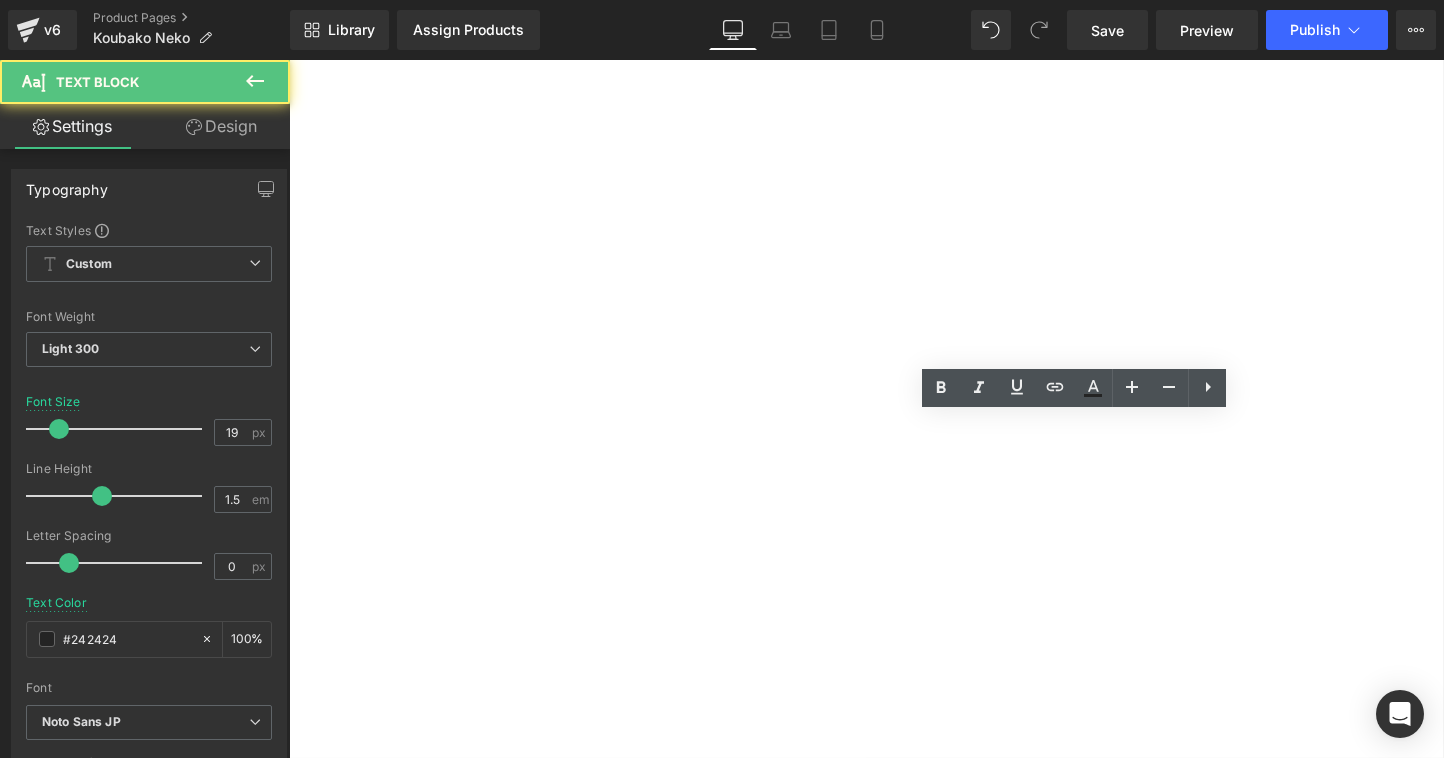 click on "送料無料(北海道1,000円/沖縄・離島3,000円)" at bounding box center (-57, 1402) 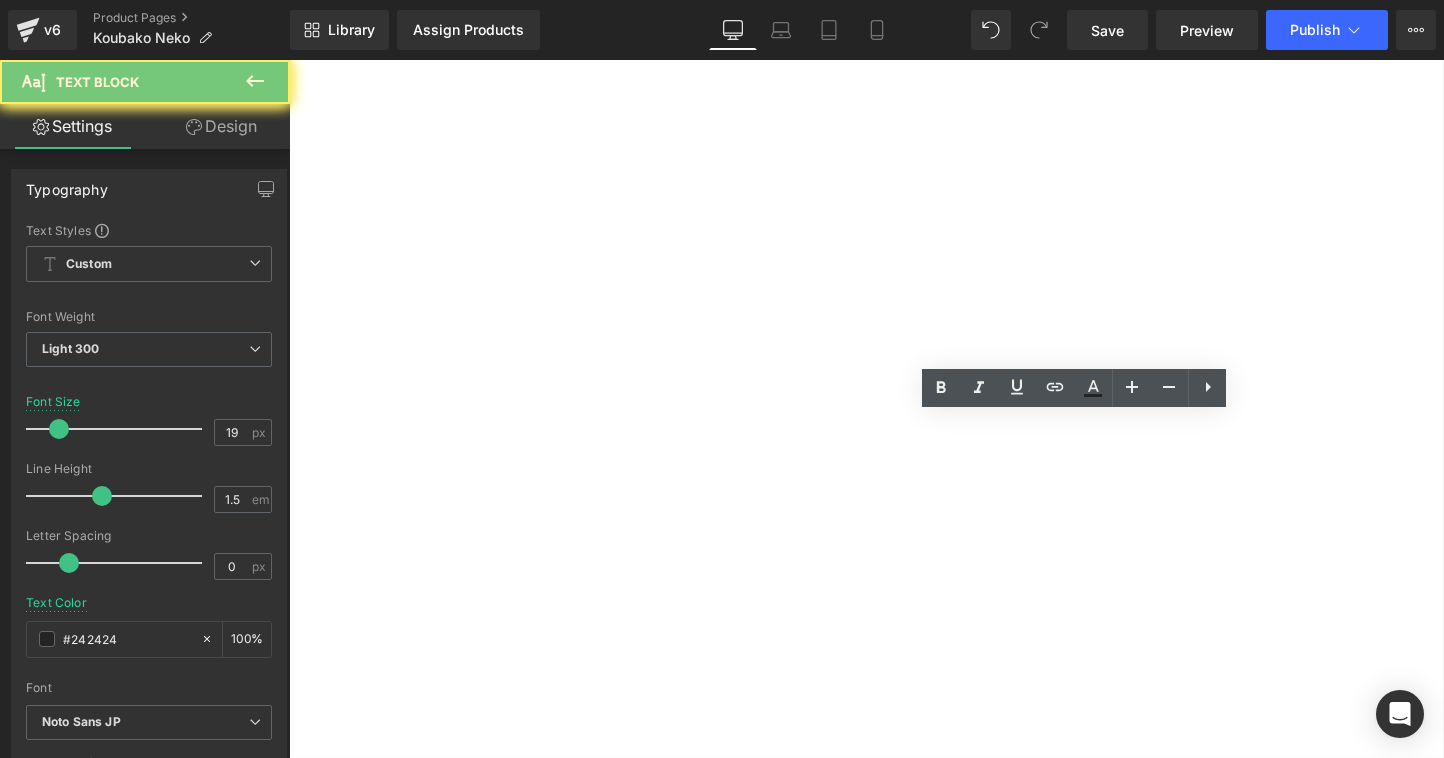 click on "送料無料(北海道1,000円/沖縄・離島3,000円)" at bounding box center (-57, 1402) 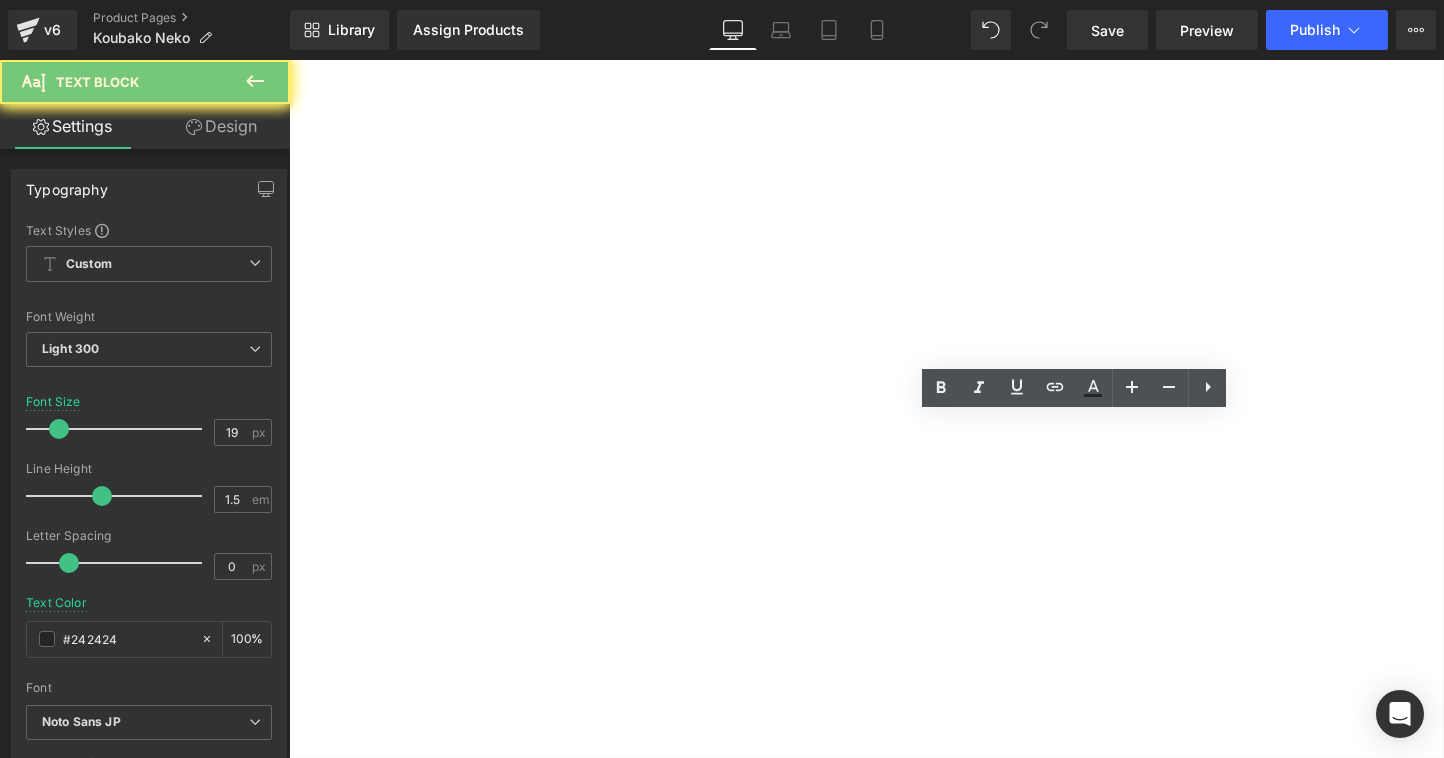 click on "送料無料(北海道1,000円/沖縄・離島3,000円)" at bounding box center (-57, 1402) 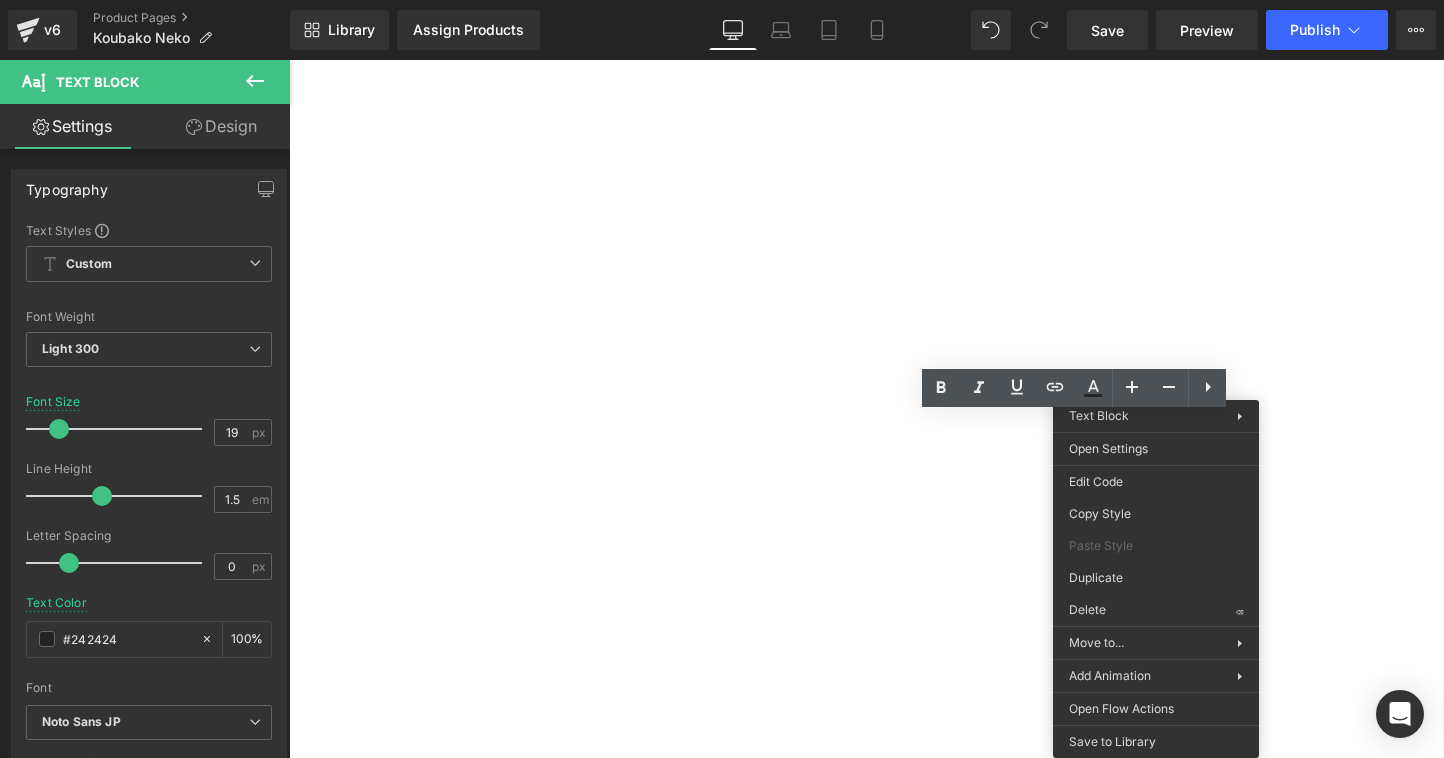 click on "送料無料(北海道1,000円/沖縄・離島3,000円)" at bounding box center [-57, 1402] 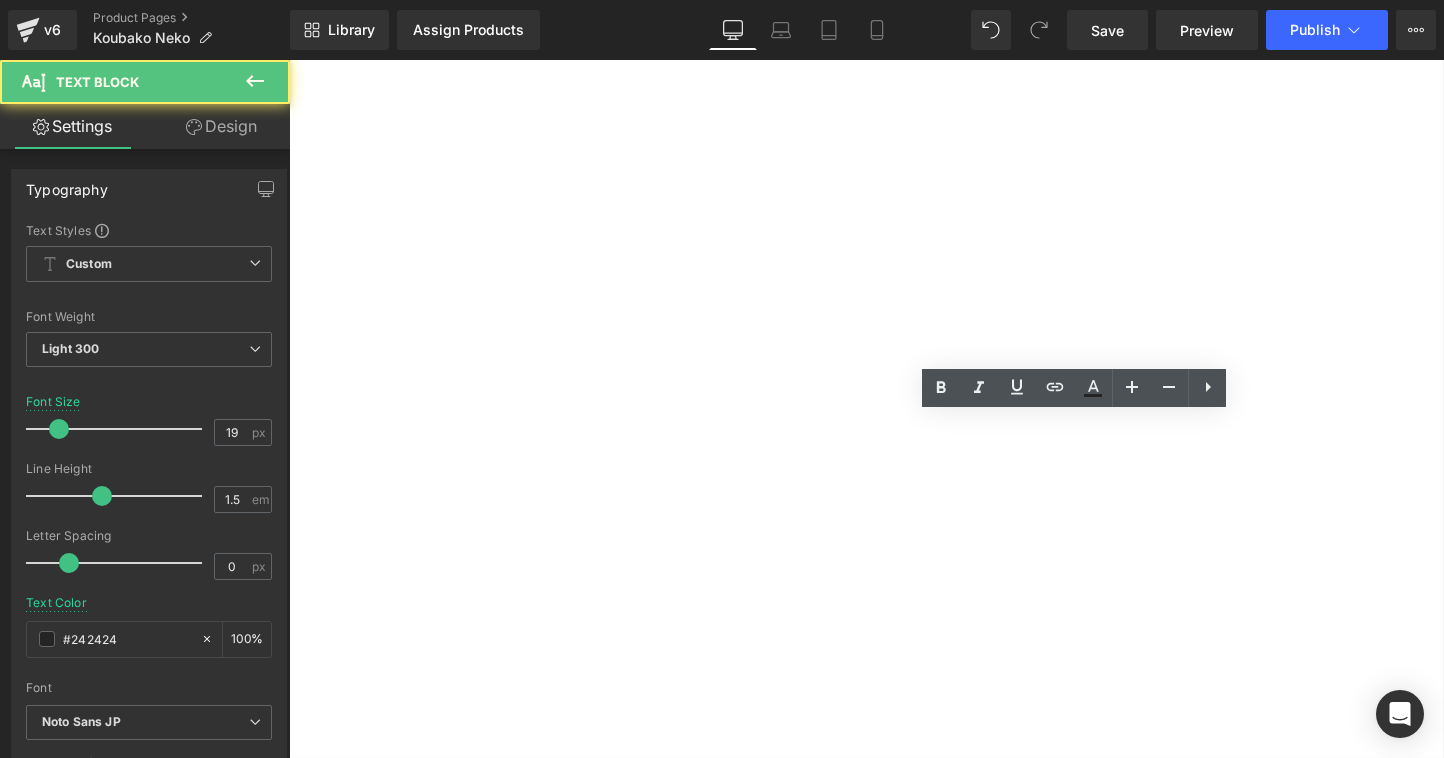 click on "送料無料(北海道1,000円/沖縄・離島3,000円)" at bounding box center (-57, 1402) 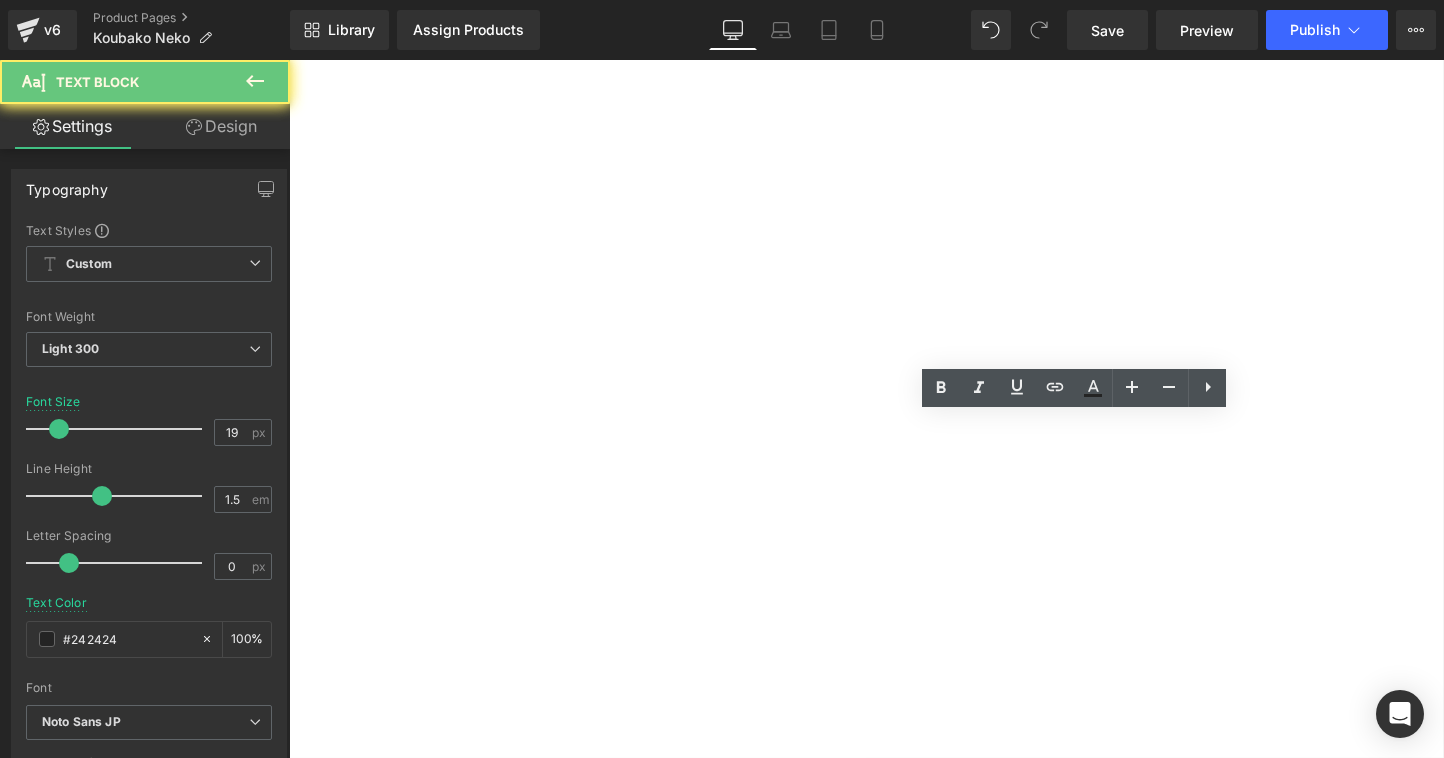 click on "送料無料(北海道1,000円/沖縄・離島3,000円)" at bounding box center [-57, 1402] 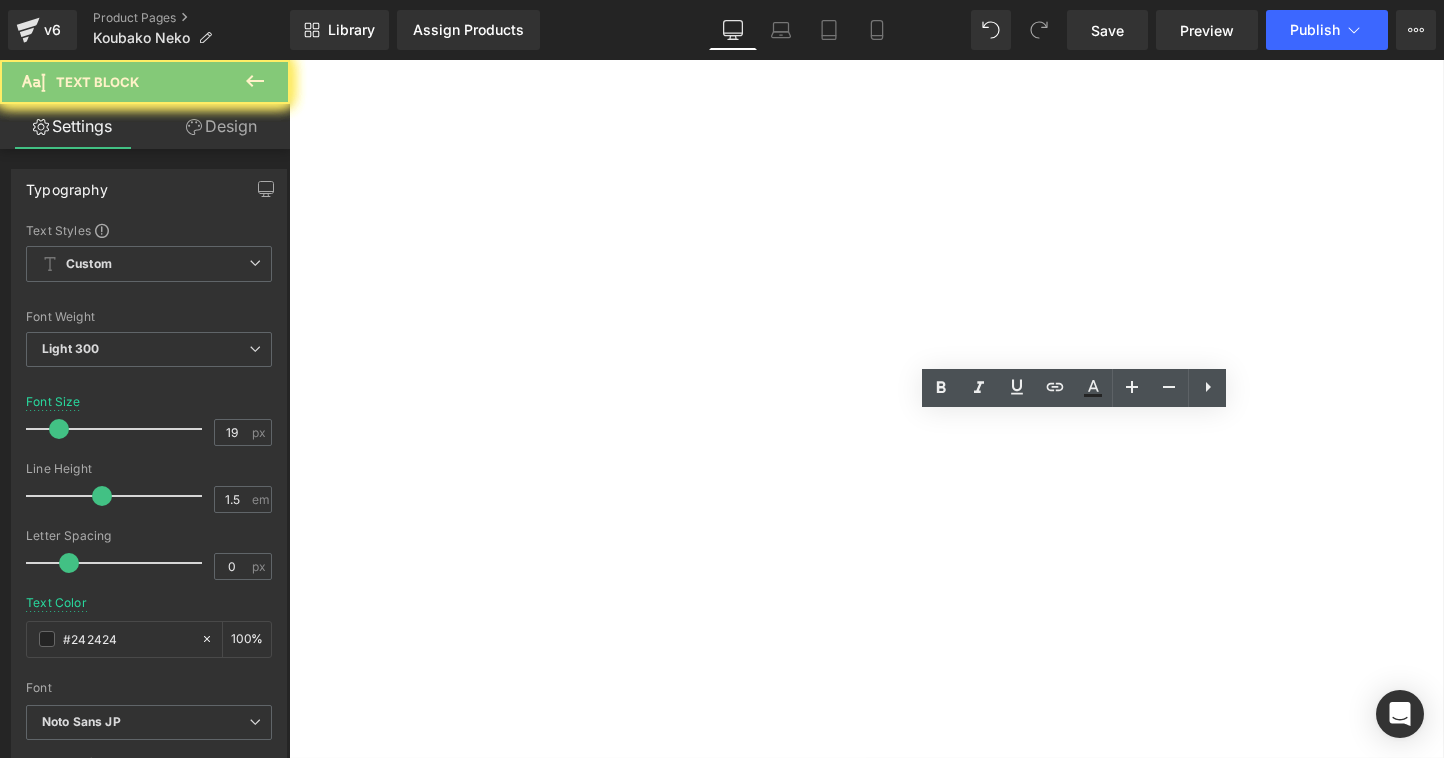 click on "送料無料(北海道1,000円/沖縄・離島3,000円)" at bounding box center (-57, 1402) 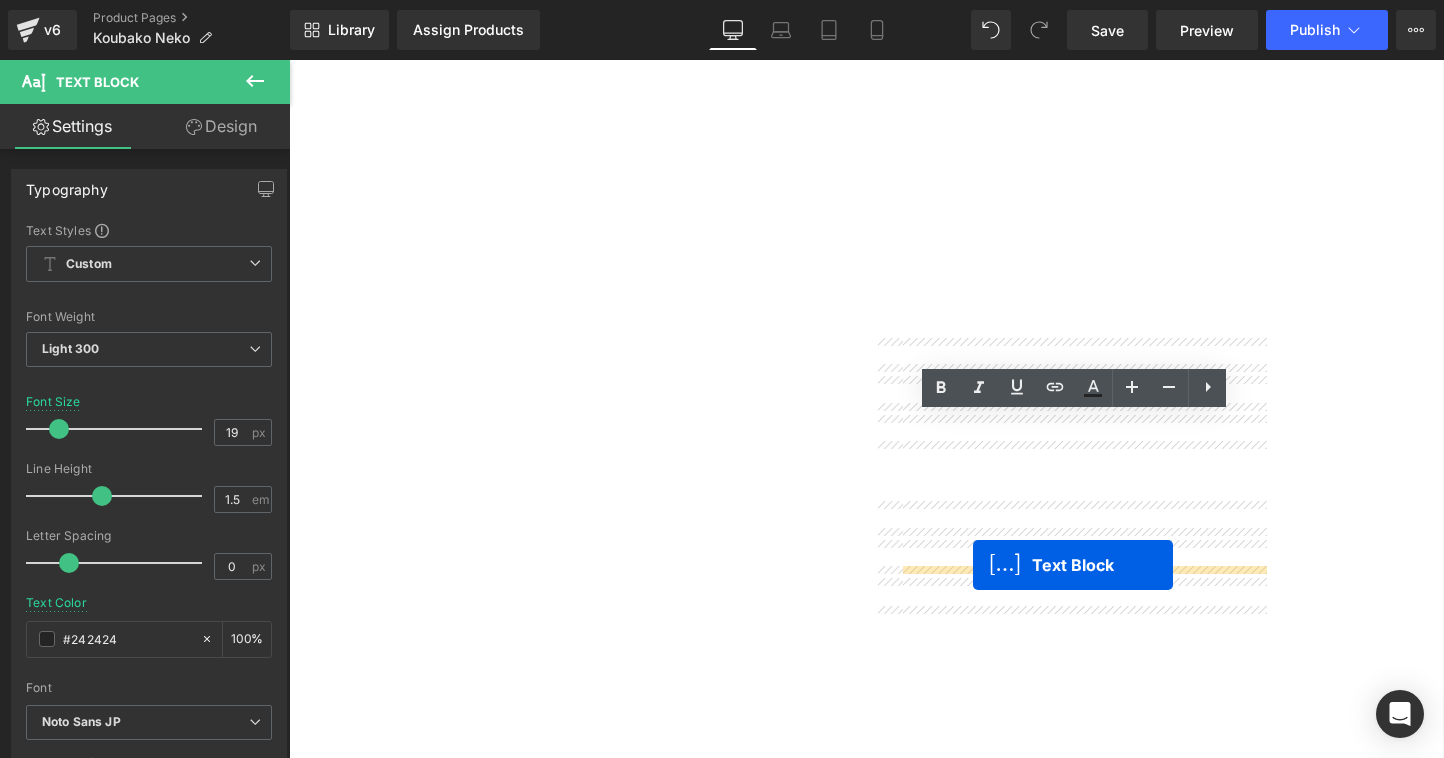 drag, startPoint x: 1064, startPoint y: 477, endPoint x: 1006, endPoint y: 589, distance: 126.12692 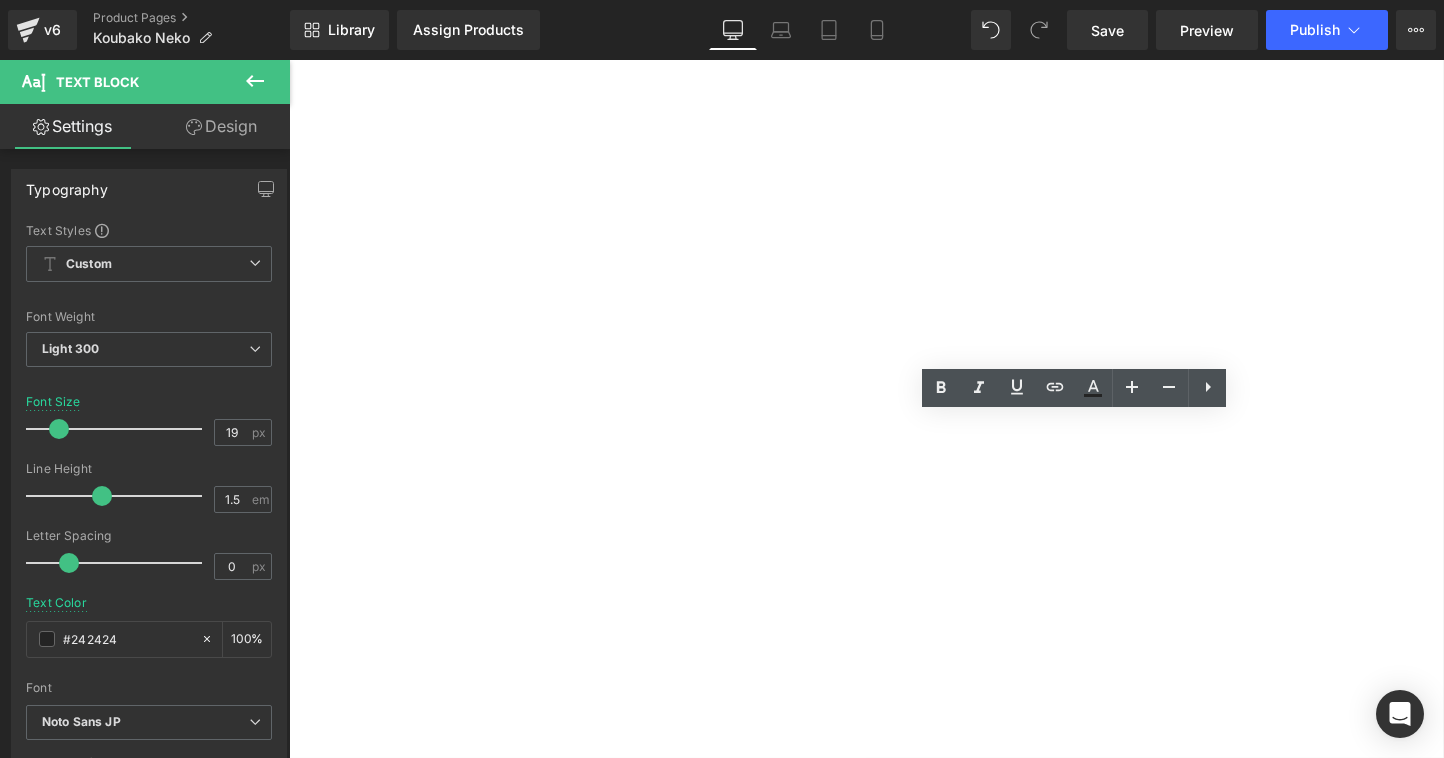 click on "送料無料(北海道1,000円/沖縄・離島3,000円)" at bounding box center (-57, 1402) 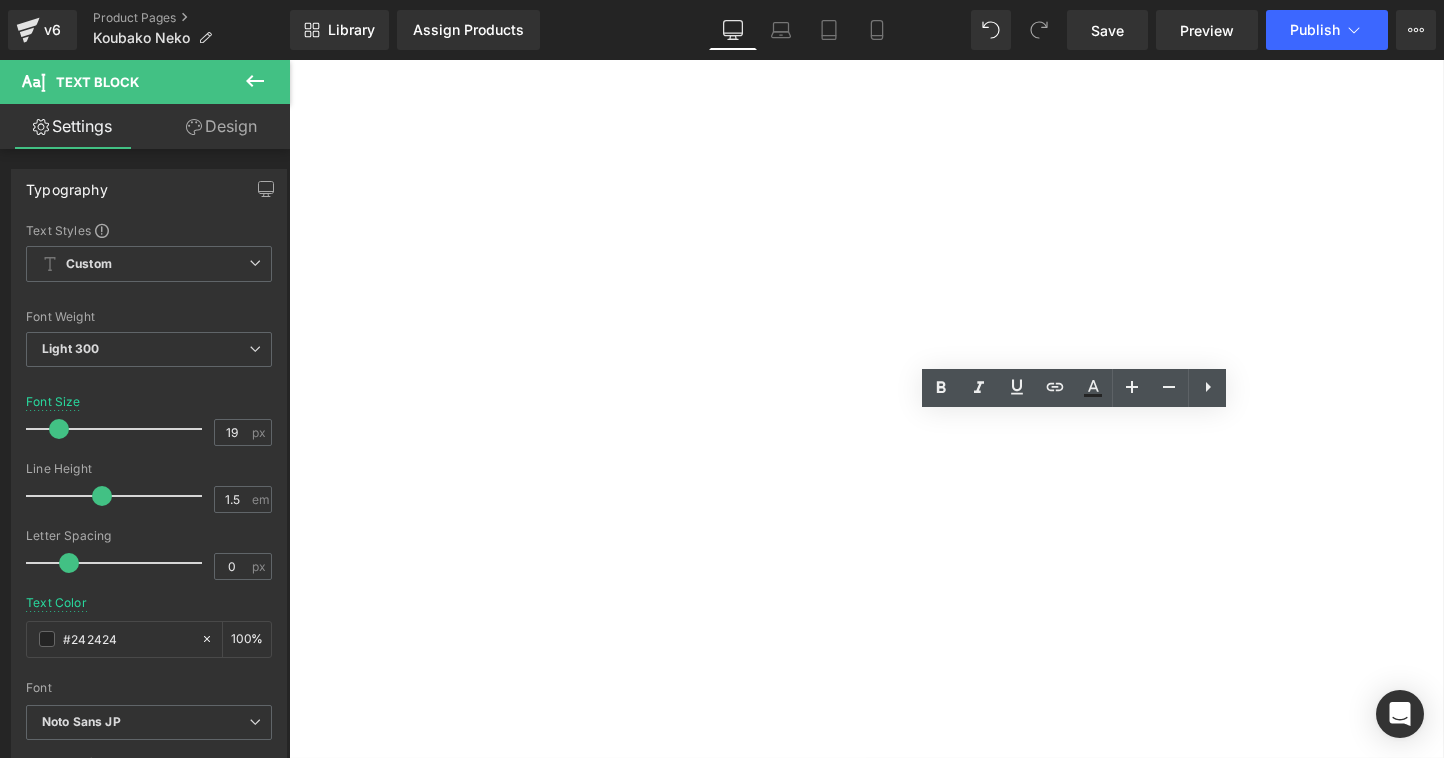 click on "送料無料(北海道1,000円/沖縄・離島3,000円)" at bounding box center [-57, 1402] 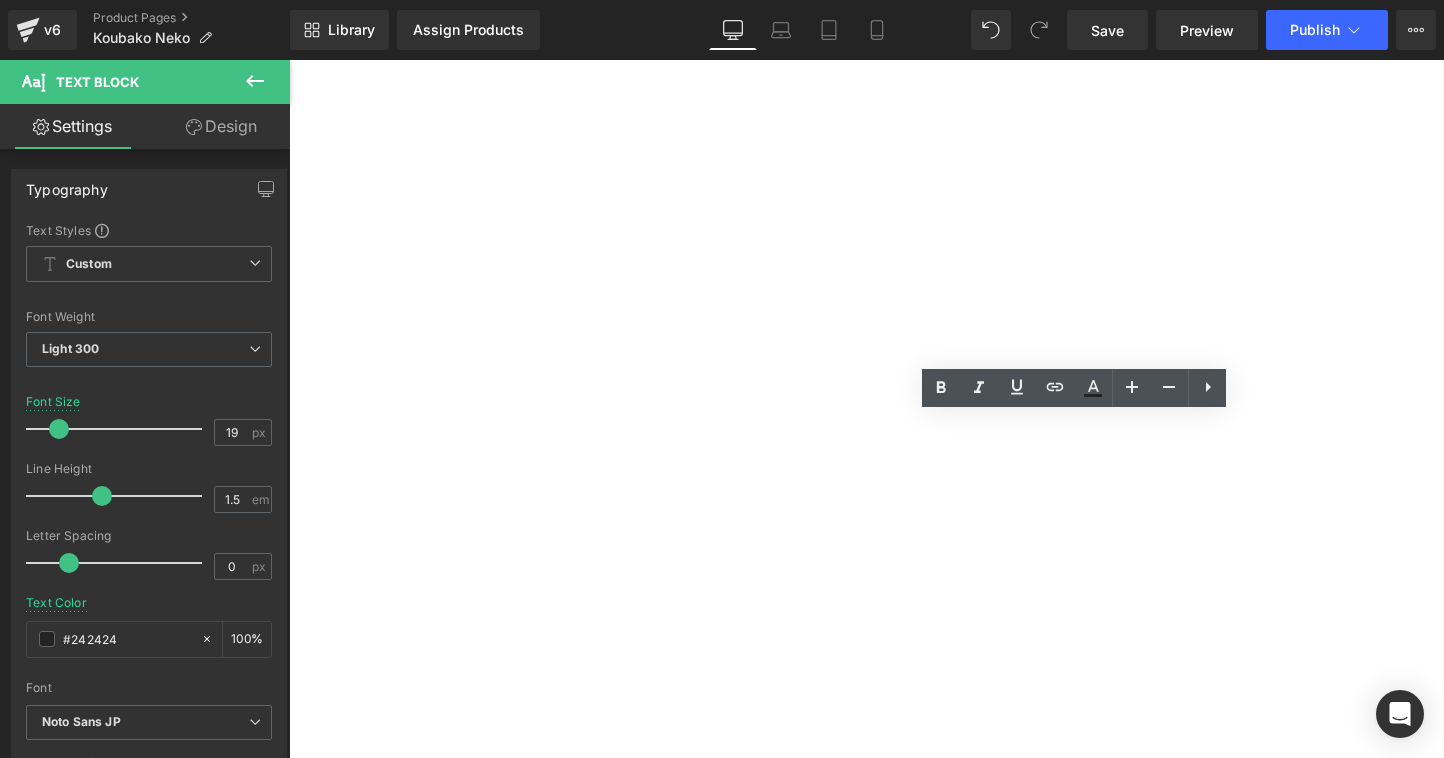 type 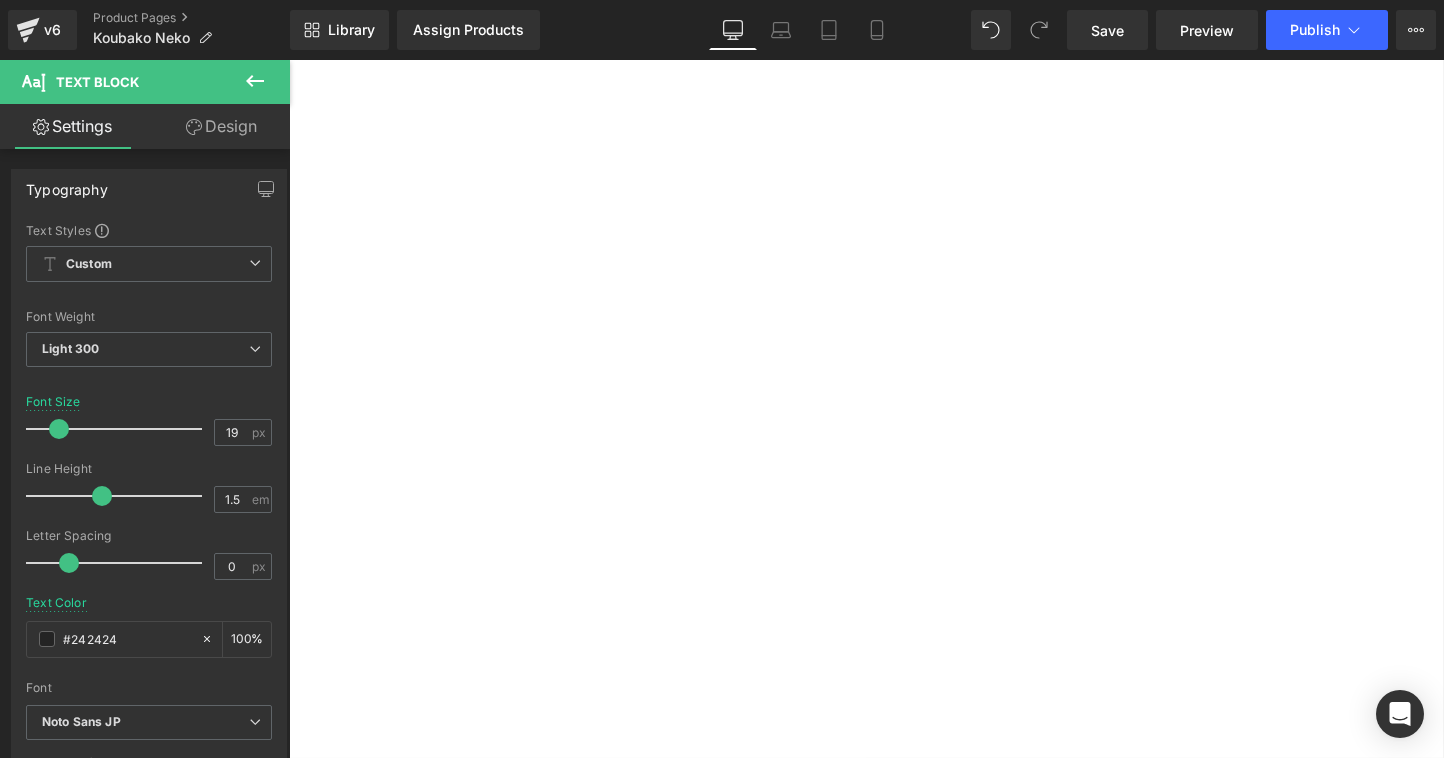 click at bounding box center [-57, 1407] 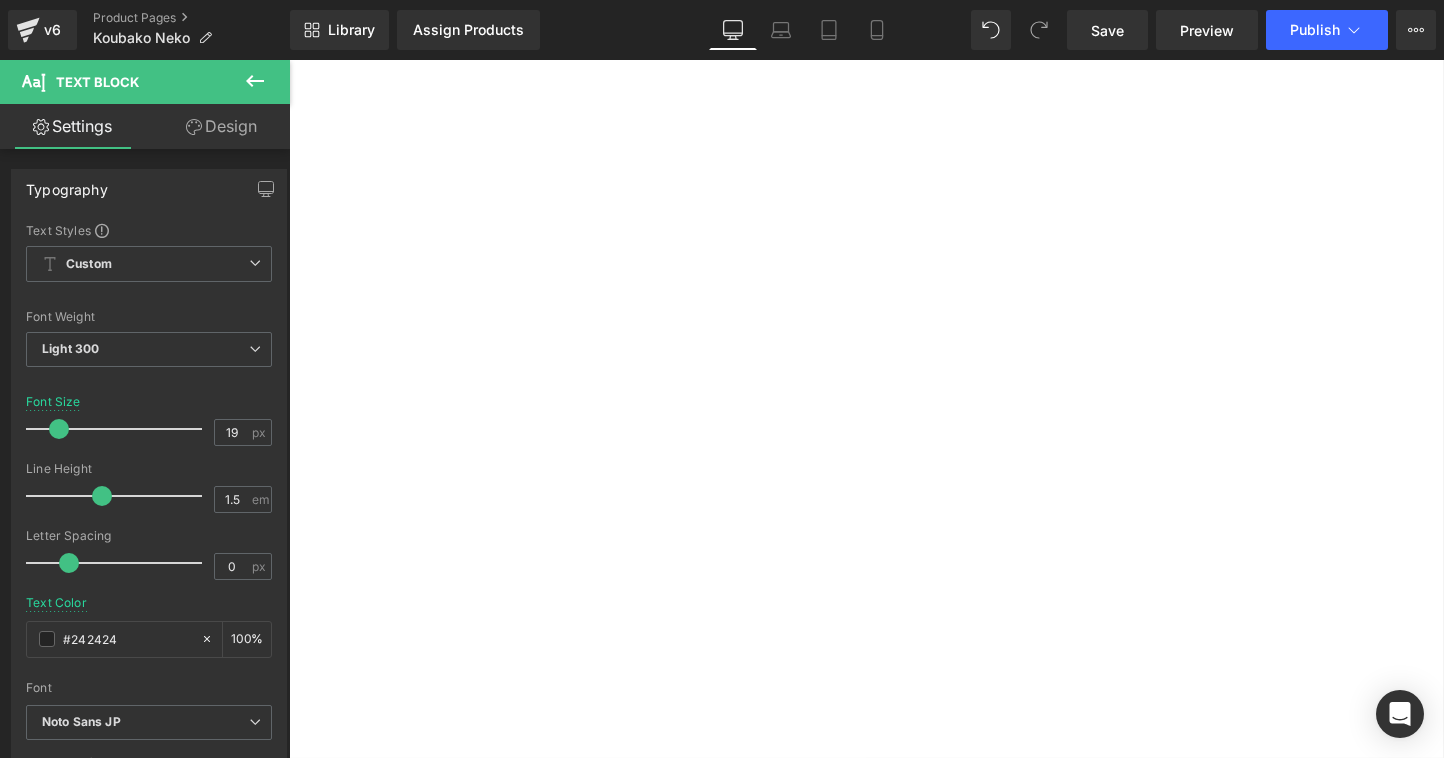 click on "樹種：クリ（オイルフィニッシュ）" at bounding box center (-57, 1457) 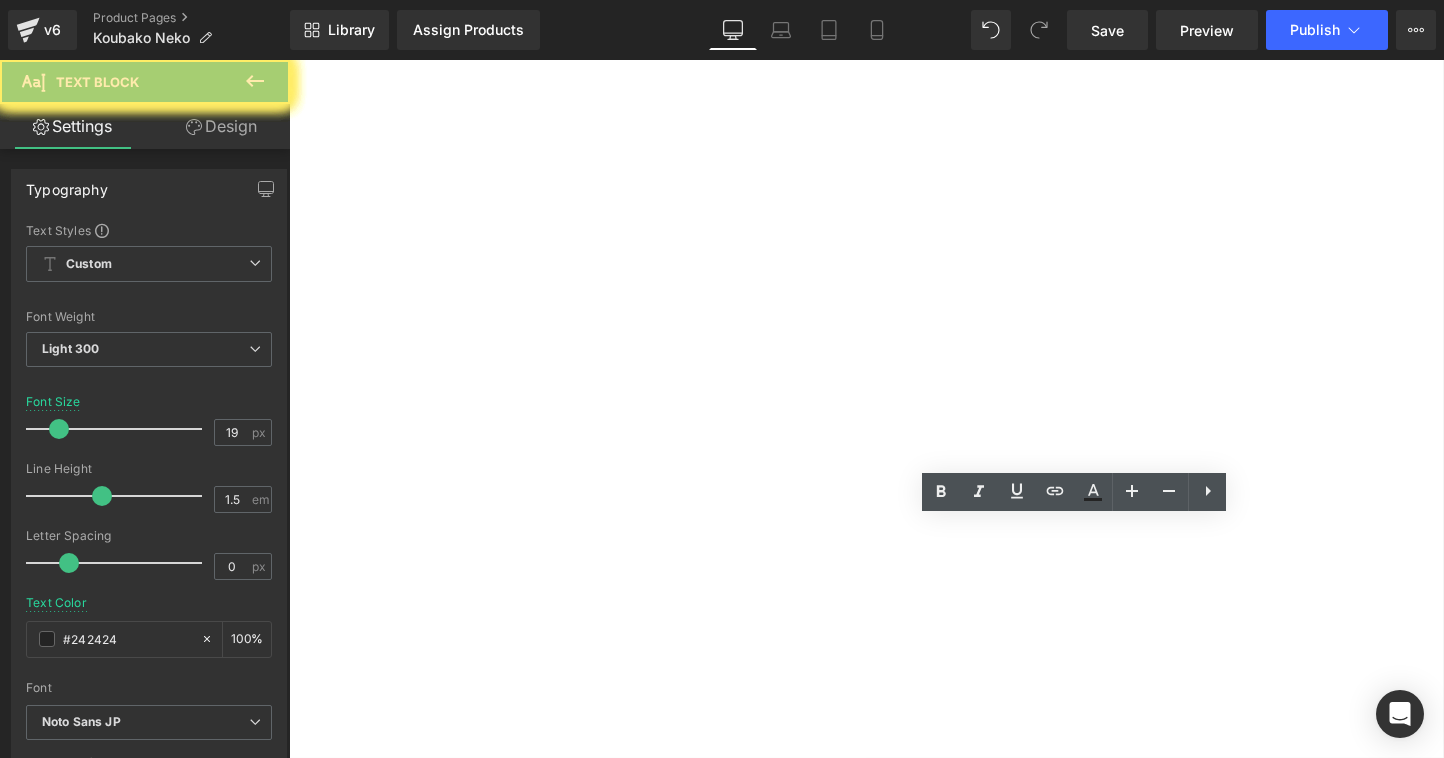 click on "送料無料(北海道1,000円/沖縄・離島3,000円)" at bounding box center (-57, 1541) 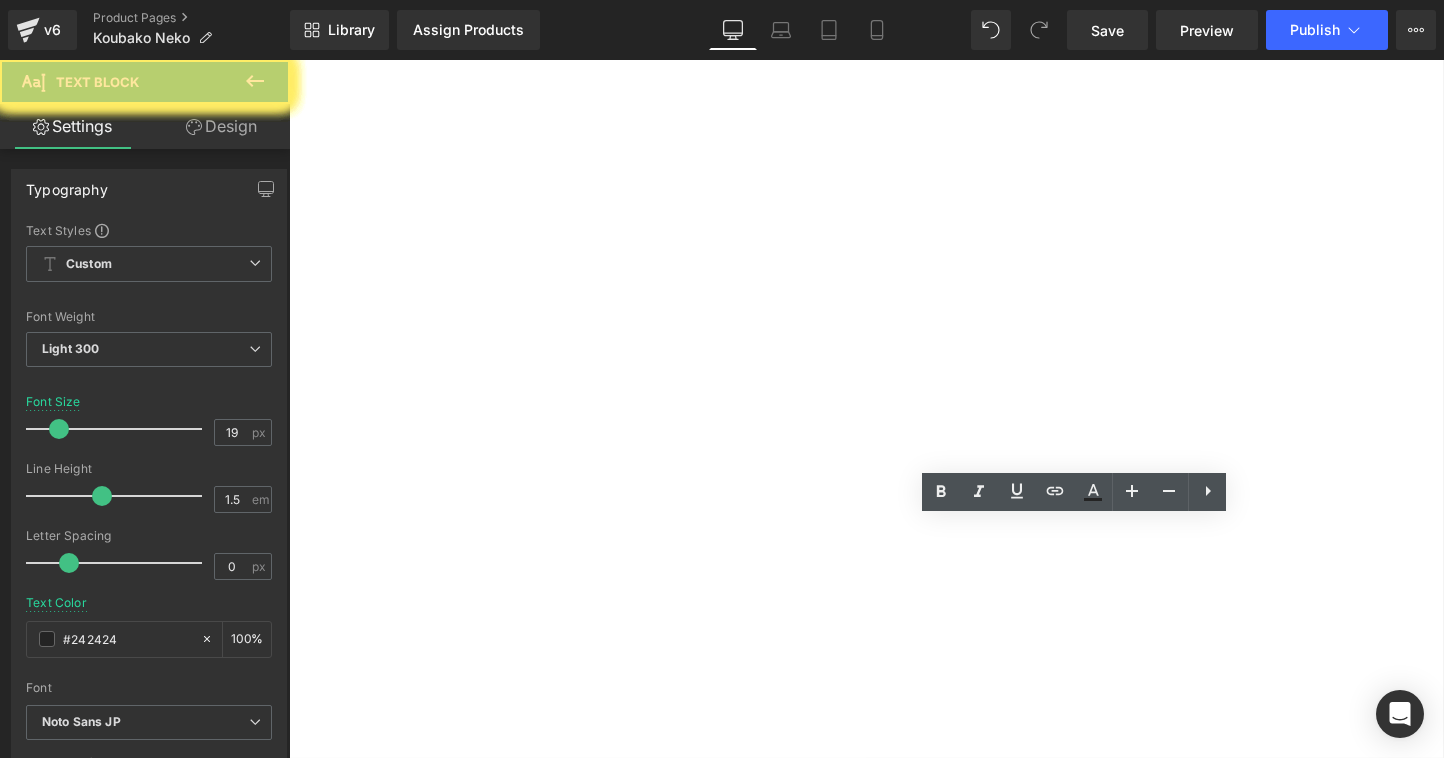 click on "送料無料(北海道1,000円/沖縄・離島3,000円)" at bounding box center [-57, 1541] 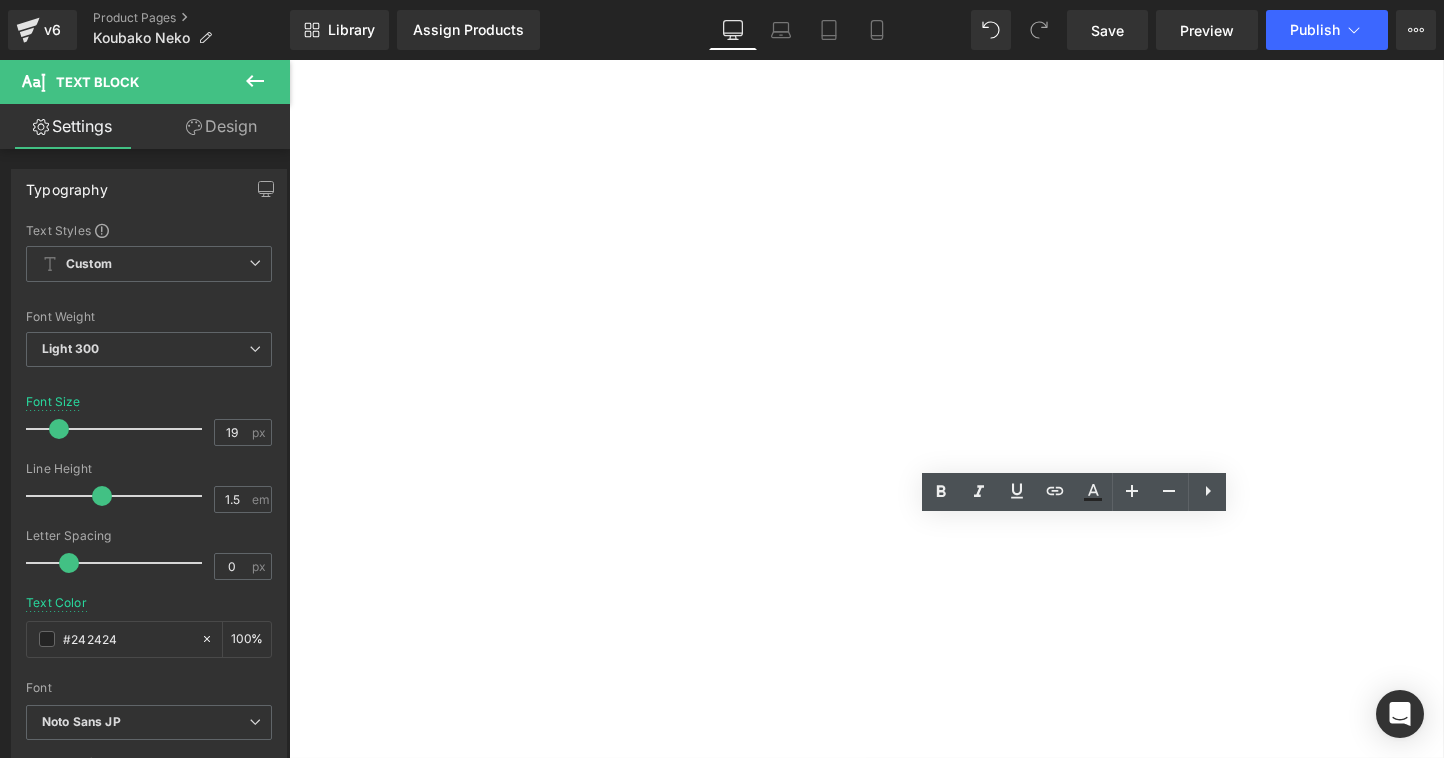 click on "カラー：Natural" at bounding box center (-57, 1508) 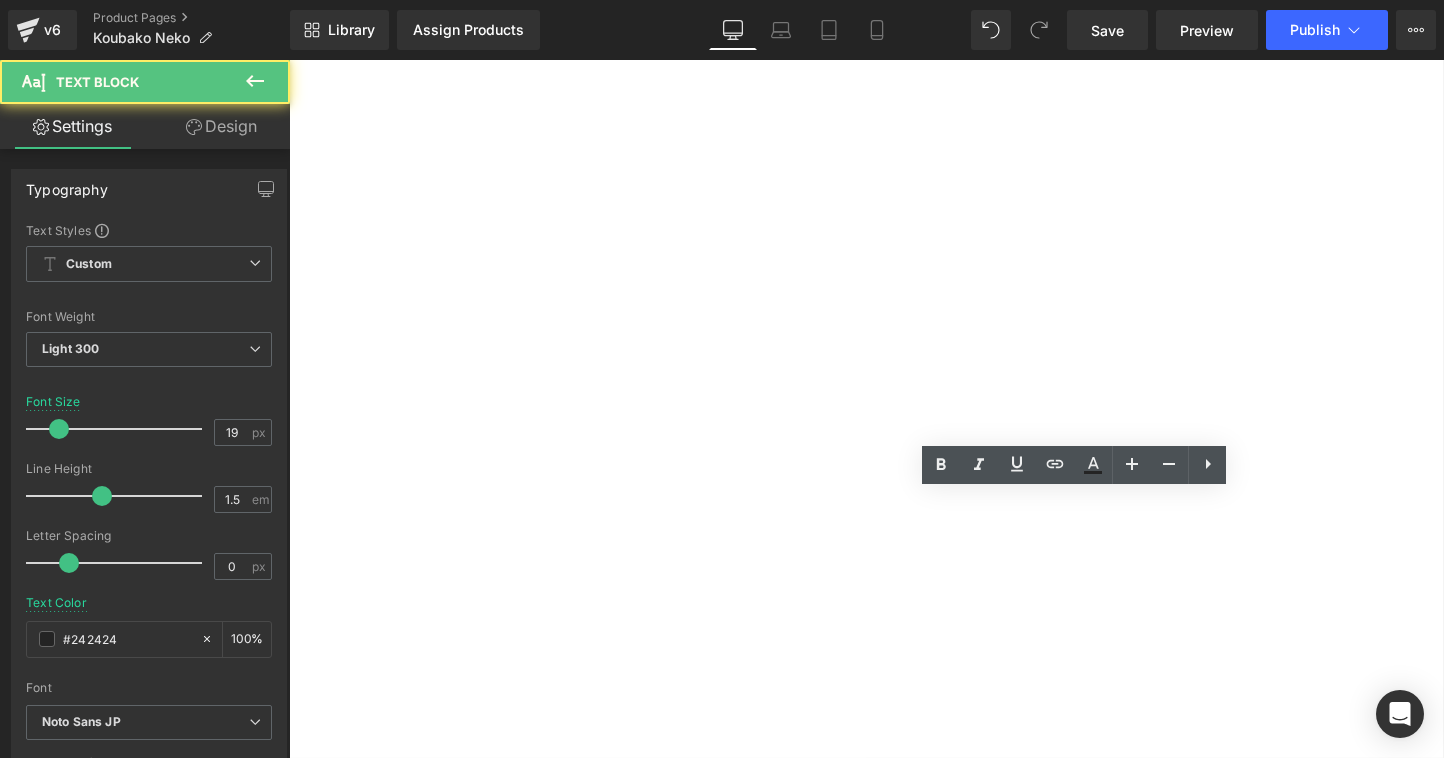 click on "カラー：Natural" at bounding box center [-57, 1508] 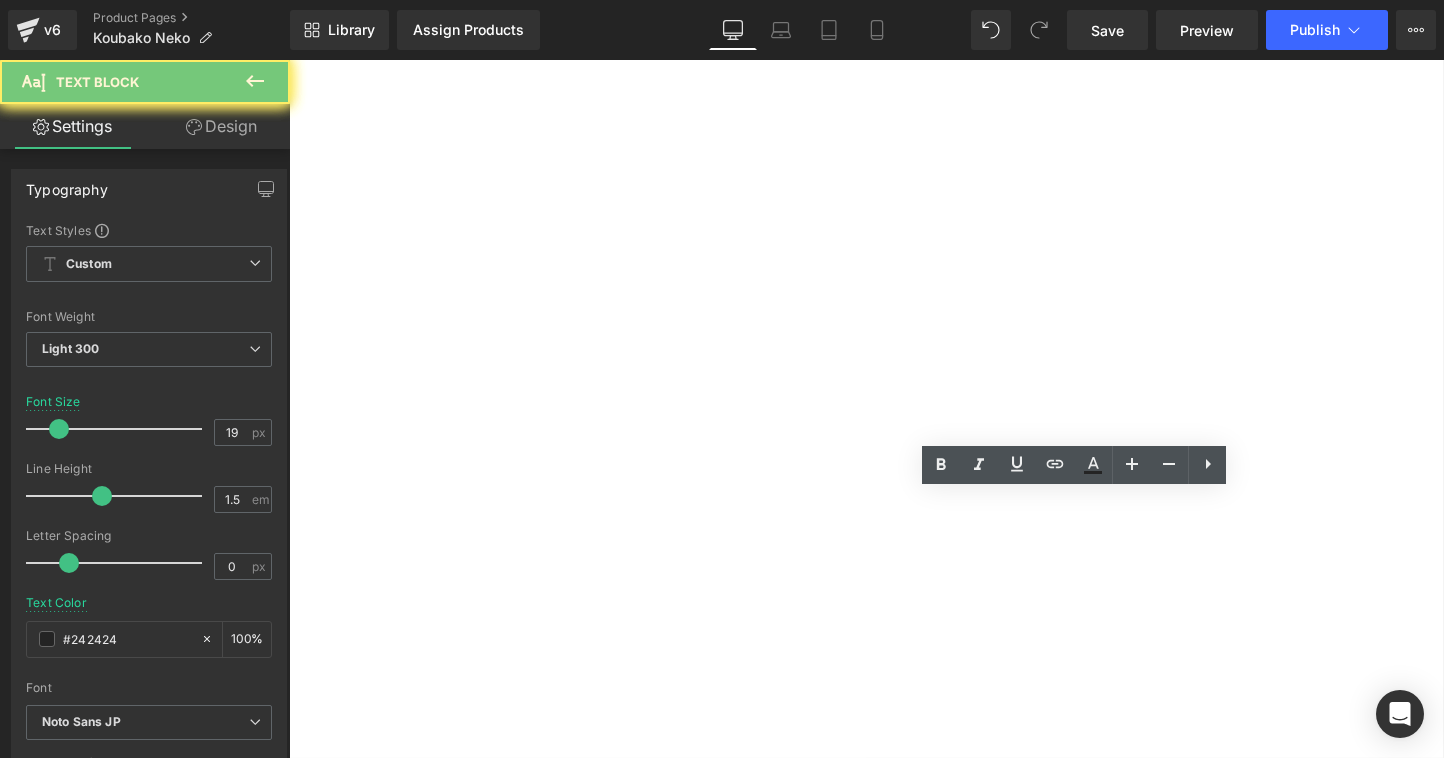 click on "カラー：Natural" at bounding box center (-57, 1508) 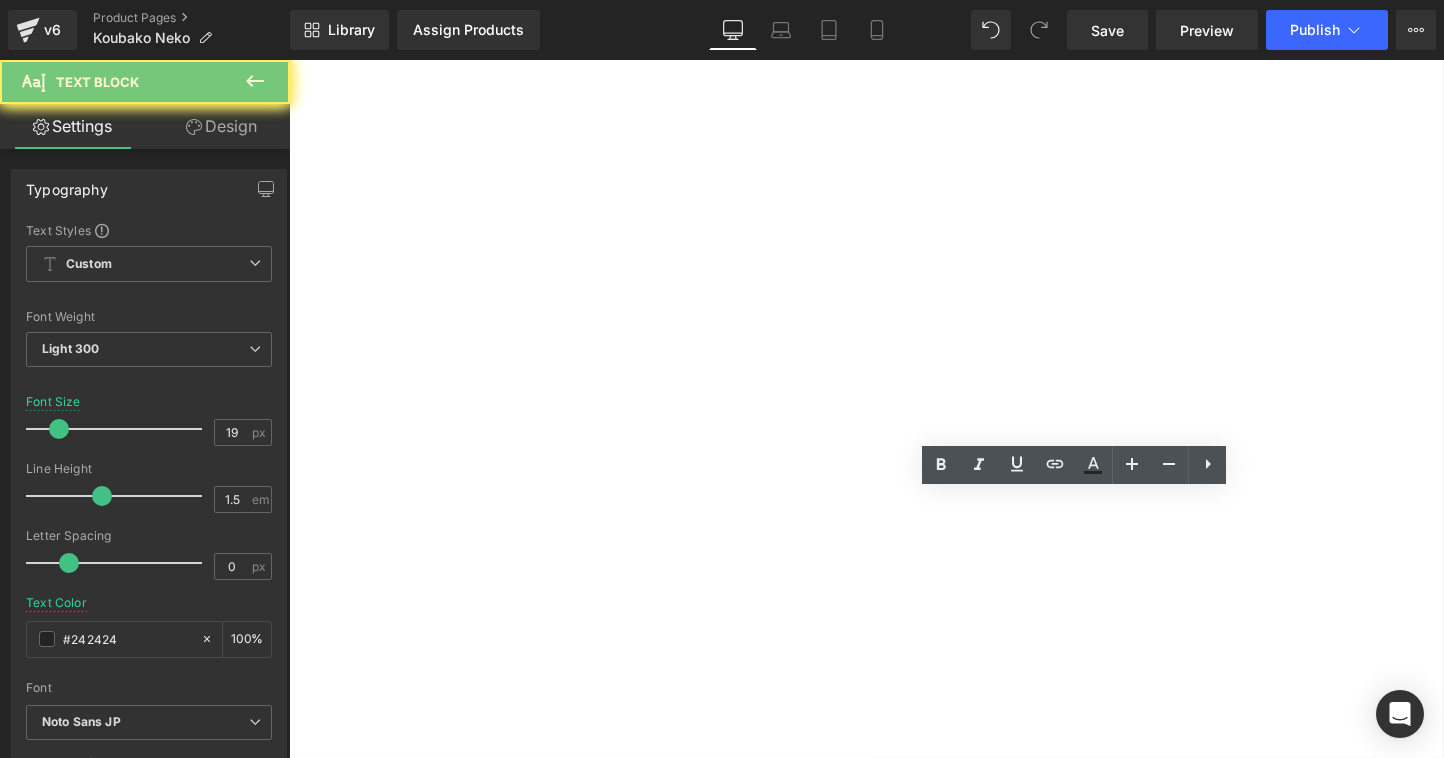 click on "カラー：Natural" at bounding box center [-57, 1508] 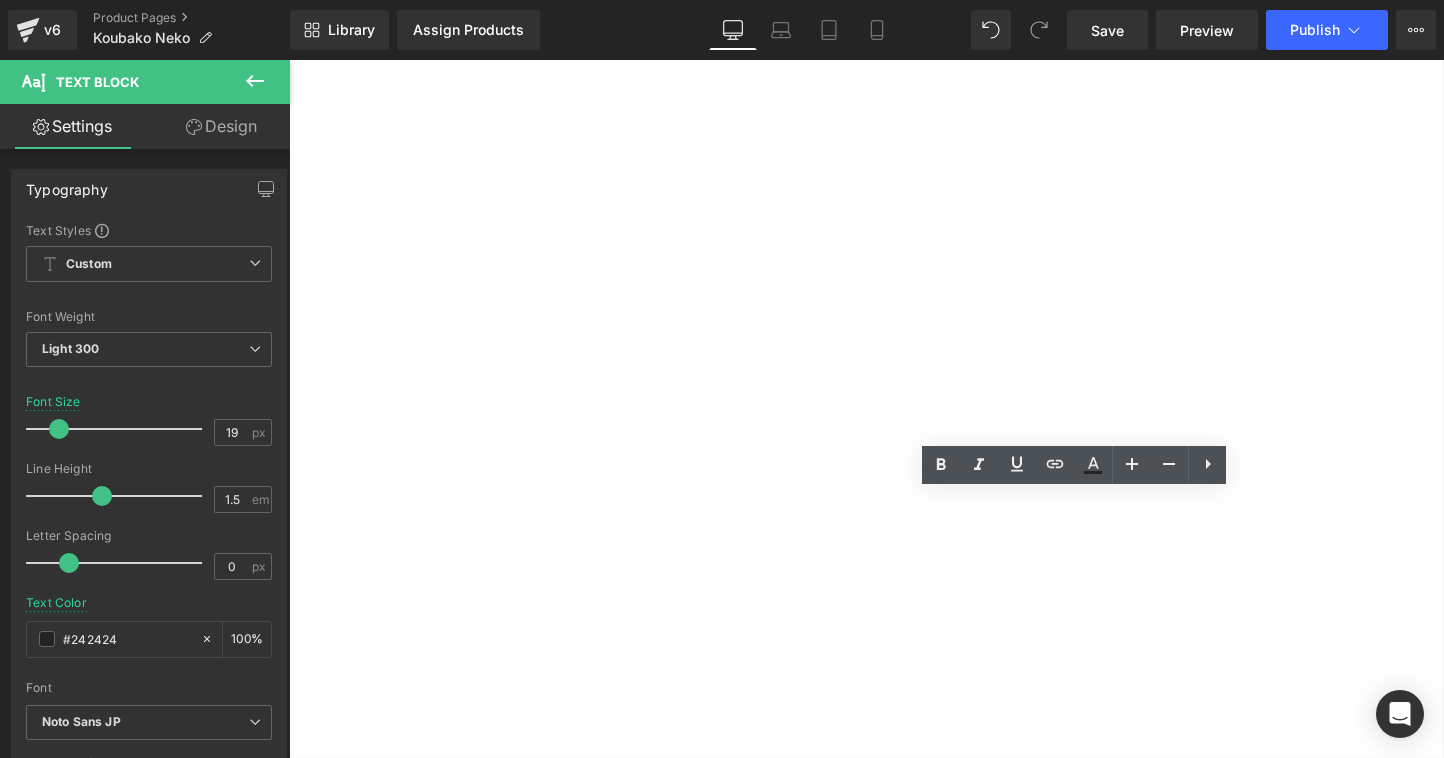 type 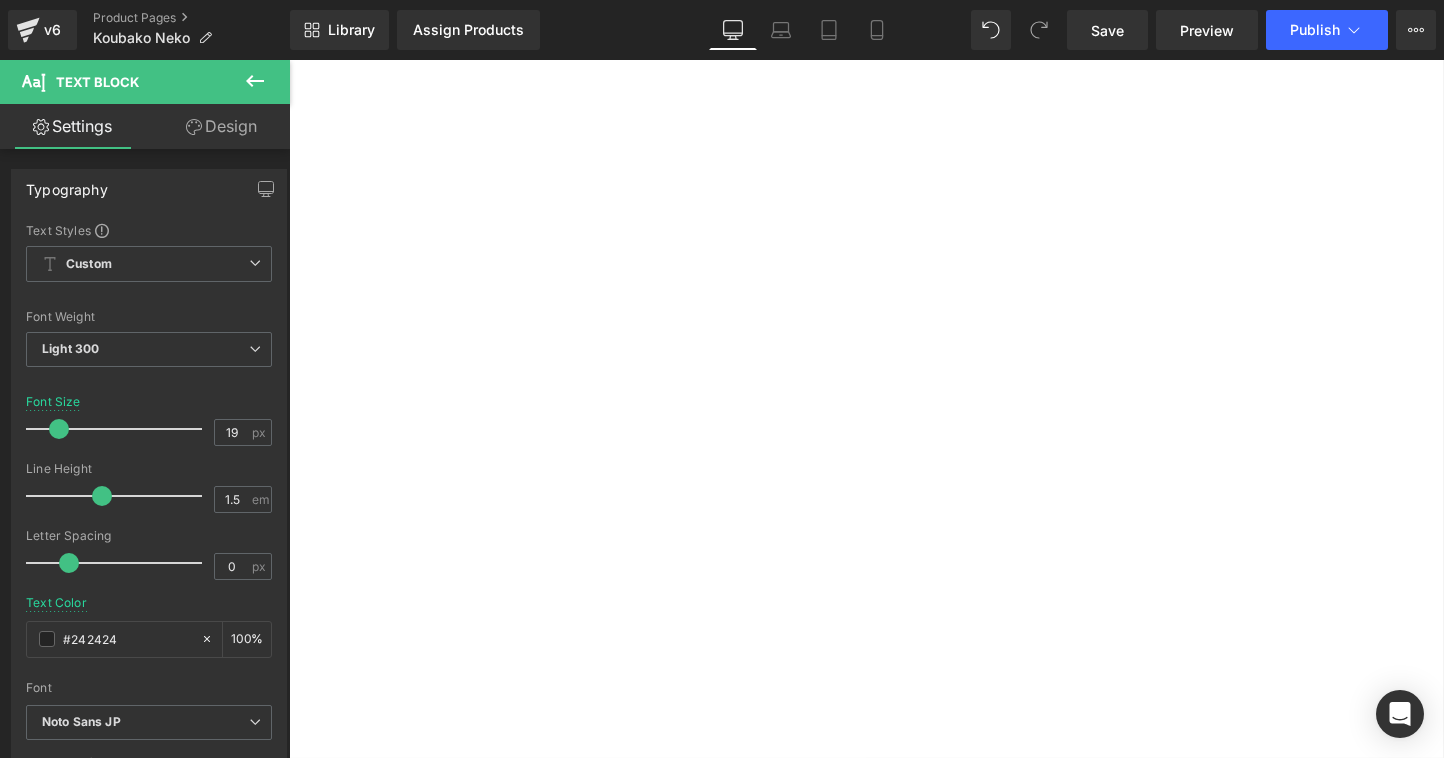 click on "送料無料(北海道1,000円/沖縄・離島3,000円)" at bounding box center (-57, 1541) 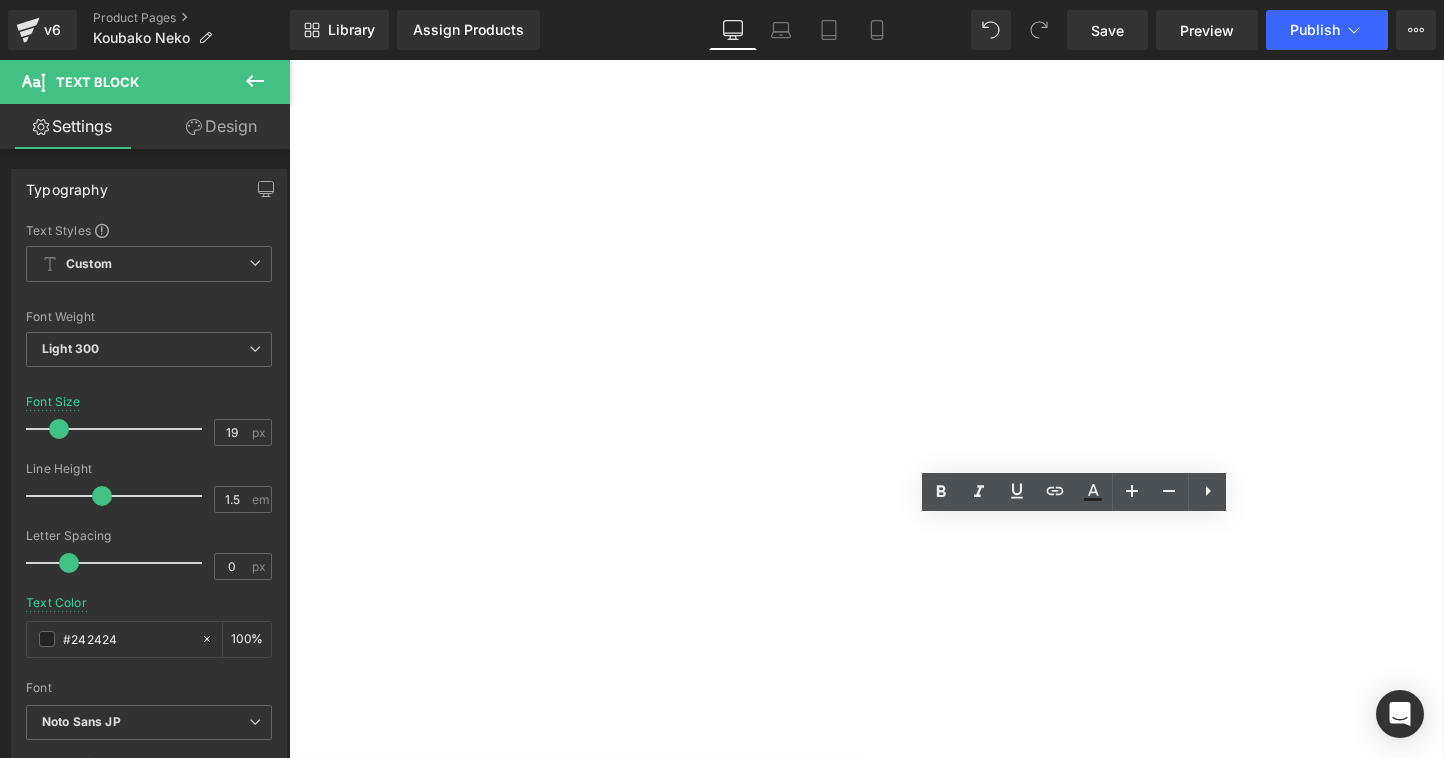 copy on "送料無料(北海道1,000円/沖縄・離島3,000円)" 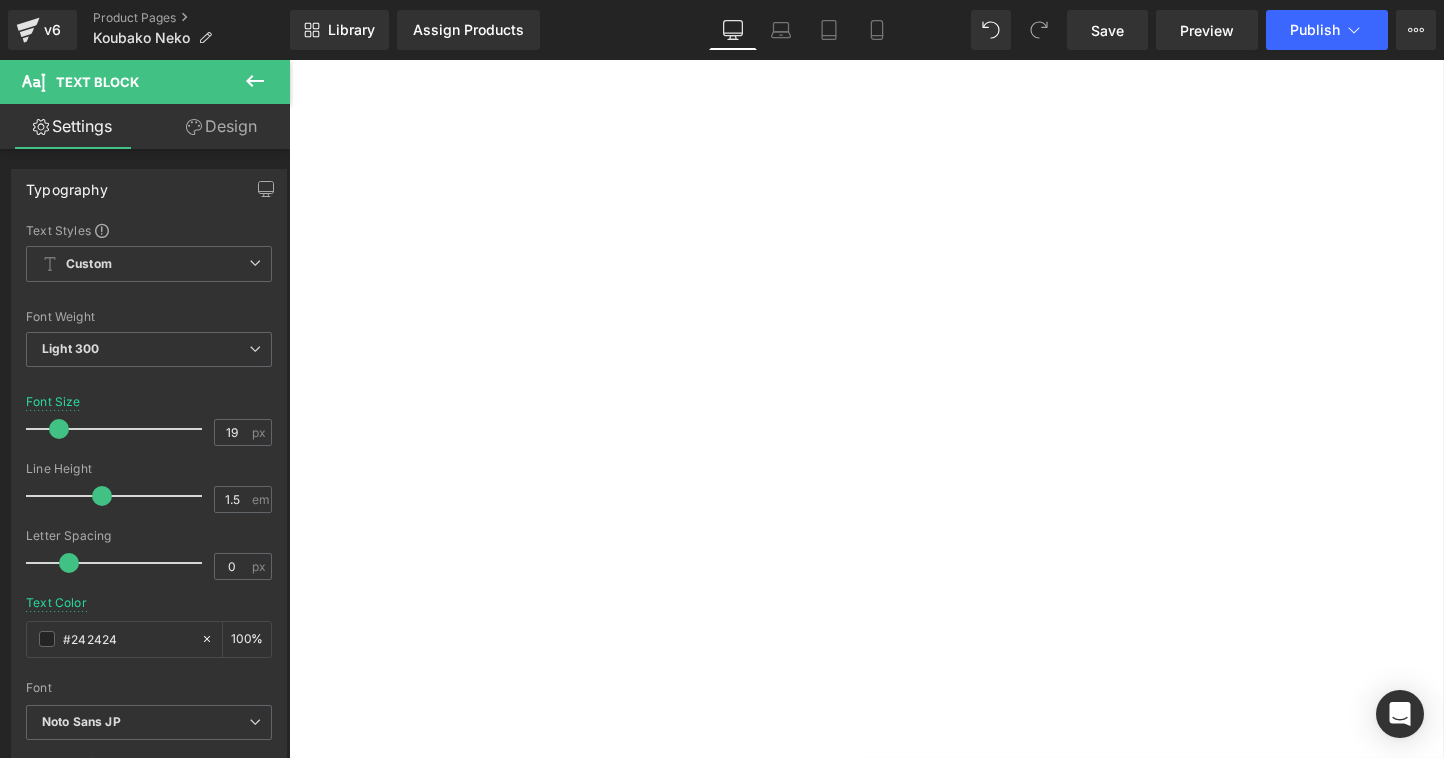 click on "送料無料(北海道1,000円/沖縄・離島3,000円)" at bounding box center (-59, 1541) 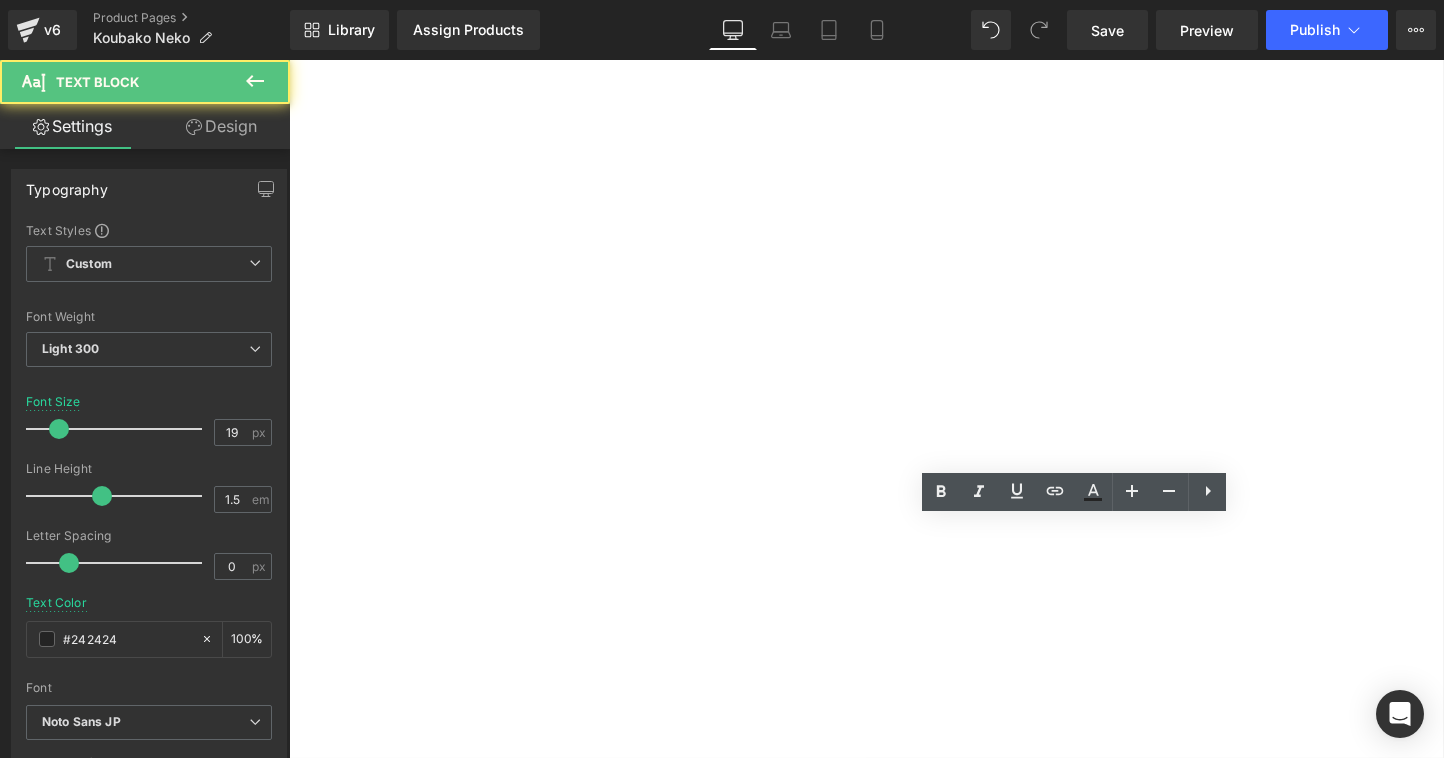 click on "送料無料(北海道1,000円/沖縄・離島3,000円)" at bounding box center (-57, 1541) 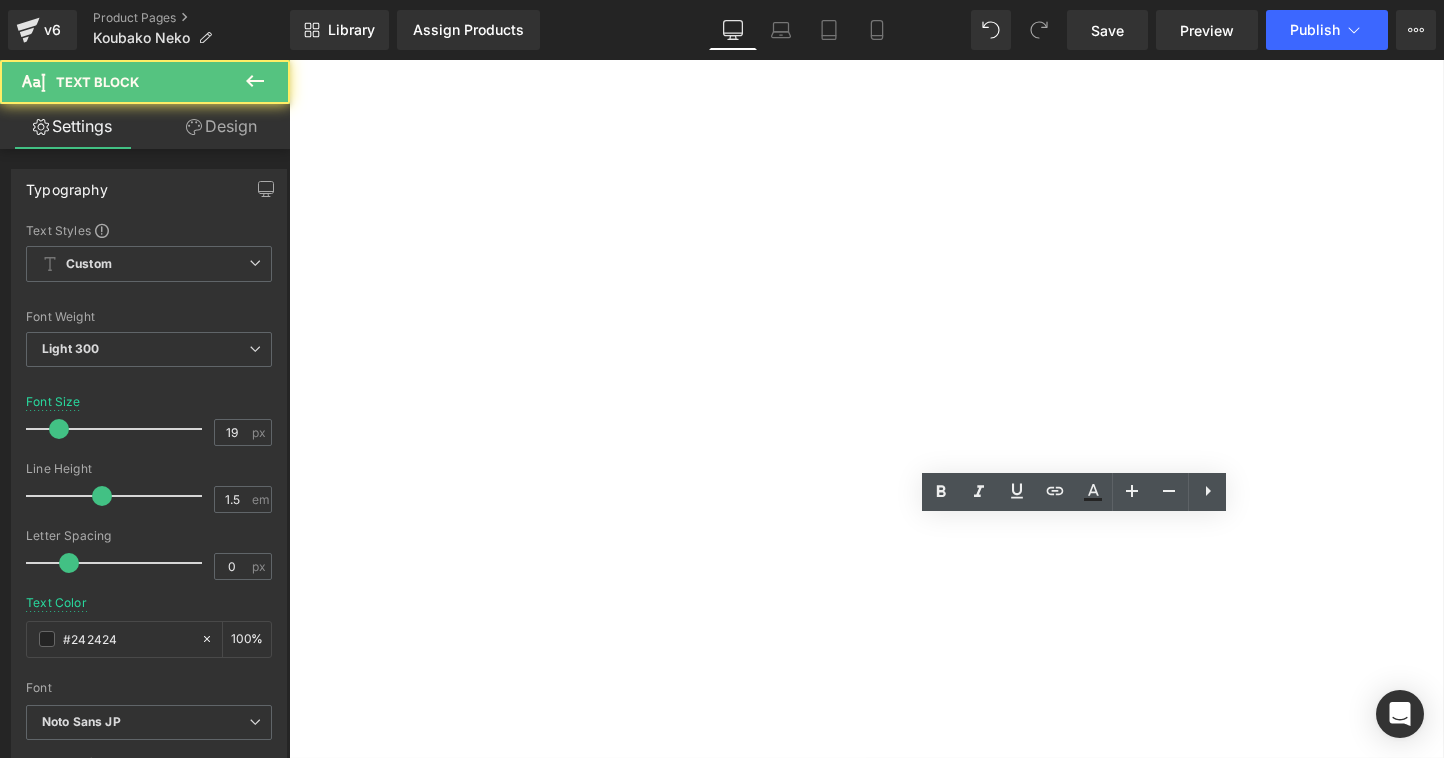 click on "Koubako Neko
(P) Title
¥19,800.00
¥0
(P) Price
1
(P) Quantity
売り切れ
(P) Cart Button
Image
(W x D x H) 120 x 230 x 100 mm
Text Block
Image
約380ｇ Text Block
Image" at bounding box center (289, 1373) 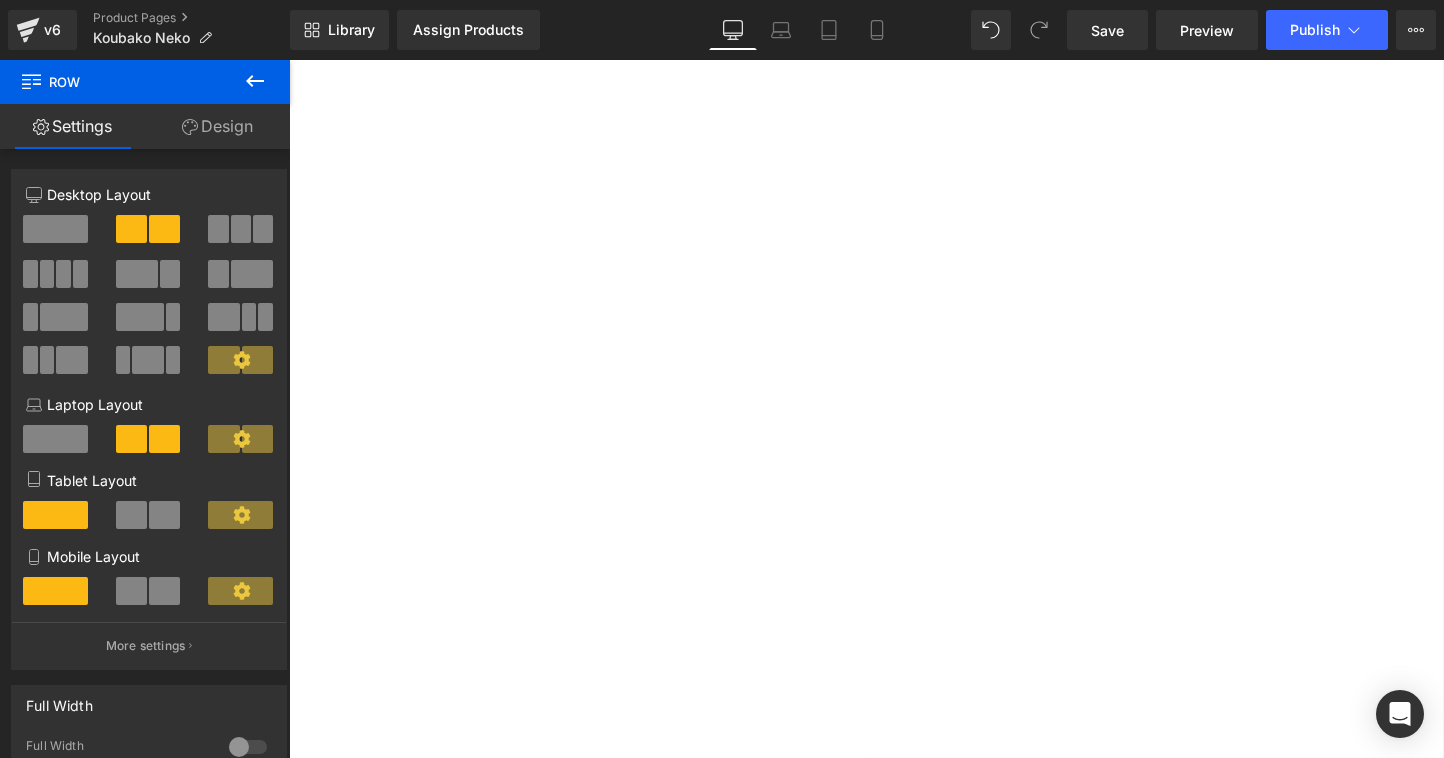 click at bounding box center (-57, 1508) 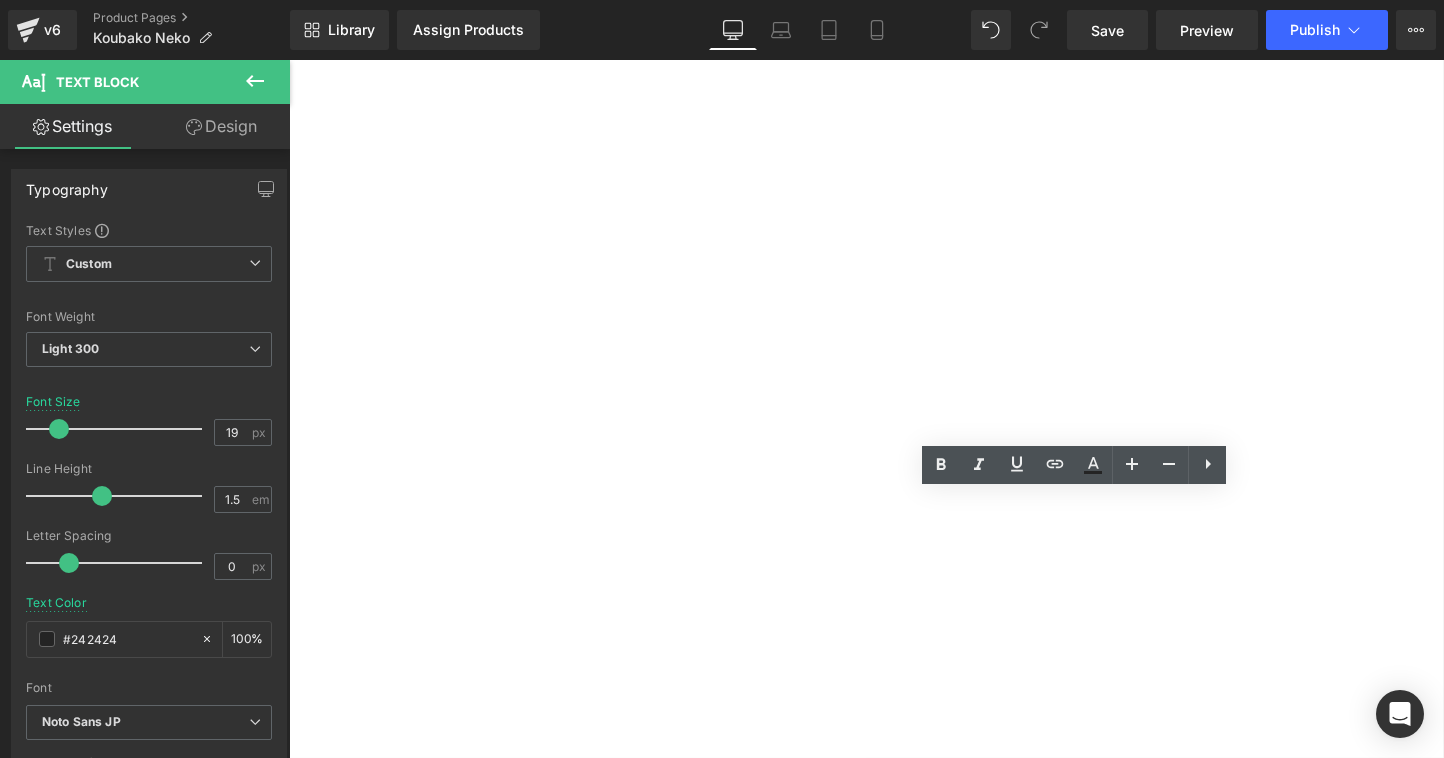 click on "送料無料(北海道1,000円/沖縄・離島3,000円)" at bounding box center [-57, 1546] 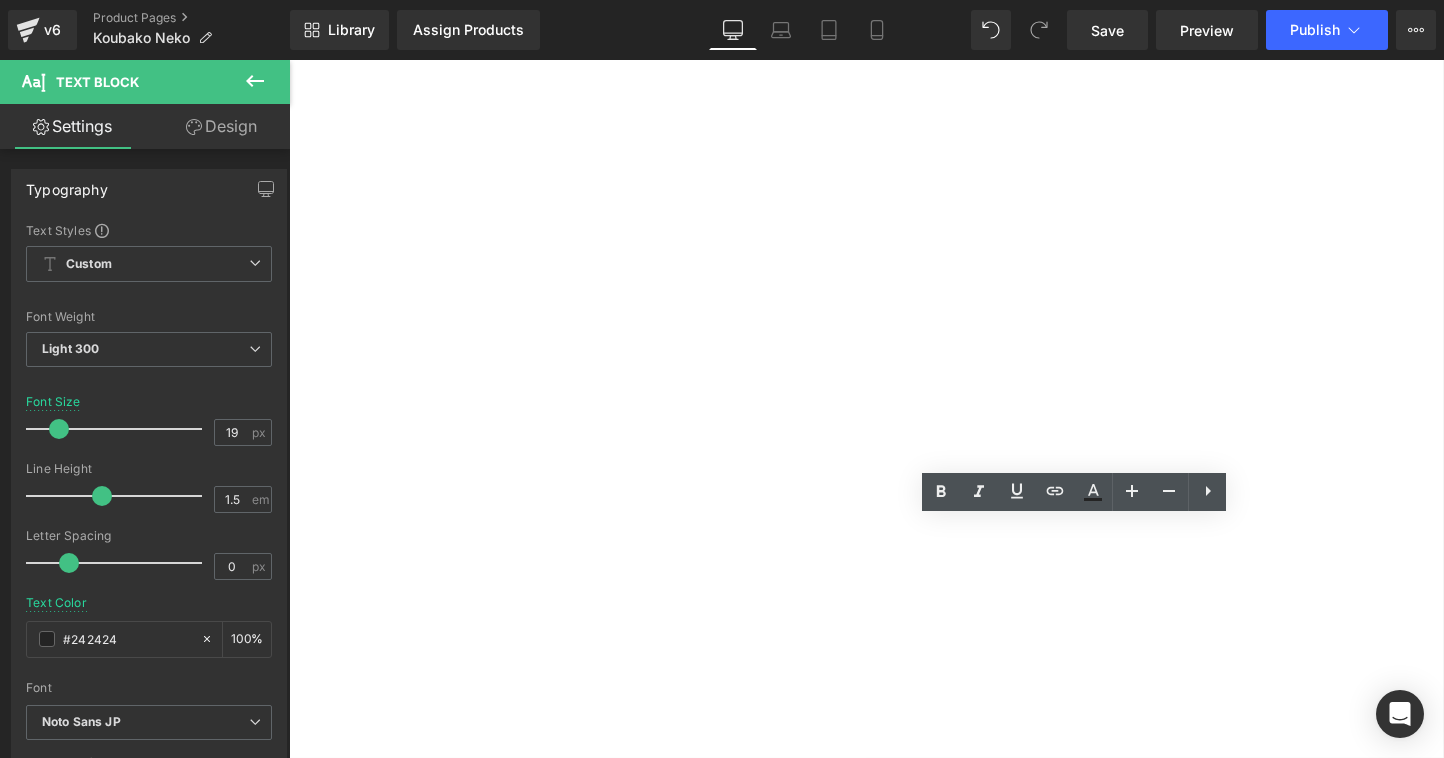 click on "送料無料(北海道1,000円/沖縄・離島3,000円)" at bounding box center (-57, 1546) 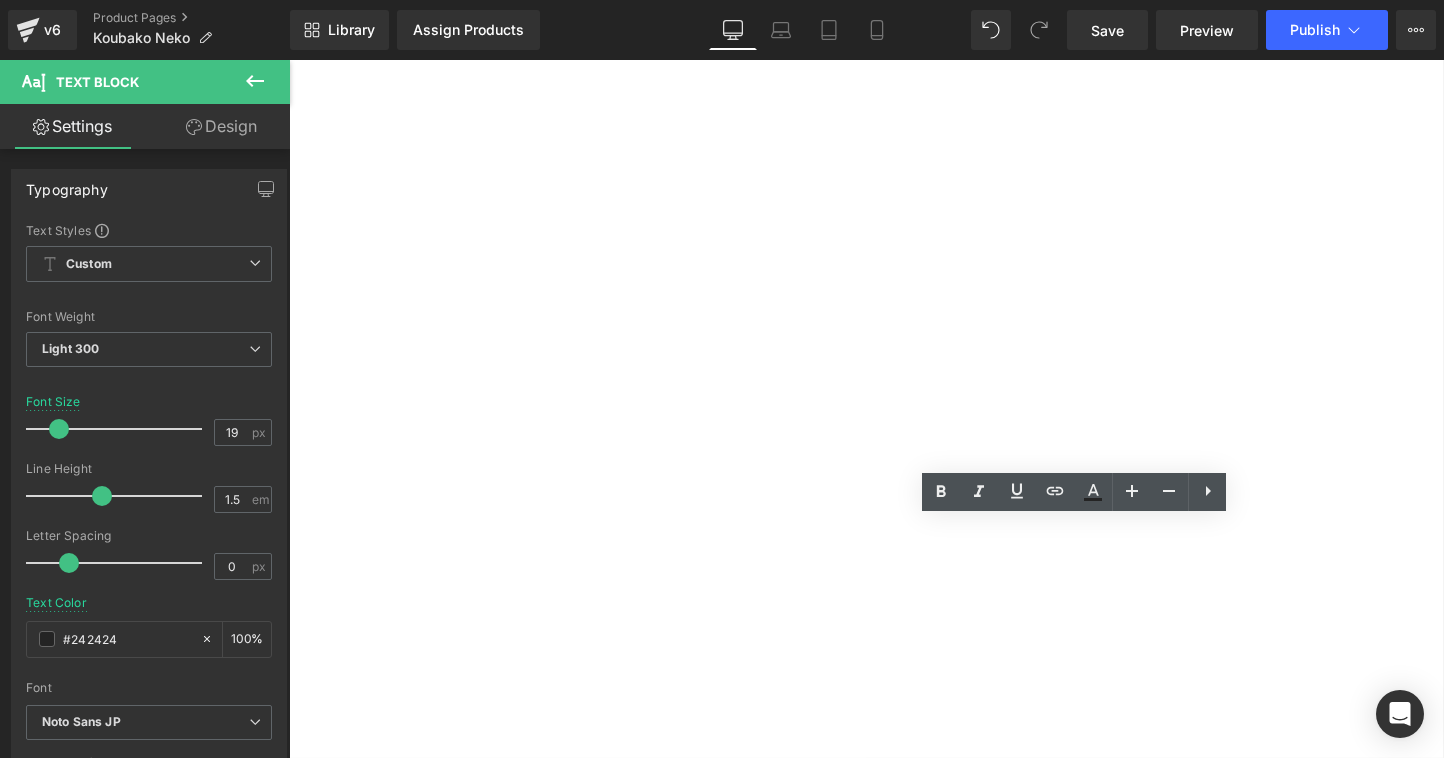 click on "カラー：Natural Text Block" at bounding box center [-59, 1590] 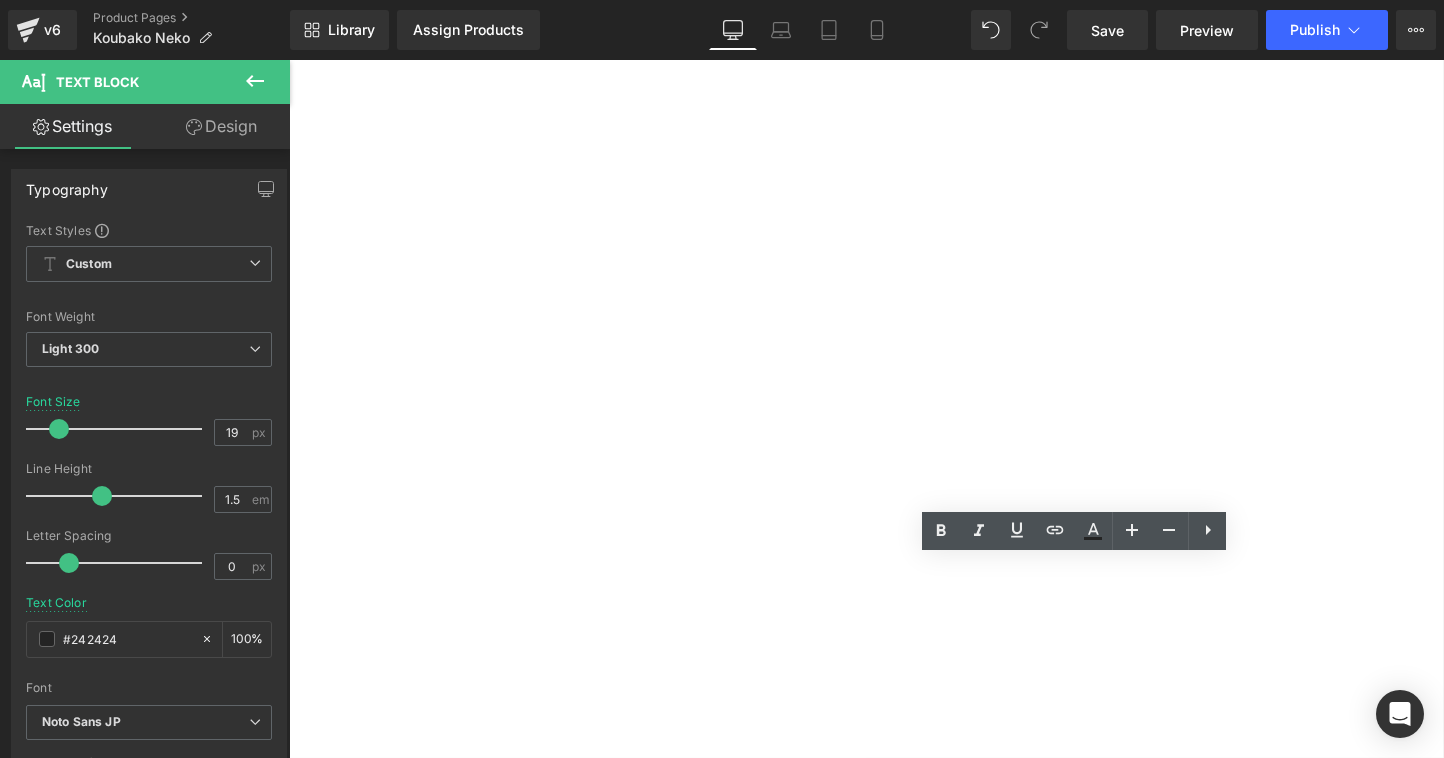 click at bounding box center (-57, 1508) 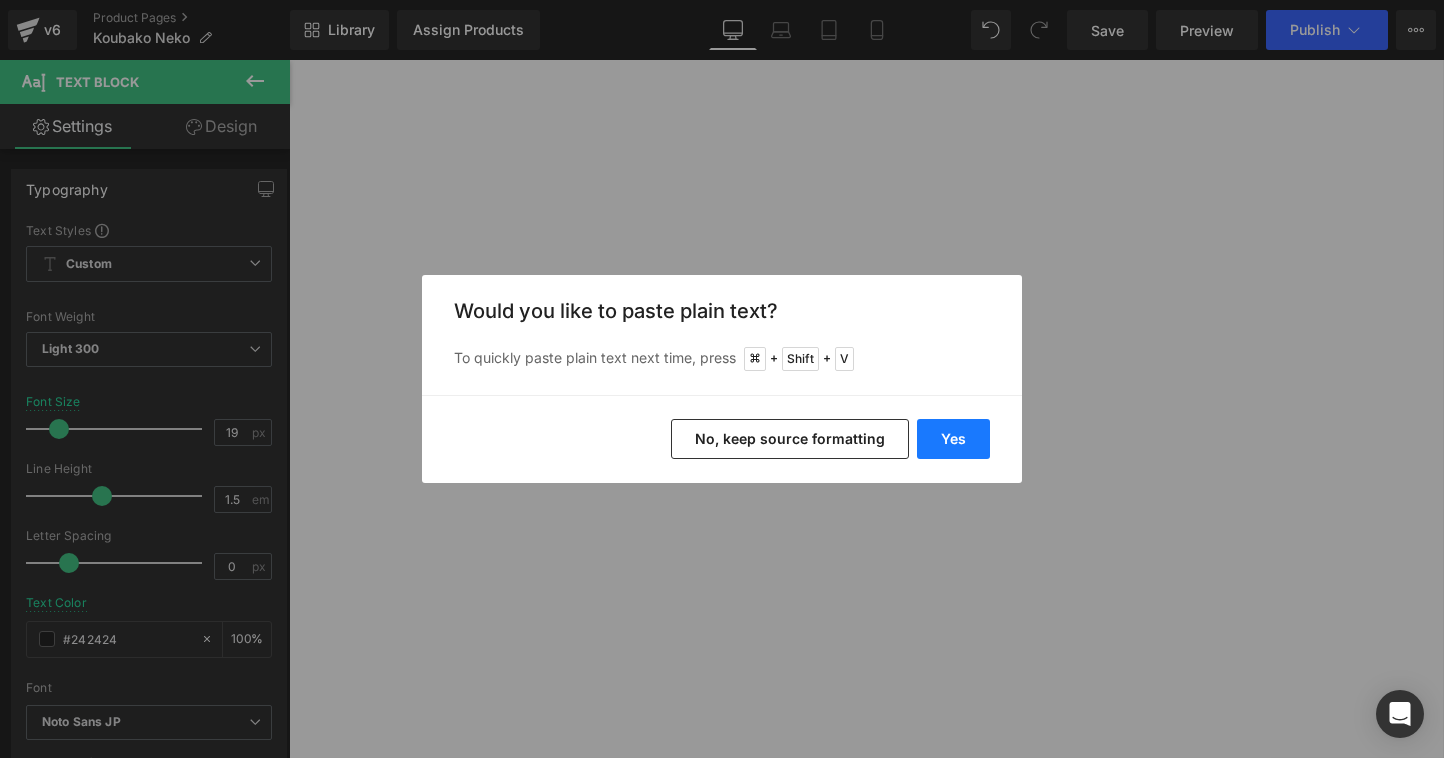 click on "Yes" at bounding box center [953, 439] 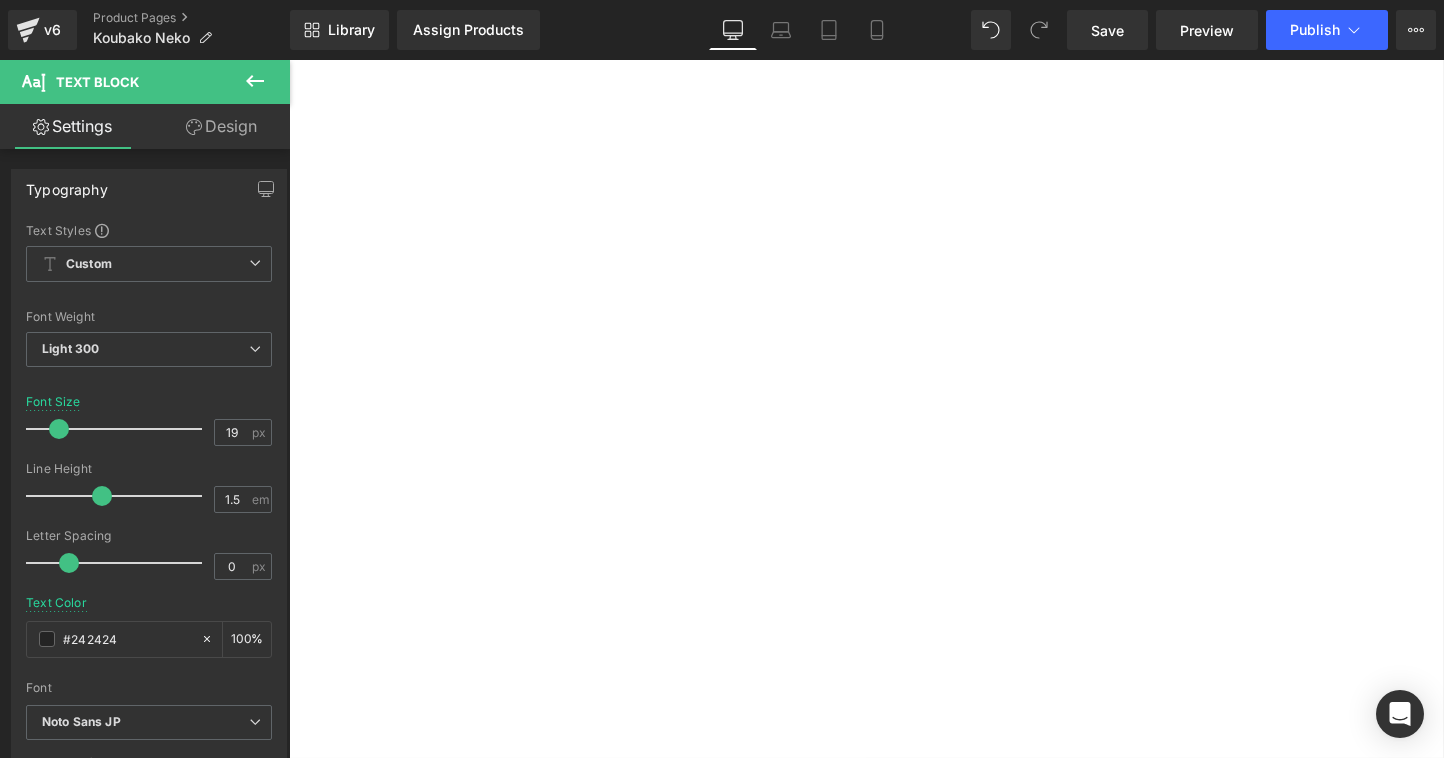 click 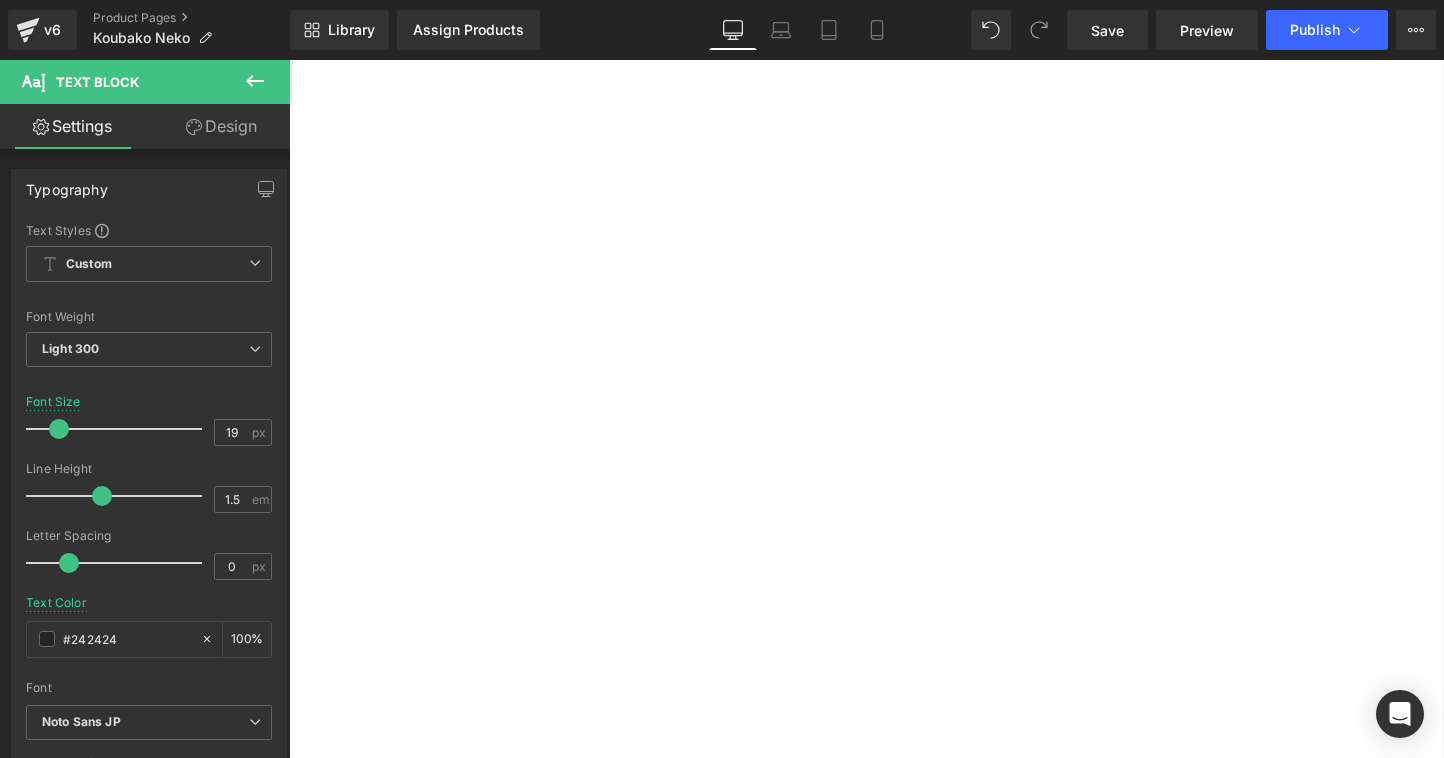 click 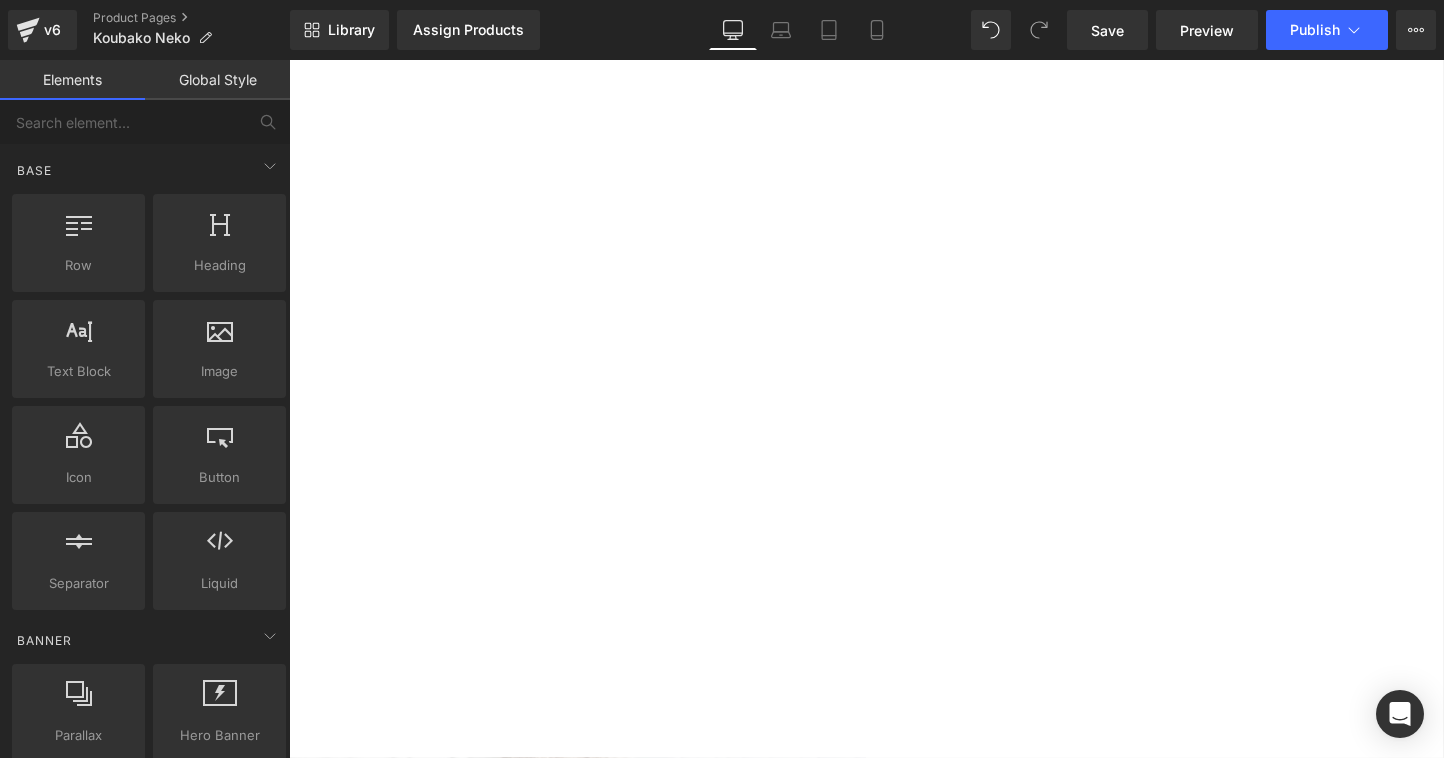 scroll, scrollTop: 1235, scrollLeft: 0, axis: vertical 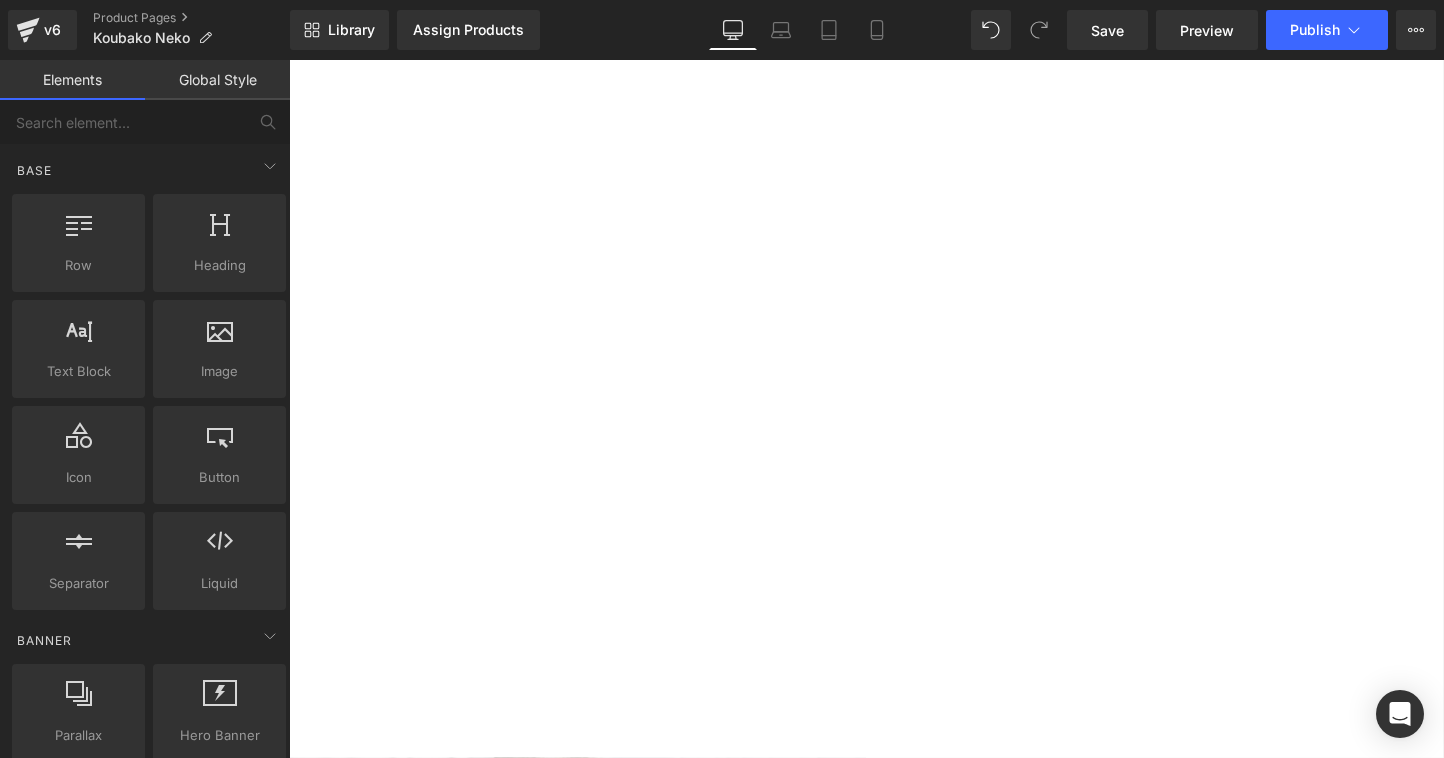 click on "猫の佇む場所をさらに美しく" at bounding box center [284, 2266] 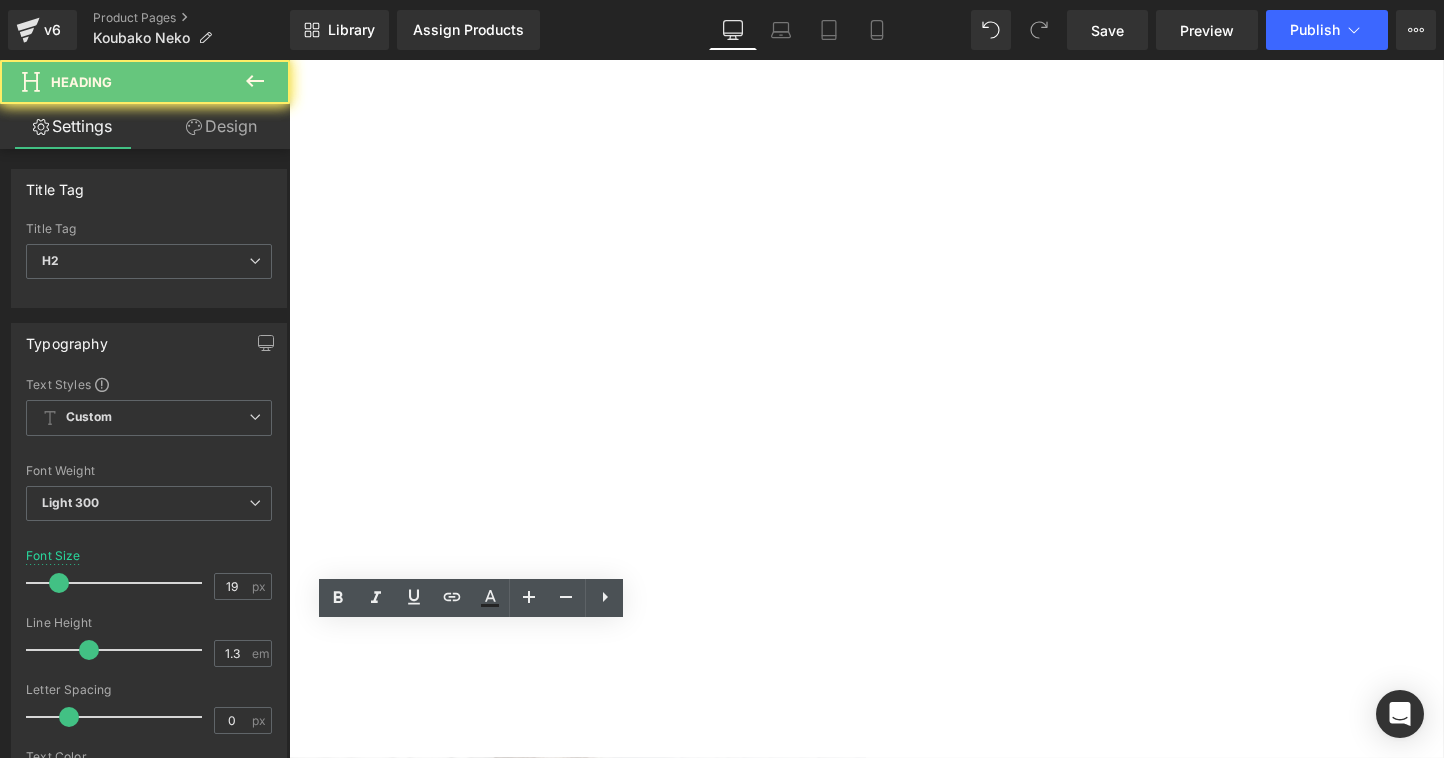 click on "猫の佇む場所をさらに美しく" at bounding box center [284, 2266] 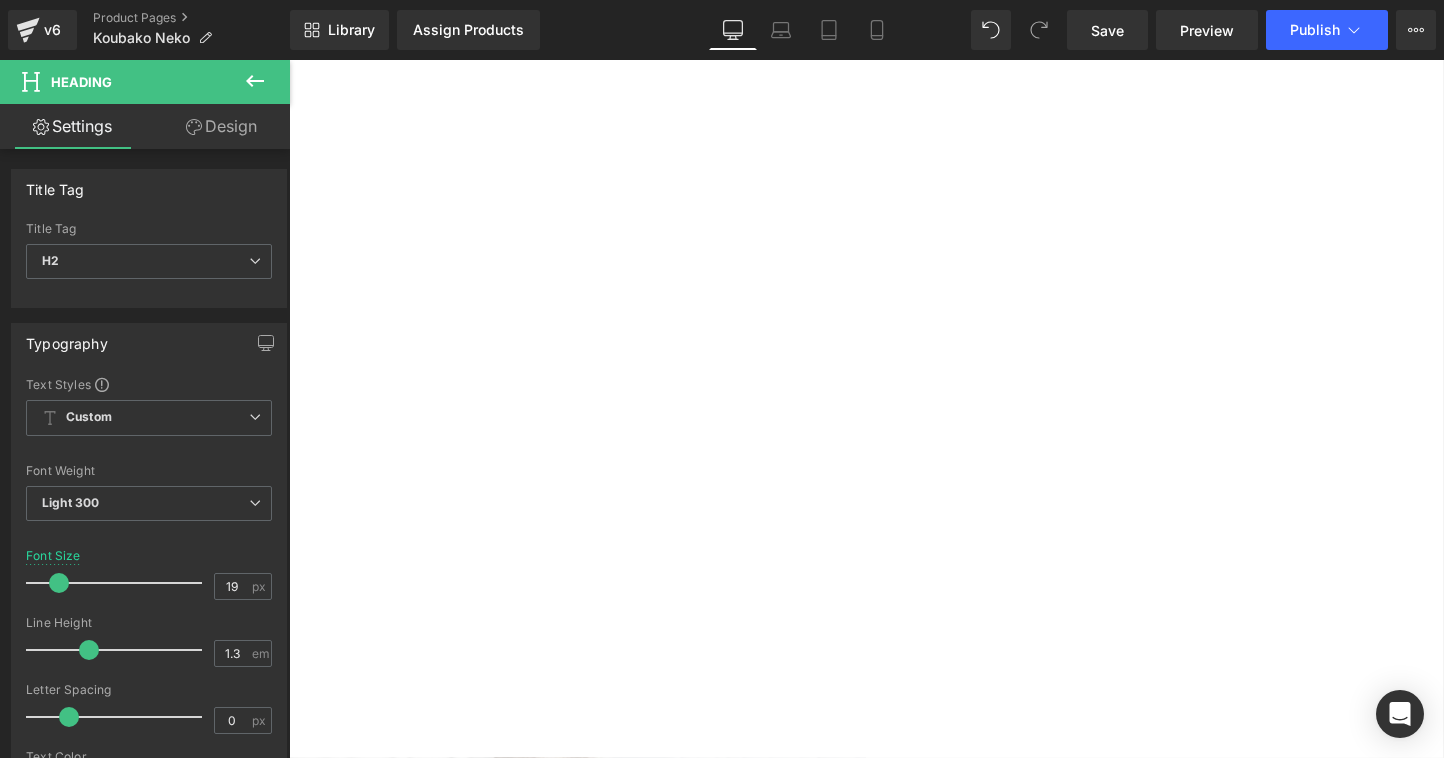 type 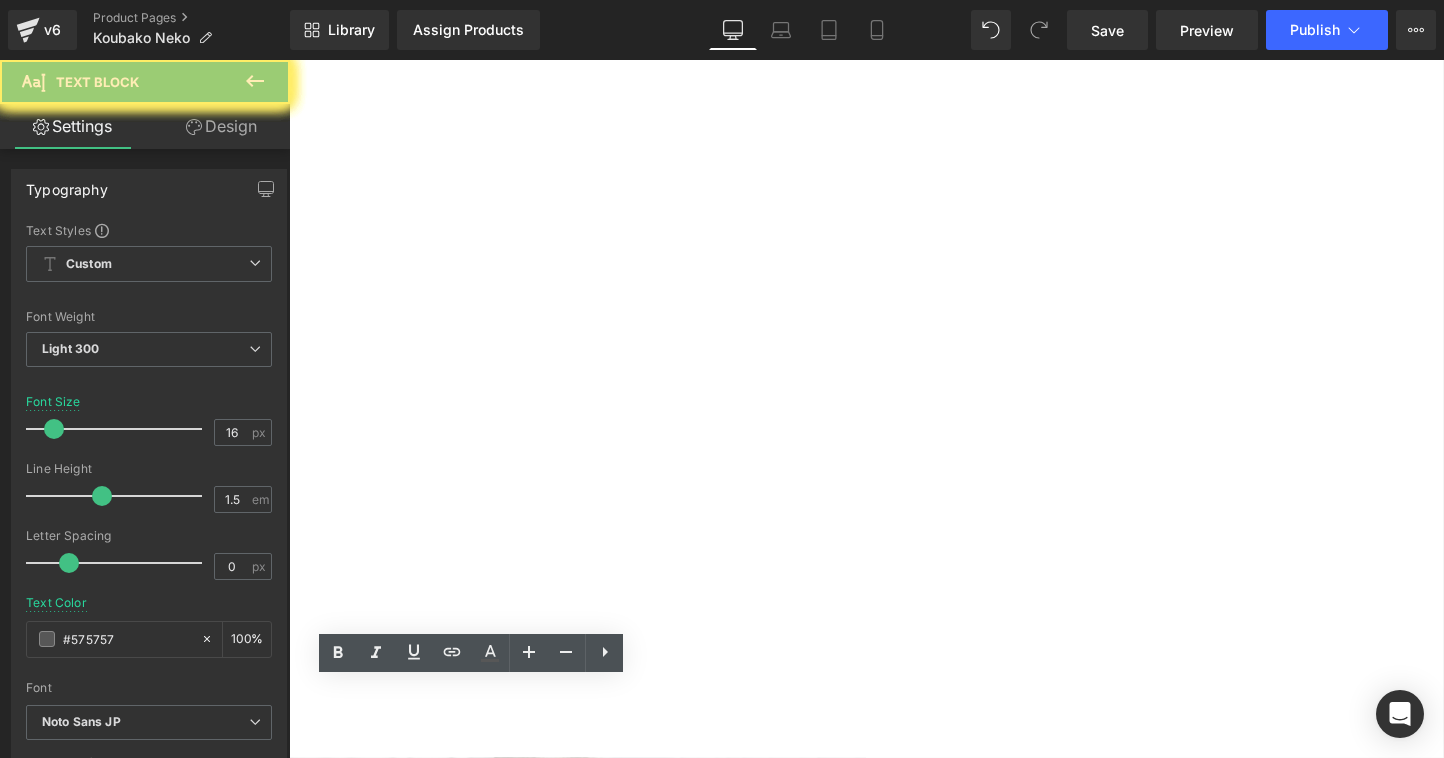 click on "猫が得意とする、跳躍のバランス感覚を発揮できるように、プロダクトデザイナーの小宮山洋氏によってデザインされました。爪とぎ支柱は研ぎカスが出にくい、綿縄素材を採用。" at bounding box center [284, 2323] 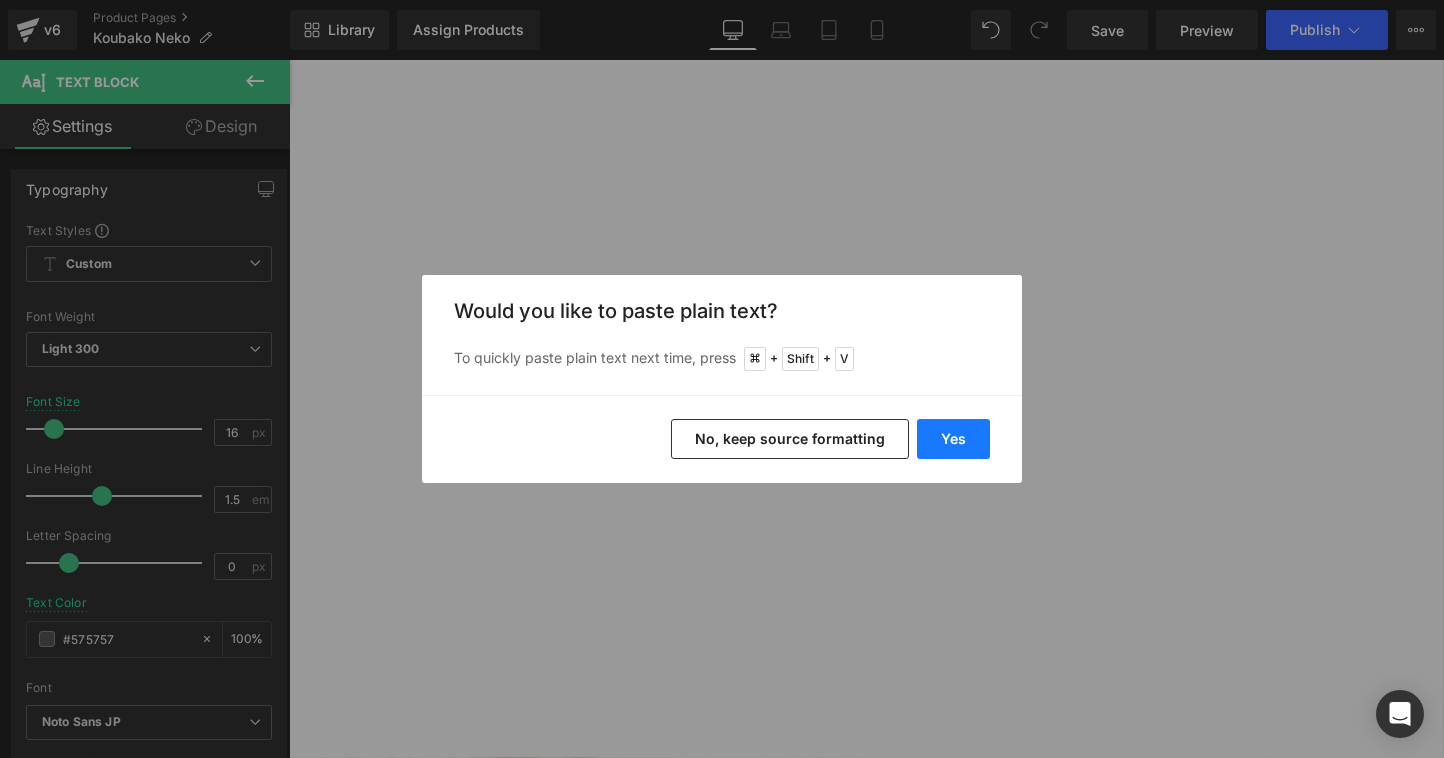 click on "Yes" at bounding box center [953, 439] 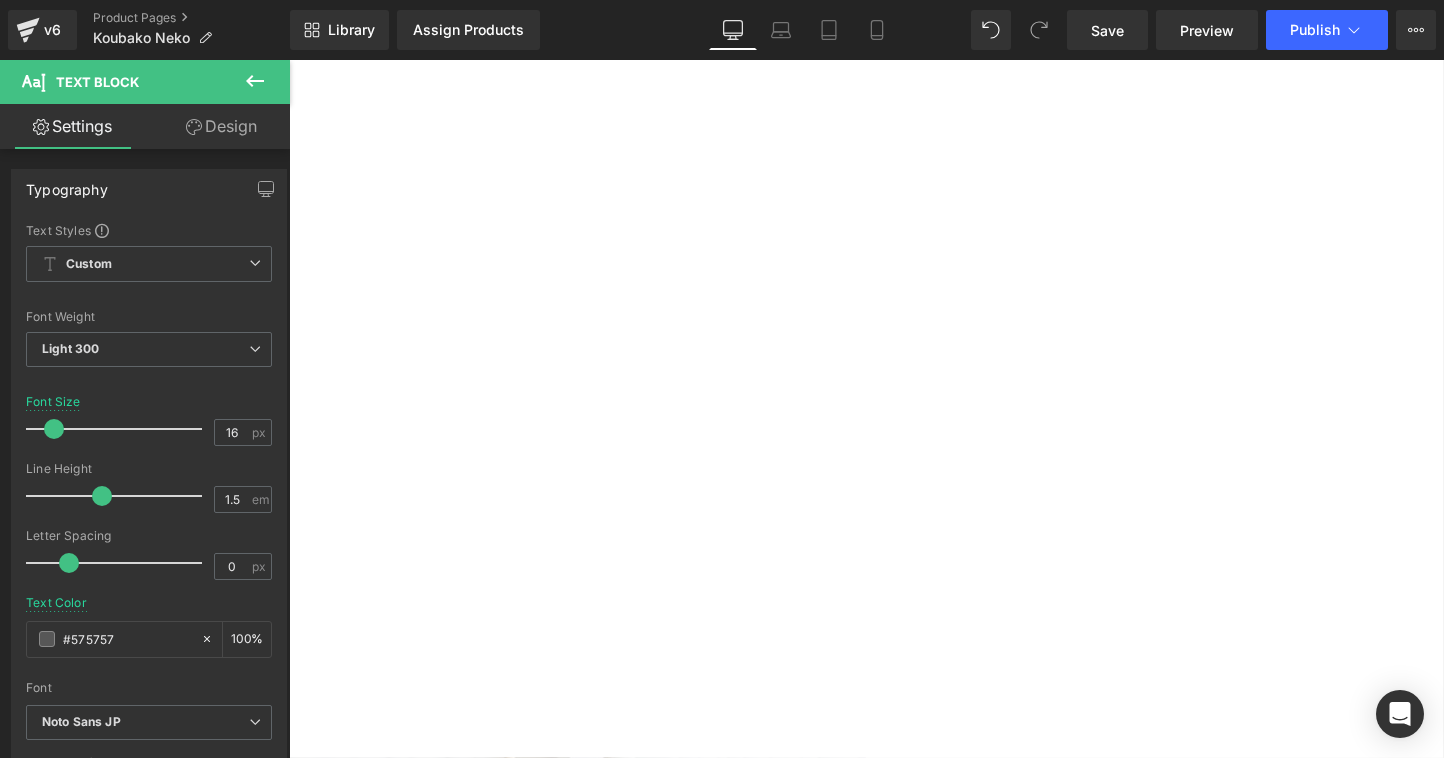 scroll, scrollTop: 1443, scrollLeft: 0, axis: vertical 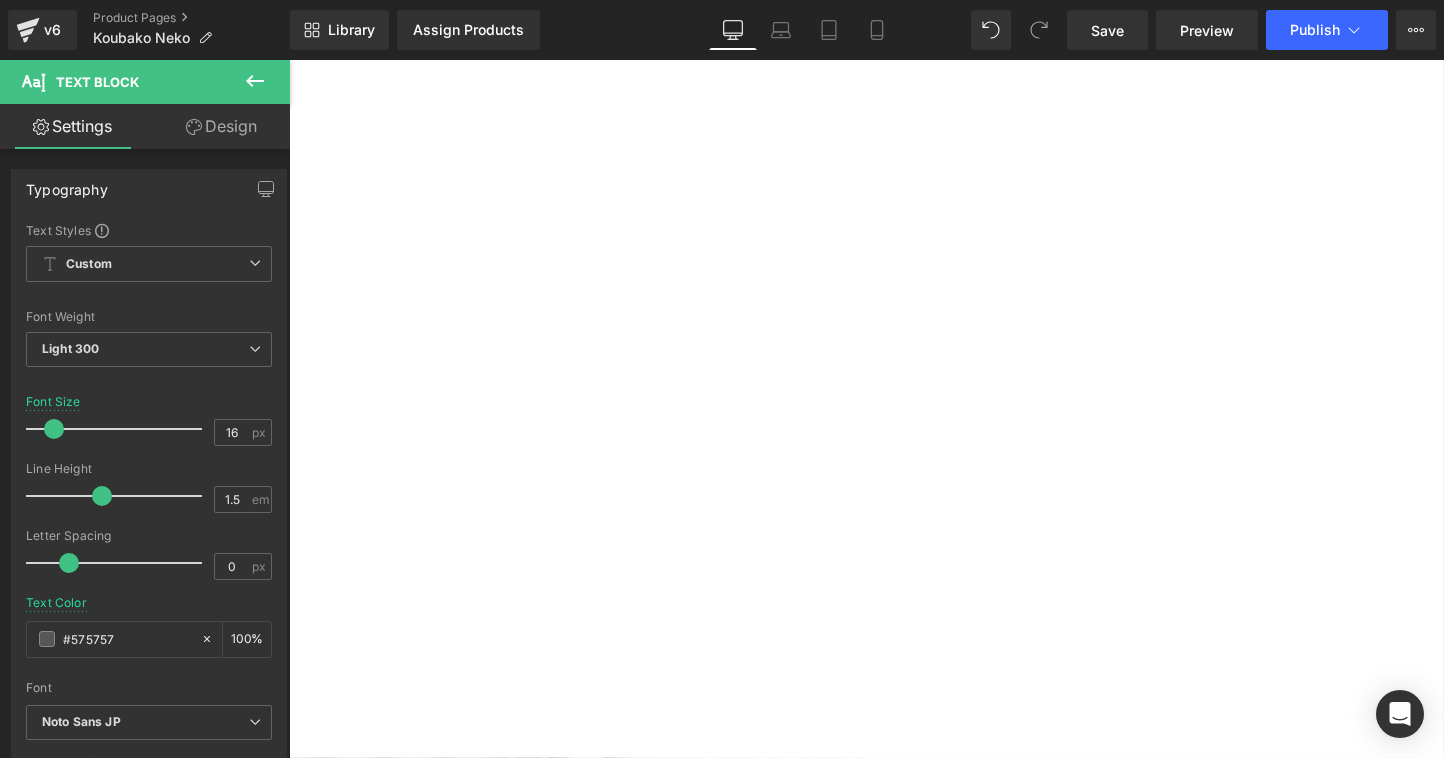 click on "香箱座りの安らぎを立体化" at bounding box center [284, 2063] 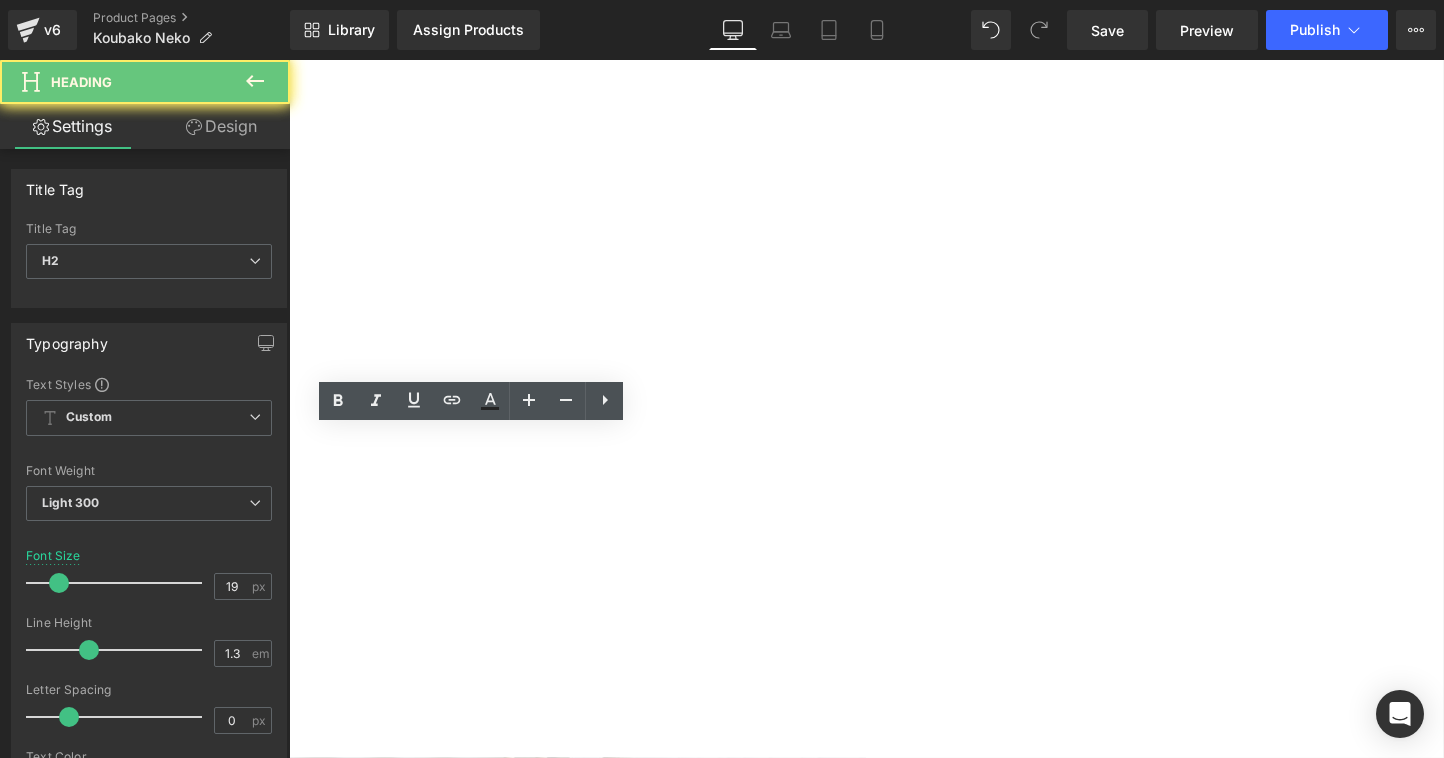 click on "香箱座りの安らぎを立体化" at bounding box center (284, 2063) 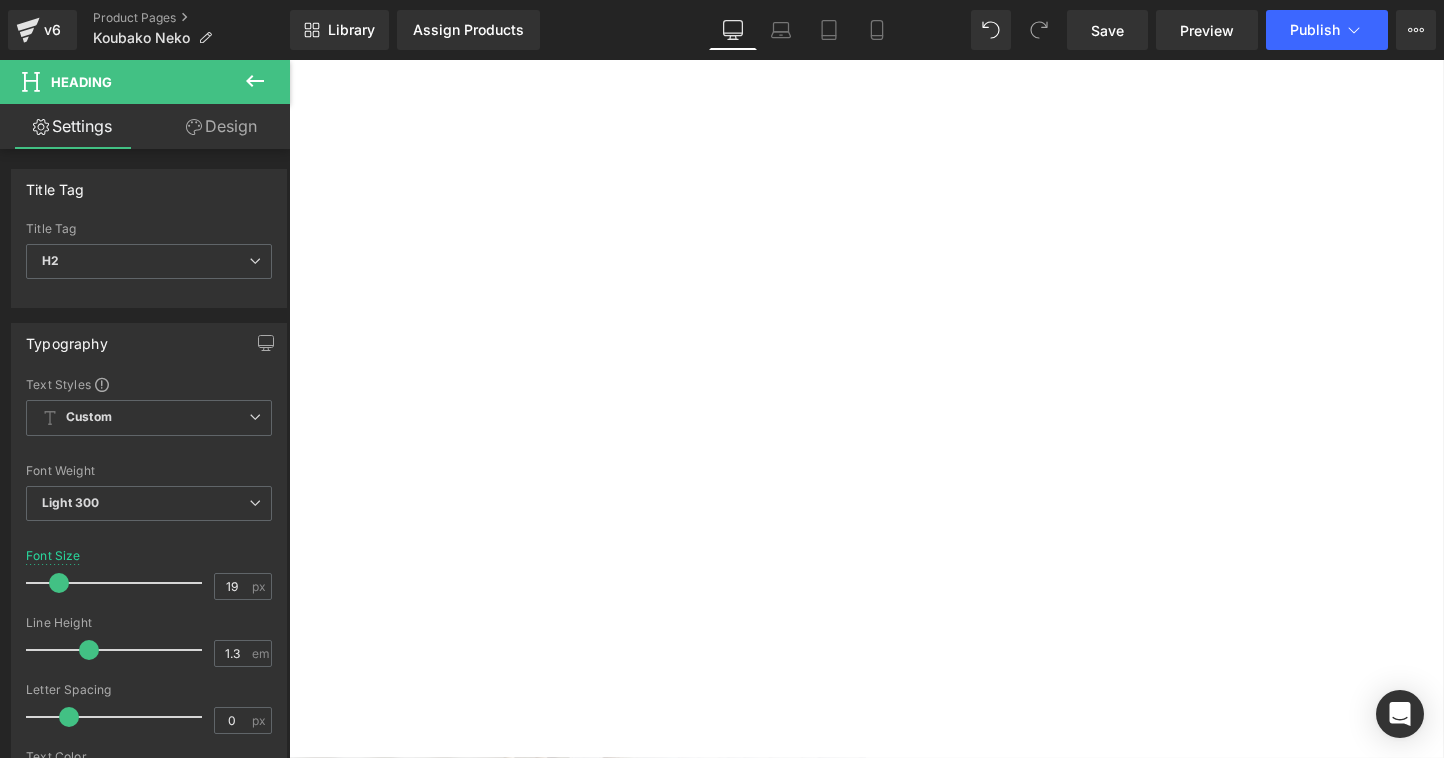 click on "前脚をしまい、背中を丸める“香箱座り”の安らぎを立体化。見るだけで呼吸がゆるむ静かな佇まいです。" at bounding box center (284, 2103) 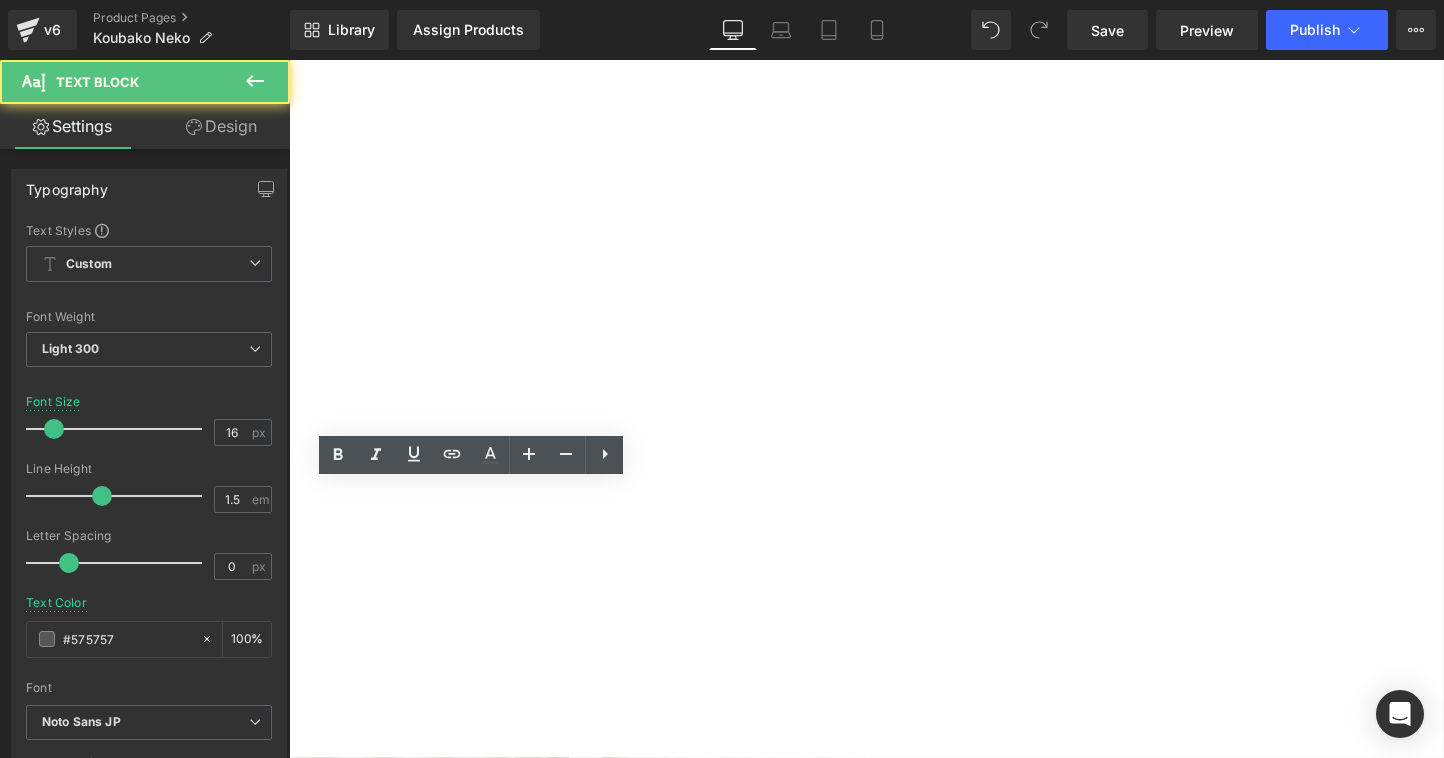click on "前脚をしまい、背中を丸める“香箱座り”の安らぎを立体化。見るだけで呼吸がゆるむ静かな佇まいです。" at bounding box center (284, 2103) 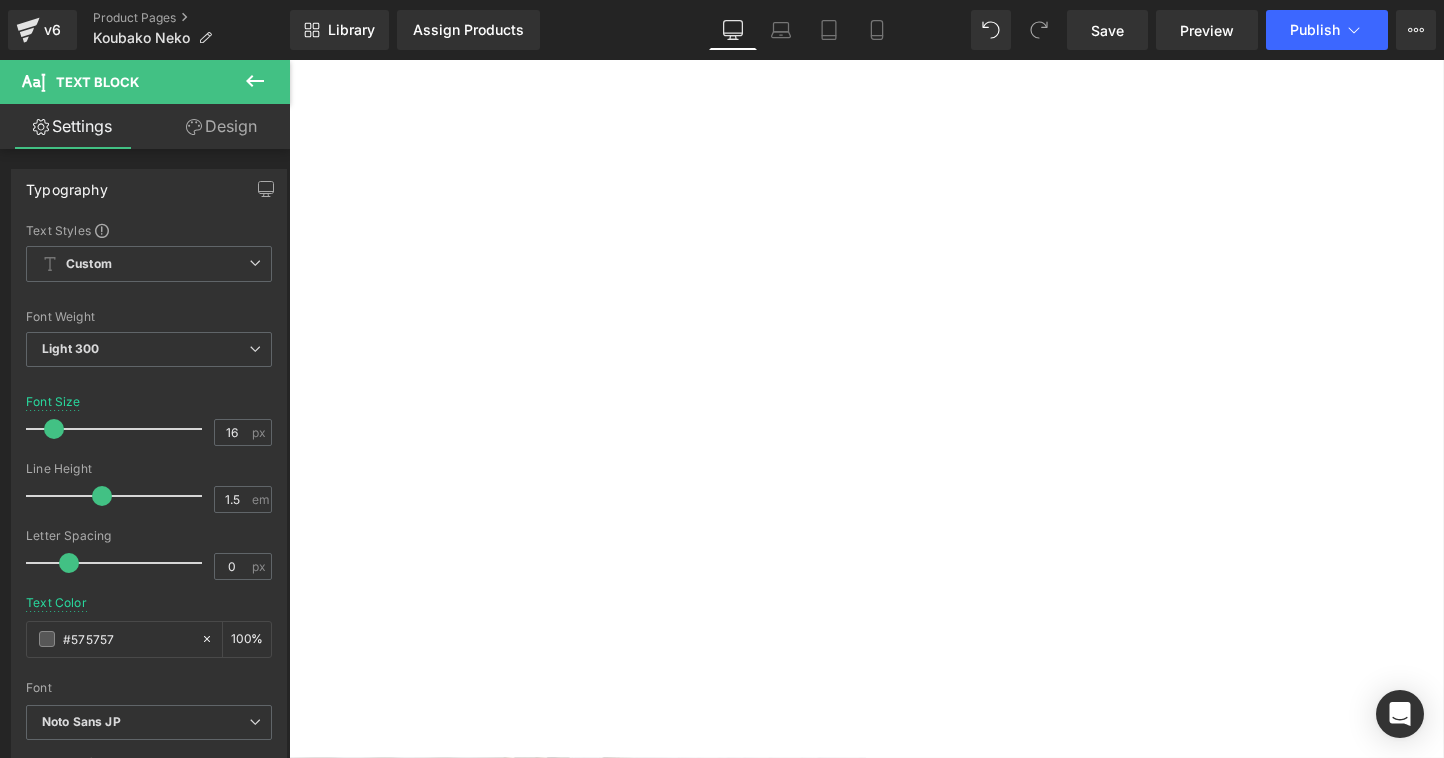 click on "前脚をしまい、背中を丸める“香箱座り”の安らぎを表現しました。見るだけで呼吸がゆるむ静かな佇まいです。" at bounding box center [284, 2103] 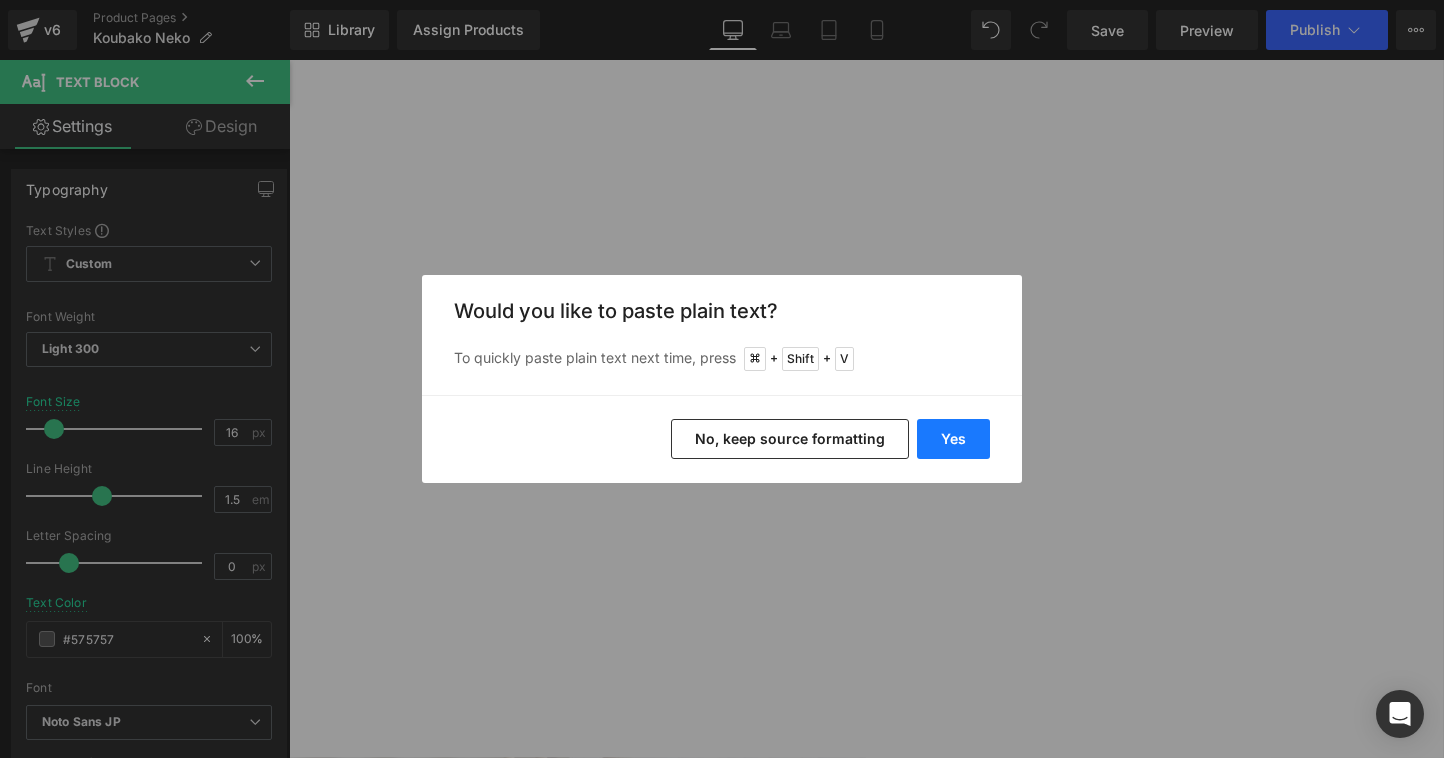 click on "Yes" at bounding box center (953, 439) 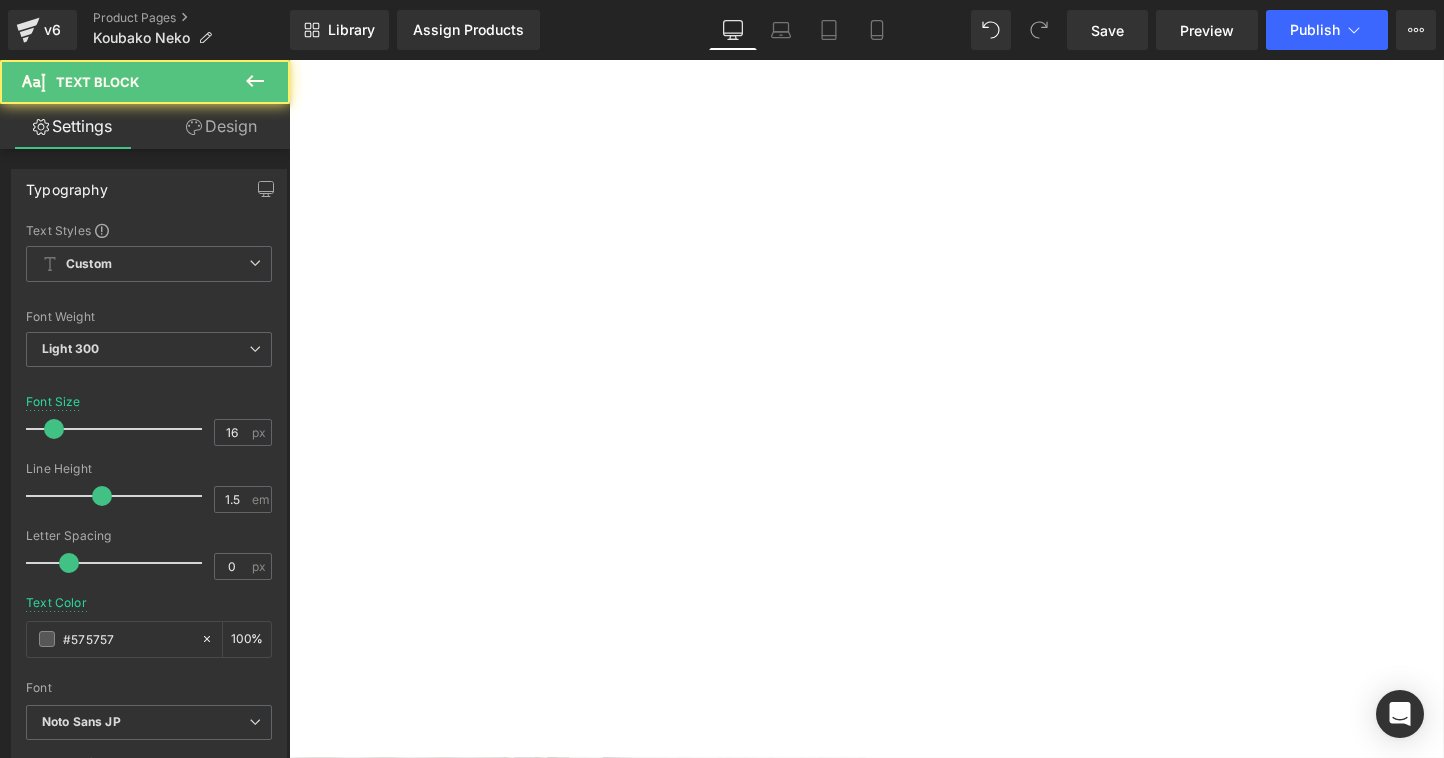click on "指でなぞると木目が立体的に感じられ、触れるたびリラックス。" at bounding box center [284, 3021] 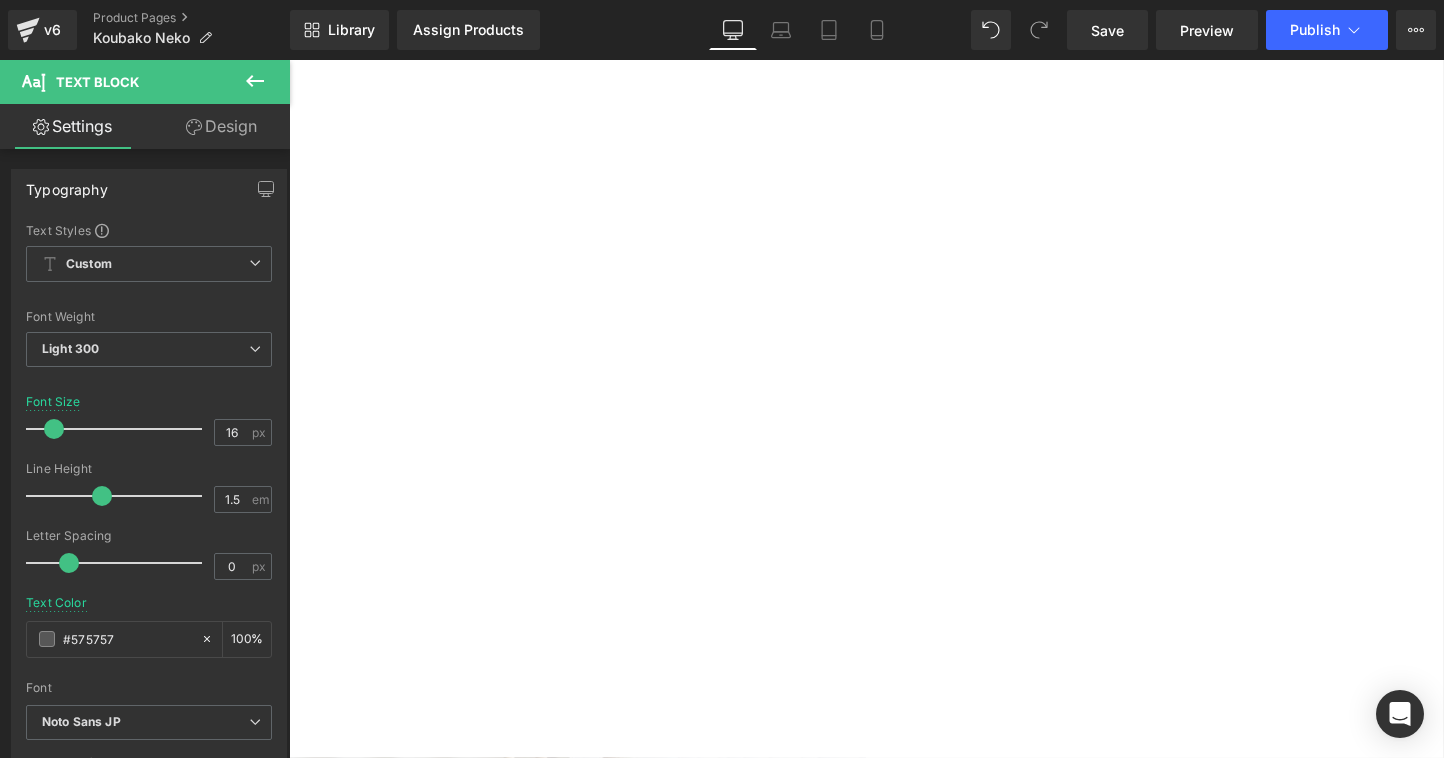 click at bounding box center (284, 2990) 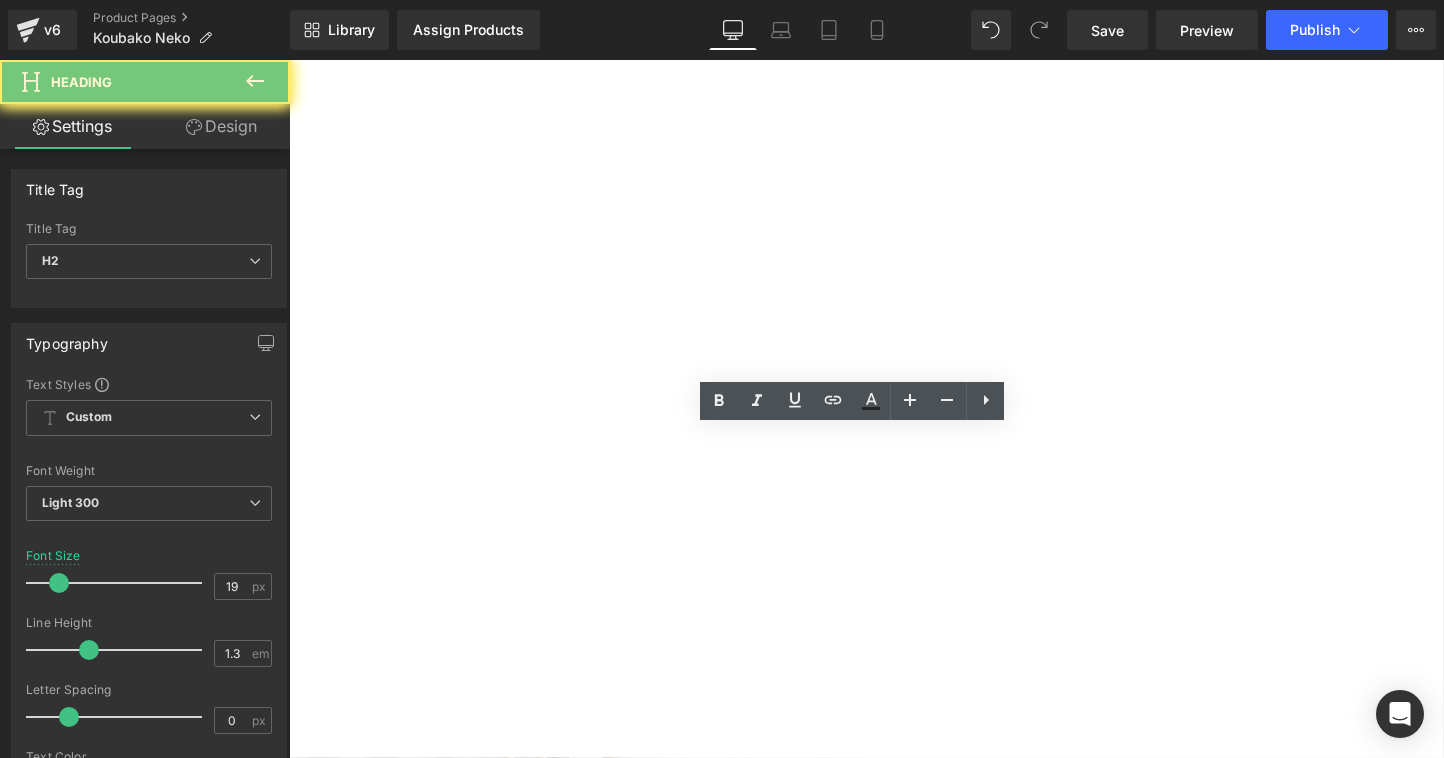 click on "高い安定性とくらしに馴染むデザイン" at bounding box center (284, 2970) 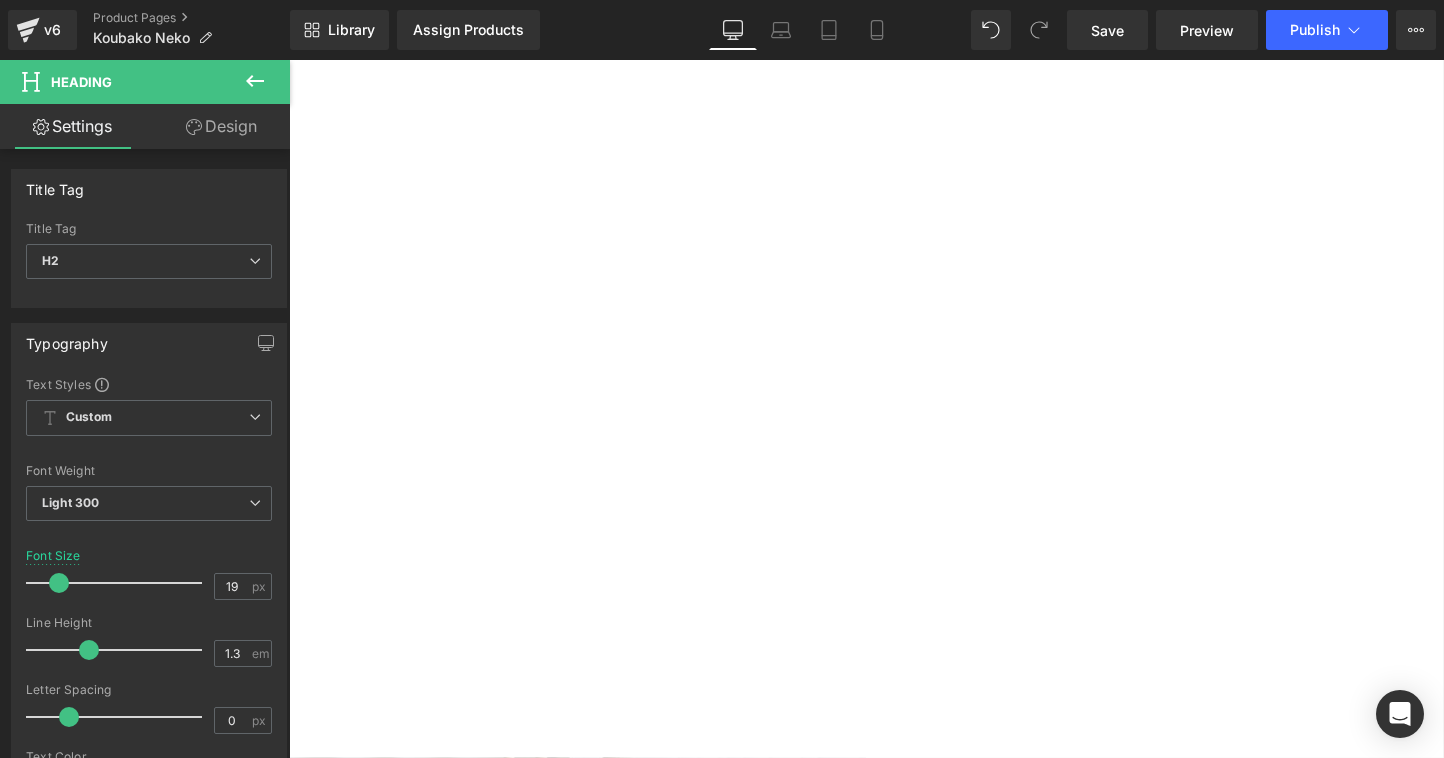 type 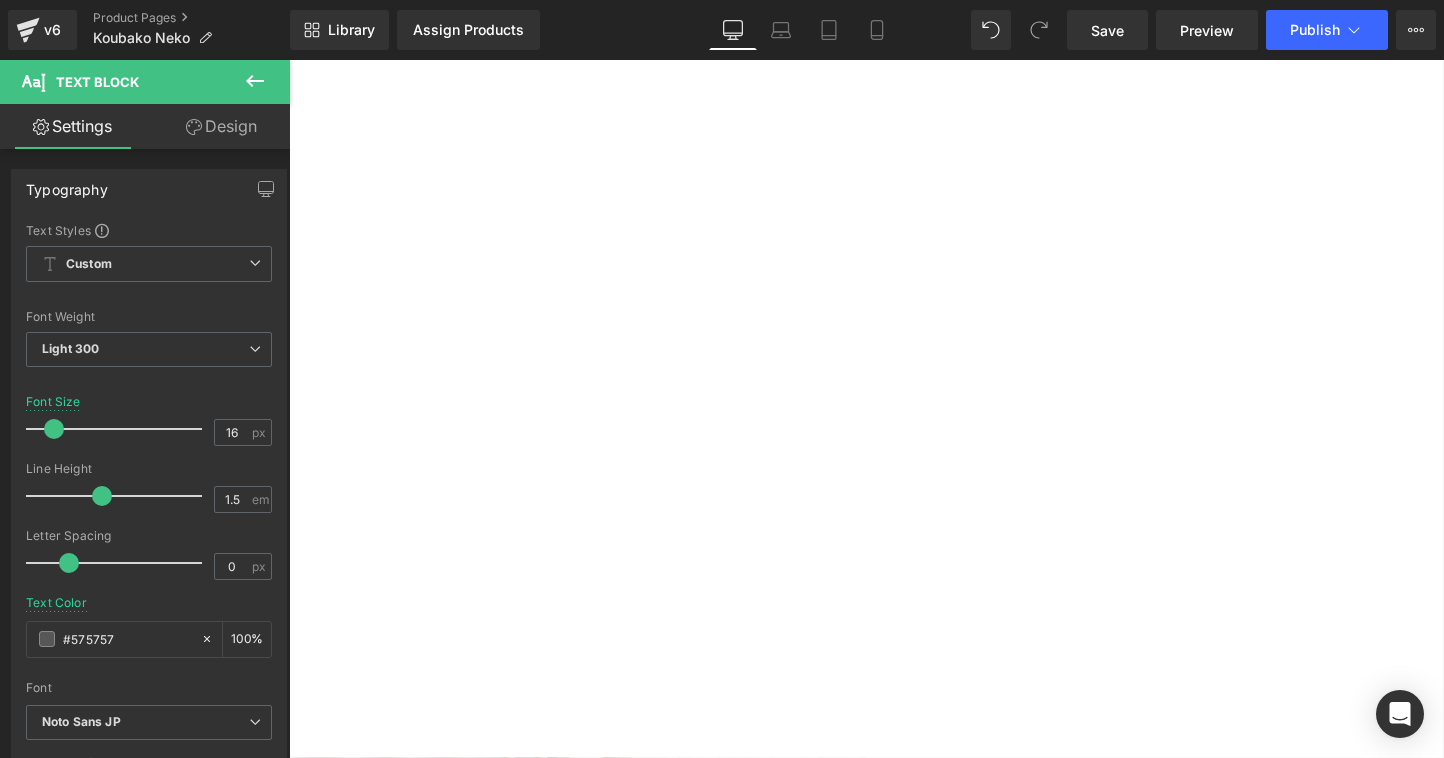 click on "爪とぎや布張りパーツも購入できます" at bounding box center [284, 3883] 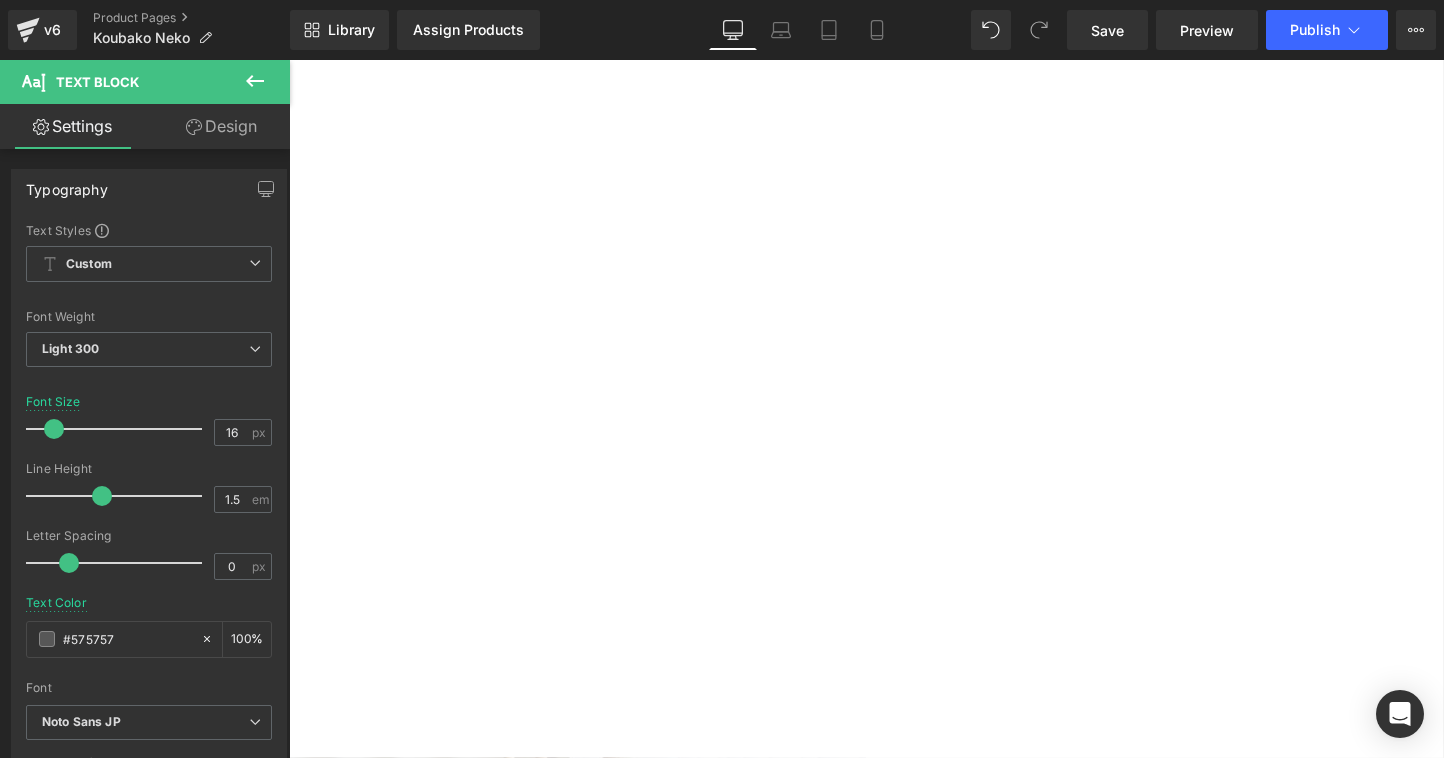 click on "専用爪とぎ綿縄パーツを公式オンラインストアで販売しています。日々の暮らしに寄り添う家具であると同時に、猫に永く寄り添う猫用木製家具でありたいと考えています。" at bounding box center [284, 3928] 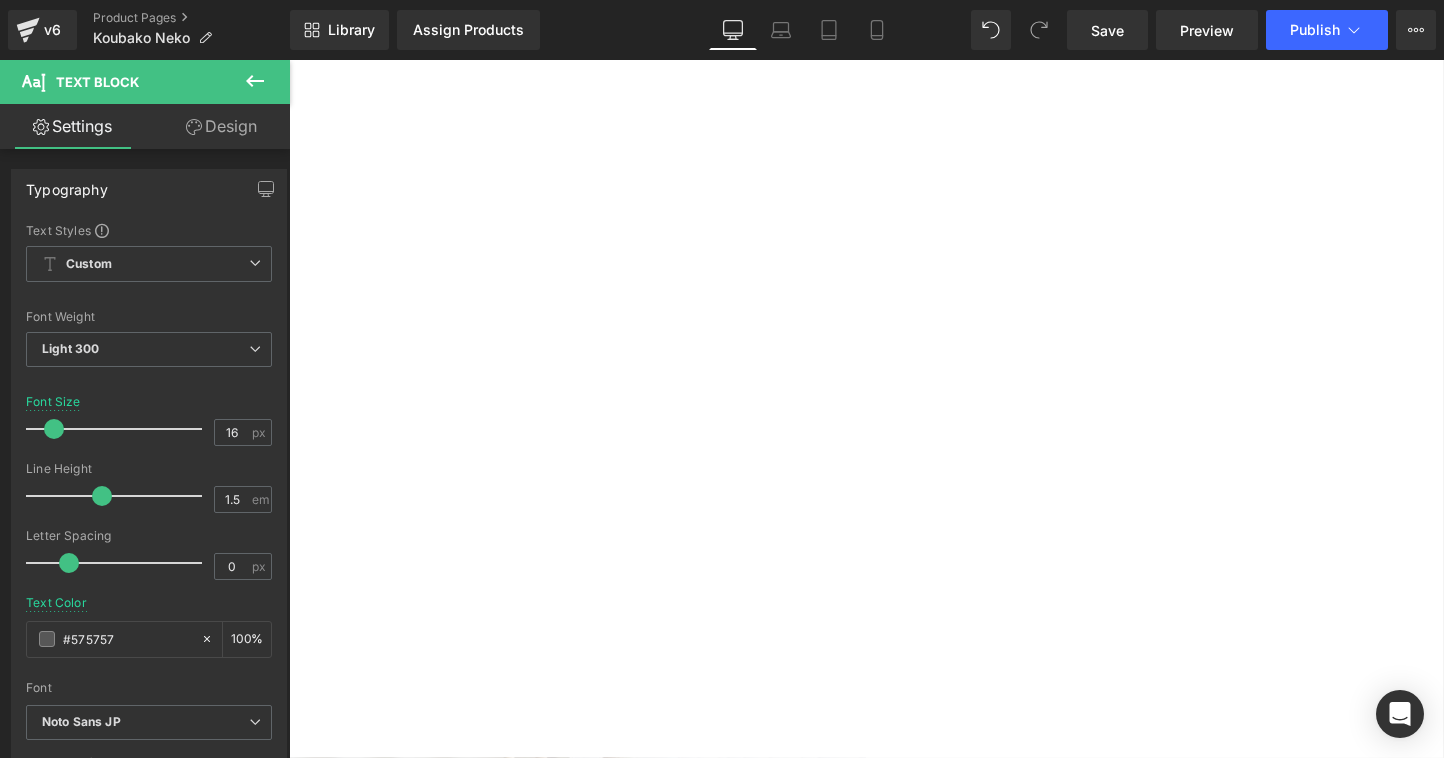 click on "専用爪とぎ綿縄パーツを公式オンラインストアで販売しています。日々の暮らしに寄り添う家具であると同時に、猫に永く寄り添う猫用木製家具でありたいと考えています。" at bounding box center [284, 3928] 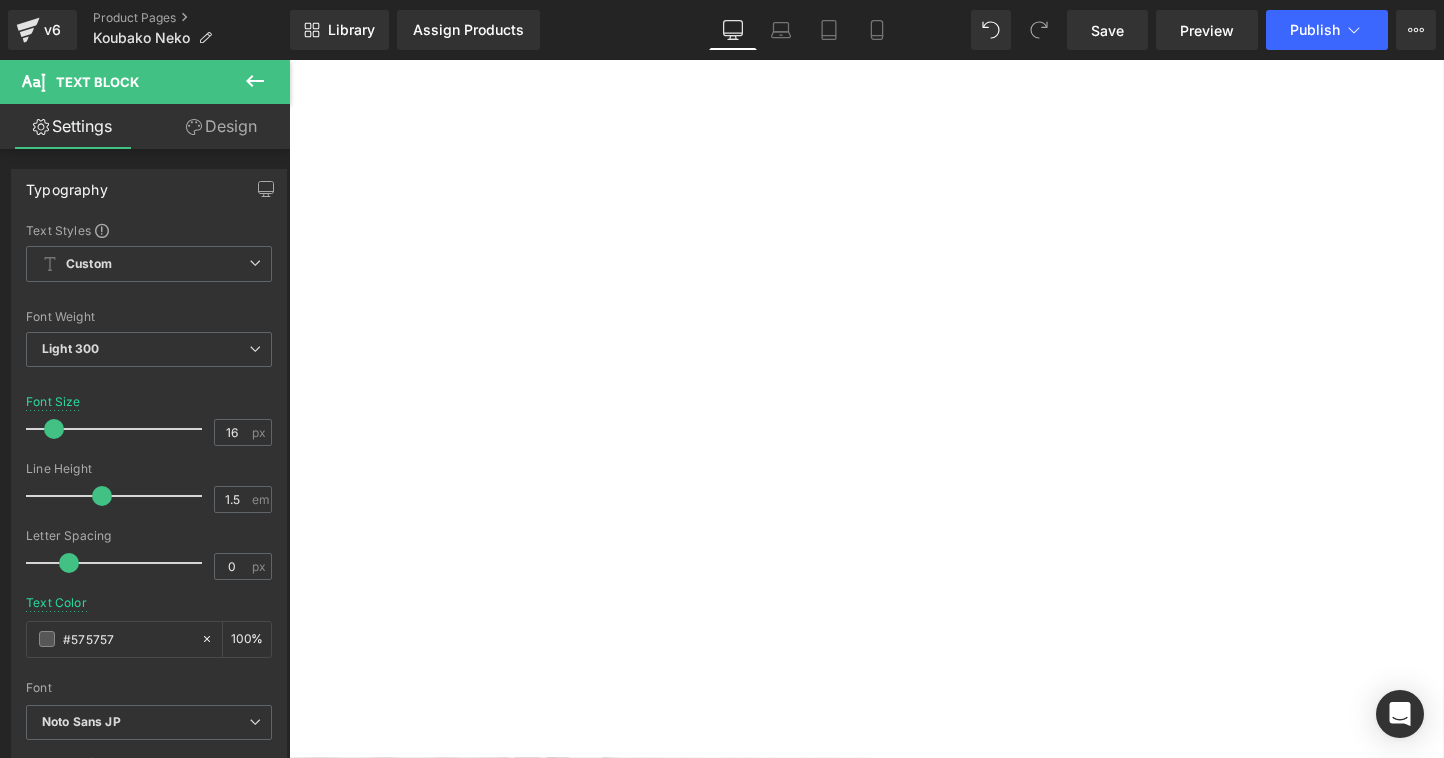 scroll, scrollTop: 1562, scrollLeft: 0, axis: vertical 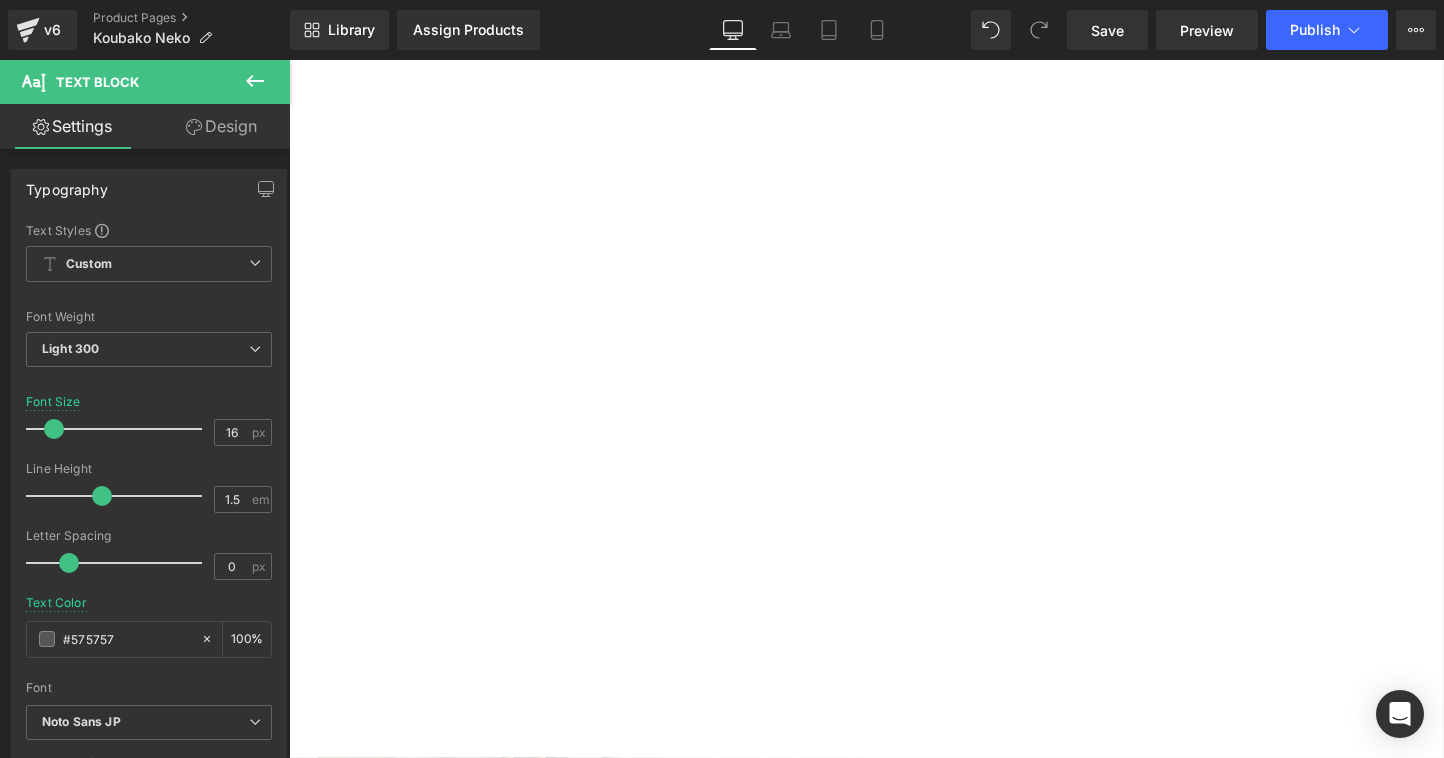 click on "木のぬくもりと精巧な匠の技" at bounding box center [284, 3986] 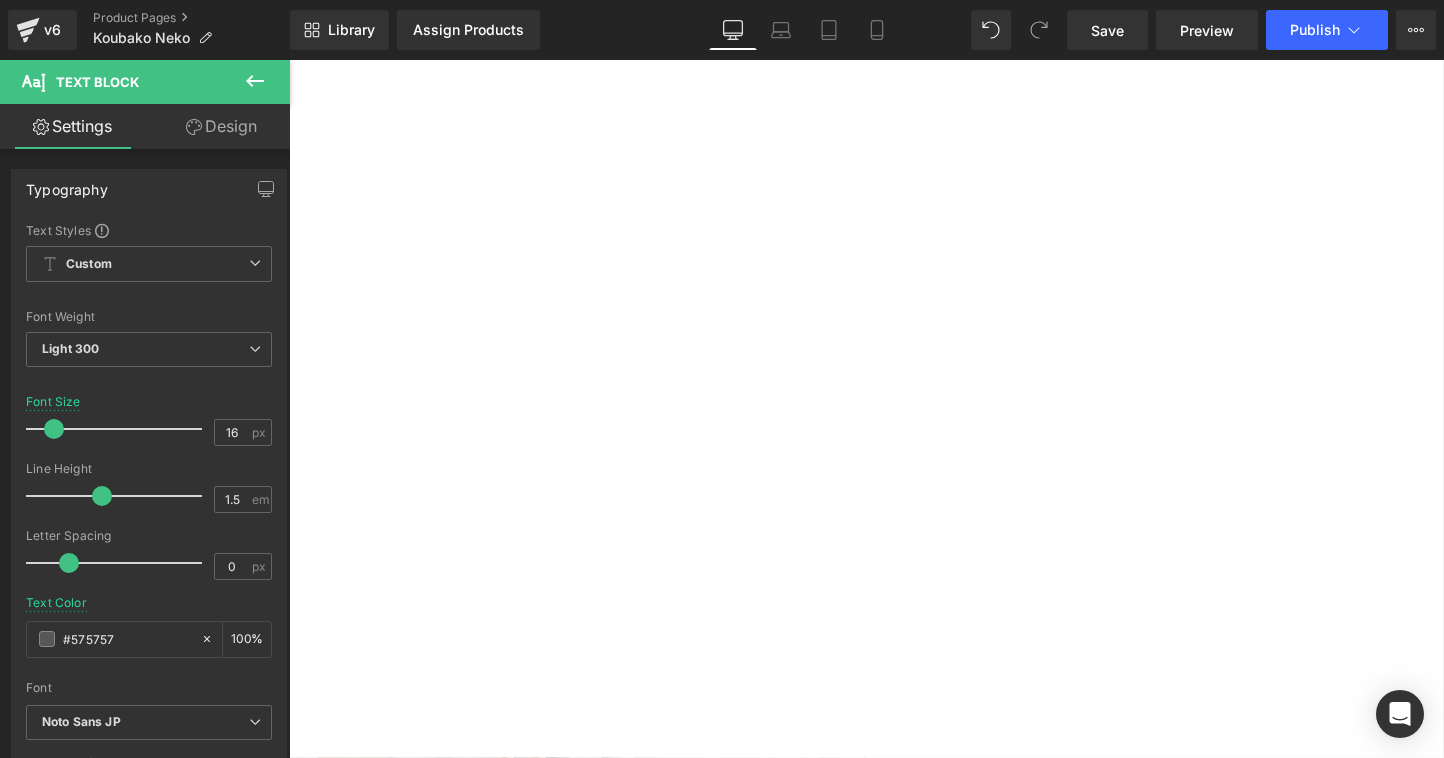 click on "木のぬくもりと精巧な匠の技" at bounding box center (284, 3986) 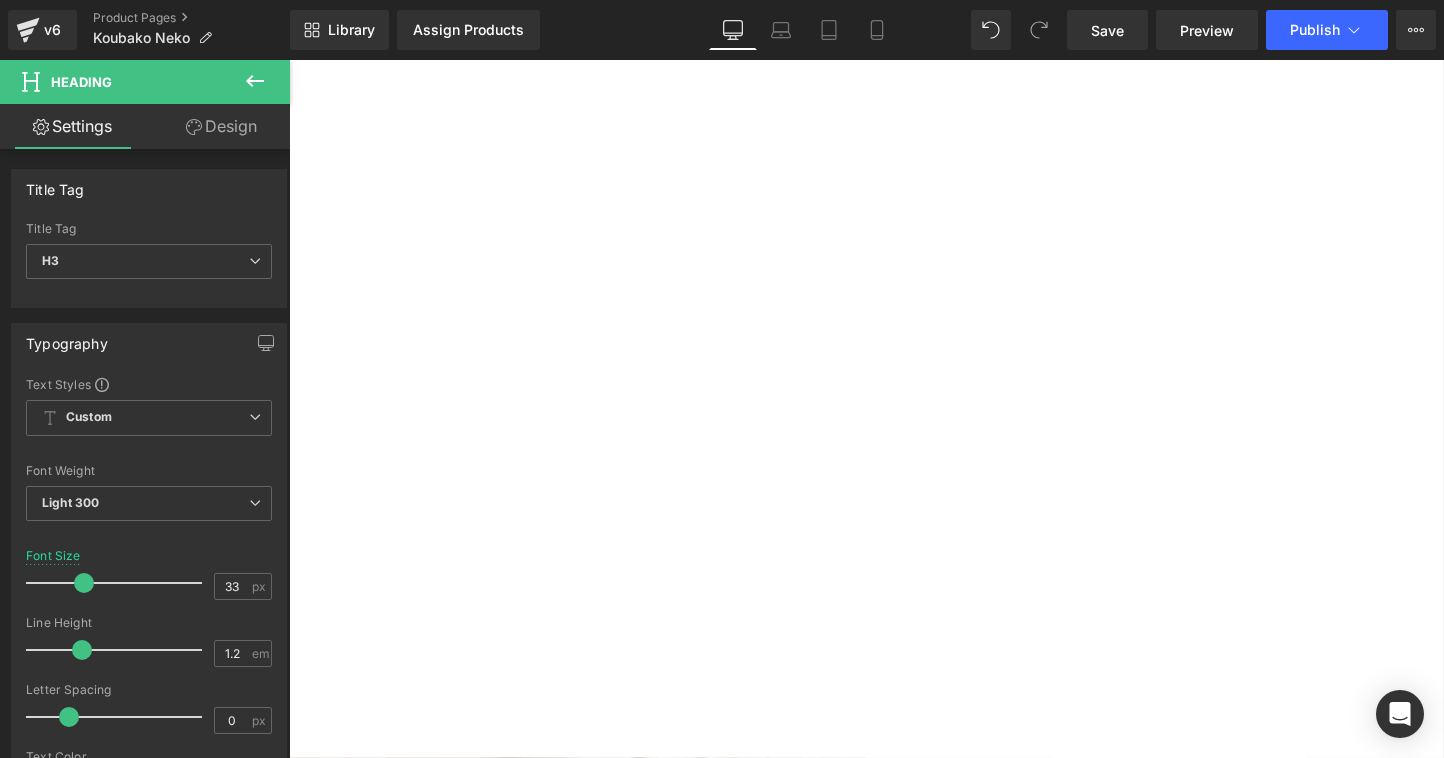 scroll, scrollTop: 1795, scrollLeft: 0, axis: vertical 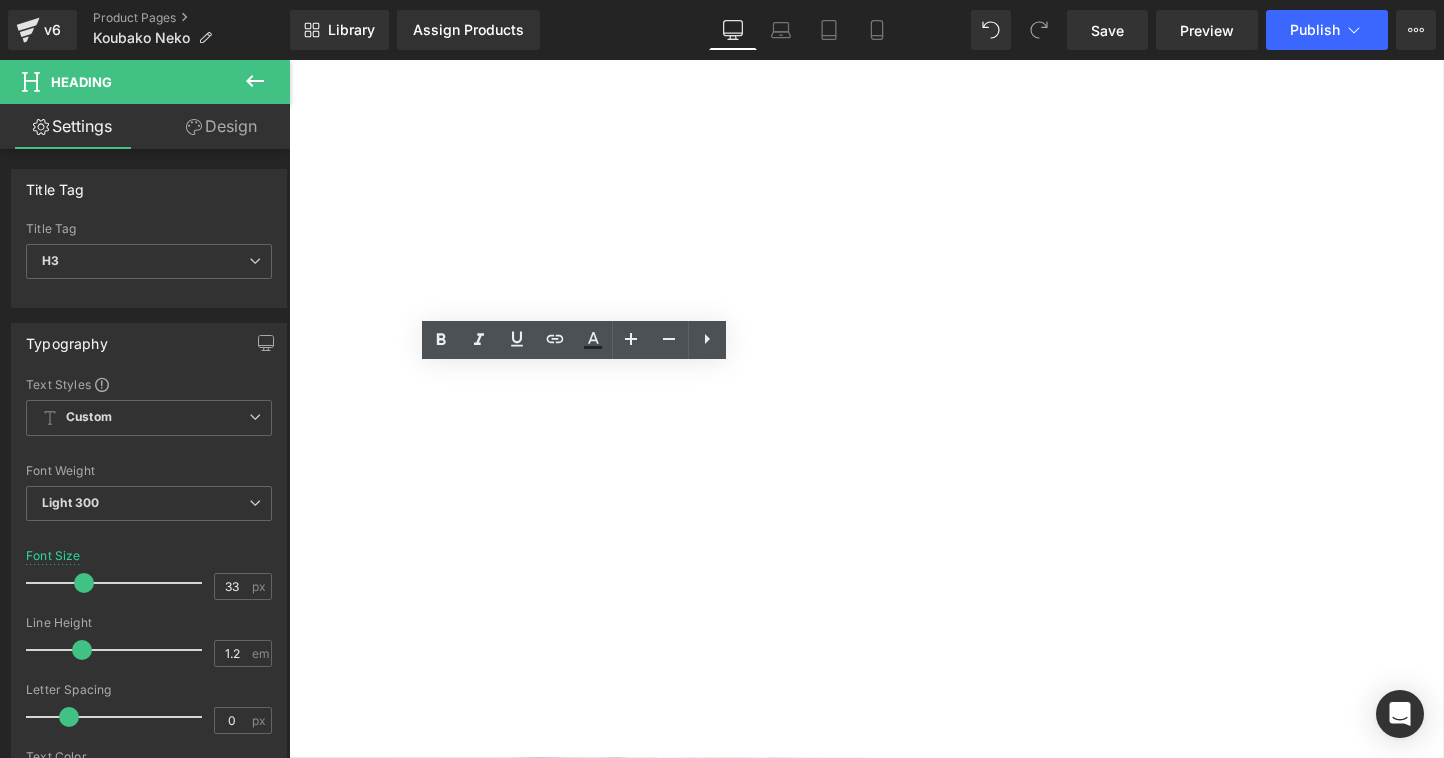 paste 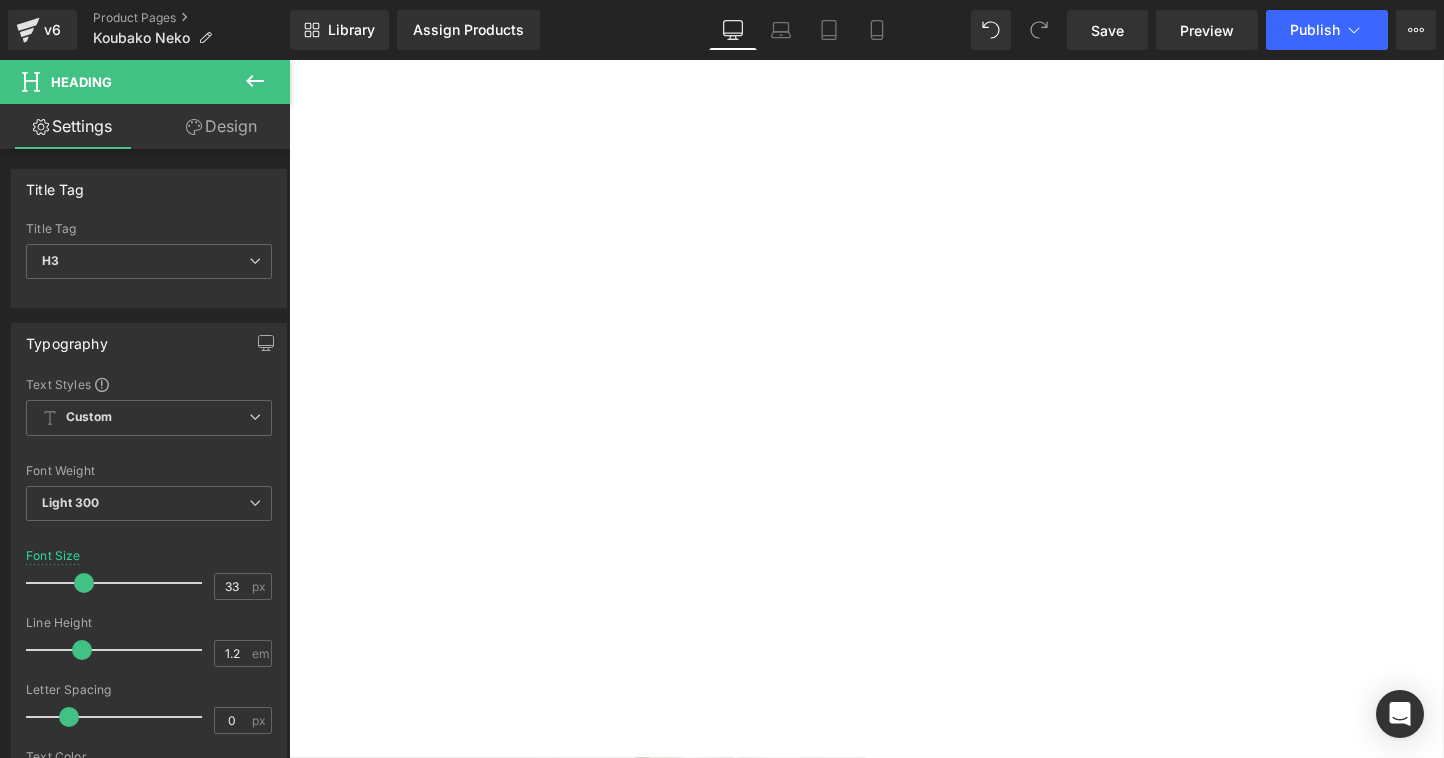 scroll, scrollTop: 1846, scrollLeft: 0, axis: vertical 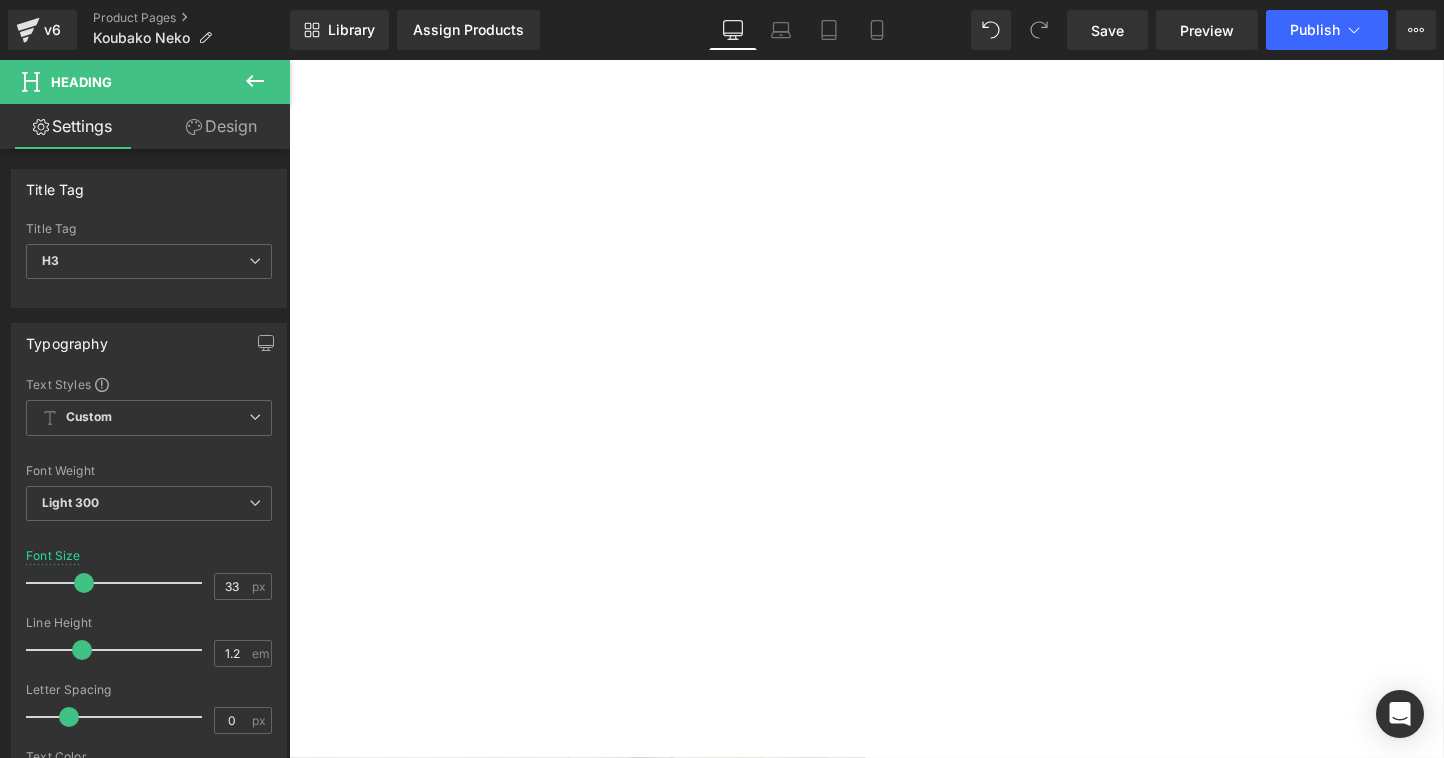 click on "手のひらに、そっと宿る木の猫。" at bounding box center [284, 3702] 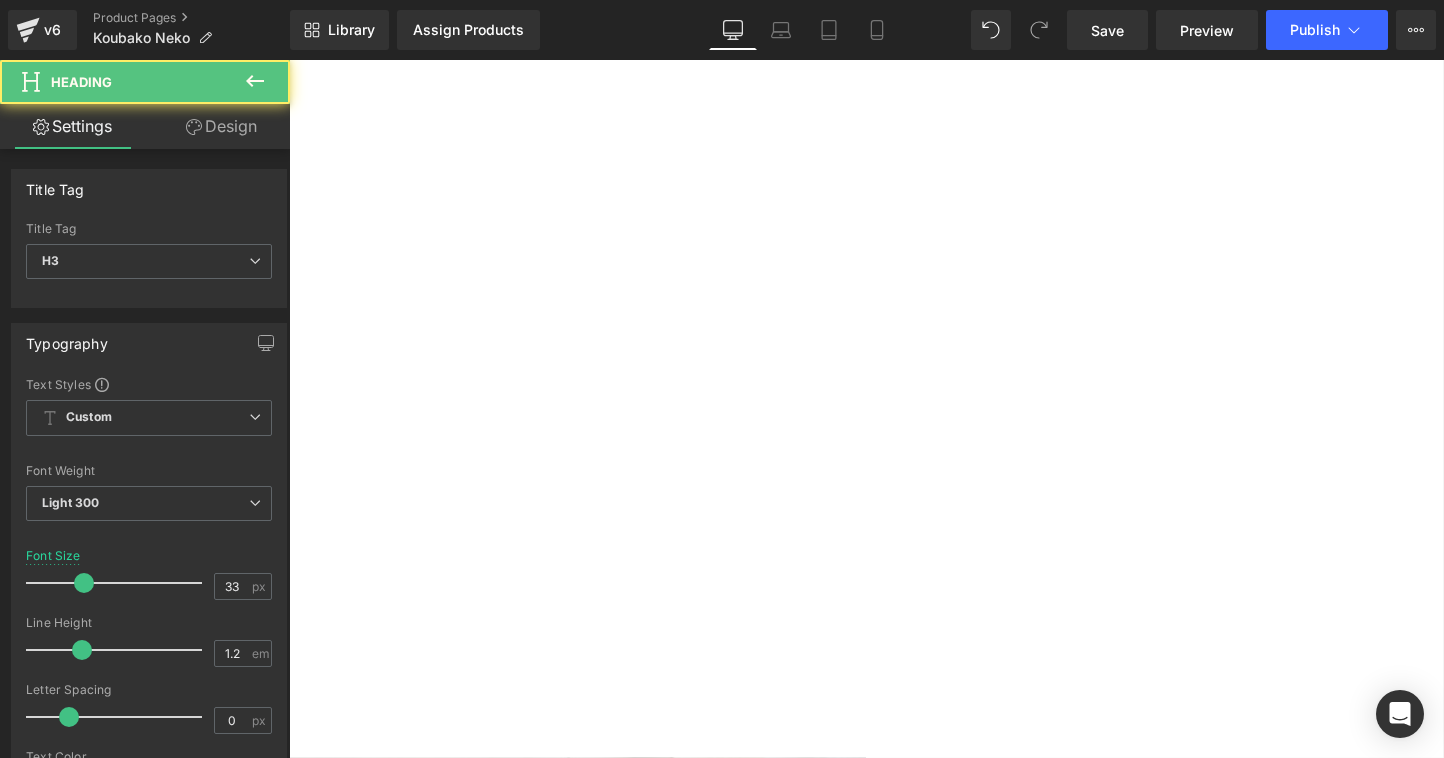 drag, startPoint x: 493, startPoint y: 404, endPoint x: 425, endPoint y: 360, distance: 80.99383 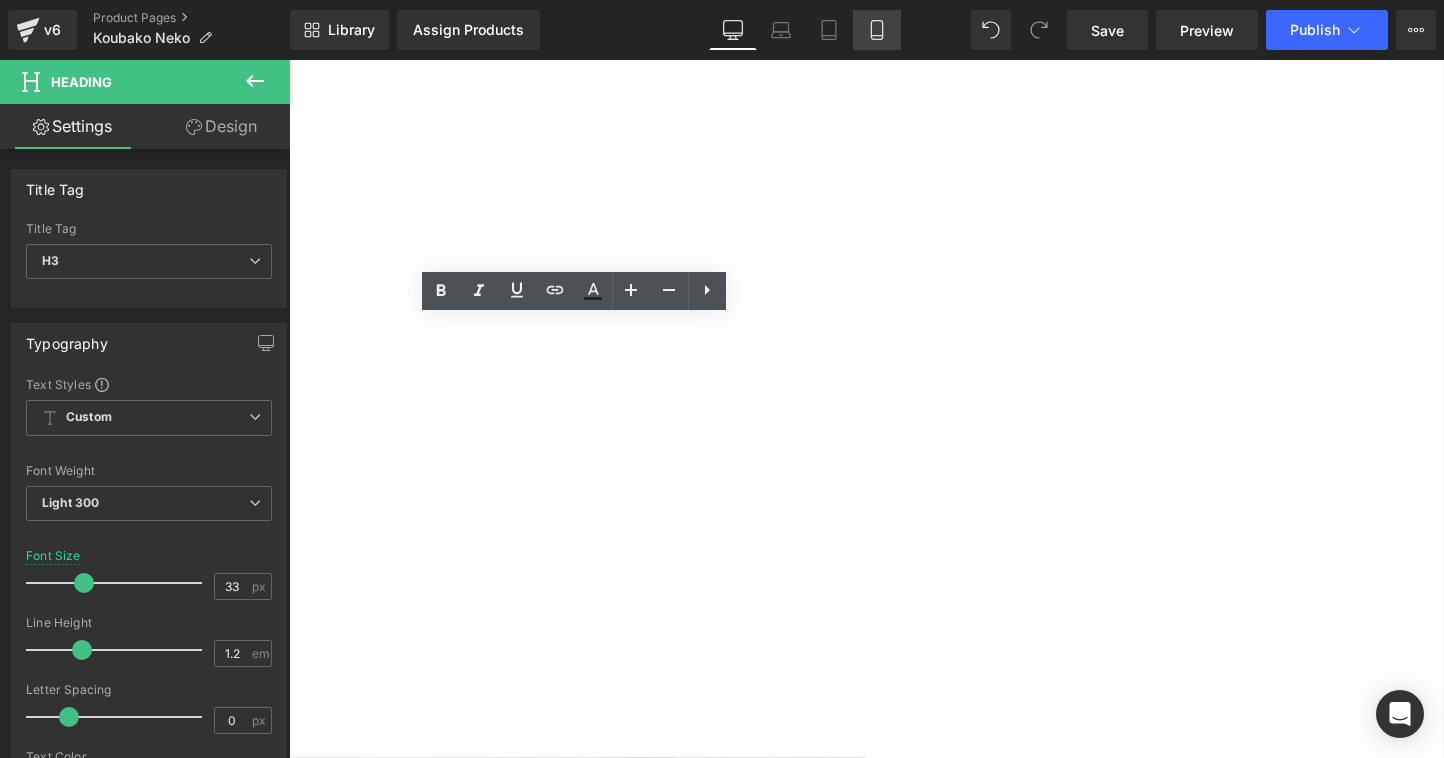 click on "Mobile" at bounding box center (877, 30) 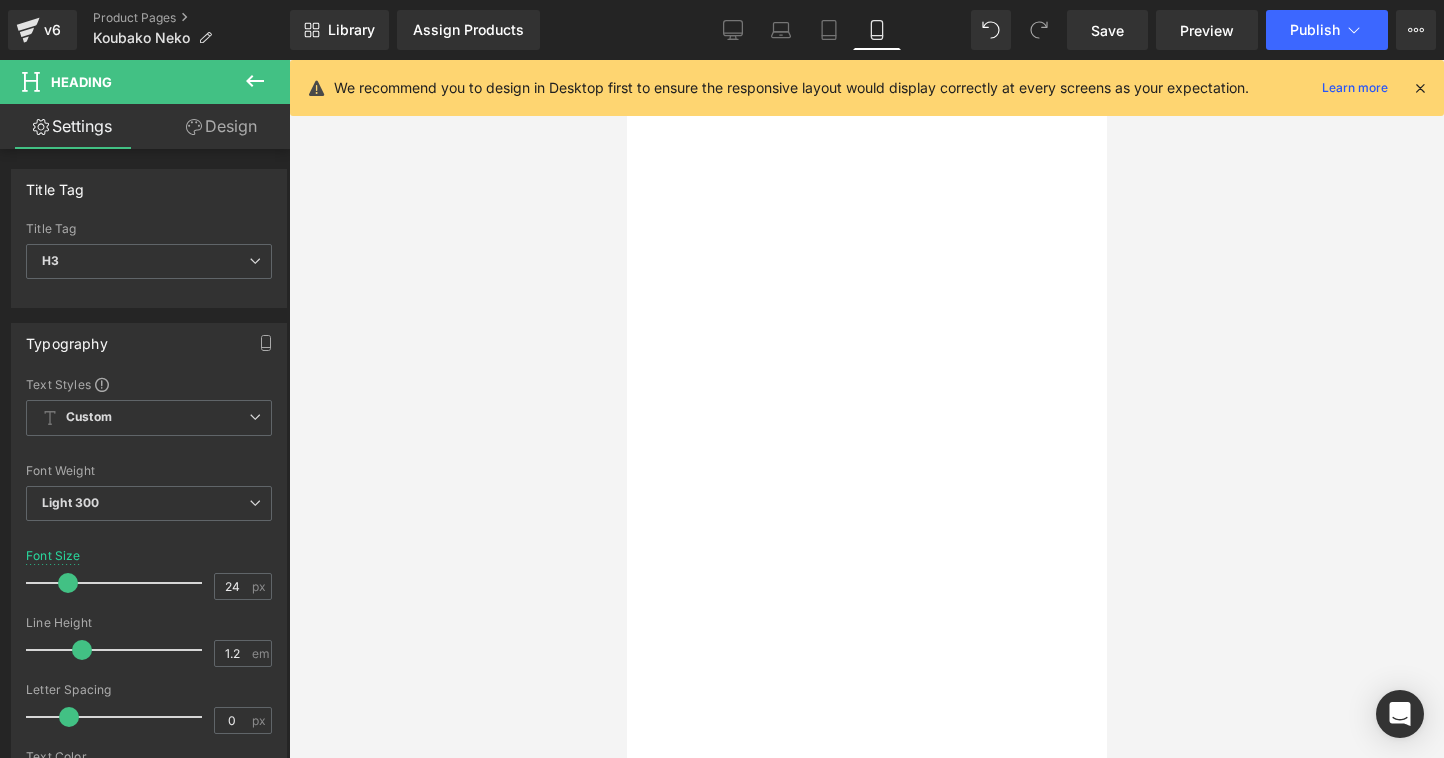 scroll, scrollTop: 3148, scrollLeft: 0, axis: vertical 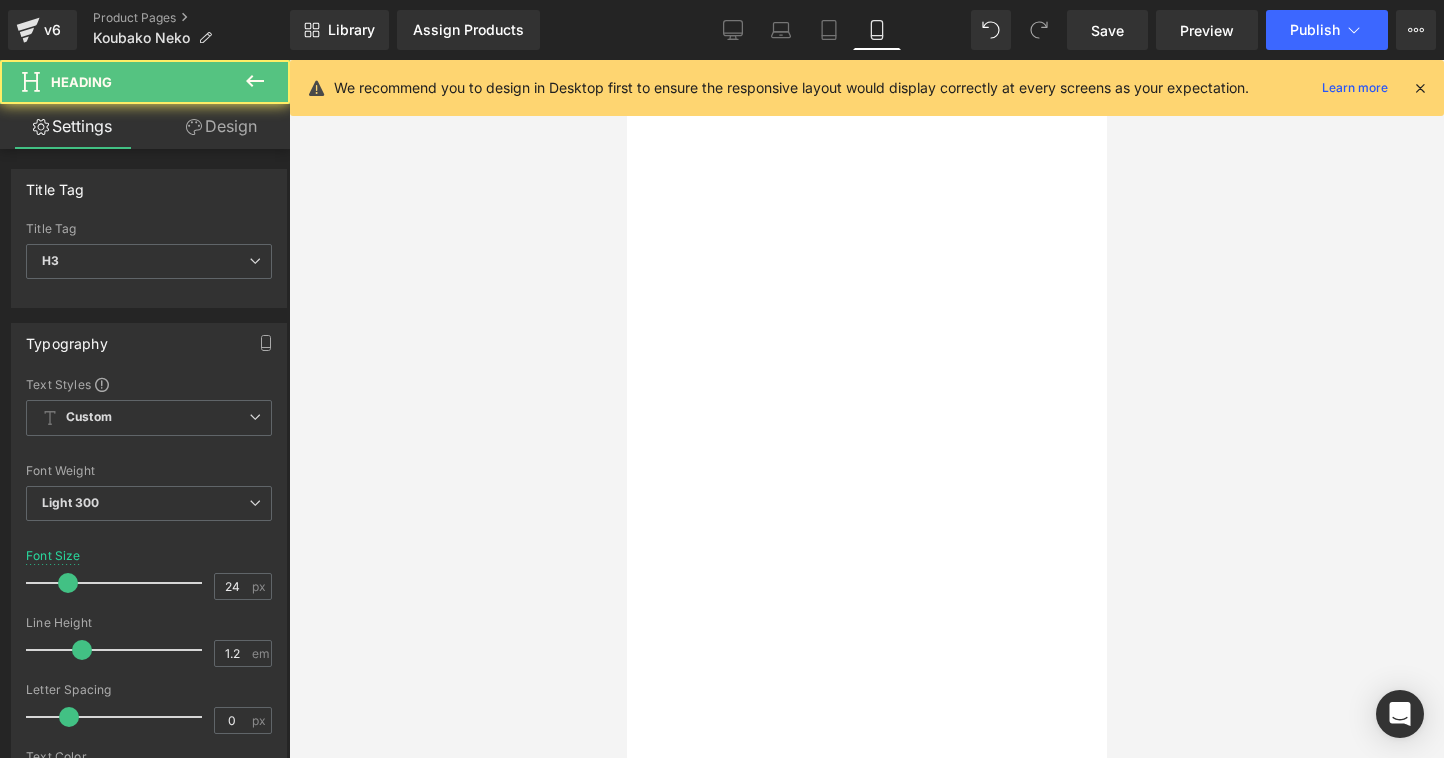 click on "手のひらに、そっと宿る木の猫" at bounding box center (626, 443) 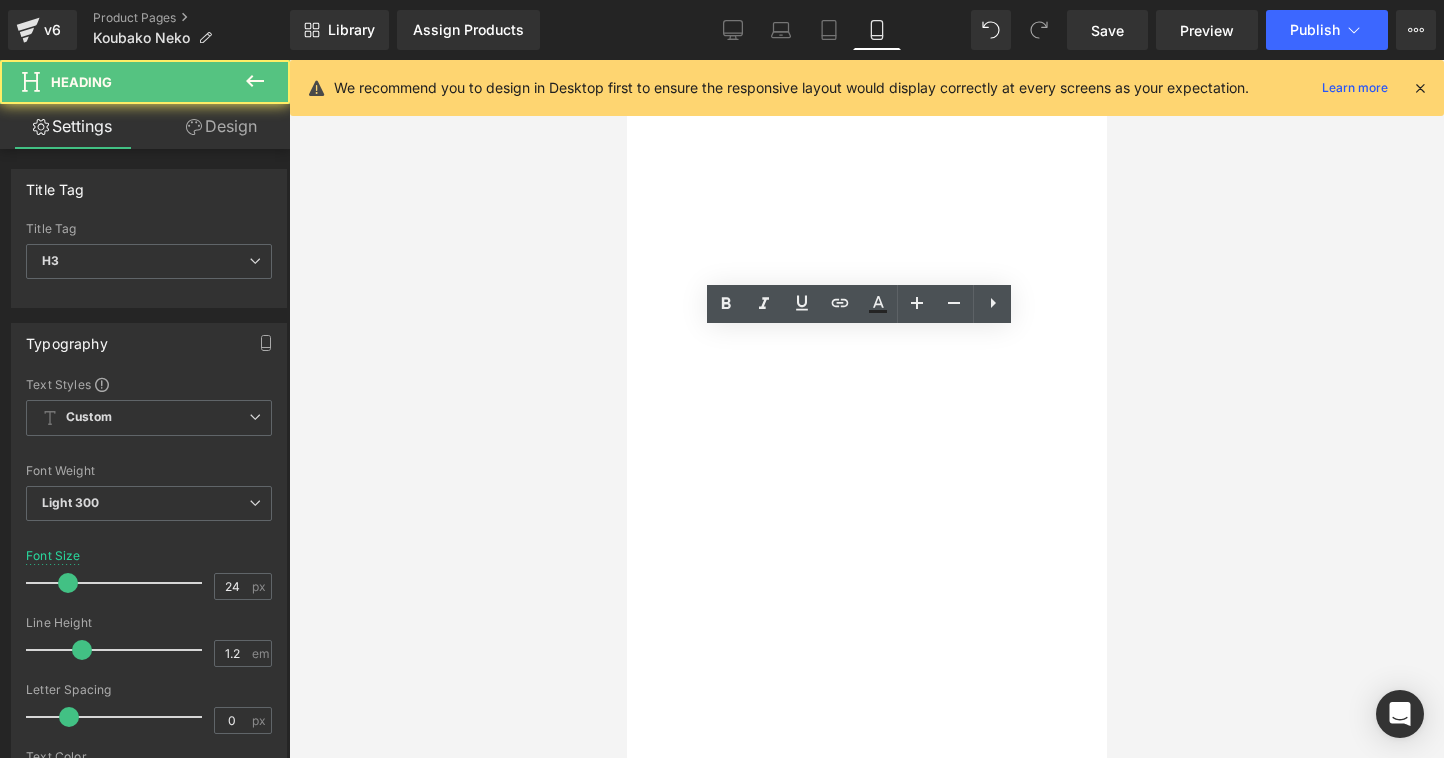 click on "手のひらに、そっと宿る木の猫" at bounding box center (626, 443) 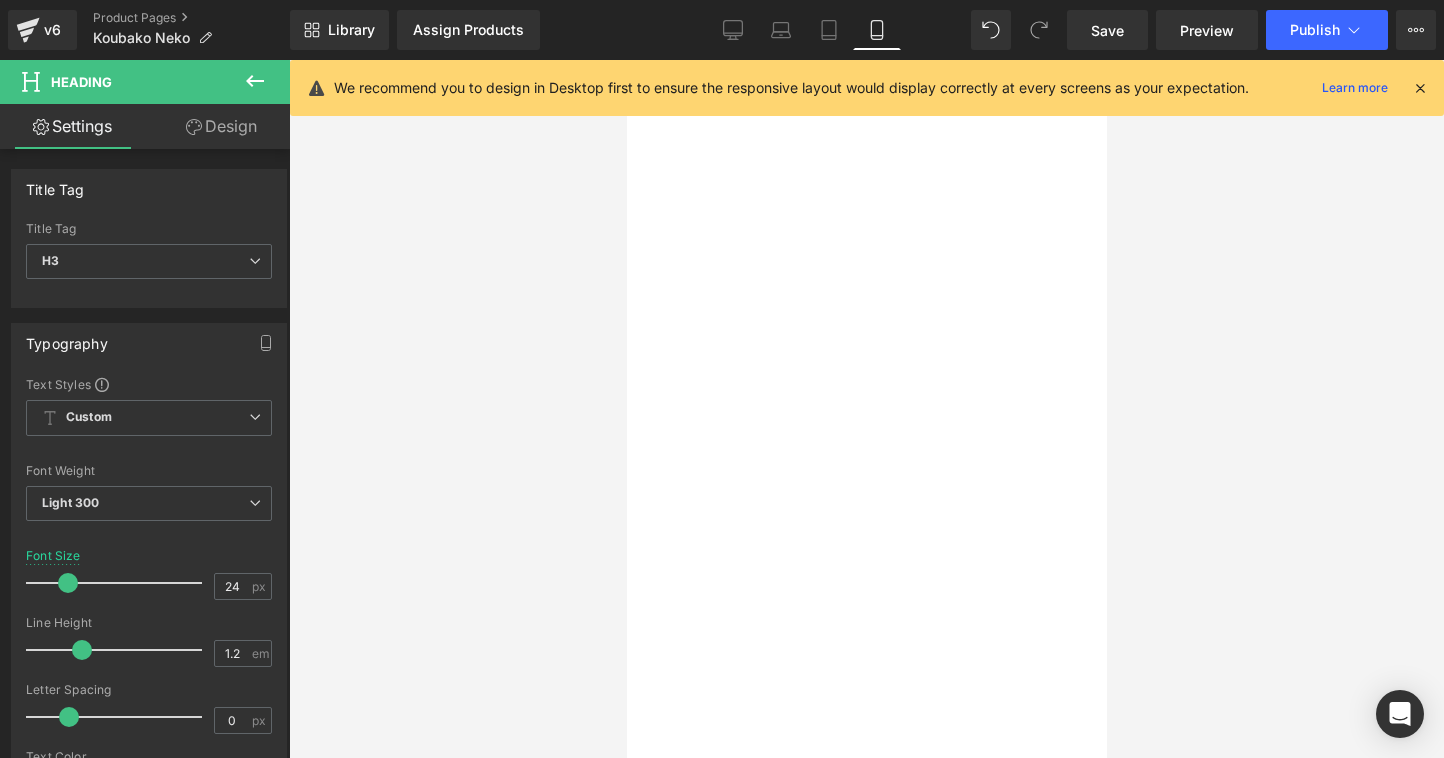 scroll, scrollTop: 2393, scrollLeft: 0, axis: vertical 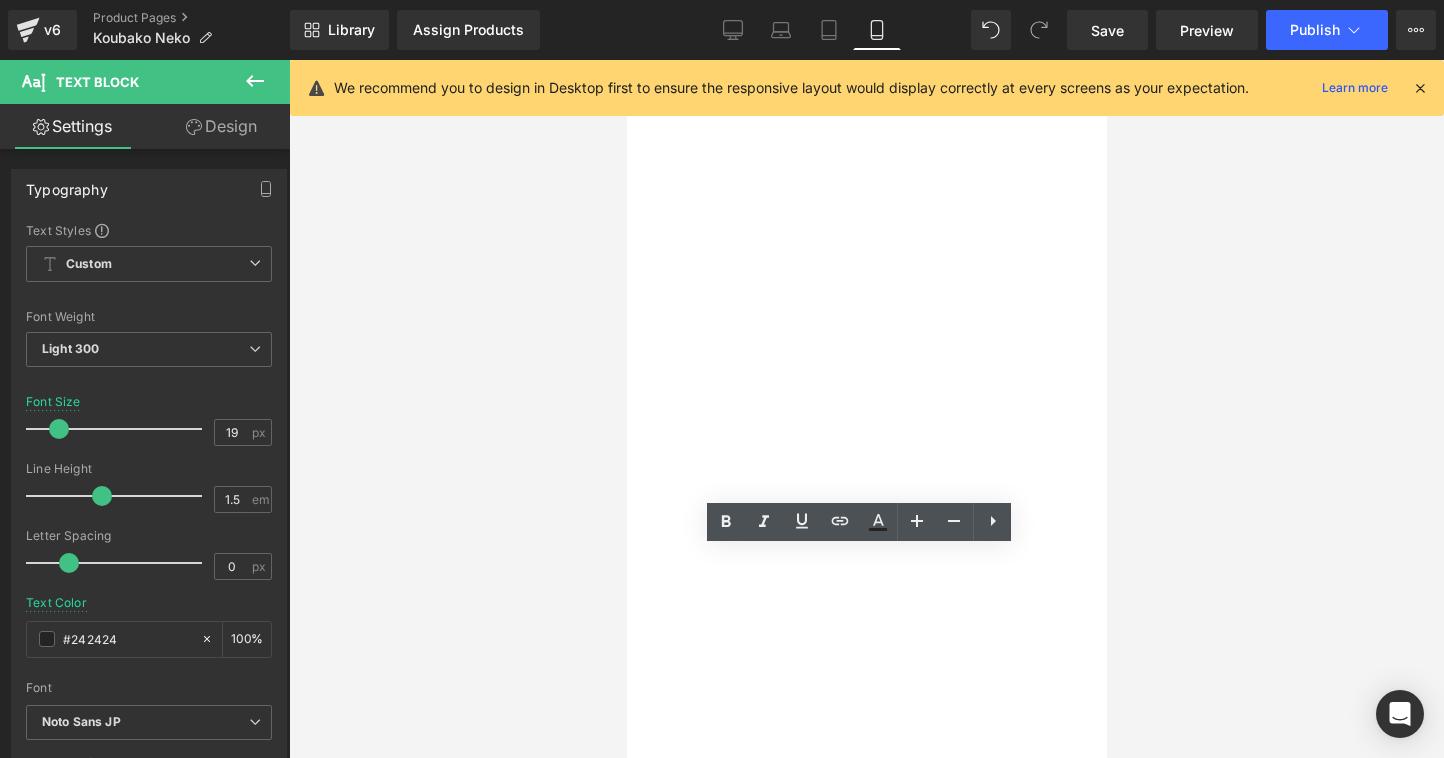 drag, startPoint x: 813, startPoint y: 664, endPoint x: 607, endPoint y: 581, distance: 222.09232 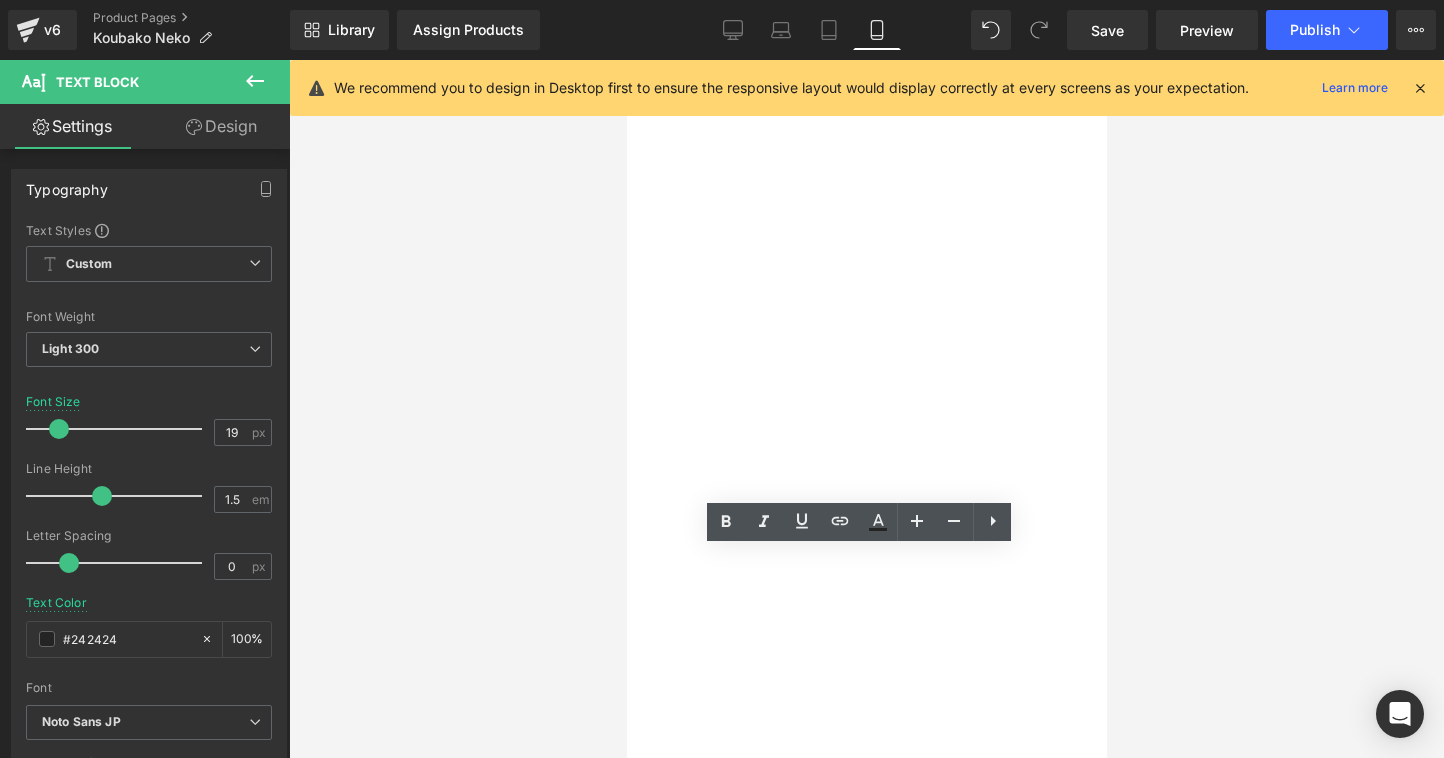 click on "コンテンツにスキップする
0
検索する
私たちについて
商品一覧
記事一覧
ご利用ガイド" at bounding box center (866, 1273) 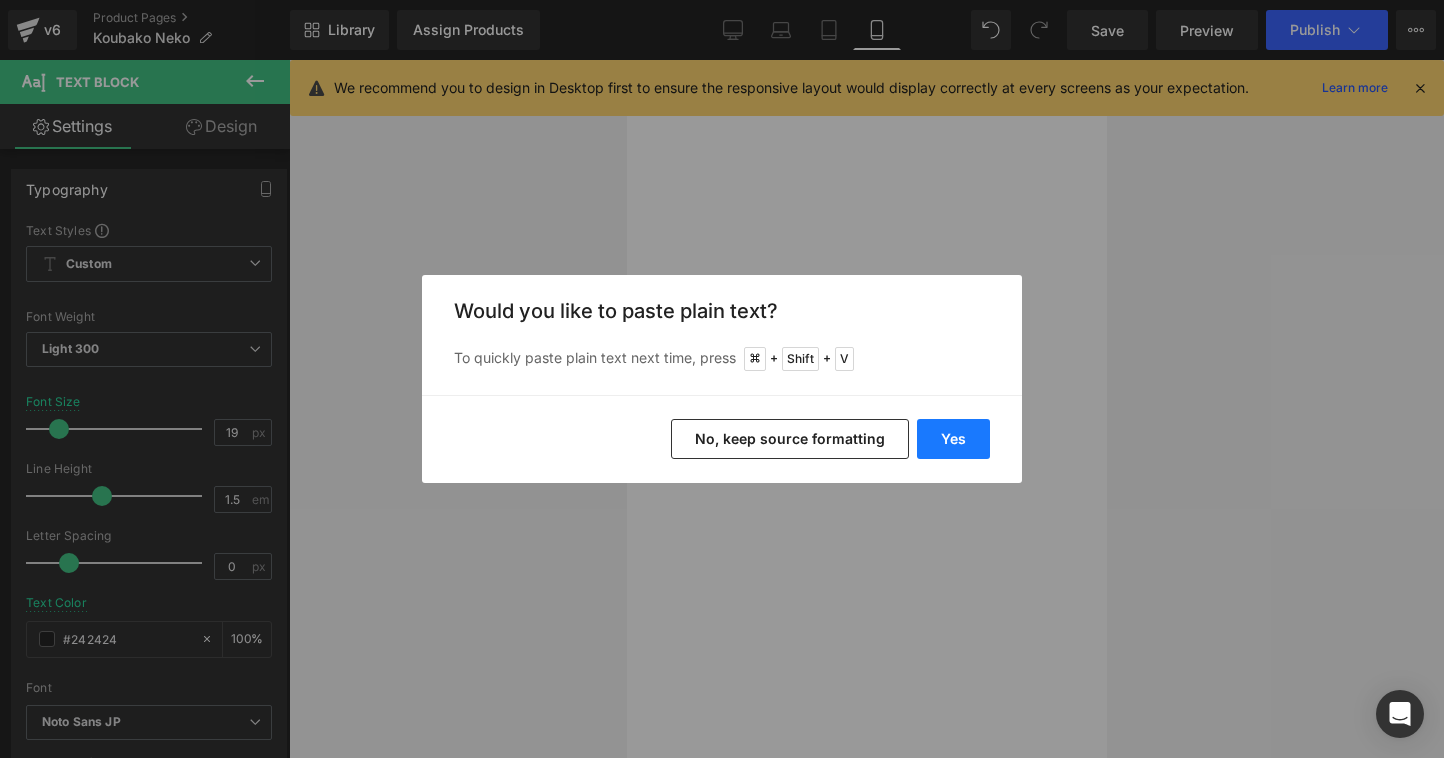 click on "Yes" at bounding box center (953, 439) 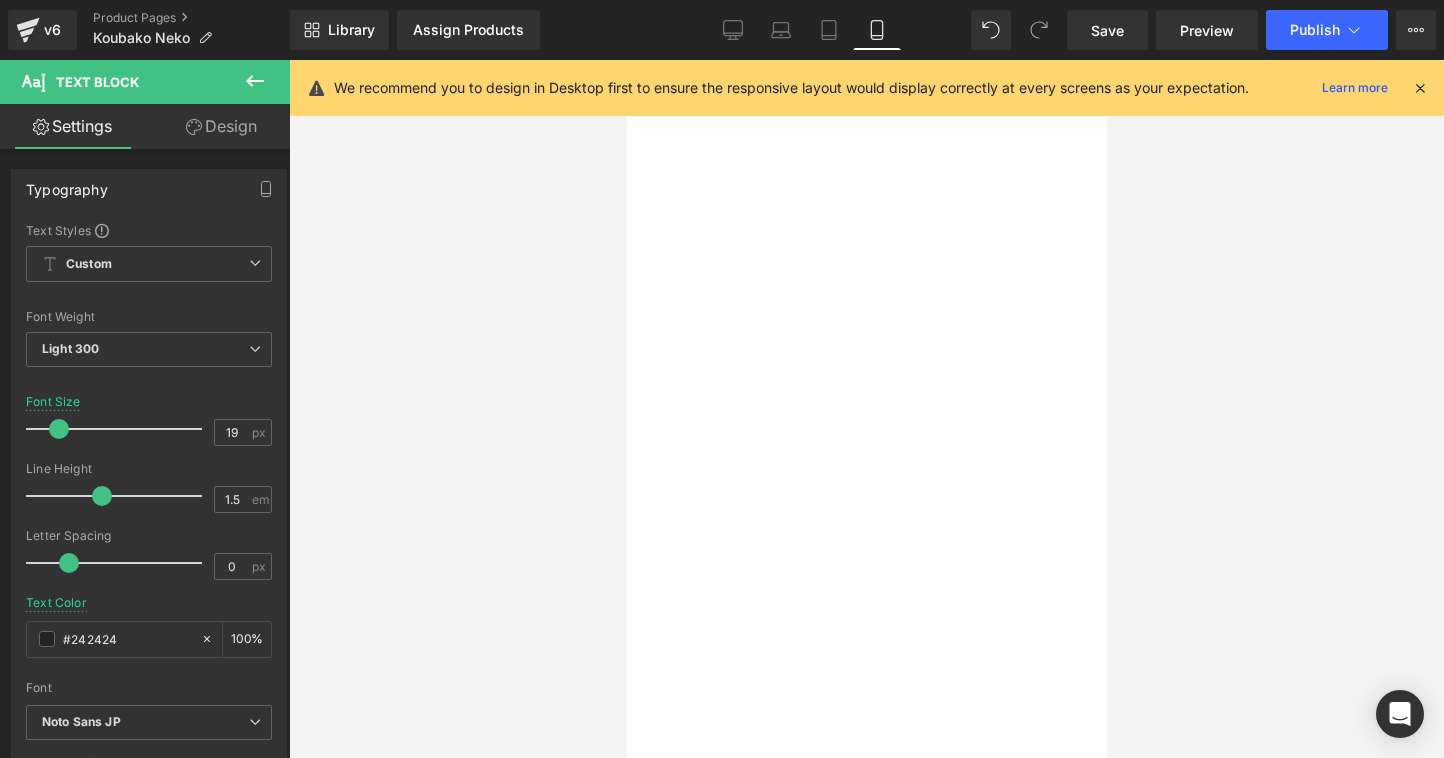 scroll, scrollTop: 3109, scrollLeft: 0, axis: vertical 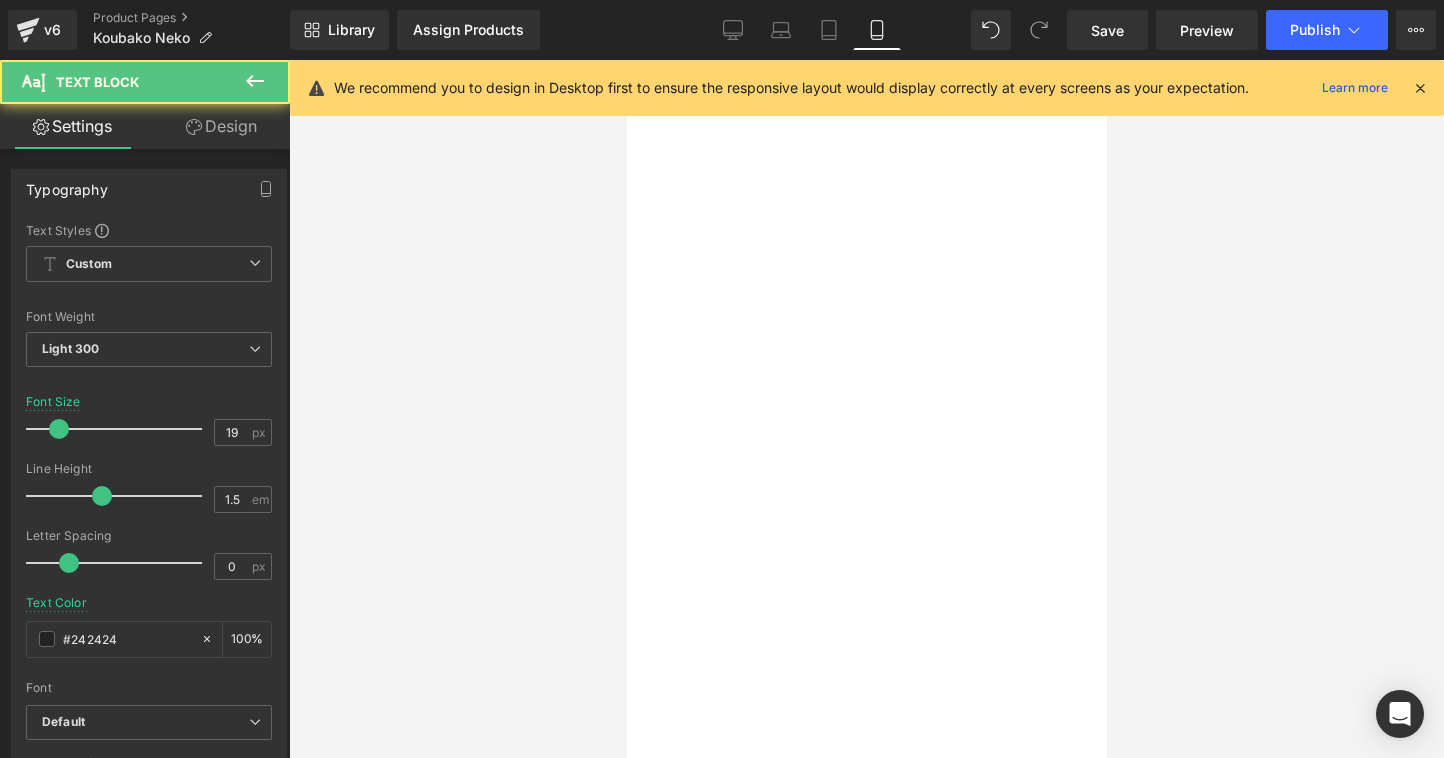 click on "ファブリックが張られたステップ表面には、猫が万が一、吐き戻ししても撥水加工が施されており、お手入れも簡単にできます。木材ステップの表面には、うづくり加工と呼ばれる家具従来の工法を用い、肉球にもやさしく、猫が足を滑らせにくい工夫がされています。" at bounding box center (626, 575) 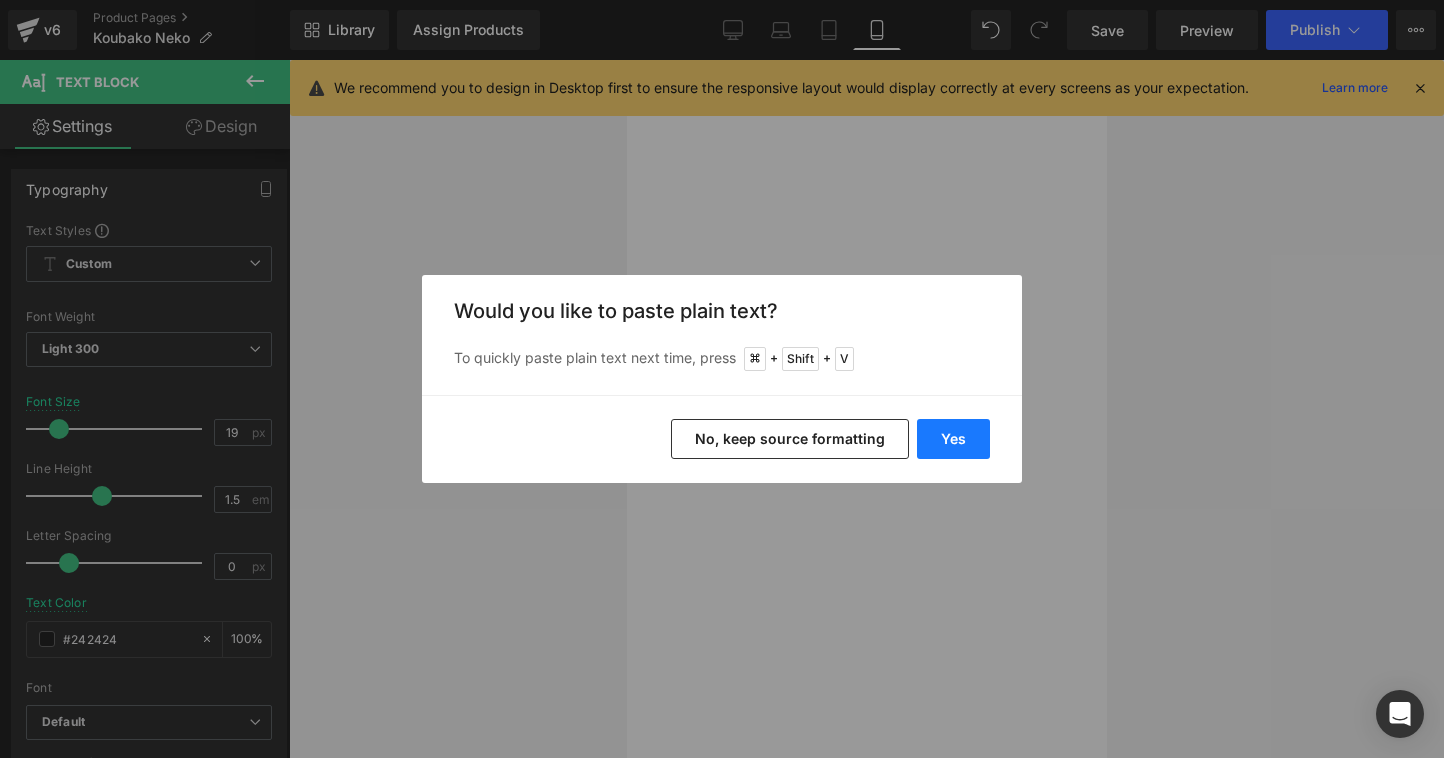click on "Yes" at bounding box center [953, 439] 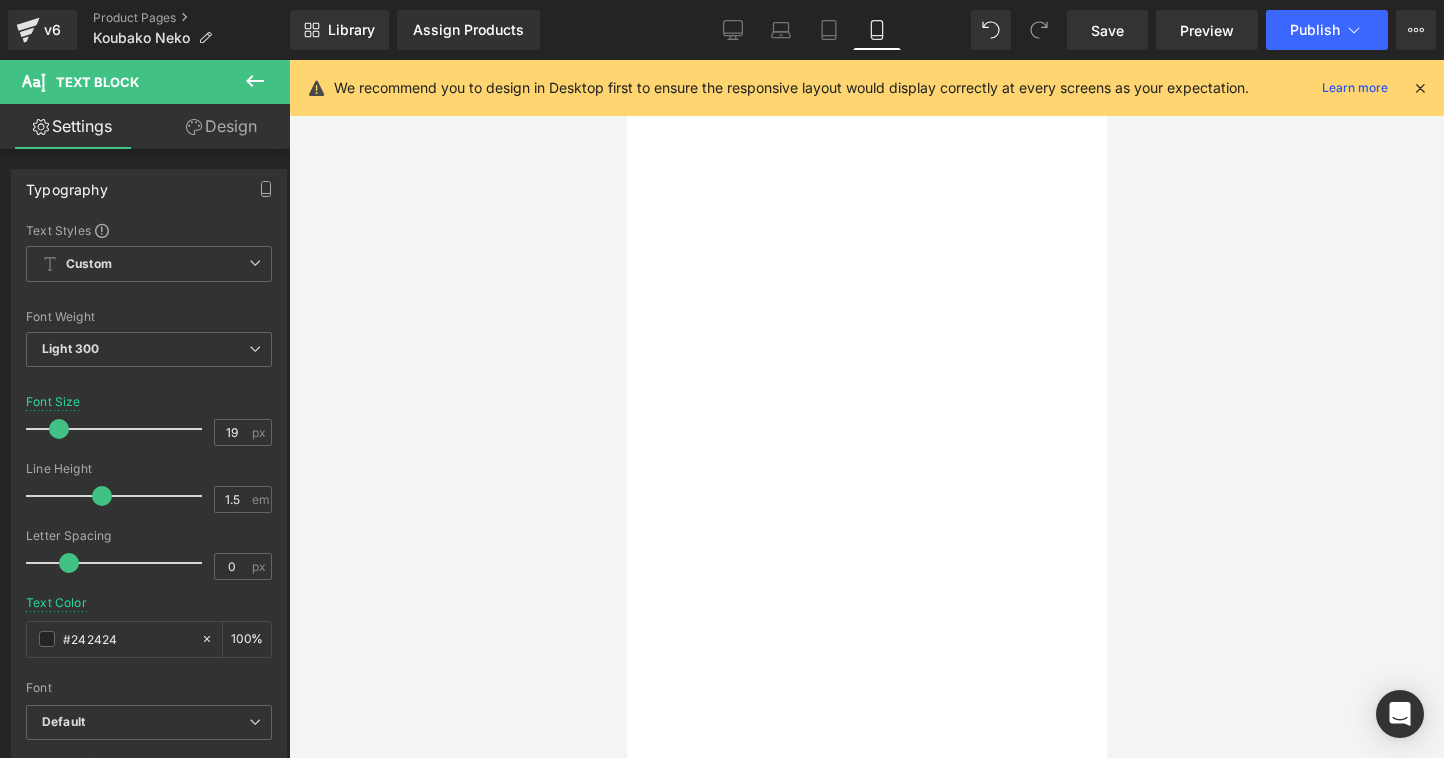 click on "約 380 g の程よい重みで書類を押さえたり、写真立てのストッパーにしたり、多用途に活躍。" at bounding box center (626, 518) 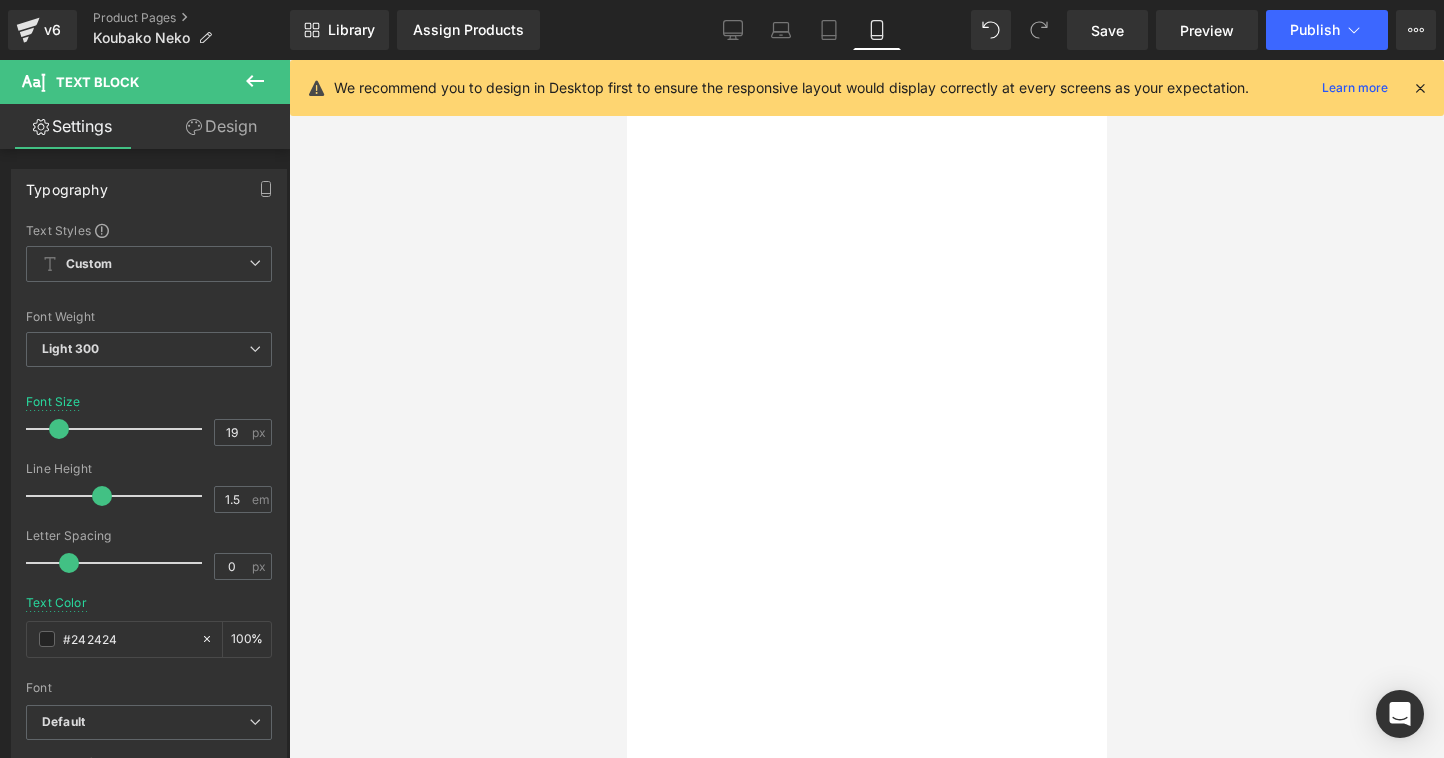 scroll, scrollTop: 3583, scrollLeft: 0, axis: vertical 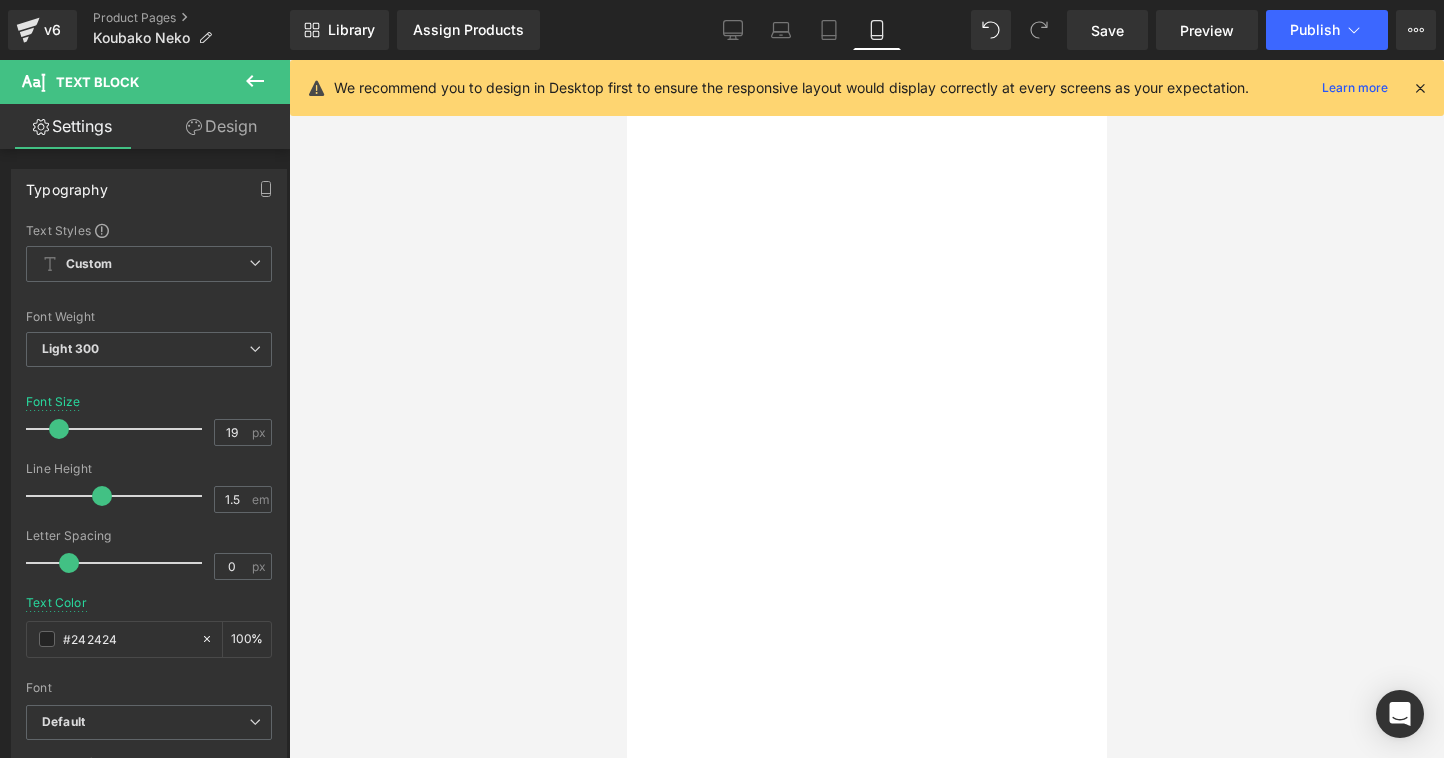 click on "どの角度から見ても美しく" at bounding box center [626, 607] 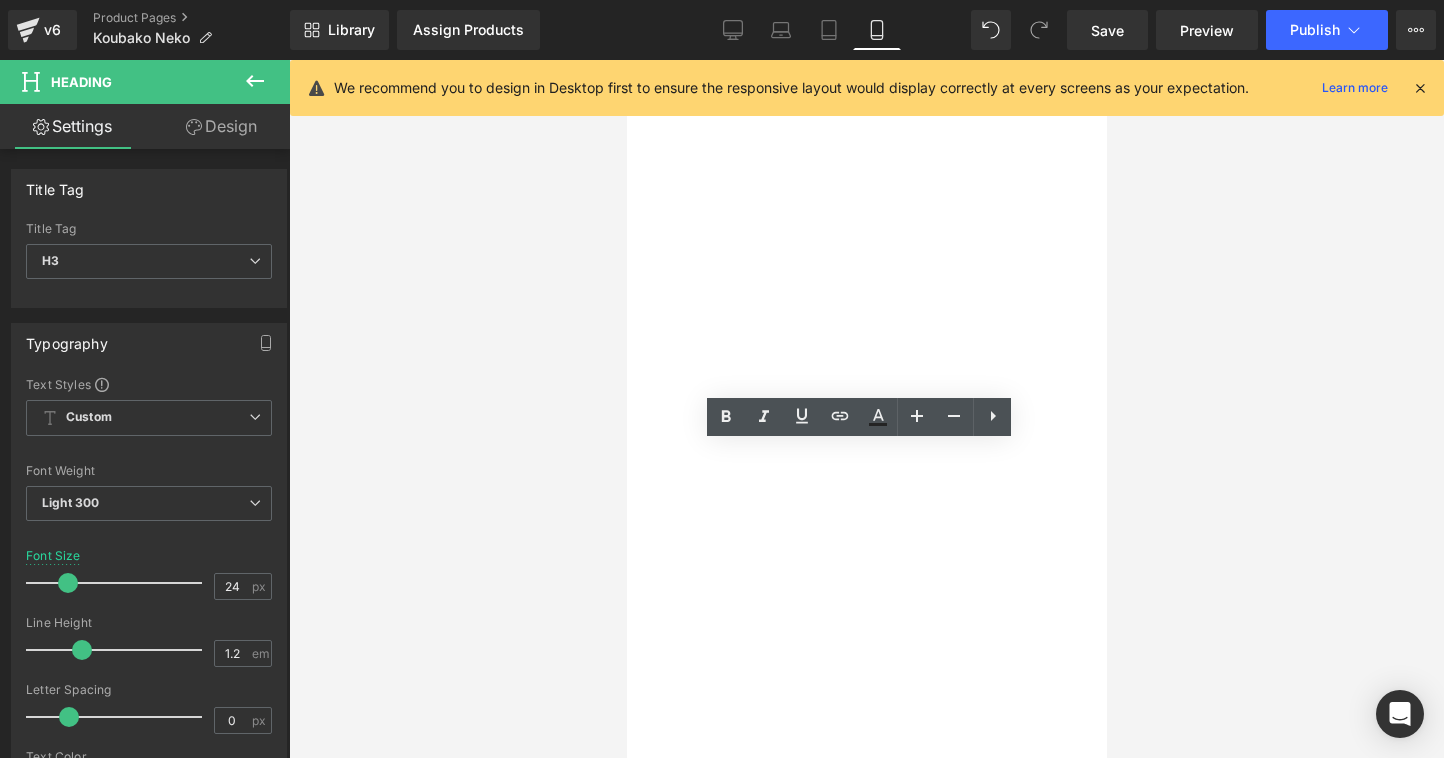 paste 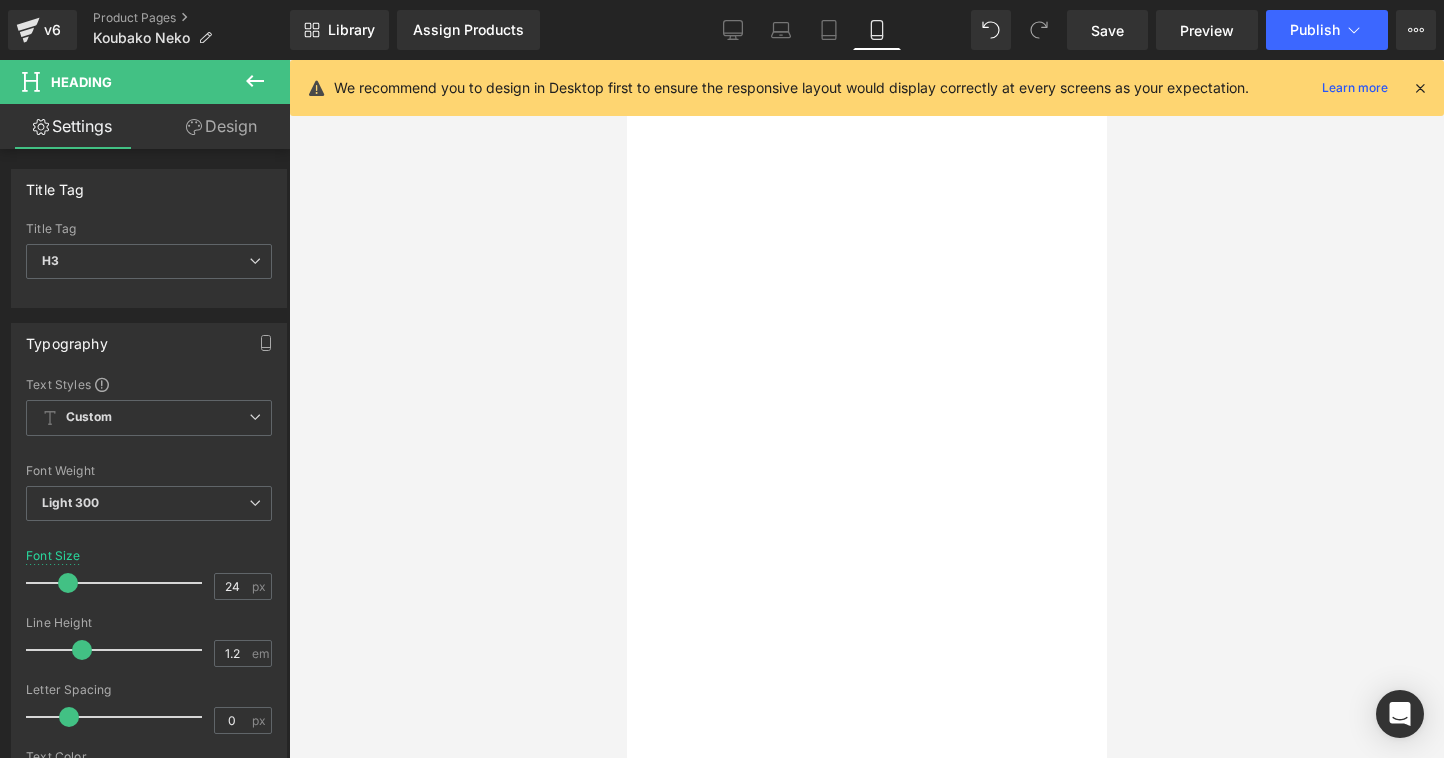 click on "カリモクが長い歴史の中で培ってきた匠の技が細部に宿っています。" at bounding box center [625, 678] 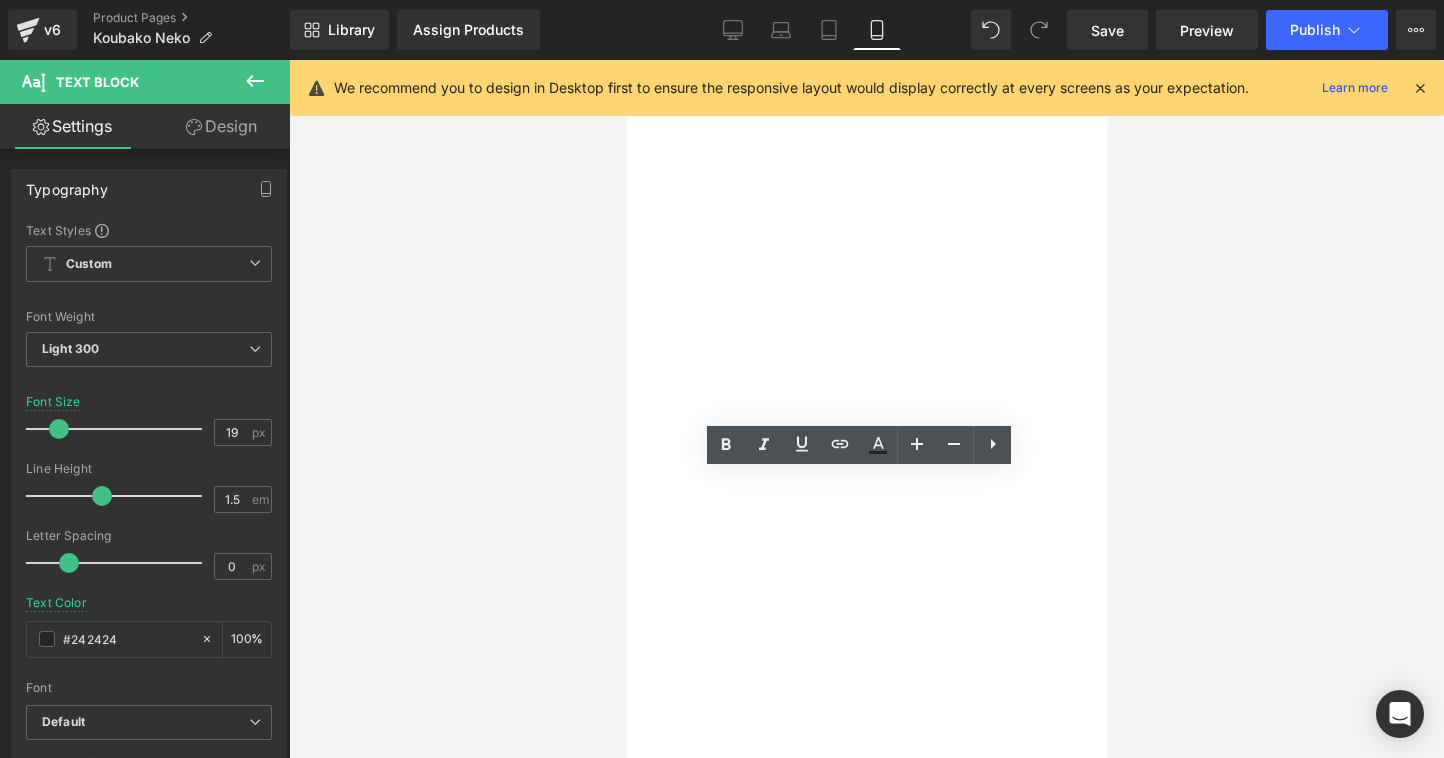 click on "ステップの裏側の仕上げも妥協はしません。 カリモクが長い歴史の中で培ってきた匠の技が細部に宿っています。" at bounding box center (626, 686) 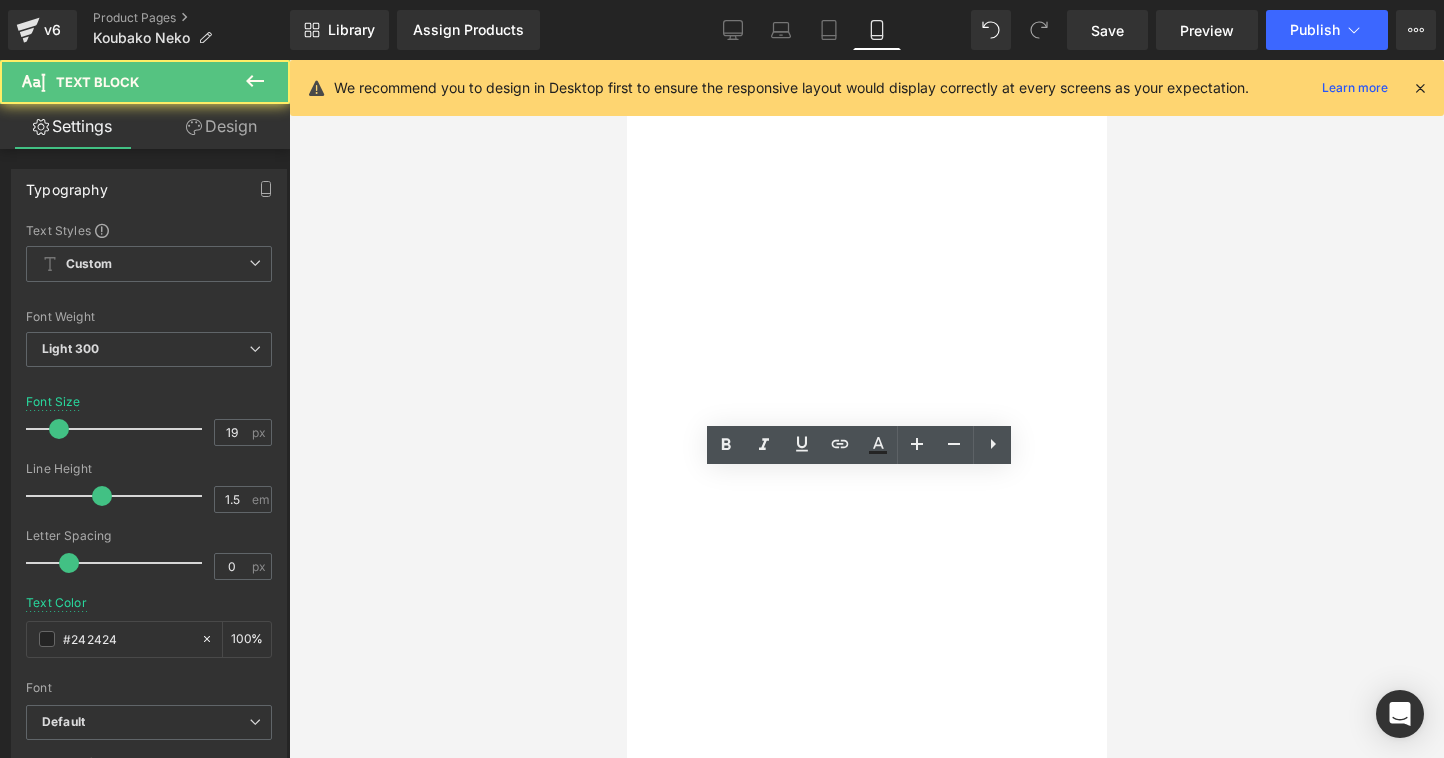 click on "ステップの裏側の仕上げも妥協はしません。 カリモクが長い歴史の中で培ってきた匠の技が細部に宿っています。" at bounding box center [626, 686] 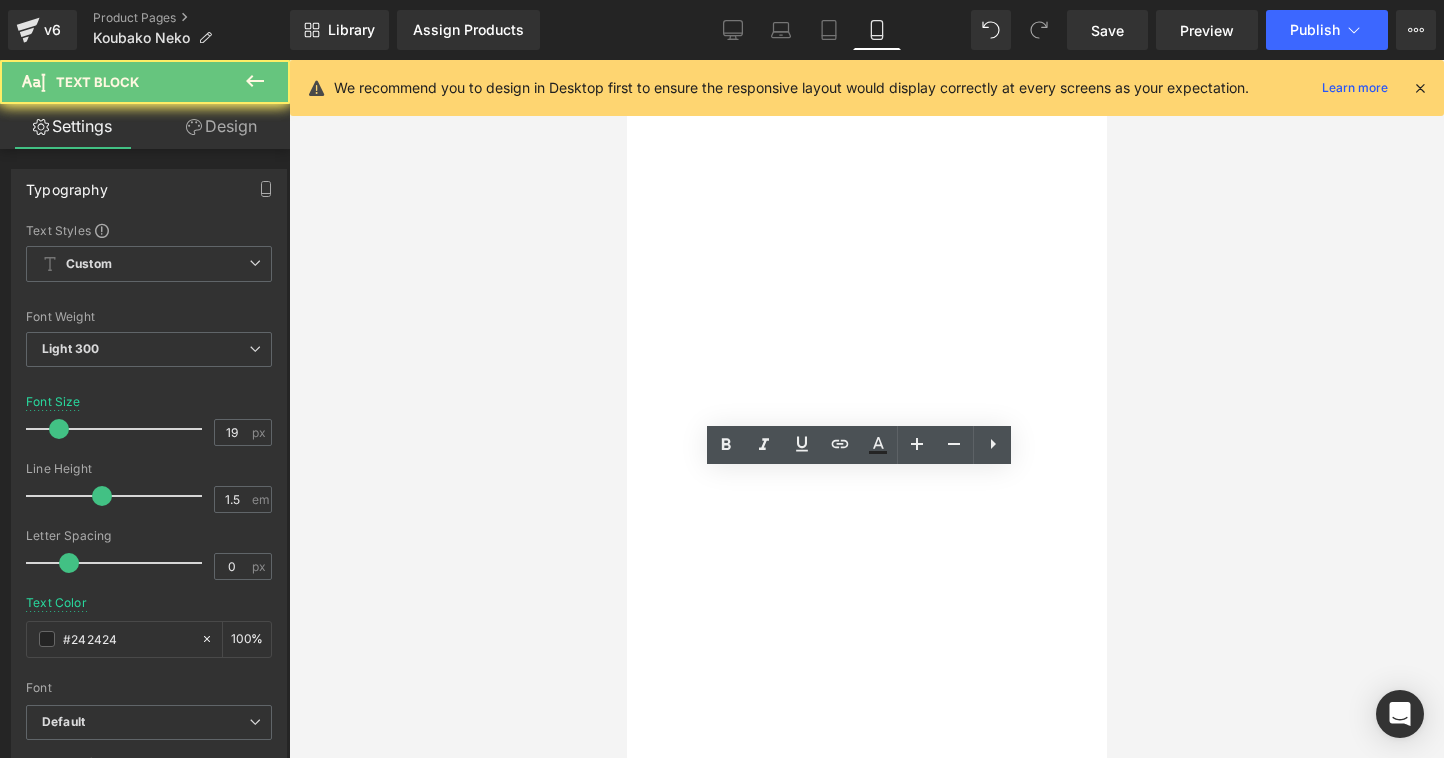 click on "ステップの裏側の仕上げも妥協はしません。 カリモクが長い歴史の中で培ってきた匠の技が細部に宿っています。" at bounding box center (626, 686) 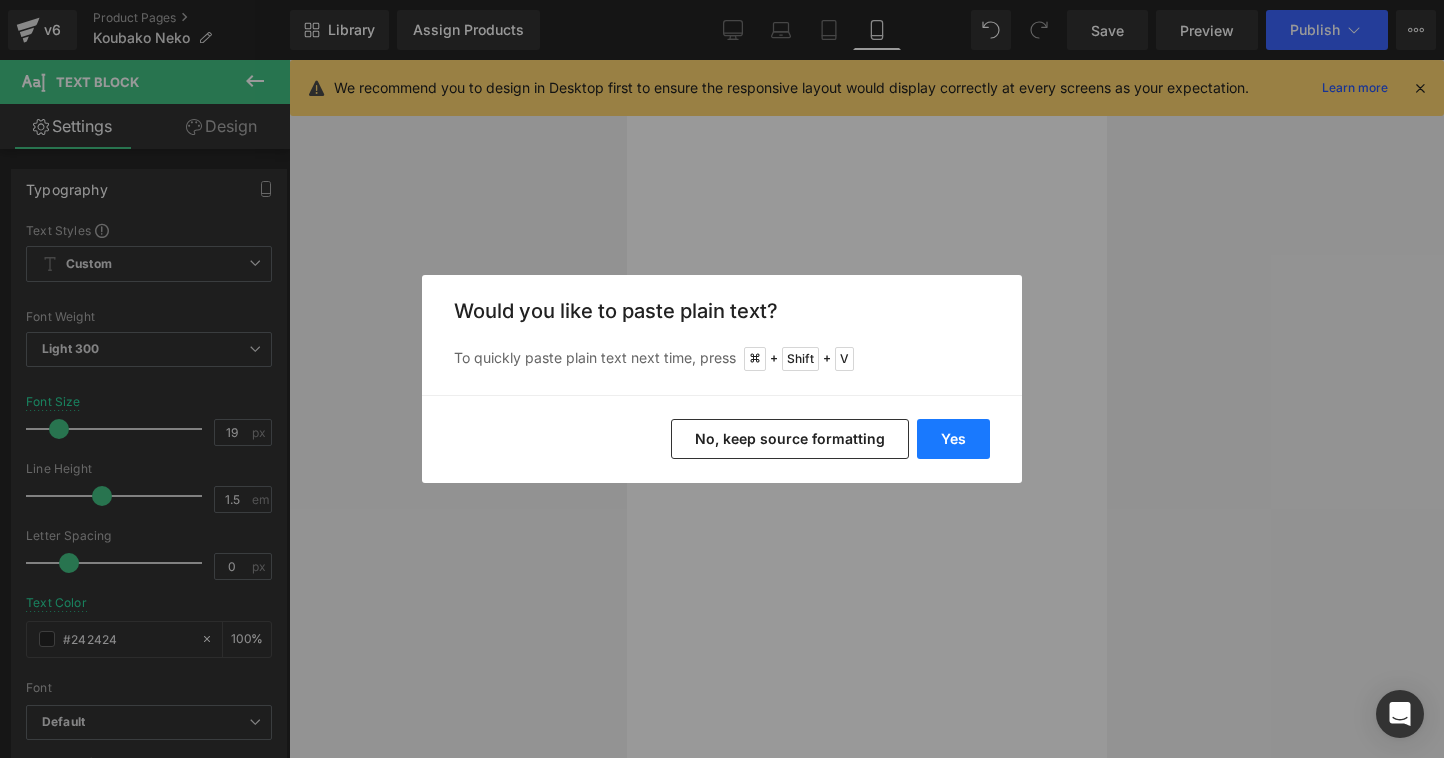 click on "Yes" at bounding box center [953, 439] 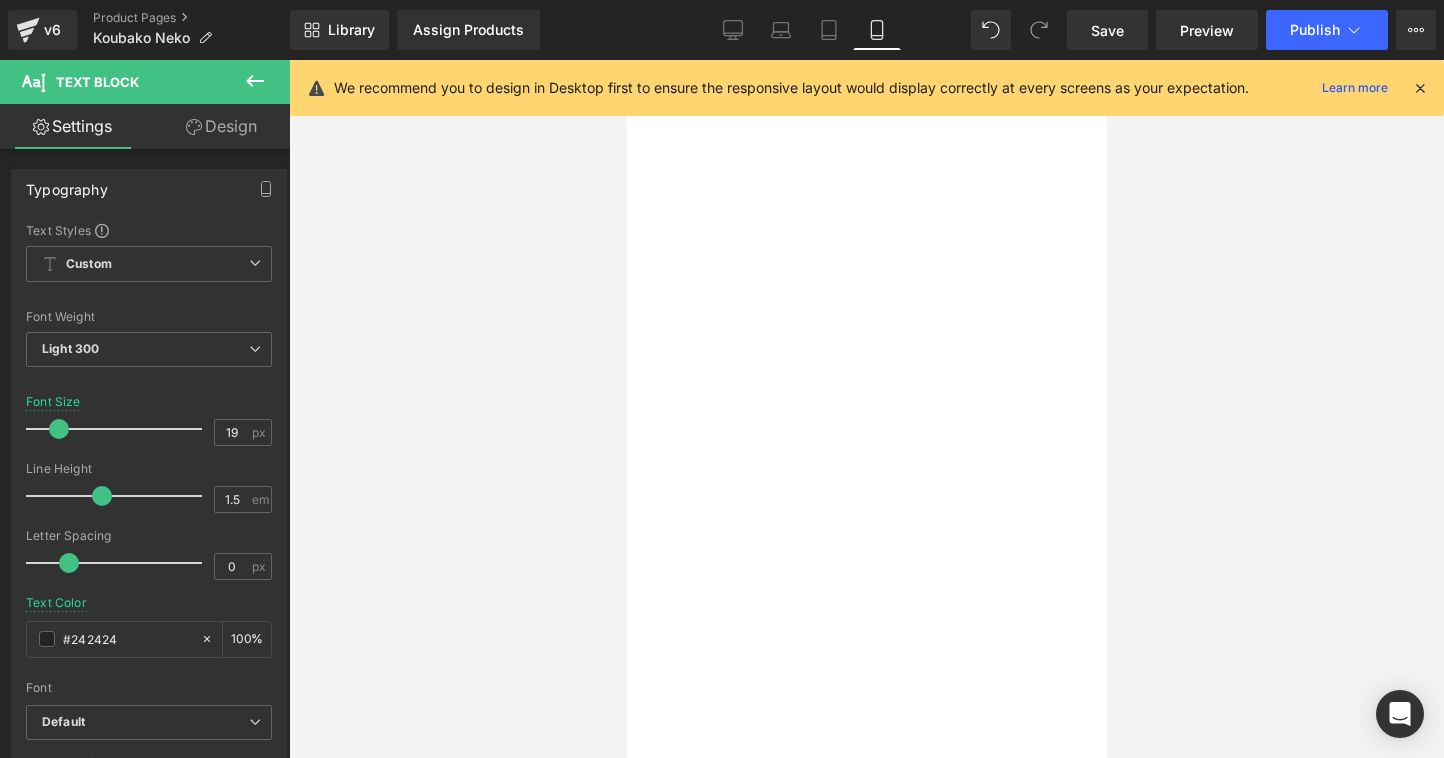 click on "猫好きの方への新築・結婚・退職祝いにも最適。" at bounding box center (626, 662) 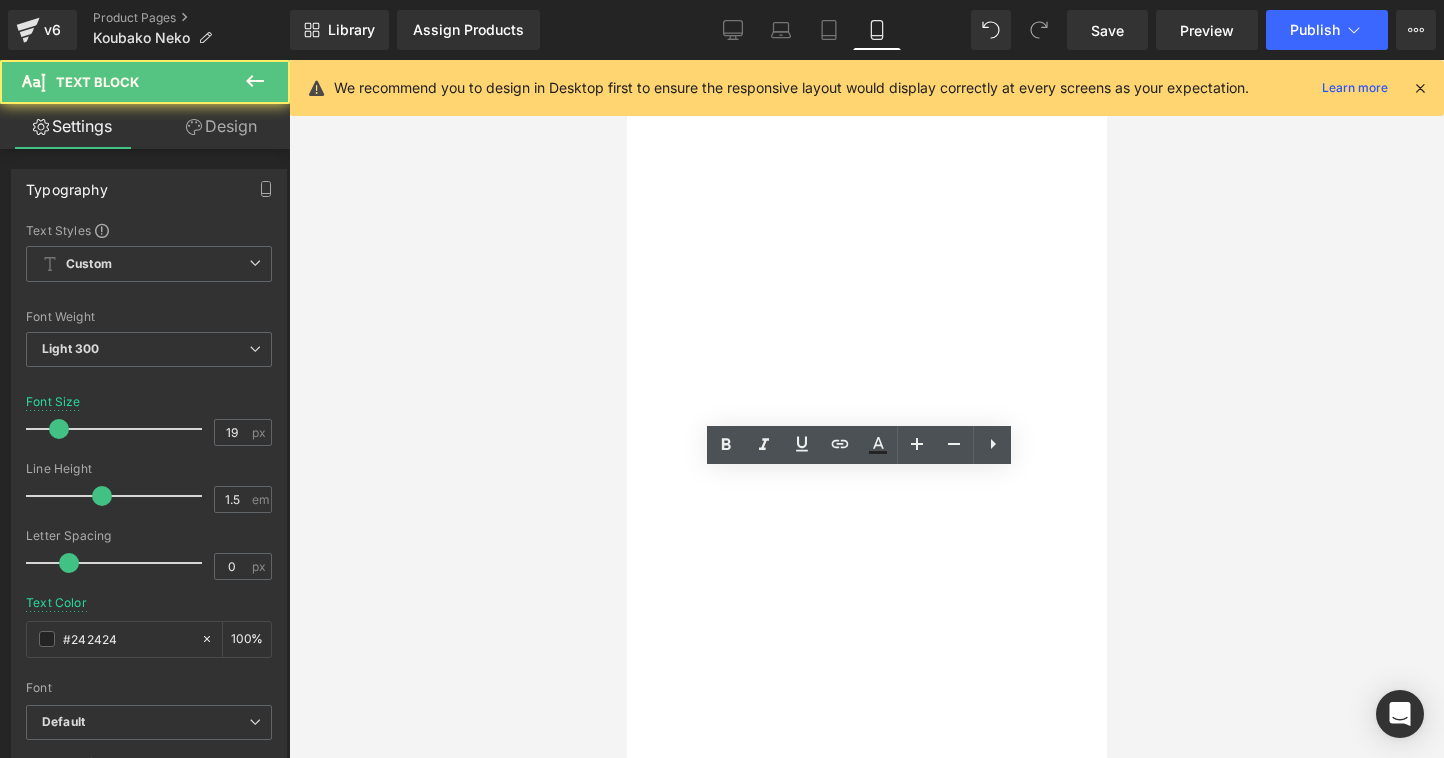 click at bounding box center (866, 409) 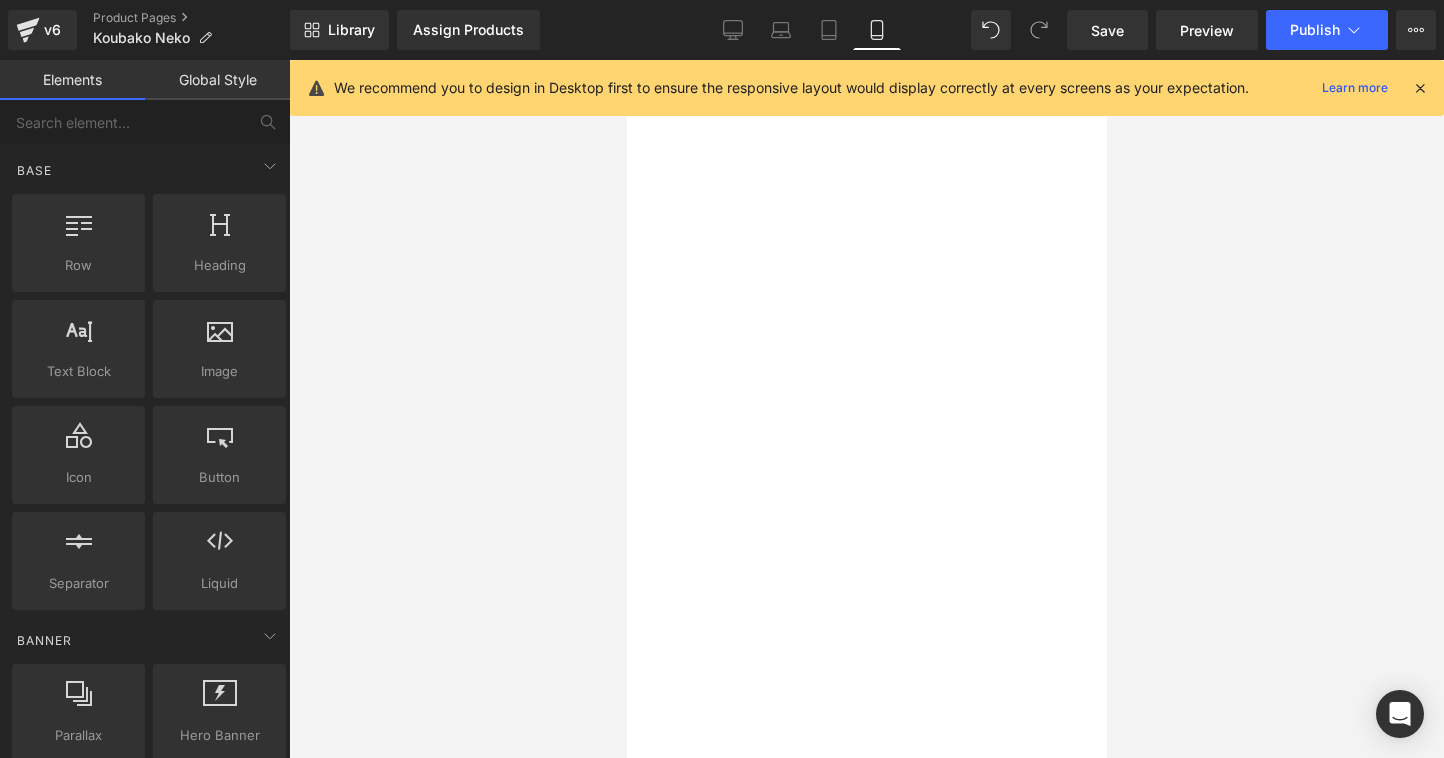 scroll, scrollTop: 3928, scrollLeft: 0, axis: vertical 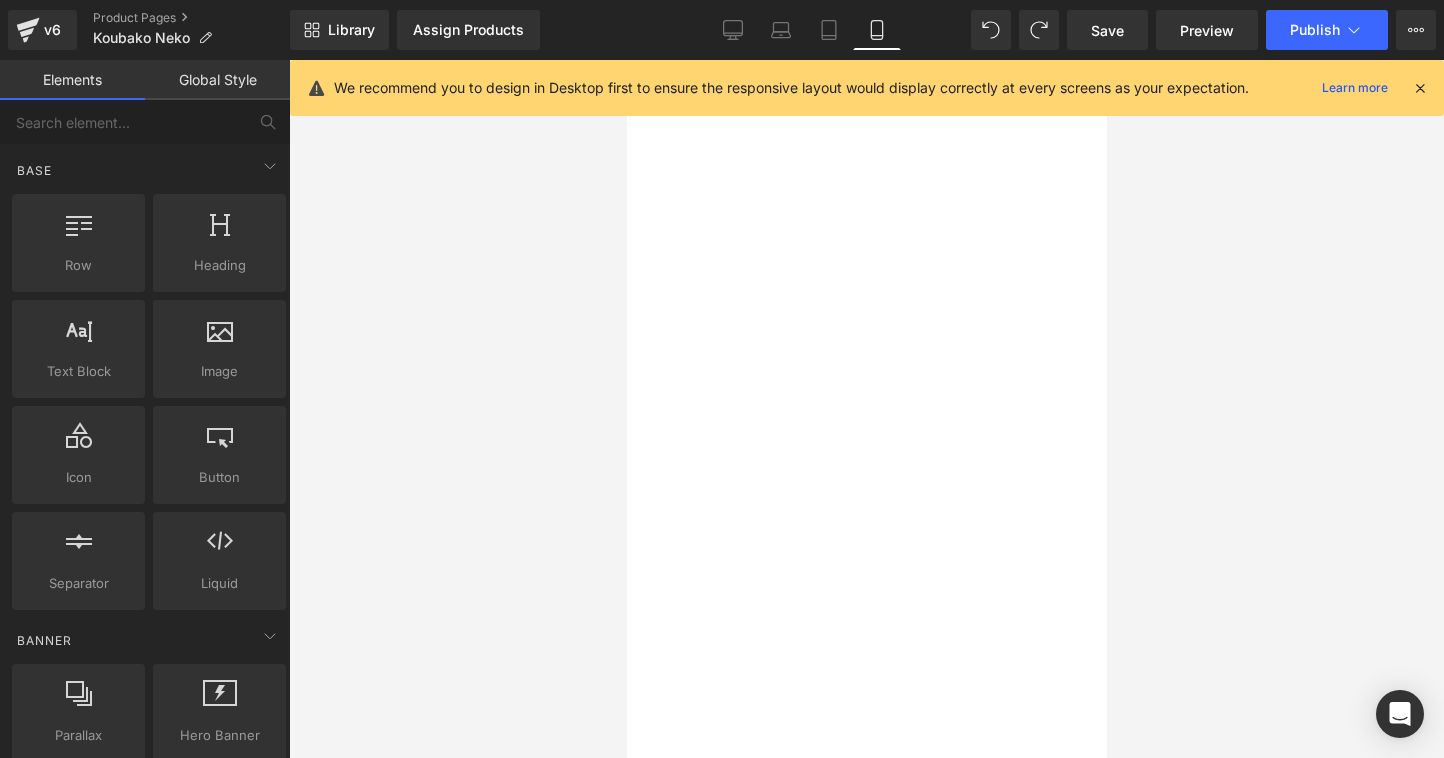 click at bounding box center (386, 459) 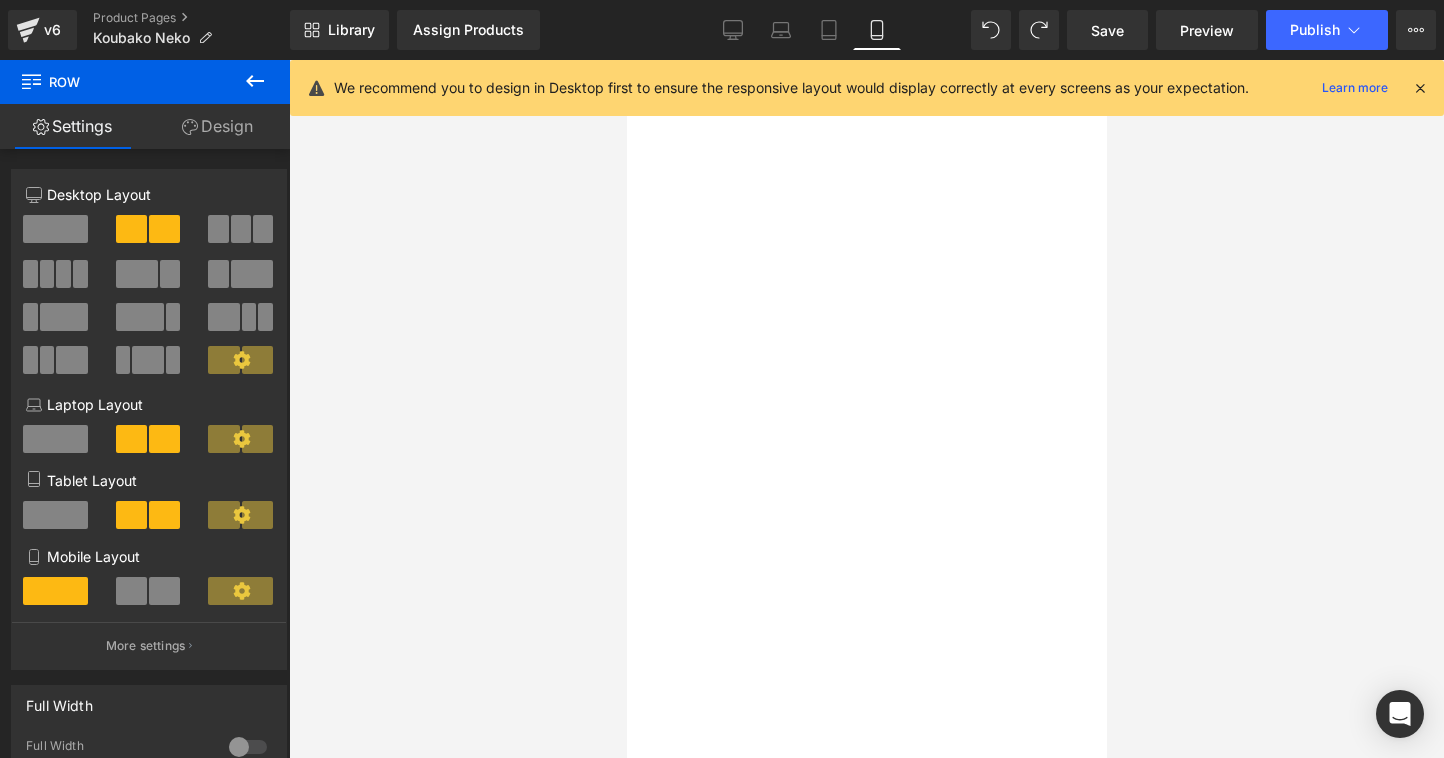 drag, startPoint x: 993, startPoint y: 304, endPoint x: 1001, endPoint y: 241, distance: 63.505905 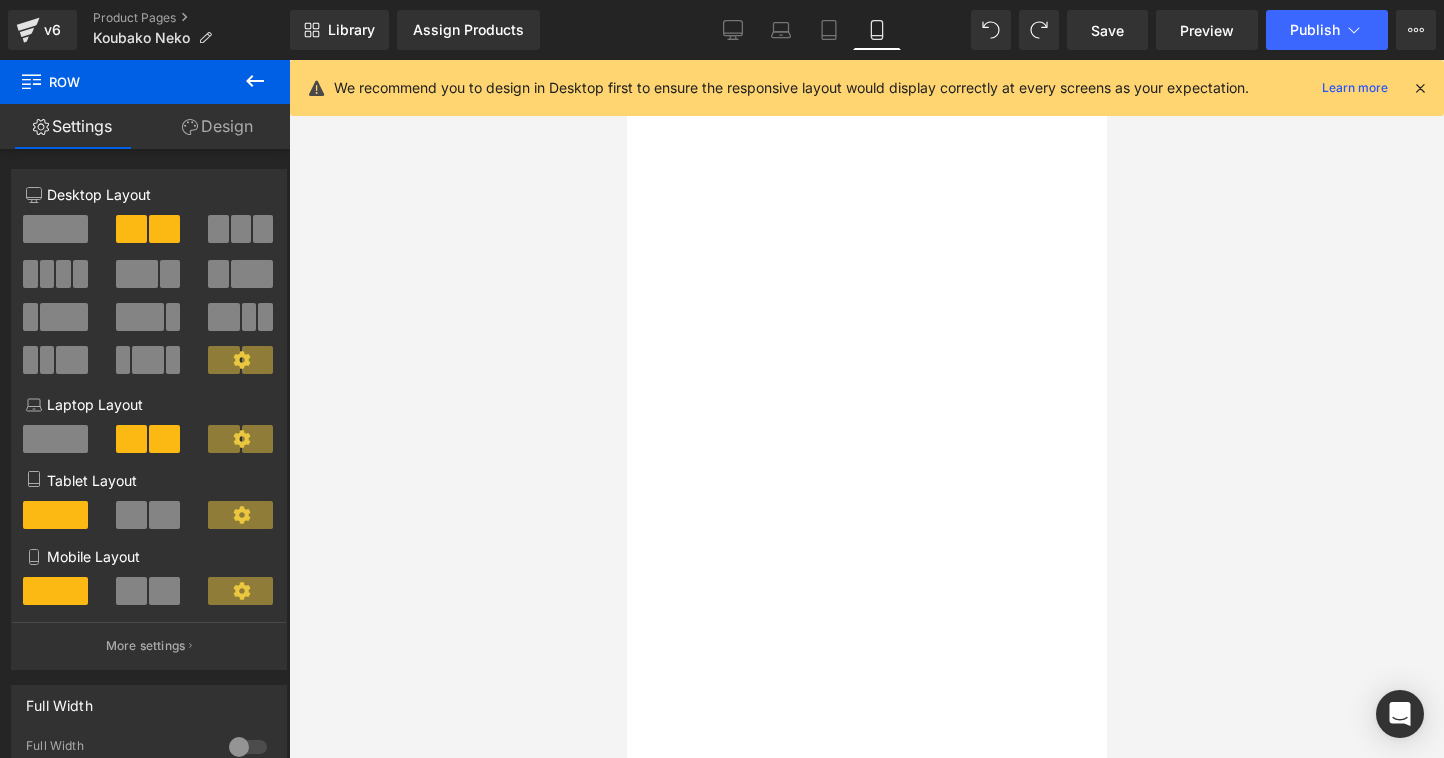 drag, startPoint x: 799, startPoint y: 299, endPoint x: 807, endPoint y: 244, distance: 55.578773 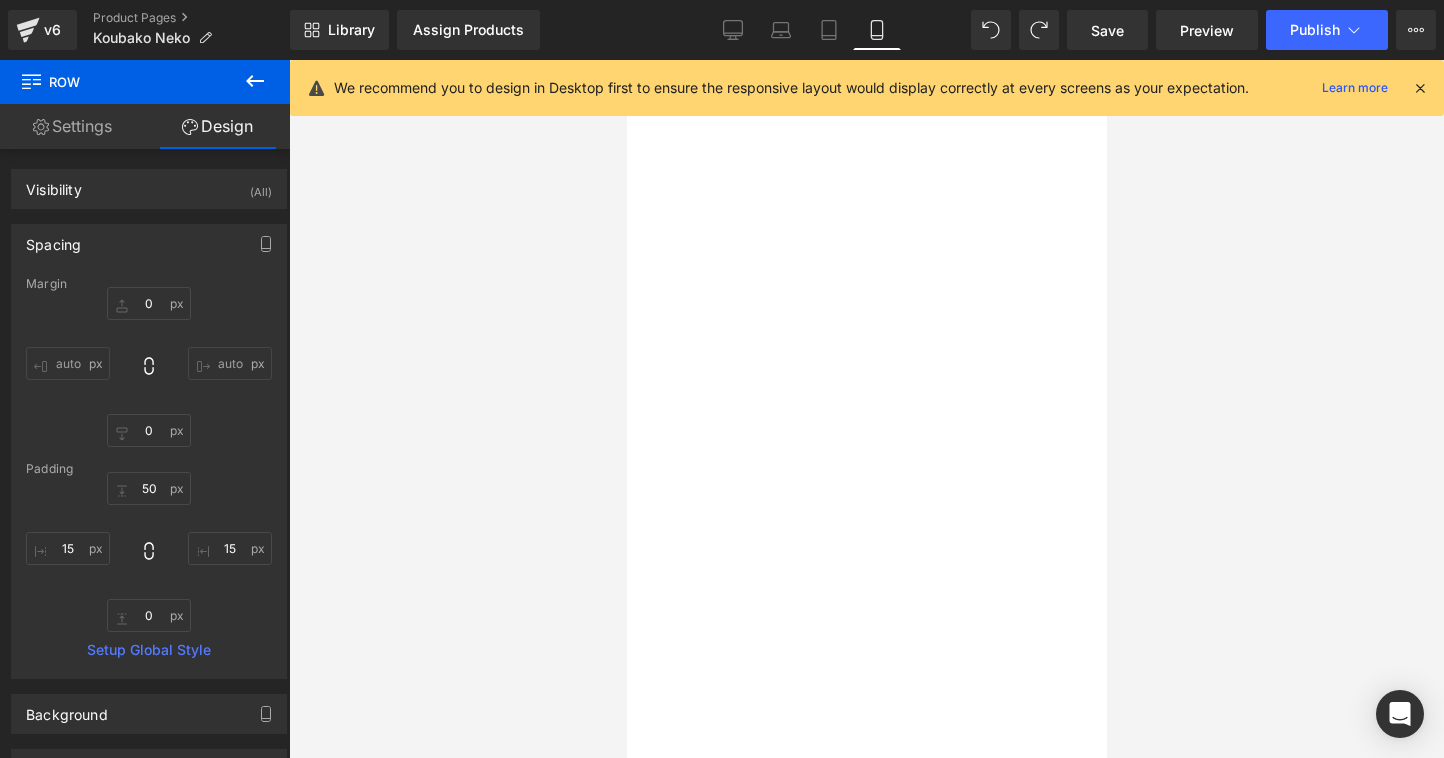 scroll, scrollTop: 2500, scrollLeft: 0, axis: vertical 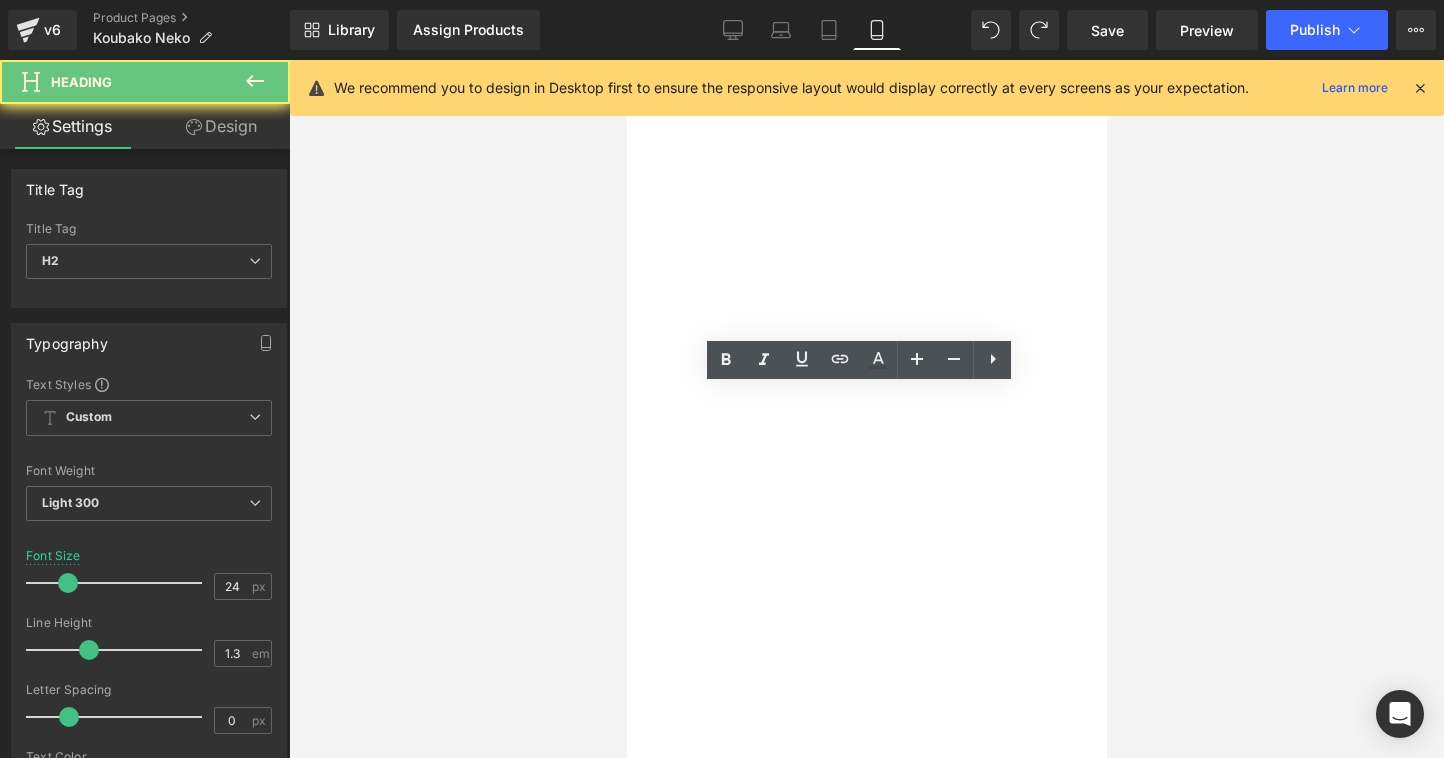 click on "爪とぎや布張りパーツも購入できます" at bounding box center [626, 513] 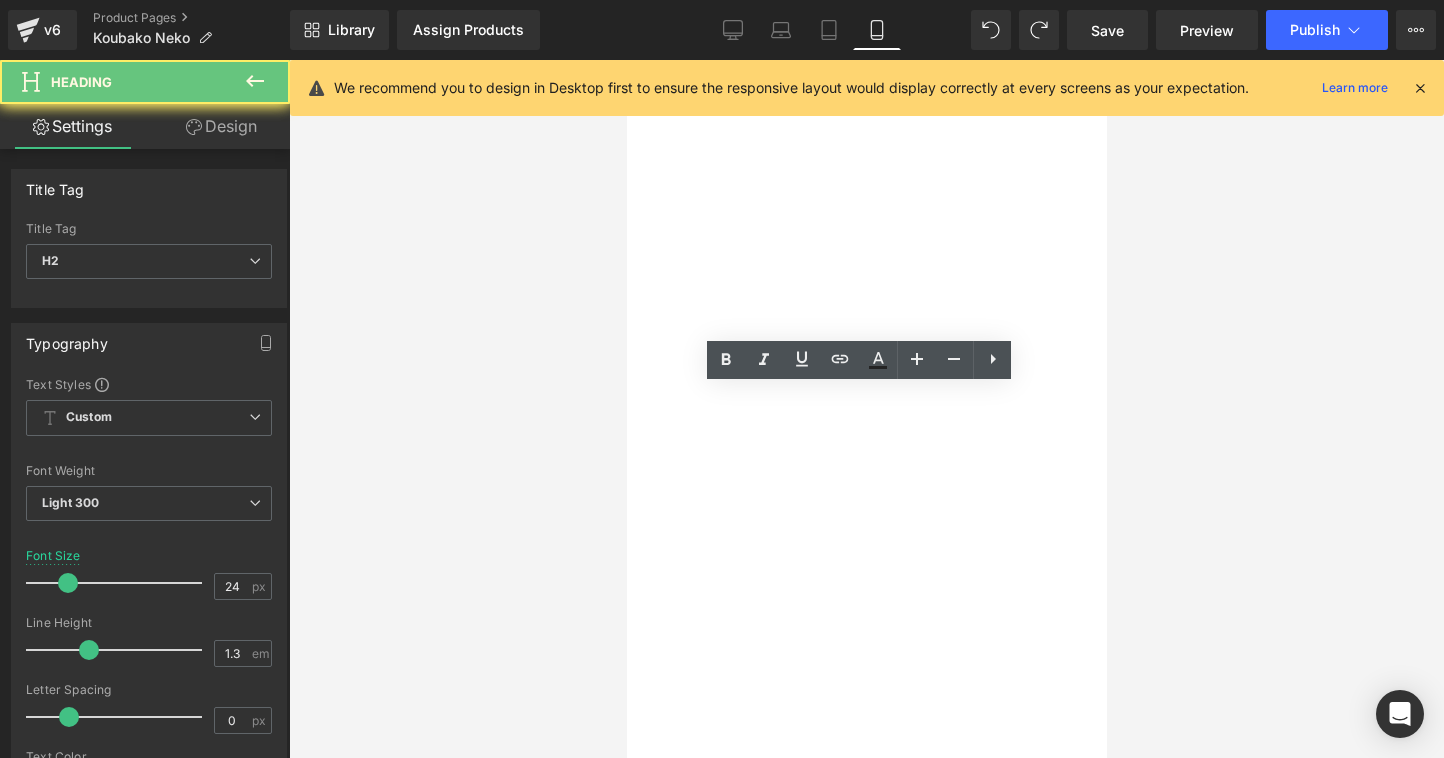 click on "爪とぎや布張りパーツも購入できます" at bounding box center (626, 513) 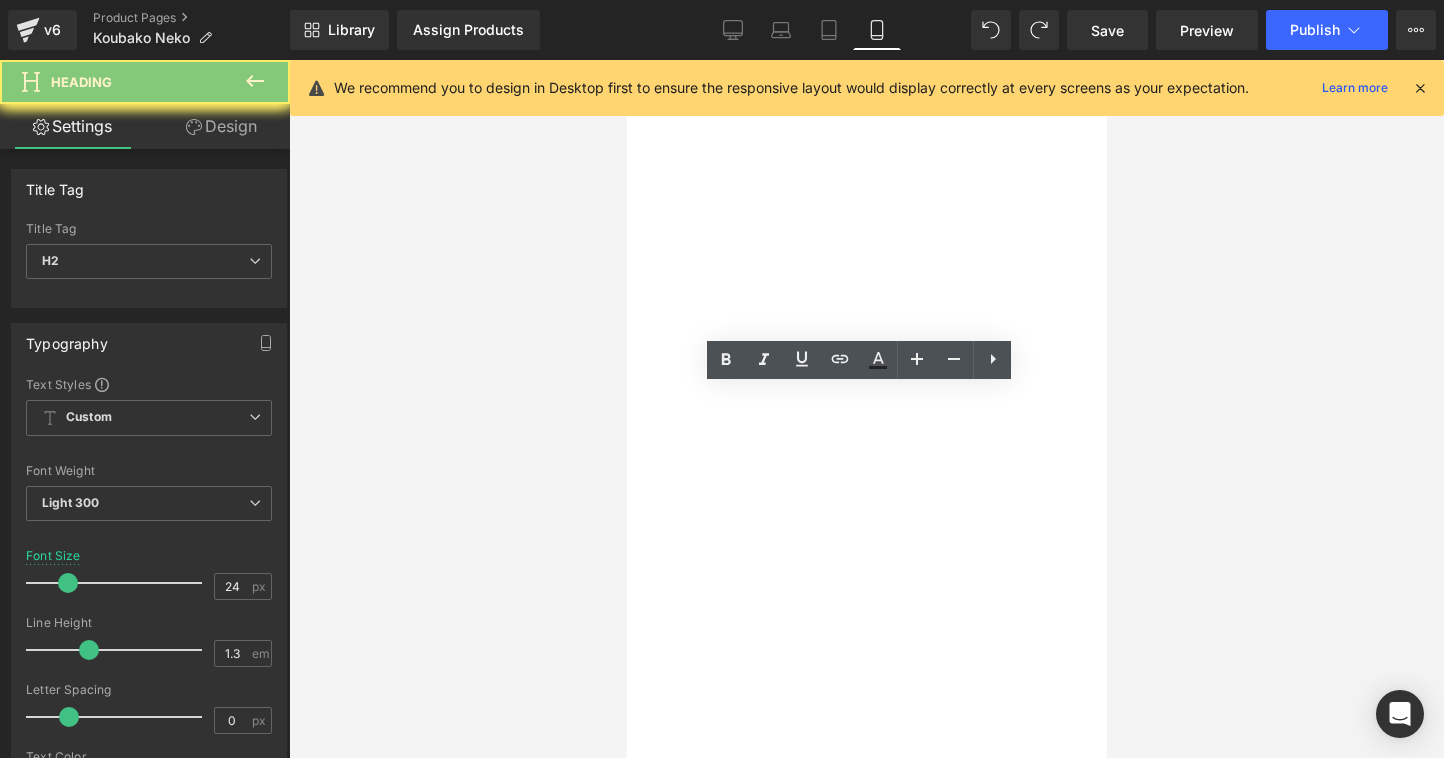 click on "爪とぎや布張りパーツも購入できます" at bounding box center (626, 513) 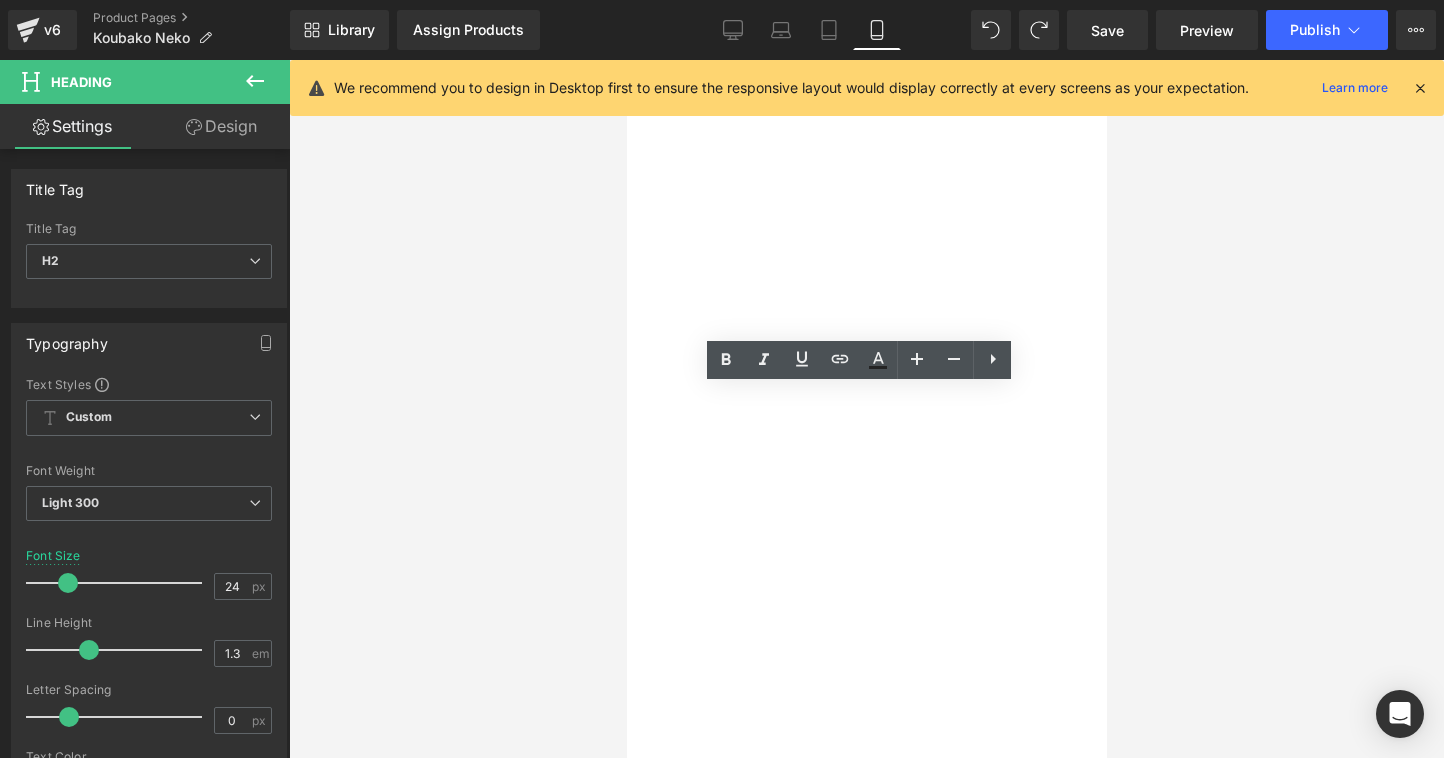 paste 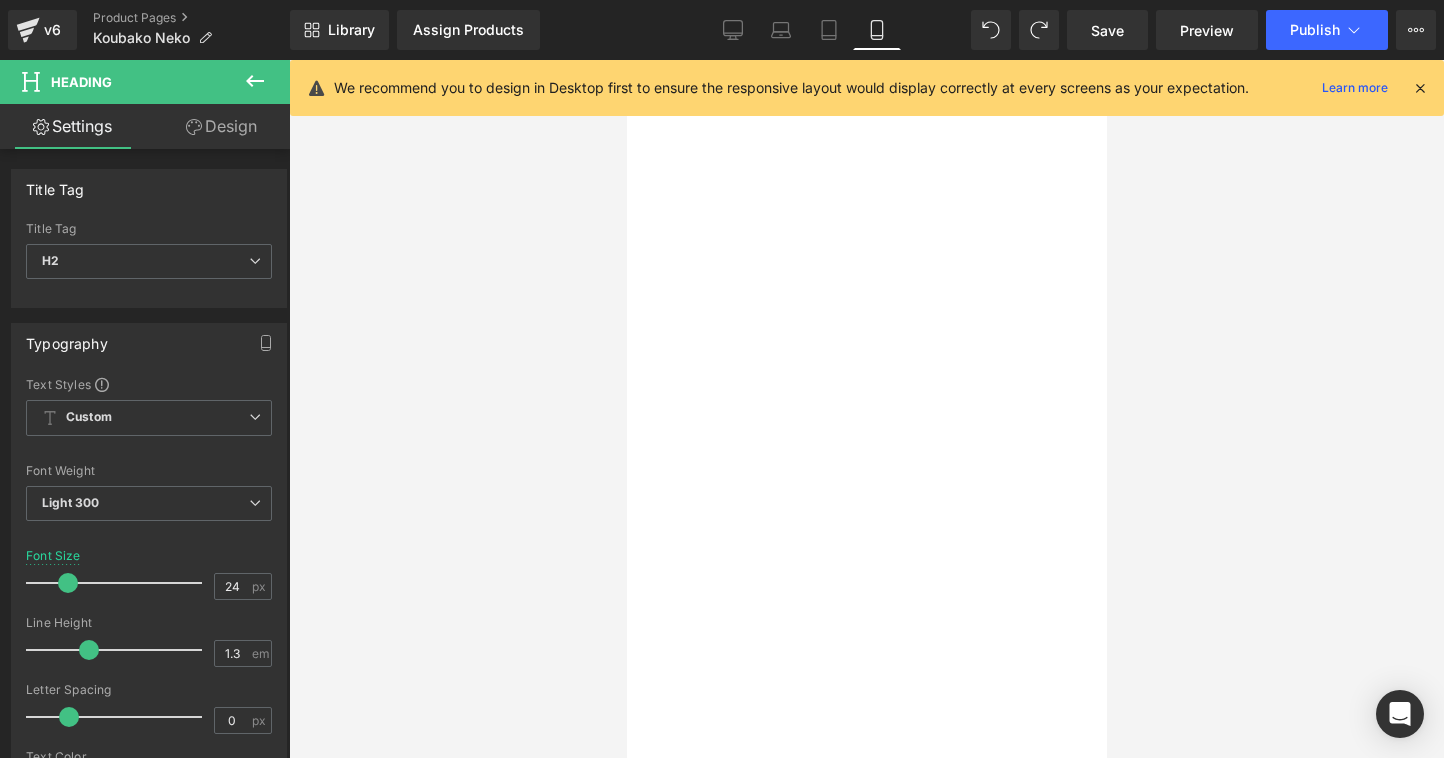scroll, scrollTop: 2914, scrollLeft: 0, axis: vertical 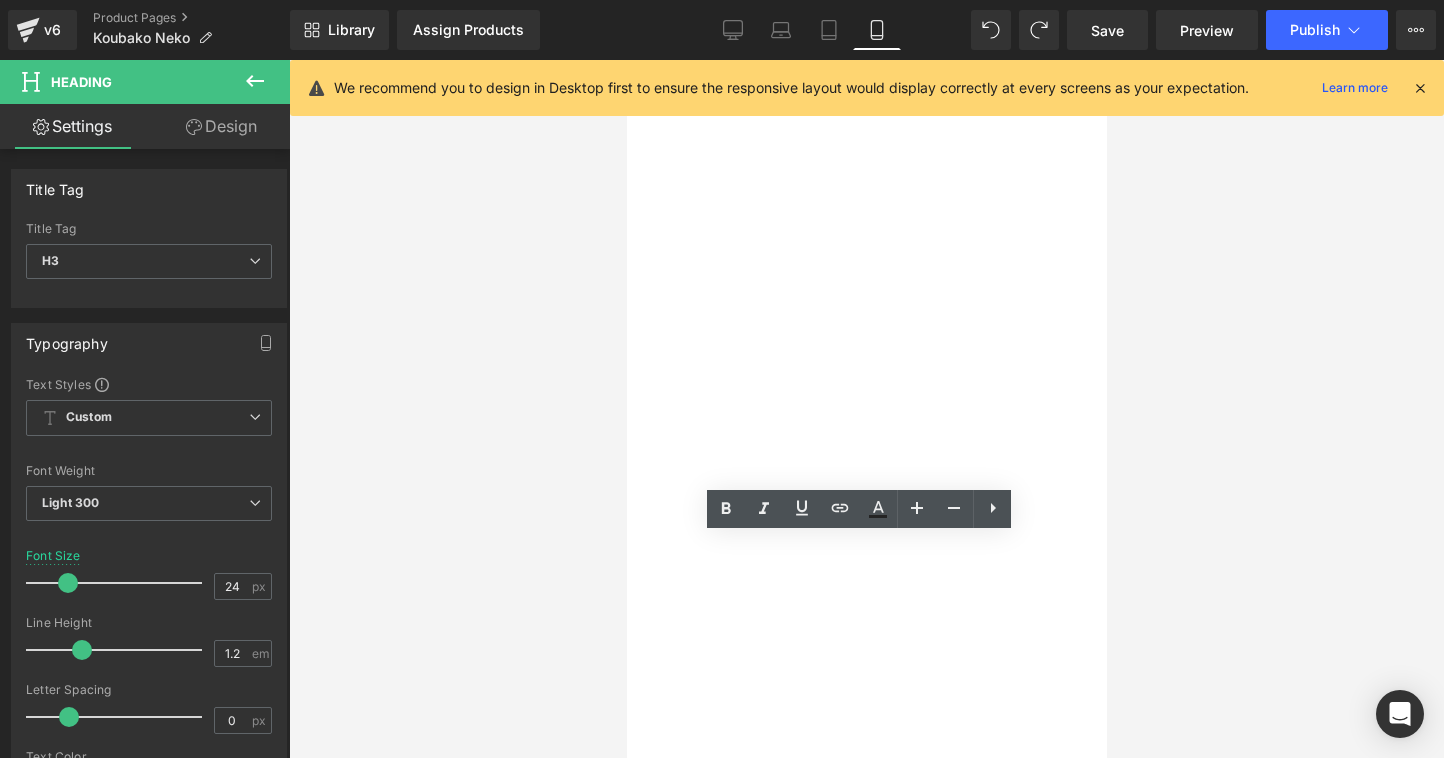 click on "手のひらに、そっと宿る木の猫。" at bounding box center [626, 649] 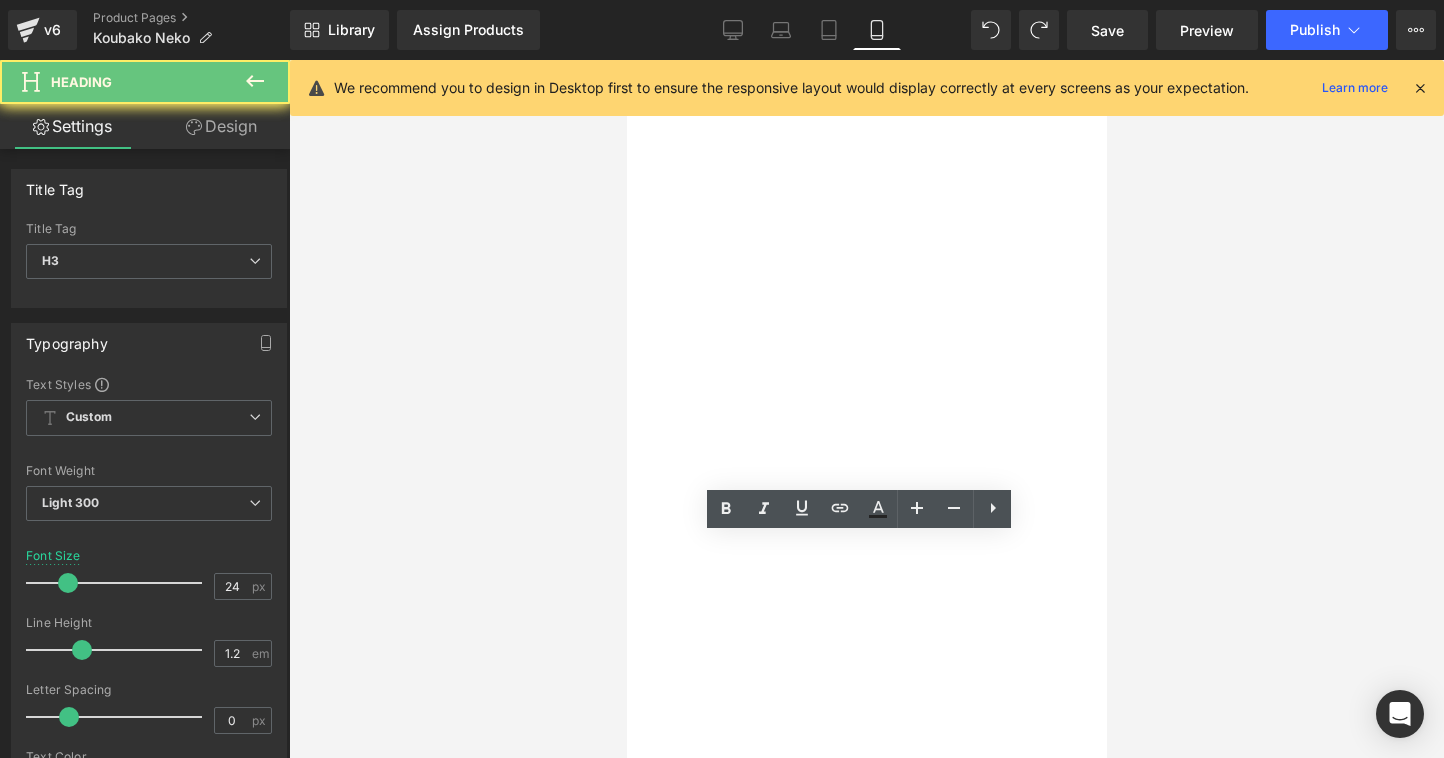 click on "手のひらに、そっと宿る木の猫。" at bounding box center [626, 649] 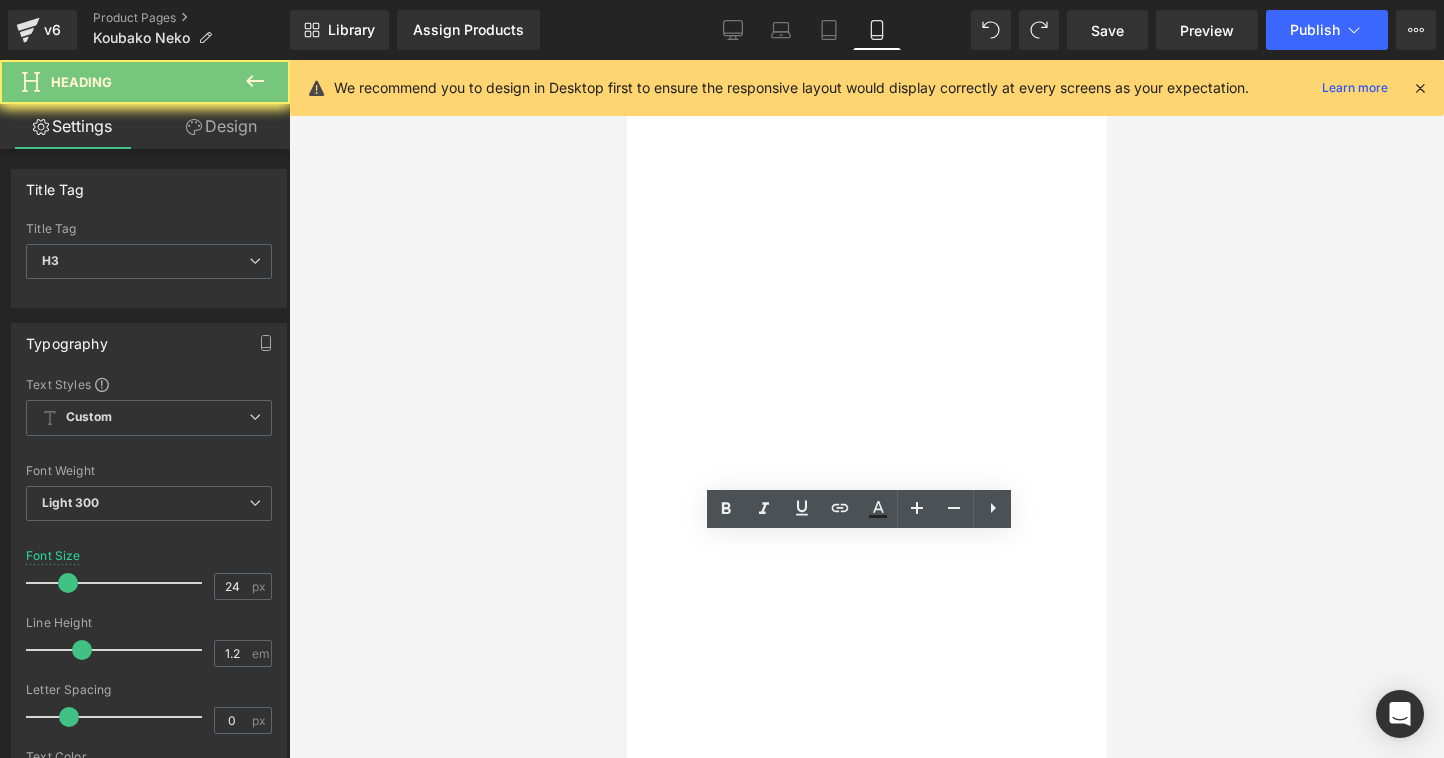click on "手のひらに、そっと宿る木の猫。" at bounding box center (626, 649) 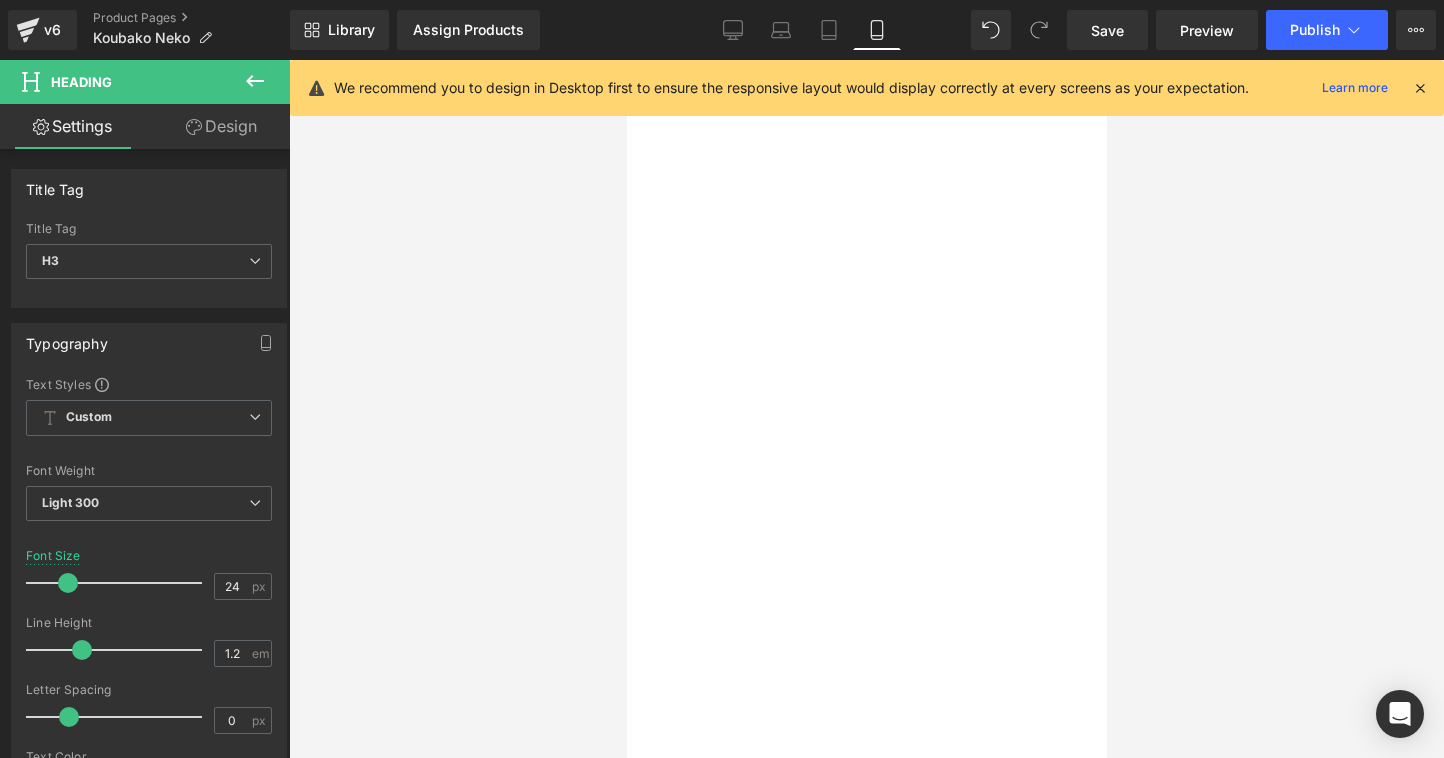 click at bounding box center (866, 409) 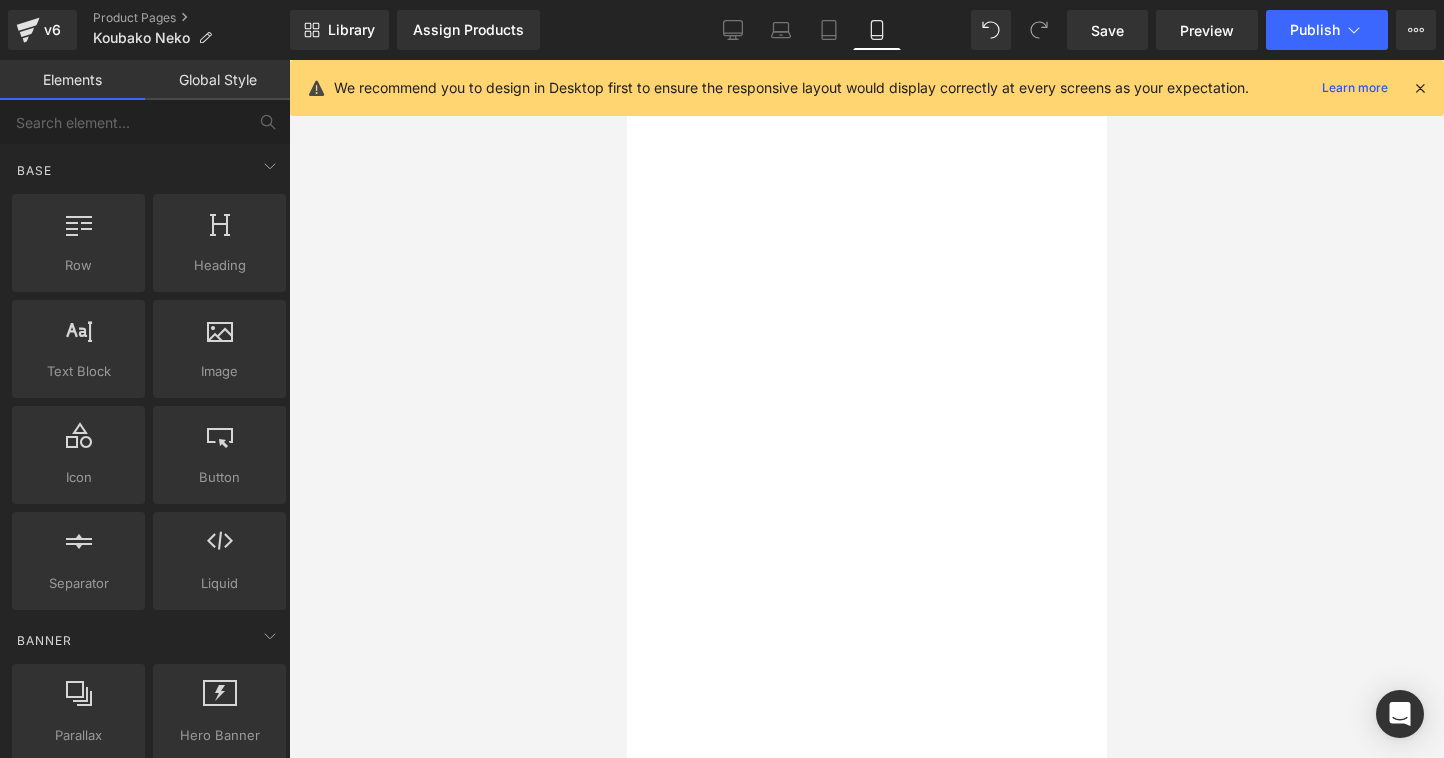 scroll, scrollTop: 1487, scrollLeft: 0, axis: vertical 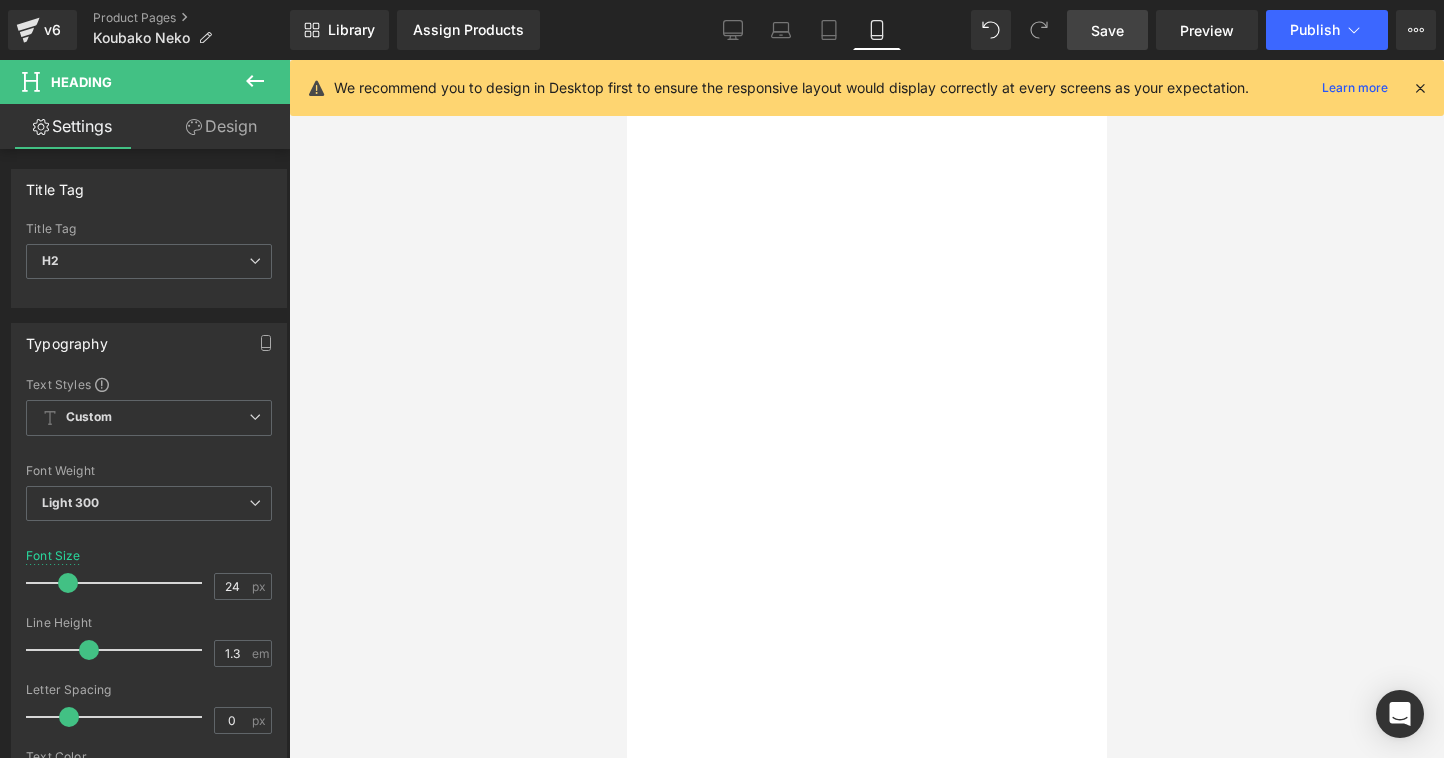 click on "Save" at bounding box center (1107, 30) 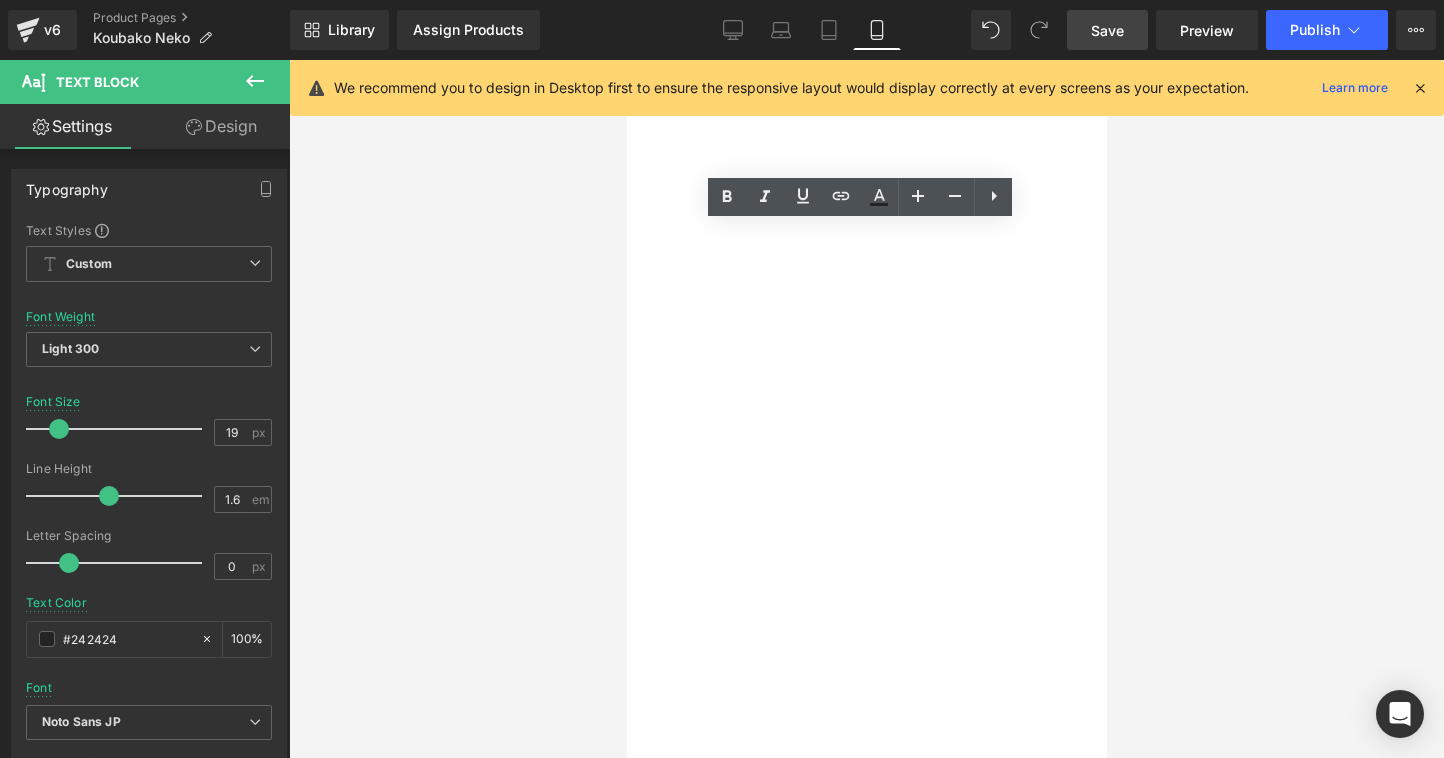 drag, startPoint x: 815, startPoint y: 505, endPoint x: 592, endPoint y: 498, distance: 223.10983 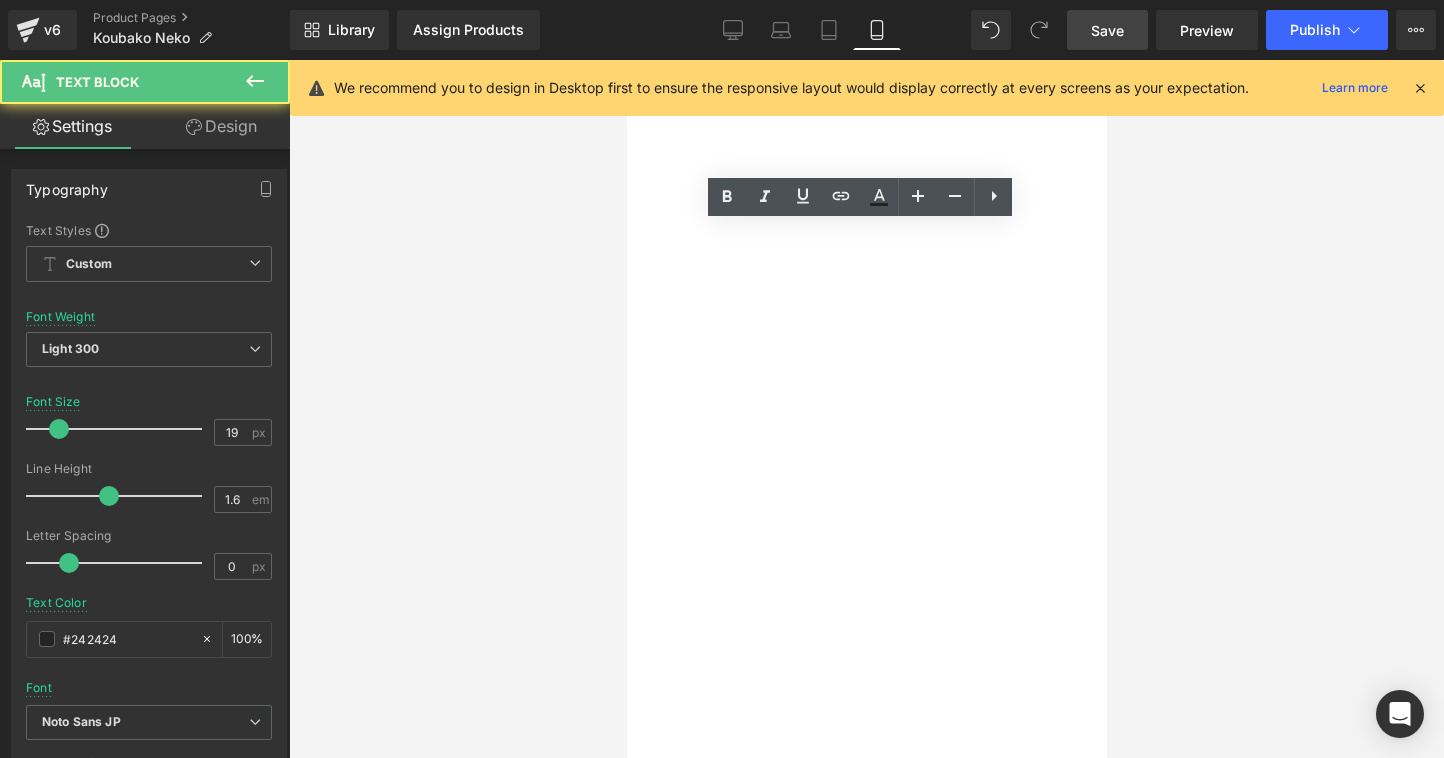 drag, startPoint x: 840, startPoint y: 273, endPoint x: 586, endPoint y: 284, distance: 254.23808 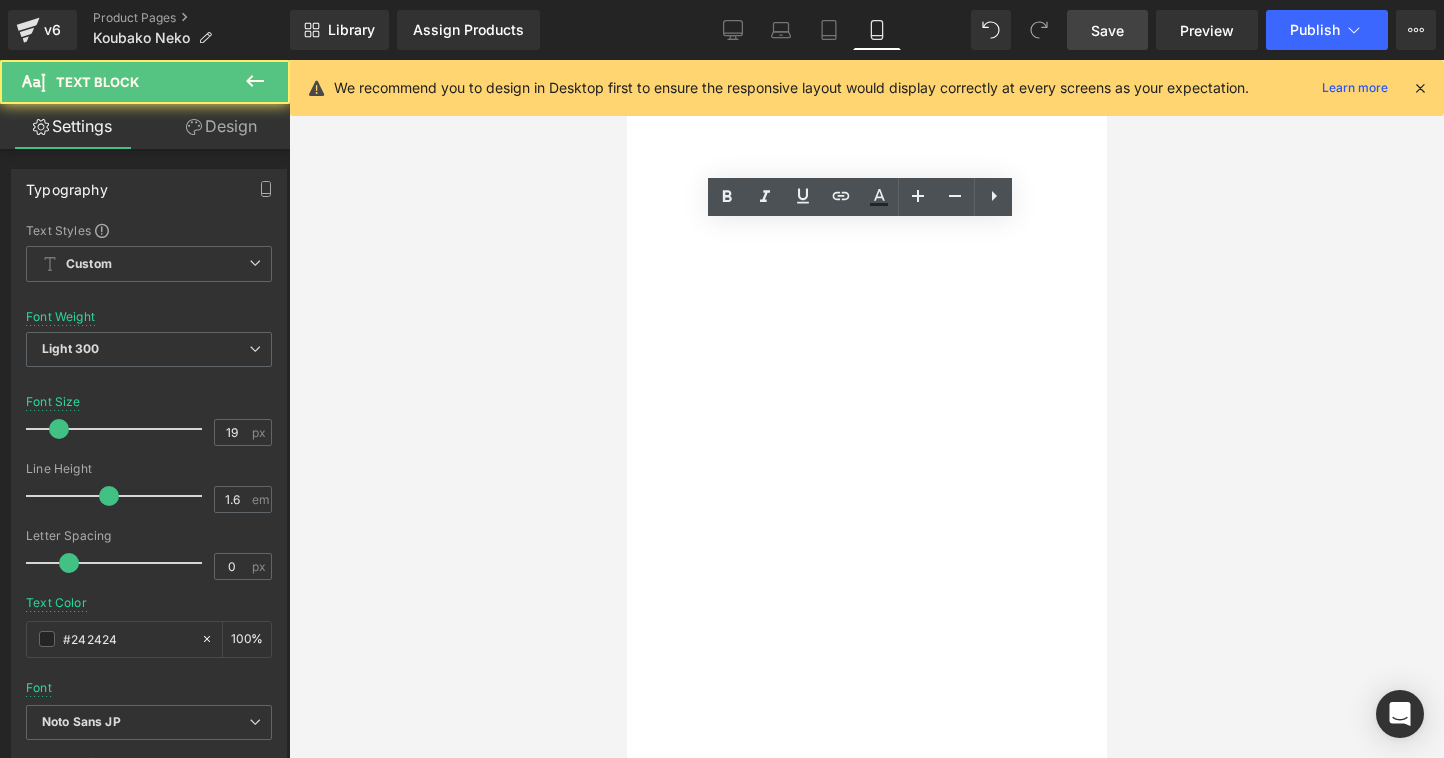 click on "コンテンツにスキップする
0
検索する
私たちについて
商品一覧
記事一覧
ご利用ガイド" at bounding box center (866, -740) 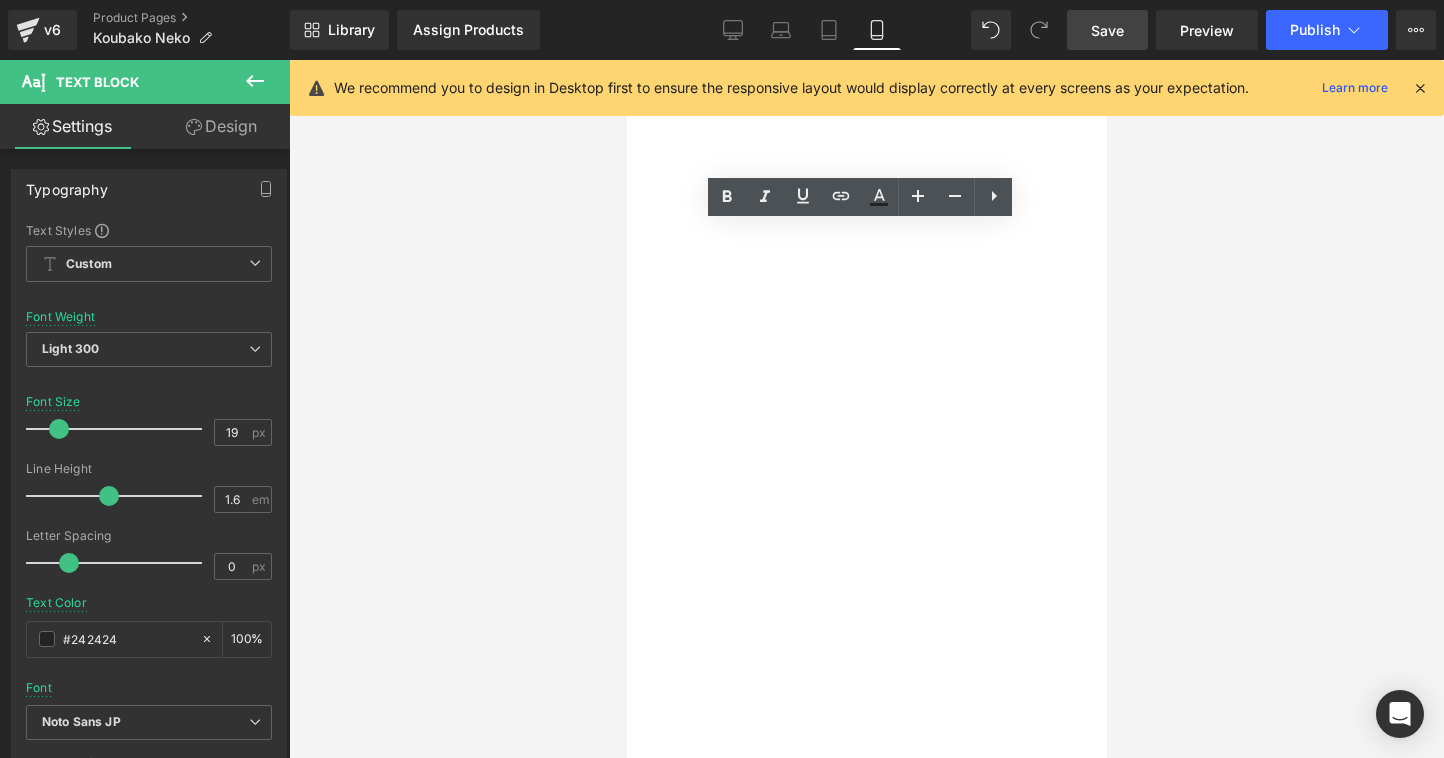 type 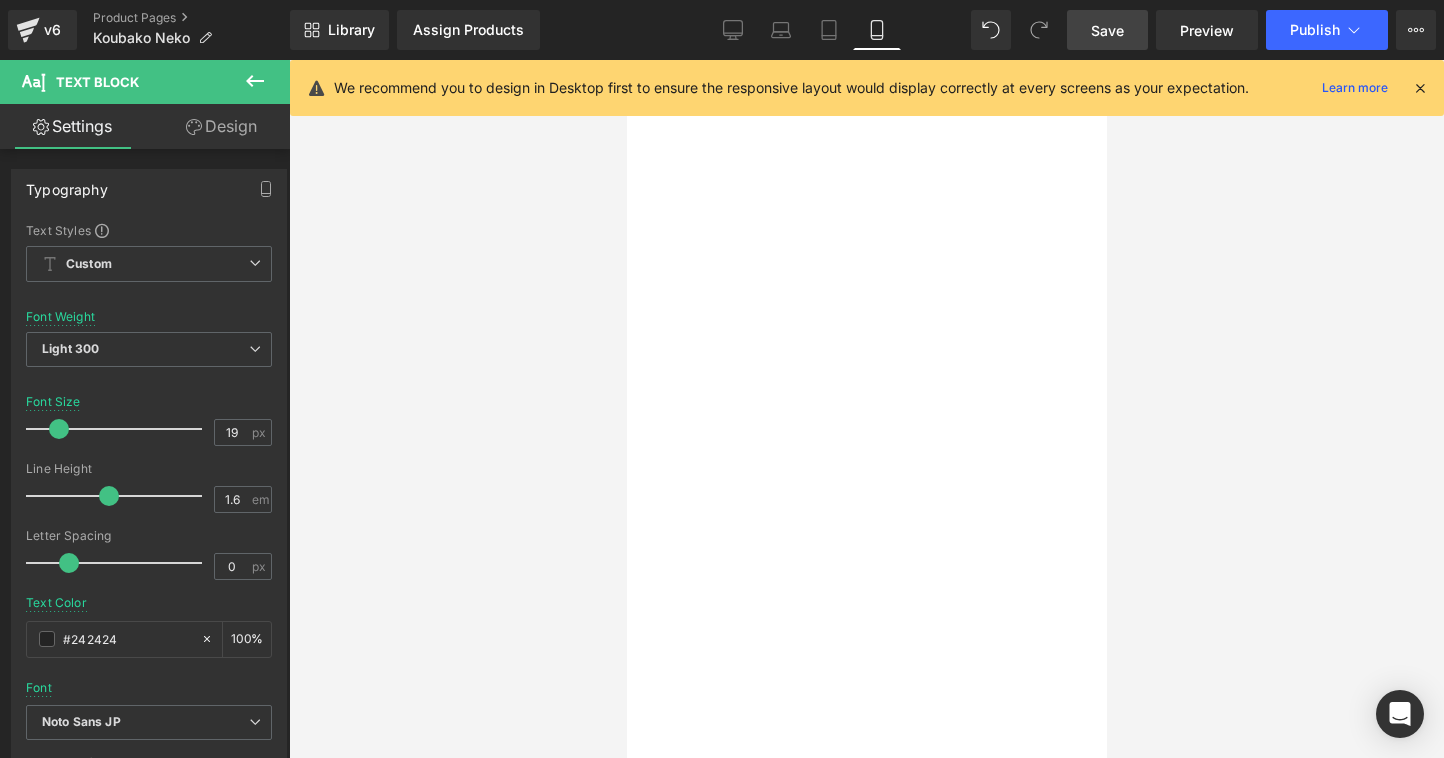 click on "重量   12kg" at bounding box center [647, 416] 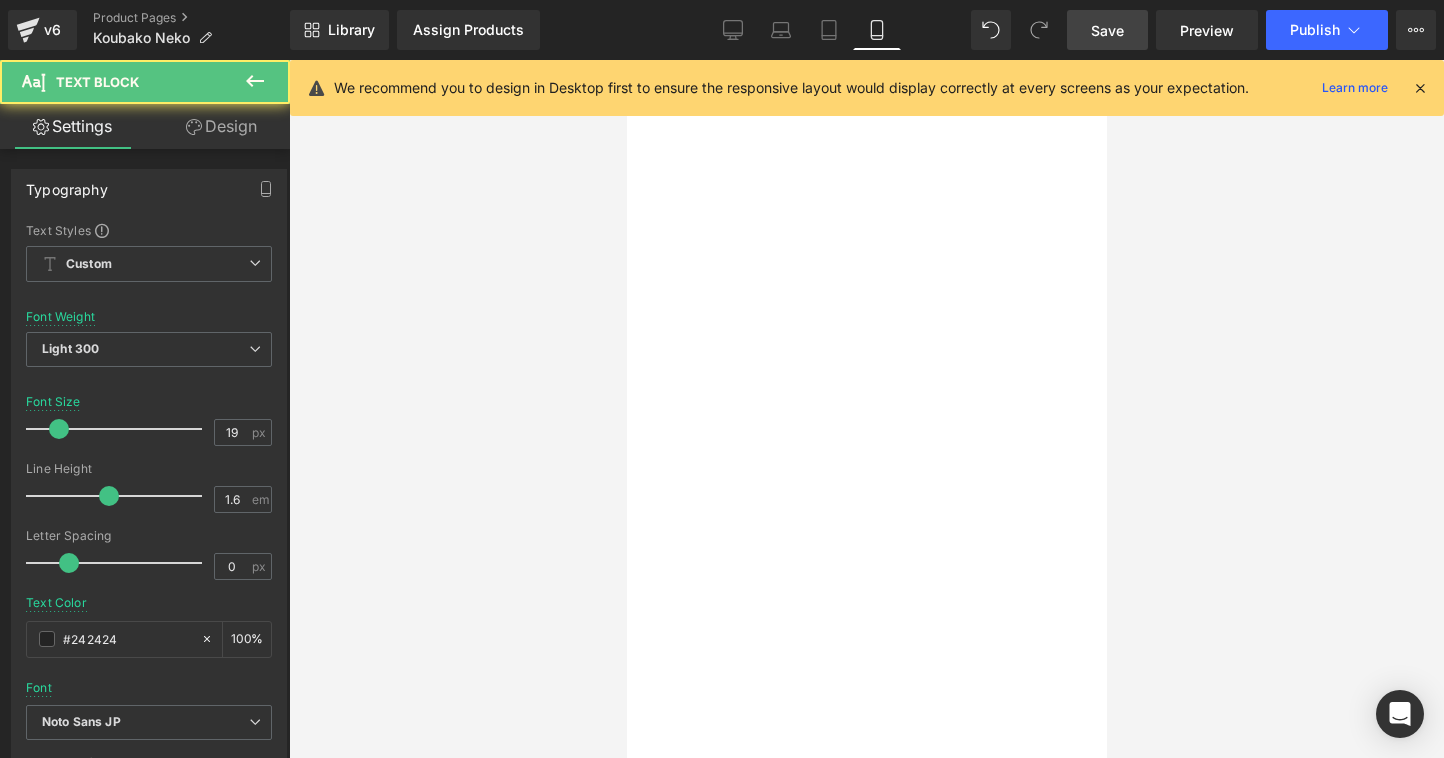 click on "耐荷重    [全体で]15kgまで[各ステップ]10kgまで" at bounding box center (647, 570) 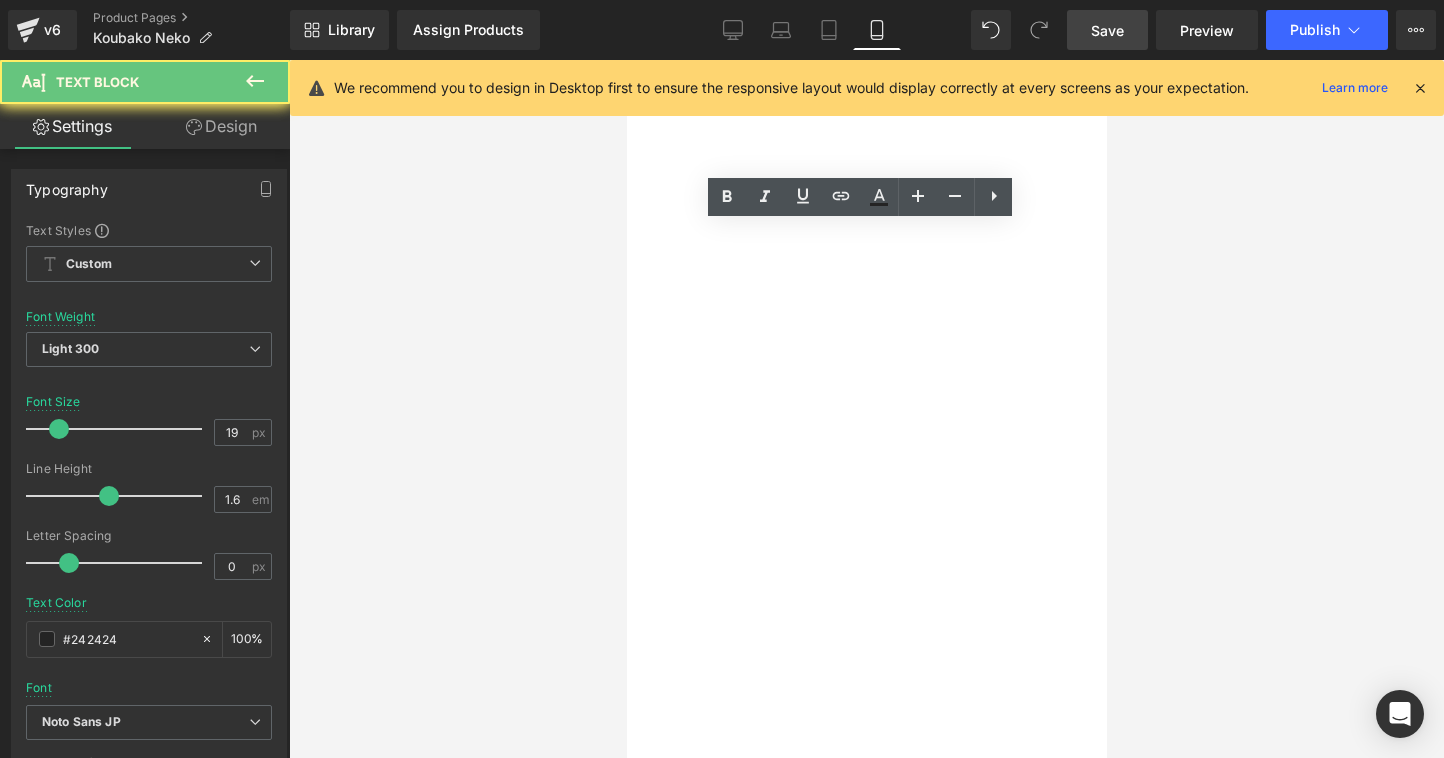 click on "耐荷重    [全体で]15kgまで[各ステップ]10kgまで" at bounding box center [647, 570] 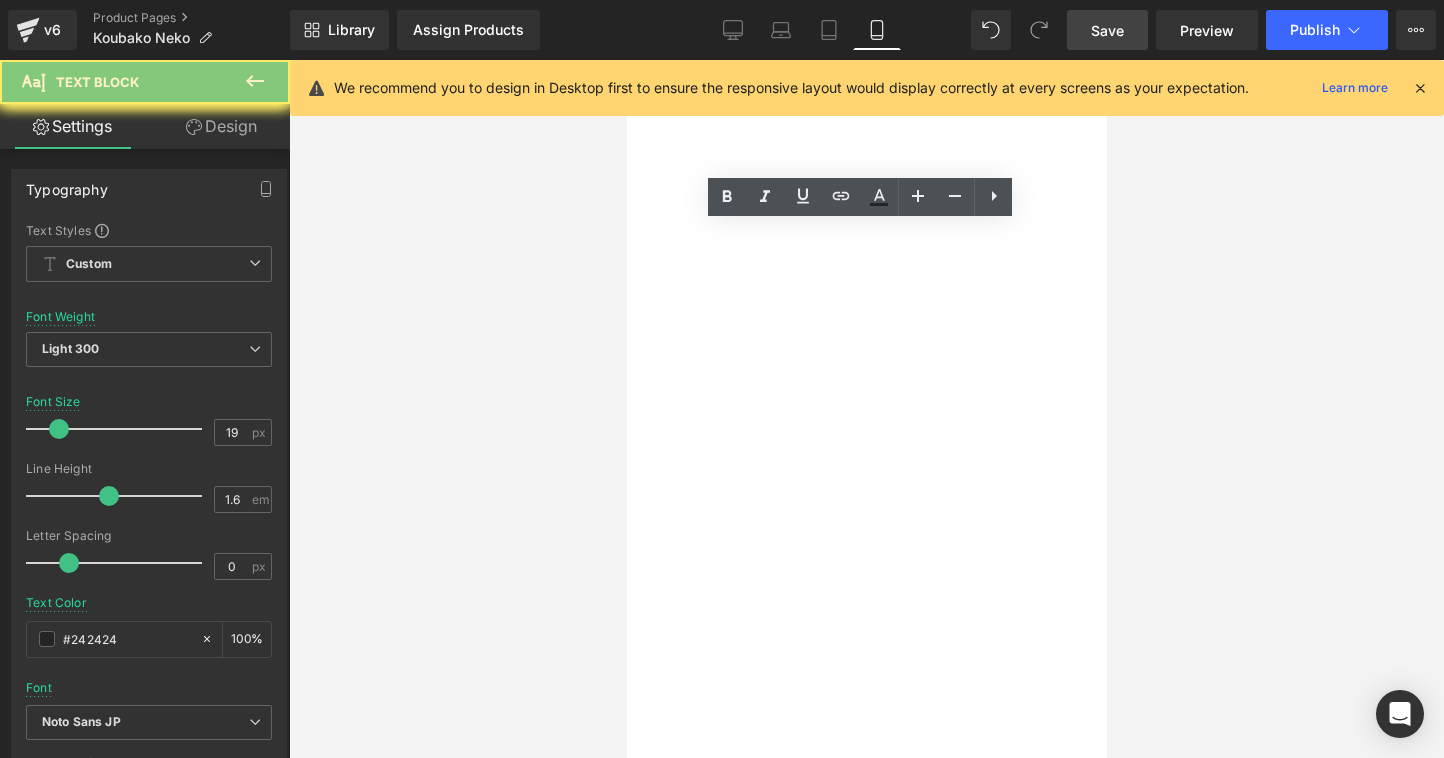 click on "耐荷重    [全体で]15kgまで[各ステップ]10kgまで" at bounding box center [647, 570] 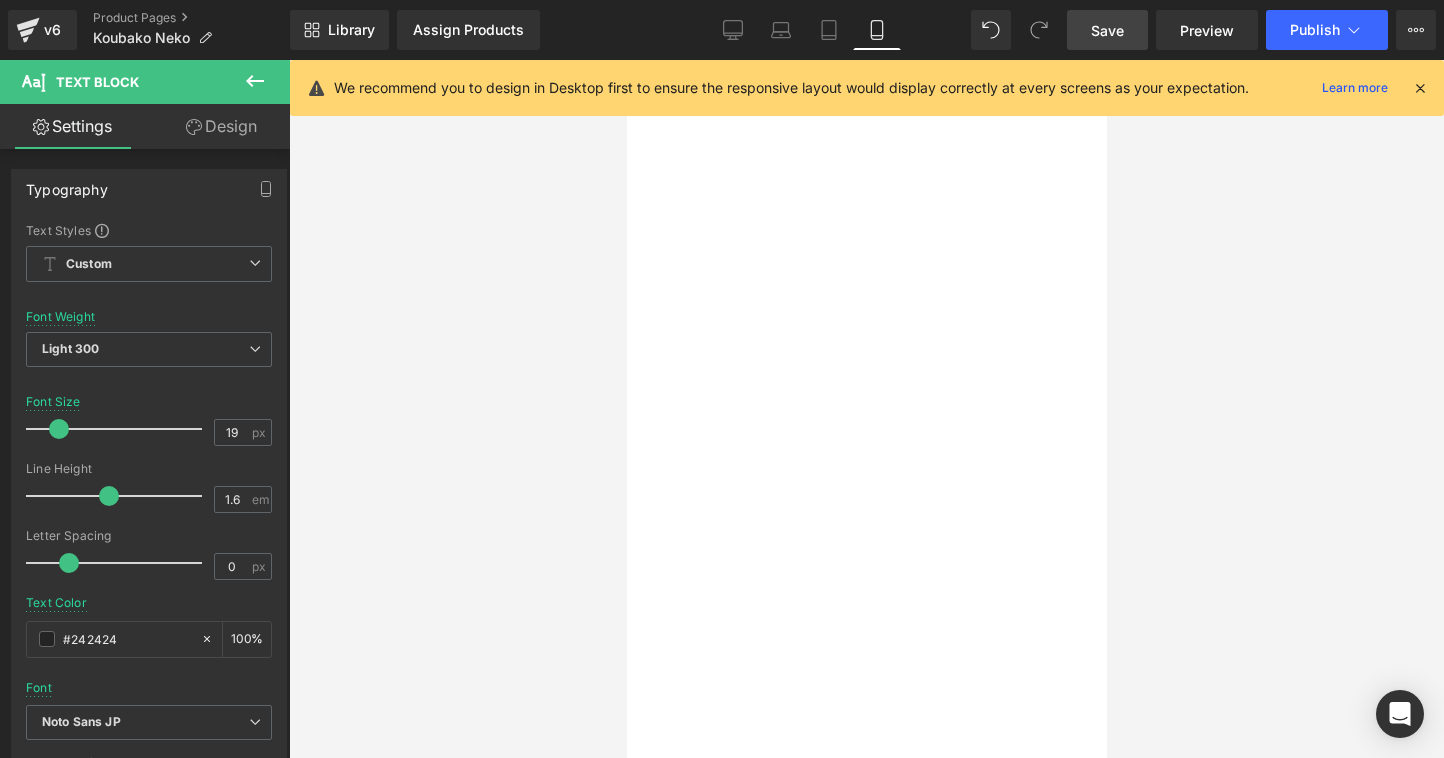 click on "別売り部品   あり" at bounding box center [647, 570] 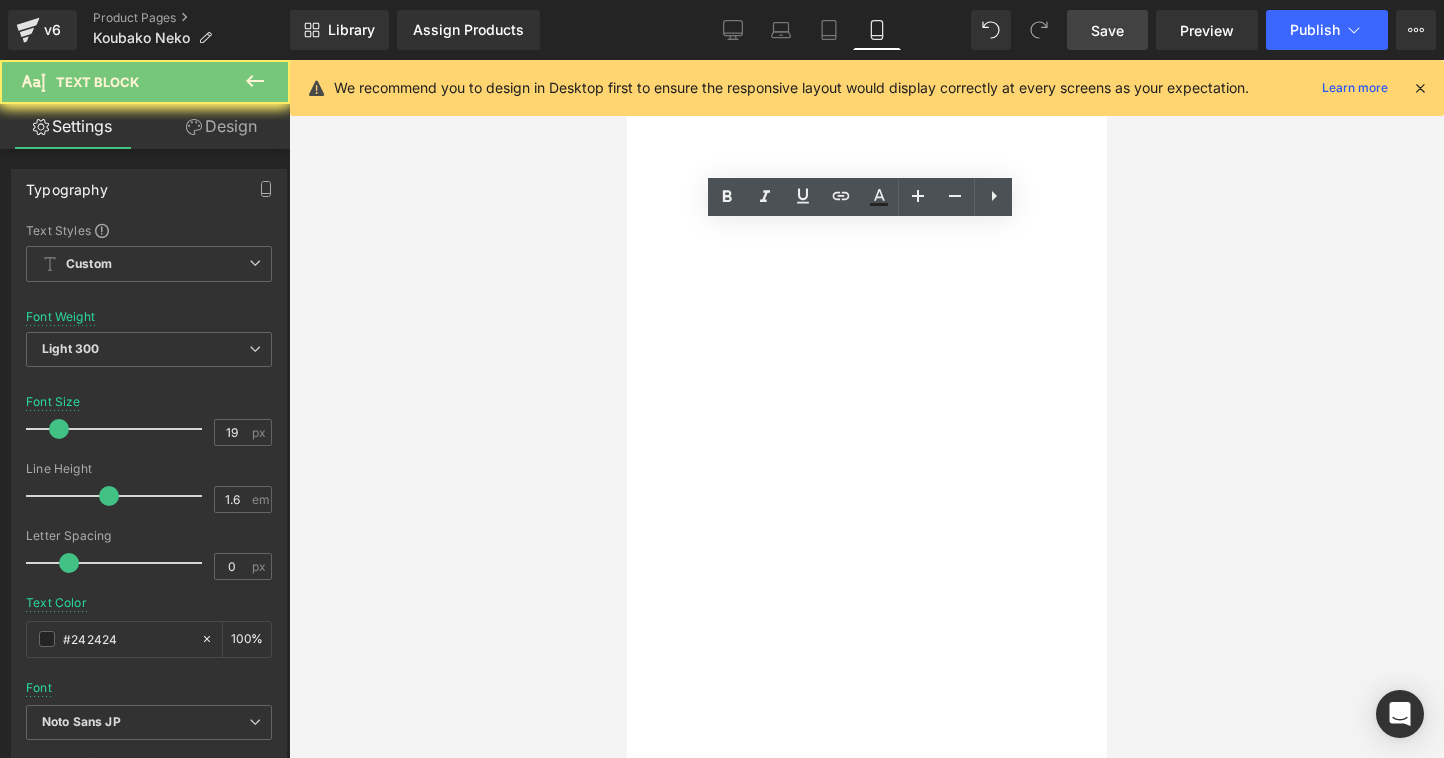 click on "別売り部品   あり" at bounding box center (647, 570) 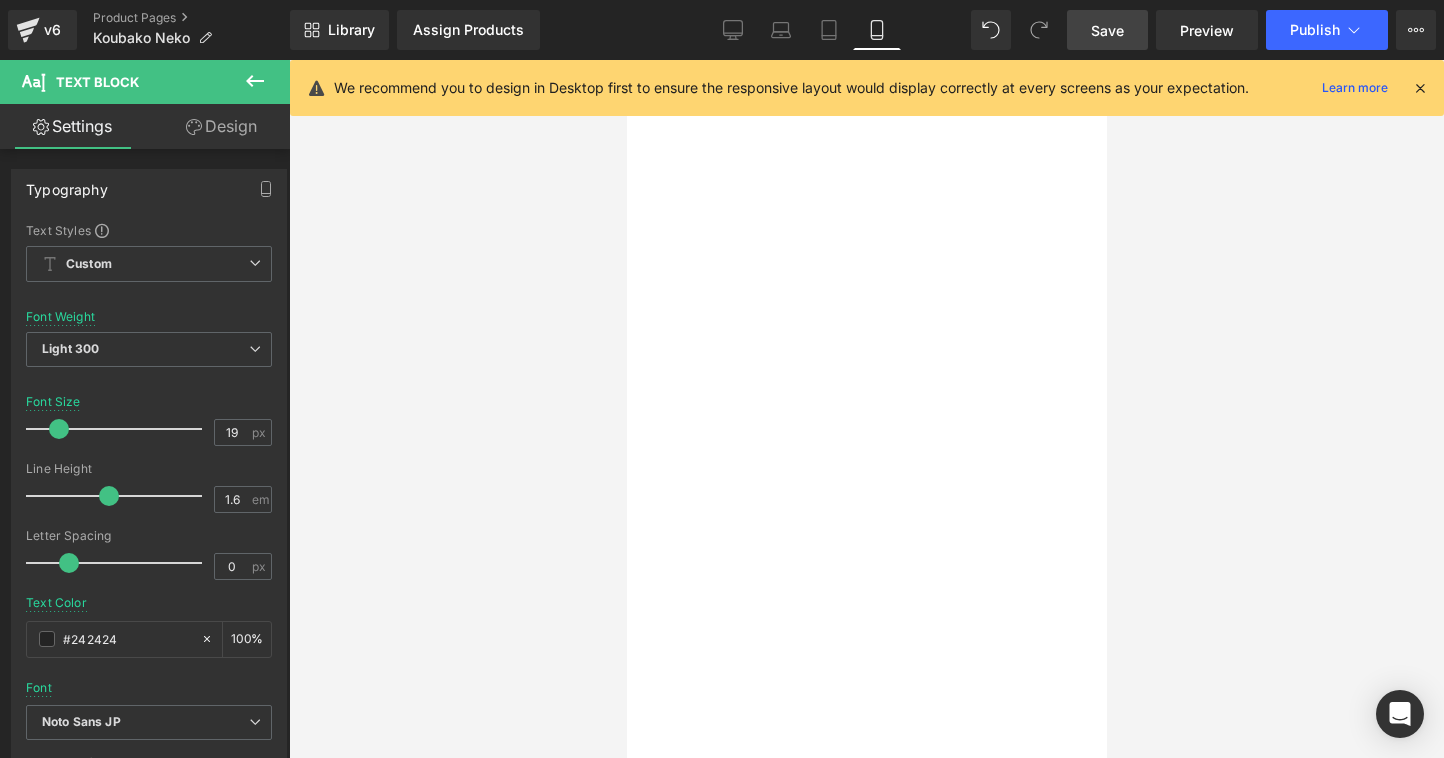 scroll, scrollTop: 807, scrollLeft: 0, axis: vertical 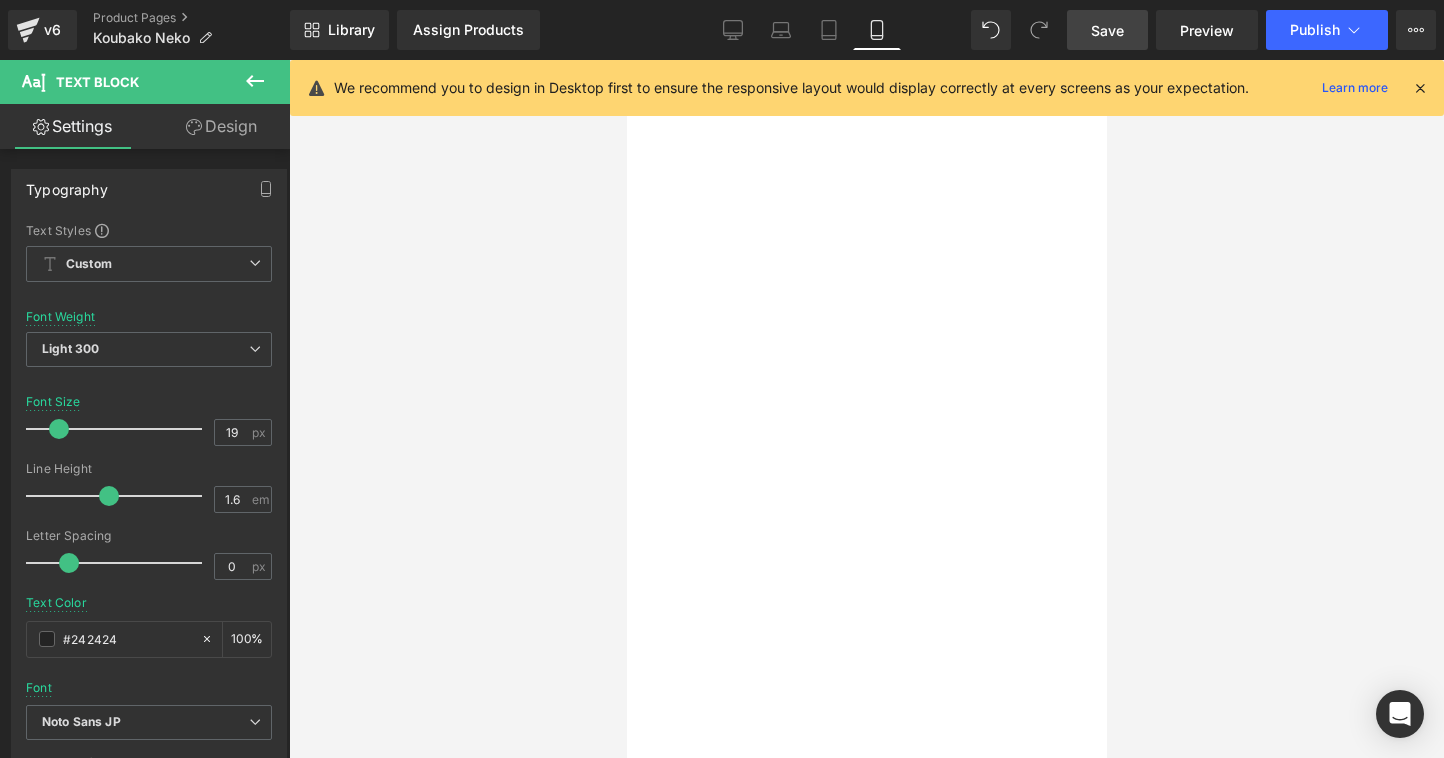 click on "約380ｇ" at bounding box center (645, 172) 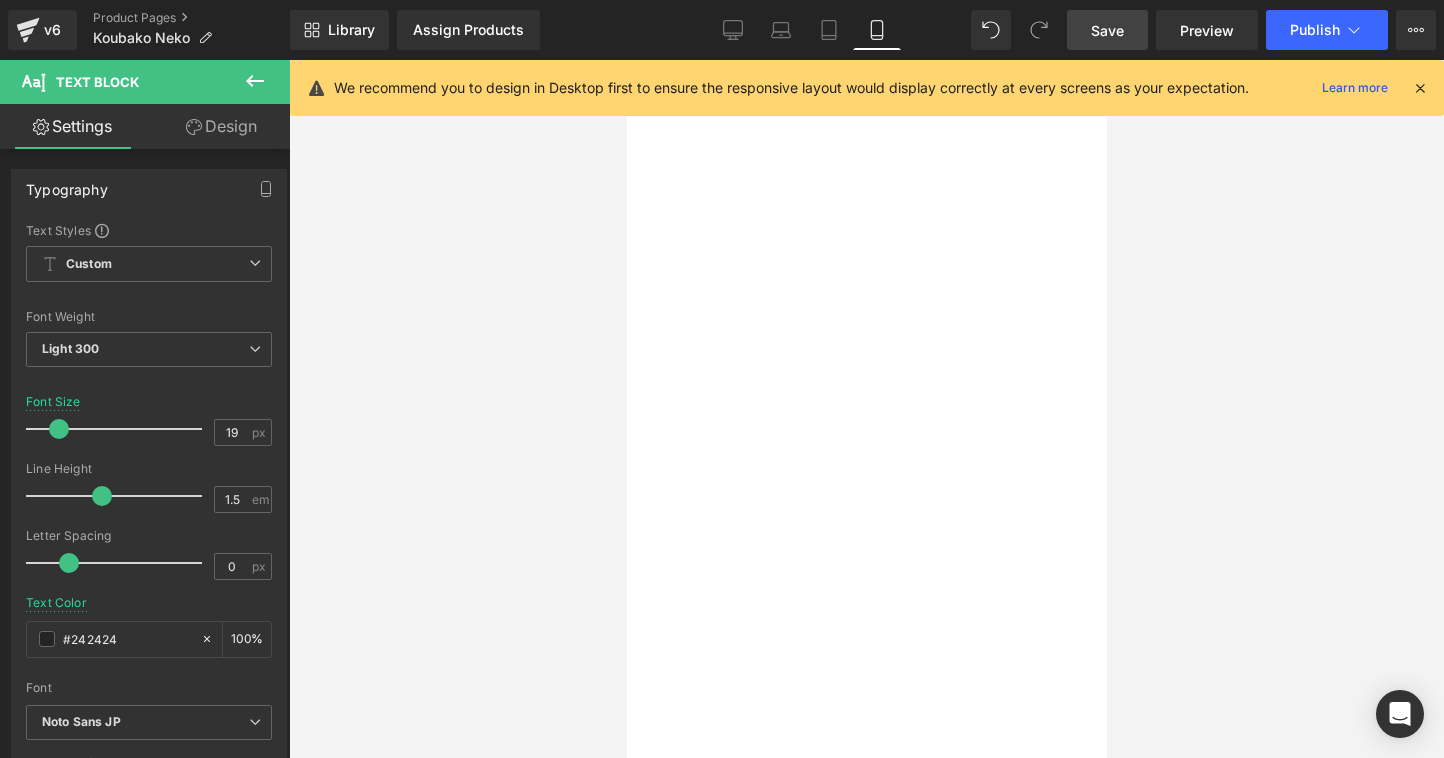 click at bounding box center [866, 409] 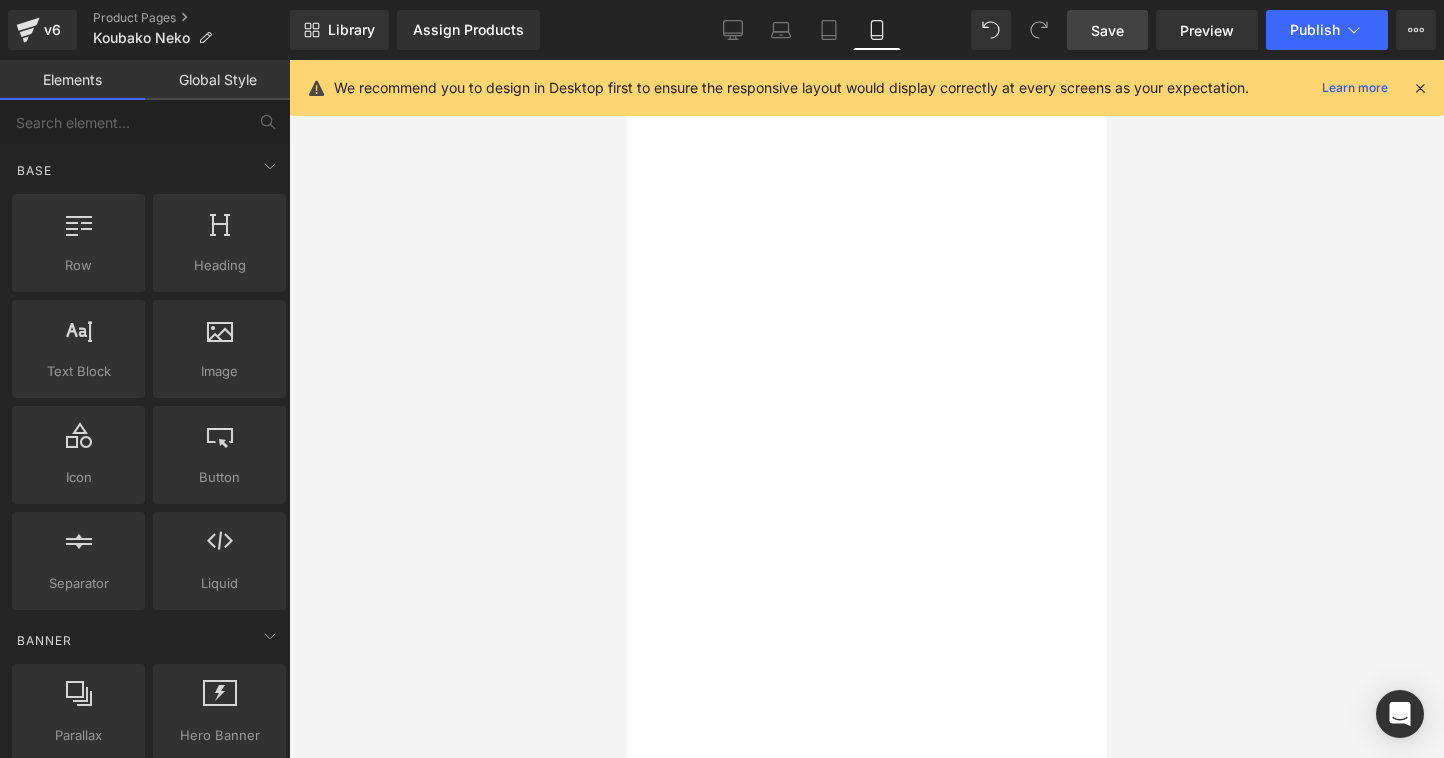 click on "Save" at bounding box center (1107, 30) 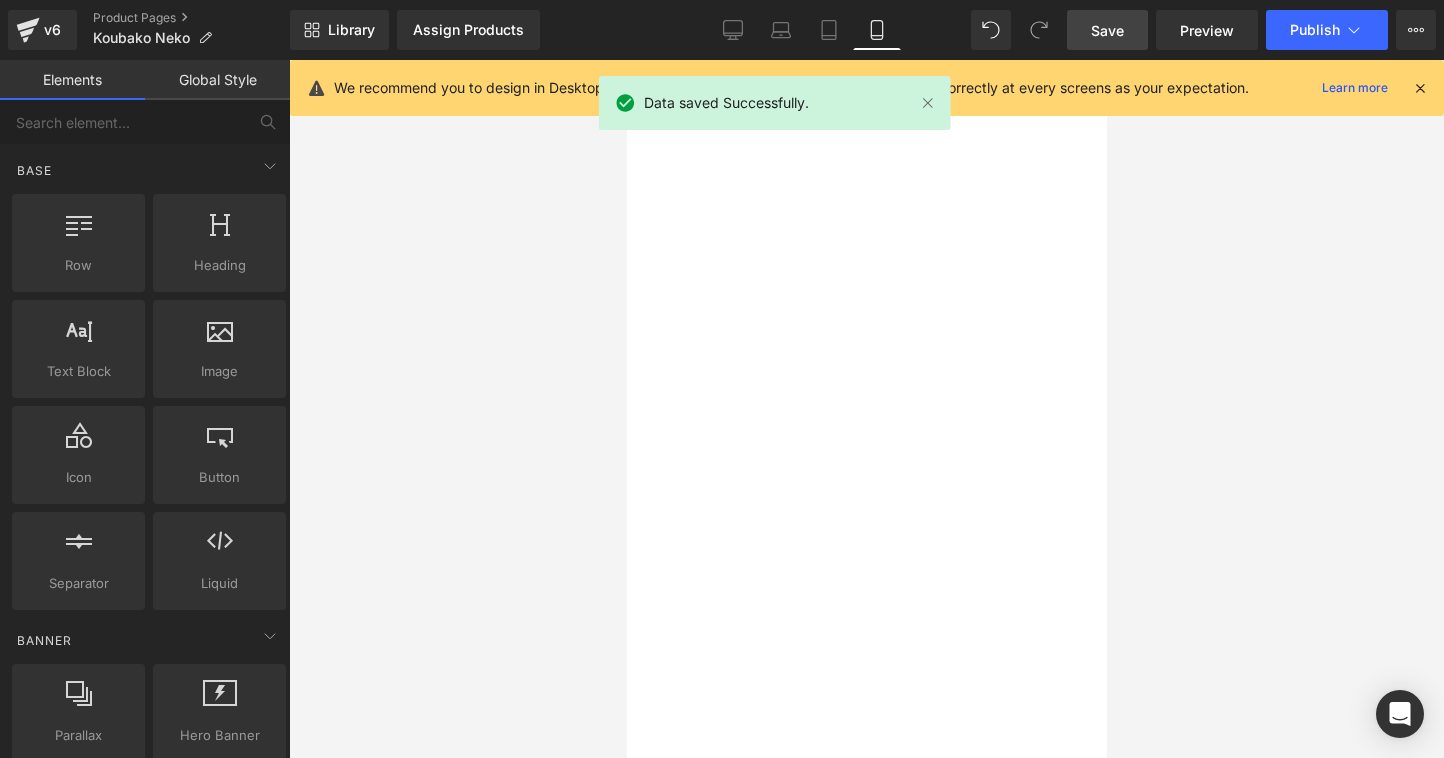 scroll, scrollTop: 4167, scrollLeft: 0, axis: vertical 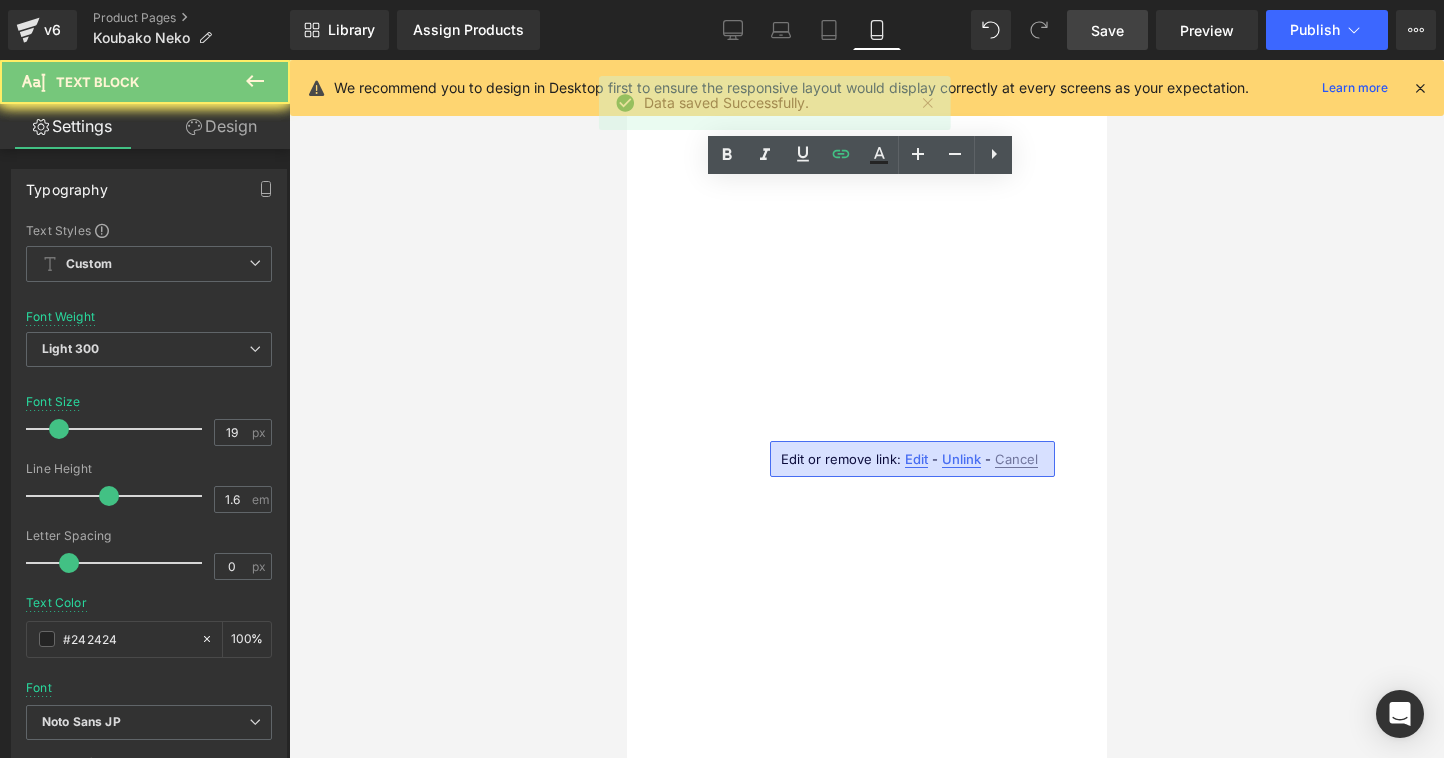 click on "組立動画     https://www.youtube.com/watch?v=6hAXSZ5lsbA" at bounding box center (647, 542) 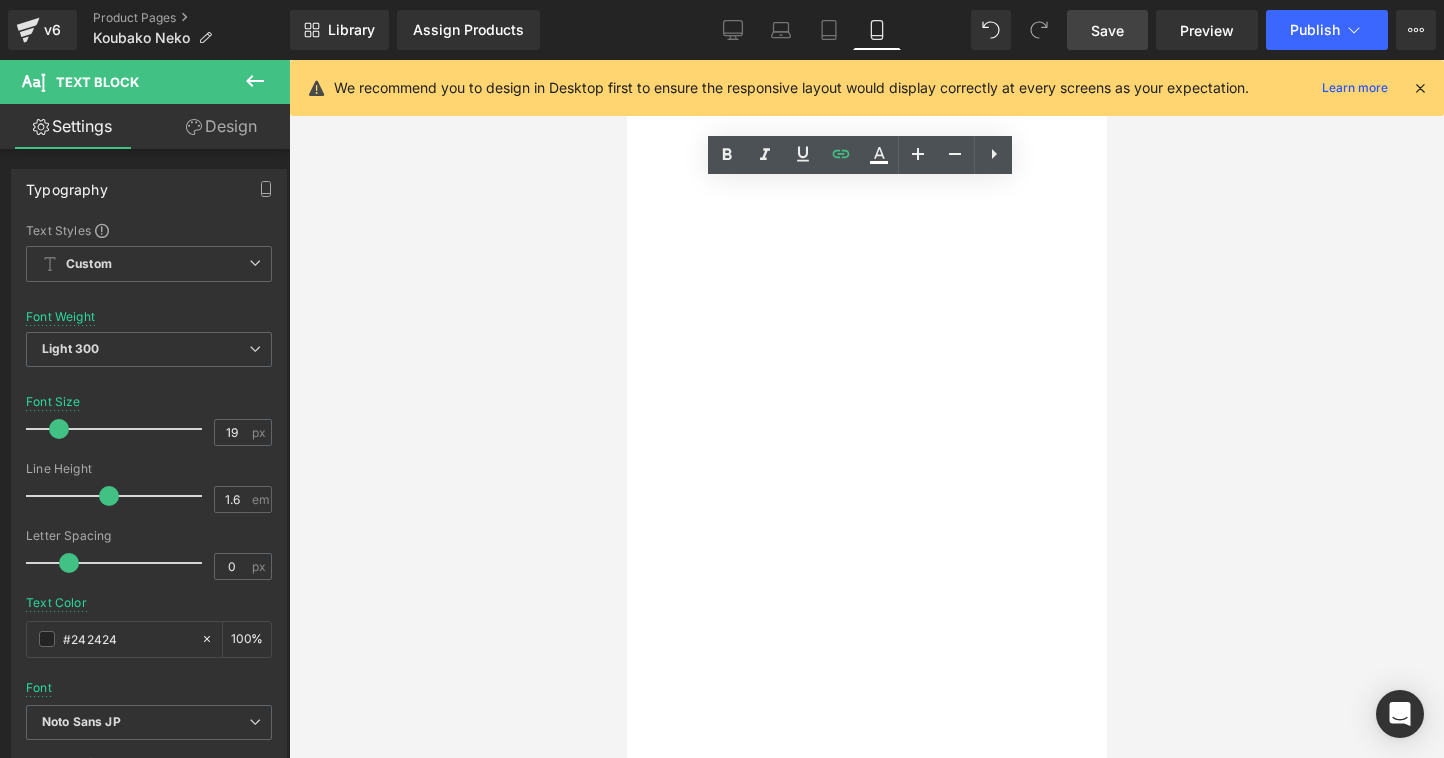 drag, startPoint x: 811, startPoint y: 414, endPoint x: 655, endPoint y: 394, distance: 157.27682 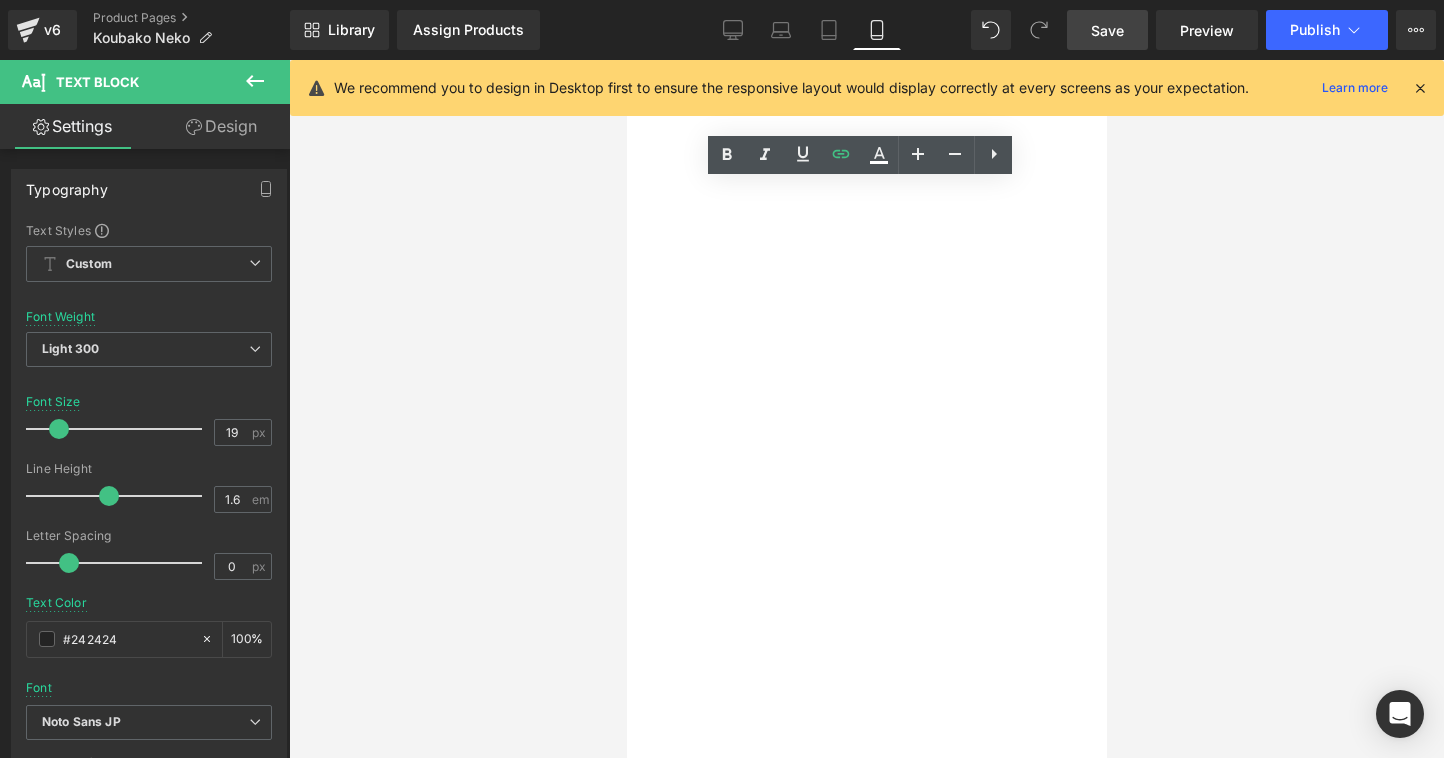 click on "組立動画     https://www.youtube.com/watch?v=6hAXSZ5lsbA" at bounding box center (647, 542) 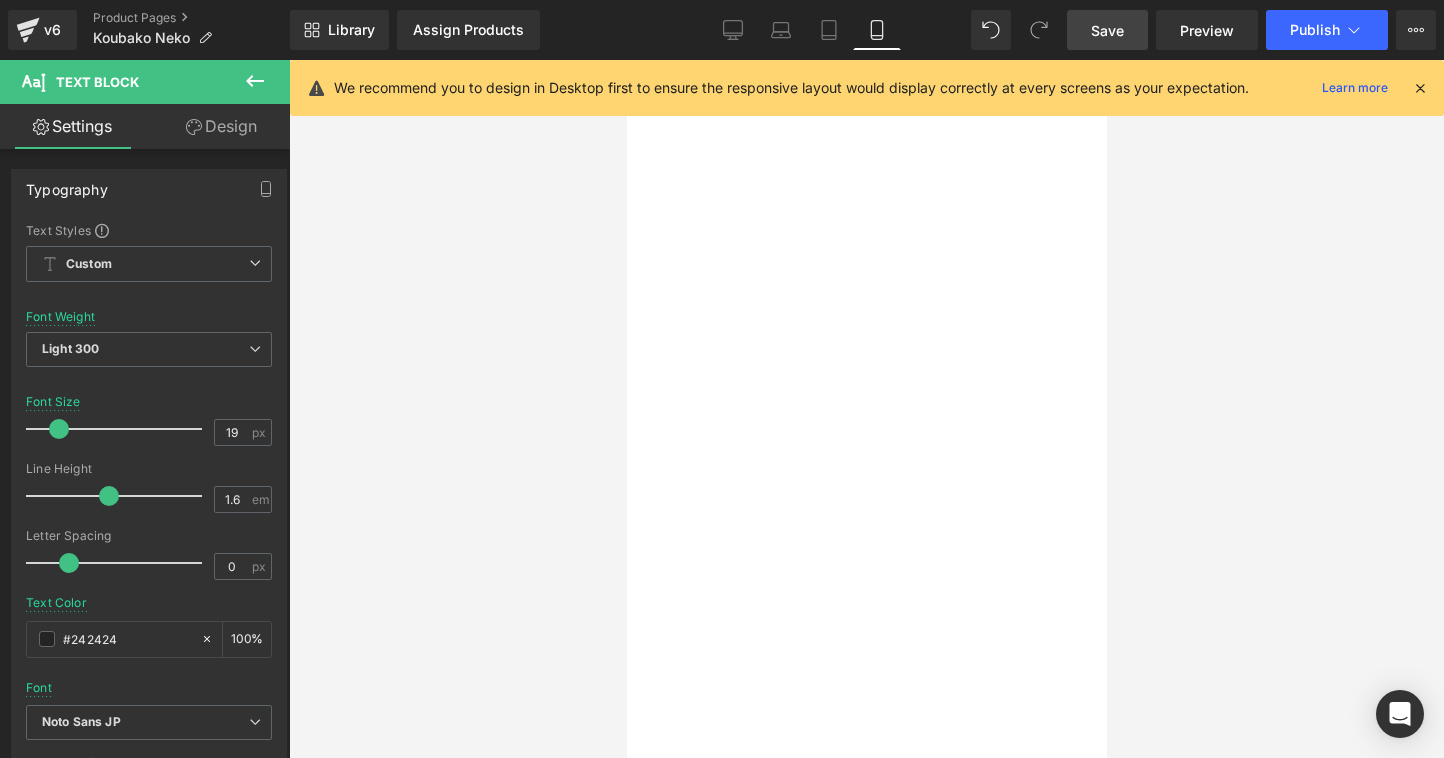 click on "製造   日本製" at bounding box center [647, 412] 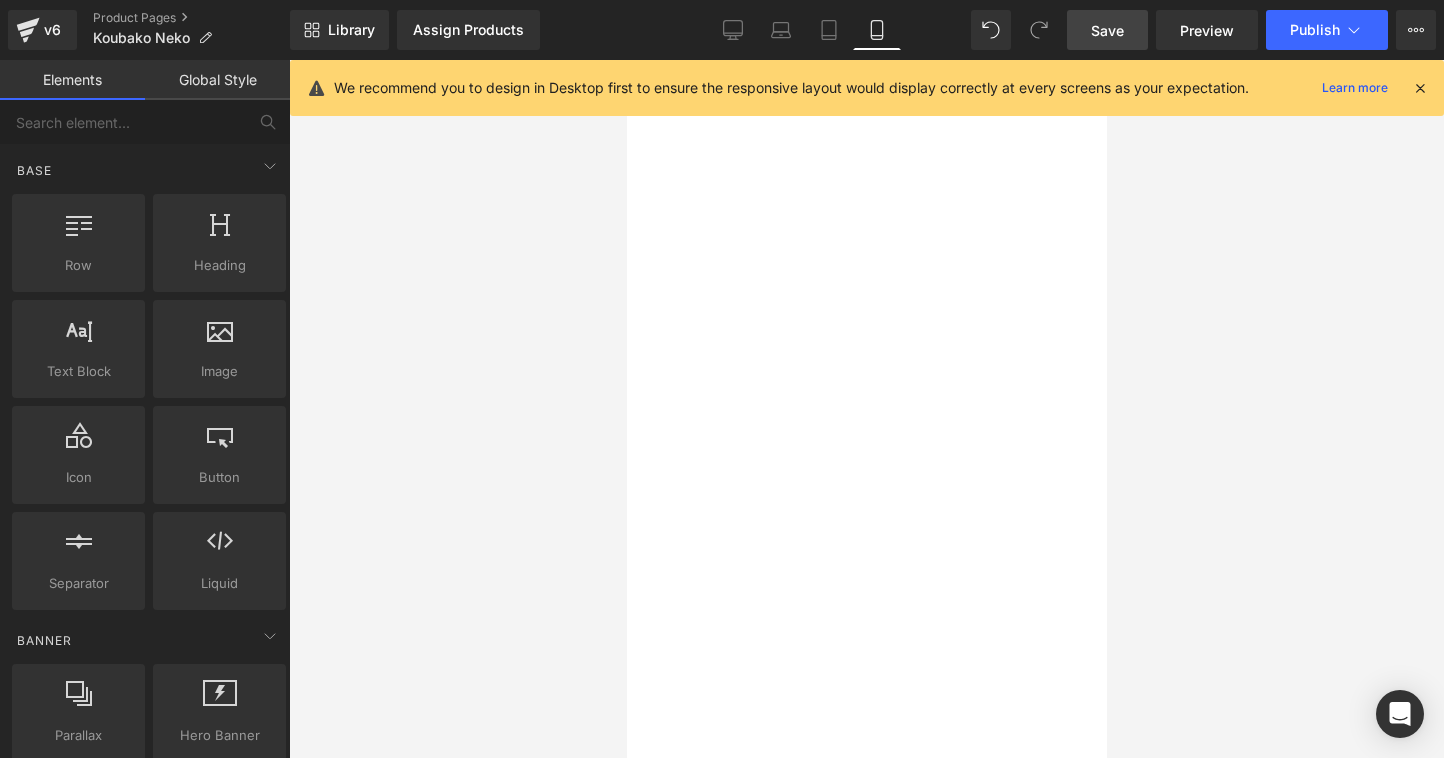 click at bounding box center [866, 409] 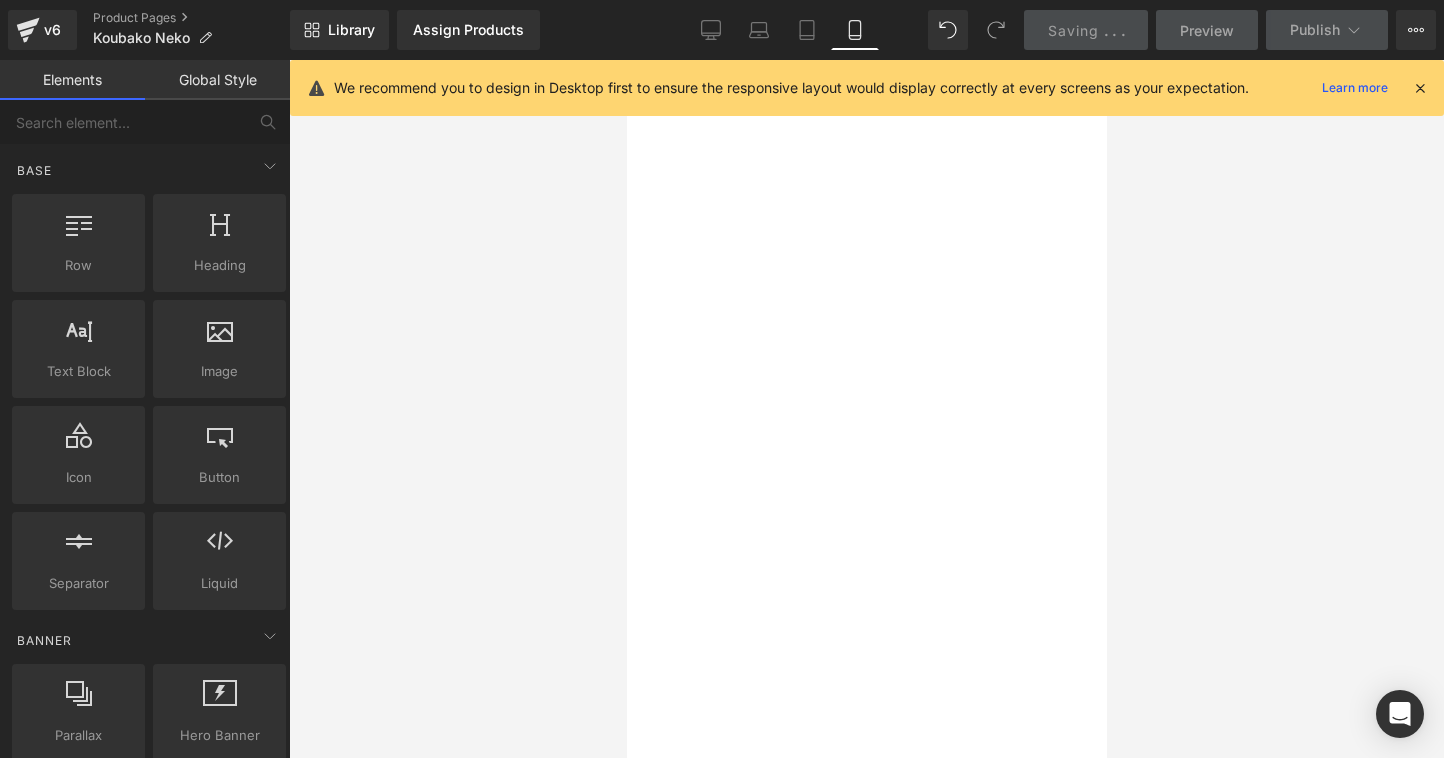 scroll, scrollTop: 3926, scrollLeft: 0, axis: vertical 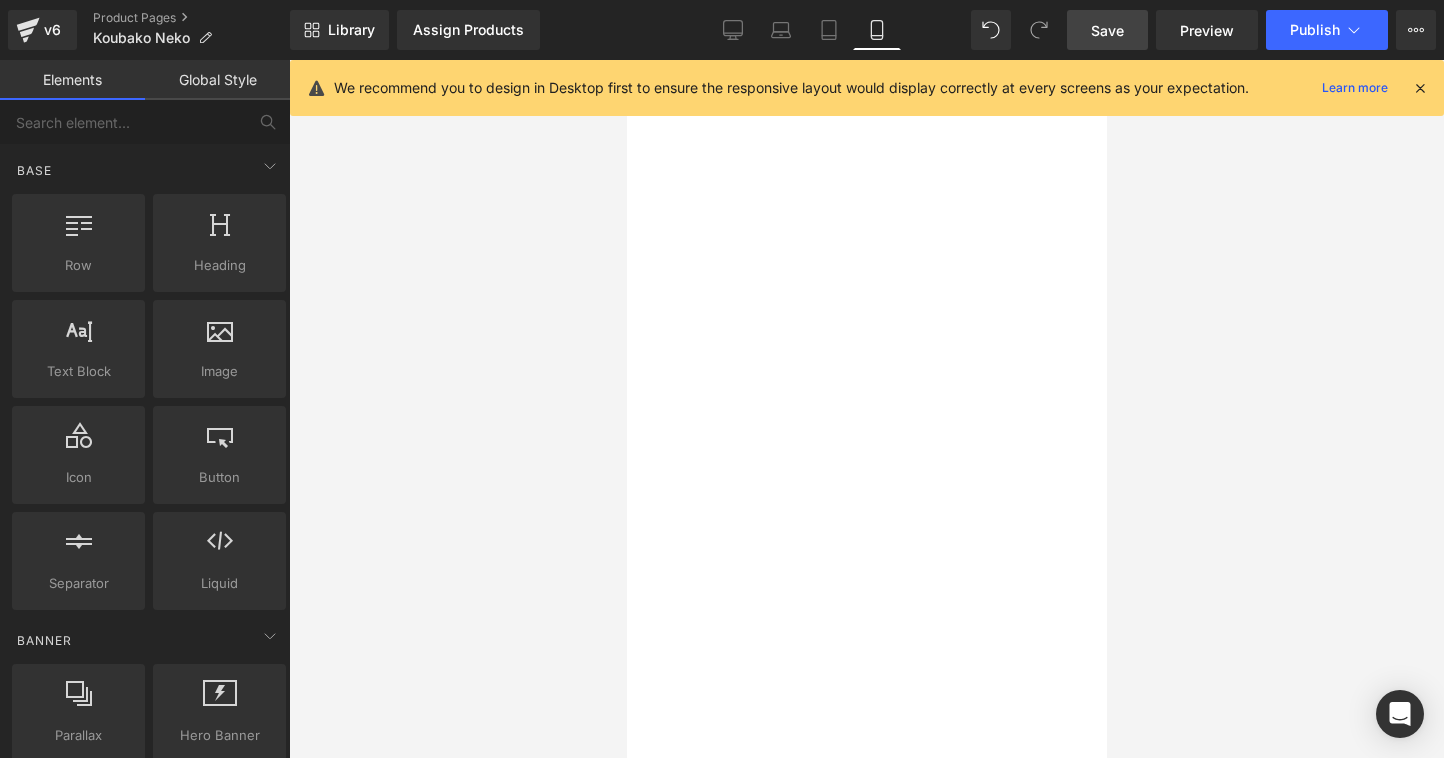 click on "製品名   KARIMOKU CAT TREE" at bounding box center (647, 576) 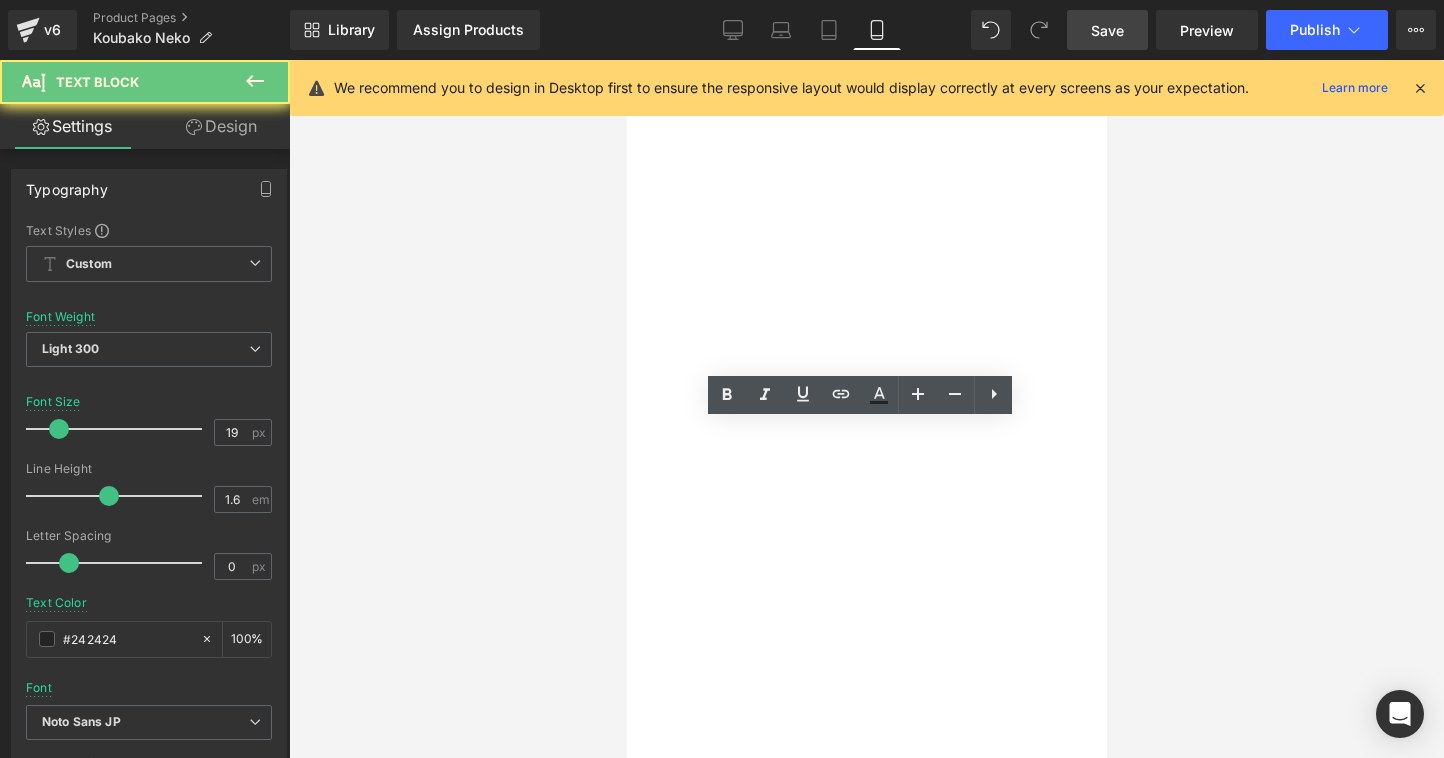 click on "製品名   KARIMOKU CAT TREE" at bounding box center (647, 576) 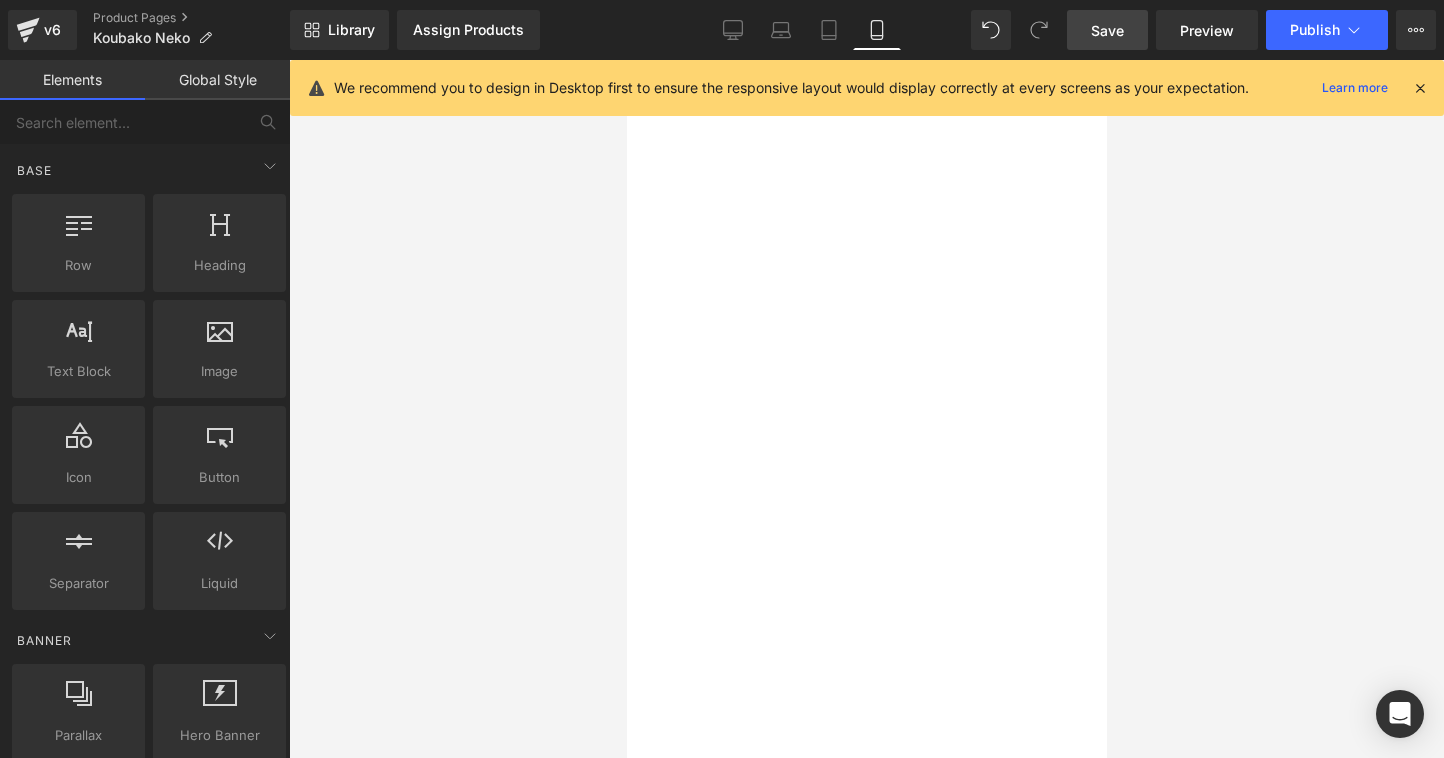 click at bounding box center [866, 409] 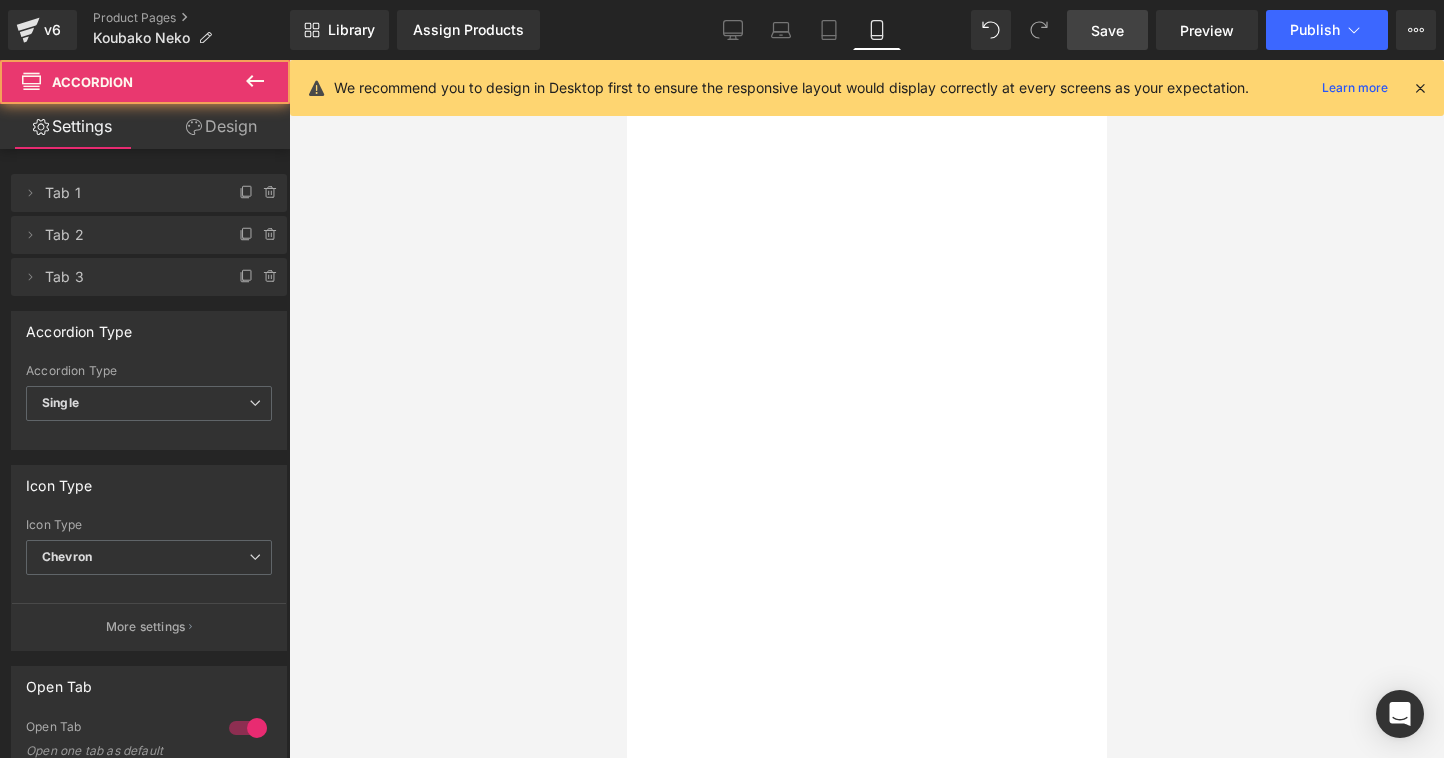 scroll, scrollTop: 4038, scrollLeft: 0, axis: vertical 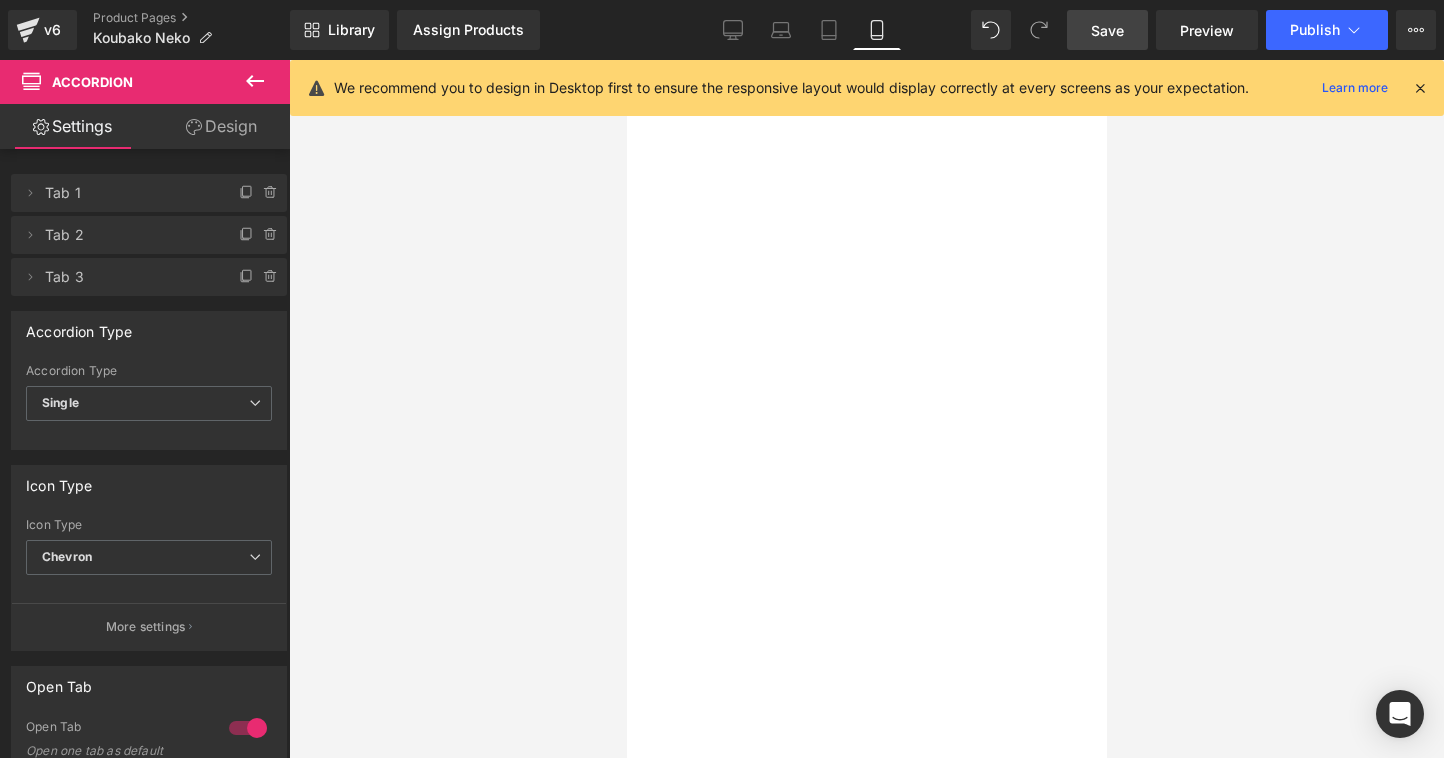 click on "付属品   六角レンチ1つで簡単に組み立てることができます。" at bounding box center [647, 730] 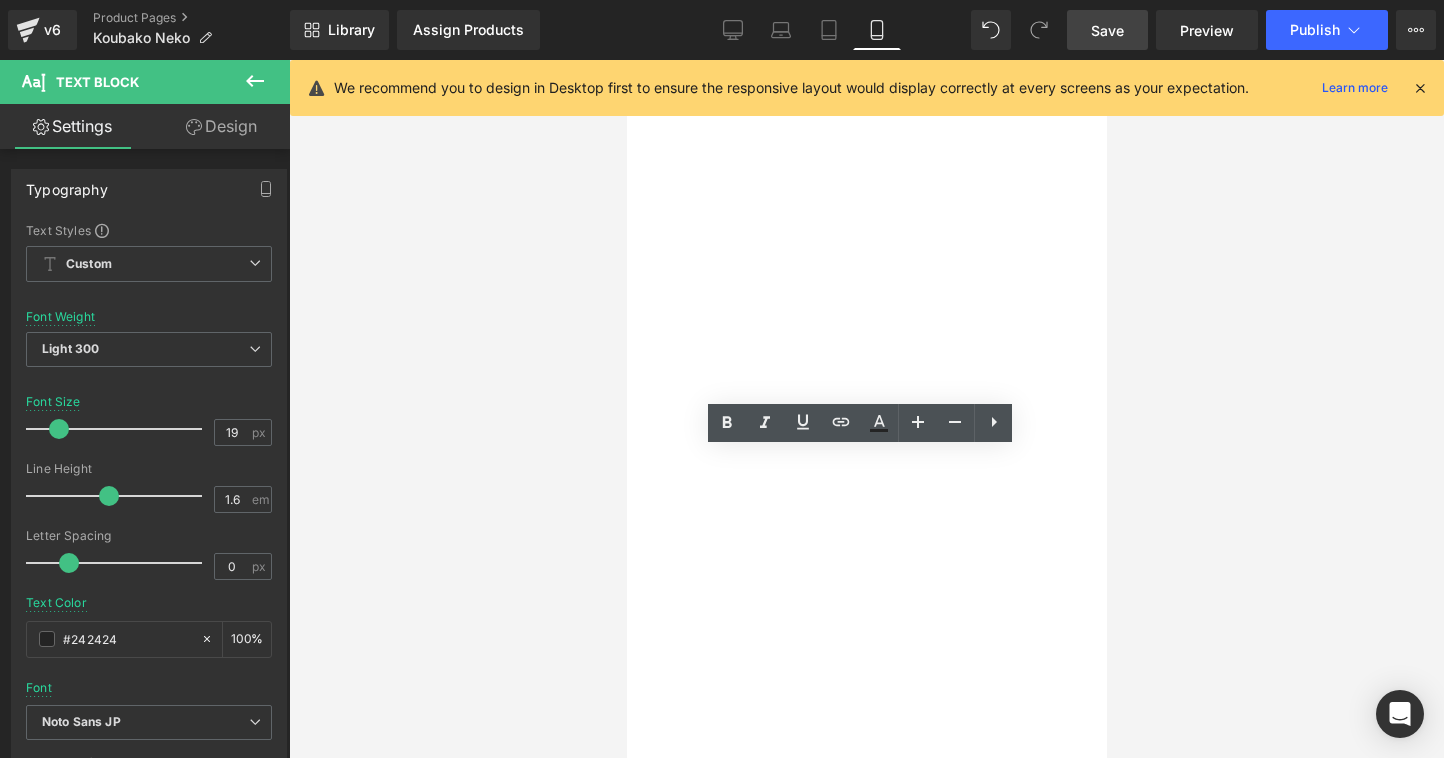 click on "付属品   六角レンチ1つで簡単に組み立てることができます。" at bounding box center (647, 730) 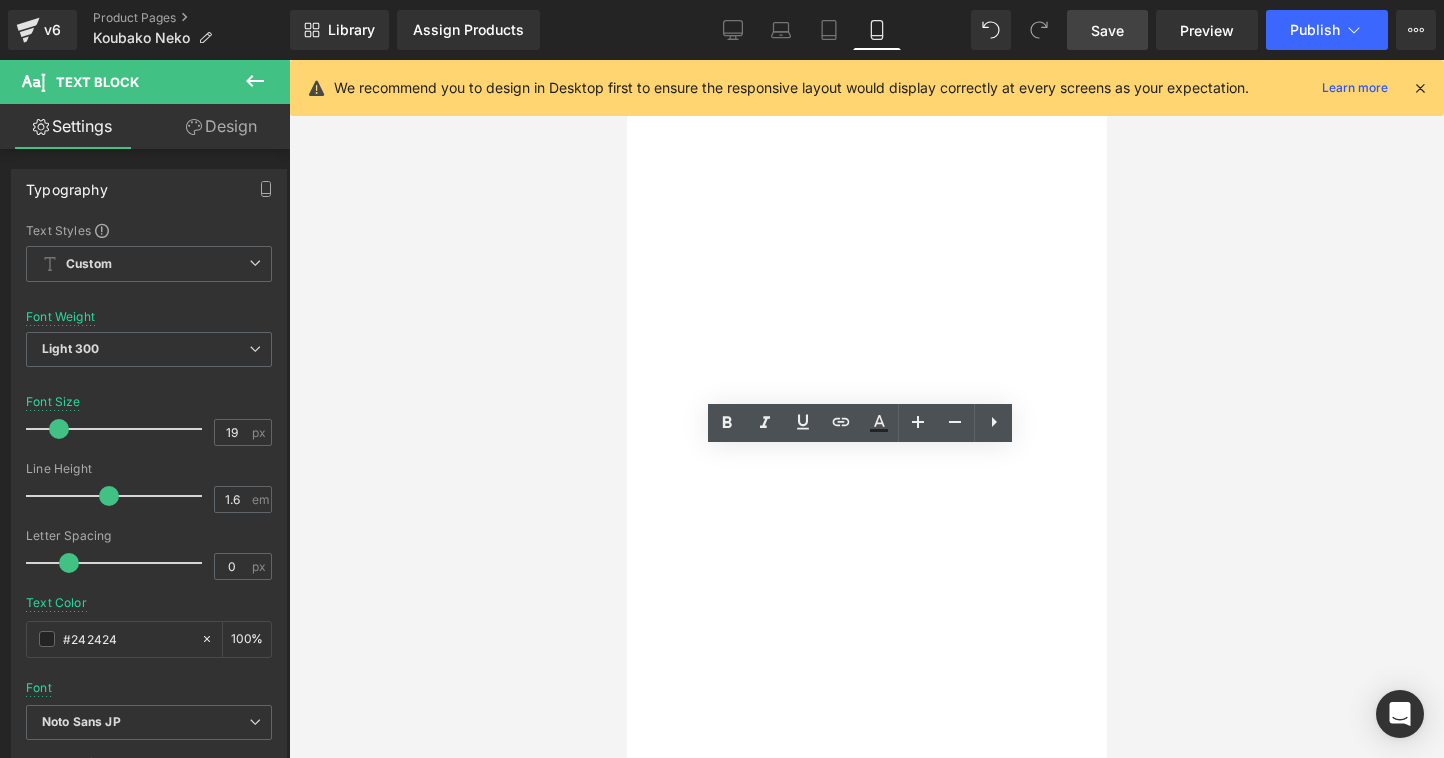 drag, startPoint x: 724, startPoint y: 572, endPoint x: 756, endPoint y: 595, distance: 39.40812 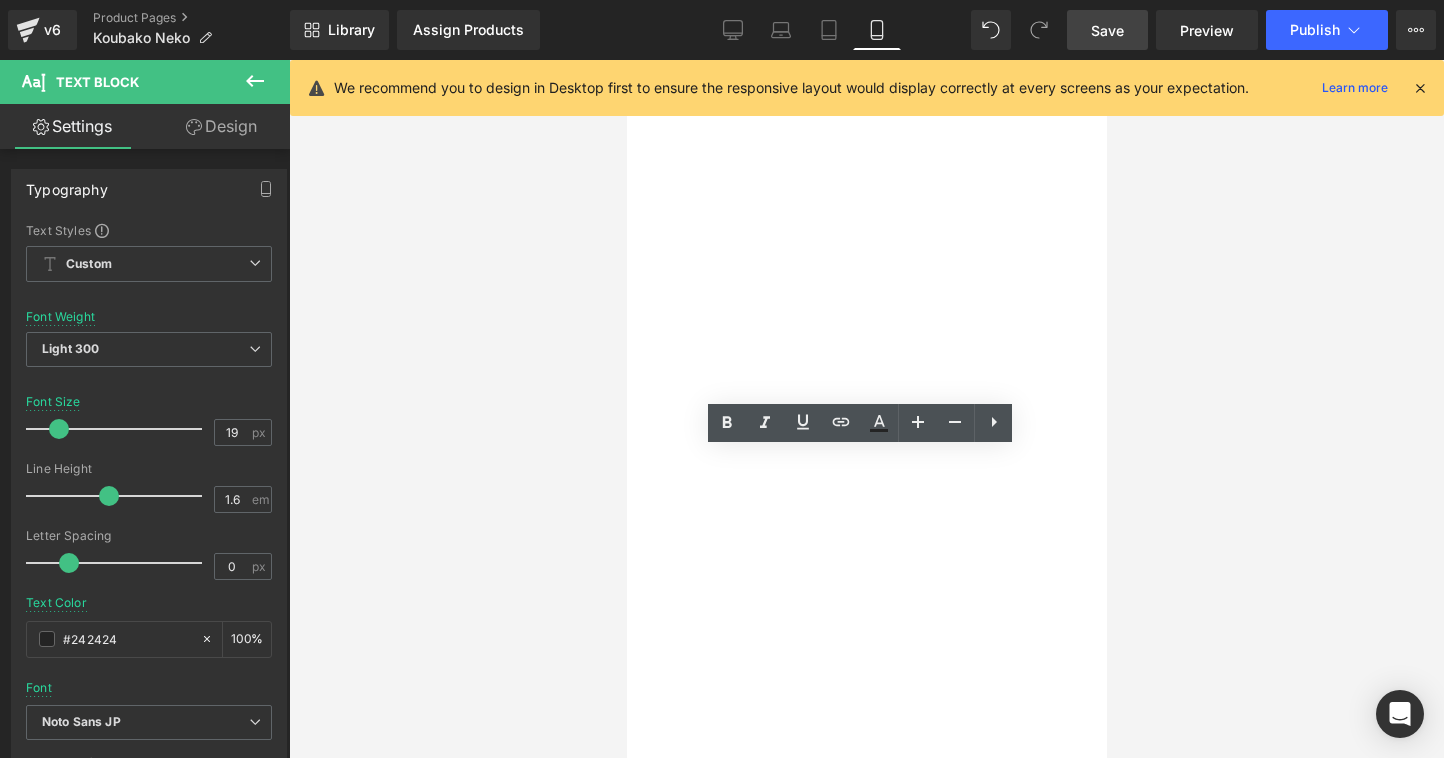 click on "付属品   六角レンチ1つで簡単に組み立てることができます。" at bounding box center (647, 730) 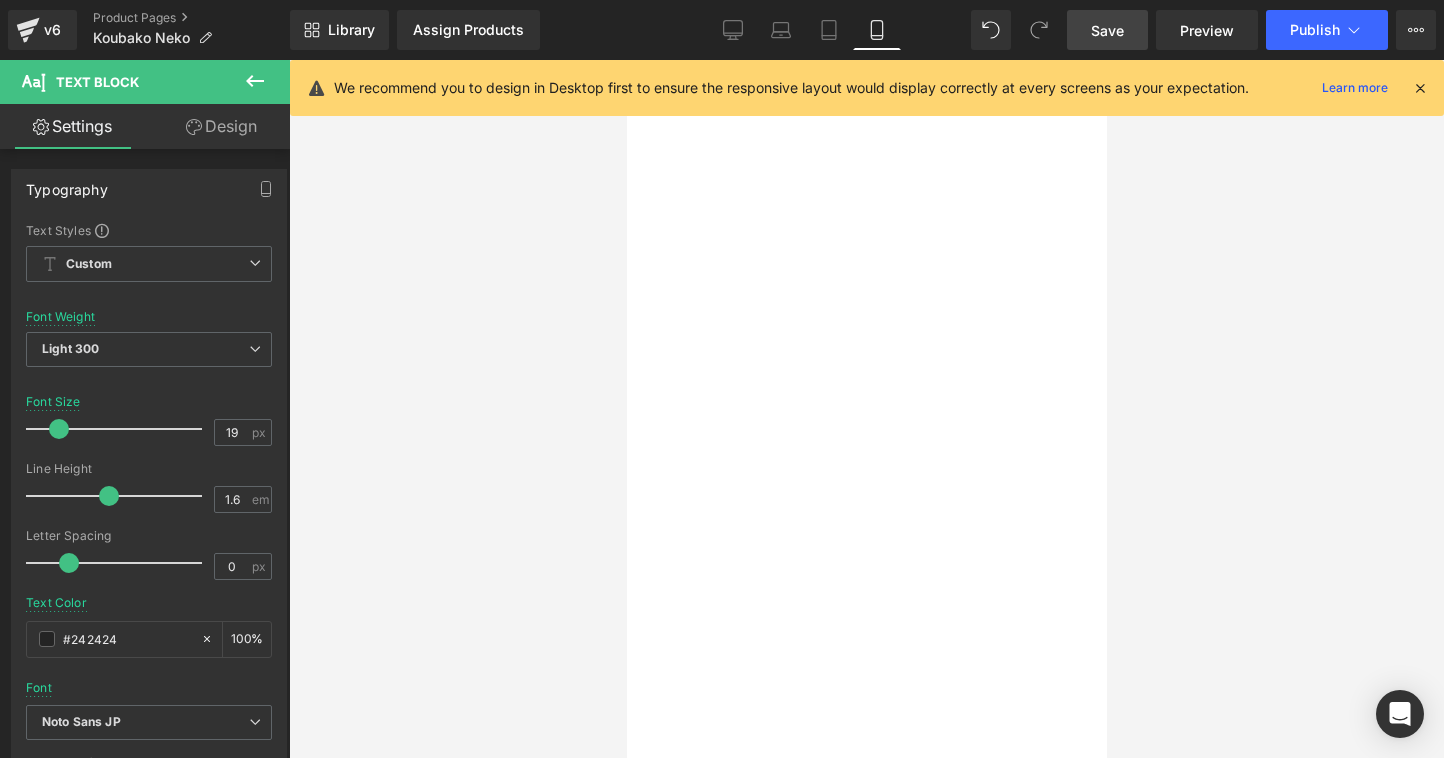 type 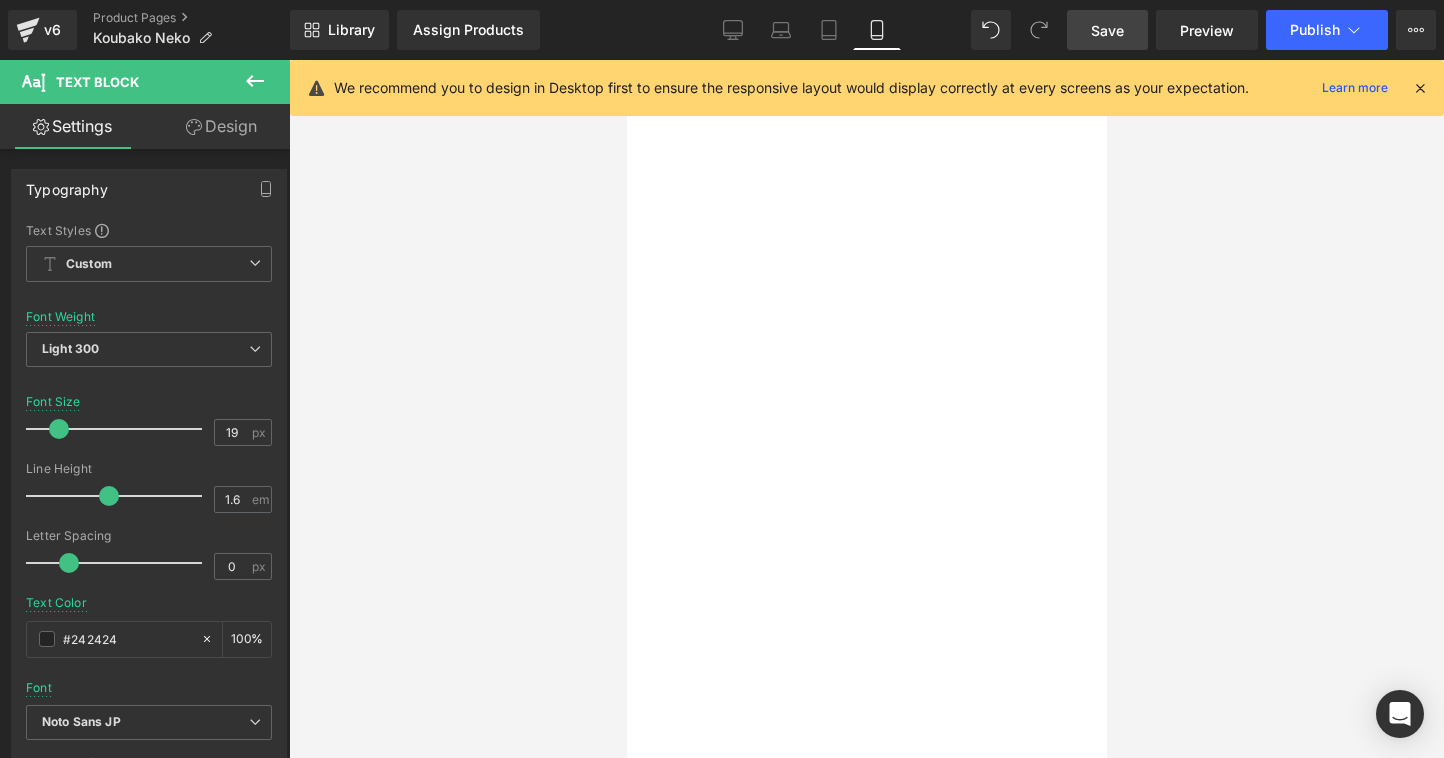drag, startPoint x: 874, startPoint y: 630, endPoint x: 650, endPoint y: 606, distance: 225.28204 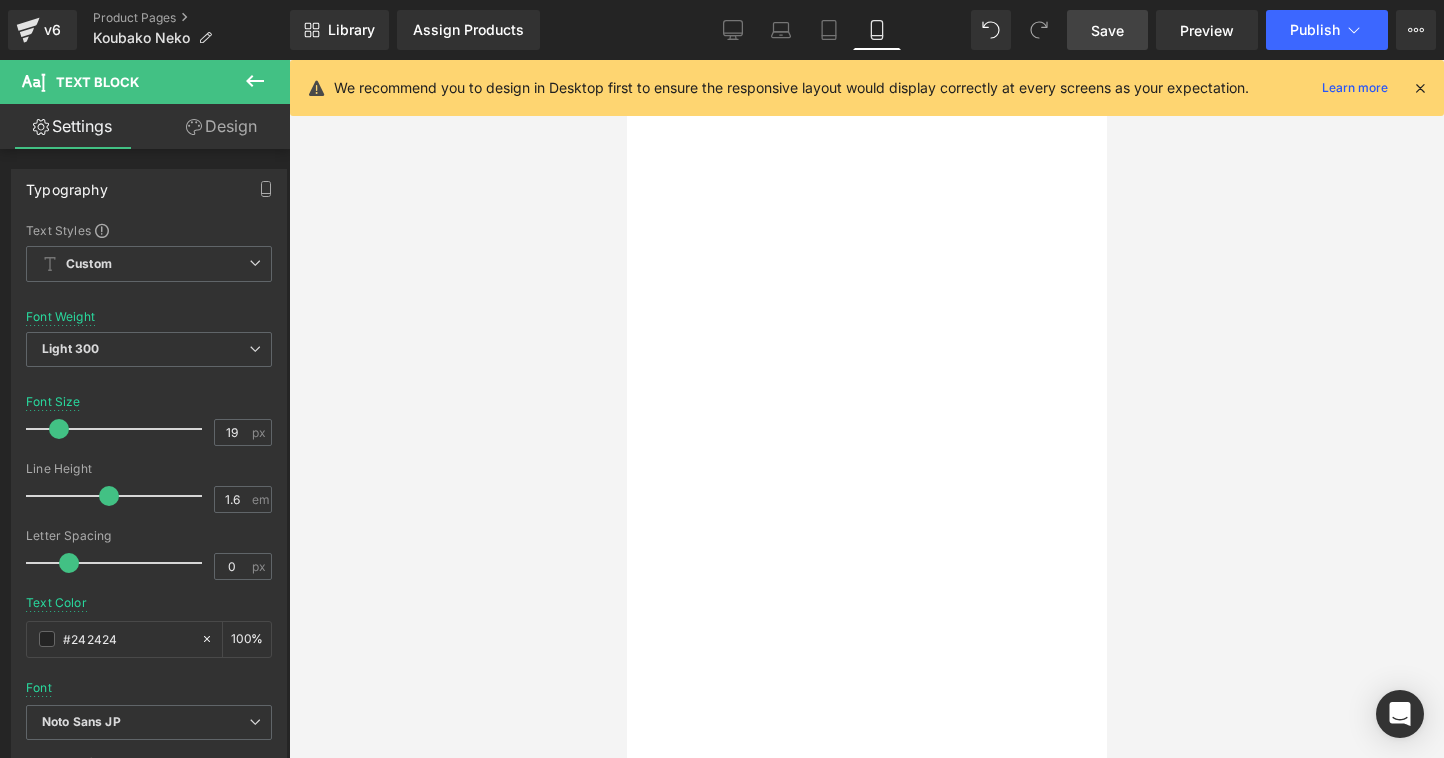 click on "耐荷重     キャットツリー全体に均等荷重がかかった時に耐えられる荷重" at bounding box center (647, 769) 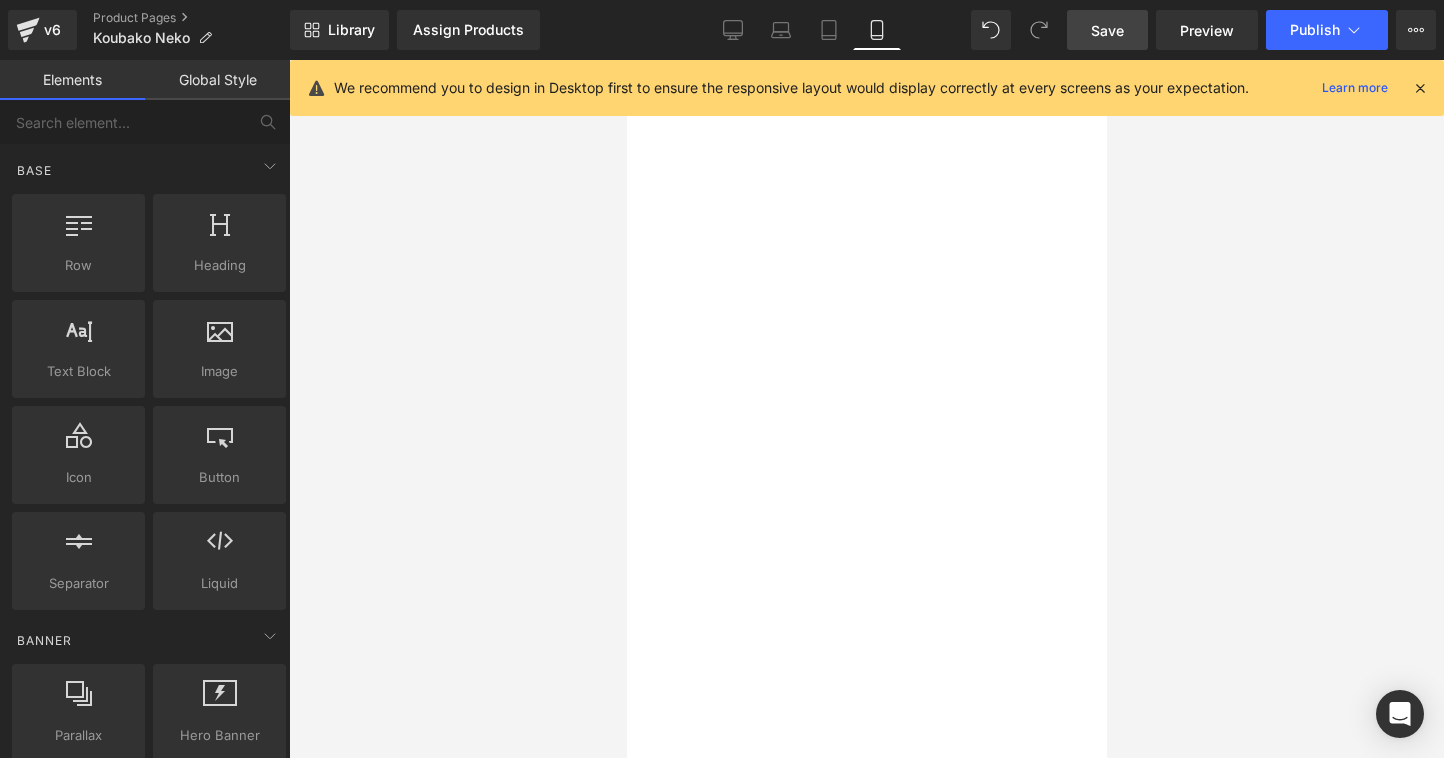 click on "Save" at bounding box center [1107, 30] 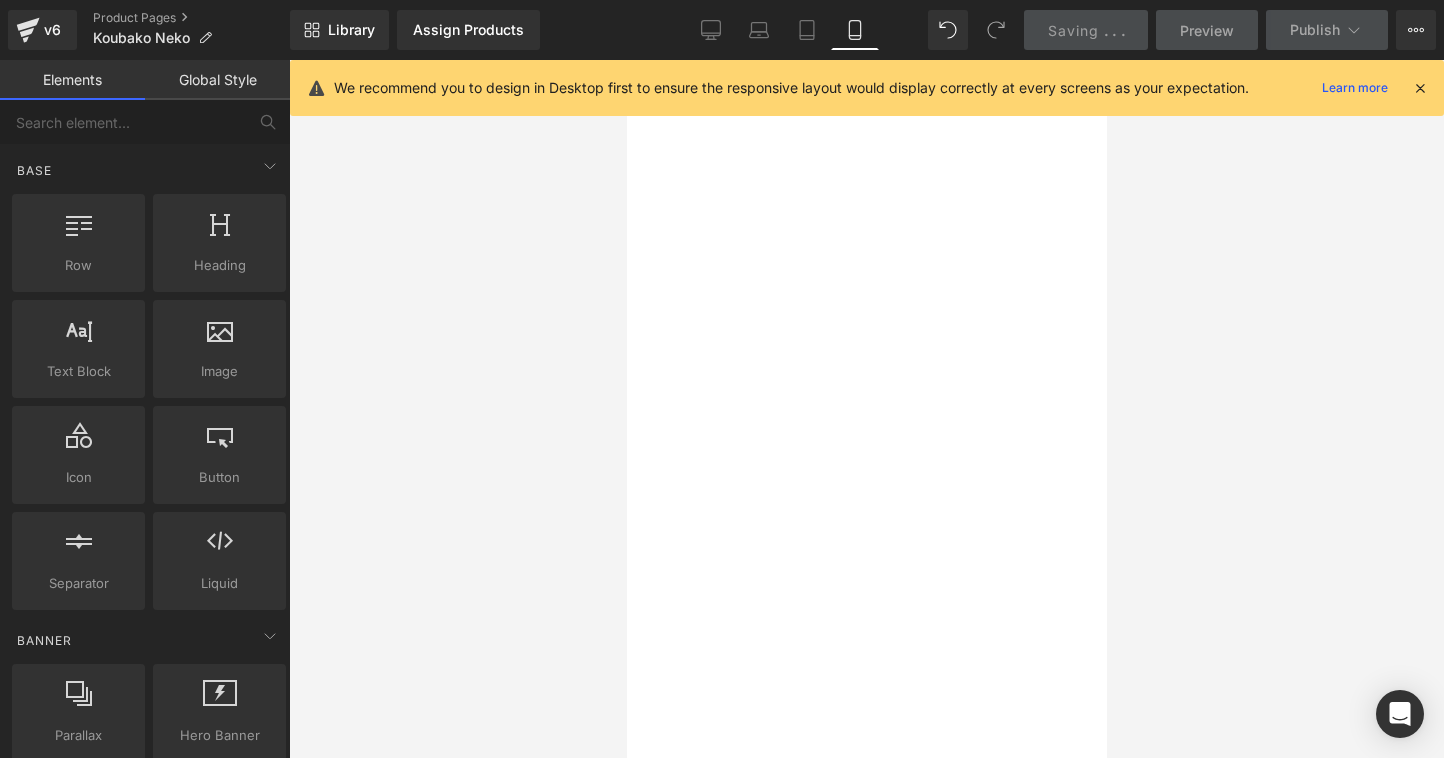 scroll, scrollTop: 3848, scrollLeft: 0, axis: vertical 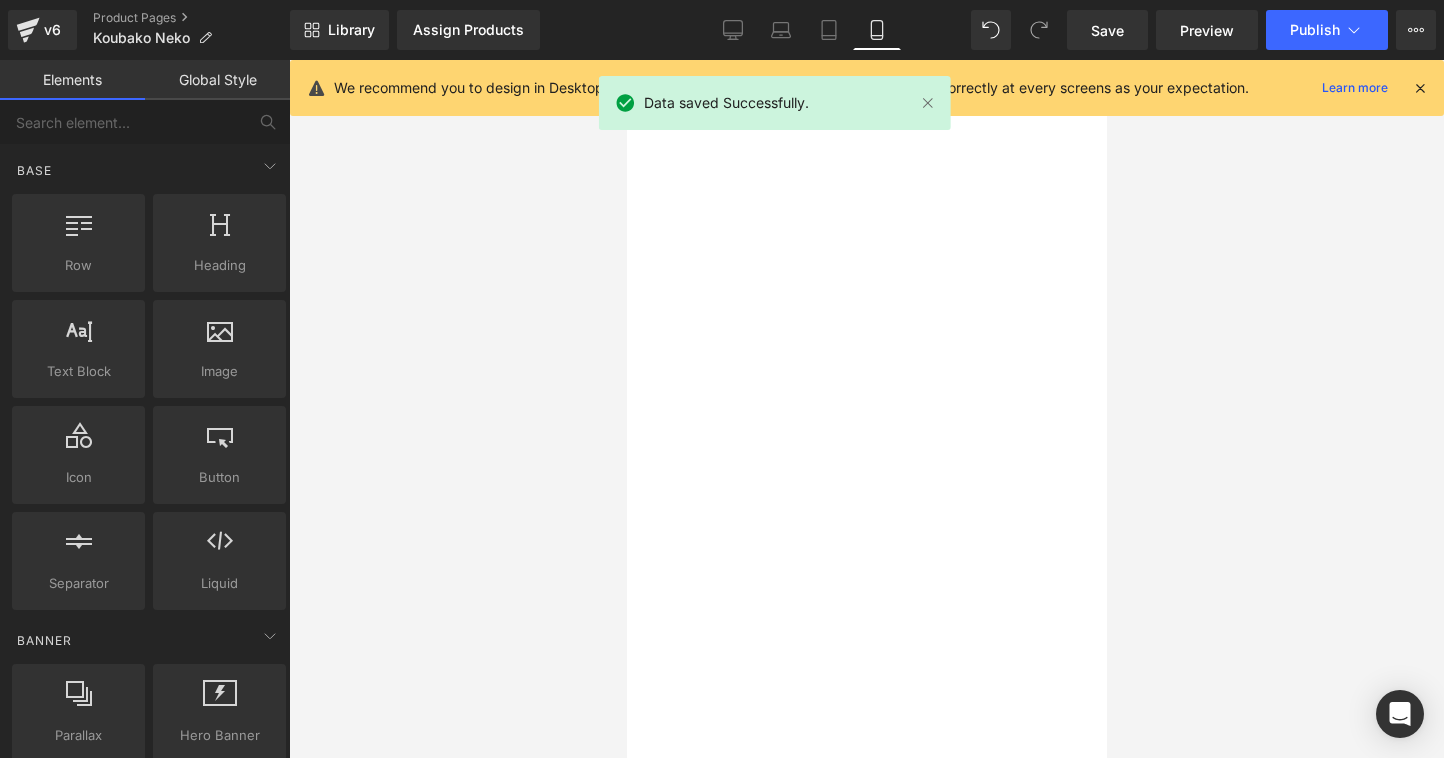click at bounding box center (826, 661) 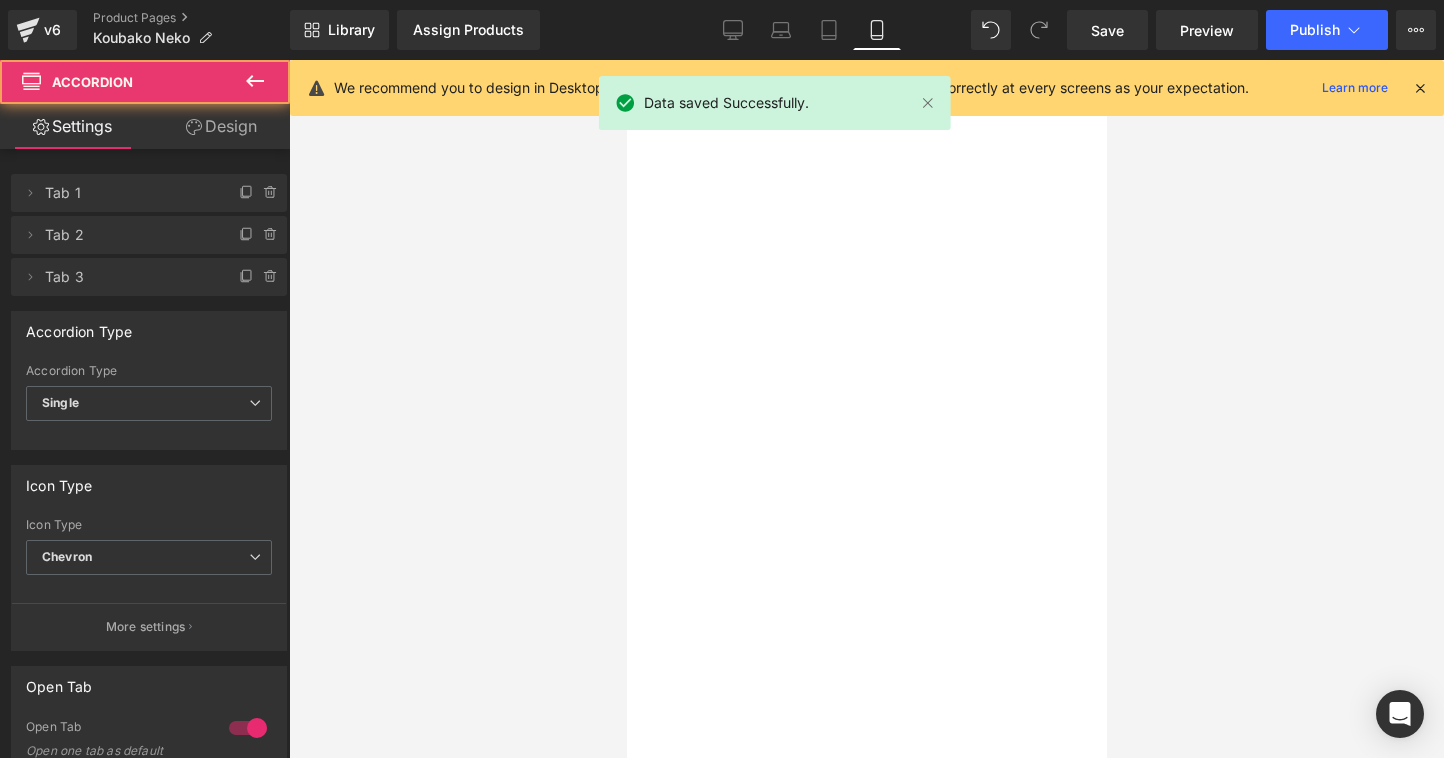 click at bounding box center [826, 591] 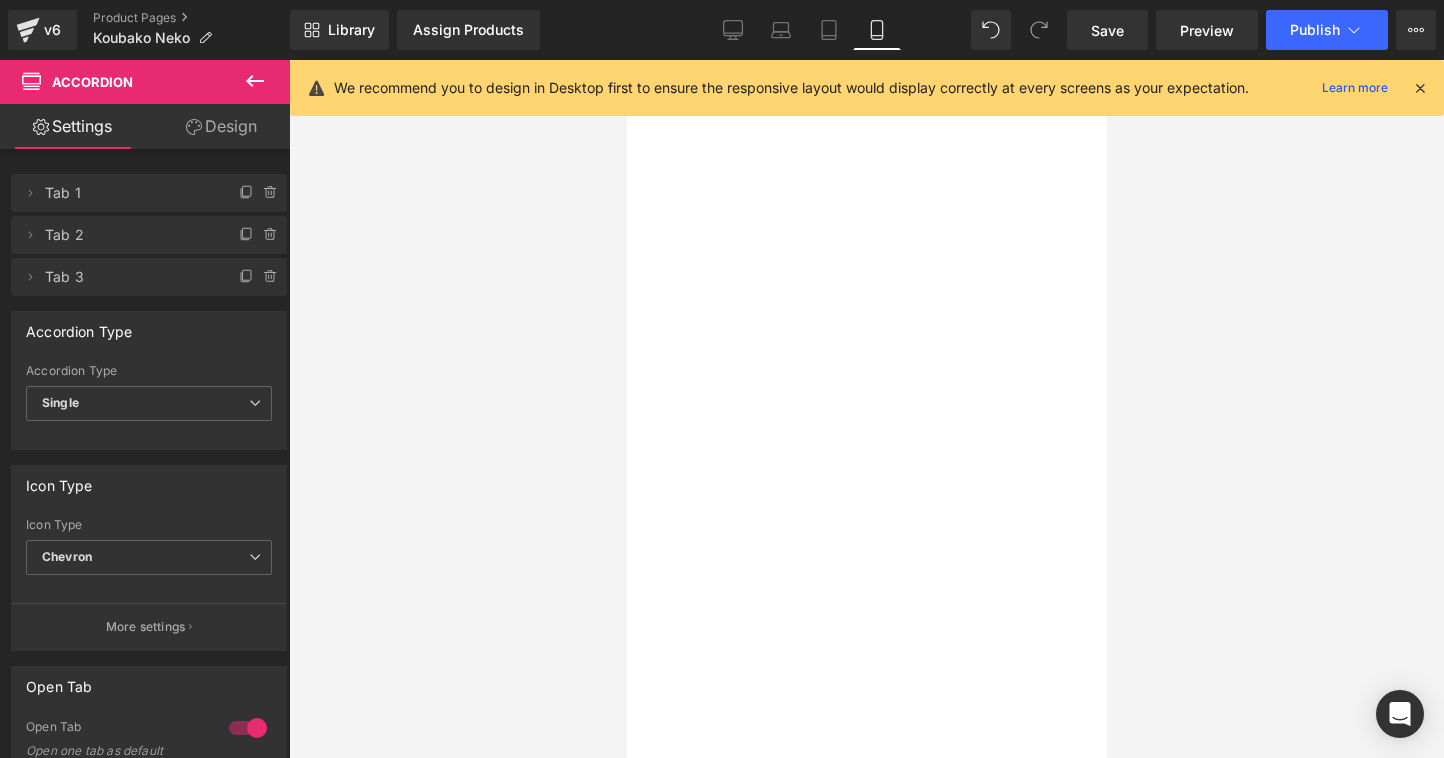 scroll, scrollTop: 4030, scrollLeft: 0, axis: vertical 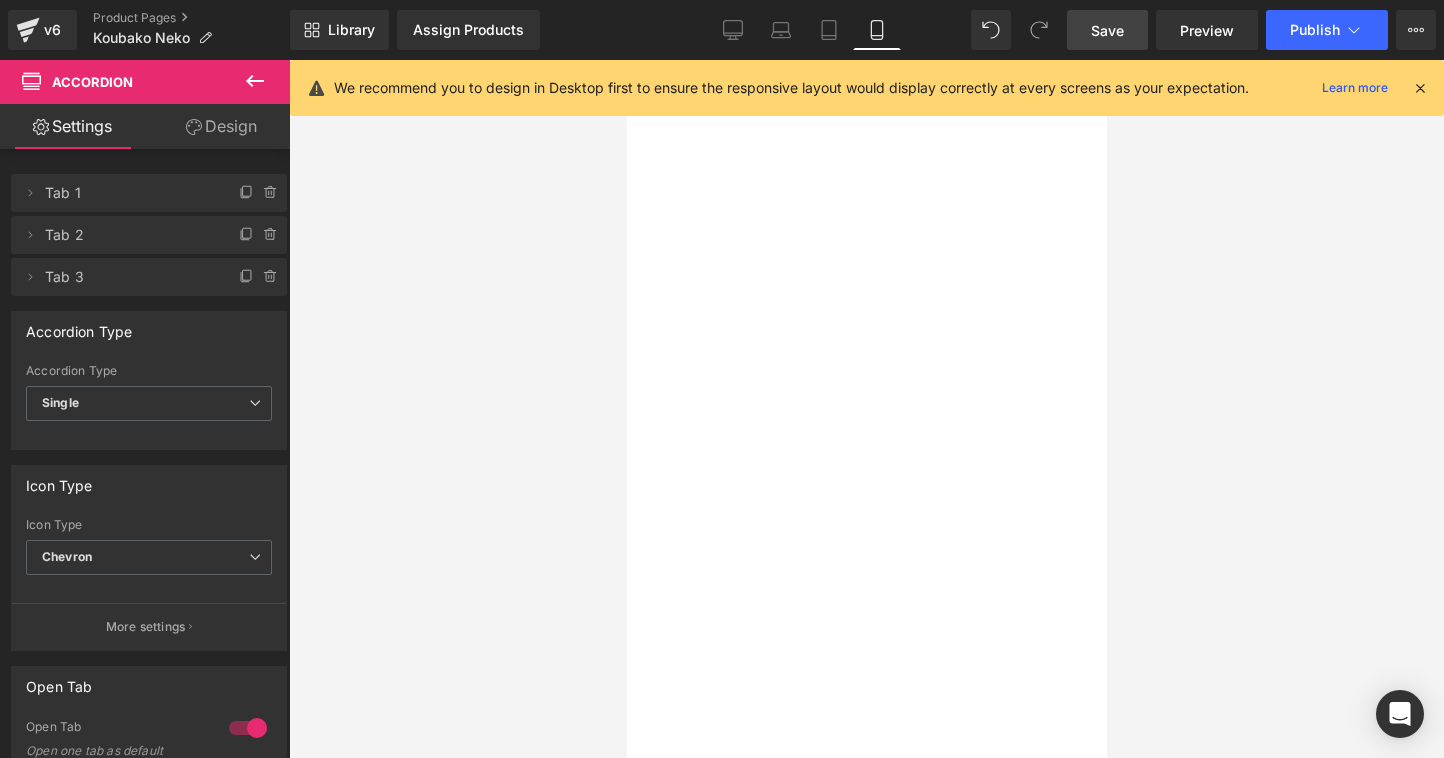 click on "Save" at bounding box center [1107, 30] 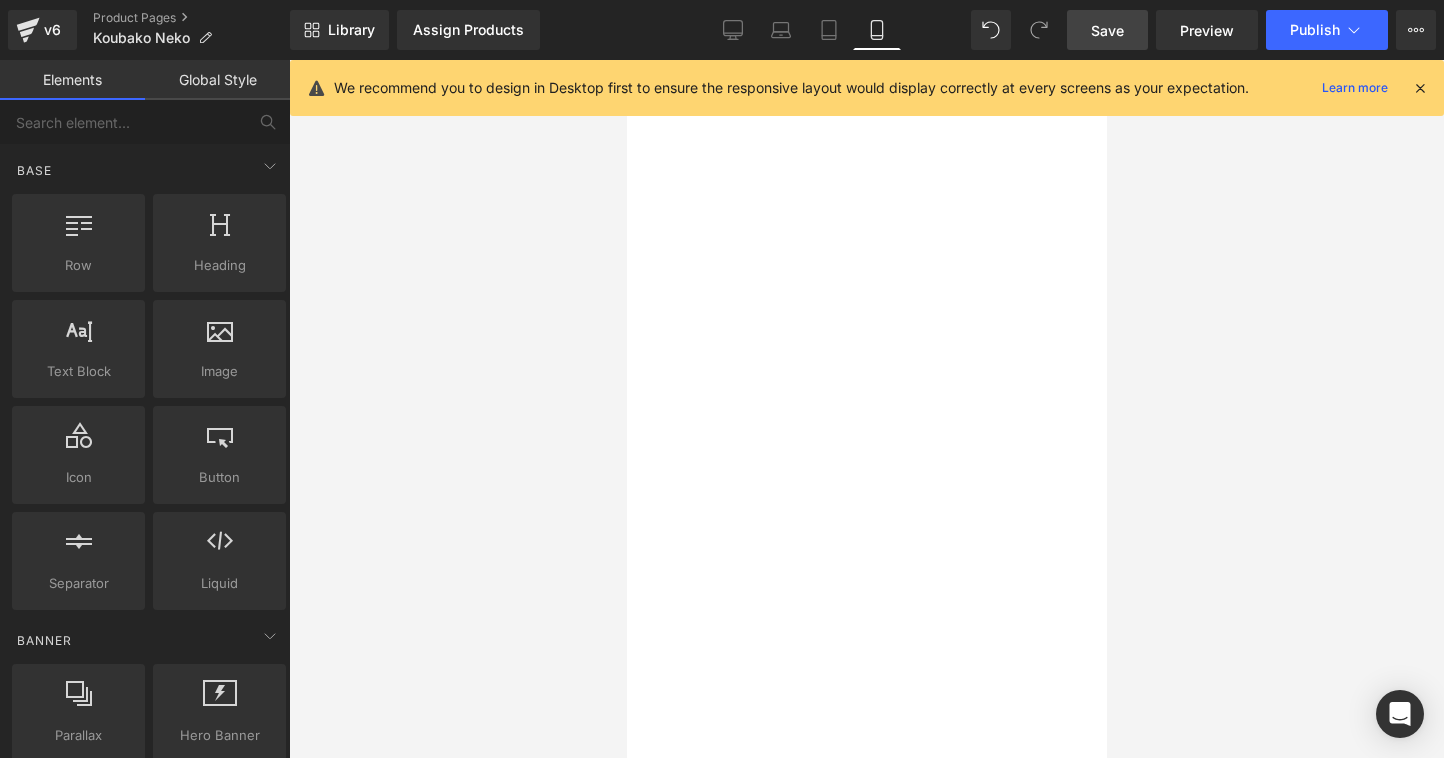 scroll, scrollTop: 0, scrollLeft: 0, axis: both 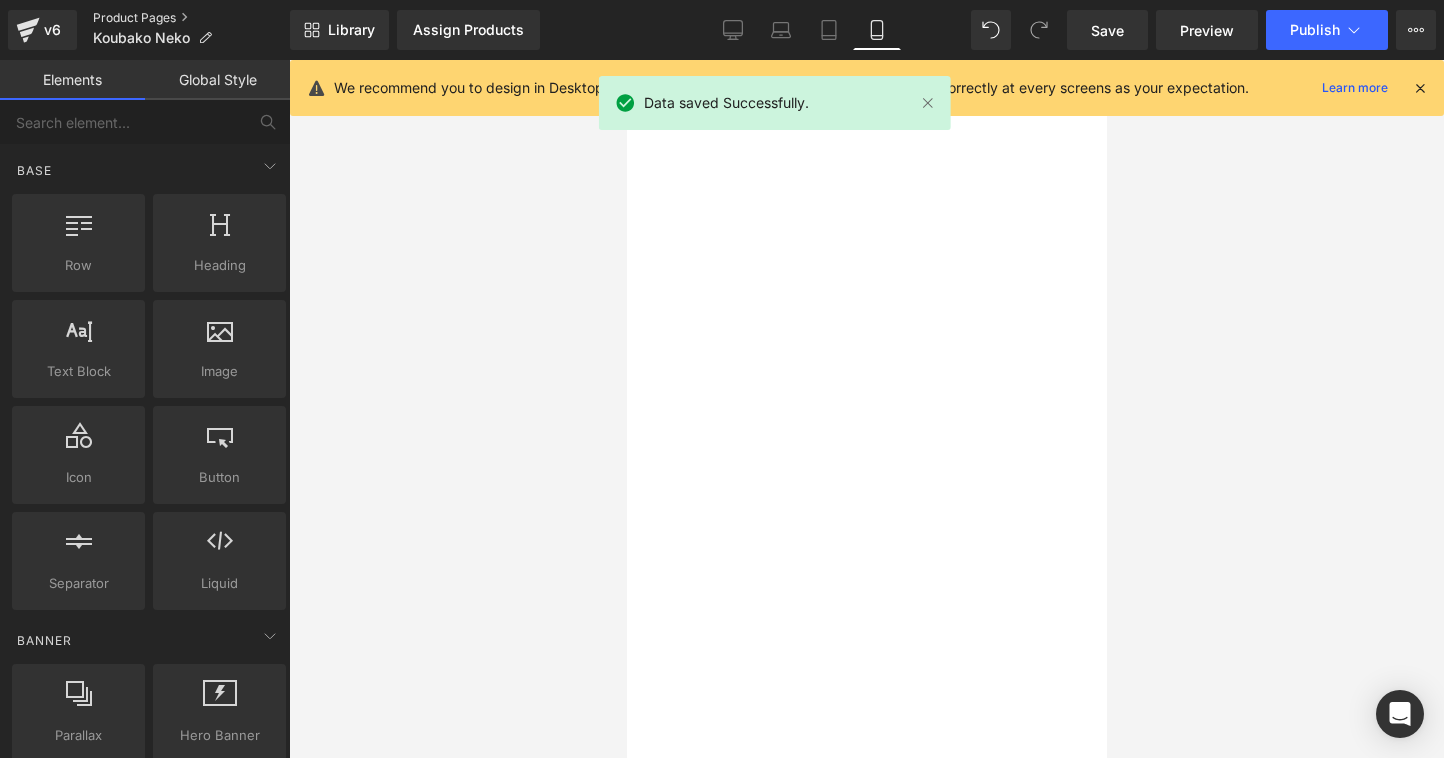 click on "Product Pages" at bounding box center [191, 18] 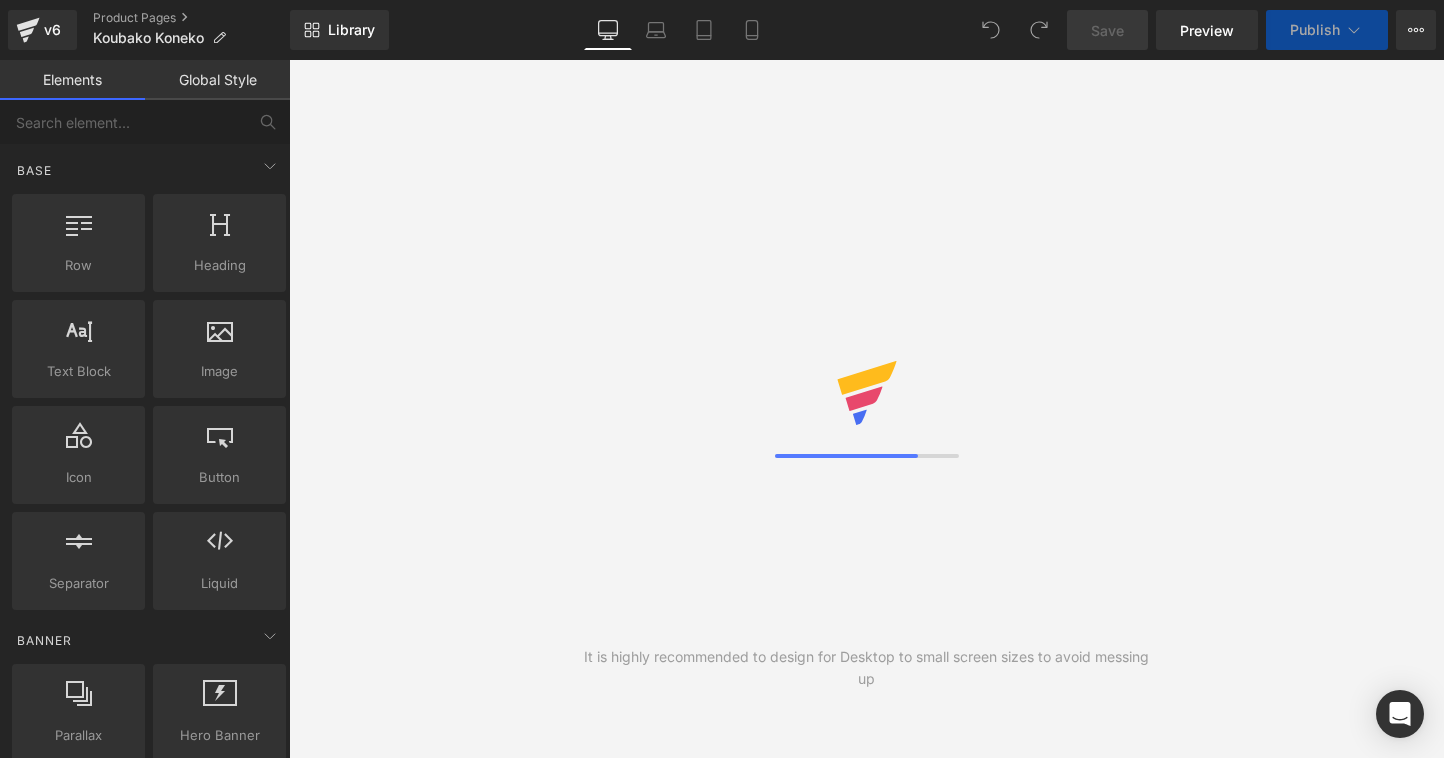scroll, scrollTop: 0, scrollLeft: 0, axis: both 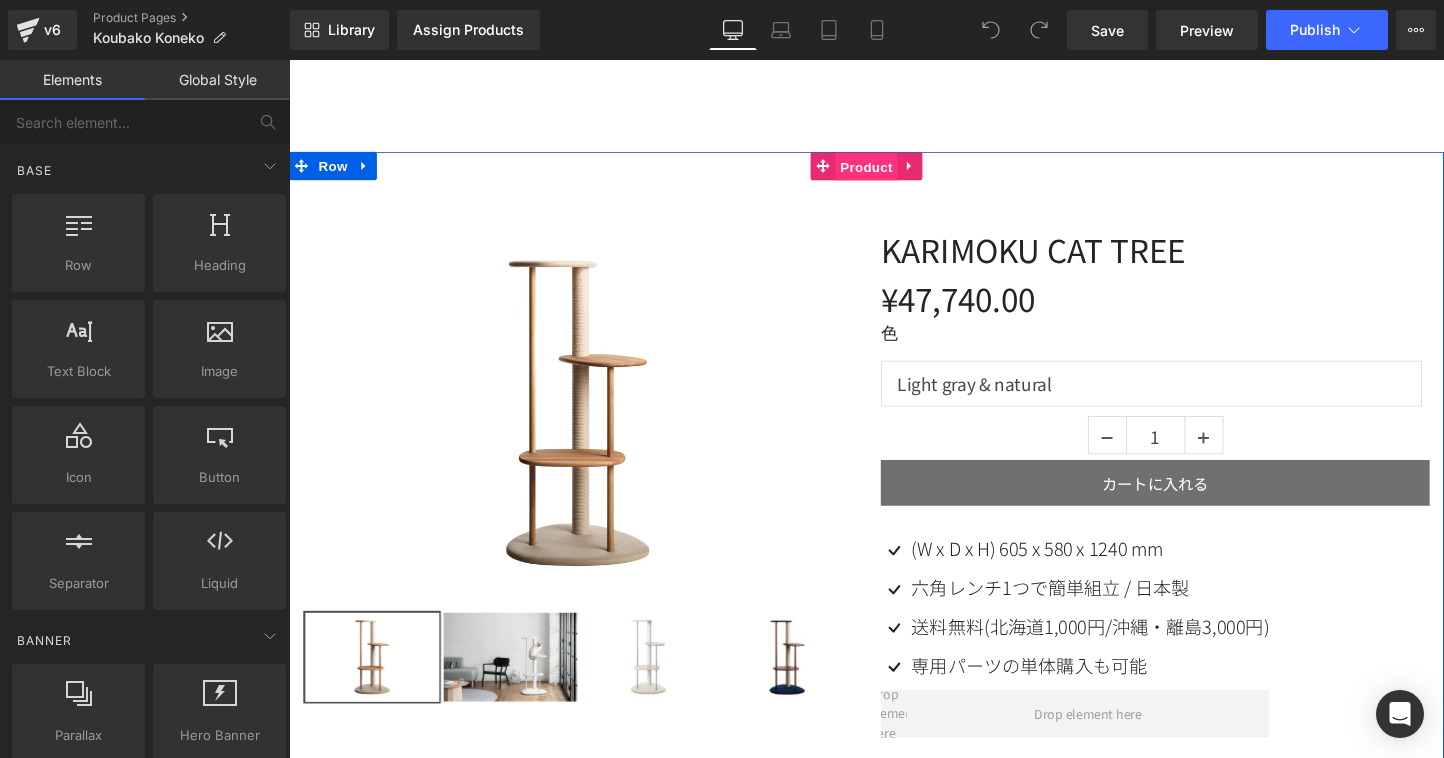click on "Product" at bounding box center (881, 171) 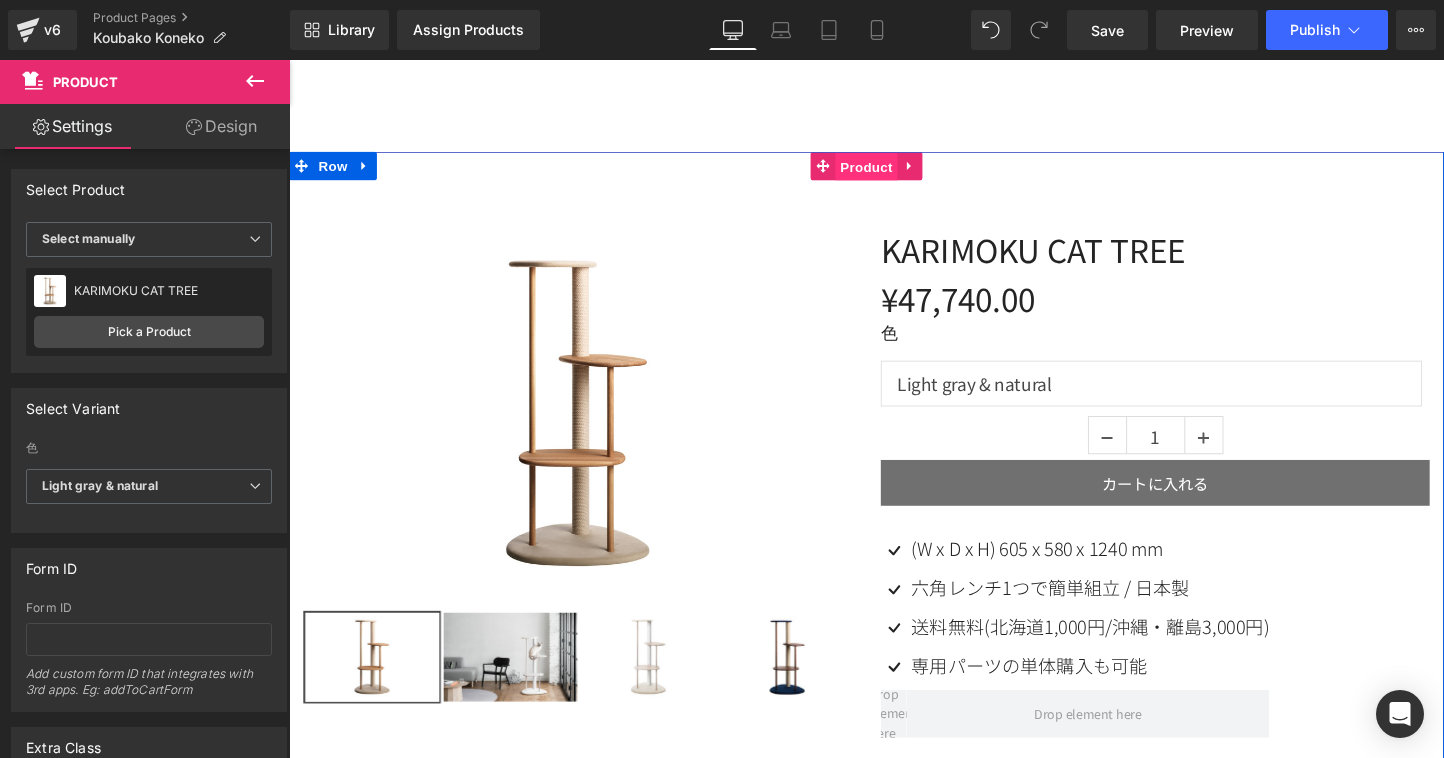 click on "Product" at bounding box center (881, 171) 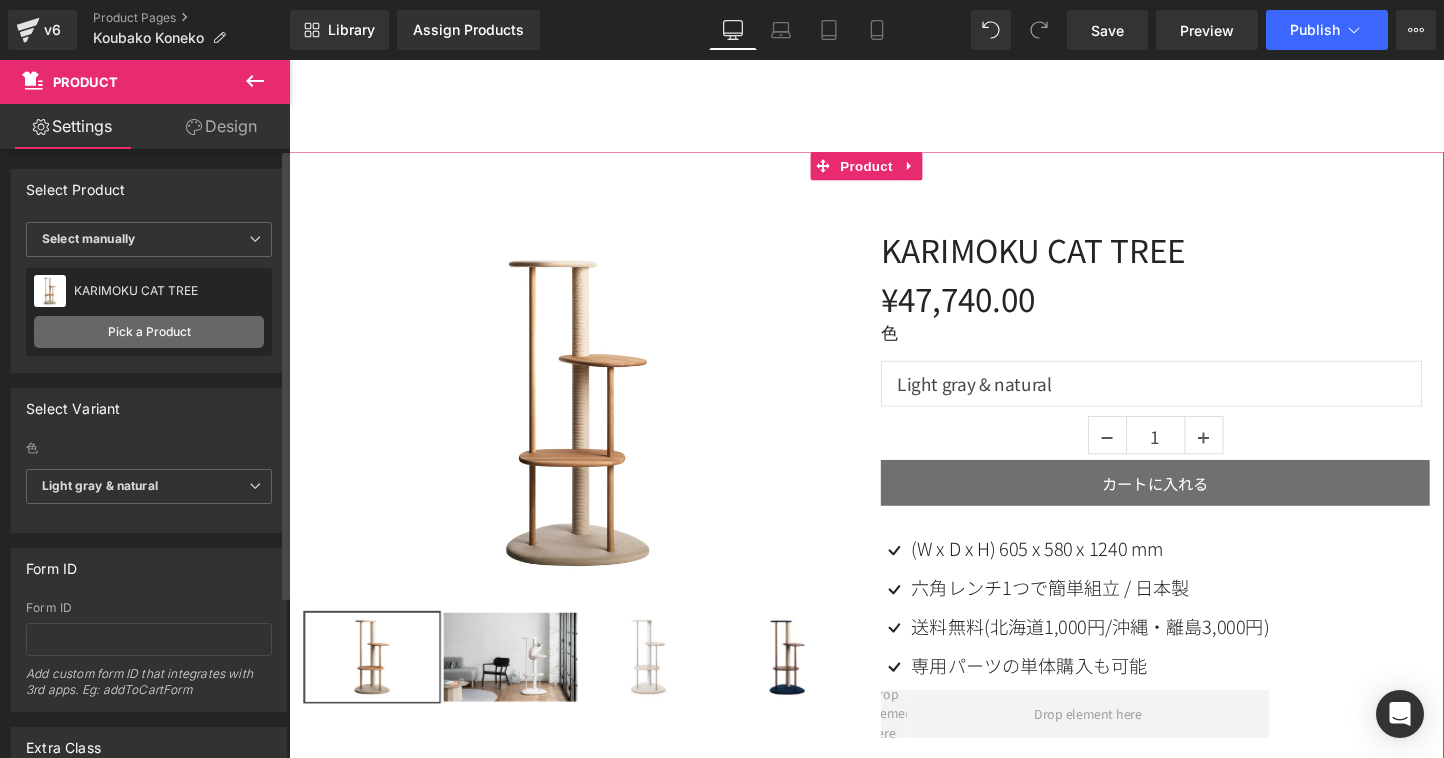 click on "Pick a Product" at bounding box center (149, 332) 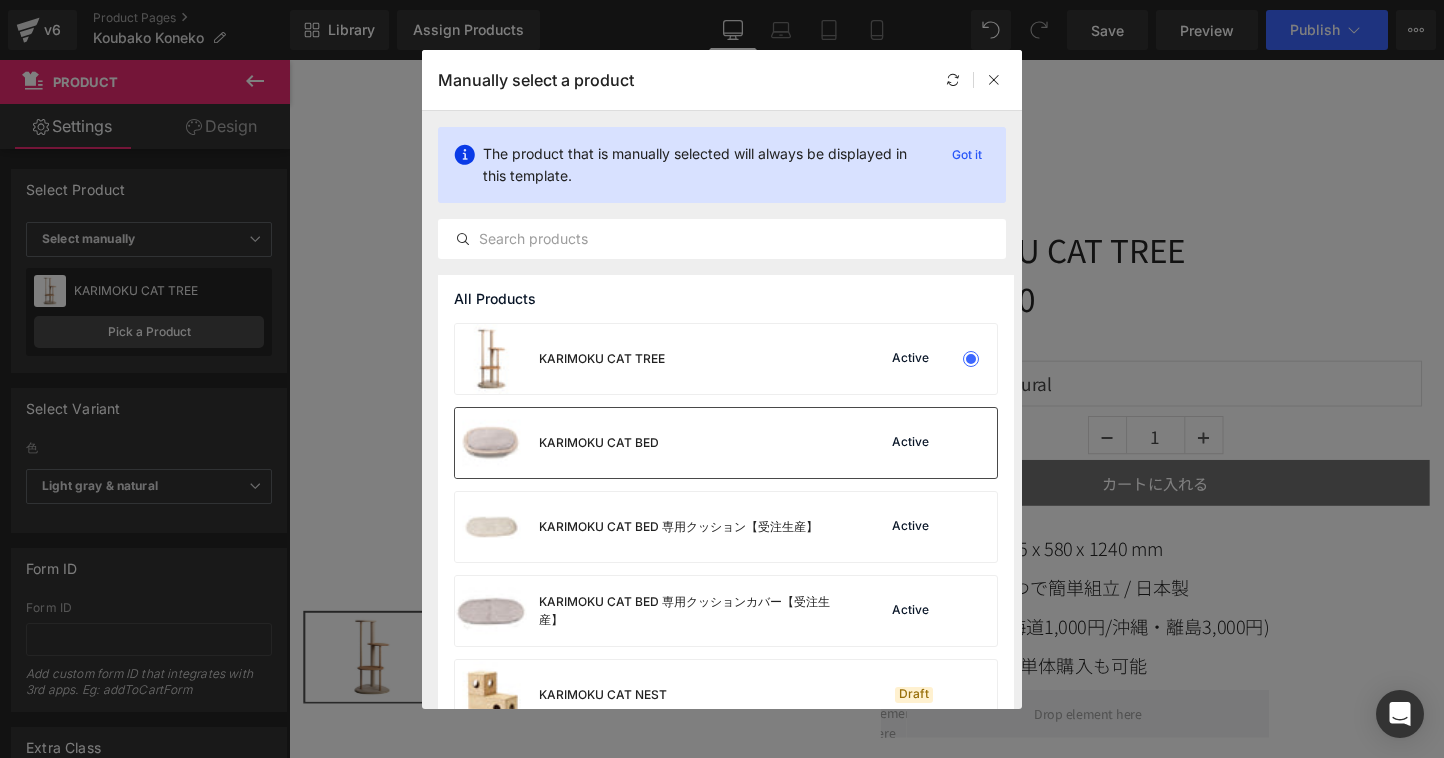 scroll, scrollTop: 0, scrollLeft: 0, axis: both 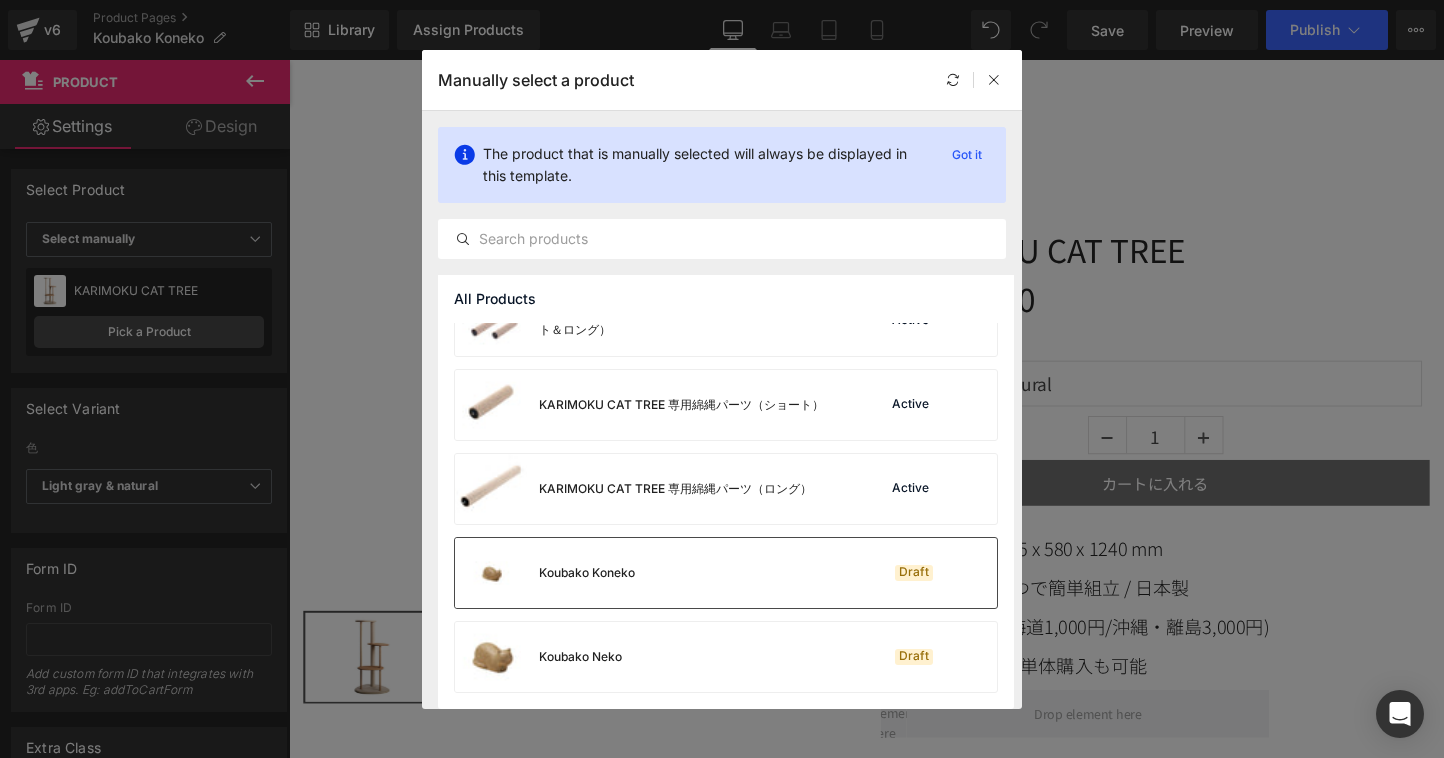 click on "Koubako Koneko Draft" at bounding box center [726, 573] 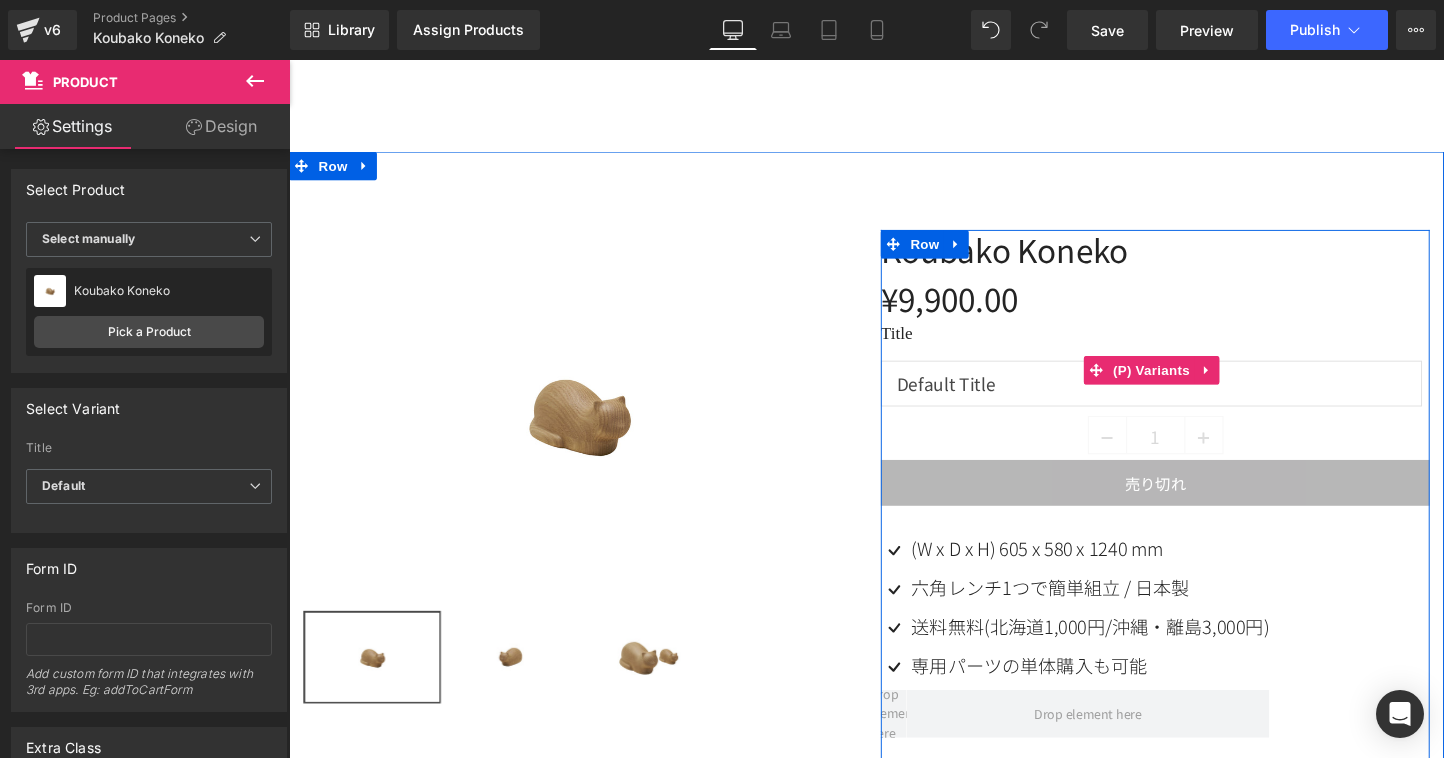 scroll, scrollTop: 280, scrollLeft: 0, axis: vertical 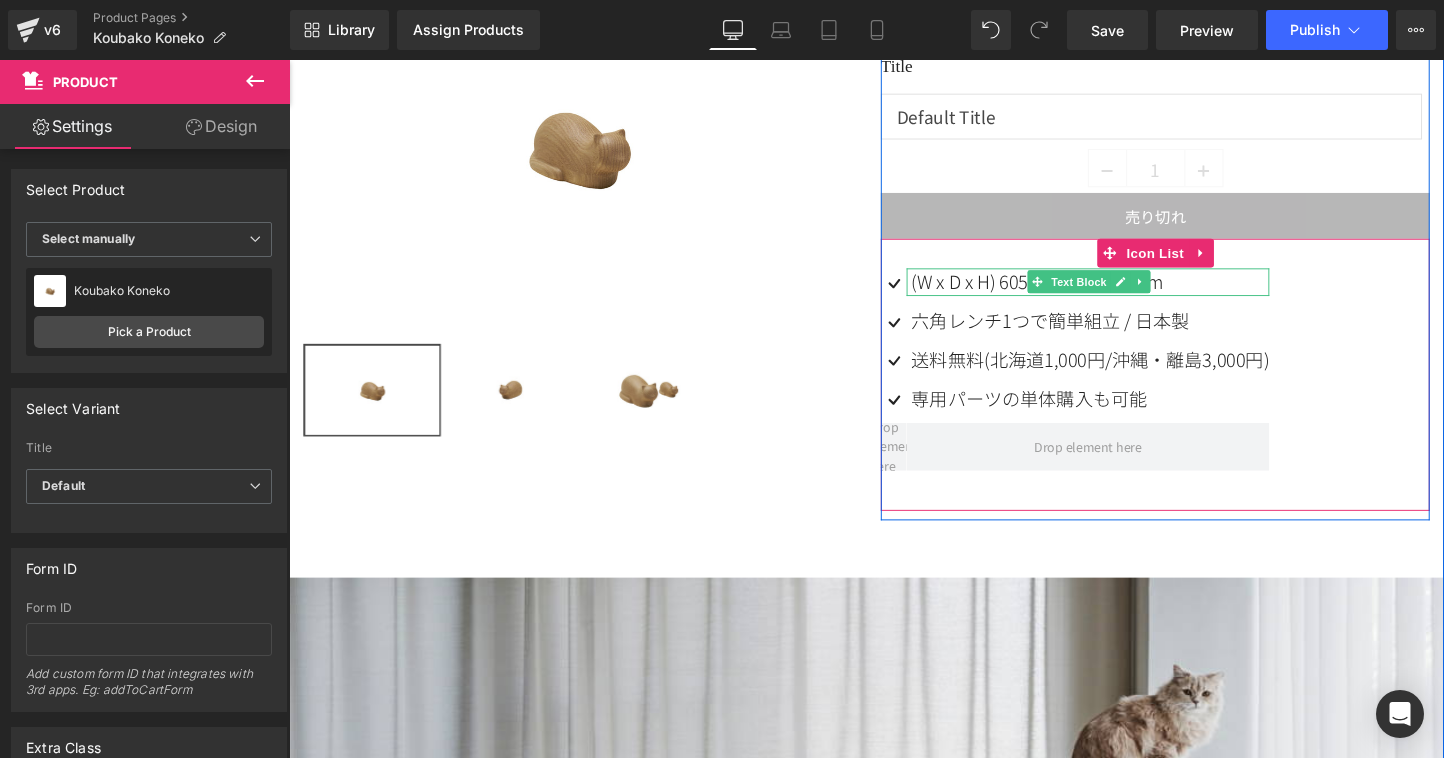 click on "(W x D x H) 605 x 580 x 1240 mm" at bounding box center (1073, 291) 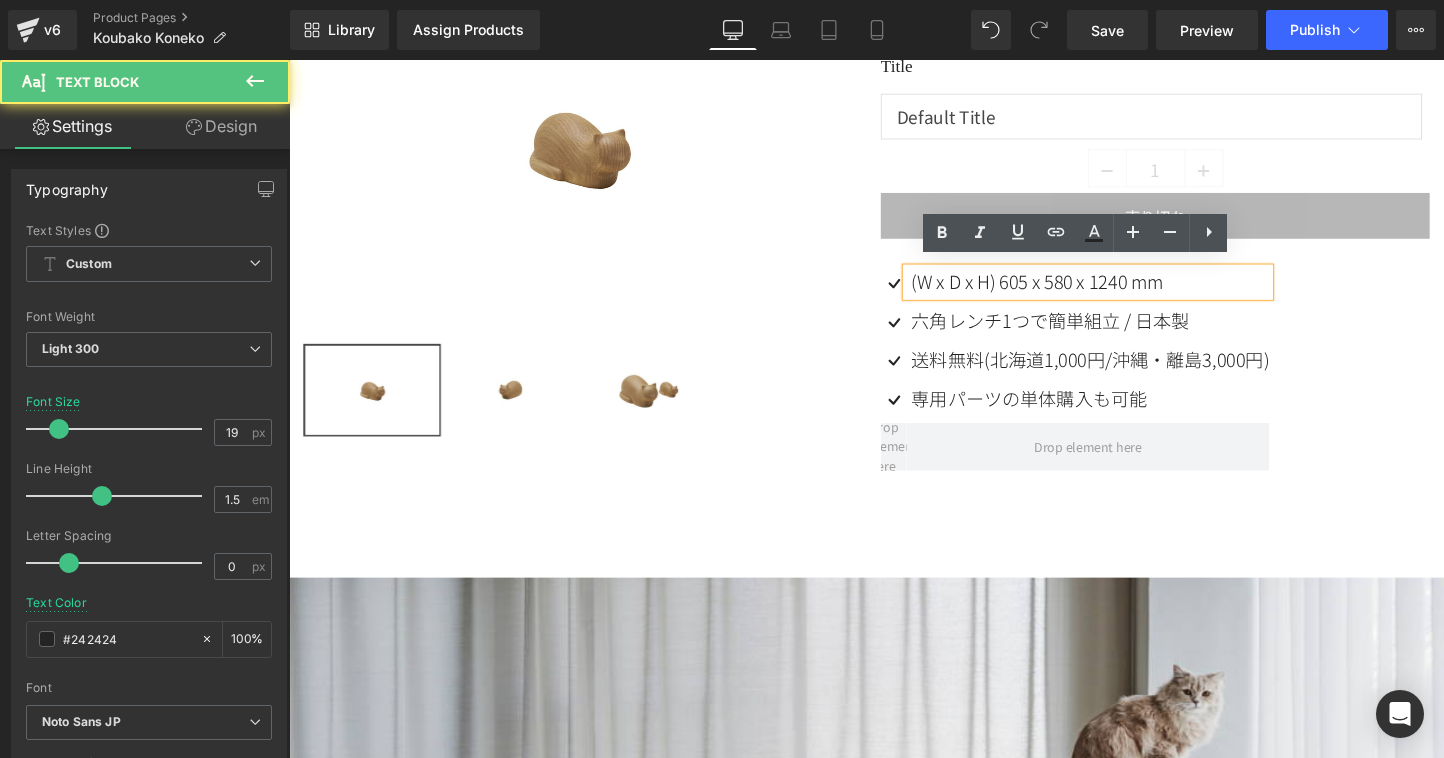 click on "(W x D x H) 605 x 580 x 1240 mm" at bounding box center [1073, 291] 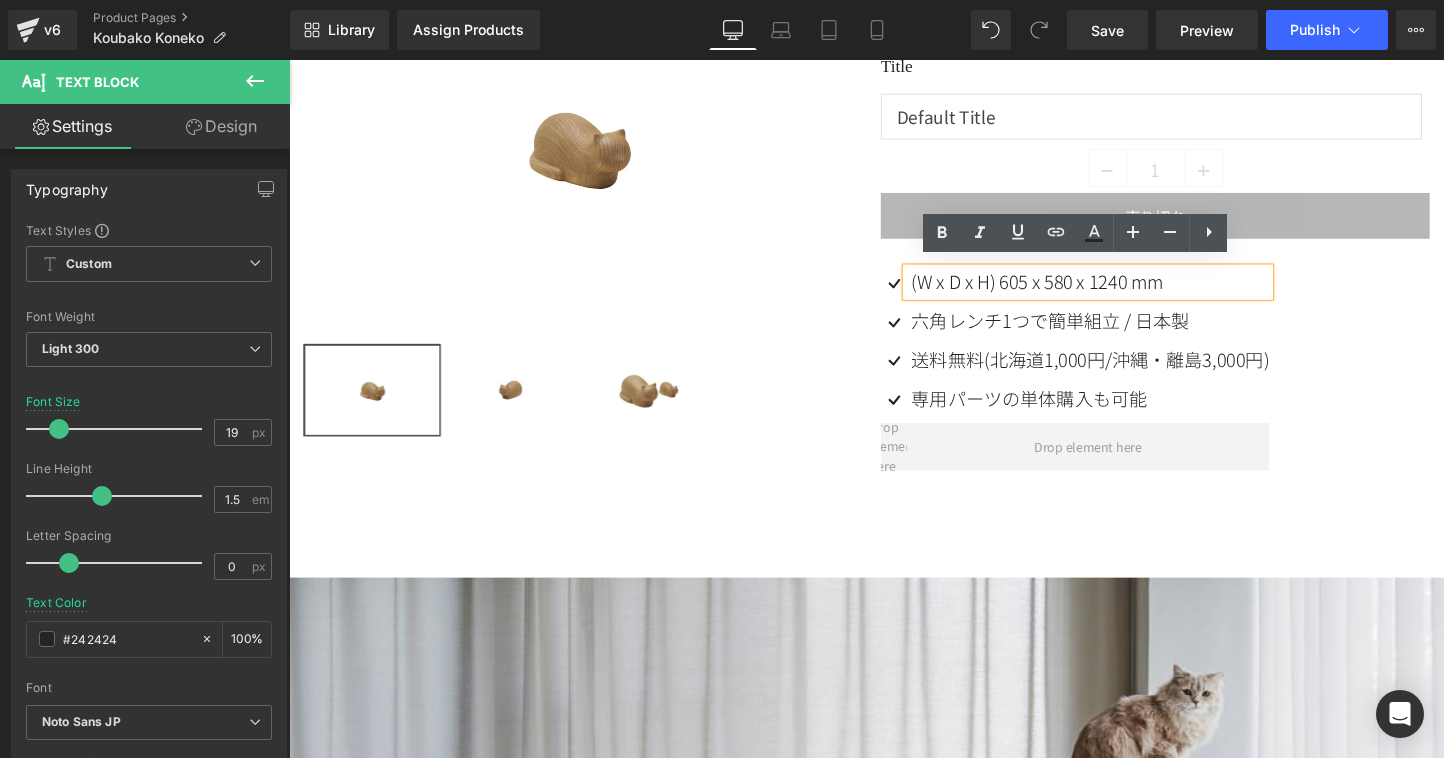 type 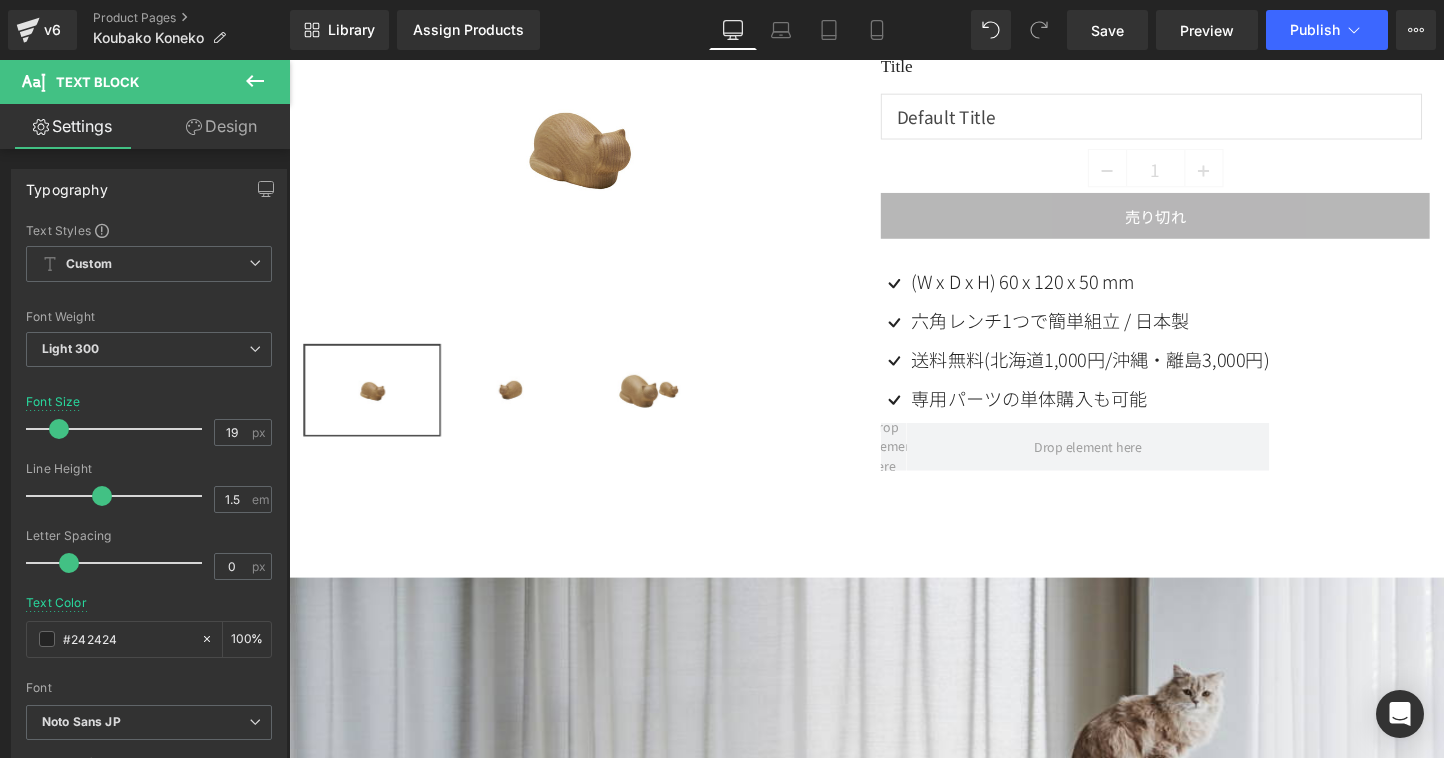 click on "六角レンチ1つで簡単組立 / 日本製" at bounding box center (1128, 333) 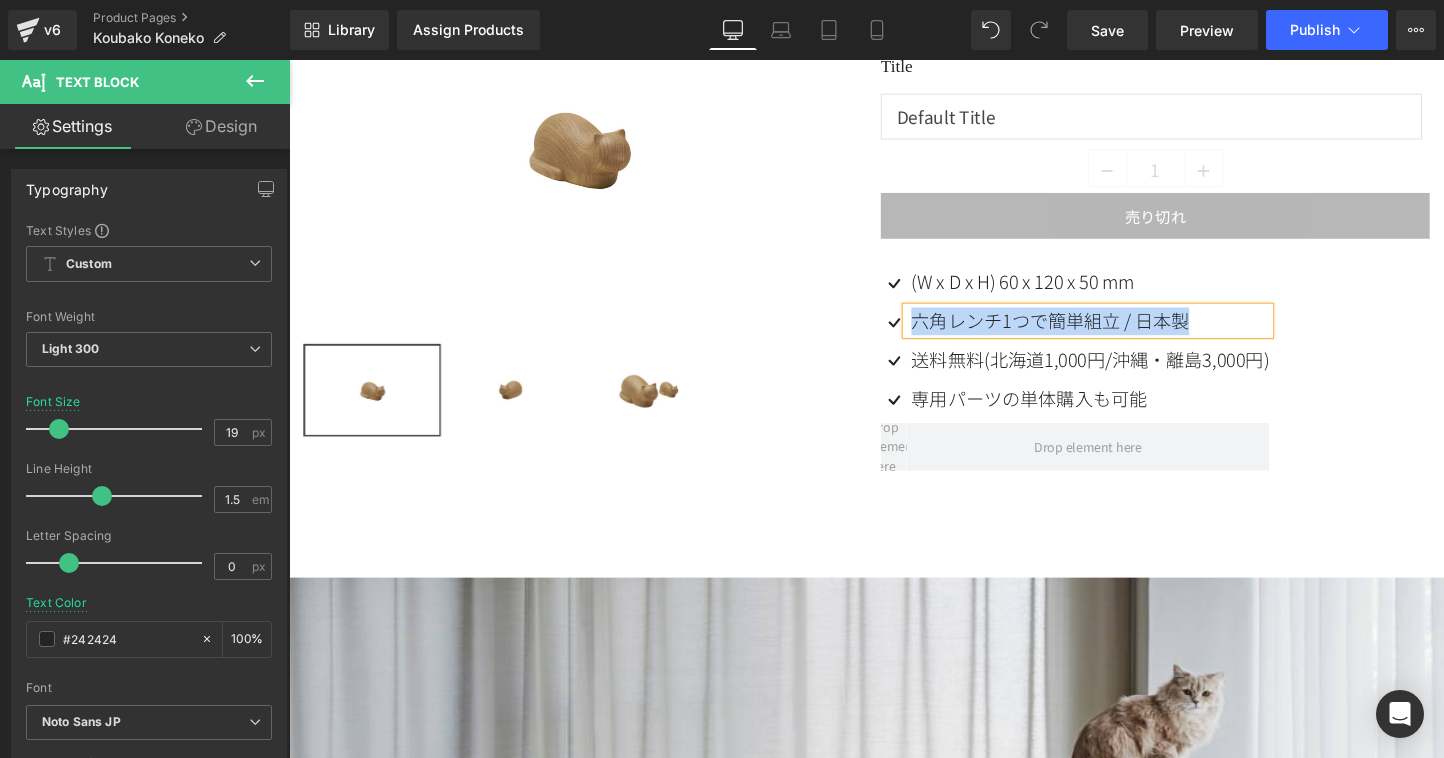 type 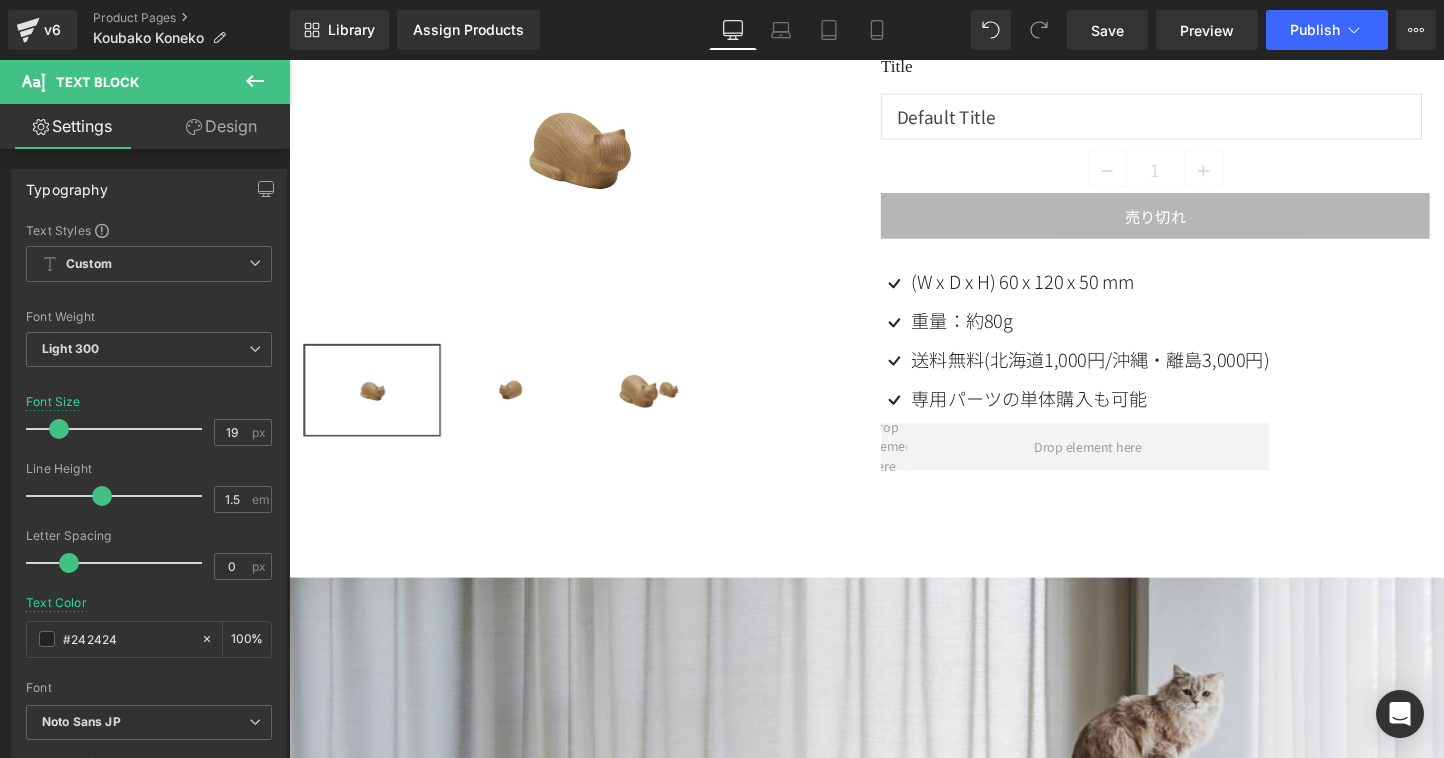 click on "専用パーツの単体購入も可能" at bounding box center (1128, 414) 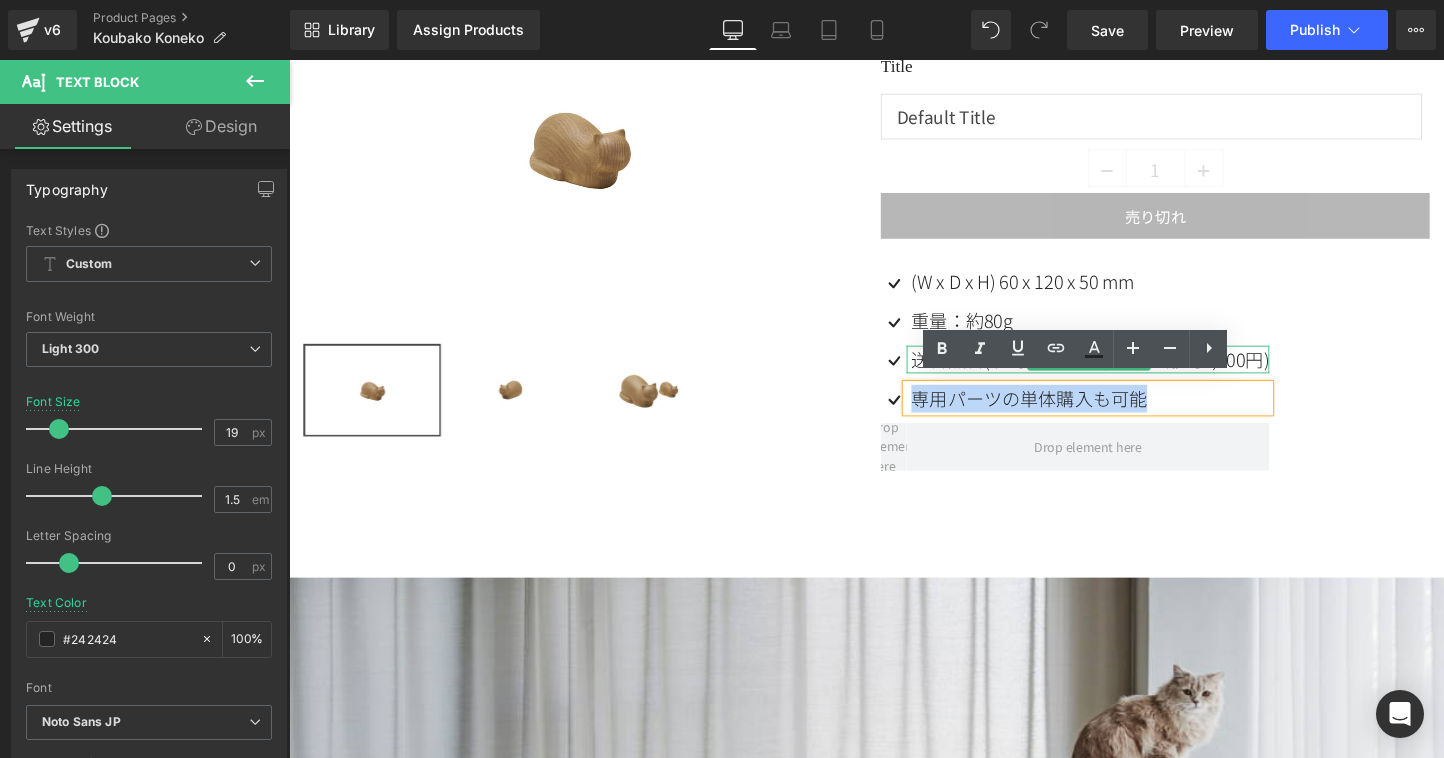 click on "送料無料(北海道1,000円/沖縄・離島3,000円)" at bounding box center (1128, 373) 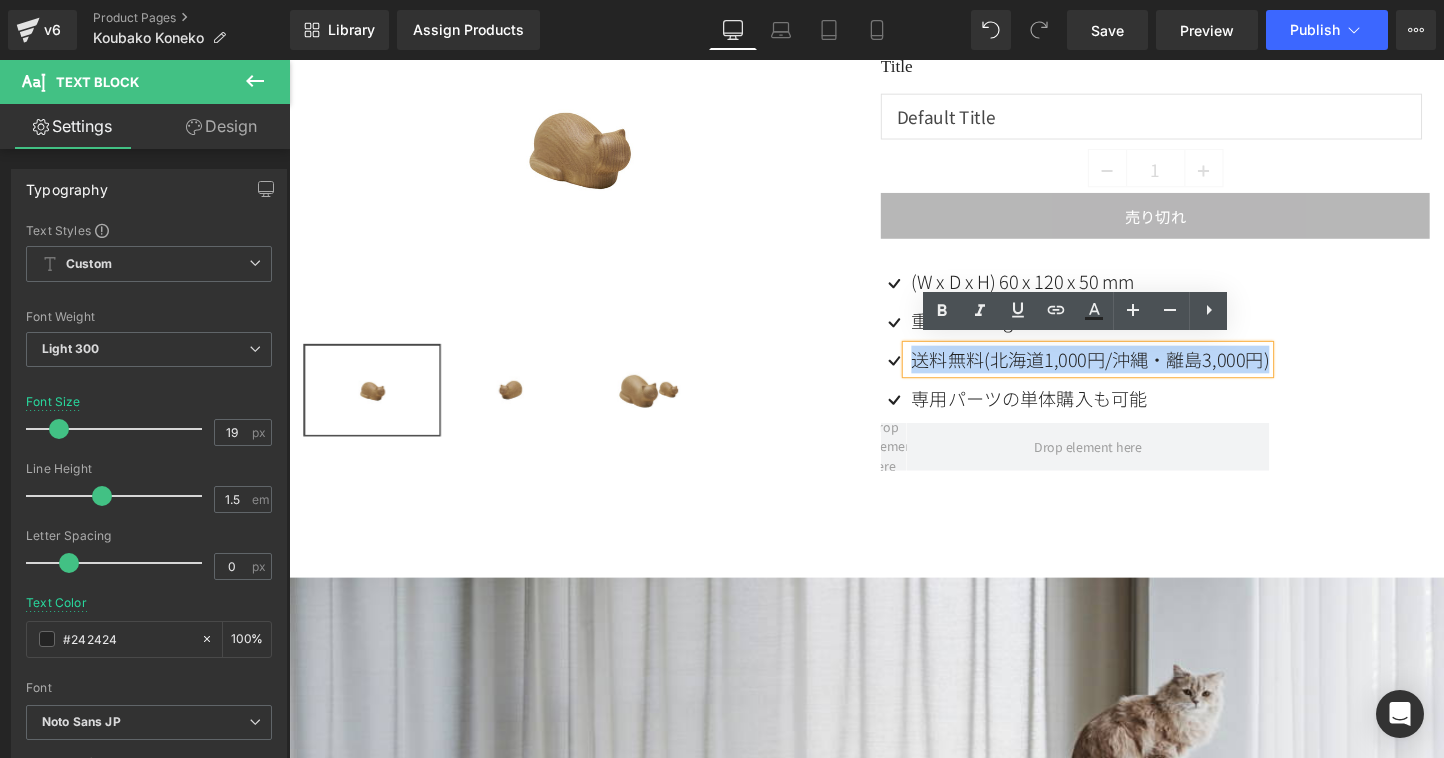 copy on "送料無料(北海道1,000円/沖縄・離島3,000円)" 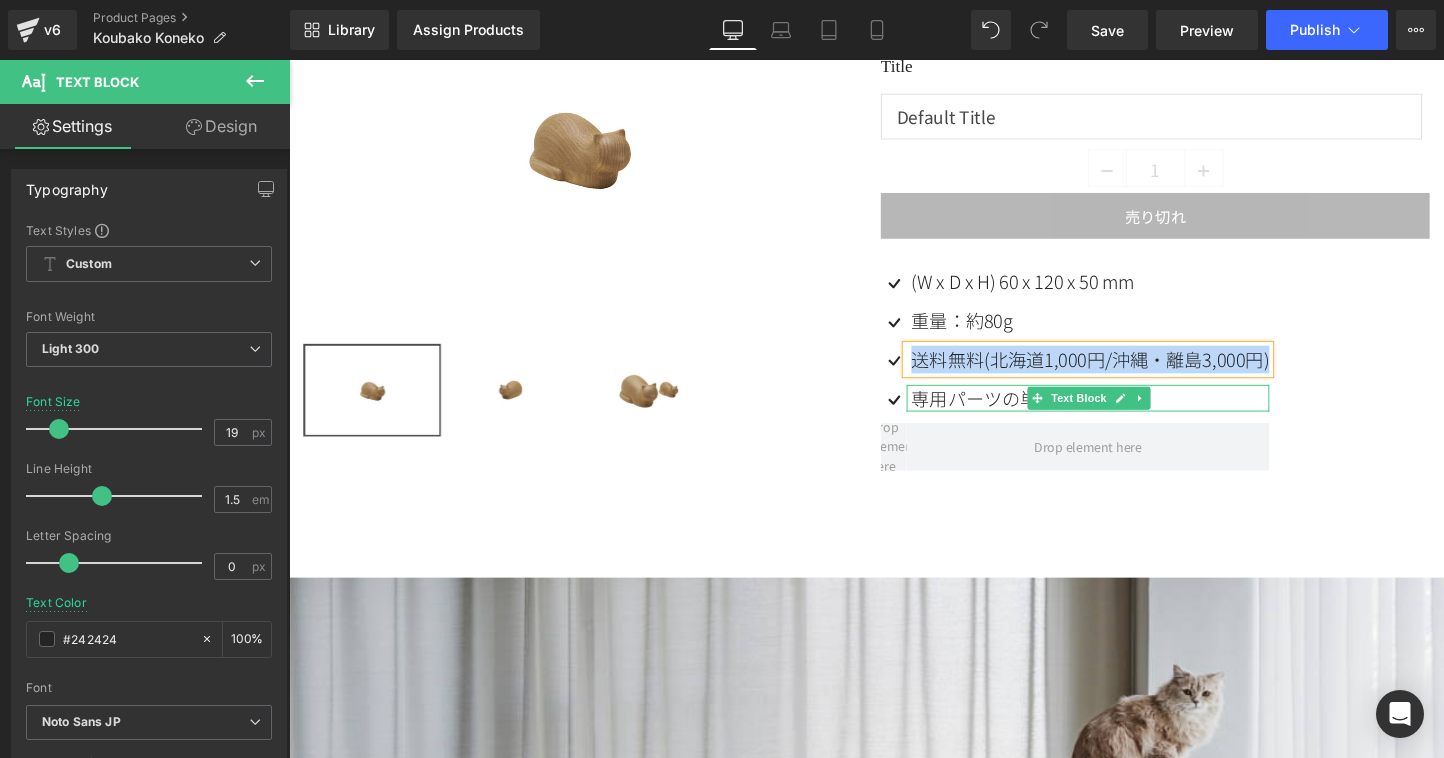 click on "専用パーツの単体購入も可能" at bounding box center (1128, 414) 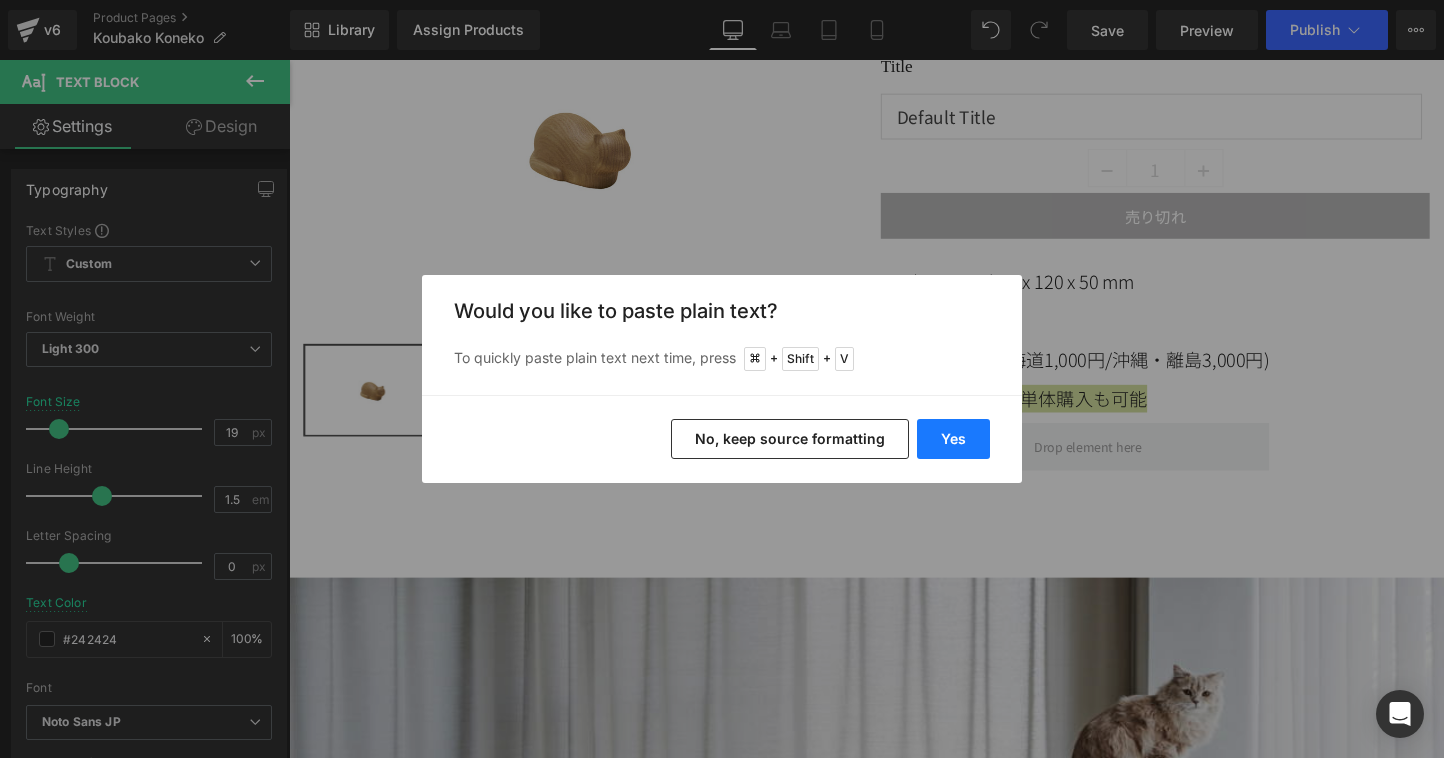 click on "Yes" at bounding box center (953, 439) 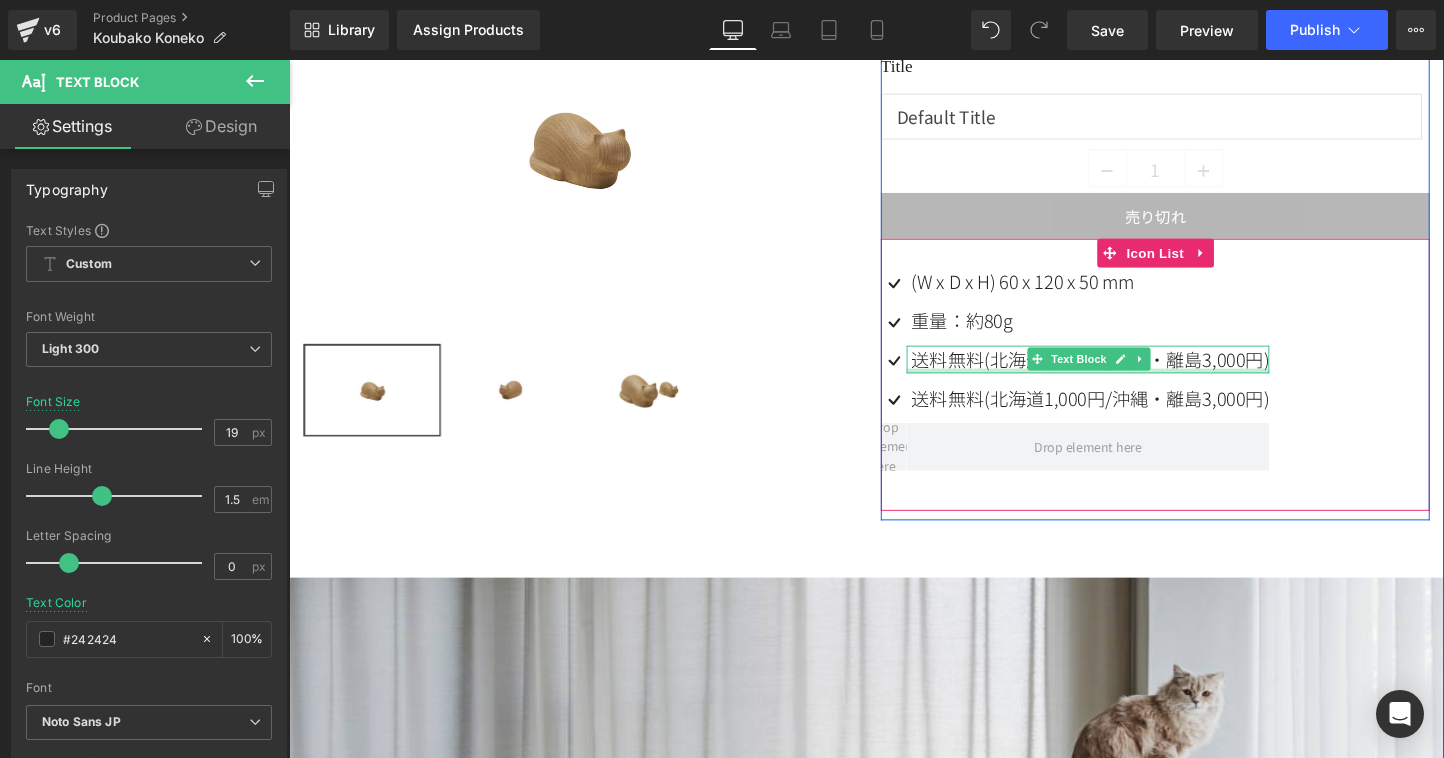 click on "送料無料(北海道1,000円/沖縄・離島3,000円)" at bounding box center (1128, 373) 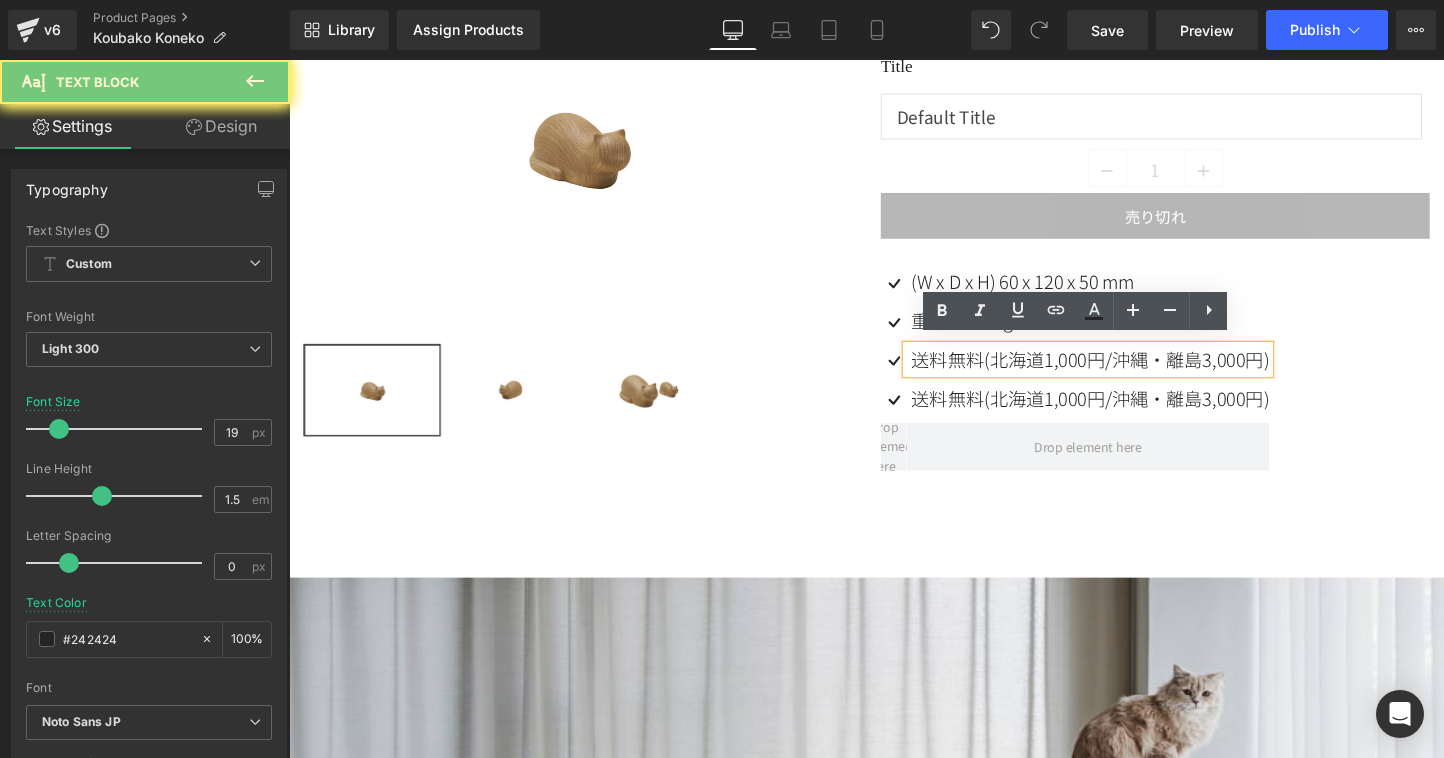 click on "送料無料(北海道1,000円/沖縄・離島3,000円)" at bounding box center [1128, 373] 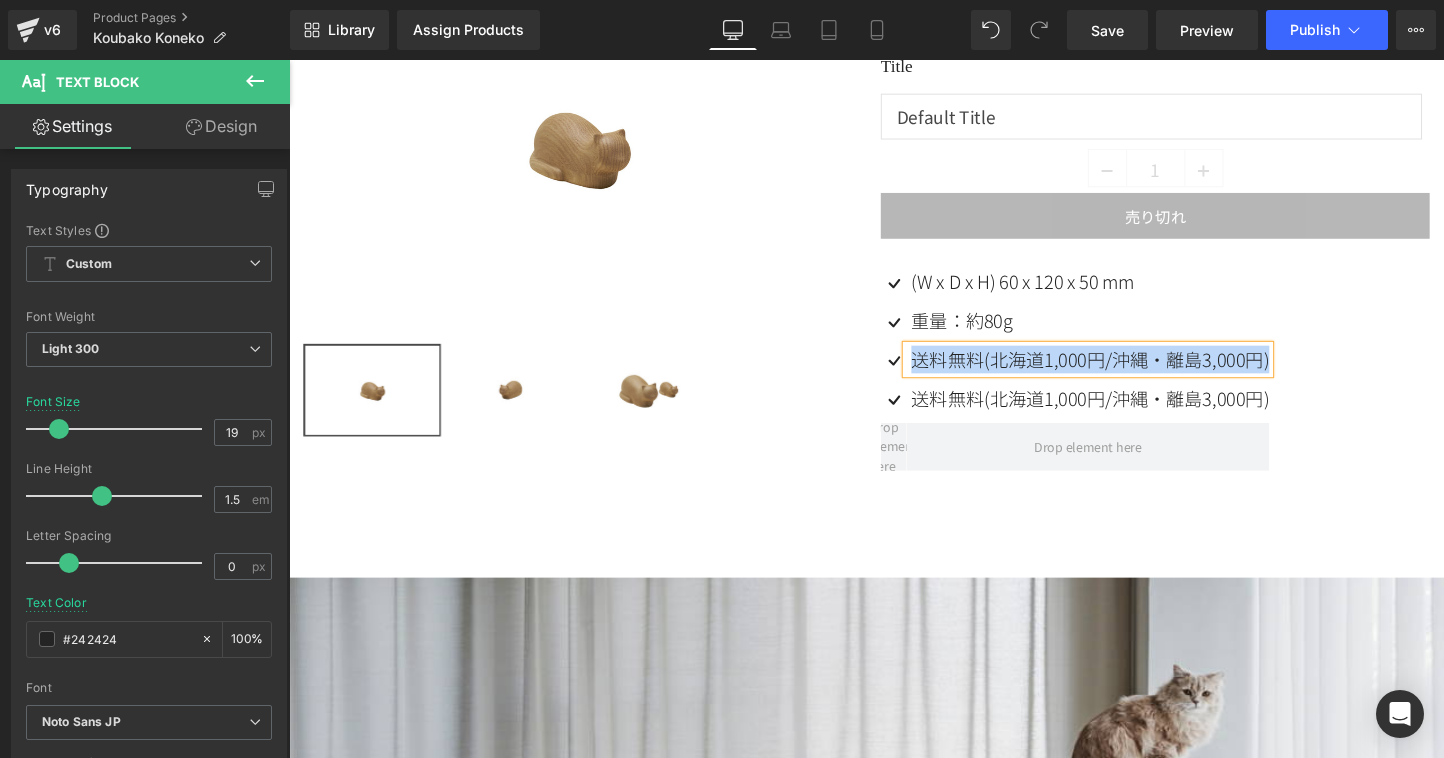type 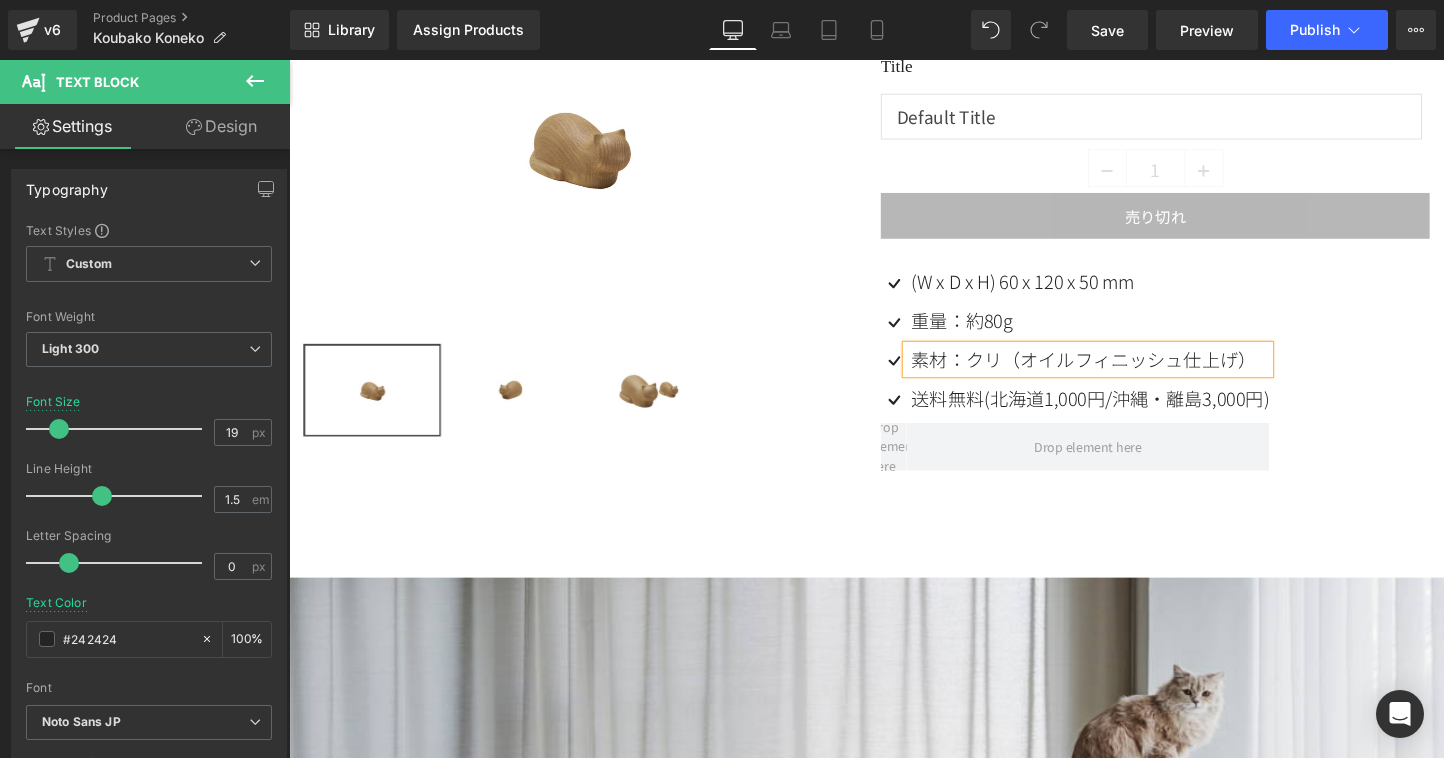 click on "Image
(W x D x H) 60 x 120 x 50 mm
Text Block
Image
重量：約80g Text Block
Image
素材：クリ（オイルフィニッシュ仕上げ） Text Block
Image" at bounding box center [1196, 389] 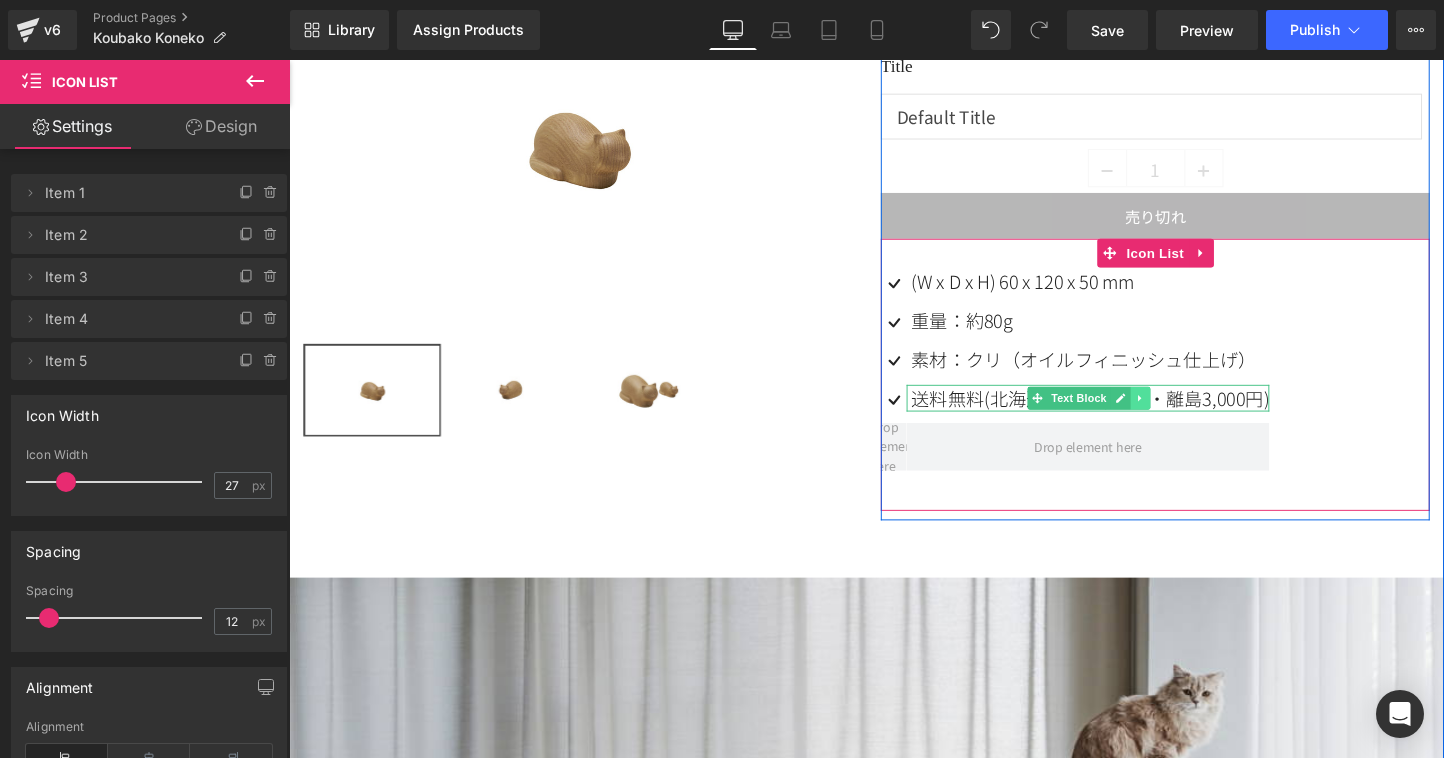 click 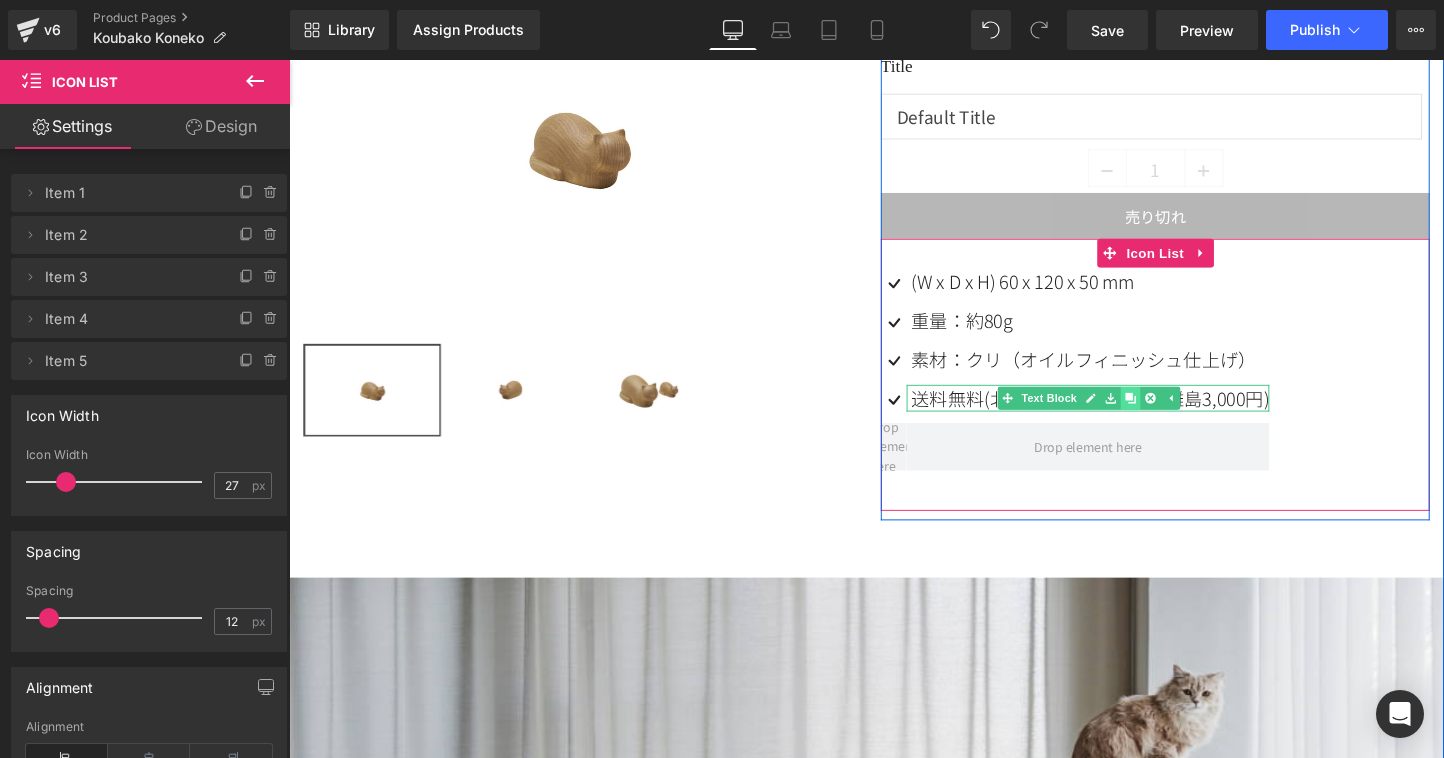 click 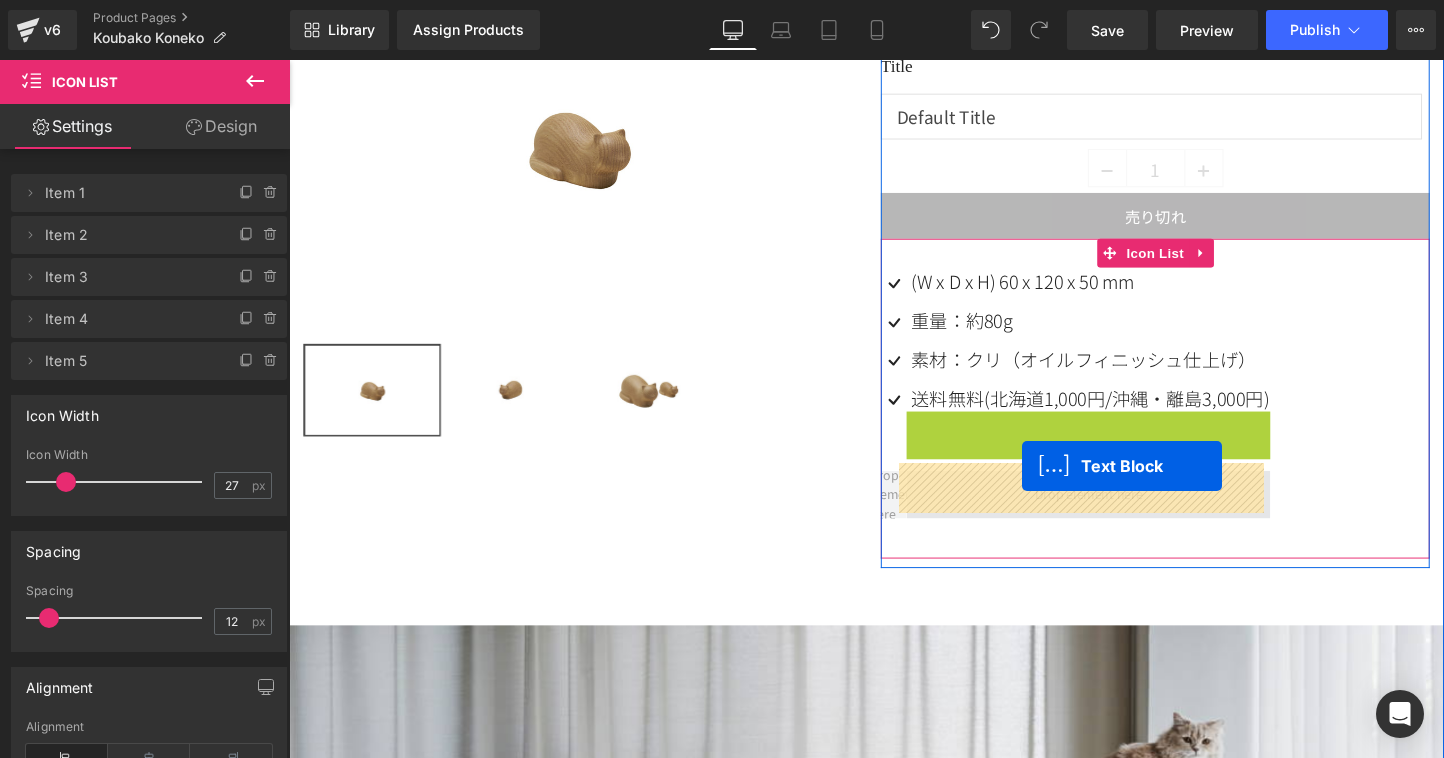 drag, startPoint x: 1065, startPoint y: 432, endPoint x: 1057, endPoint y: 485, distance: 53.600372 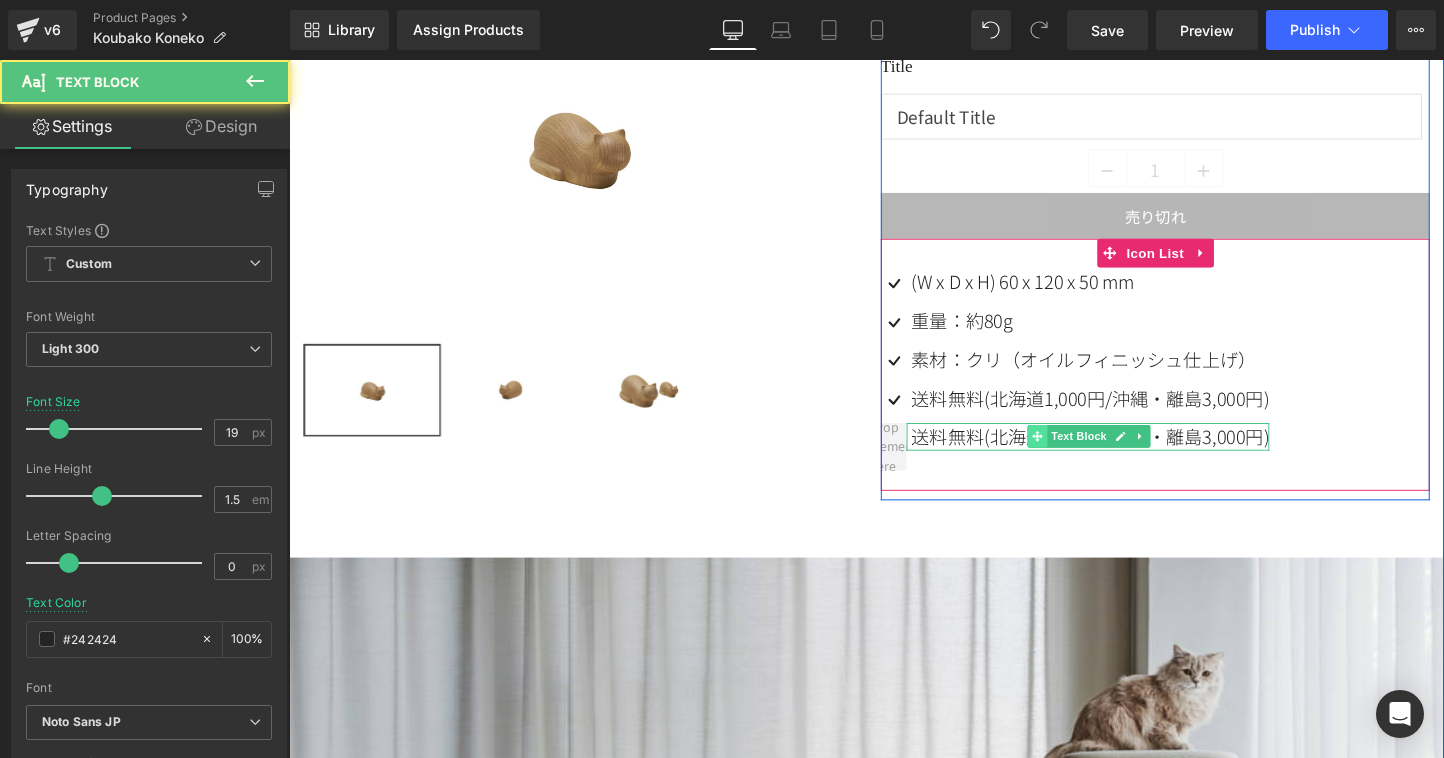 click 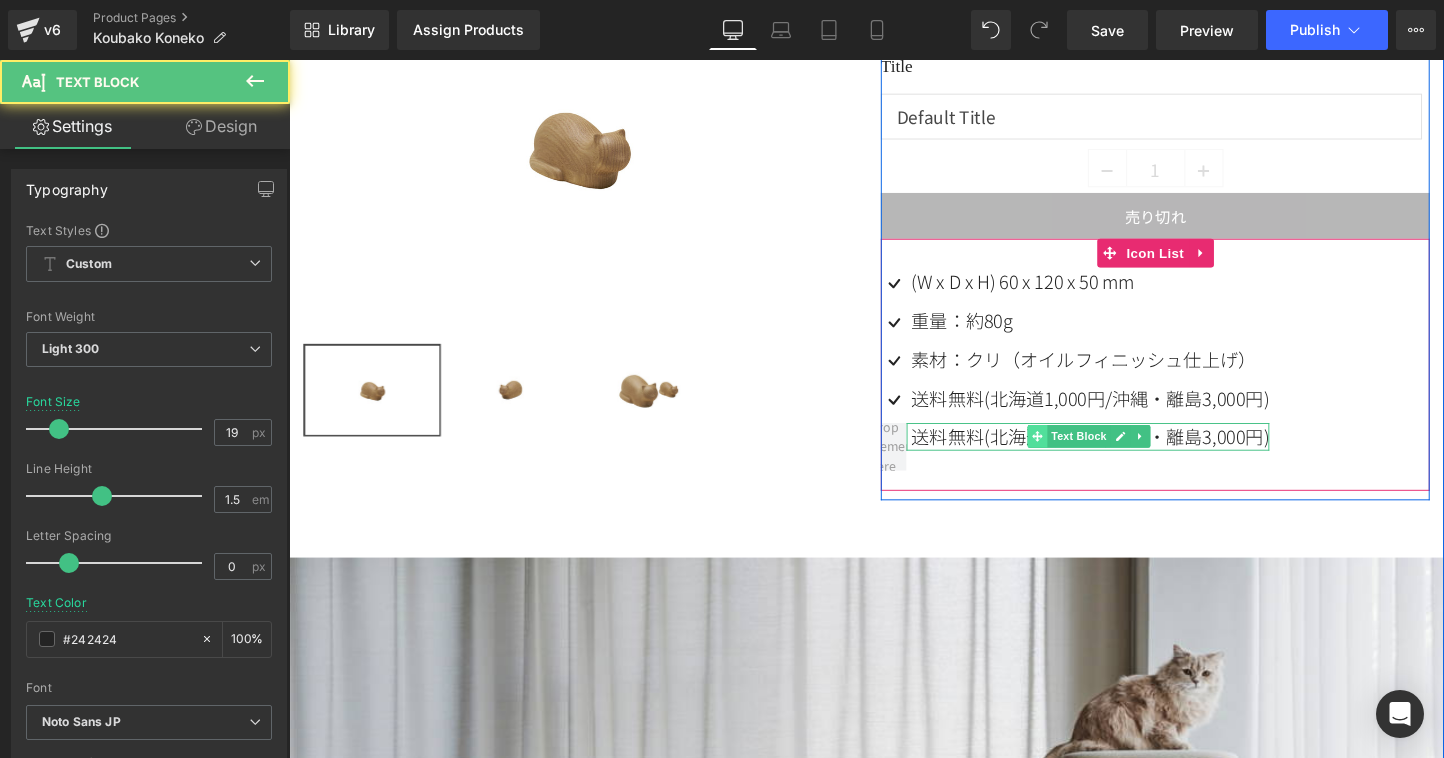 click 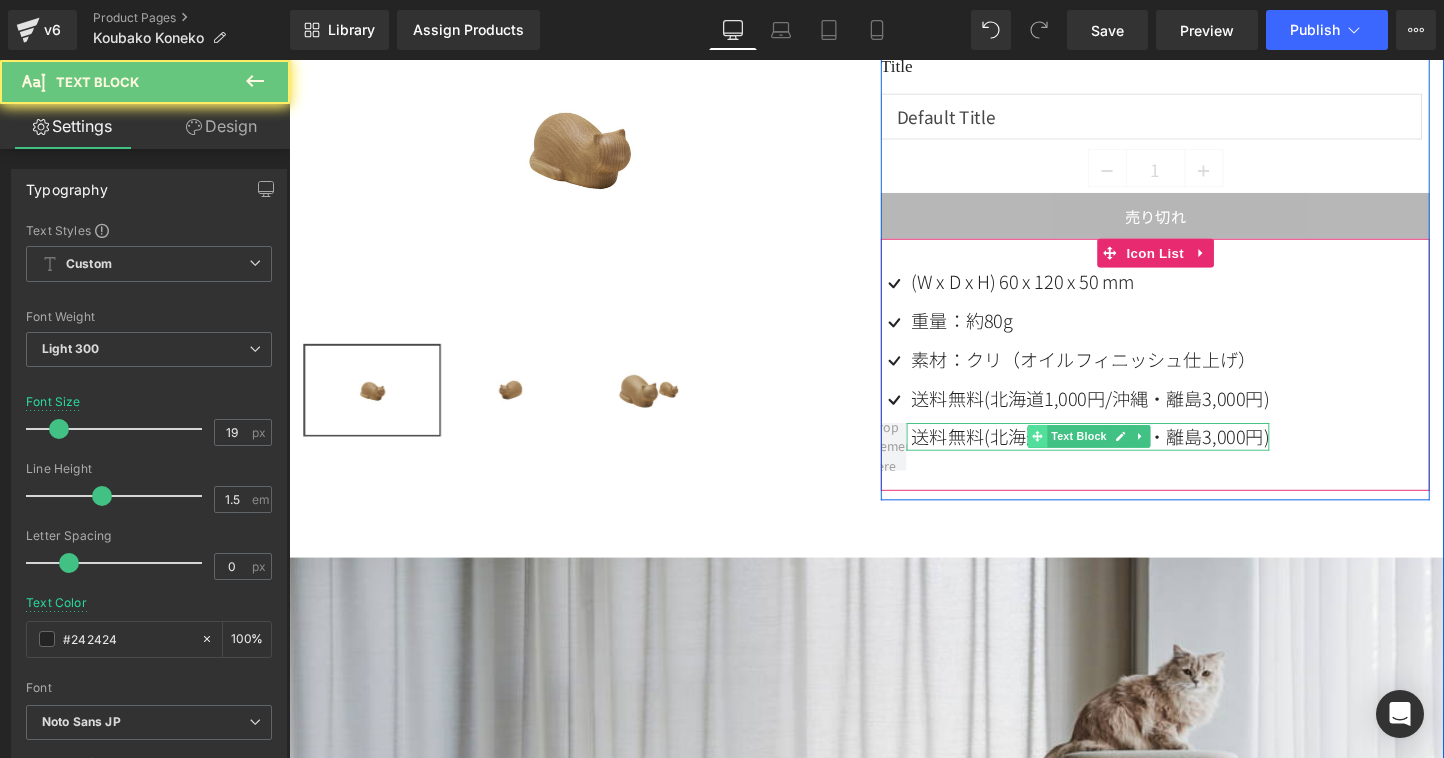 click 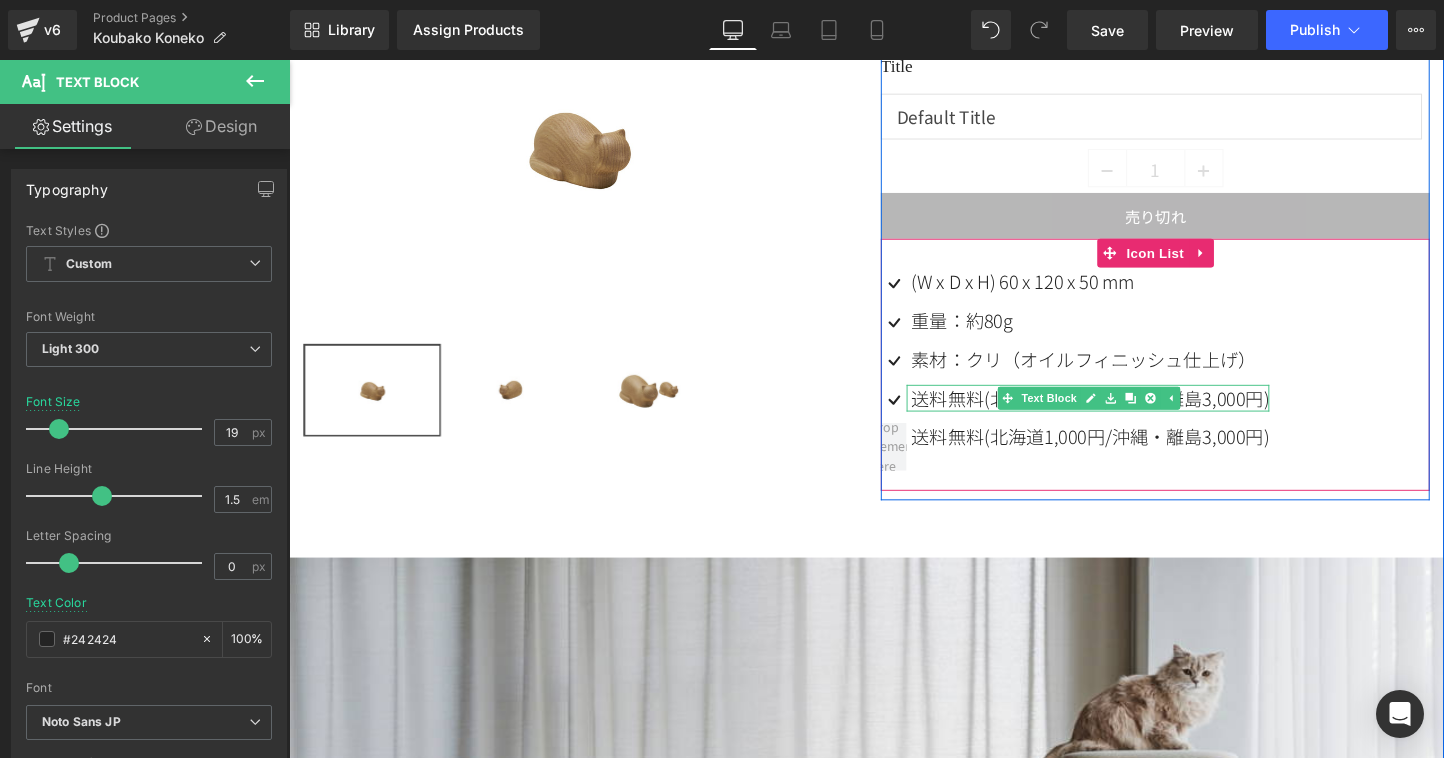 click on "送料無料(北海道1,000円/沖縄・離島3,000円)" at bounding box center (1128, 414) 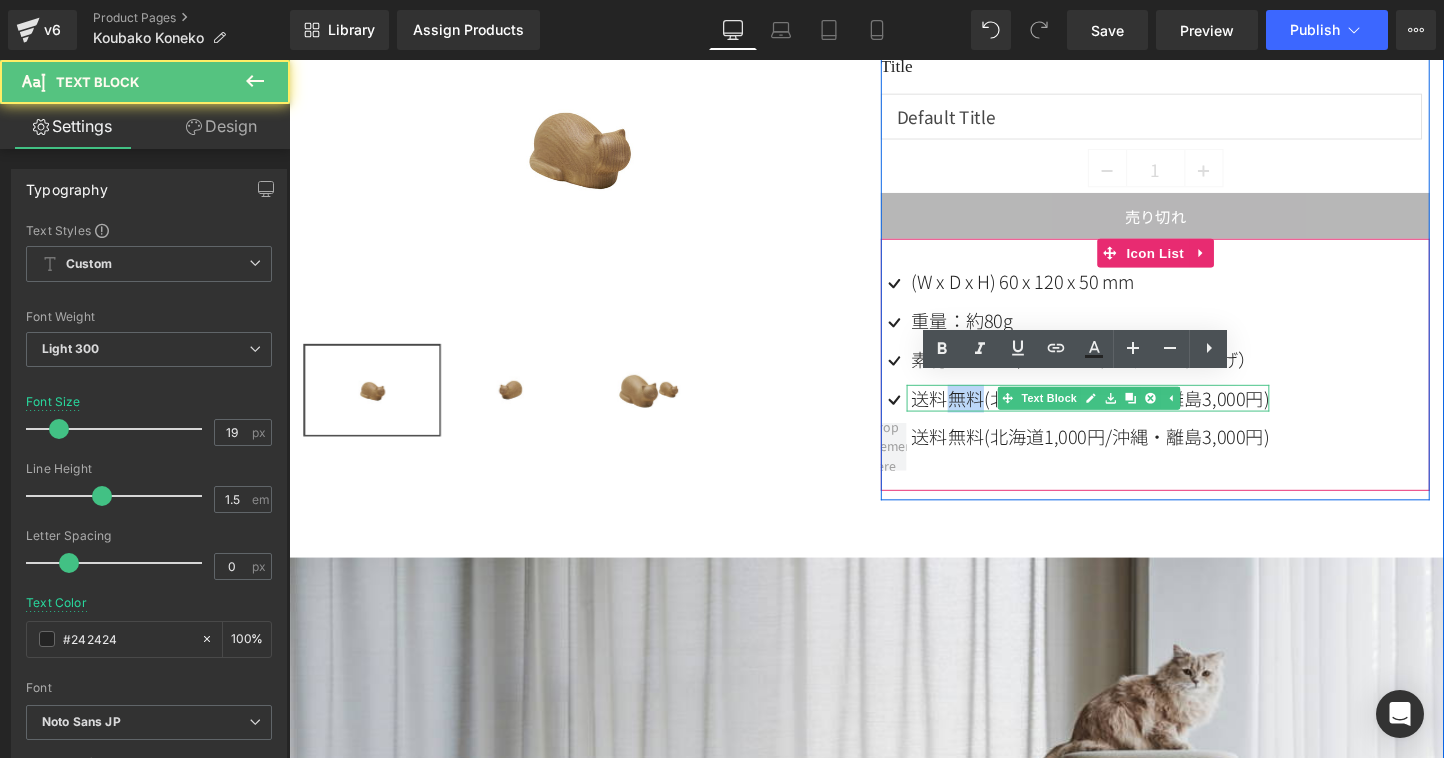 click on "送料無料(北海道1,000円/沖縄・離島3,000円)" at bounding box center [1128, 414] 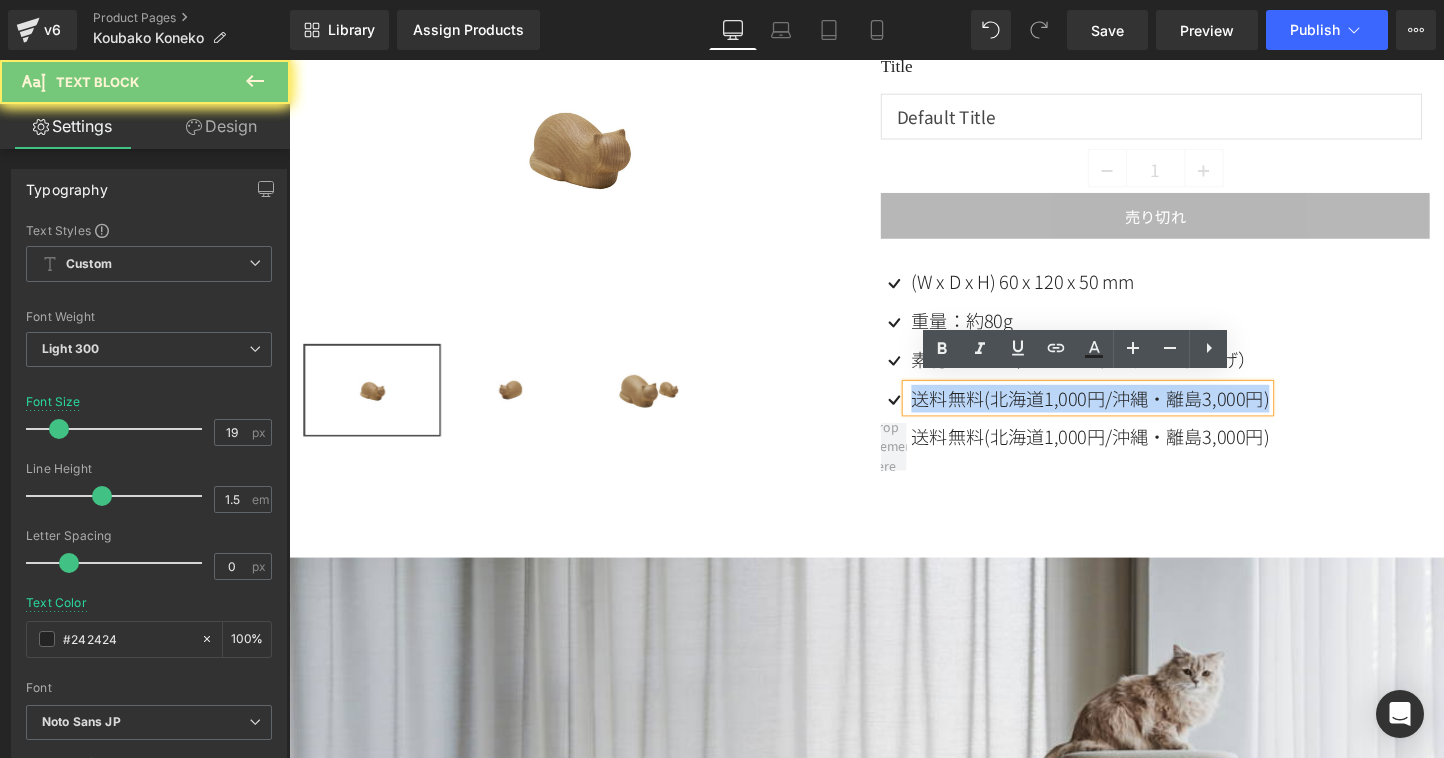 click on "送料無料(北海道1,000円/沖縄・離島3,000円)" at bounding box center [1128, 414] 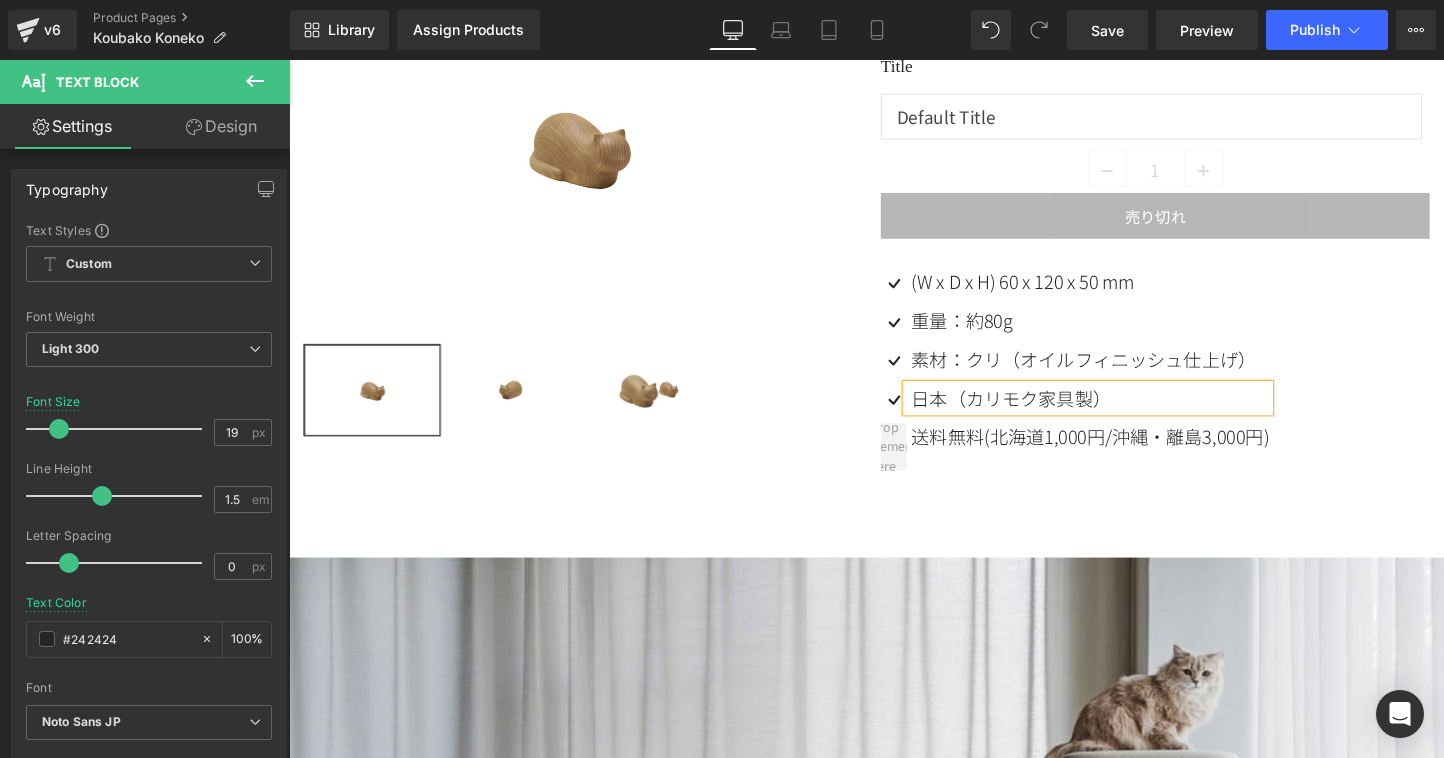 click on "日本（カリモク家具製）" at bounding box center (1128, 414) 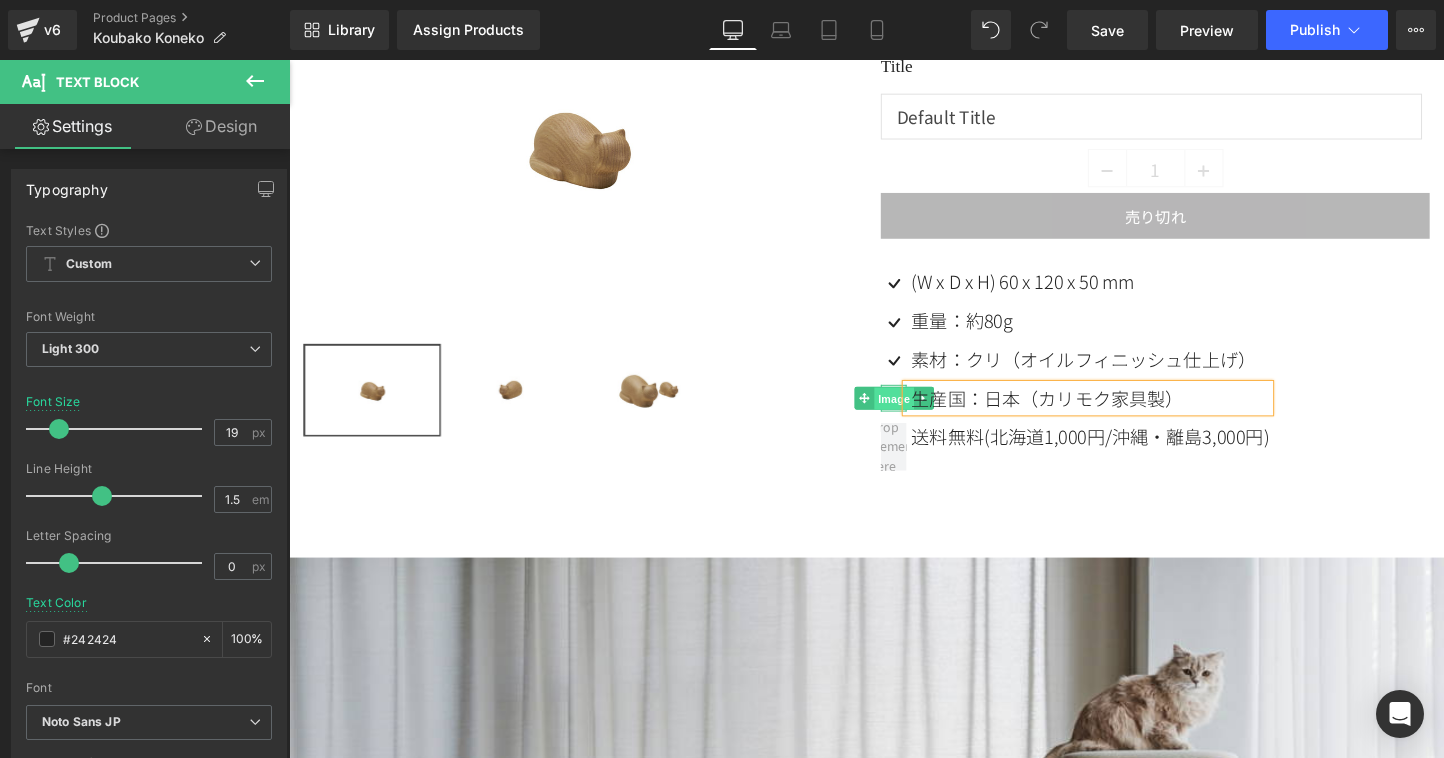 click on "Image" at bounding box center (922, 414) 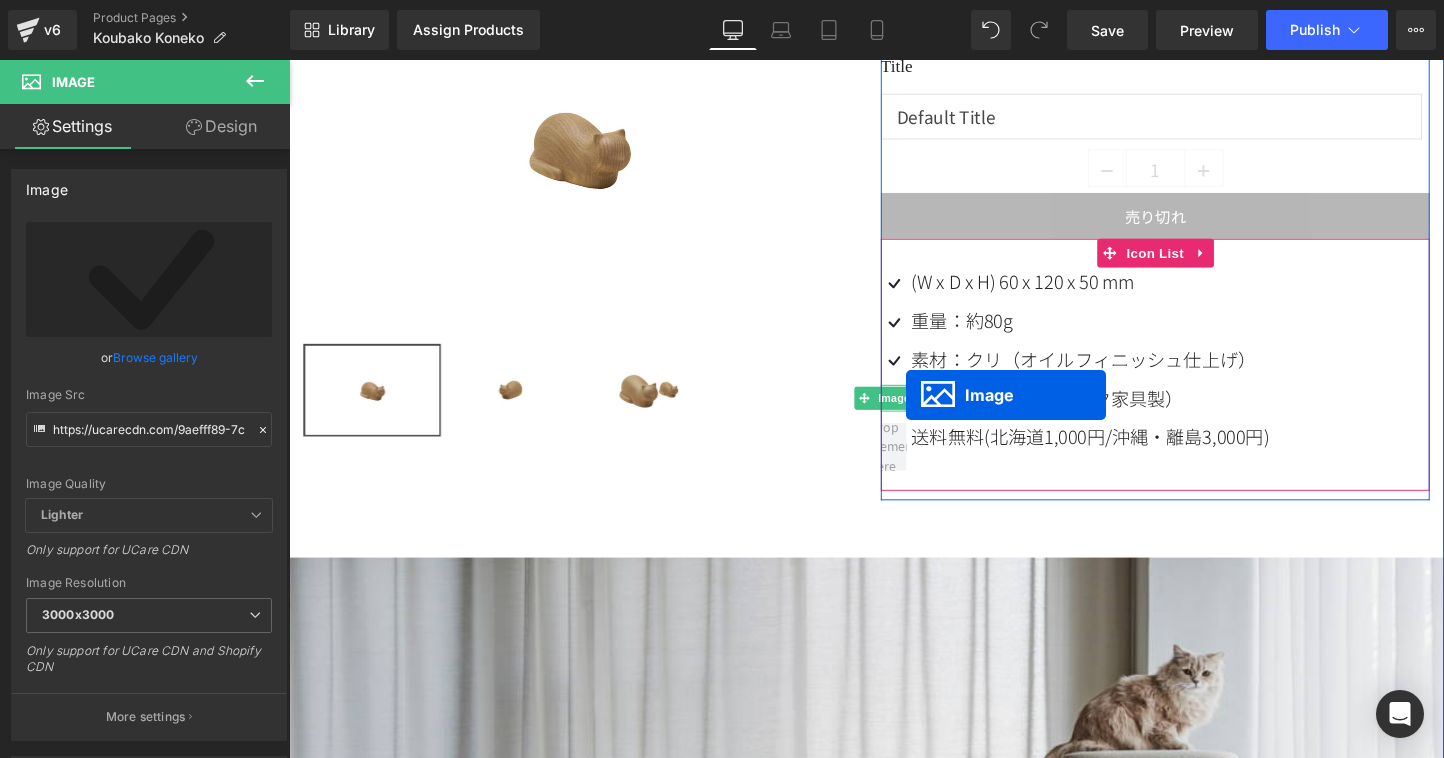 drag, startPoint x: 918, startPoint y: 412, endPoint x: 935, endPoint y: 410, distance: 17.117243 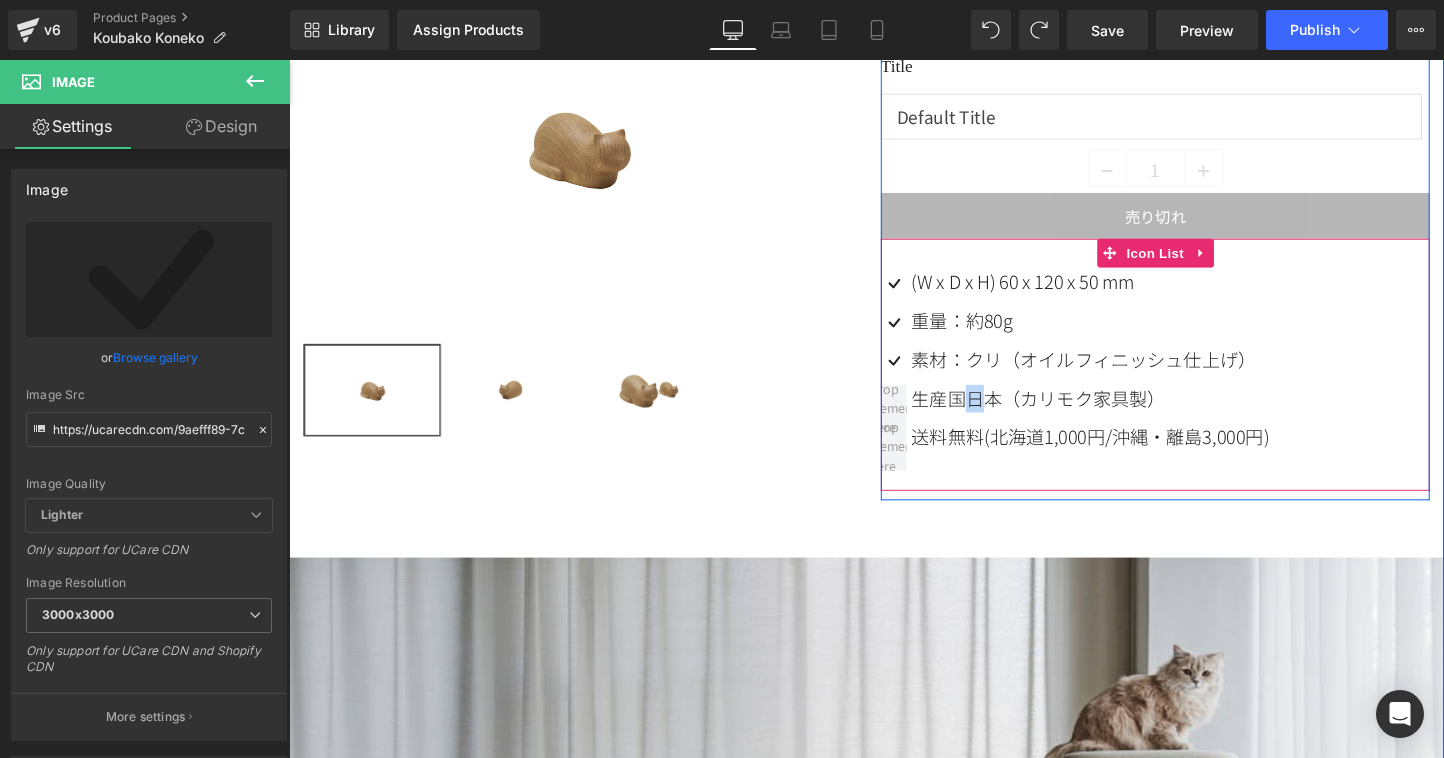 scroll, scrollTop: 308, scrollLeft: 0, axis: vertical 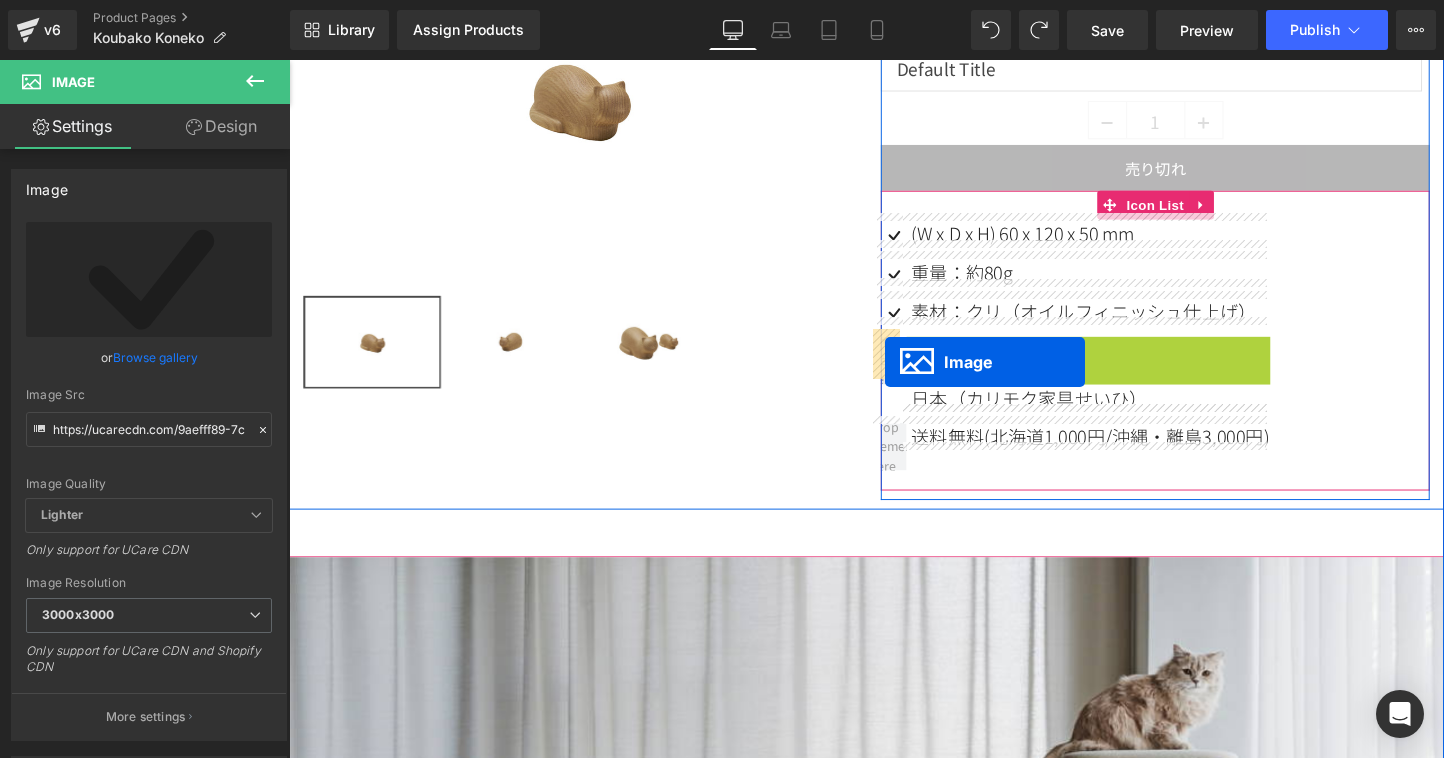 drag, startPoint x: 1128, startPoint y: 374, endPoint x: 913, endPoint y: 377, distance: 215.02094 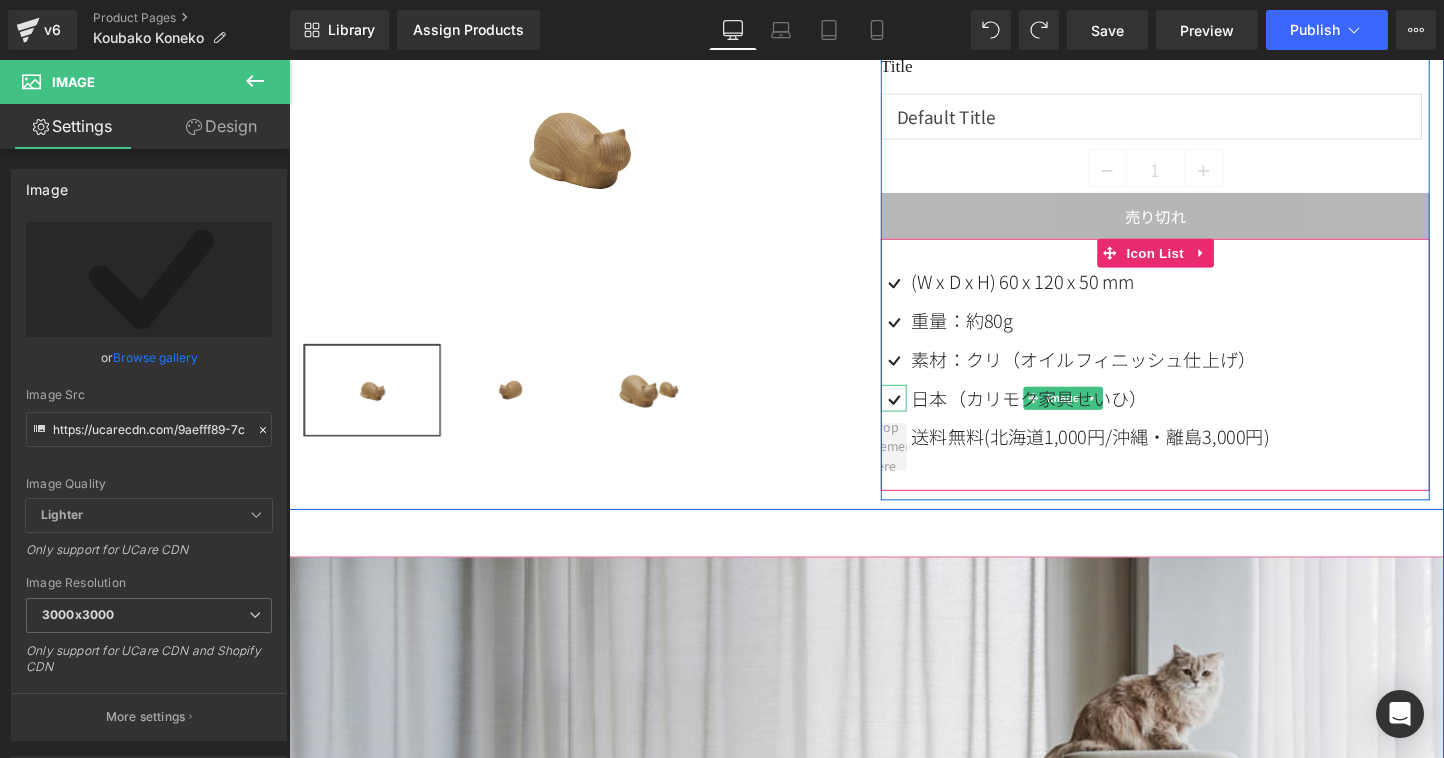 click on "日本（カリモク家具せいひ） Text Block" at bounding box center (1126, 414) 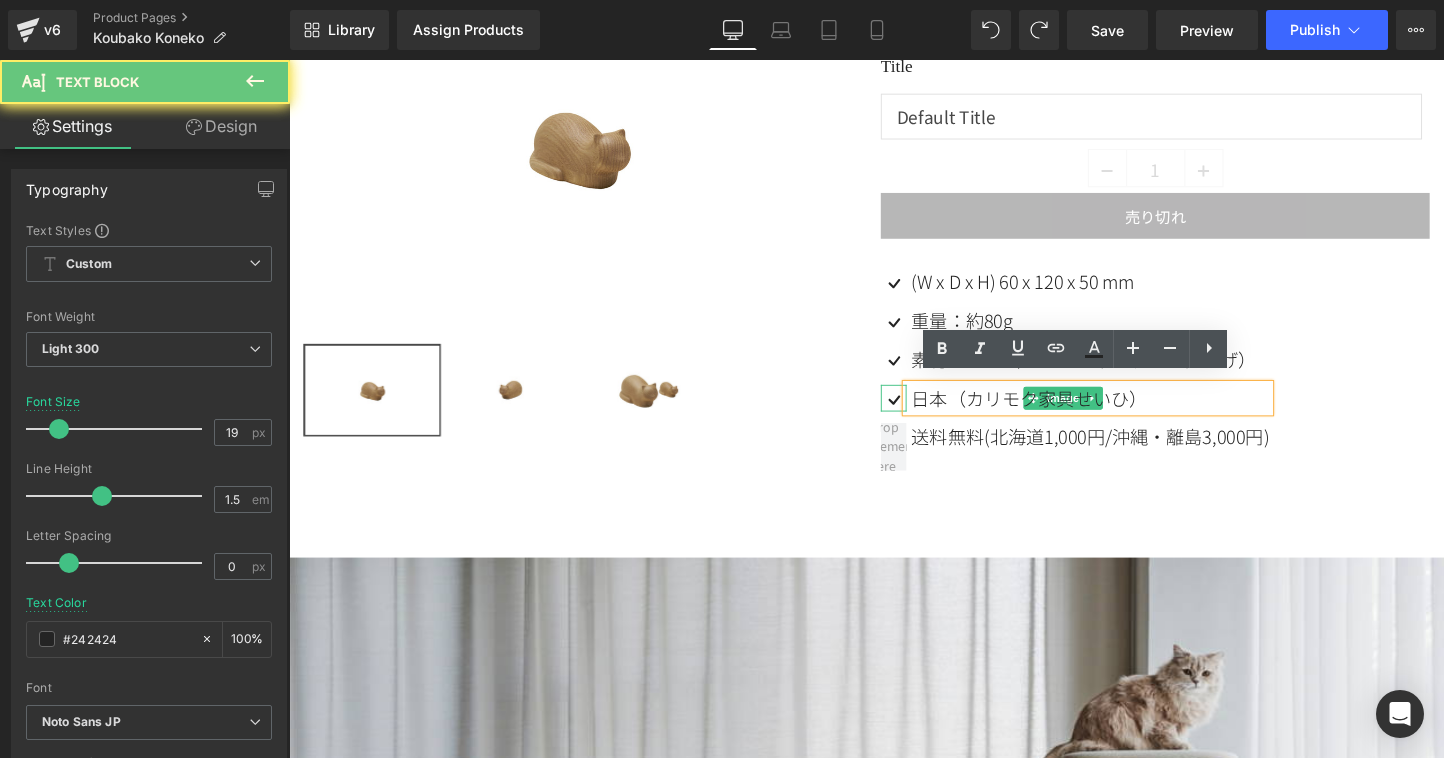 click on "日本（カリモク家具せいひ）" at bounding box center [1128, 414] 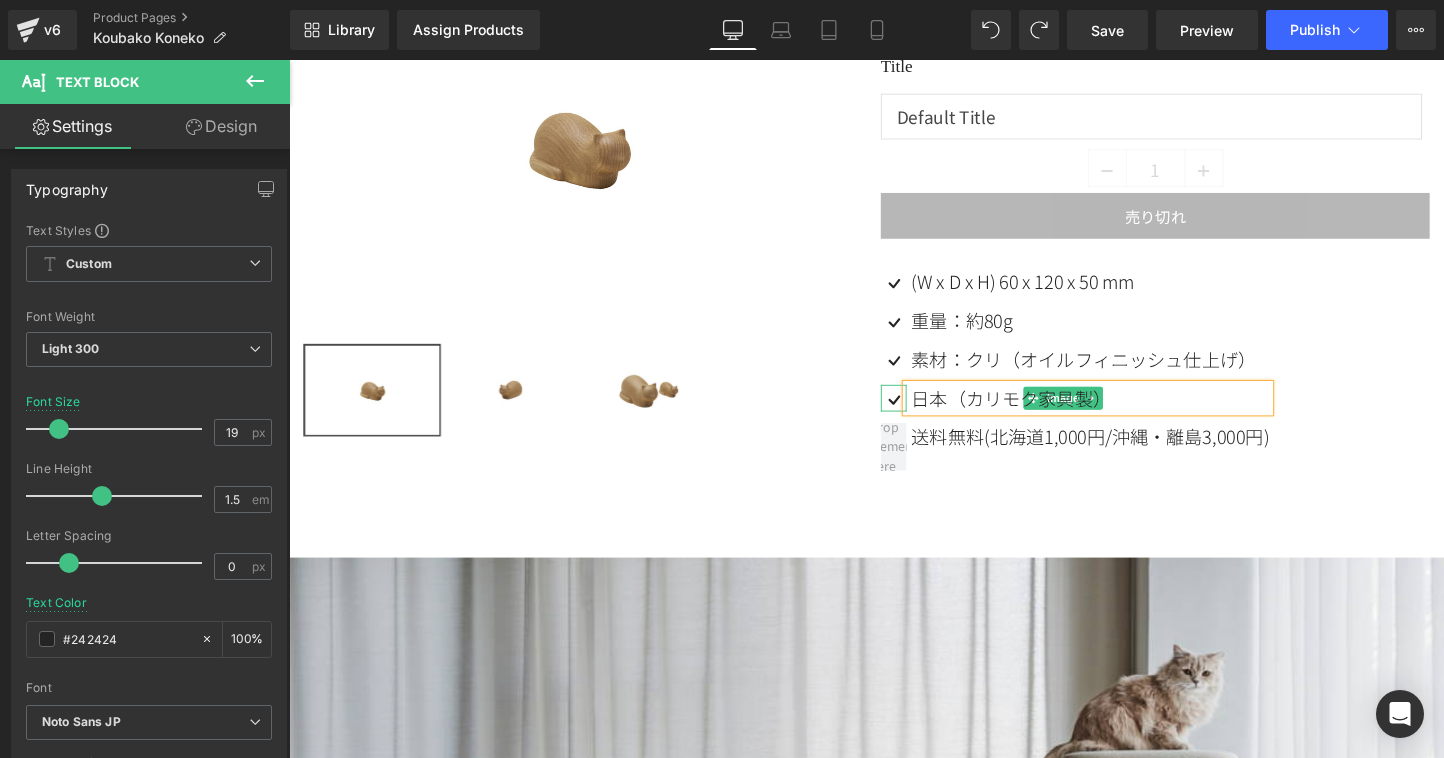click on "日本（カリモク家具製）" at bounding box center [1128, 414] 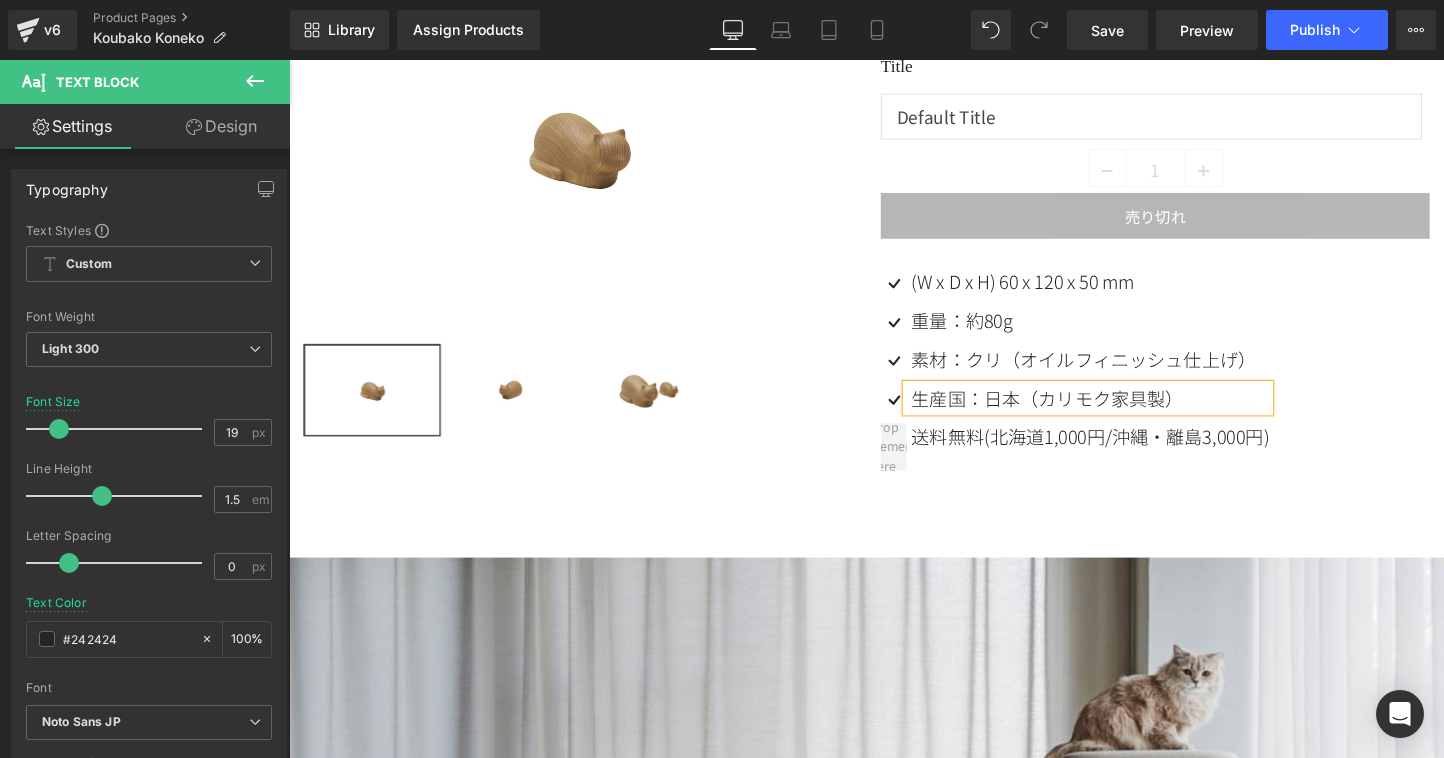 click on "Image
(W x D x H) 60 x 120 x 50 mm
Text Block
Image
重量：約80g Text Block
Image
素材：クリ（オイルフィニッシュ仕上げ） Text Block
Image" at bounding box center [1196, 379] 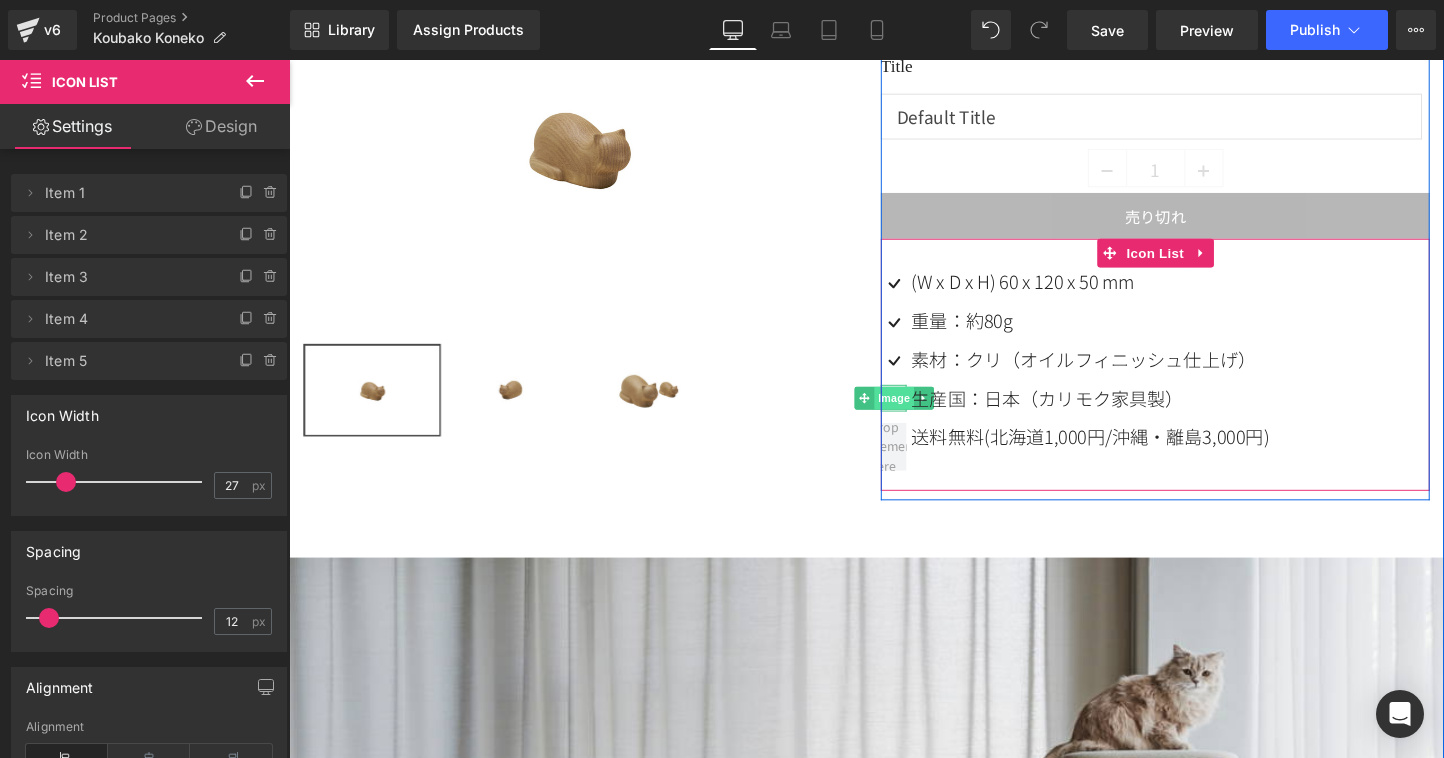 click on "Image" at bounding box center (922, 414) 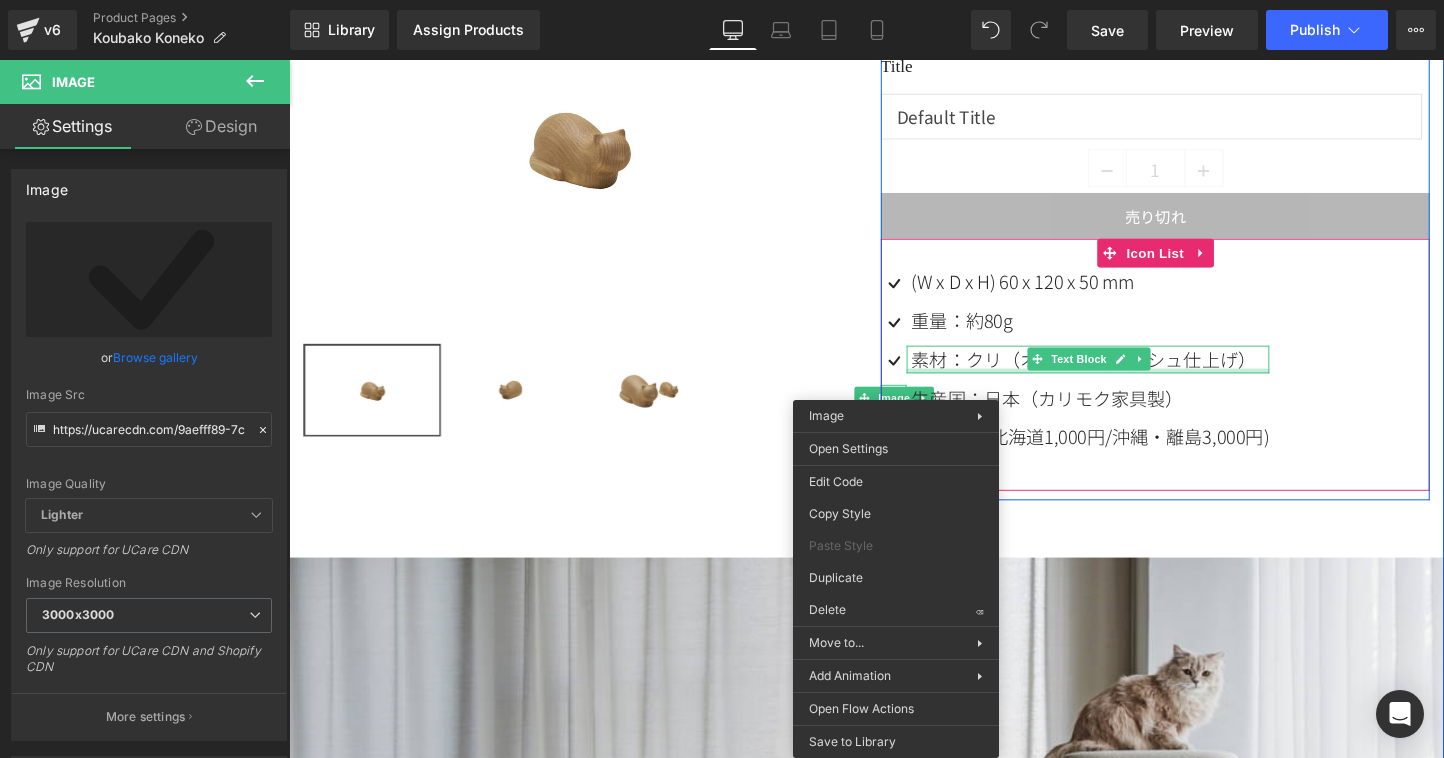 click on "素材：クリ（オイルフィニッシュ仕上げ）" at bounding box center (1128, 373) 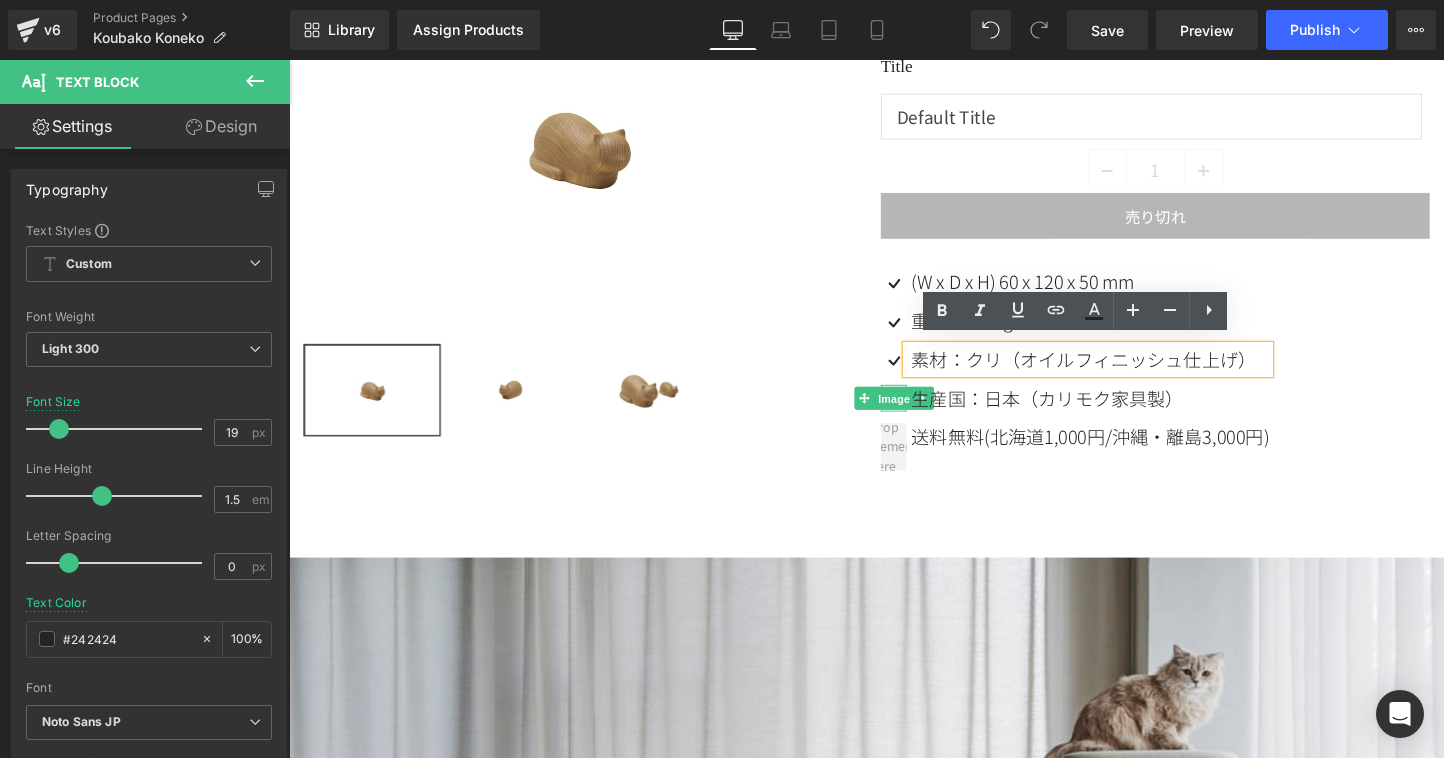 click on "Image" at bounding box center [912, 414] 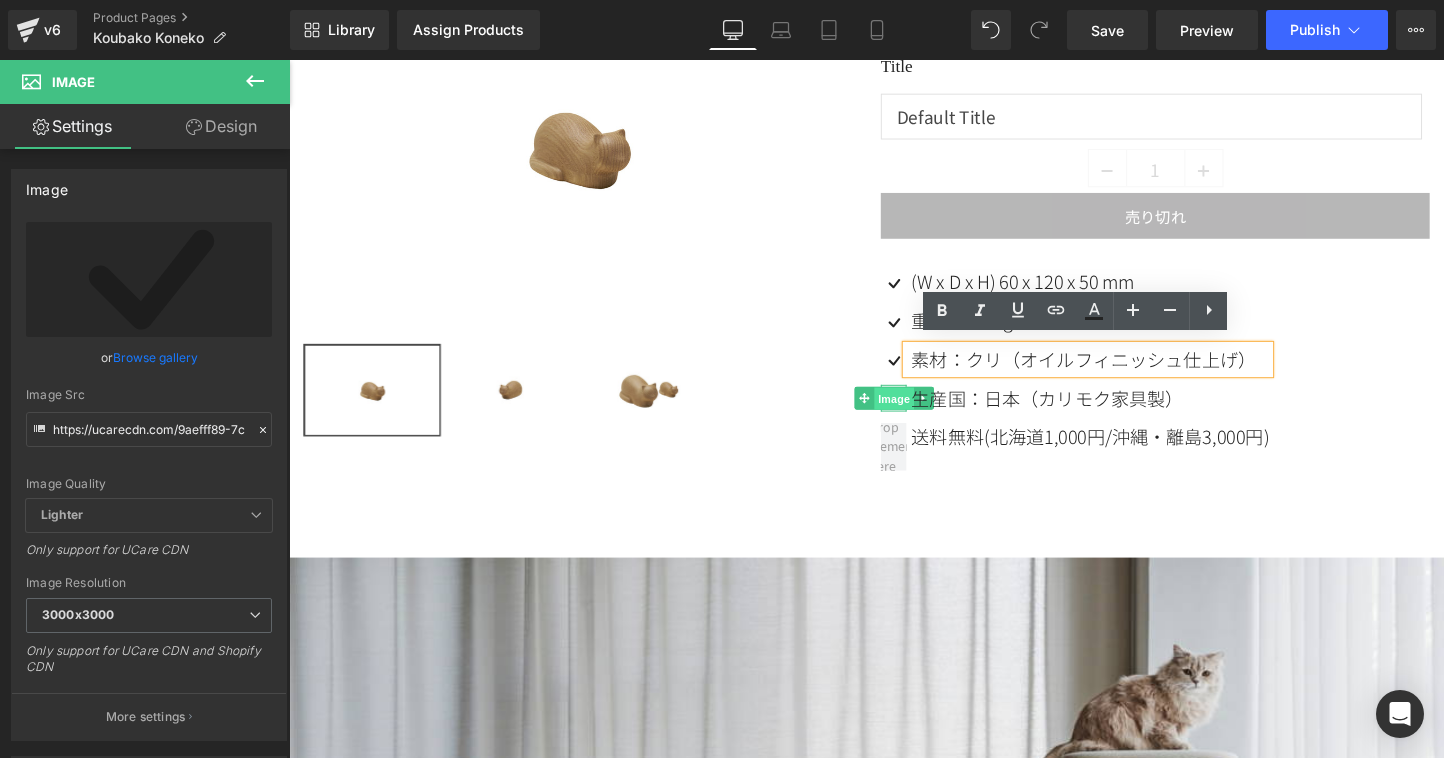 click on "Image" at bounding box center (912, 414) 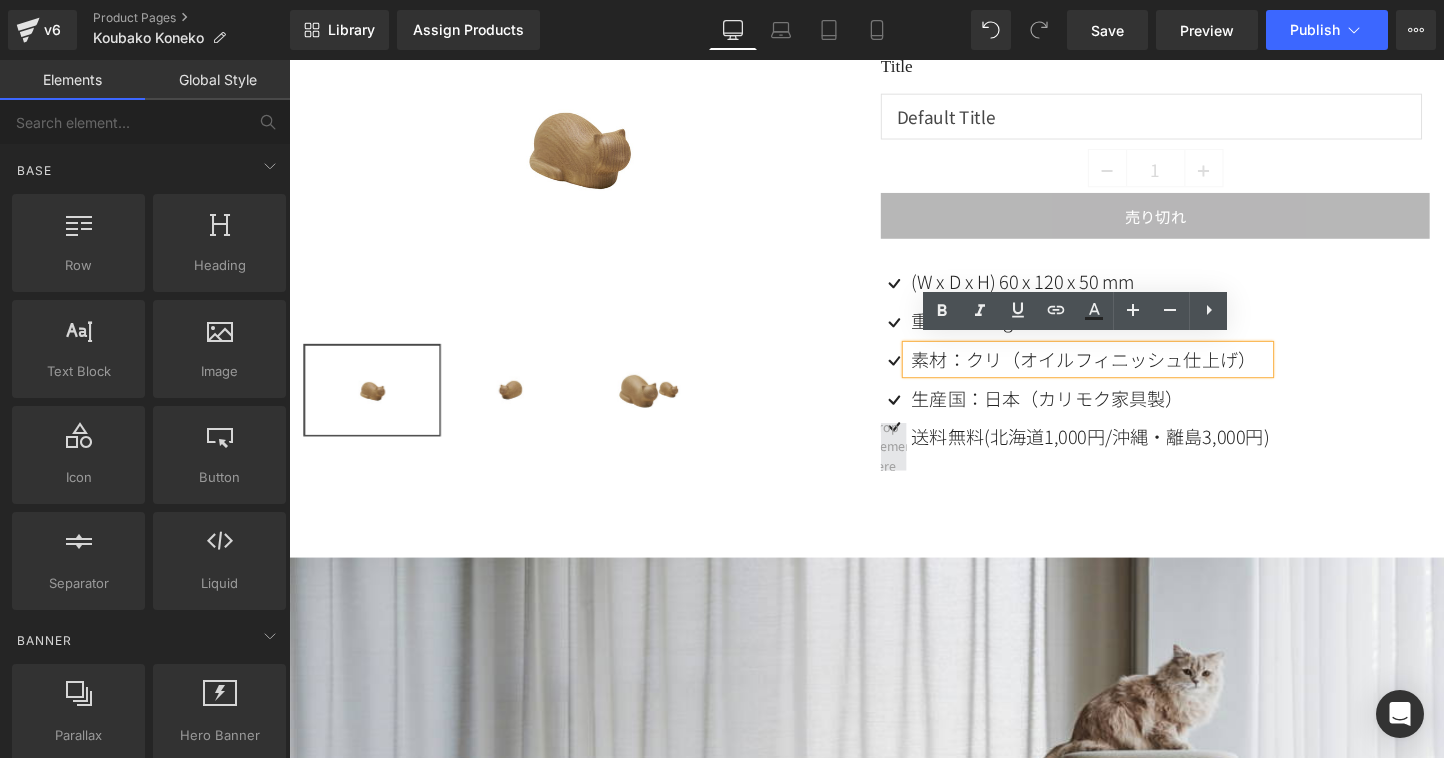 click at bounding box center [923, 465] 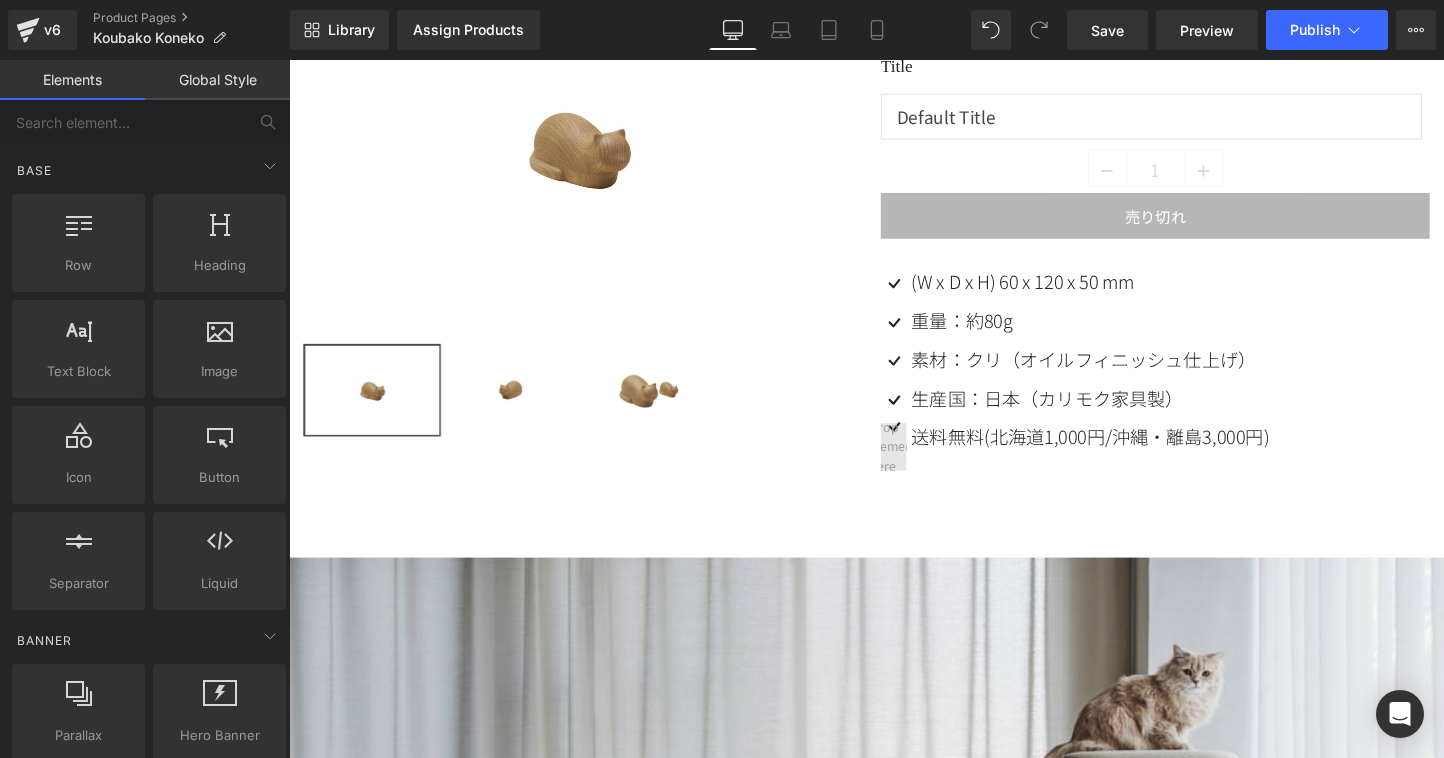 click at bounding box center (923, 465) 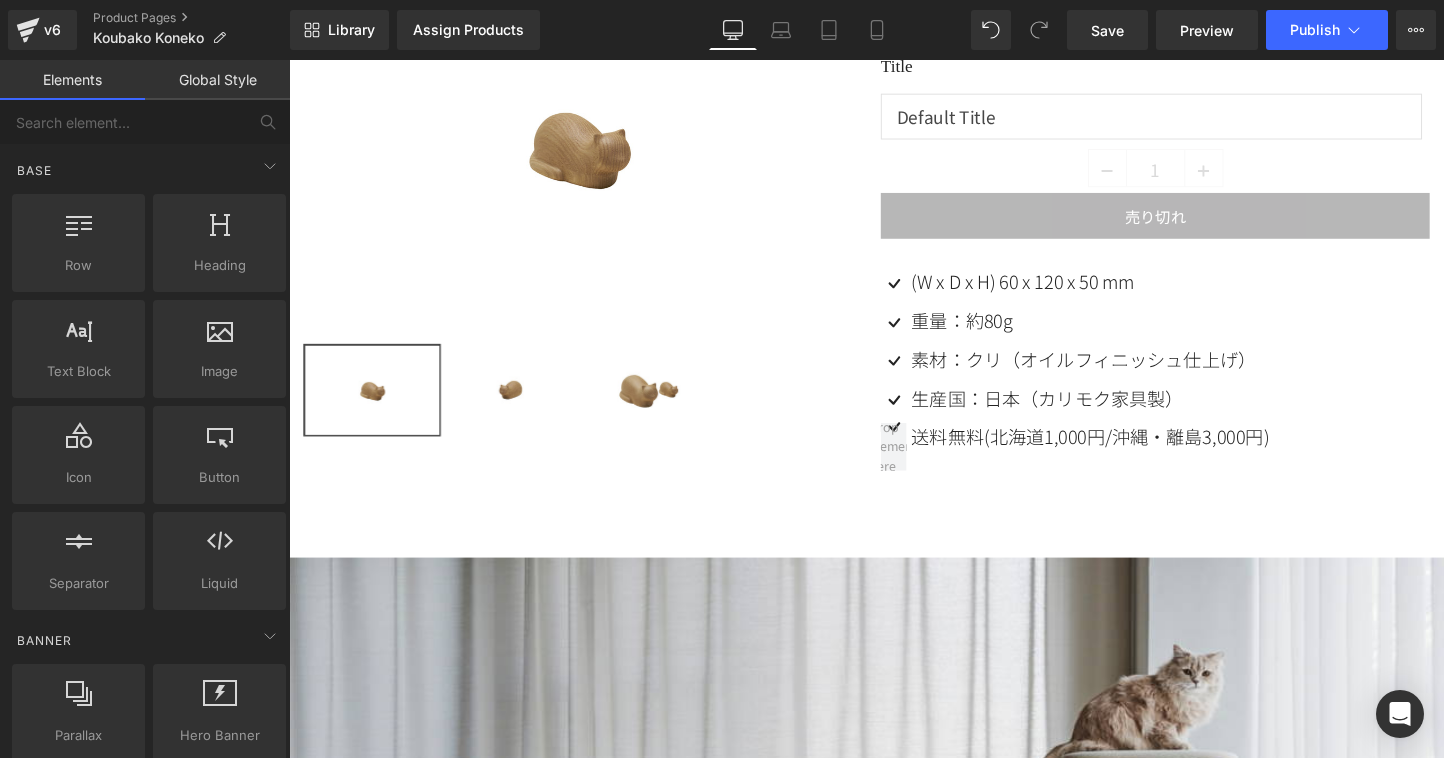 click on "Image" at bounding box center [923, 442] 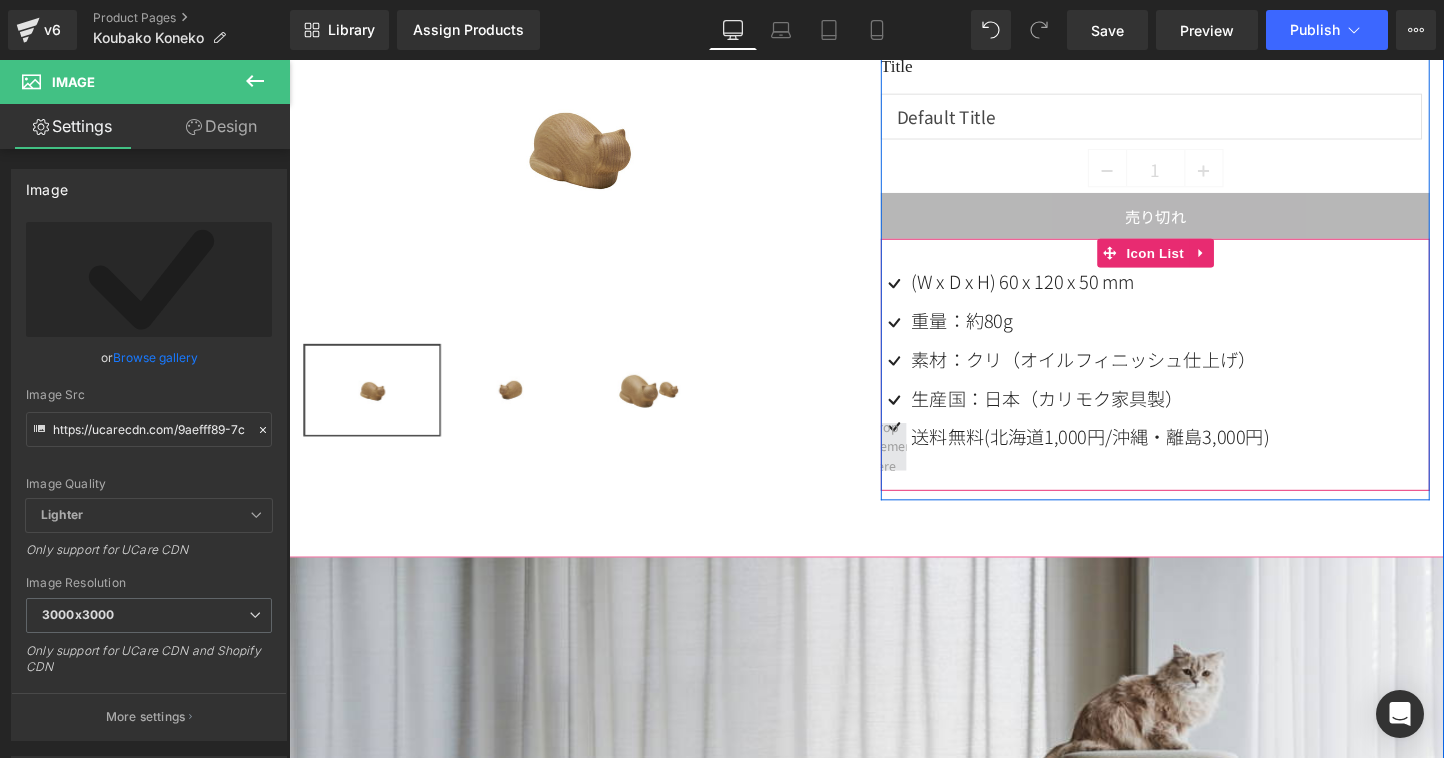 click at bounding box center (923, 465) 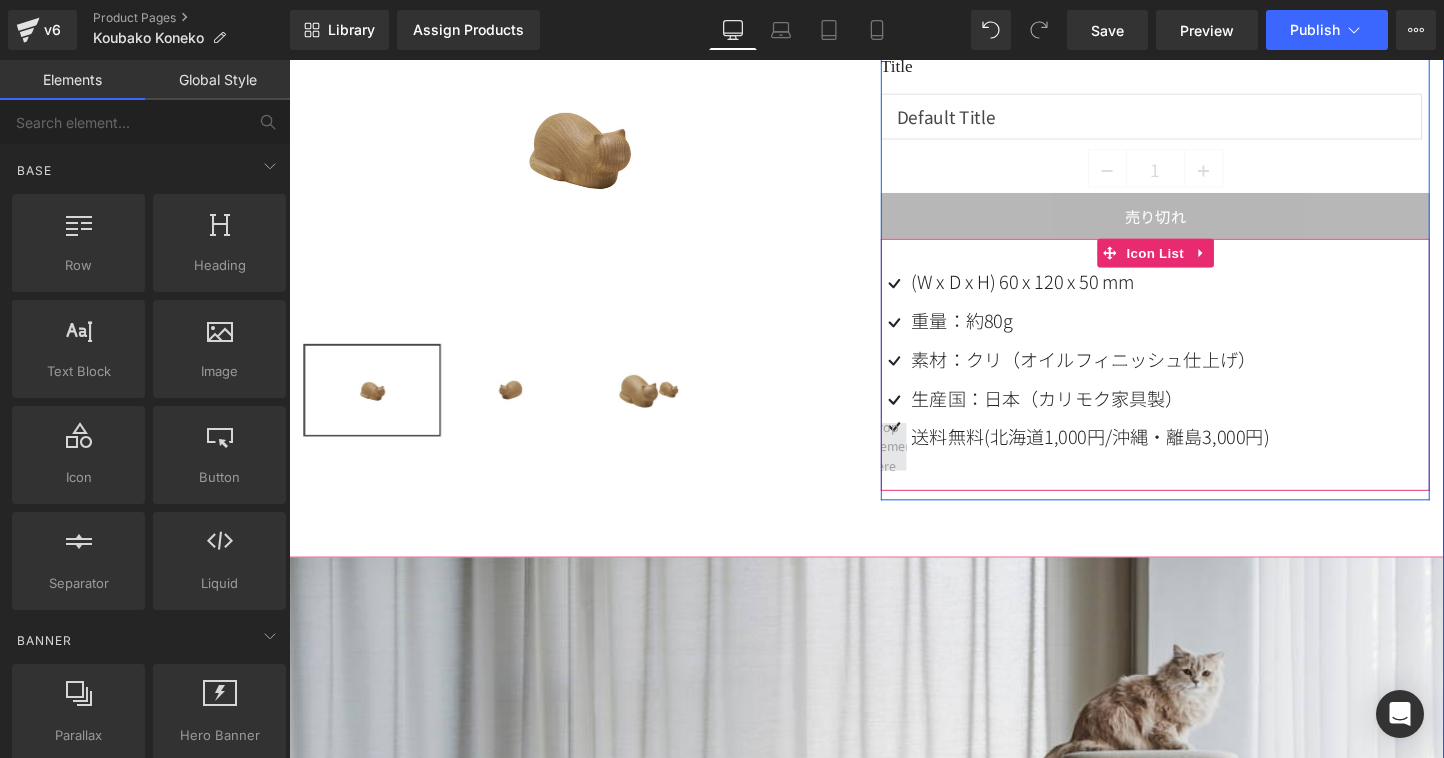 click at bounding box center [923, 465] 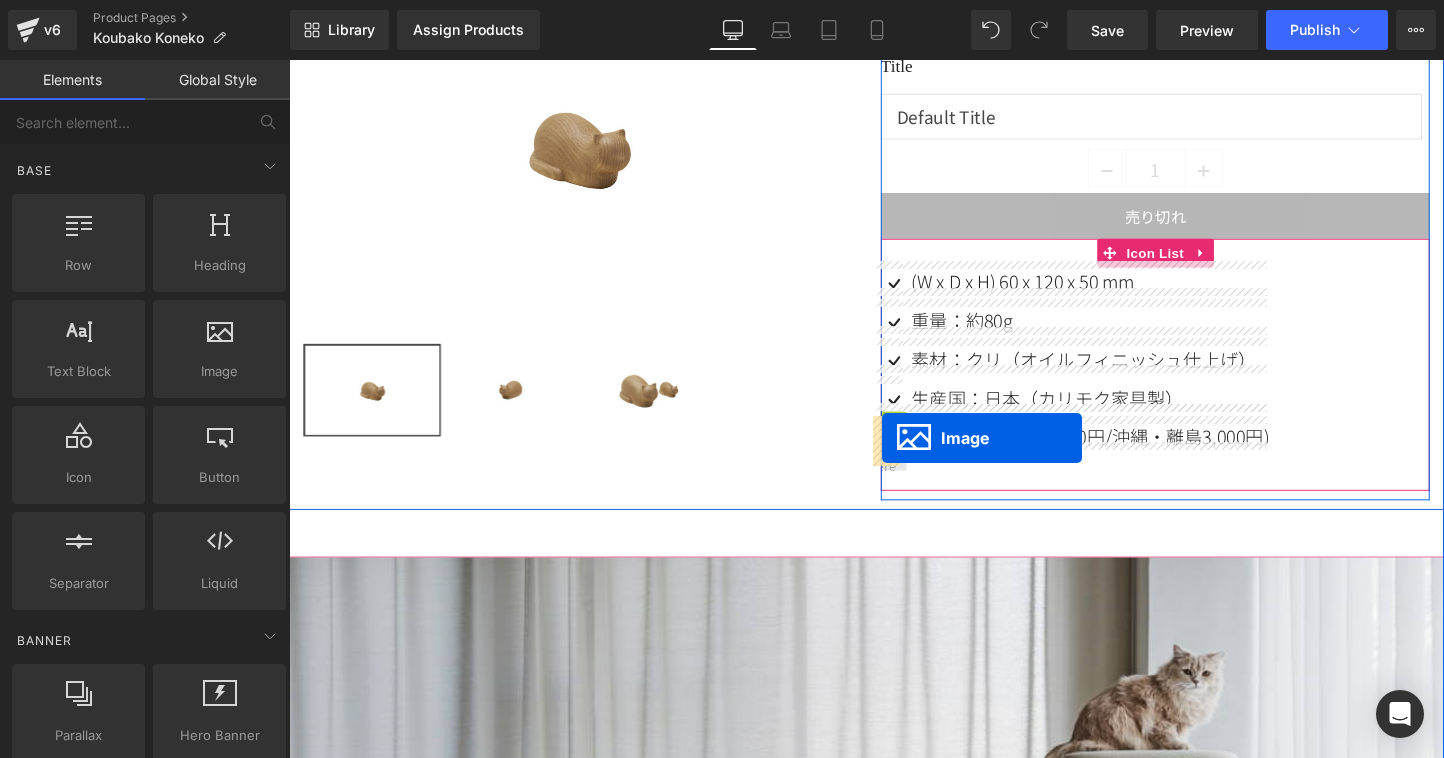 drag, startPoint x: 888, startPoint y: 431, endPoint x: 910, endPoint y: 456, distance: 33.30165 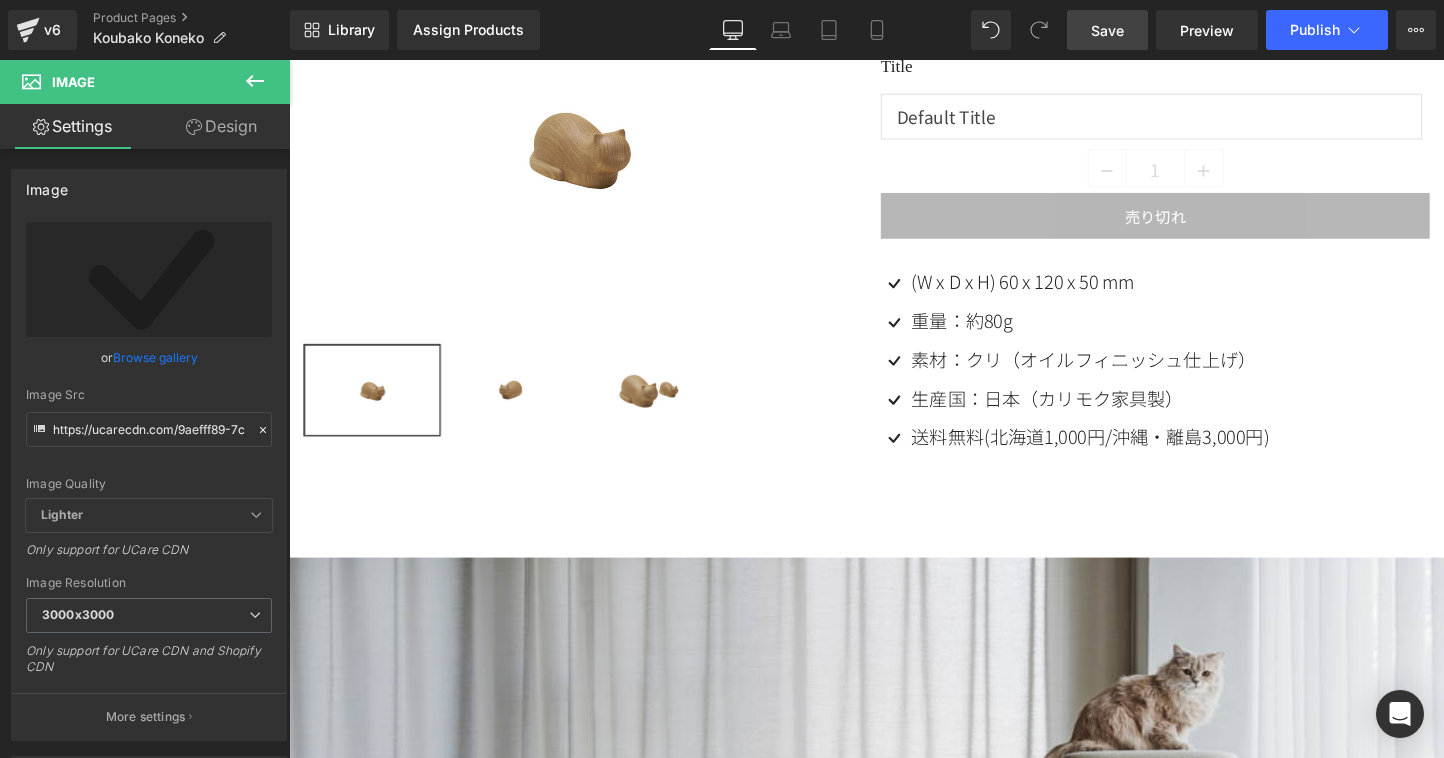 click on "Save" at bounding box center (1107, 30) 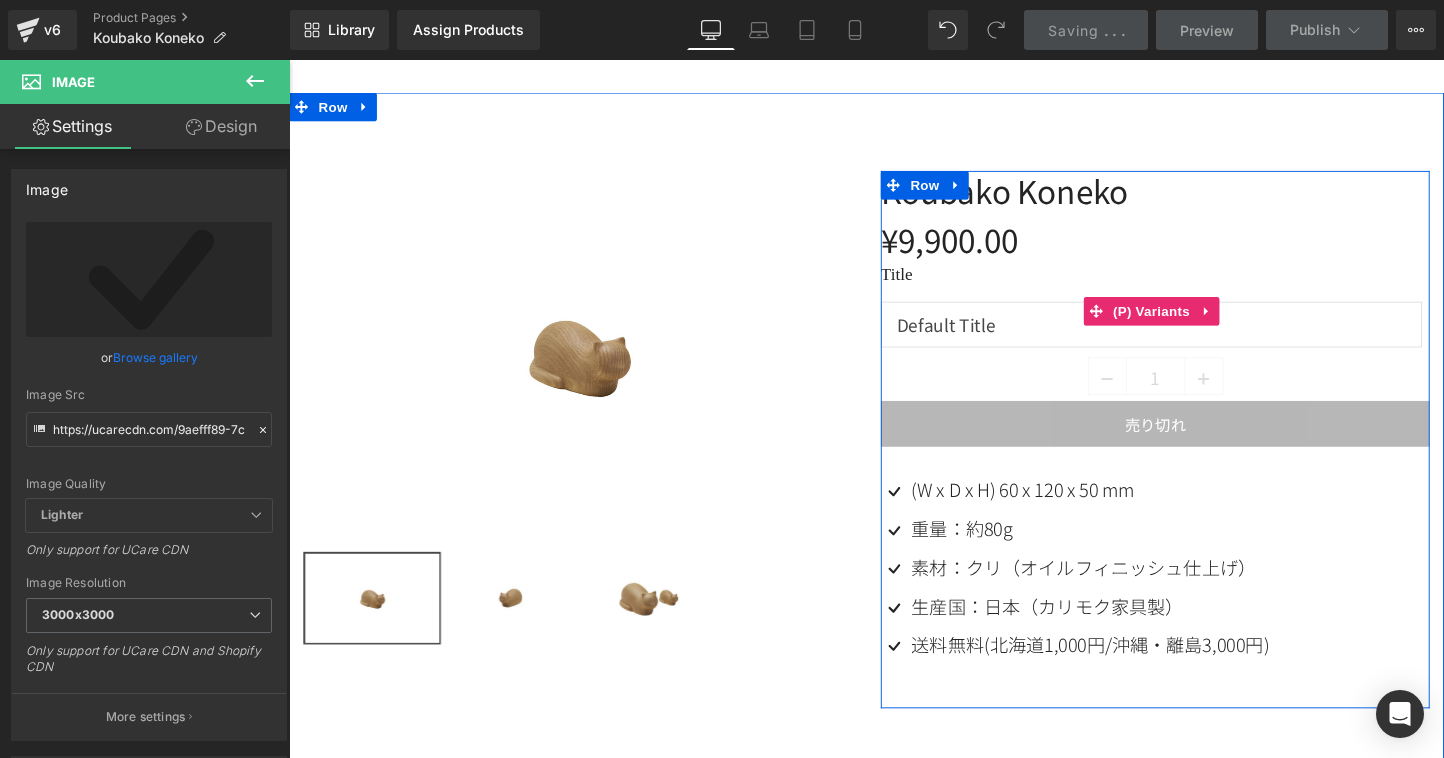 scroll, scrollTop: 245, scrollLeft: 0, axis: vertical 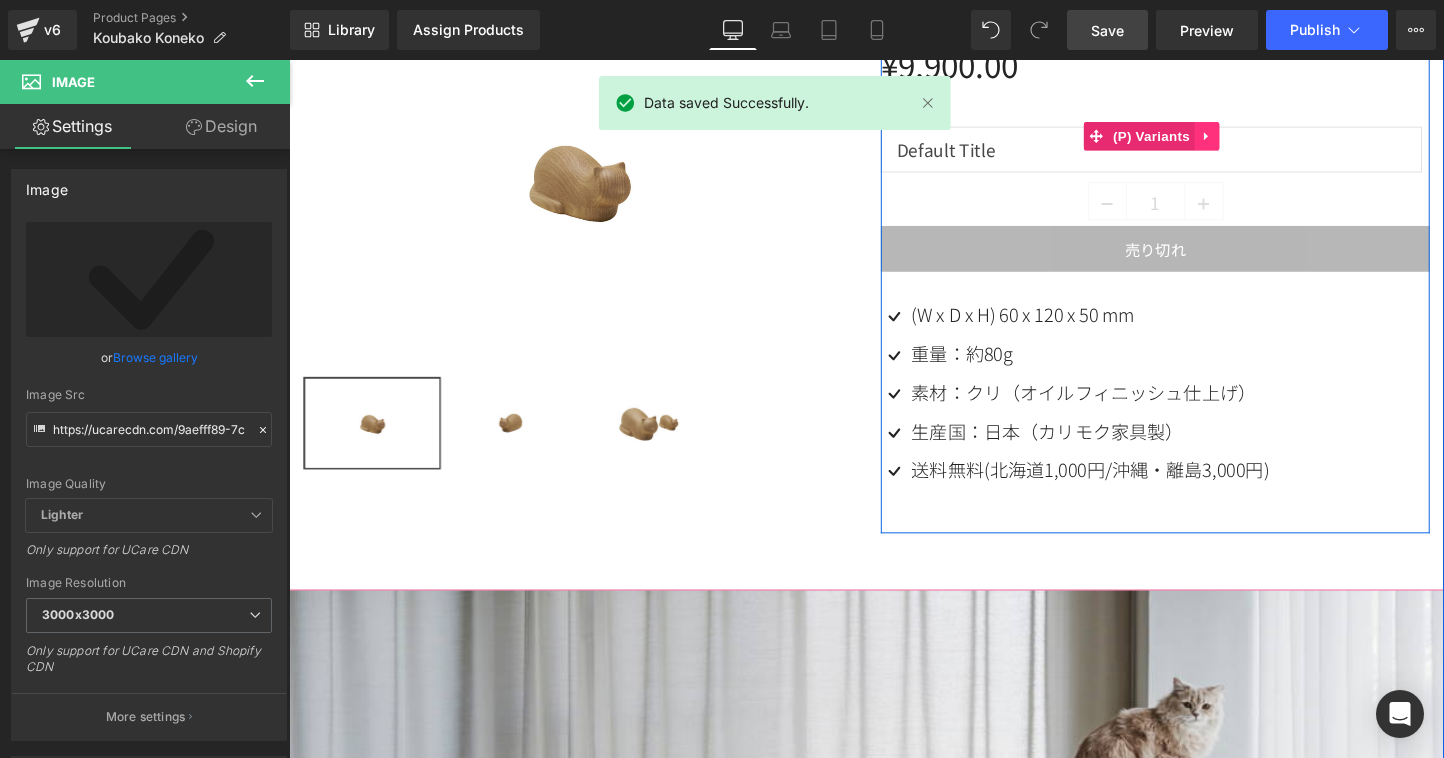 click 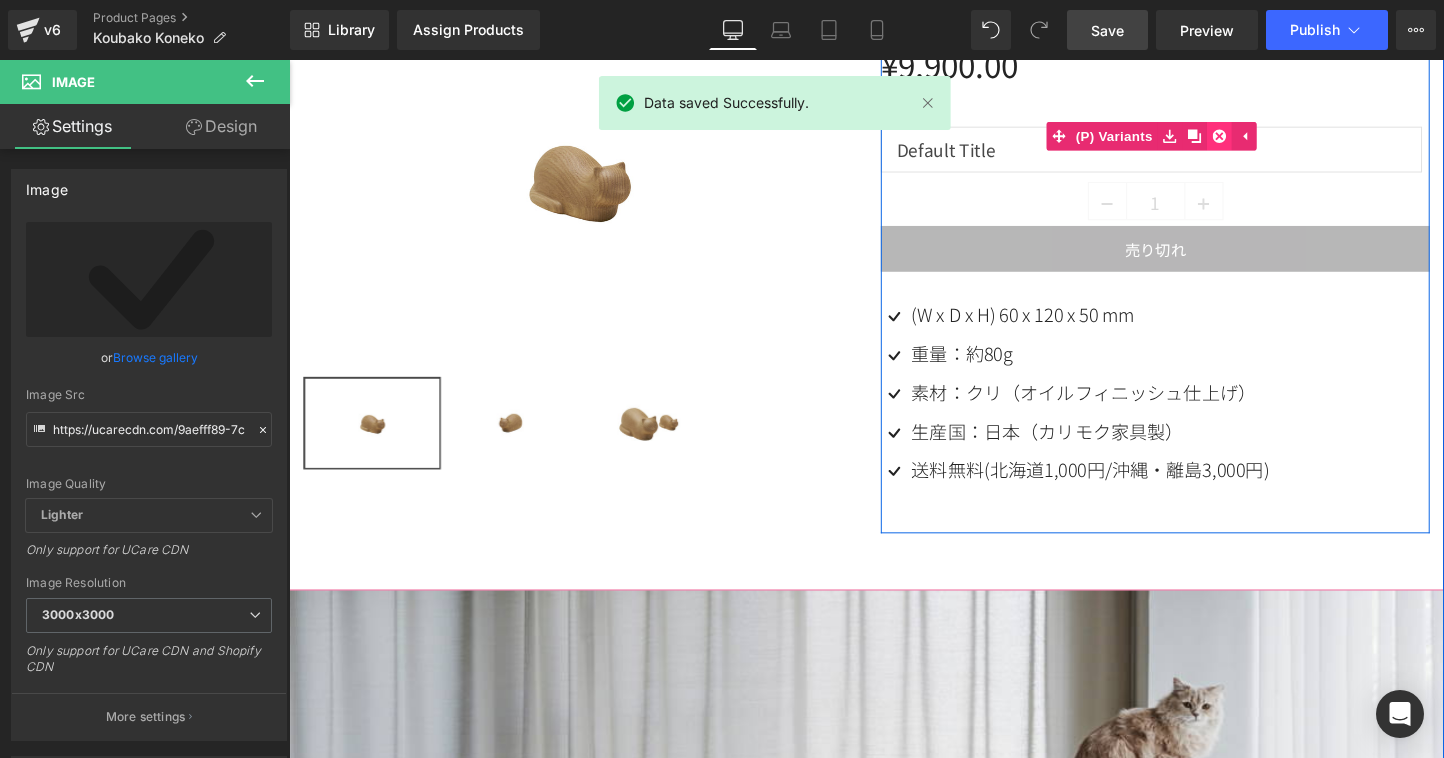 click 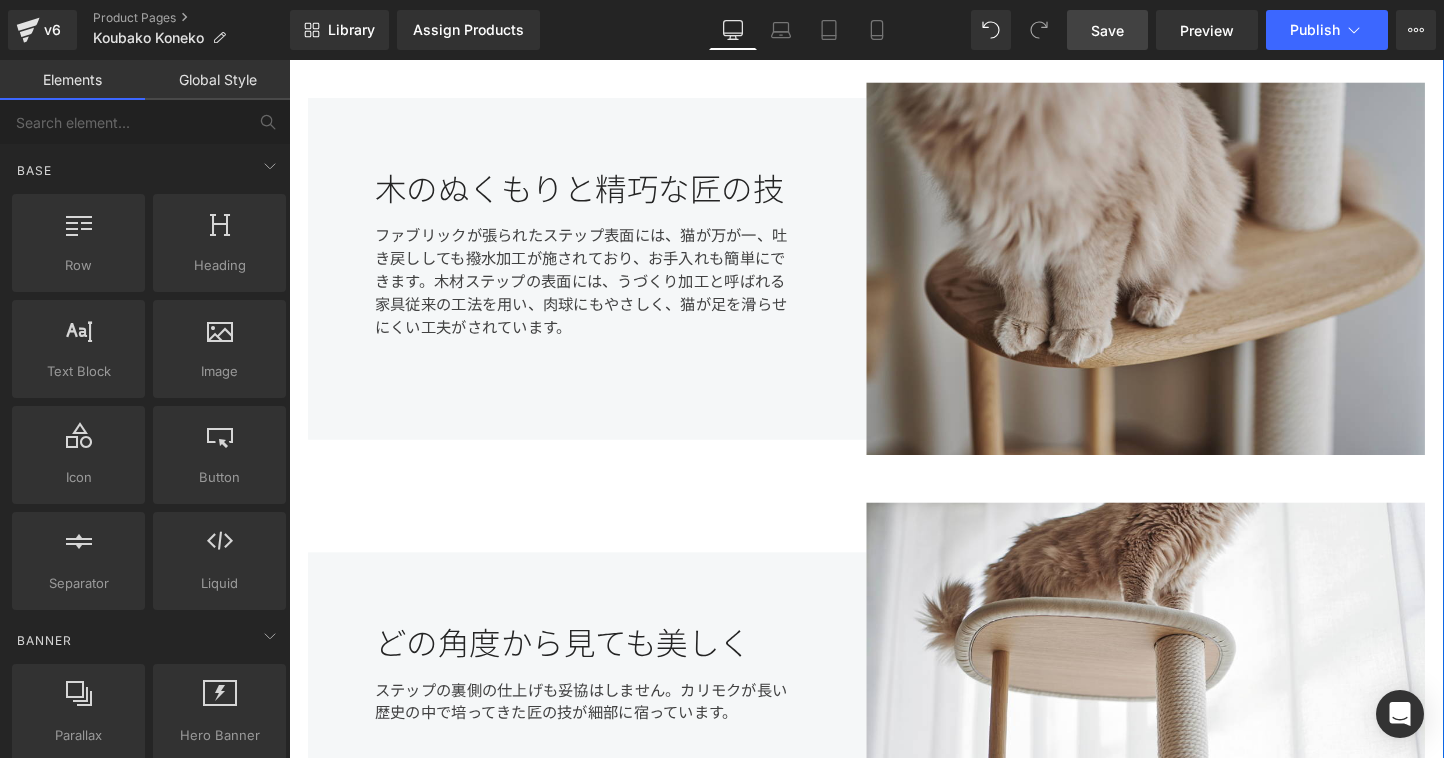 scroll, scrollTop: 2007, scrollLeft: 0, axis: vertical 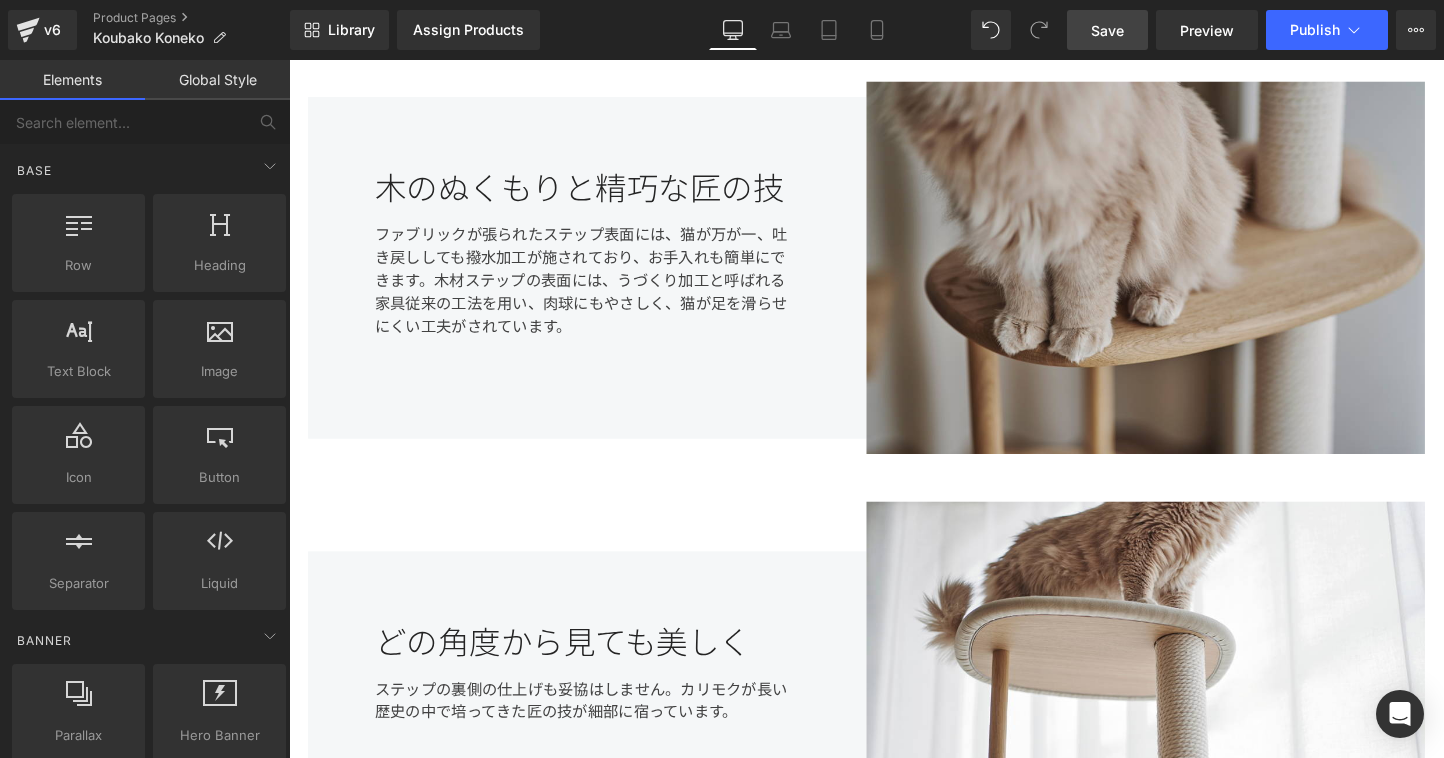 click on "Save" at bounding box center (1107, 30) 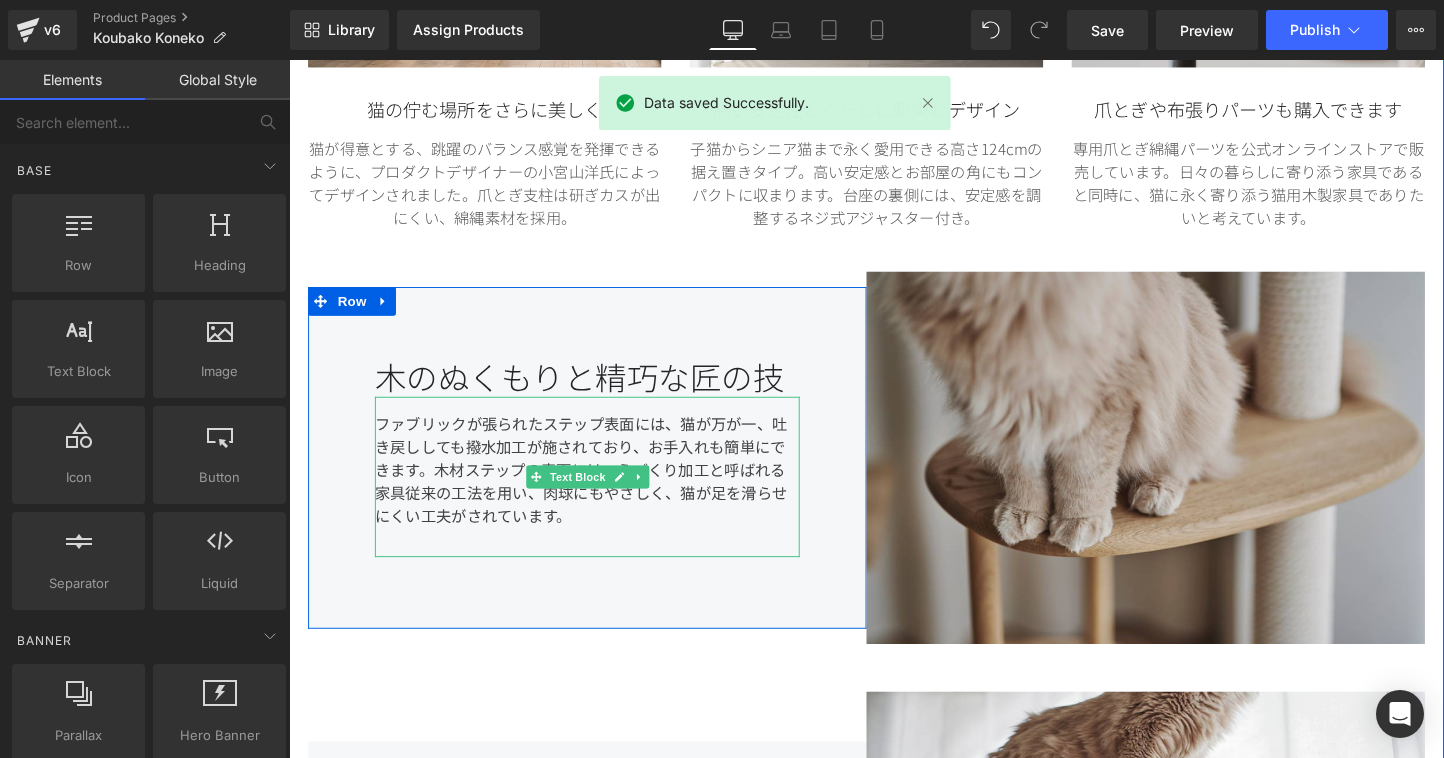 scroll, scrollTop: 1655, scrollLeft: 0, axis: vertical 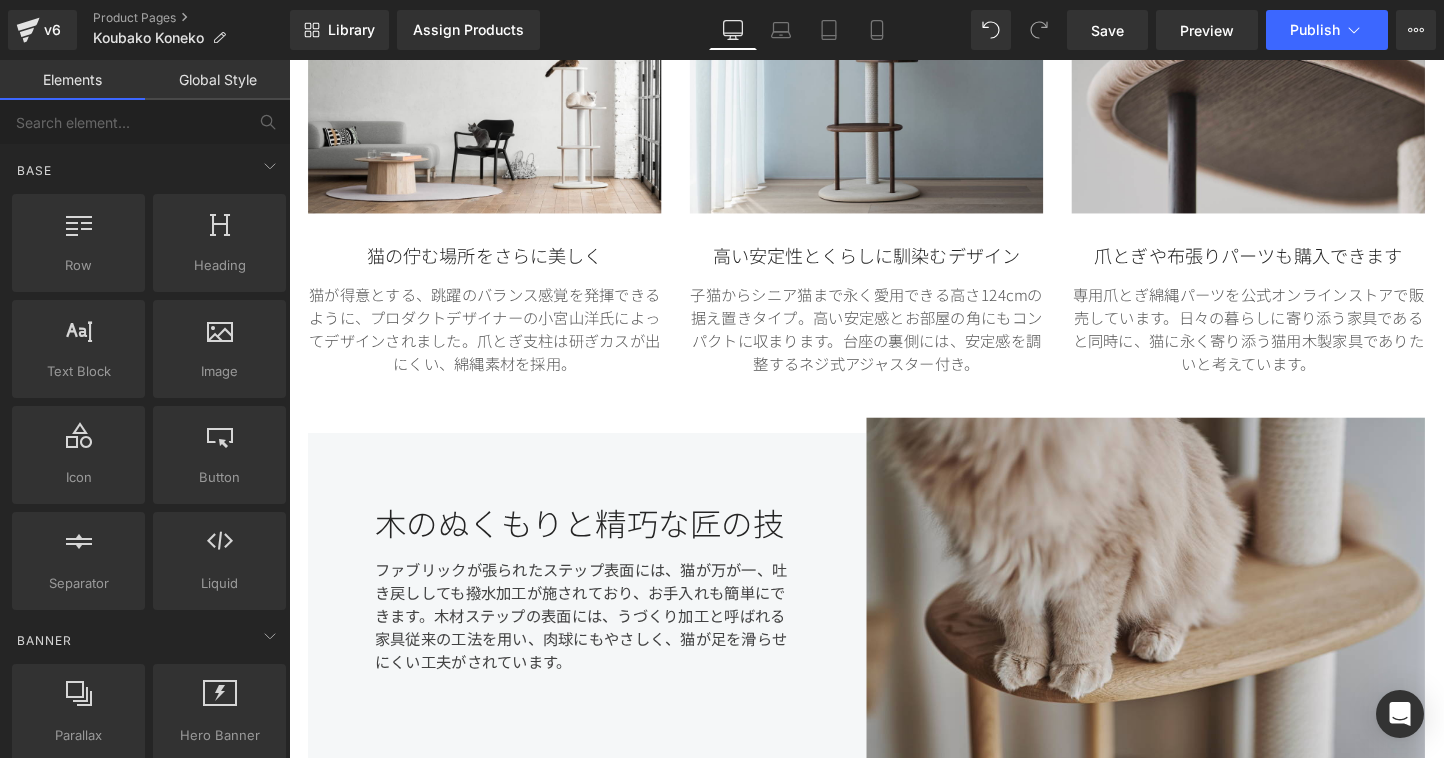 click on "猫が得意とする、跳躍のバランス感覚を発揮できるように、プロダクトデザイナーの小宮山洋氏によってデザインされました。爪とぎ支柱は研ぎカスが出にくい、綿縄素材を採用。" at bounding box center (494, 342) 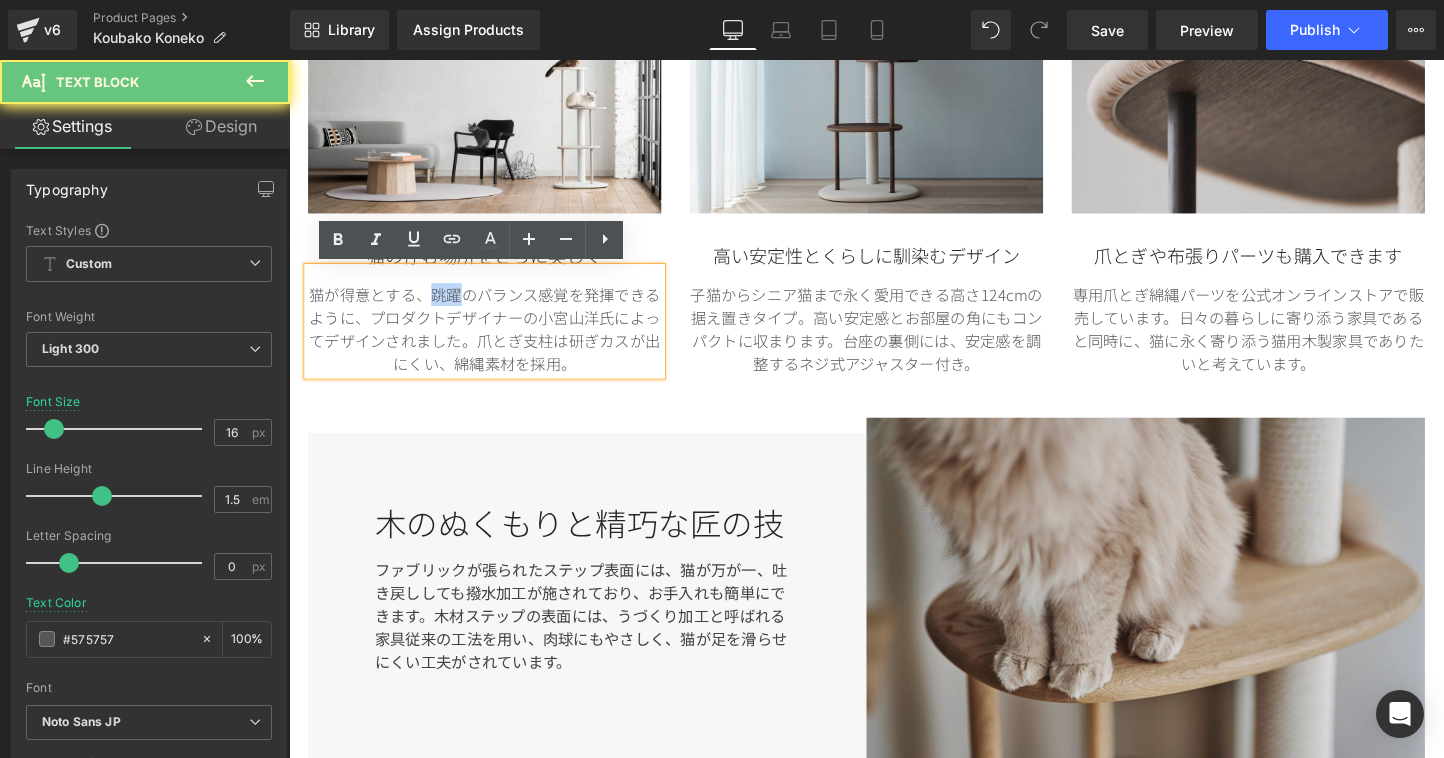 click on "猫が得意とする、跳躍のバランス感覚を発揮できるように、プロダクトデザイナーの小宮山洋氏によってデザインされました。爪とぎ支柱は研ぎカスが出にくい、綿縄素材を採用。" at bounding box center (494, 342) 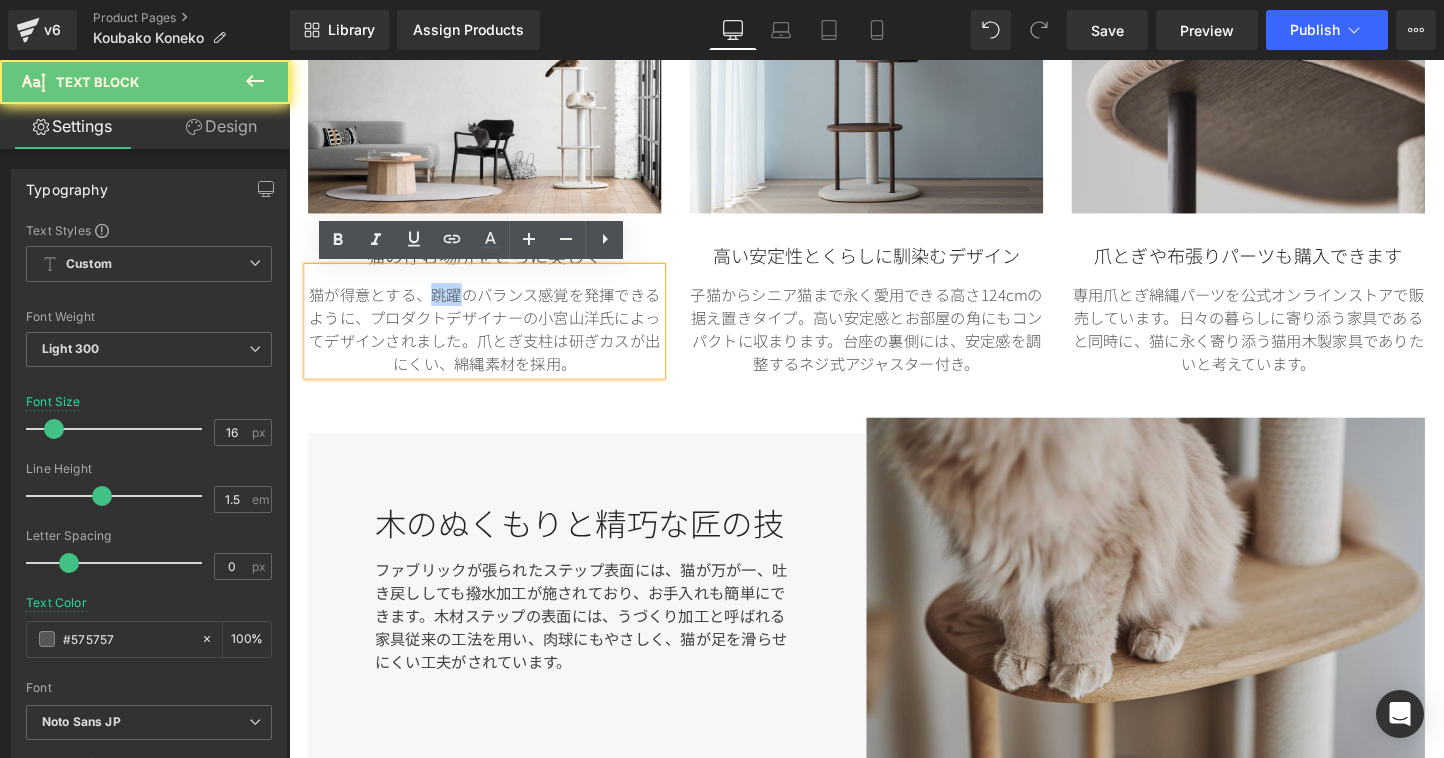 click on "猫が得意とする、跳躍のバランス感覚を発揮できるように、プロダクトデザイナーの小宮山洋氏によってデザインされました。爪とぎ支柱は研ぎカスが出にくい、綿縄素材を採用。" at bounding box center (494, 342) 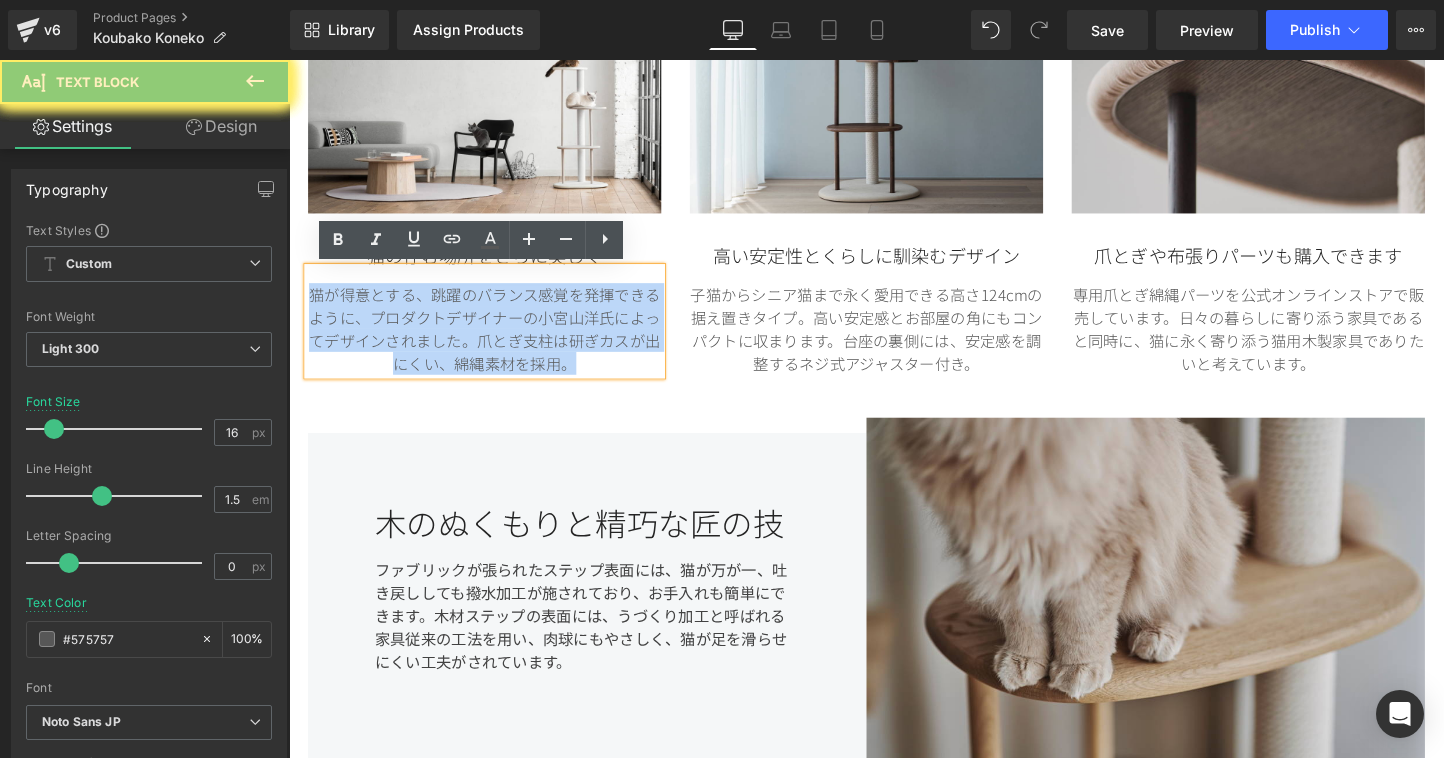 click on "猫が得意とする、跳躍のバランス感覚を発揮できるように、プロダクトデザイナーの小宮山洋氏によってデザインされました。爪とぎ支柱は研ぎカスが出にくい、綿縄素材を採用。" at bounding box center [494, 342] 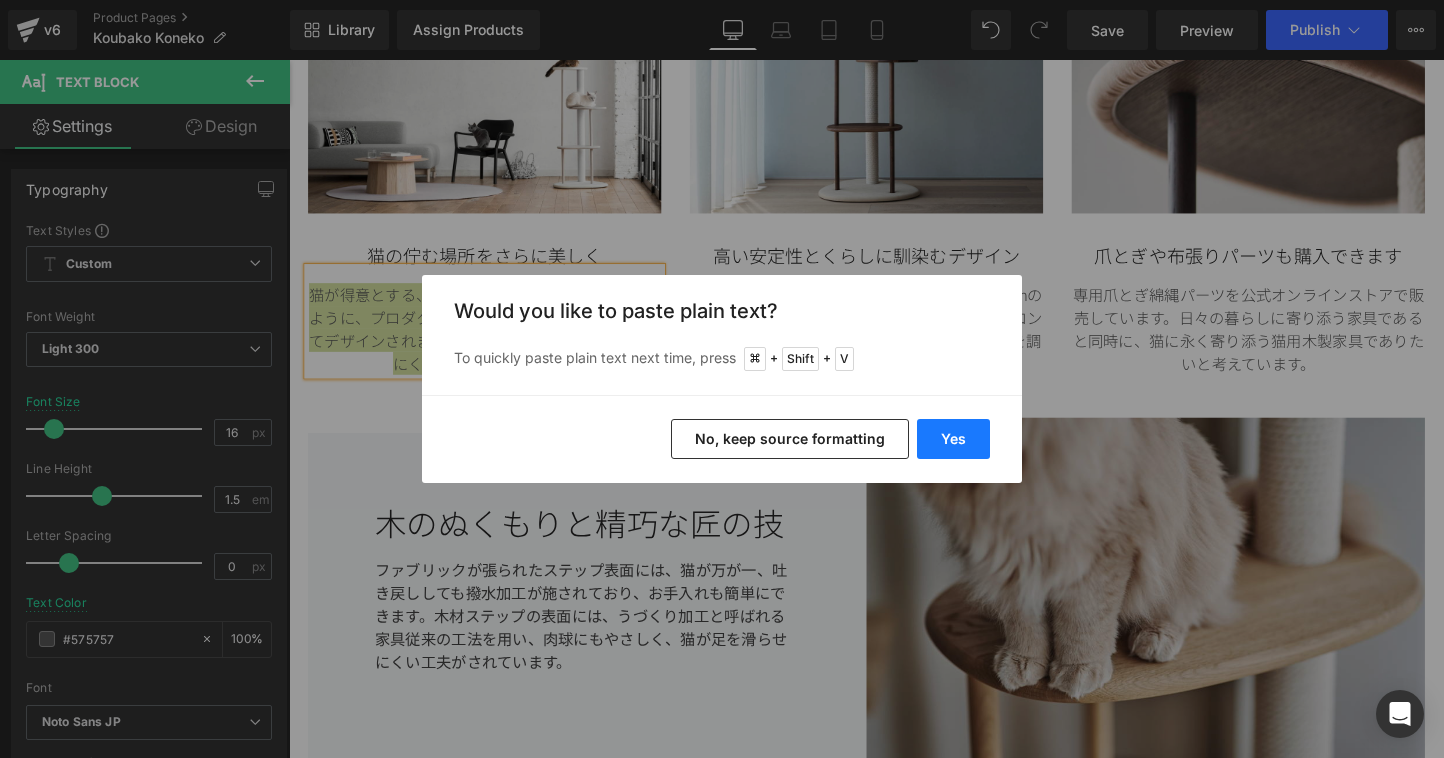 click on "Yes" at bounding box center [953, 439] 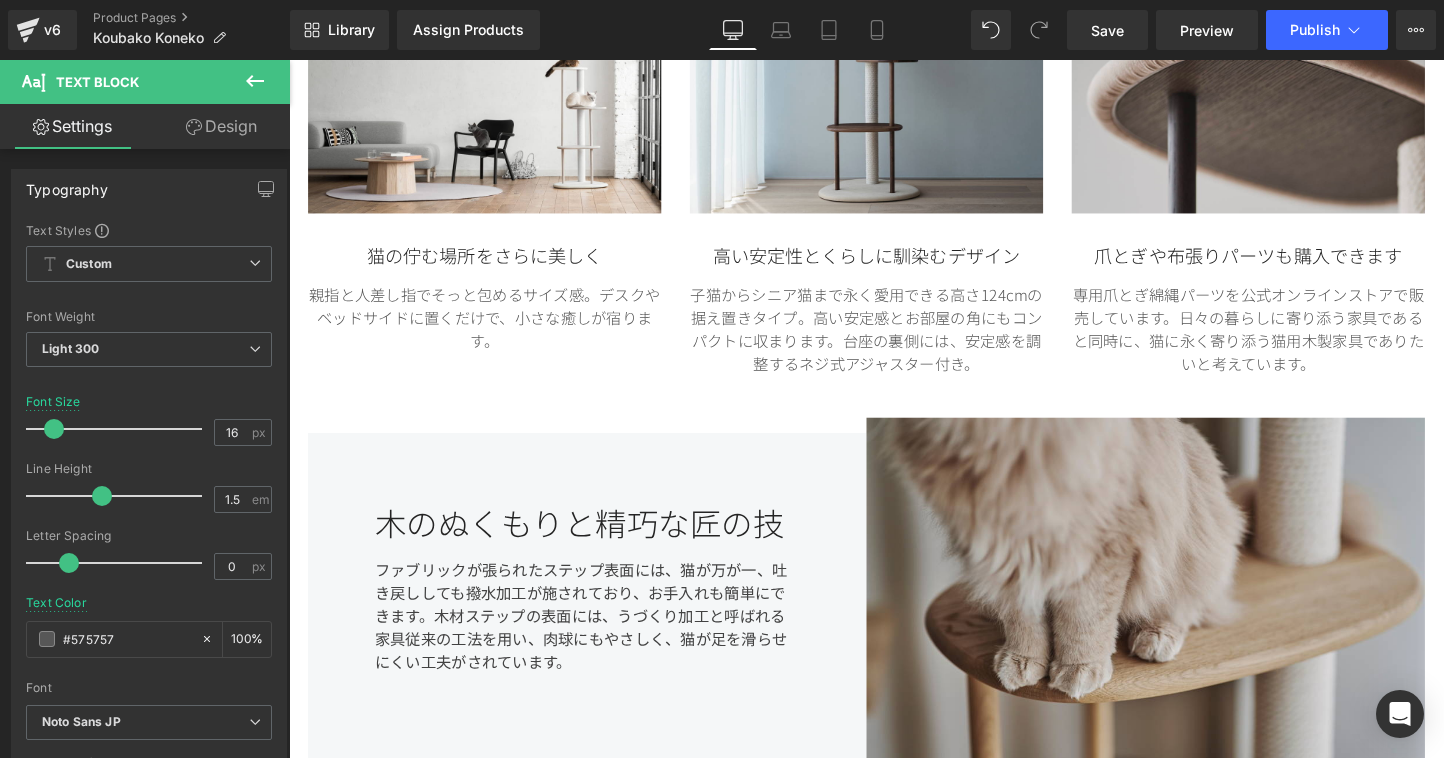 click on "猫の佇む場所をさらに美しく" at bounding box center [494, 265] 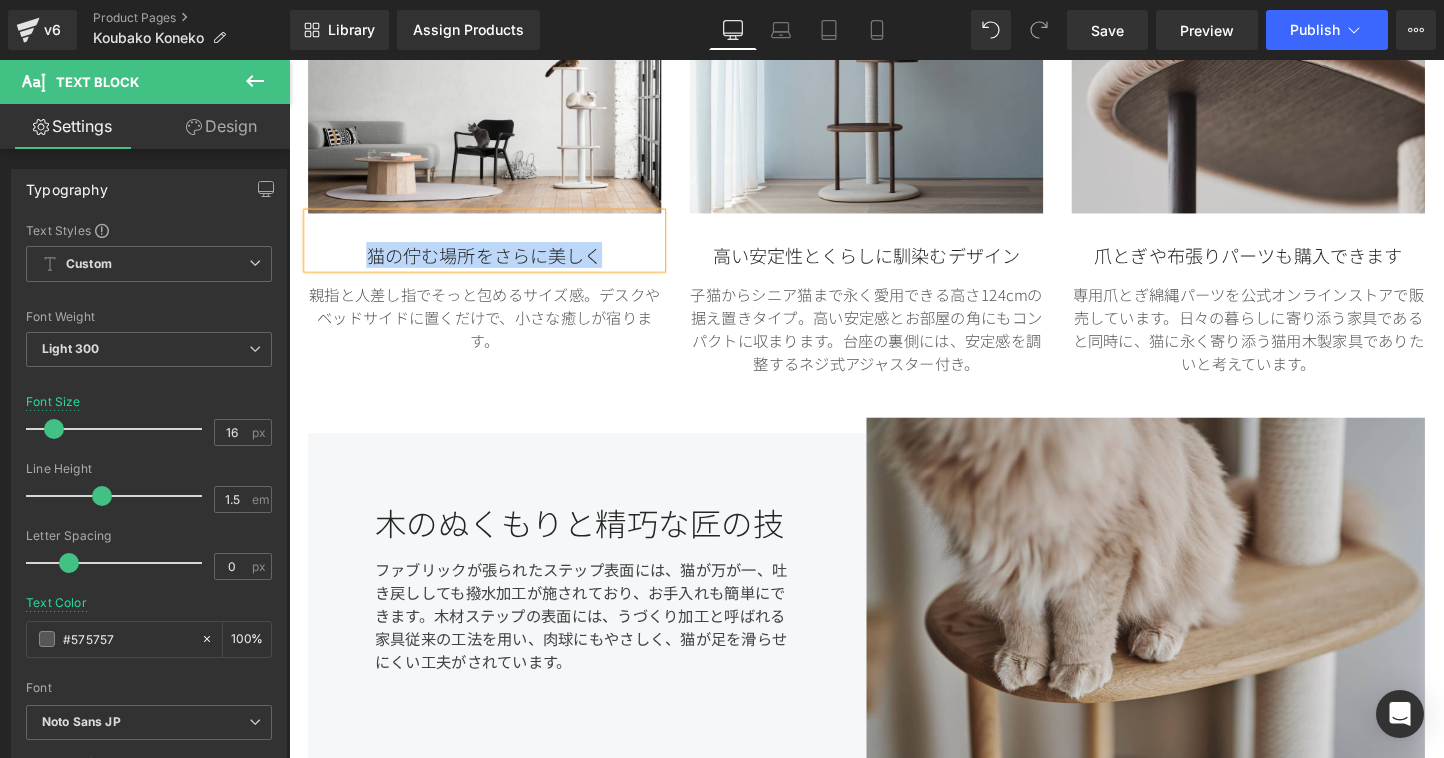 click on "猫の佇む場所をさらに美しく" at bounding box center [494, 265] 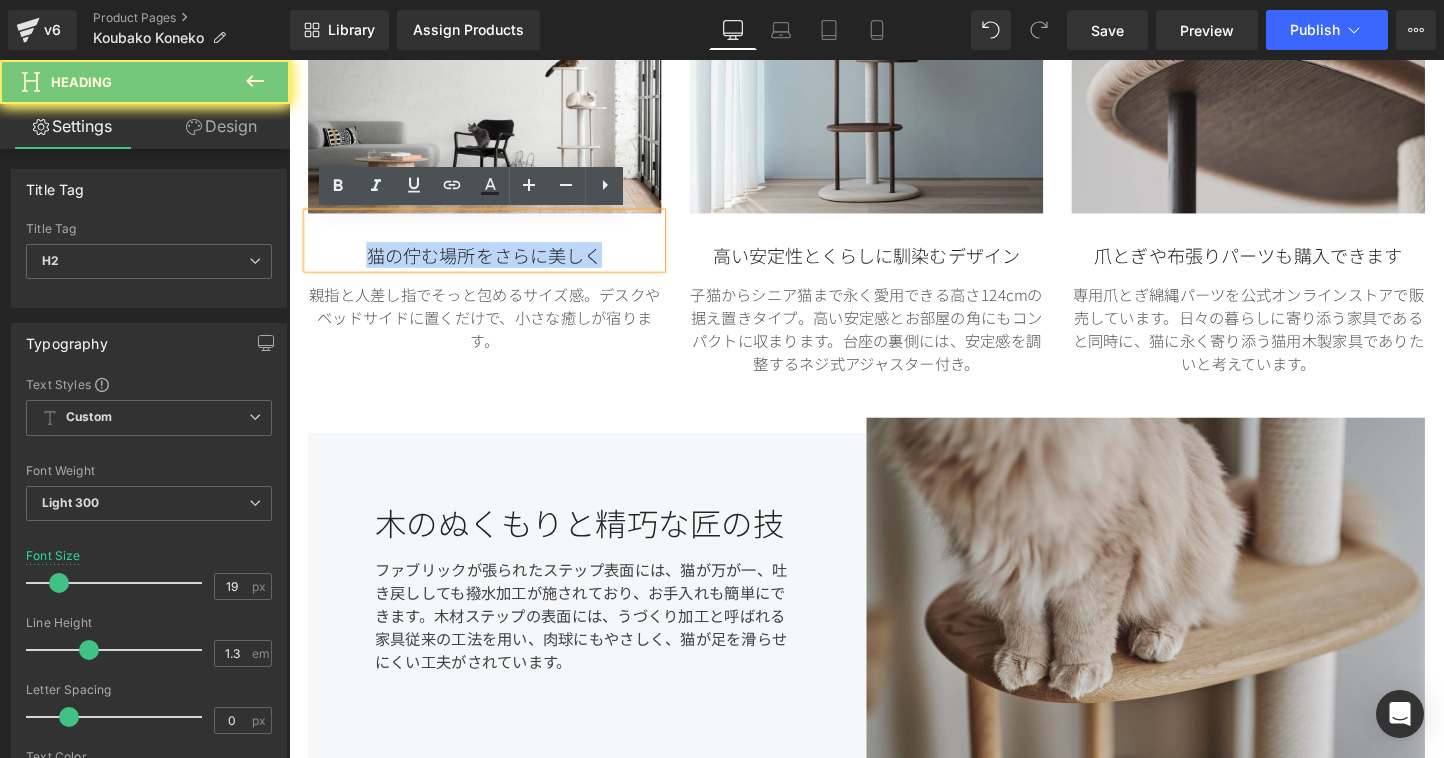 paste 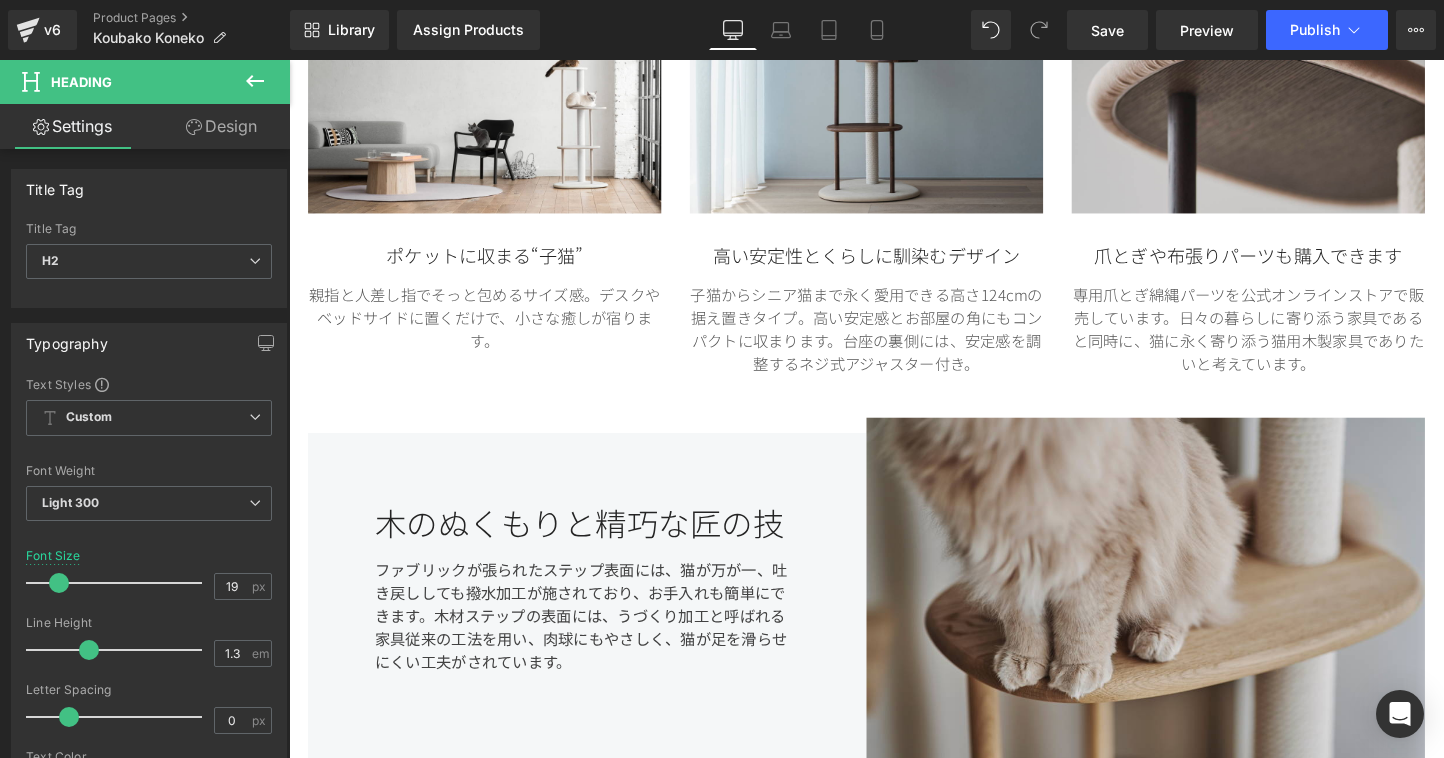 click on "高い安定性とくらしに馴染むデザイン" at bounding box center [894, 265] 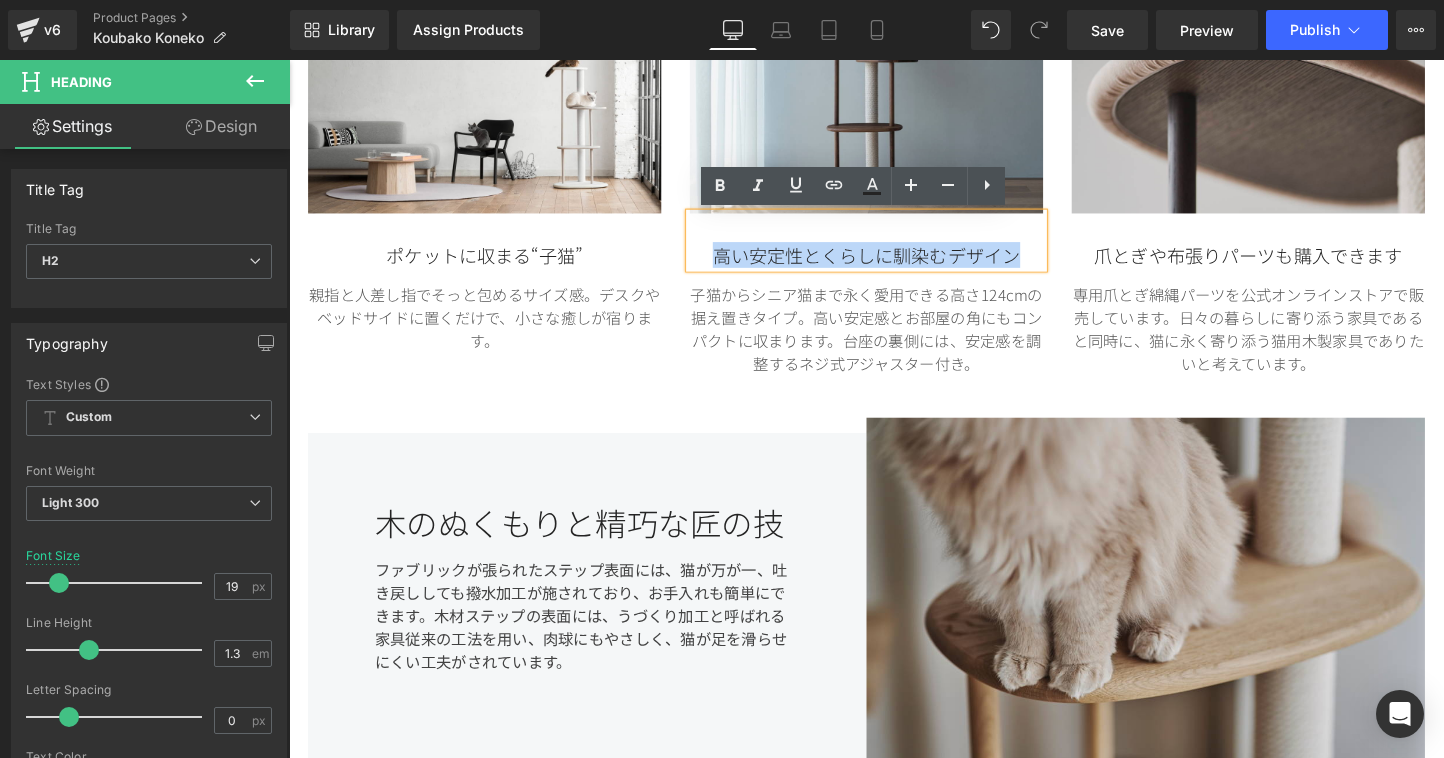 paste 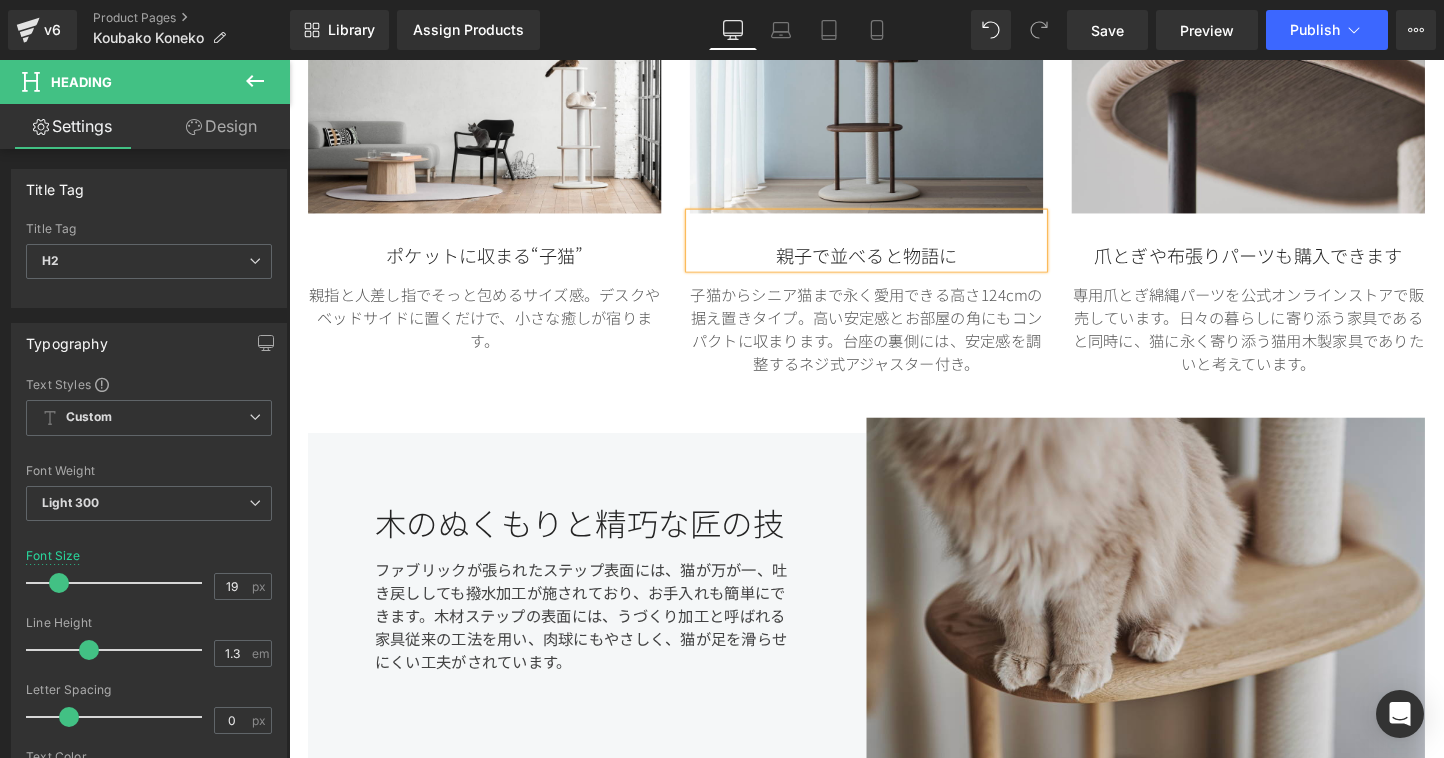 click on "子猫からシニア猫まで永く愛用できる高さ124cmの据え置きタイプ。高い安定感とお部屋の角にもコンパクトに収まります。台座の裏側には、安定感を調整するネジ式アジャスター付き。" at bounding box center (894, 342) 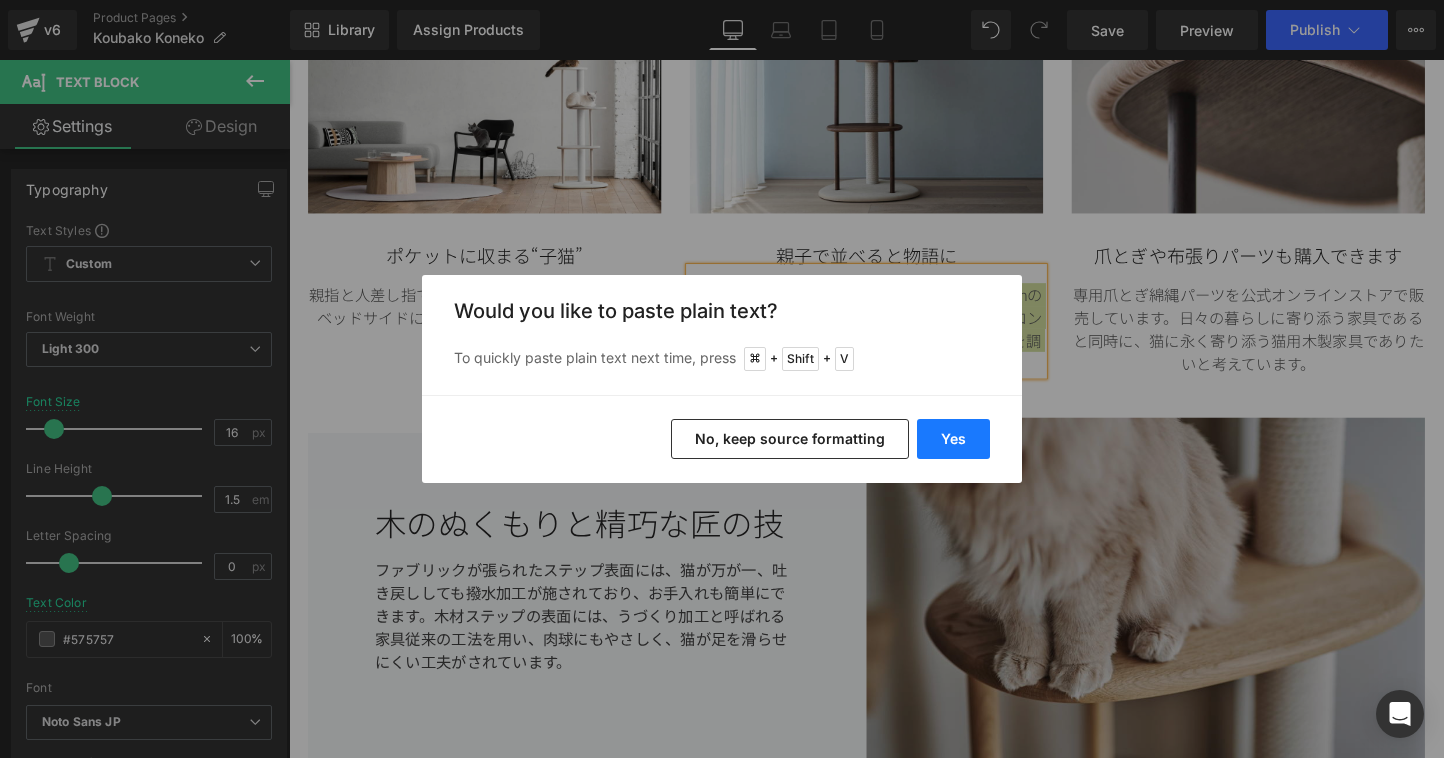 click on "Yes" at bounding box center (953, 439) 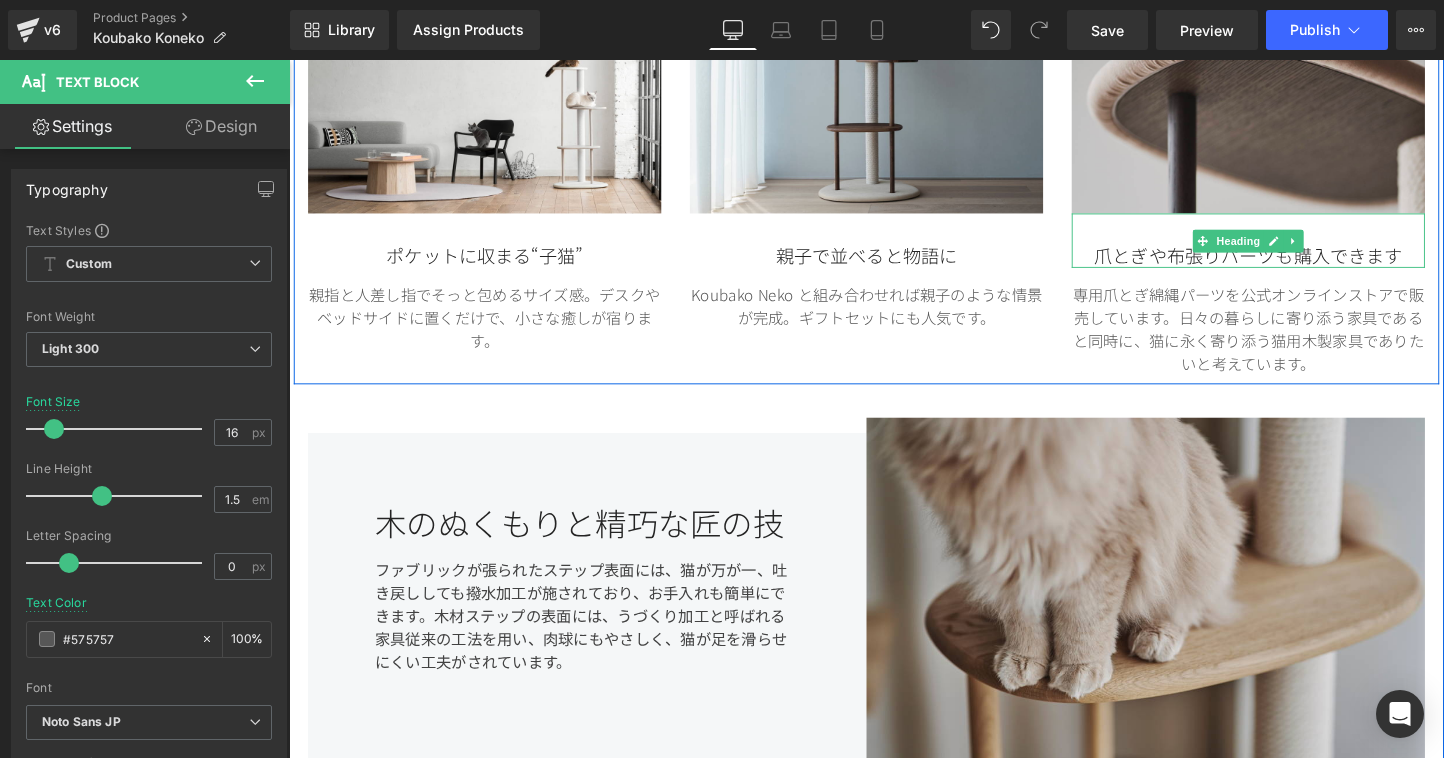click on "爪とぎや布張りパーツも購入できます" at bounding box center [1294, 265] 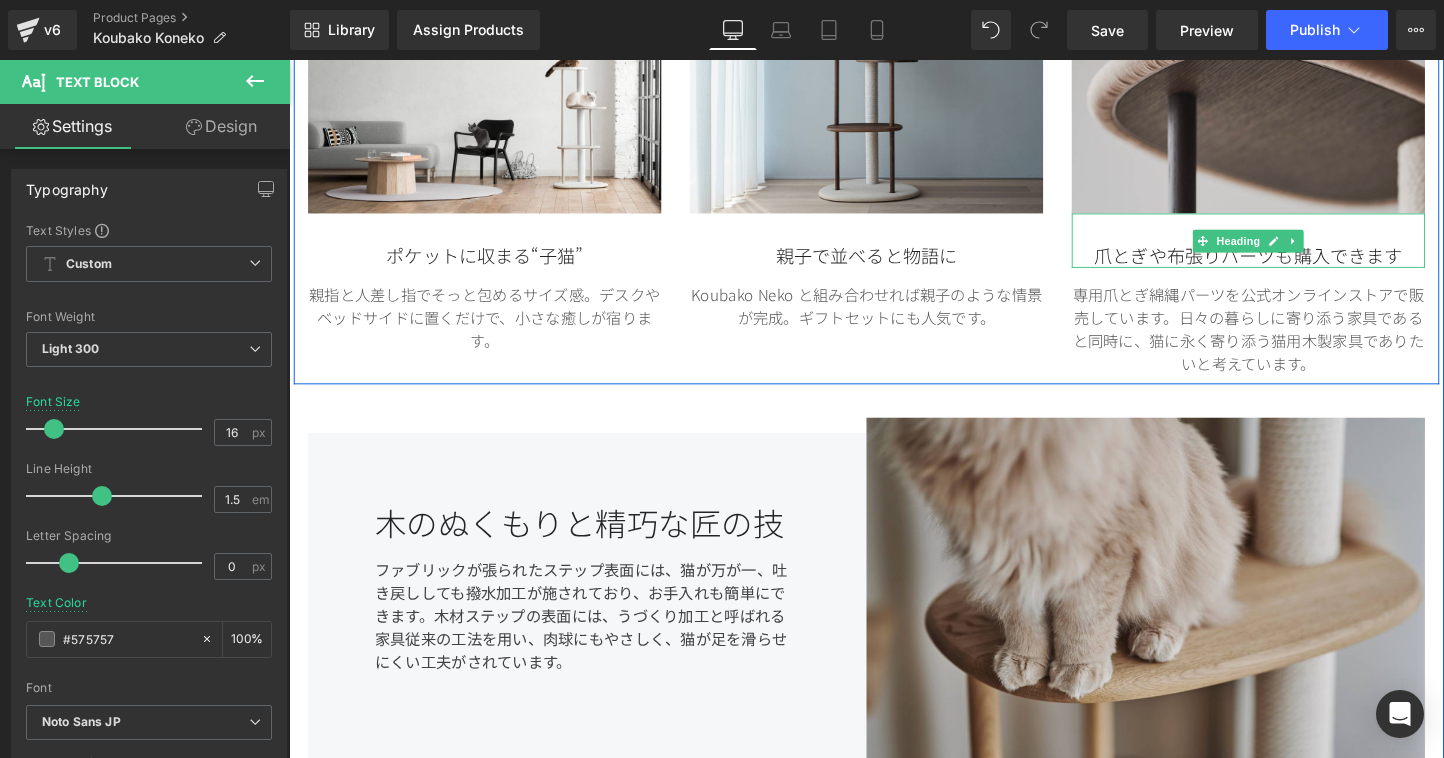 click on "爪とぎや布張りパーツも購入できます" at bounding box center (1294, 265) 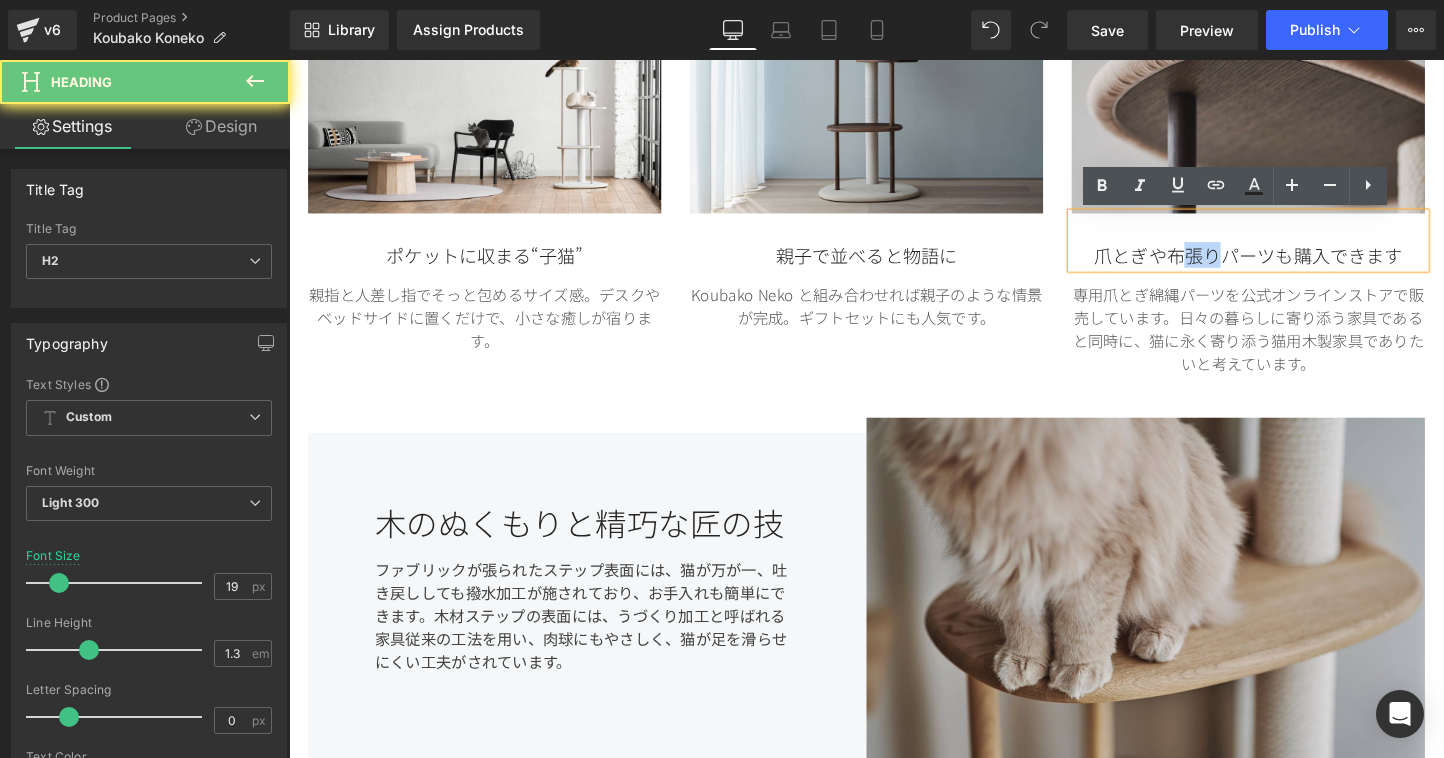 click on "爪とぎや布張りパーツも購入できます" at bounding box center [1294, 265] 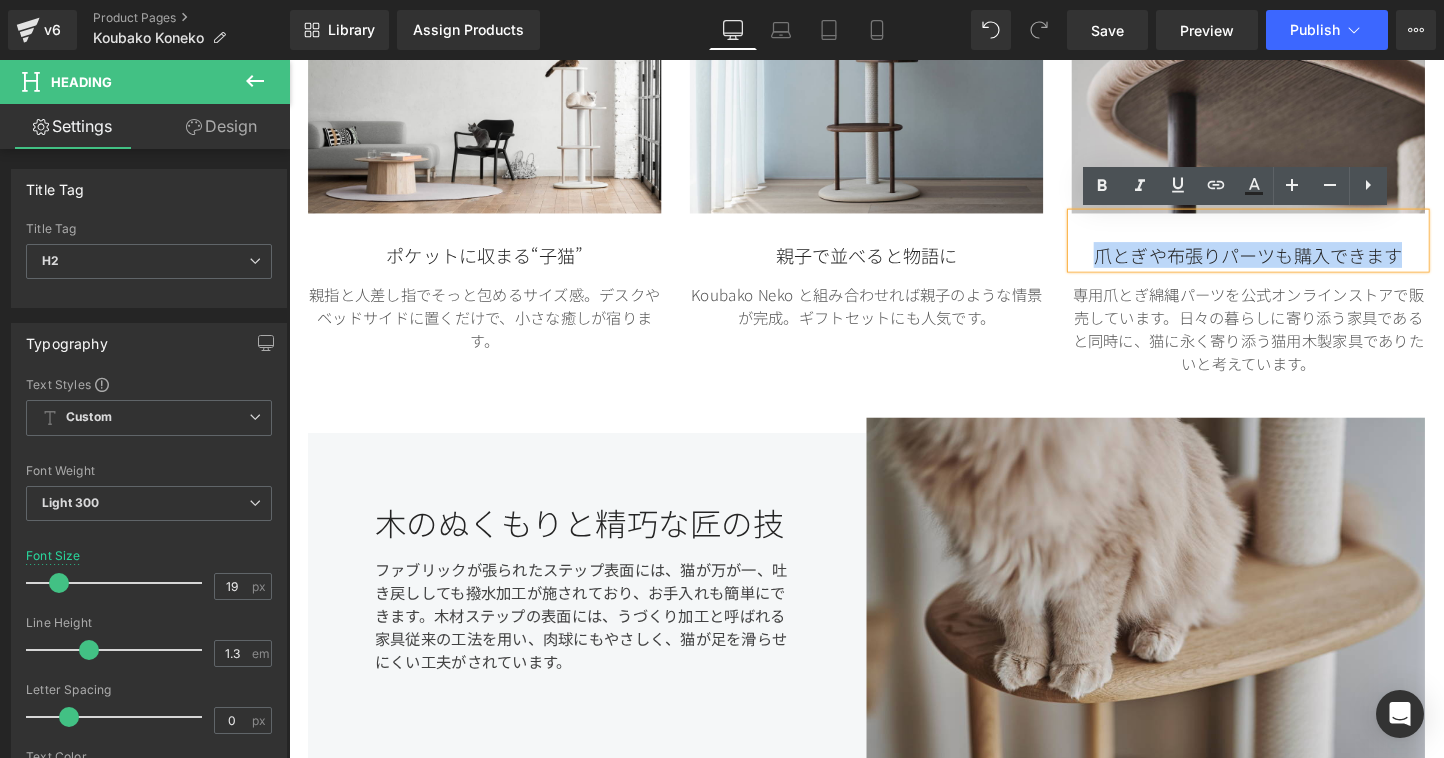 paste 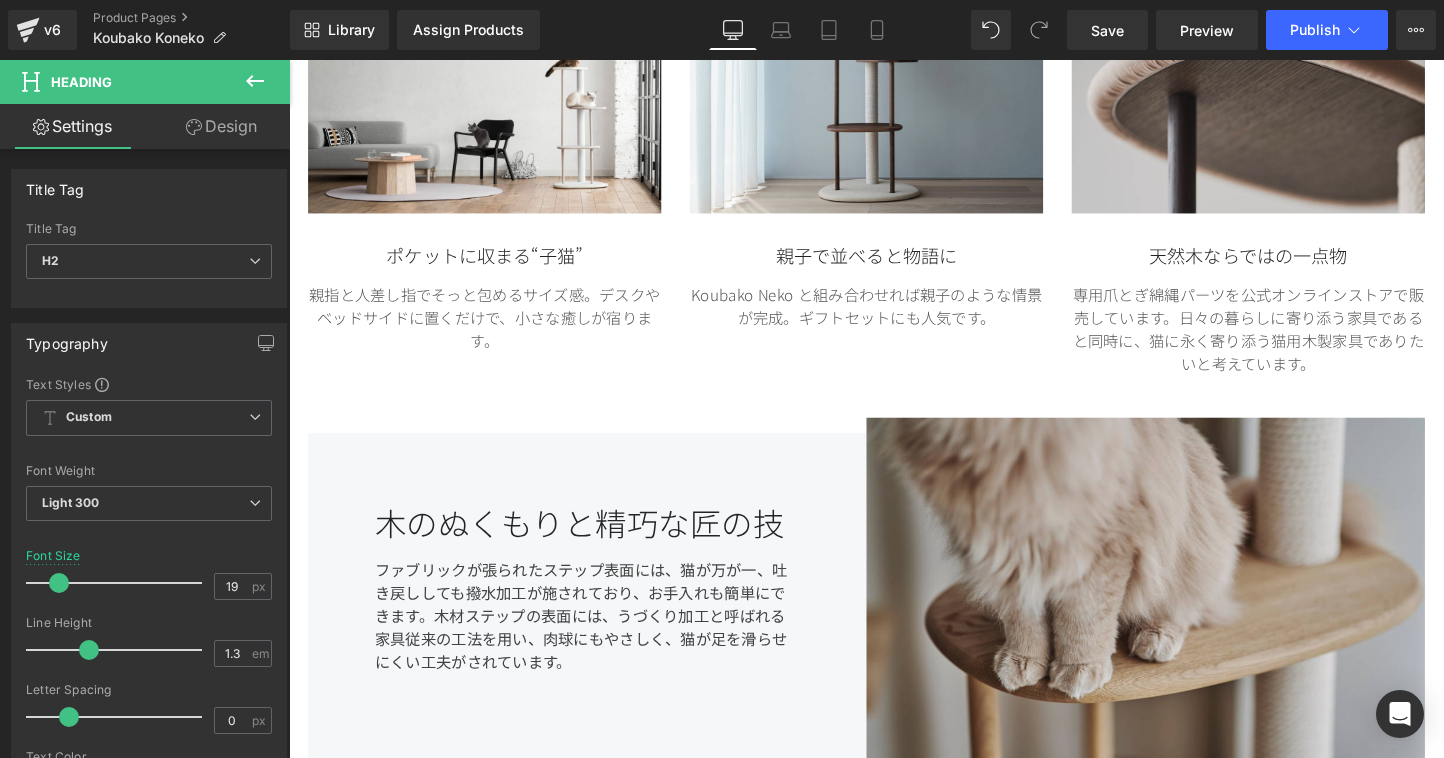 click on "専用爪とぎ綿縄パーツを公式オンラインストアで販売しています。日々の暮らしに寄り添う家具であると同時に、猫に永く寄り添う猫用木製家具でありたいと考えています。" at bounding box center [1294, 342] 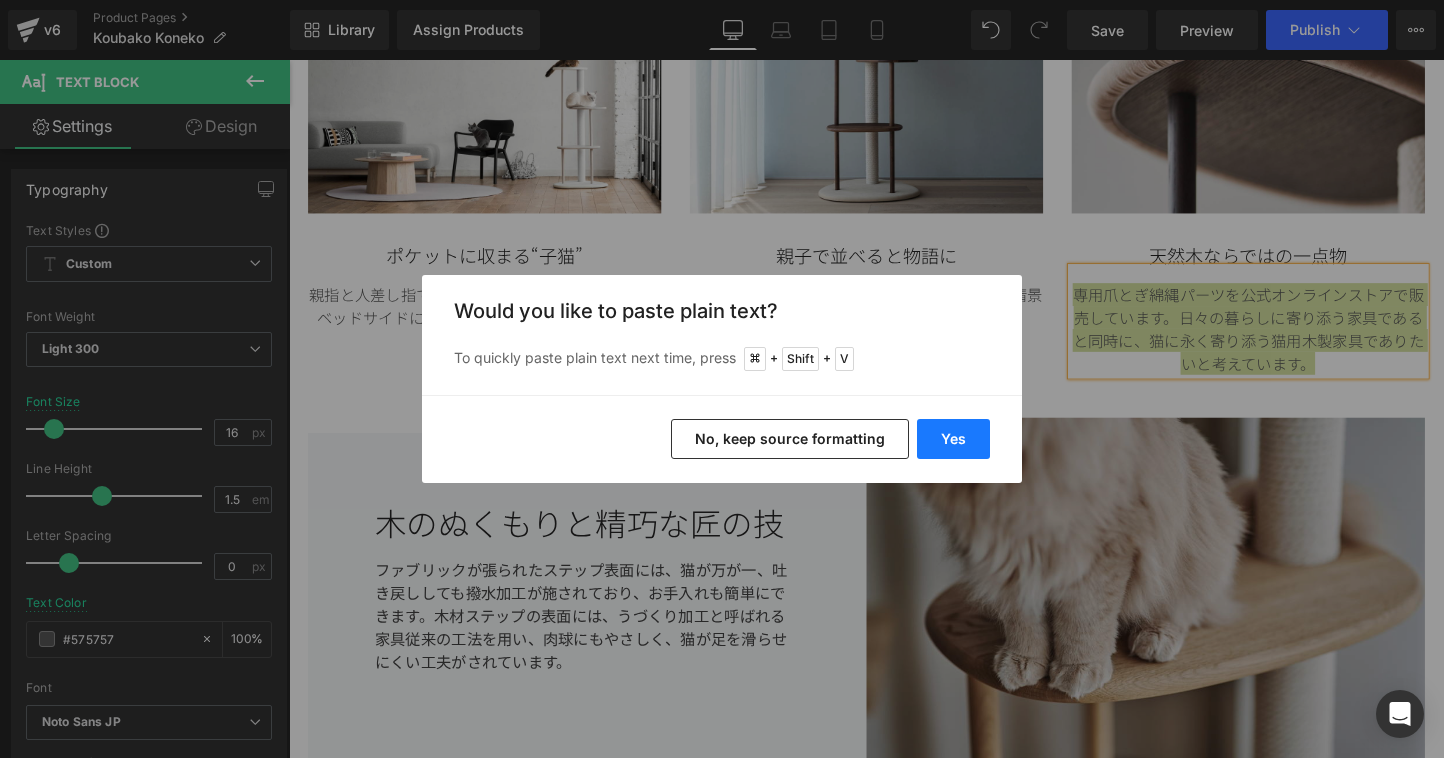 click on "Yes" at bounding box center (953, 439) 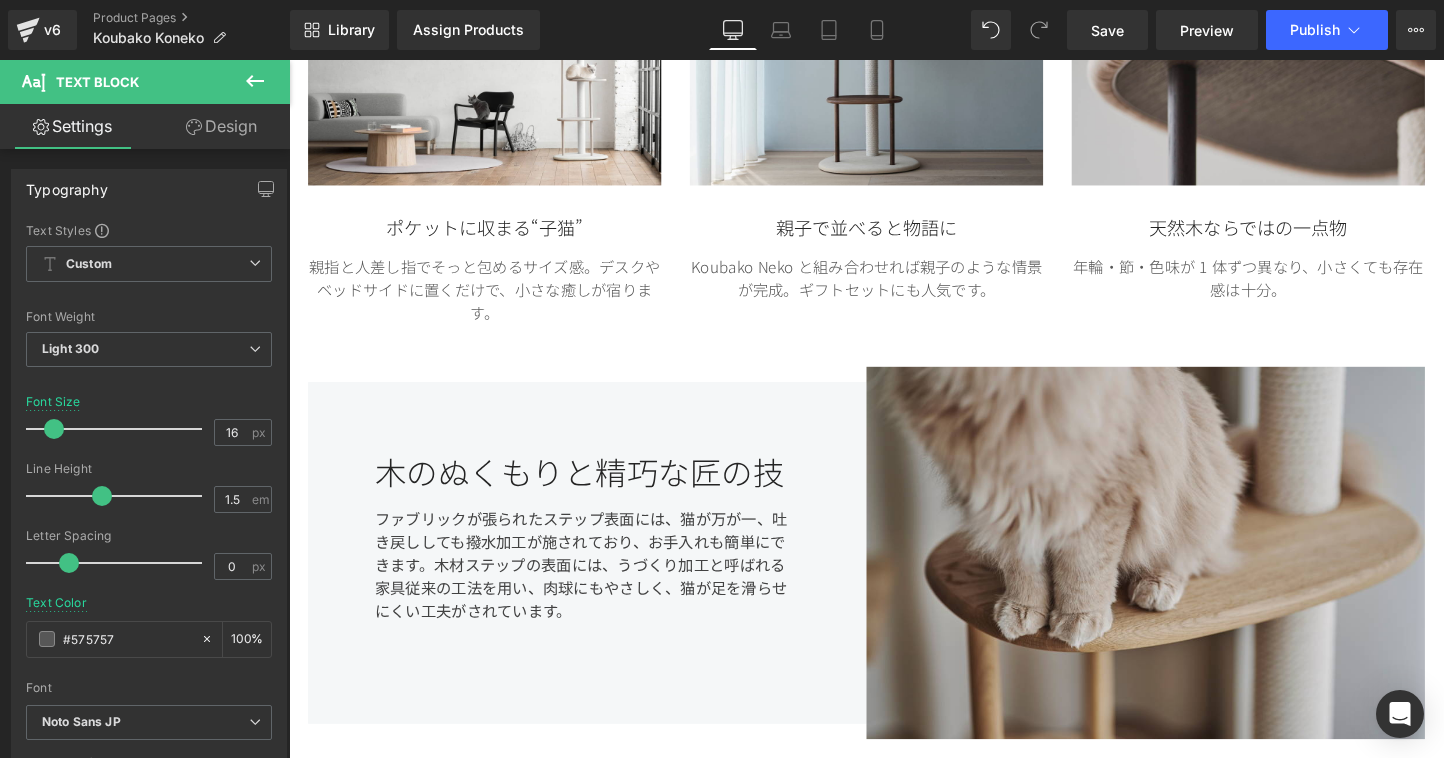 scroll, scrollTop: 1857, scrollLeft: 0, axis: vertical 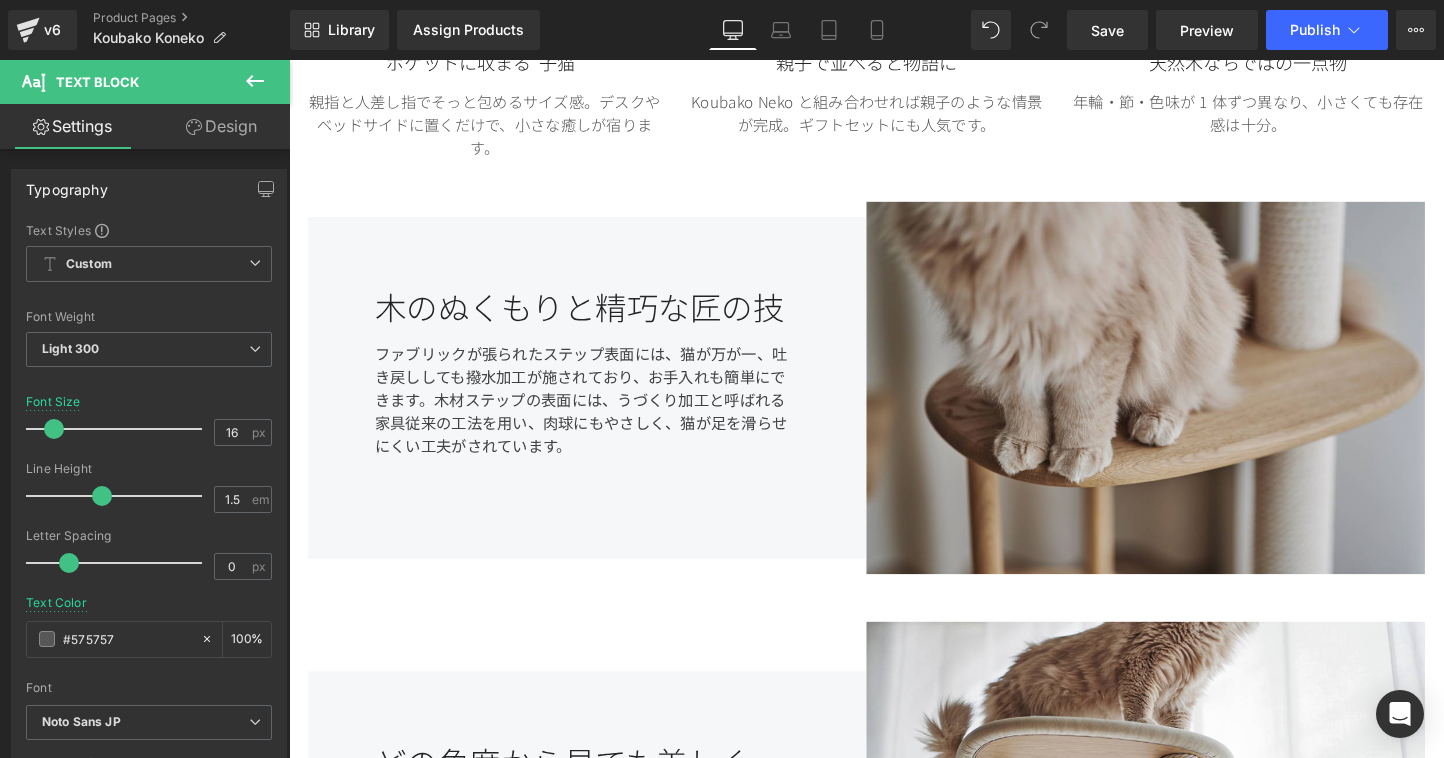 click on "木のぬくもりと精巧な匠の技 Heading" at bounding box center (601, 320) 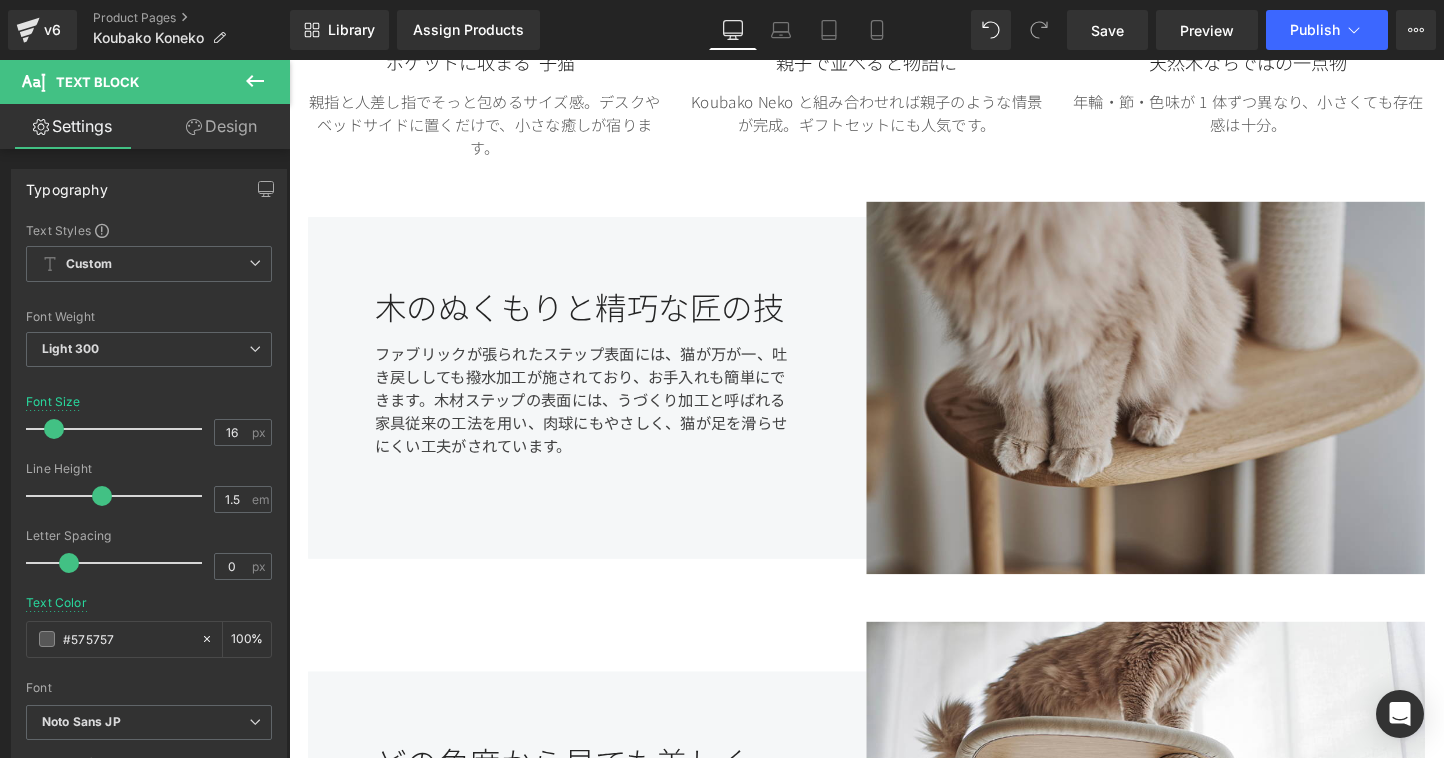 click on "木のぬくもりと精巧な匠の技" at bounding box center (601, 320) 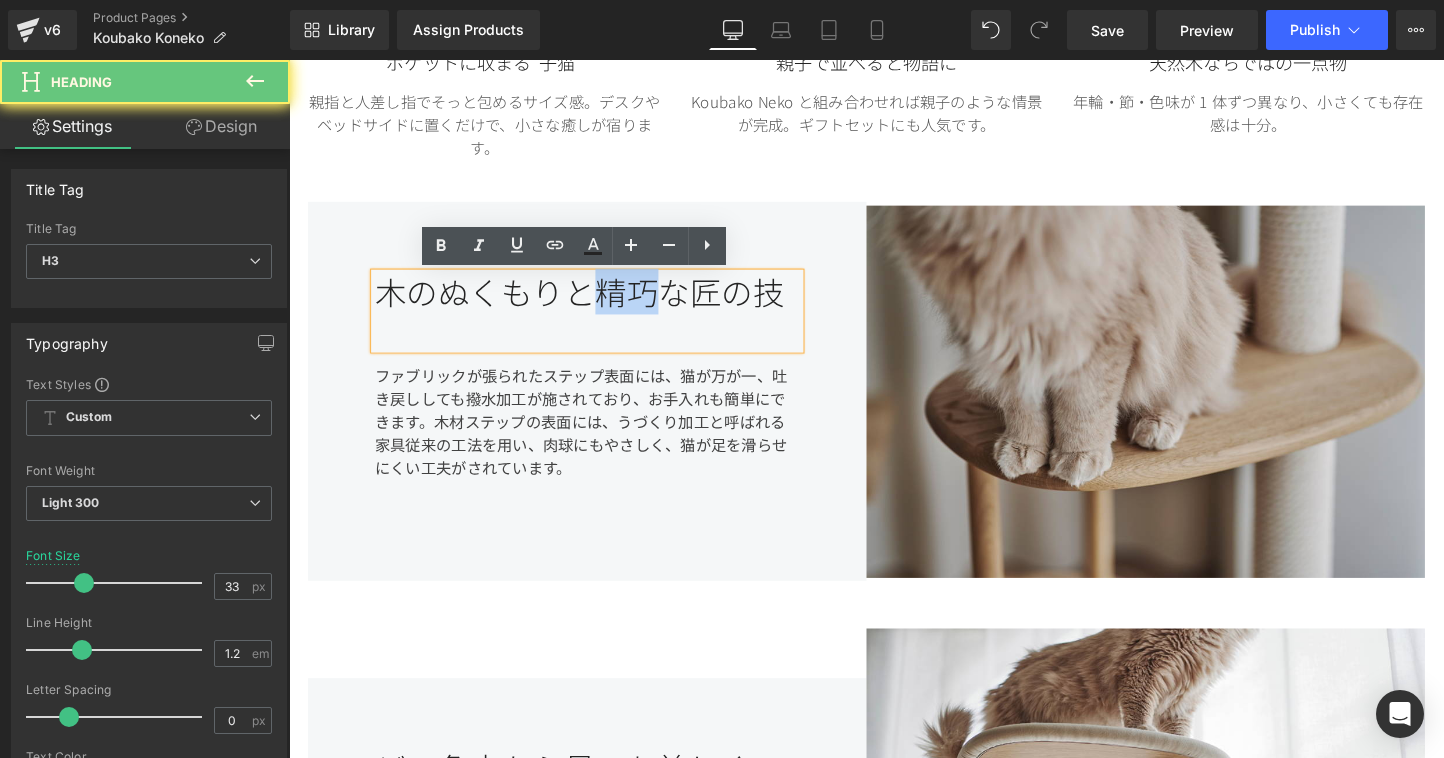 click on "木のぬくもりと精巧な匠の技" at bounding box center [601, 323] 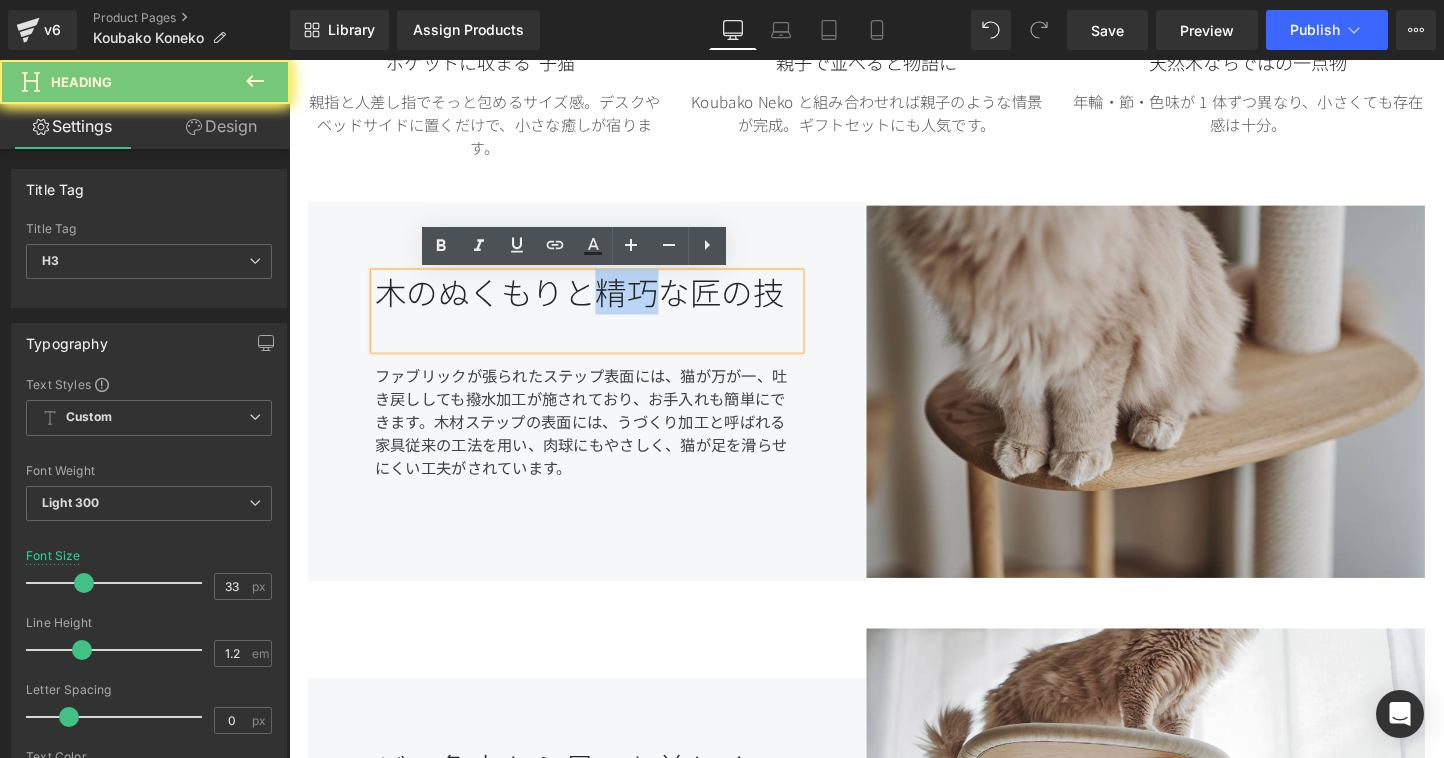 click on "木のぬくもりと精巧な匠の技" at bounding box center [601, 323] 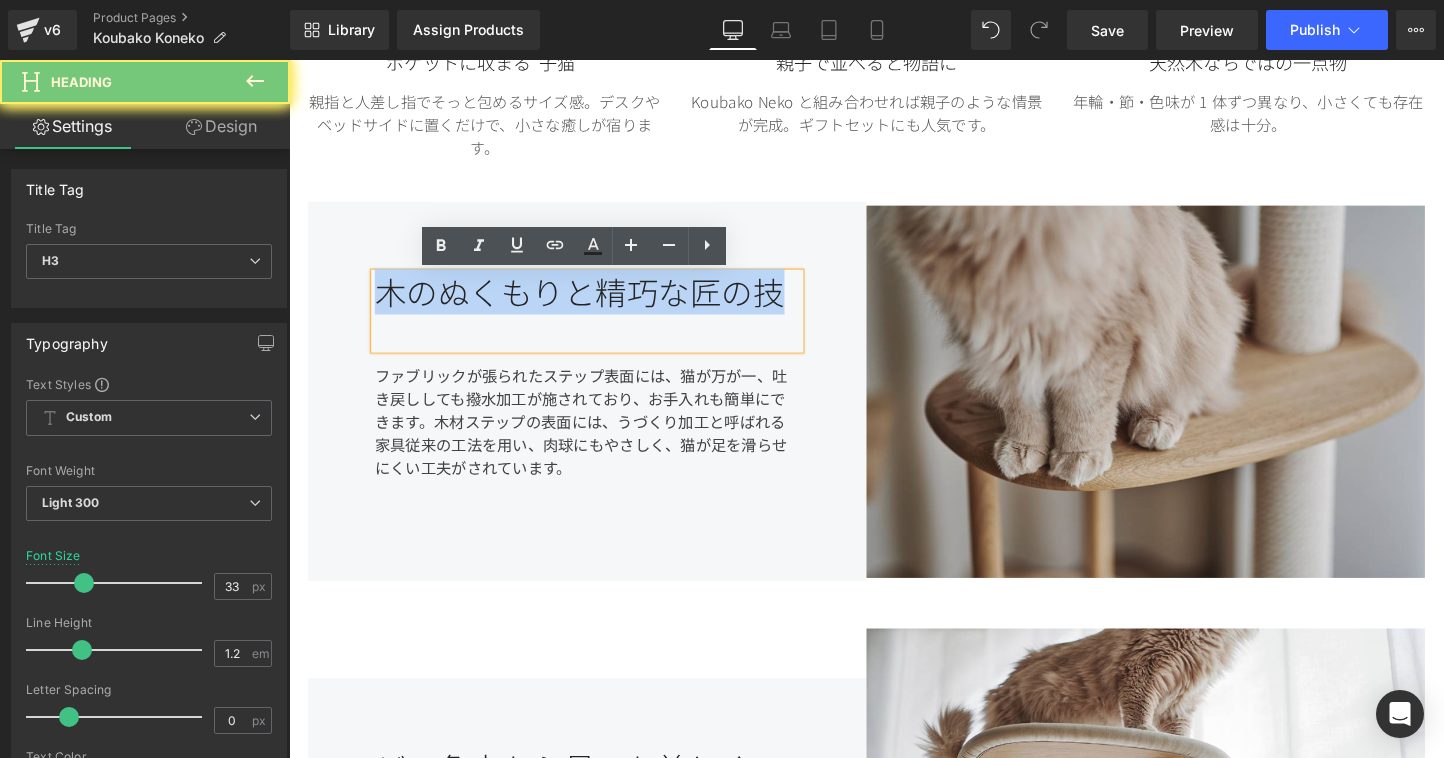 click on "木のぬくもりと精巧な匠の技" at bounding box center (601, 323) 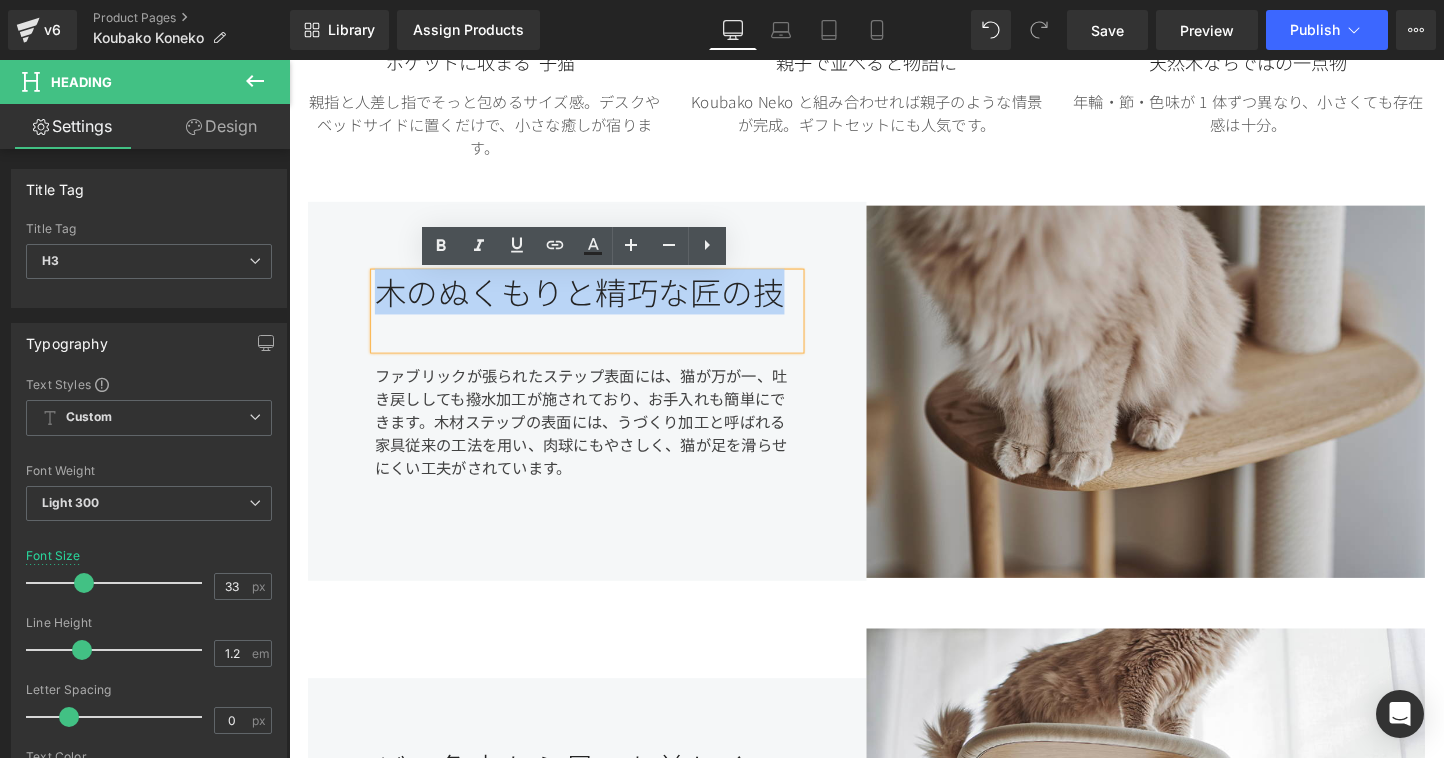 paste 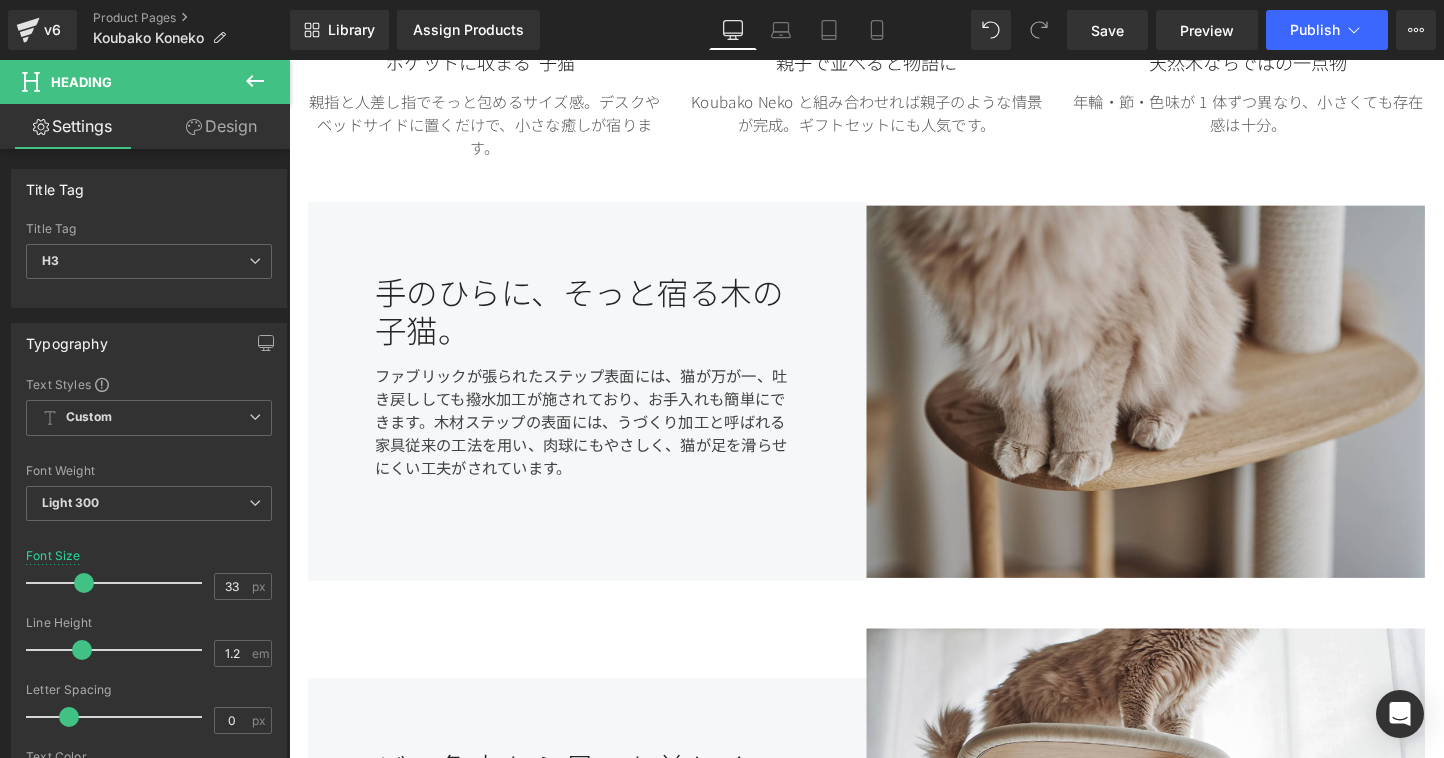 click on "ファブリックが張られたステップ表面には、猫が万が一、吐き戻ししても撥水加工が施されており、お手入れも簡単にできます。木材ステップの表面には、うづくり加工と呼ばれる家具従来の工法を用い、肉球にもやさしく、猫が足を滑らせにくい工夫がされています。" at bounding box center [601, 447] 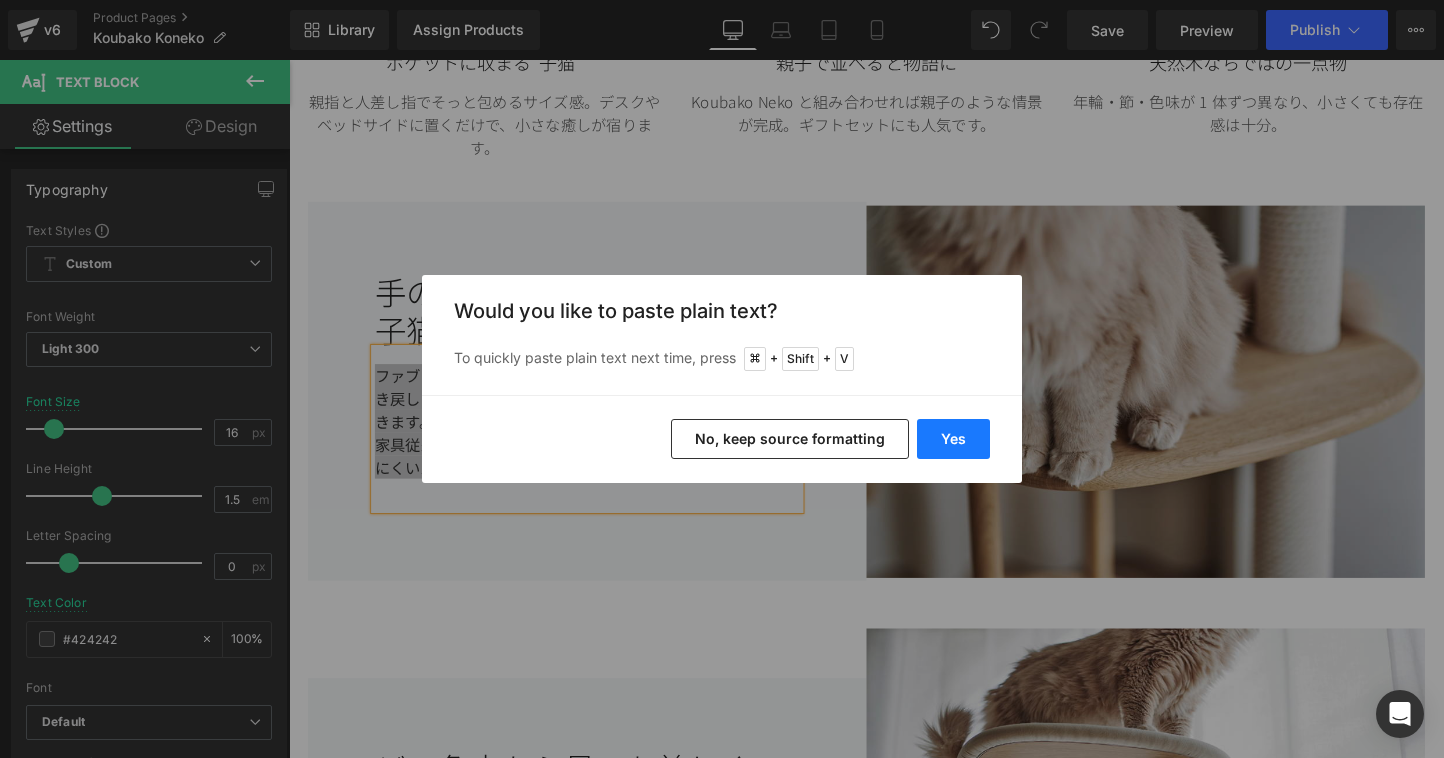 click on "Yes" at bounding box center (953, 439) 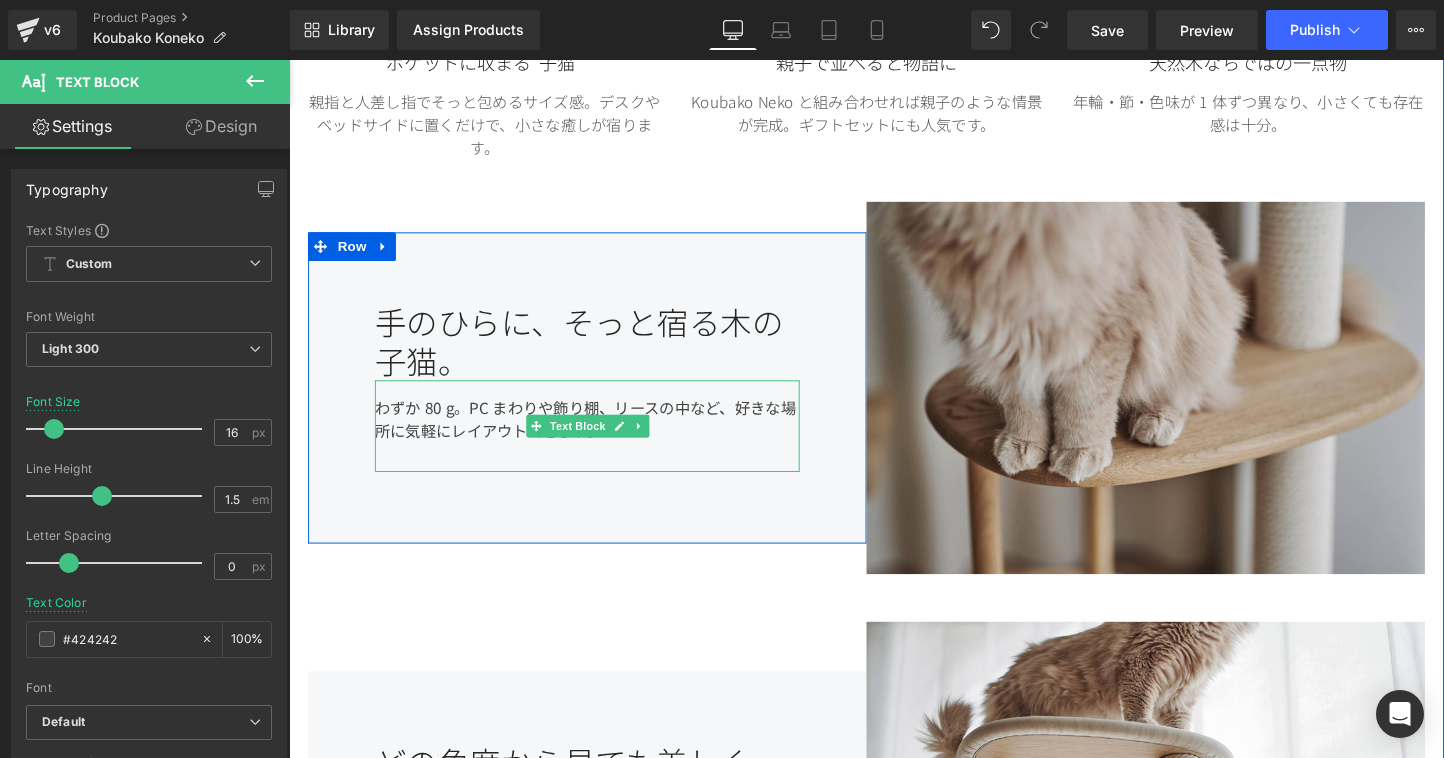 click on "わずか 80 g。PC まわりや飾り棚、リースの中など、好きな場所に気軽にレイアウトできます。" at bounding box center [601, 444] 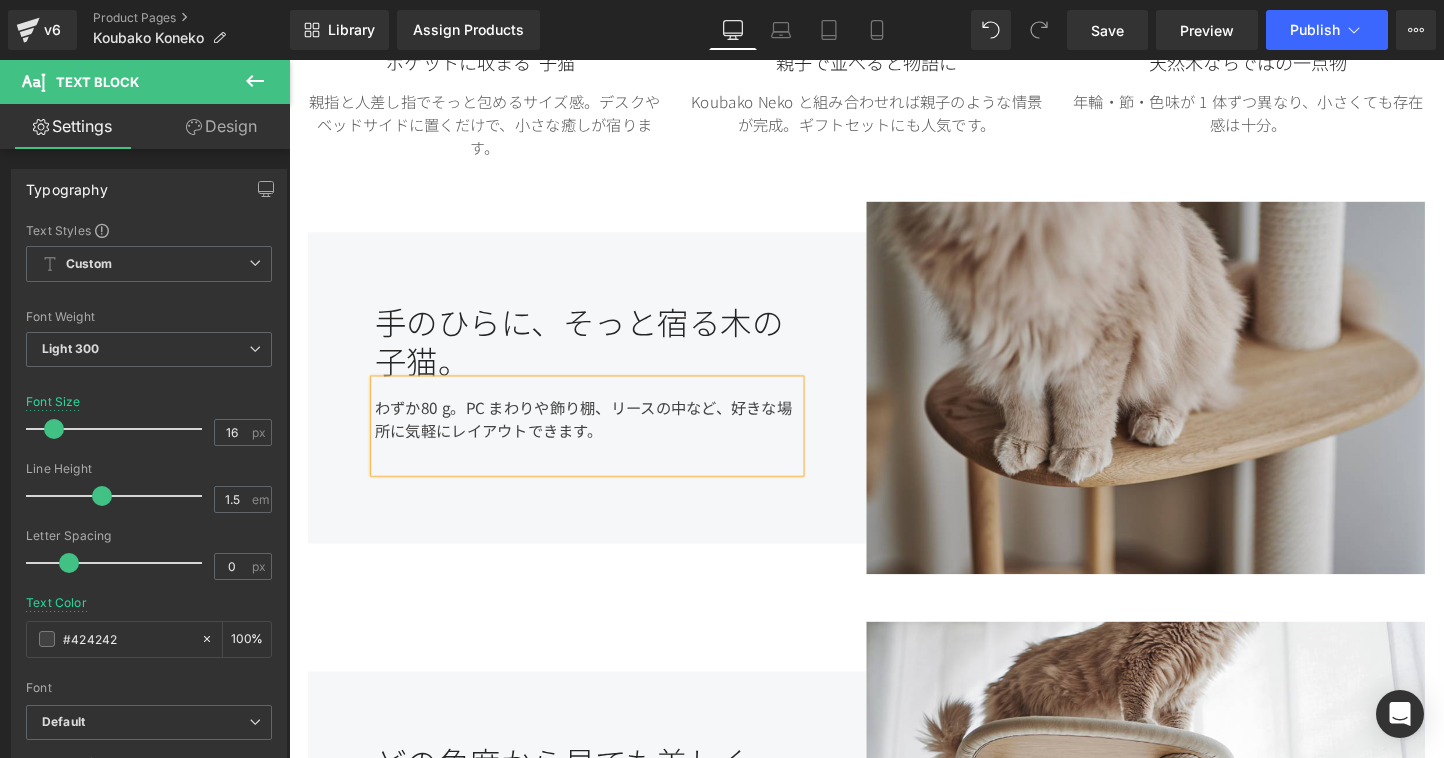 click on "わずか80 g。PC まわりや飾り棚、リースの中など、好きな場所に気軽にレイアウトできます。" at bounding box center [601, 444] 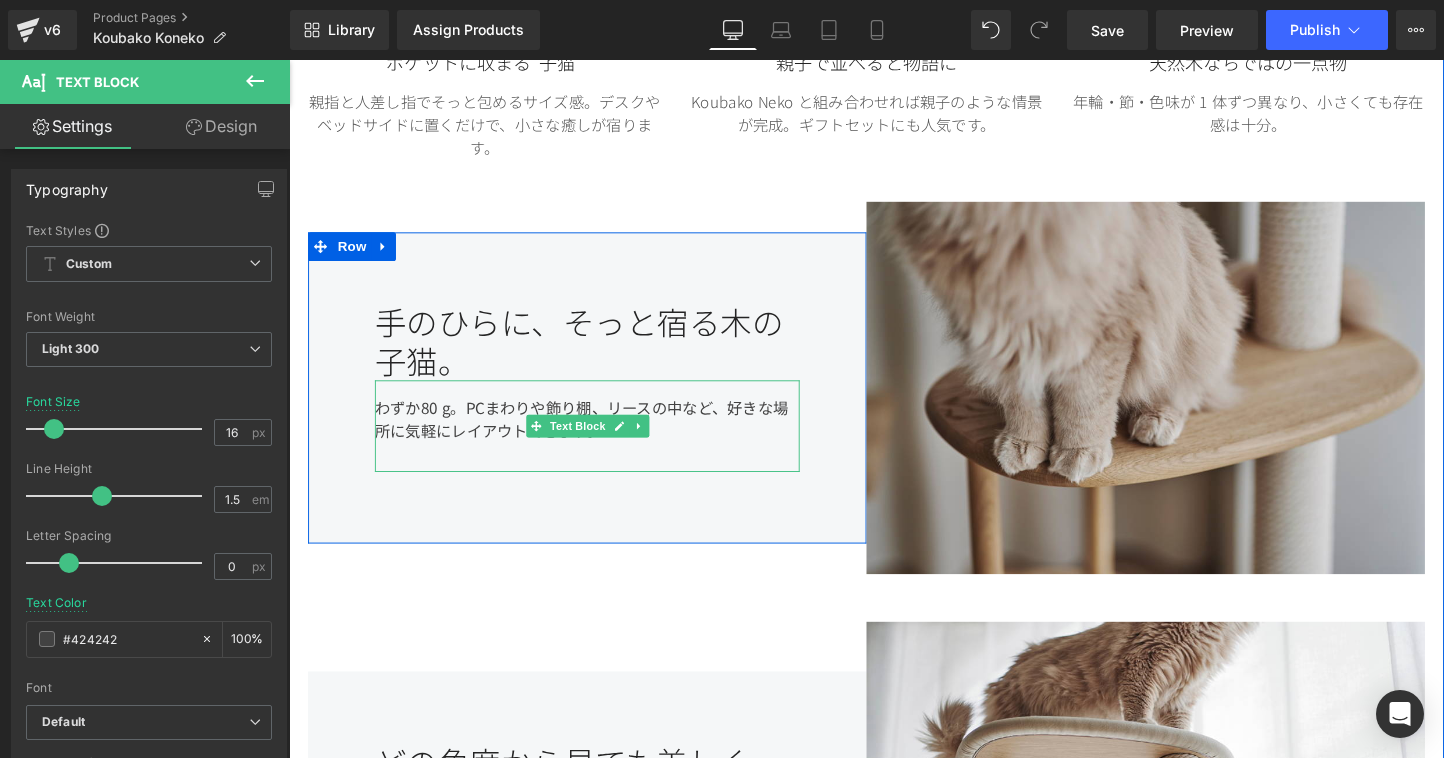 click on "わずか80 g。PCまわりや飾り棚、リースの中など、好きな場所に気軽にレイアウトできます。" at bounding box center [601, 444] 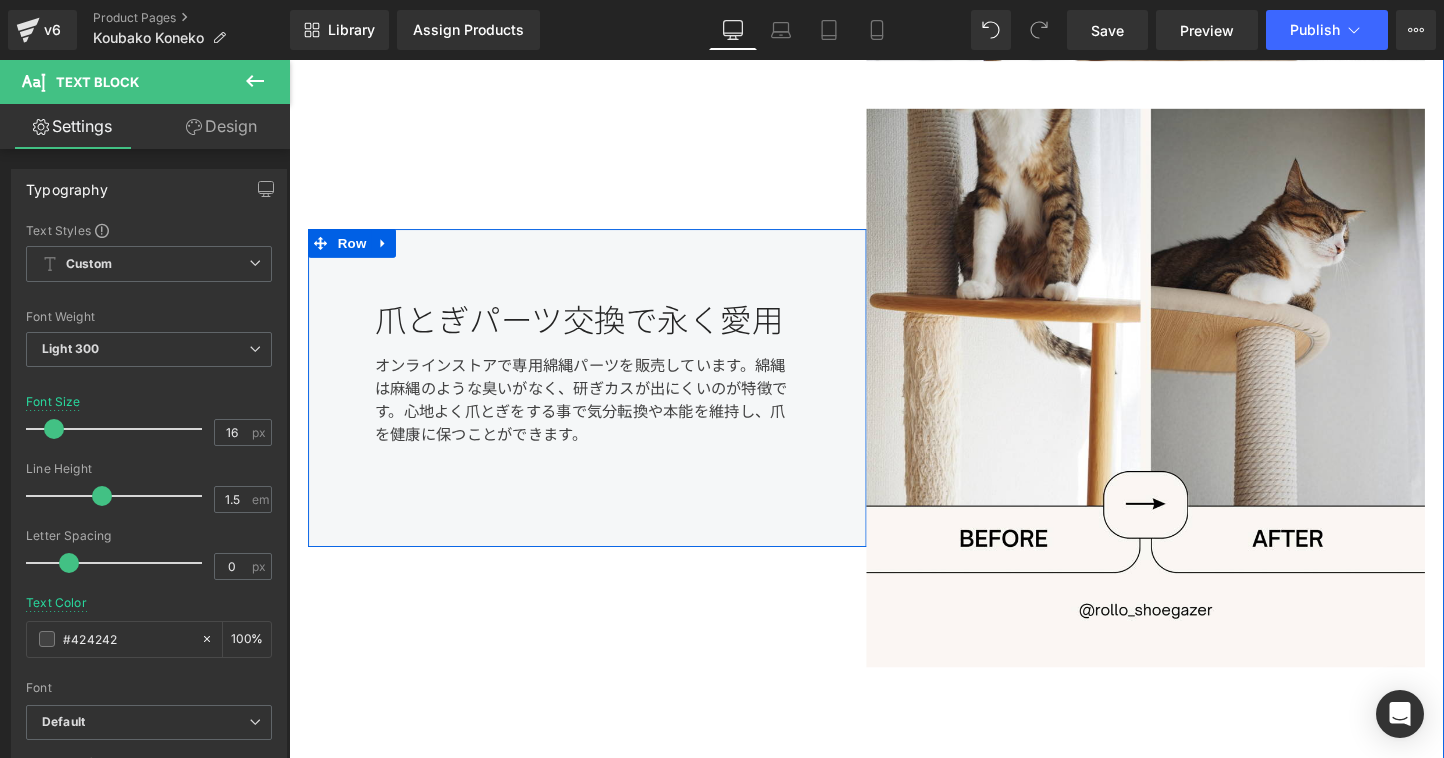 scroll, scrollTop: 2836, scrollLeft: 0, axis: vertical 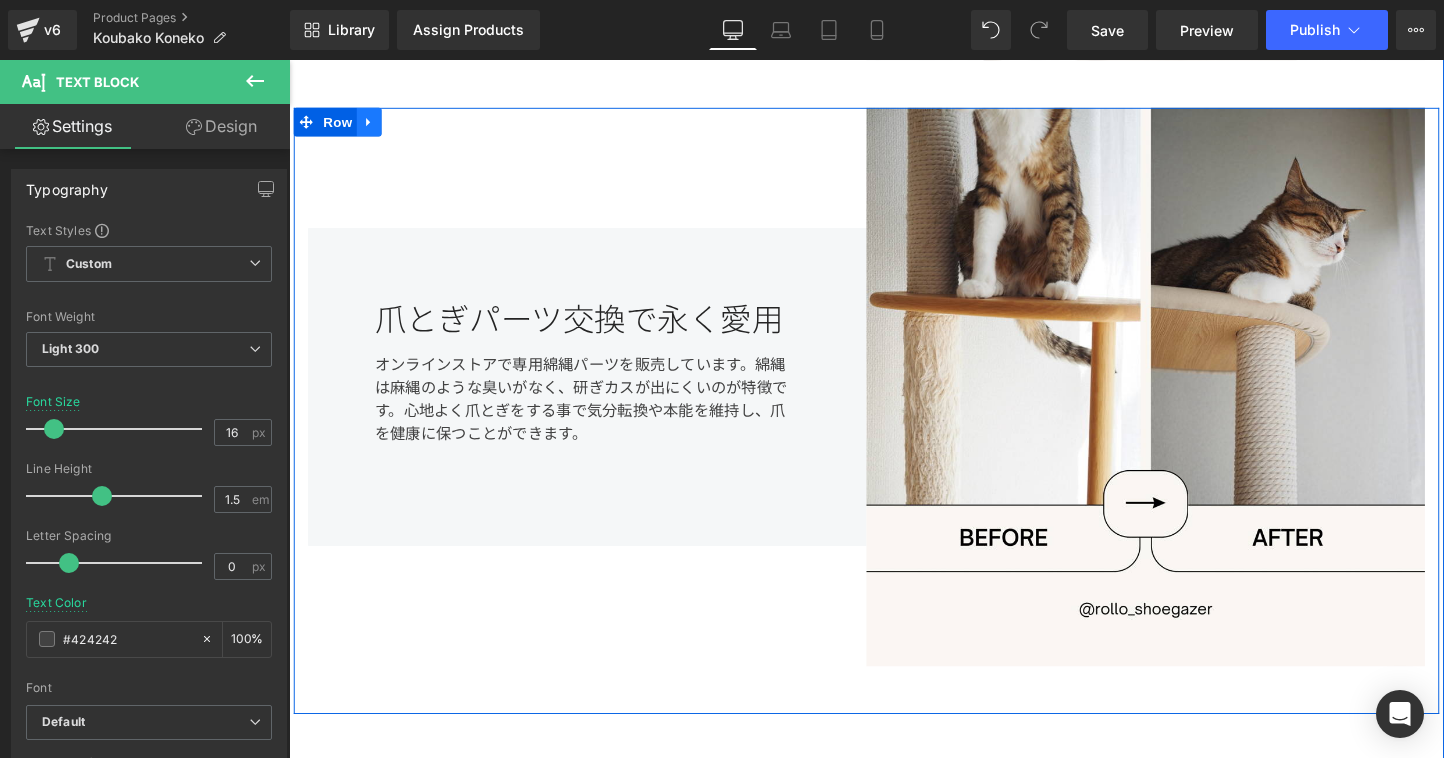 click 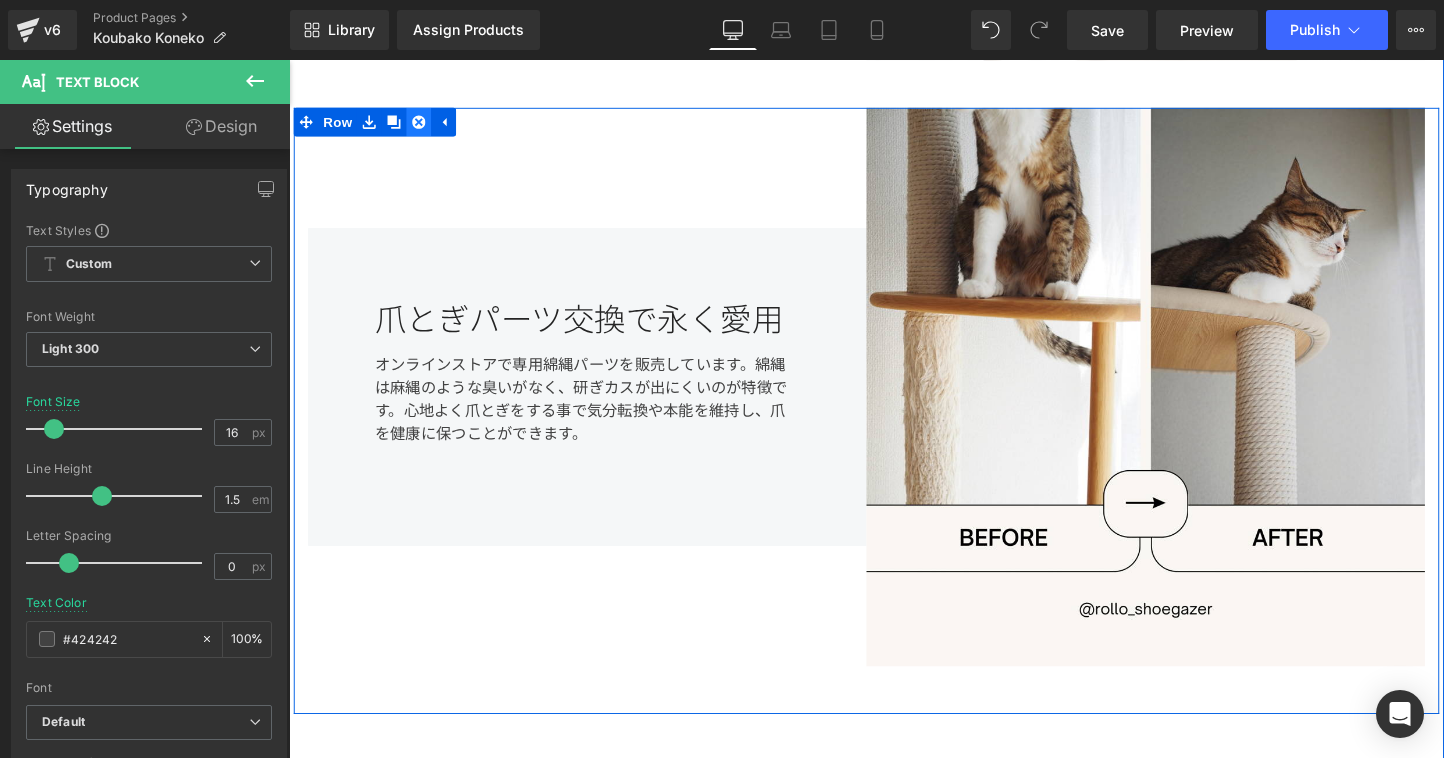 click 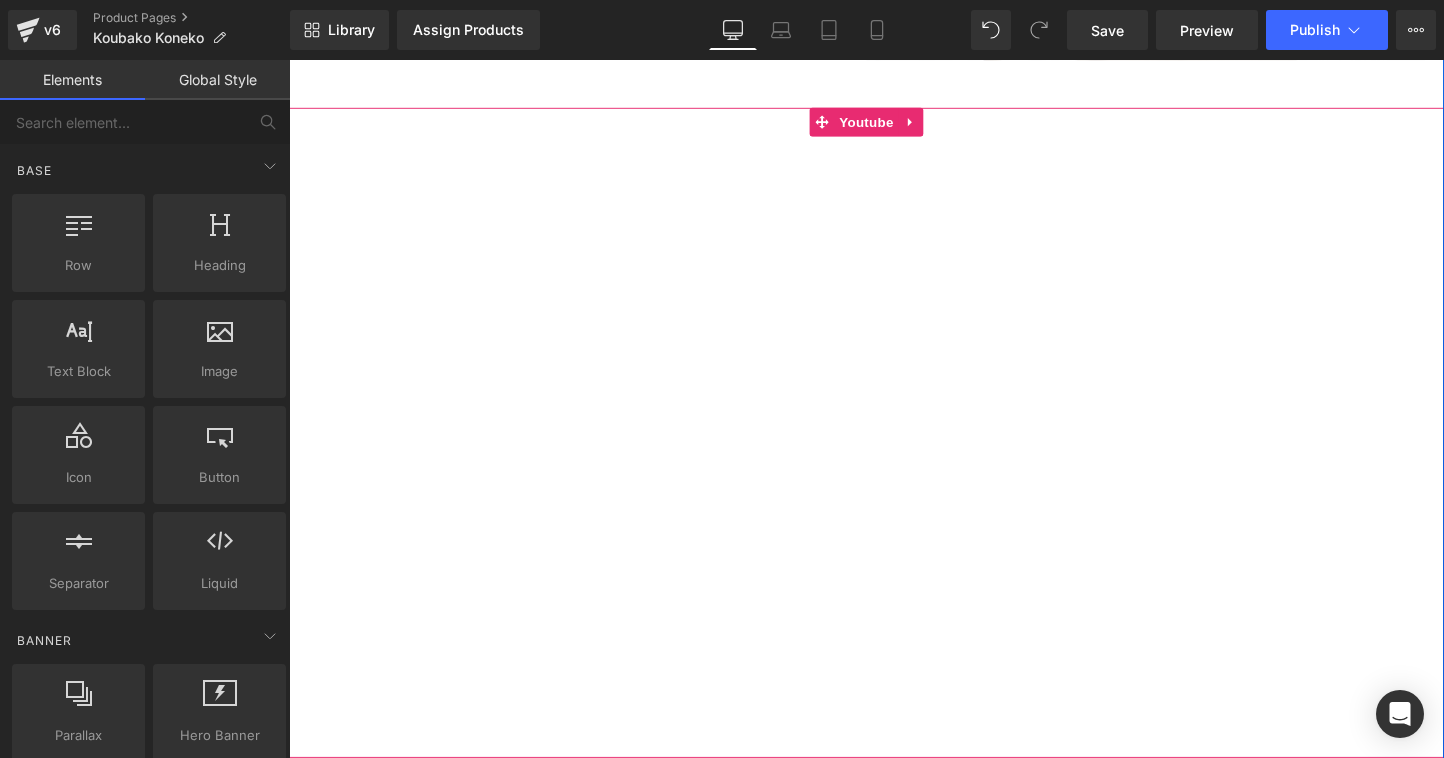 click at bounding box center [894, 450] 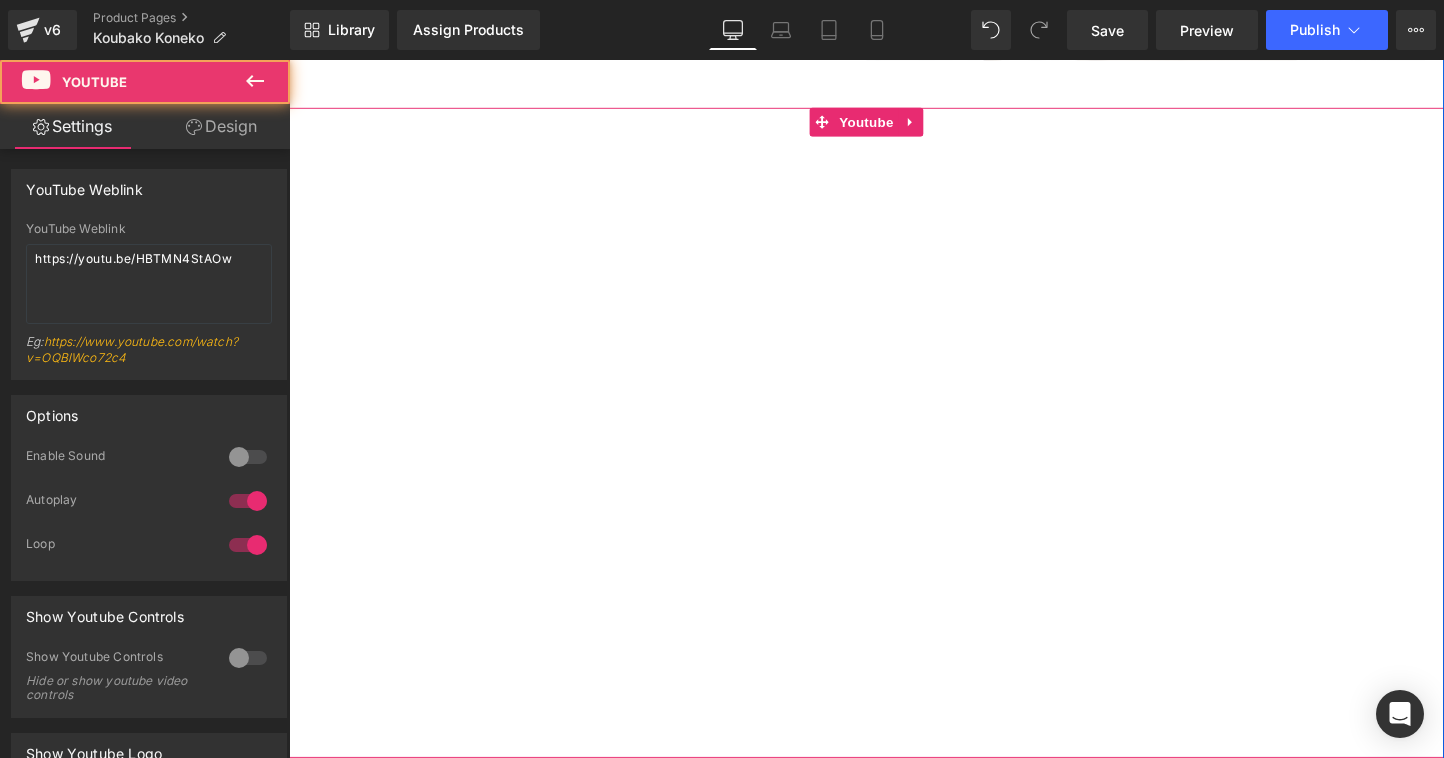 click at bounding box center (894, 450) 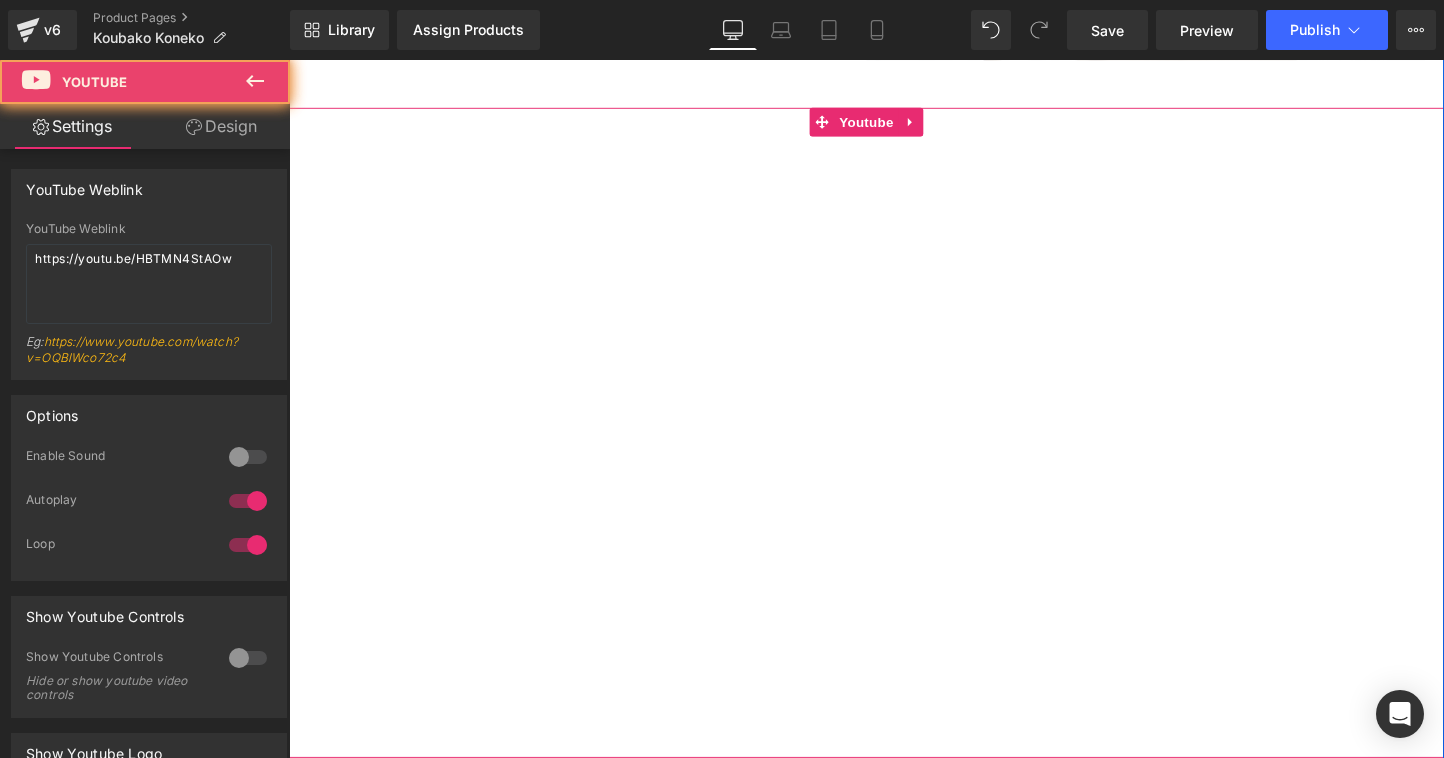 click at bounding box center (894, 450) 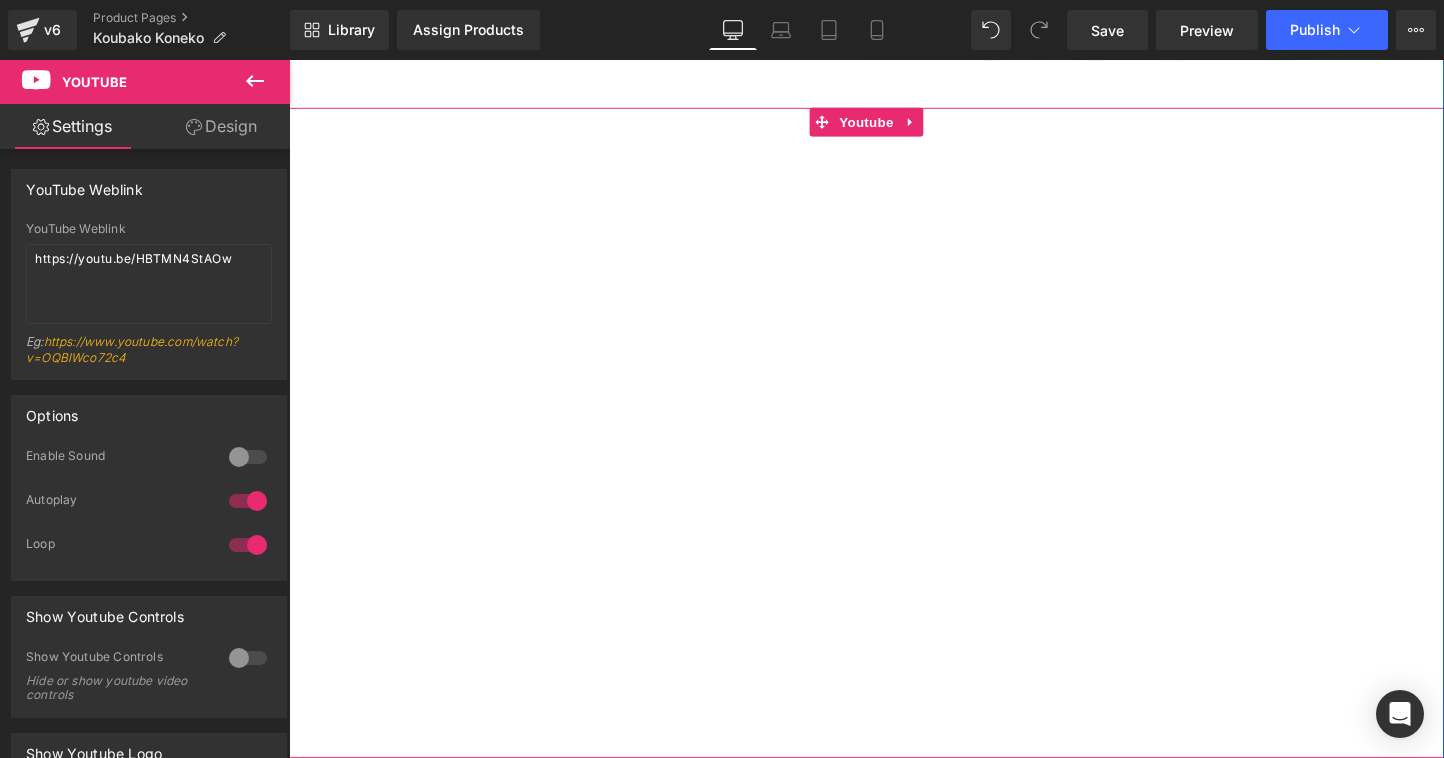 click at bounding box center (894, 450) 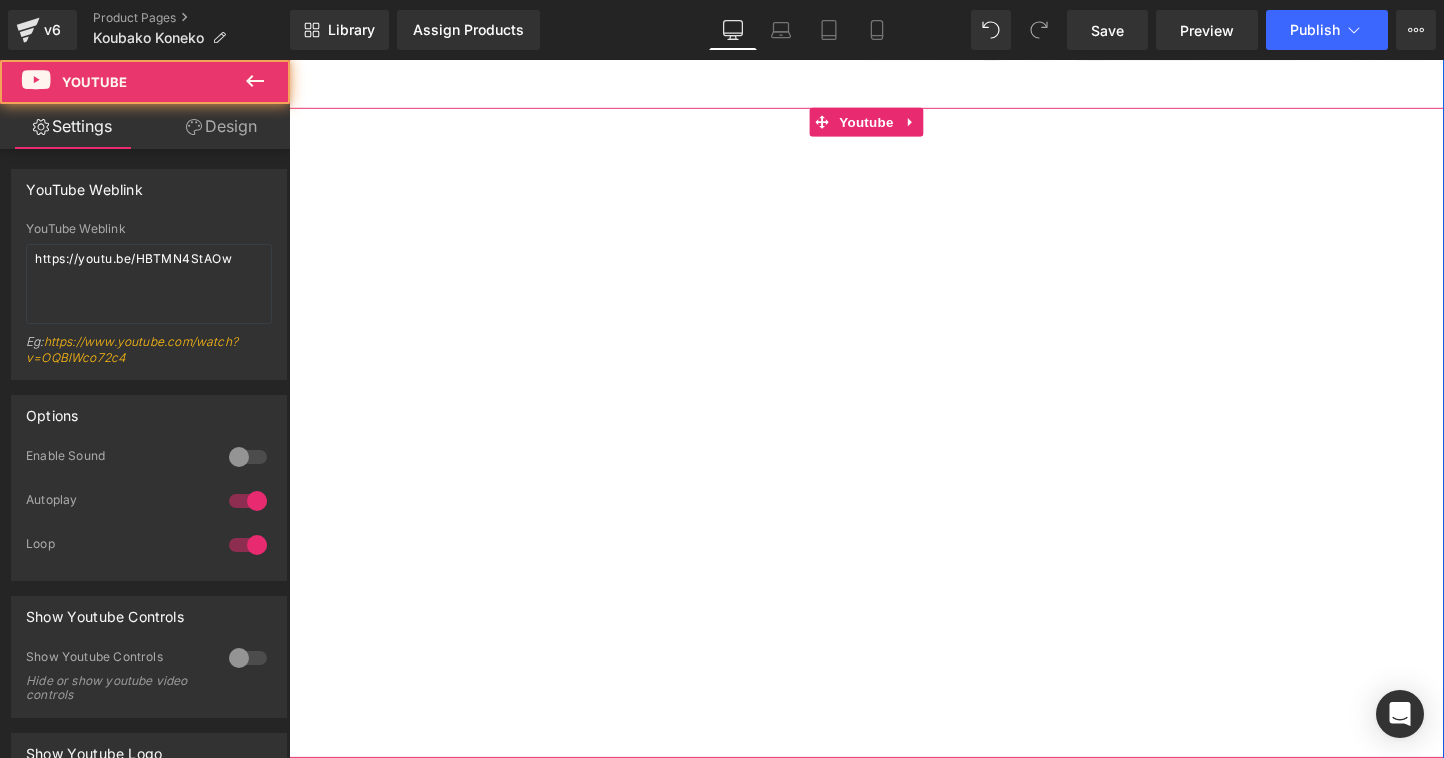 click at bounding box center [894, 450] 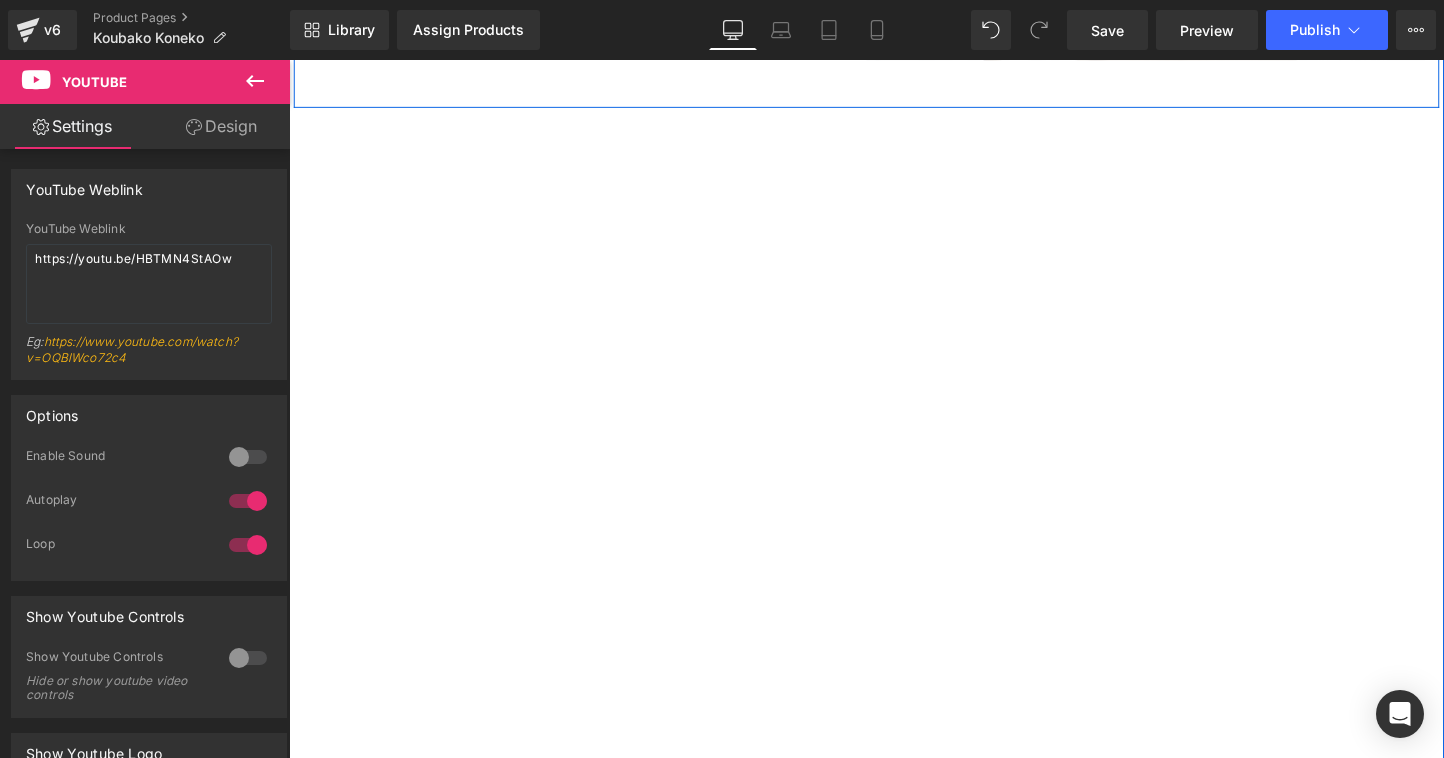 click on "Image         どの角度から見ても美しく Heading         ステップの裏側の仕上げも妥協はしません。 カリモクが長い歴史の中で培ってきた匠の技が細部に宿っています。 Text Block         Row         Row" at bounding box center (894, -110) 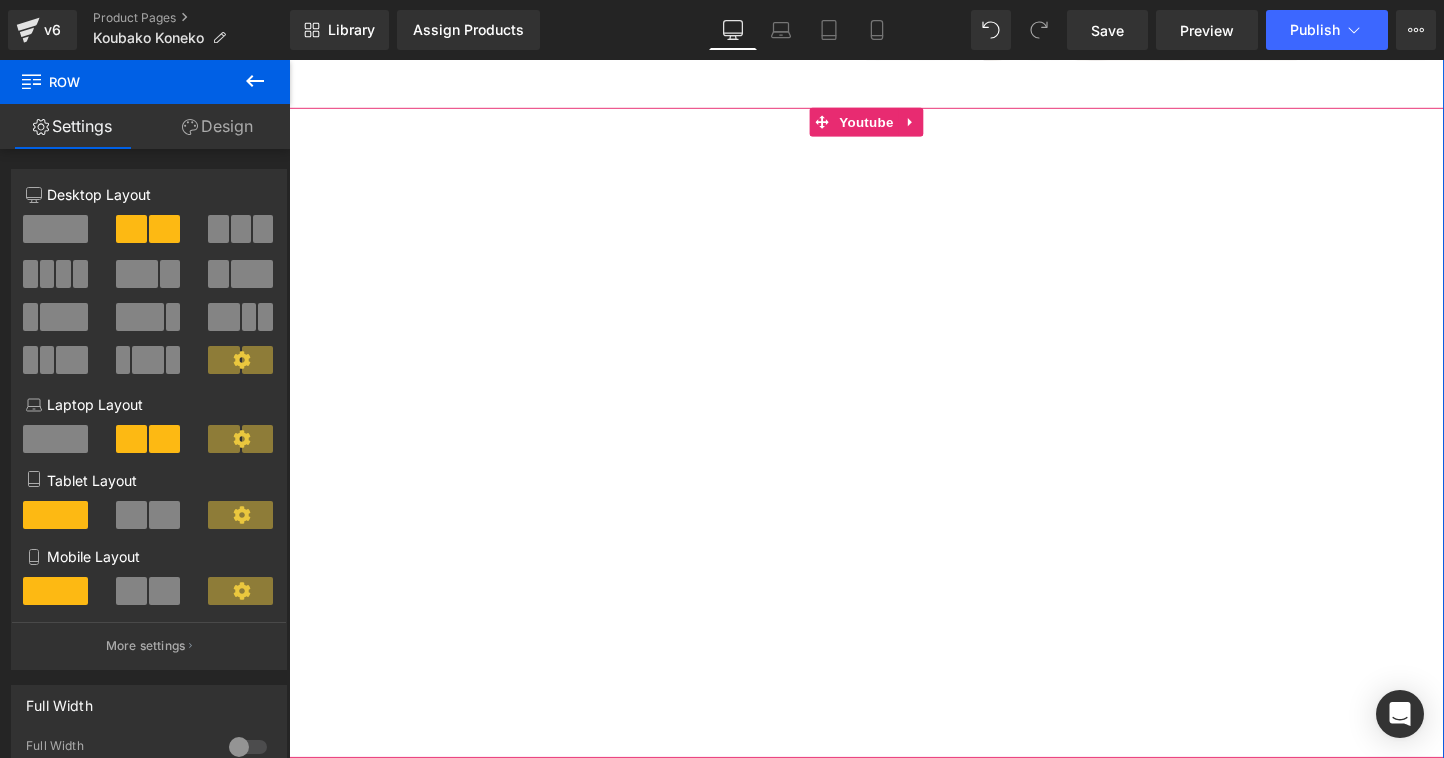 click at bounding box center [894, 450] 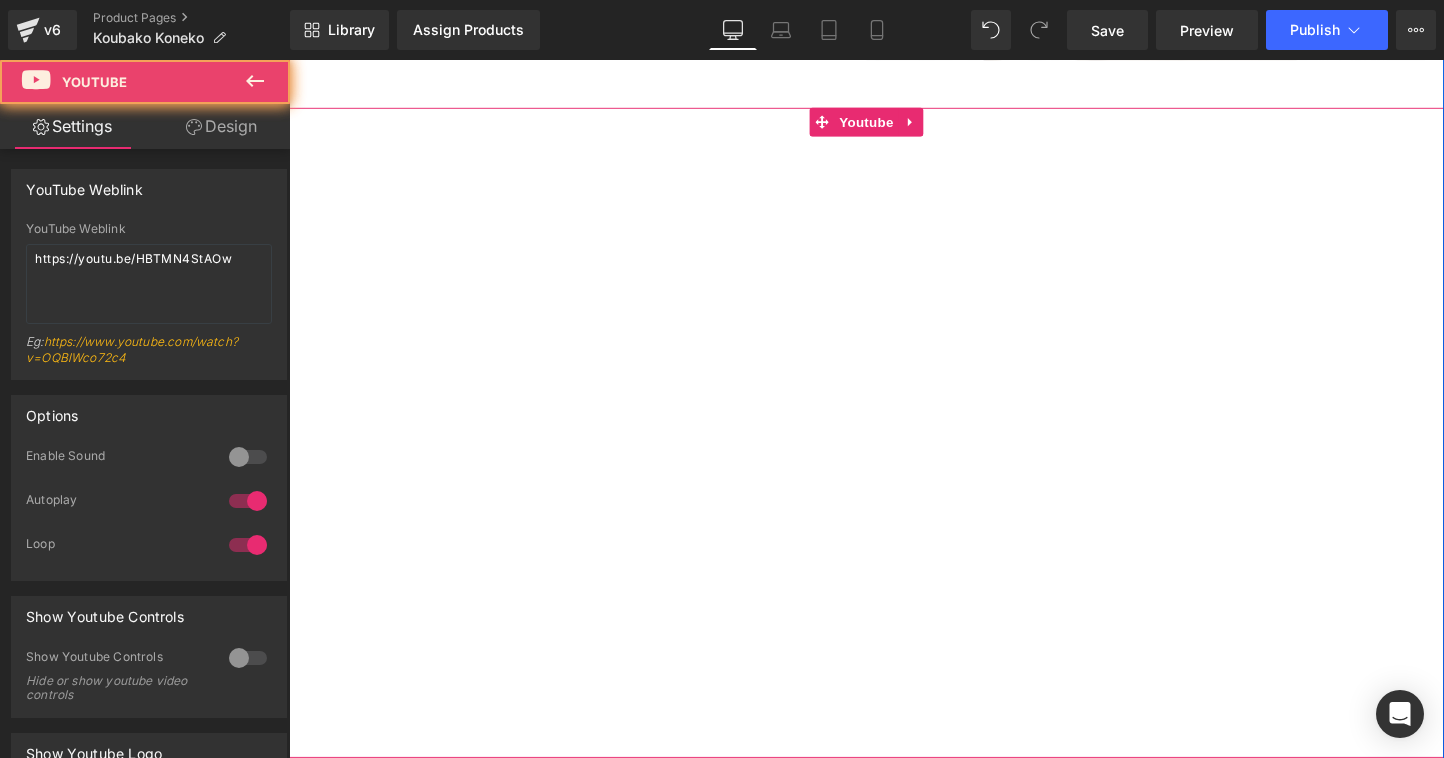 click at bounding box center (894, 450) 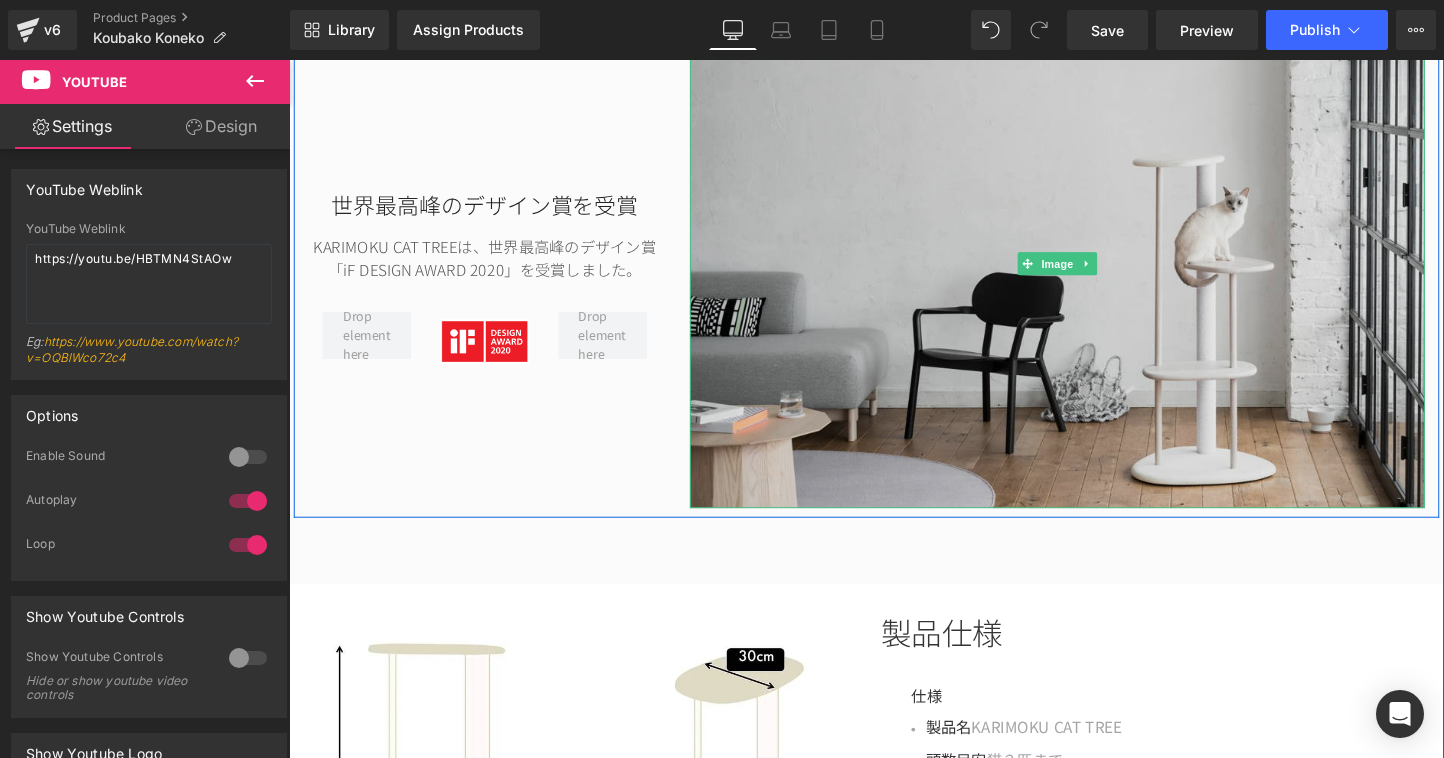 scroll, scrollTop: 4331, scrollLeft: 0, axis: vertical 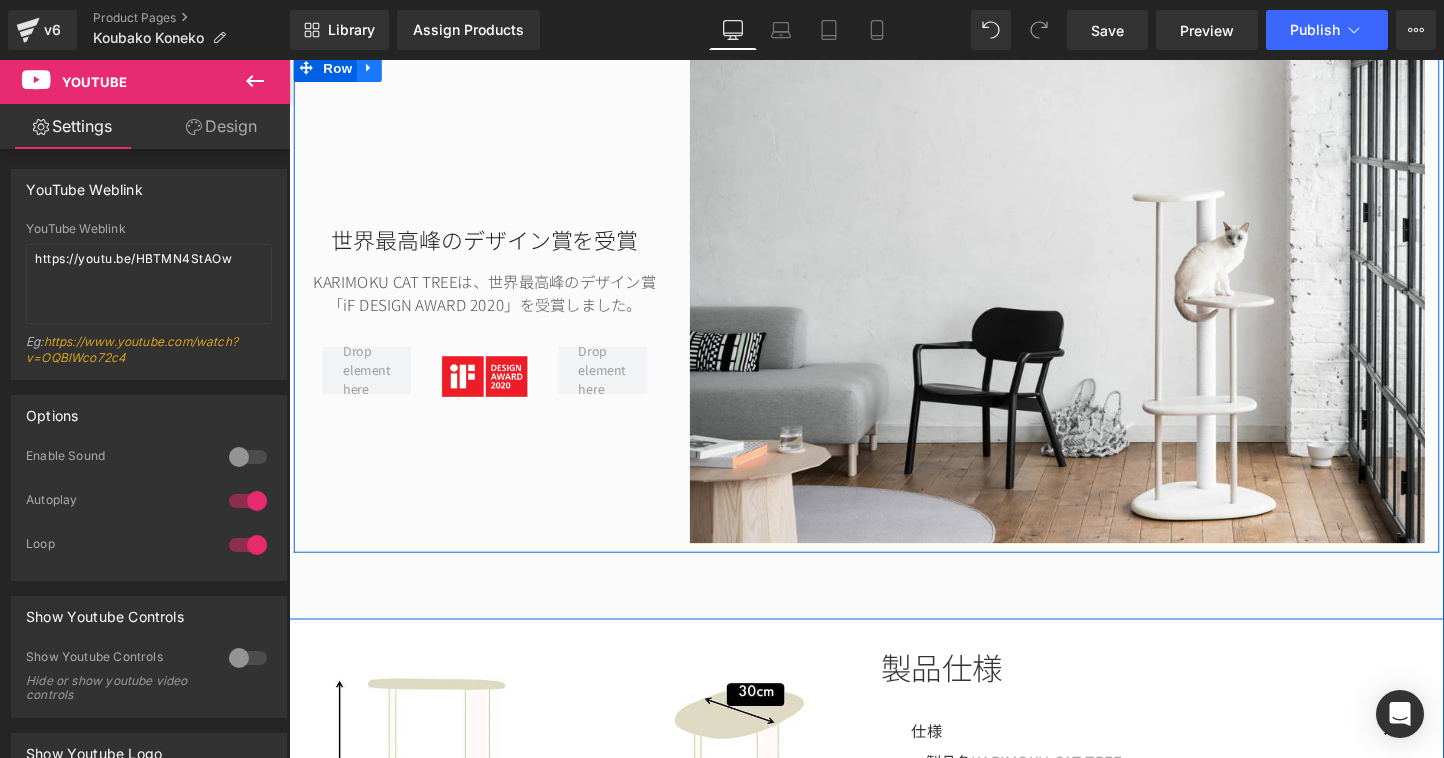 click 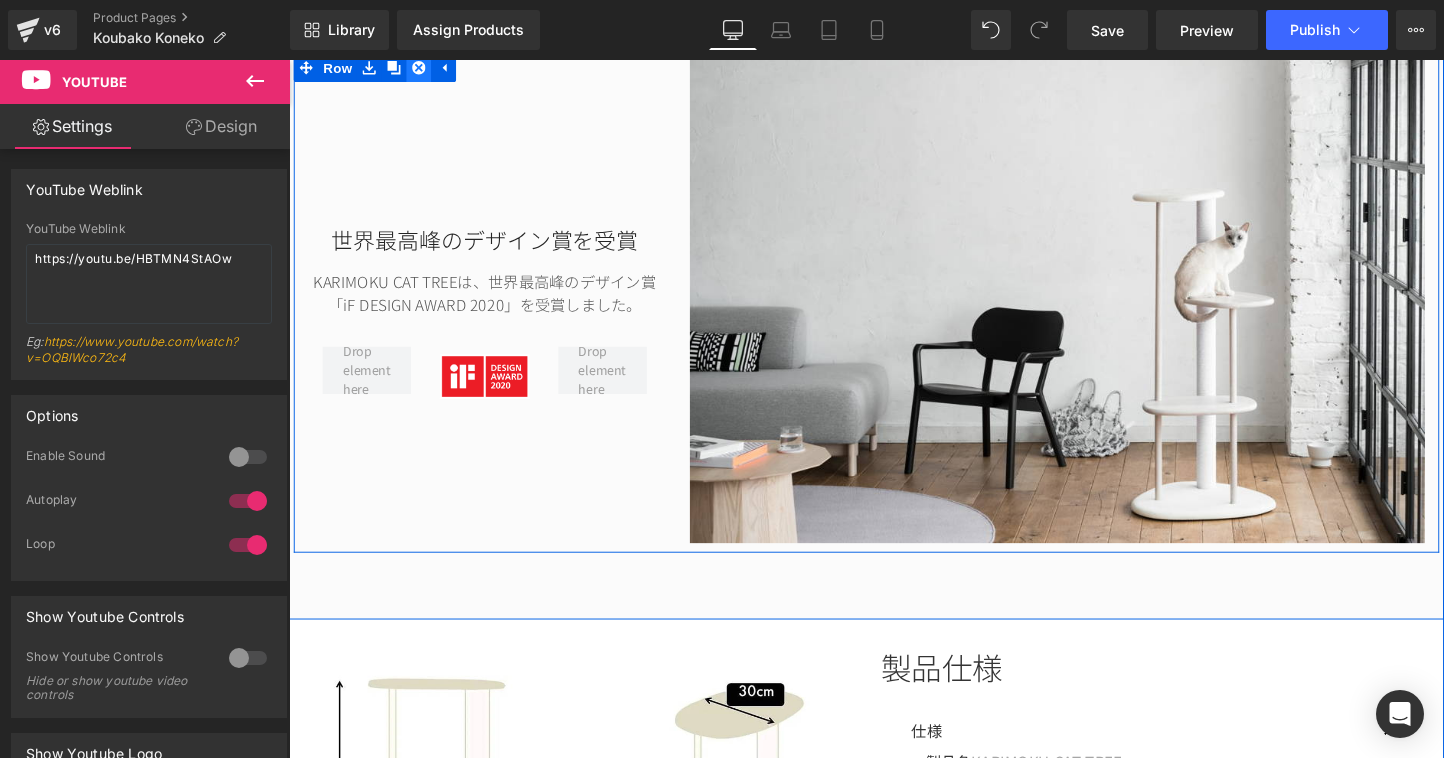 click at bounding box center (425, 68) 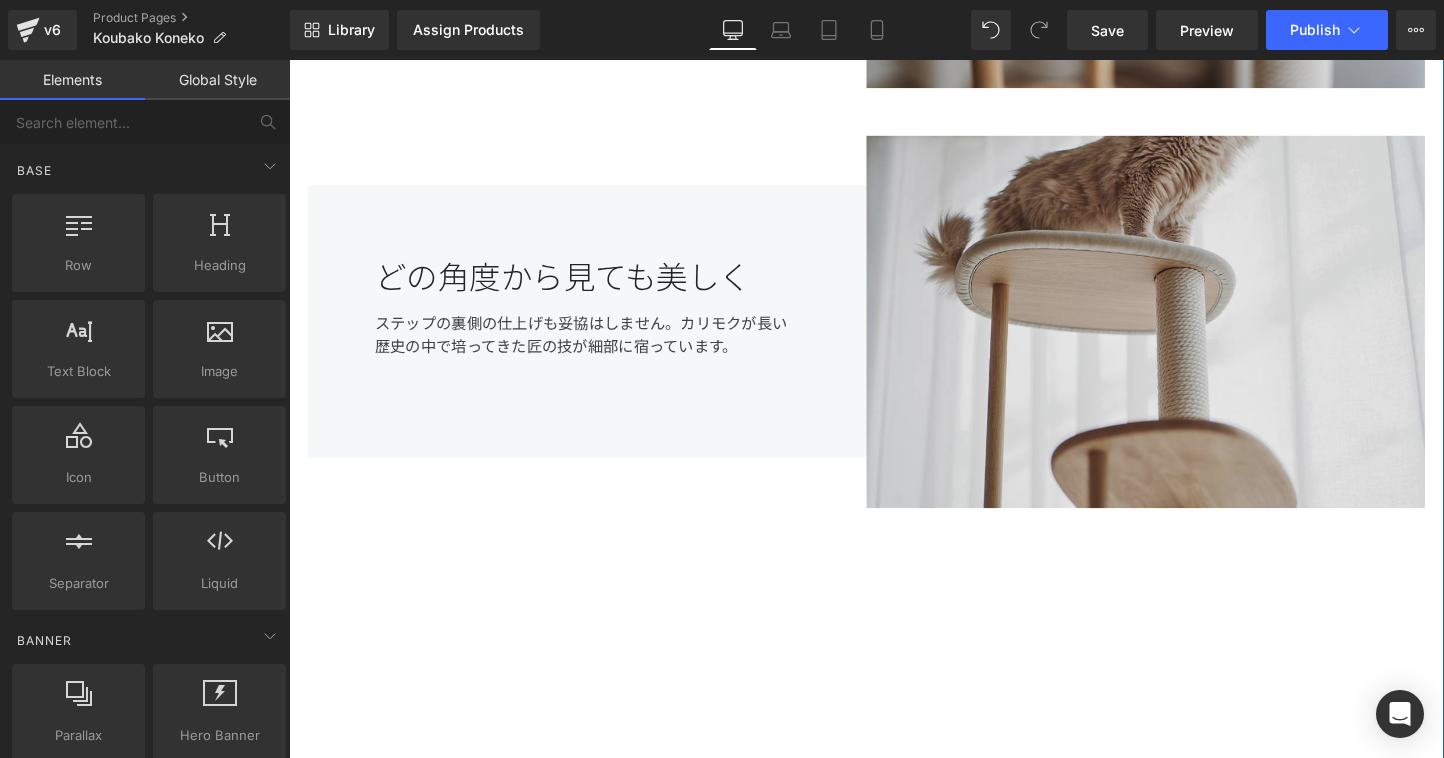scroll, scrollTop: 2320, scrollLeft: 0, axis: vertical 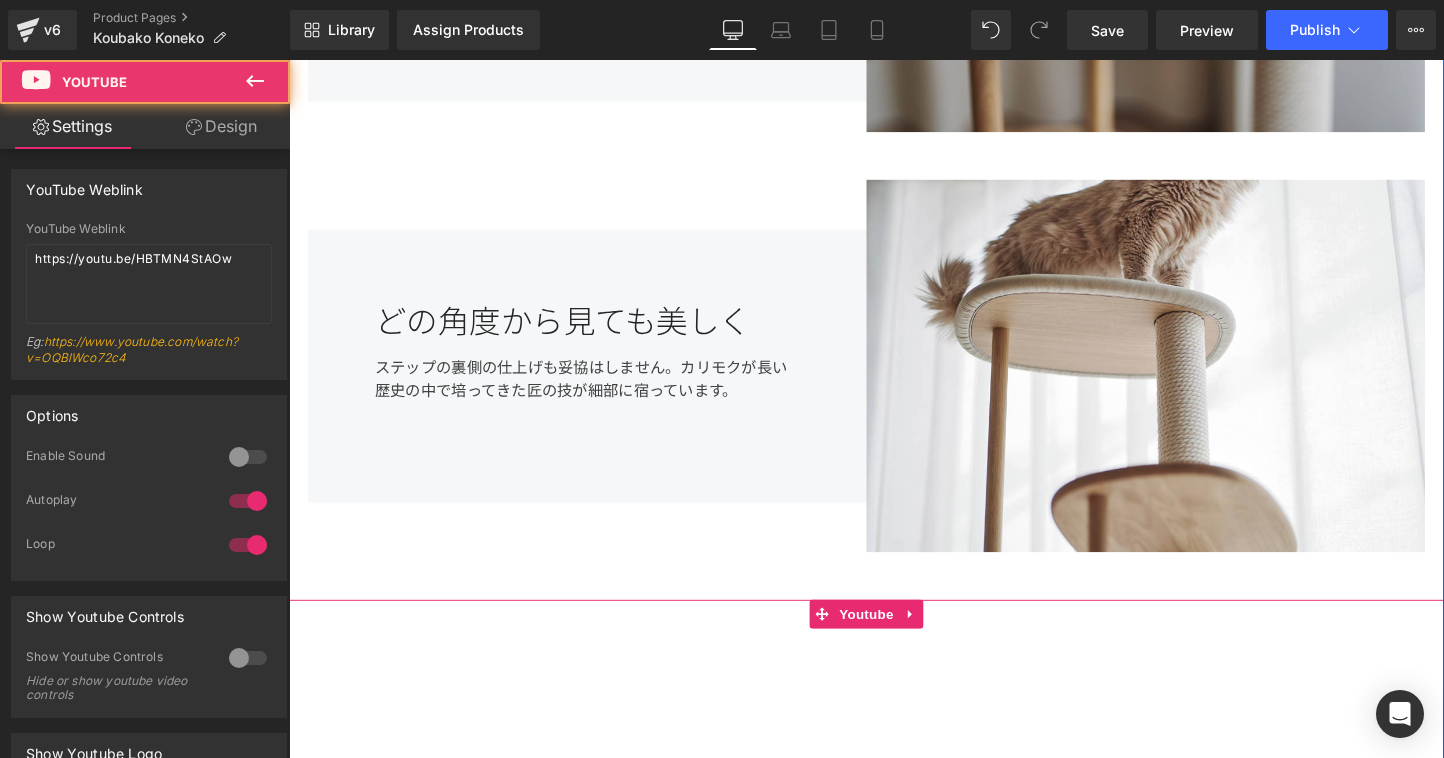 click at bounding box center [894, 966] 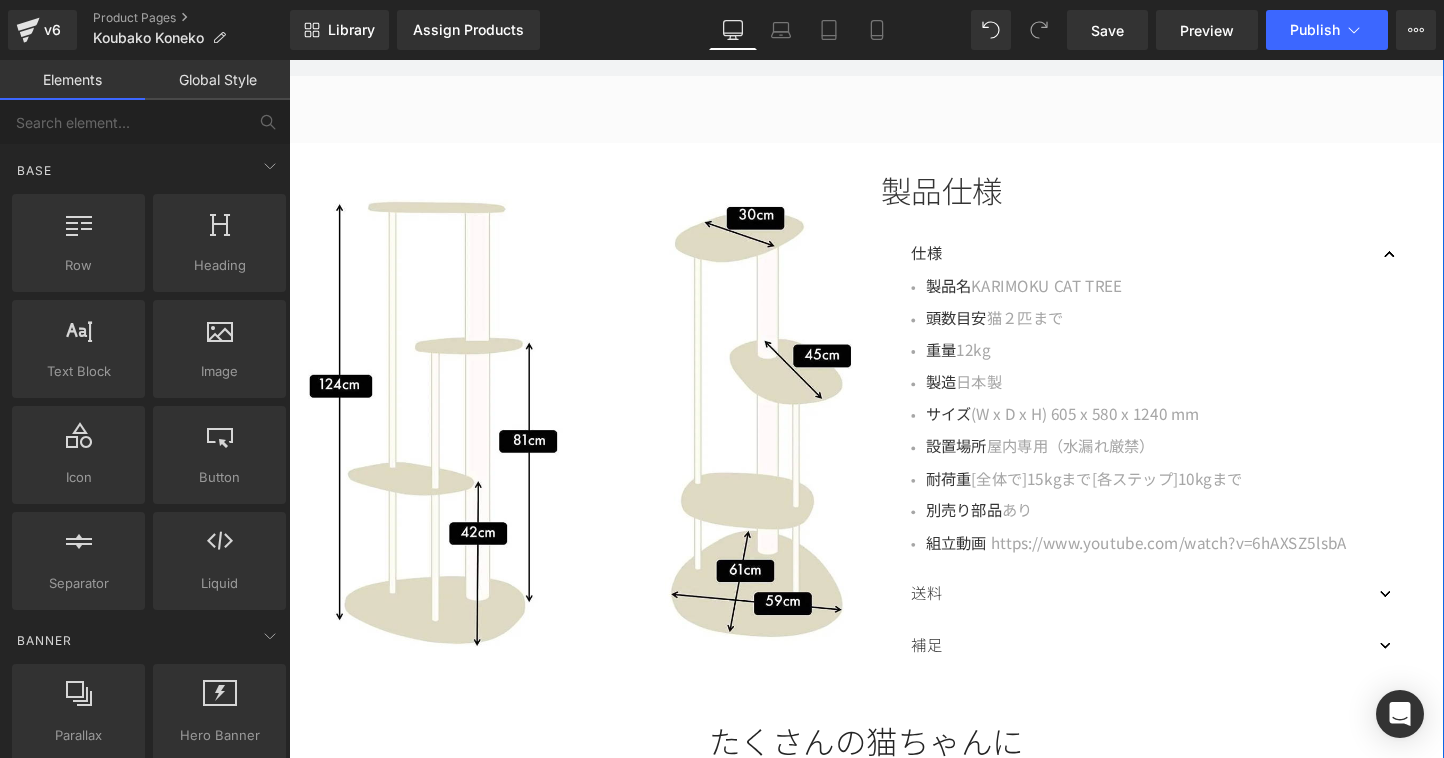 scroll, scrollTop: 3823, scrollLeft: 0, axis: vertical 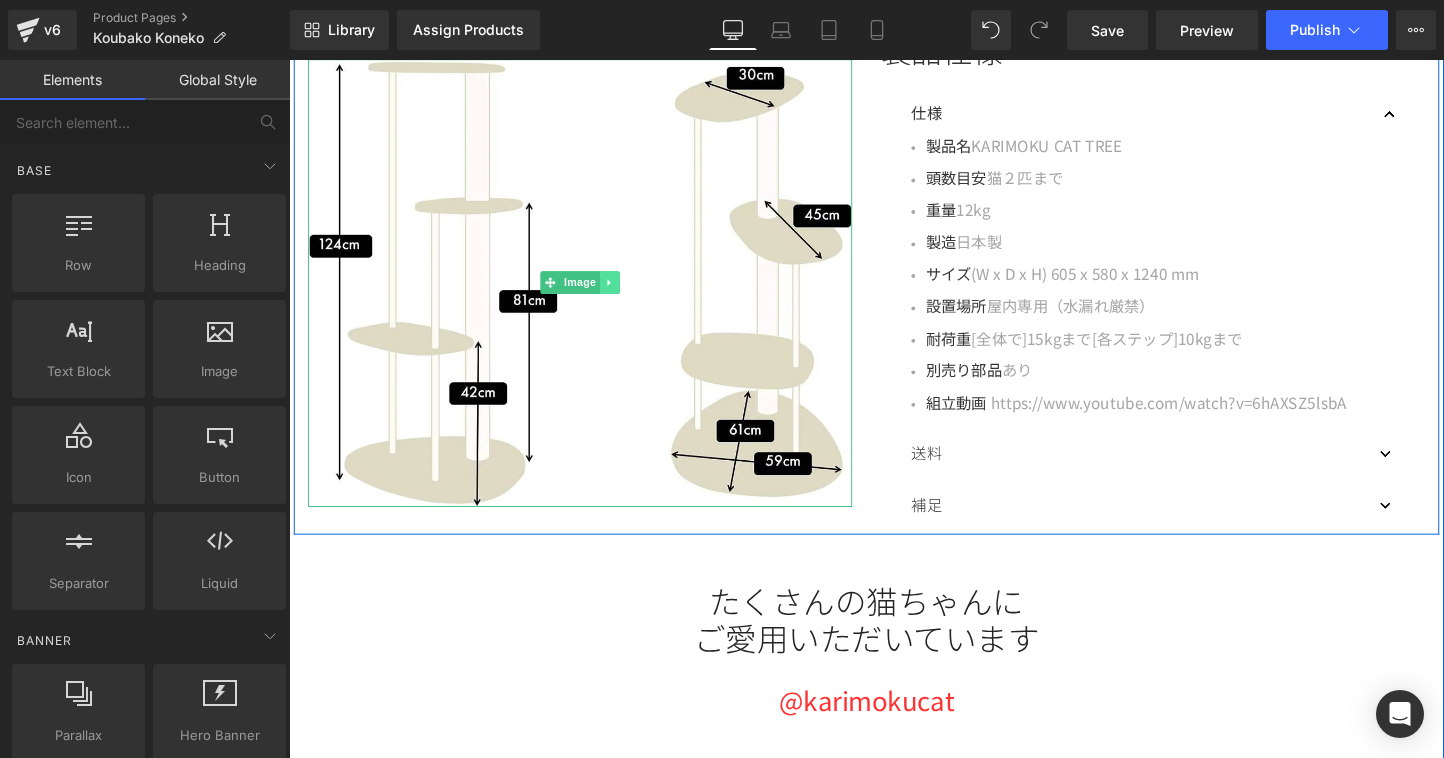 click 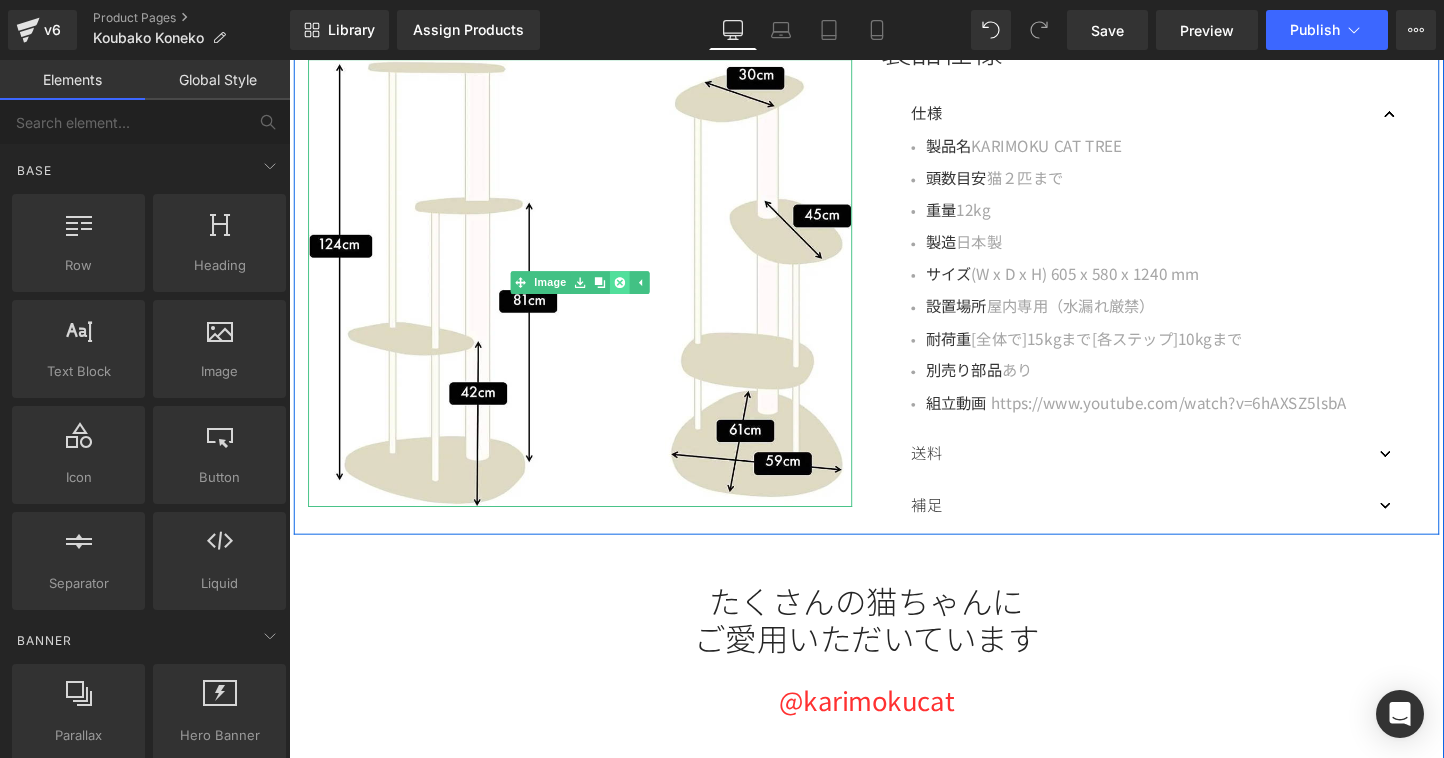 click 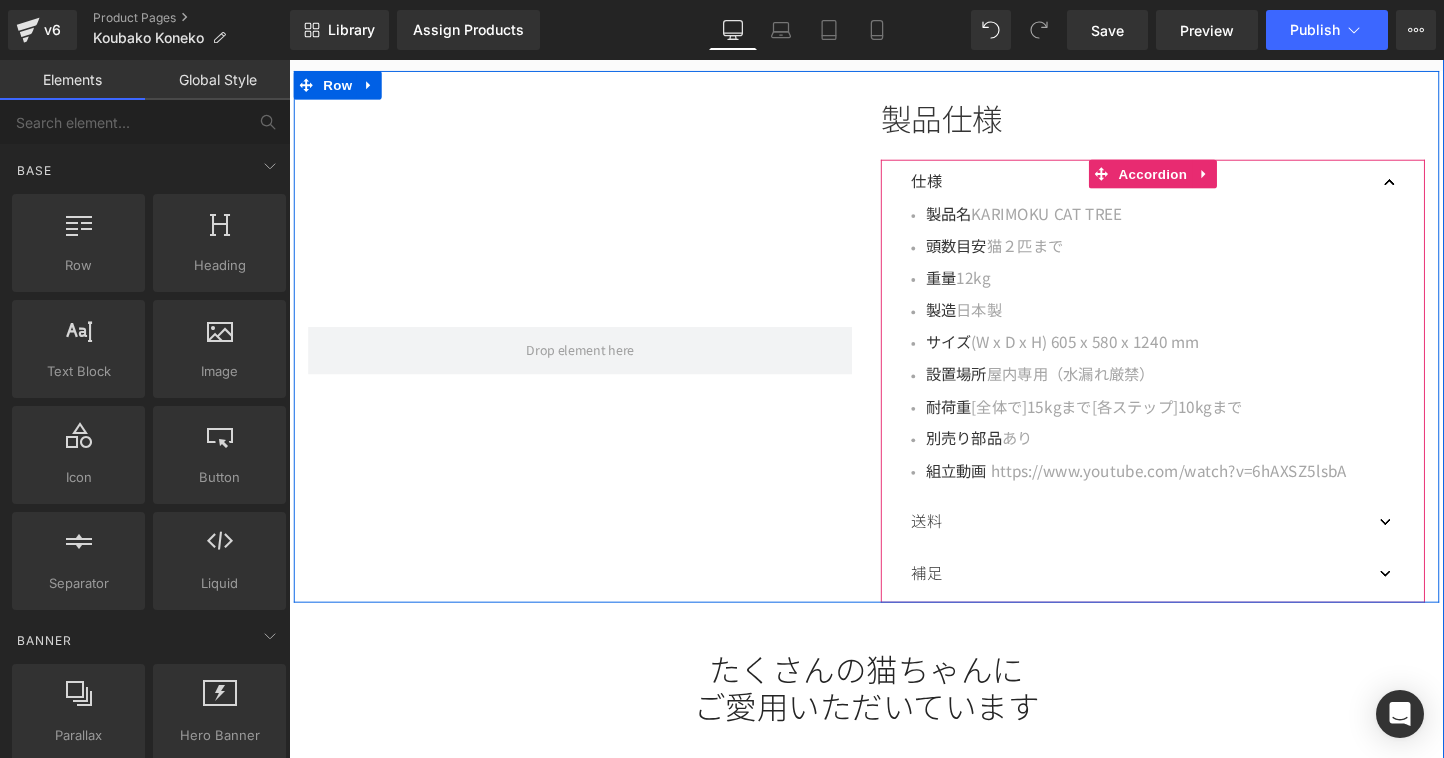 scroll, scrollTop: 3570, scrollLeft: 0, axis: vertical 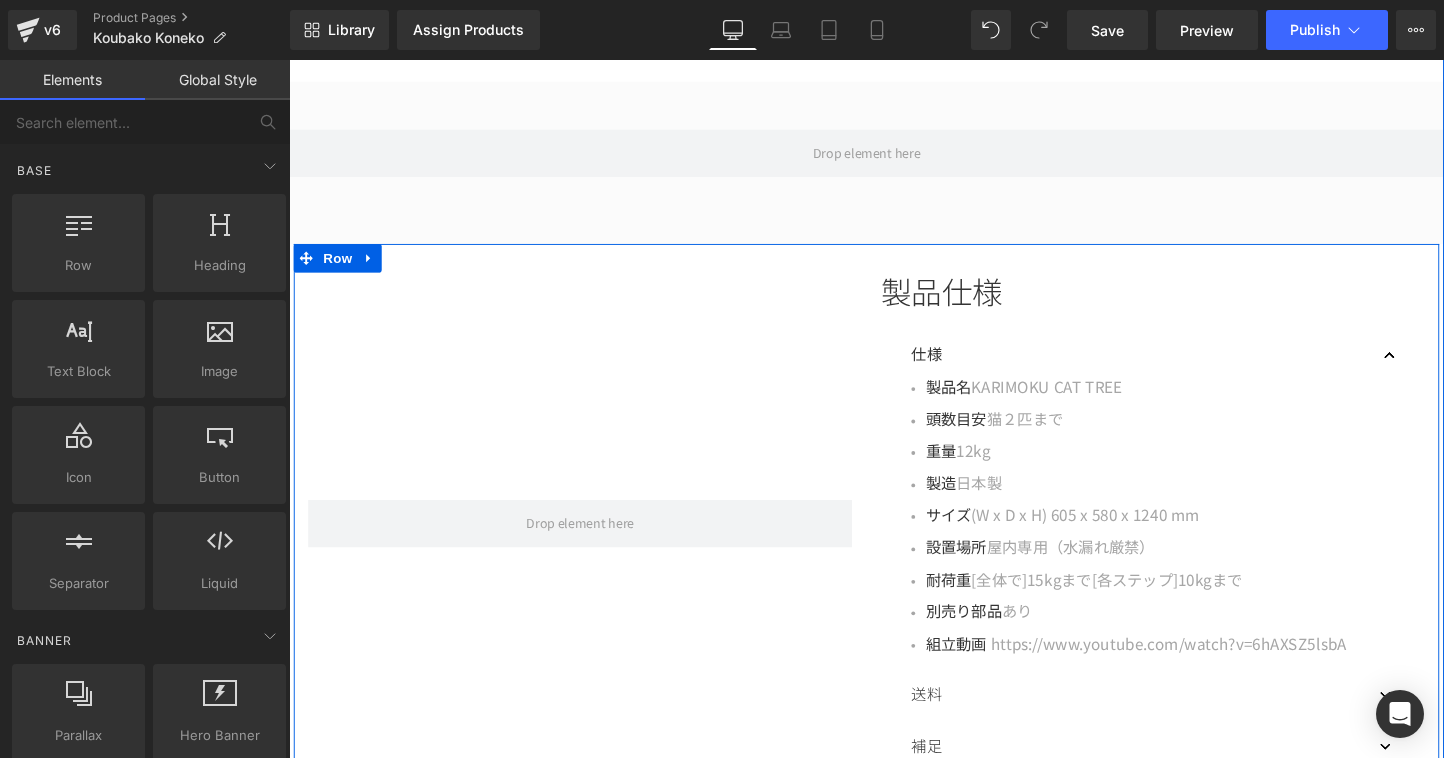 click at bounding box center [594, 546] 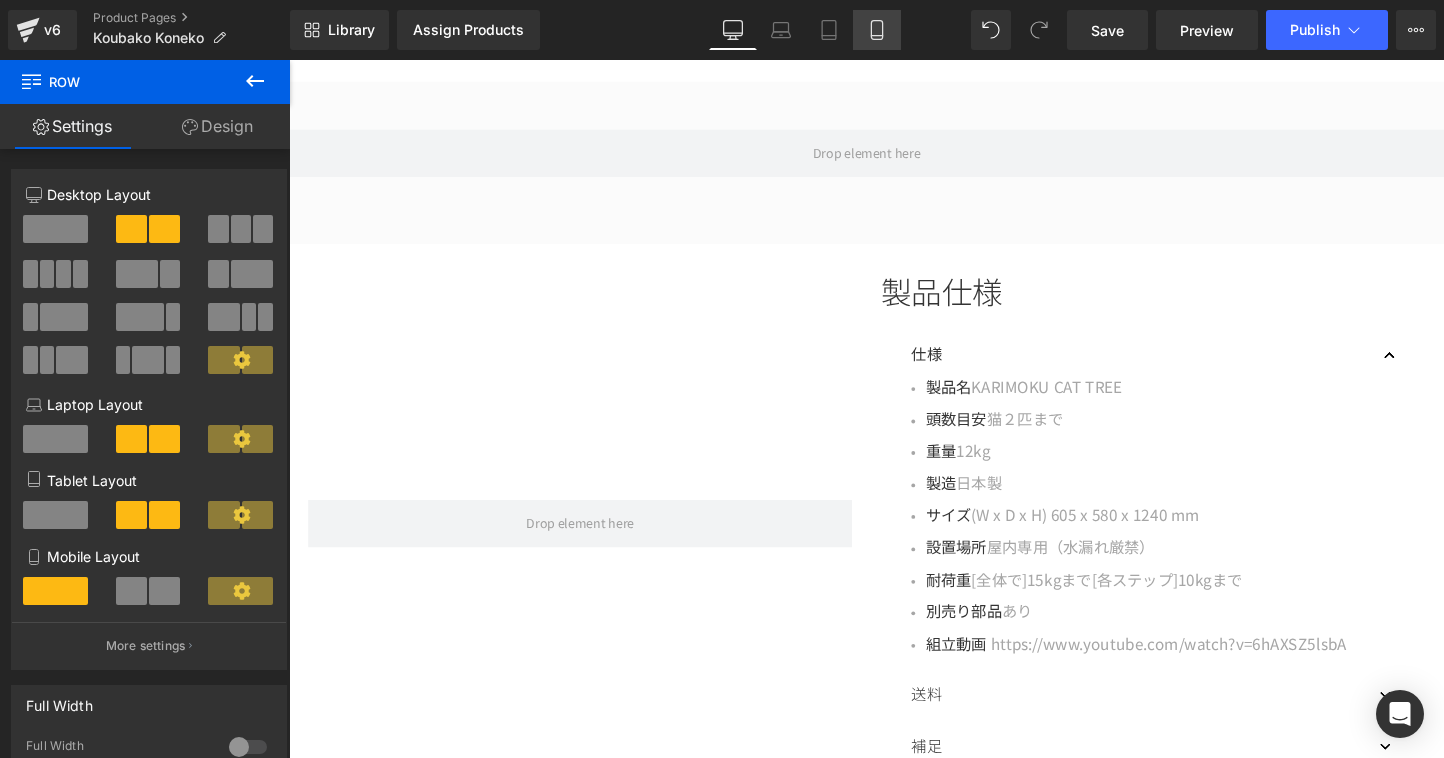 click on "Mobile" at bounding box center [877, 30] 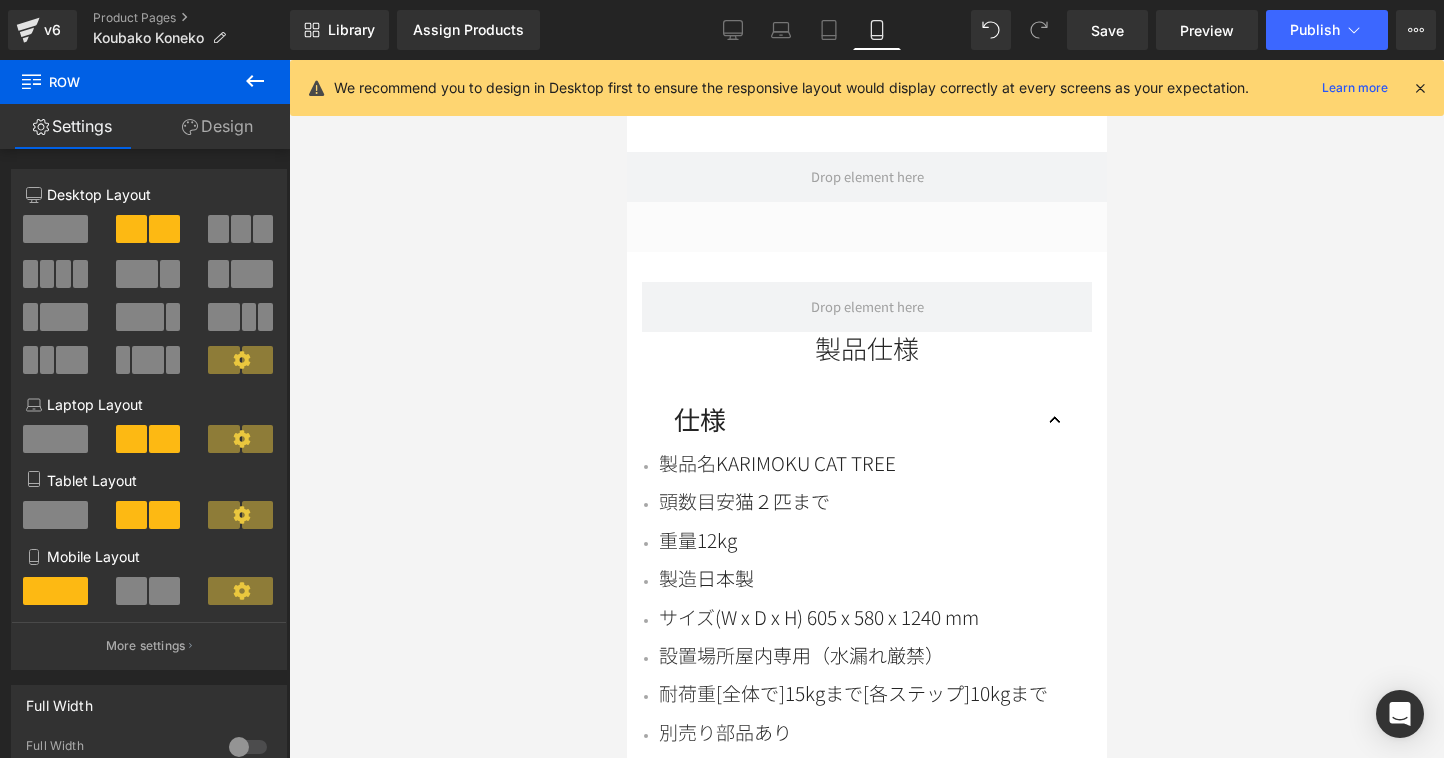 scroll, scrollTop: 4804, scrollLeft: 0, axis: vertical 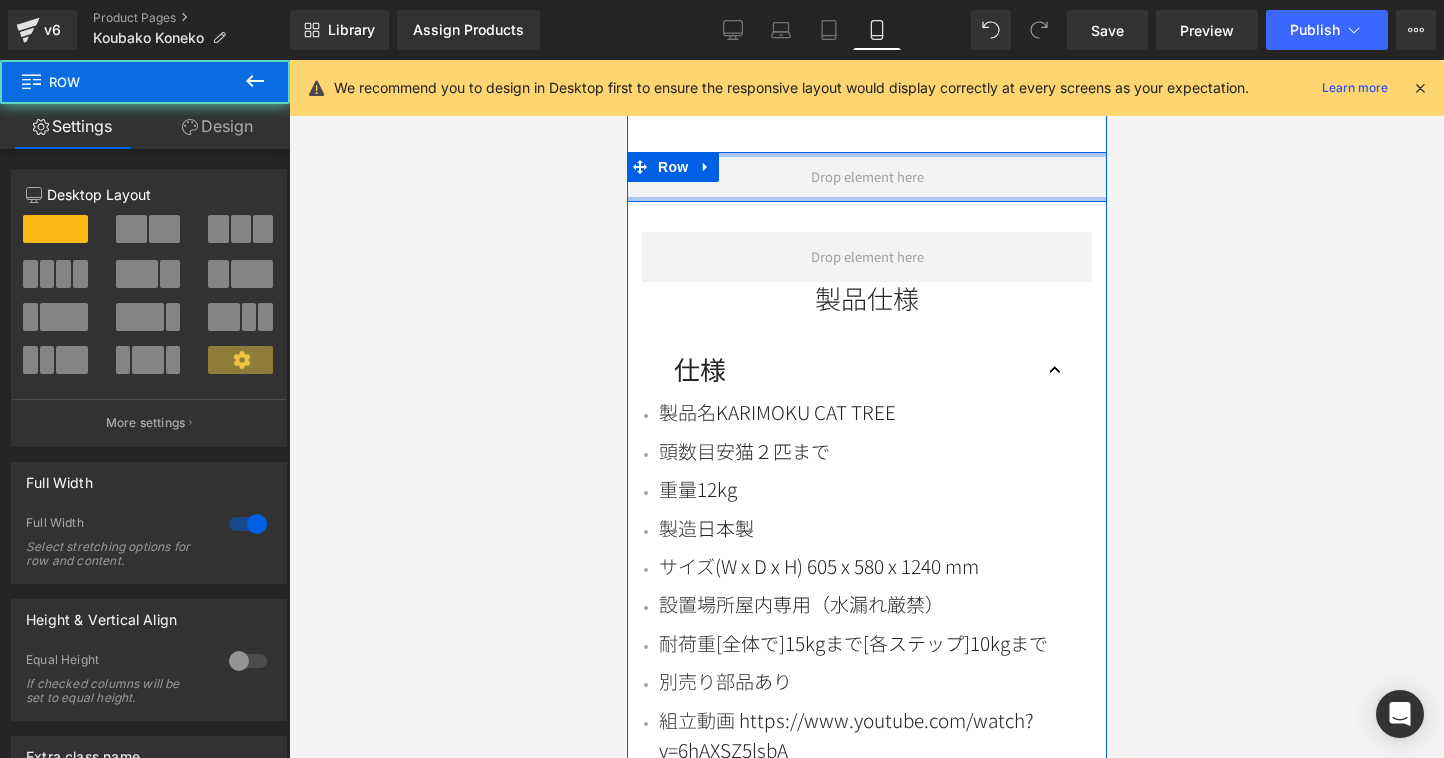 drag, startPoint x: 802, startPoint y: 247, endPoint x: 789, endPoint y: 157, distance: 90.934044 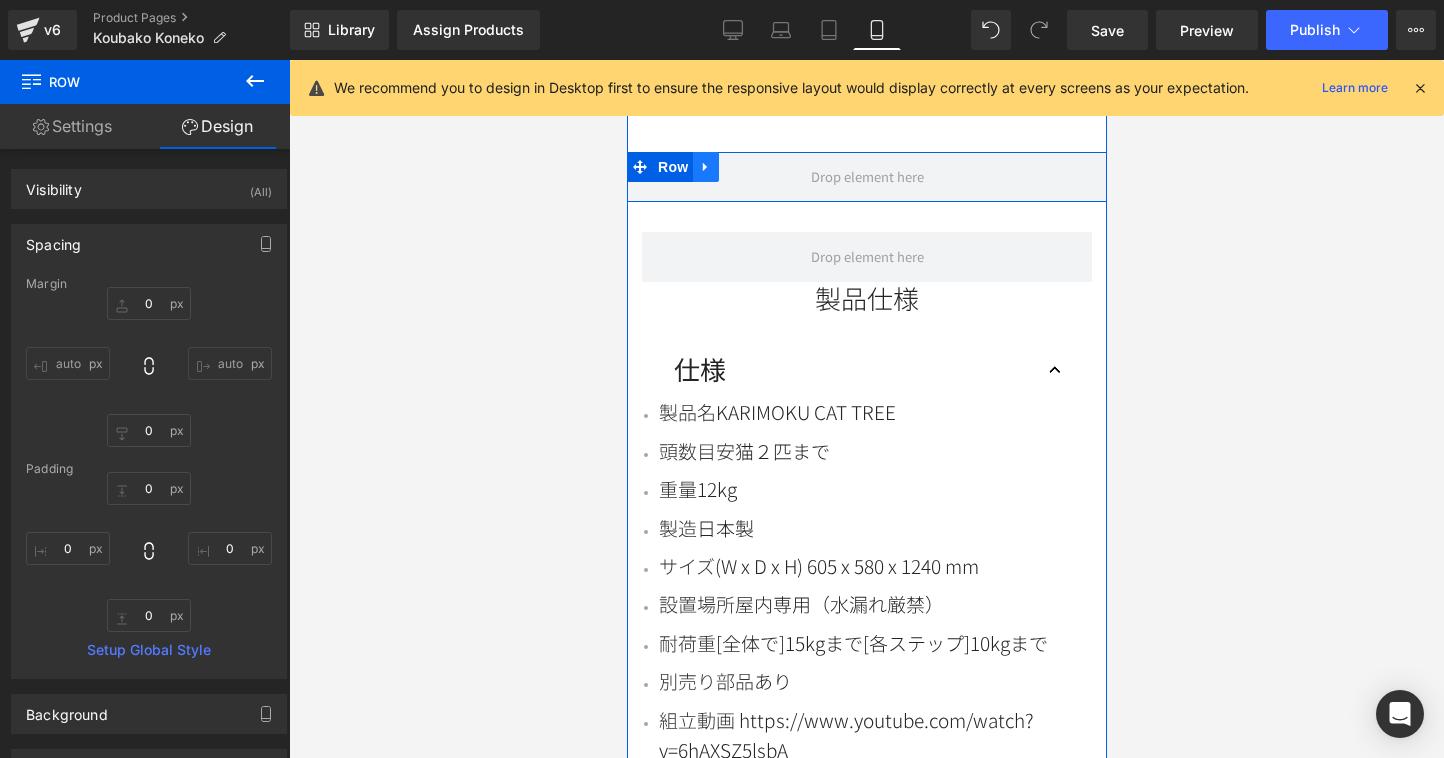 click 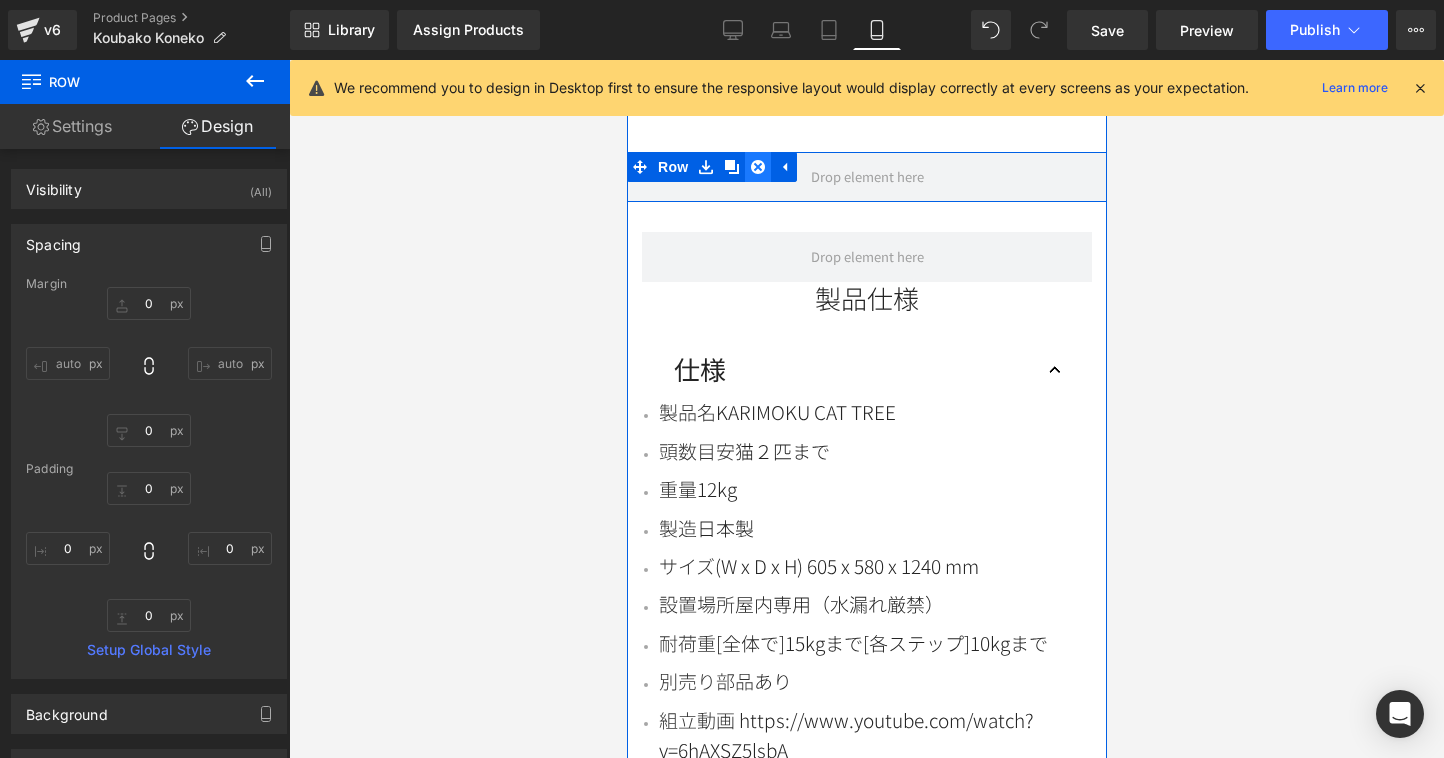 click 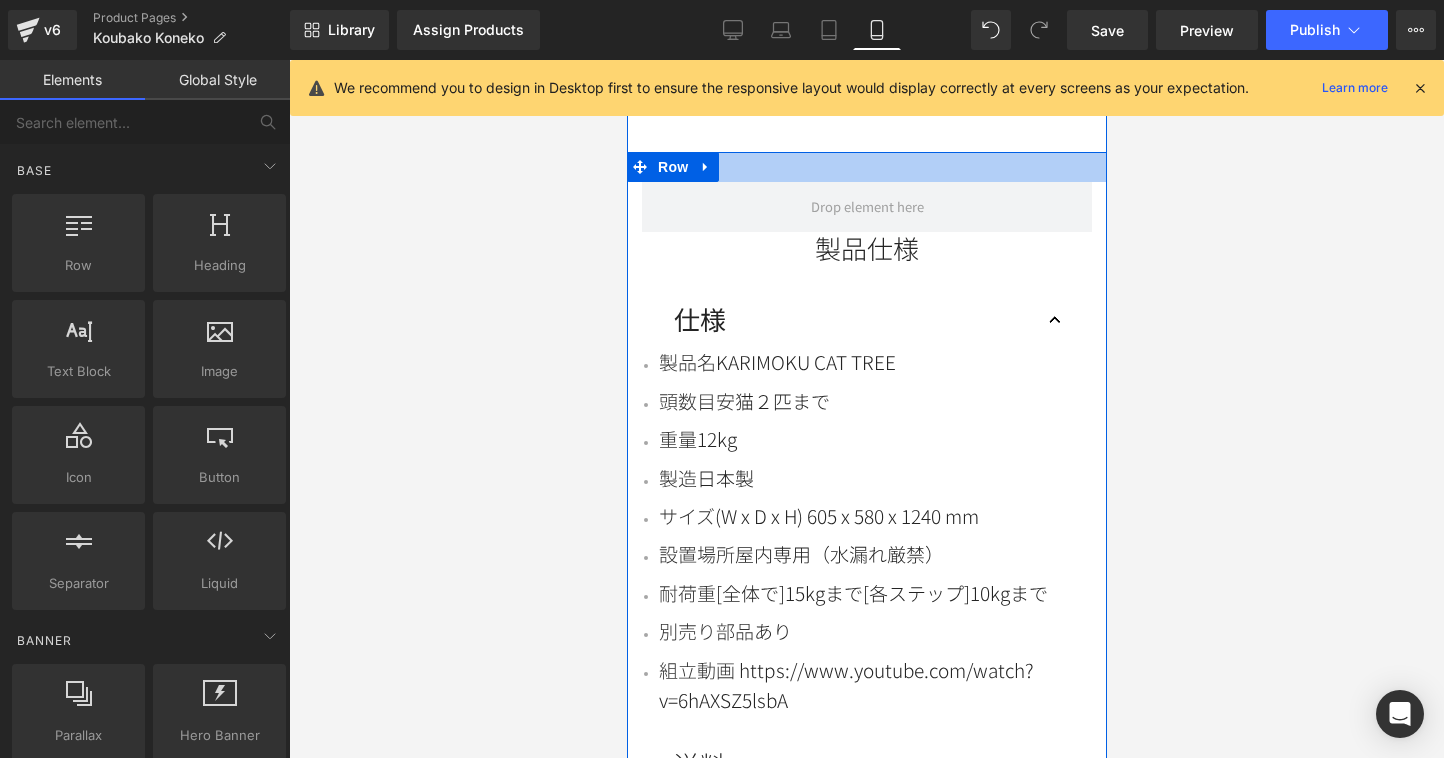 click at bounding box center (866, 167) 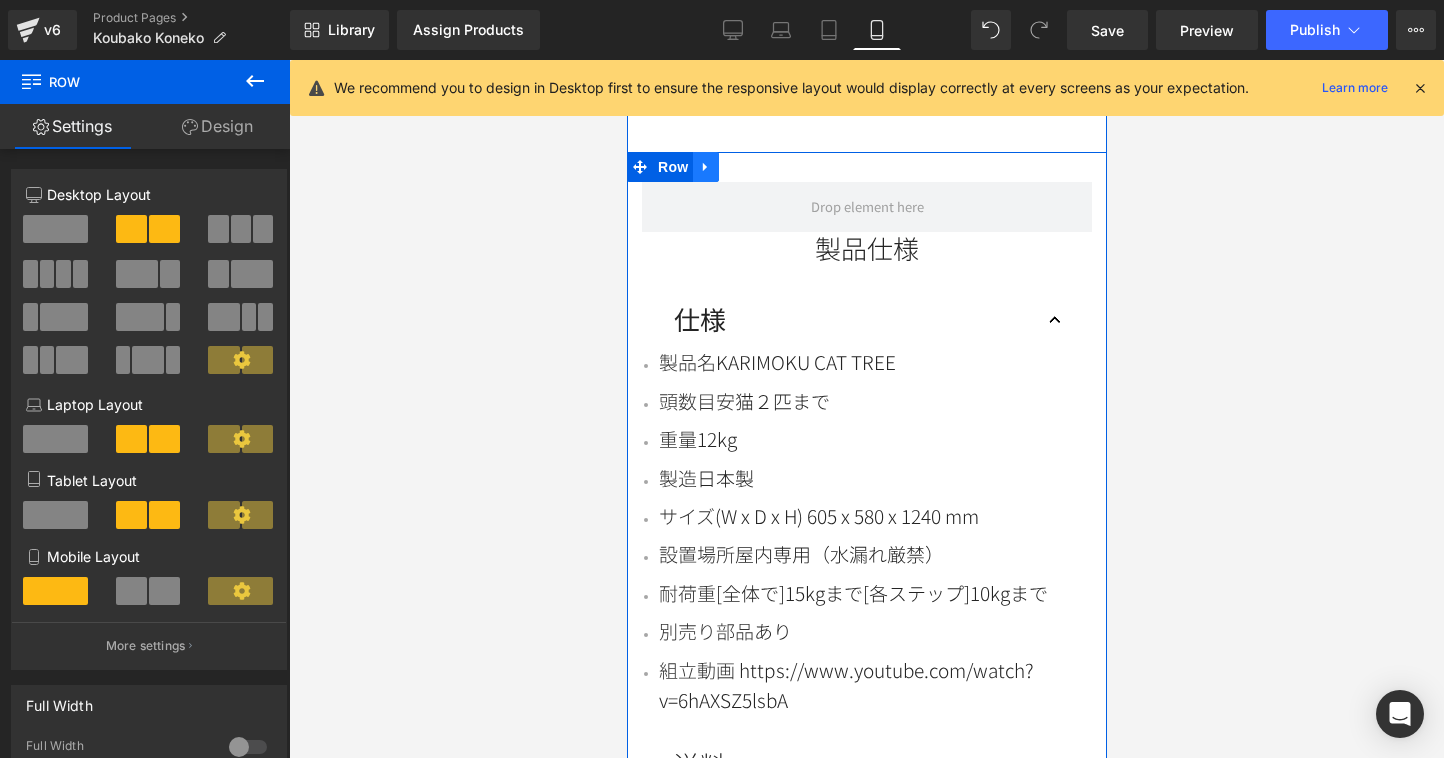 click at bounding box center [705, 167] 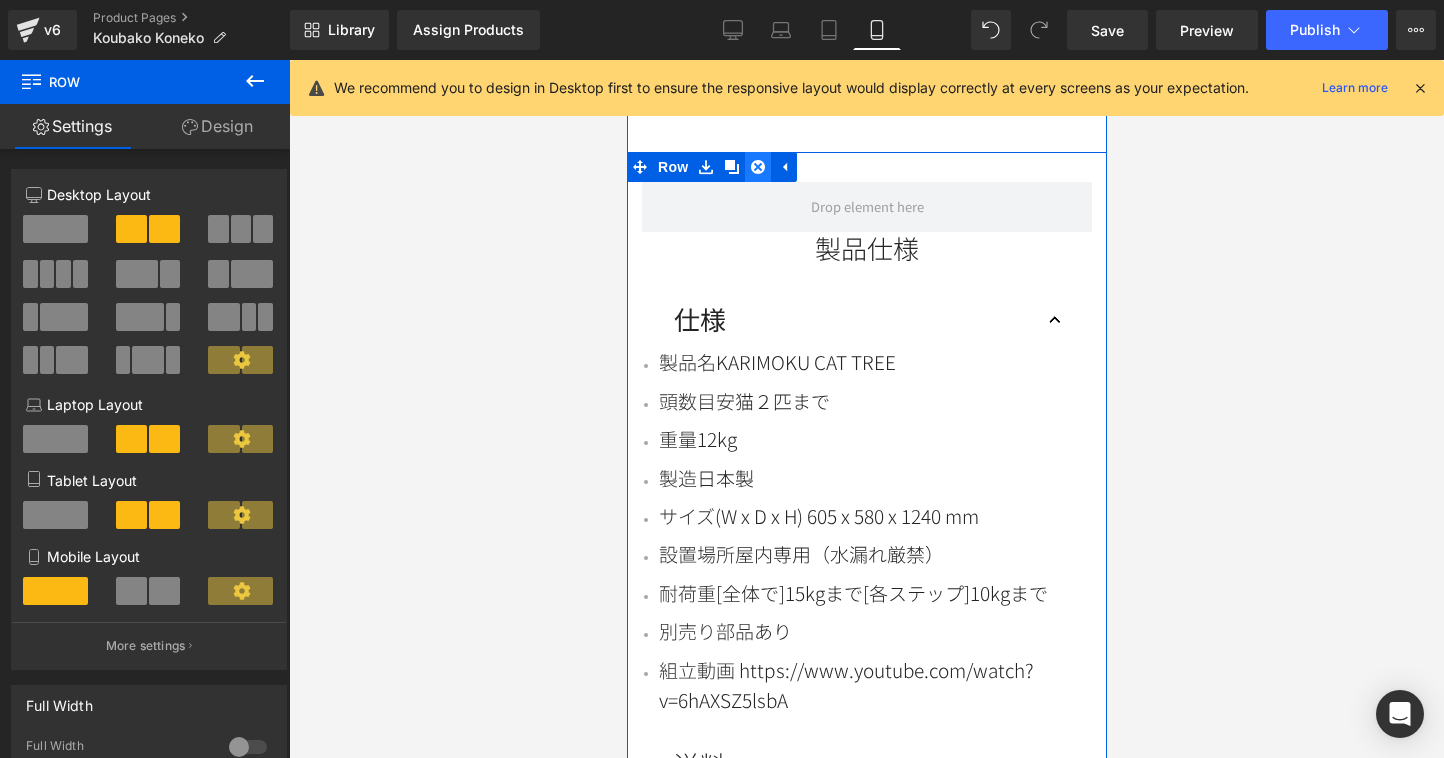 click at bounding box center [757, 167] 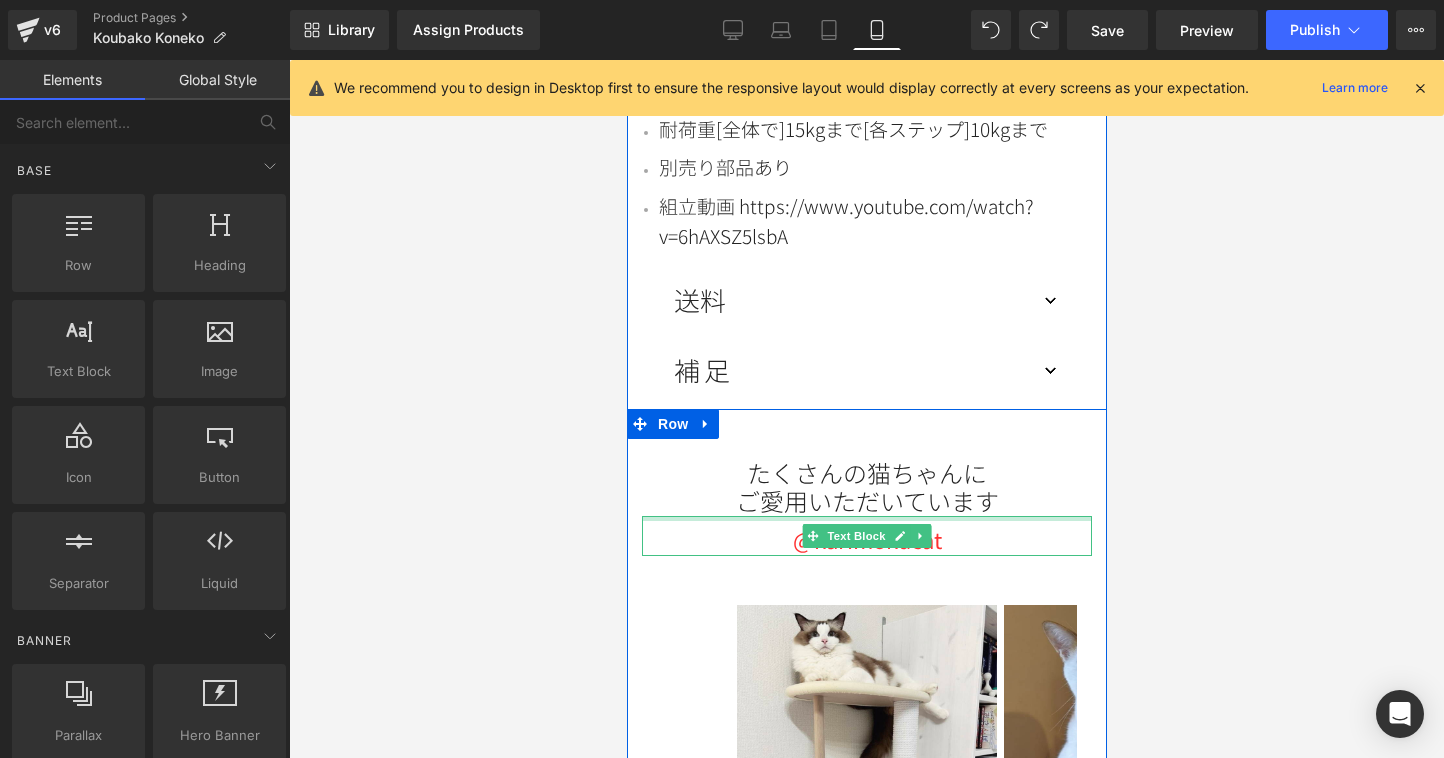 scroll, scrollTop: 5270, scrollLeft: 0, axis: vertical 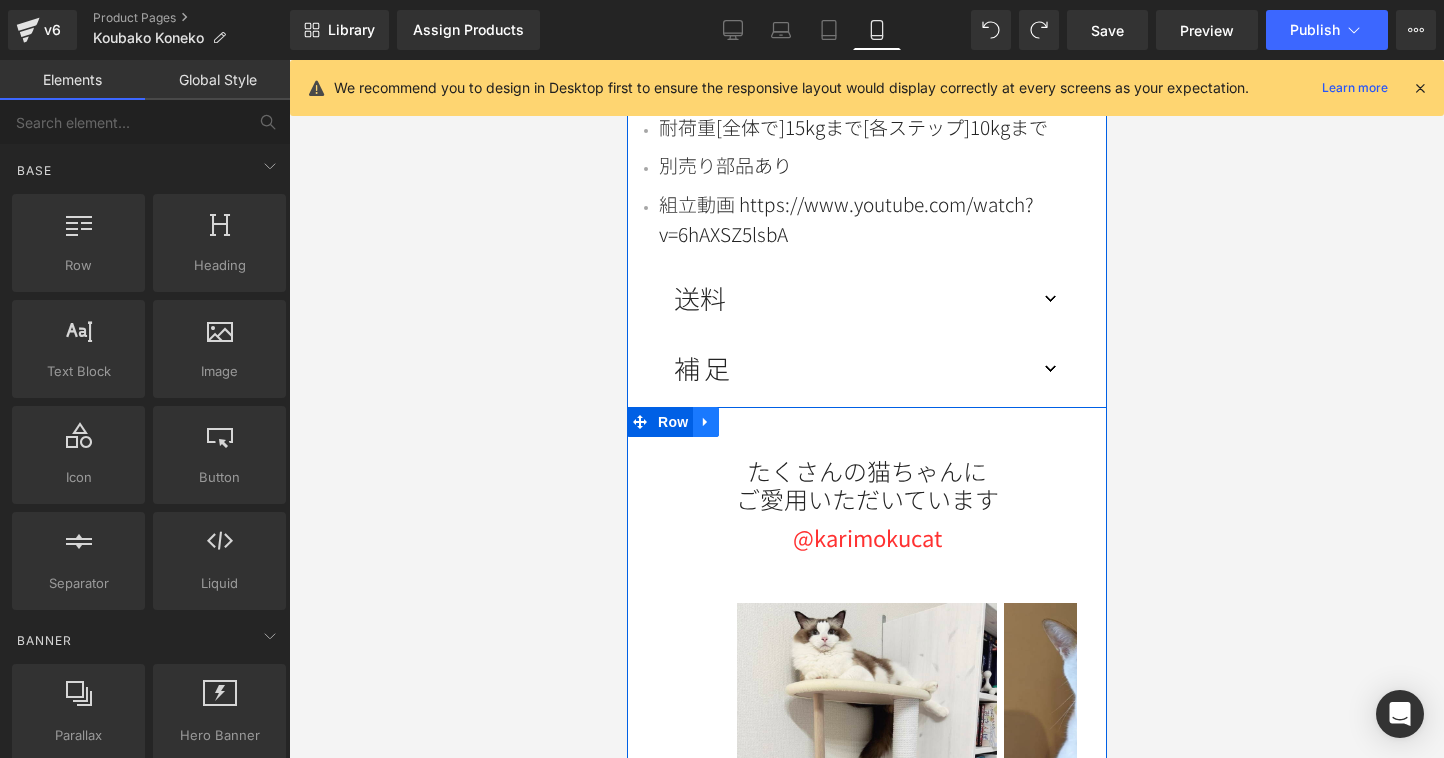 click 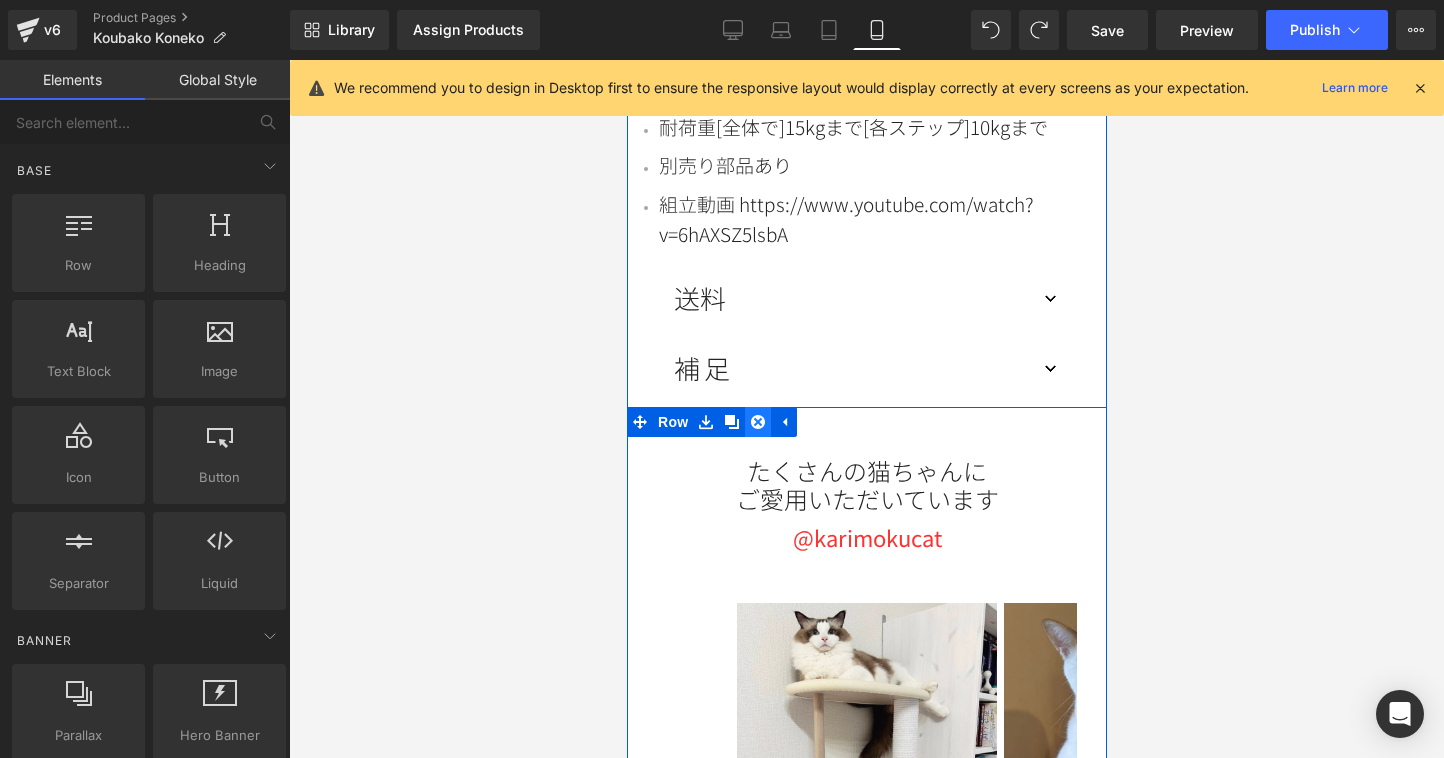 click at bounding box center [757, 422] 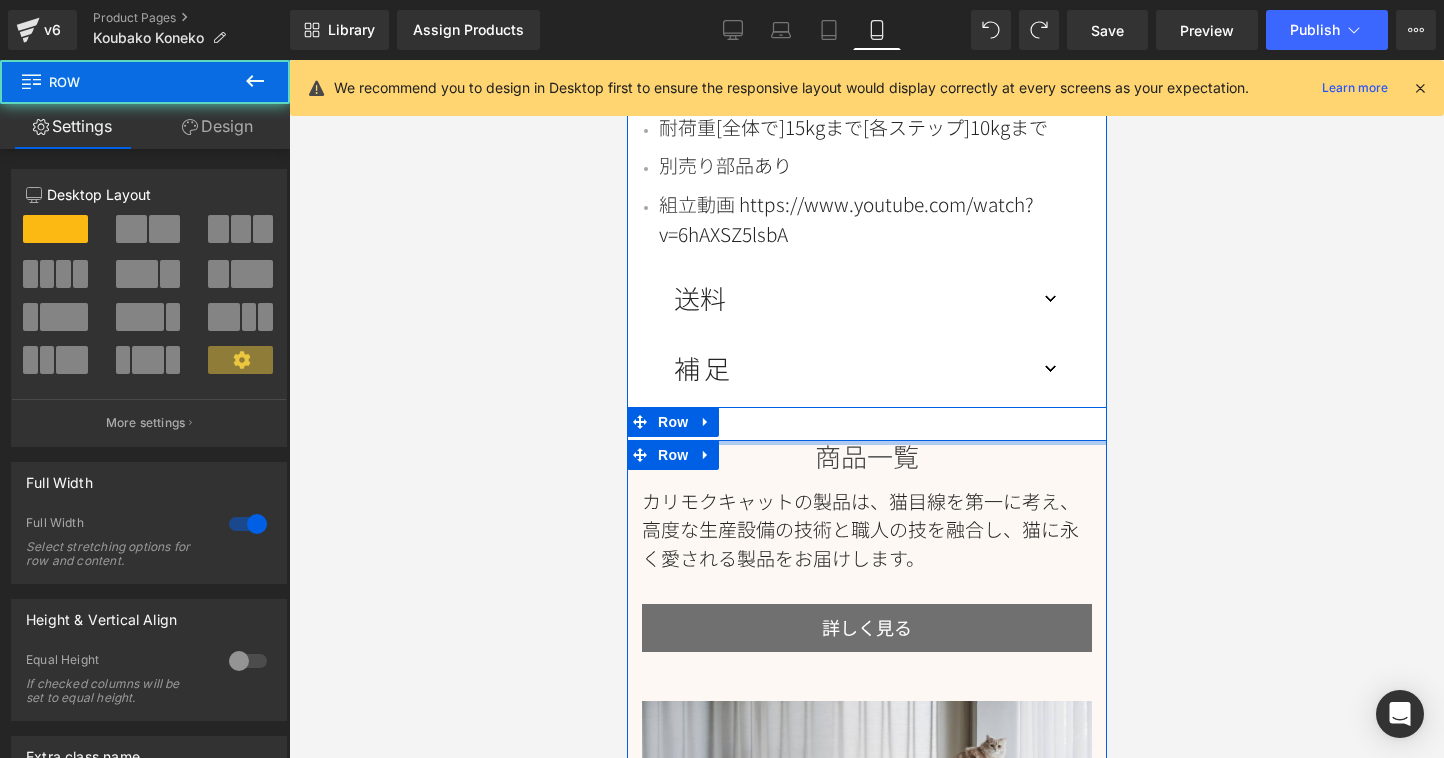 drag, startPoint x: 732, startPoint y: 441, endPoint x: 731, endPoint y: 332, distance: 109.004585 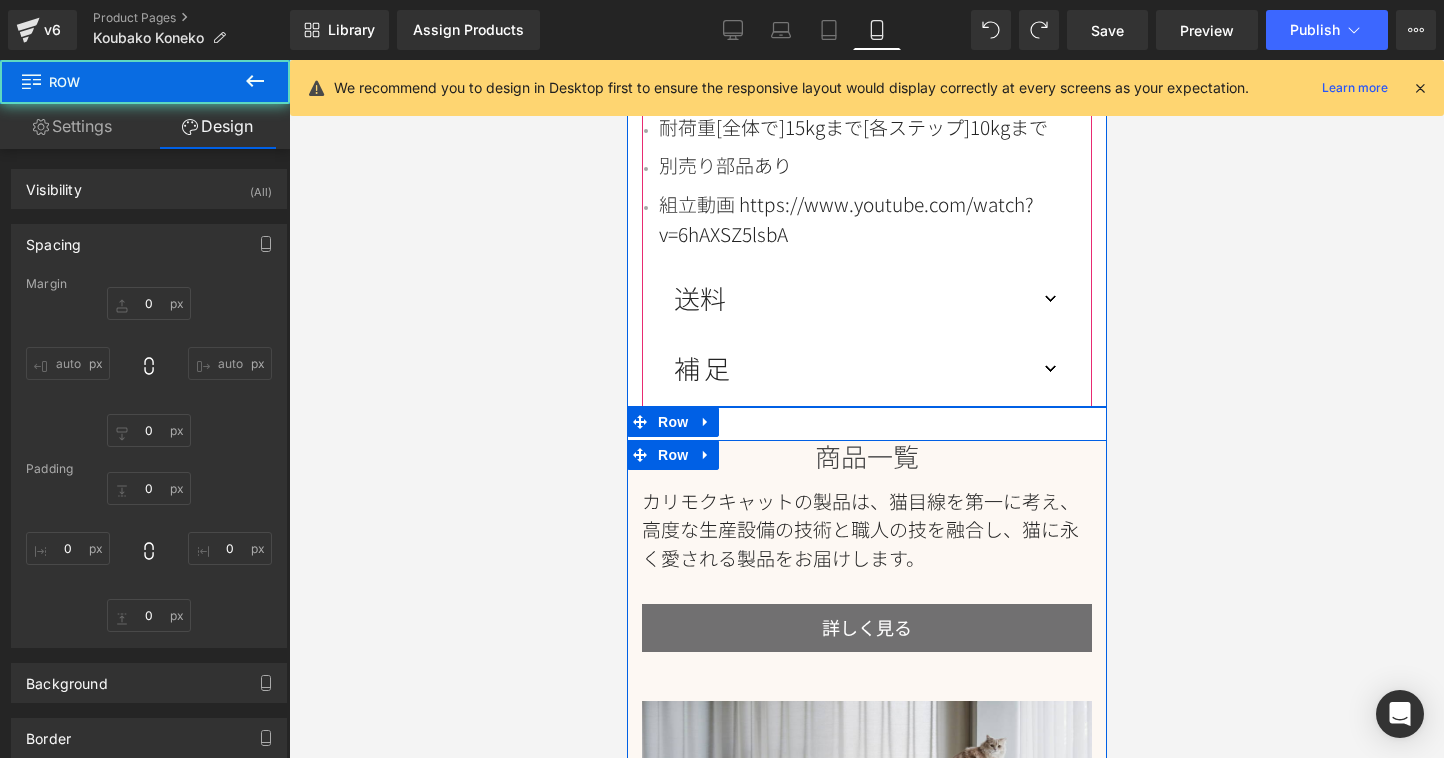 type on "0" 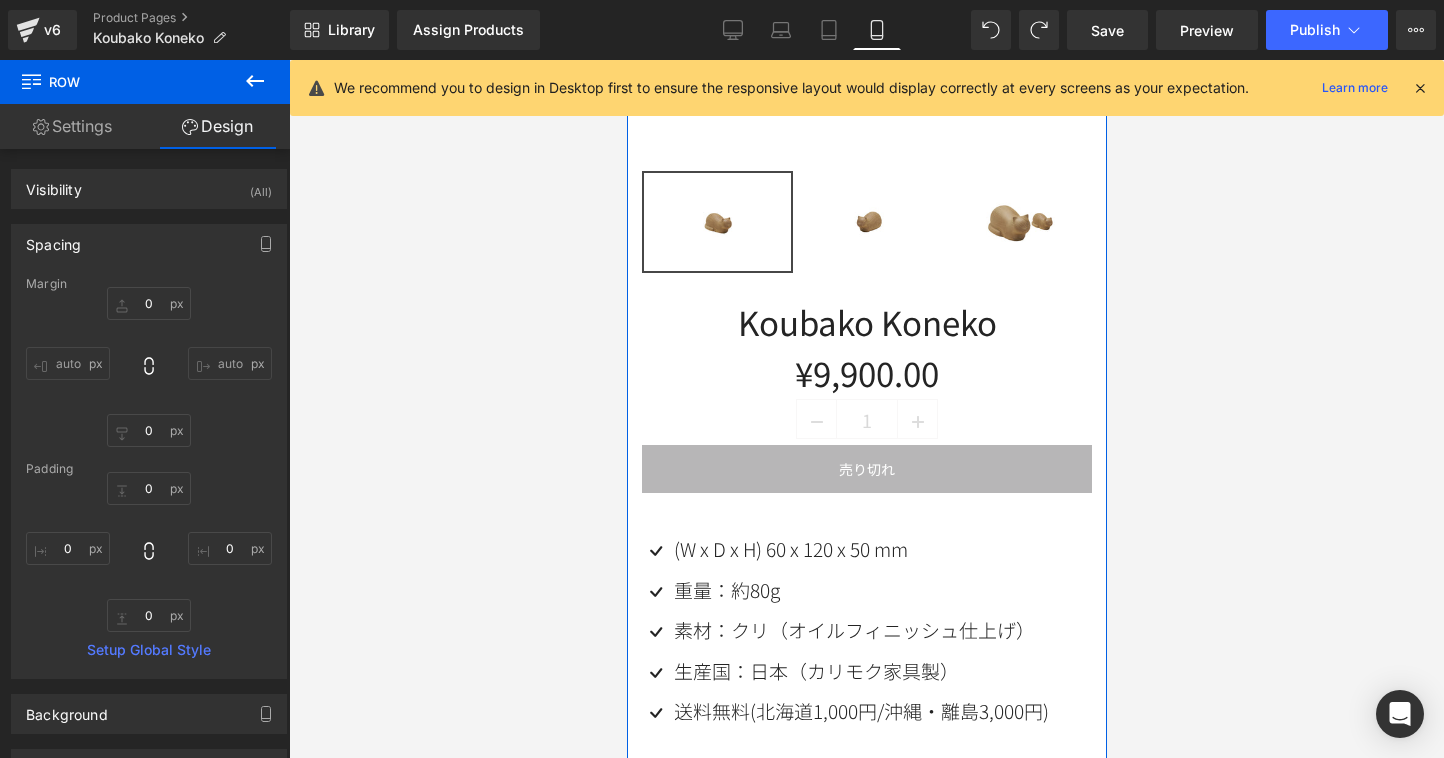 scroll, scrollTop: 0, scrollLeft: 0, axis: both 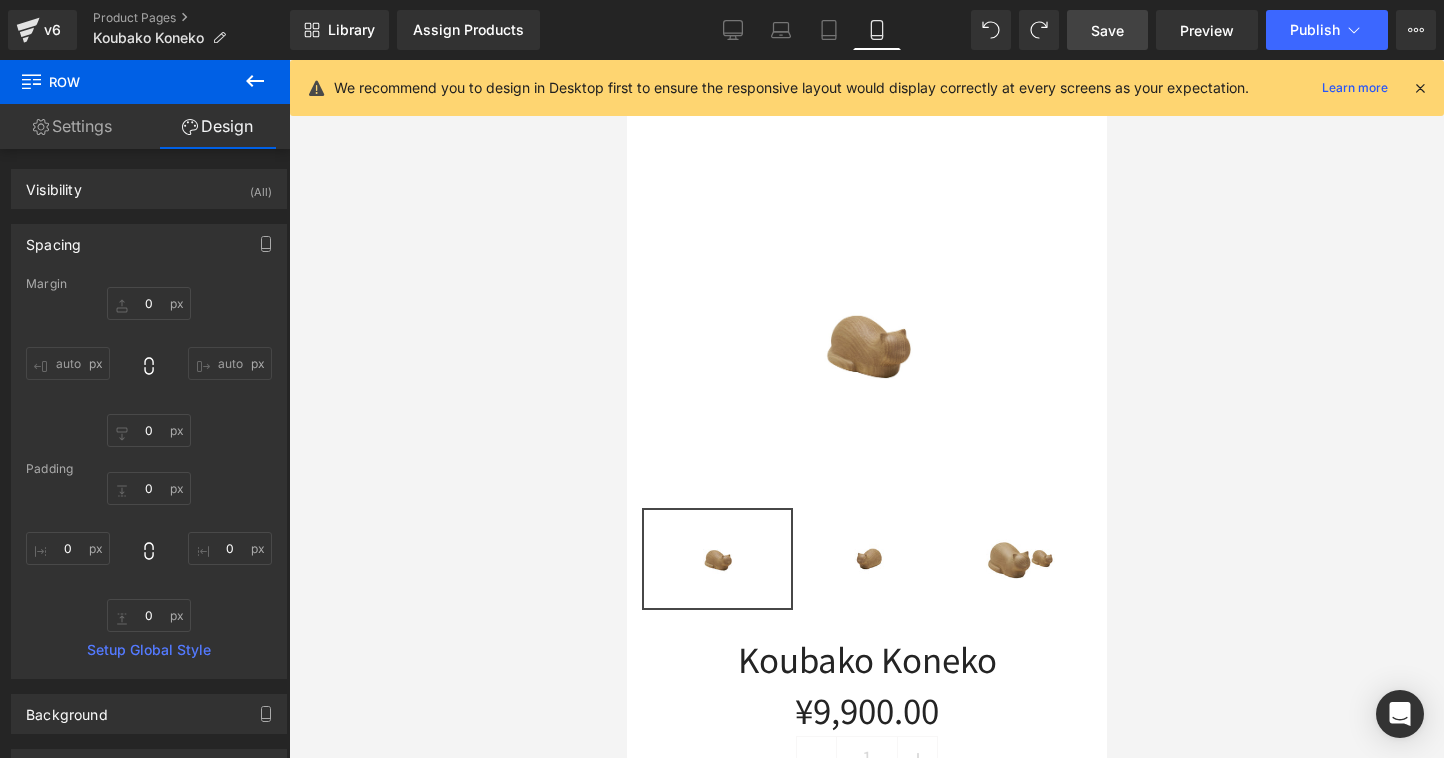 click on "Save" at bounding box center (1107, 30) 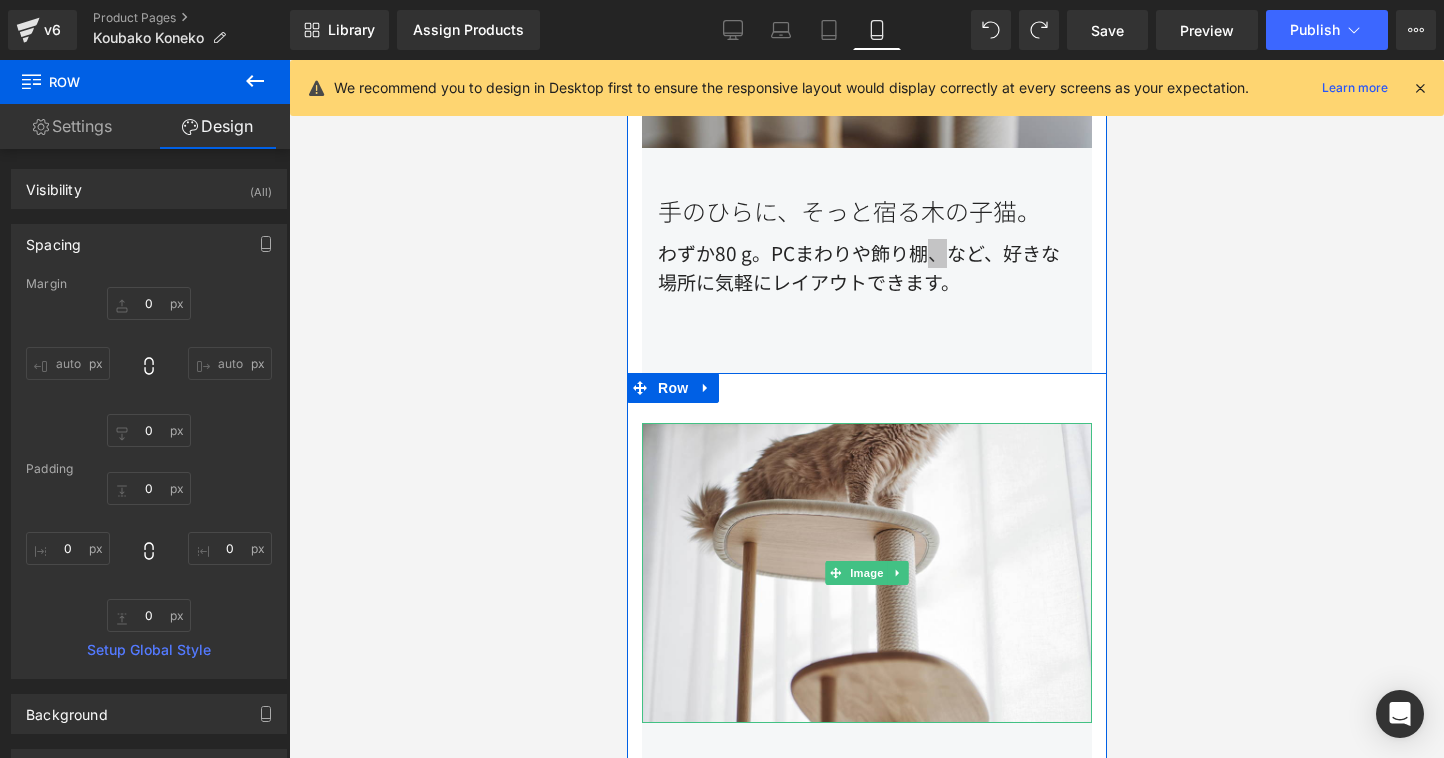 scroll, scrollTop: 2279, scrollLeft: 0, axis: vertical 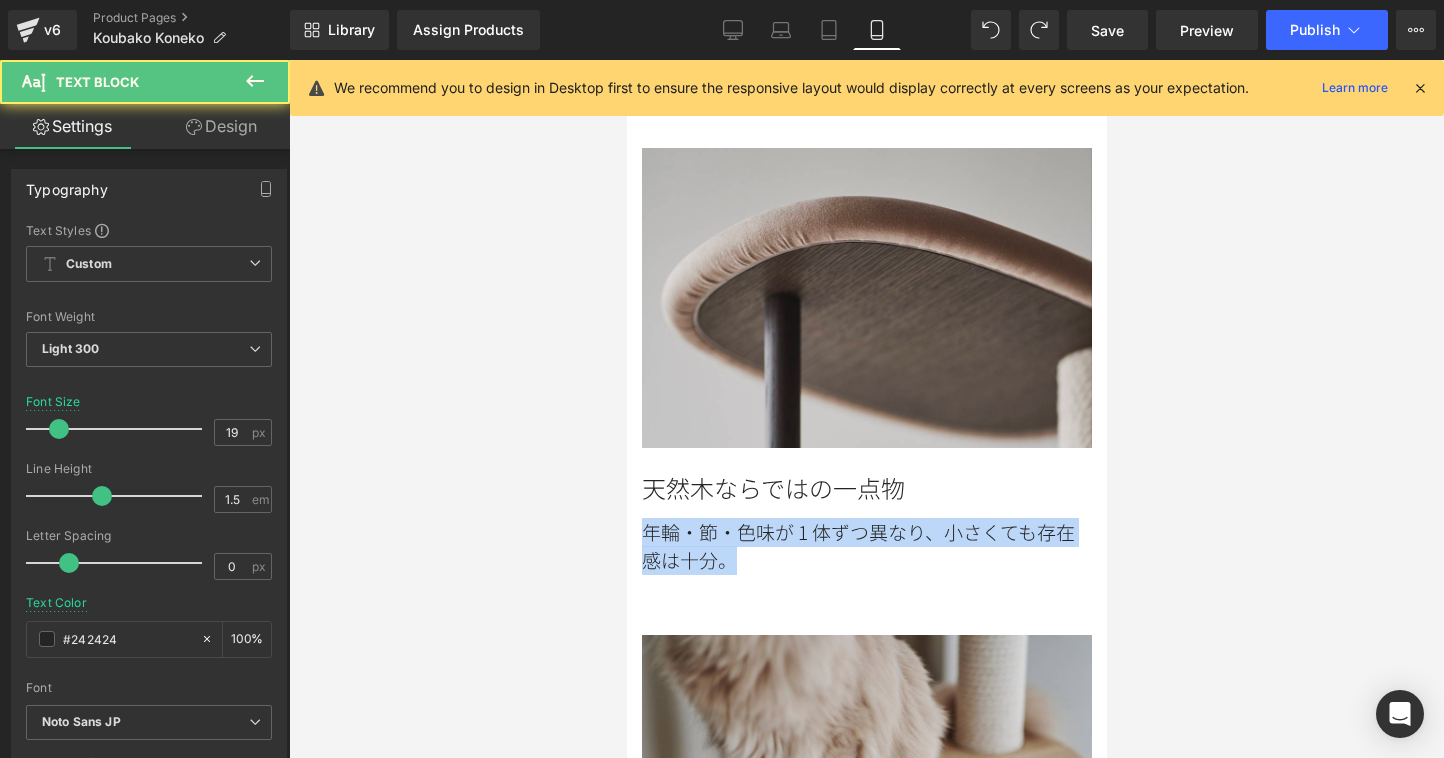 drag, startPoint x: 754, startPoint y: 557, endPoint x: 587, endPoint y: 521, distance: 170.83618 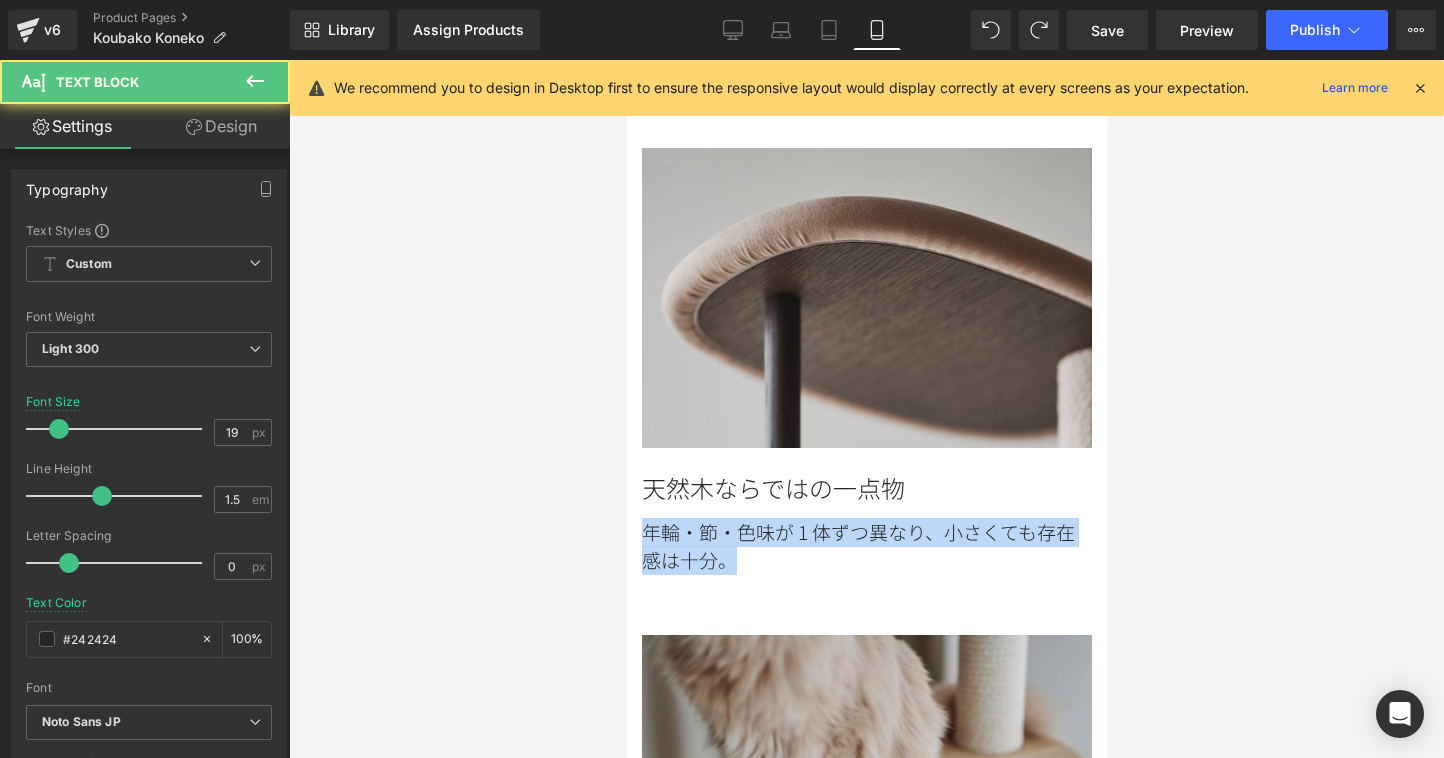 click on "コンテンツにスキップする
0
検索する
私たちについて
商品一覧
記事一覧
ご利用ガイド" at bounding box center [866, 1246] 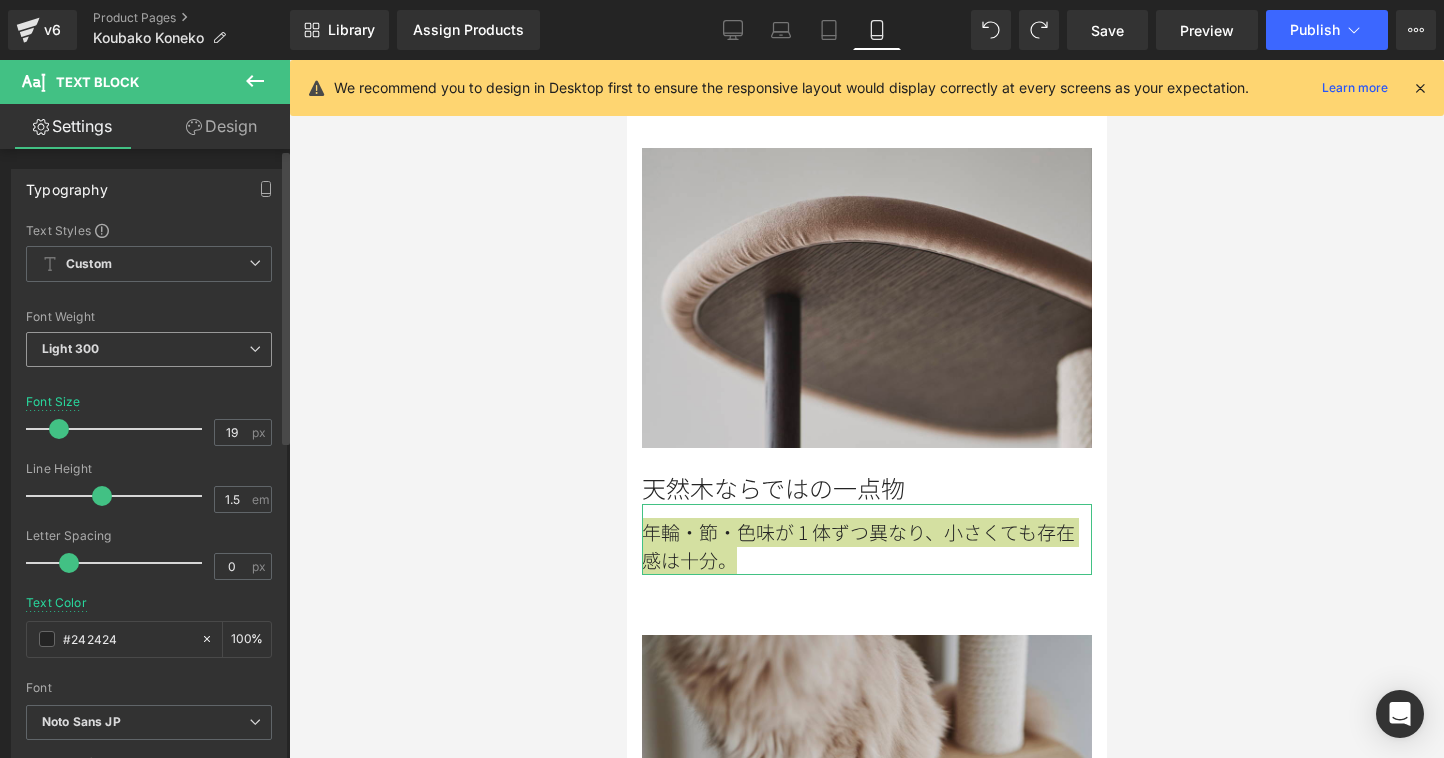 click on "Light 300" at bounding box center (149, 349) 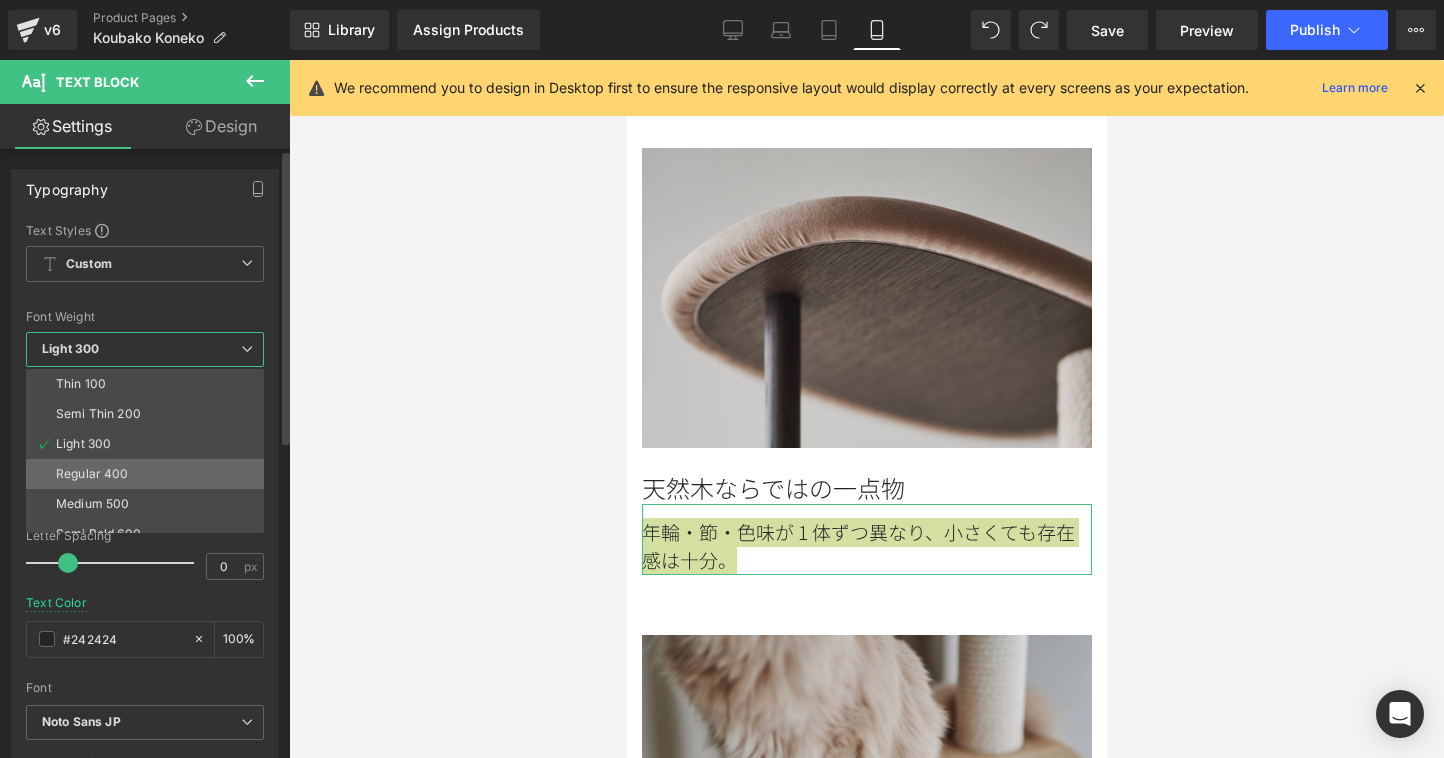 click on "Regular 400" at bounding box center (149, 474) 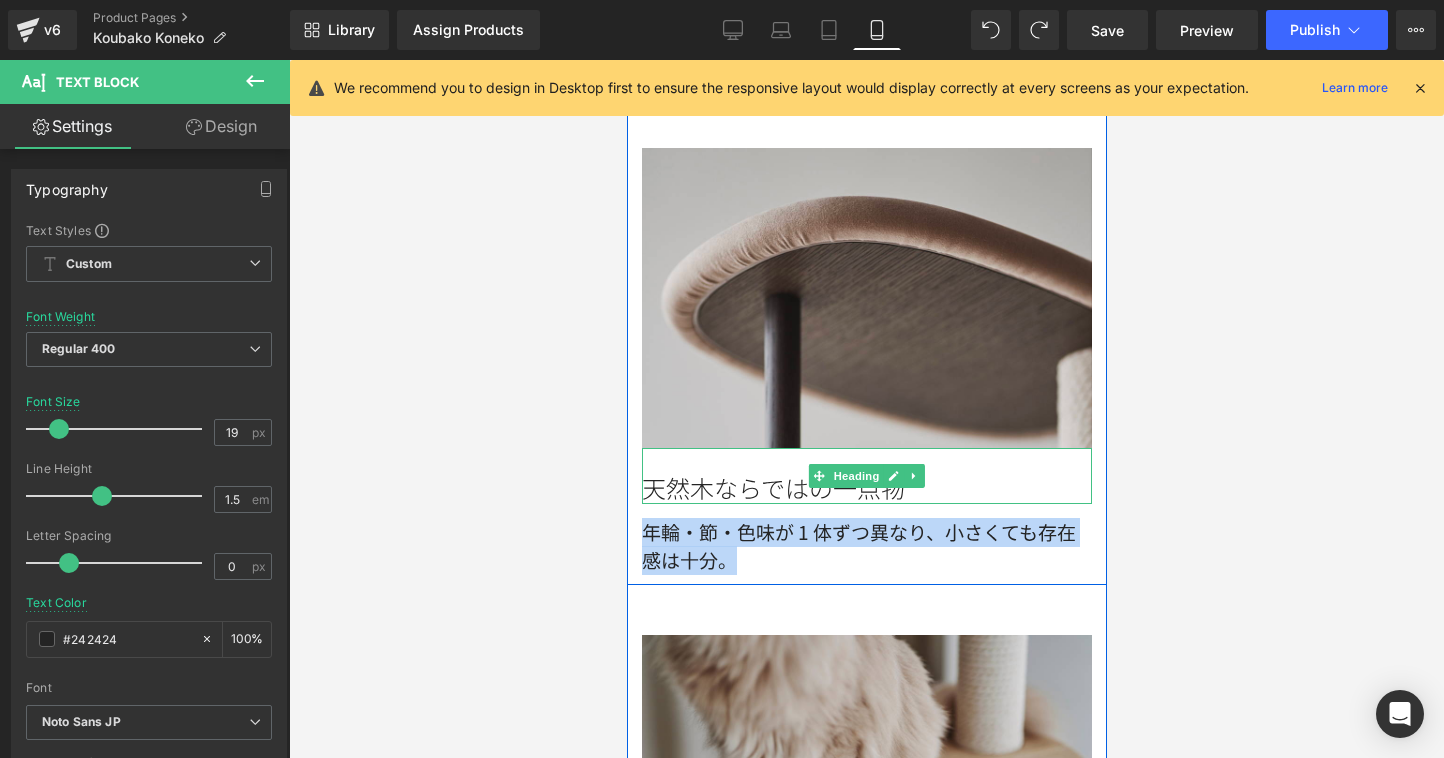 click on "天然木ならではの一点物" at bounding box center [866, 487] 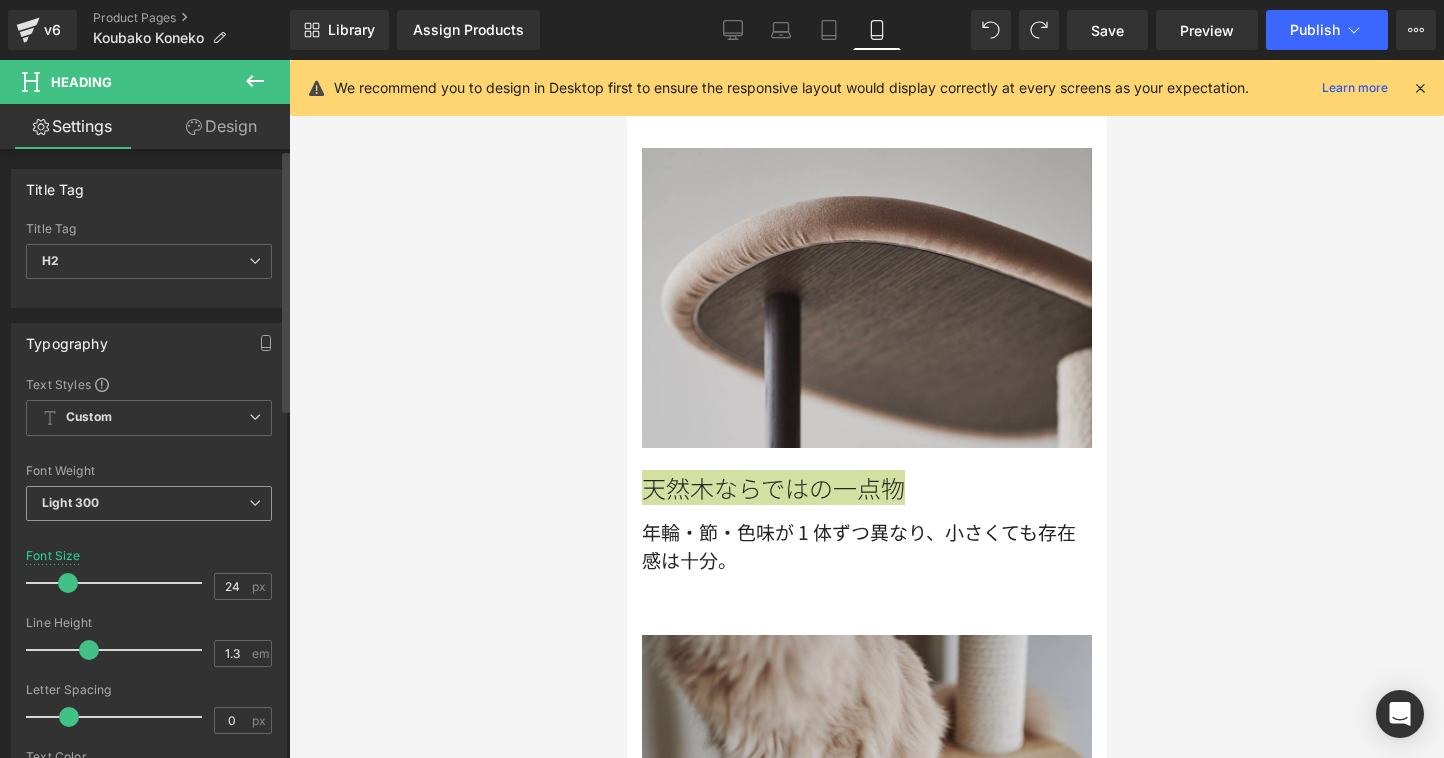 click on "Light 300" at bounding box center (149, 503) 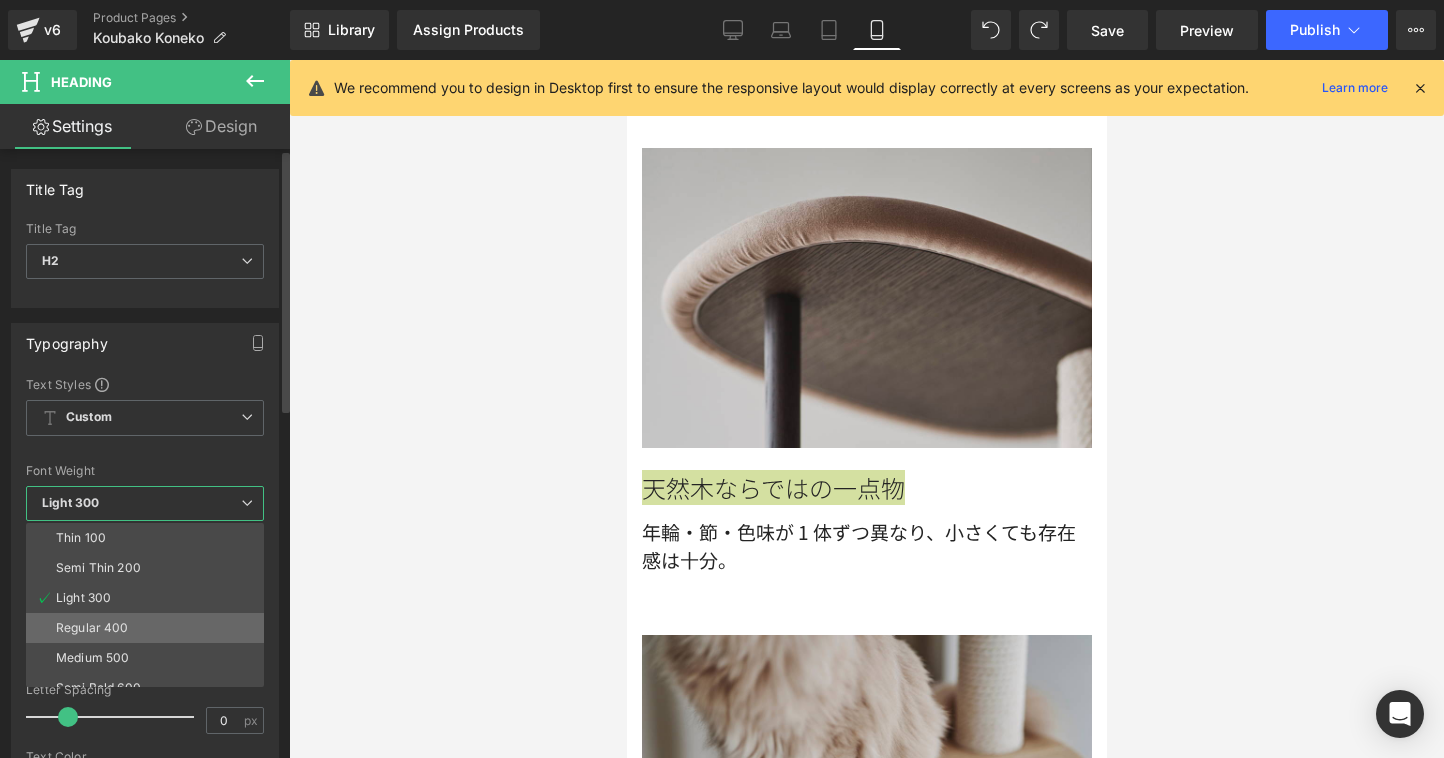 click on "Regular 400" at bounding box center [149, 628] 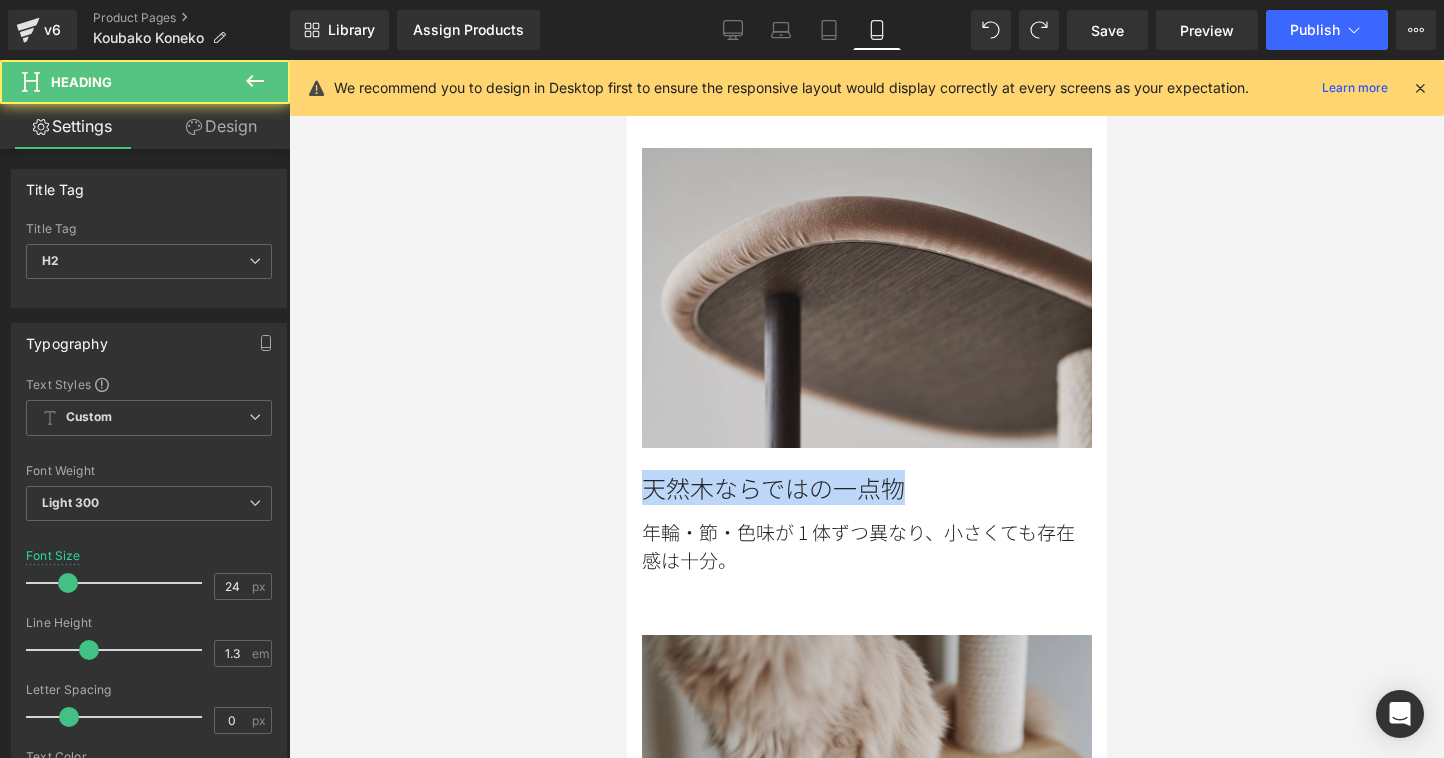 drag, startPoint x: 921, startPoint y: 491, endPoint x: 584, endPoint y: 478, distance: 337.25064 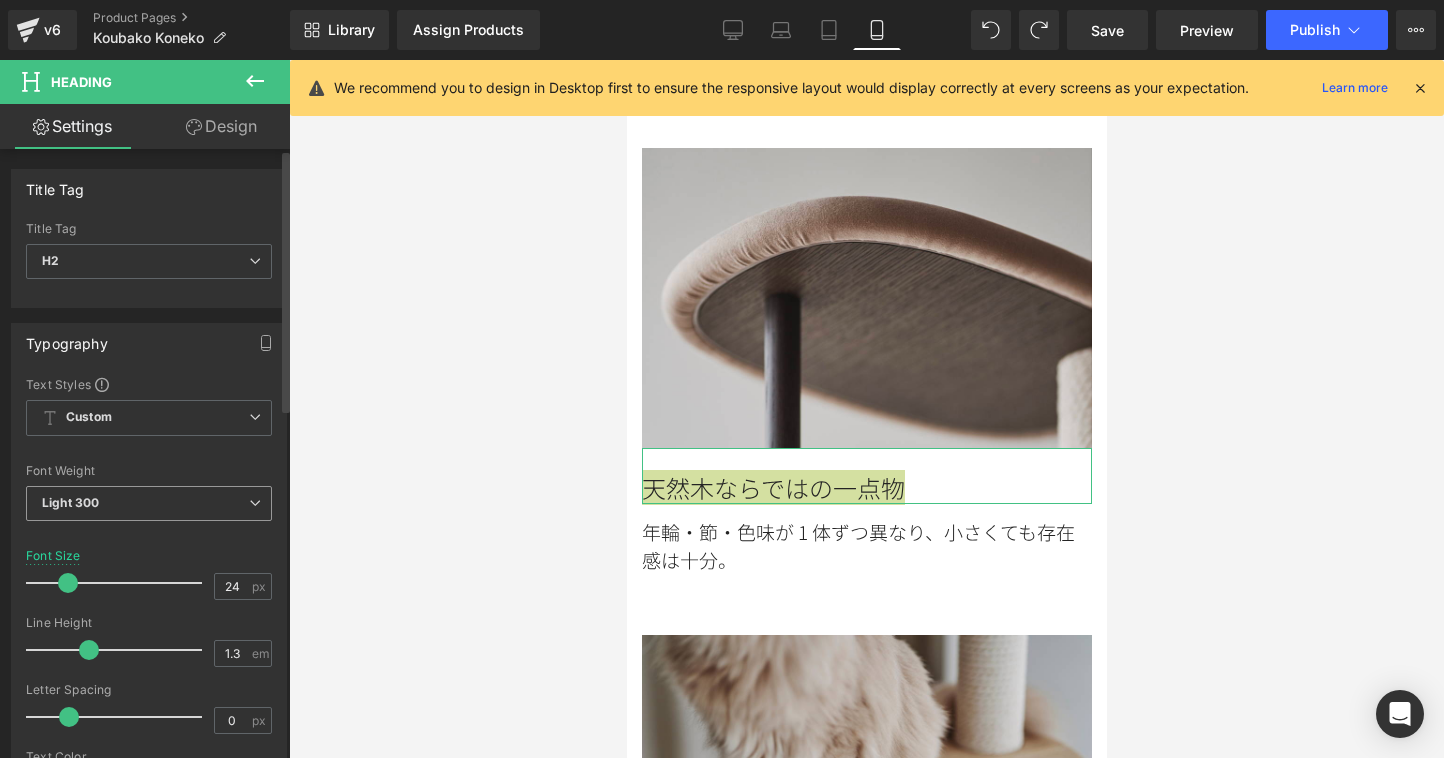 click on "Light 300" at bounding box center (149, 503) 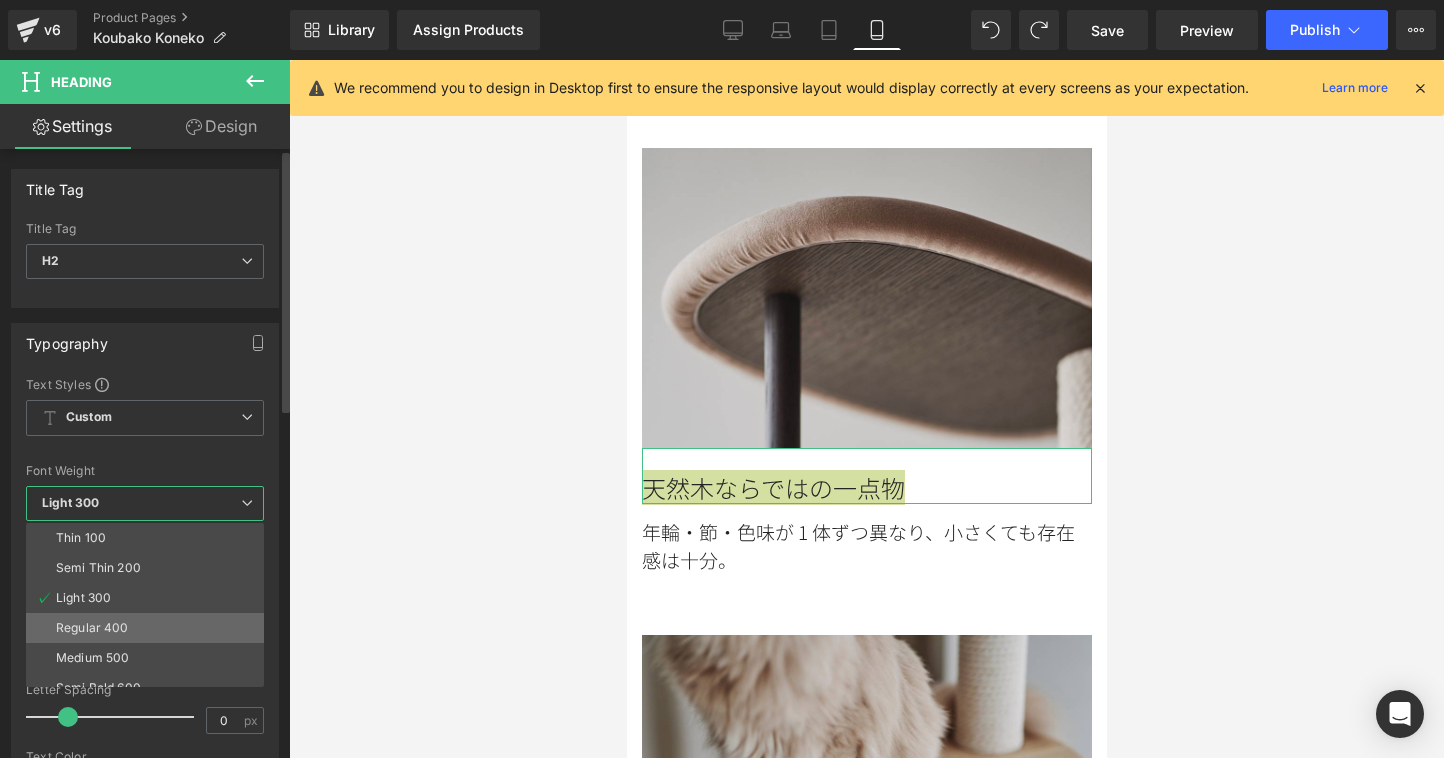 click on "Regular 400" at bounding box center (149, 628) 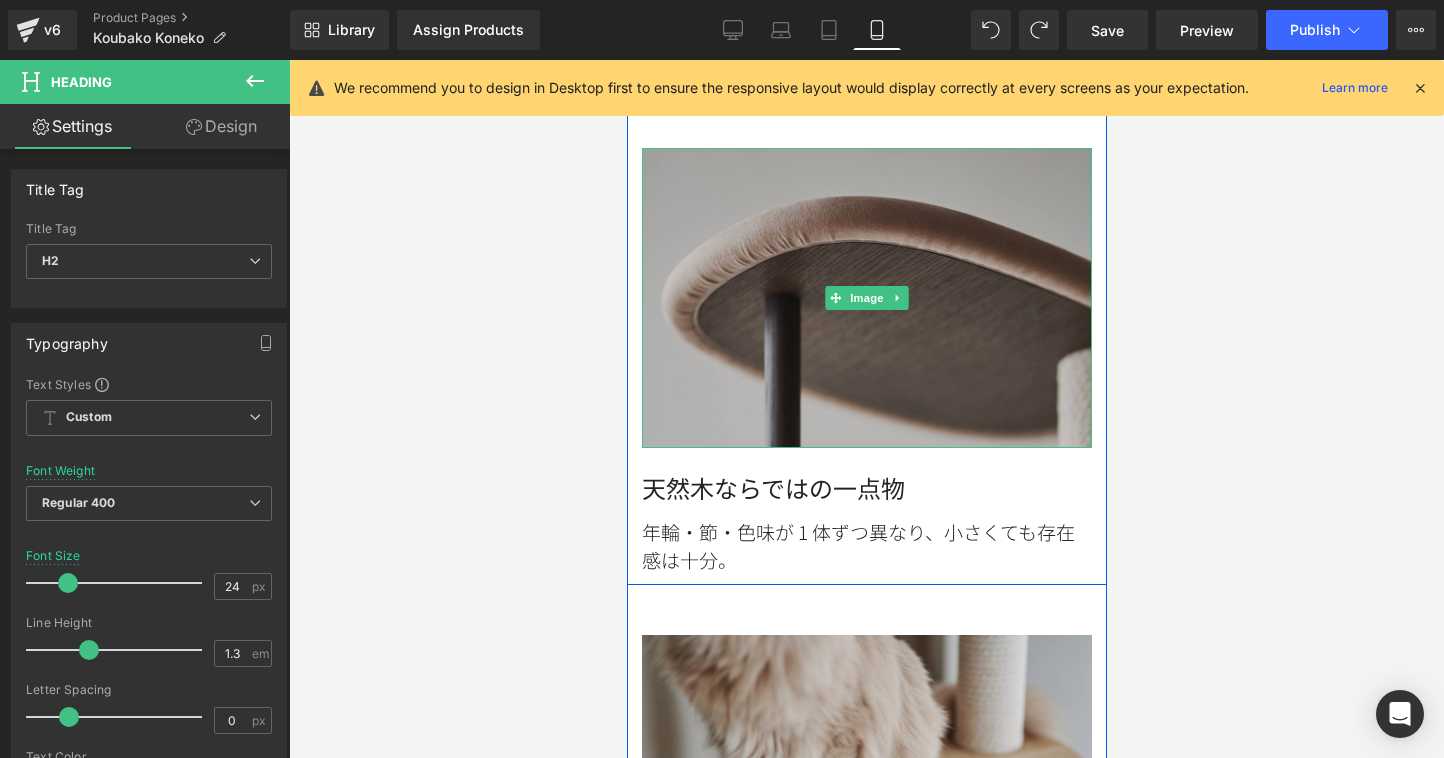 scroll, scrollTop: 1864, scrollLeft: 0, axis: vertical 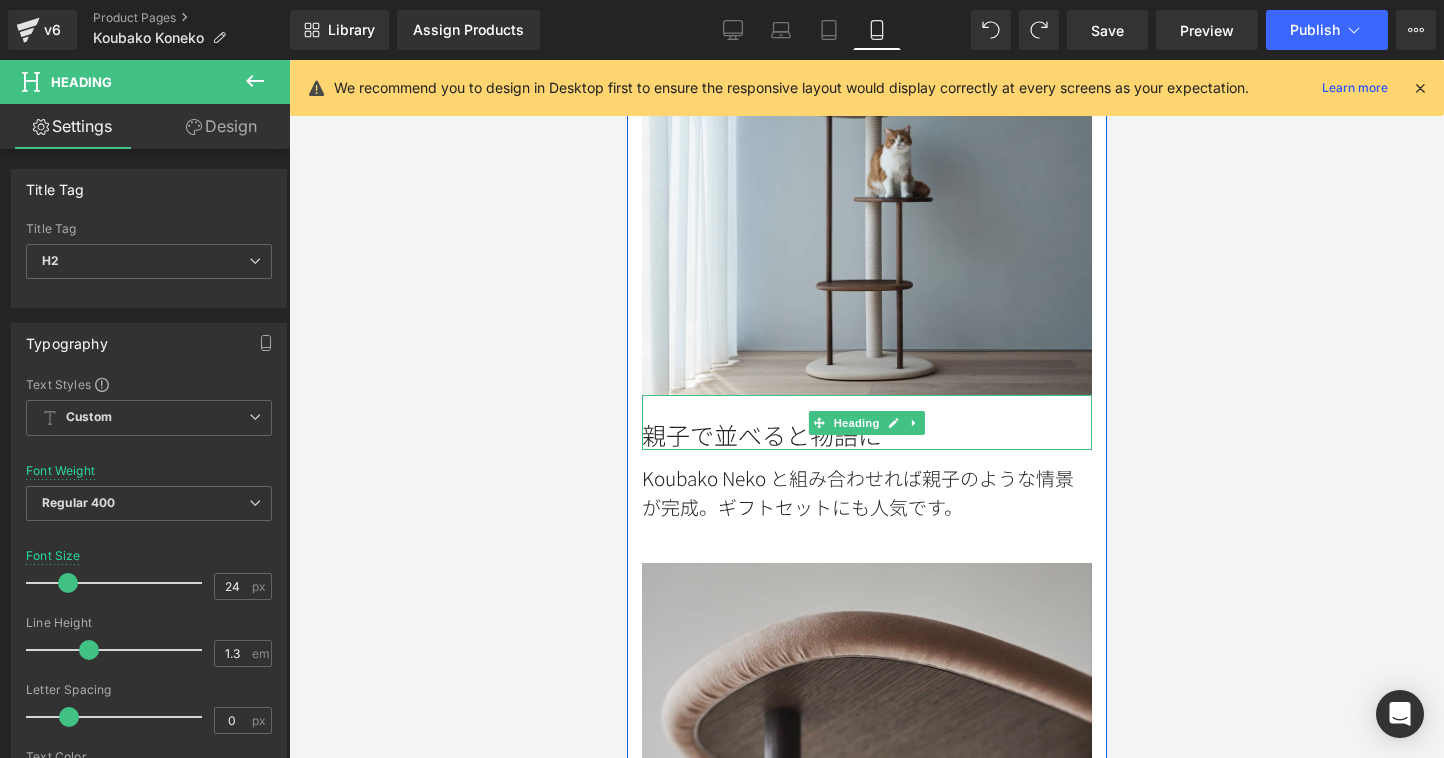 click on "親子で並べると物語に" at bounding box center [866, 434] 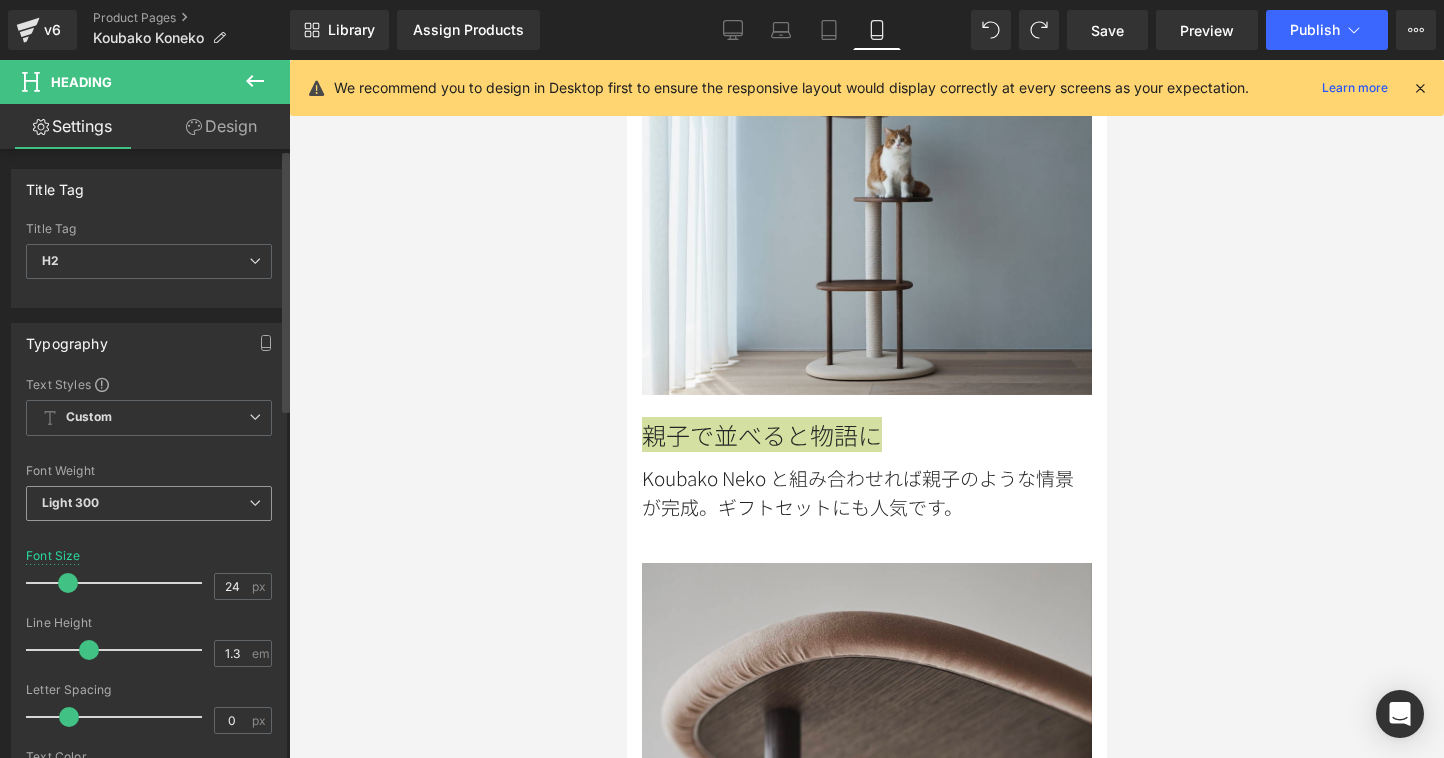 click on "Light 300" at bounding box center [149, 503] 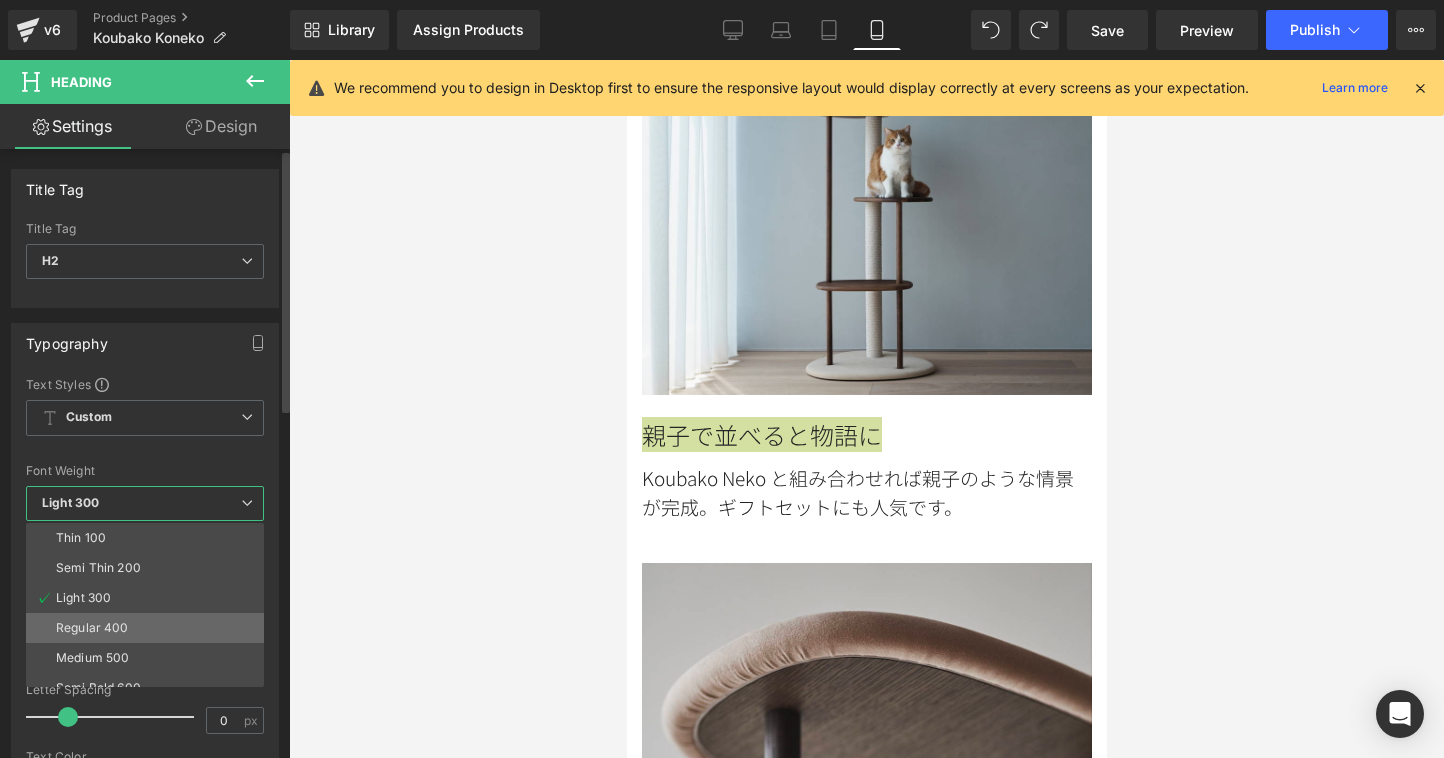 click on "Regular 400" at bounding box center [149, 628] 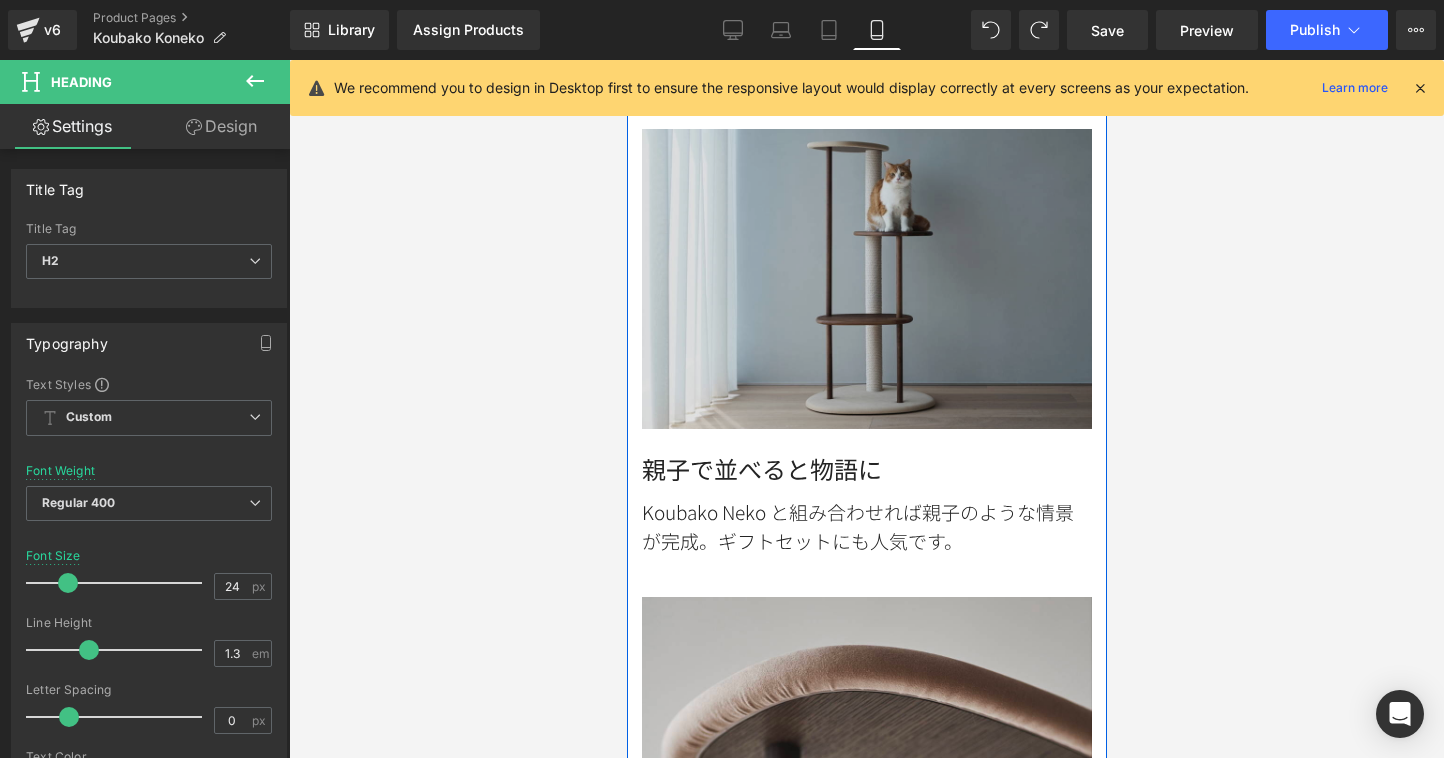 scroll, scrollTop: 1293, scrollLeft: 0, axis: vertical 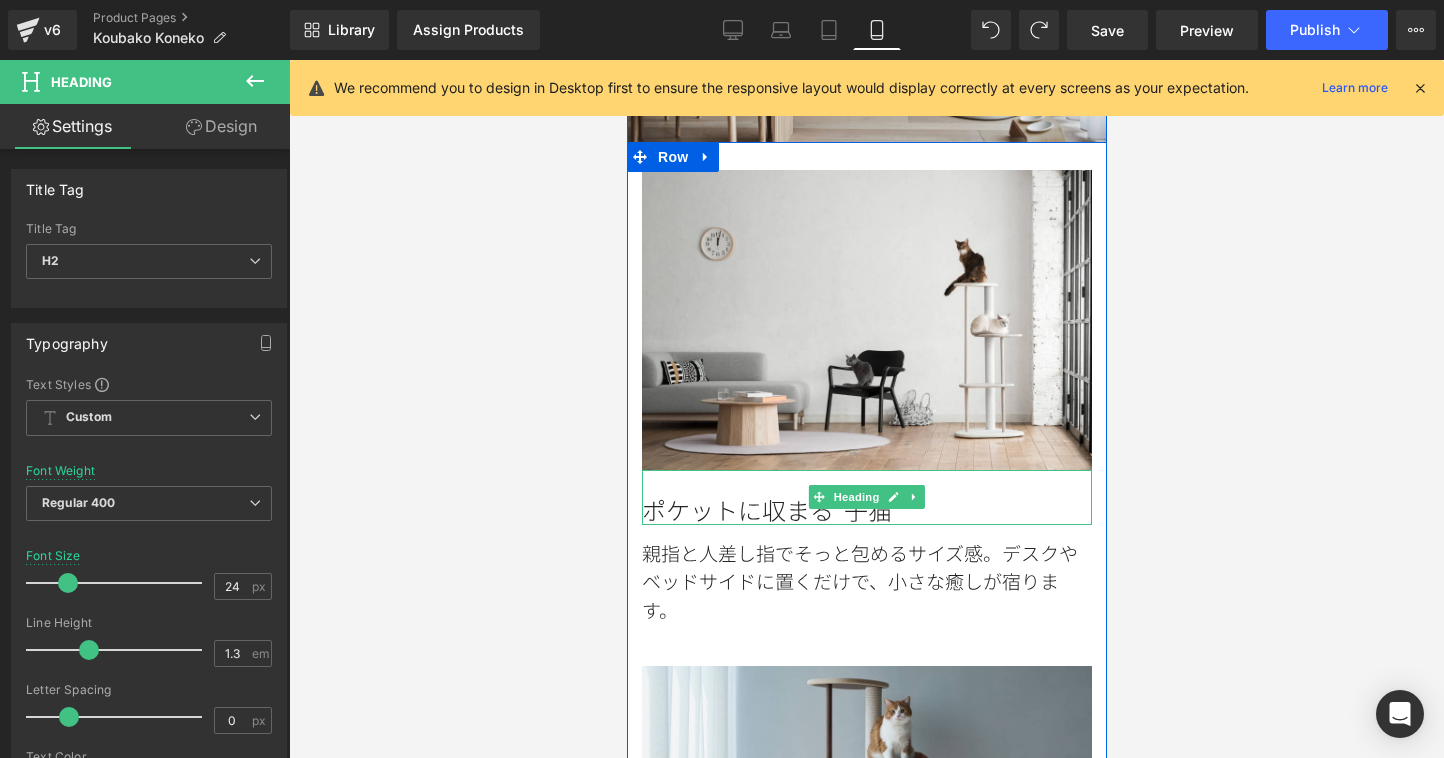 click on "ポケットに収まる“子猫”" at bounding box center (866, 509) 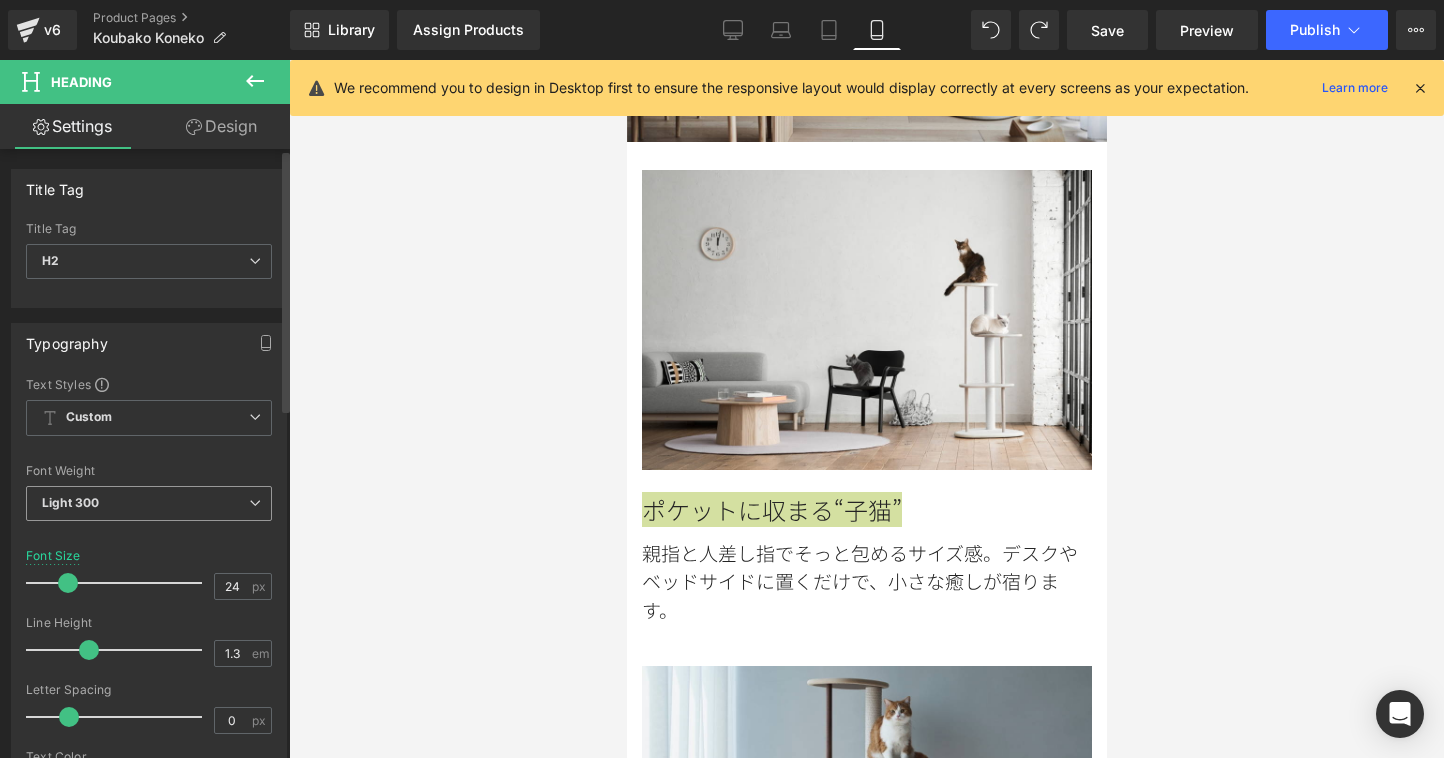 click on "Light 300" at bounding box center (149, 503) 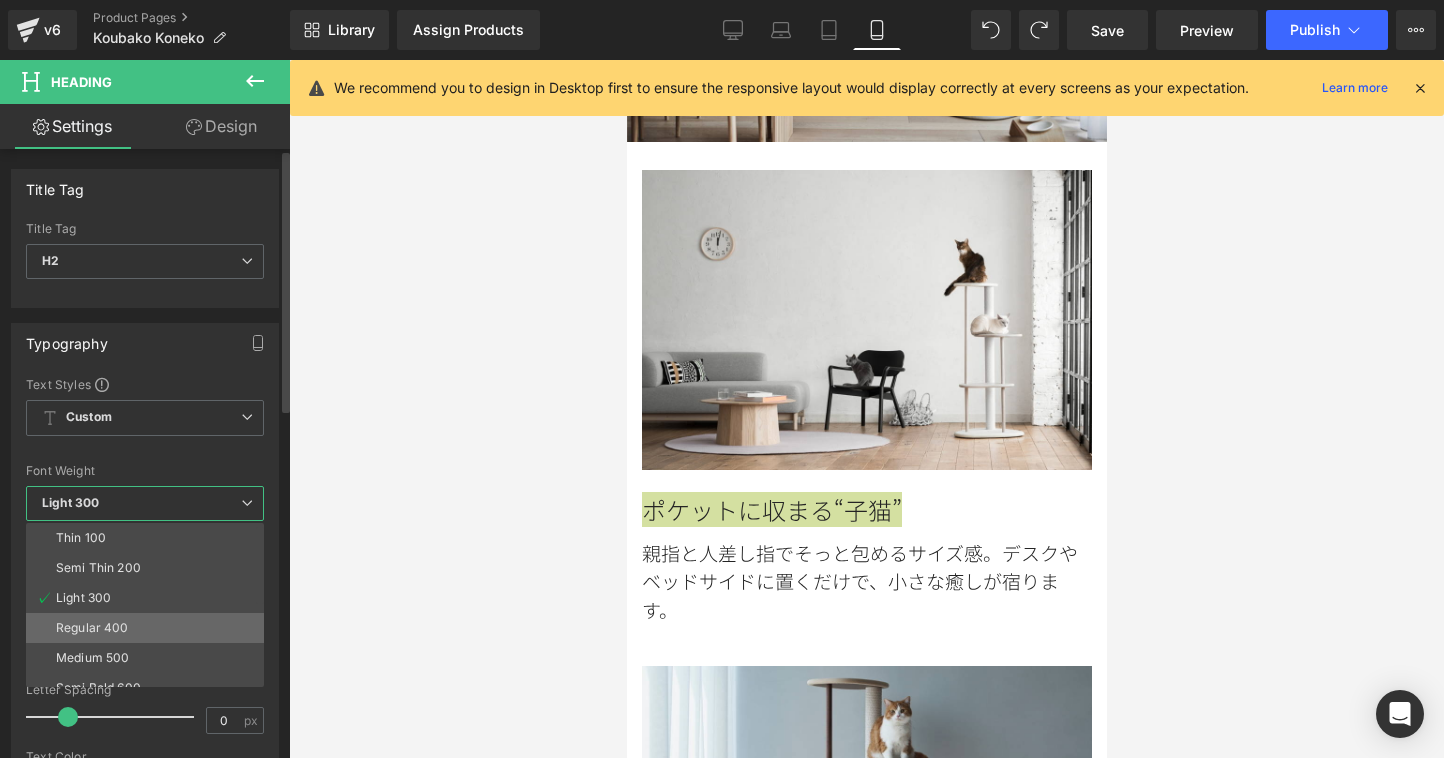 click on "Regular 400" at bounding box center (149, 628) 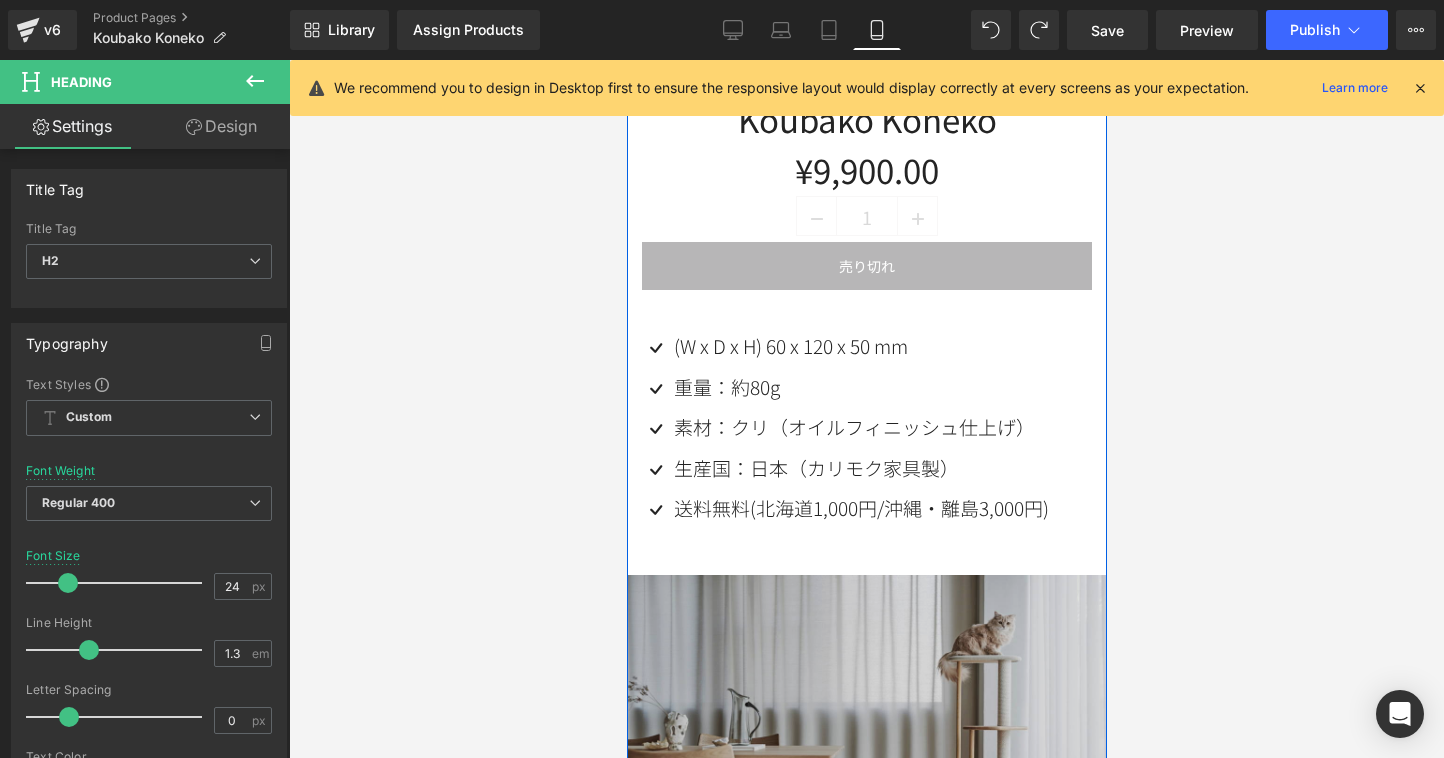 scroll, scrollTop: 526, scrollLeft: 0, axis: vertical 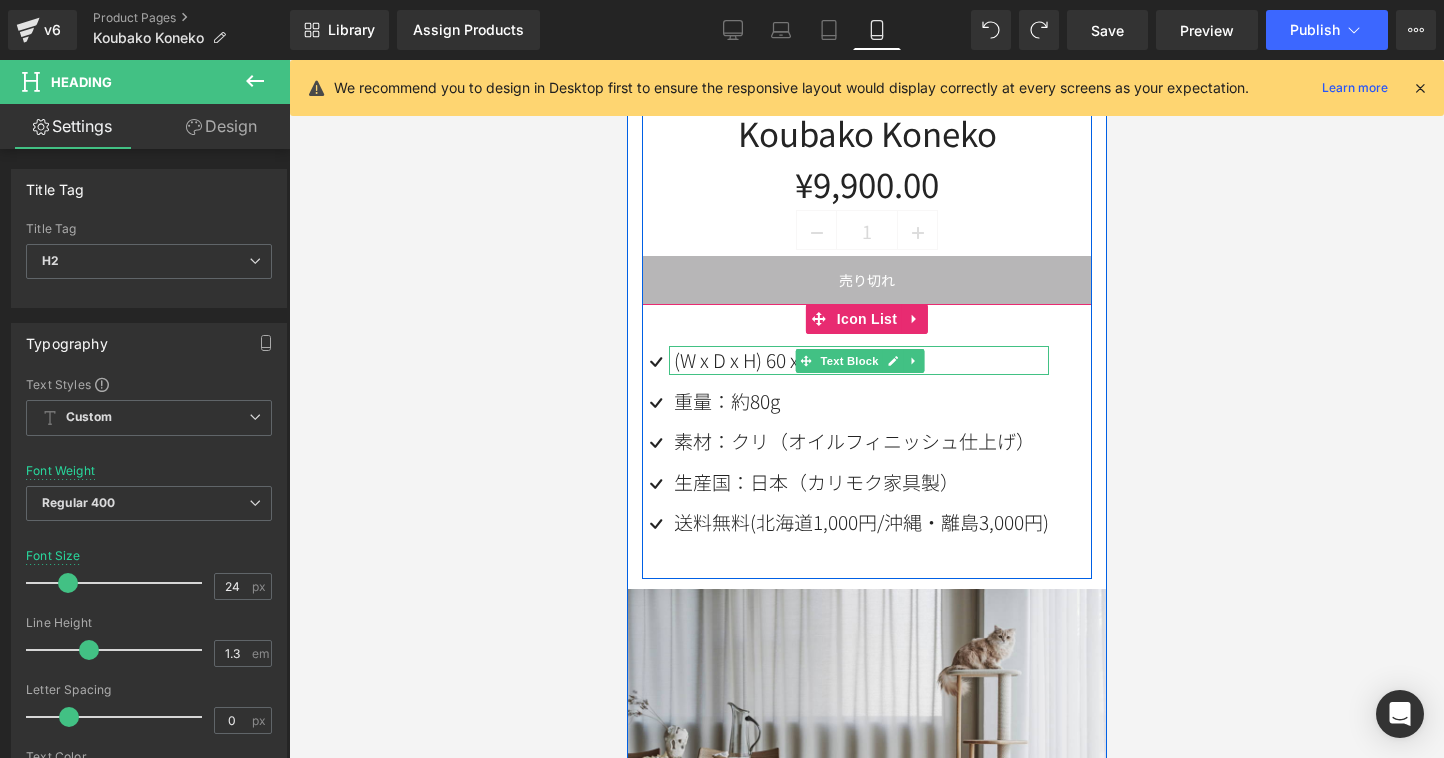 click on "(W x D x H) 60 x 120 x 50 mm" at bounding box center [790, 359] 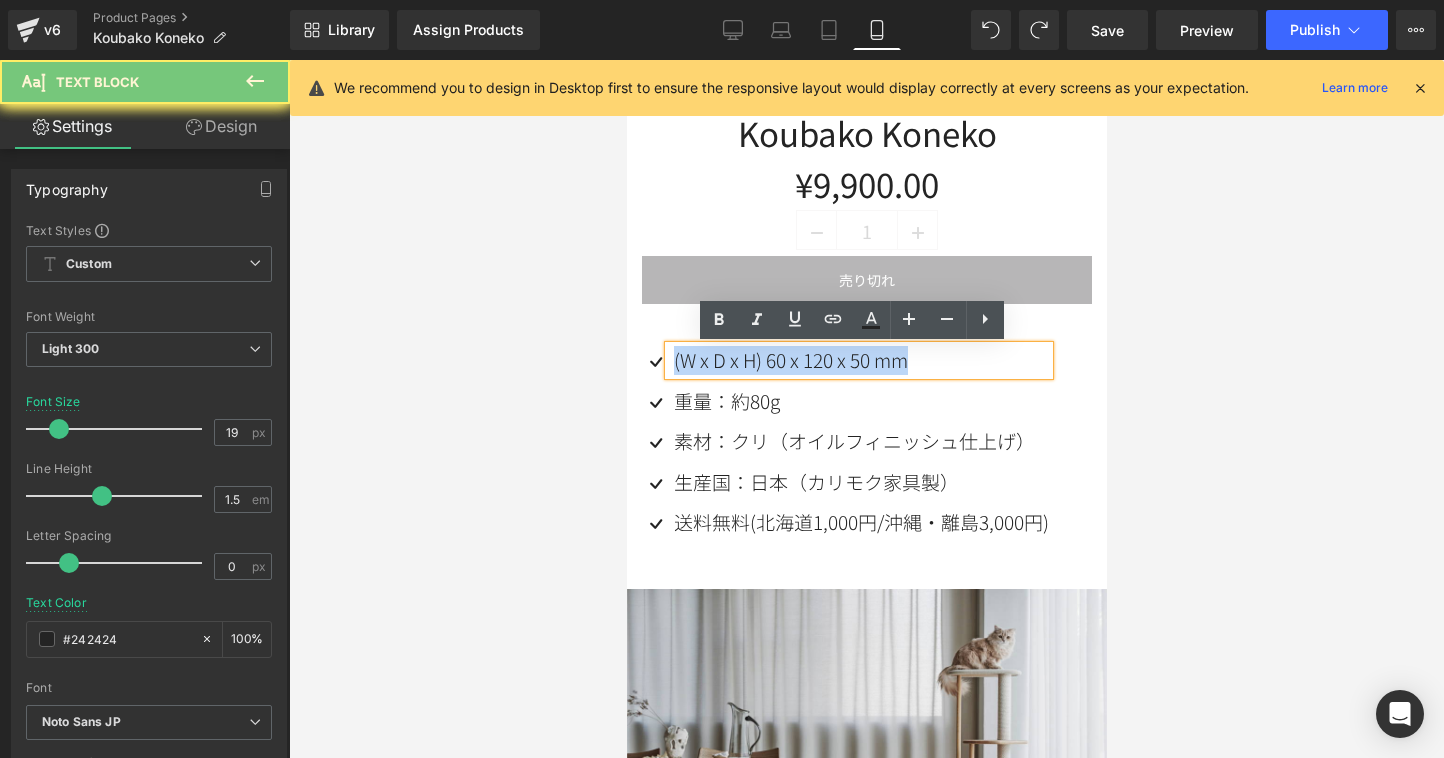 click on "(W x D x H) 60 x 120 x 50 mm" at bounding box center [790, 359] 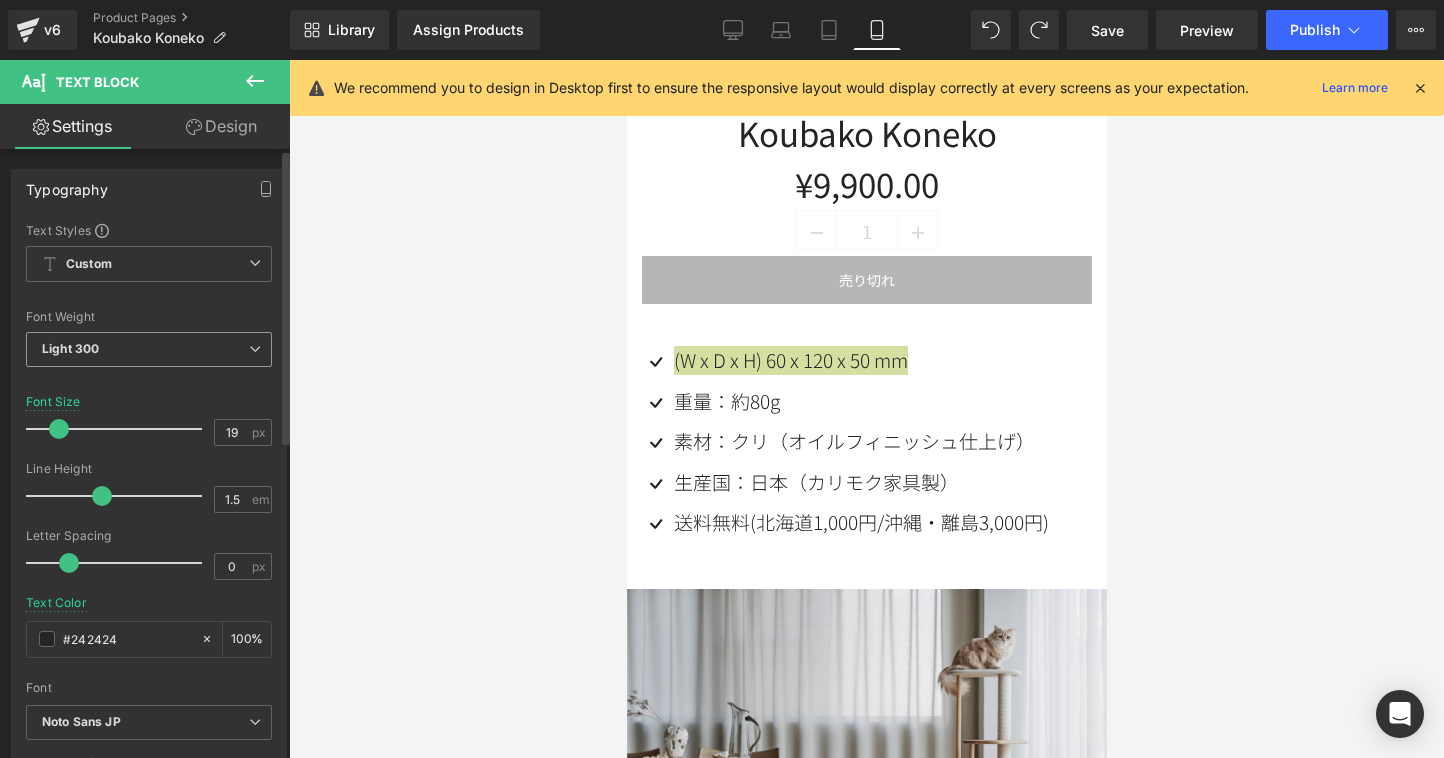click on "Light 300" at bounding box center (149, 349) 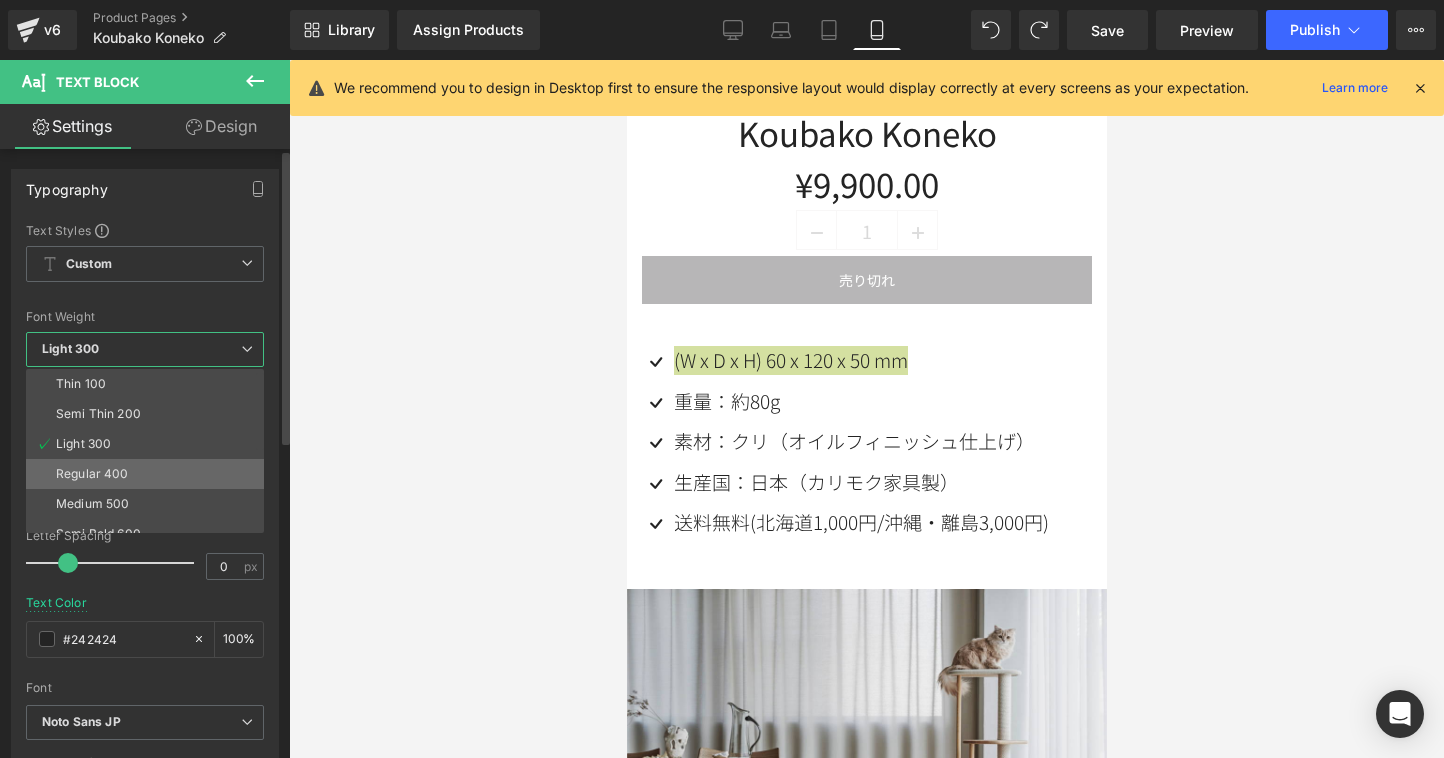 click on "Regular 400" at bounding box center (149, 474) 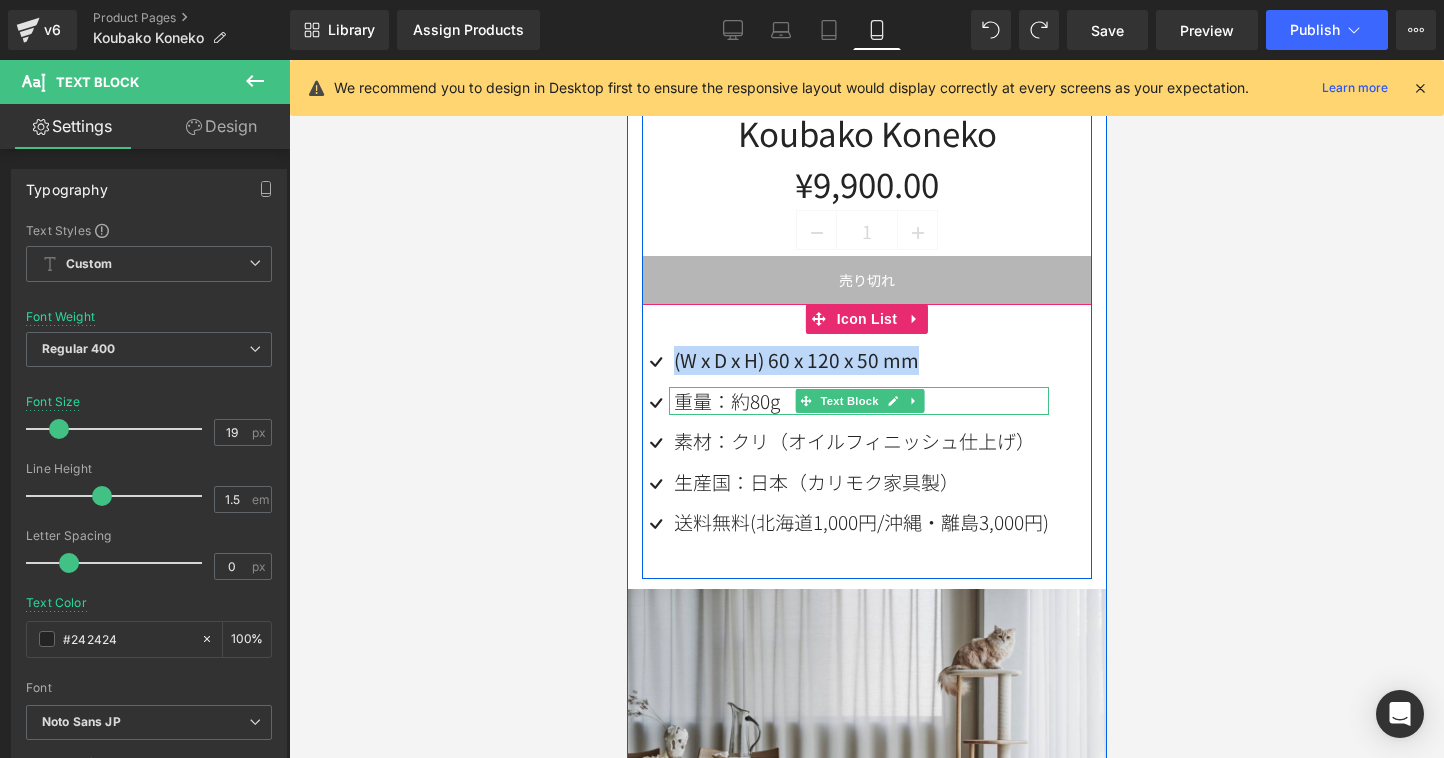 click on "重量：約80g" at bounding box center [860, 401] 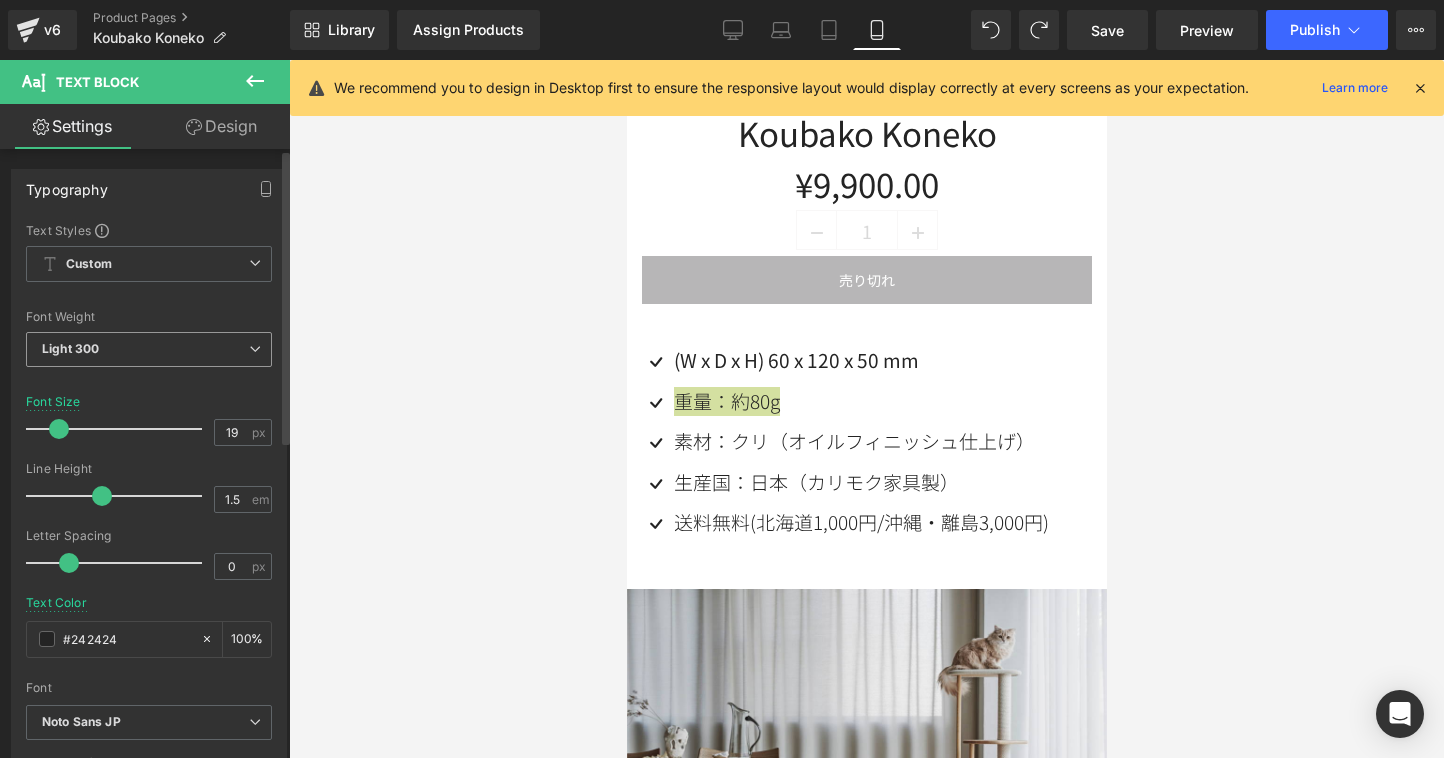 click at bounding box center [255, 349] 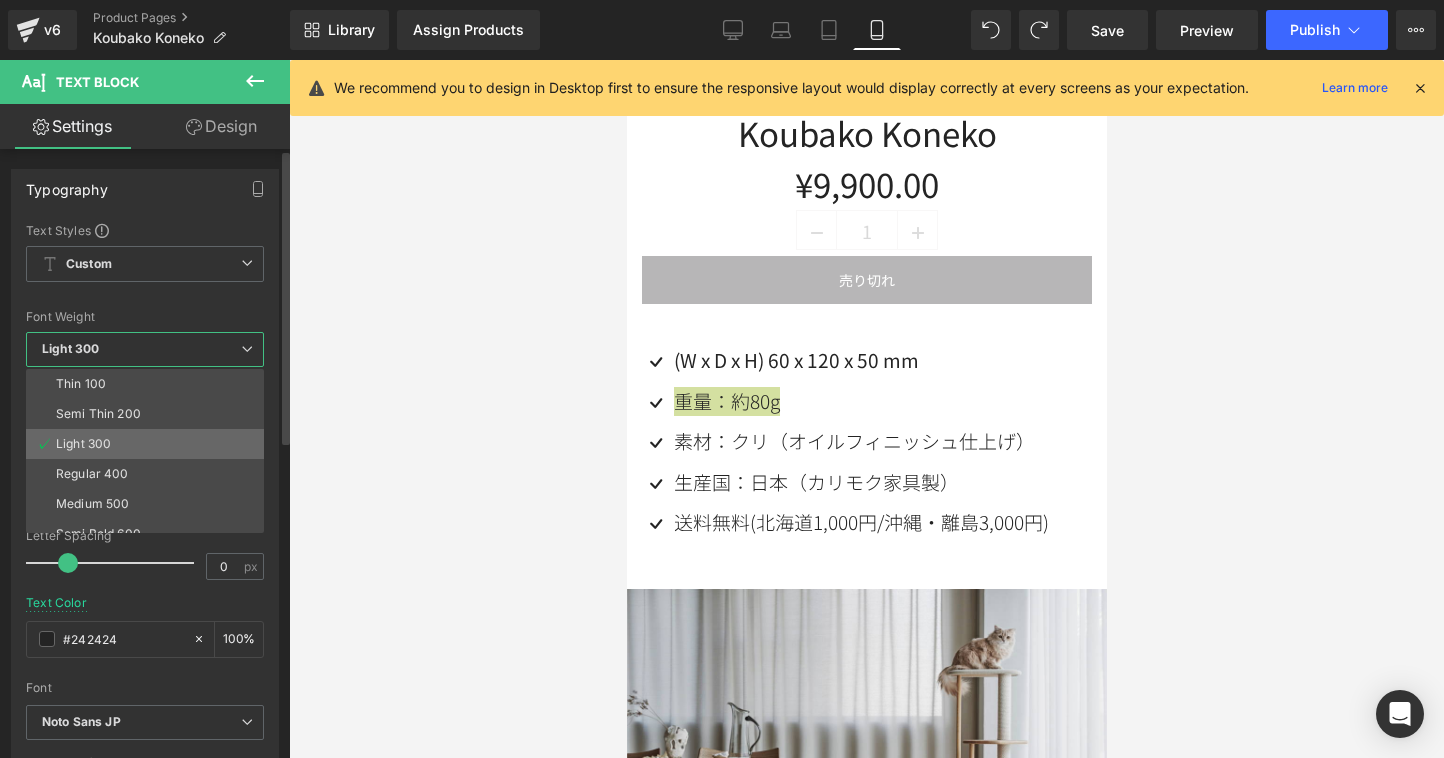 click on "Light 300" at bounding box center (149, 444) 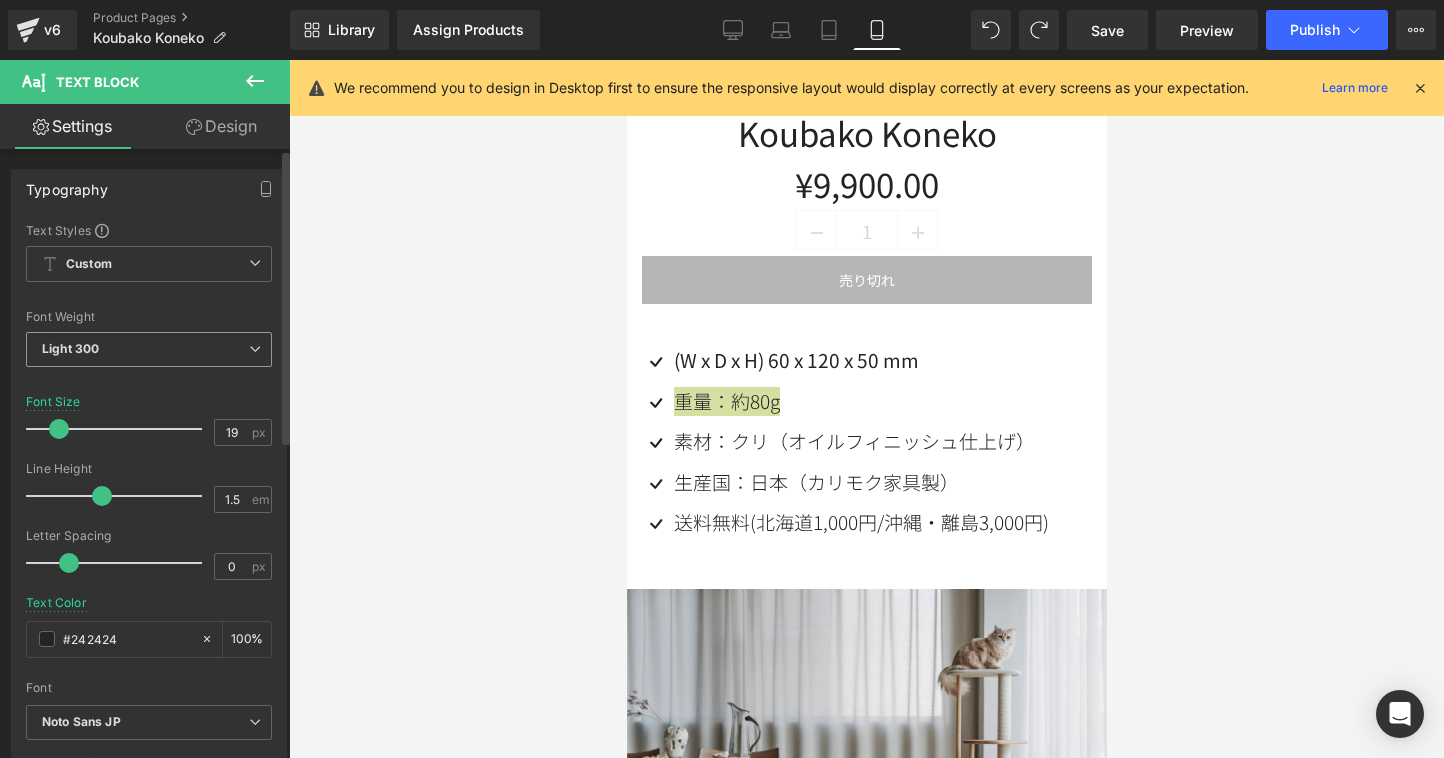 click on "Light 300" at bounding box center [149, 349] 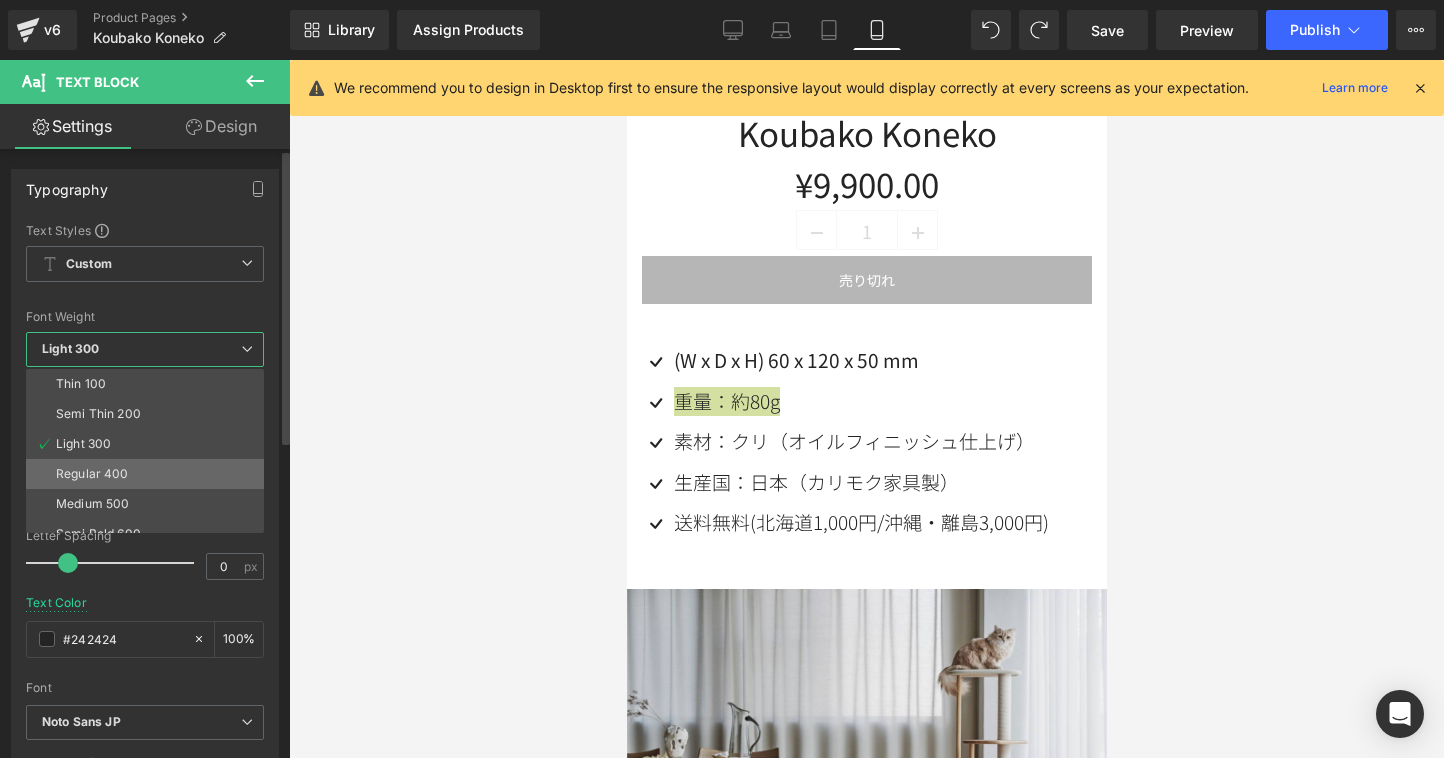 click on "Regular 400" at bounding box center (149, 474) 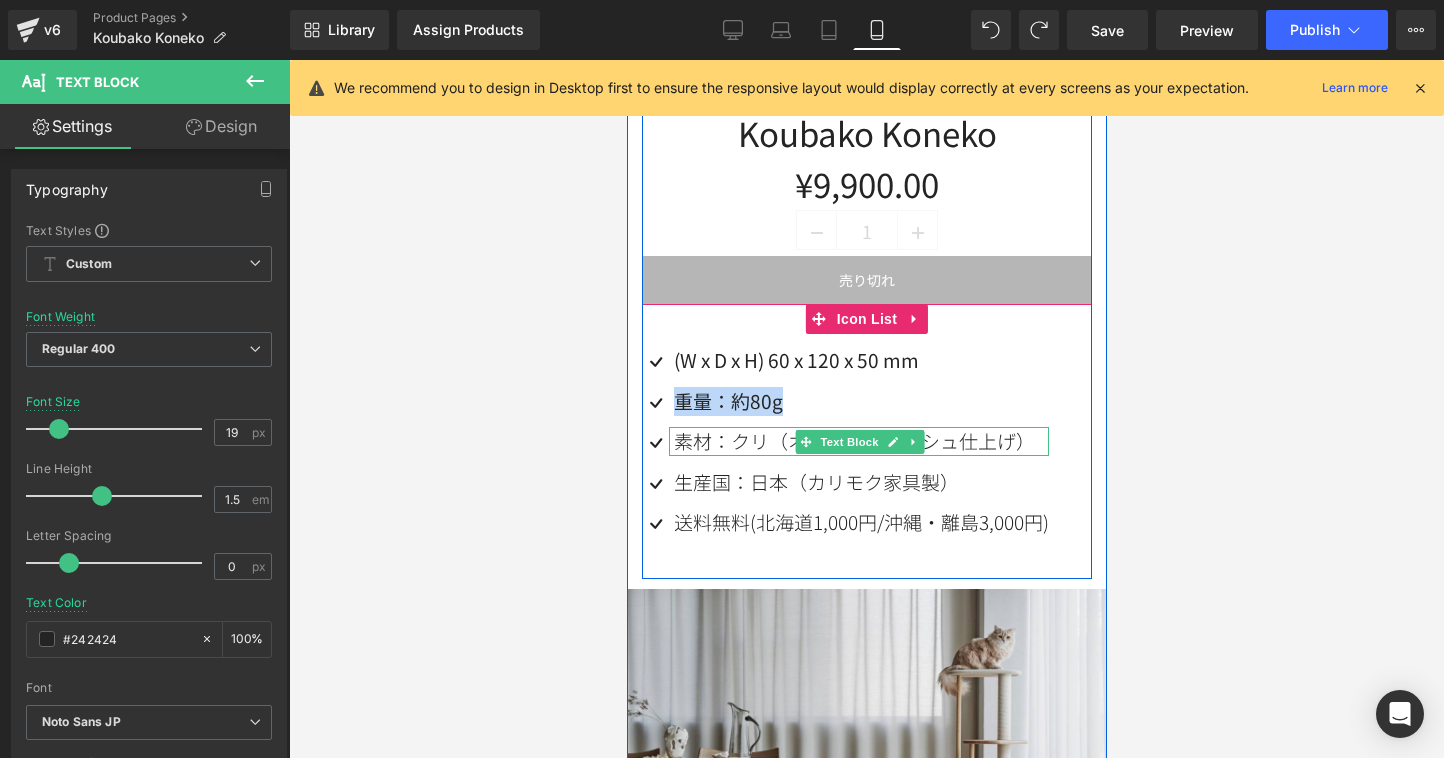 click on "素材：クリ（オイルフィニッシュ仕上げ）" at bounding box center (860, 441) 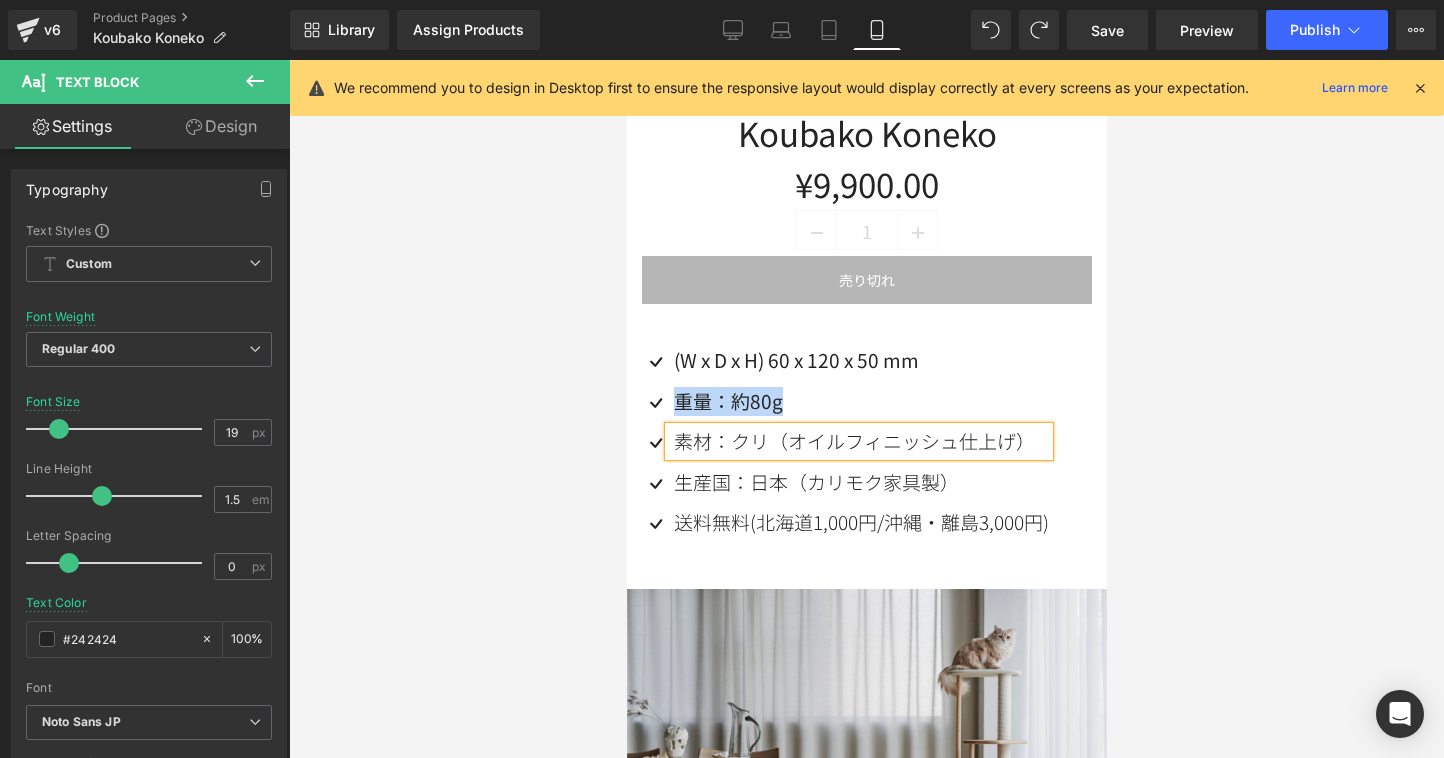 click on "素材：クリ（オイルフィニッシュ仕上げ）" at bounding box center [860, 441] 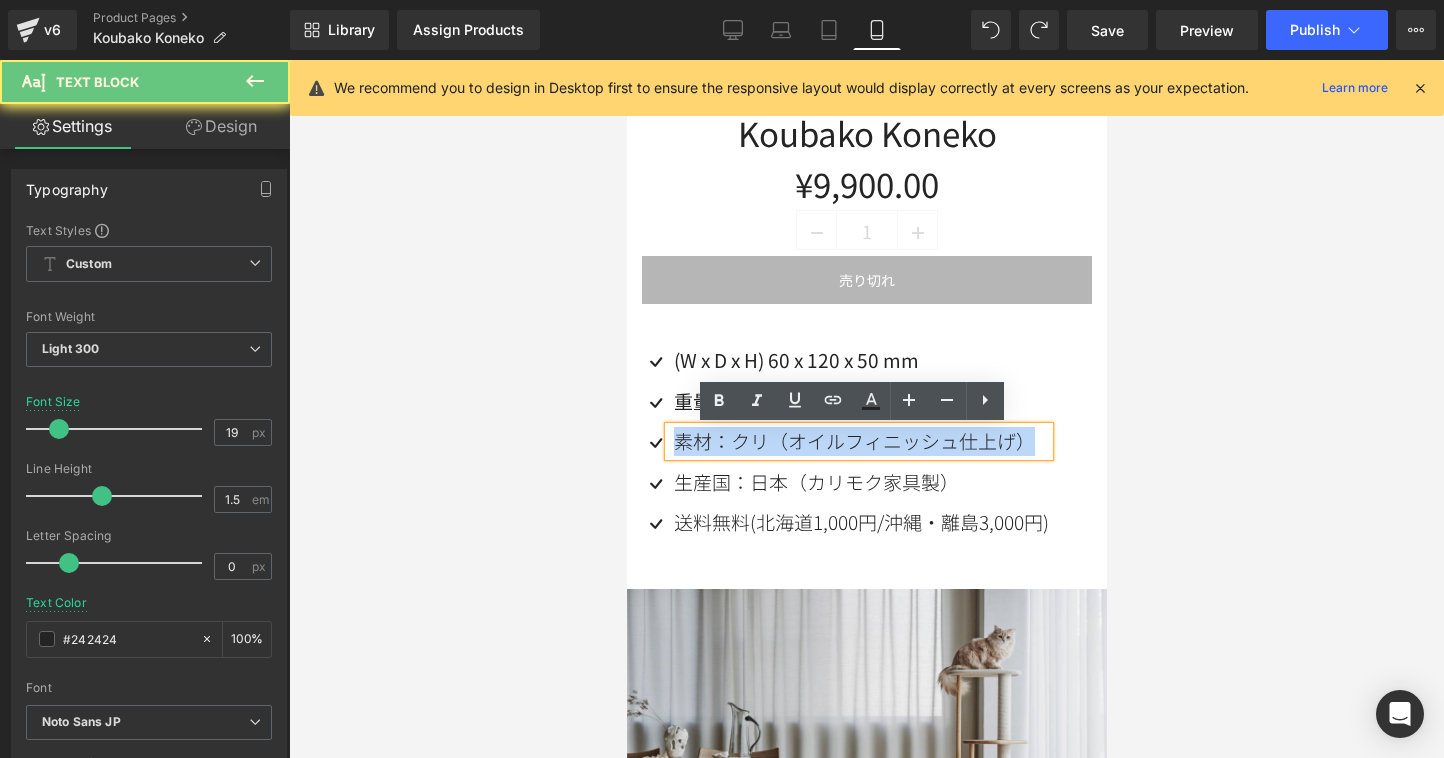 click on "素材：クリ（オイルフィニッシュ仕上げ）" at bounding box center (860, 441) 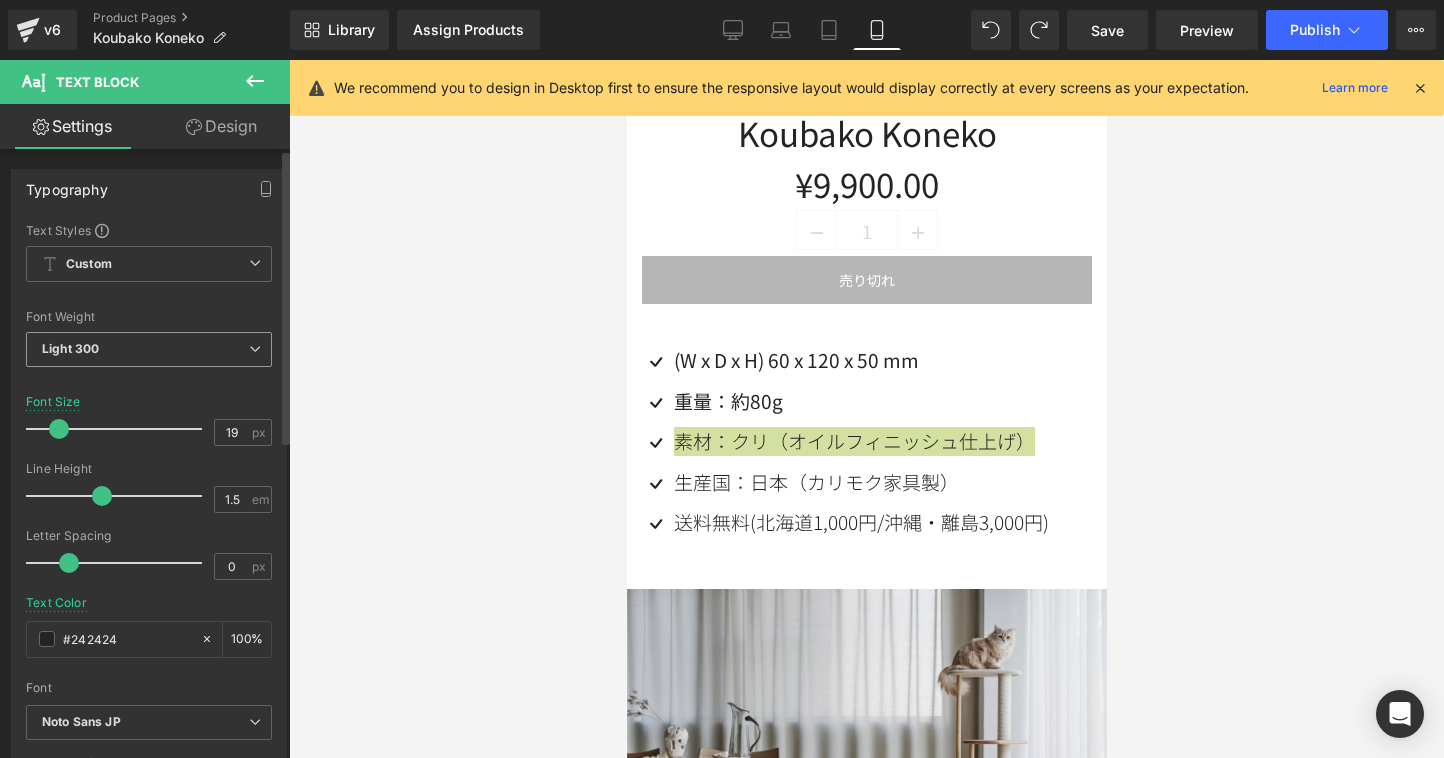 click on "Light 300" at bounding box center (149, 349) 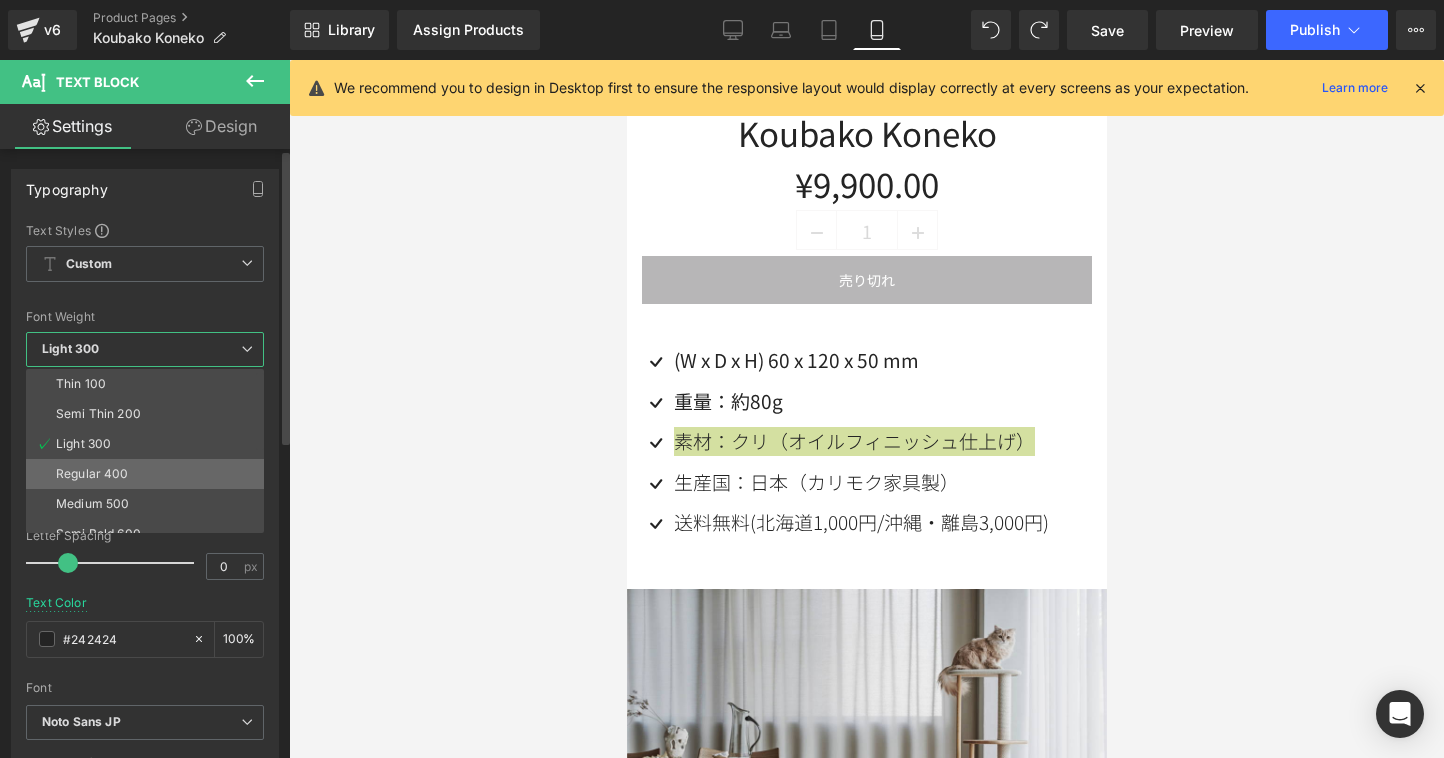 click on "Regular 400" at bounding box center (149, 474) 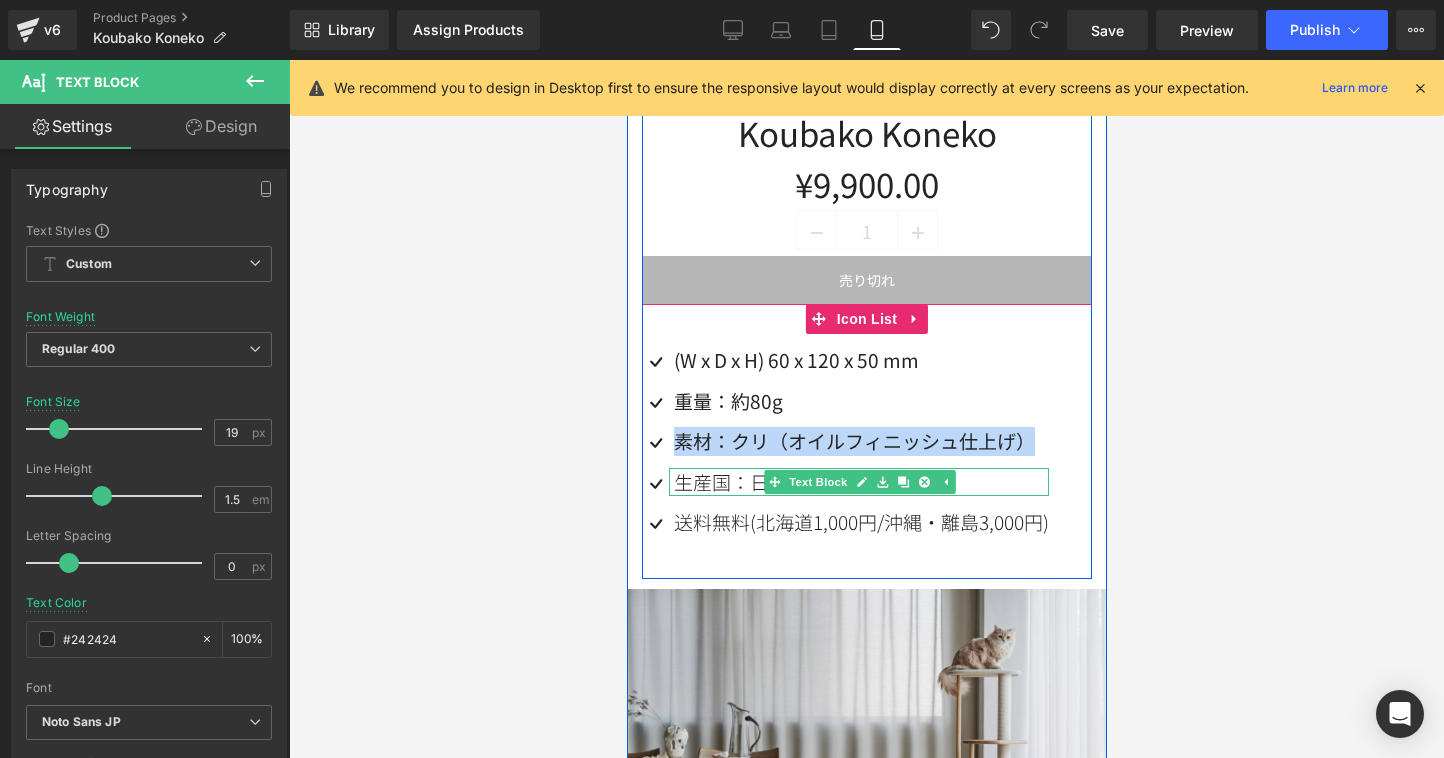 click on "生産国：日本（カリモク家具製）" at bounding box center (860, 482) 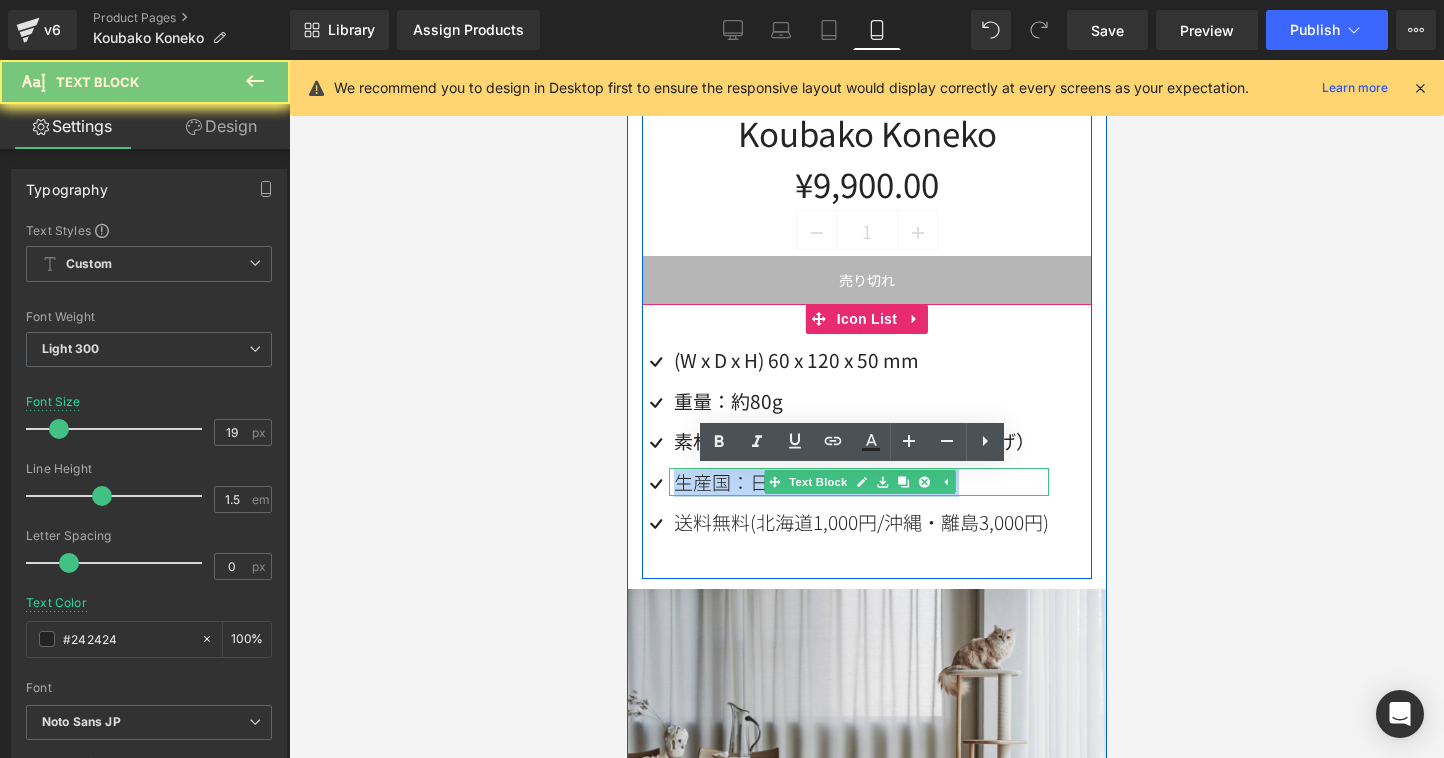 click on "生産国：日本（カリモク家具製）" at bounding box center (860, 482) 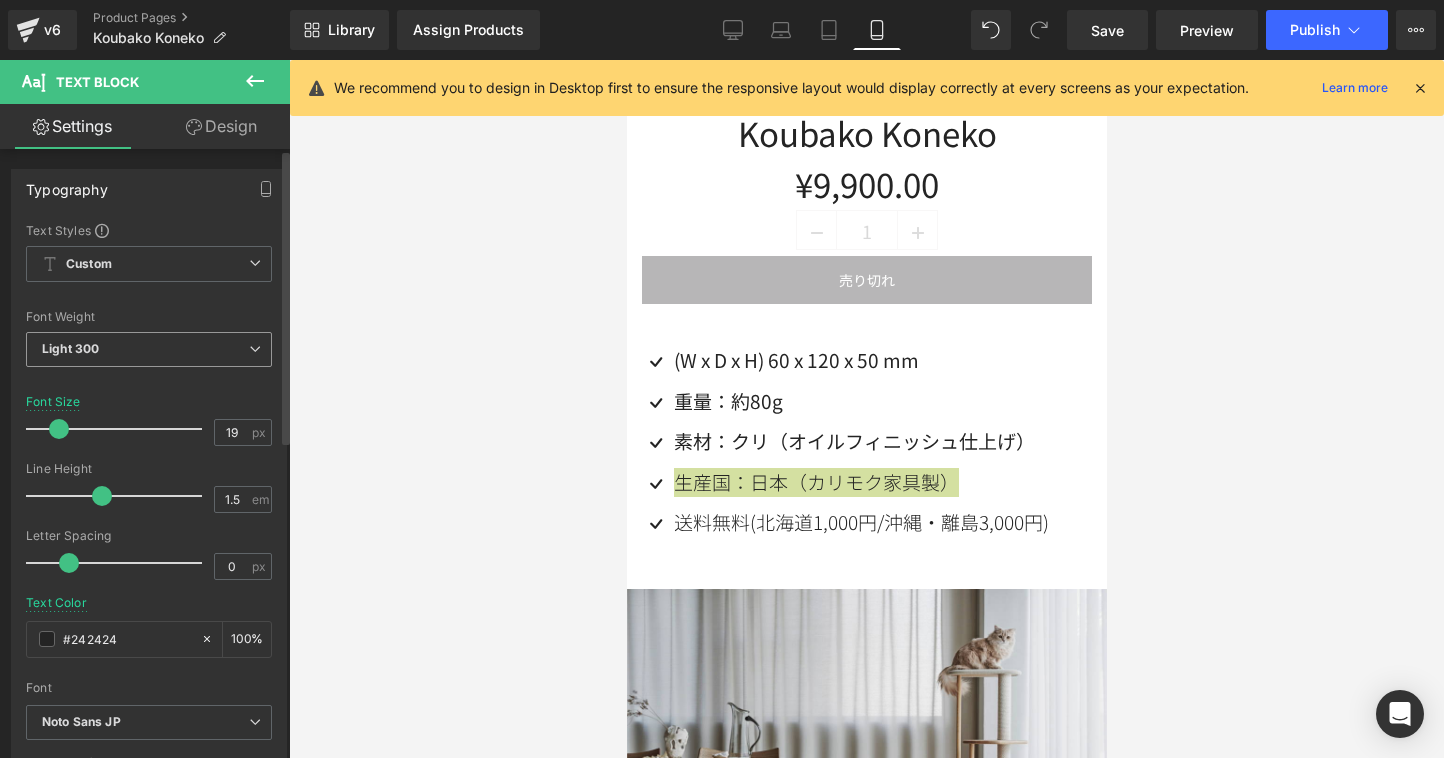 click on "Light 300" at bounding box center [149, 349] 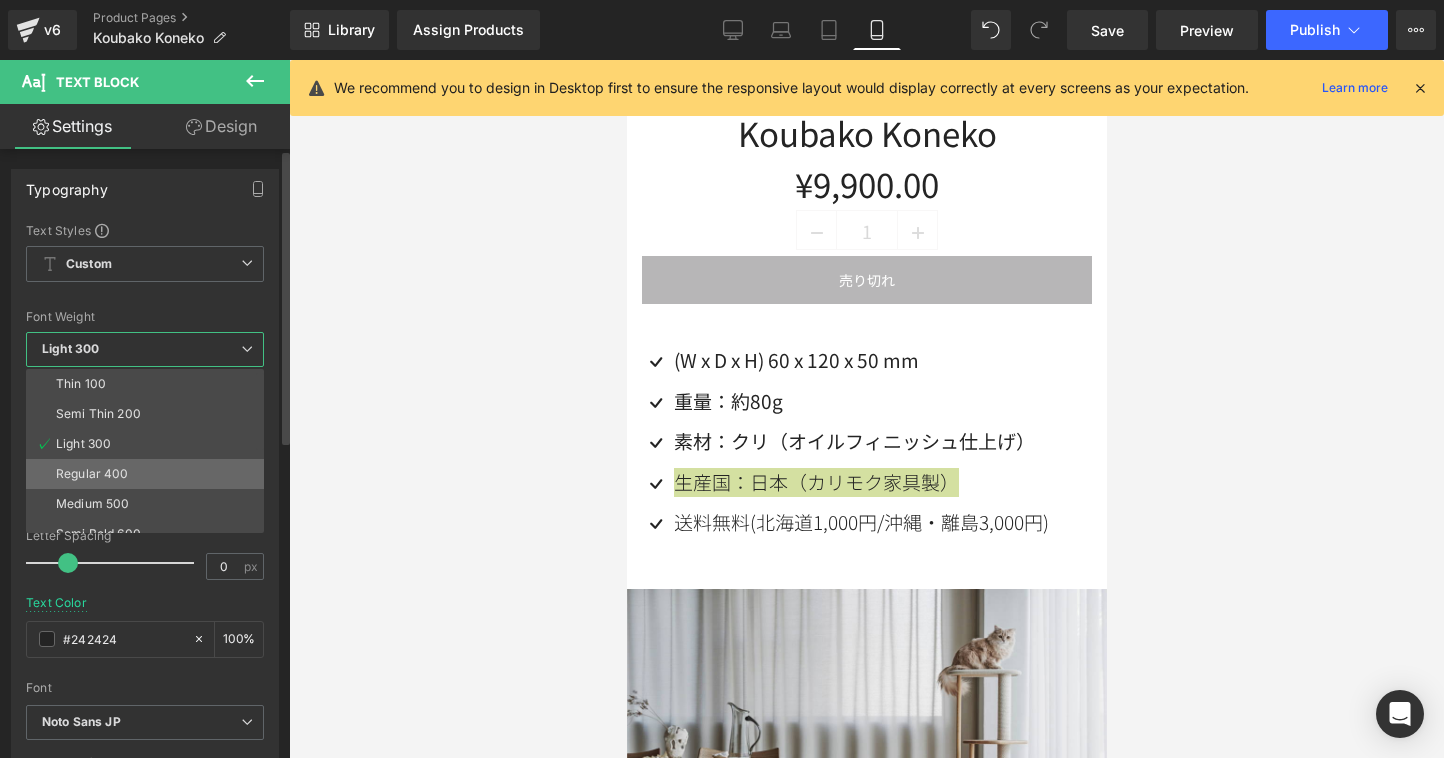 click on "Regular 400" at bounding box center (149, 474) 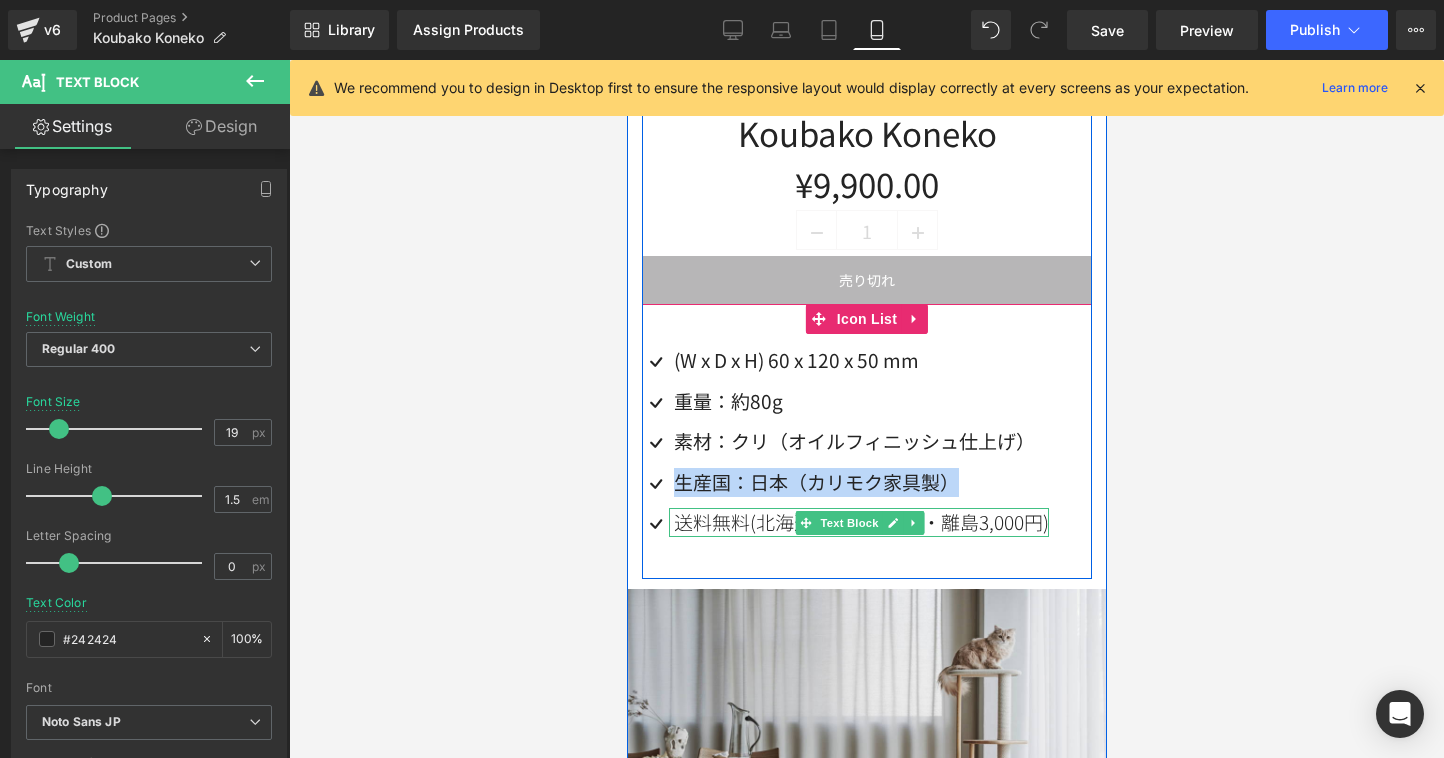 click on "送料無料(北海道1,000円/沖縄・離島3,000円)" at bounding box center (860, 522) 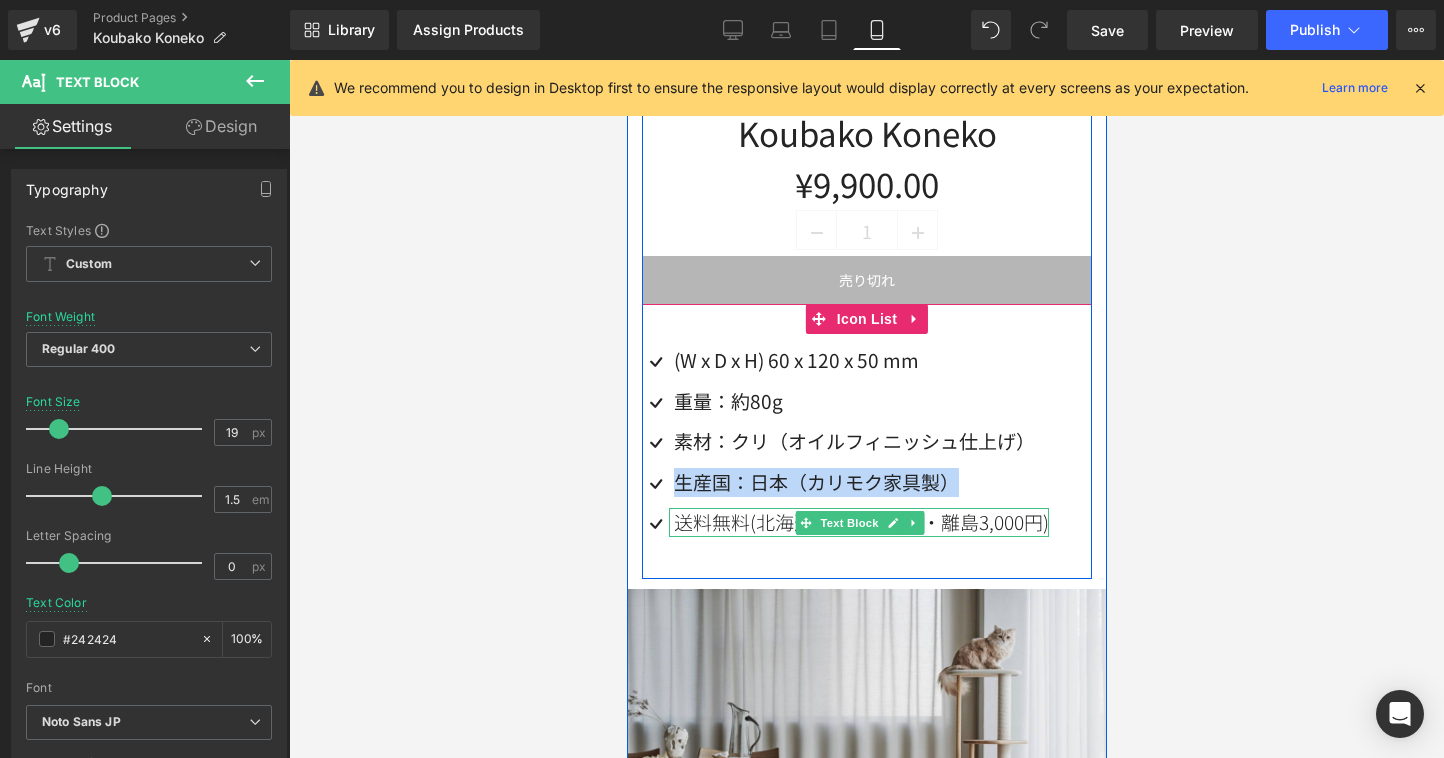 click on "送料無料(北海道1,000円/沖縄・離島3,000円)" at bounding box center (860, 522) 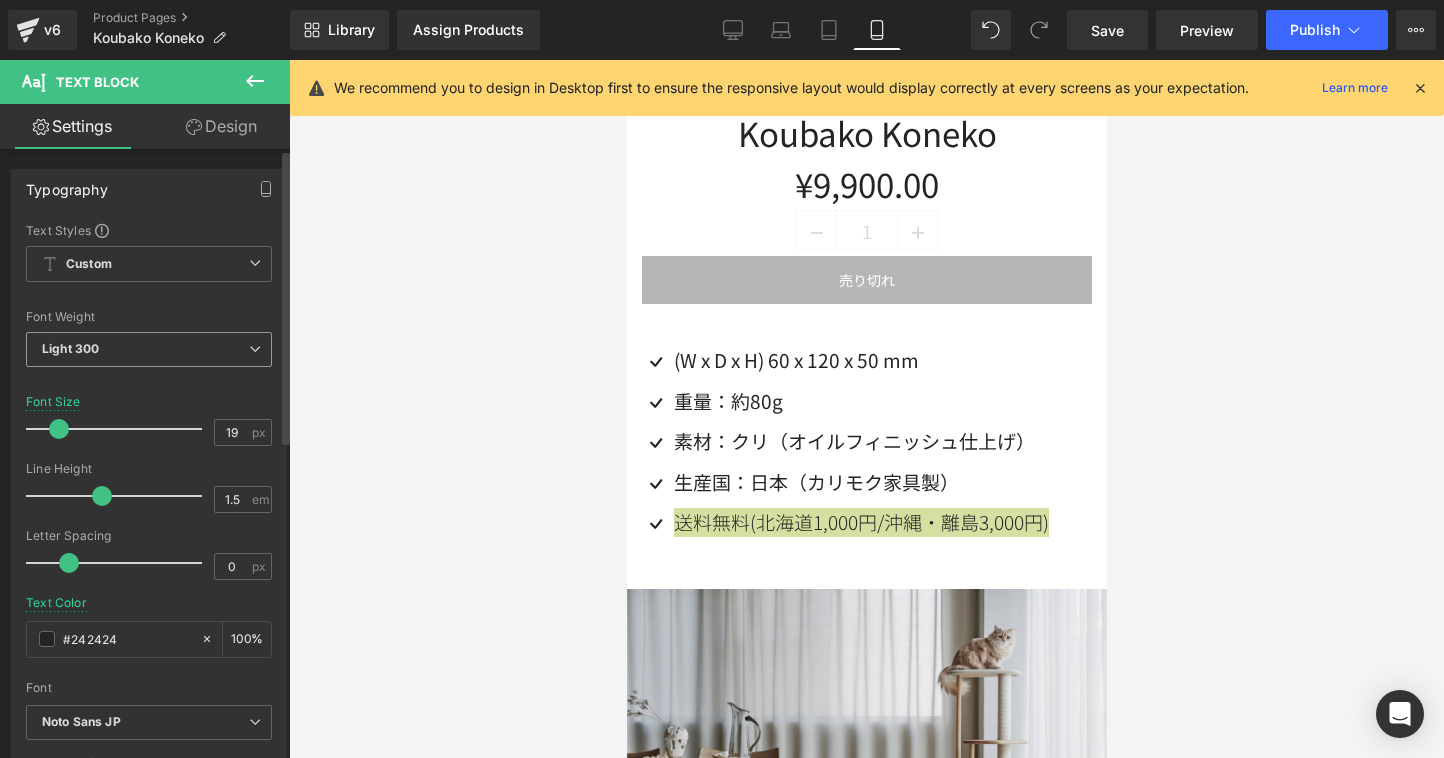 click on "Light 300" at bounding box center (149, 349) 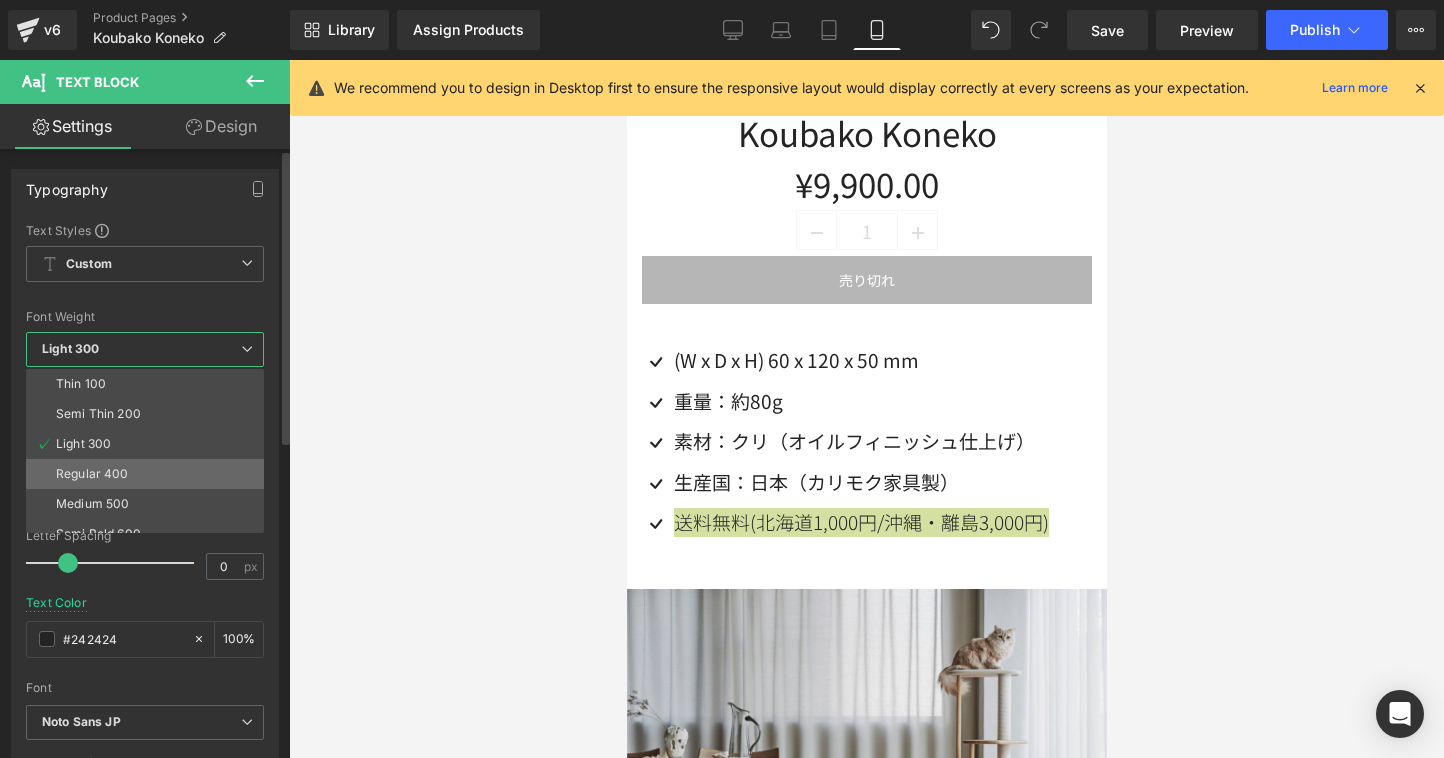 click on "Regular 400" at bounding box center (149, 474) 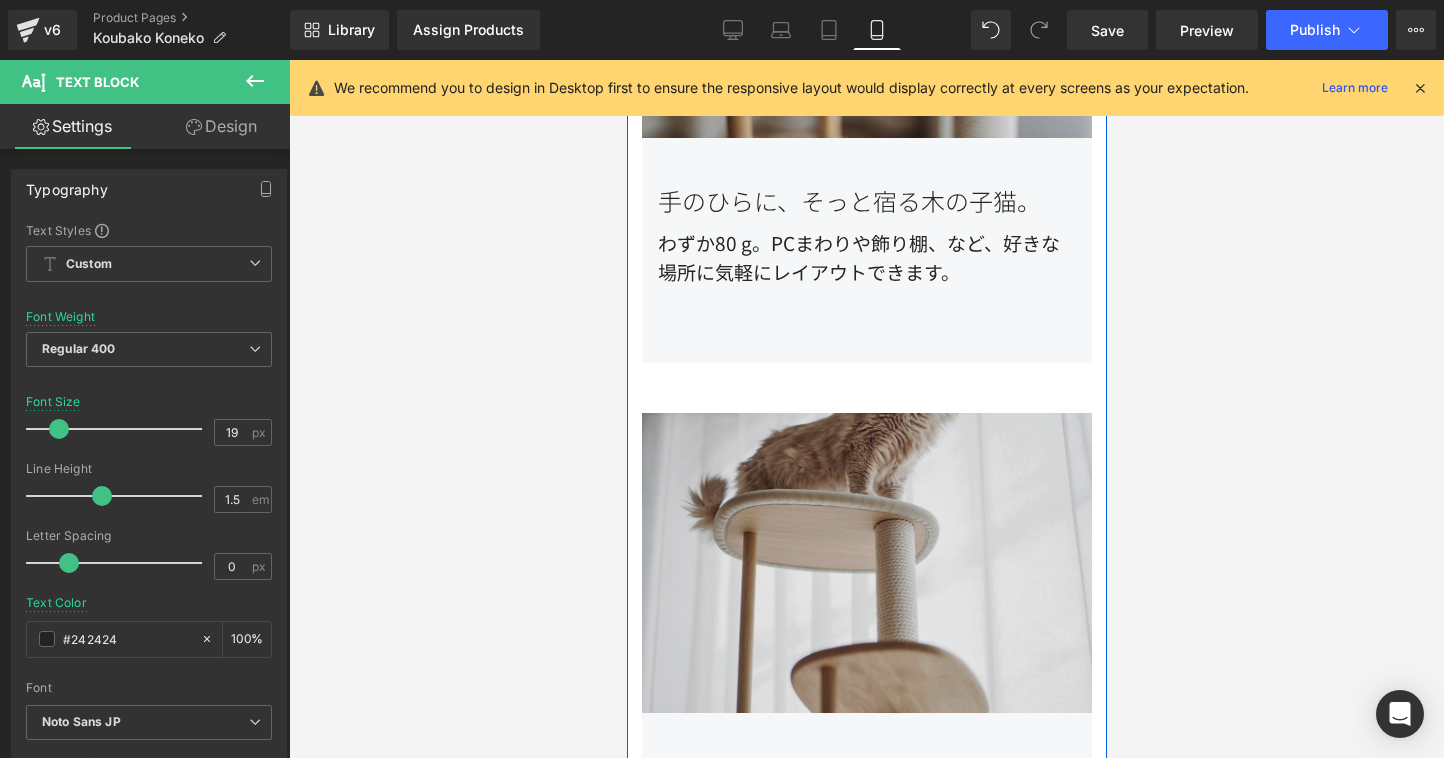 scroll, scrollTop: 2861, scrollLeft: 0, axis: vertical 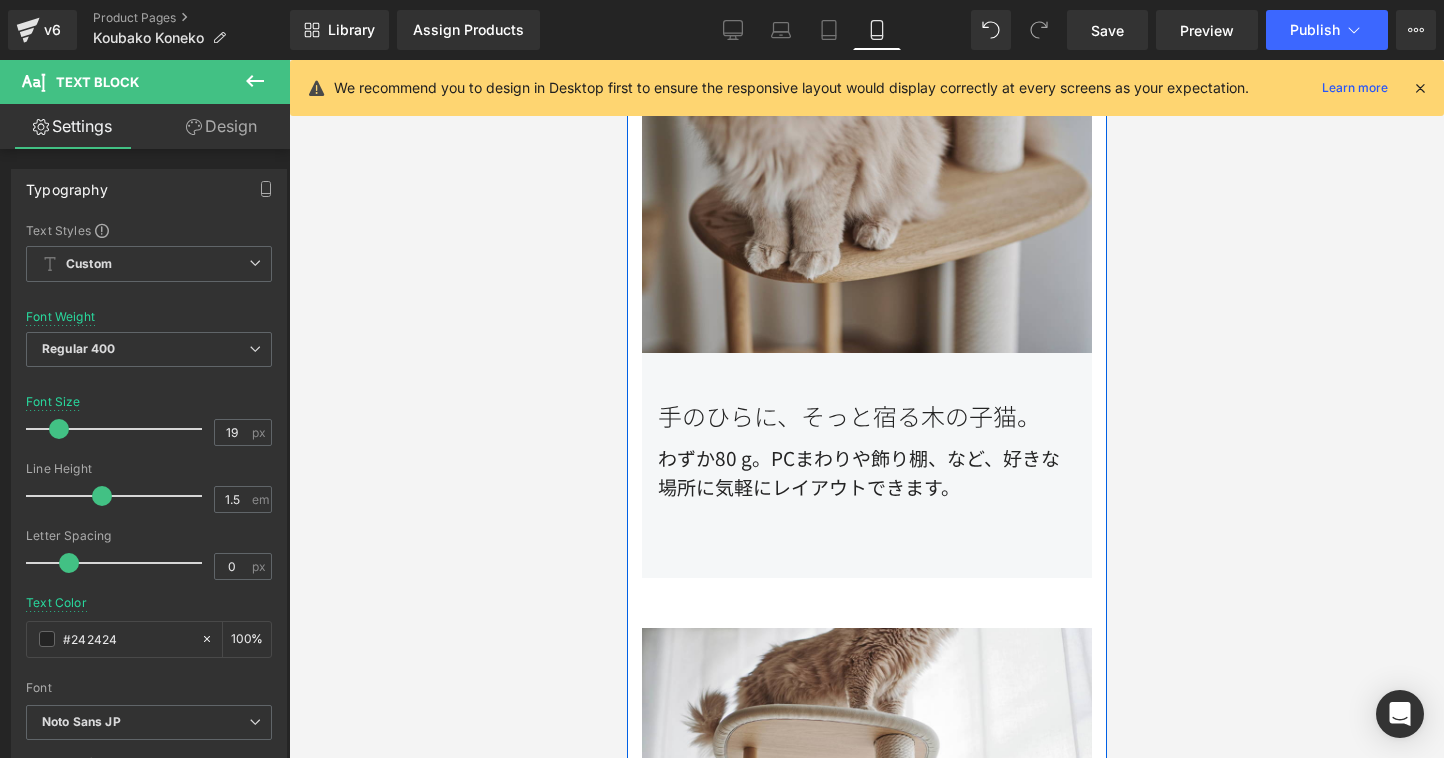 click on "わずか80 g。PCまわりや飾り棚、など、好きな場所に気軽にレイアウトできます。" at bounding box center [866, 479] 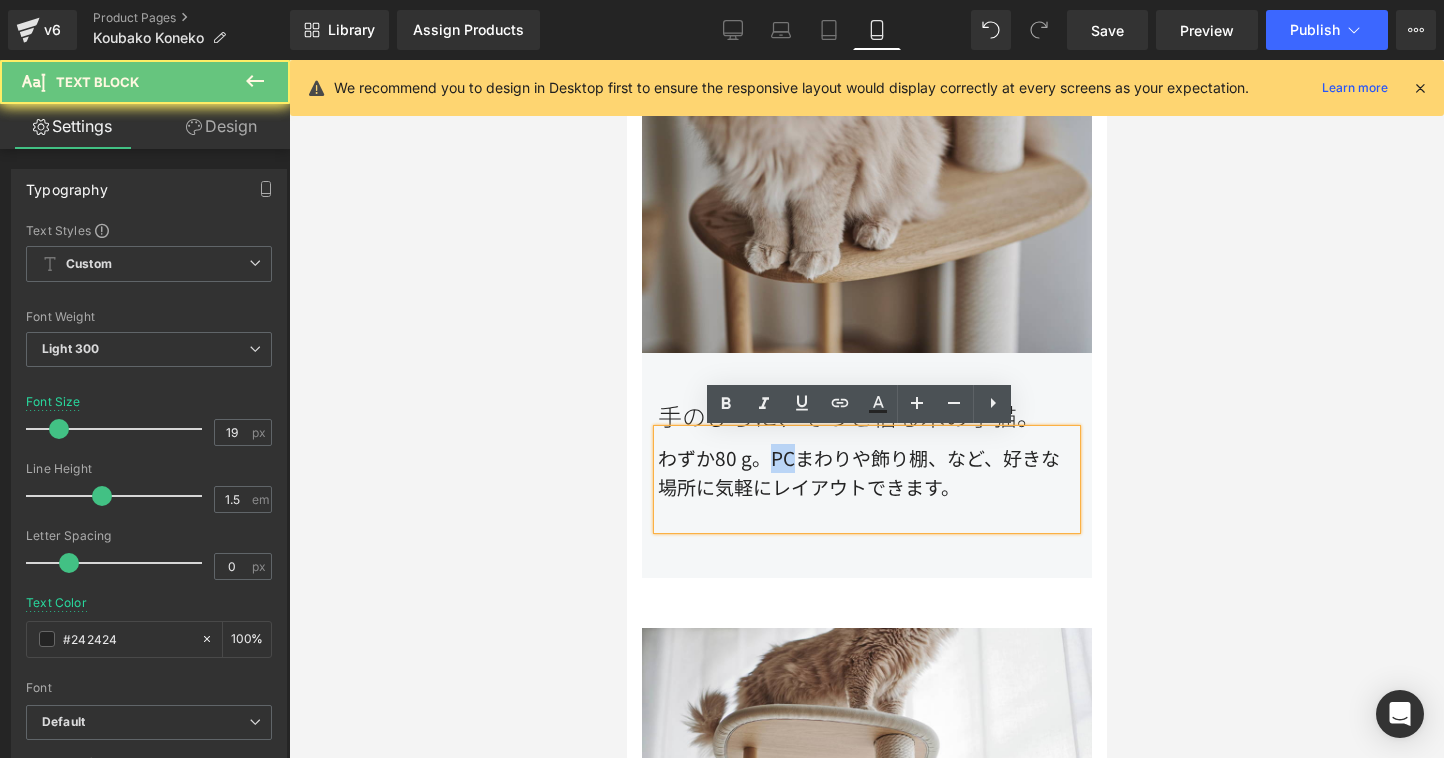 click on "わずか80 g。PCまわりや飾り棚、など、好きな場所に気軽にレイアウトできます。" at bounding box center (866, 479) 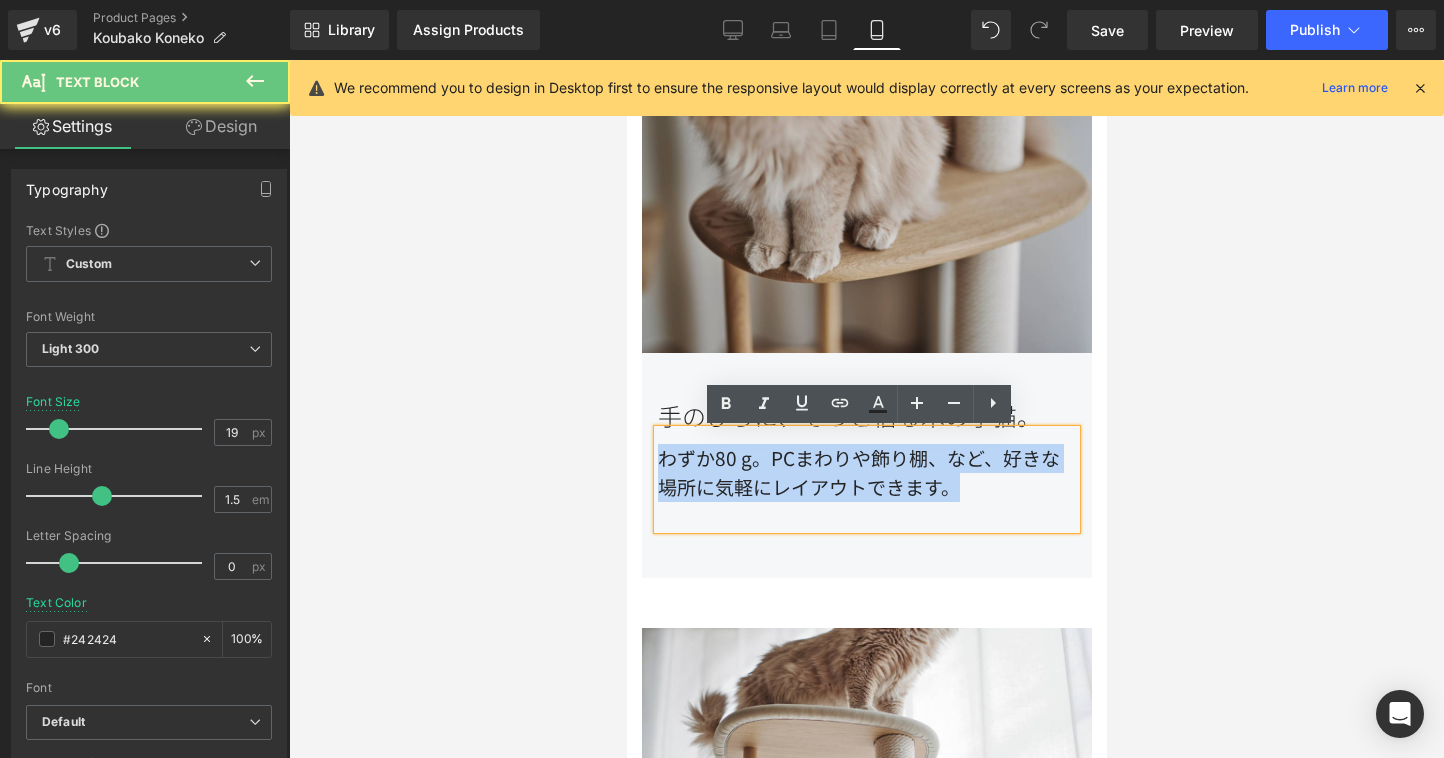 click on "わずか80 g。PCまわりや飾り棚、など、好きな場所に気軽にレイアウトできます。" at bounding box center [866, 479] 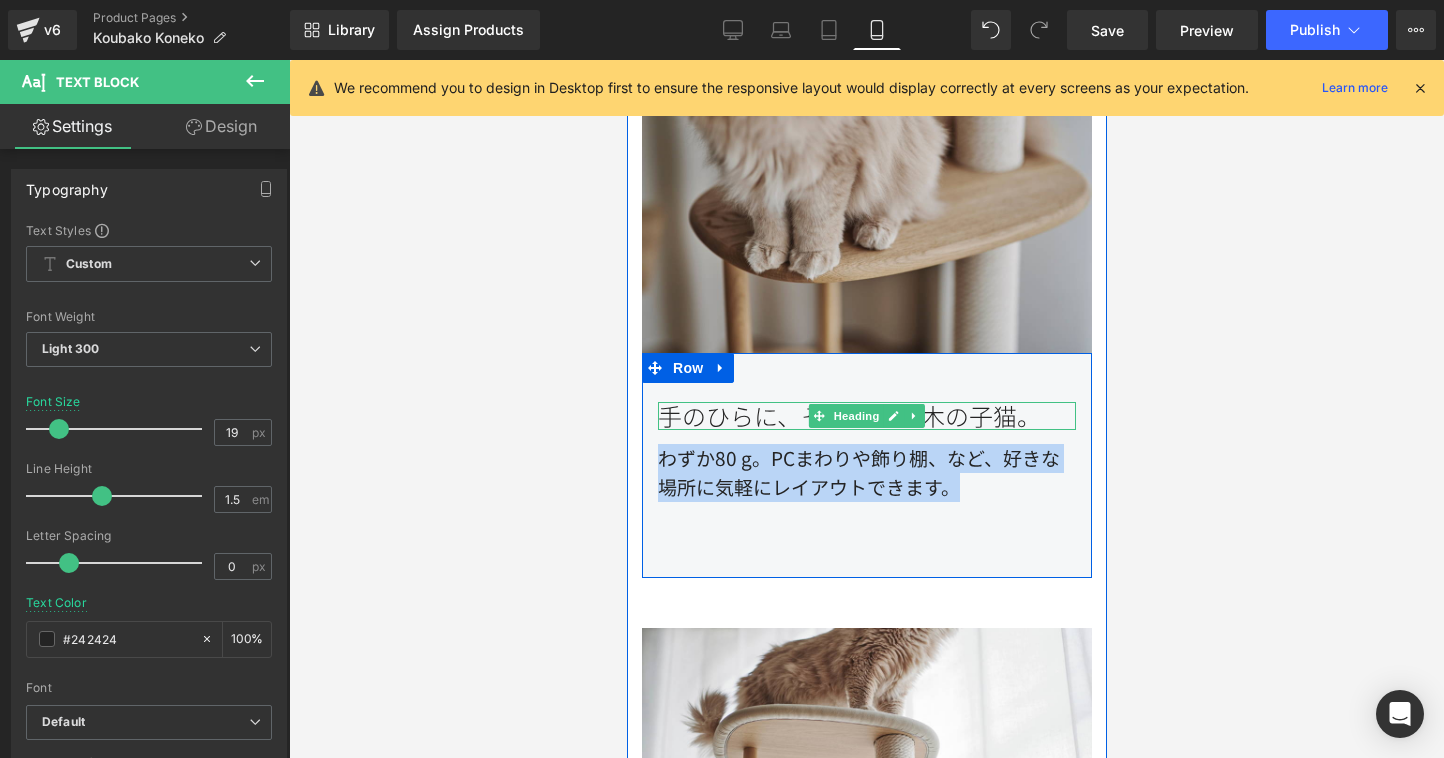 click on "手のひらに、そっと宿る木の子猫。" at bounding box center [866, 416] 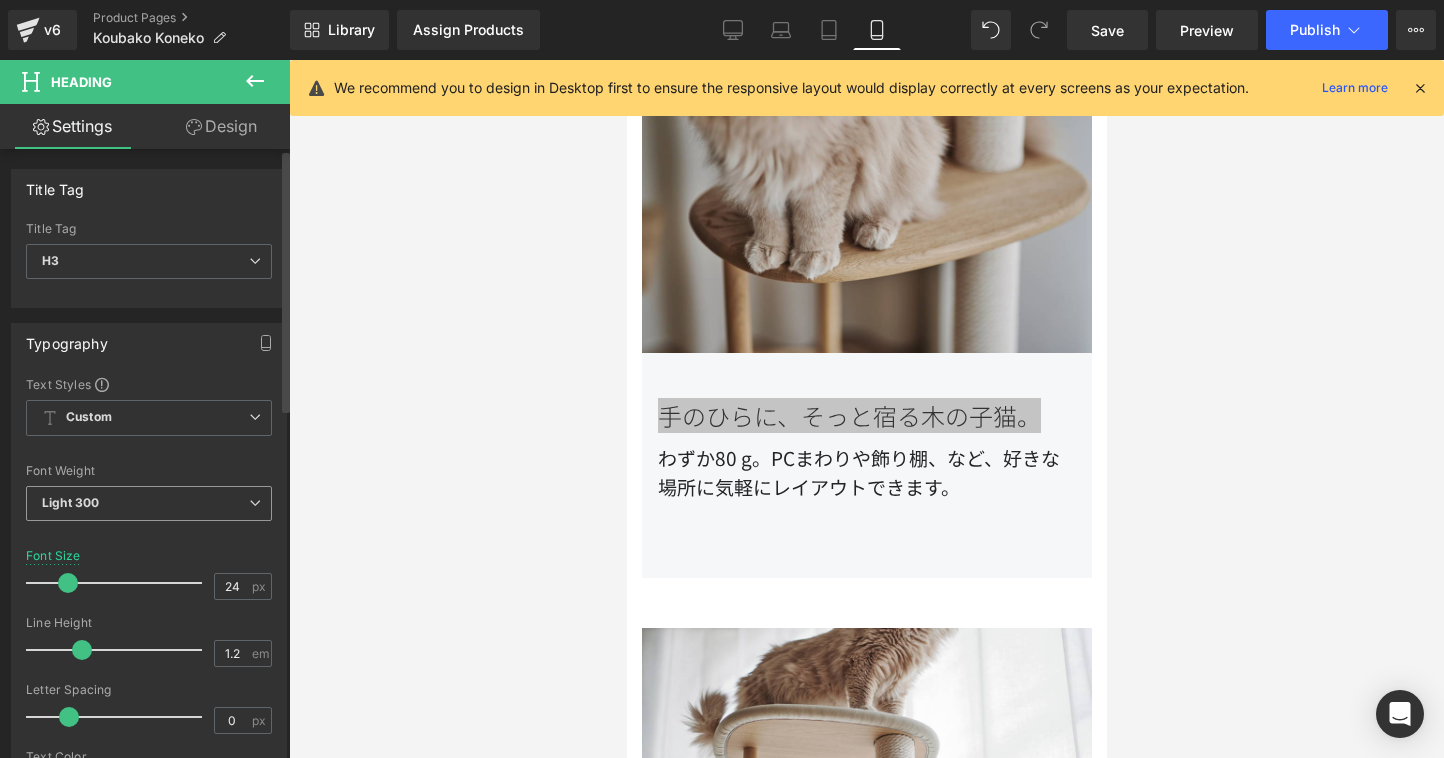 click on "Light 300" at bounding box center [149, 503] 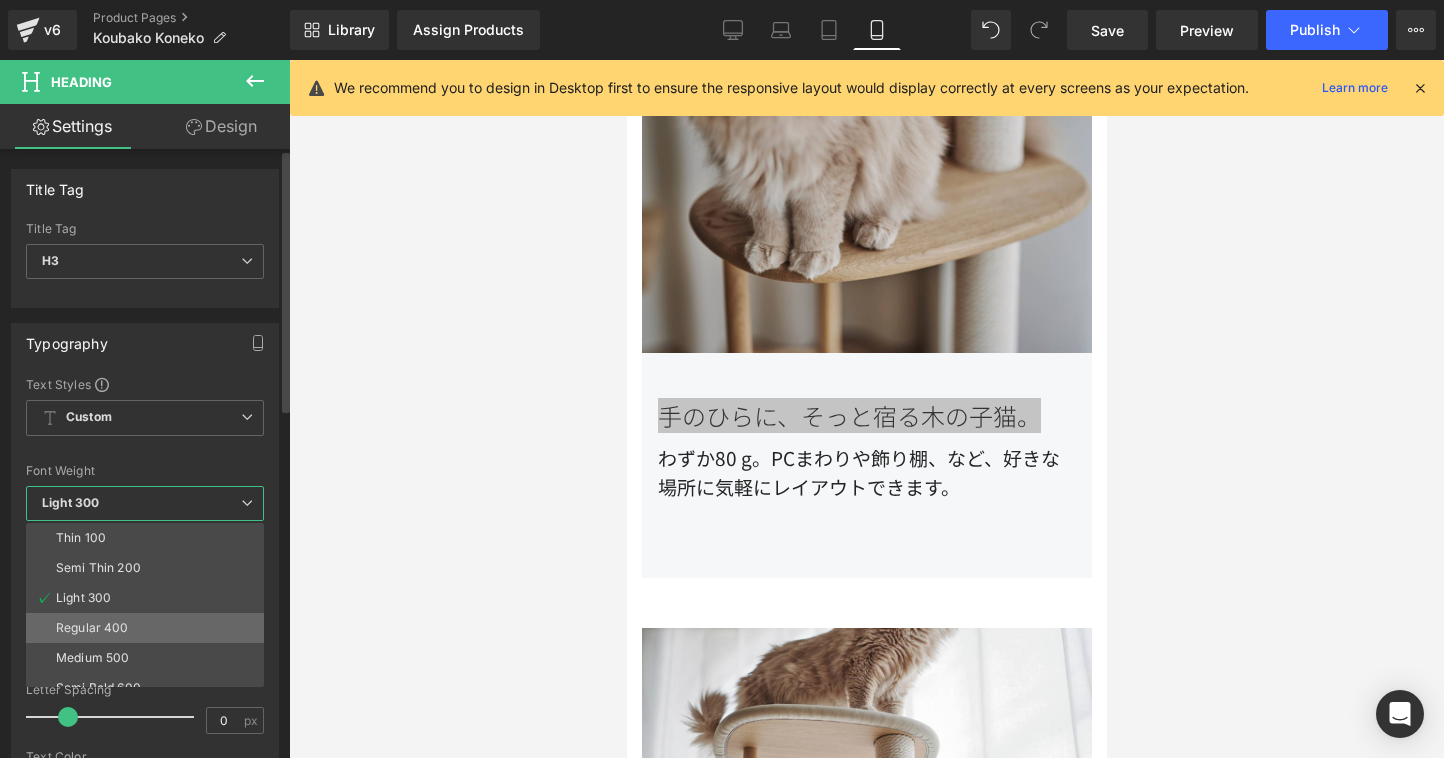 click on "Regular 400" at bounding box center (149, 628) 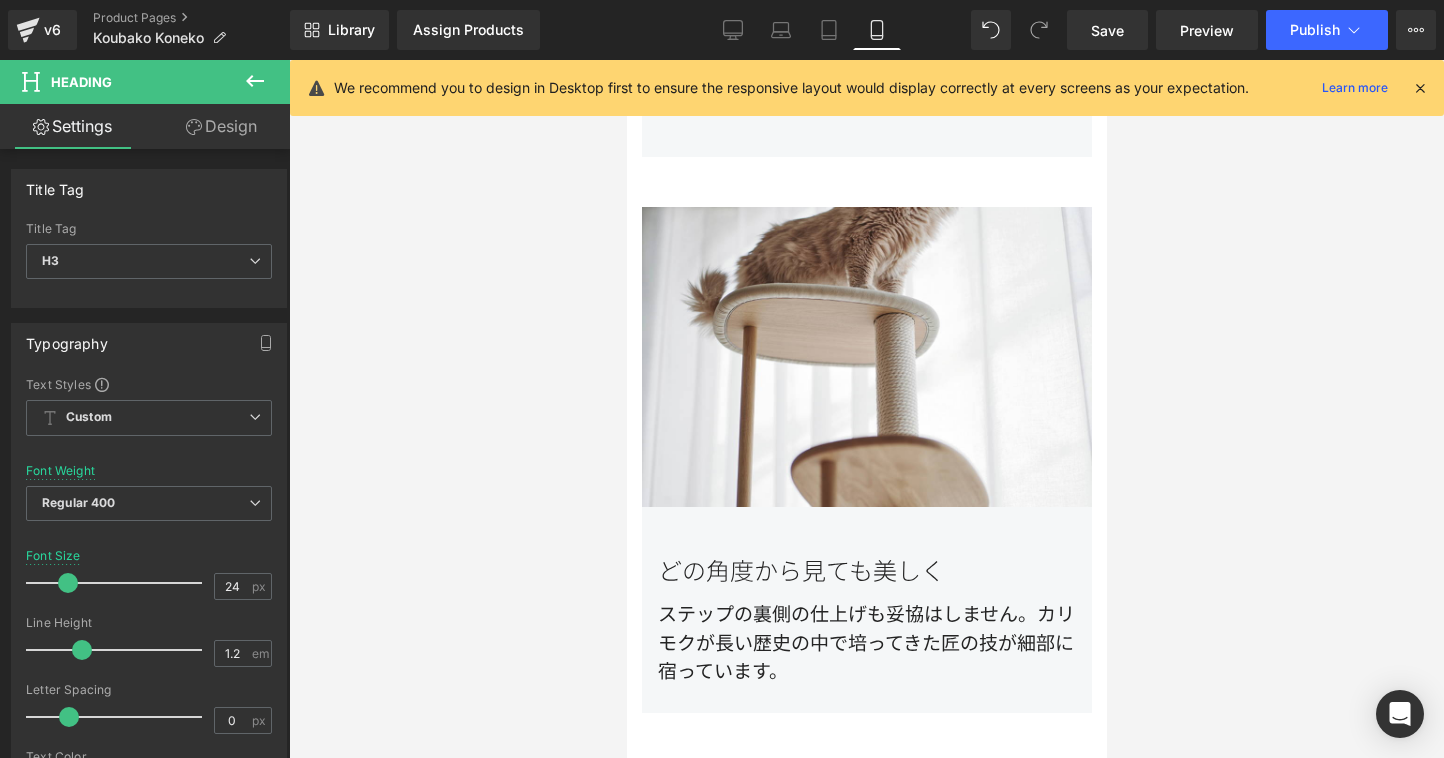 scroll, scrollTop: 3586, scrollLeft: 0, axis: vertical 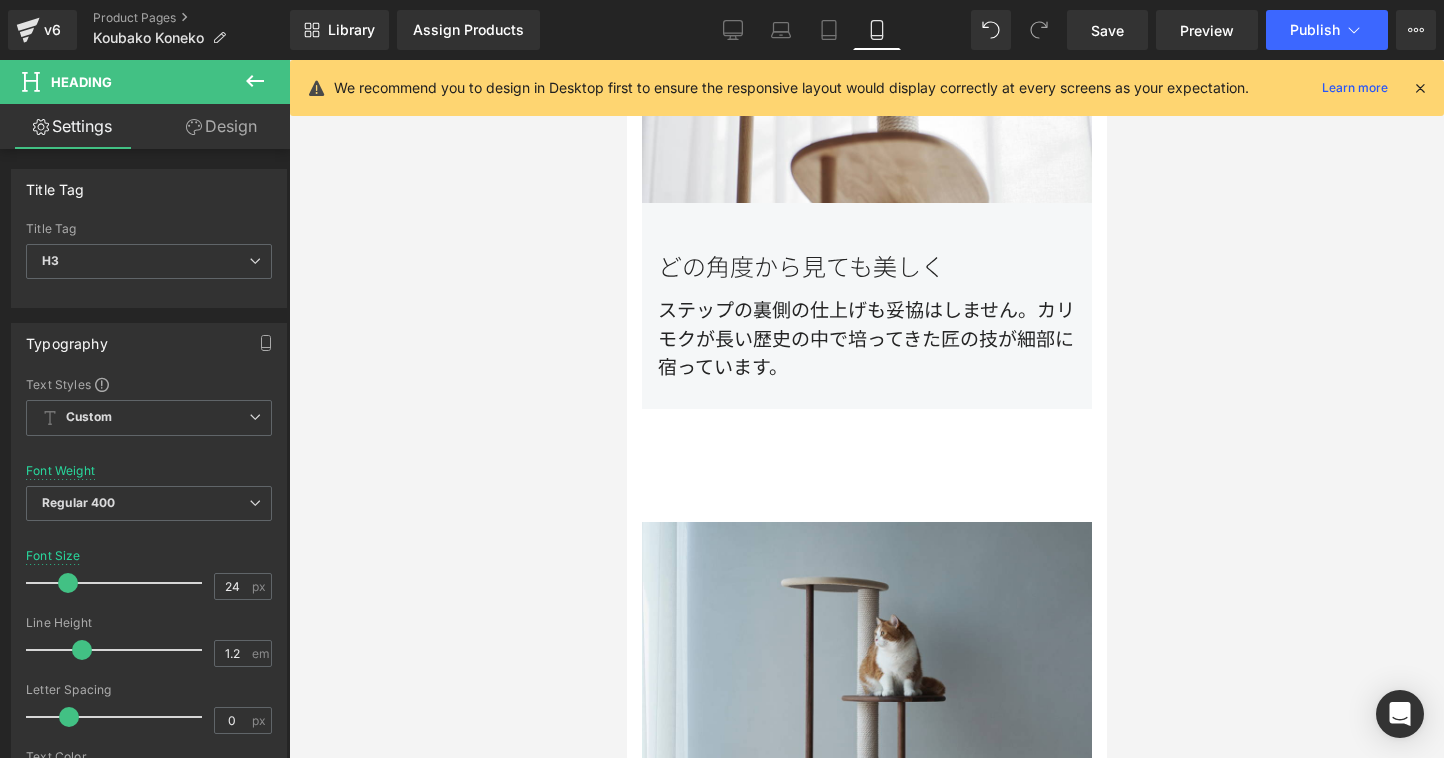 click on "どの角度から見ても美しく" at bounding box center [866, 266] 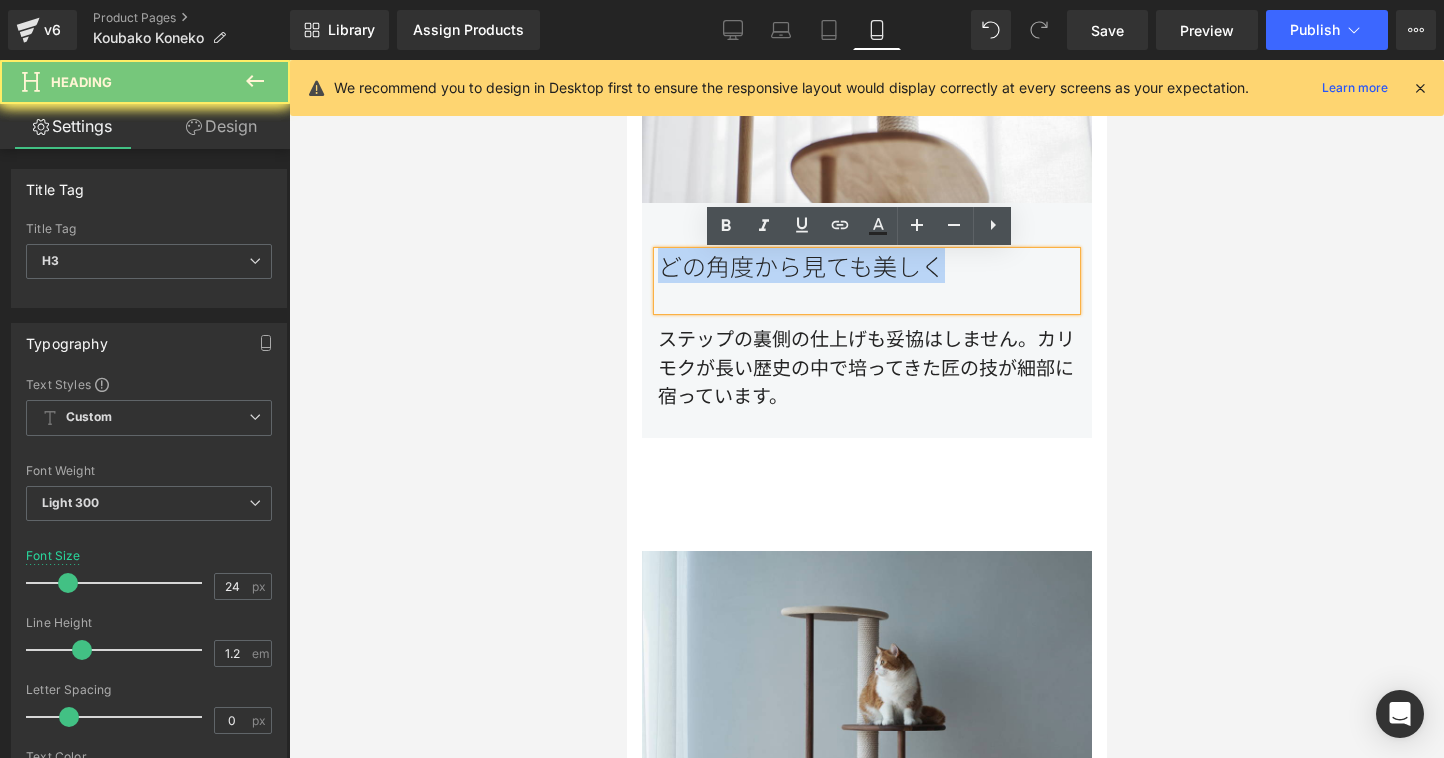 click on "どの角度から見ても美しく" at bounding box center (866, 281) 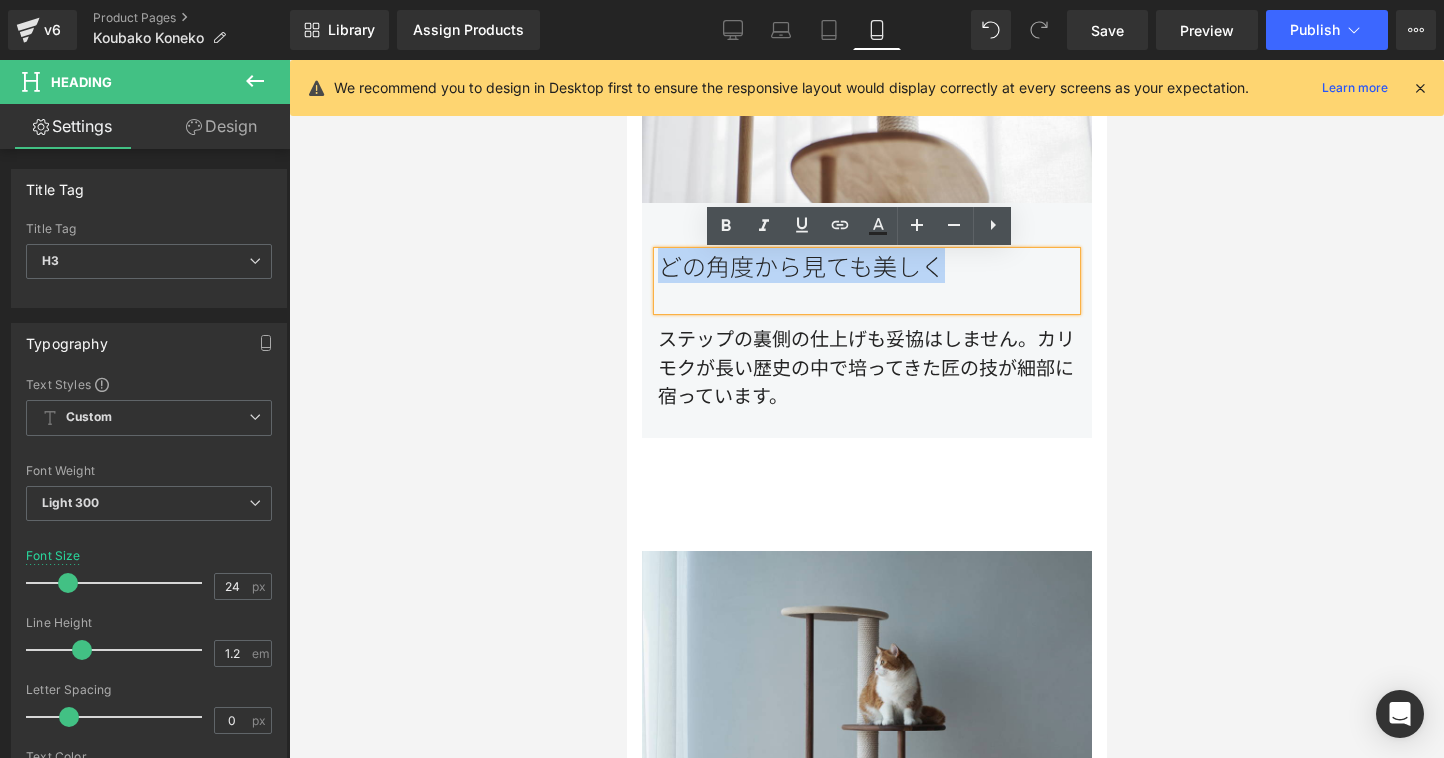 paste 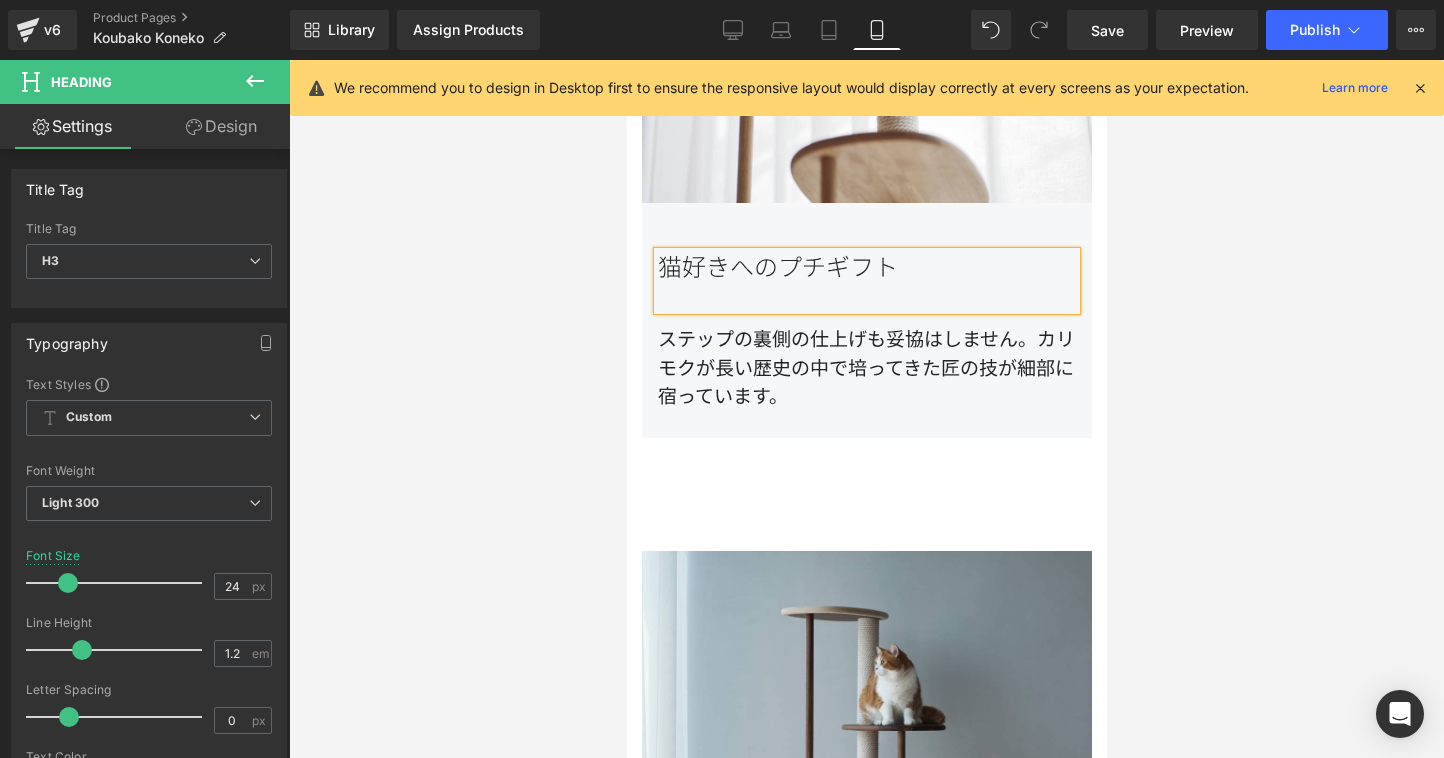 click on "猫好きへのプチギフト" at bounding box center [866, 281] 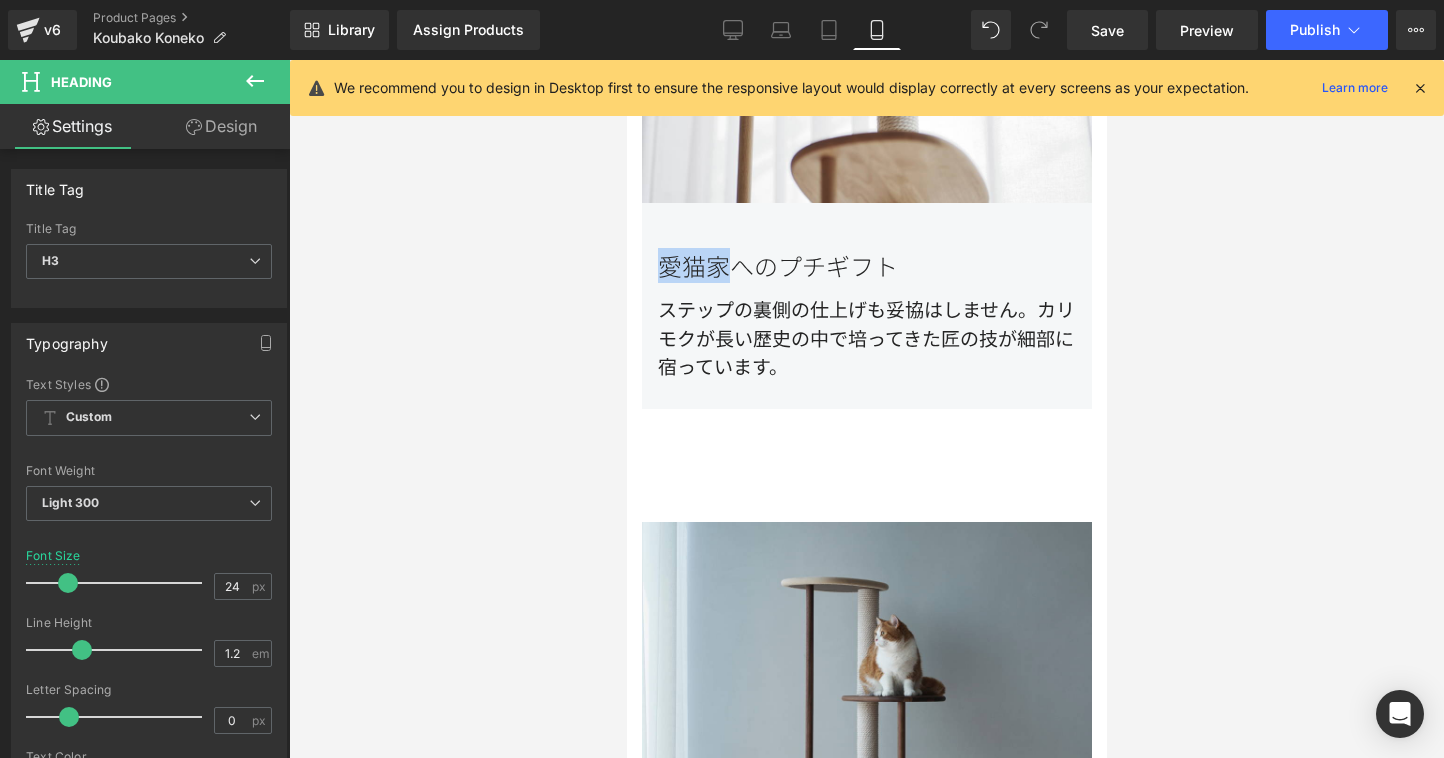 click on "ステップの裏側の仕上げも妥協はしません。 カリモクが長い歴史の中で培ってきた匠の技が細部に宿っています。" at bounding box center [866, 345] 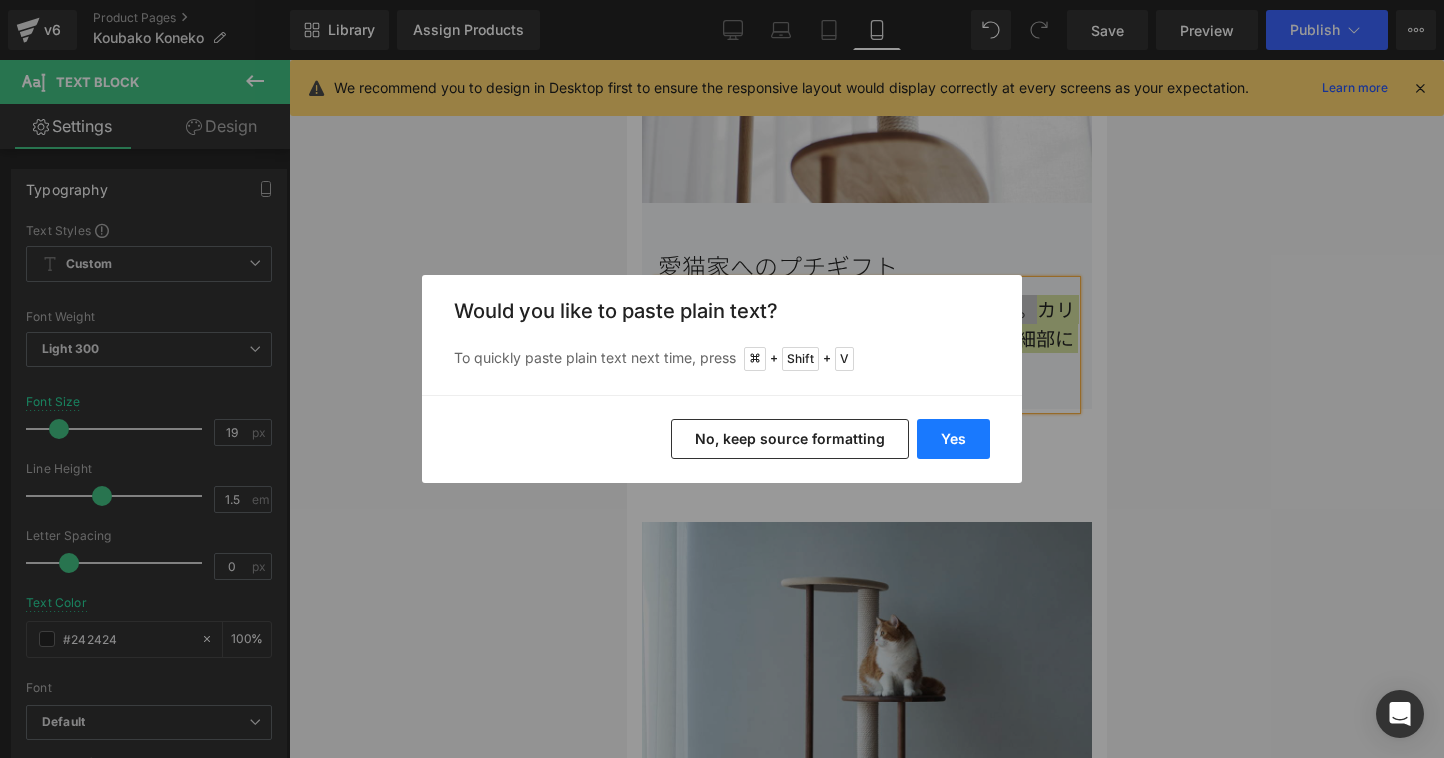click on "Yes" at bounding box center [953, 439] 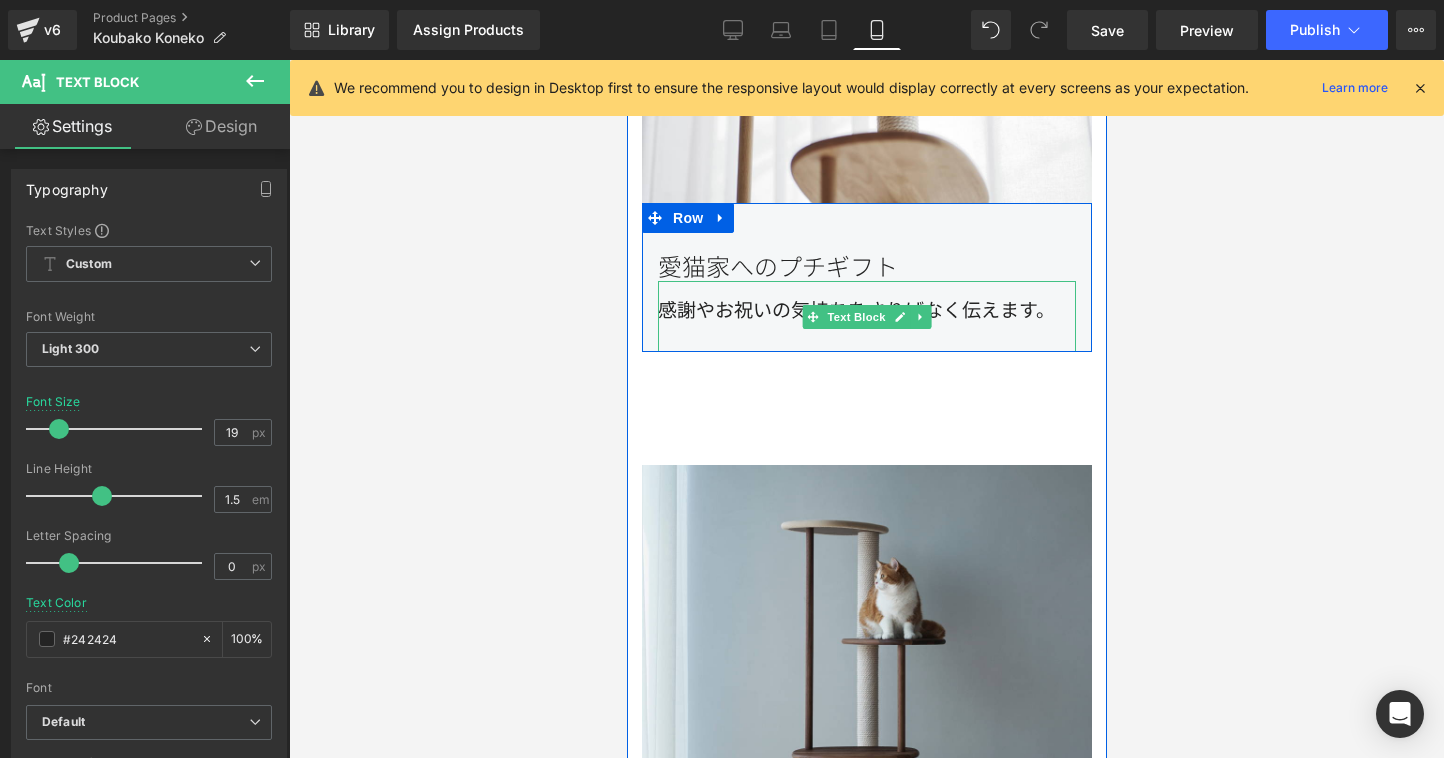 click on "感謝やお祝いの気持ちをさりげなく伝えます。" at bounding box center [866, 316] 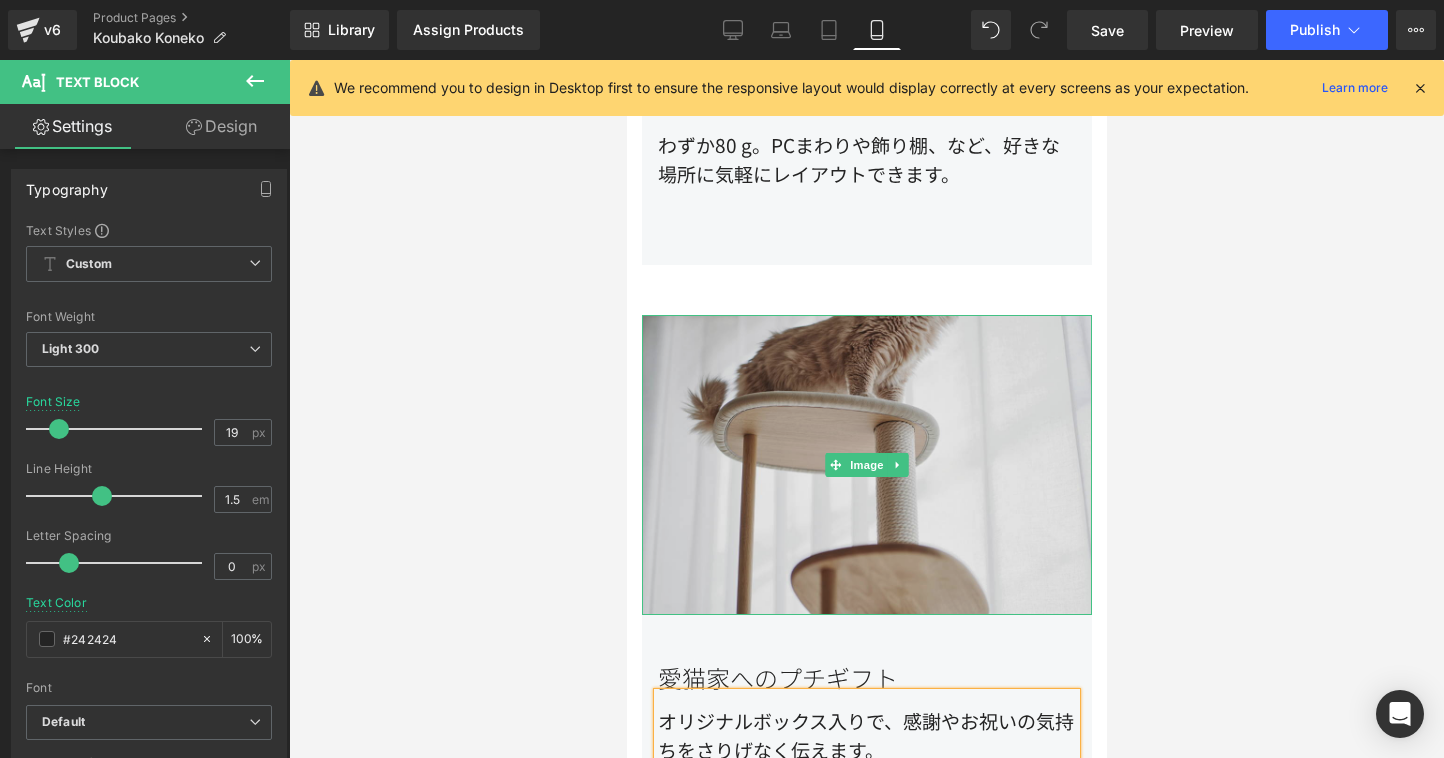 scroll, scrollTop: 3236, scrollLeft: 0, axis: vertical 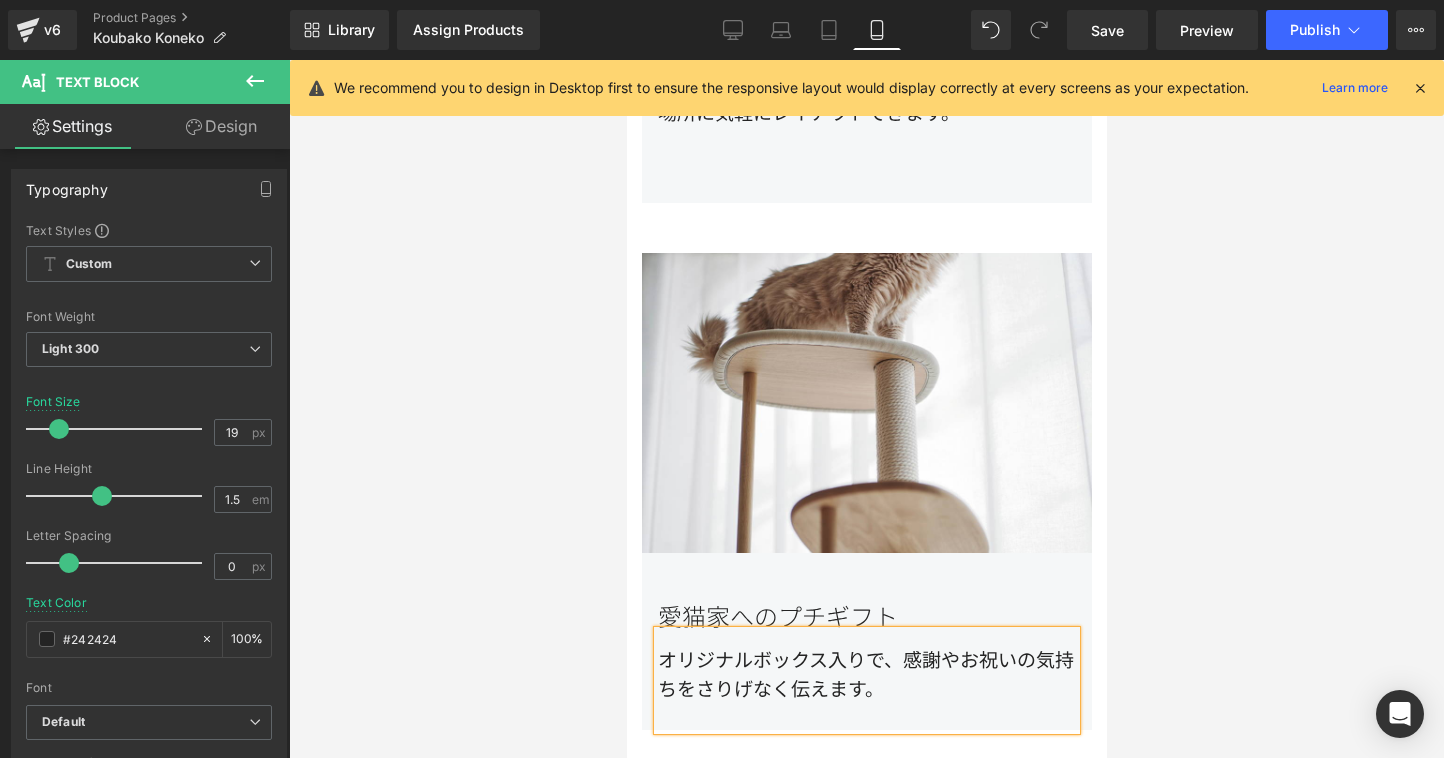 click on "オリジナルボックス入りで、感謝やお祝いの気持ちをさりげなく伝えます。" at bounding box center (866, 680) 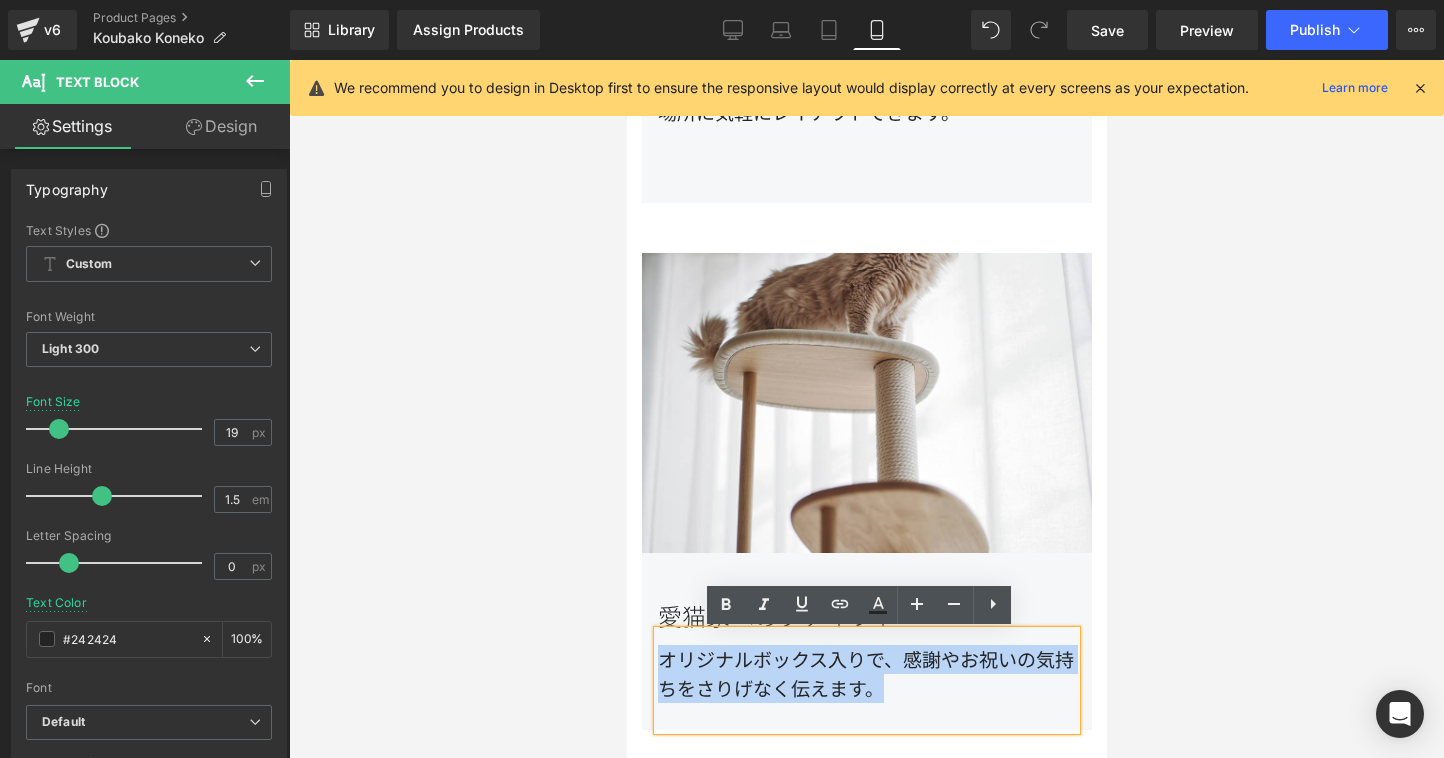 drag, startPoint x: 894, startPoint y: 688, endPoint x: 642, endPoint y: 662, distance: 253.33772 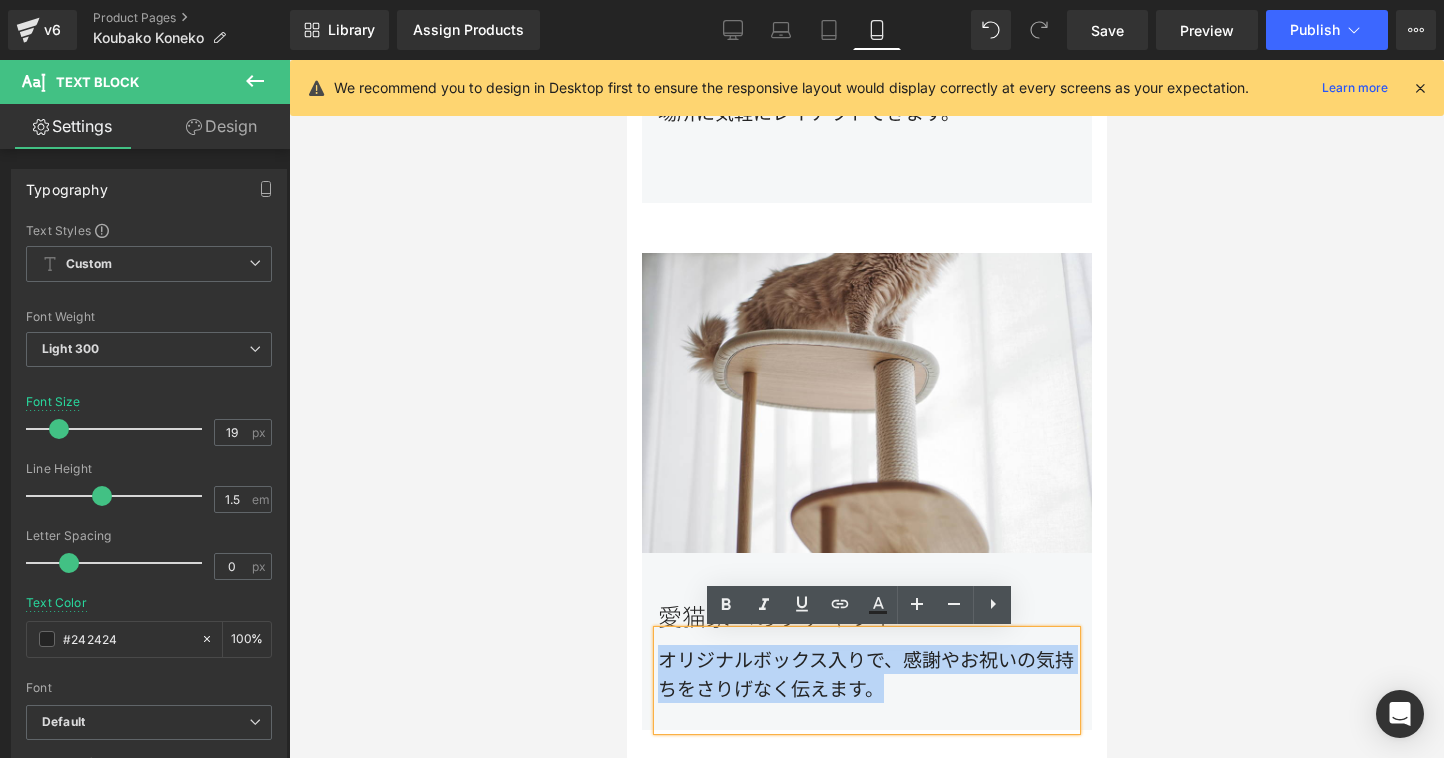 click on "愛猫家へのプチギフト Heading         オリジナルボックス入りで、感謝やお祝いの気持ちをさりげなく伝えます。 Text Block         Row" at bounding box center (866, 641) 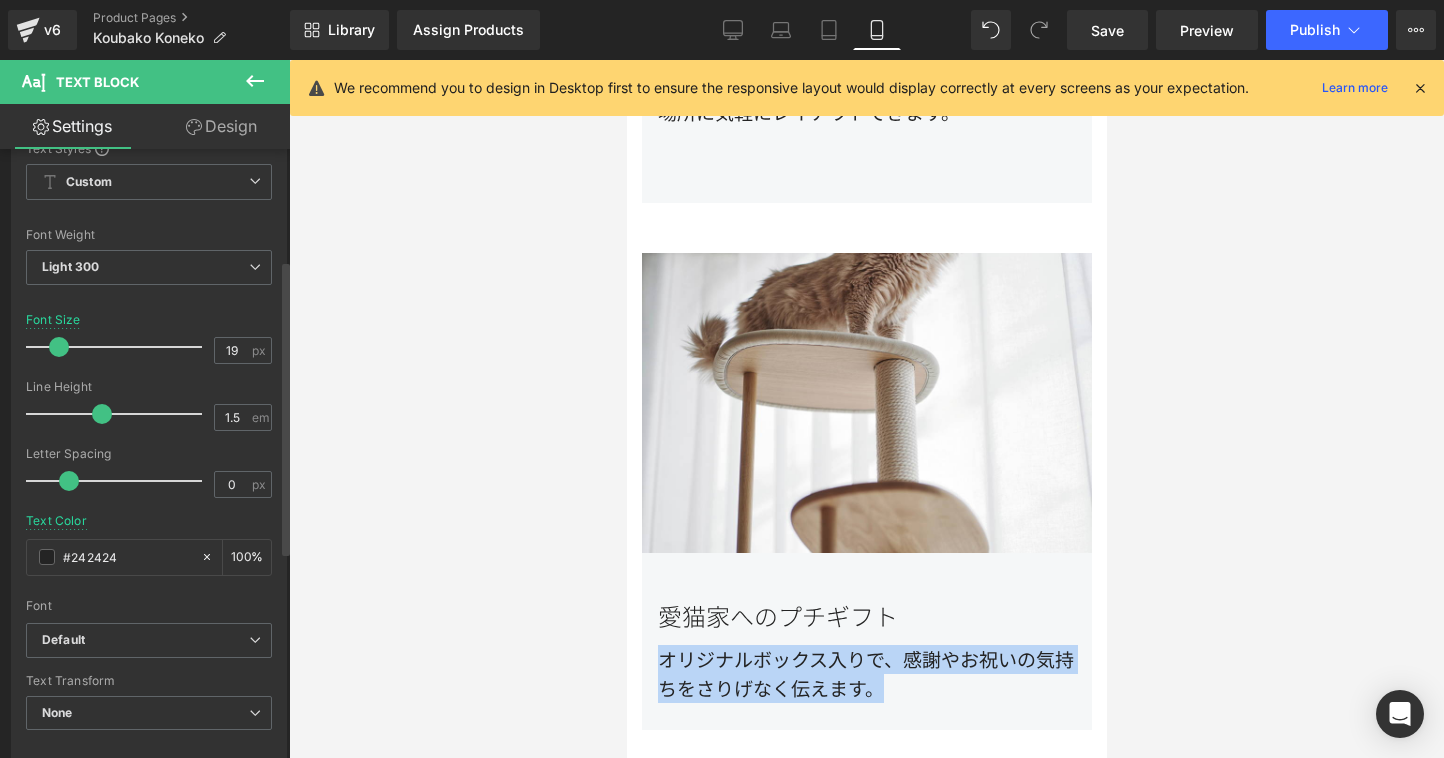 scroll, scrollTop: 289, scrollLeft: 0, axis: vertical 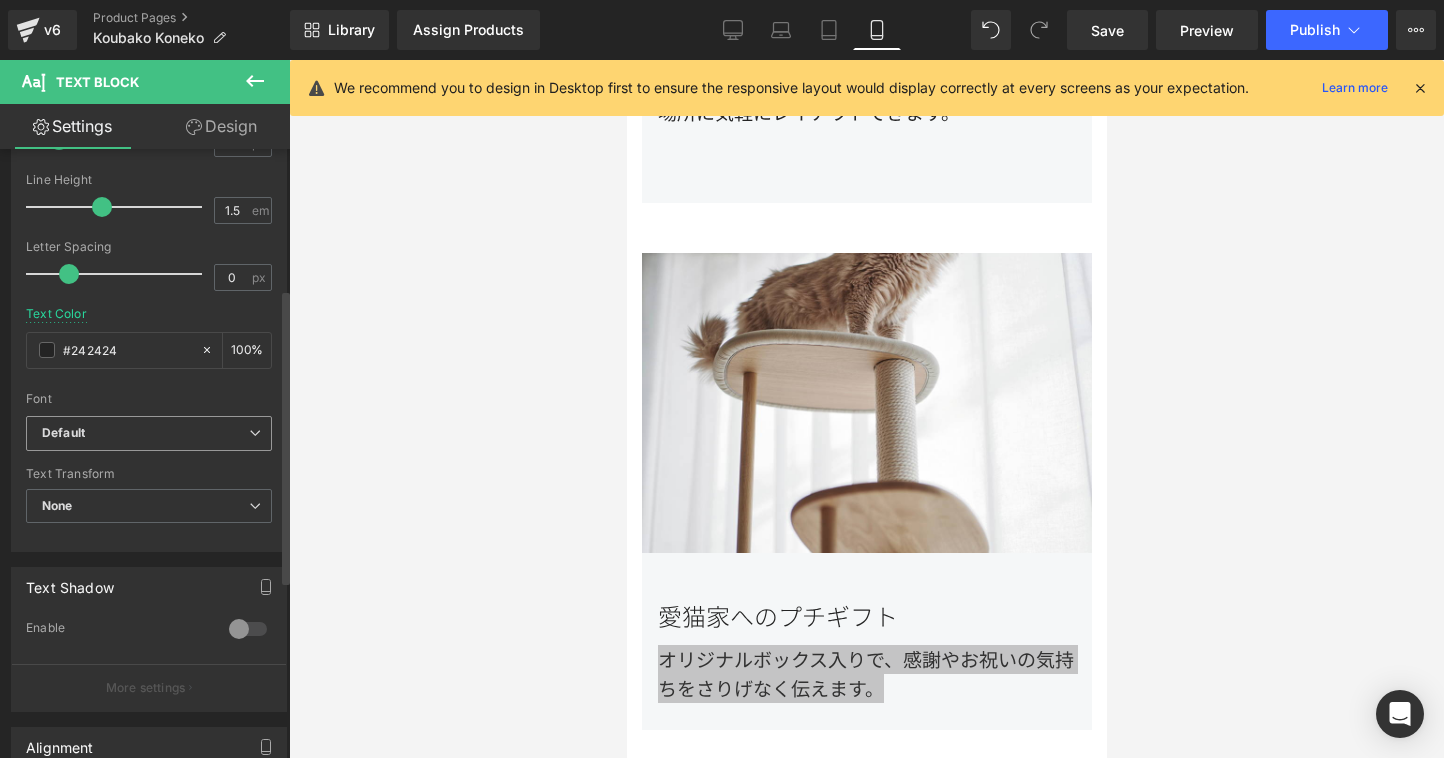 click on "Default" at bounding box center [145, 433] 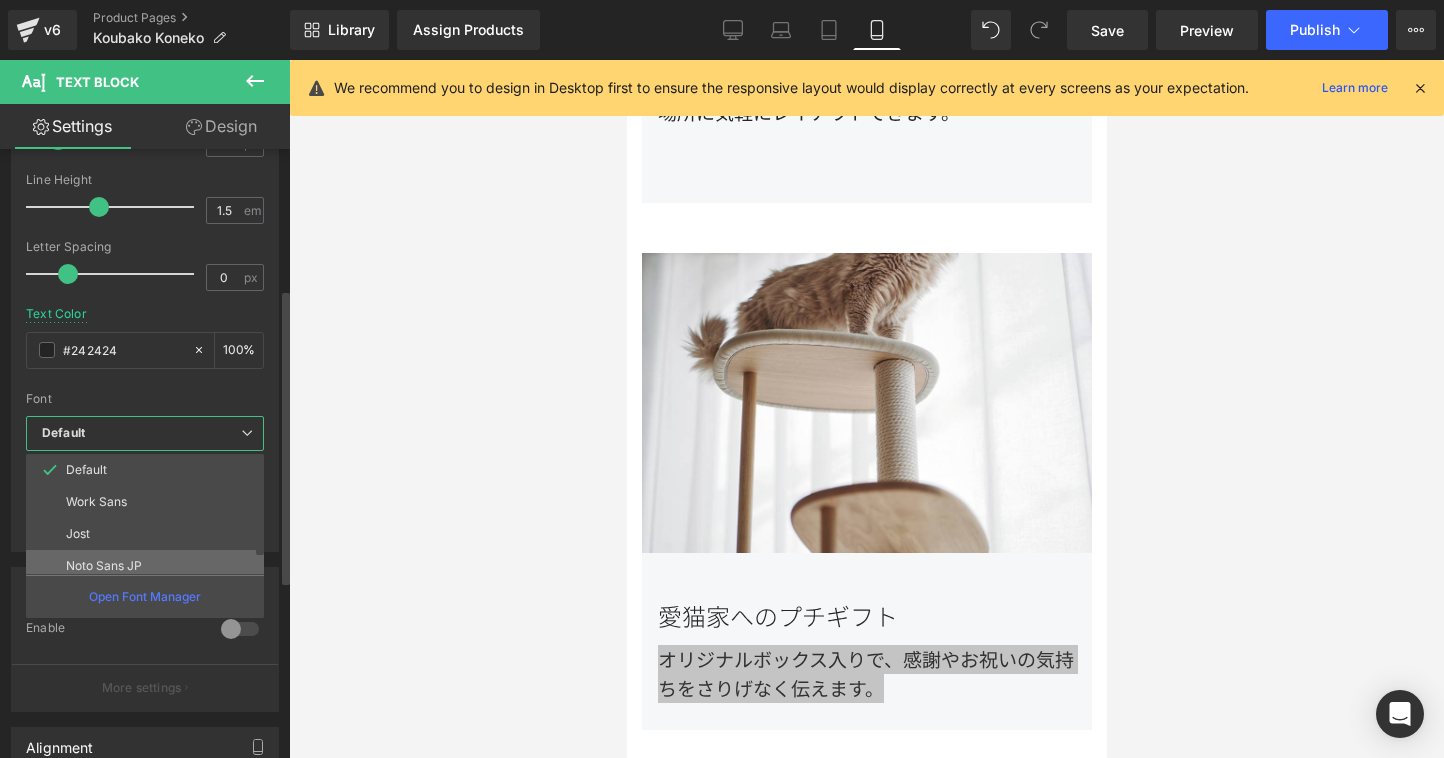 click on "Noto Sans JP" at bounding box center (149, 566) 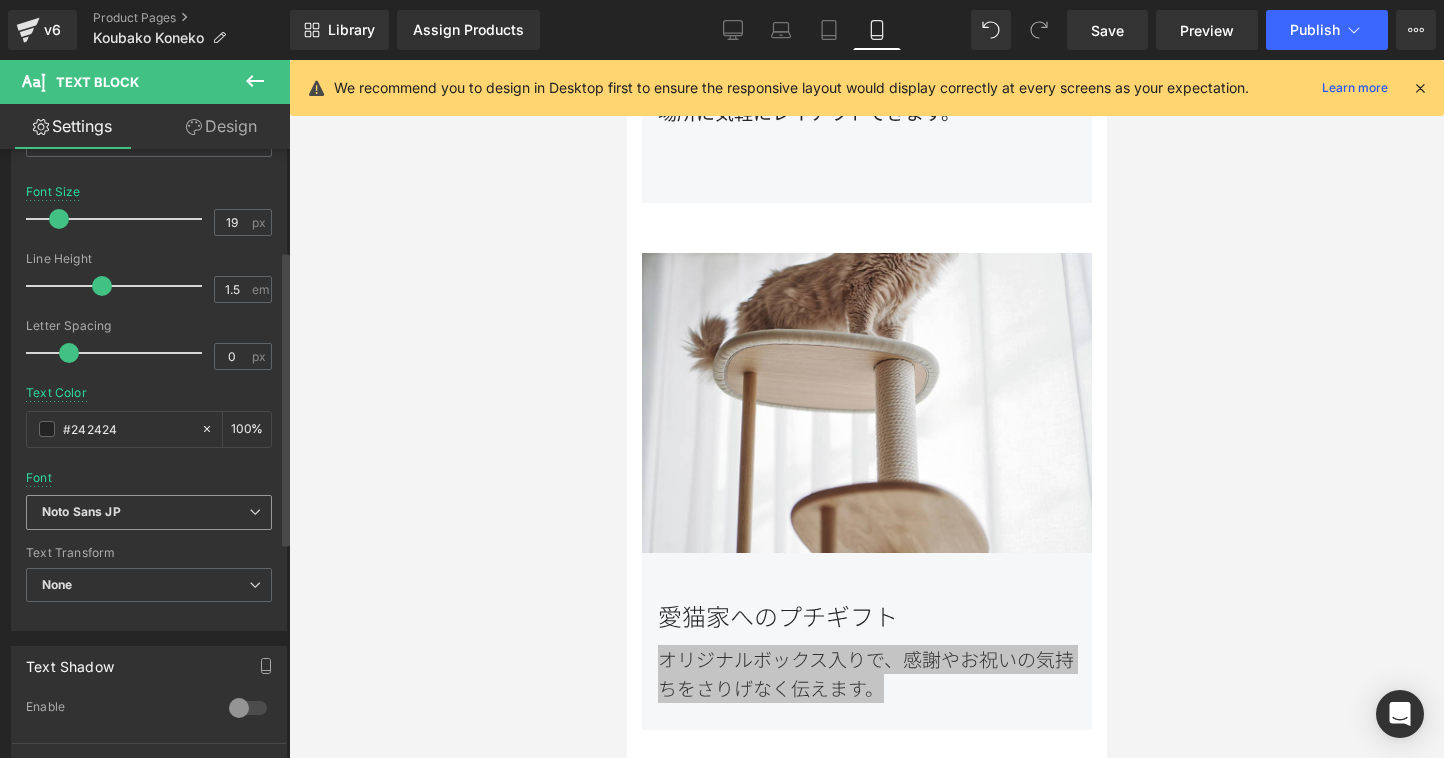 scroll, scrollTop: 0, scrollLeft: 0, axis: both 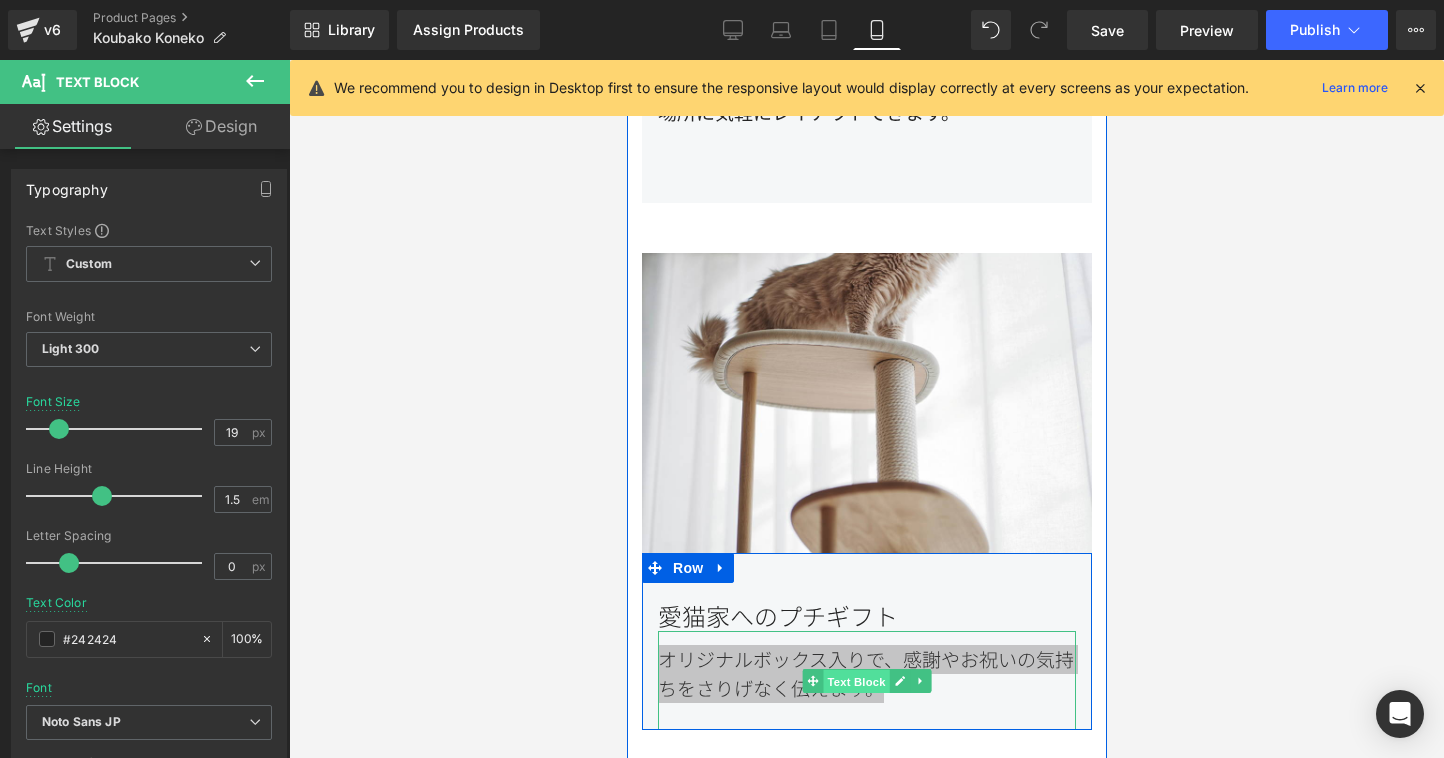 click on "オリジナルボックス入りで、感謝やお祝いの気持ちをさりげなく伝えます。 Text Block" at bounding box center (866, 680) 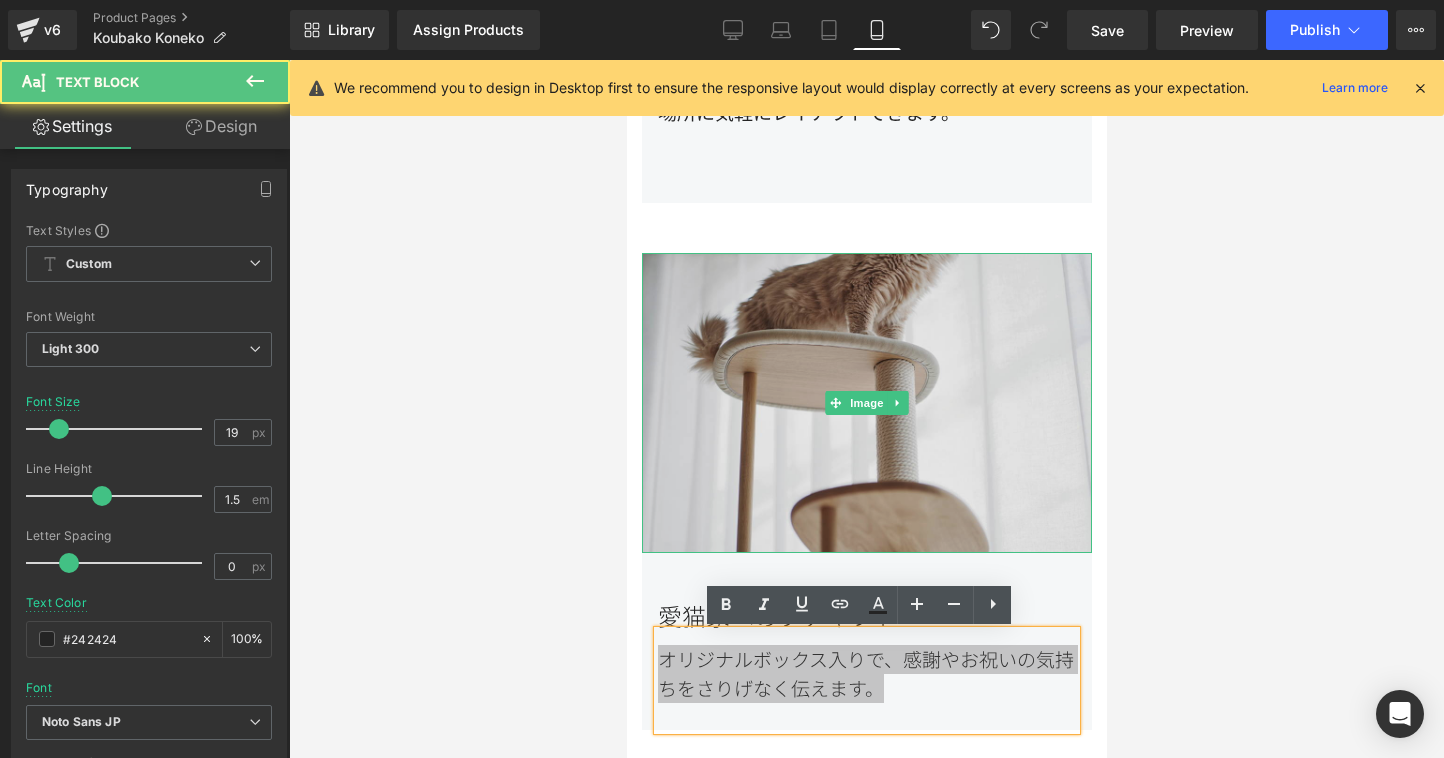 scroll, scrollTop: 2972, scrollLeft: 0, axis: vertical 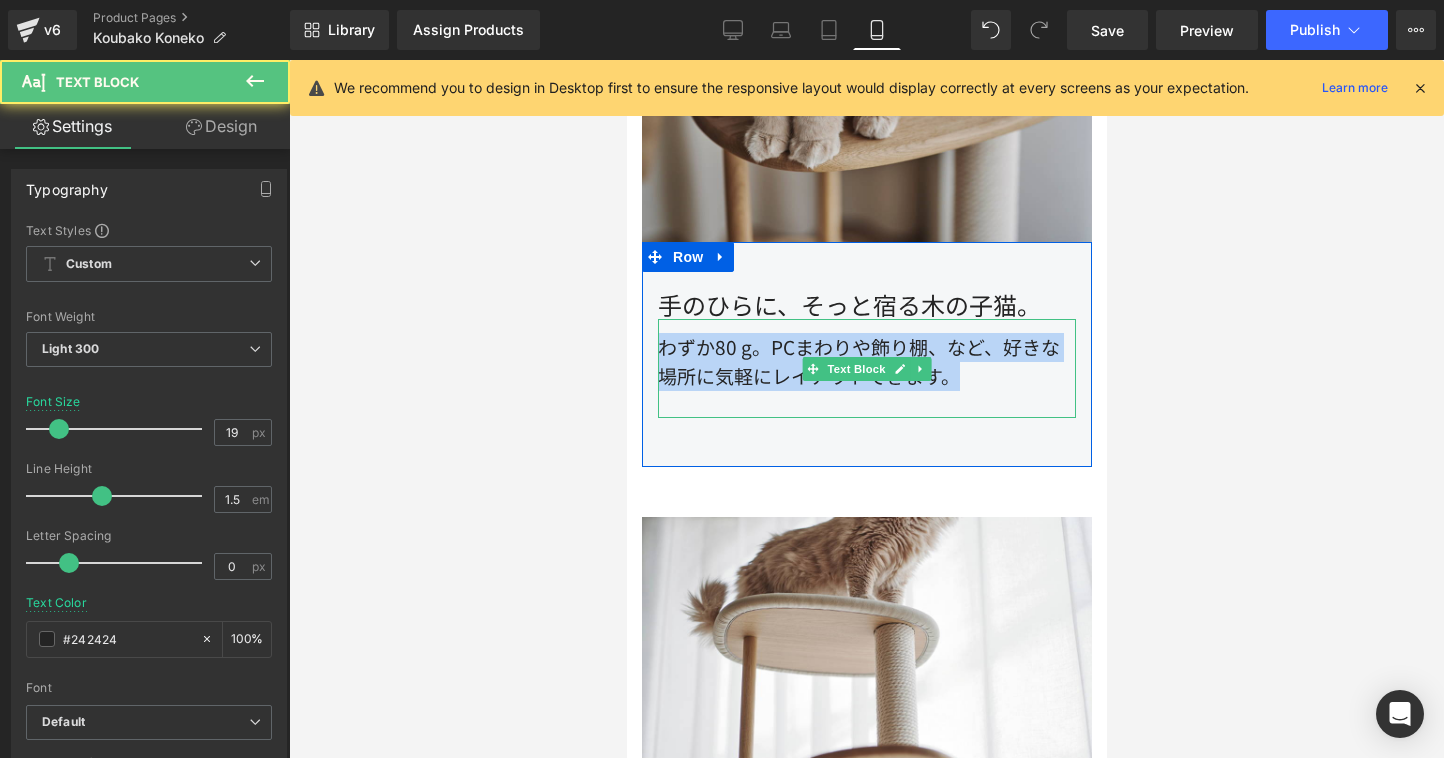drag, startPoint x: 964, startPoint y: 383, endPoint x: 656, endPoint y: 356, distance: 309.18118 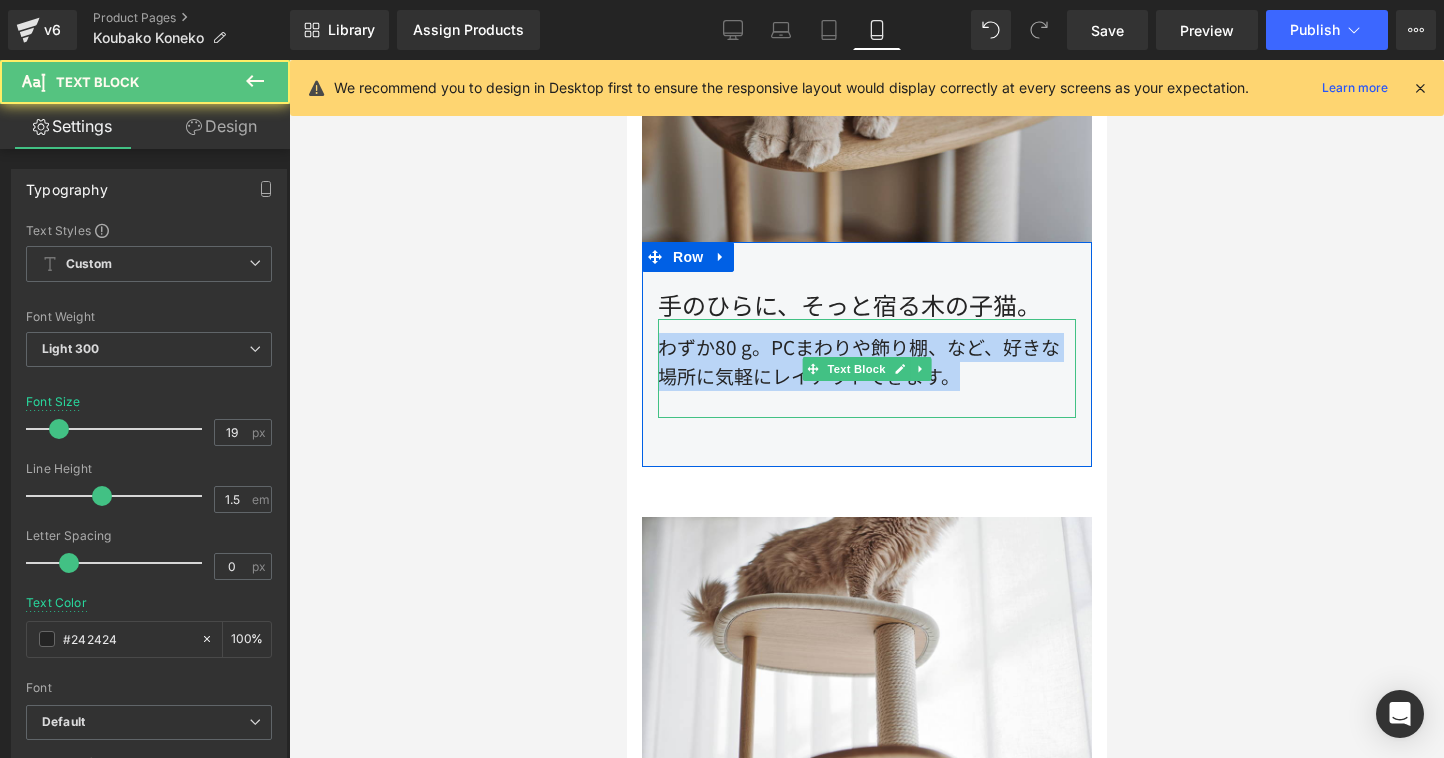 click on "わずか80 g。PCまわりや飾り棚、など、好きな場所に気軽にレイアウトできます。" at bounding box center (866, 368) 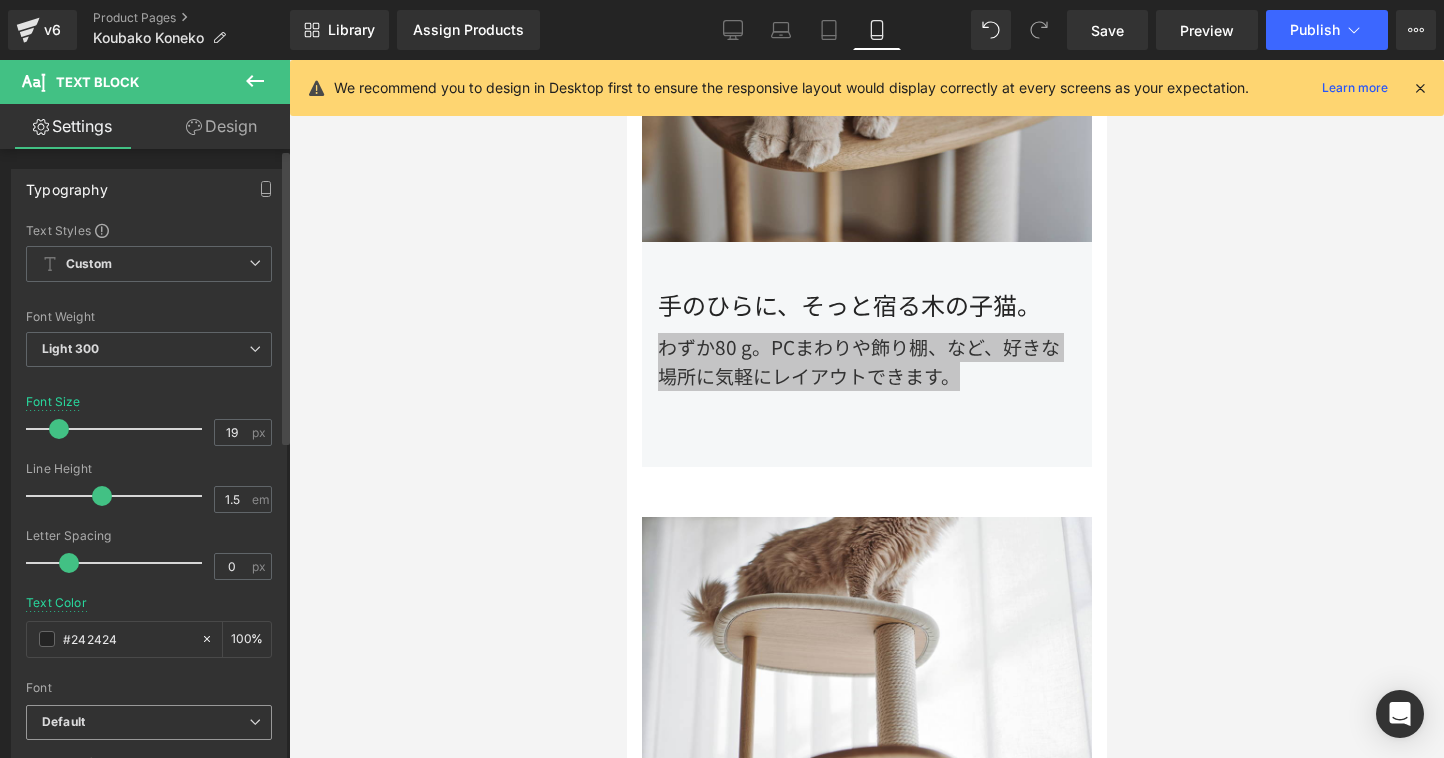 click on "Default" at bounding box center [145, 722] 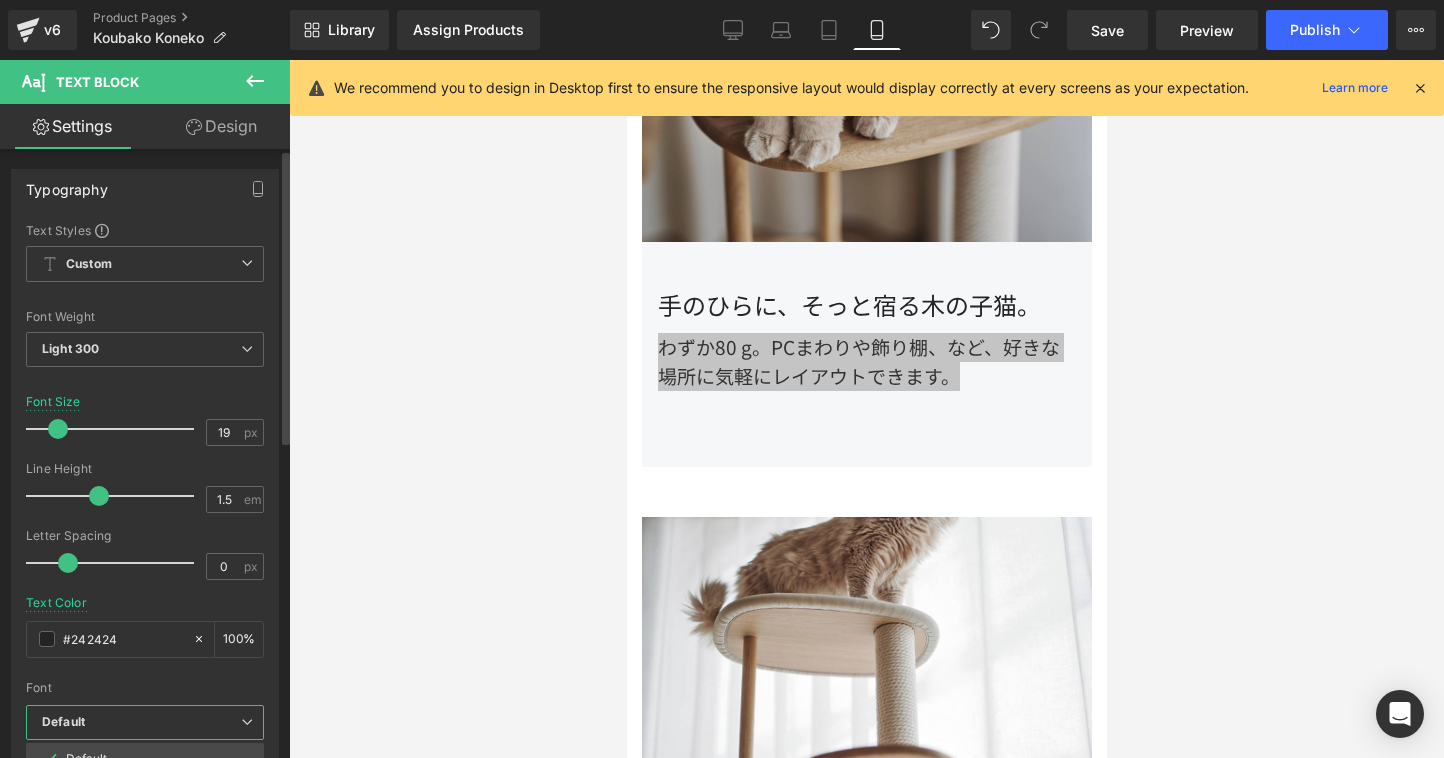 click on "Default" at bounding box center (141, 722) 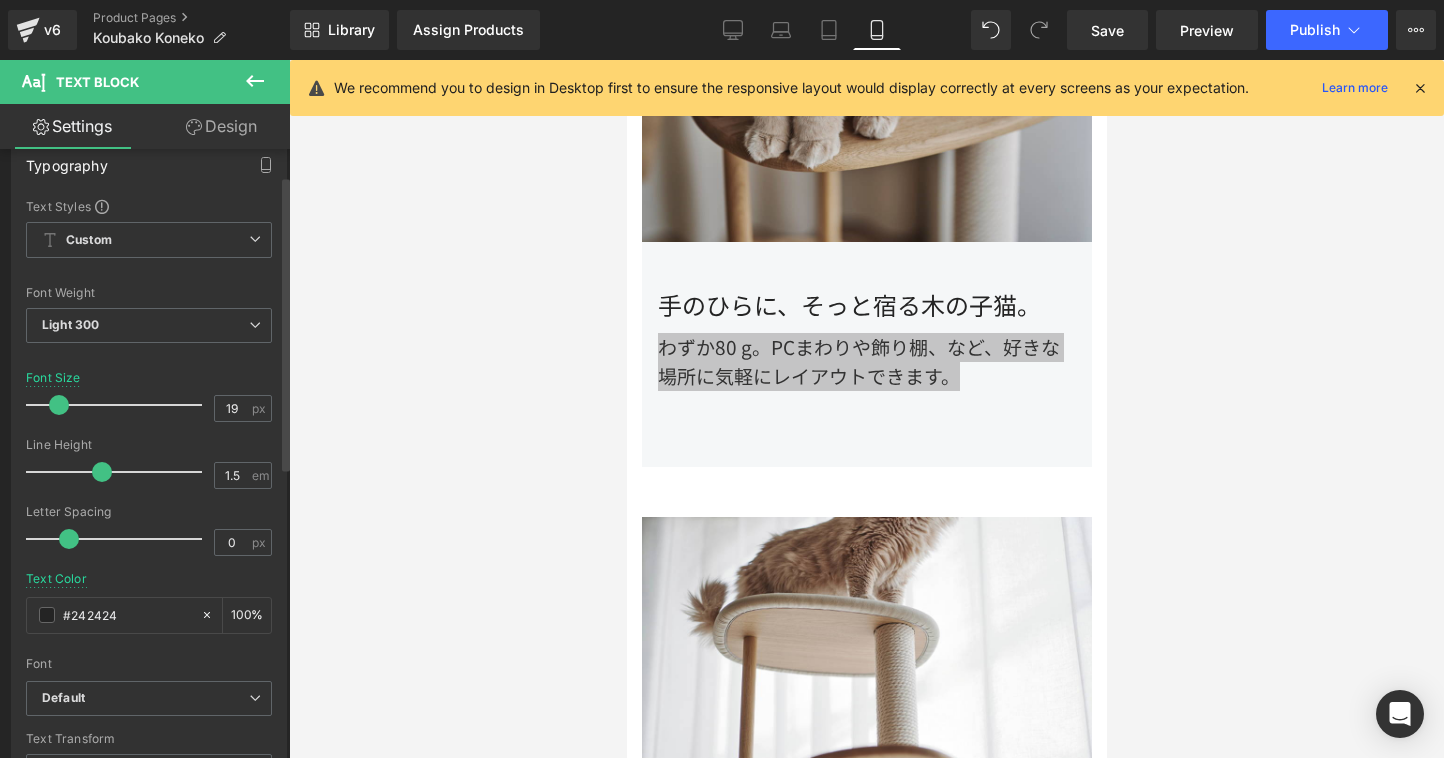 scroll, scrollTop: 61, scrollLeft: 0, axis: vertical 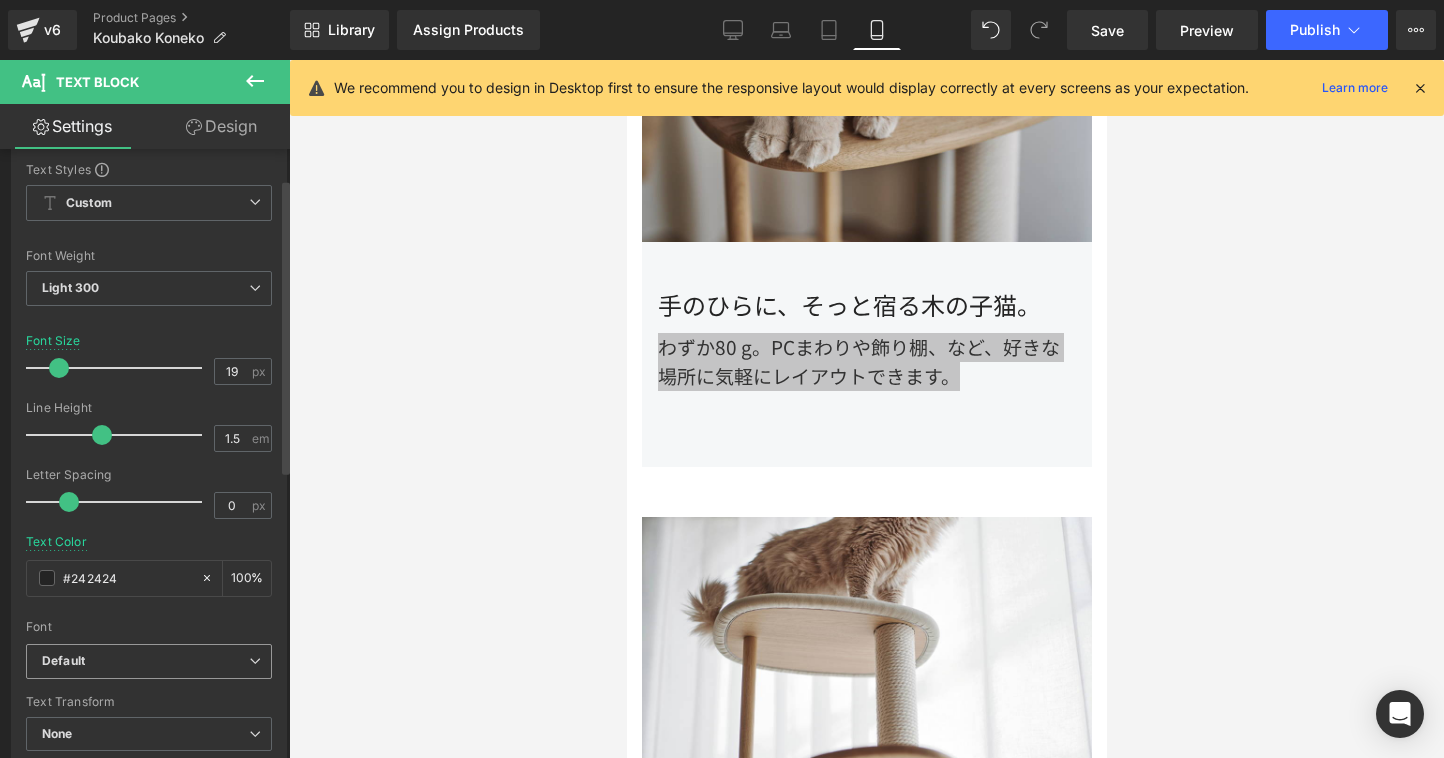 click at bounding box center (255, 661) 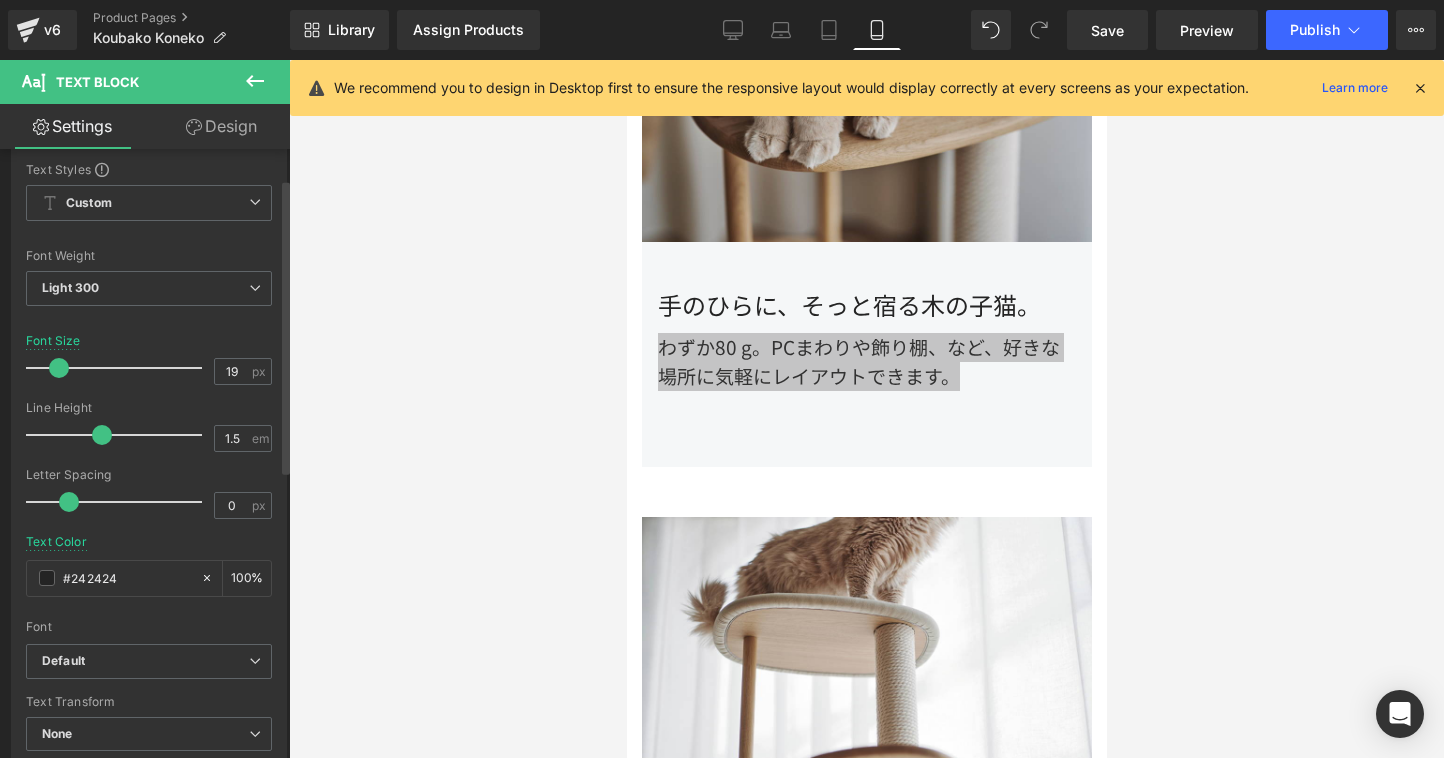 click on "Text Styles Custom
Custom
Setup Global Style
Custom
Setup Global Style
Thin 100 Semi Thin 200 Light 300 Regular 400 Medium 500 Semi Bold 600 Super Bold 800 Boldest 900 Bold 700 Lighter Bolder Font Weight
Light 300
Thin 100 Semi Thin 200 Light 300 Regular 400 Medium 500 Semi Bold 600 Super Bold 800 Boldest 900 Bold 700 Lighter Bolder 19px Font Size 19 px 1.5em Line Height 1.5 em 0px Letter Spacing 0 px rgb(36, 36, 36) Text Color #242424 100 % inherit
Font
Default
Work Sans
Jost
Noto Sans JP
Noto Sans Adlam" at bounding box center [149, 470] 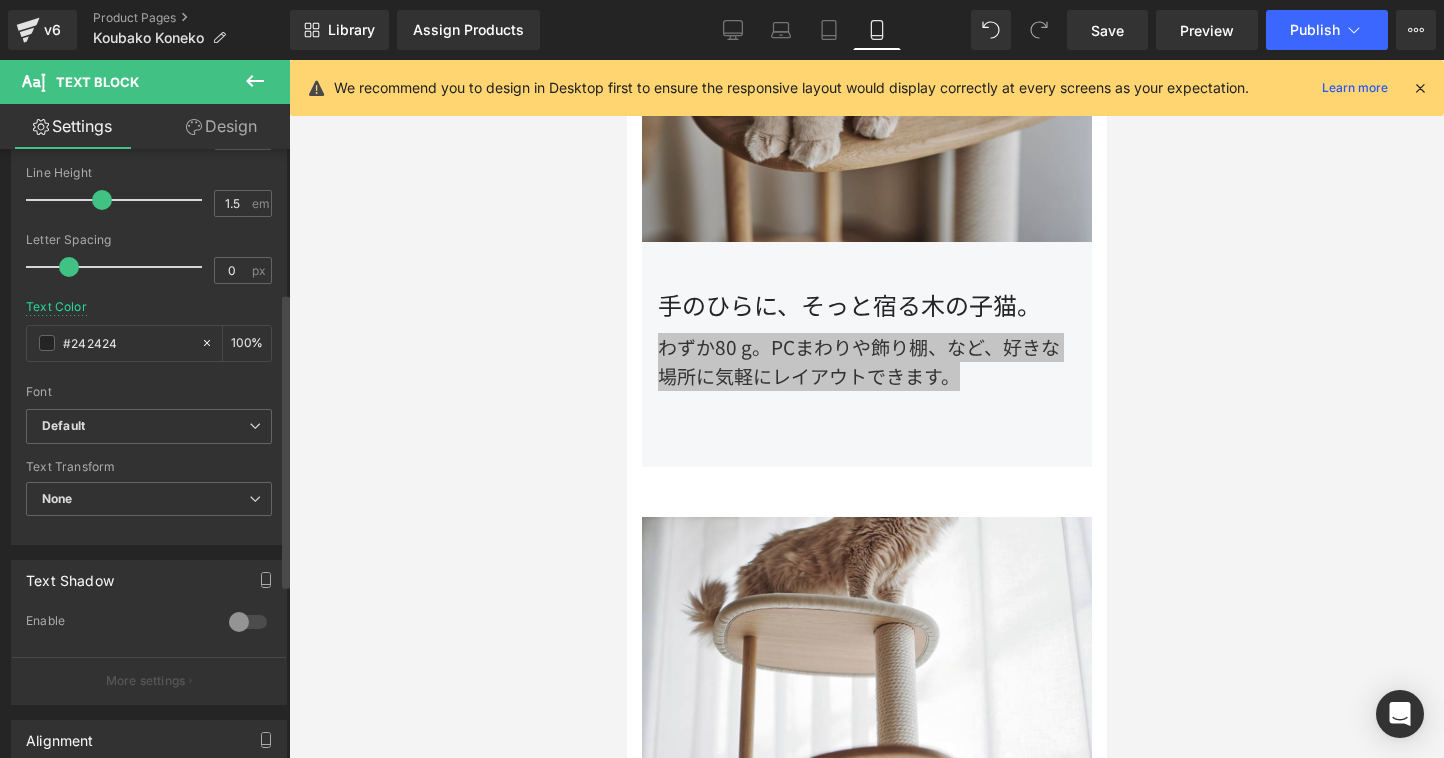 scroll, scrollTop: 402, scrollLeft: 0, axis: vertical 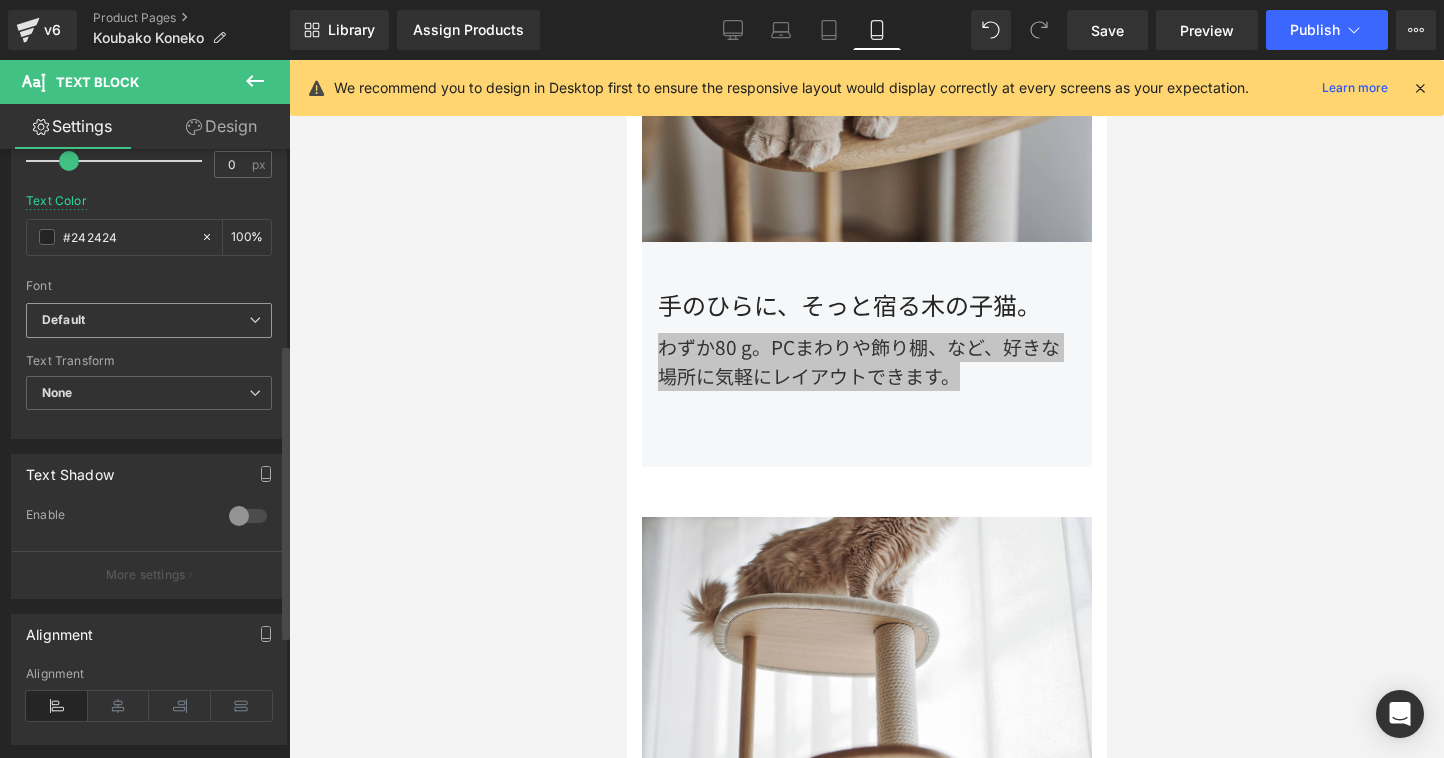 click on "Default" at bounding box center (149, 320) 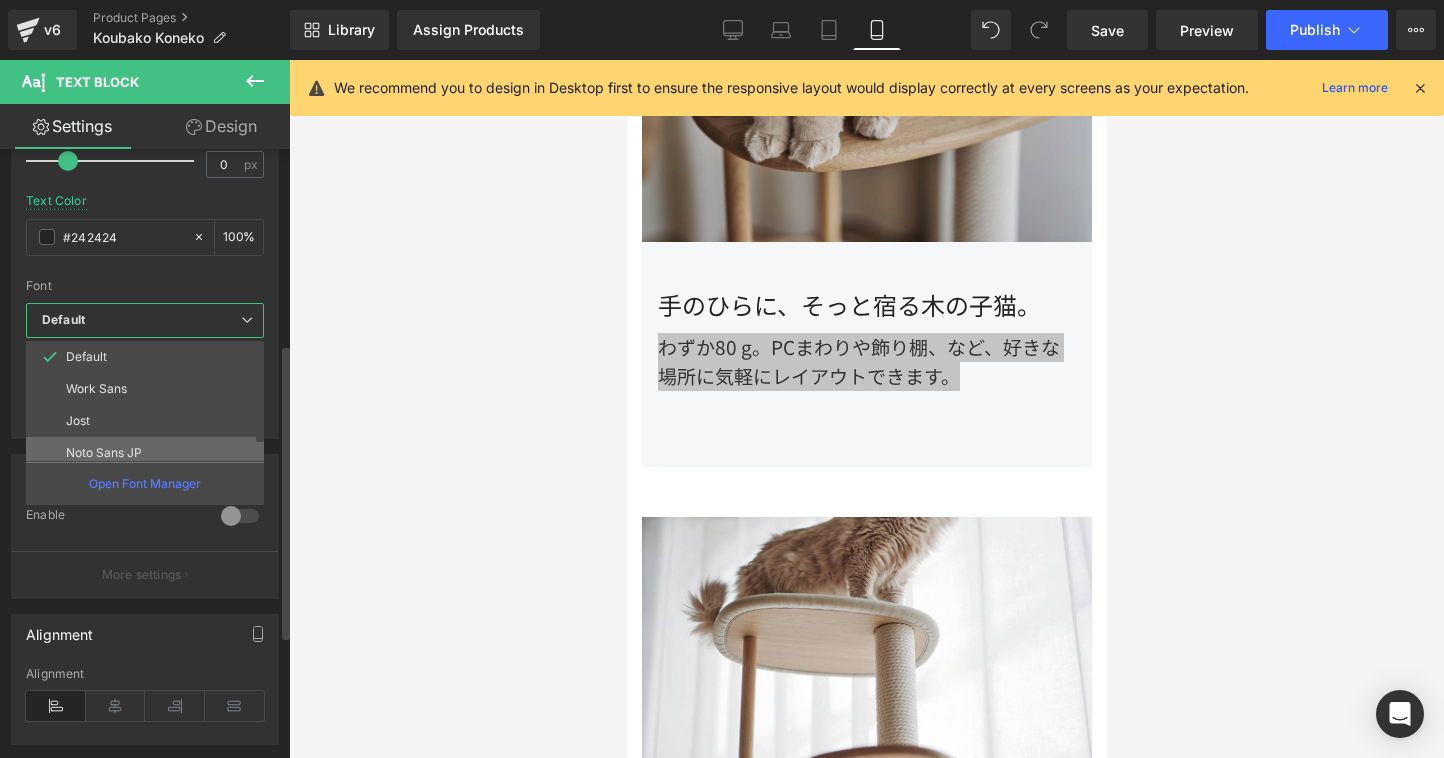 click on "Noto Sans JP" at bounding box center [149, 453] 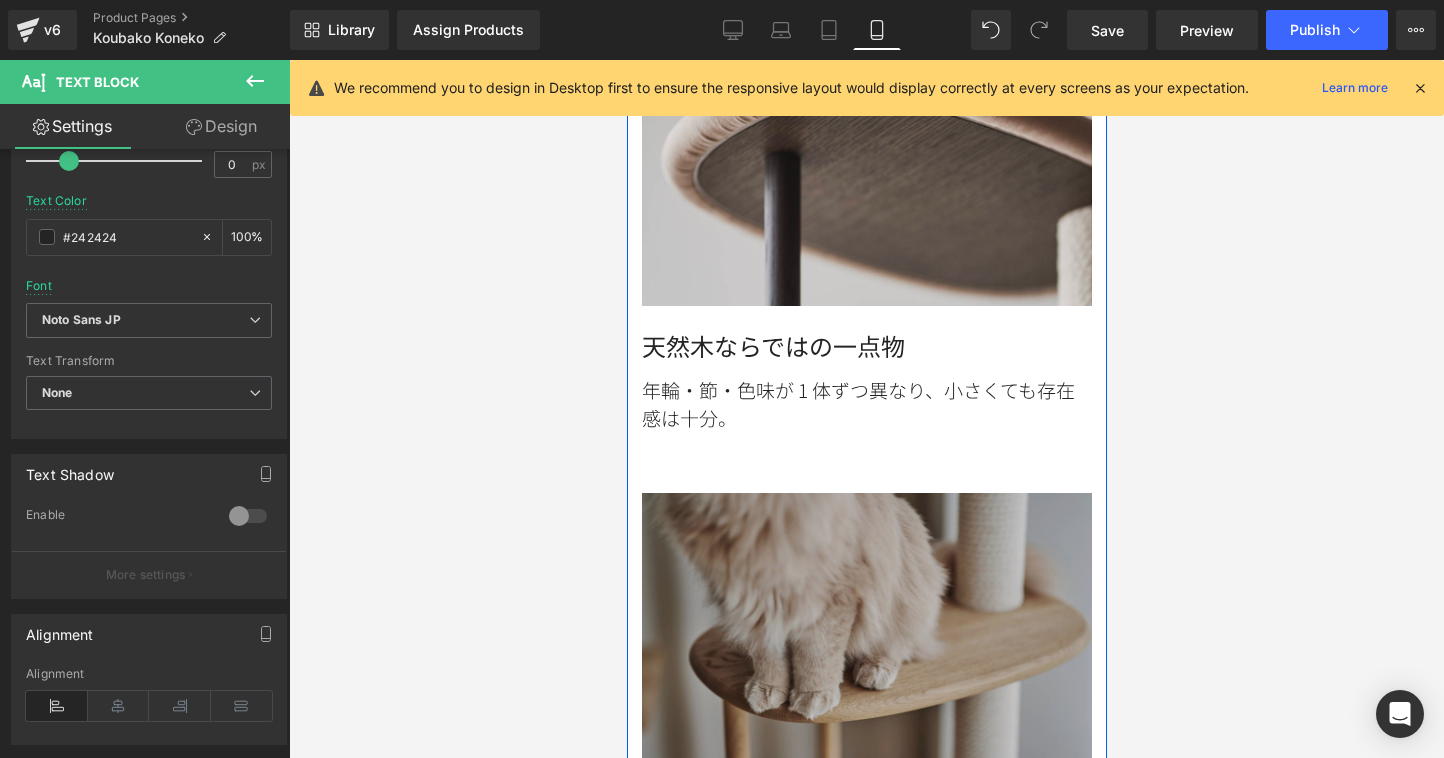scroll, scrollTop: 2291, scrollLeft: 0, axis: vertical 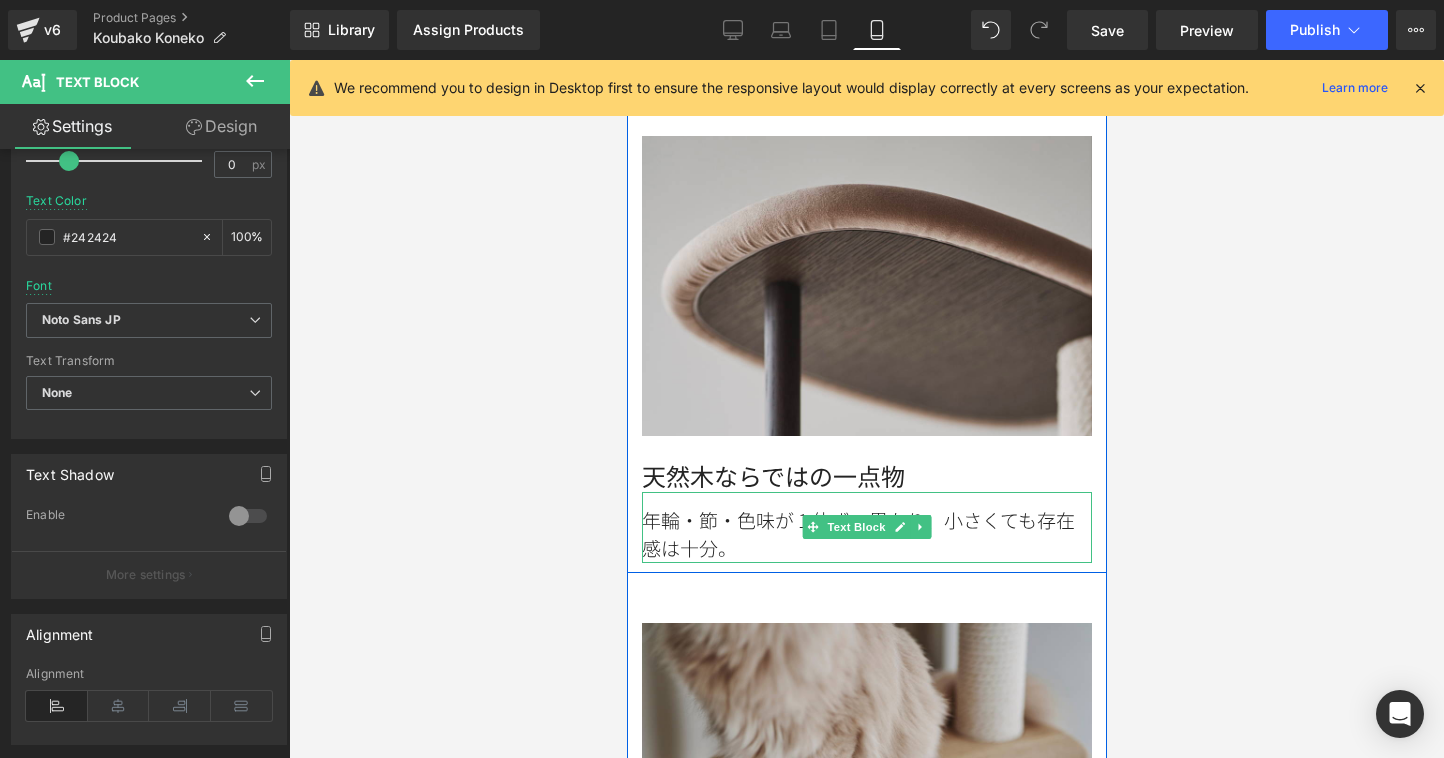 click on "年輪・節・色味が 1 体ずつ異なり、小さくても存在感は十分。" at bounding box center [866, 534] 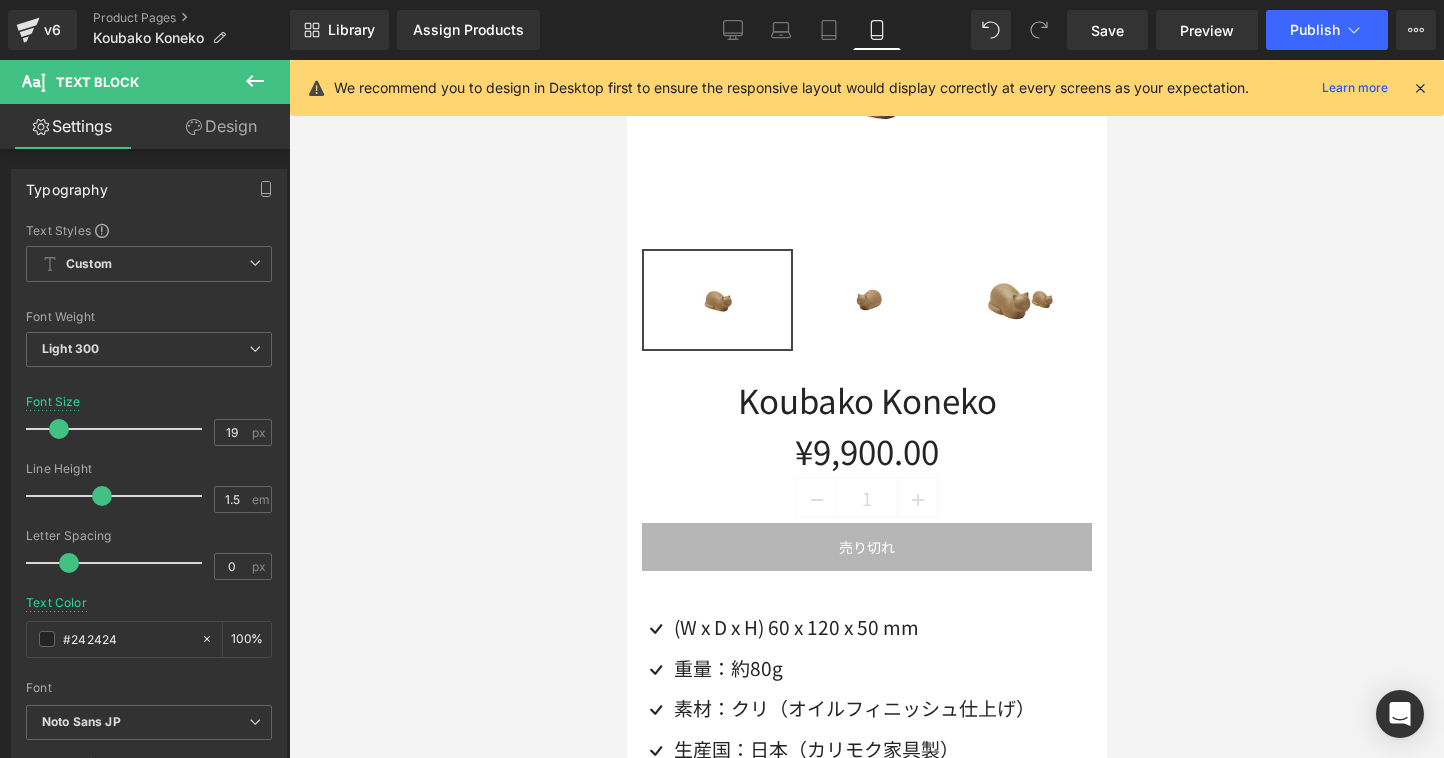 scroll, scrollTop: 489, scrollLeft: 0, axis: vertical 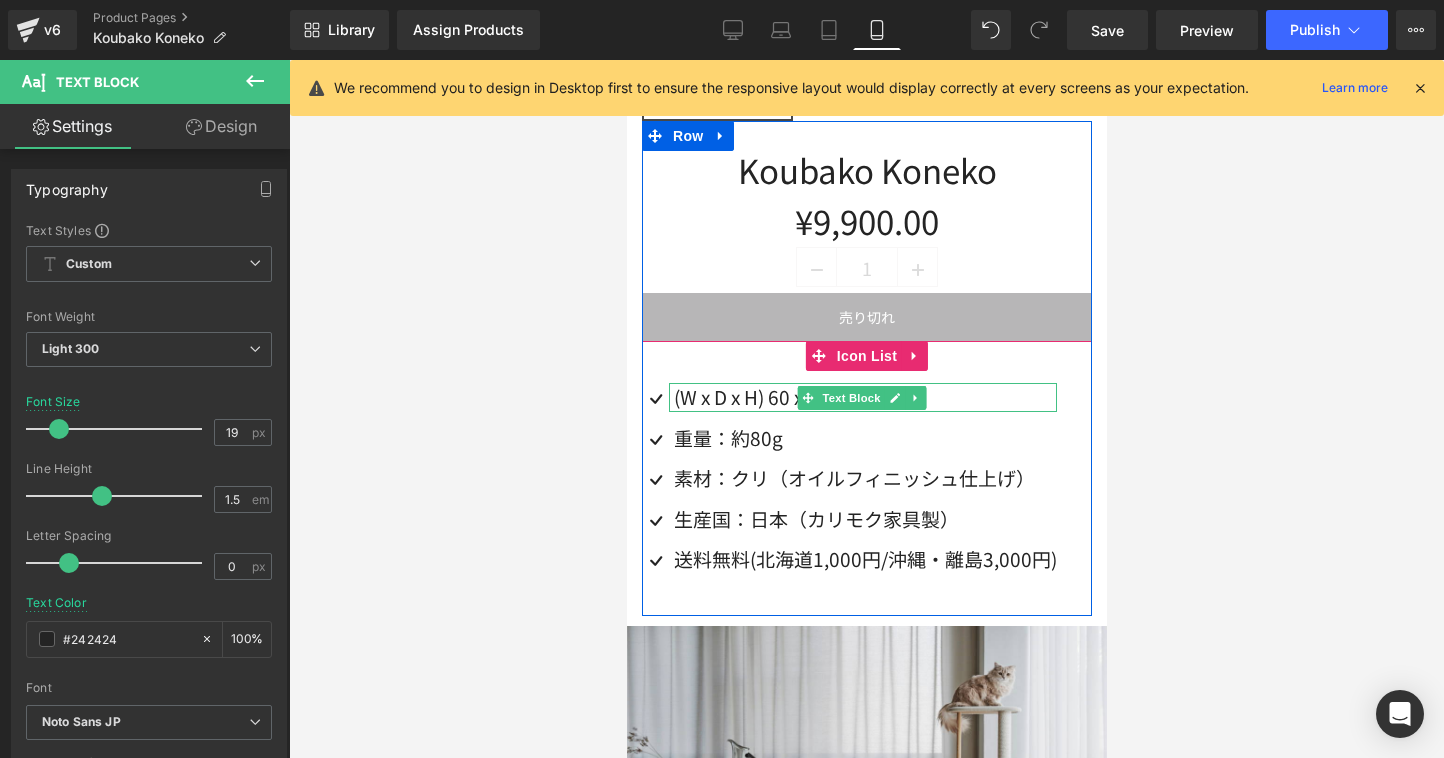 click on "(W x D x H) 60 x 120 x 50 mm" at bounding box center (795, 396) 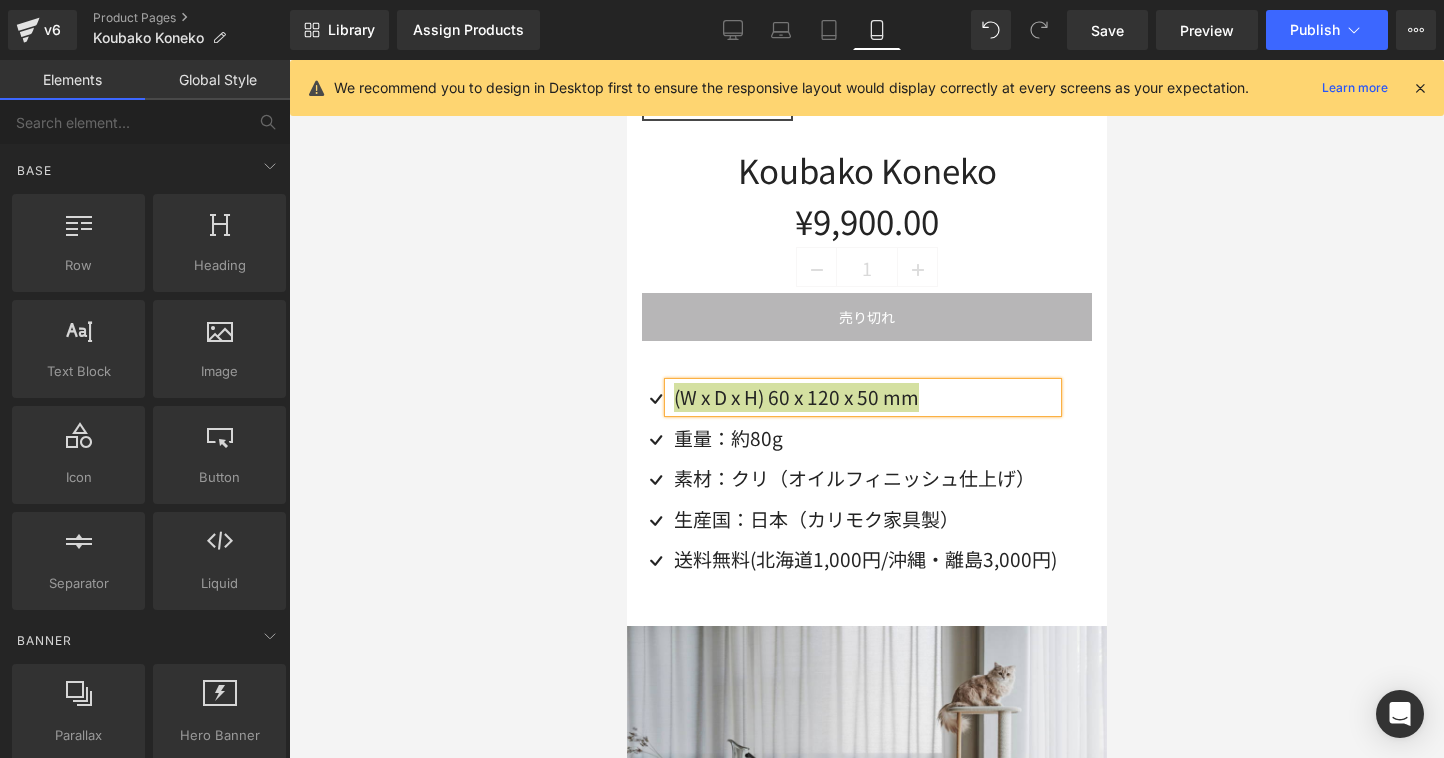 click at bounding box center (866, 409) 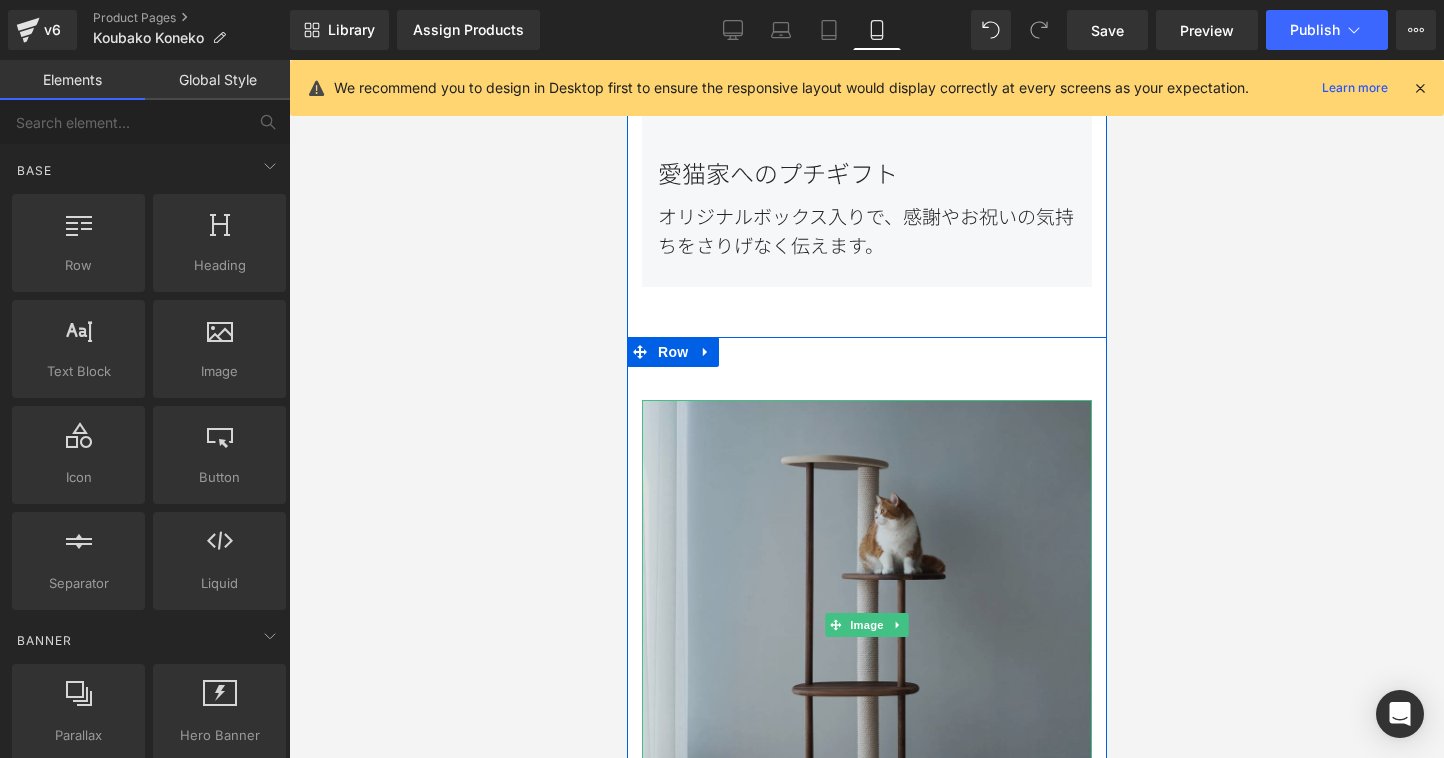 scroll, scrollTop: 3363, scrollLeft: 0, axis: vertical 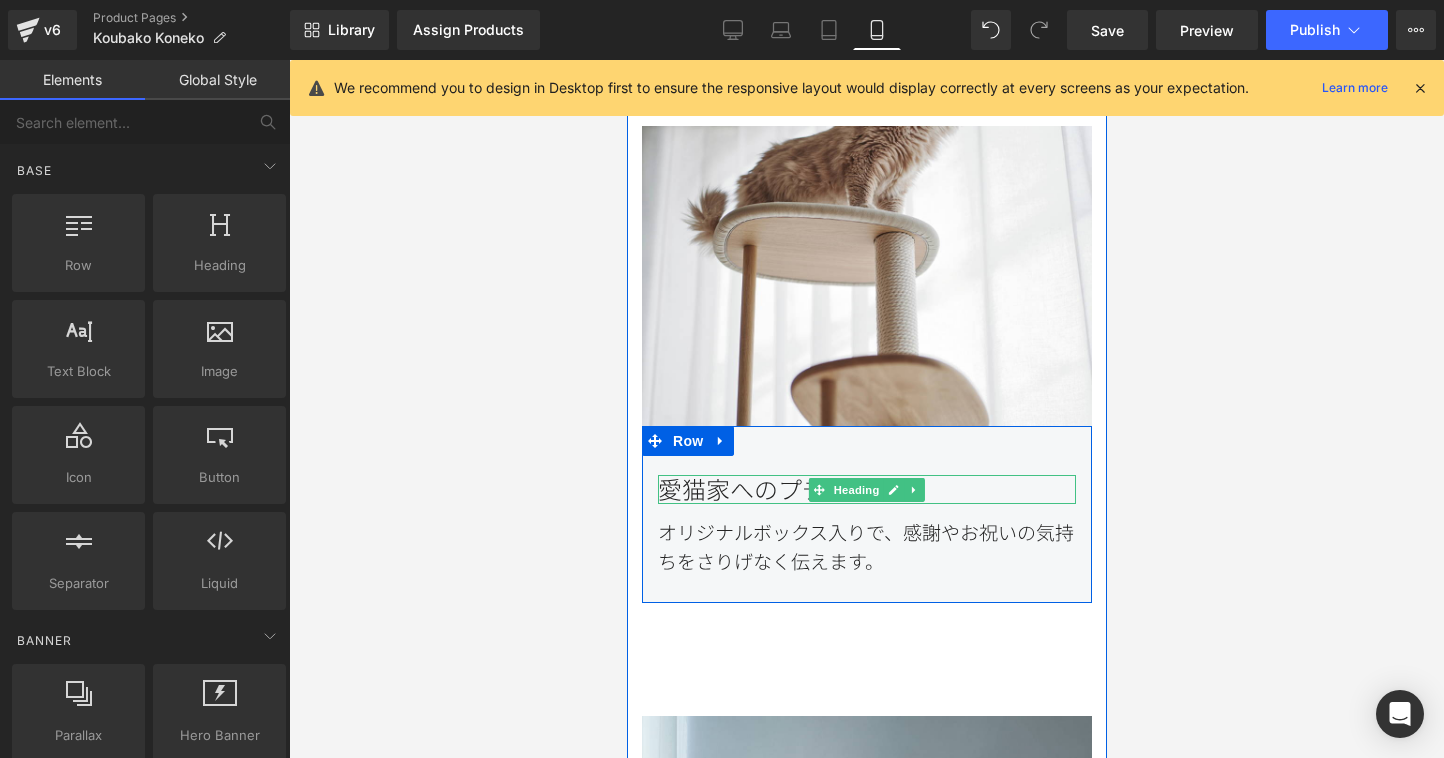 click on "愛猫家へのプチギフト" at bounding box center (866, 489) 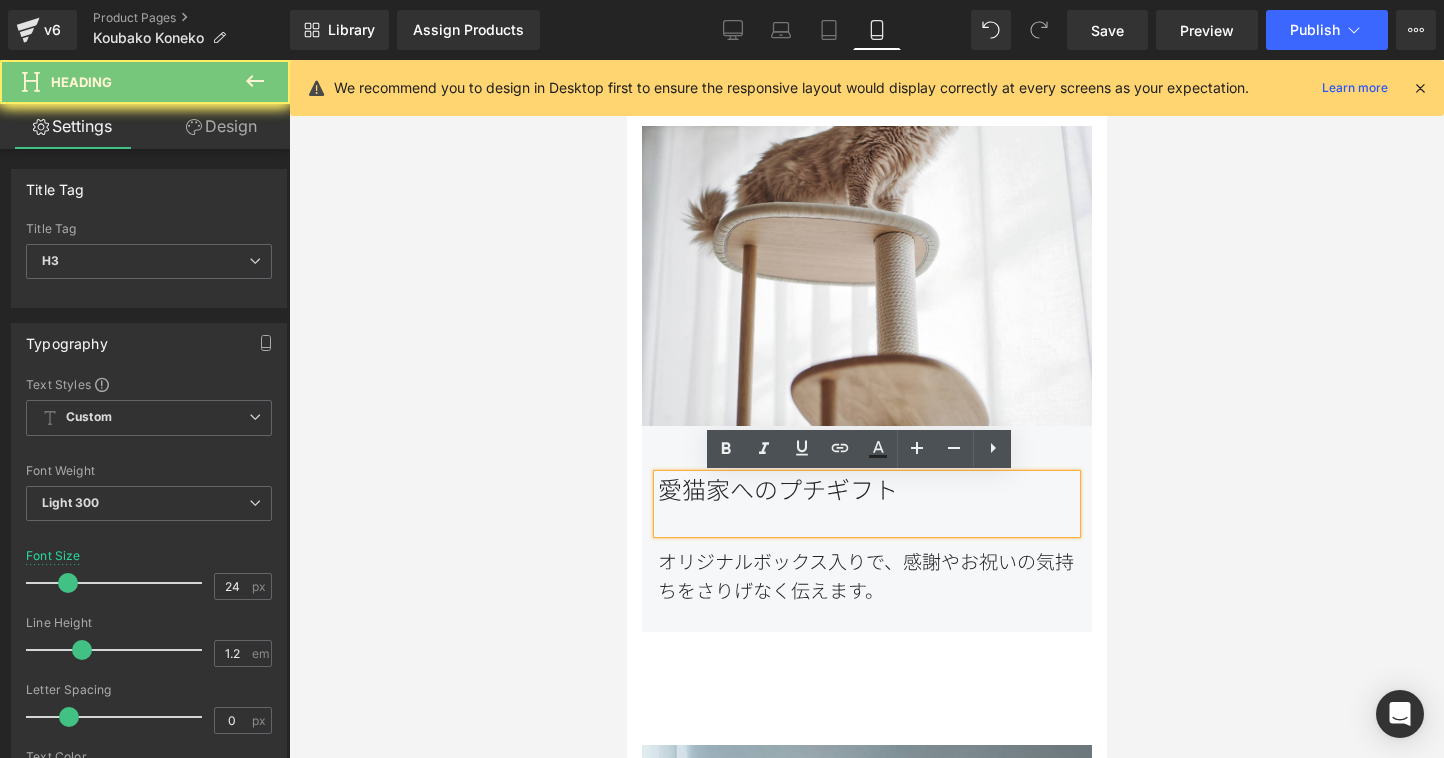 click on "愛猫家へのプチギフト" at bounding box center [866, 504] 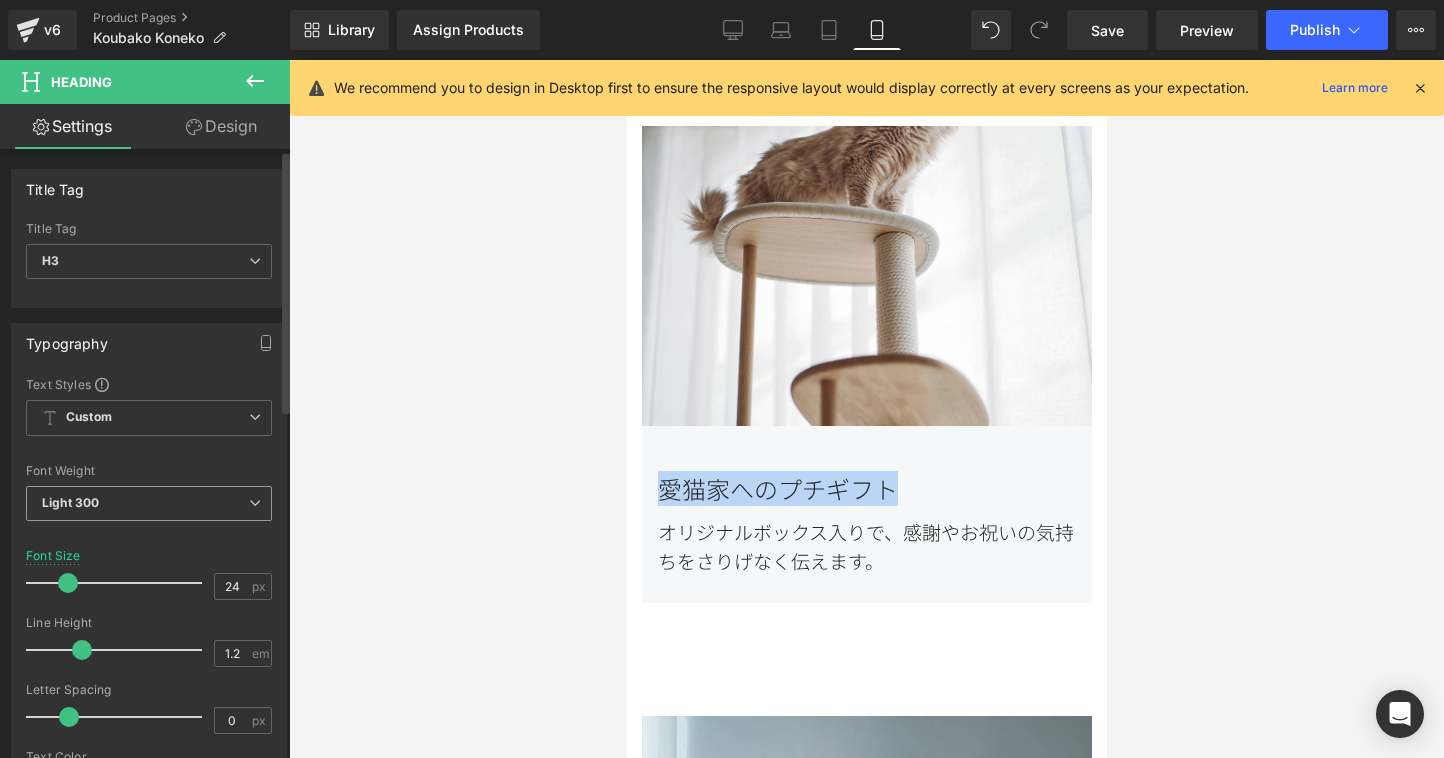 scroll, scrollTop: 291, scrollLeft: 0, axis: vertical 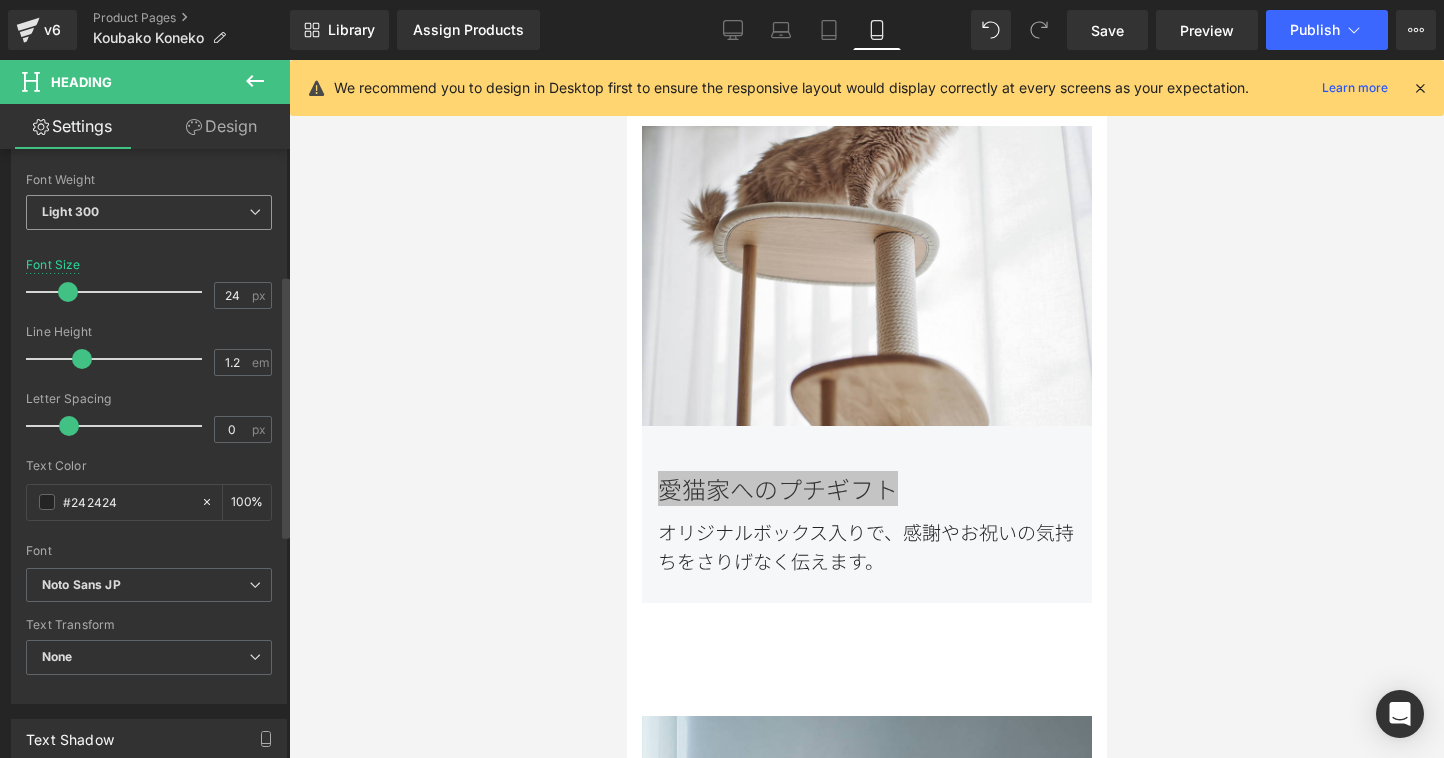 click on "Light 300" at bounding box center (149, 212) 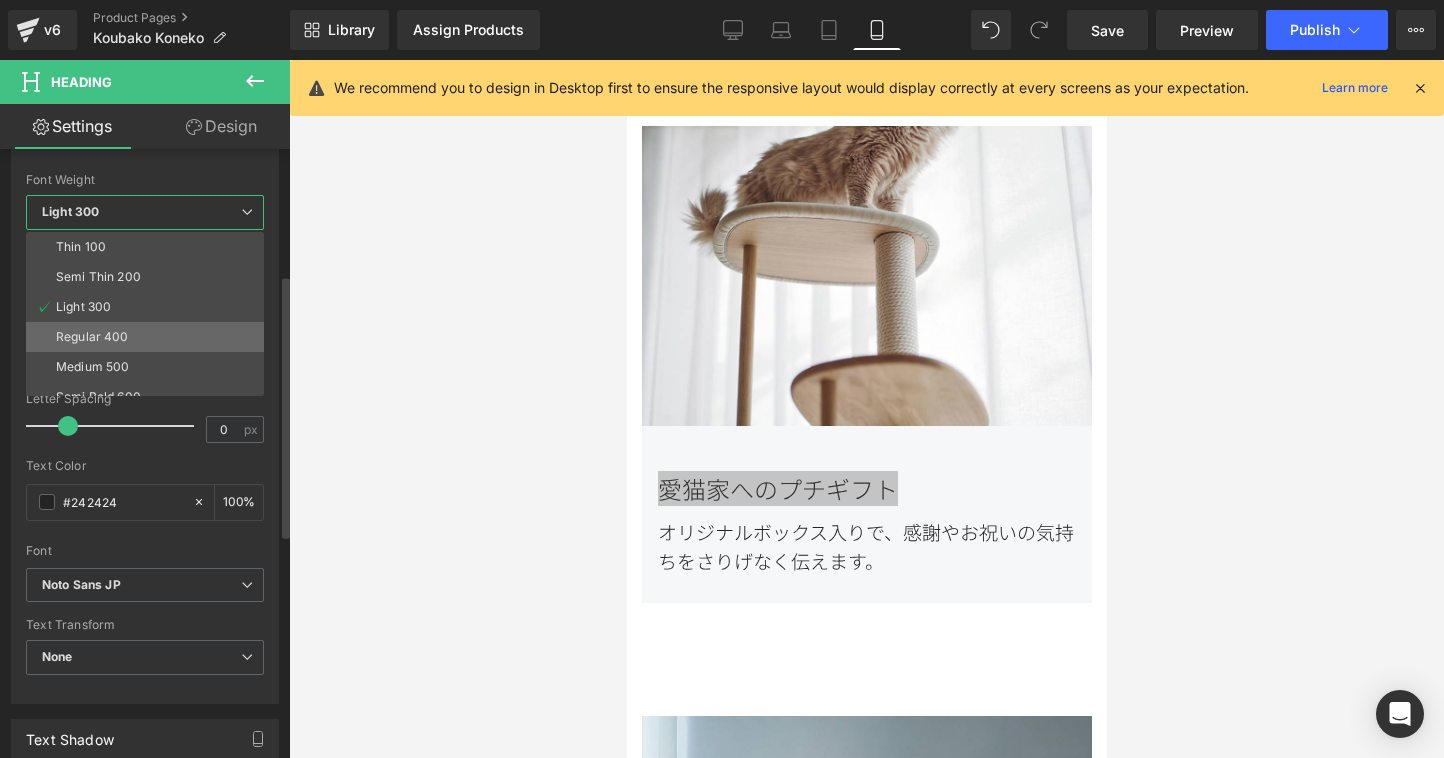 click on "Regular 400" at bounding box center (149, 337) 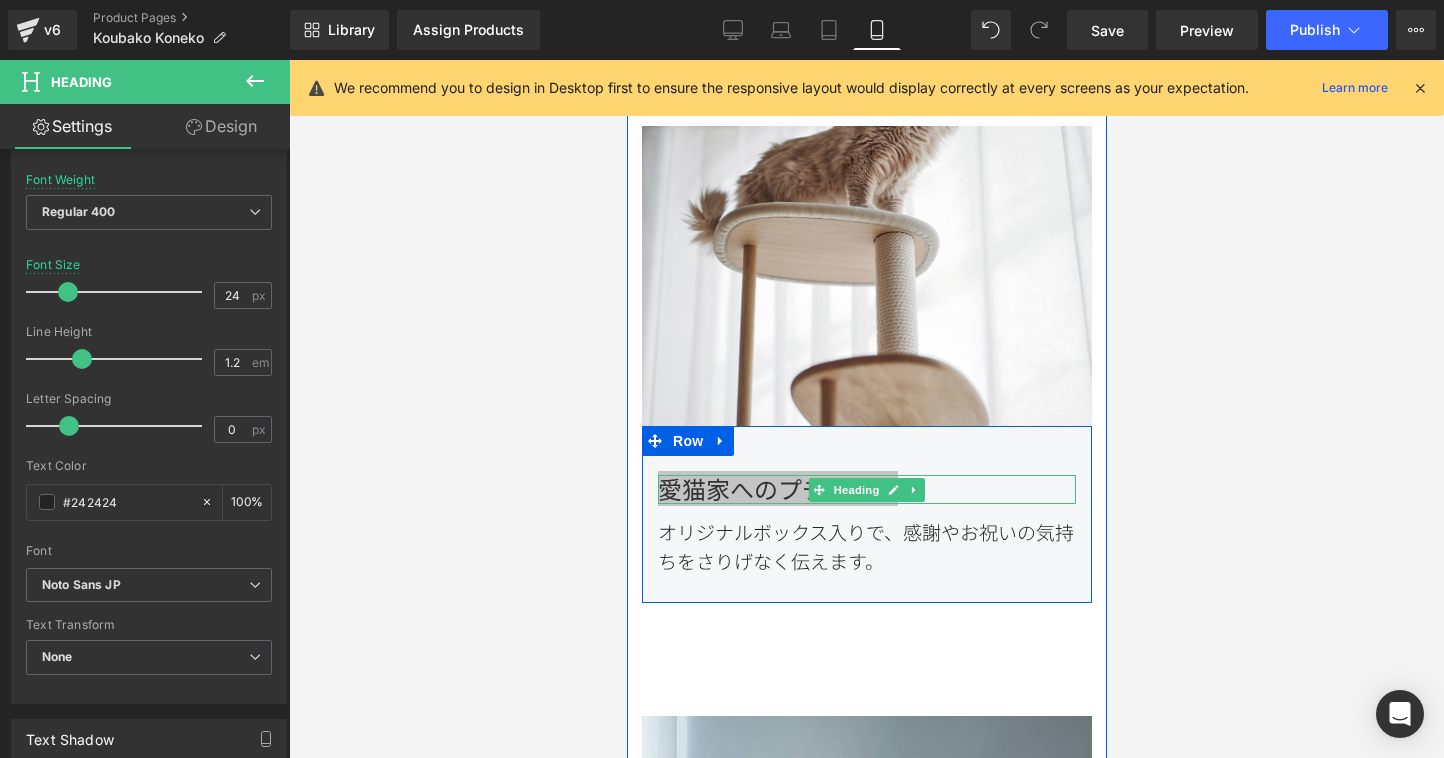 click on "愛猫家へのプチギフト Heading" at bounding box center (866, 489) 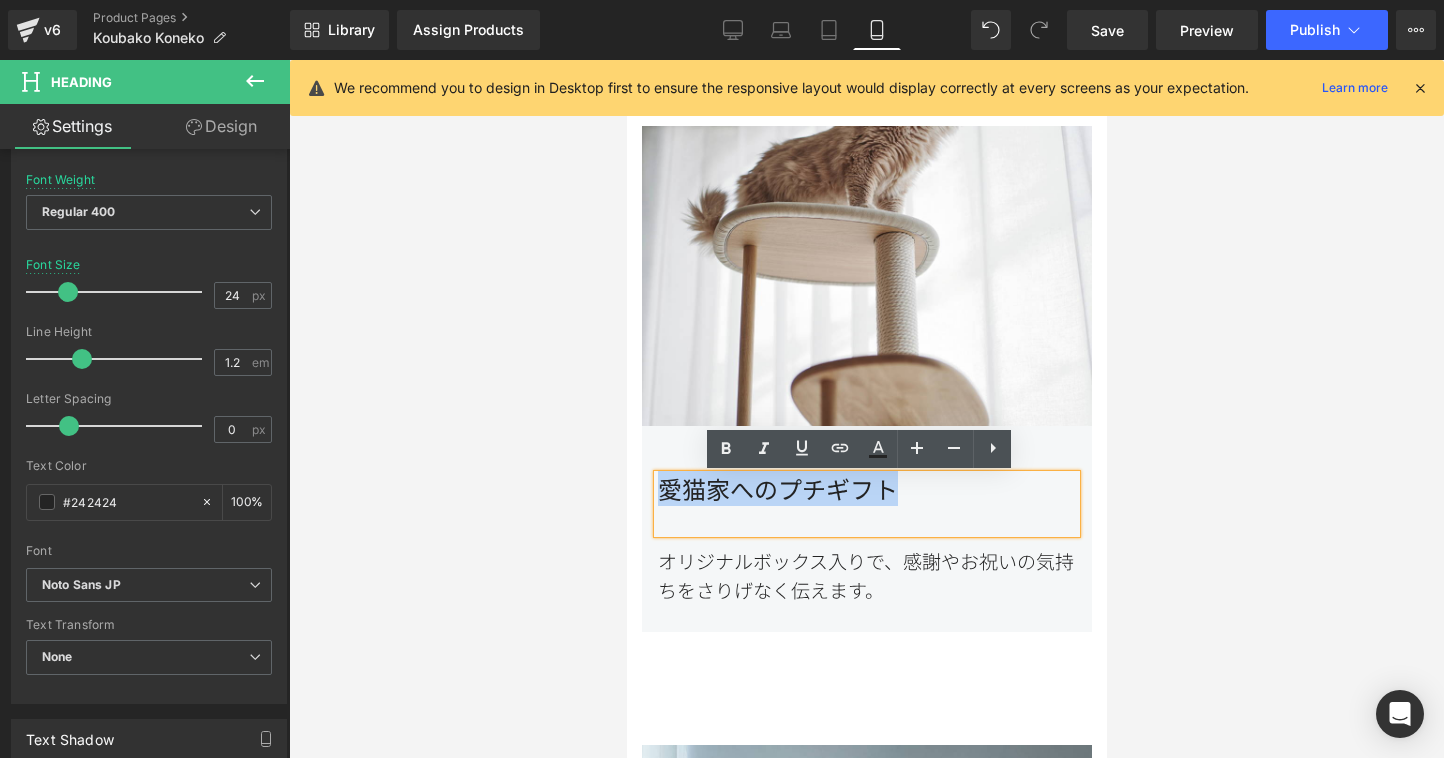click on "愛猫家へのプチギフト" at bounding box center (866, 504) 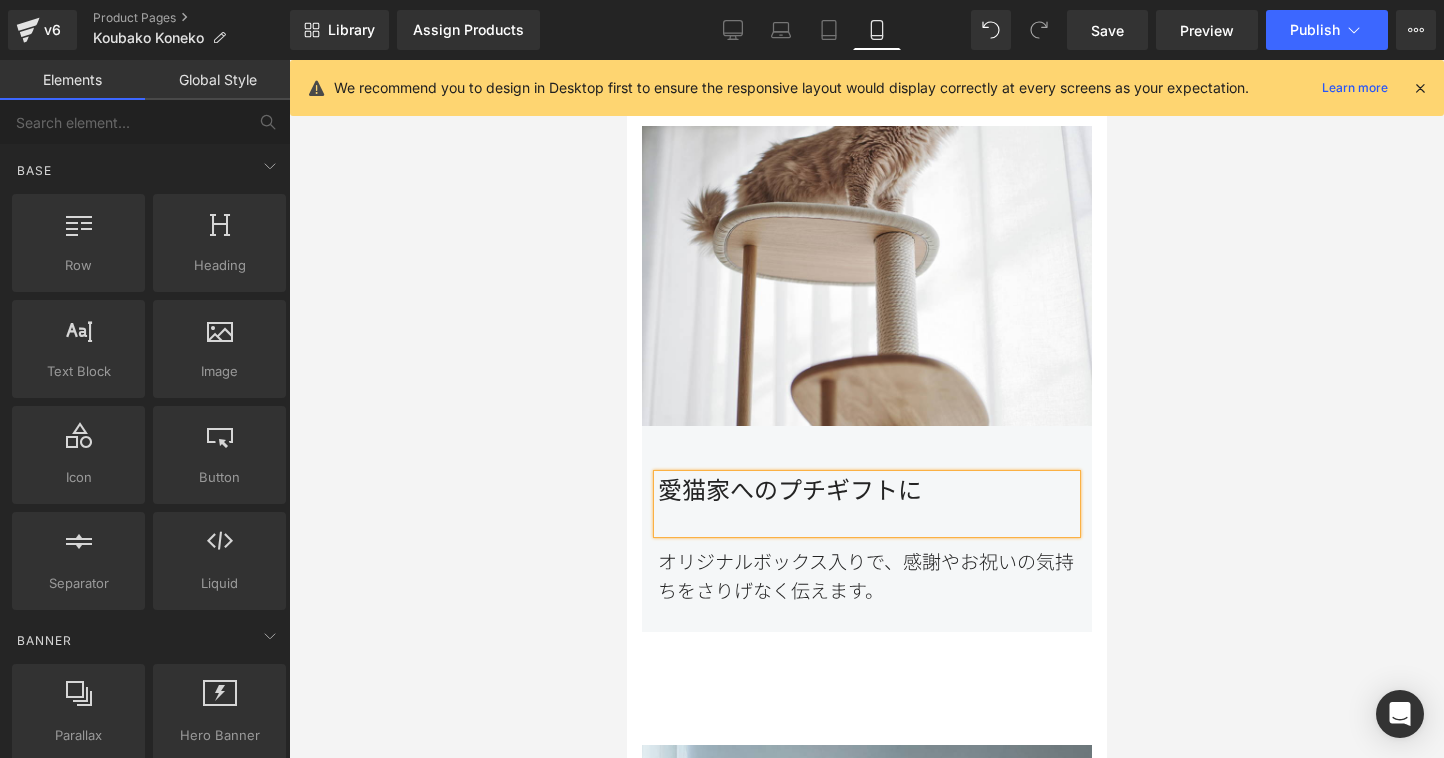 click at bounding box center (866, 409) 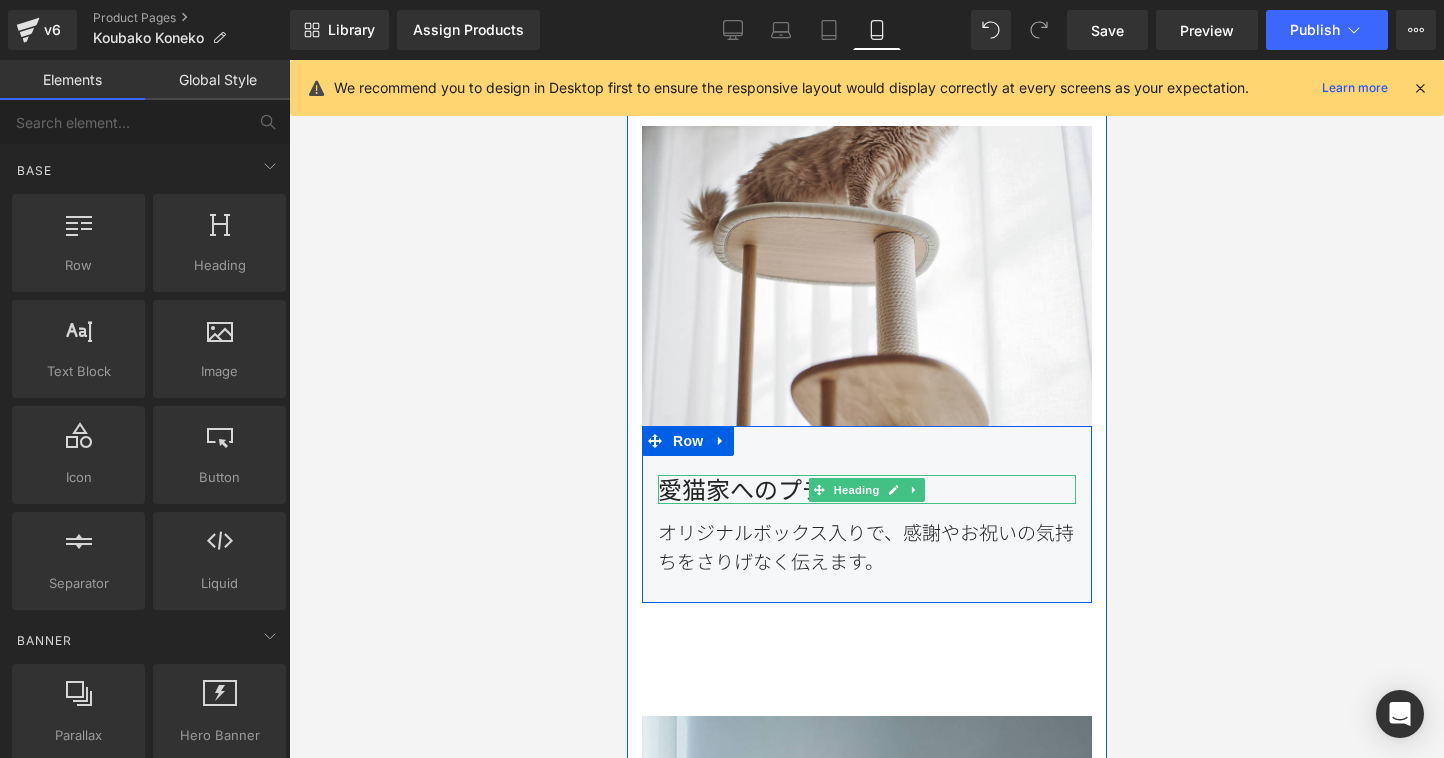 click on "愛猫家へのプチギフトに" at bounding box center (866, 489) 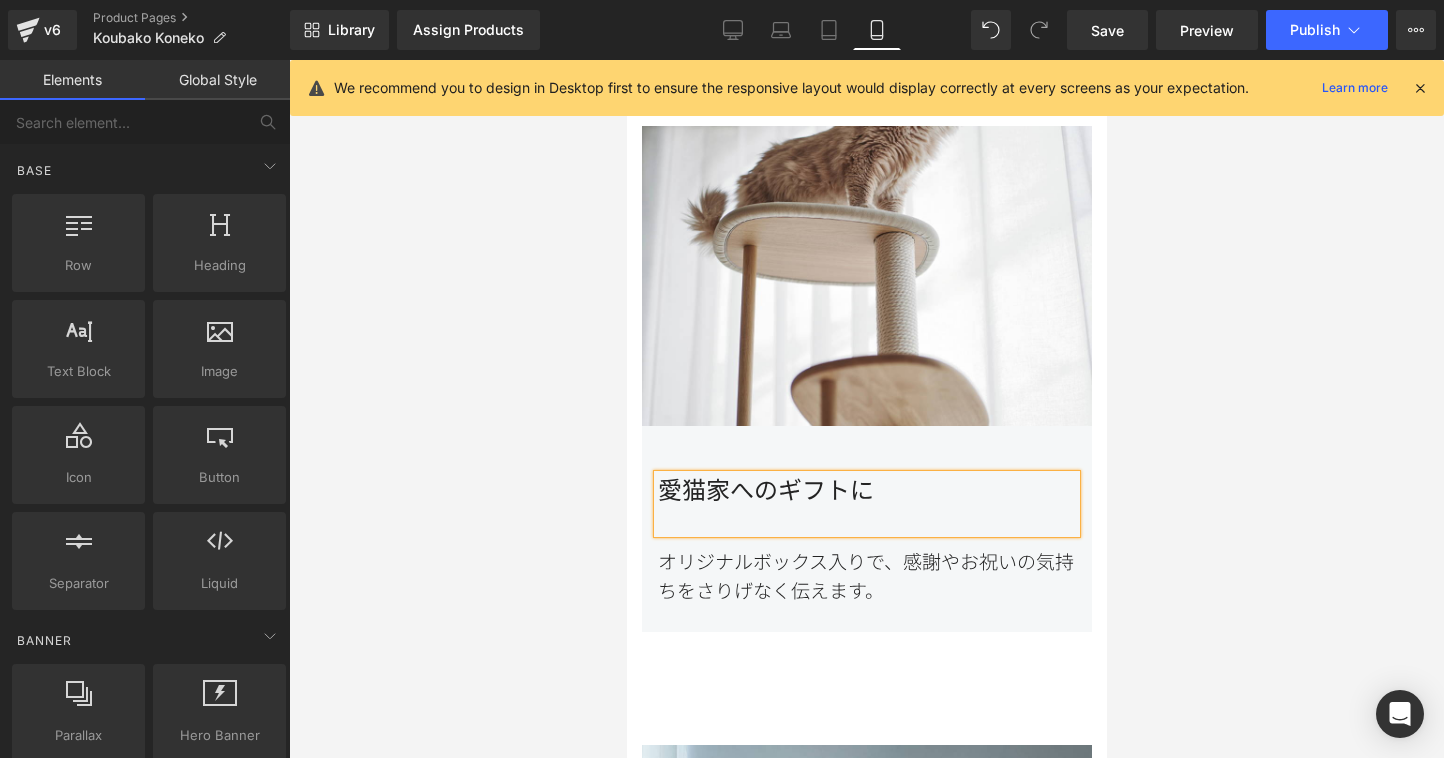 click at bounding box center [866, 409] 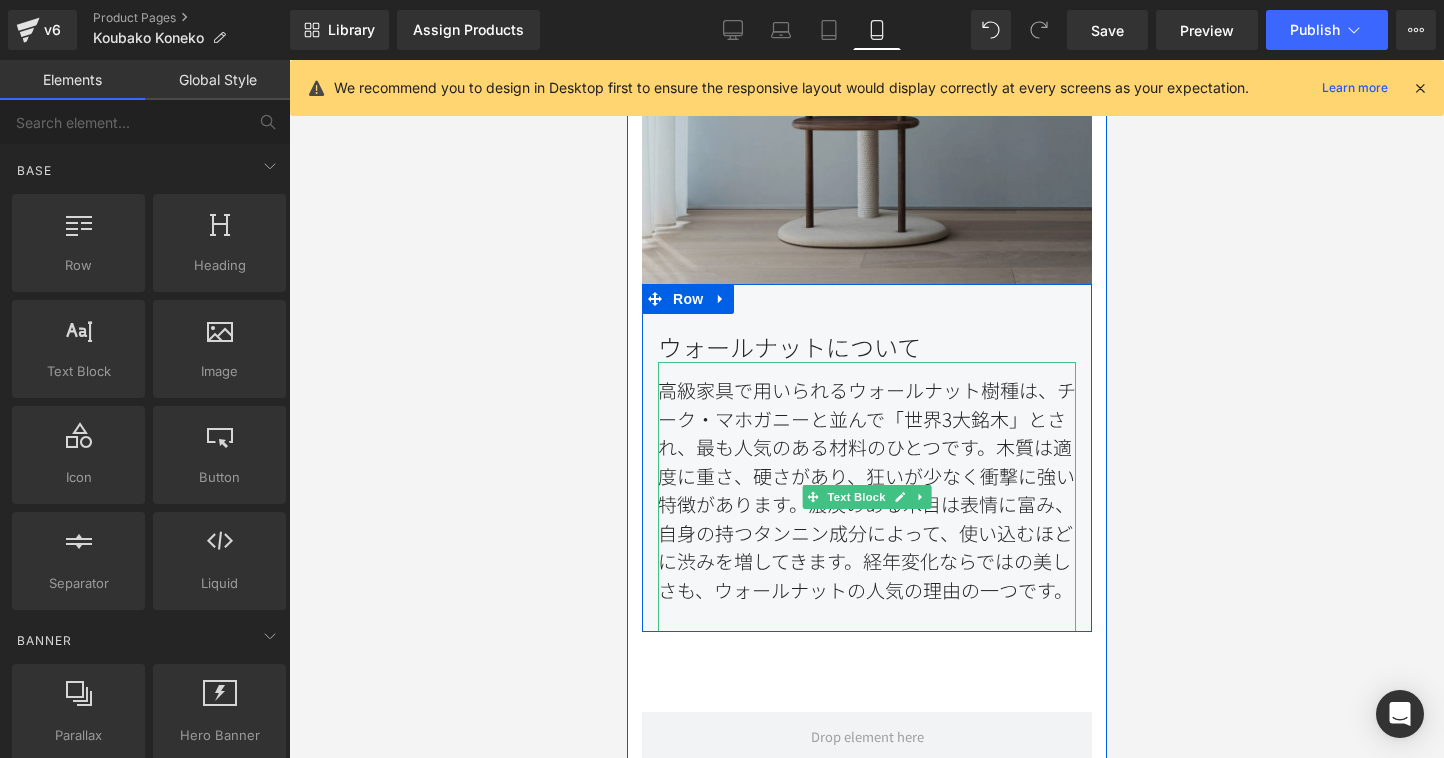 scroll, scrollTop: 3876, scrollLeft: 0, axis: vertical 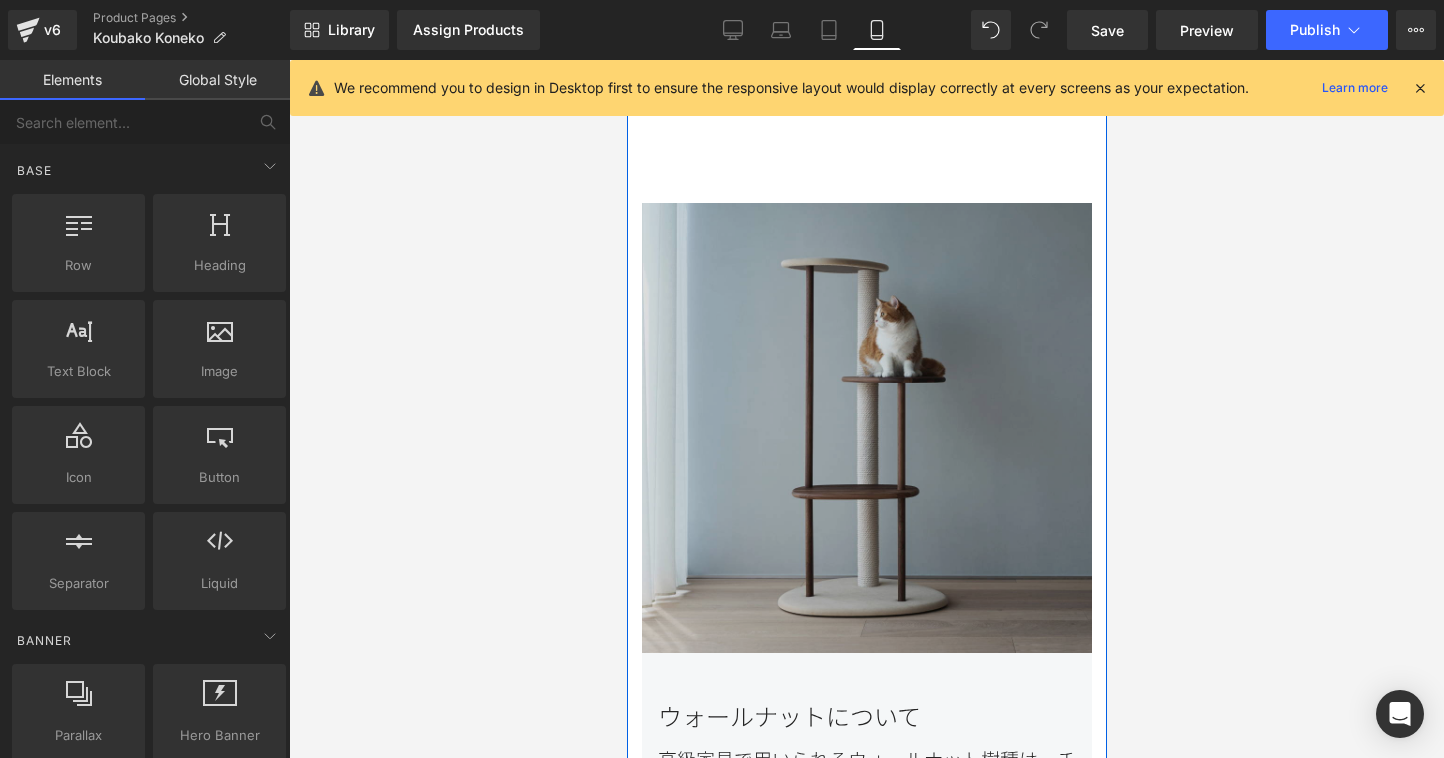 click at bounding box center (866, 428) 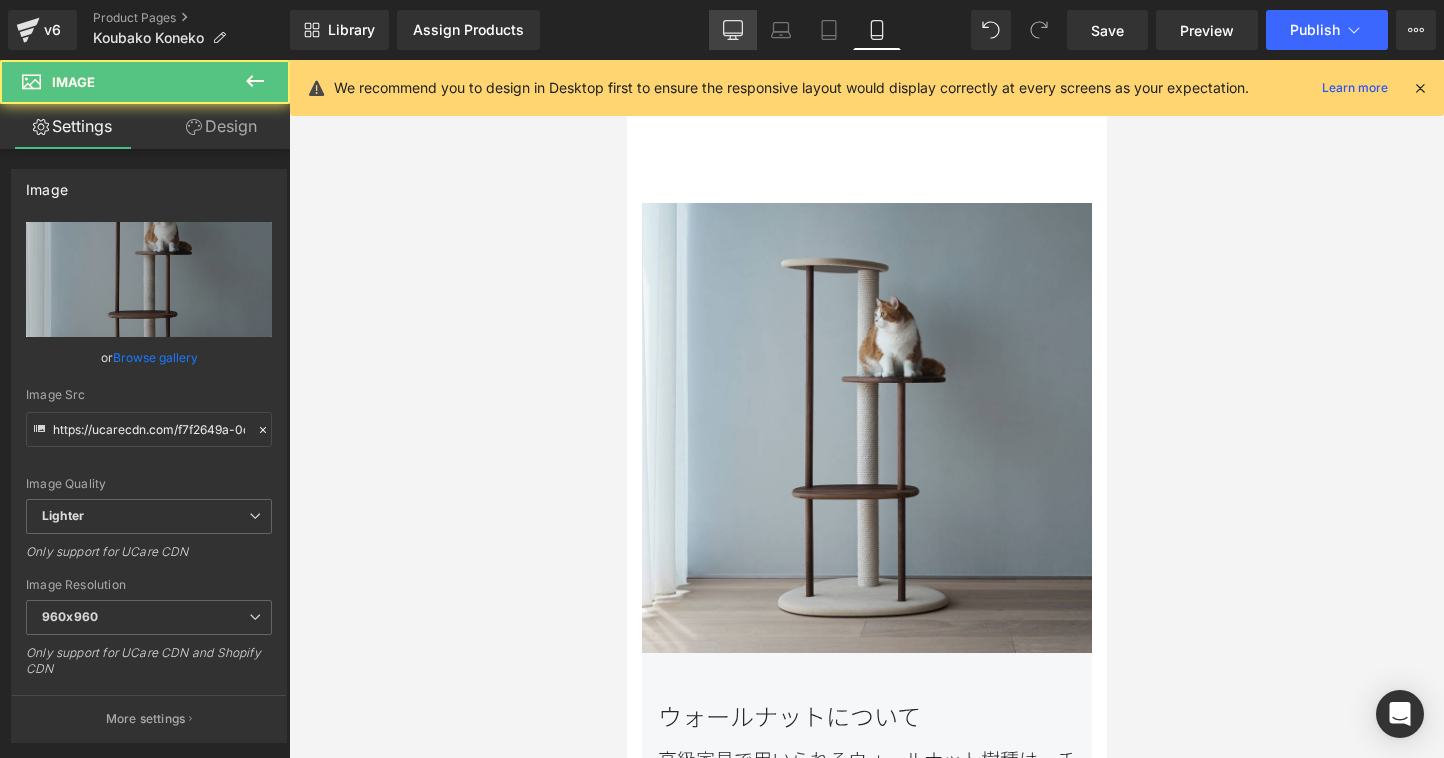 click 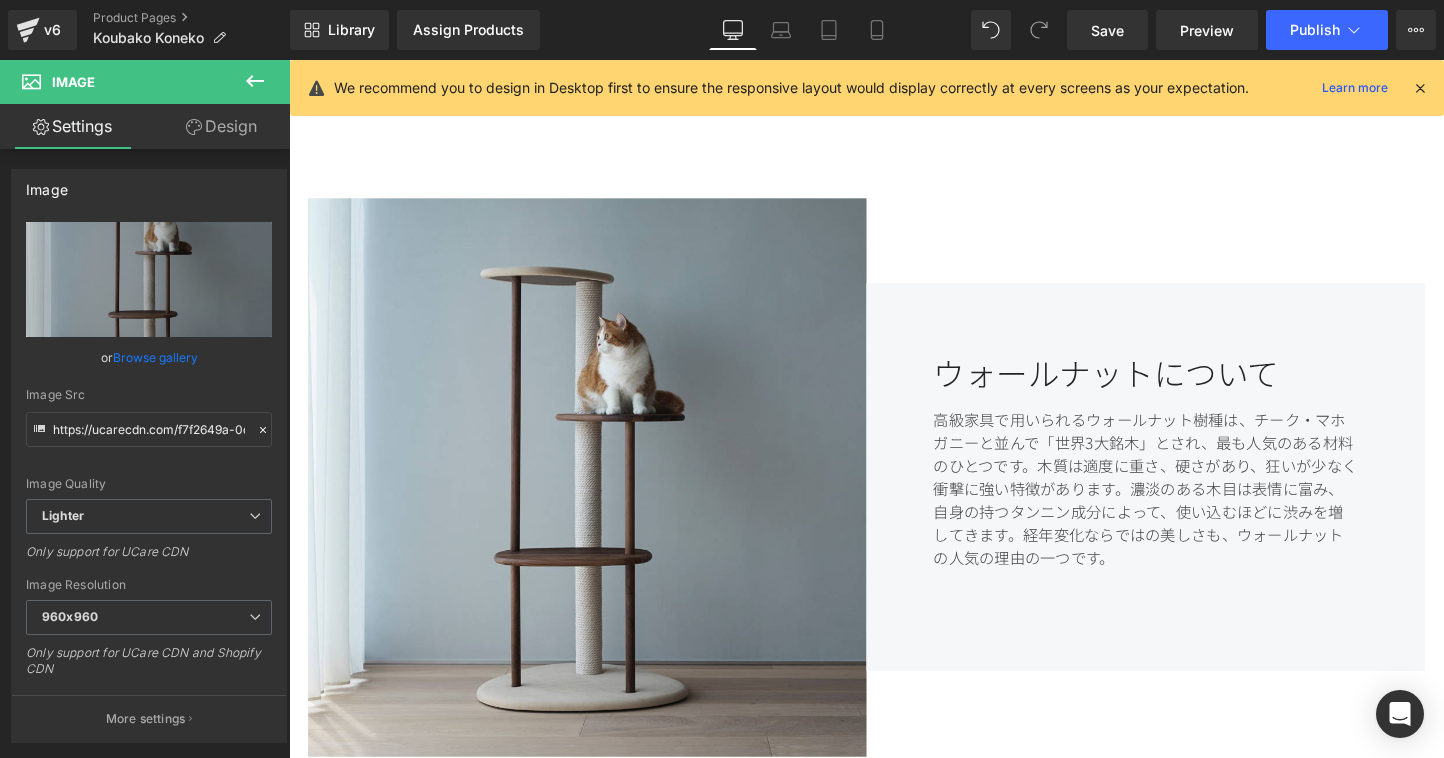 scroll, scrollTop: 2814, scrollLeft: 0, axis: vertical 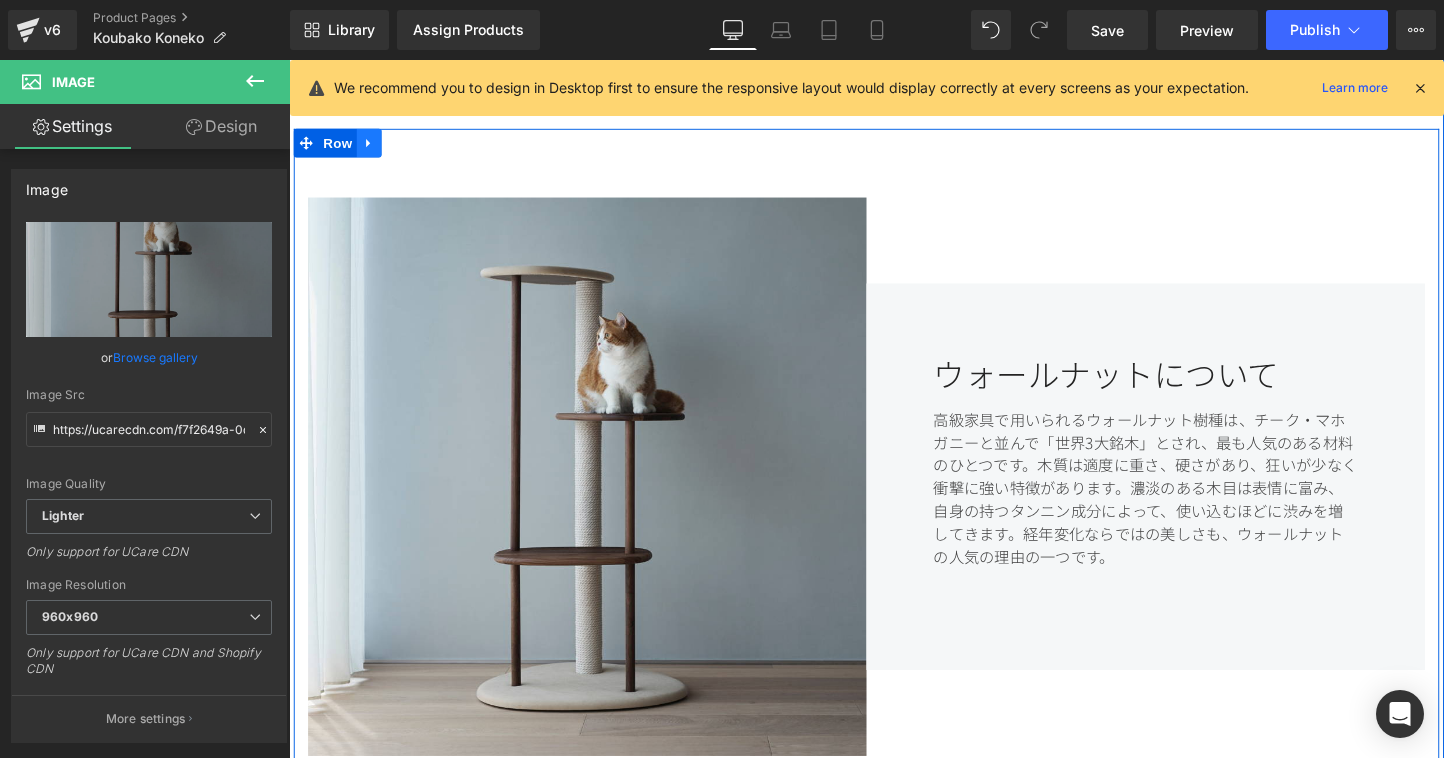 click 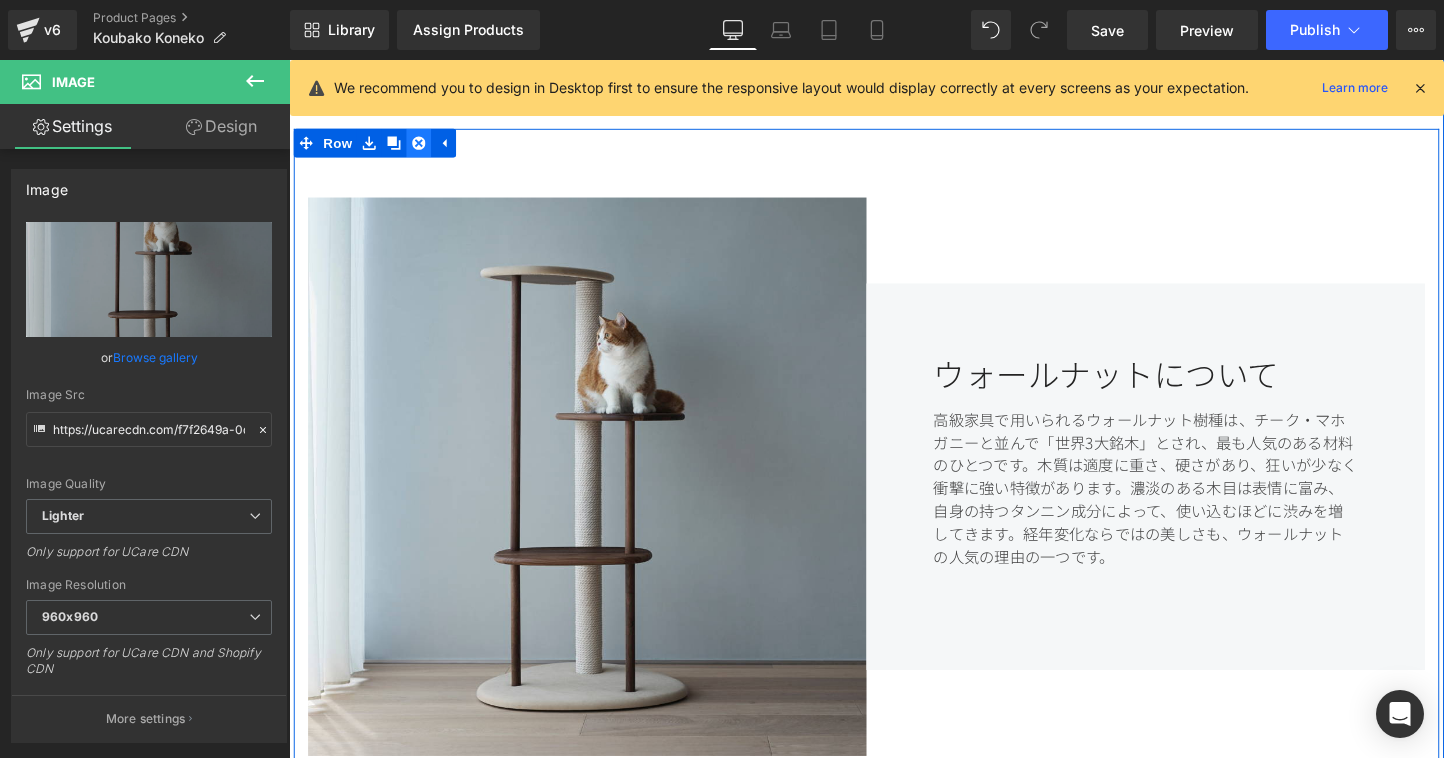 click at bounding box center [425, 147] 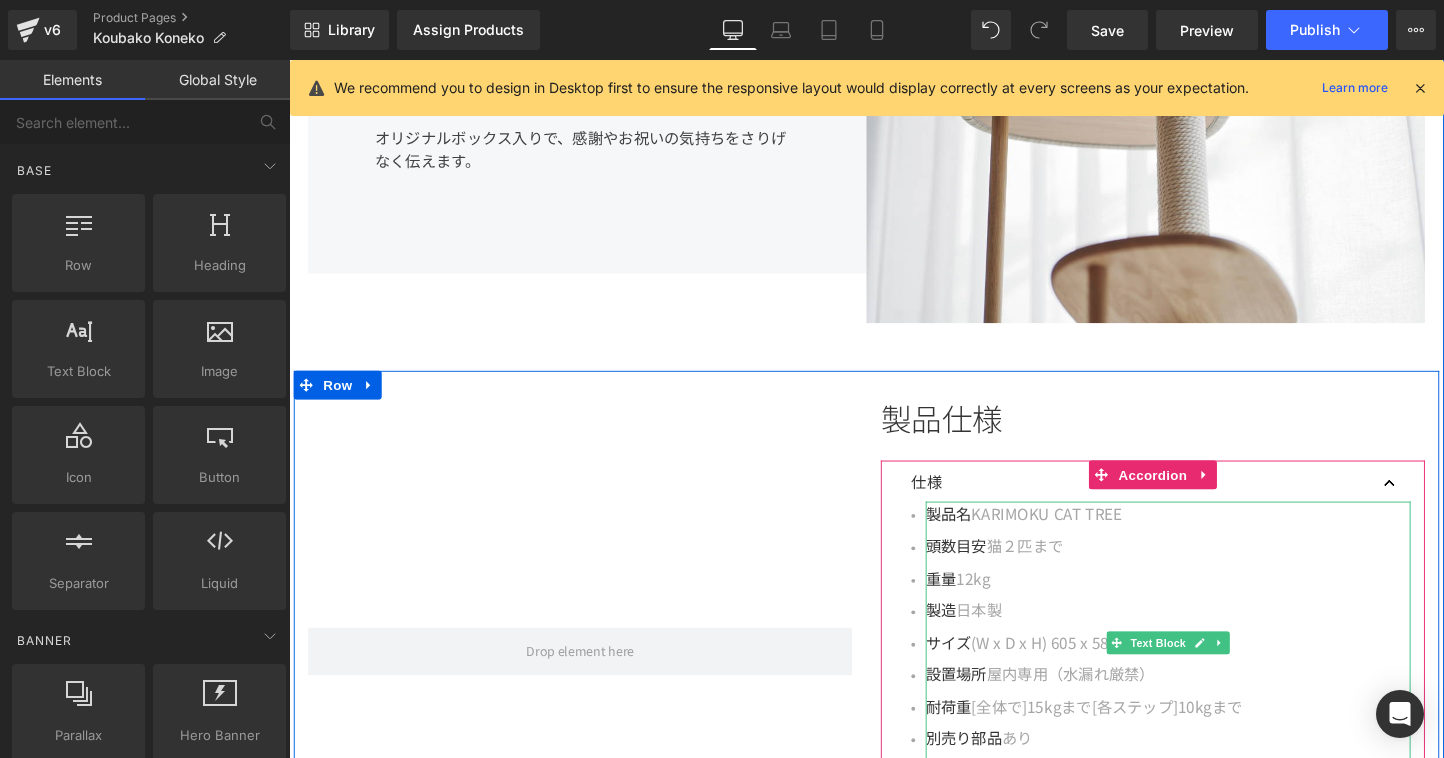 scroll, scrollTop: 2557, scrollLeft: 0, axis: vertical 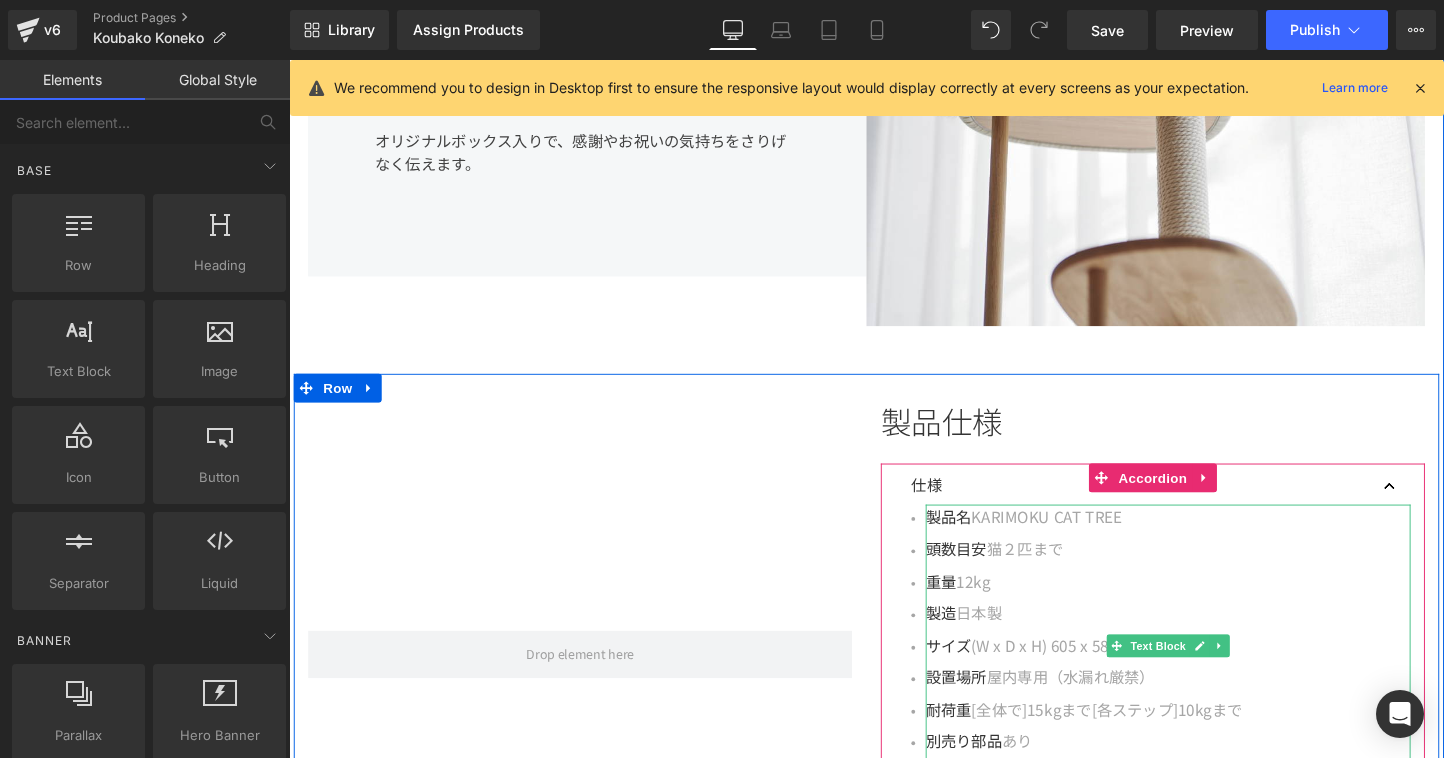 click on "製品名   KARIMOKU CAT TREE" at bounding box center [1210, 539] 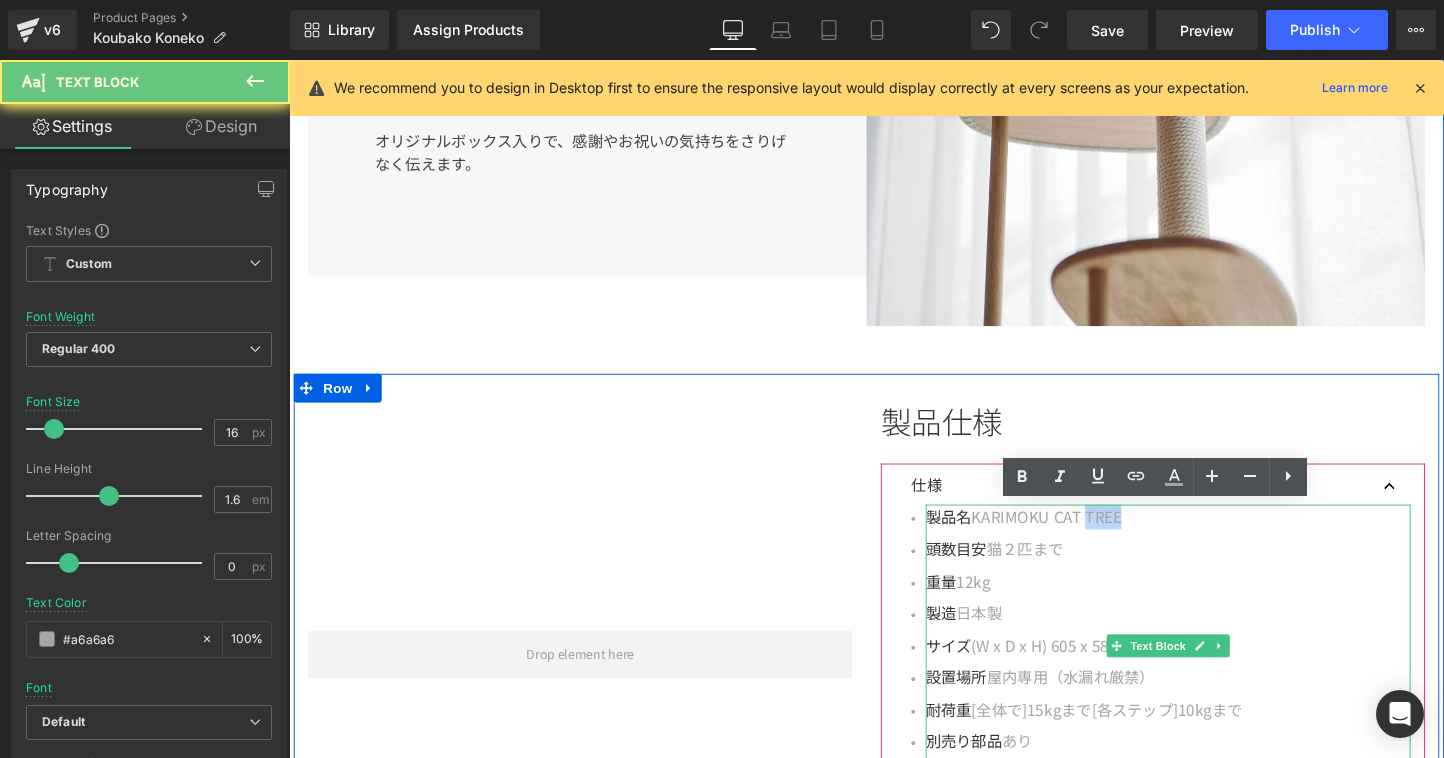 click on "製品名   KARIMOKU CAT TREE" at bounding box center (1210, 539) 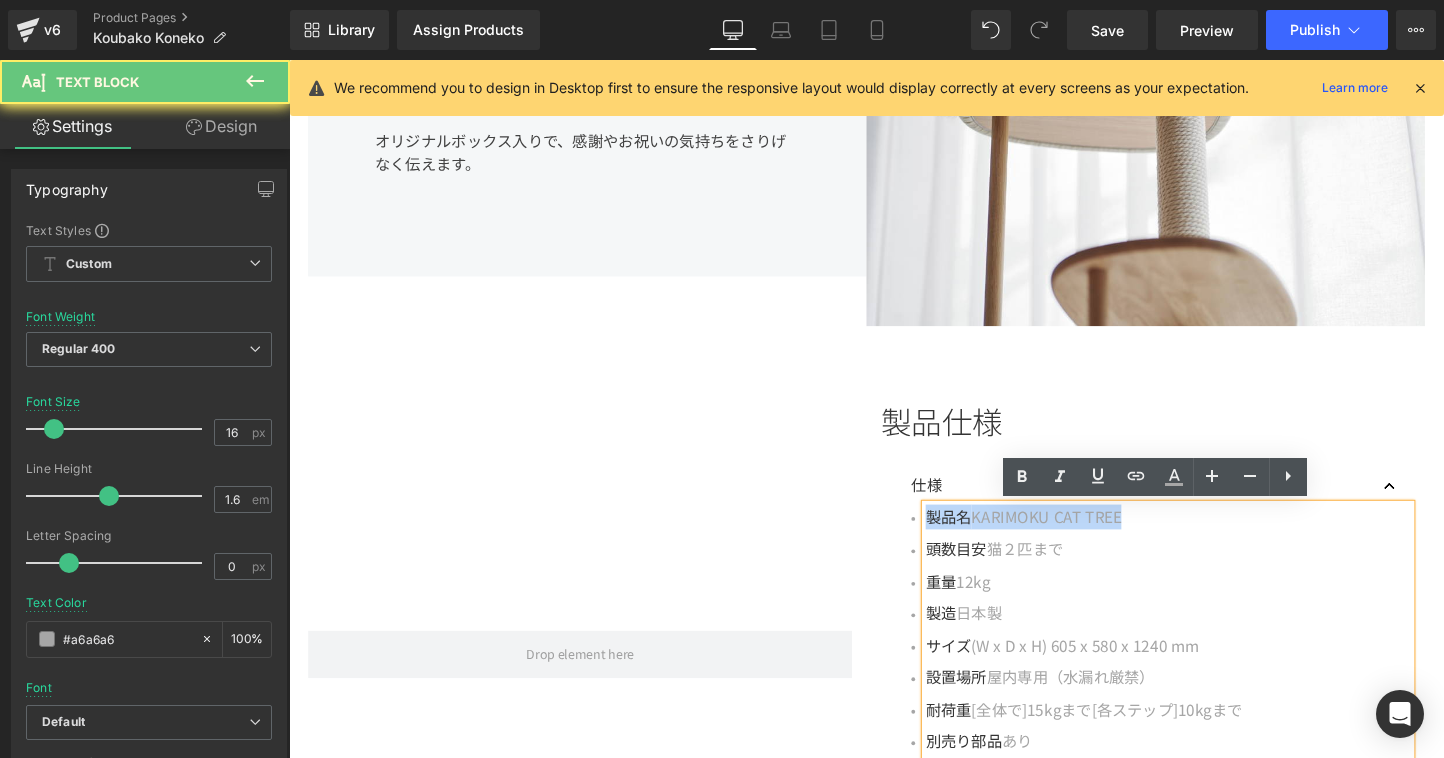 click on "製品名   KARIMOKU CAT TREE" at bounding box center [1210, 539] 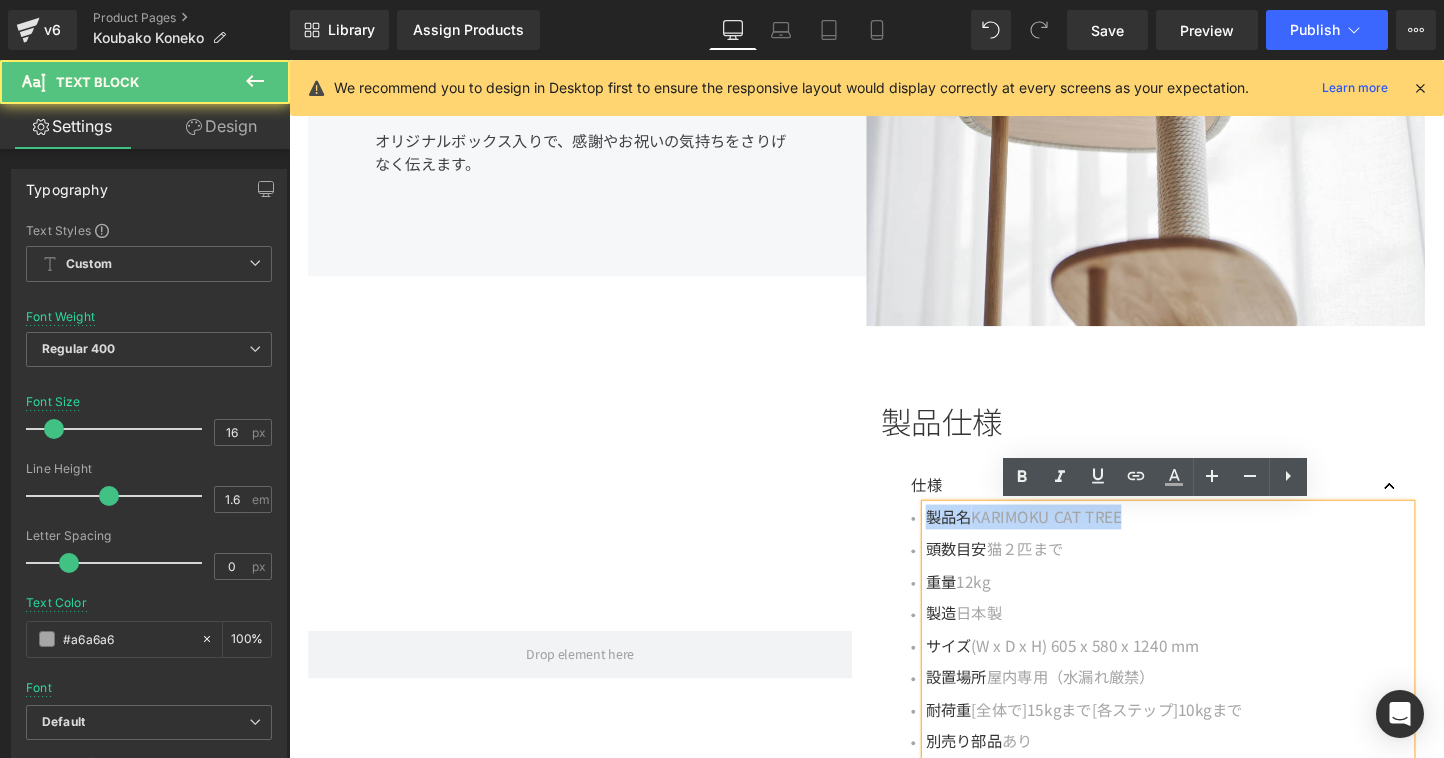 click on "製品名   KARIMOKU CAT TREE" at bounding box center (1210, 539) 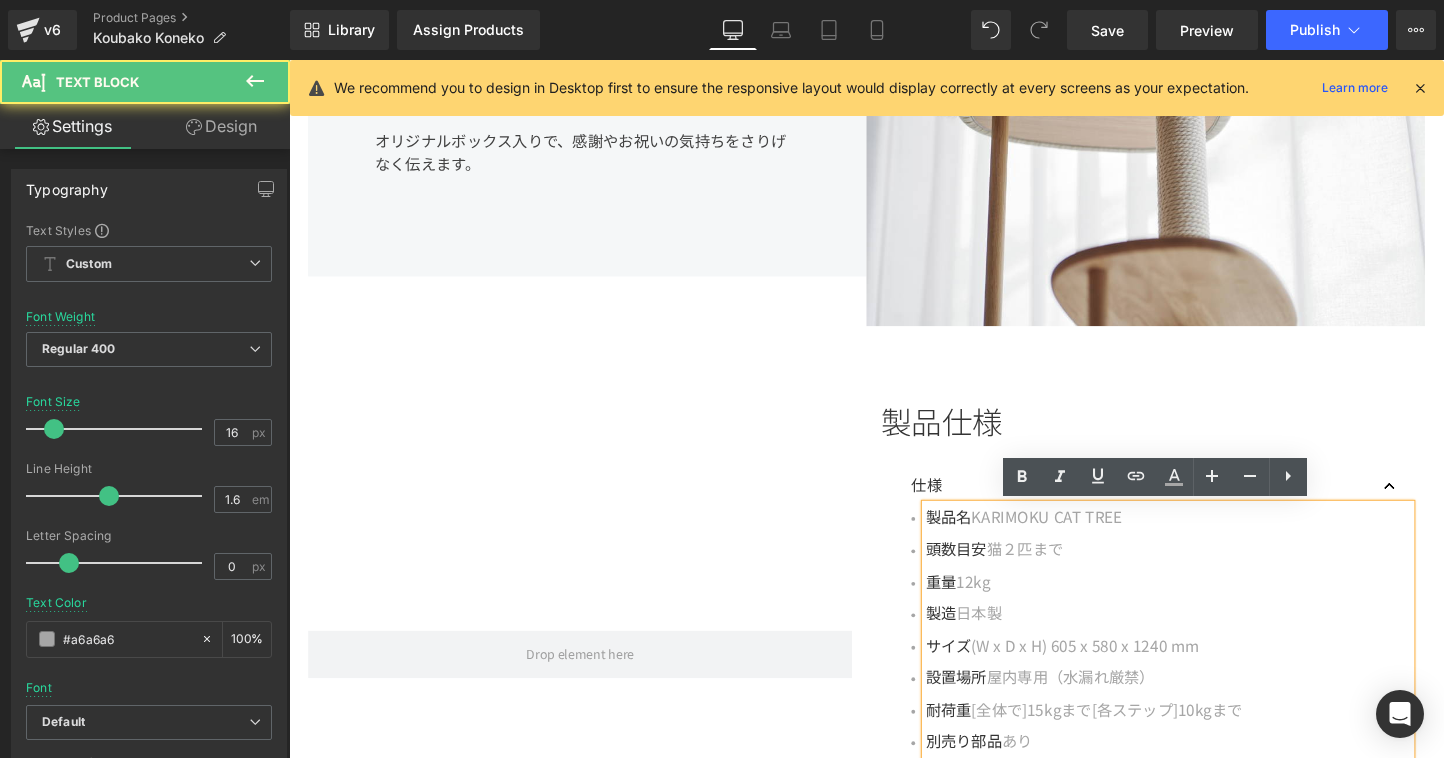 type 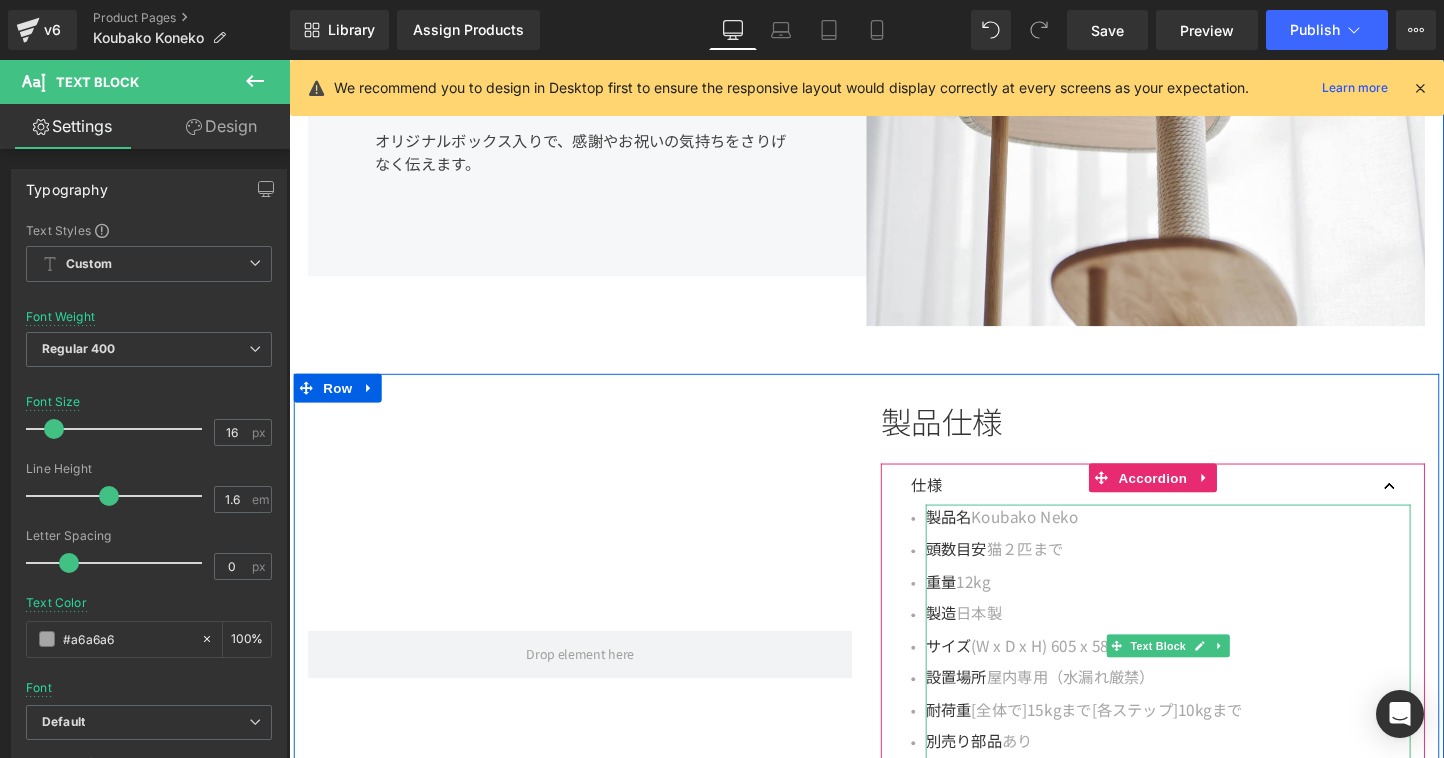click on "頭数目安" at bounding box center [988, 572] 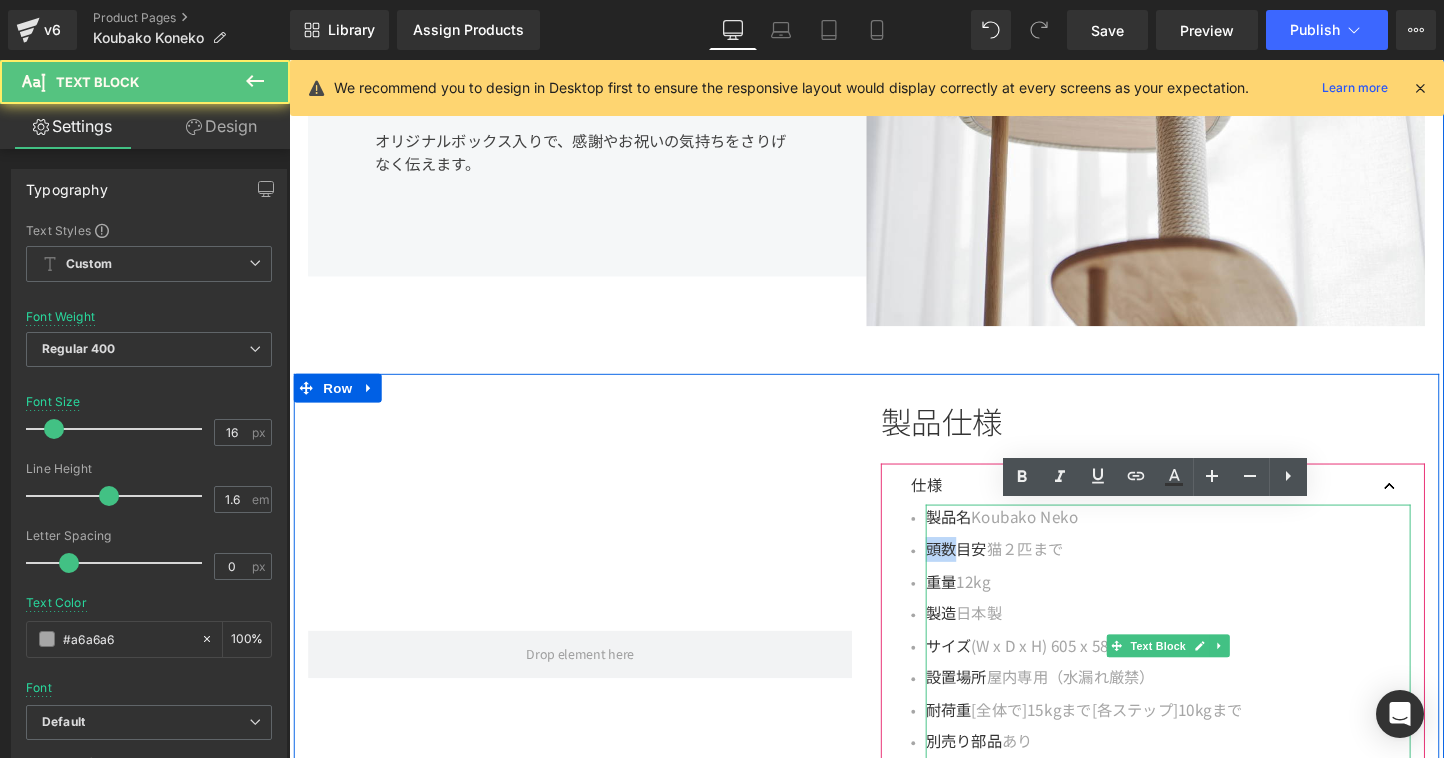 click on "頭数目安" at bounding box center (988, 572) 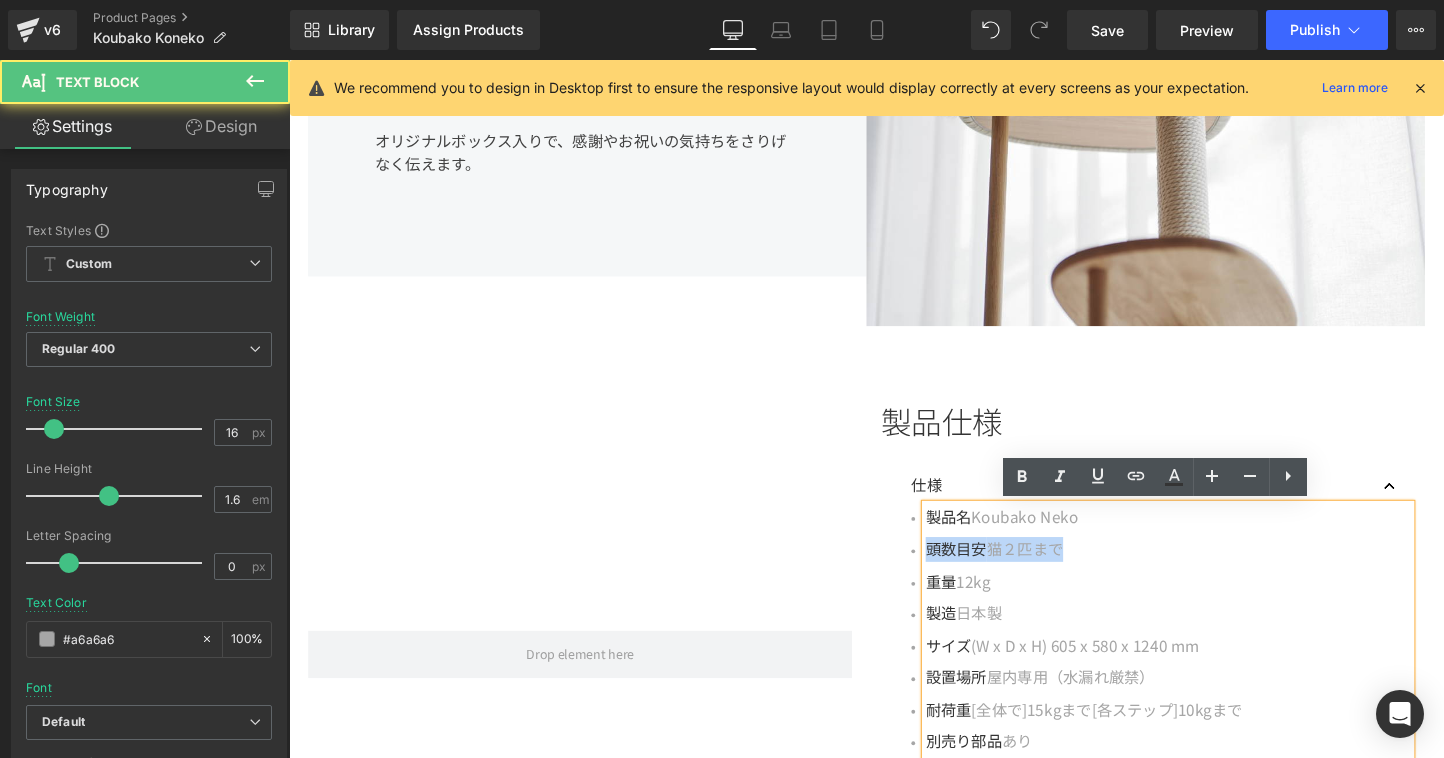 click on "頭数目安" at bounding box center (988, 572) 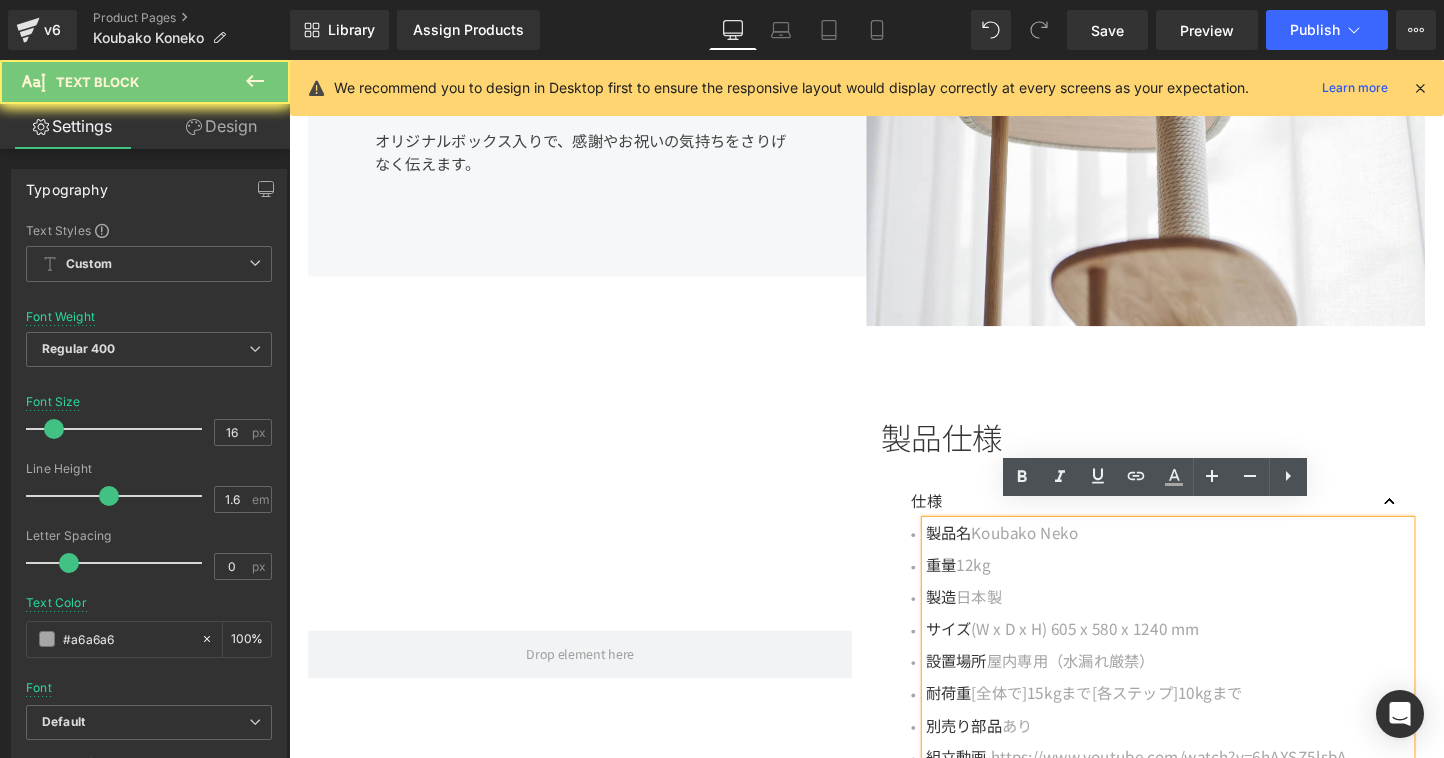scroll, scrollTop: 2573, scrollLeft: 0, axis: vertical 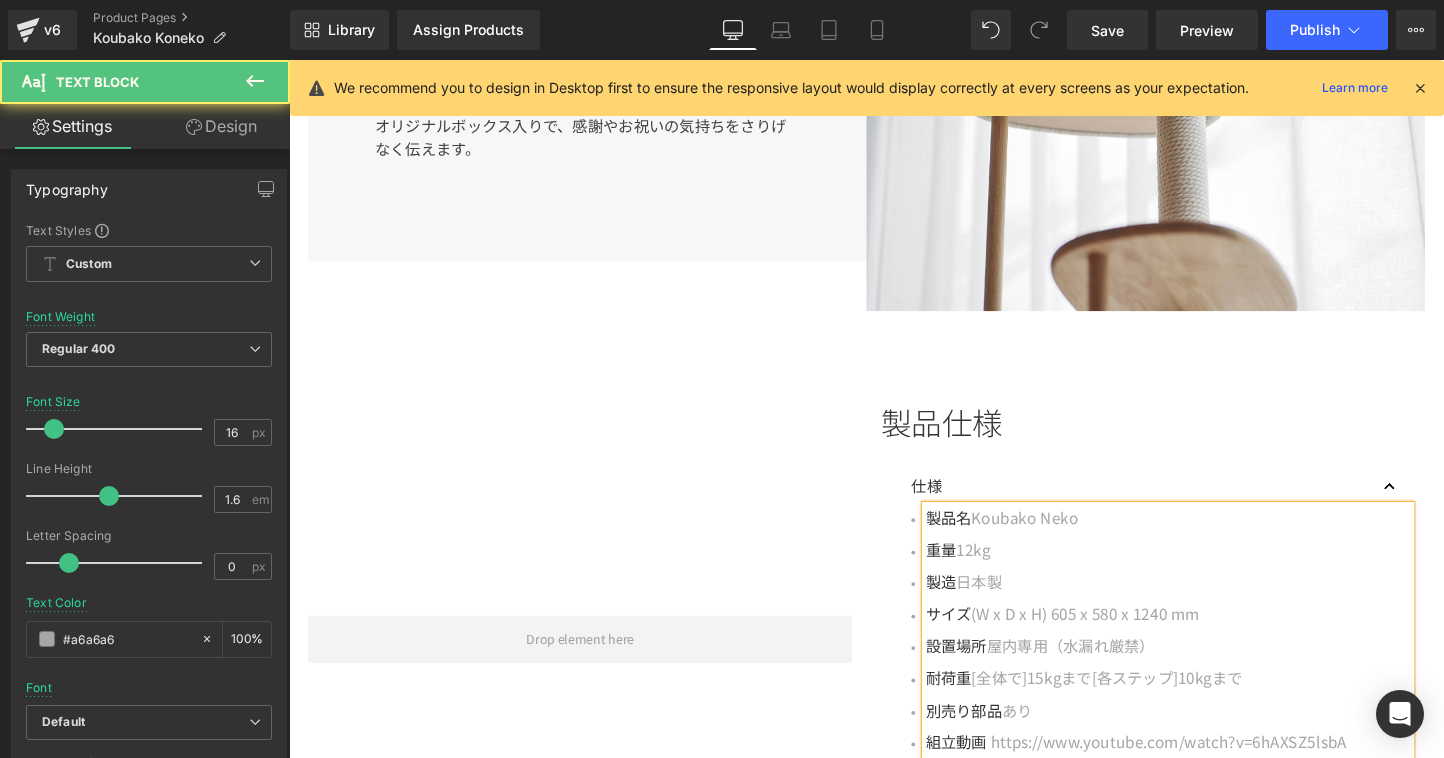 click on "耐荷重" at bounding box center (980, 707) 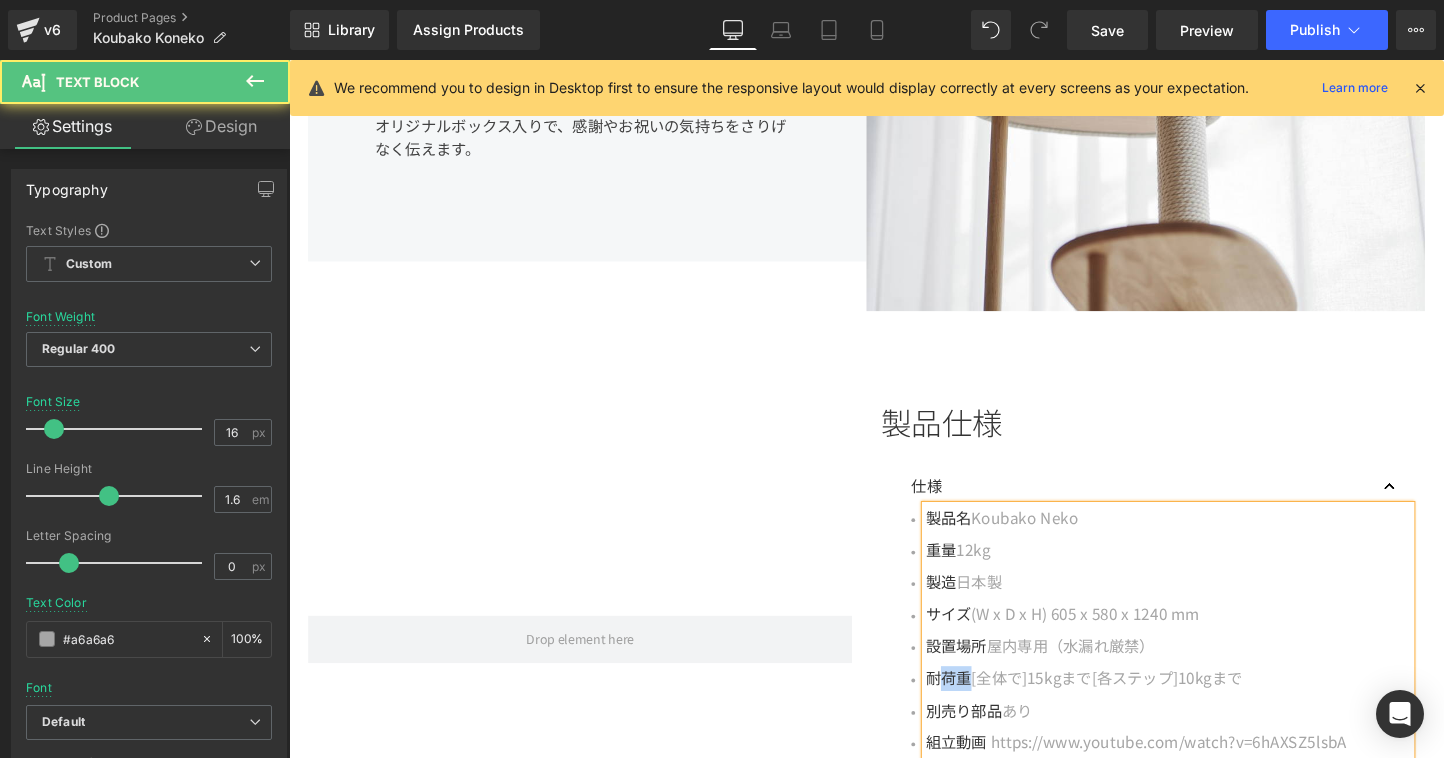 click on "耐荷重" at bounding box center (980, 707) 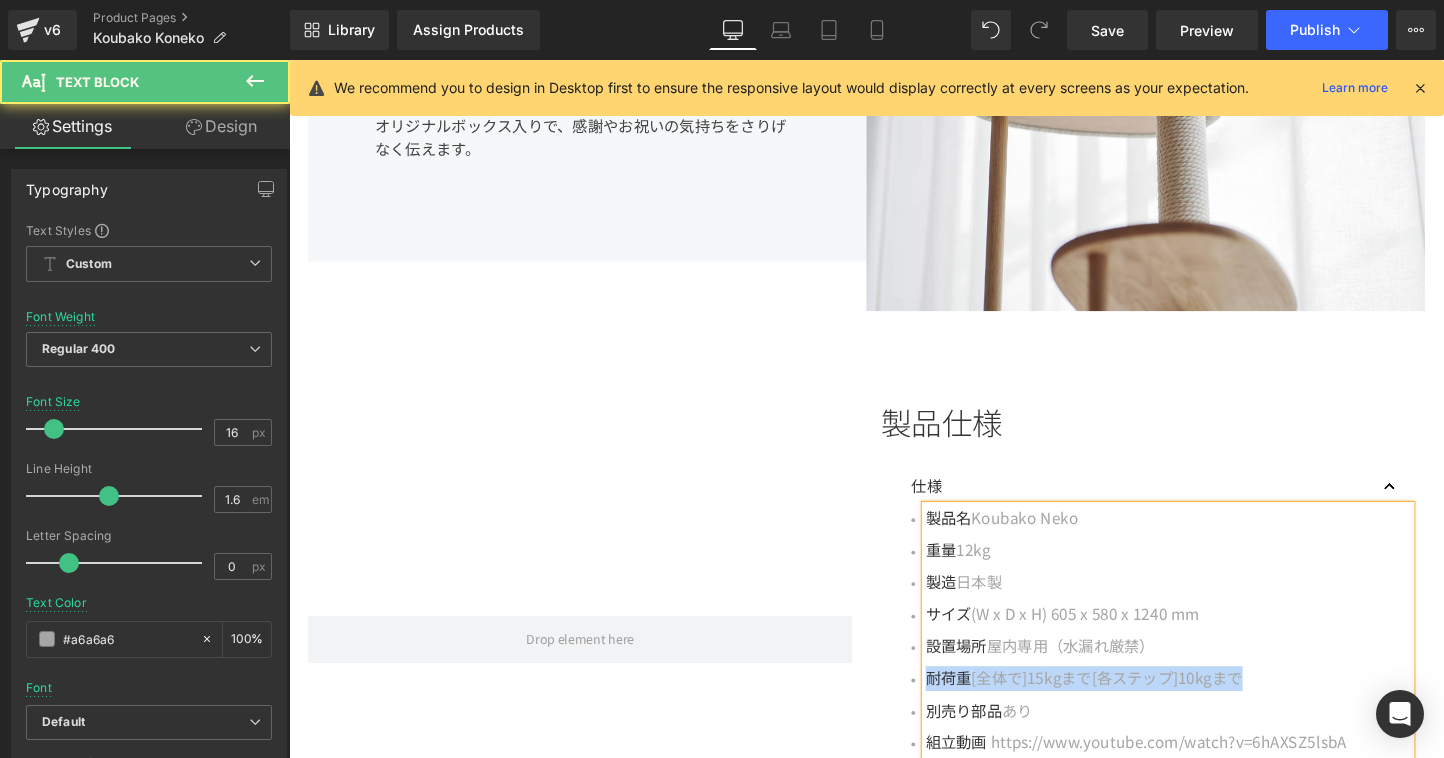 click on "耐荷重" at bounding box center (980, 707) 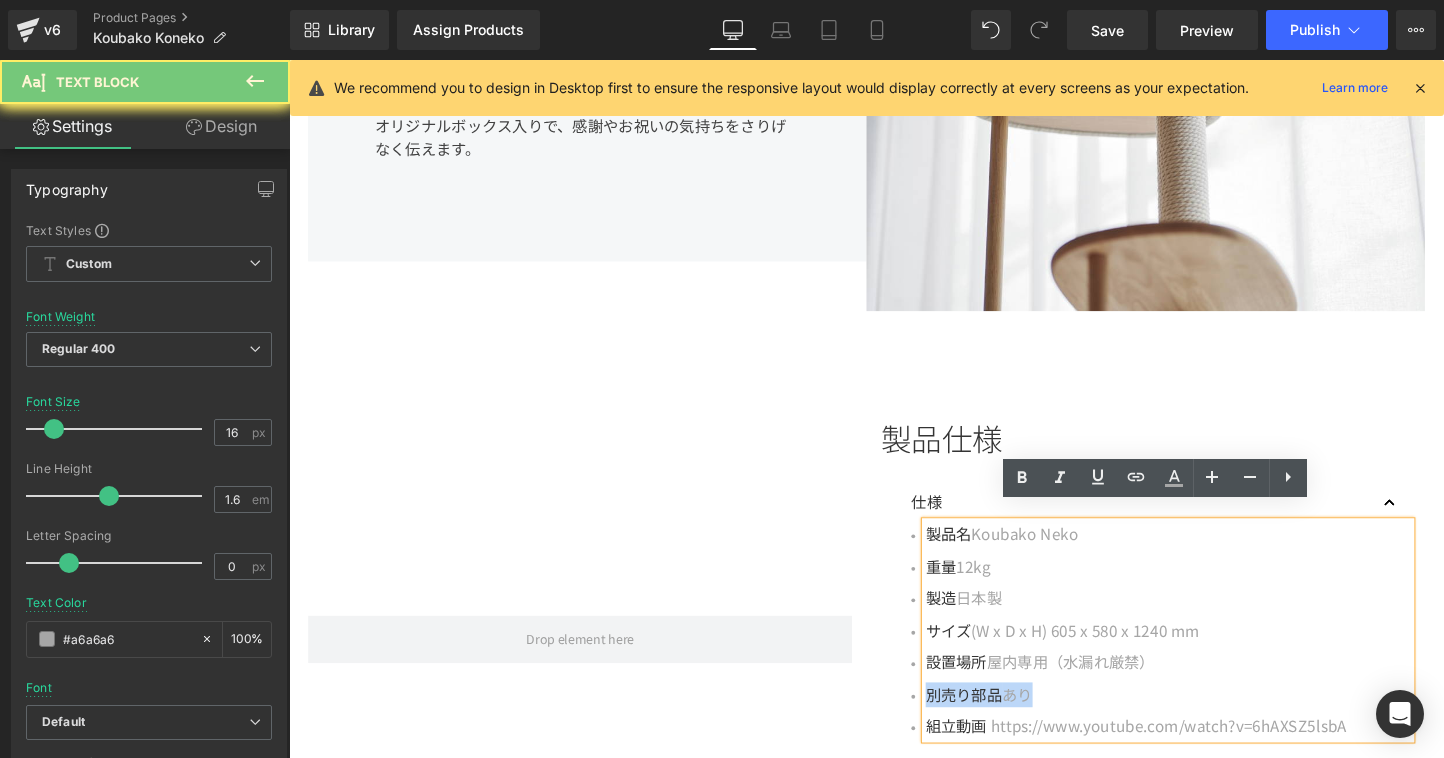 scroll, scrollTop: 2590, scrollLeft: 0, axis: vertical 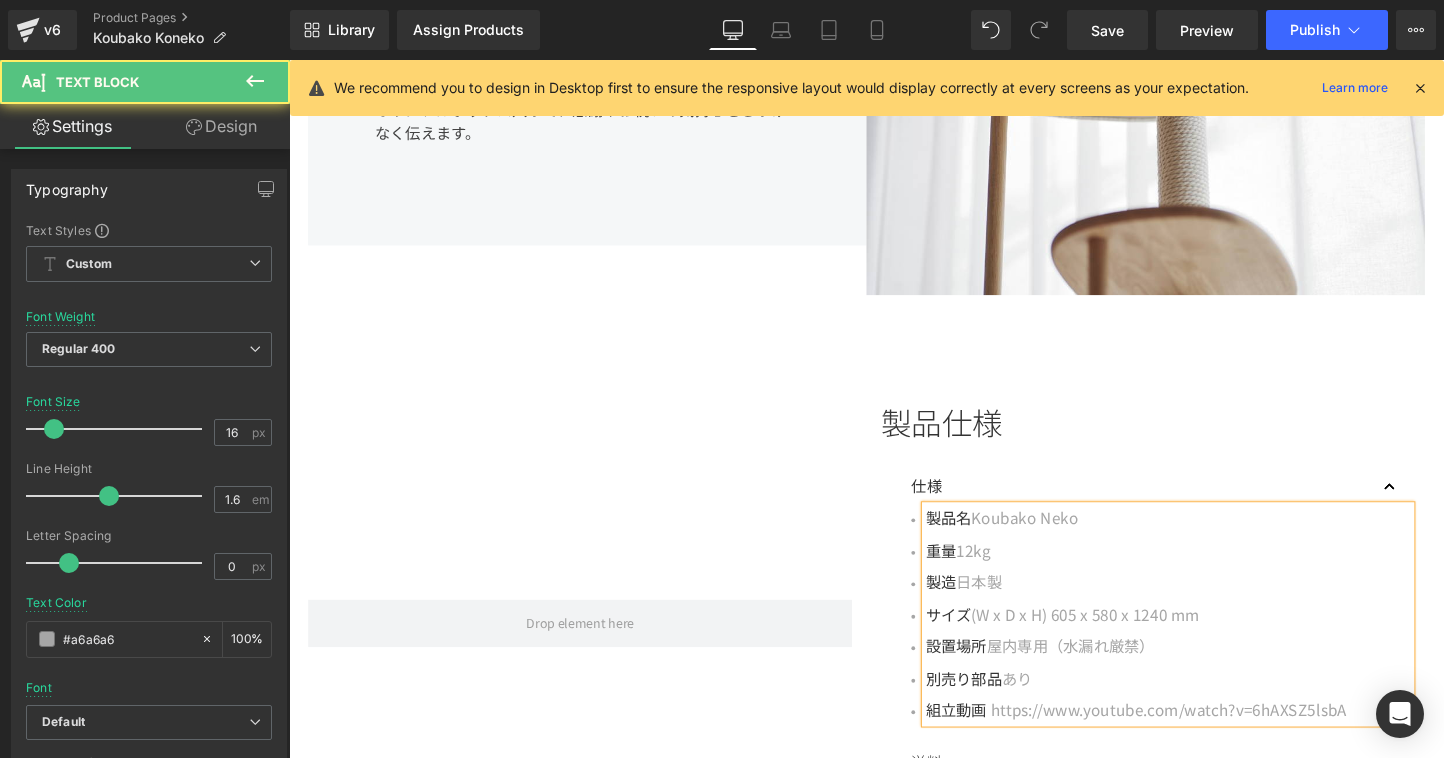 click on "別売り部品" at bounding box center (996, 707) 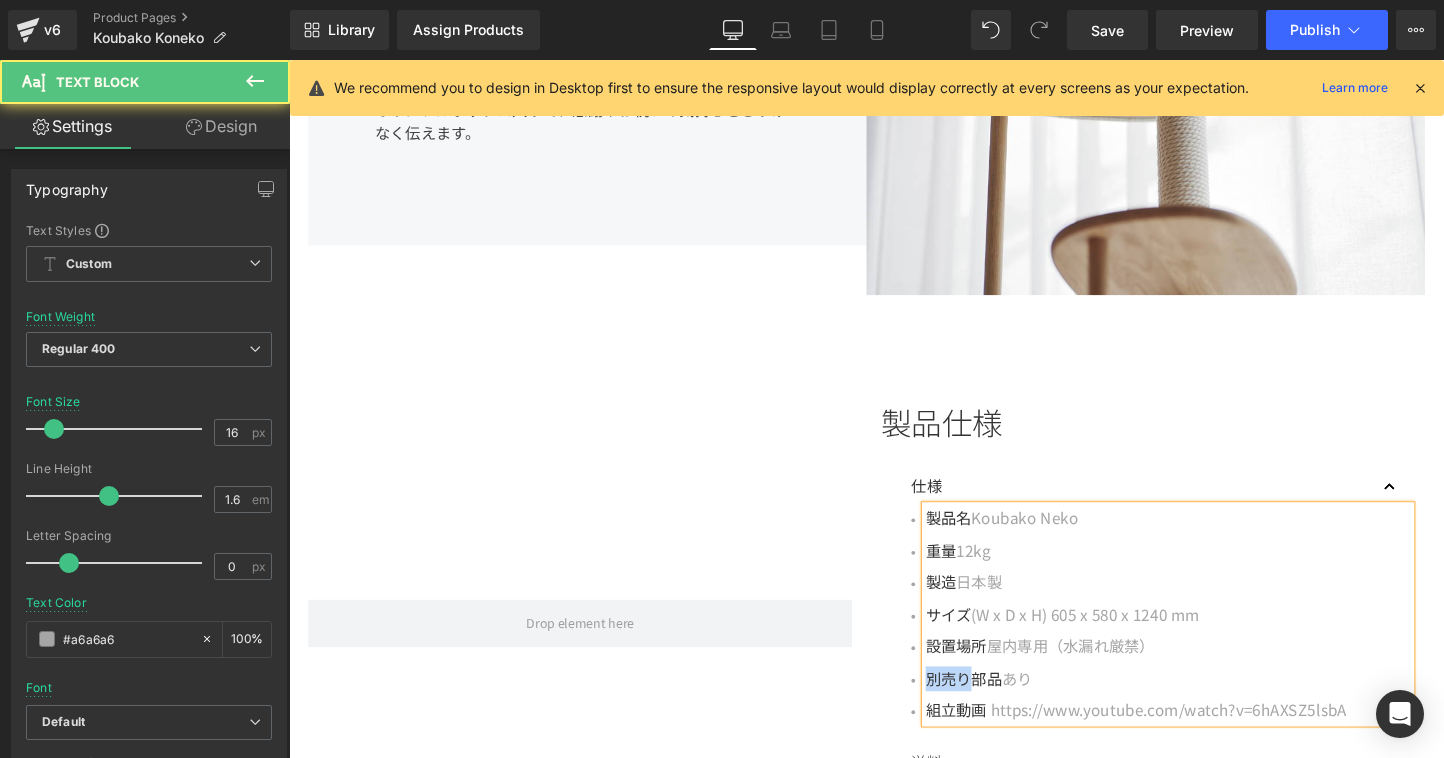 click on "別売り部品" at bounding box center (996, 707) 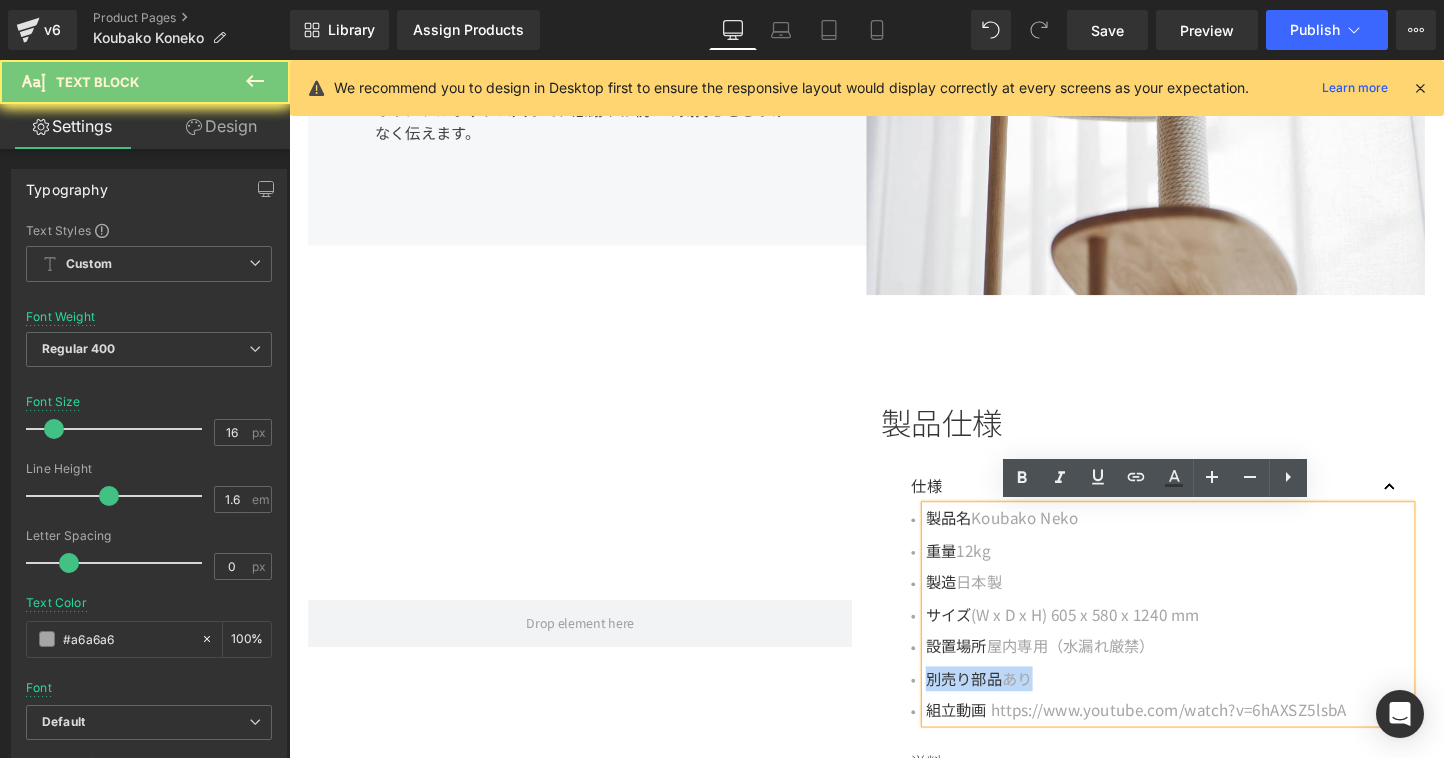 click on "別売り部品" at bounding box center (996, 707) 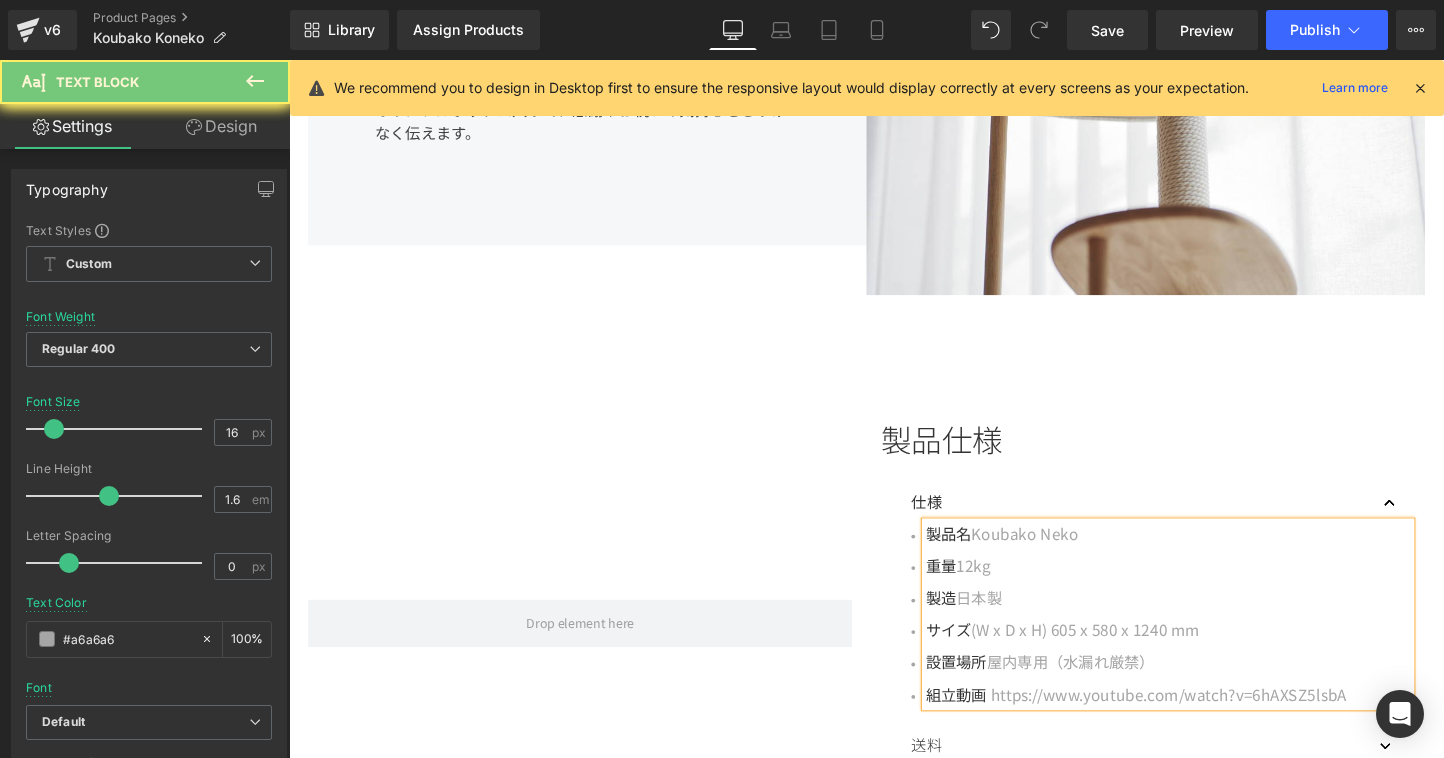 scroll, scrollTop: 2607, scrollLeft: 0, axis: vertical 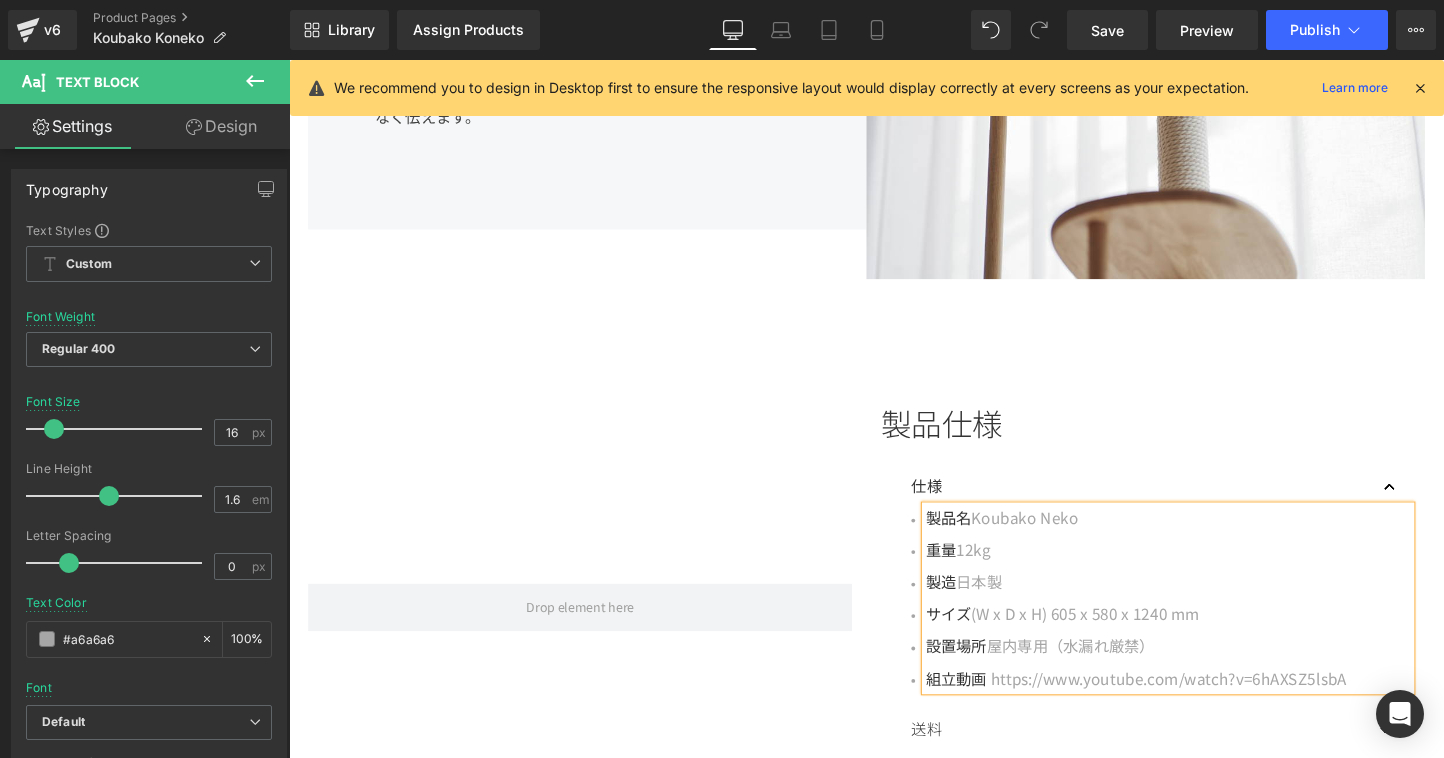 click on "組立動画" at bounding box center (988, 707) 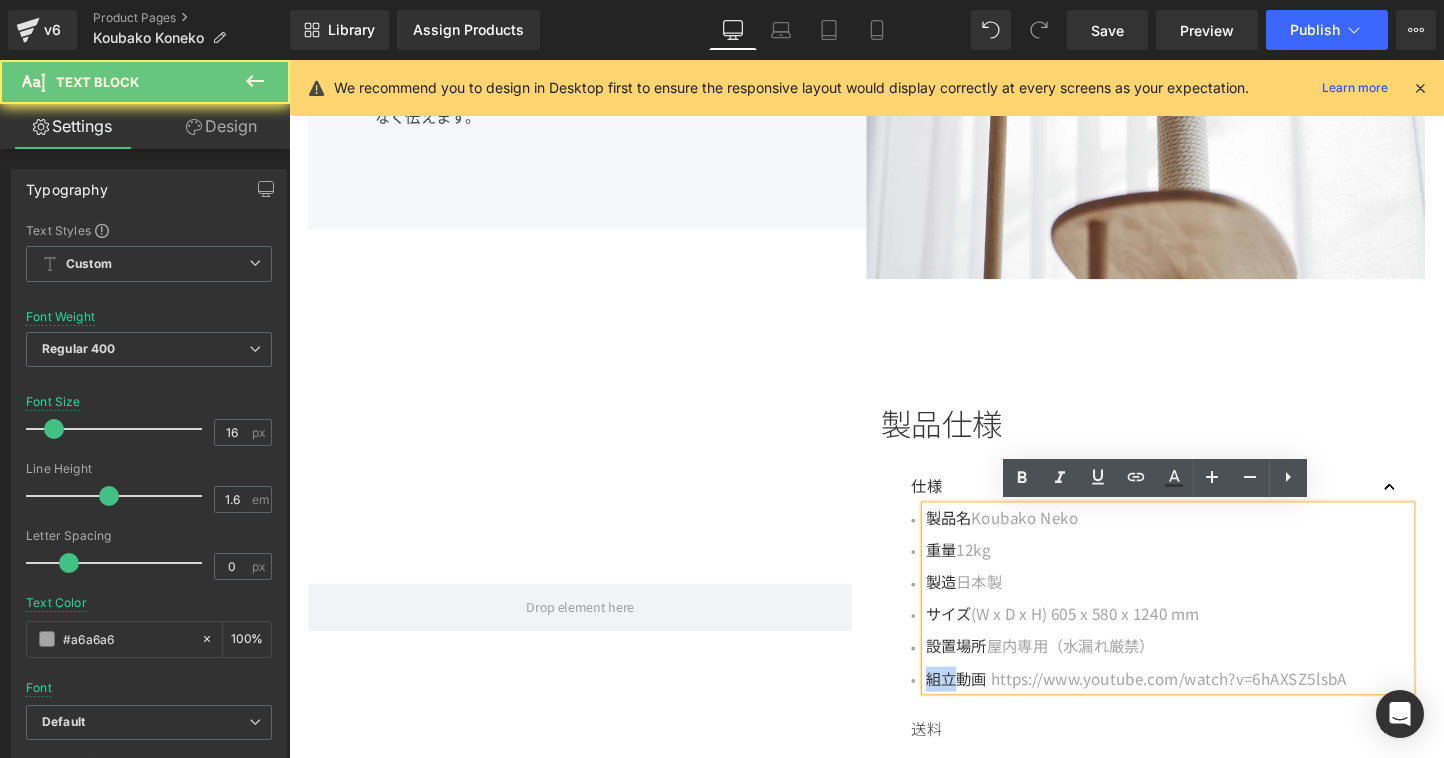 click on "組立動画" at bounding box center (988, 707) 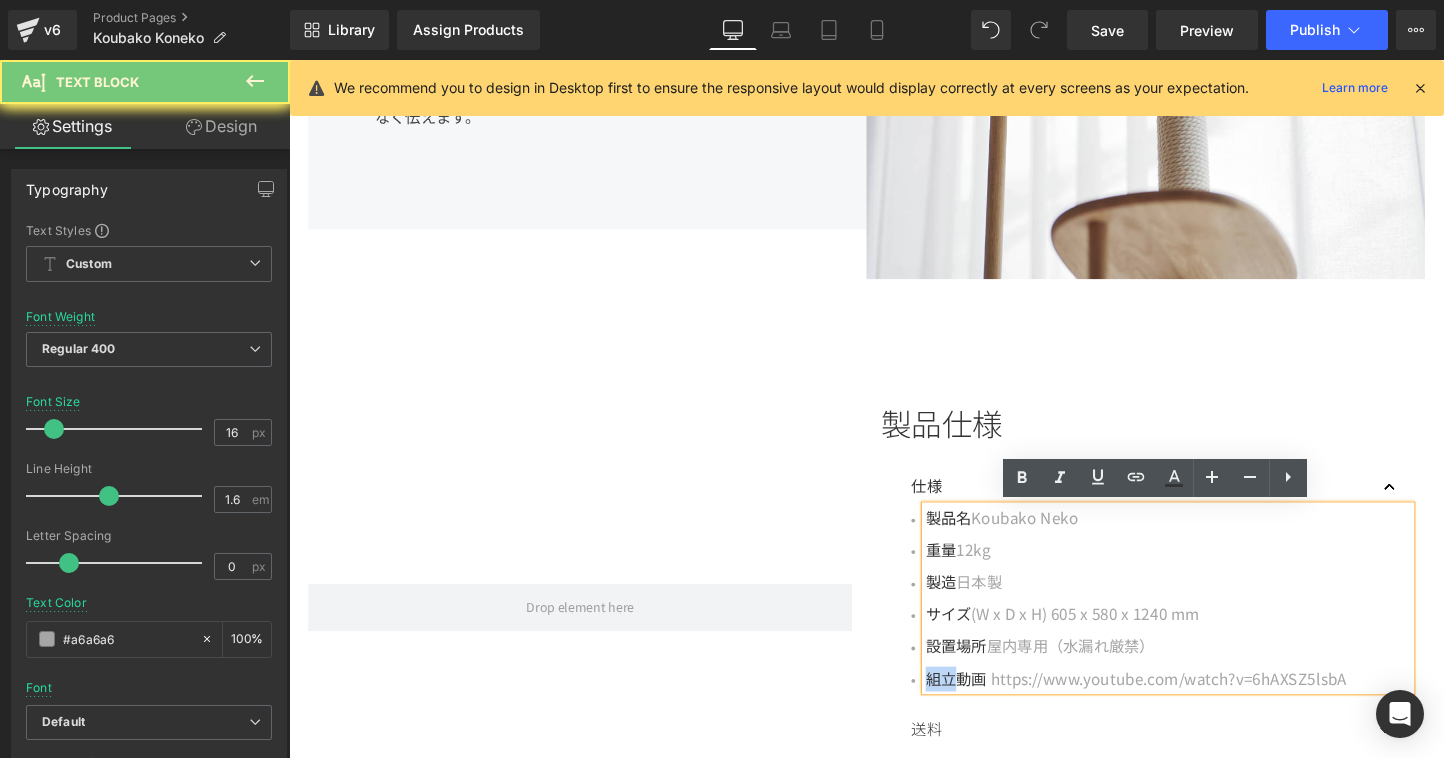 click on "組立動画" at bounding box center (988, 707) 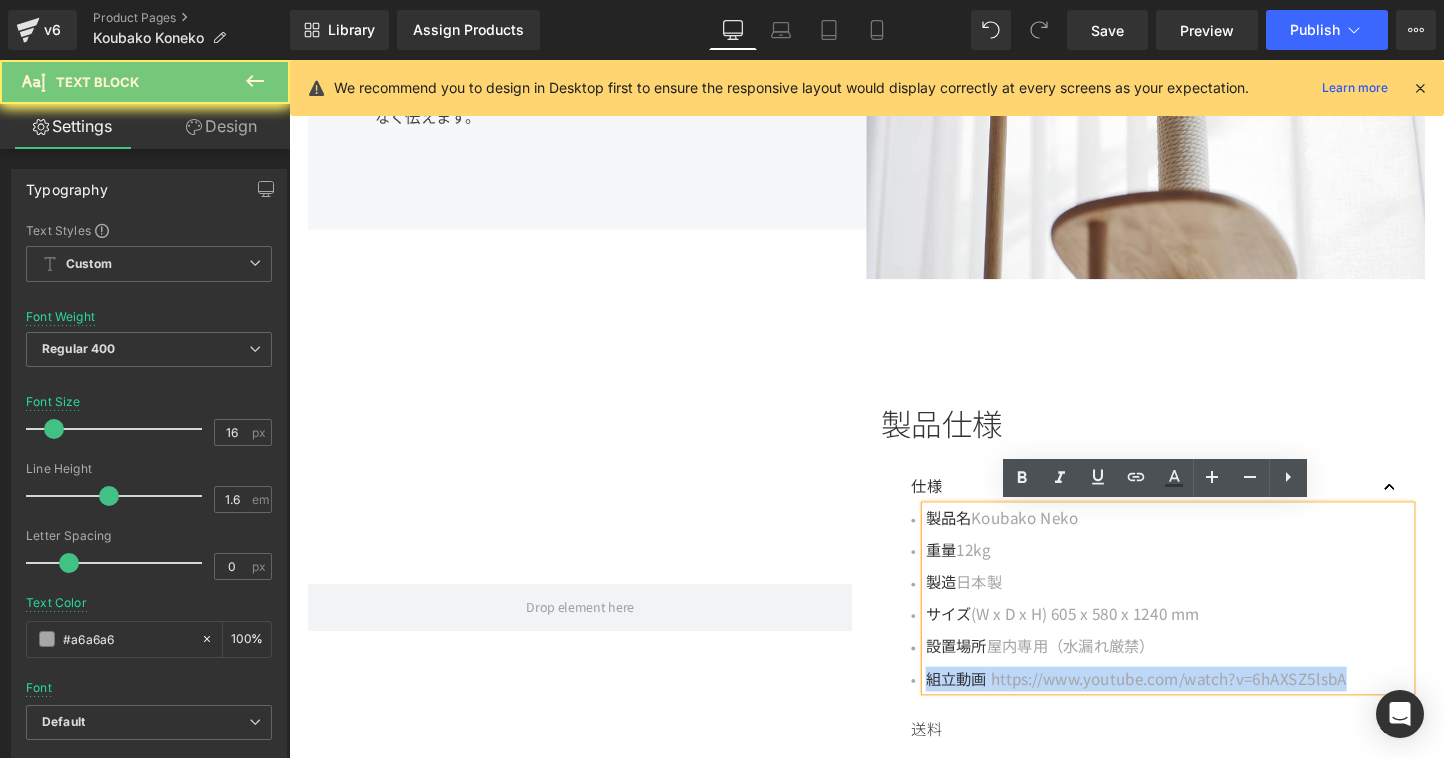 click on "組立動画" at bounding box center (988, 707) 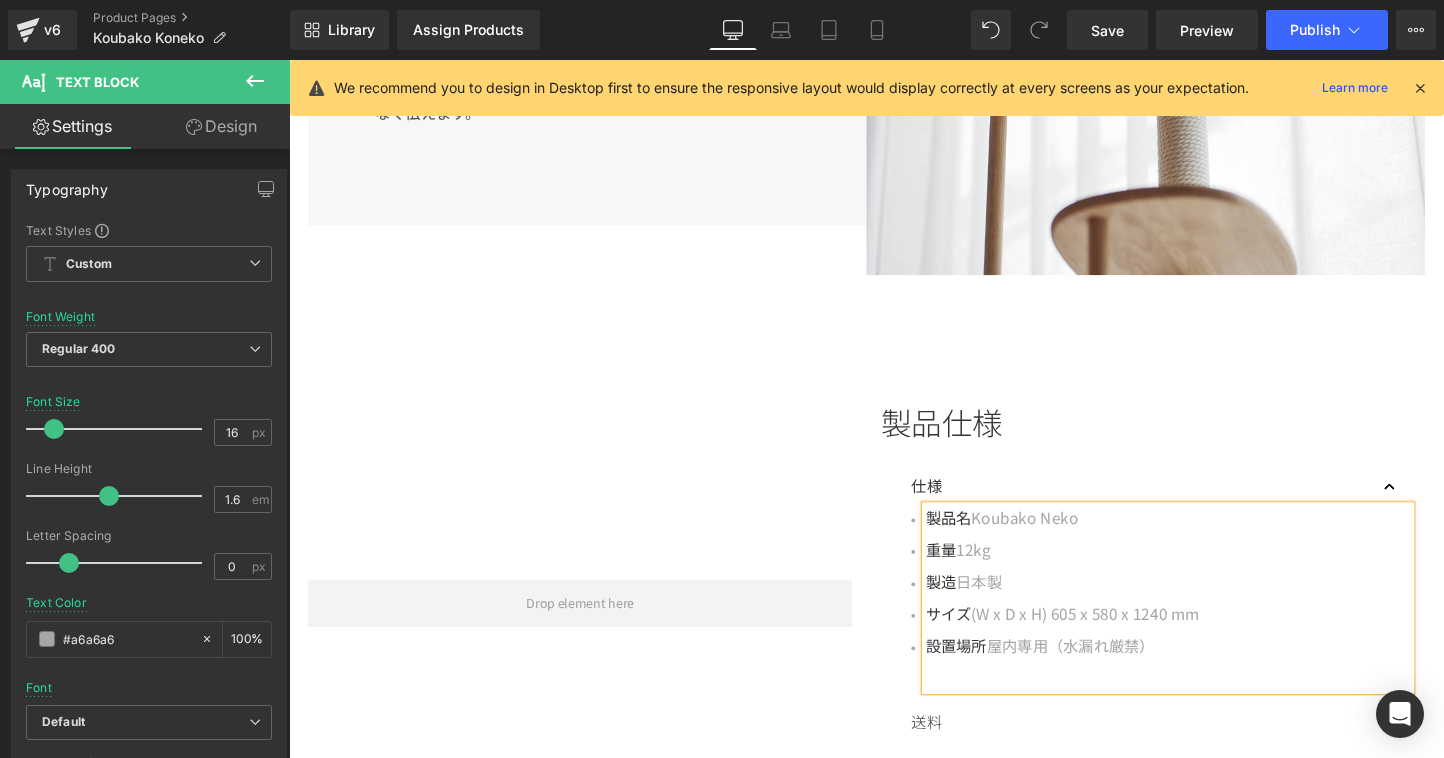scroll, scrollTop: 2624, scrollLeft: 0, axis: vertical 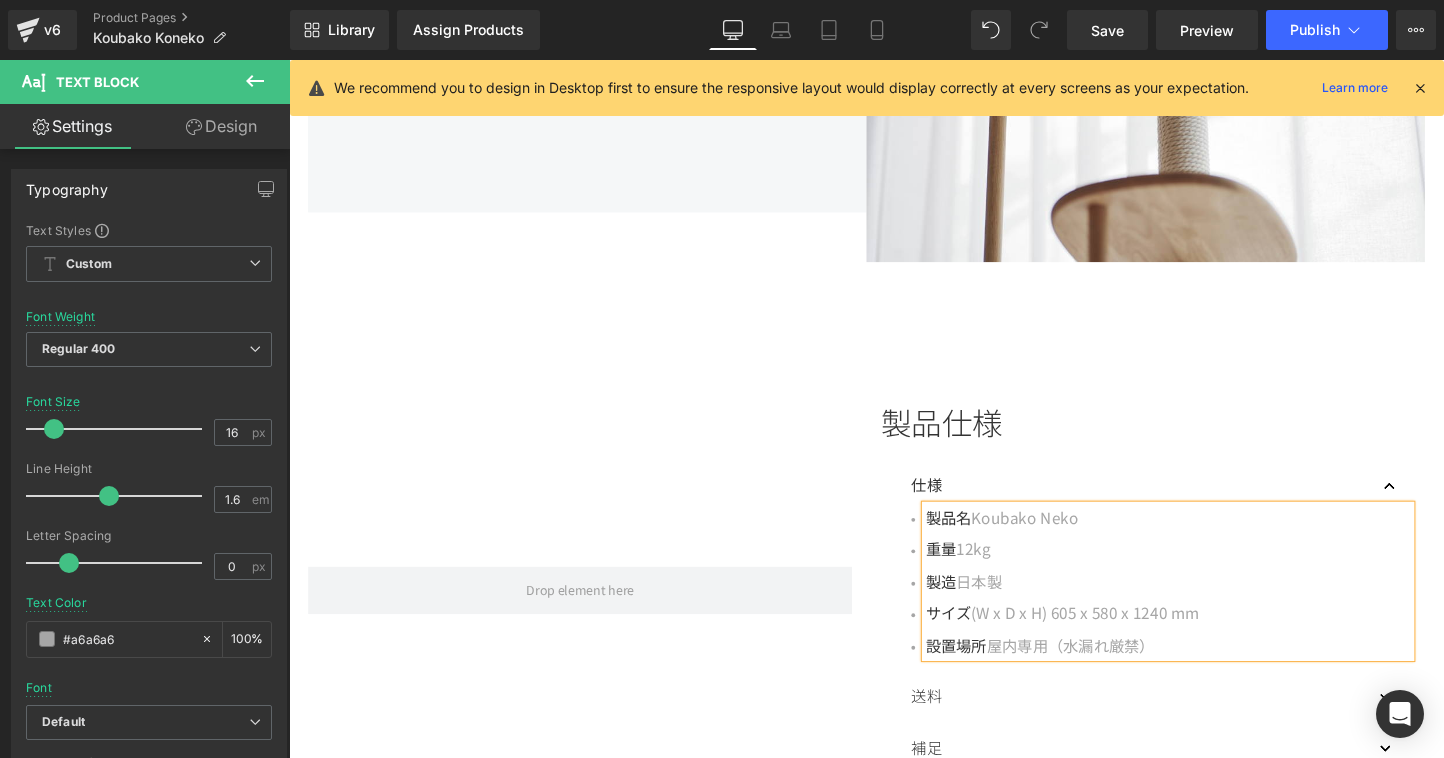 click on "重量   12kg" at bounding box center [1210, 573] 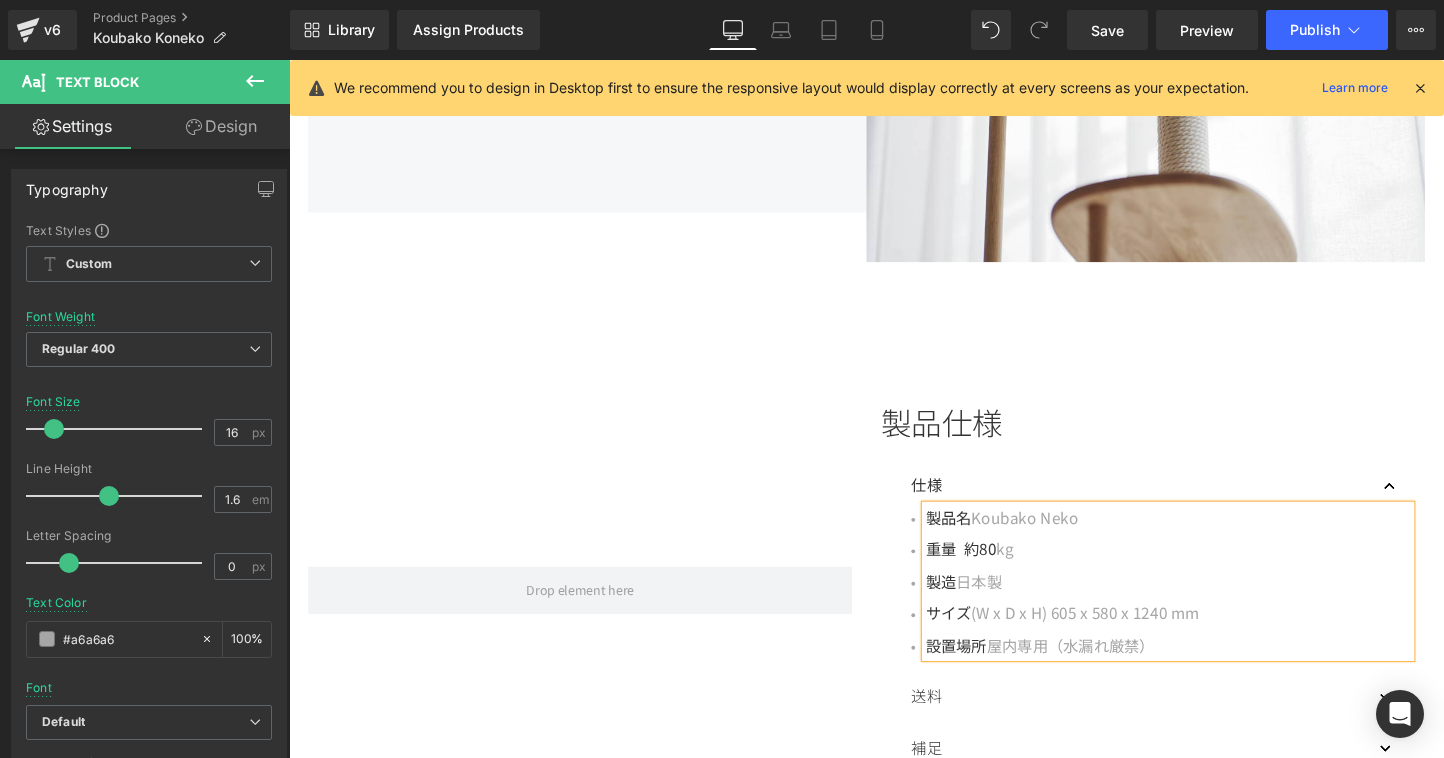 click on "製造   日本製" at bounding box center (1210, 607) 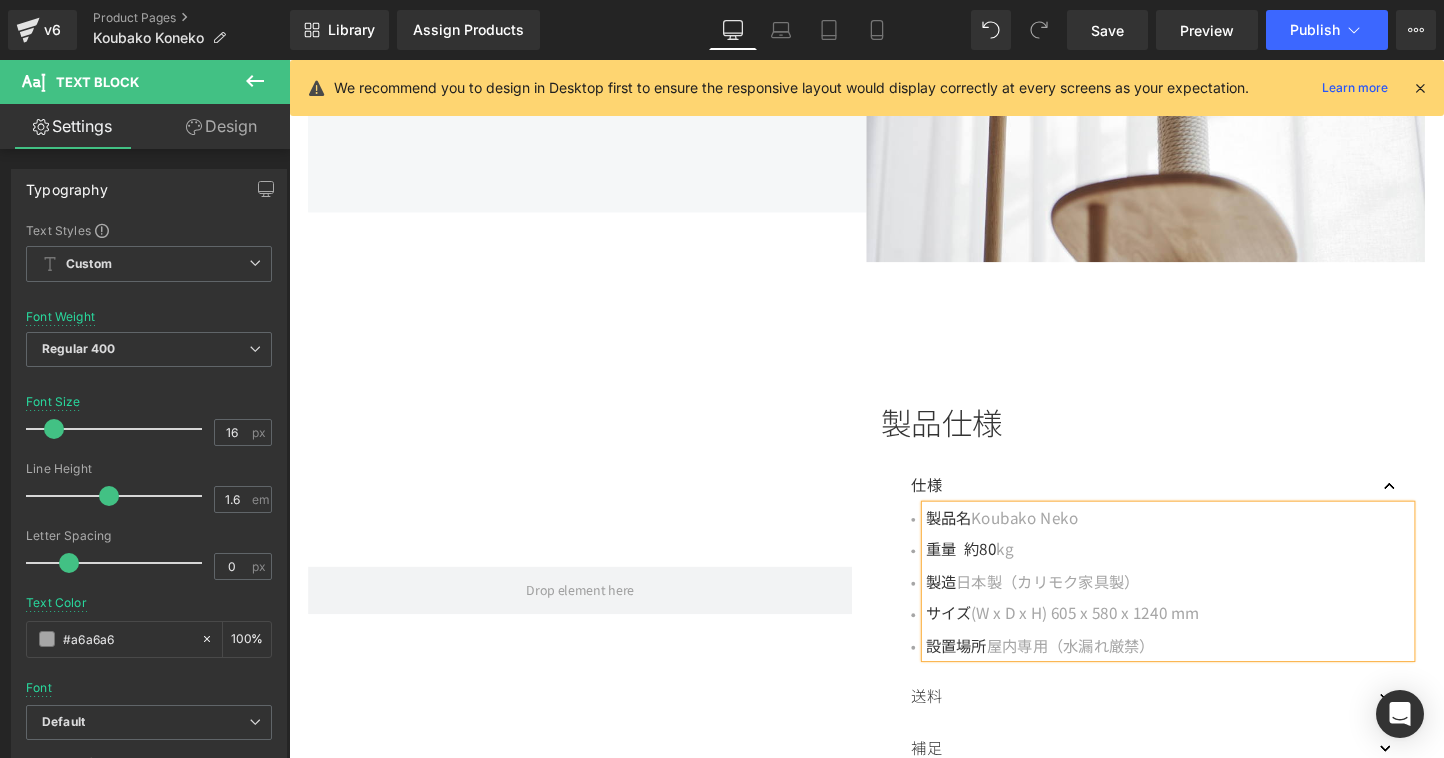 click on "サイズ   (W x D x H) 605 x 580 x 1240 mm" at bounding box center [1210, 640] 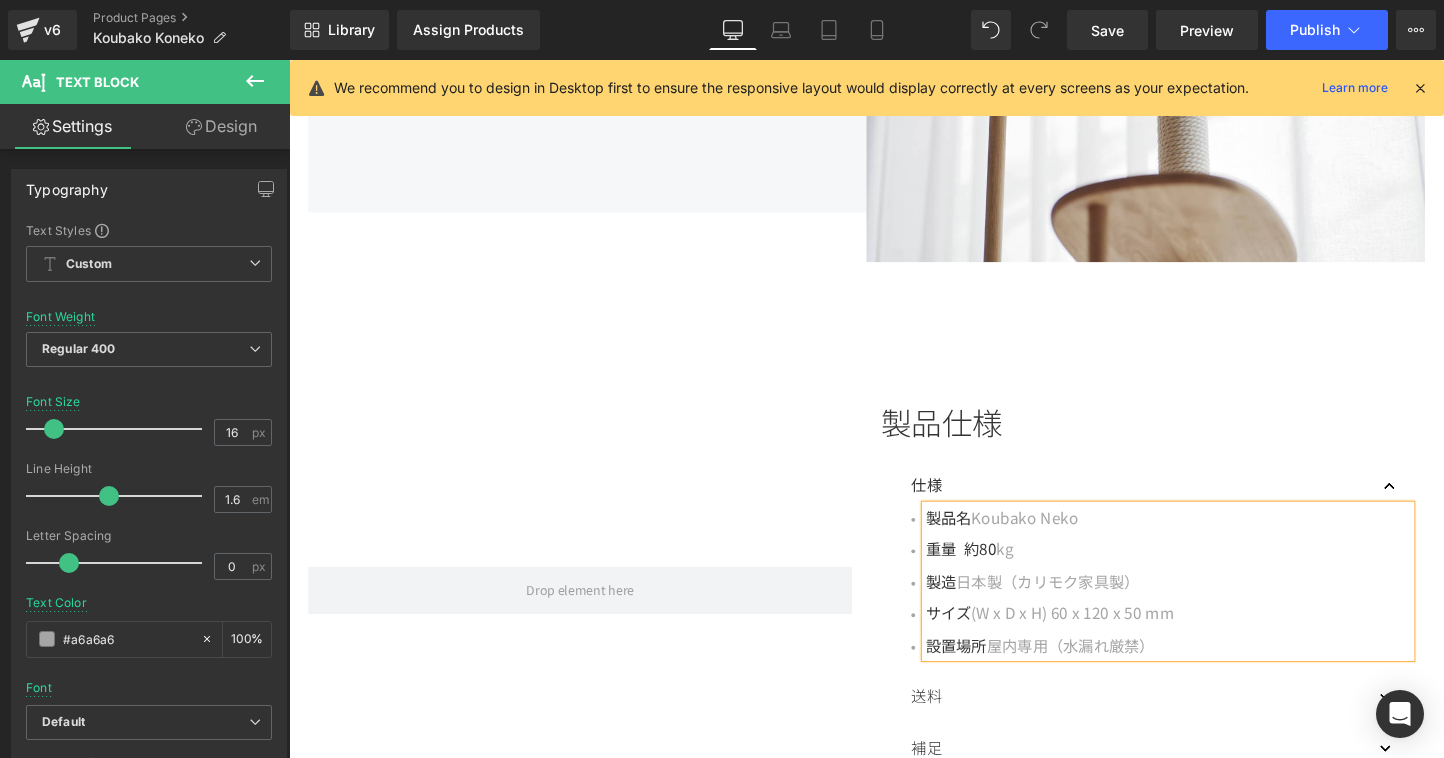 click on "重量  約80 kg" at bounding box center [1210, 573] 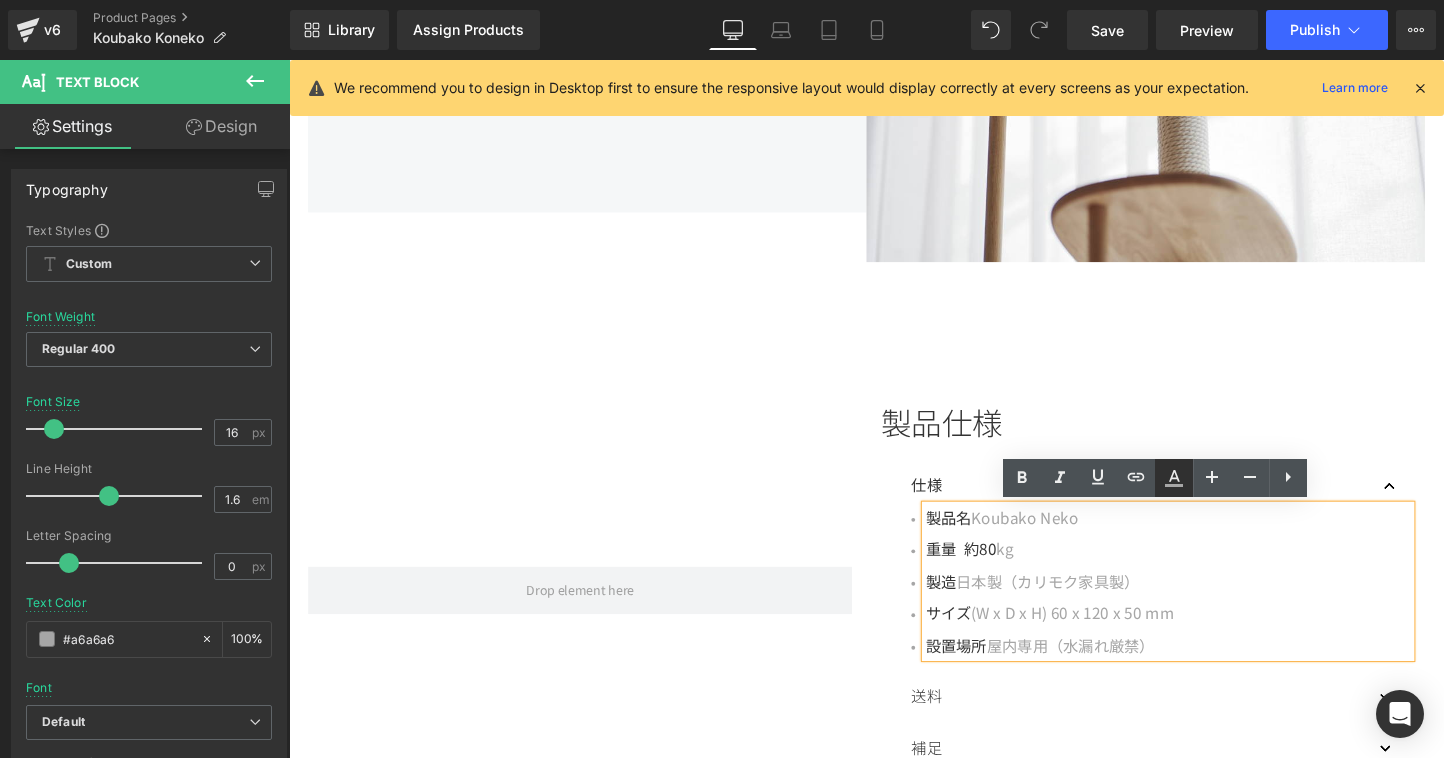 click 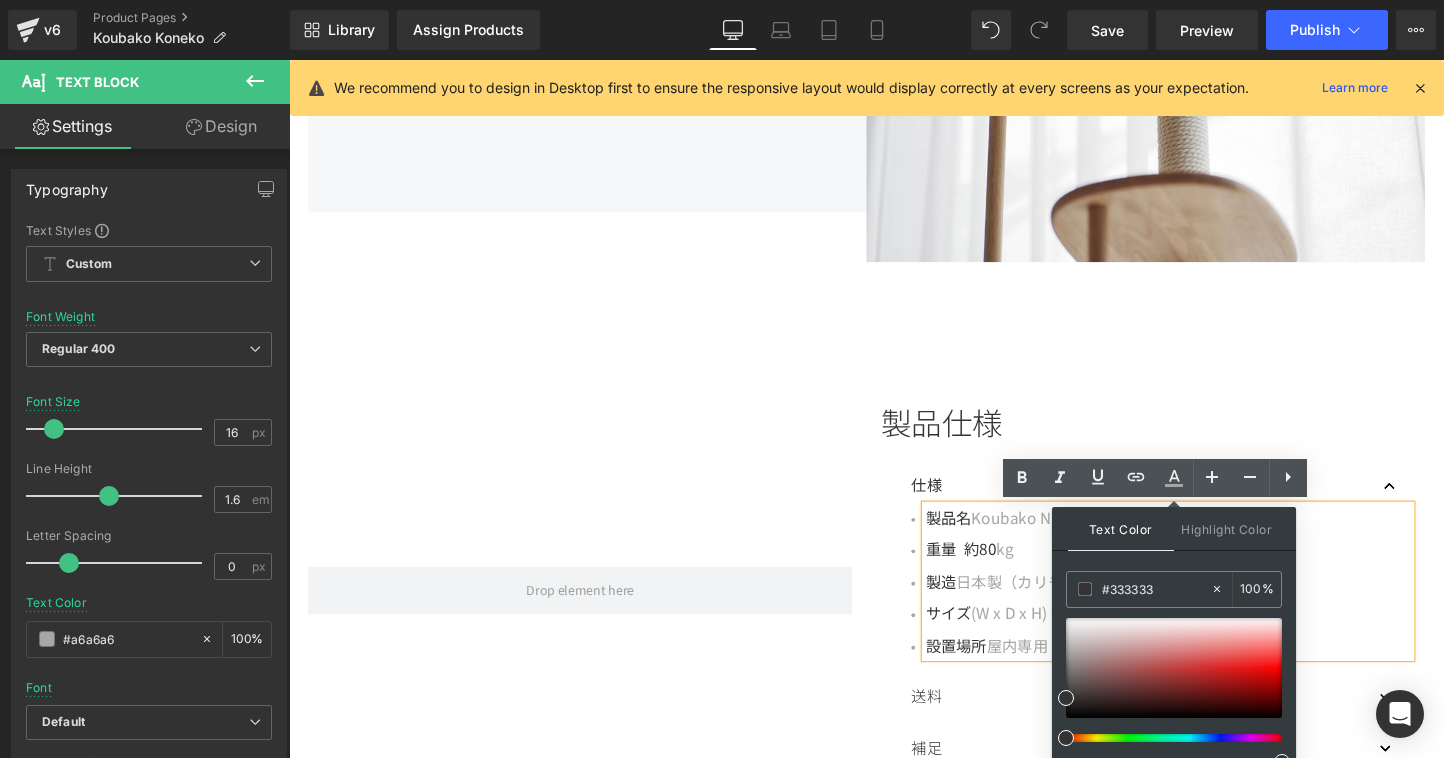 click on "kg" at bounding box center (1039, 572) 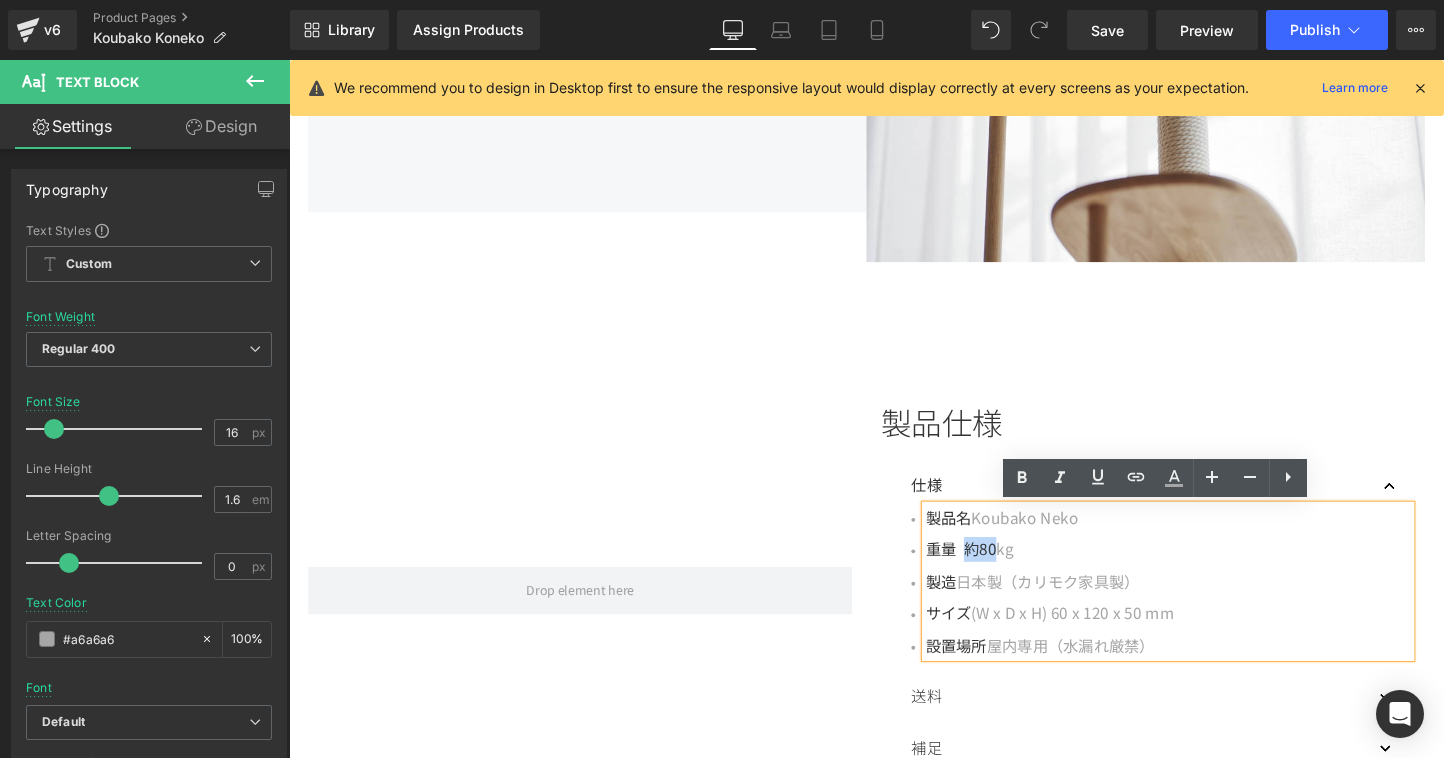 drag, startPoint x: 997, startPoint y: 570, endPoint x: 1025, endPoint y: 574, distance: 28.284271 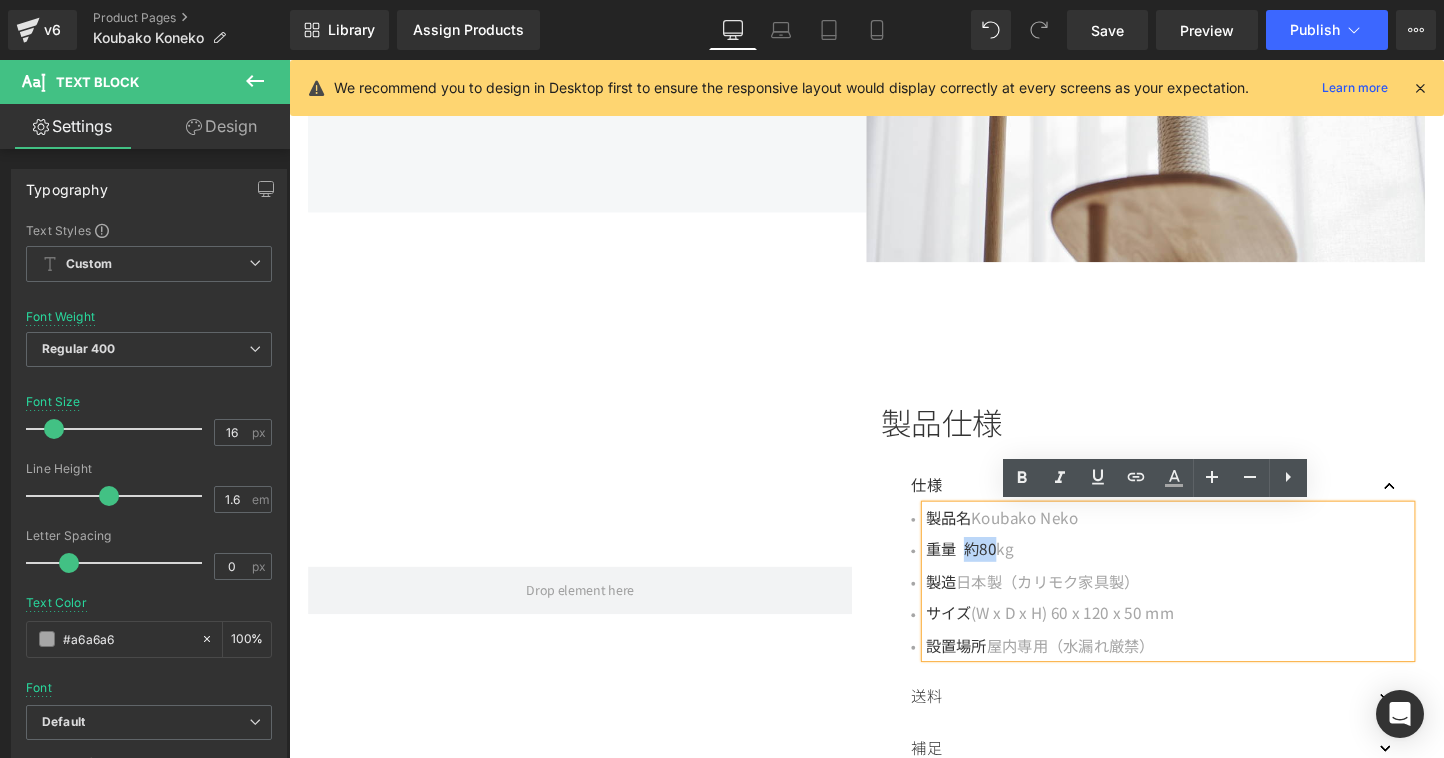 click on "重量  約80" at bounding box center [993, 572] 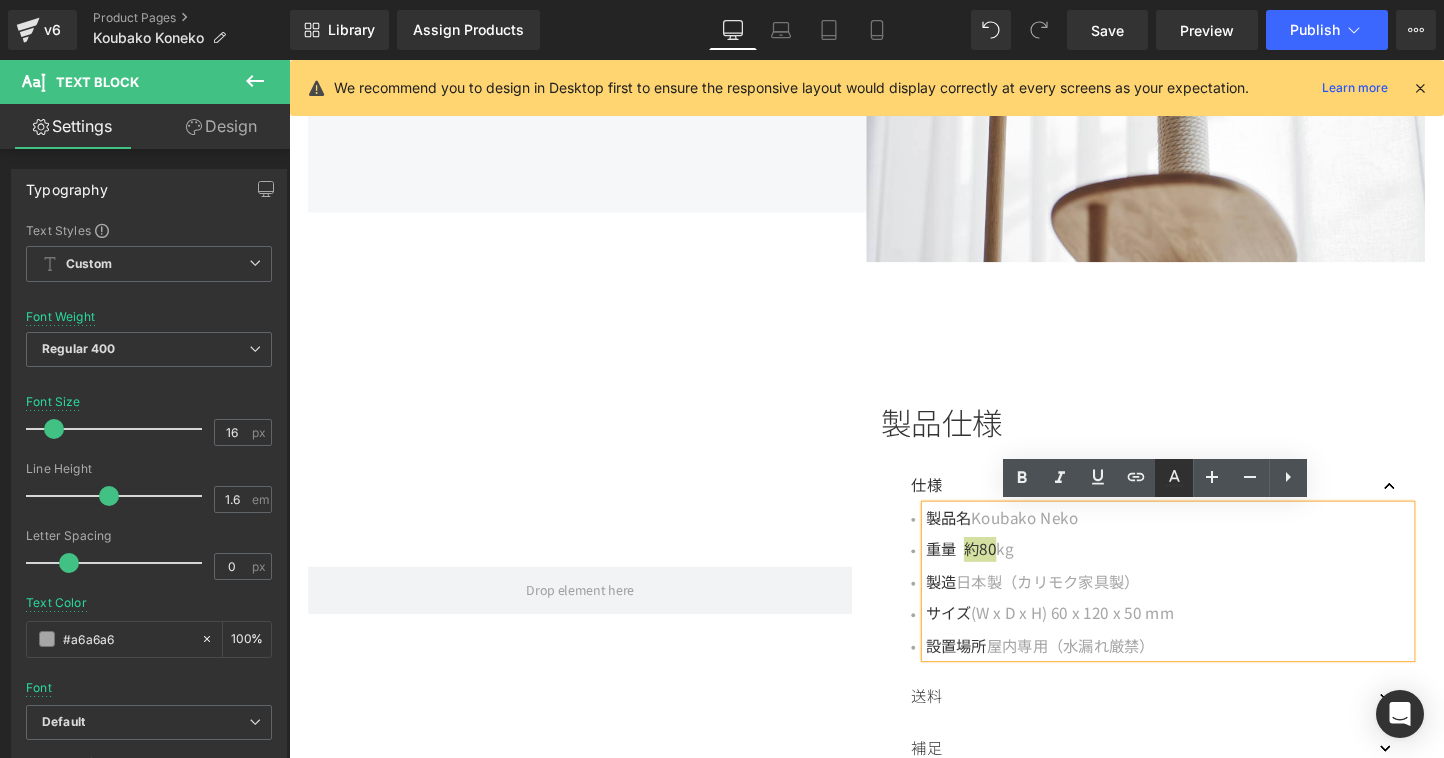 click 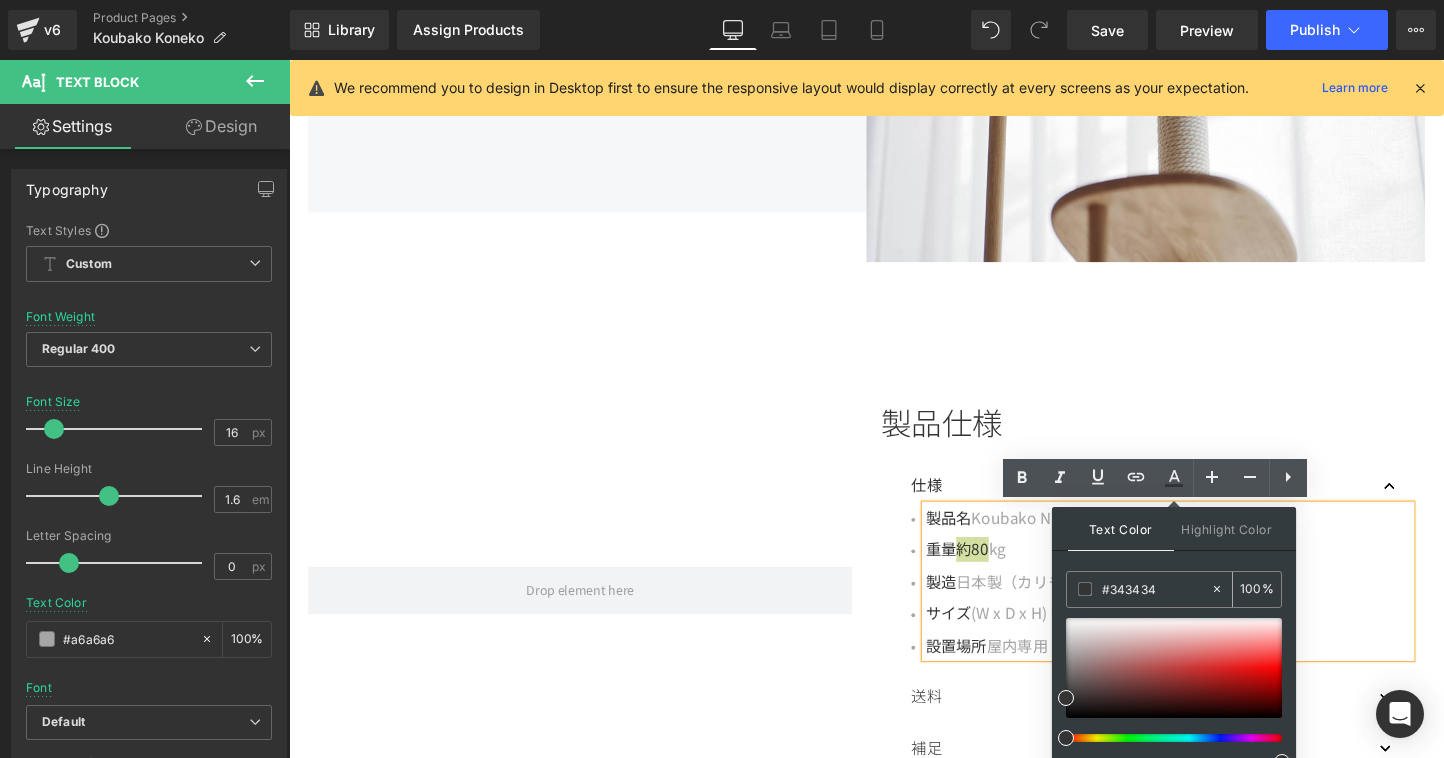 click on "#343434" at bounding box center [1156, 589] 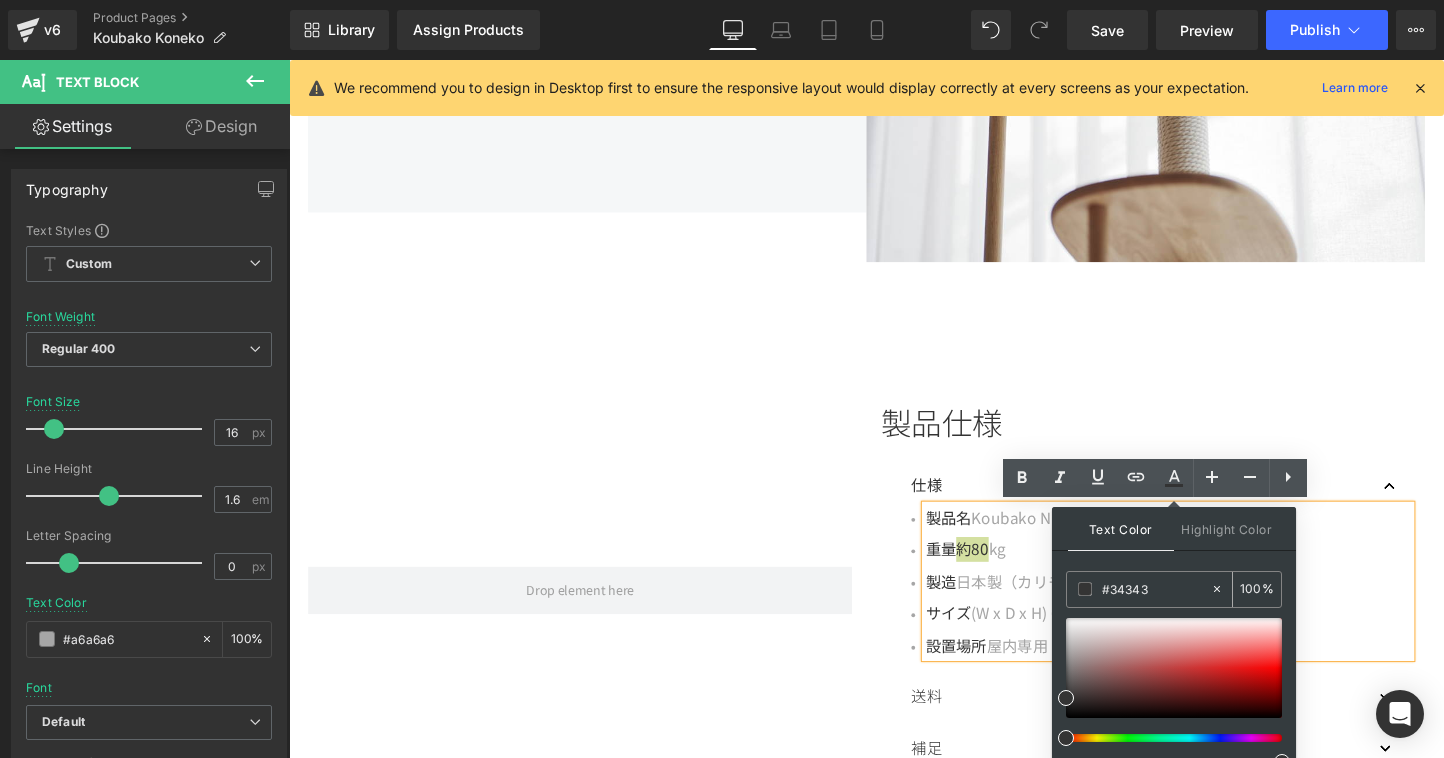 type on "0" 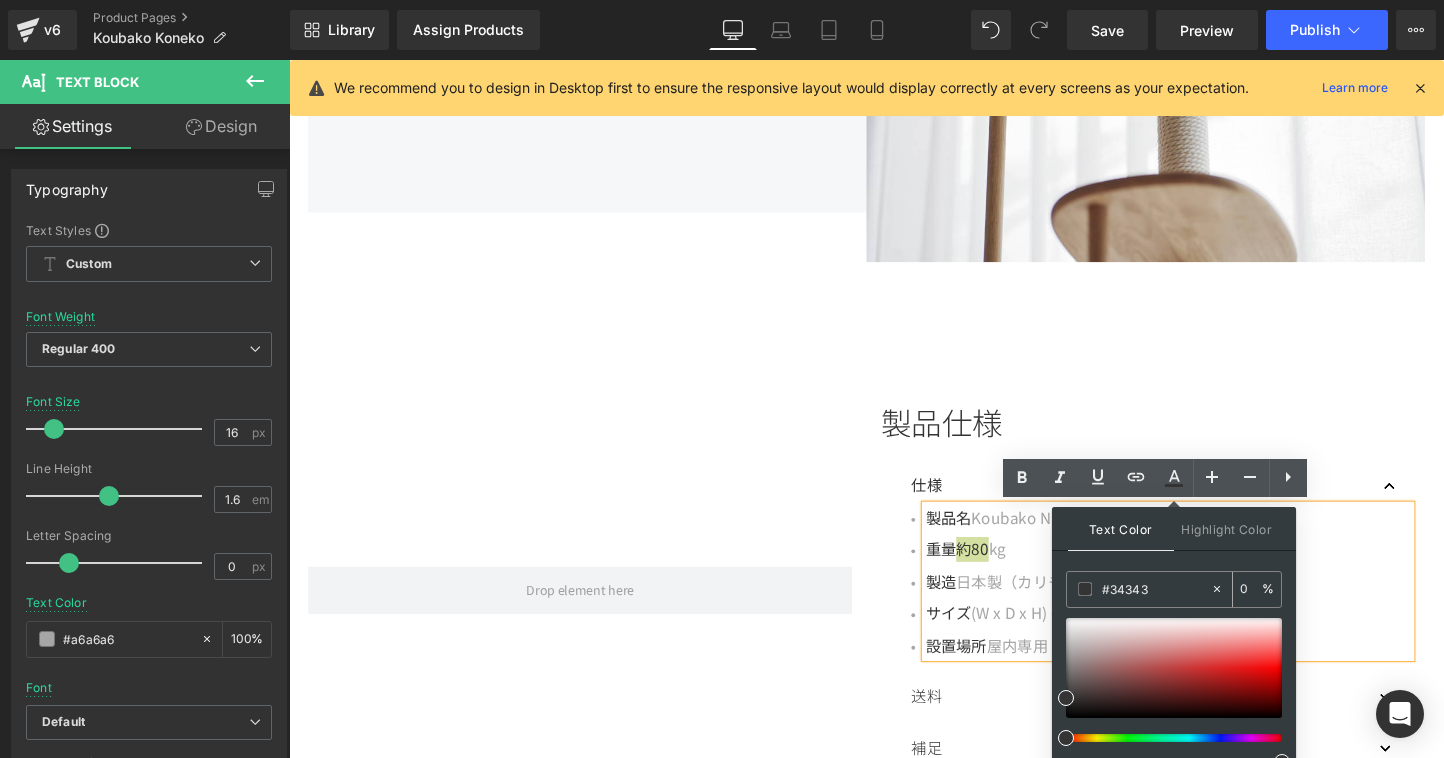 type on "#3434" 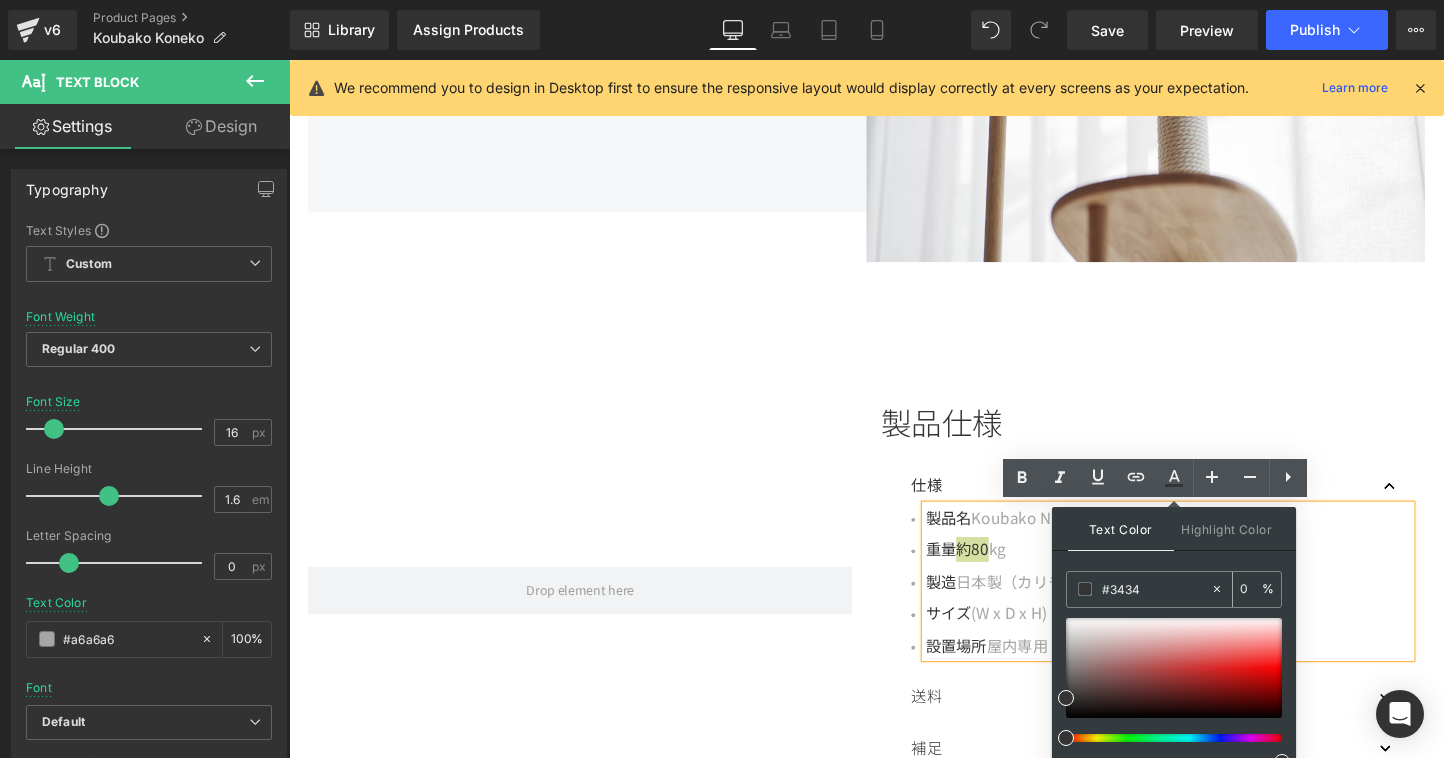 type on "27" 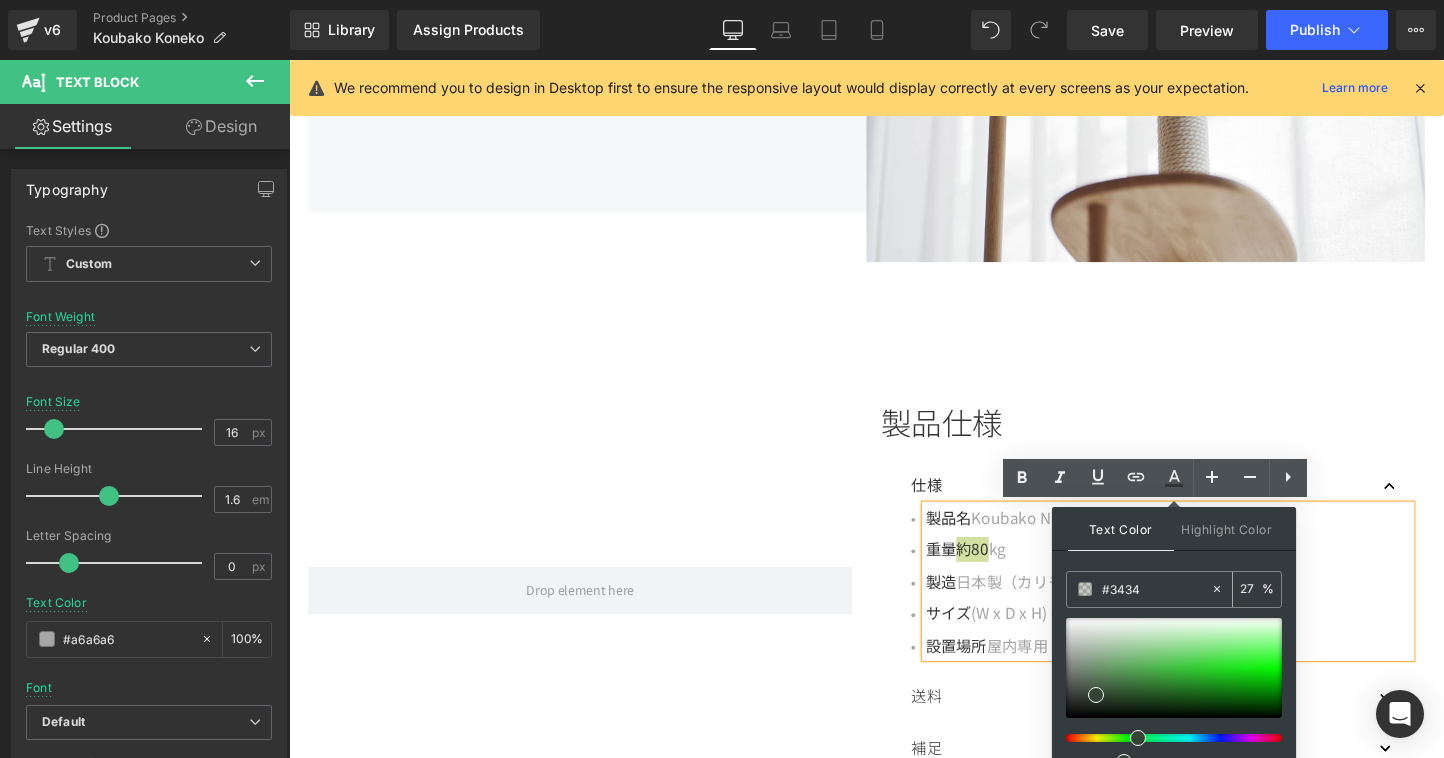 type on "#343" 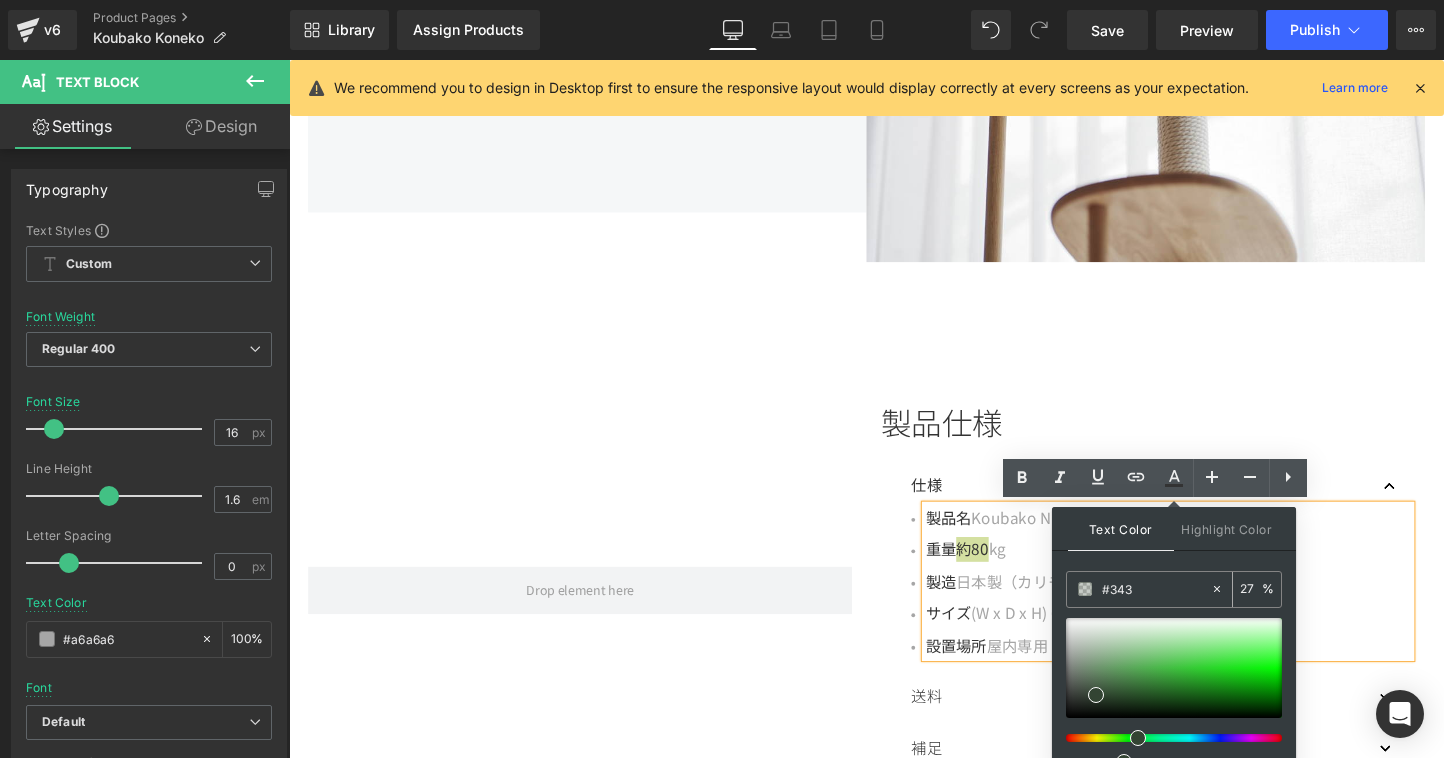 type on "100" 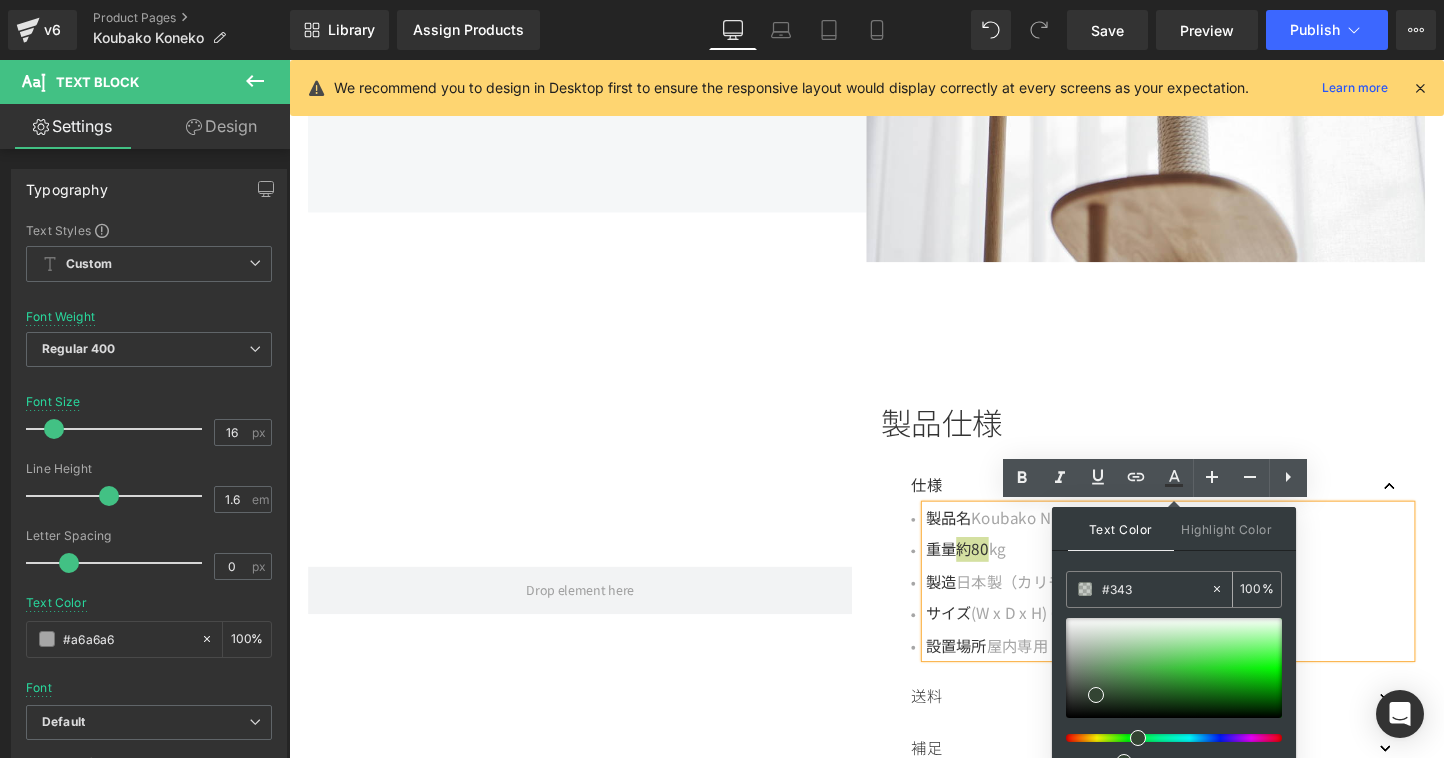 type on "#34" 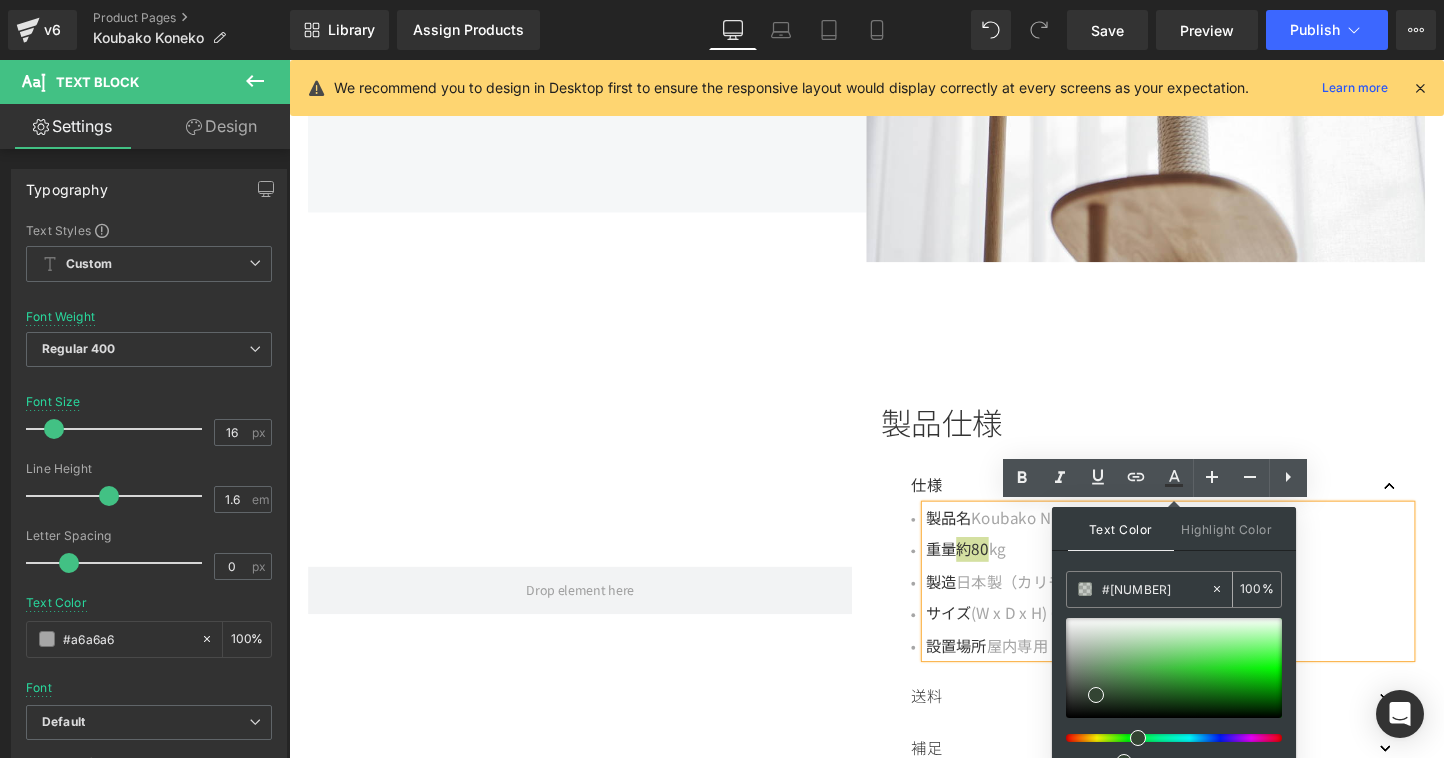 type on "0" 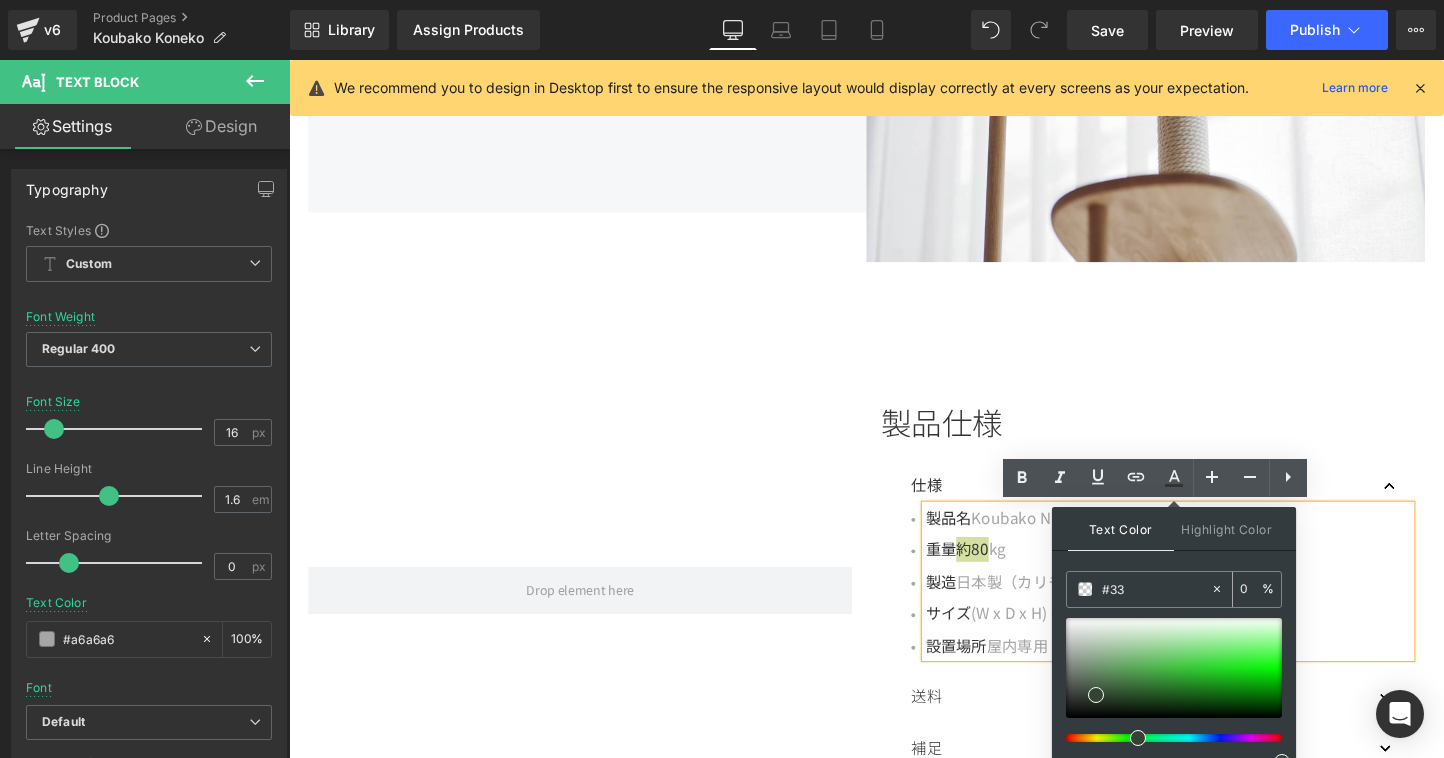 type on "#333" 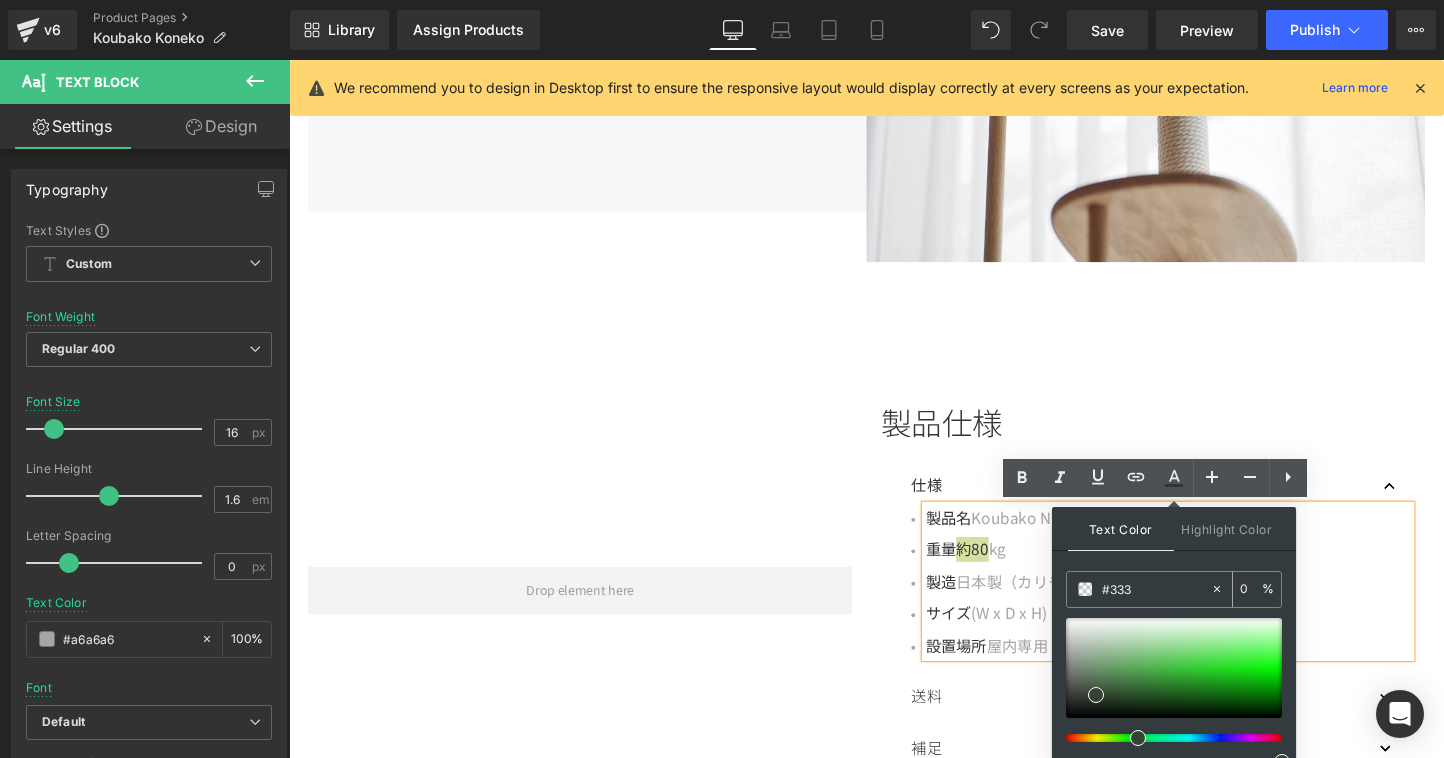 type on "100" 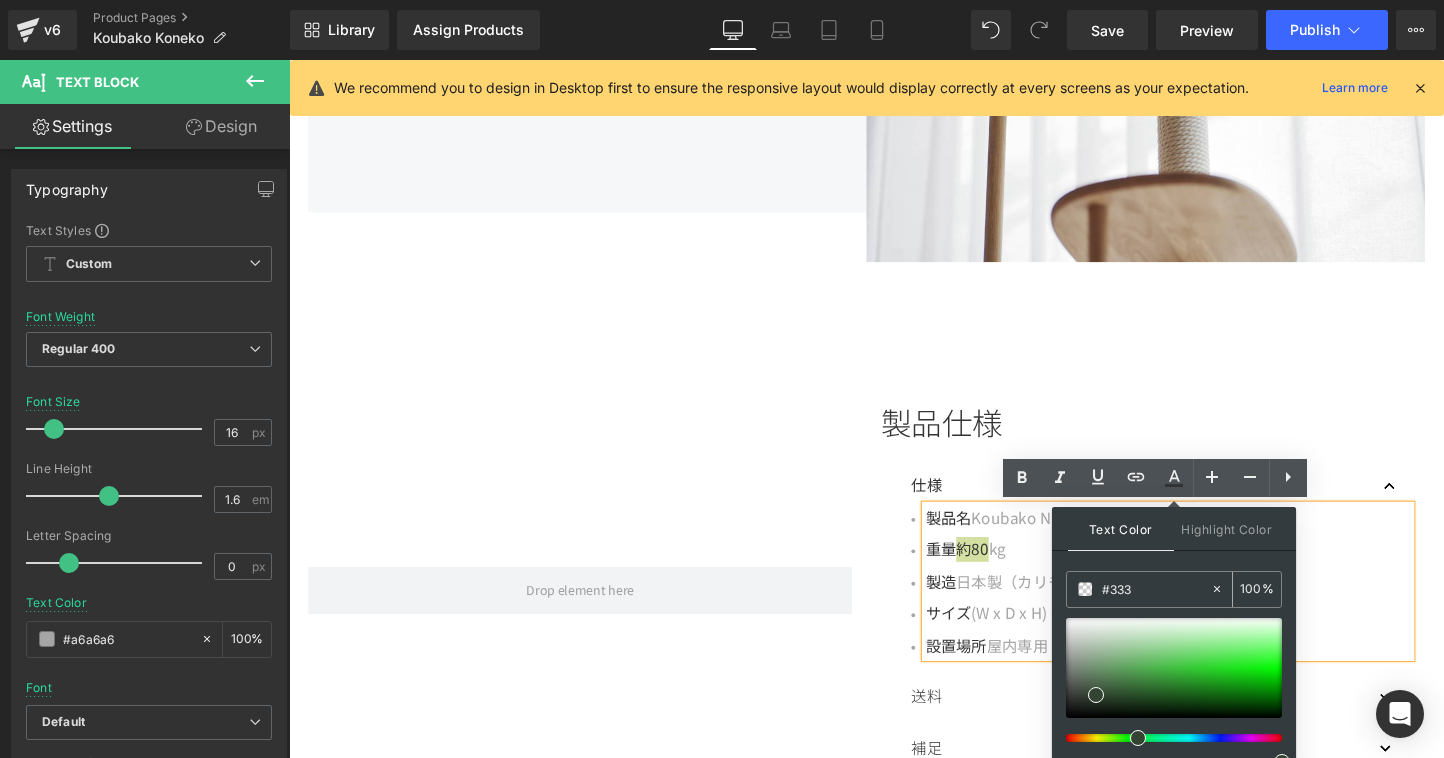 type on "#3333" 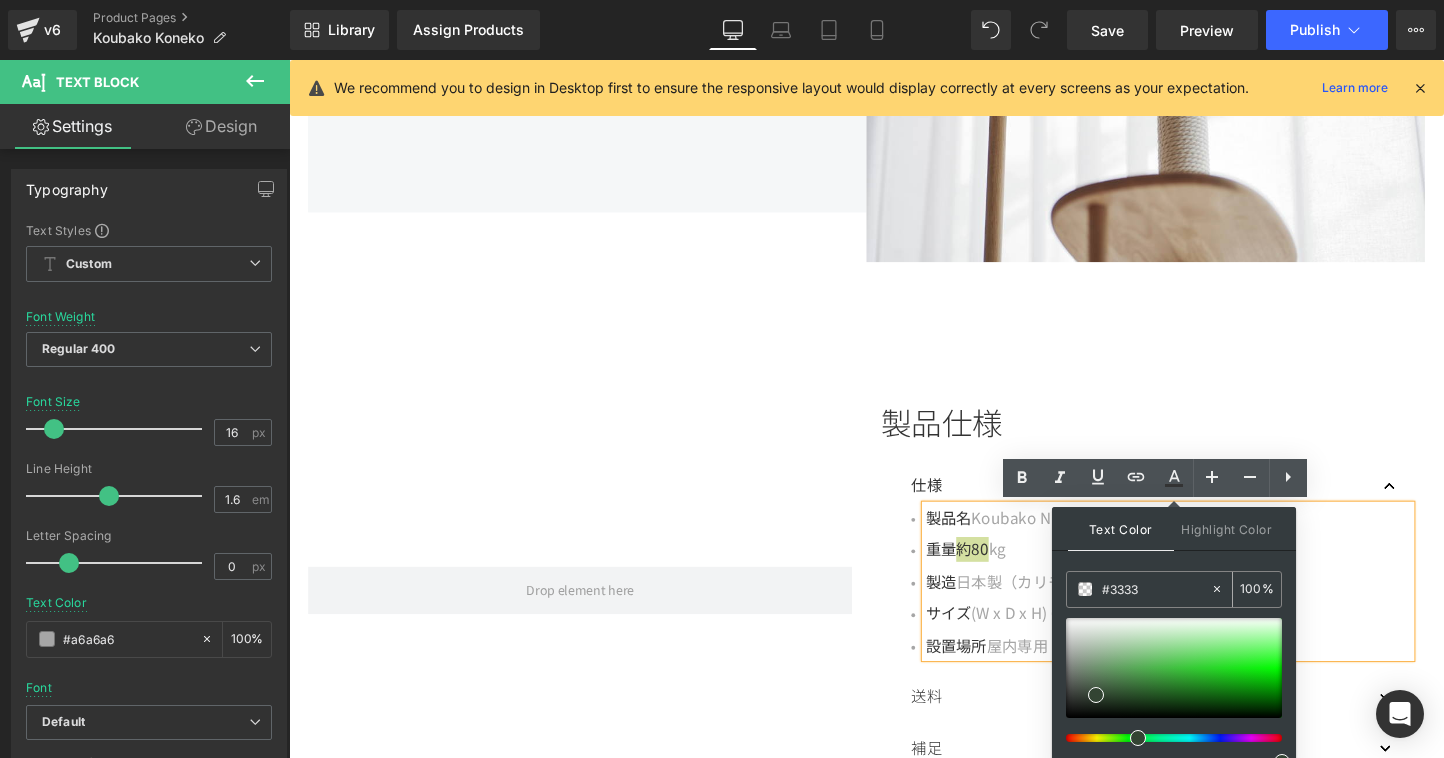 type on "20" 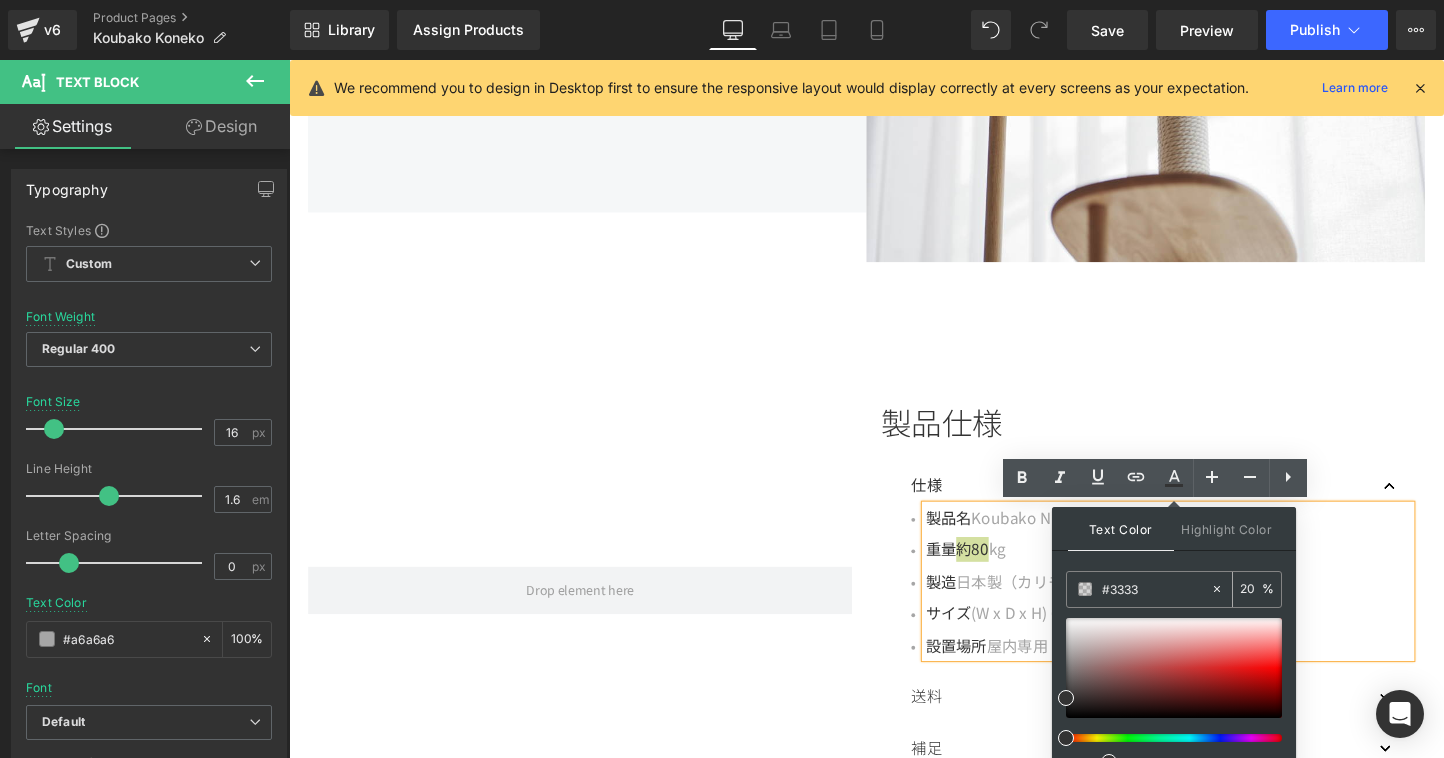 type on "#33333" 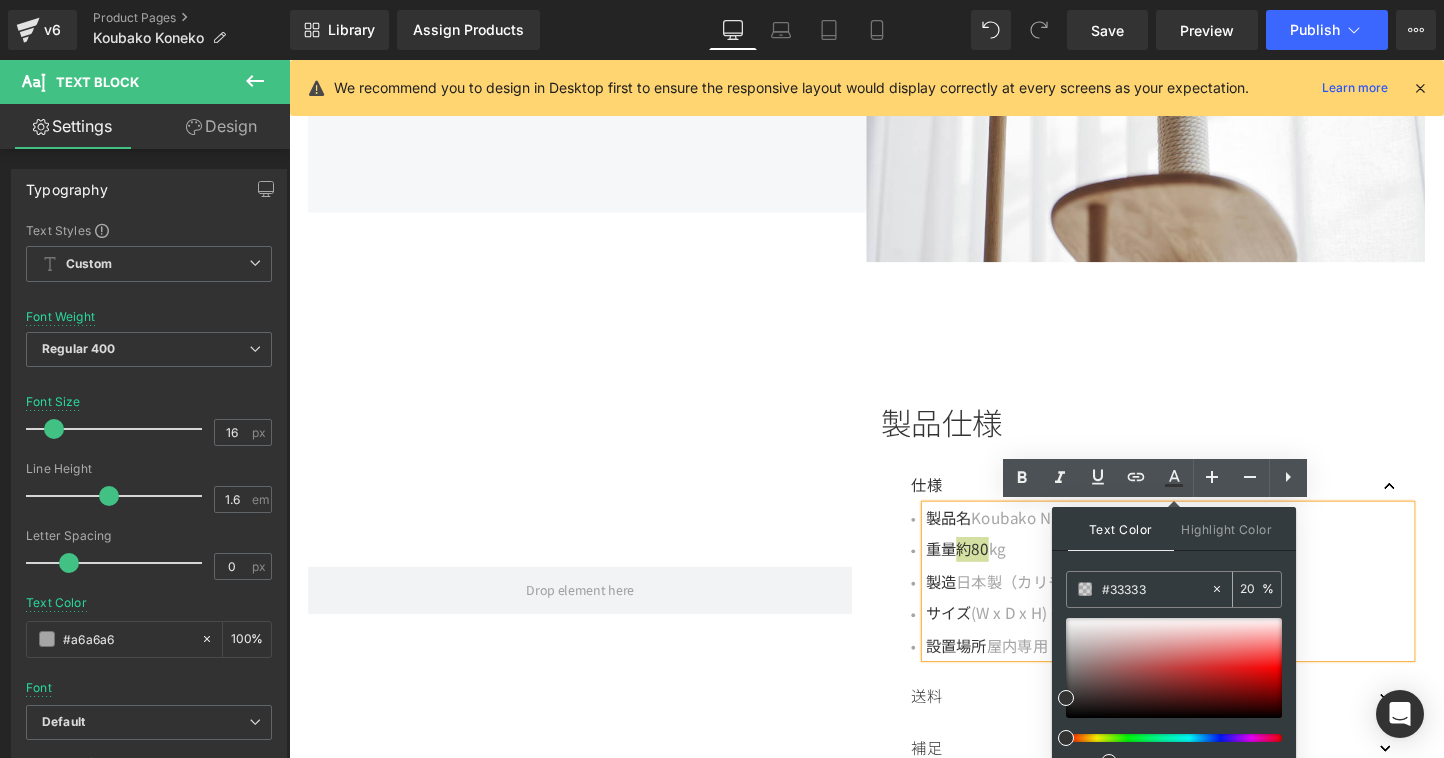 type on "0" 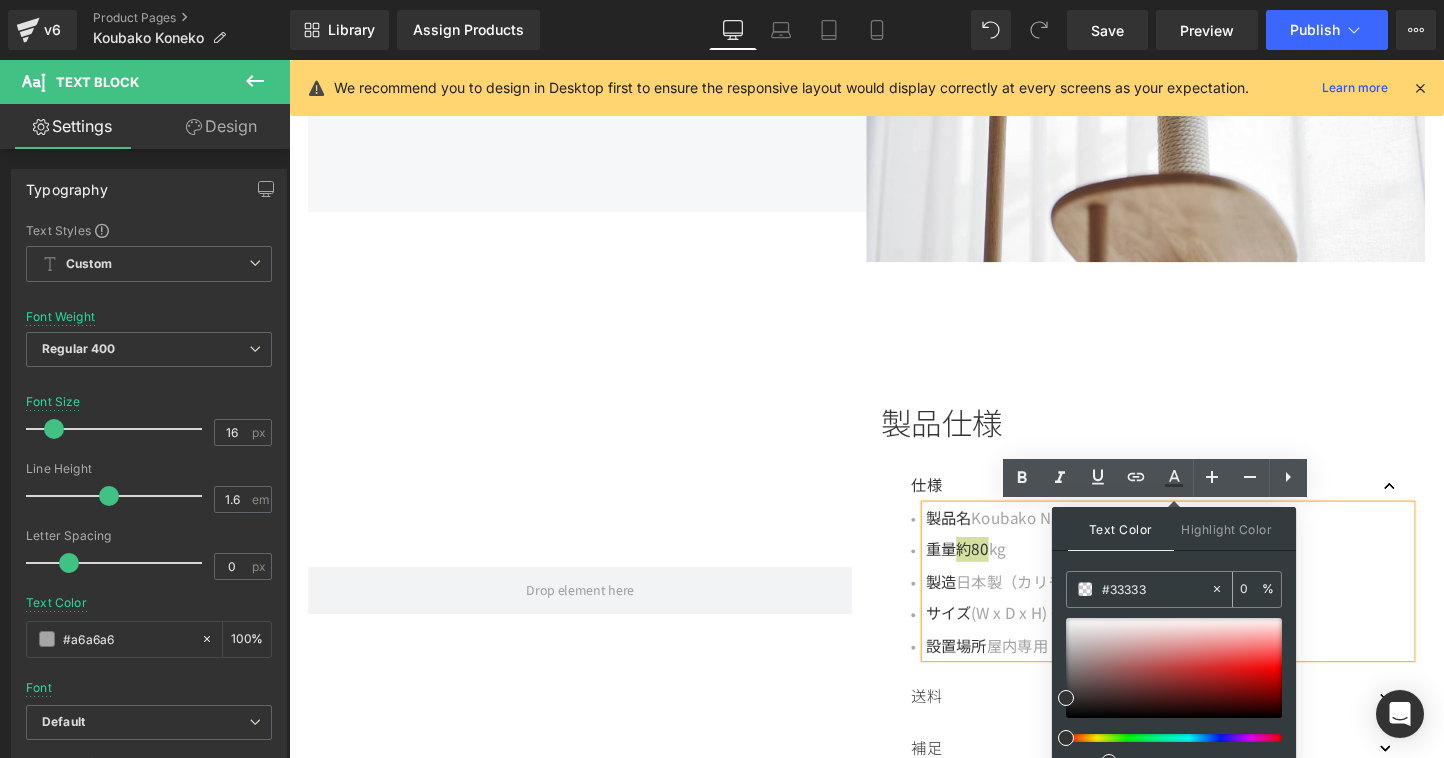 type on "#333333" 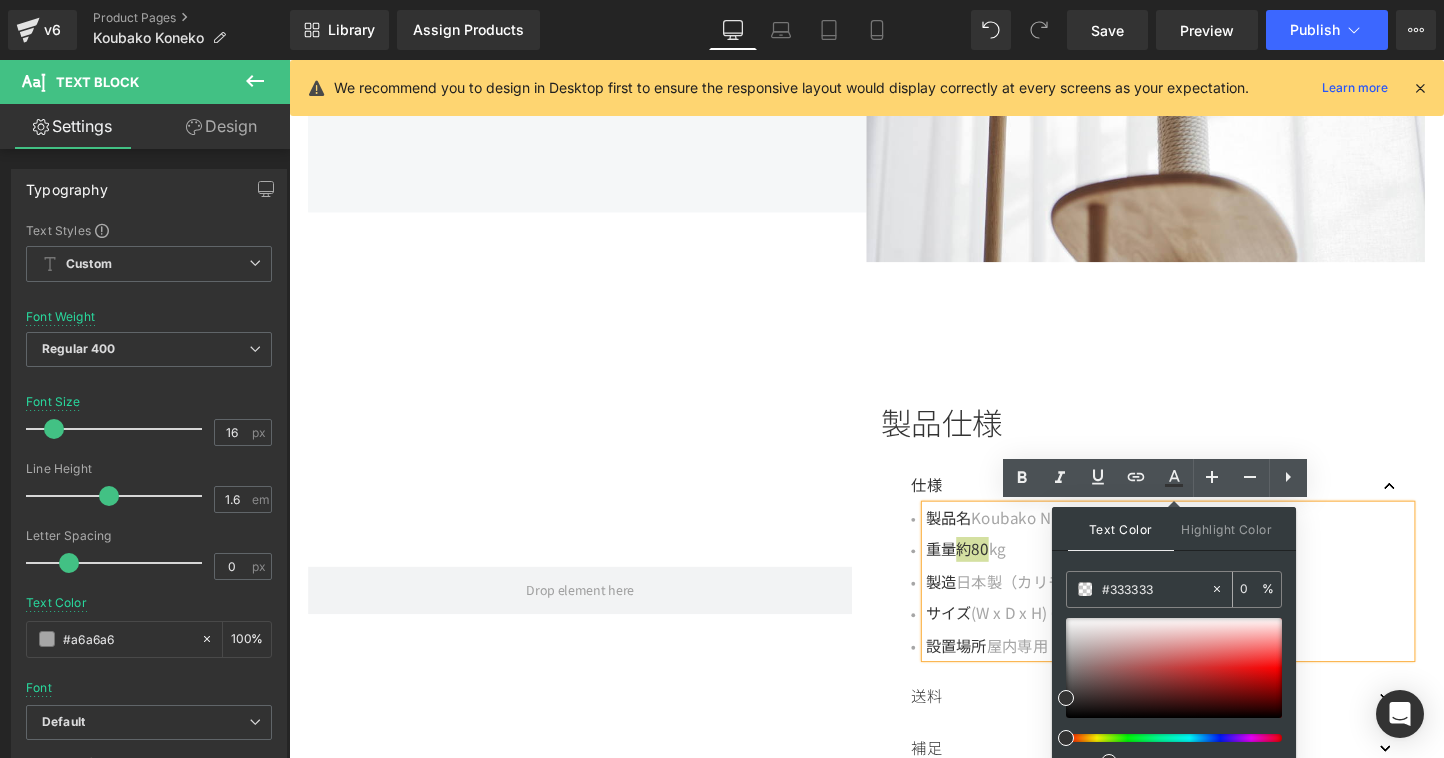 type on "100" 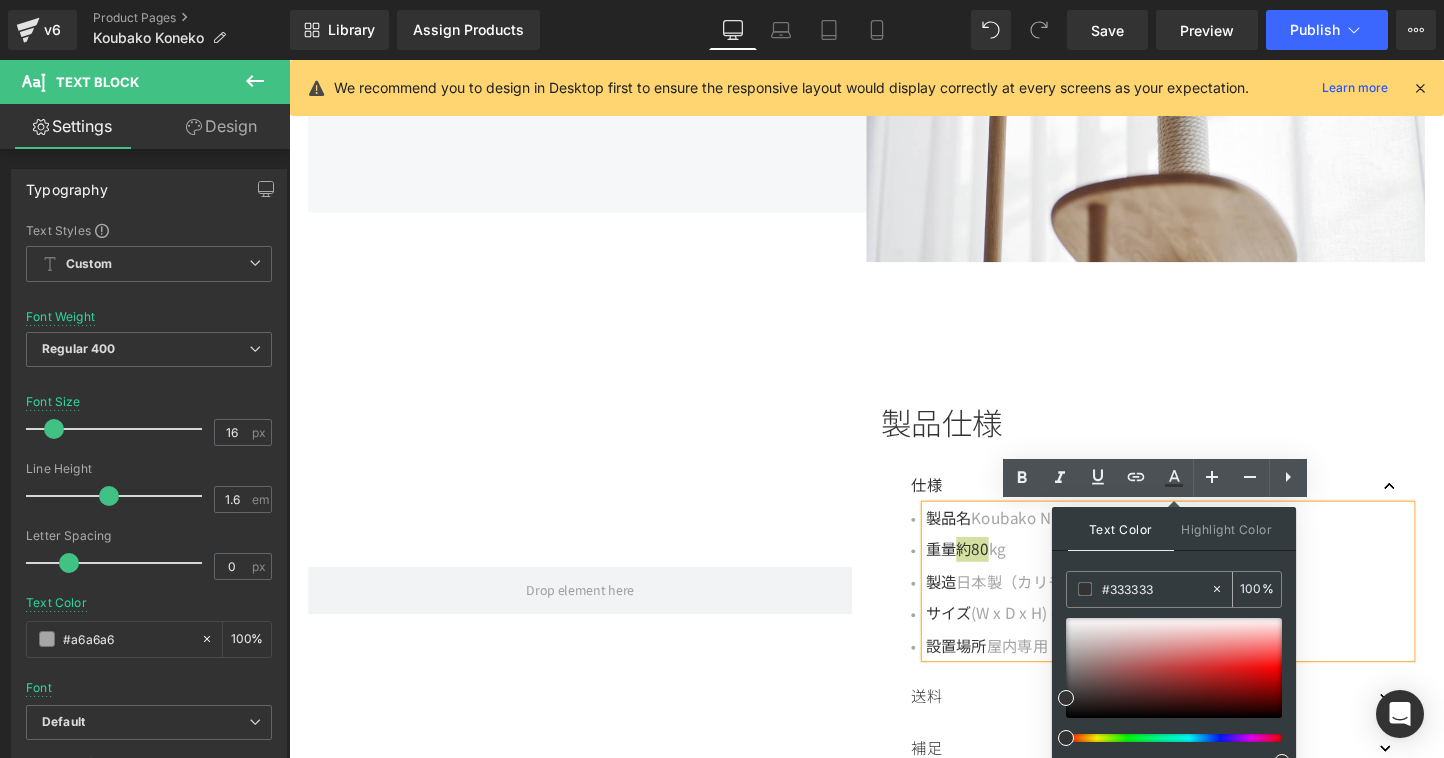 type on "#3333333" 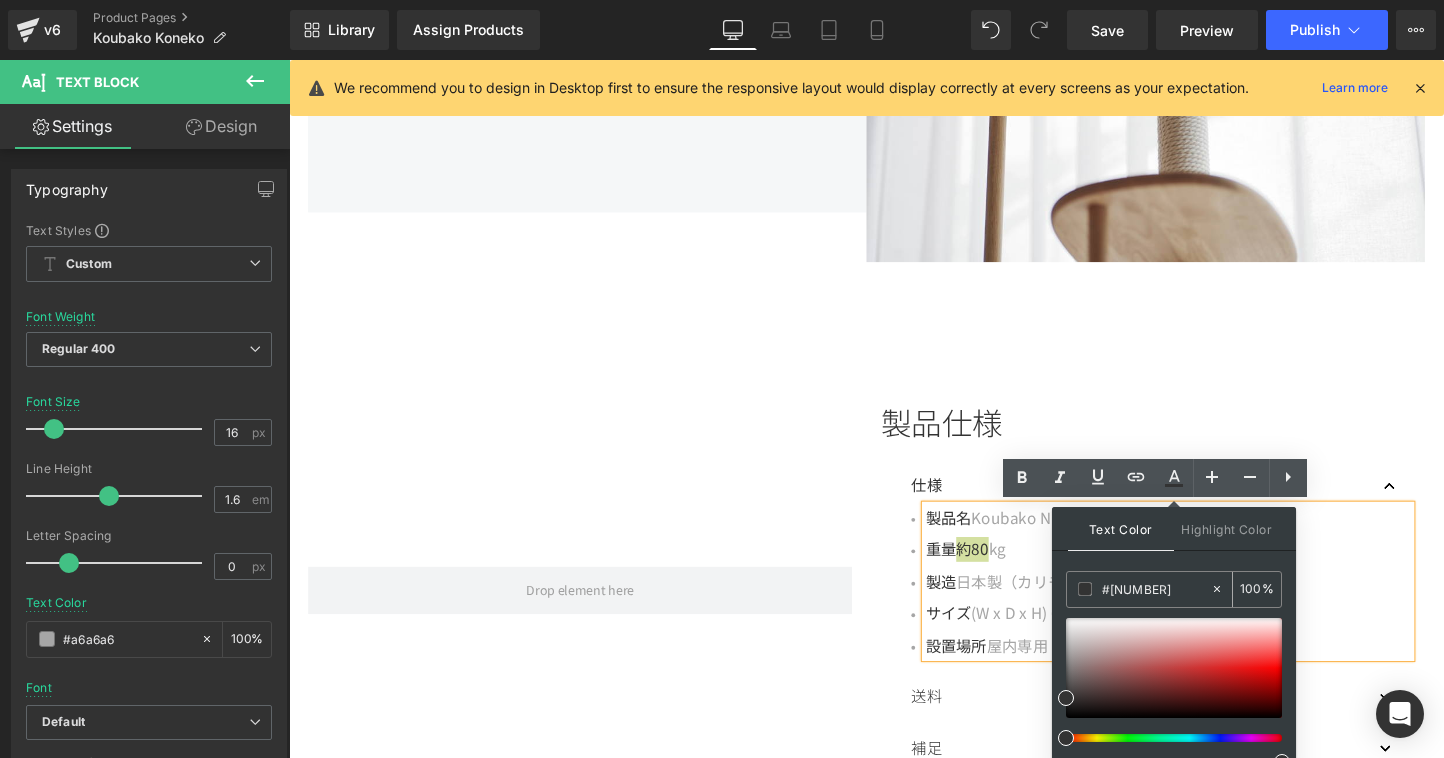 type on "0" 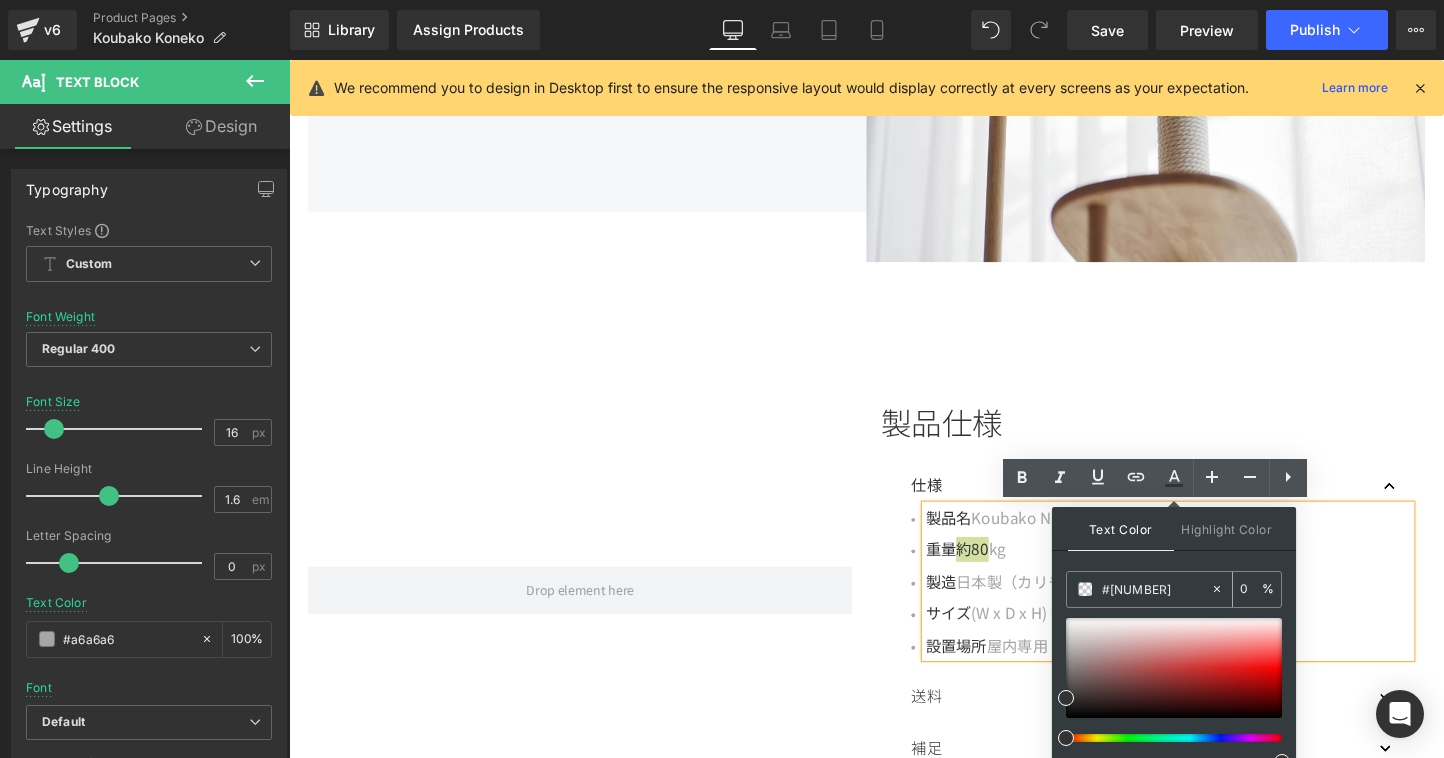type on "#333333" 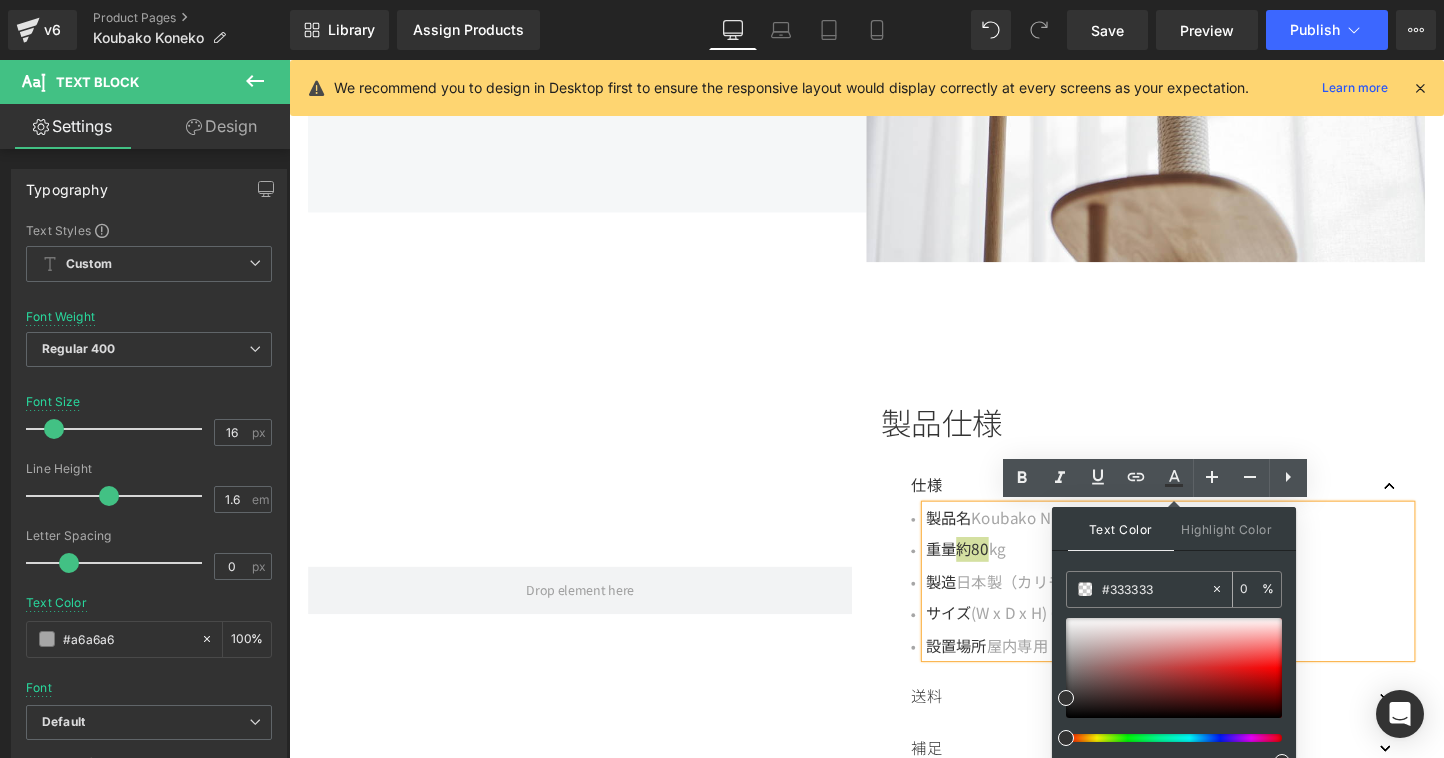 type on "100" 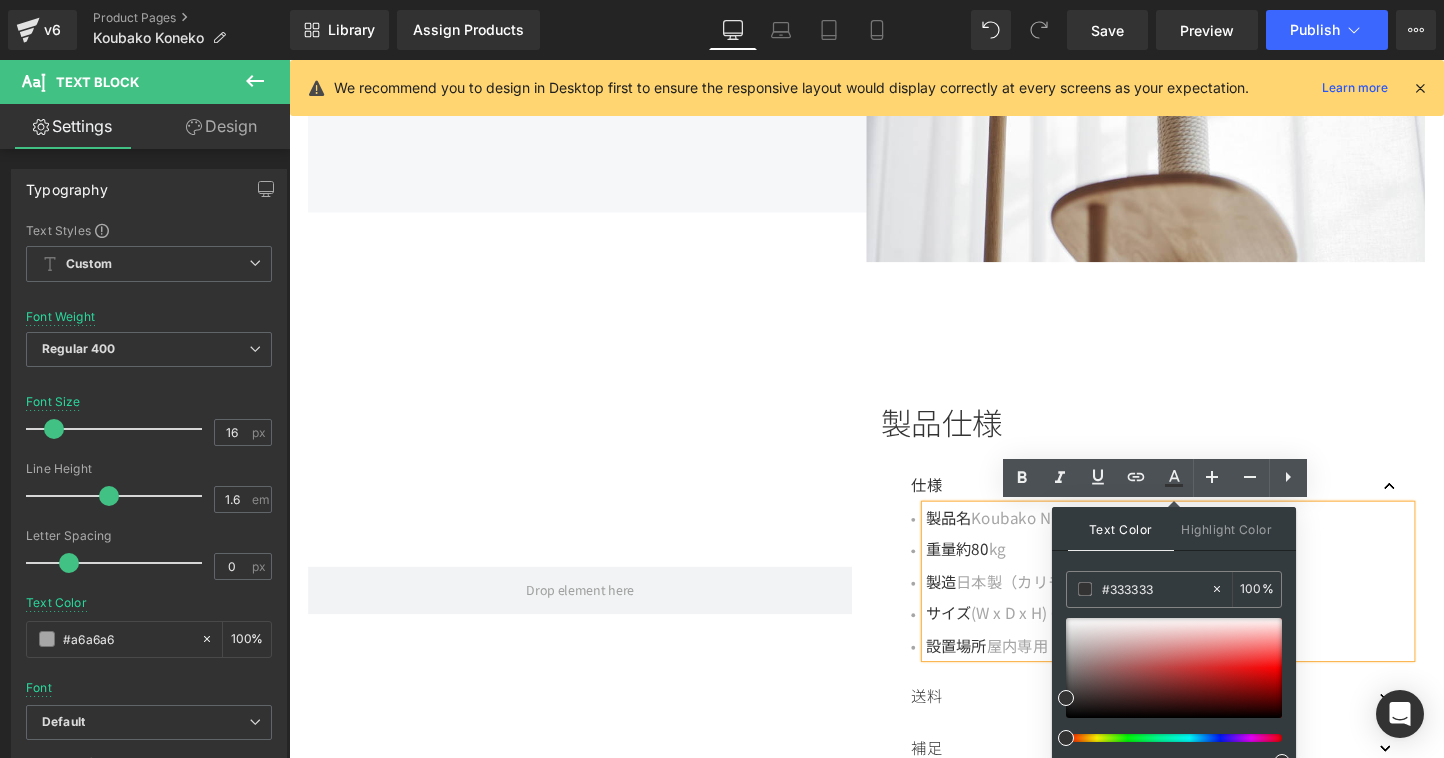 click on "製造   日本製（カリモク家具製）" at bounding box center (1210, 607) 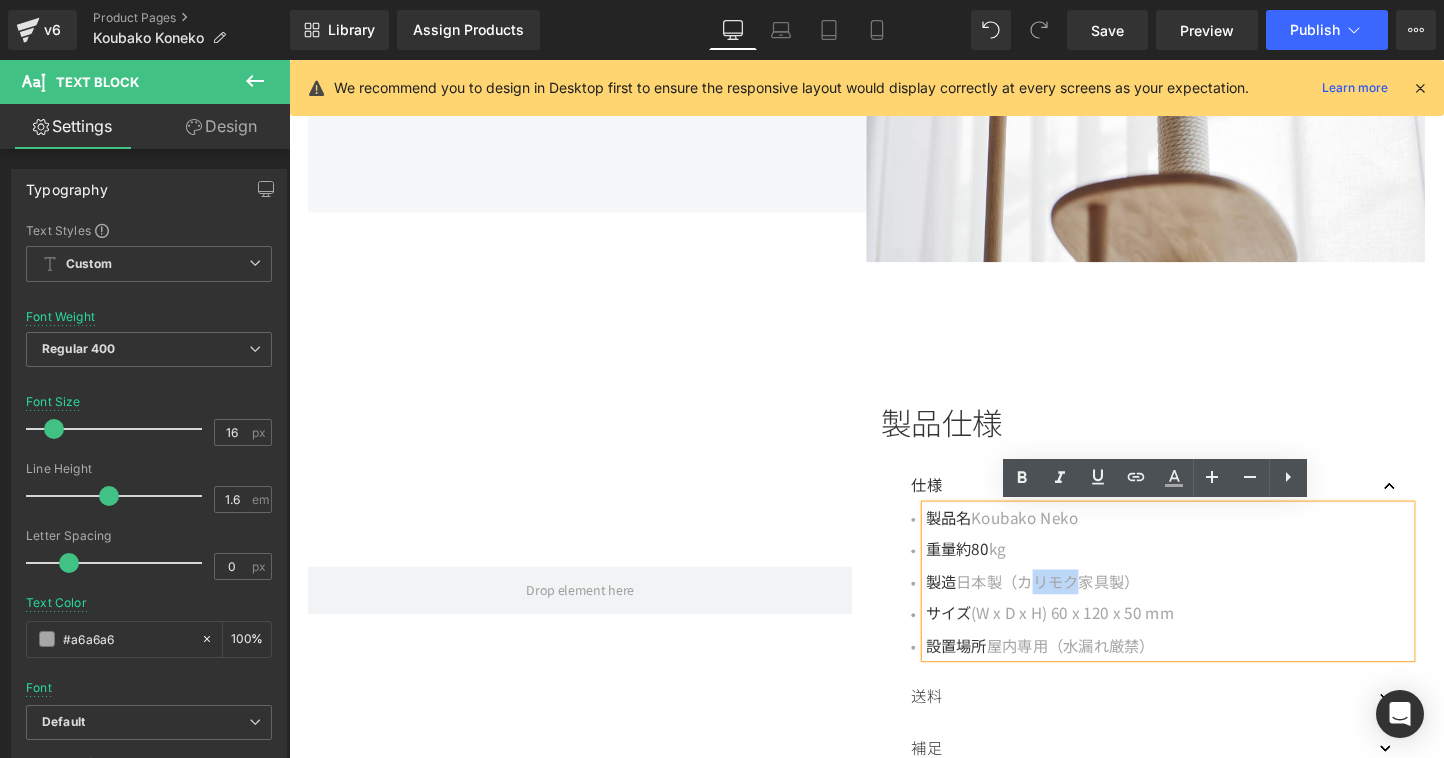 drag, startPoint x: 1065, startPoint y: 609, endPoint x: 1113, endPoint y: 608, distance: 48.010414 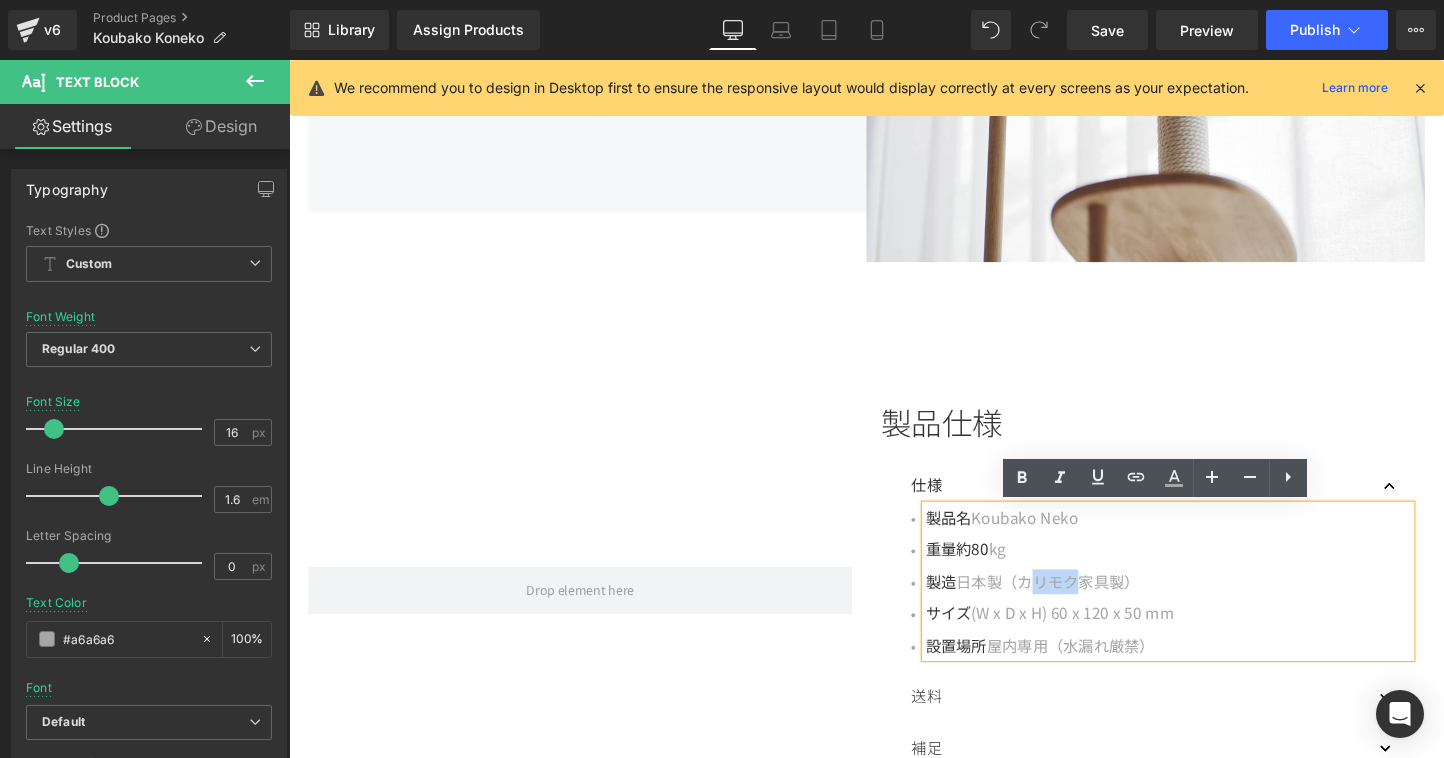 click on "製造   日本製（カリモク家具製）" at bounding box center [1210, 607] 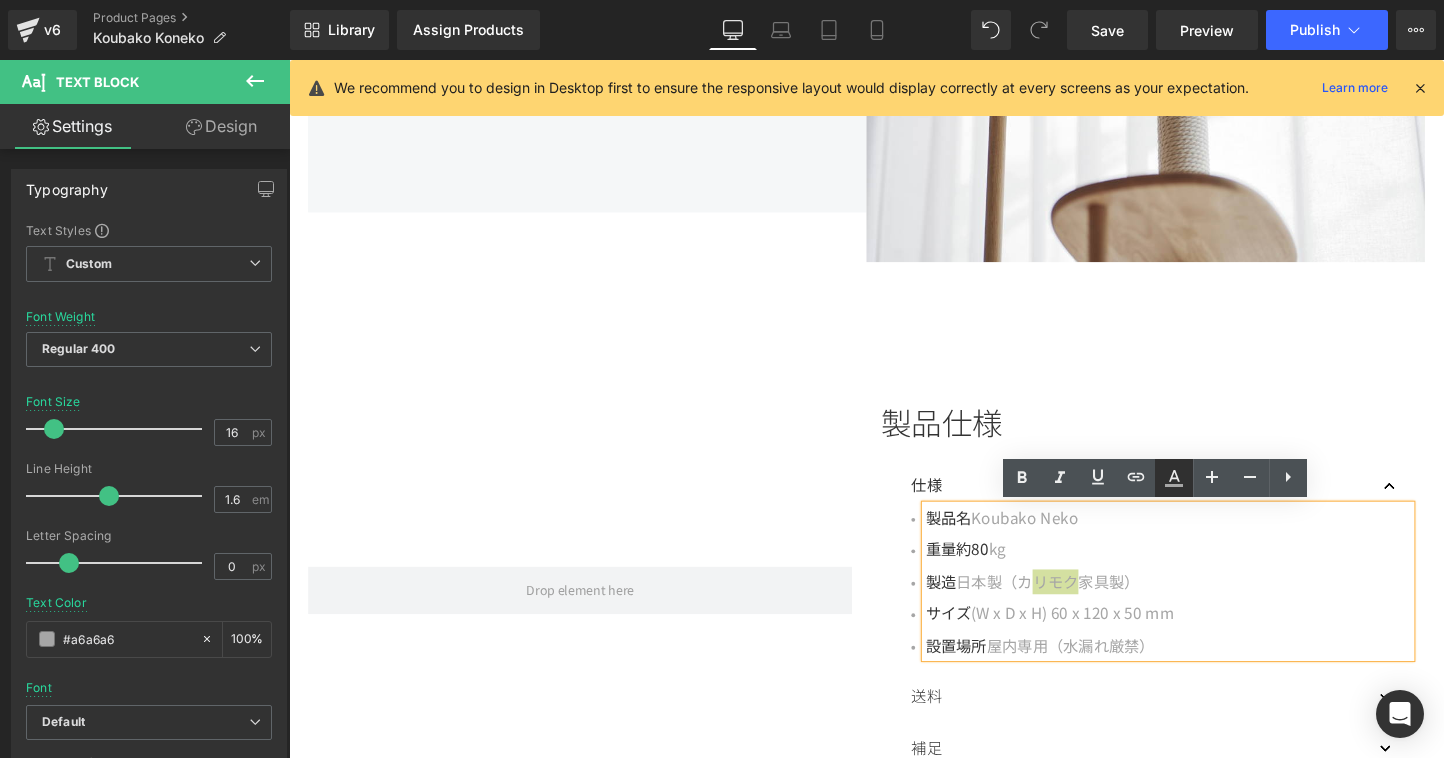 click 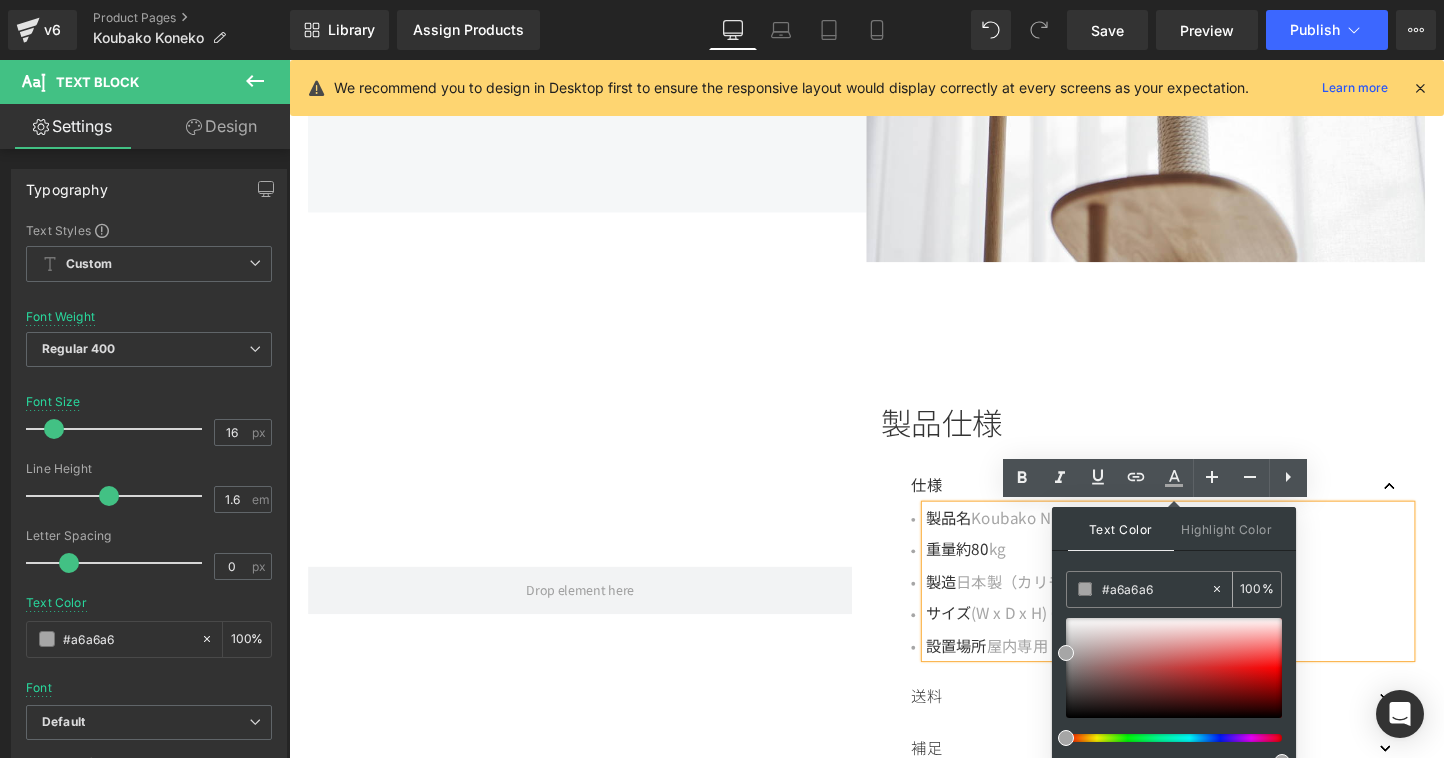 click on "#a6a6a6" at bounding box center [1156, 589] 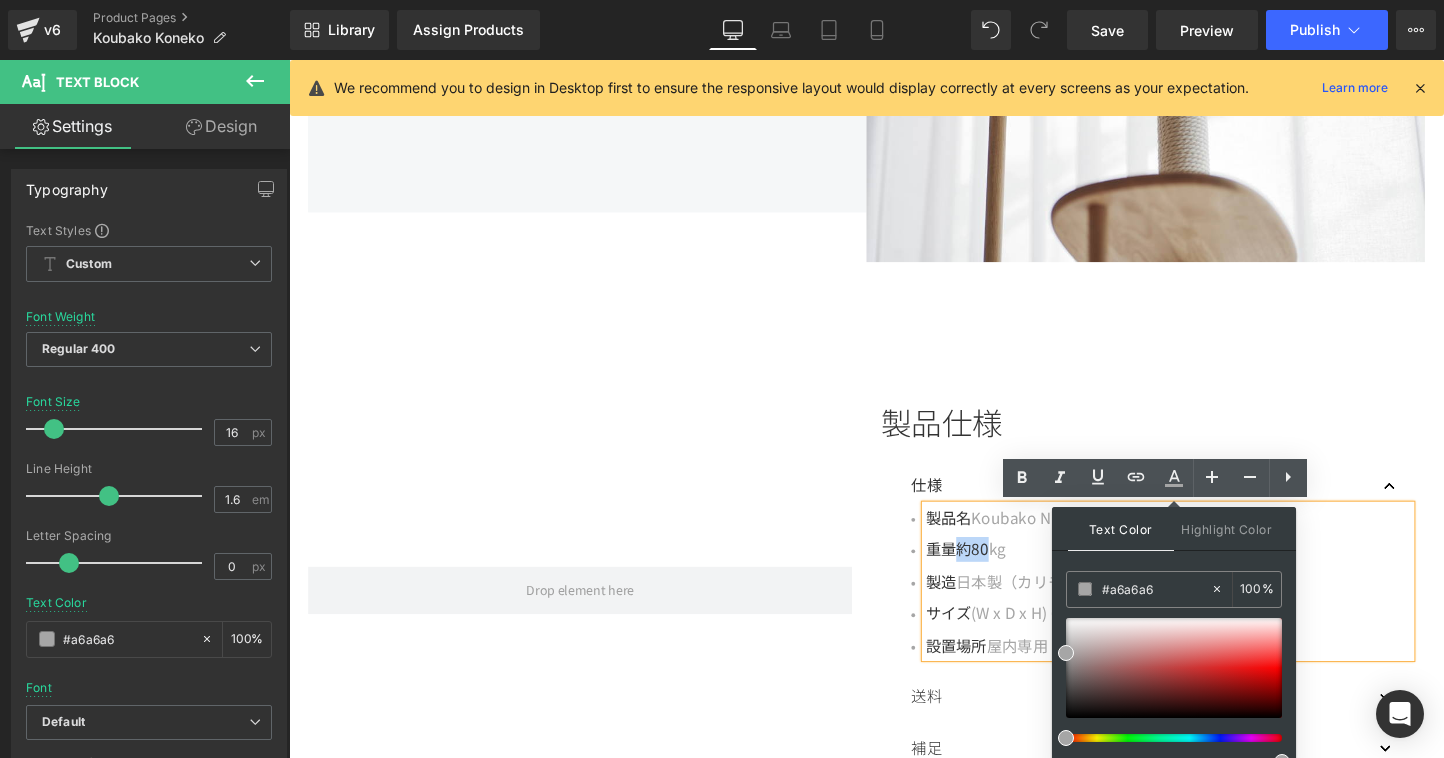 drag, startPoint x: 994, startPoint y: 570, endPoint x: 1024, endPoint y: 571, distance: 30.016663 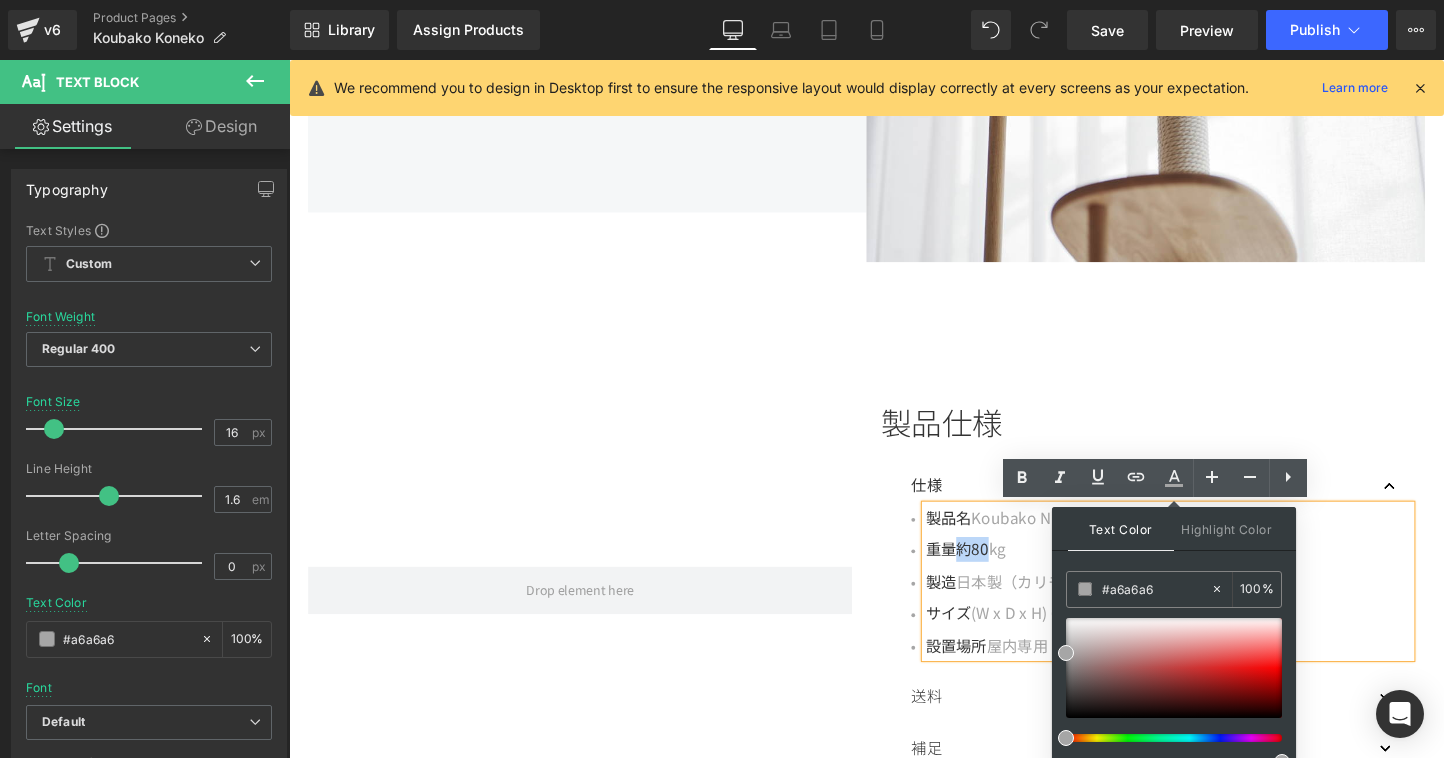 click on "重量   約80" at bounding box center (989, 572) 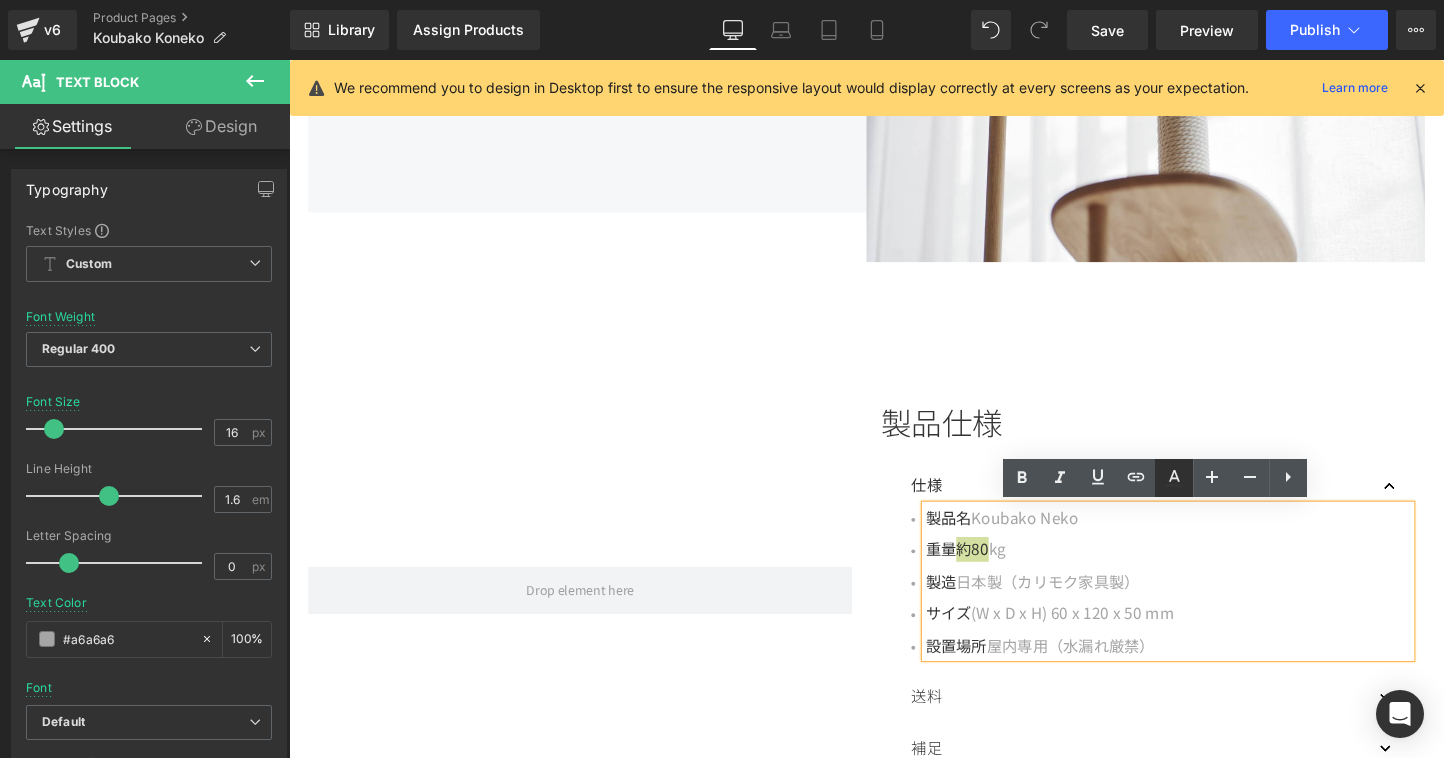 click 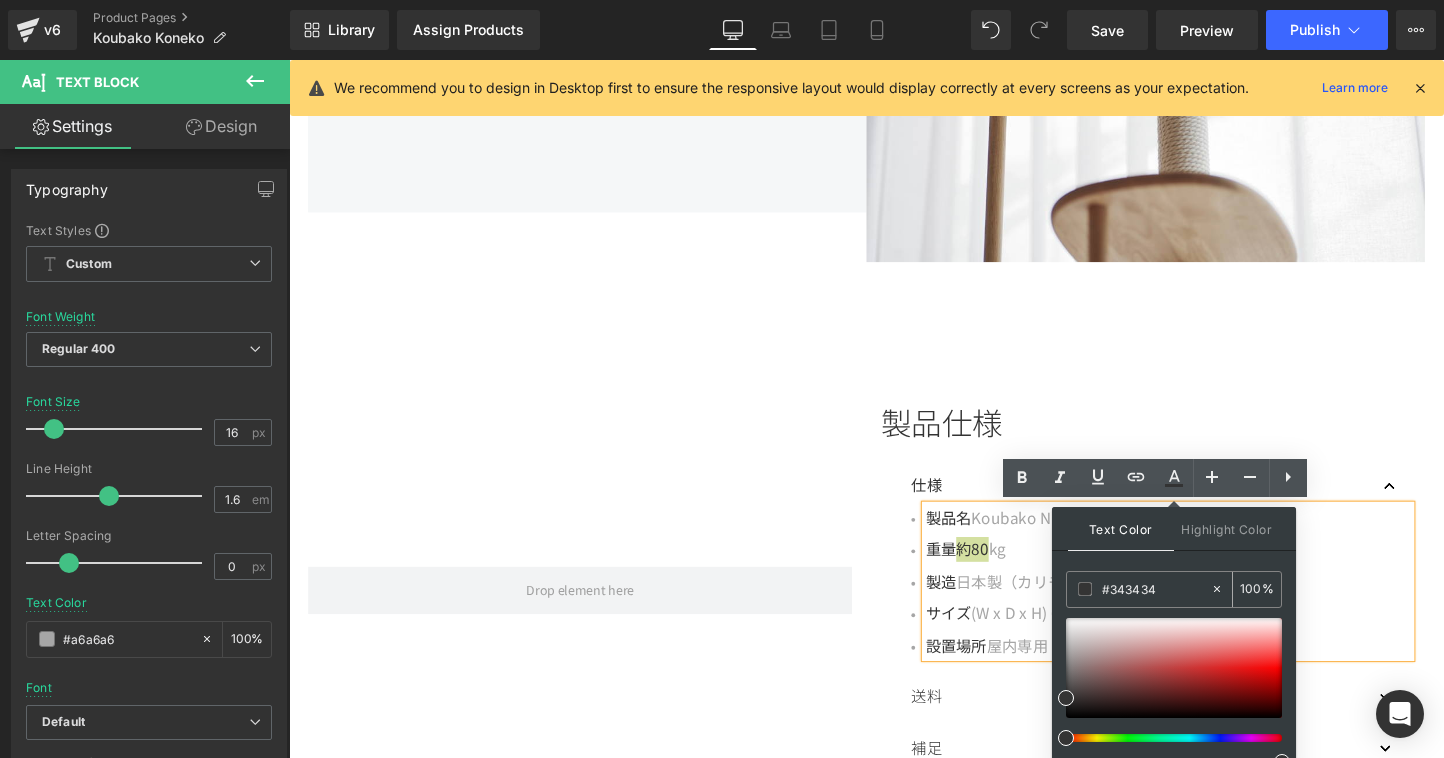 click 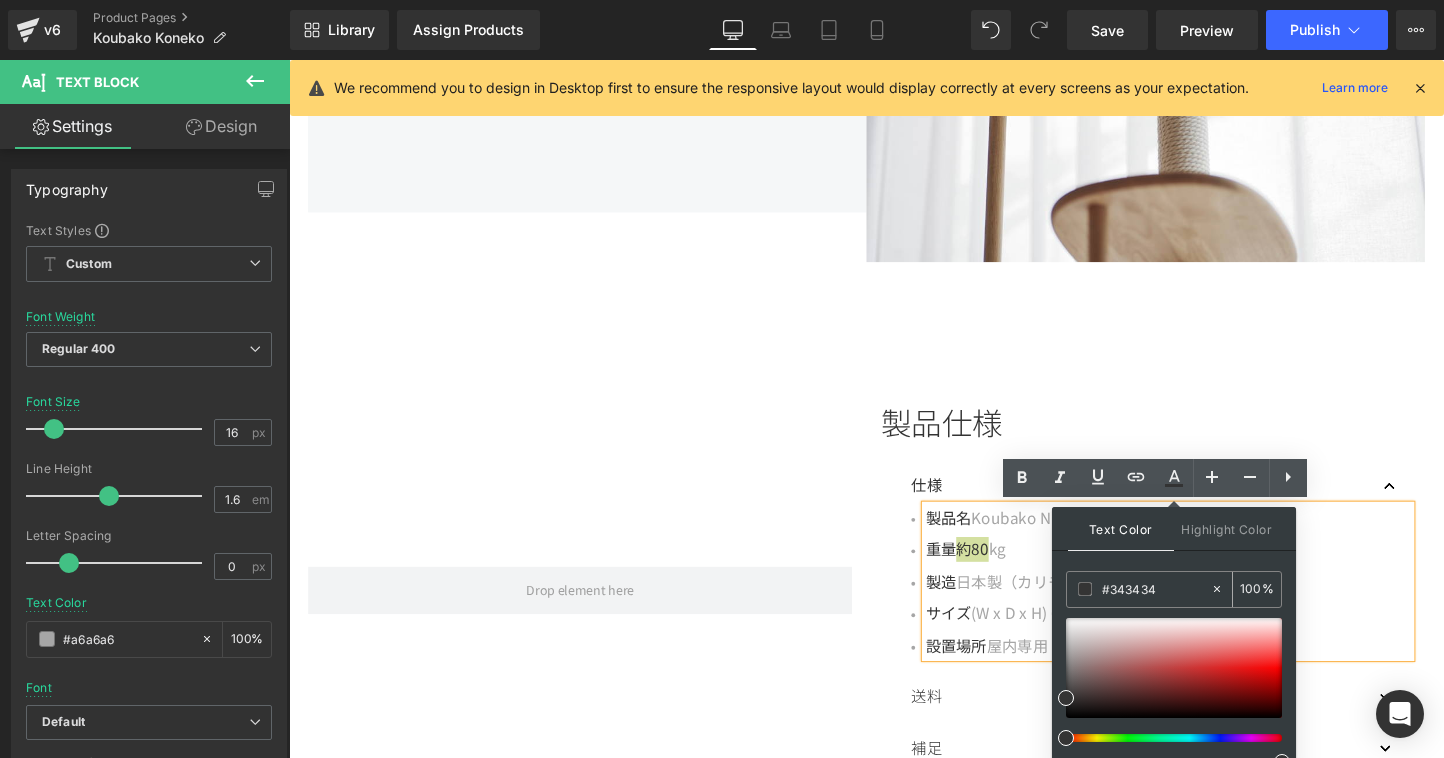 type on "none" 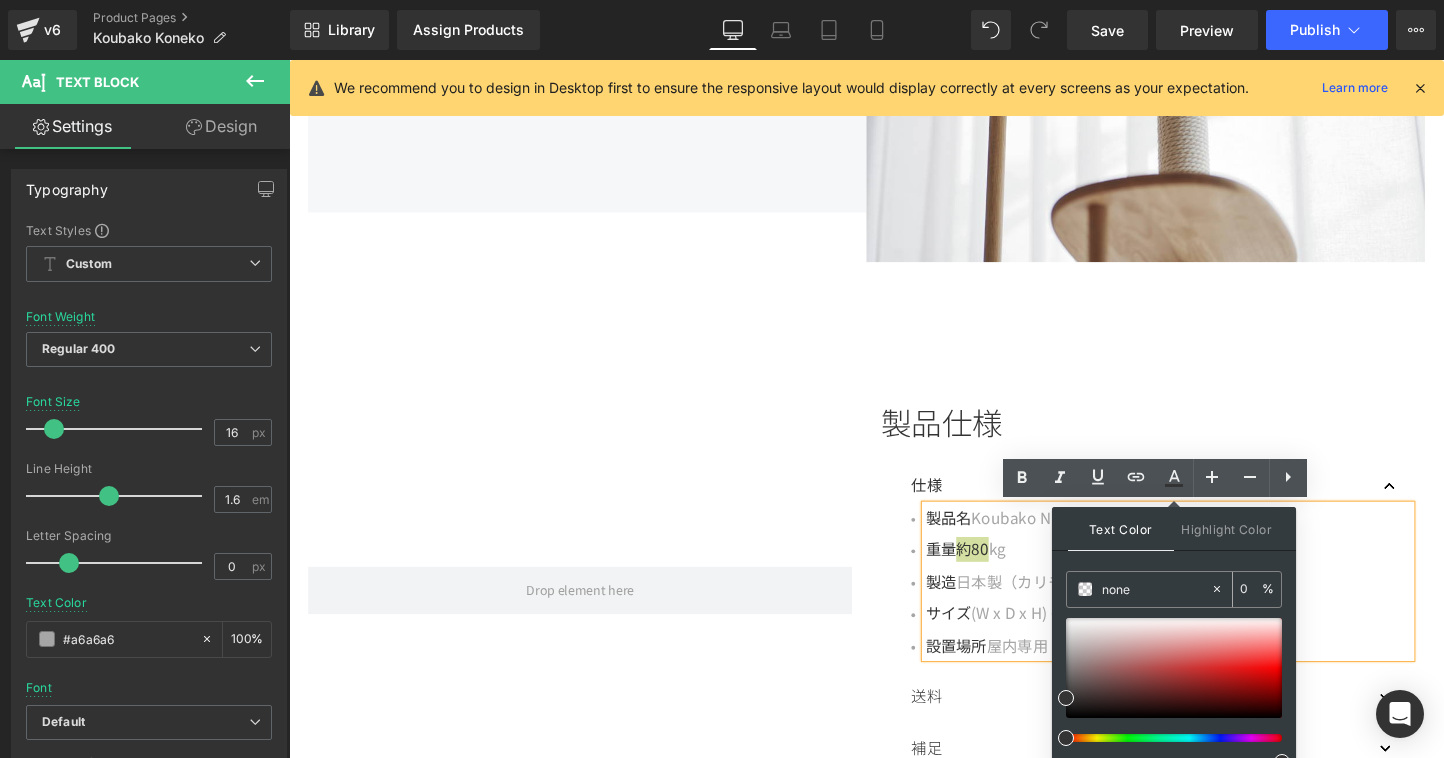 click on "none" at bounding box center (1156, 589) 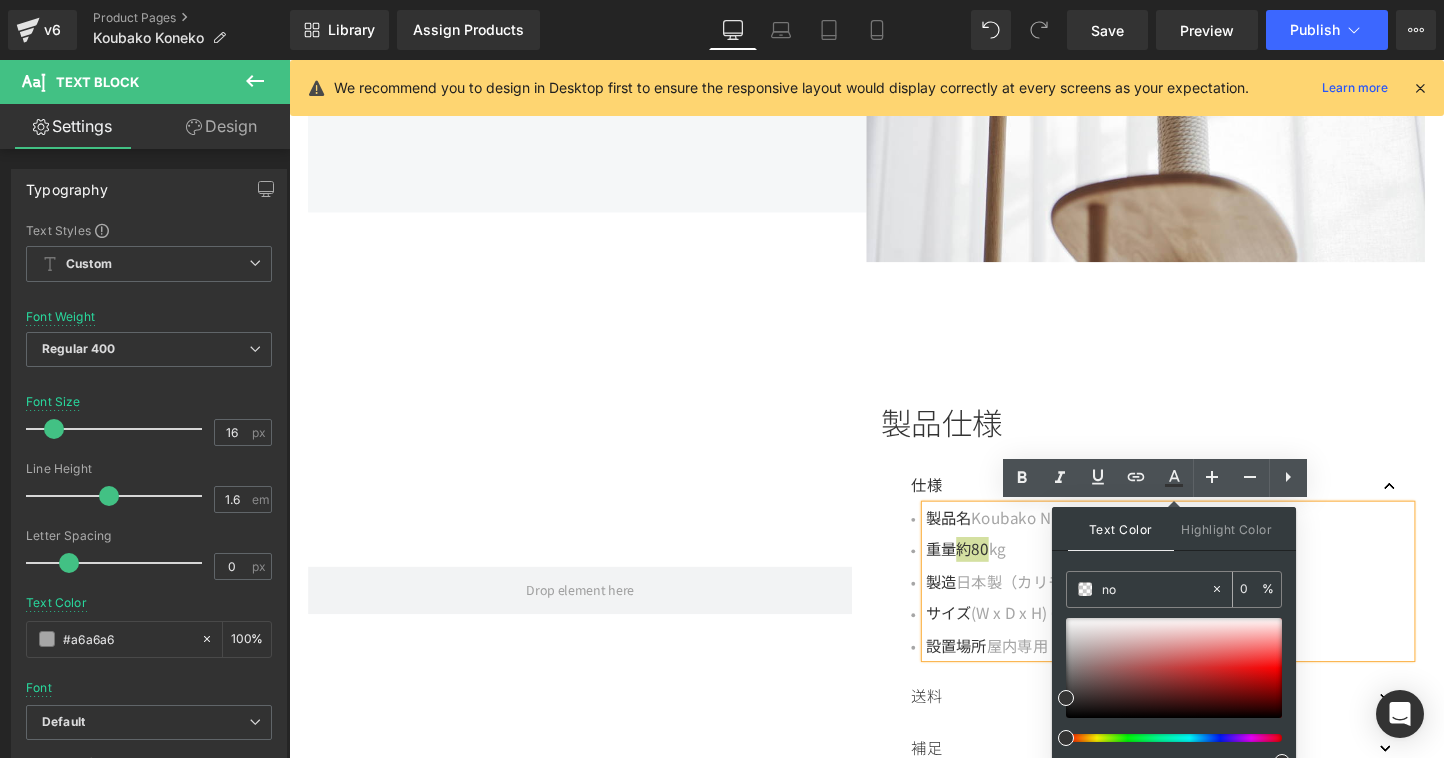 type on "n" 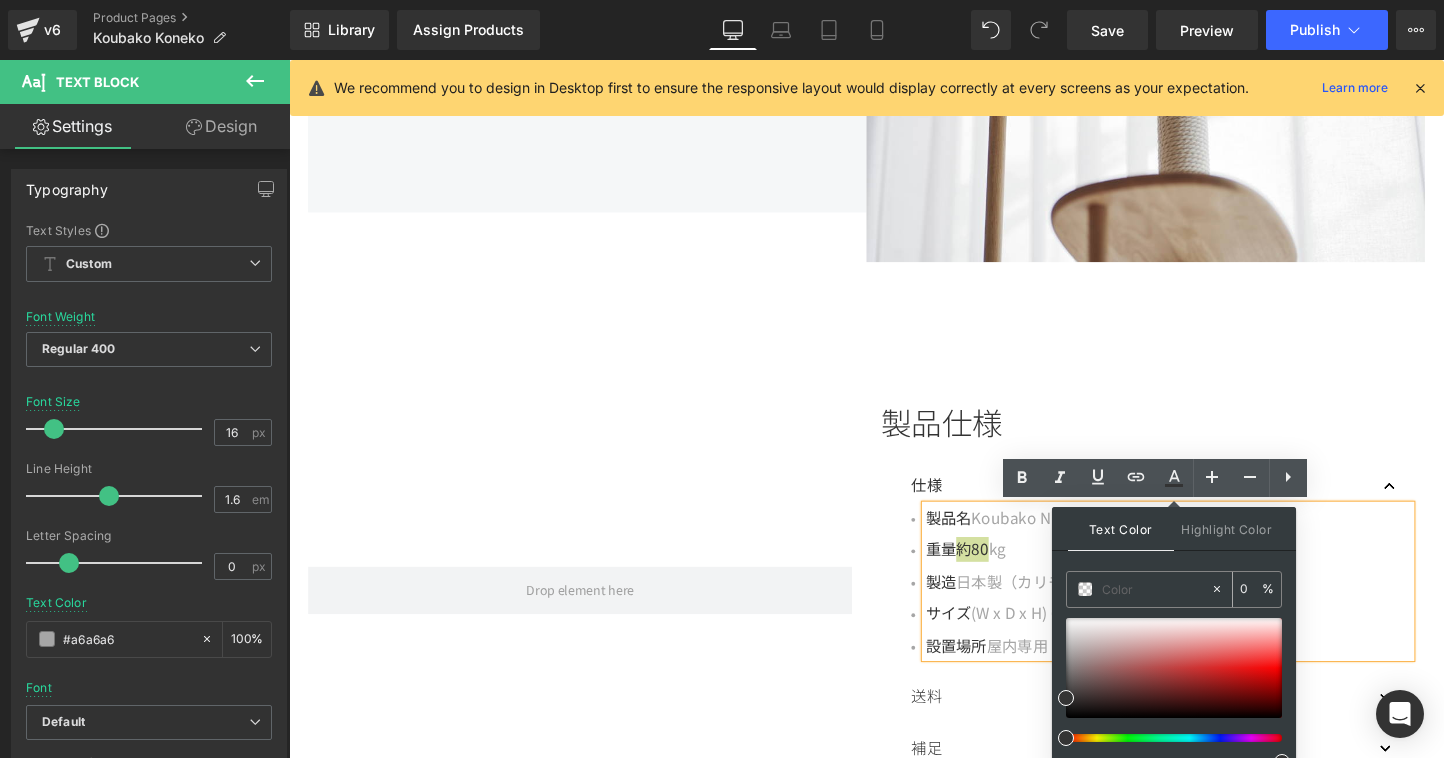 paste on "a6a6a6" 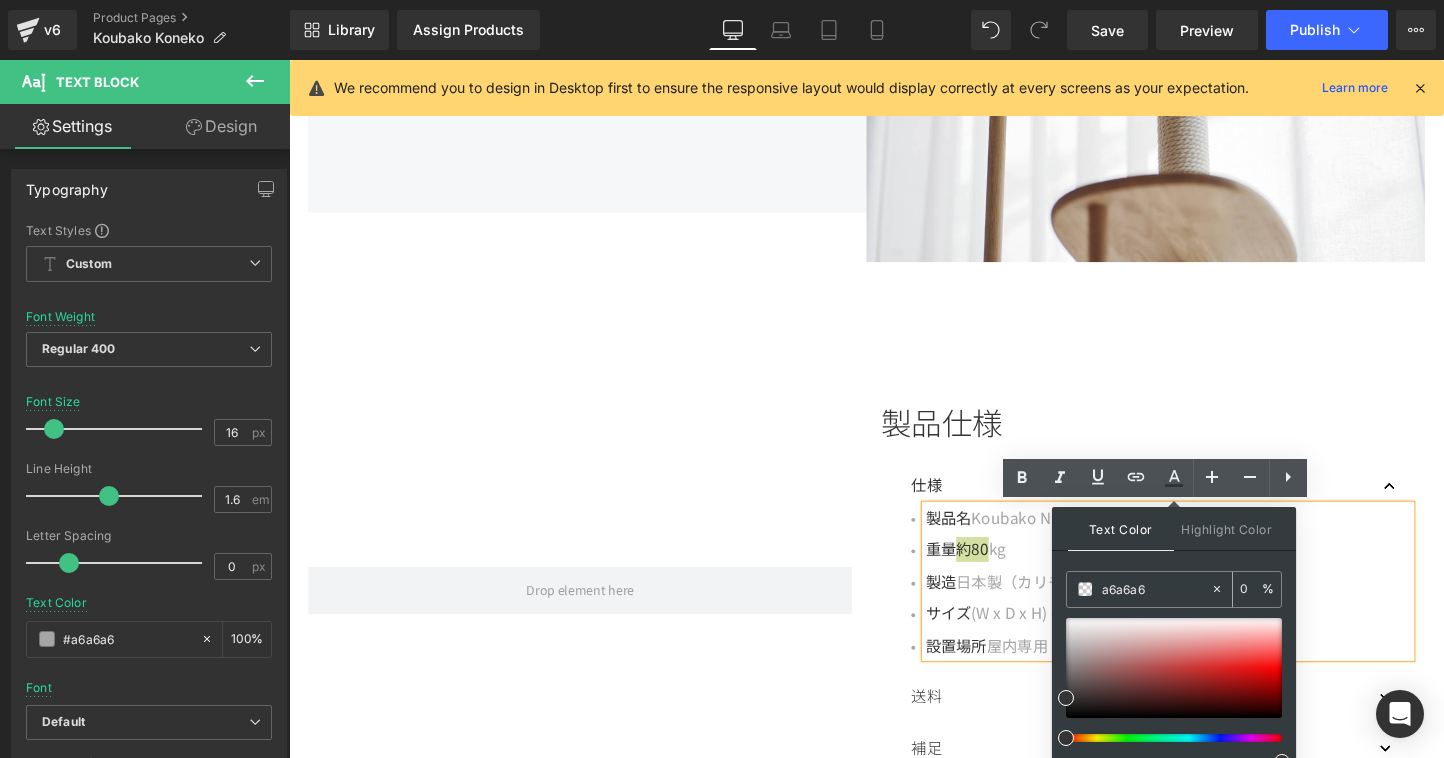 type on "100" 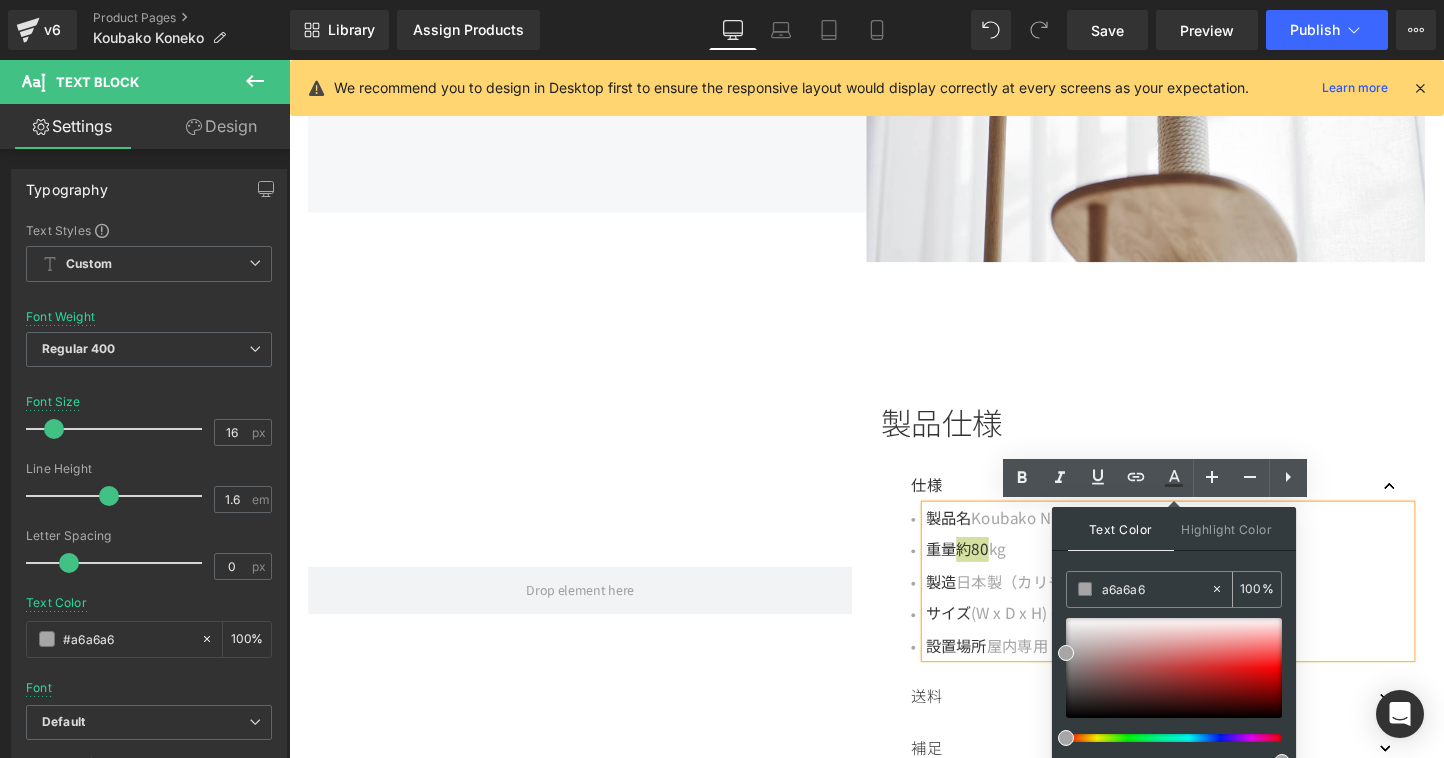 type on "#a6a6a6" 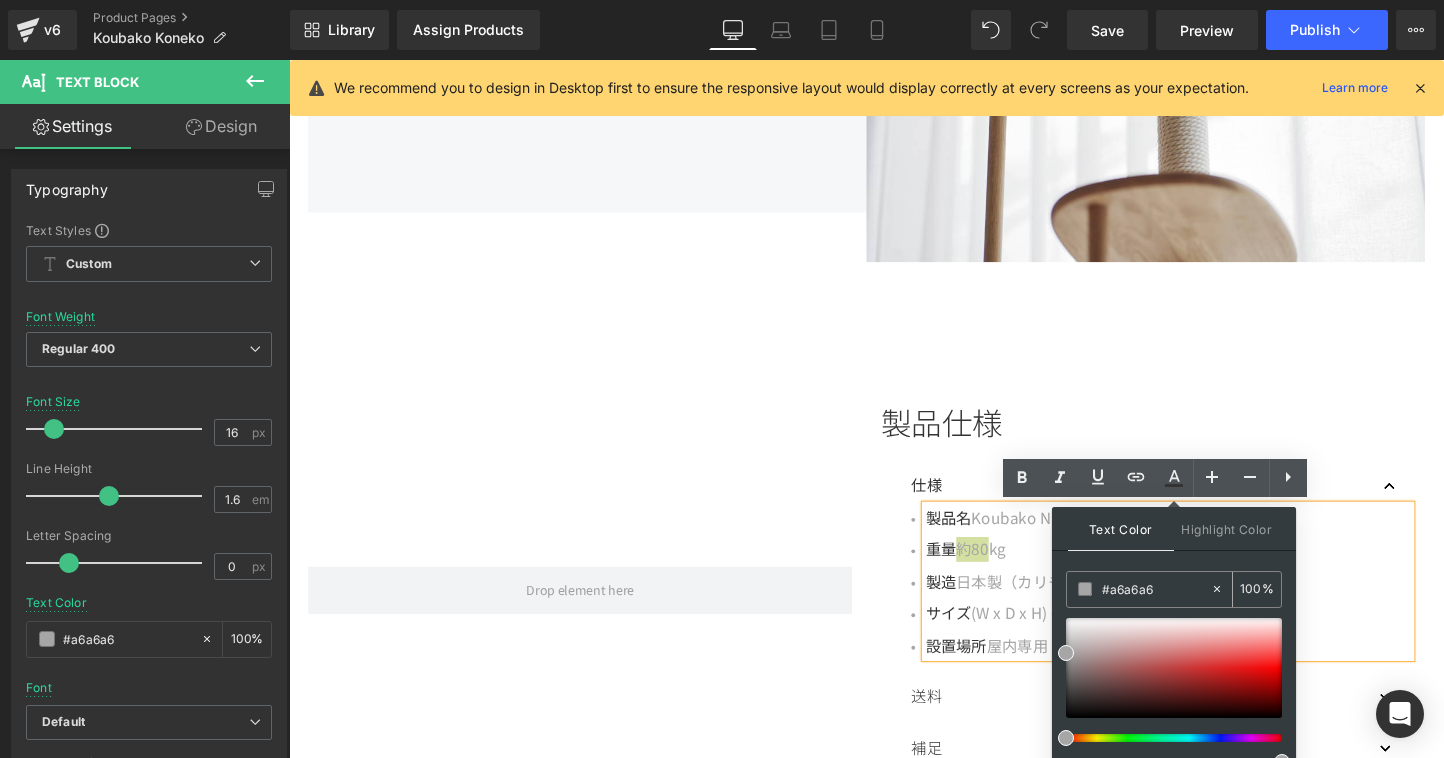 click at bounding box center [1085, 589] 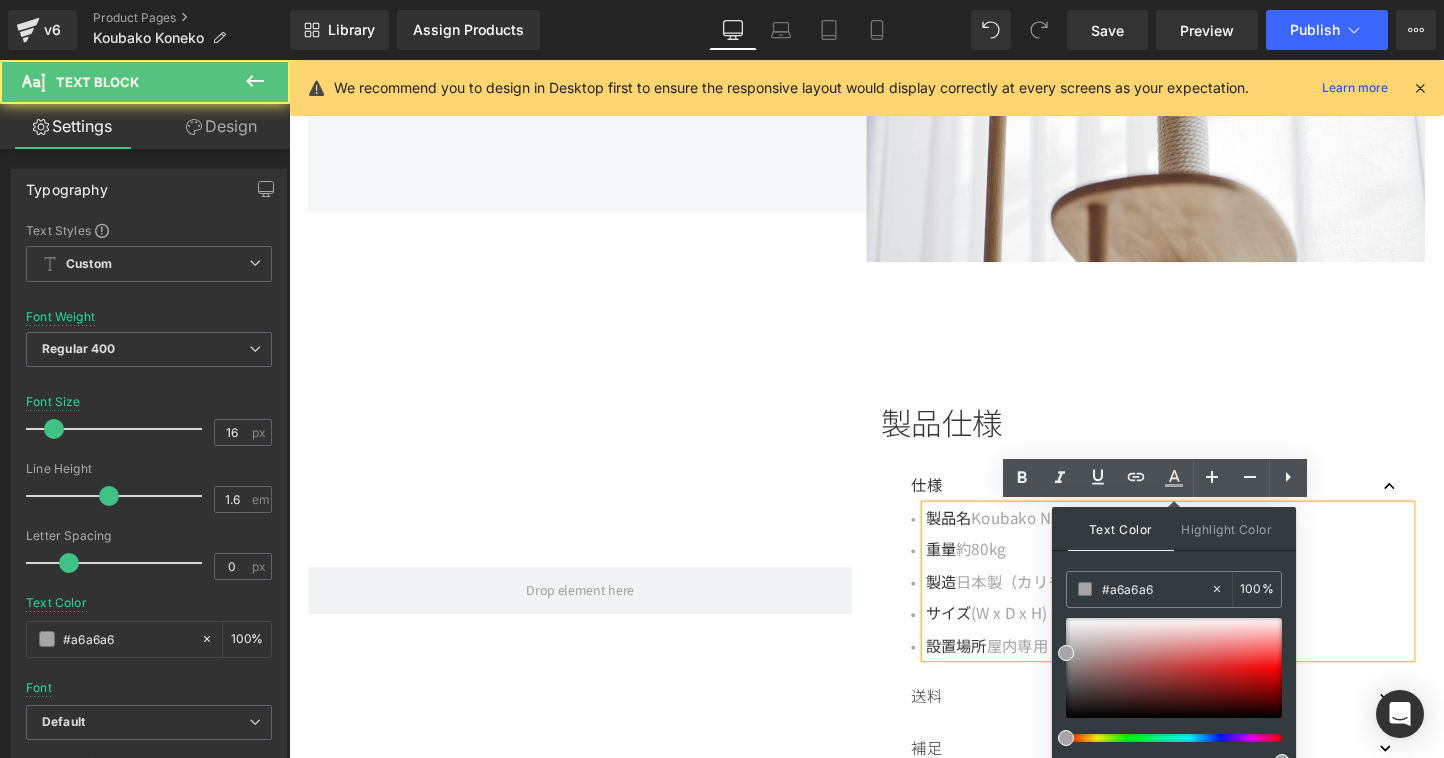 click on "製造   日本製（カ リモク 家具製）" at bounding box center (1210, 607) 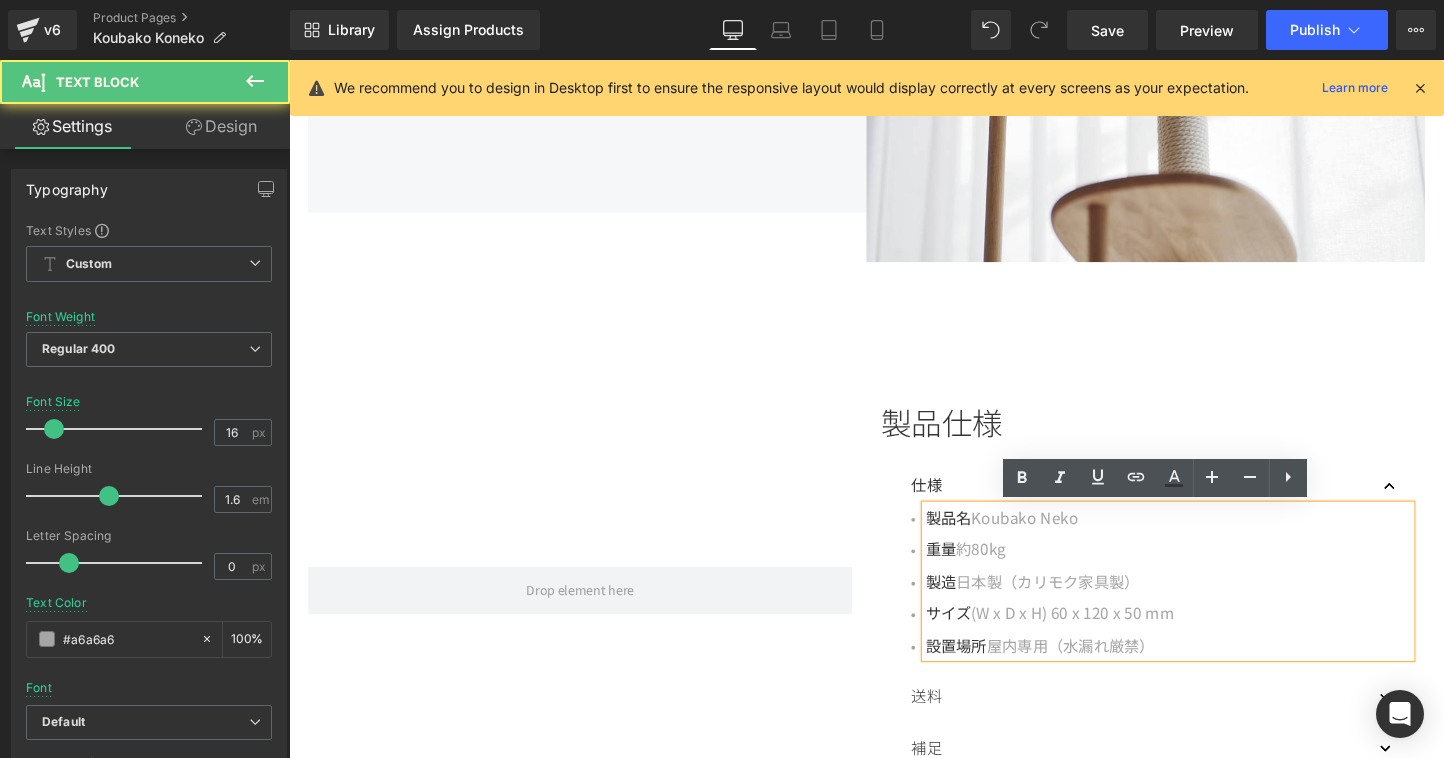 click at bounding box center [594, 615] 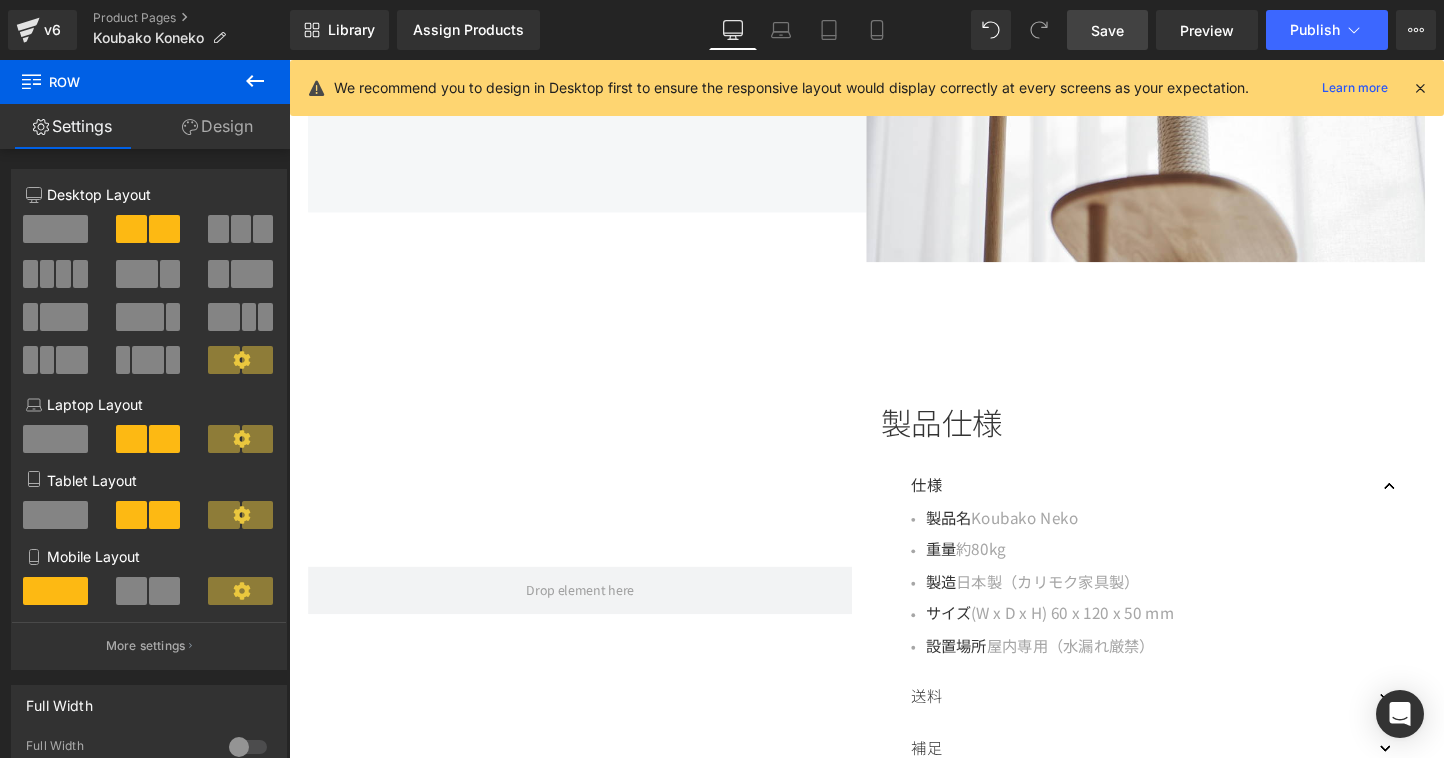 click on "Save" at bounding box center [1107, 30] 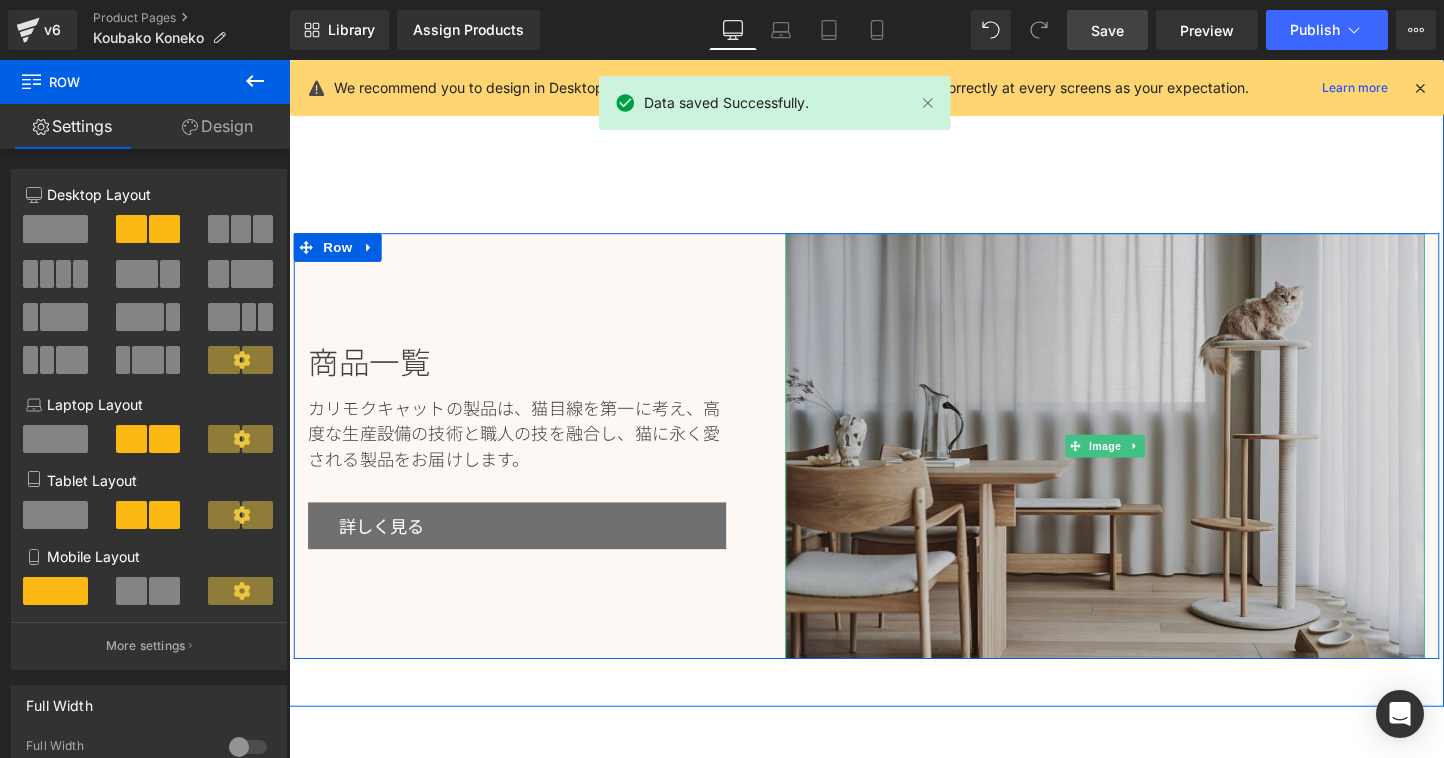 scroll, scrollTop: 2879, scrollLeft: 0, axis: vertical 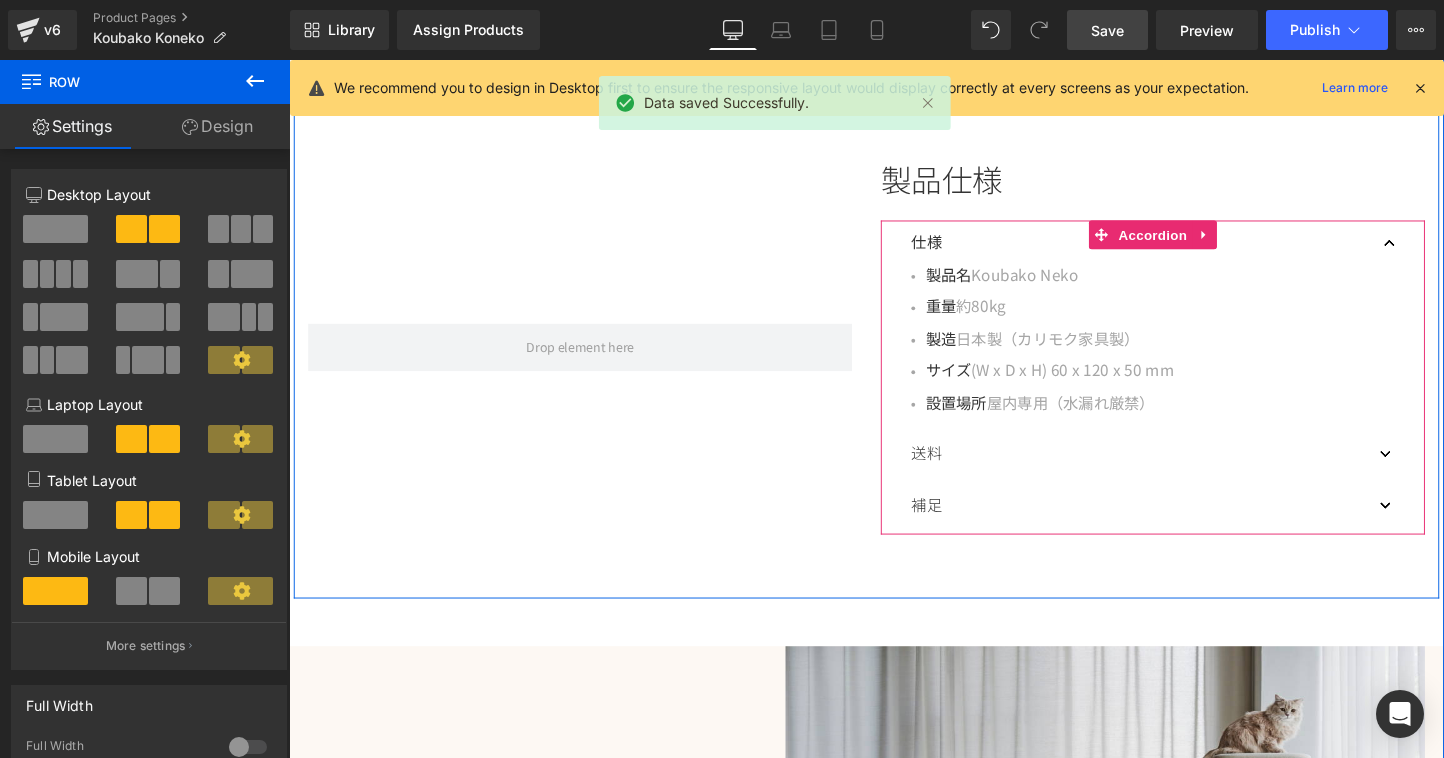 click at bounding box center (1439, 526) 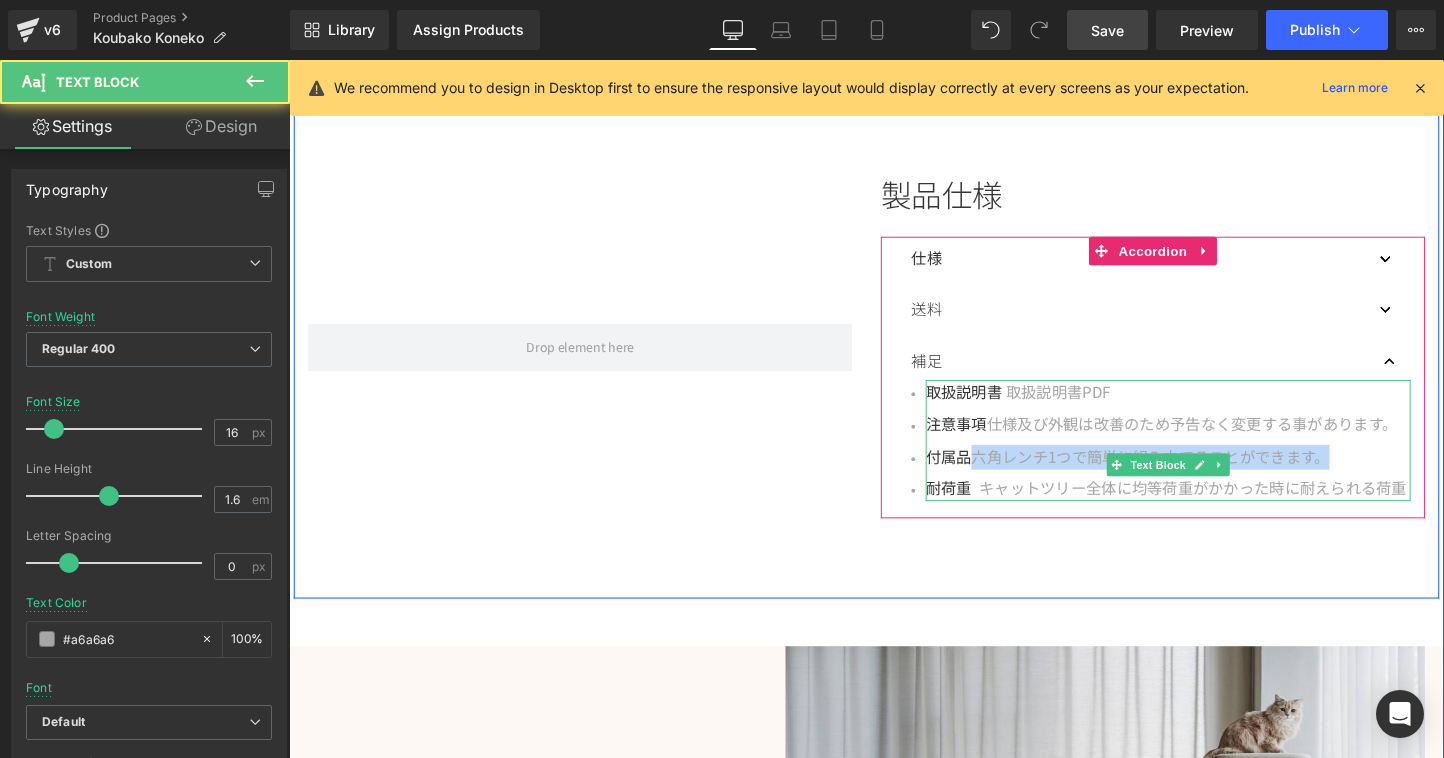 drag, startPoint x: 1013, startPoint y: 473, endPoint x: 1381, endPoint y: 488, distance: 368.30557 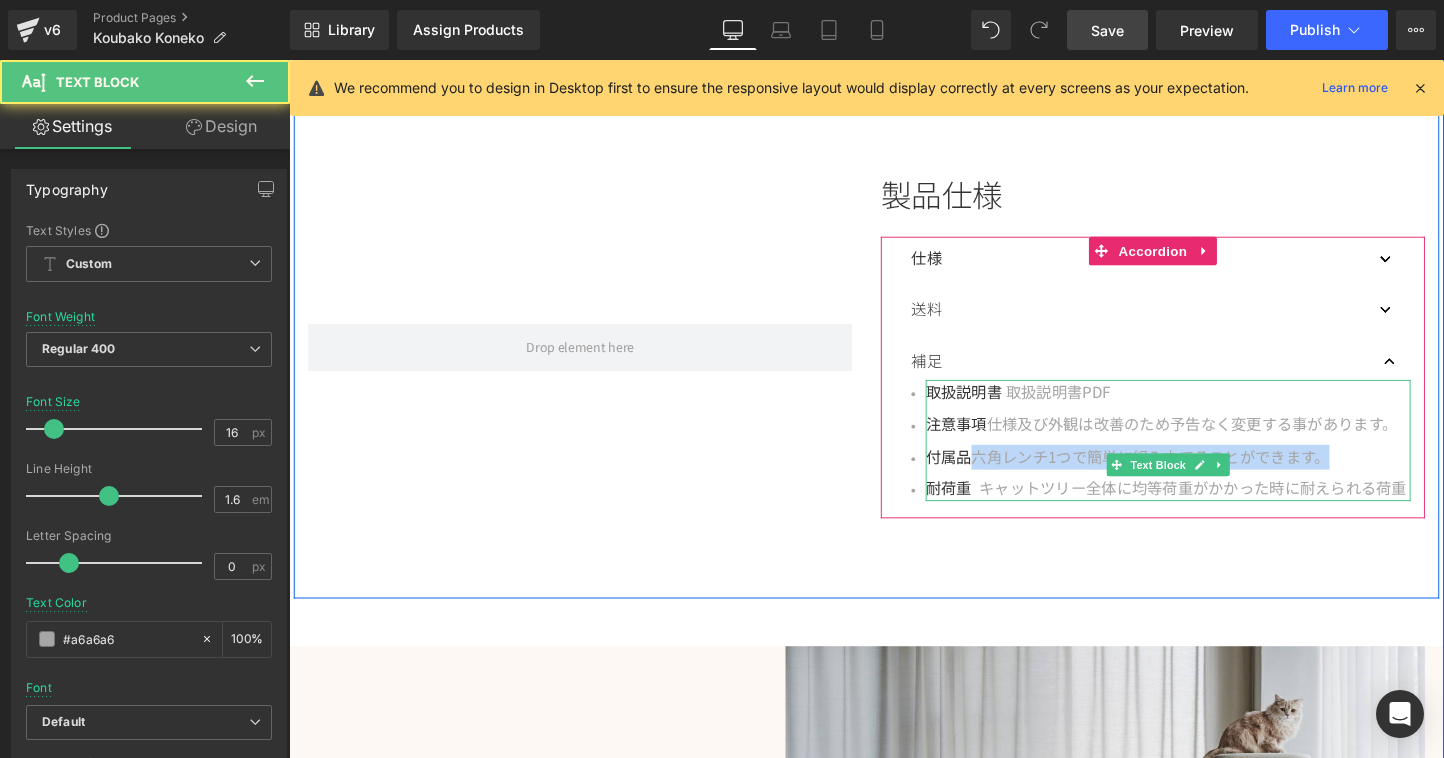 click on "取扱説明書     取扱説明書PDF 注意事項    仕様及び外観は改善のため予告なく変更する事があります。 付属品   六角レンチ1つで簡単に組み立てることができます。 耐荷重     キャットツリー全体に均等荷重がかかった時に耐えられる荷重" at bounding box center [1210, 458] 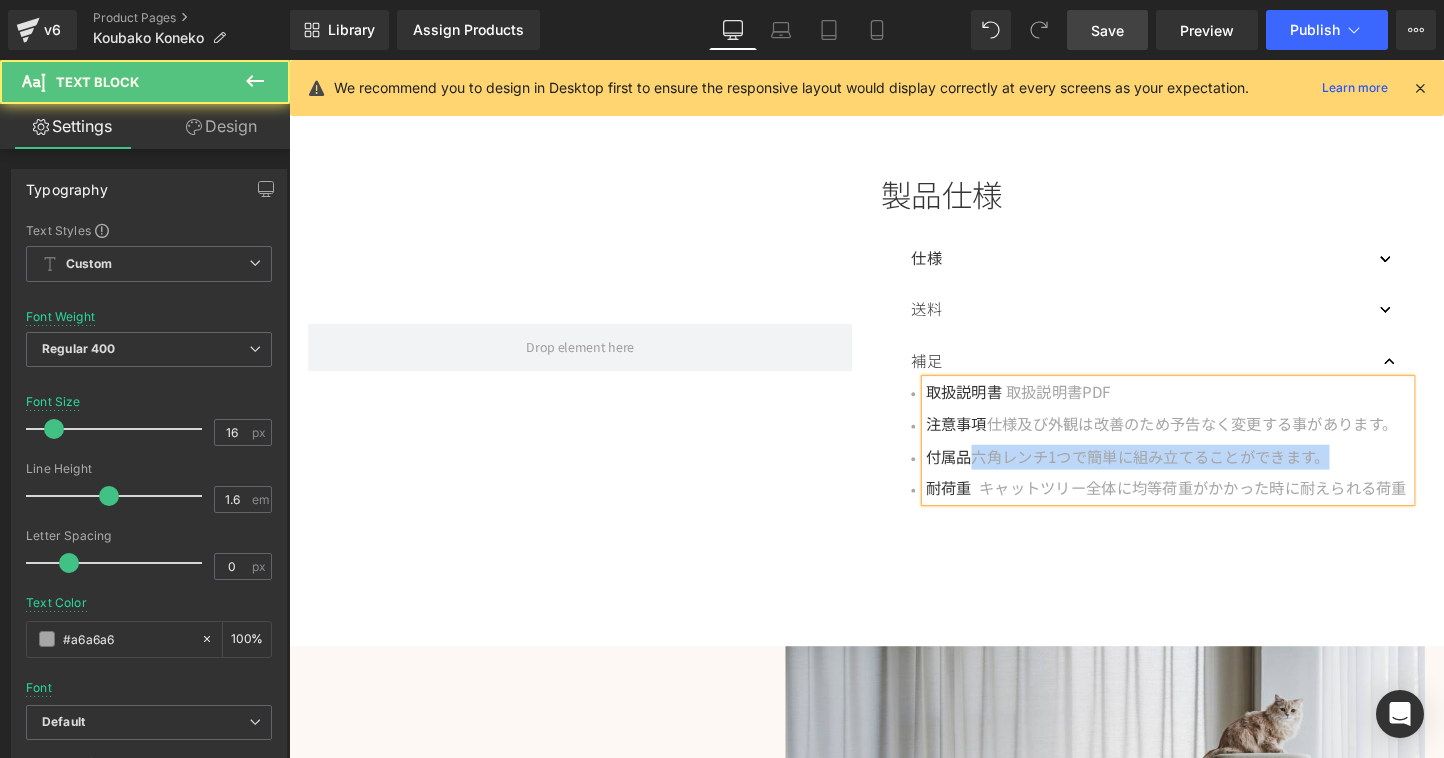 click on "取扱説明書     取扱説明書PDF 注意事項    仕様及び外観は改善のため予告なく変更する事があります。 付属品   六角レンチ1つで簡単に組み立てることができます。 耐荷重     キャットツリー全体に均等荷重がかかった時に耐えられる荷重" at bounding box center (1210, 458) 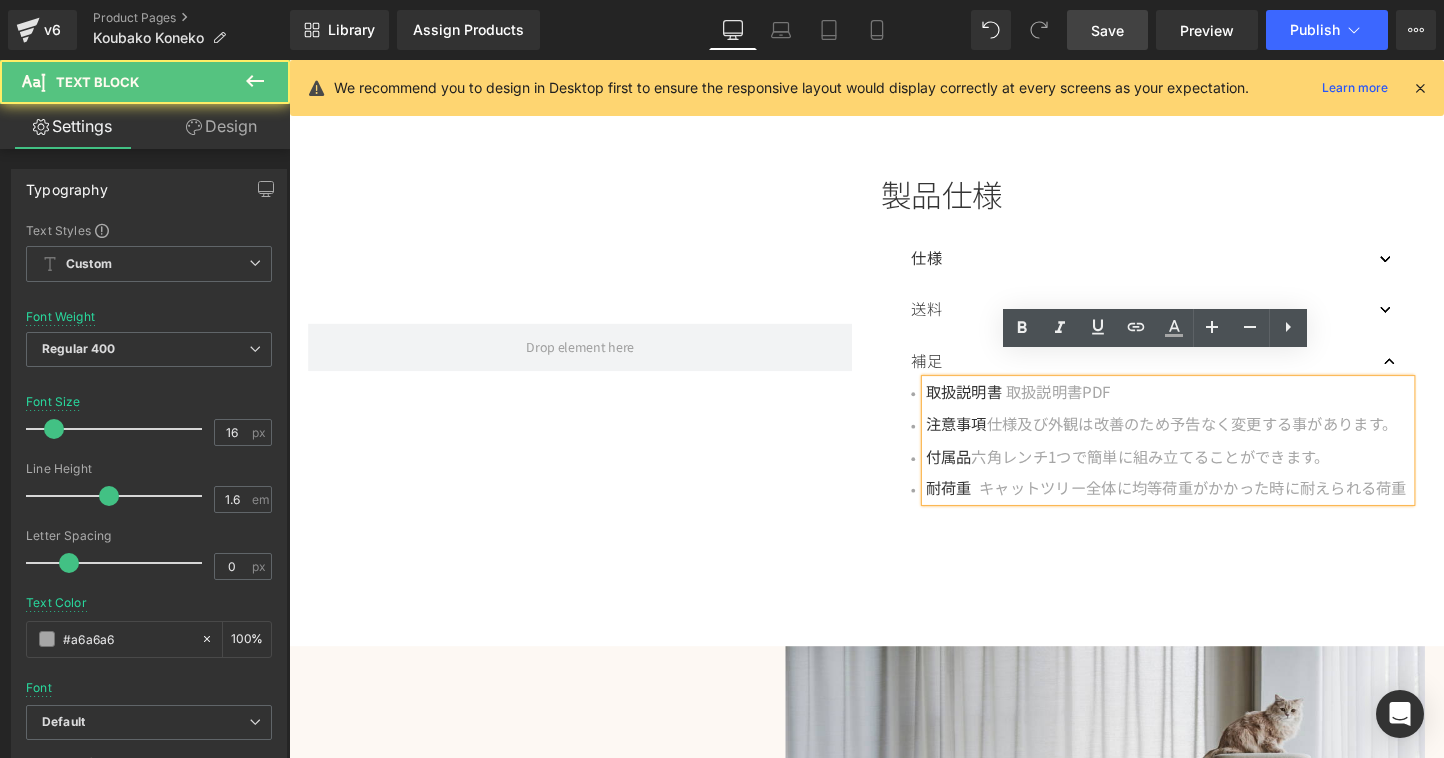 click on "付属品   六角レンチ1つで簡単に組み立てることができます。" at bounding box center [1210, 476] 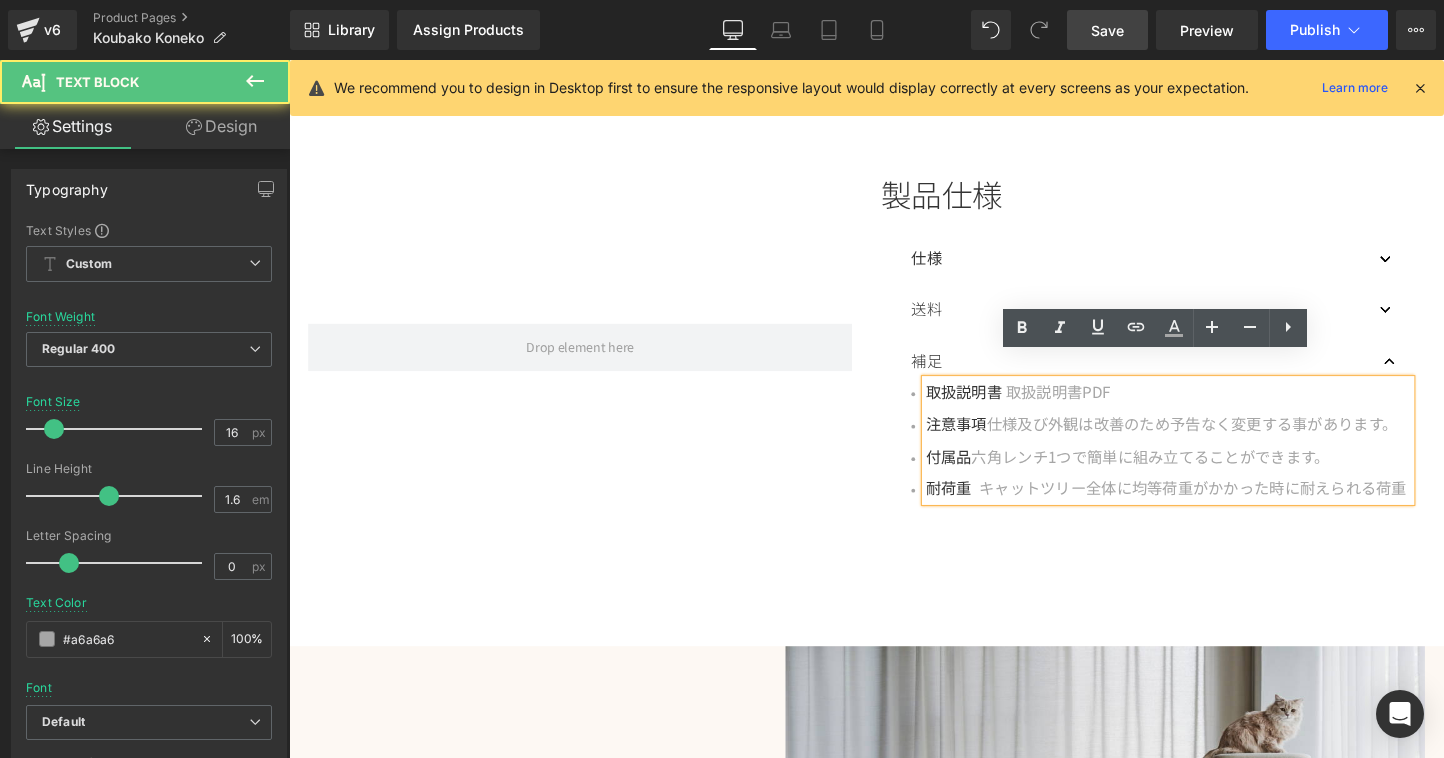 type 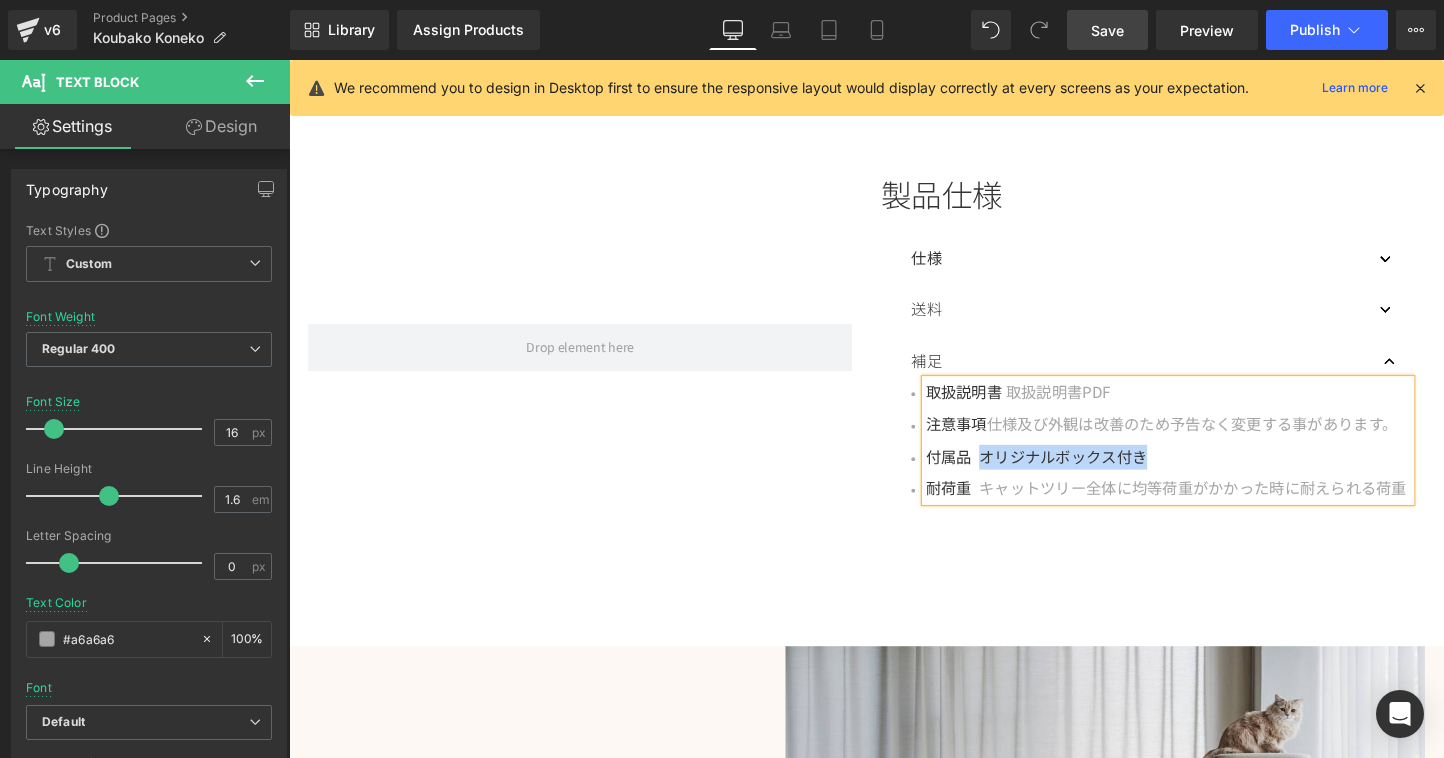 drag, startPoint x: 1008, startPoint y: 475, endPoint x: 1177, endPoint y: 471, distance: 169.04733 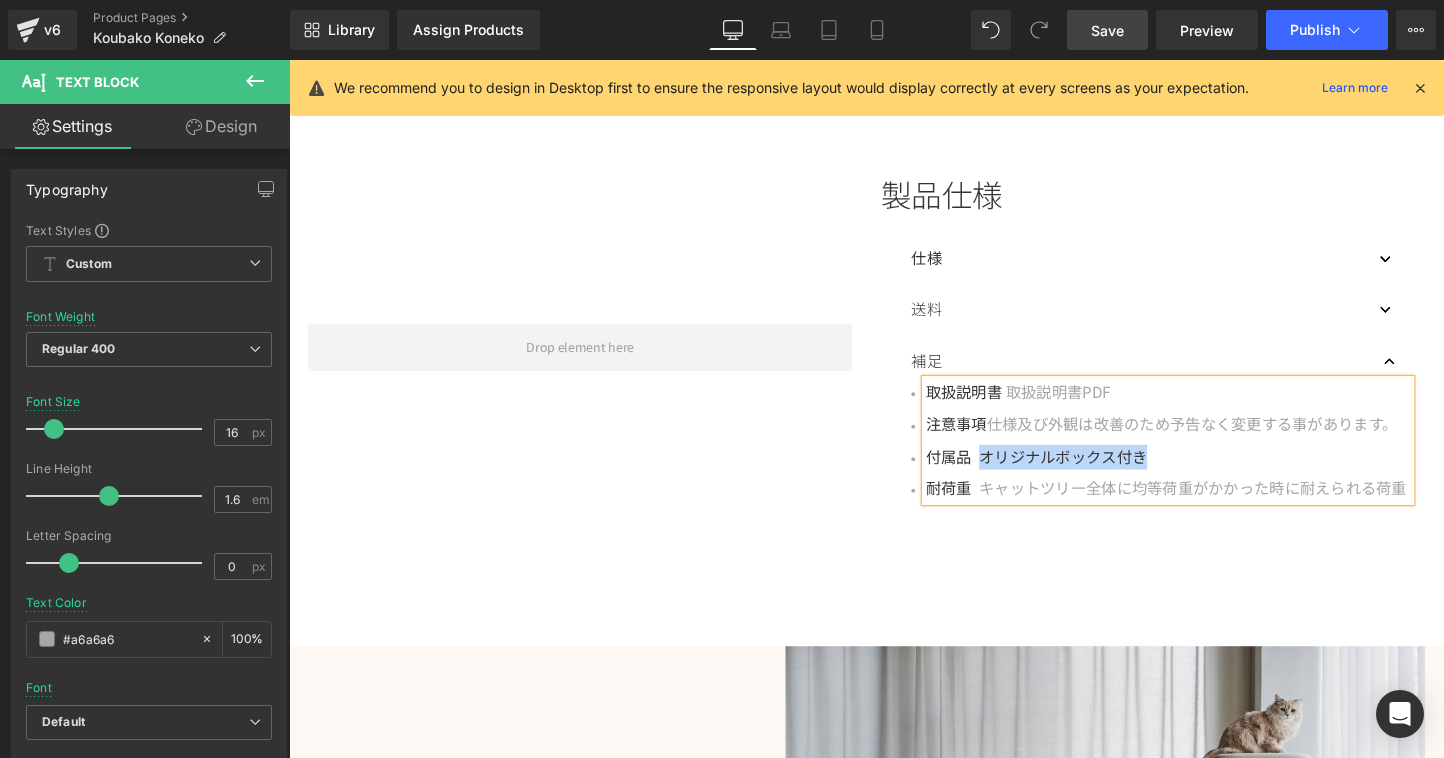 click on "付属品  オリジナルボックス付き" at bounding box center [1072, 475] 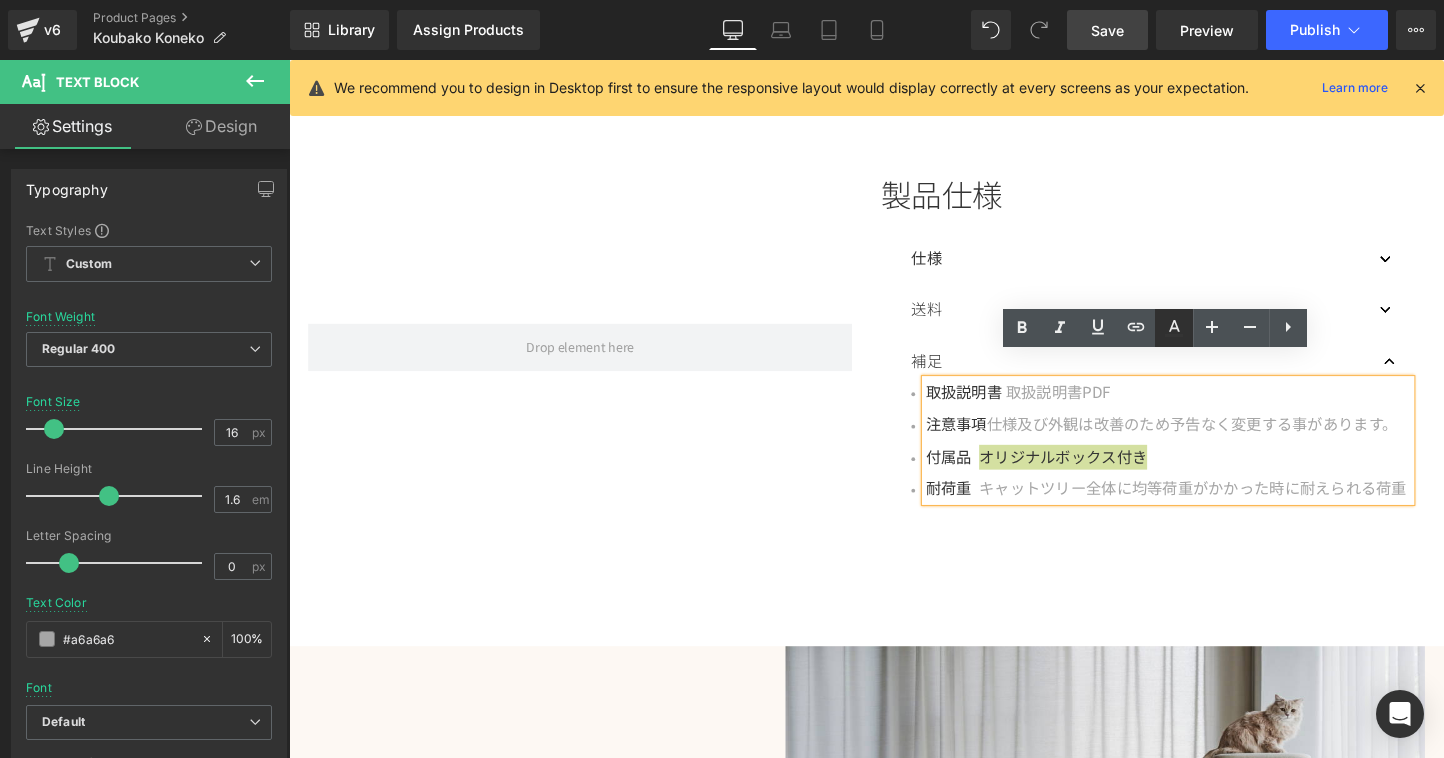 click 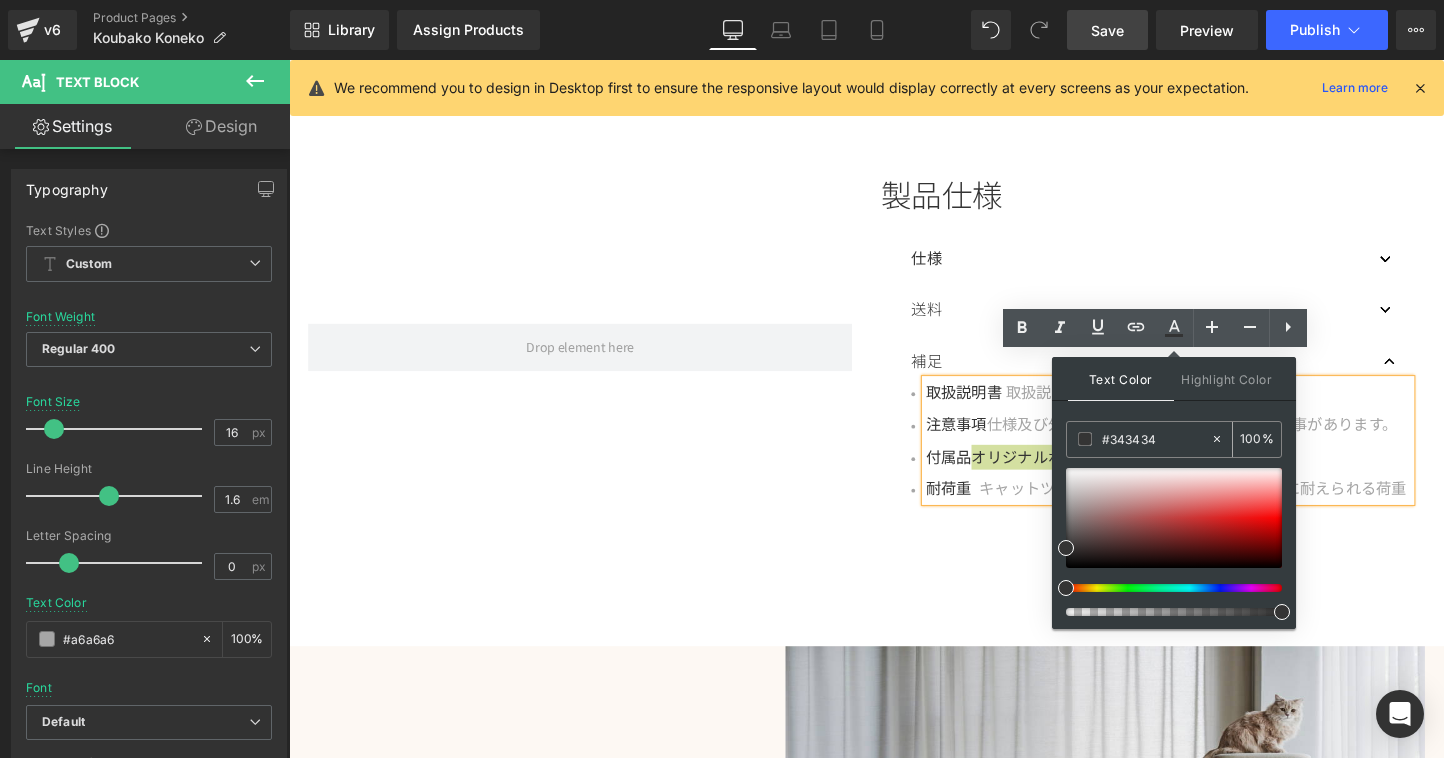click 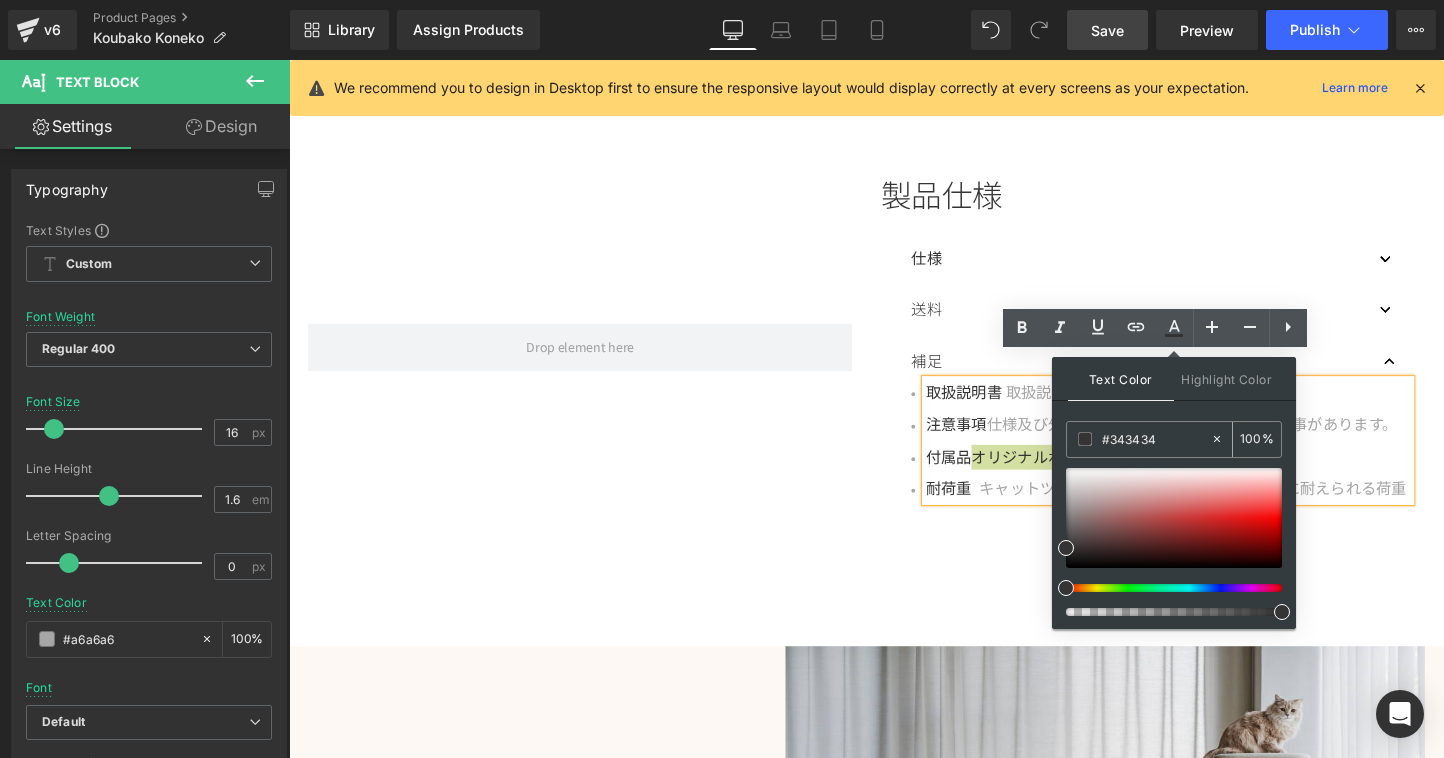 type on "none" 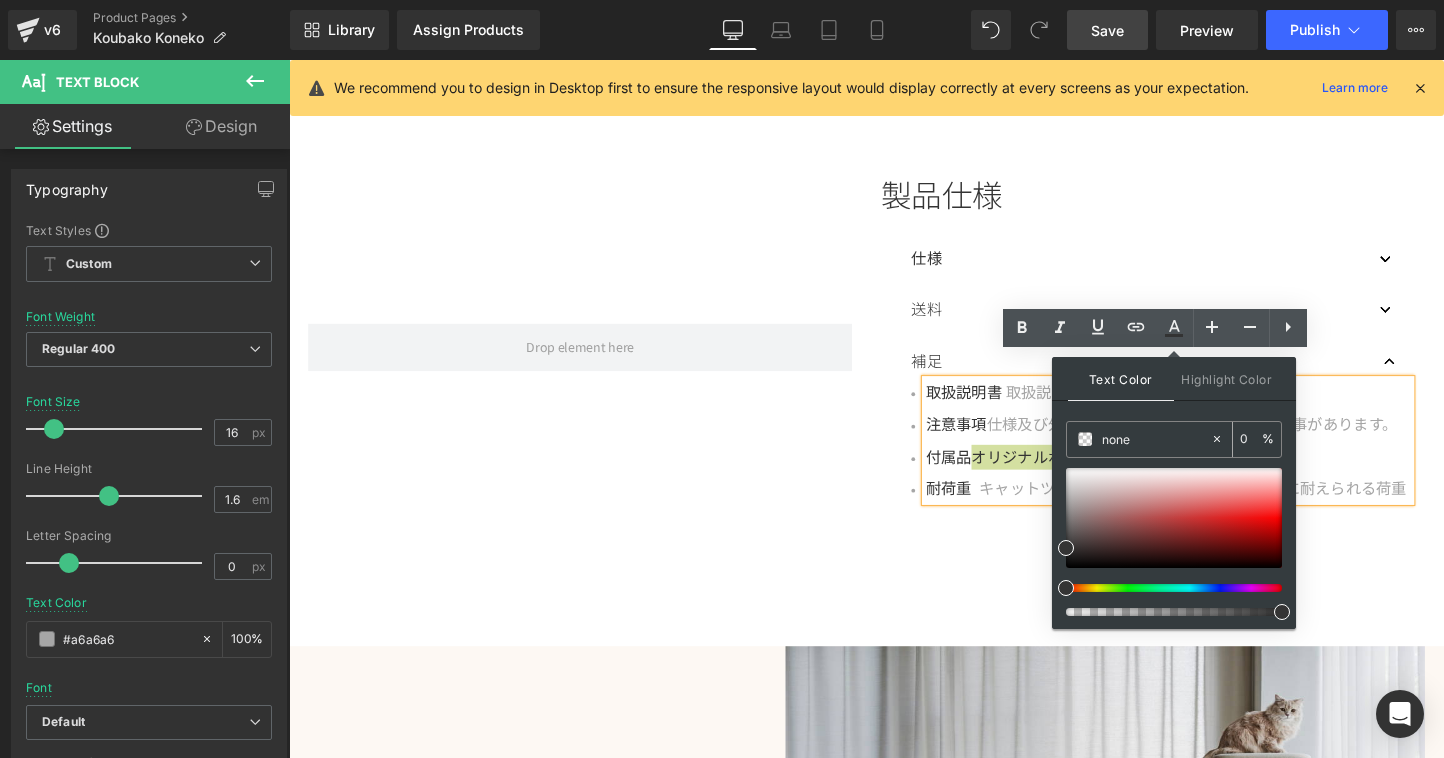 click on "none" at bounding box center (1156, 439) 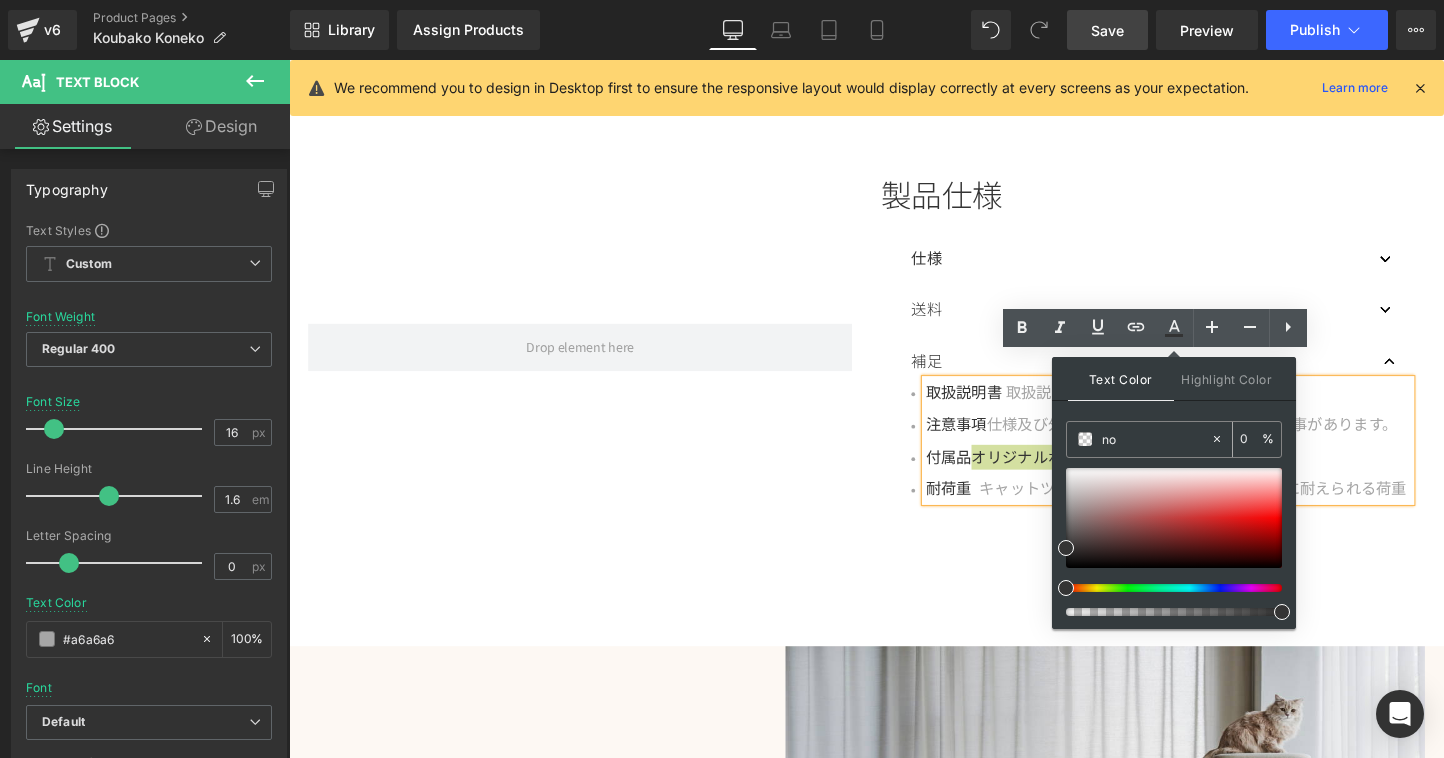 type on "n" 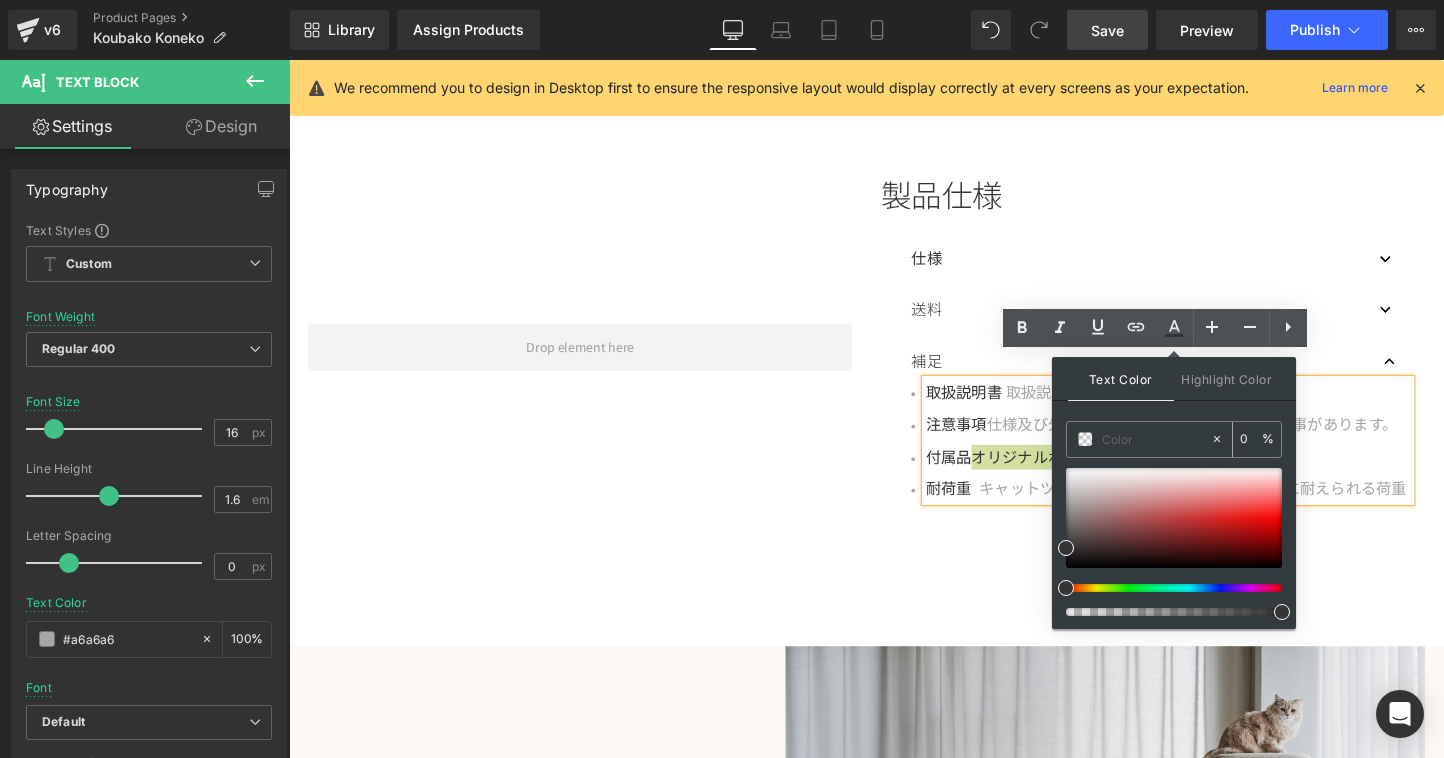 paste on "a6a6a6" 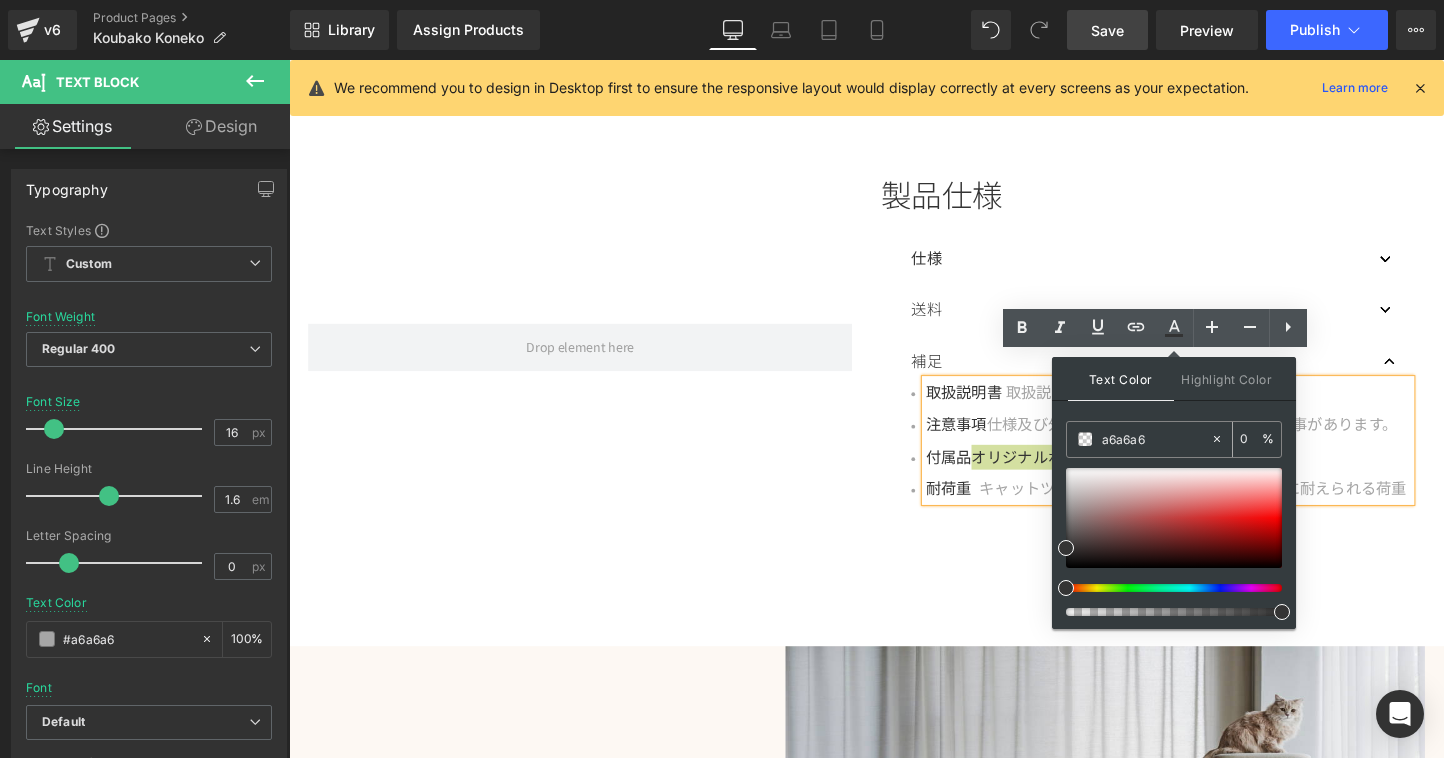 type on "100" 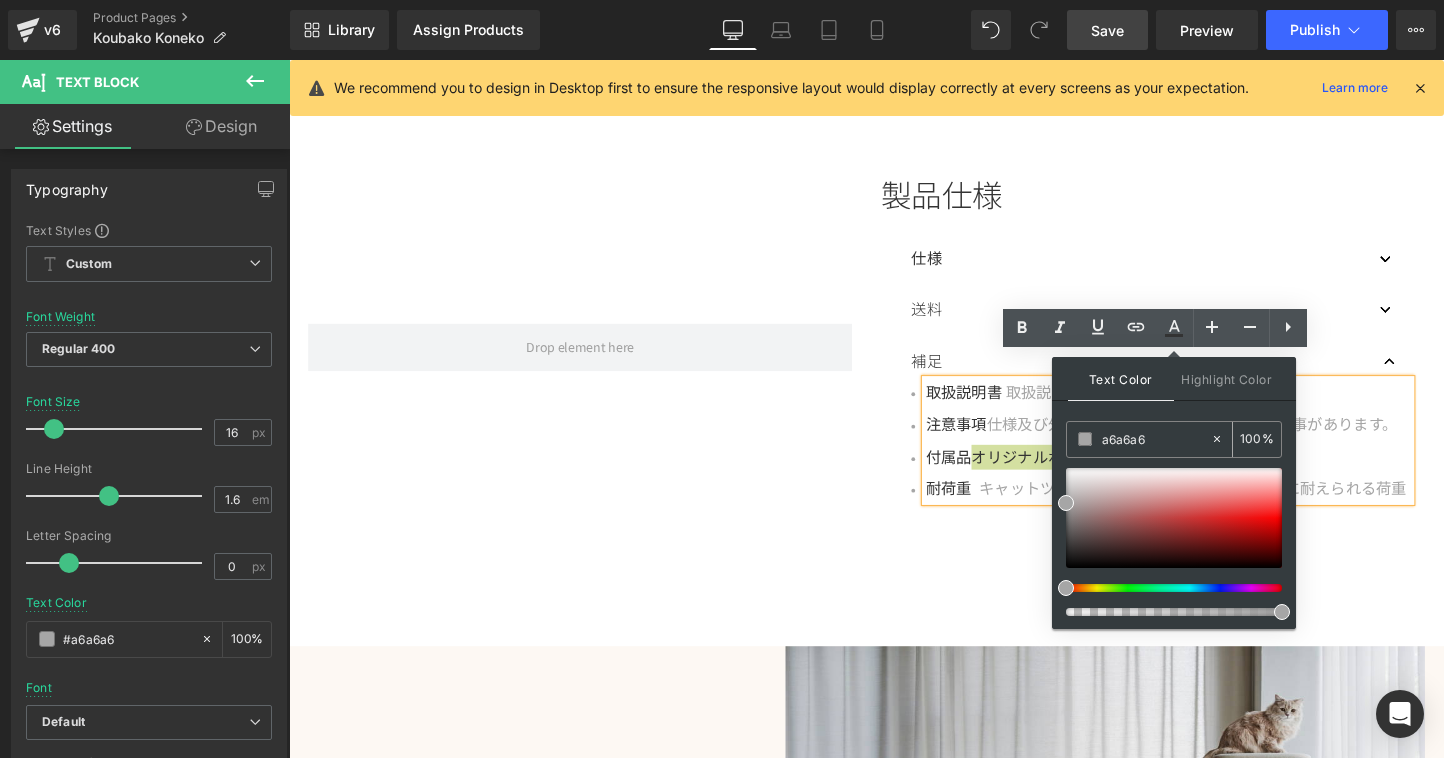 type on "#a6a6a6" 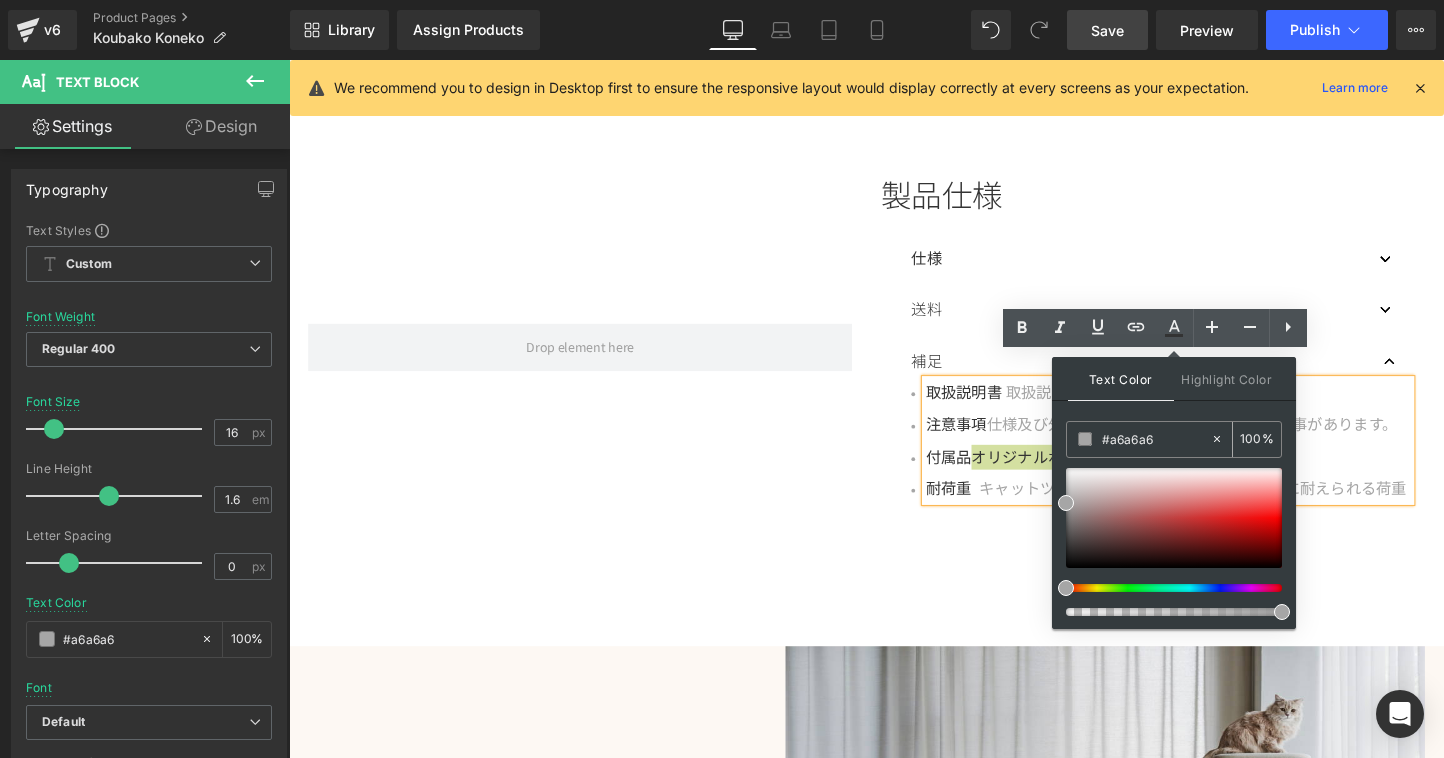 click at bounding box center [1085, 439] 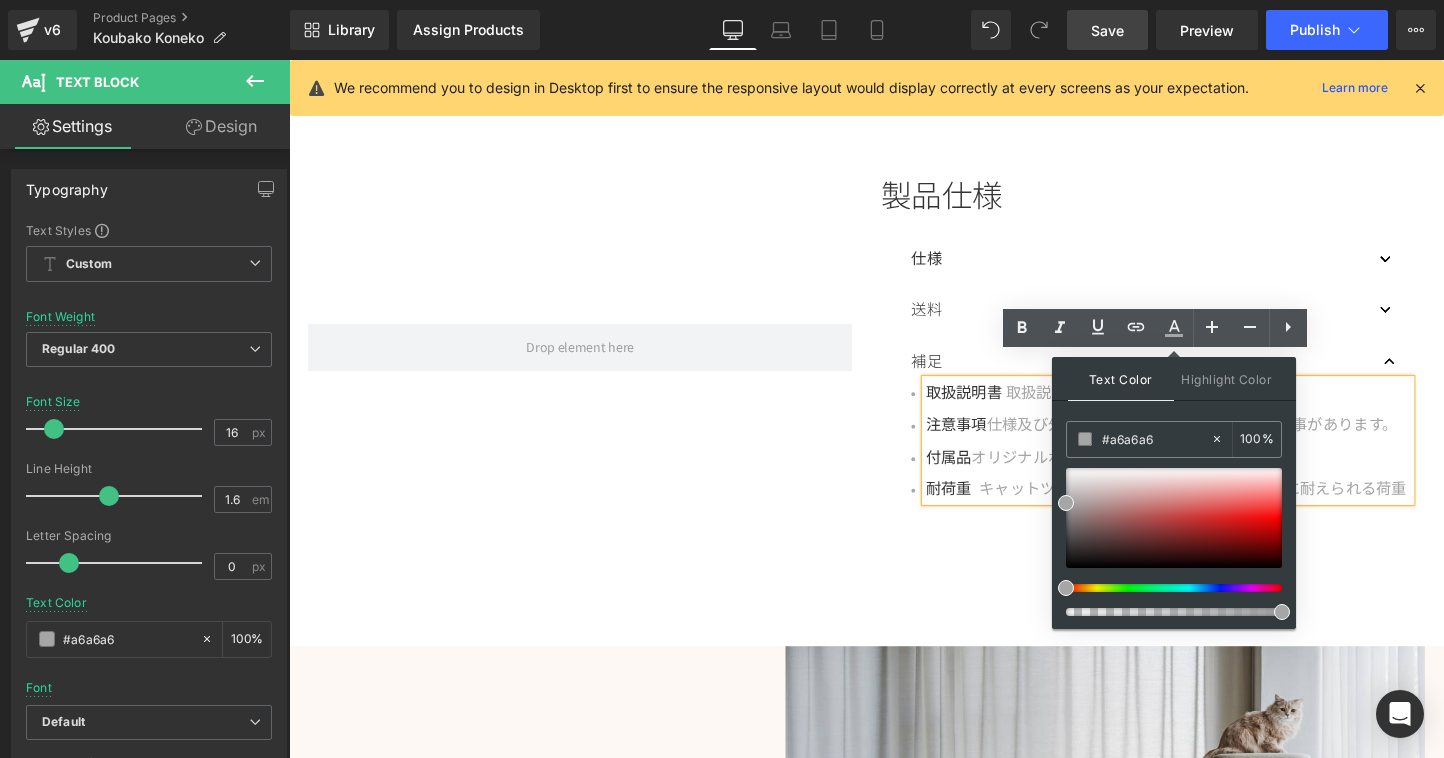 click on "耐荷重" at bounding box center (980, 508) 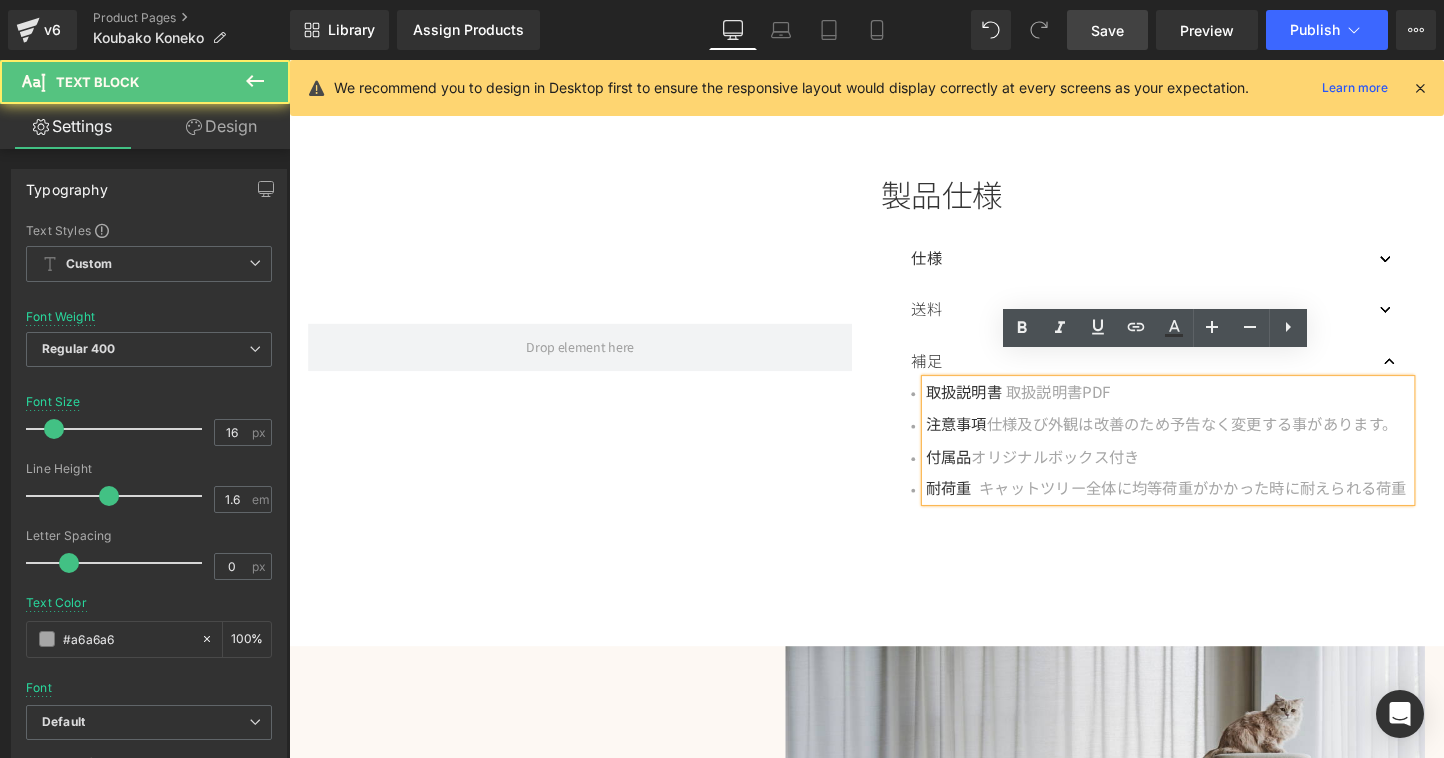 drag, startPoint x: 975, startPoint y: 525, endPoint x: 956, endPoint y: 504, distance: 28.319605 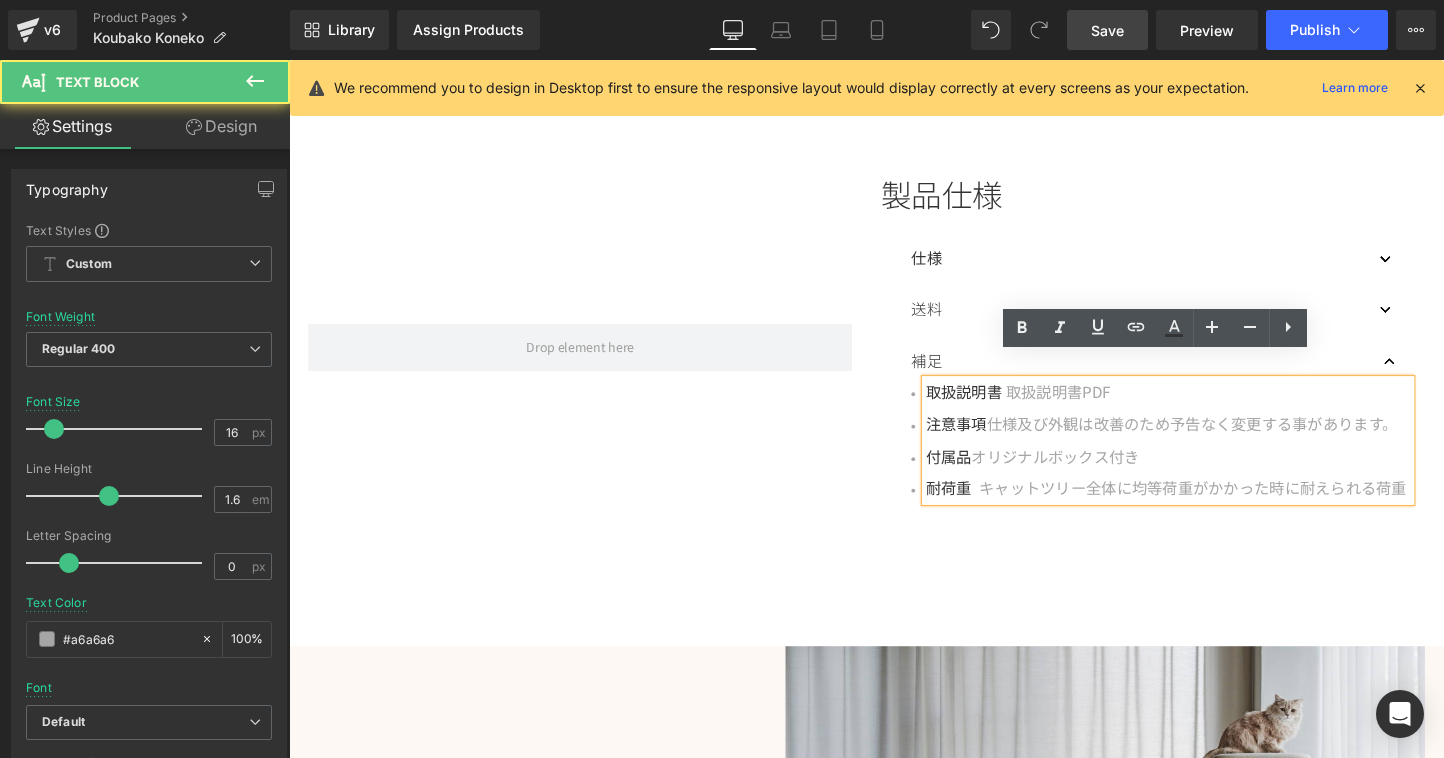 click on "耐荷重     キャットツリー全体に均等荷重がかかった時に耐えられる荷重" at bounding box center [1210, 509] 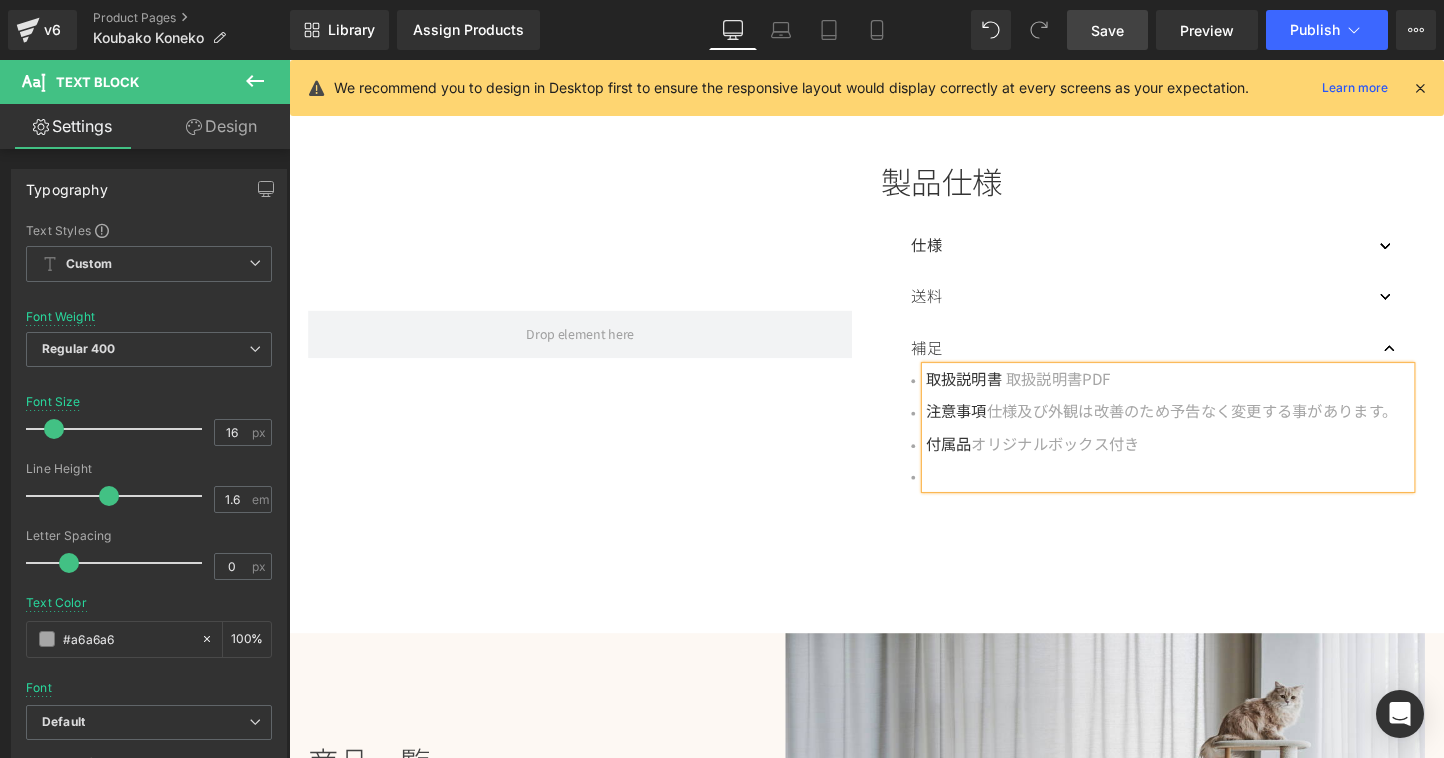 scroll, scrollTop: 2909, scrollLeft: 0, axis: vertical 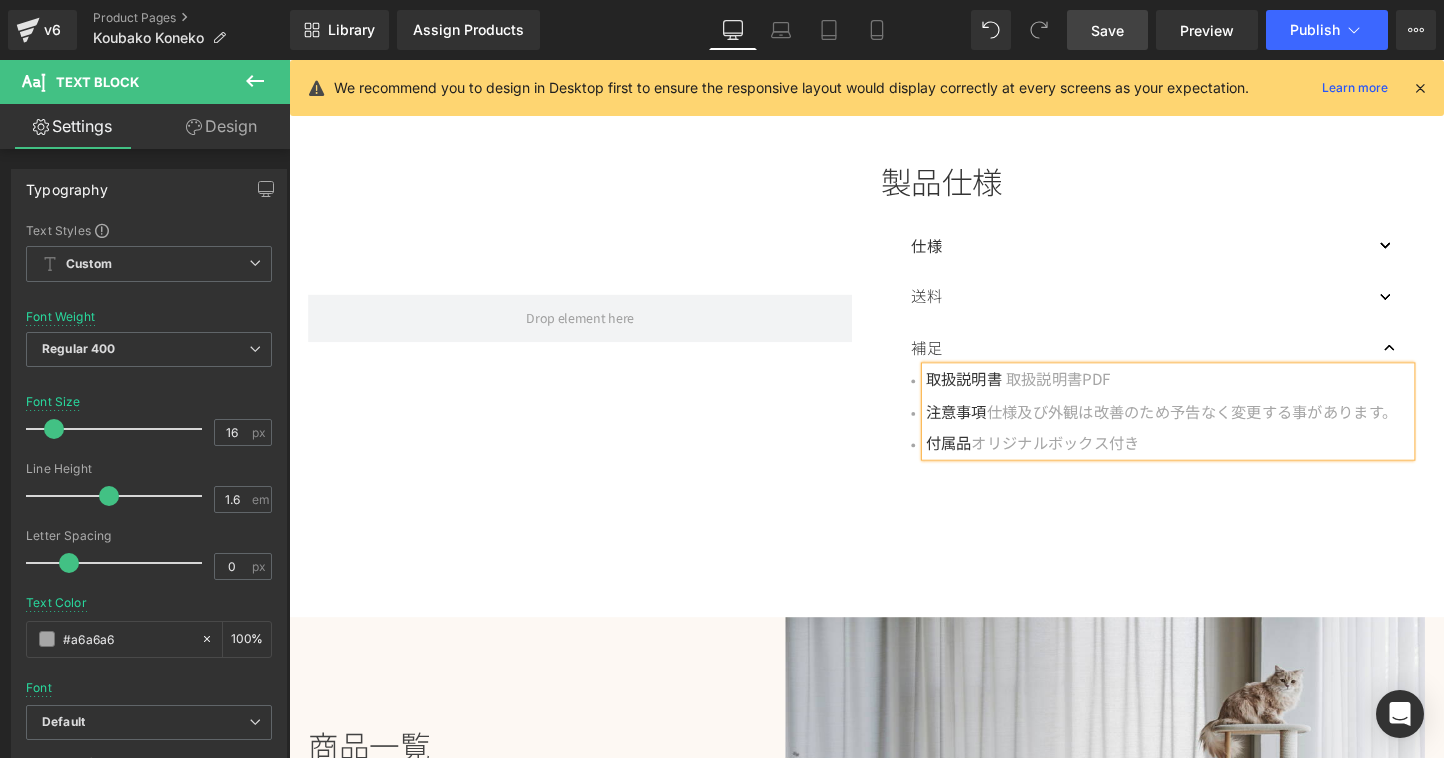 click on "Save" at bounding box center [1107, 30] 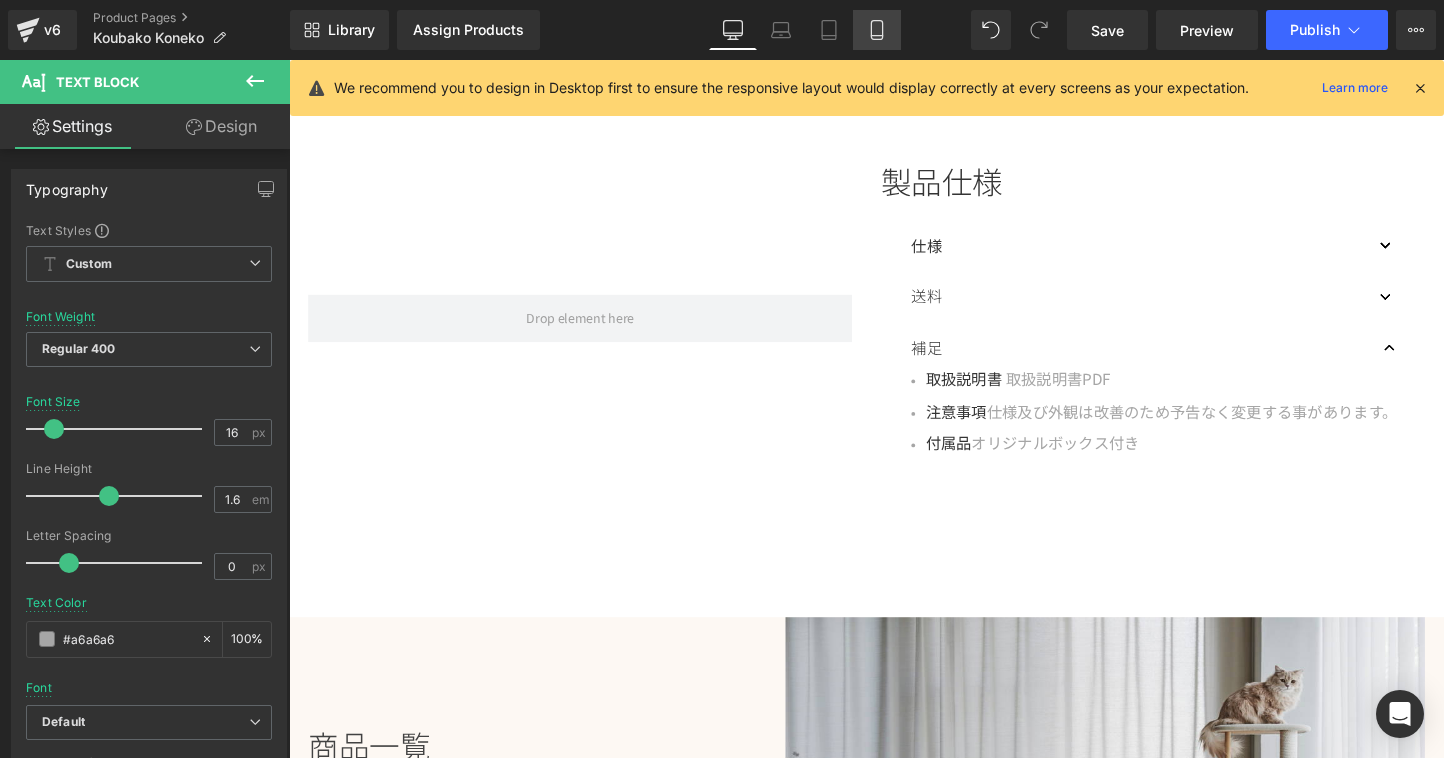 click 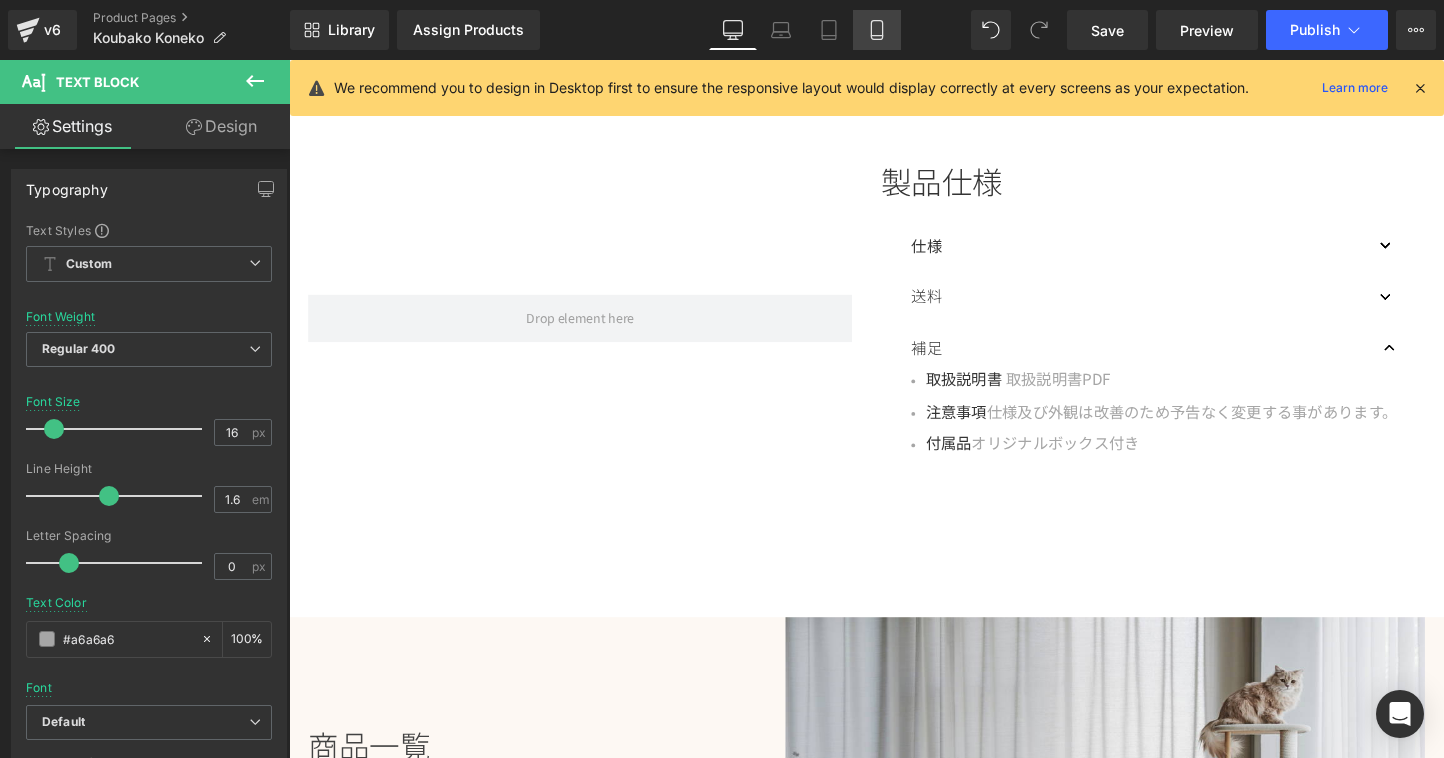 type on "19" 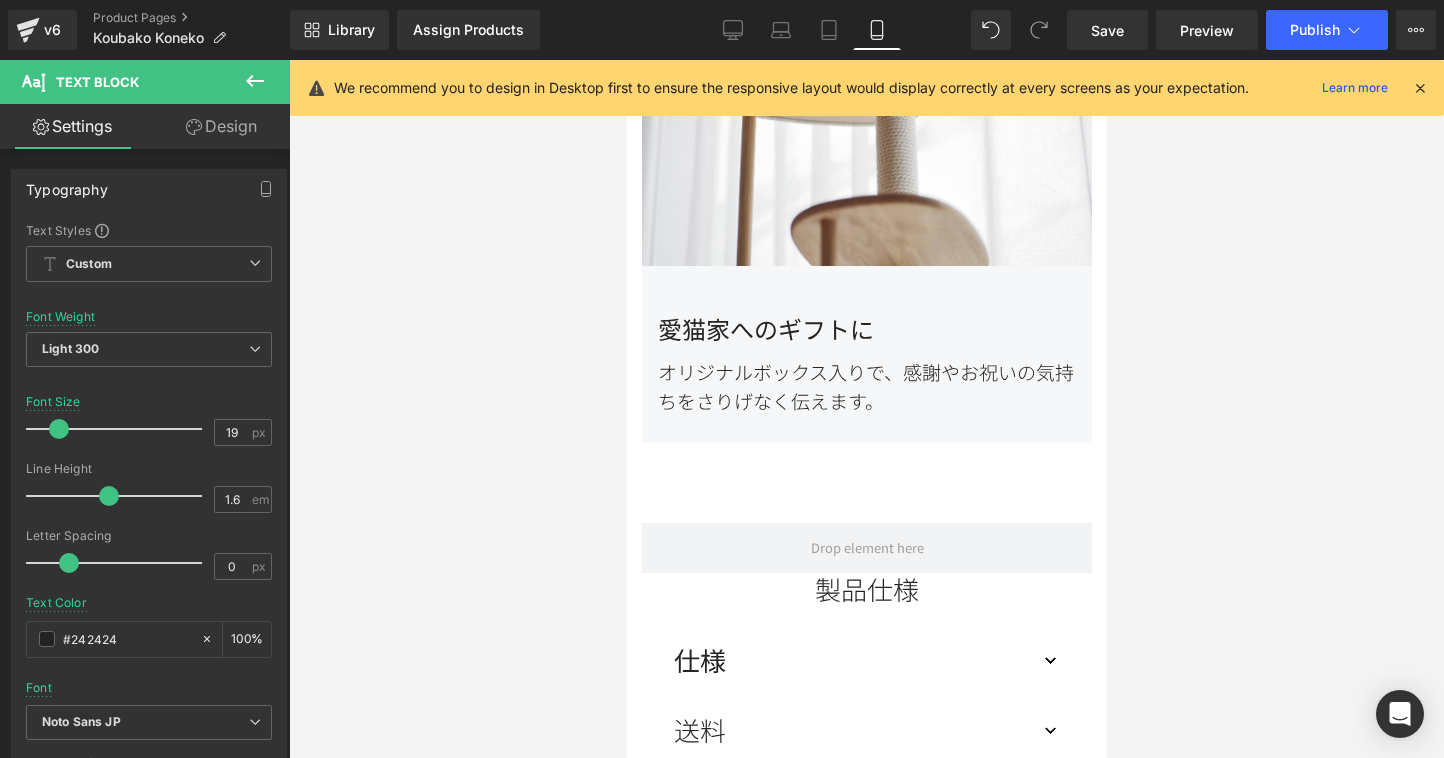 scroll, scrollTop: 3417, scrollLeft: 0, axis: vertical 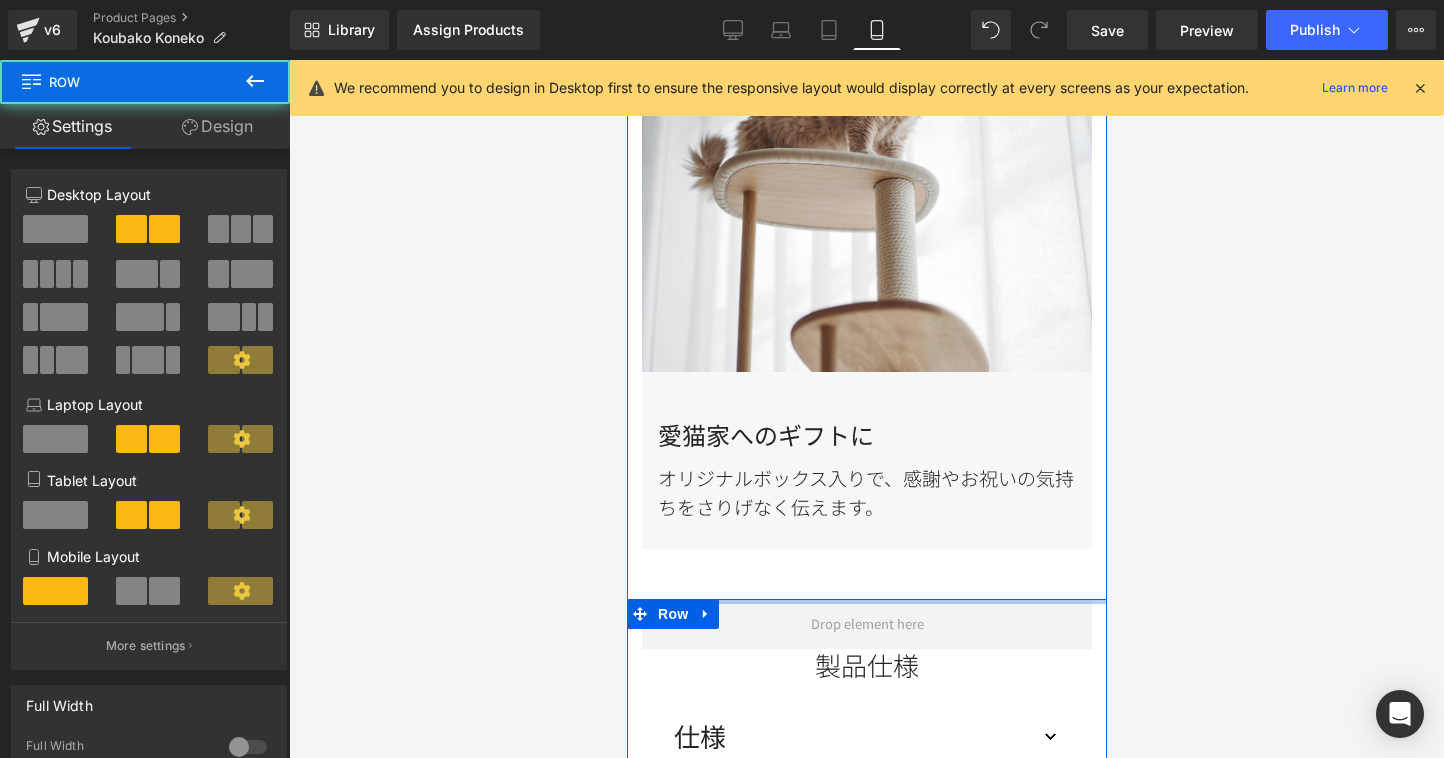 drag, startPoint x: 889, startPoint y: 626, endPoint x: 891, endPoint y: 585, distance: 41.04875 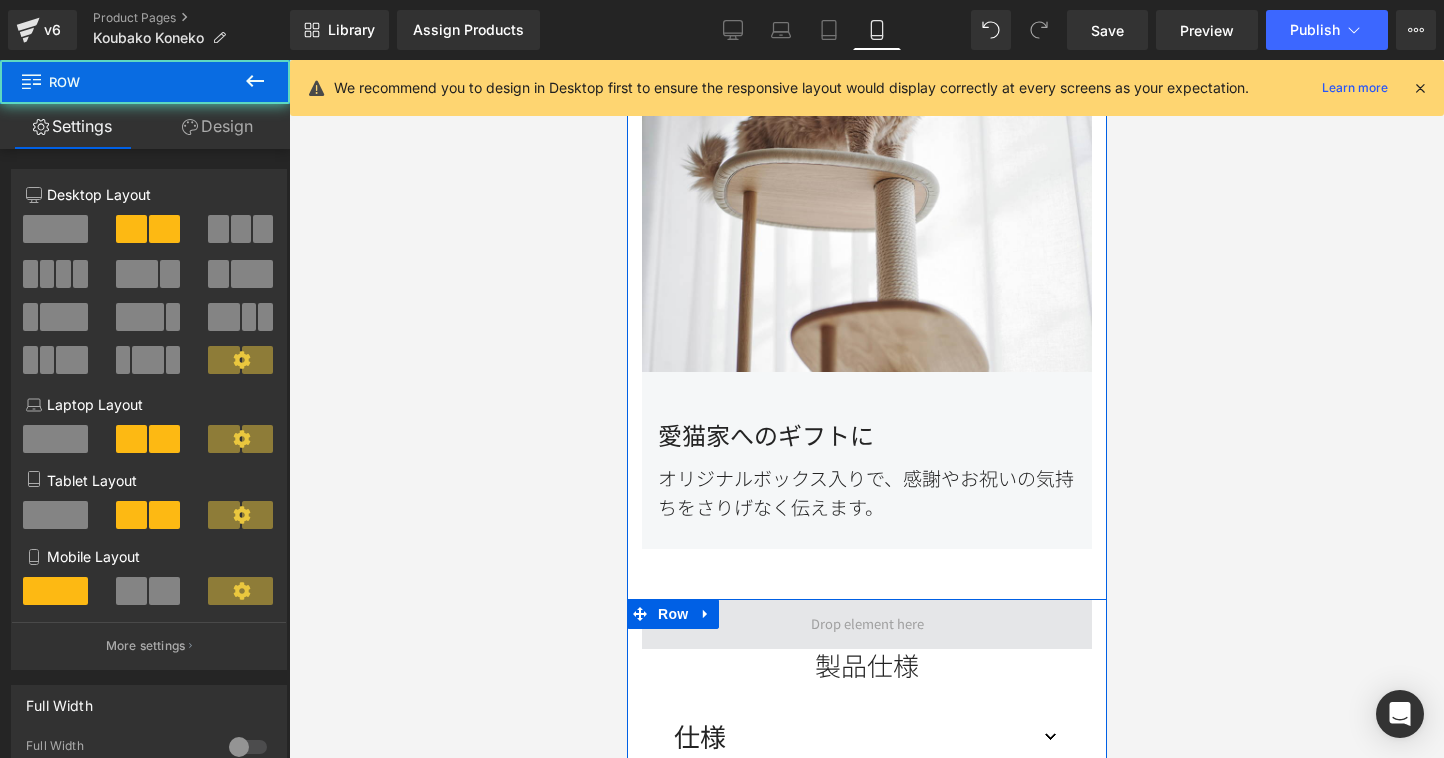 click at bounding box center [866, 624] 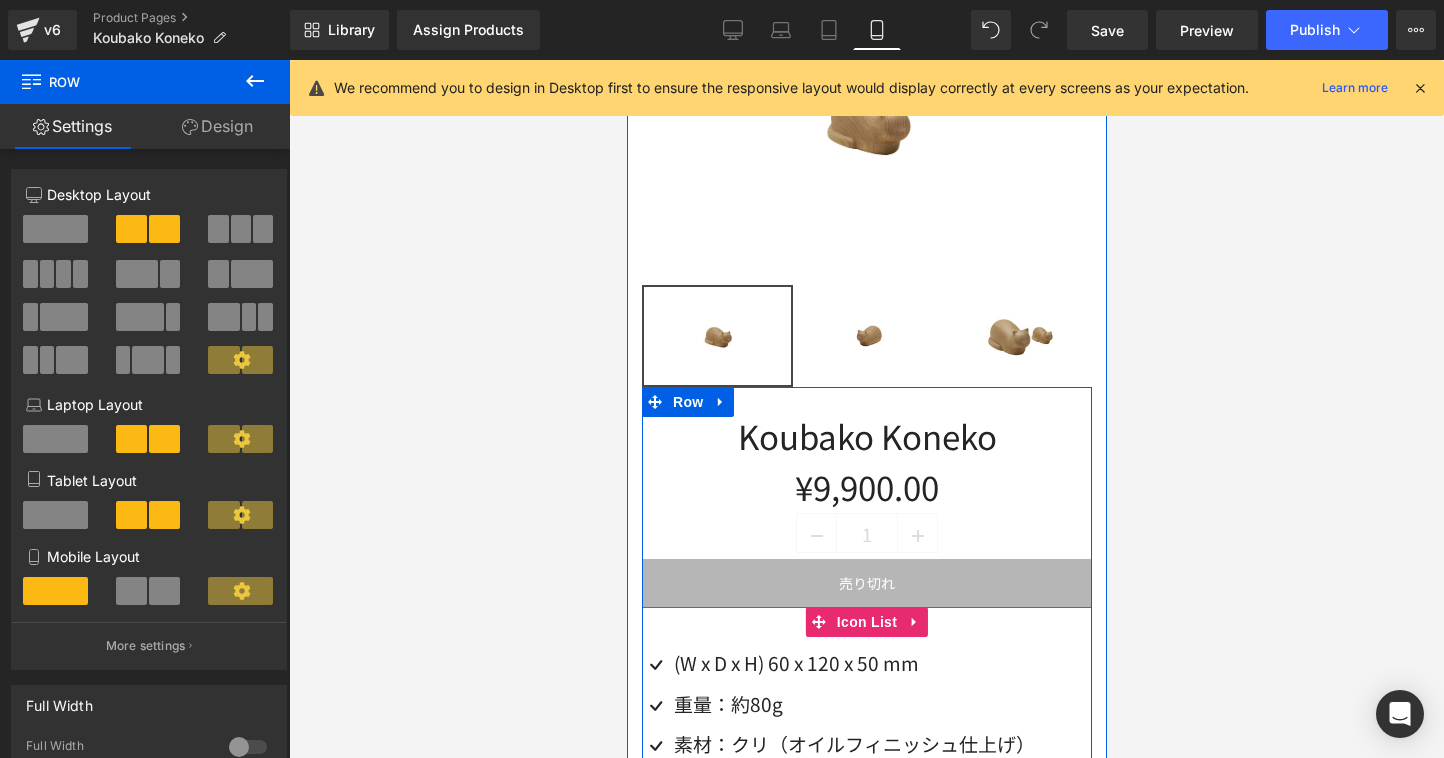 scroll, scrollTop: 0, scrollLeft: 0, axis: both 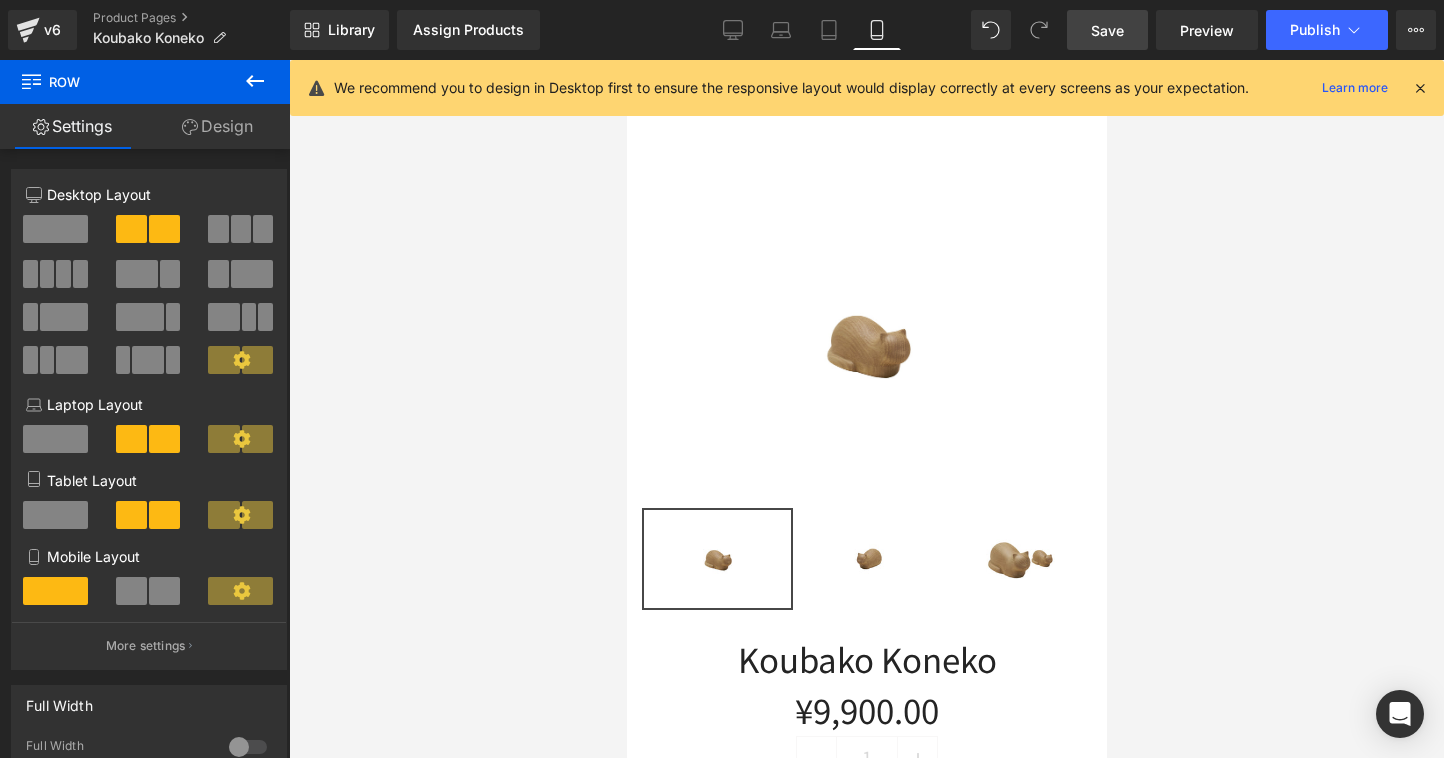 click on "Save" at bounding box center (1107, 30) 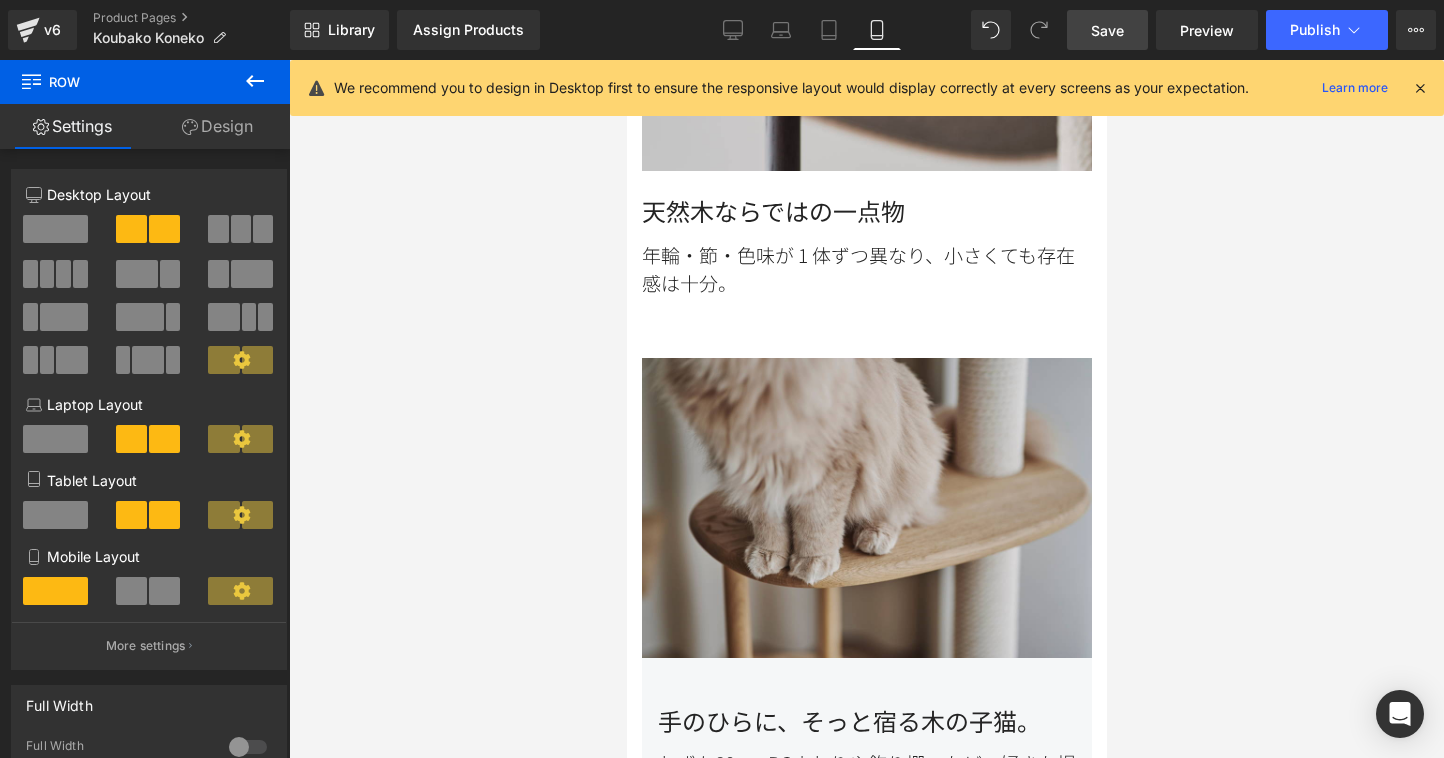 scroll, scrollTop: 0, scrollLeft: 0, axis: both 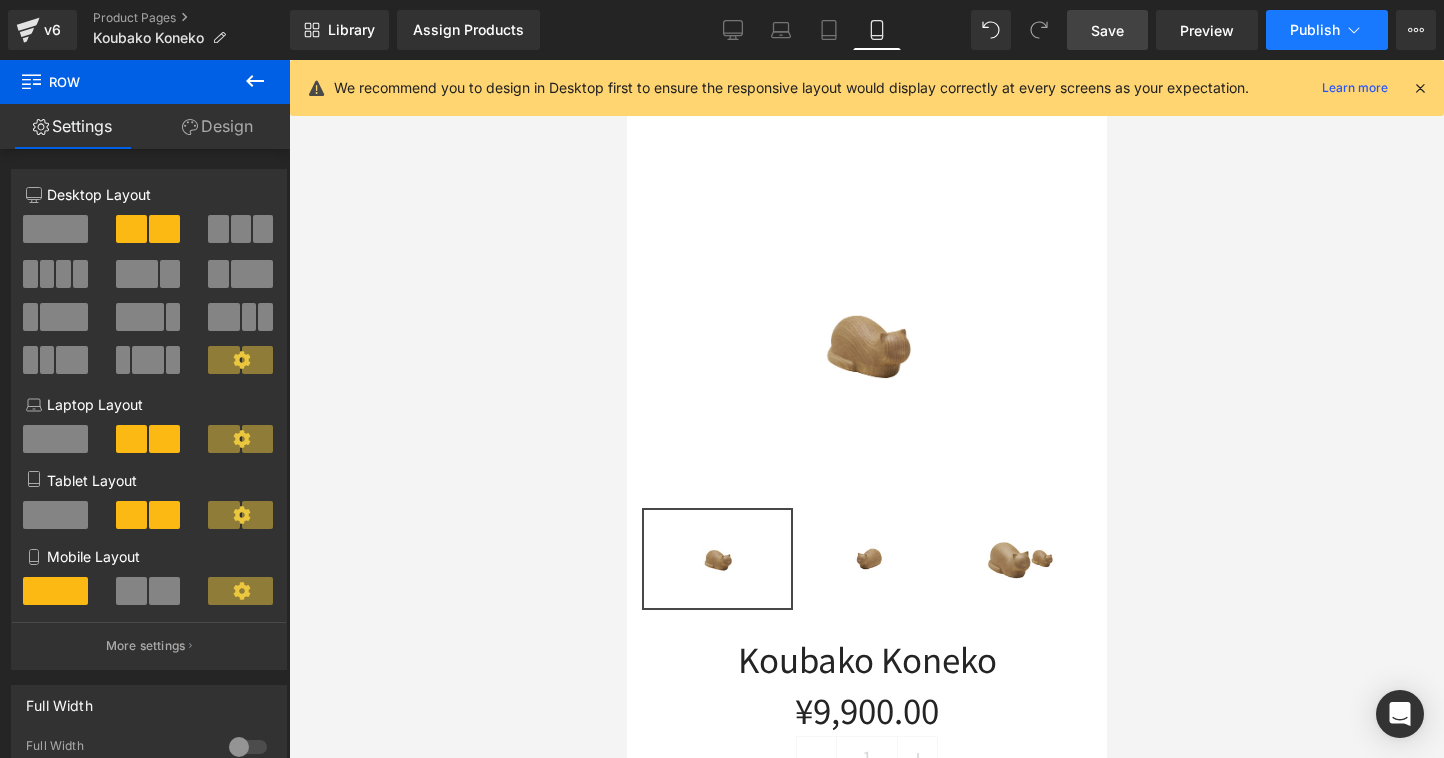 click on "Publish" at bounding box center (1327, 30) 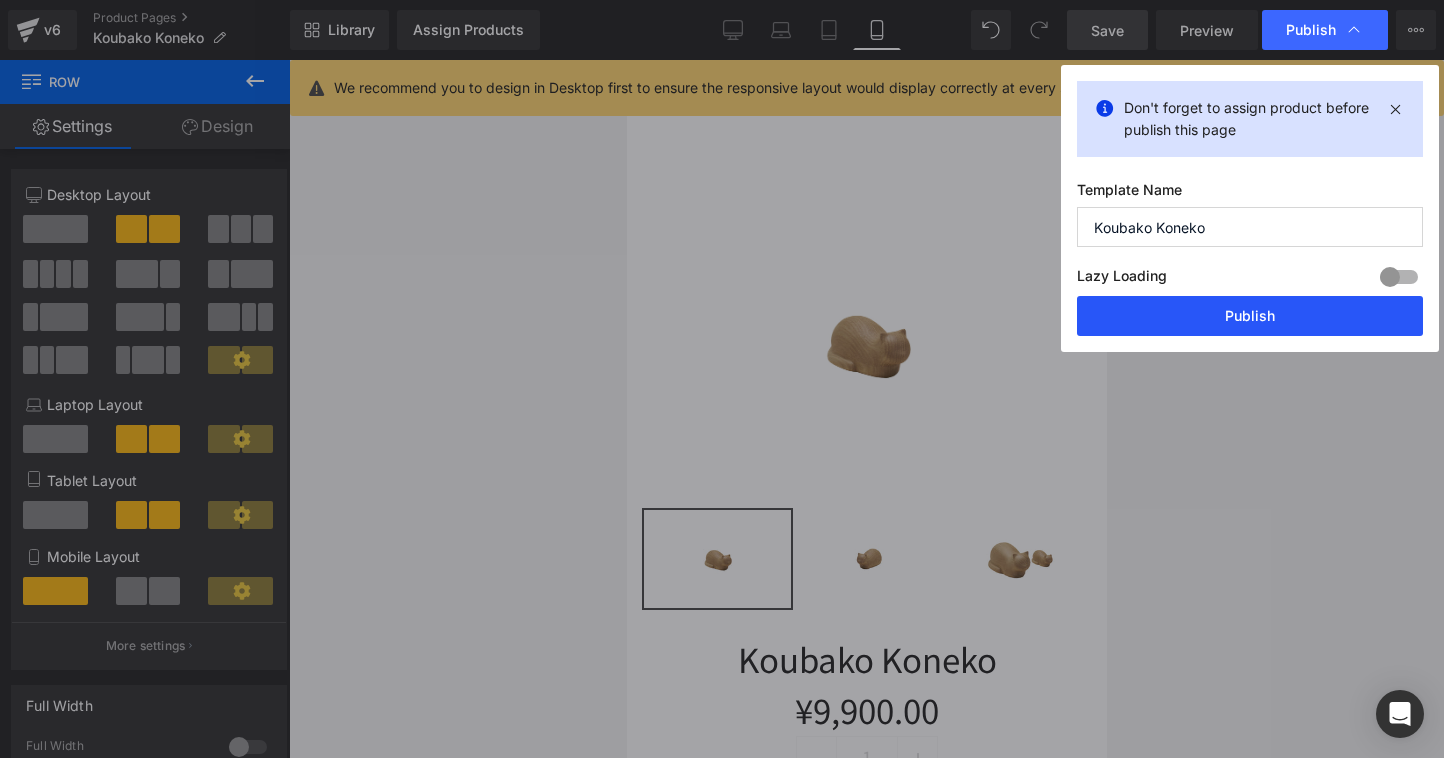 click on "Publish" at bounding box center [1250, 316] 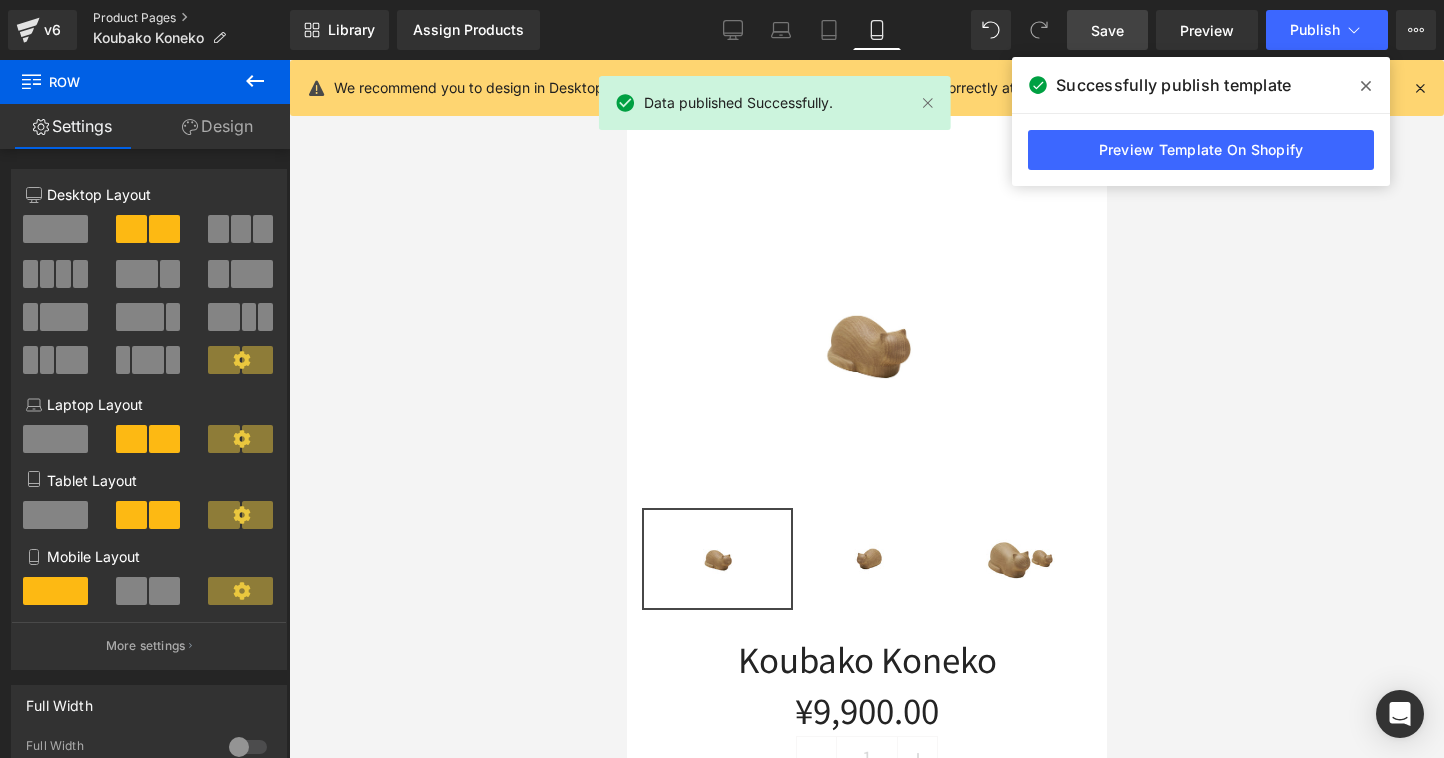 click on "Product Pages" at bounding box center [191, 18] 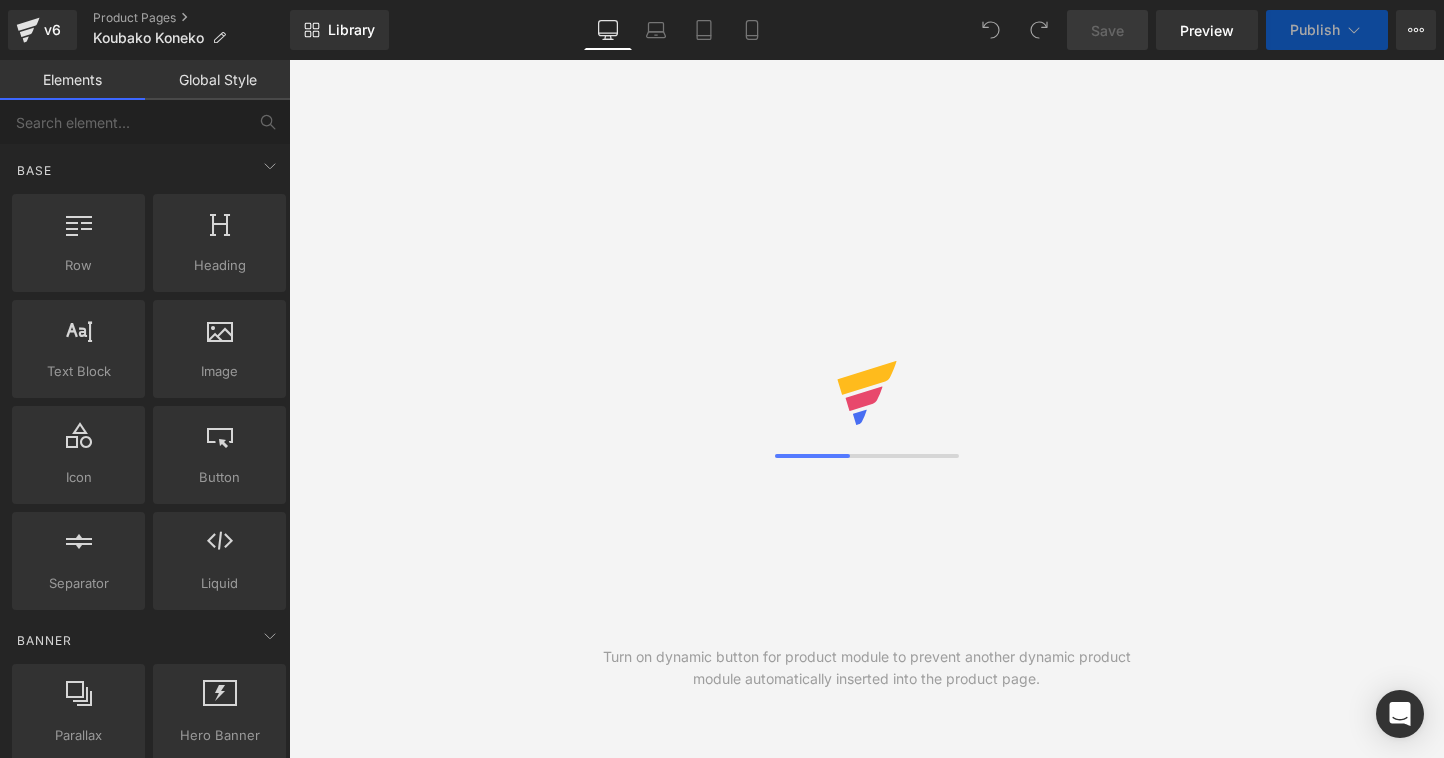 scroll, scrollTop: 0, scrollLeft: 0, axis: both 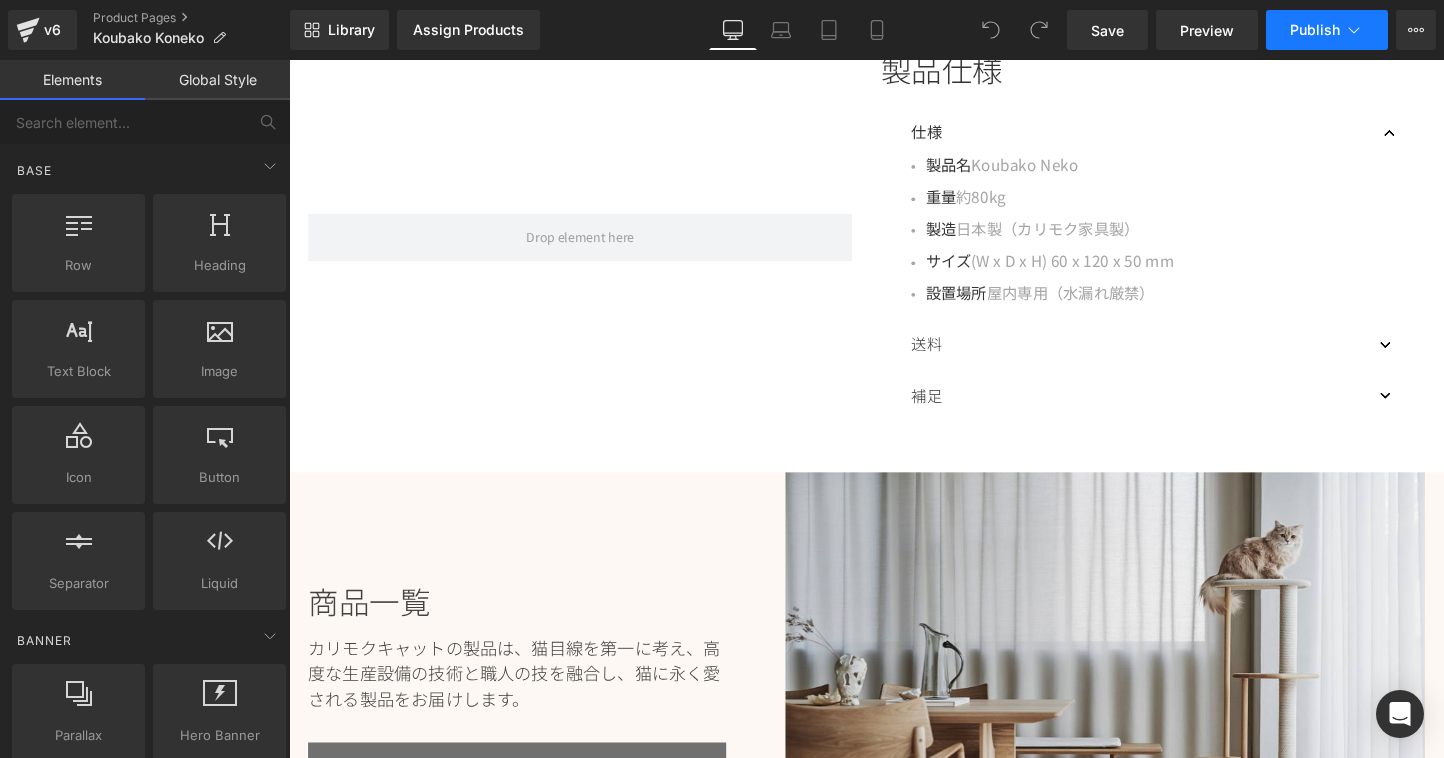 click on "Publish" at bounding box center [1315, 30] 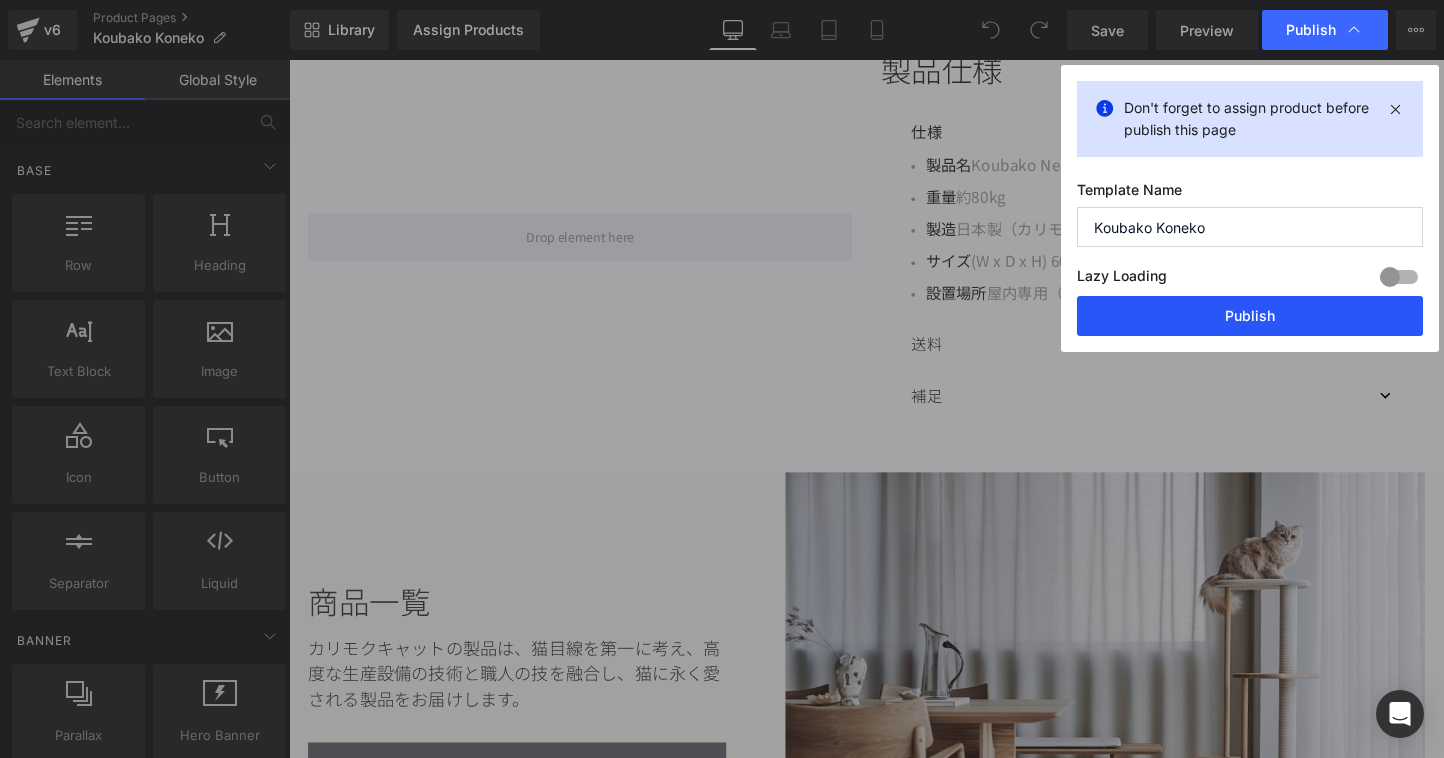 click on "Publish" at bounding box center (1250, 316) 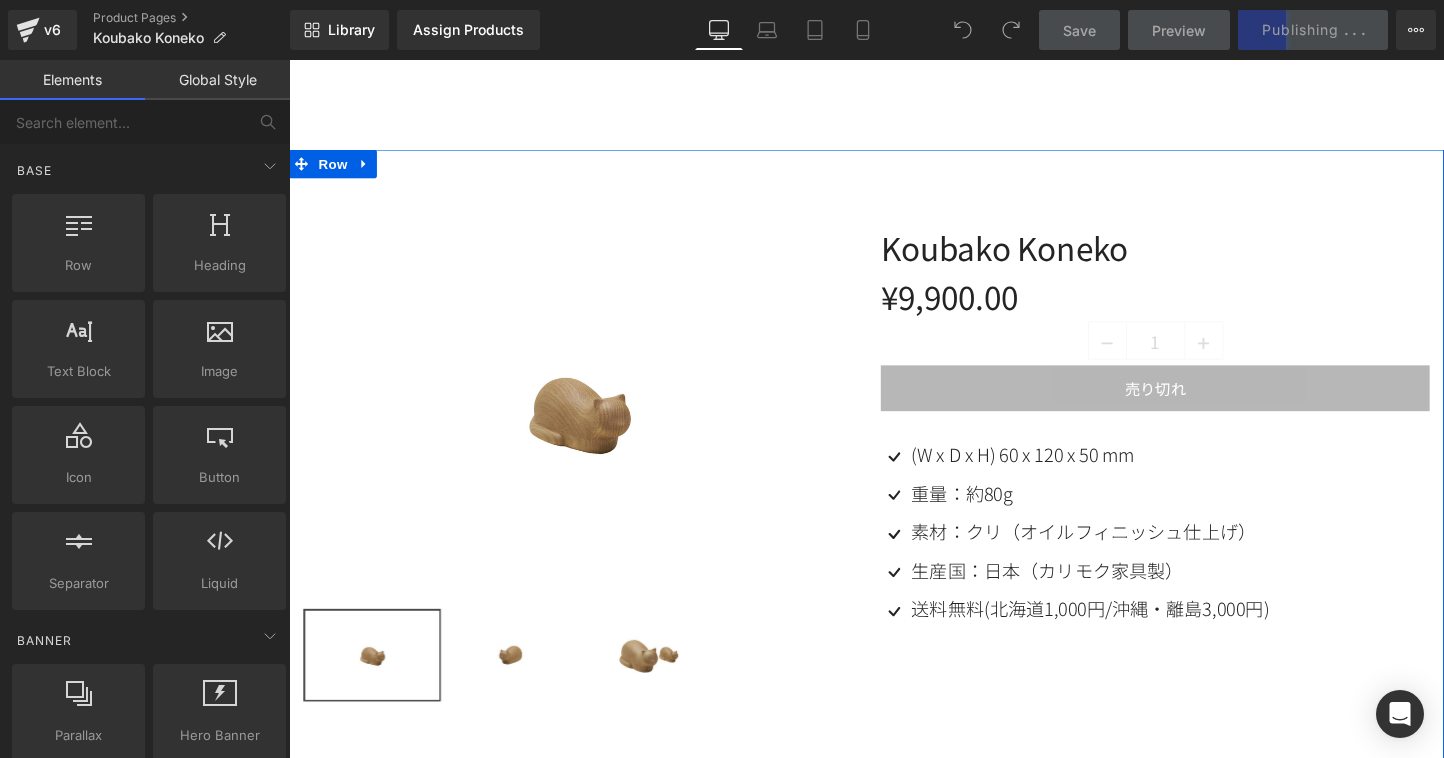 scroll, scrollTop: 0, scrollLeft: 0, axis: both 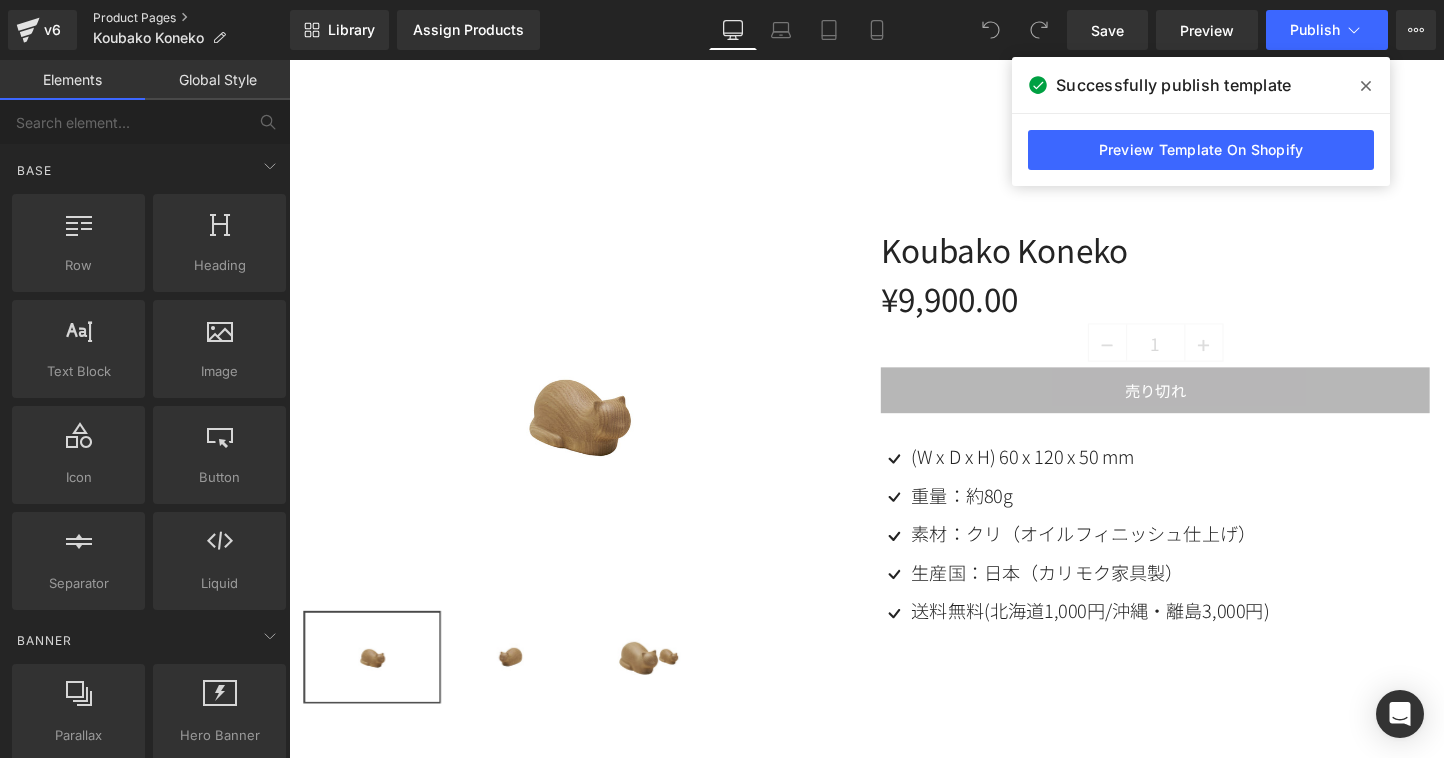 click on "Product Pages" at bounding box center (191, 18) 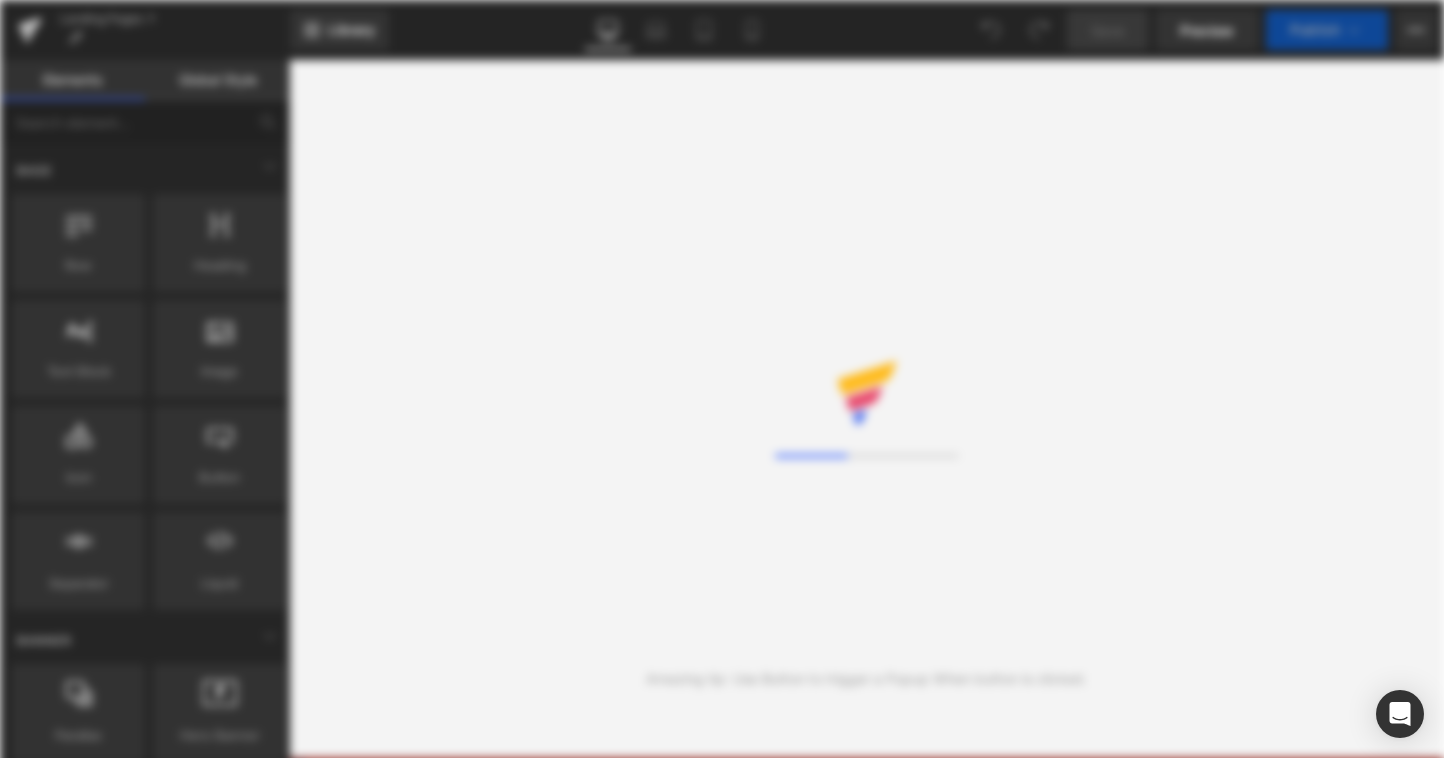 scroll, scrollTop: 0, scrollLeft: 0, axis: both 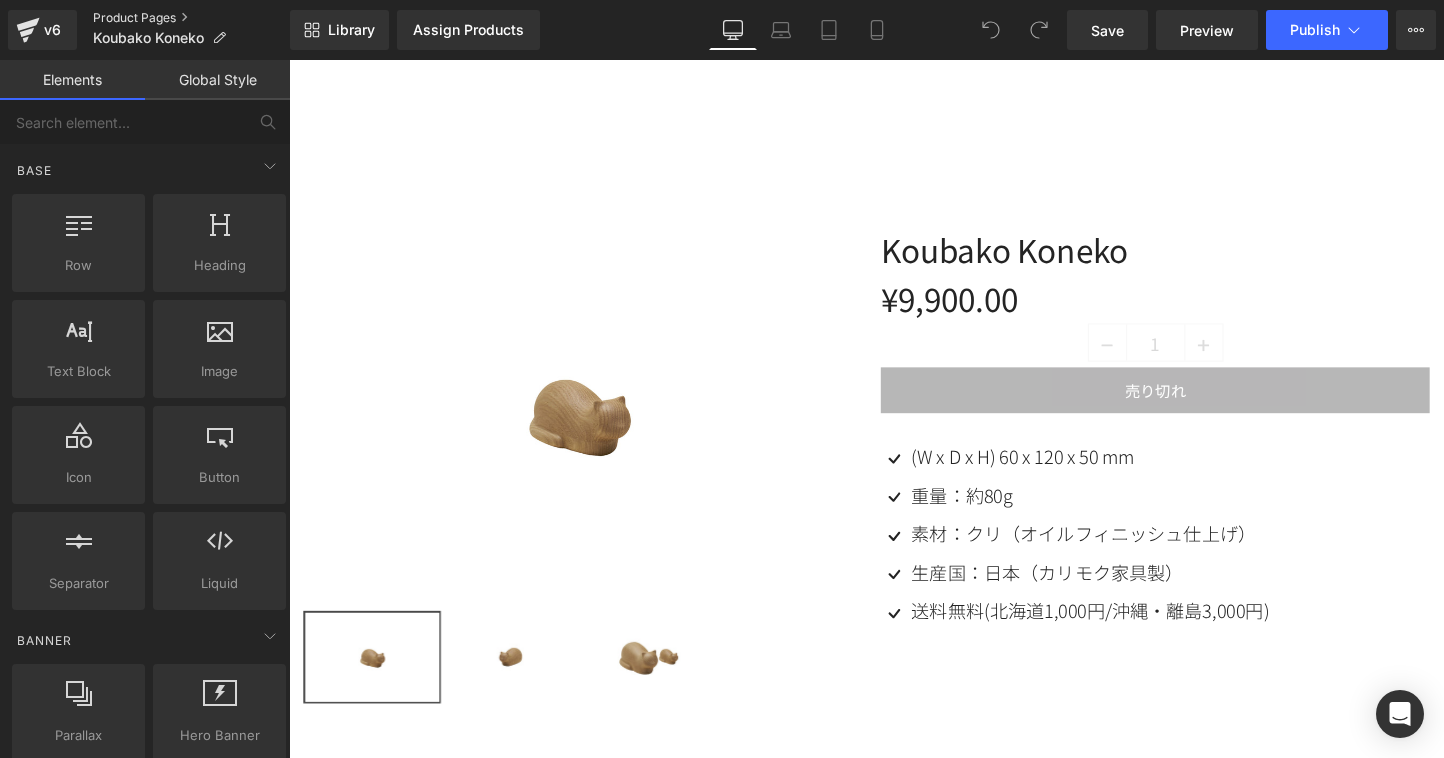 click on "Product Pages" at bounding box center [191, 18] 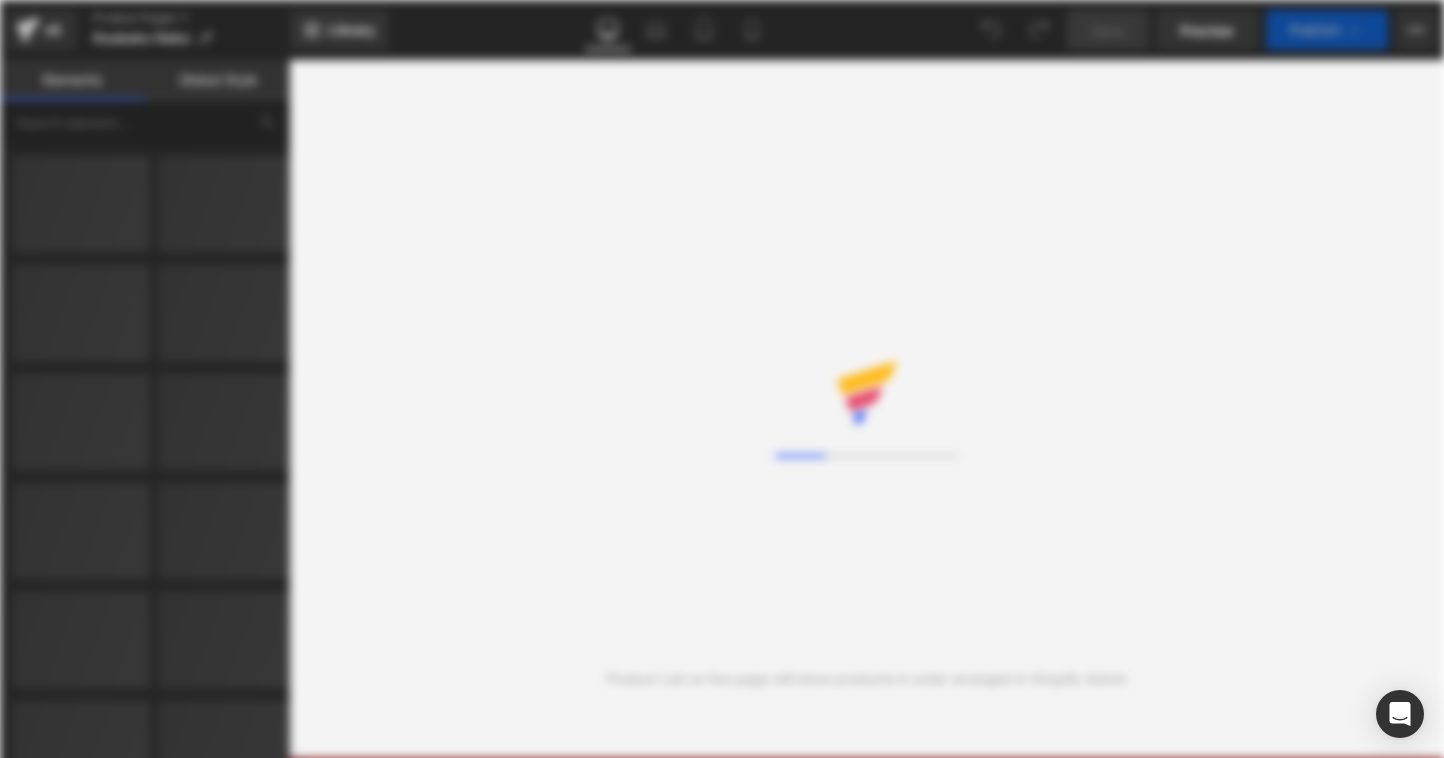 scroll, scrollTop: 0, scrollLeft: 0, axis: both 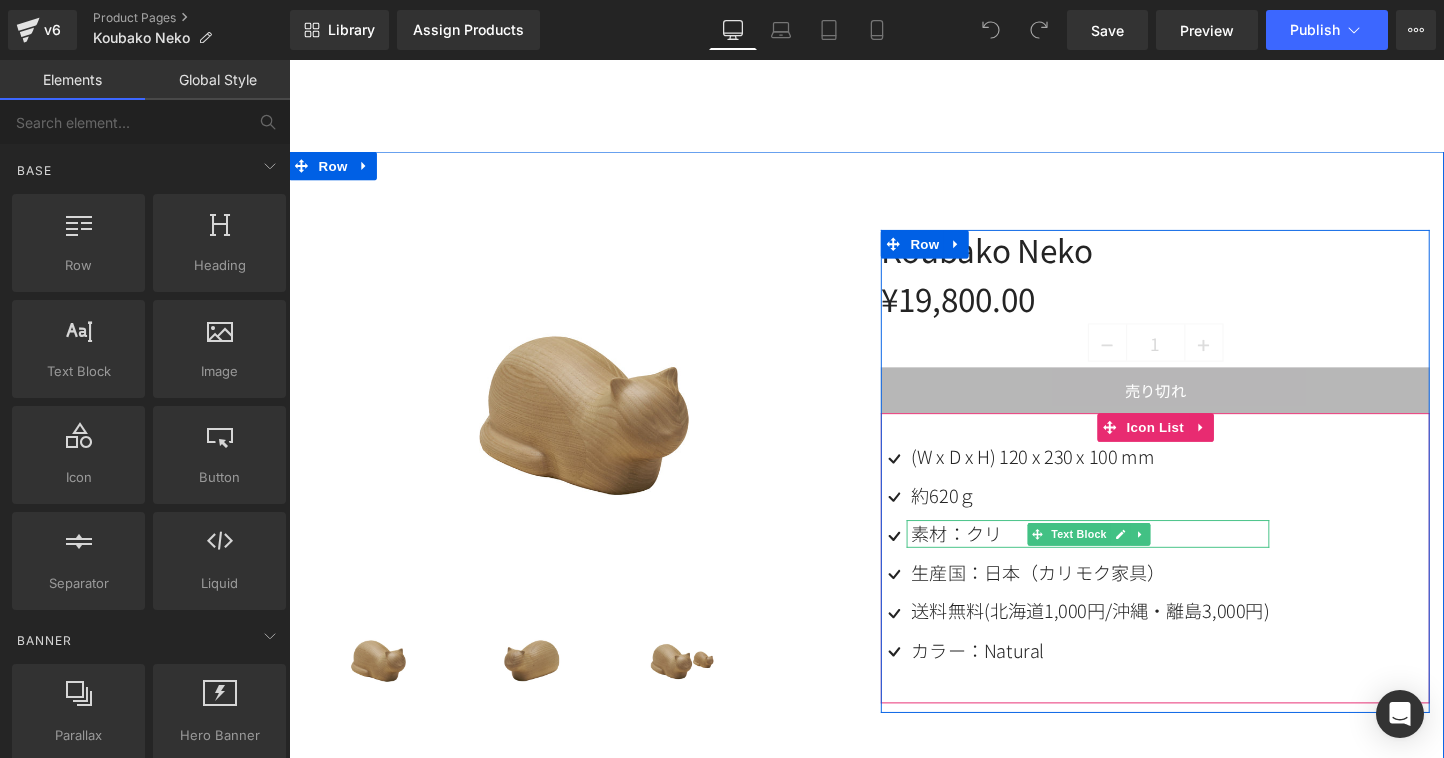 click on "素材：クリ" at bounding box center (1128, 556) 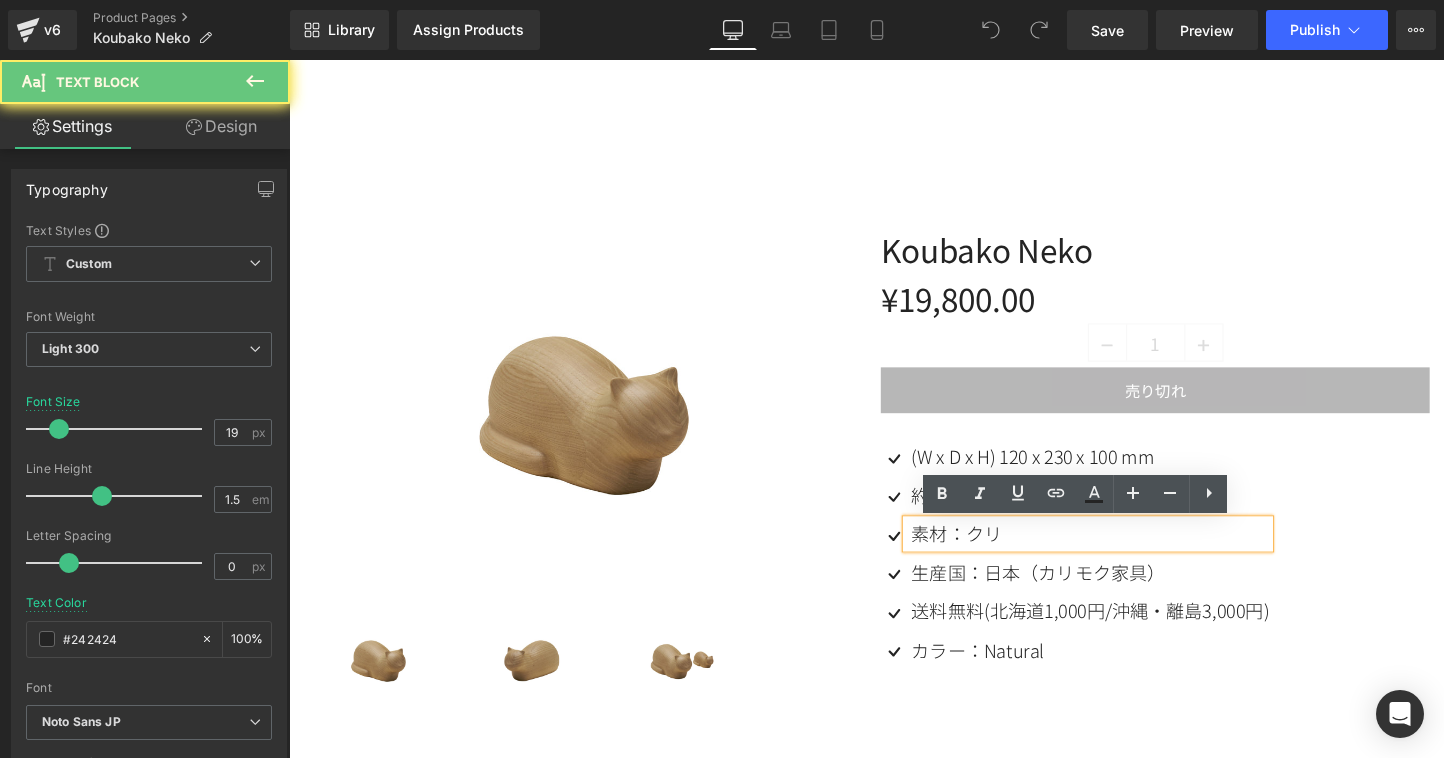click on "素材：クリ" at bounding box center (1128, 556) 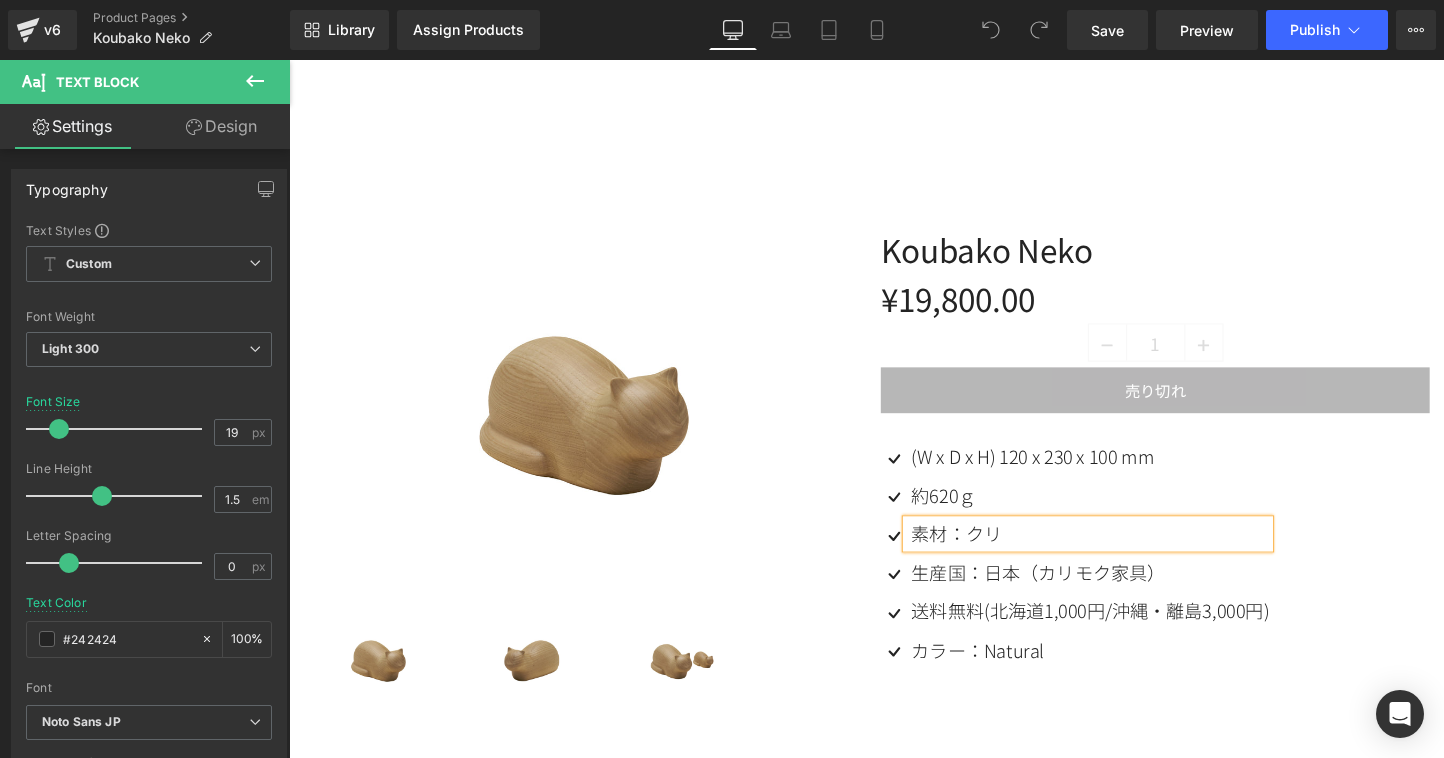 type 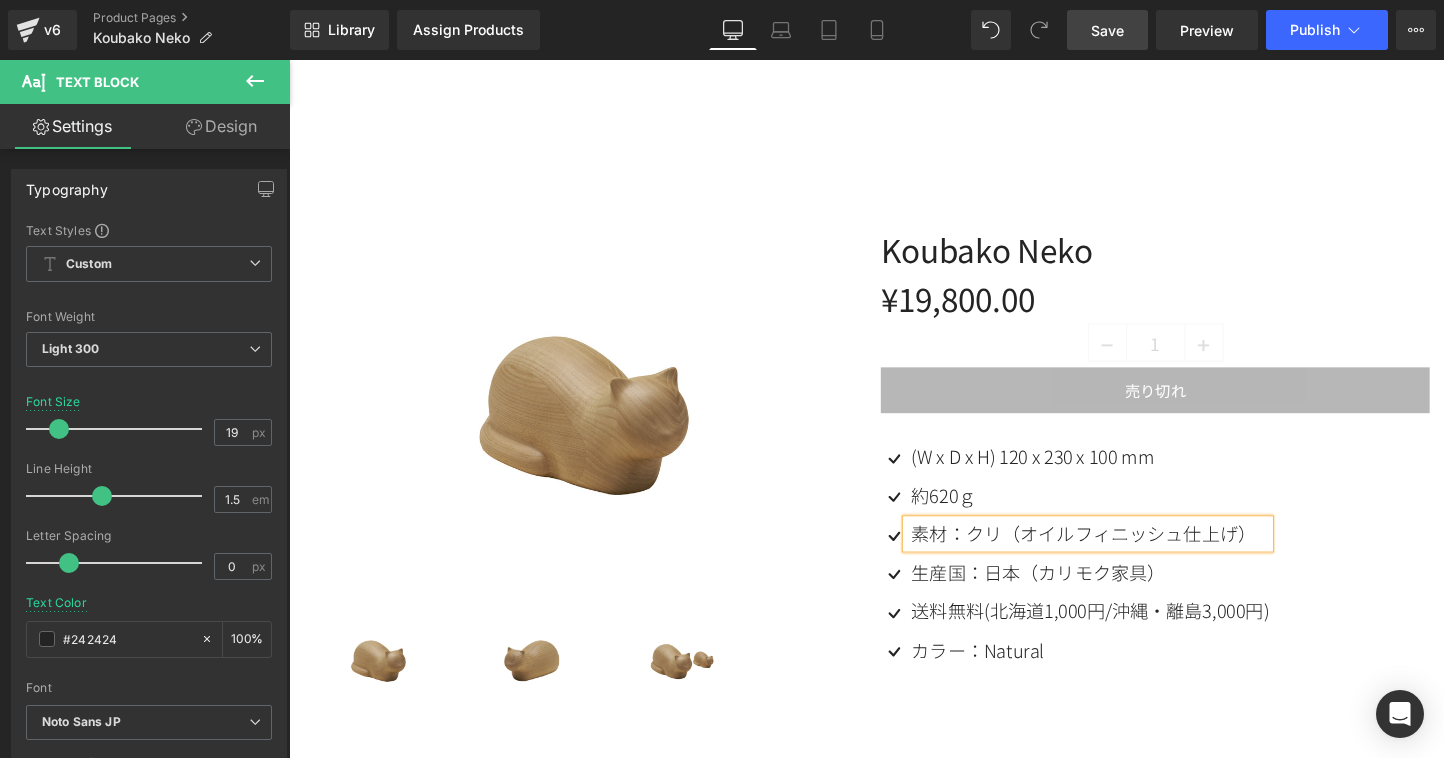 click on "Save" at bounding box center [1107, 30] 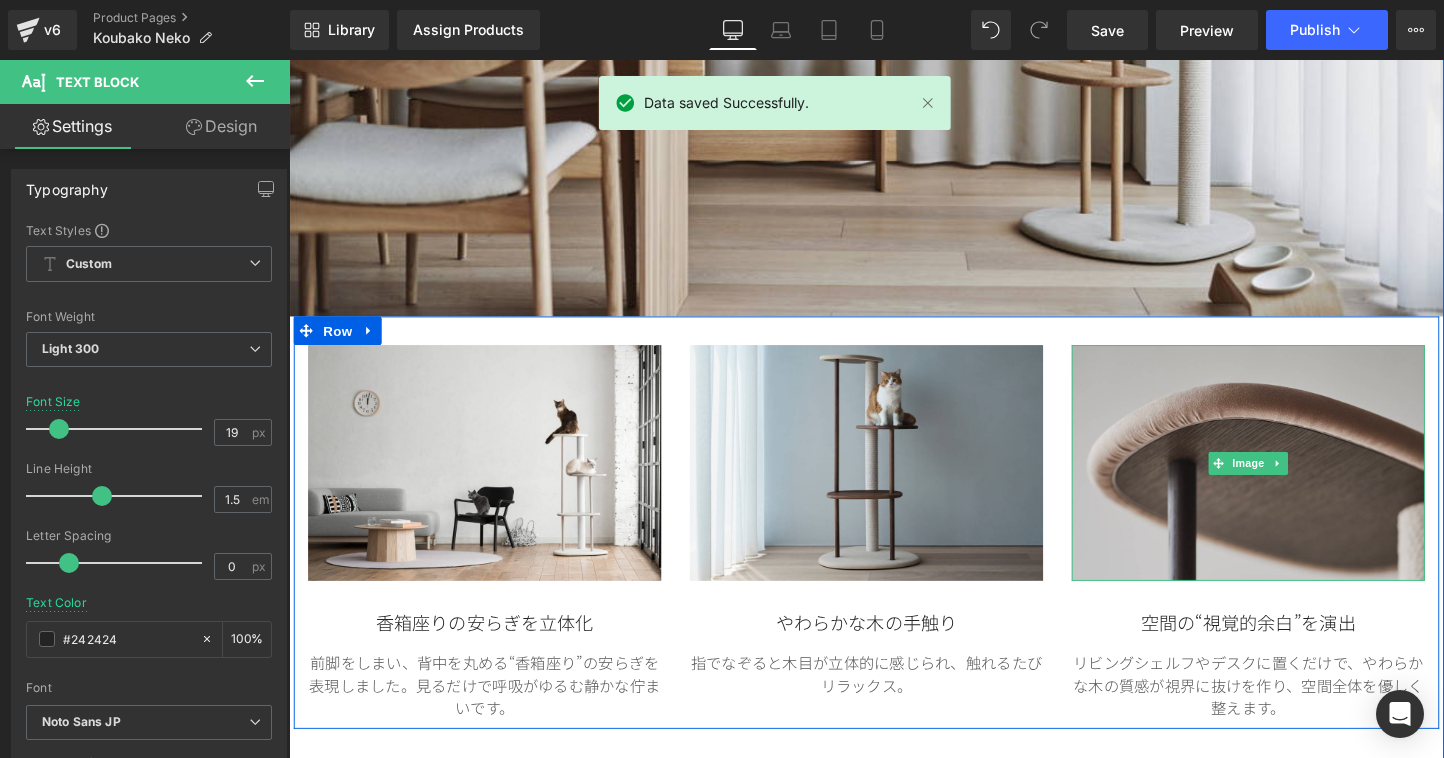 scroll, scrollTop: 0, scrollLeft: 0, axis: both 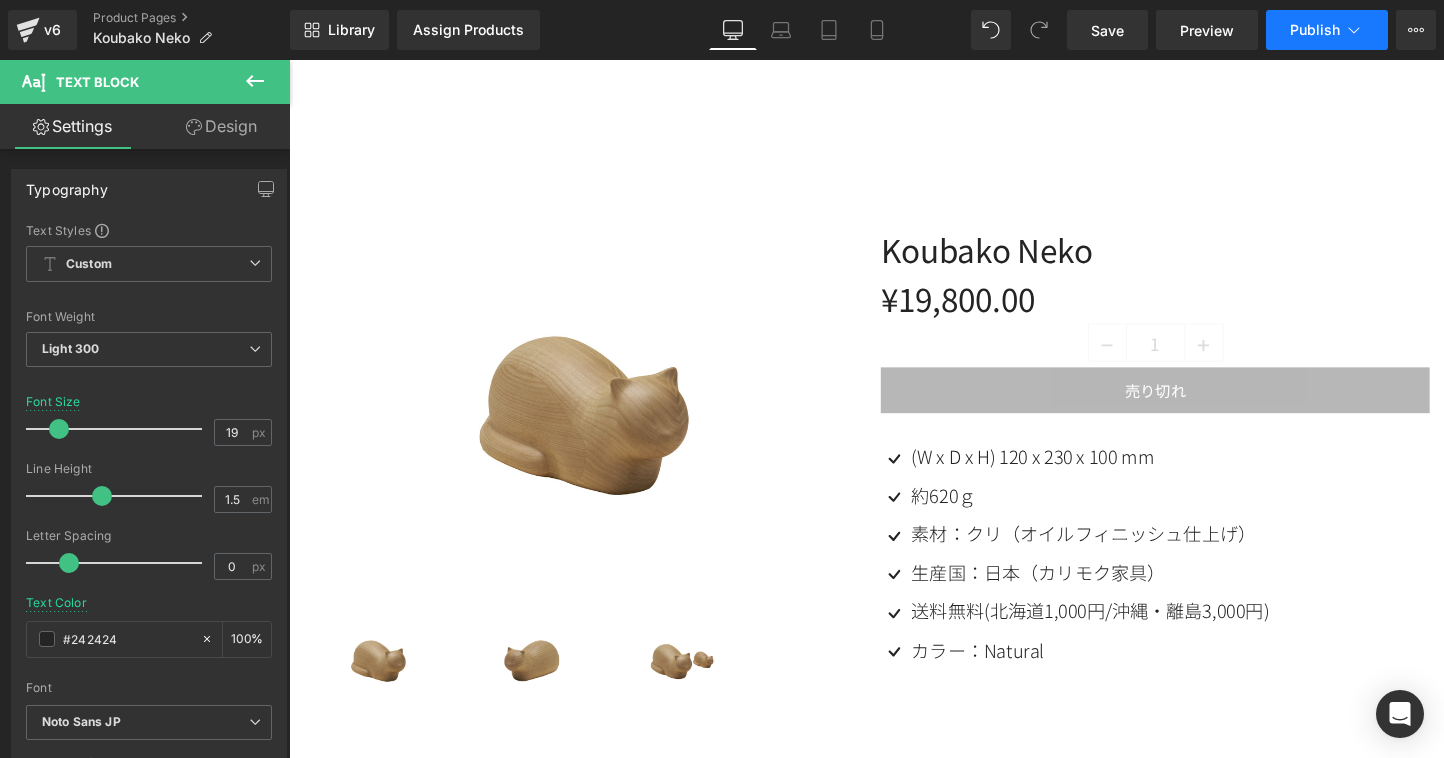 click on "Publish" at bounding box center (1327, 30) 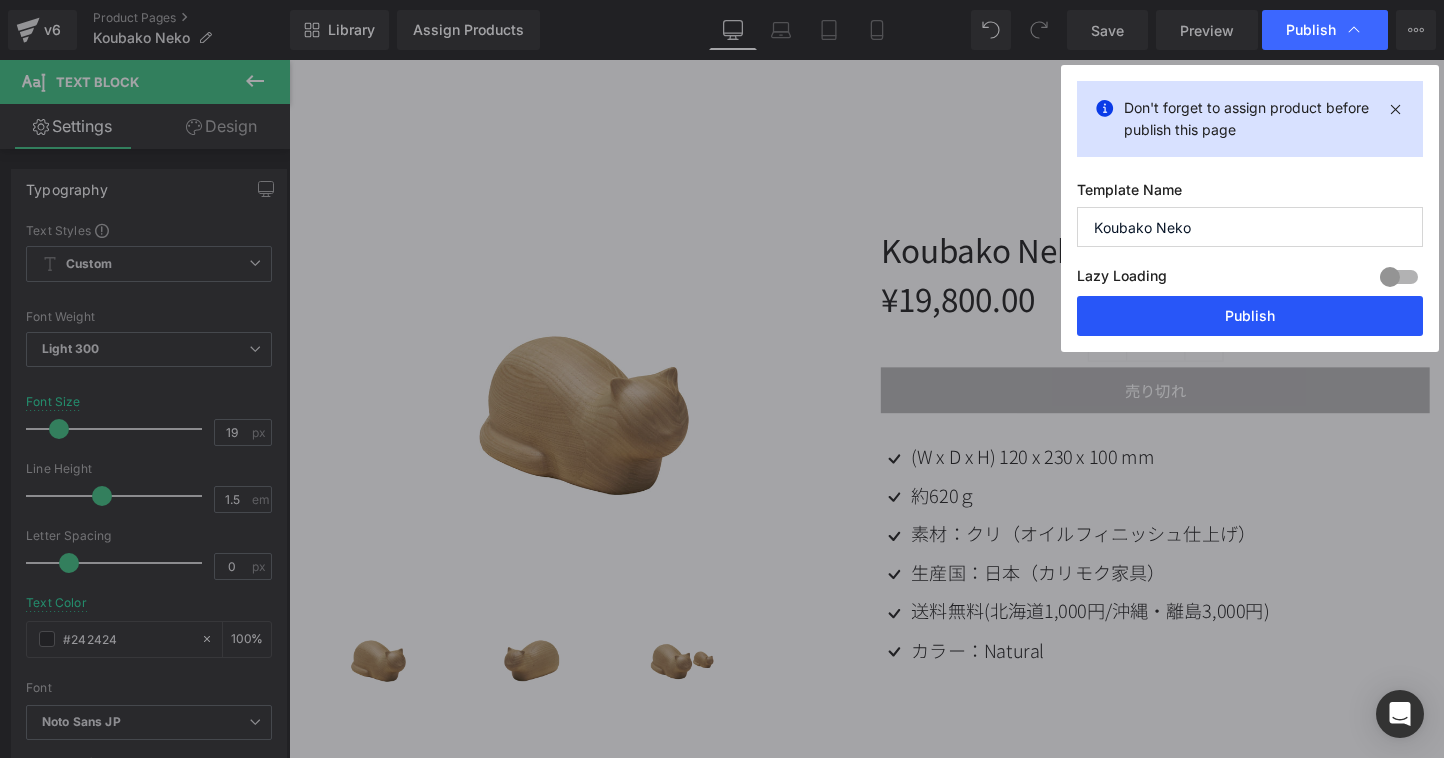 click on "Publish" at bounding box center (1250, 316) 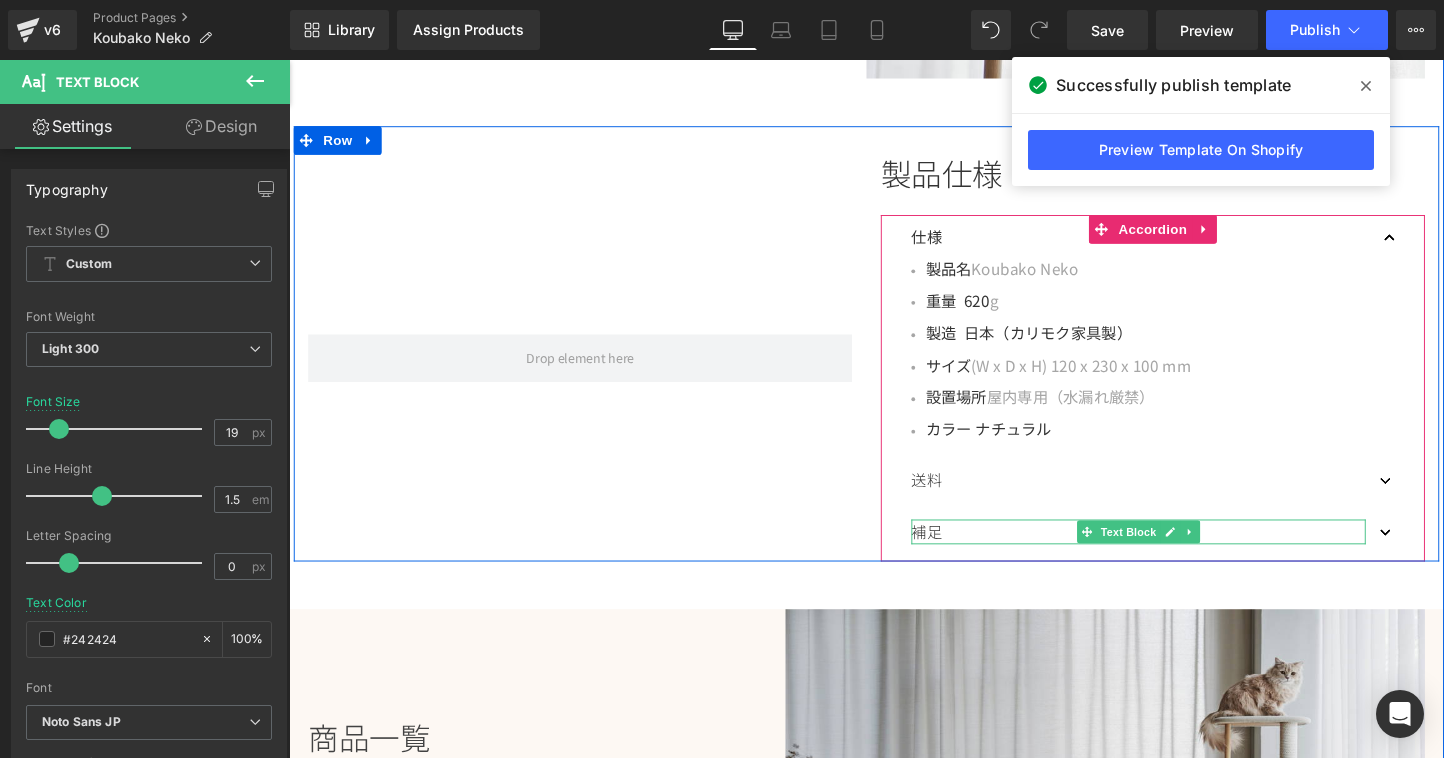 scroll, scrollTop: 2796, scrollLeft: 0, axis: vertical 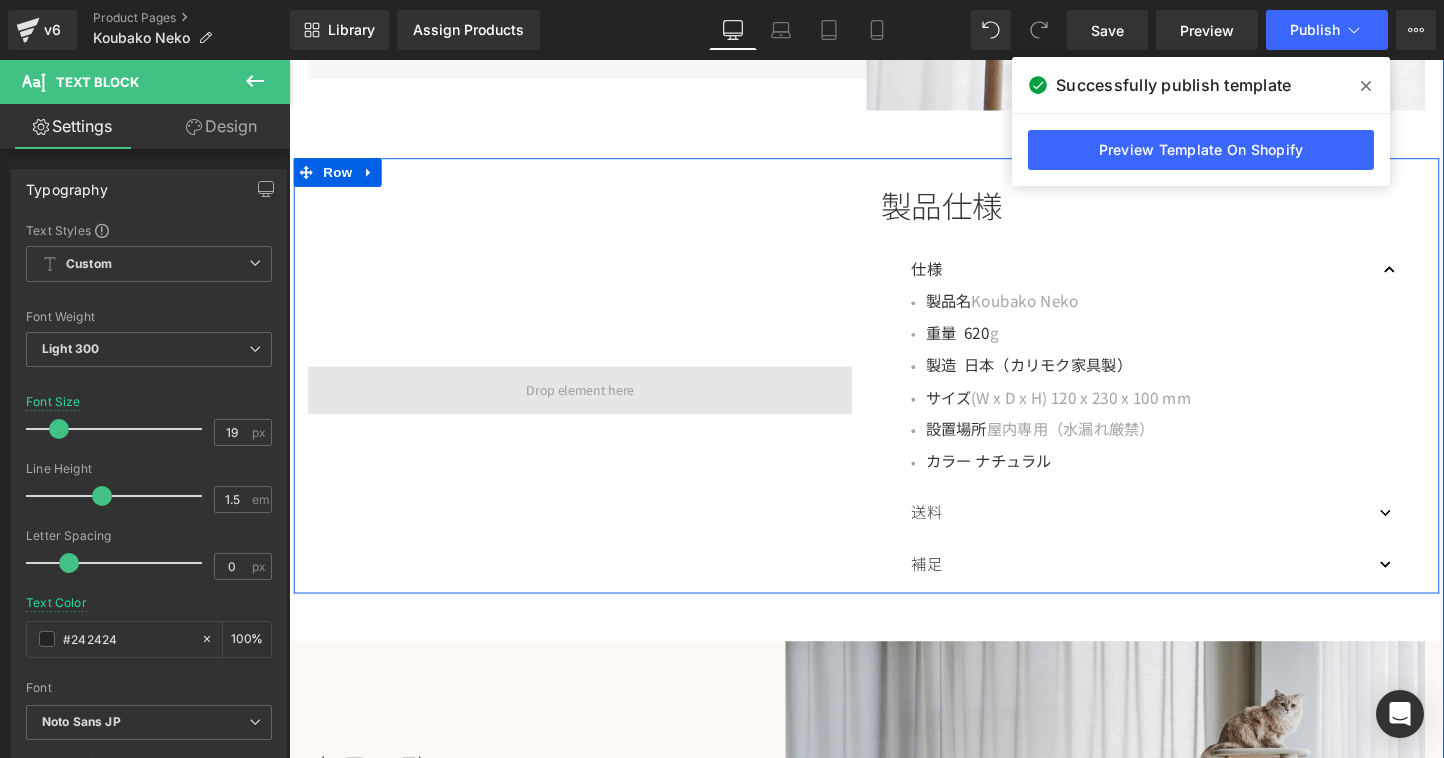 click at bounding box center (594, 406) 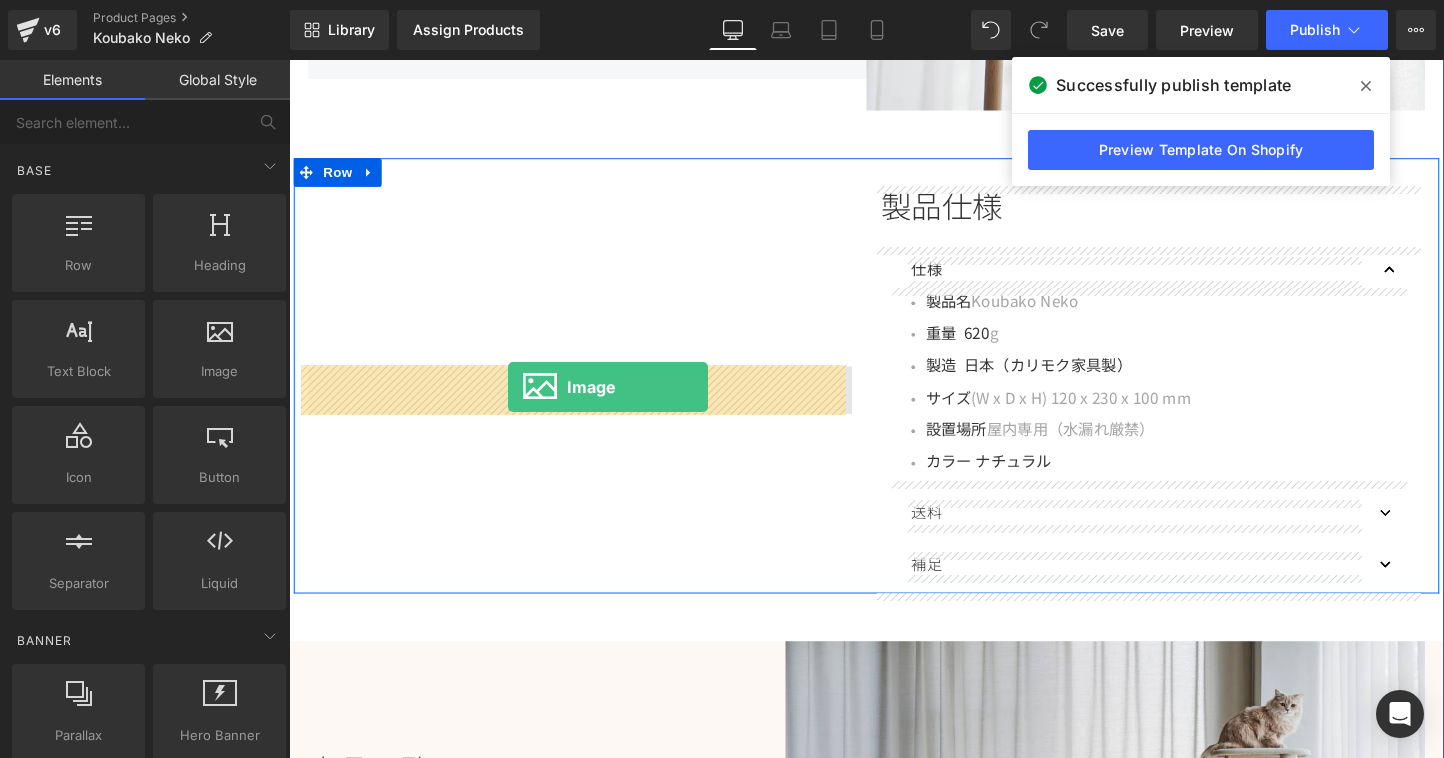 drag, startPoint x: 527, startPoint y: 385, endPoint x: 518, endPoint y: 403, distance: 20.12461 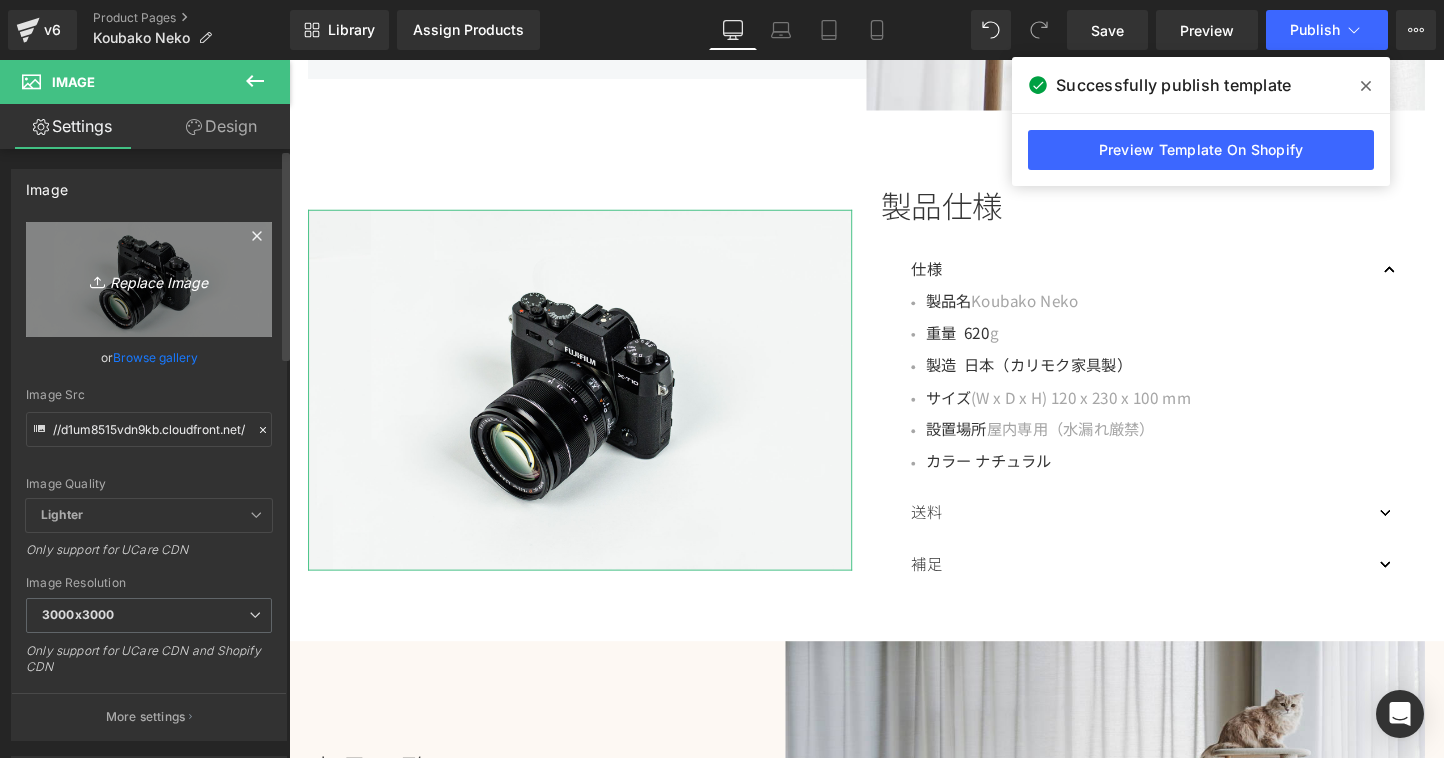 click on "Replace Image" at bounding box center (149, 279) 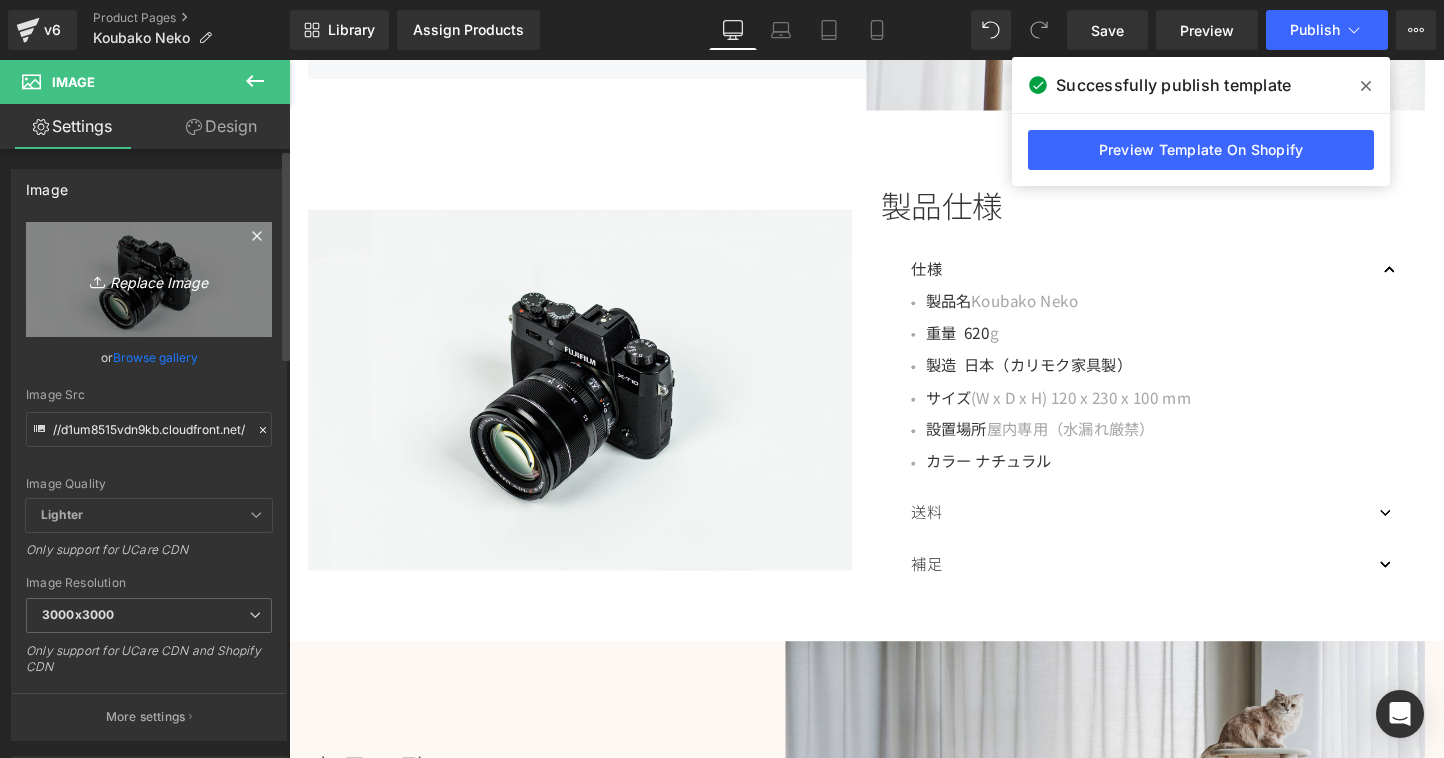 type on "C:\fakepath\2.jpg" 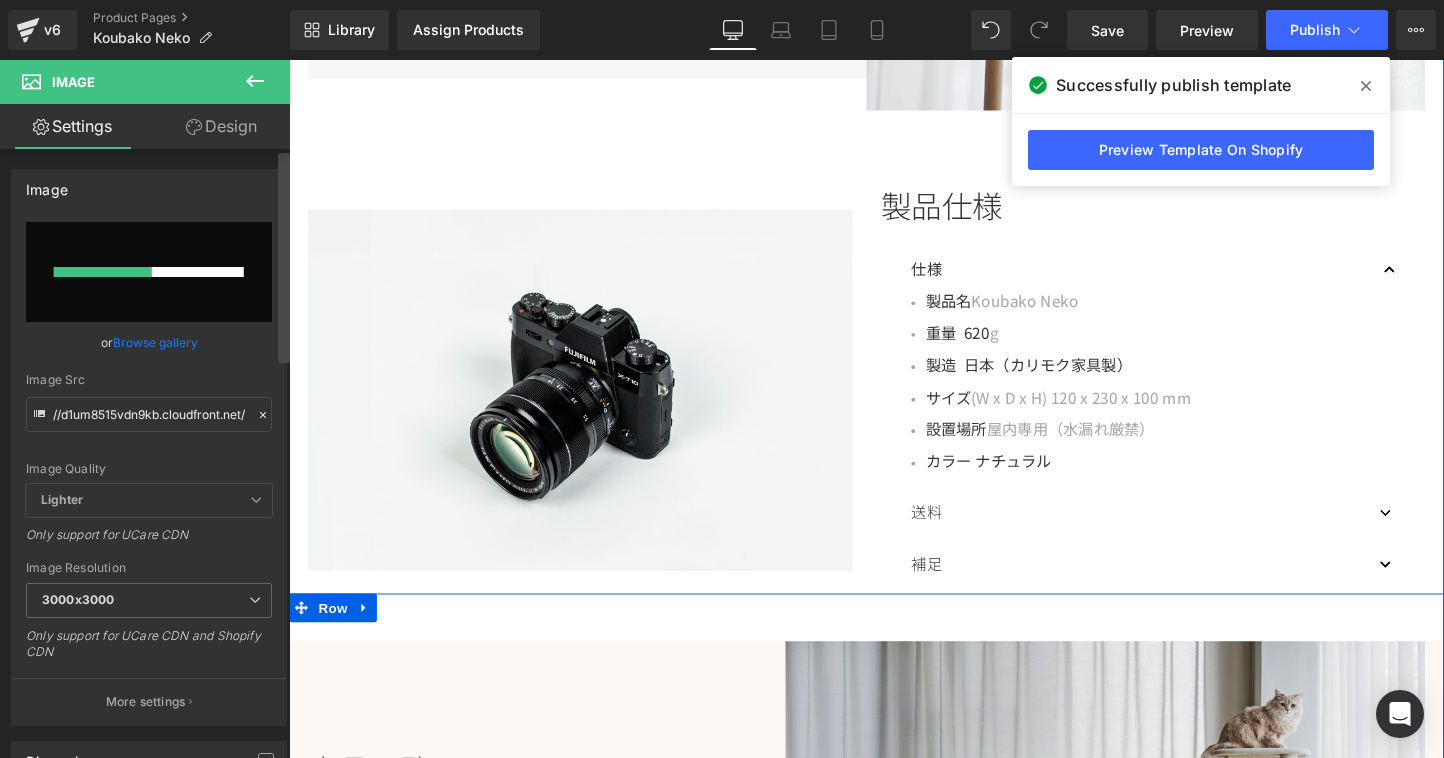 type 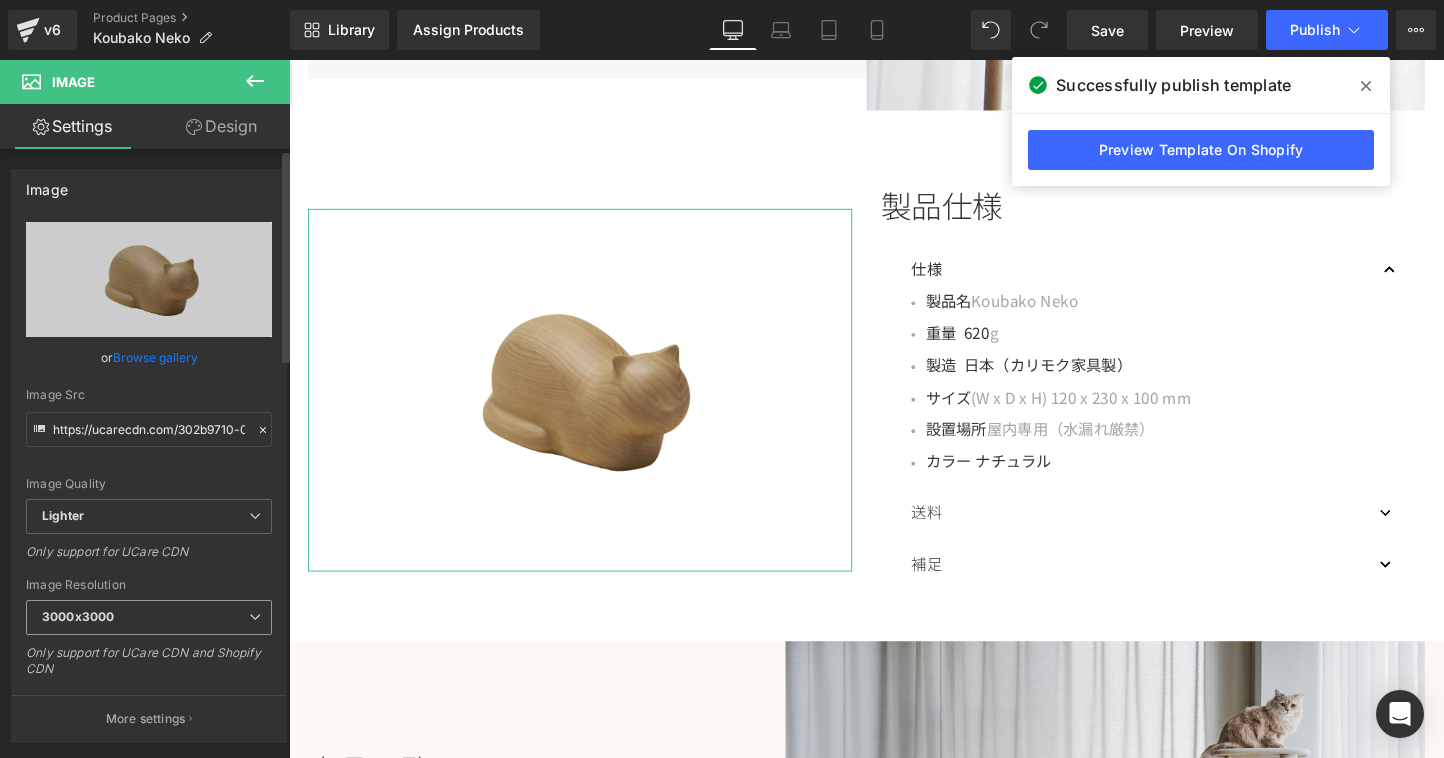 click on "Image Resolution
3000x3000
100x100 240x240 480x480 576x576 640x640 768x768 800x800 960x960 1024x1024 1280x1280 1440x1440 1600x1600 1920x1920 2560x2560 3000x3000 Only support for UCare CDN and Shopify CDN" at bounding box center (149, 634) 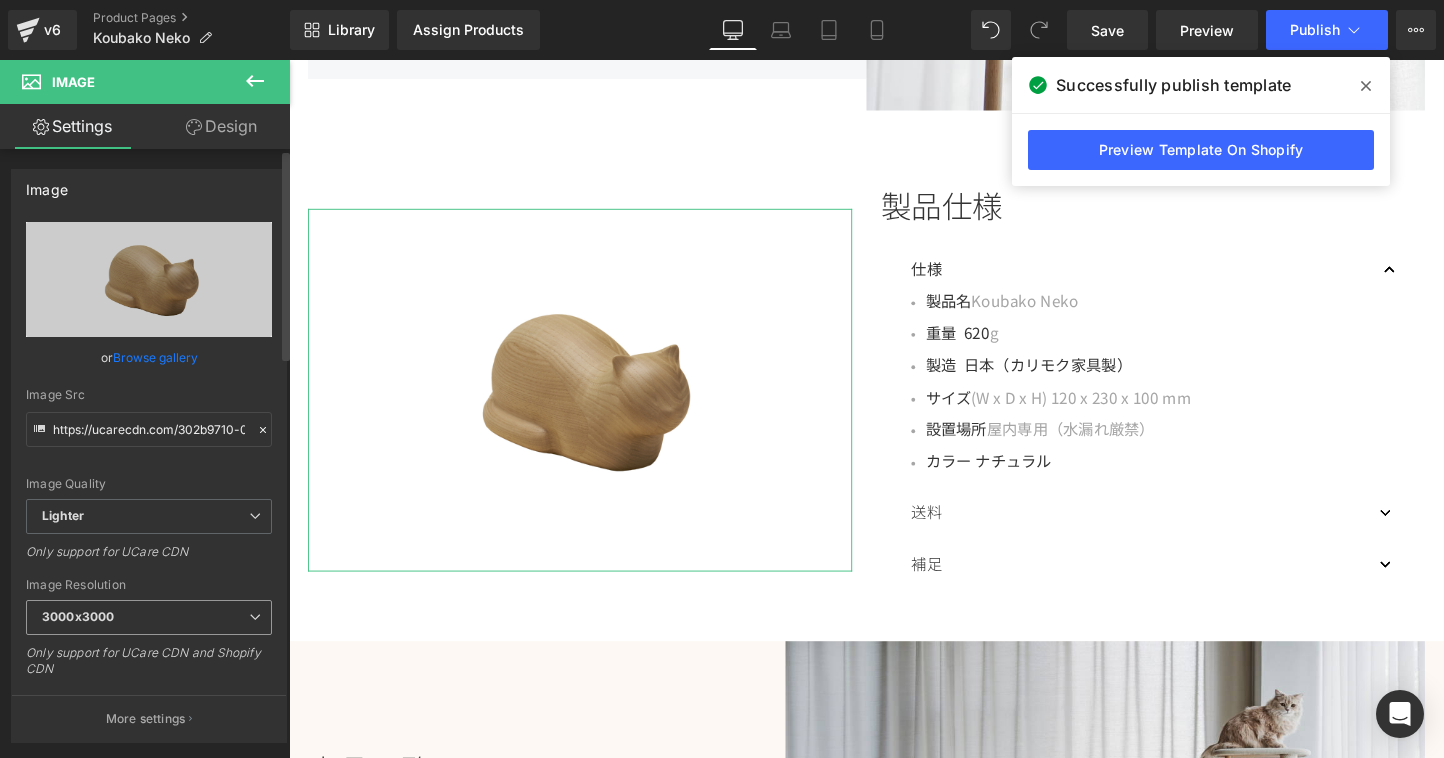 click on "3000x3000" at bounding box center [149, 617] 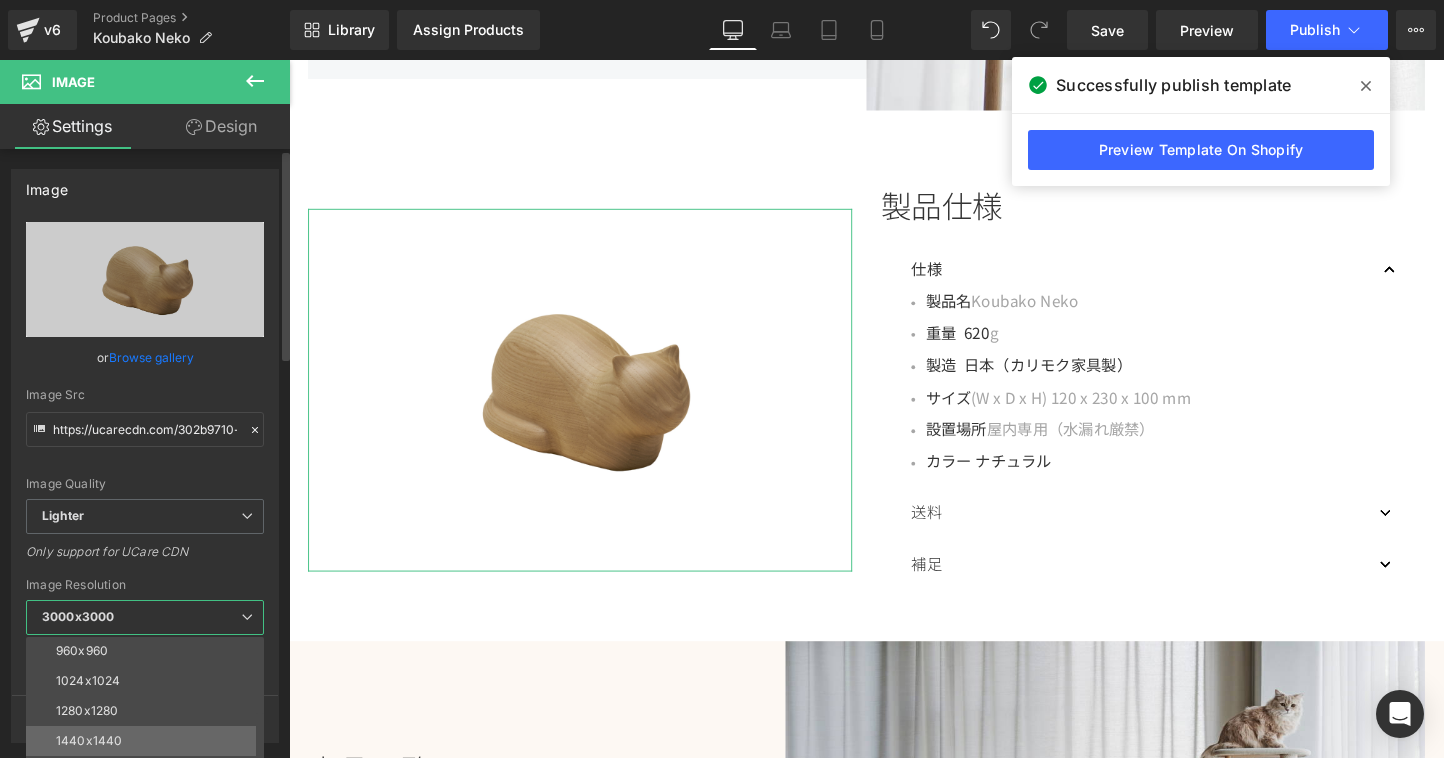 scroll, scrollTop: 208, scrollLeft: 0, axis: vertical 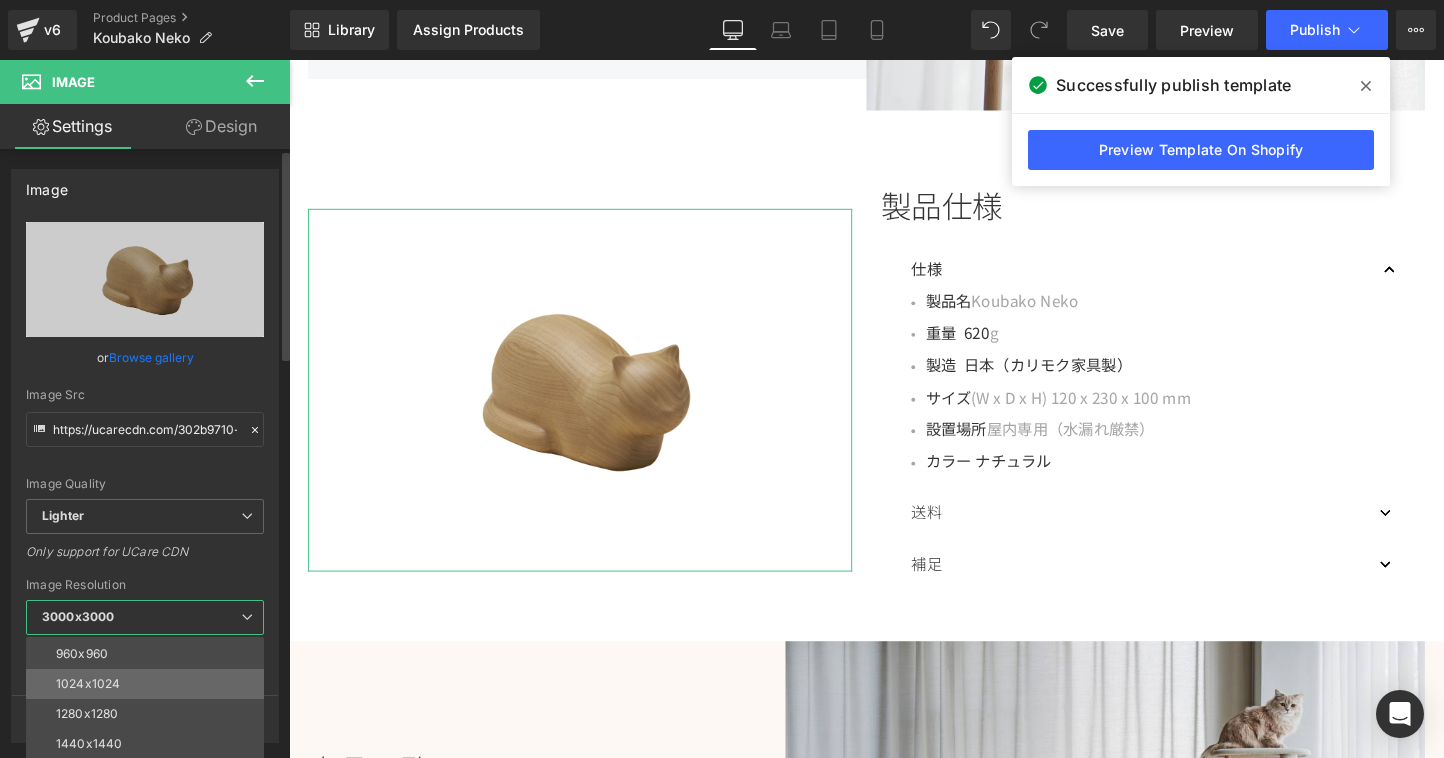 click on "1024x1024" at bounding box center [149, 684] 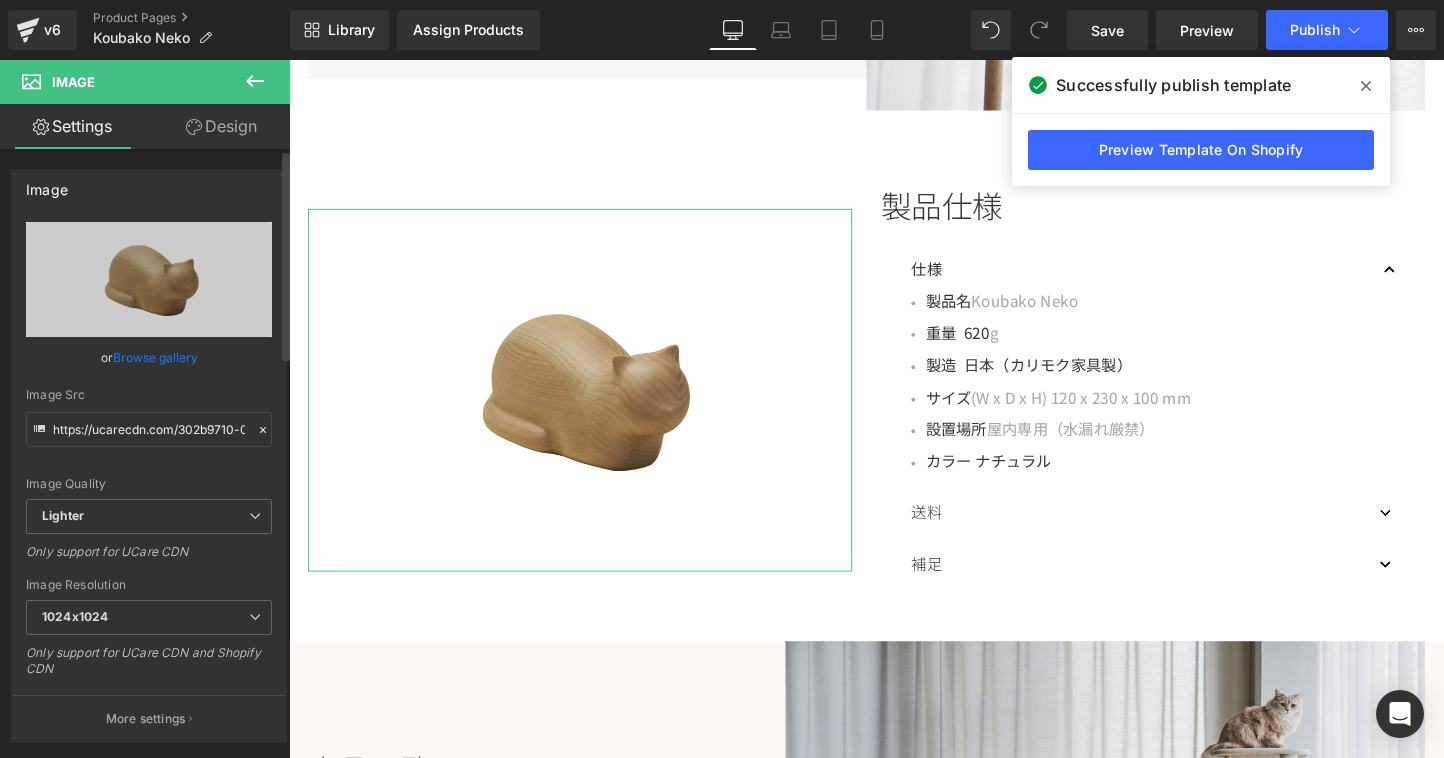 type on "https://ucarecdn.com/302b9710-0e29-4487-8a91-13c24162dfa8/-/format/auto/-/preview/1024x1024/-/quality/lighter/2.jpg" 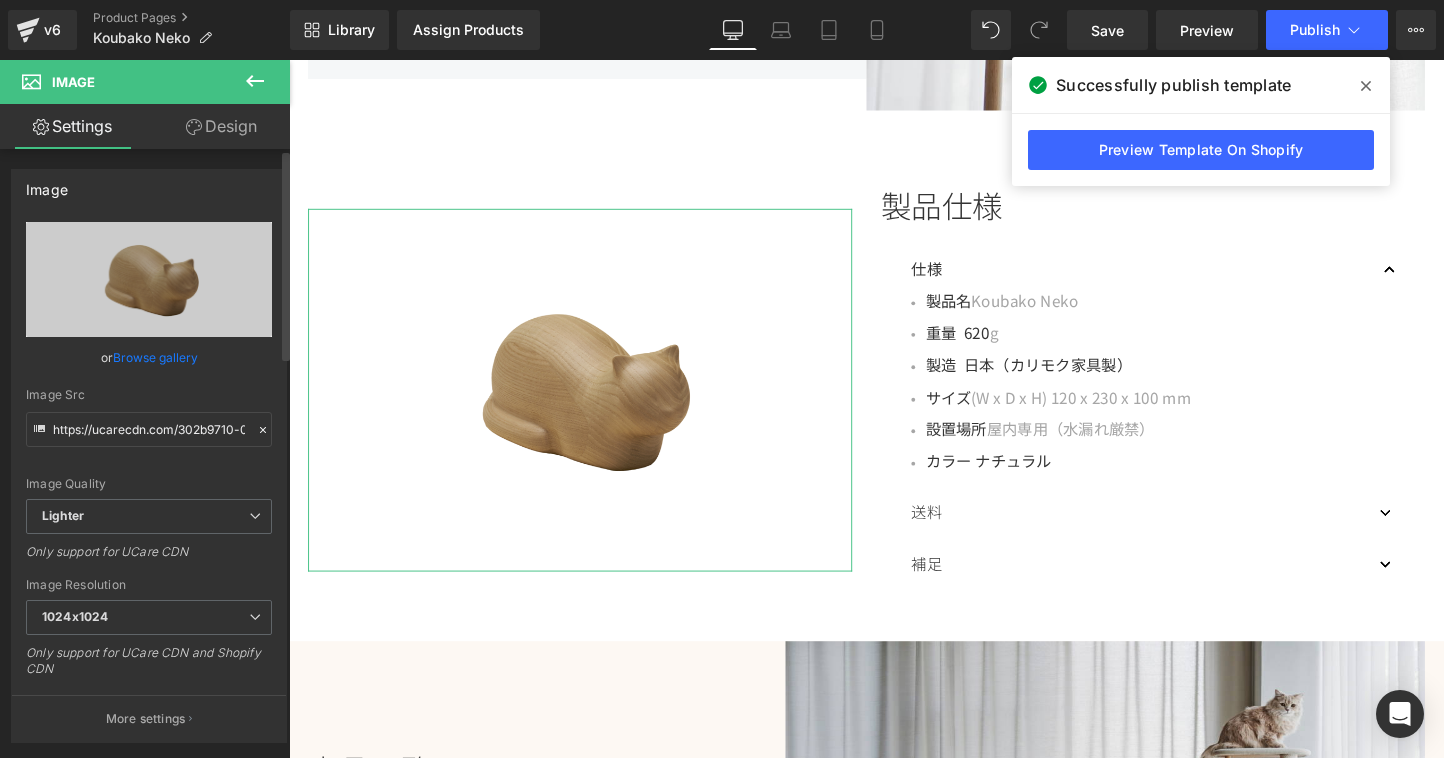 click on "Only support for UCare CDN" at bounding box center (149, 558) 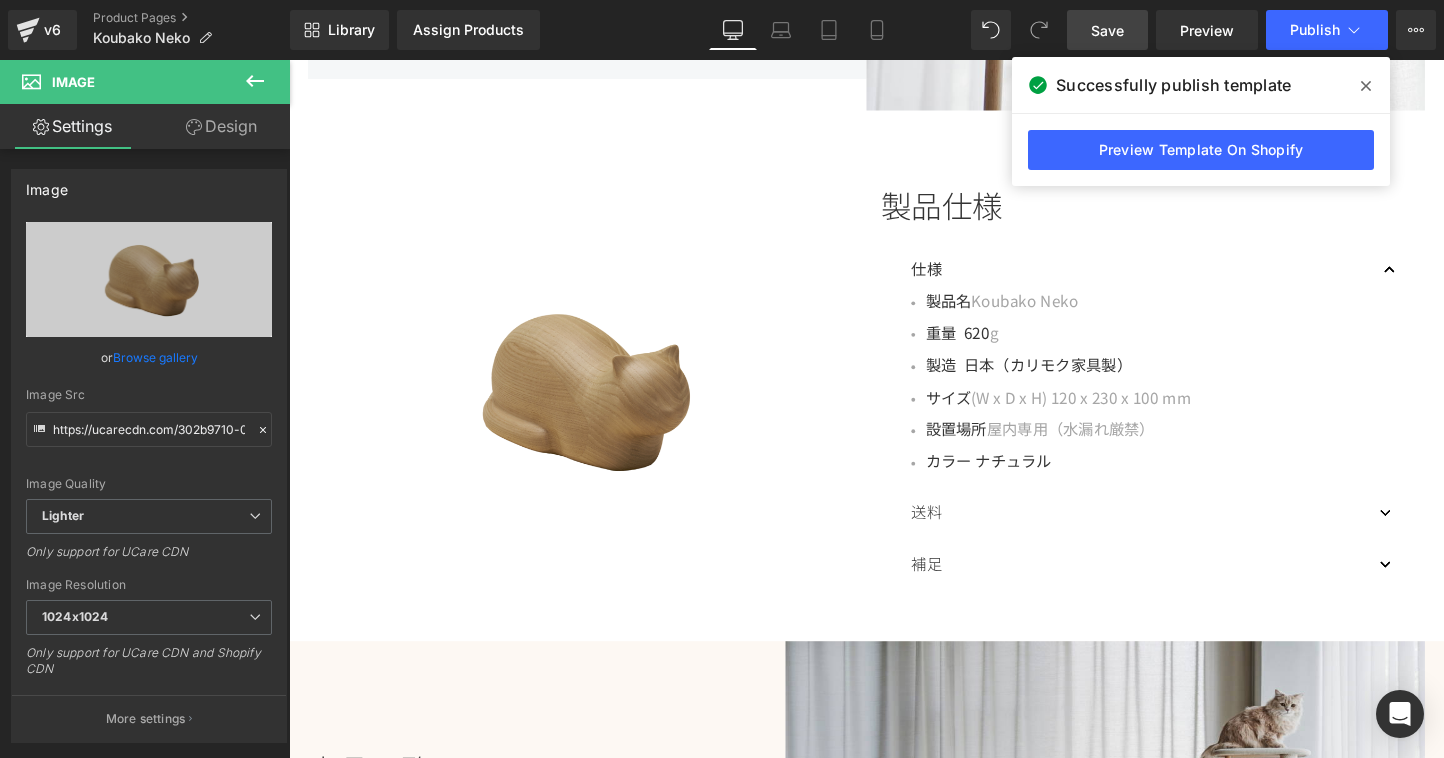 click on "Save" at bounding box center [1107, 30] 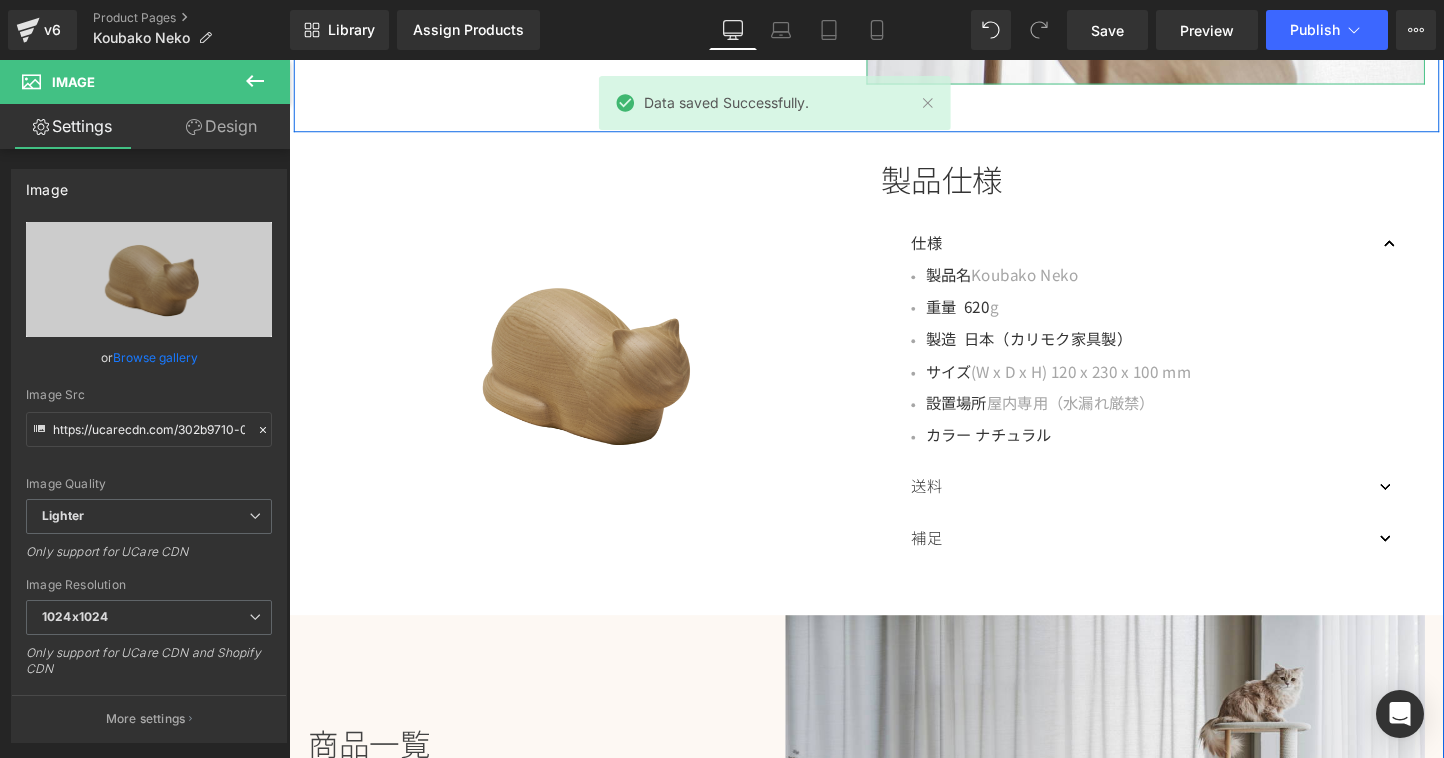 scroll, scrollTop: 2830, scrollLeft: 0, axis: vertical 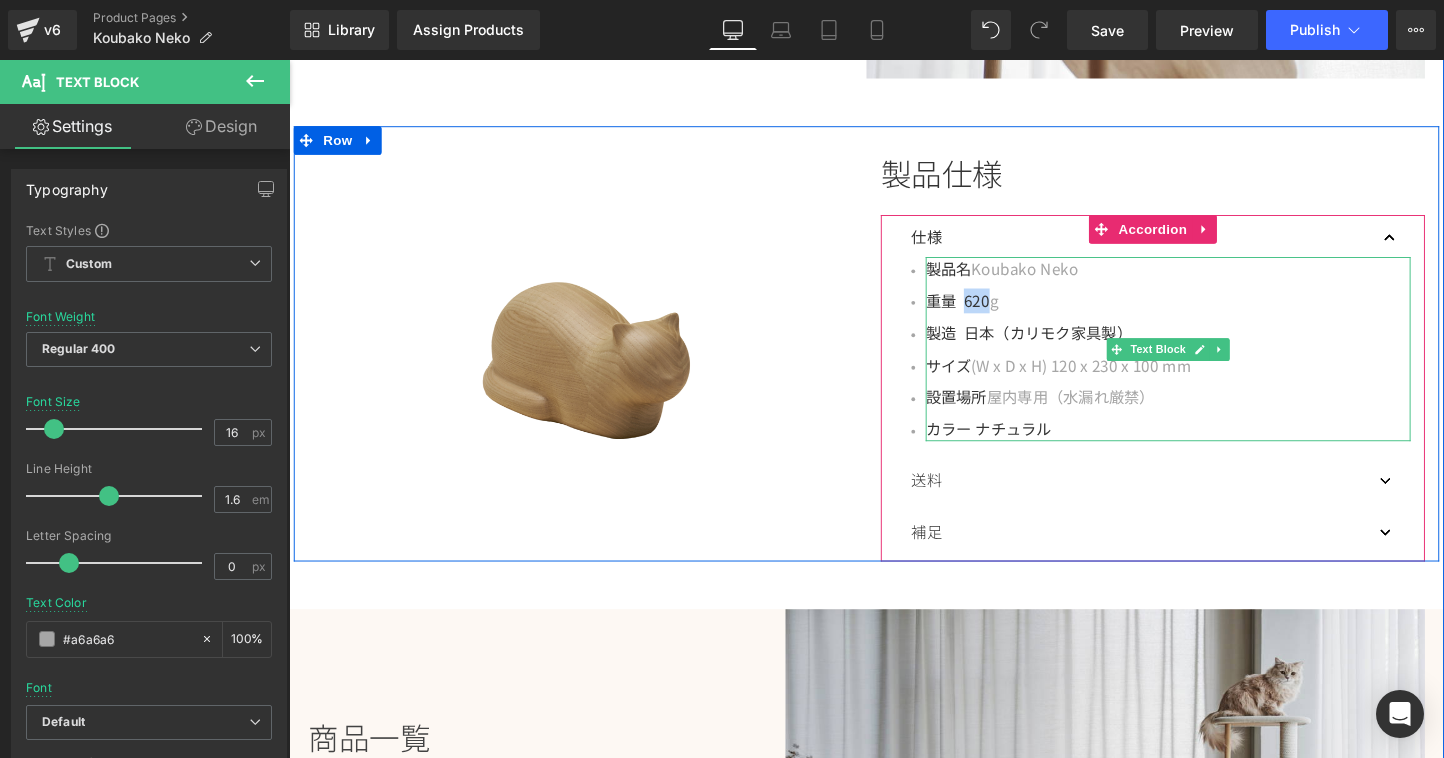 drag, startPoint x: 994, startPoint y: 309, endPoint x: 1018, endPoint y: 309, distance: 24 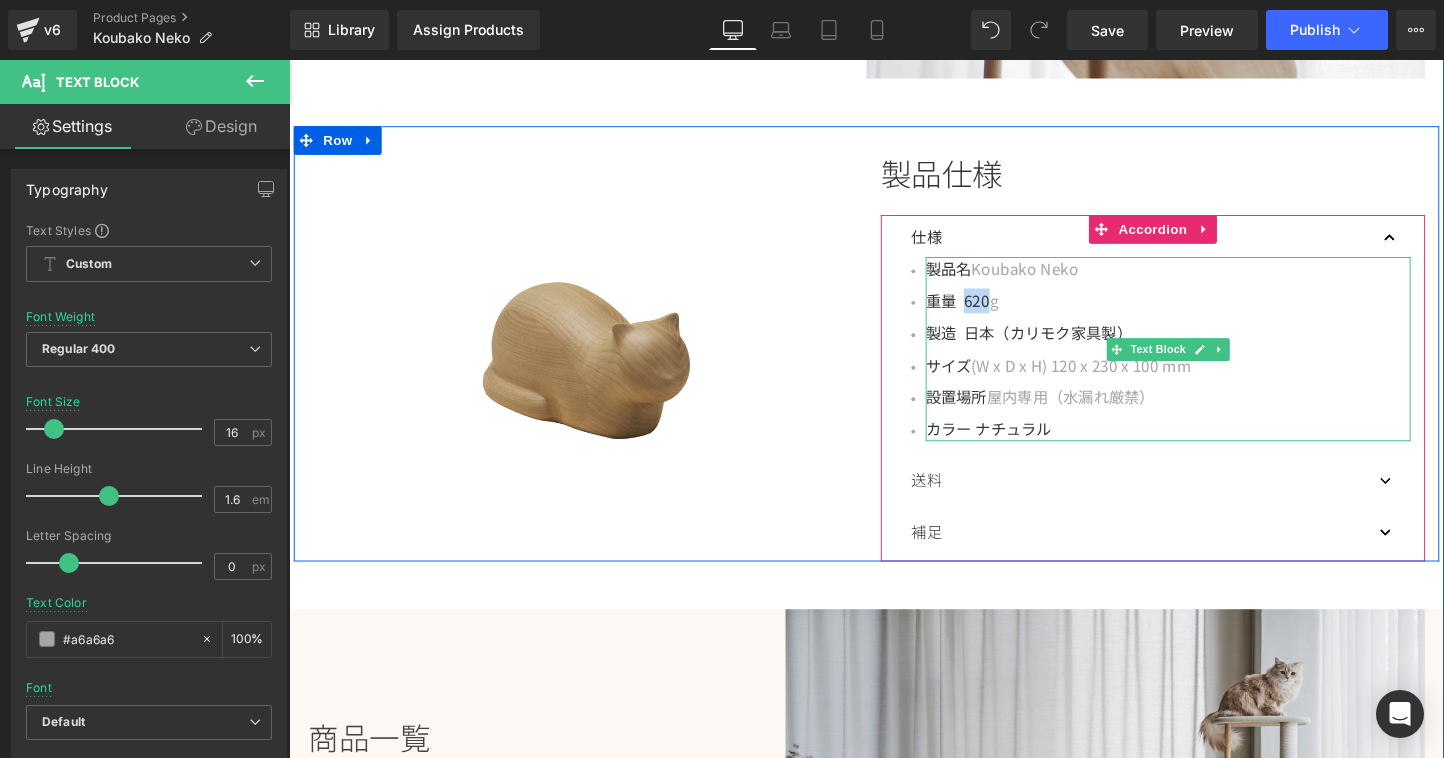 click on "重量  620" at bounding box center (989, 311) 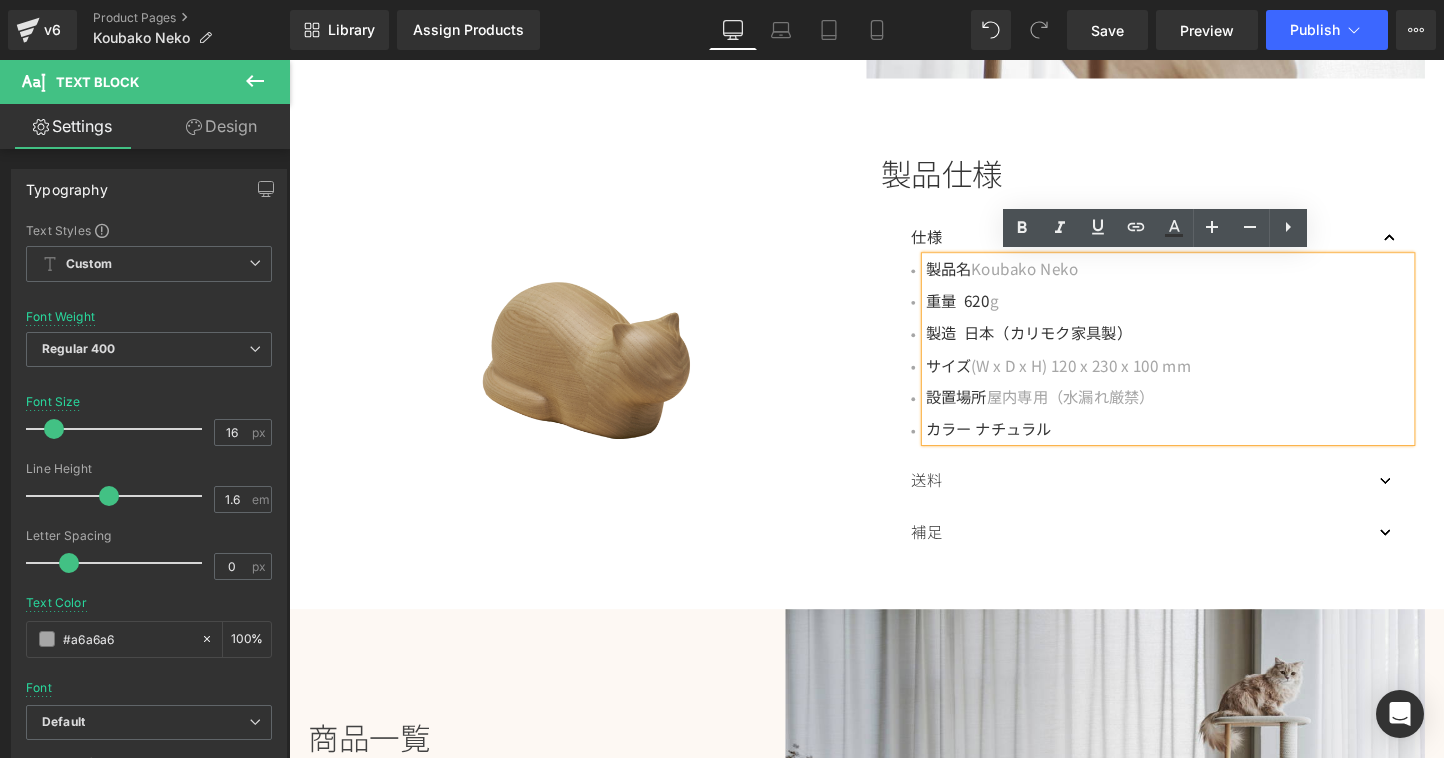 click on "設置場所   屋内専用（水漏れ厳禁）" at bounding box center (1210, 413) 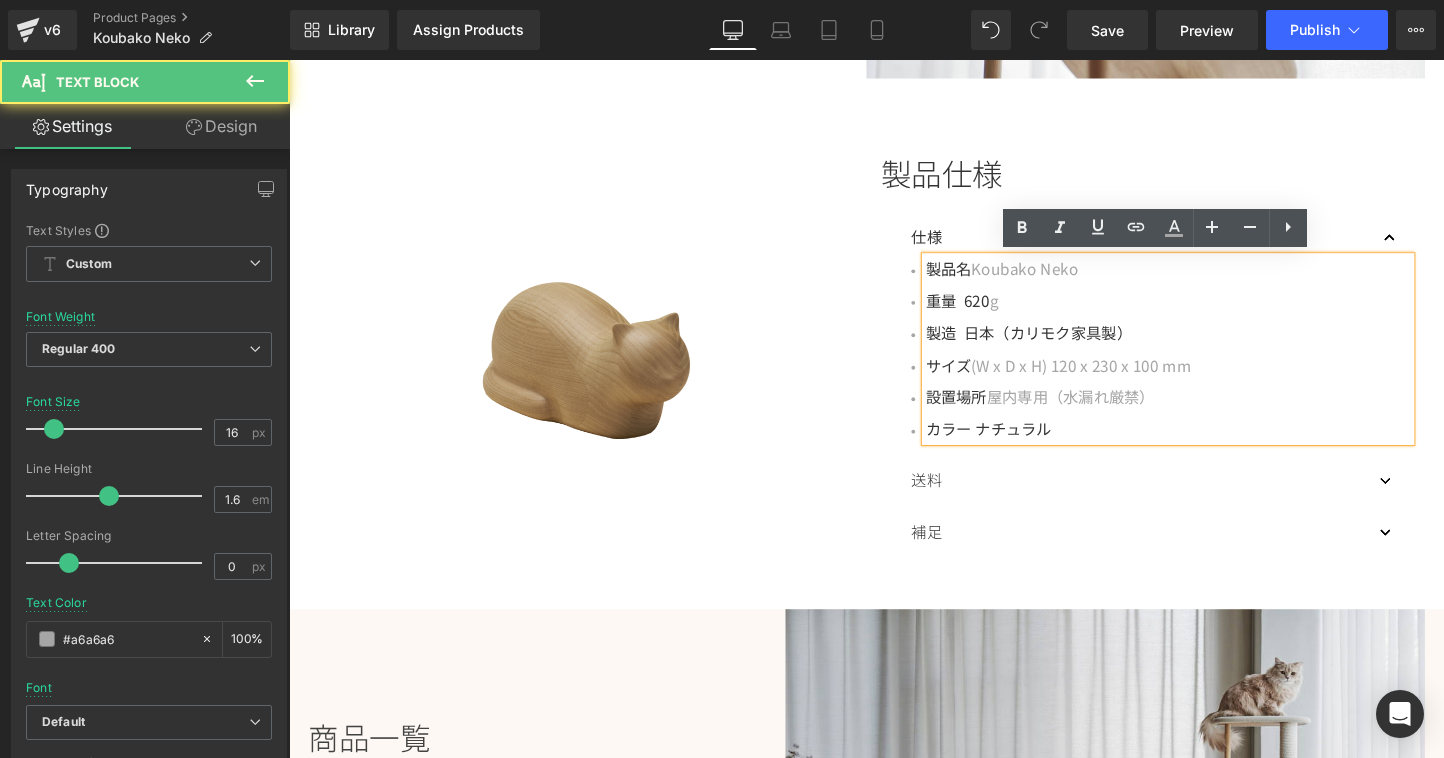 click on "仕様
Text Block" at bounding box center [1179, 245] 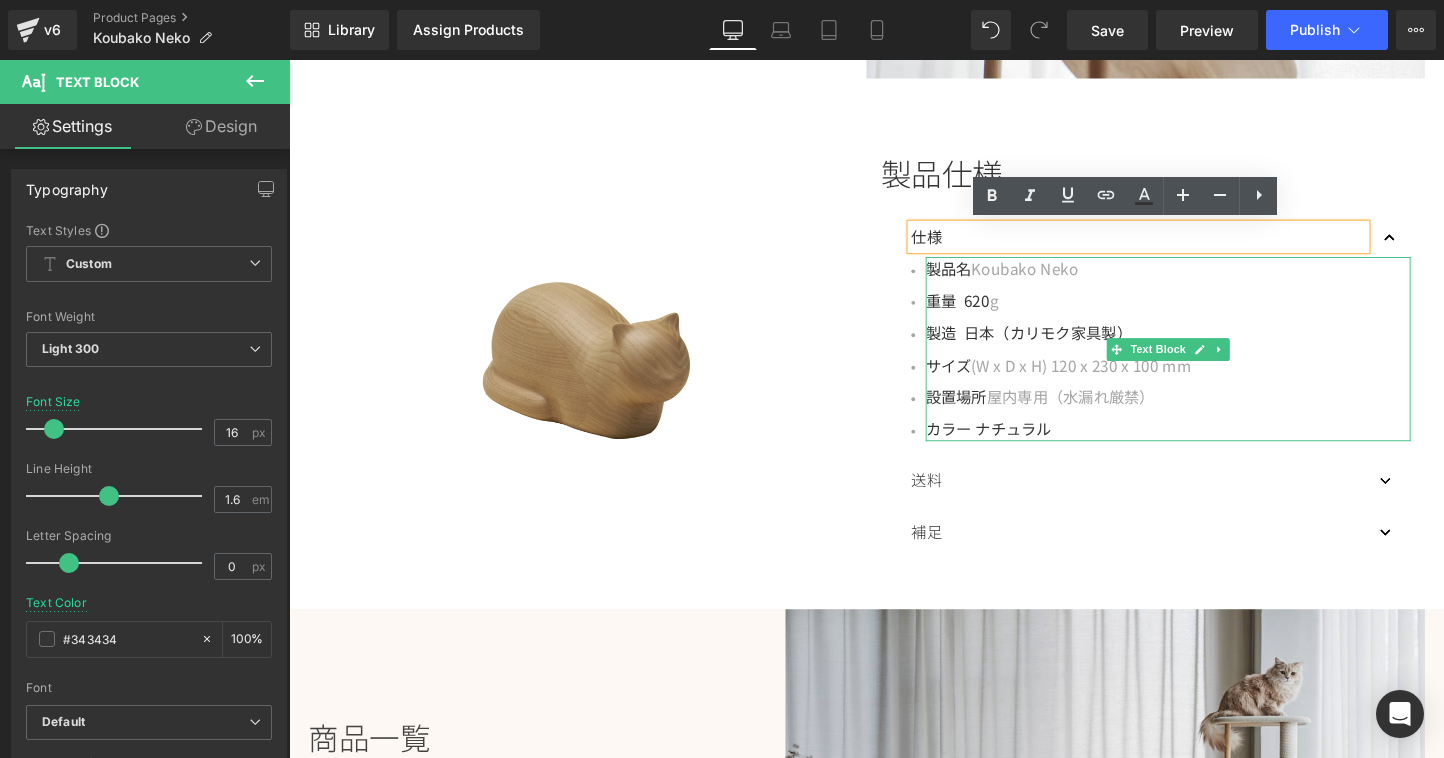 click on "設置場所   屋内専用（水漏れ厳禁）" at bounding box center (1210, 413) 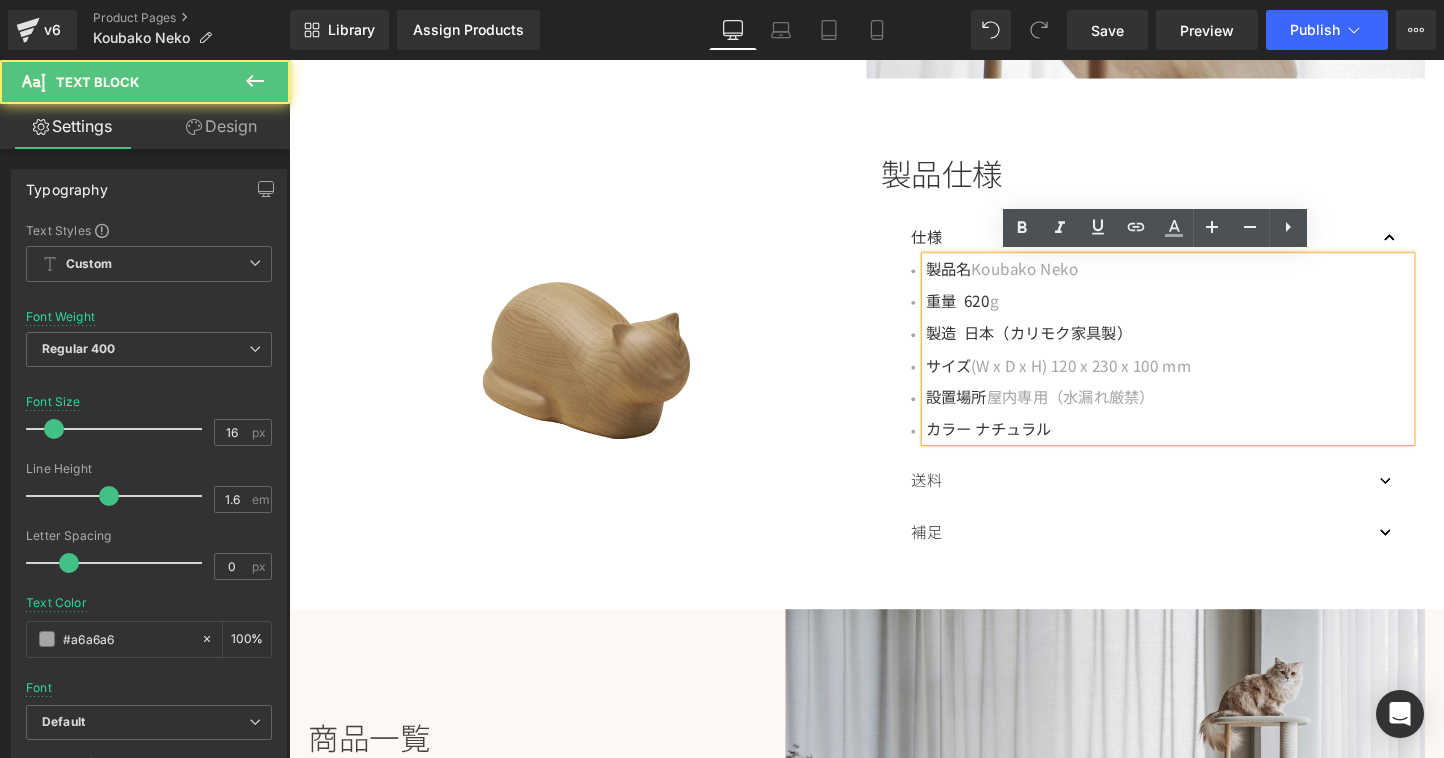 click on "設置場所   屋内専用（水漏れ厳禁）" at bounding box center (1210, 413) 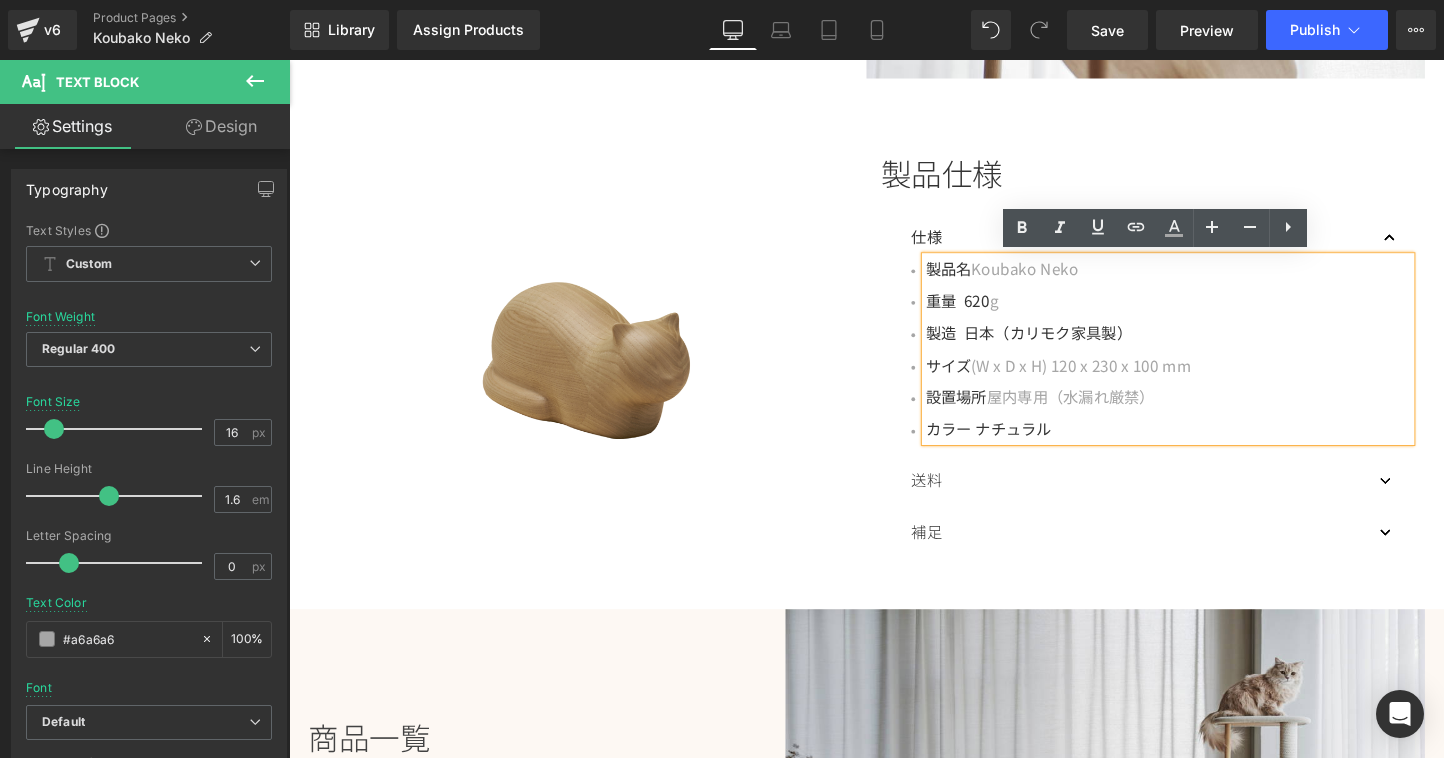 click on "設置場所   屋内専用（水漏れ厳禁）" at bounding box center [1210, 413] 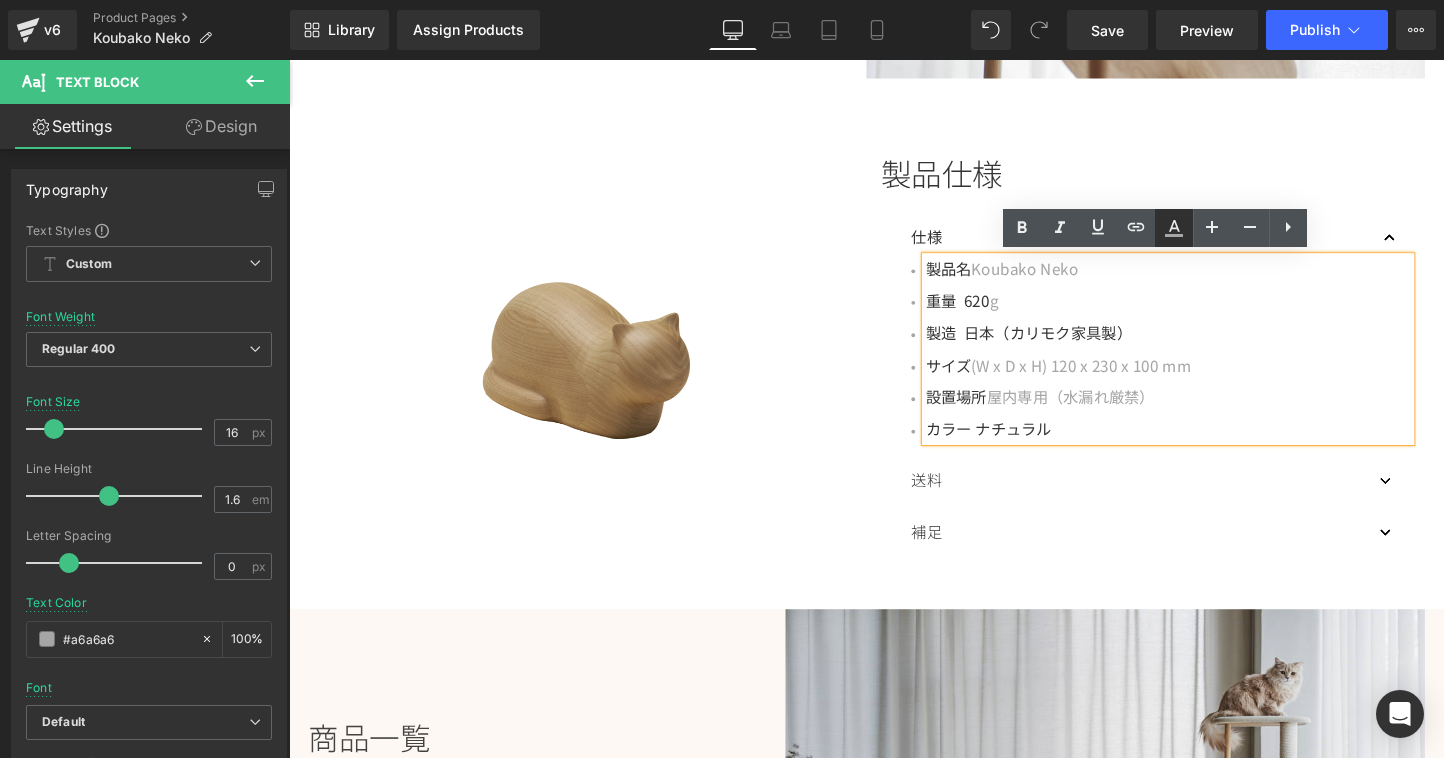 click 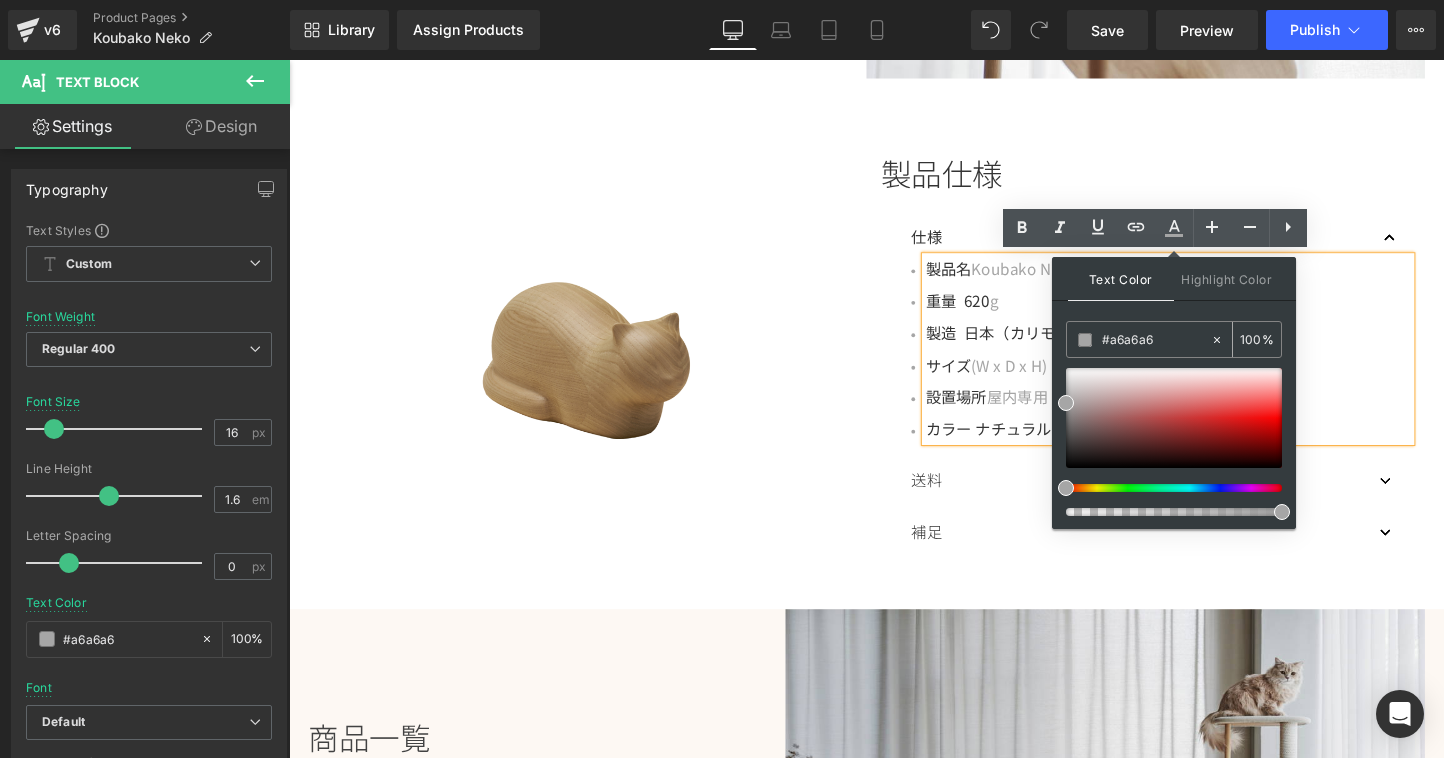 drag, startPoint x: 1109, startPoint y: 340, endPoint x: 1163, endPoint y: 332, distance: 54.589375 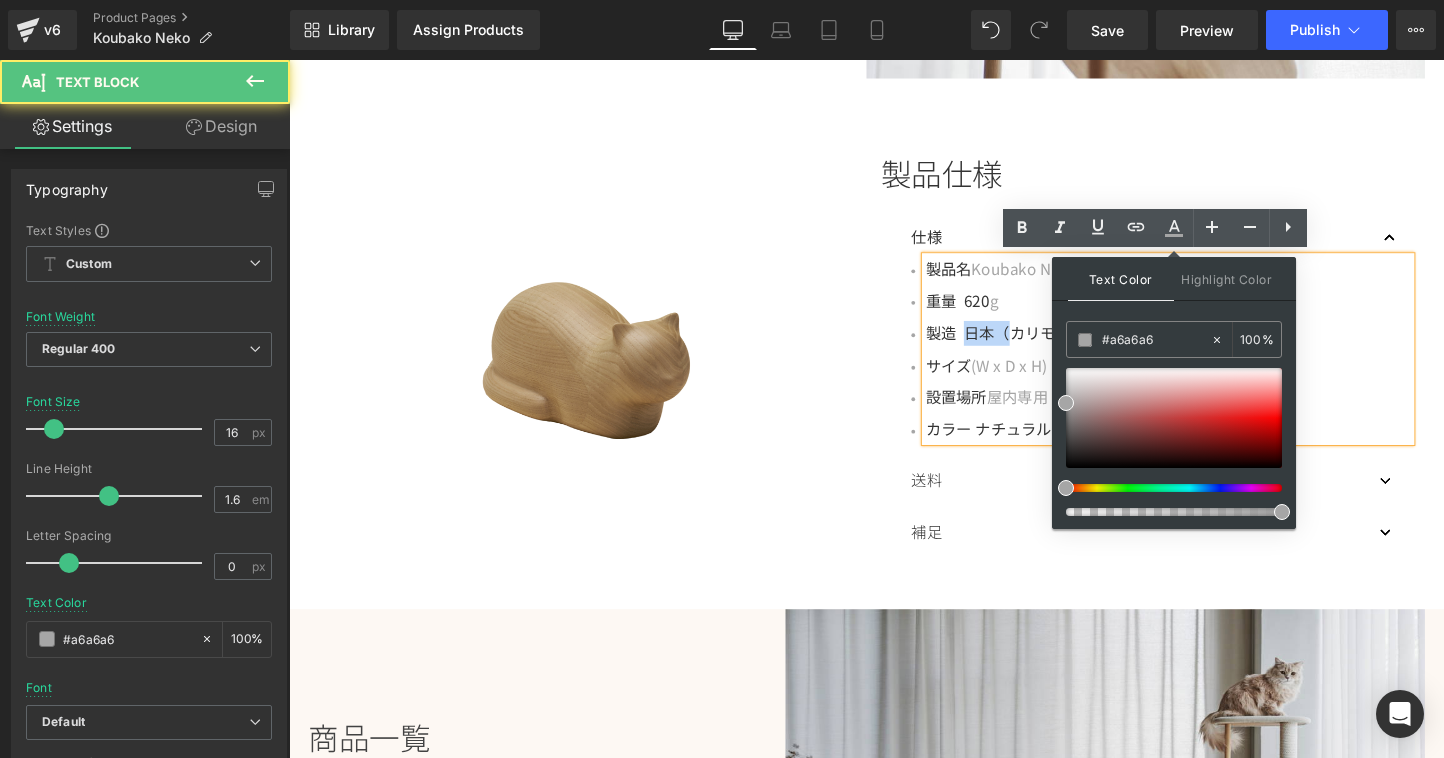 drag, startPoint x: 997, startPoint y: 346, endPoint x: 1033, endPoint y: 340, distance: 36.496574 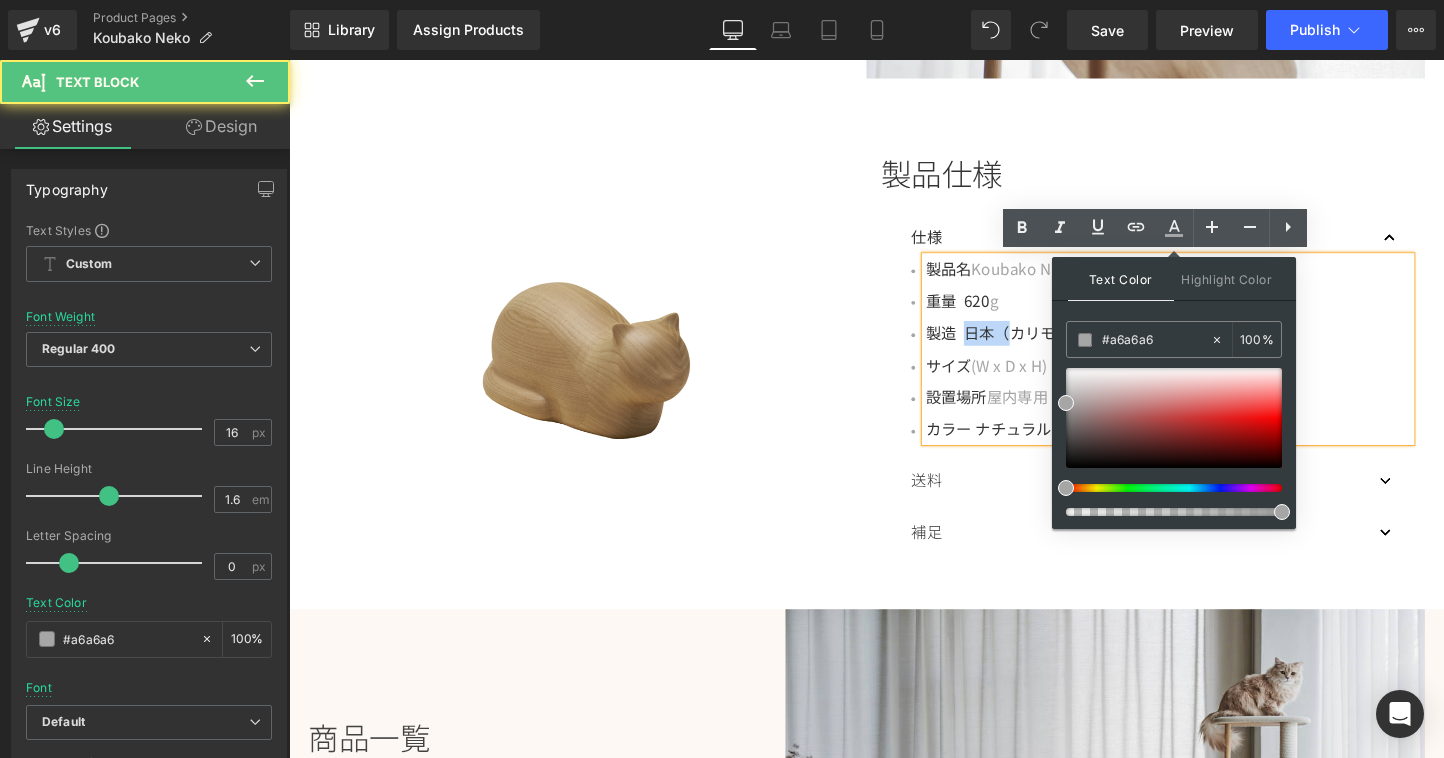 click on "製造  日本（カリモク家具製）" at bounding box center (1064, 345) 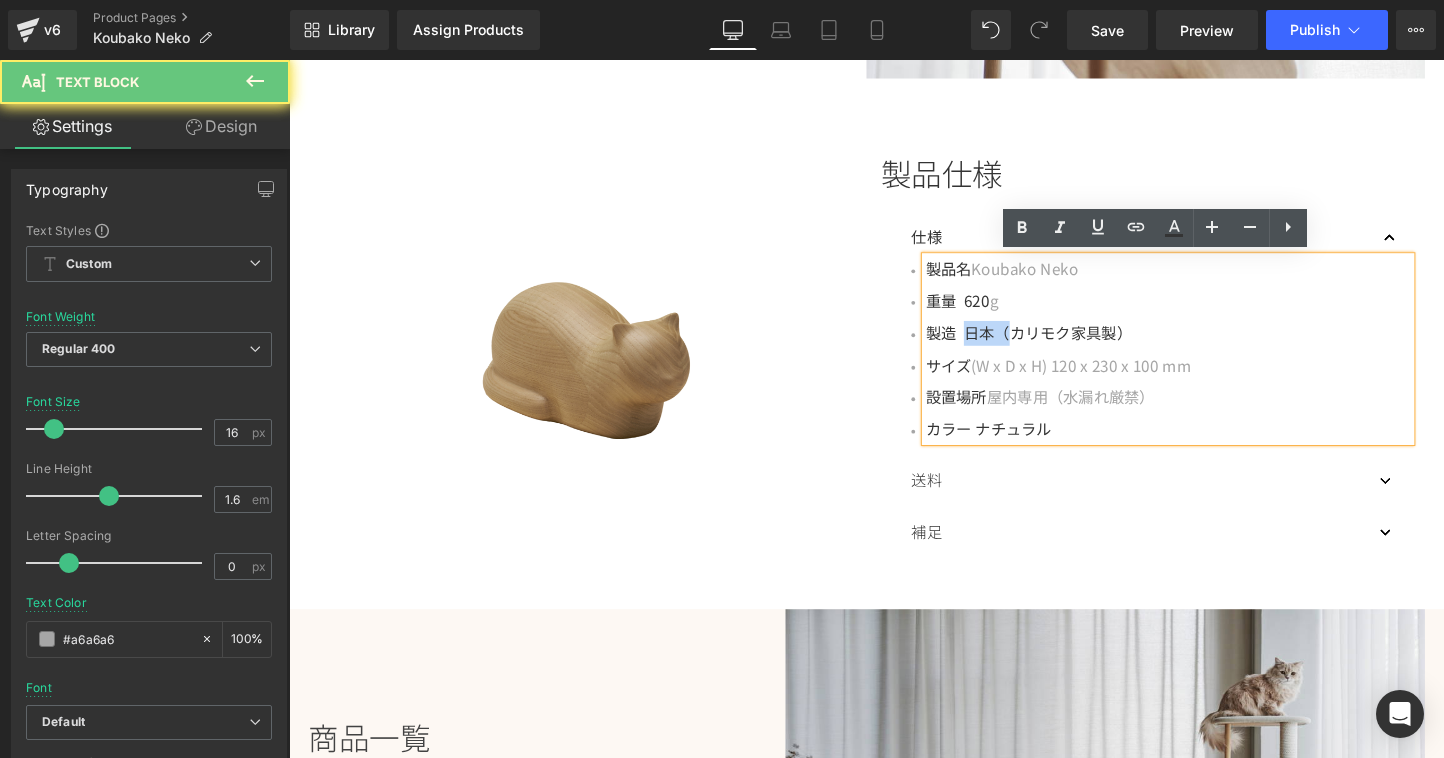 click on "製造  日本（カリモク家具製）" at bounding box center [1064, 345] 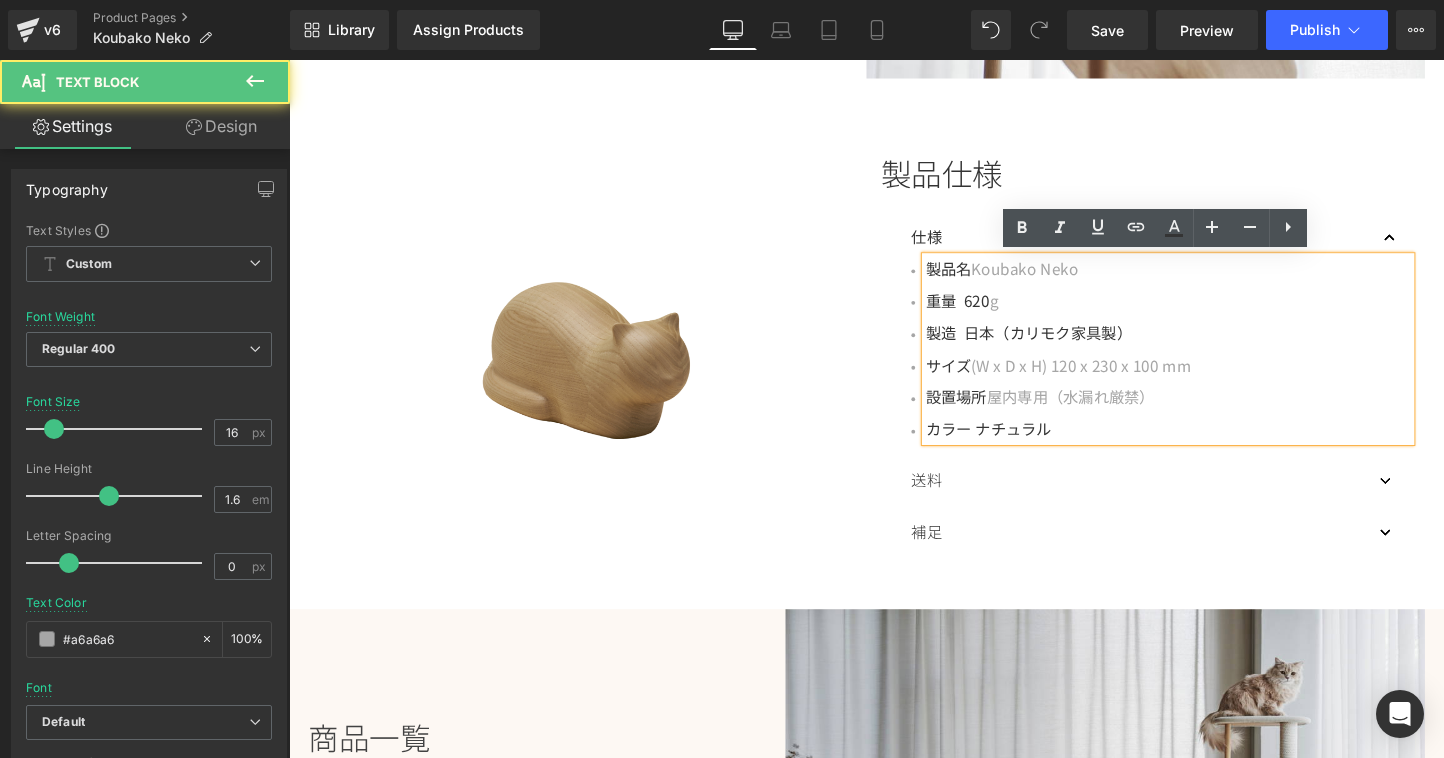 click on "製造  日本（カリモク家具製）" at bounding box center (1064, 345) 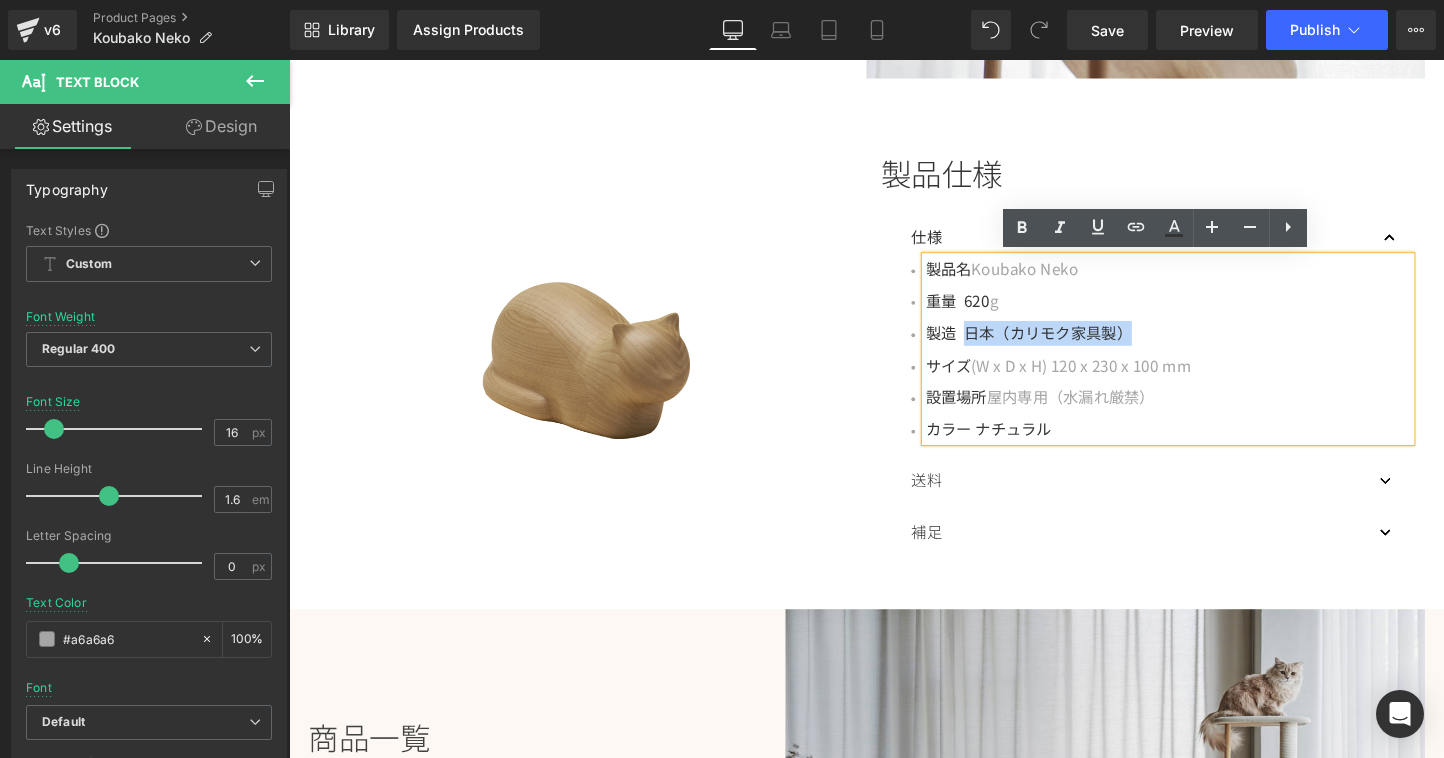 drag, startPoint x: 996, startPoint y: 344, endPoint x: 1176, endPoint y: 346, distance: 180.01111 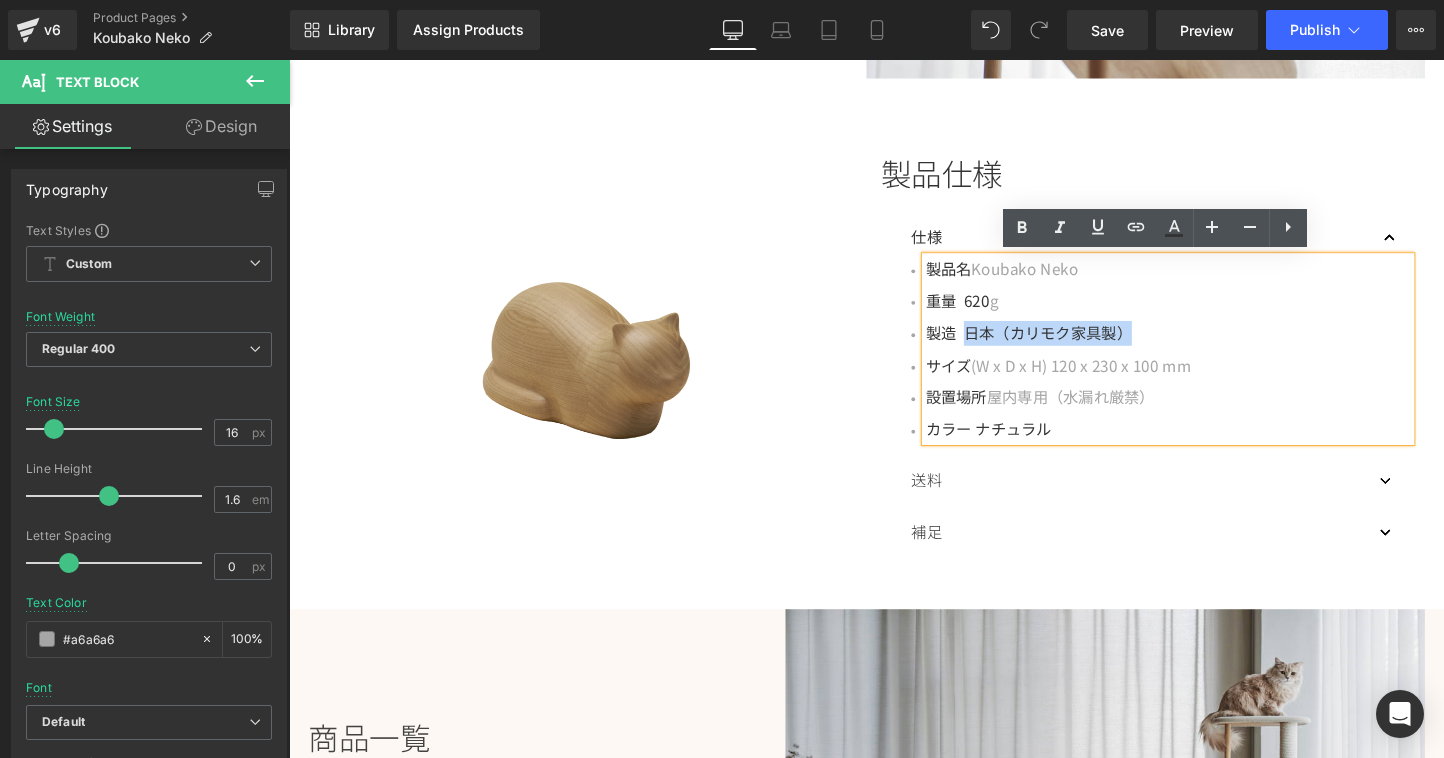 click on "製造  日本（カリモク家具製）" at bounding box center (1210, 346) 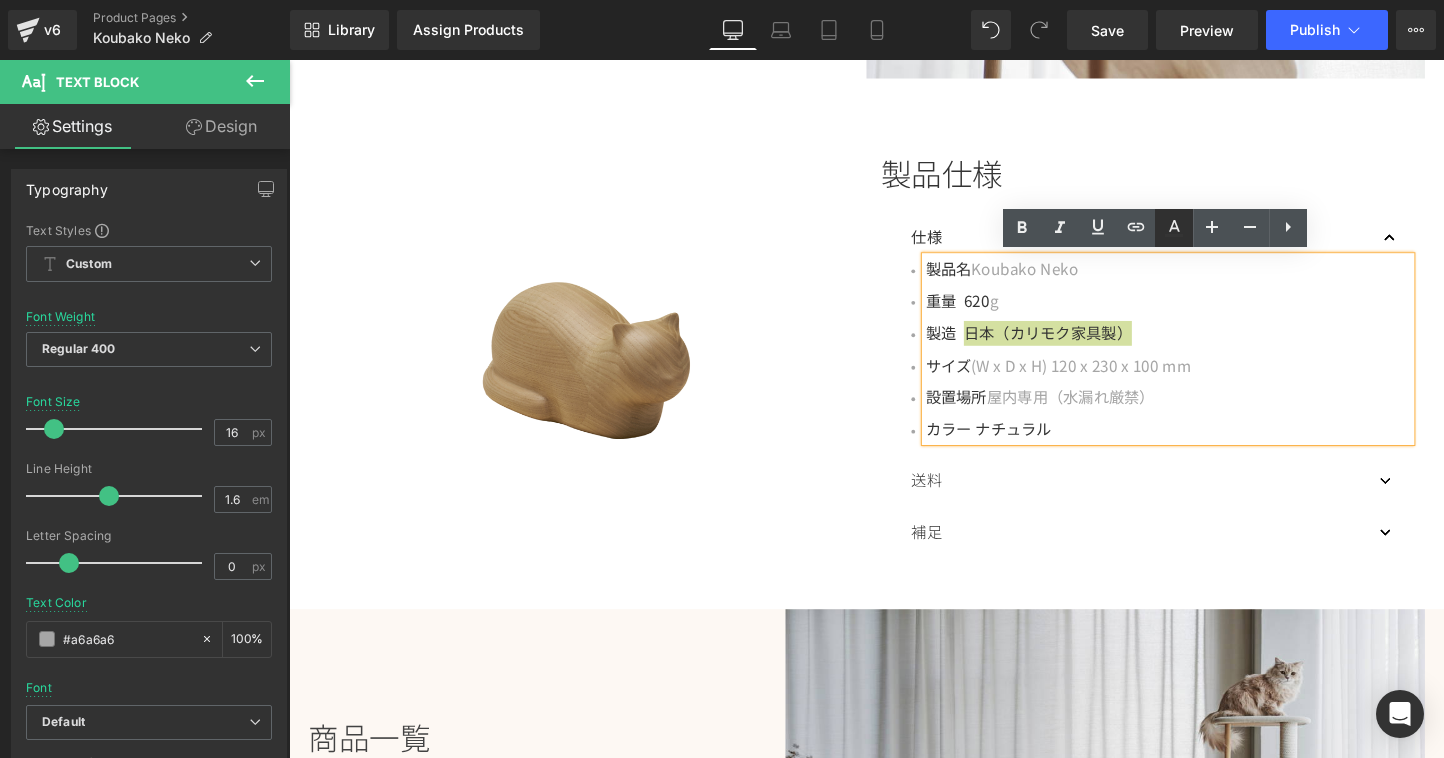 click 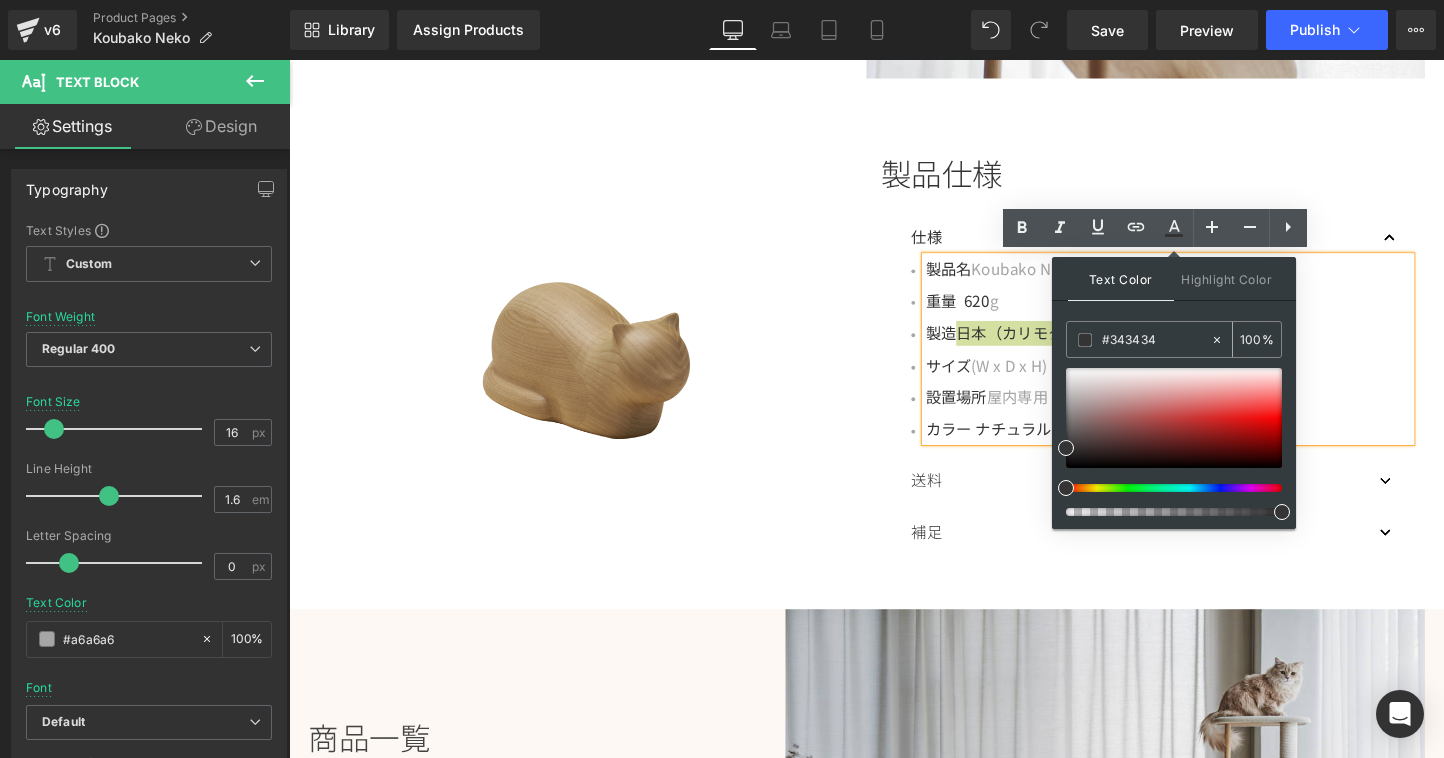 click 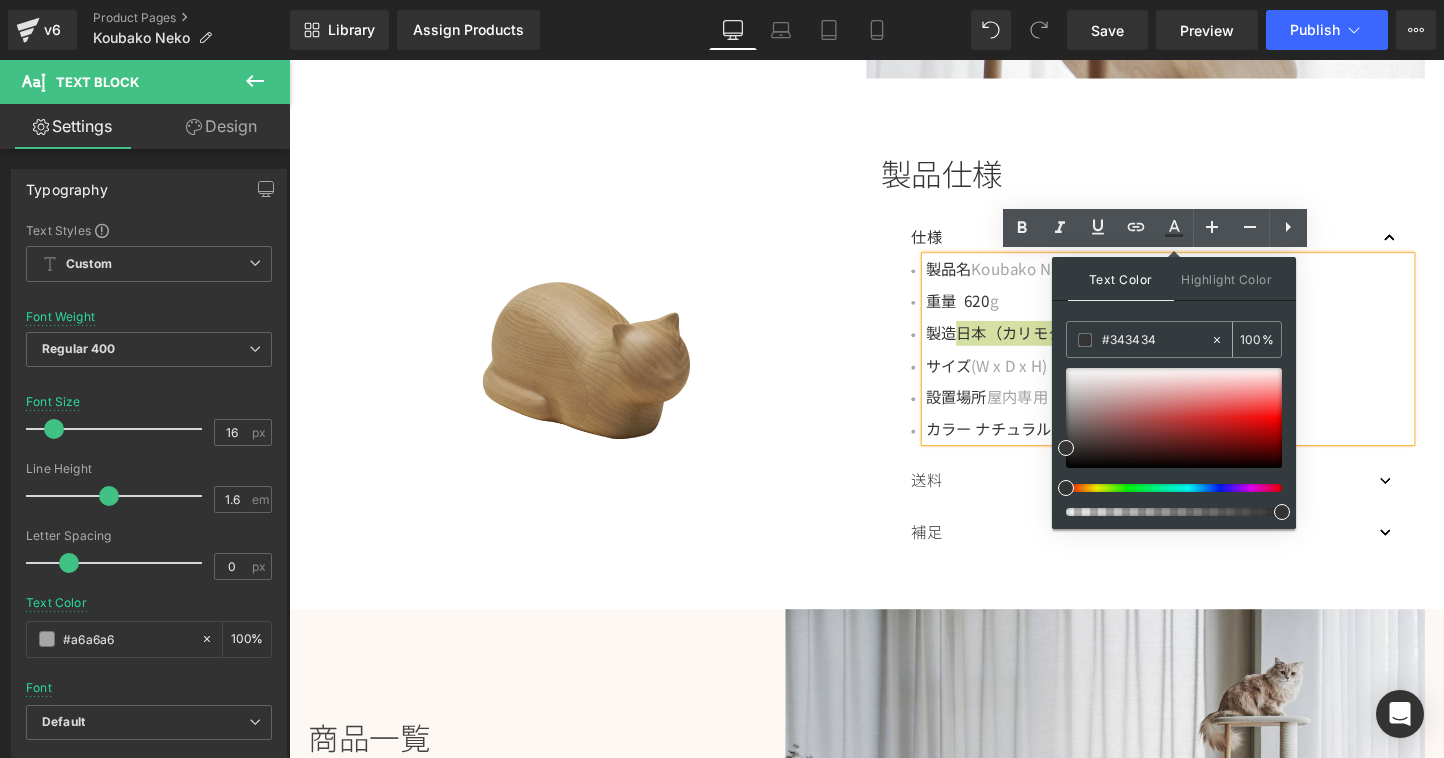 type on "none" 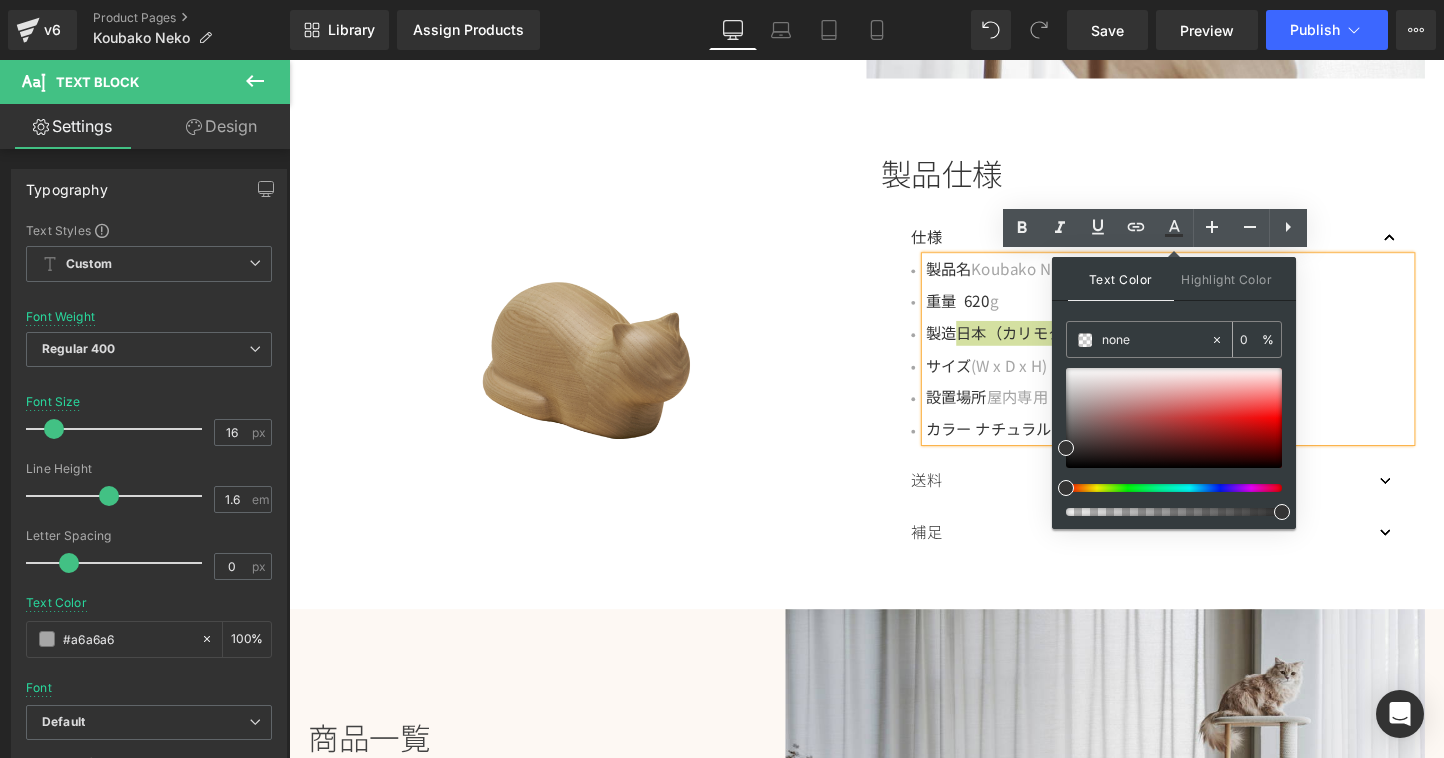 click on "none" at bounding box center (1156, 340) 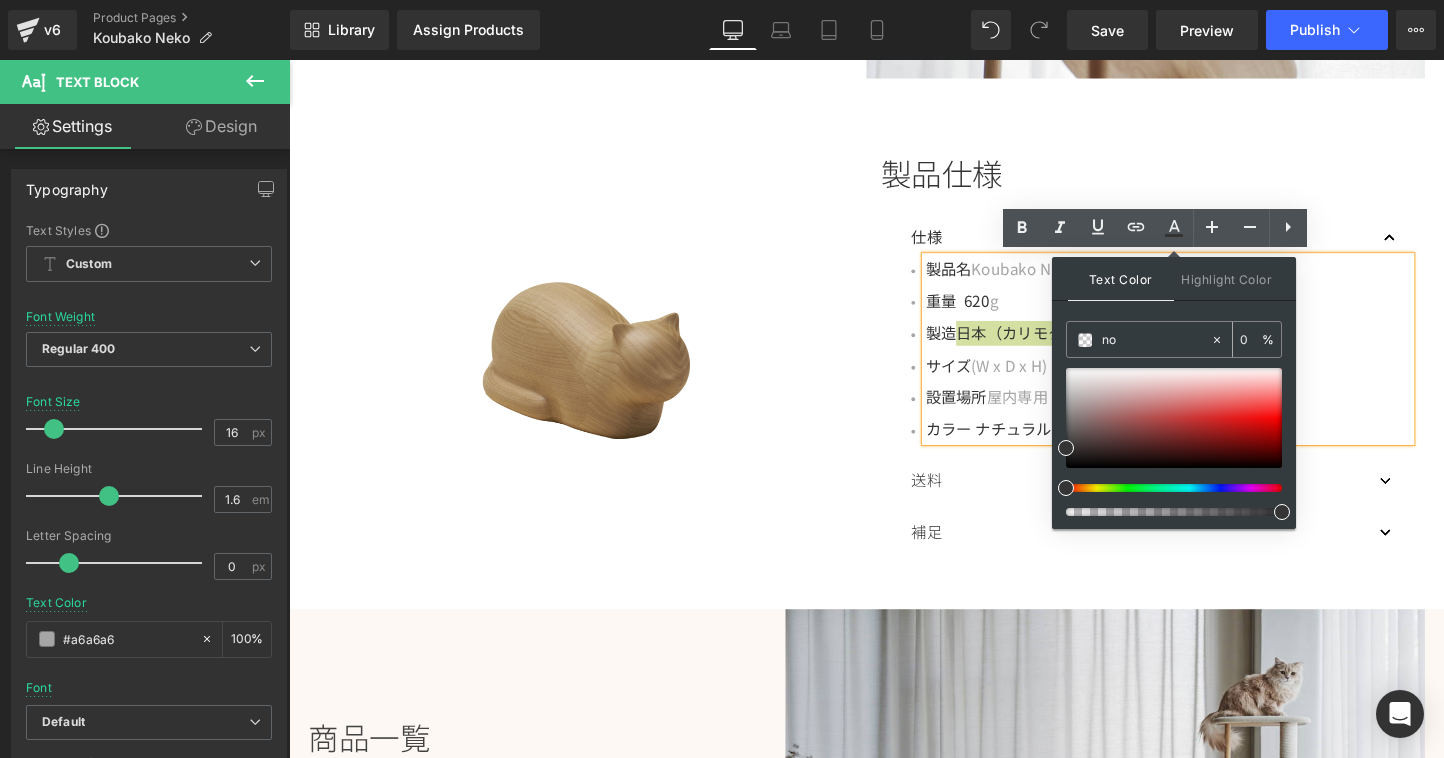 type on "n" 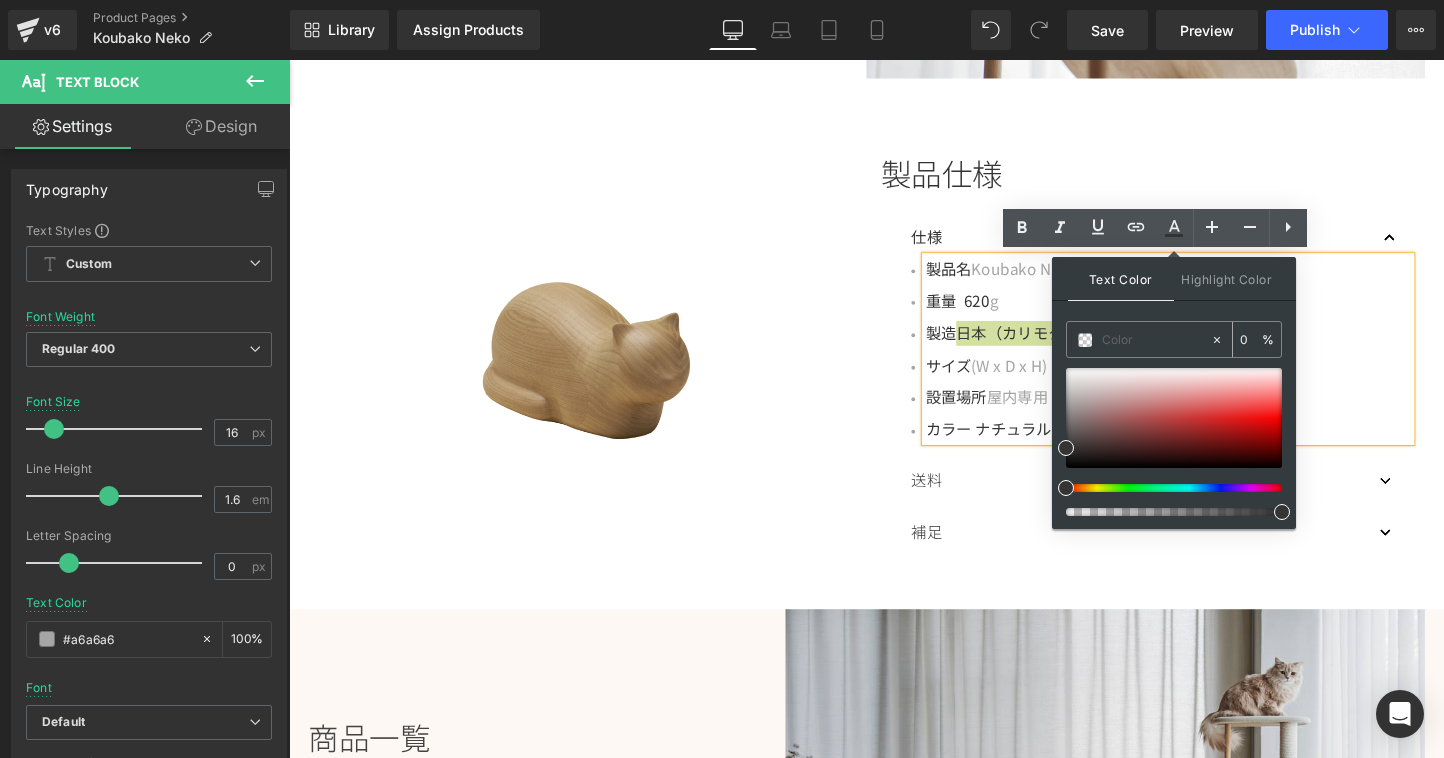 paste on "a6a6a6" 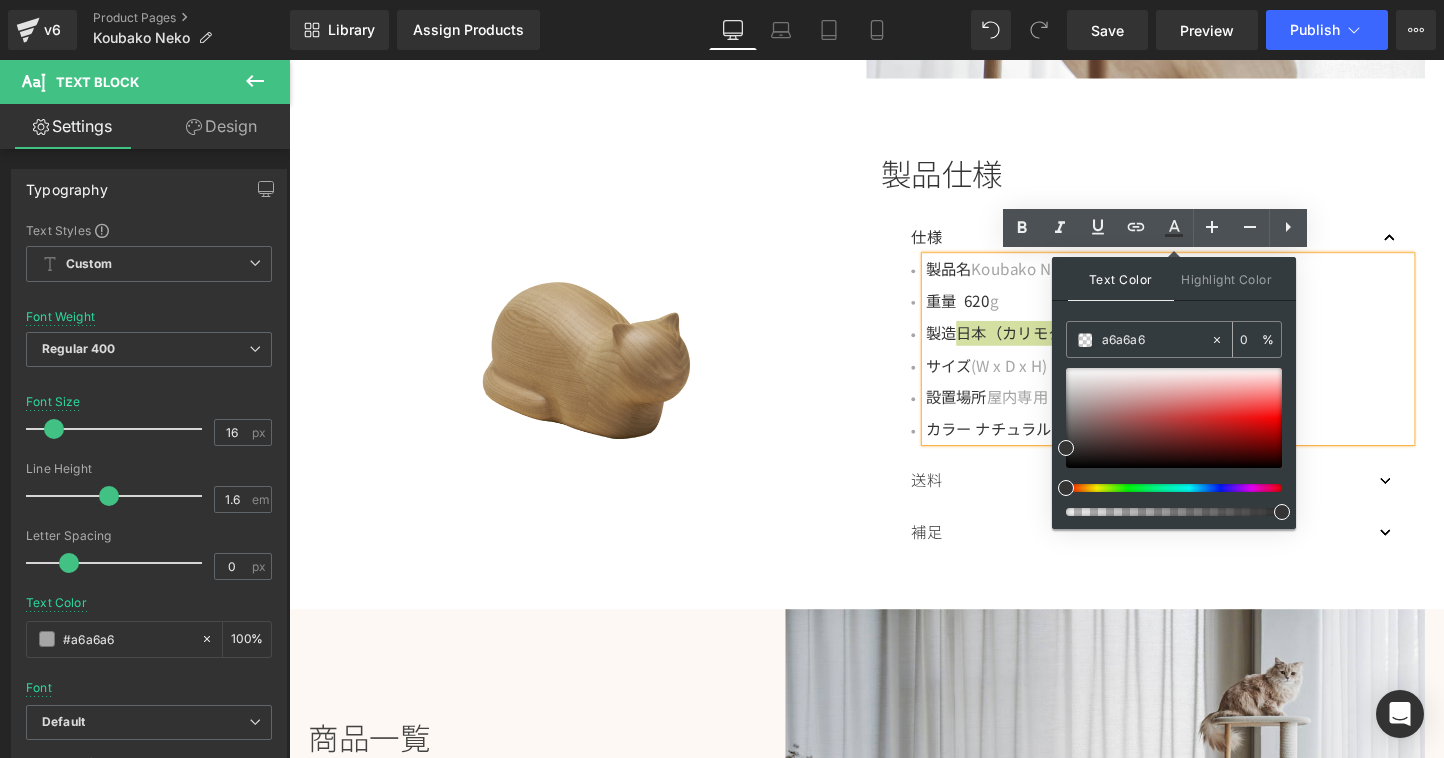 type on "100" 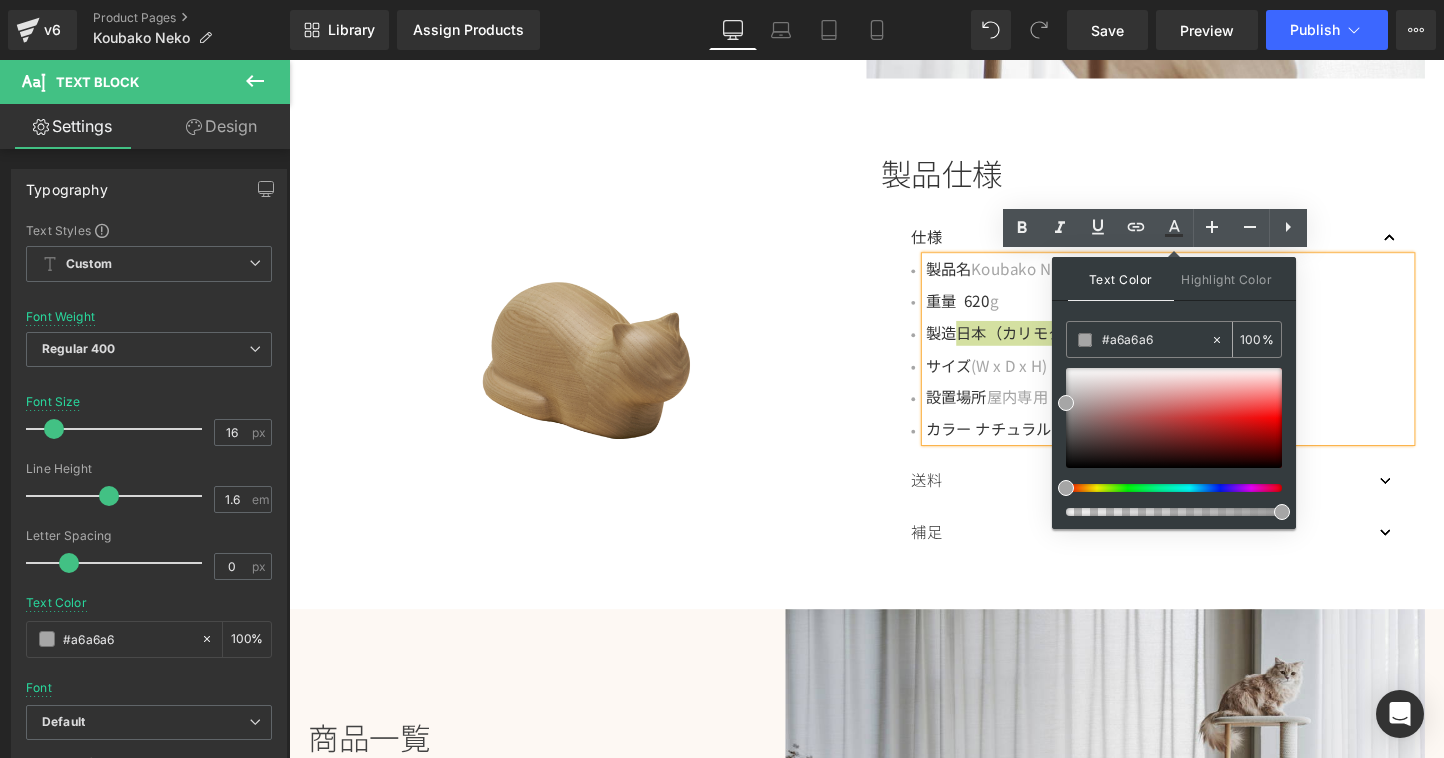 click at bounding box center [1085, 340] 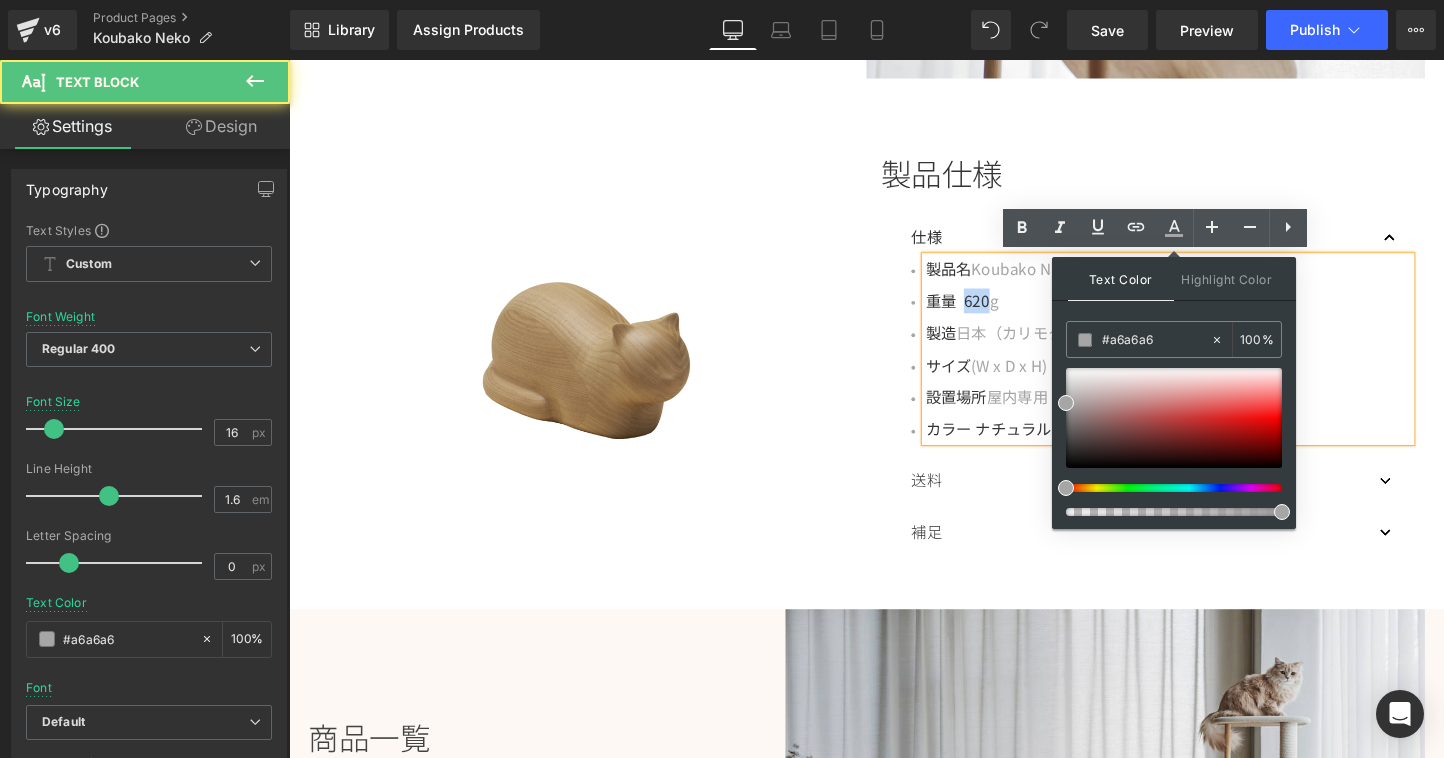 drag, startPoint x: 994, startPoint y: 310, endPoint x: 1020, endPoint y: 310, distance: 26 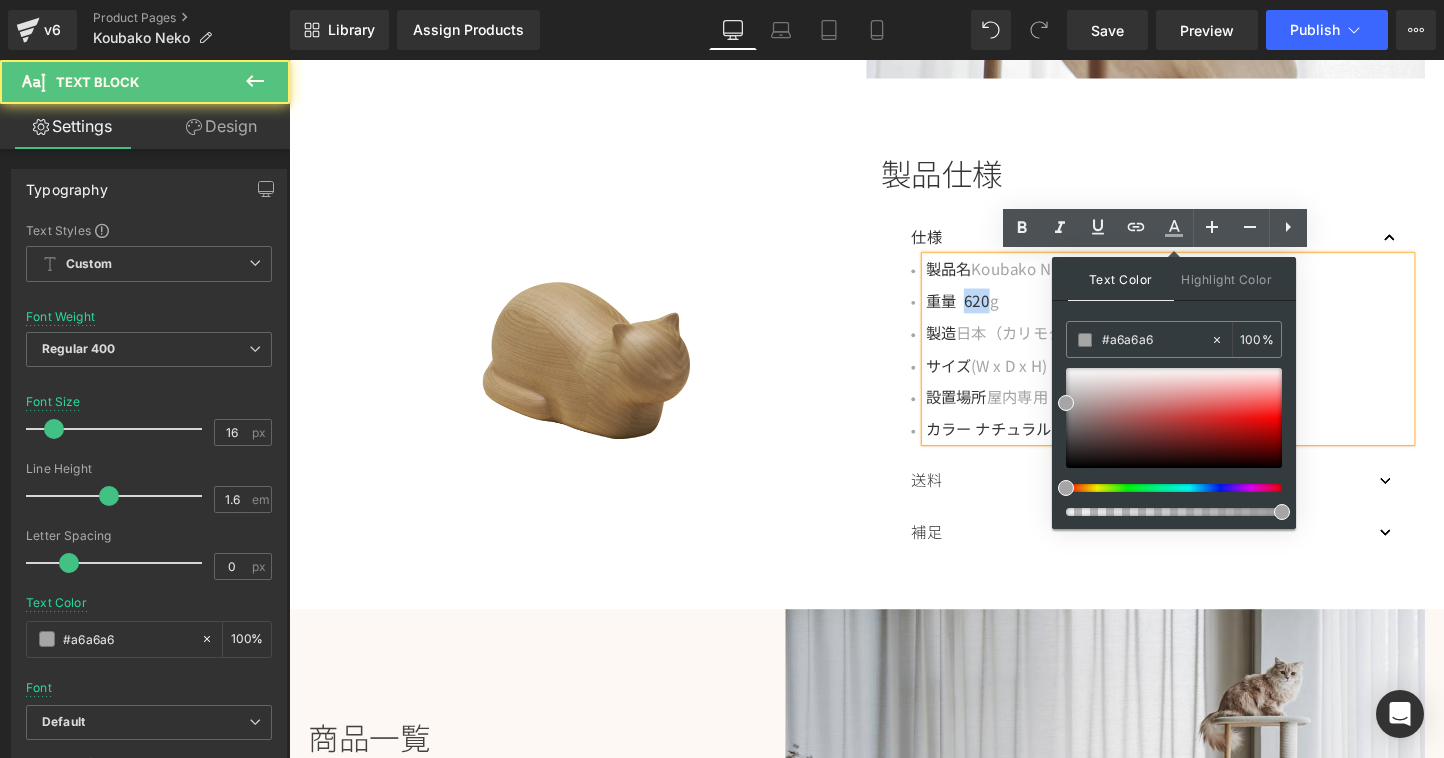 click on "重量  620" at bounding box center [989, 311] 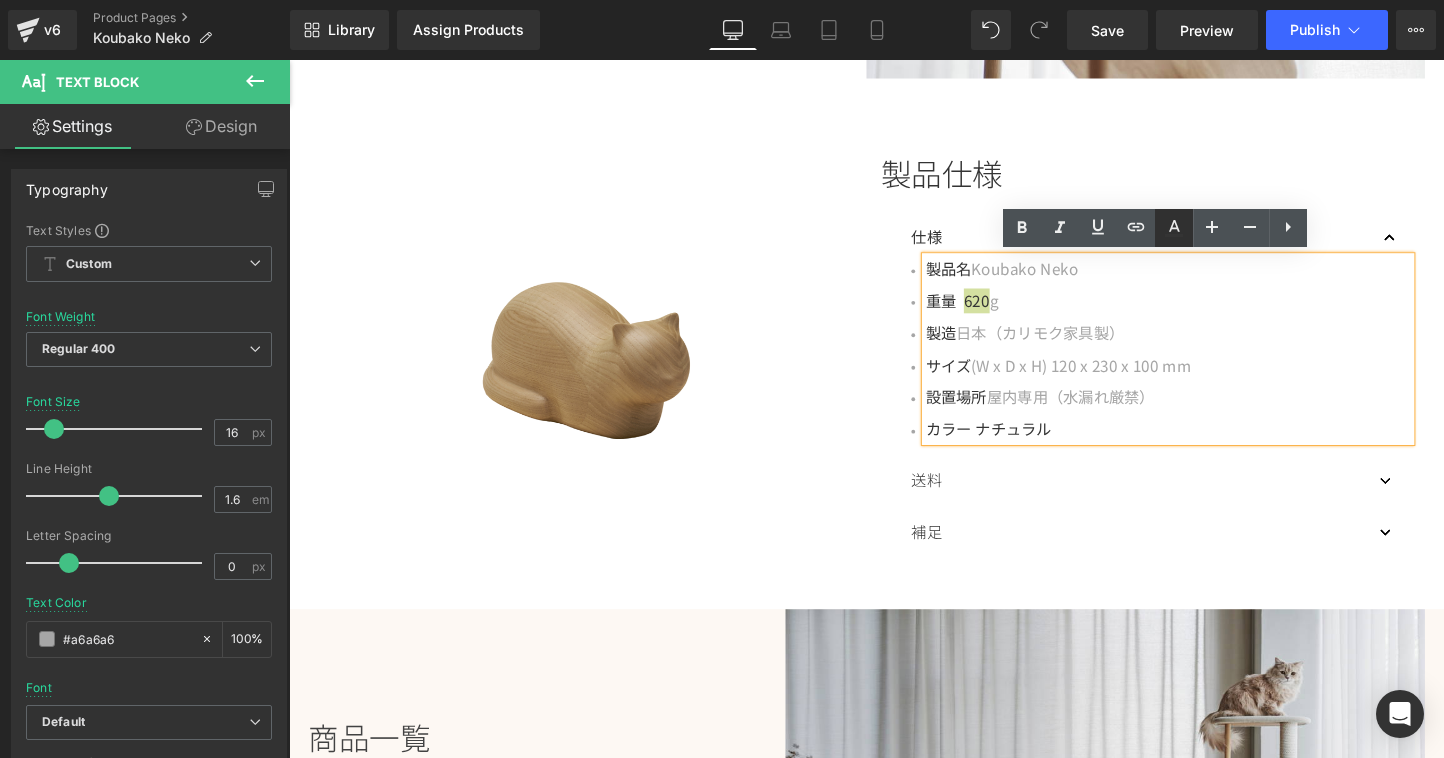 click 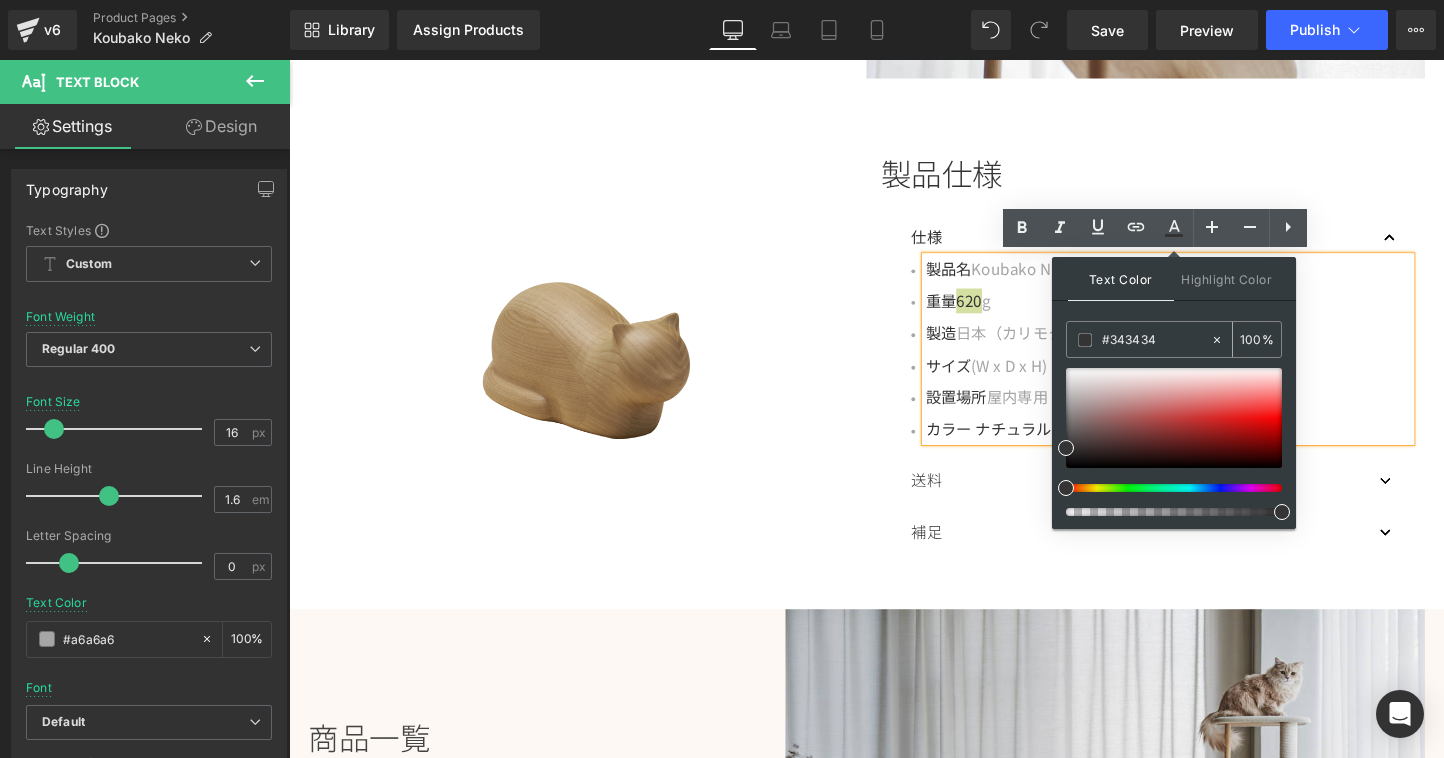 drag, startPoint x: 1102, startPoint y: 338, endPoint x: 1278, endPoint y: 339, distance: 176.00284 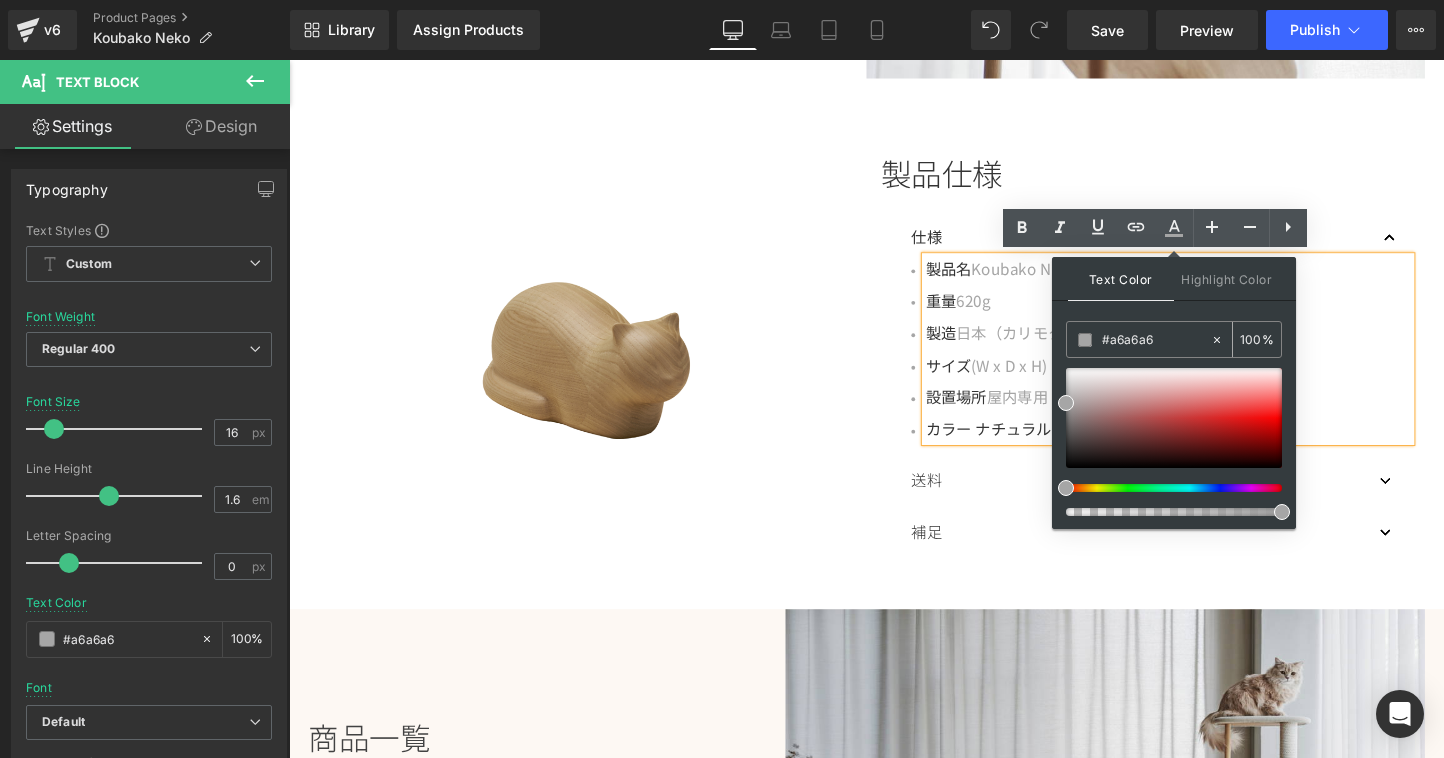 click at bounding box center (1085, 340) 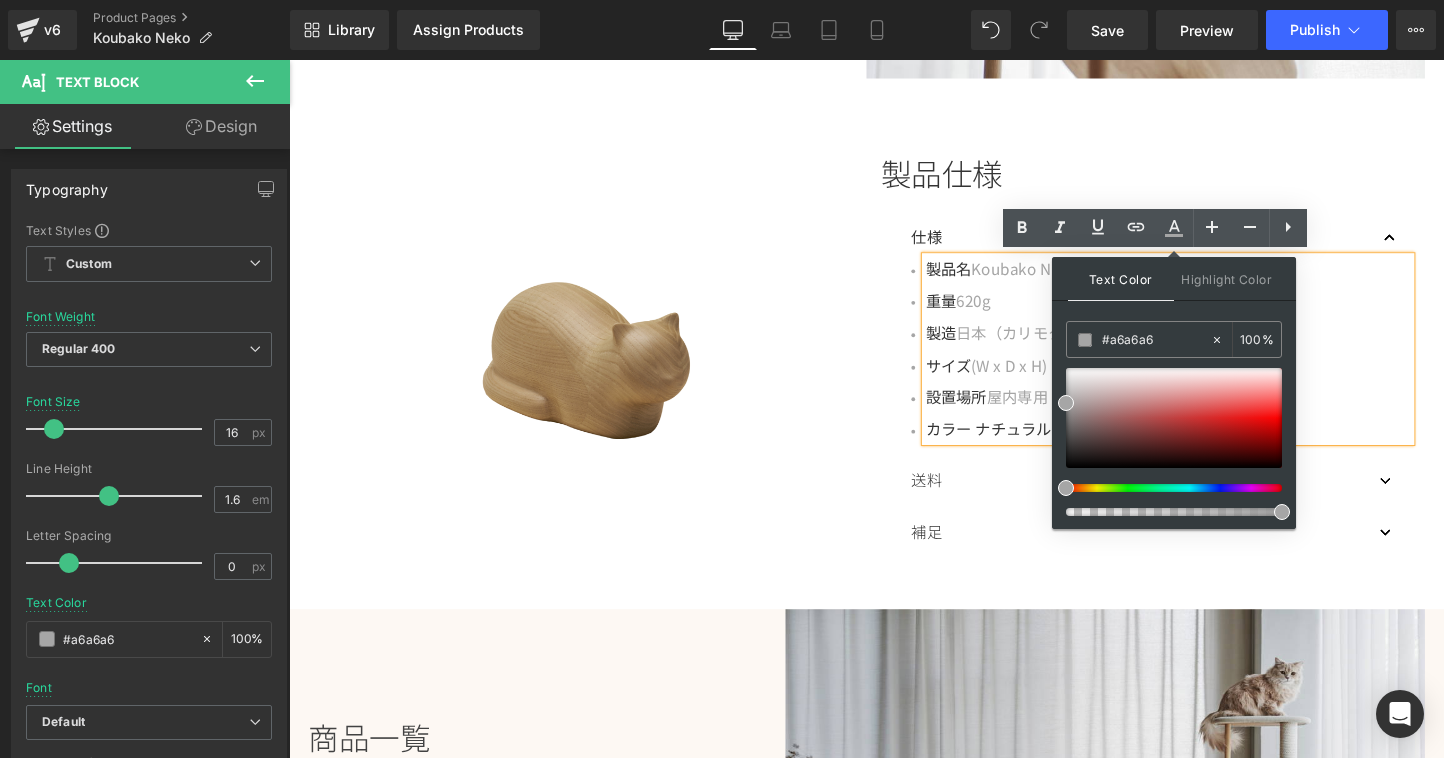 click on "製品名   Koubako Neko 重量   620 g 製造   日本（カリモク家具製） サイズ   (W x D x H) 120 x 230 x 100 mm 設置場所   屋内専用（水漏れ厳禁） カラー ナチュラル" at bounding box center [1210, 363] 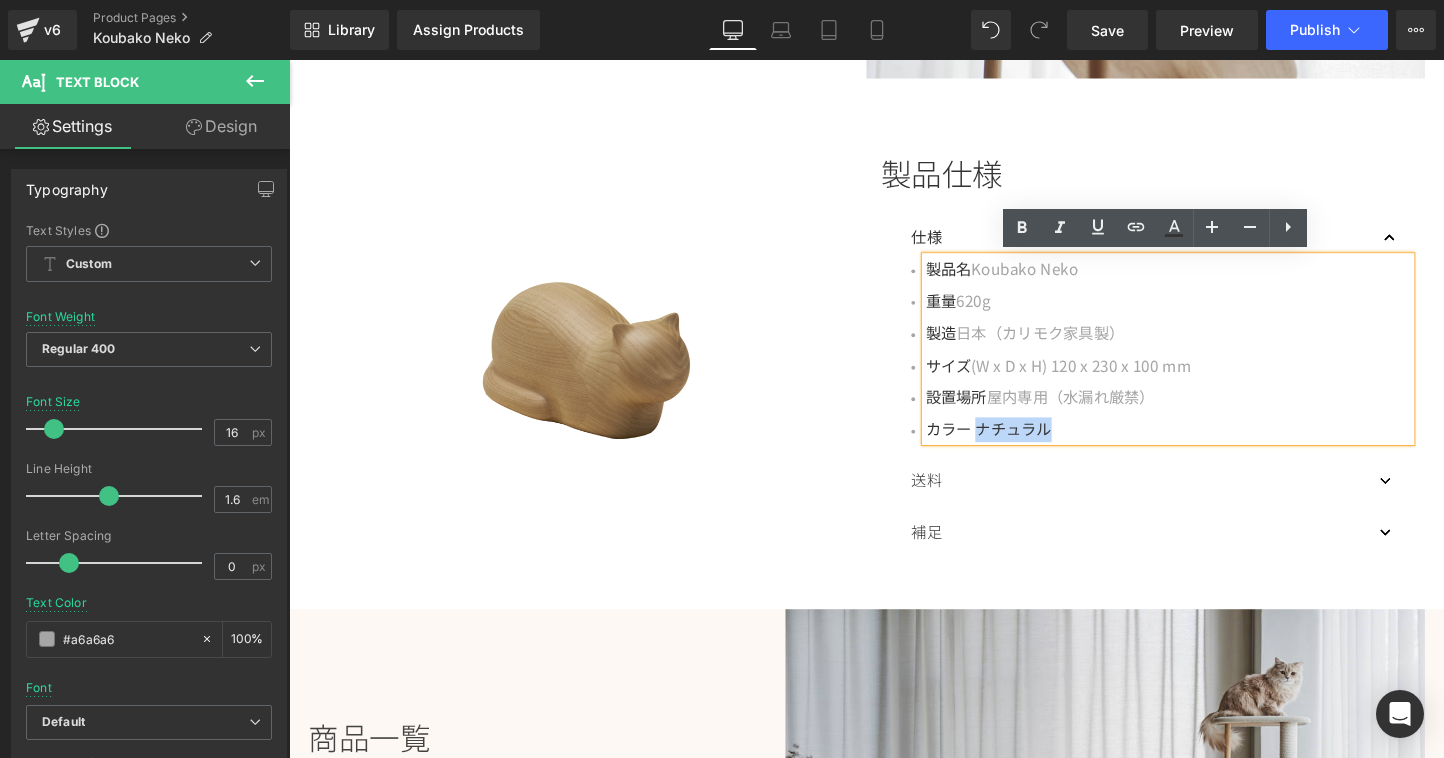 drag, startPoint x: 1009, startPoint y: 443, endPoint x: 1081, endPoint y: 445, distance: 72.02777 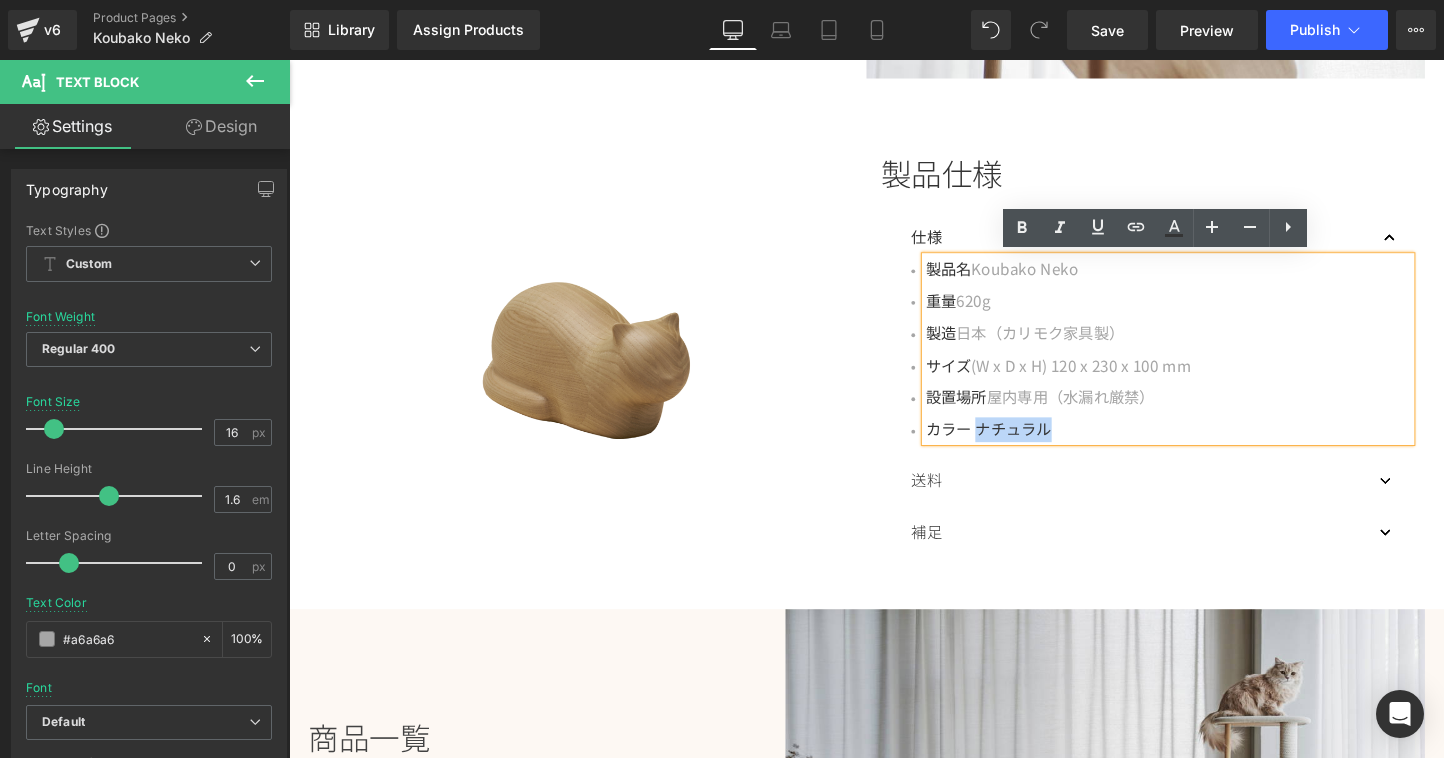 click on "カラー ナチュラル" at bounding box center [1210, 447] 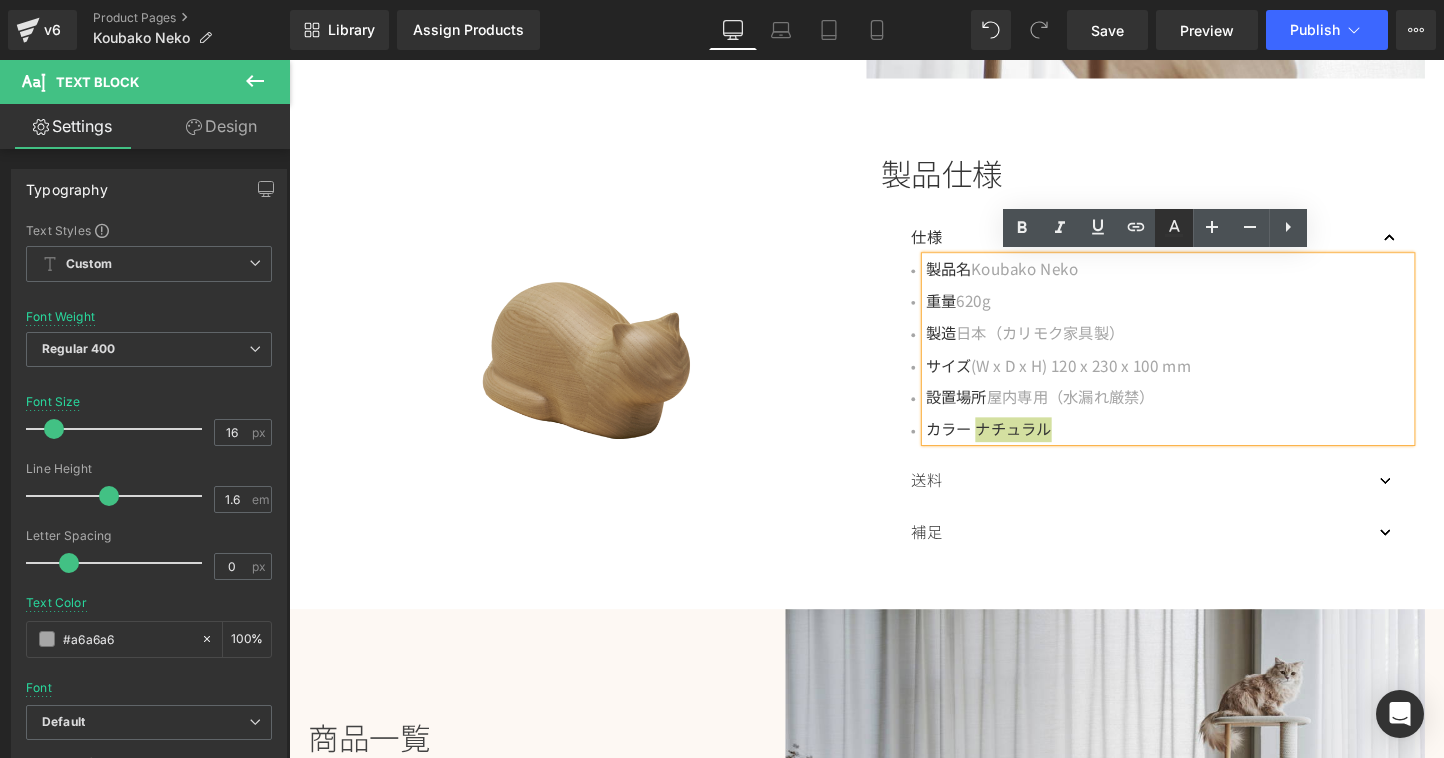 click 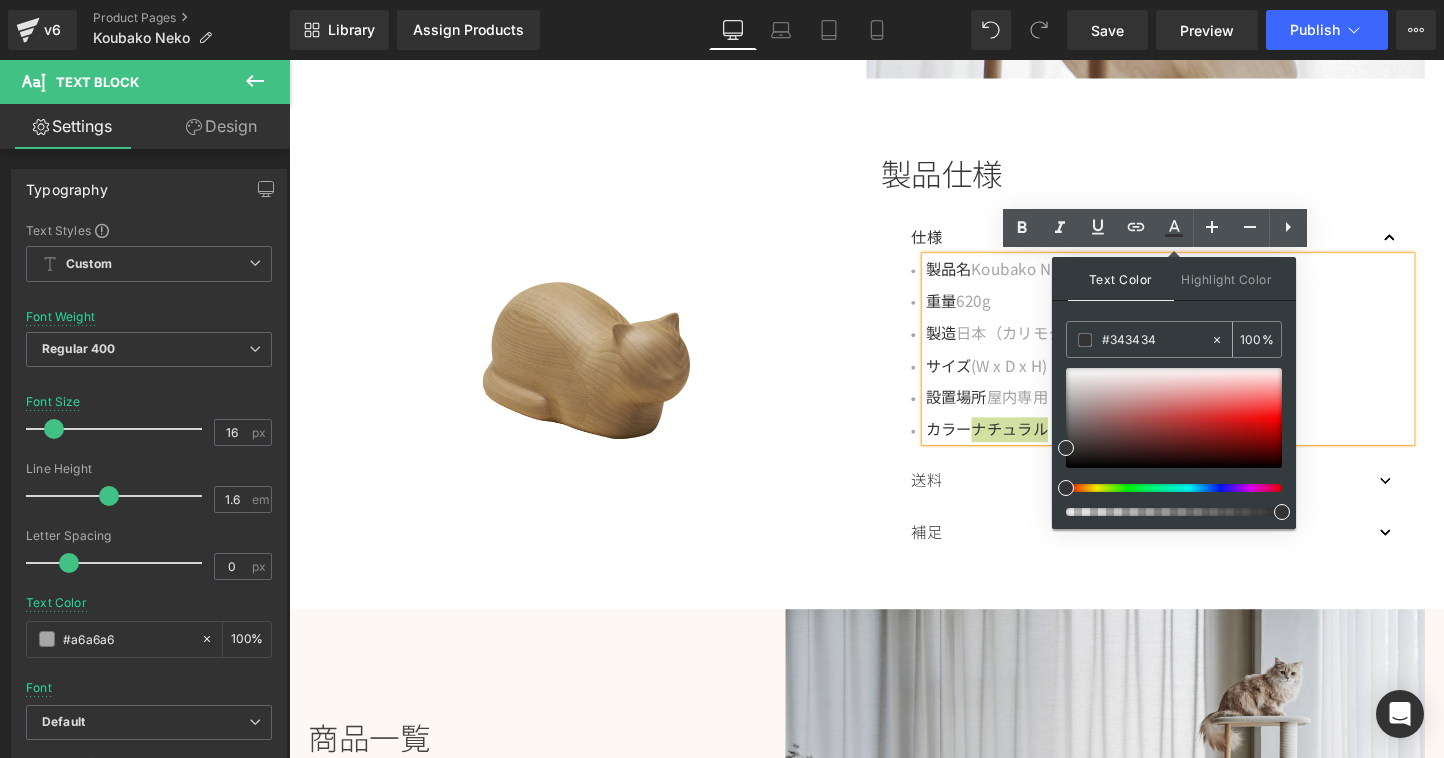 click 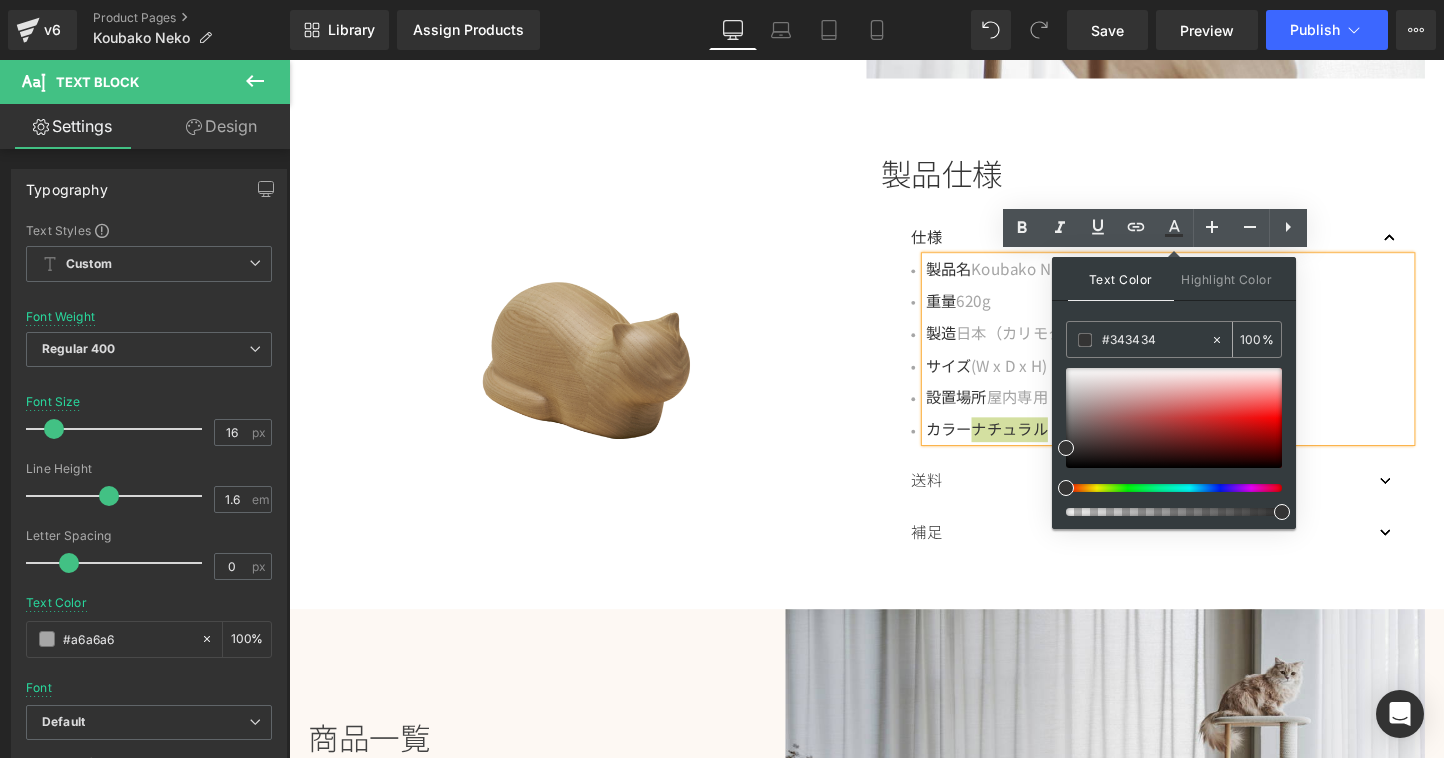type on "none" 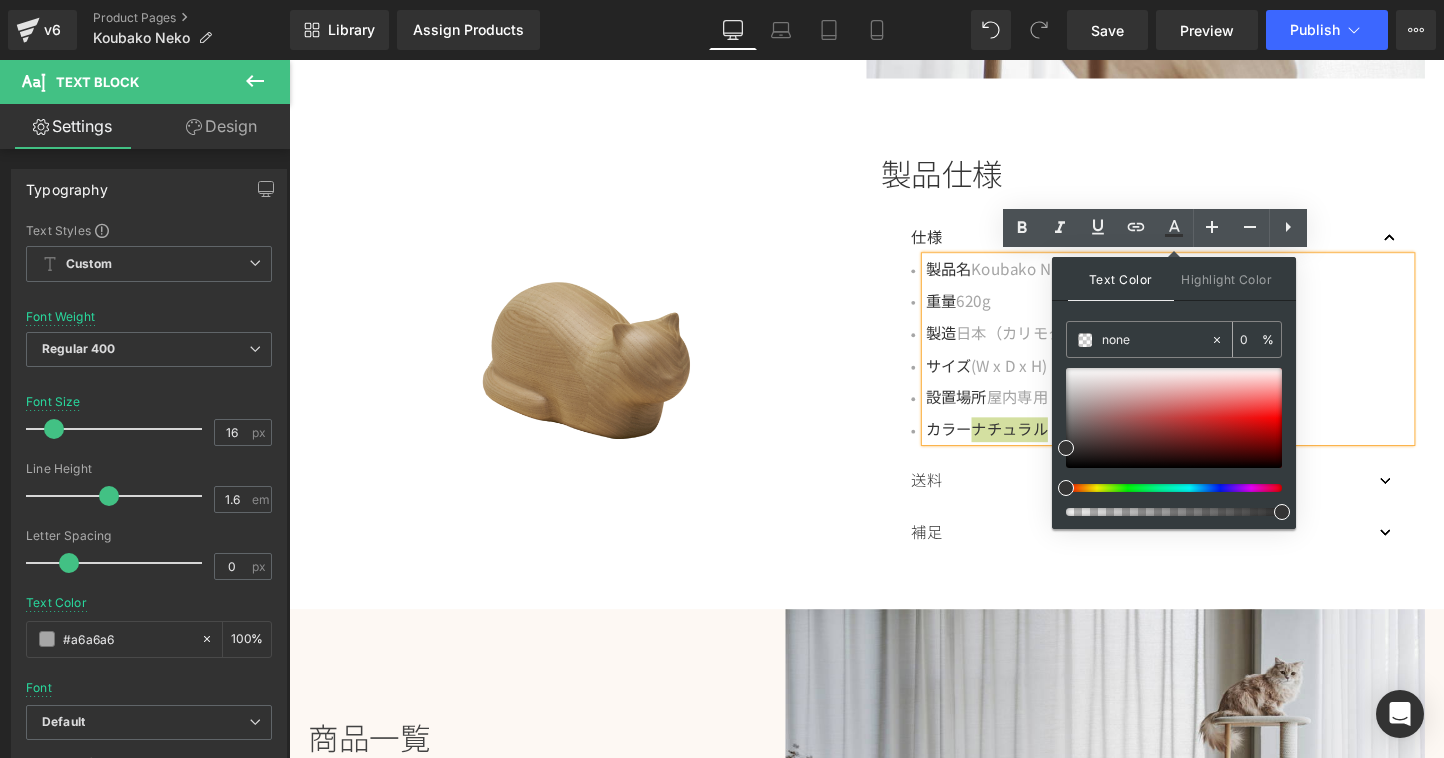 drag, startPoint x: 1141, startPoint y: 342, endPoint x: 1073, endPoint y: 336, distance: 68.26419 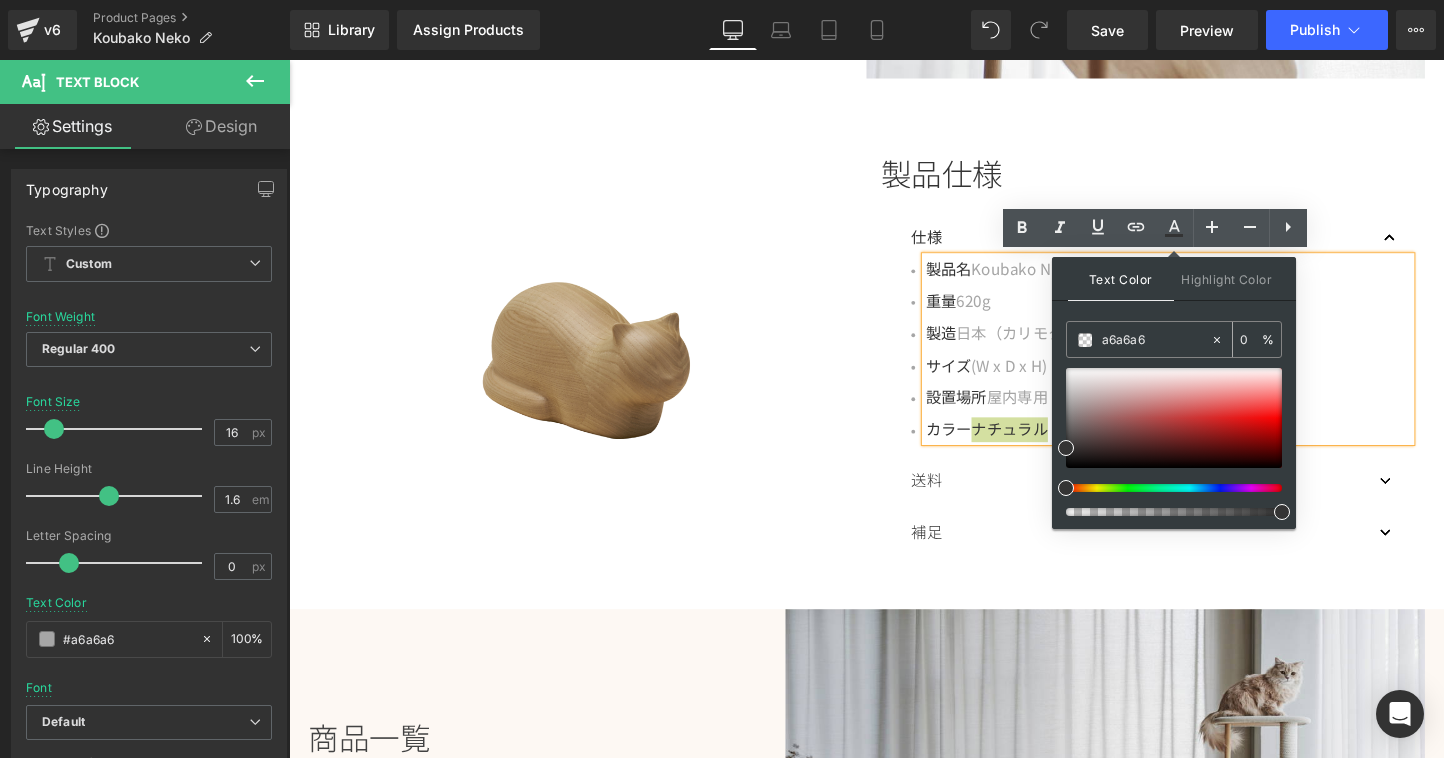 type on "100" 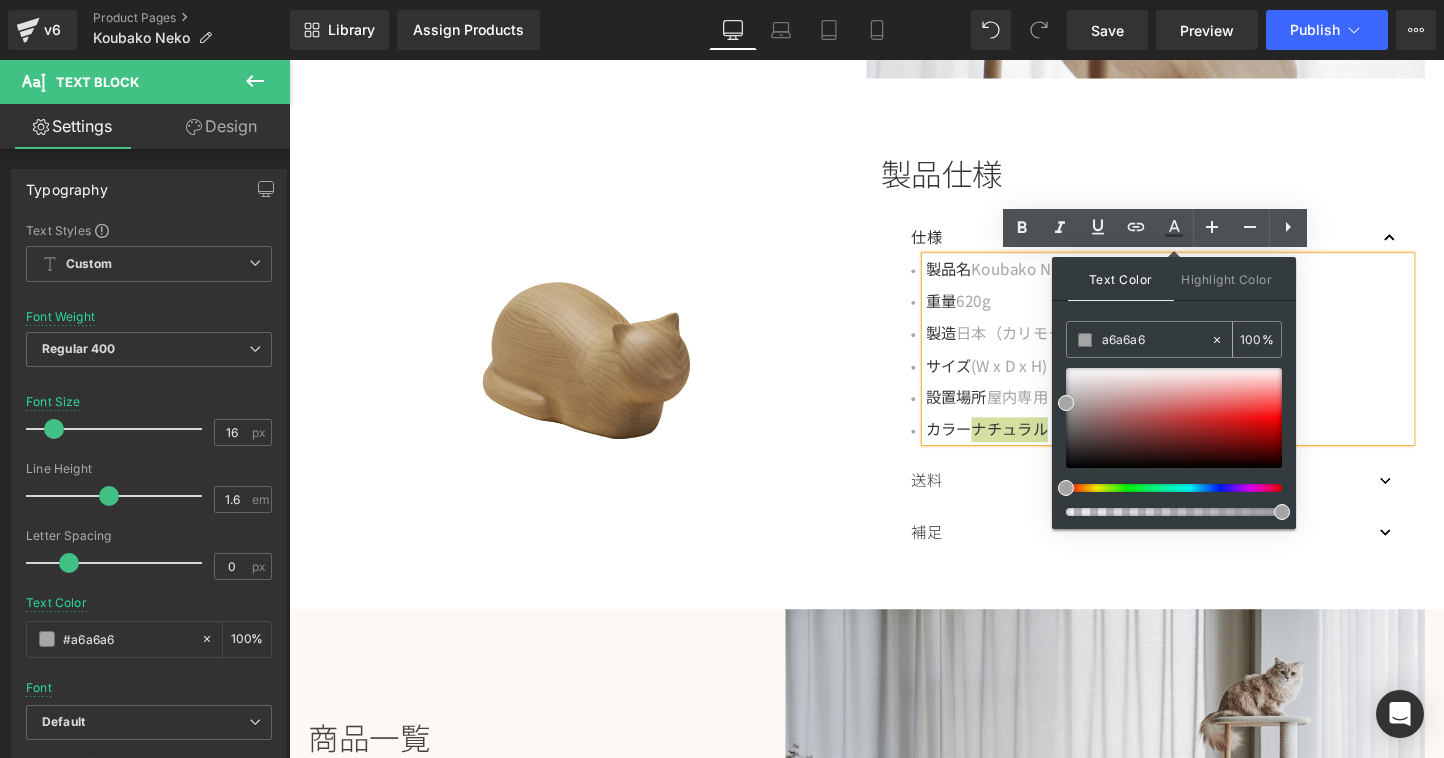 type on "#a6a6a6" 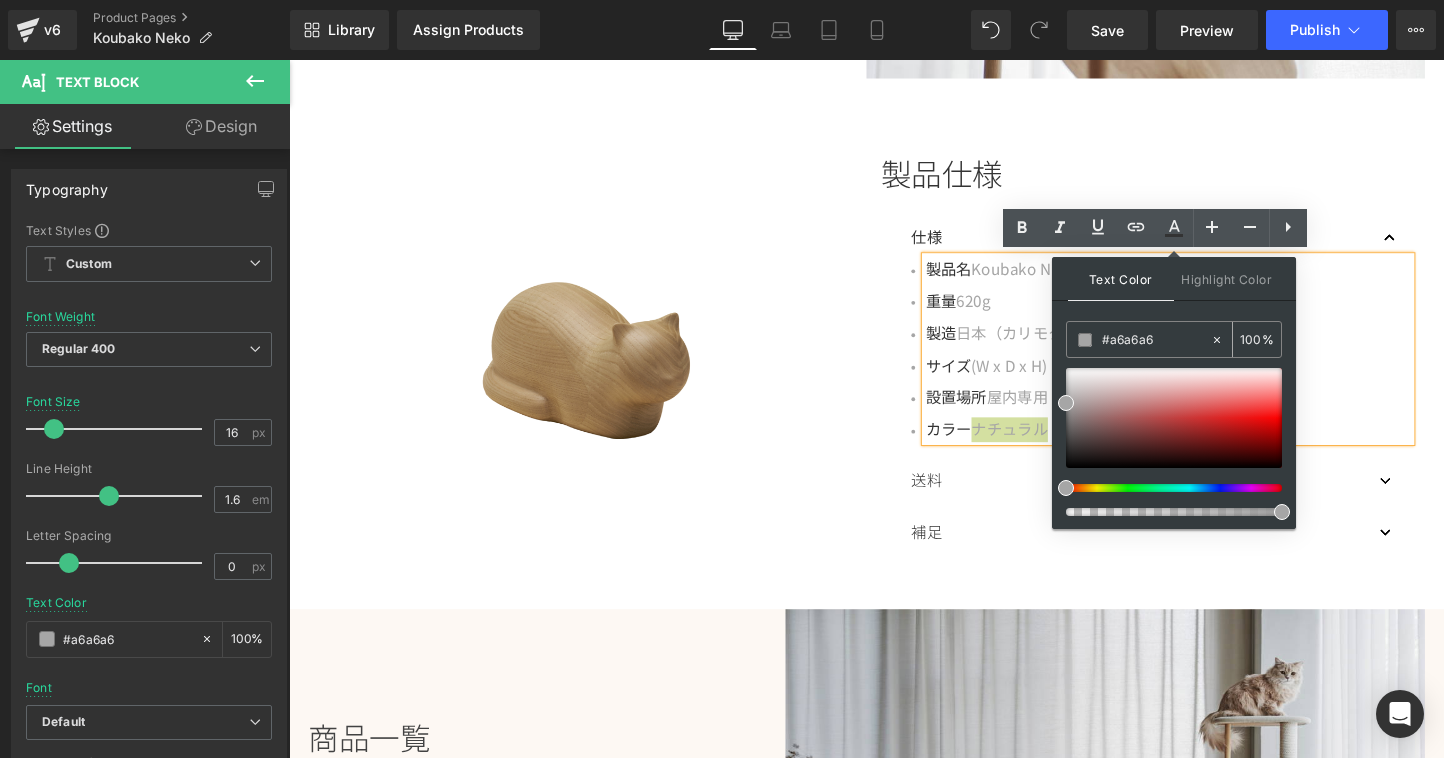 click at bounding box center (1085, 340) 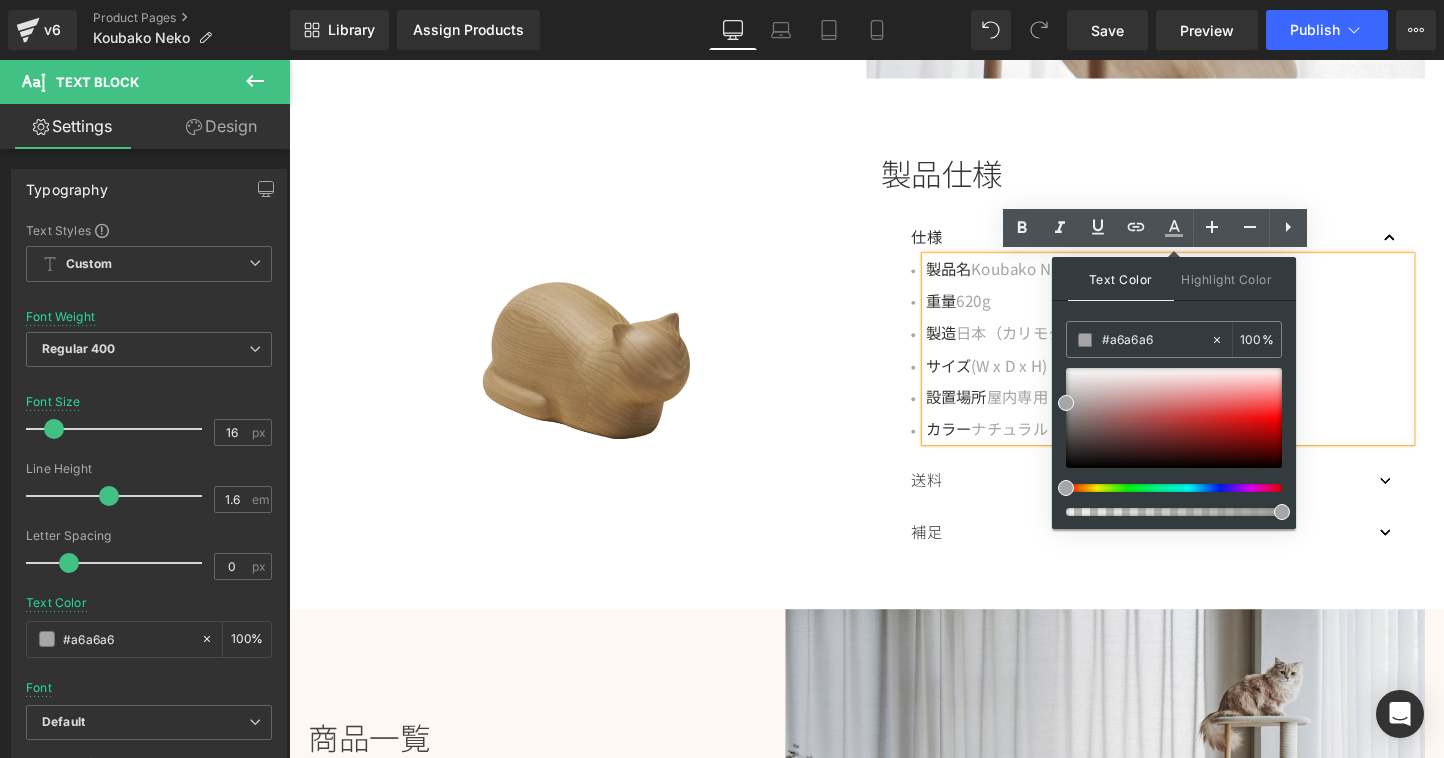 click on "サイズ   (W x D x H) 120 x 230 x 100 mm" at bounding box center [1210, 380] 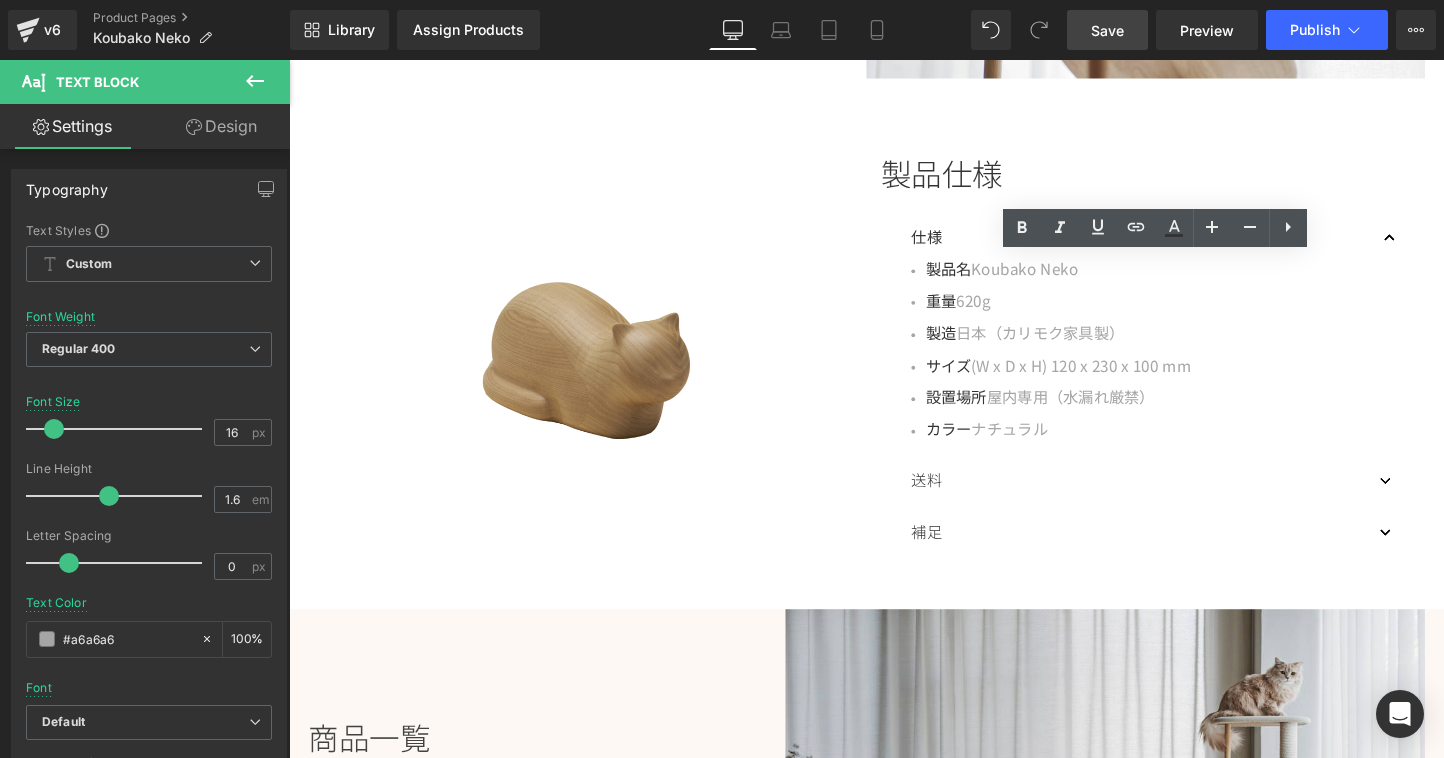 click on "Save" at bounding box center [1107, 30] 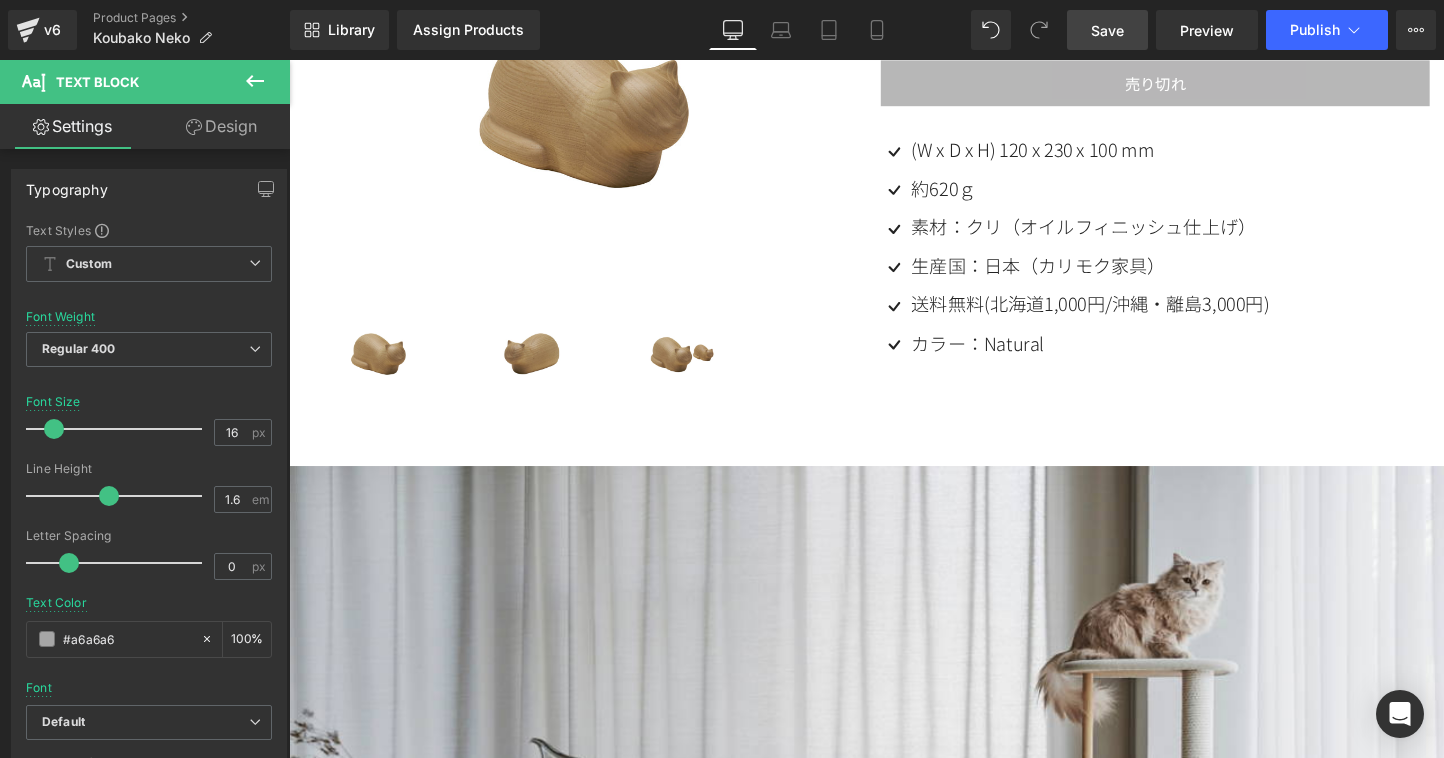 scroll, scrollTop: 0, scrollLeft: 0, axis: both 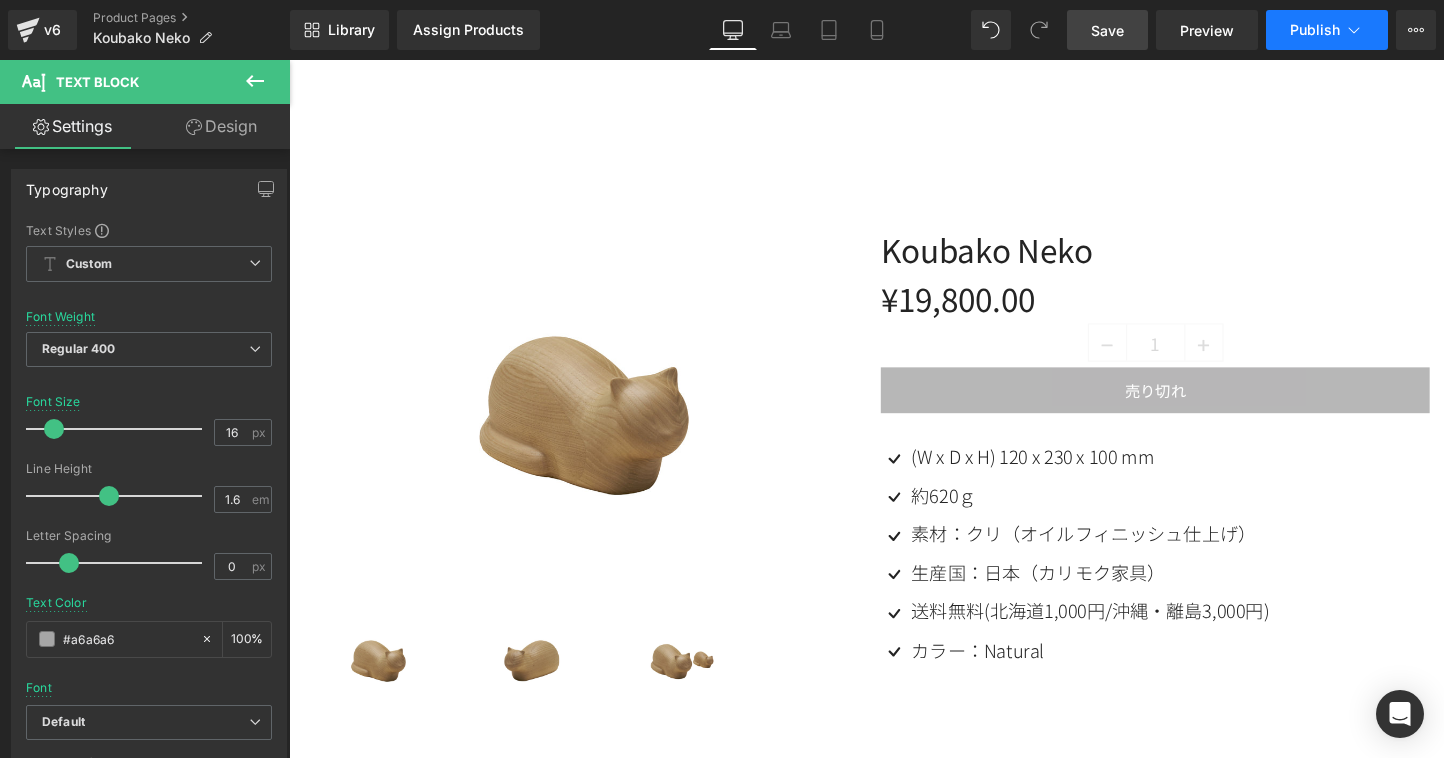 click on "Publish" at bounding box center (1327, 30) 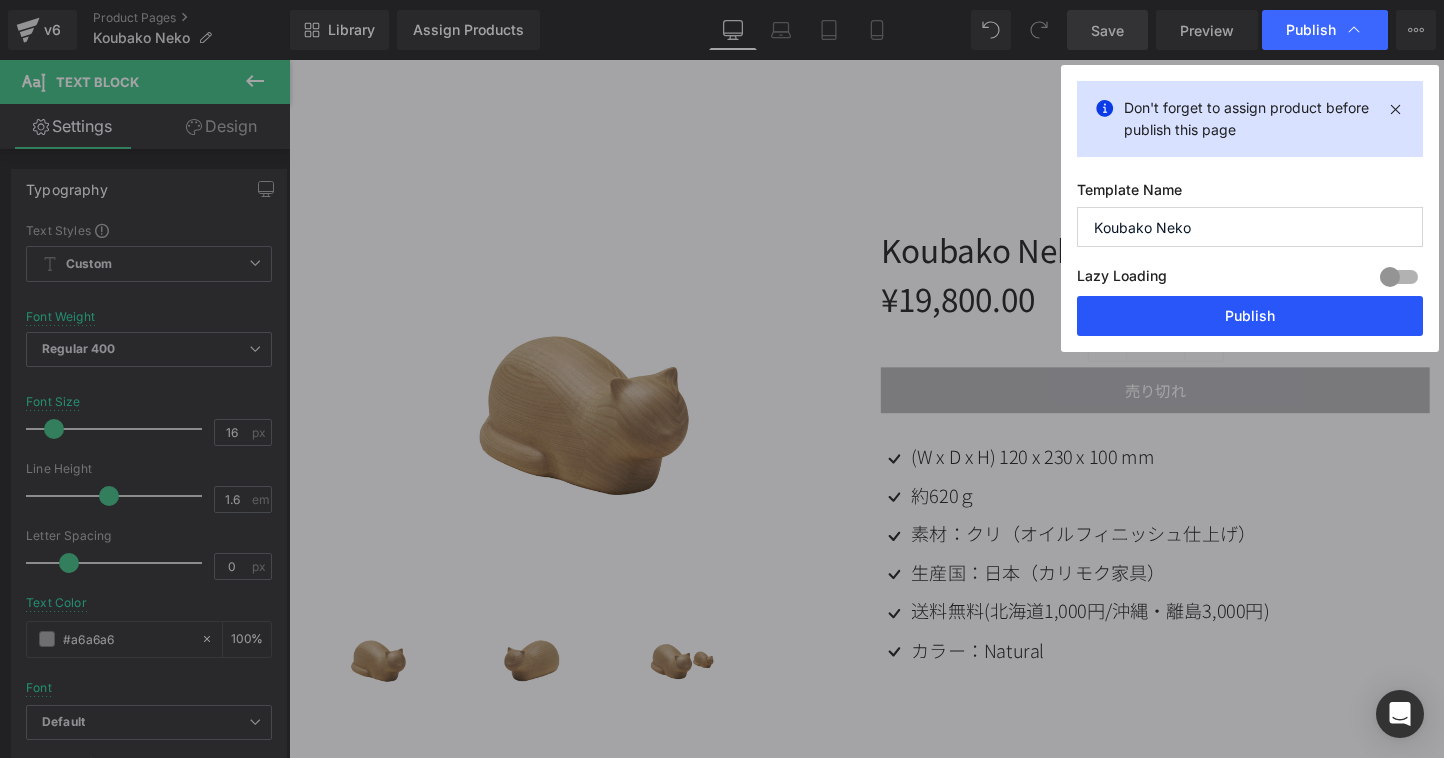 click on "Publish" at bounding box center [1250, 316] 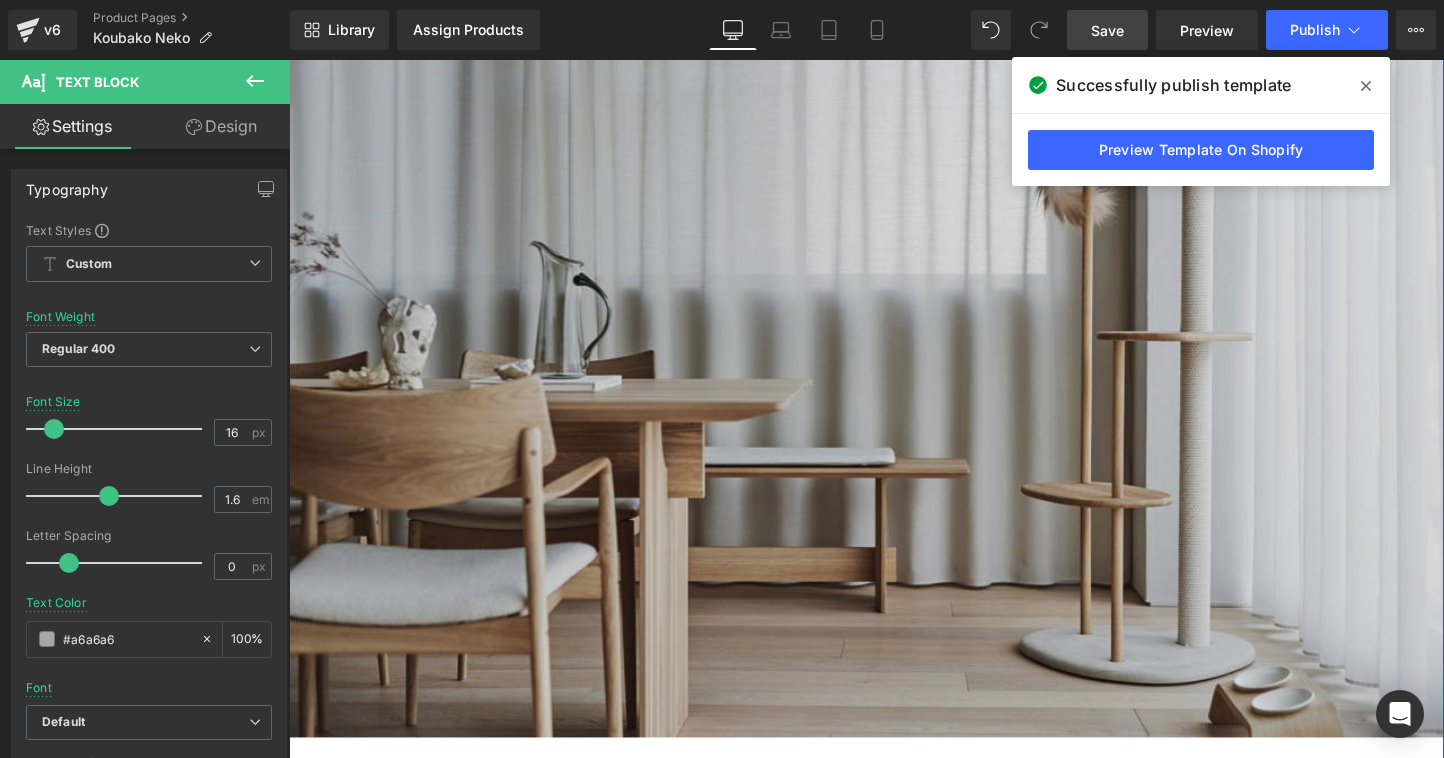 scroll, scrollTop: 1329, scrollLeft: 0, axis: vertical 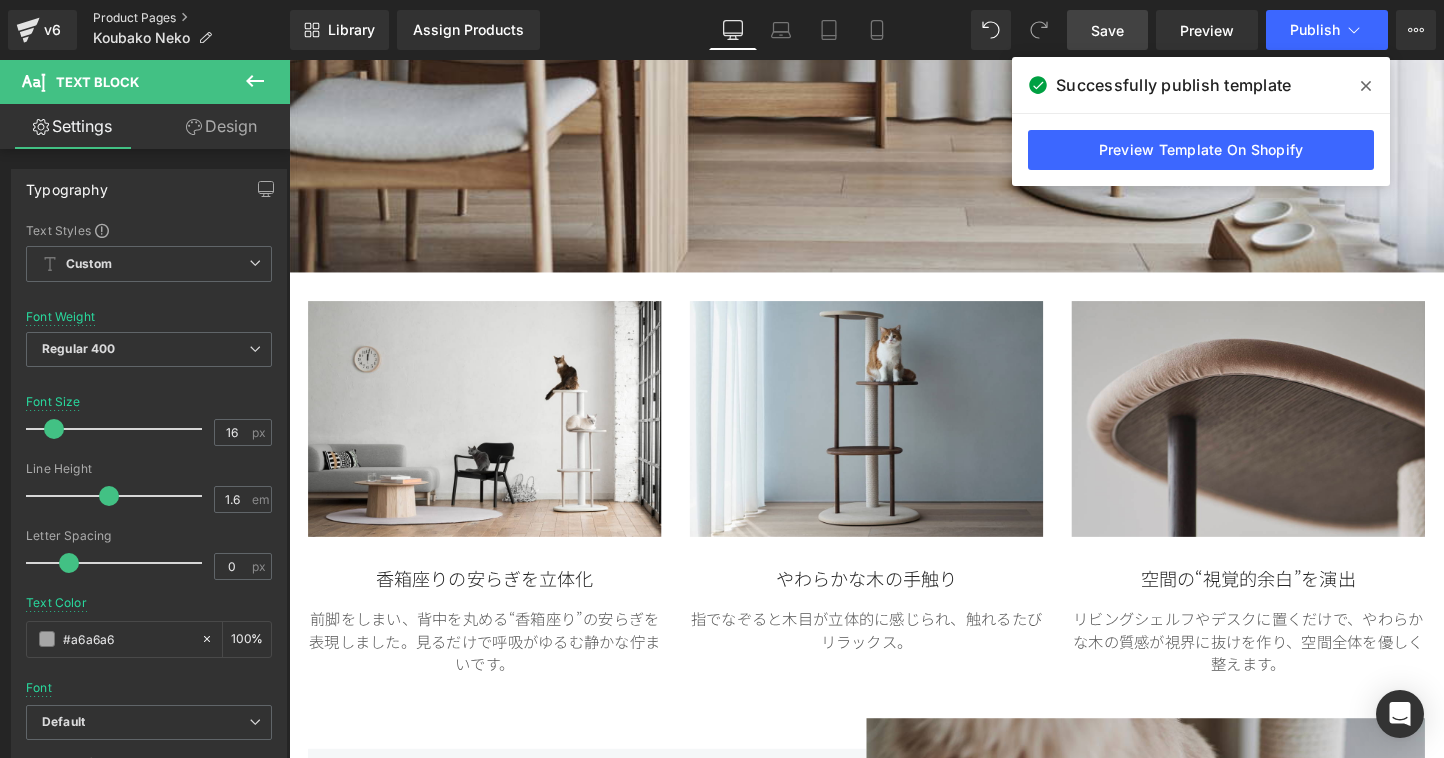 click on "Product Pages" at bounding box center (191, 18) 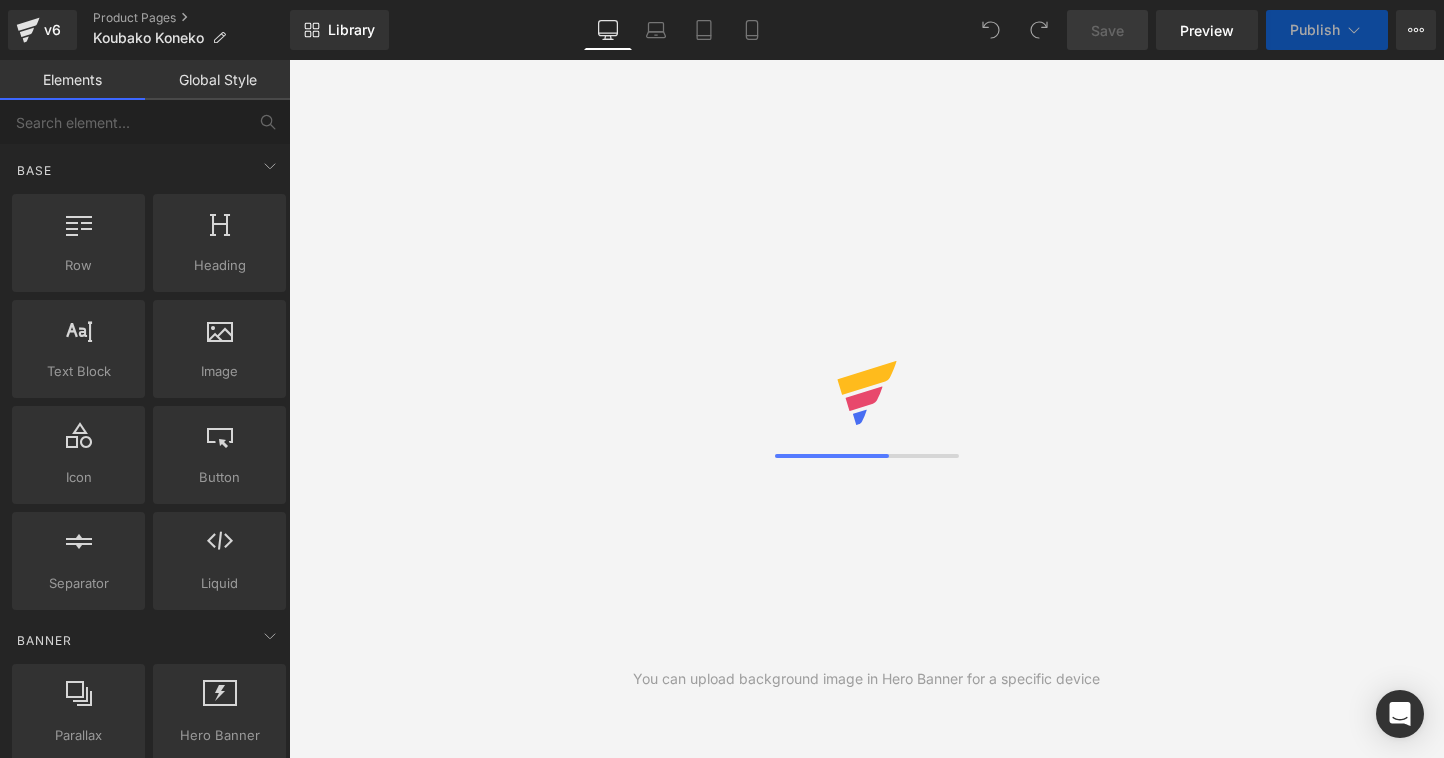 scroll, scrollTop: 0, scrollLeft: 0, axis: both 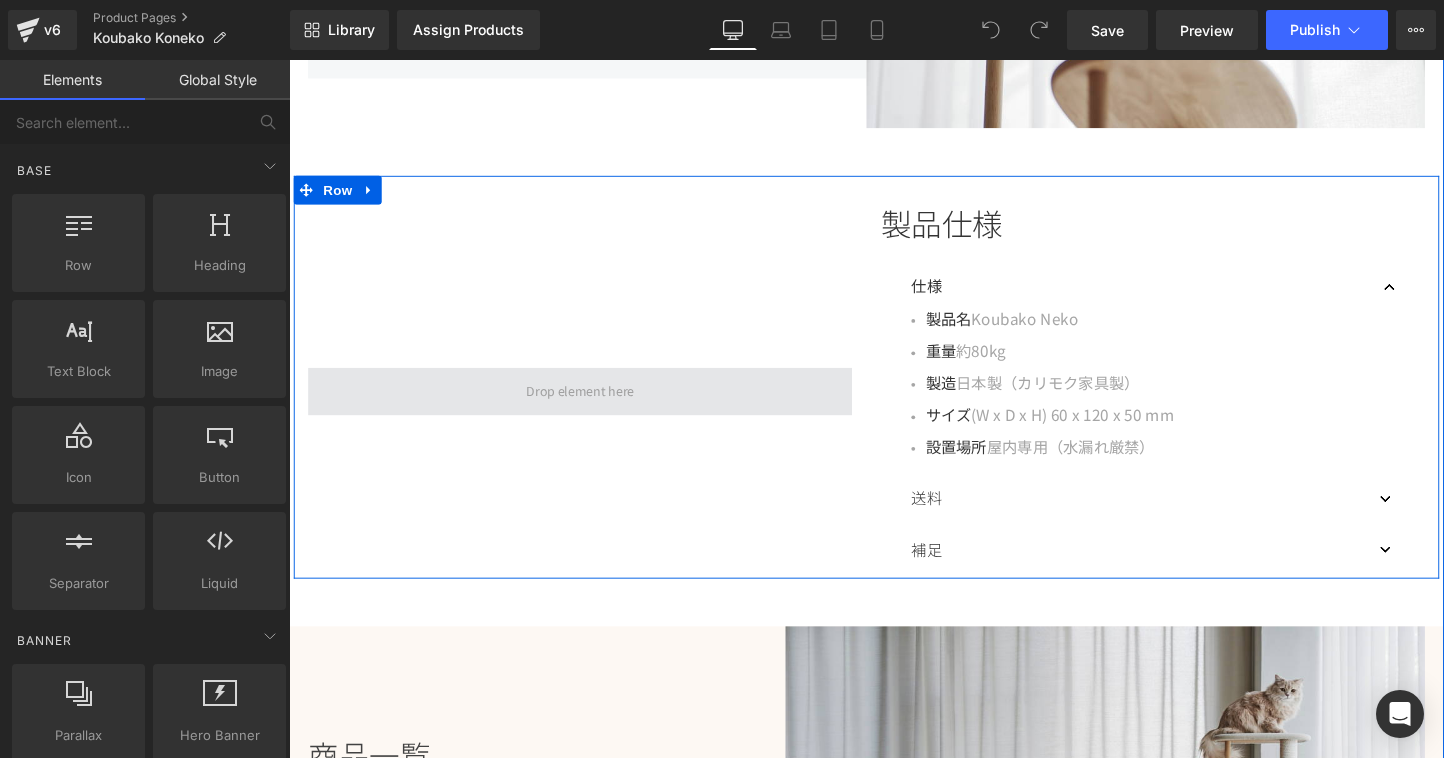 click at bounding box center (594, 407) 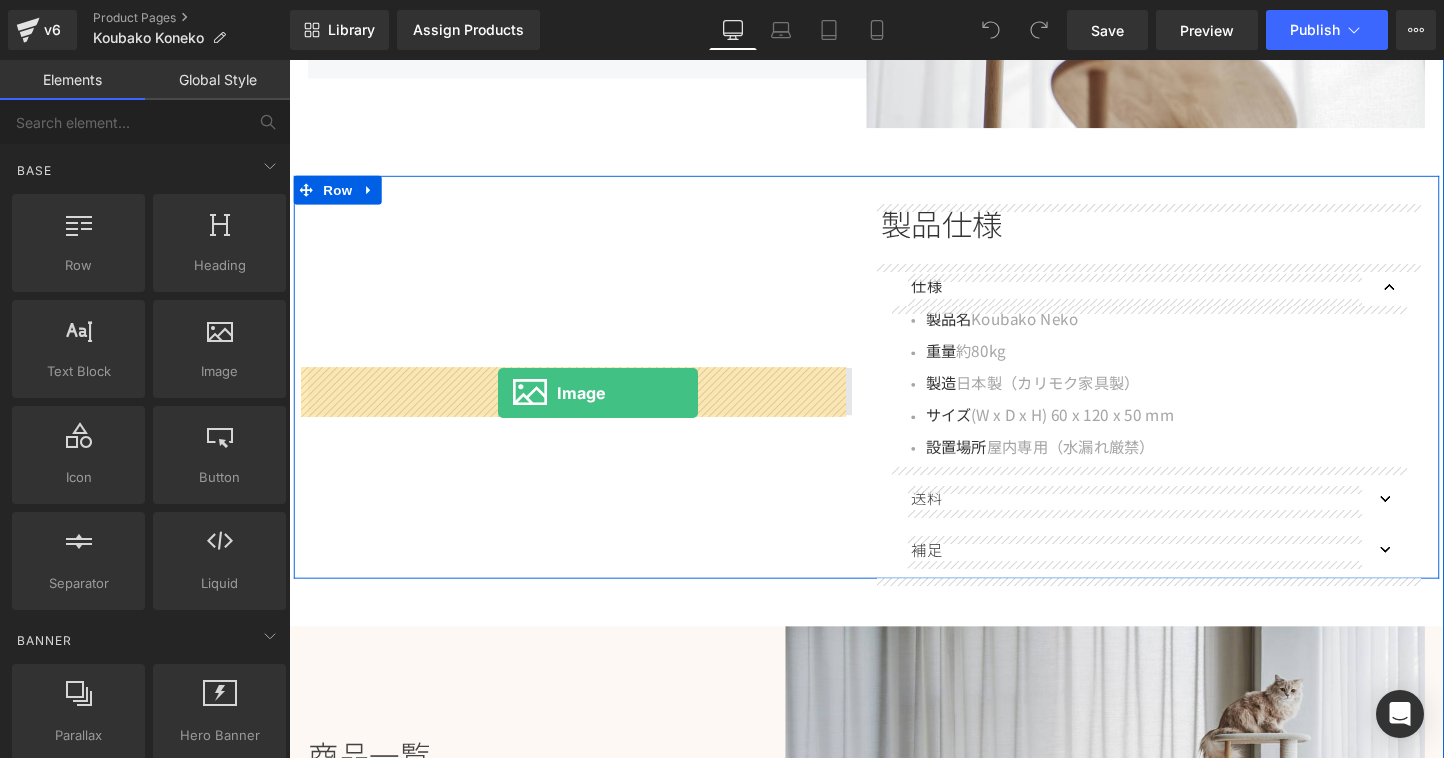 drag, startPoint x: 547, startPoint y: 398, endPoint x: 509, endPoint y: 409, distance: 39.56008 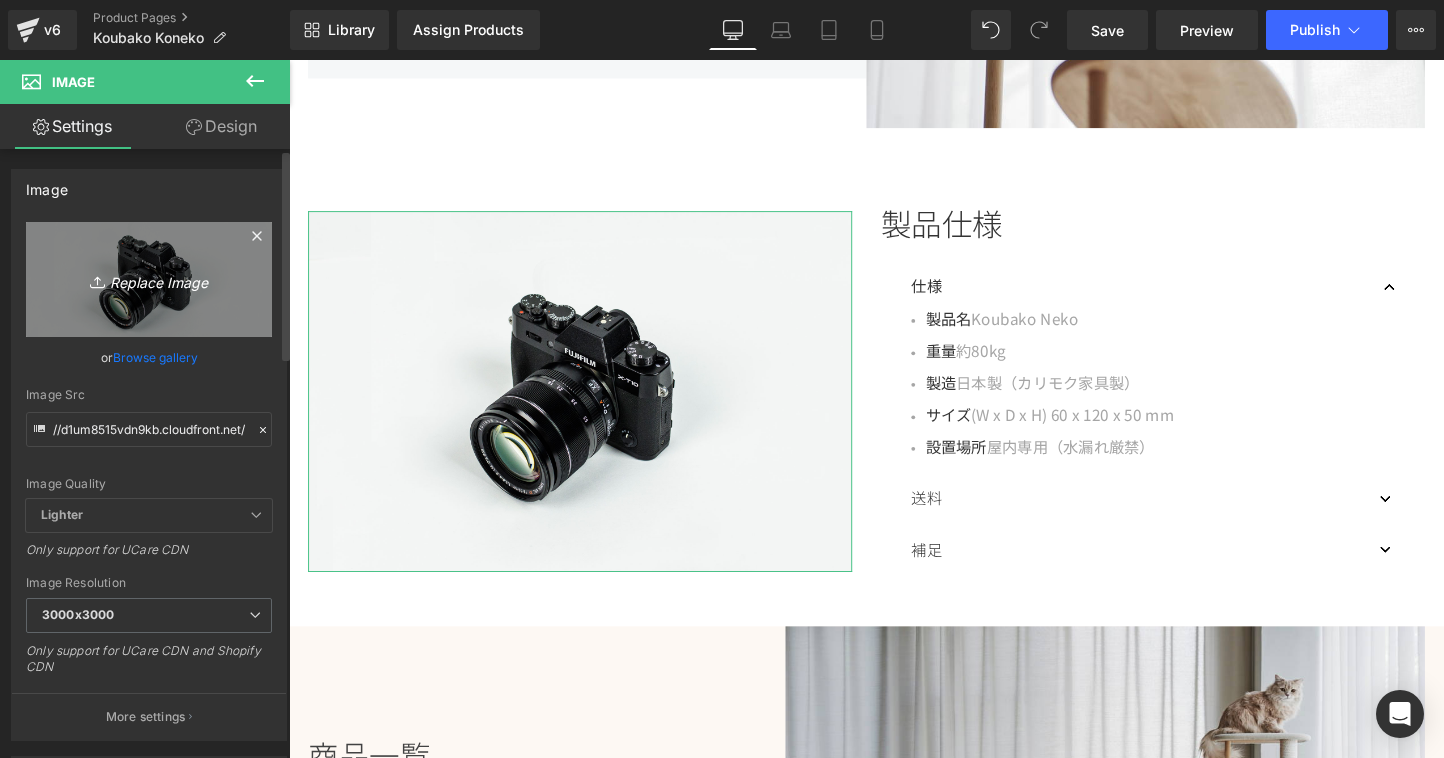 click on "Replace Image" at bounding box center [149, 279] 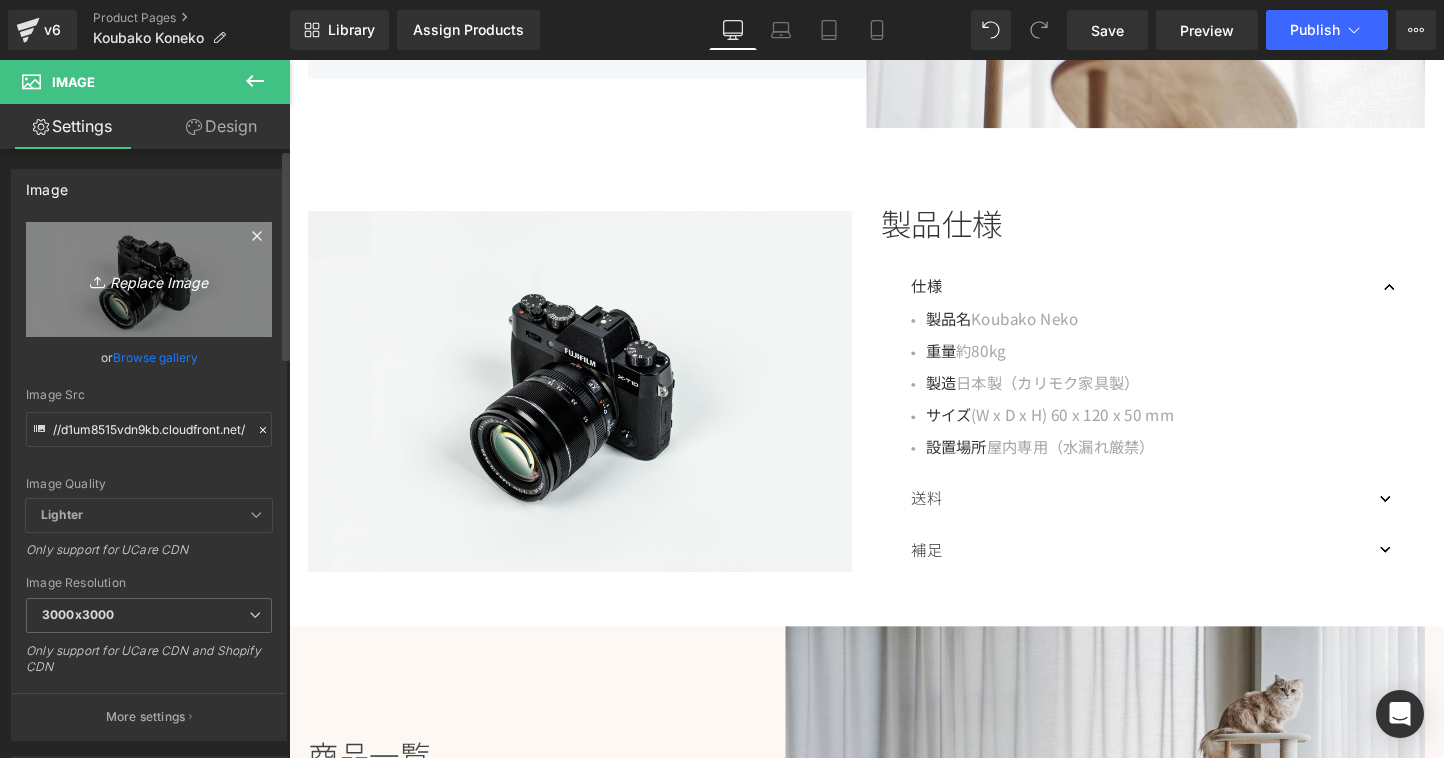 type on "C:\fakepath\4.jpg" 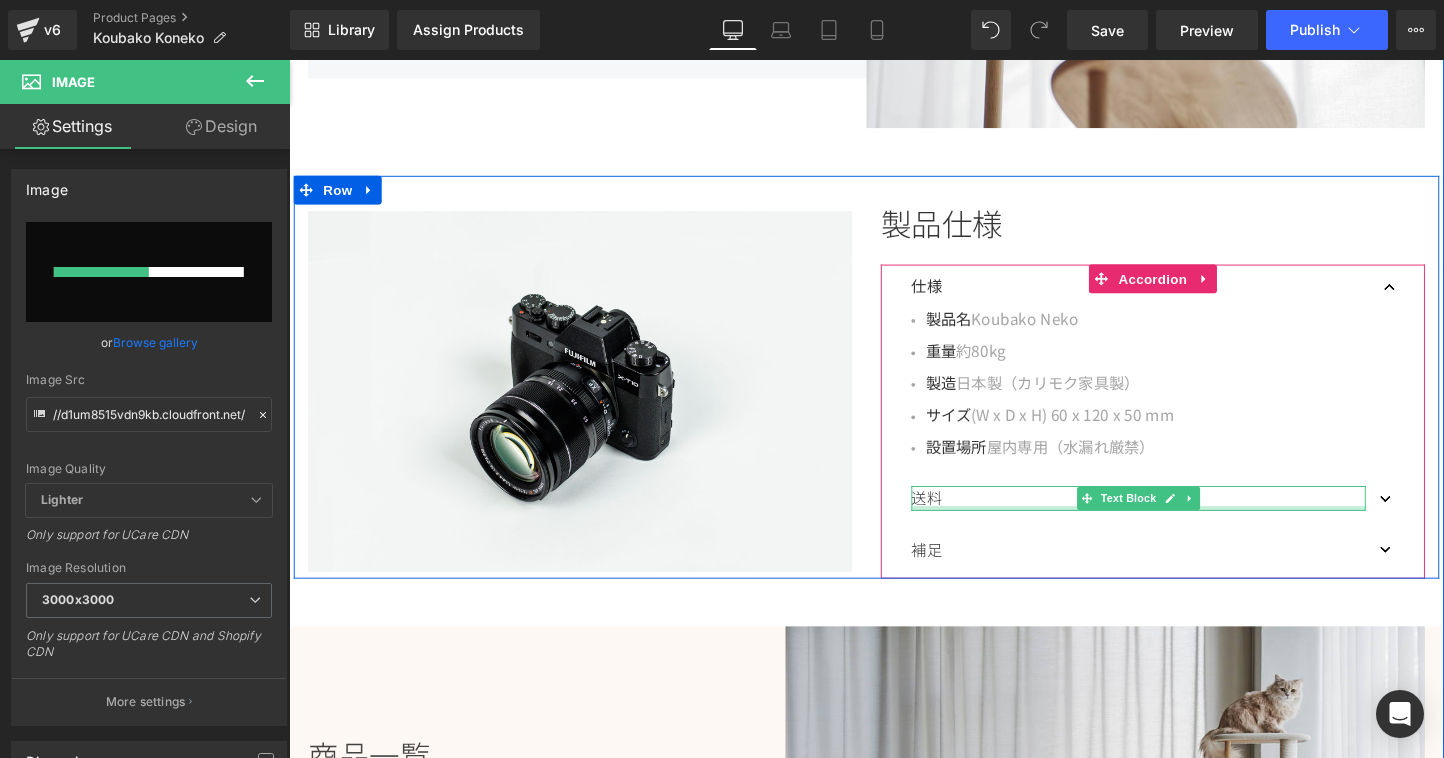 type 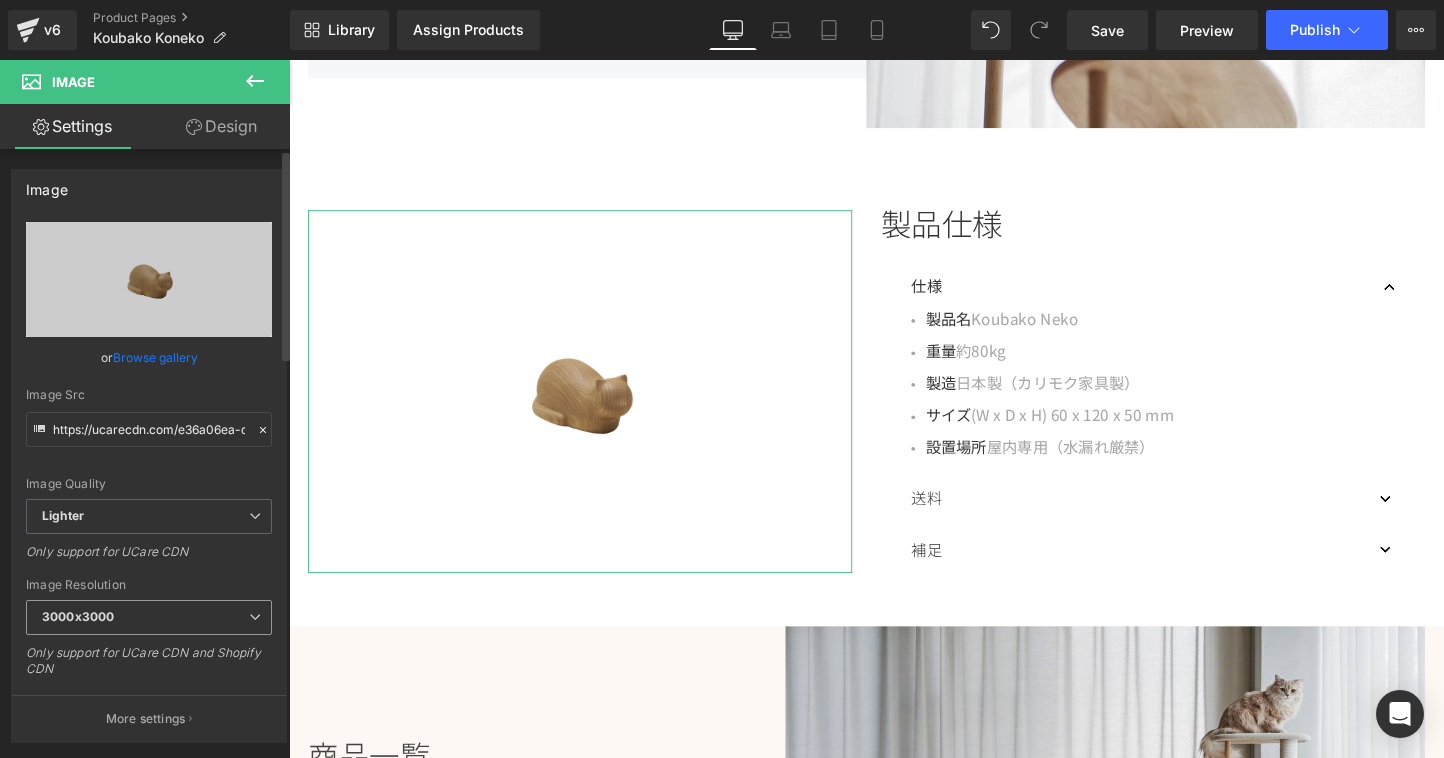 click at bounding box center [255, 617] 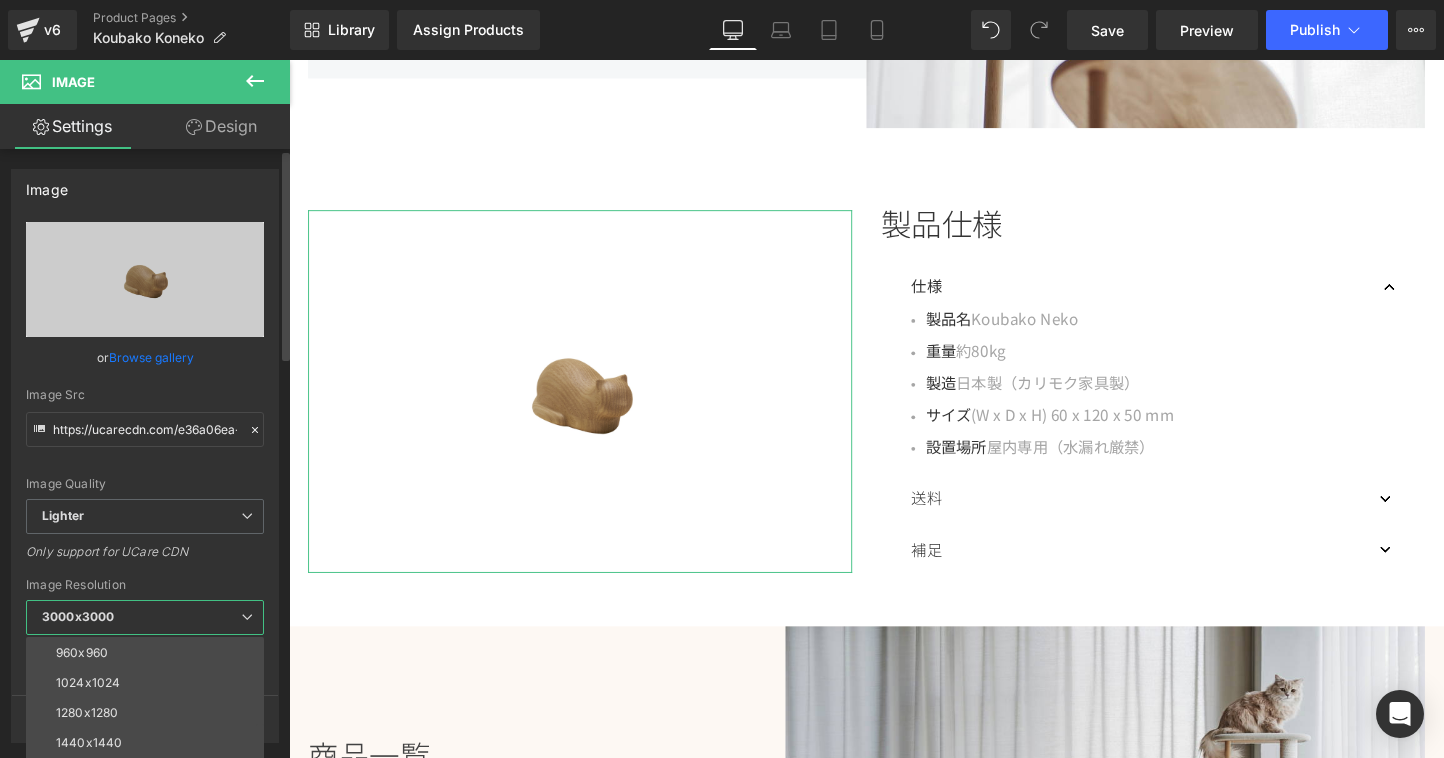 scroll, scrollTop: 208, scrollLeft: 0, axis: vertical 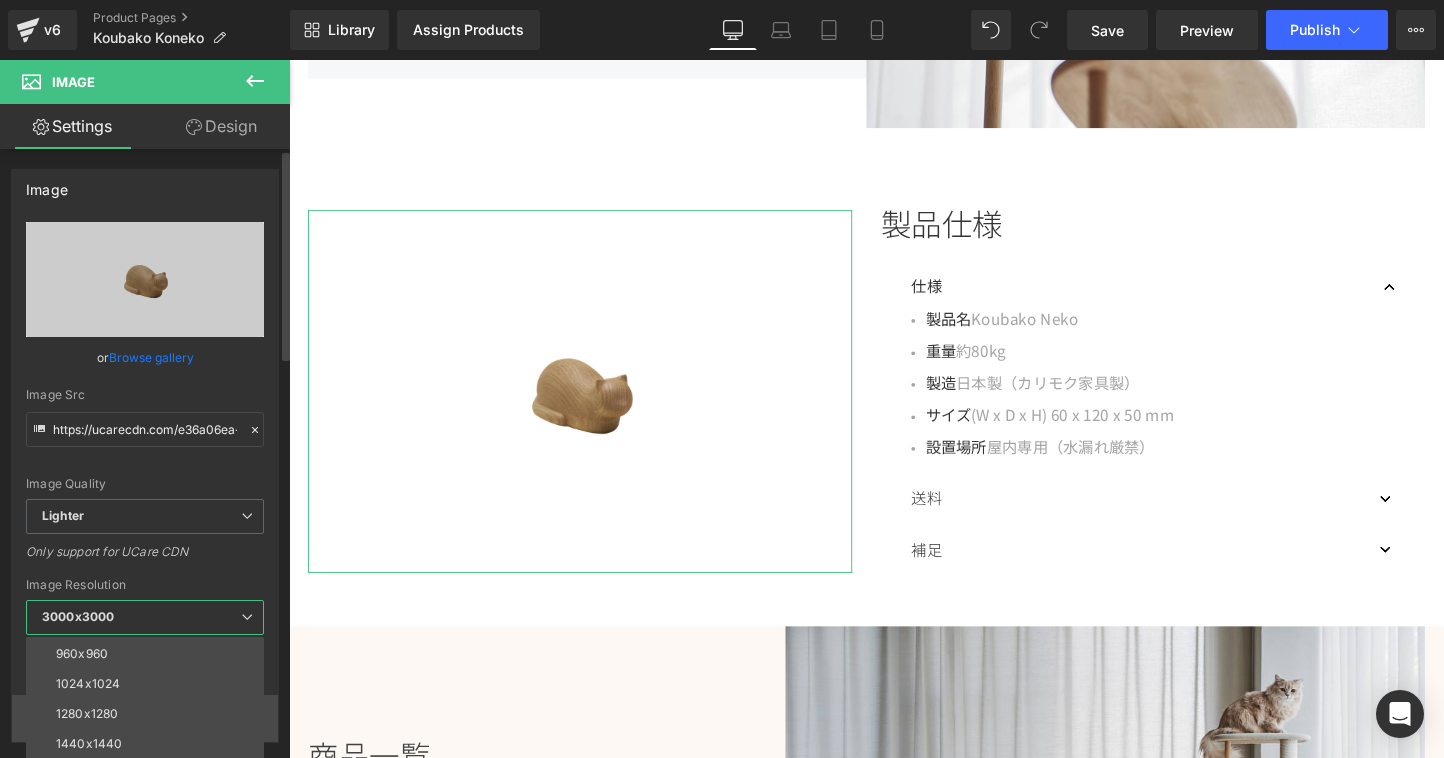 click on "1280x1280" at bounding box center [149, 714] 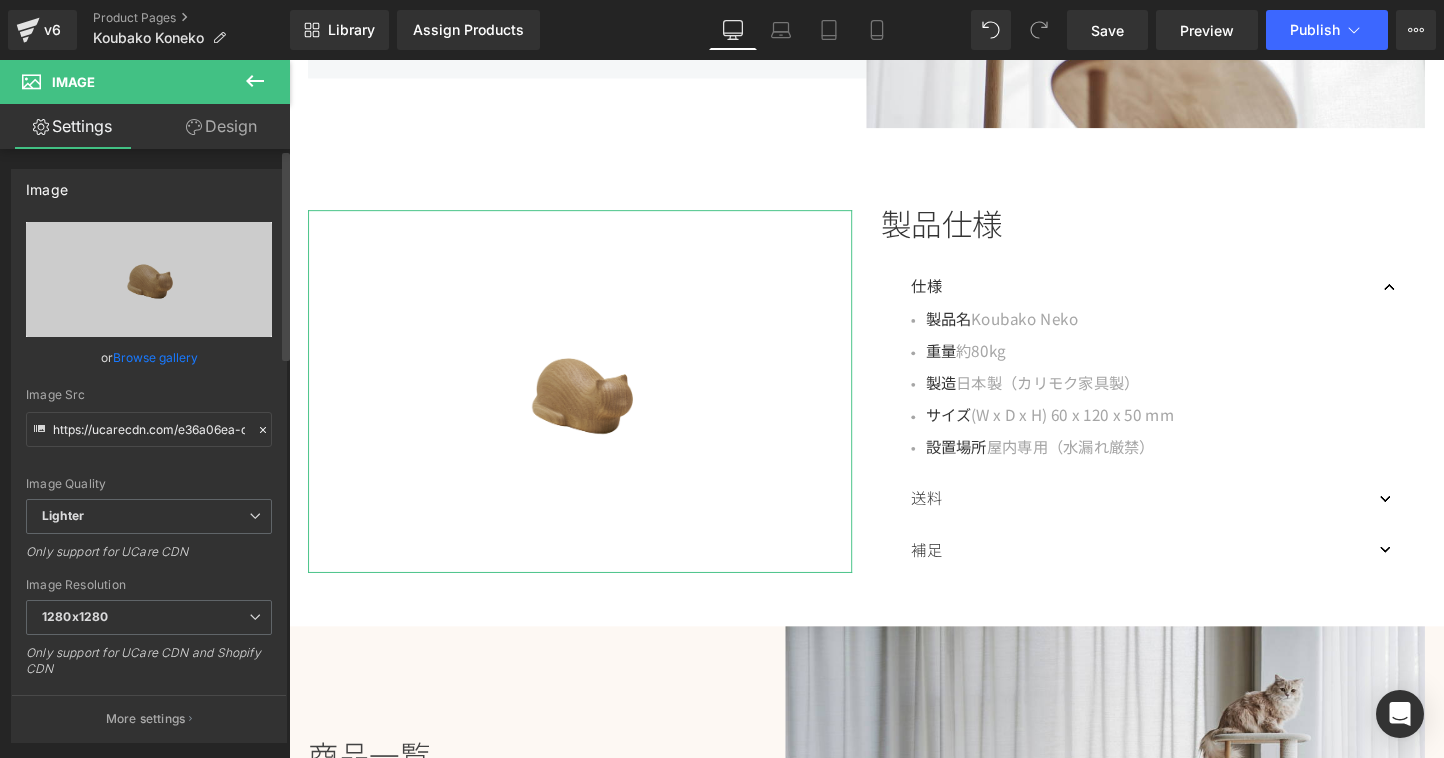 type on "https://ucarecdn.com/e36a06ea-deb6-4c43-b6c2-bb5a48267300/-/format/auto/-/preview/1280x1280/-/quality/lighter/4.jpg" 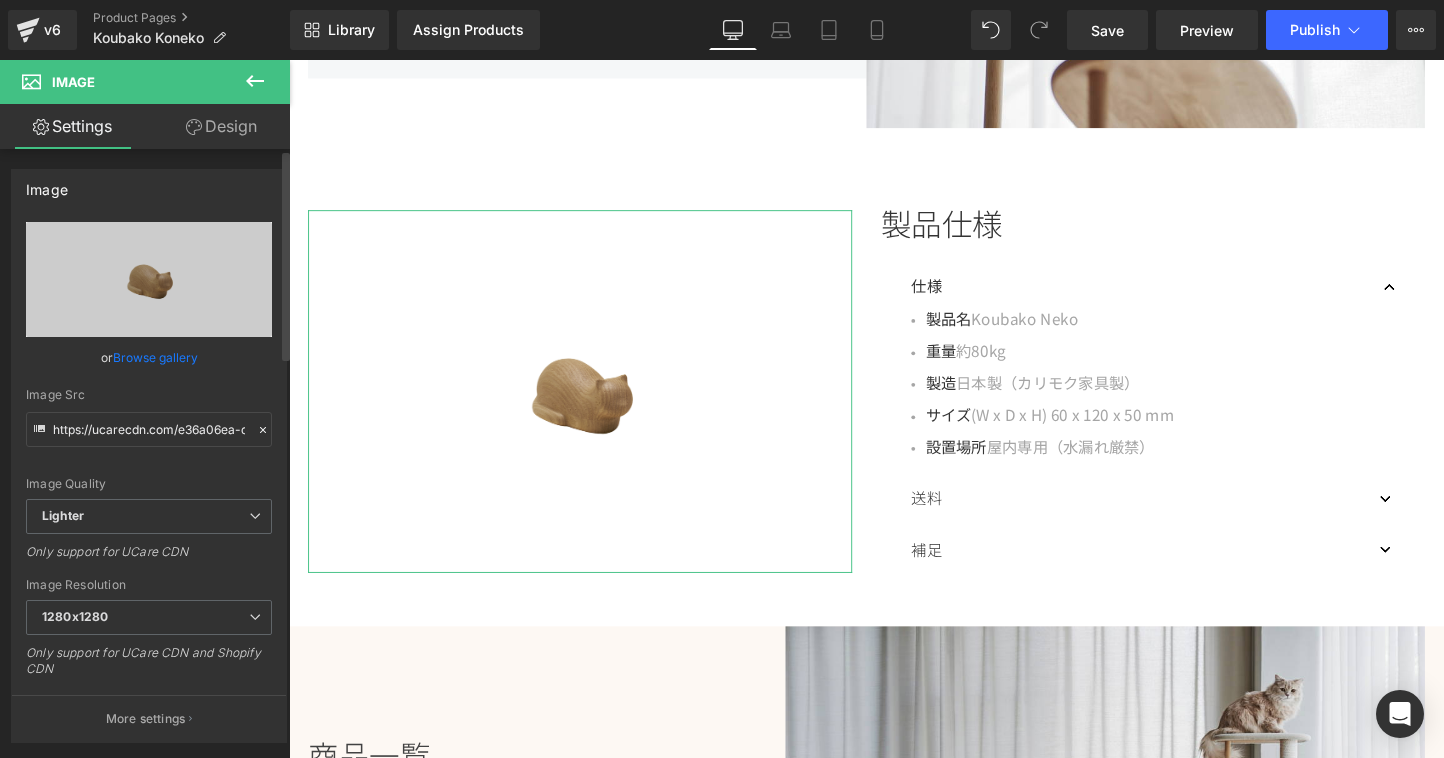 click on "https://ucarecdn.com/e36a06ea-deb6-4c43-b6c2-bb5a48267300/-/format/auto/-/preview/1280x1280/-/quality/lighter/4.jpg  Replace Image  Upload image or  Browse gallery Image Src https://ucarecdn.com/e36a06ea-deb6-4c43-b6c2-bb5a48267300/-/format/auto/-/preview/1280x1280/-/quality/lighter/4.jpg Image Quality Lighter Lightest
Lighter
Lighter Lightest Only support for UCare CDN 100x100 240x240 480x480 576x576 640x640 768x768 800x800 960x960 1024x1024 1280x1280 1440x1440 1600x1600 1920x1920 2560x2560 3000x3000 Image Resolution
1280x1280
100x100 240x240 480x480 576x576 640x640 768x768 800x800 960x960 1024x1024 1280x1280 1440x1440 1600x1600 1920x1920 2560x2560 3000x3000 Only support for UCare CDN and Shopify CDN More settings" at bounding box center (149, 482) 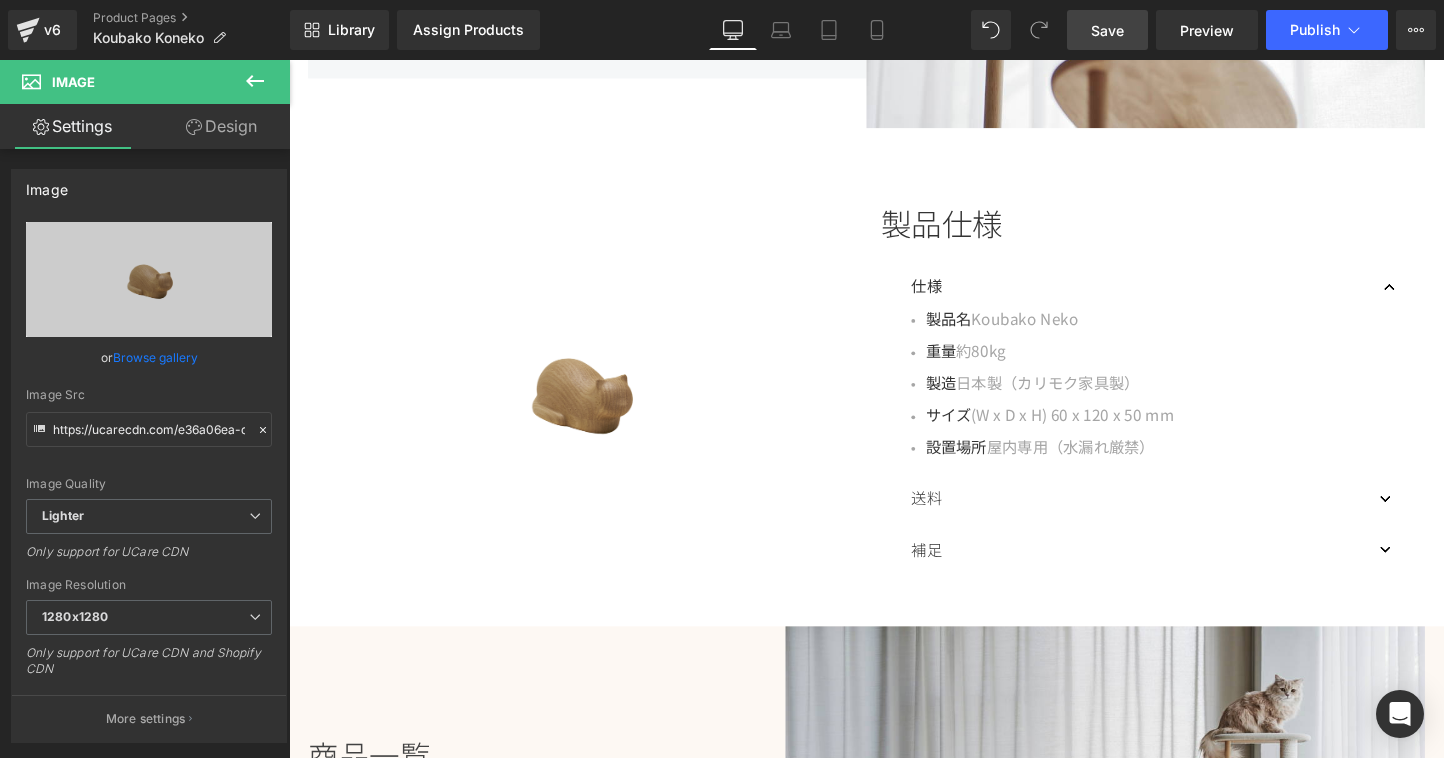 click on "Save" at bounding box center [1107, 30] 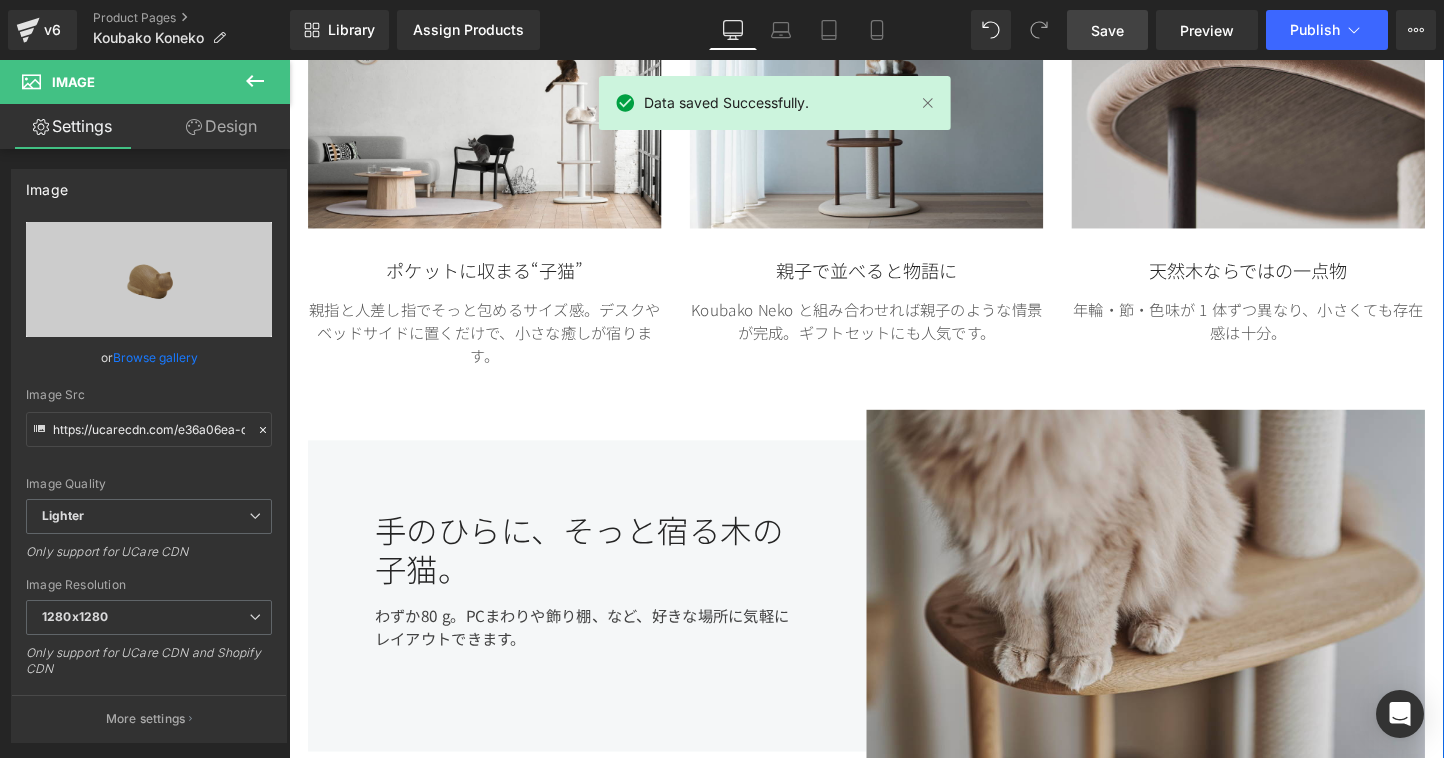 scroll, scrollTop: 1476, scrollLeft: 0, axis: vertical 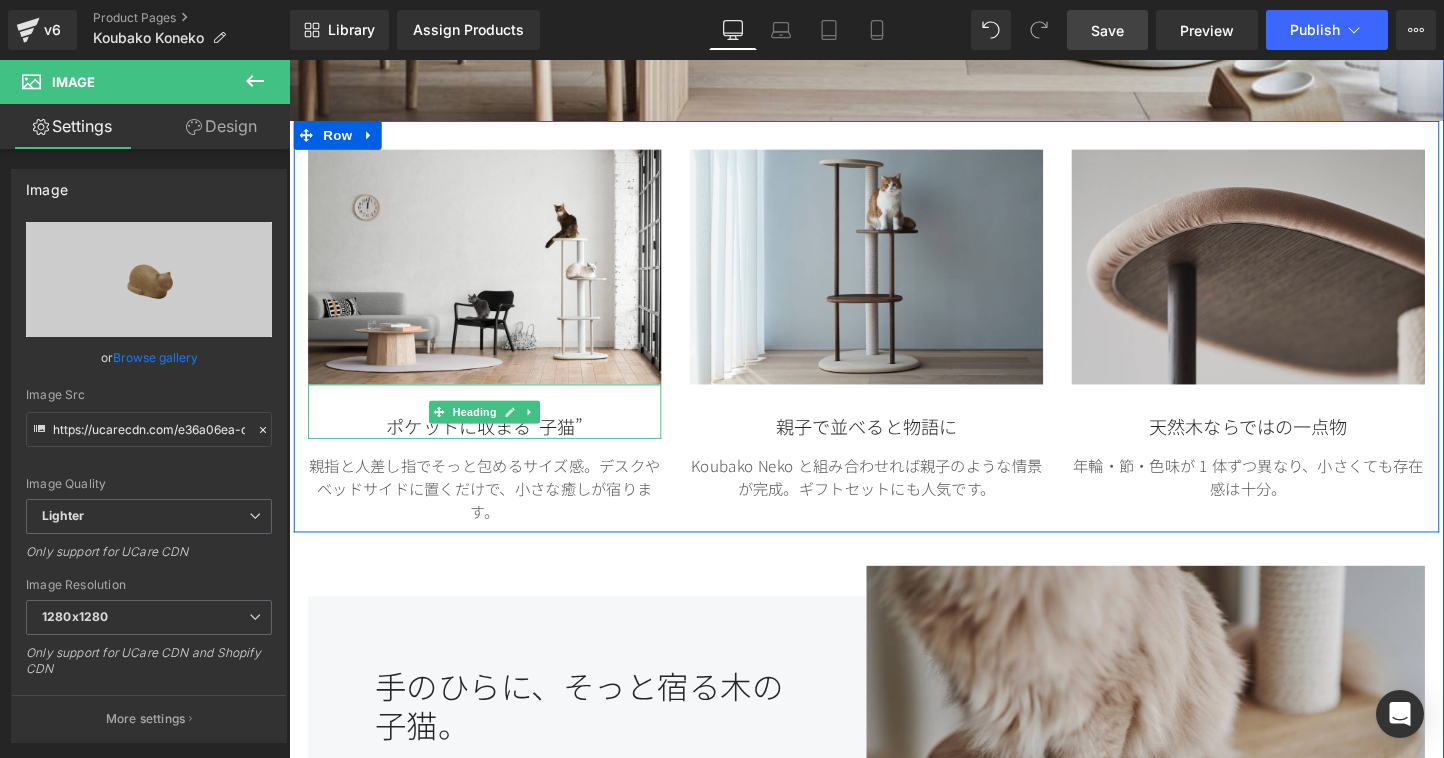 click on "ポケットに収まる“子猫”" at bounding box center [494, 444] 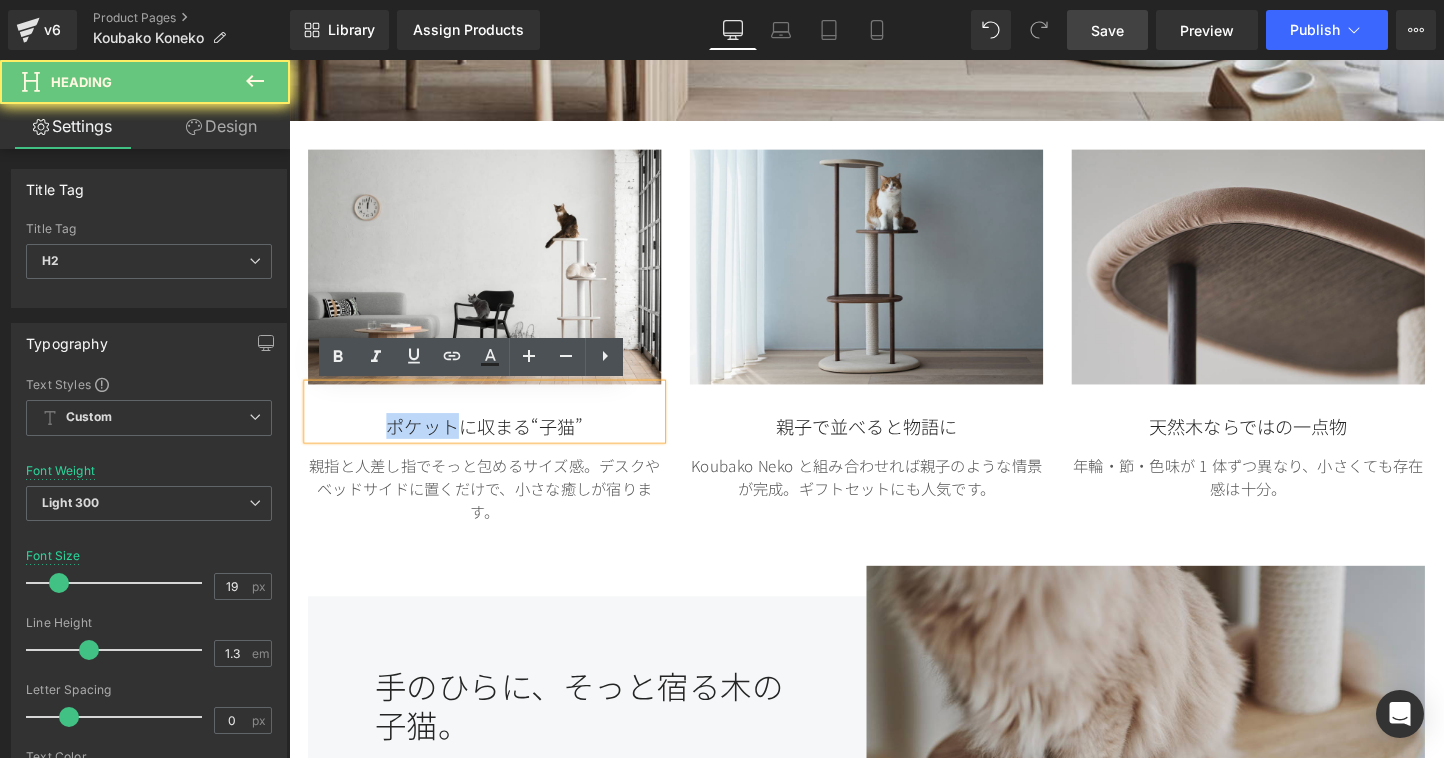 click on "ポケットに収まる“子猫”" at bounding box center [494, 444] 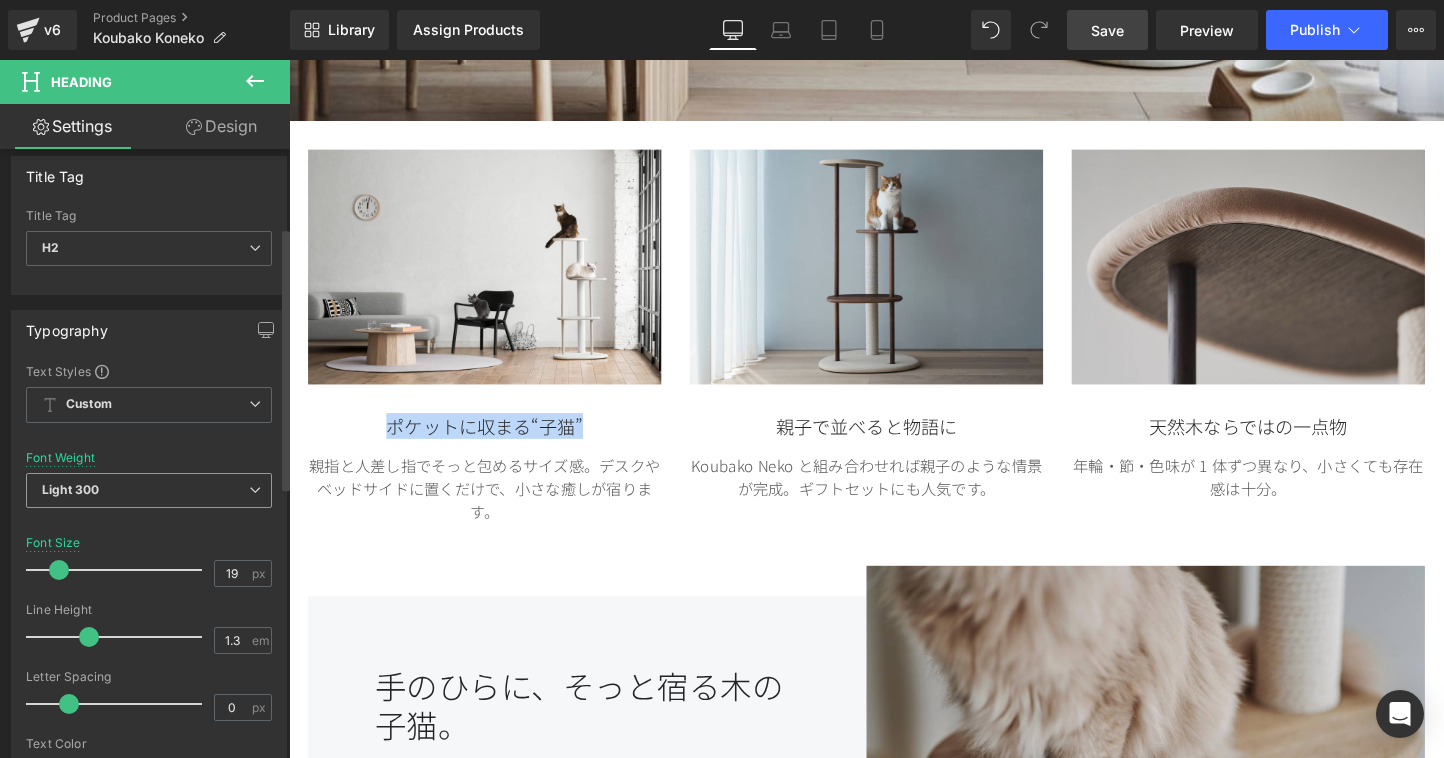 scroll, scrollTop: 238, scrollLeft: 0, axis: vertical 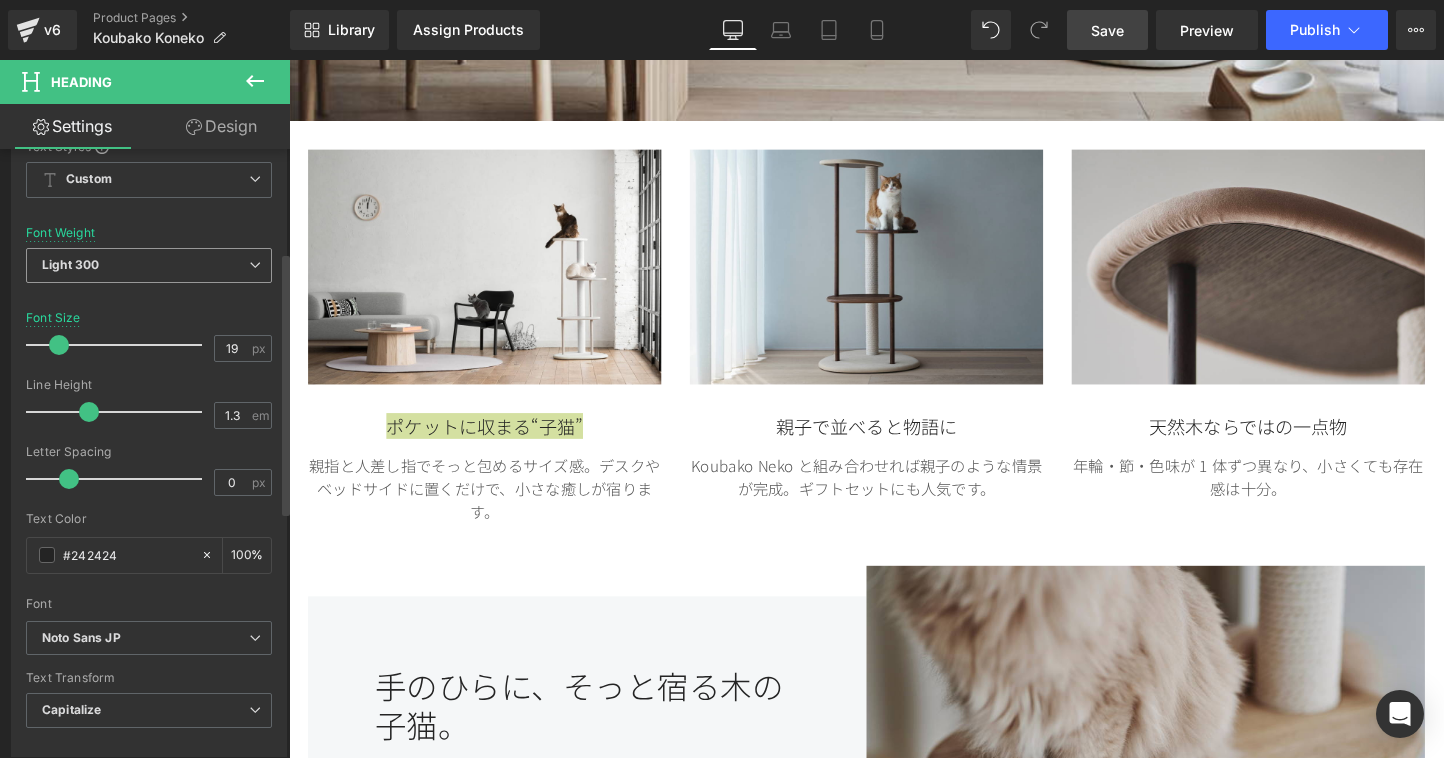 click at bounding box center [255, 265] 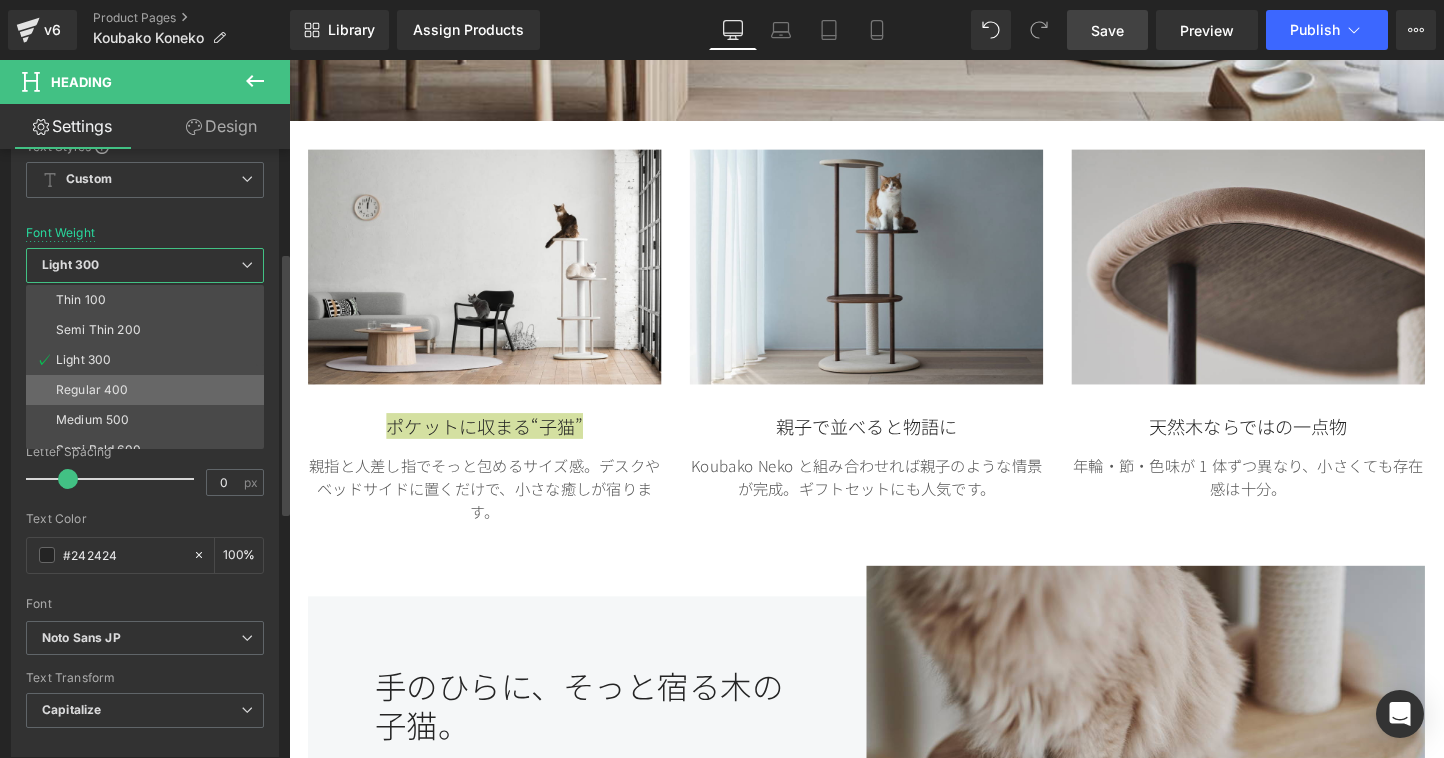 click on "Regular 400" at bounding box center [149, 390] 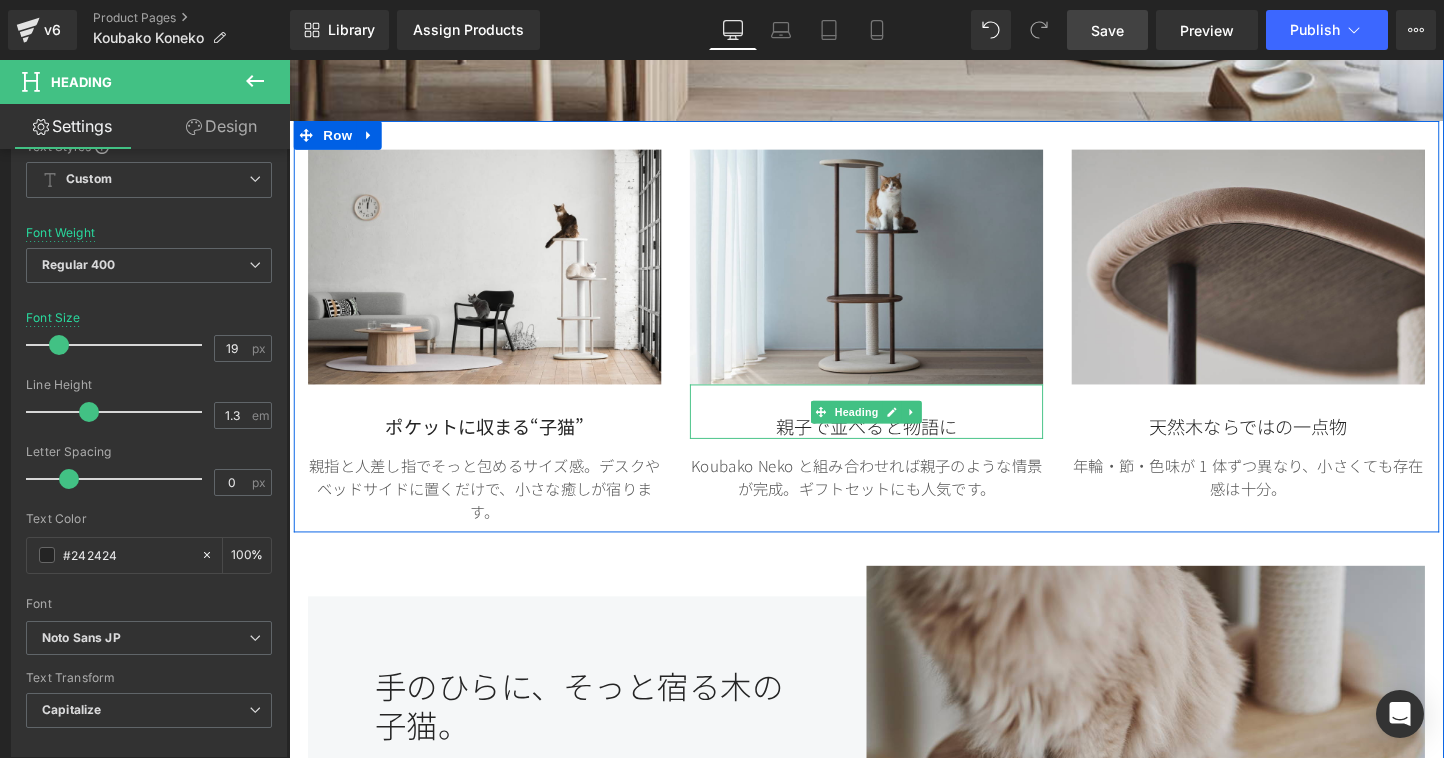 click on "親子で並べると物語に" at bounding box center [894, 444] 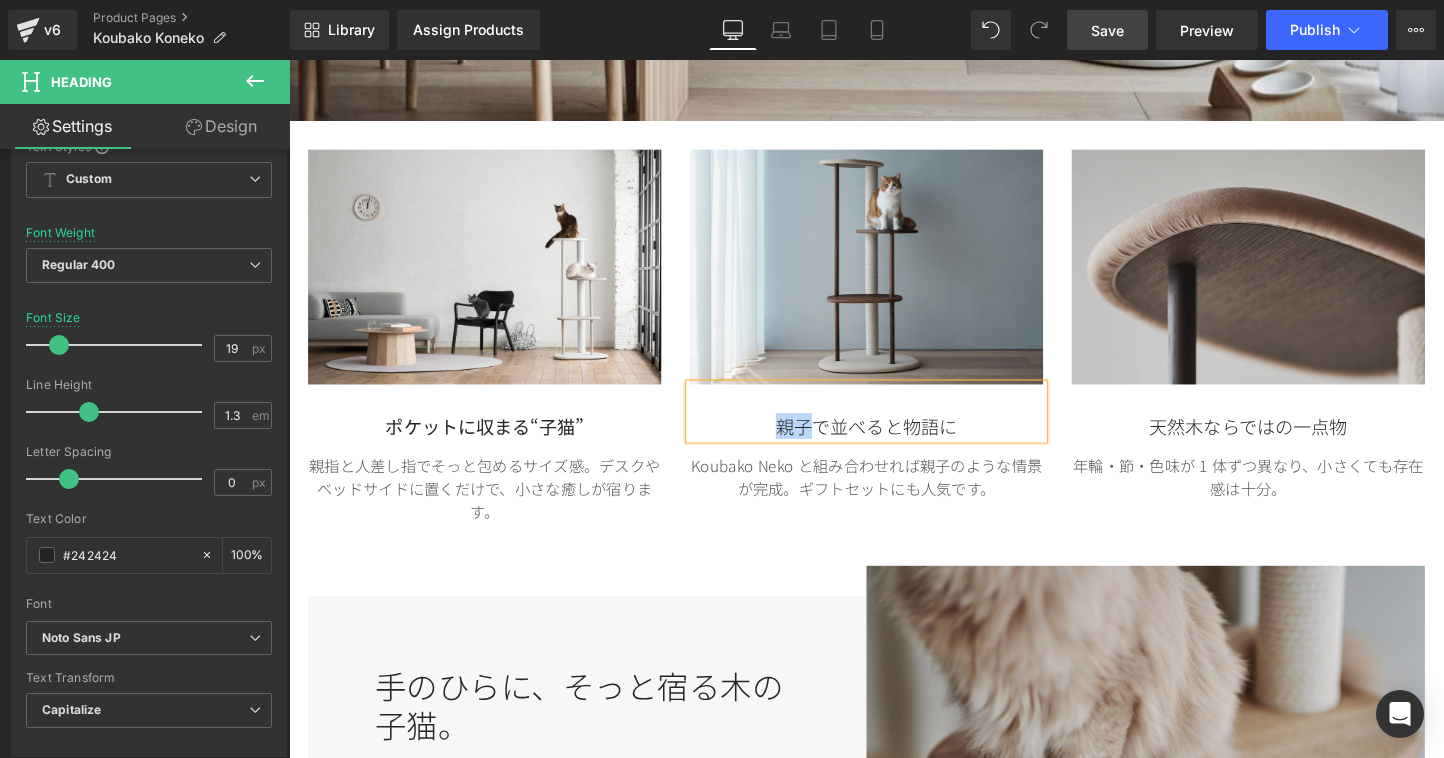 click on "親子で並べると物語に" at bounding box center [894, 444] 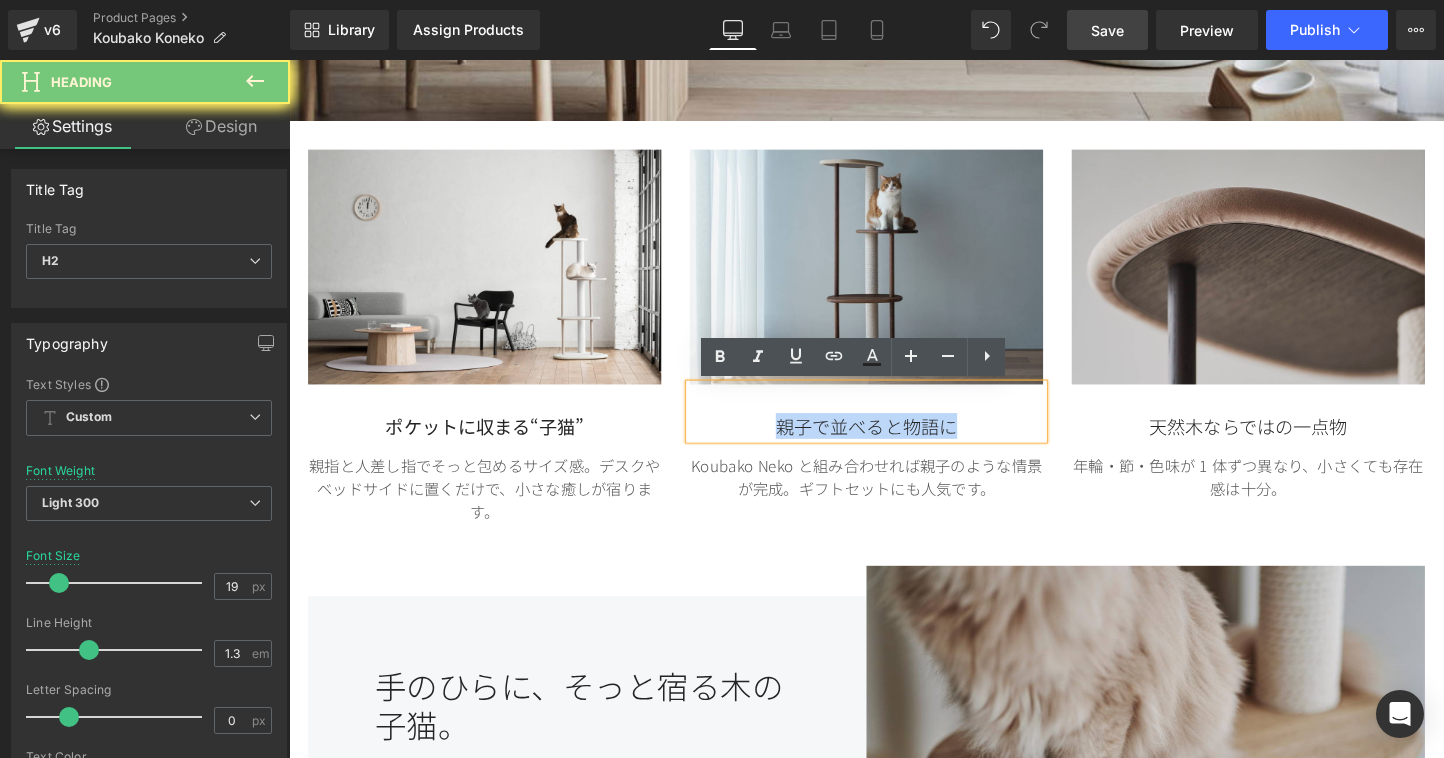click on "親子で並べると物語に" at bounding box center (894, 444) 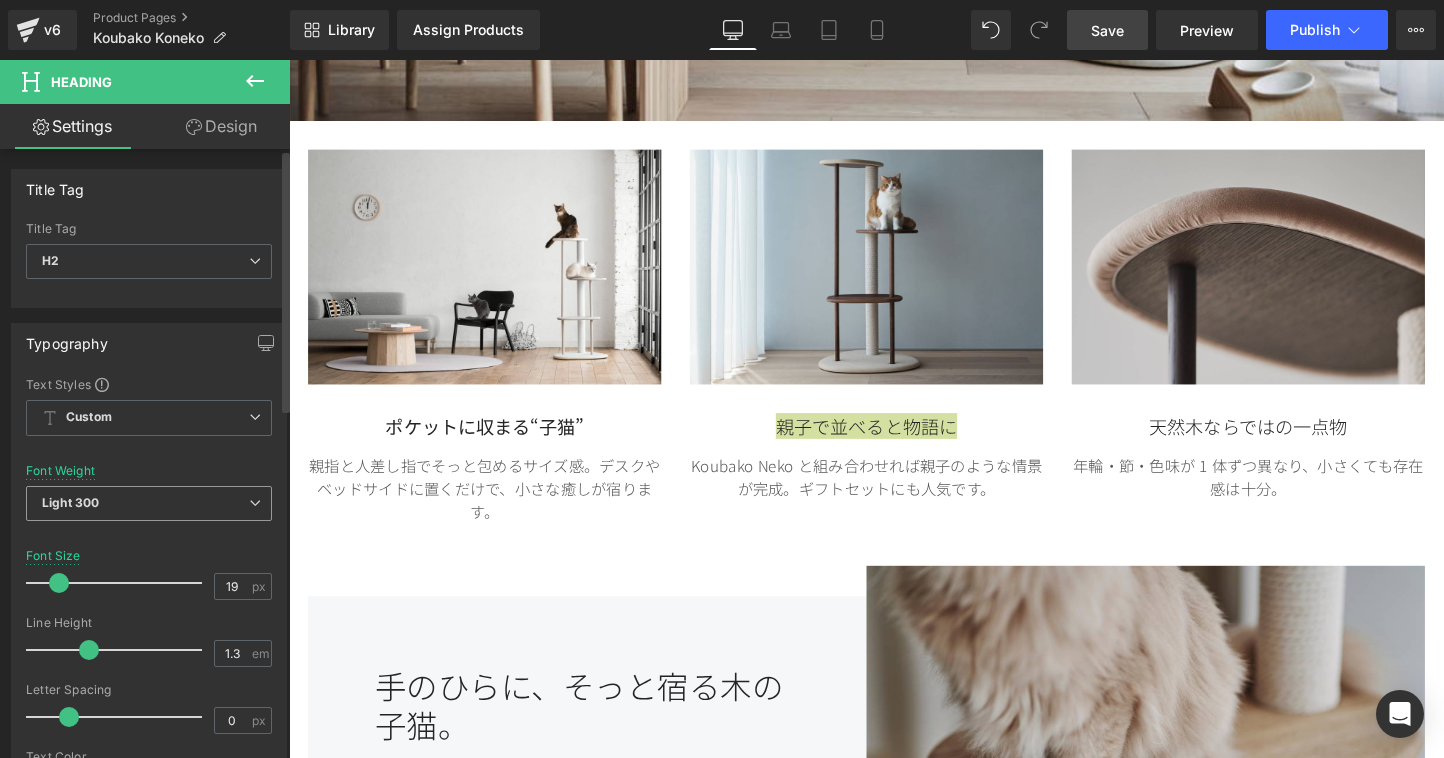 click on "Light 300" at bounding box center (149, 503) 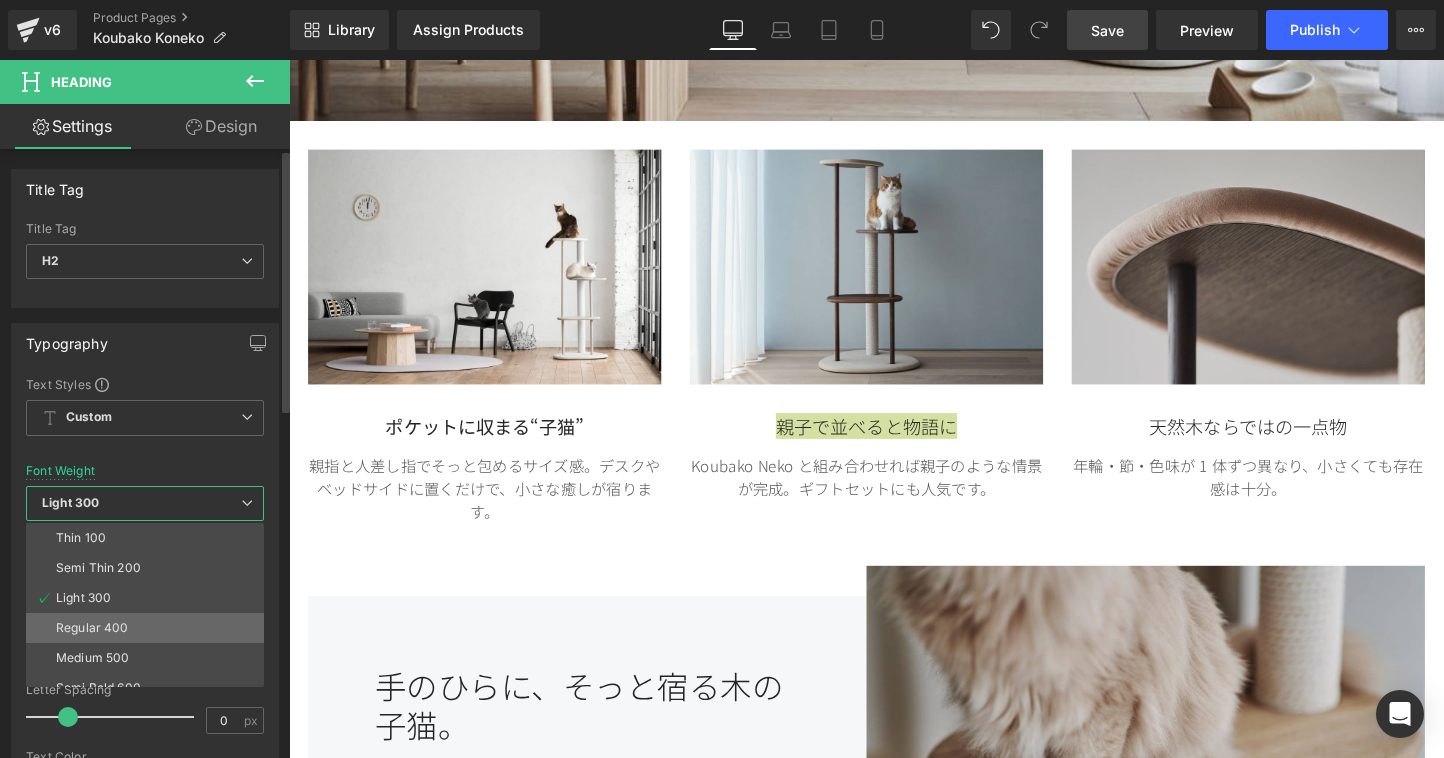 click on "Regular 400" at bounding box center [149, 628] 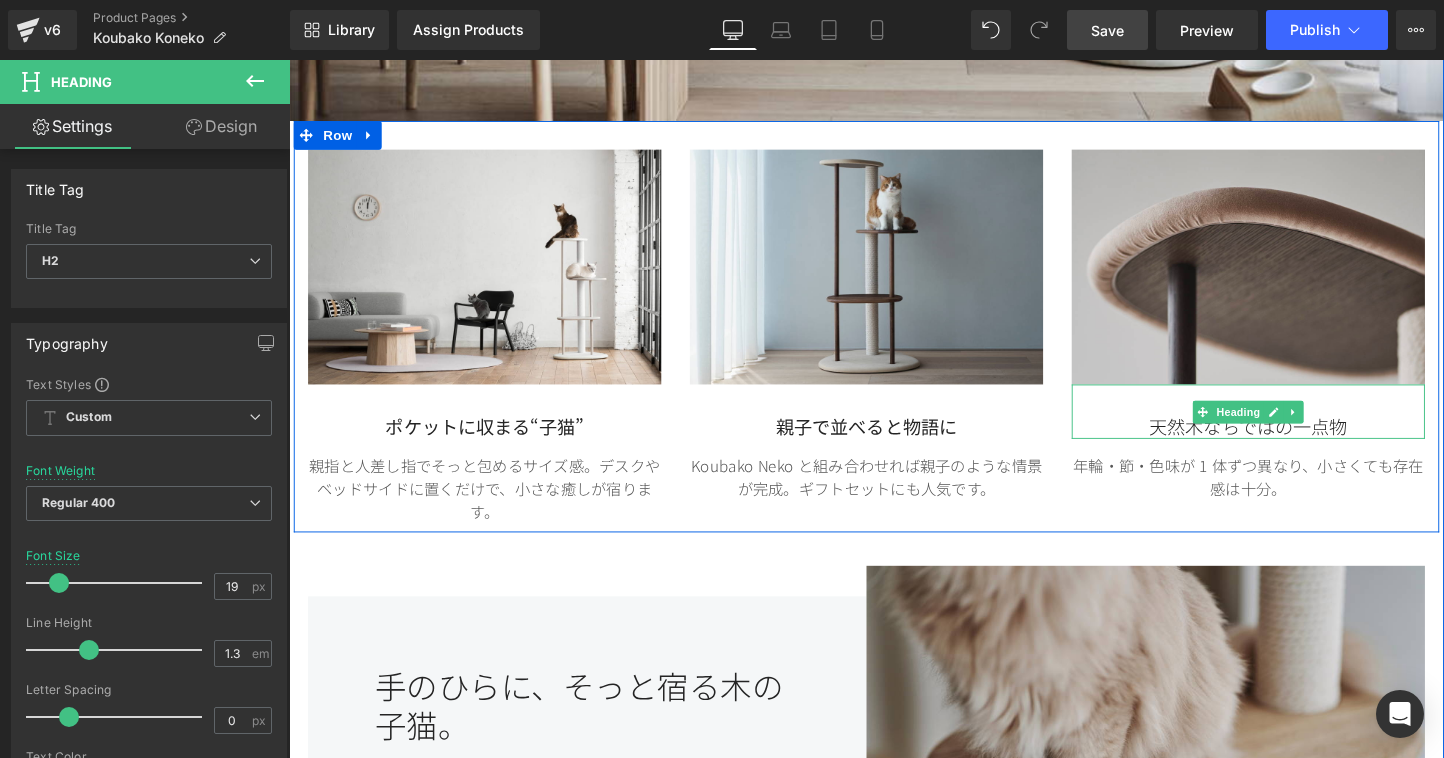 click on "天然木ならではの一点物" at bounding box center (1294, 444) 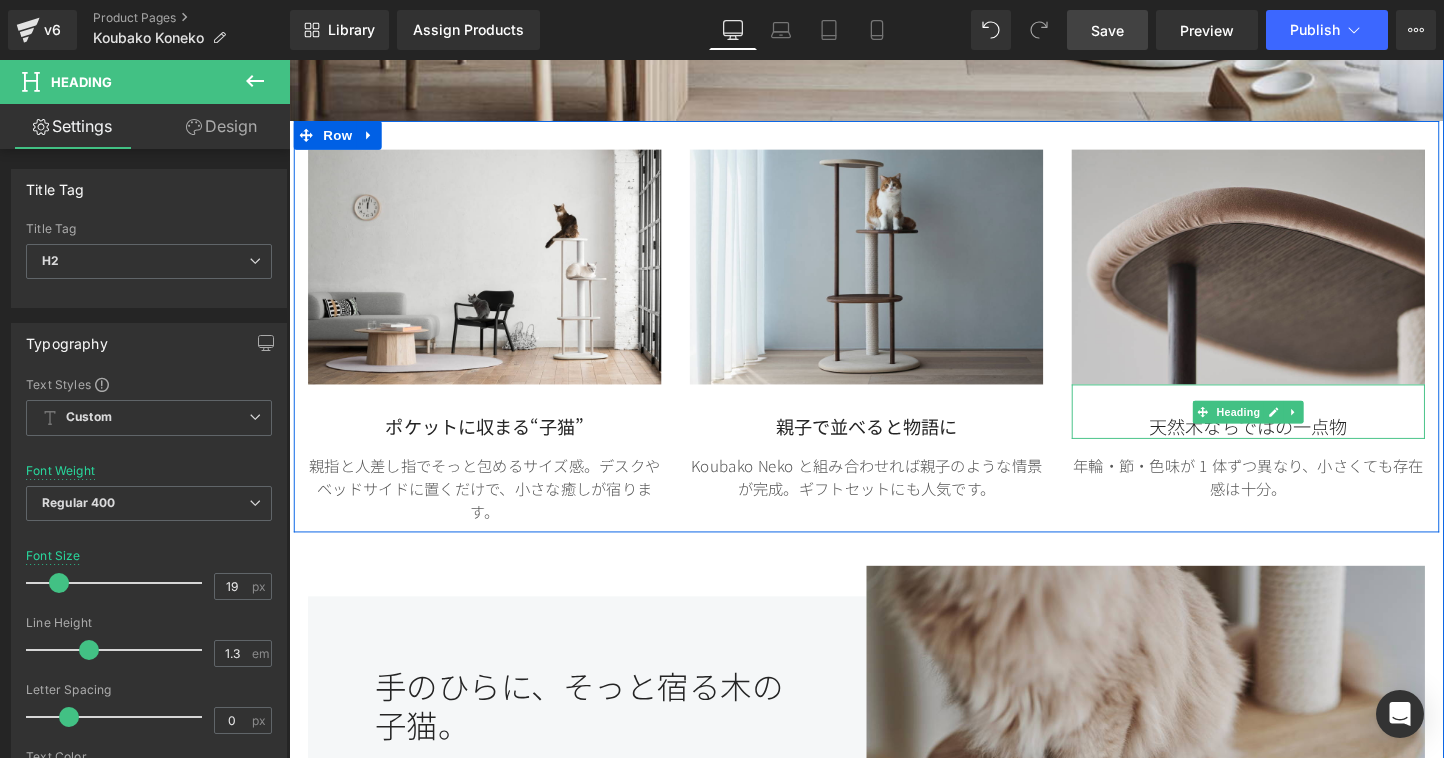 click on "天然木ならではの一点物" at bounding box center (1294, 444) 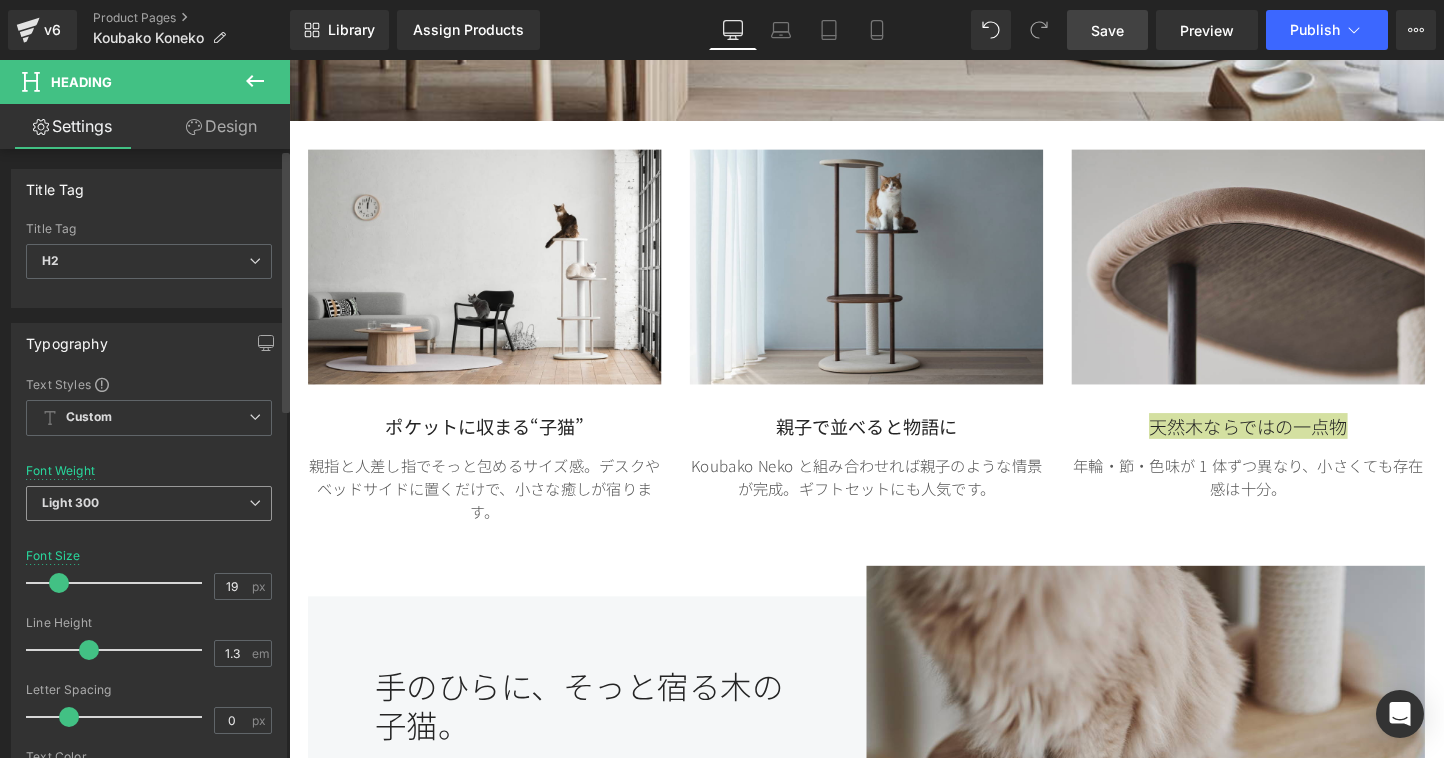 click at bounding box center (255, 503) 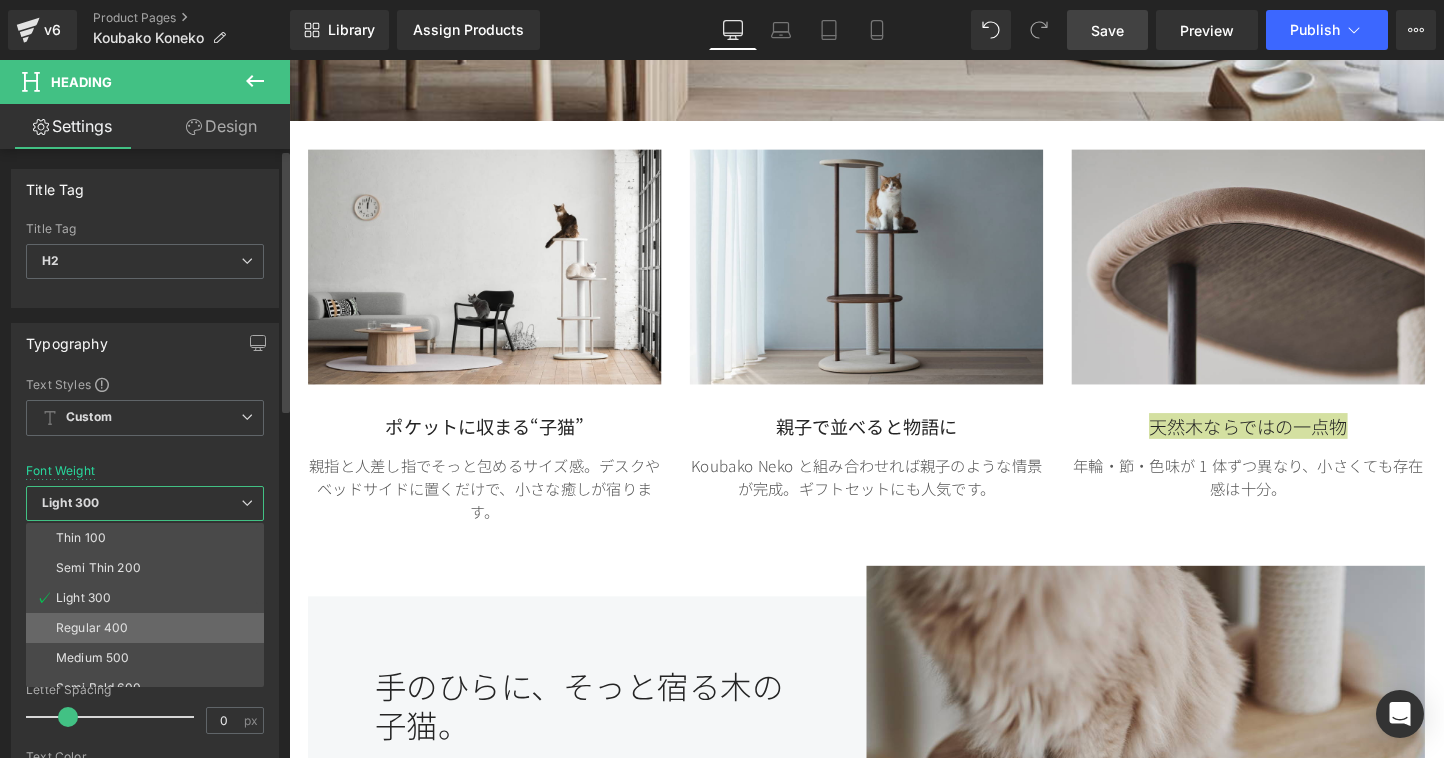 click on "Regular 400" at bounding box center (149, 628) 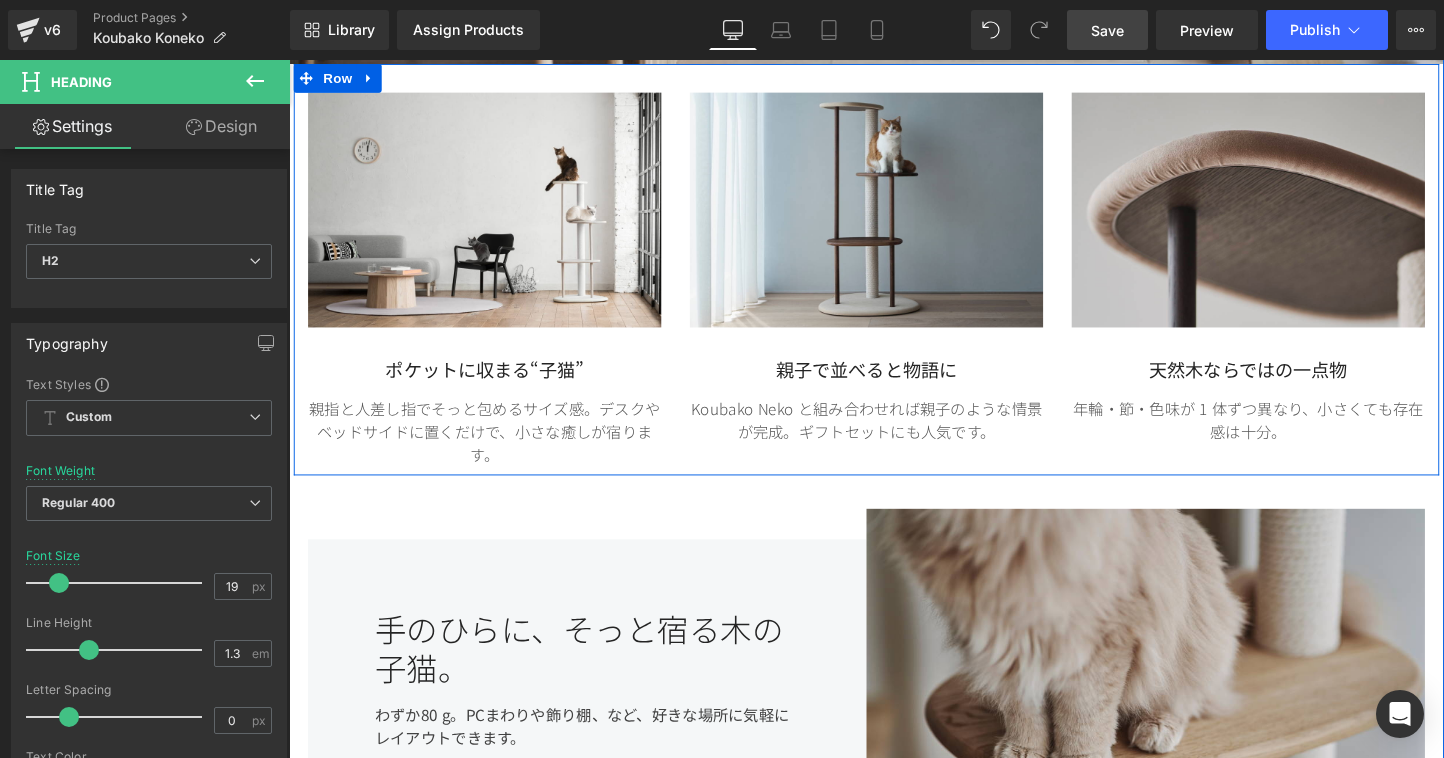 scroll, scrollTop: 1746, scrollLeft: 0, axis: vertical 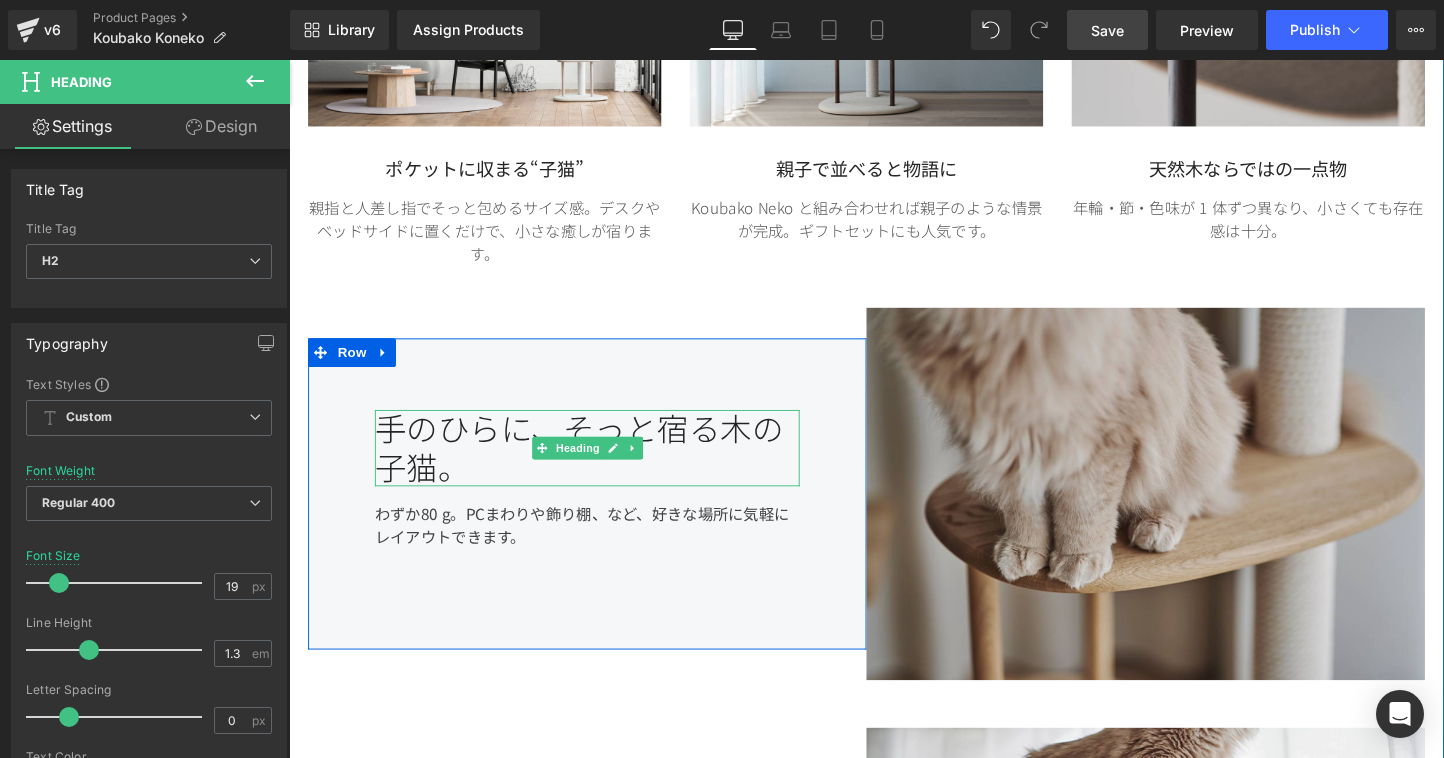 click on "手のひらに、そっと宿る木の子猫。" at bounding box center [601, 466] 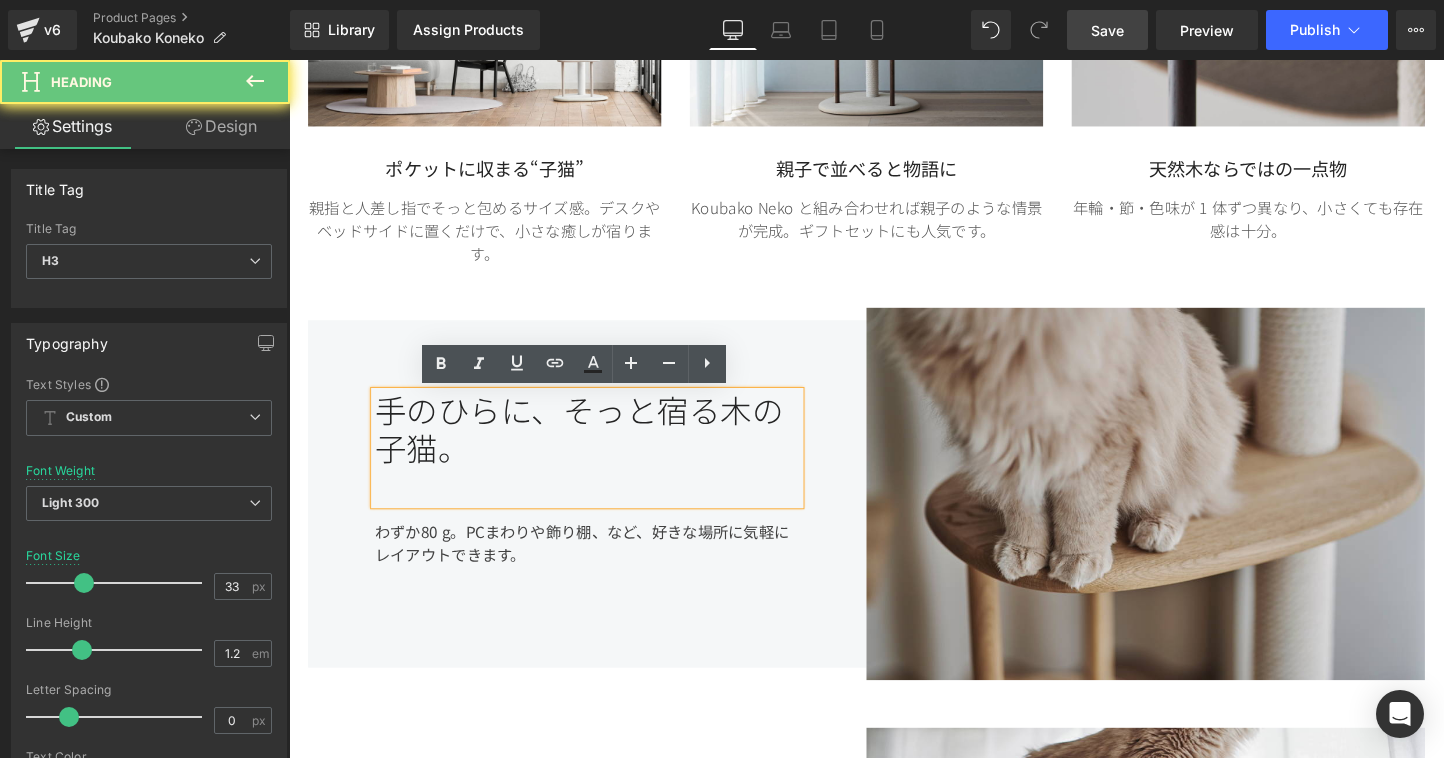 click on "手のひらに、そっと宿る木の子猫。" at bounding box center [601, 467] 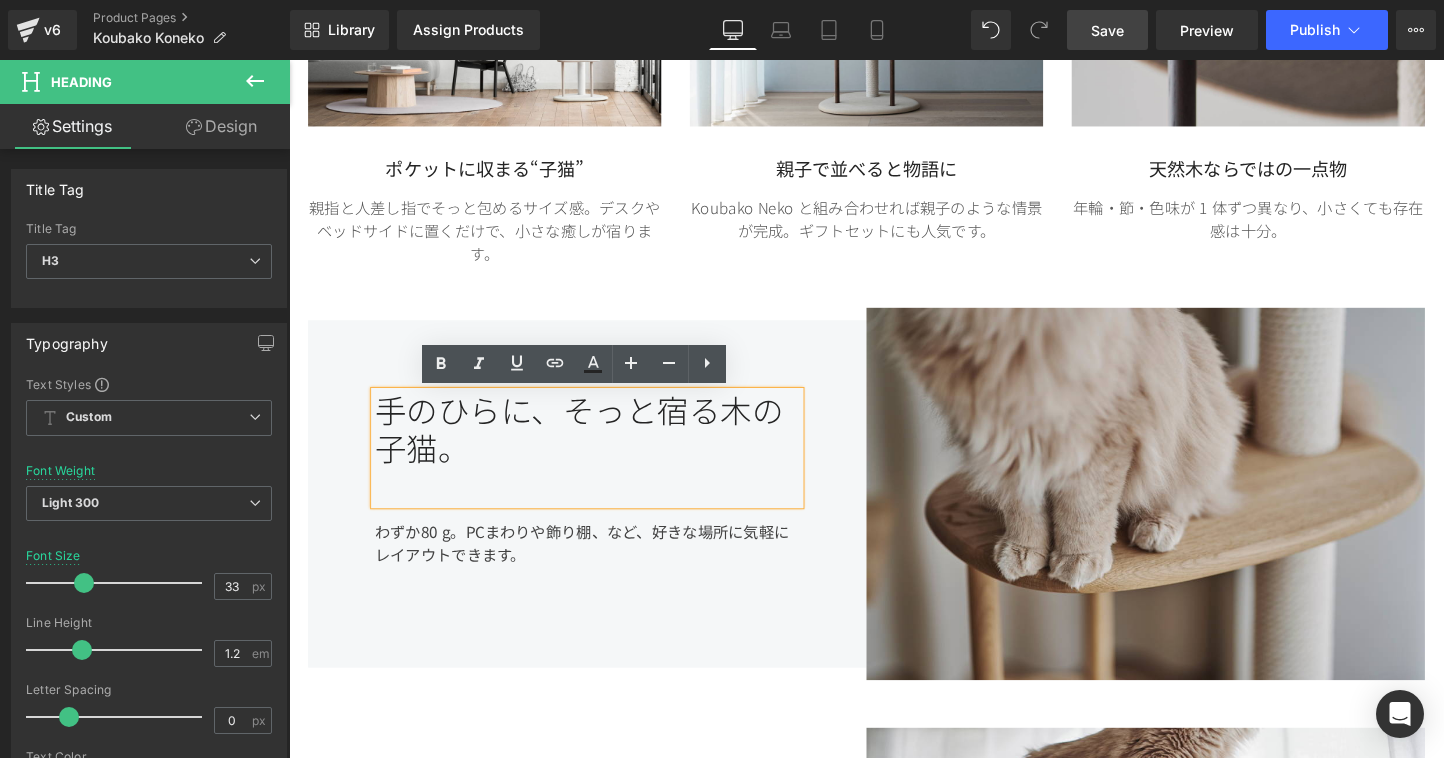 click on "手のひらに、そっと宿る木の子猫。" at bounding box center (601, 467) 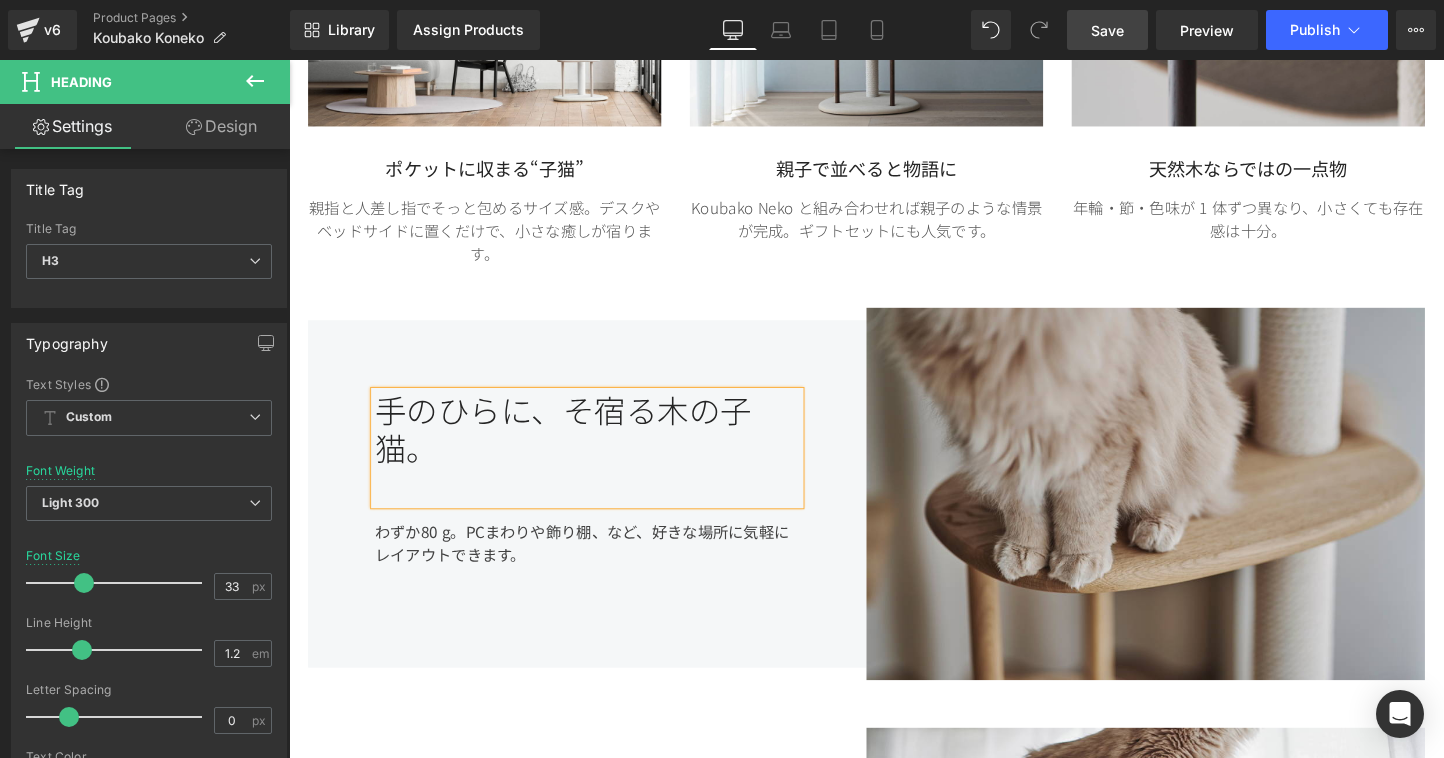 scroll, scrollTop: 1766, scrollLeft: 0, axis: vertical 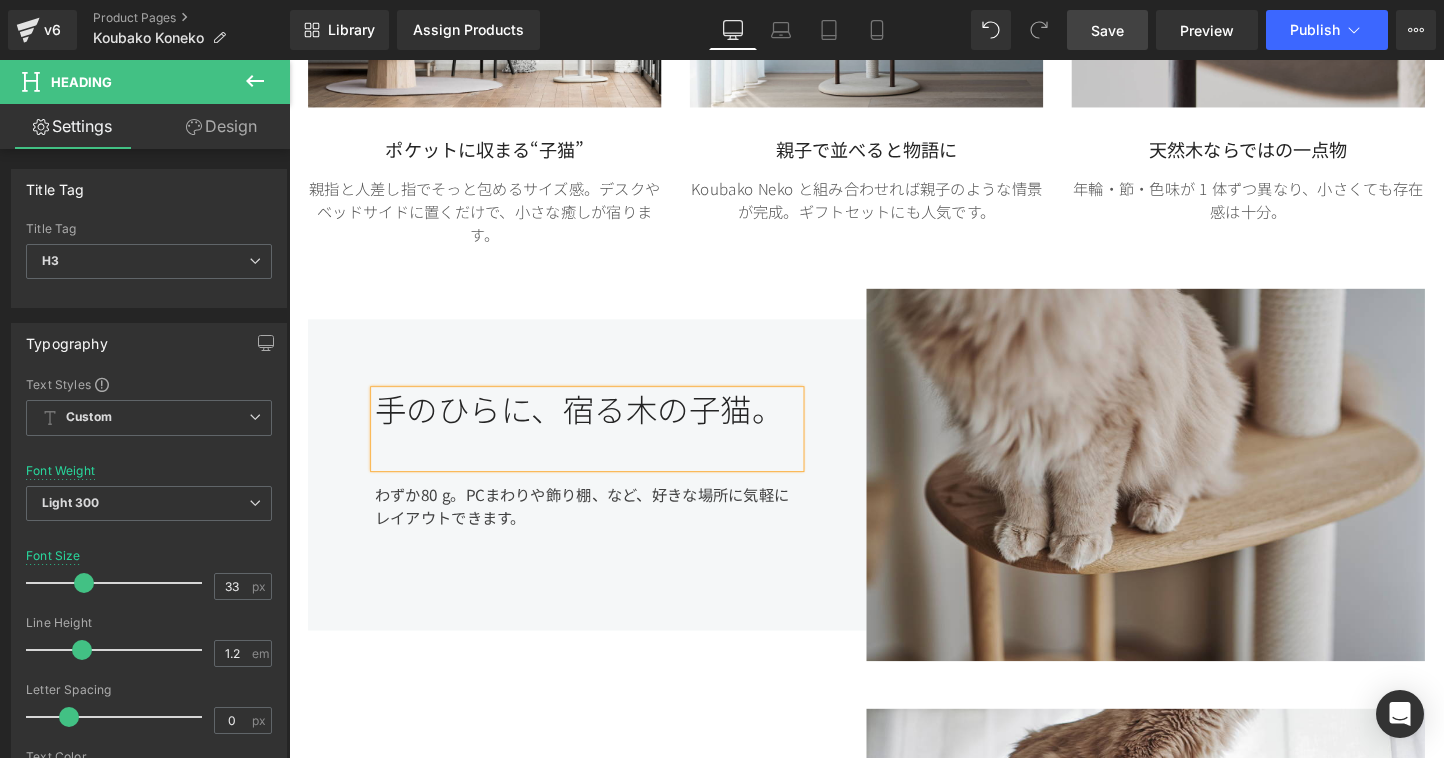 drag, startPoint x: 1116, startPoint y: 27, endPoint x: 966, endPoint y: 368, distance: 372.53323 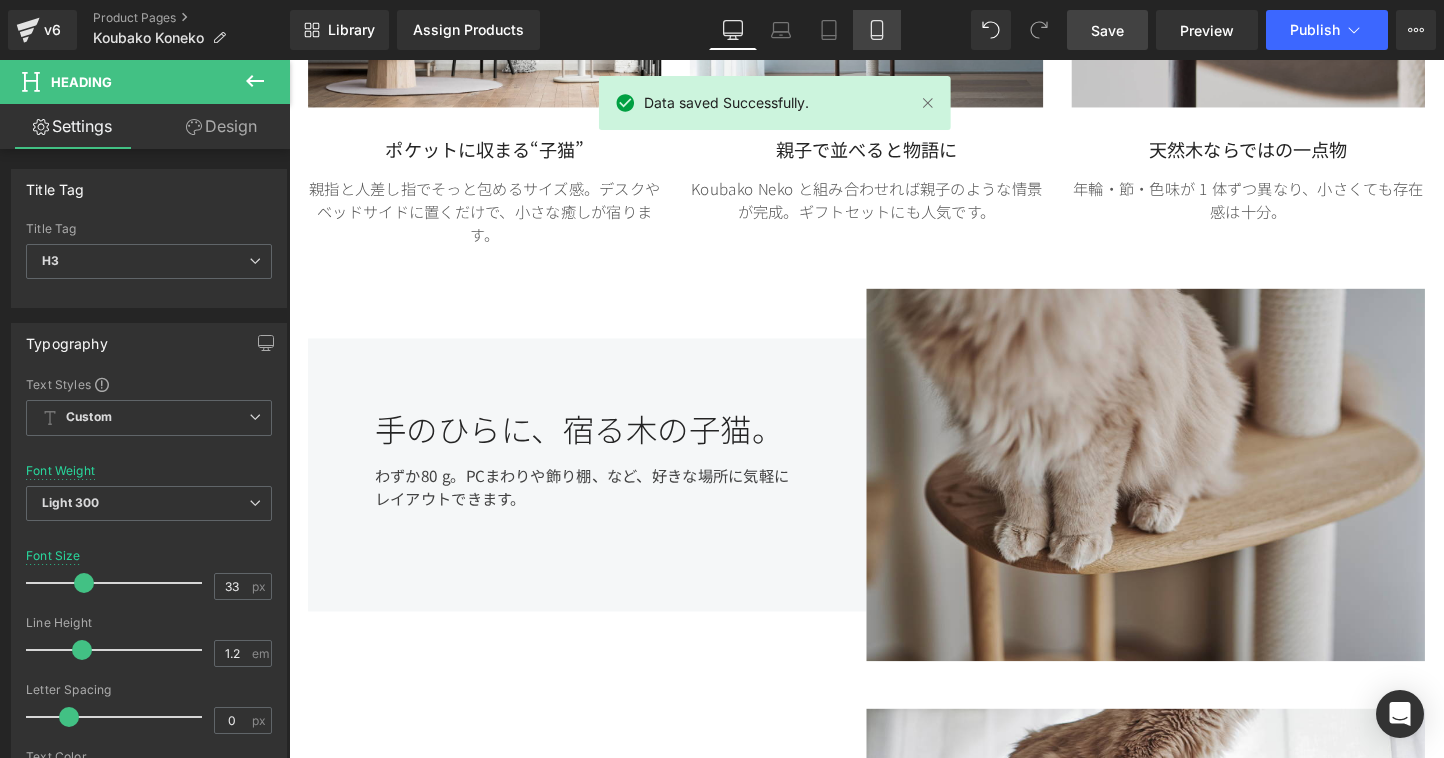 click on "Mobile" at bounding box center [877, 30] 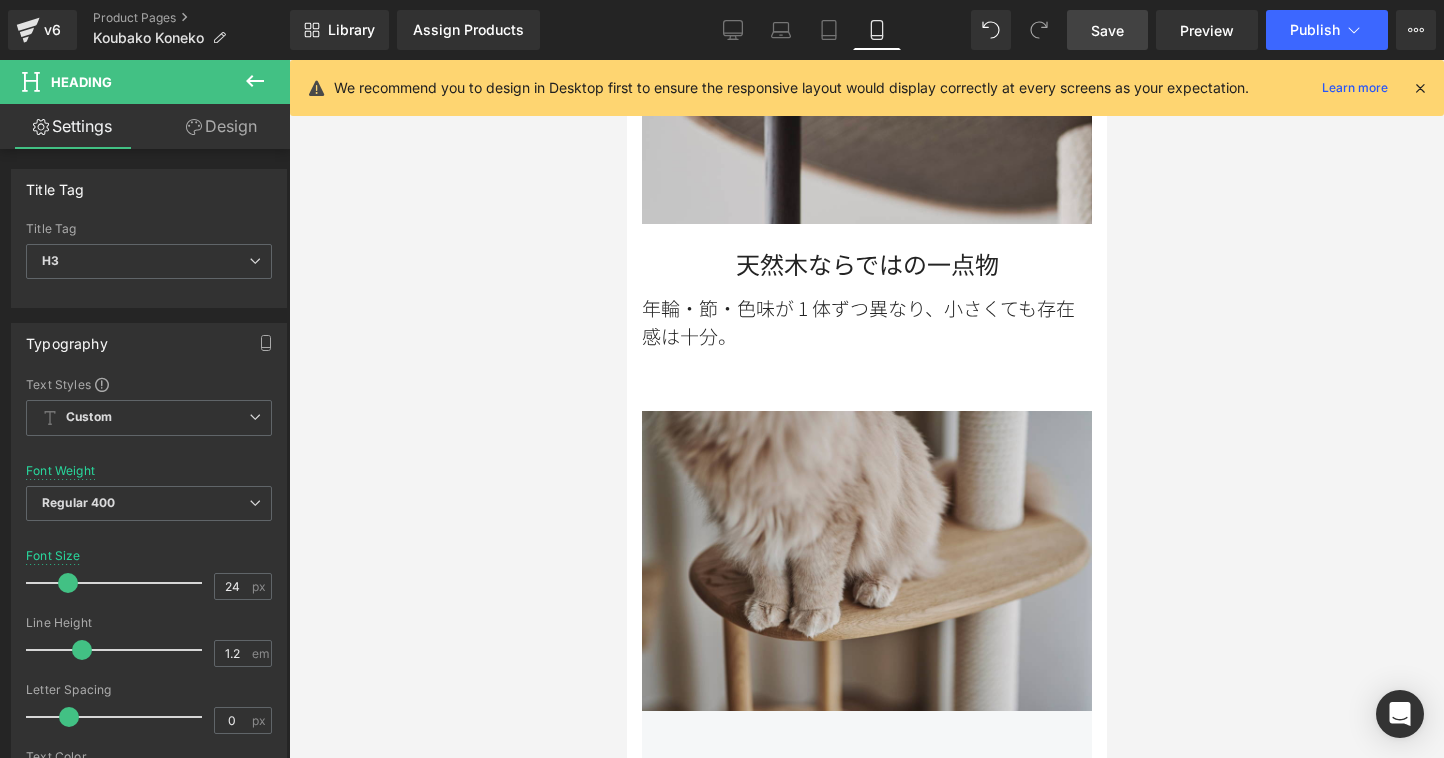 scroll, scrollTop: 2654, scrollLeft: 0, axis: vertical 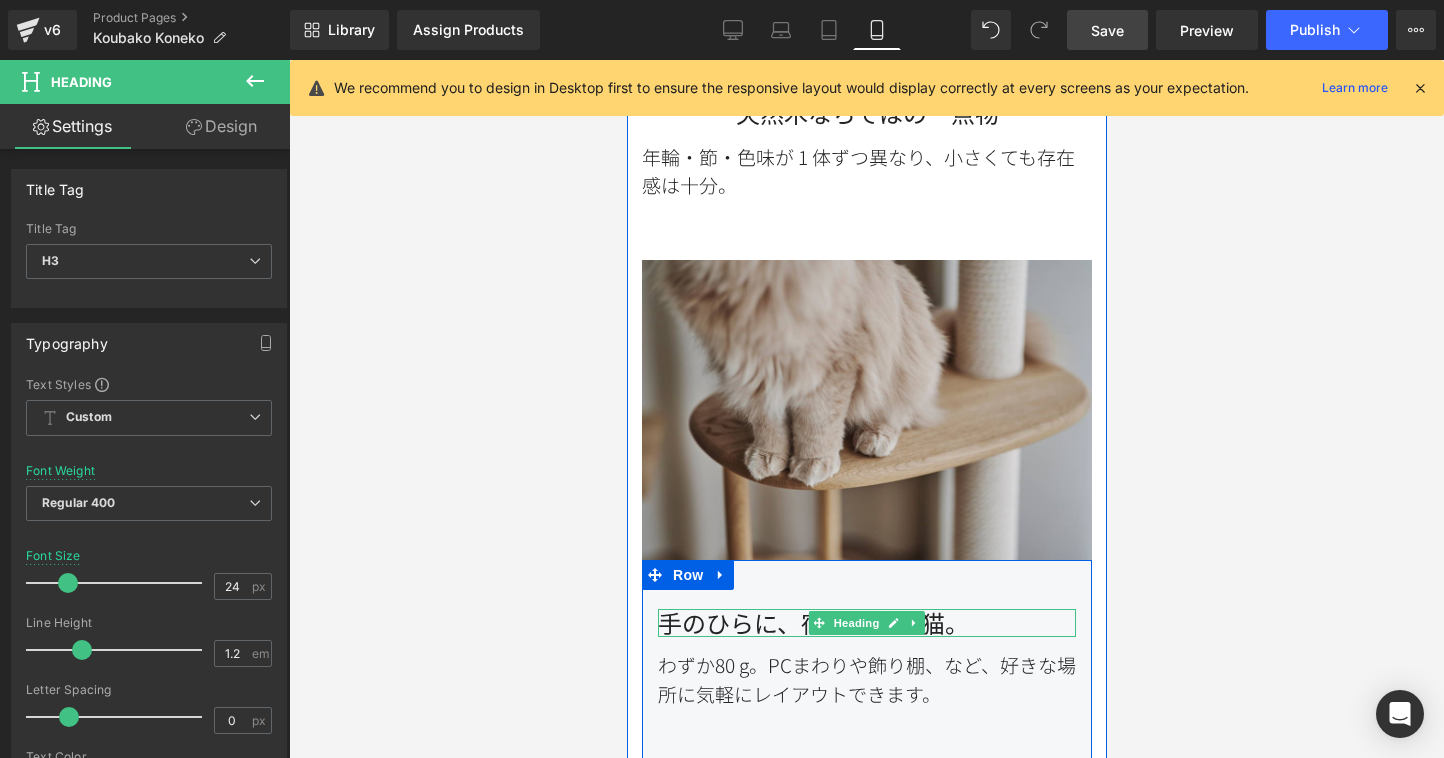 click on "手のひらに、宿る木の子猫。" at bounding box center (866, 623) 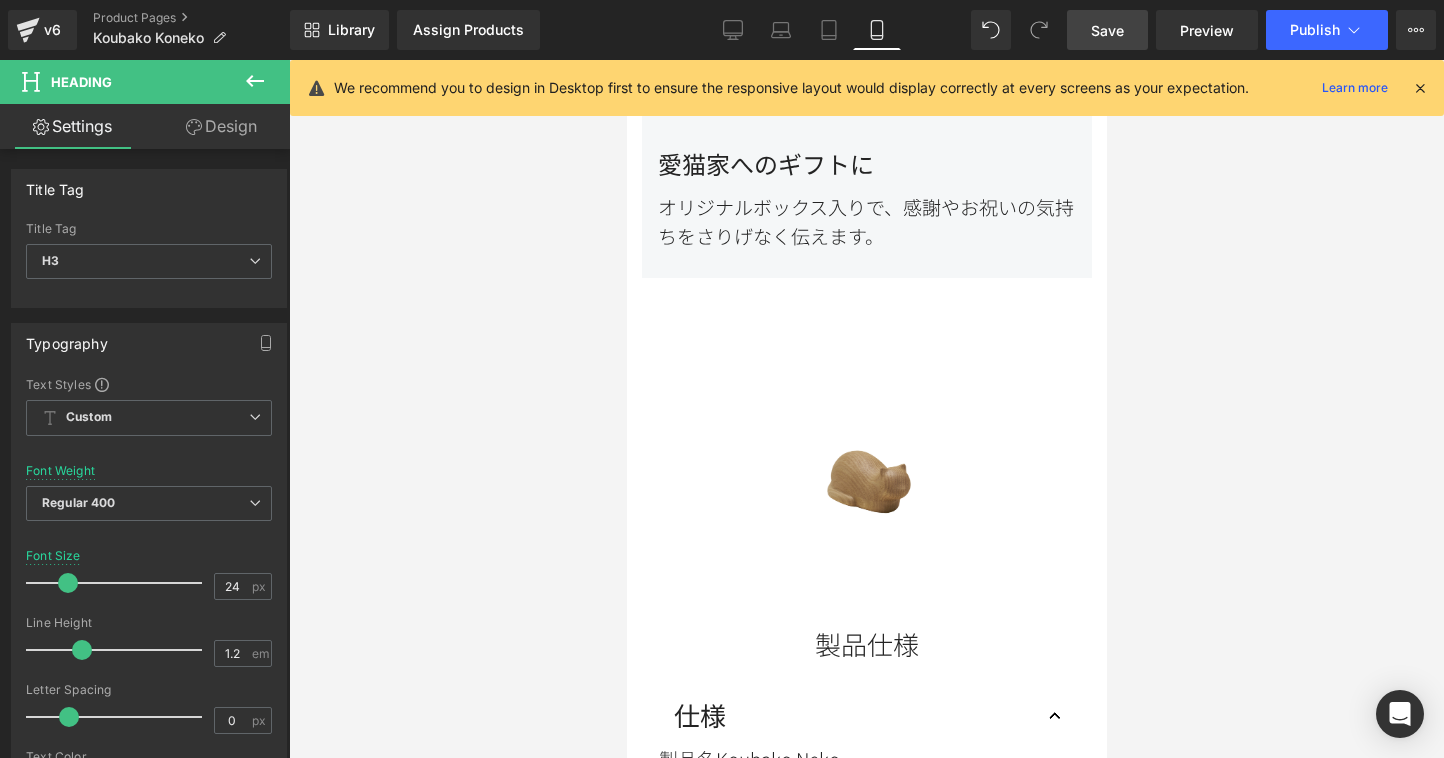 scroll, scrollTop: 3957, scrollLeft: 0, axis: vertical 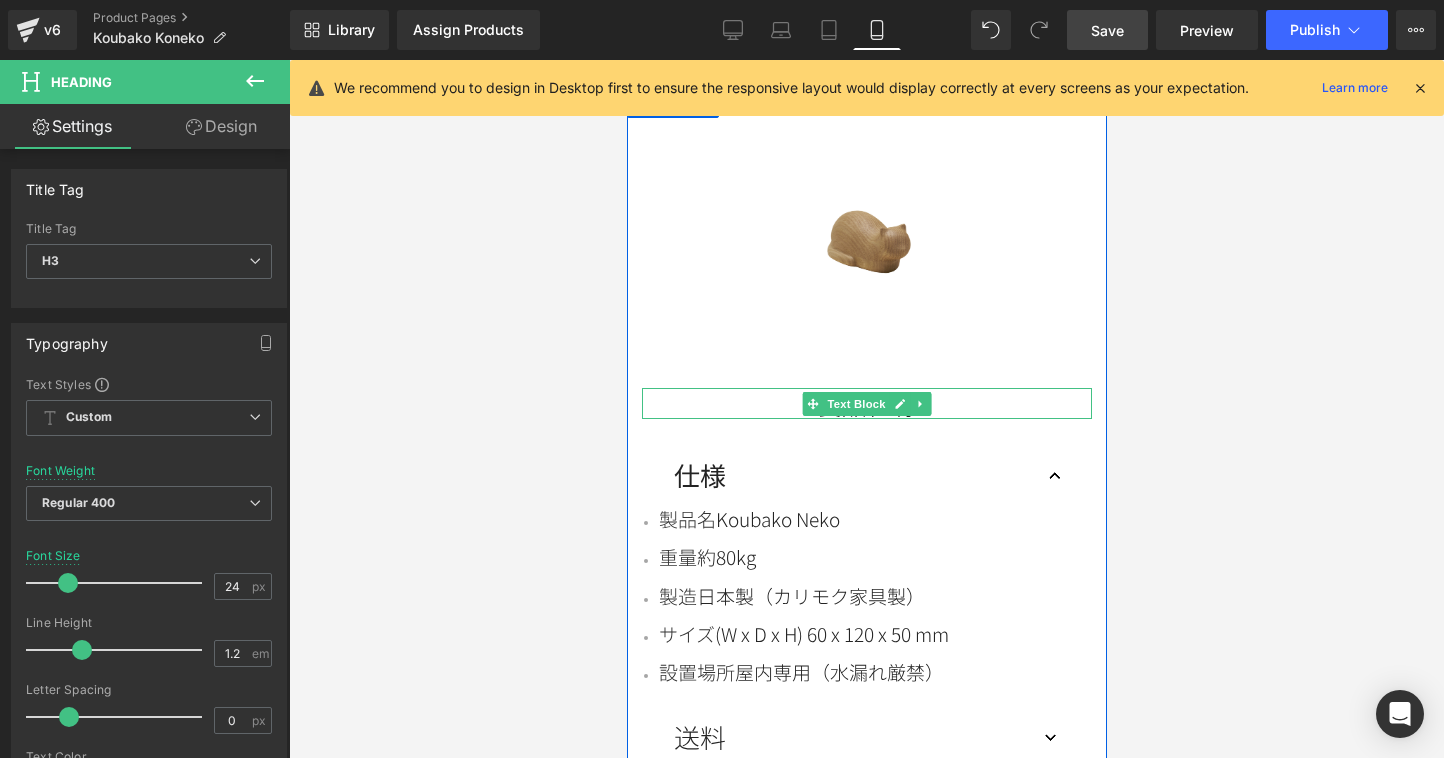 click on "製品仕様" at bounding box center (866, 403) 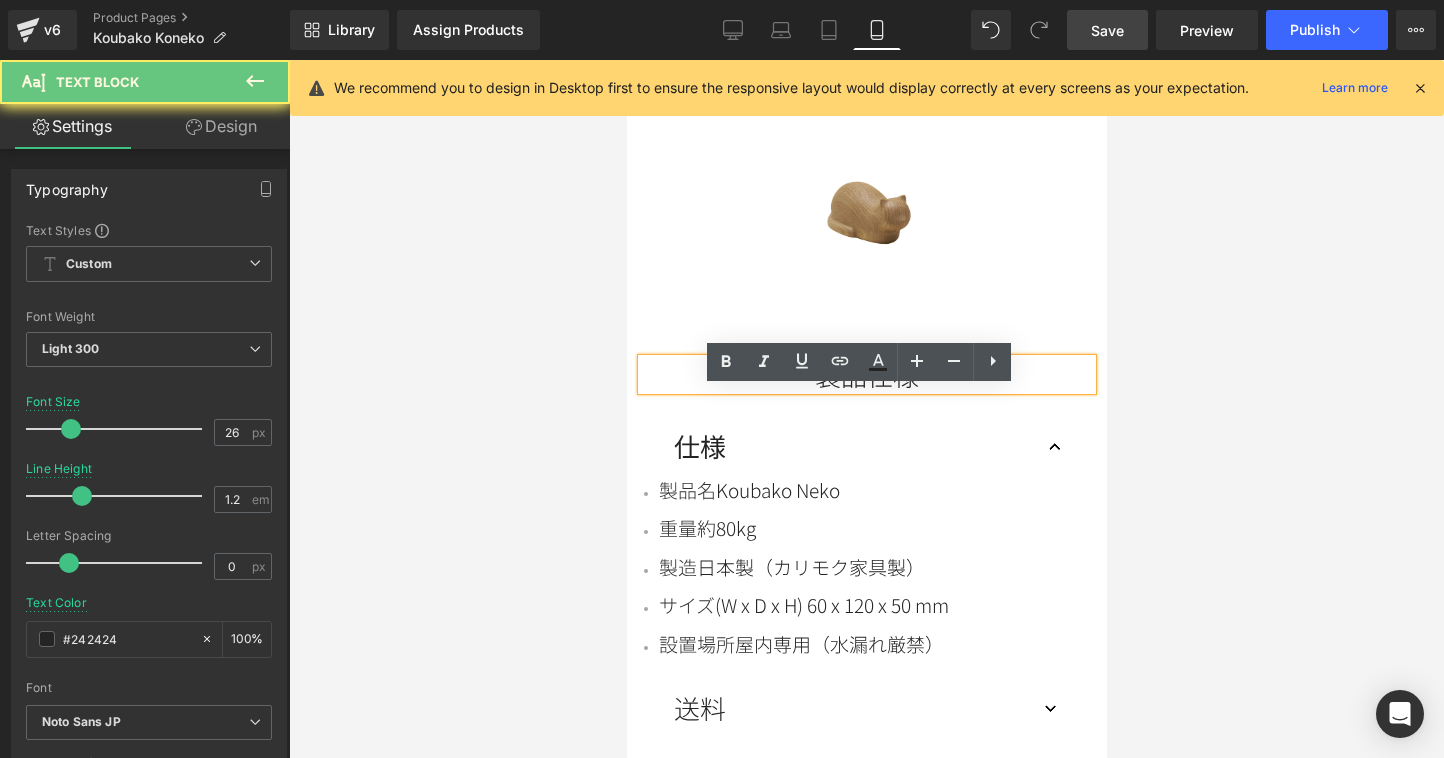 scroll, scrollTop: 3928, scrollLeft: 0, axis: vertical 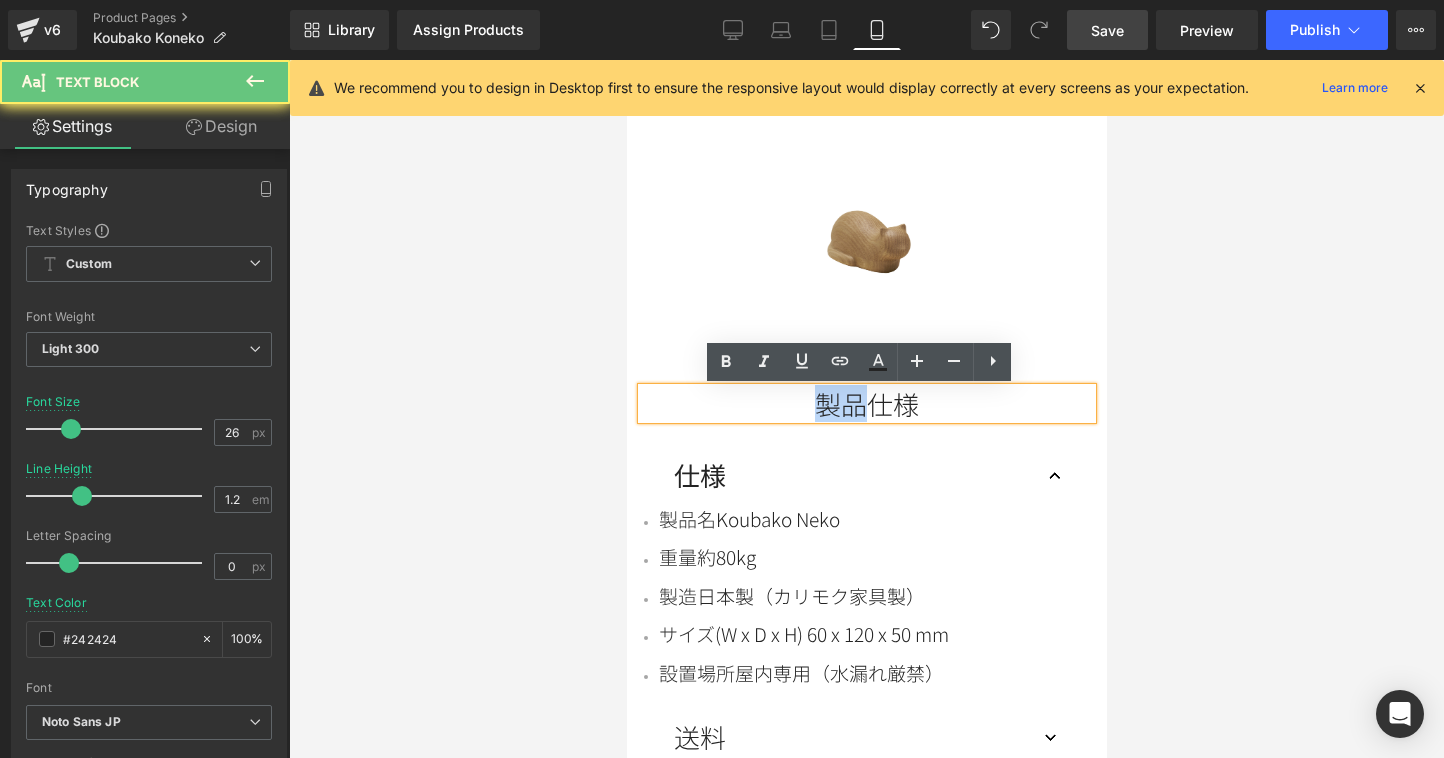 click on "製品仕様" at bounding box center [866, 403] 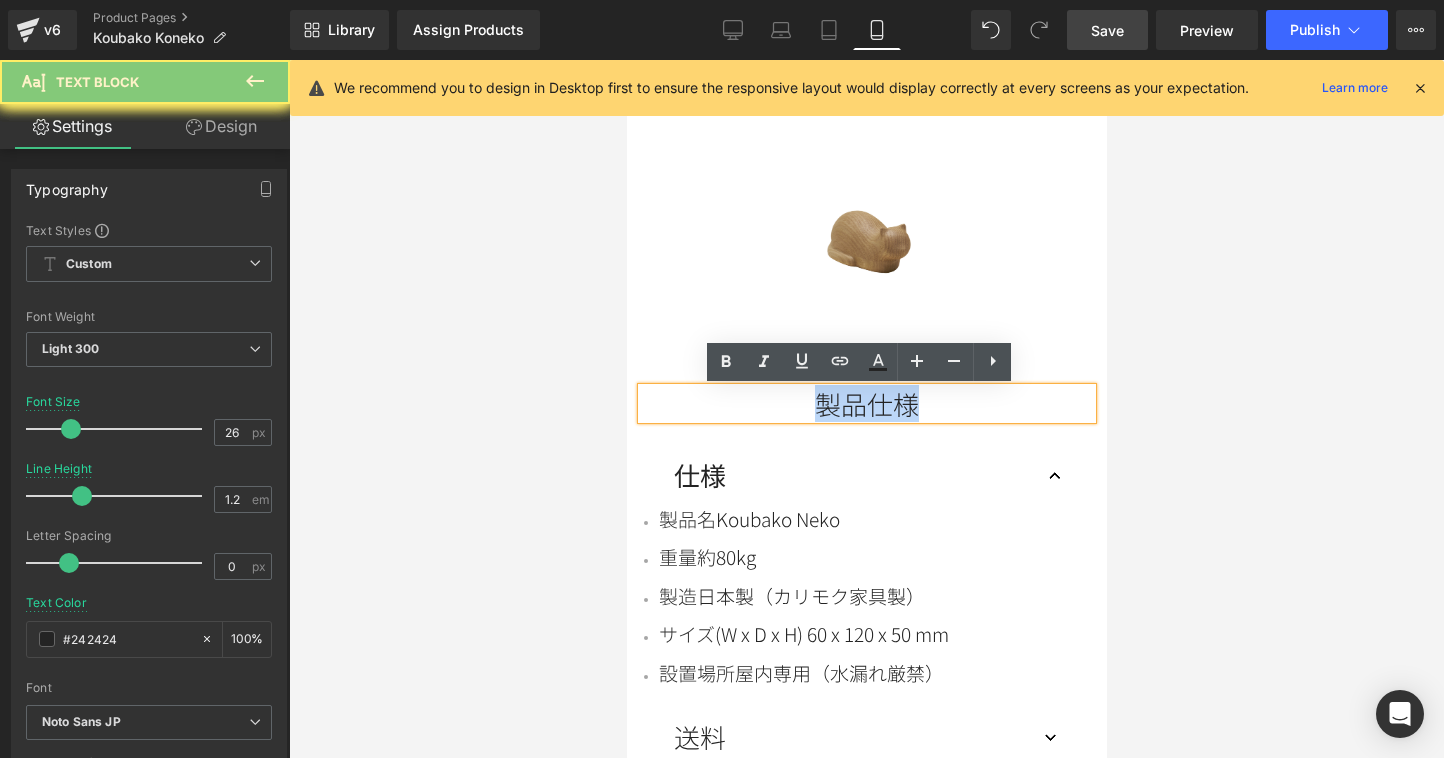 click on "製品仕様" at bounding box center (866, 403) 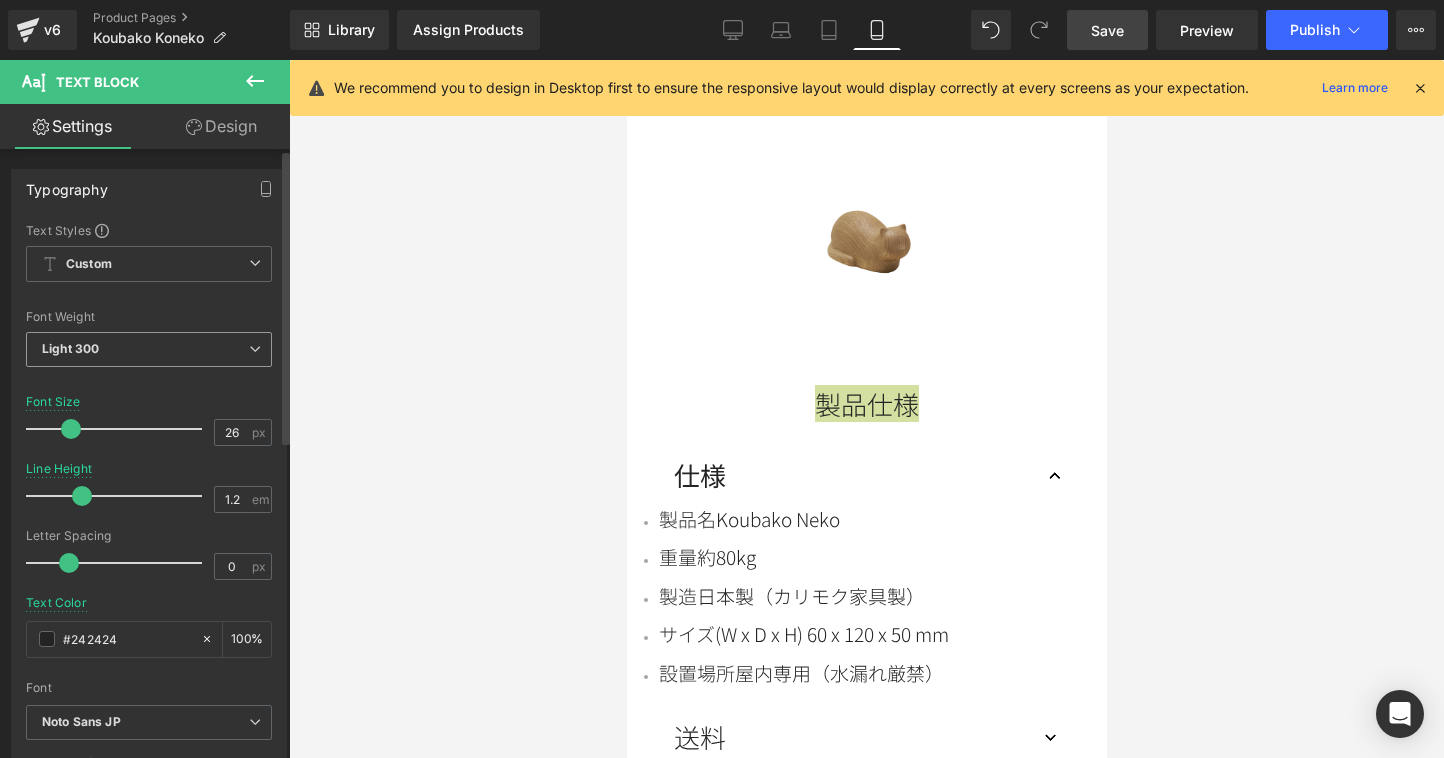 click on "Light 300" at bounding box center [149, 349] 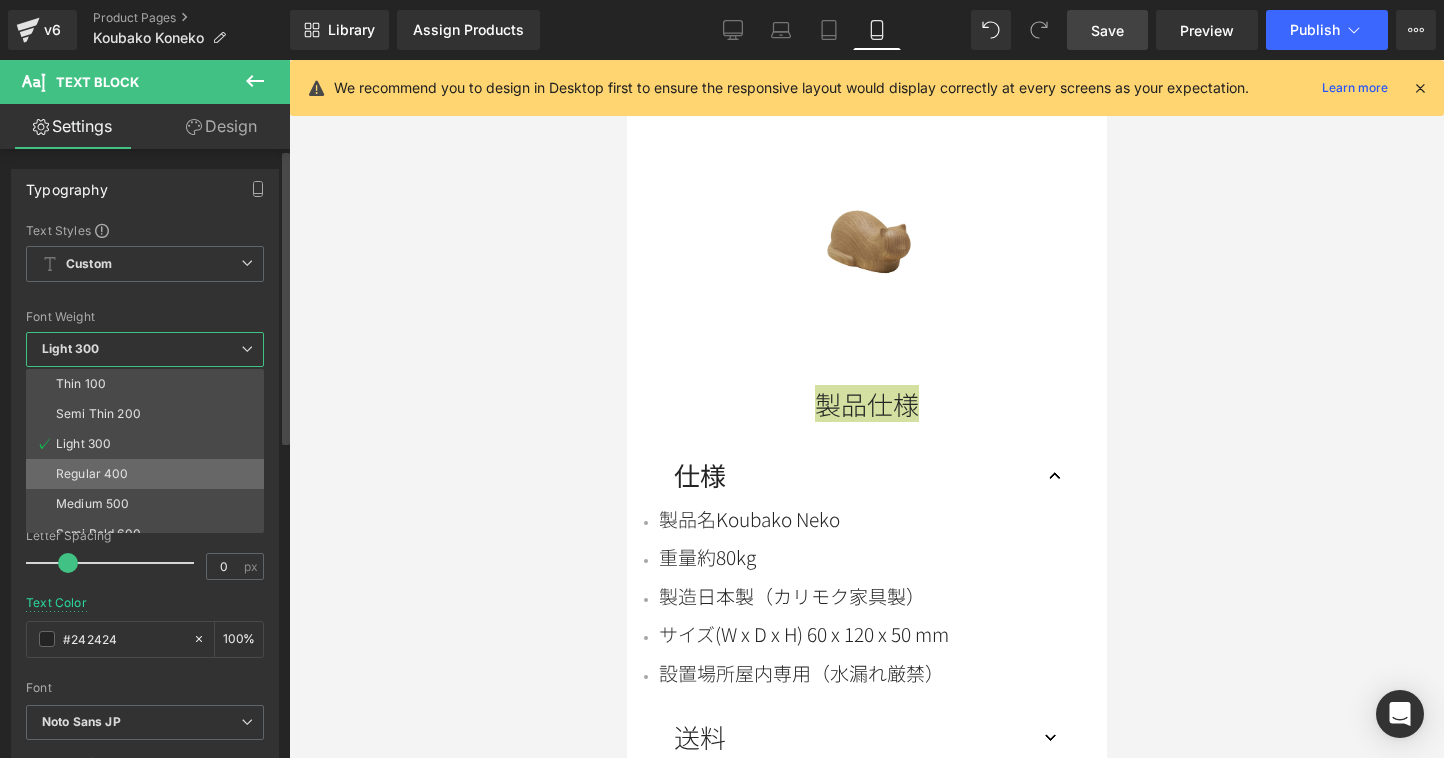 click on "Regular 400" at bounding box center [149, 474] 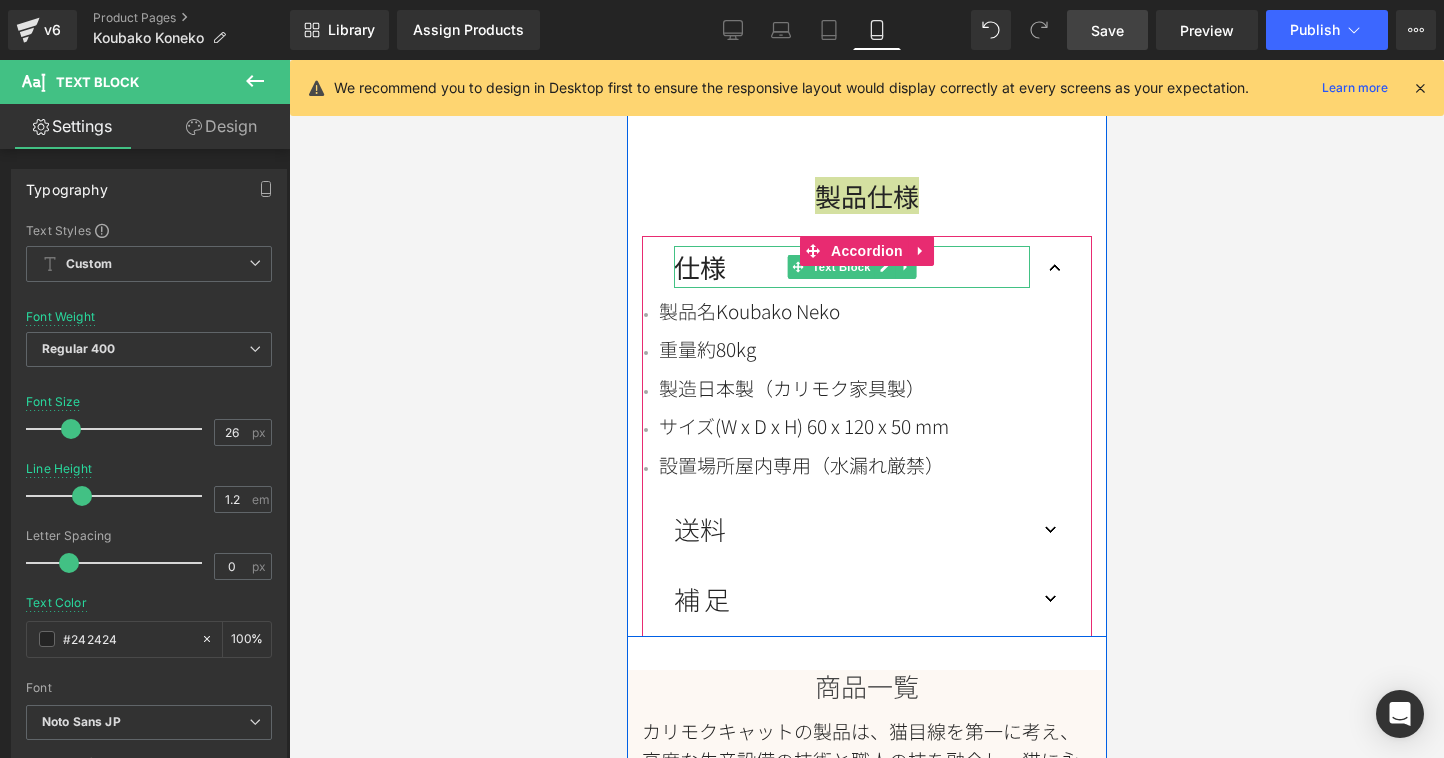 scroll, scrollTop: 4137, scrollLeft: 0, axis: vertical 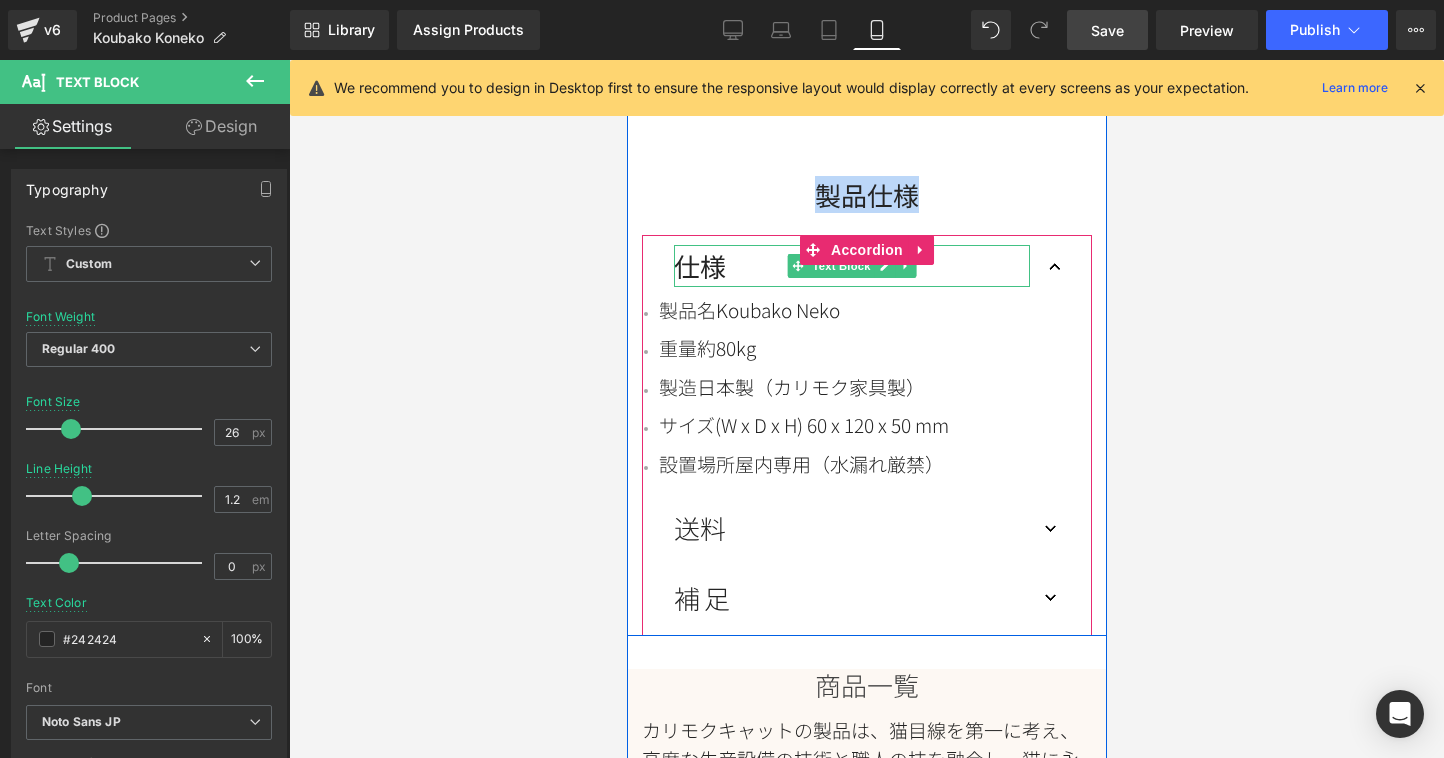 click on "仕様" at bounding box center [851, 266] 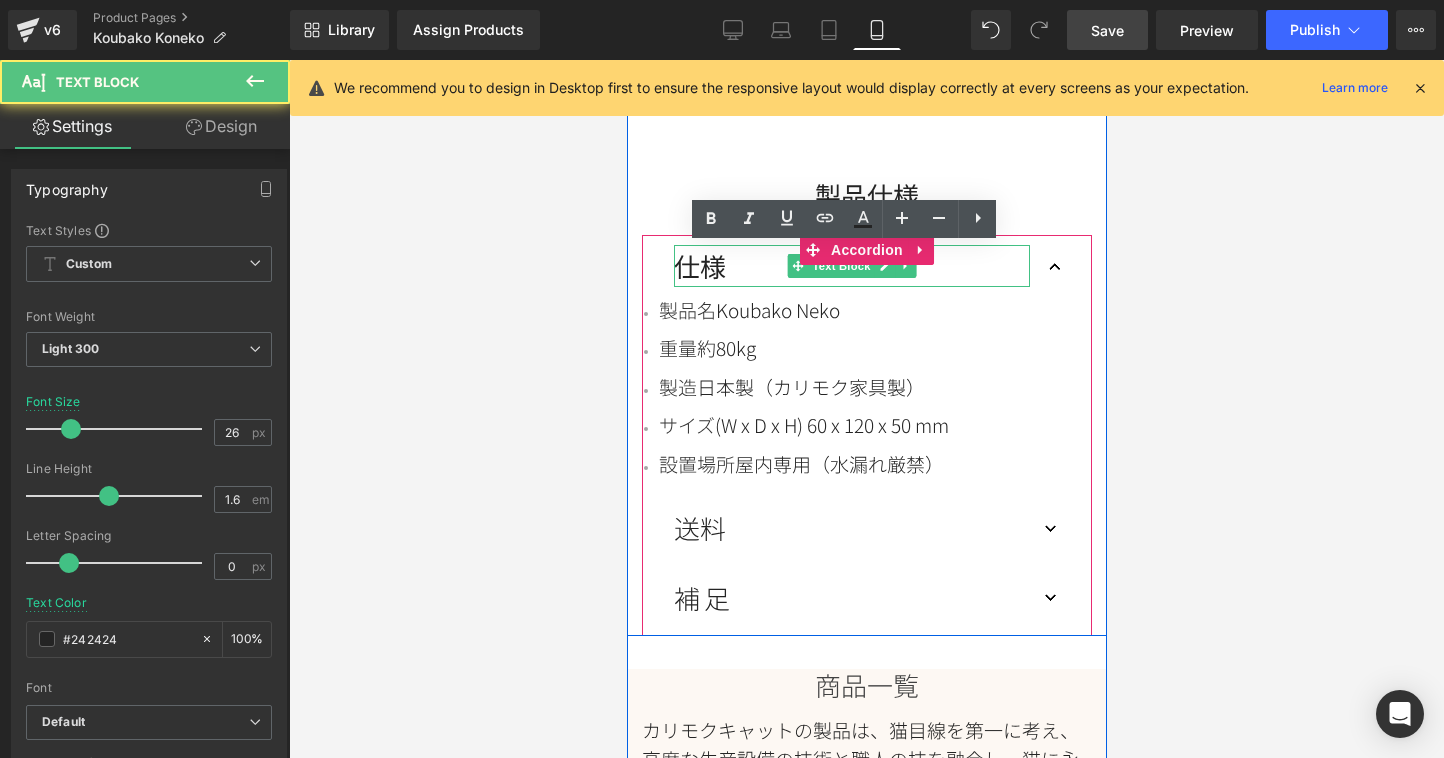 click on "仕様" at bounding box center (851, 266) 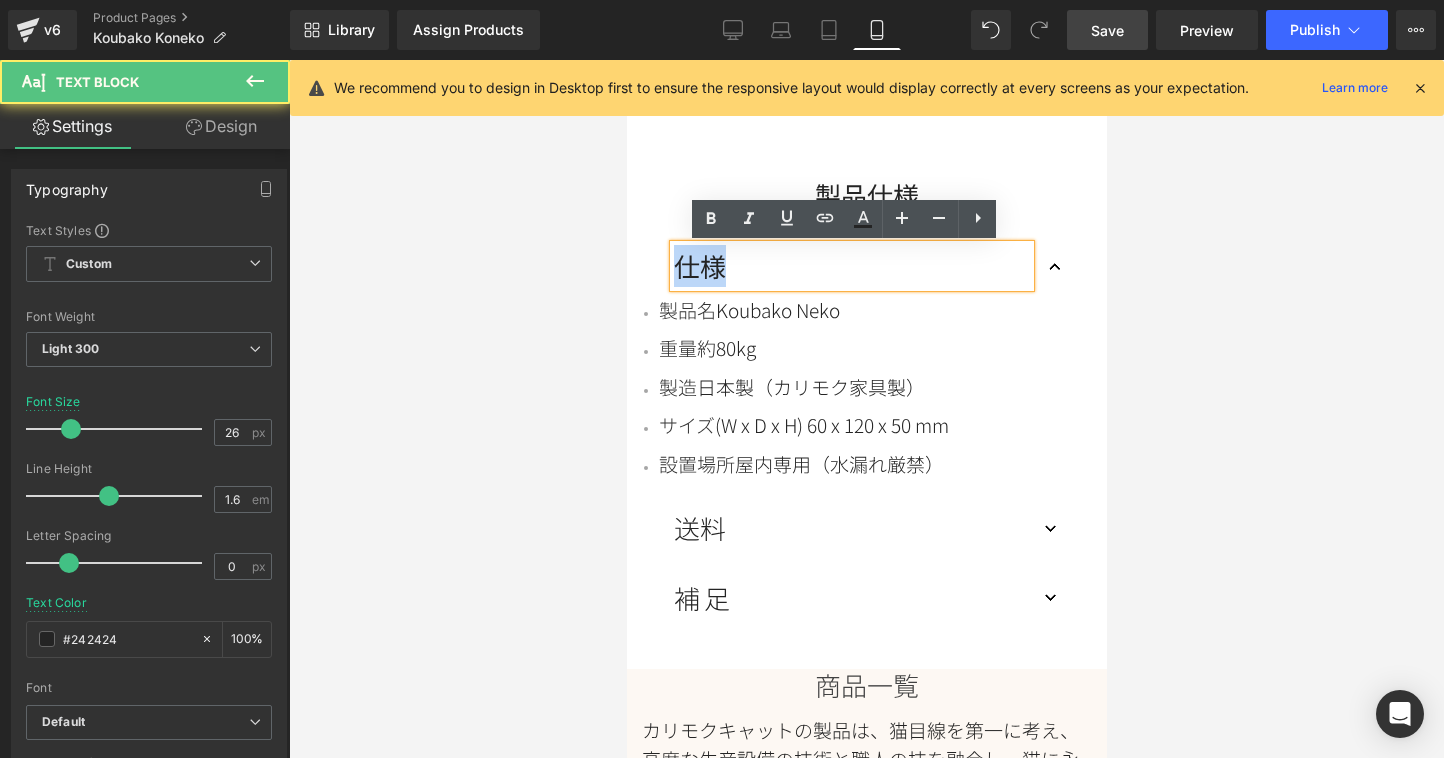 click on "仕様" at bounding box center [851, 266] 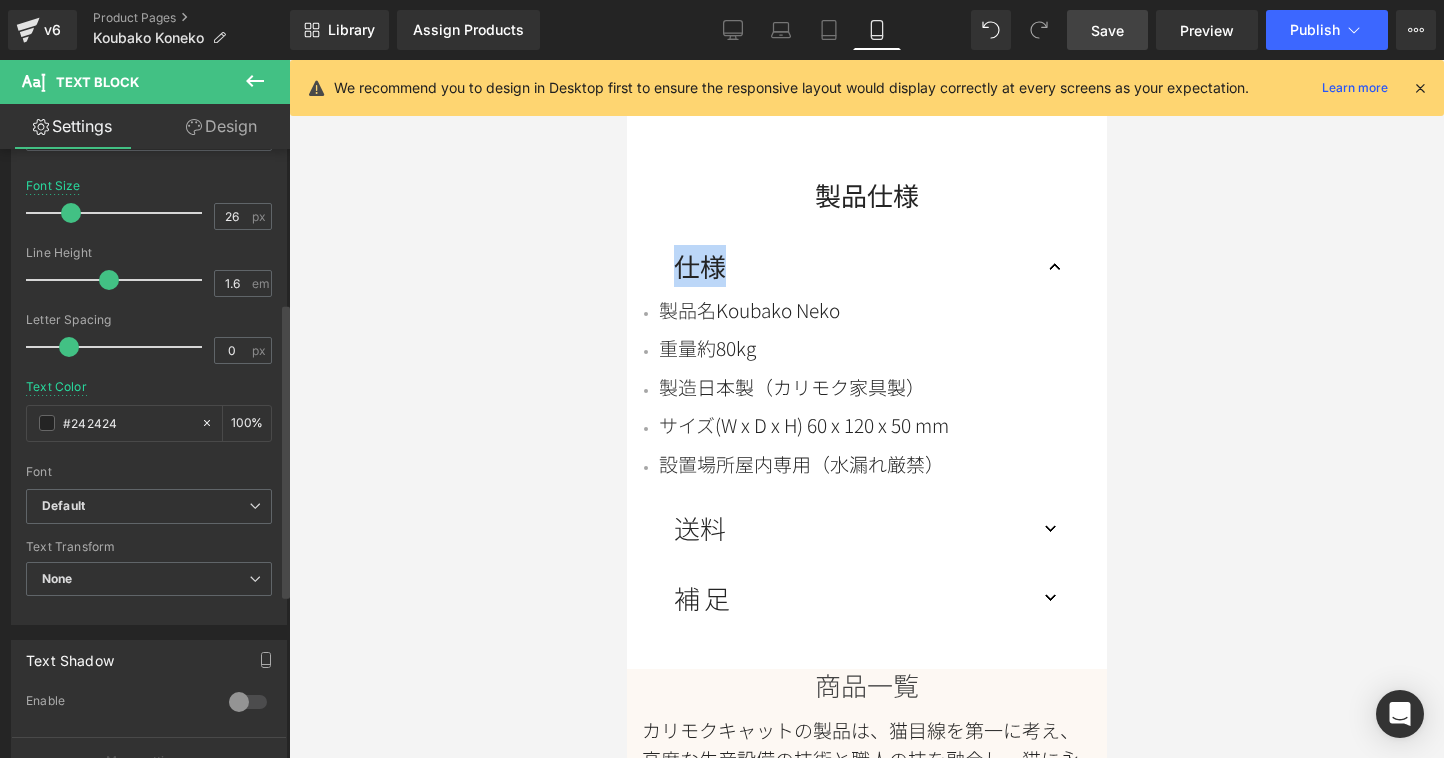 scroll, scrollTop: 317, scrollLeft: 0, axis: vertical 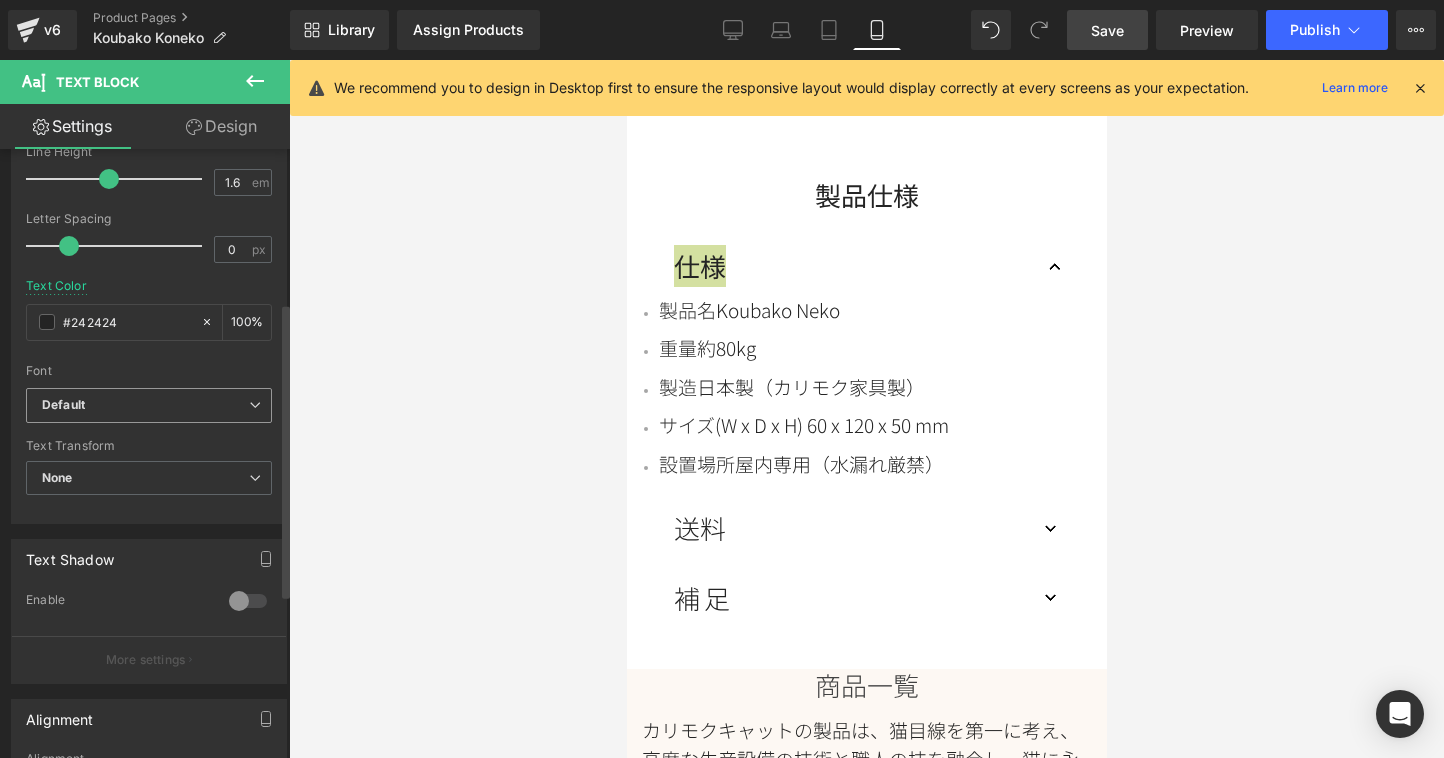 click at bounding box center [255, 405] 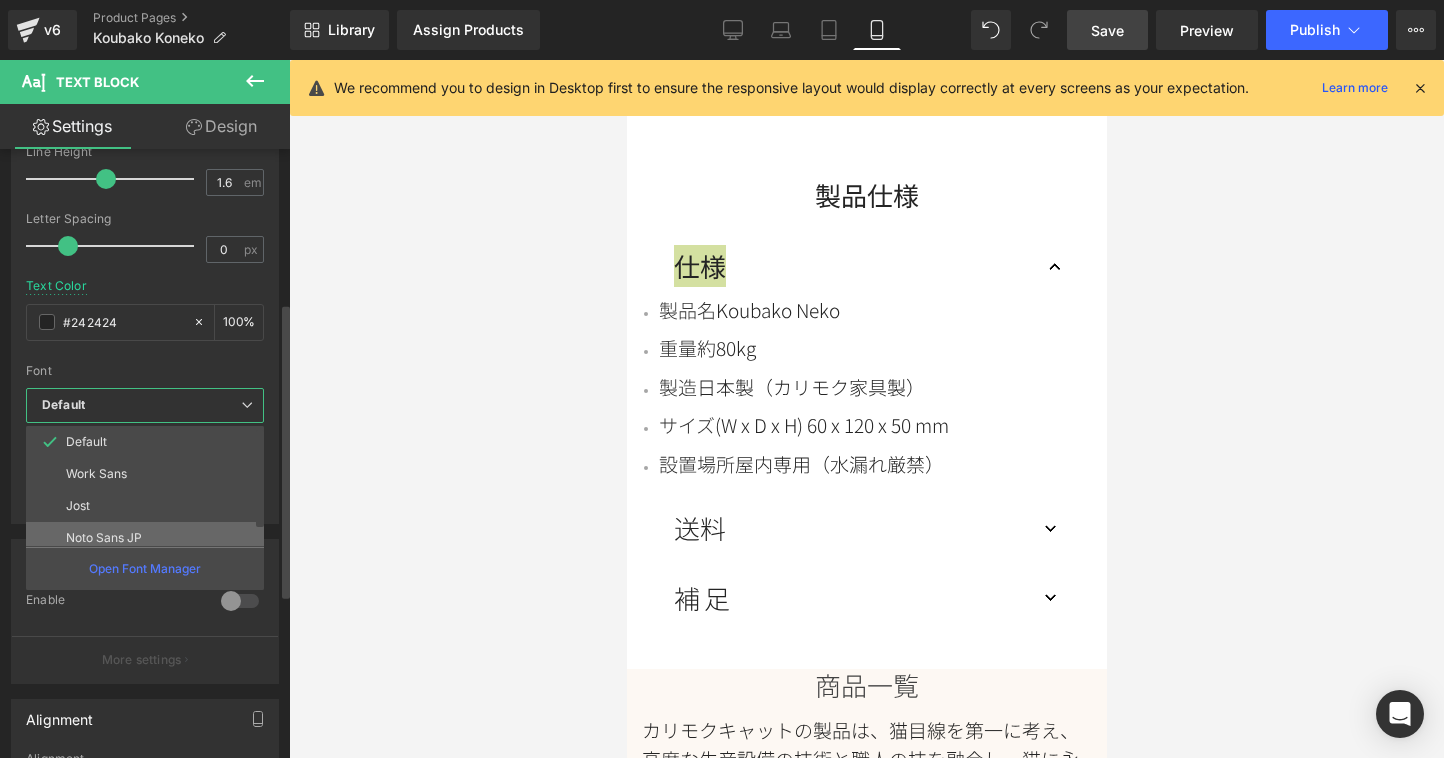 click on "Noto Sans JP" at bounding box center (149, 538) 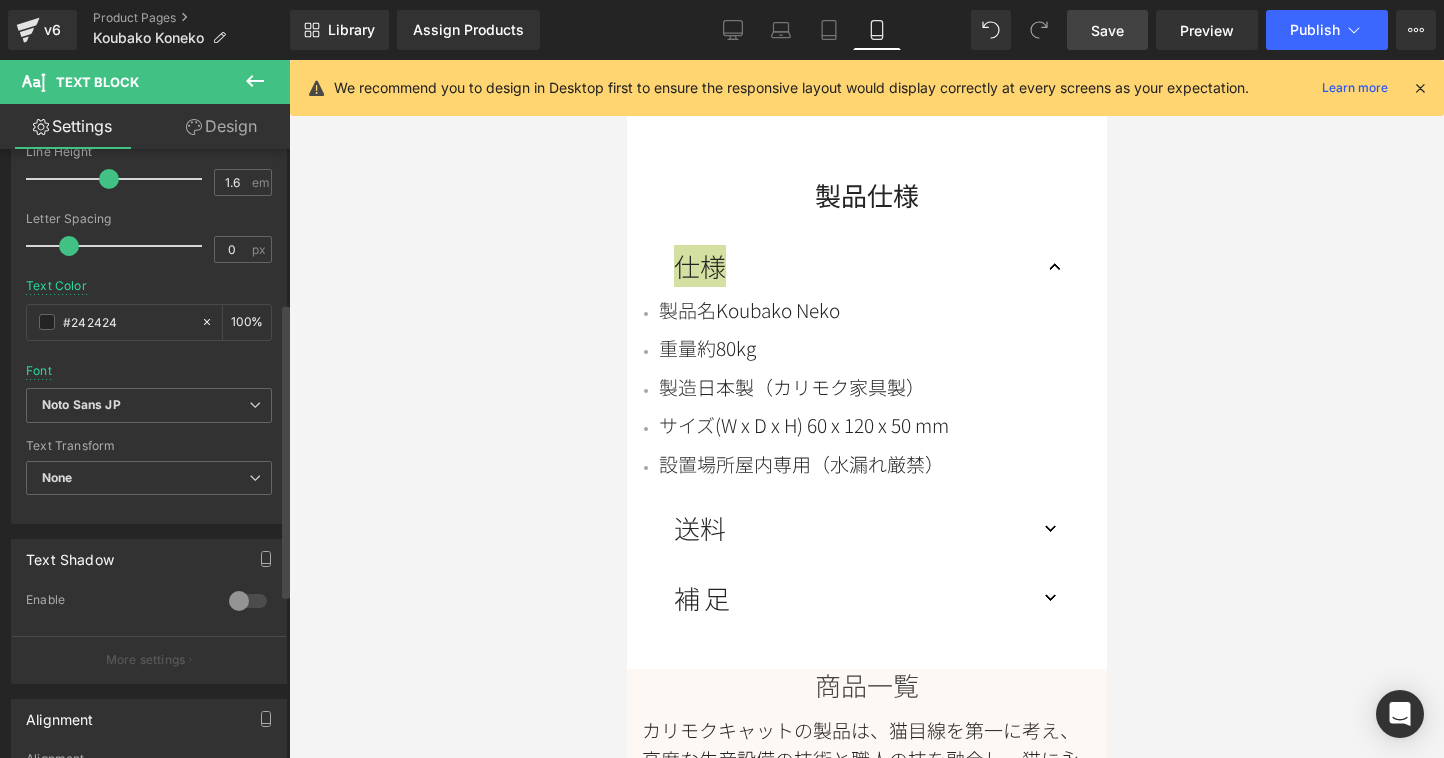 click at bounding box center [149, 357] 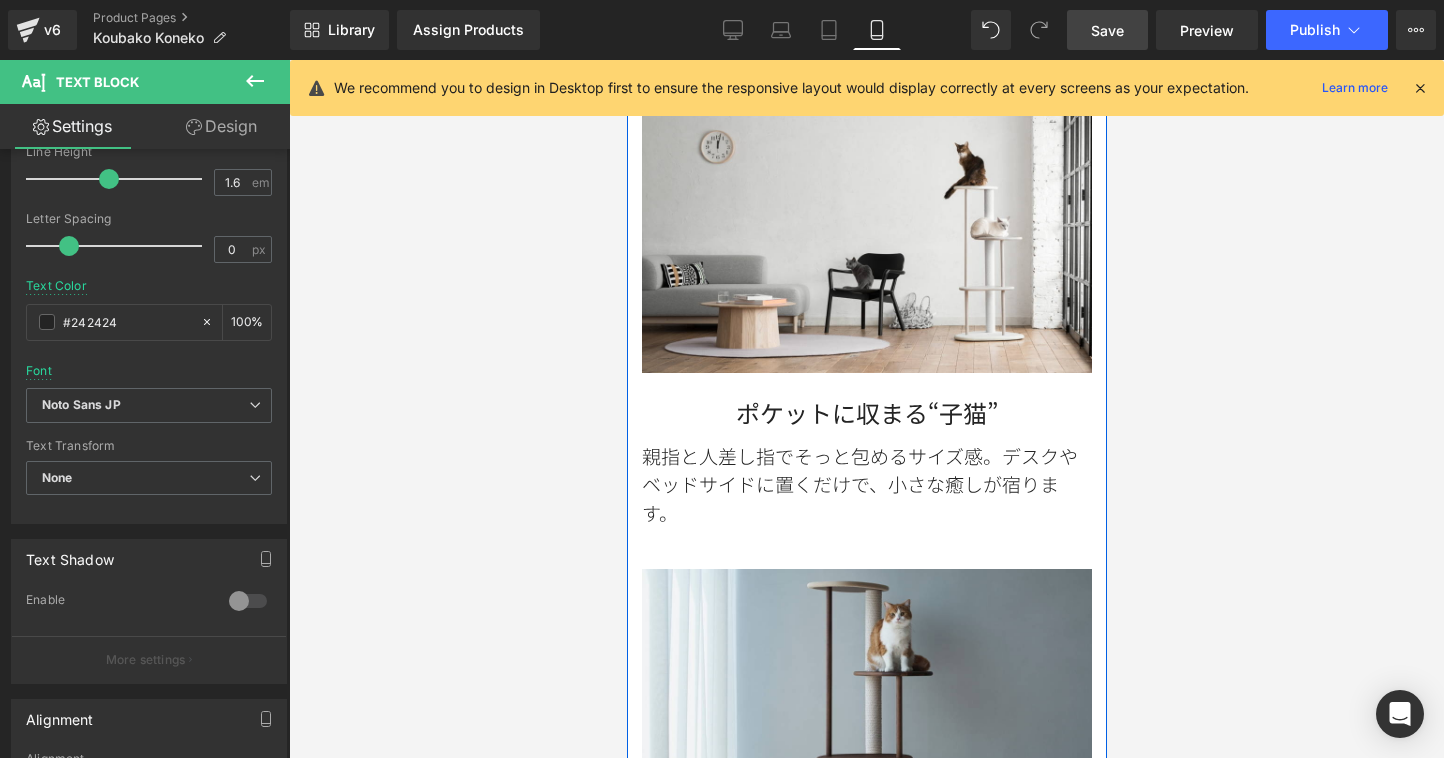 scroll, scrollTop: 0, scrollLeft: 0, axis: both 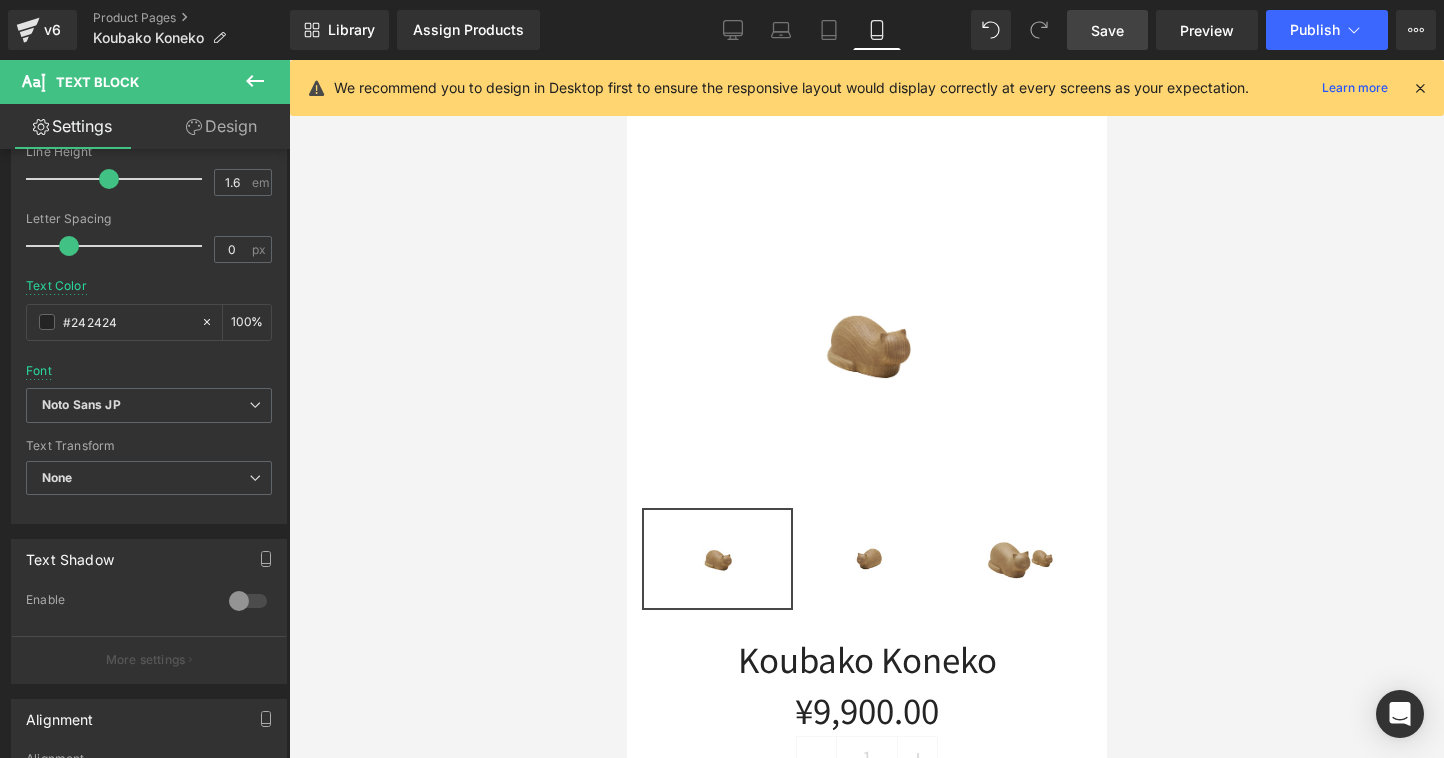 click on "Save" at bounding box center [1107, 30] 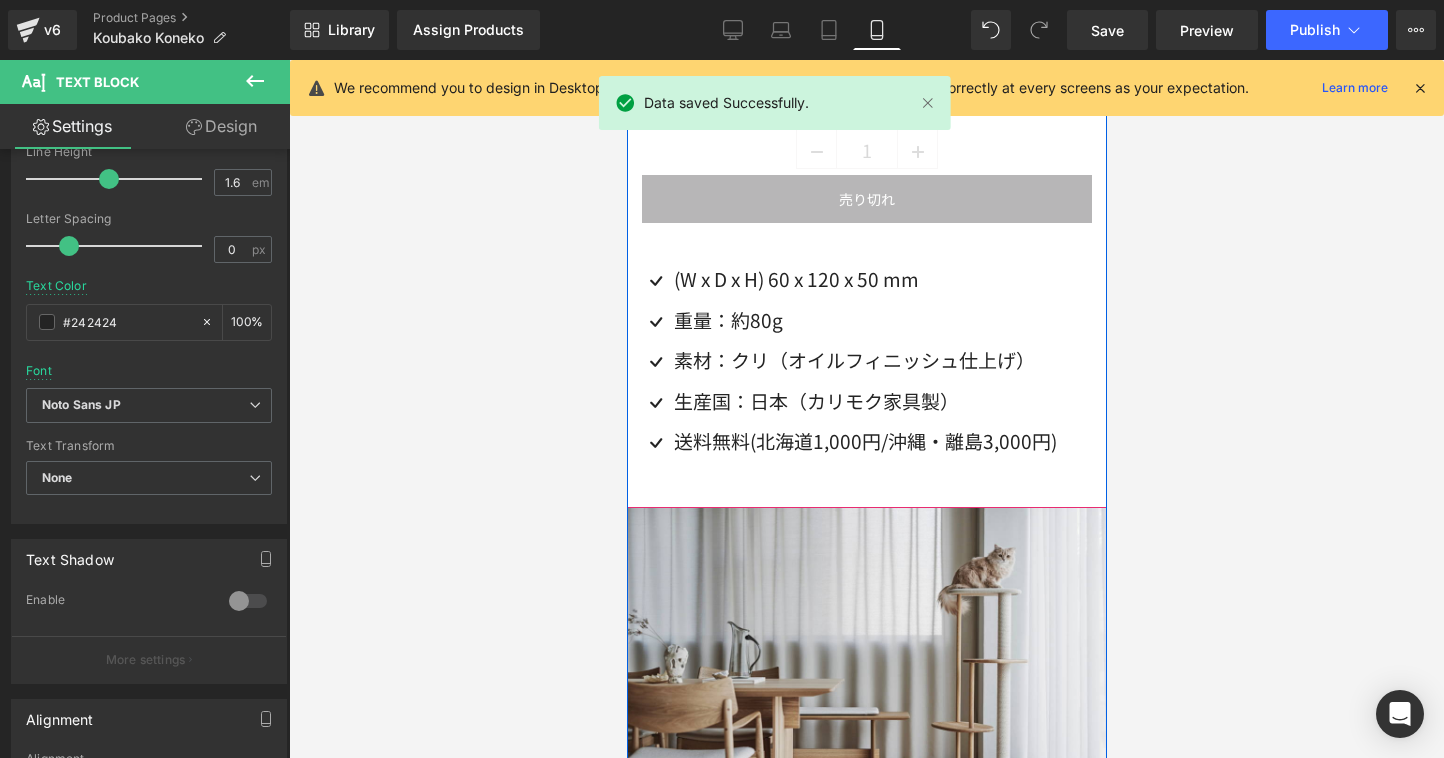 scroll, scrollTop: 661, scrollLeft: 0, axis: vertical 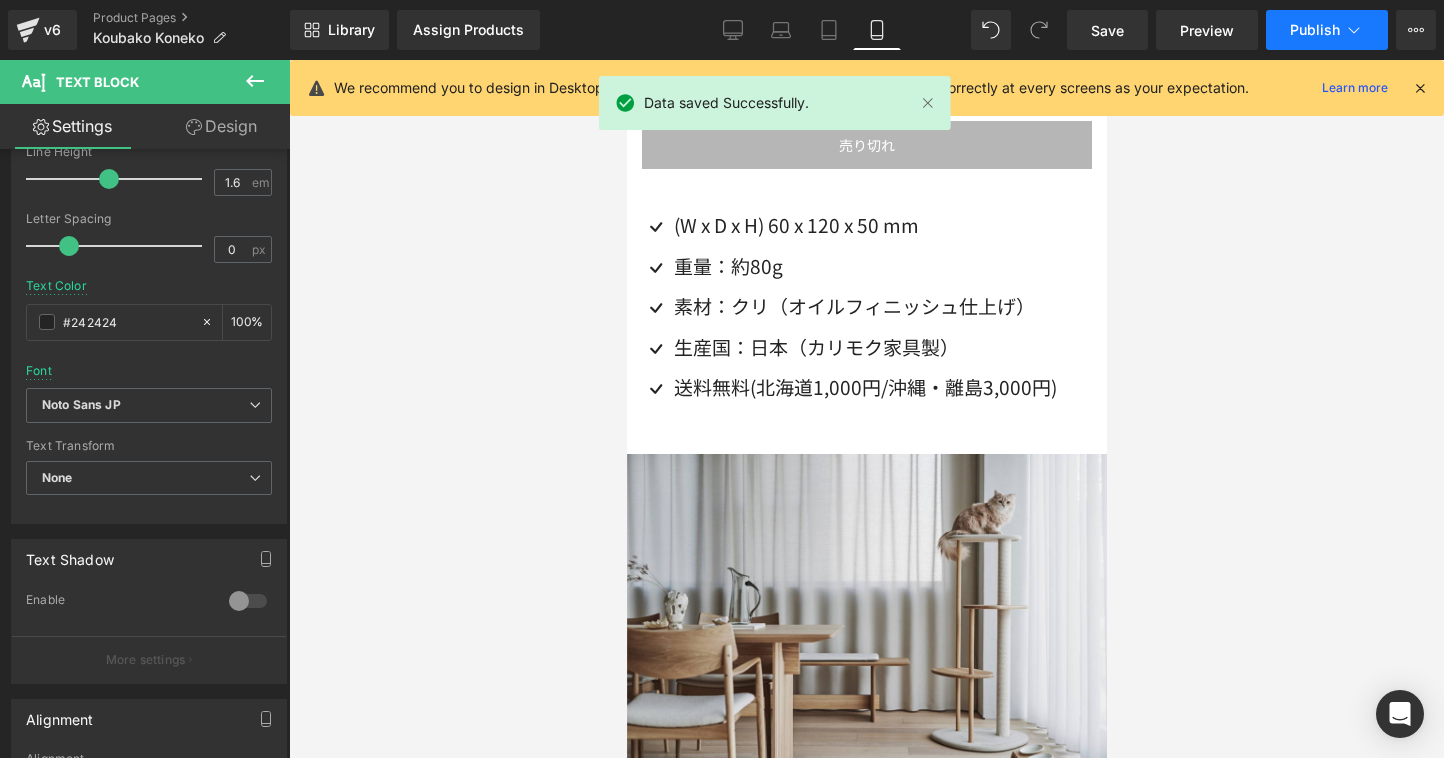 click on "Publish" at bounding box center [1327, 30] 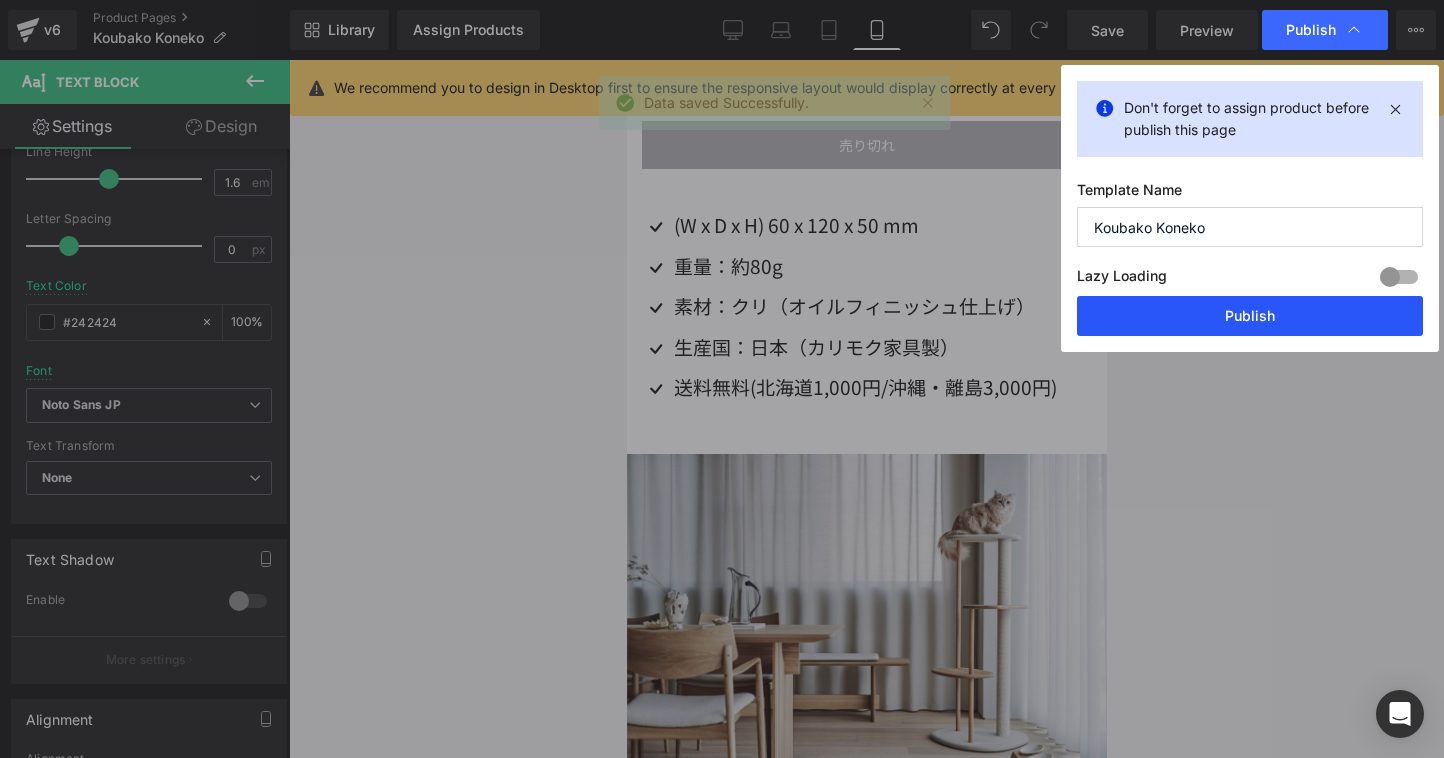 click on "Publish" at bounding box center (1250, 316) 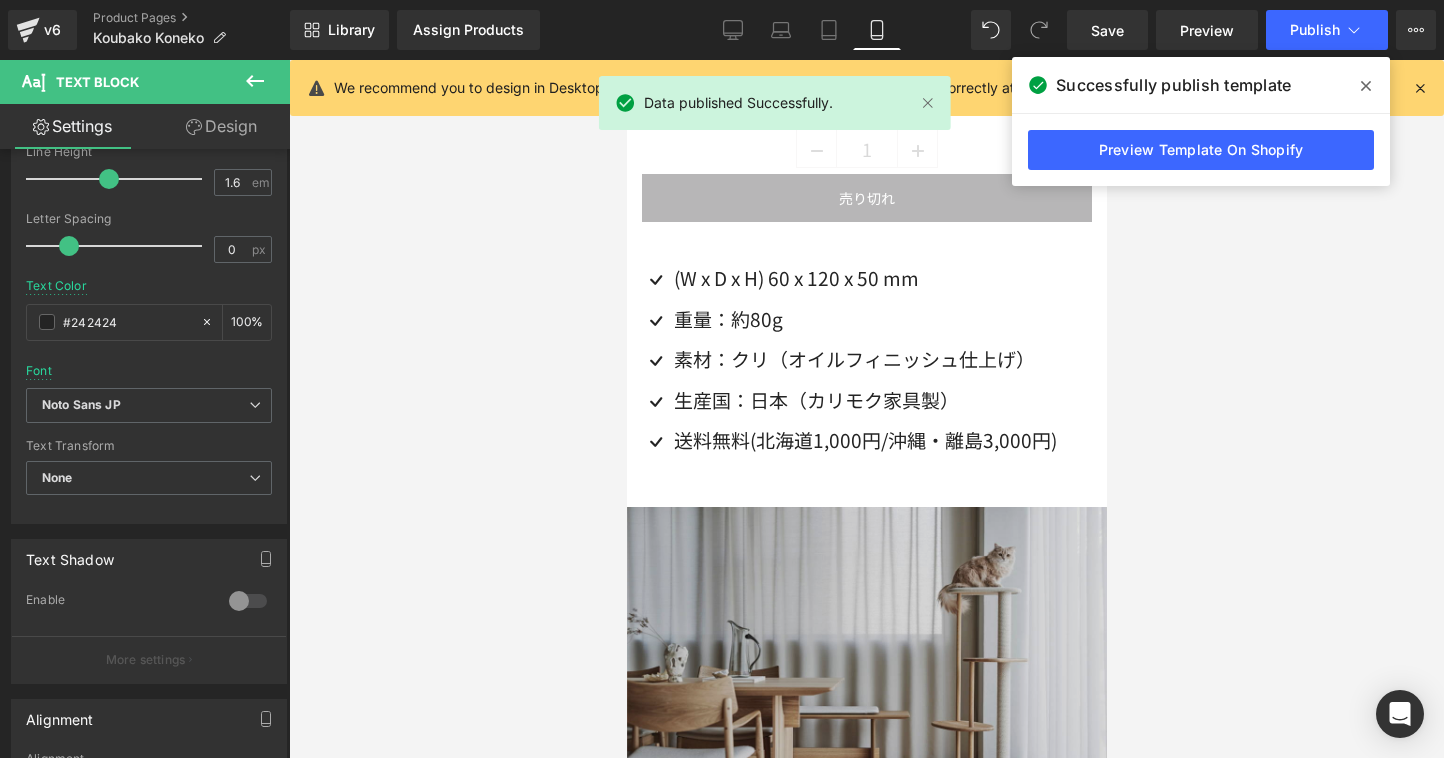 scroll, scrollTop: 0, scrollLeft: 0, axis: both 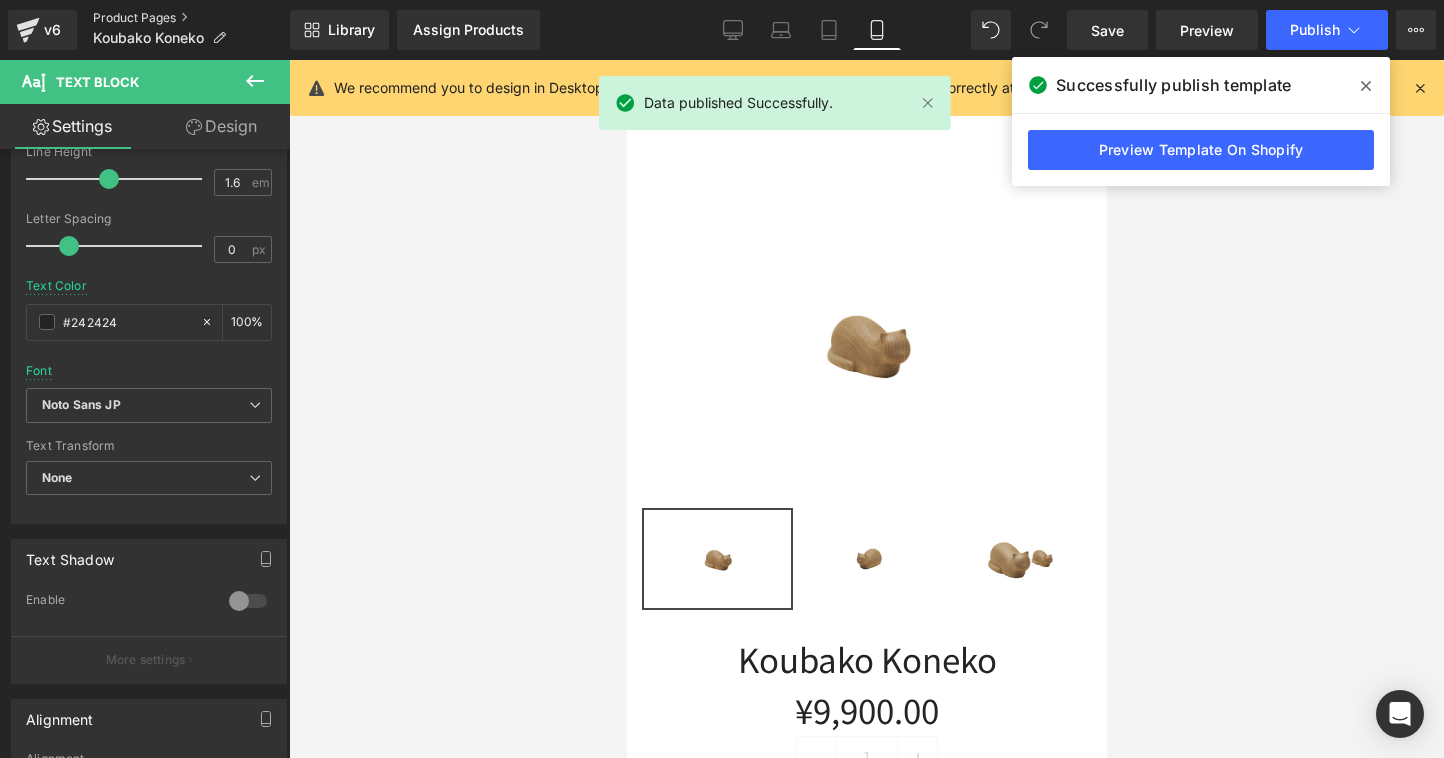 click on "Product Pages" at bounding box center (191, 18) 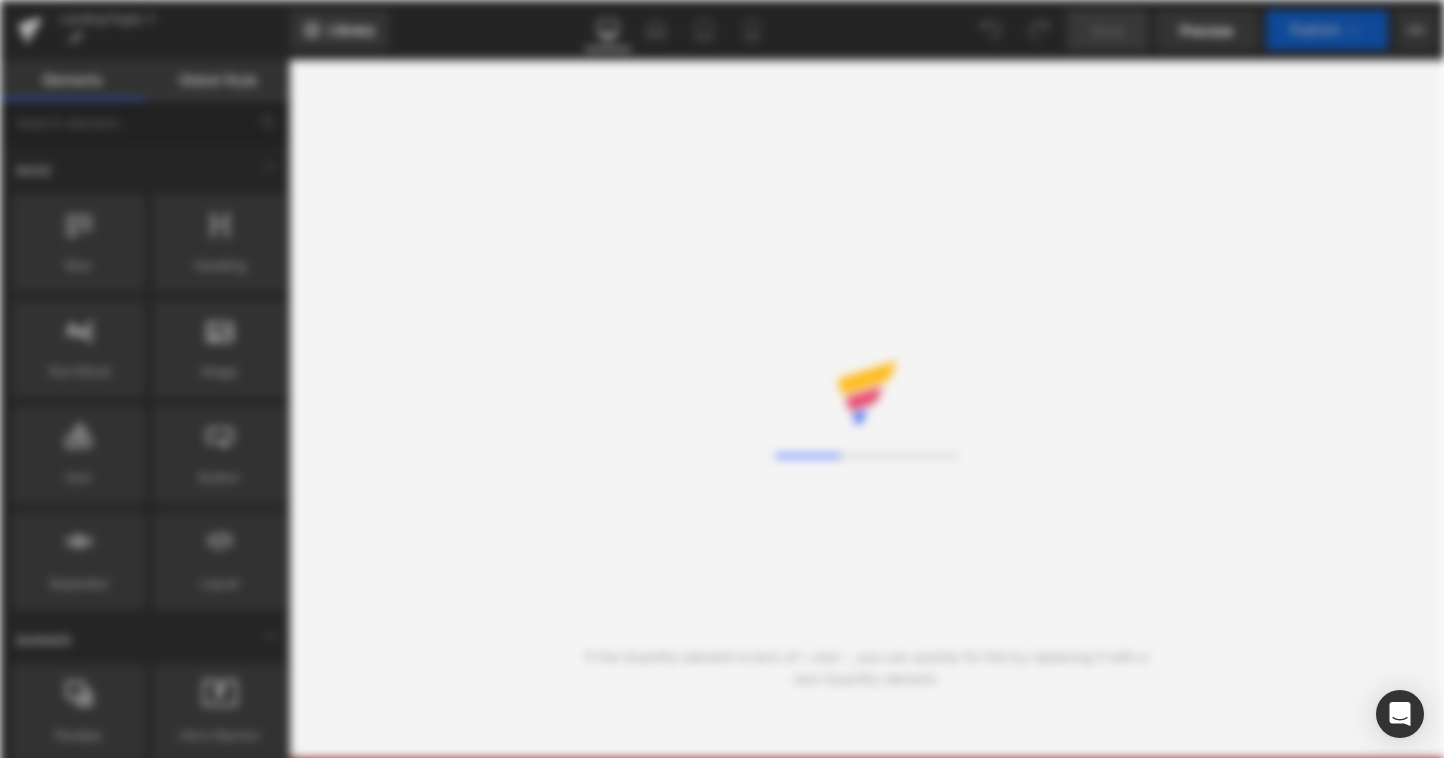 scroll, scrollTop: 0, scrollLeft: 0, axis: both 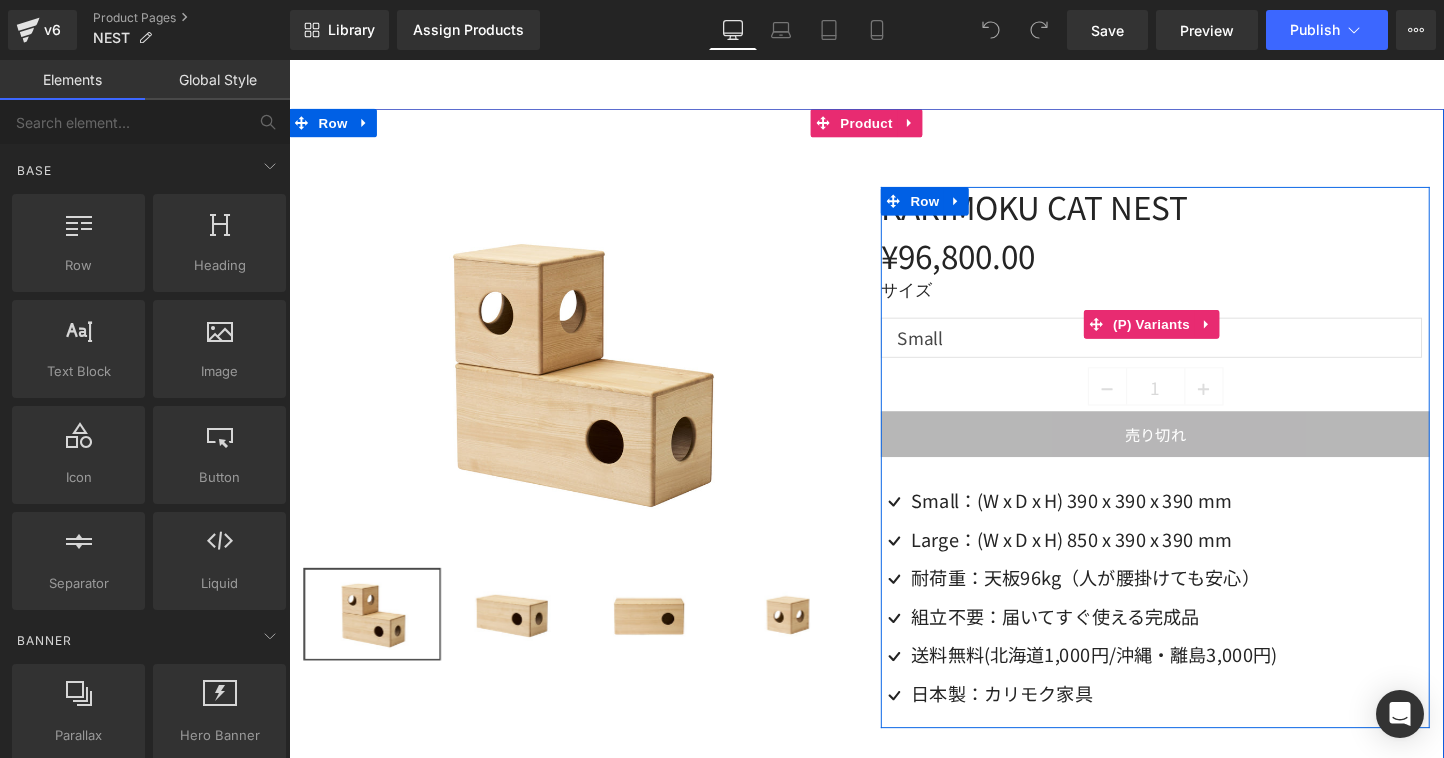 click on "サイズ
Small
Large
(P) Variants" at bounding box center (1192, 336) 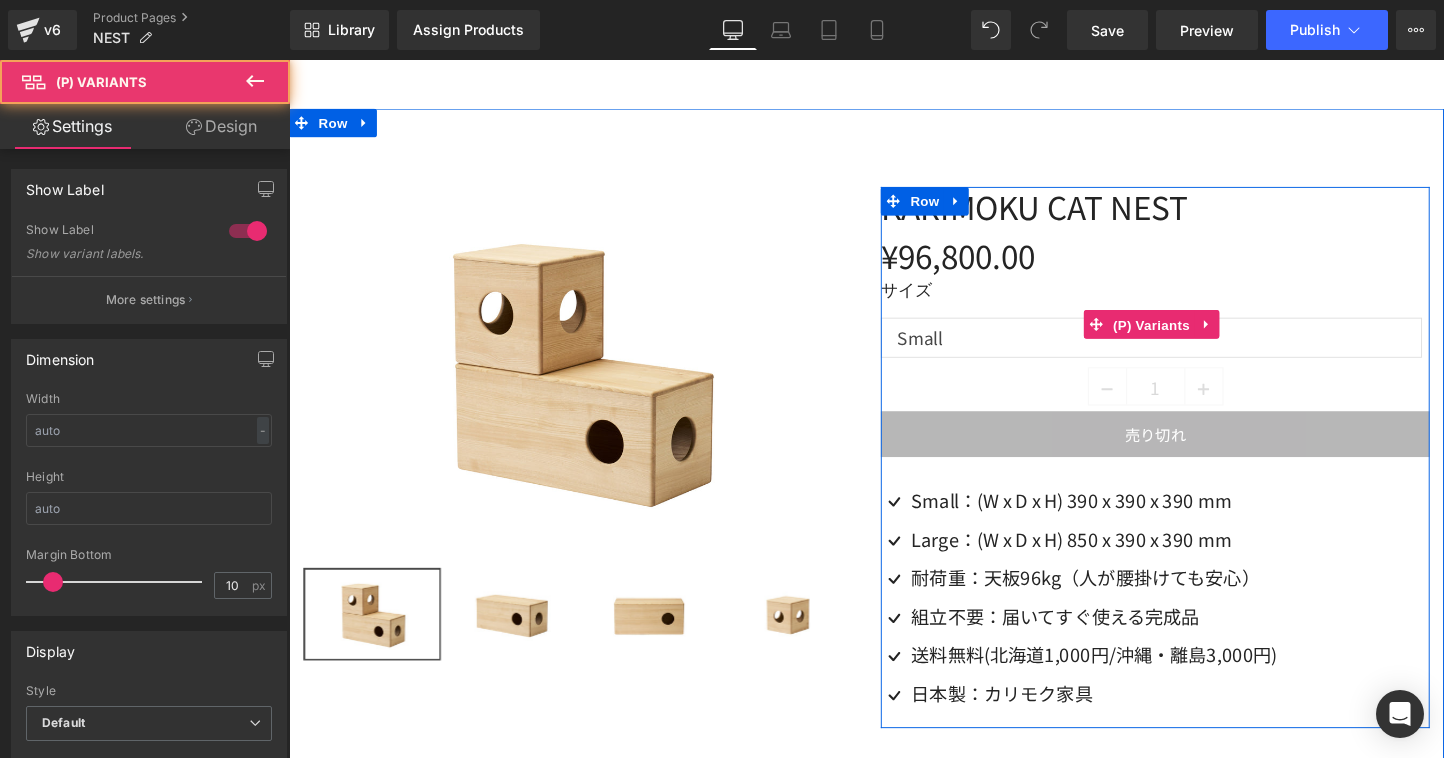 click on "(P) Variants" at bounding box center [1192, 338] 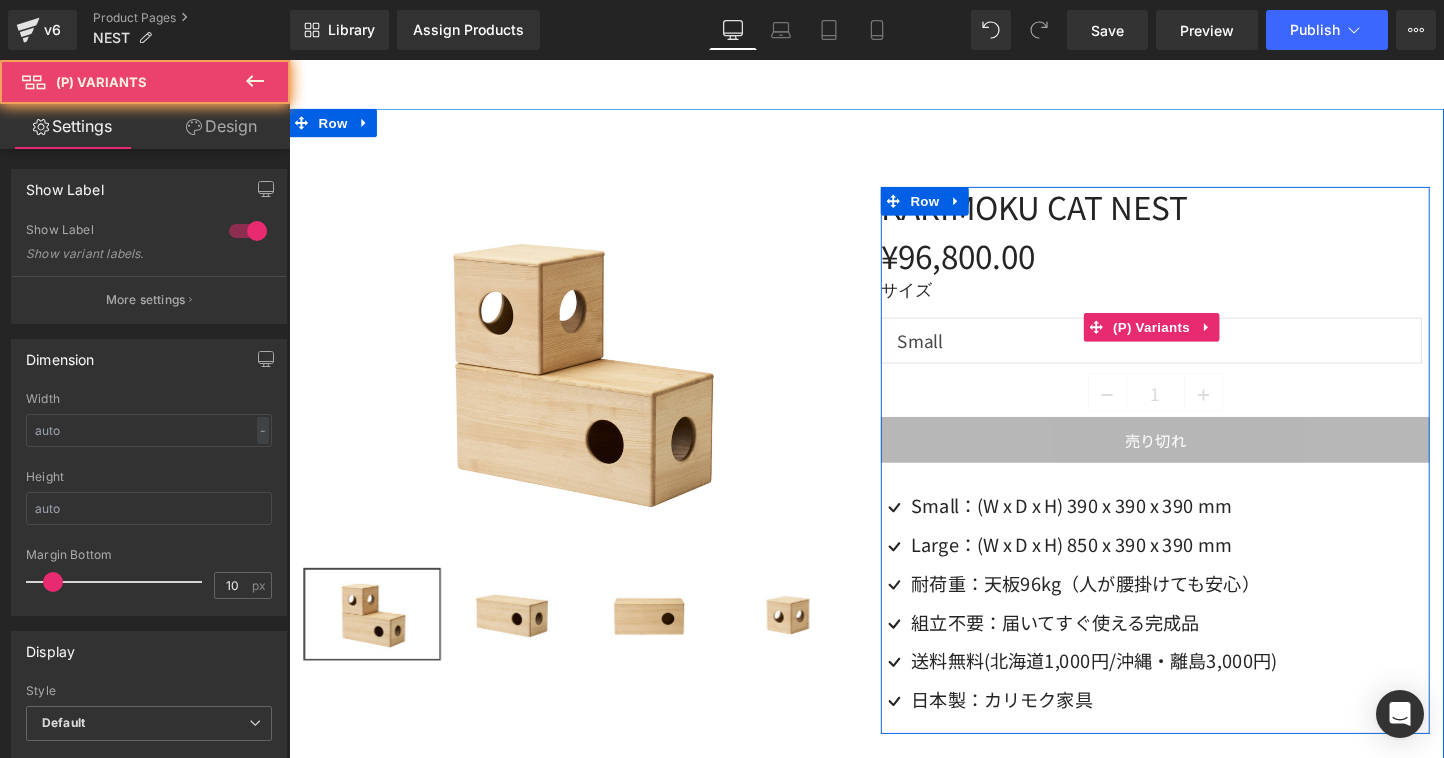 click on "Small
Large" at bounding box center [1192, 354] 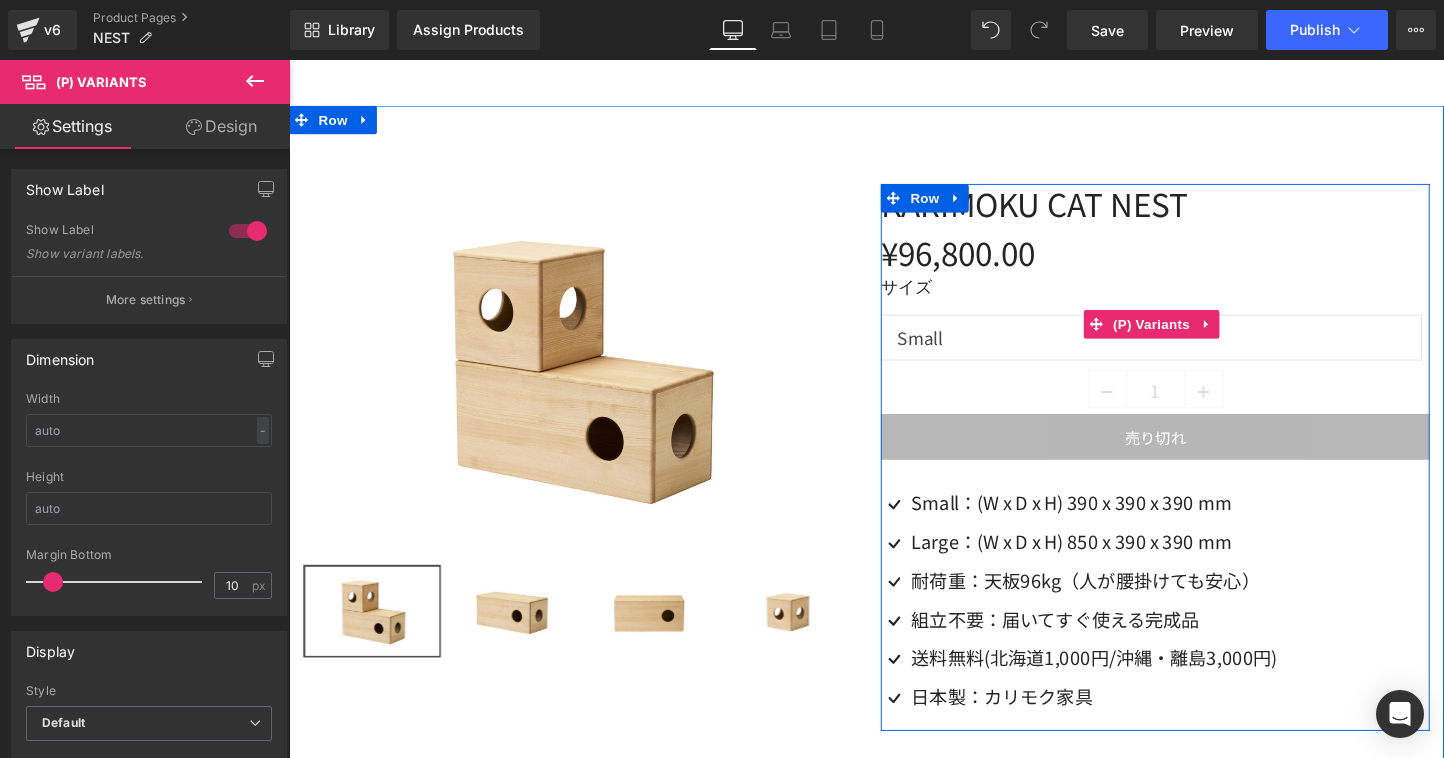 scroll, scrollTop: 49, scrollLeft: 0, axis: vertical 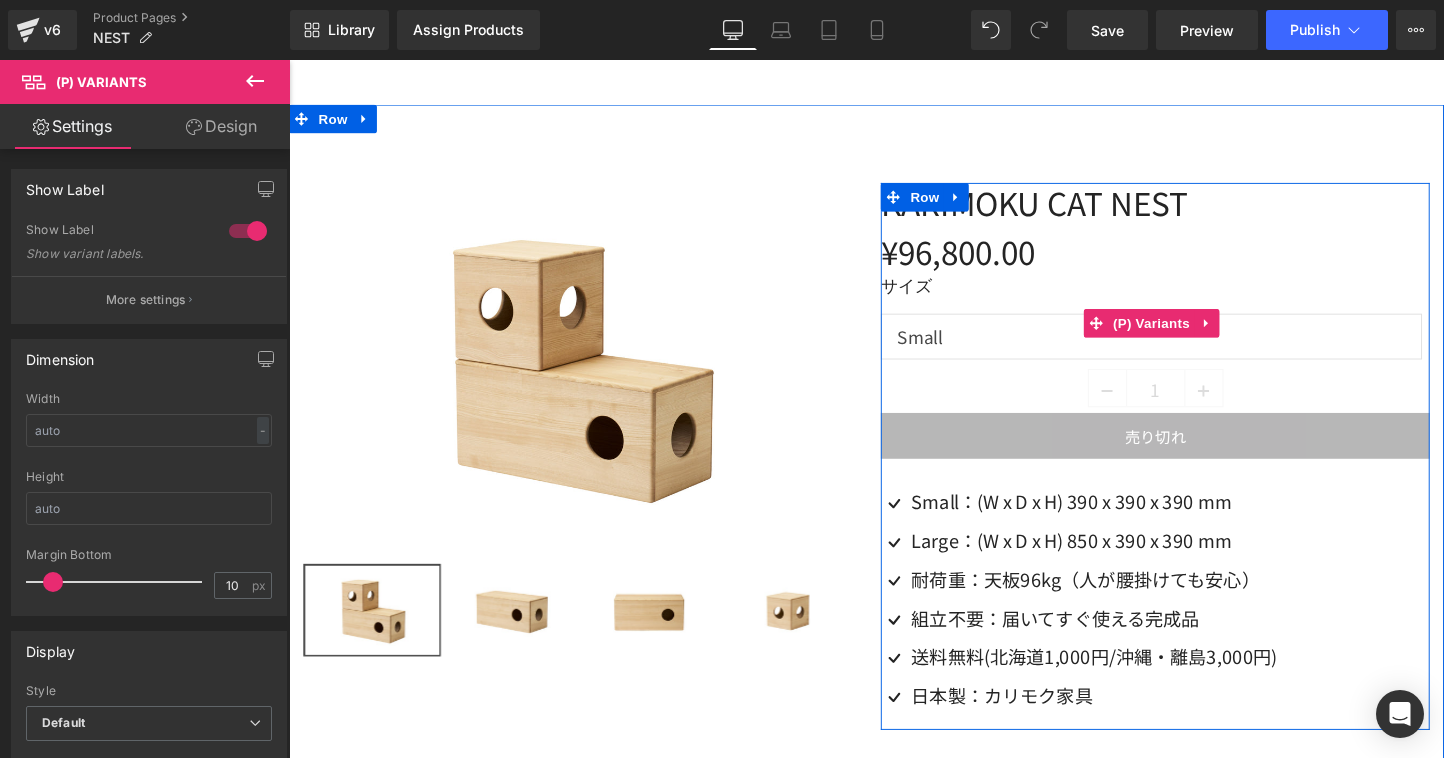 click on "Small
Large" at bounding box center (1192, 350) 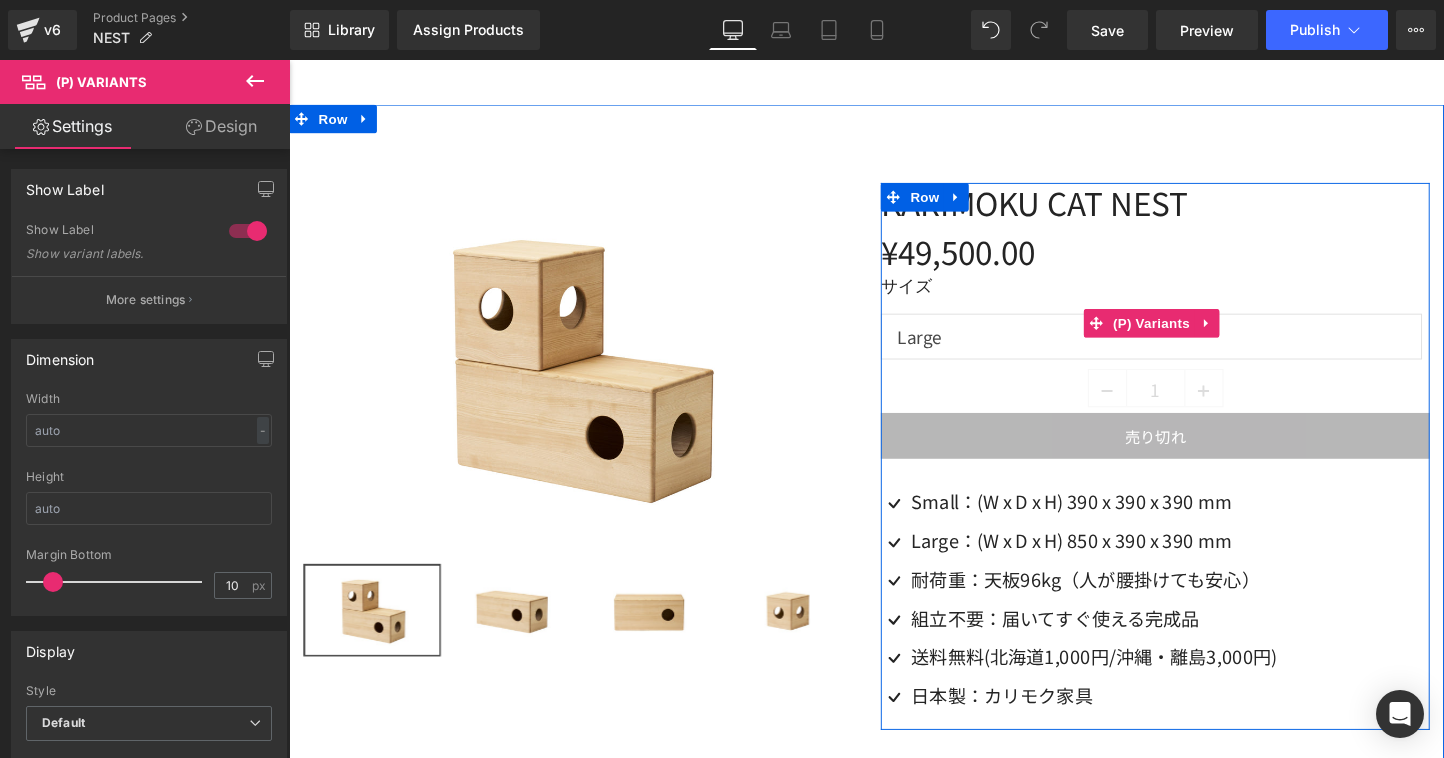 click on "Small
Large" at bounding box center [1192, 350] 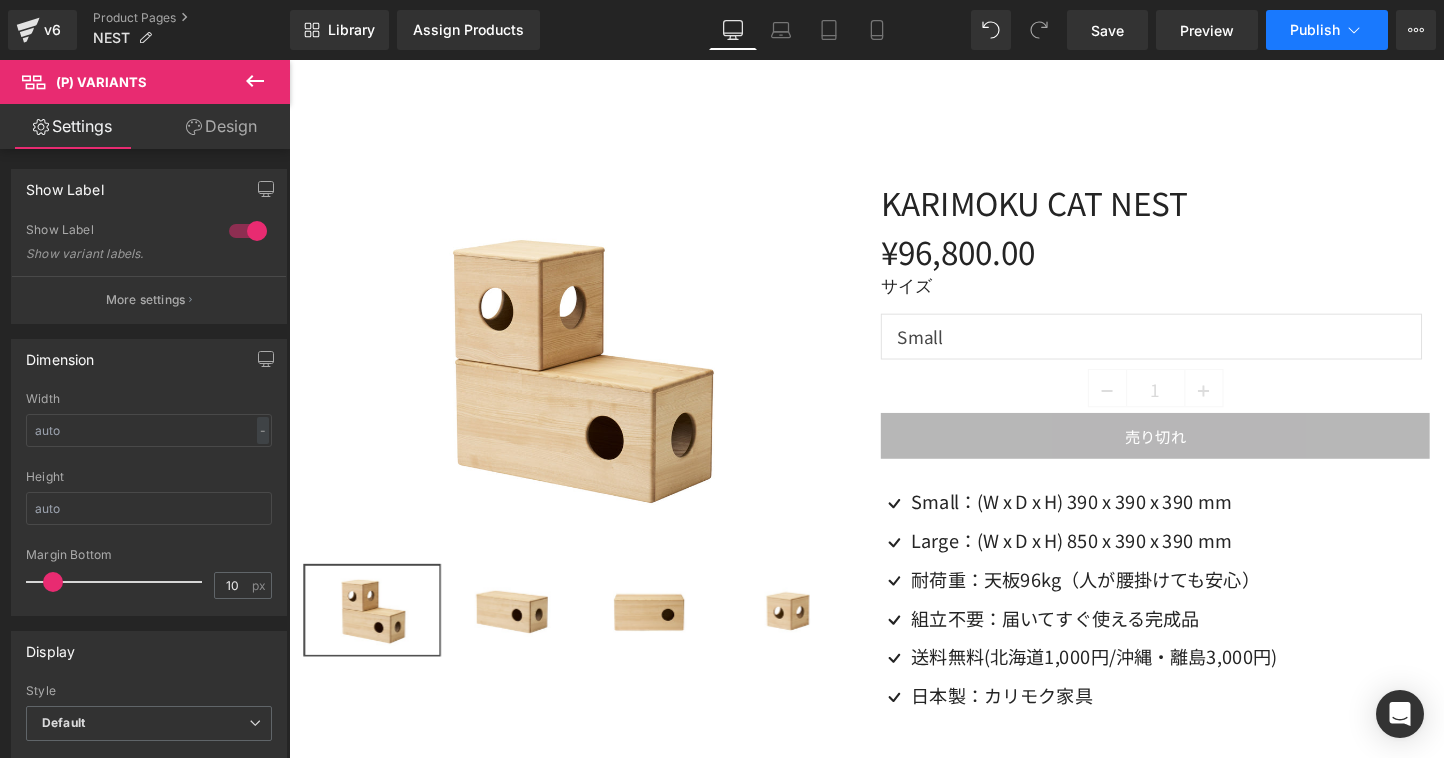 click 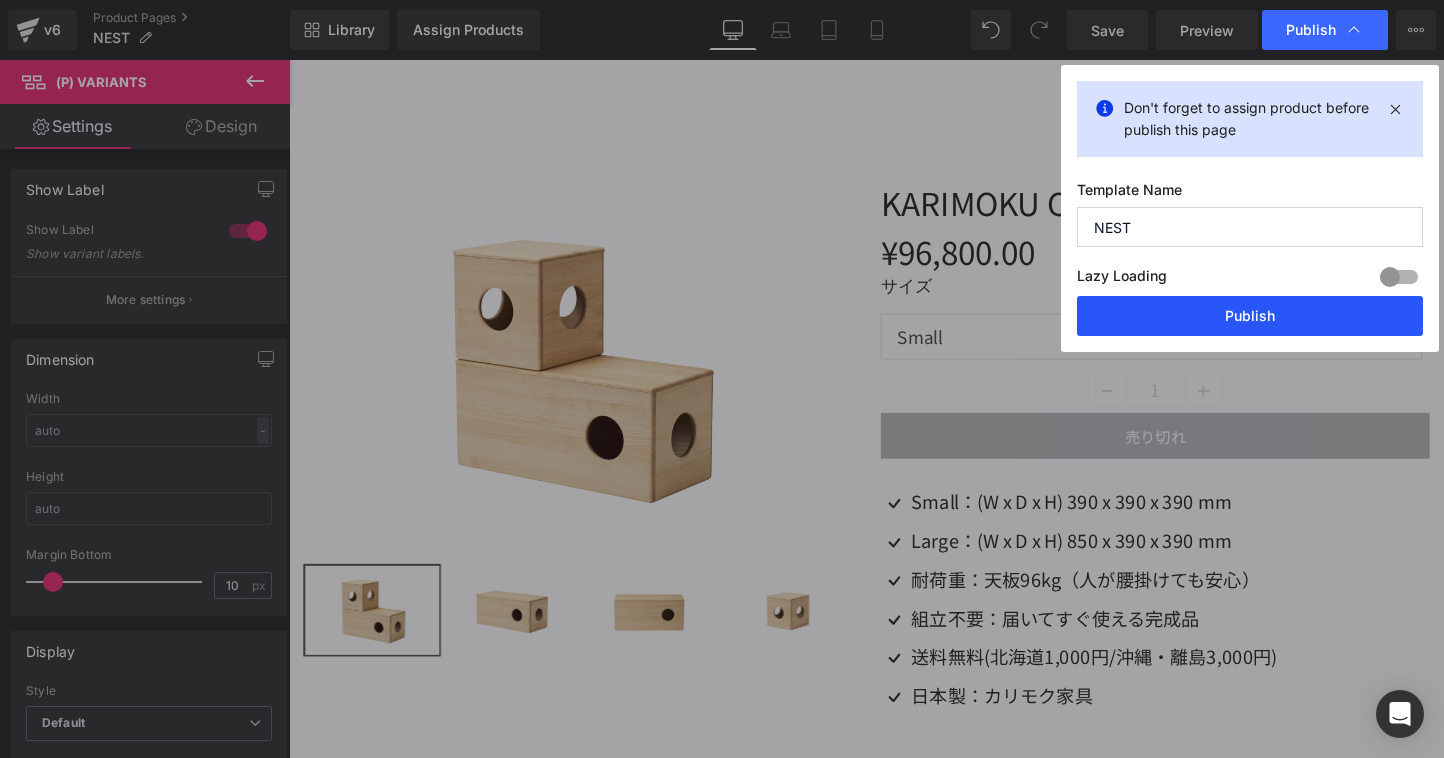click on "Publish" at bounding box center [1250, 316] 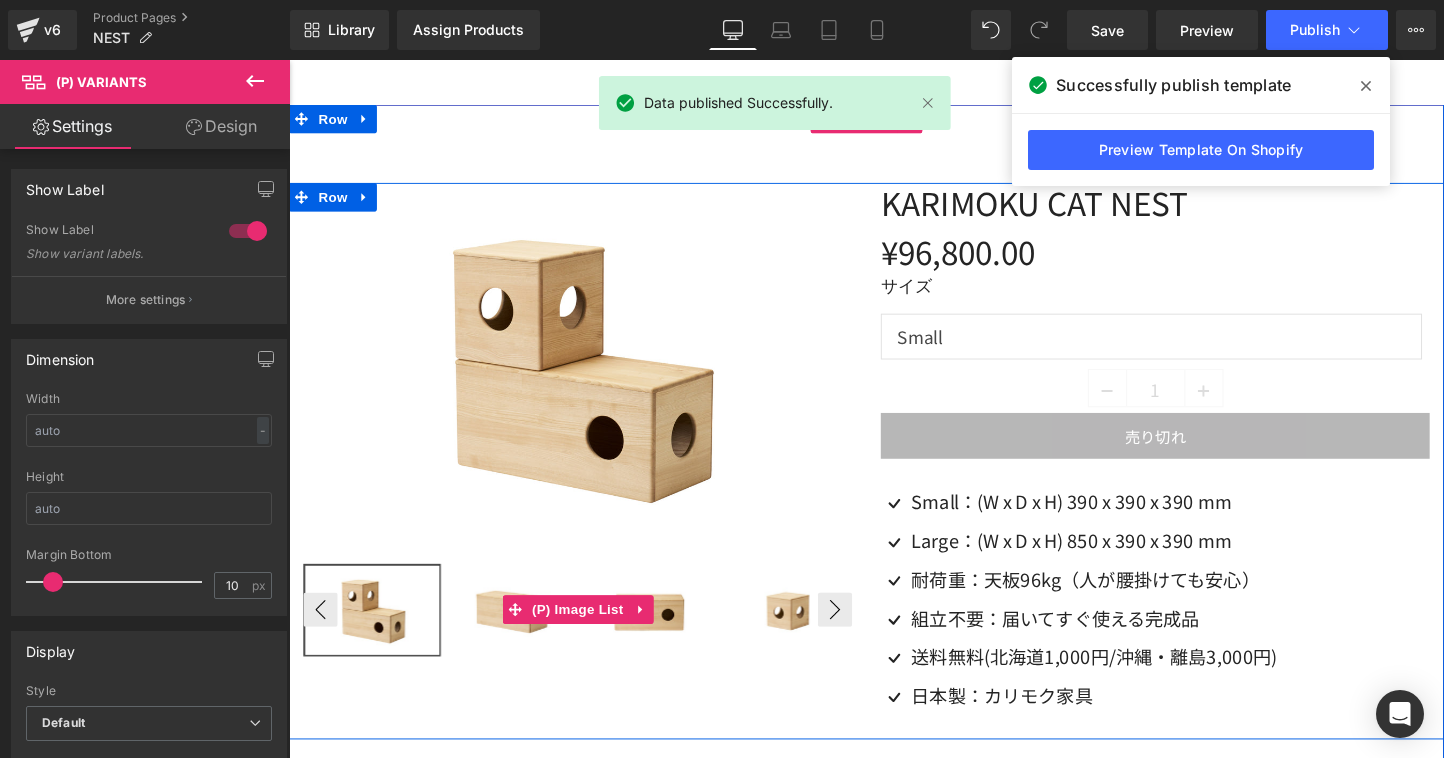 click at bounding box center [521, 636] 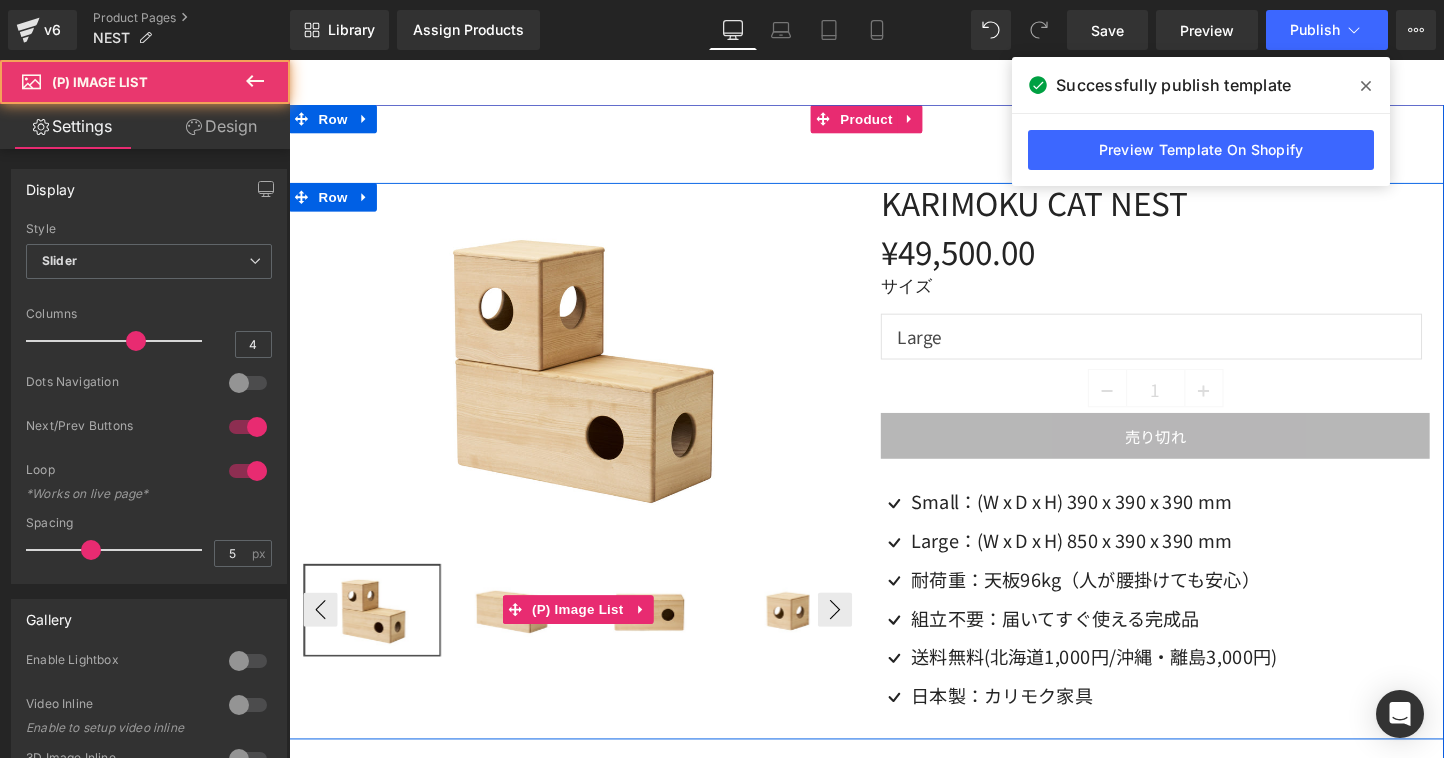 click at bounding box center [811, 636] 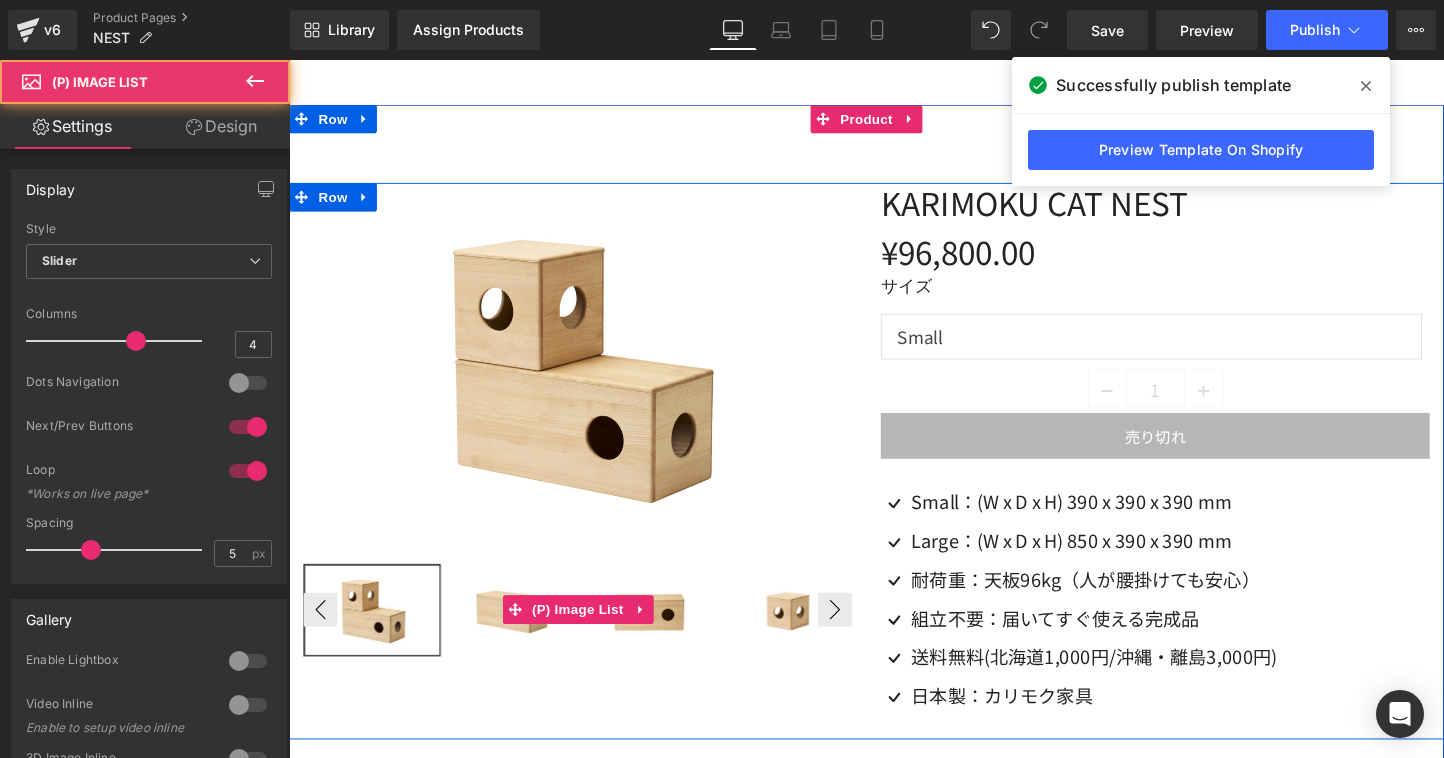 click at bounding box center (376, 636) 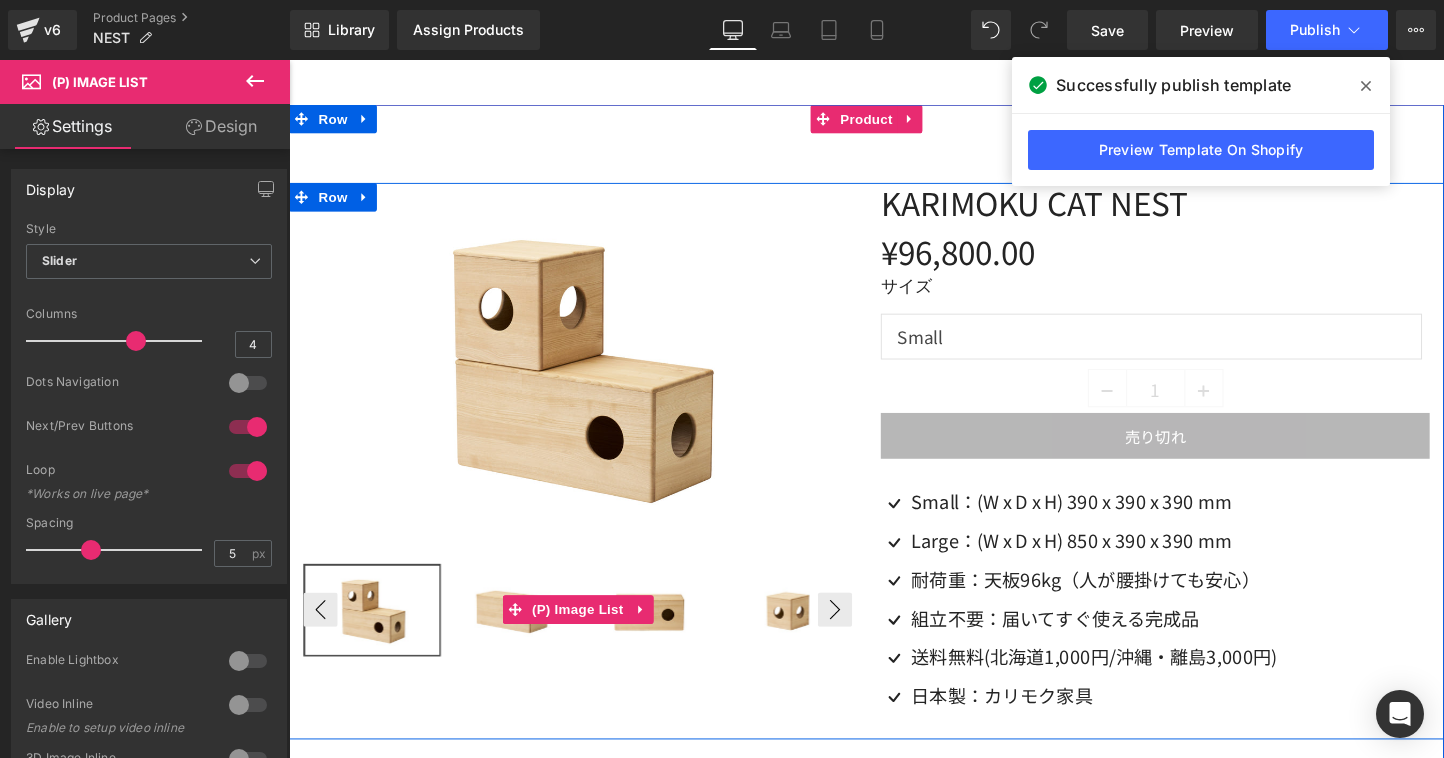click at bounding box center (521, 636) 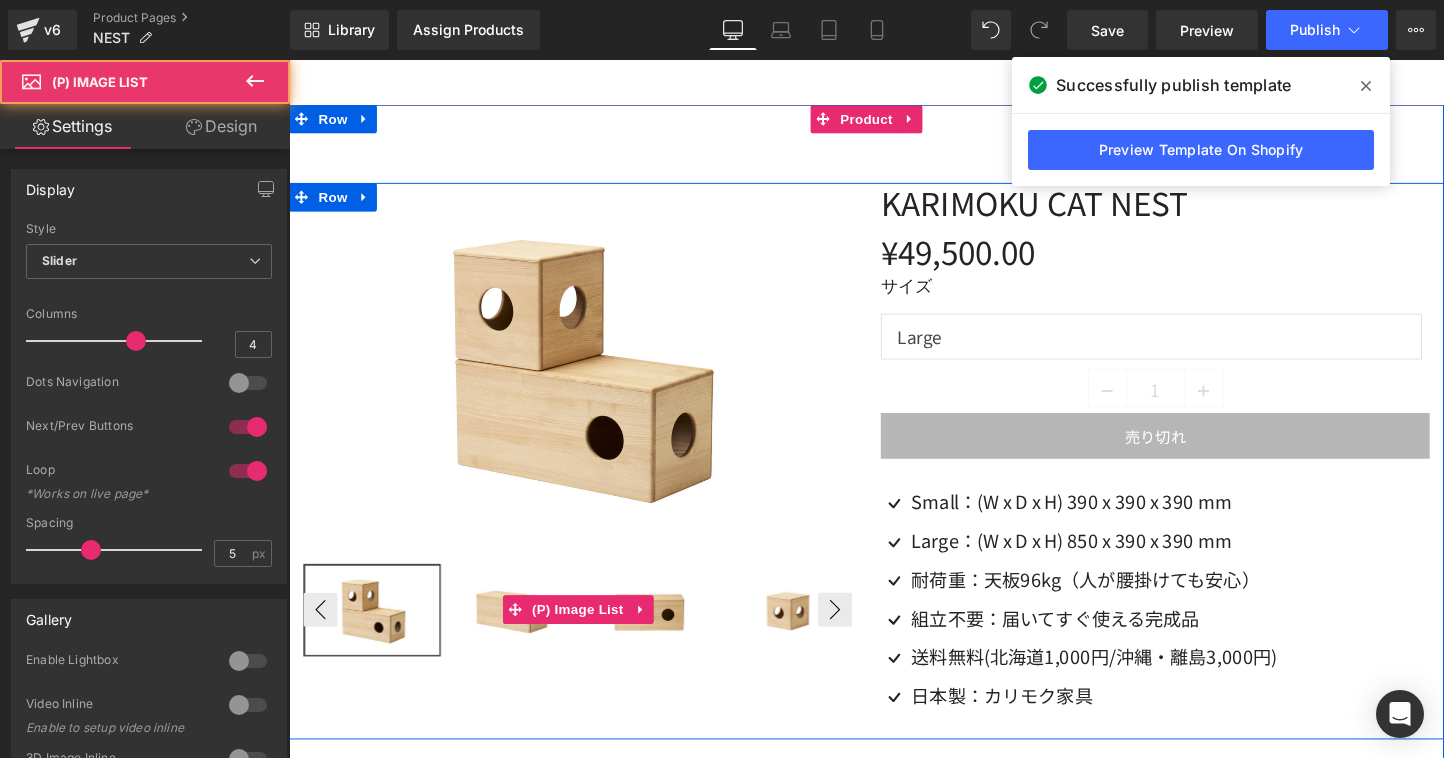 click at bounding box center [811, 636] 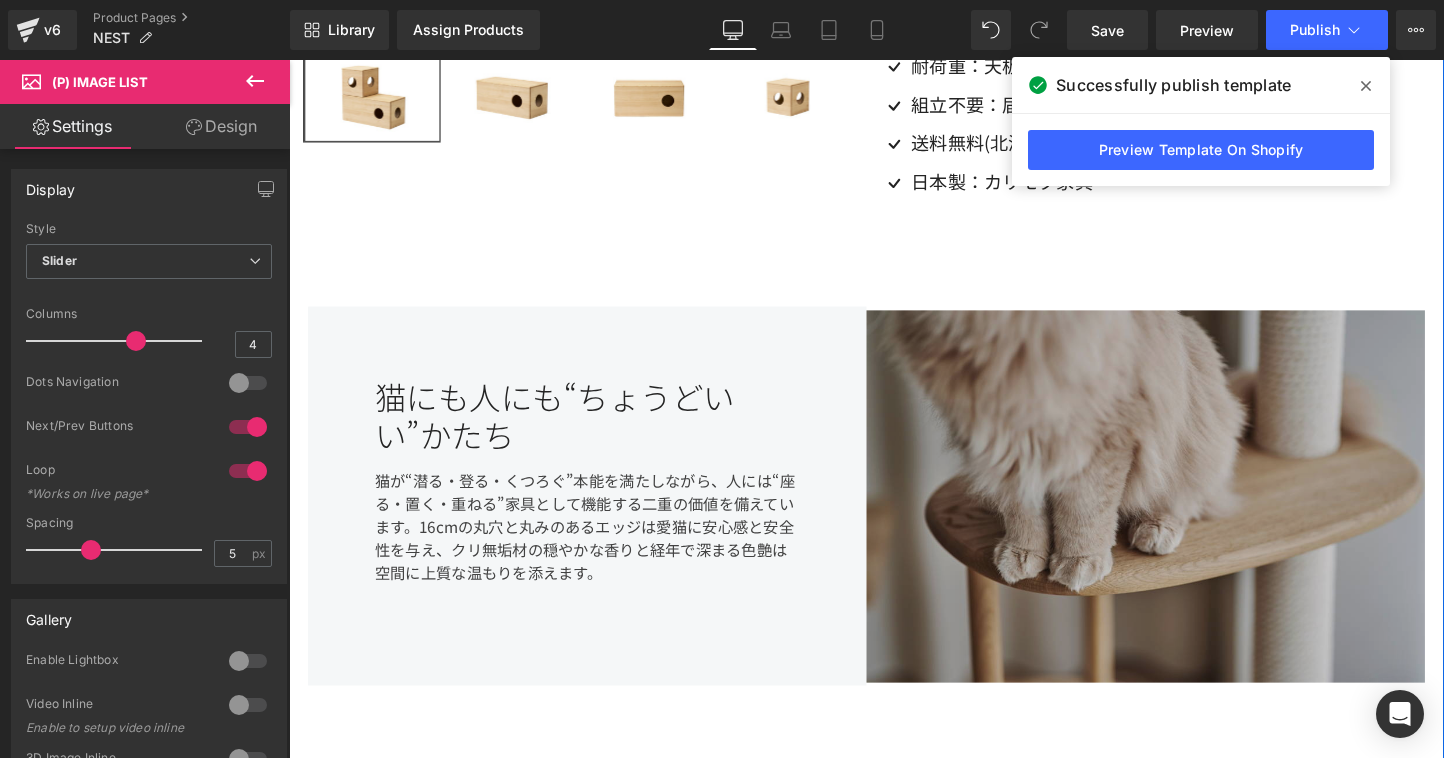 scroll, scrollTop: 589, scrollLeft: 0, axis: vertical 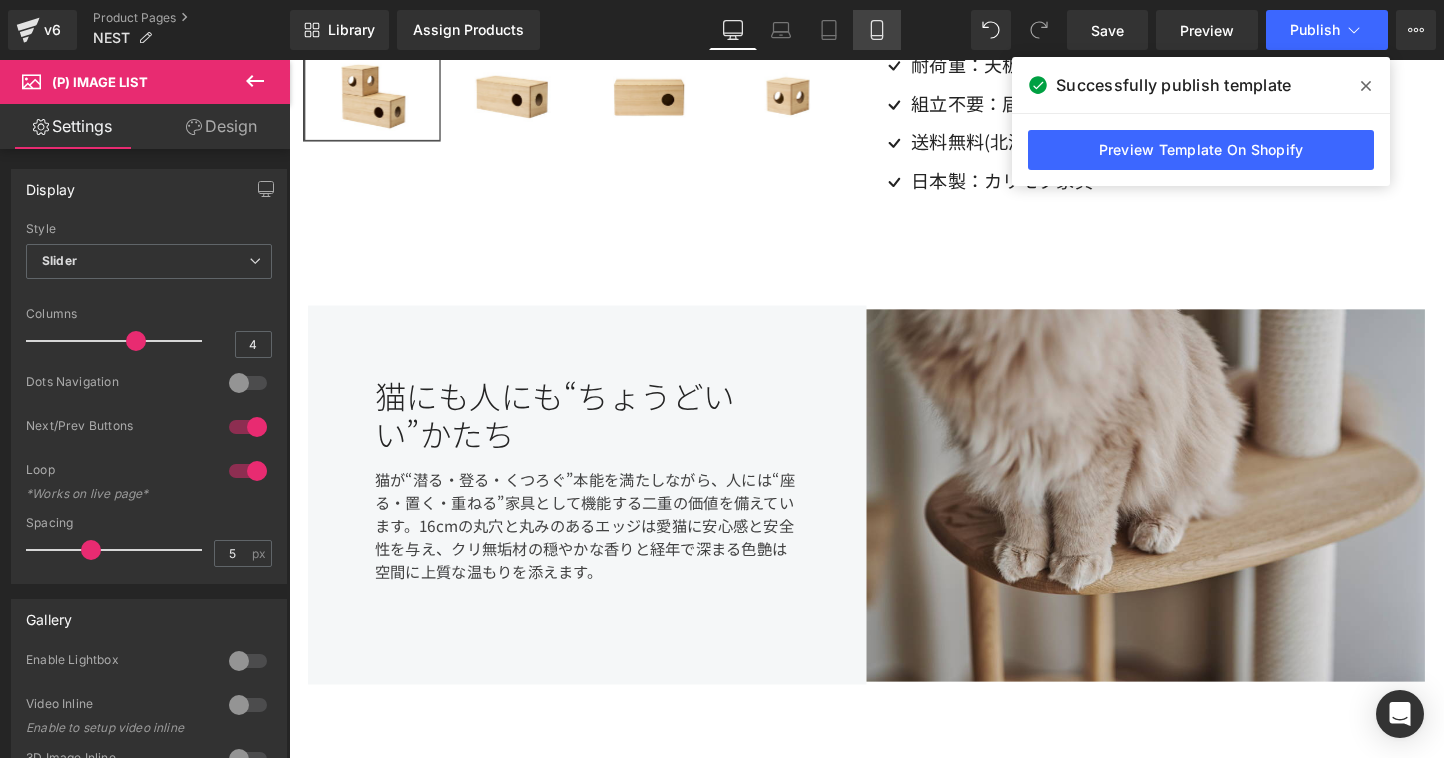 click on "Mobile" at bounding box center (877, 30) 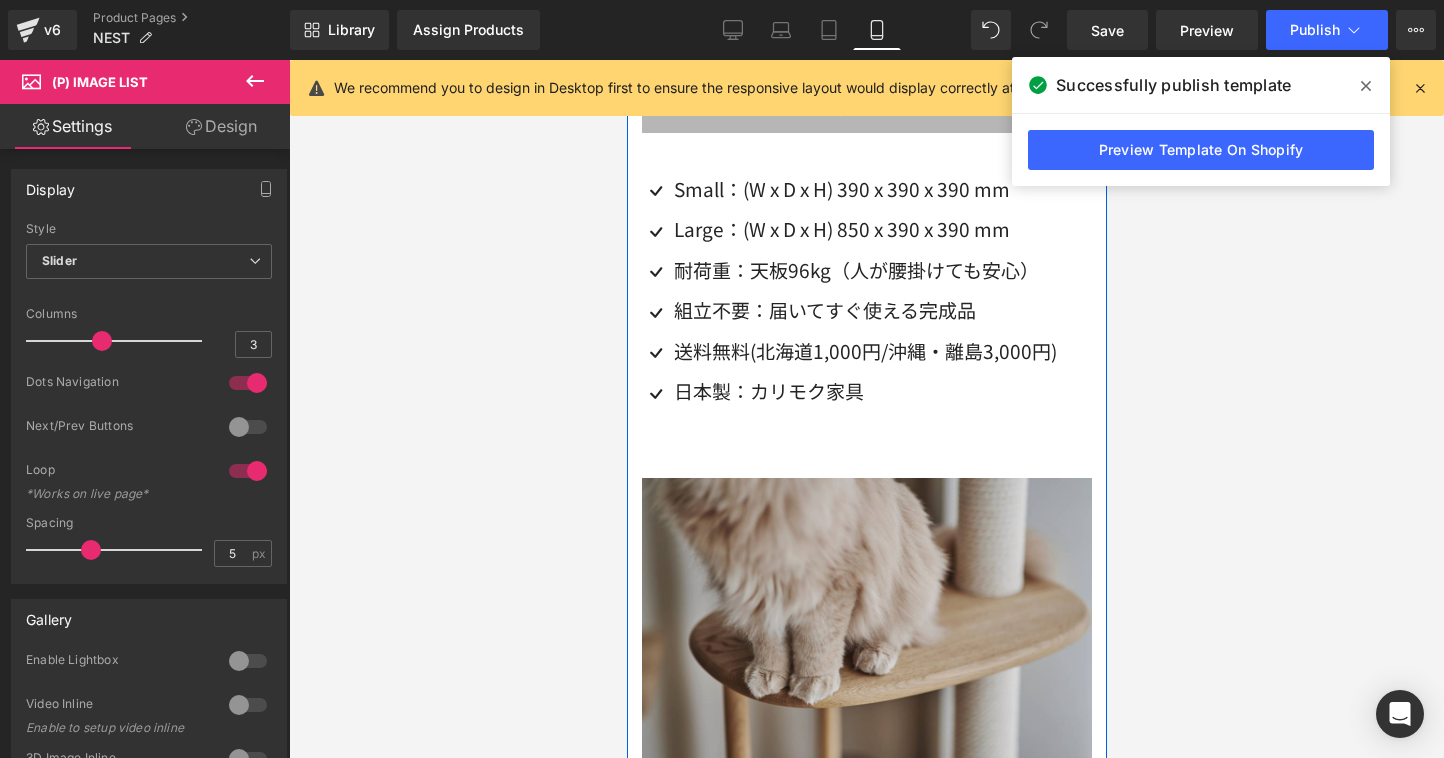 scroll, scrollTop: 1198, scrollLeft: 0, axis: vertical 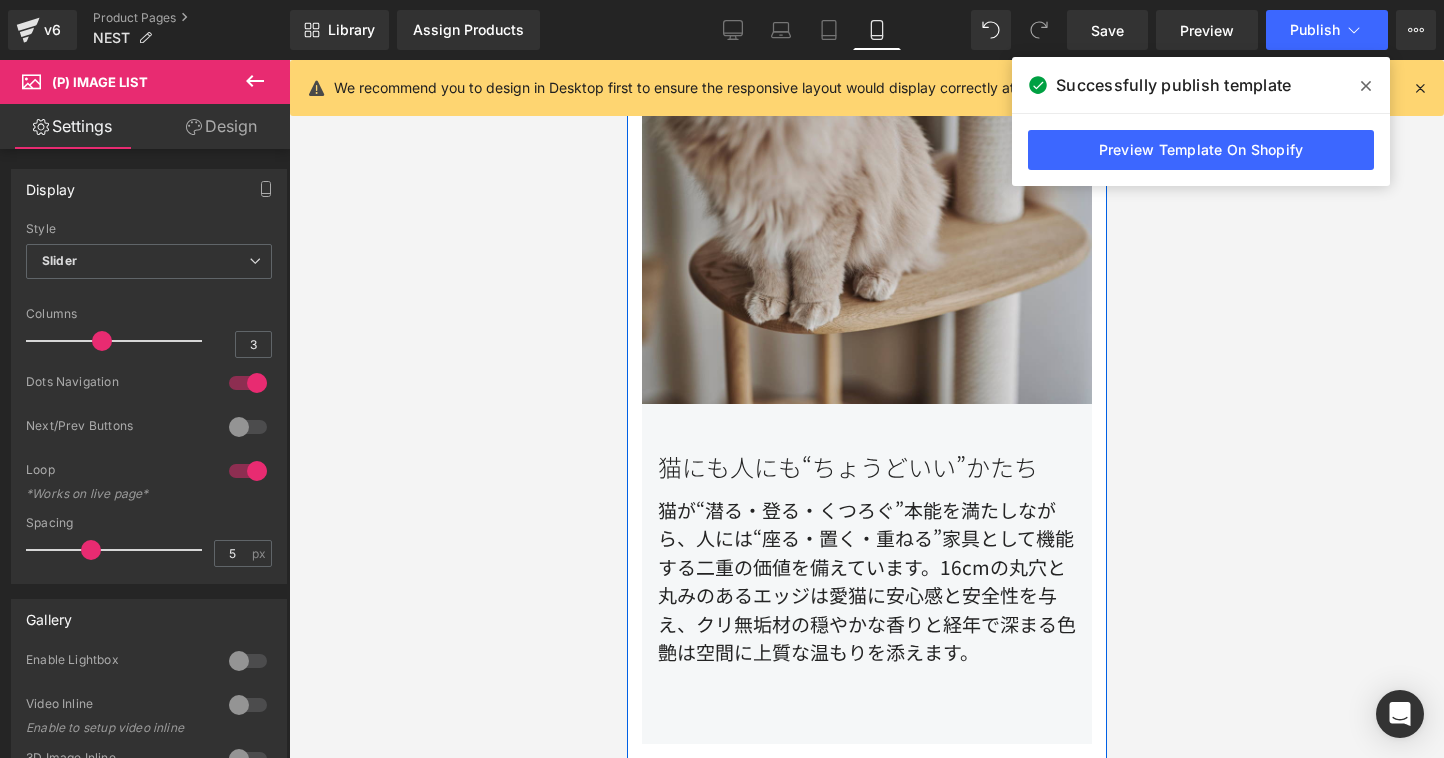 click on "猫にも人にも“ちょうどいい”かたち" at bounding box center [866, 467] 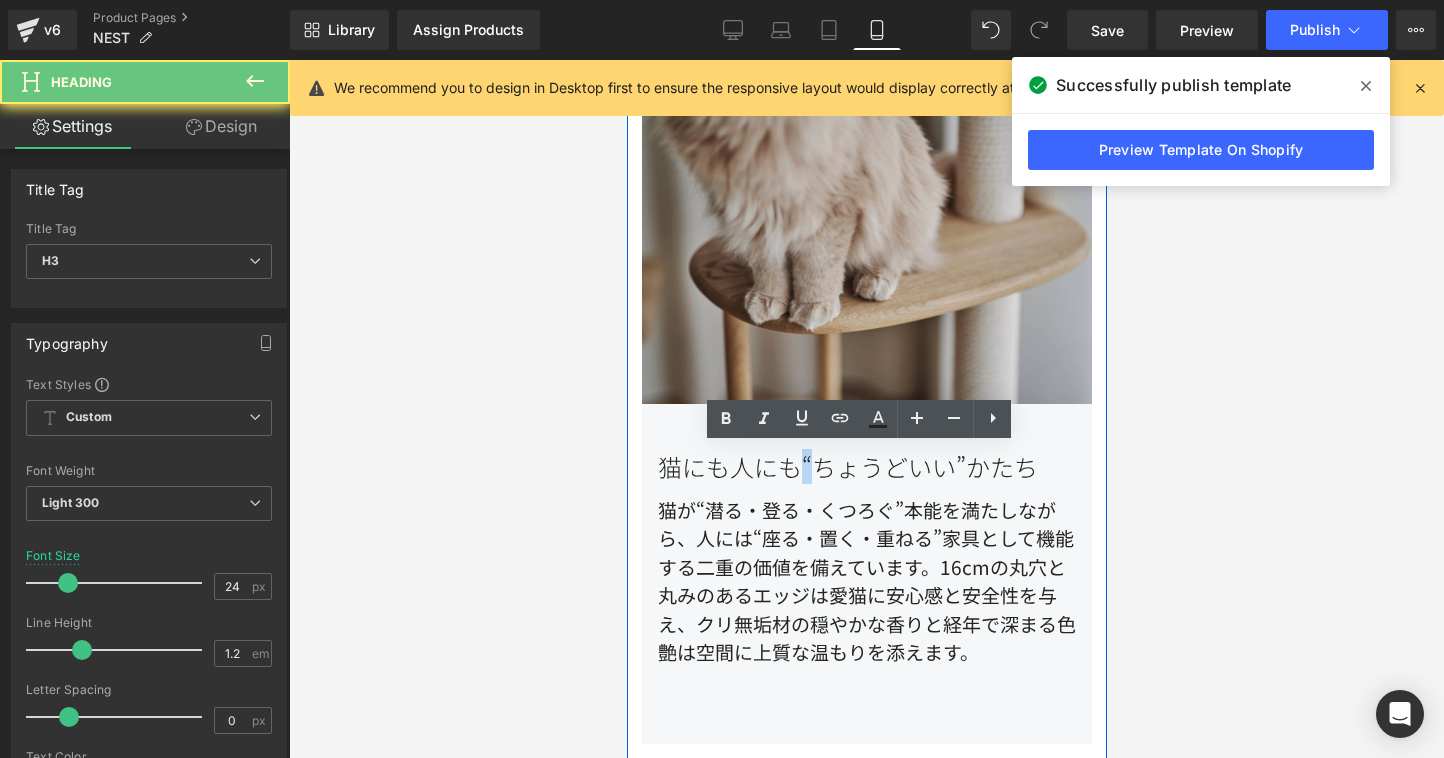 click on "猫にも人にも“ちょうどいい”かたち" at bounding box center [866, 467] 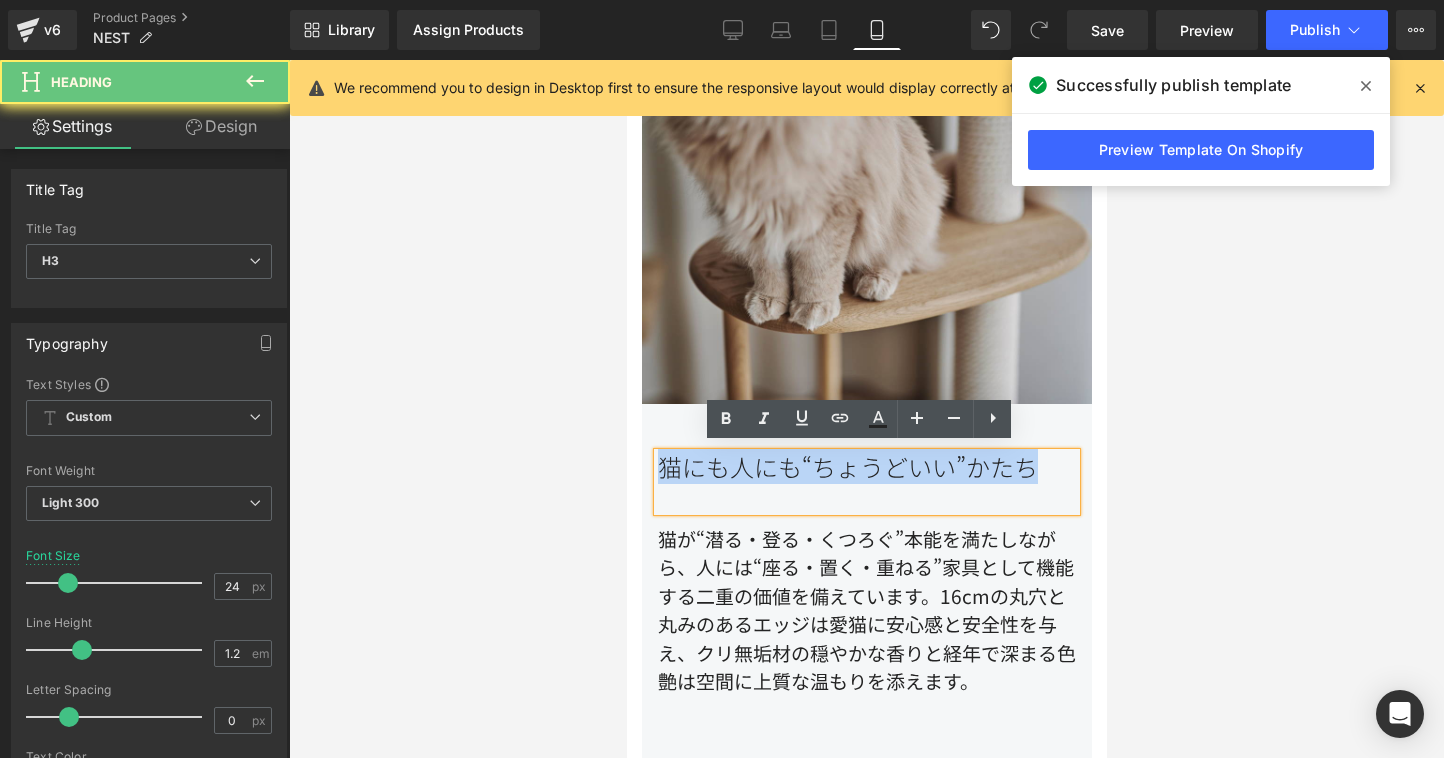 click on "猫にも人にも“ちょうどいい”かたち" at bounding box center (866, 482) 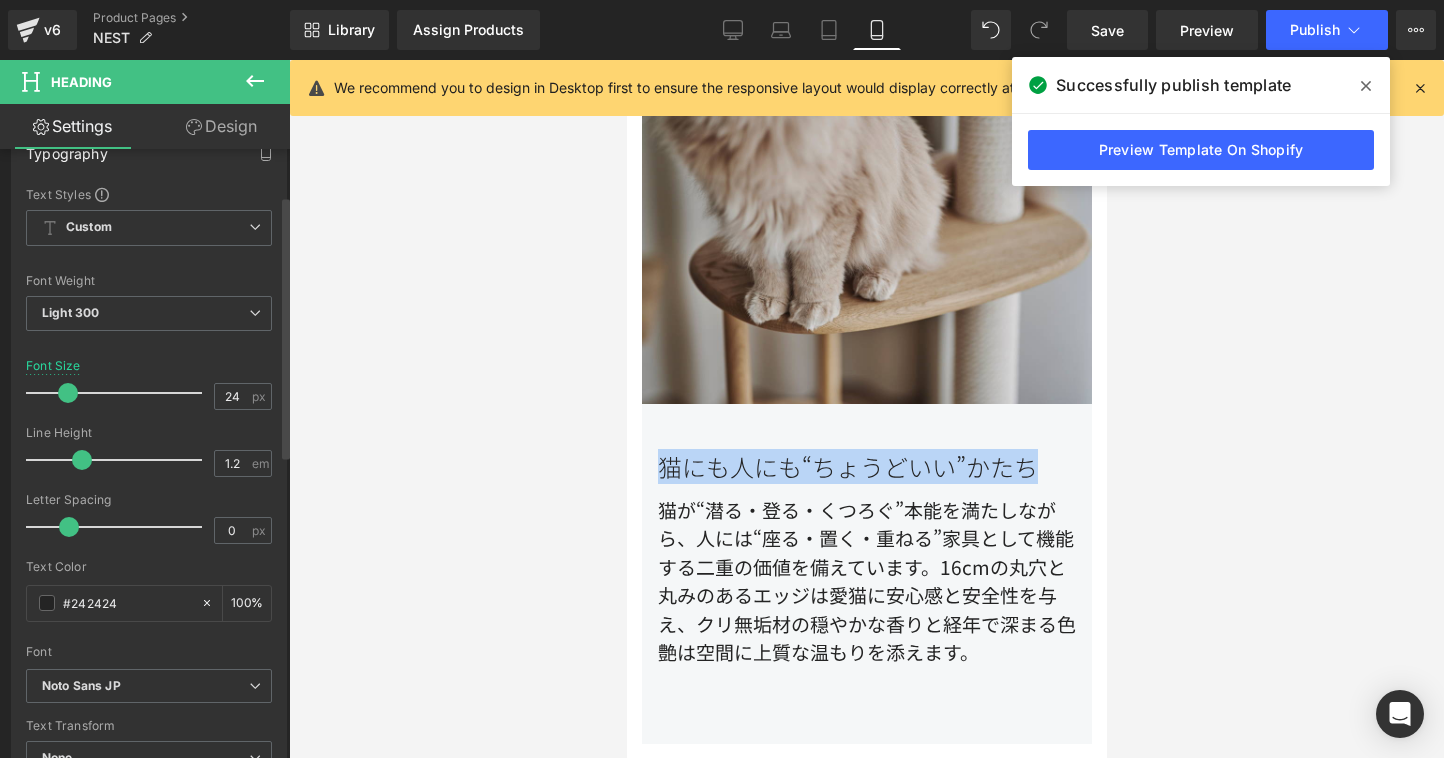 scroll, scrollTop: 310, scrollLeft: 0, axis: vertical 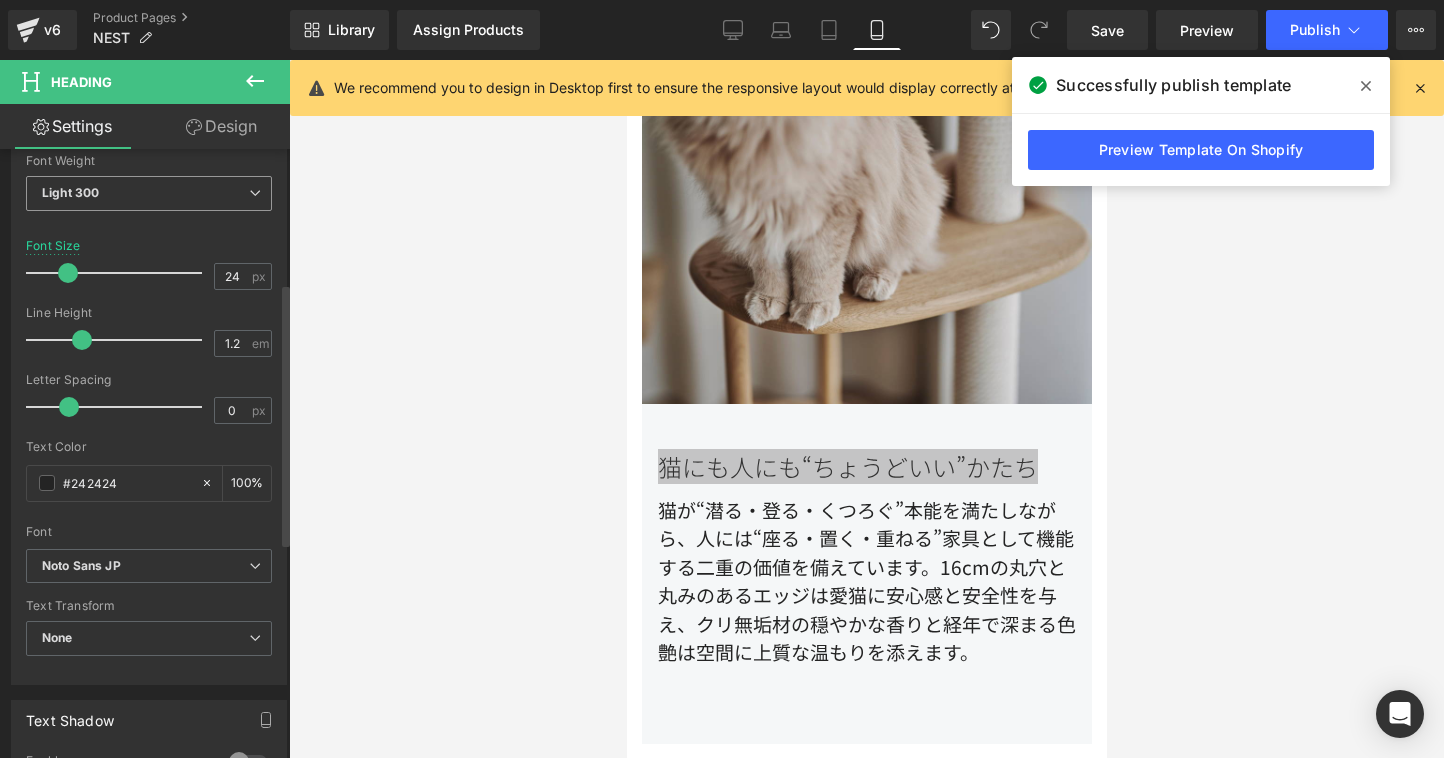 click on "Light 300" at bounding box center [149, 193] 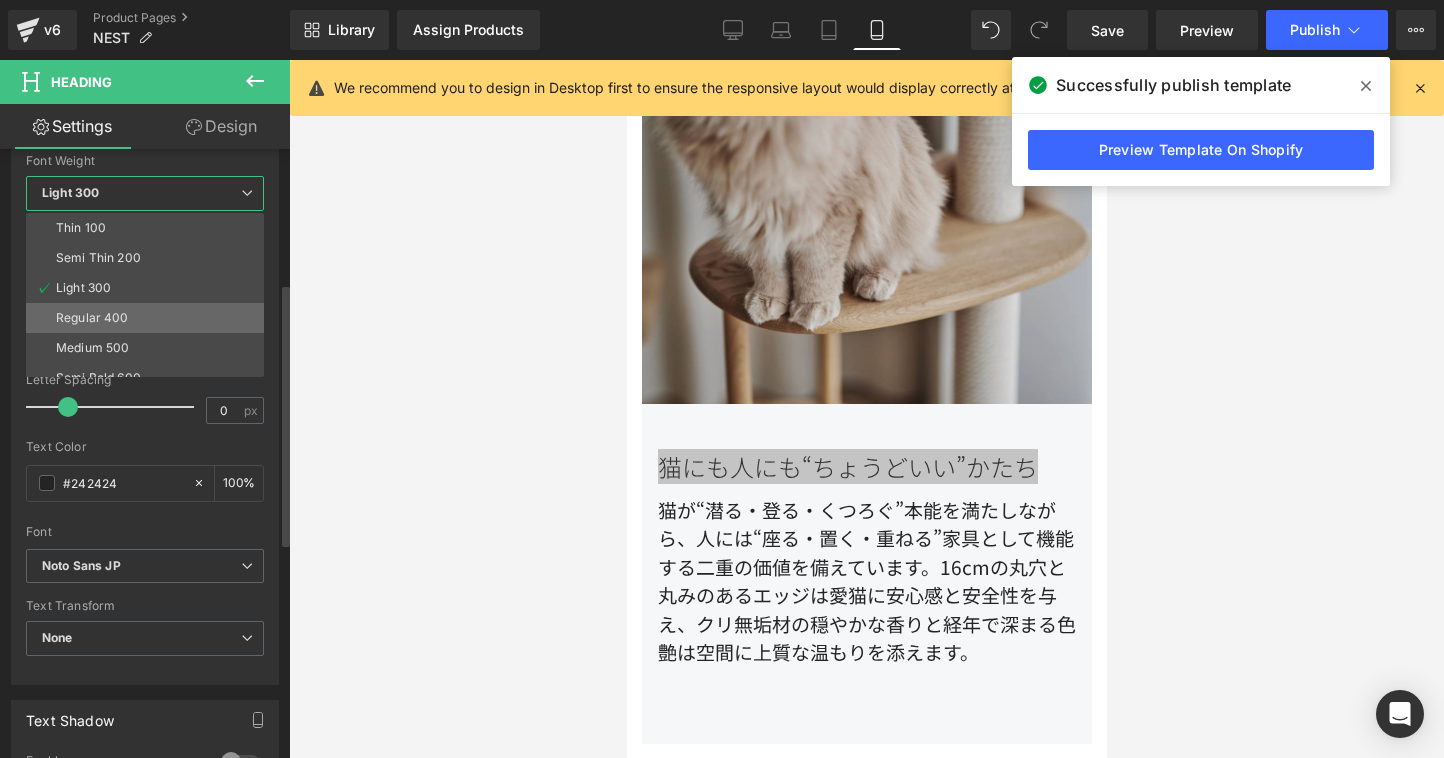 click on "Regular 400" at bounding box center [149, 318] 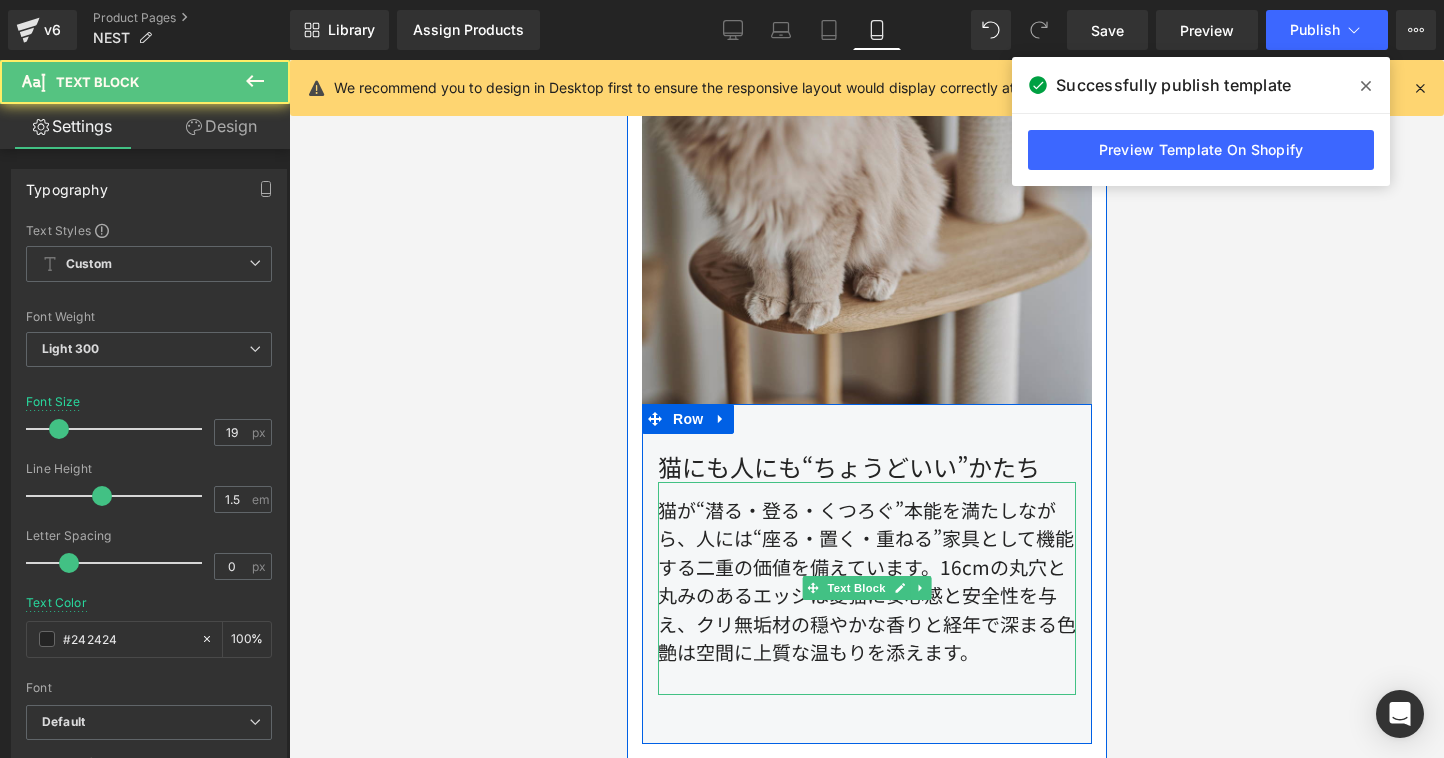 click on "猫が“潜る・登る・くつろぐ”本能を満たしながら、人には“座る・置く・重ねる”家具として機能する二重の価値を備えています。16cmの丸穴と丸みのあるエッジは愛猫に安心感と安全性を与え、クリ無垢材の穏やかな香りと経年で深まる色艶は空間に上質な温もりを添えます。" at bounding box center [866, 588] 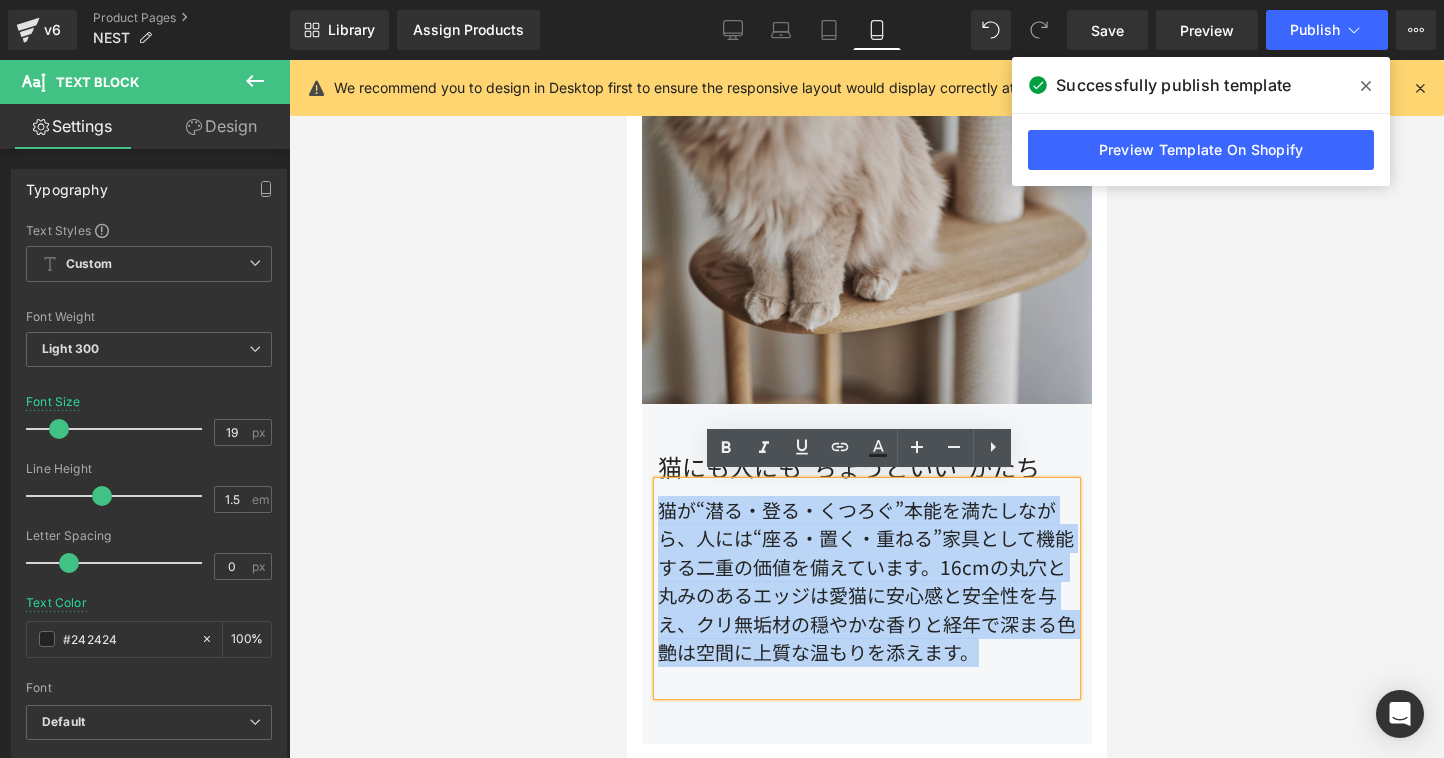 drag, startPoint x: 657, startPoint y: 502, endPoint x: 670, endPoint y: 547, distance: 46.840153 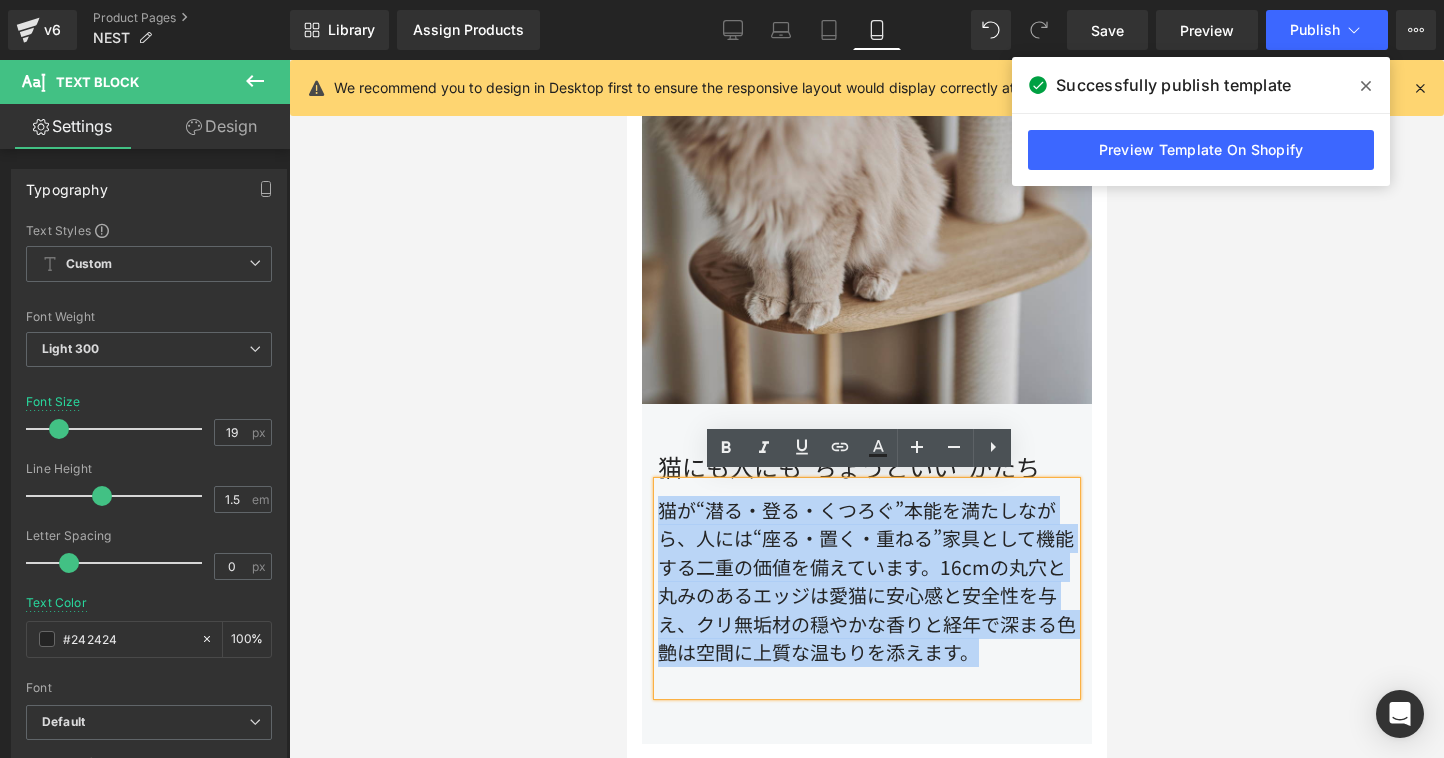 click on "猫が“潜る・登る・くつろぐ”本能を満たしながら、人には“座る・置く・重ねる”家具として機能する二重の価値を備えています。16cmの丸穴と丸みのあるエッジは愛猫に安心感と安全性を与え、クリ無垢材の穏やかな香りと経年で深まる色艶は空間に上質な温もりを添えます。" at bounding box center [866, 588] 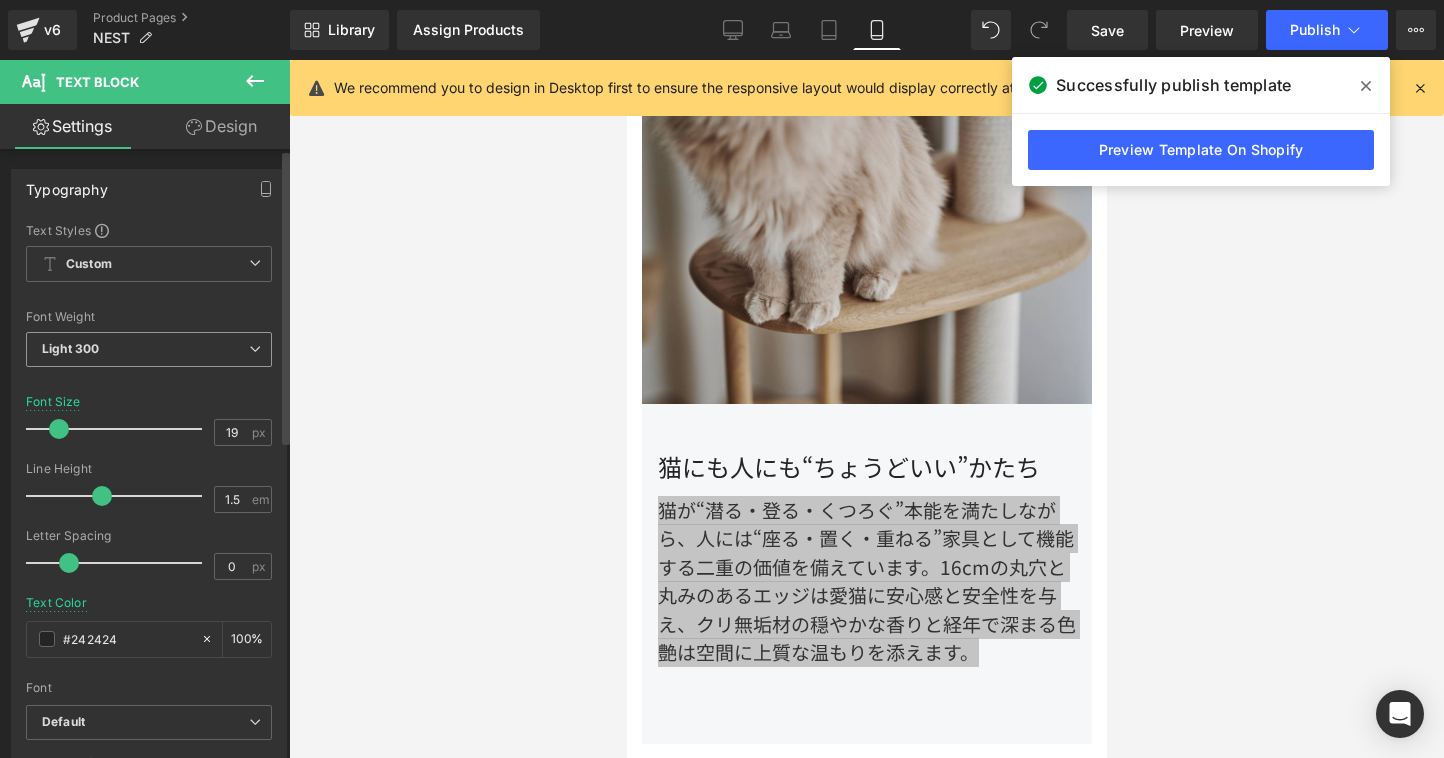 click on "Light 300" at bounding box center [149, 349] 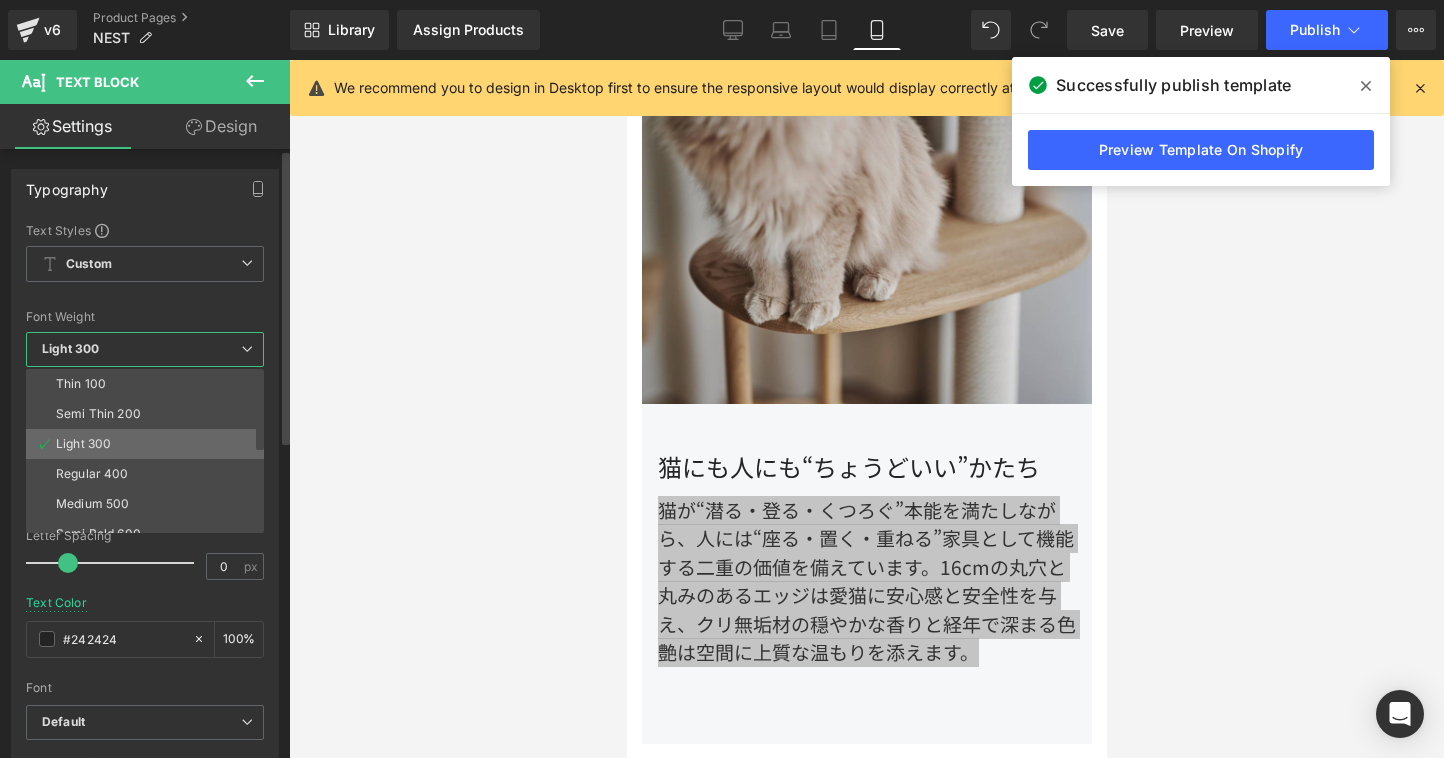 click on "Light 300" at bounding box center [149, 444] 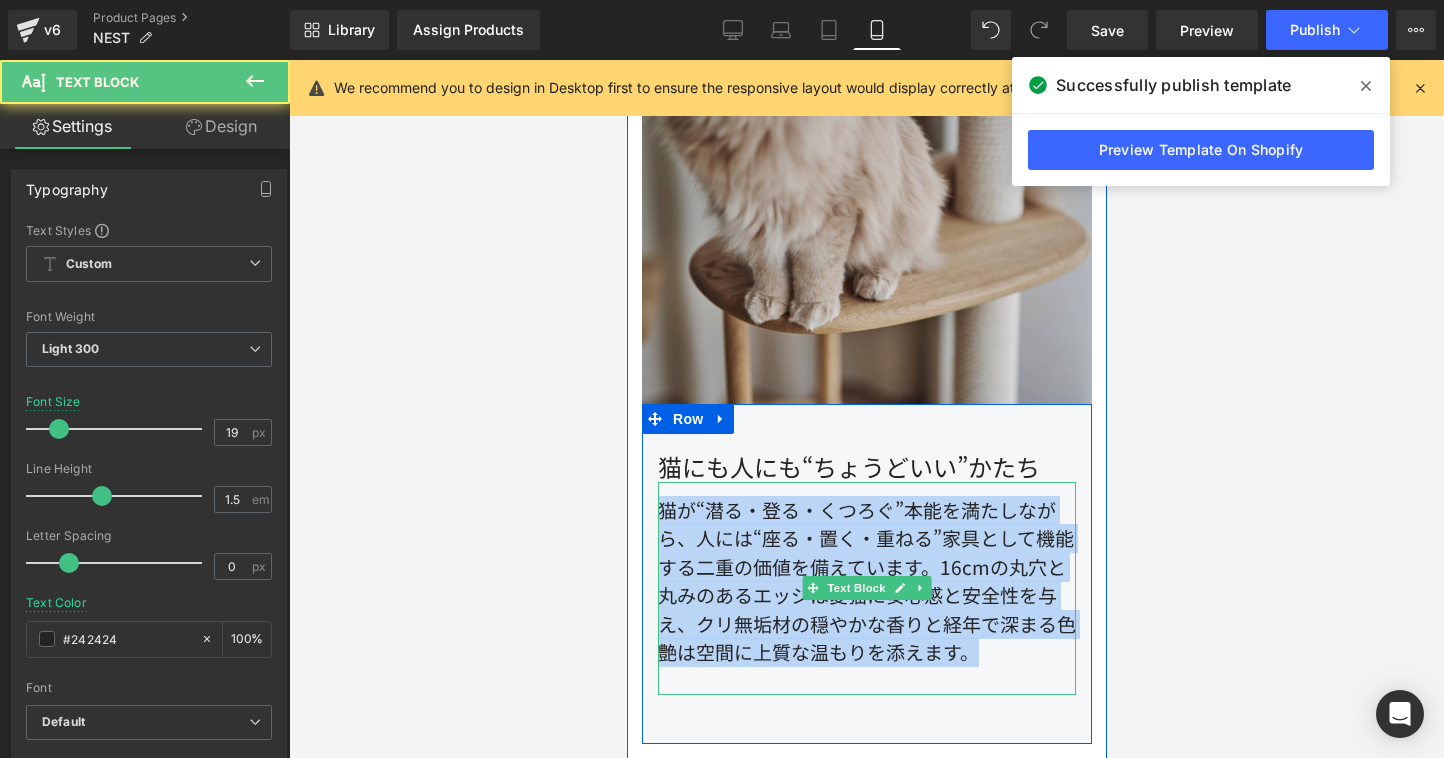 click on "猫が“潜る・登る・くつろぐ”本能を満たしながら、人には“座る・置く・重ねる”家具として機能する二重の価値を備えています。16cmの丸穴と丸みのあるエッジは愛猫に安心感と安全性を与え、クリ無垢材の穏やかな香りと経年で深まる色艶は空間に上質な温もりを添えます。" at bounding box center [866, 588] 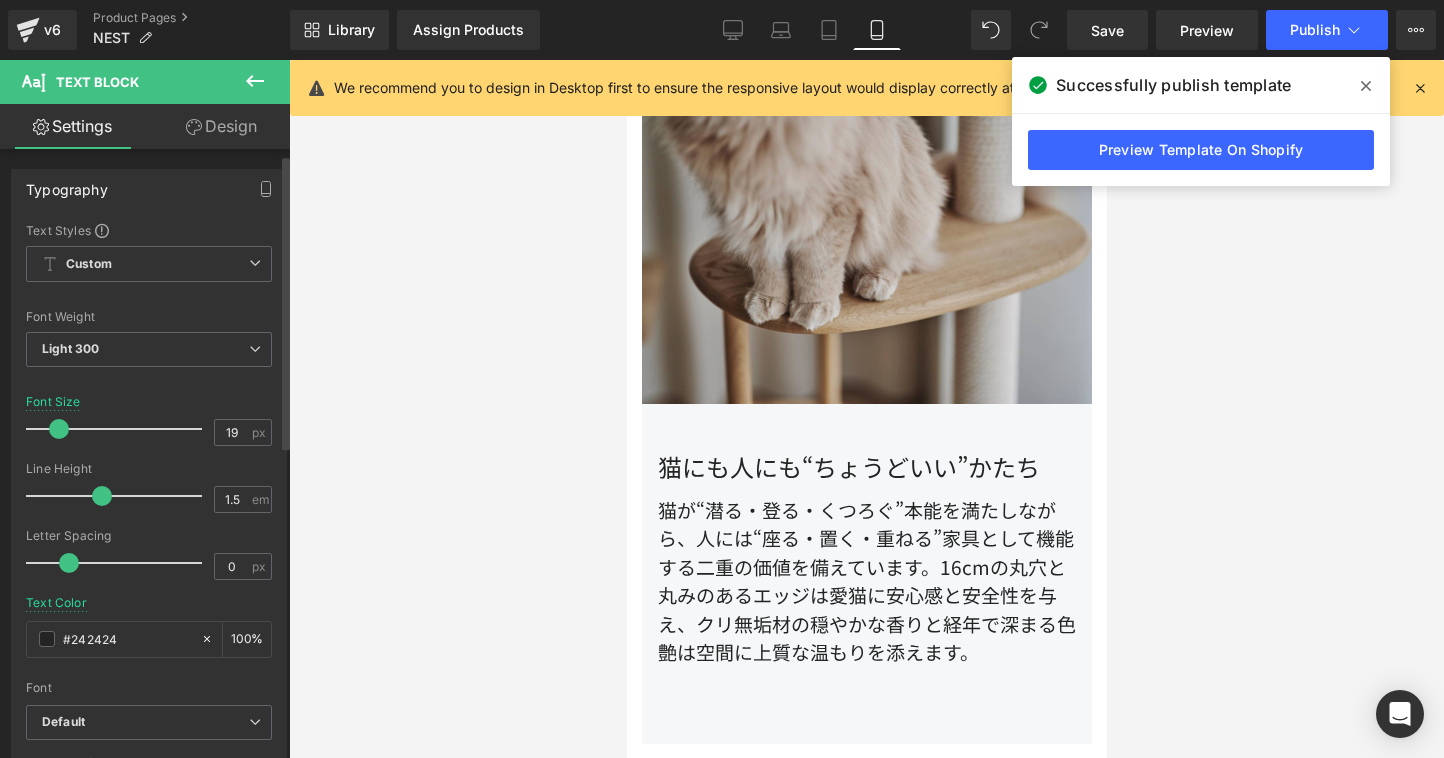 scroll, scrollTop: 297, scrollLeft: 0, axis: vertical 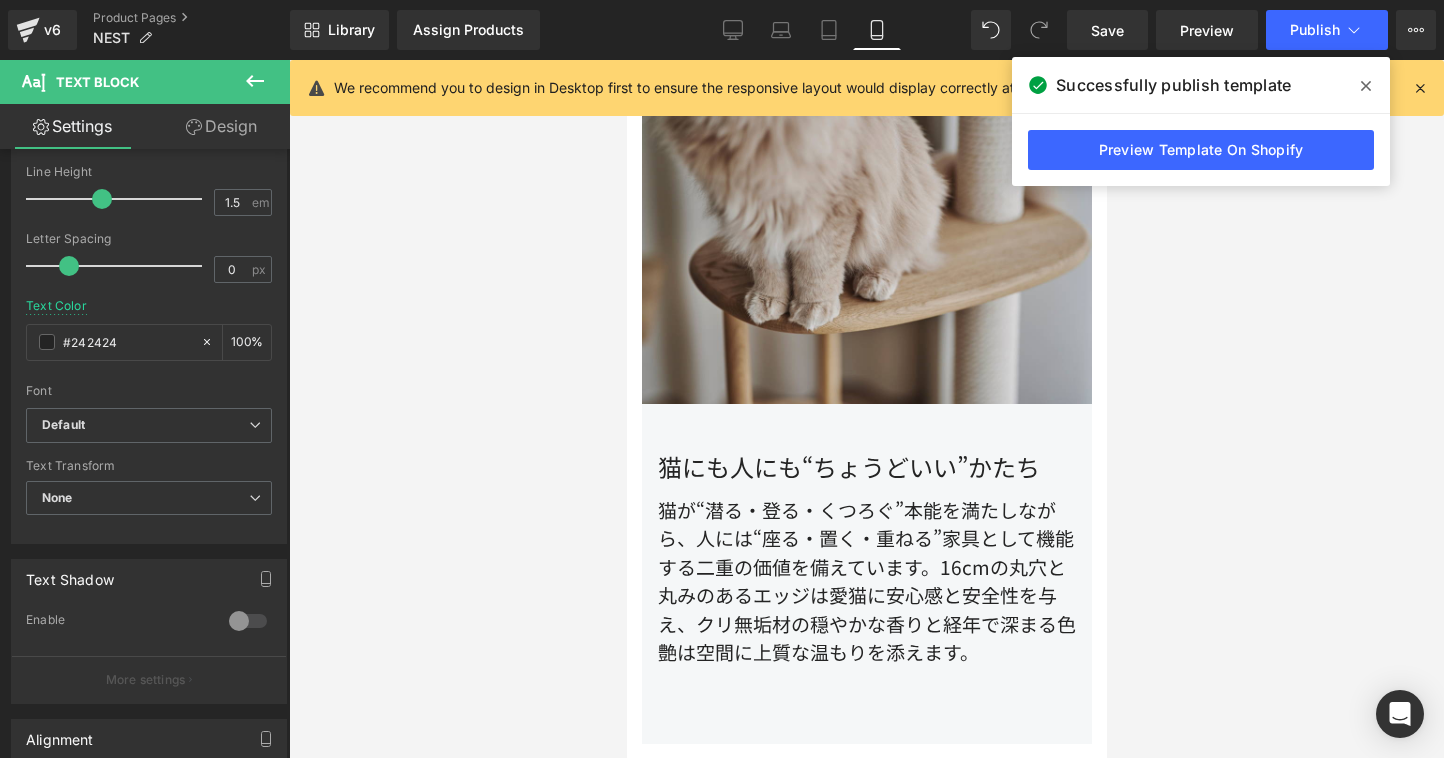click on "猫が“潜る・登る・くつろぐ”本能を満たしながら、人には“座る・置く・重ねる”家具として機能する二重の価値を備えています。16cmの丸穴と丸みのあるエッジは愛猫に安心感と安全性を与え、クリ無垢材の穏やかな香りと経年で深まる色艶は空間に上質な温もりを添えます。" at bounding box center (866, 588) 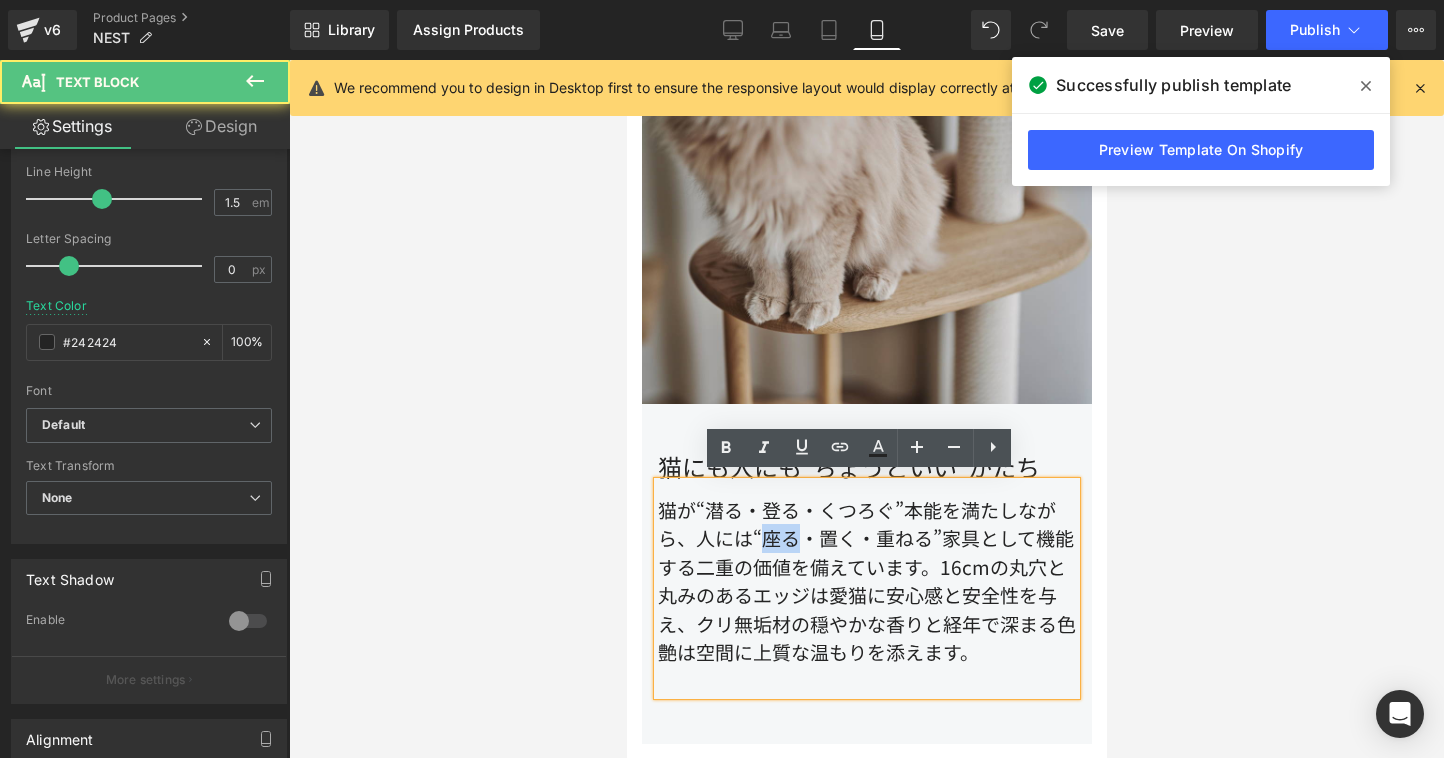 click on "猫が“潜る・登る・くつろぐ”本能を満たしながら、人には“座る・置く・重ねる”家具として機能する二重の価値を備えています。16cmの丸穴と丸みのあるエッジは愛猫に安心感と安全性を与え、クリ無垢材の穏やかな香りと経年で深まる色艶は空間に上質な温もりを添えます。" at bounding box center (866, 588) 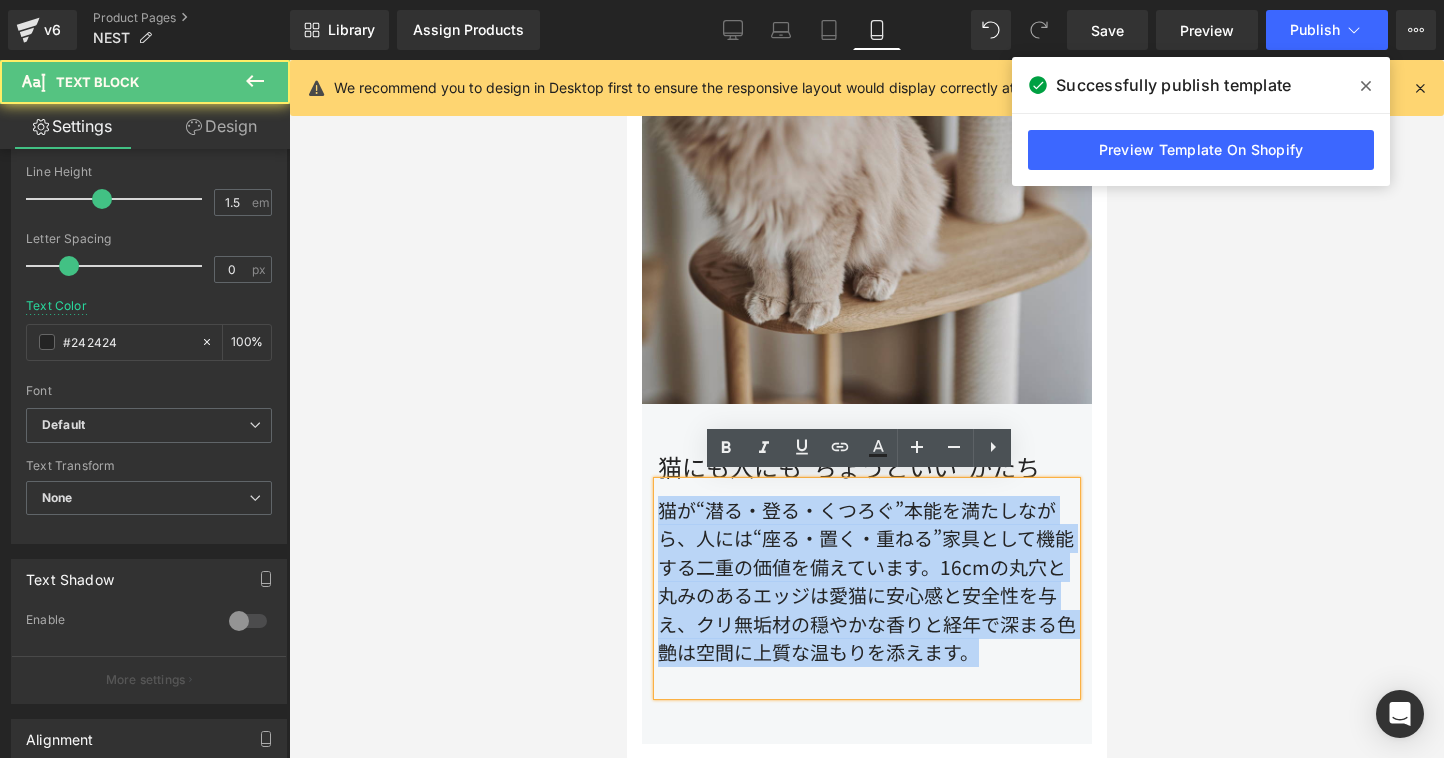 click on "猫が“潜る・登る・くつろぐ”本能を満たしながら、人には“座る・置く・重ねる”家具として機能する二重の価値を備えています。16cmの丸穴と丸みのあるエッジは愛猫に安心感と安全性を与え、クリ無垢材の穏やかな香りと経年で深まる色艶は空間に上質な温もりを添えます。" at bounding box center (866, 588) 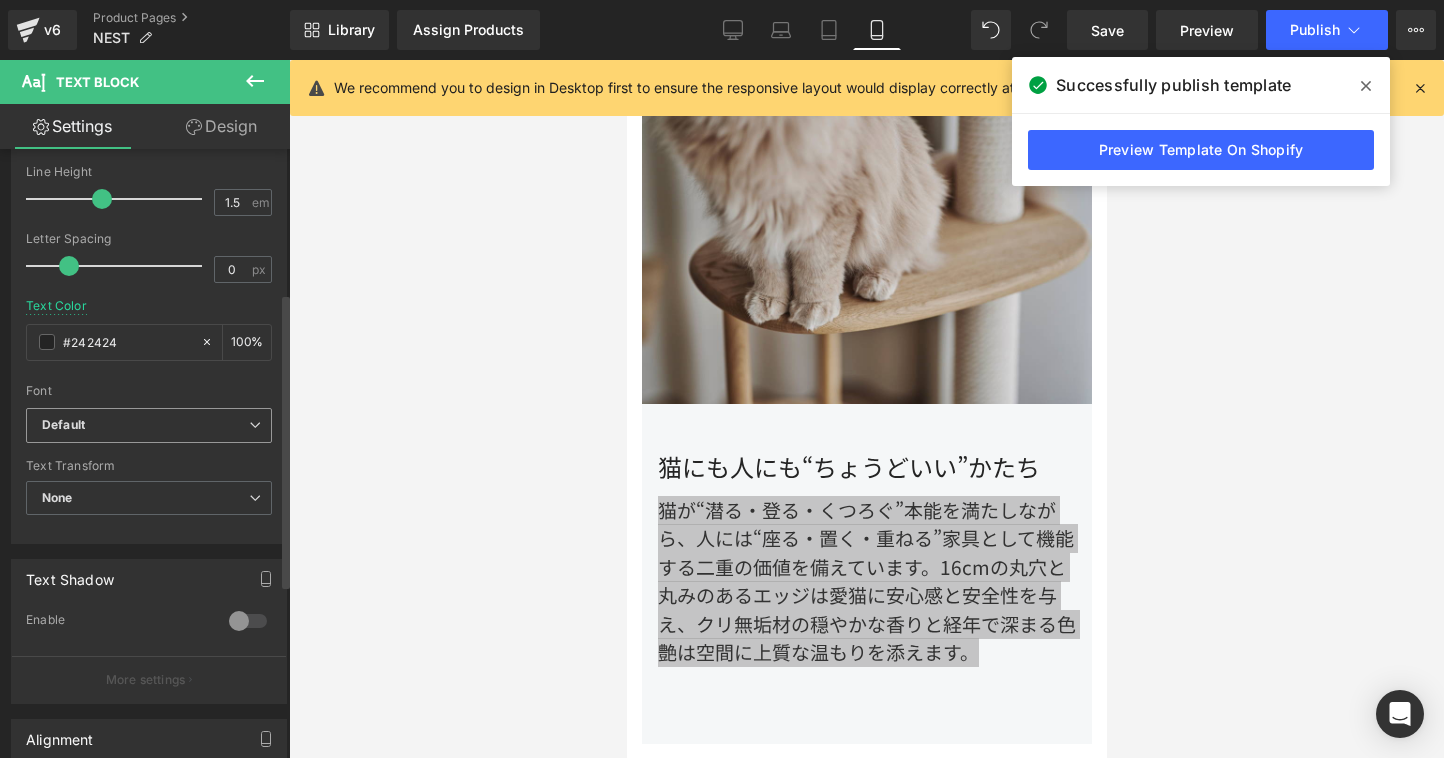 click on "Default" at bounding box center (149, 425) 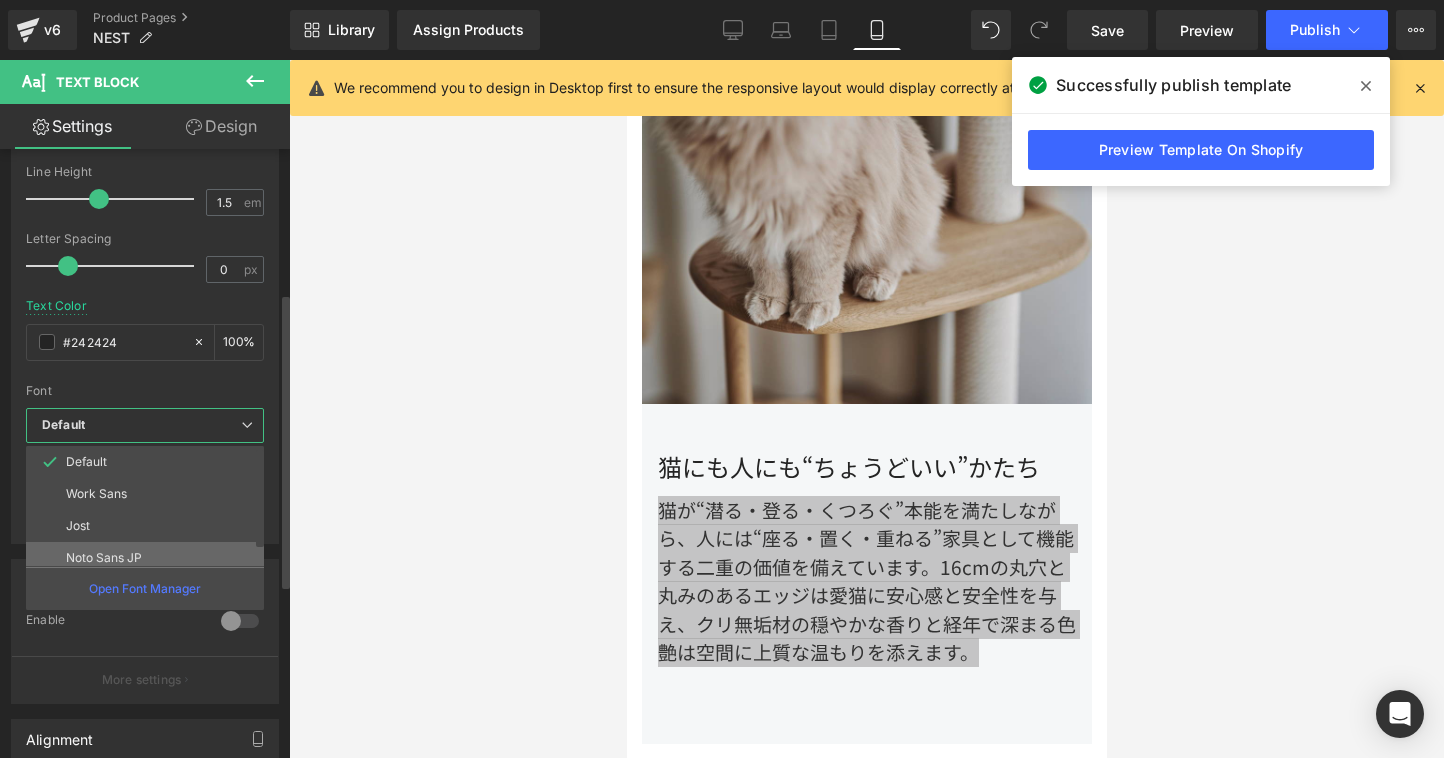 click on "Noto Sans JP" at bounding box center [149, 558] 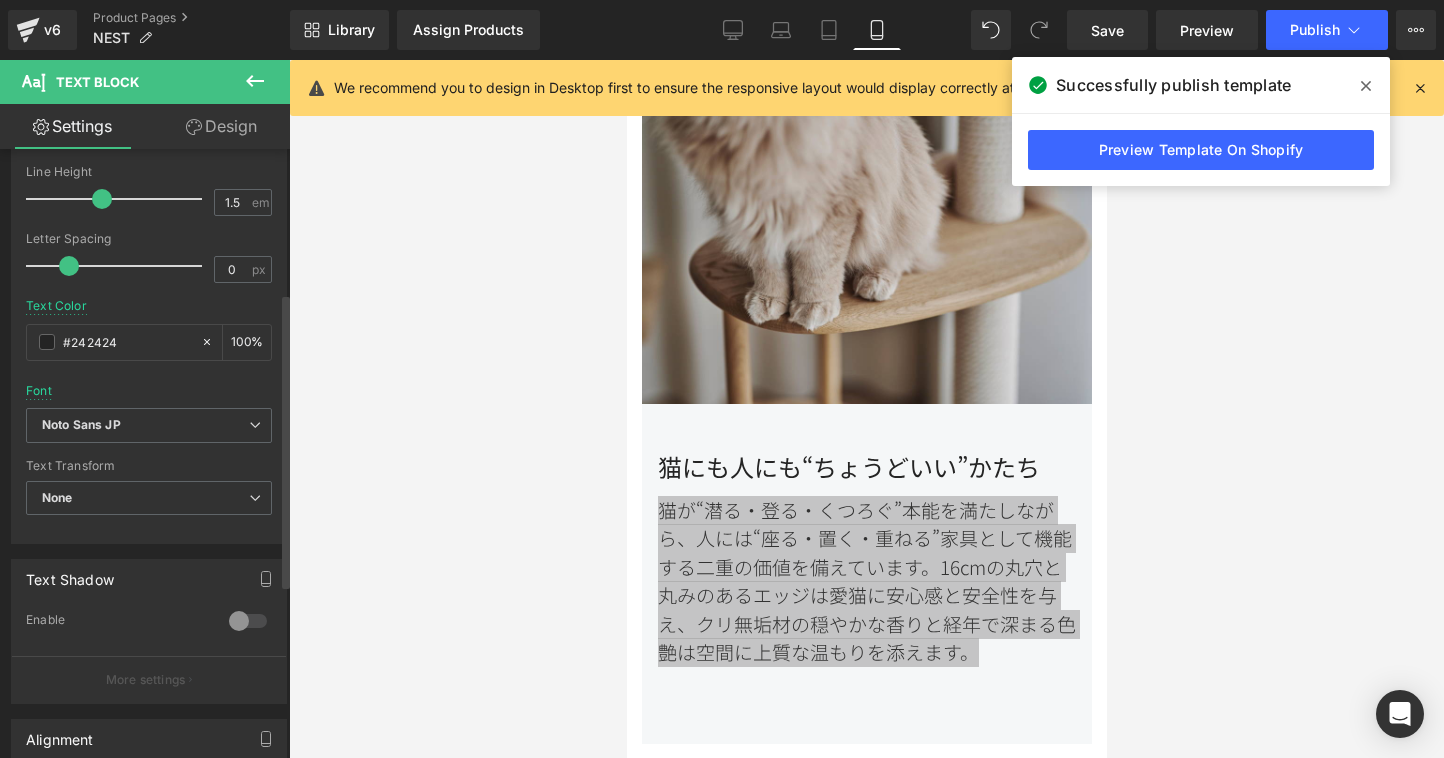 click at bounding box center (149, 377) 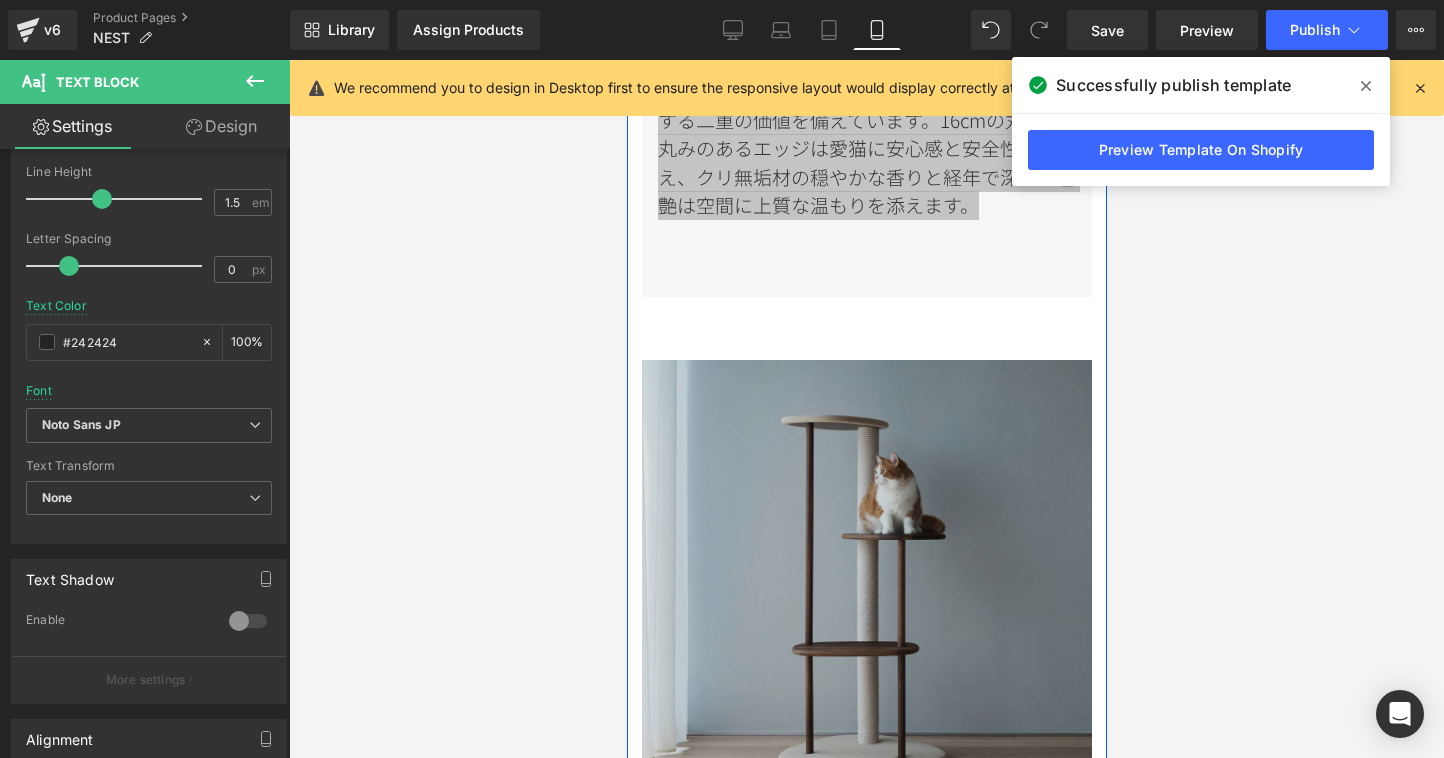scroll, scrollTop: 2011, scrollLeft: 0, axis: vertical 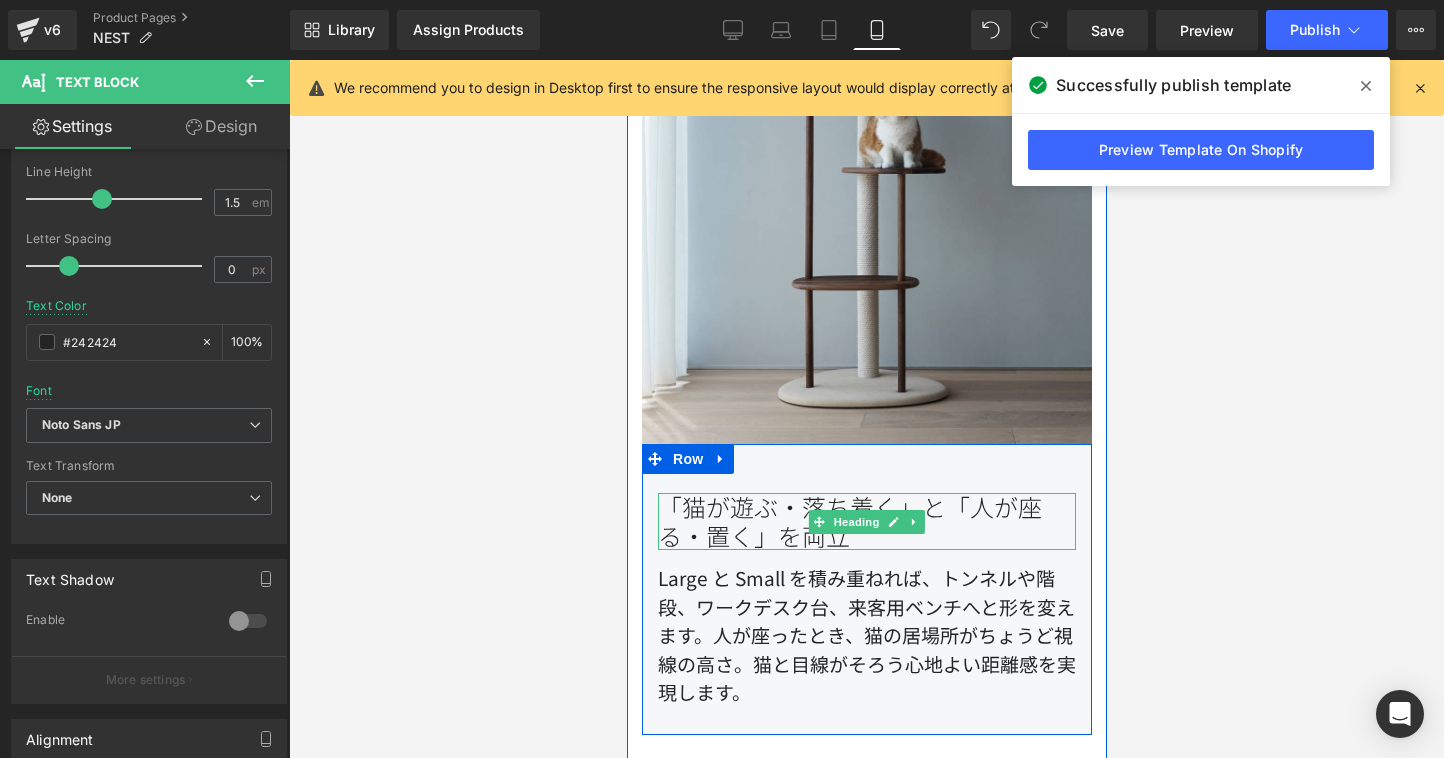 click on "「猫が遊ぶ・落ち着く」と「人が座る・置く」を両立" at bounding box center [866, 522] 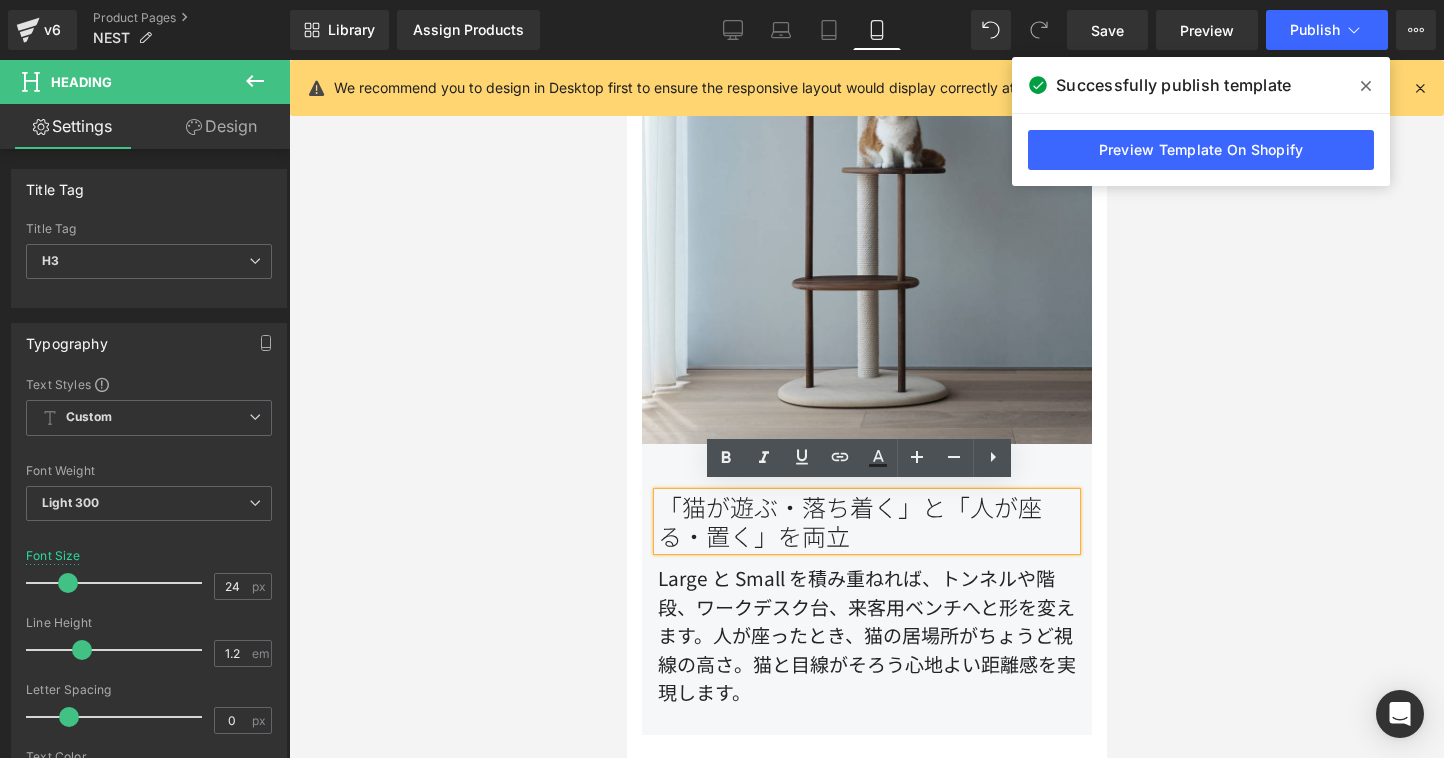 click on "「猫が遊ぶ・落ち着く」と「人が座る・置く」を両立" at bounding box center [866, 522] 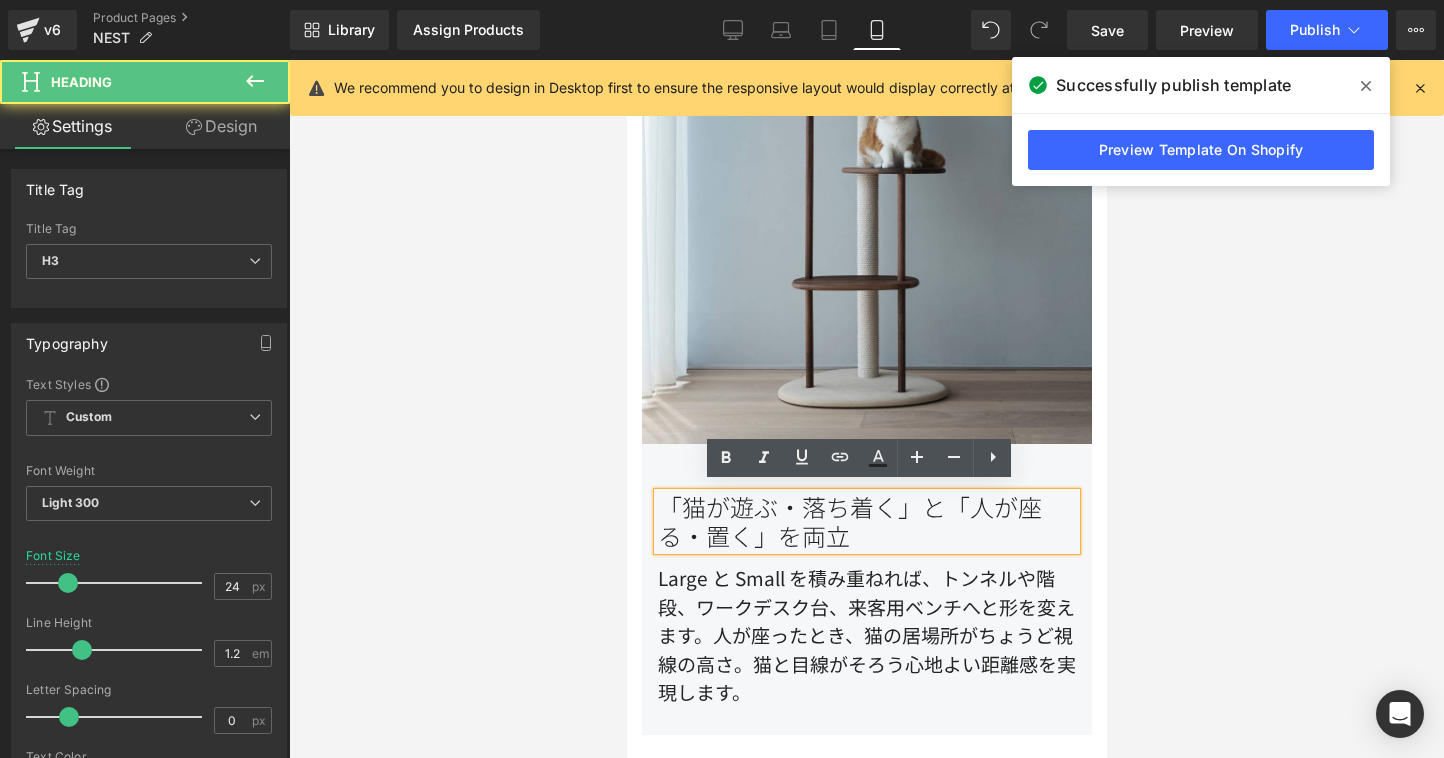 type 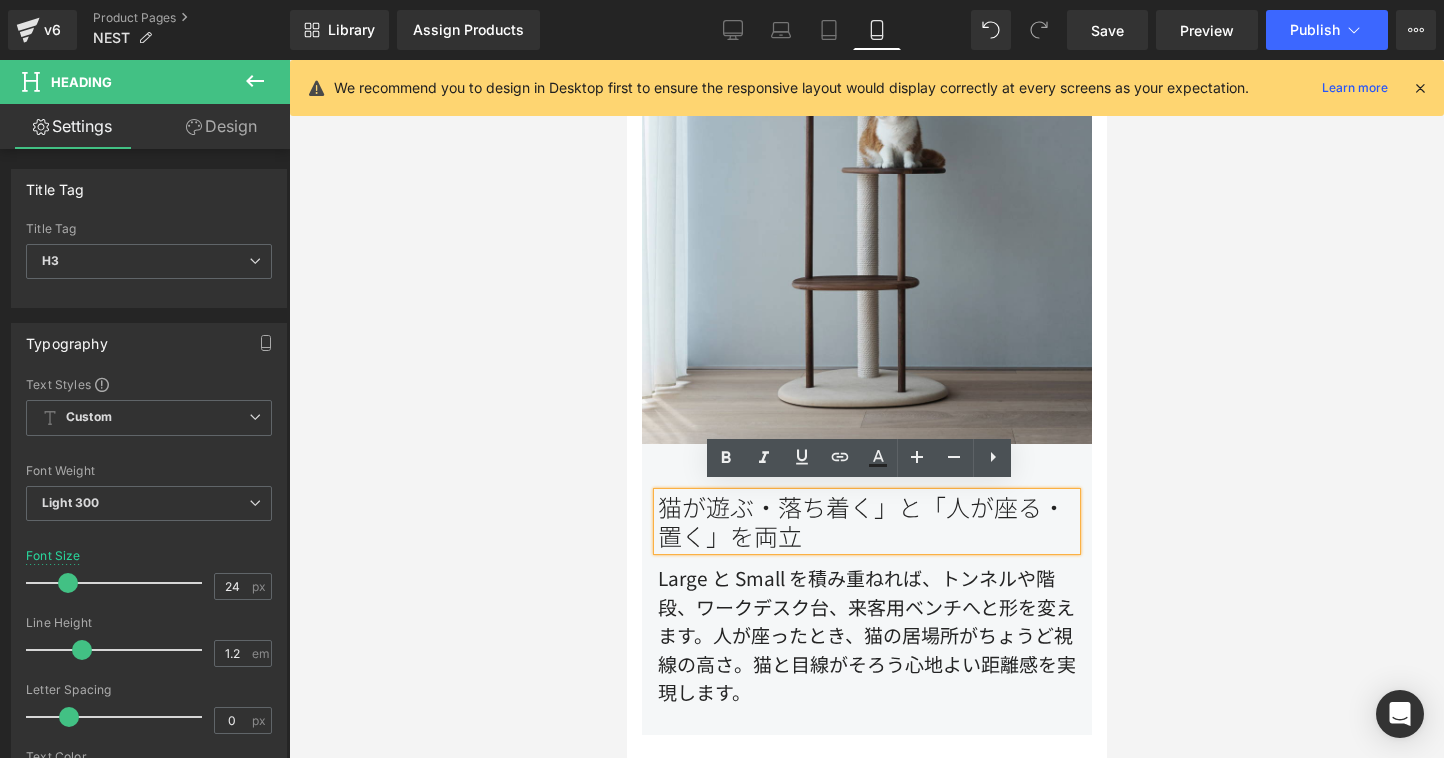 click on "猫が遊ぶ・落ち着く」と「人が座る・置く」を両立" at bounding box center (866, 522) 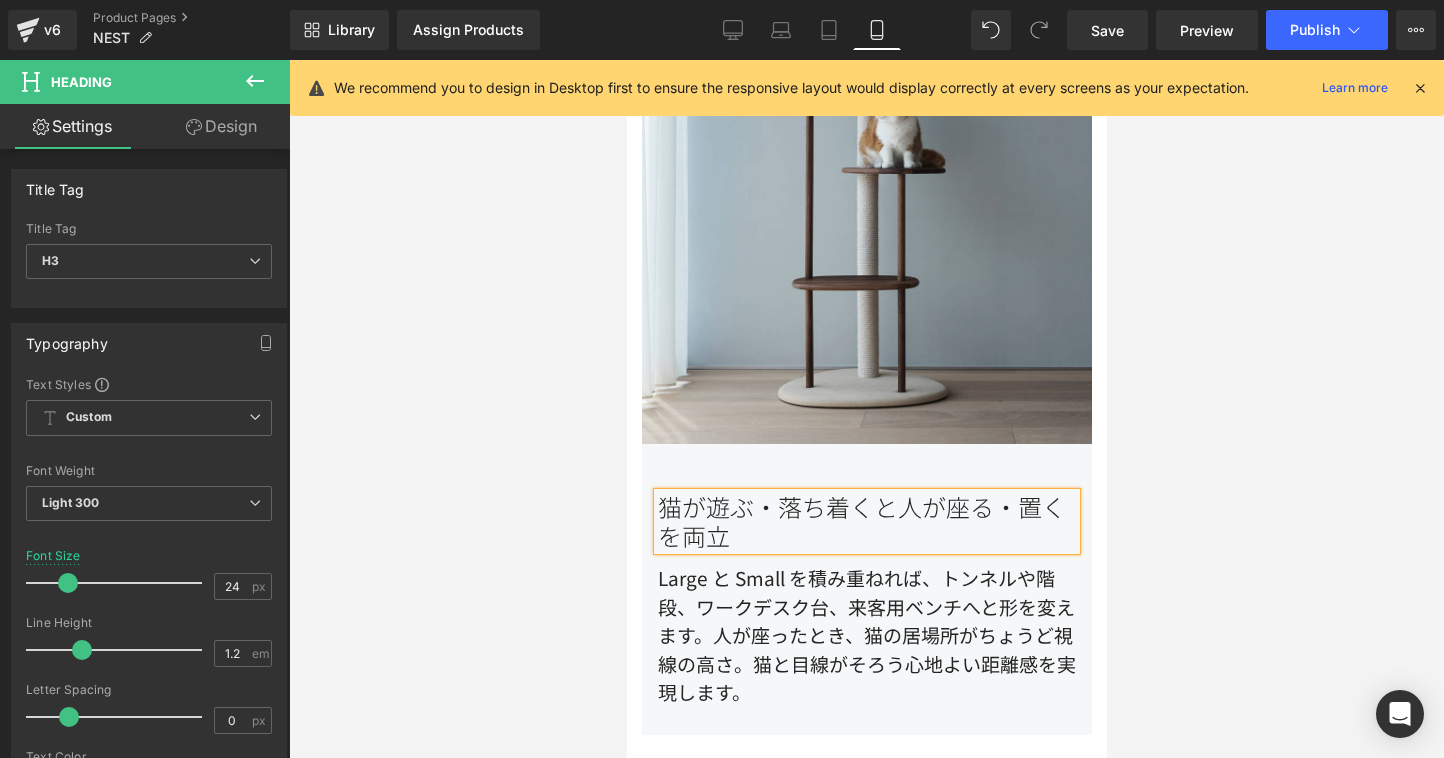 click on "猫が遊ぶ・落ち着くと人が座る・置くを両立" at bounding box center (866, 522) 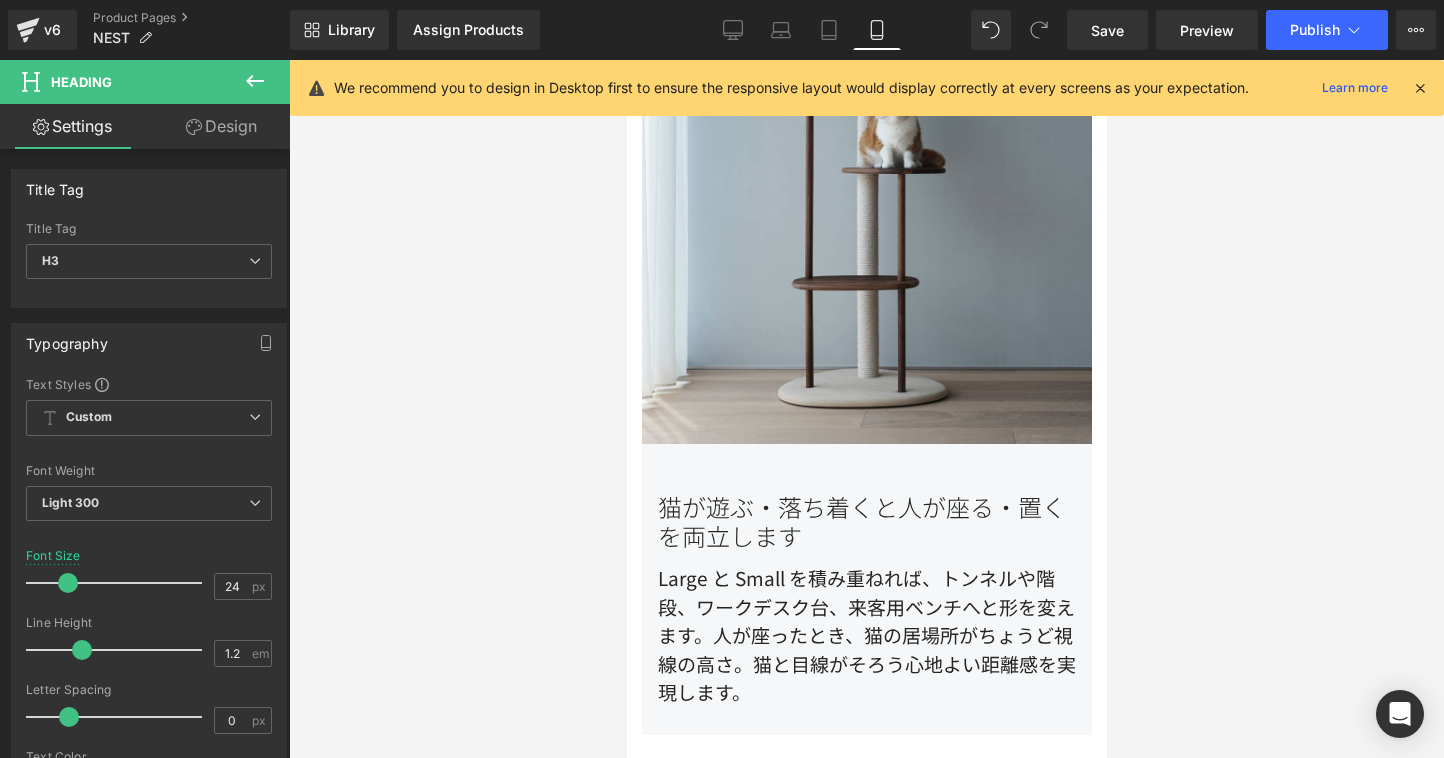 click at bounding box center [866, 409] 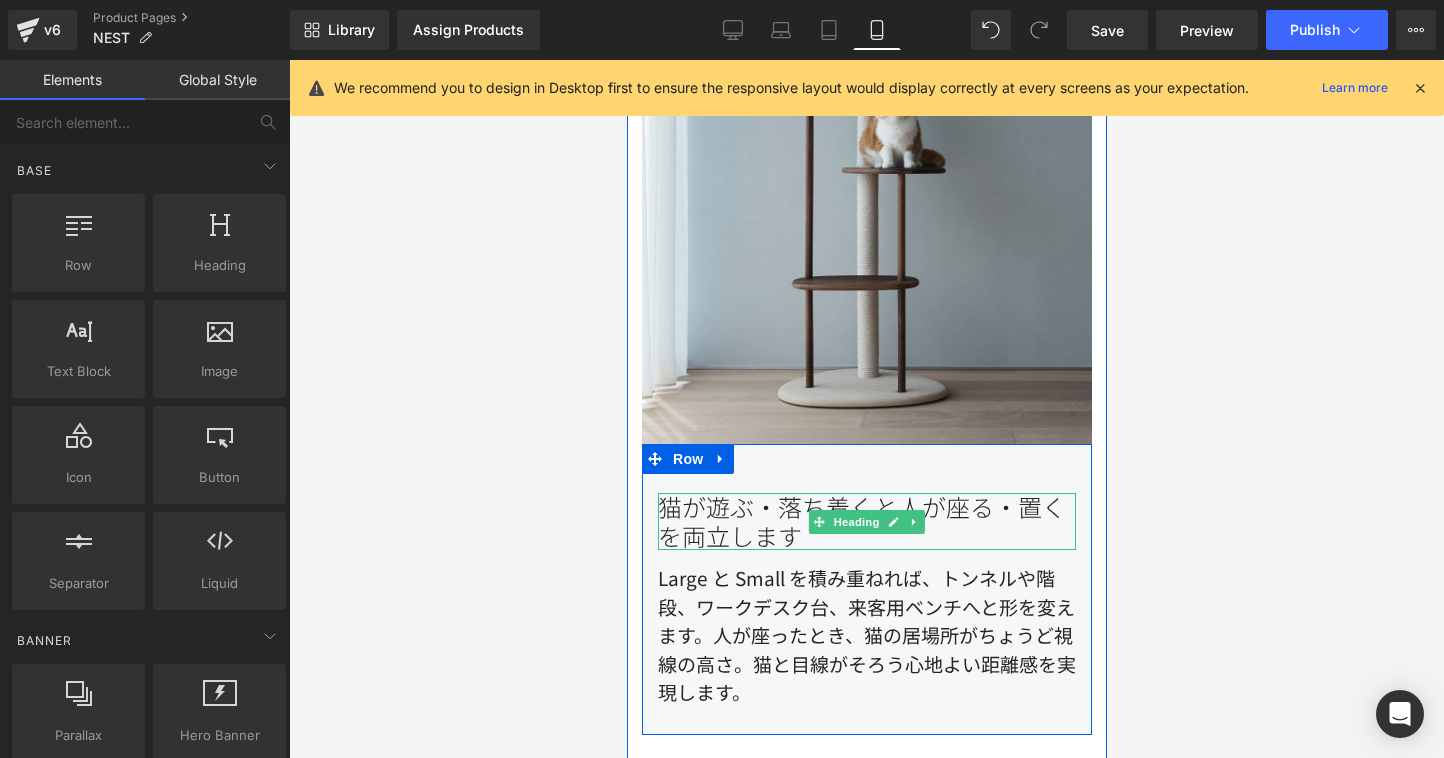 click on "猫が遊ぶ・落ち着くと人が座る・置くを両立します" at bounding box center [866, 522] 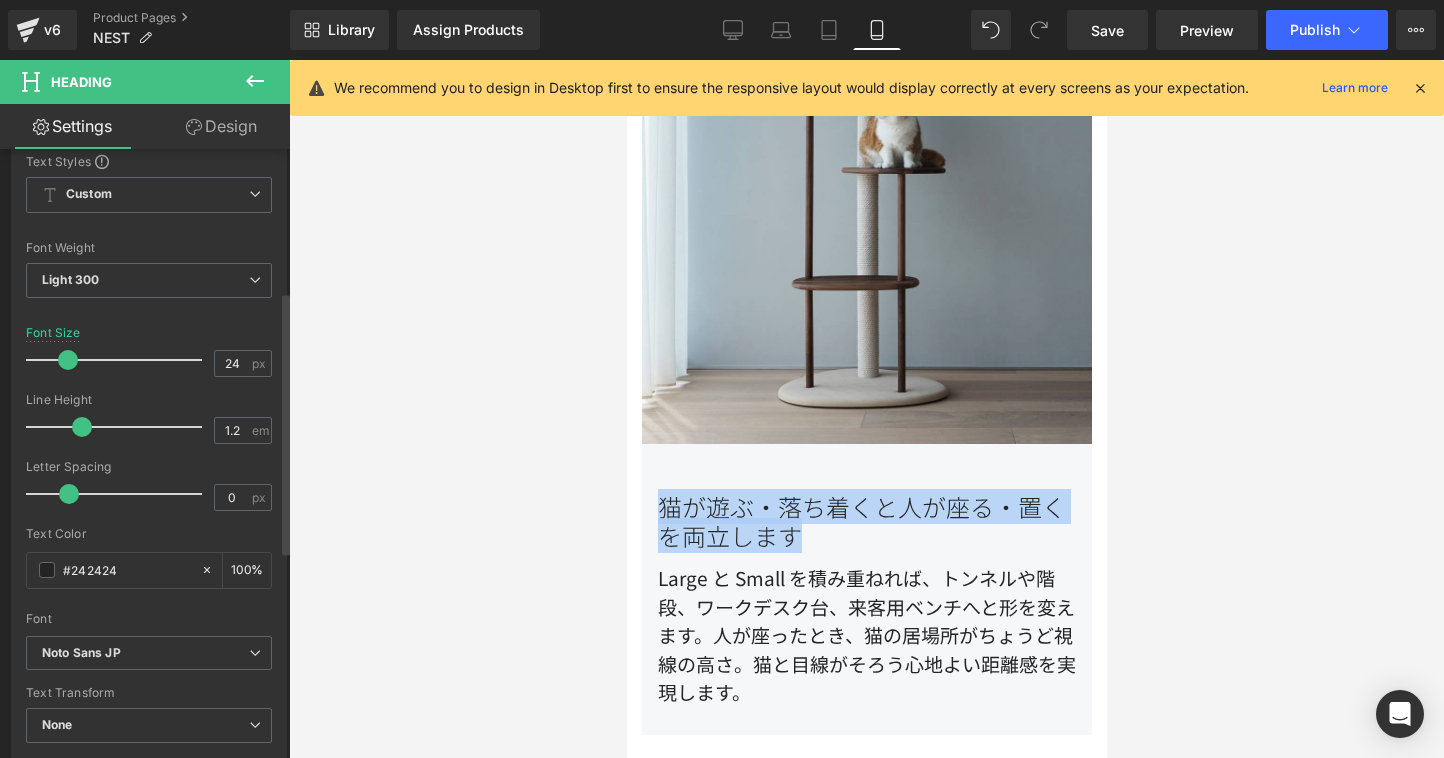scroll, scrollTop: 330, scrollLeft: 0, axis: vertical 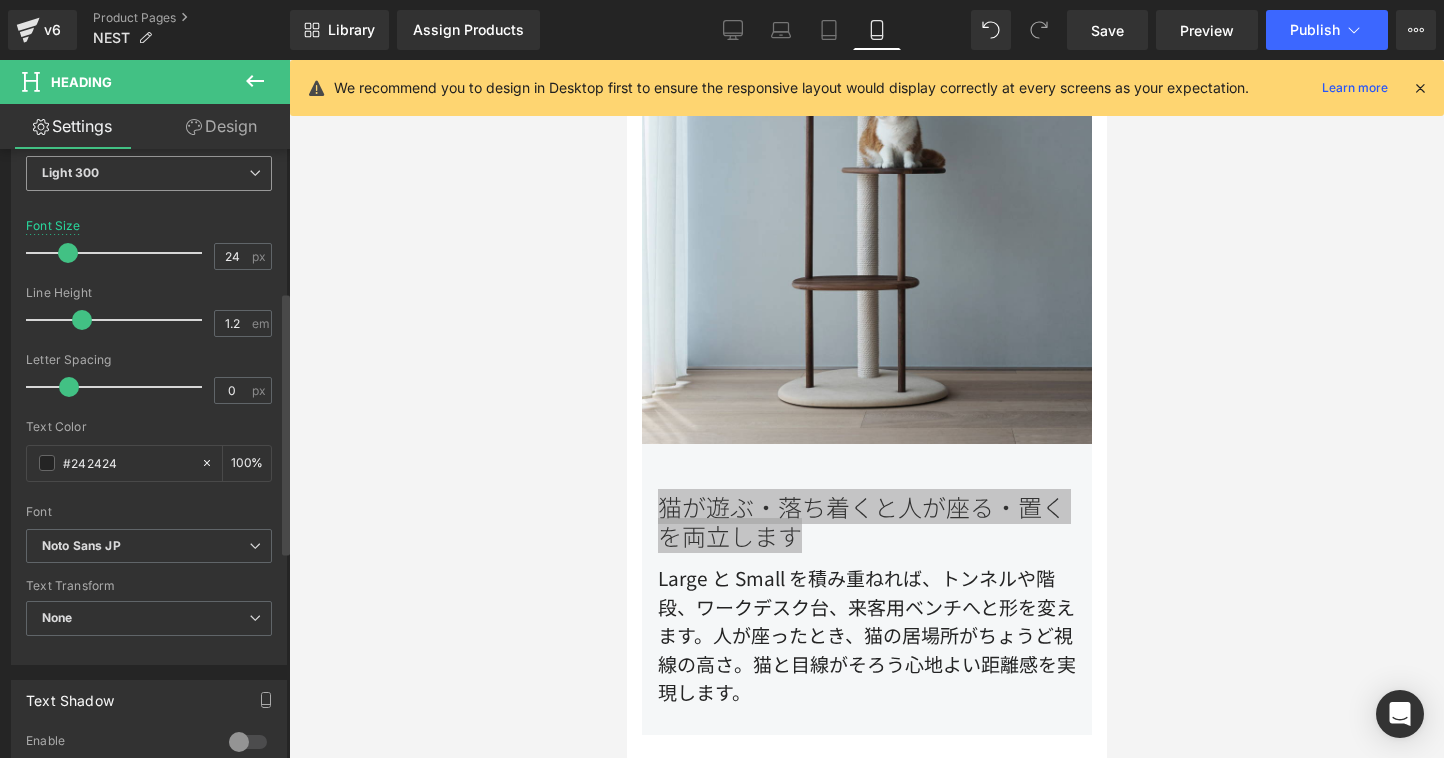 click on "Light 300" at bounding box center (149, 173) 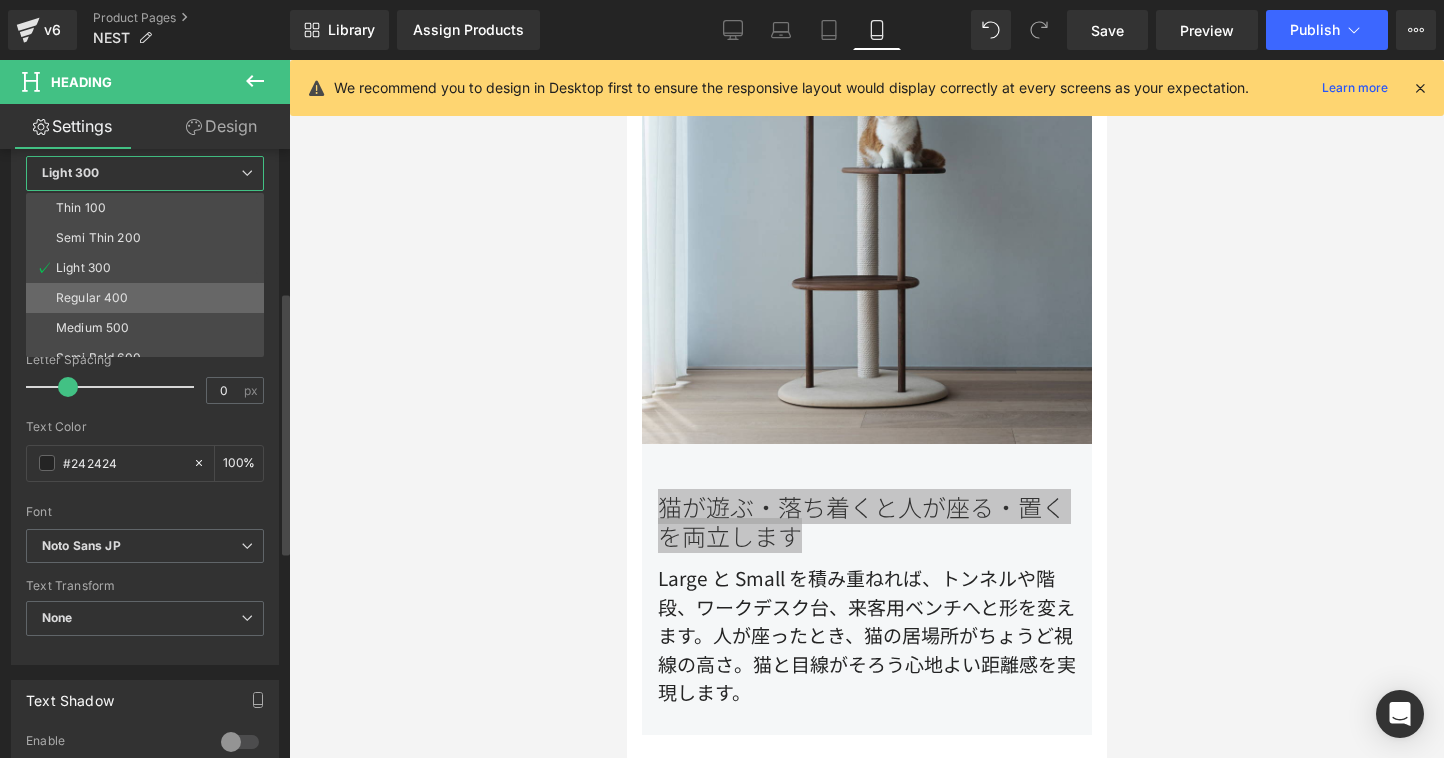 click on "Regular 400" at bounding box center (149, 298) 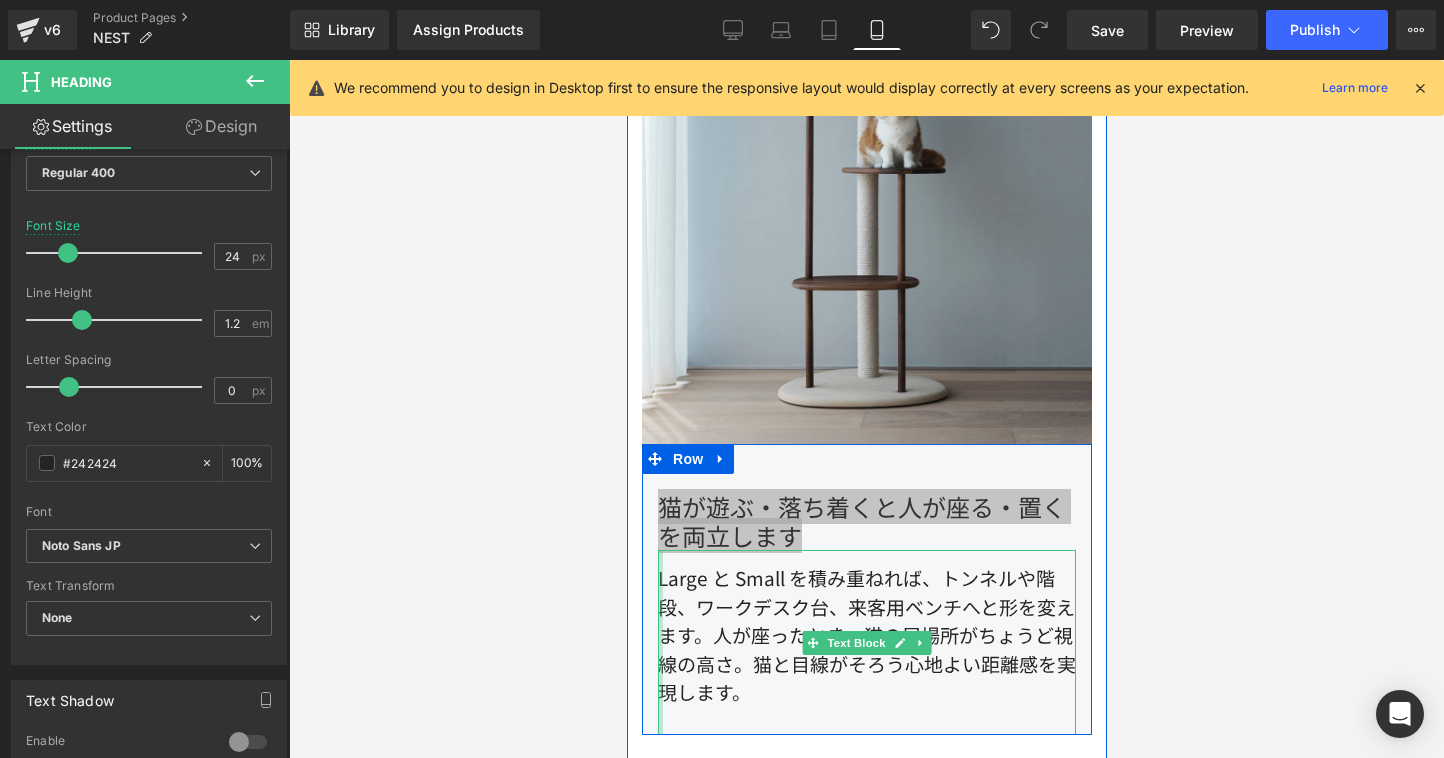 click at bounding box center (659, 642) 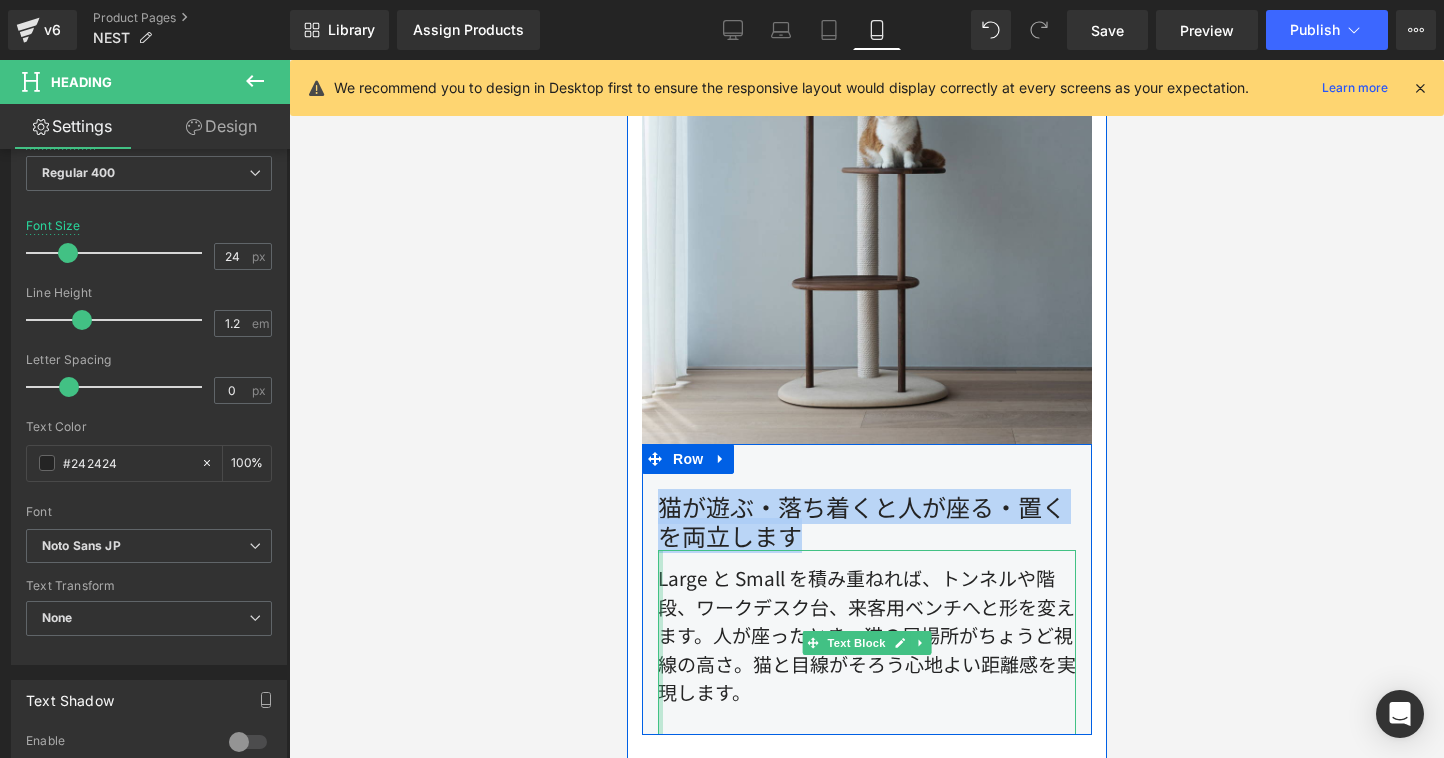 click on "Large と Small を積み重ねれば、トンネルや階段、ワークデスク台、来客用ベンチへと形を変えます。人が座ったとき、猫の居場所がちょうど視線の高さ。猫と目線がそろう心地よい距離感を実現します。" at bounding box center [866, 642] 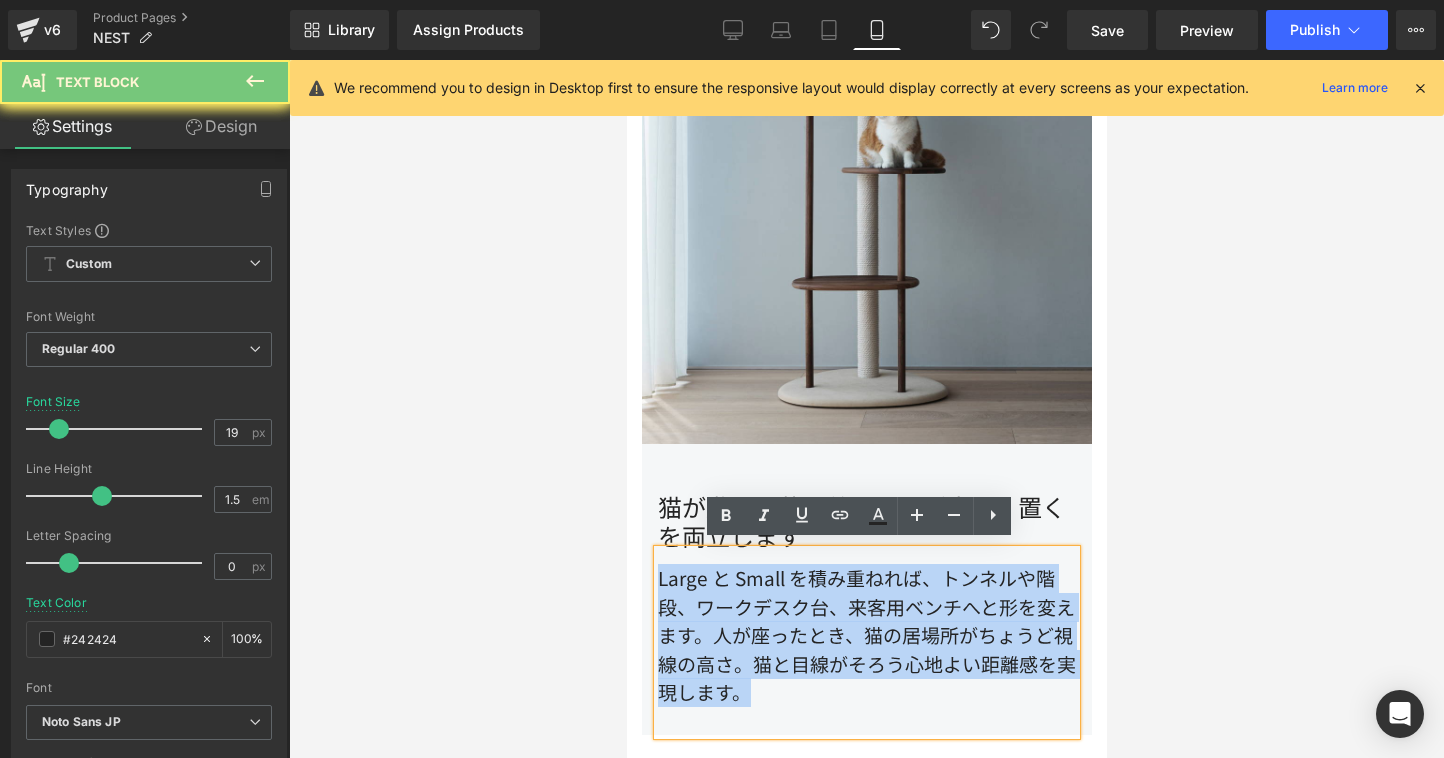 click on "Large と Small を積み重ねれば、トンネルや階段、ワークデスク台、来客用ベンチへと形を変えます。人が座ったとき、猫の居場所がちょうど視線の高さ。猫と目線がそろう心地よい距離感を実現します。" at bounding box center [866, 642] 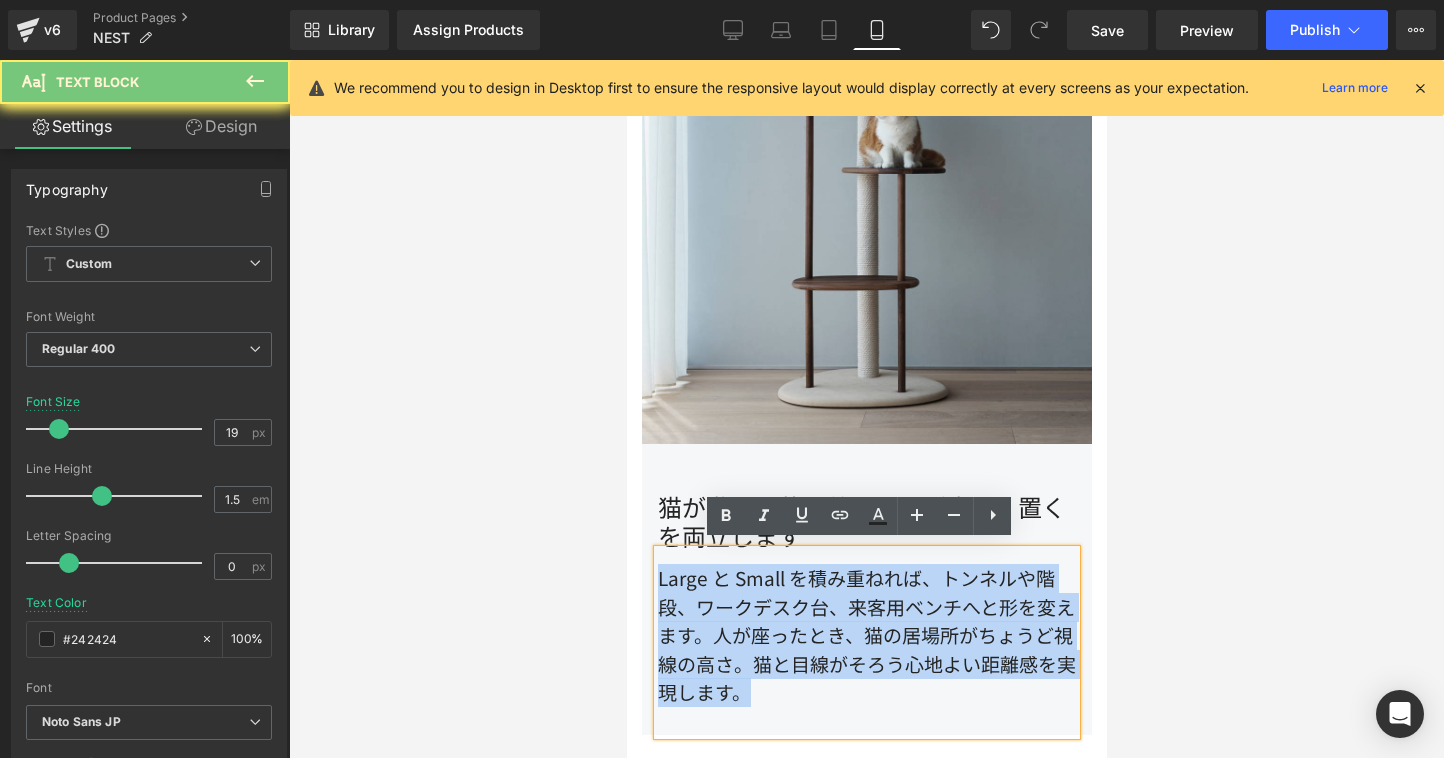 click on "Large と Small を積み重ねれば、トンネルや階段、ワークデスク台、来客用ベンチへと形を変えます。人が座ったとき、猫の居場所がちょうど視線の高さ。猫と目線がそろう心地よい距離感を実現します。" at bounding box center (866, 642) 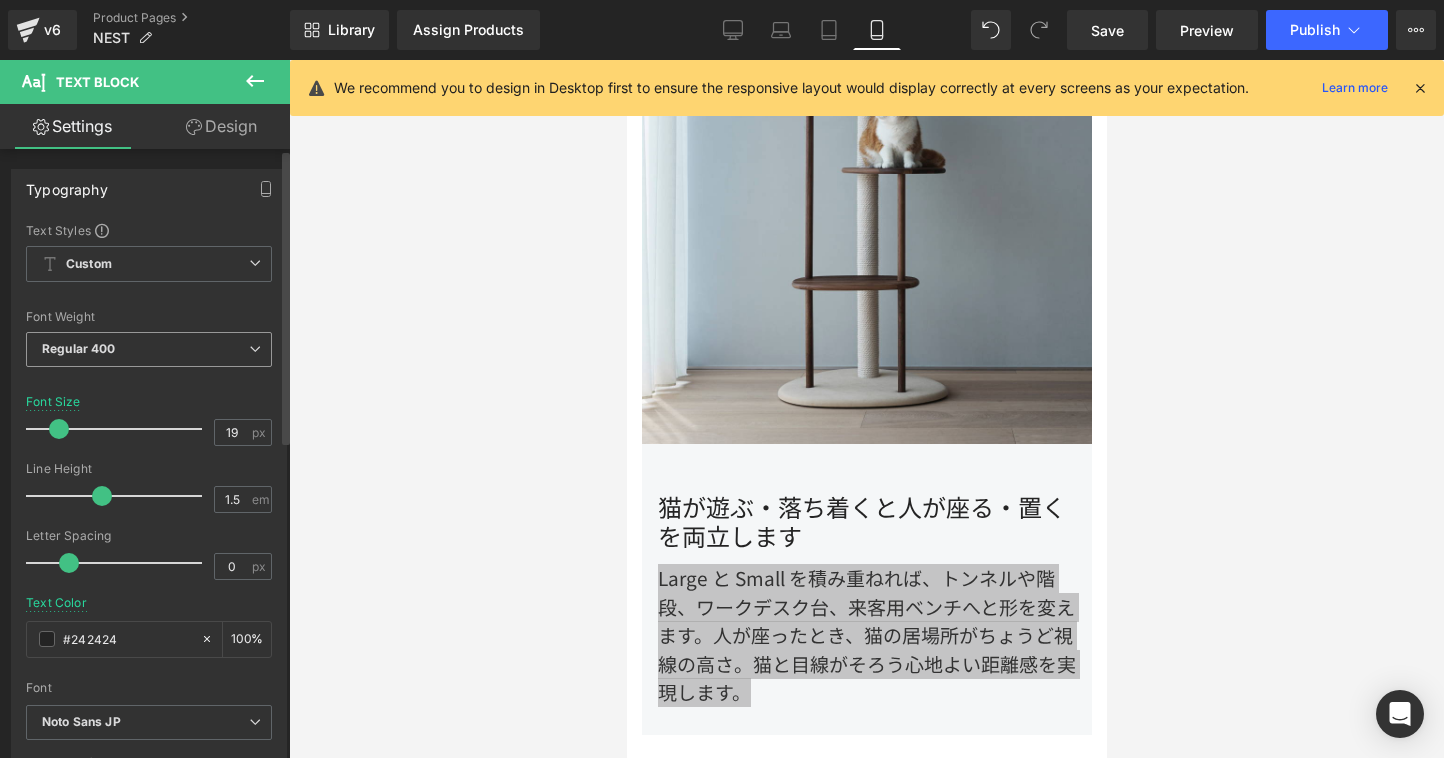 click at bounding box center (255, 349) 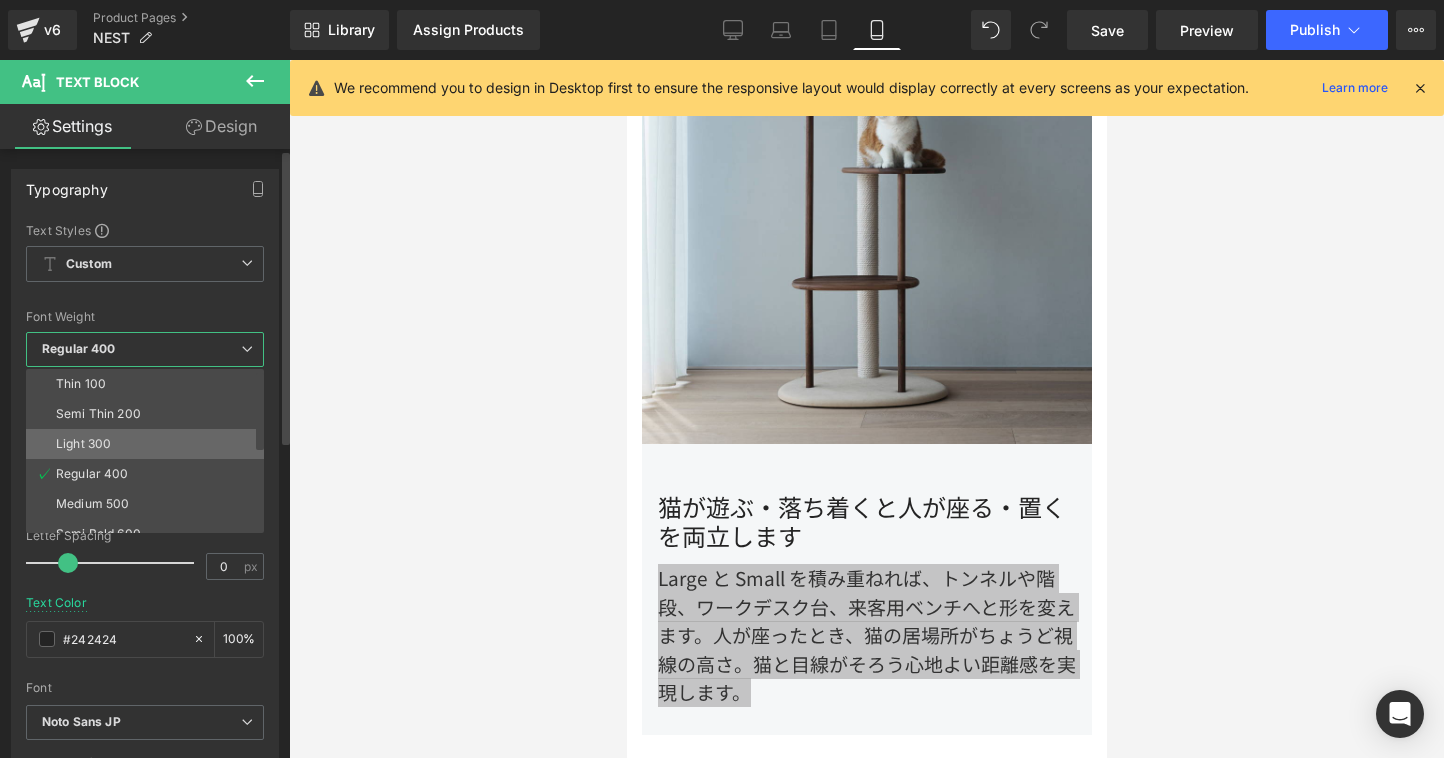 click on "Light 300" at bounding box center (149, 444) 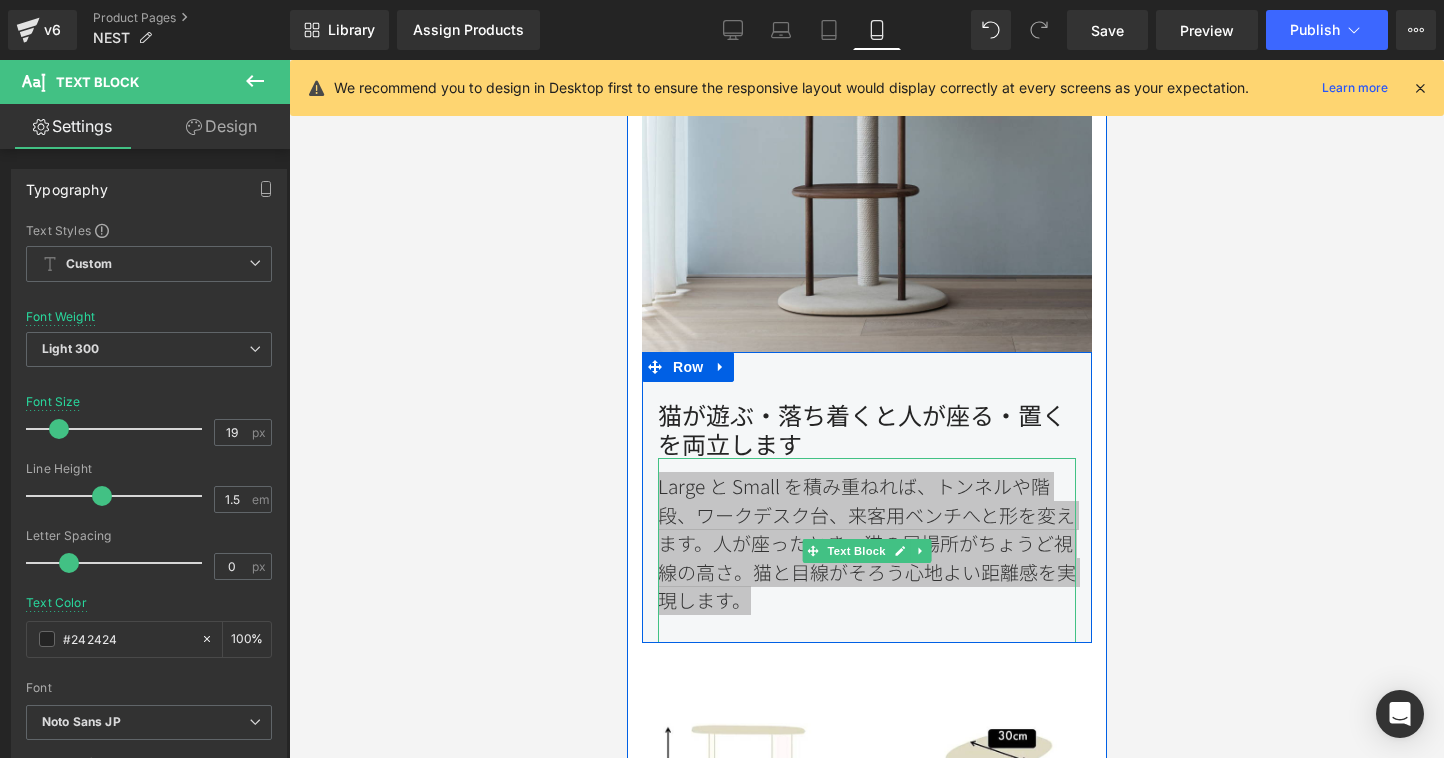 scroll, scrollTop: 2177, scrollLeft: 0, axis: vertical 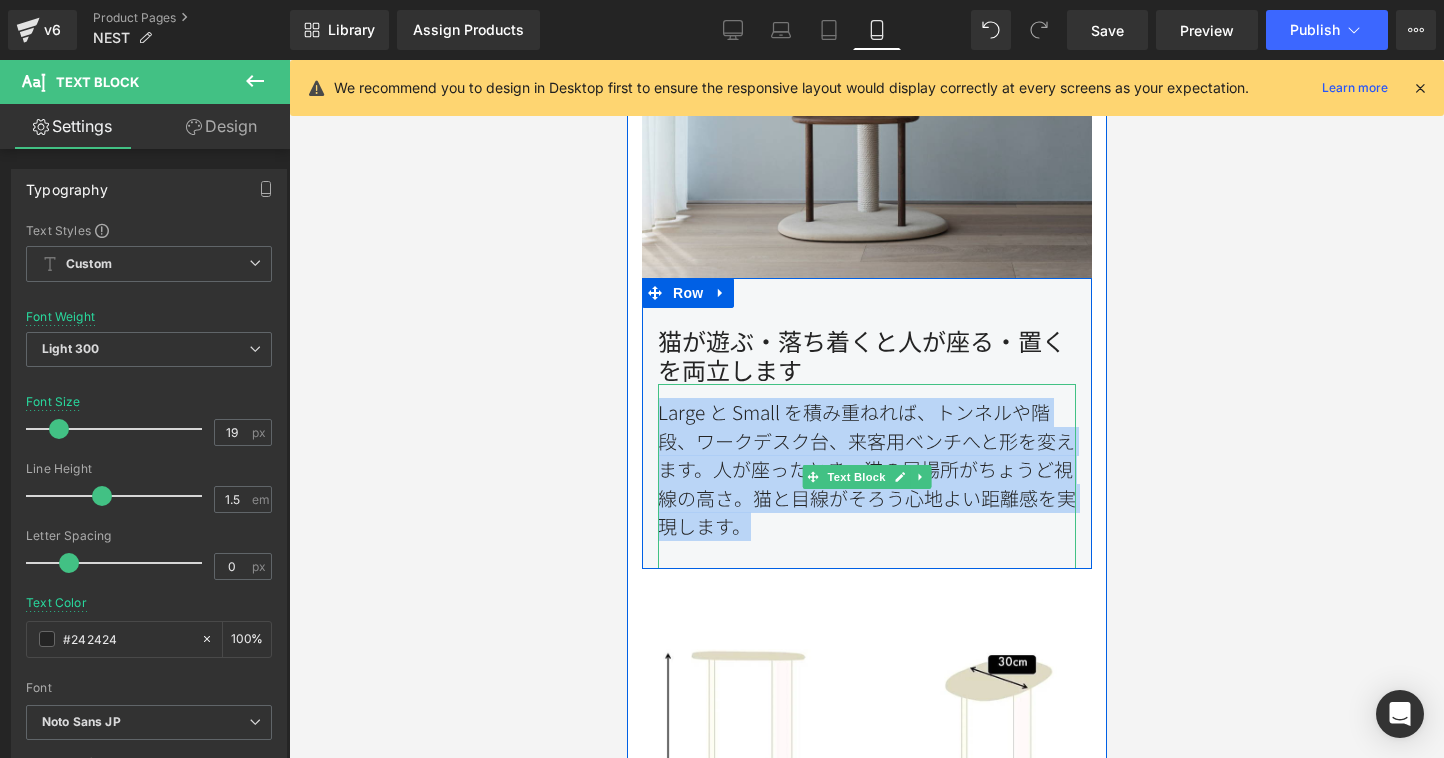 click on "Large と Small を積み重ねれば、トンネルや階段、ワークデスク台、来客用ベンチへと形を変えます。人が座ったとき、猫の居場所がちょうど視線の高さ。猫と目線がそろう心地よい距離感を実現します。" at bounding box center [866, 476] 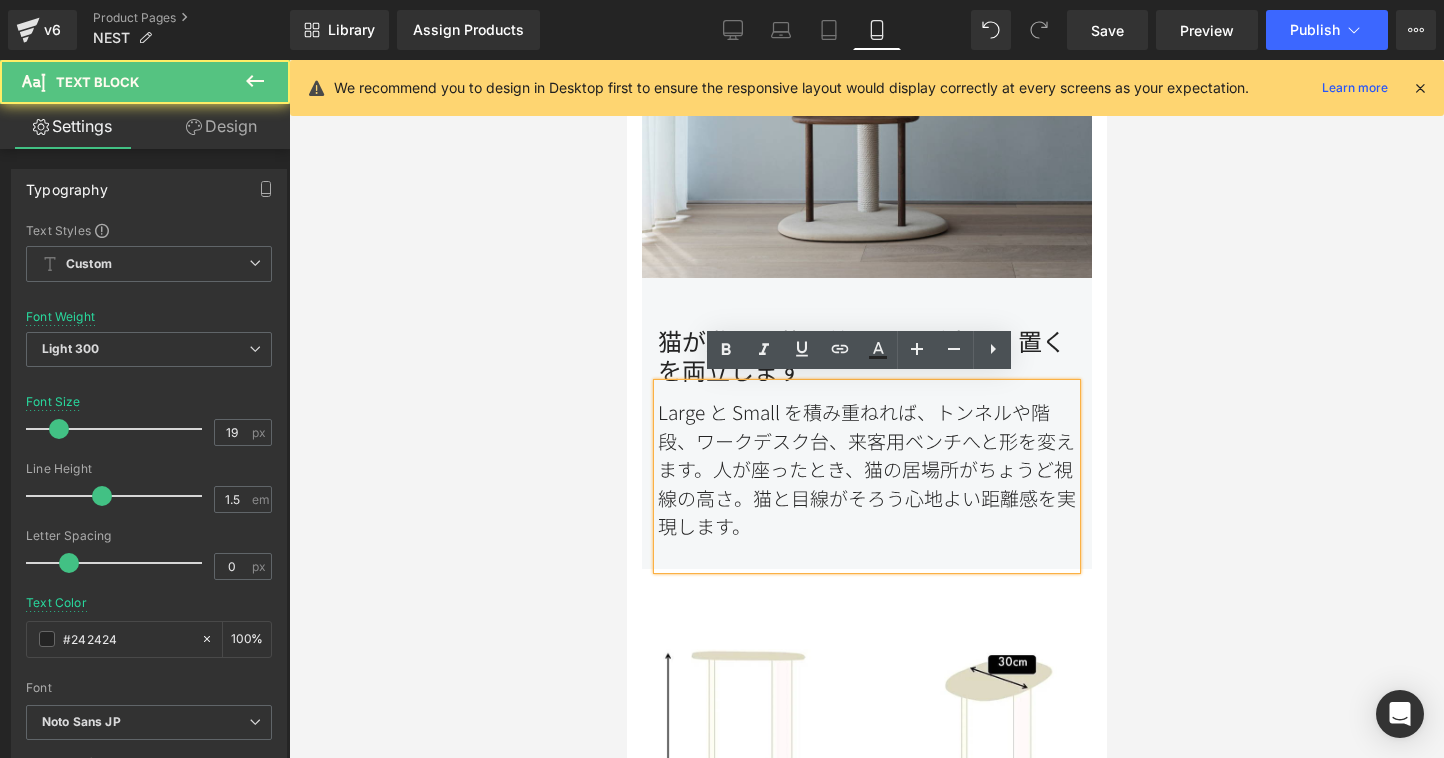 type 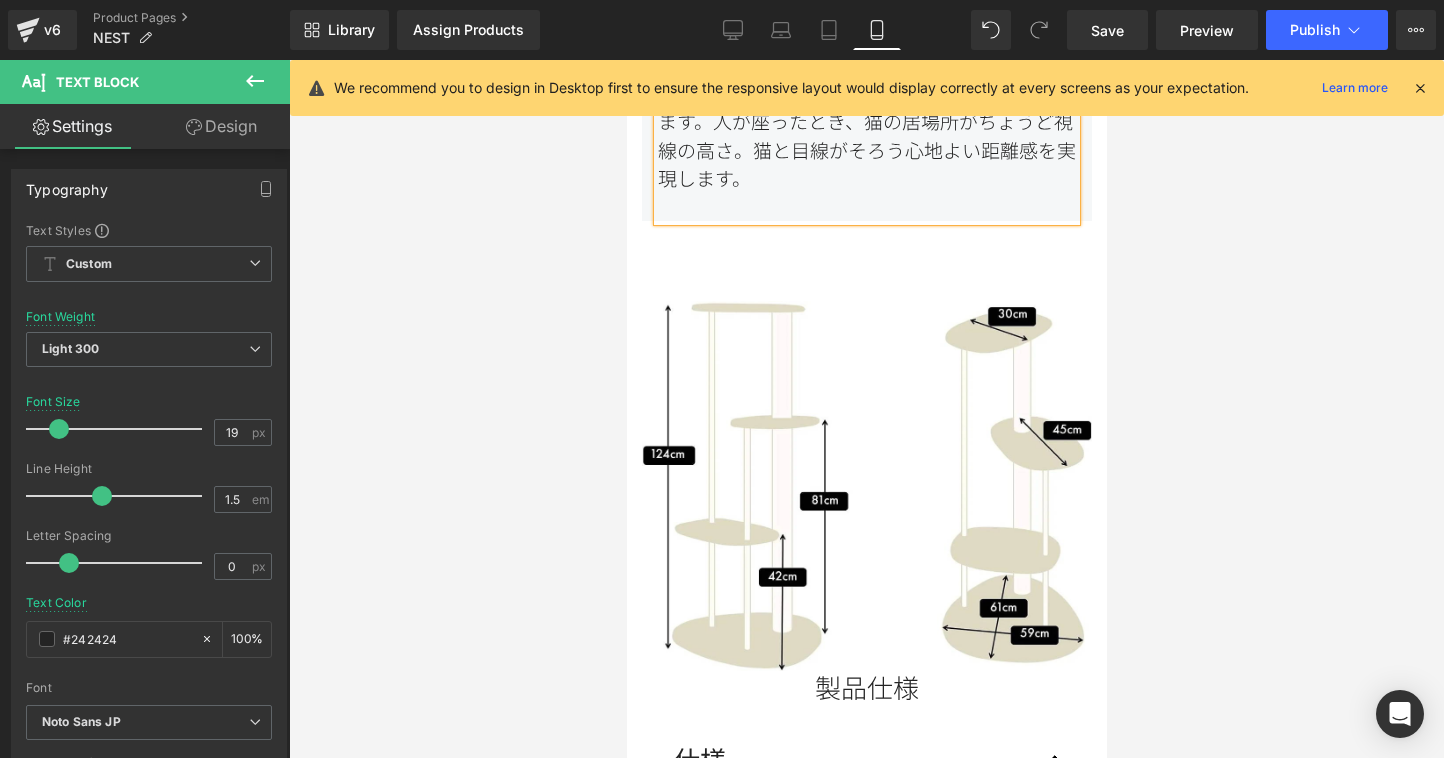 scroll, scrollTop: 2767, scrollLeft: 0, axis: vertical 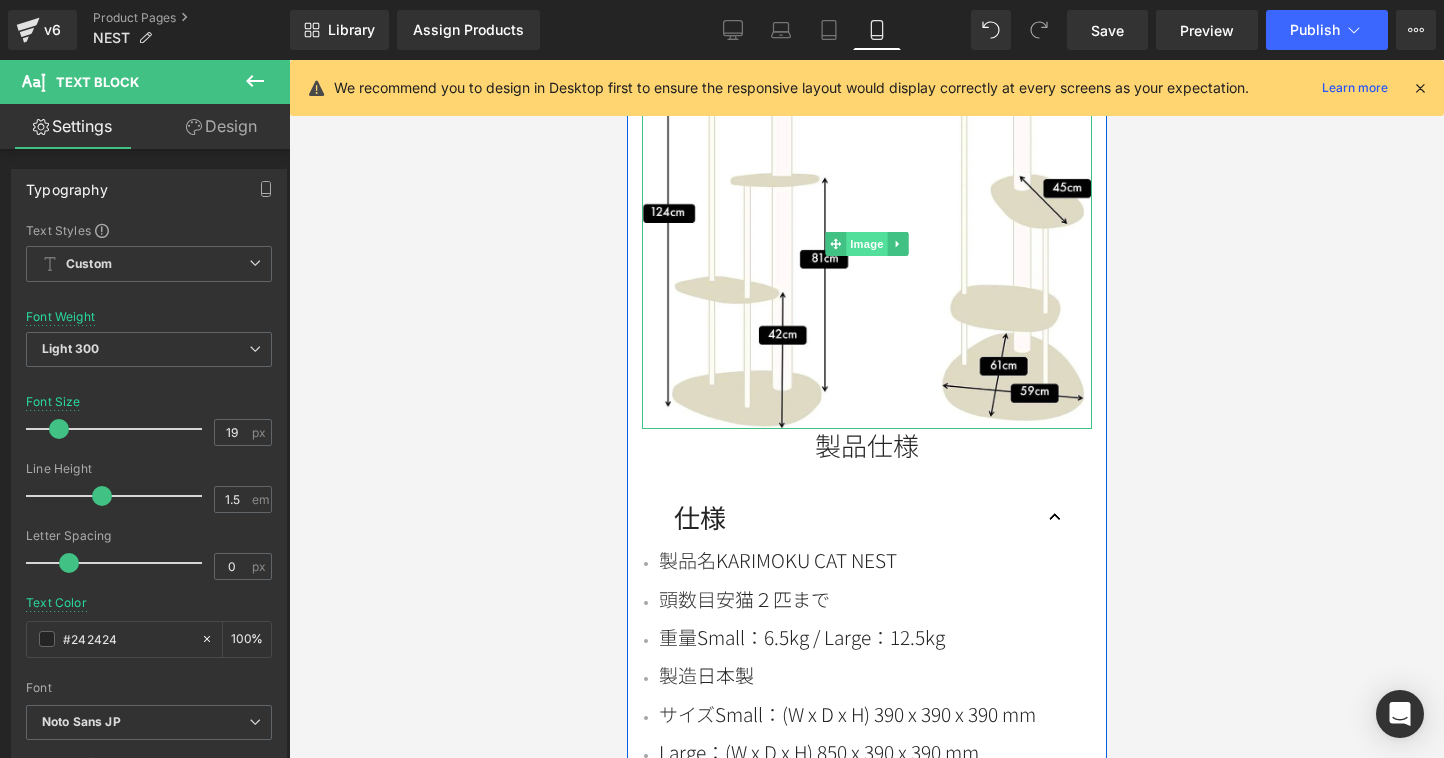 click on "Image" at bounding box center (866, 244) 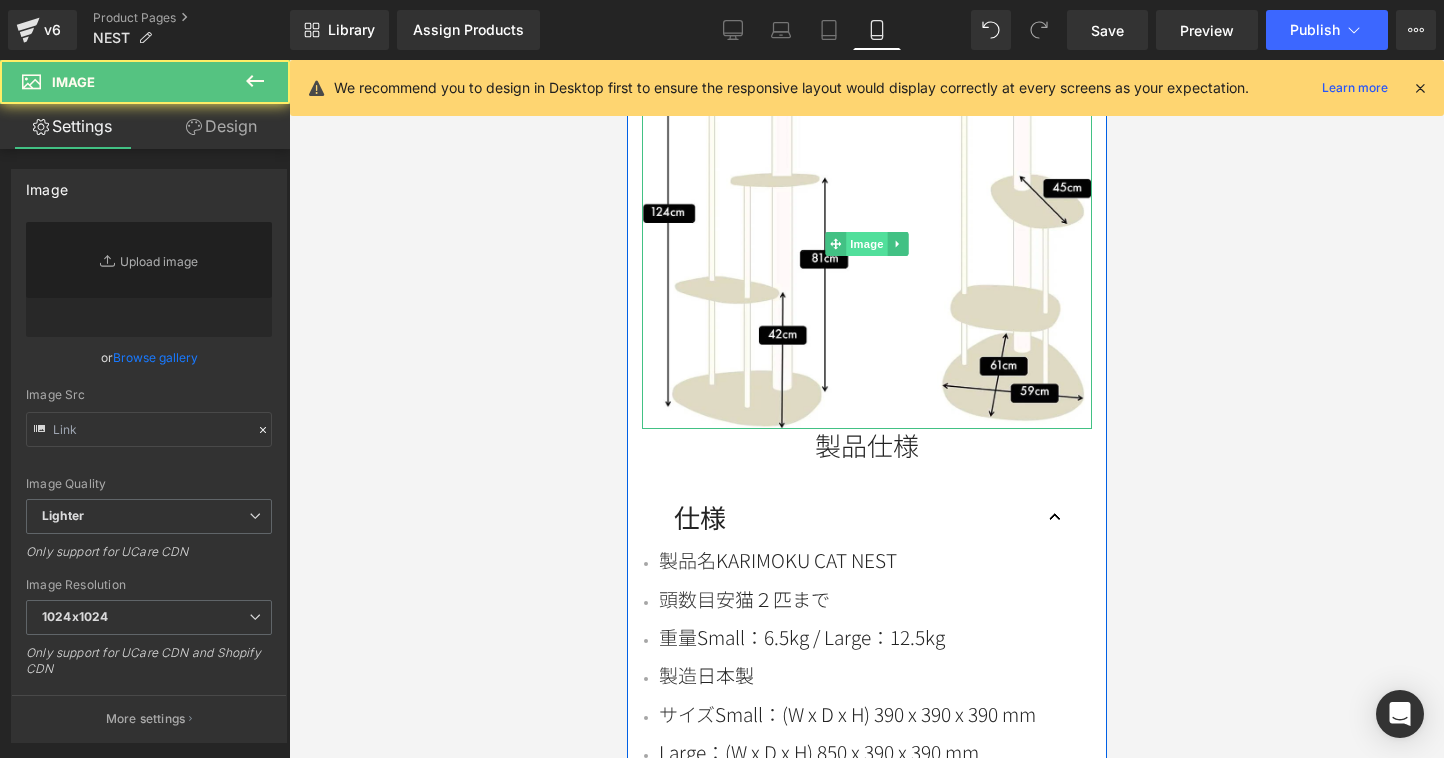 type on "https://ucarecdn.com/0a6bb392-632c-43e2-b903-21c8196c3896/-/format/auto/-/preview/1024x1024/-/quality/lighter/KCT_size.jpg" 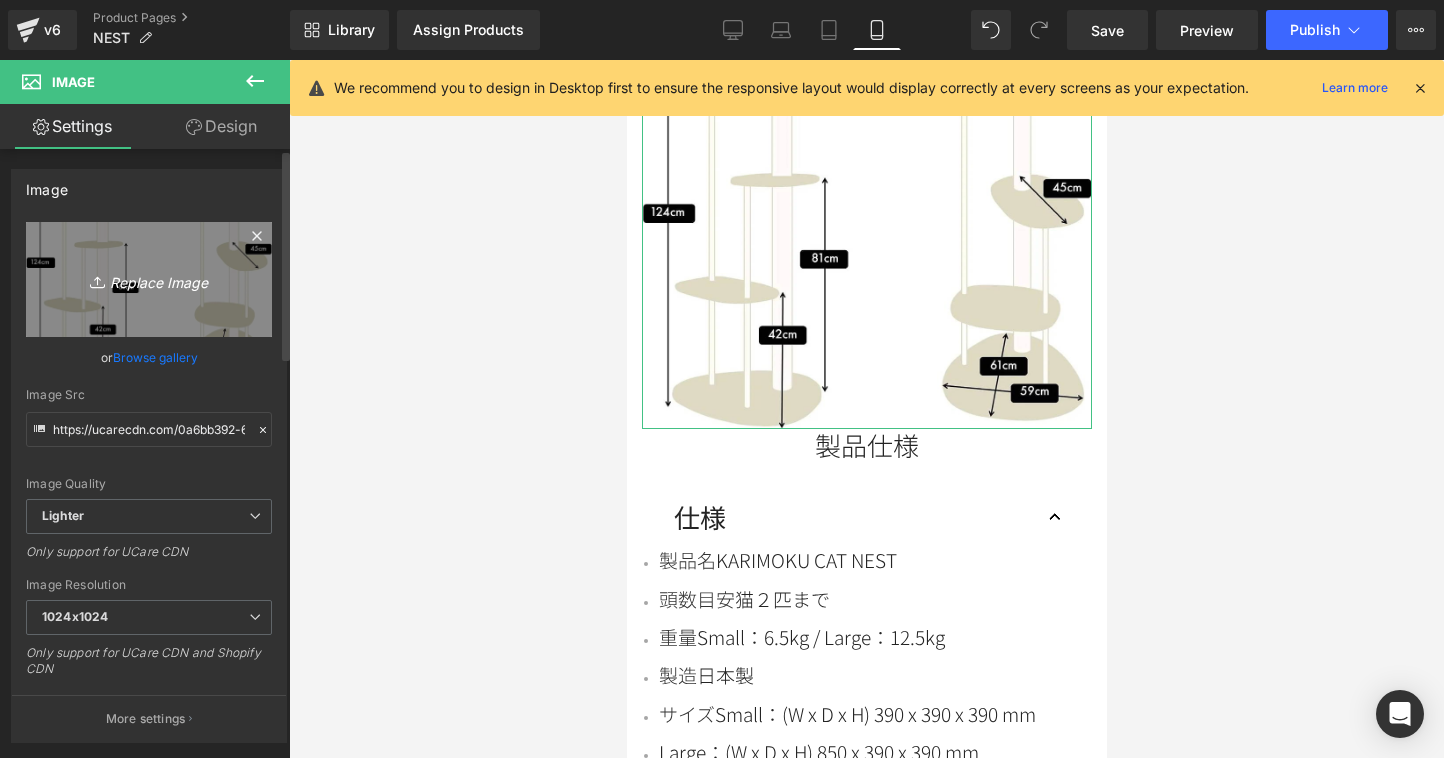 click on "Replace Image" at bounding box center (149, 279) 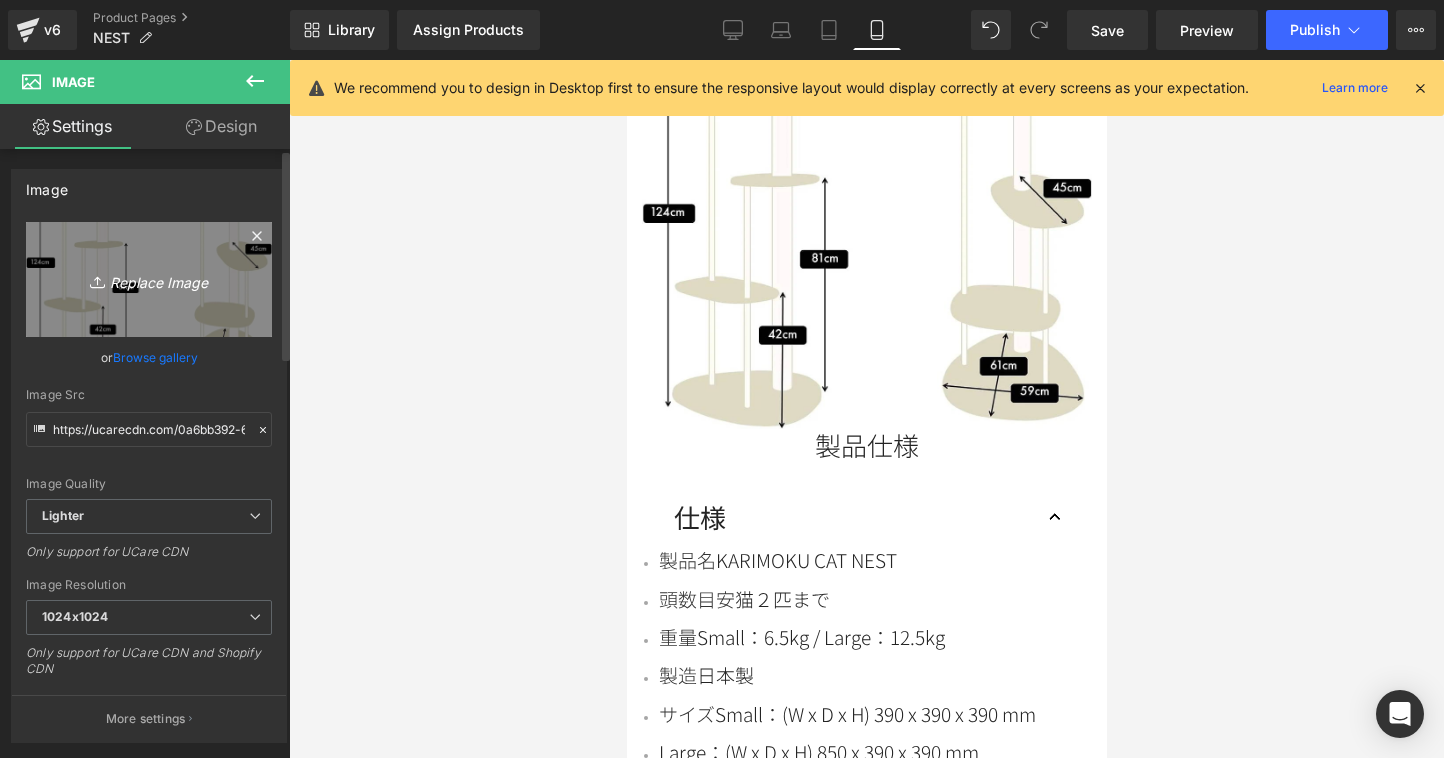 type on "C:\fakepath\9.jpg" 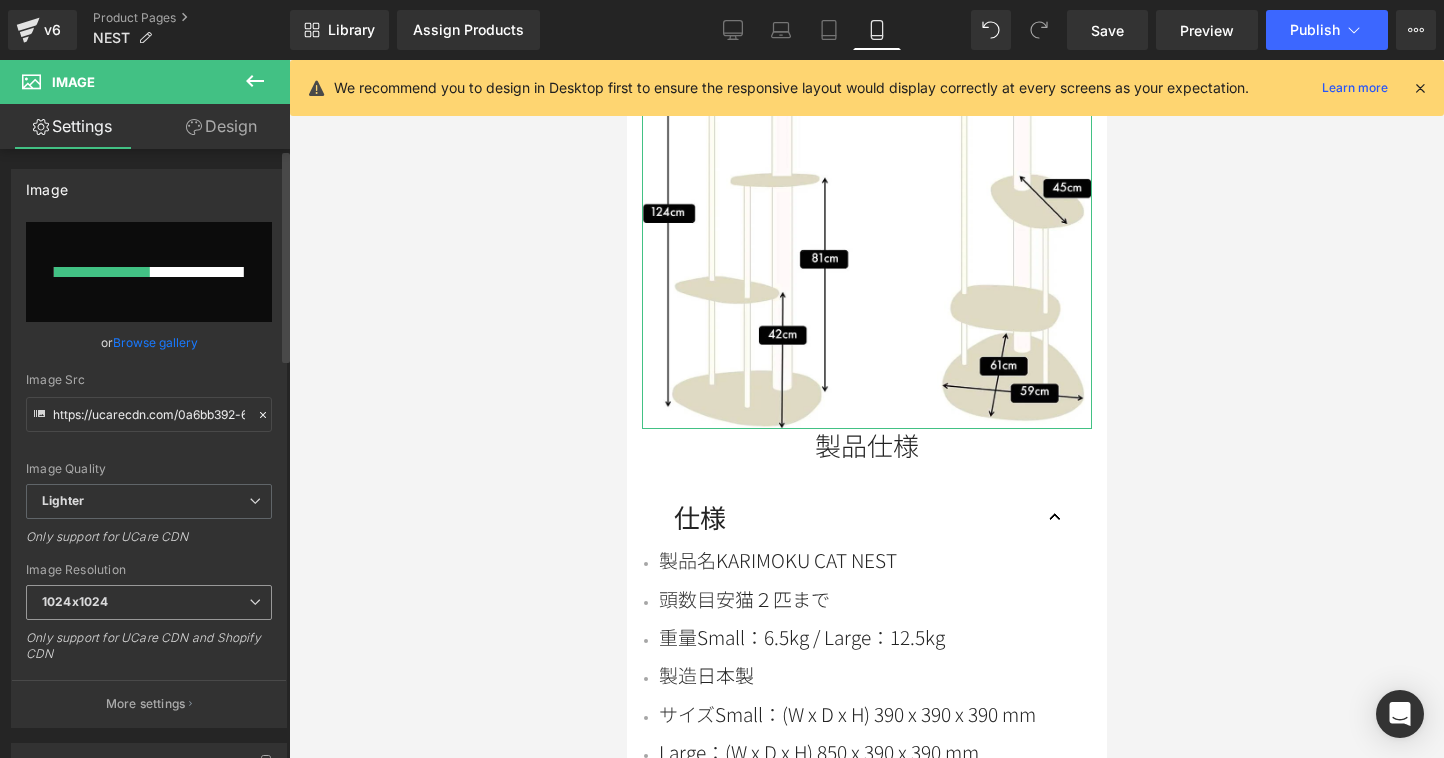 type 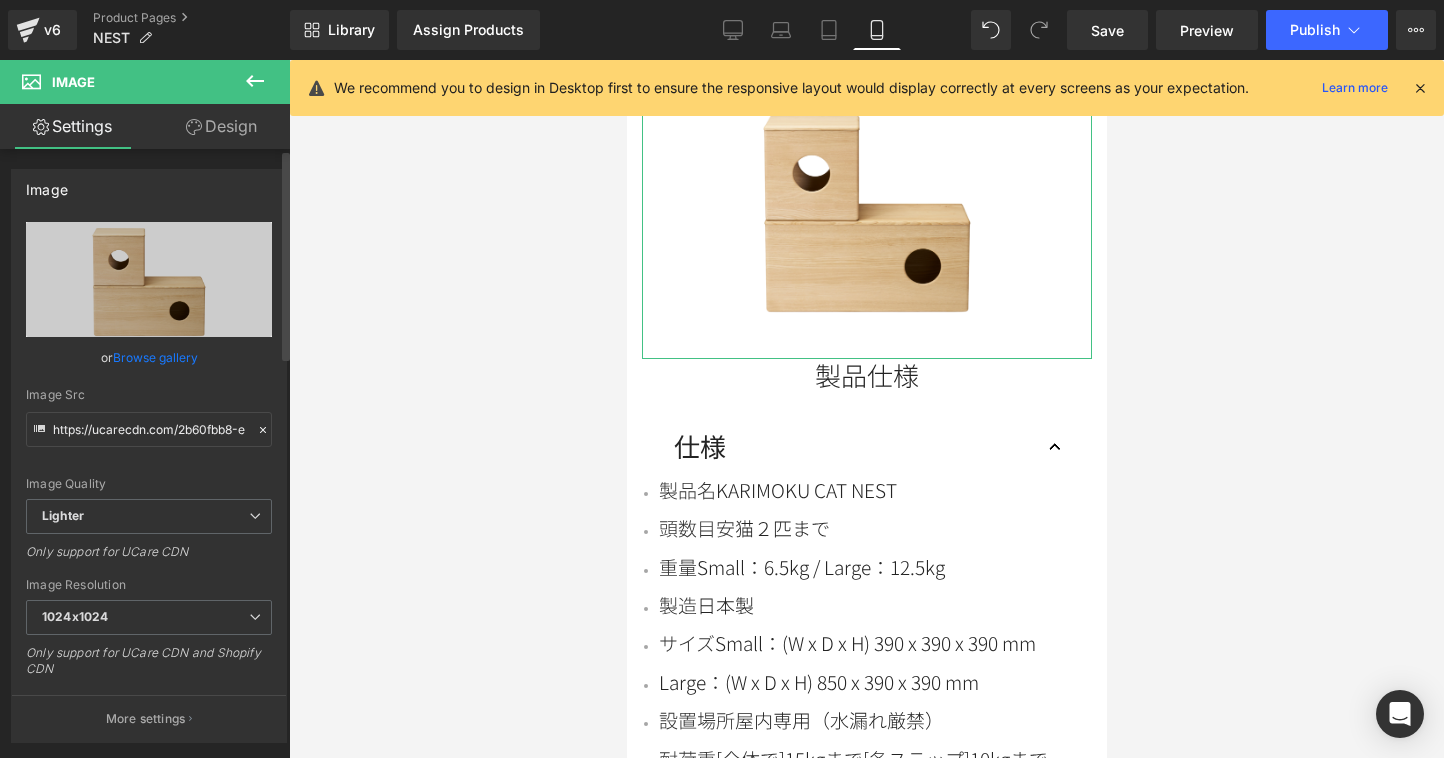 type on "https://ucarecdn.com/2b60fbb8-e253-44dd-adfd-ddd5ffb20576/-/format/auto/-/preview/1024x1024/-/quality/lighter/9.jpg" 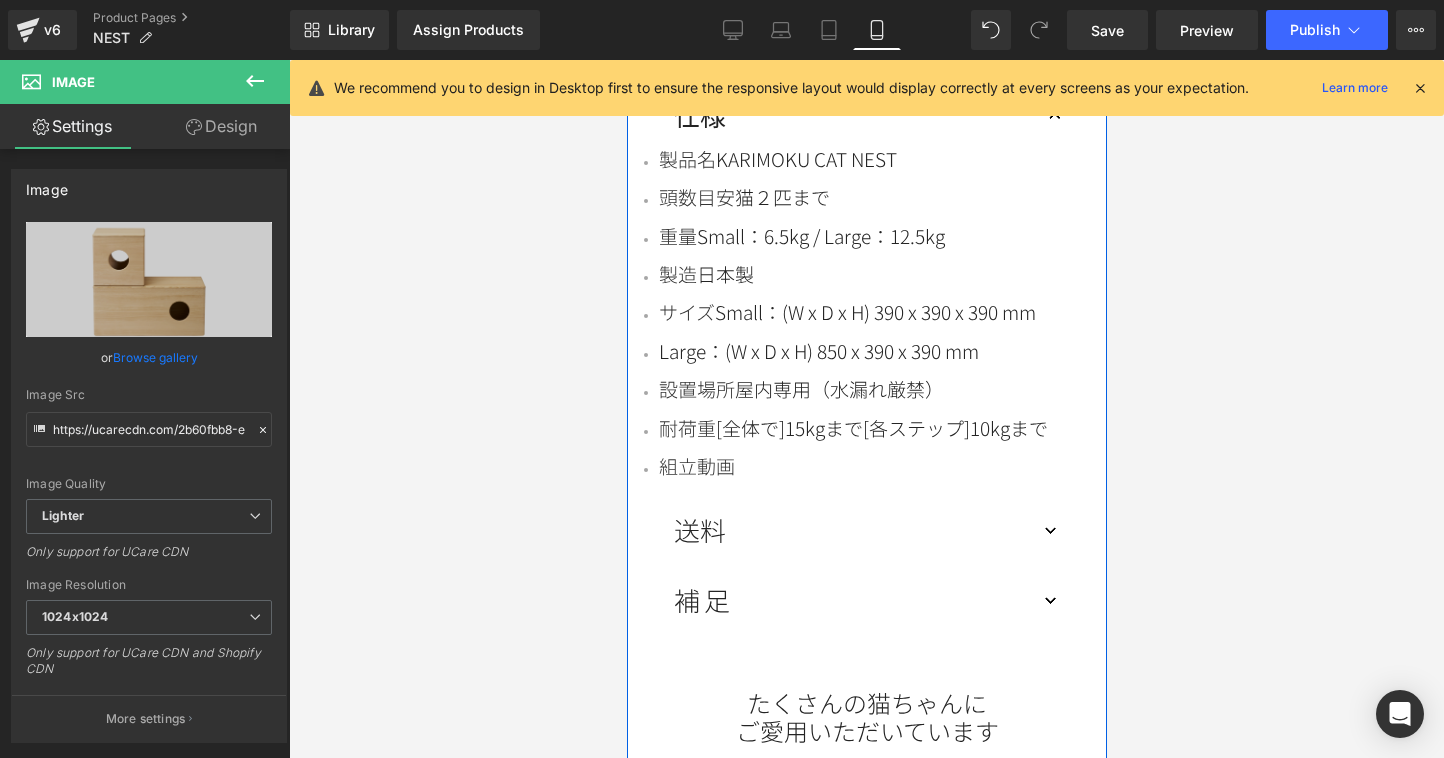 scroll, scrollTop: 0, scrollLeft: 0, axis: both 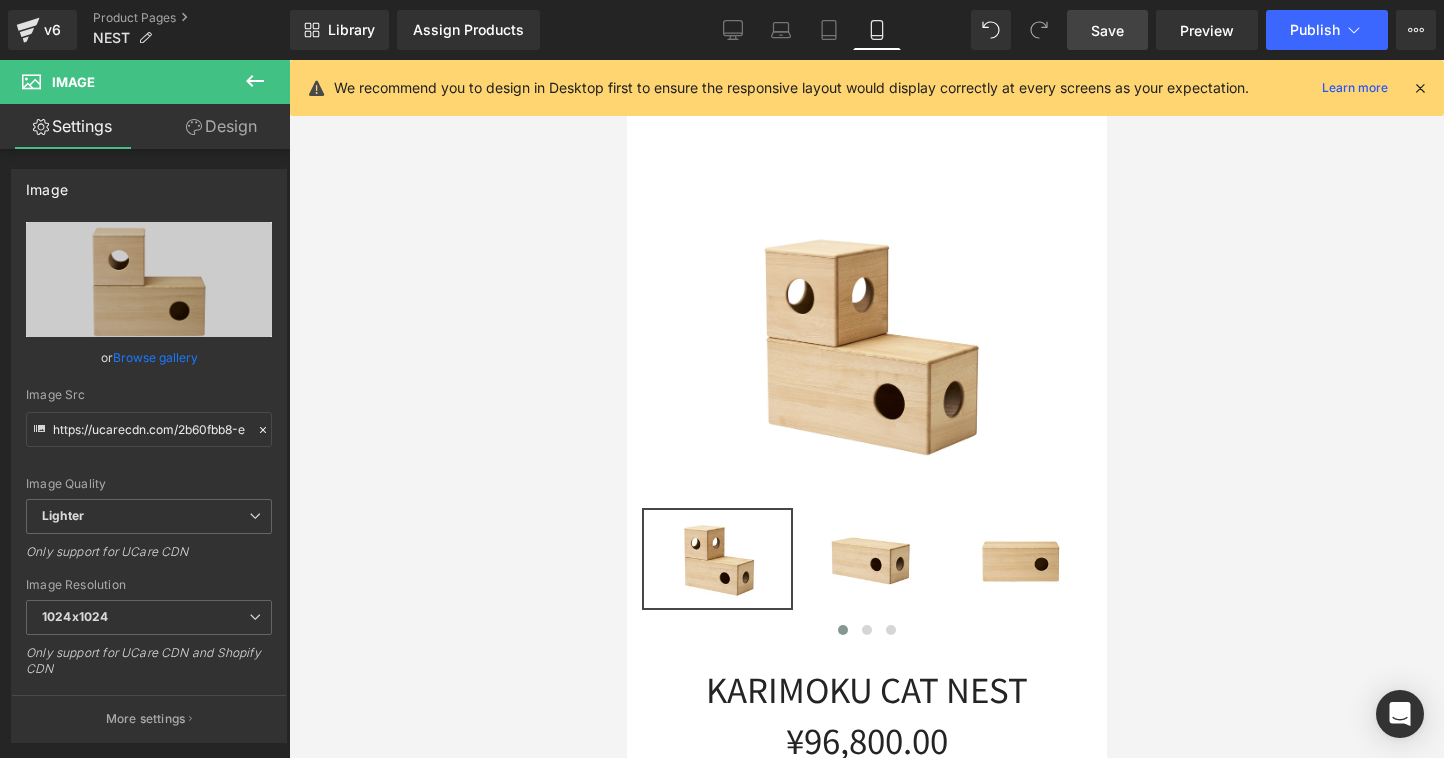 click on "Save" at bounding box center [1107, 30] 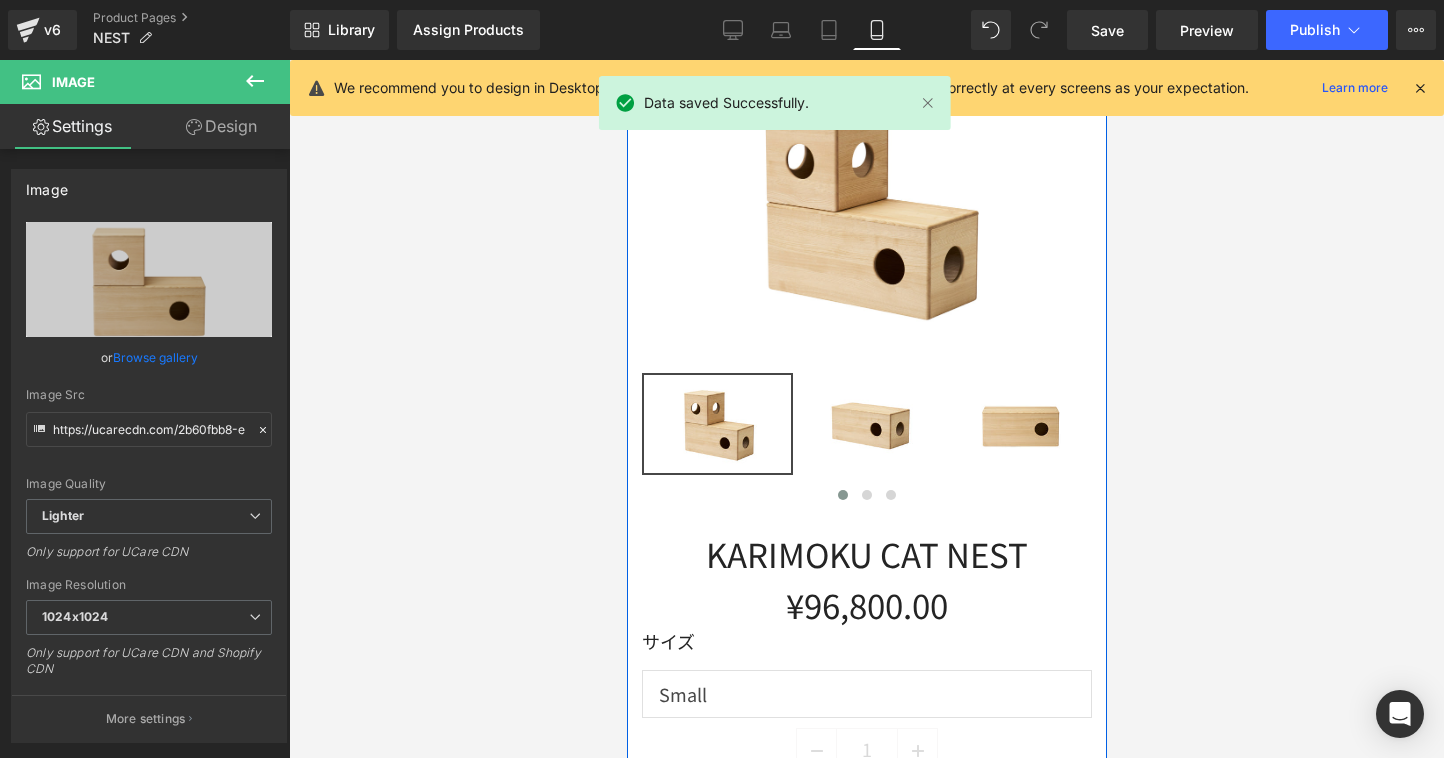 scroll, scrollTop: 272, scrollLeft: 0, axis: vertical 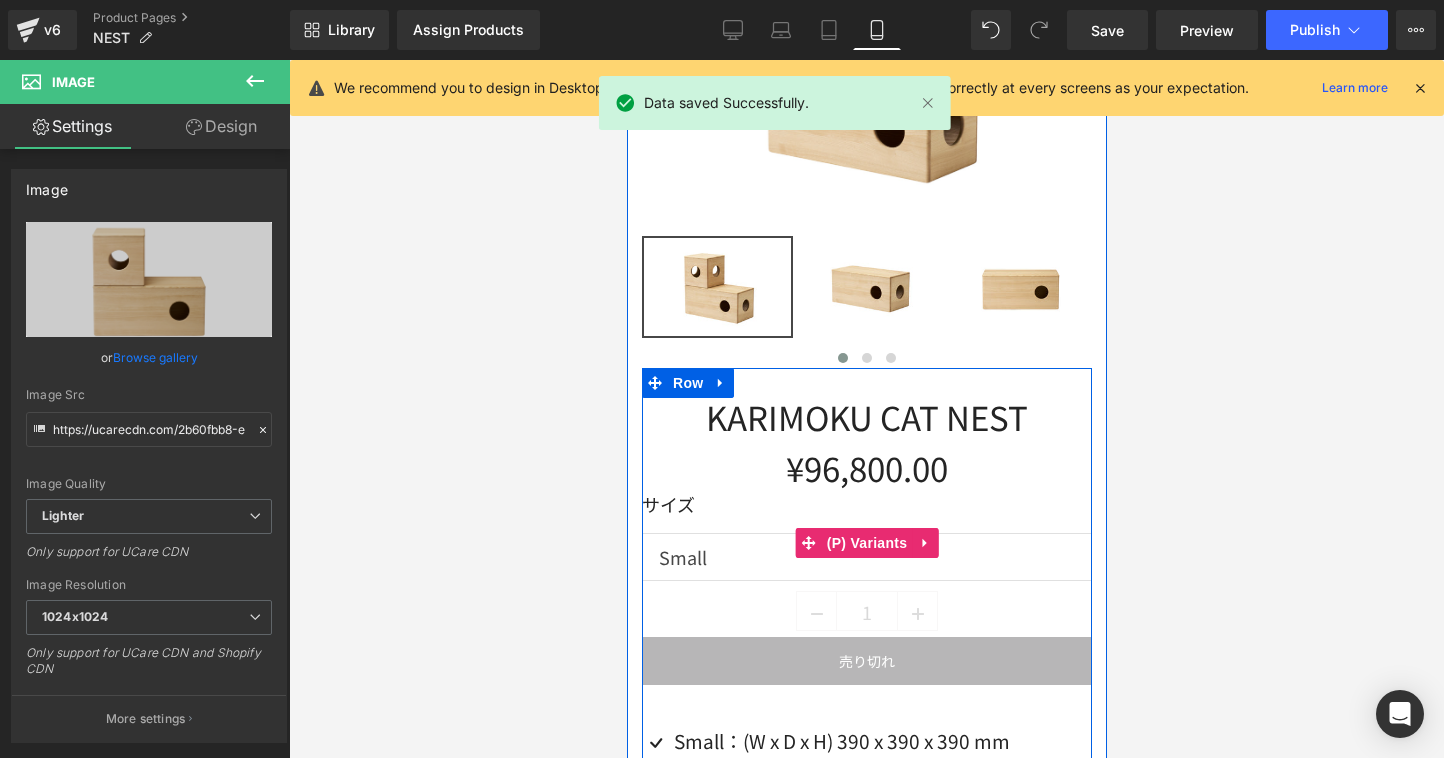 click on "Small
Large" at bounding box center (866, 557) 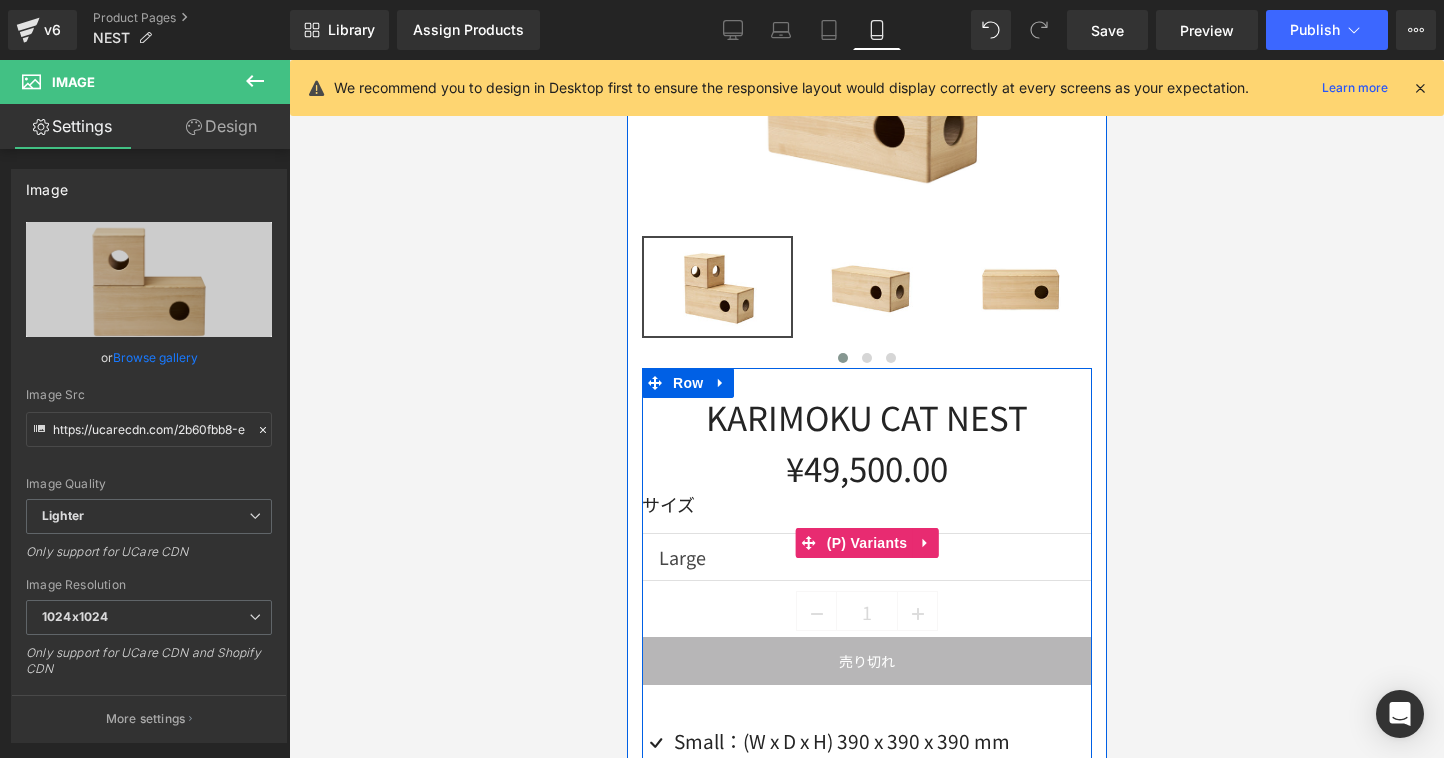 click on "Small
Large" at bounding box center (866, 557) 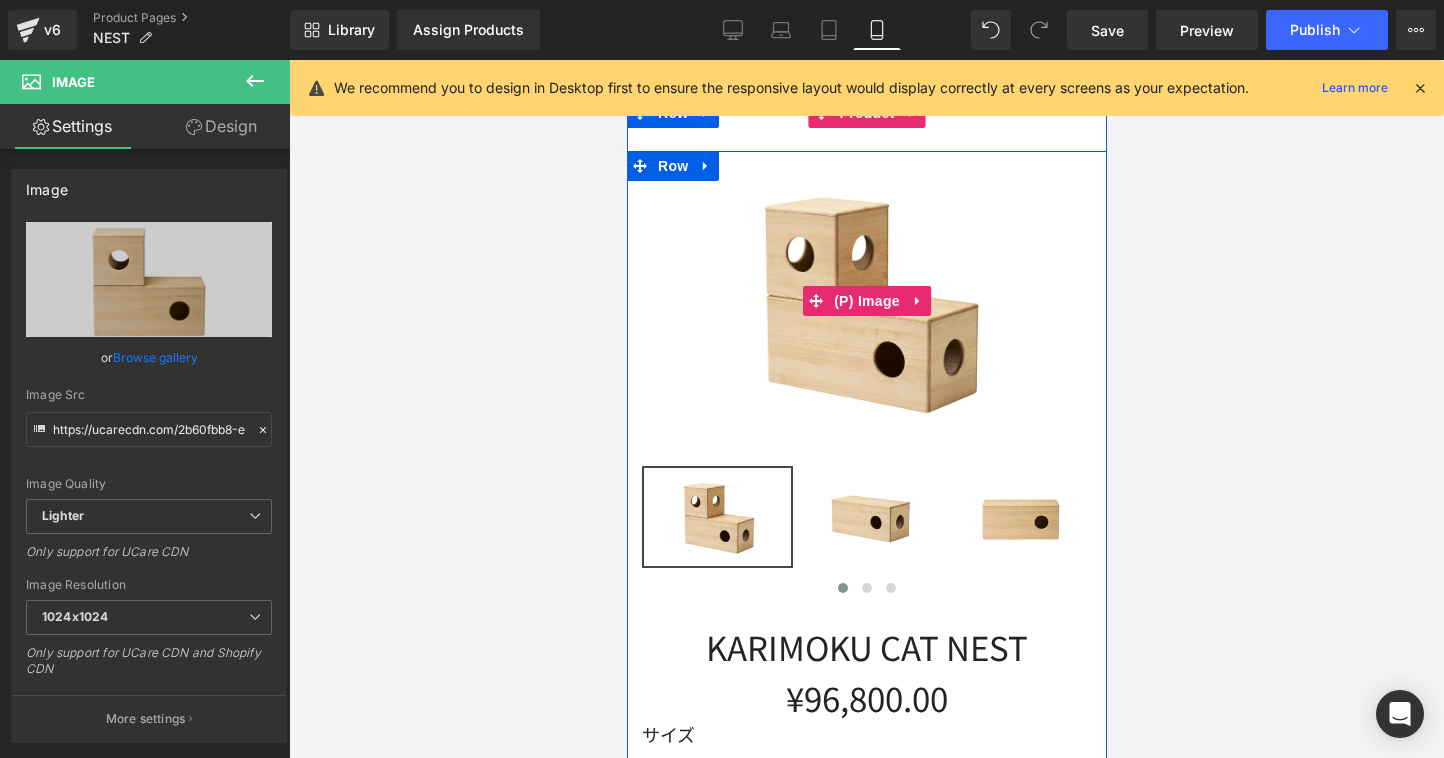 scroll, scrollTop: 83, scrollLeft: 0, axis: vertical 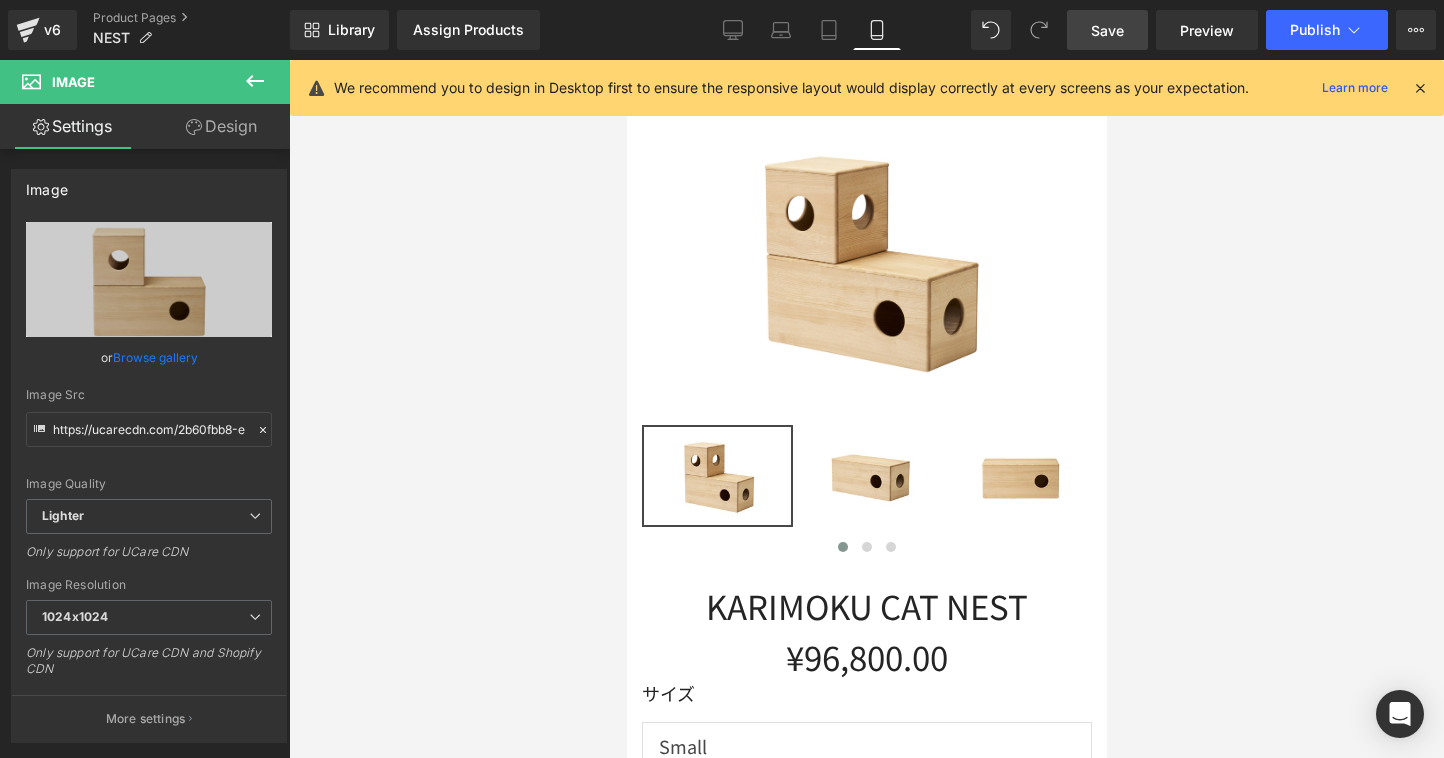 click on "Save" at bounding box center [1107, 30] 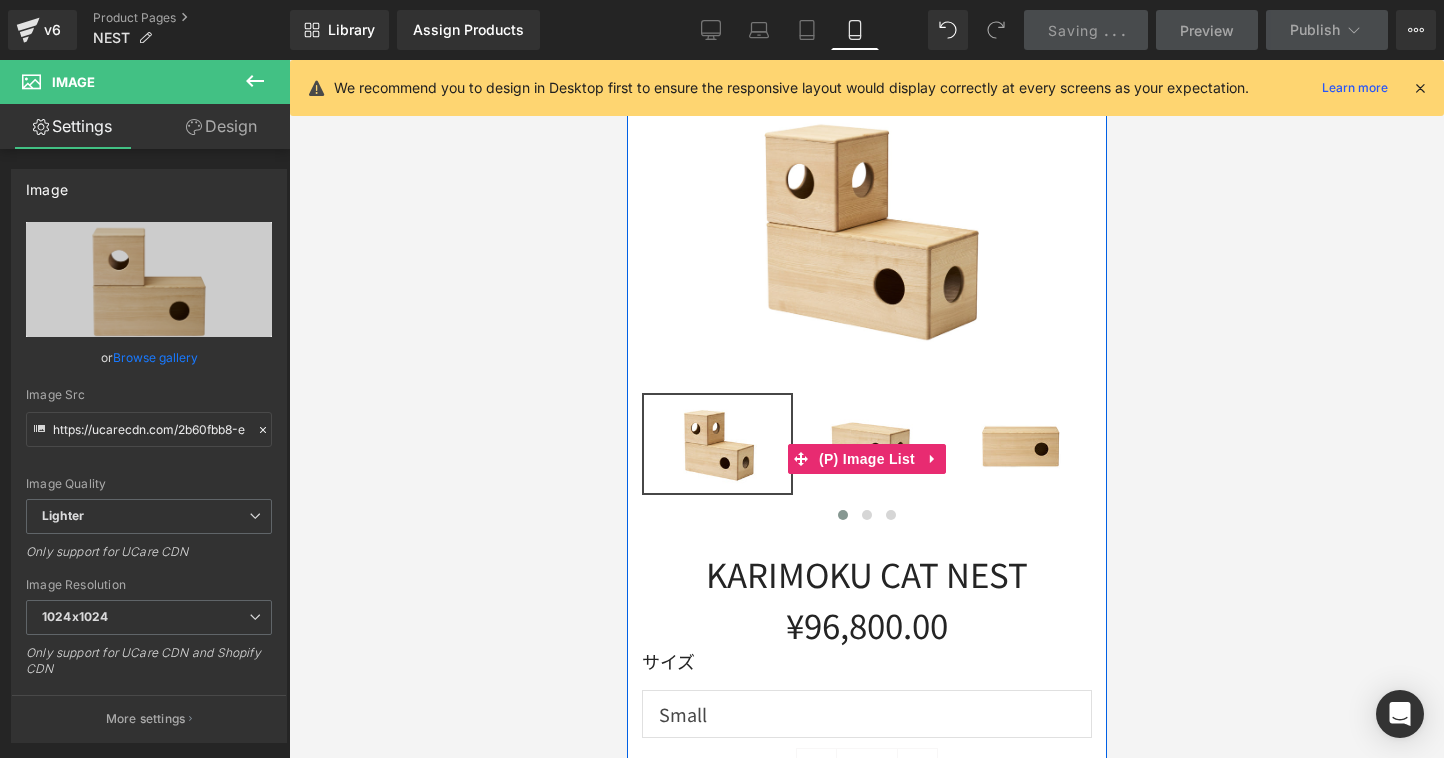 scroll, scrollTop: 326, scrollLeft: 0, axis: vertical 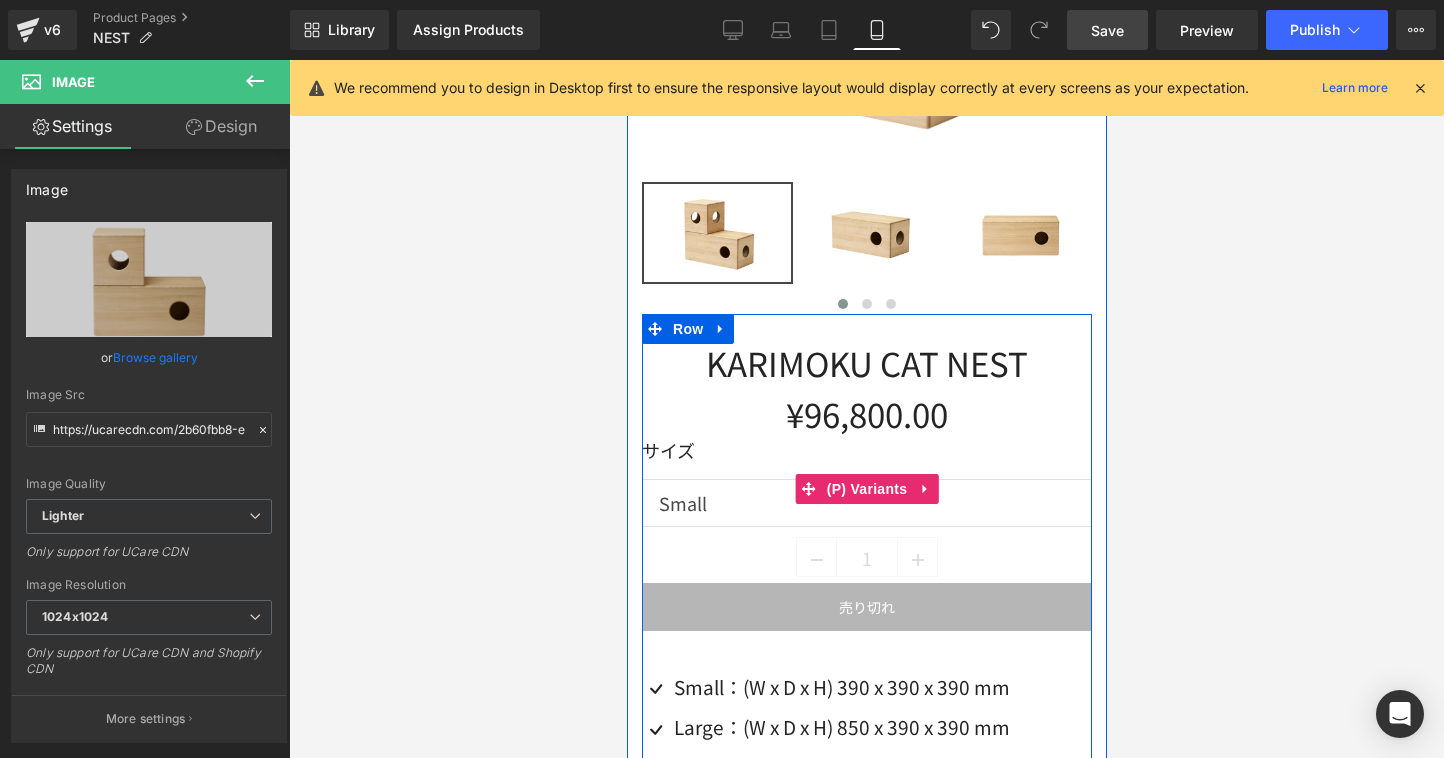 click on "Small
Large" at bounding box center (866, 503) 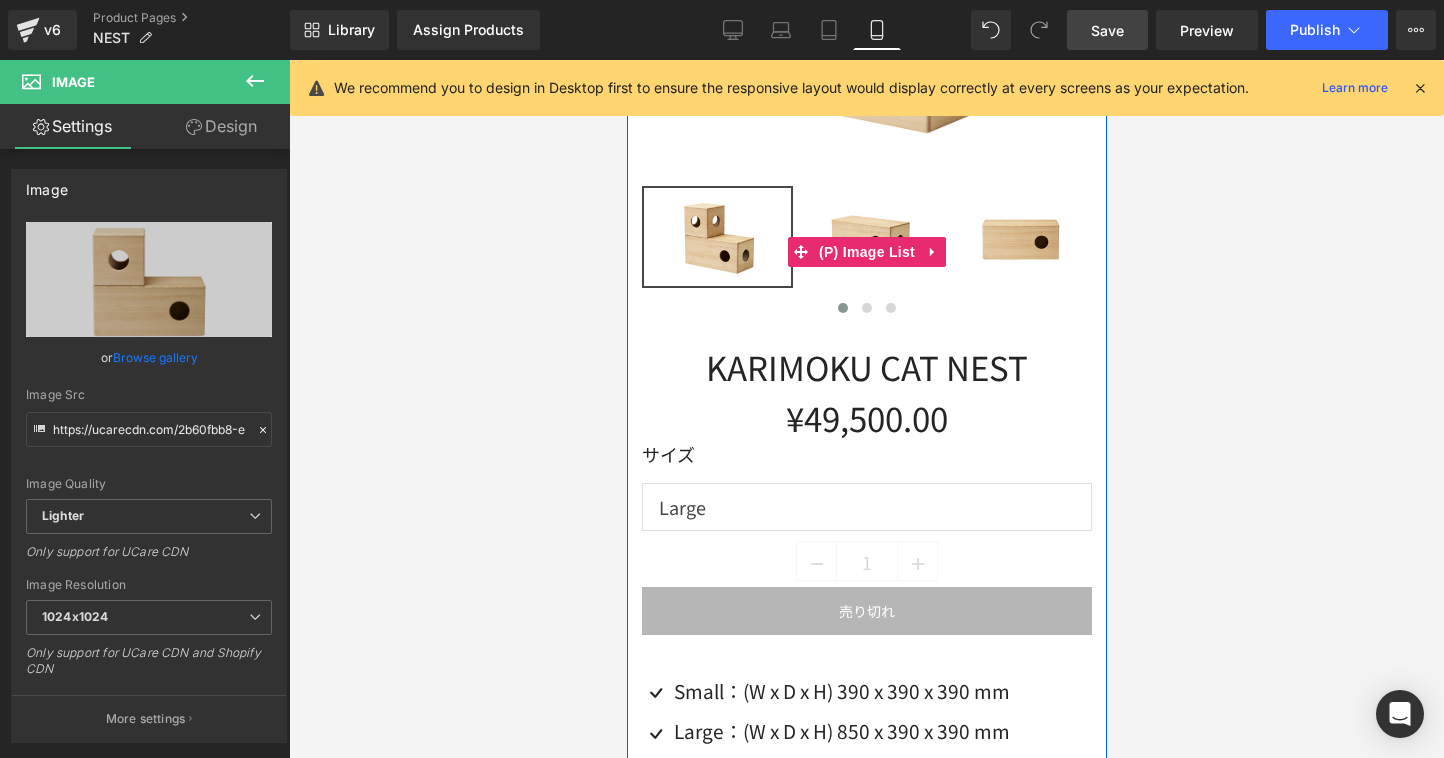 scroll, scrollTop: 326, scrollLeft: 0, axis: vertical 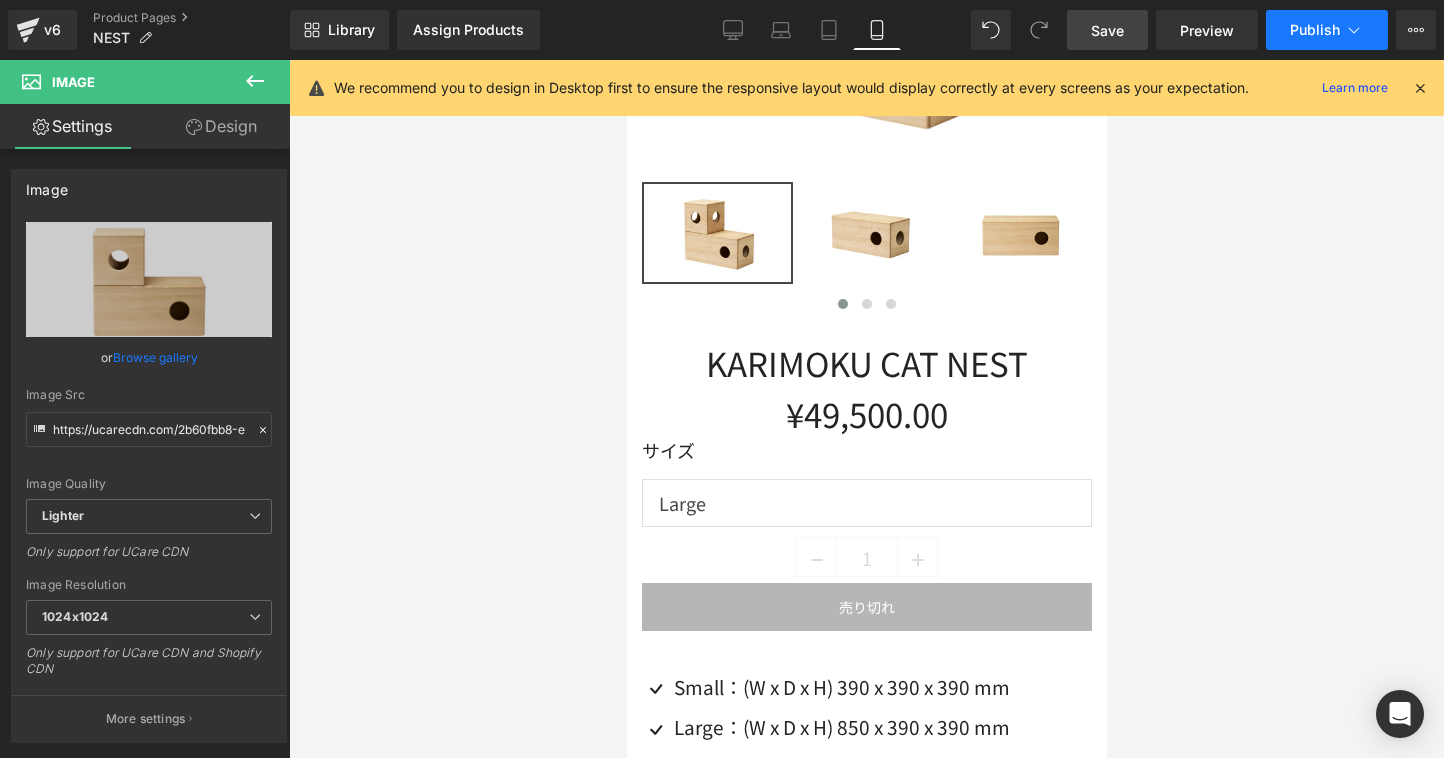 click 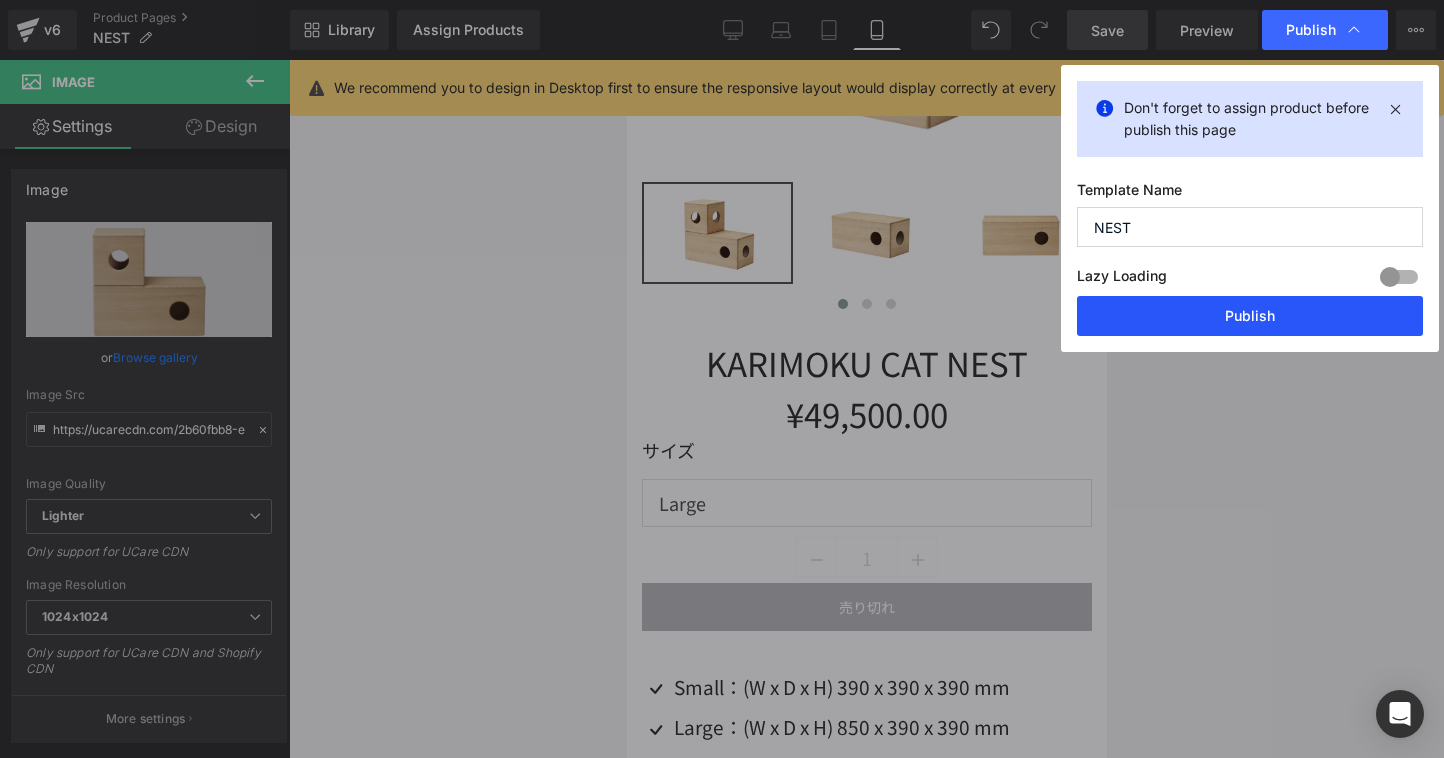 click on "Publish" at bounding box center [1250, 316] 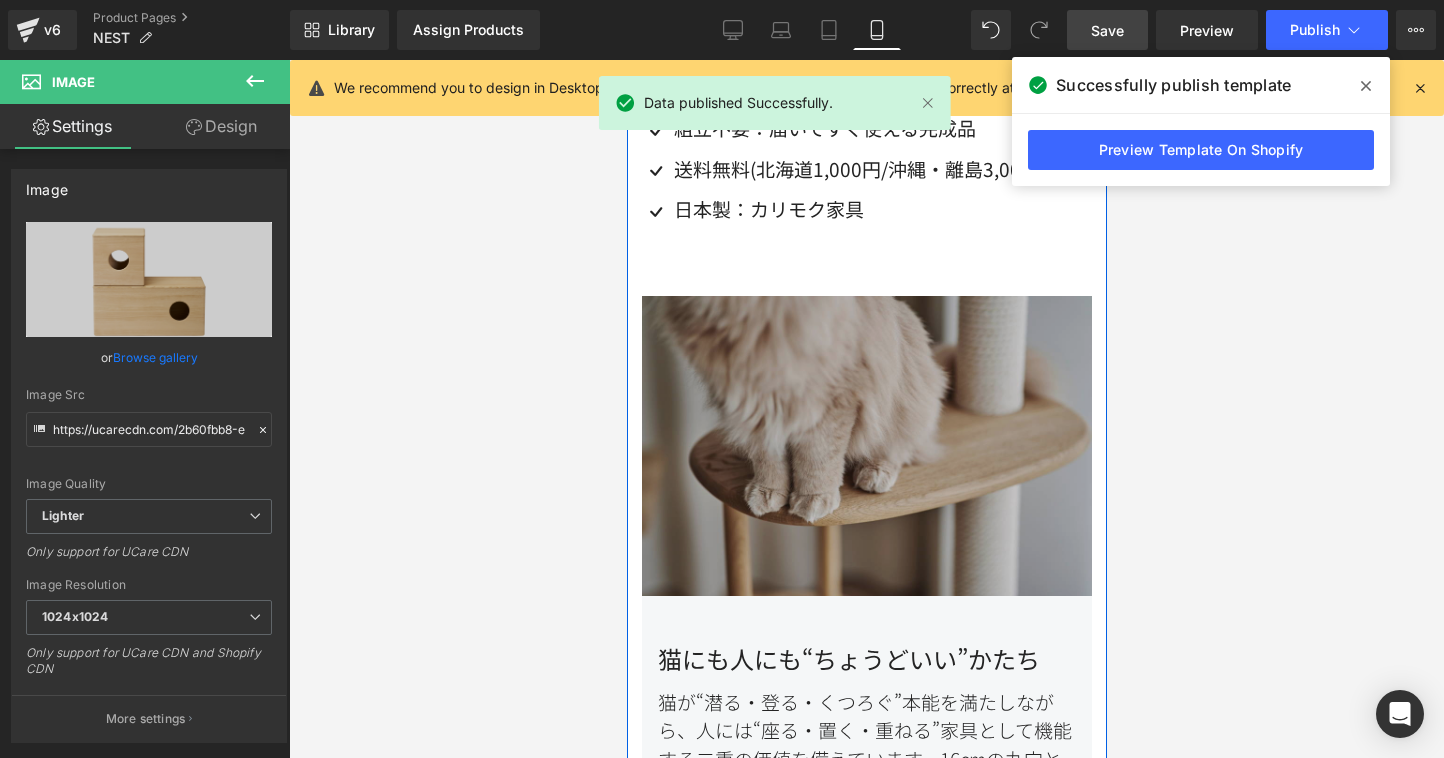 scroll, scrollTop: 1007, scrollLeft: 0, axis: vertical 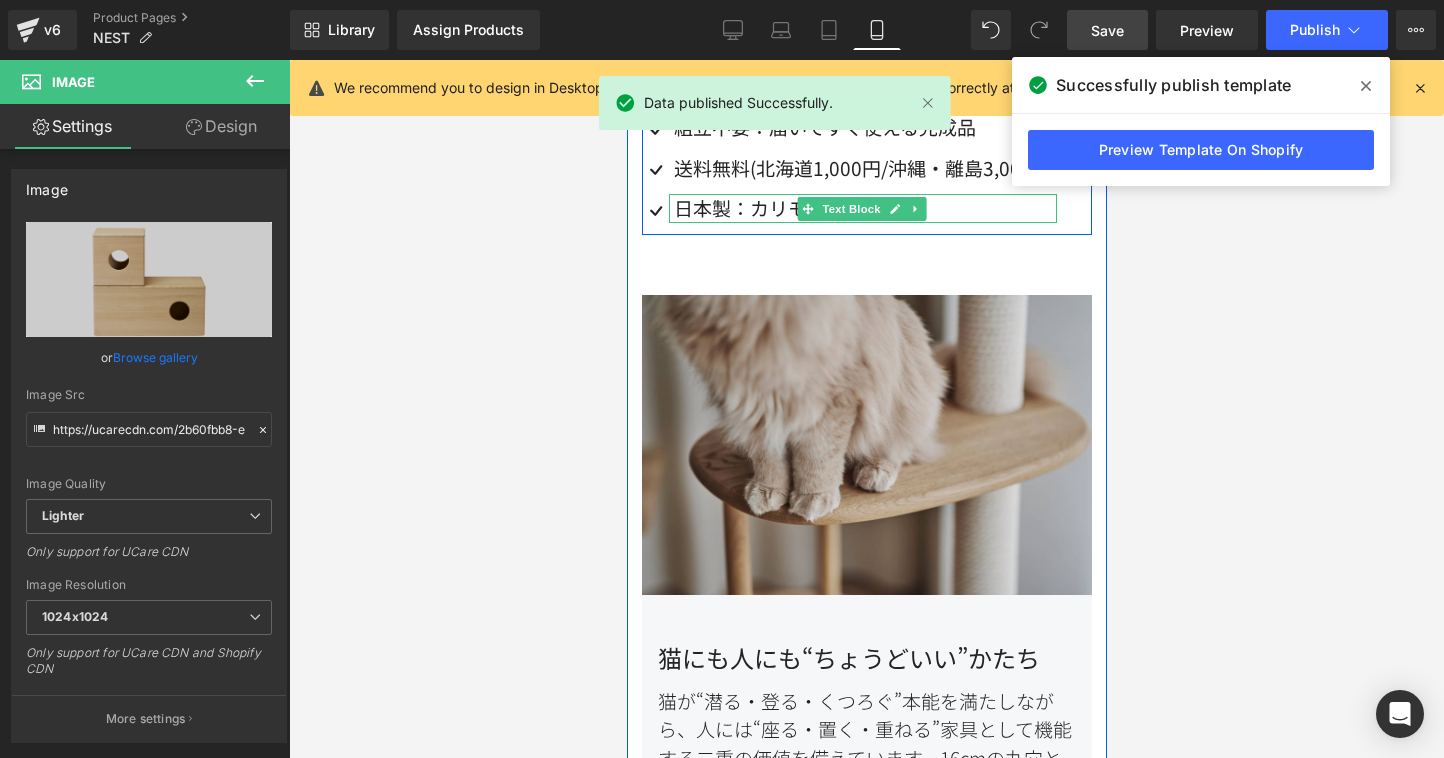 click on "日本製：カリモク家具" at bounding box center [864, 208] 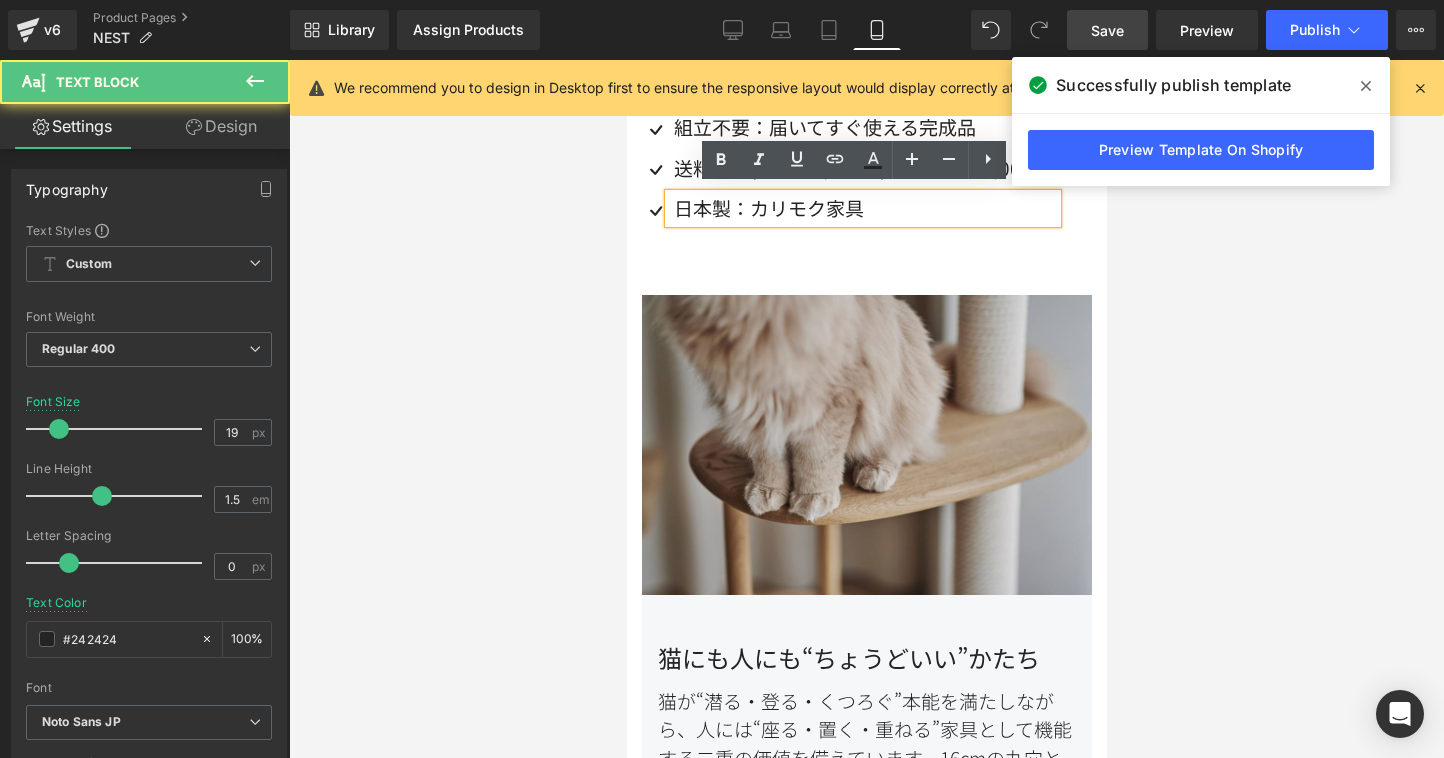 click on "日本製：カリモク家具" at bounding box center [864, 208] 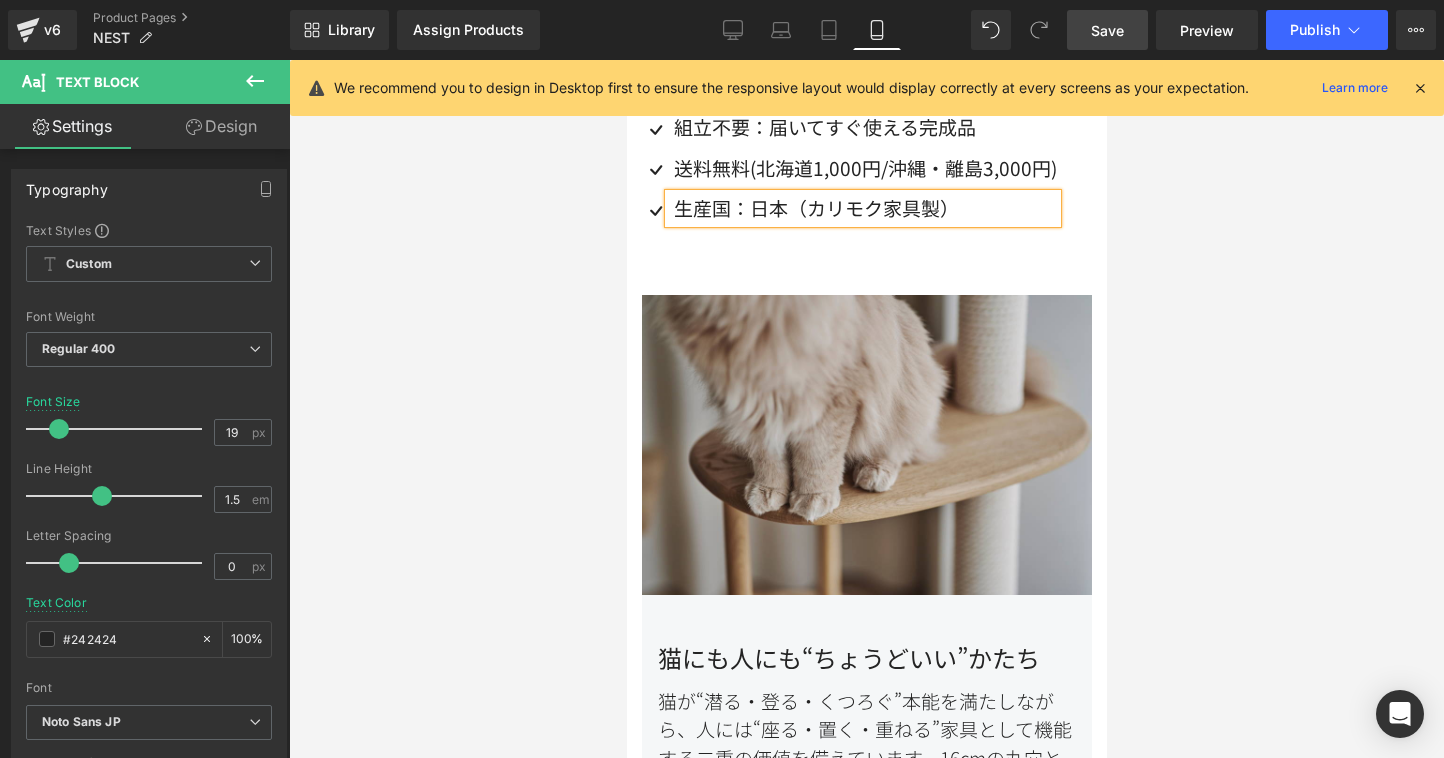 click on "Save" at bounding box center [1107, 30] 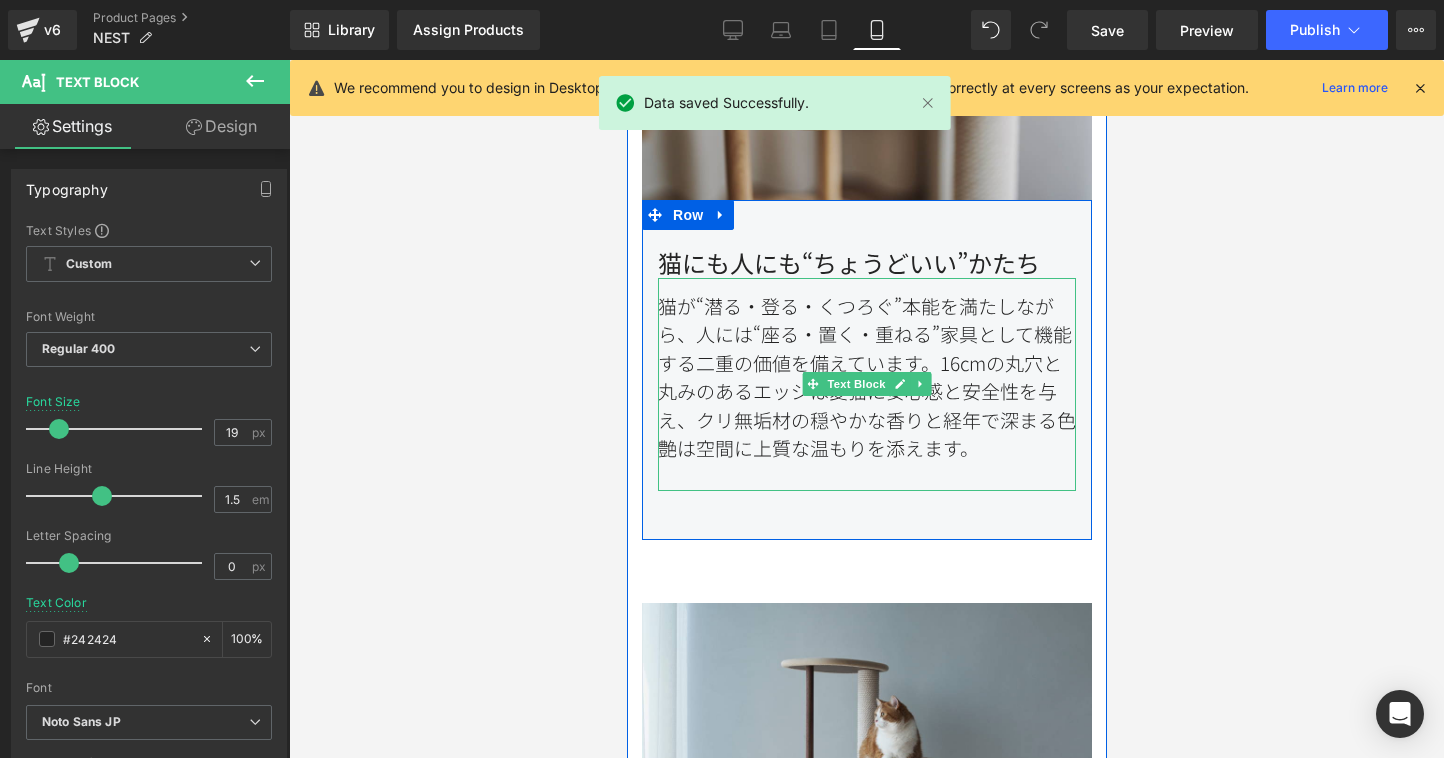 scroll, scrollTop: 1403, scrollLeft: 0, axis: vertical 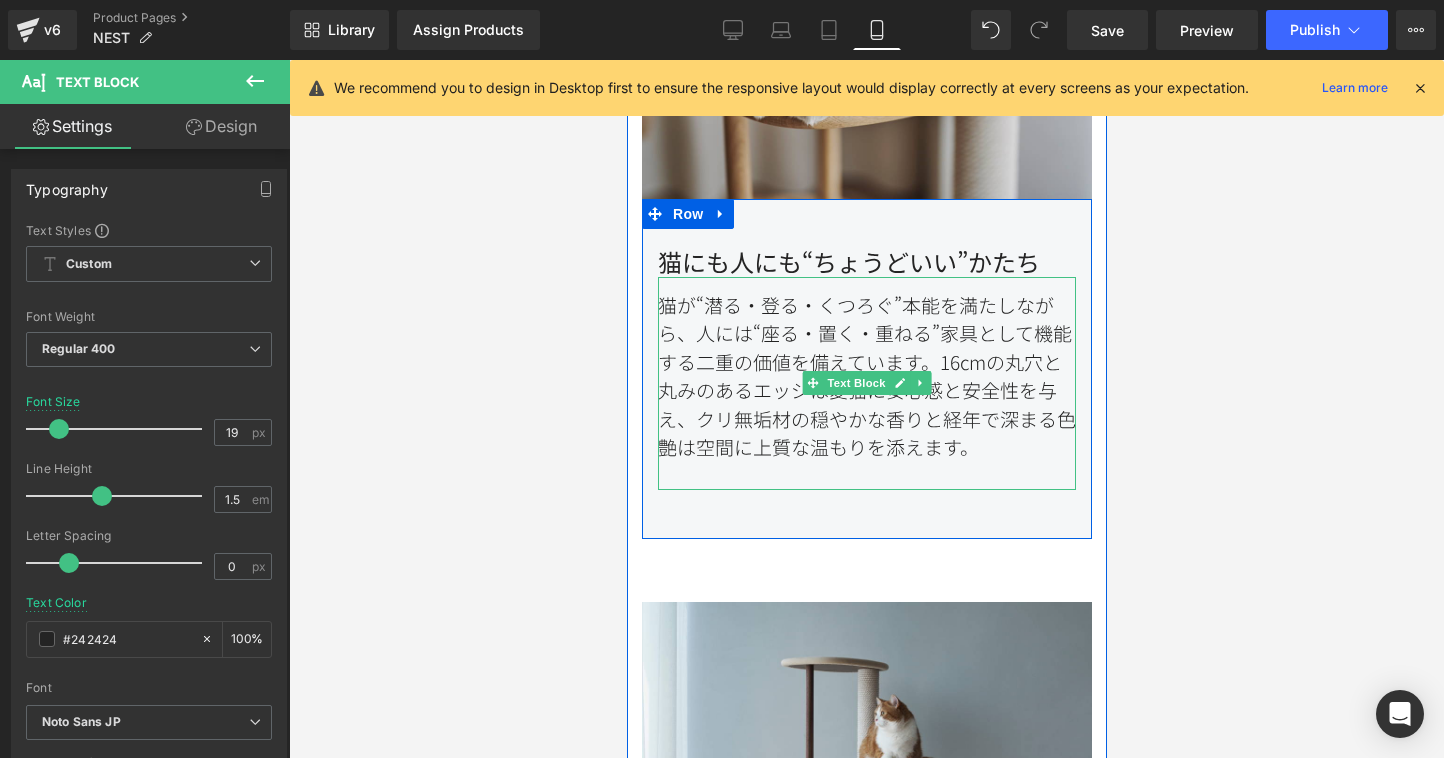 click on "猫が“潜る・登る・くつろぐ”本能を満たしながら、人には“座る・置く・重ねる”家具として機能する二重の価値を備えています。16cmの丸穴と丸みのあるエッジは愛猫に安心感と安全性を与え、クリ無垢材の穏やかな香りと経年で深まる色艶は空間に上質な温もりを添えます。" at bounding box center [866, 383] 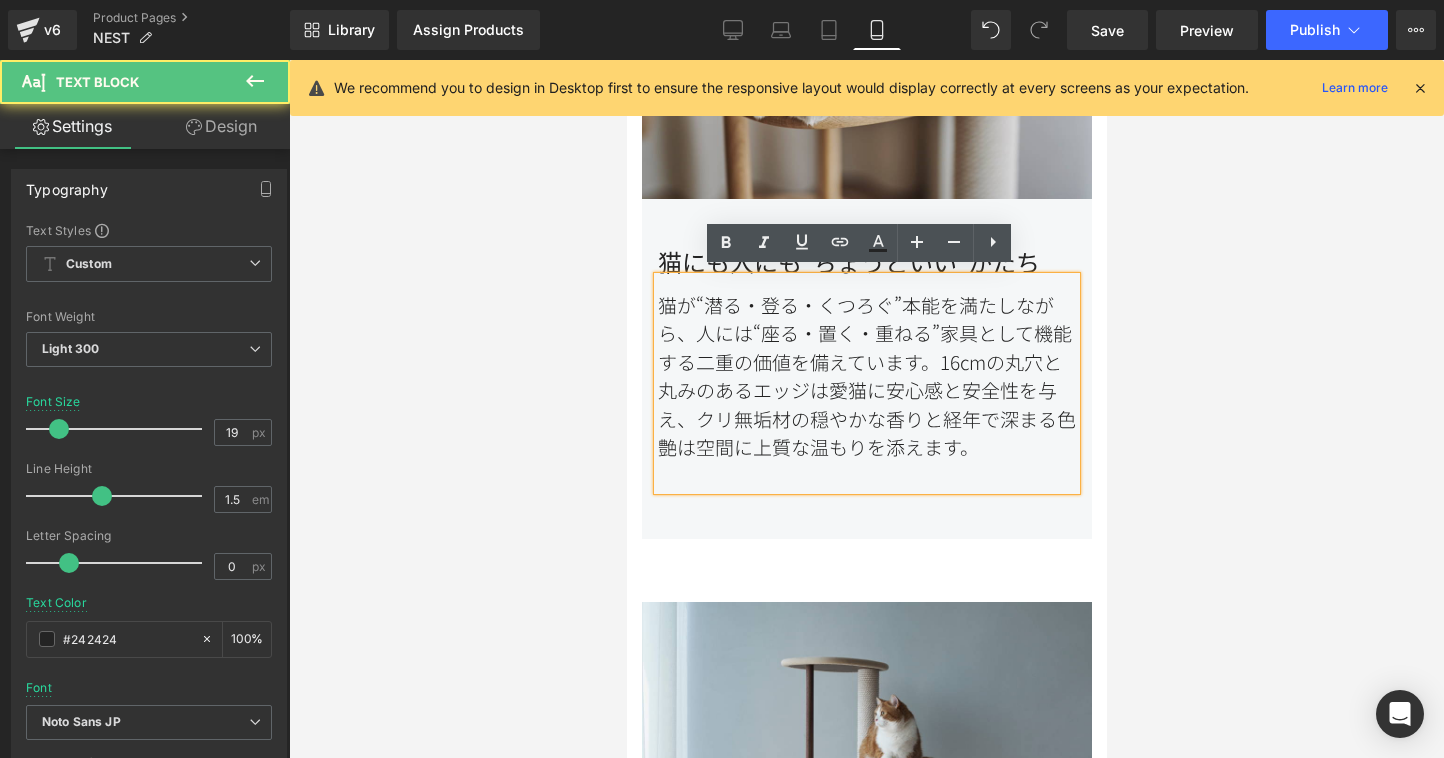 type 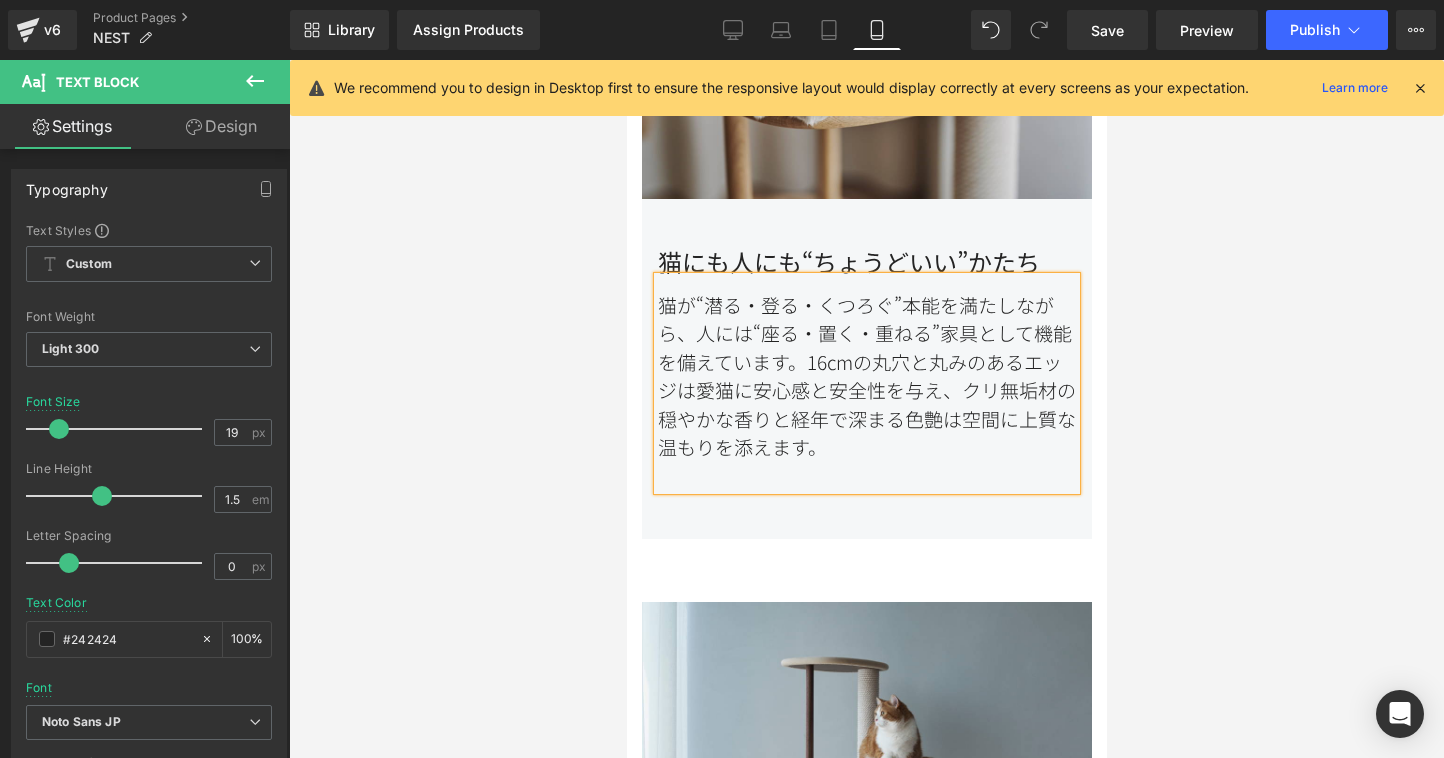 click on "猫が“潜る・登る・くつろぐ”本能を満たしながら、人には“座る・置く・重ねる”家具として機能を備えています。16cmの丸穴と丸みのあるエッジは愛猫に安心感と安全性を与え、クリ無垢材の穏やかな香りと経年で深まる色艶は空間に上質な温もりを添えます。" at bounding box center (866, 383) 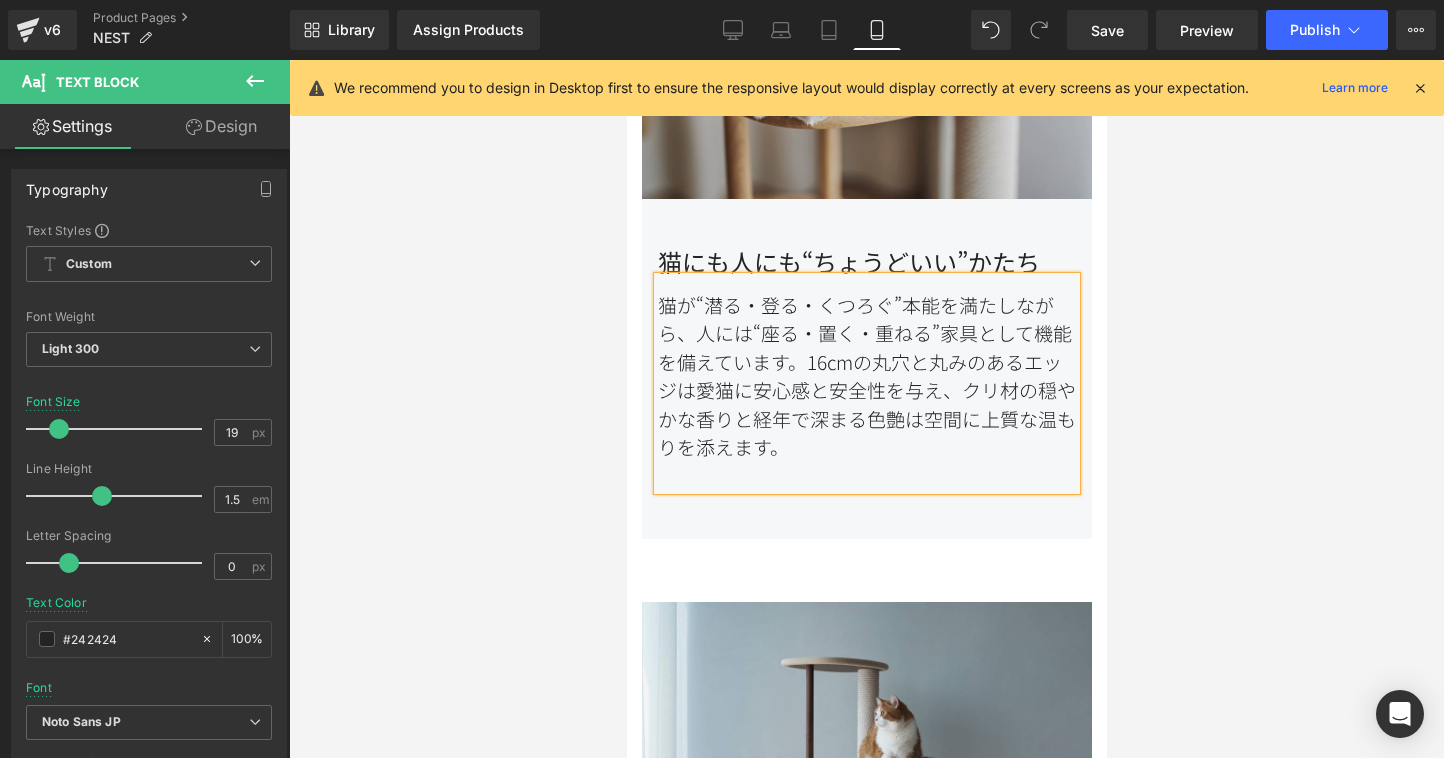 click on "猫が“潜る・登る・くつろぐ”本能を満たしながら、人には“座る・置く・重ねる”家具として機能を備えています。16cmの丸穴と丸みのあるエッジは愛猫に安心感と安全性を与え、クリ材の穏やかな香りと経年で深まる色艶は空間に上質な温もりを添えます。" at bounding box center [866, 383] 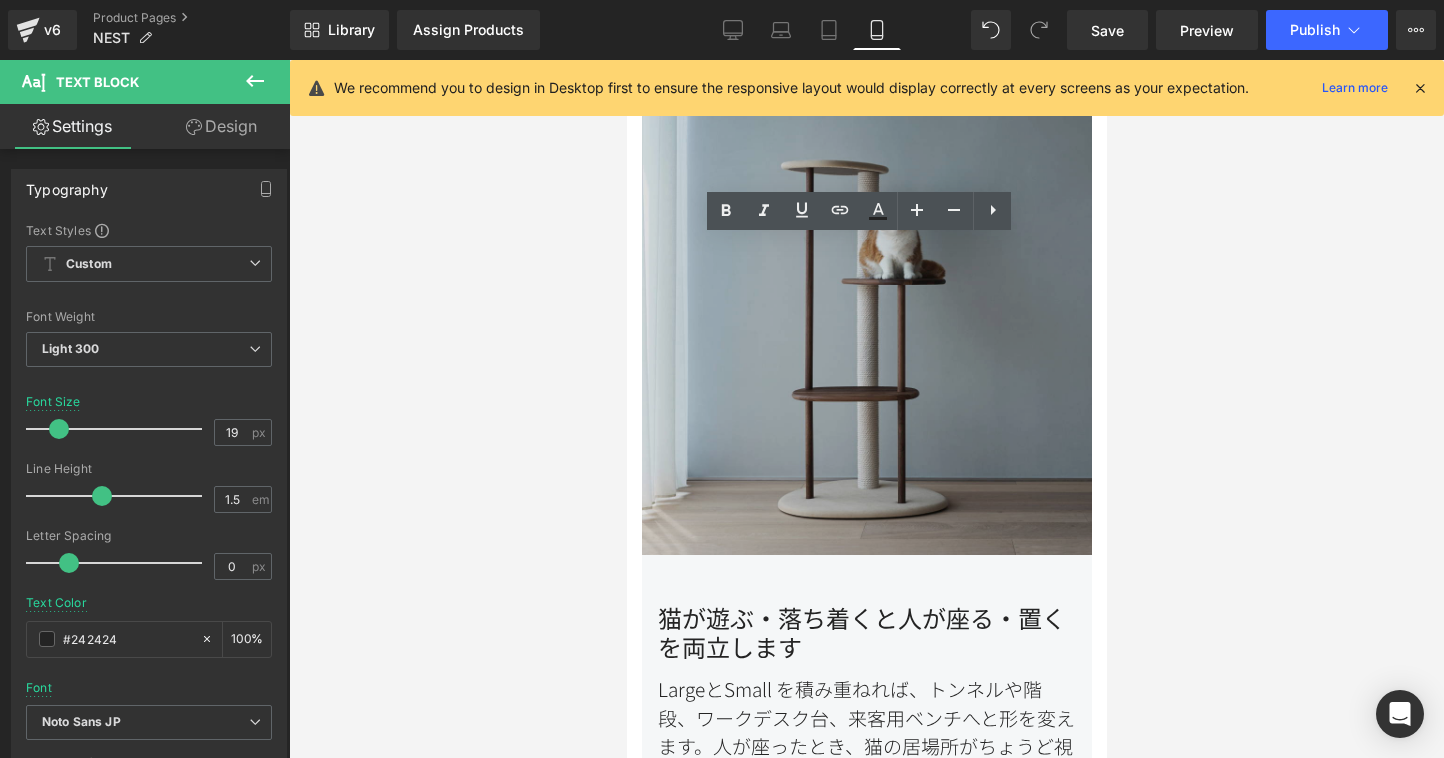 scroll, scrollTop: 1435, scrollLeft: 0, axis: vertical 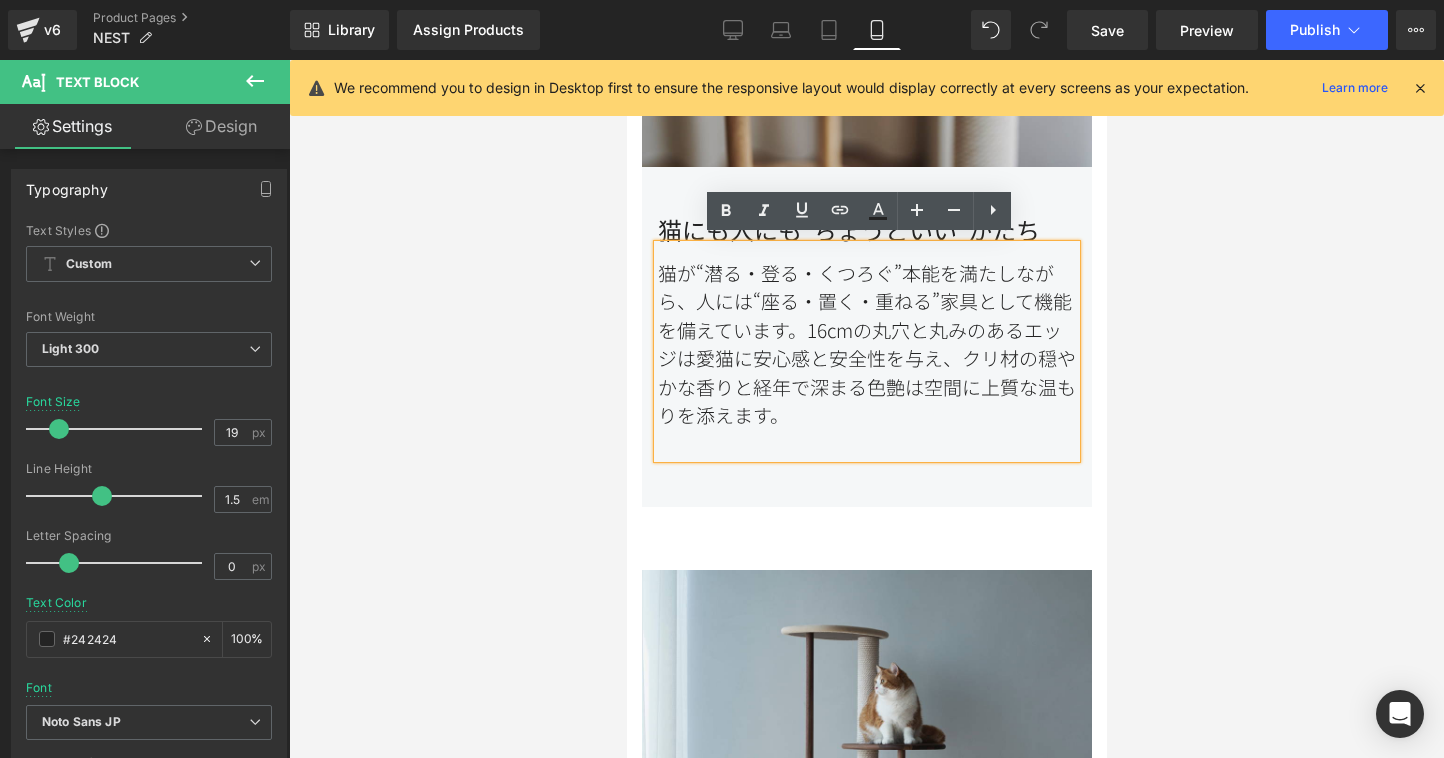 click on "猫が“潜る・登る・くつろぐ”本能を満たしながら、人には“座る・置く・重ねる”家具として機能を備えています。16cmの丸穴と丸みのあるエッジは愛猫に安心感と安全性を与え、クリ材の穏やかな香りと経年で深まる色艶は空間に上質な温もりを添えます。" at bounding box center [866, 351] 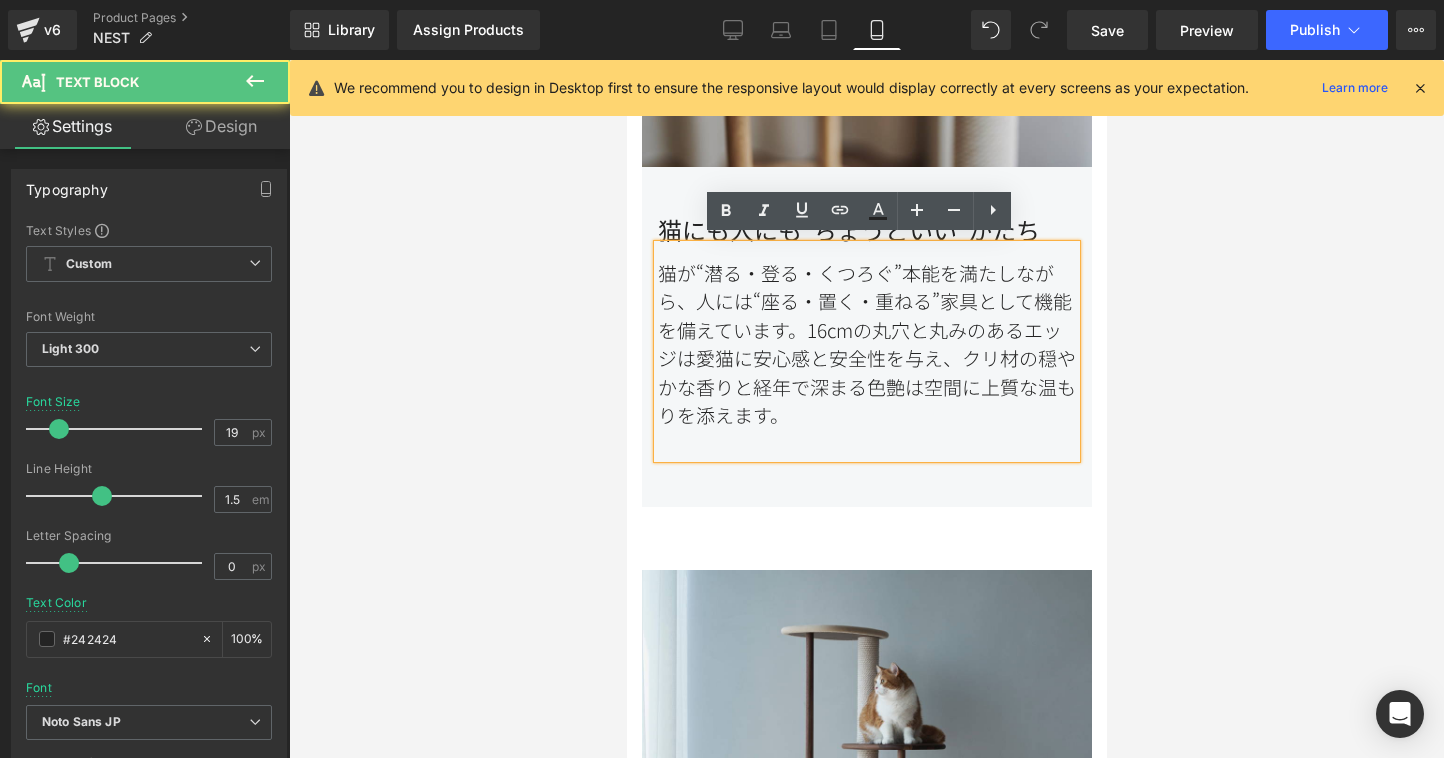 click on "猫が“潜る・登る・くつろぐ”本能を満たしながら、人には“座る・置く・重ねる”家具として機能を備えています。16cmの丸穴と丸みのあるエッジは愛猫に安心感と安全性を与え、クリ材の穏やかな香りと経年で深まる色艶は空間に上質な温もりを添えます。" at bounding box center [866, 351] 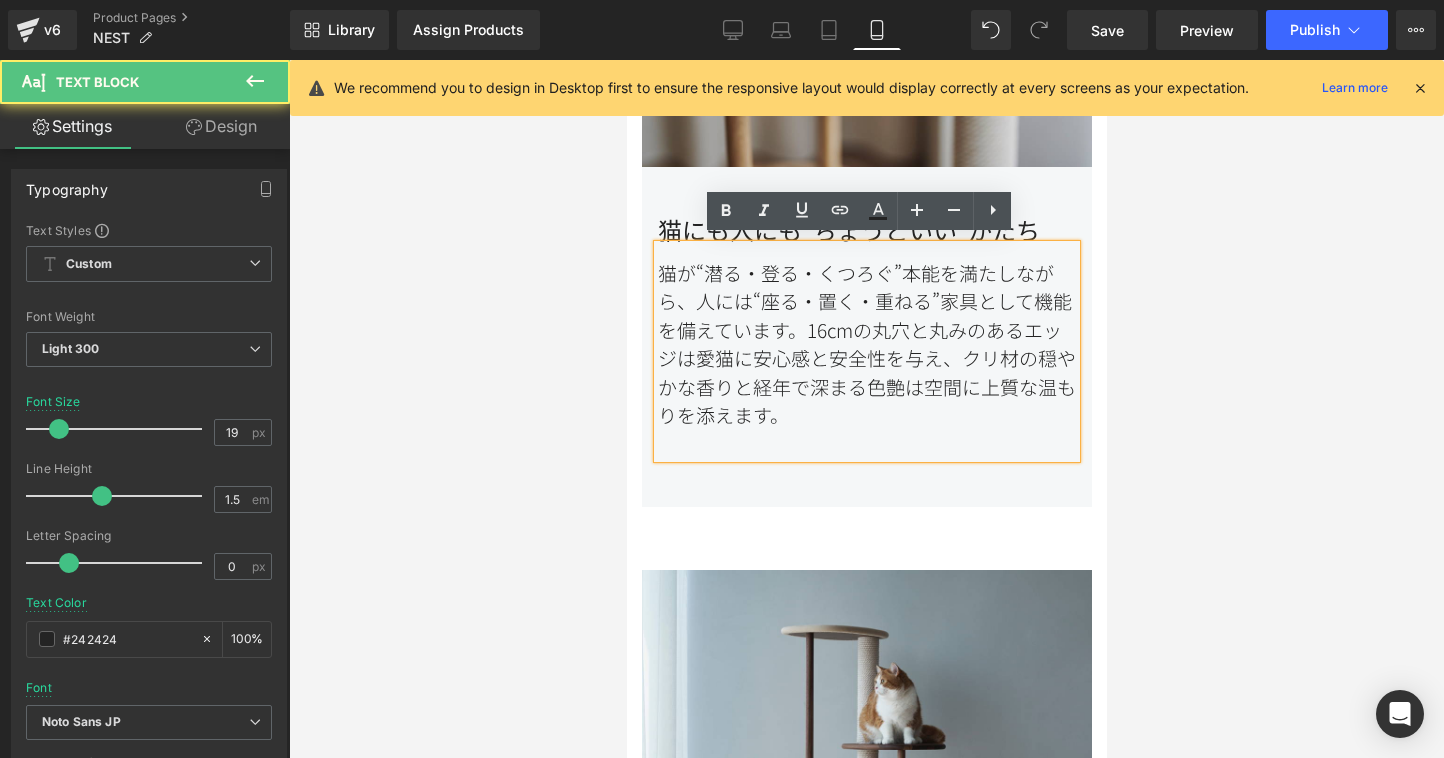 click on "猫が“潜る・登る・くつろぐ”本能を満たしながら、人には“座る・置く・重ねる”家具として機能を備えています。16cmの丸穴と丸みのあるエッジは愛猫に安心感と安全性を与え、クリ材の穏やかな香りと経年で深まる色艶は空間に上質な温もりを添えます。" at bounding box center [866, 351] 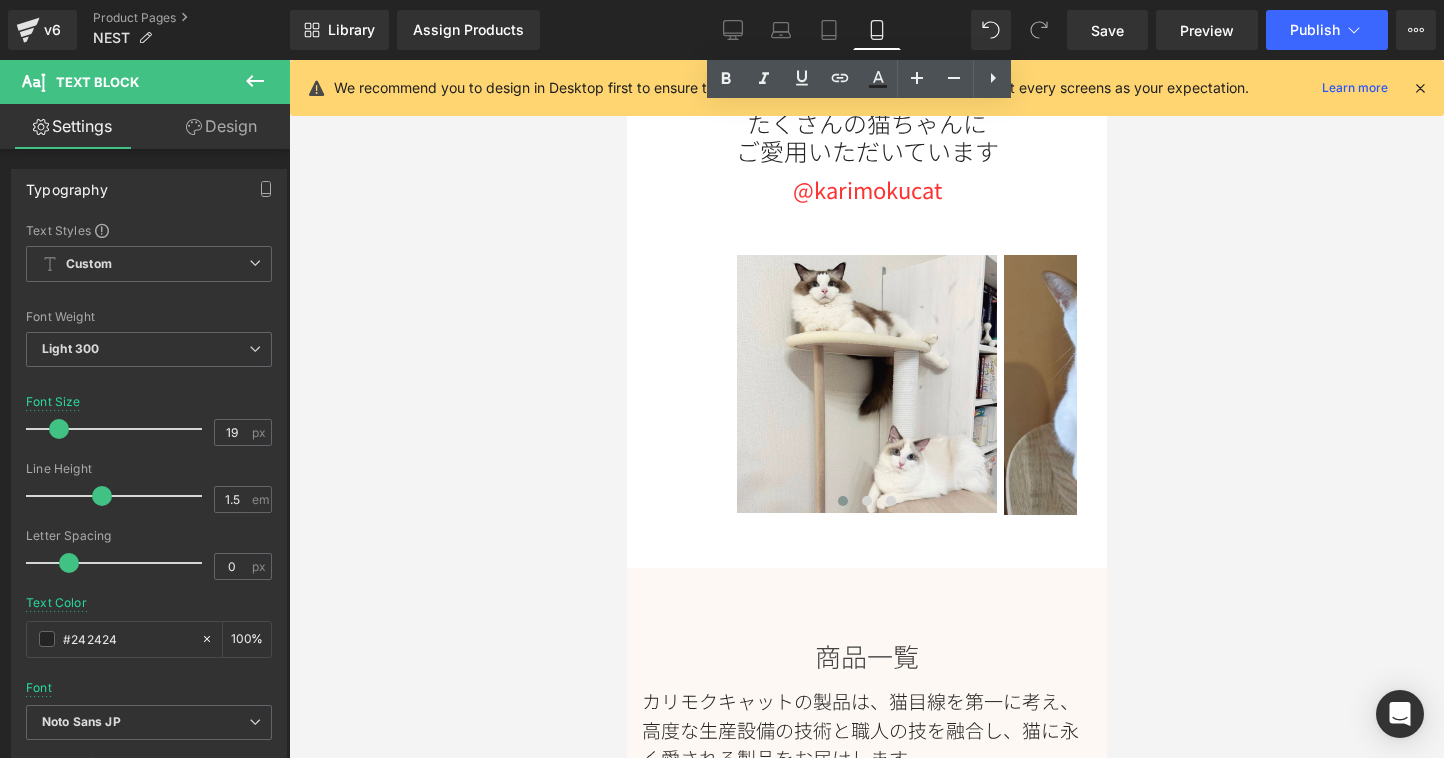 scroll, scrollTop: 4617, scrollLeft: 0, axis: vertical 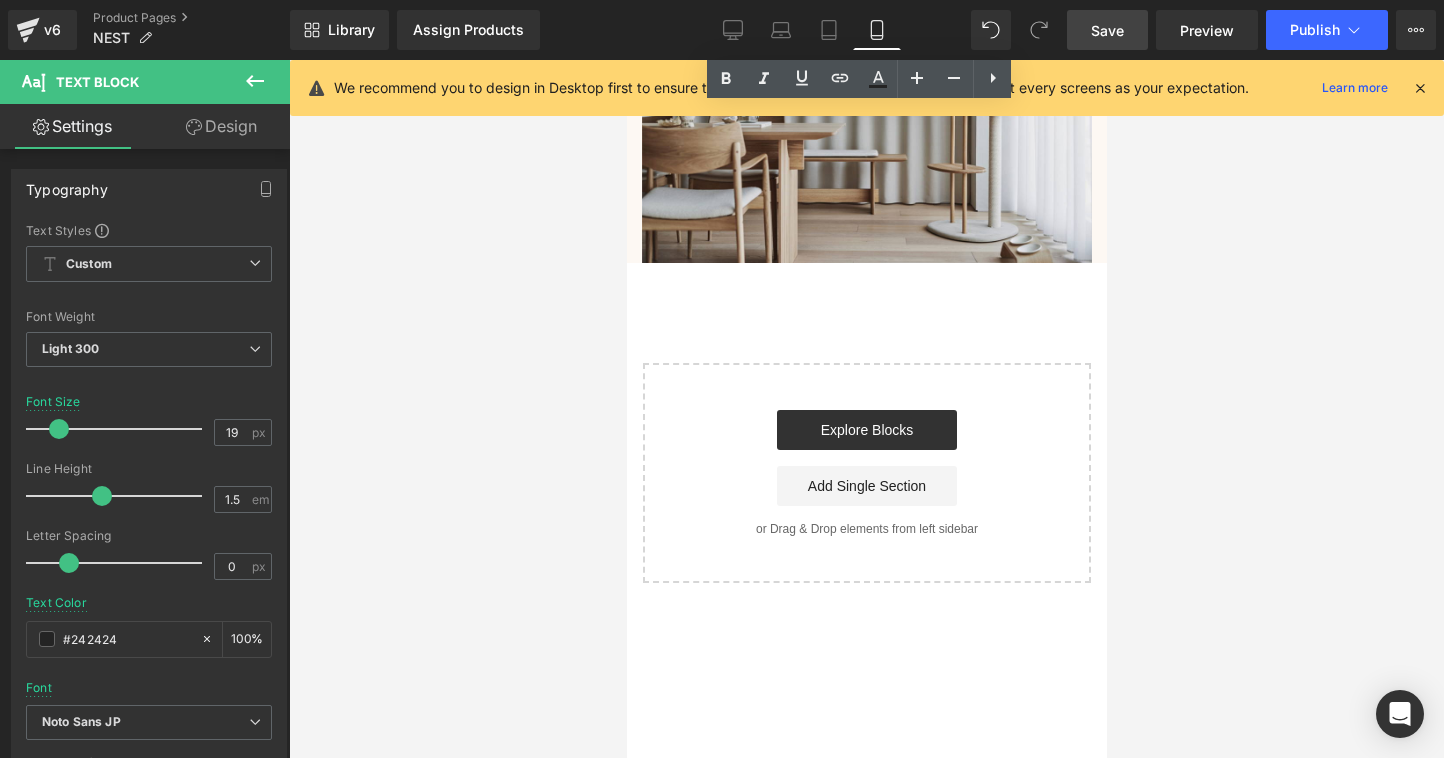 click on "Save" at bounding box center (1107, 30) 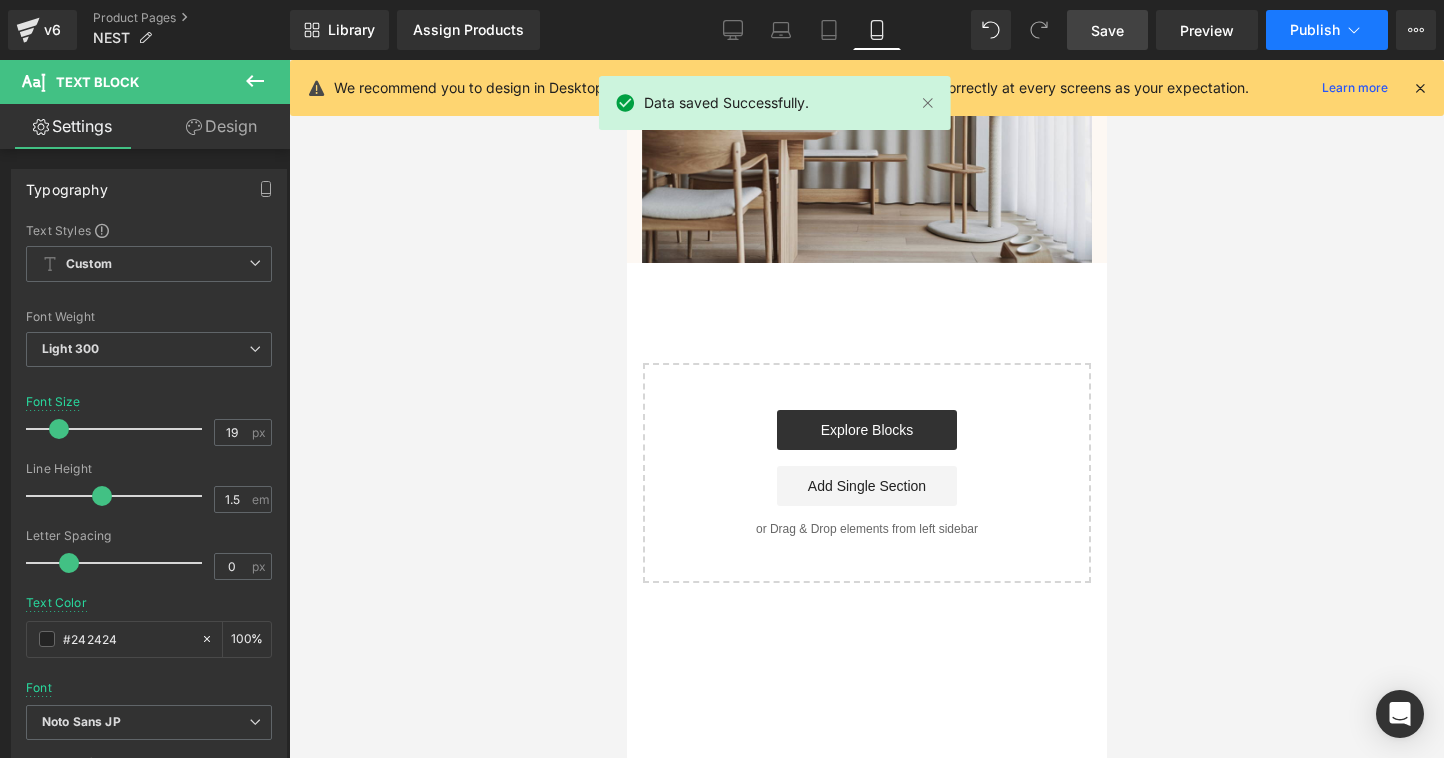 click on "Publish" at bounding box center [1327, 30] 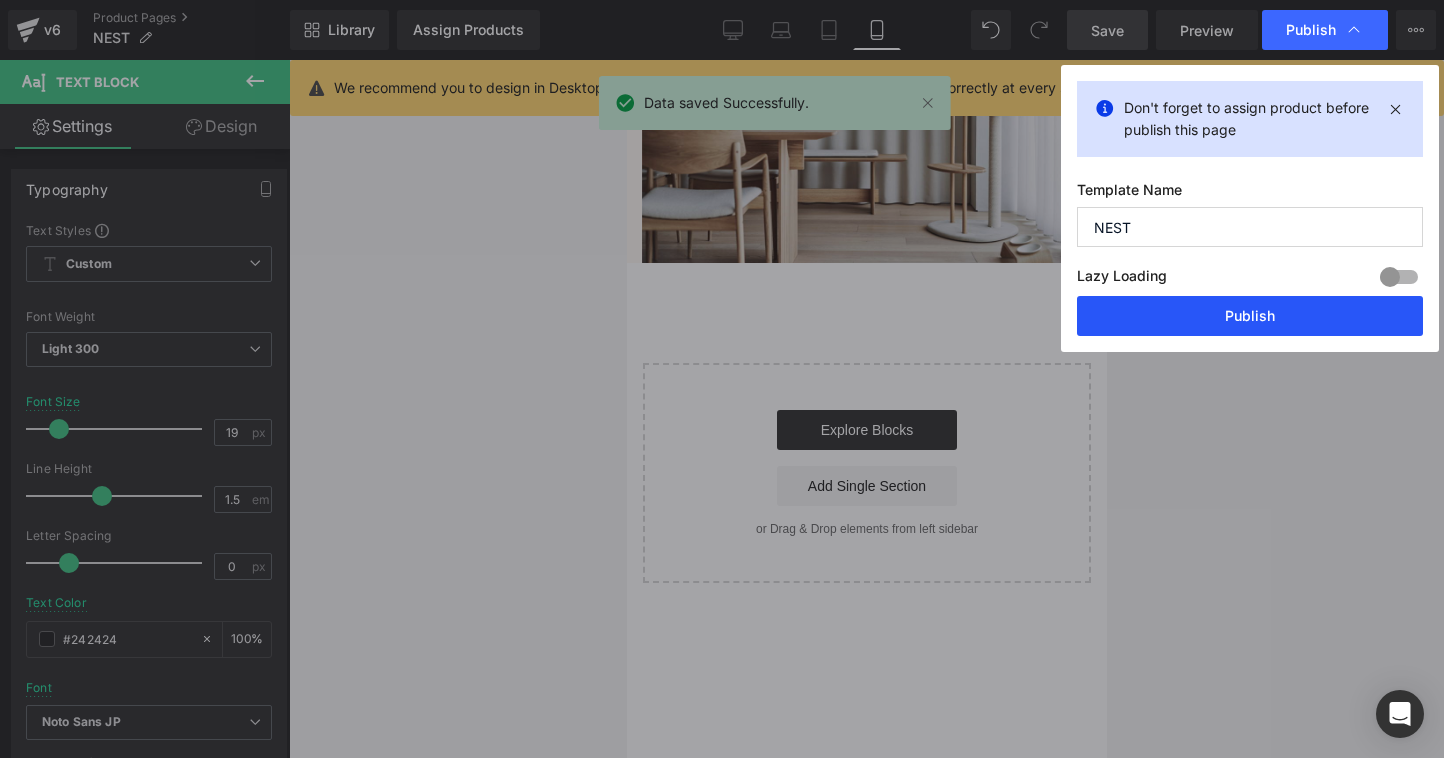 click on "Publish" at bounding box center [1250, 316] 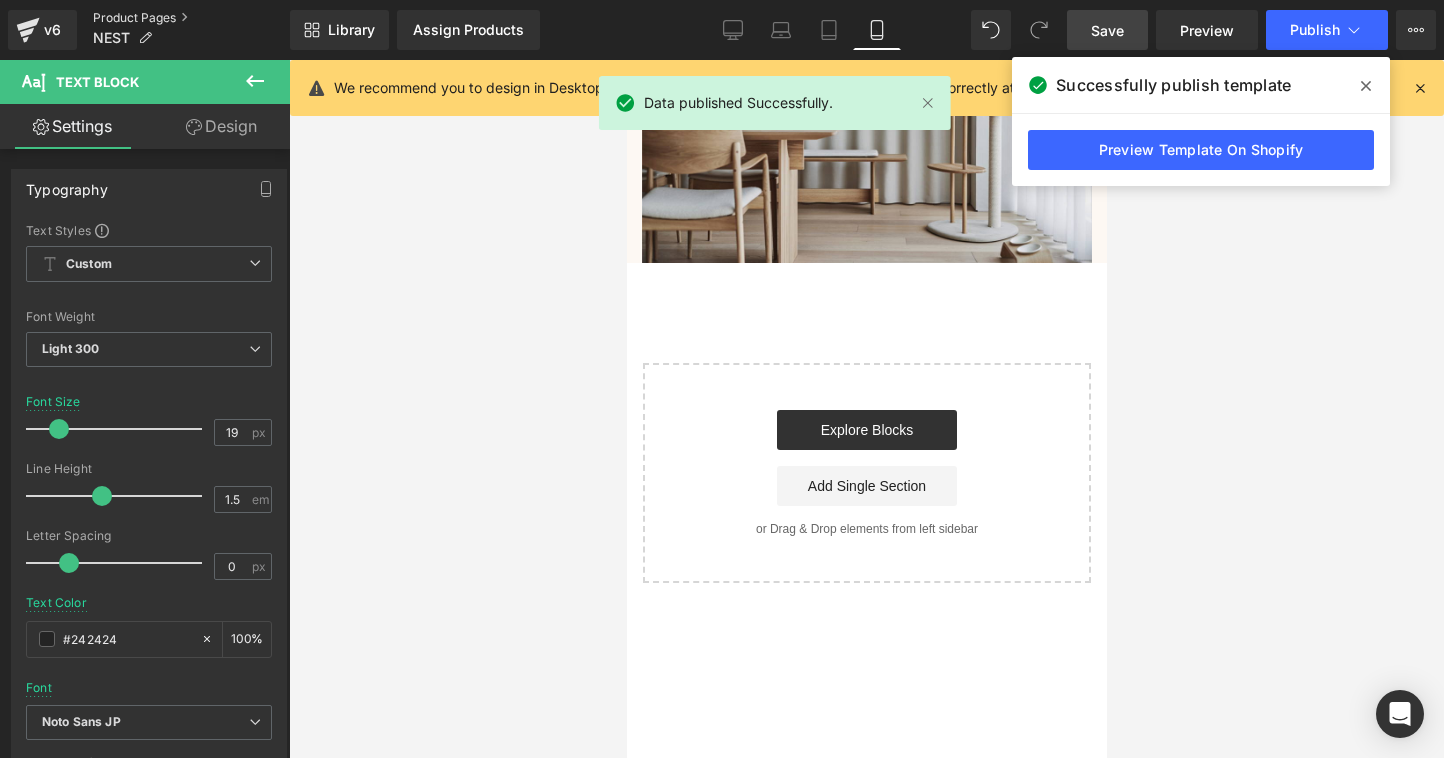 click on "Product Pages" at bounding box center [191, 18] 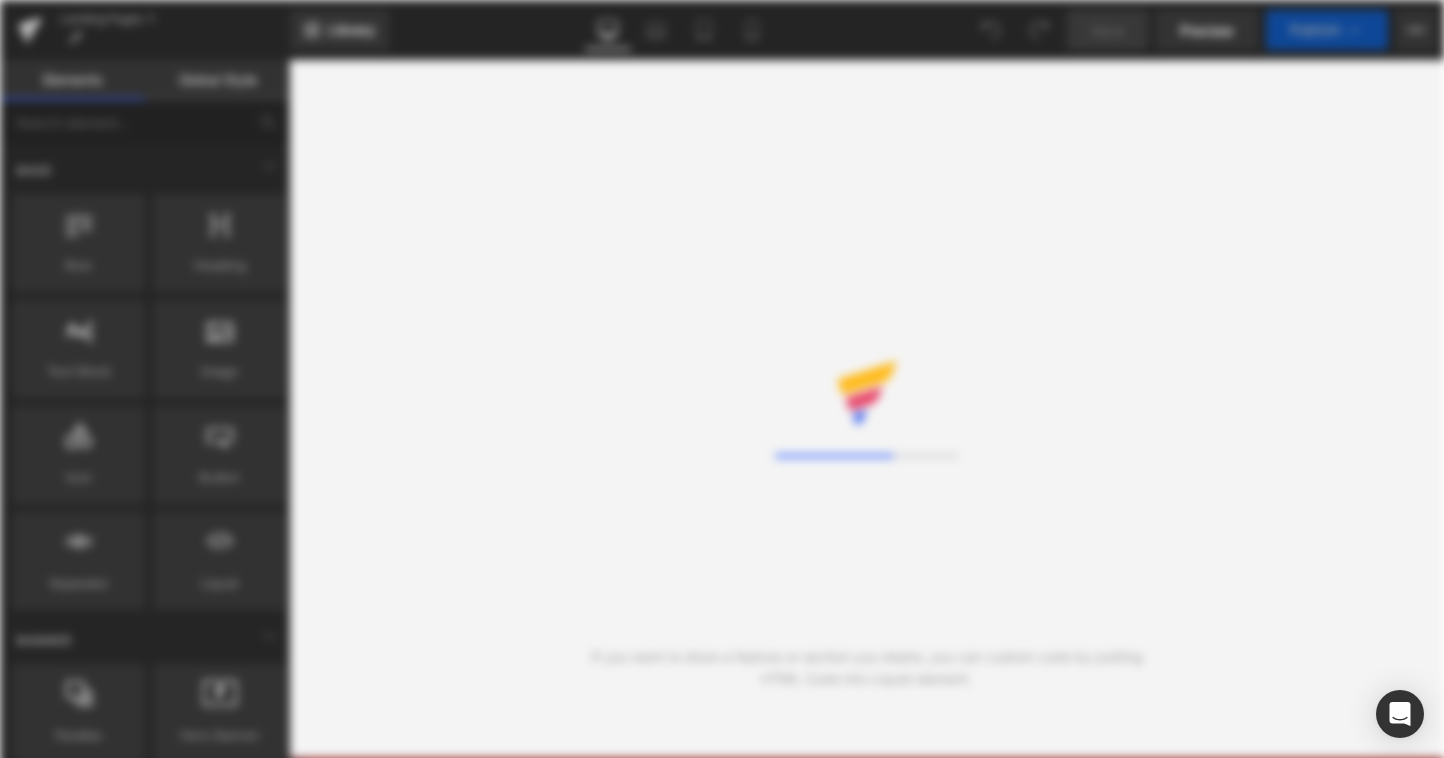 scroll, scrollTop: 0, scrollLeft: 0, axis: both 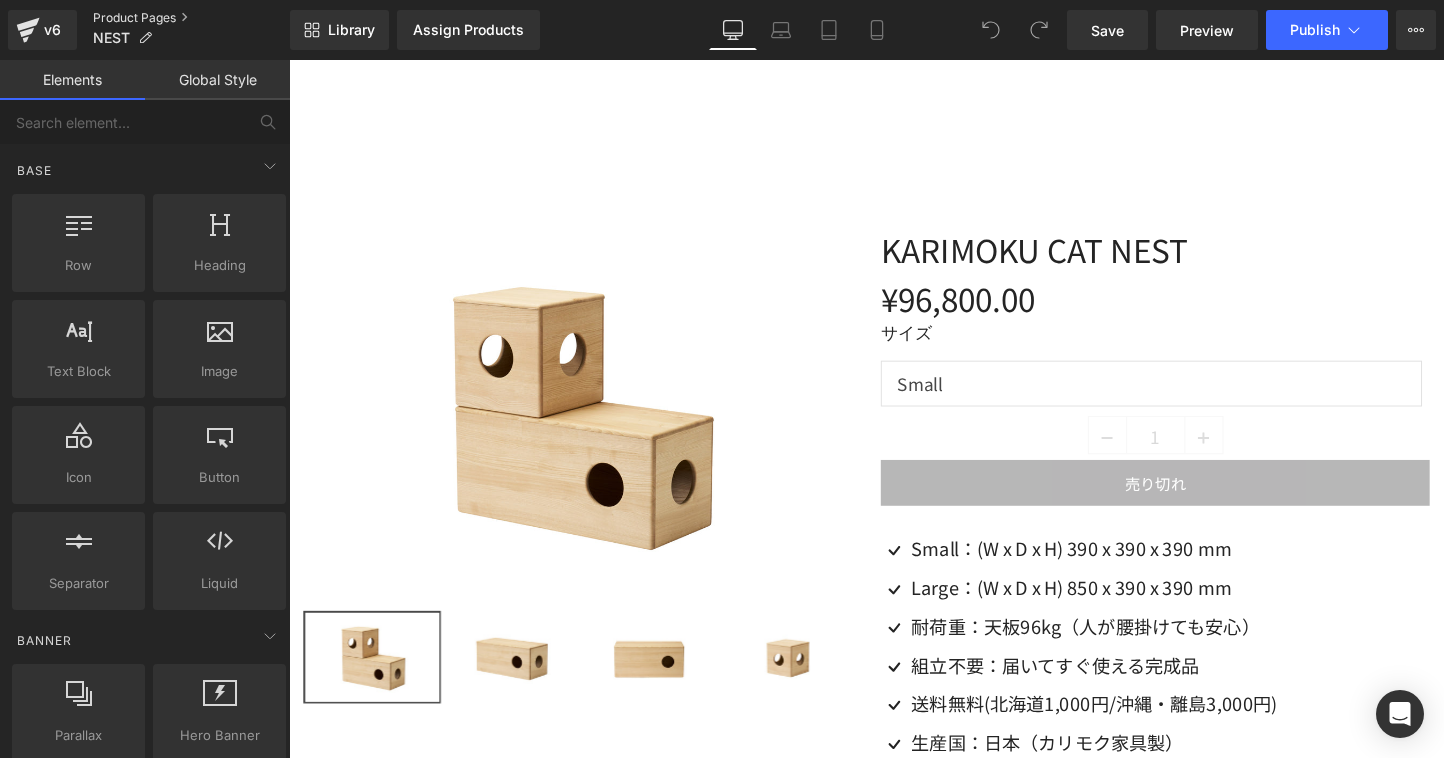 click on "Product Pages" at bounding box center (191, 18) 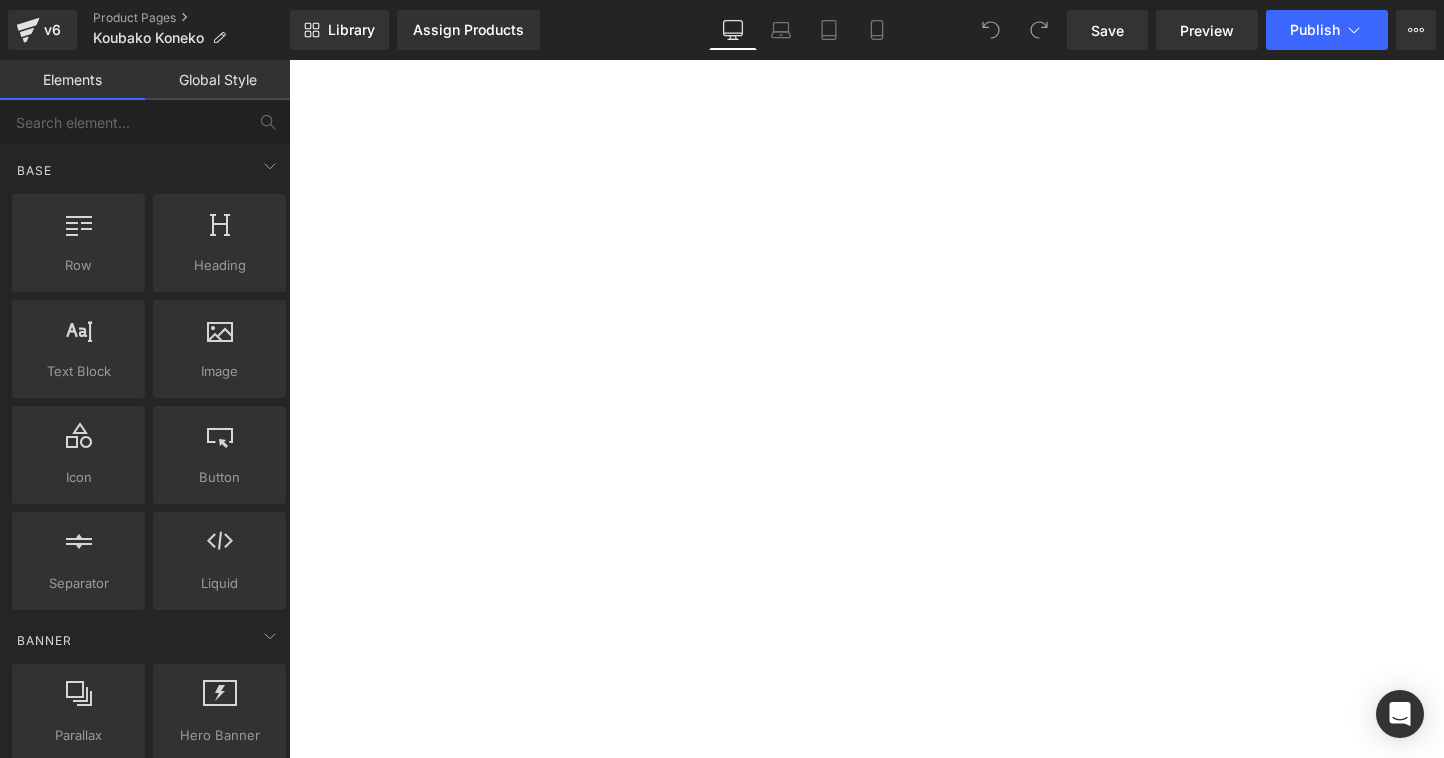 scroll, scrollTop: 0, scrollLeft: 0, axis: both 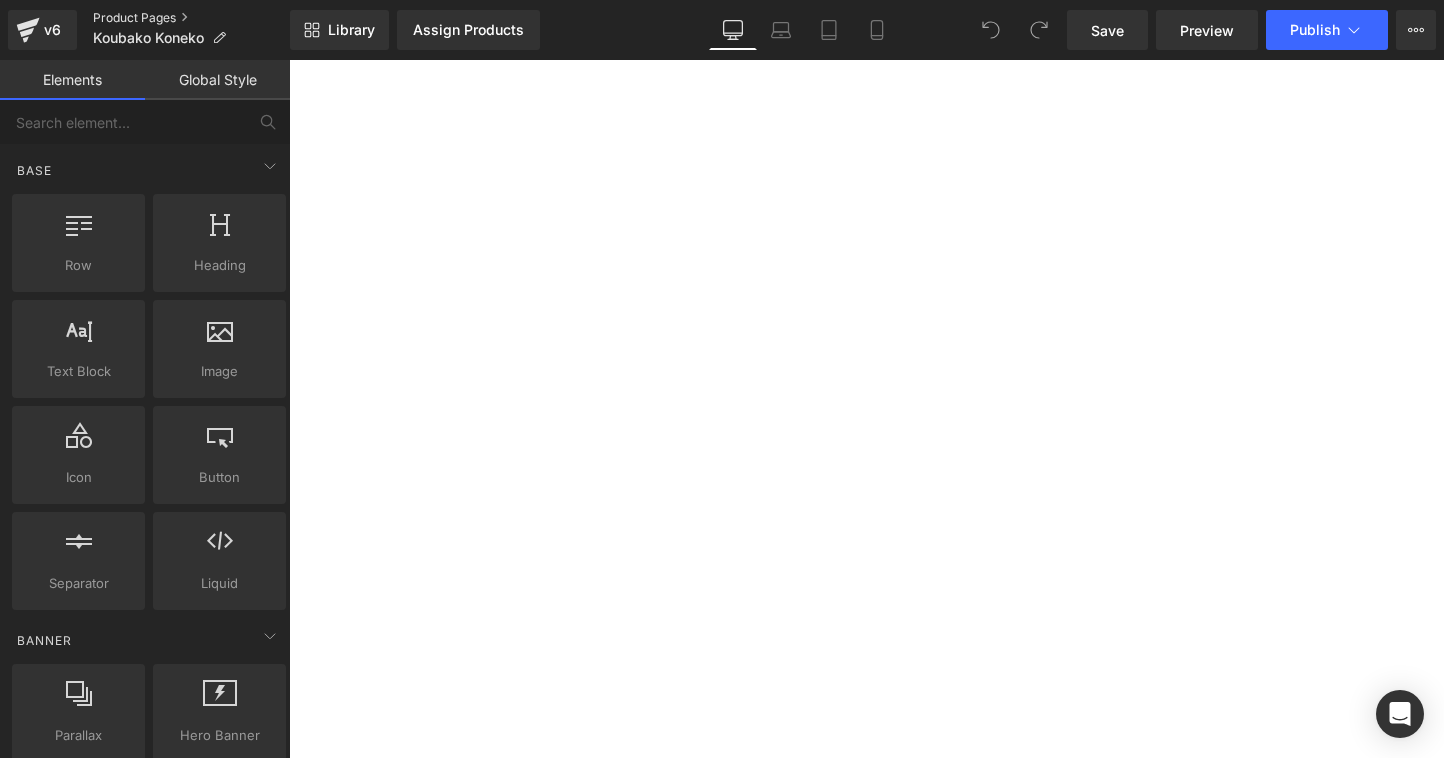 click on "Product Pages" at bounding box center [191, 18] 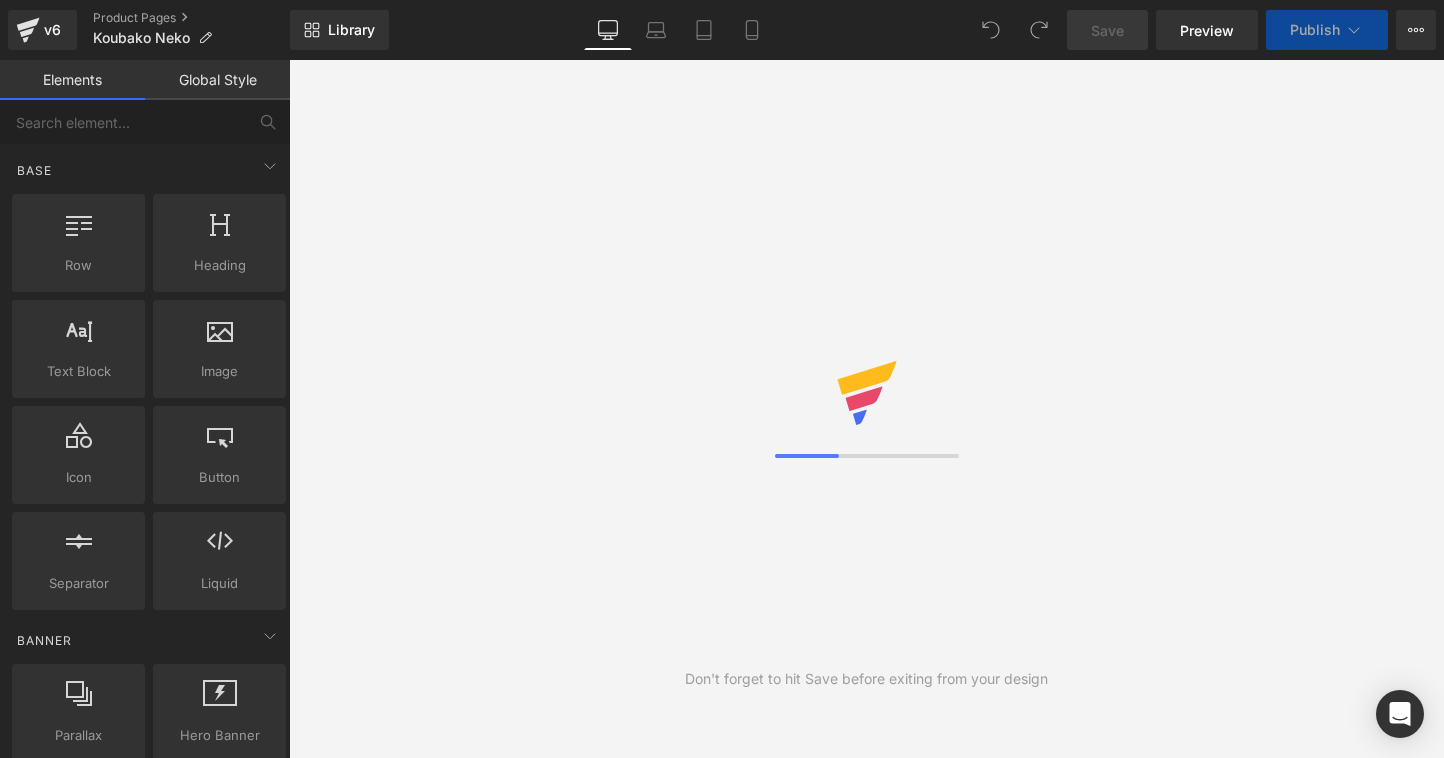 scroll, scrollTop: 0, scrollLeft: 0, axis: both 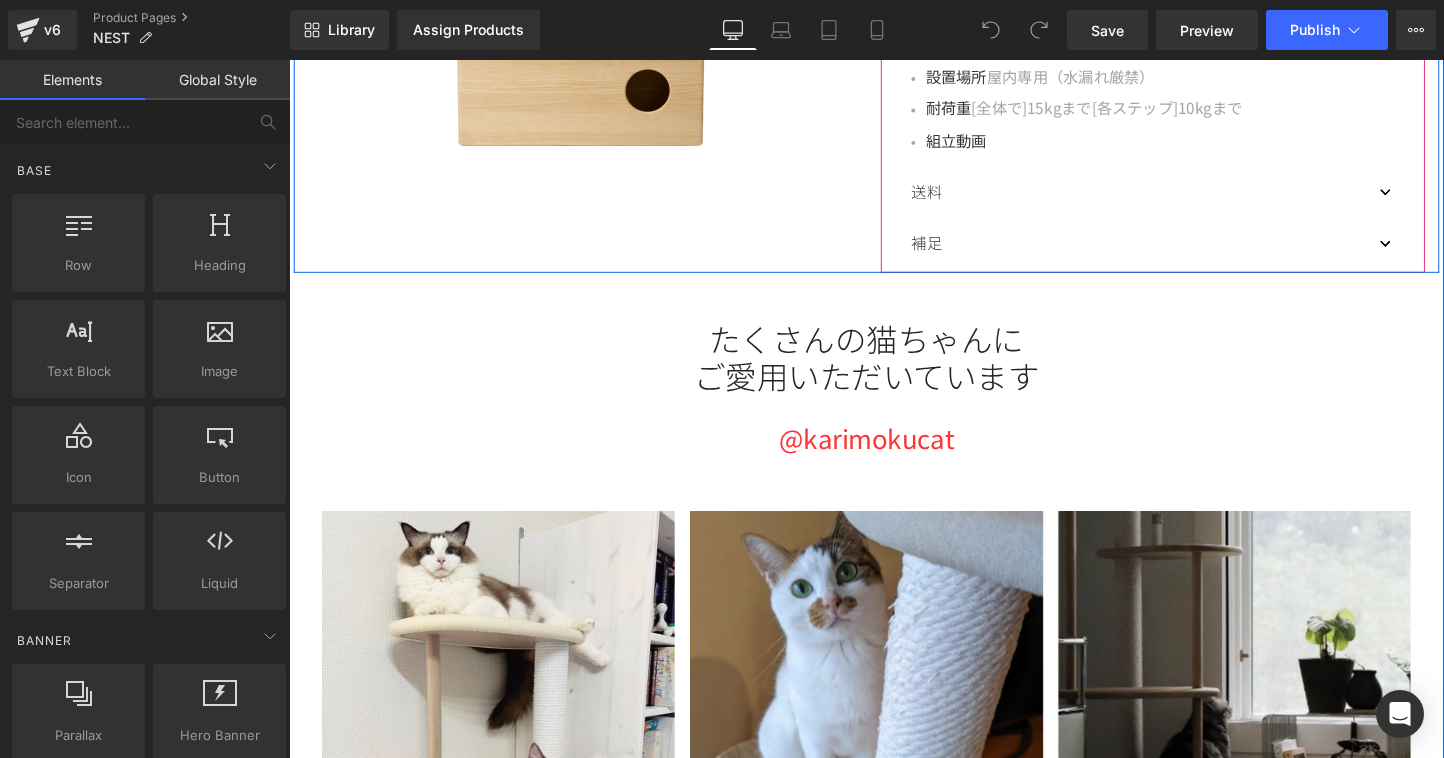 click at bounding box center [1439, 252] 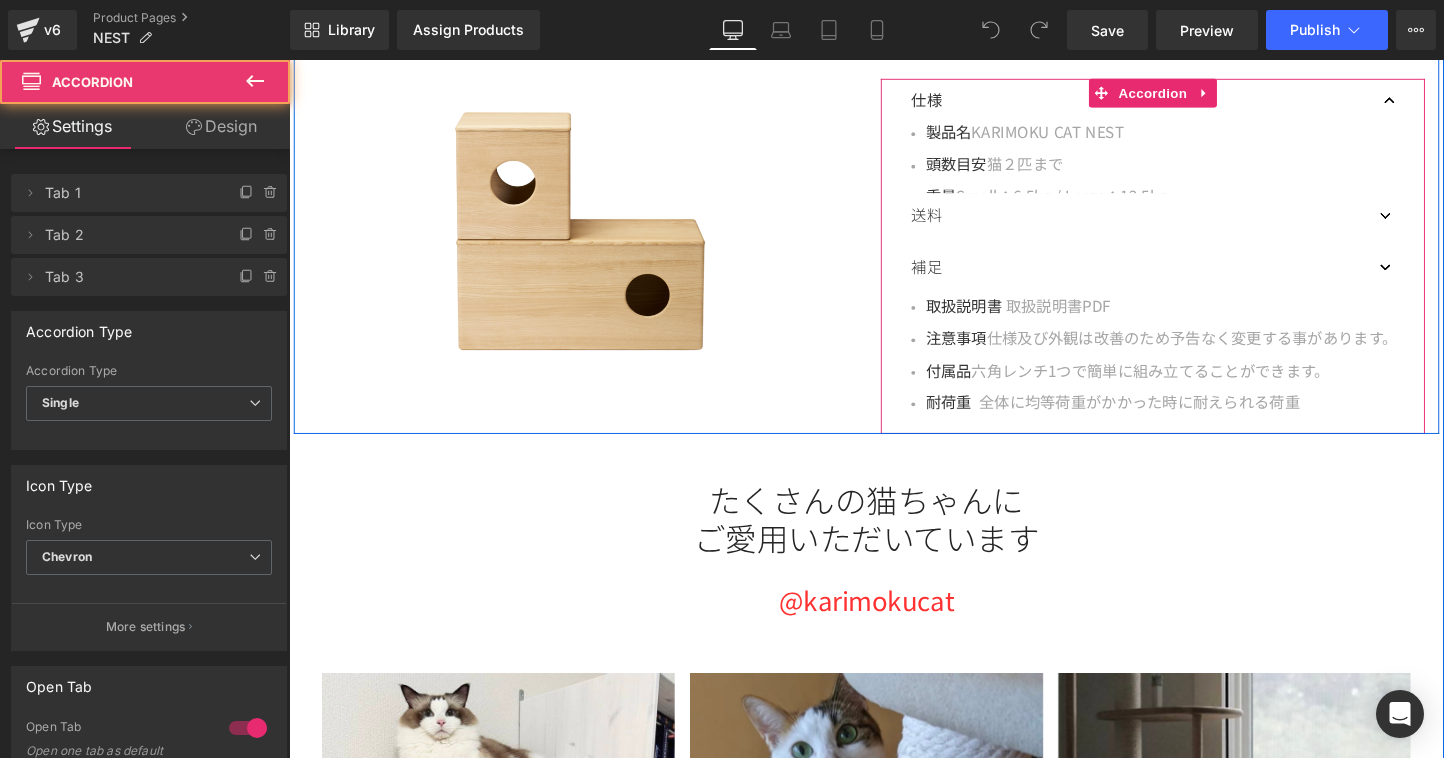 scroll, scrollTop: 2023, scrollLeft: 0, axis: vertical 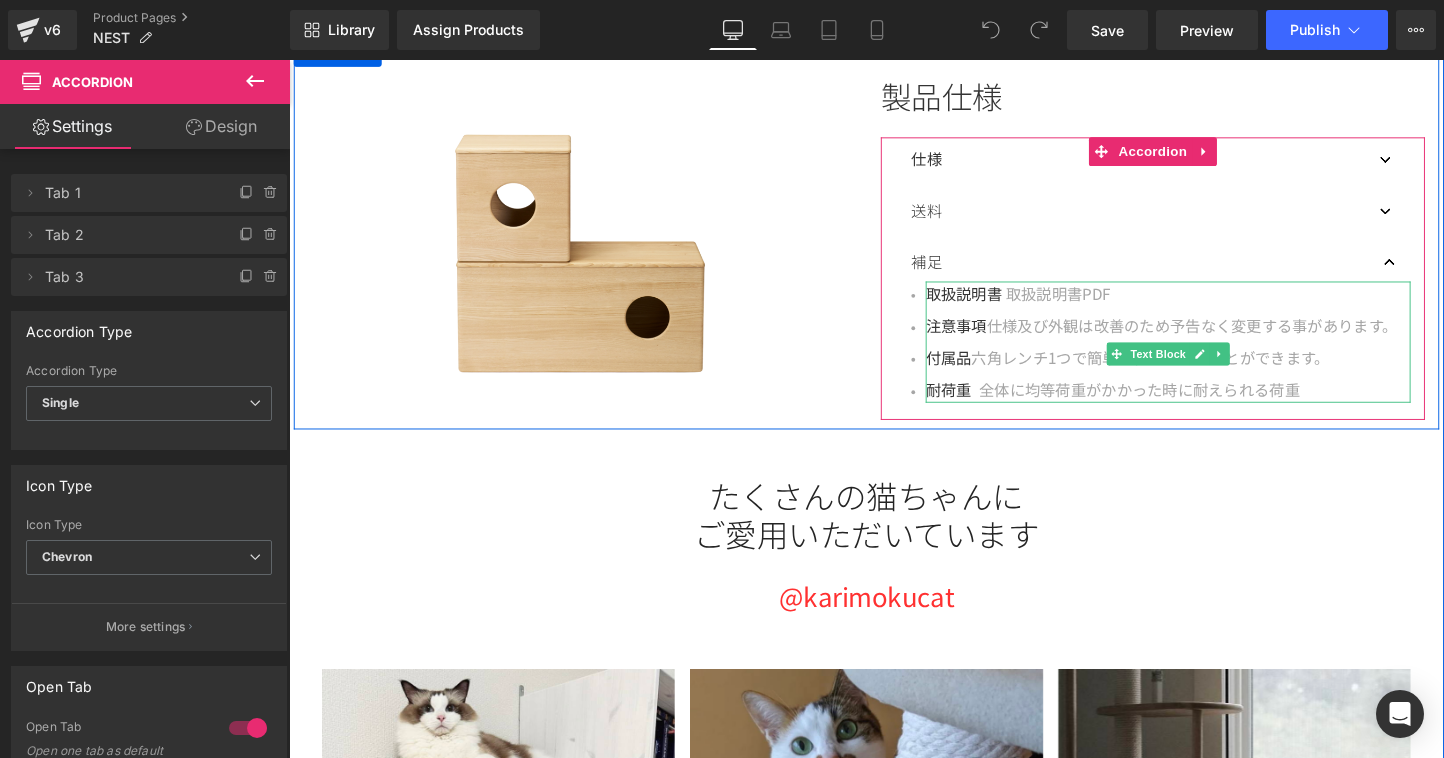 click on "取扱説明書     取扱説明書PDF" at bounding box center [1210, 305] 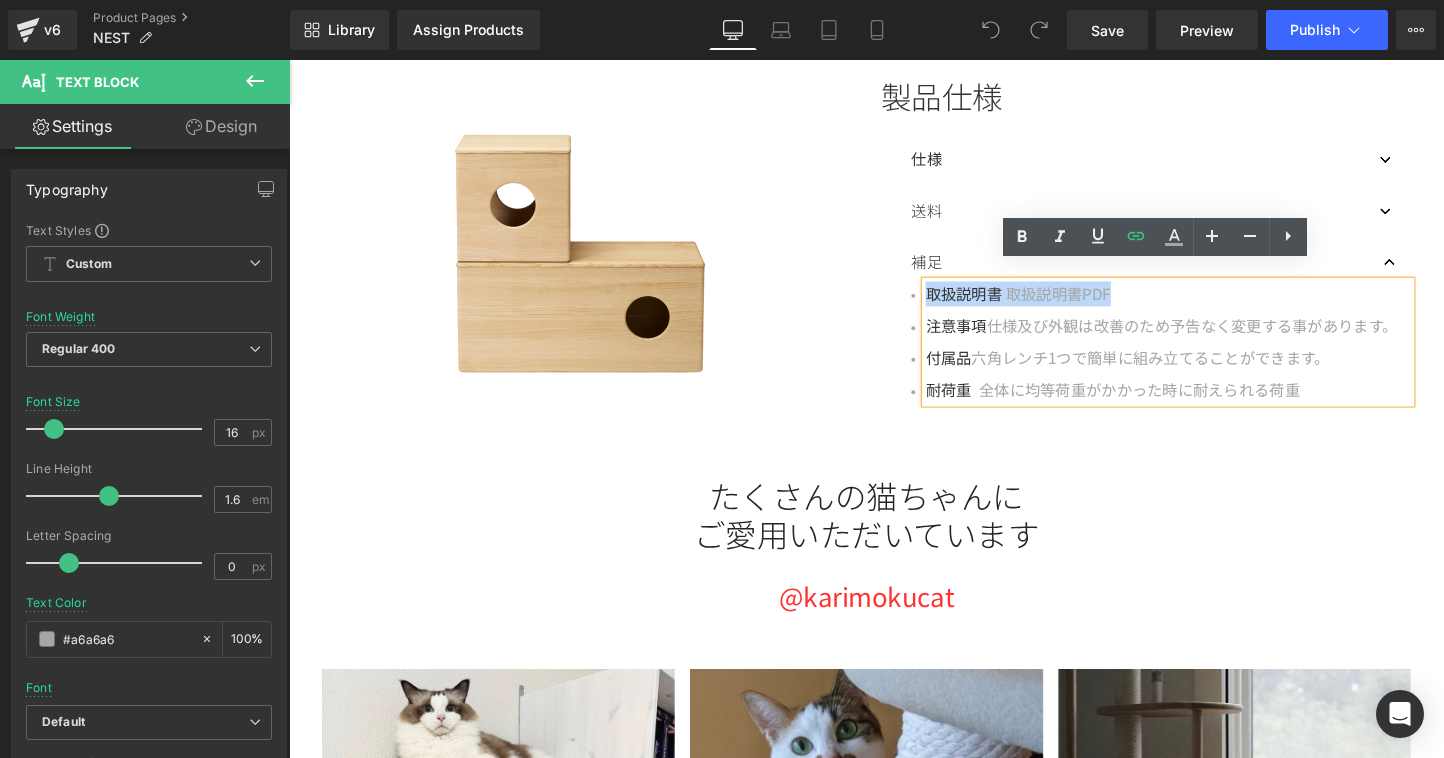drag, startPoint x: 1193, startPoint y: 288, endPoint x: 909, endPoint y: 285, distance: 284.01584 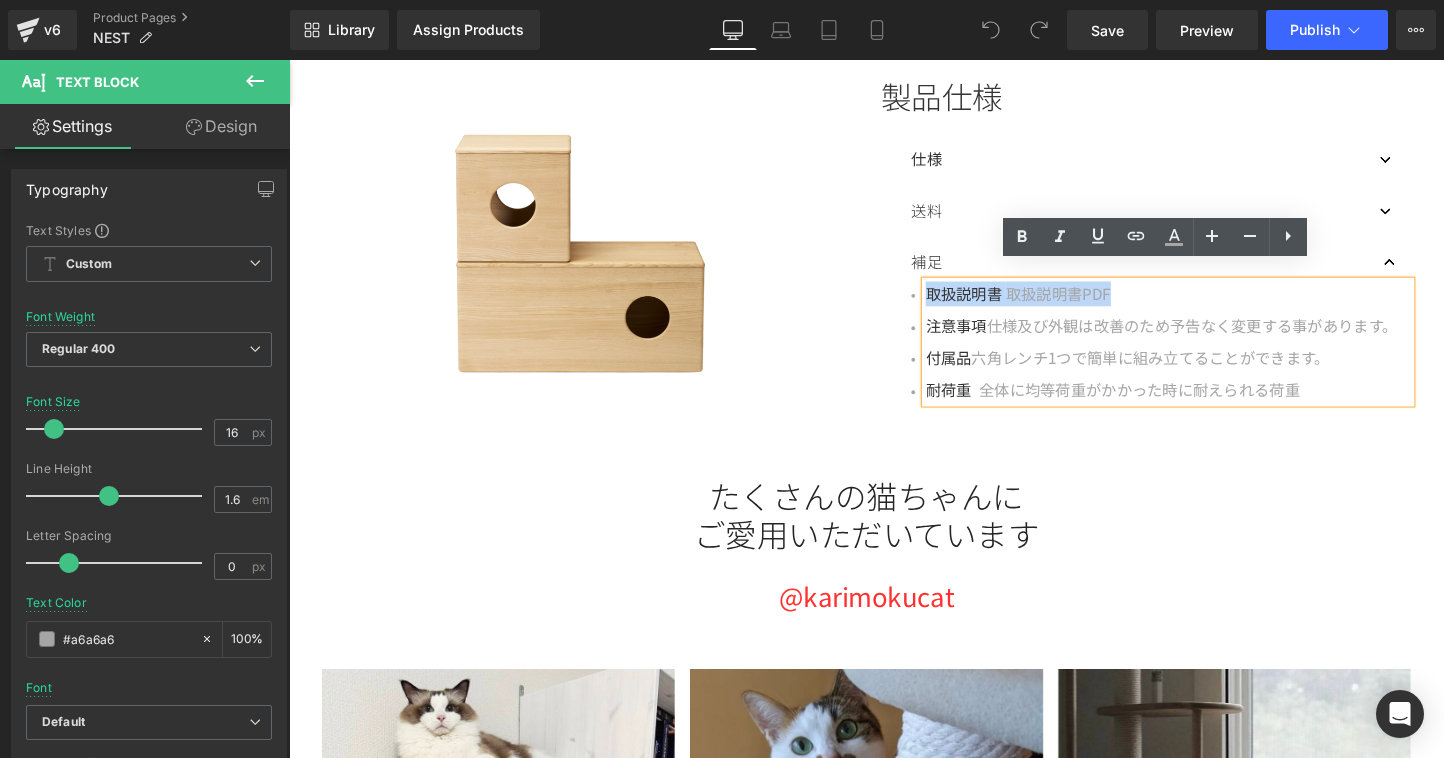 type 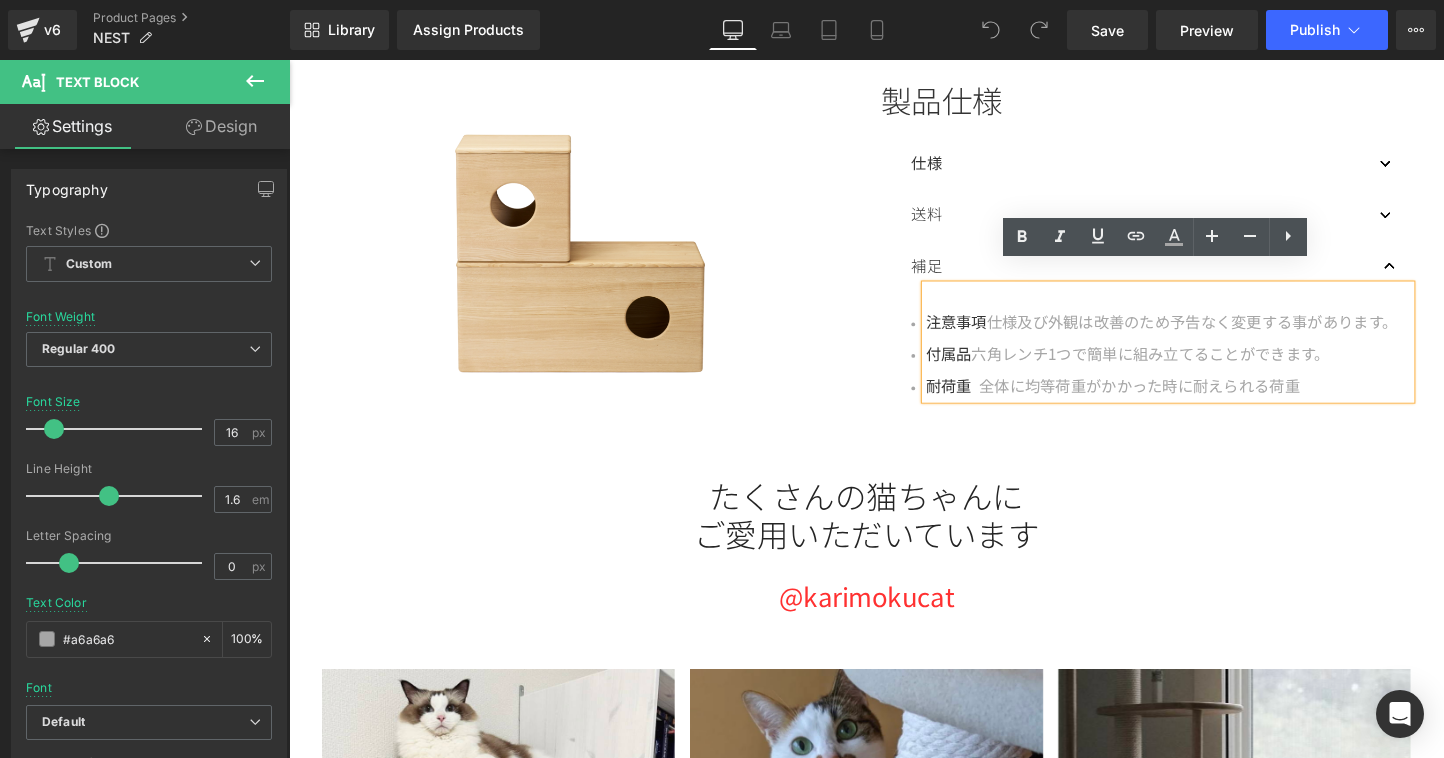 scroll, scrollTop: 2025, scrollLeft: 0, axis: vertical 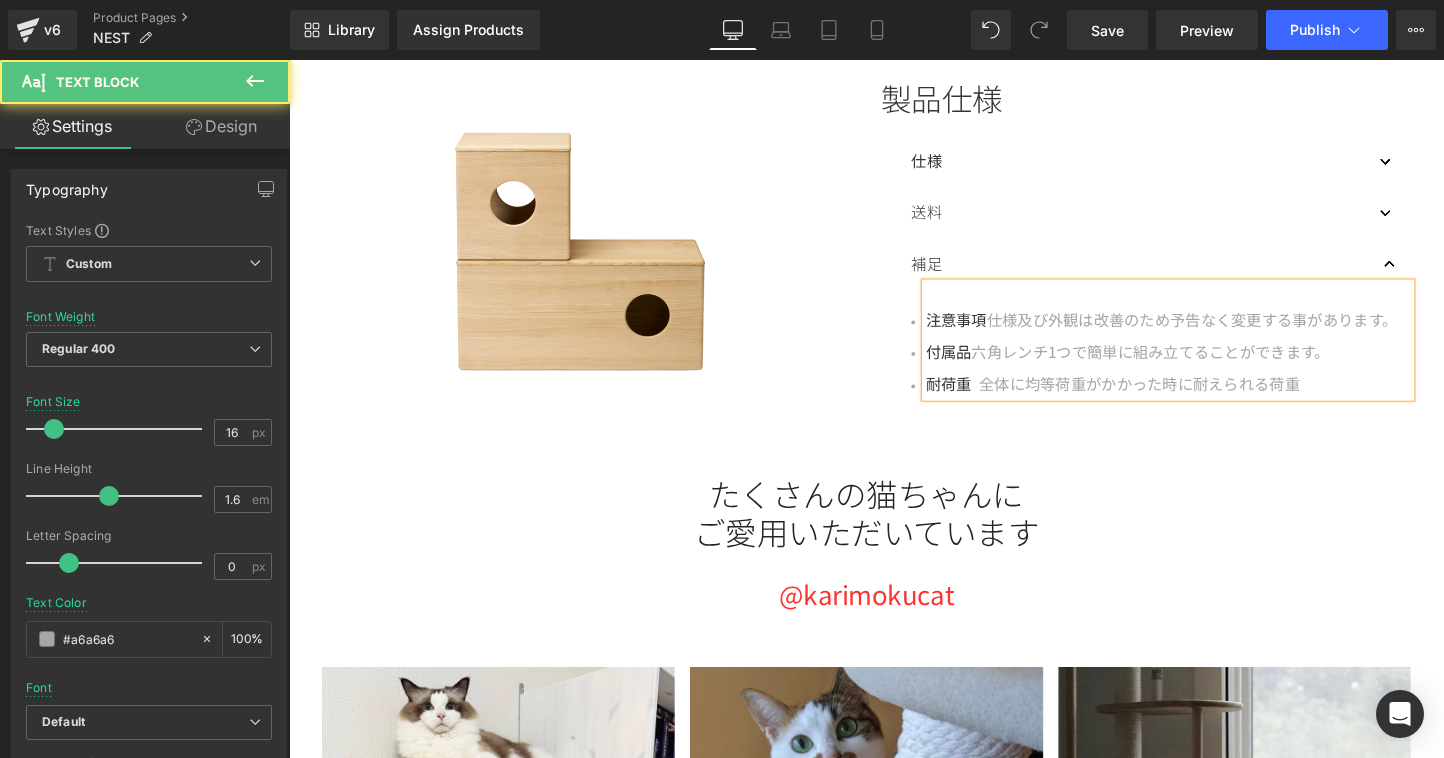 click on "注意事項" at bounding box center [988, 332] 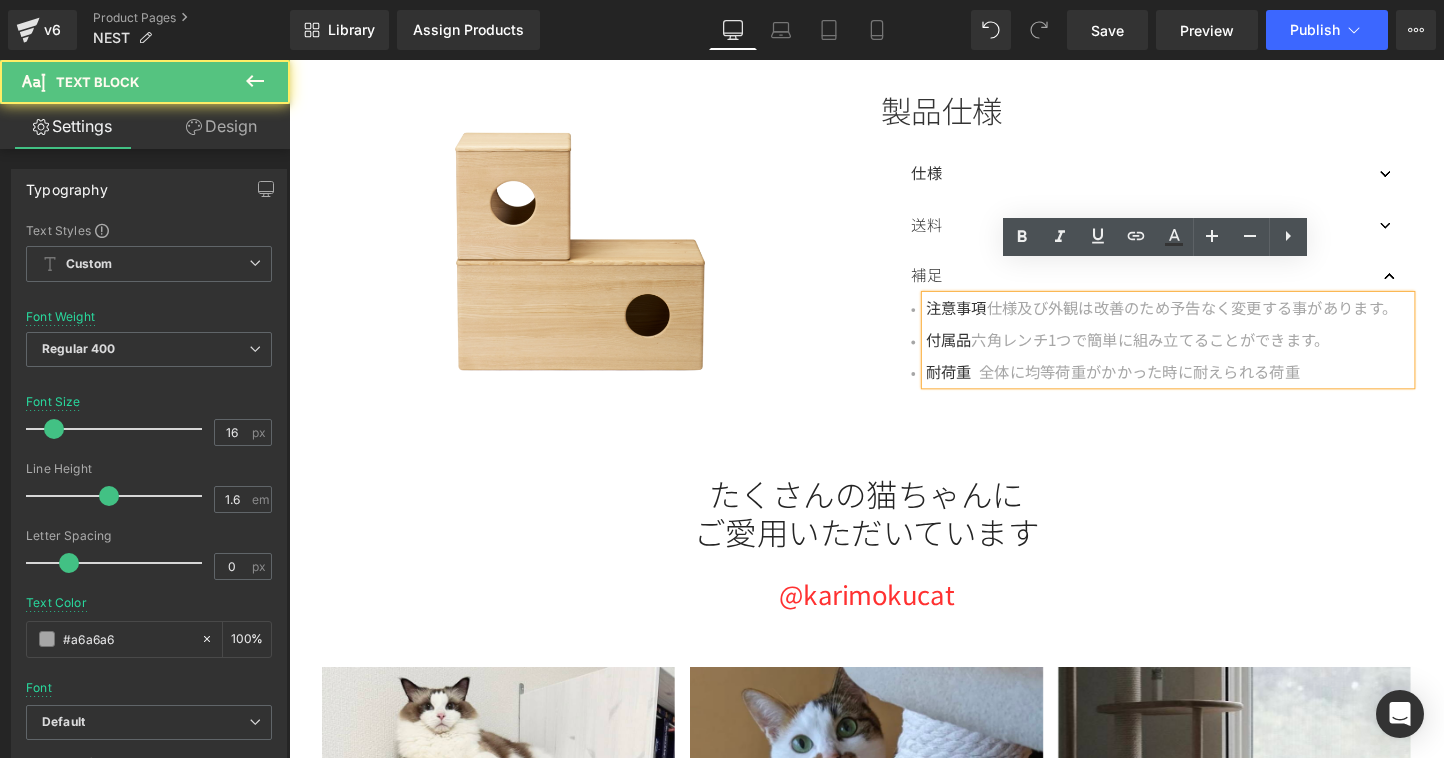 scroll, scrollTop: 2037, scrollLeft: 0, axis: vertical 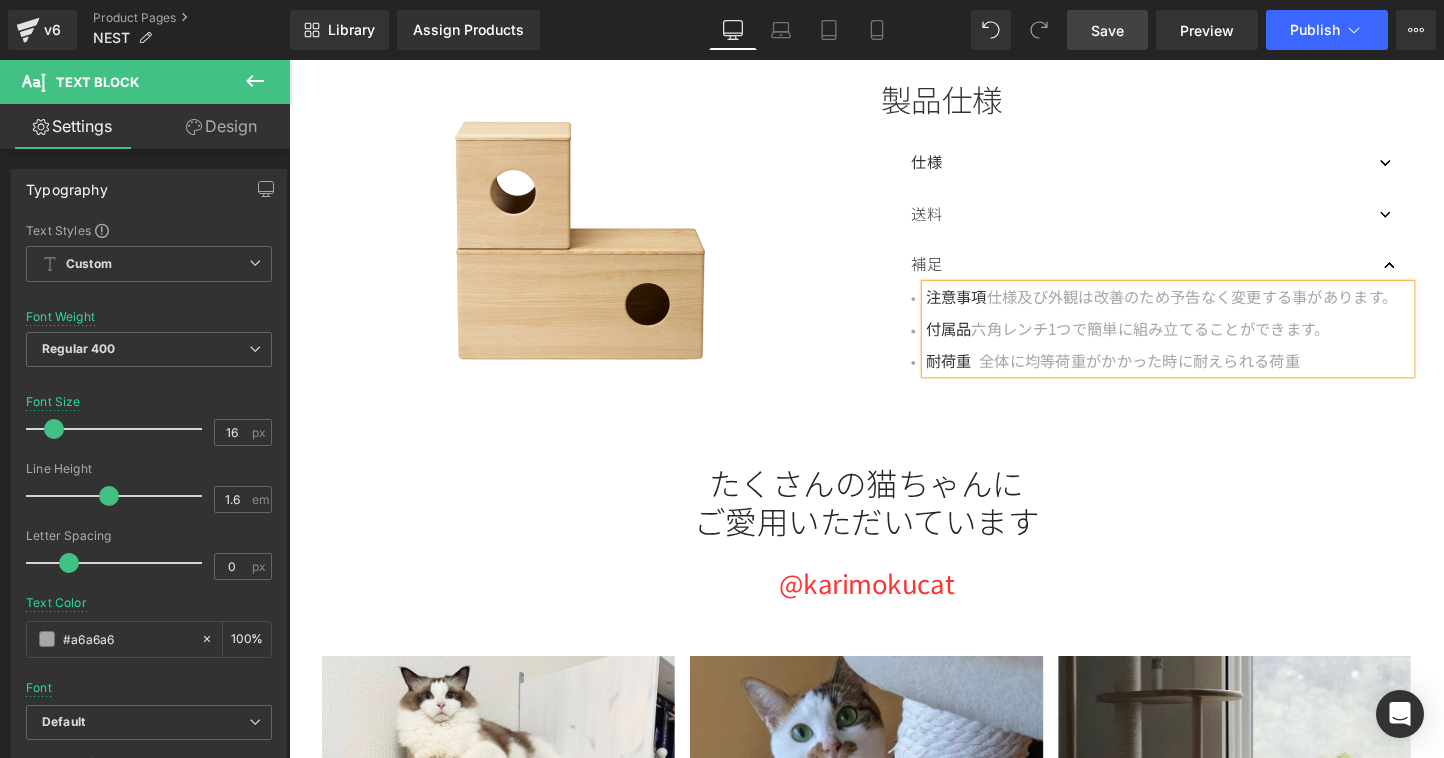 drag, startPoint x: 1113, startPoint y: 40, endPoint x: 1051, endPoint y: 137, distance: 115.12167 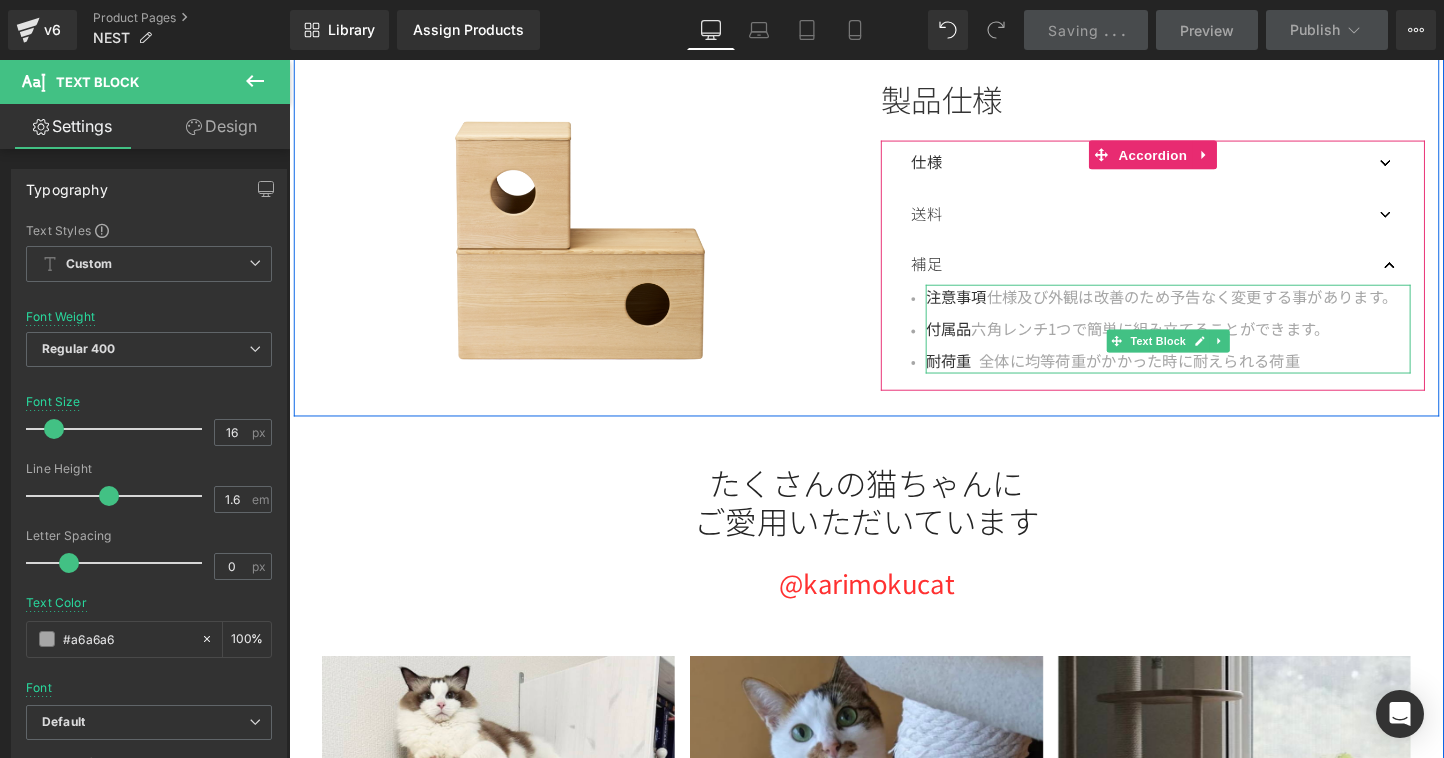 click on "付属品   六角レンチ1つで簡単に組み立てることができます。" at bounding box center [1210, 342] 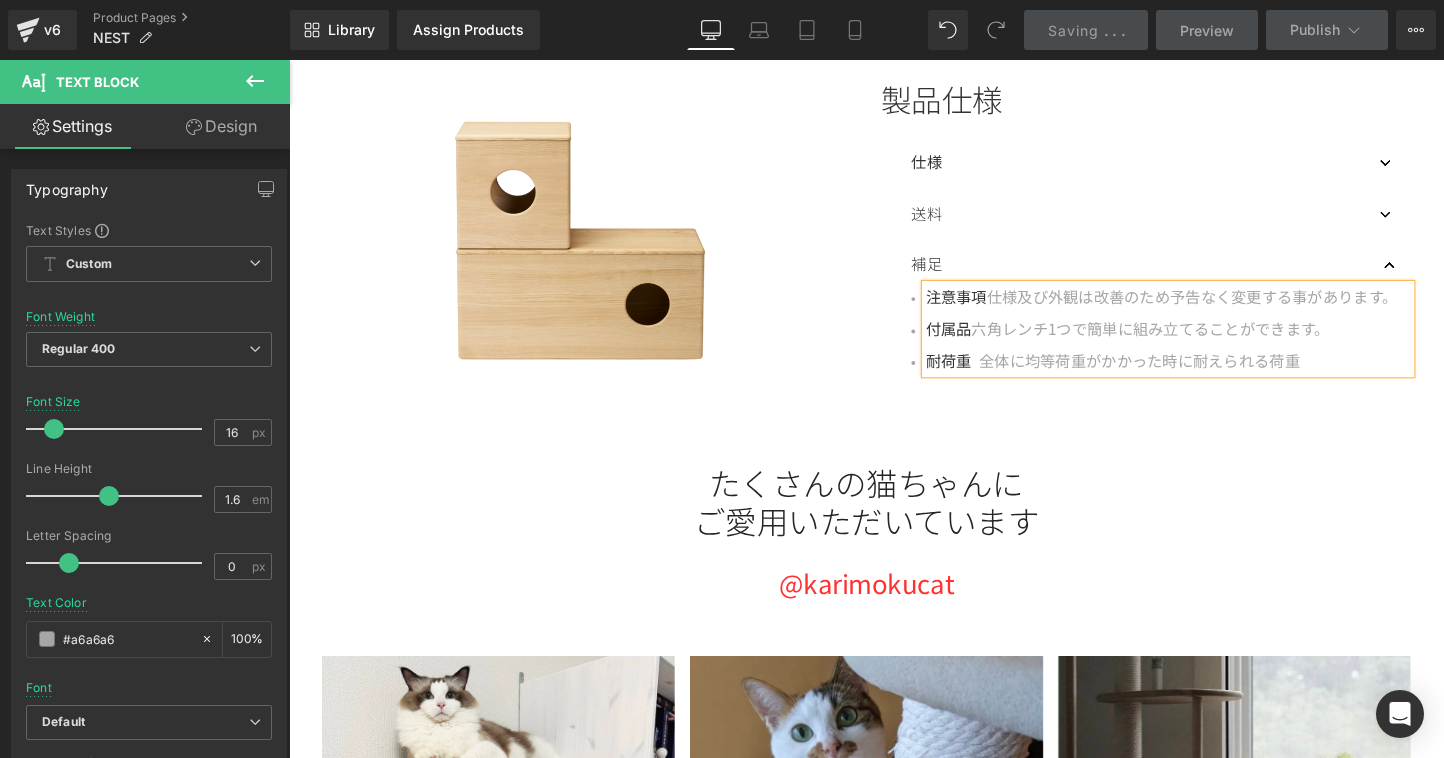 click on "付属品   六角レンチ1つで簡単に組み立てることができます。" at bounding box center (1210, 342) 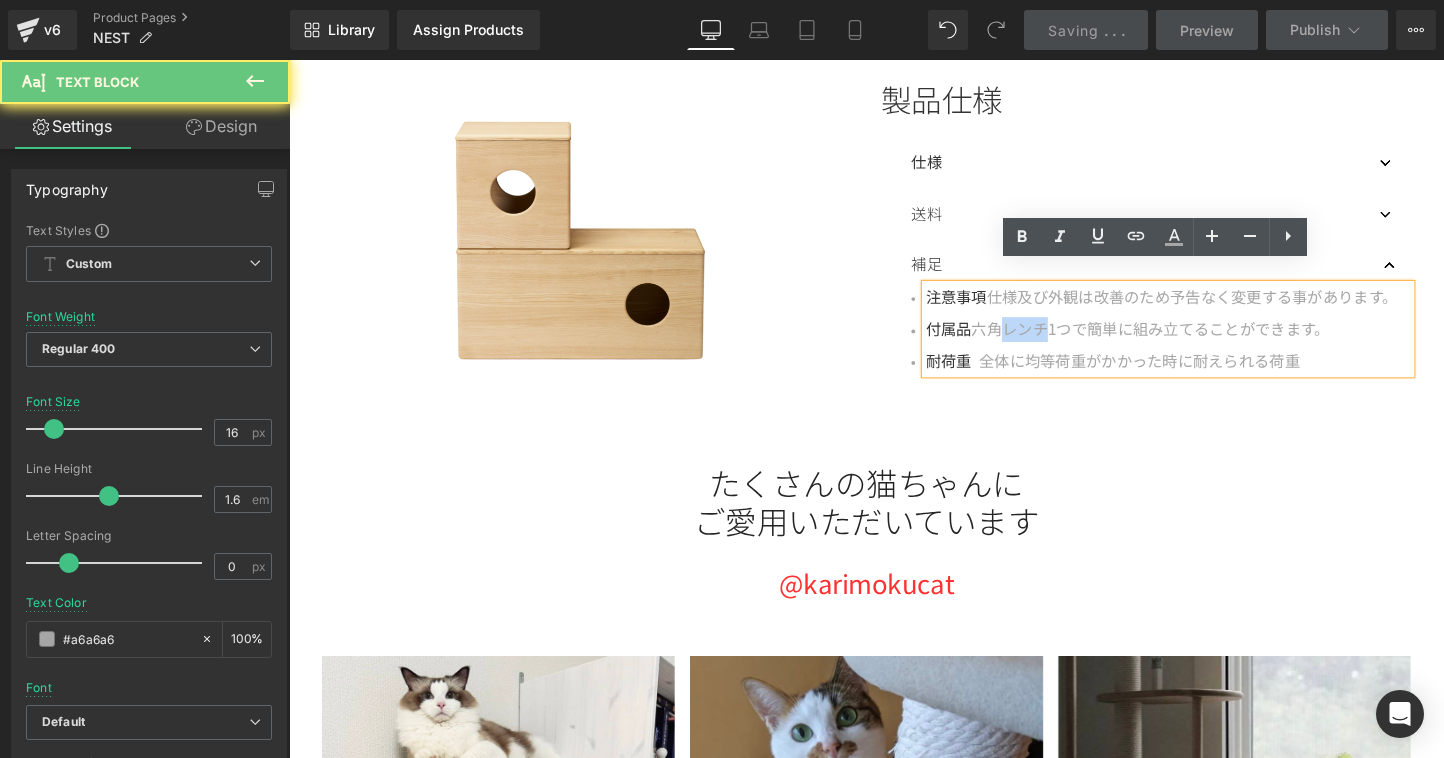 click on "付属品   六角レンチ1つで簡単に組み立てることができます。" at bounding box center (1210, 342) 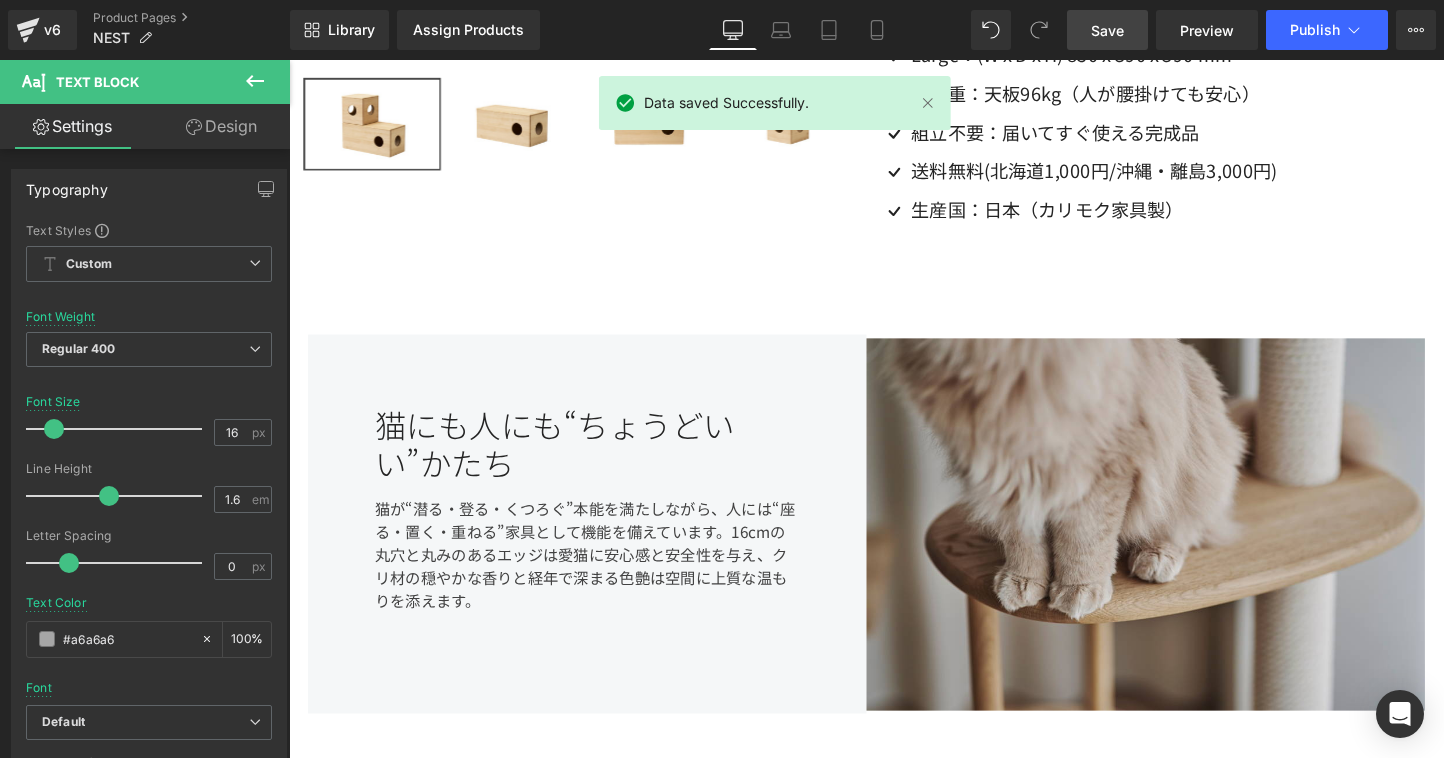 scroll, scrollTop: 557, scrollLeft: 0, axis: vertical 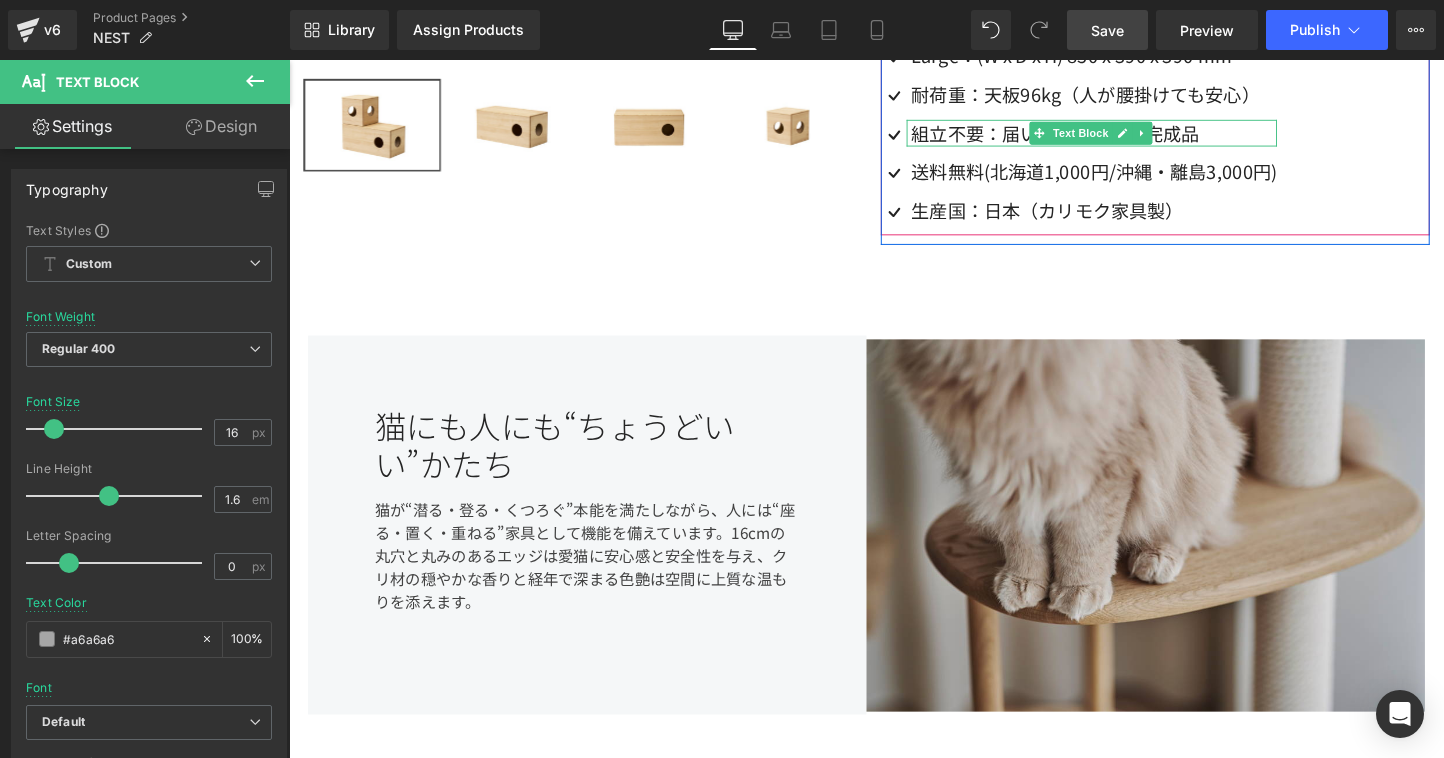 drag, startPoint x: 940, startPoint y: 131, endPoint x: 1241, endPoint y: 129, distance: 301.00665 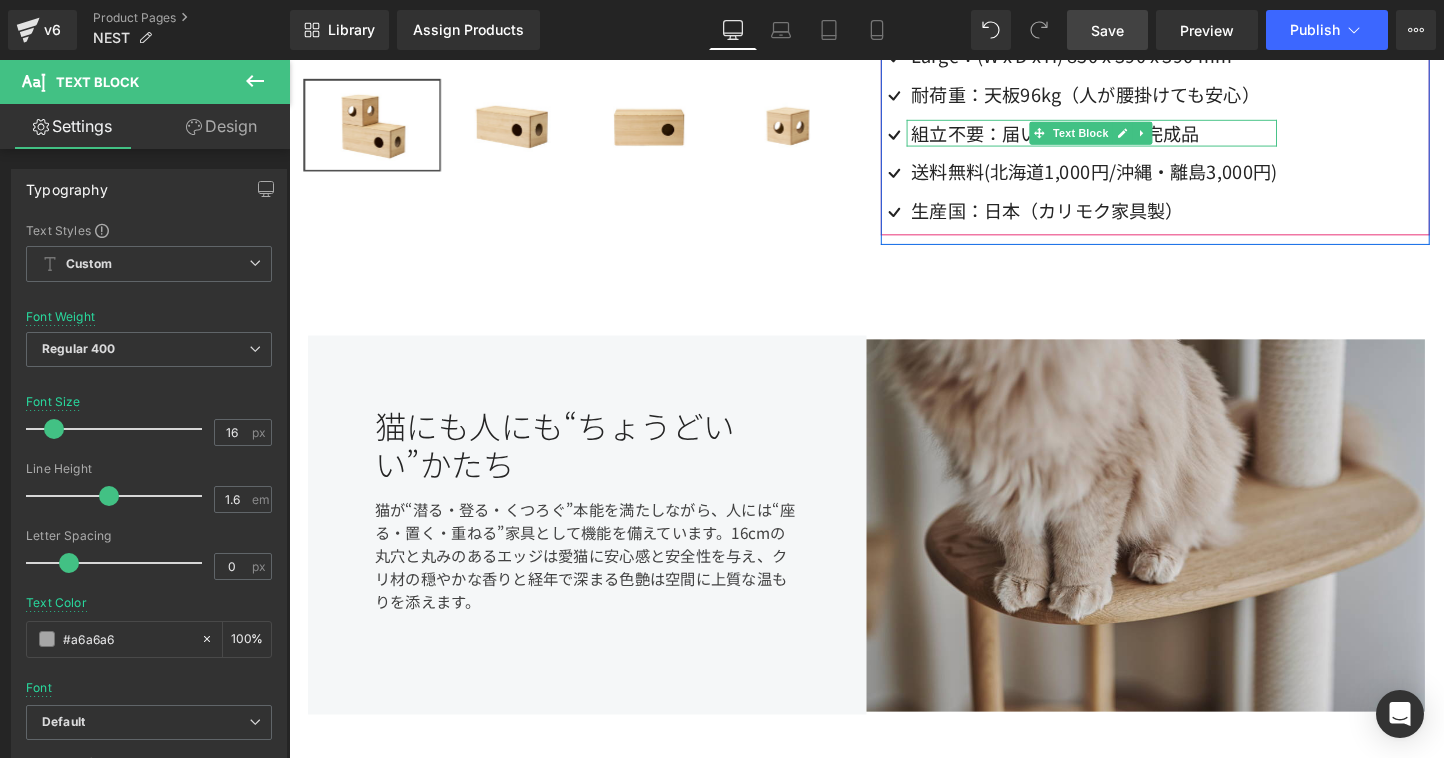 click on "組立不要：届いてすぐ使える完成品" at bounding box center [1132, 137] 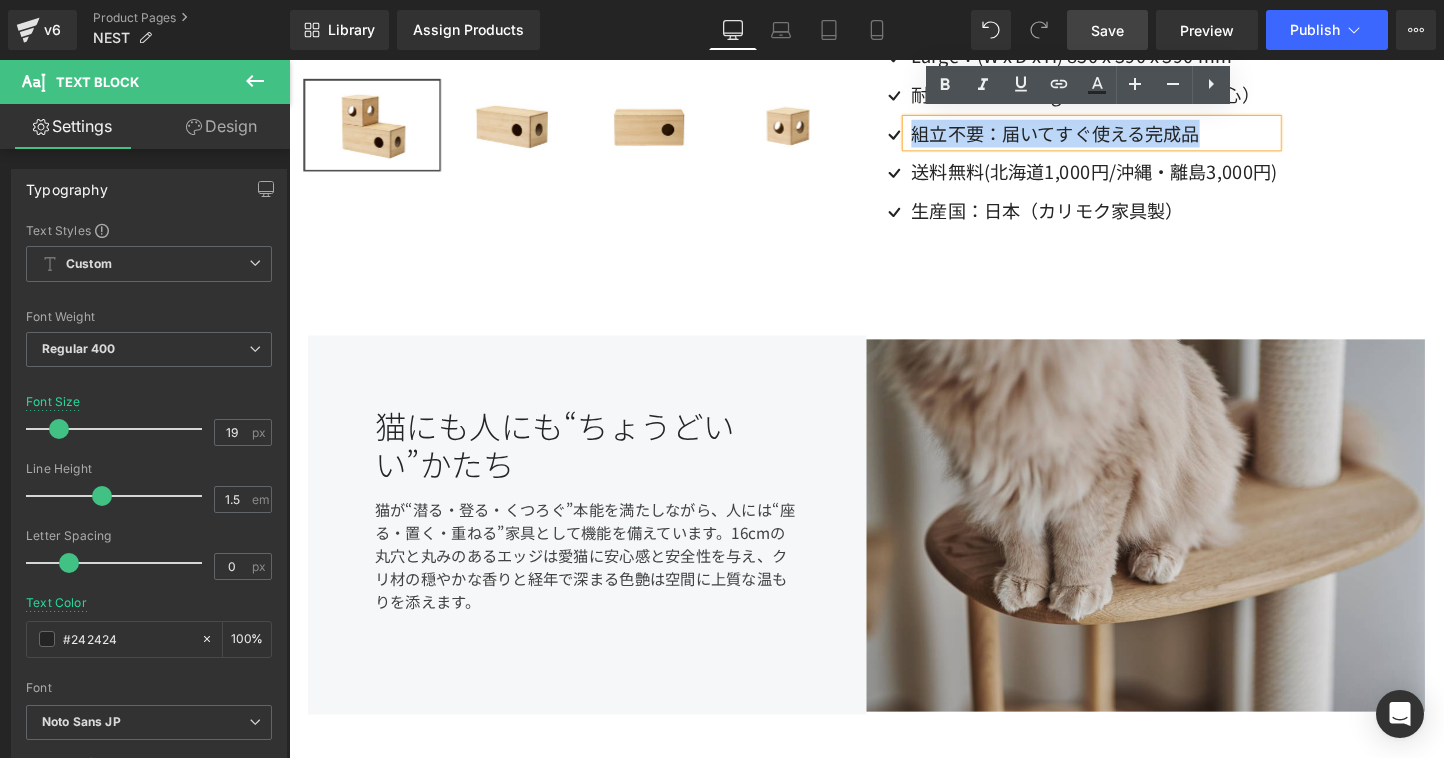 drag, startPoint x: 1241, startPoint y: 129, endPoint x: 898, endPoint y: 136, distance: 343.0714 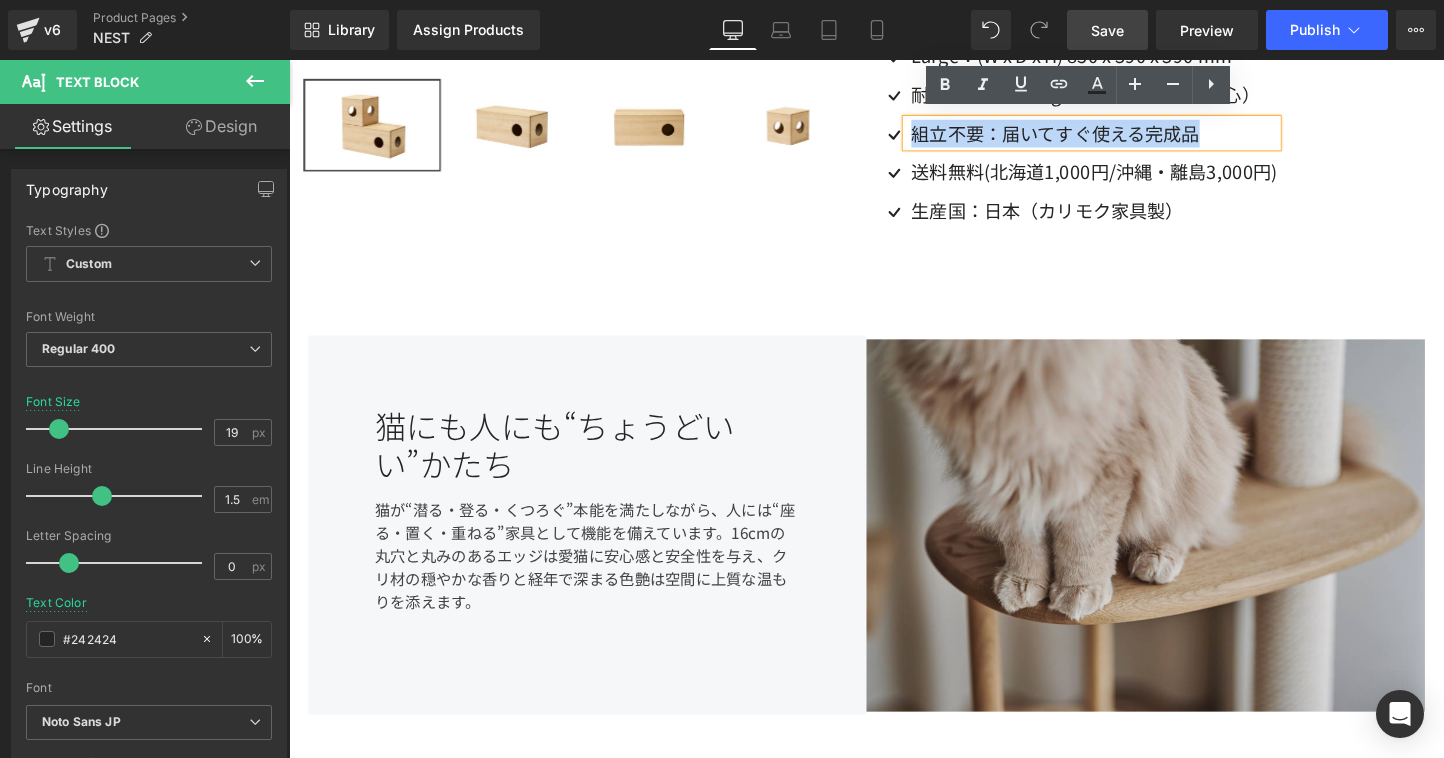 click on "KARIMOKU CAT NEST
(P) Title
¥96,800.00
¥0
(P) Price
サイズ
Small
Large
(P) Variants
1
(P) Quantity
売り切れ
(P) Cart Button
Image" at bounding box center [1196, -33] 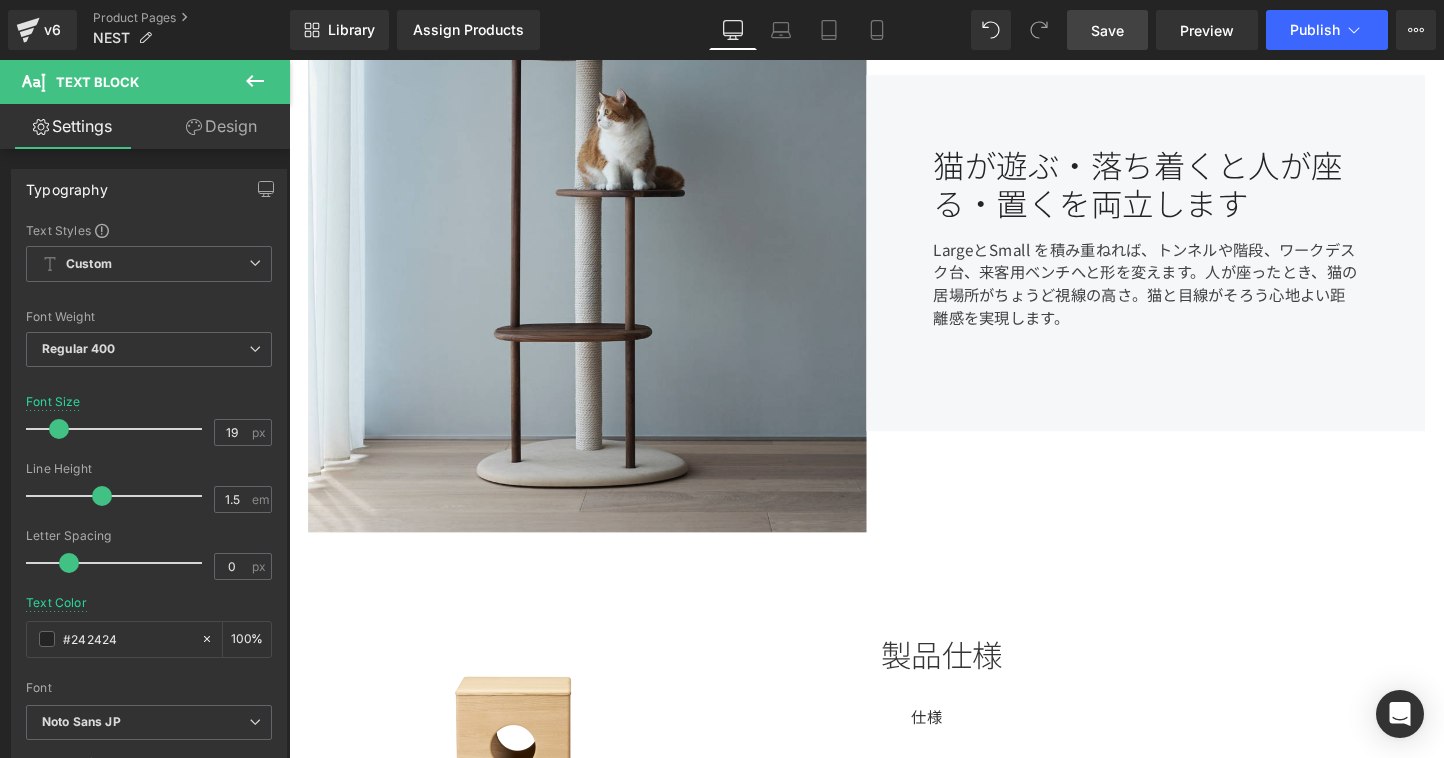 scroll, scrollTop: 2104, scrollLeft: 0, axis: vertical 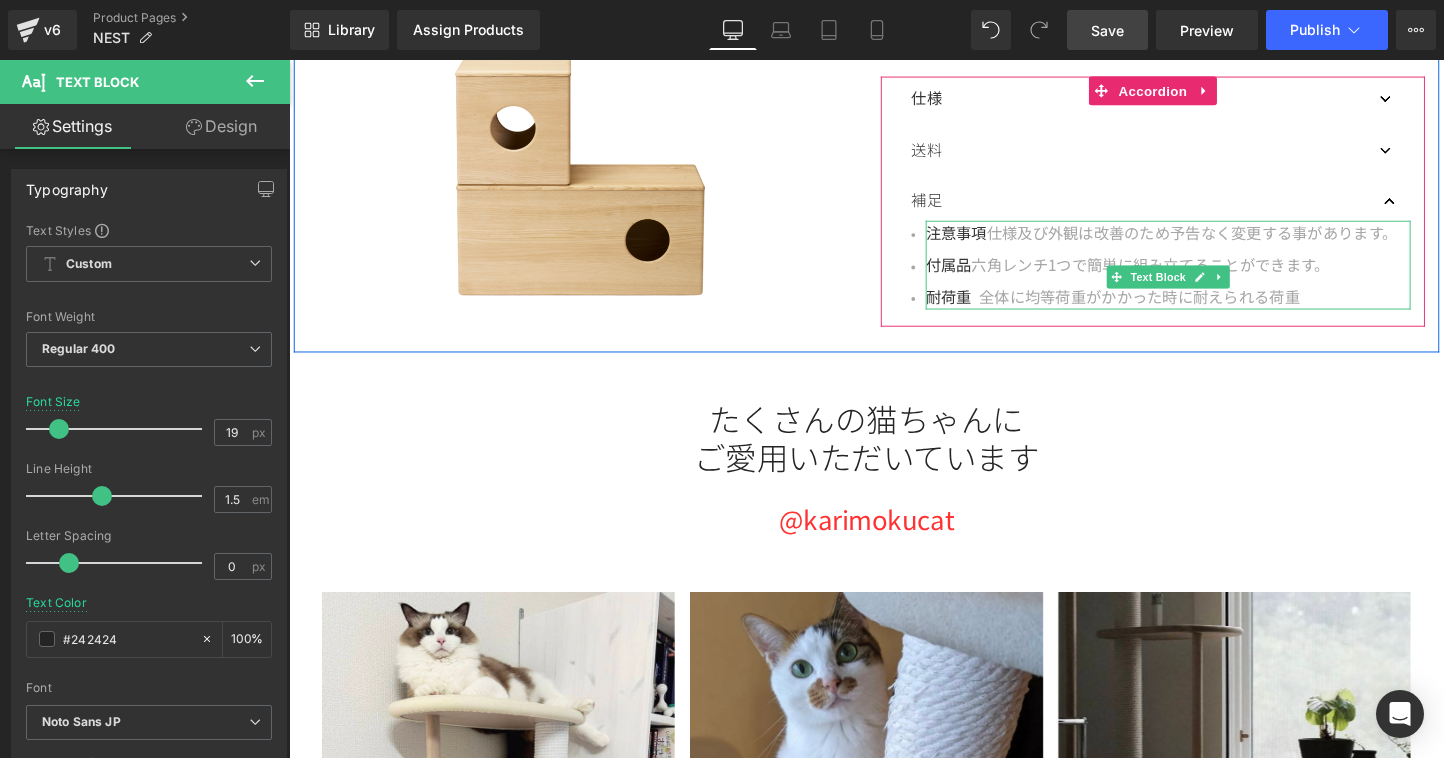 click on "付属品   六角レンチ1つで簡単に組み立てることができます。" at bounding box center [1210, 275] 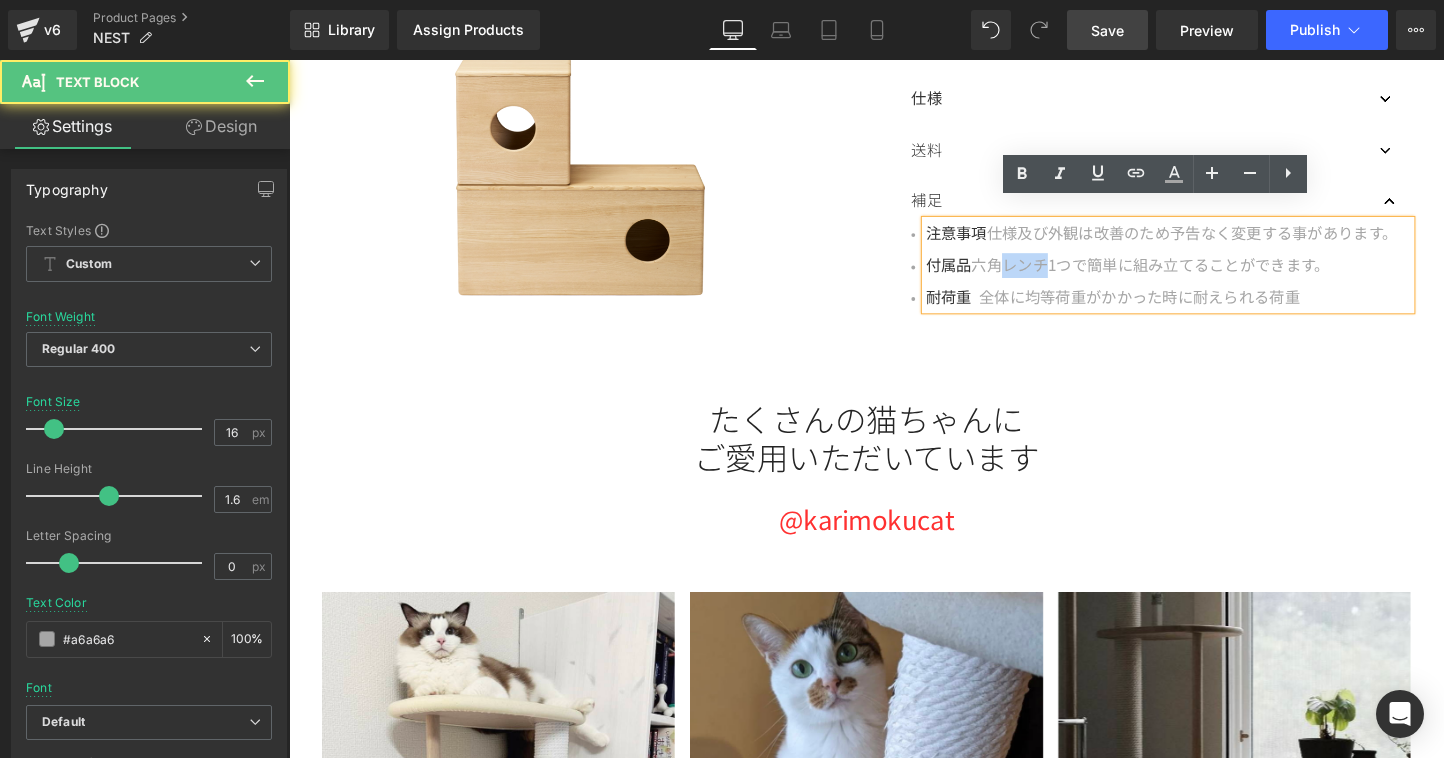 click on "付属品   六角レンチ1つで簡単に組み立てることができます。" at bounding box center (1210, 275) 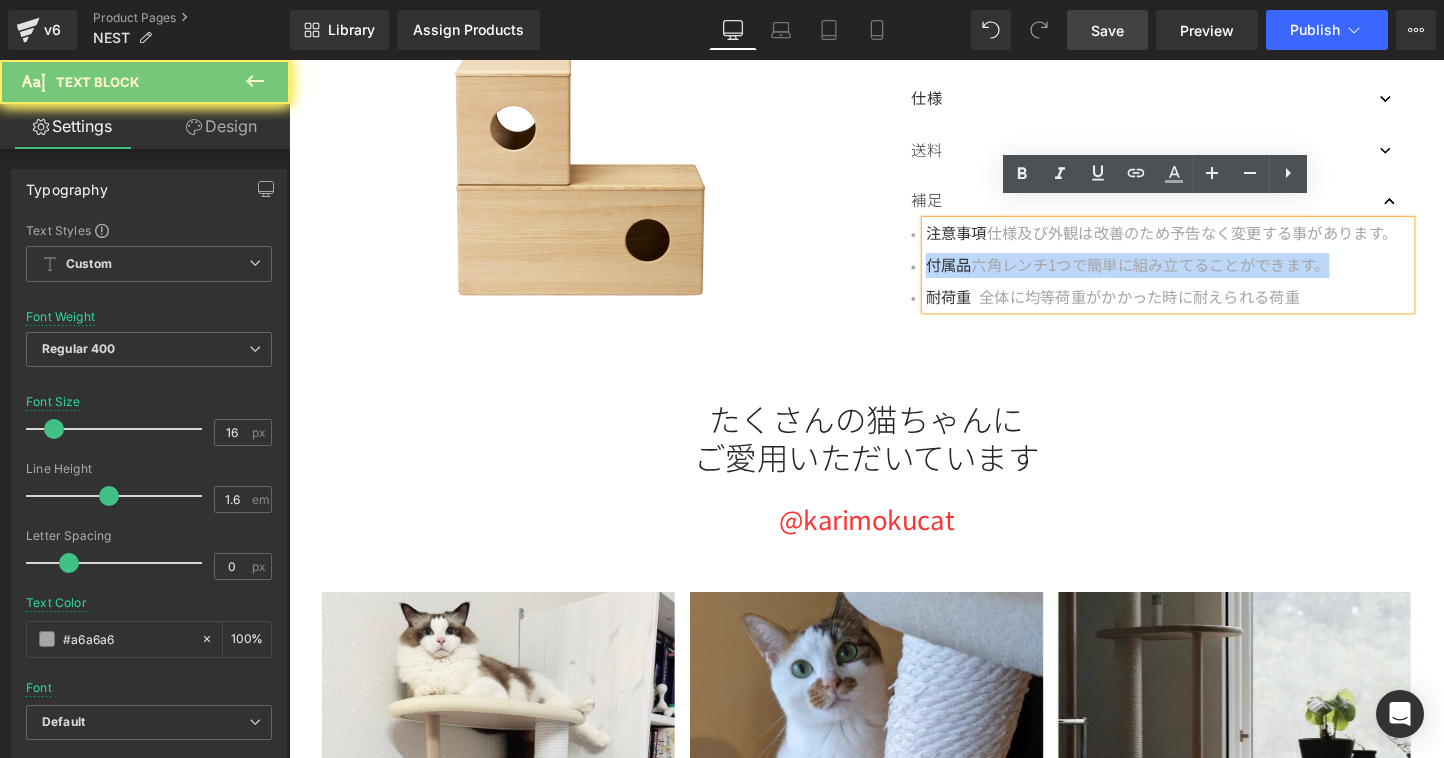 click on "付属品   六角レンチ1つで簡単に組み立てることができます。" at bounding box center (1210, 275) 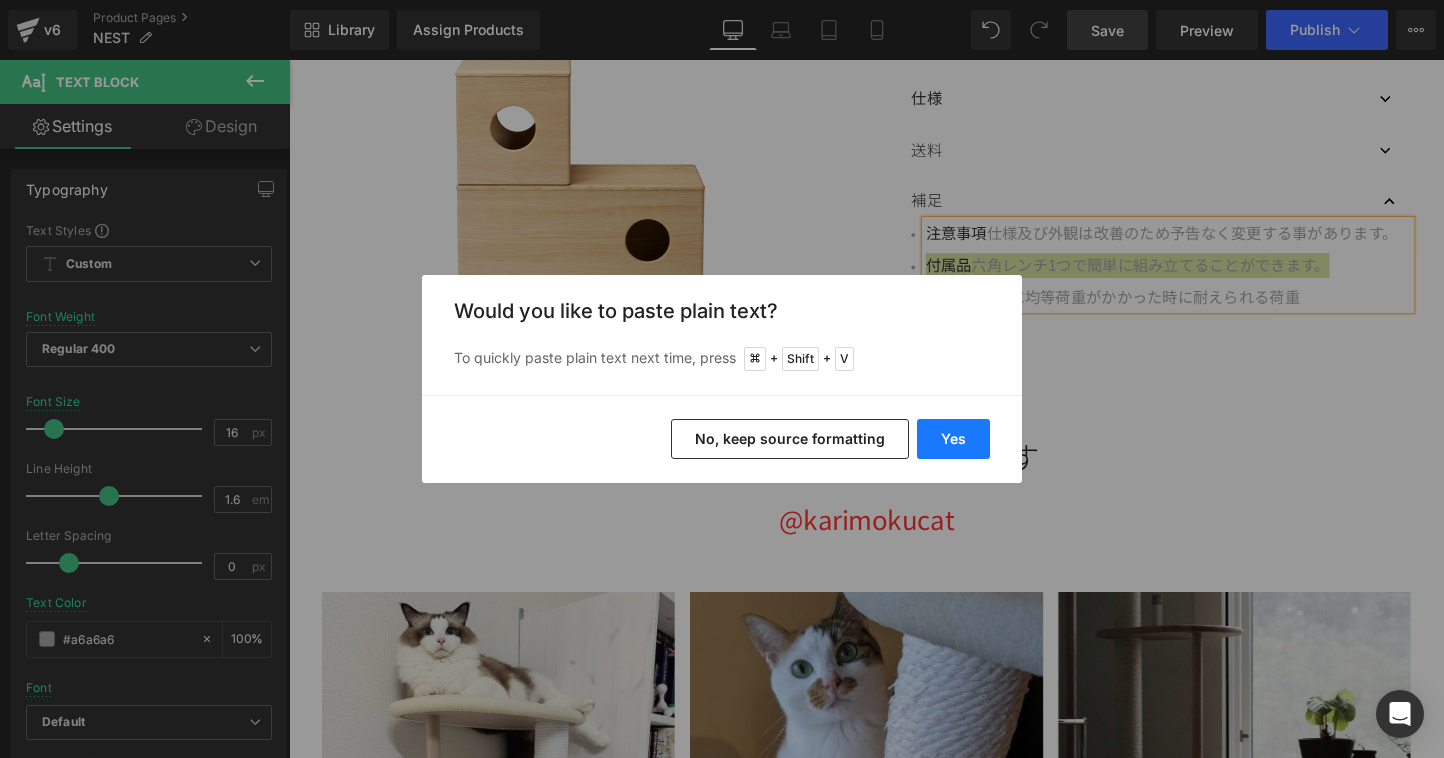 click on "Yes" at bounding box center [953, 439] 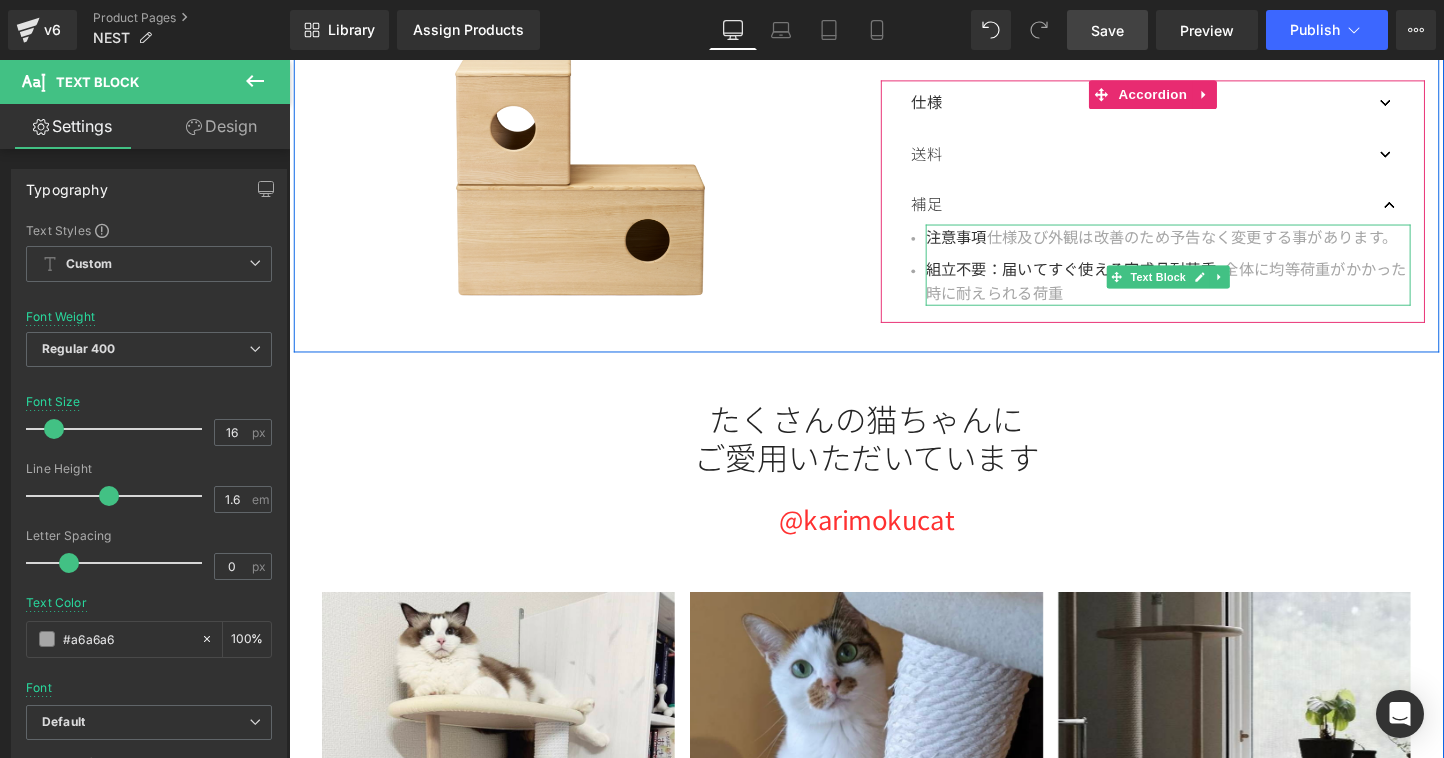 click on "全体に均等荷重がかかった時に耐えられる荷重" at bounding box center (1208, 291) 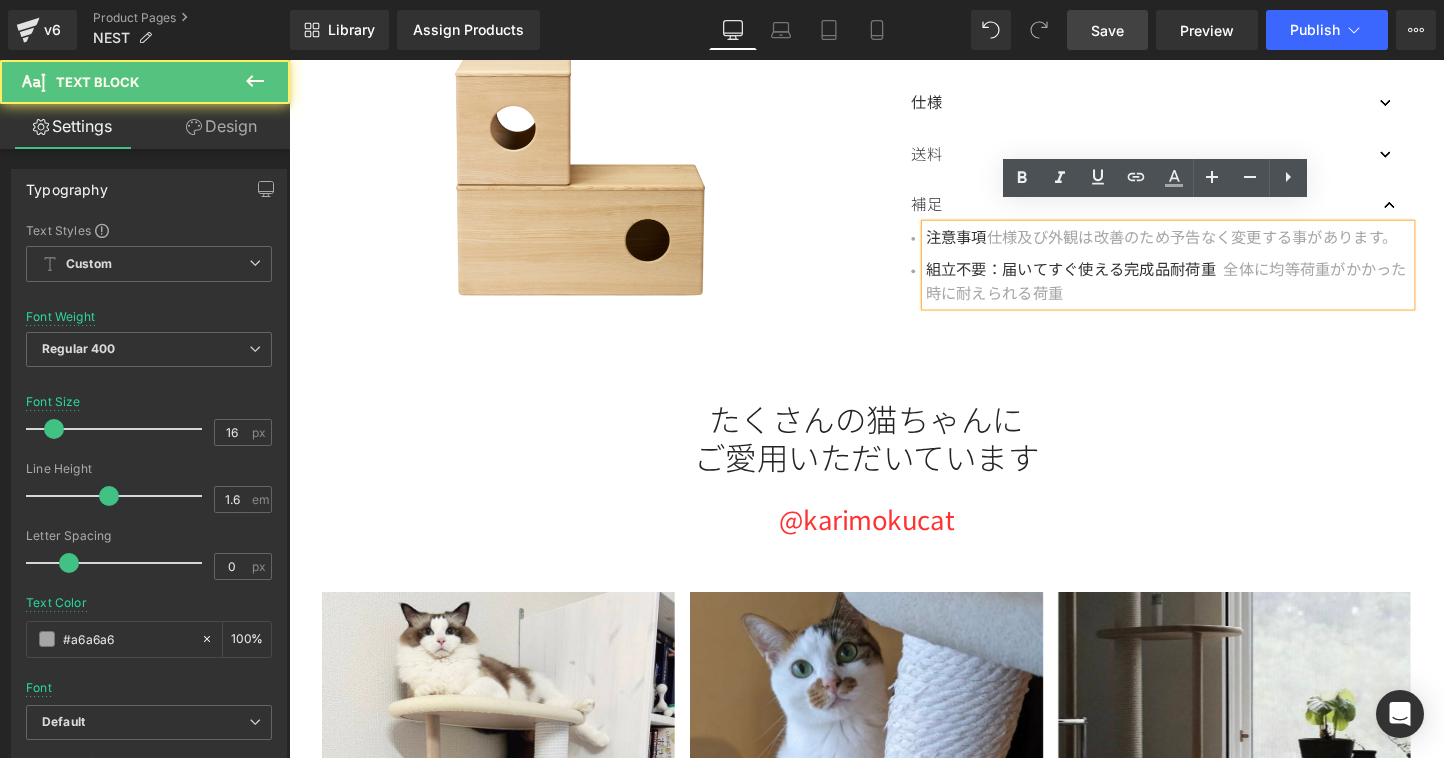 scroll, scrollTop: 2100, scrollLeft: 0, axis: vertical 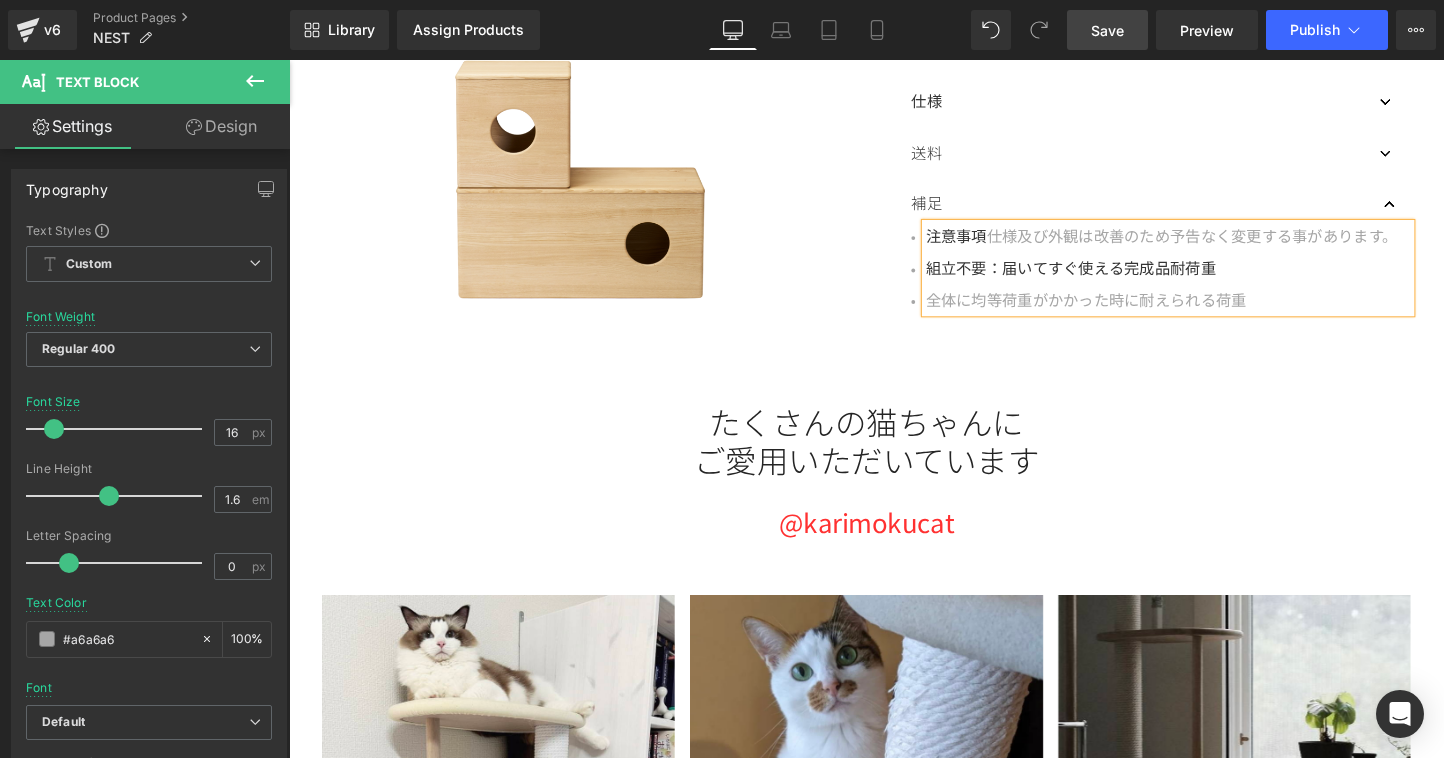click on "組立不要：届いてすぐ使える完成品耐荷重" at bounding box center [1108, 278] 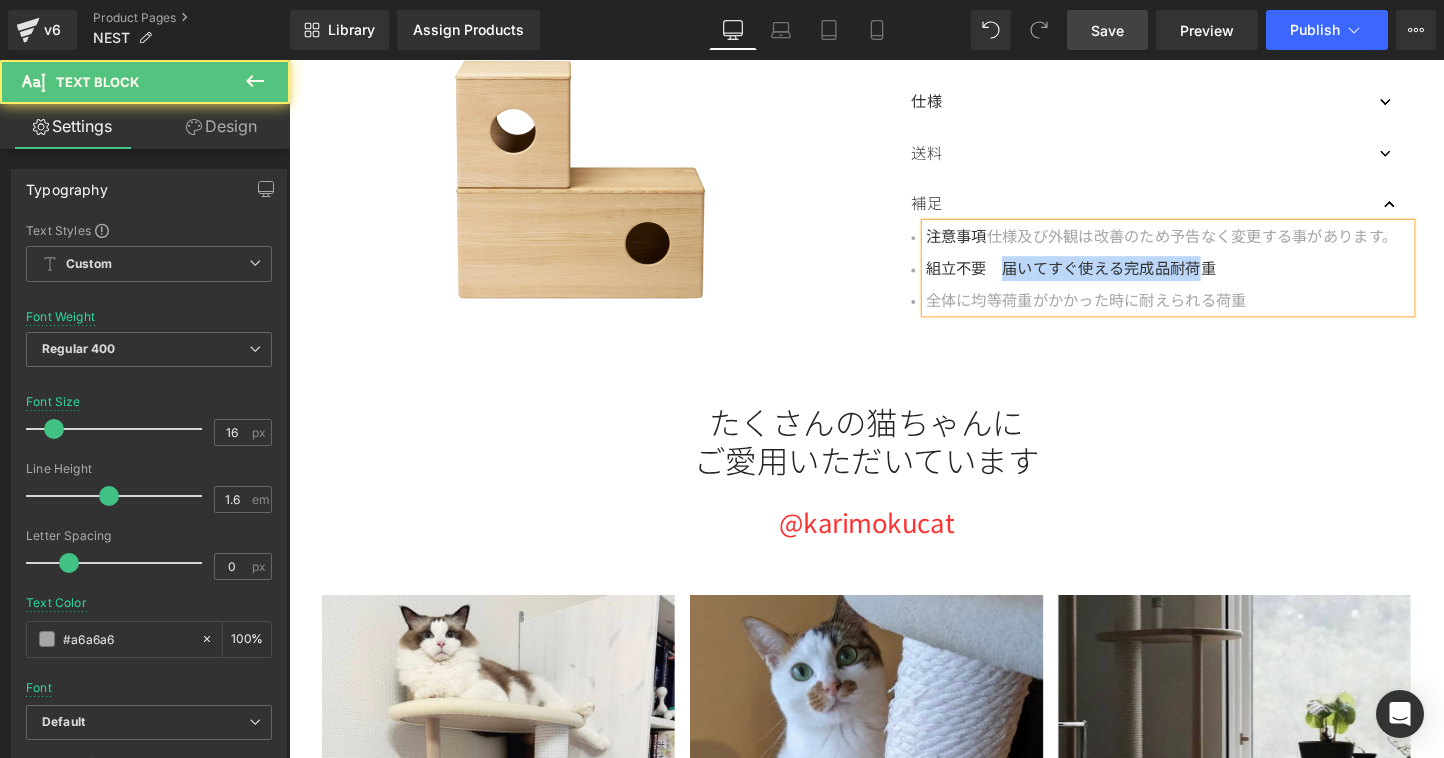 drag, startPoint x: 1028, startPoint y: 286, endPoint x: 1233, endPoint y: 285, distance: 205.00244 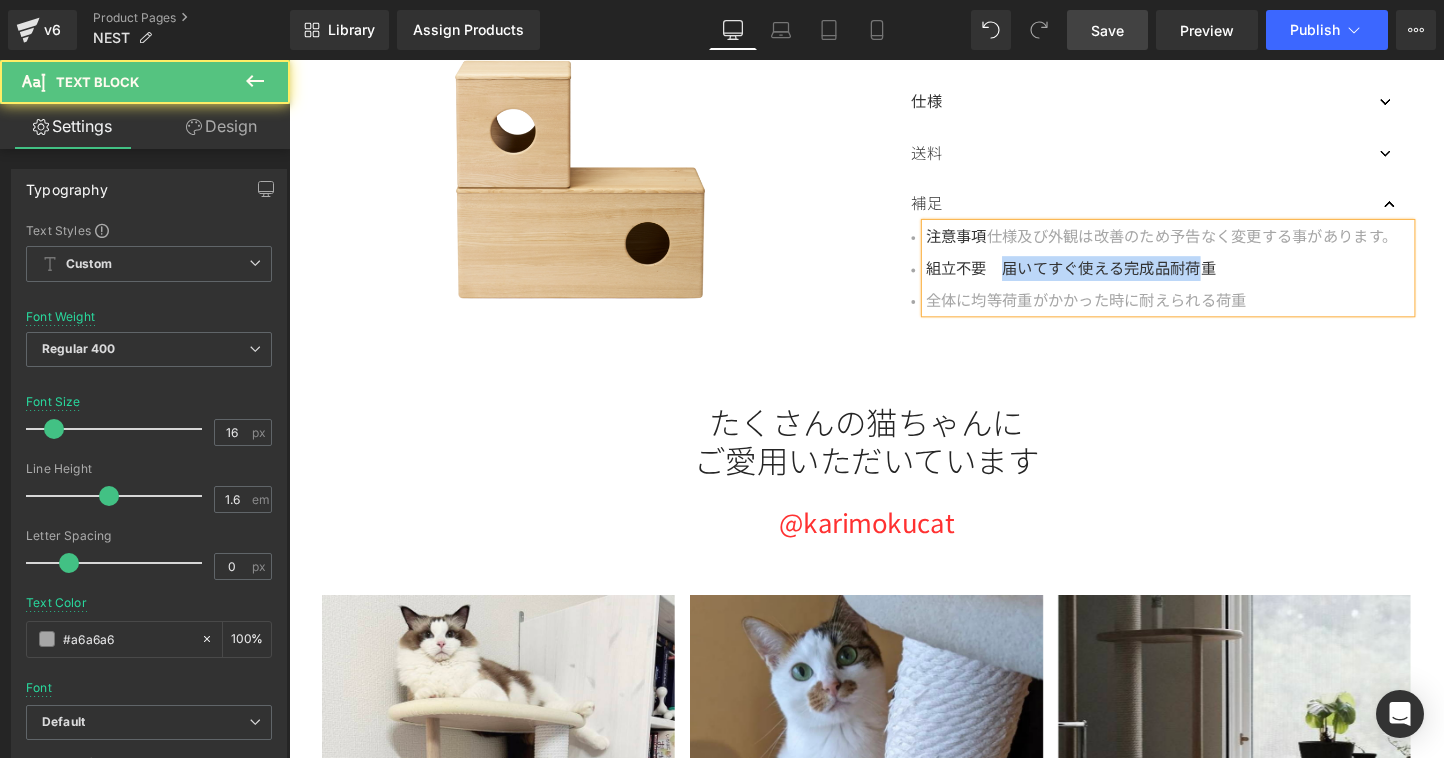 click on "組立不要　届いてすぐ使える完成品耐荷重" at bounding box center [1108, 278] 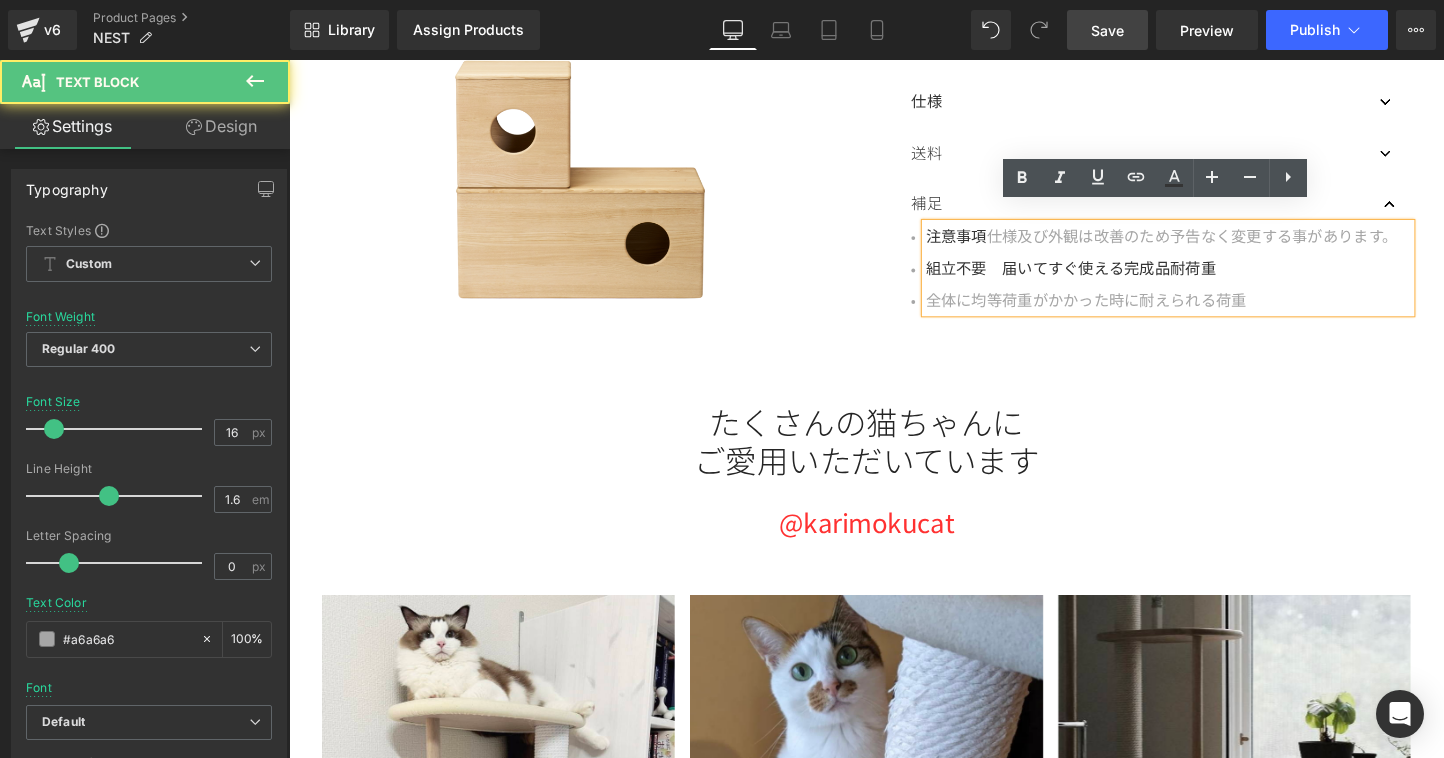 click on "注意事項    仕様及び外観は改善のため予告なく変更する事があります。" at bounding box center (1210, 245) 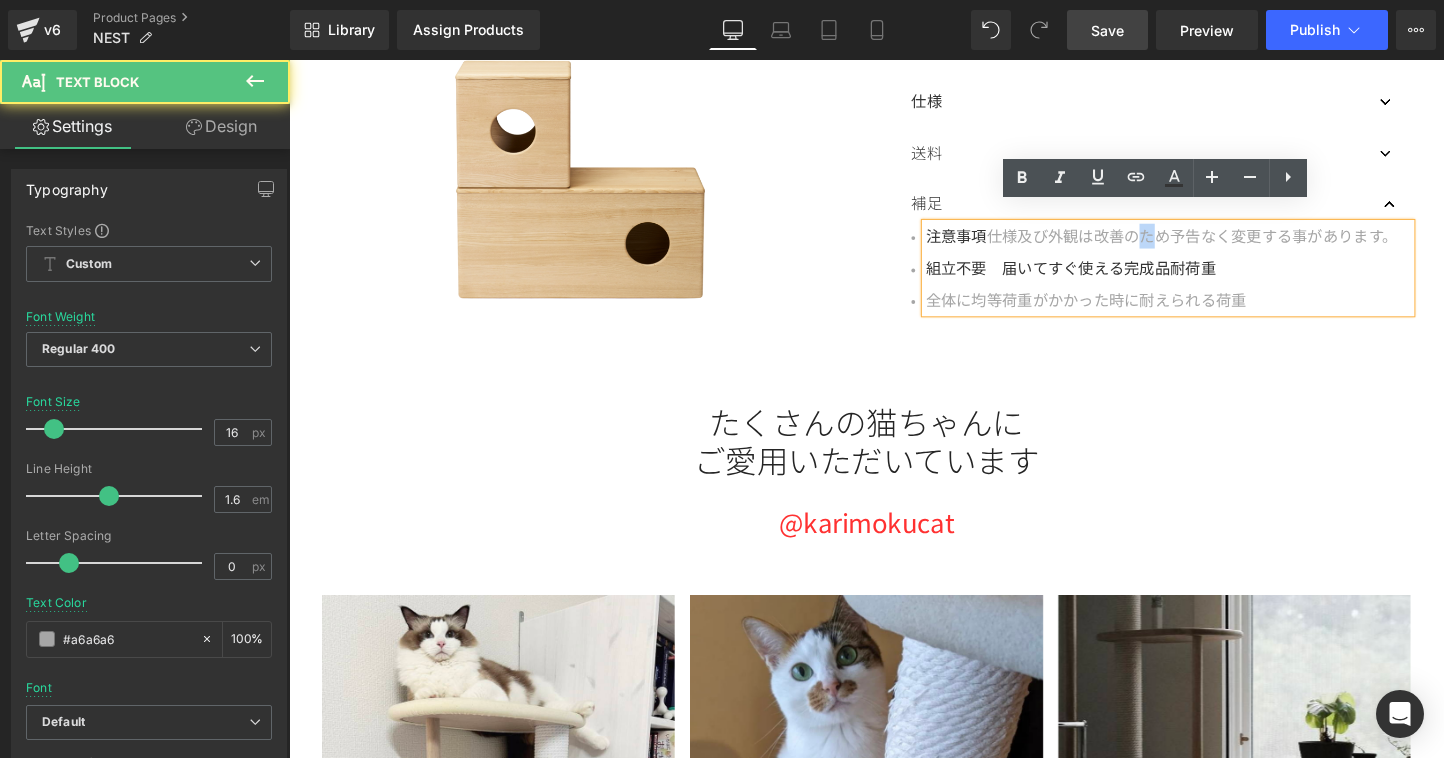 click on "注意事項    仕様及び外観は改善のため予告なく変更する事があります。" at bounding box center [1210, 245] 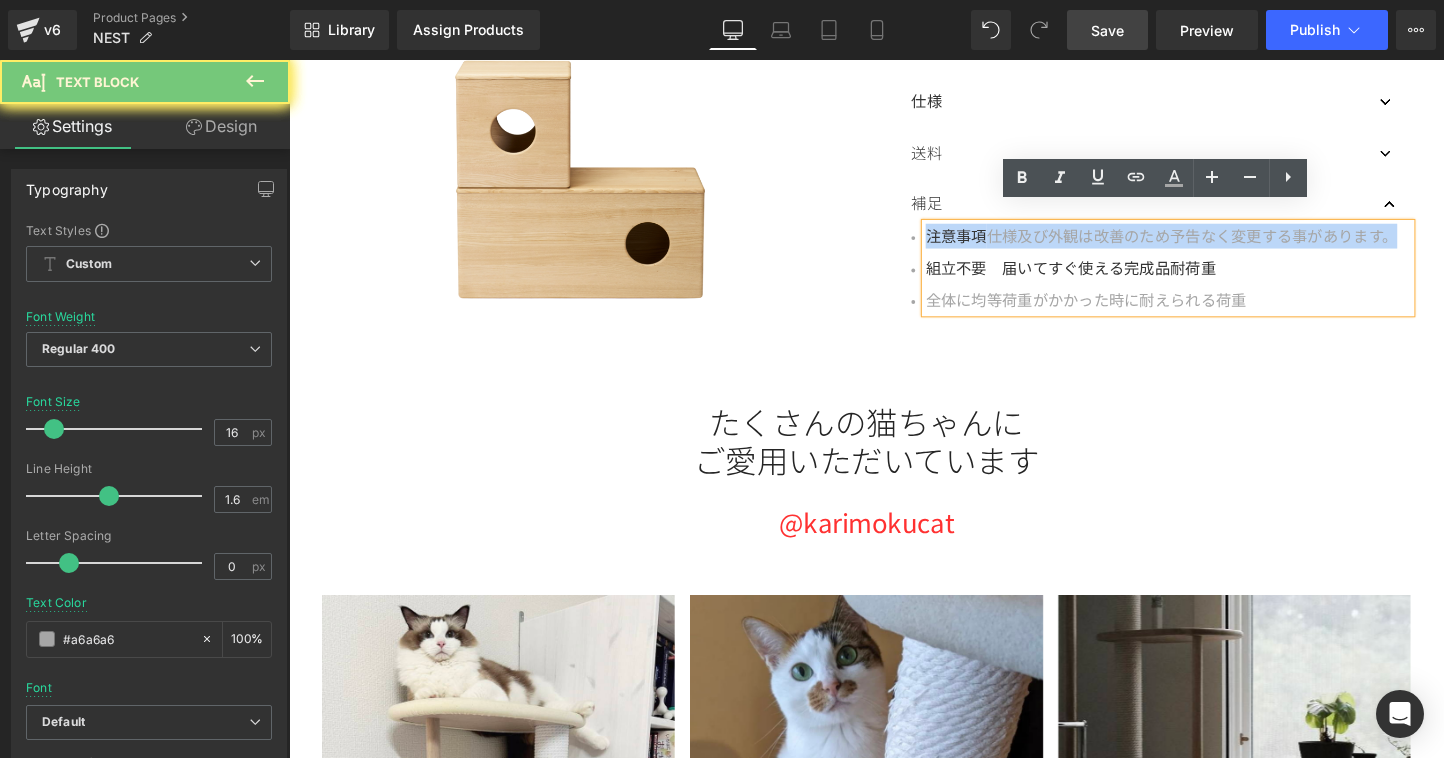 click on "注意事項    仕様及び外観は改善のため予告なく変更する事があります。" at bounding box center [1210, 245] 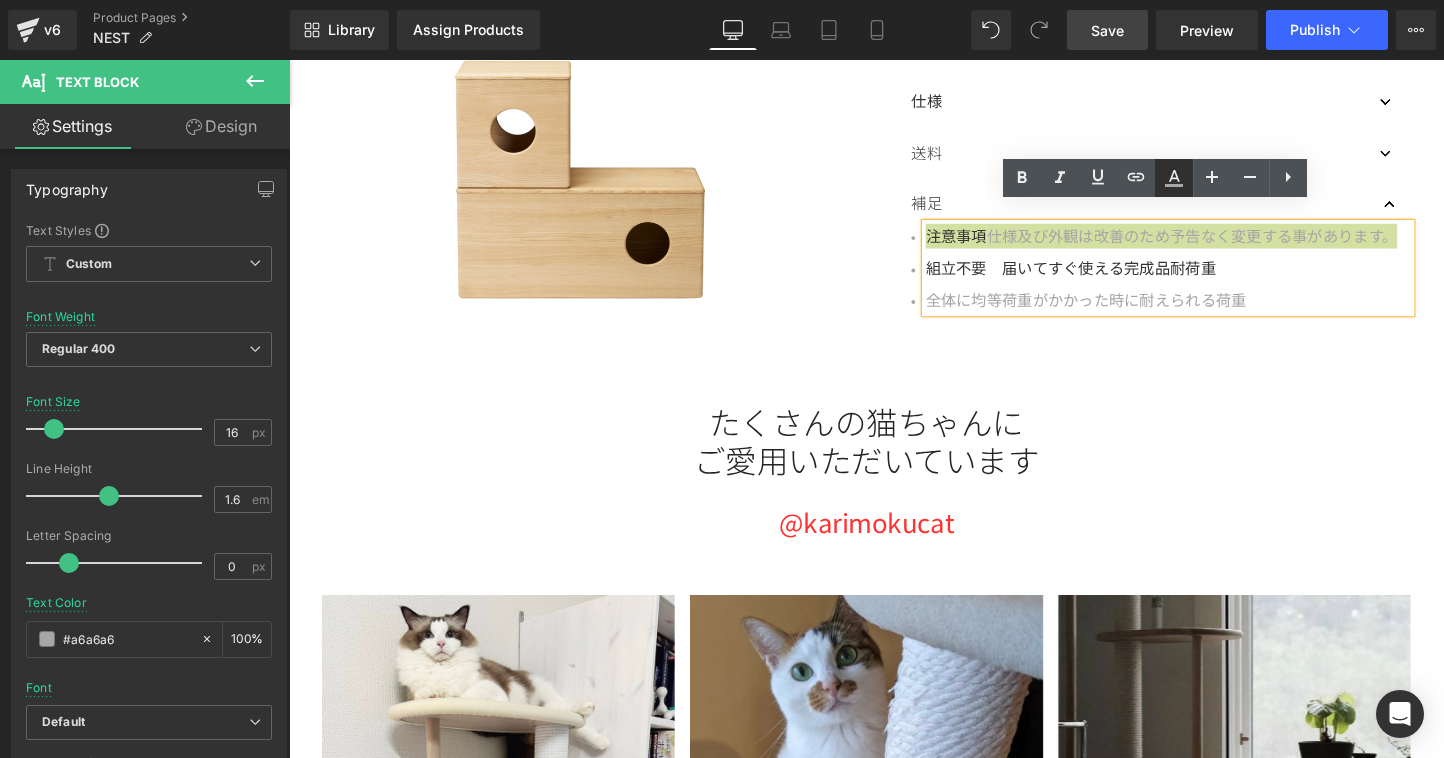 click 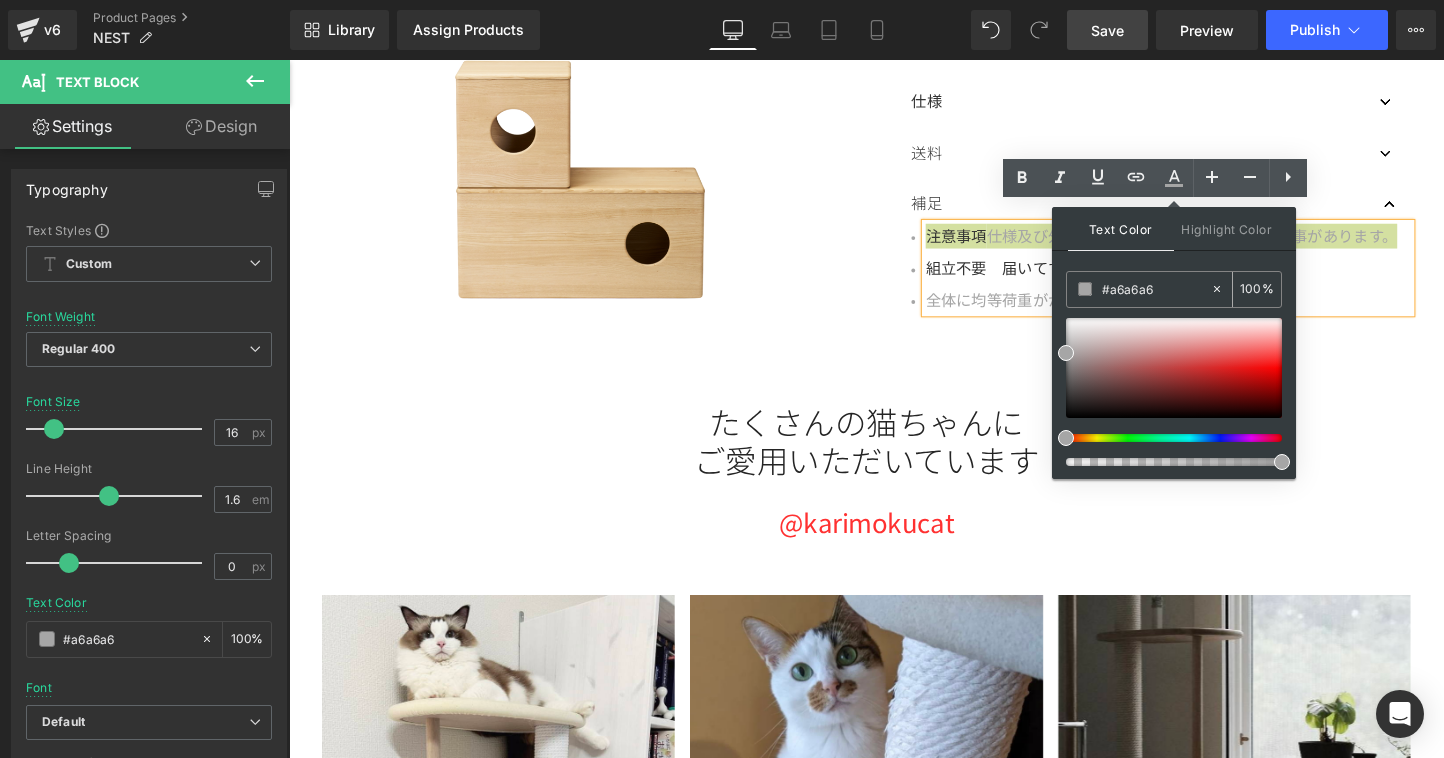 click on "#a6a6a6" at bounding box center (1156, 289) 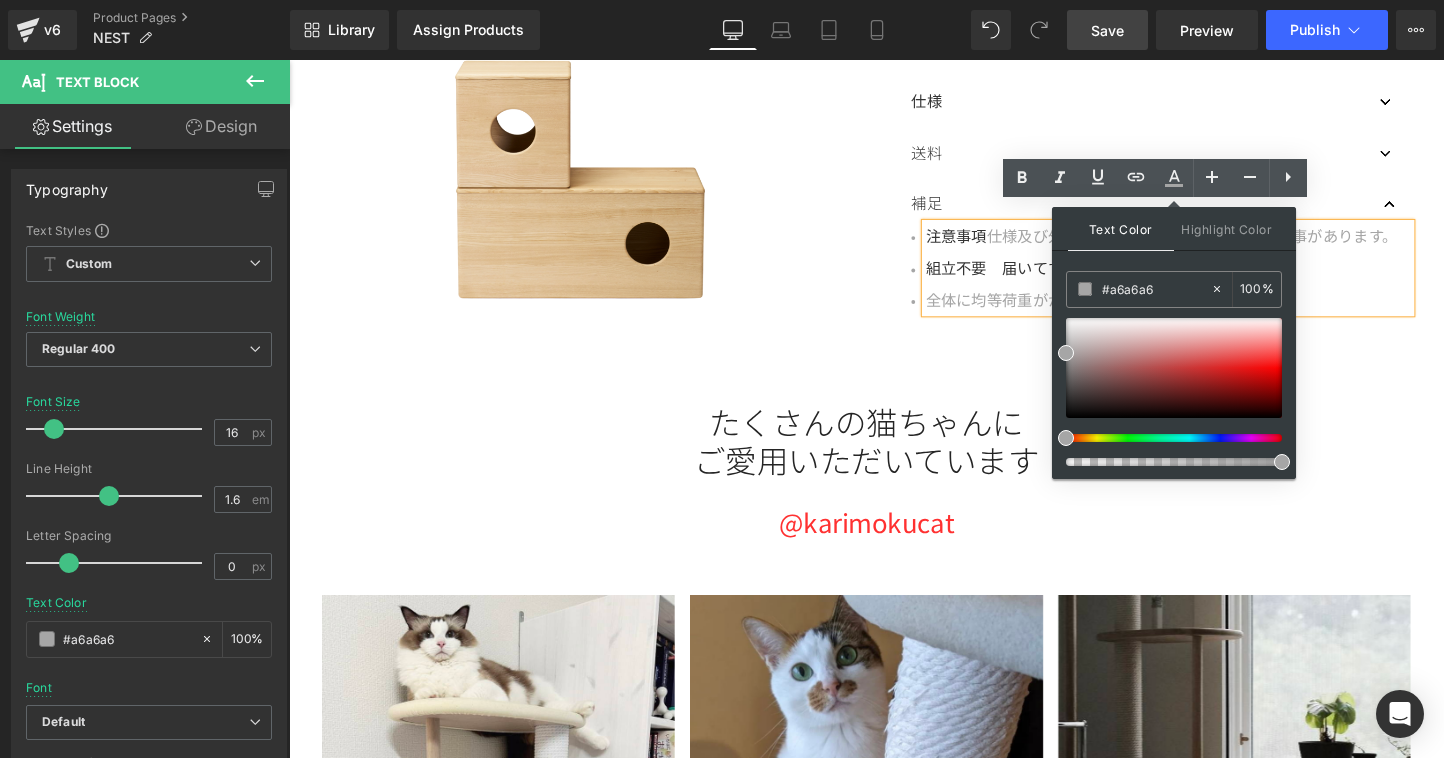 click on "組立不要　届いてすぐ使える完成品耐荷重" at bounding box center (1108, 278) 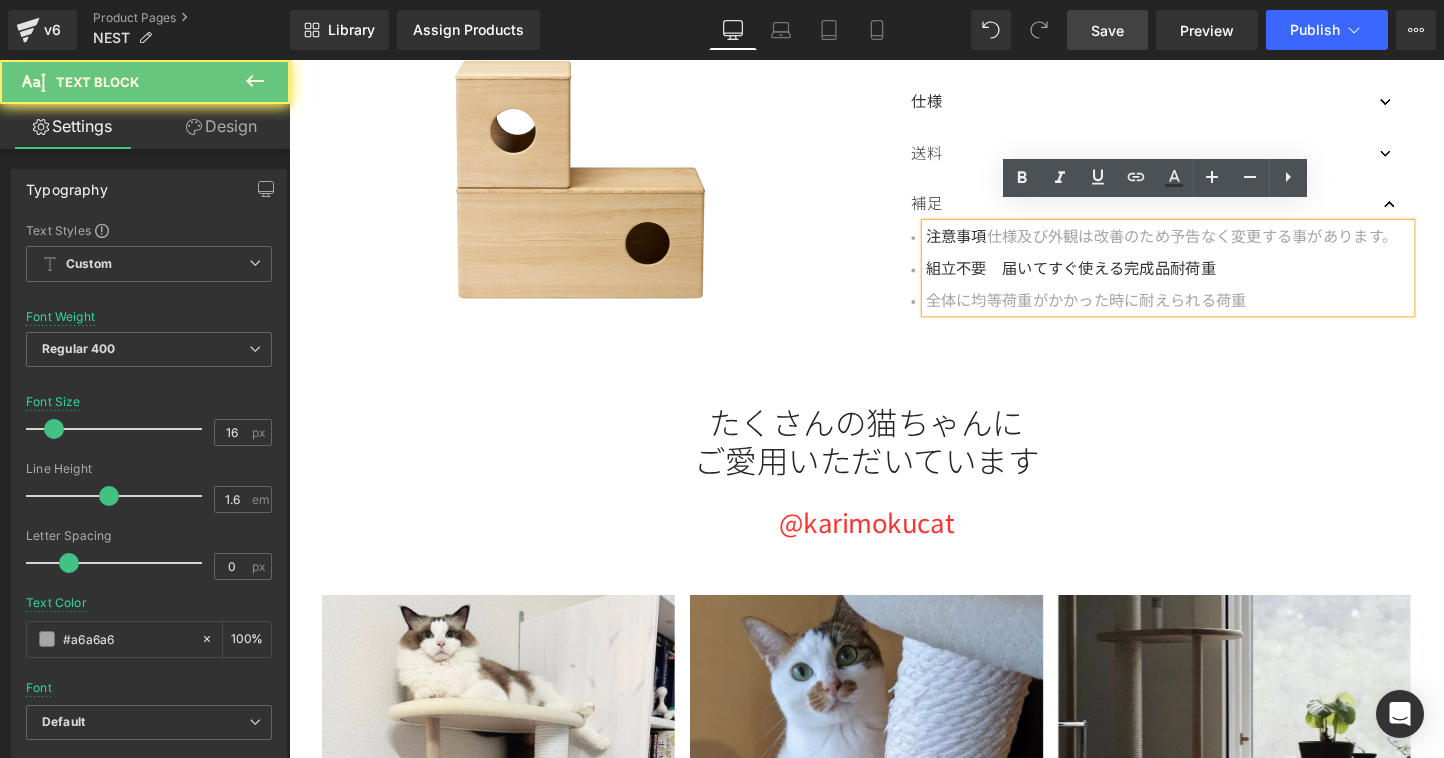 click on "組立不要　届いてすぐ使える完成品耐荷重" at bounding box center [1108, 278] 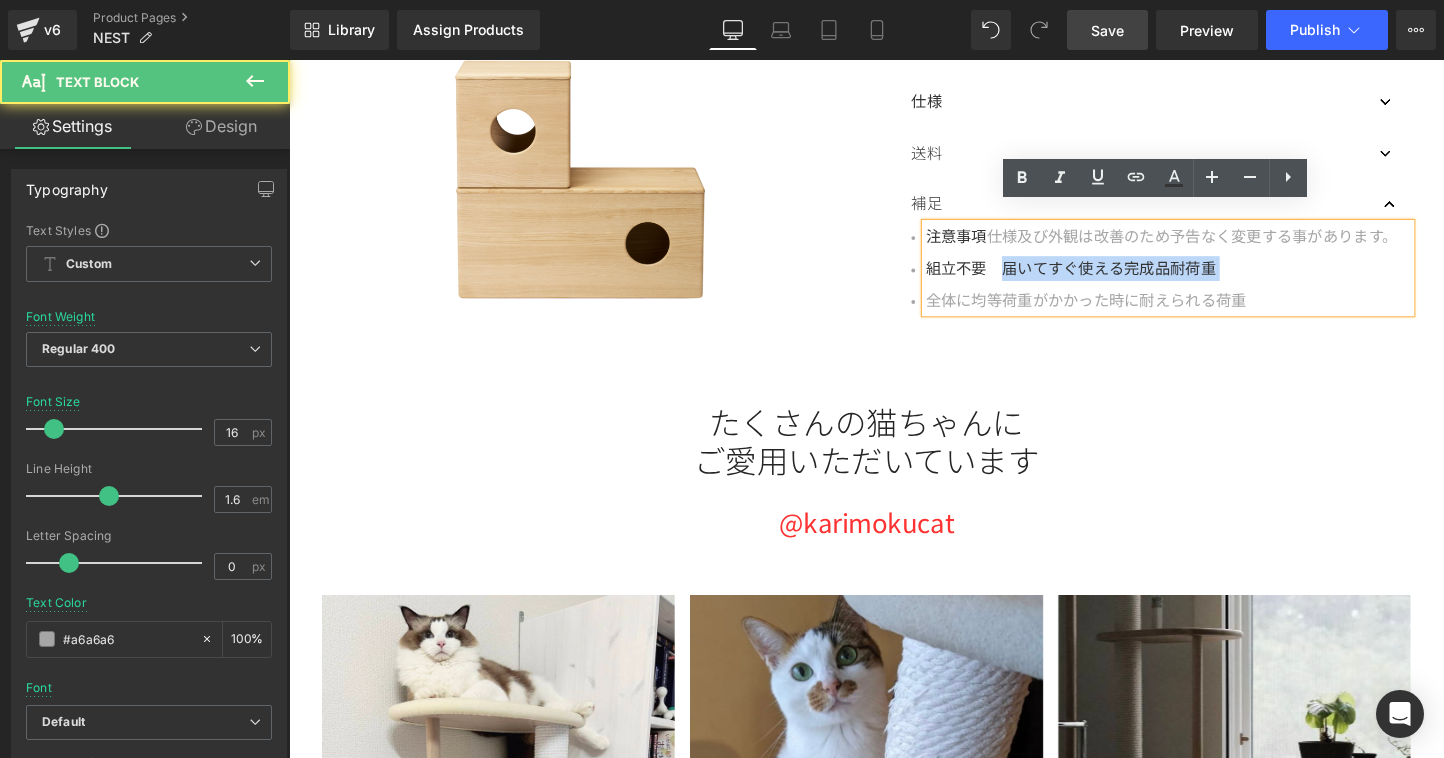 drag, startPoint x: 1034, startPoint y: 286, endPoint x: 1259, endPoint y: 292, distance: 225.07999 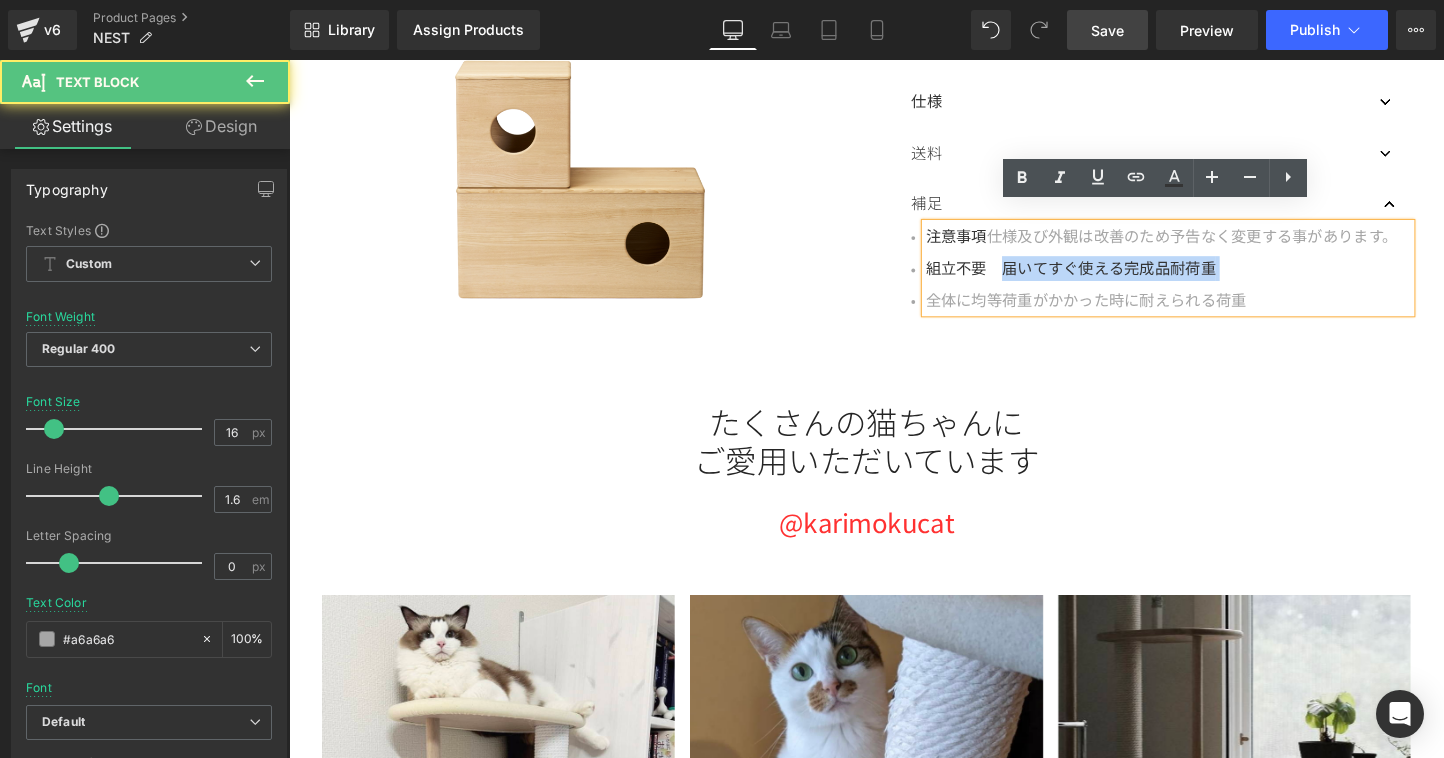 click on "組立不要　届いてすぐ使える完成品耐荷重" at bounding box center [1210, 279] 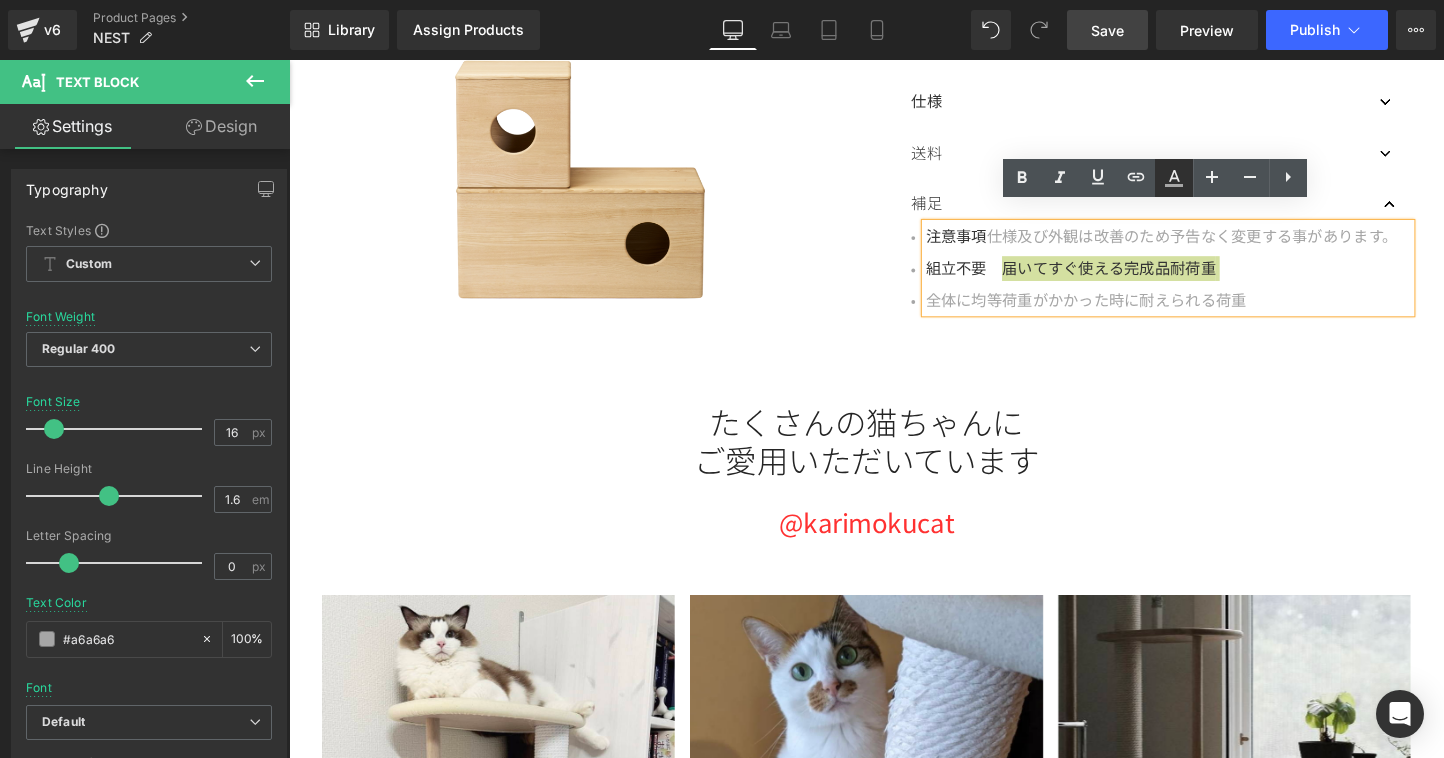 click 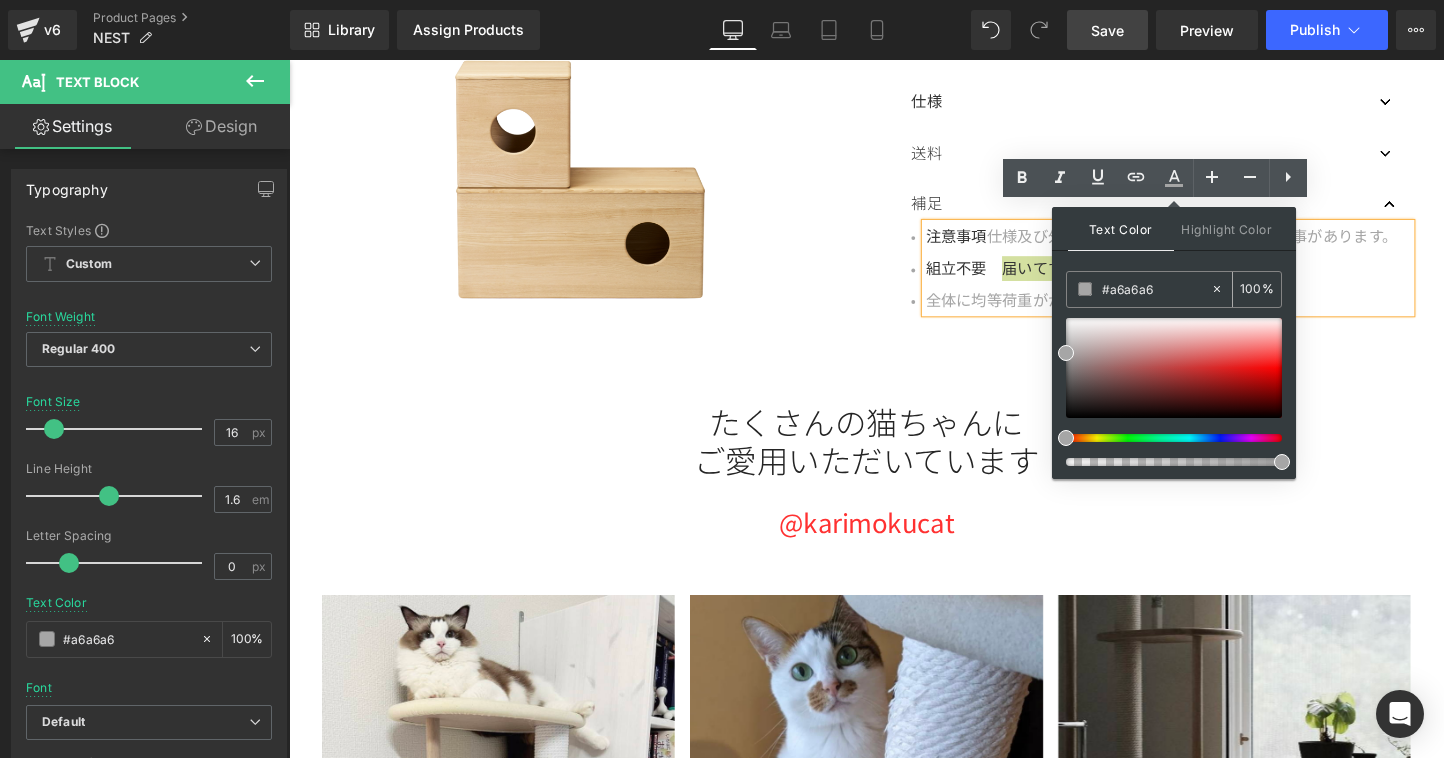click at bounding box center (1085, 289) 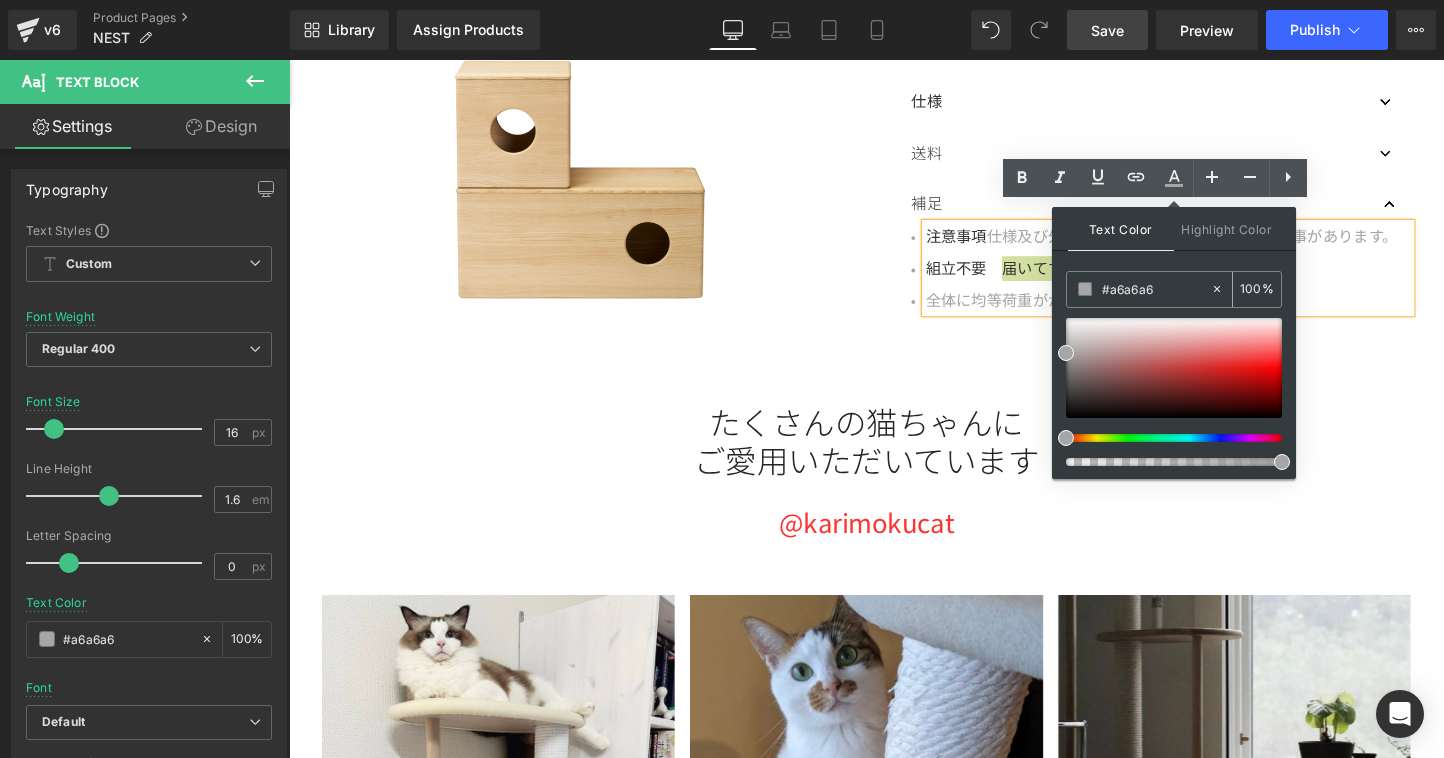 type on "none" 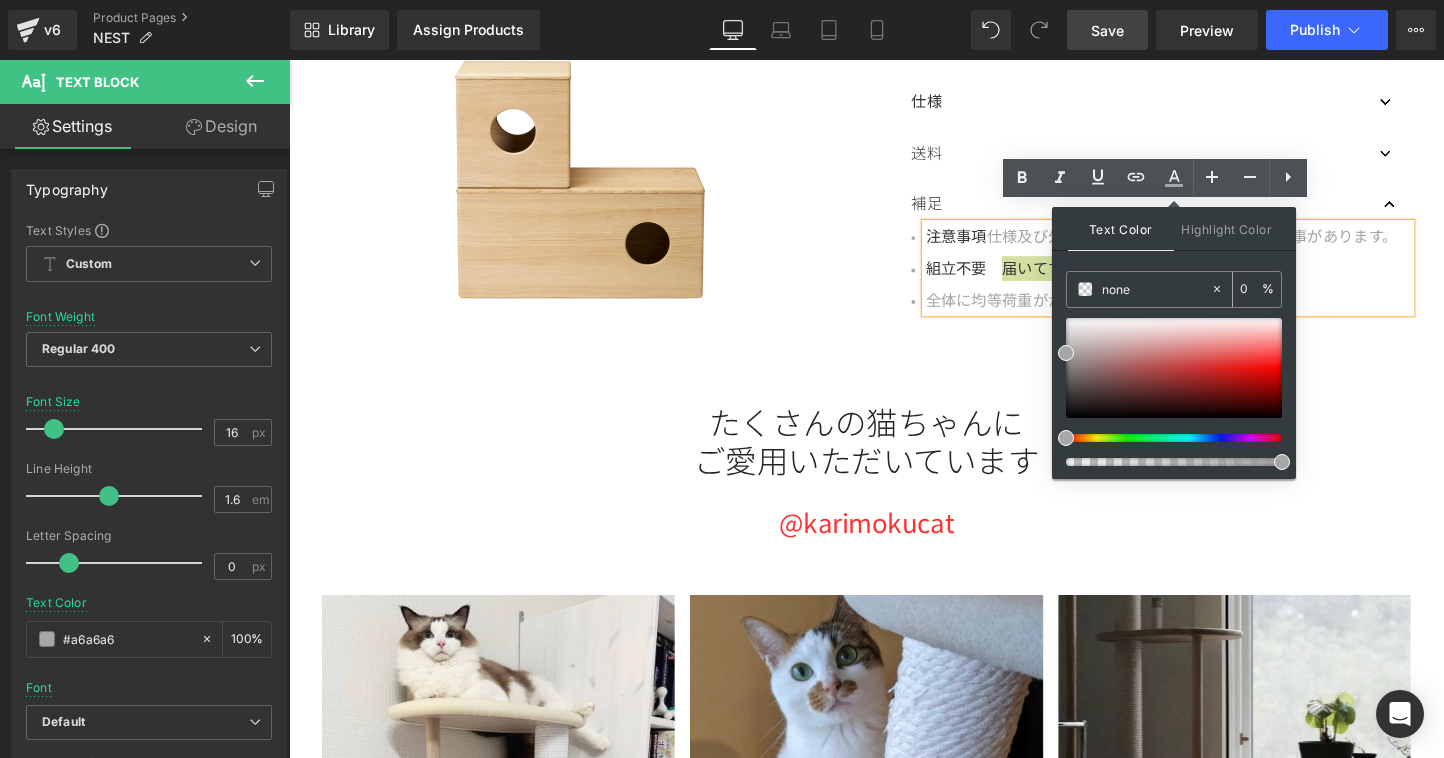 click on "none" at bounding box center (1156, 289) 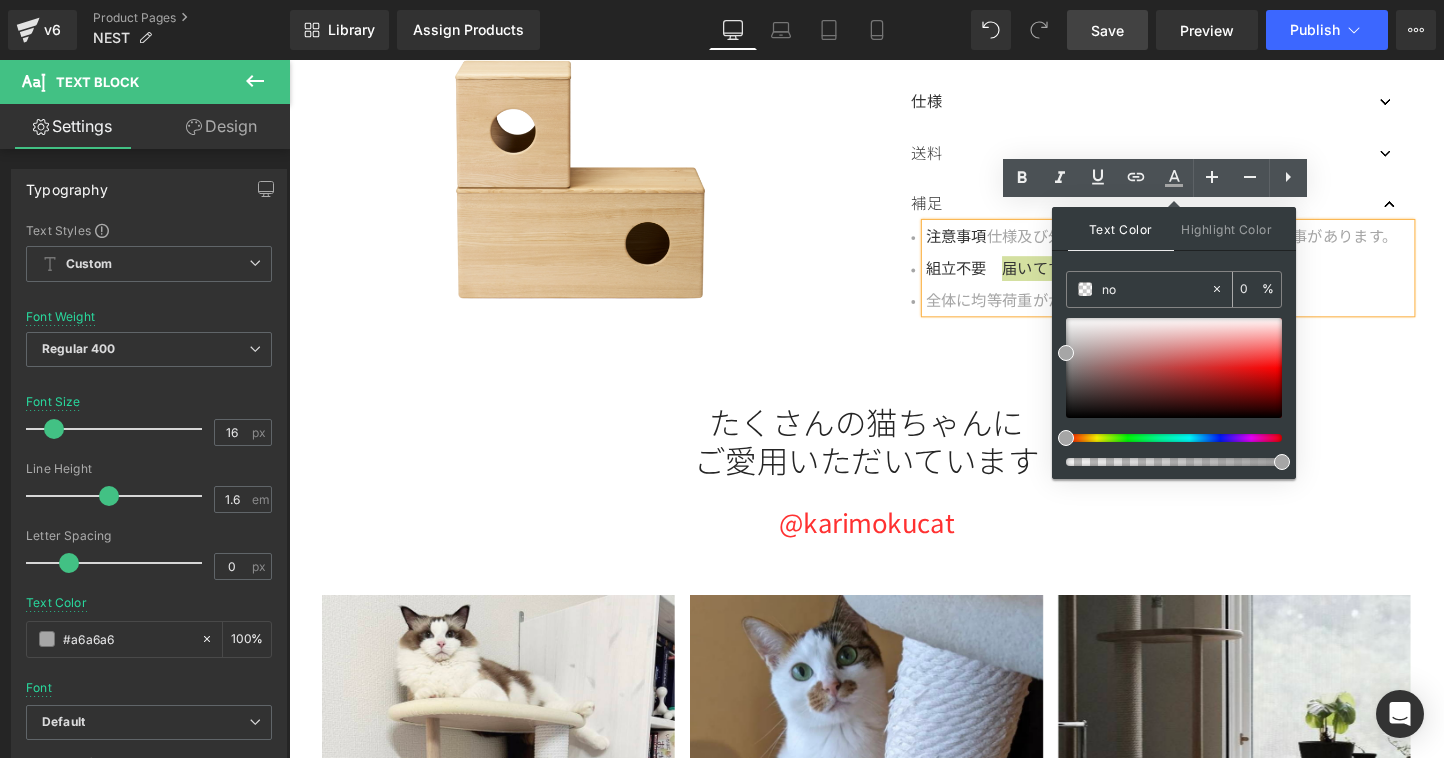 type on "n" 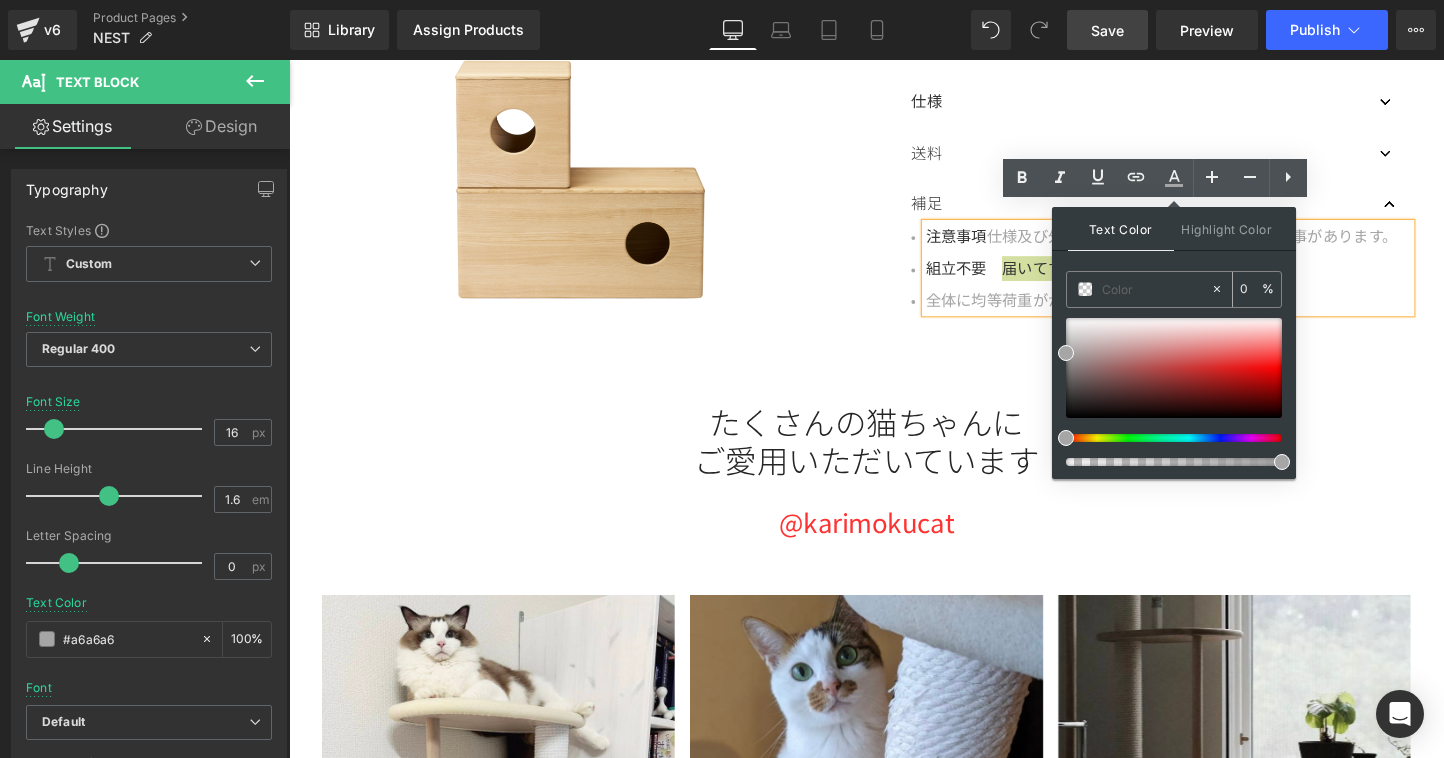 paste on "#a6a6a6" 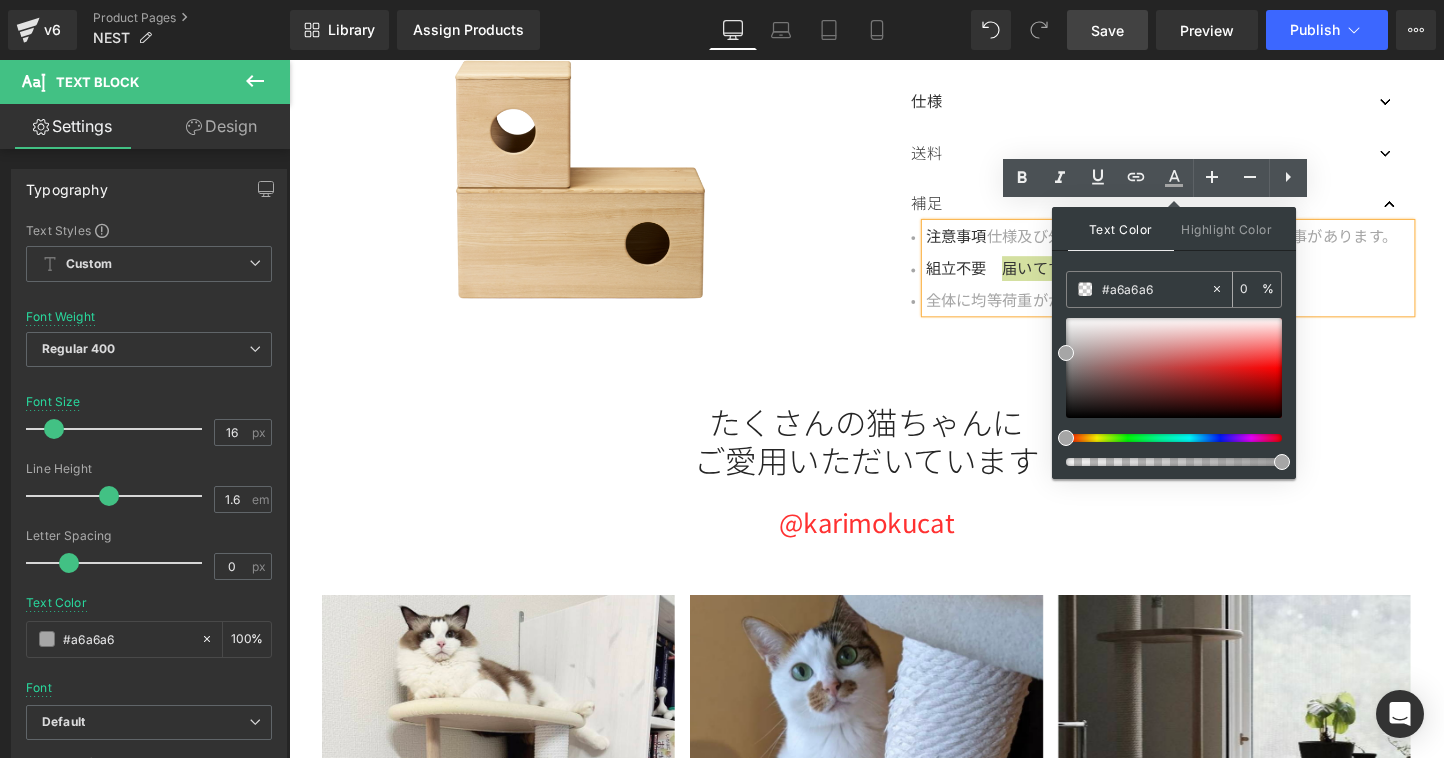 type on "100" 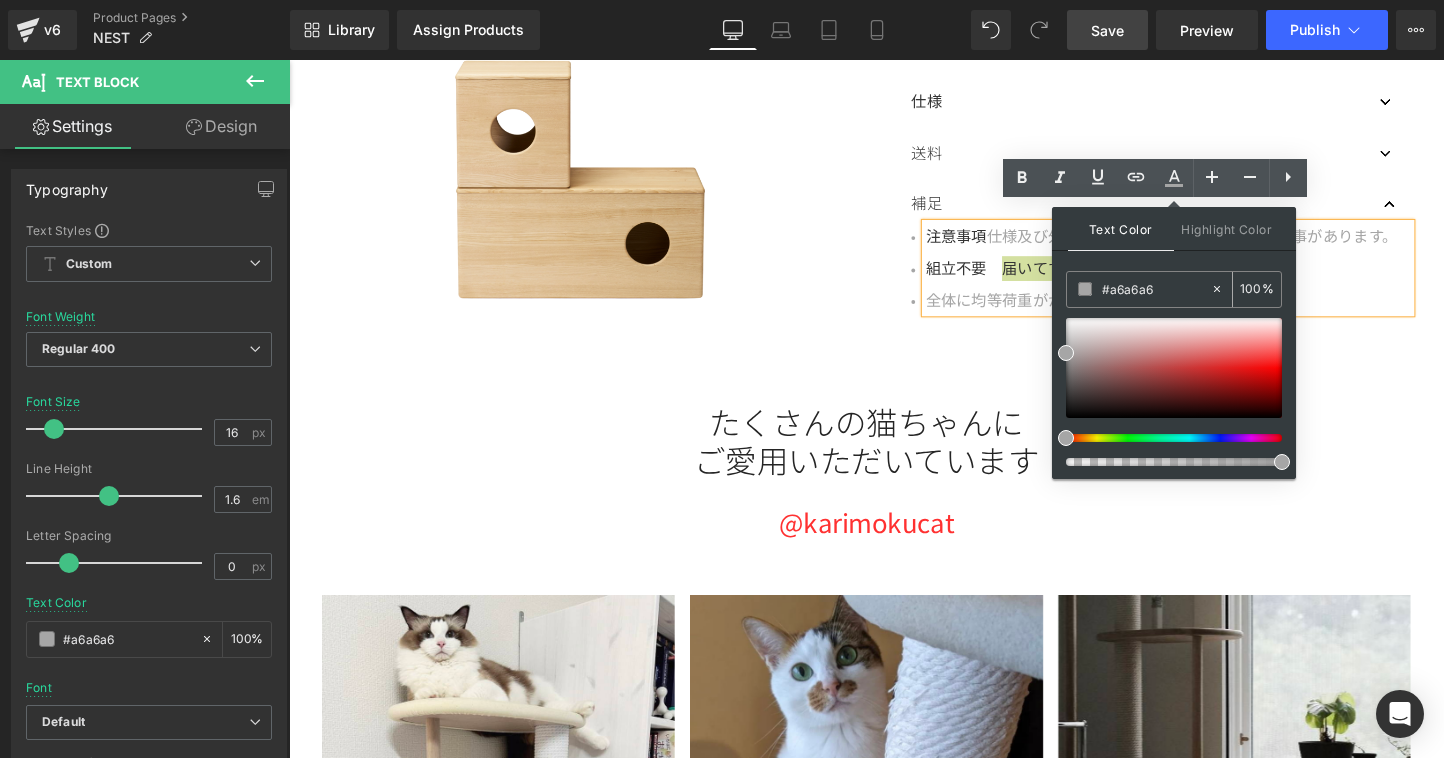 click at bounding box center (1085, 289) 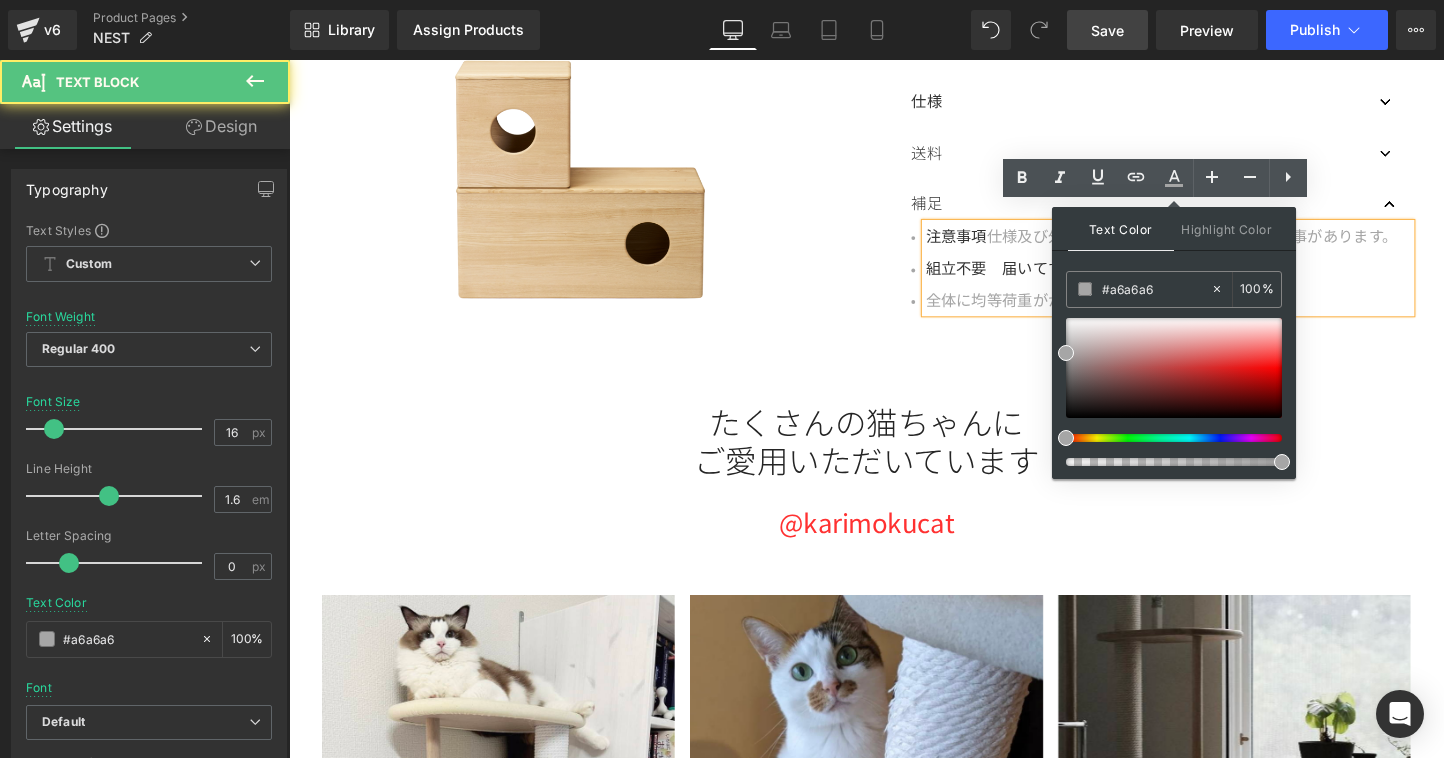click on "注意事項    仕様及び外観は改善のため予告なく変更する事があります。 組立不要　届いてすぐ使える完成品耐荷重      全体に均等荷重がかかった時に耐えられる荷重" at bounding box center (1210, 278) 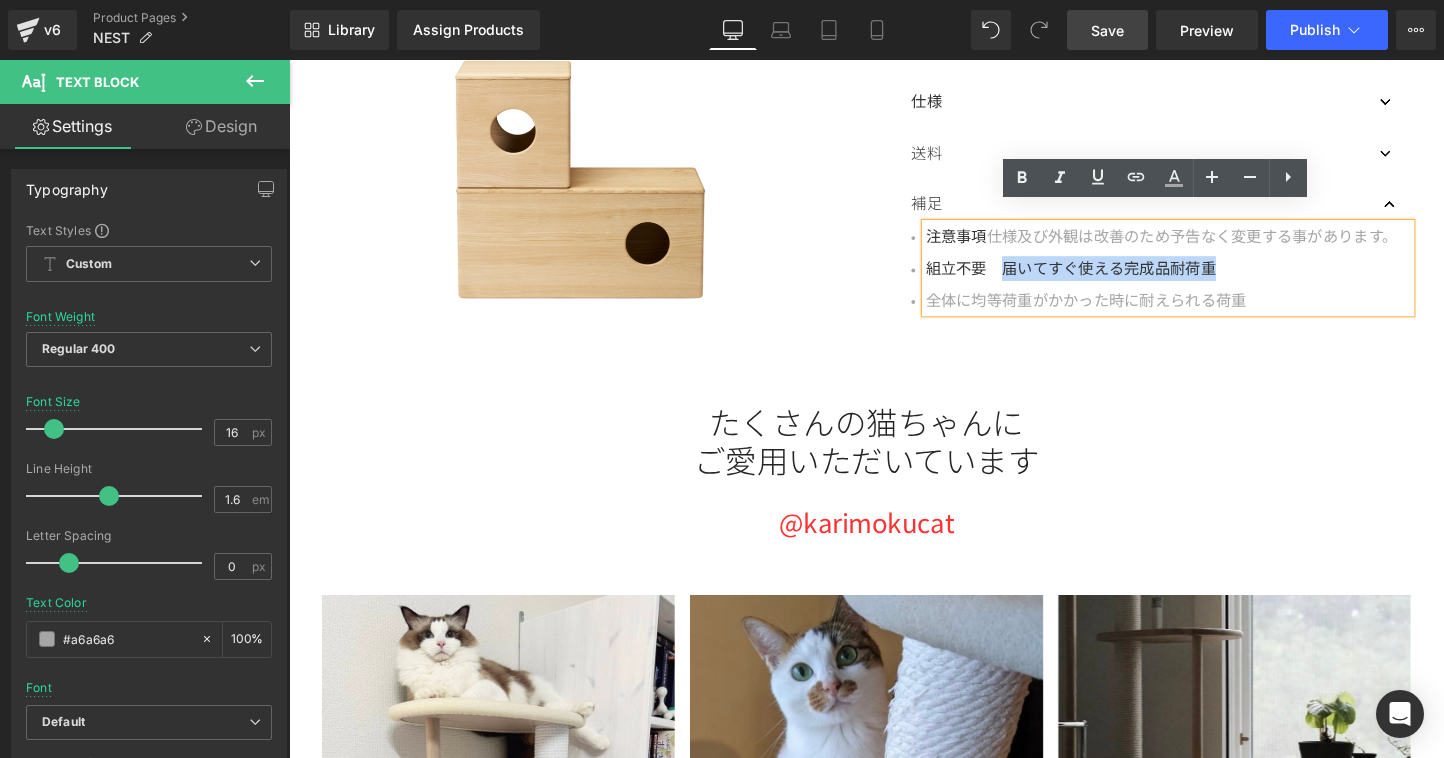 drag, startPoint x: 1028, startPoint y: 286, endPoint x: 1252, endPoint y: 290, distance: 224.0357 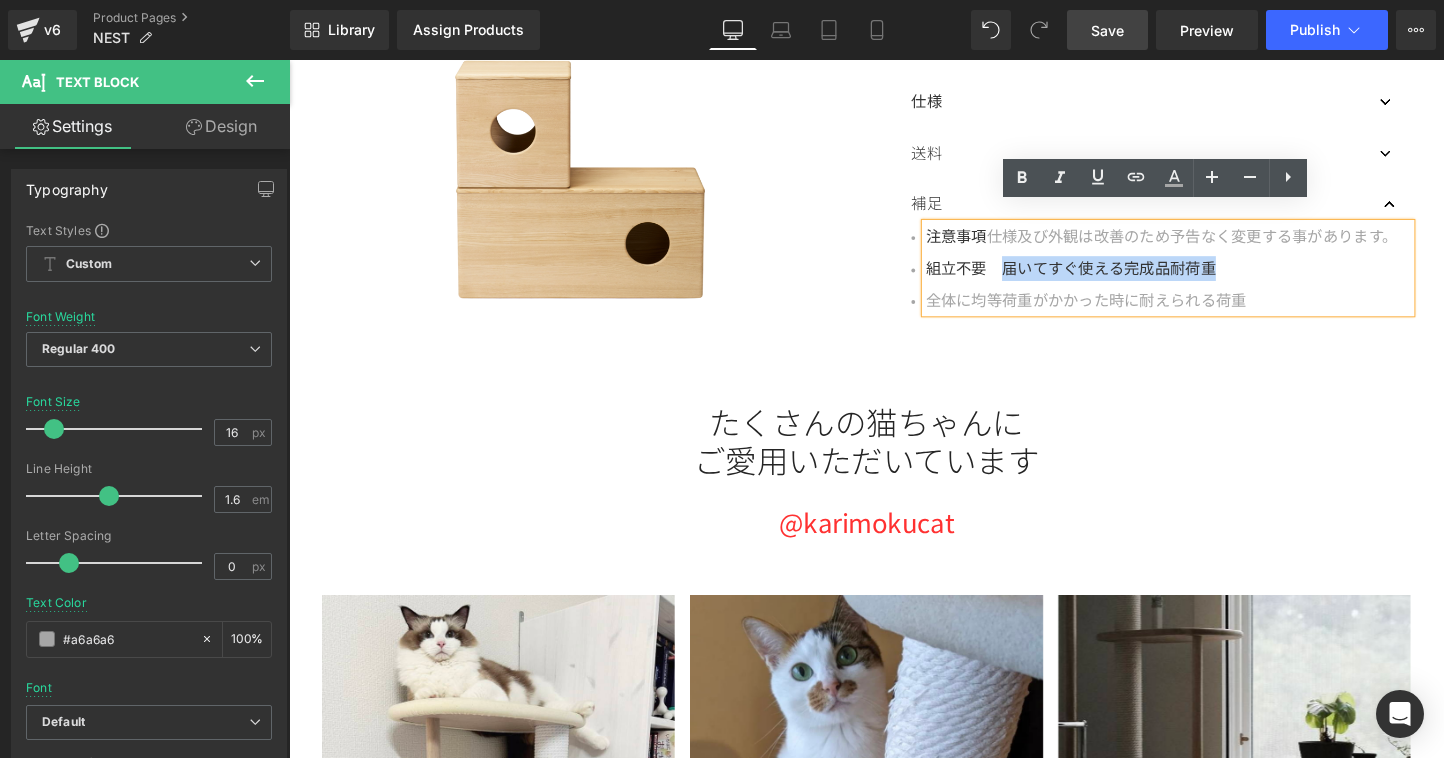click on "組立不要　届いてすぐ使える完成品耐荷重" at bounding box center (1210, 279) 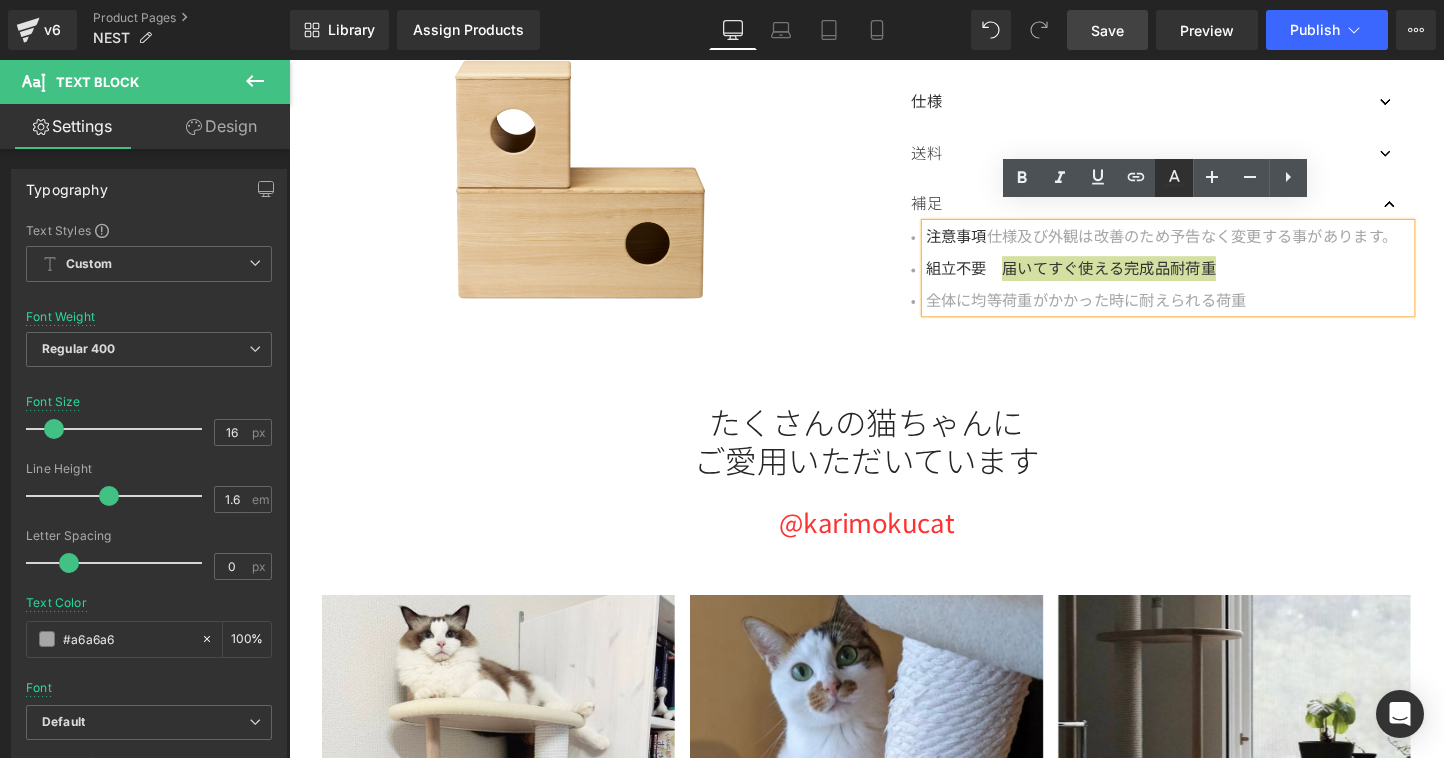 click 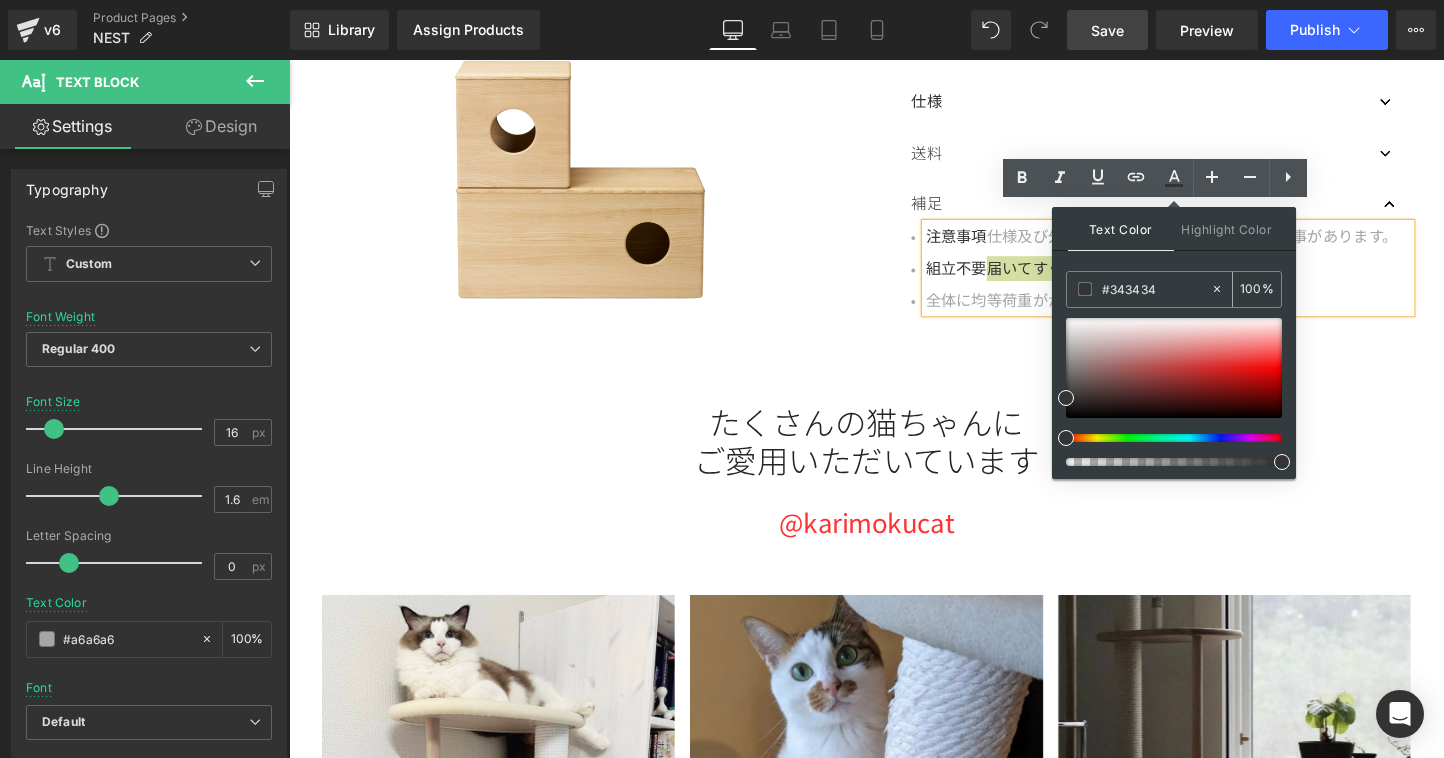 click on "#343434" at bounding box center [1138, 289] 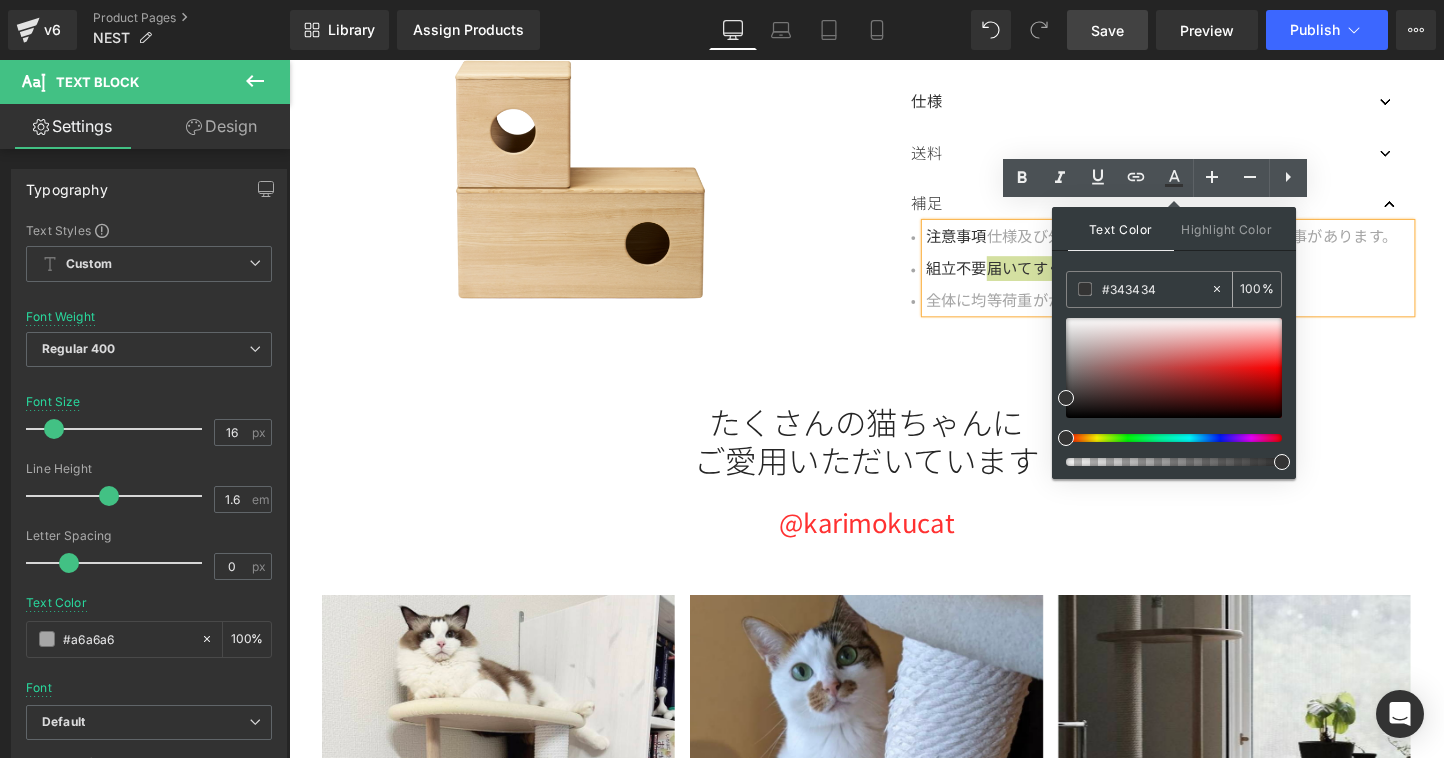 click on "#343434" at bounding box center [1138, 289] 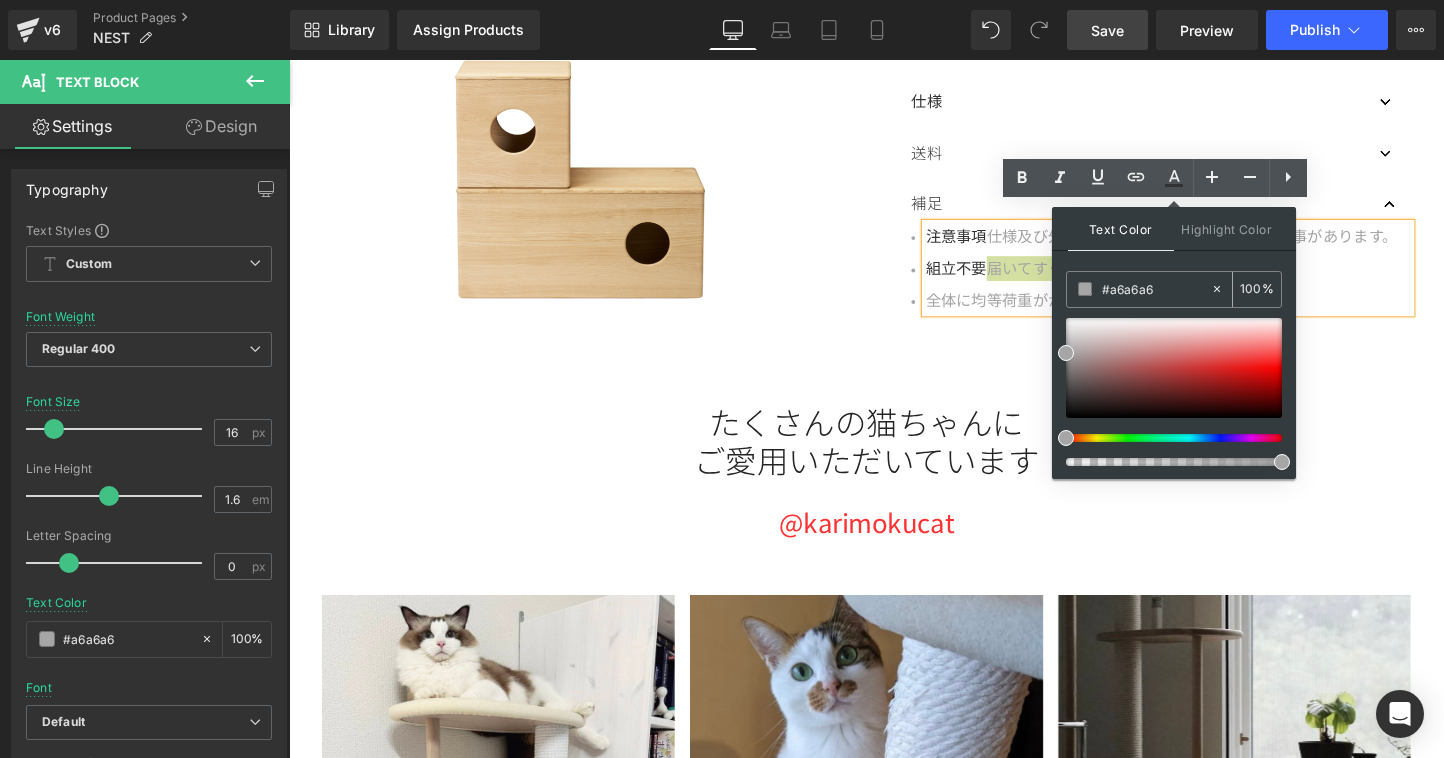 click at bounding box center [1085, 289] 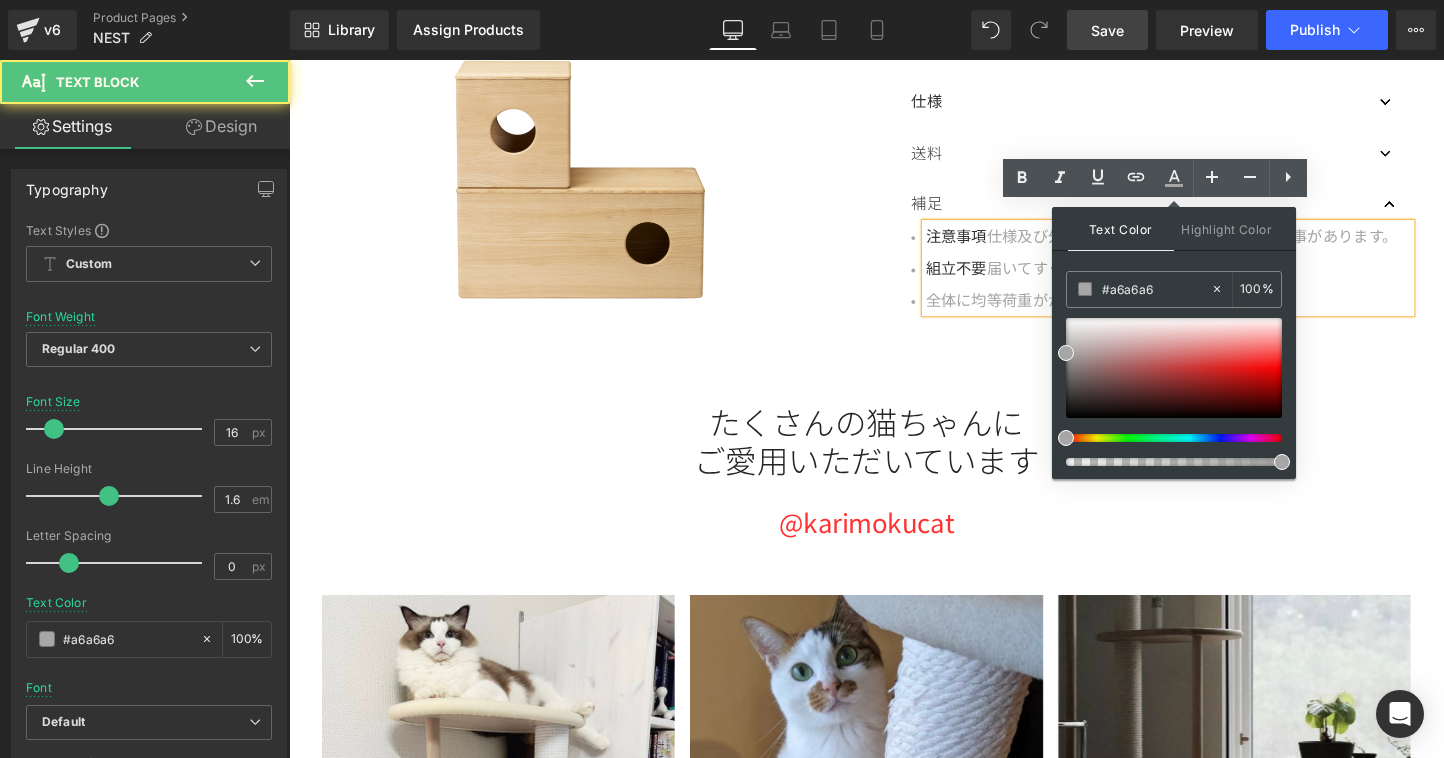 click on "注意事項    仕様及び外観は改善のため予告なく変更する事があります。 組立不要　 届いてすぐ使える完成品耐荷重      全体に均等荷重がかかった時に耐えられる荷重" at bounding box center [1210, 278] 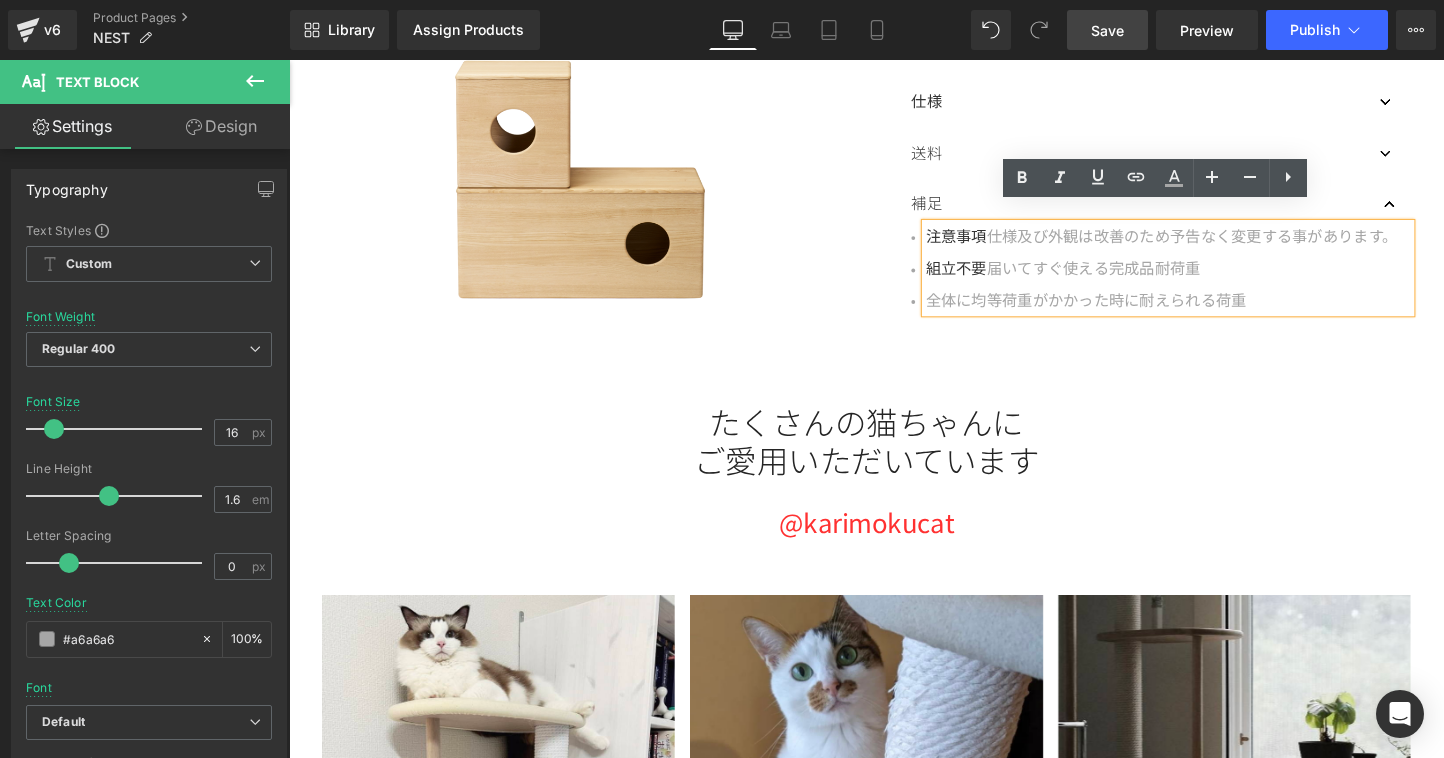 click on "Save" at bounding box center (1107, 30) 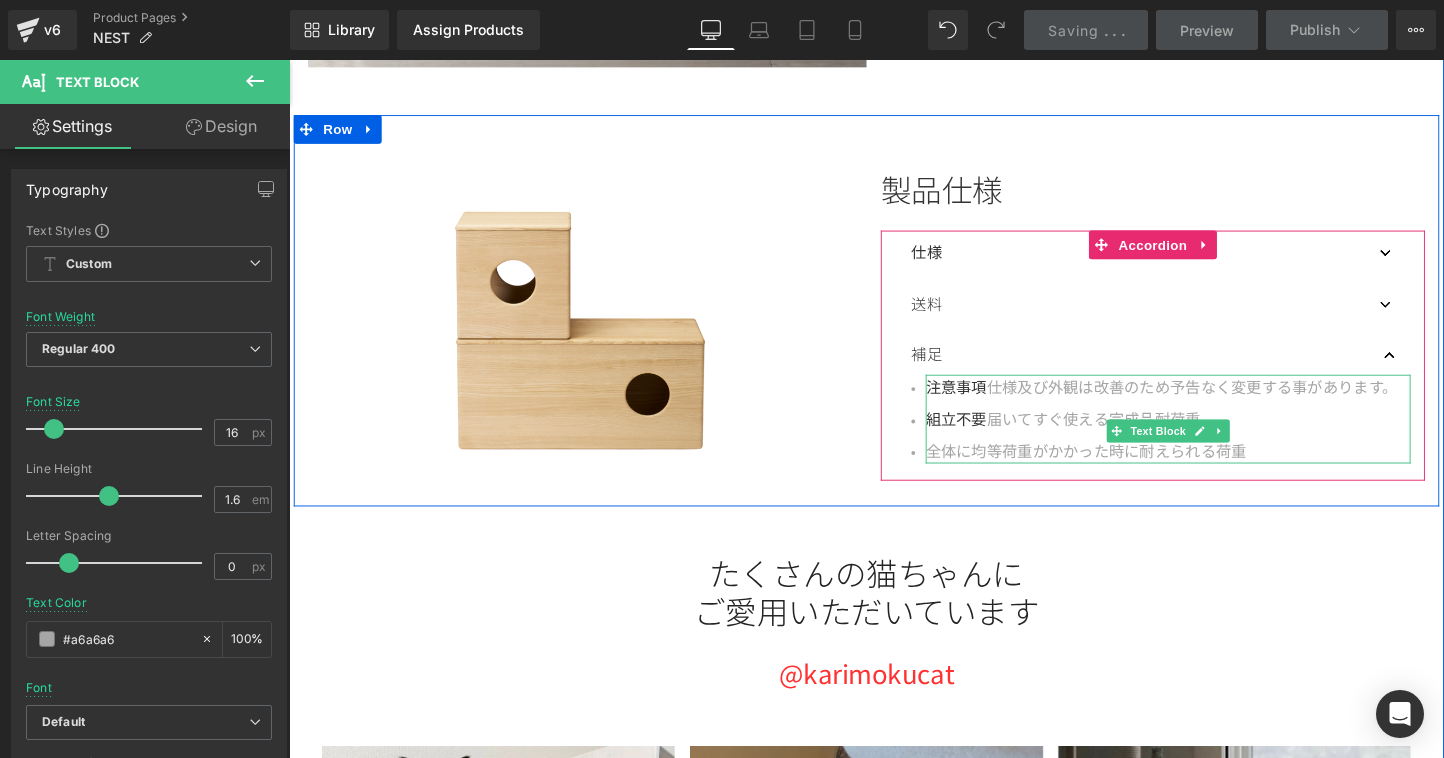 scroll, scrollTop: 1940, scrollLeft: 0, axis: vertical 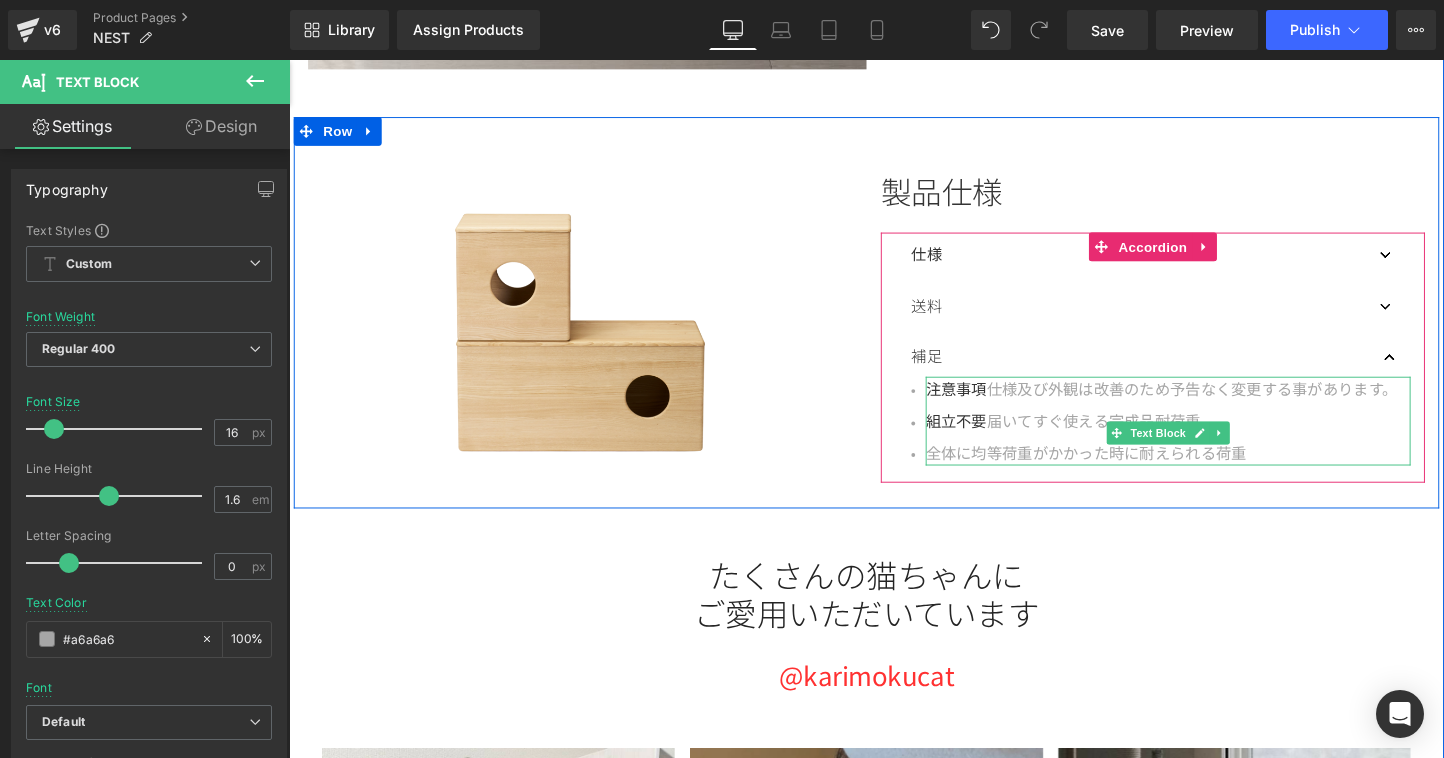 click on "全体に均等荷重がかかった時に耐えられる荷重" at bounding box center [1124, 471] 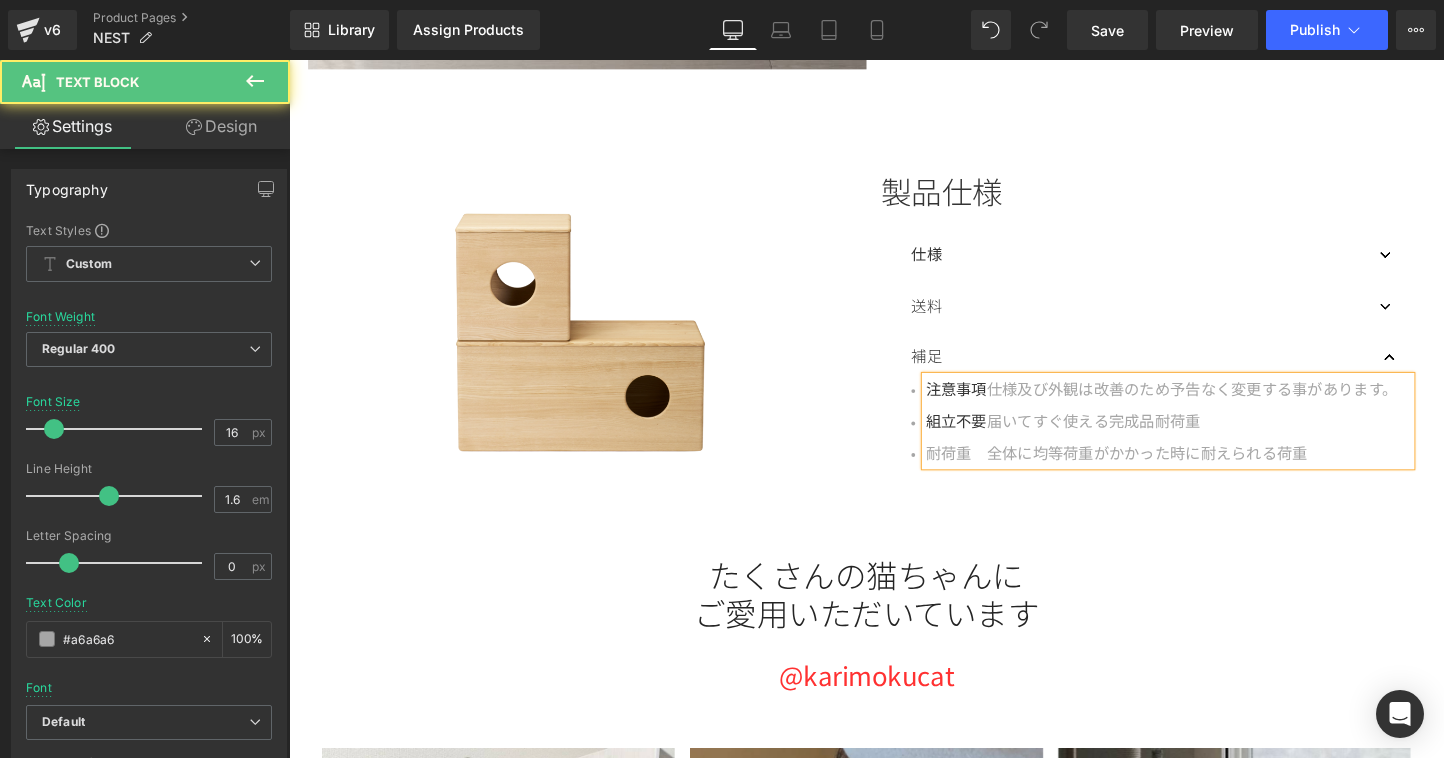 click on "耐荷重　全体に均等荷重がかかった時に耐えられる荷重" at bounding box center (1156, 471) 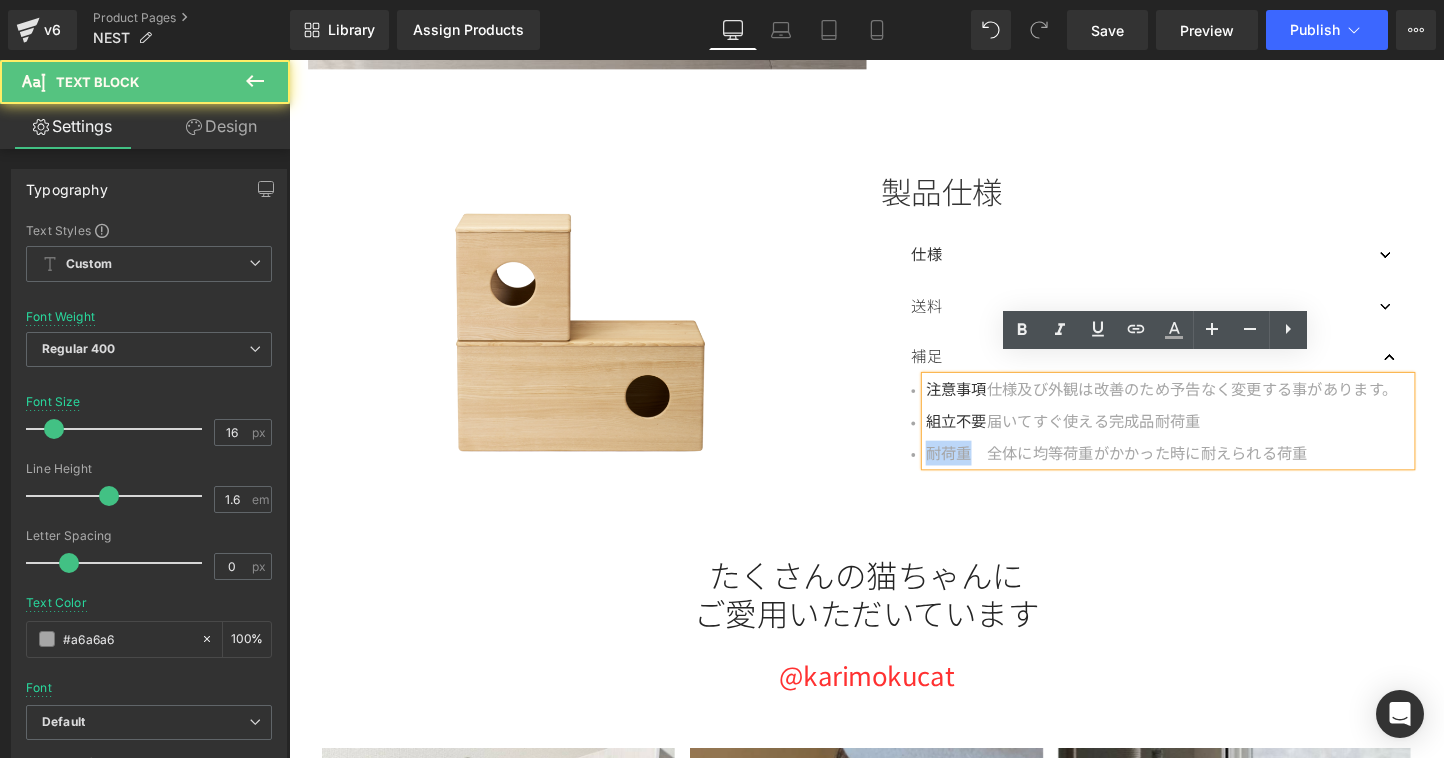 drag, startPoint x: 992, startPoint y: 477, endPoint x: 953, endPoint y: 475, distance: 39.051247 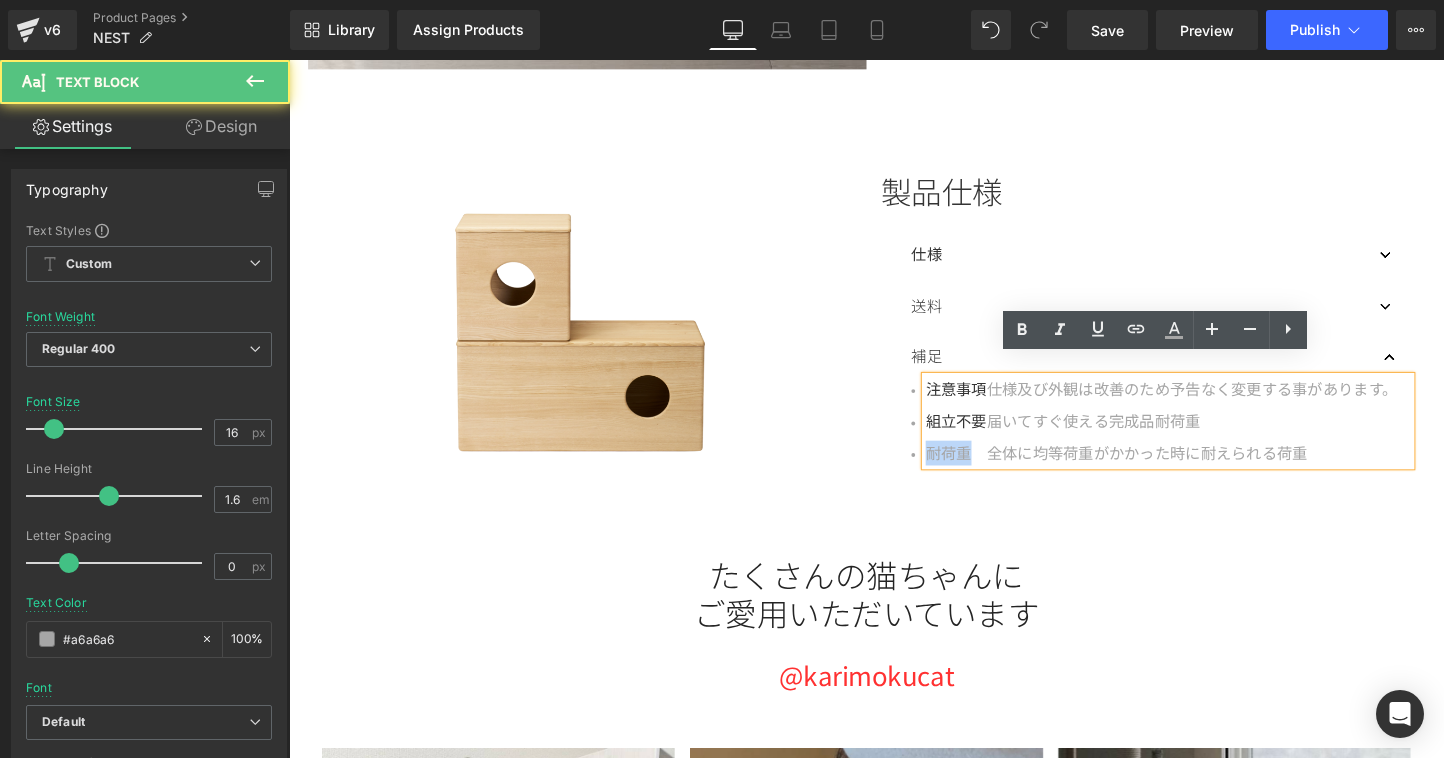 click on "耐荷重　全体に均等荷重がかかった時に耐えられる荷重" at bounding box center (1156, 471) 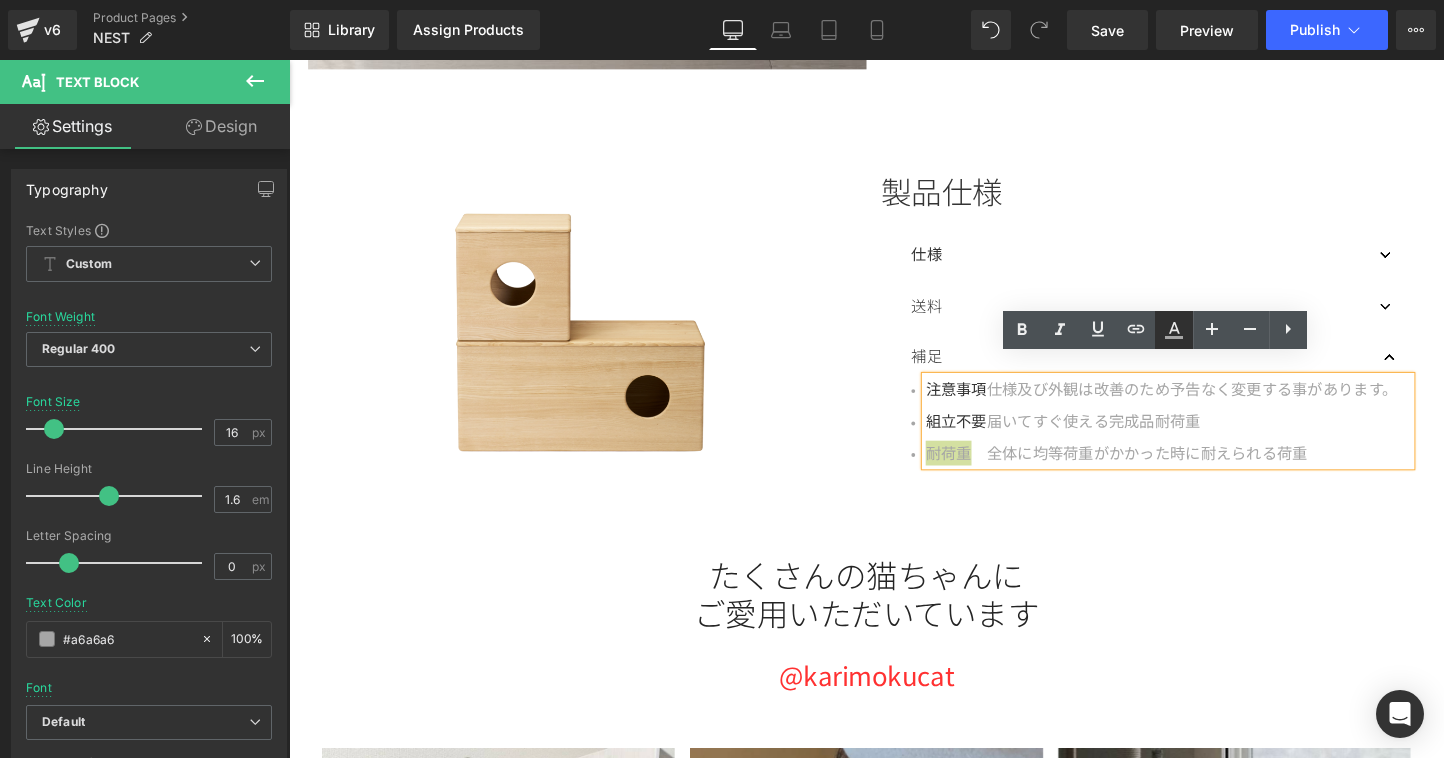 click 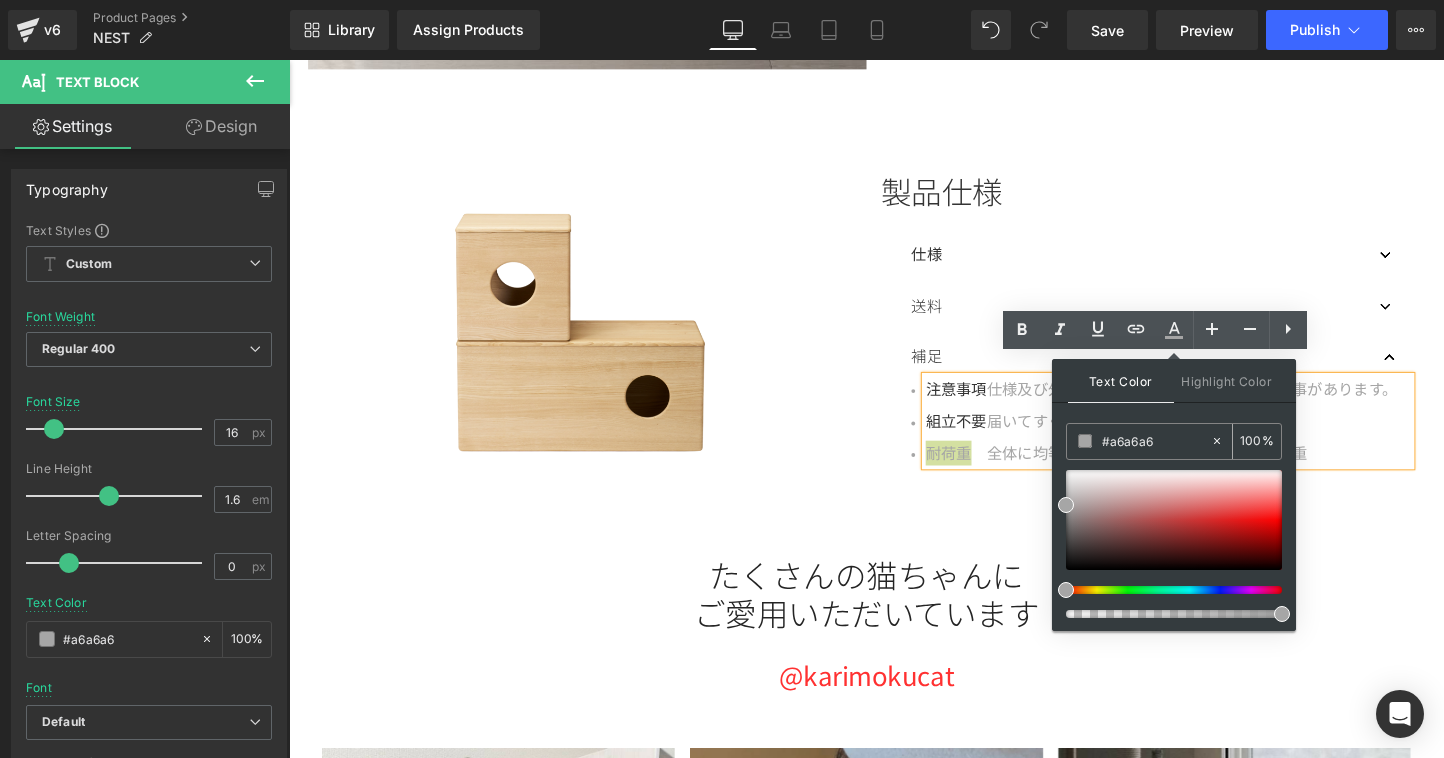 click on "#a6a6a6" at bounding box center (1156, 441) 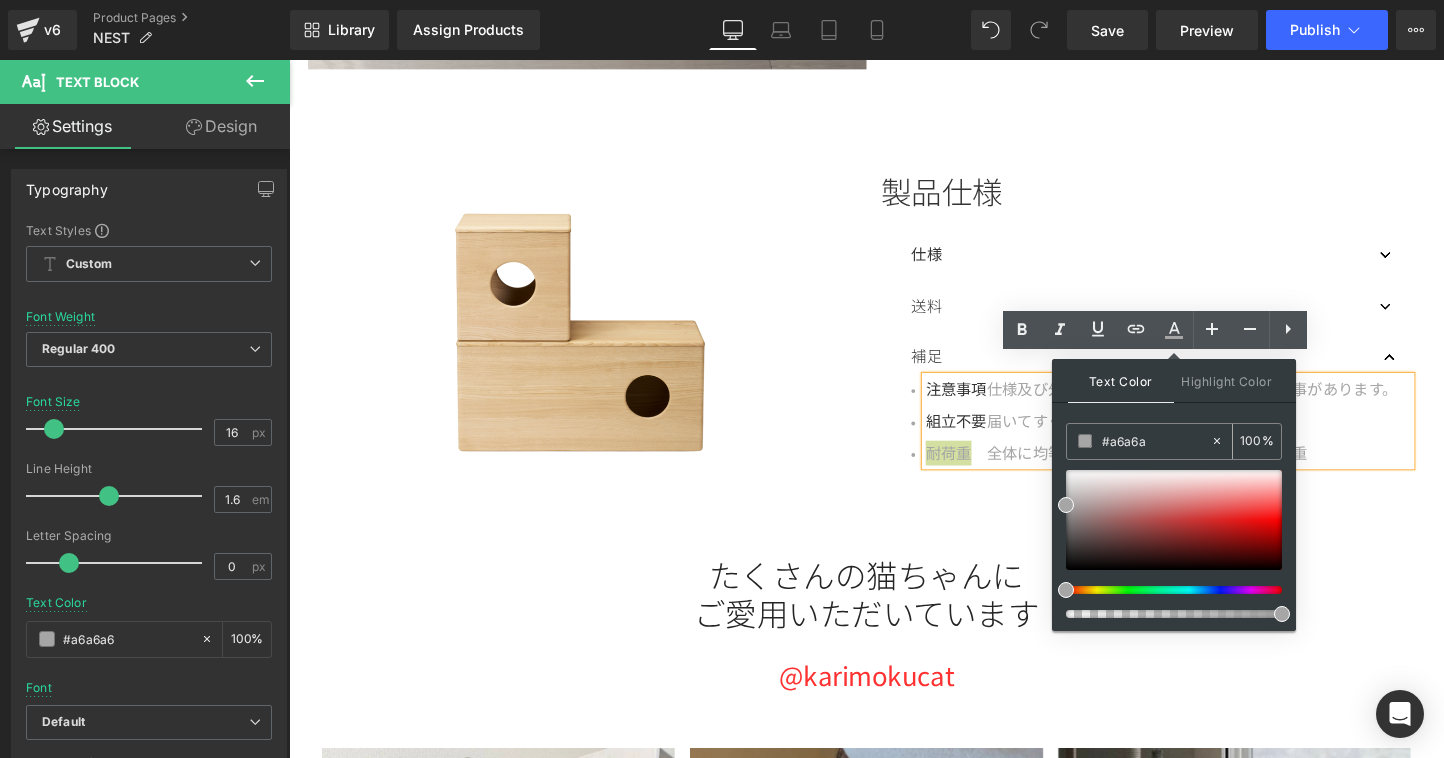 type on "0" 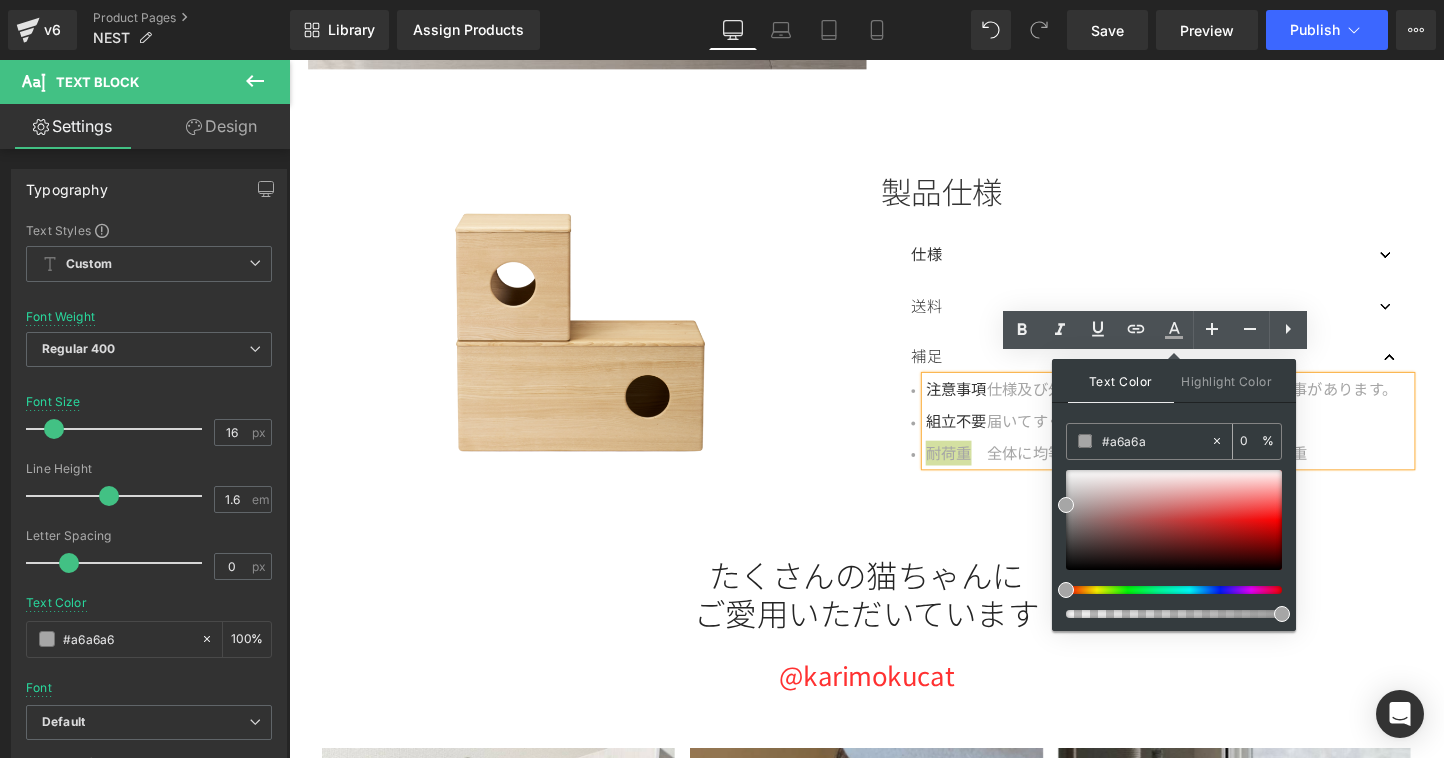 type on "#a6a6" 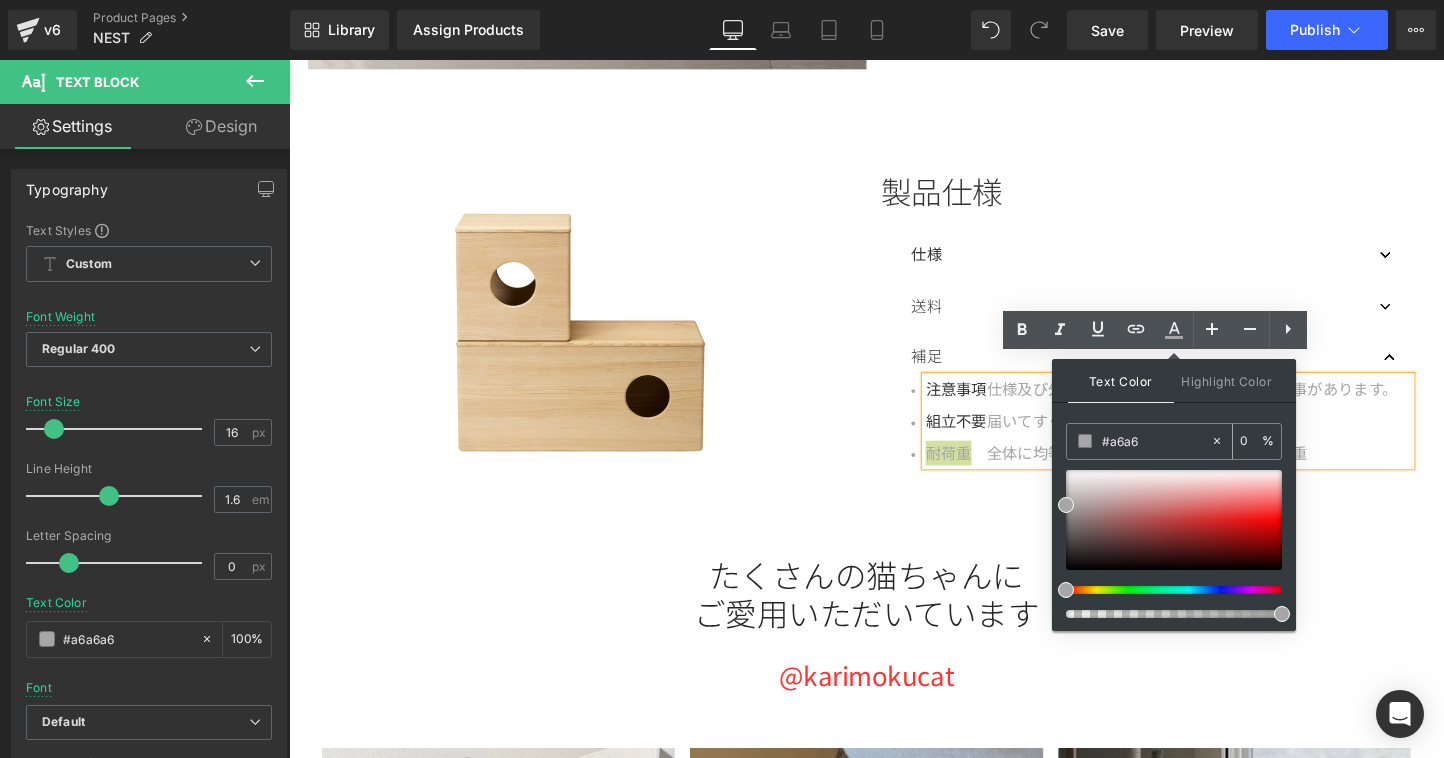 type on "40" 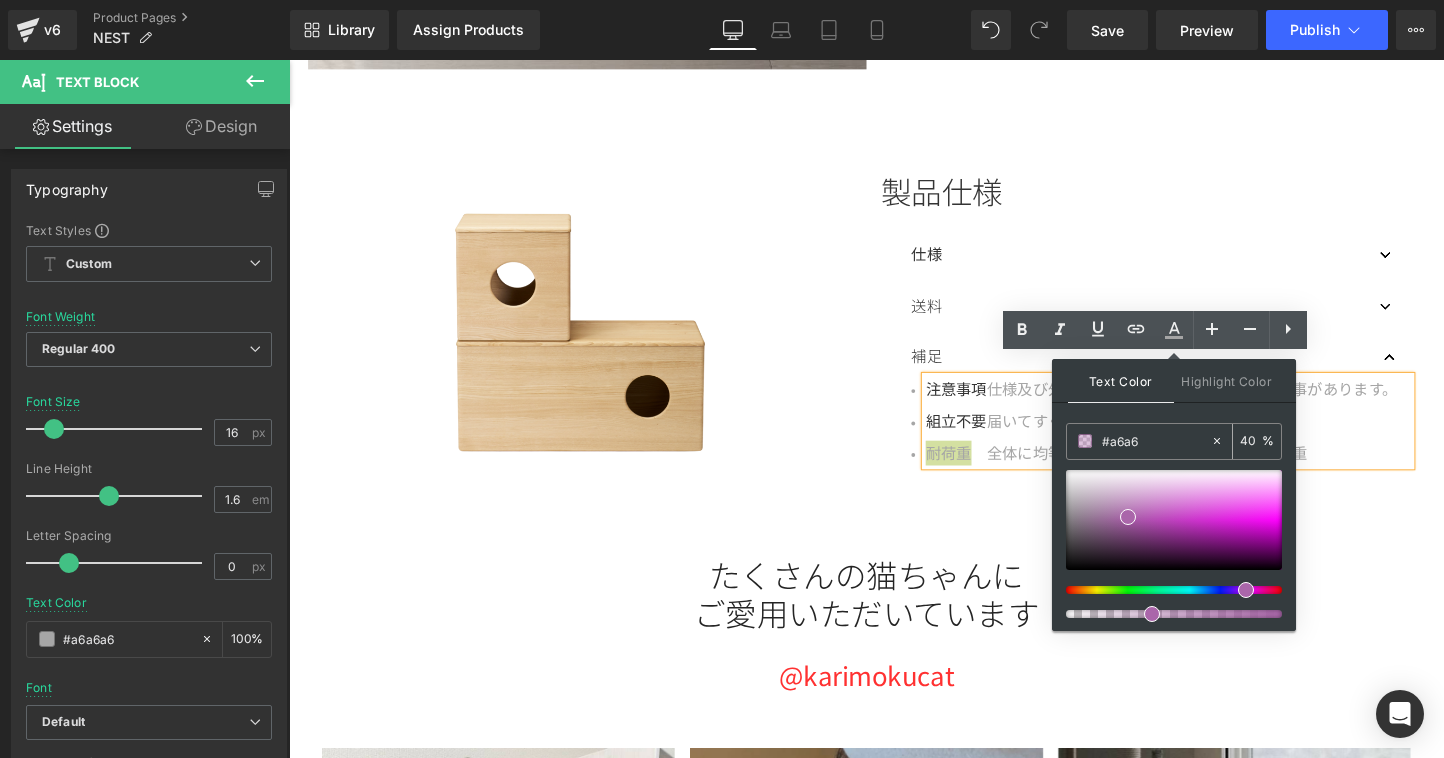 type on "#a6a" 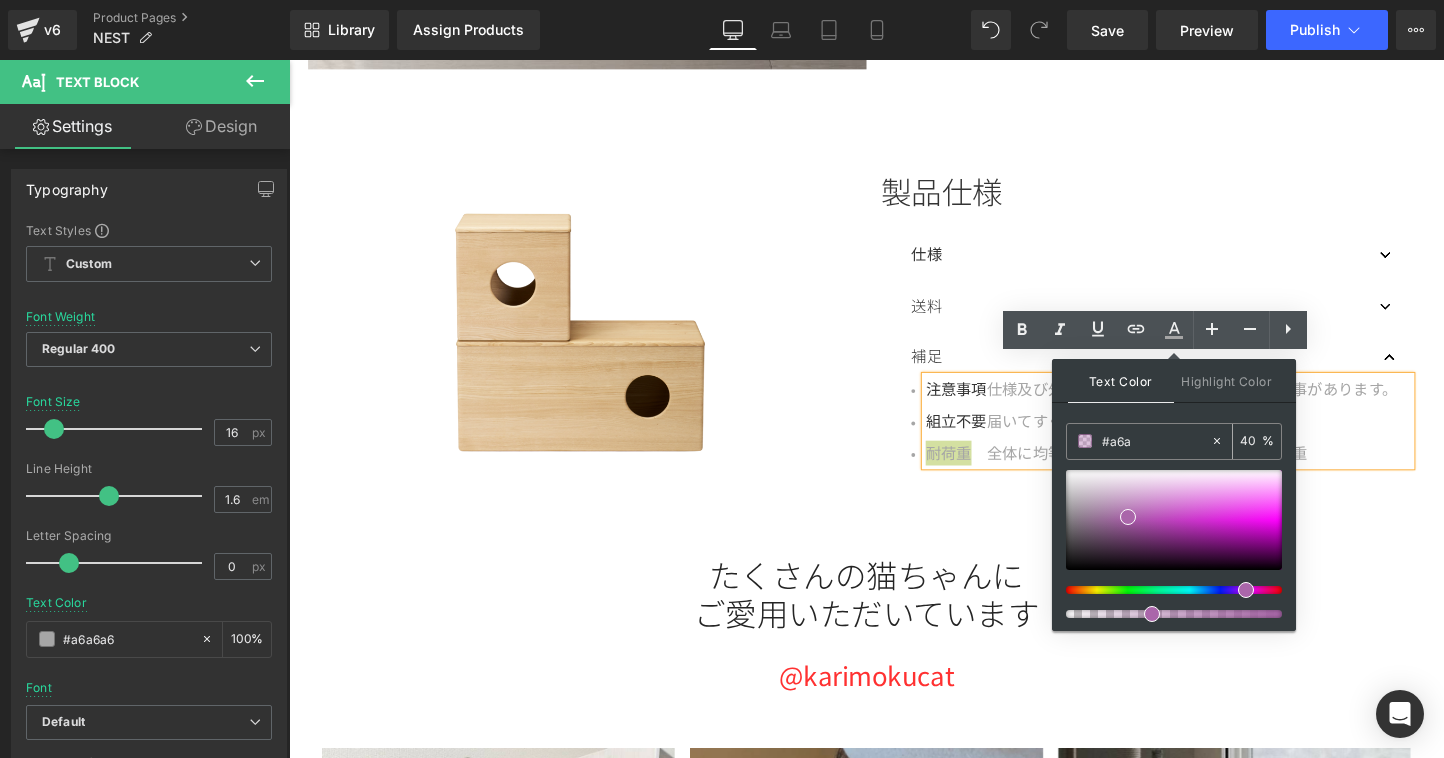 type on "100" 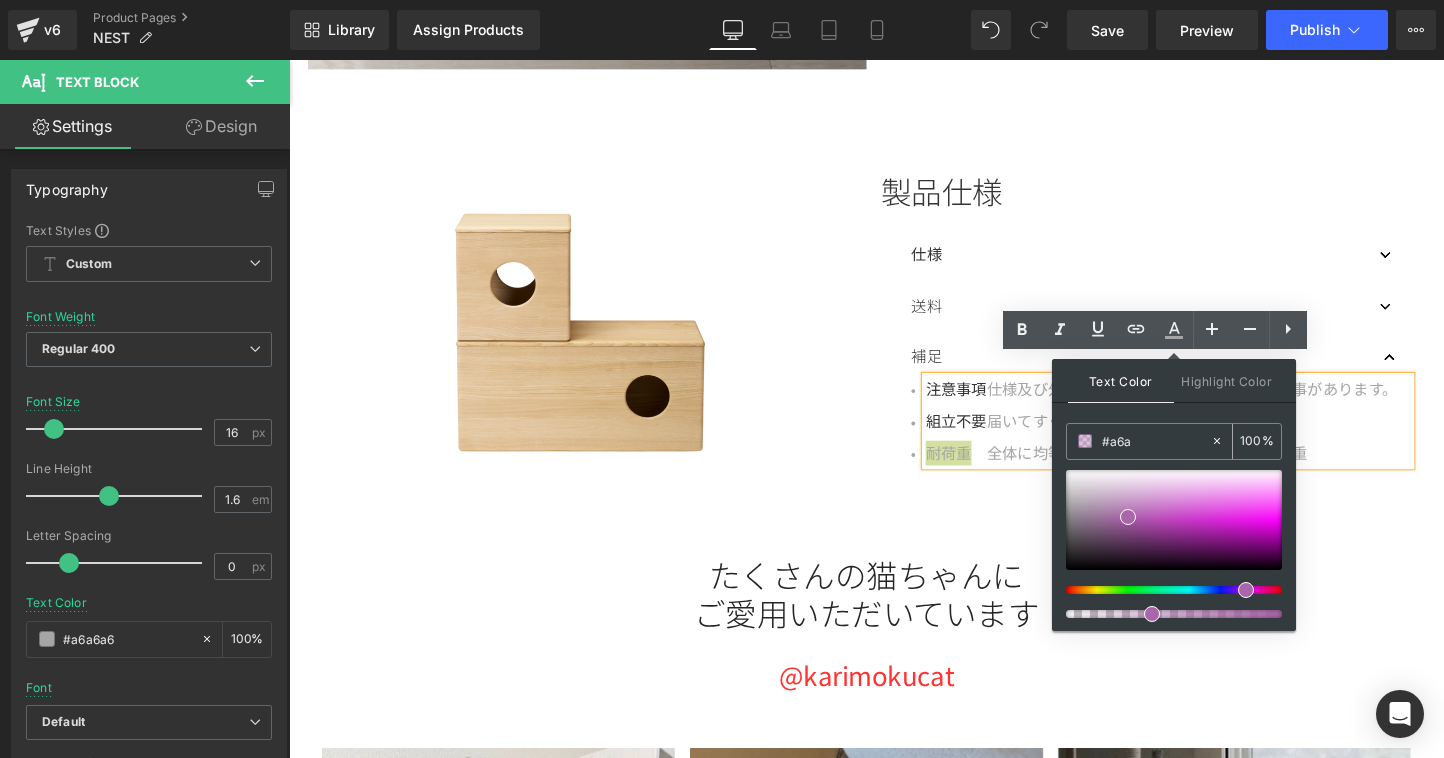 type on "#a6" 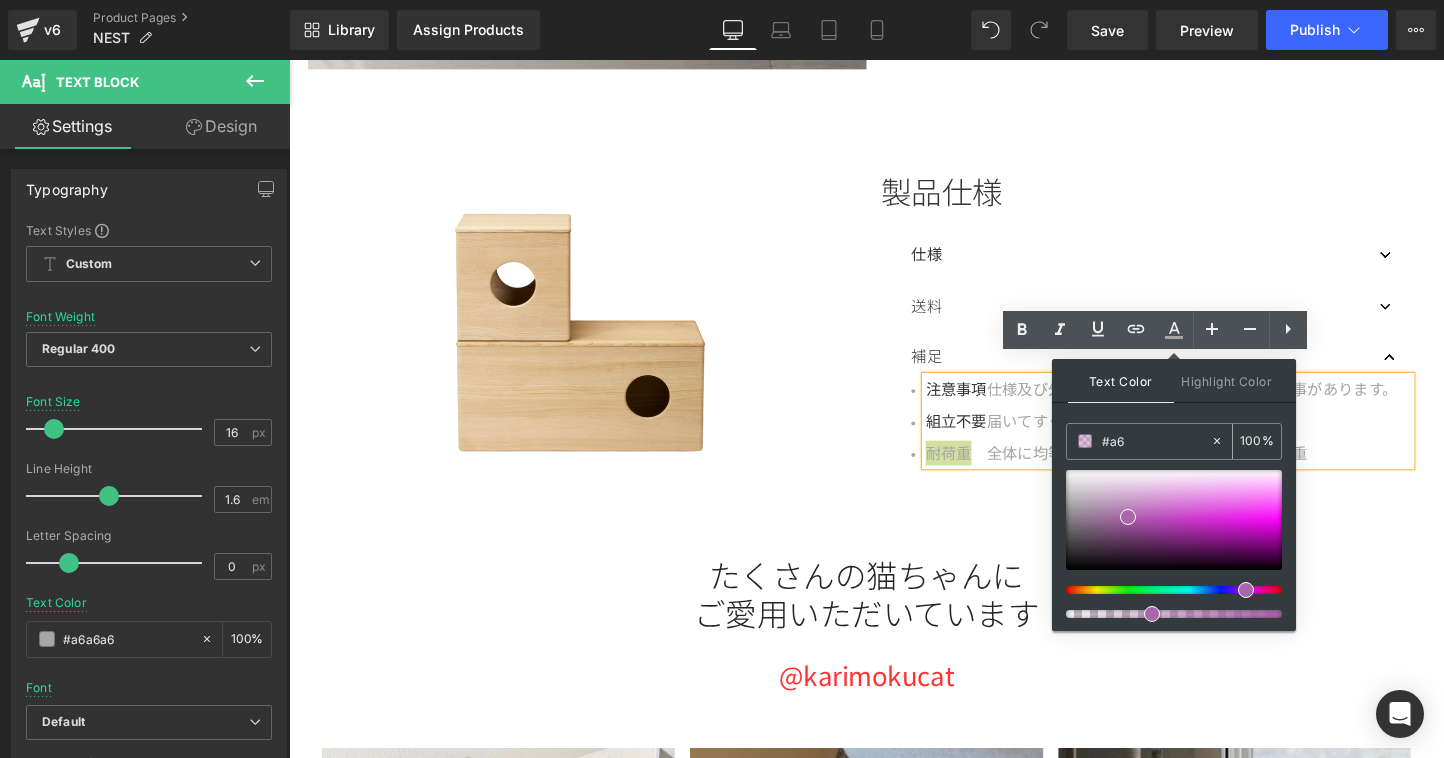type on "0" 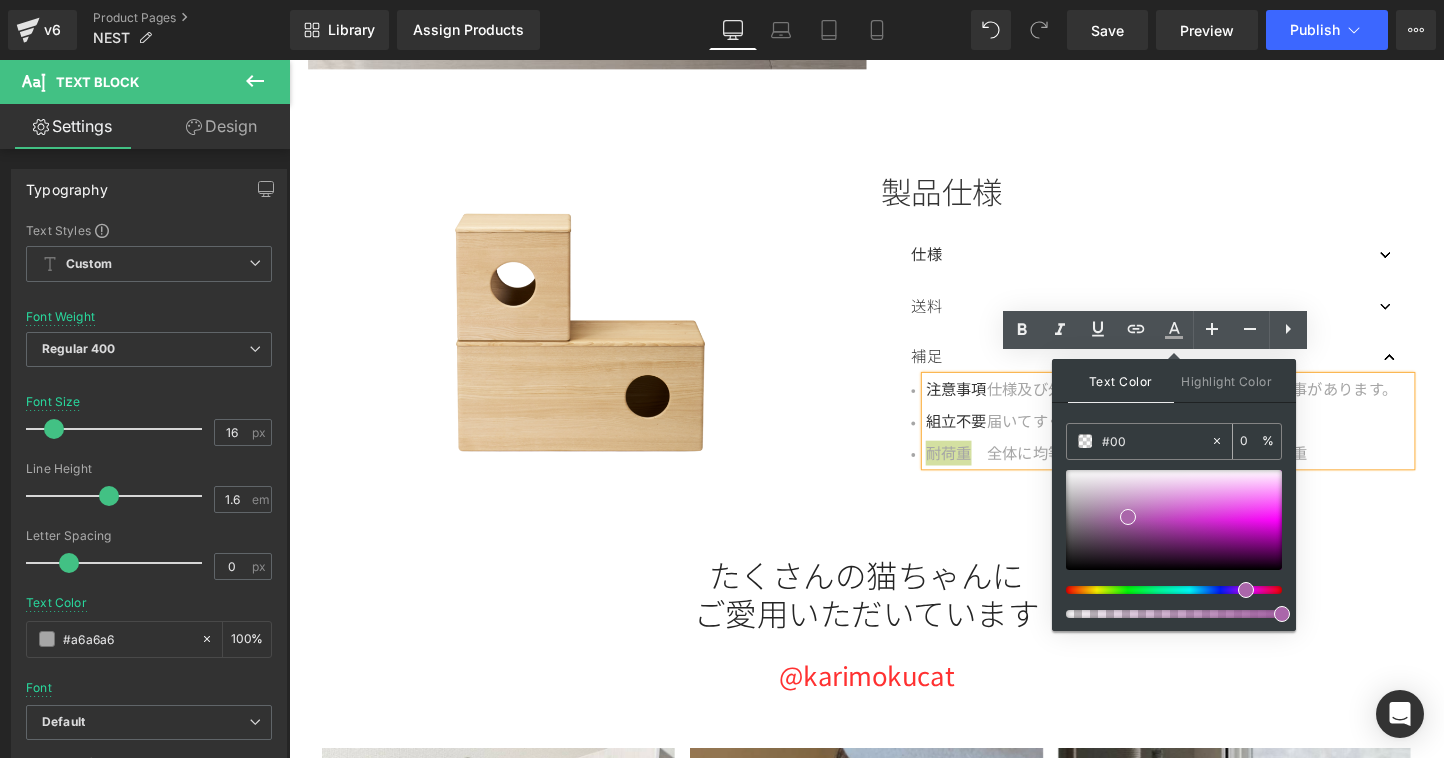 type on "#000" 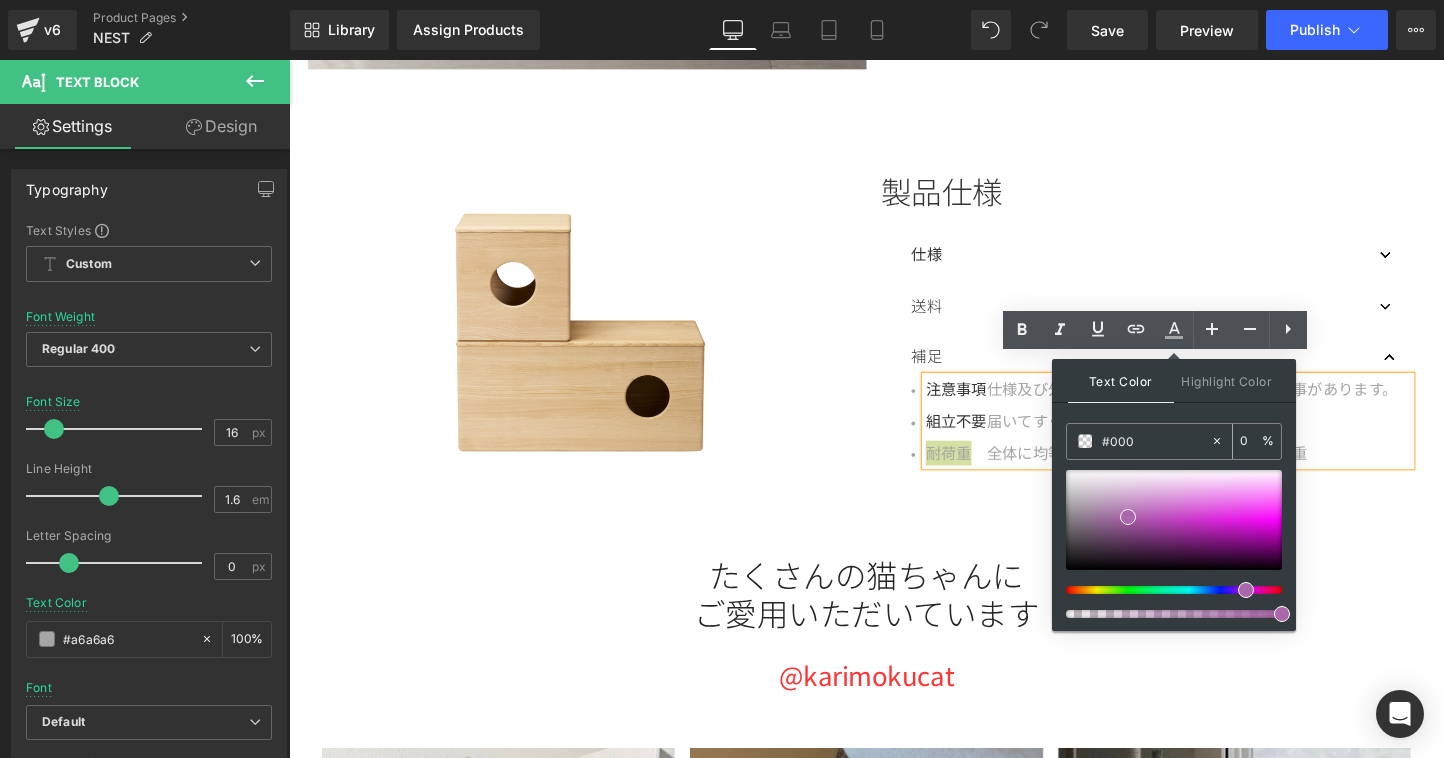 type on "100" 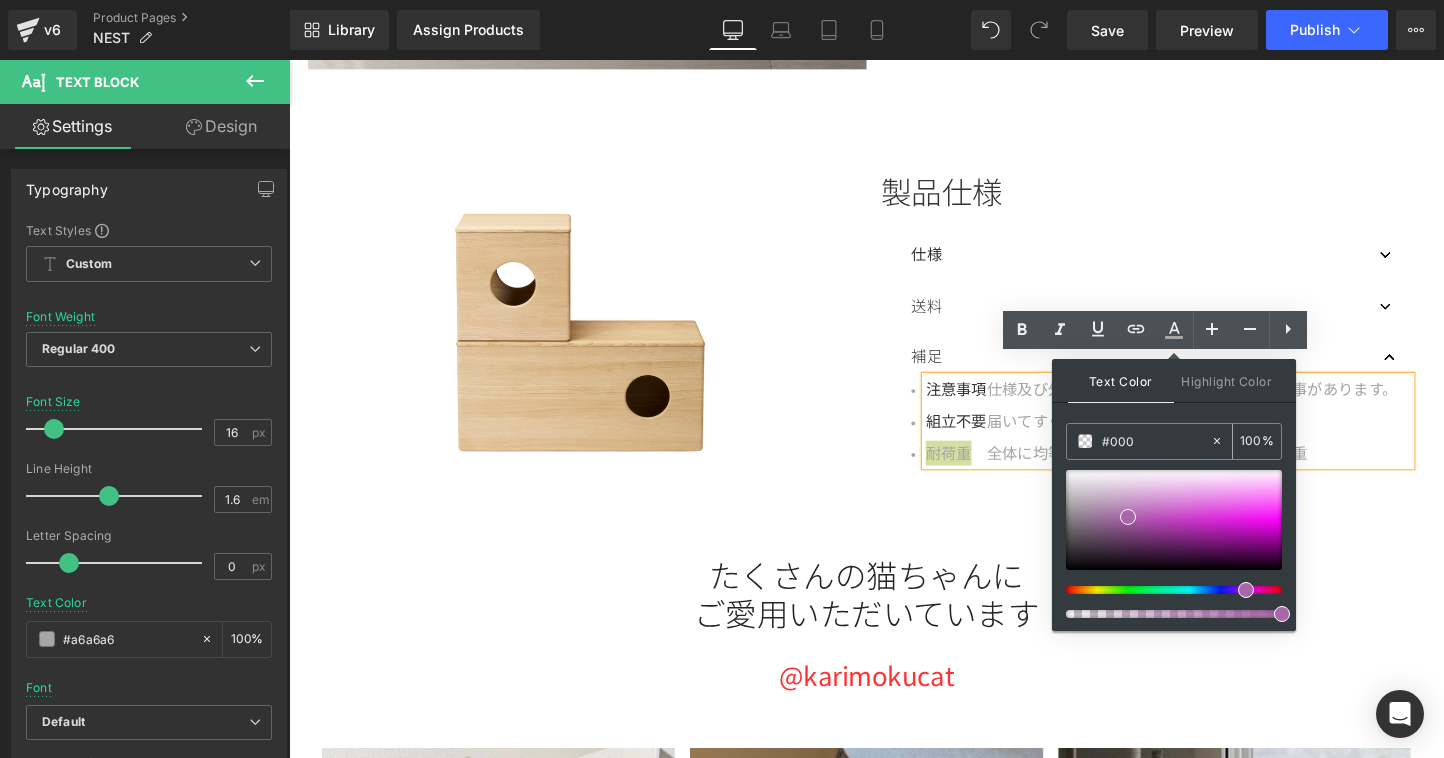 type on "#0000" 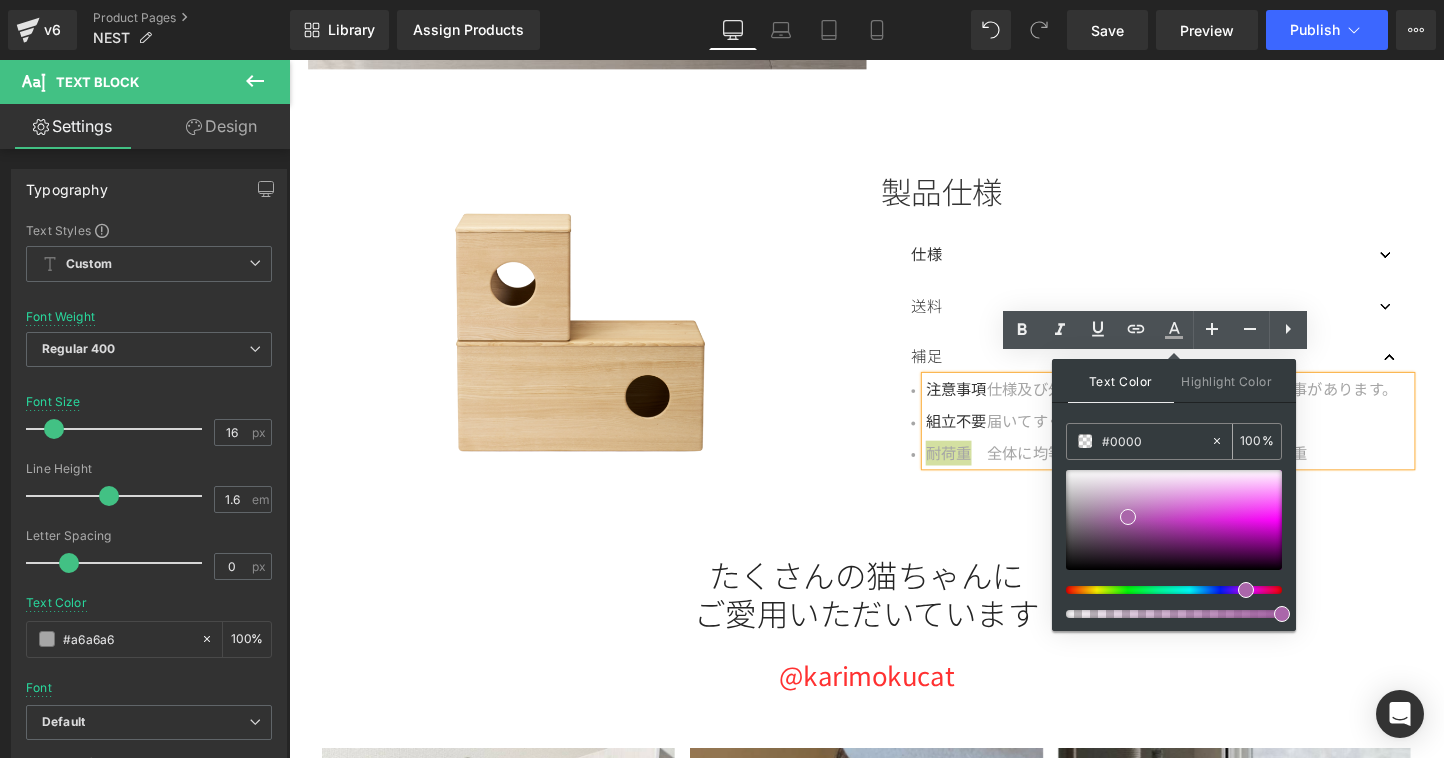 type on "0" 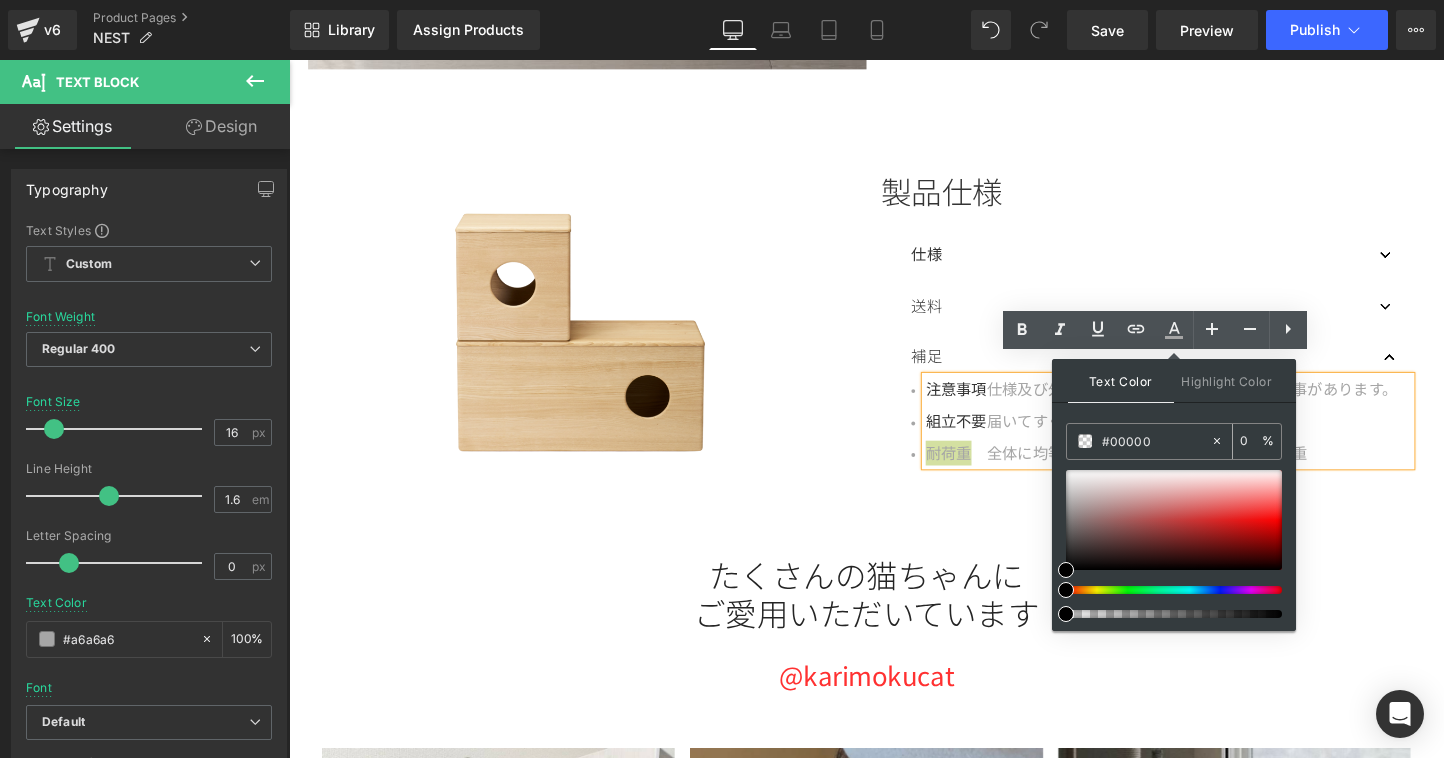 type on "#000000" 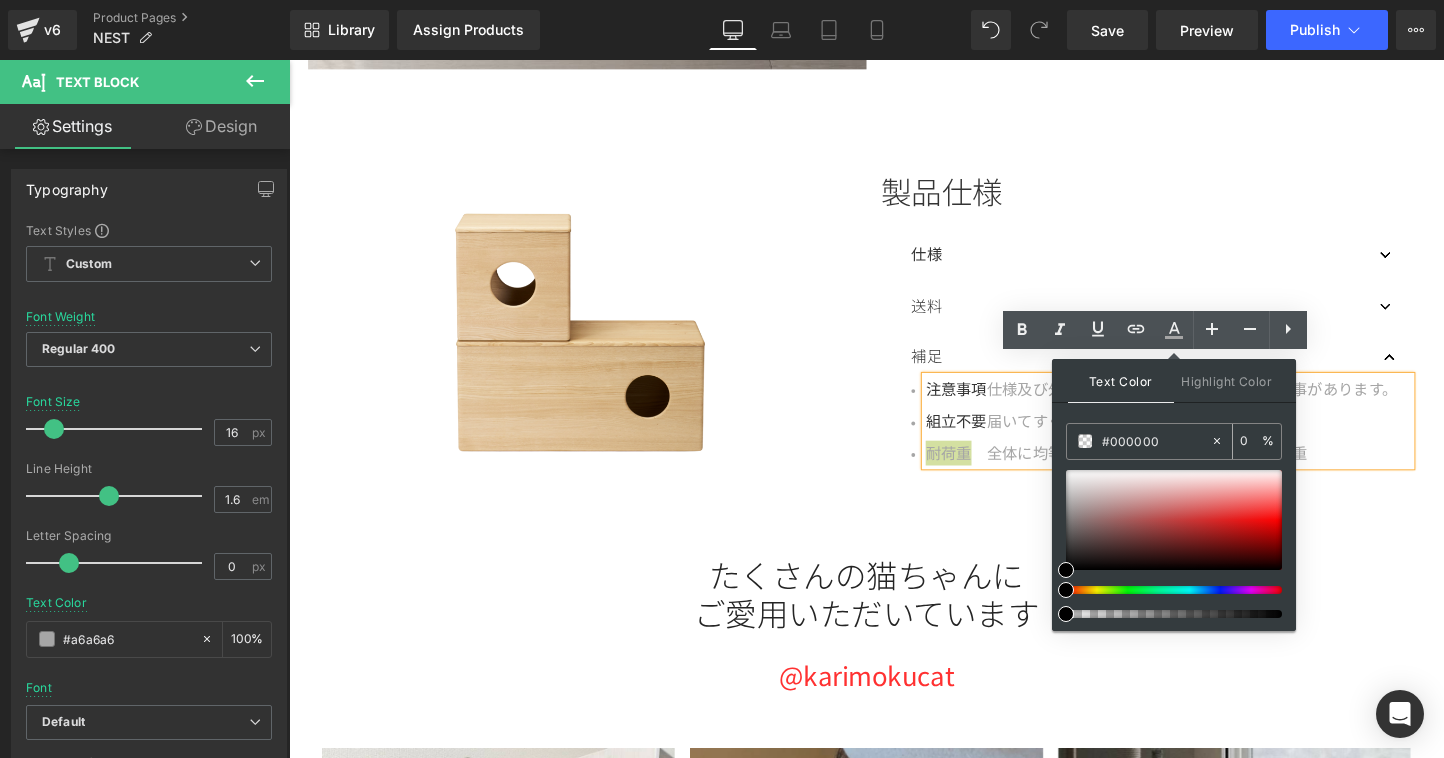 type on "100" 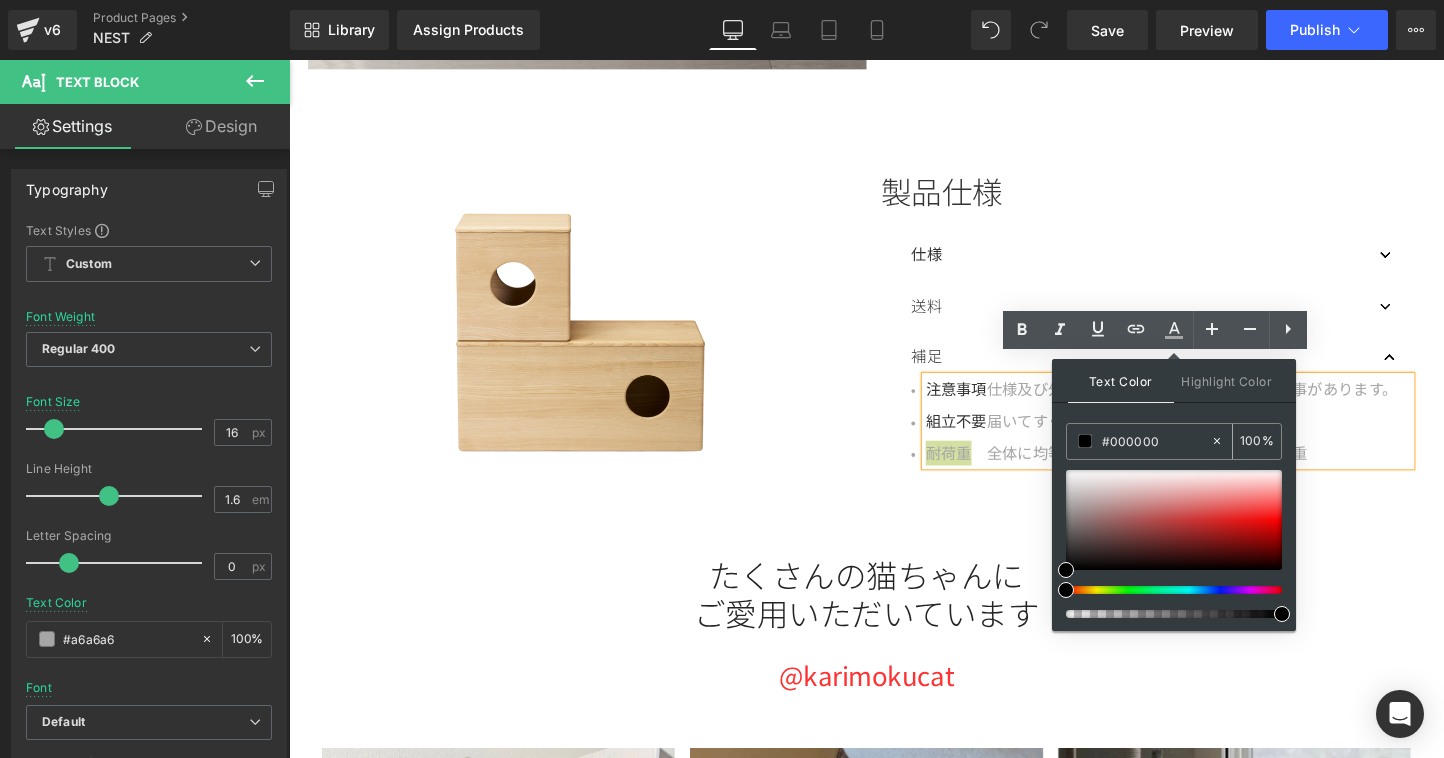 type on "#000000" 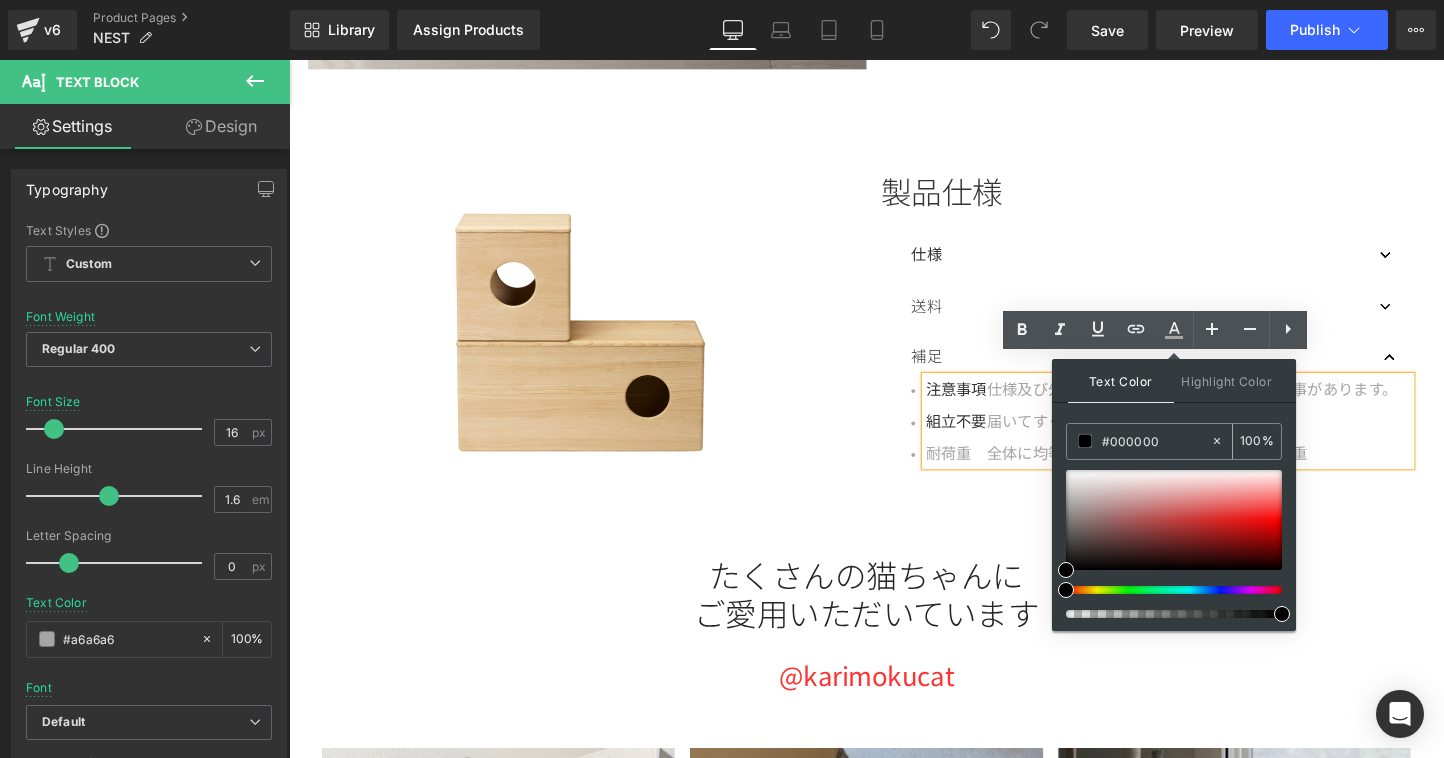 click at bounding box center (1085, 441) 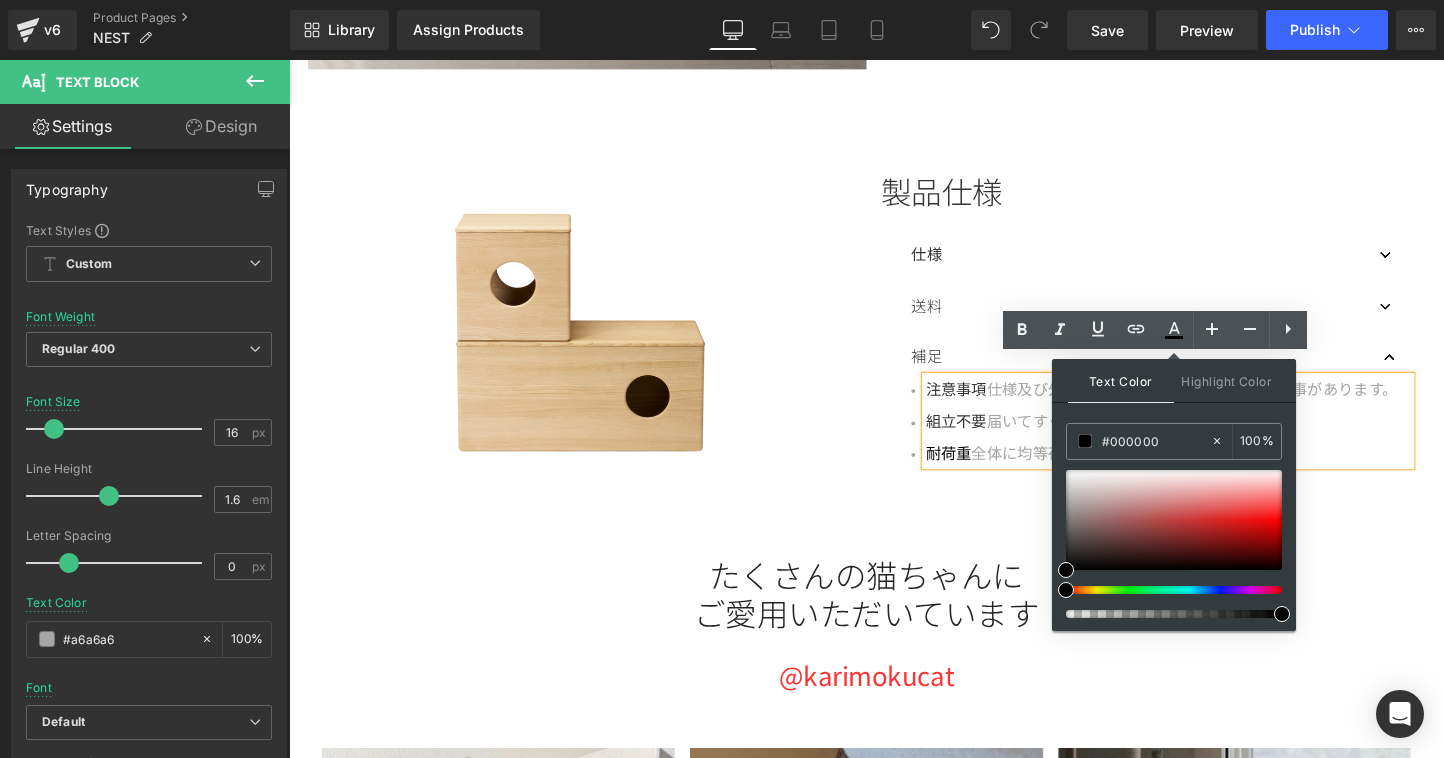 click on "注意事項    仕様及び外観は改善のため予告なく変更する事があります。 組立不要　 届いてすぐ使える完成品耐荷重      耐荷重 　全体に均等荷重がかかった時に耐えられる荷重" at bounding box center [1210, 438] 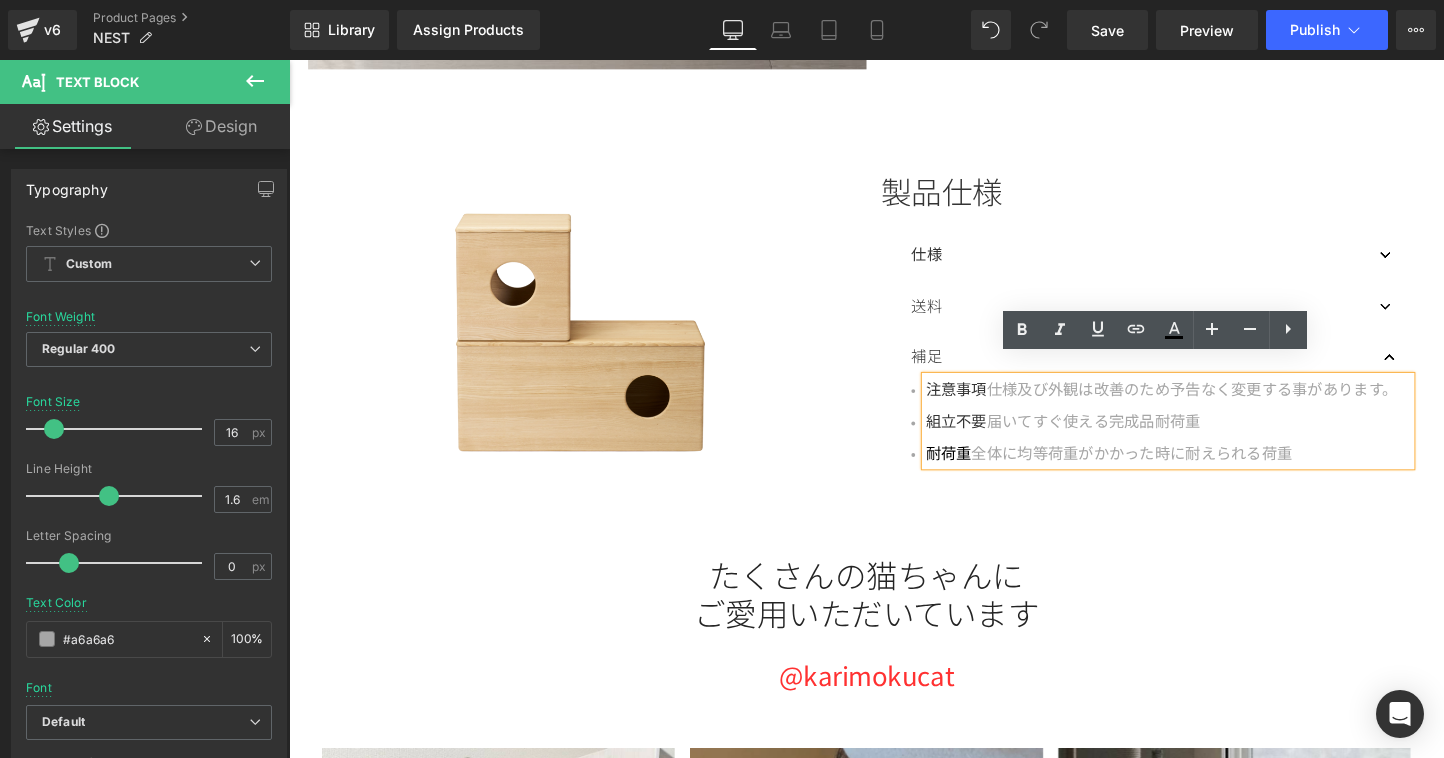 click at bounding box center [1439, 318] 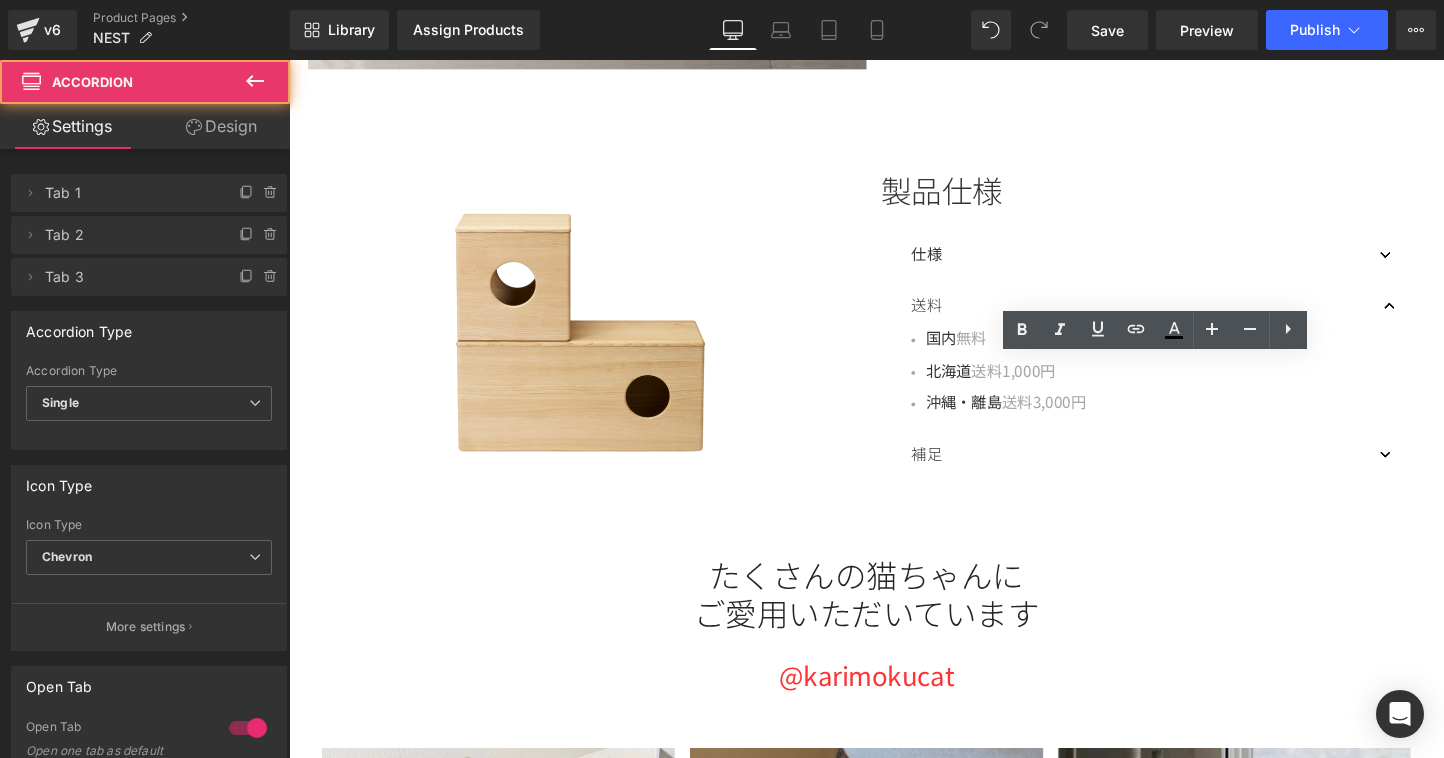 click at bounding box center [1439, 264] 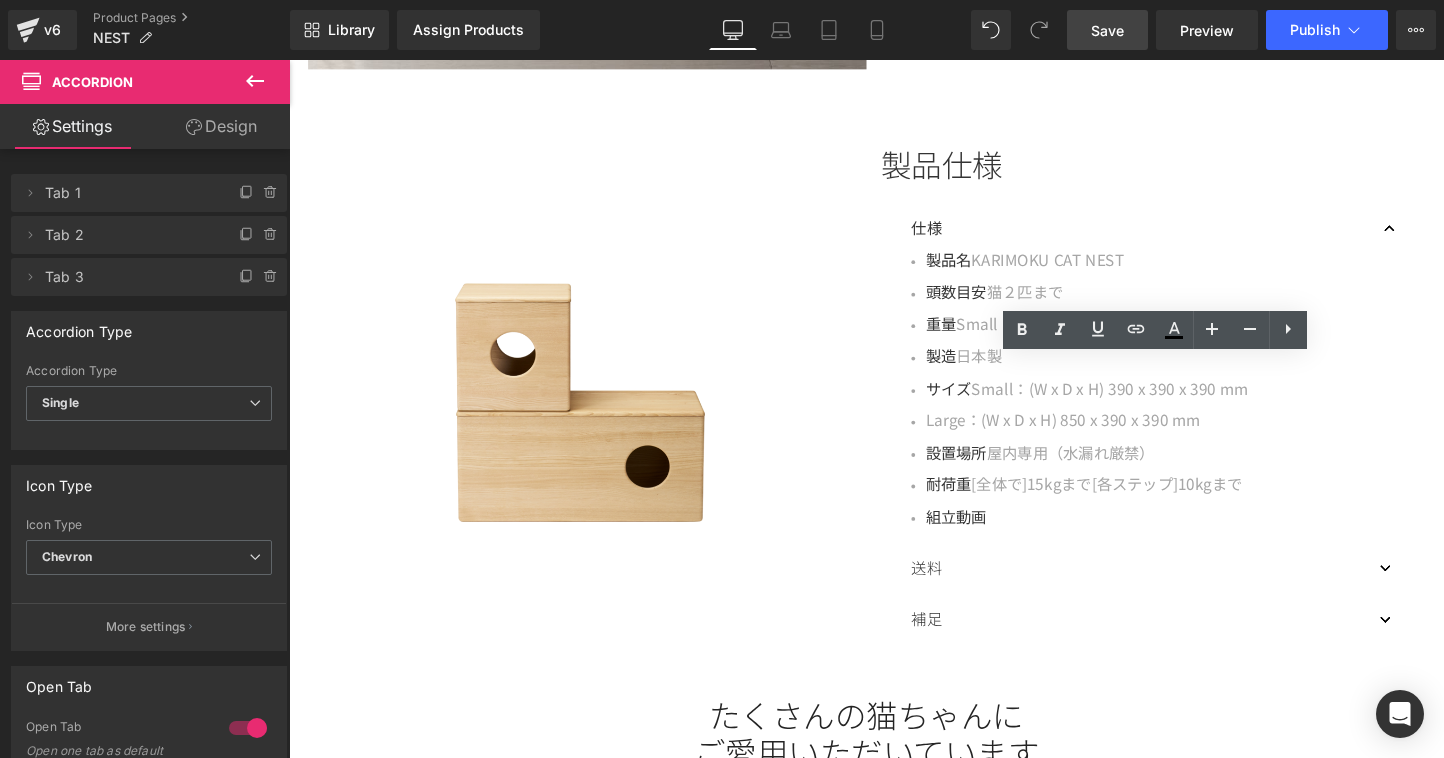 click on "Save" at bounding box center [1107, 30] 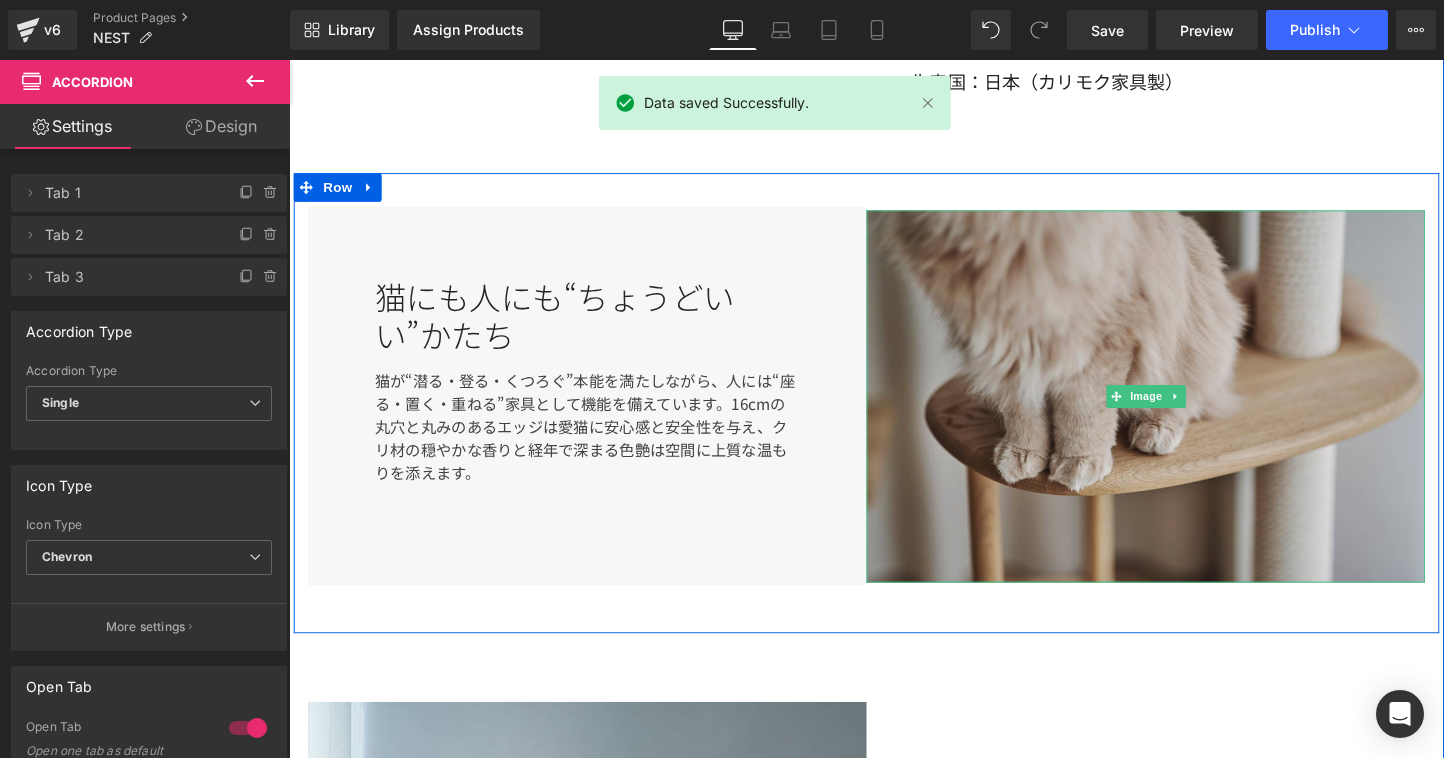 scroll, scrollTop: 340, scrollLeft: 0, axis: vertical 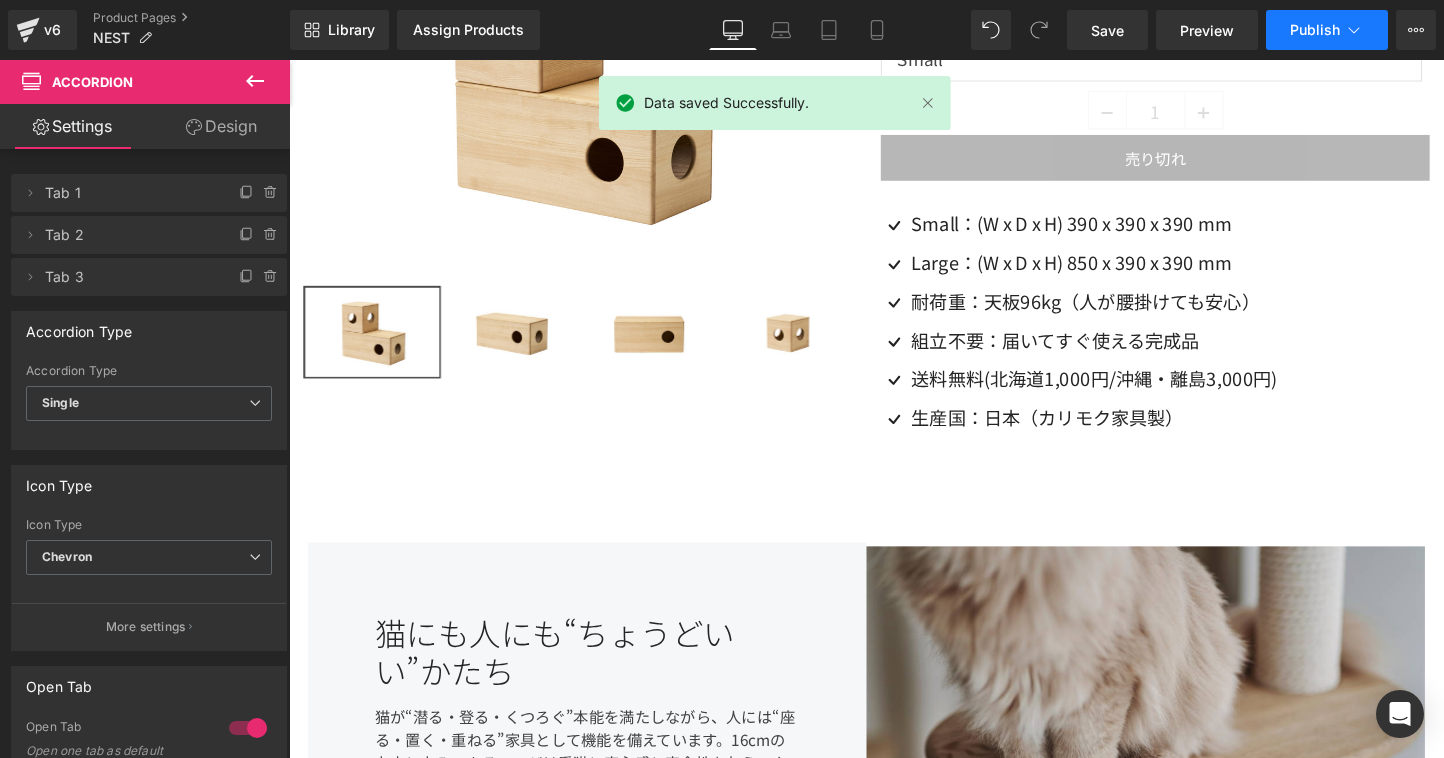 click on "Publish" at bounding box center [1315, 30] 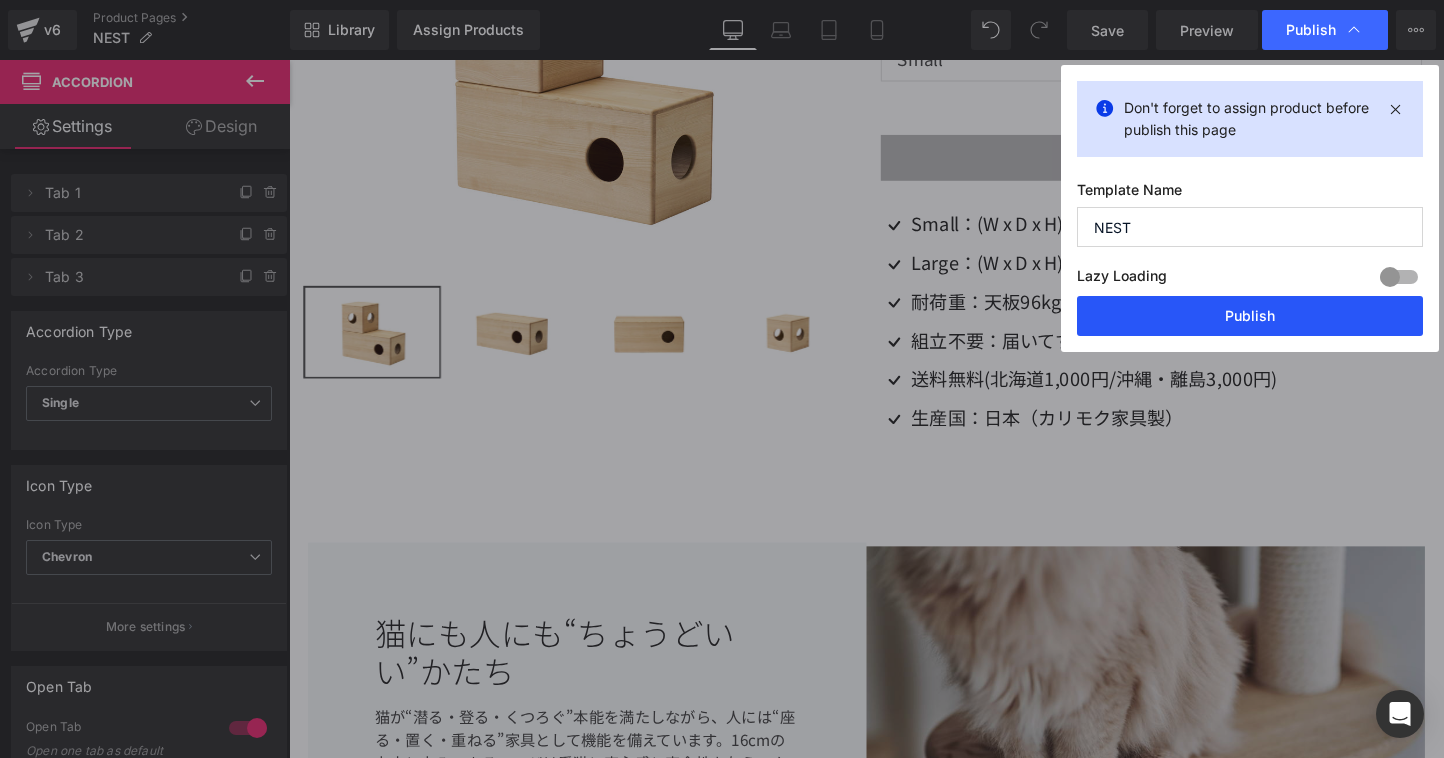 click on "Publish" at bounding box center (1250, 316) 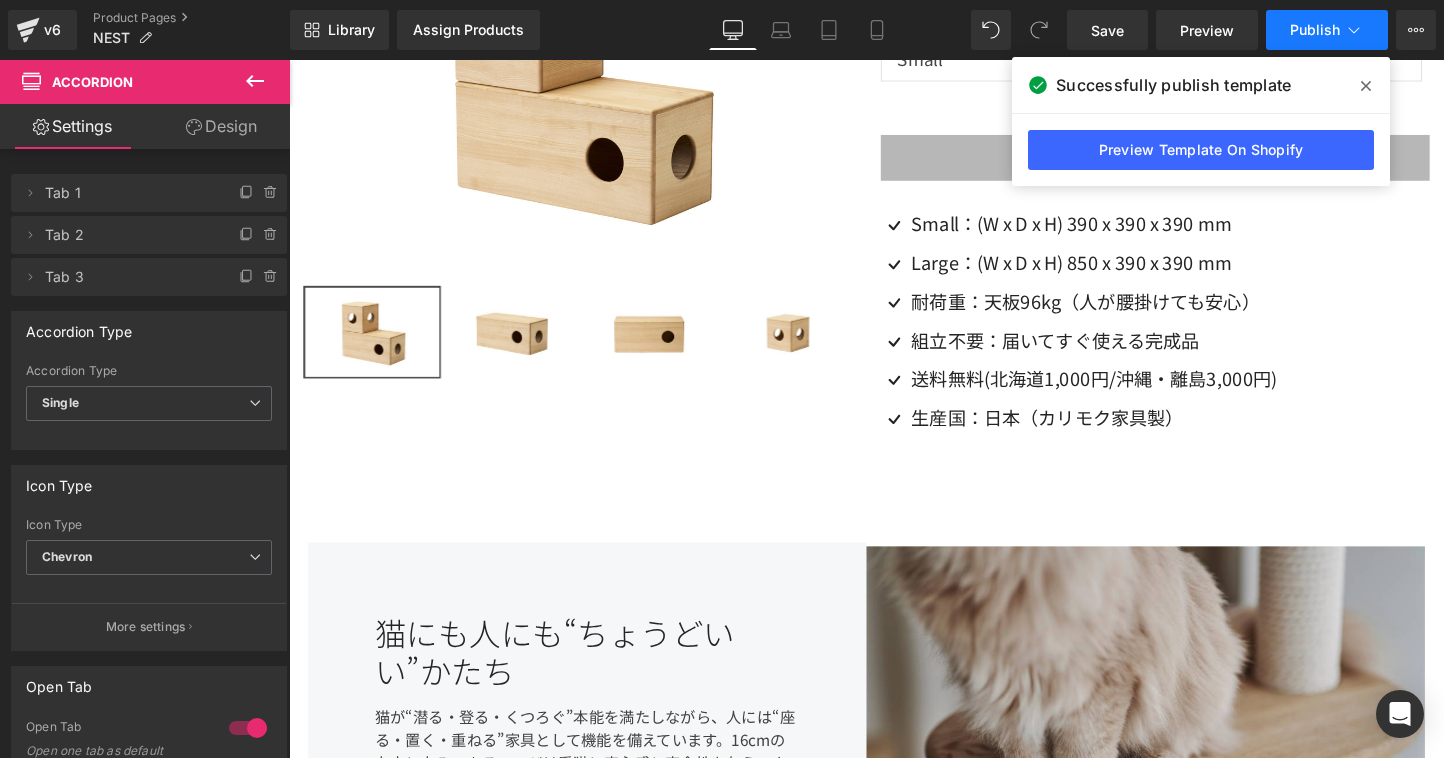 click on "Publish" at bounding box center [1327, 30] 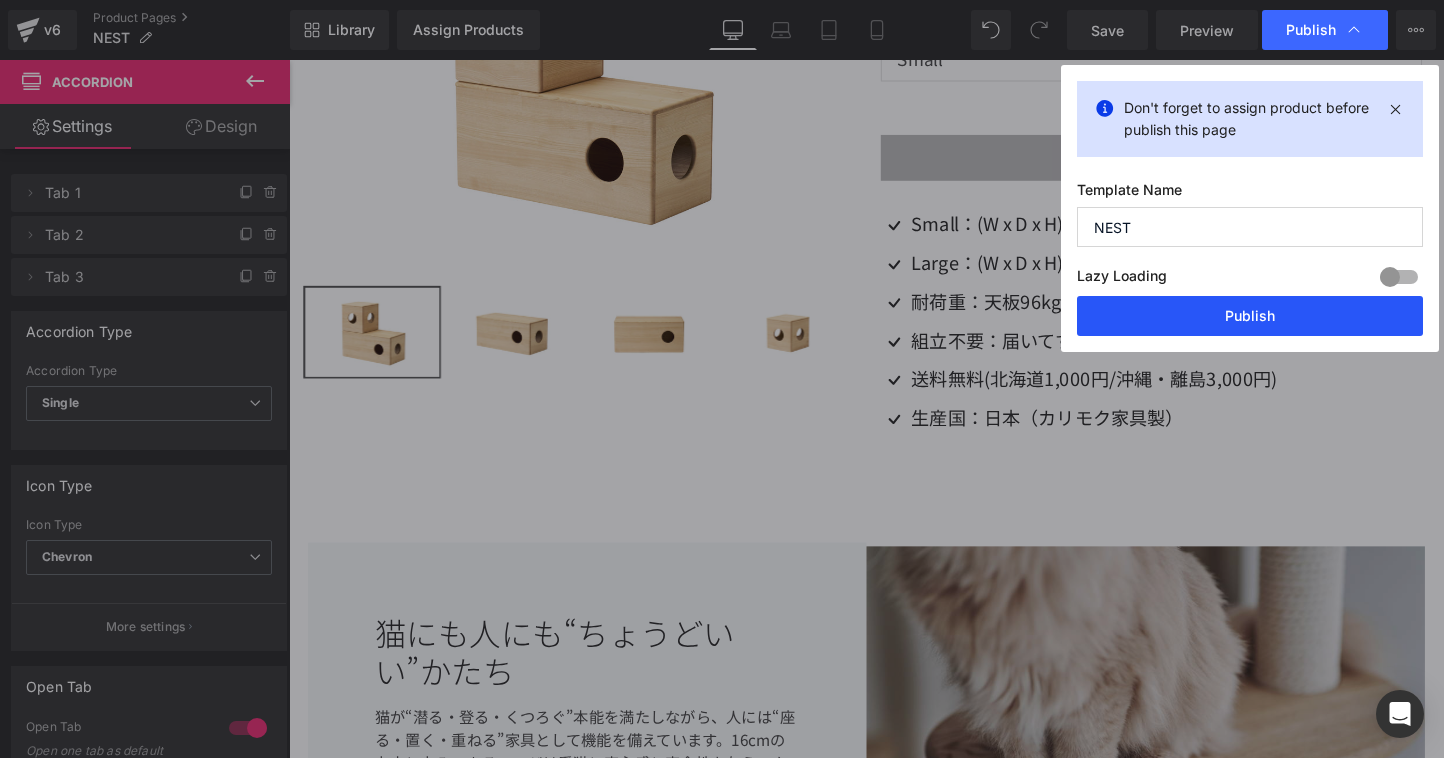click on "Publish" at bounding box center [1250, 316] 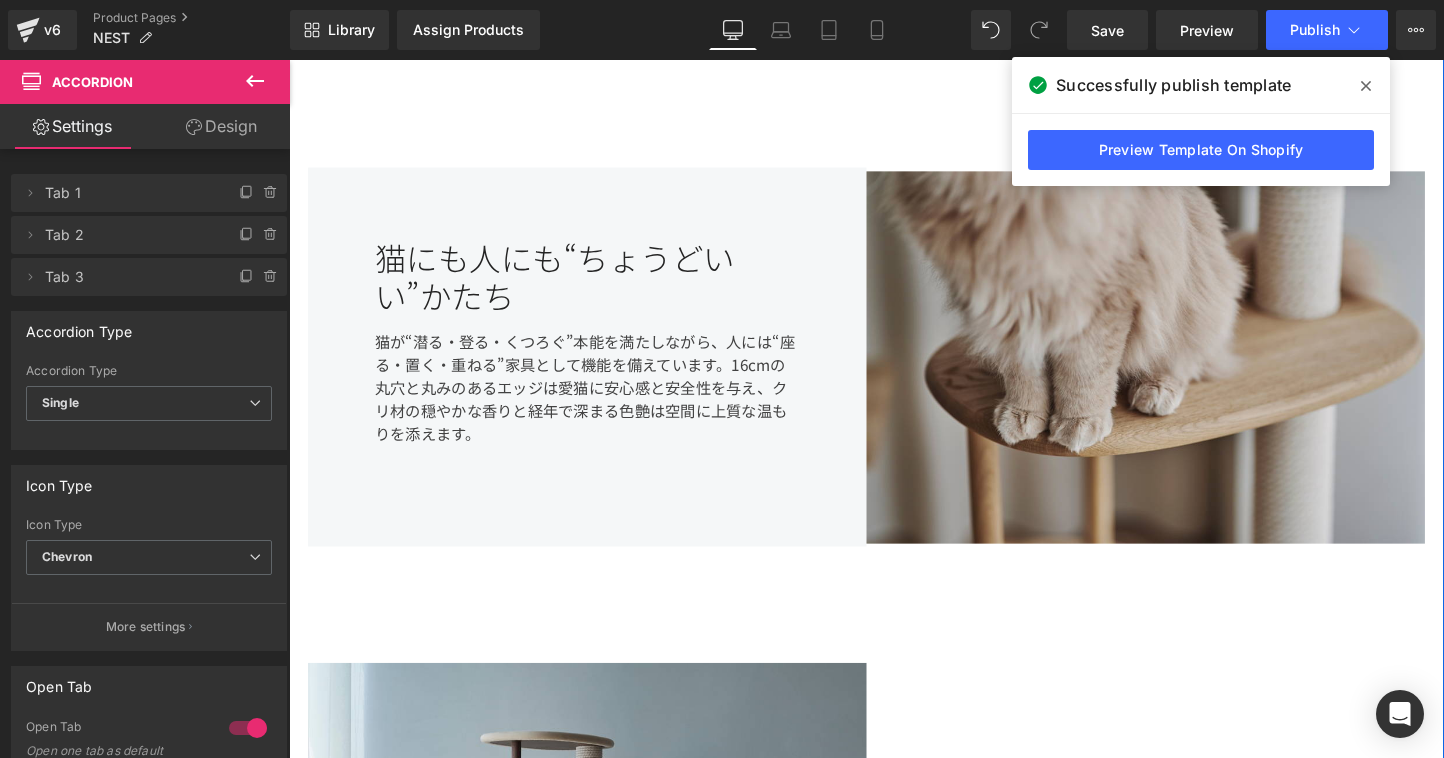 scroll, scrollTop: 0, scrollLeft: 0, axis: both 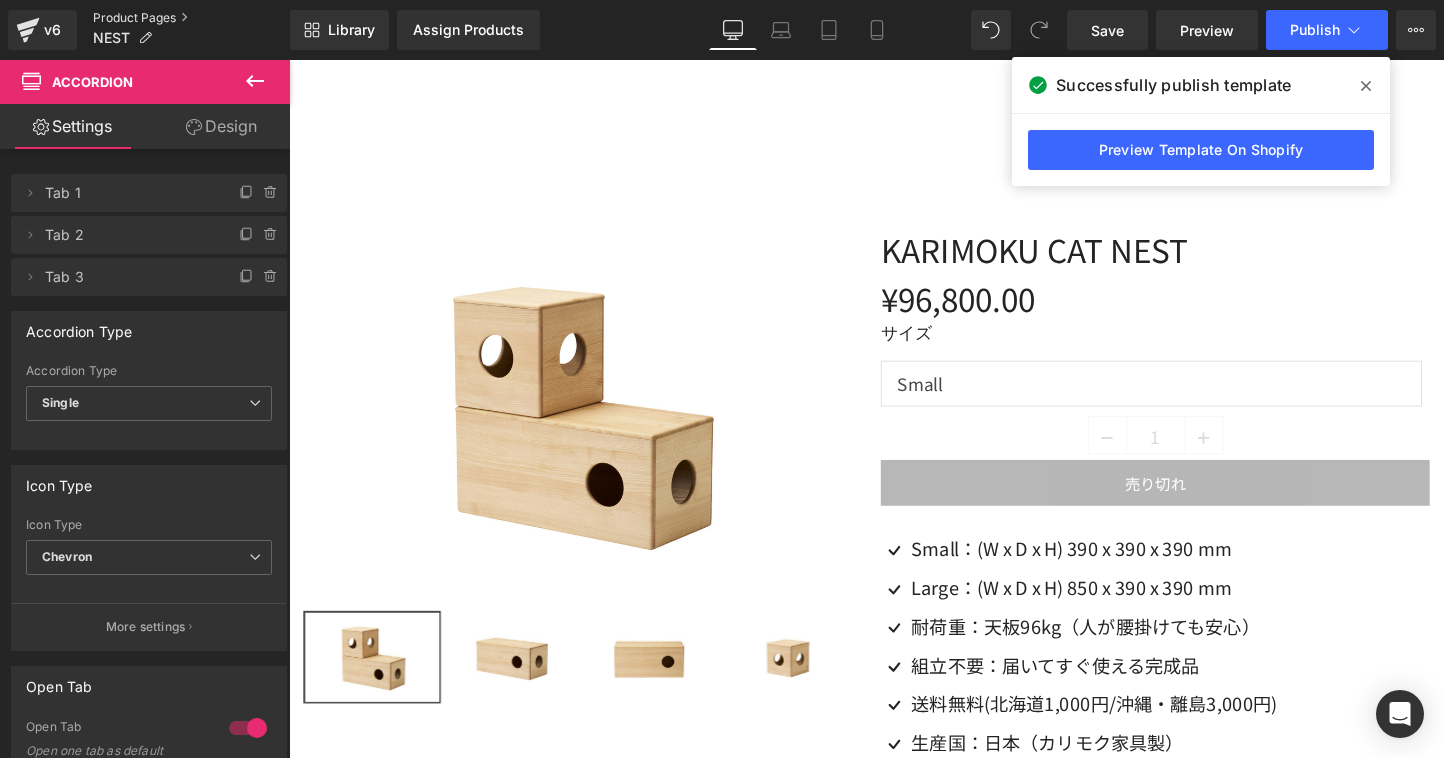 click on "Product Pages" at bounding box center [191, 18] 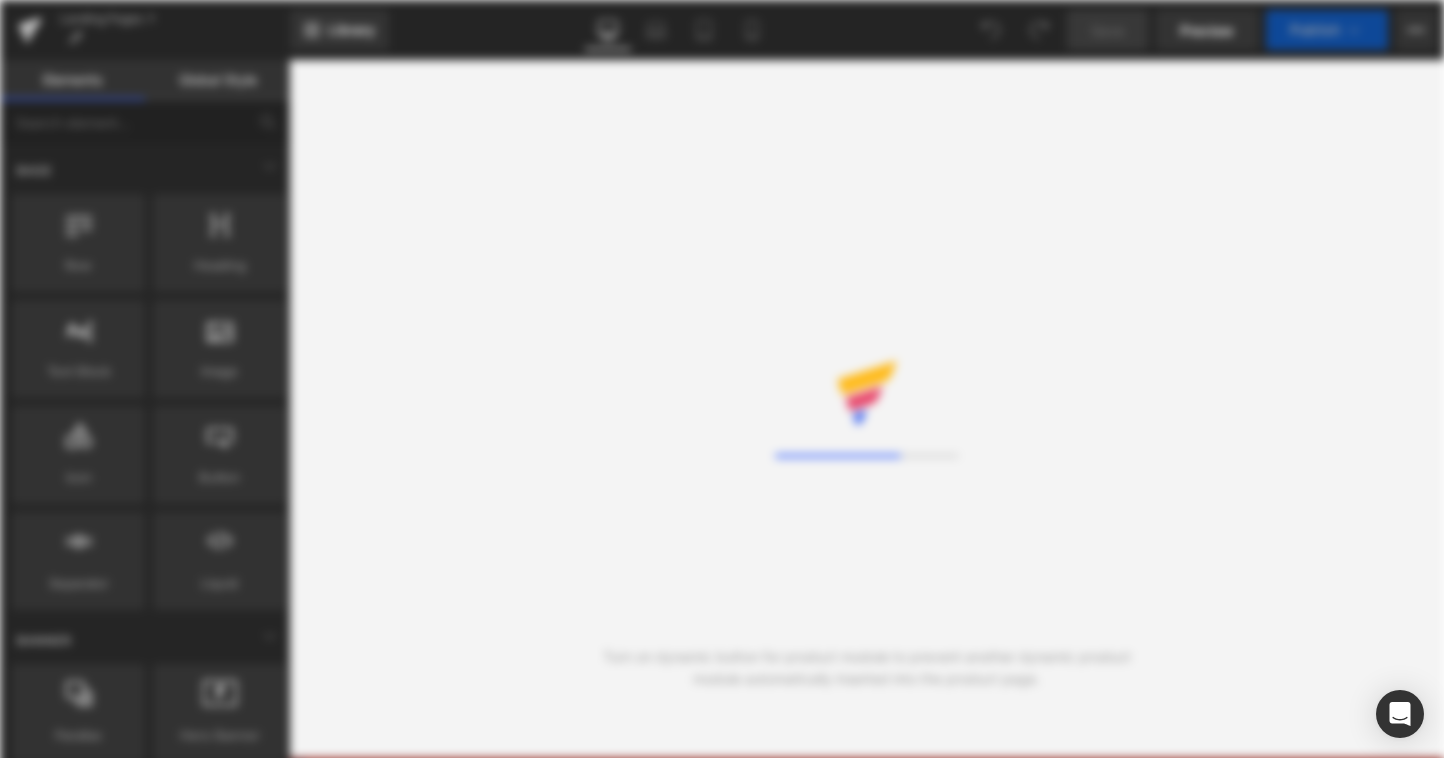 scroll, scrollTop: 0, scrollLeft: 0, axis: both 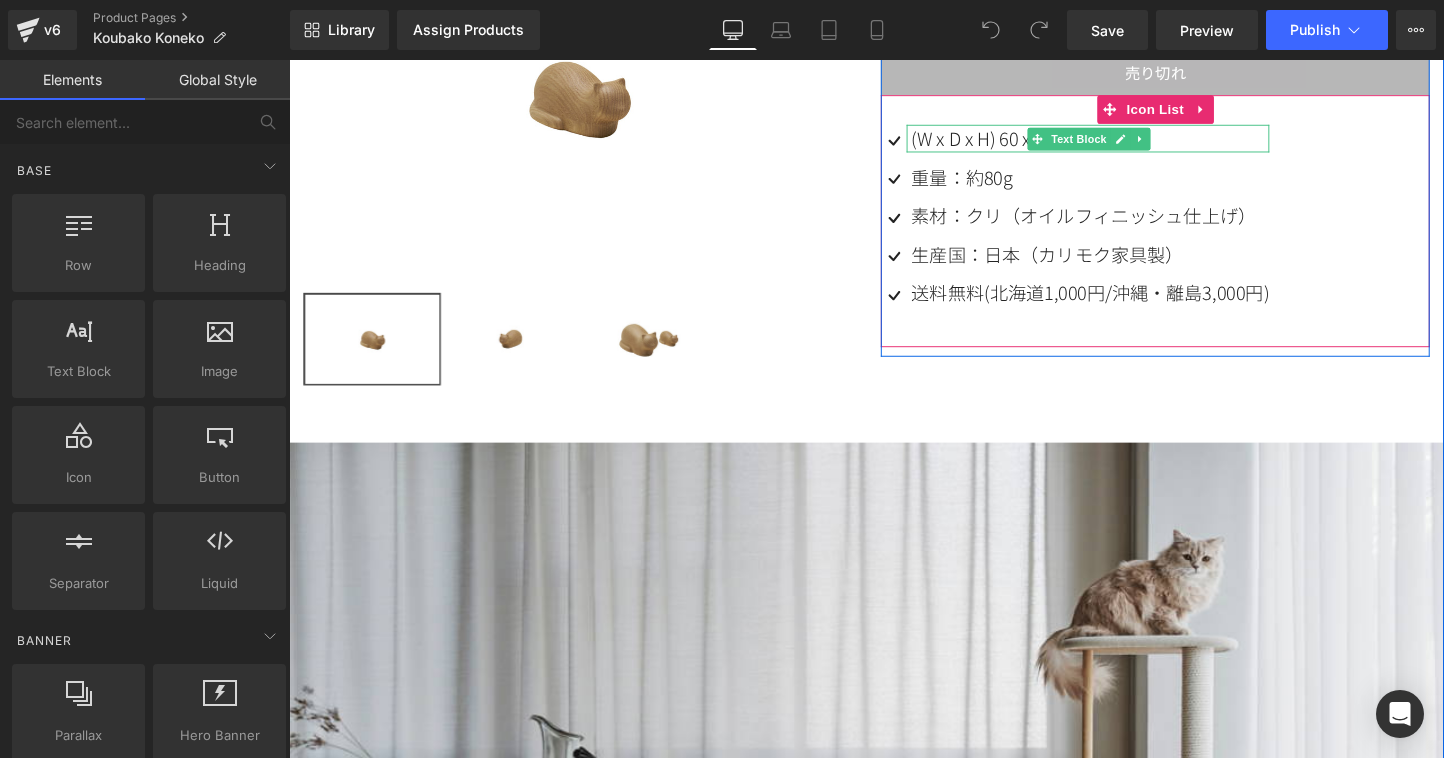 click on "(W x D x H) 60 x 120 x 50 mm" at bounding box center (1058, 141) 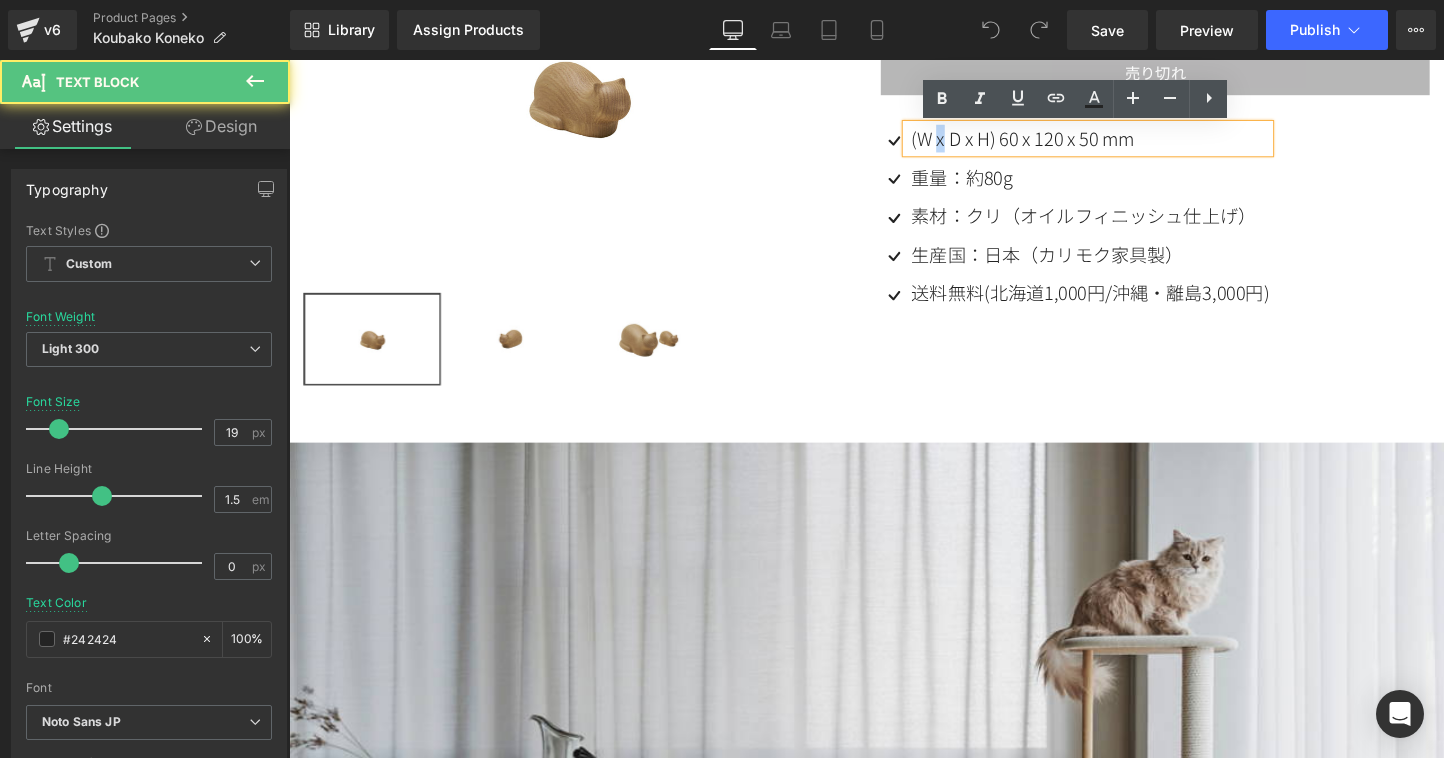 click on "(W x D x H) 60 x 120 x 50 mm" at bounding box center (1058, 141) 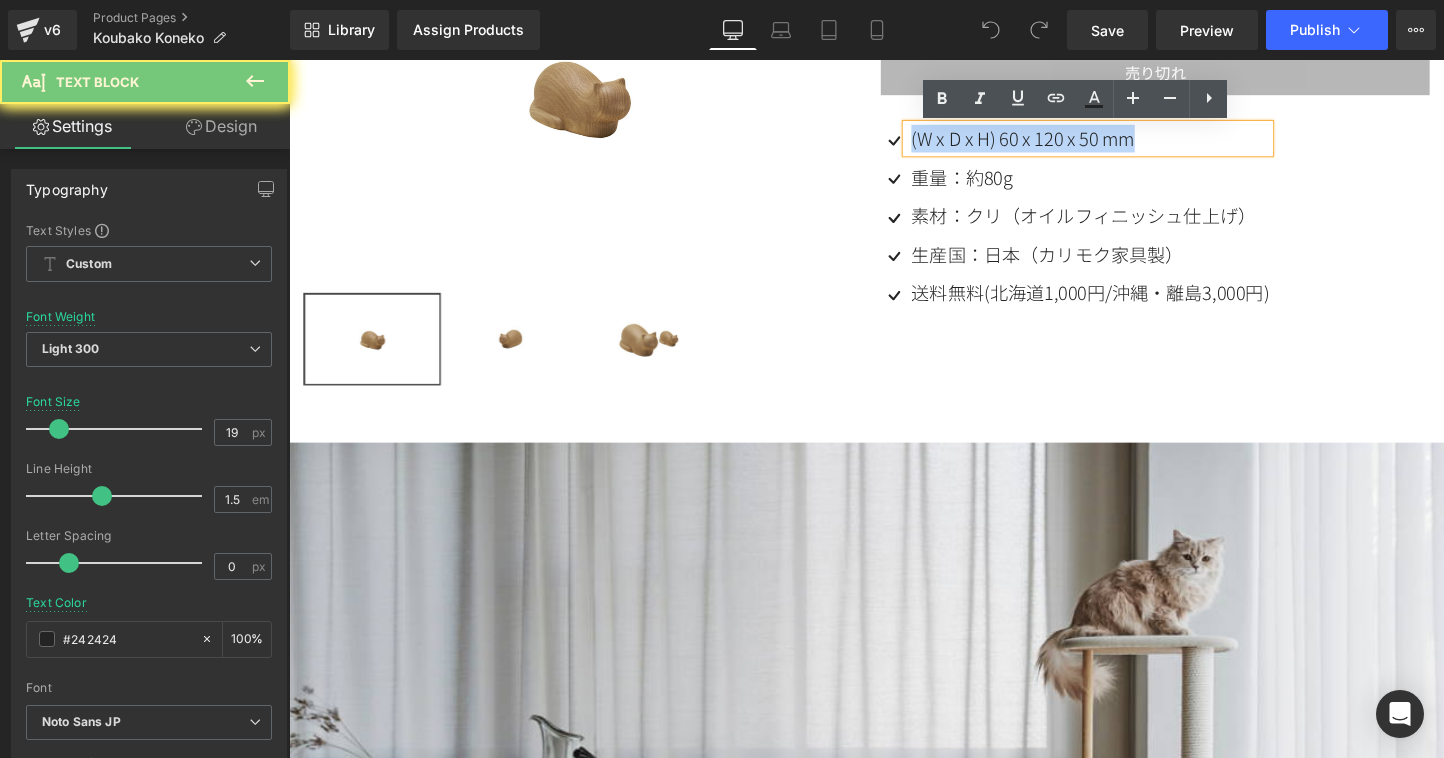 click on "(W x D x H) 60 x 120 x 50 mm" at bounding box center (1058, 141) 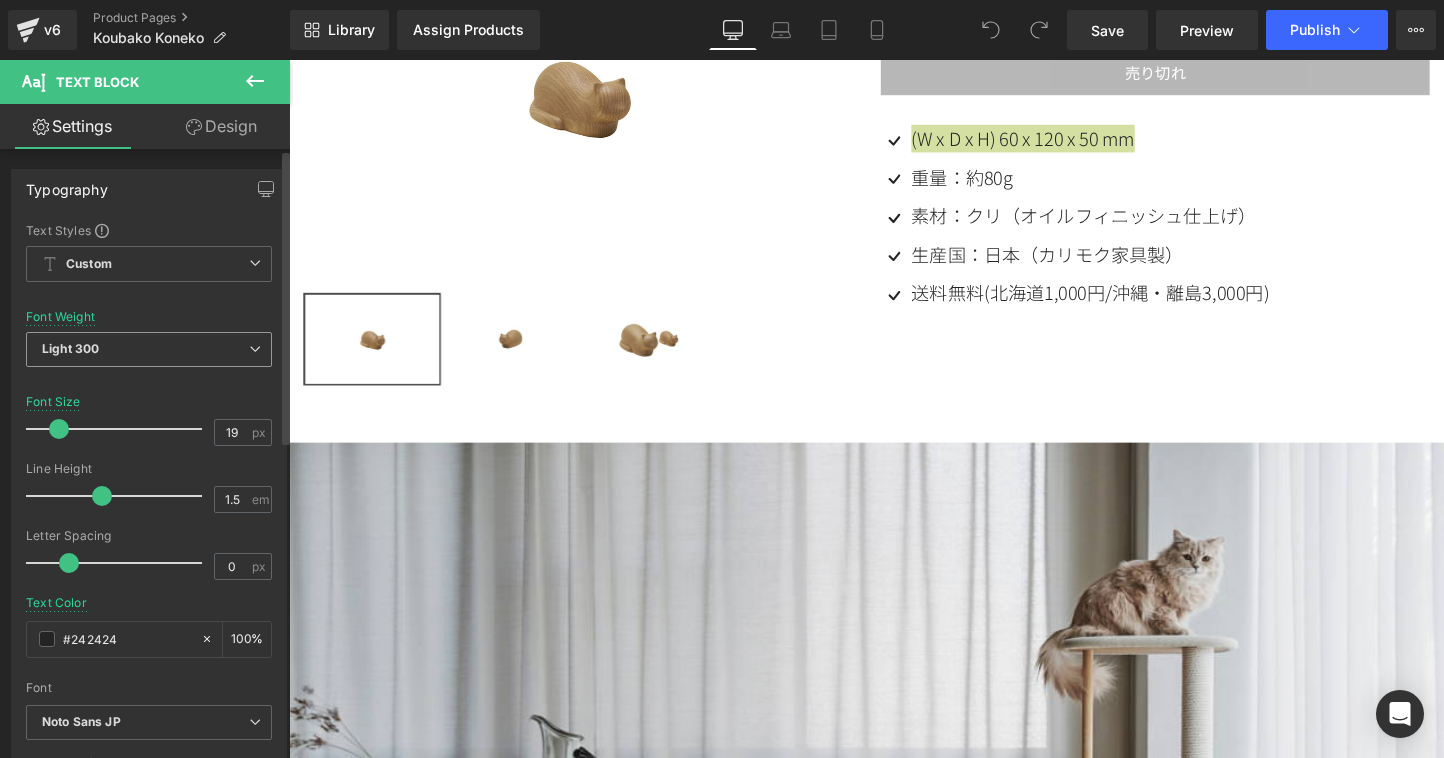 click at bounding box center (255, 349) 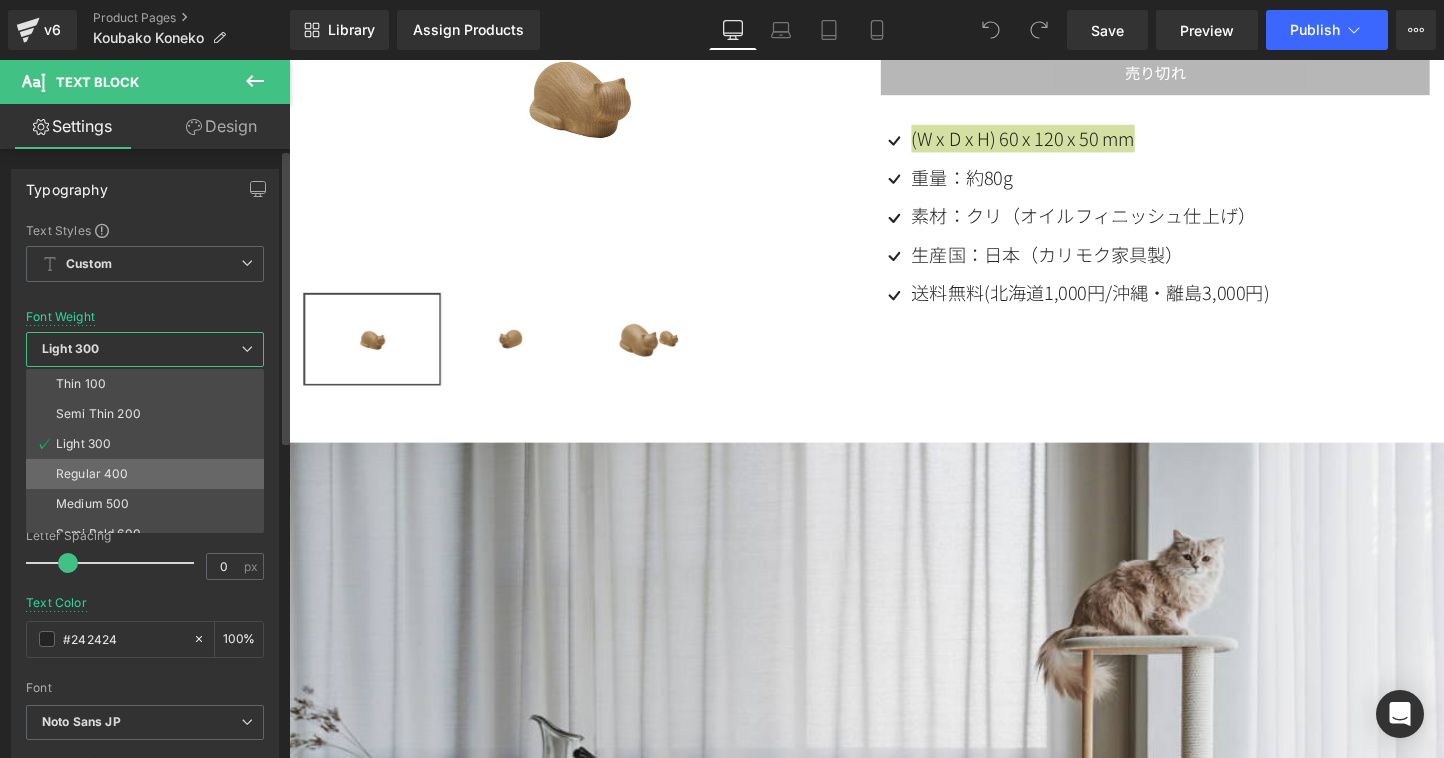 click on "Regular 400" at bounding box center (149, 474) 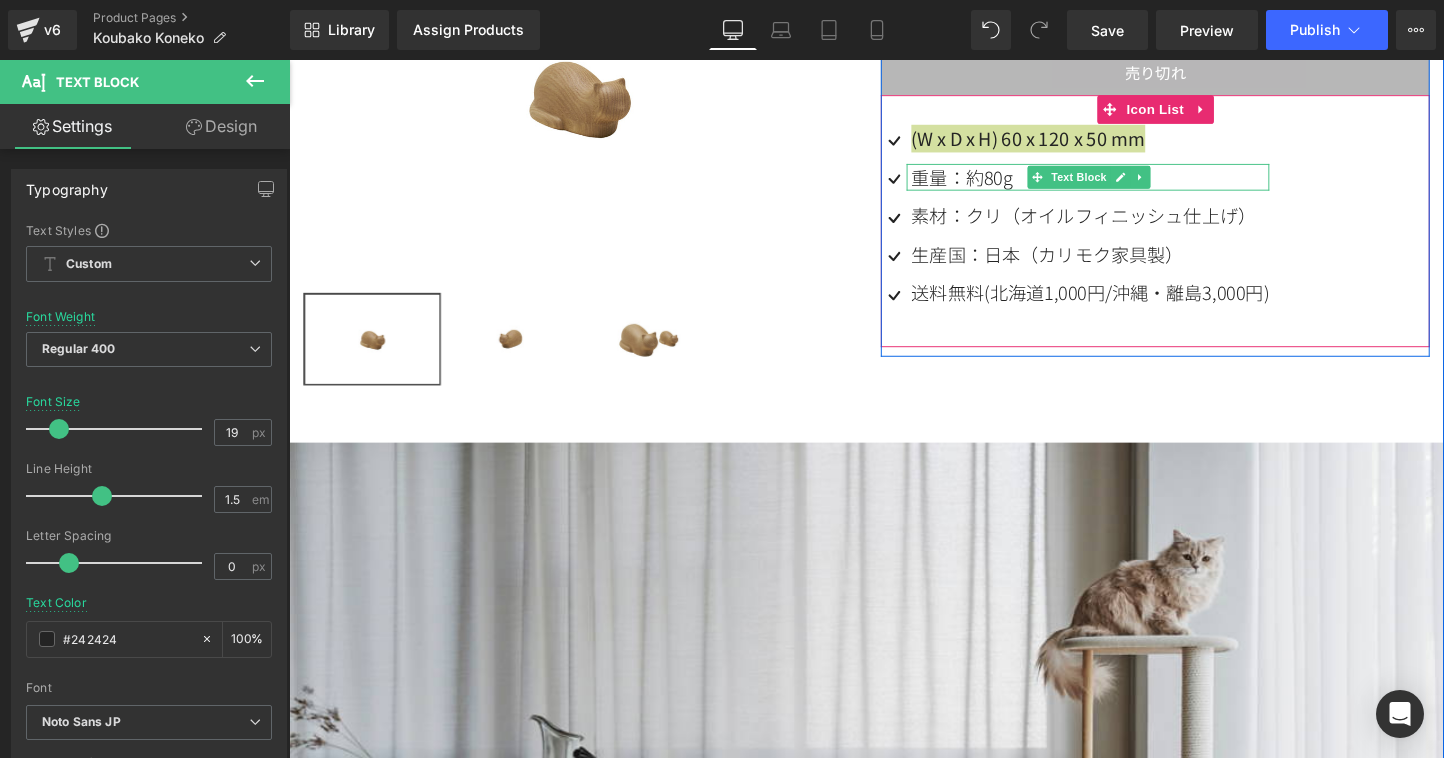click on "重量：約80g" at bounding box center [1128, 183] 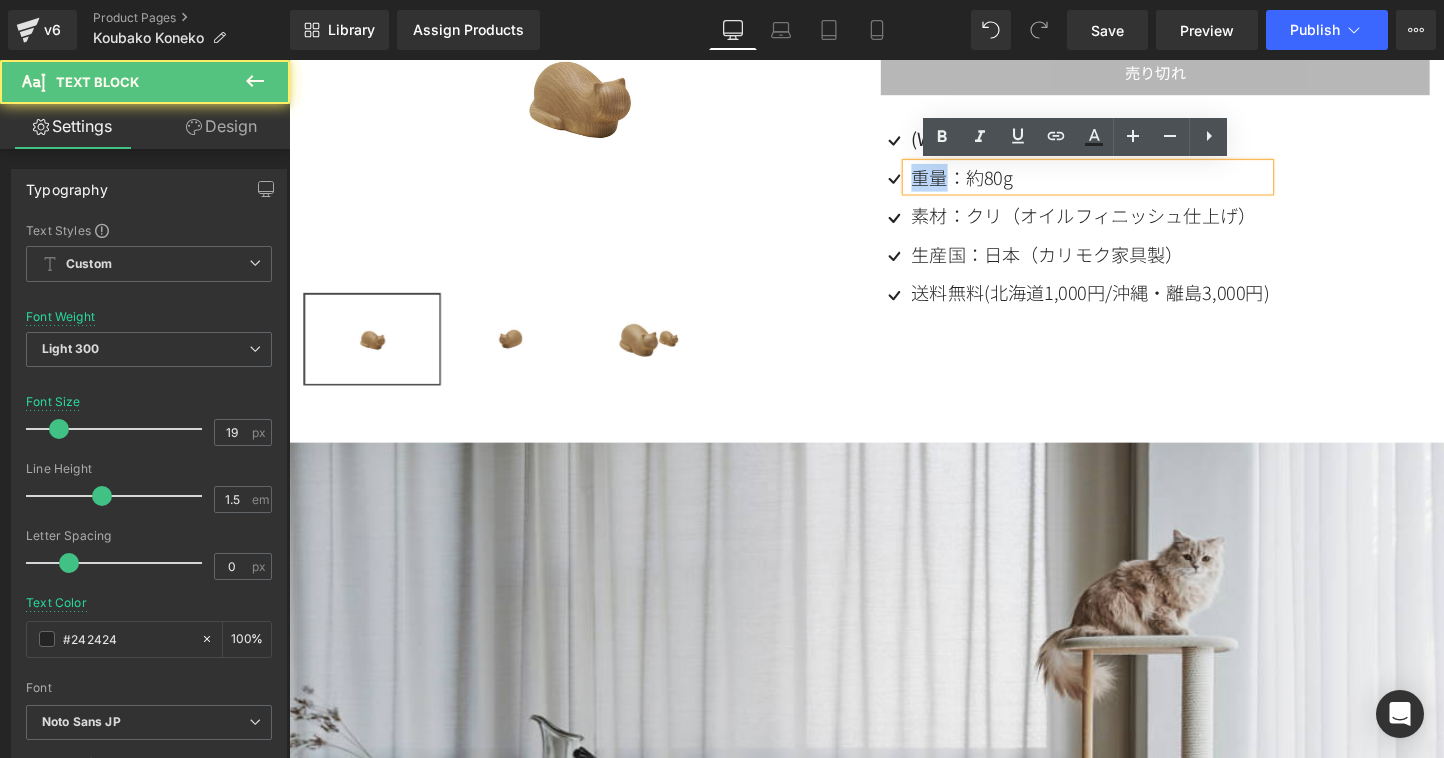 click on "重量：約80g" at bounding box center (1128, 183) 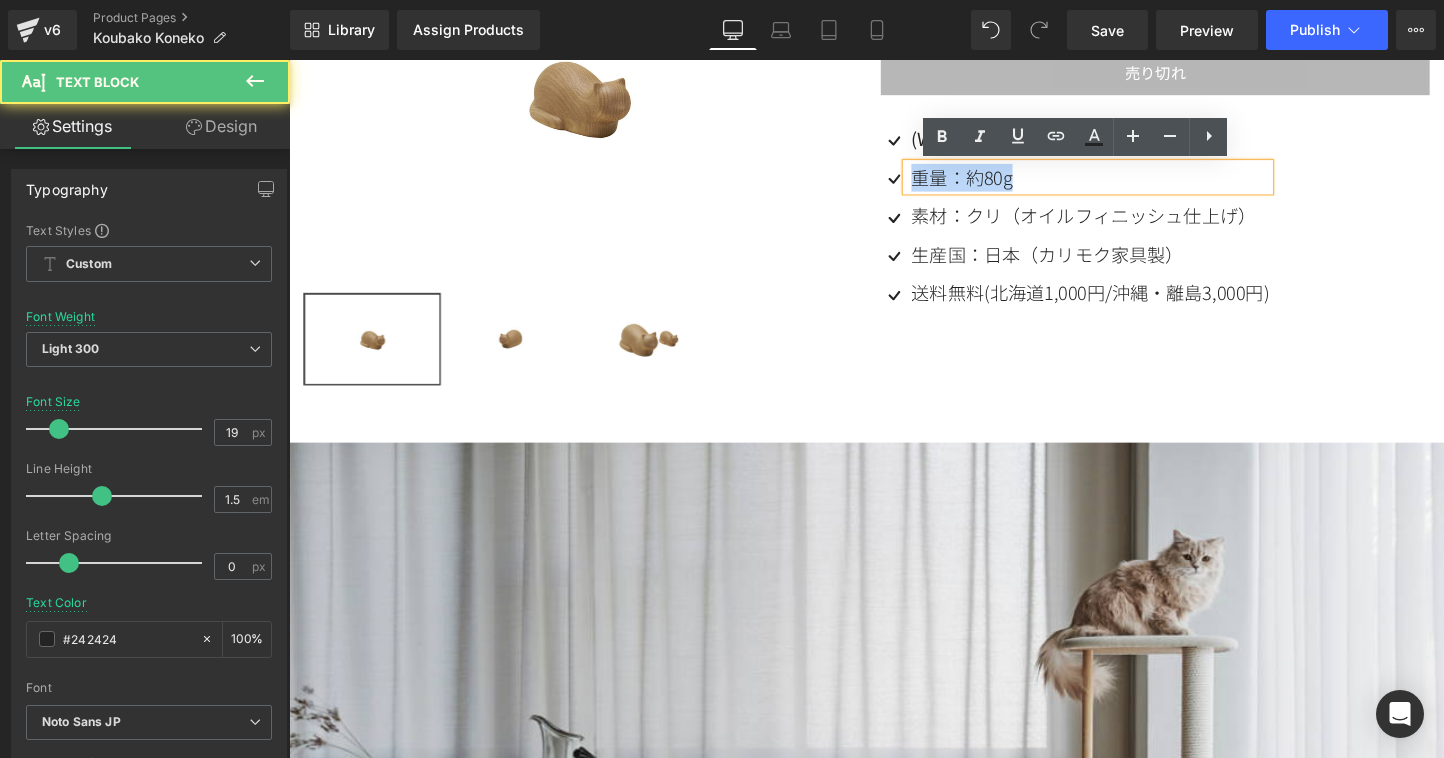 click on "重量：約80g" at bounding box center (1128, 183) 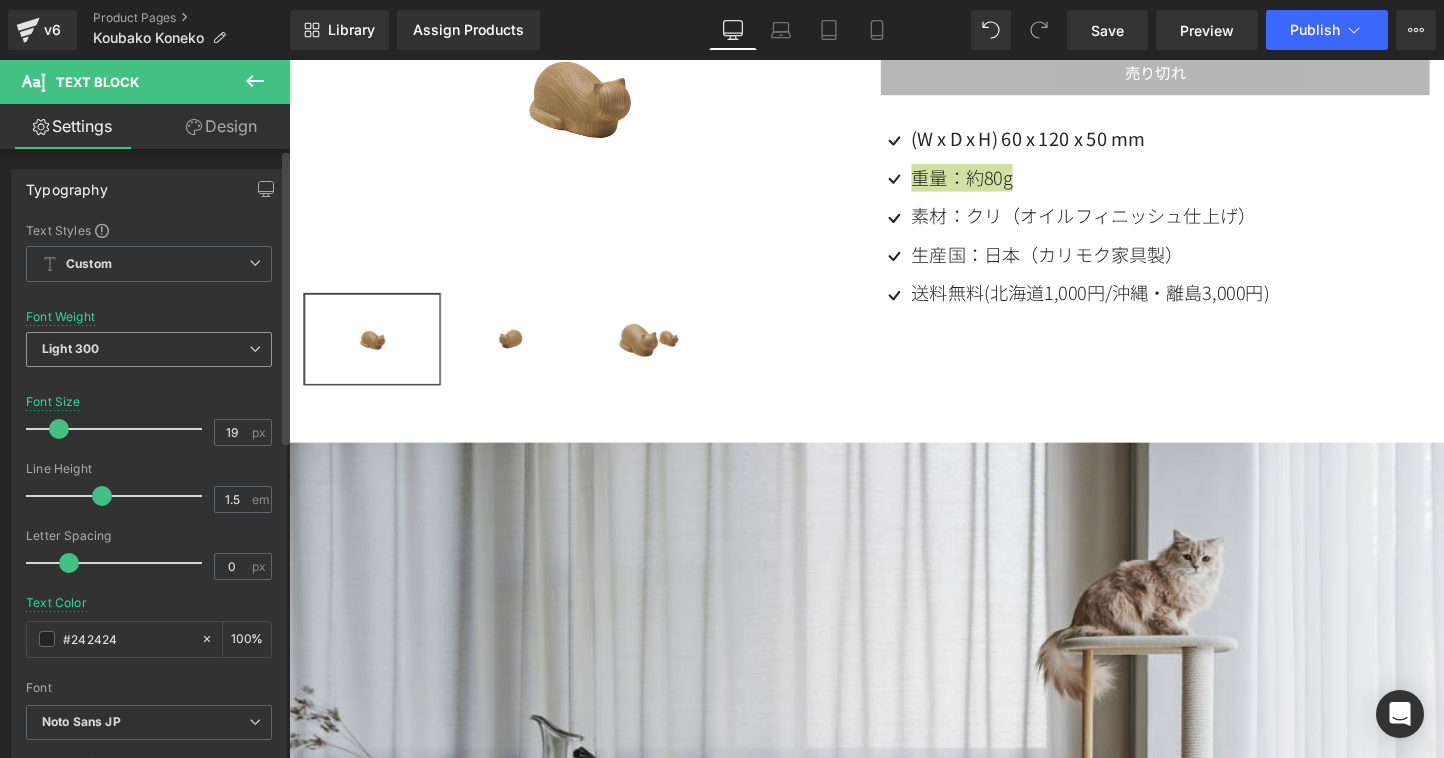 click at bounding box center [255, 349] 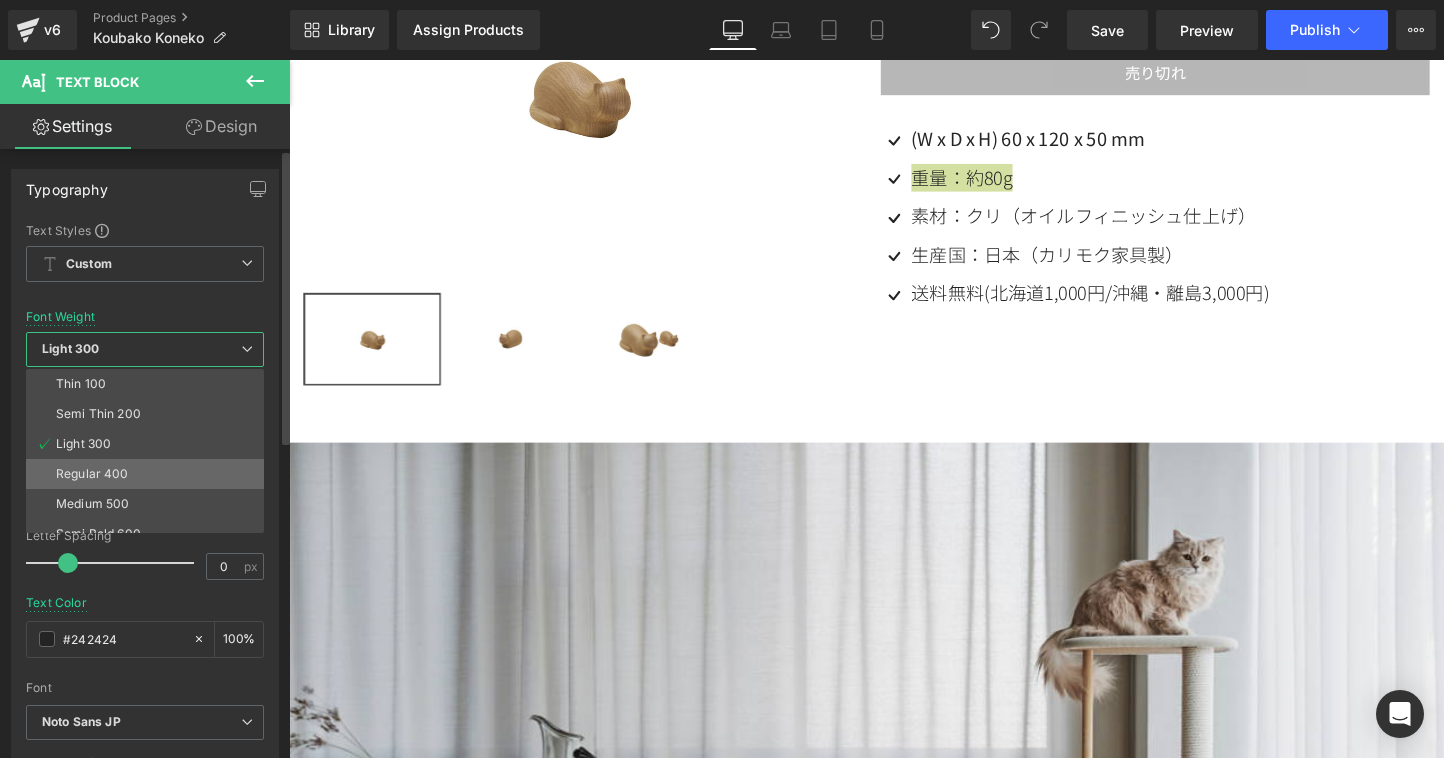click on "Regular 400" at bounding box center (149, 474) 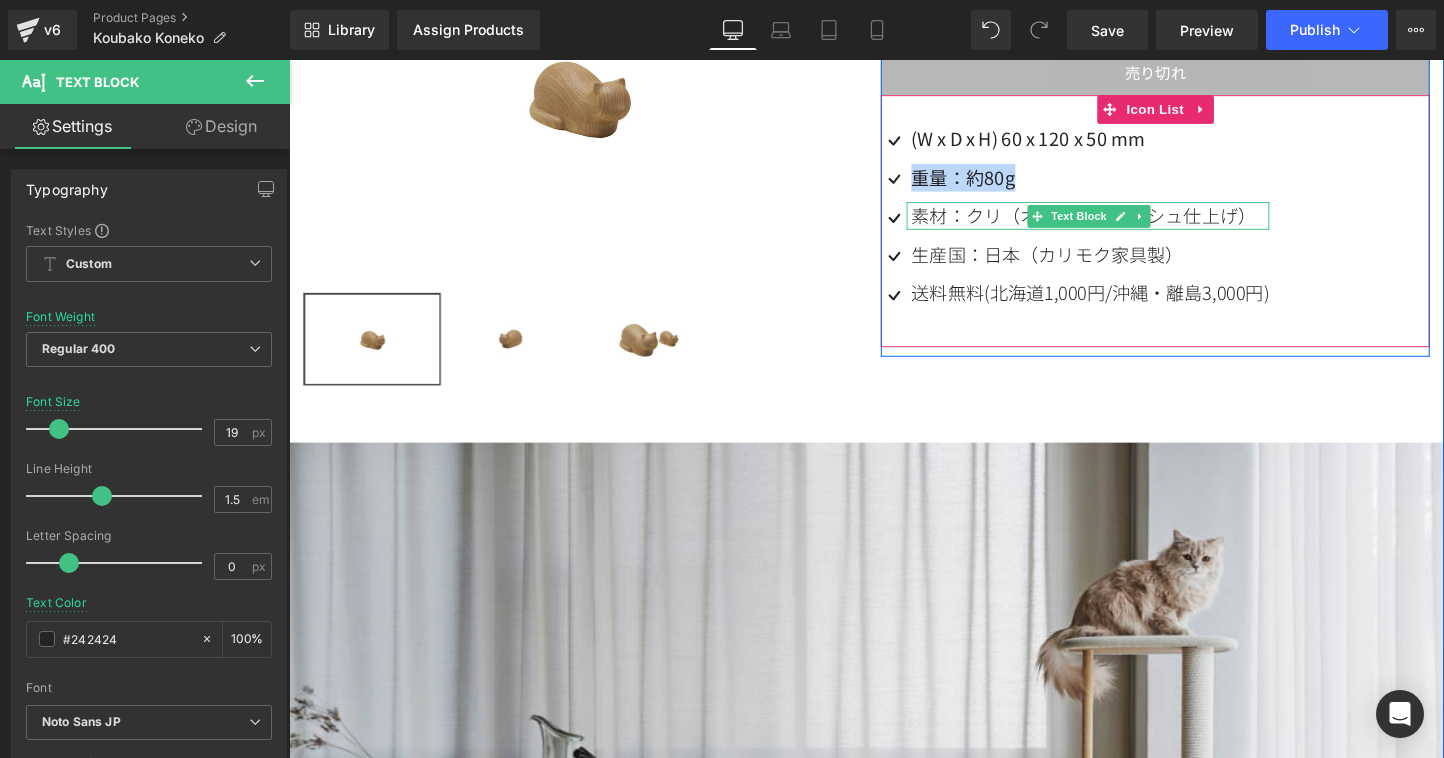 click on "素材：クリ（オイルフィニッシュ仕上げ）" at bounding box center [1128, 223] 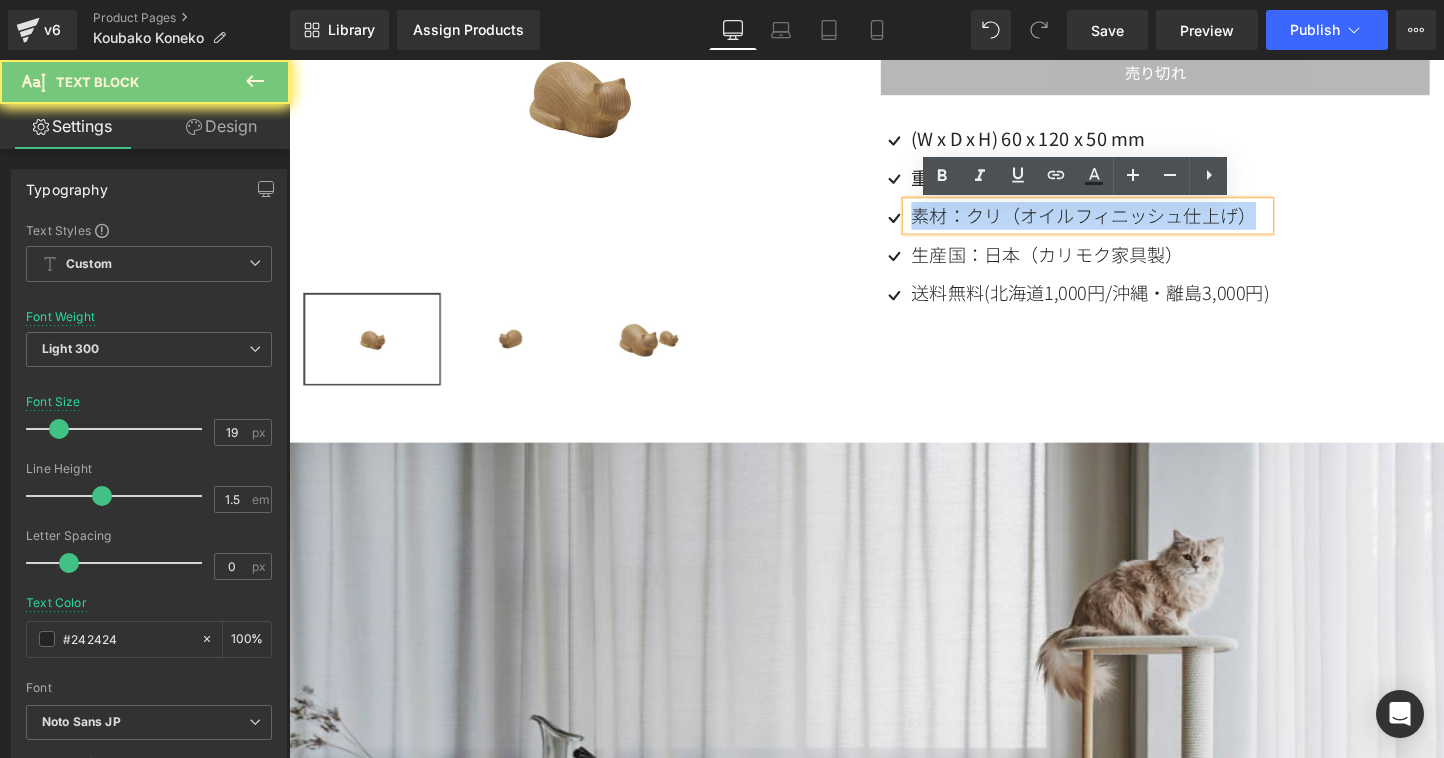 click on "素材：クリ（オイルフィニッシュ仕上げ）" at bounding box center [1128, 223] 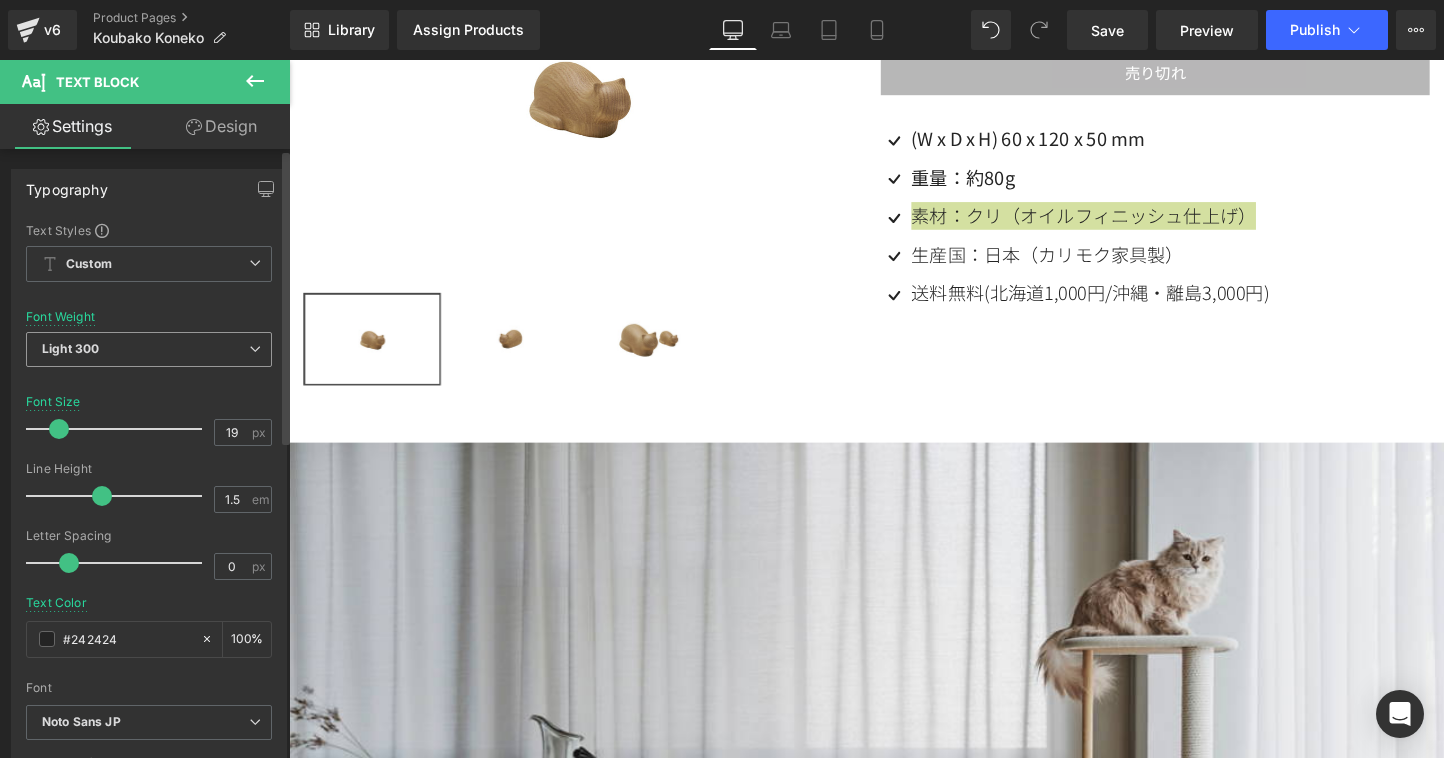 click at bounding box center (255, 349) 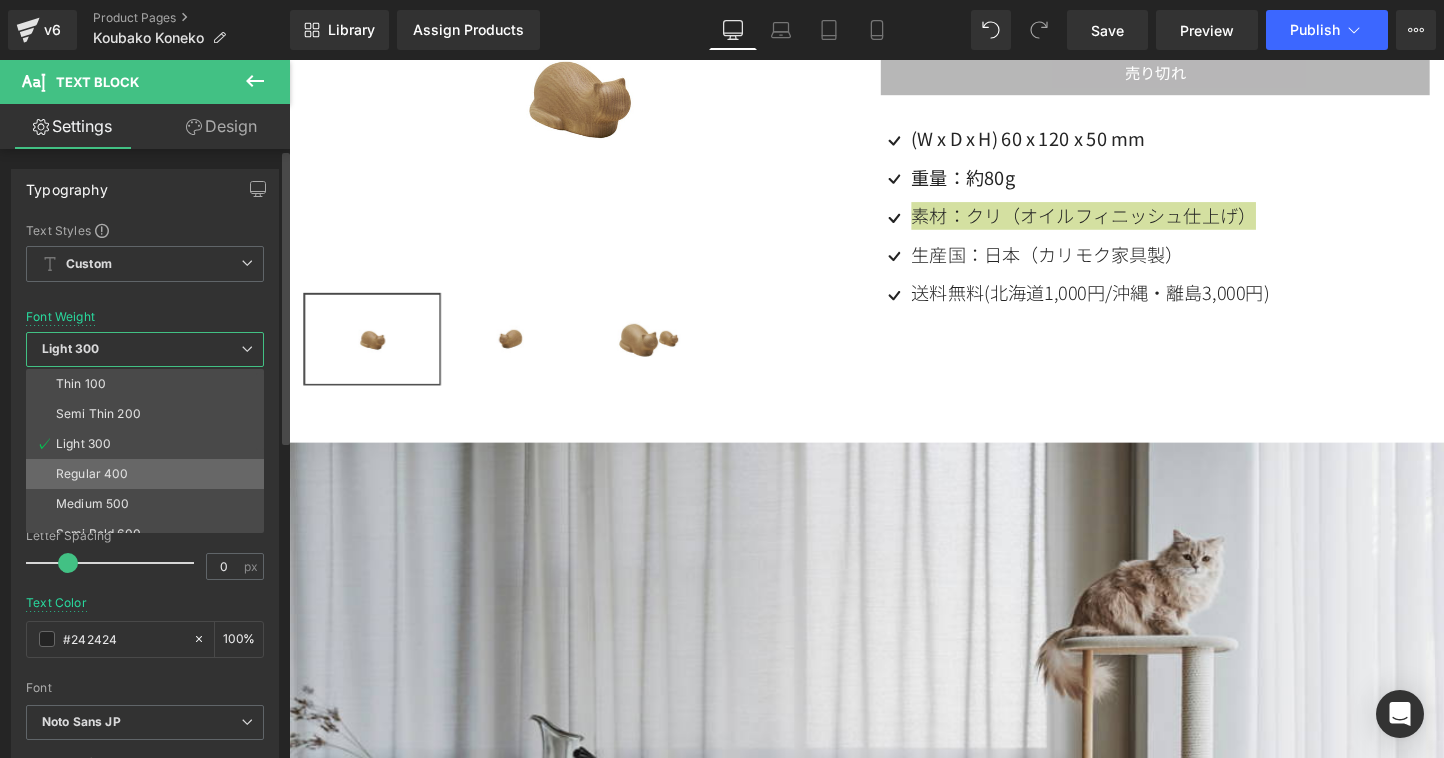 click on "Regular 400" at bounding box center [149, 474] 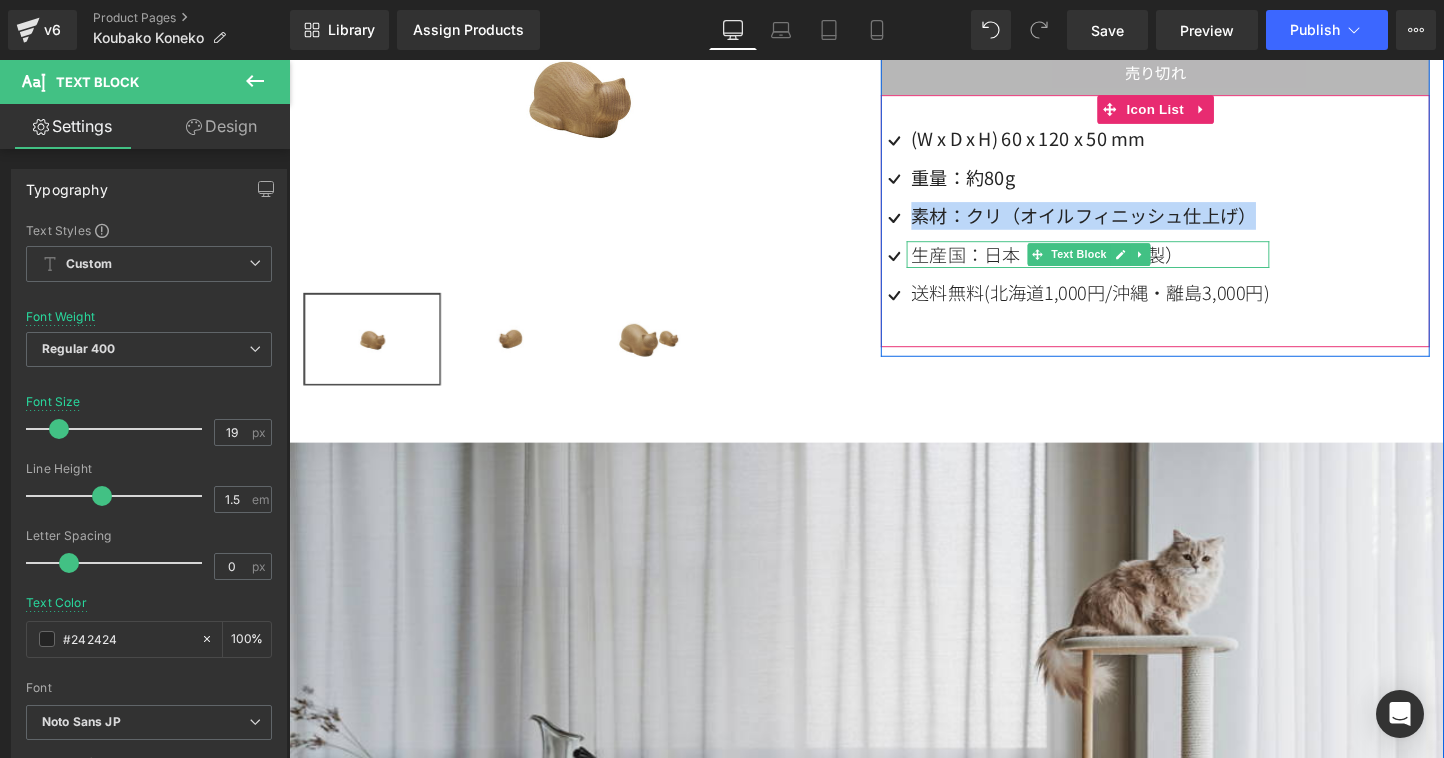 click on "生産国：日本（カリモク家具製）" at bounding box center (1128, 264) 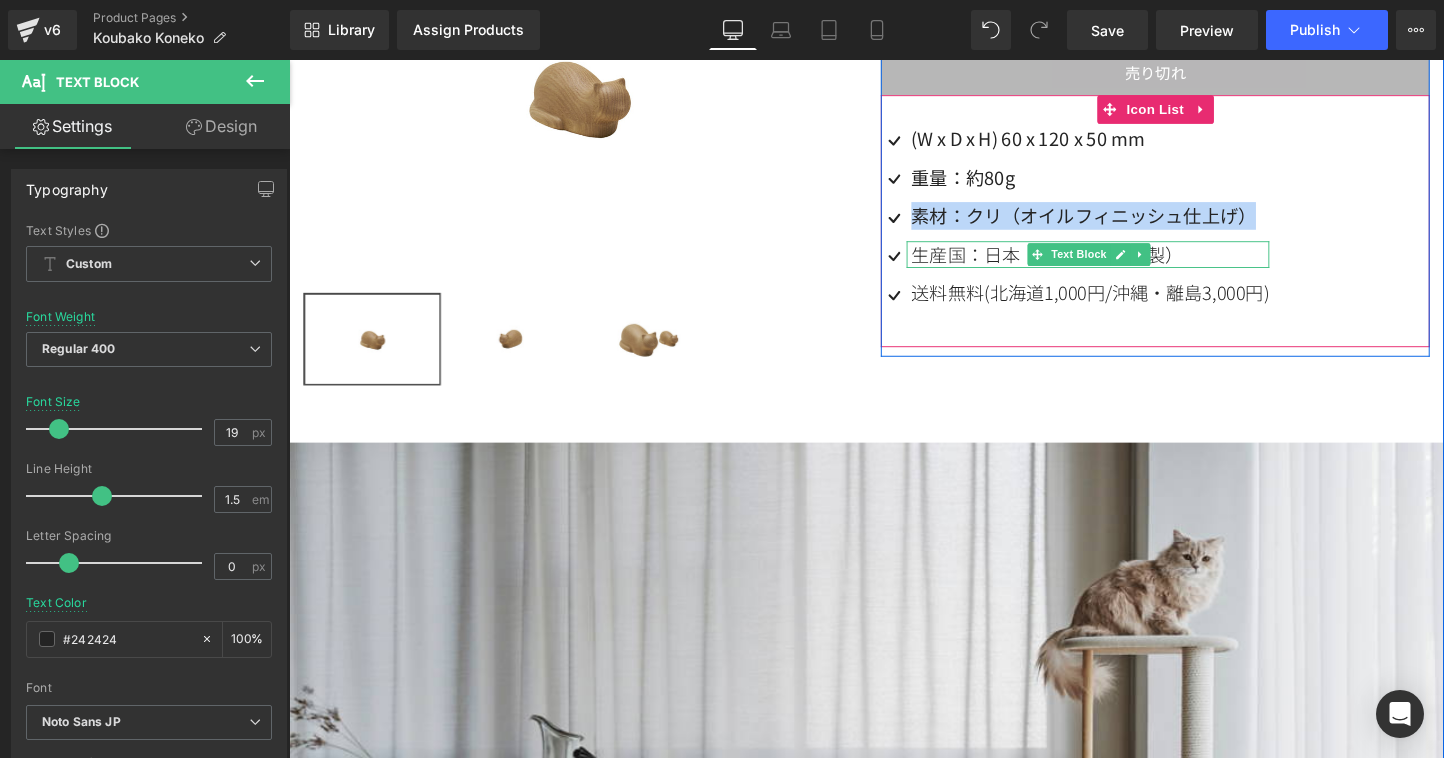click on "生産国：日本（カリモク家具製）" at bounding box center (1128, 264) 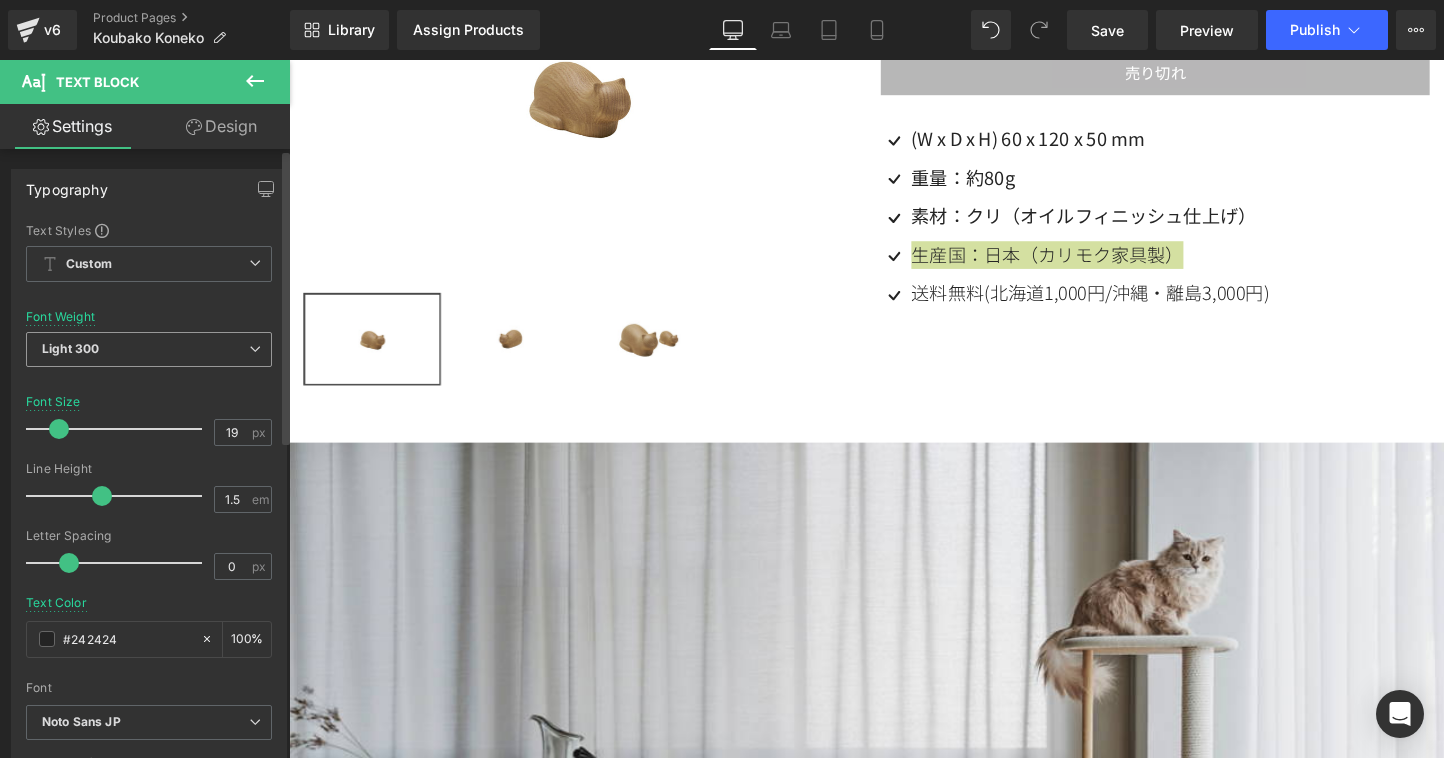 click on "Light 300" at bounding box center (149, 349) 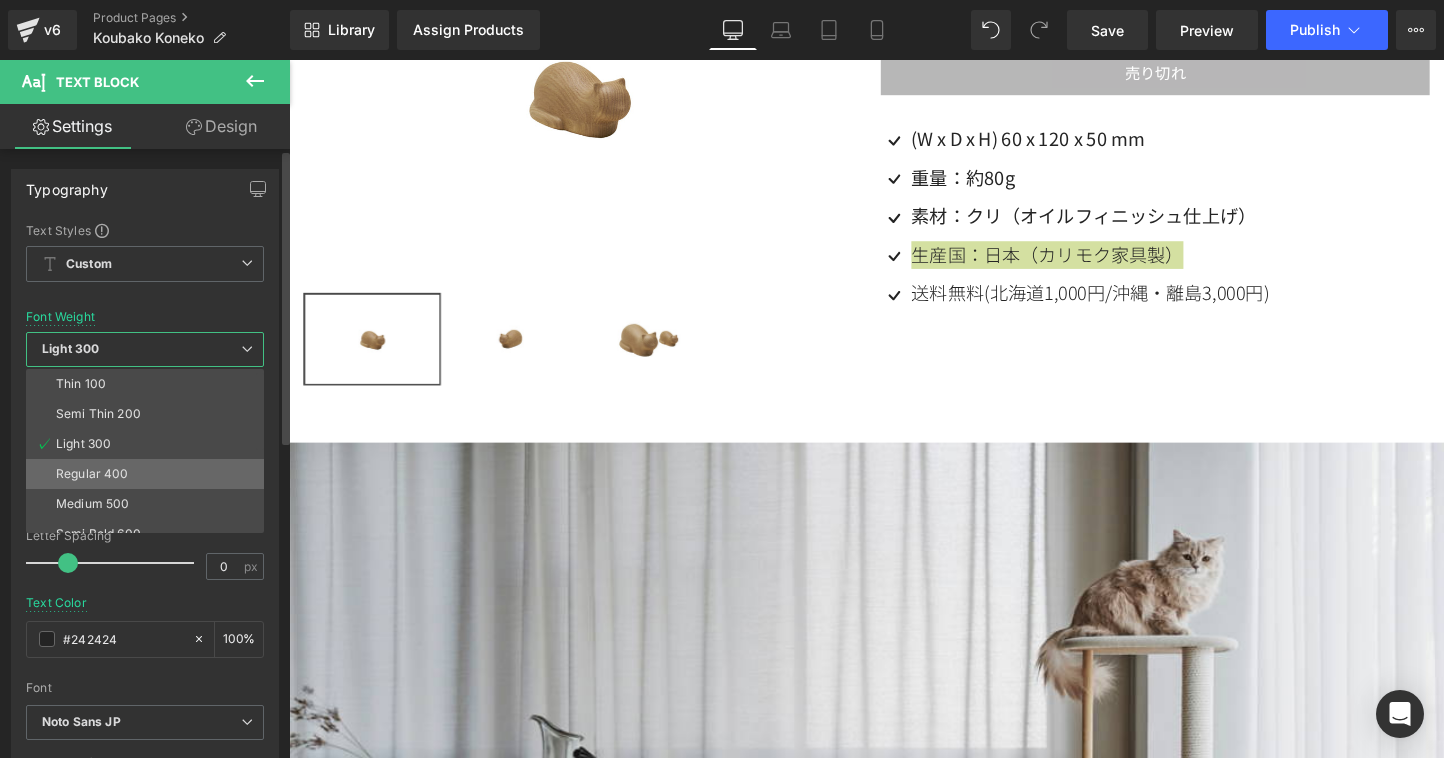 click on "Regular 400" at bounding box center [149, 474] 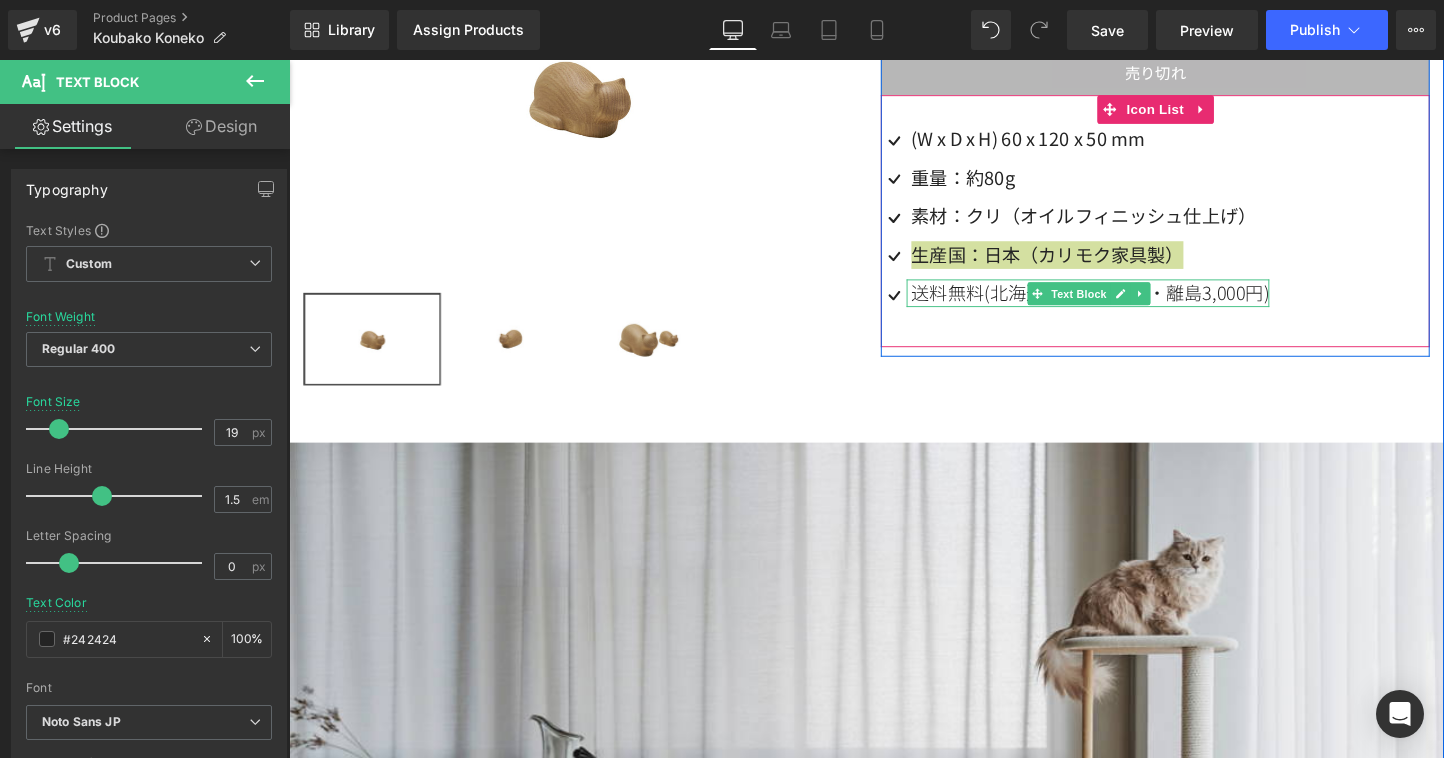 click on "送料無料(北海道1,000円/沖縄・離島3,000円)" at bounding box center [1128, 304] 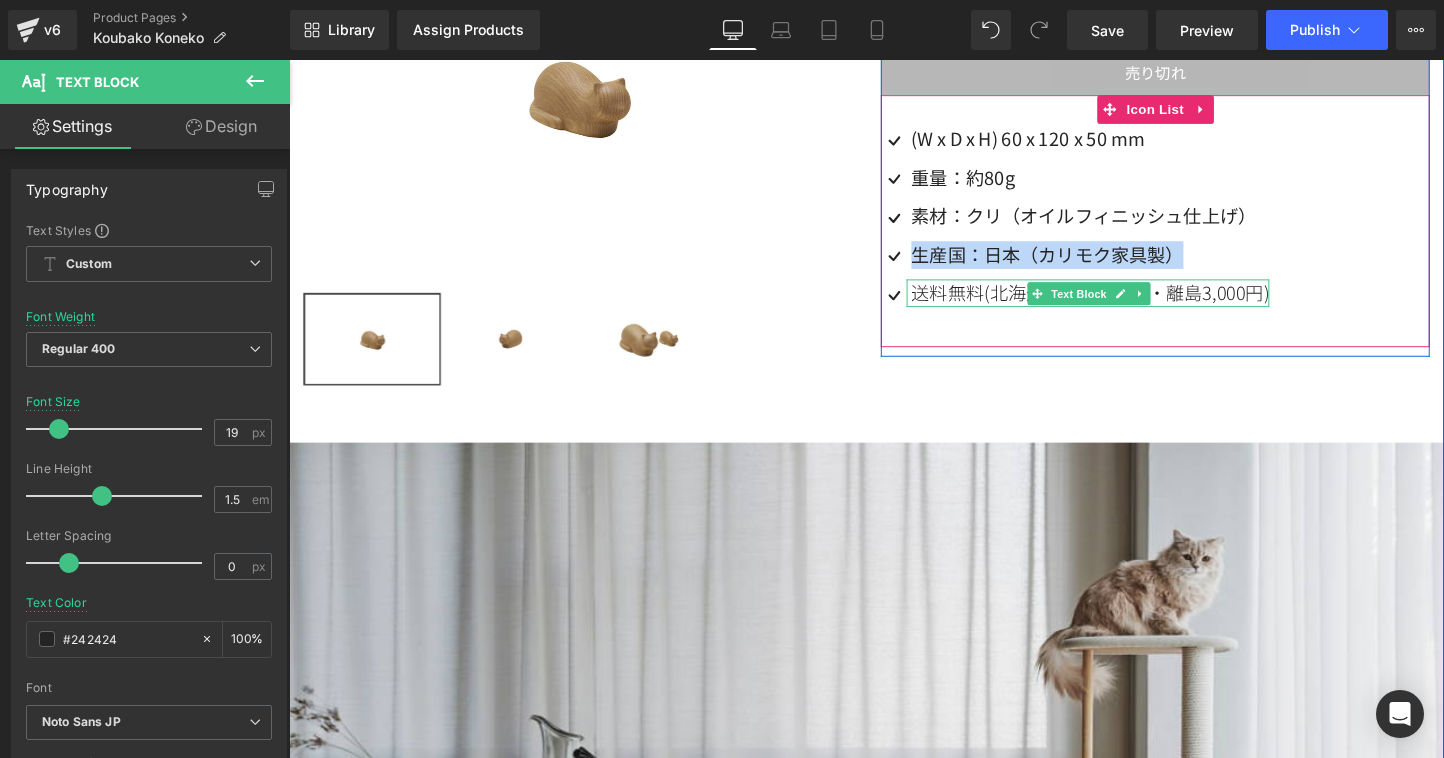 click on "送料無料(北海道1,000円/沖縄・離島3,000円)" at bounding box center (1128, 304) 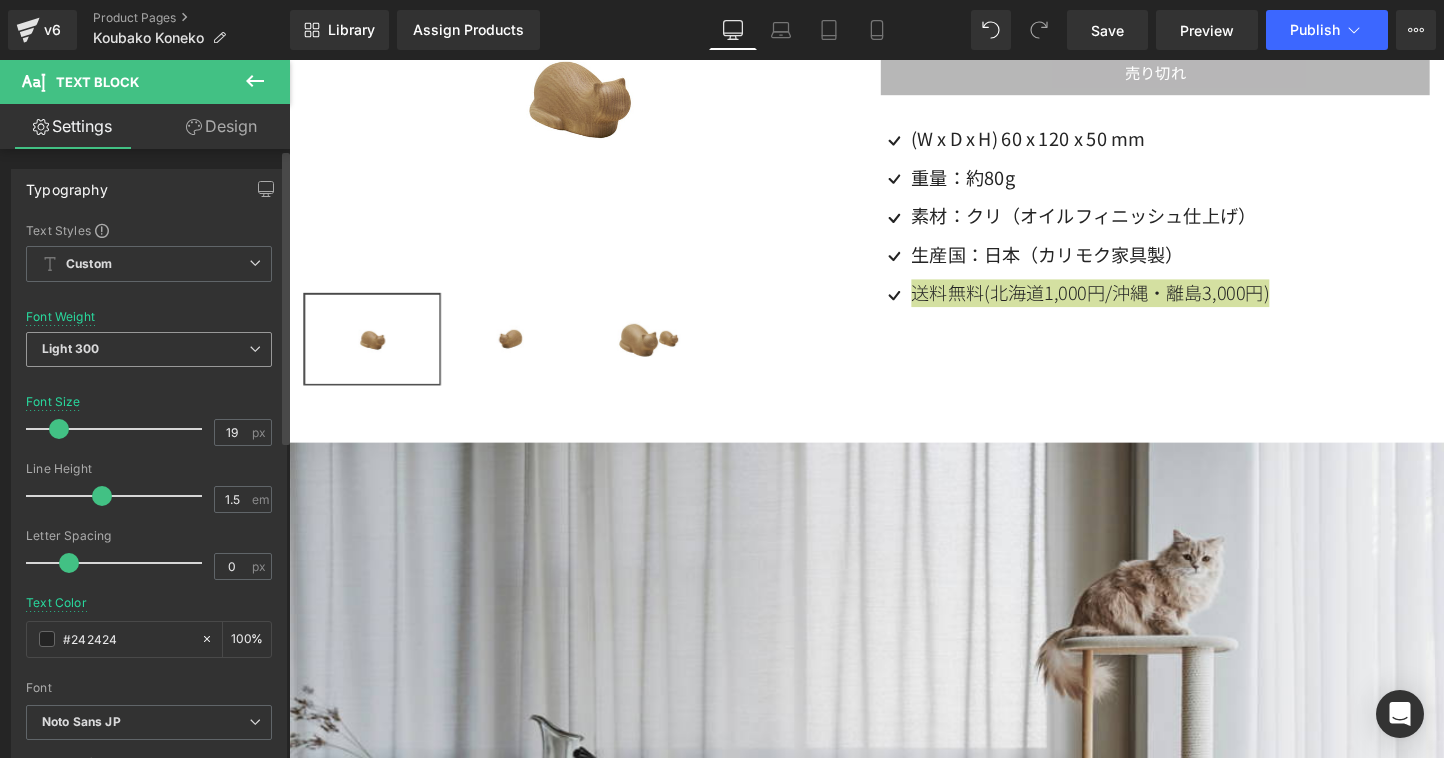 click on "Light 300" at bounding box center [149, 349] 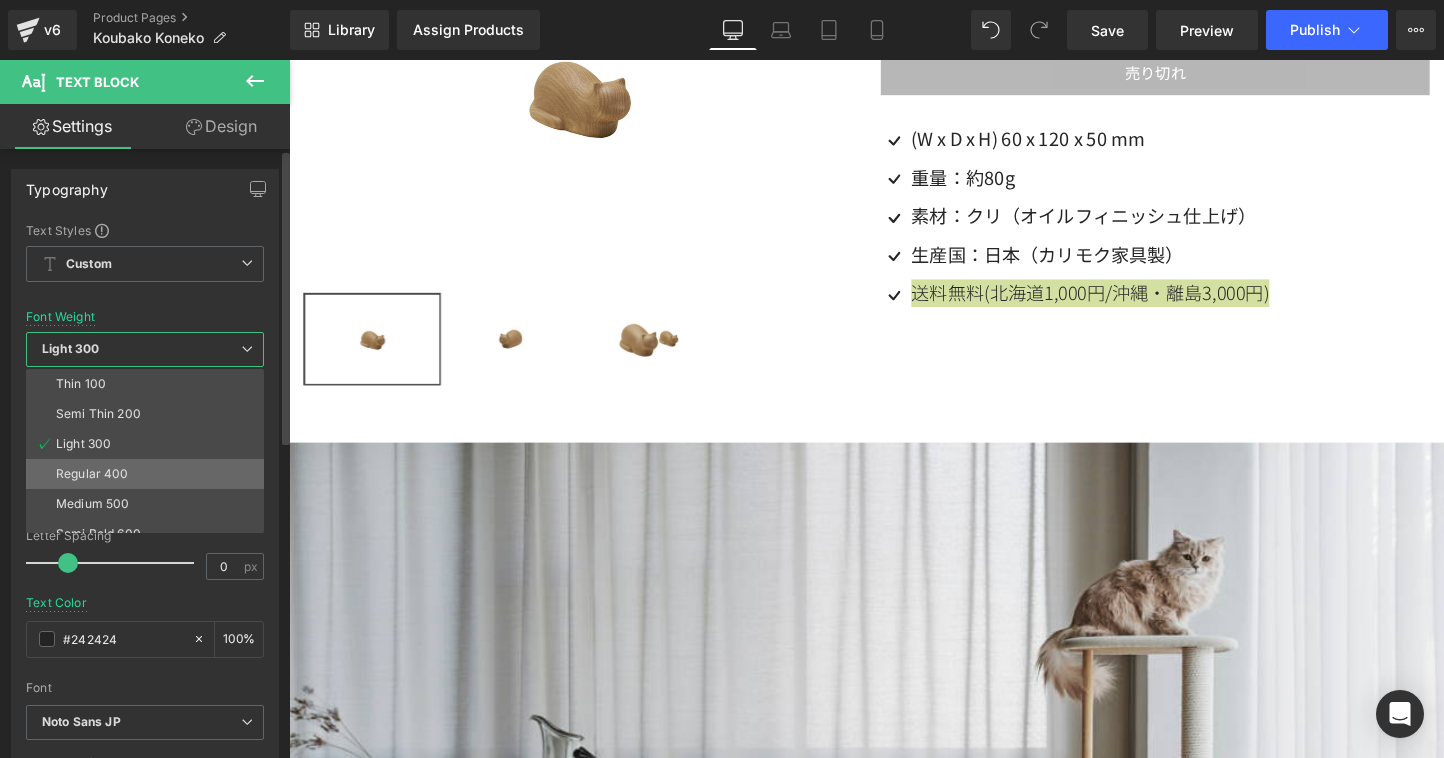 click on "Regular 400" at bounding box center [149, 474] 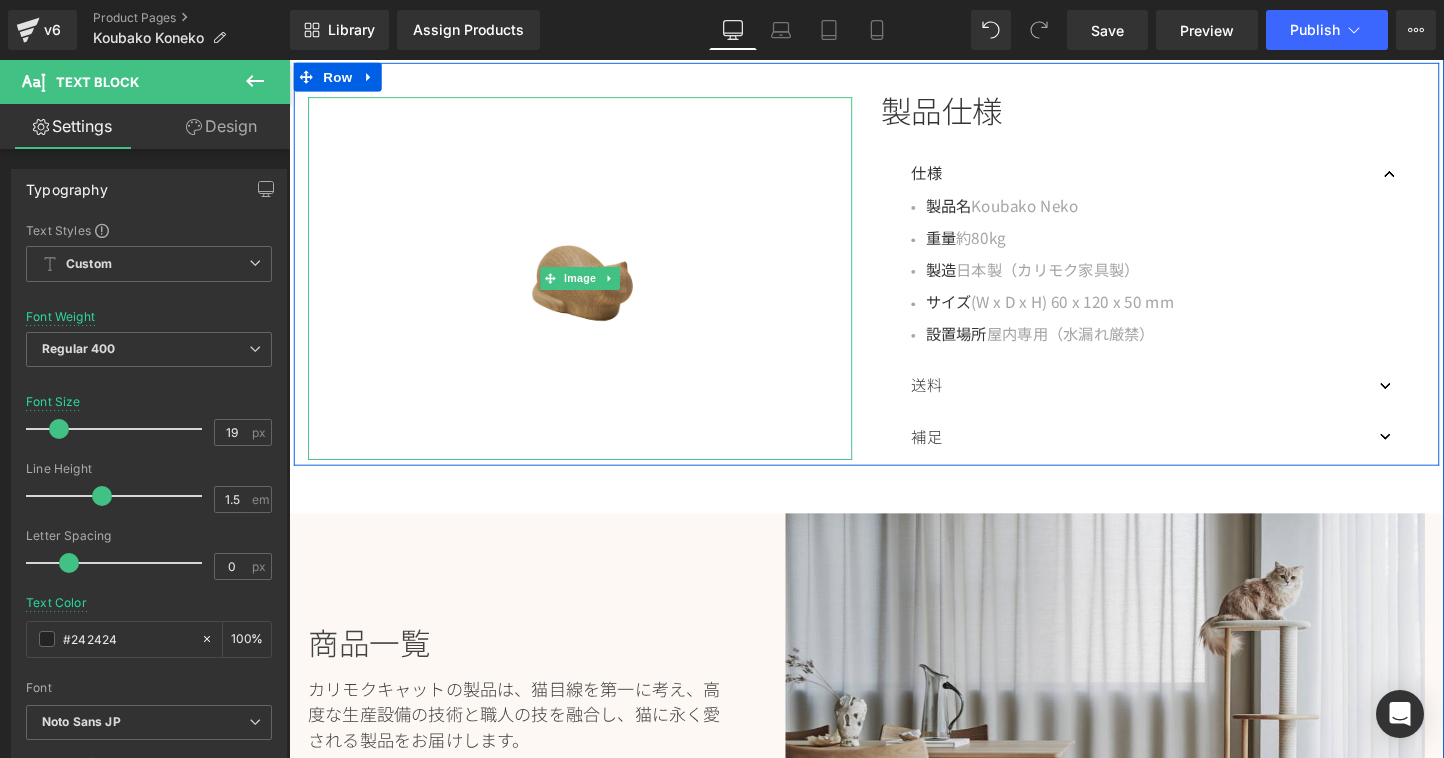 scroll, scrollTop: 3028, scrollLeft: 0, axis: vertical 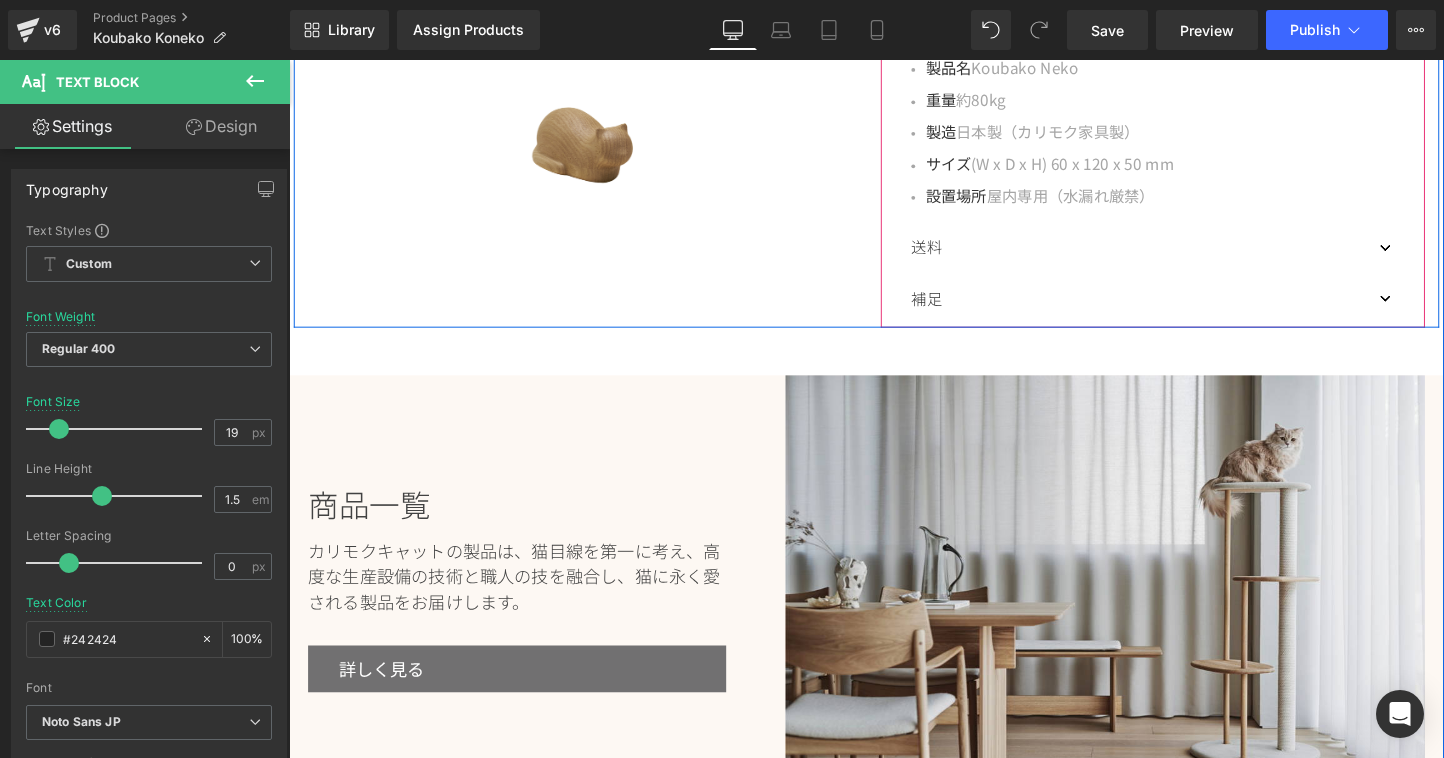 click at bounding box center (1439, 310) 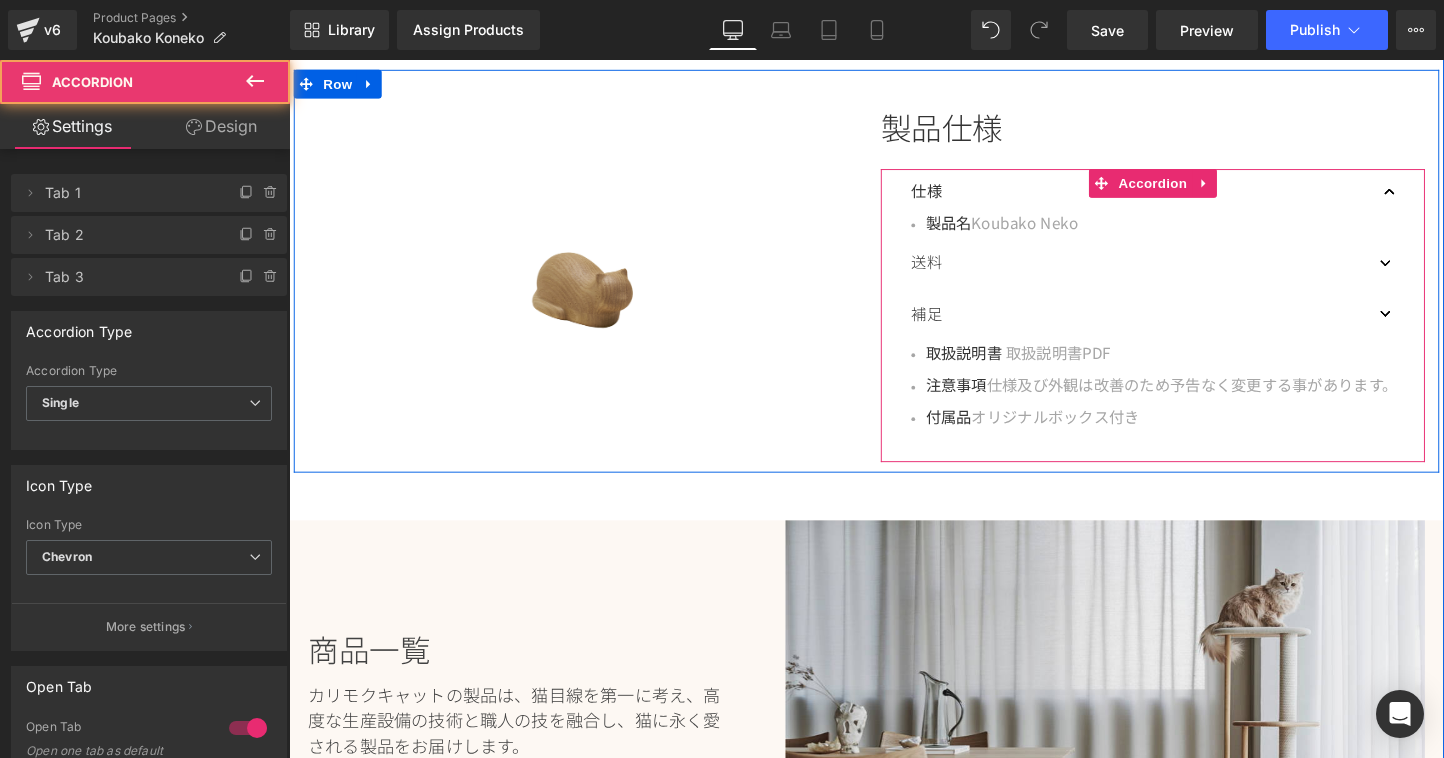 scroll, scrollTop: 2852, scrollLeft: 0, axis: vertical 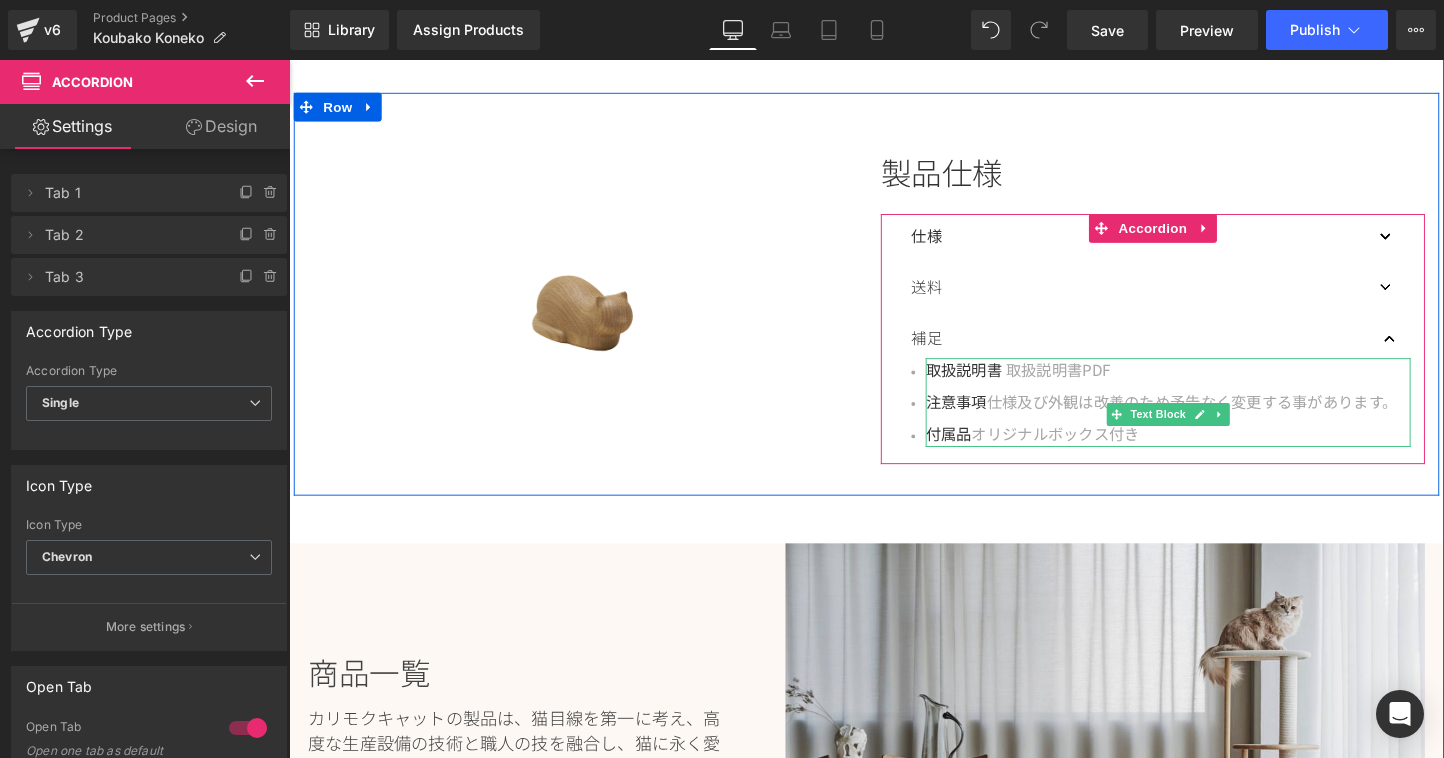 click on "取扱説明書     取扱説明書PDF" at bounding box center (1210, 385) 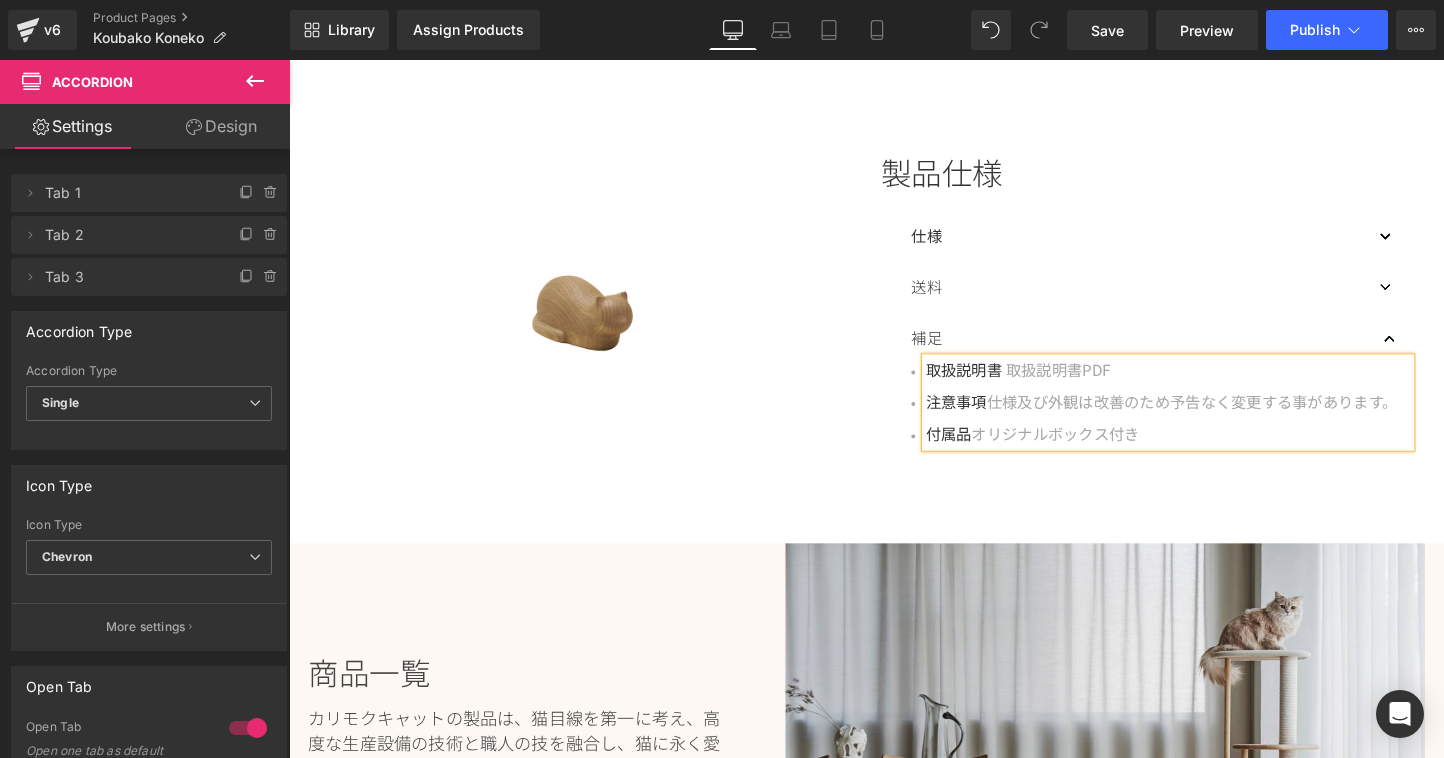 click on "取扱説明書     取扱説明書PDF" at bounding box center (1210, 385) 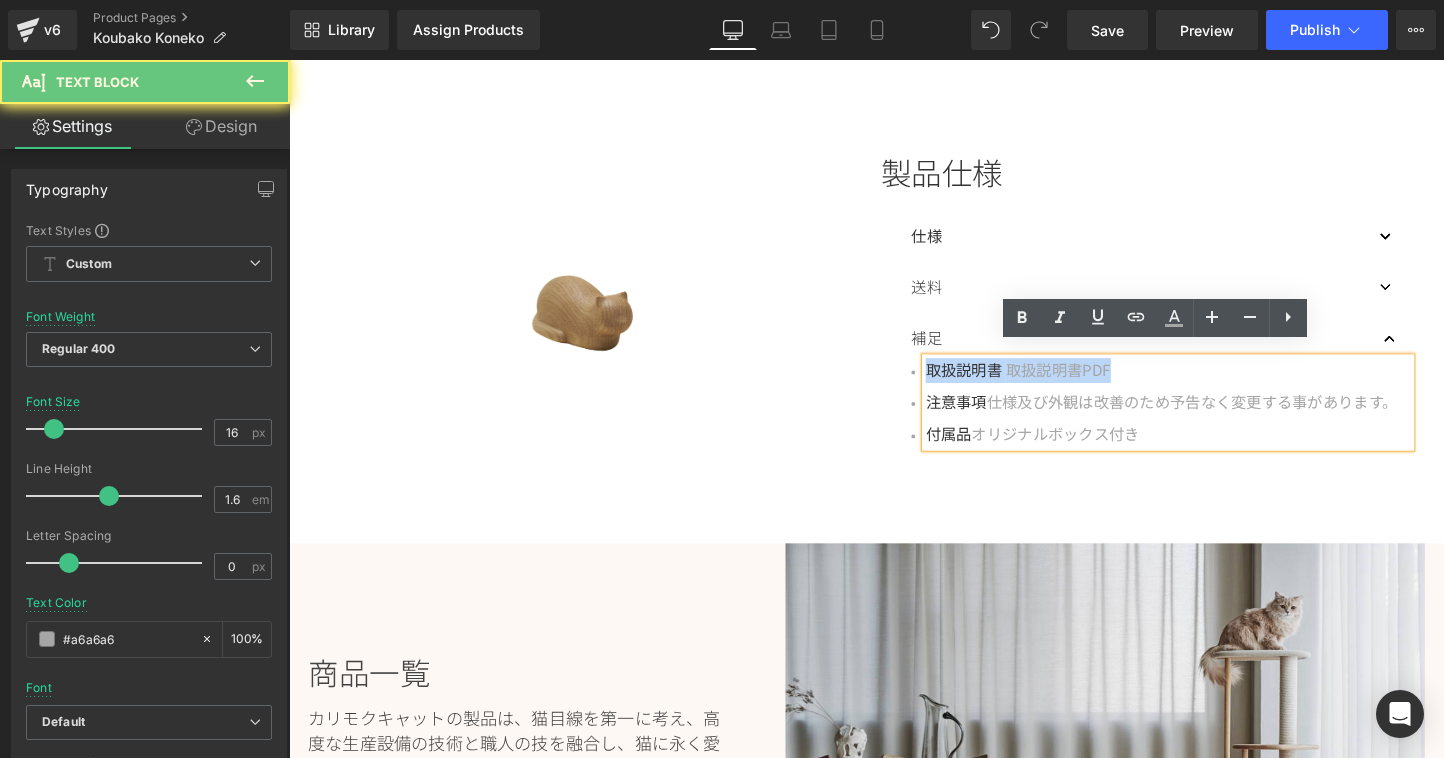 click on "取扱説明書     取扱説明書PDF" at bounding box center (1210, 385) 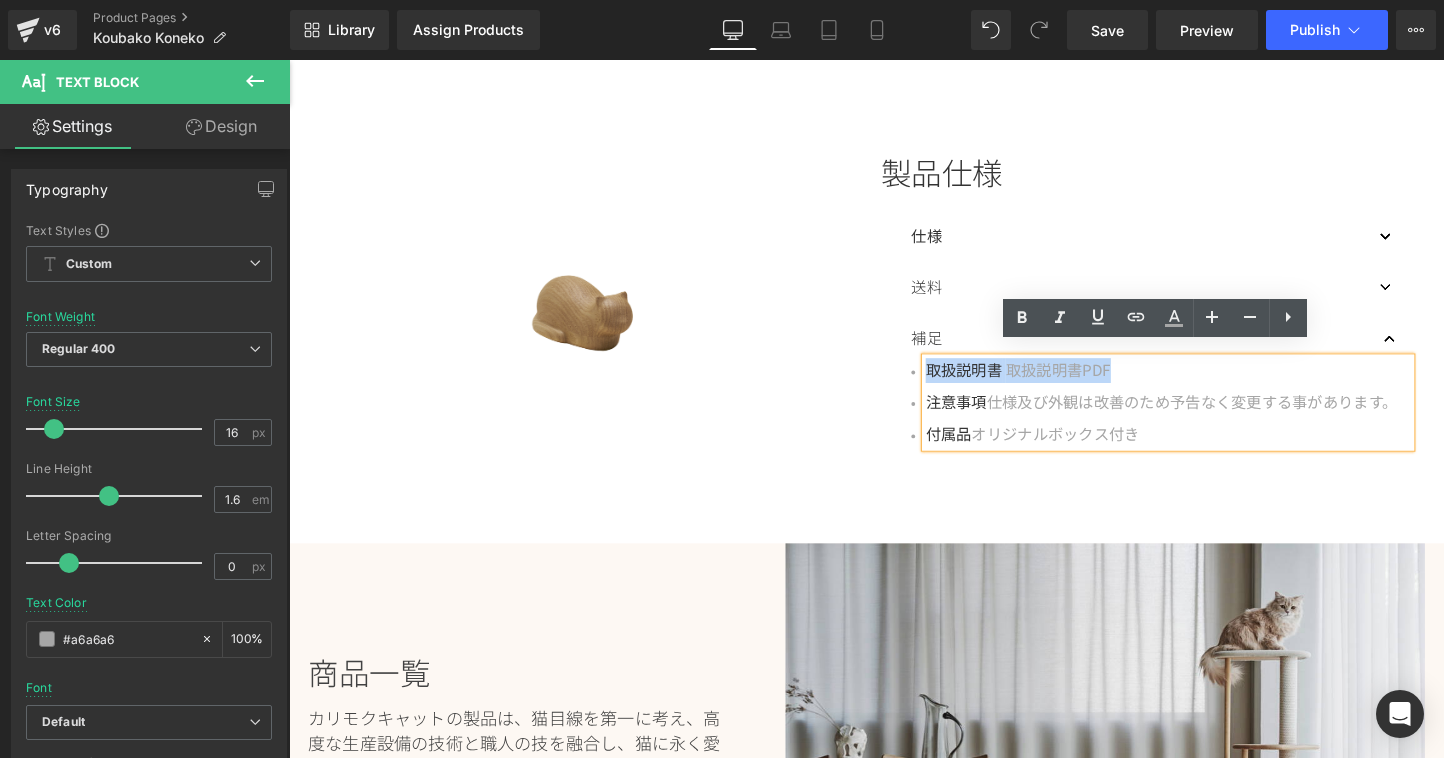 type 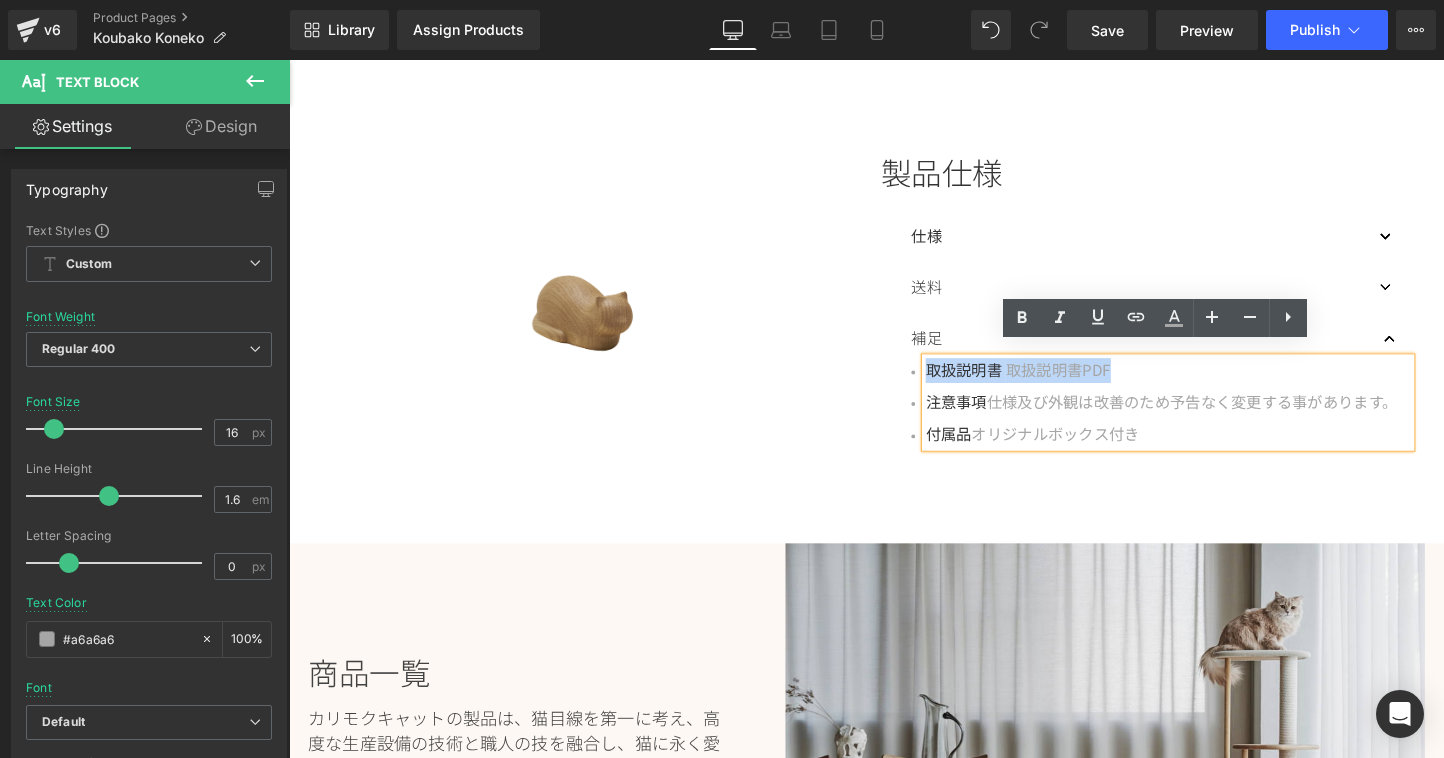 scroll, scrollTop: 2869, scrollLeft: 0, axis: vertical 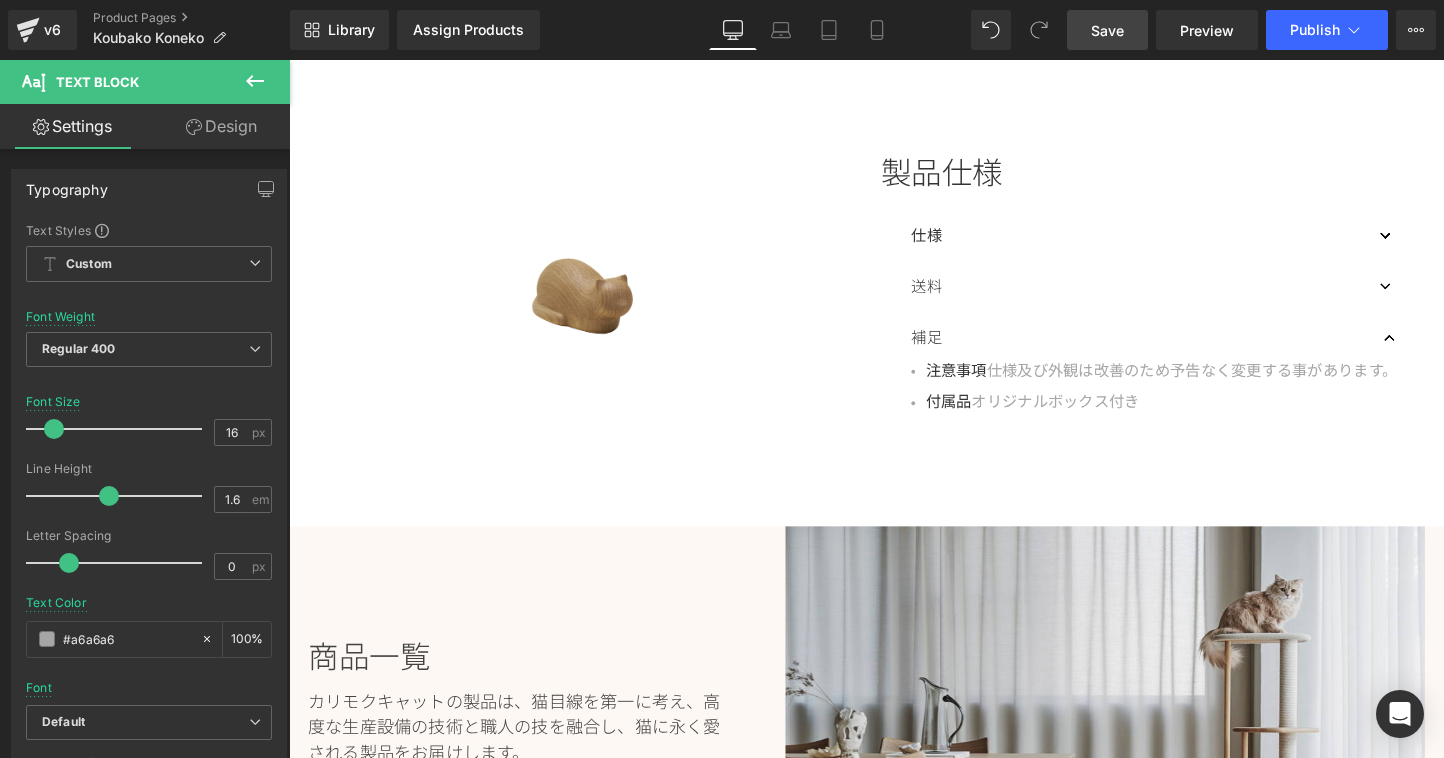 click on "Save" at bounding box center (1107, 30) 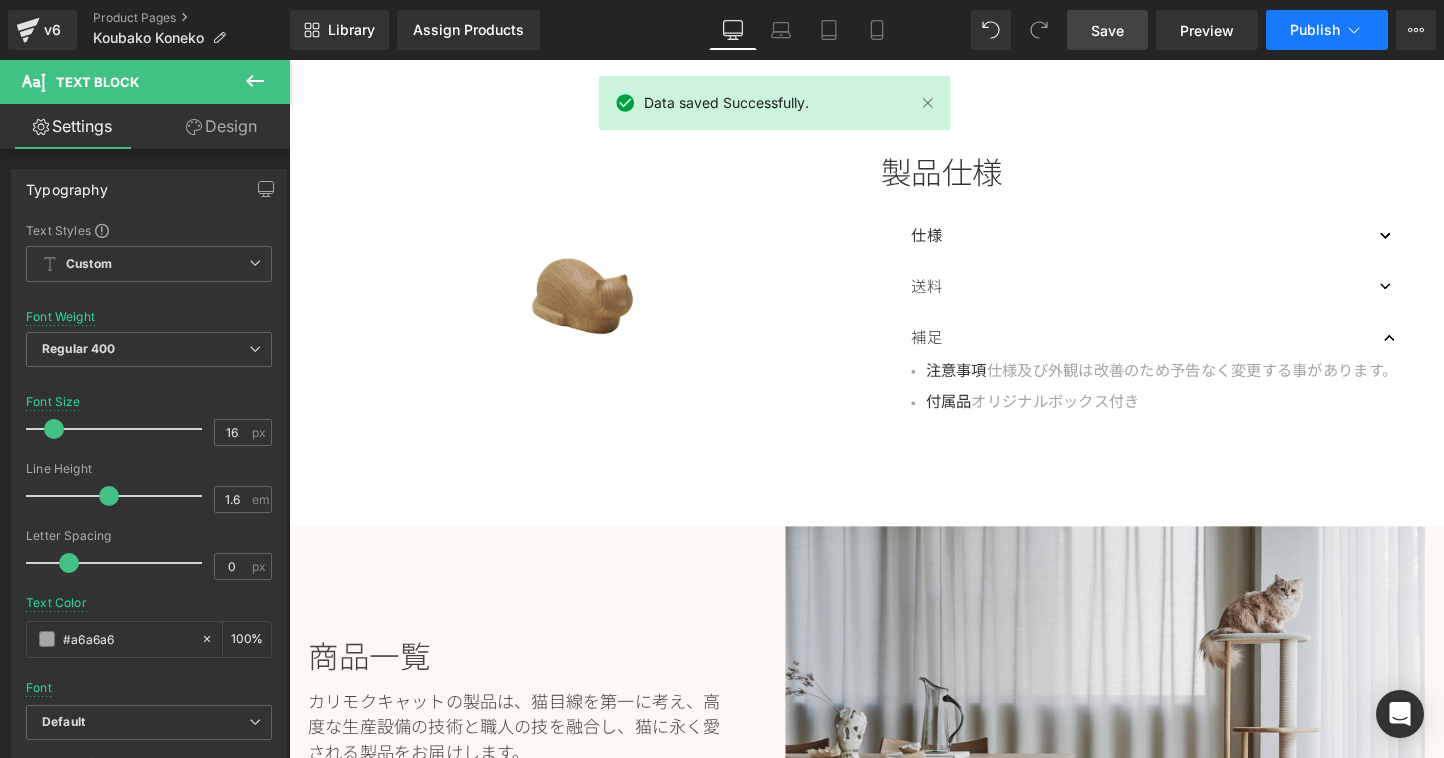 click on "Publish" at bounding box center [1327, 30] 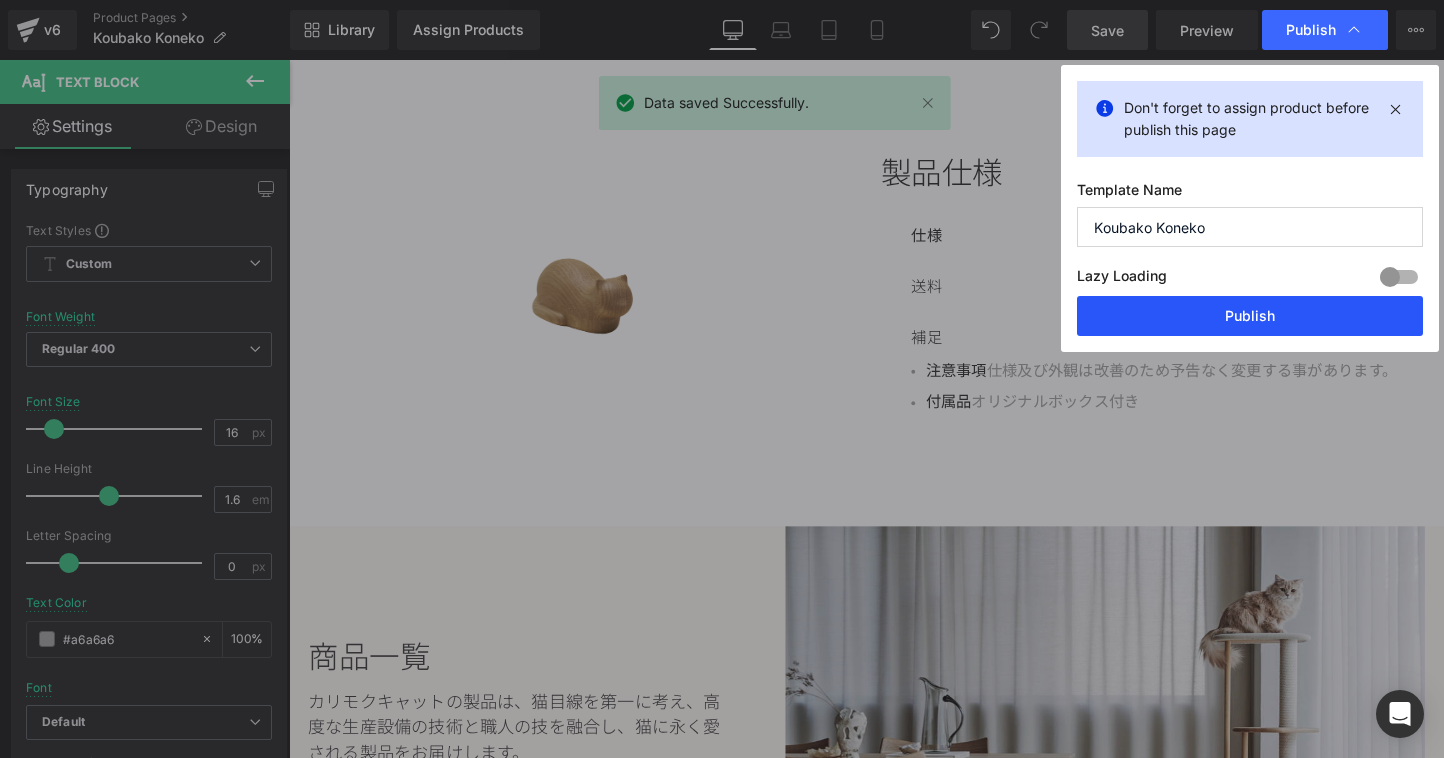 click on "Publish" at bounding box center [1250, 316] 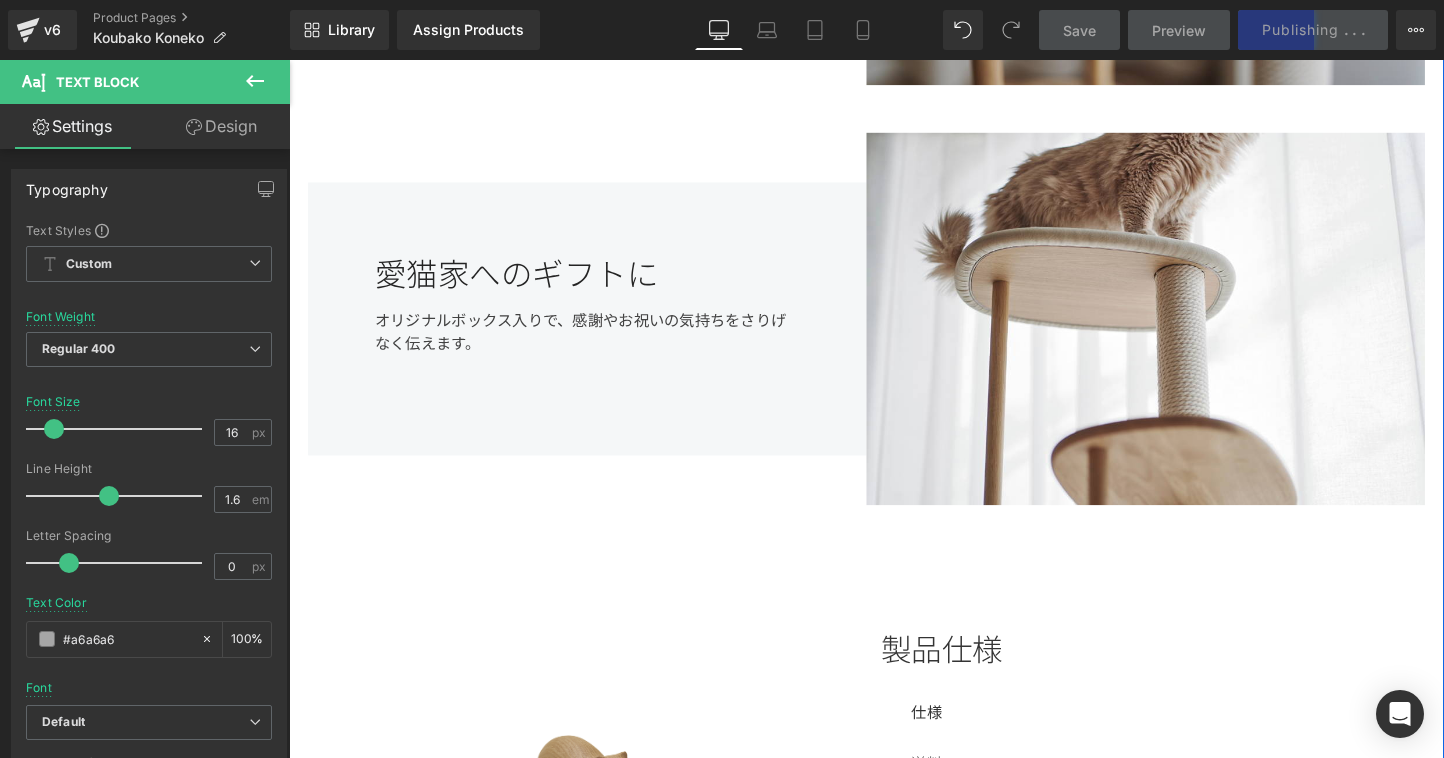 scroll, scrollTop: 2408, scrollLeft: 0, axis: vertical 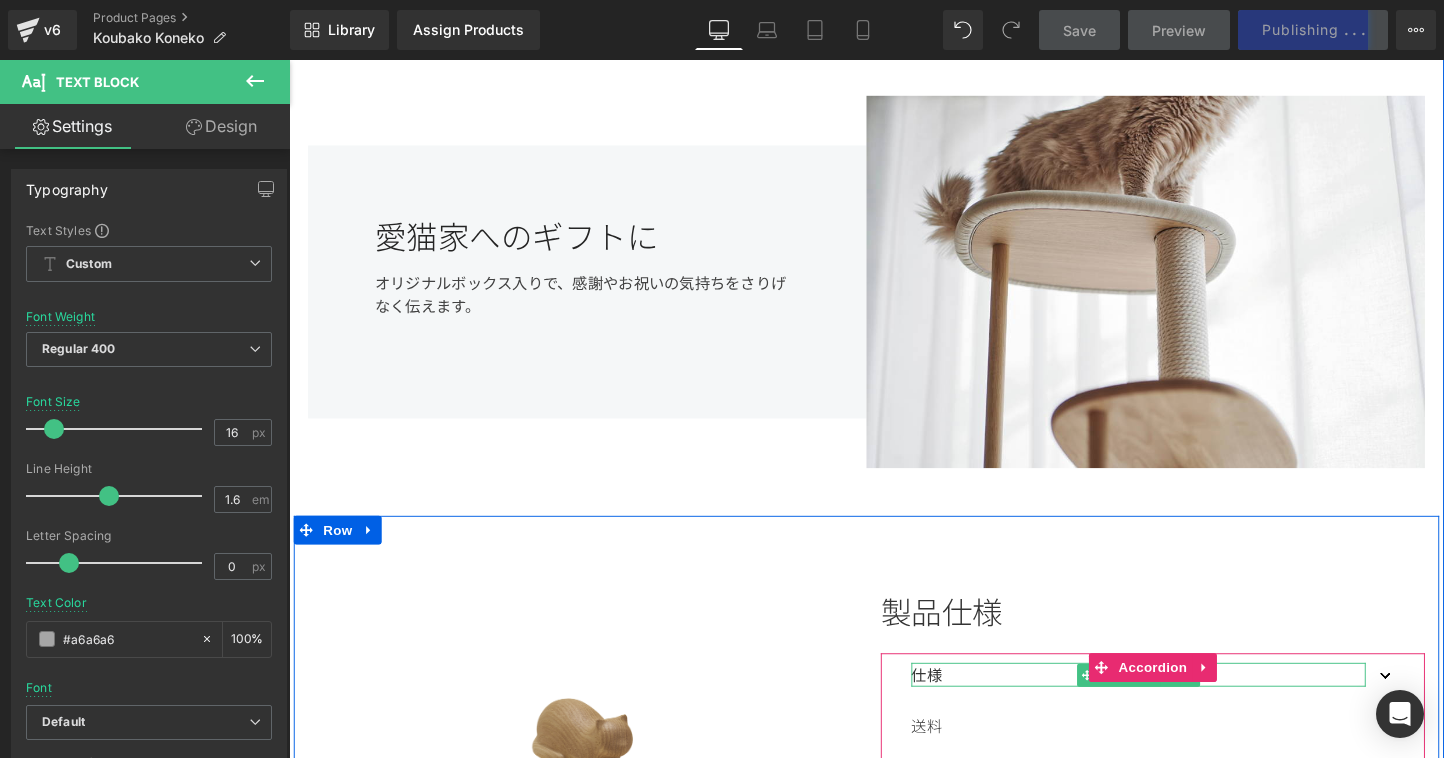 click on "仕様" at bounding box center [1179, 705] 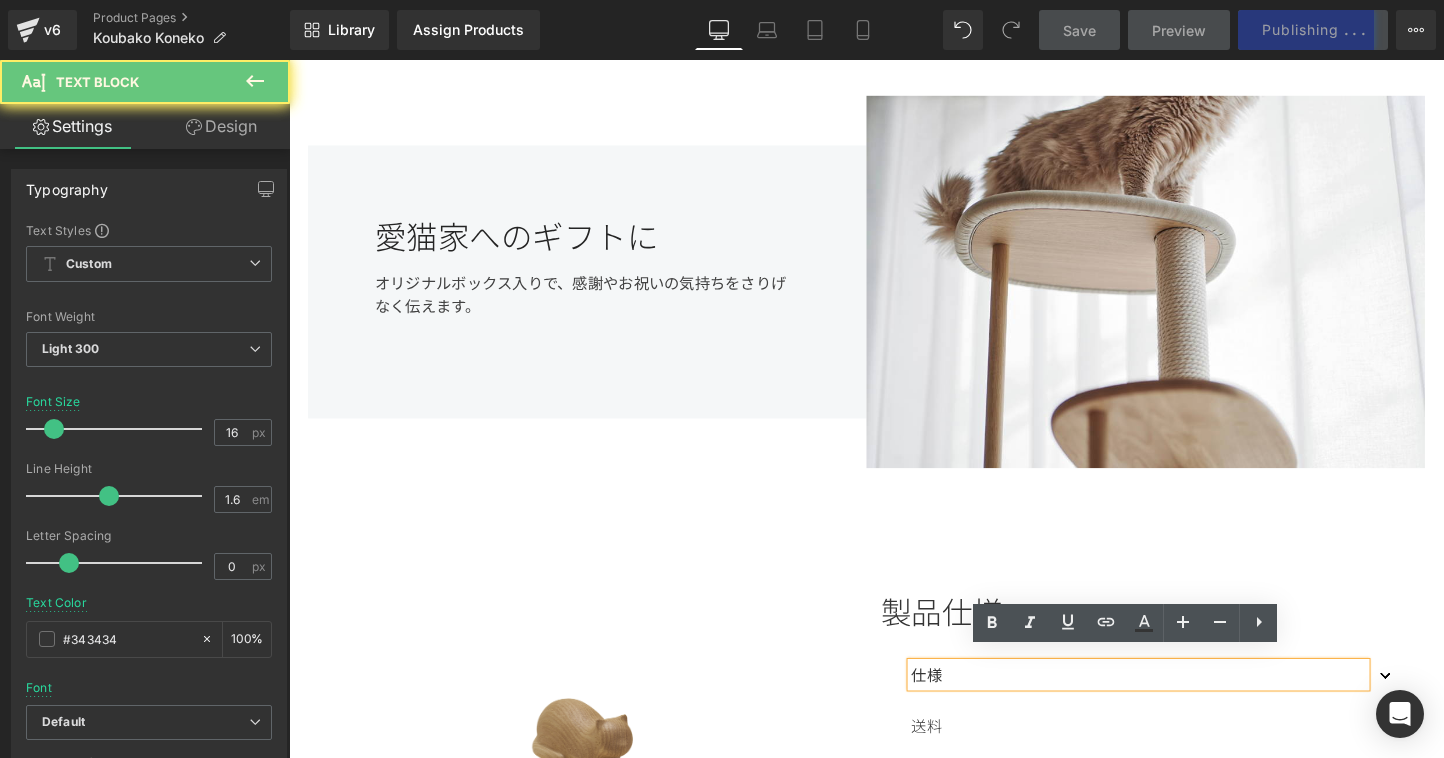 click on "仕様" at bounding box center [1179, 705] 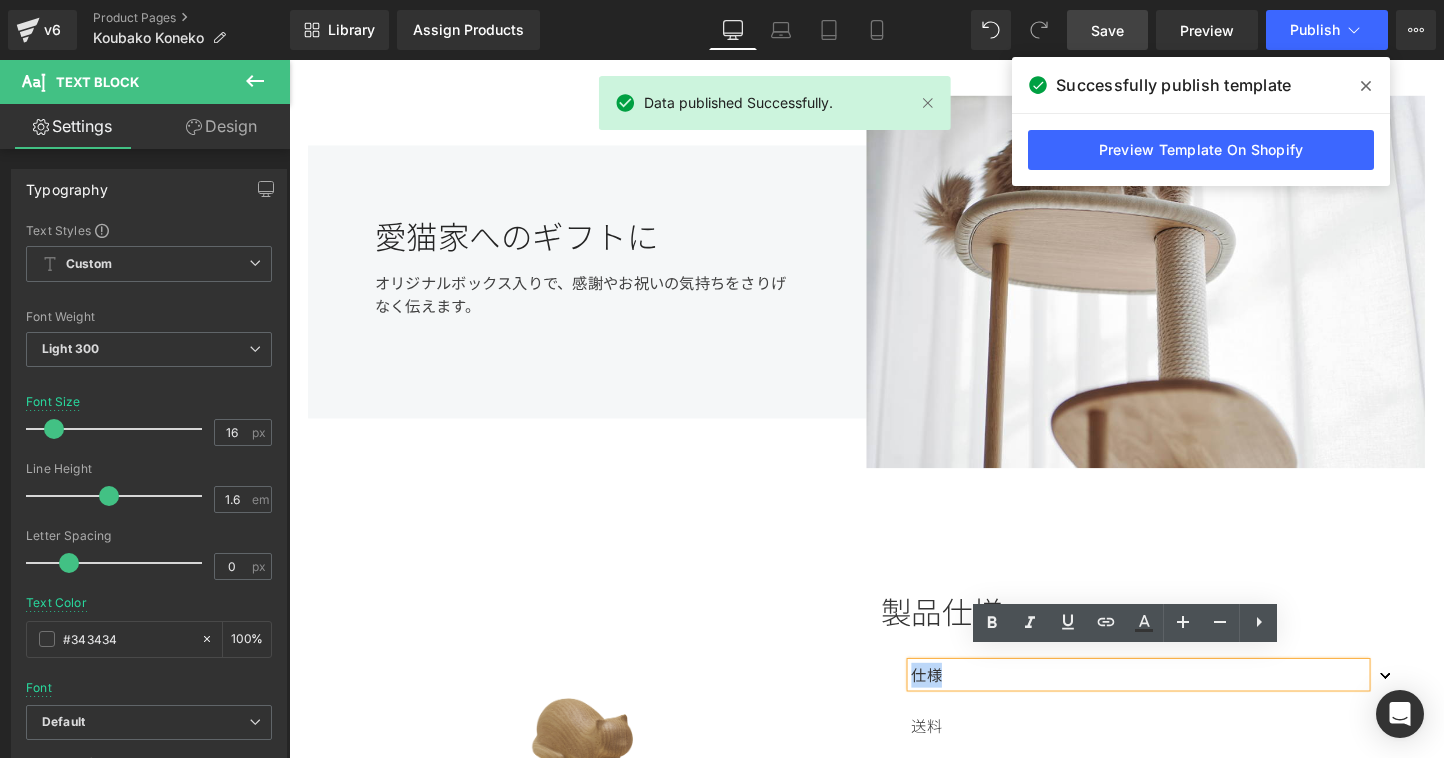 click on "仕様" at bounding box center [1179, 705] 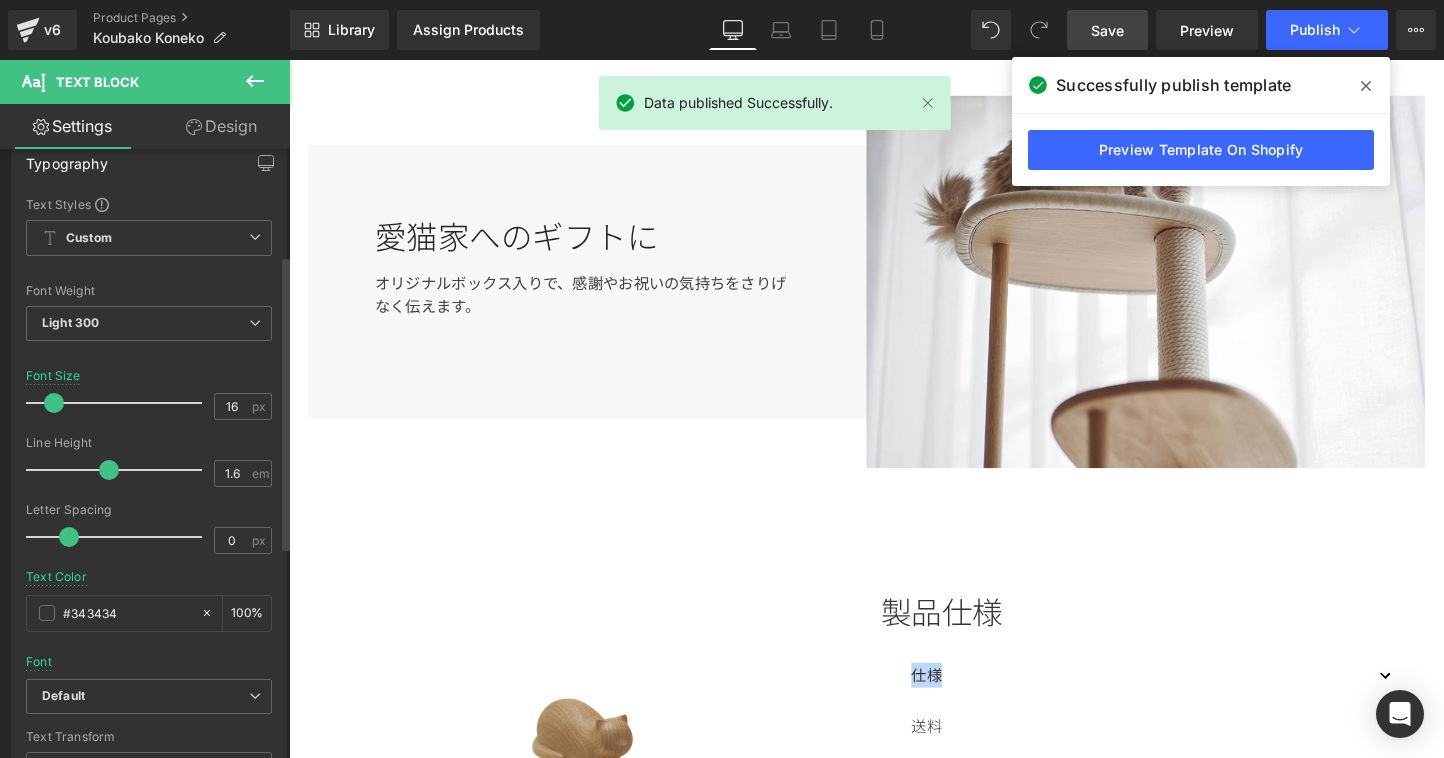 scroll, scrollTop: 219, scrollLeft: 0, axis: vertical 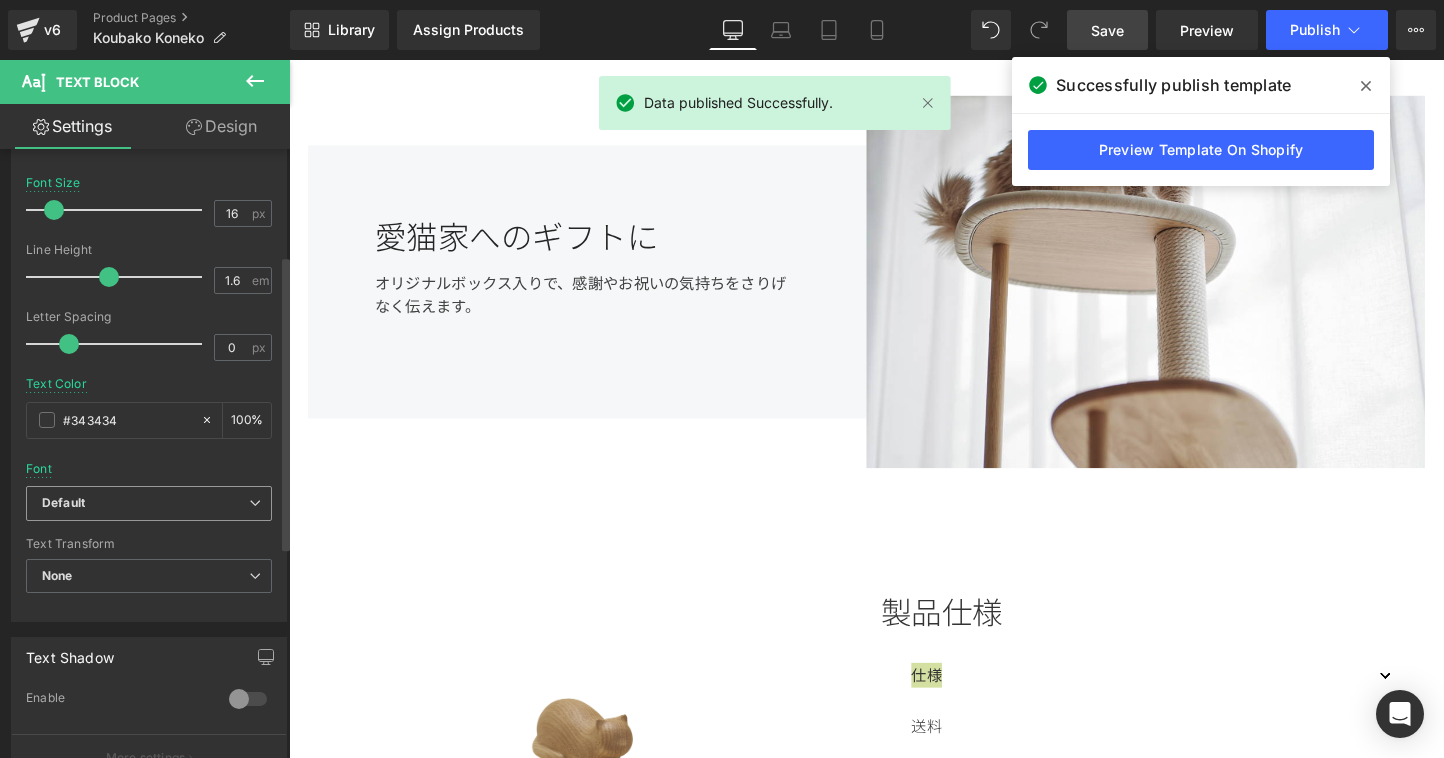 click on "Default" at bounding box center [149, 503] 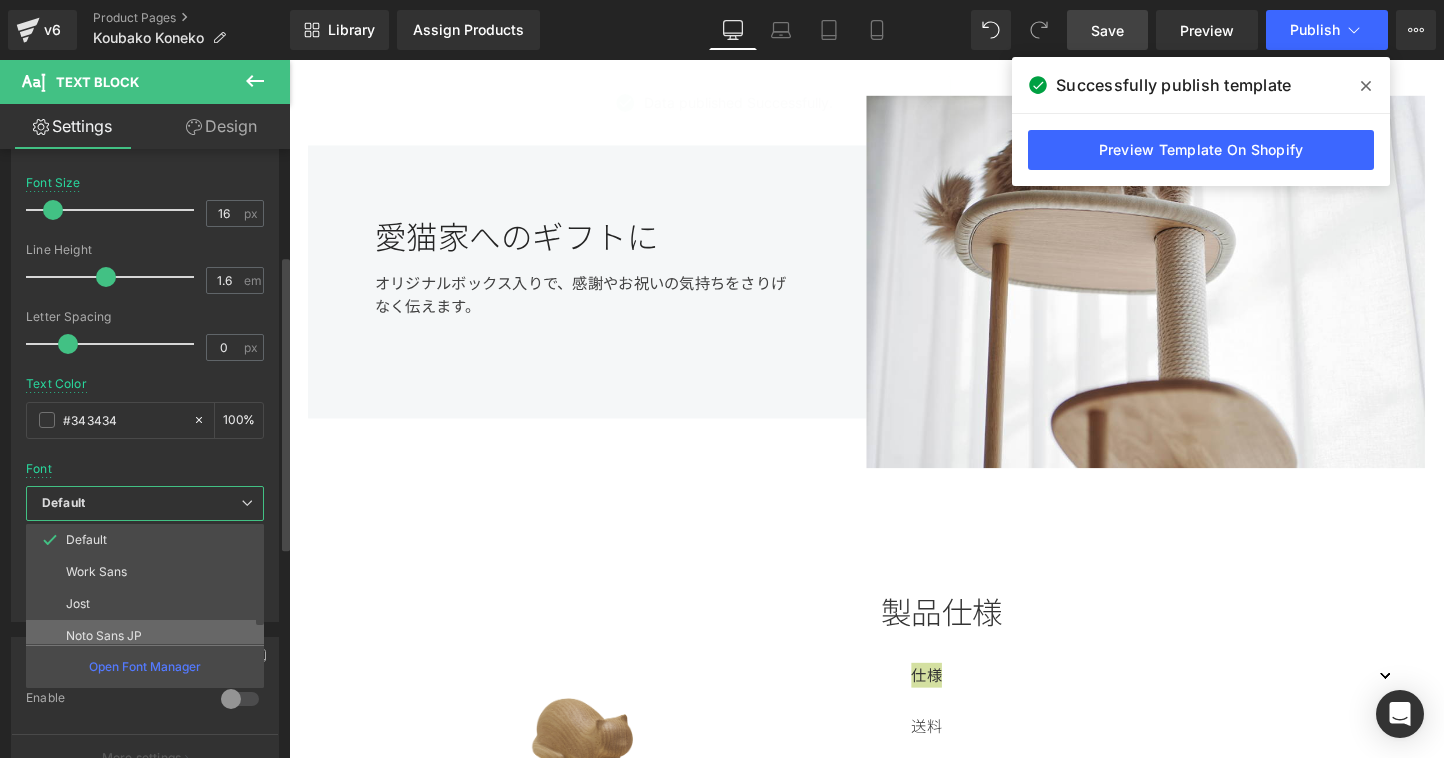 click on "Noto Sans JP" at bounding box center (149, 636) 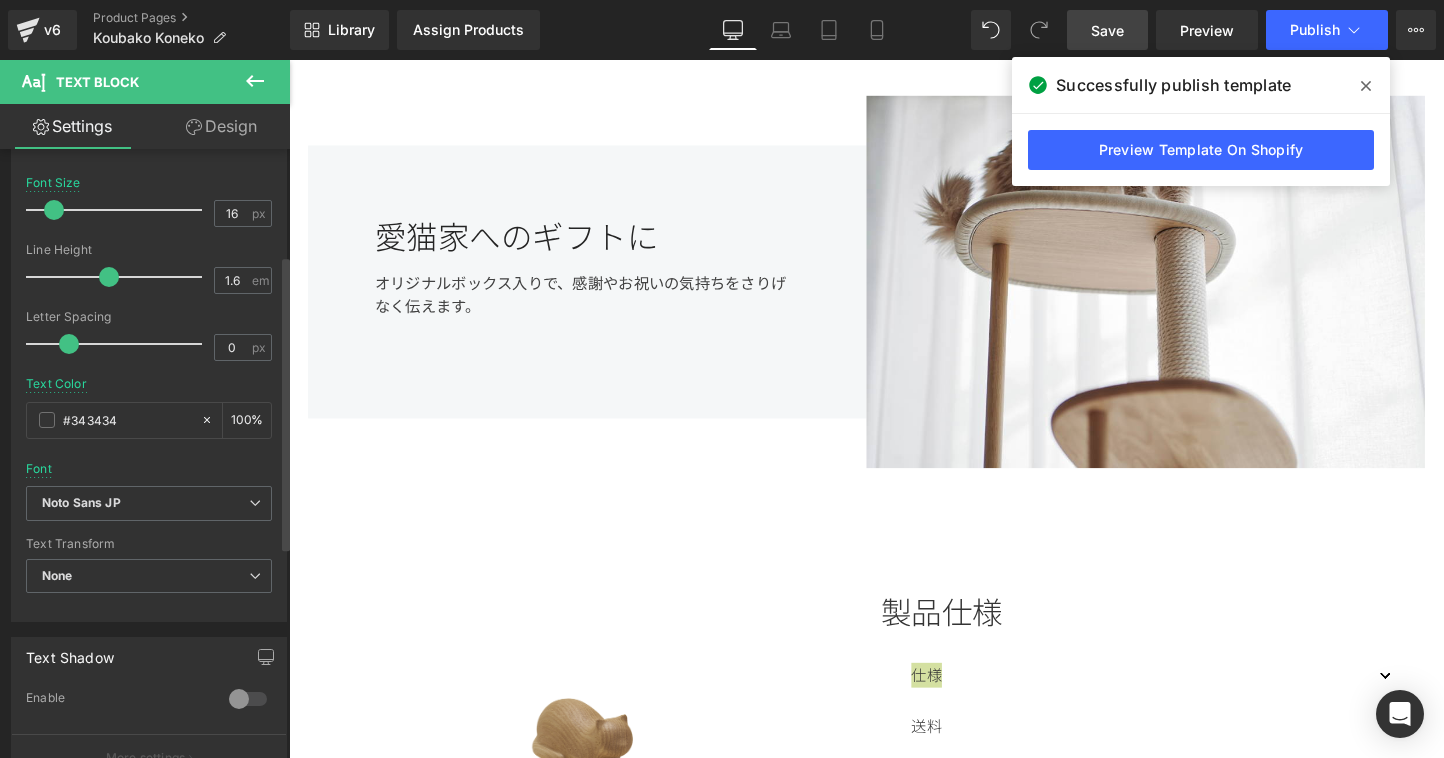click on "Font
Default
Work Sans
Jost
Noto Sans JP
Noto Sans Adlam
Reem Kufi Fun
Noto Sans JP
Default
Work Sans
Jost
Noto Sans JP
Noto Sans Adlam
Reem Kufi Fun
Open Font Manager" at bounding box center (149, 244) 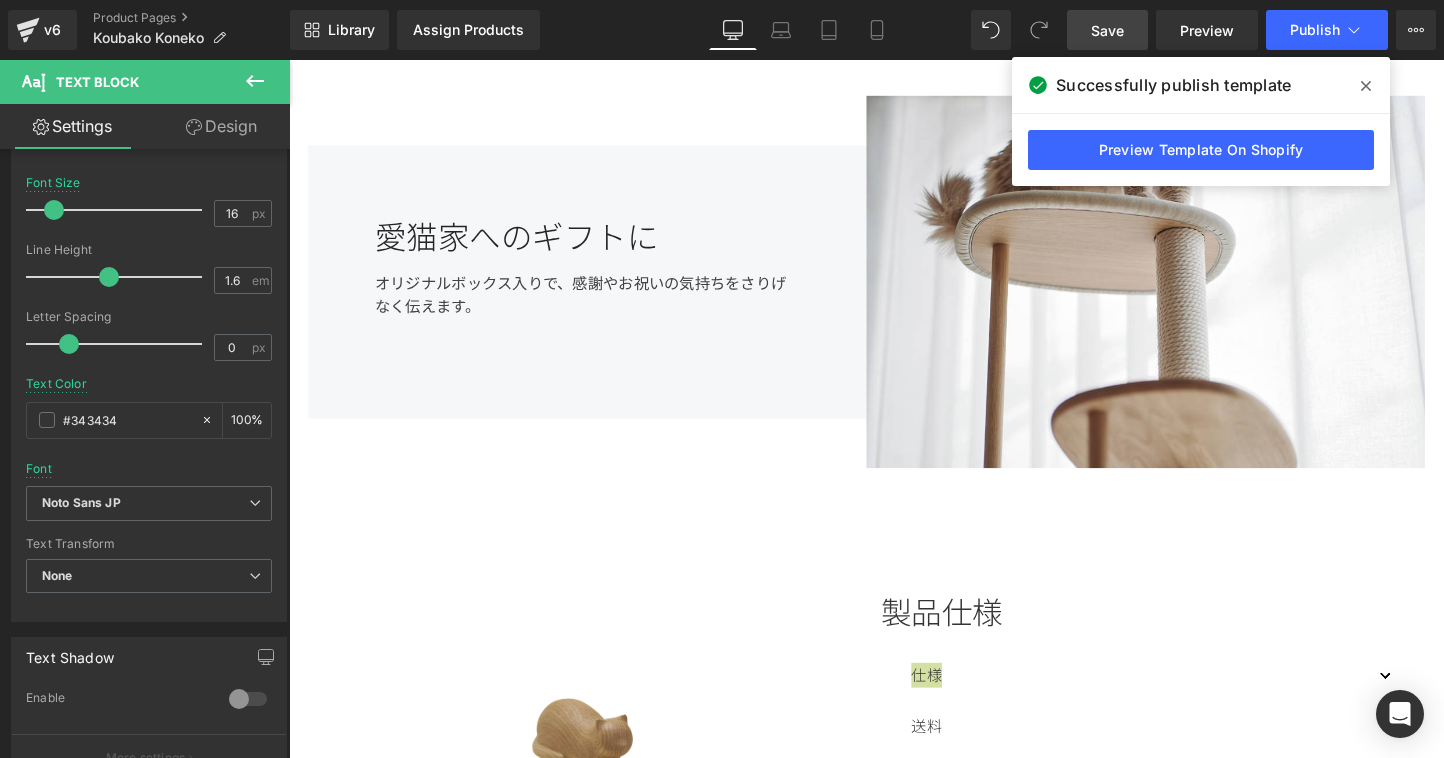 click on "Save" at bounding box center [1107, 30] 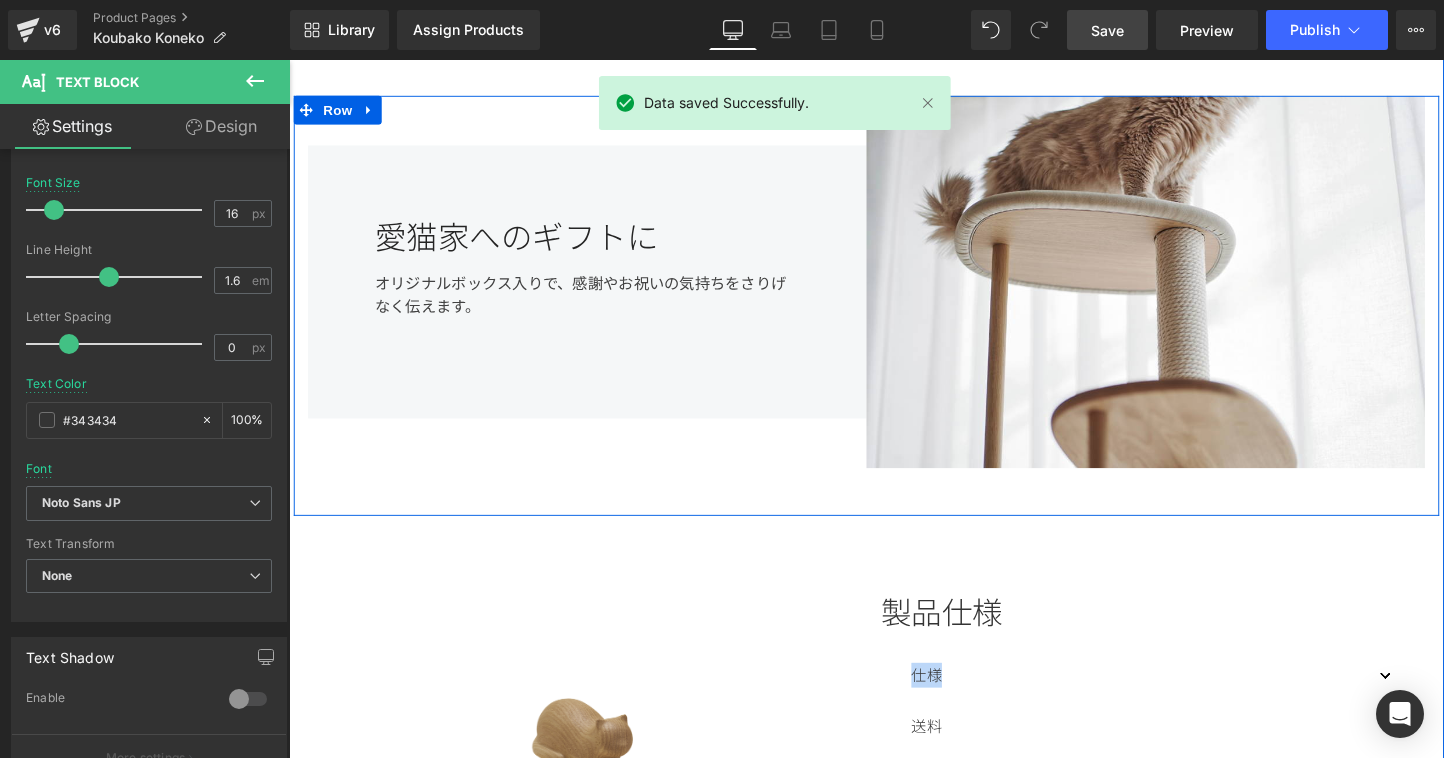 click on "愛猫家へのギフトに Heading         オリジナルボックス入りで、感謝やお祝いの気持ちをさりげなく伝えます。 Text Block         Row" at bounding box center (601, 293) 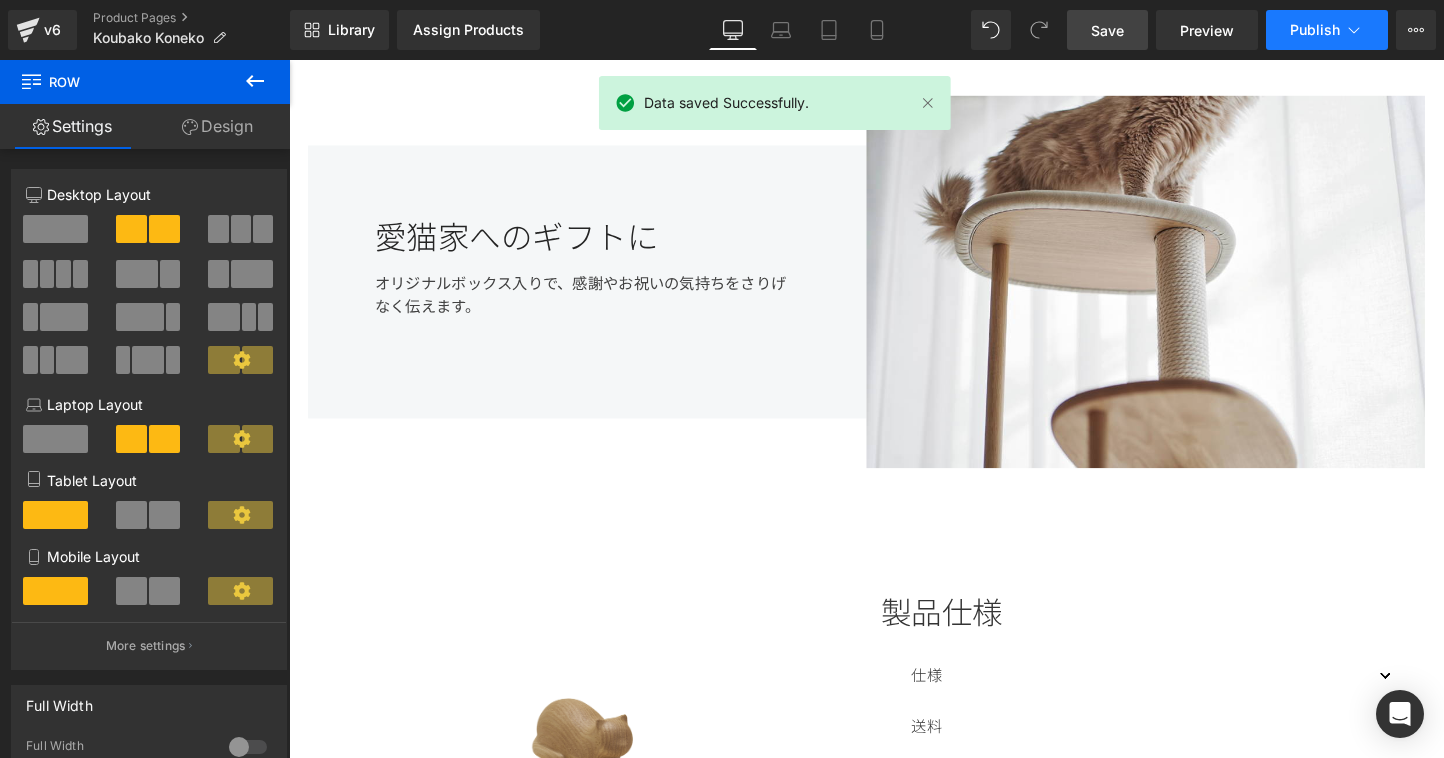 click 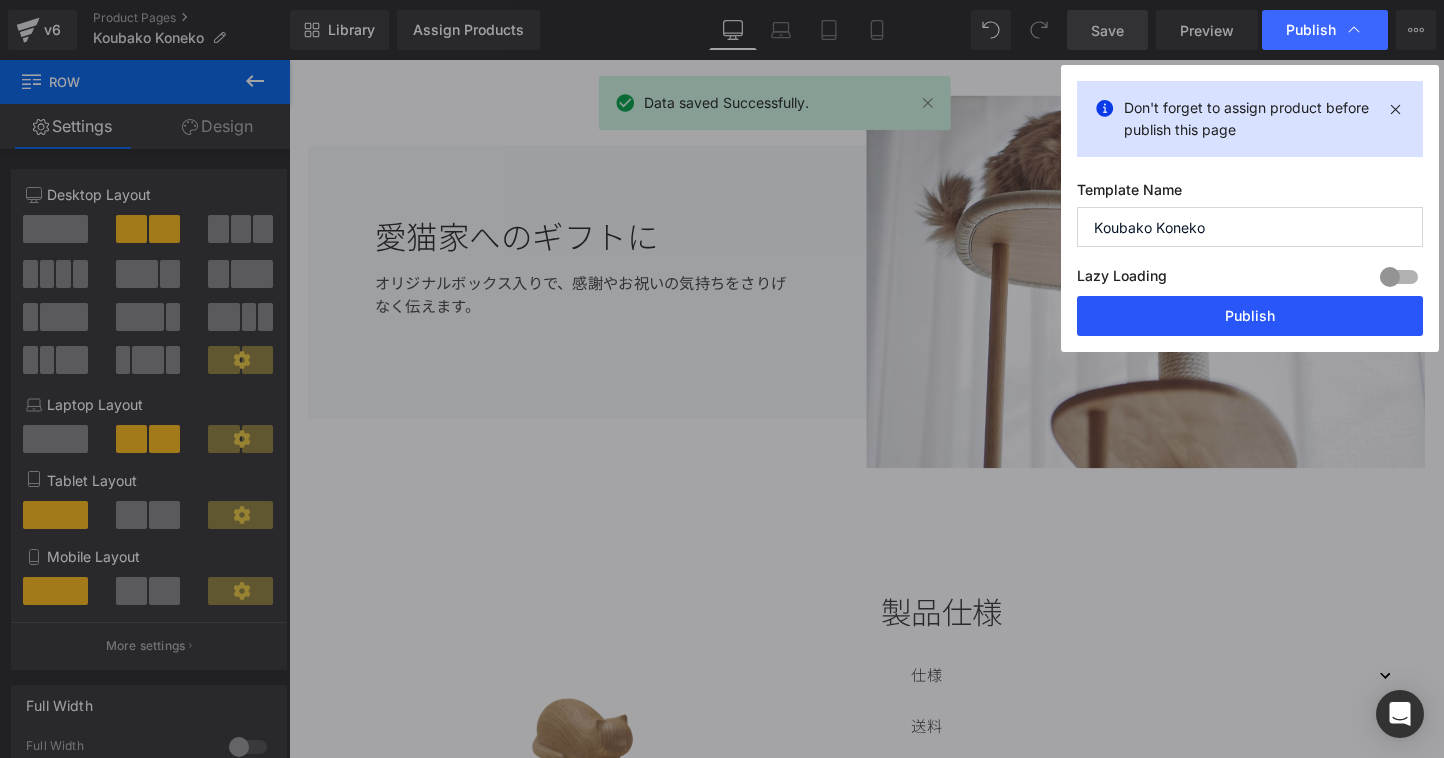 click on "Publish" at bounding box center (1250, 316) 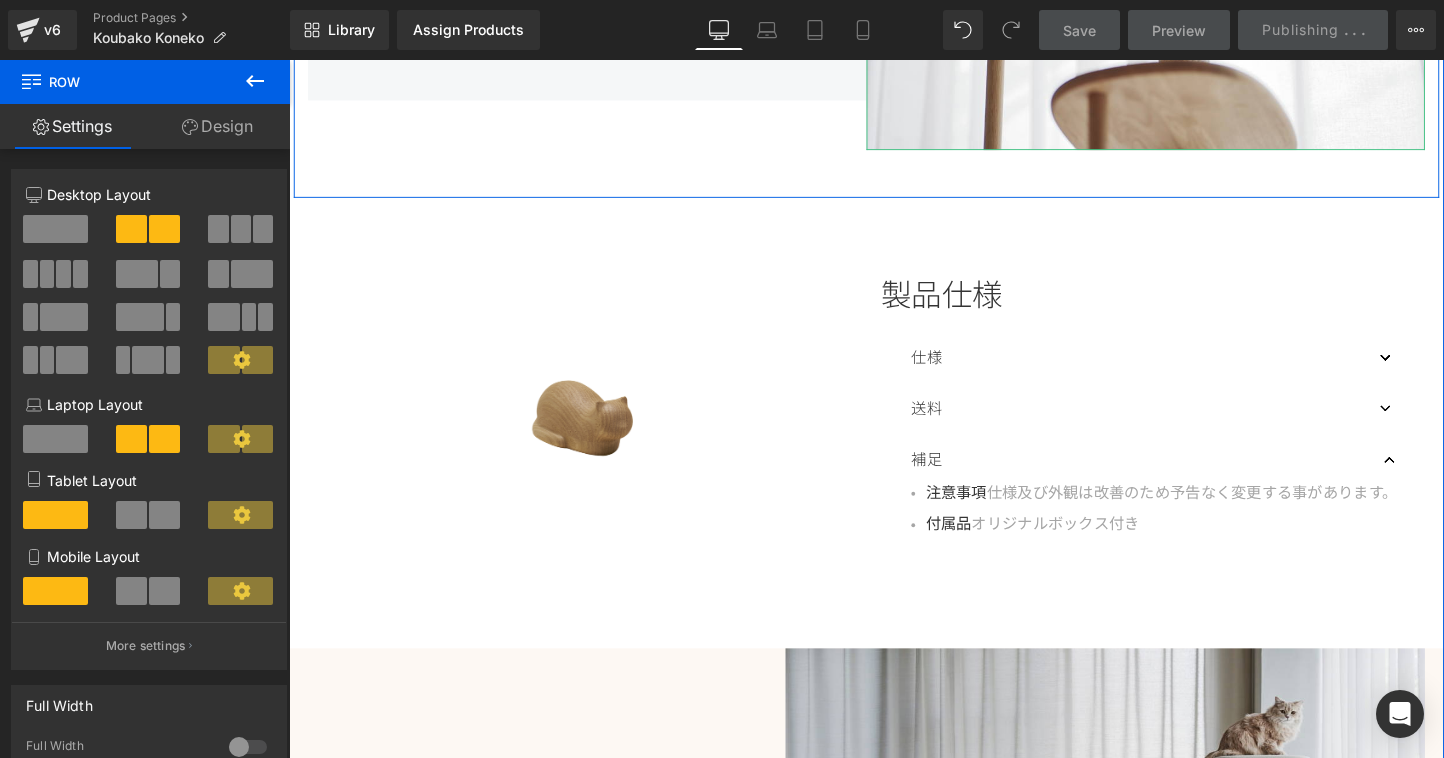scroll, scrollTop: 2876, scrollLeft: 0, axis: vertical 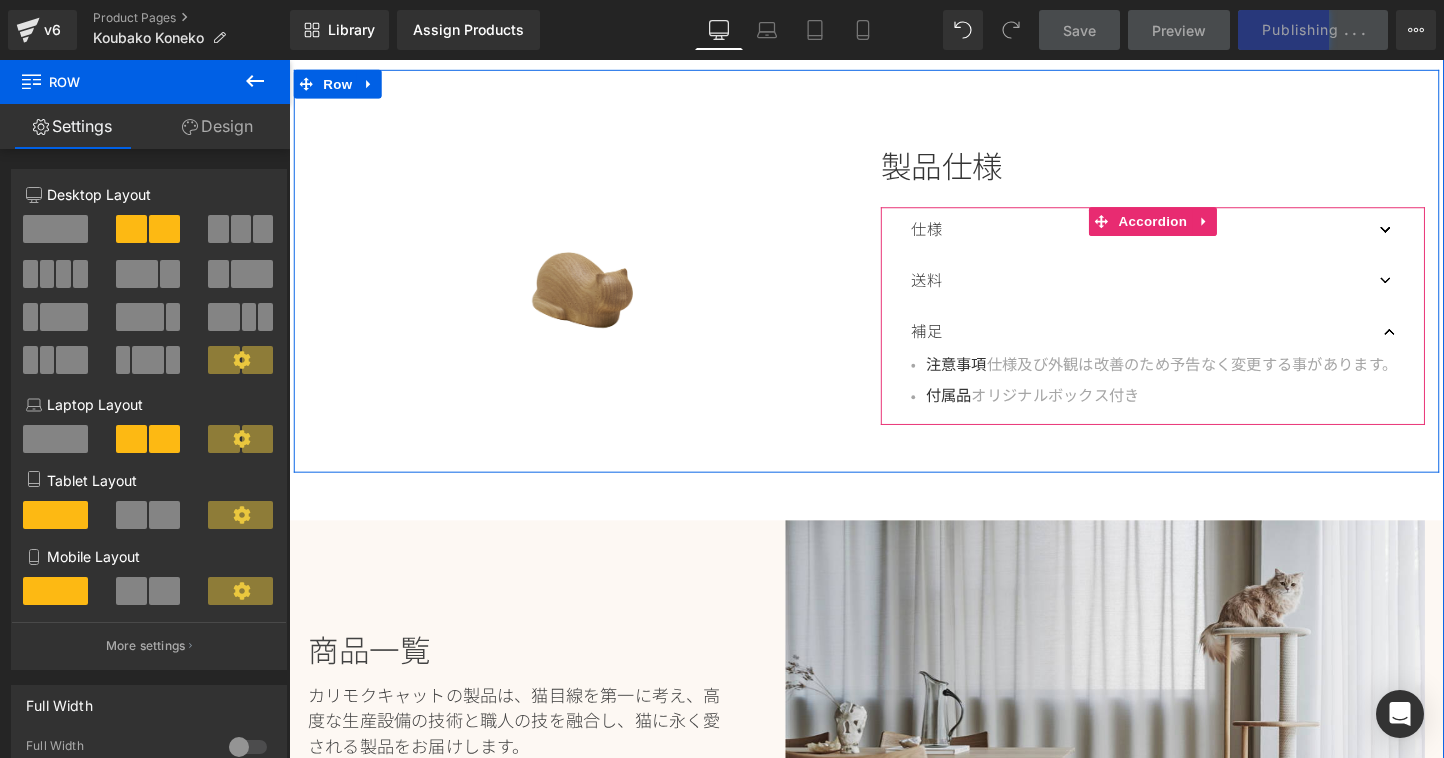 click at bounding box center (1439, 237) 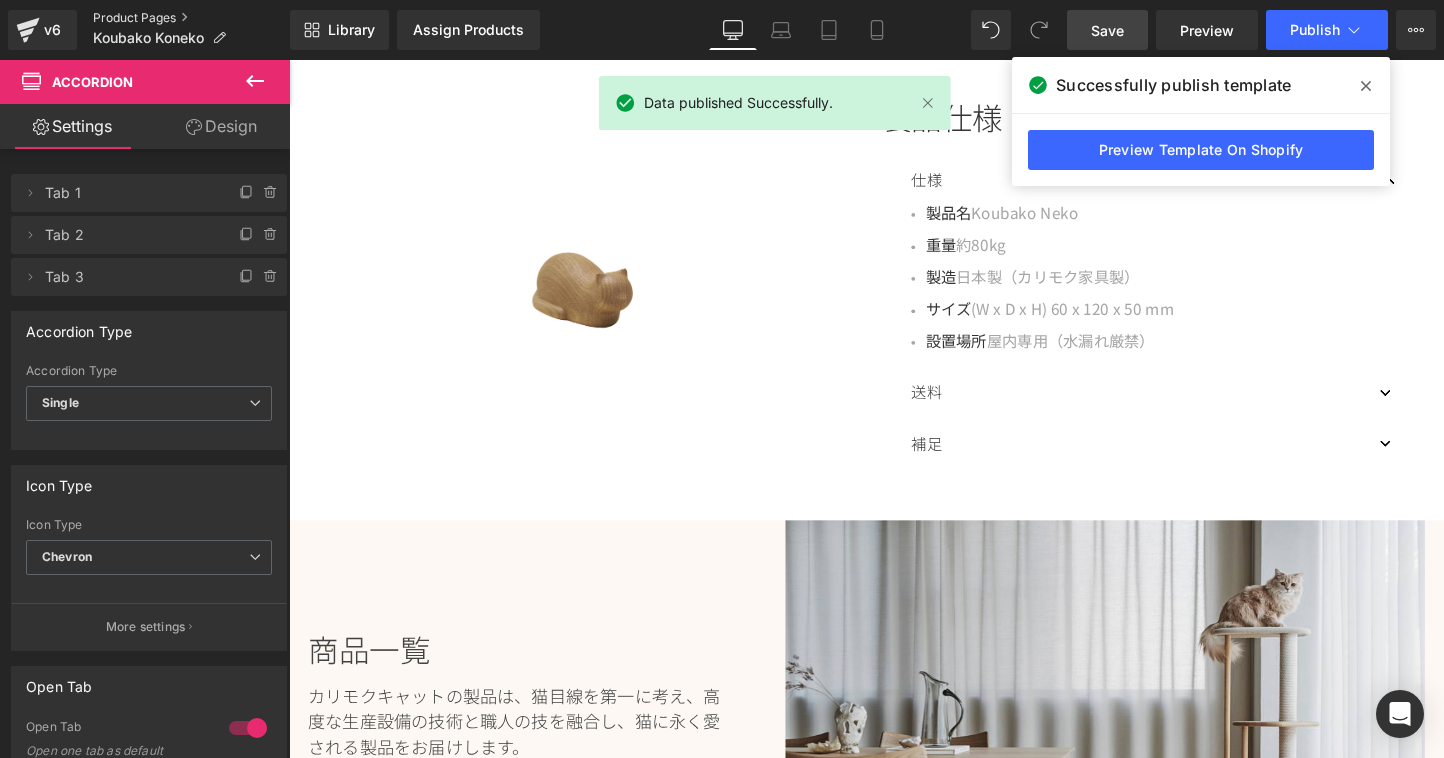 click on "Product Pages" at bounding box center [191, 18] 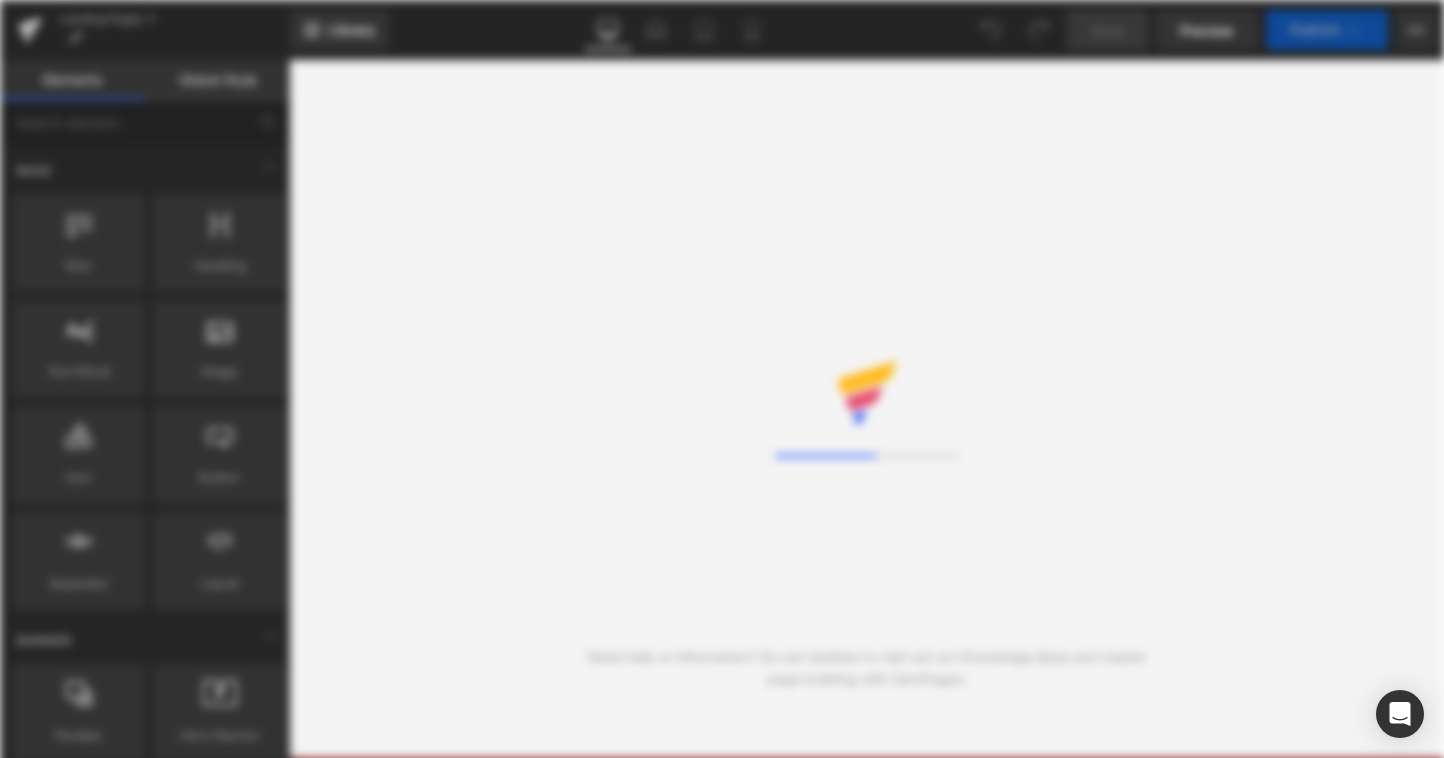 scroll, scrollTop: 0, scrollLeft: 0, axis: both 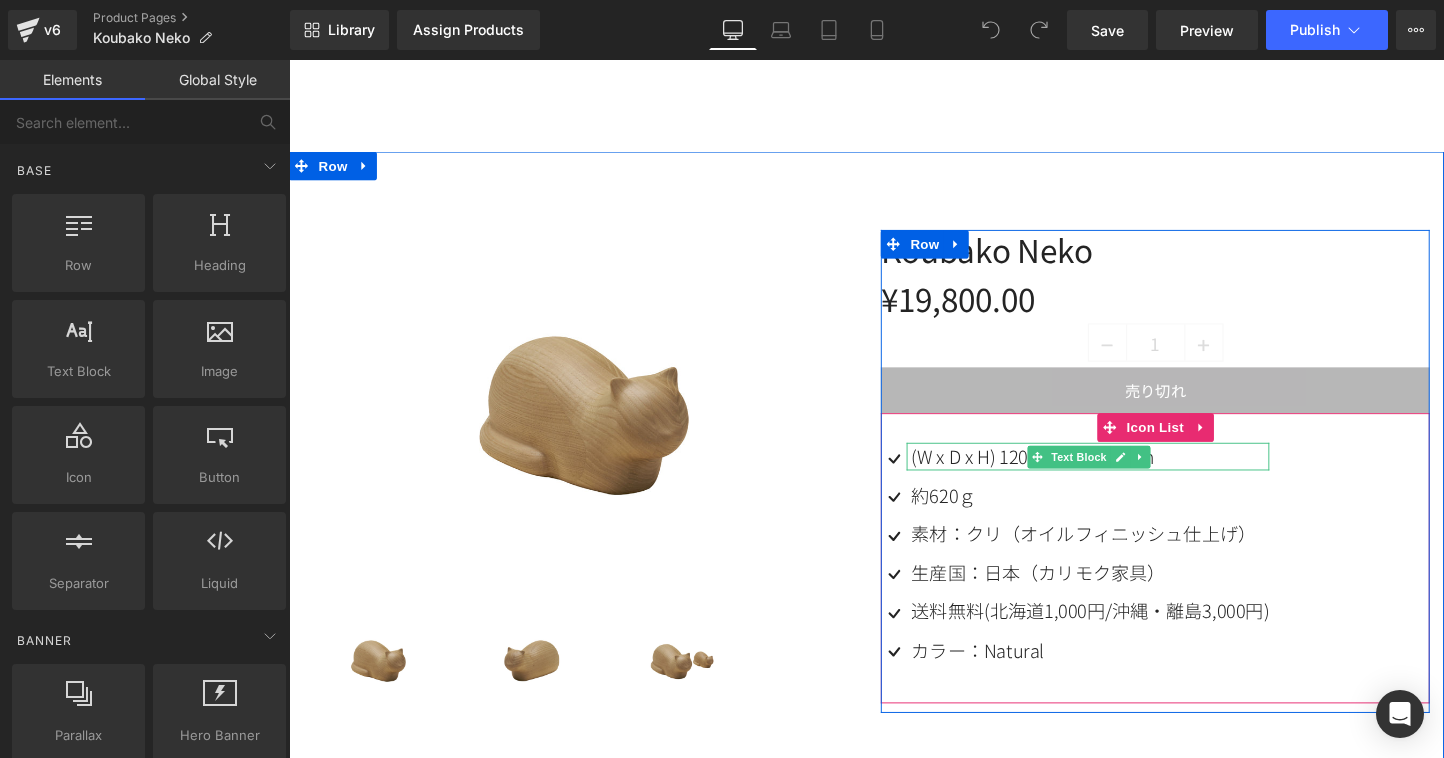 click on "(W x D x H) 120 x 230 x 100 mm" at bounding box center (1068, 474) 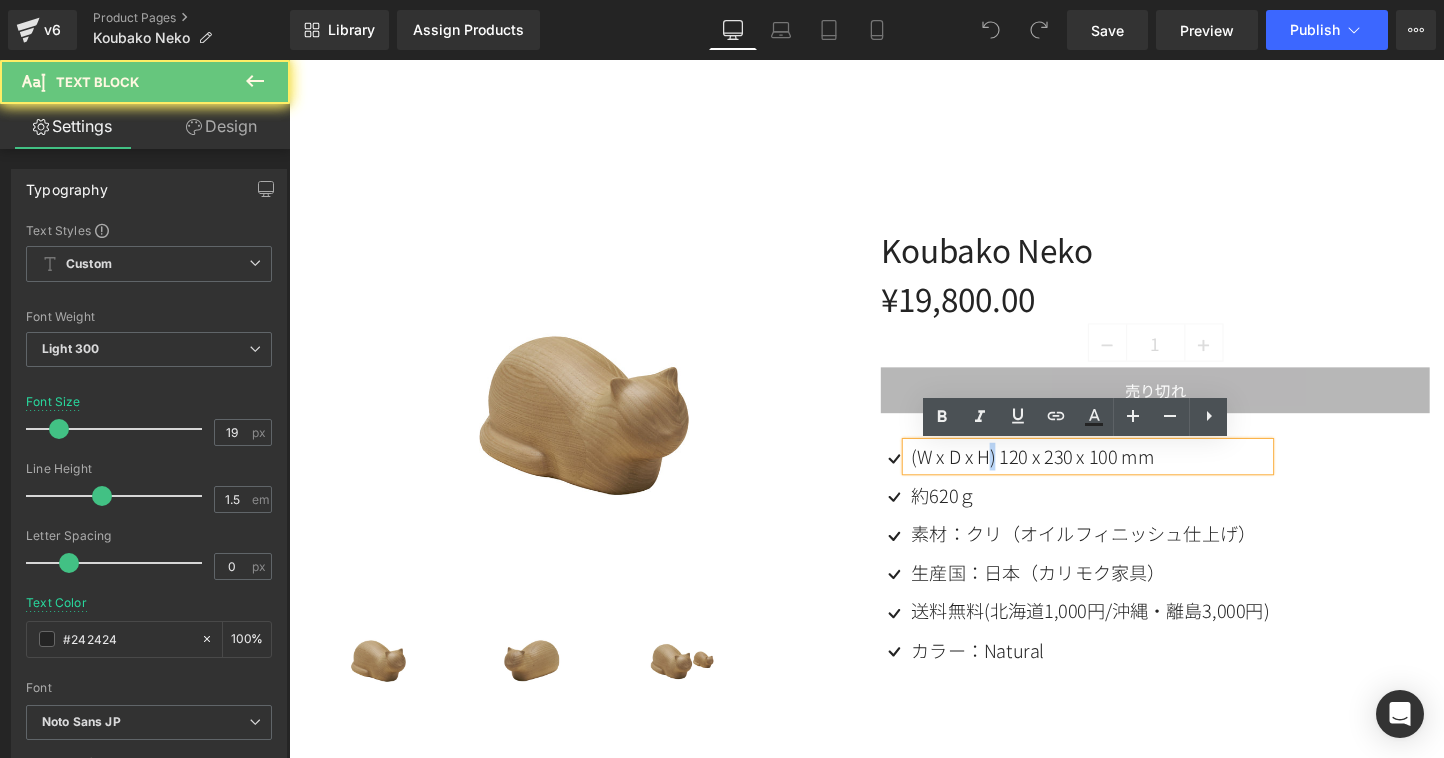 click on "(W x D x H) 120 x 230 x 100 mm" at bounding box center (1068, 474) 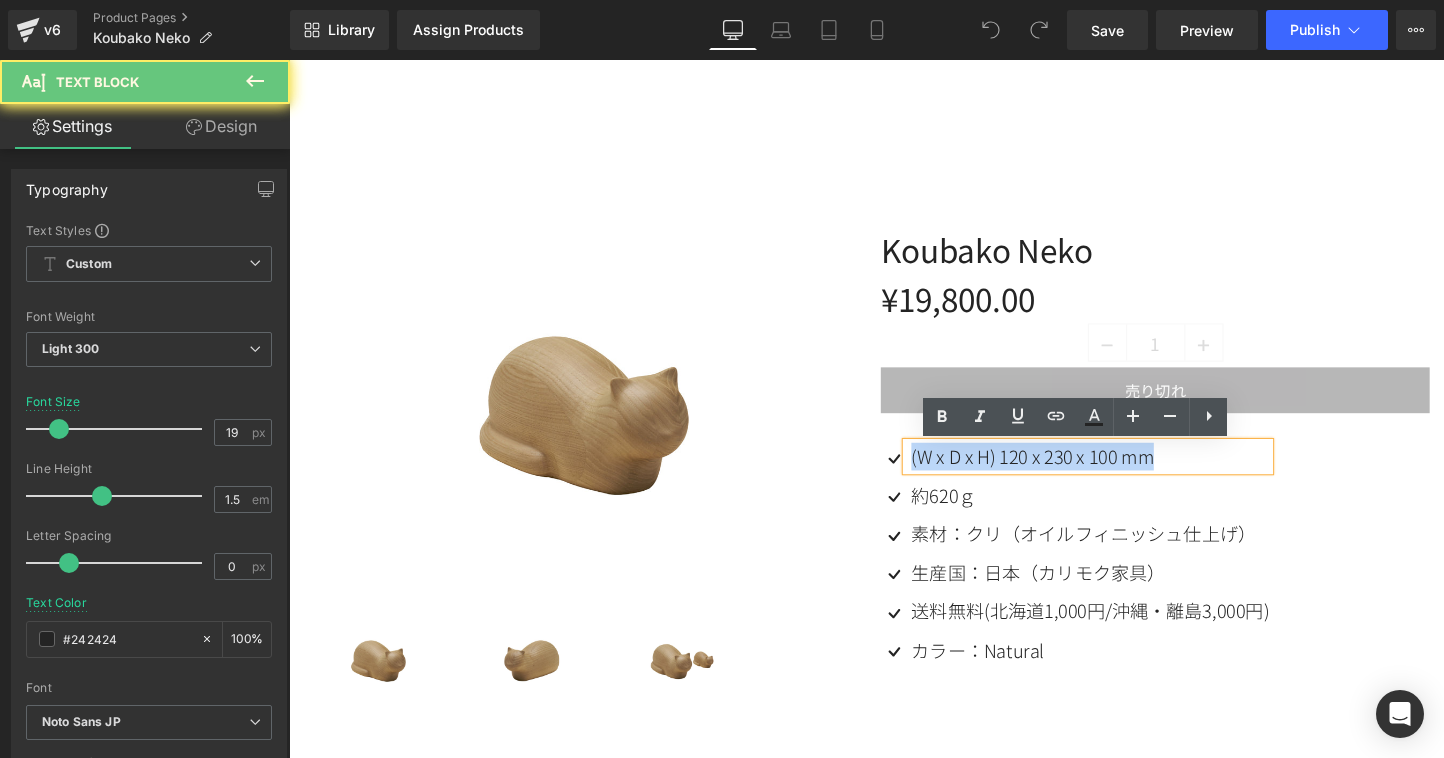 click on "(W x D x H) 120 x 230 x 100 mm" at bounding box center [1068, 474] 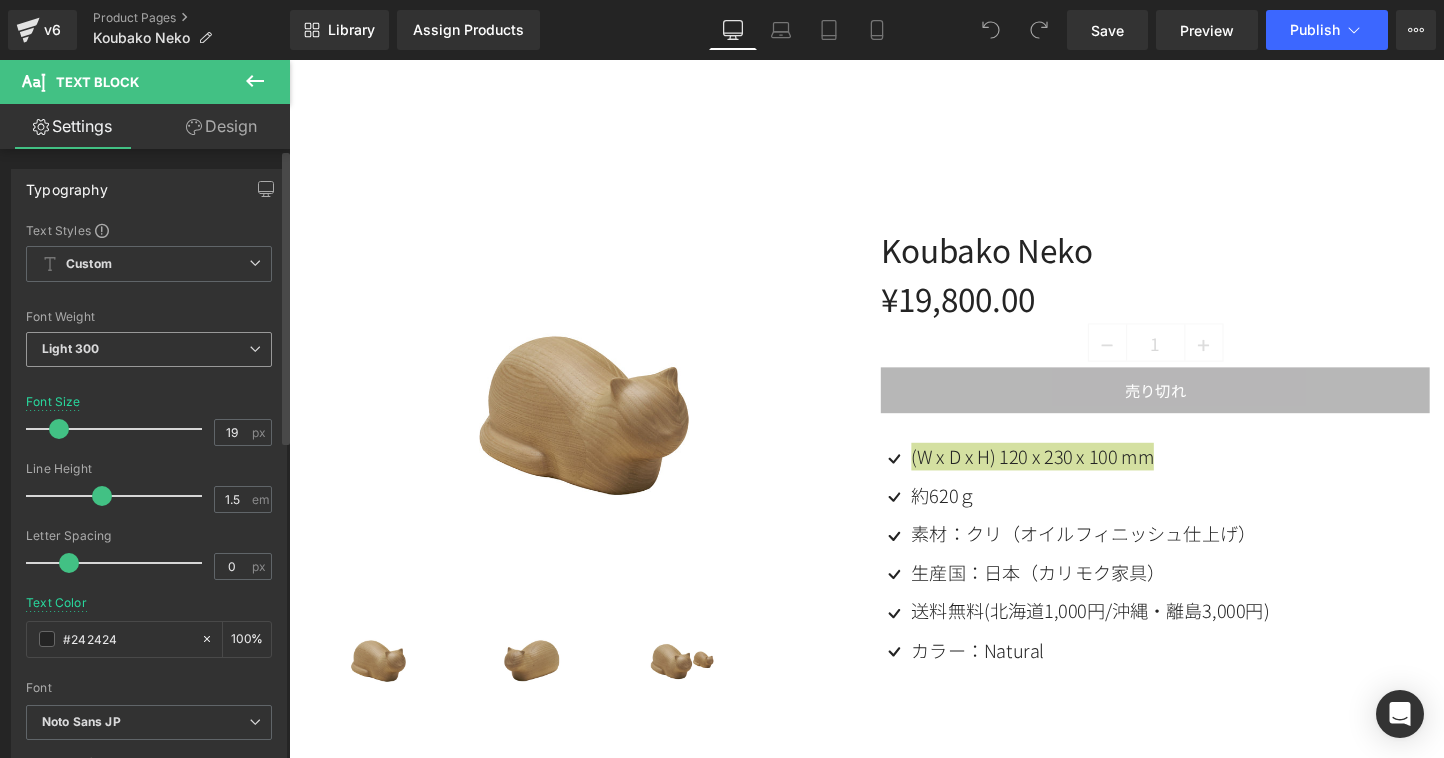 click at bounding box center [255, 349] 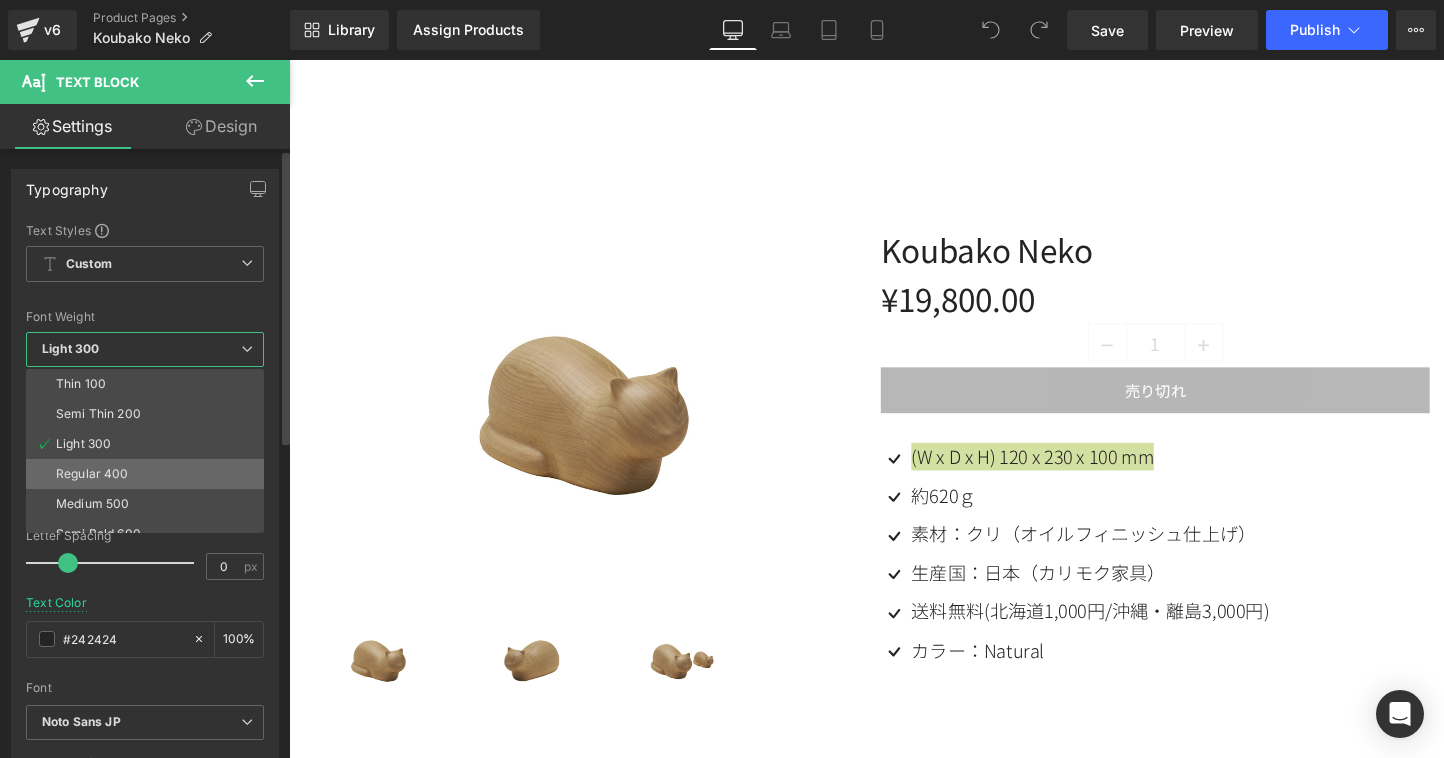 click on "Regular 400" at bounding box center (149, 474) 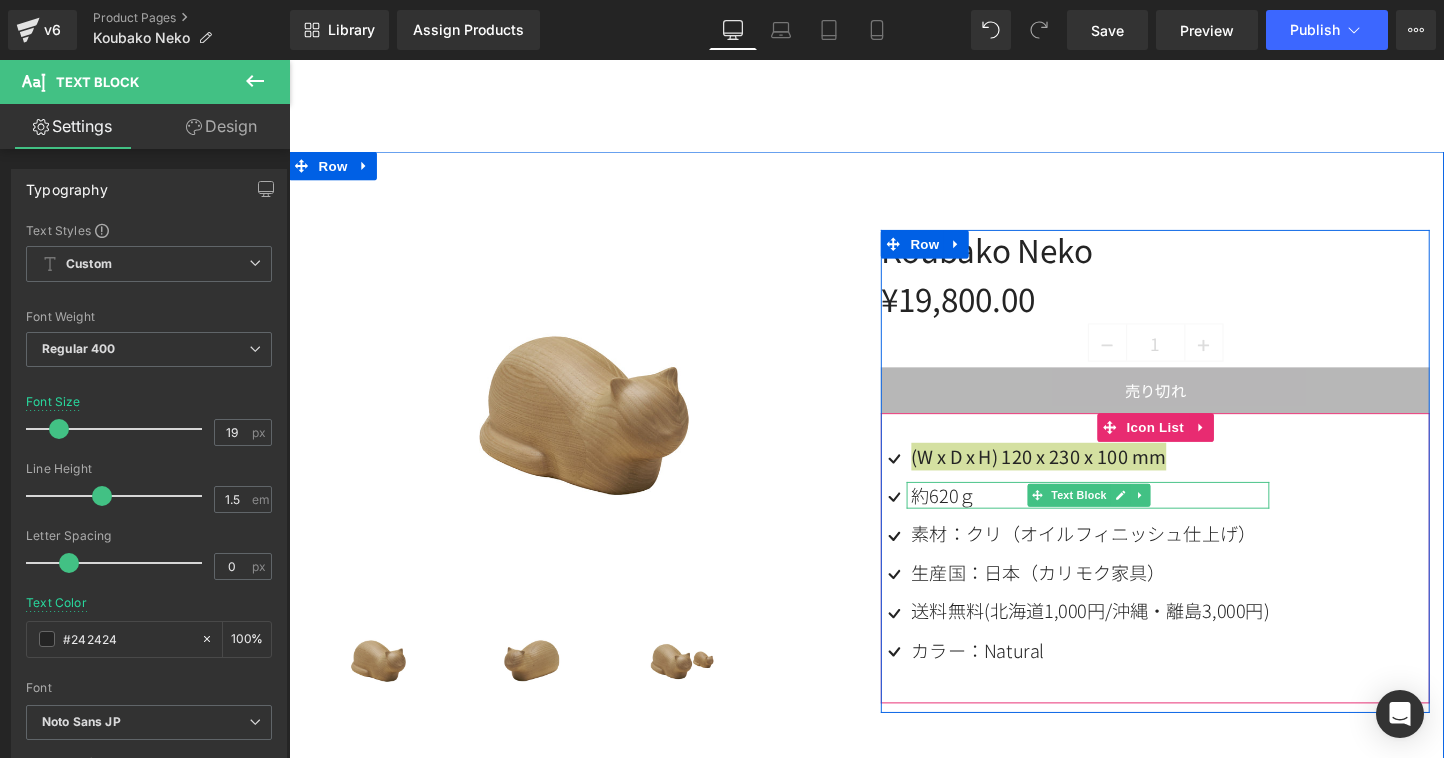 click on "約620ｇ" at bounding box center [1128, 516] 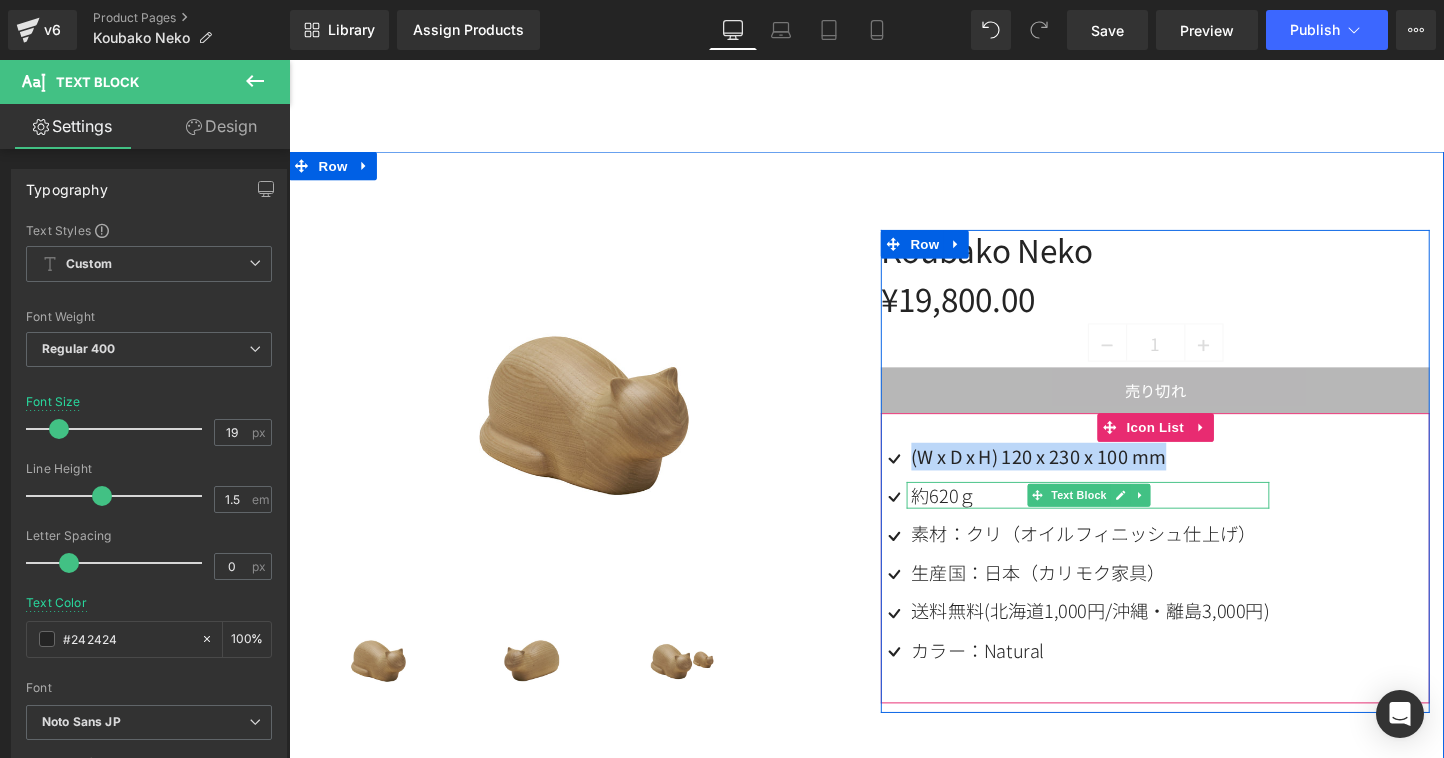 click on "約620ｇ" at bounding box center (1128, 516) 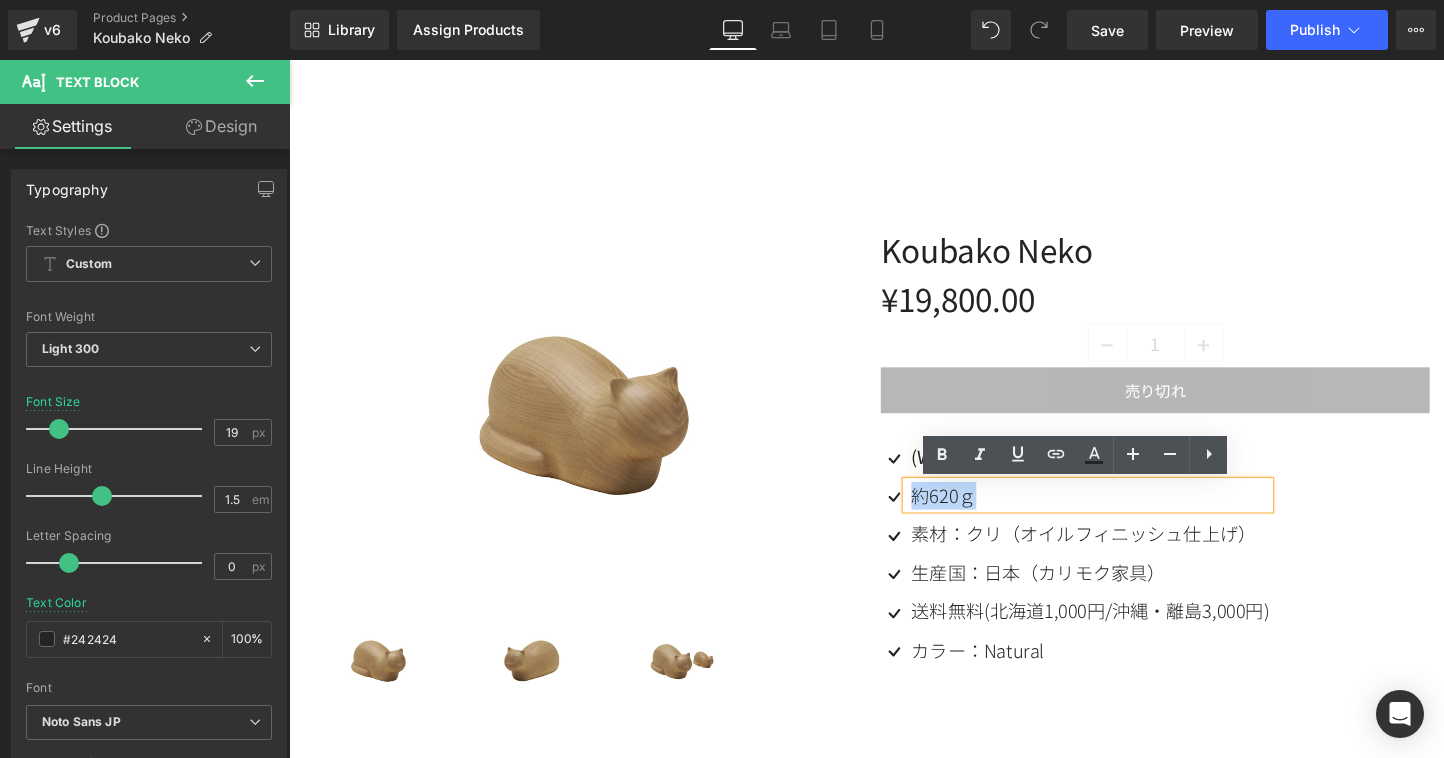click on "約620ｇ" at bounding box center [1128, 516] 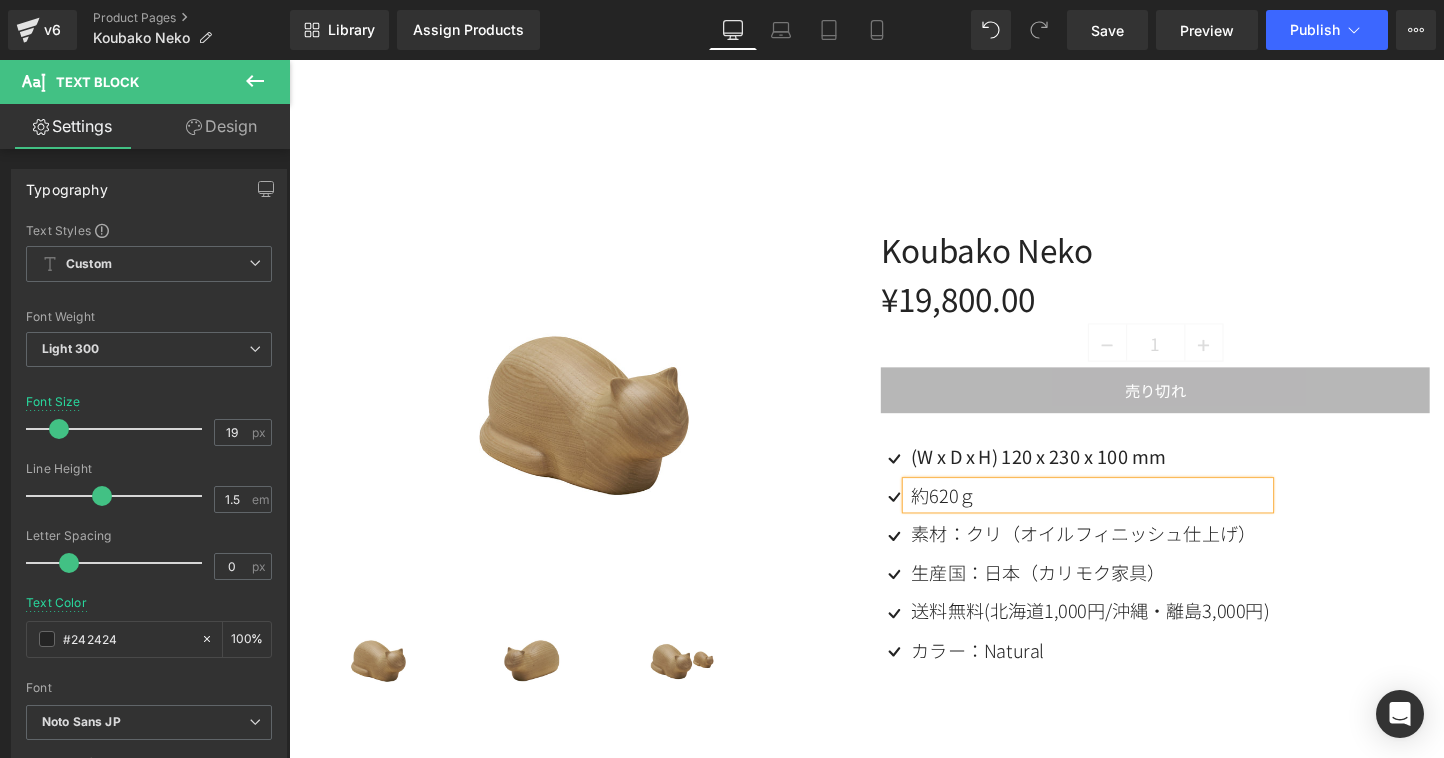 type 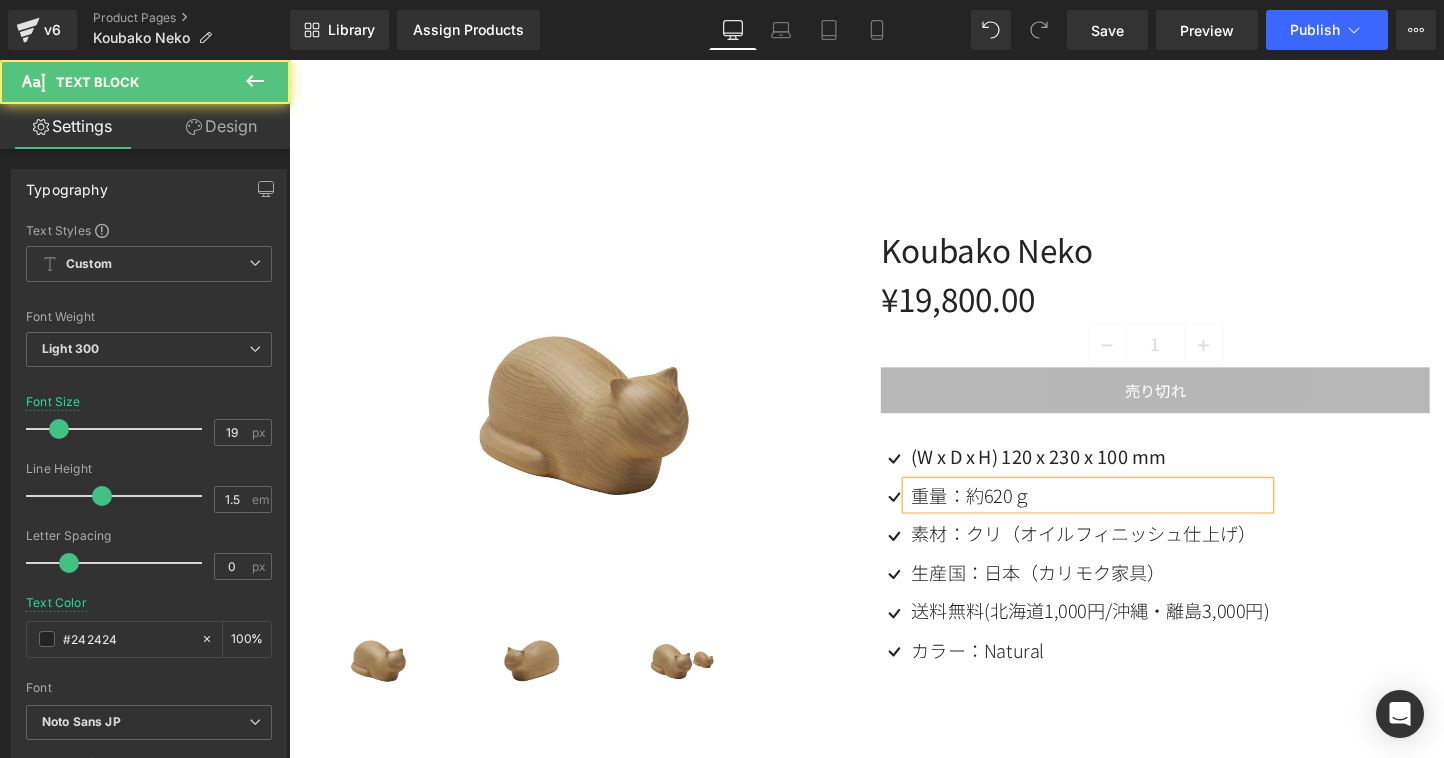 click on "重量：約620ｇ" at bounding box center (1128, 516) 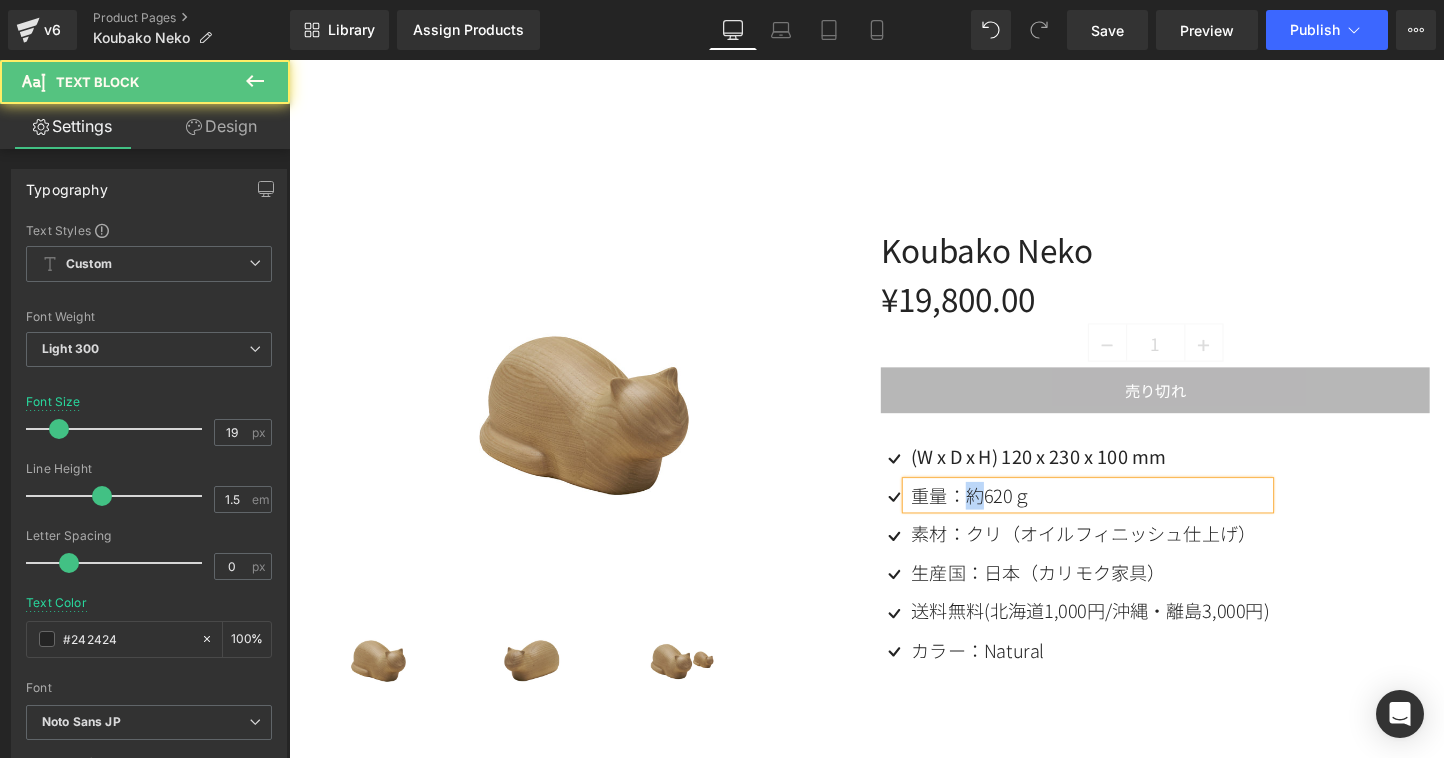 click on "重量：約620ｇ" at bounding box center [1128, 516] 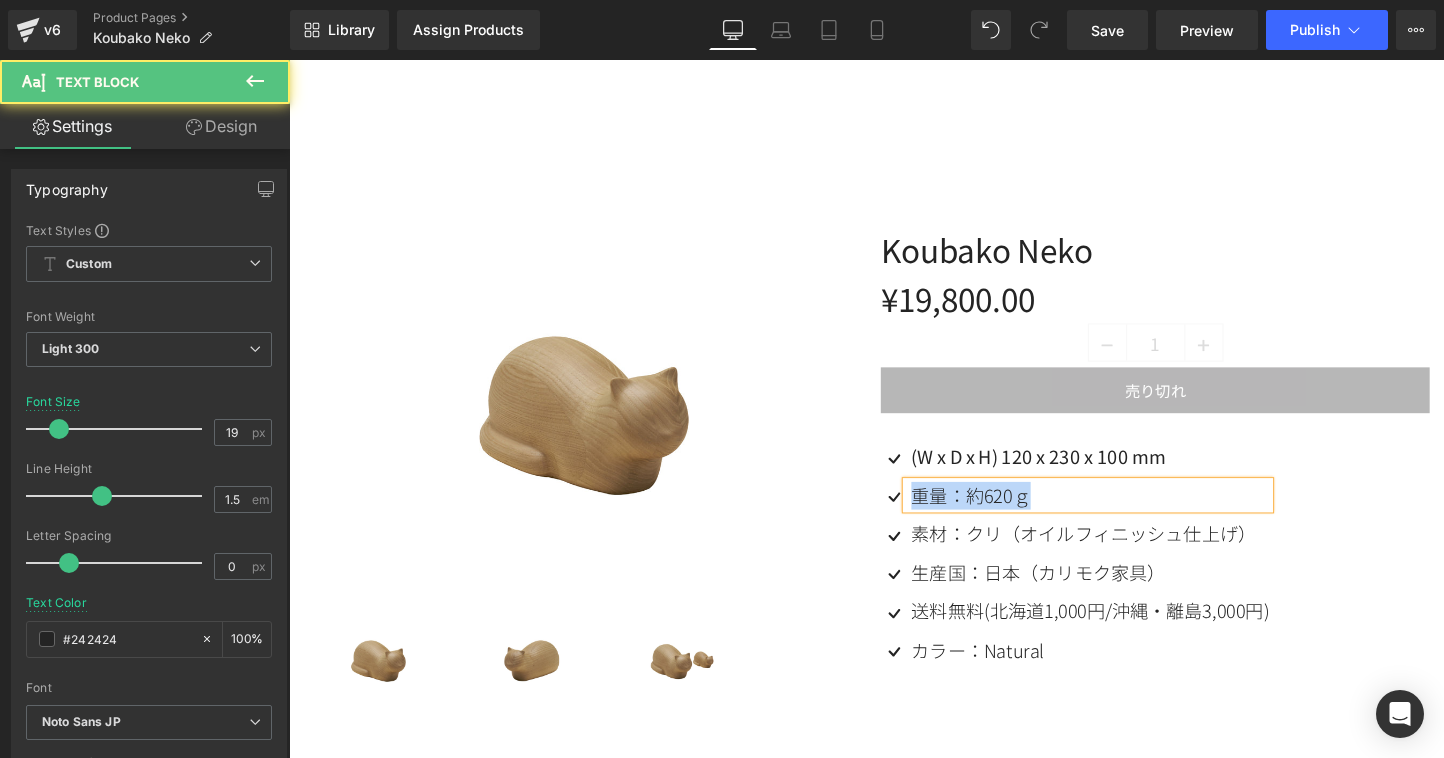 click on "重量：約620ｇ" at bounding box center (1128, 516) 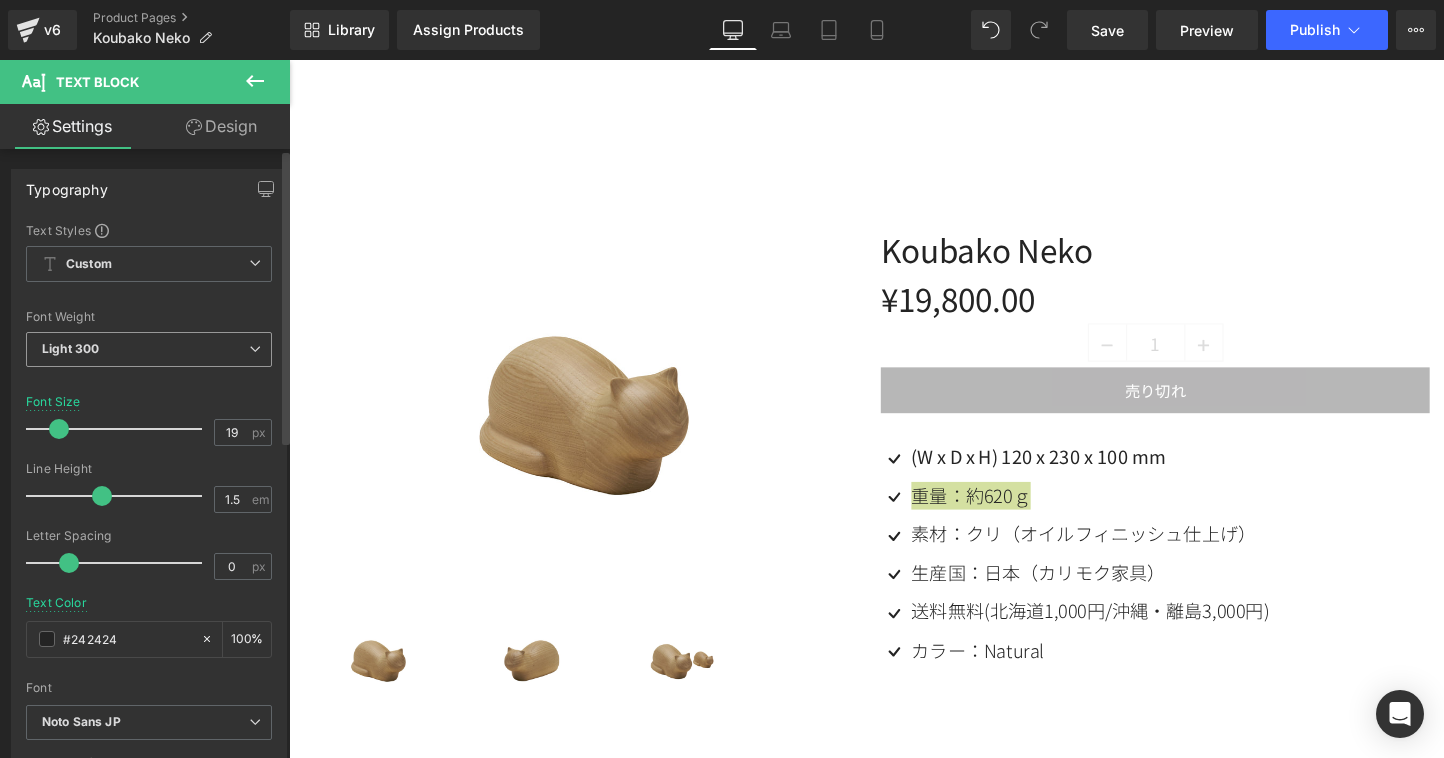 click on "Light 300" at bounding box center (149, 349) 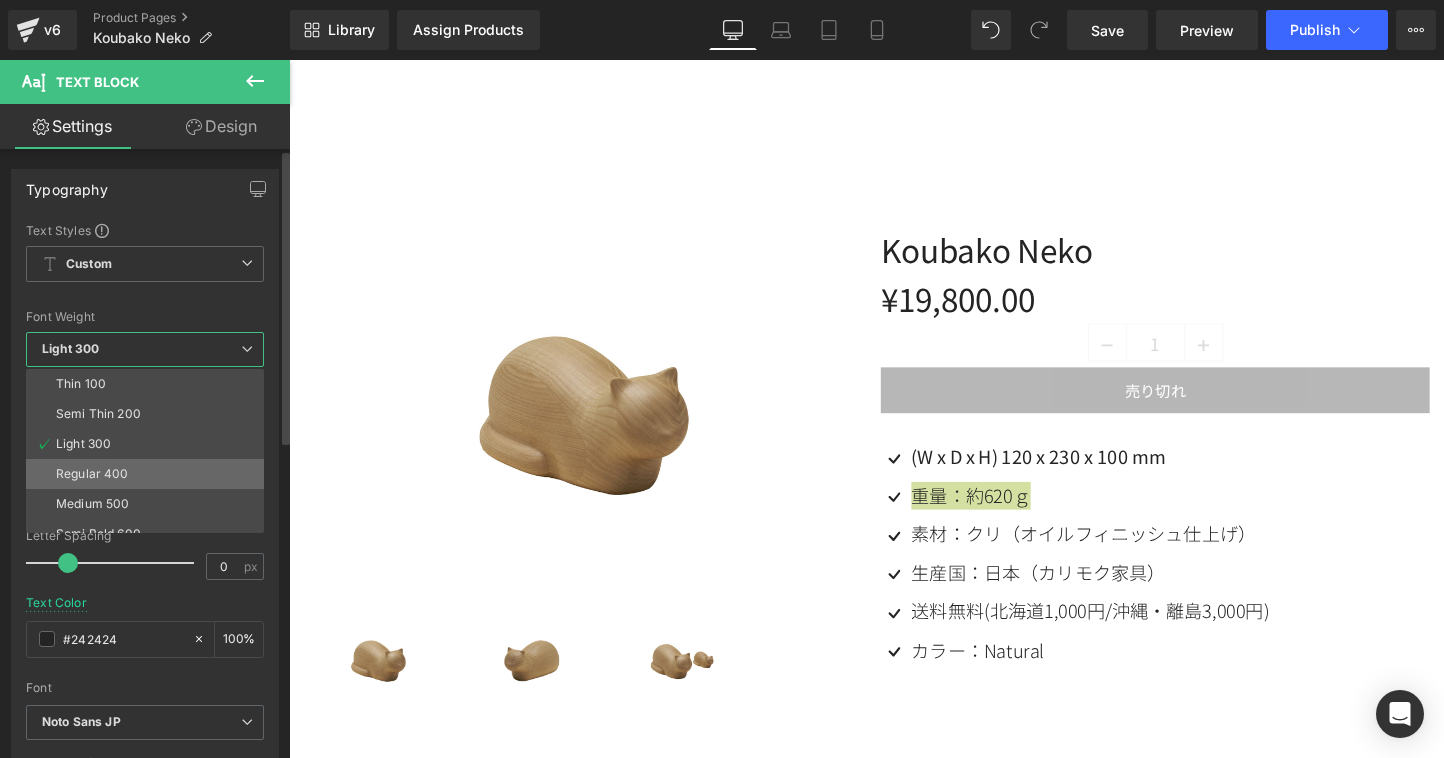 click on "Regular 400" at bounding box center [149, 474] 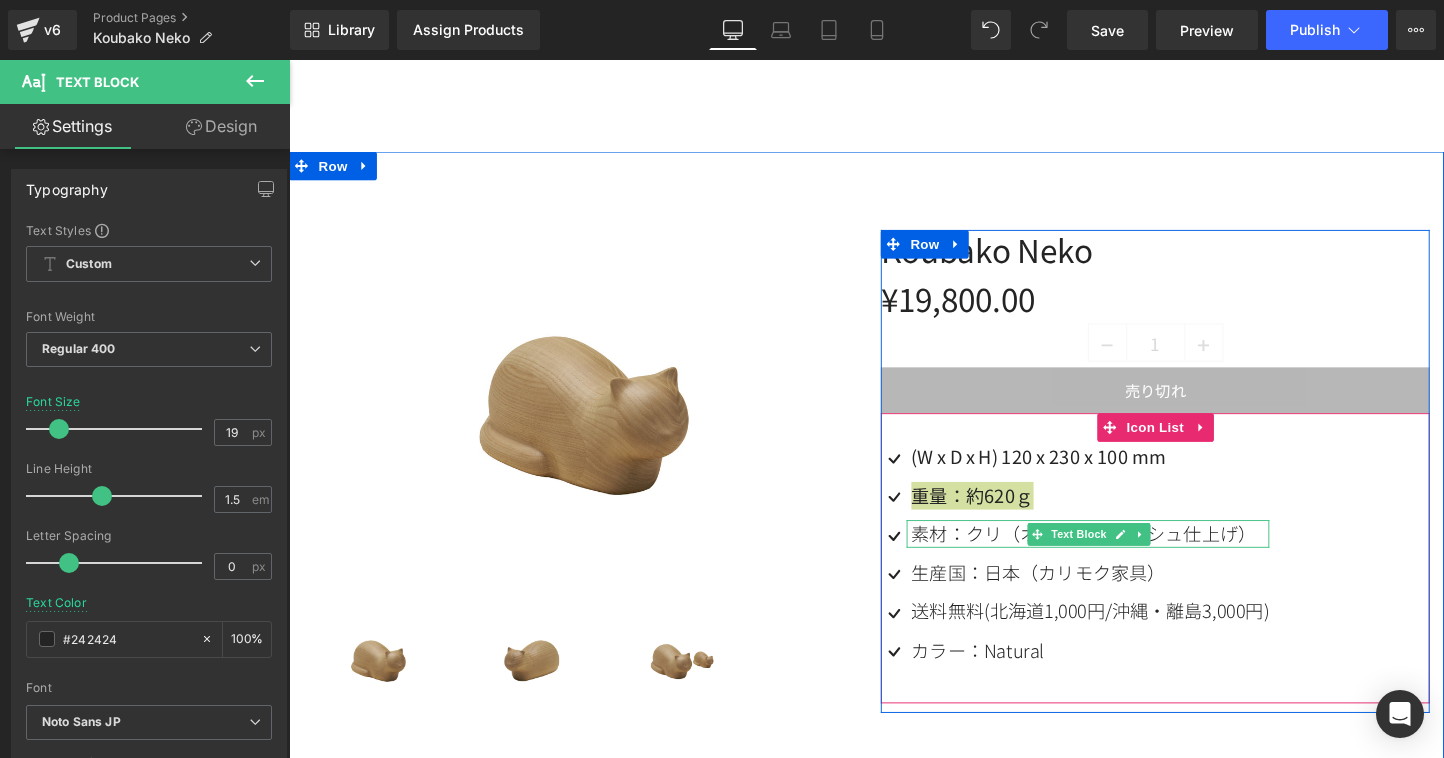 click on "素材：クリ（オイルフィニッシュ仕上げ）" at bounding box center (1128, 556) 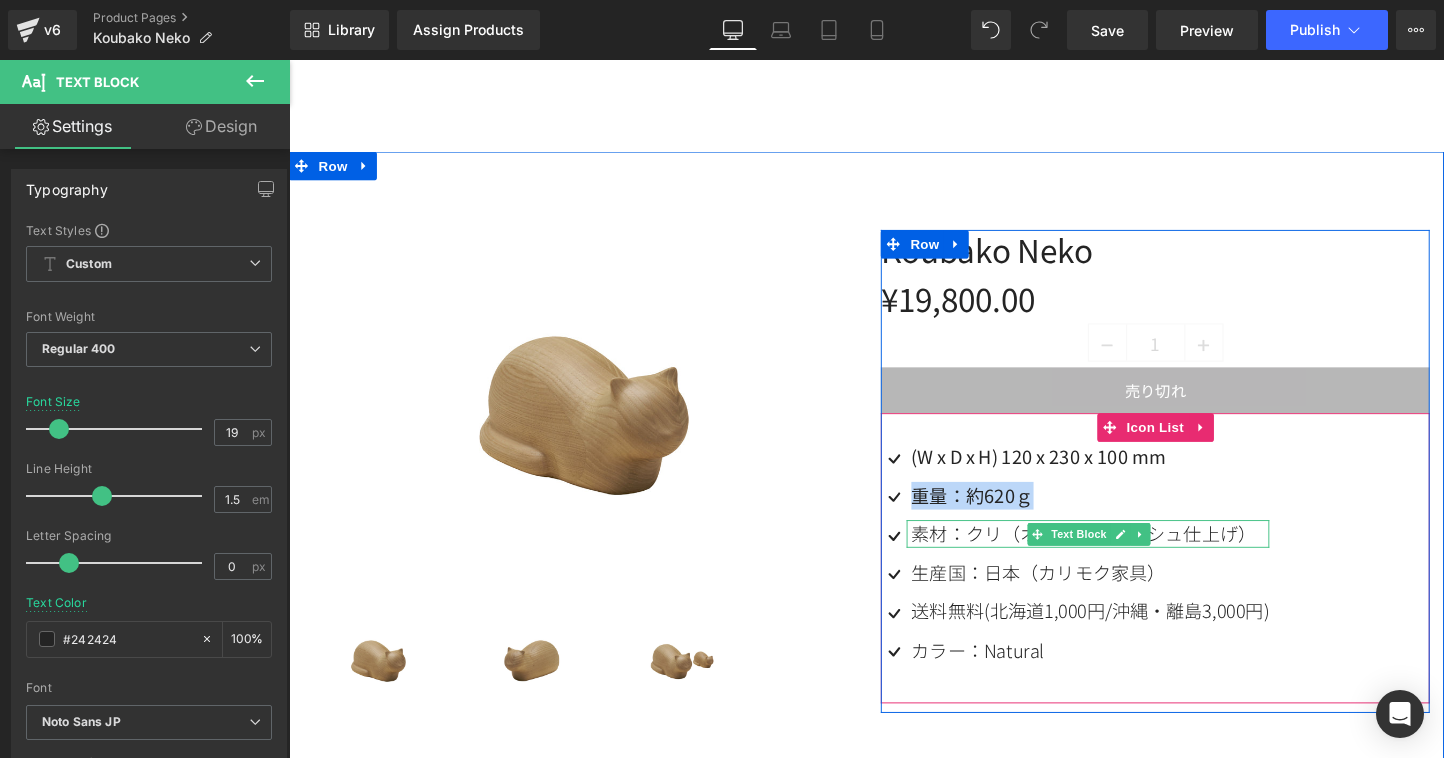 click on "素材：クリ（オイルフィニッシュ仕上げ）" at bounding box center (1128, 556) 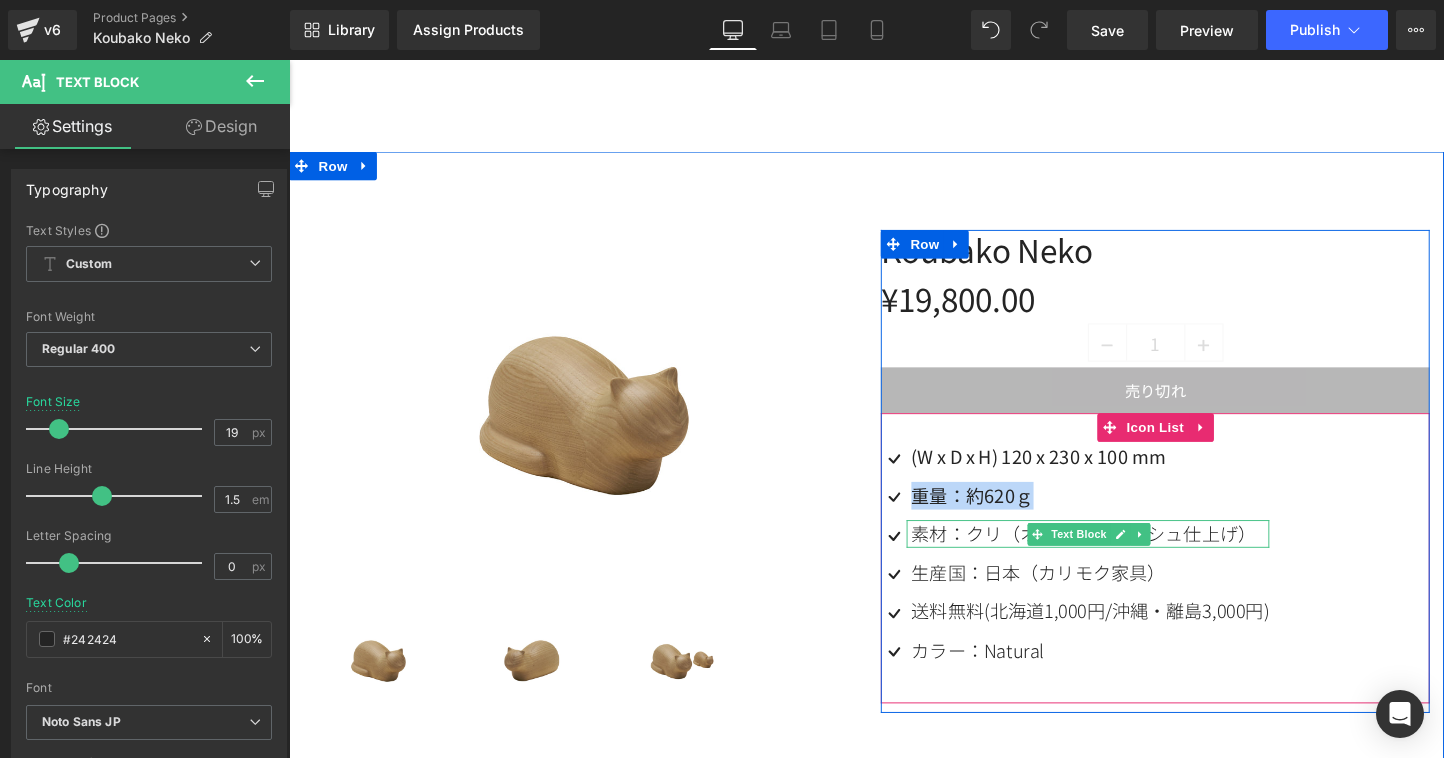 click on "素材：クリ（オイルフィニッシュ仕上げ）" at bounding box center [1128, 556] 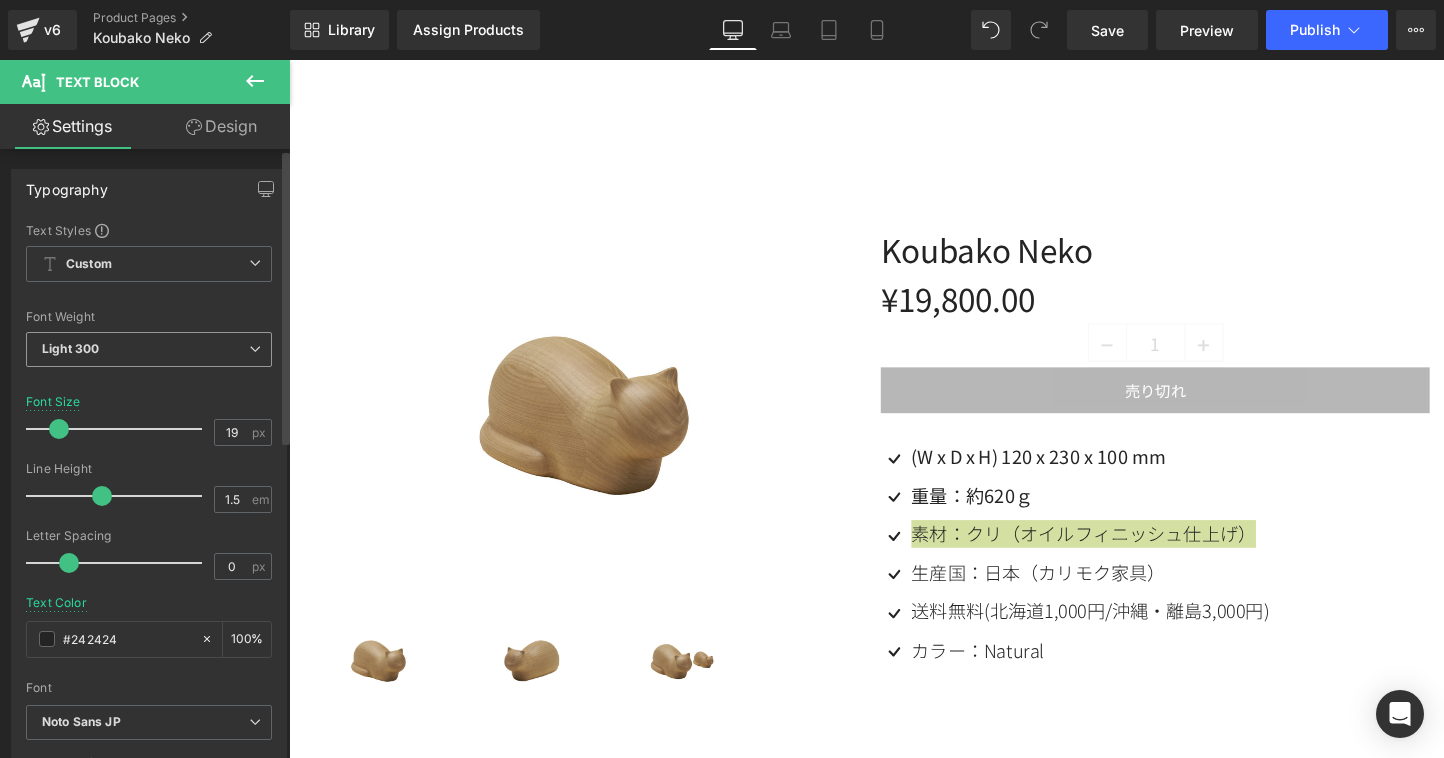 click on "Light 300" at bounding box center [149, 349] 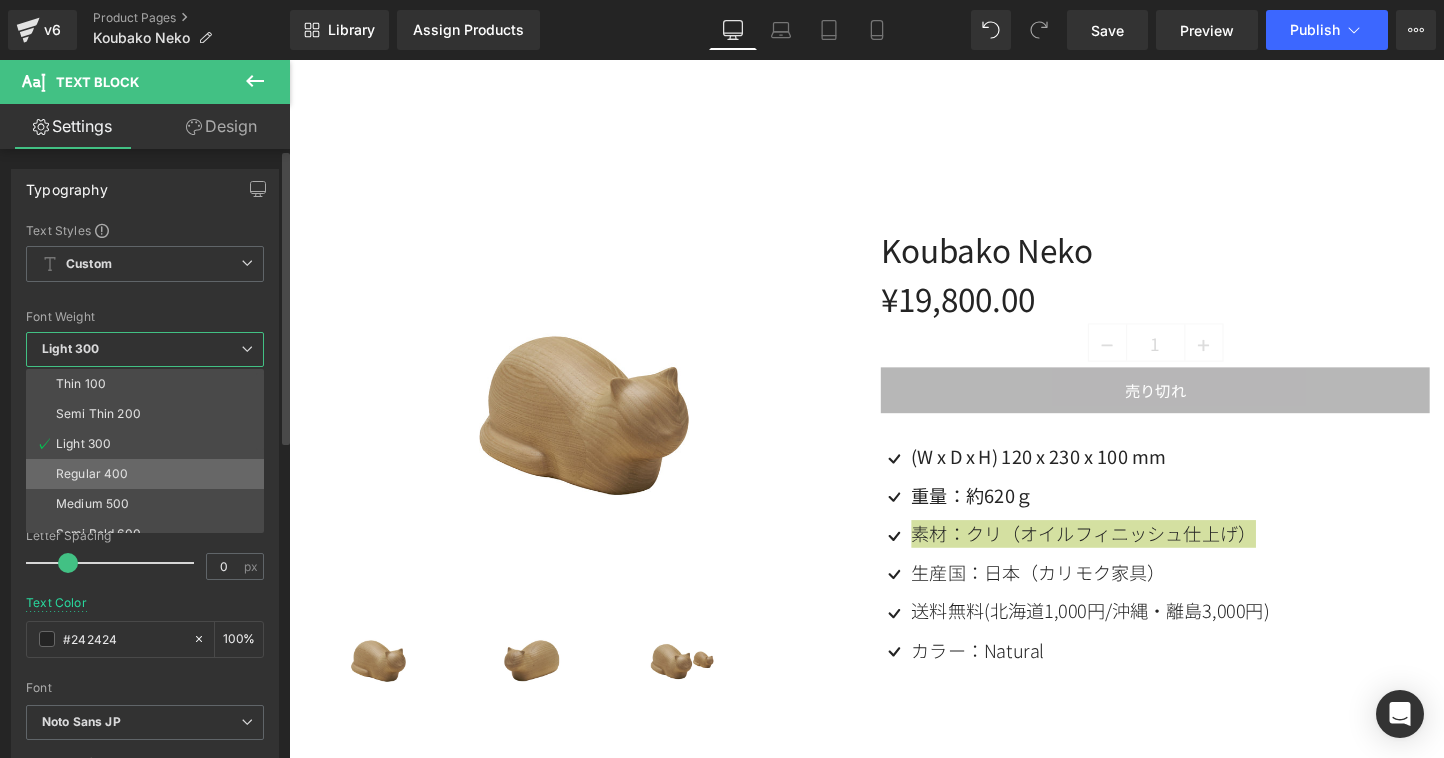 click on "Regular 400" at bounding box center [149, 474] 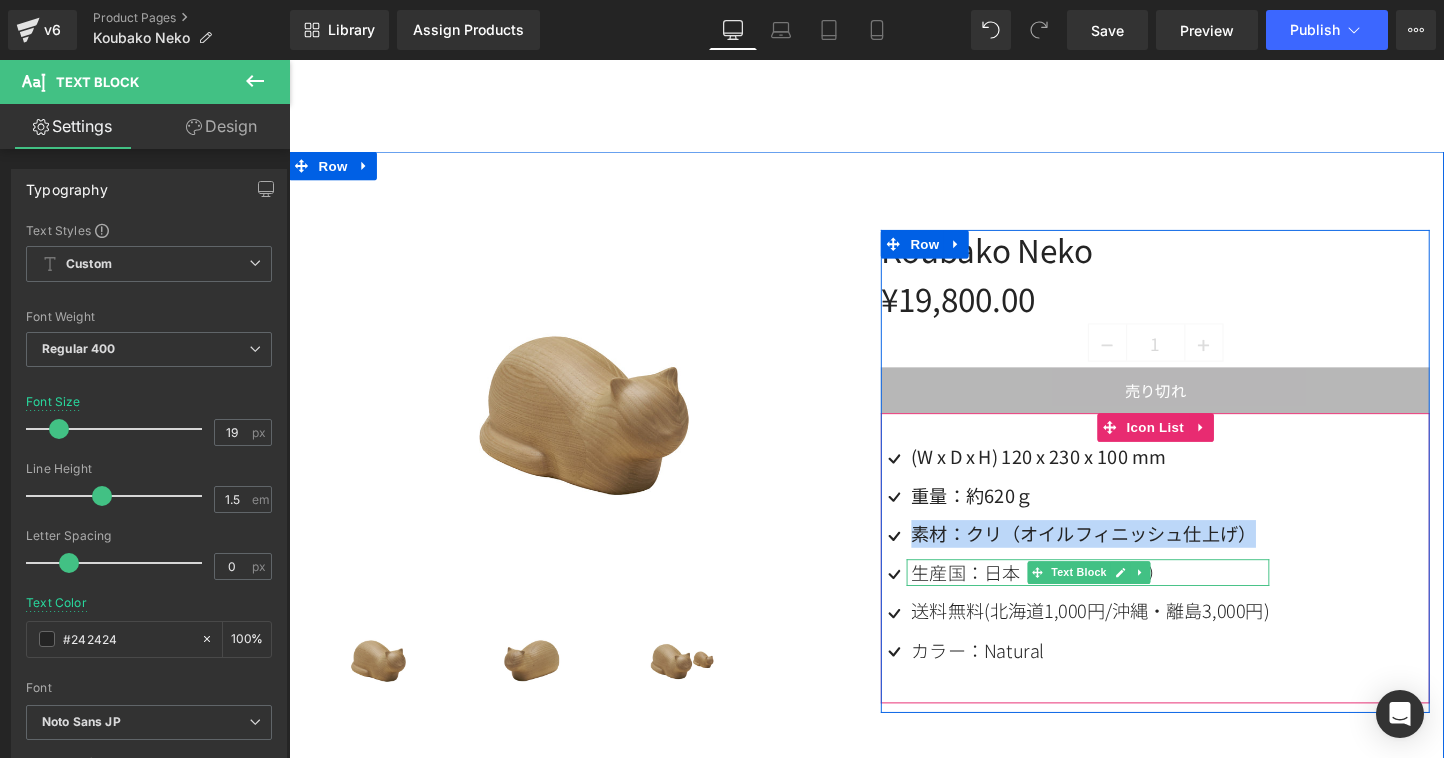 click on "生産国：日本（カリモク家具）" at bounding box center [1128, 597] 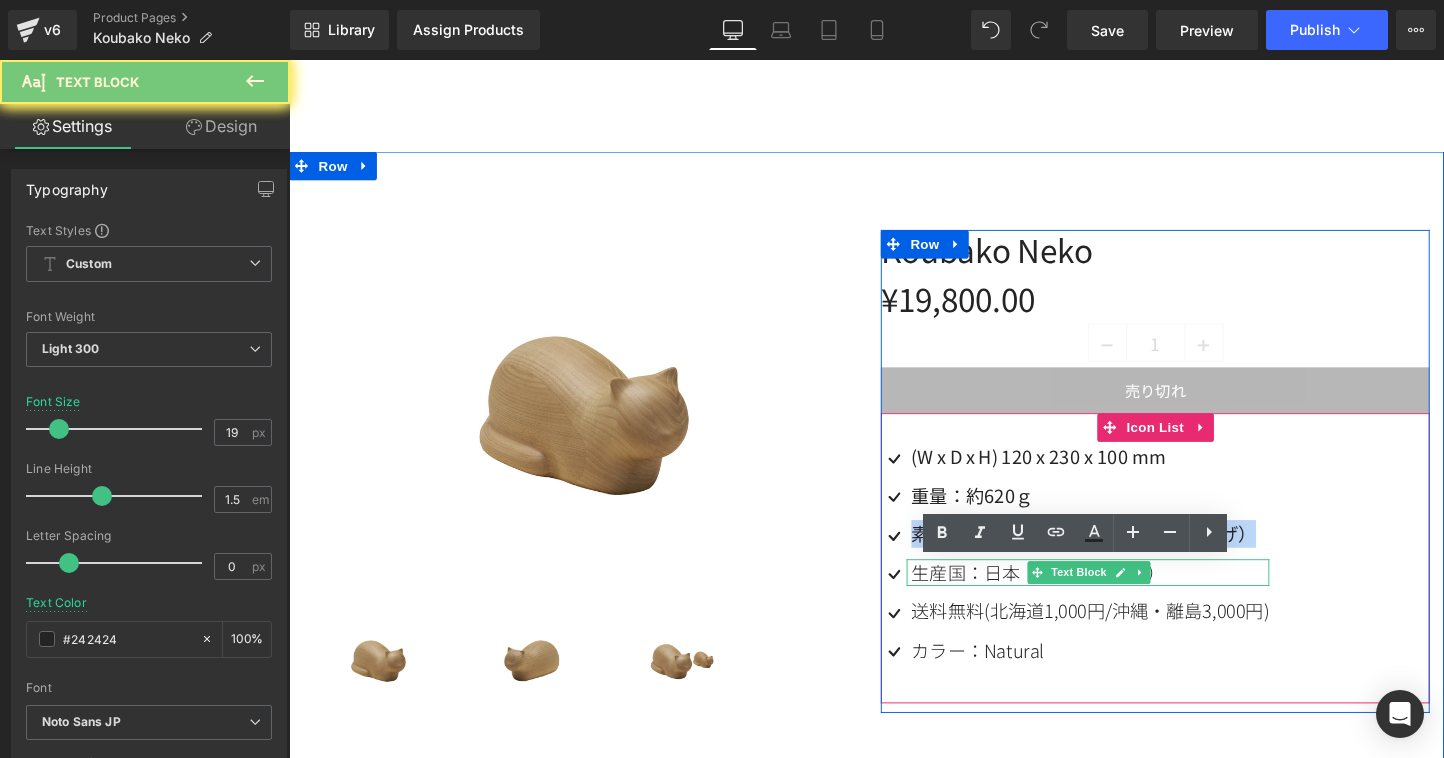 click on "生産国：日本（カリモク家具）" at bounding box center (1128, 597) 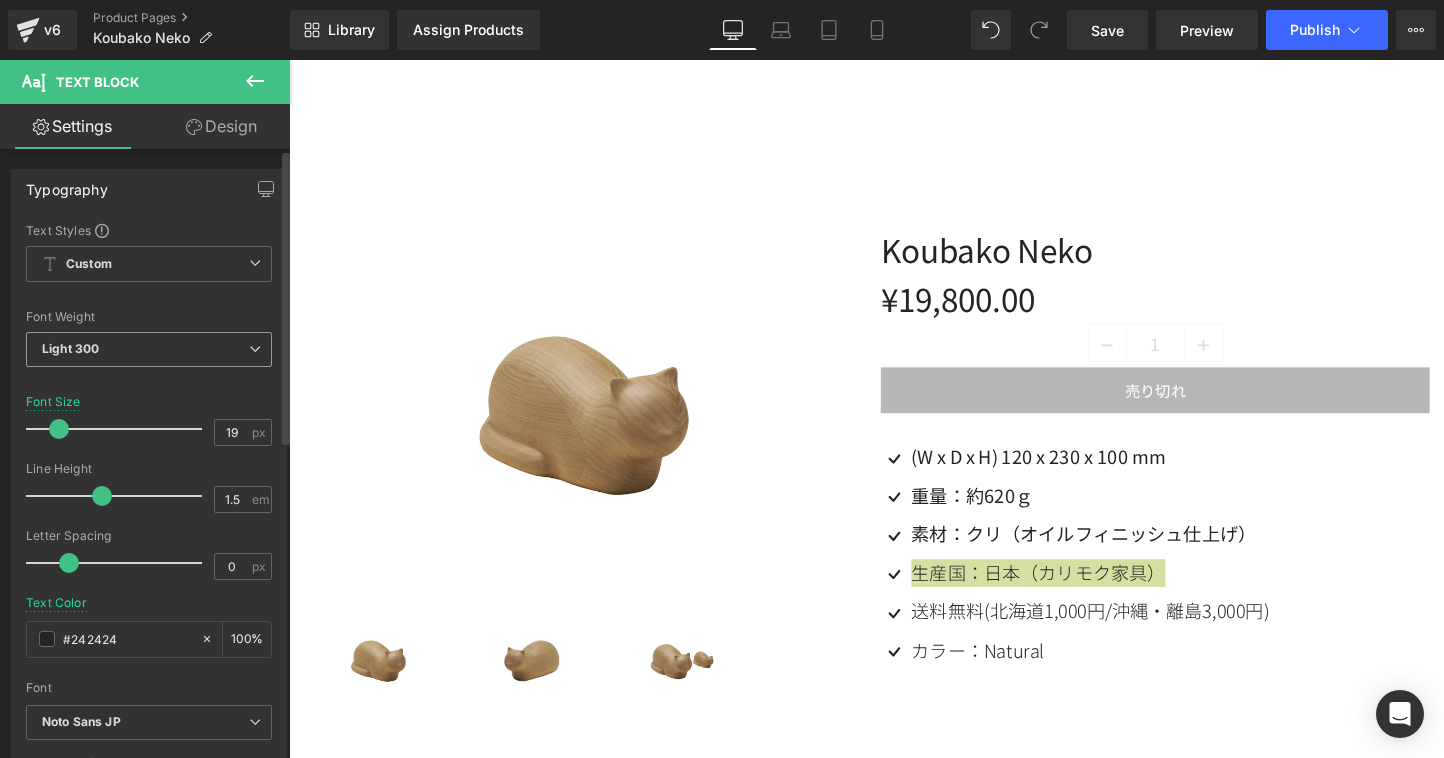 click at bounding box center (255, 349) 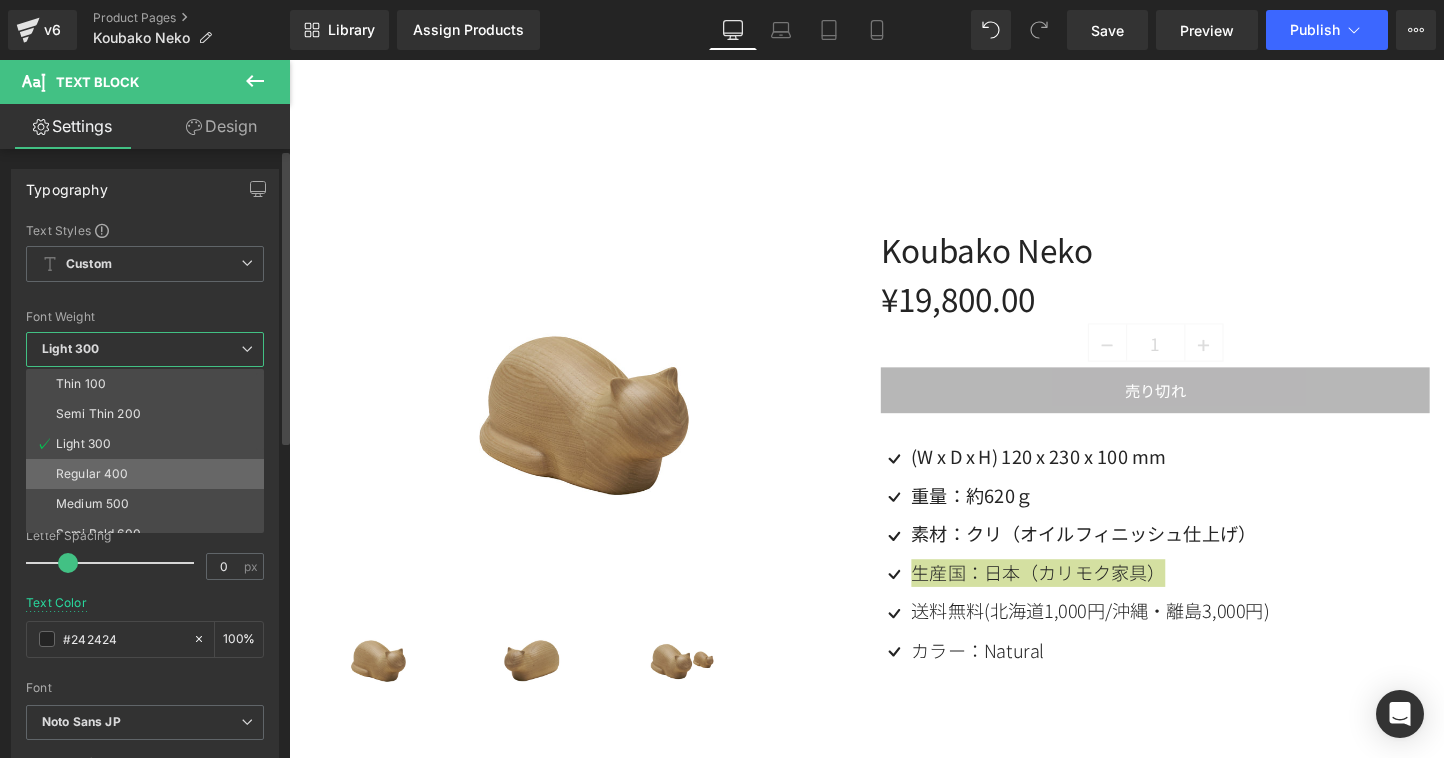 click on "Regular 400" at bounding box center (149, 474) 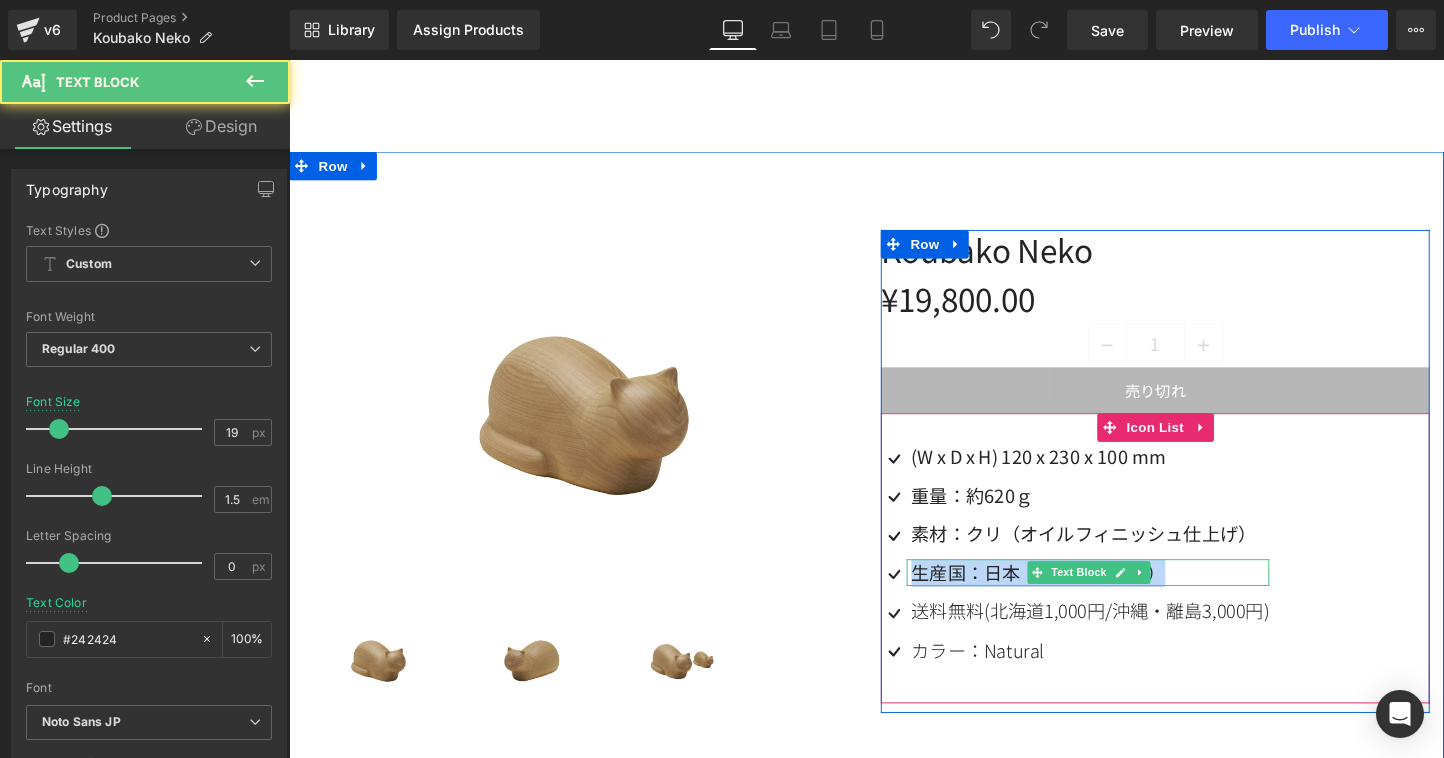 click on "生産国：日本（カリモク家具）" at bounding box center [1128, 597] 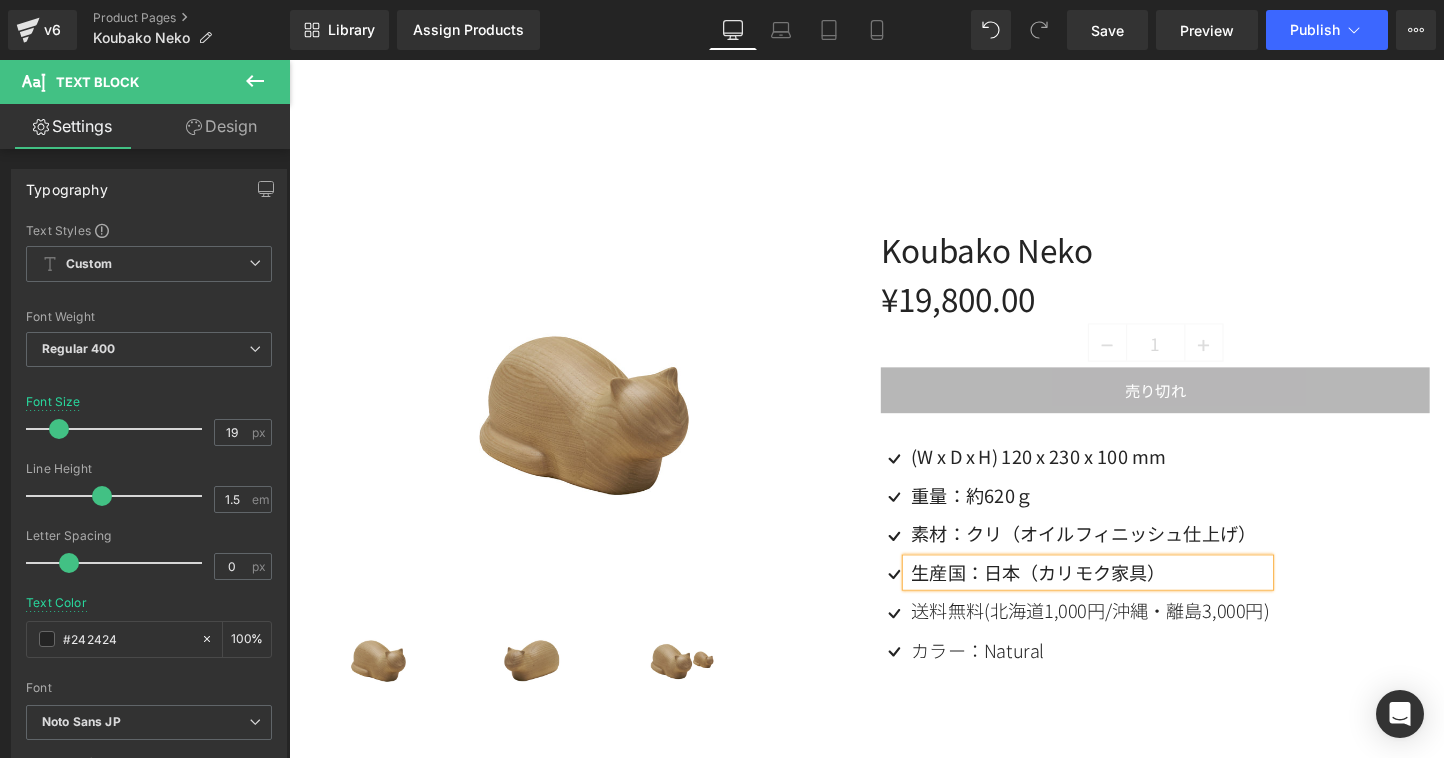 type 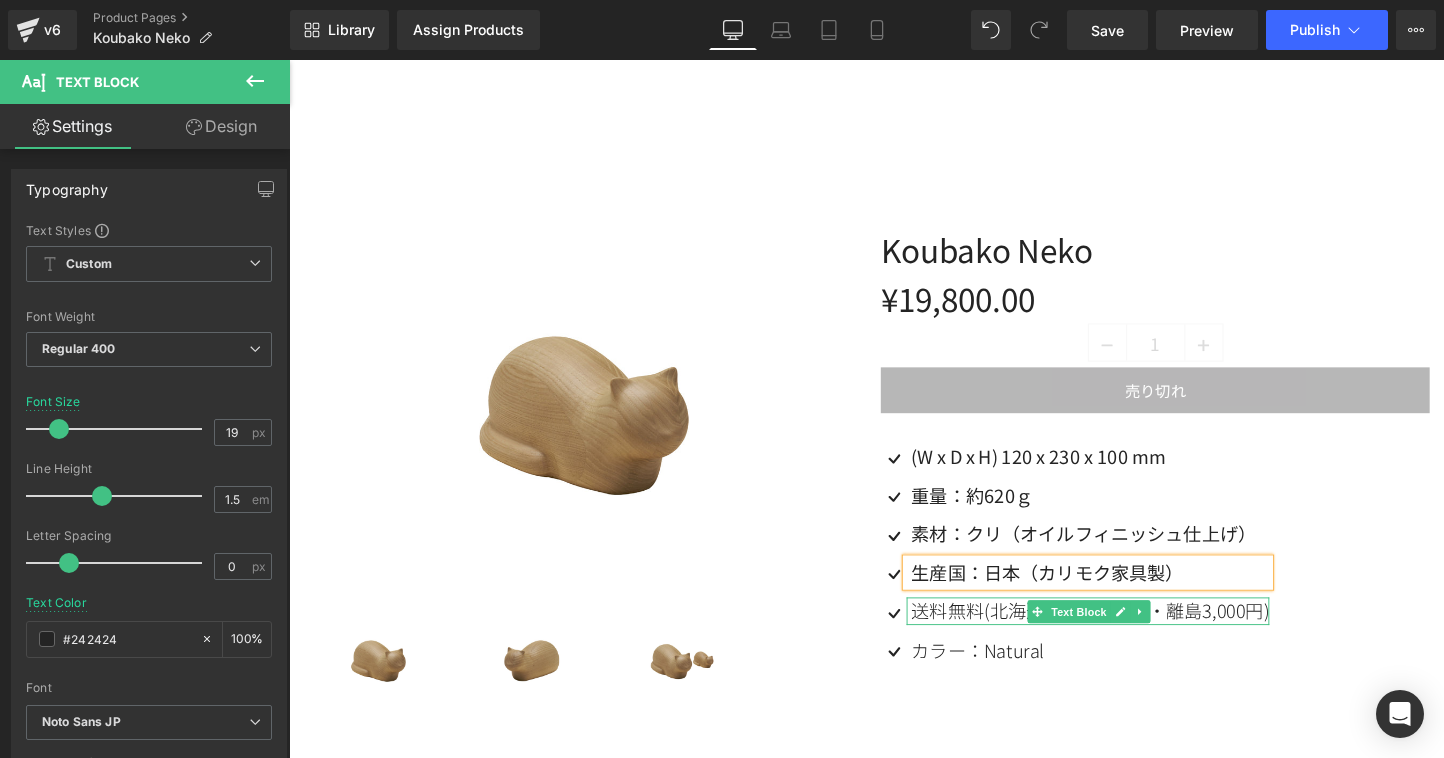 click on "送料無料(北海道1,000円/沖縄・離島3,000円)" at bounding box center (1128, 637) 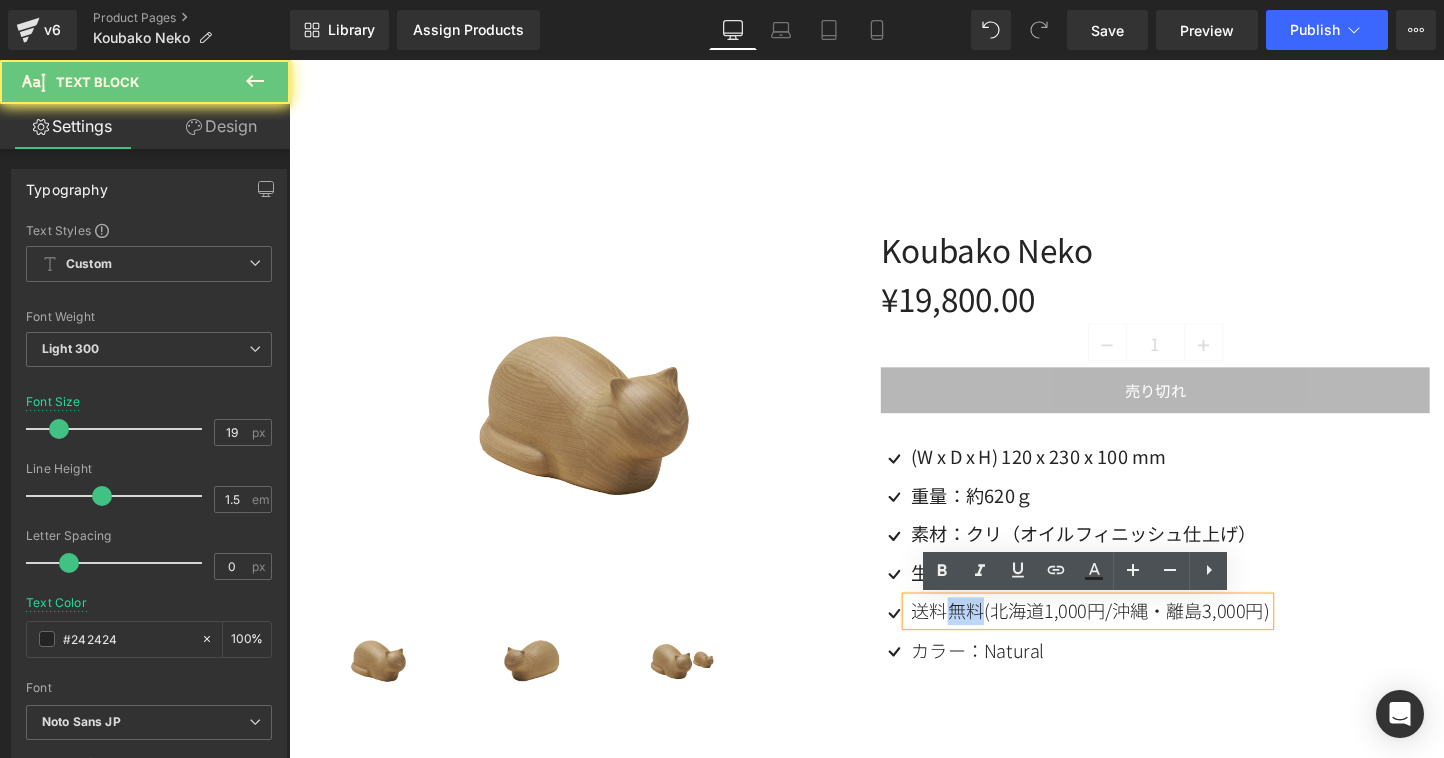 click on "送料無料(北海道1,000円/沖縄・離島3,000円)" at bounding box center [1128, 637] 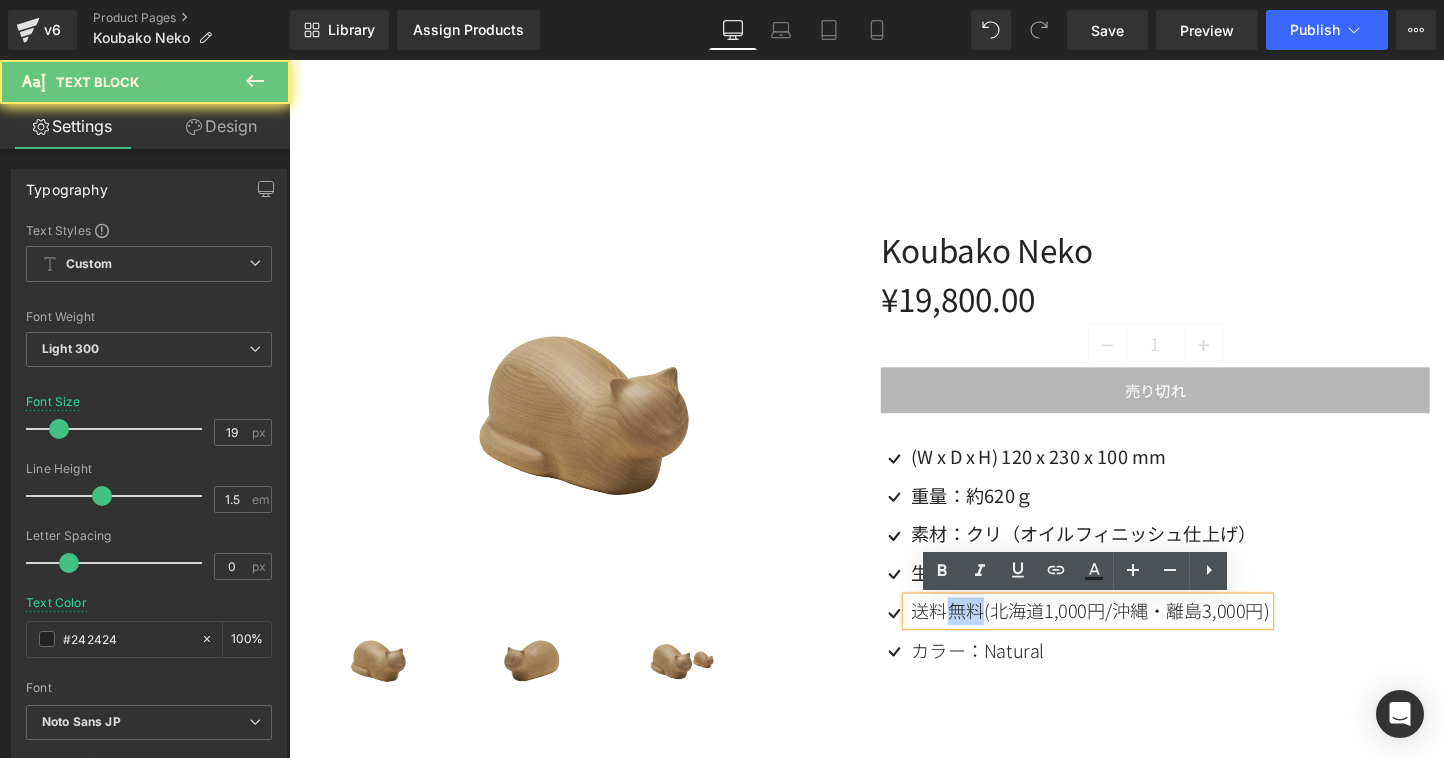 click on "送料無料(北海道1,000円/沖縄・離島3,000円)" at bounding box center [1128, 637] 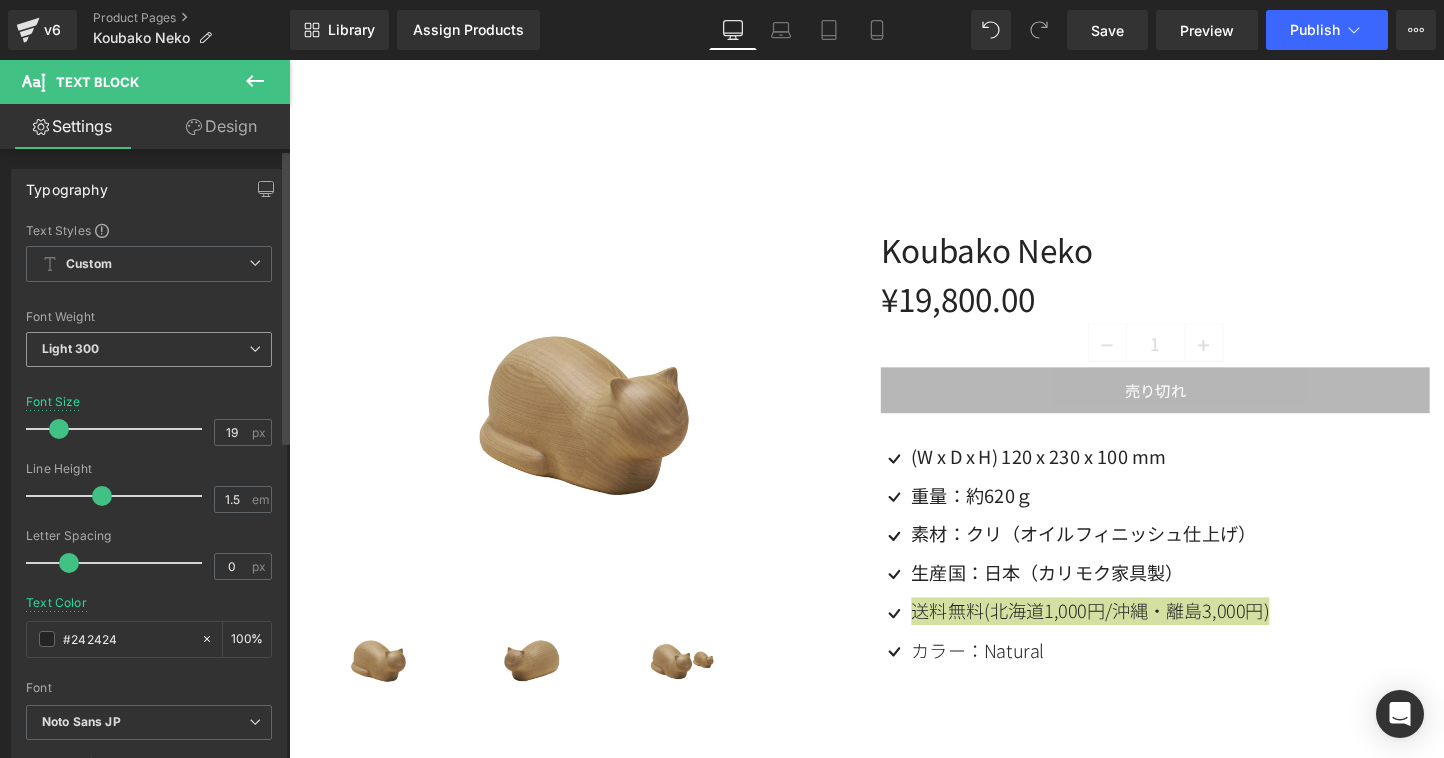 click at bounding box center [255, 349] 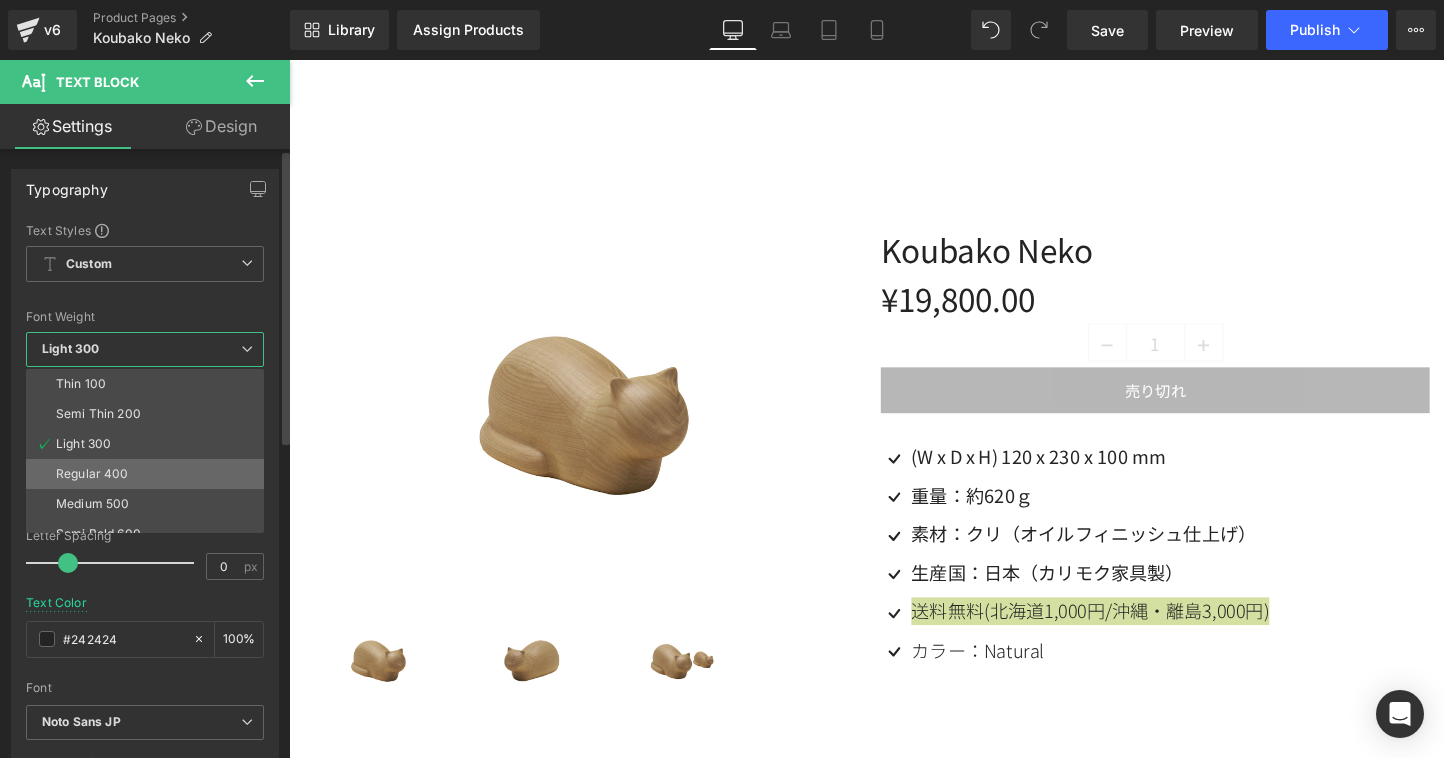 click on "Regular 400" at bounding box center [149, 474] 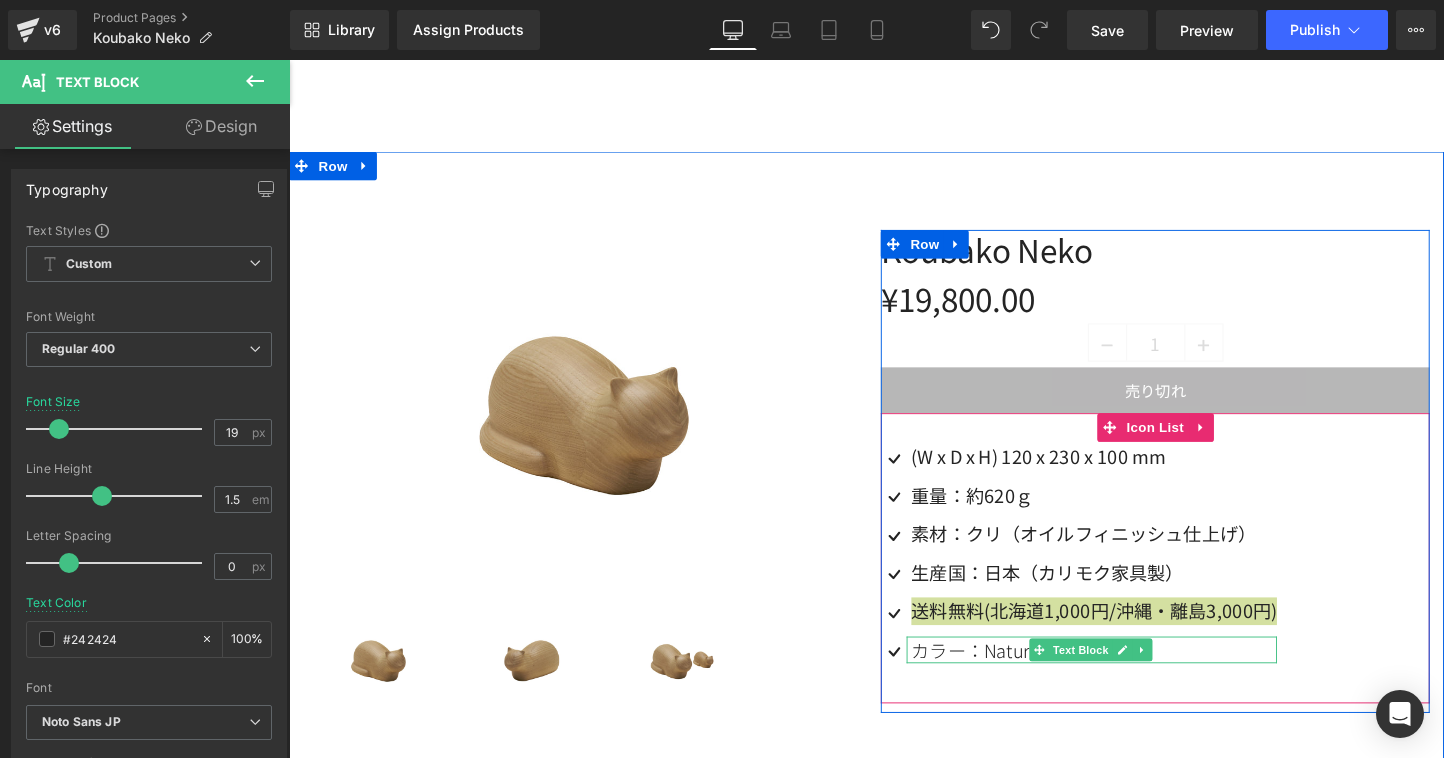 click on "カラー：Natural" at bounding box center (1132, 678) 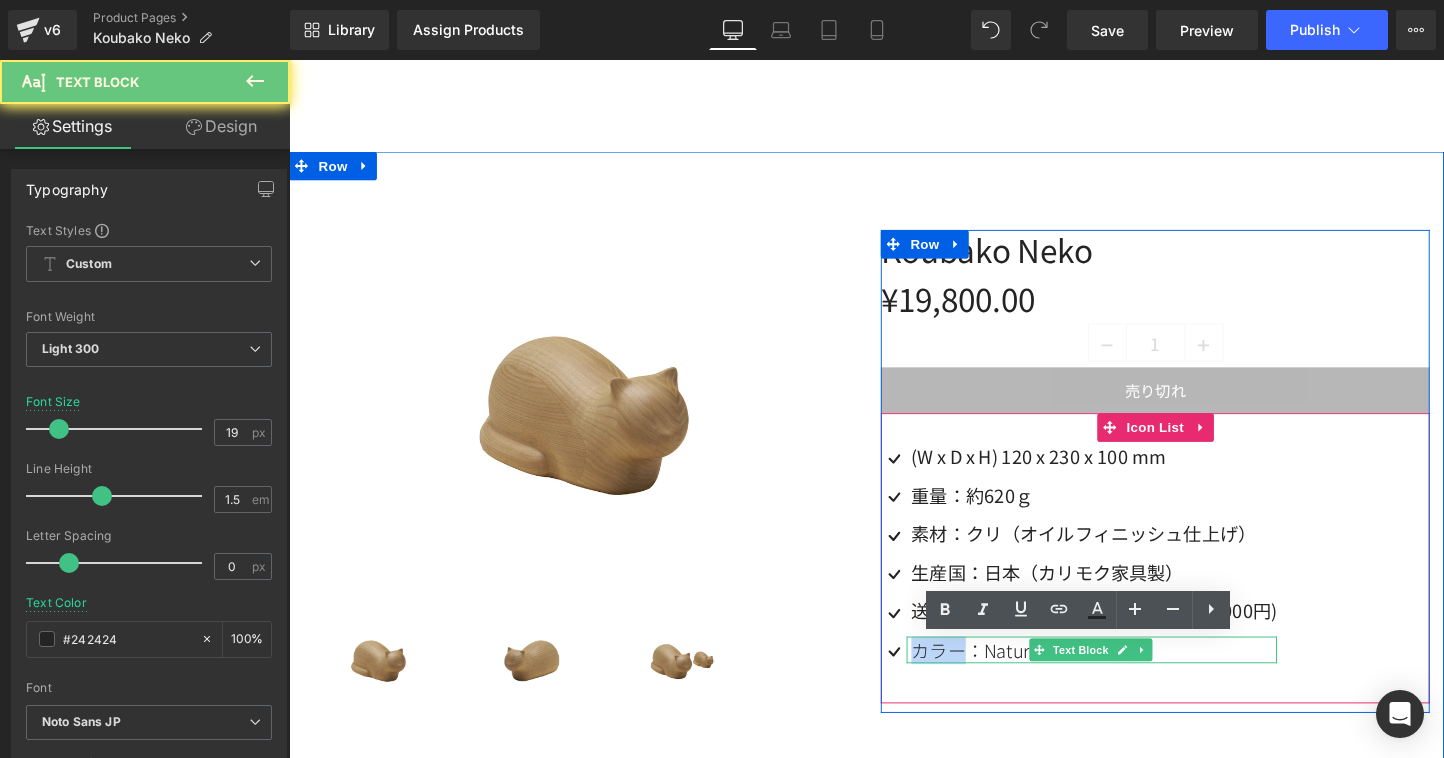 click on "カラー：Natural" at bounding box center (1132, 678) 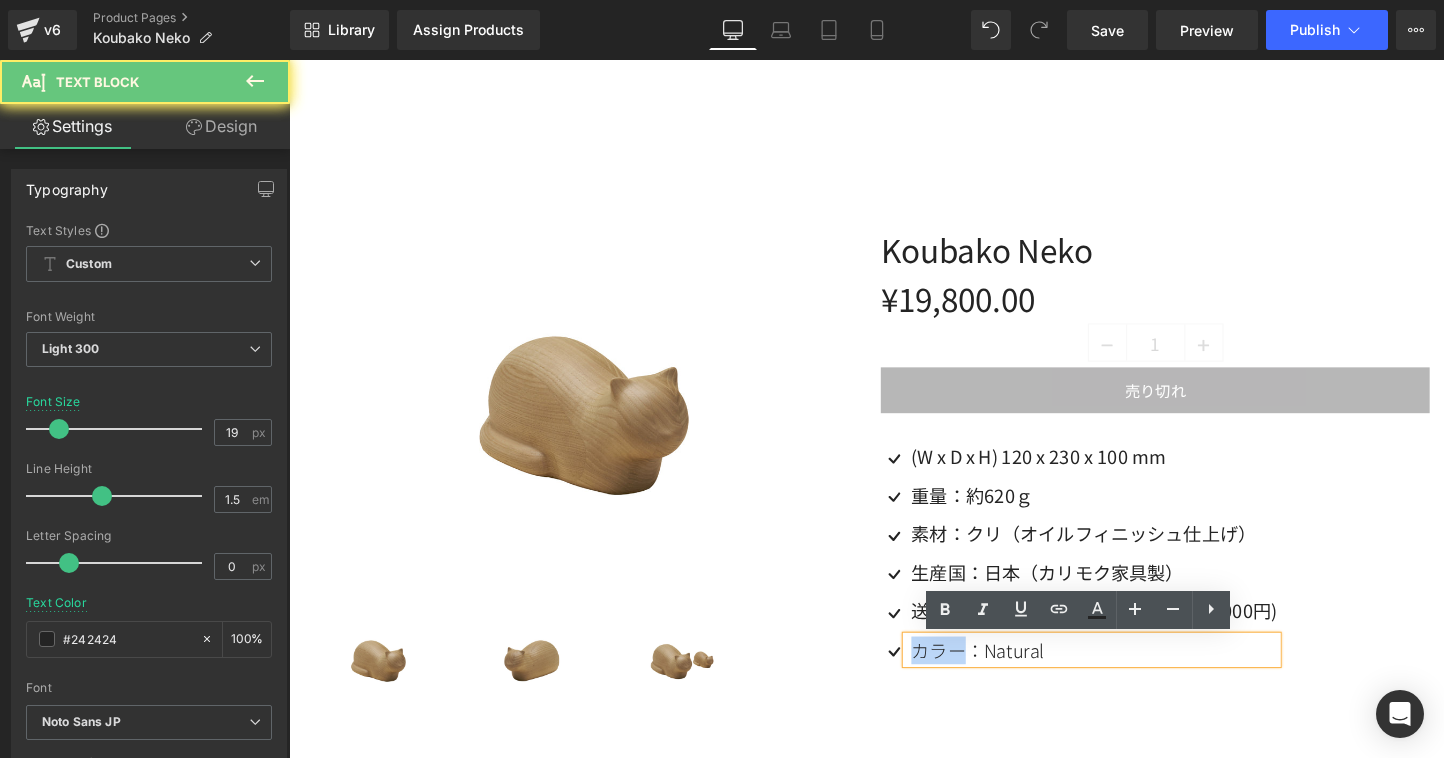 click on "カラー：Natural" at bounding box center [1132, 678] 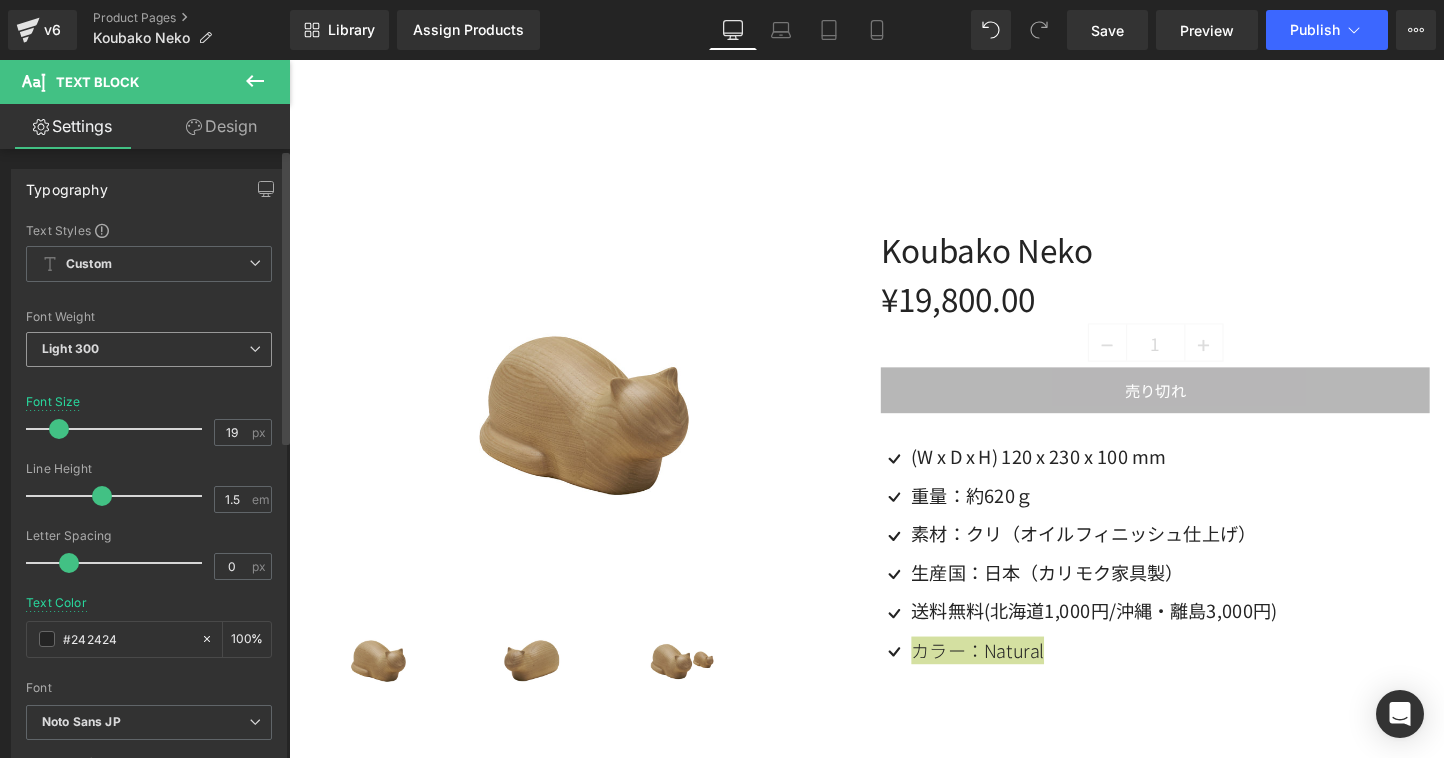 click on "Light 300" at bounding box center [149, 349] 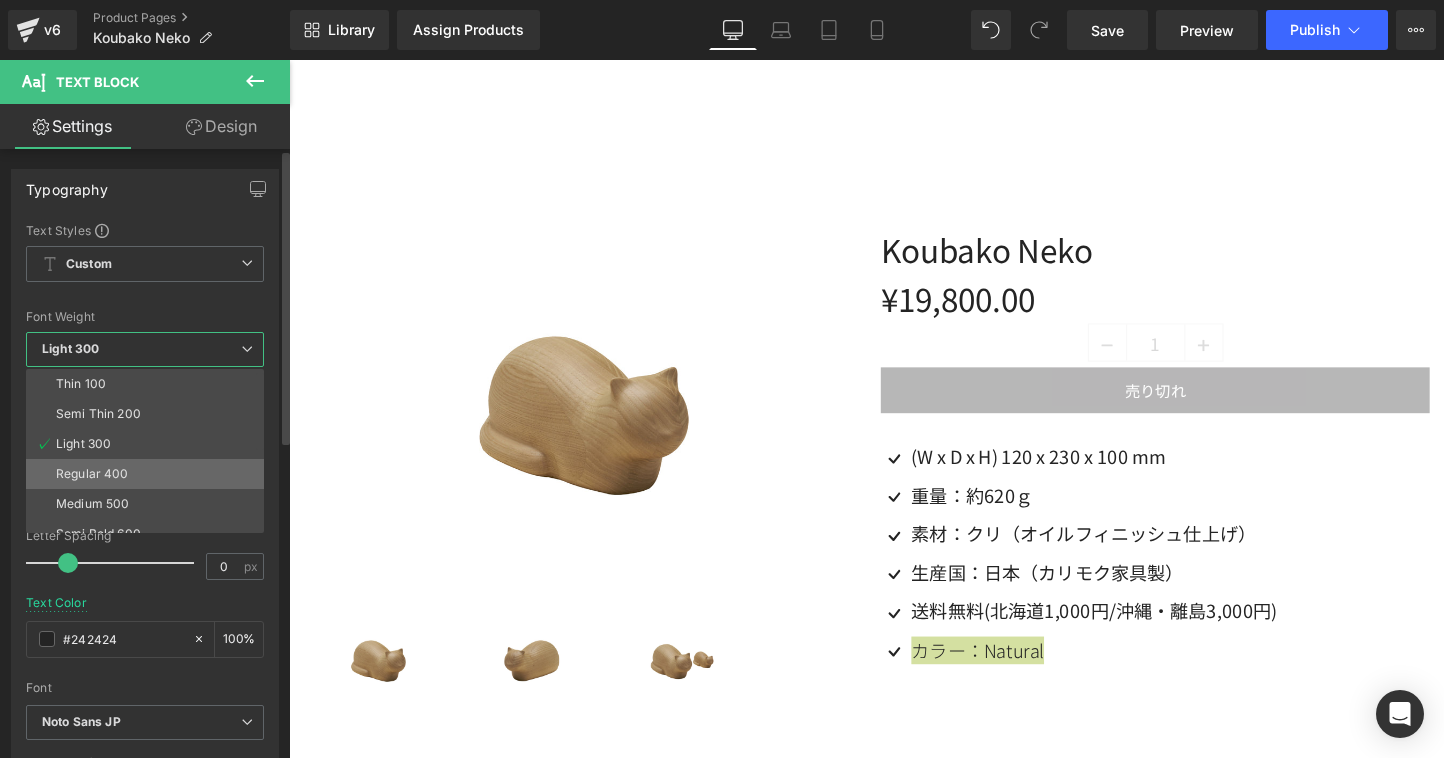 click on "Regular 400" at bounding box center [149, 474] 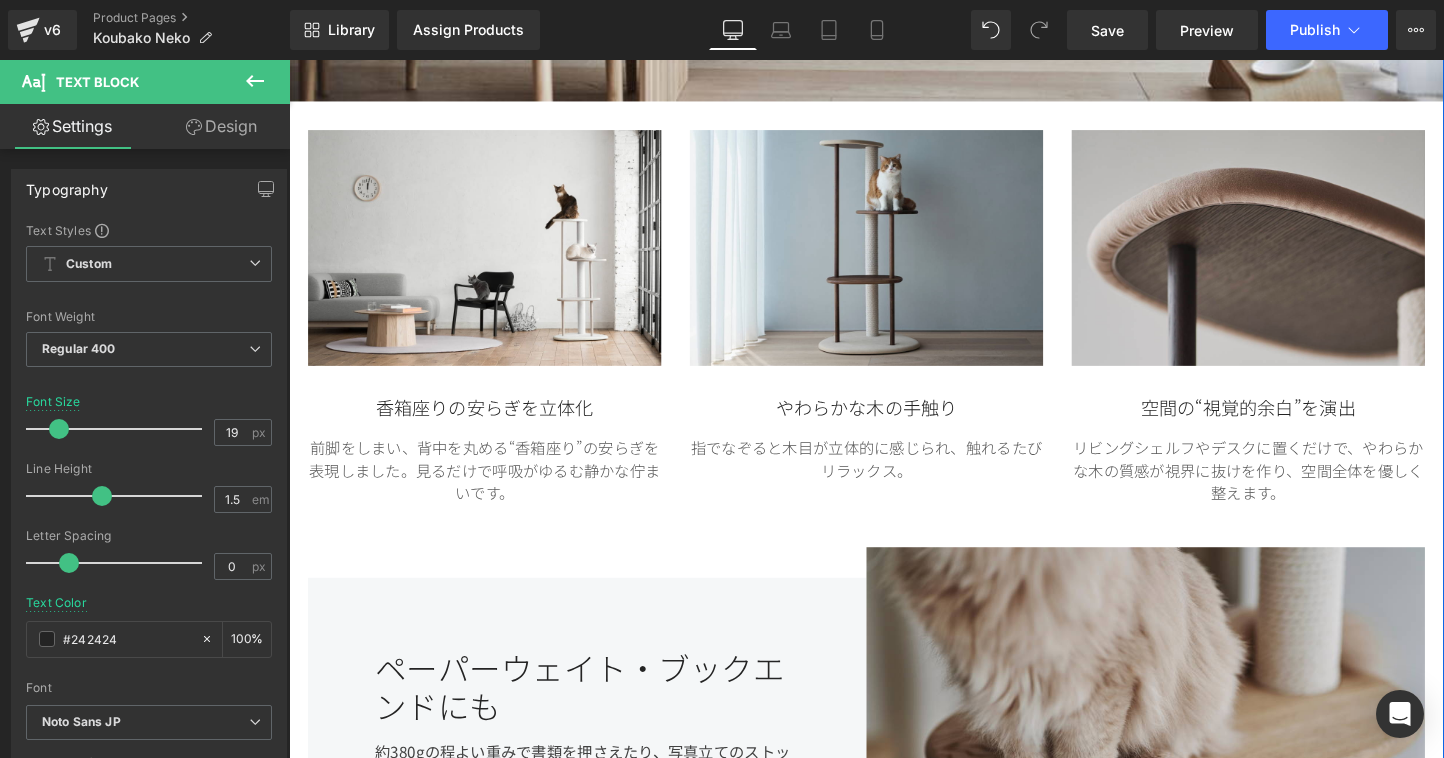 scroll, scrollTop: 1565, scrollLeft: 0, axis: vertical 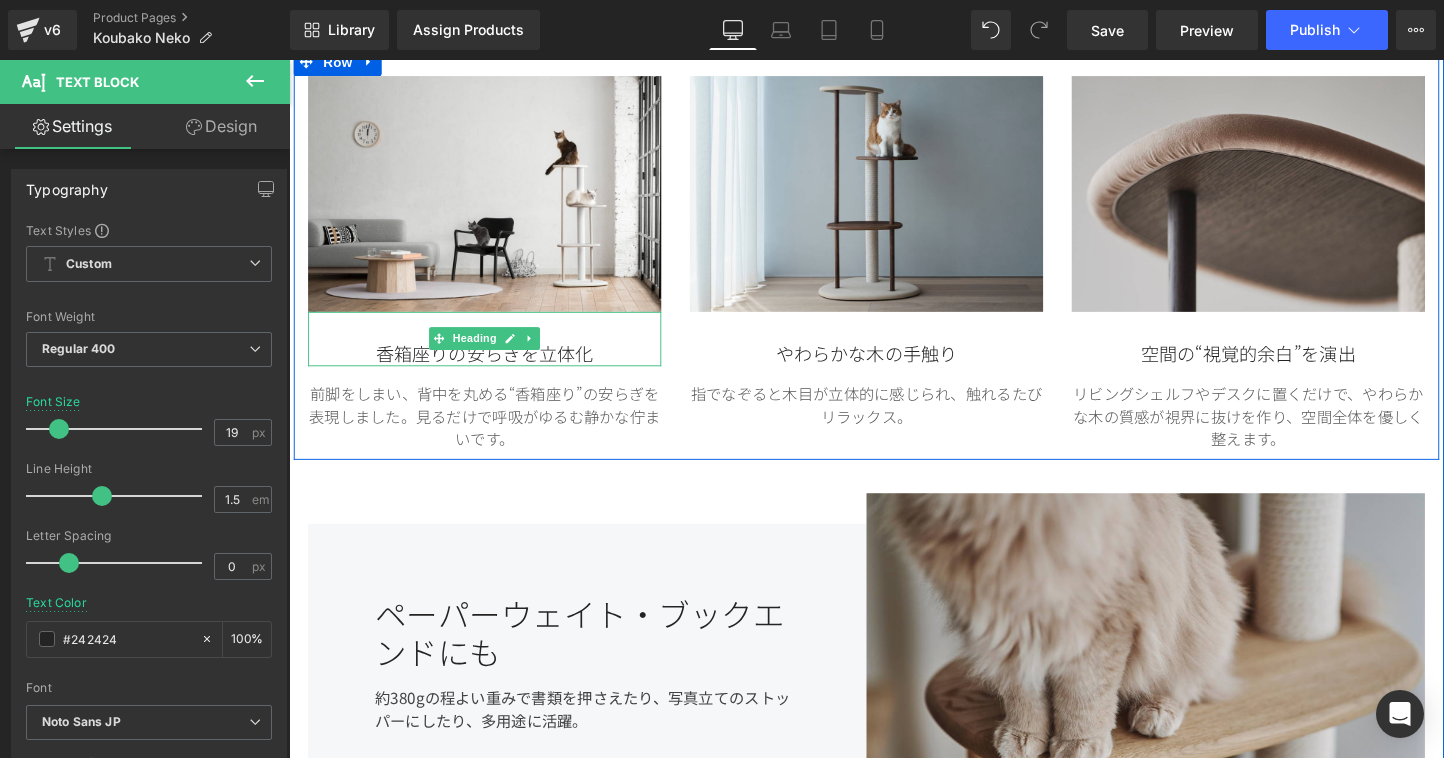 click on "香箱座りの安らぎを立体化" at bounding box center [494, 368] 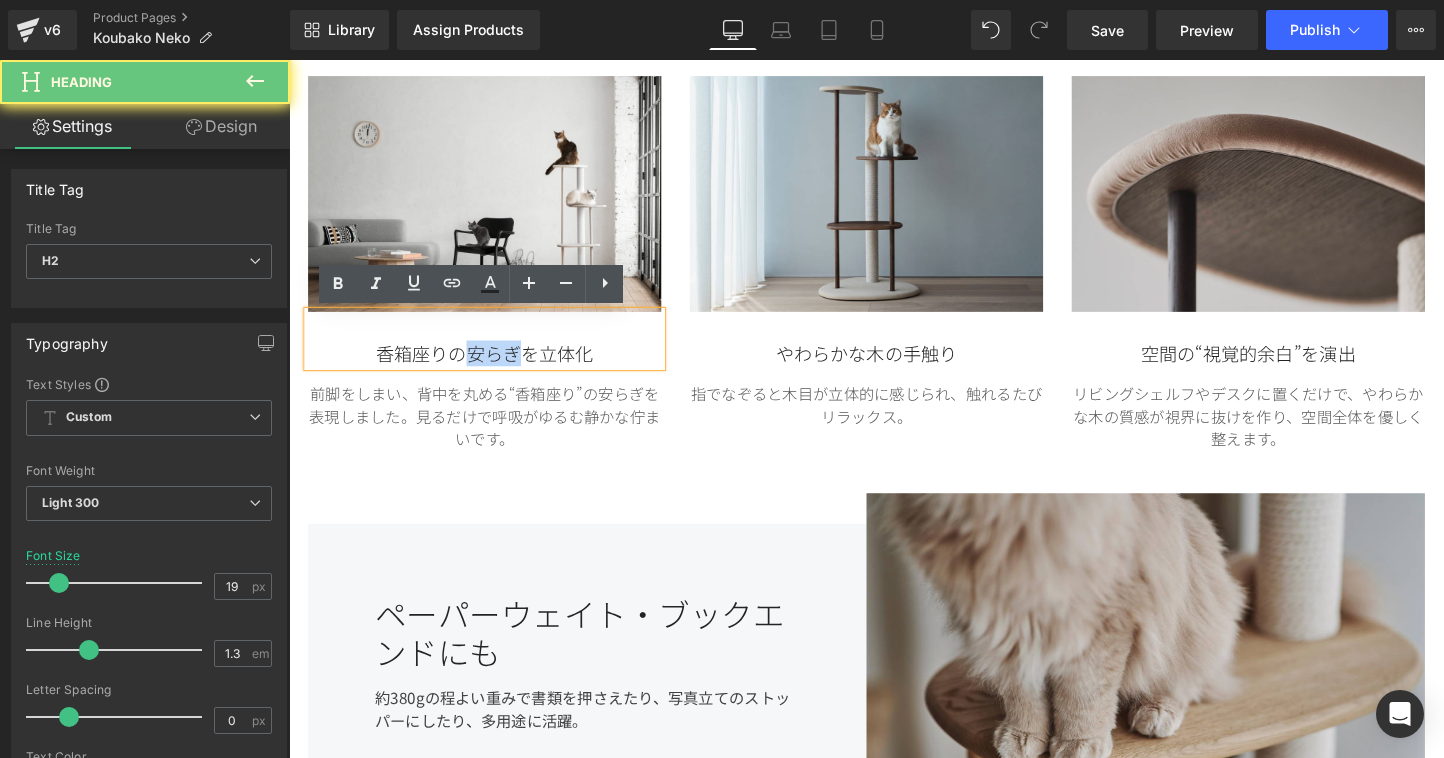 click on "香箱座りの安らぎを立体化" at bounding box center (494, 368) 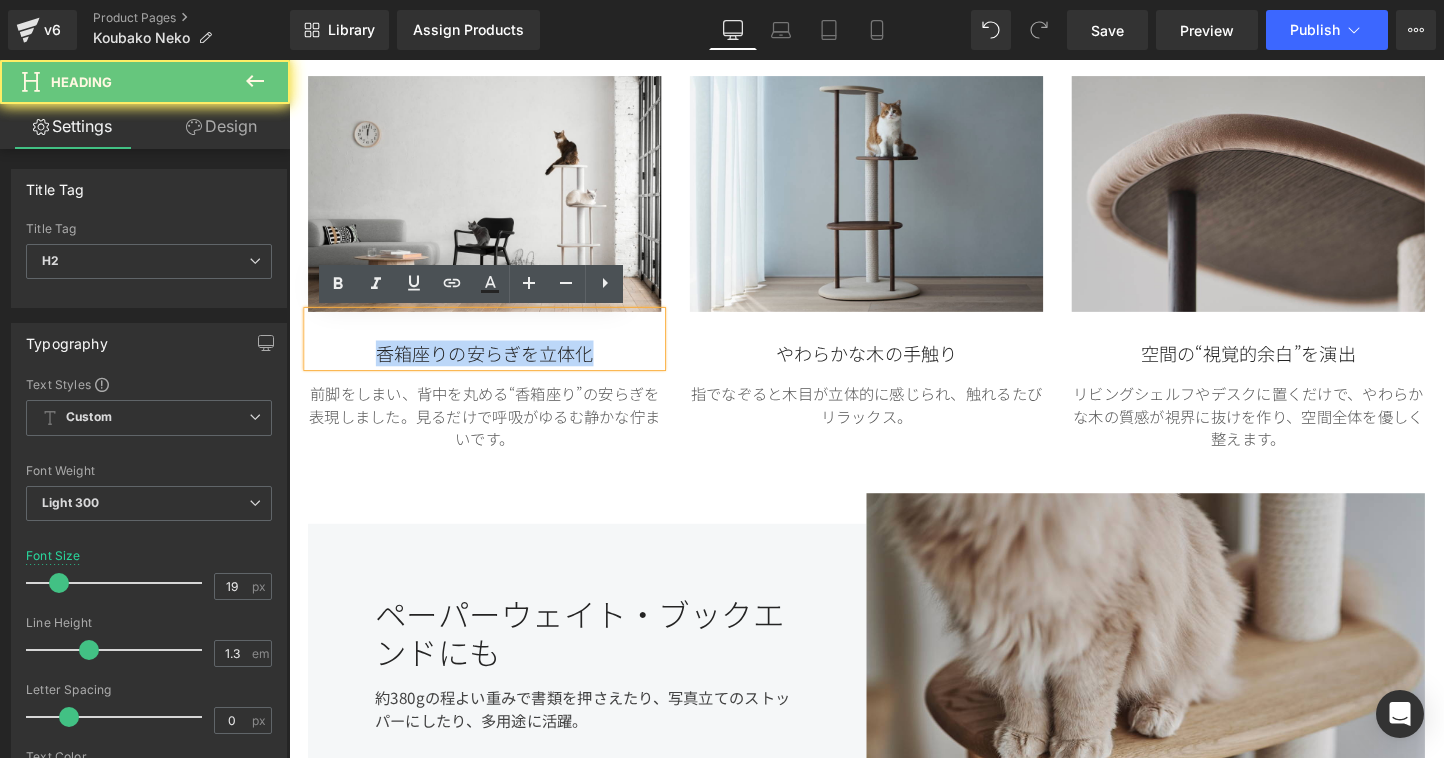 click on "香箱座りの安らぎを立体化" at bounding box center (494, 368) 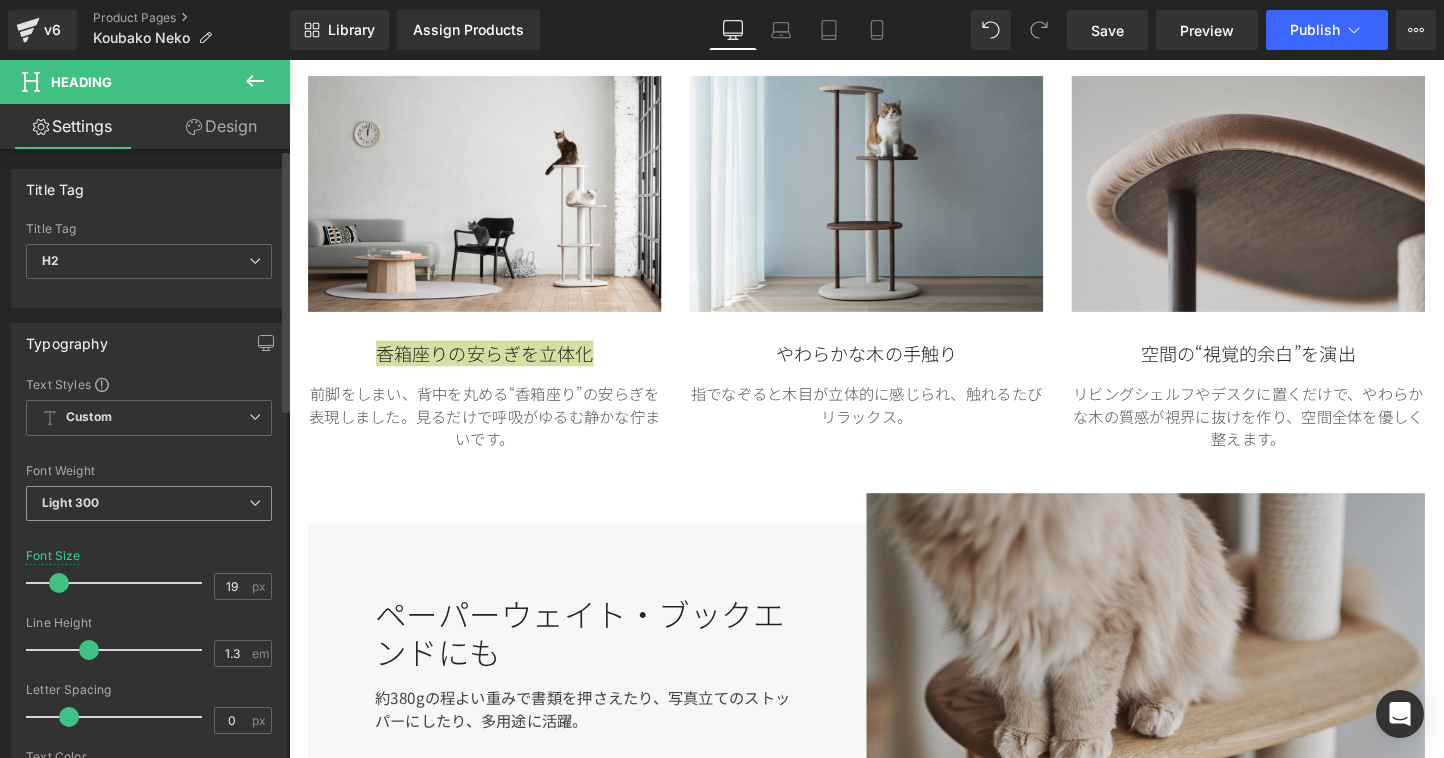 click at bounding box center (255, 503) 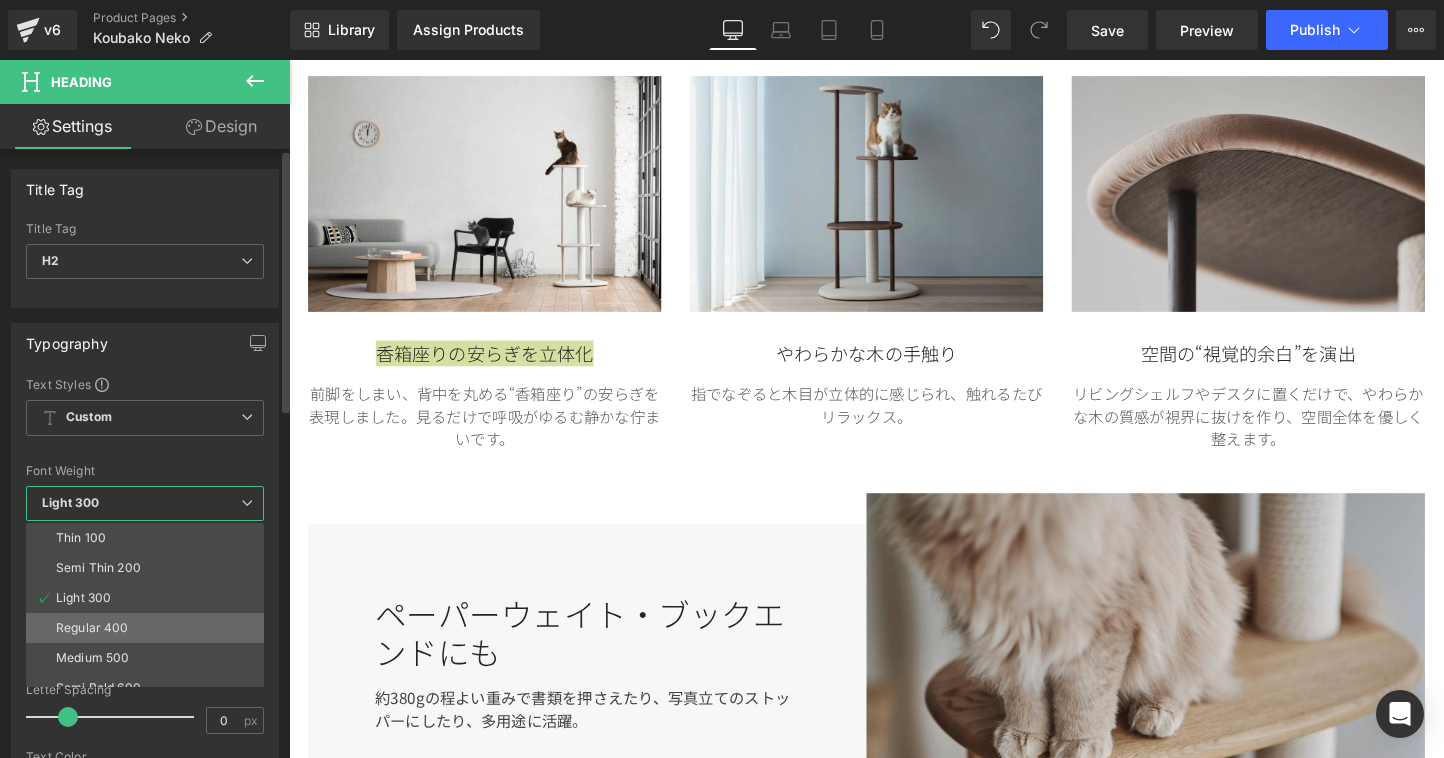 click on "Regular 400" at bounding box center [149, 628] 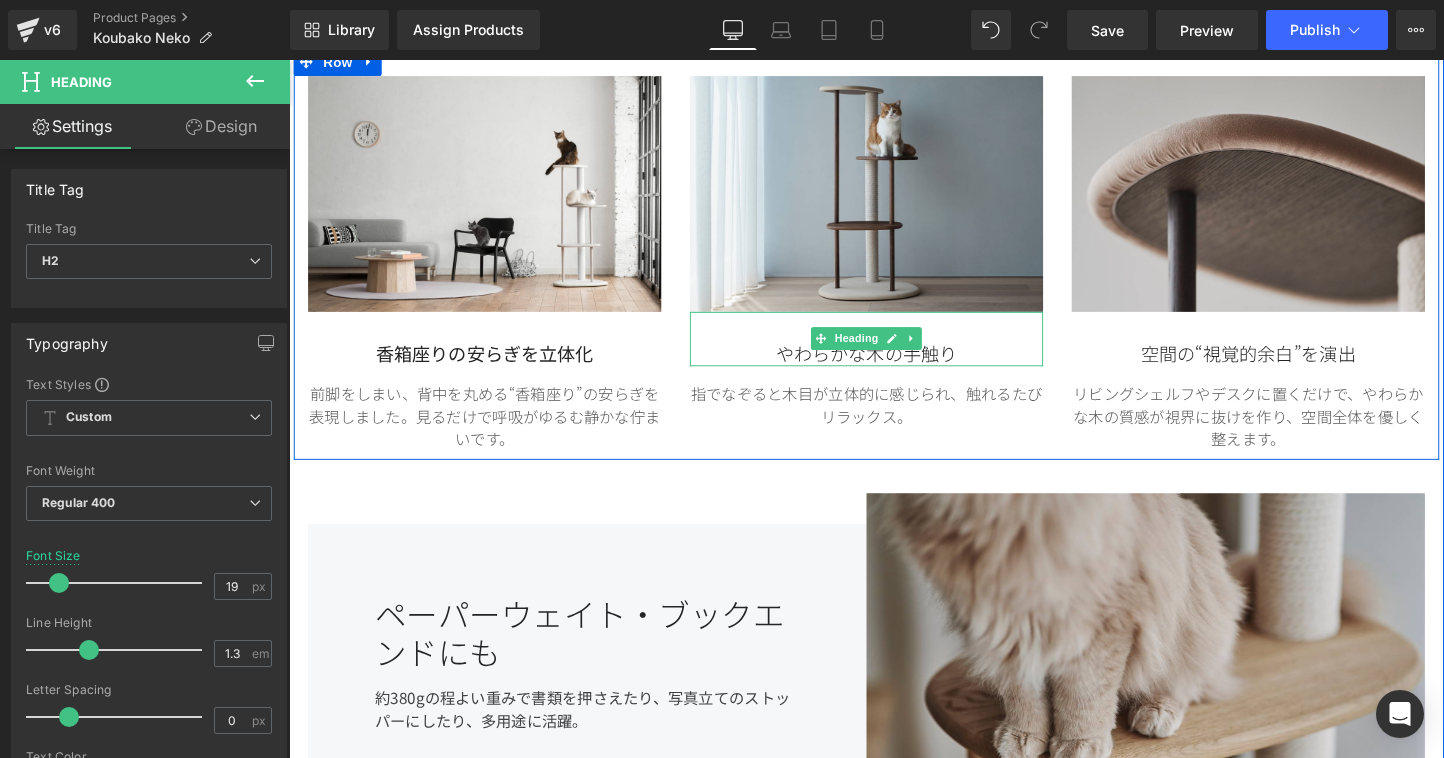 click on "やわらかな木の手触り" at bounding box center (894, 368) 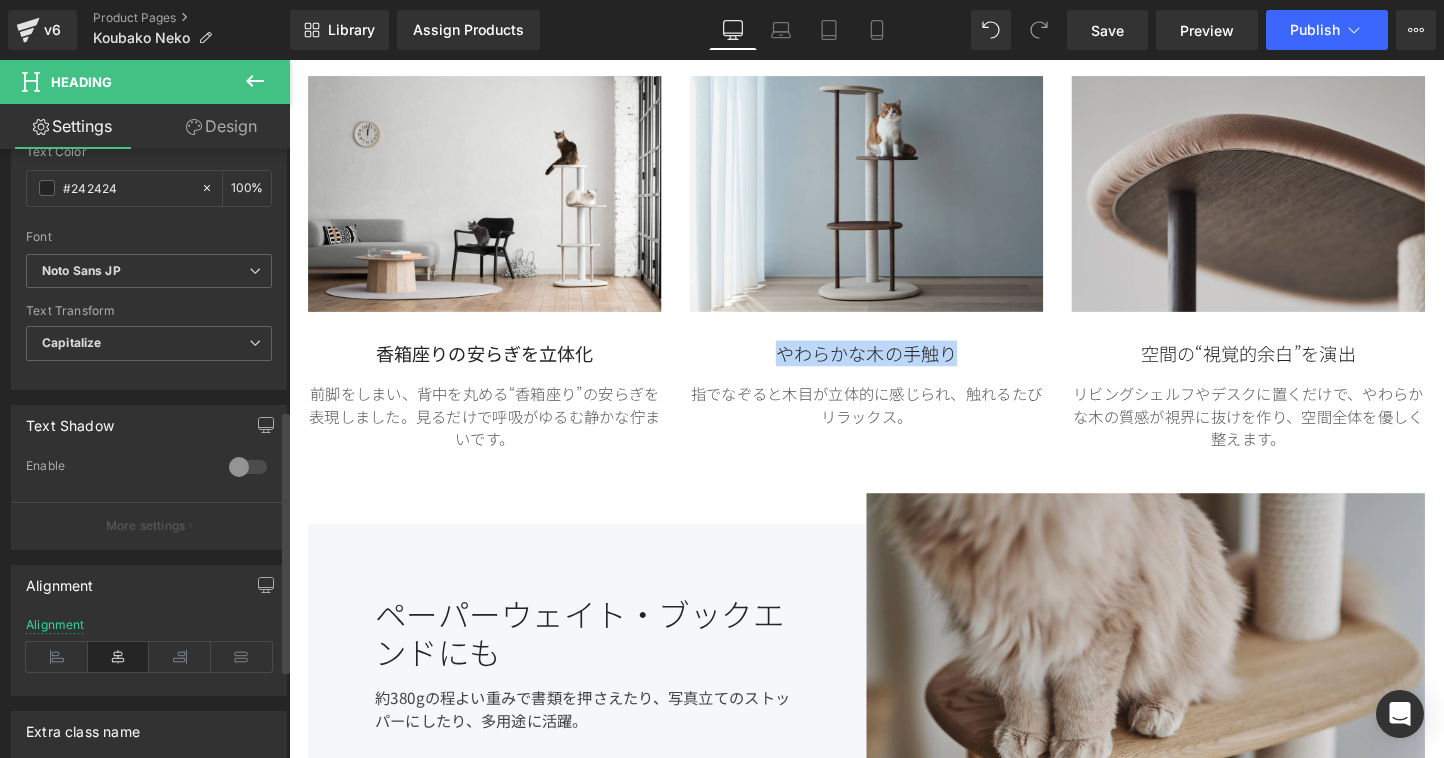 scroll, scrollTop: 193, scrollLeft: 0, axis: vertical 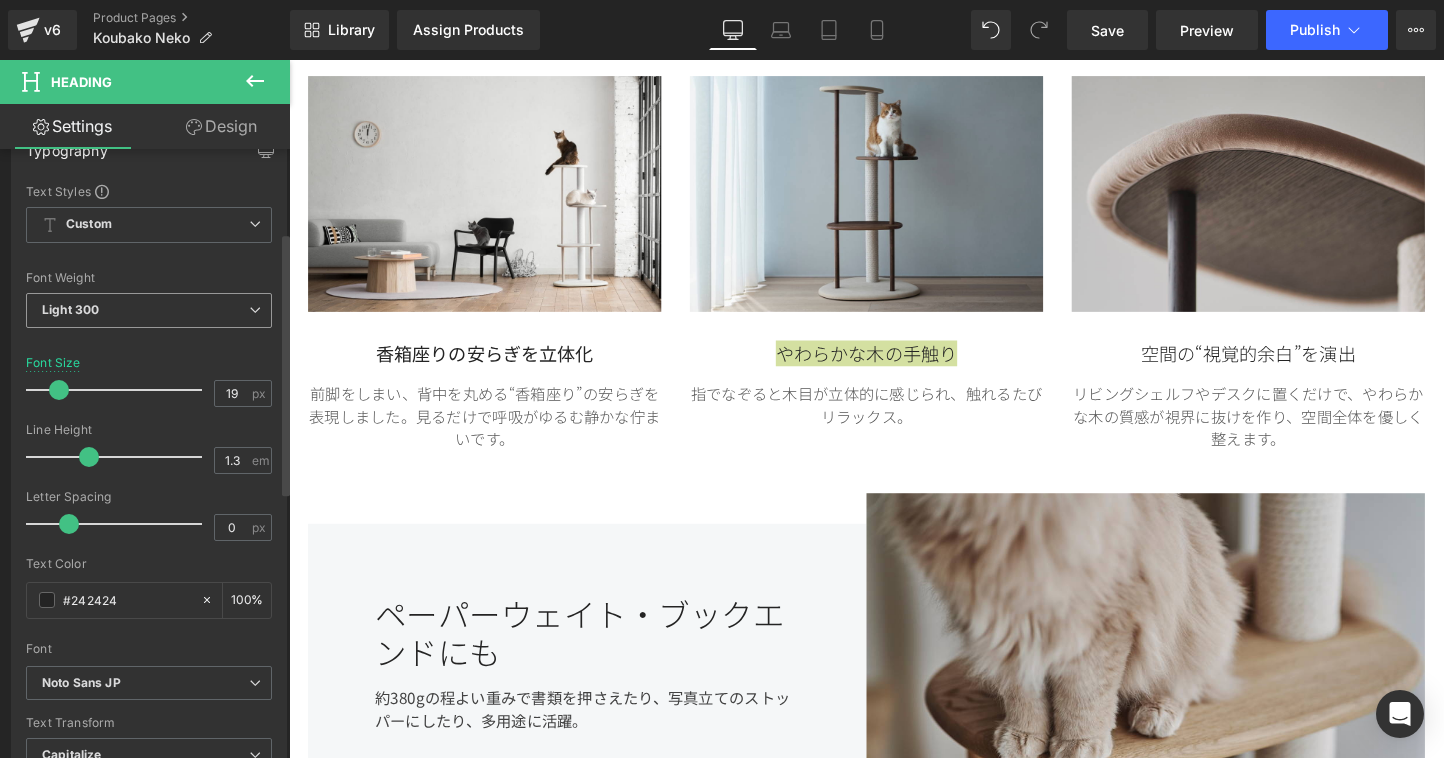 click on "Light 300" at bounding box center [149, 310] 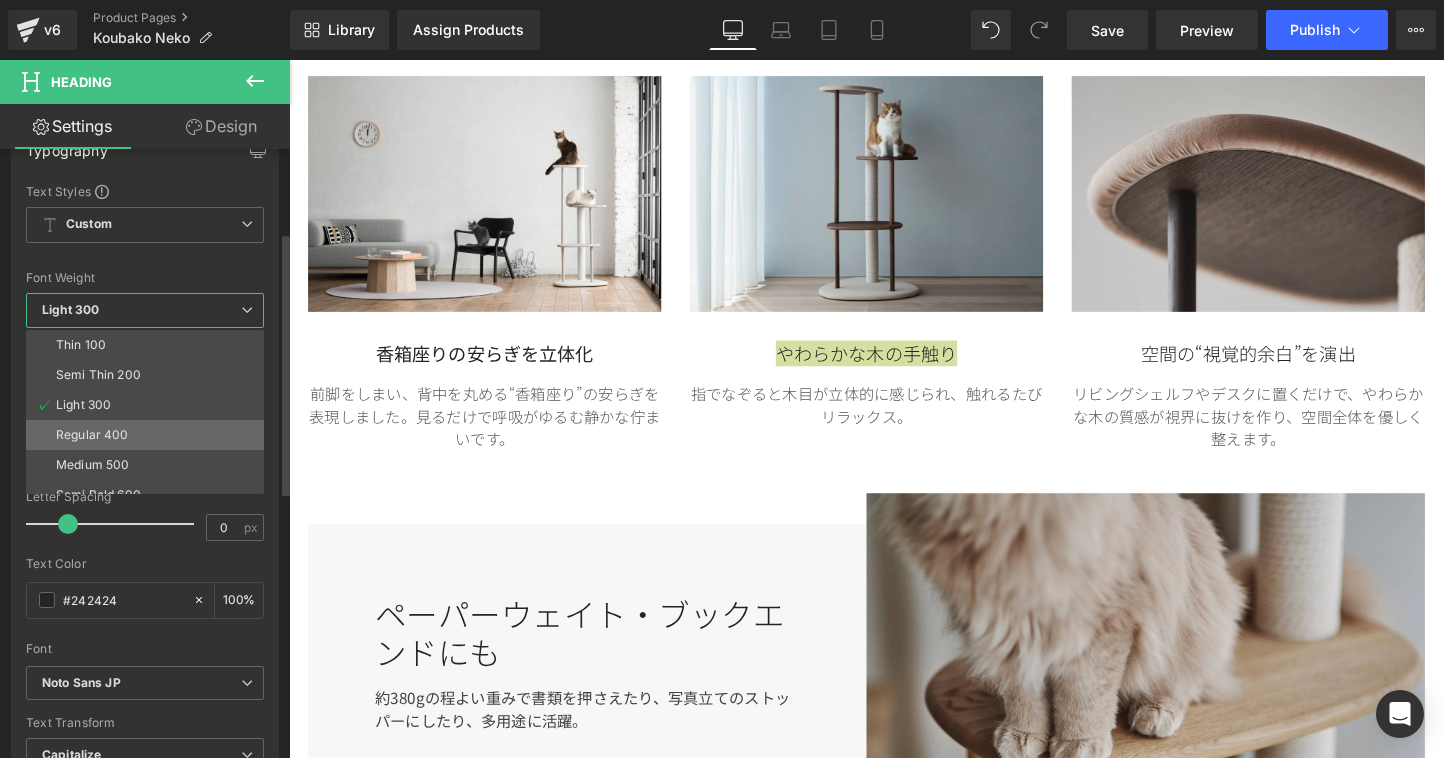click on "Regular 400" at bounding box center [149, 435] 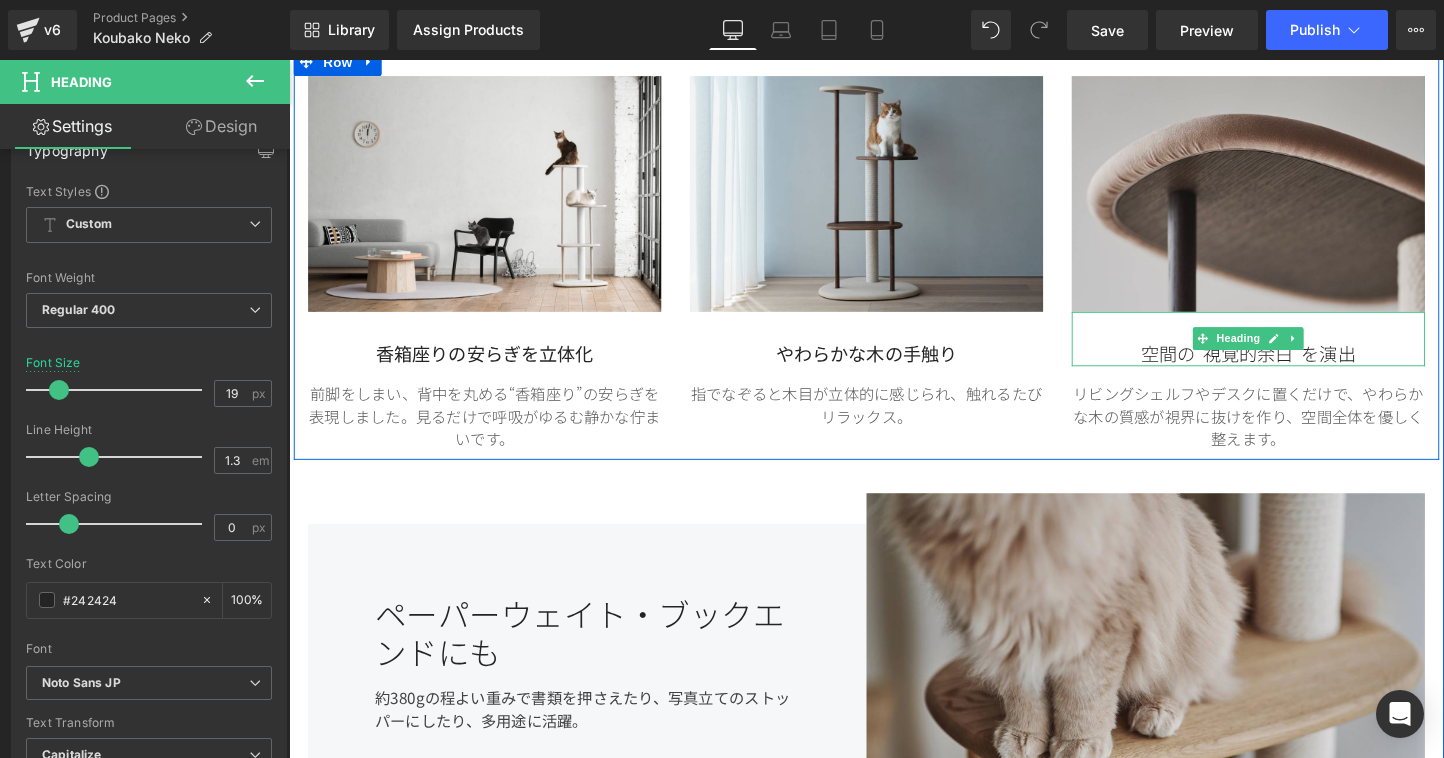 click on "空間の“視覚的余白”を演出" at bounding box center [1294, 368] 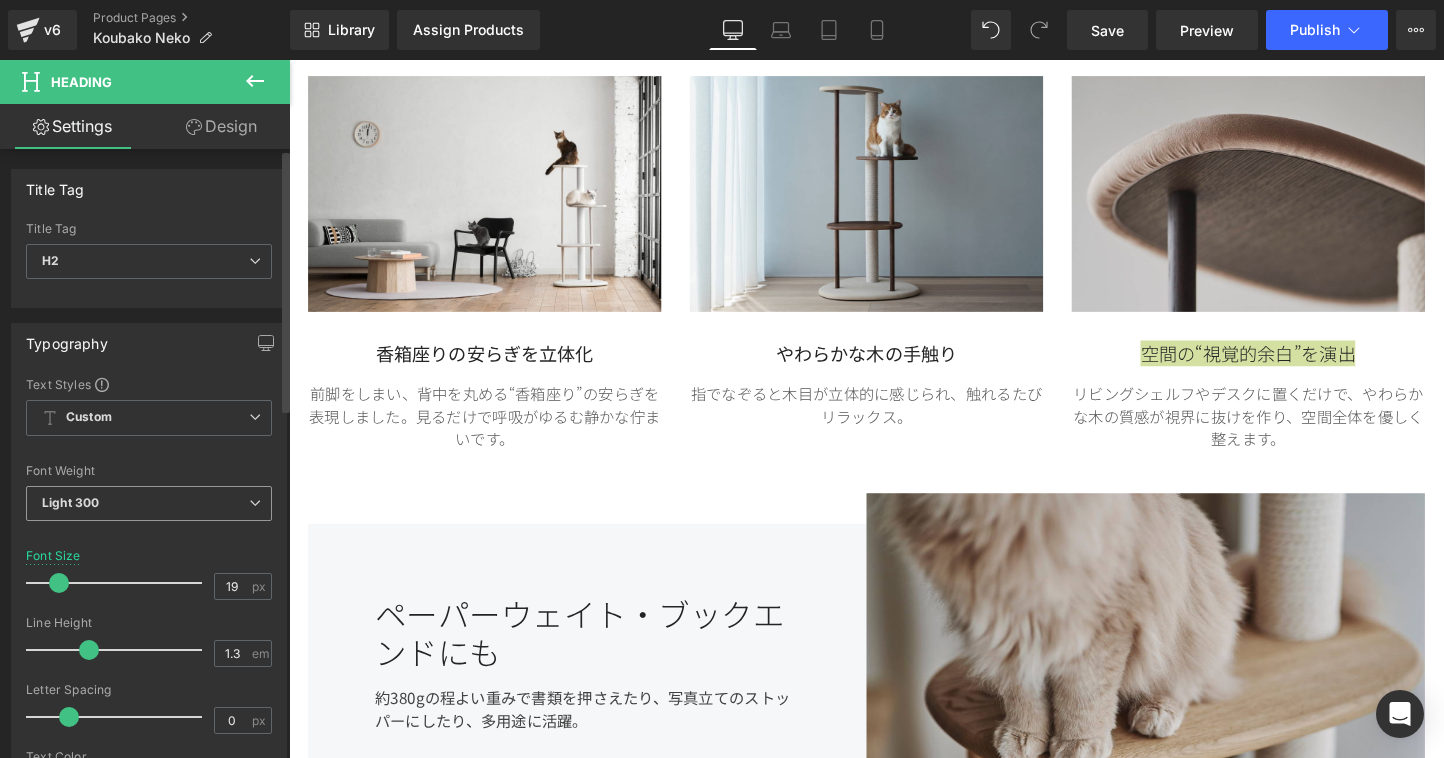 click on "Light 300" at bounding box center (149, 503) 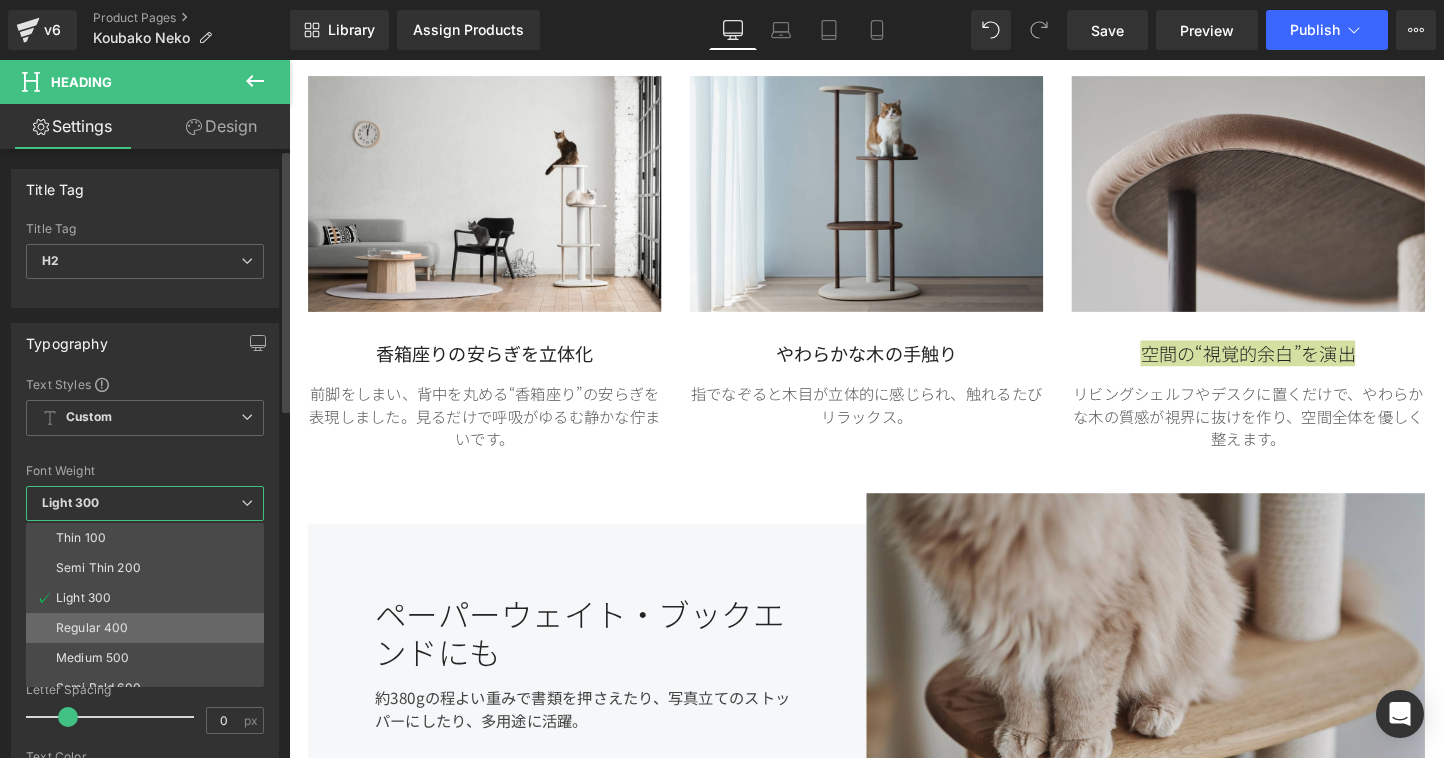 click on "Regular 400" at bounding box center [149, 628] 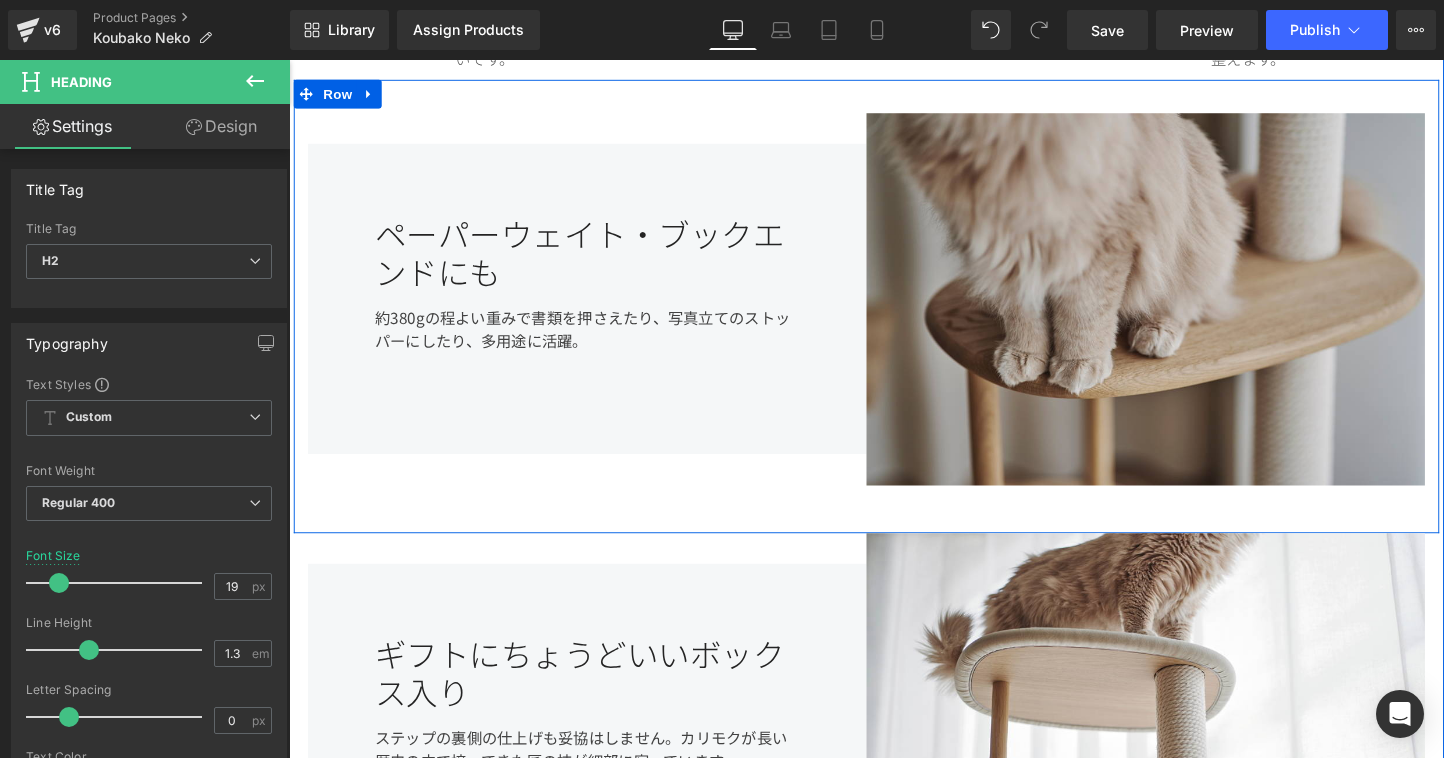 scroll, scrollTop: 2260, scrollLeft: 0, axis: vertical 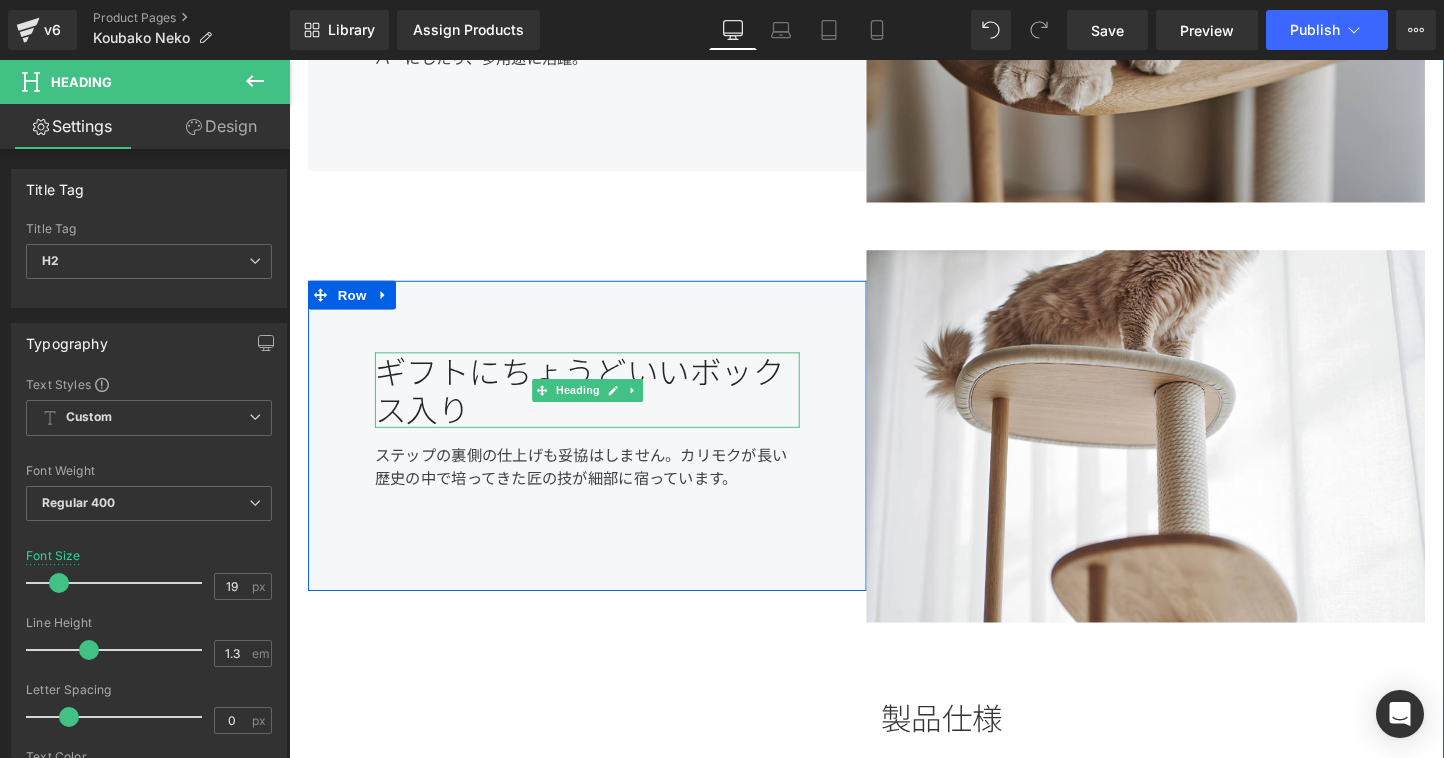 click on "ギフトにちょうどいいボックス入り" at bounding box center [601, 405] 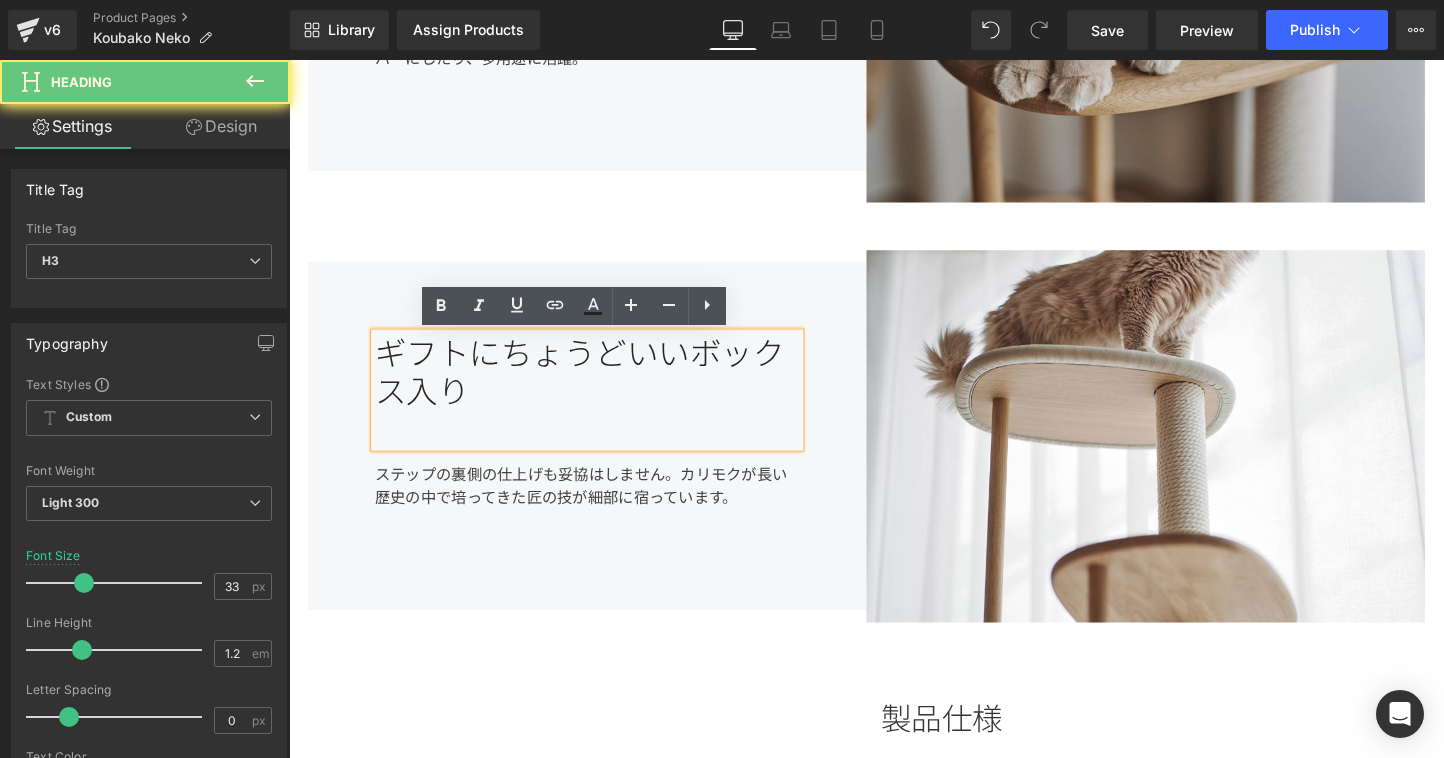click on "ギフトにちょうどいいボックス入り" at bounding box center (601, 405) 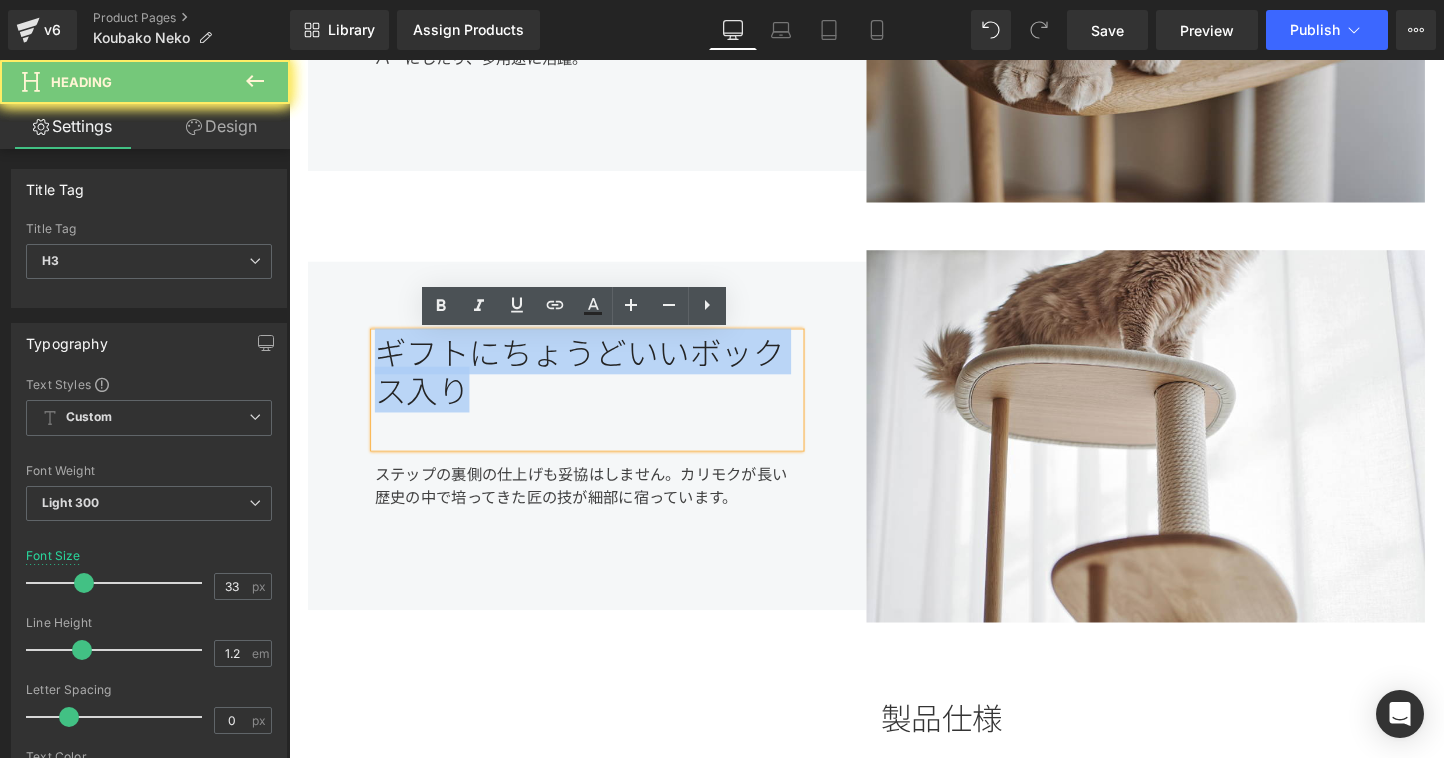 click on "ギフトにちょうどいいボックス入り" at bounding box center [601, 405] 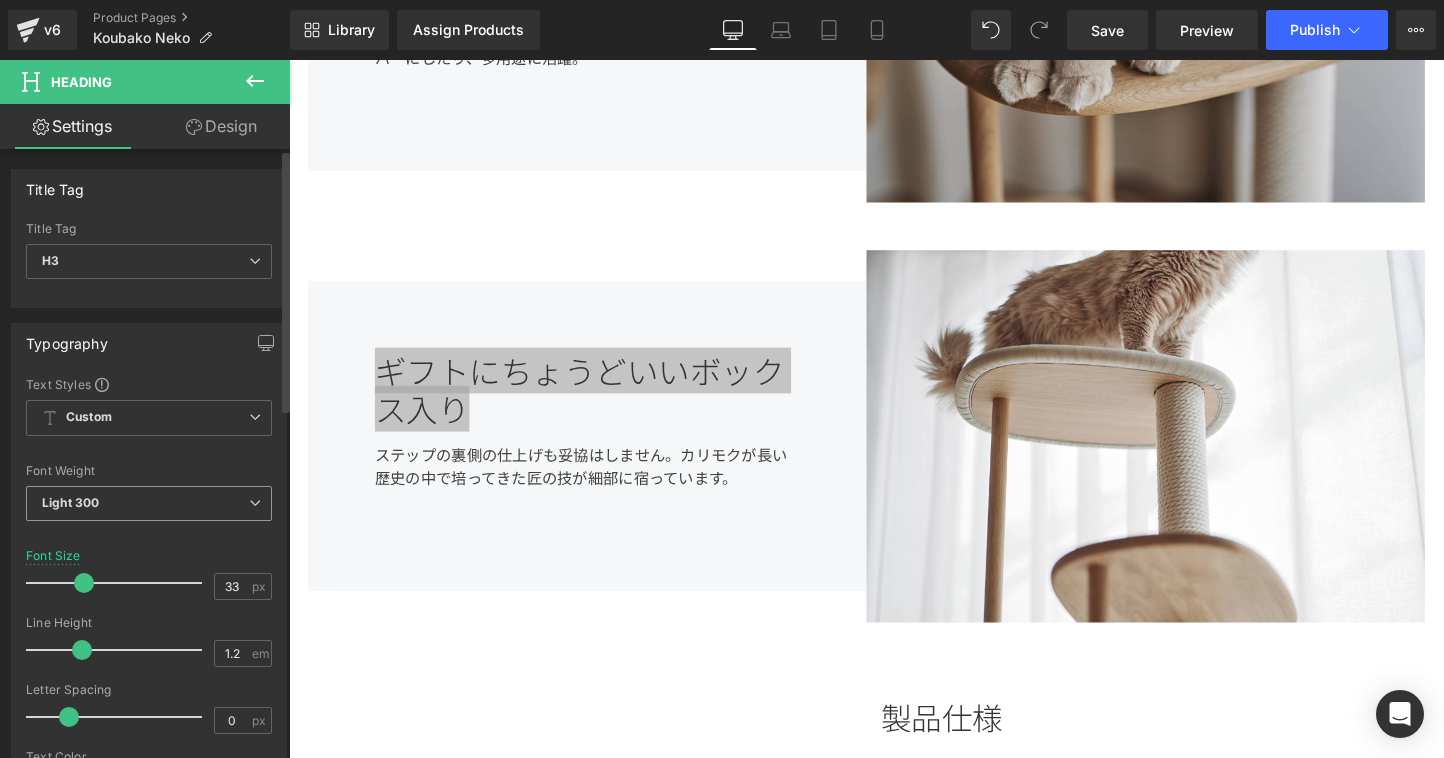 click on "Light 300" at bounding box center [149, 503] 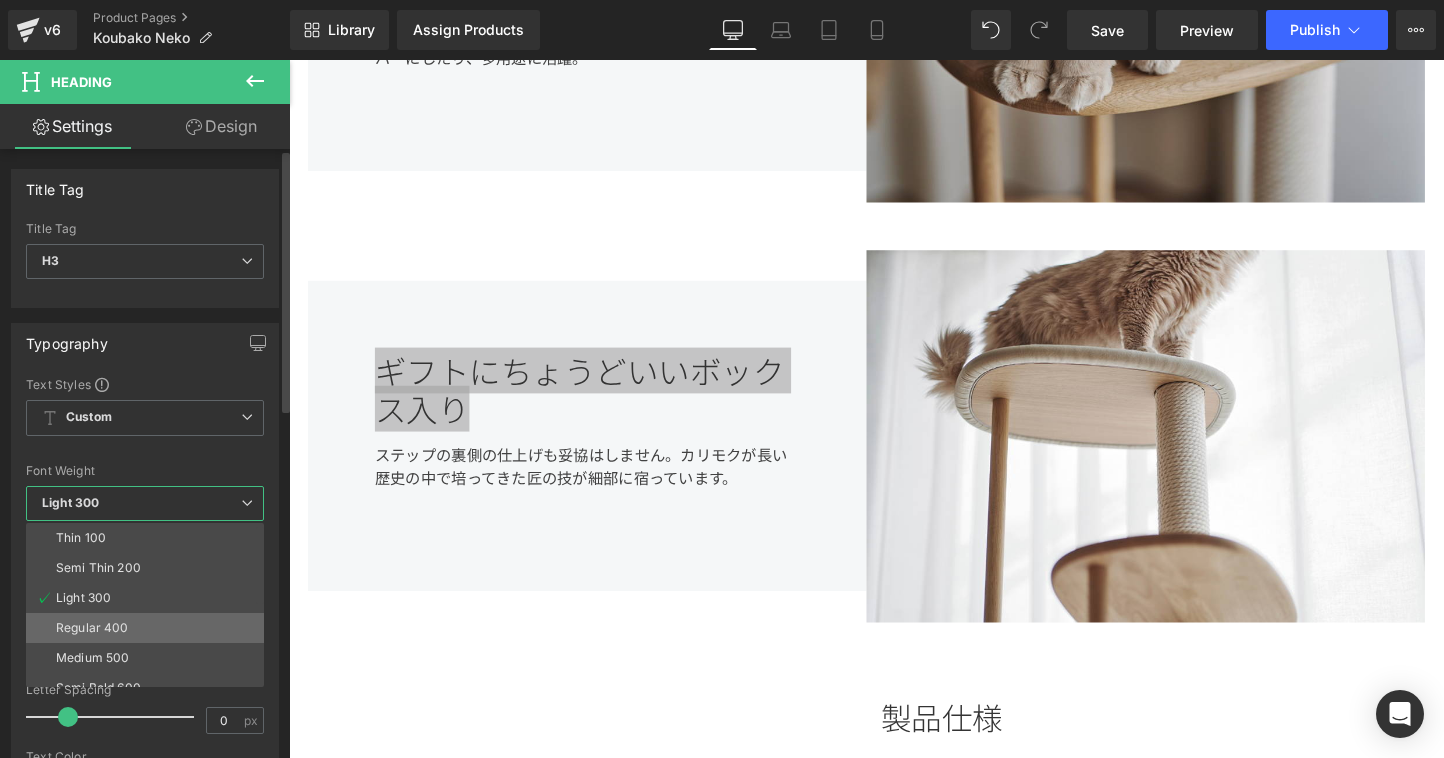 click on "Regular 400" at bounding box center [149, 628] 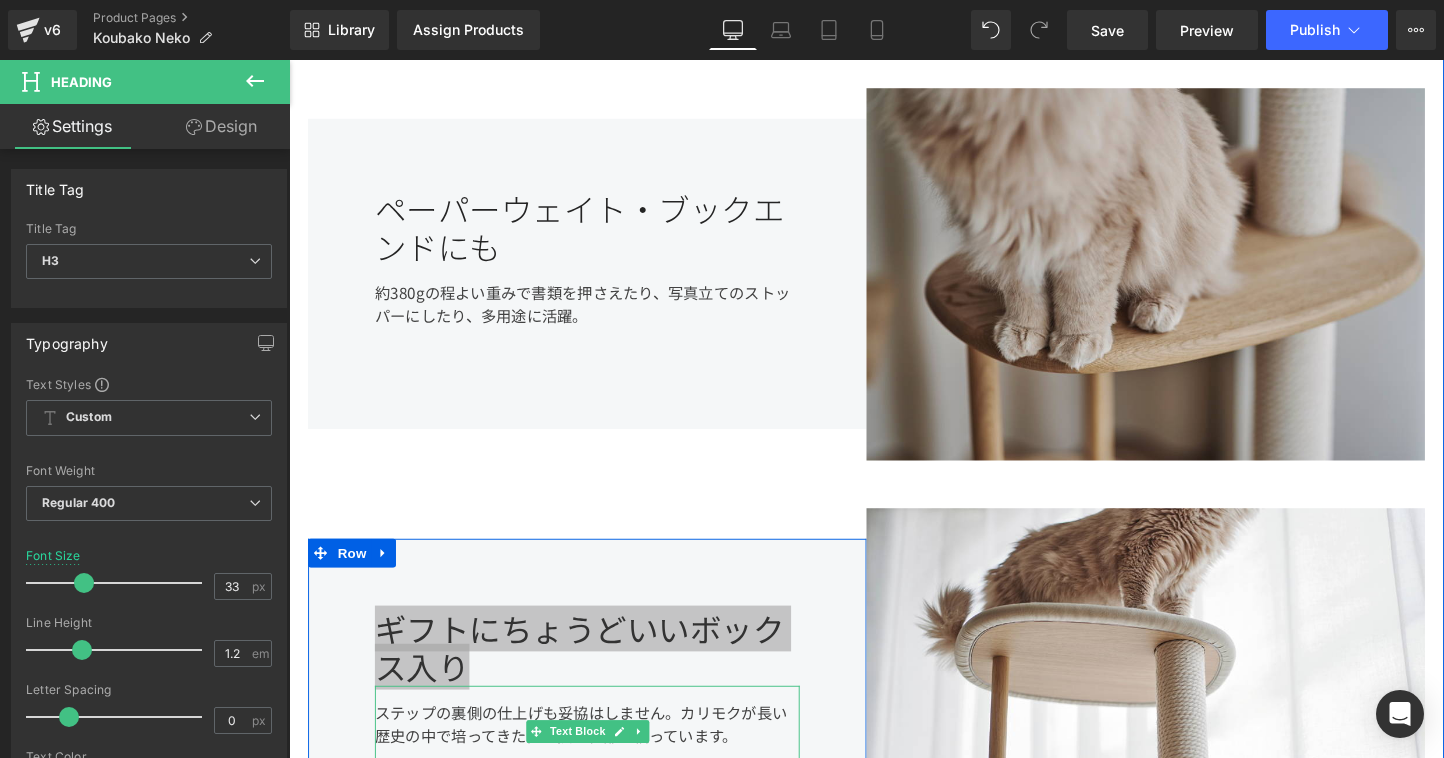 scroll, scrollTop: 1987, scrollLeft: 0, axis: vertical 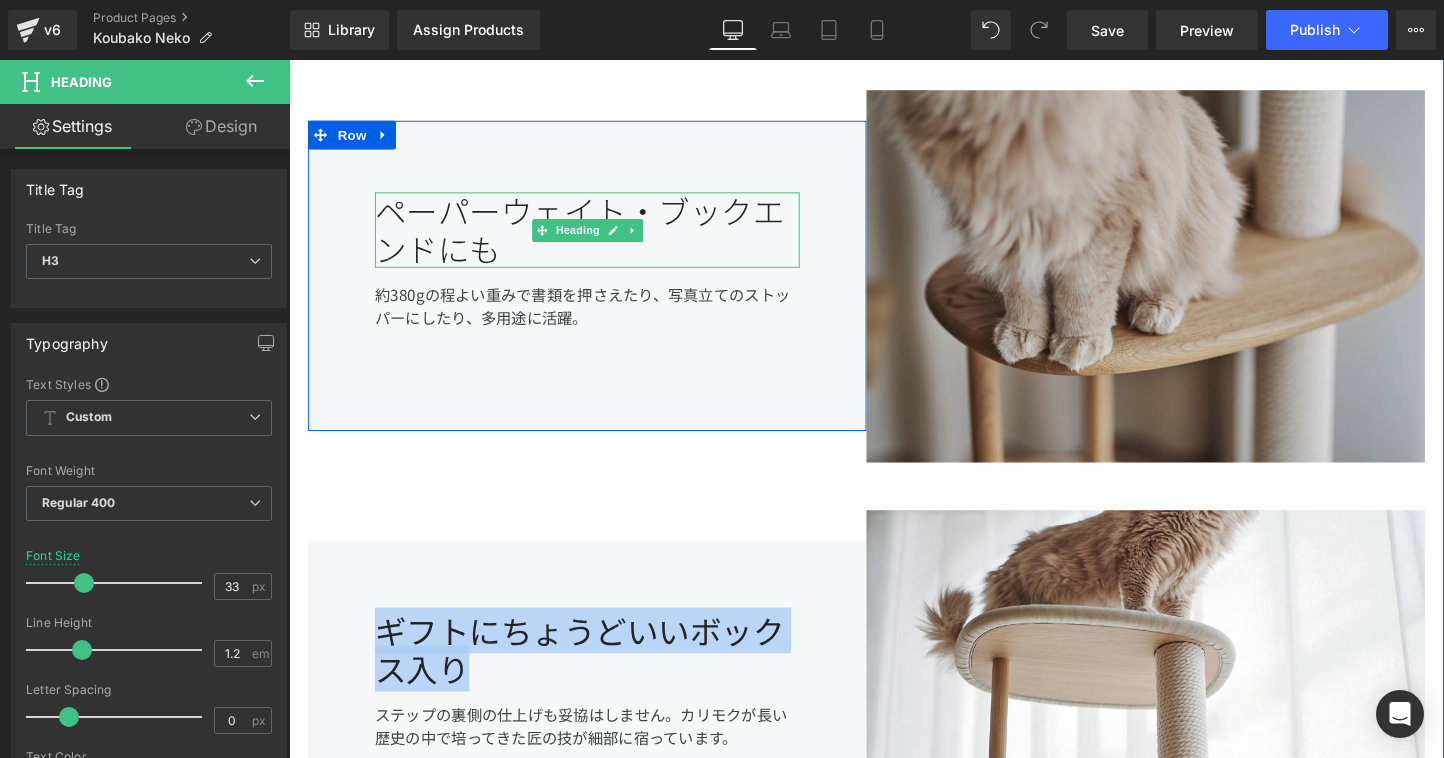 click on "ペーパーウェイト・ブックエンドにも" at bounding box center [601, 238] 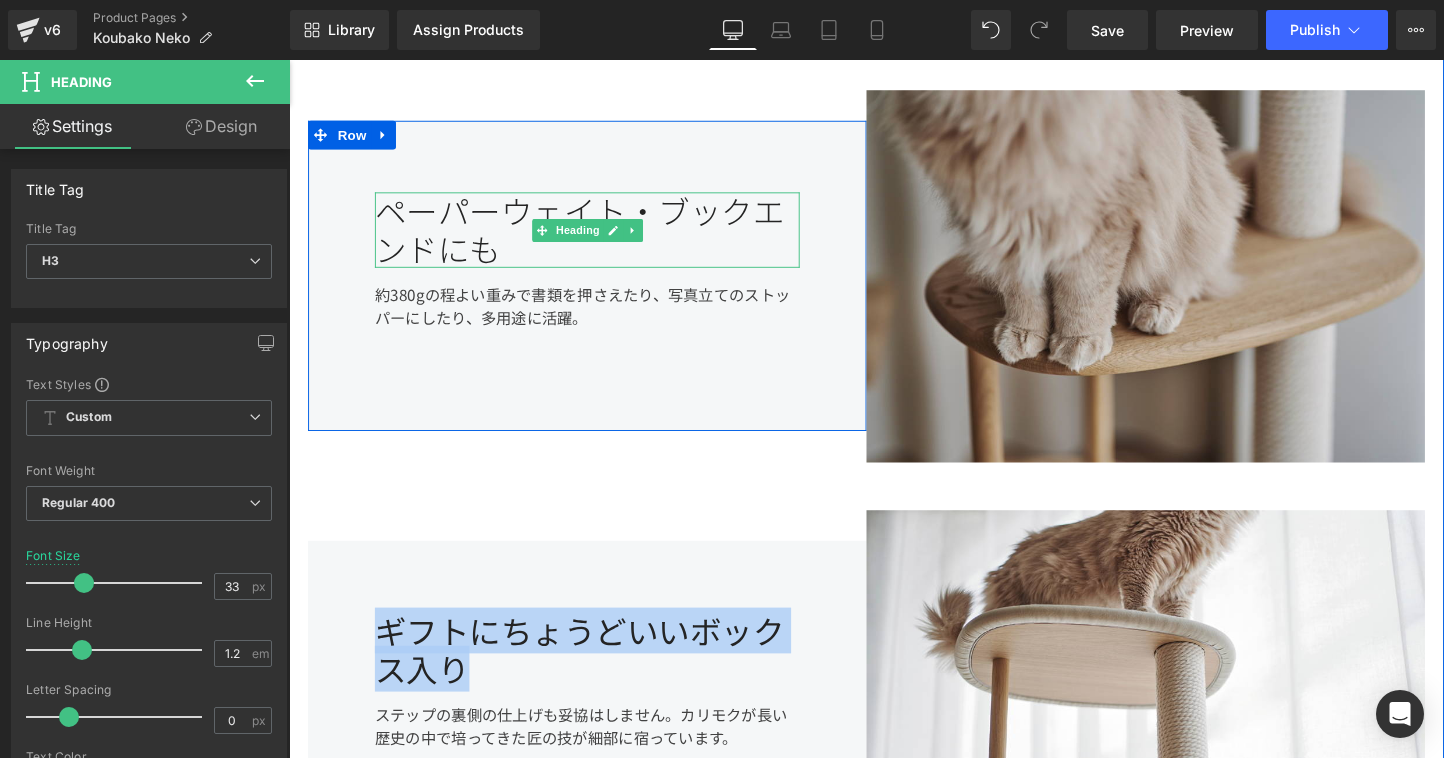 click on "ペーパーウェイト・ブックエンドにも" at bounding box center (601, 238) 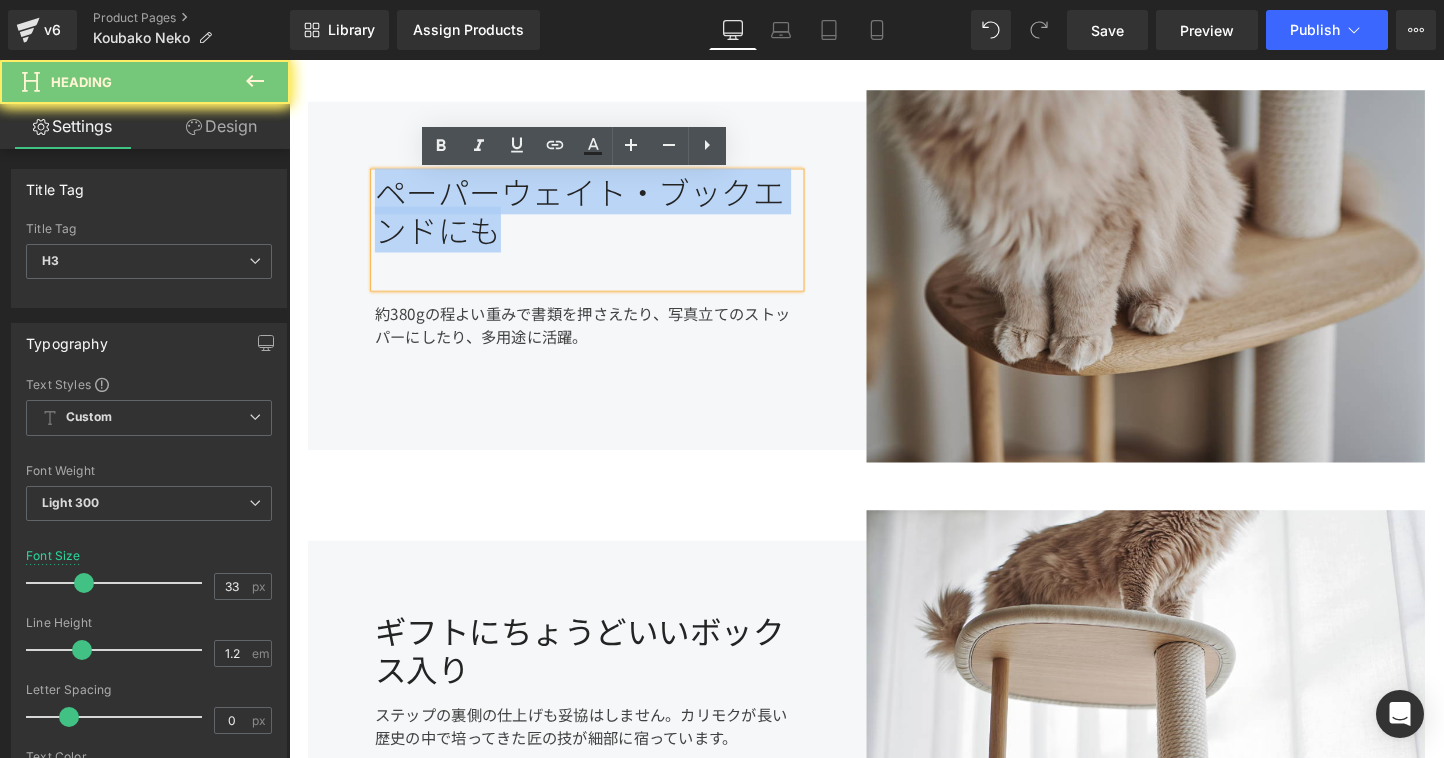 click on "ペーパーウェイト・ブックエンドにも" at bounding box center [601, 238] 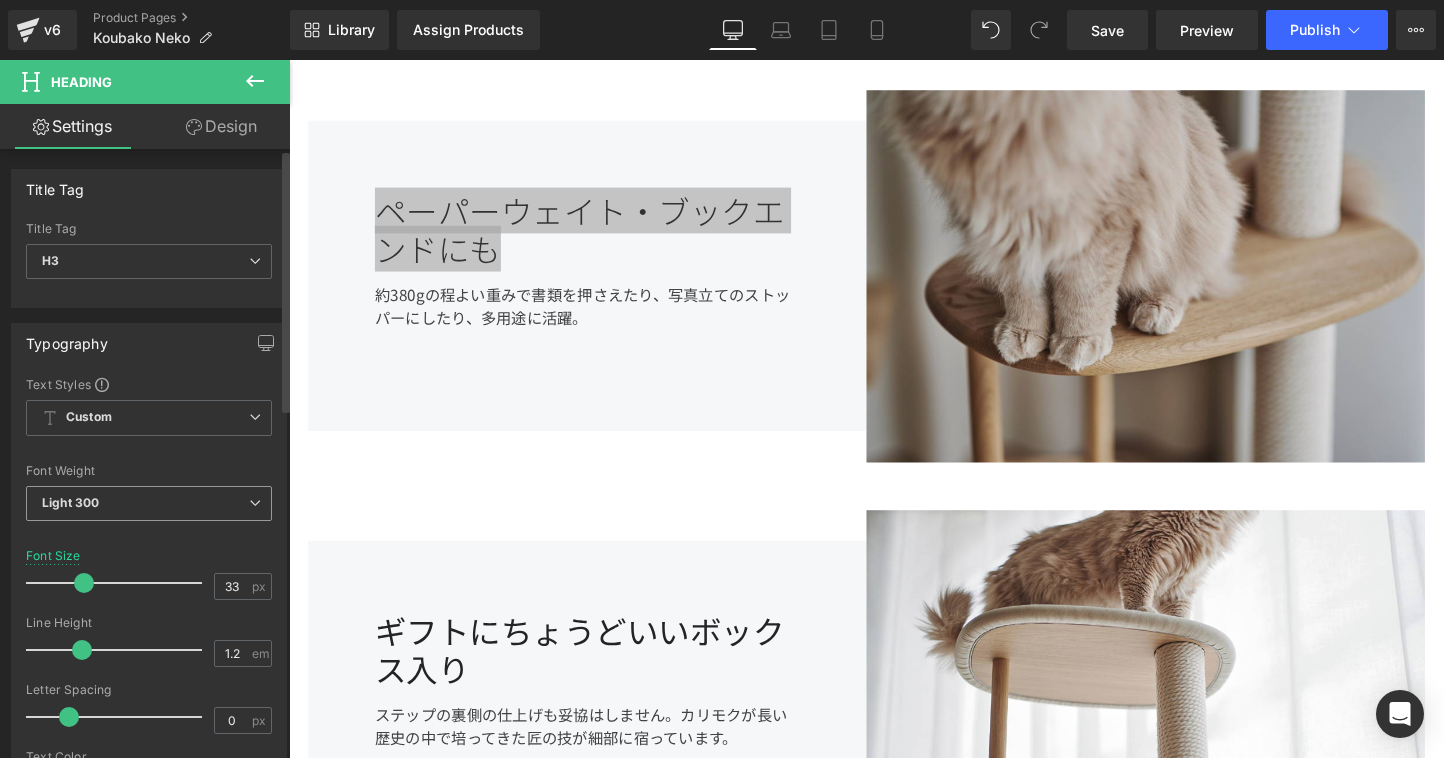 click on "Light 300" at bounding box center [149, 503] 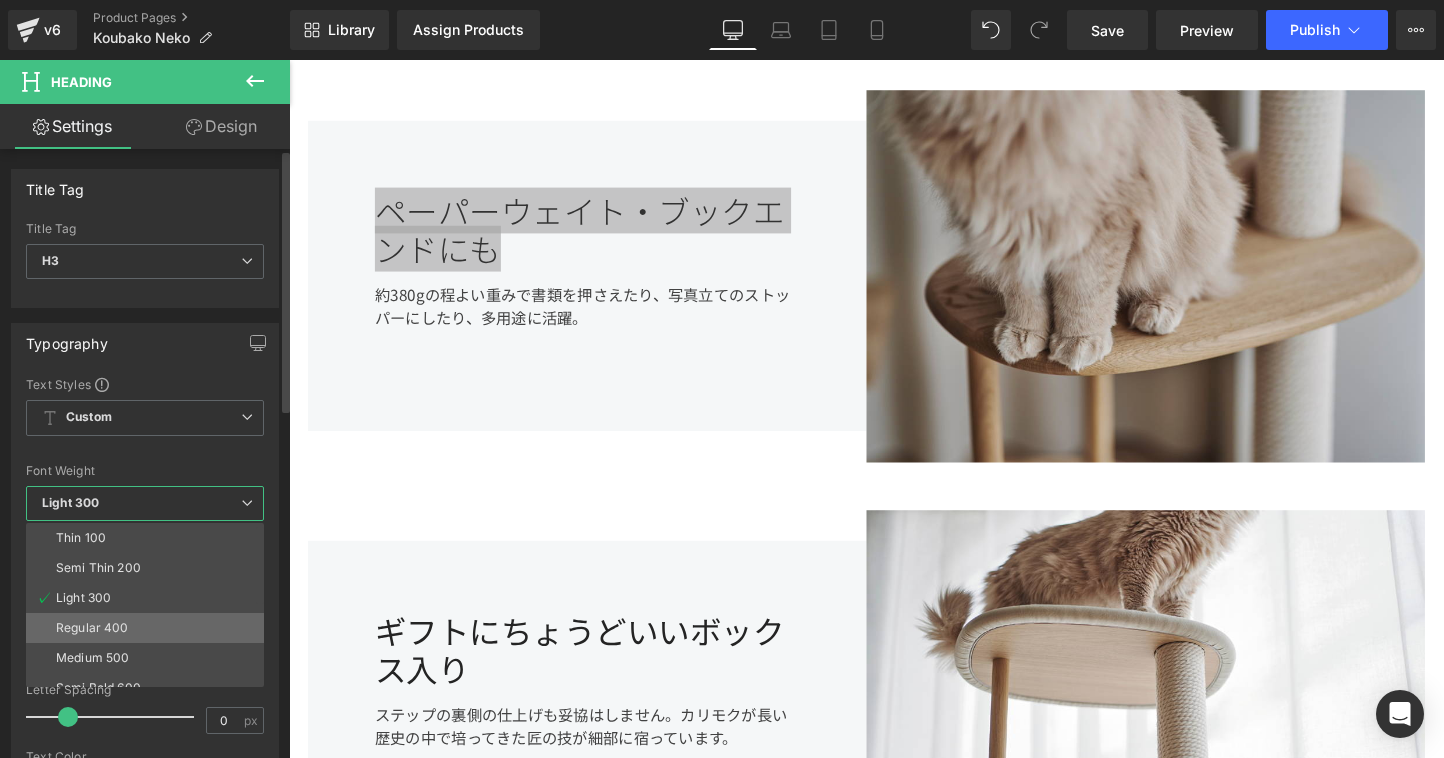 click on "Regular 400" at bounding box center (149, 628) 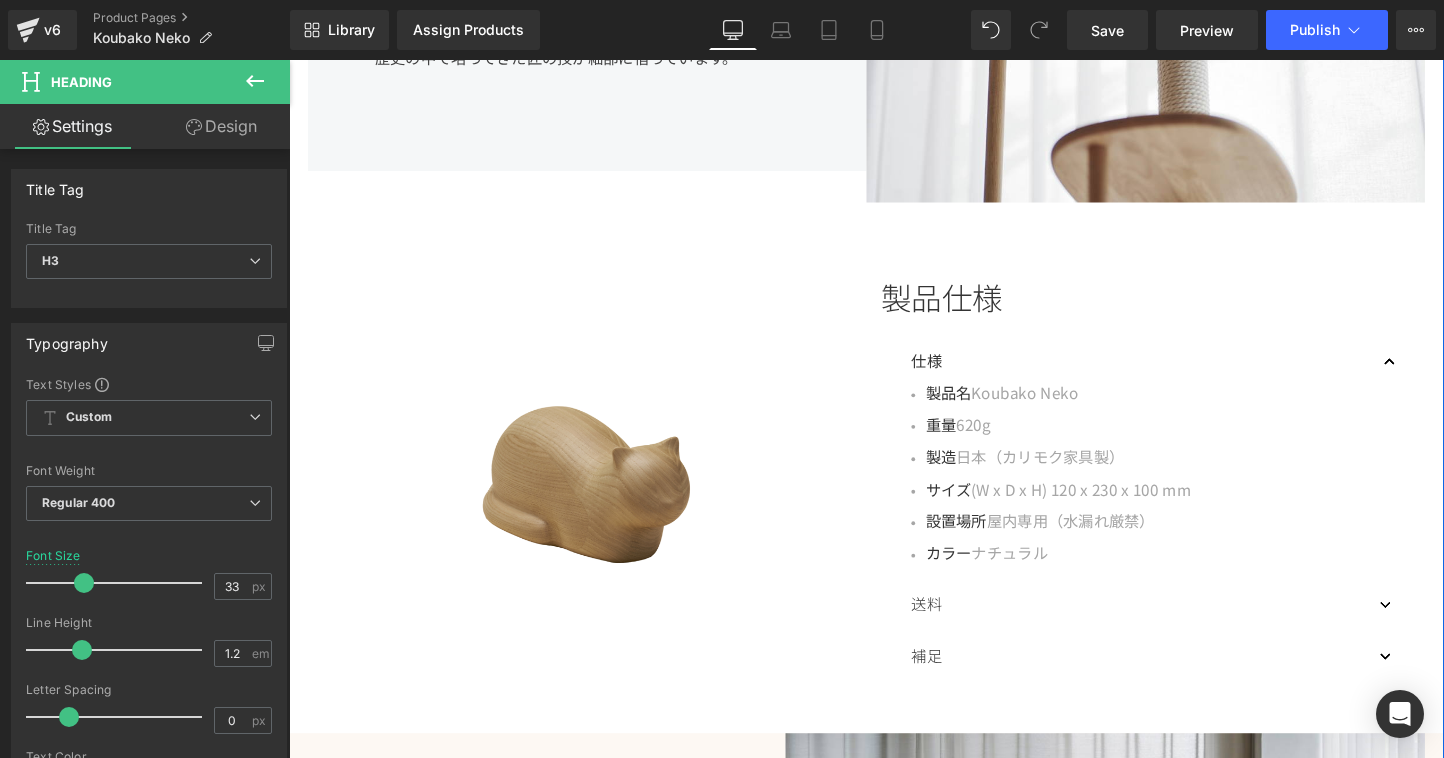 scroll, scrollTop: 2839, scrollLeft: 0, axis: vertical 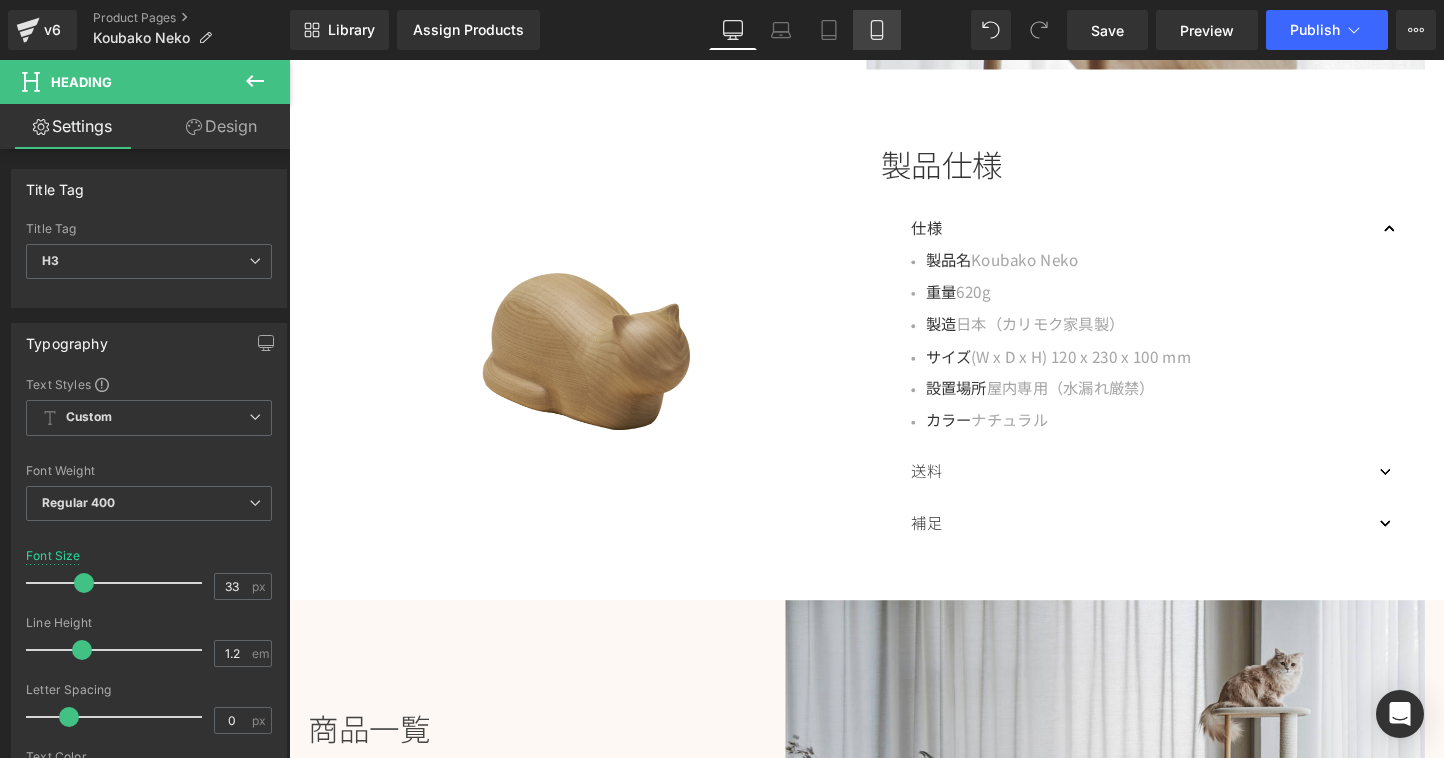 click on "Mobile" at bounding box center (877, 30) 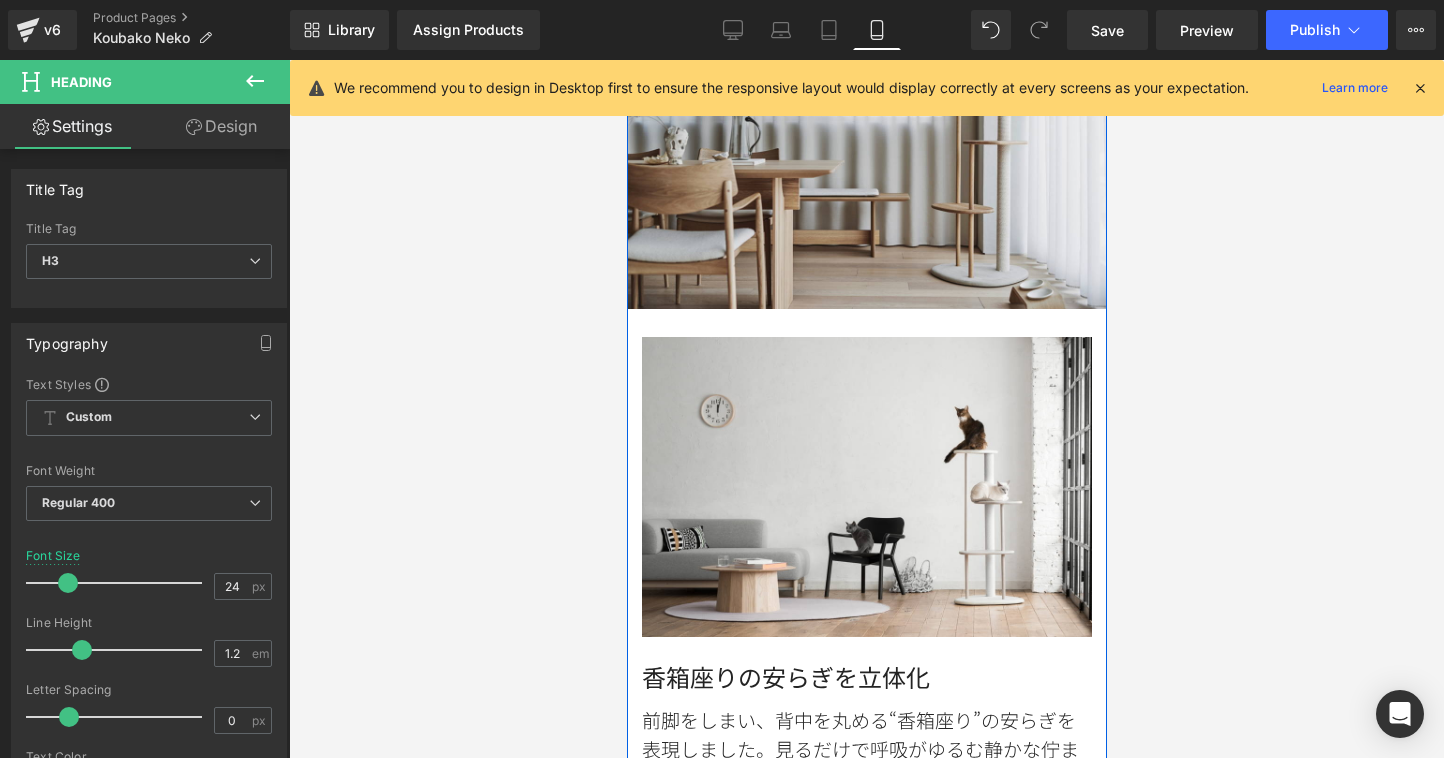 scroll, scrollTop: 1261, scrollLeft: 0, axis: vertical 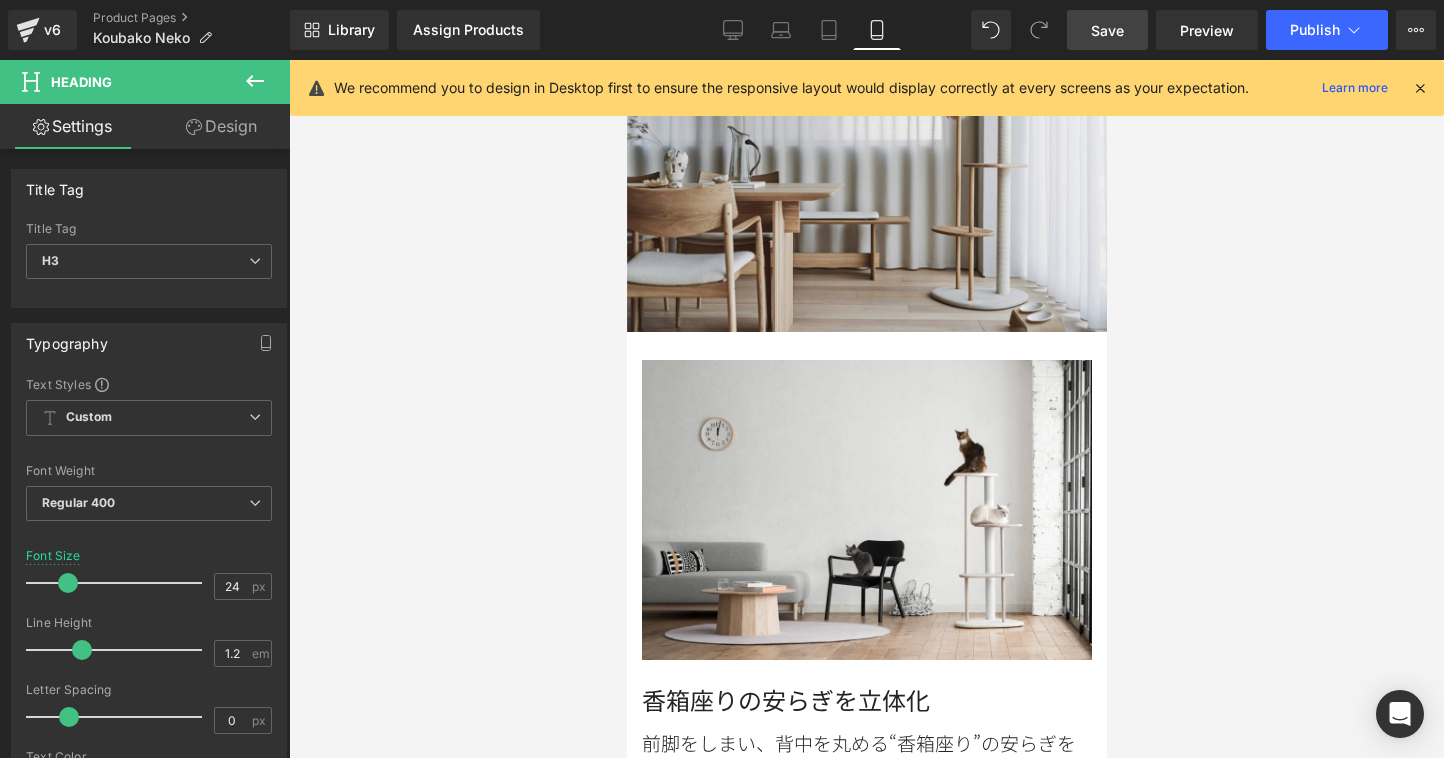 click on "Save" at bounding box center (1107, 30) 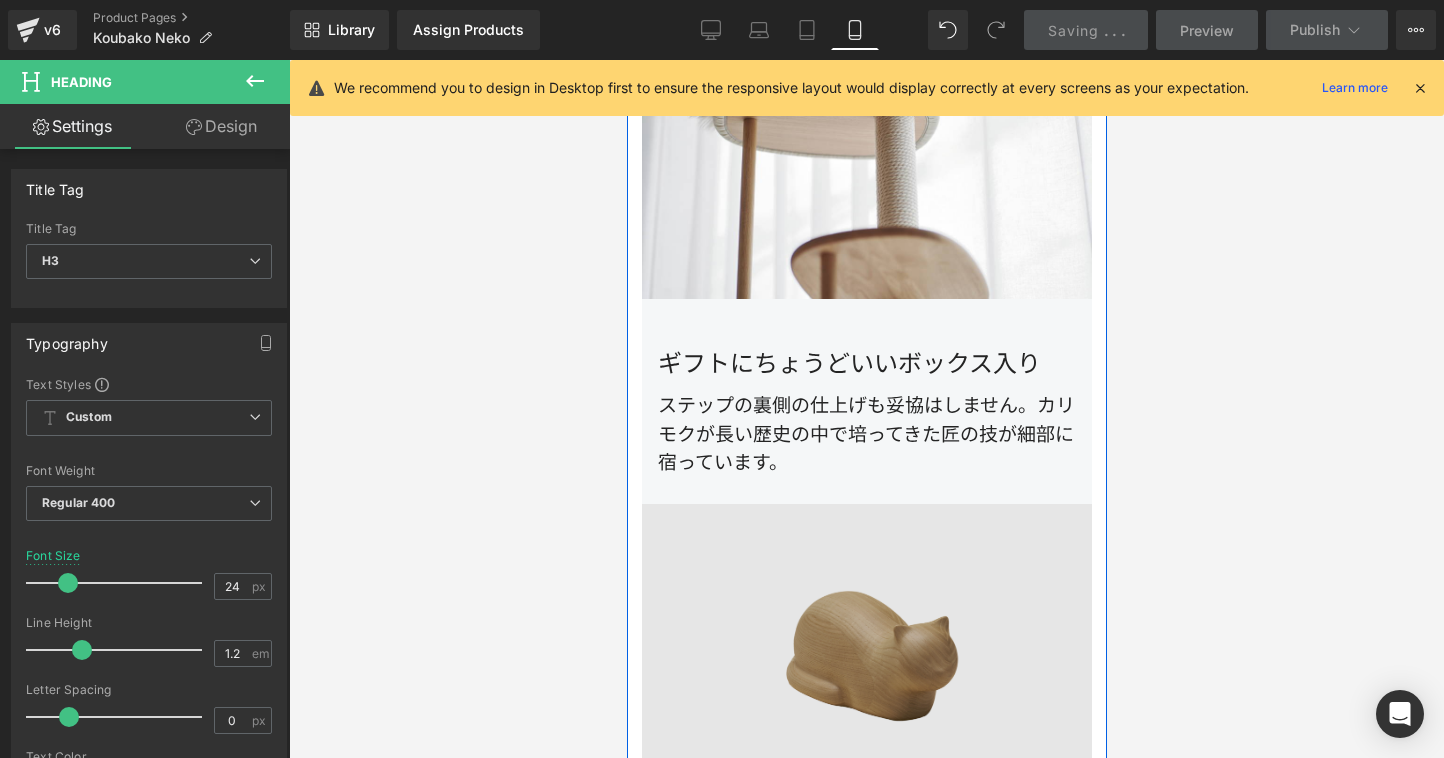 scroll, scrollTop: 4592, scrollLeft: 0, axis: vertical 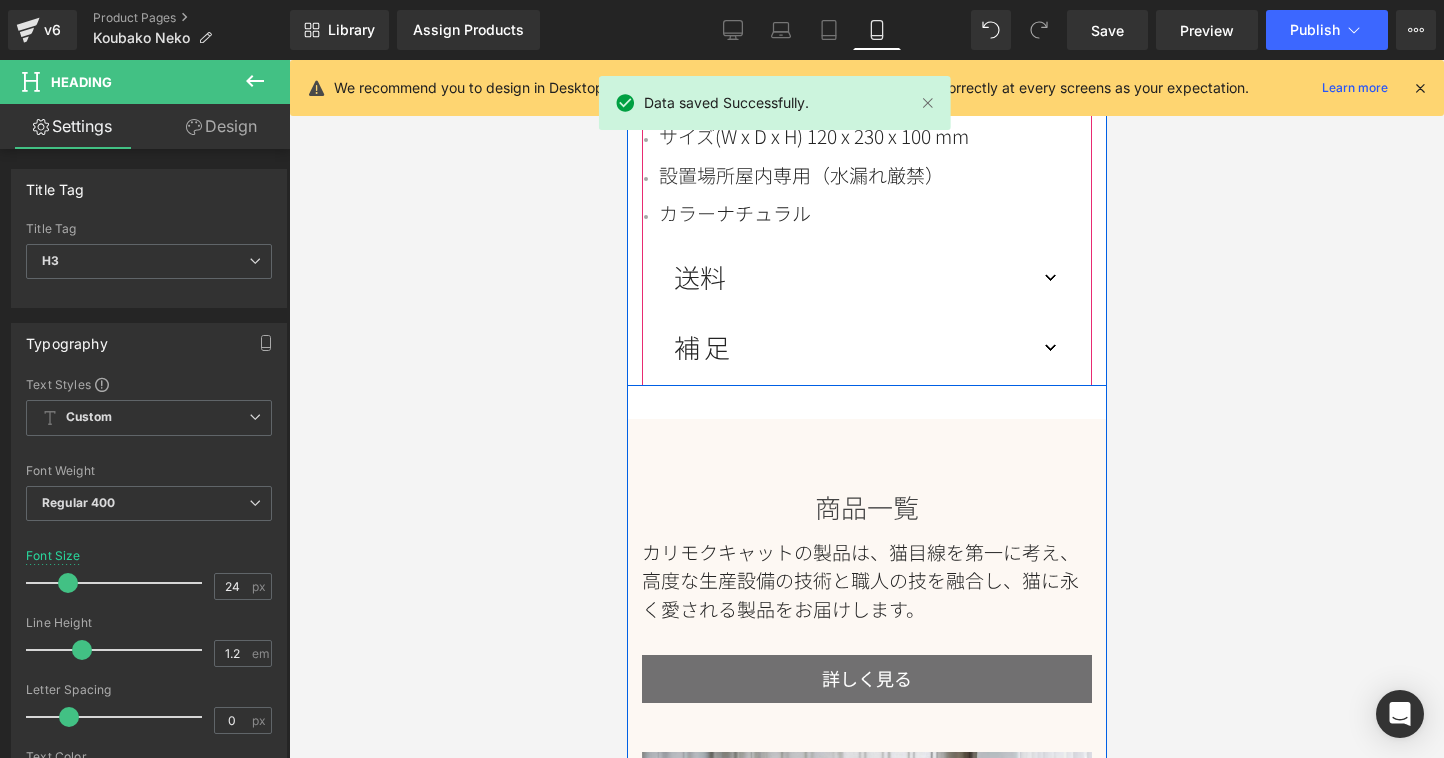 click at bounding box center [1051, 355] 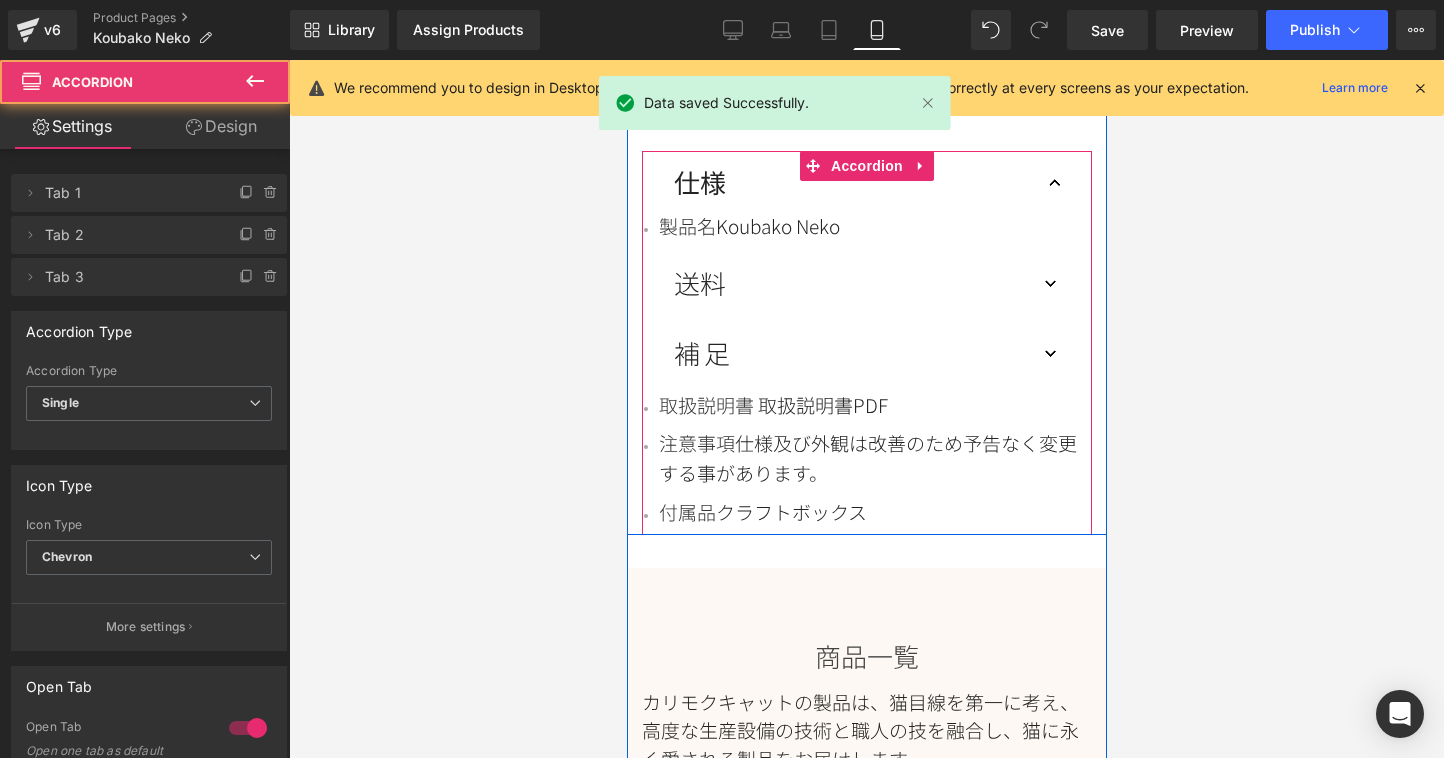 scroll, scrollTop: 4354, scrollLeft: 0, axis: vertical 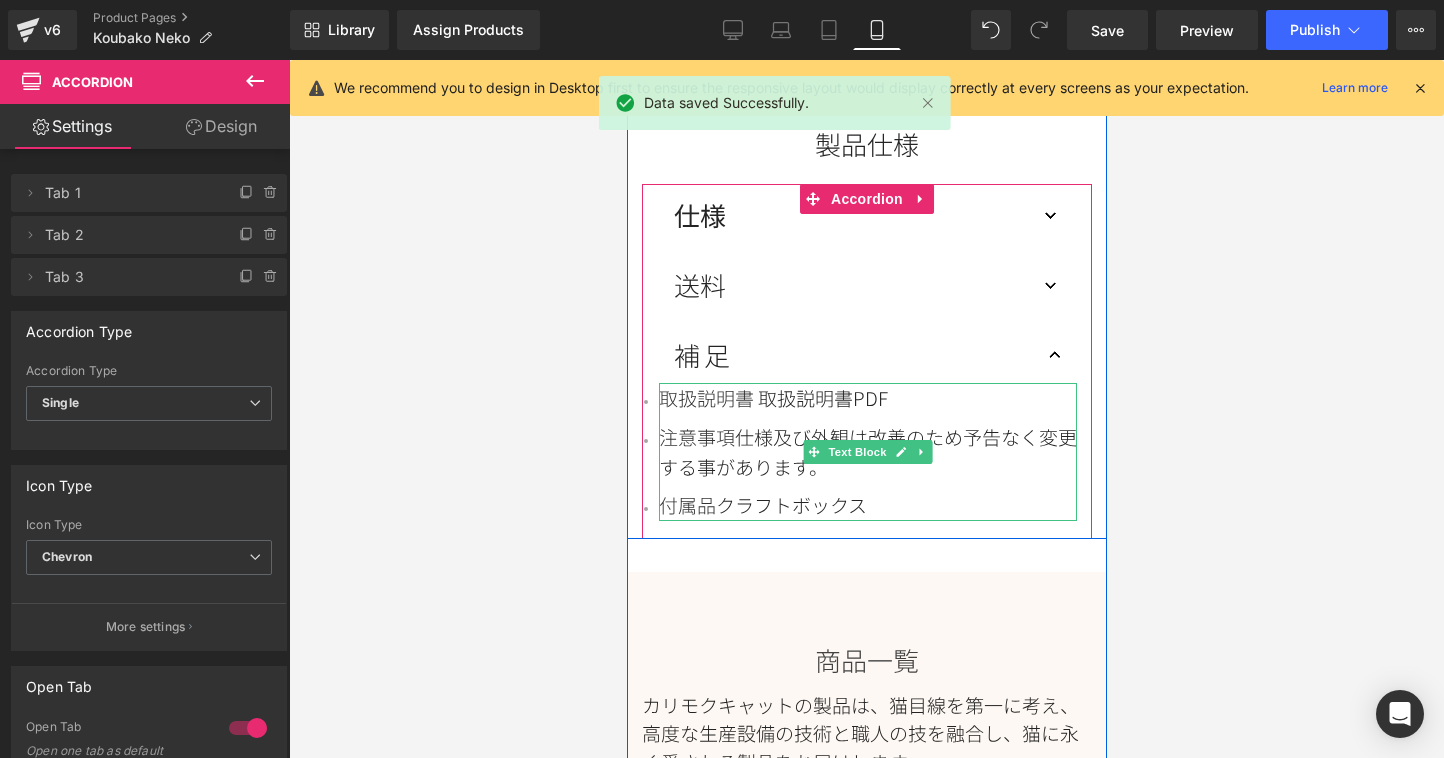 click on "取扱説明書     取扱説明書PDF" at bounding box center (867, 398) 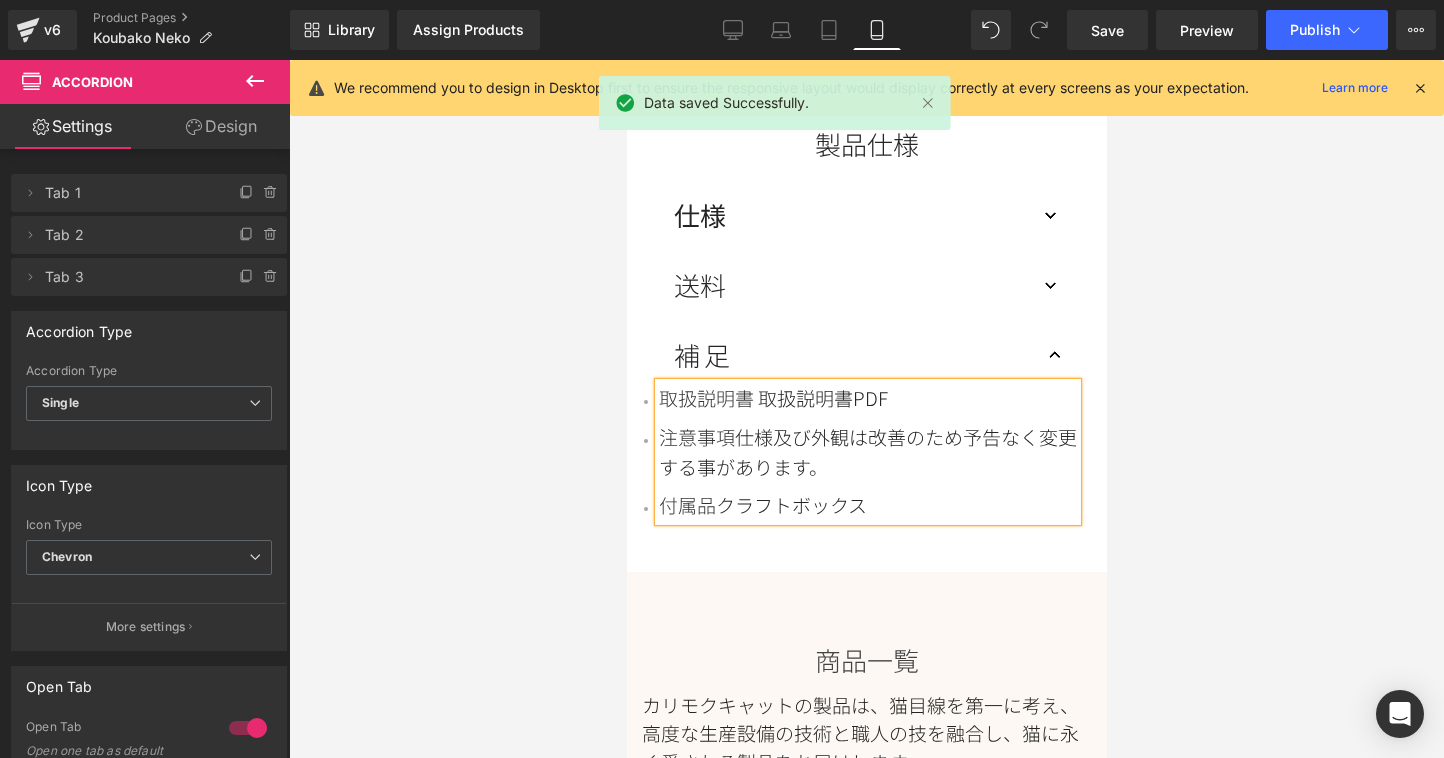 click on "取扱説明書     取扱説明書PDF" at bounding box center [867, 398] 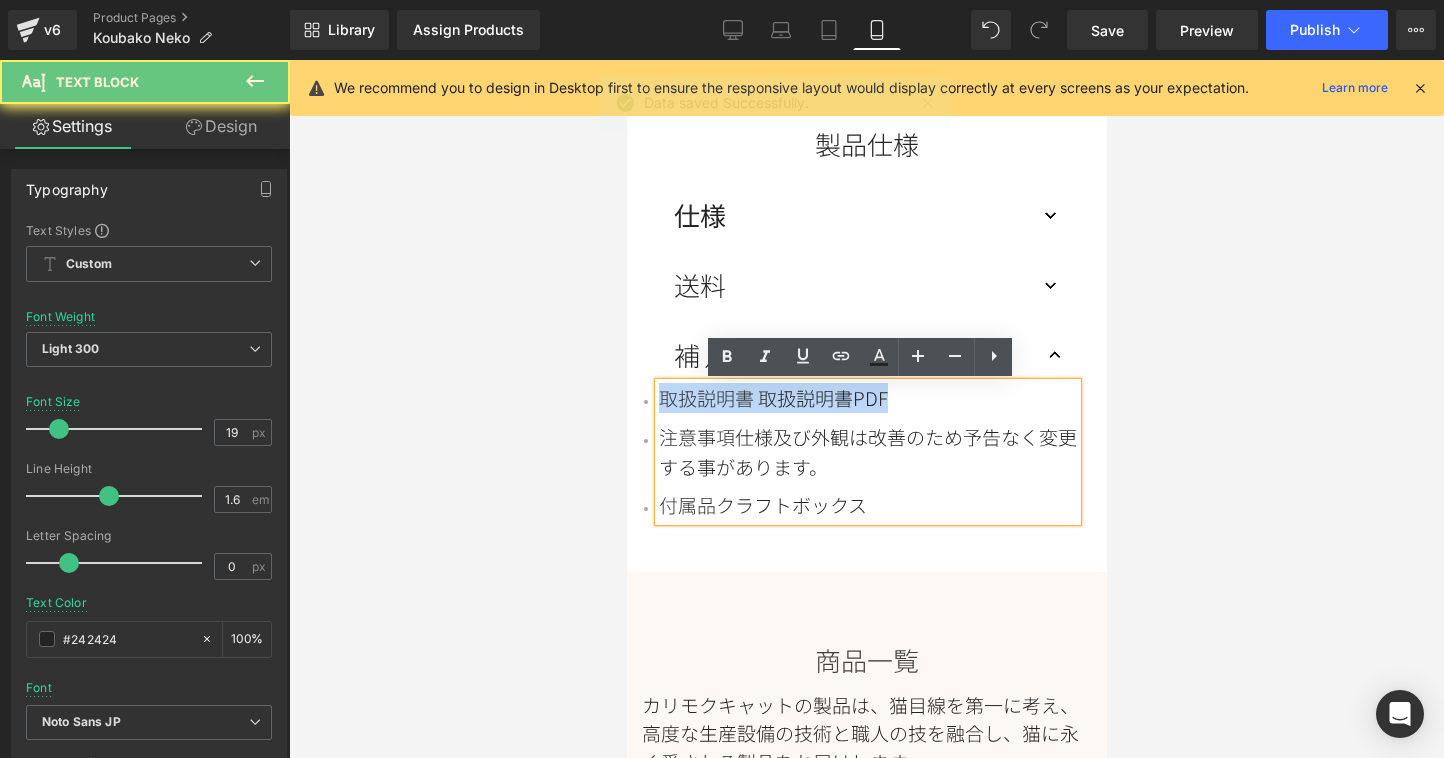 click on "取扱説明書     取扱説明書PDF" at bounding box center (867, 398) 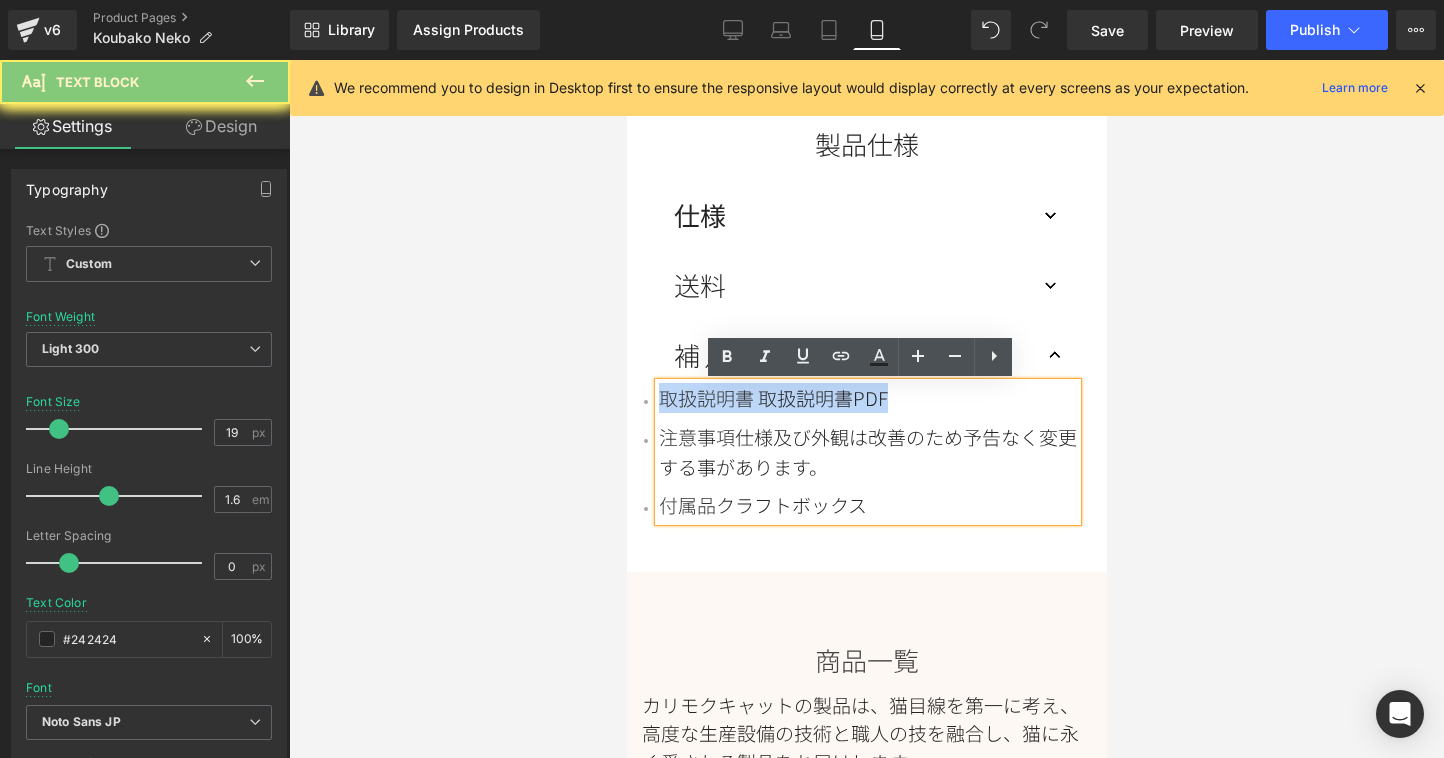 click on "取扱説明書     取扱説明書PDF" at bounding box center [867, 398] 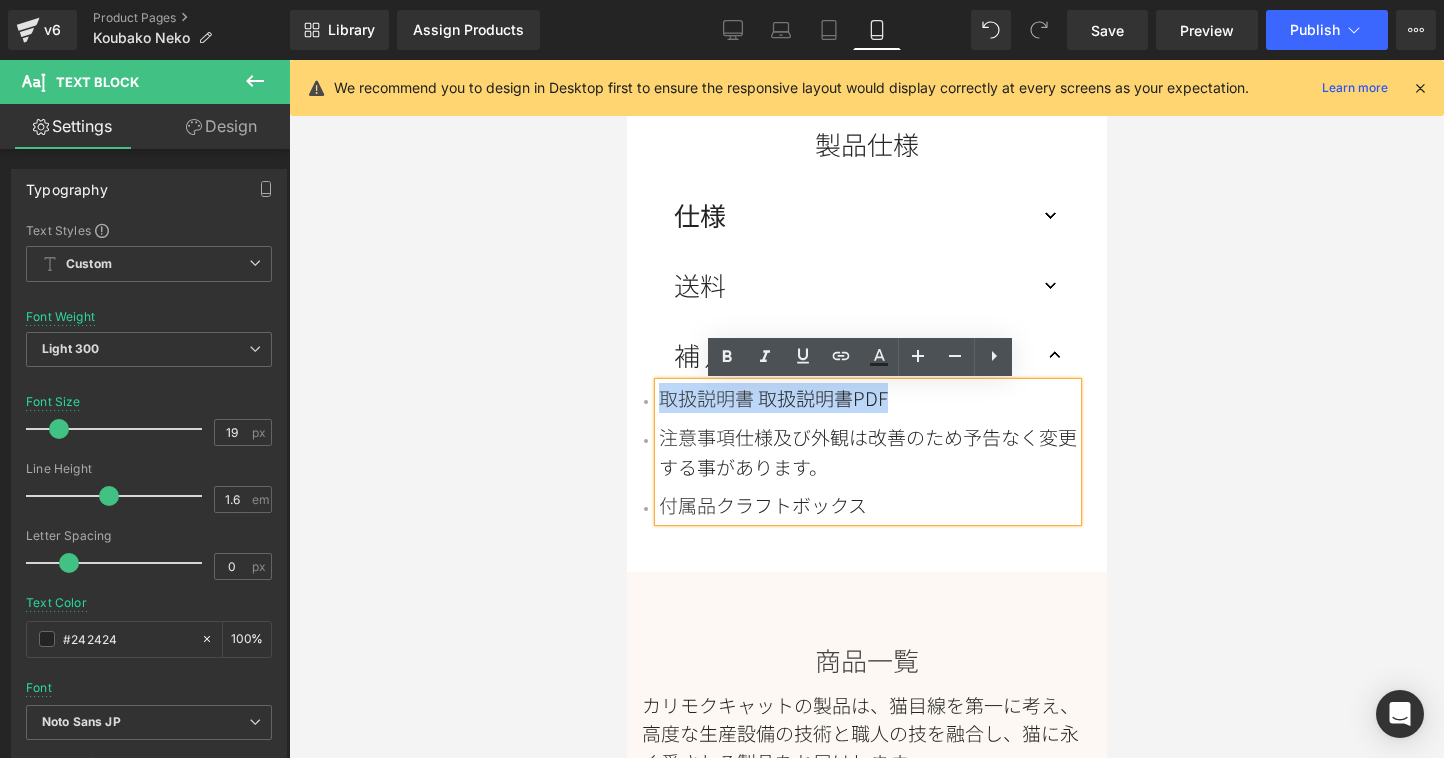 type 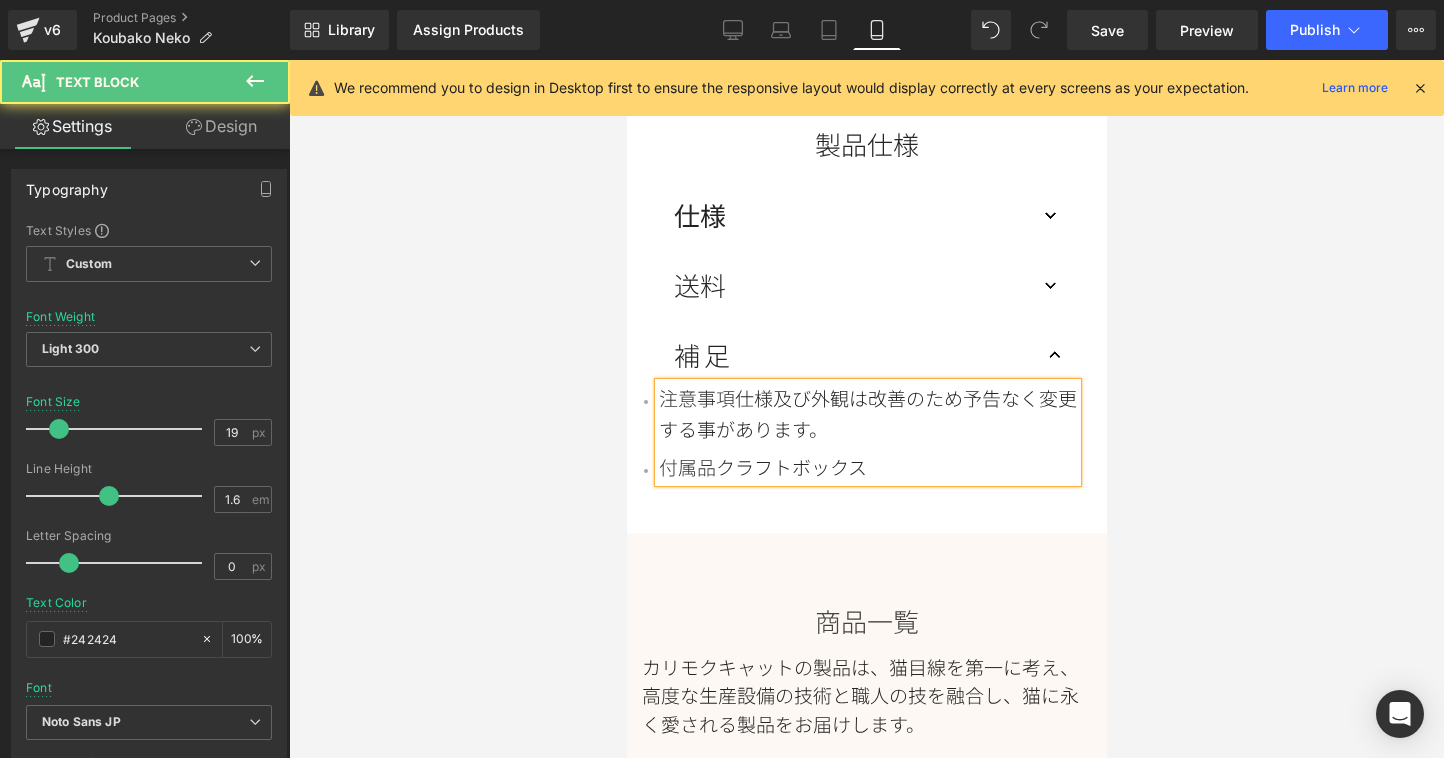 click on "付属品   クラフトボックス" at bounding box center (867, 467) 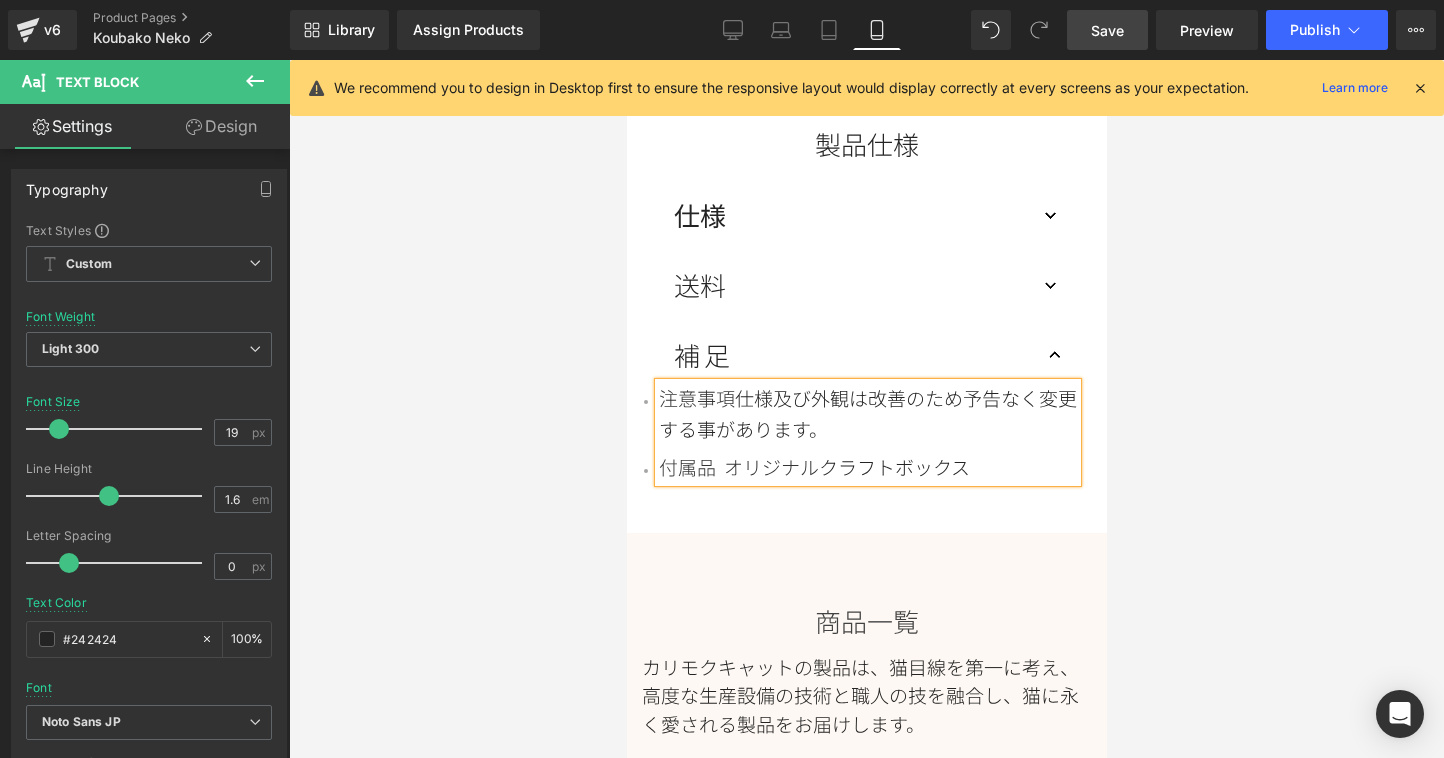 click on "Save" at bounding box center (1107, 30) 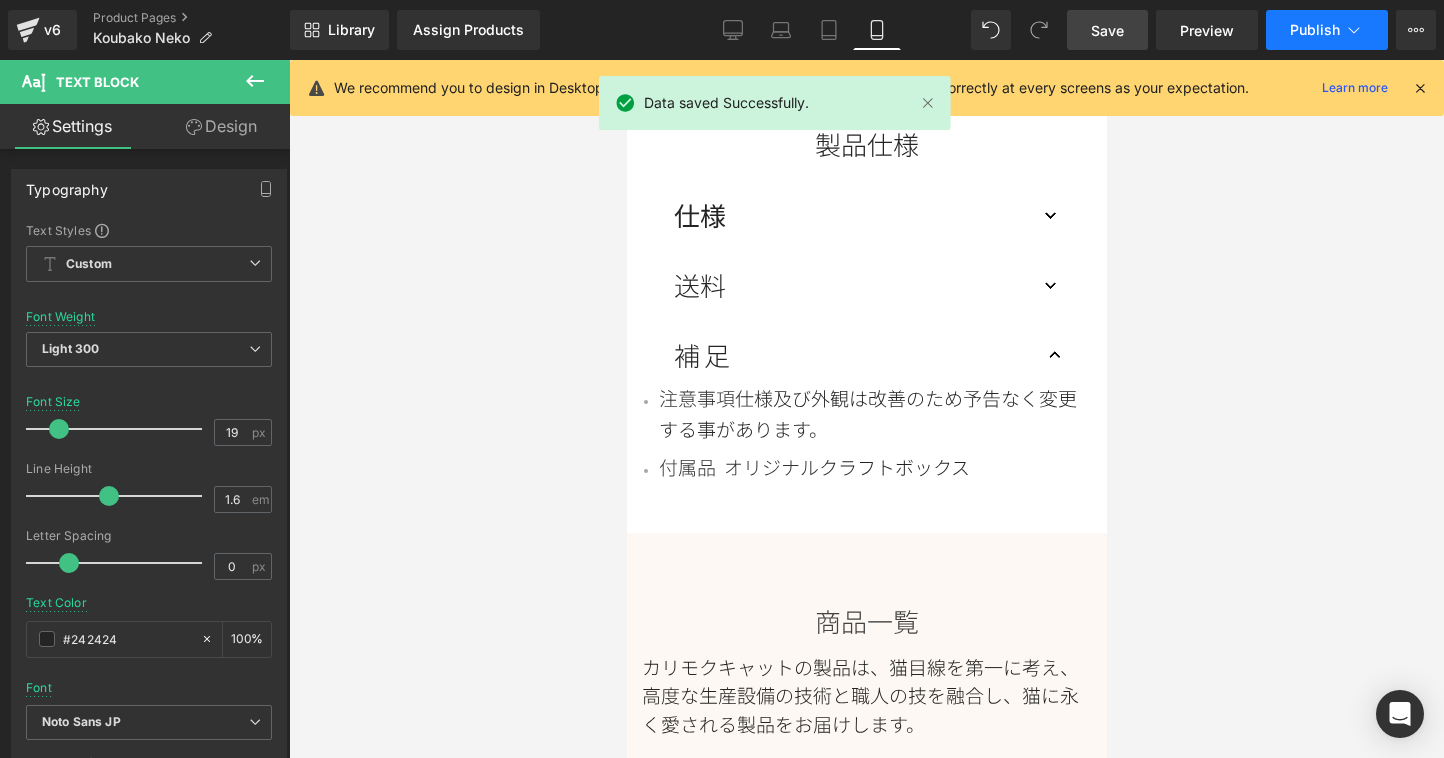 click on "Publish" at bounding box center (1315, 30) 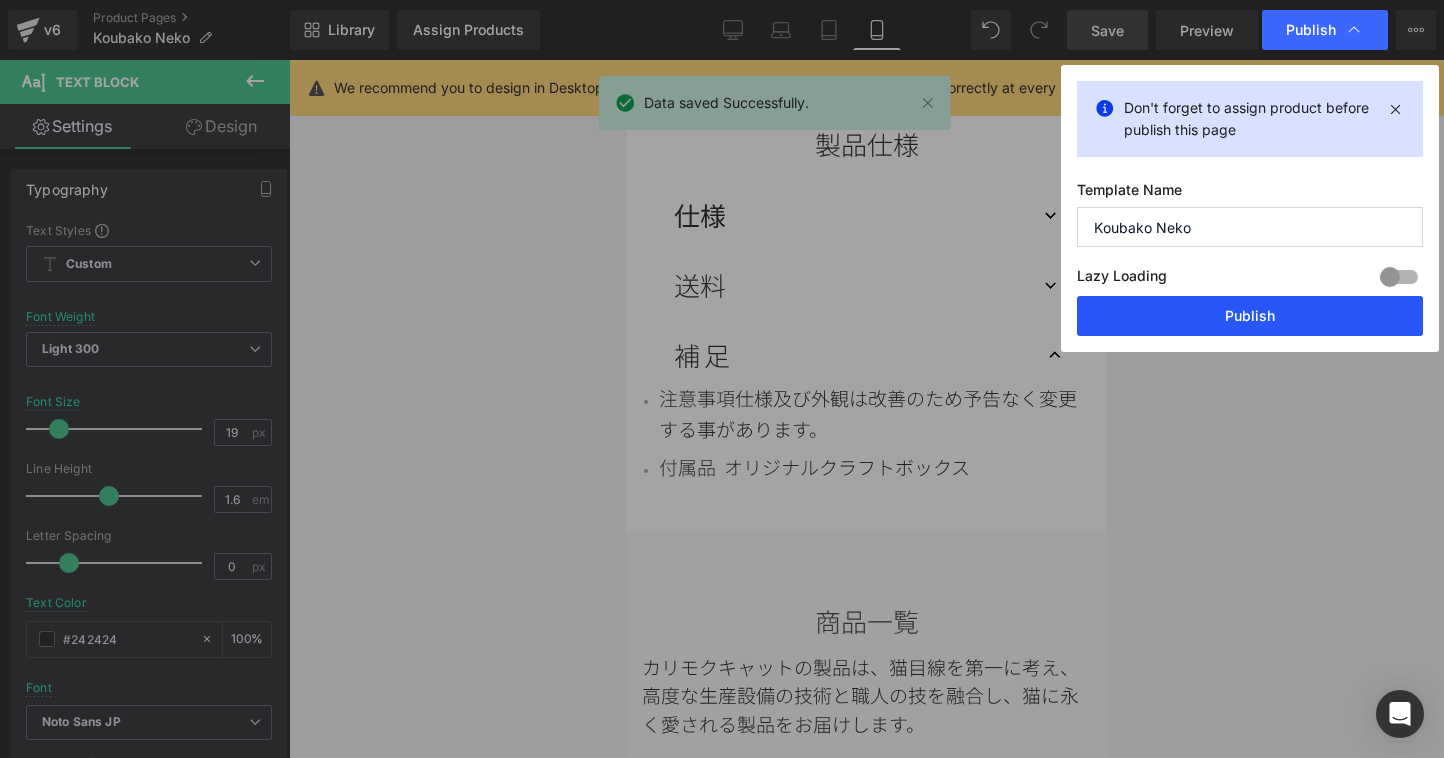 click on "Publish" at bounding box center (1250, 316) 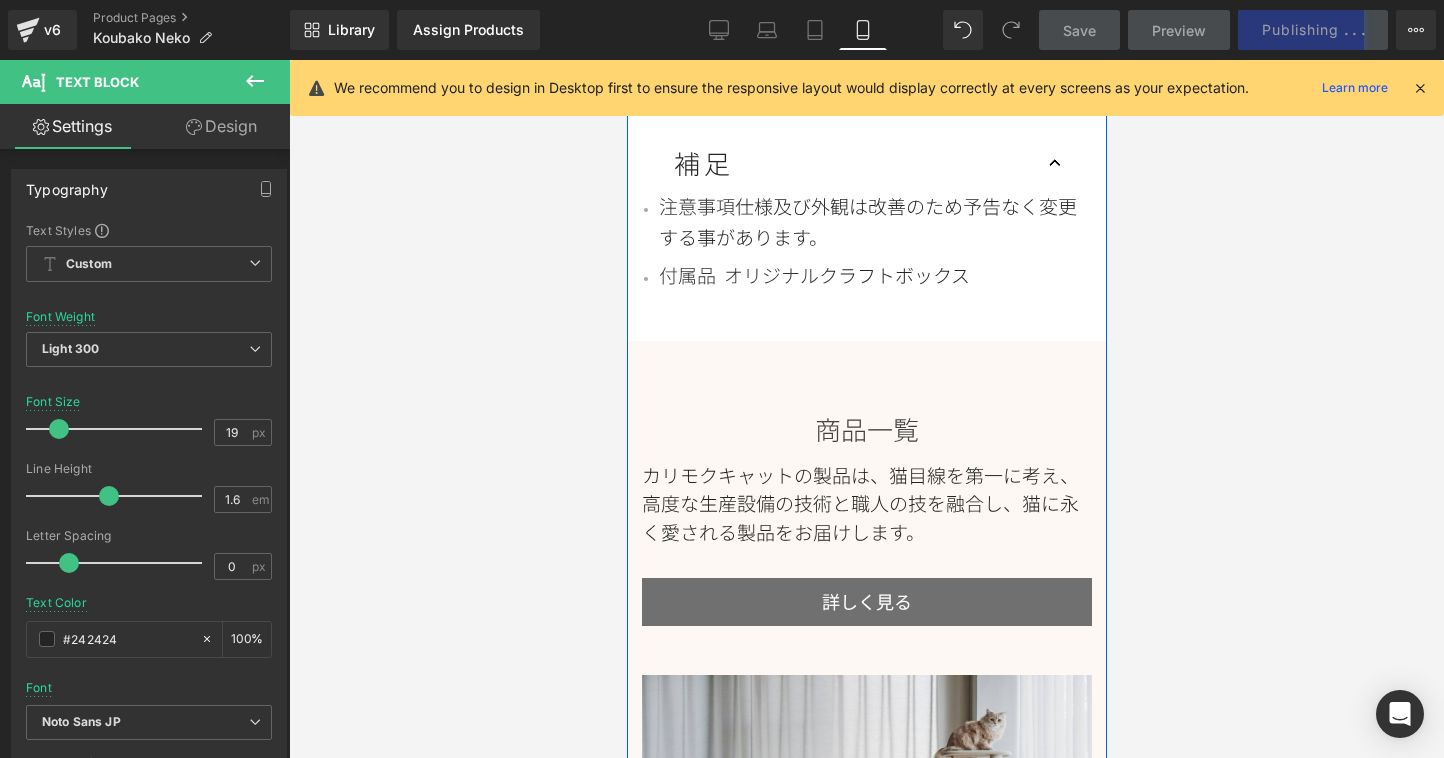 scroll, scrollTop: 4424, scrollLeft: 0, axis: vertical 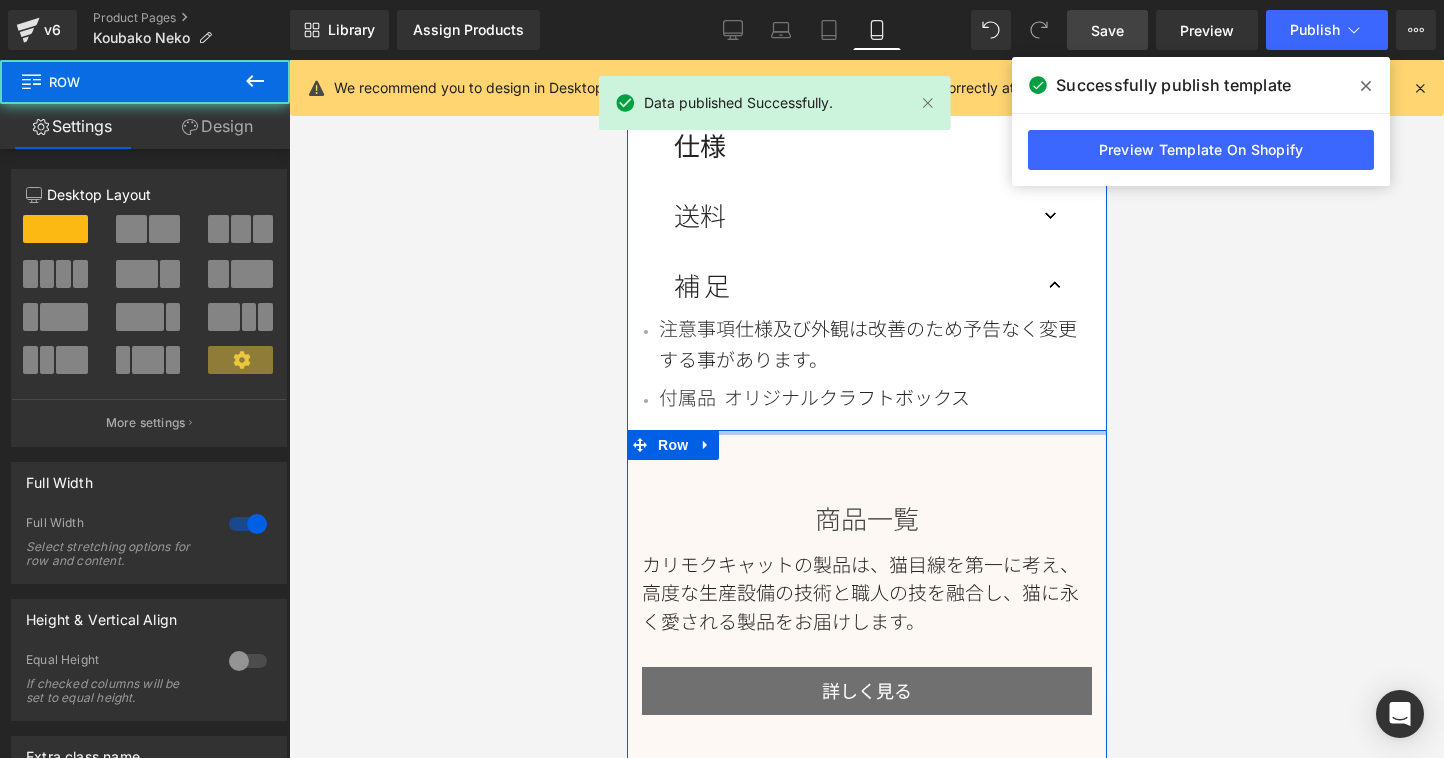 drag, startPoint x: 890, startPoint y: 436, endPoint x: 895, endPoint y: 416, distance: 20.615528 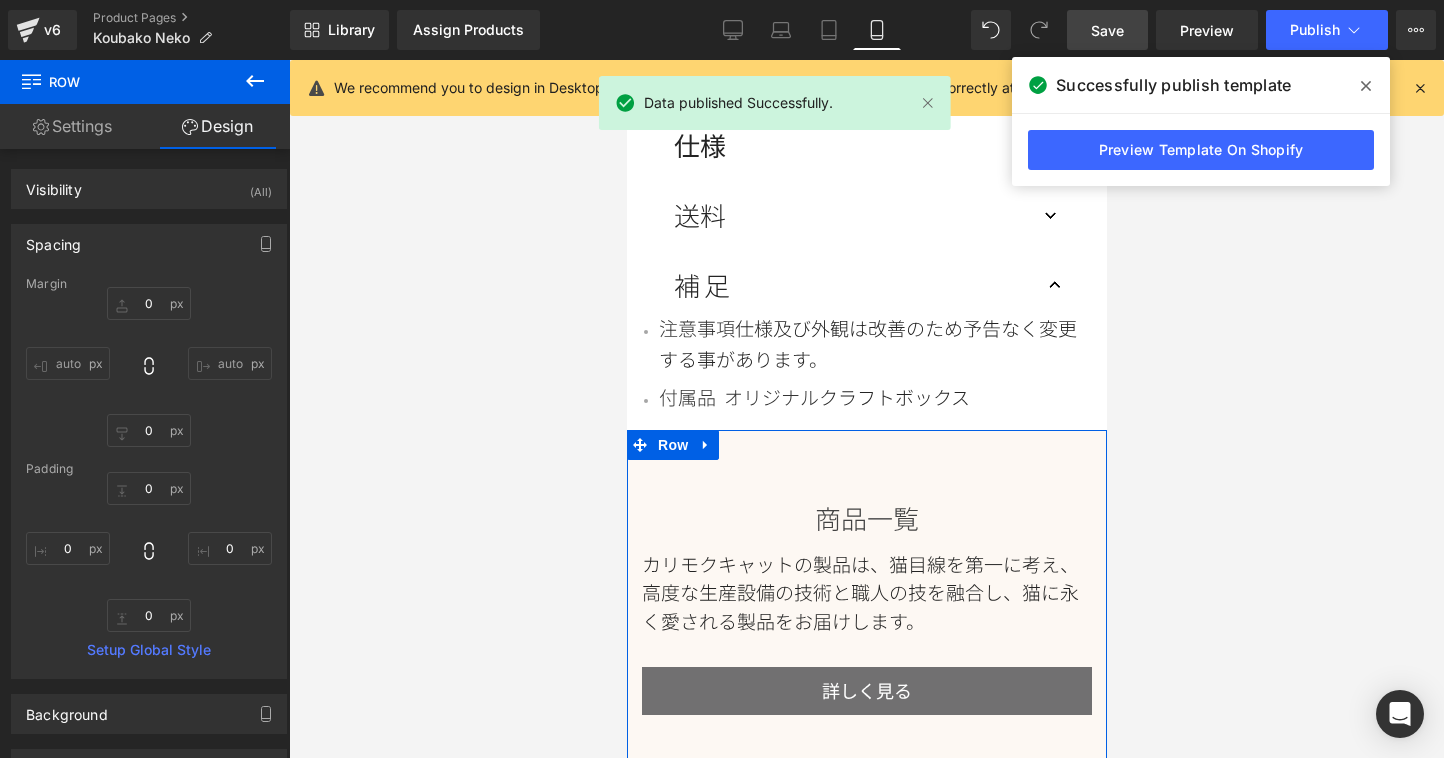 click on "Save" at bounding box center (1107, 30) 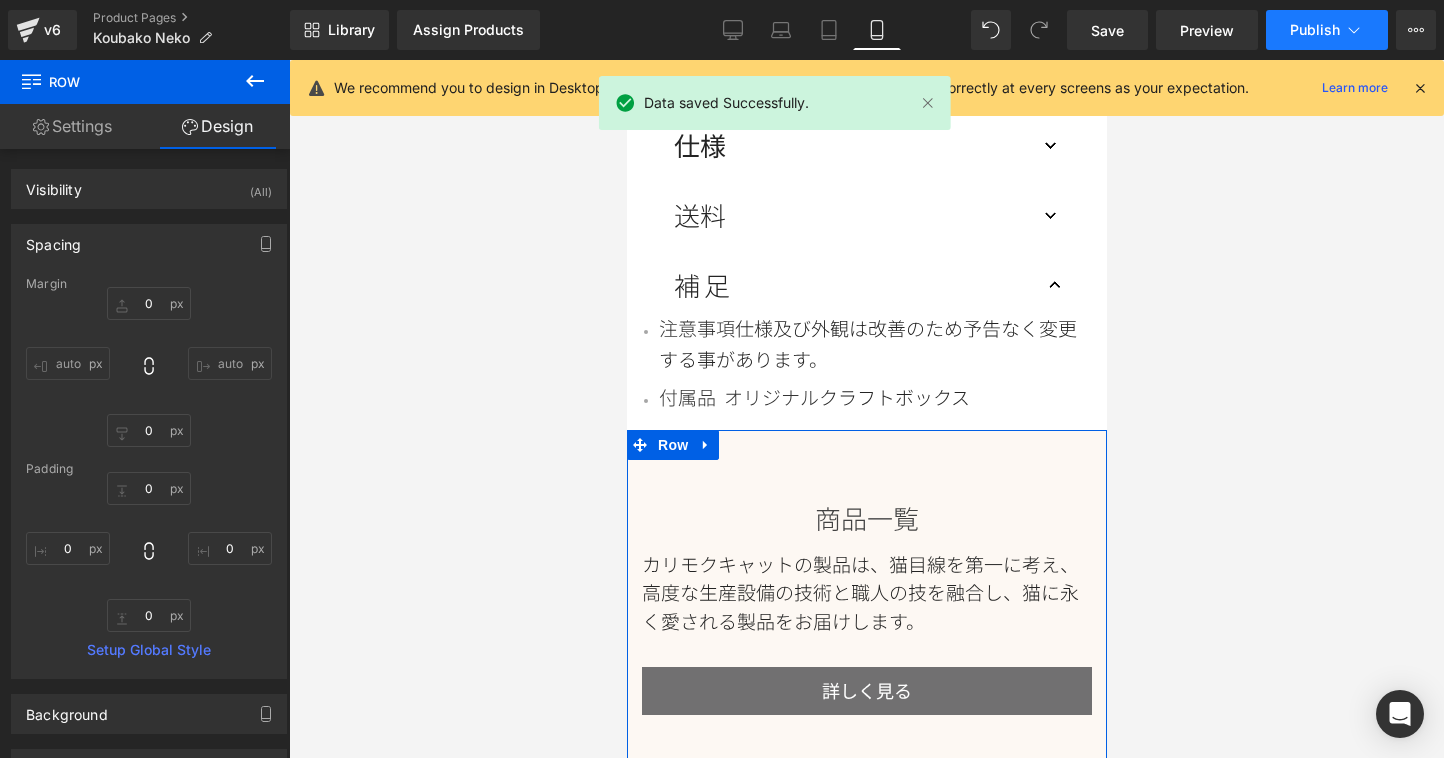 click on "Publish" at bounding box center [1315, 30] 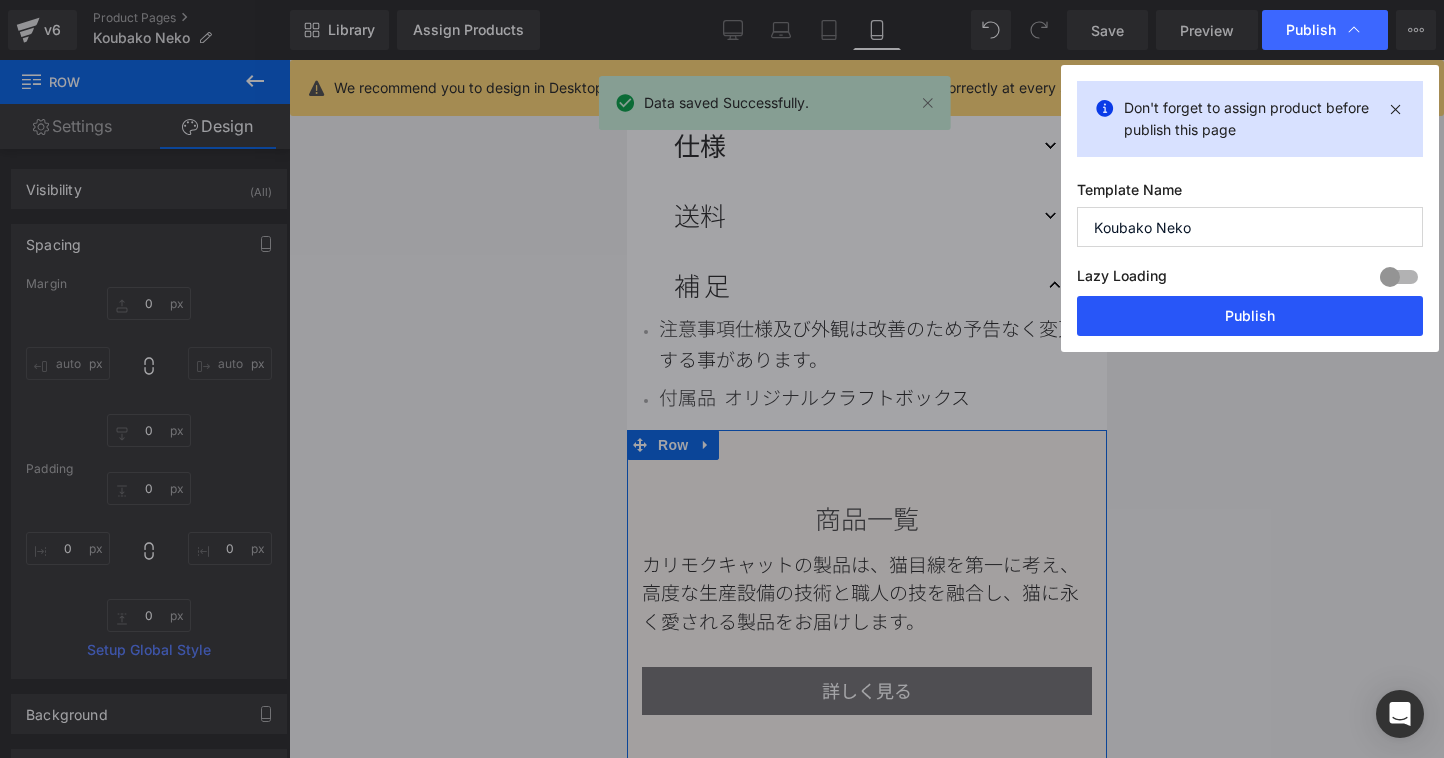 click on "Publish" at bounding box center [1250, 316] 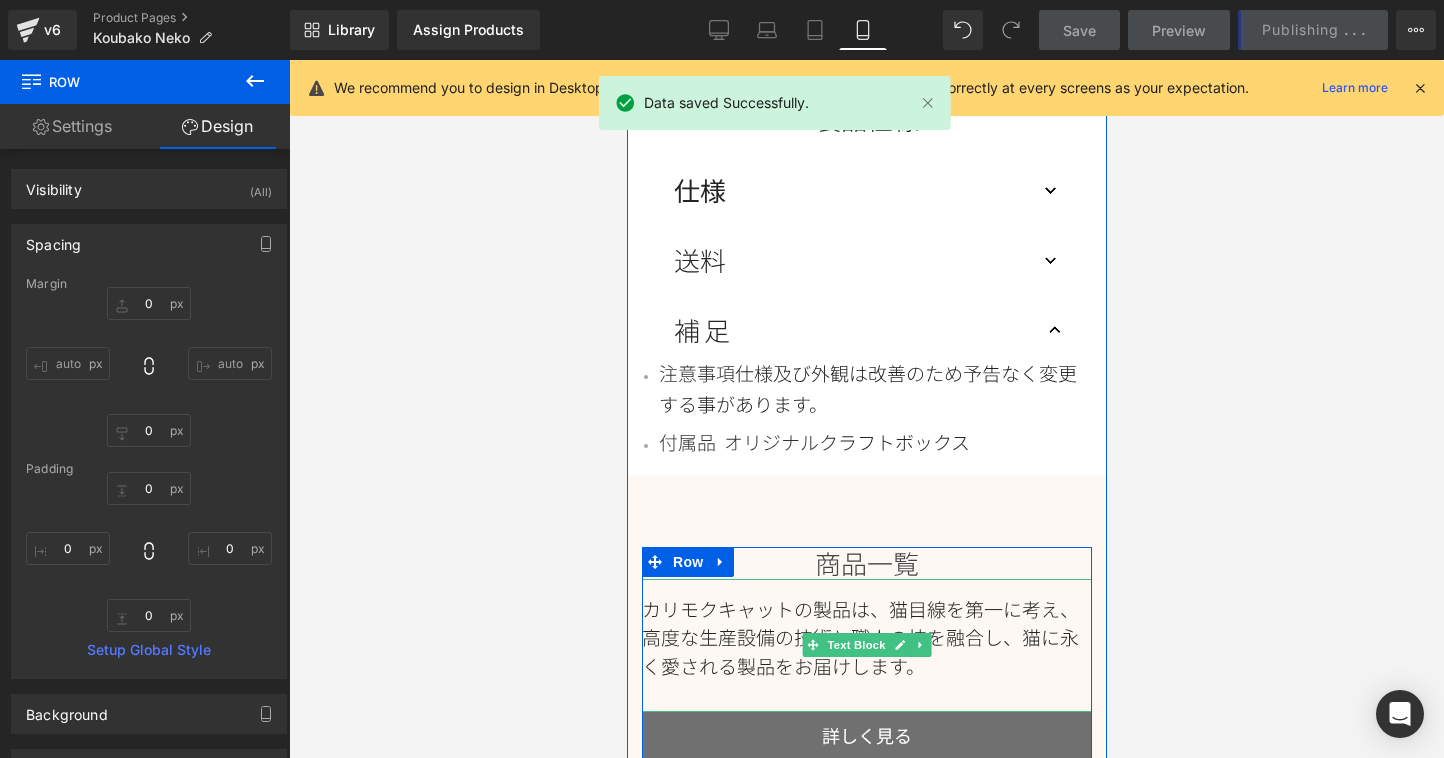 scroll, scrollTop: 4120, scrollLeft: 0, axis: vertical 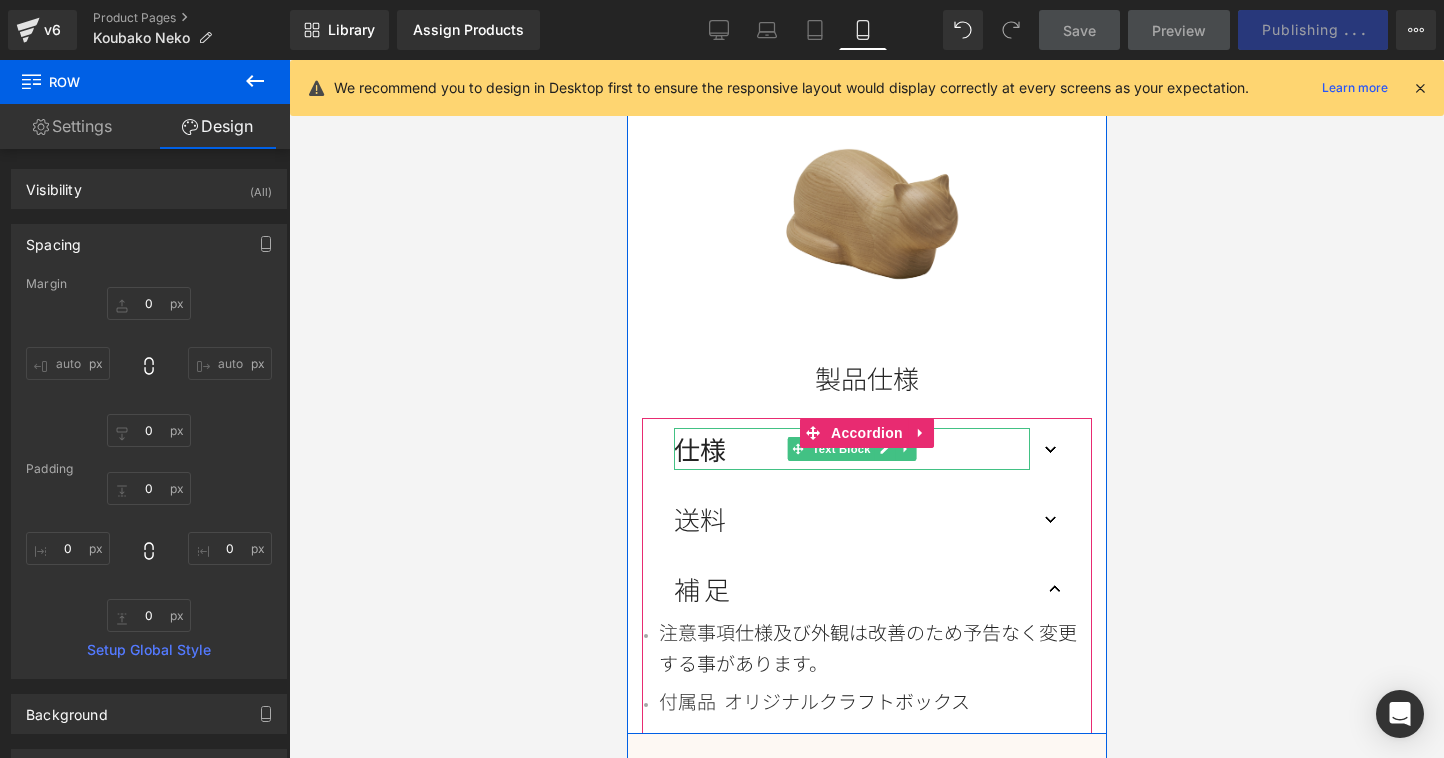 click on "仕様" at bounding box center (851, 449) 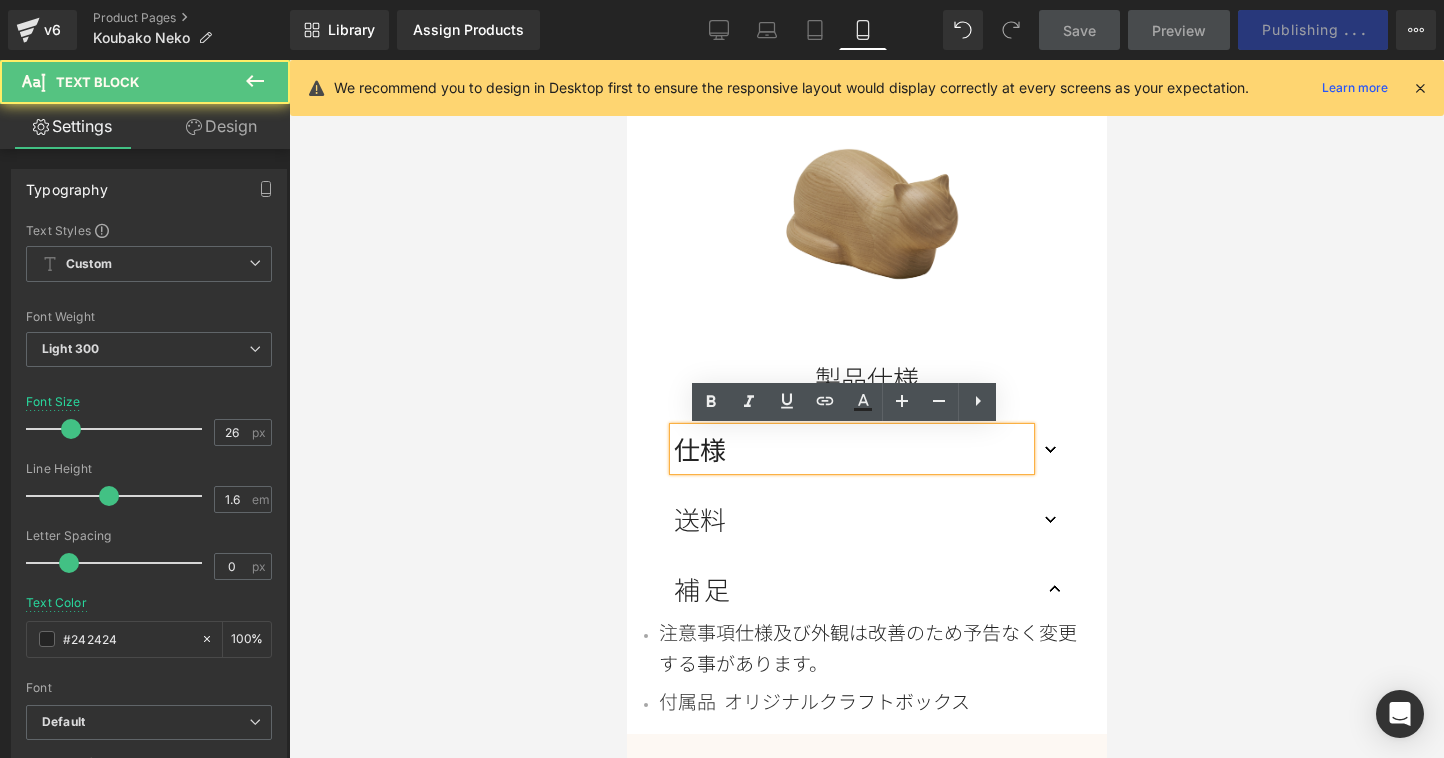 click on "仕様" at bounding box center [851, 449] 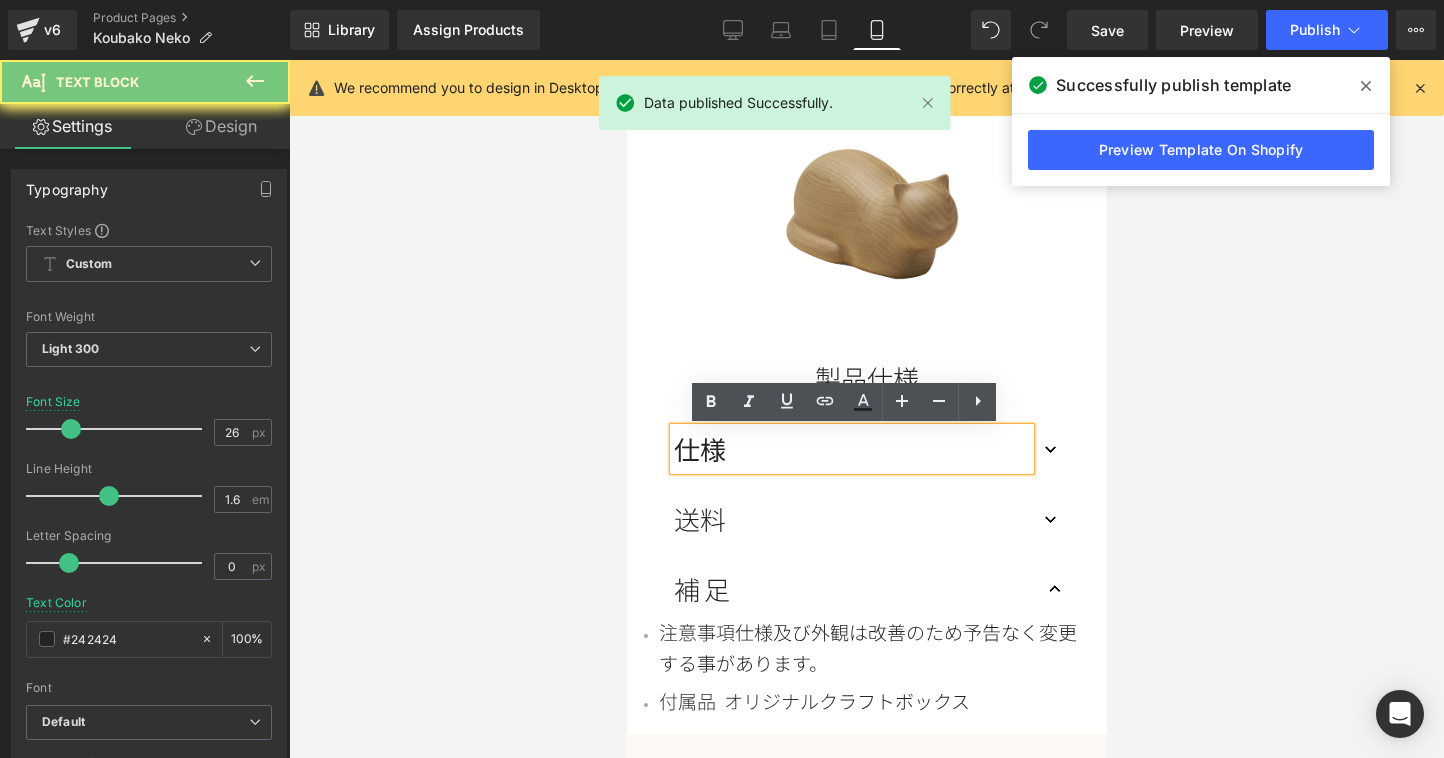 click on "仕様" at bounding box center [851, 449] 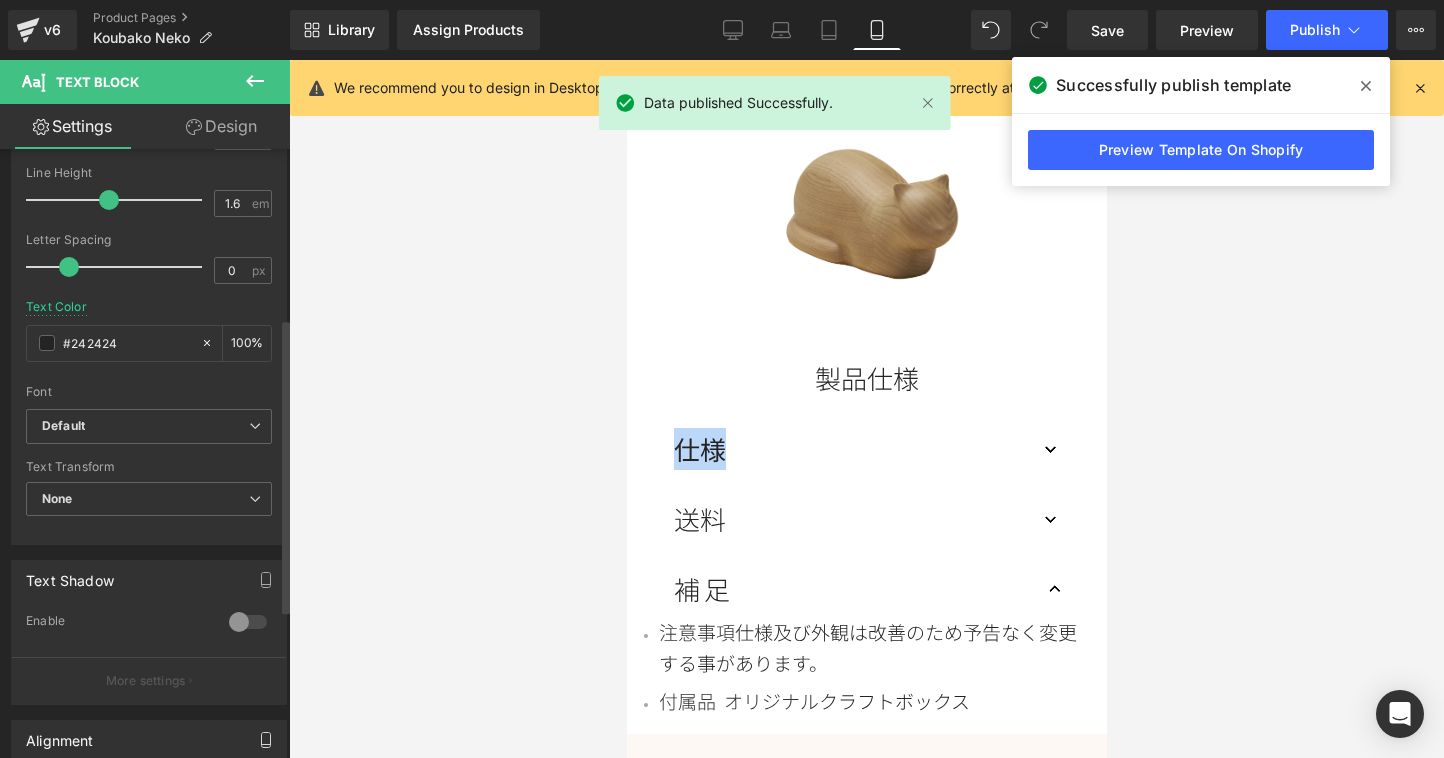 scroll, scrollTop: 349, scrollLeft: 0, axis: vertical 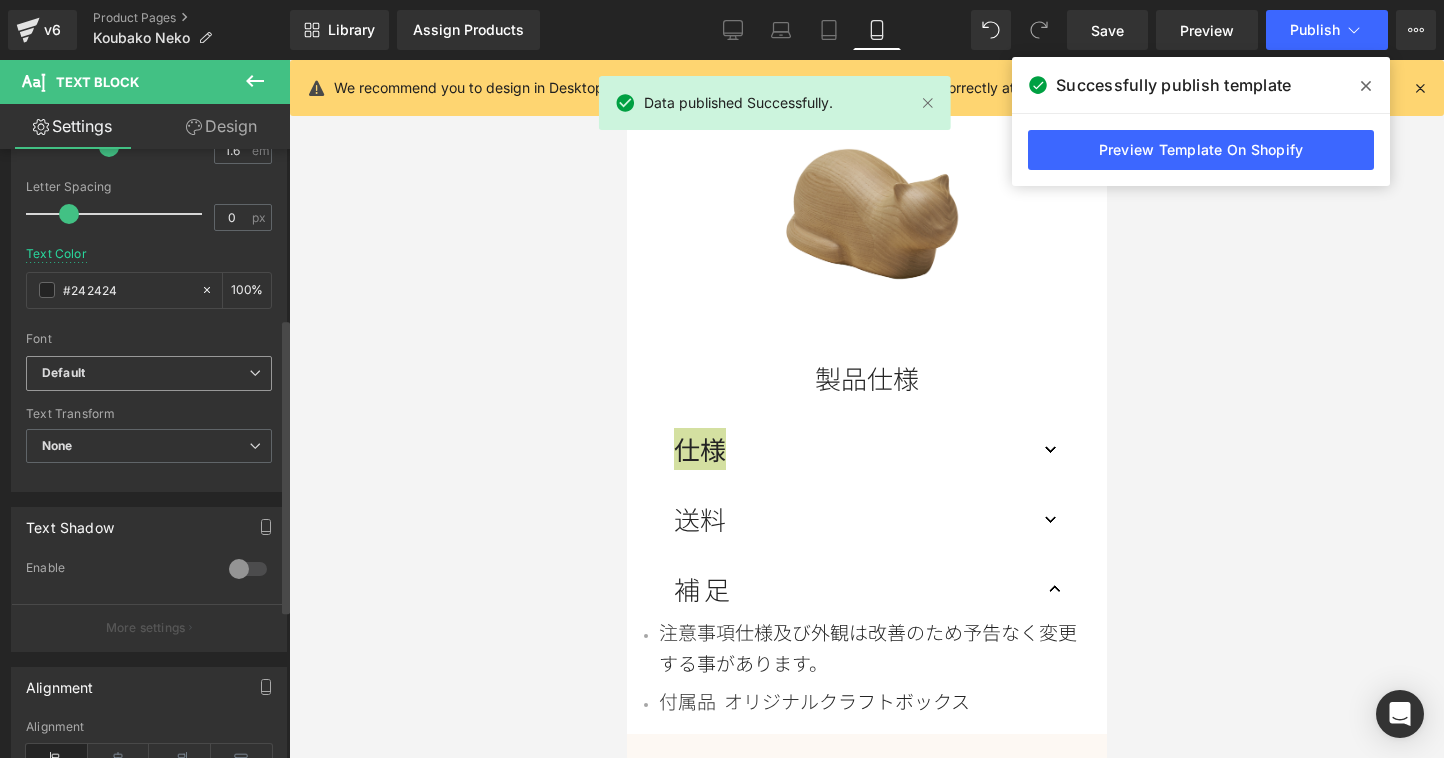 click on "Default" at bounding box center (149, 373) 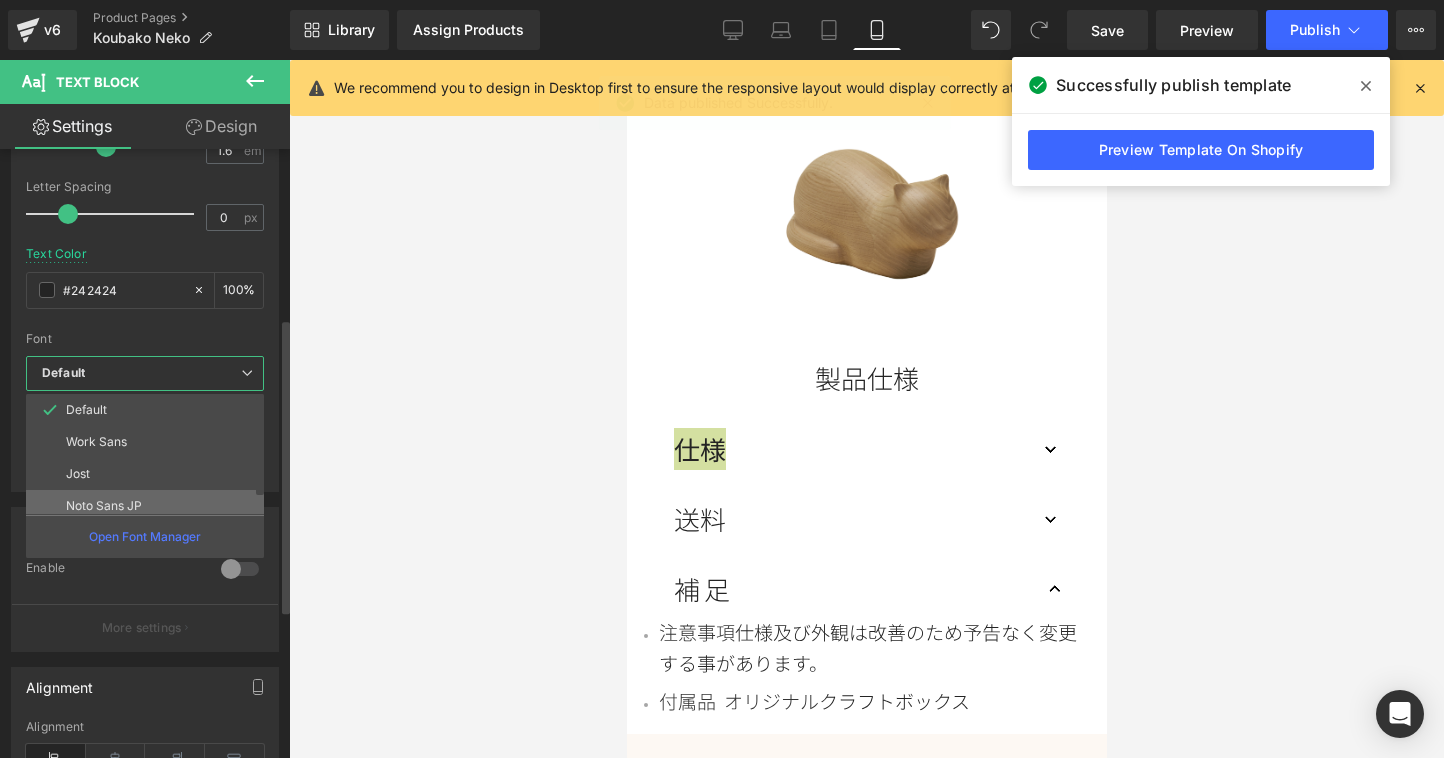 click on "Noto Sans JP" at bounding box center (149, 506) 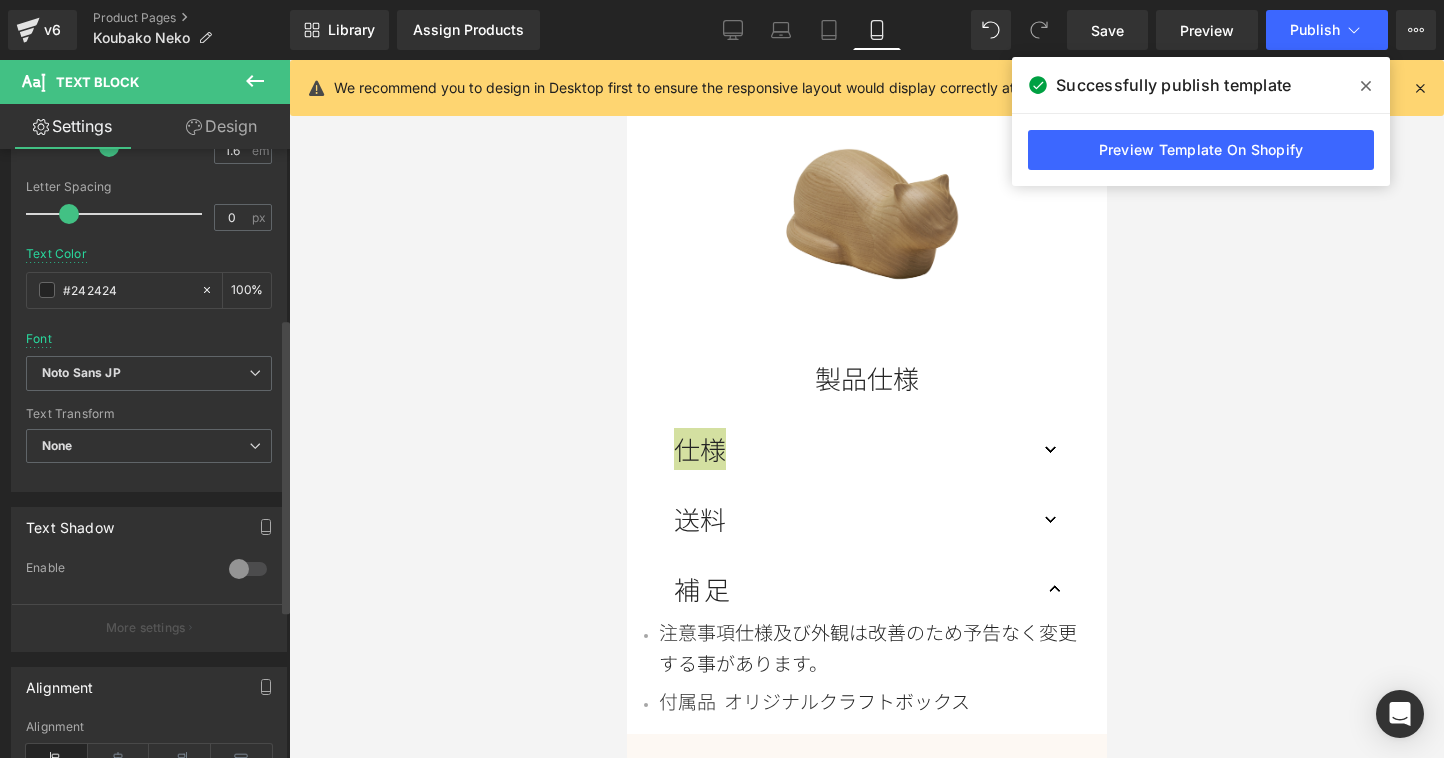 click on "Font
Default
Work Sans
Jost
Noto Sans JP
Noto Sans Adlam
Reem Kufi Fun
Noto Sans JP
Default
Work Sans
Jost
Noto Sans JP
Noto Sans Adlam
Reem Kufi Fun
Open Font Manager" at bounding box center (149, 114) 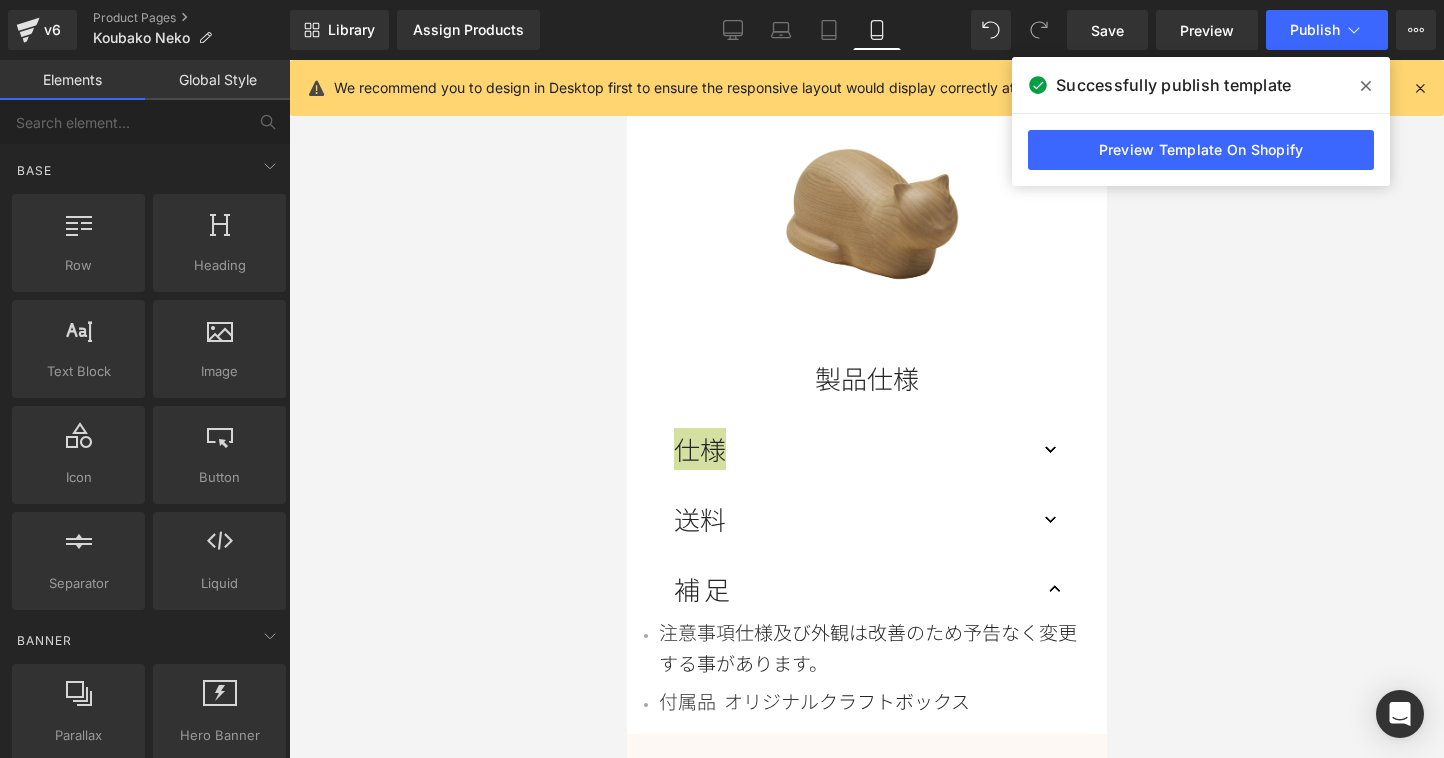 click at bounding box center (866, 409) 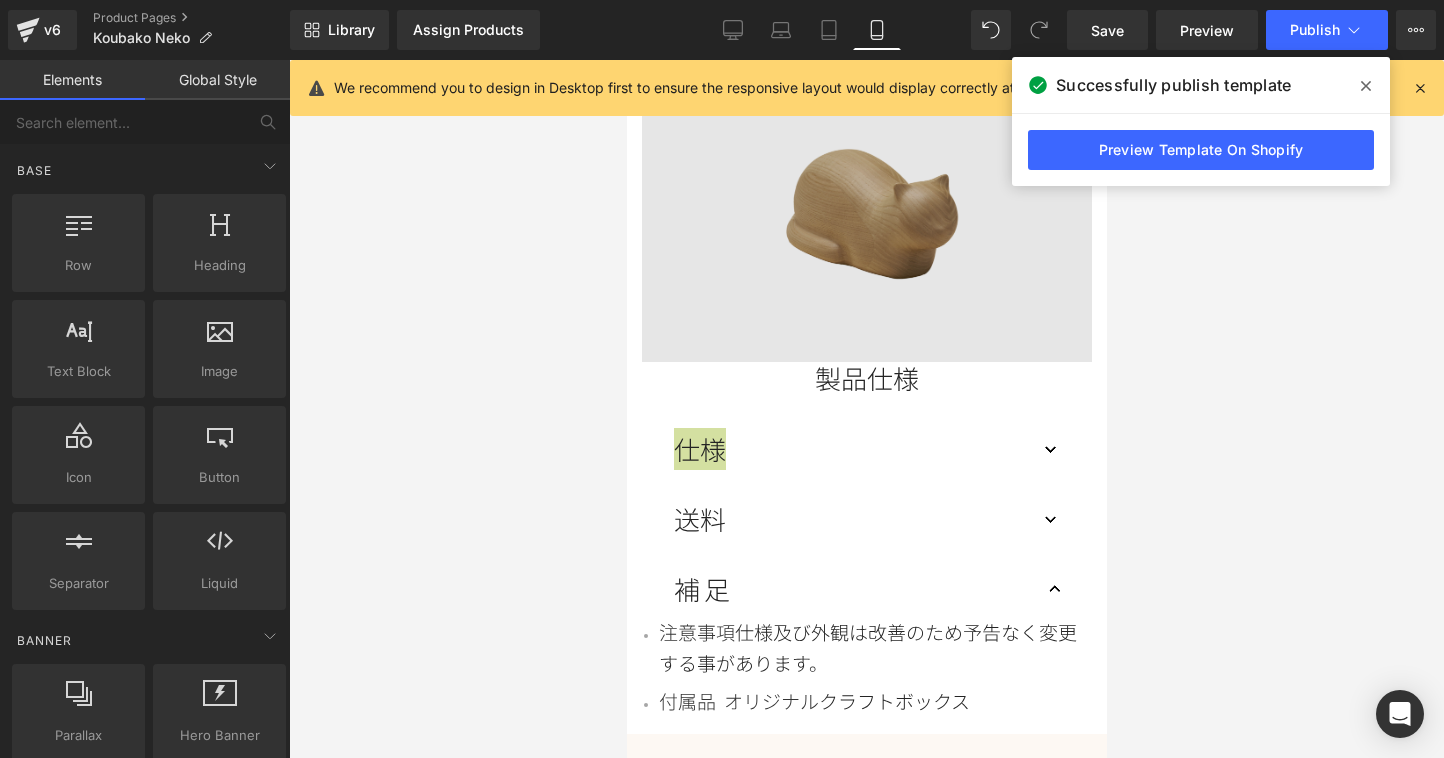 click at bounding box center [866, 212] 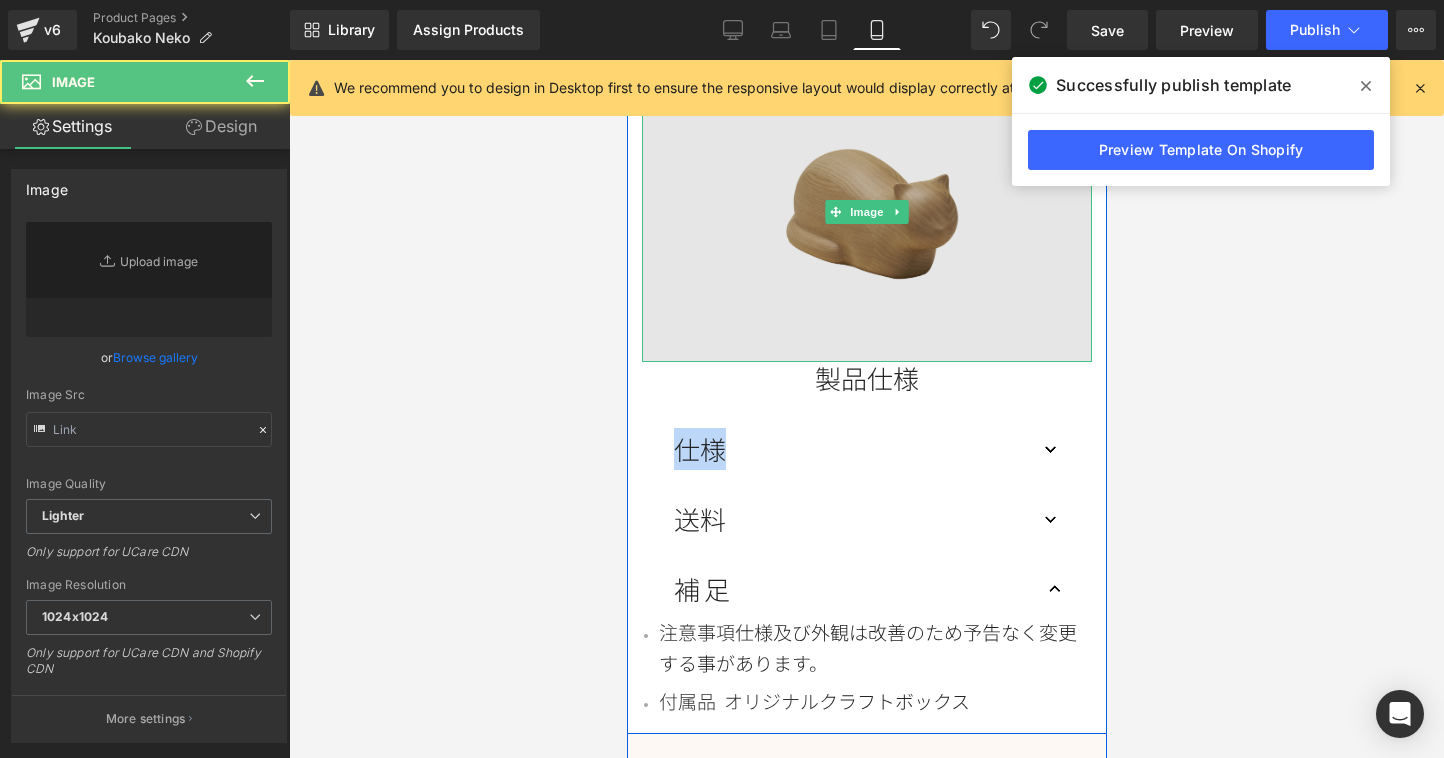 type on "https://ucarecdn.com/302b9710-0e29-4487-8a91-13c24162dfa8/-/format/auto/-/preview/1024x1024/-/quality/lighter/2.jpg" 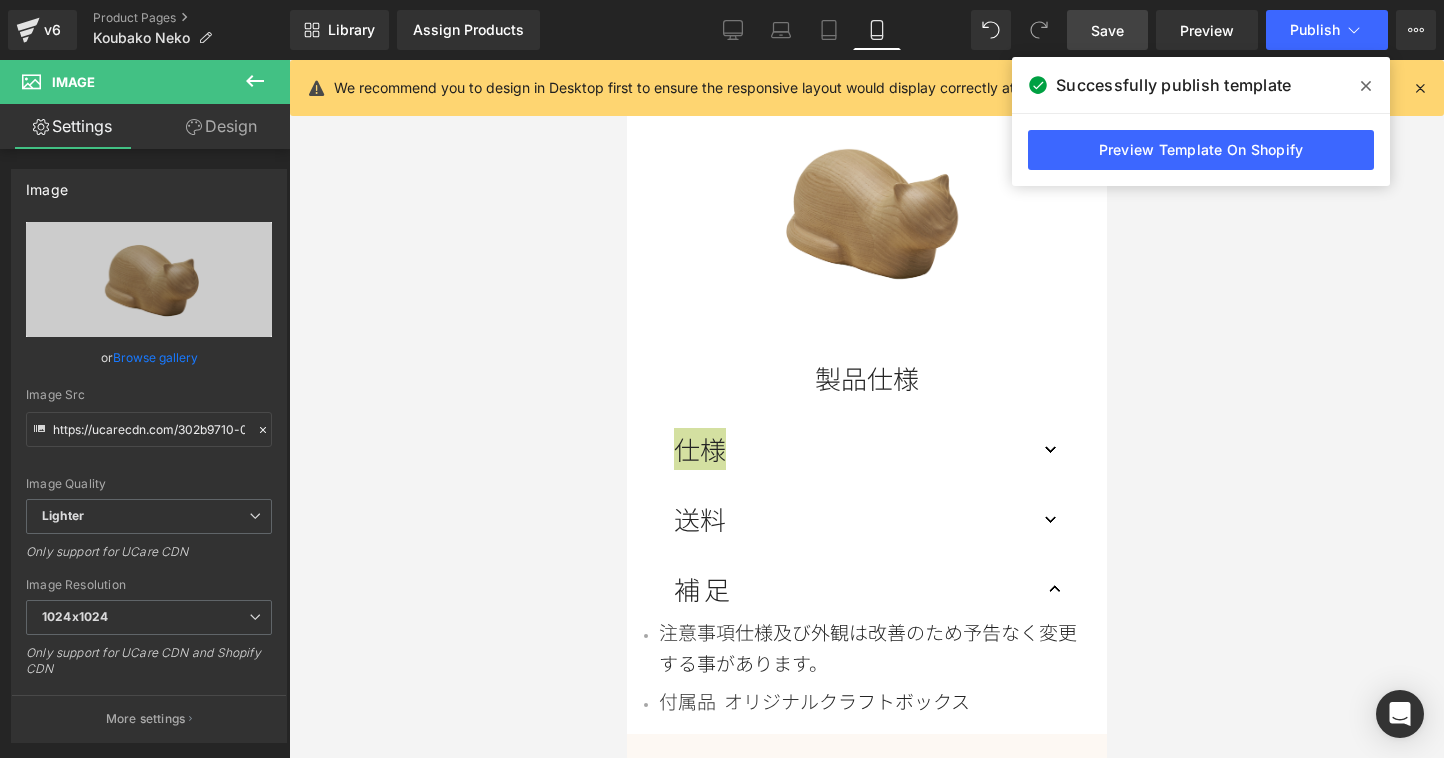 click on "Save" at bounding box center (1107, 30) 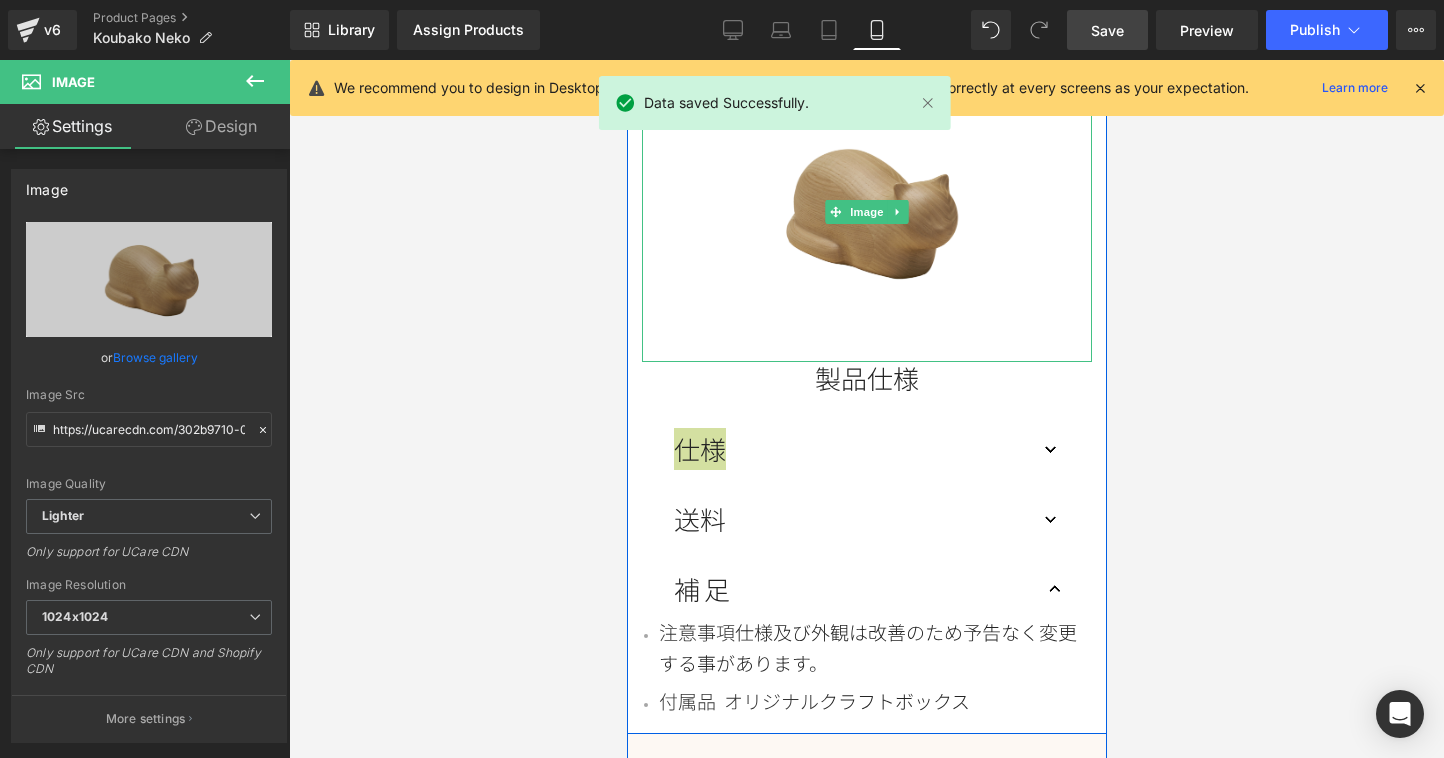 click at bounding box center [1088, 212] 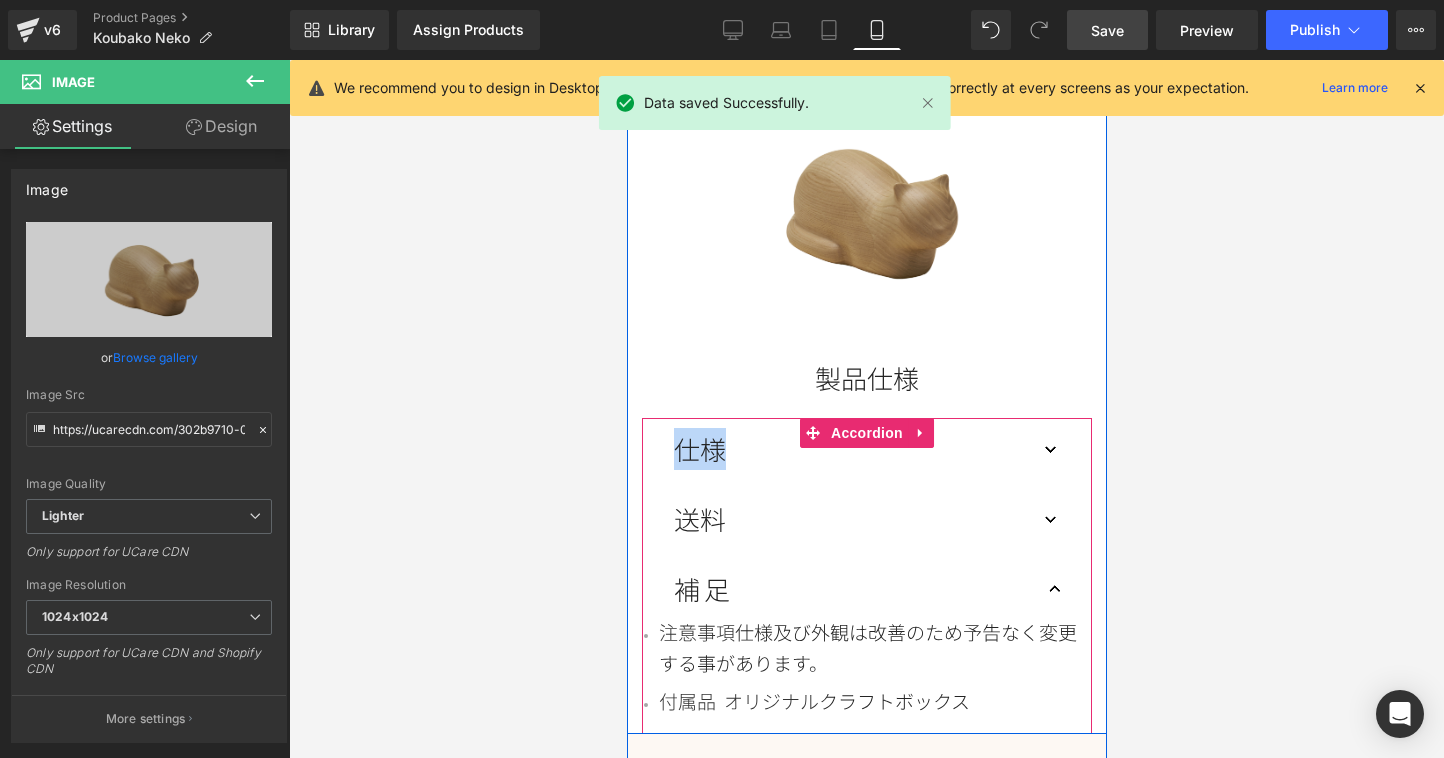 click on "仕様" at bounding box center (851, 449) 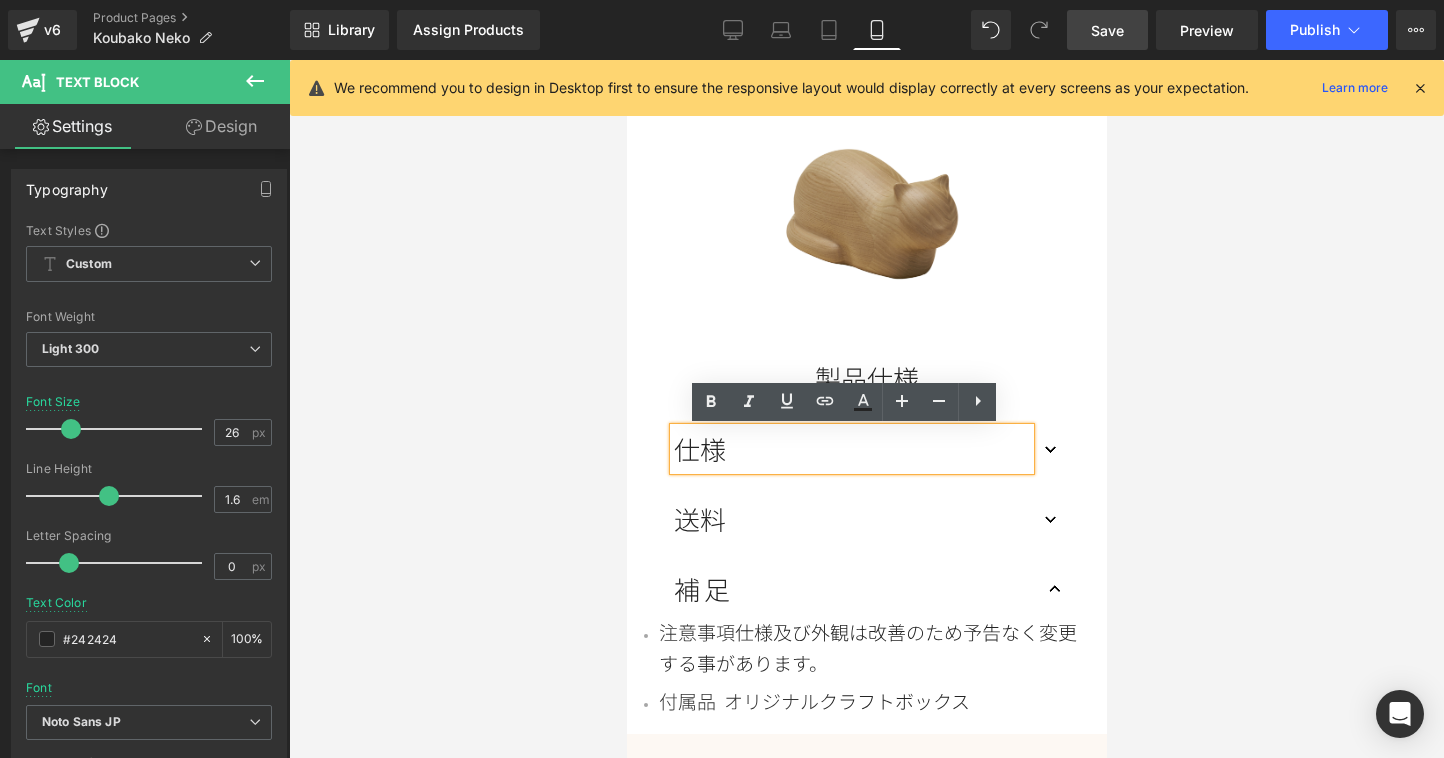click at bounding box center [866, 409] 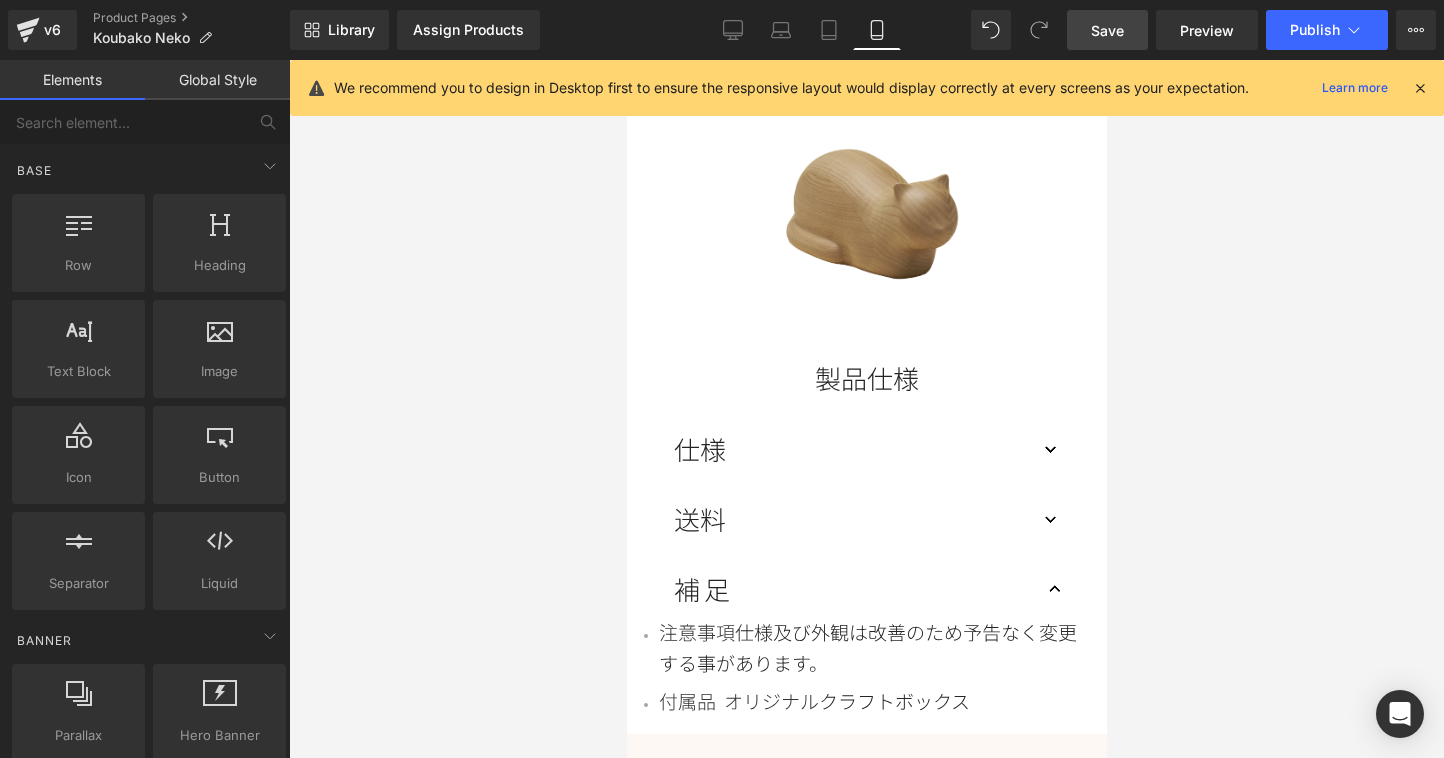 click on "Save" at bounding box center [1107, 30] 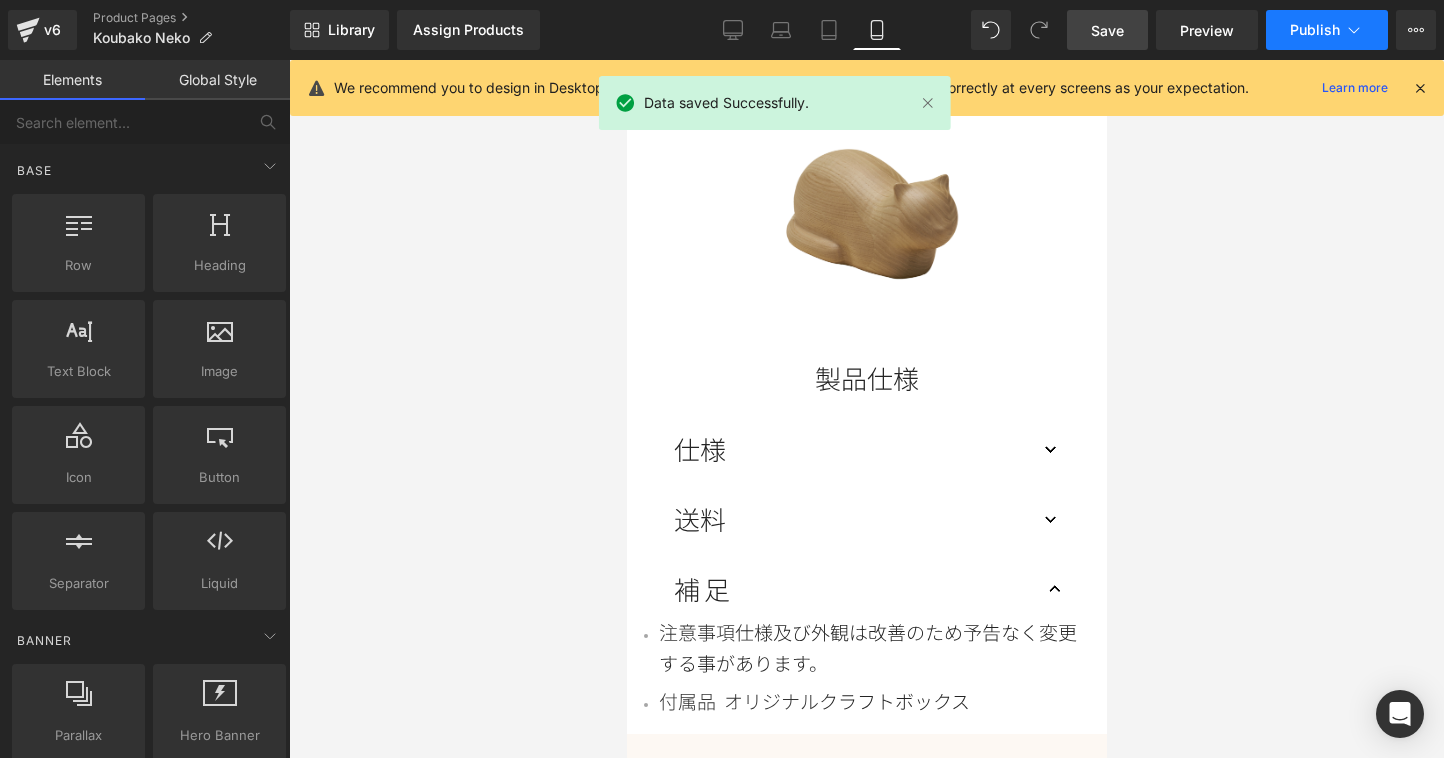click on "Publish" at bounding box center [1315, 30] 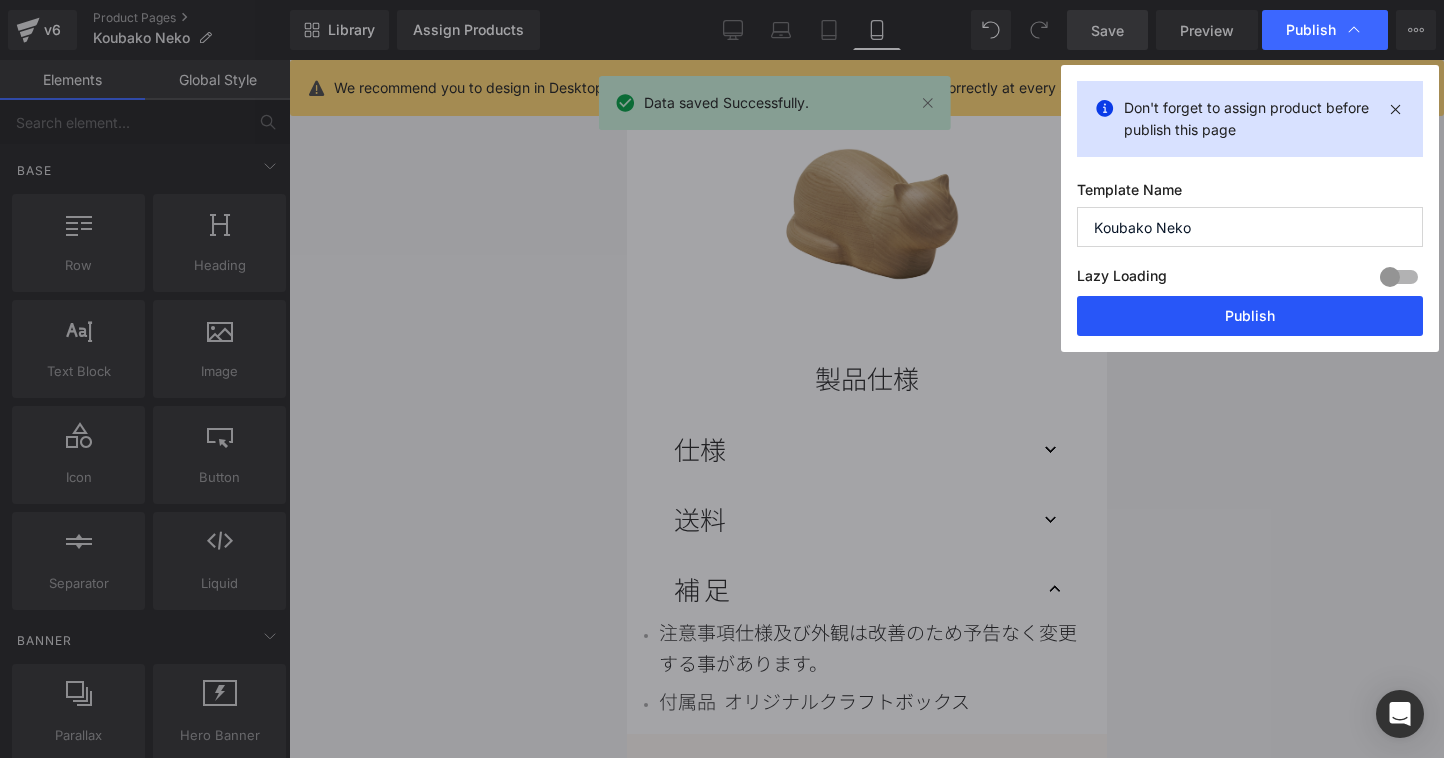 click on "Publish" at bounding box center (1250, 316) 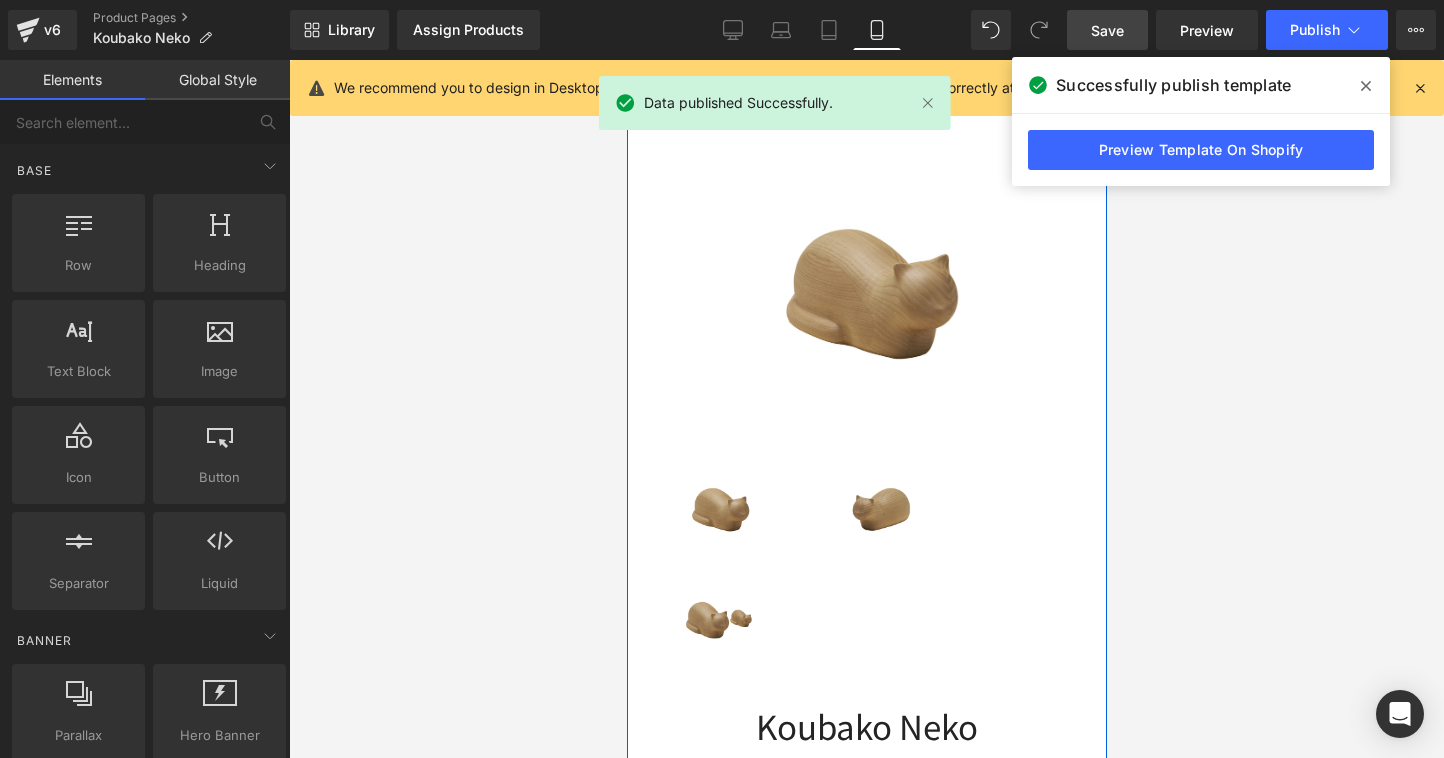 scroll, scrollTop: 307, scrollLeft: 0, axis: vertical 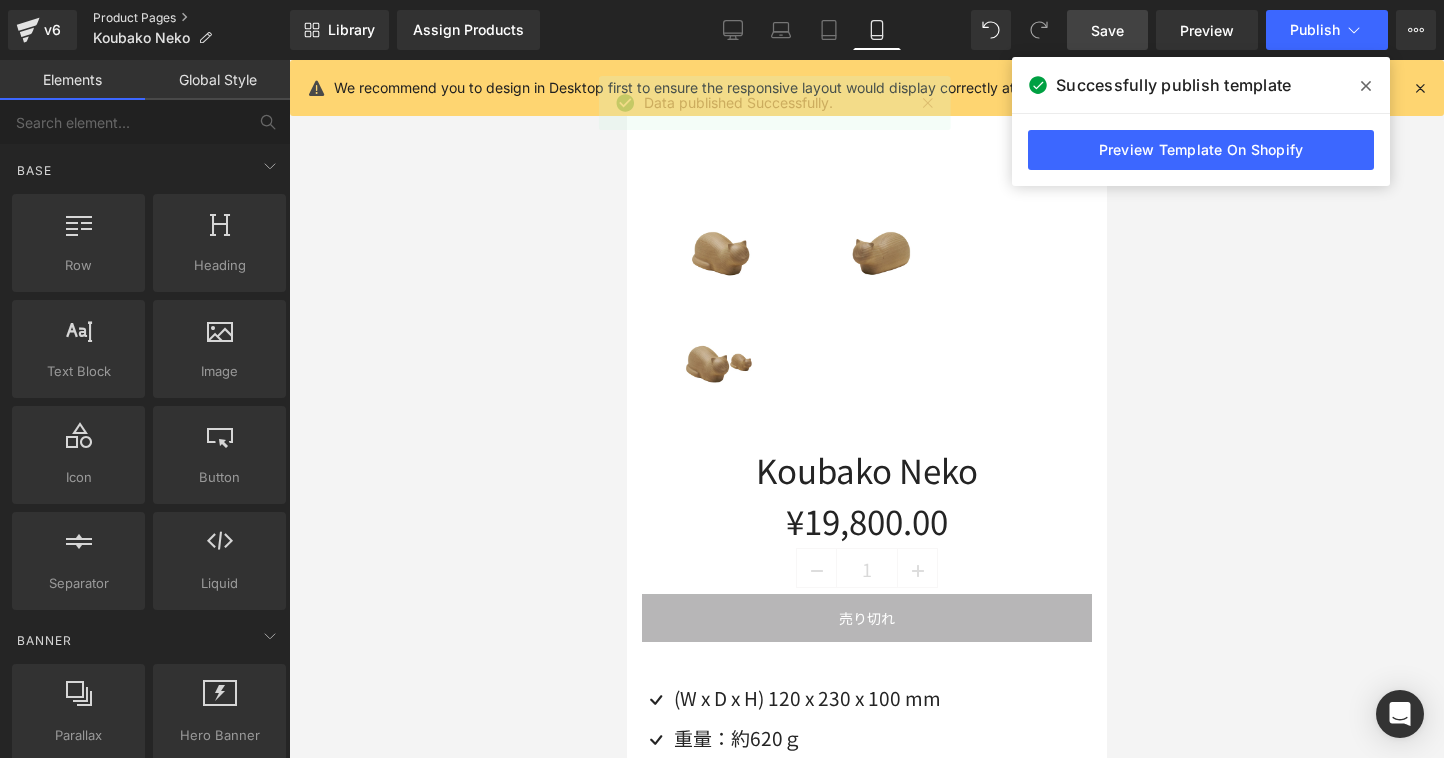 click on "Product Pages" at bounding box center [191, 18] 